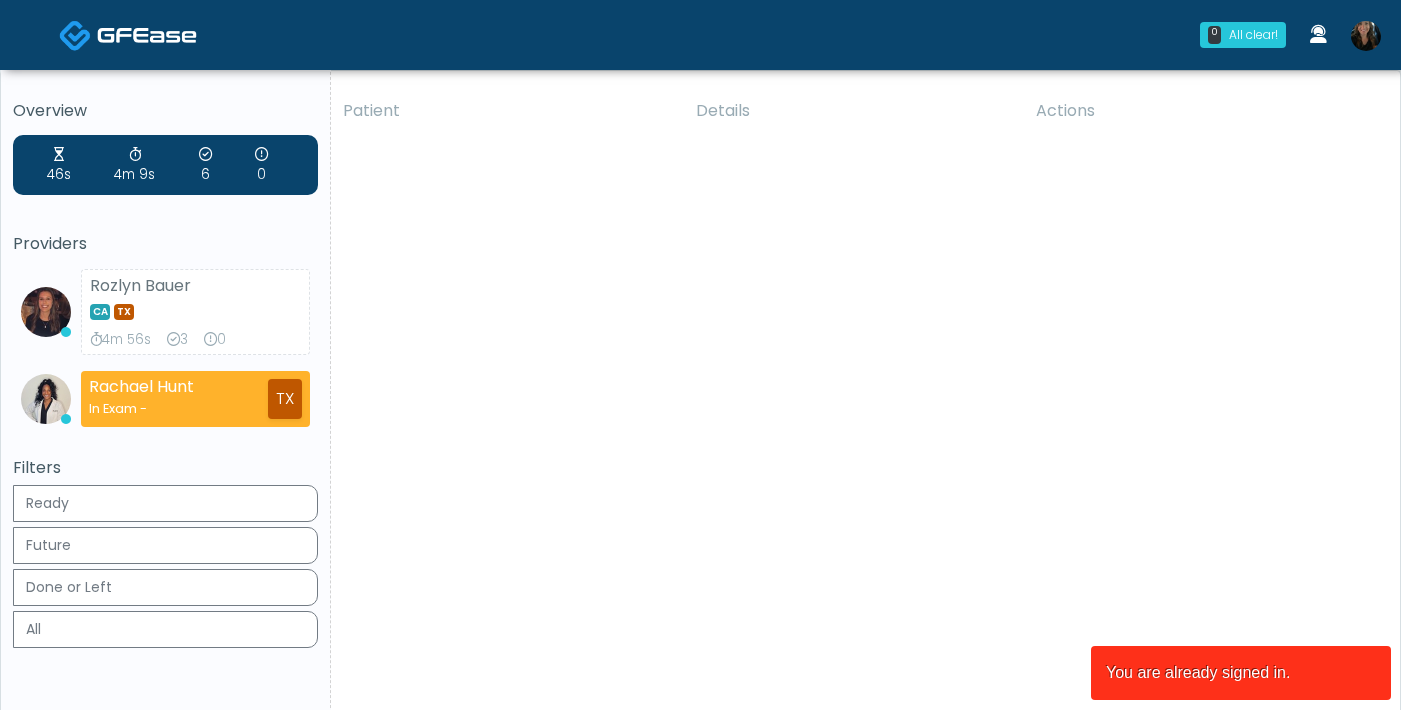 scroll, scrollTop: 0, scrollLeft: 0, axis: both 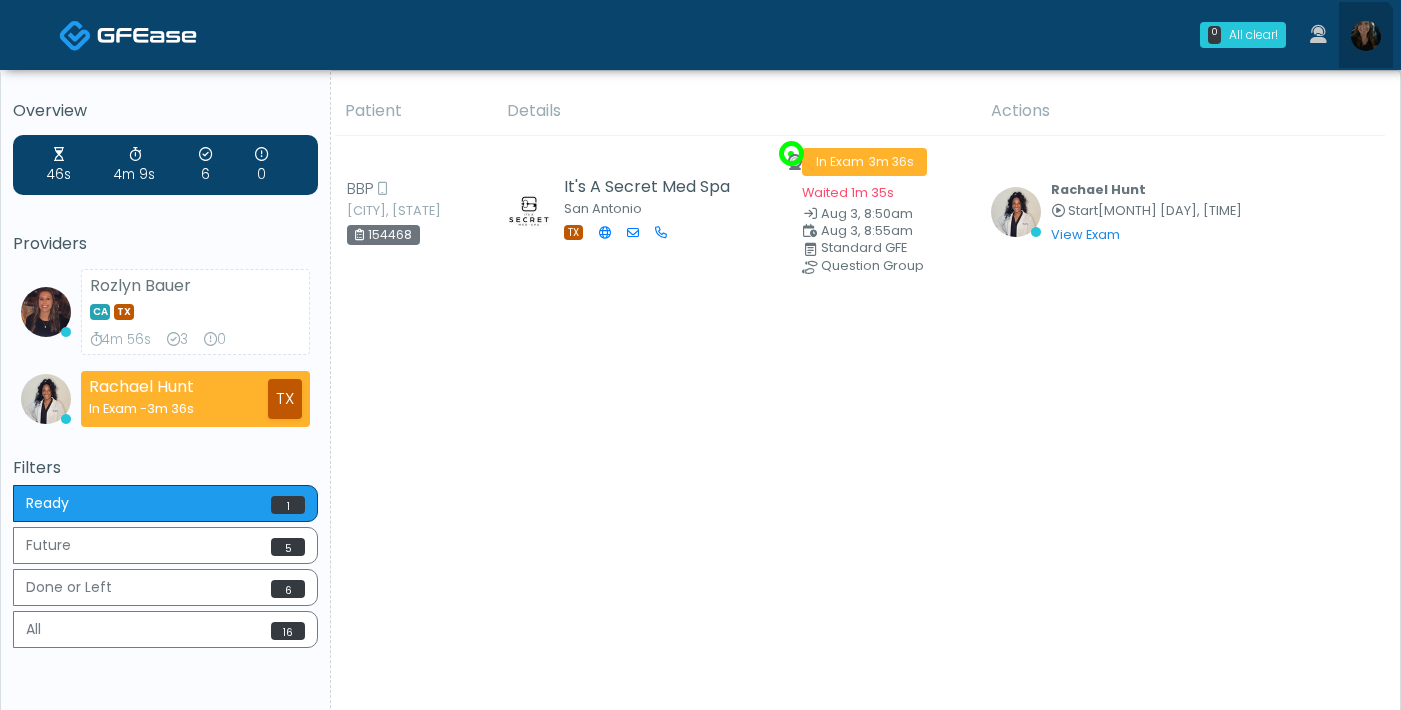 click at bounding box center (1366, 36) 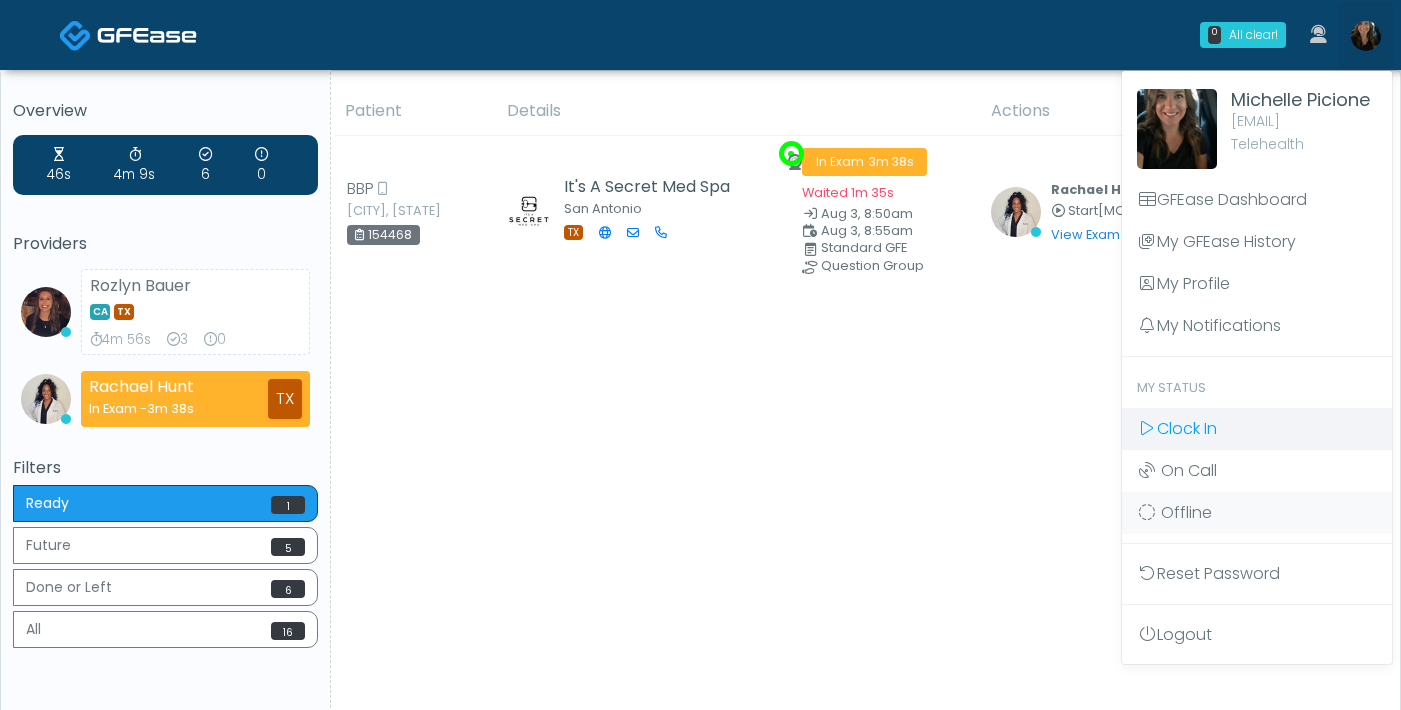 click on "Clock In" at bounding box center [1187, 428] 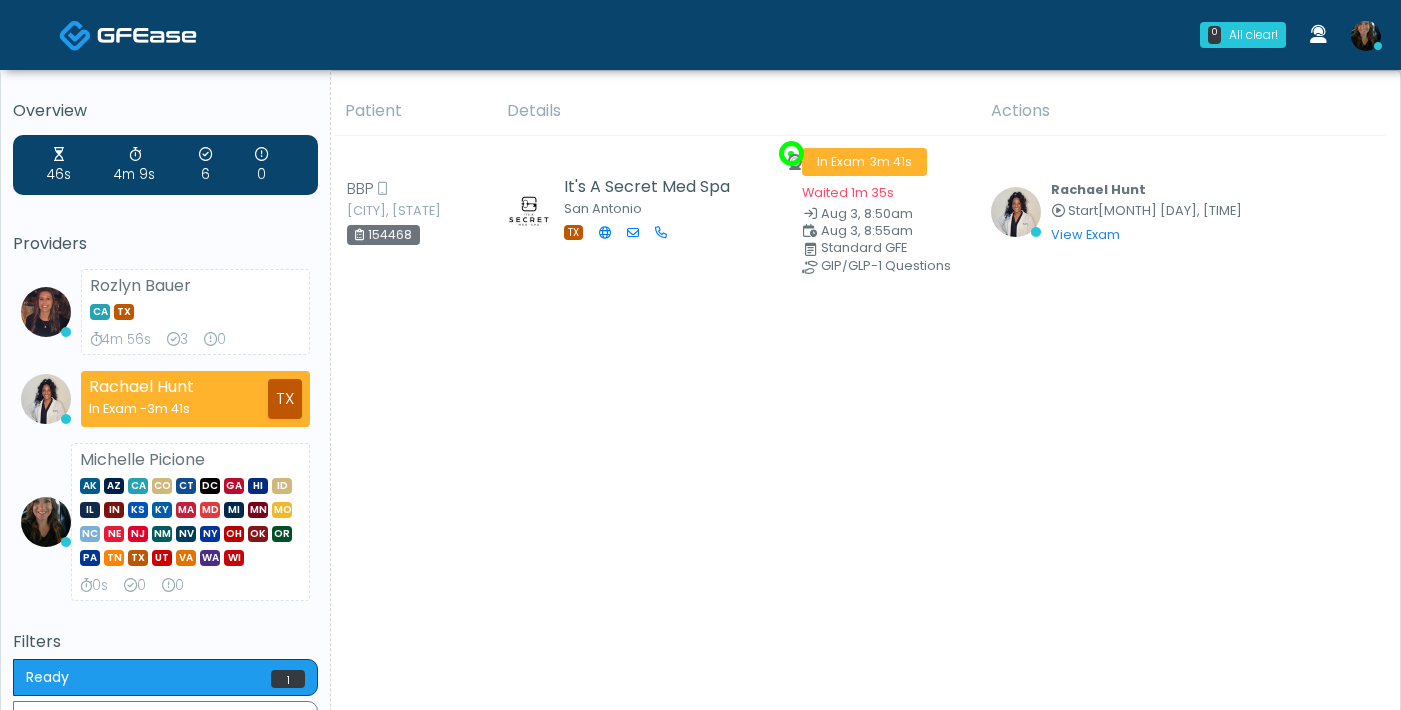scroll, scrollTop: 0, scrollLeft: 0, axis: both 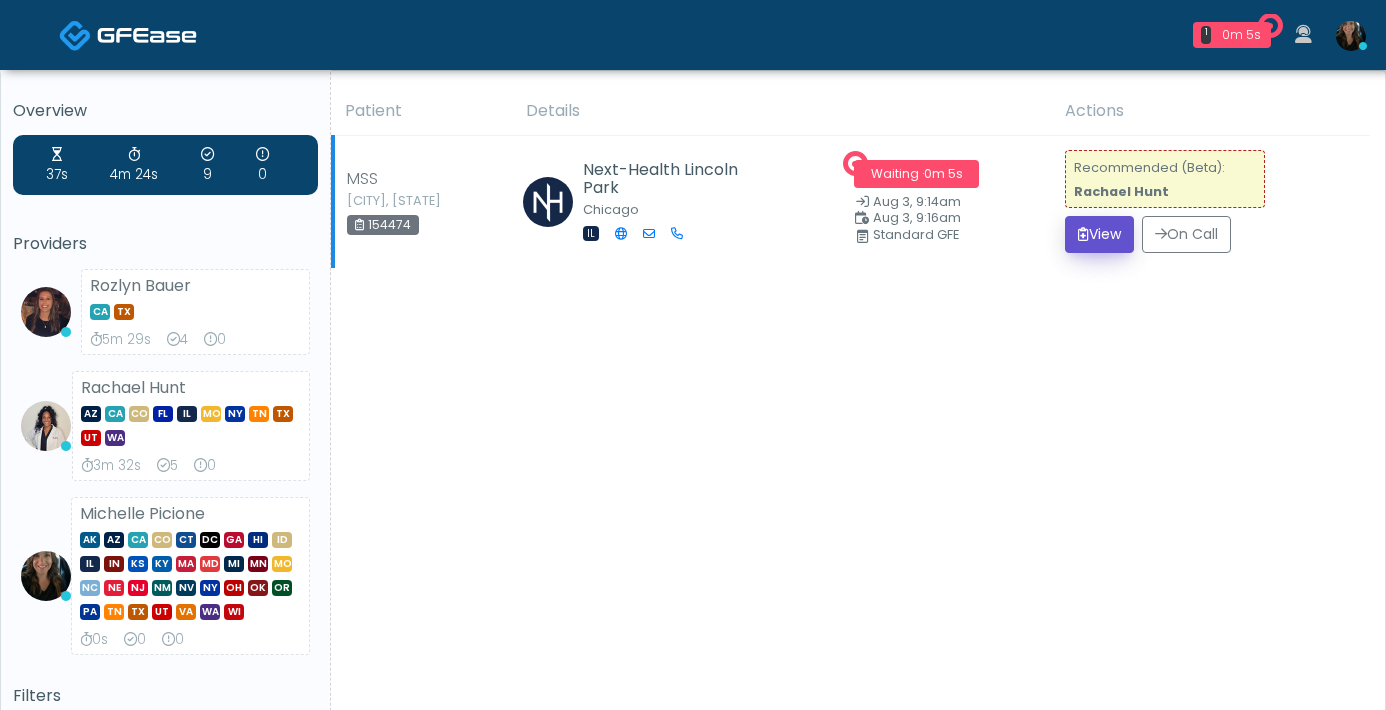 click on "View" at bounding box center [1099, 234] 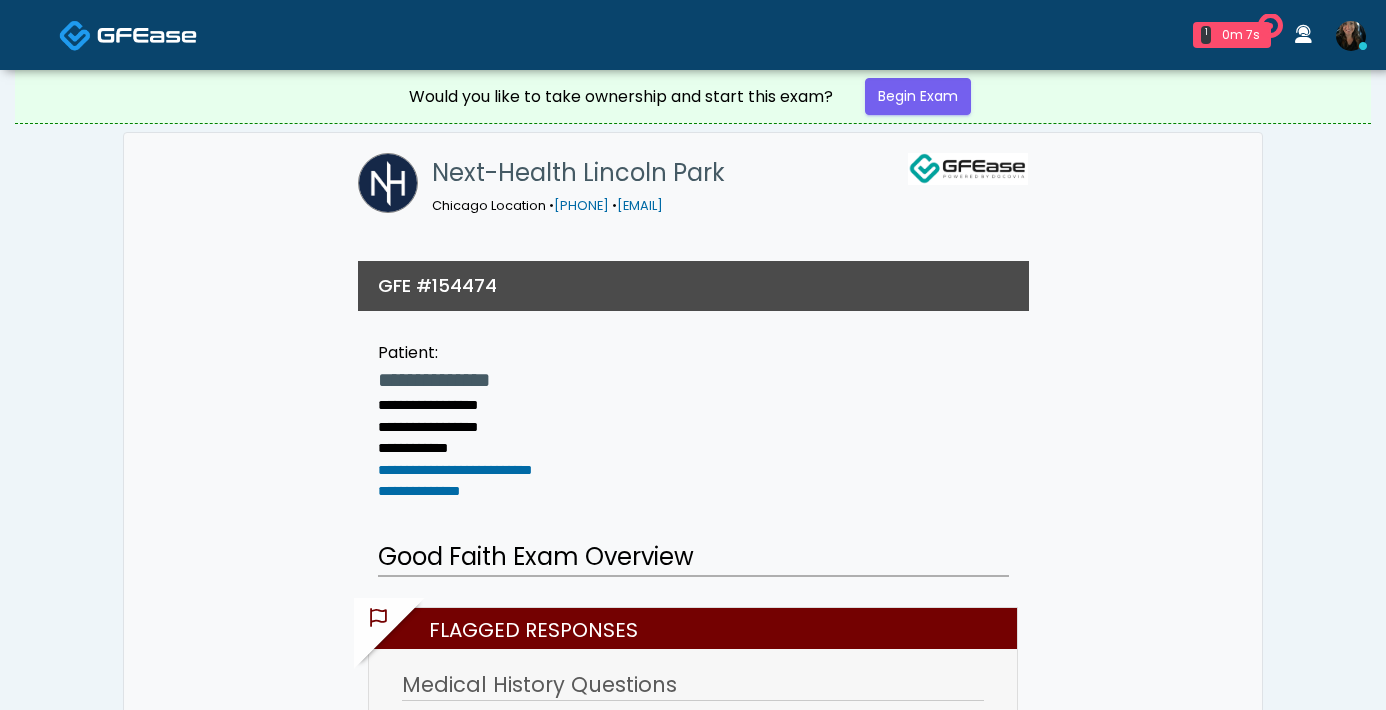 scroll, scrollTop: 0, scrollLeft: 0, axis: both 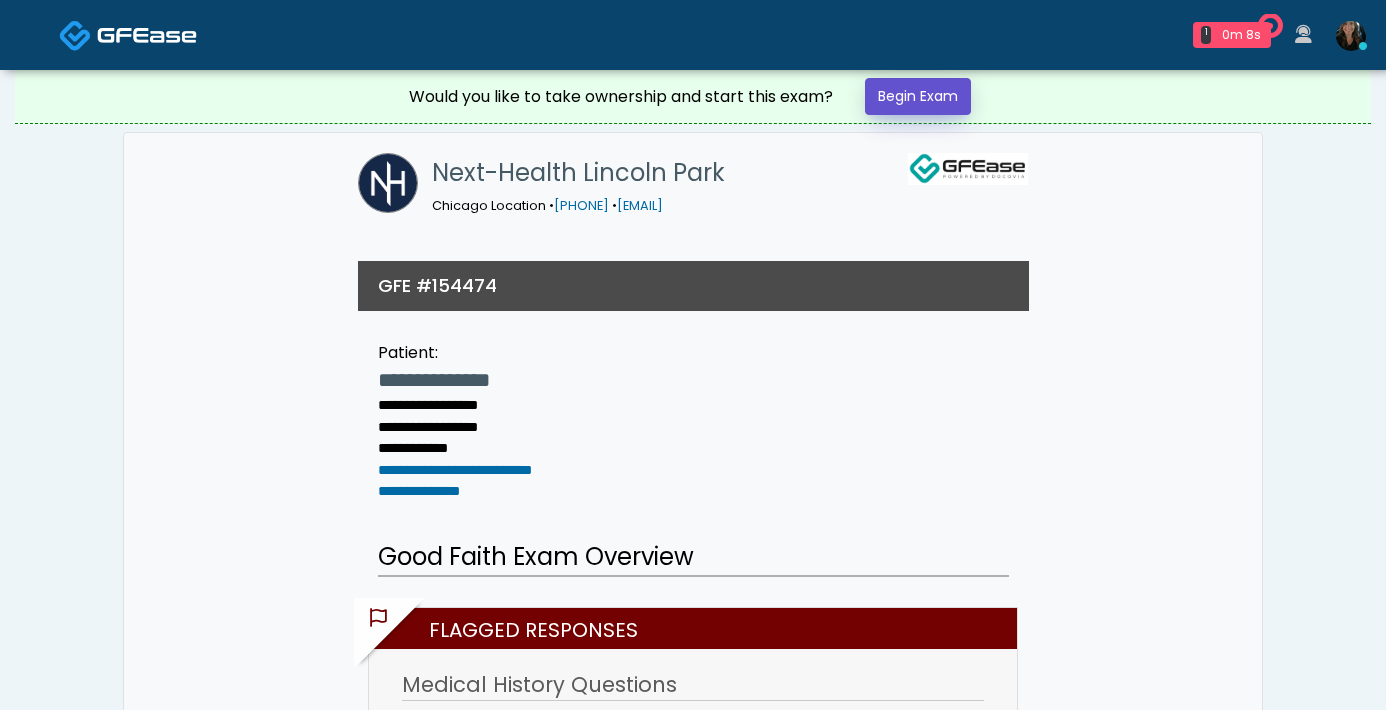 click on "Begin Exam" at bounding box center (918, 96) 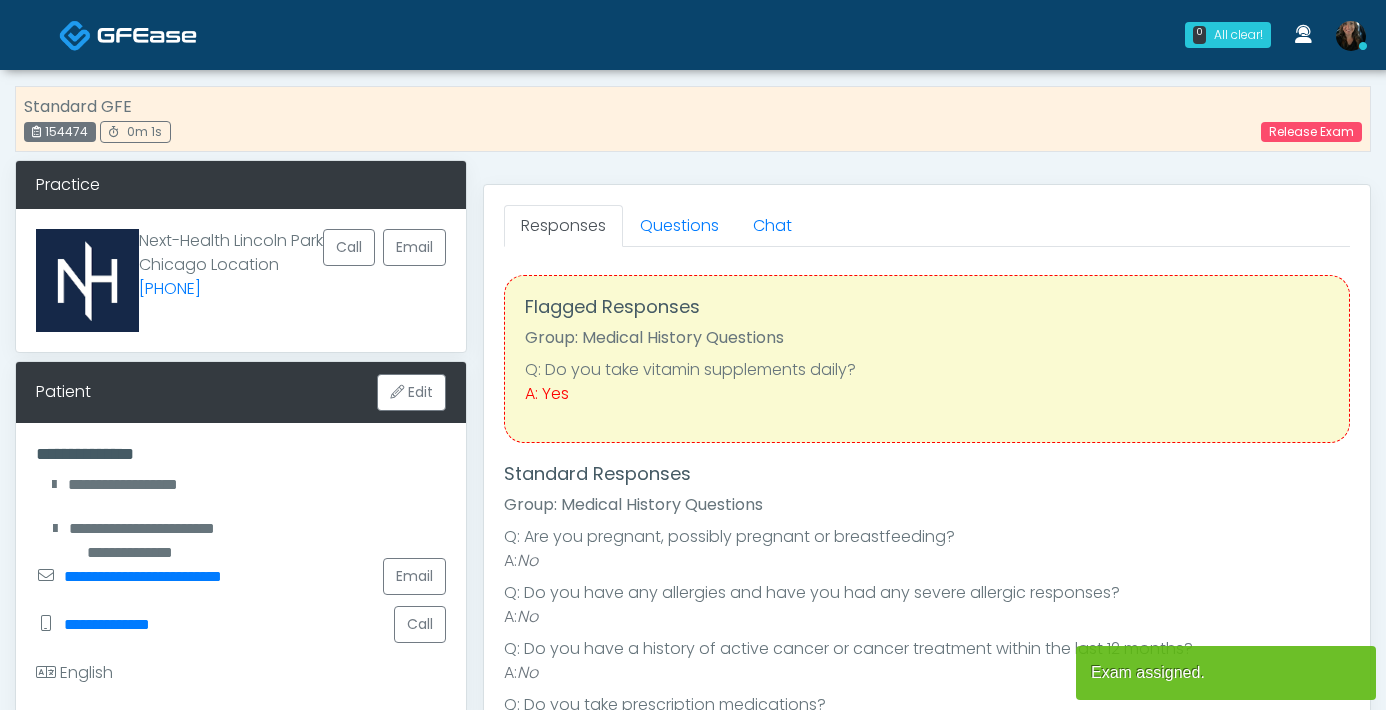 scroll, scrollTop: 0, scrollLeft: 0, axis: both 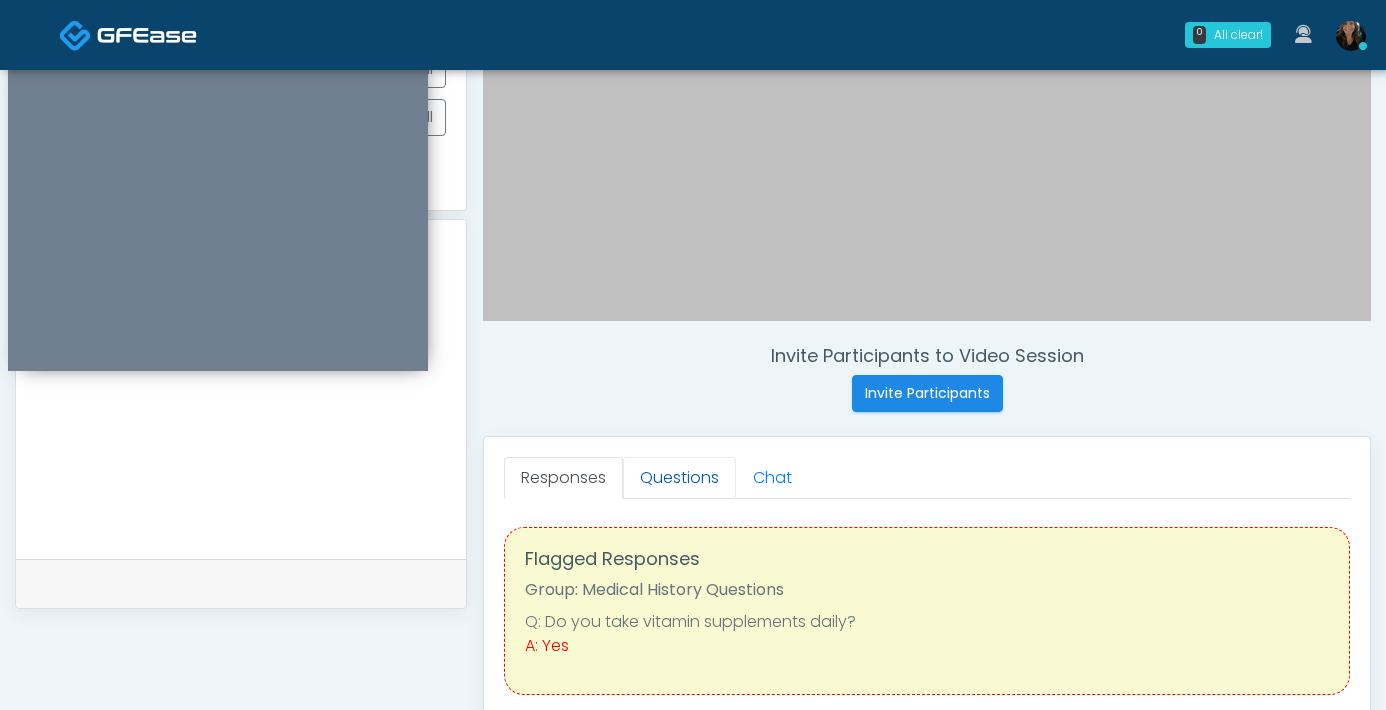 click on "Questions" at bounding box center [679, 478] 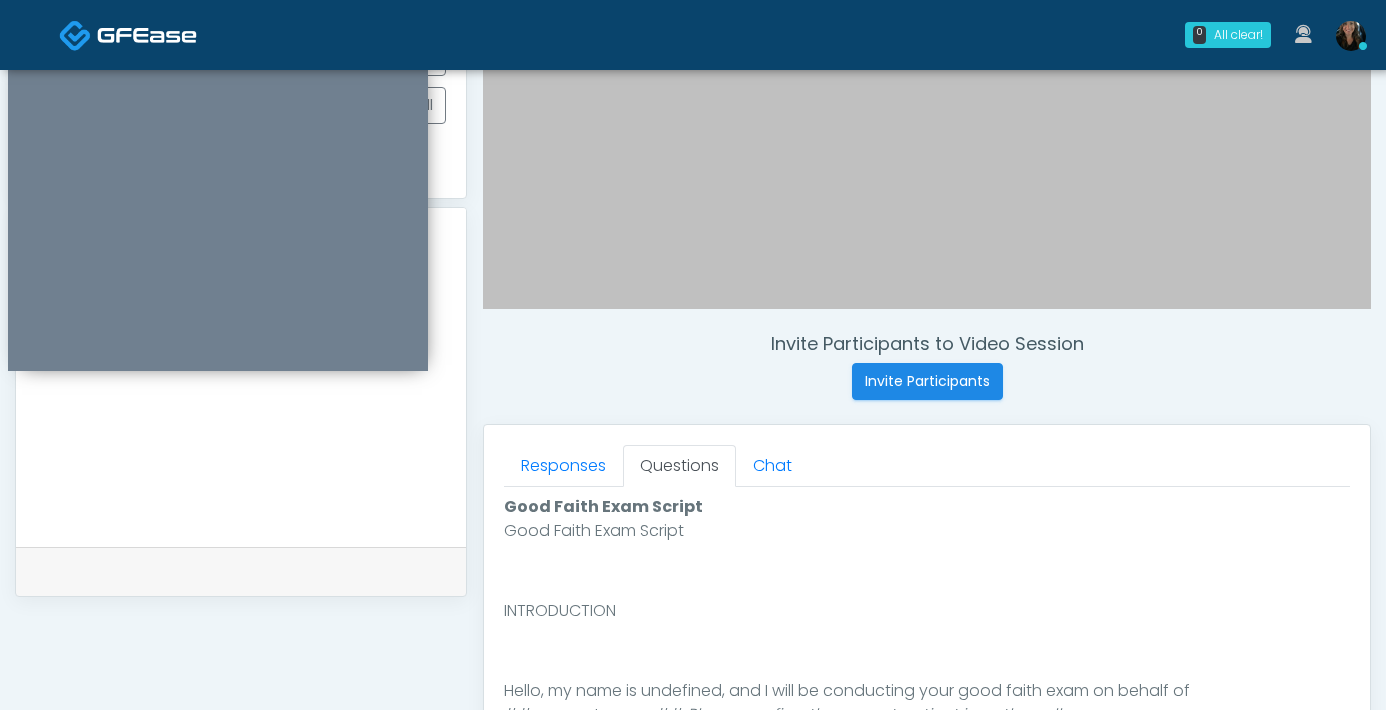 scroll, scrollTop: 677, scrollLeft: 0, axis: vertical 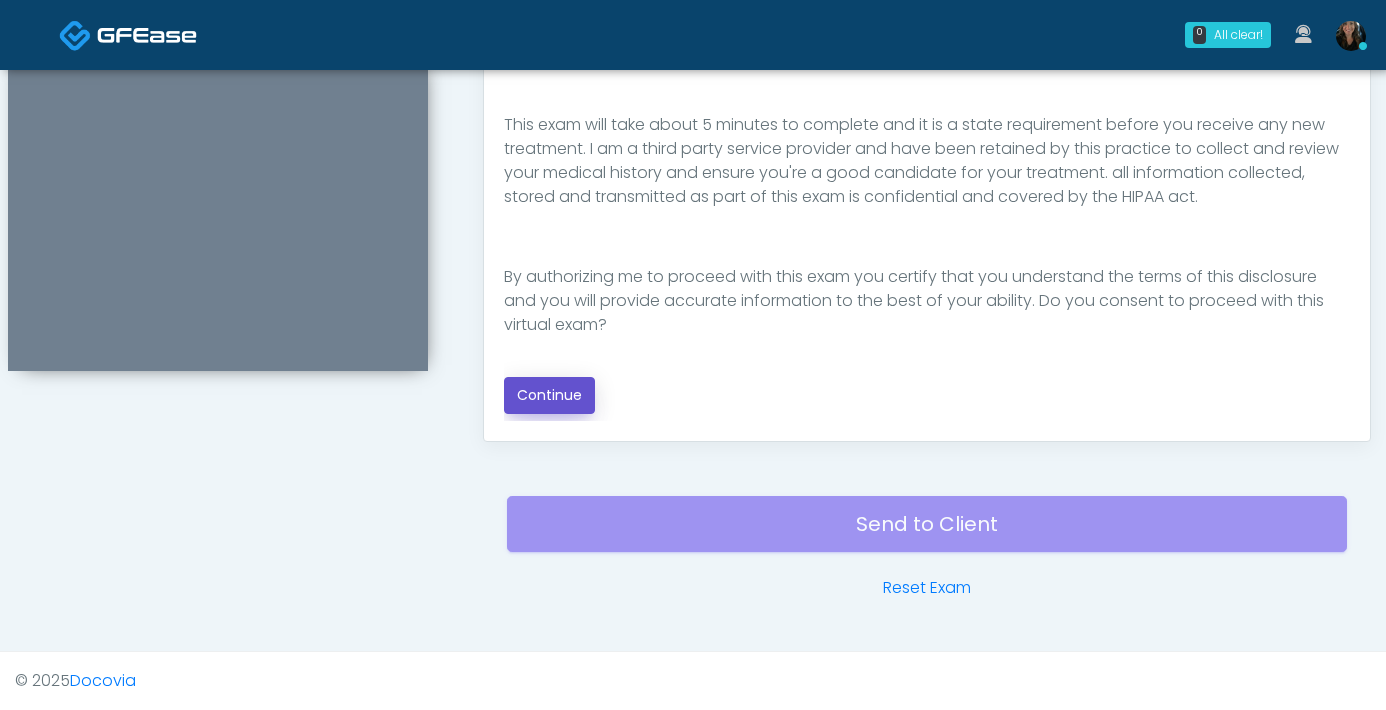 click on "Continue" at bounding box center [549, 395] 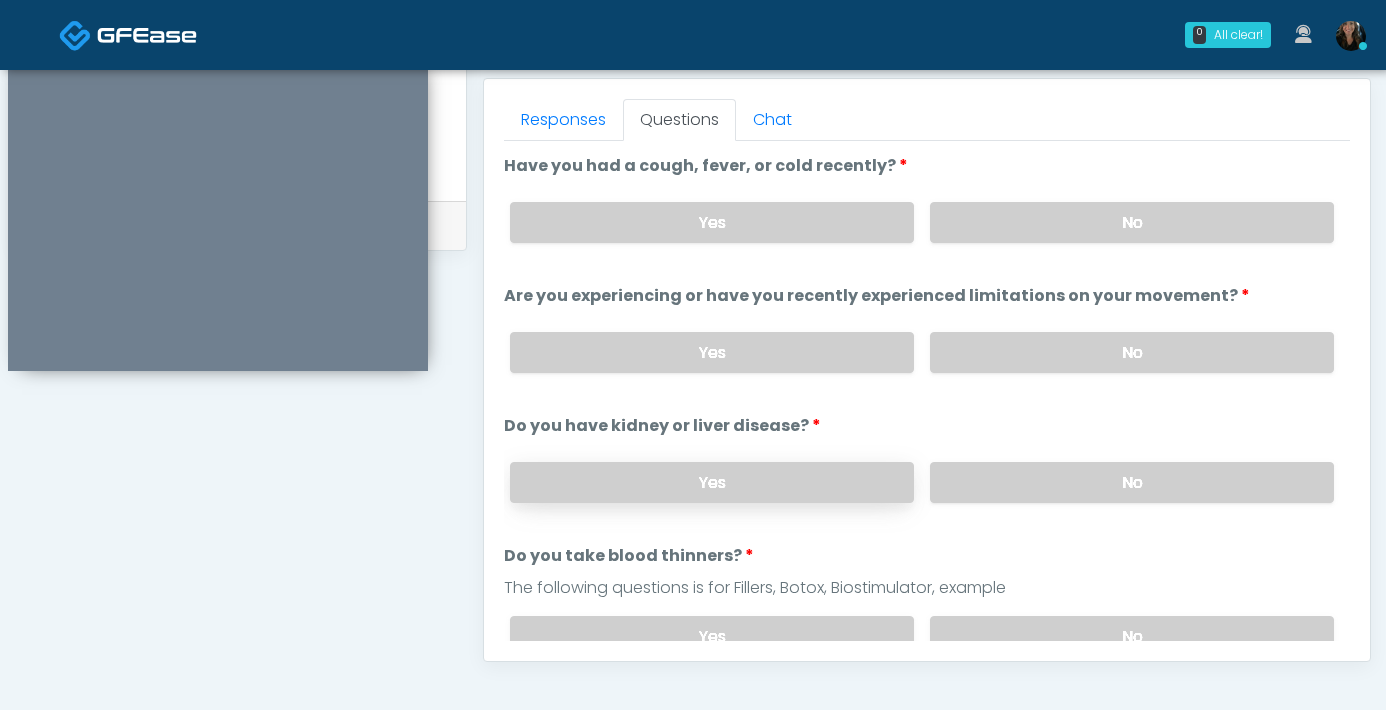 scroll, scrollTop: 853, scrollLeft: 0, axis: vertical 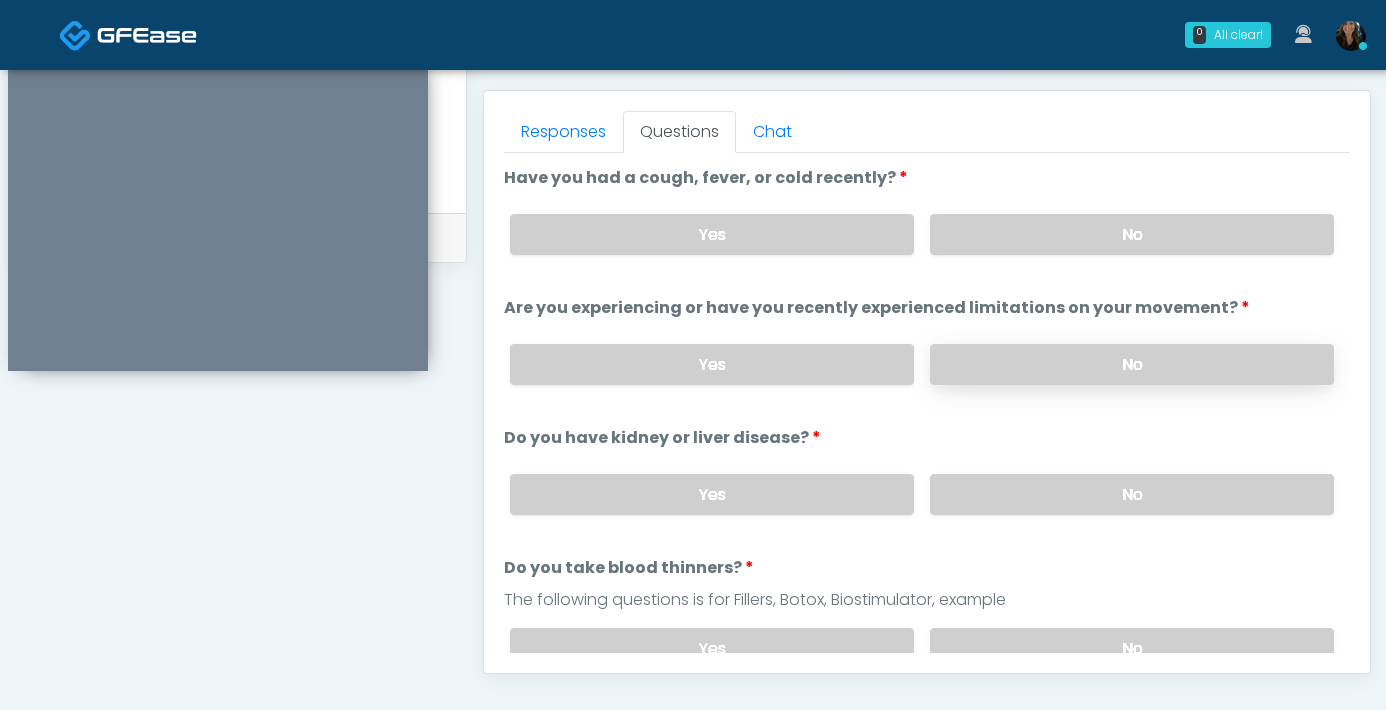 click on "No" at bounding box center (1132, 364) 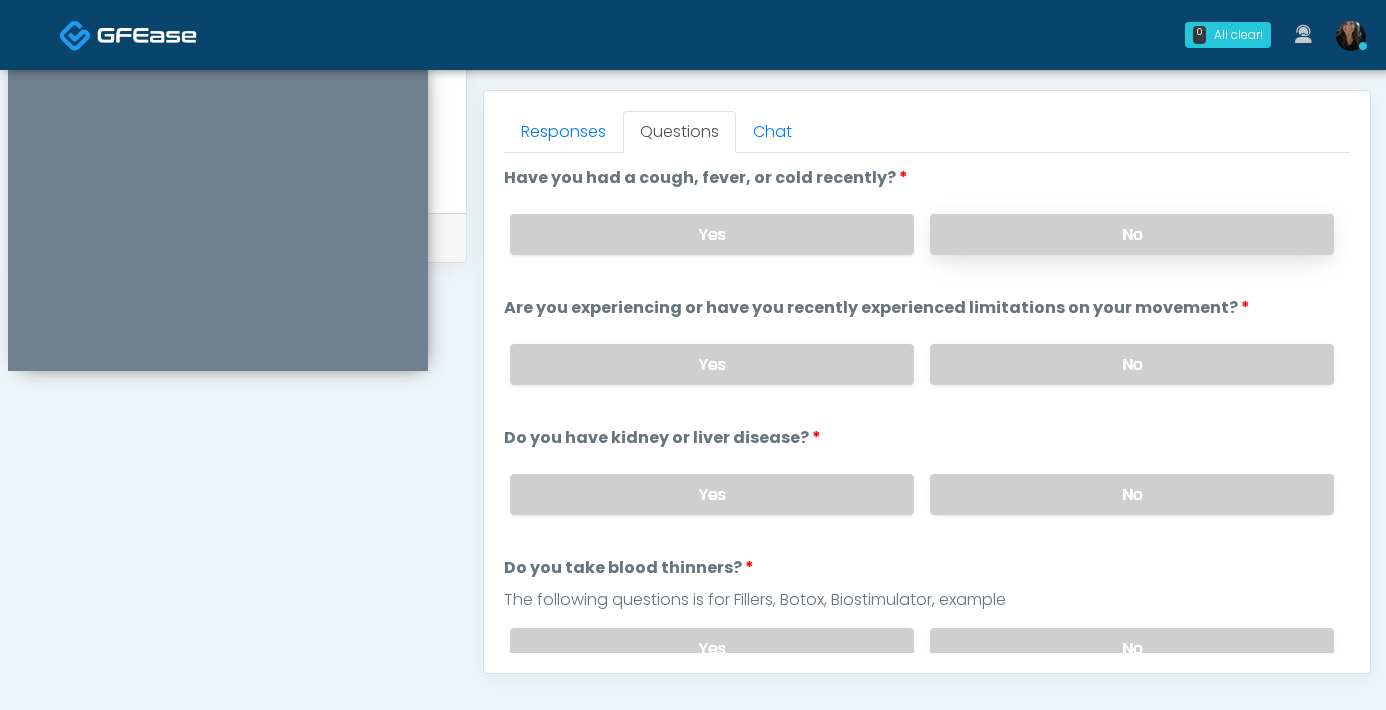 click on "No" at bounding box center [1132, 234] 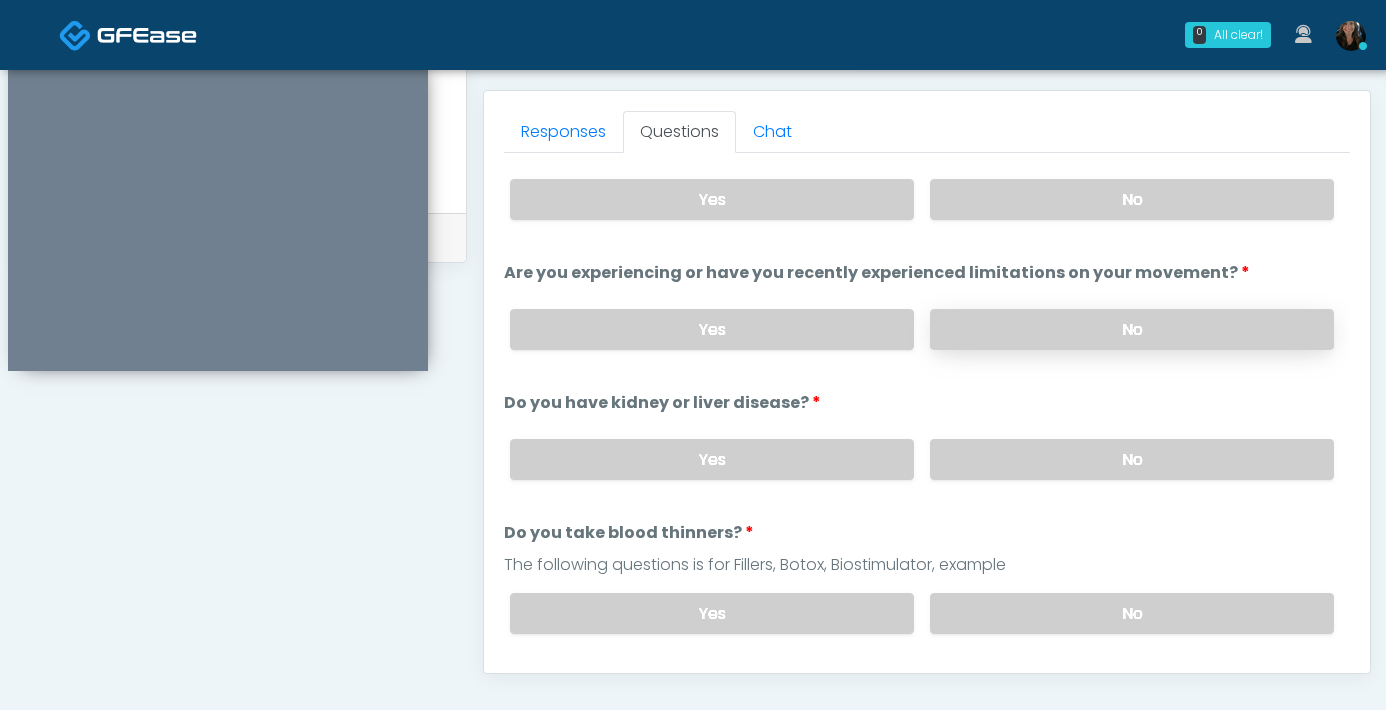 scroll, scrollTop: 49, scrollLeft: 0, axis: vertical 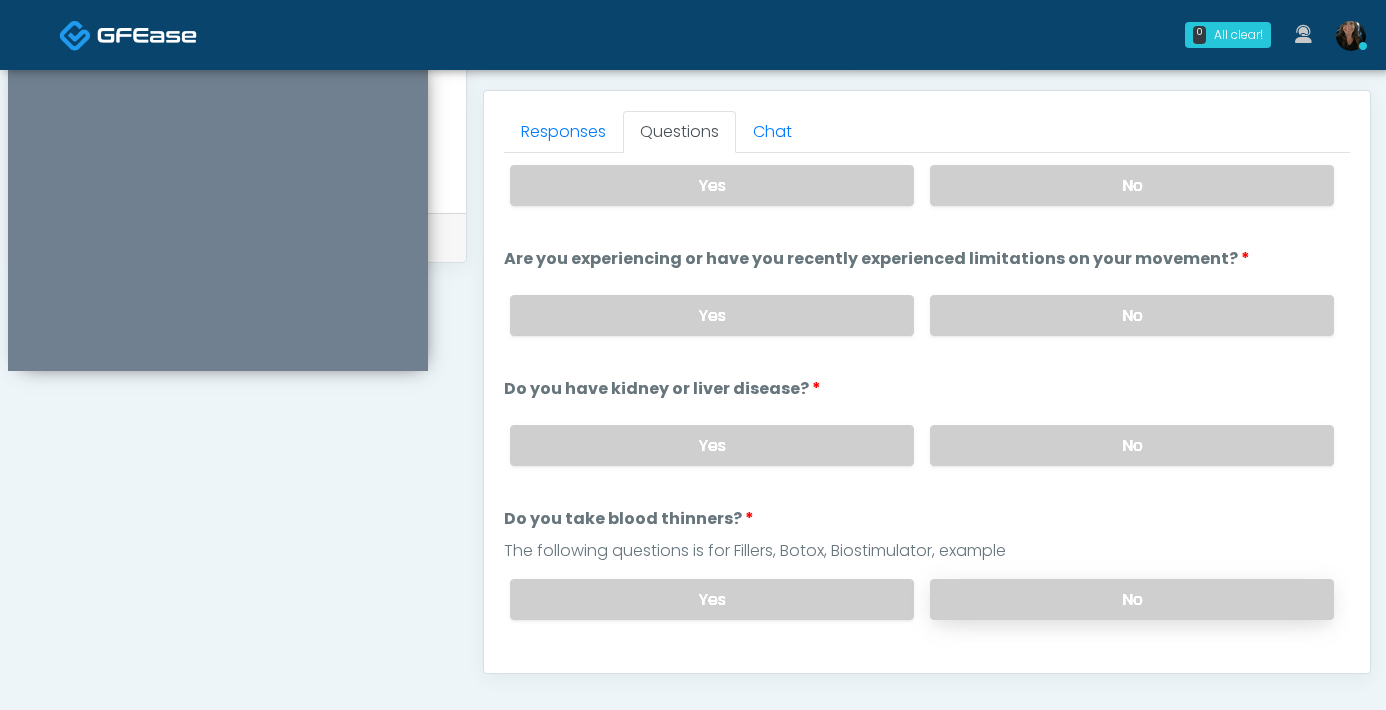 click on "No" at bounding box center [1132, 599] 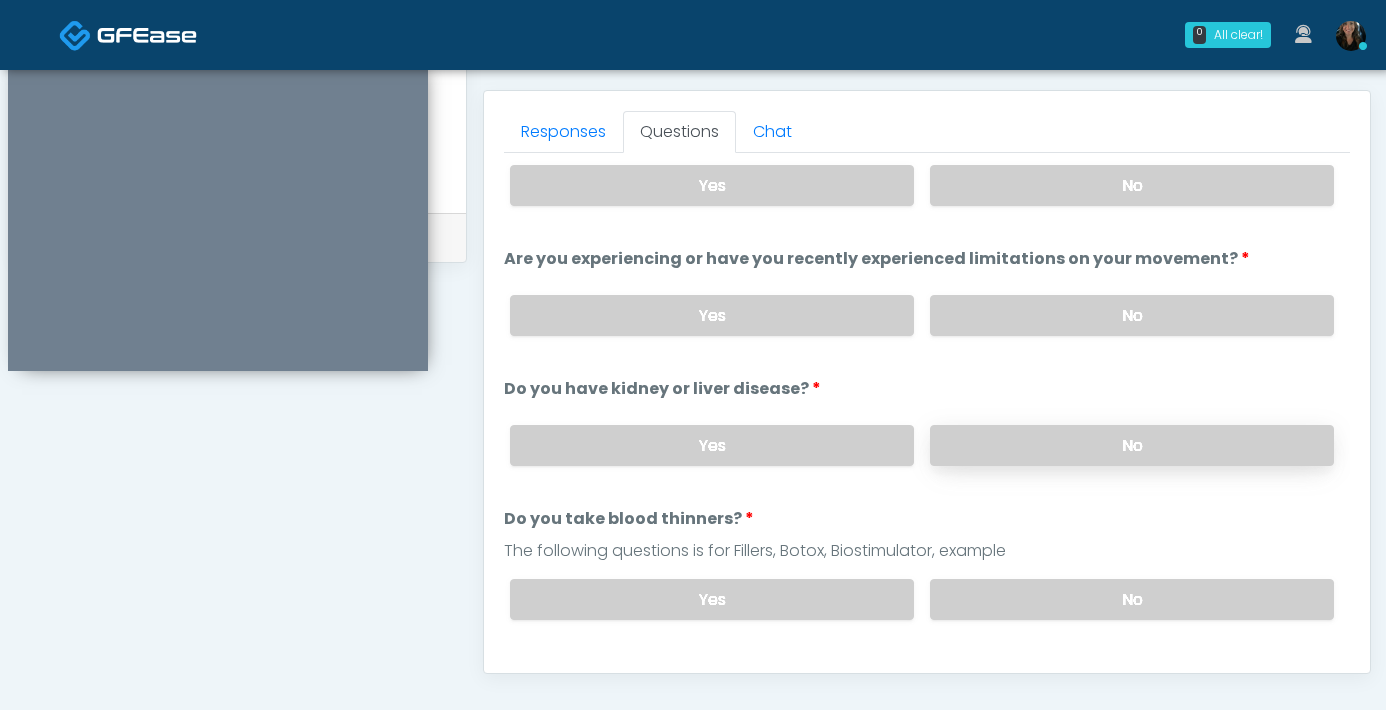 click on "No" at bounding box center (1132, 445) 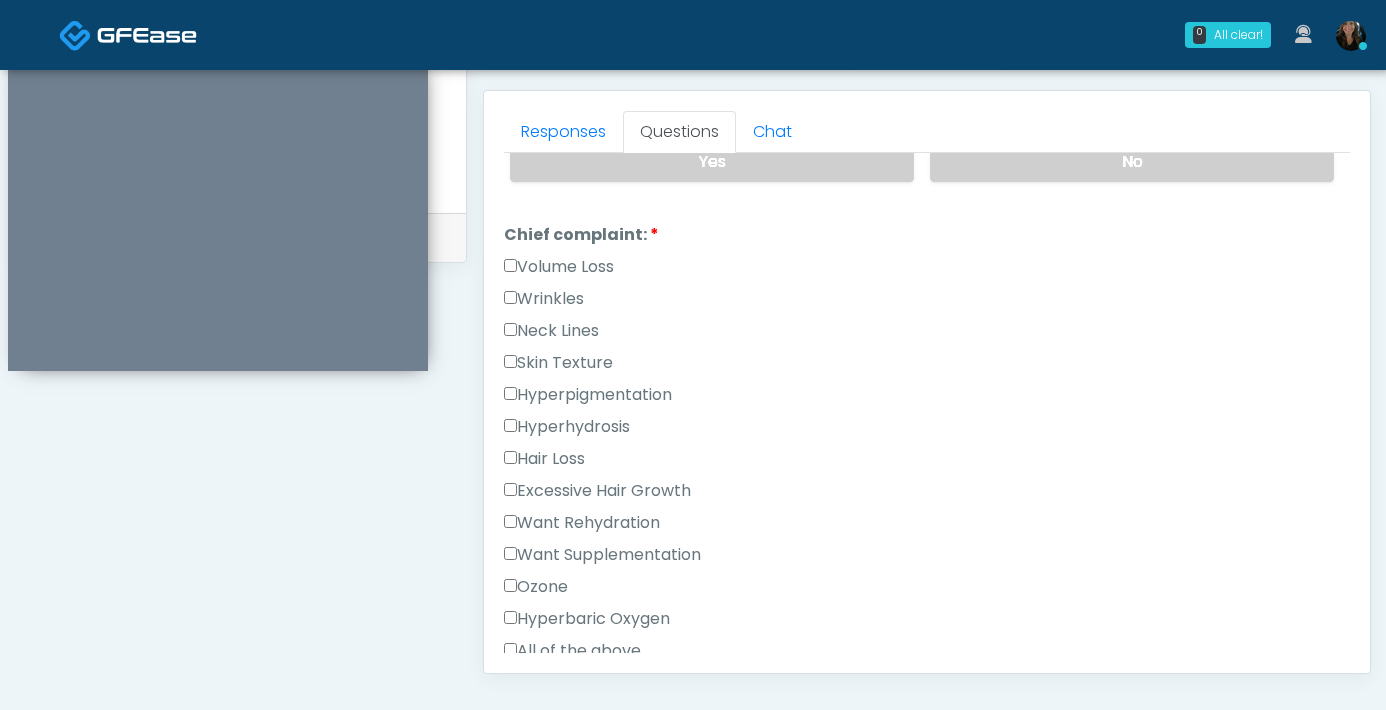 scroll, scrollTop: 530, scrollLeft: 0, axis: vertical 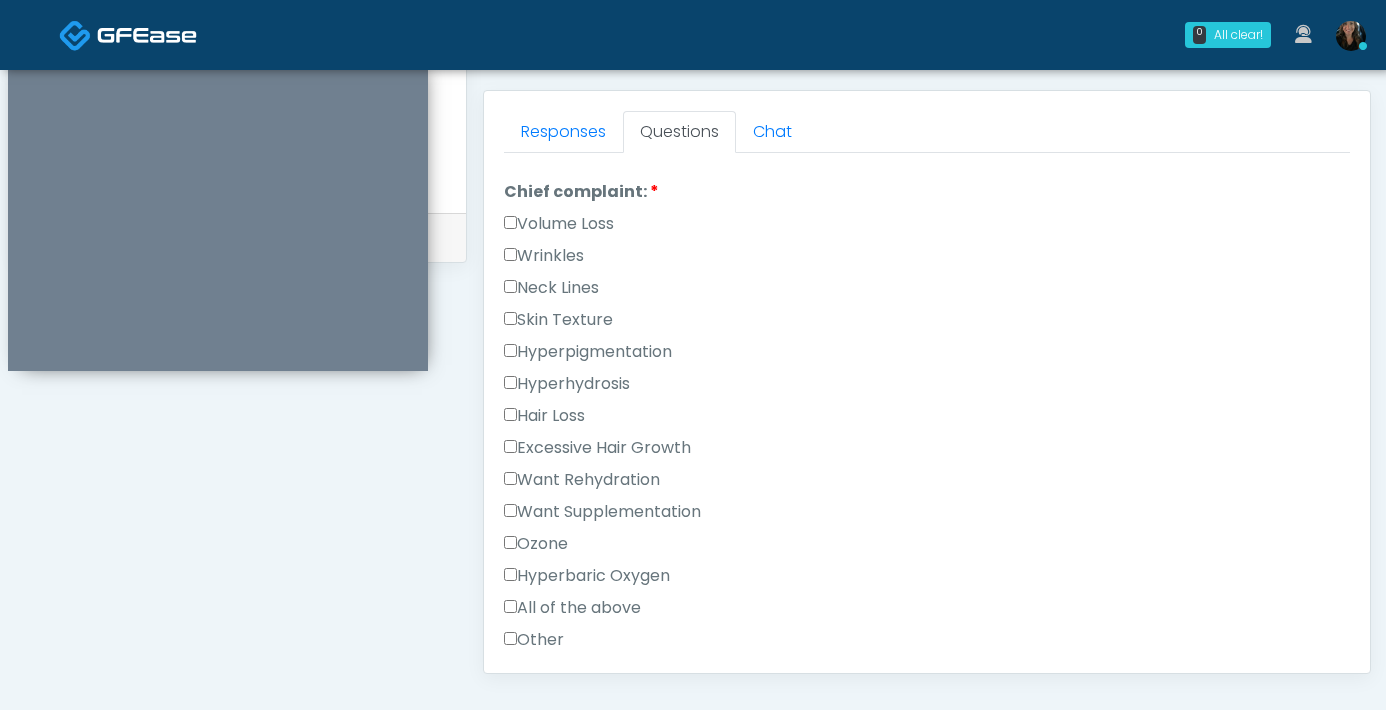 click on "Excessive Hair Growth" at bounding box center [927, 452] 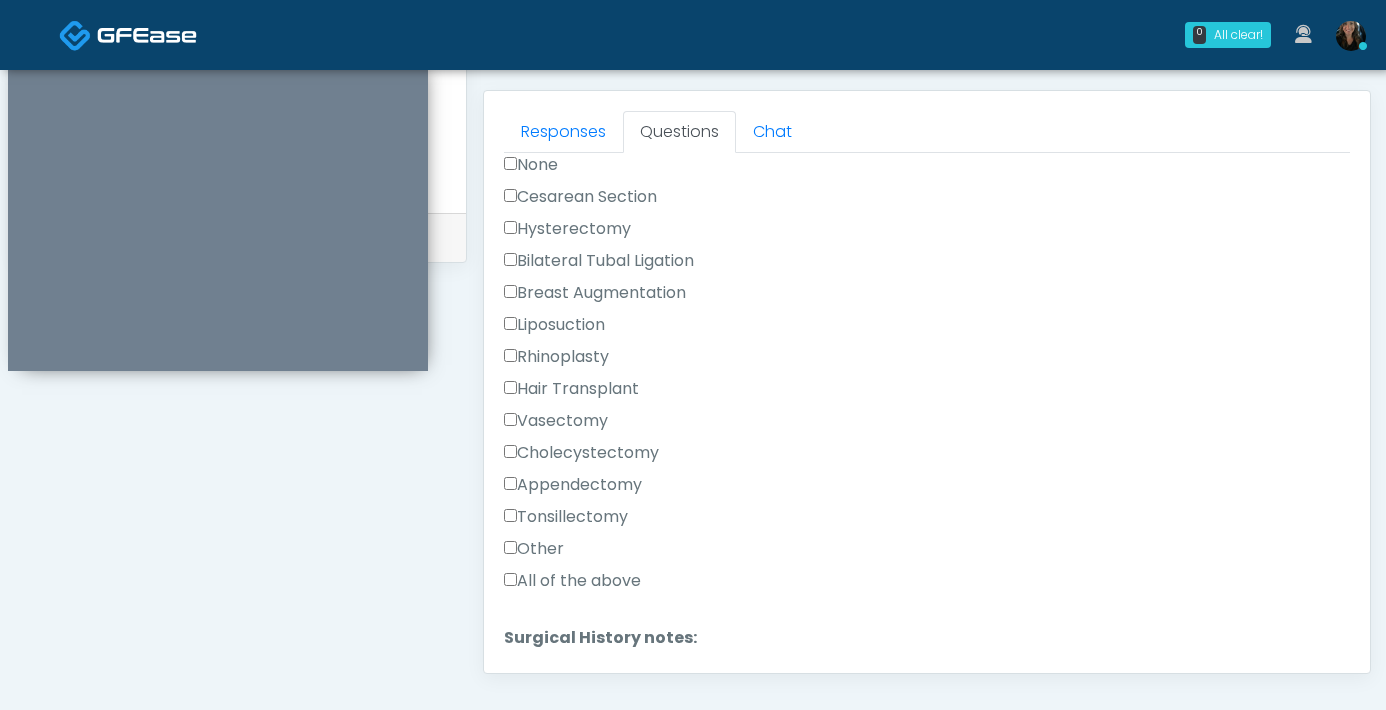 scroll, scrollTop: 1208, scrollLeft: 0, axis: vertical 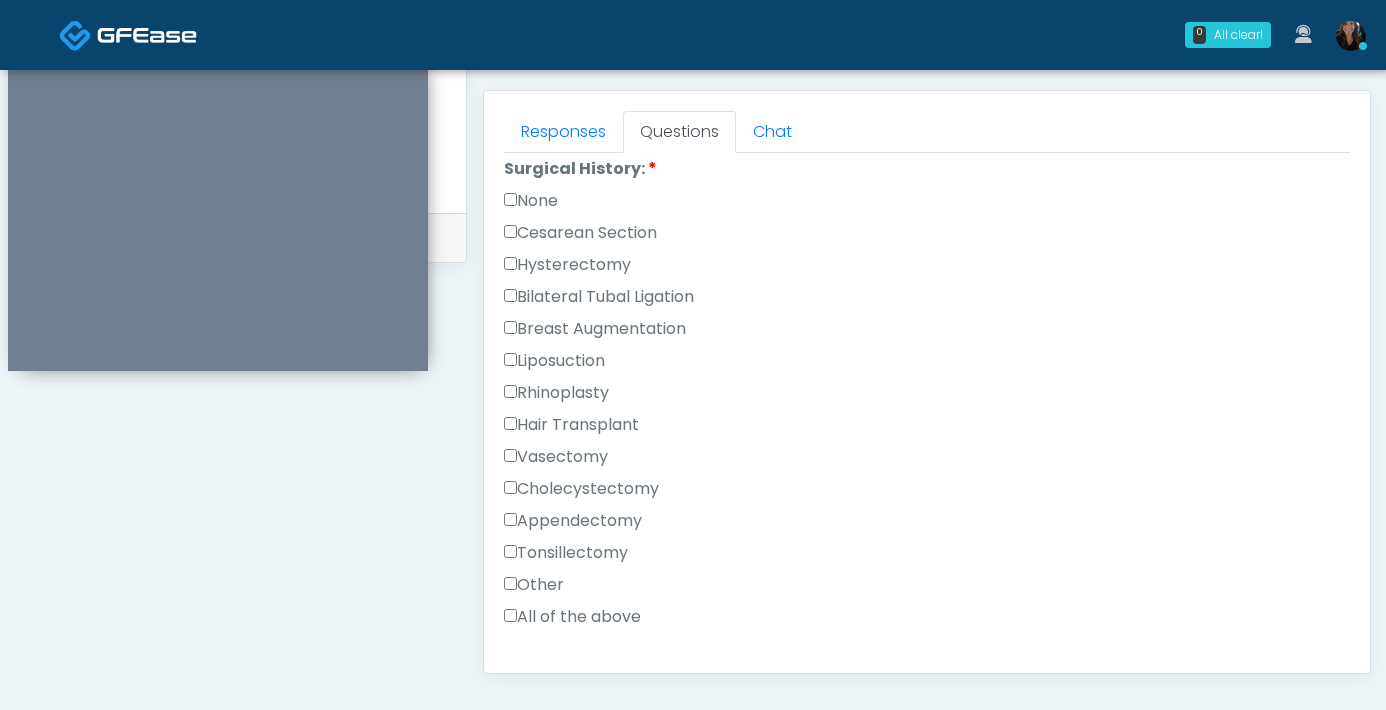 click on "All of the above" at bounding box center (572, 617) 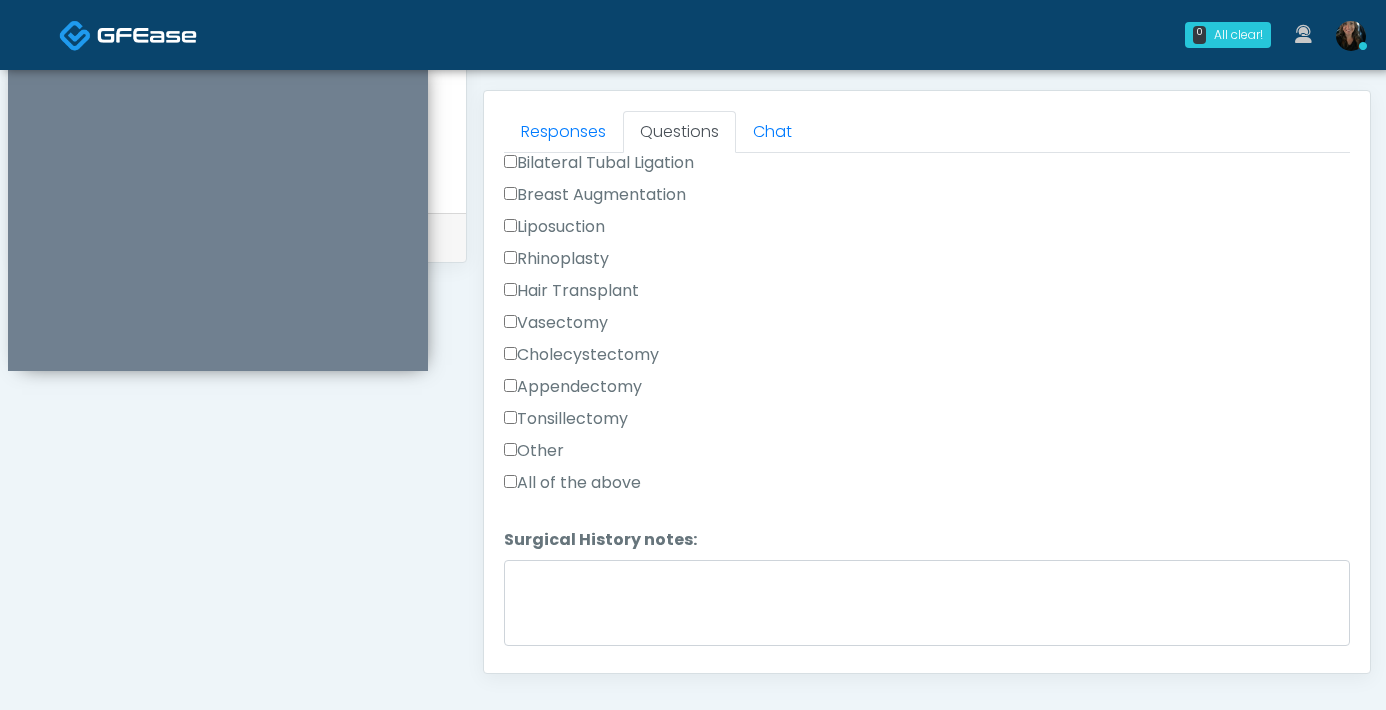 scroll, scrollTop: 1367, scrollLeft: 0, axis: vertical 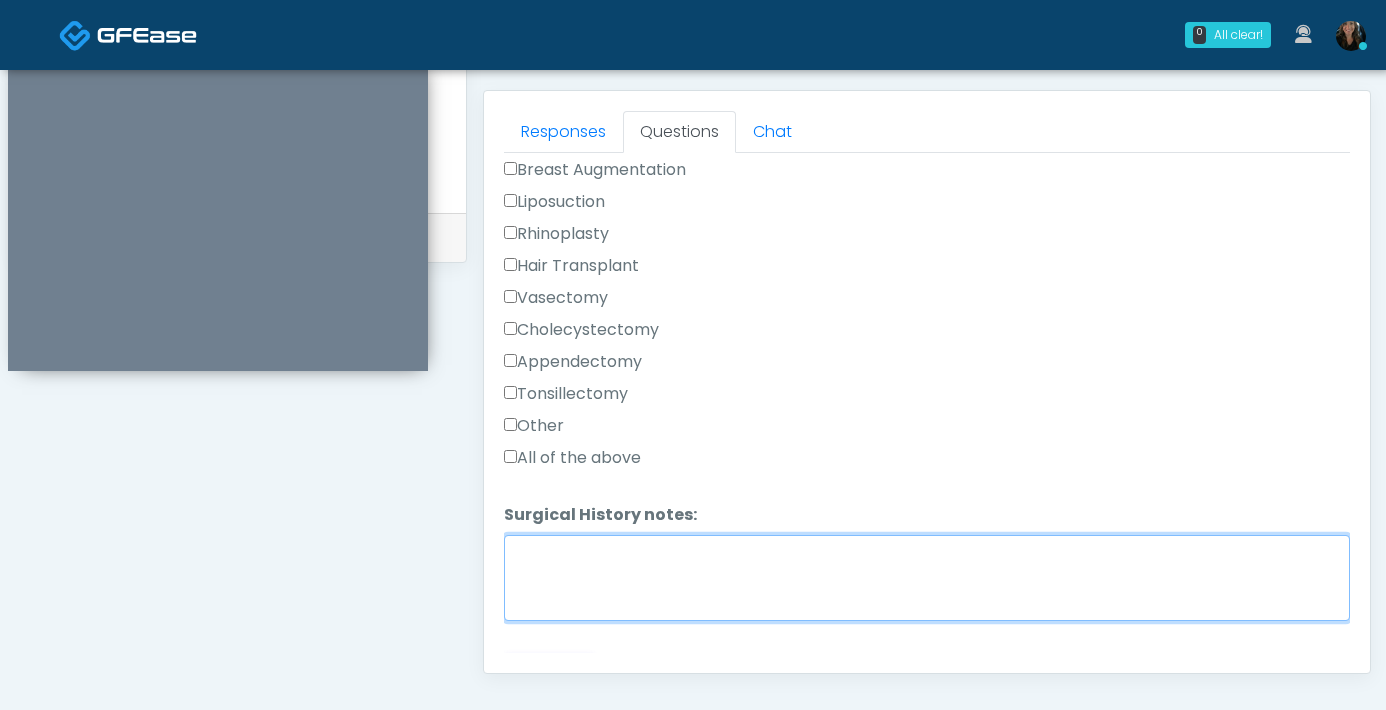 click on "Surgical History notes:" at bounding box center [927, 578] 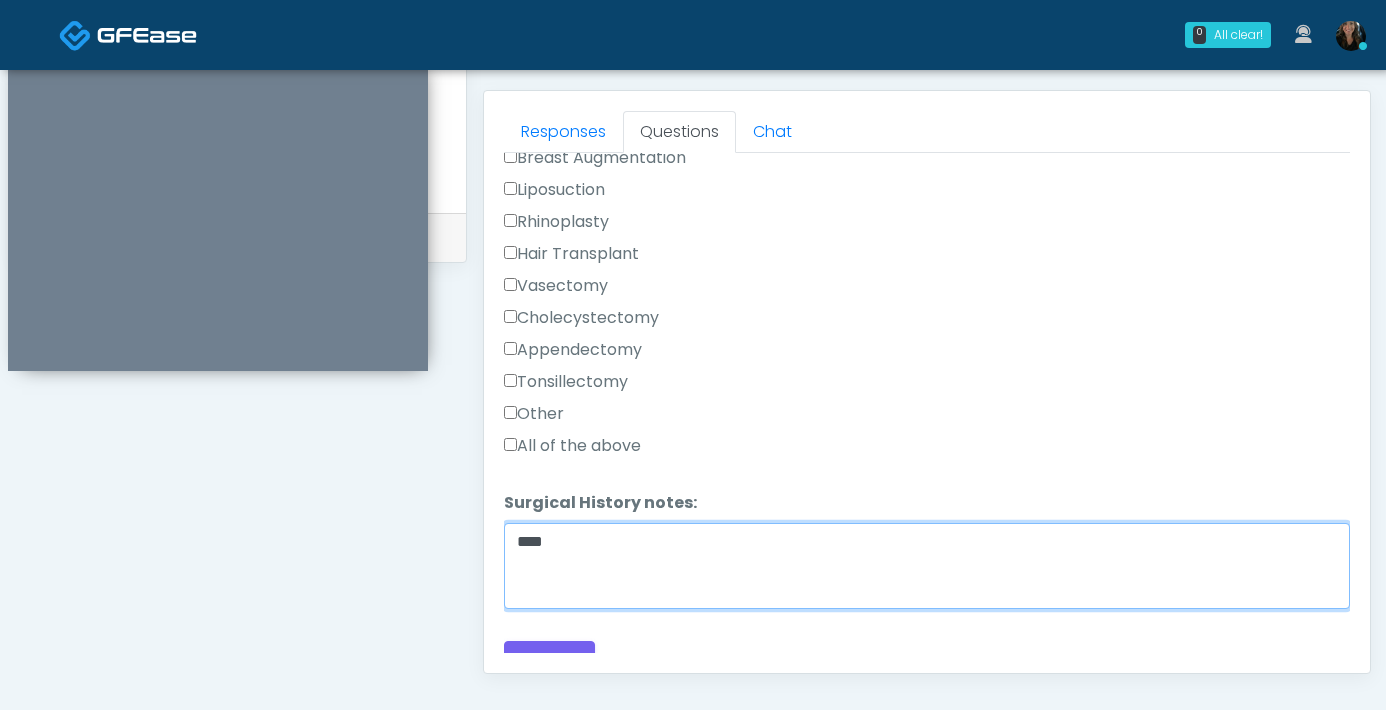 scroll, scrollTop: 1399, scrollLeft: 0, axis: vertical 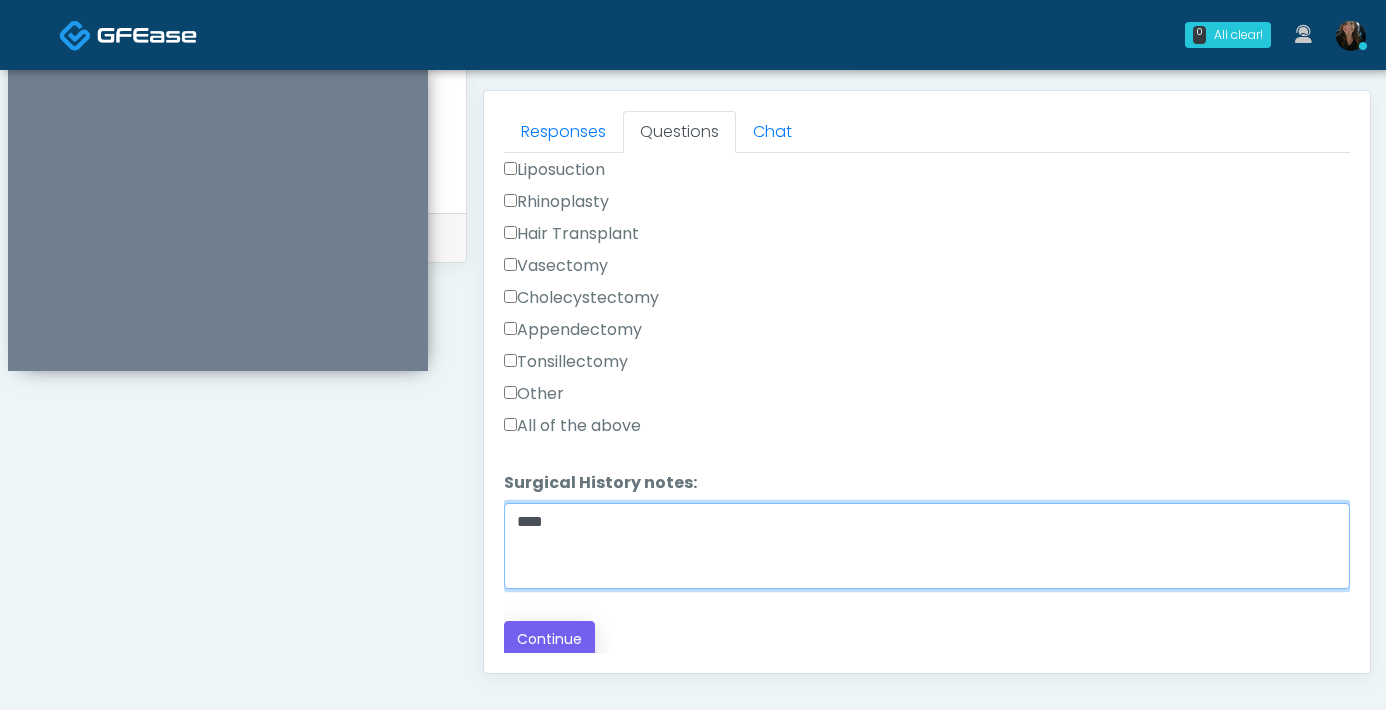 type on "****" 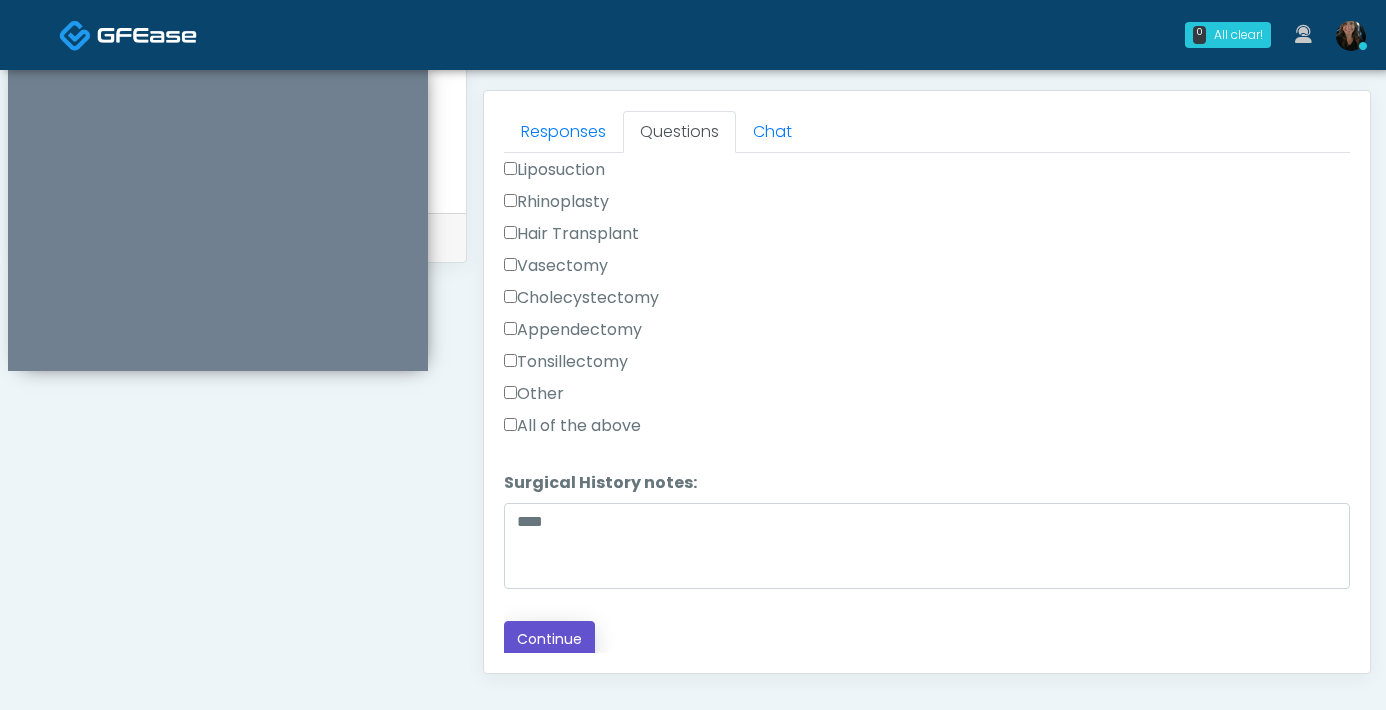 click on "Continue" at bounding box center (549, 639) 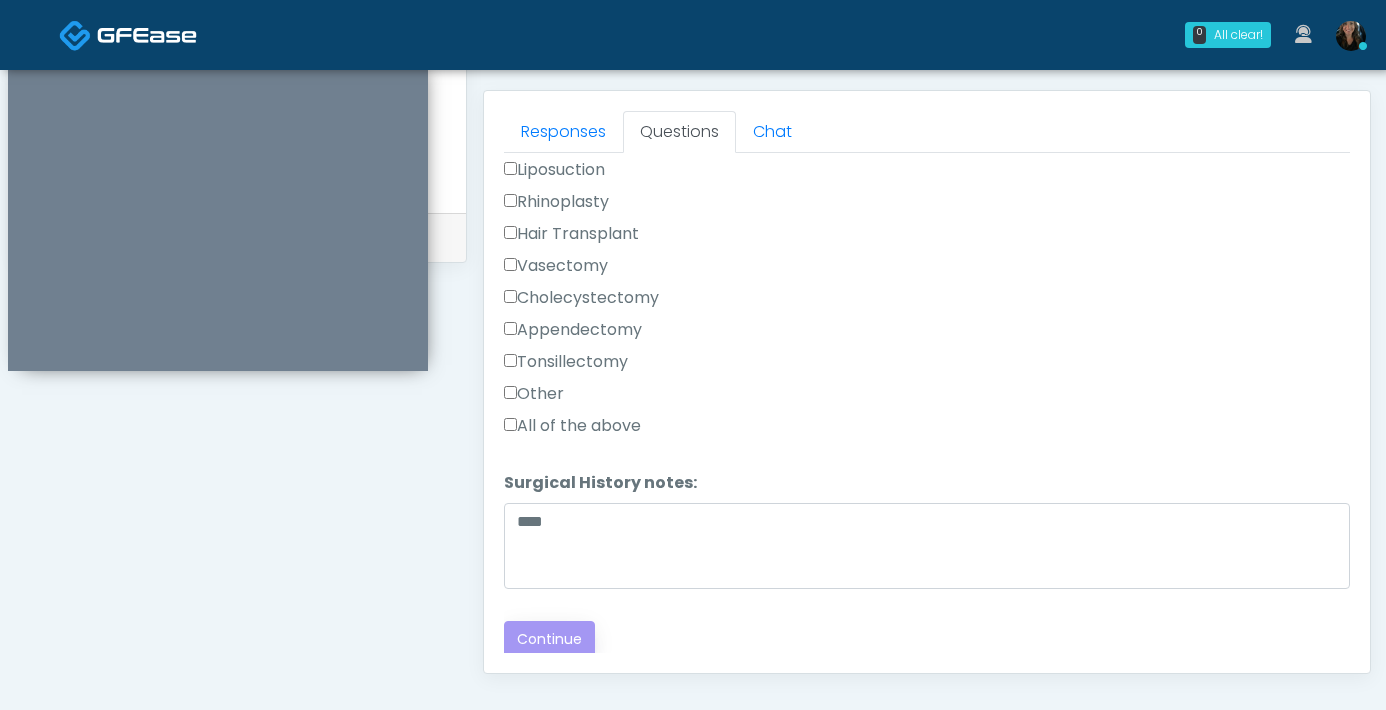 scroll, scrollTop: 1085, scrollLeft: 0, axis: vertical 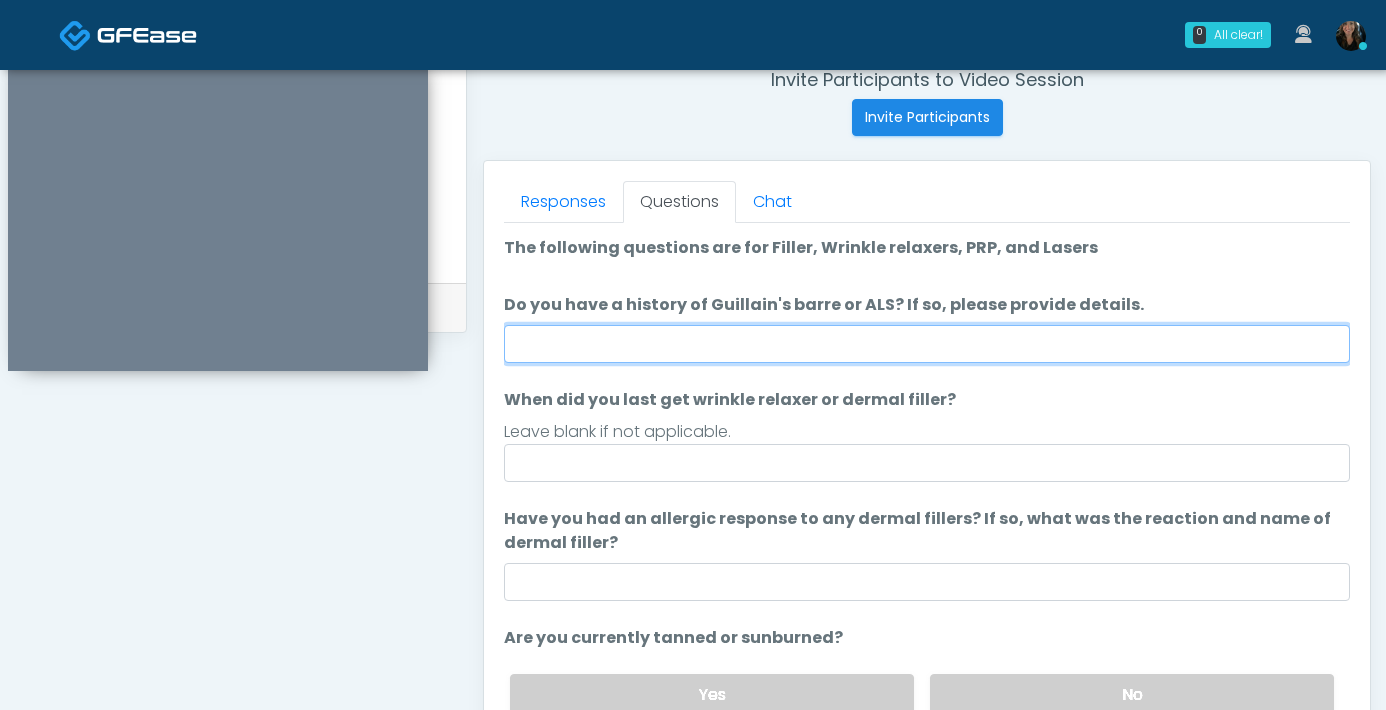 click on "Do you have a history of Guillain's barre or ALS? If so, please provide details." at bounding box center (927, 344) 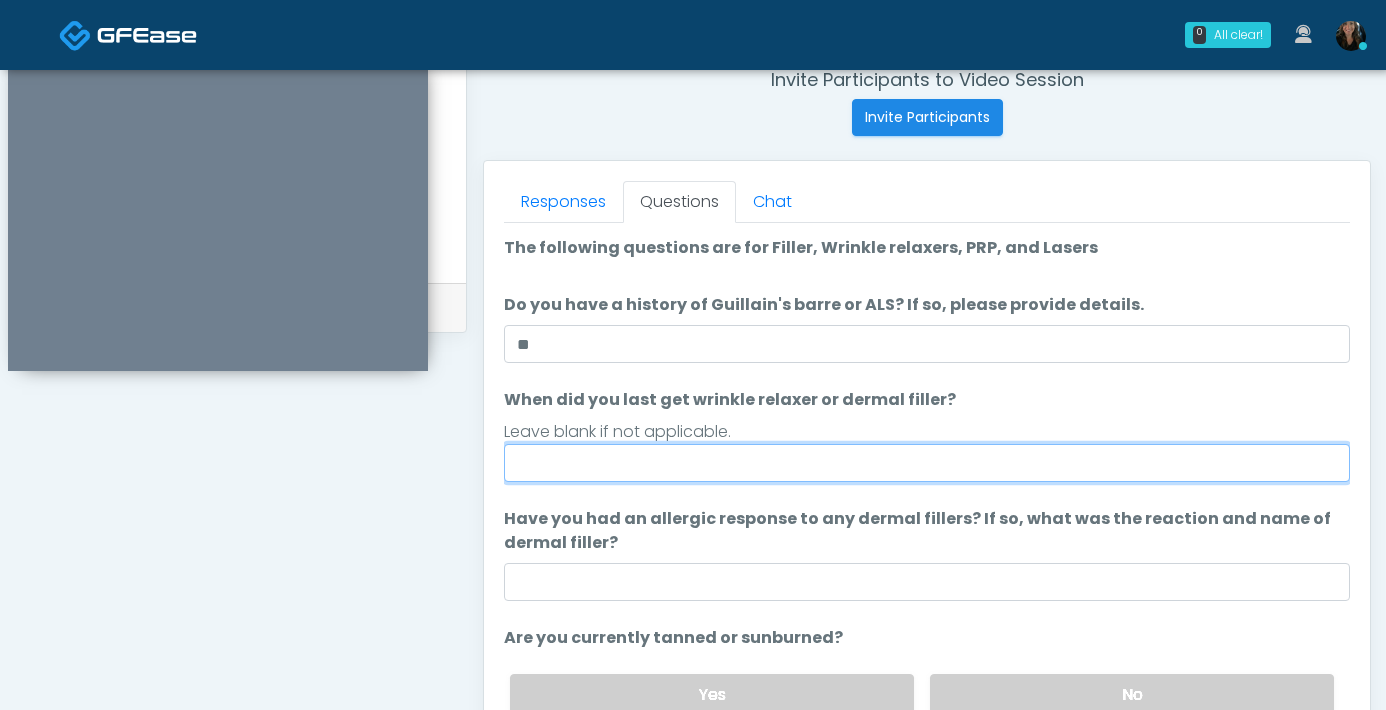 click on "When did you last get wrinkle relaxer or dermal filler?" at bounding box center [927, 463] 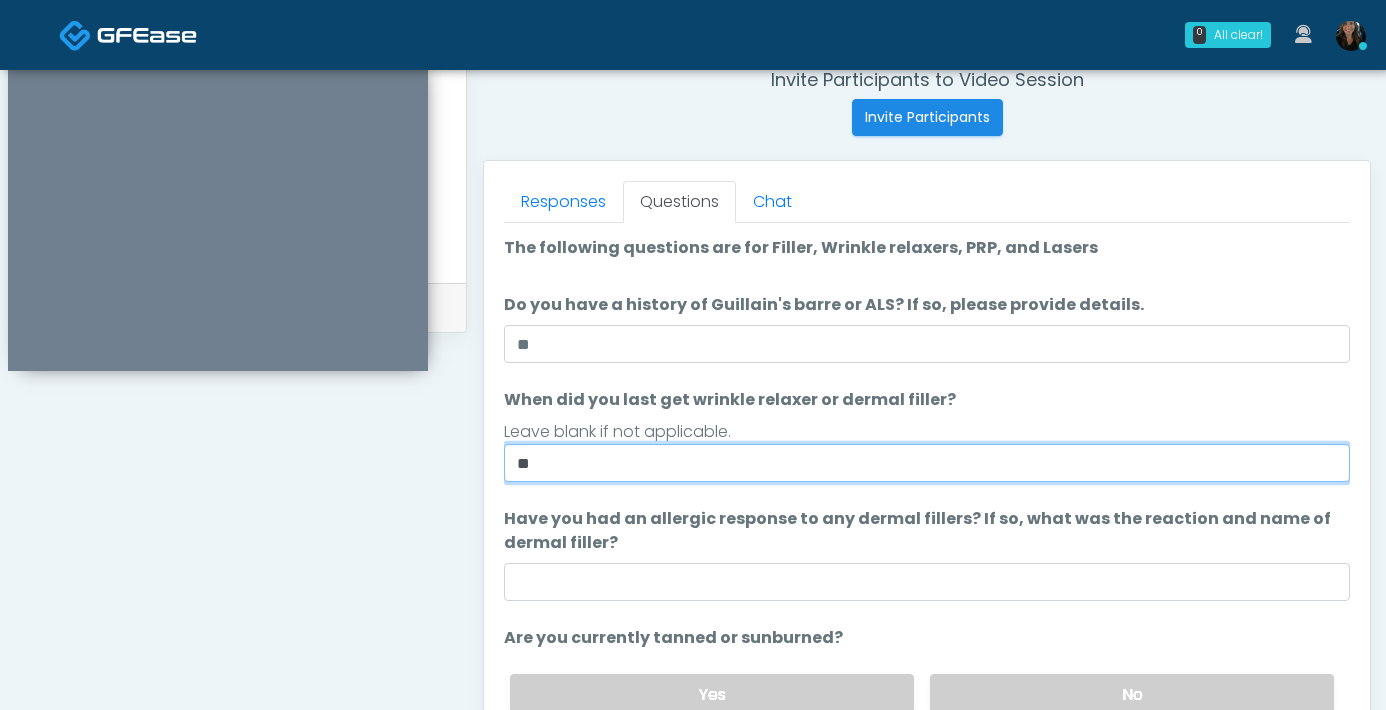 type on "*" 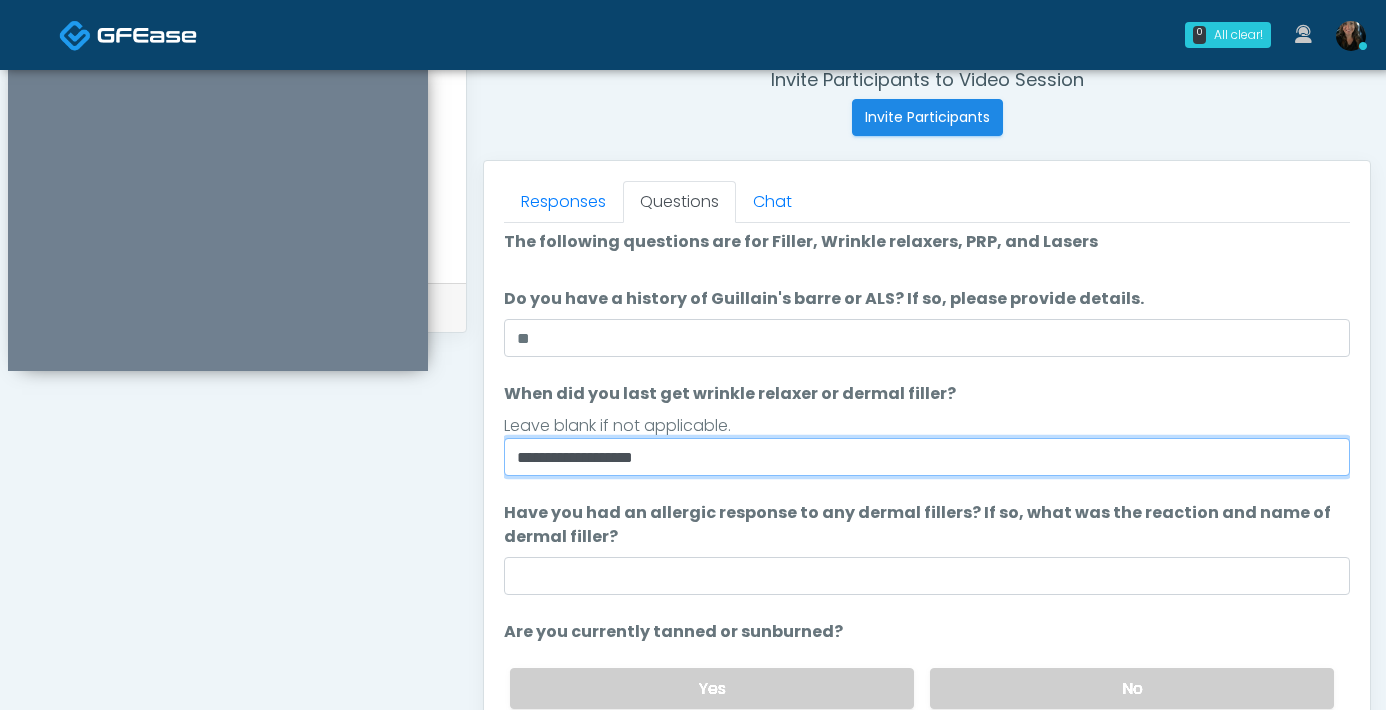 scroll, scrollTop: 18, scrollLeft: 0, axis: vertical 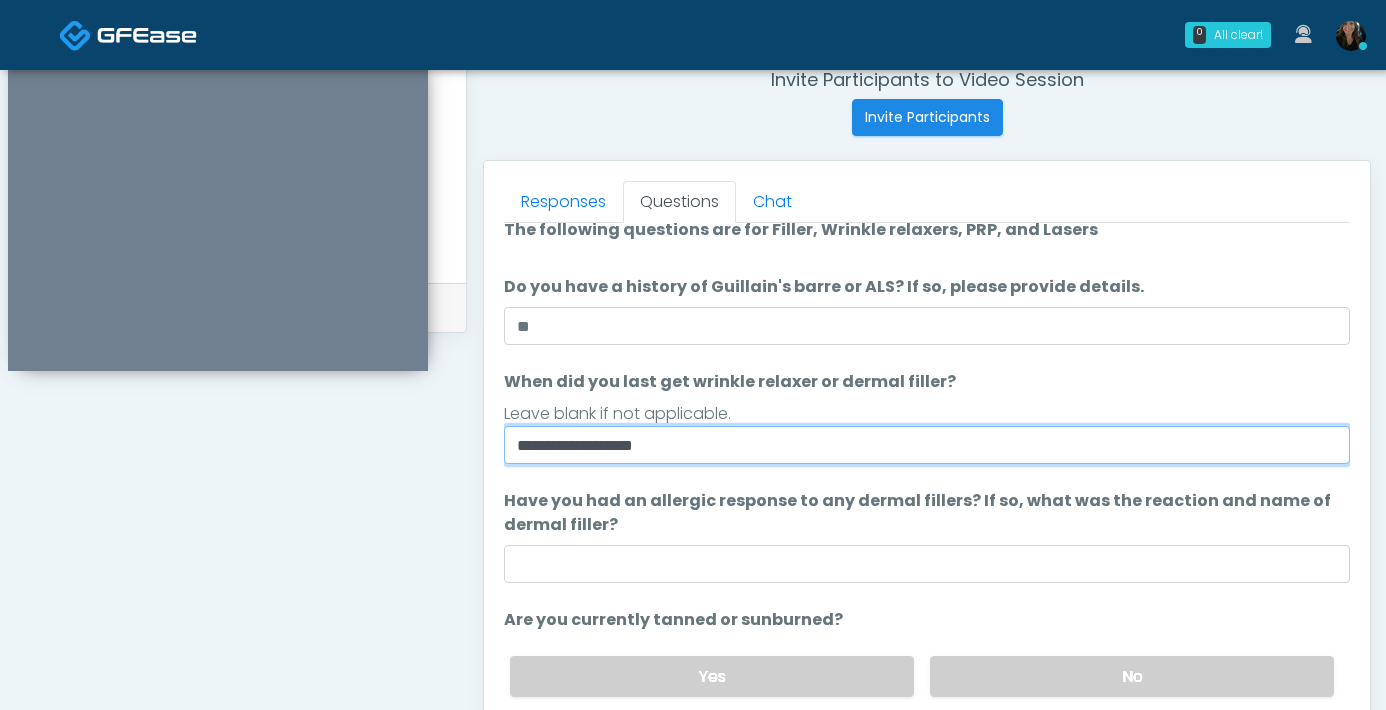 type on "**********" 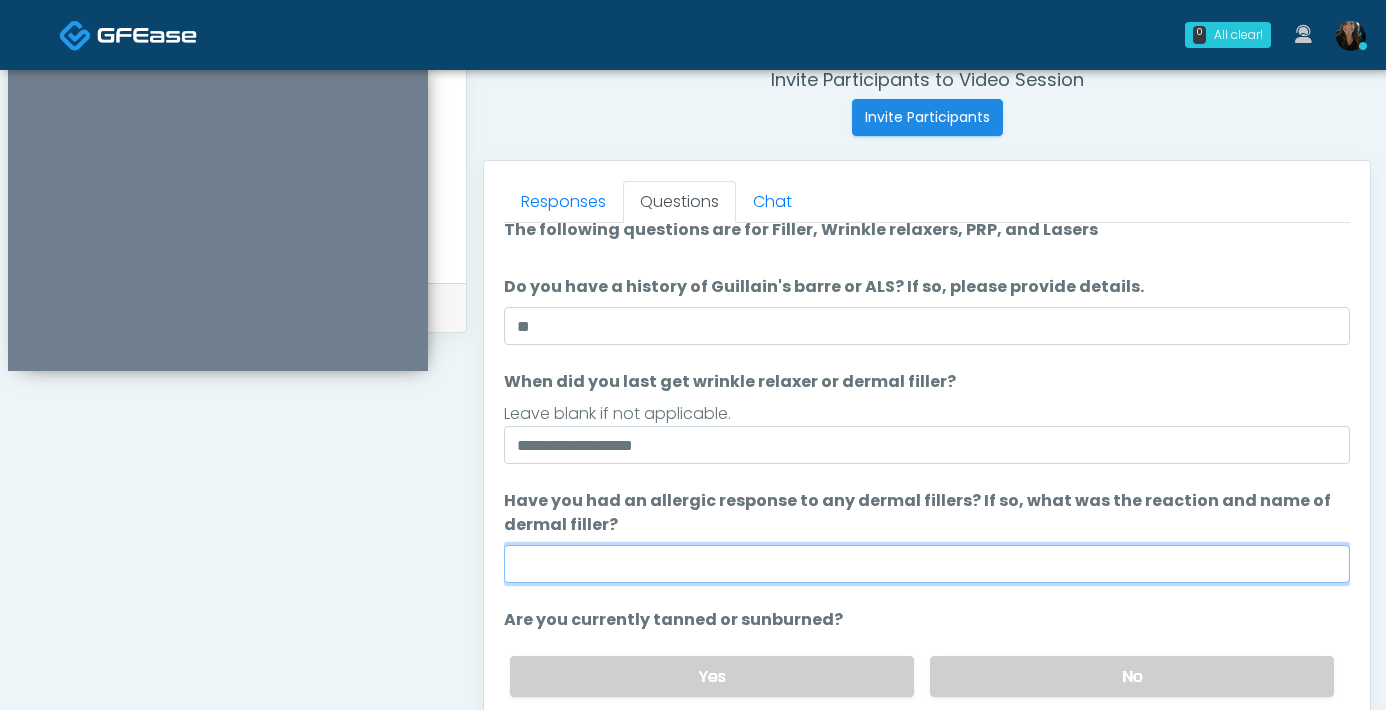 click on "Have you had an allergic response to any dermal fillers? If so, what was the reaction and name of dermal filler?" at bounding box center (927, 564) 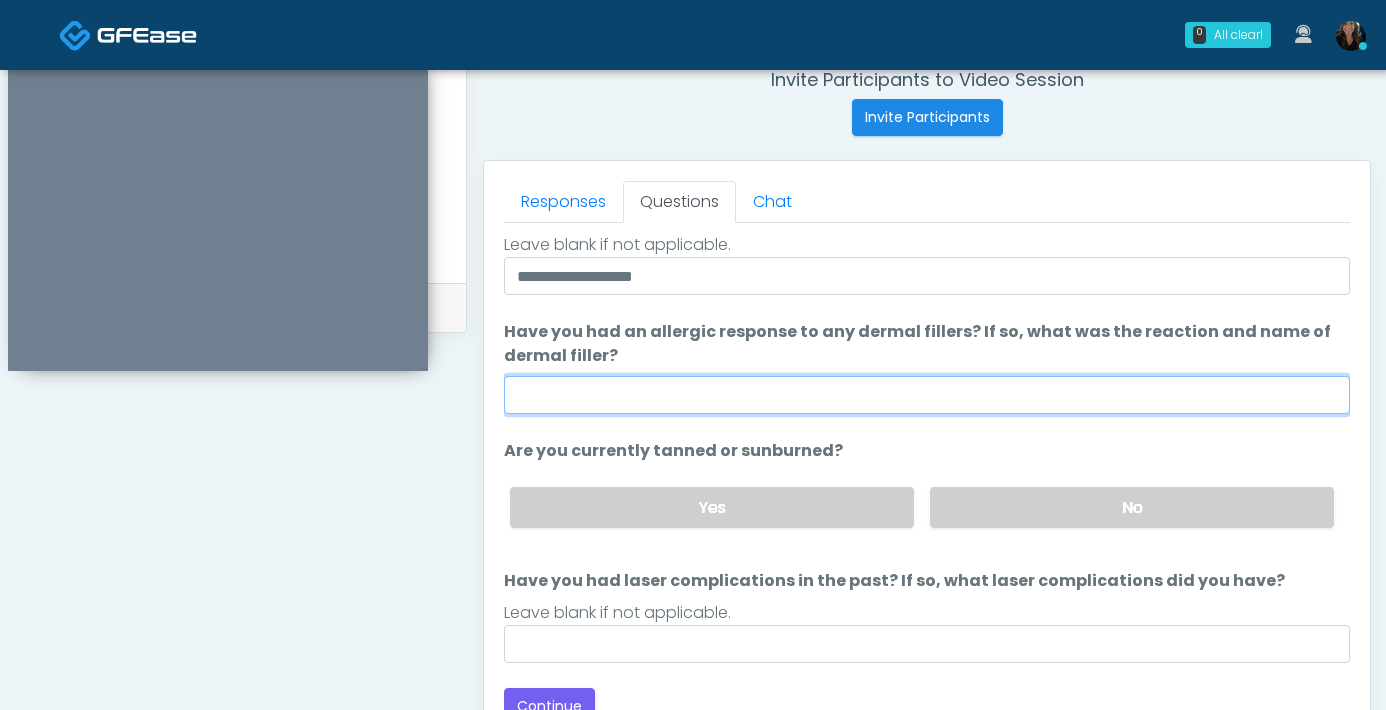 scroll, scrollTop: 188, scrollLeft: 0, axis: vertical 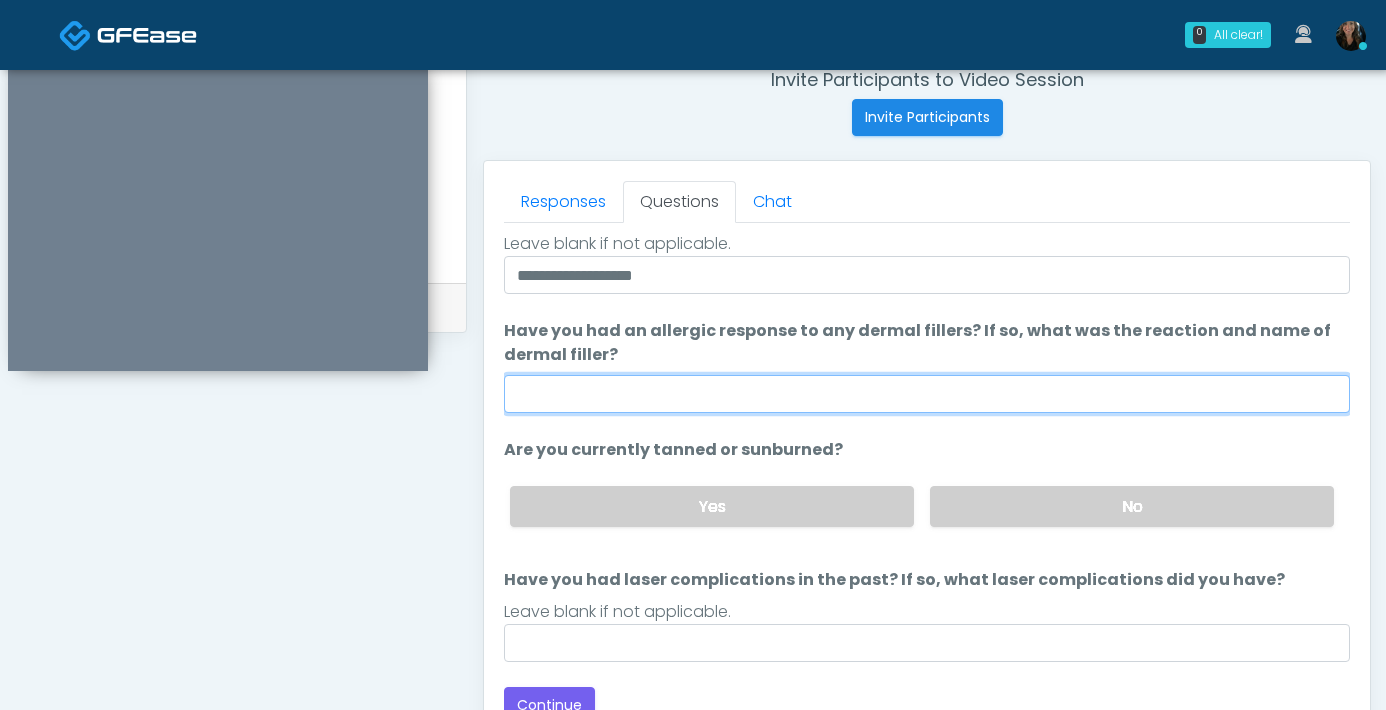 click on "Have you had an allergic response to any dermal fillers? If so, what was the reaction and name of dermal filler?" at bounding box center (927, 394) 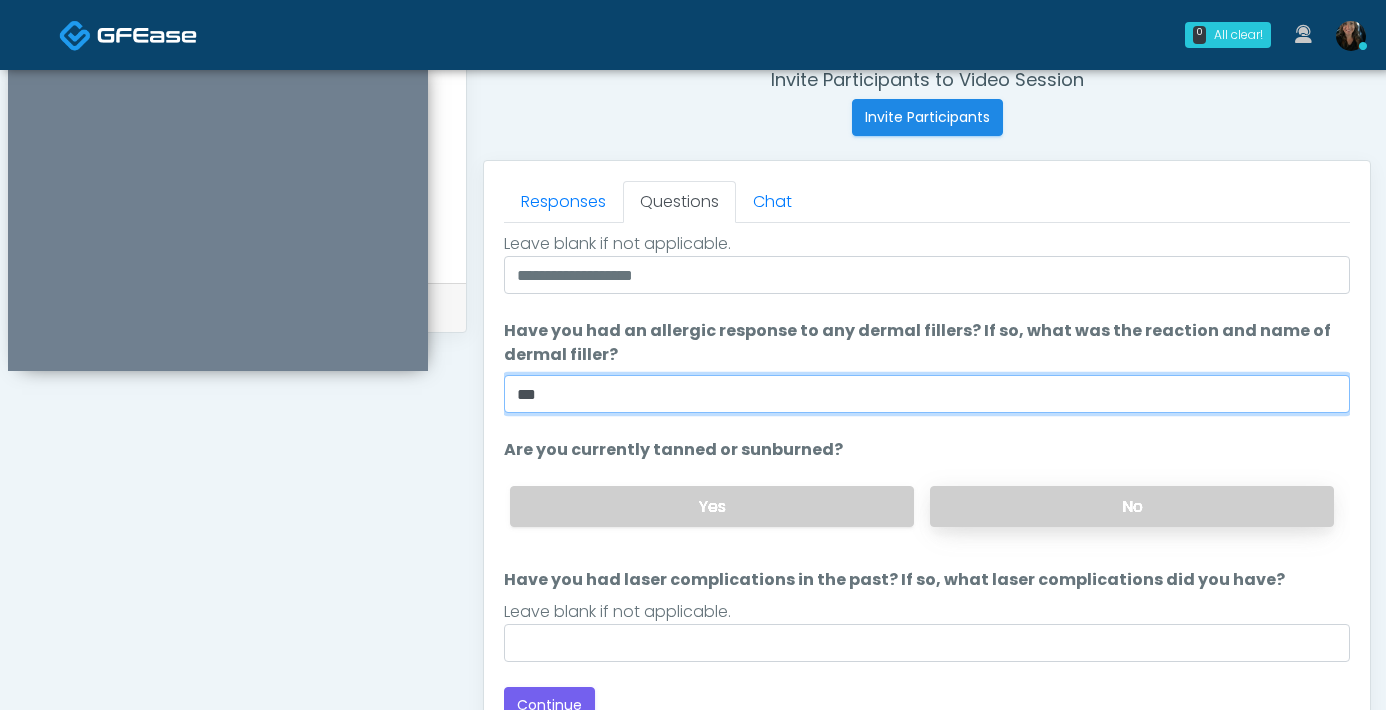 type on "***" 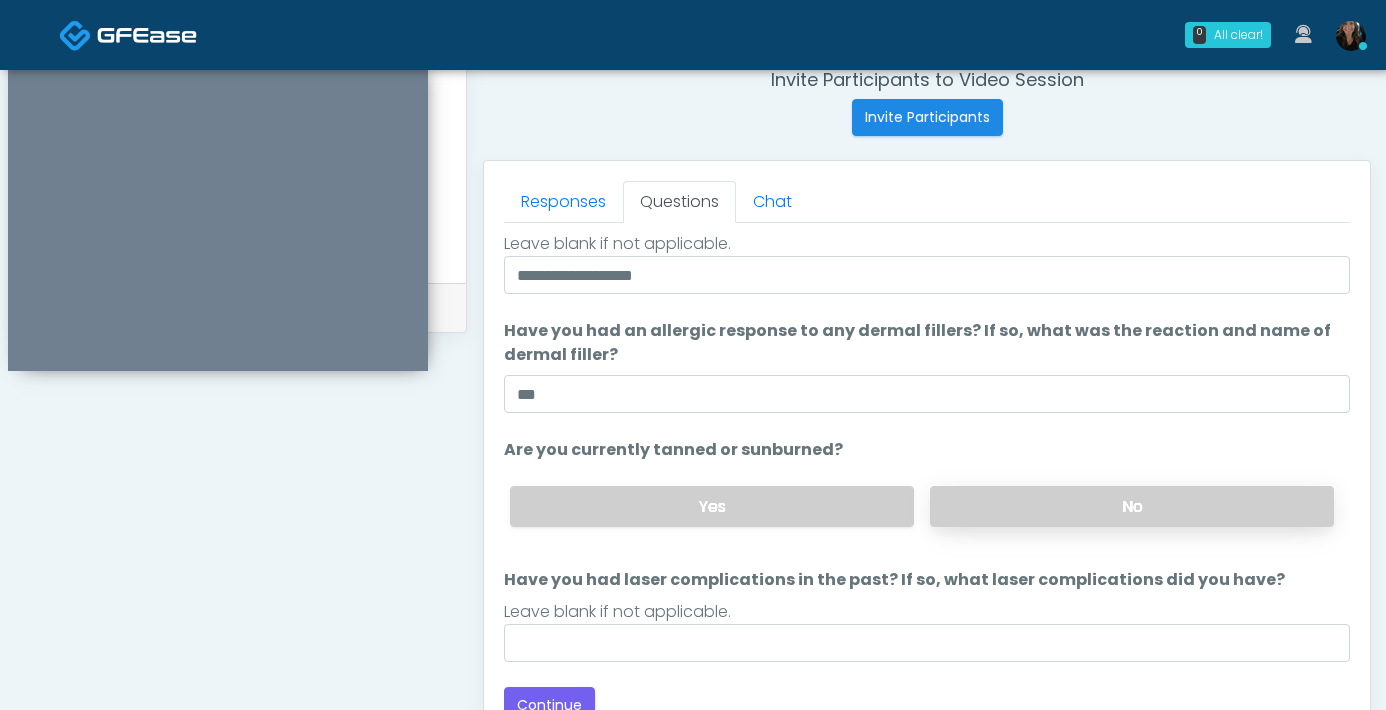 click on "No" at bounding box center (1132, 506) 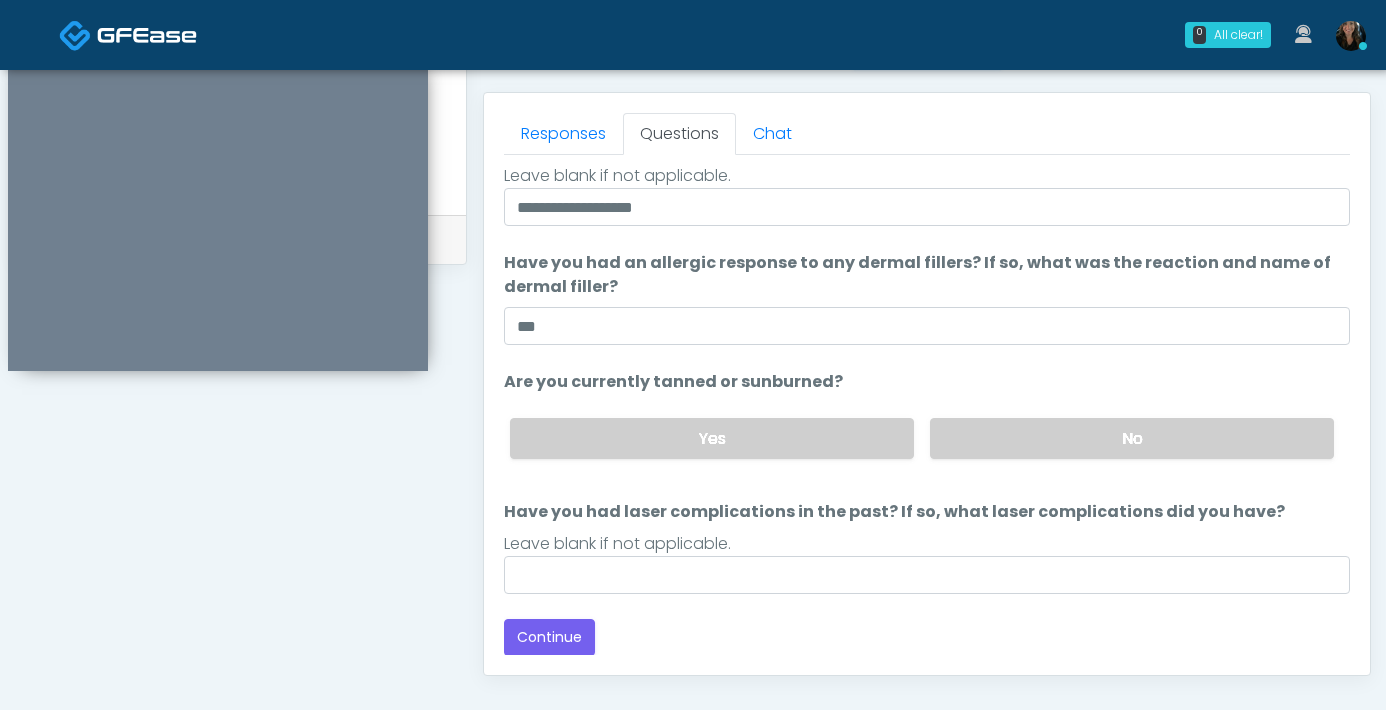 scroll, scrollTop: 855, scrollLeft: 0, axis: vertical 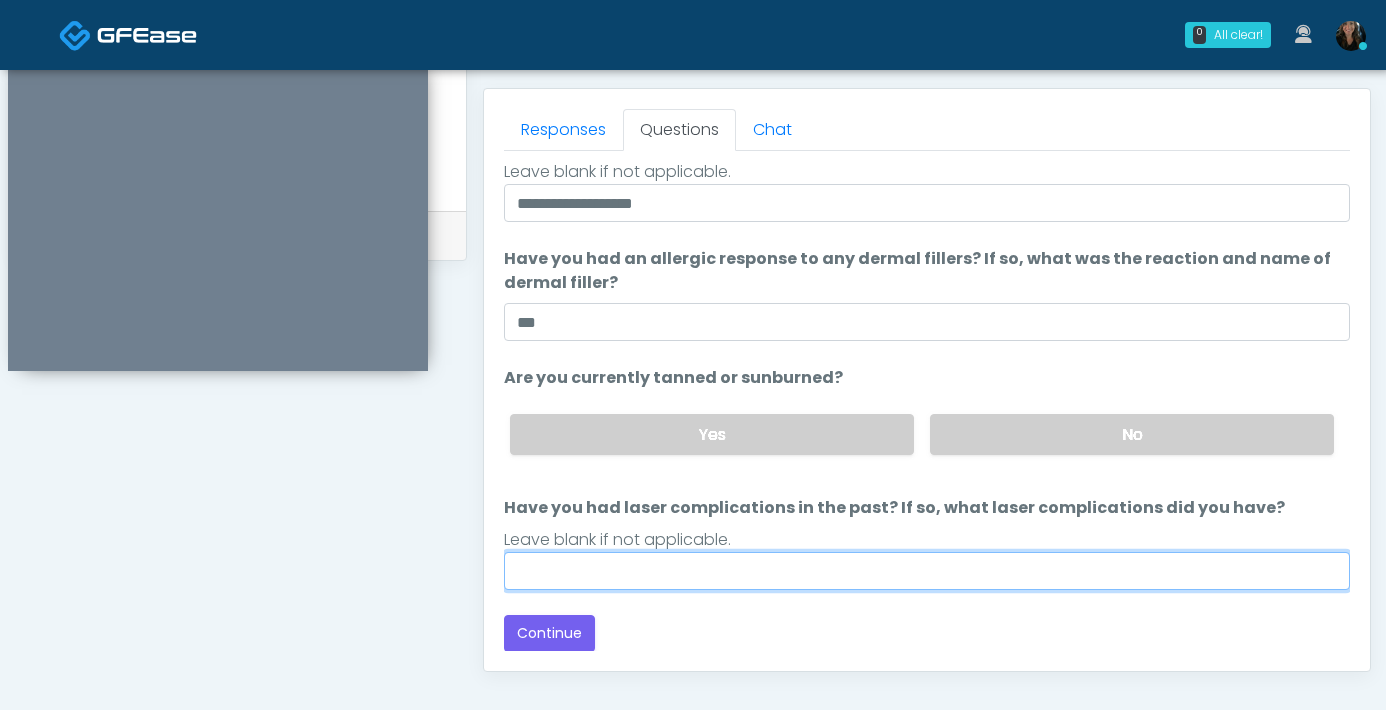 click on "Have you had laser complications in the past? If so, what laser complications did you have?" at bounding box center (927, 571) 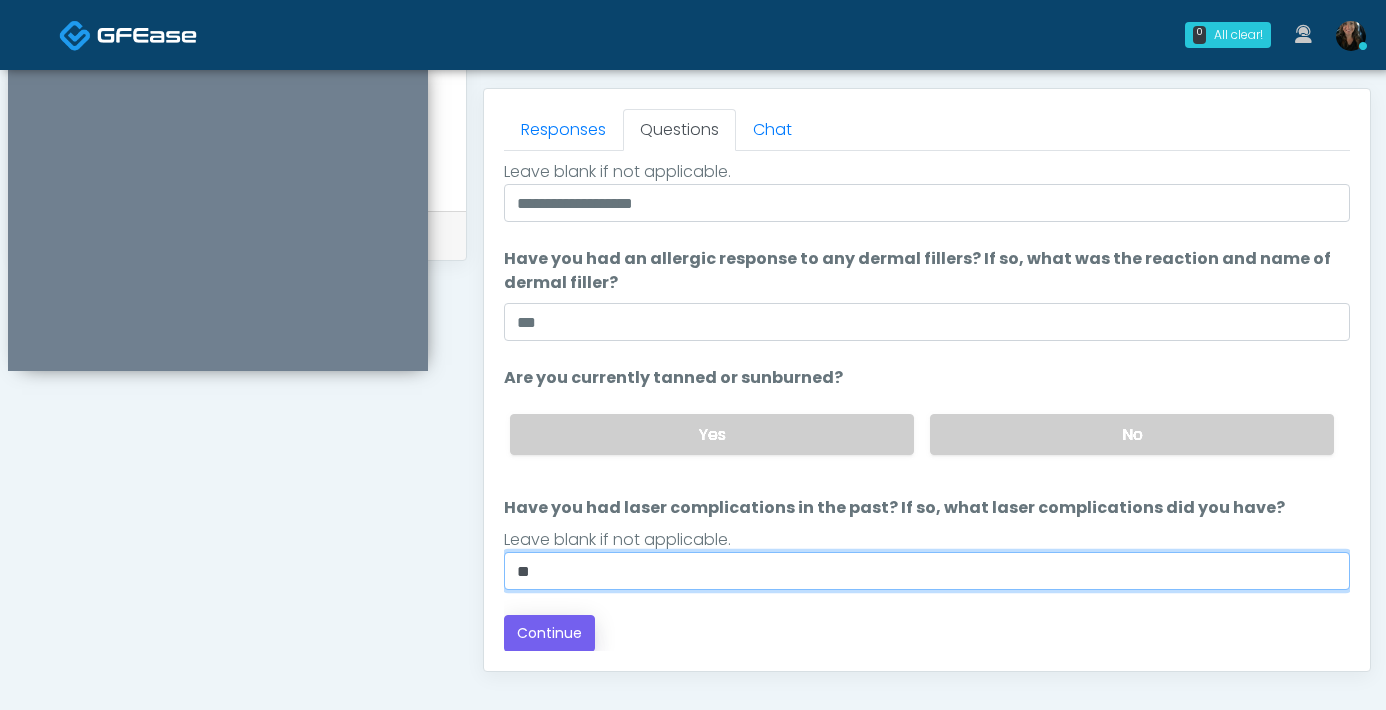 type on "**" 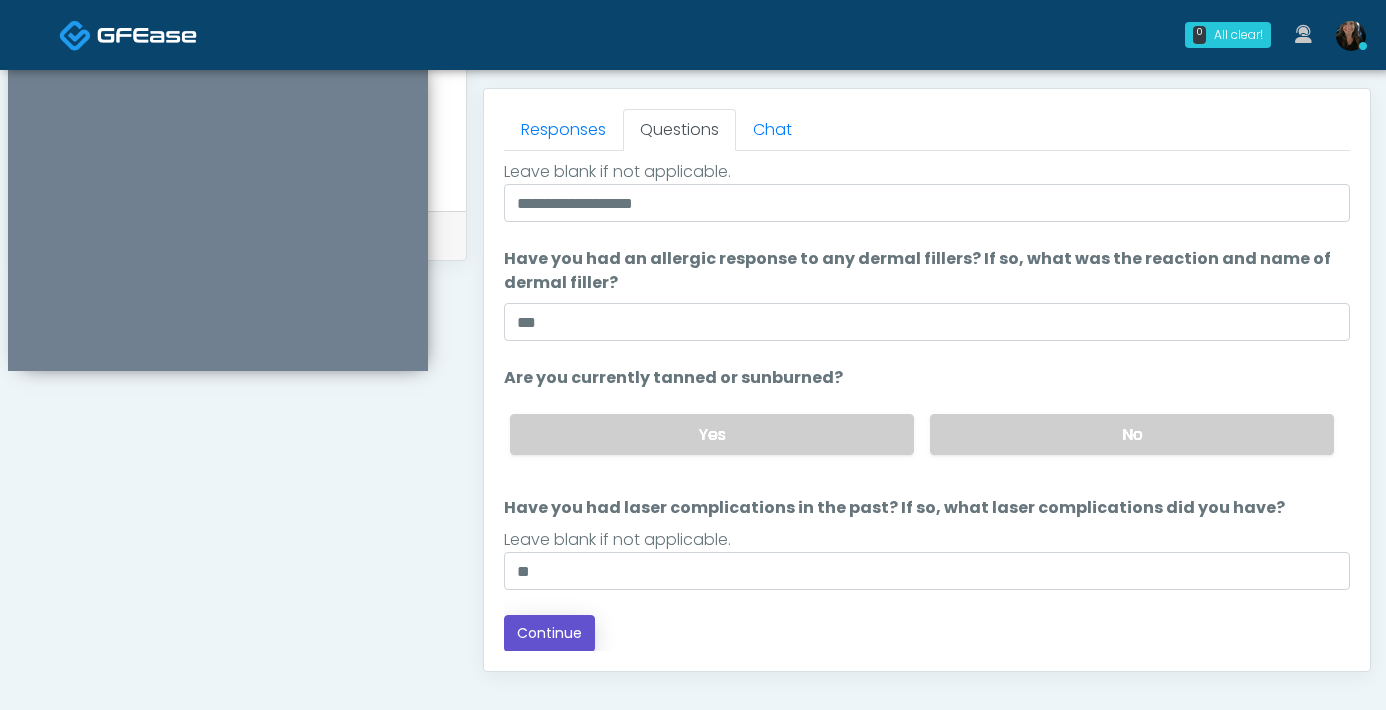 click on "Continue" at bounding box center [549, 633] 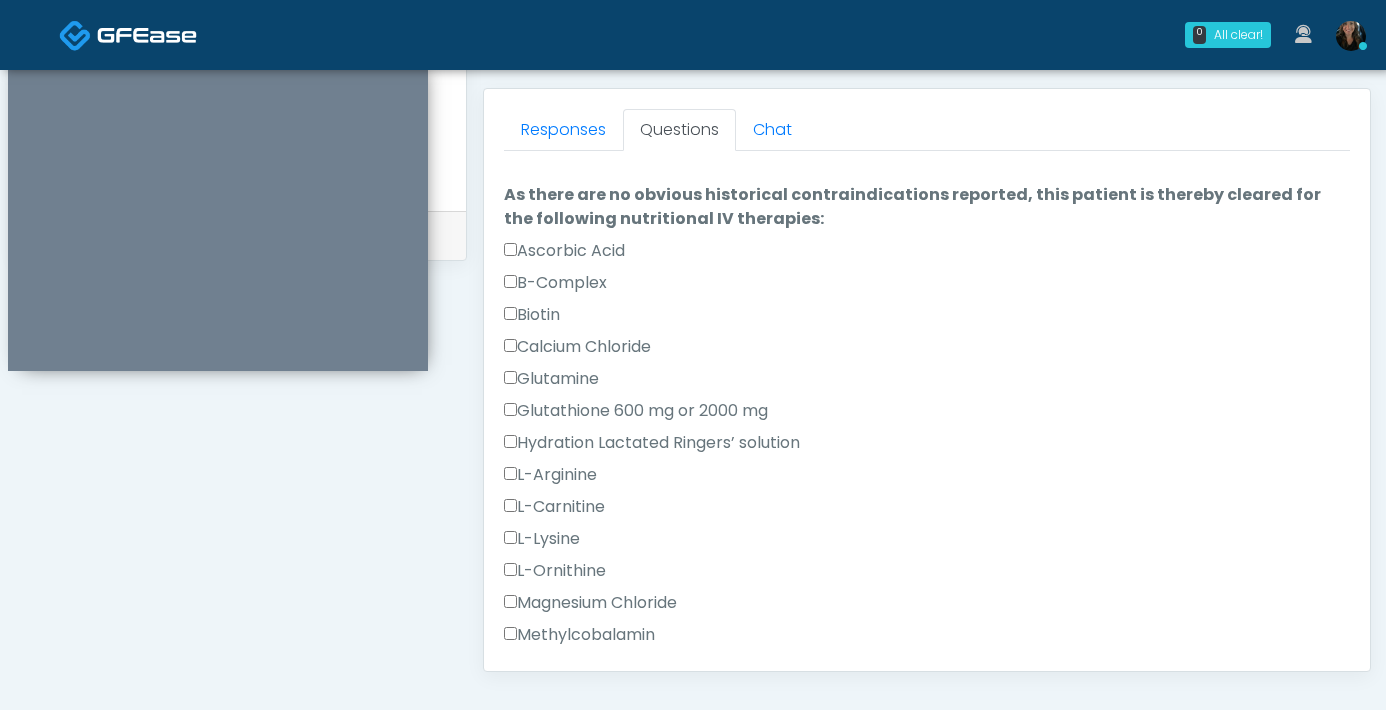 scroll, scrollTop: 1085, scrollLeft: 0, axis: vertical 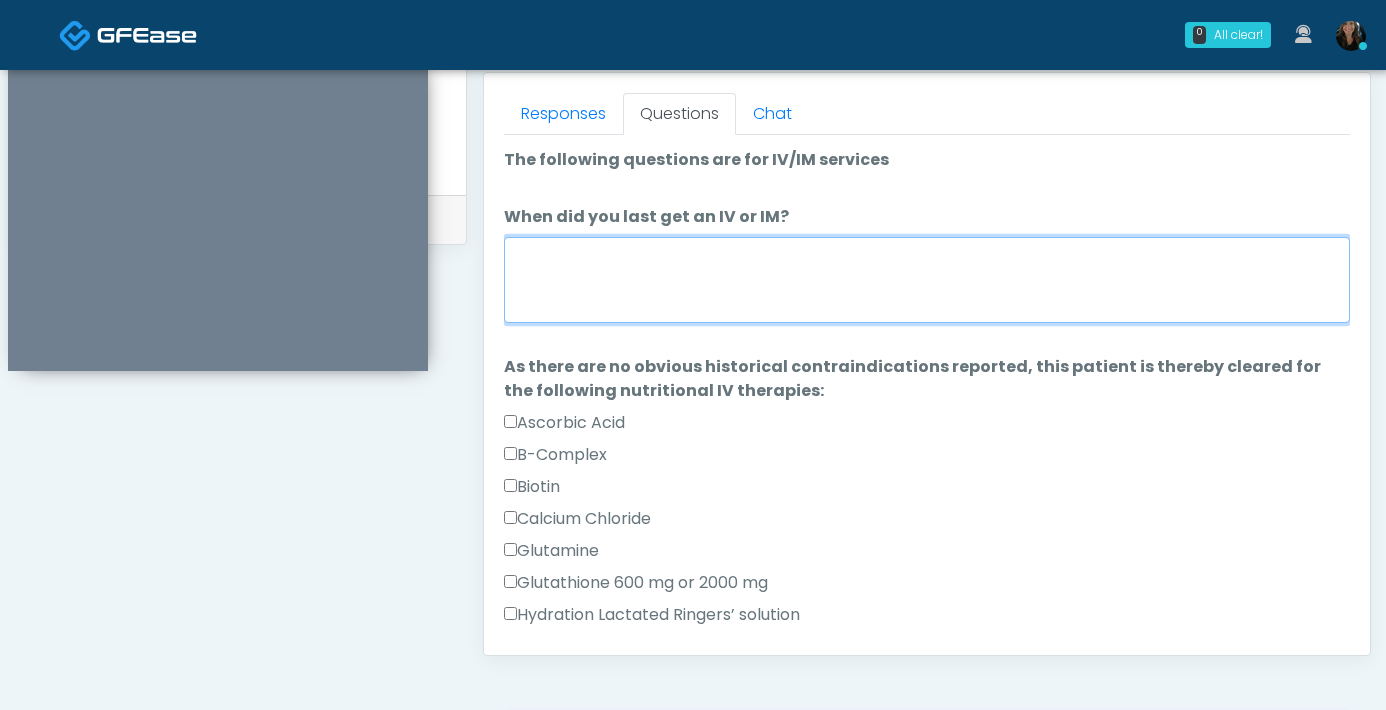 click on "When did you last get an IV or IM?" at bounding box center (927, 280) 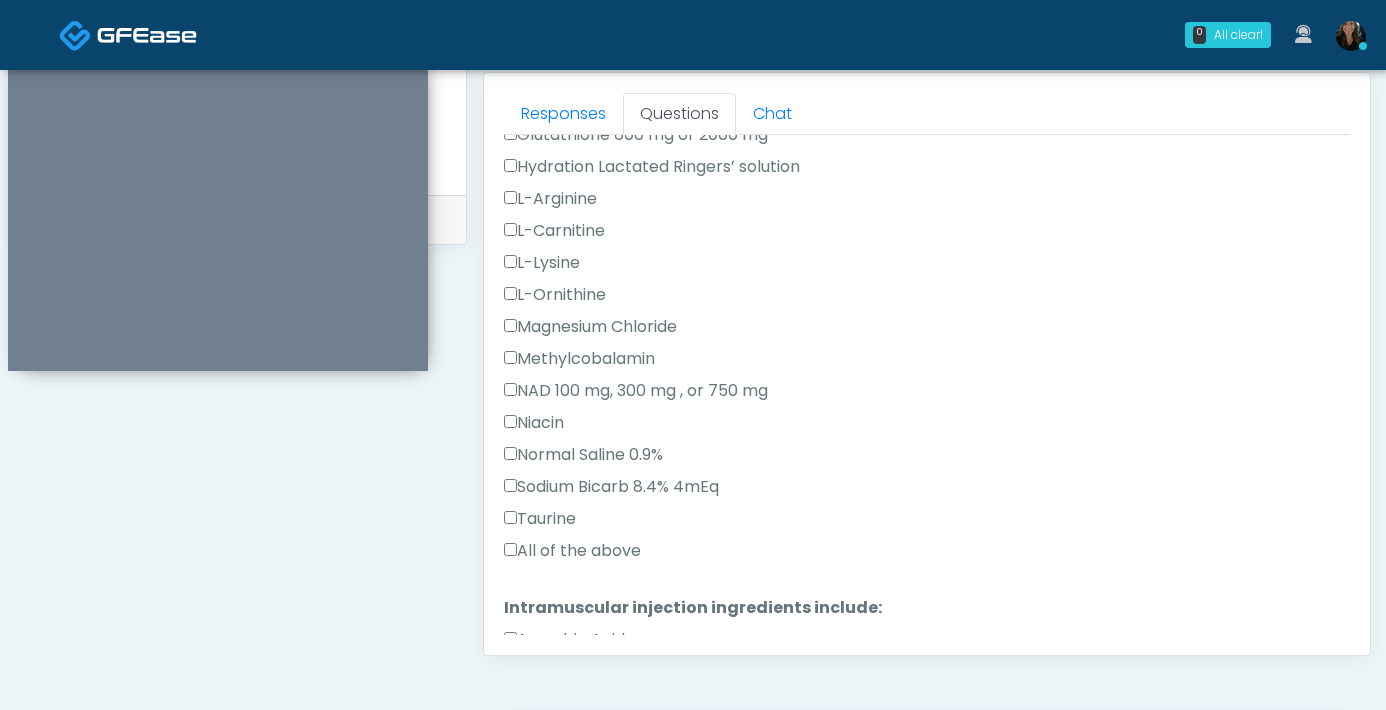 scroll, scrollTop: 679, scrollLeft: 0, axis: vertical 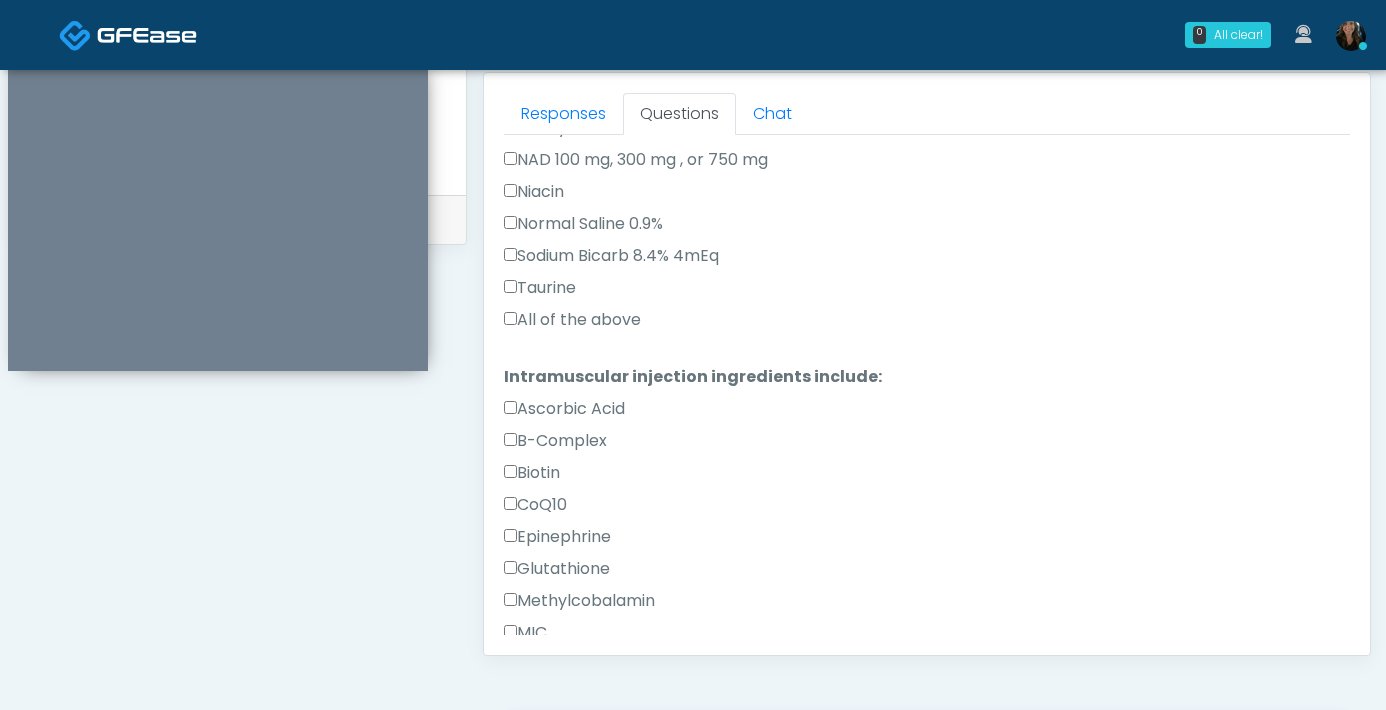 type on "***" 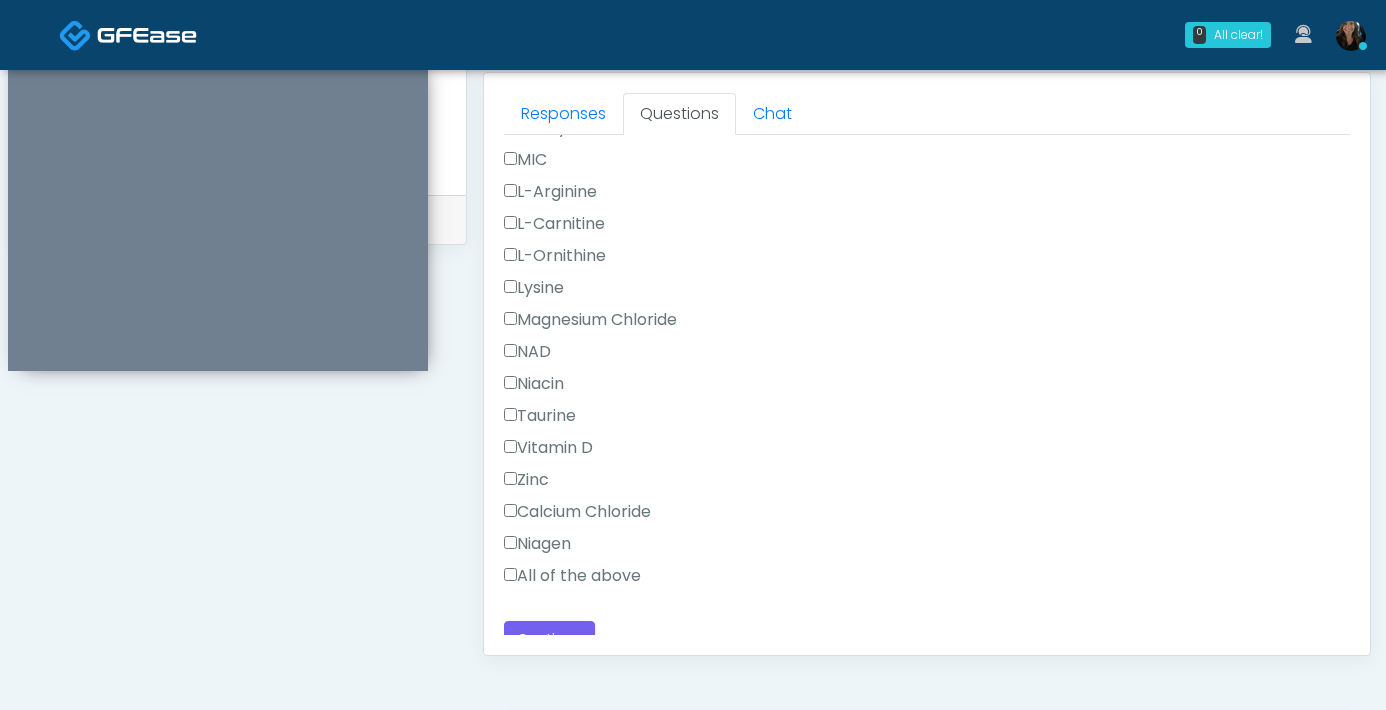 scroll, scrollTop: 1174, scrollLeft: 0, axis: vertical 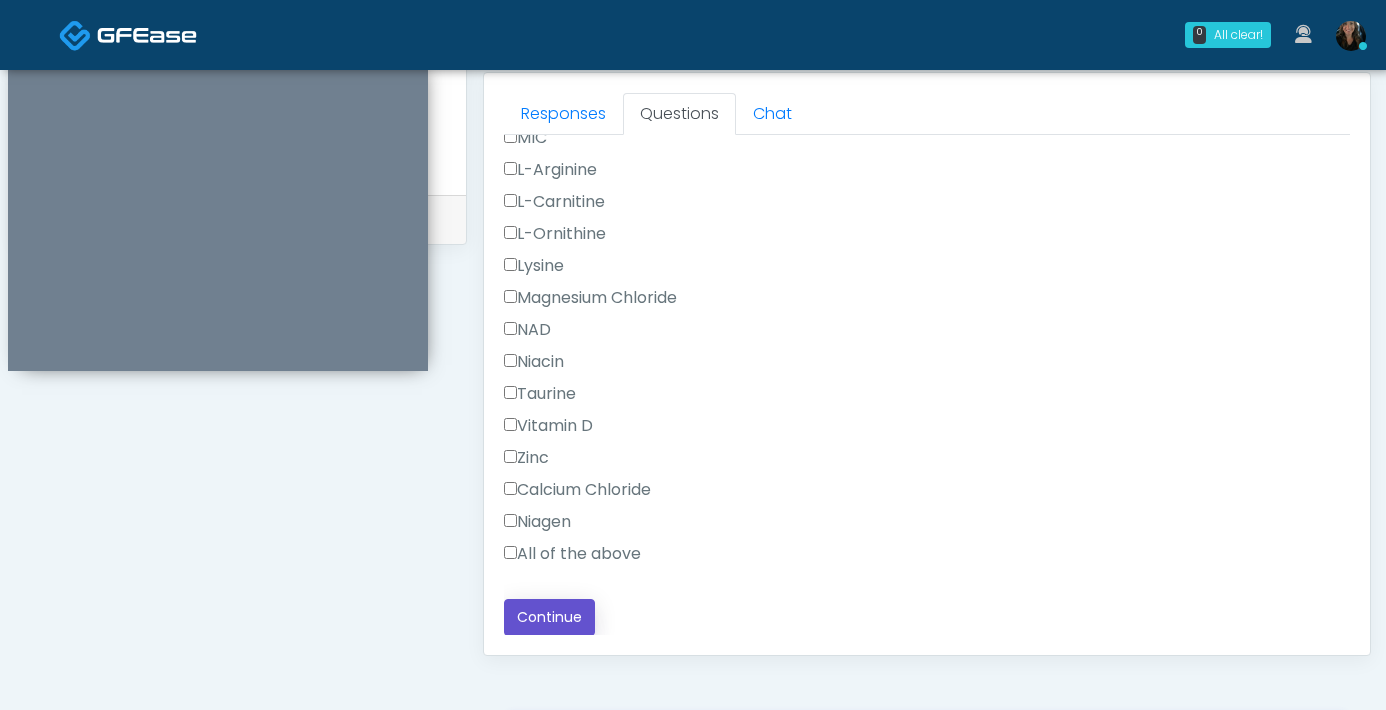 click on "Continue" at bounding box center [549, 617] 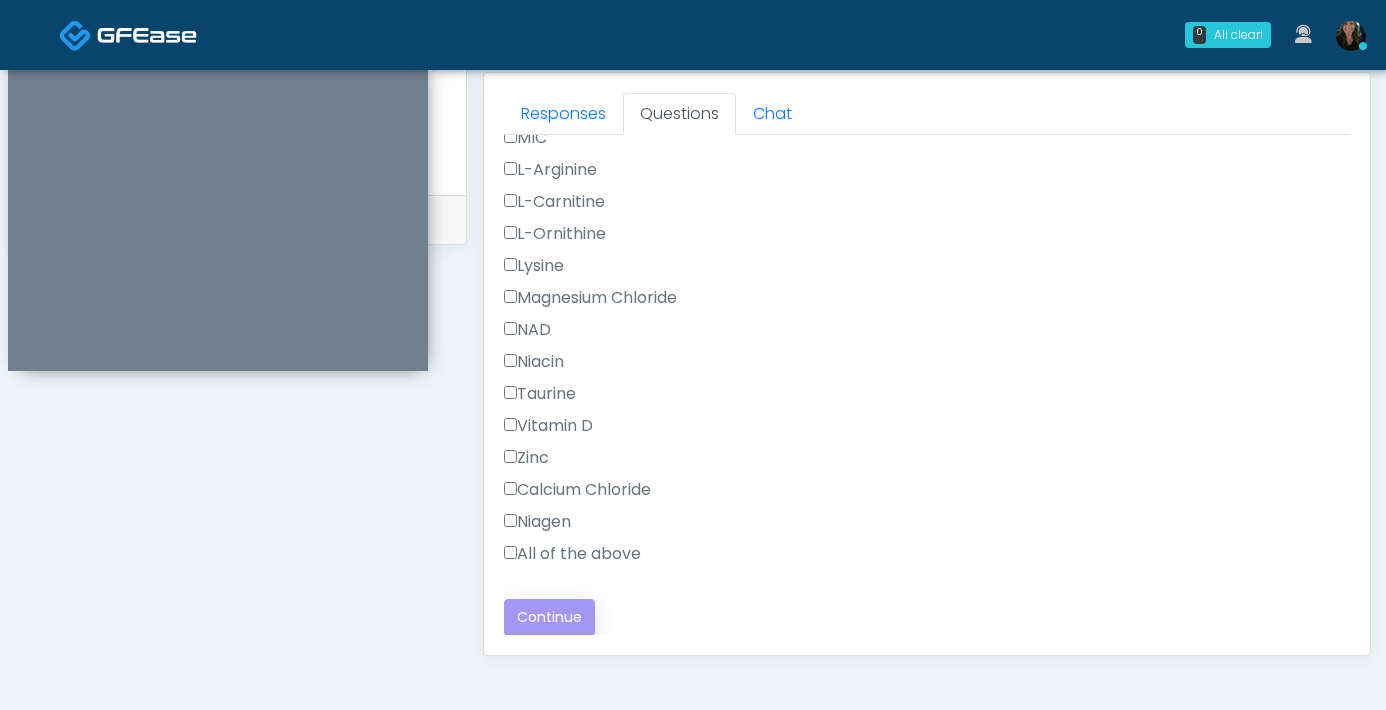scroll, scrollTop: 1085, scrollLeft: 0, axis: vertical 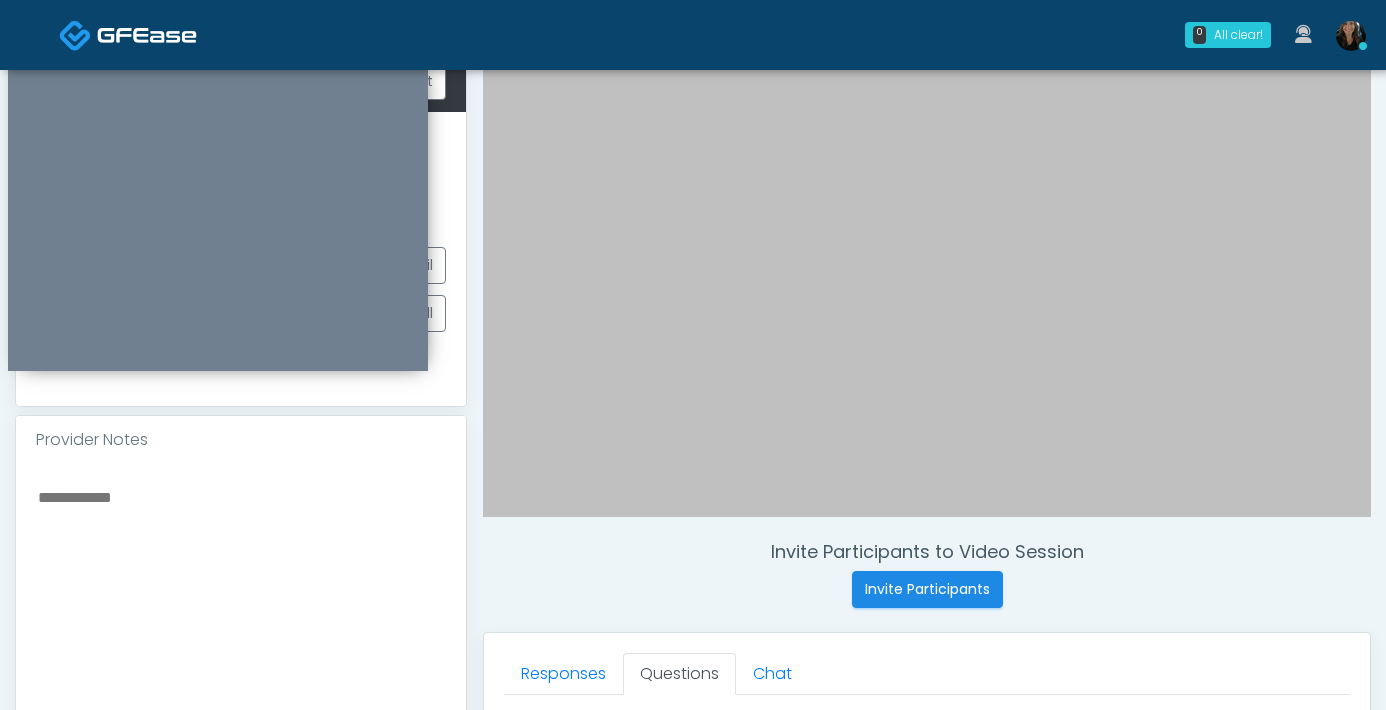 click at bounding box center [241, 606] 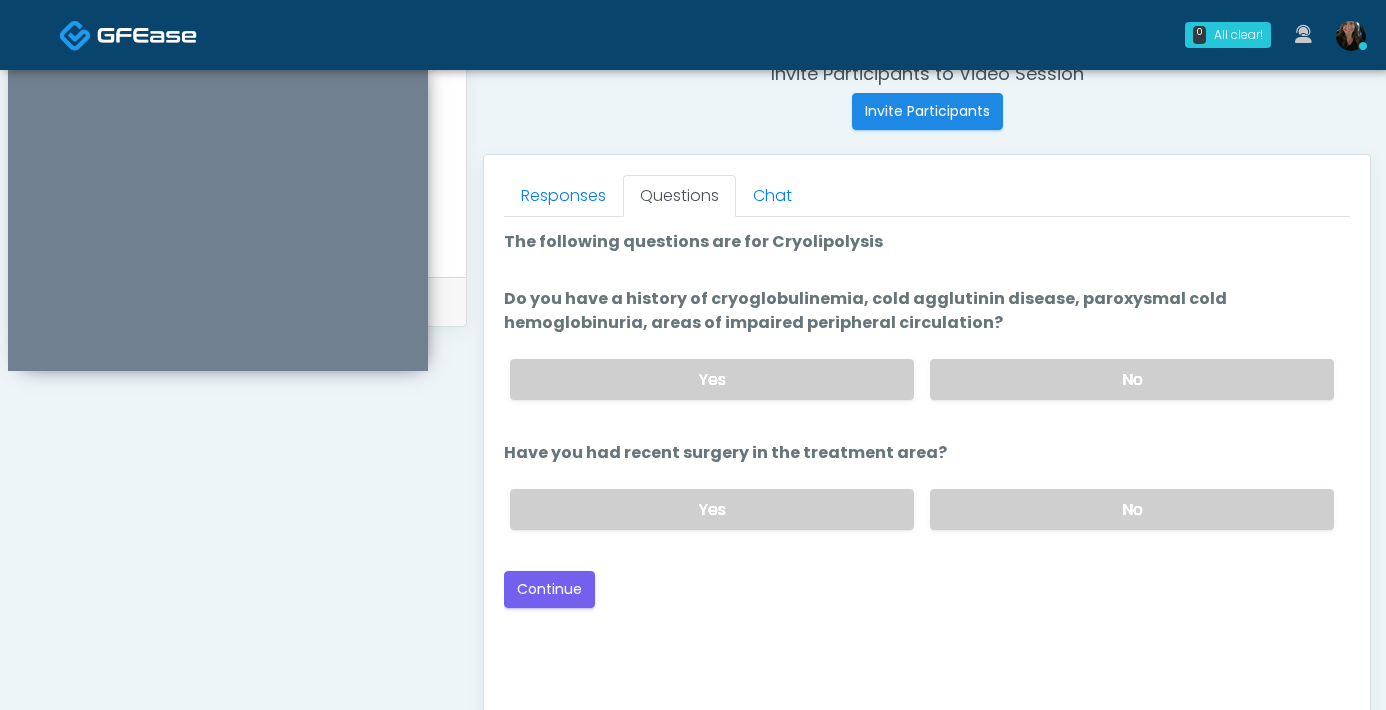 scroll, scrollTop: 789, scrollLeft: 0, axis: vertical 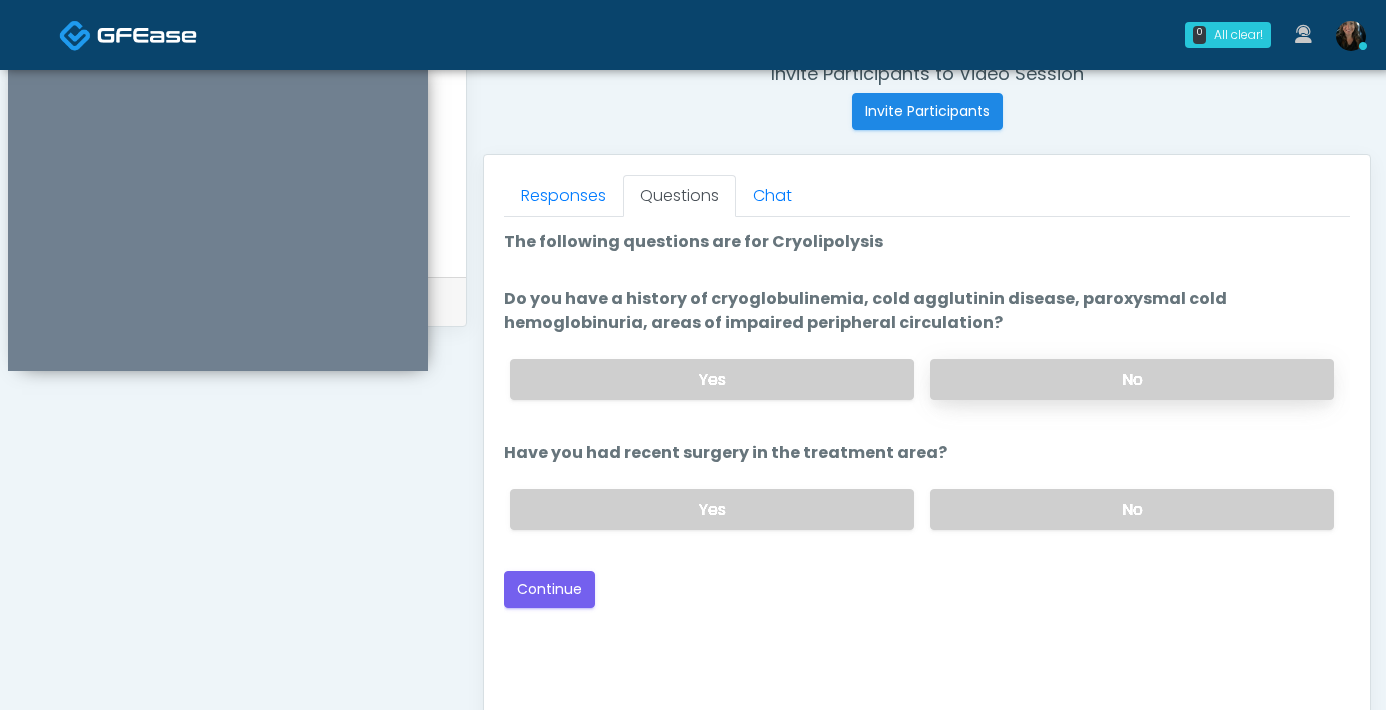 type on "**********" 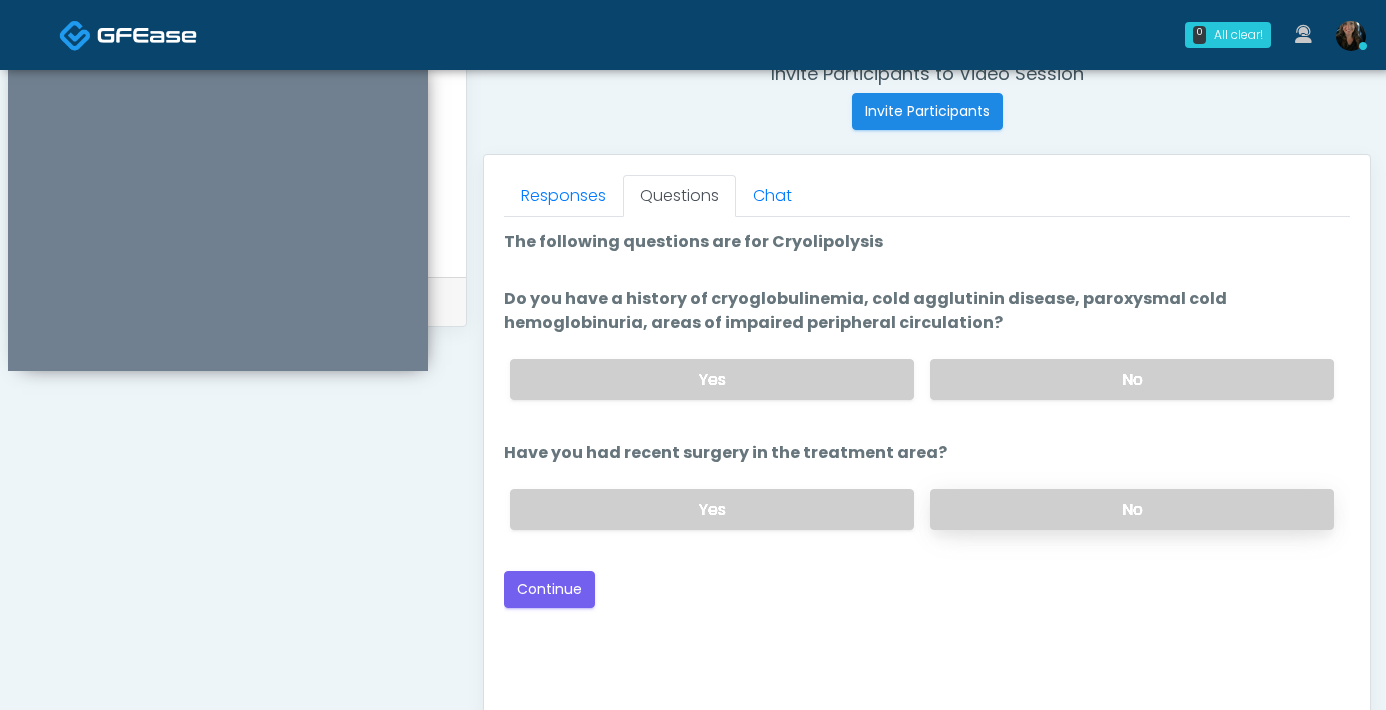 click on "No" at bounding box center [1132, 509] 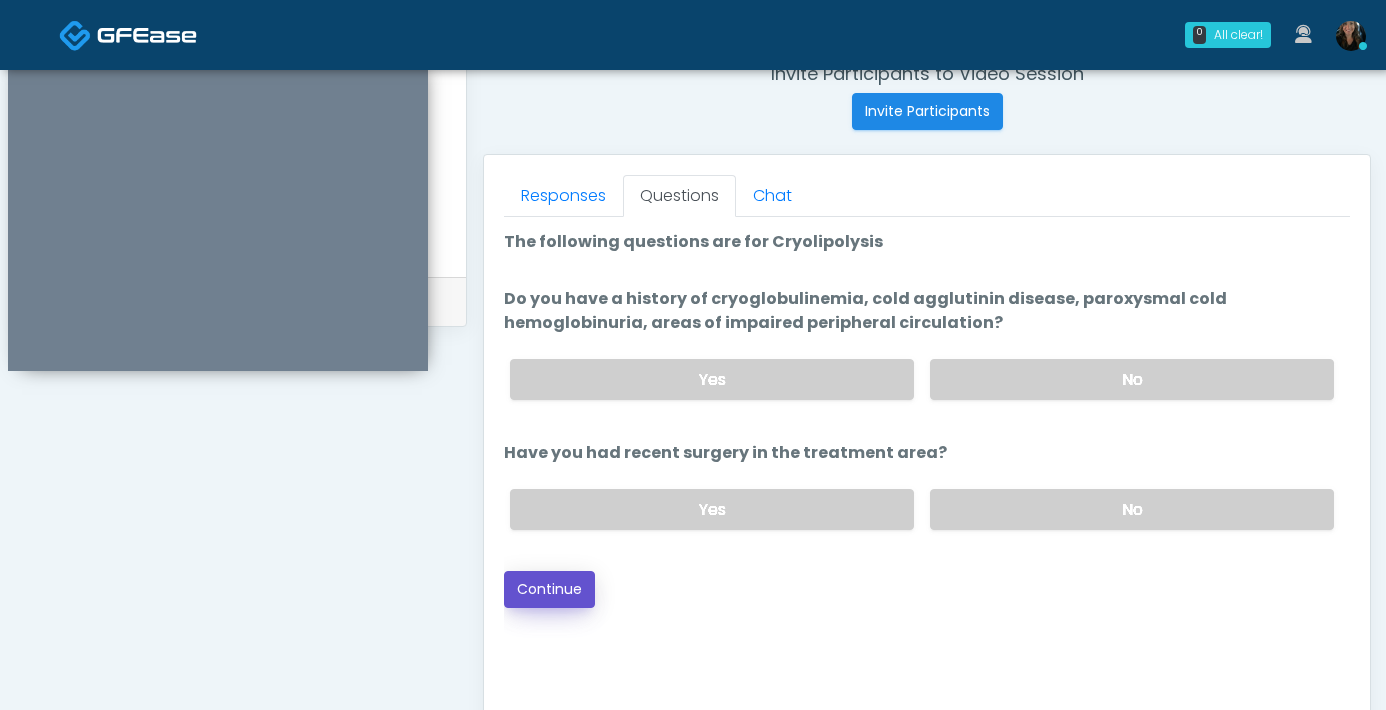 click on "Continue" at bounding box center (549, 589) 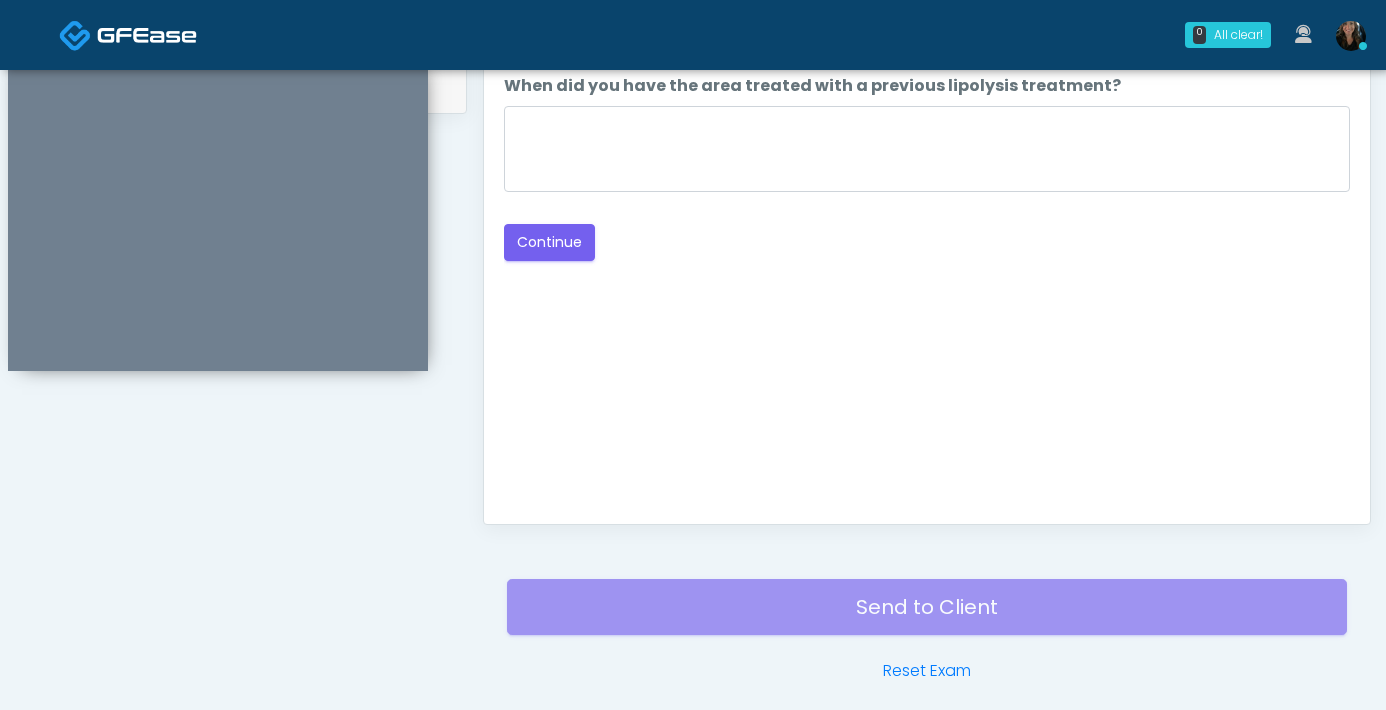 scroll, scrollTop: 704, scrollLeft: 0, axis: vertical 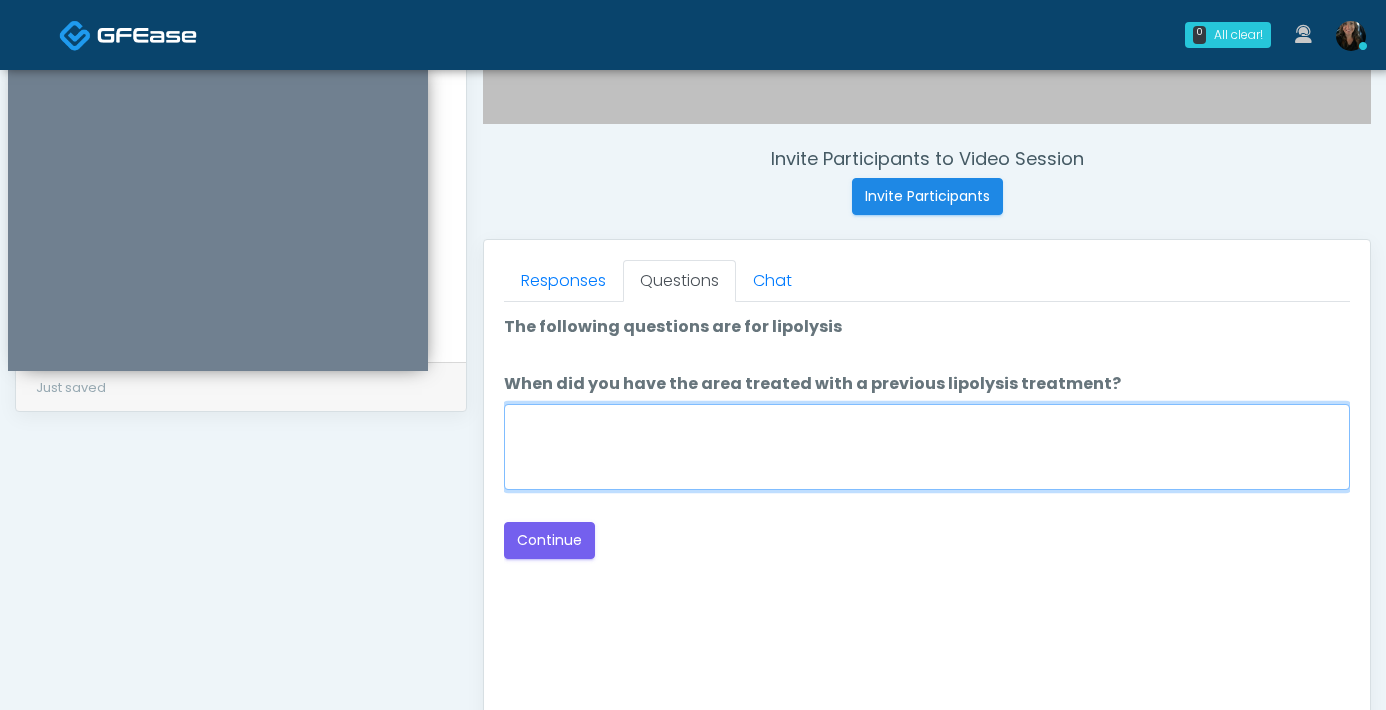 click on "When did you have the area treated with a previous lipolysis treatment?" at bounding box center [927, 447] 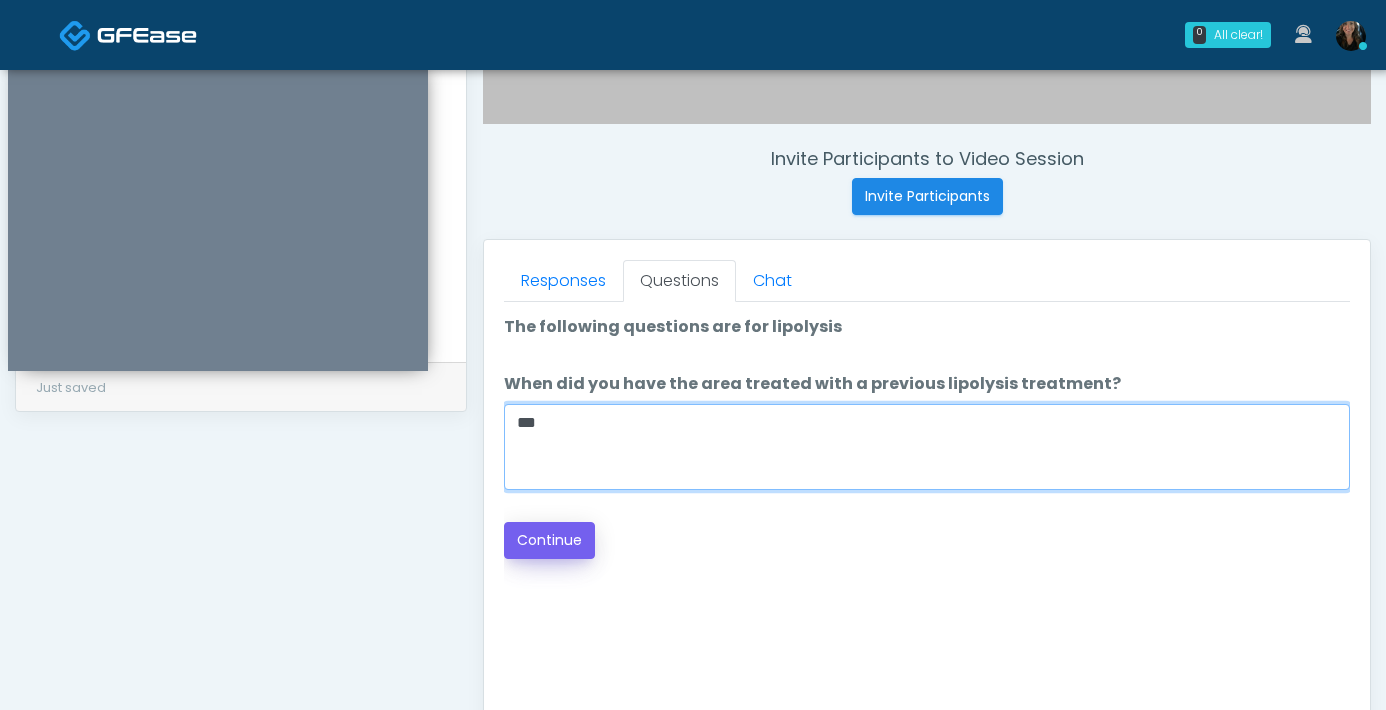 type on "***" 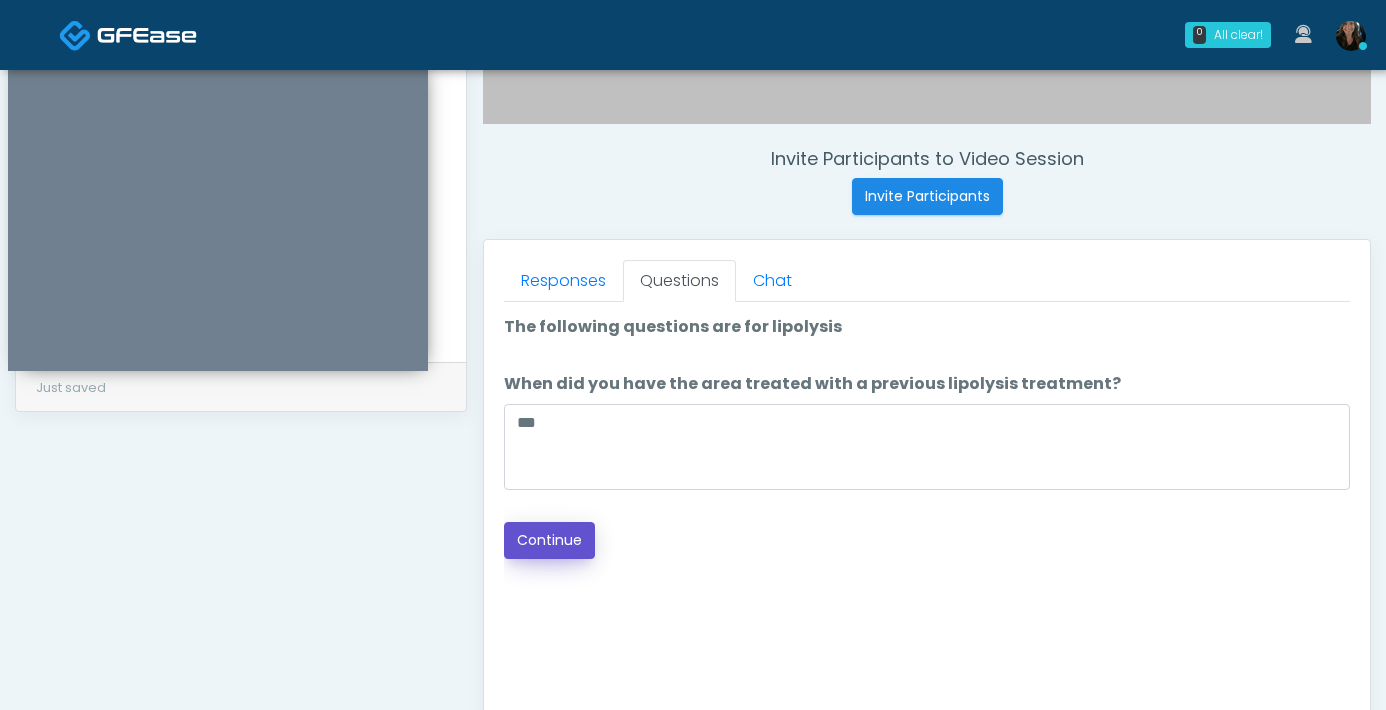 click on "Continue" at bounding box center (549, 540) 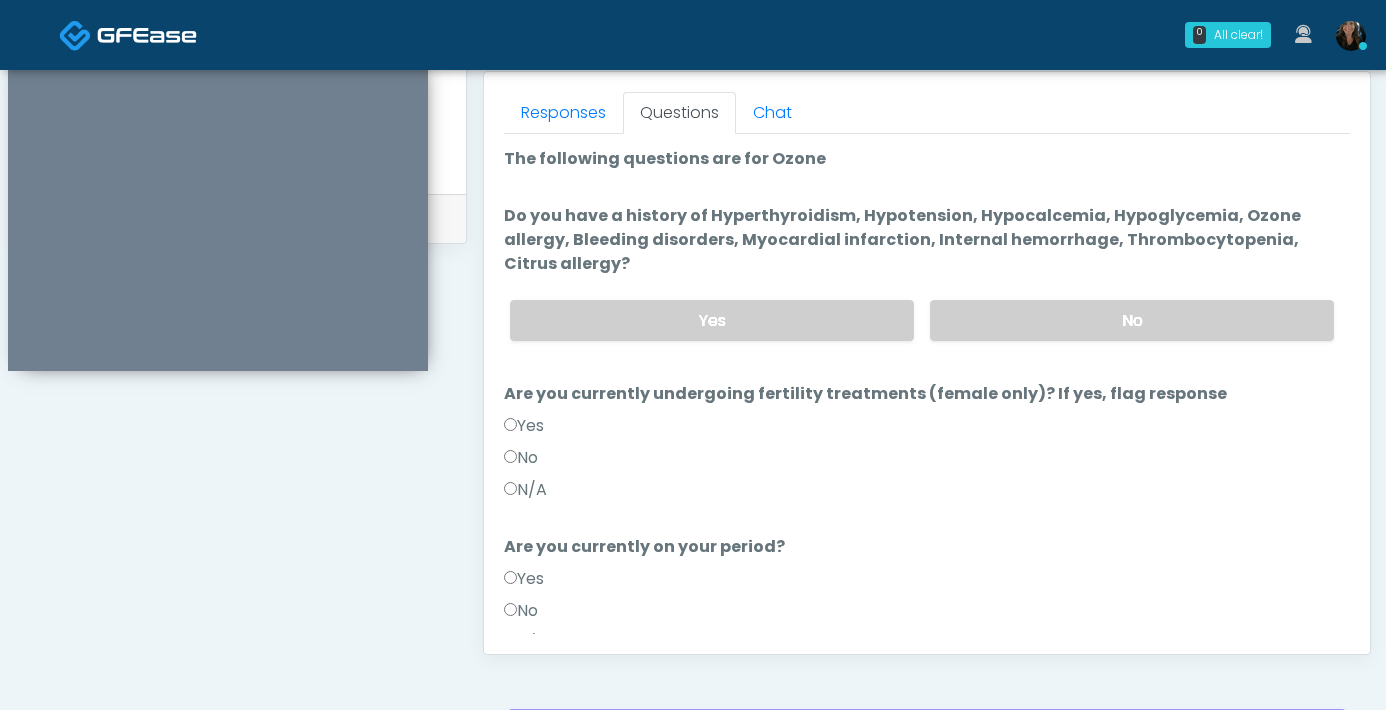 scroll, scrollTop: 764, scrollLeft: 0, axis: vertical 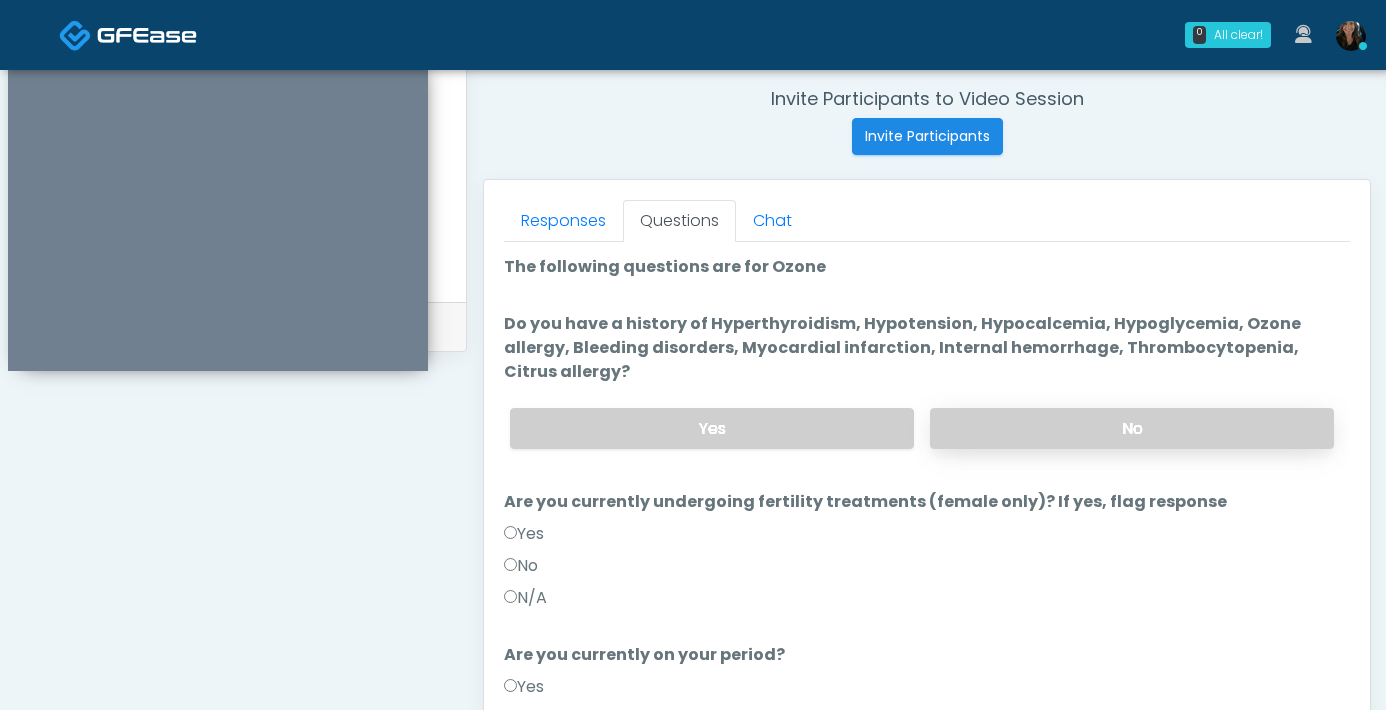 click on "No" at bounding box center [1132, 428] 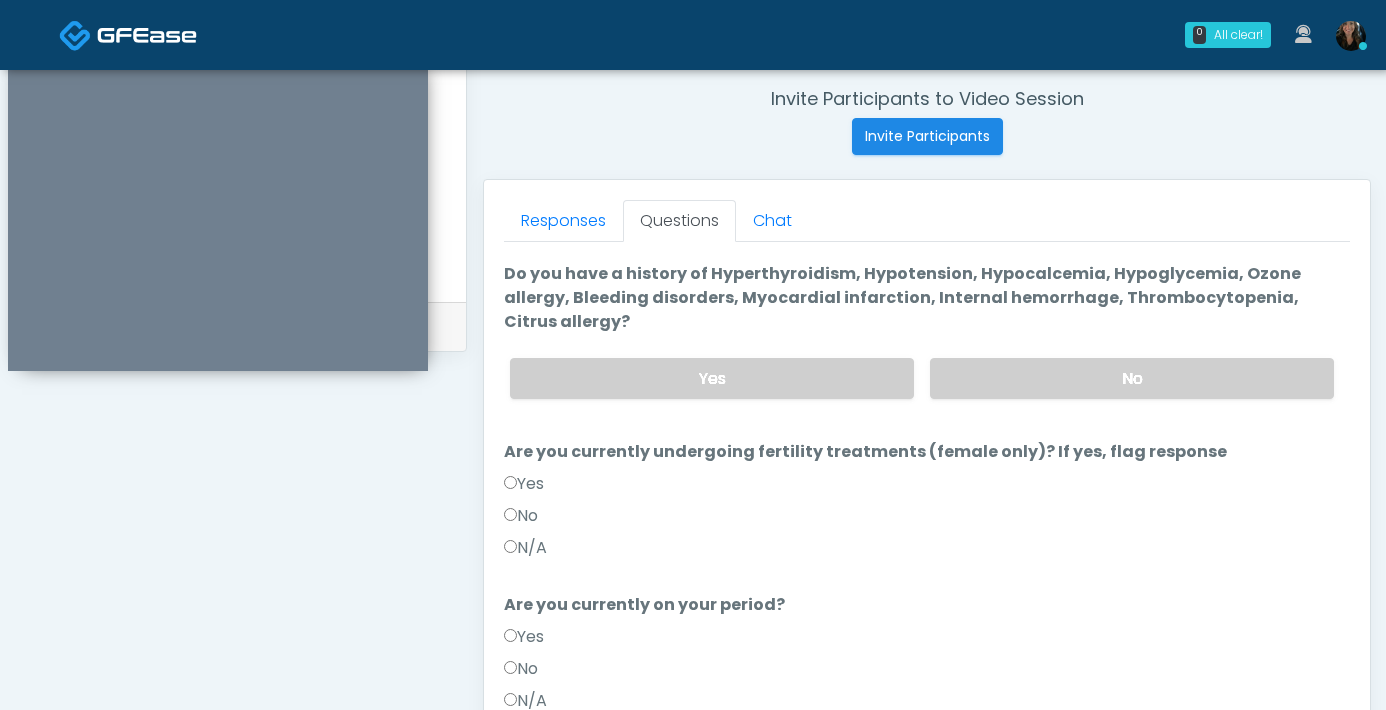 scroll, scrollTop: 80, scrollLeft: 0, axis: vertical 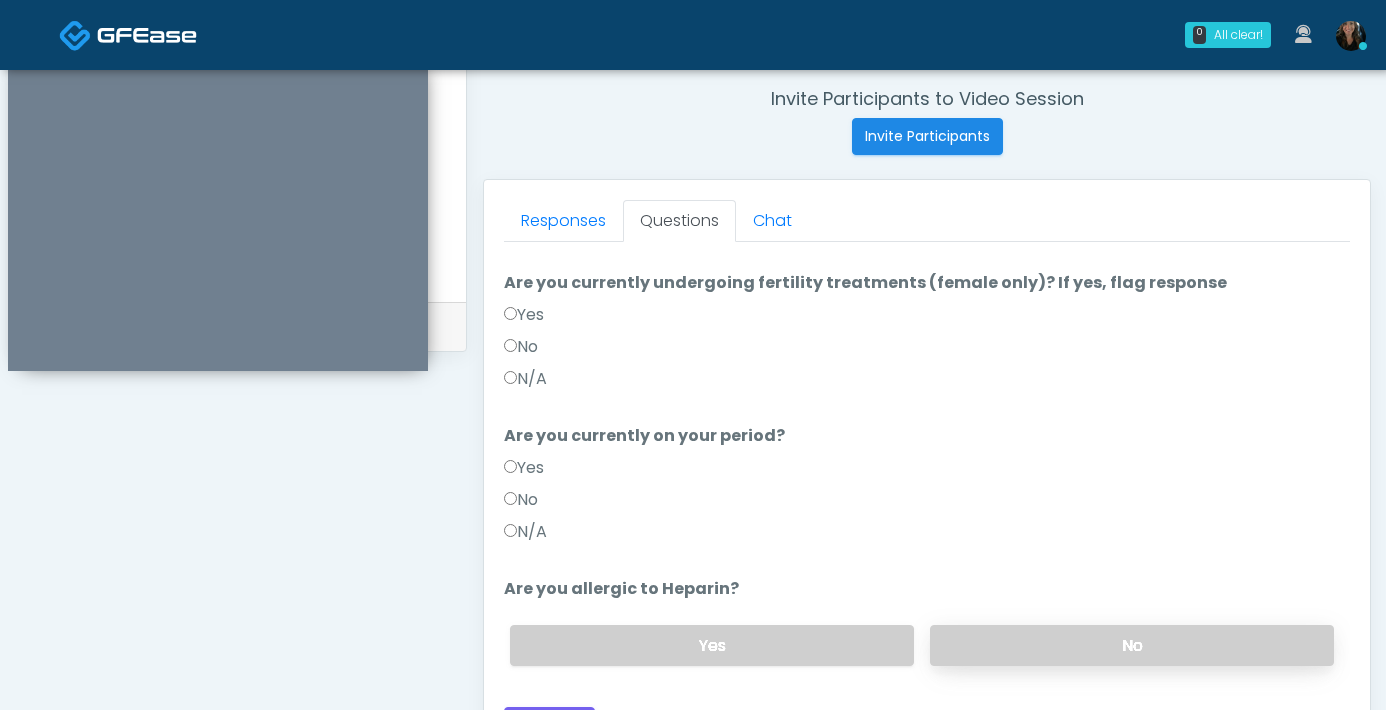 click on "No" at bounding box center [1132, 645] 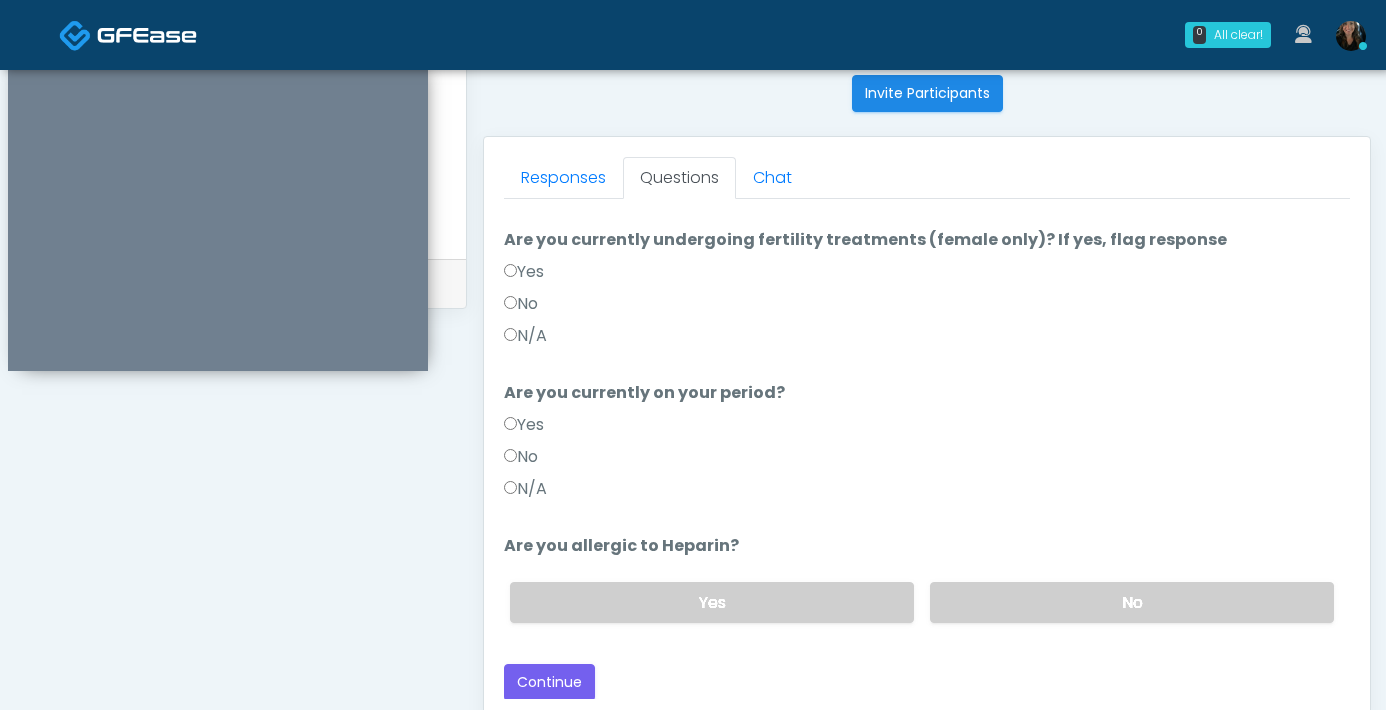 scroll, scrollTop: 913, scrollLeft: 0, axis: vertical 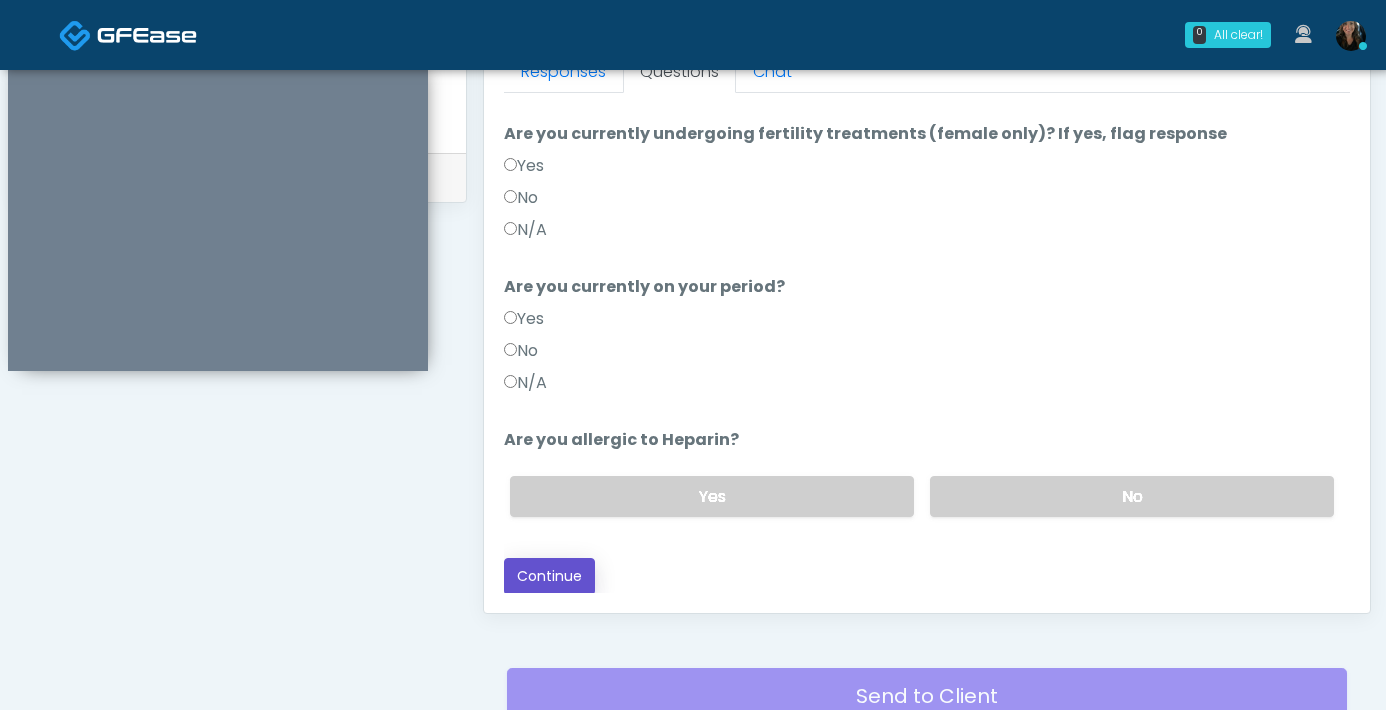 click on "Continue" at bounding box center [549, 576] 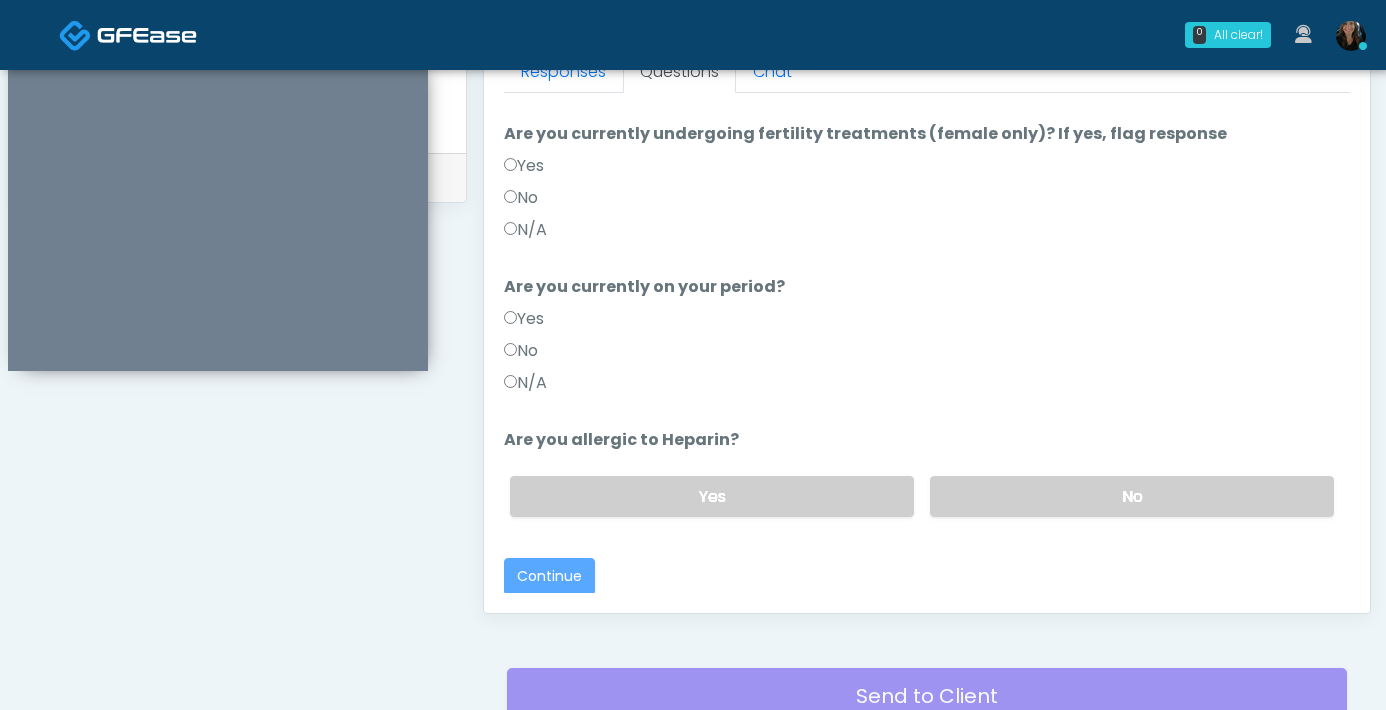 scroll, scrollTop: 1085, scrollLeft: 0, axis: vertical 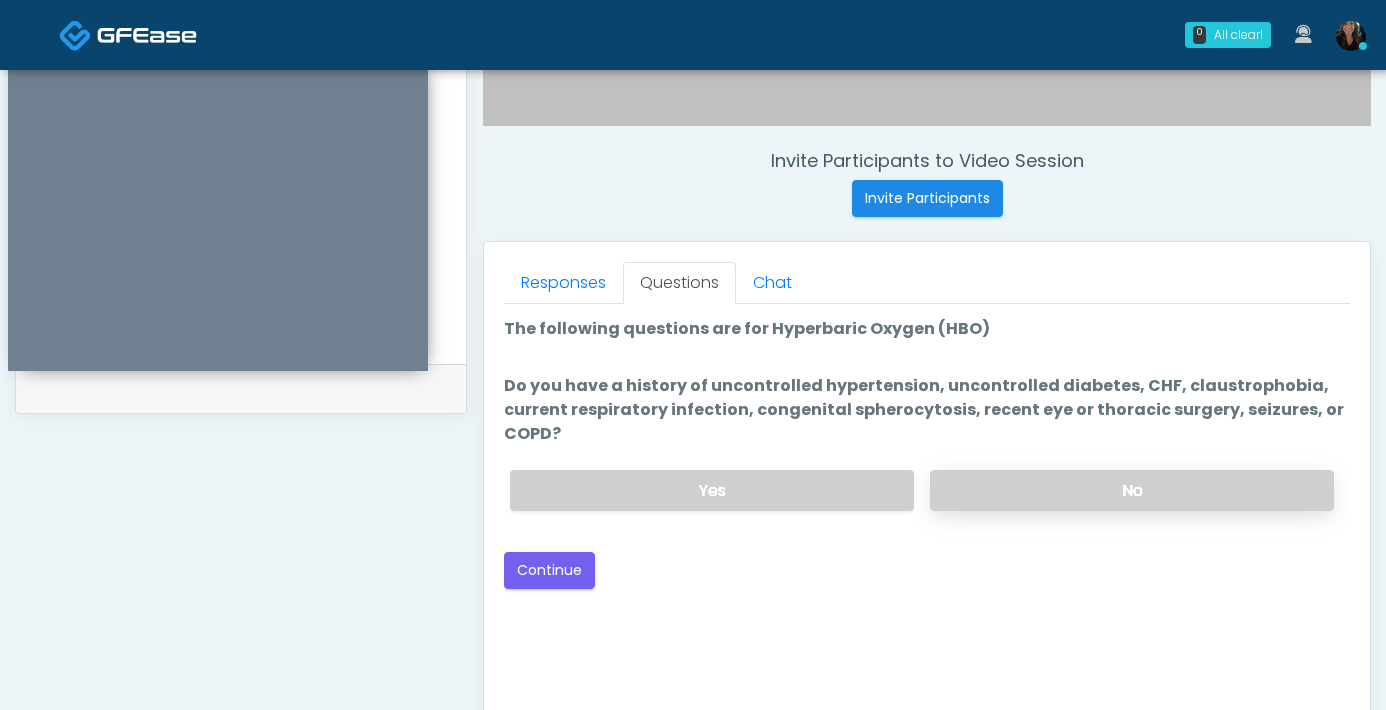 click on "No" at bounding box center [1132, 490] 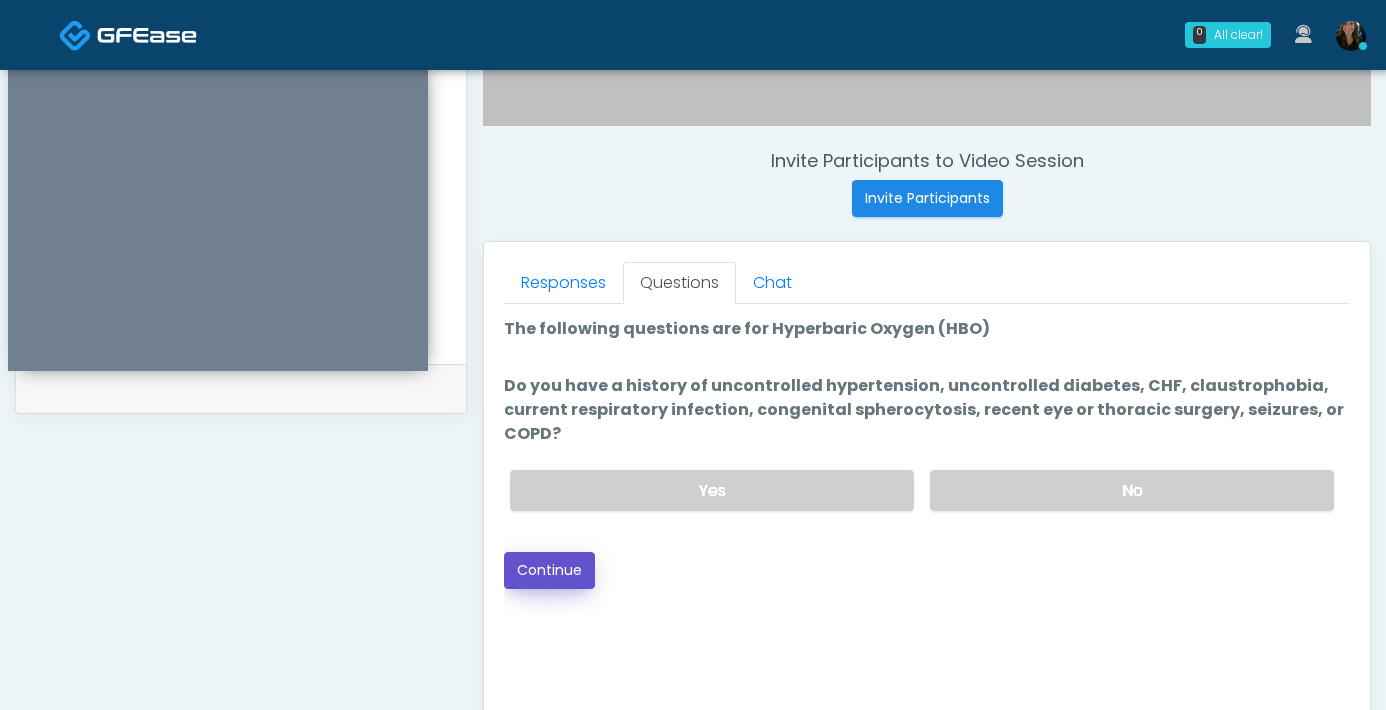 click on "Continue" at bounding box center [549, 570] 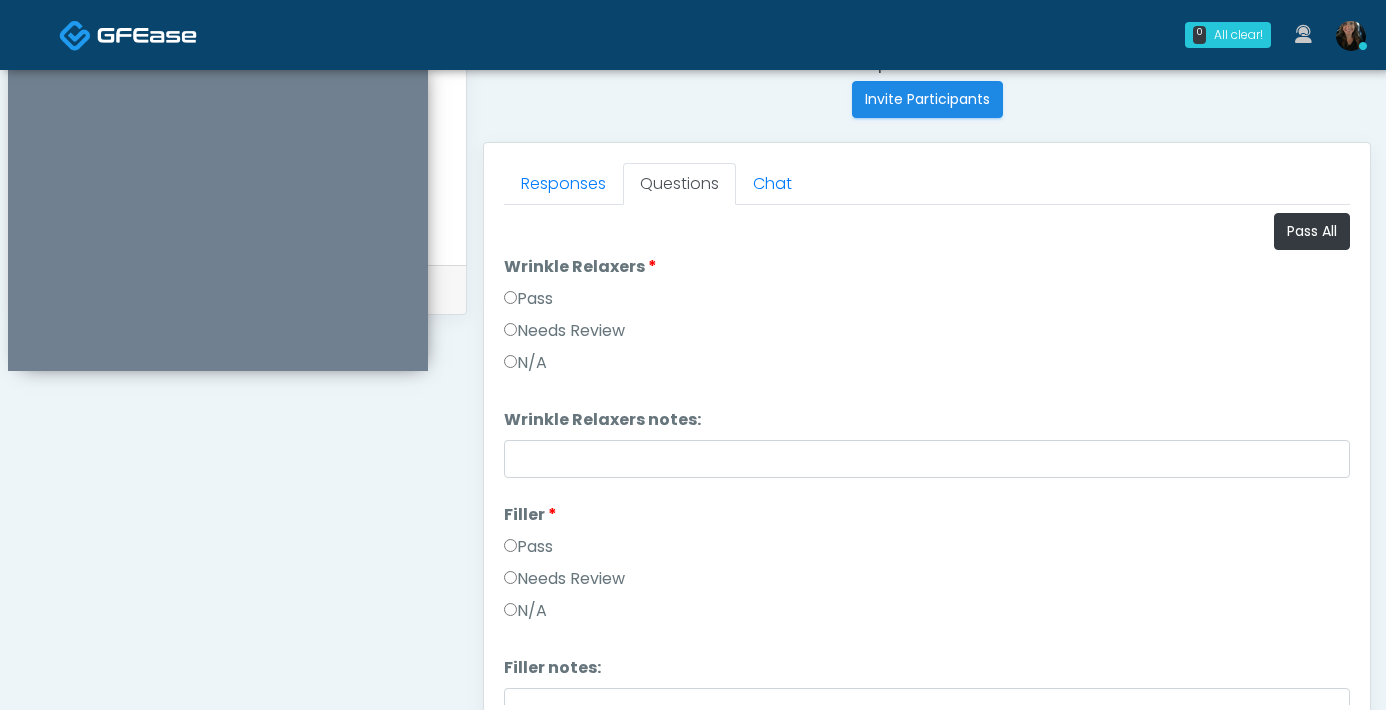 scroll, scrollTop: 705, scrollLeft: 0, axis: vertical 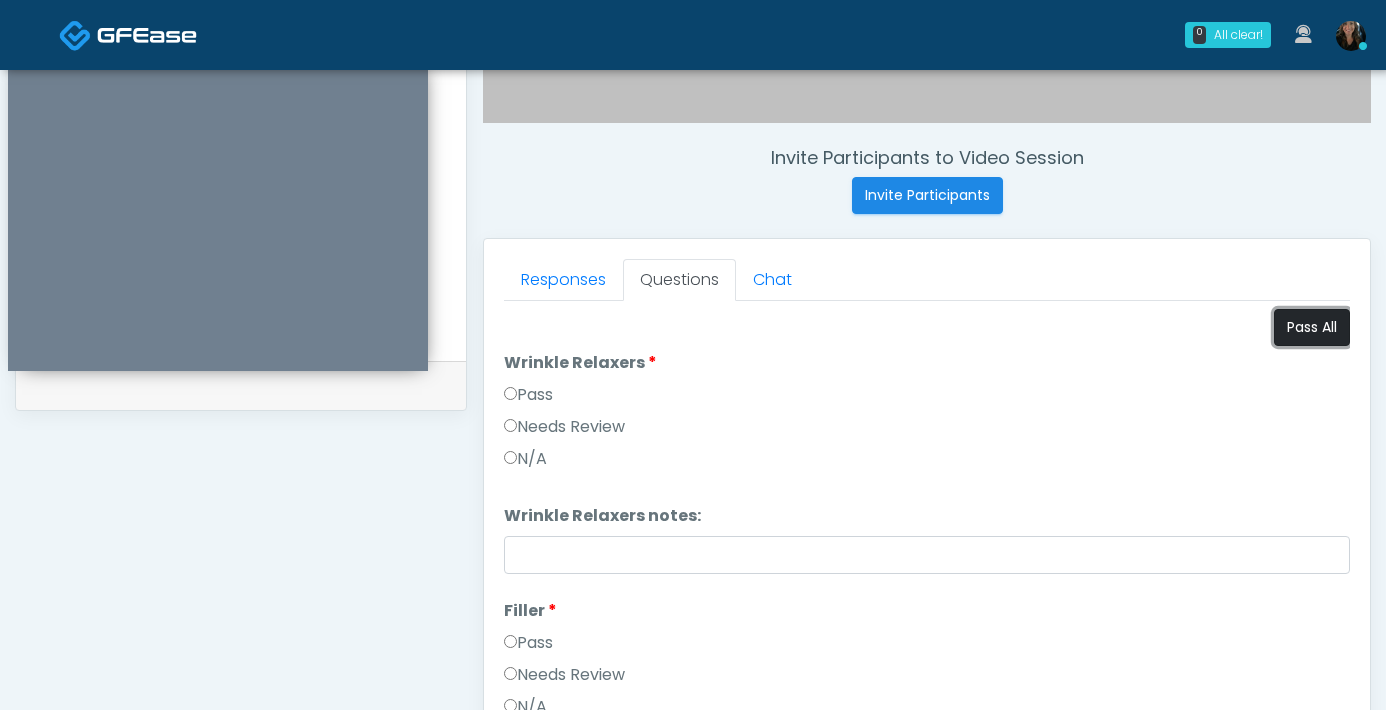 click on "Pass All" at bounding box center (1312, 327) 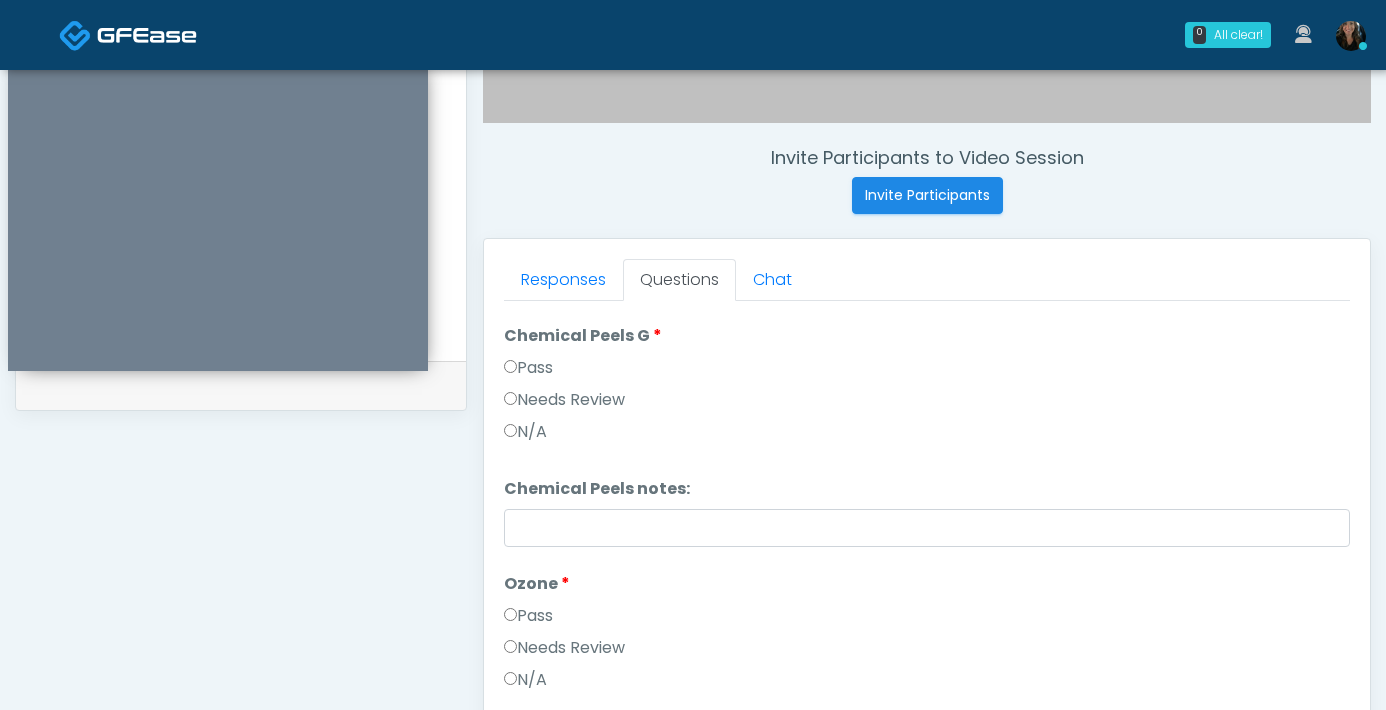 scroll, scrollTop: 2563, scrollLeft: 0, axis: vertical 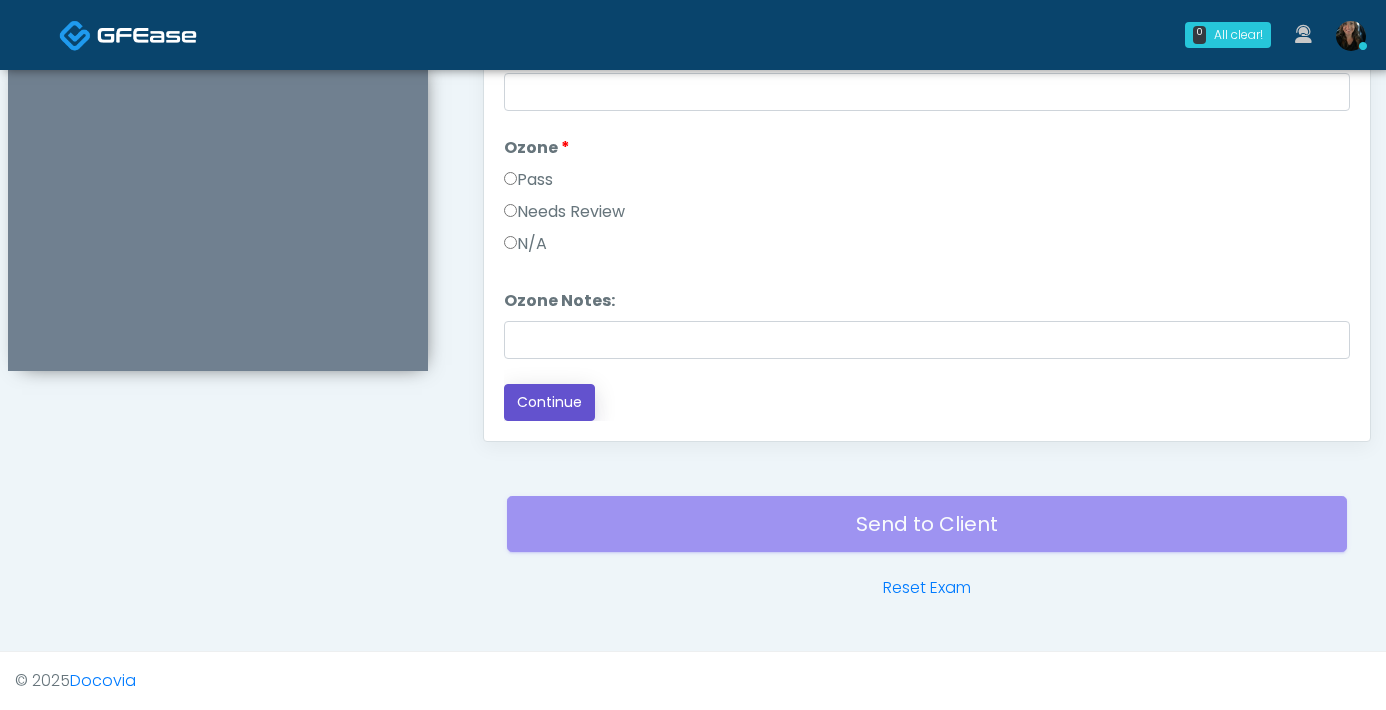 click on "Continue" at bounding box center (549, 402) 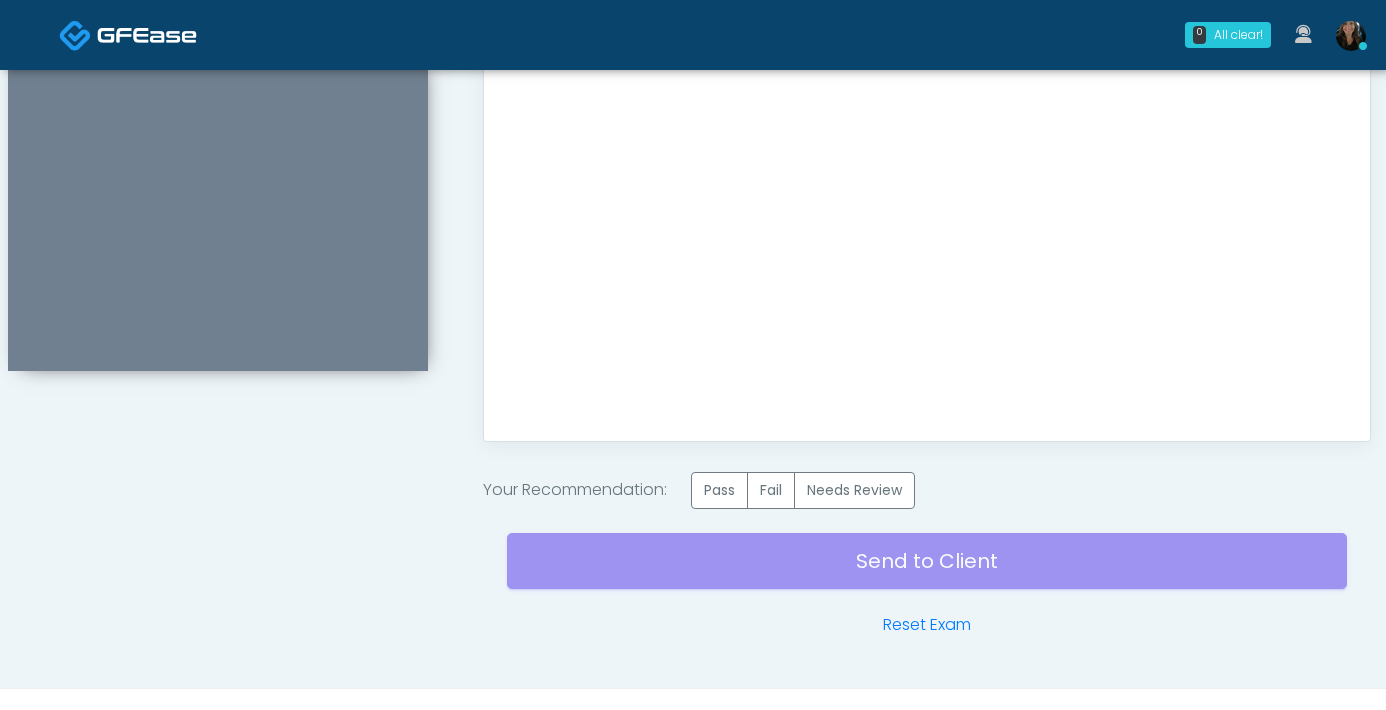 scroll, scrollTop: 0, scrollLeft: 0, axis: both 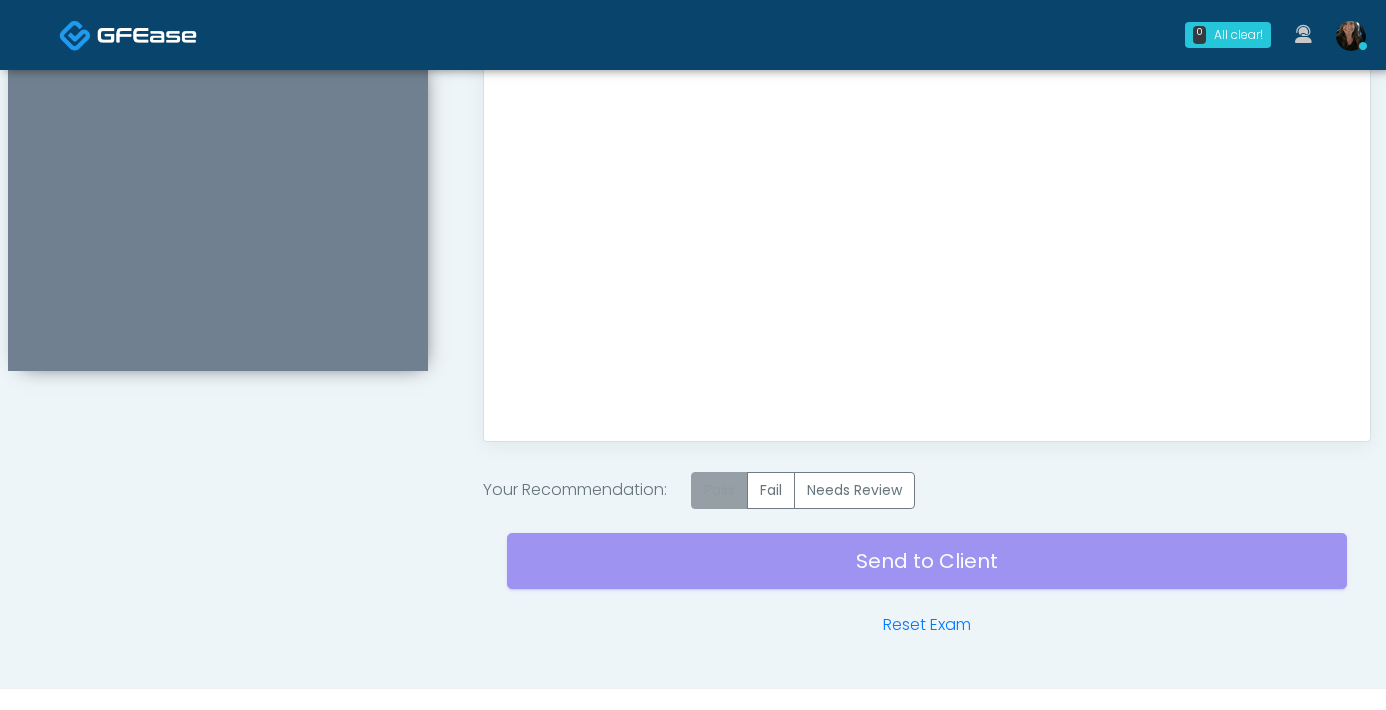 click on "Pass" at bounding box center (719, 490) 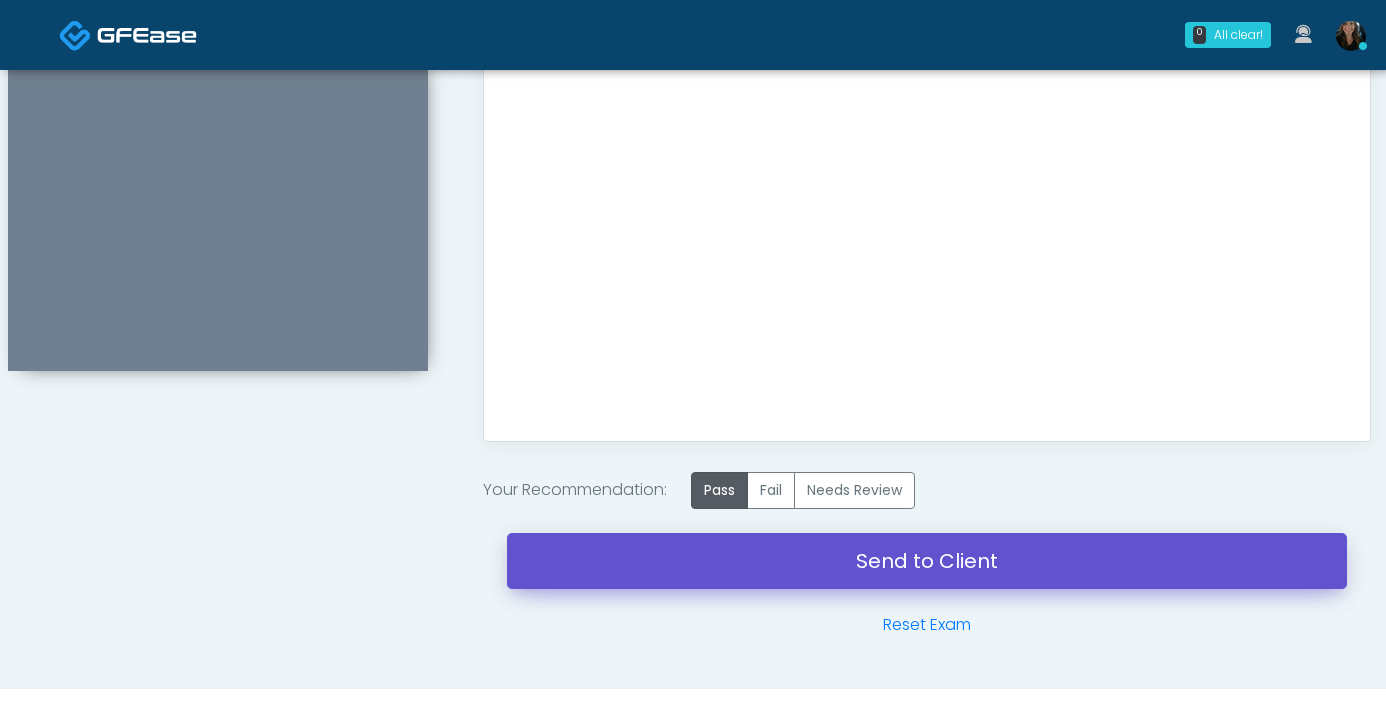 click on "Send to Client" at bounding box center (927, 561) 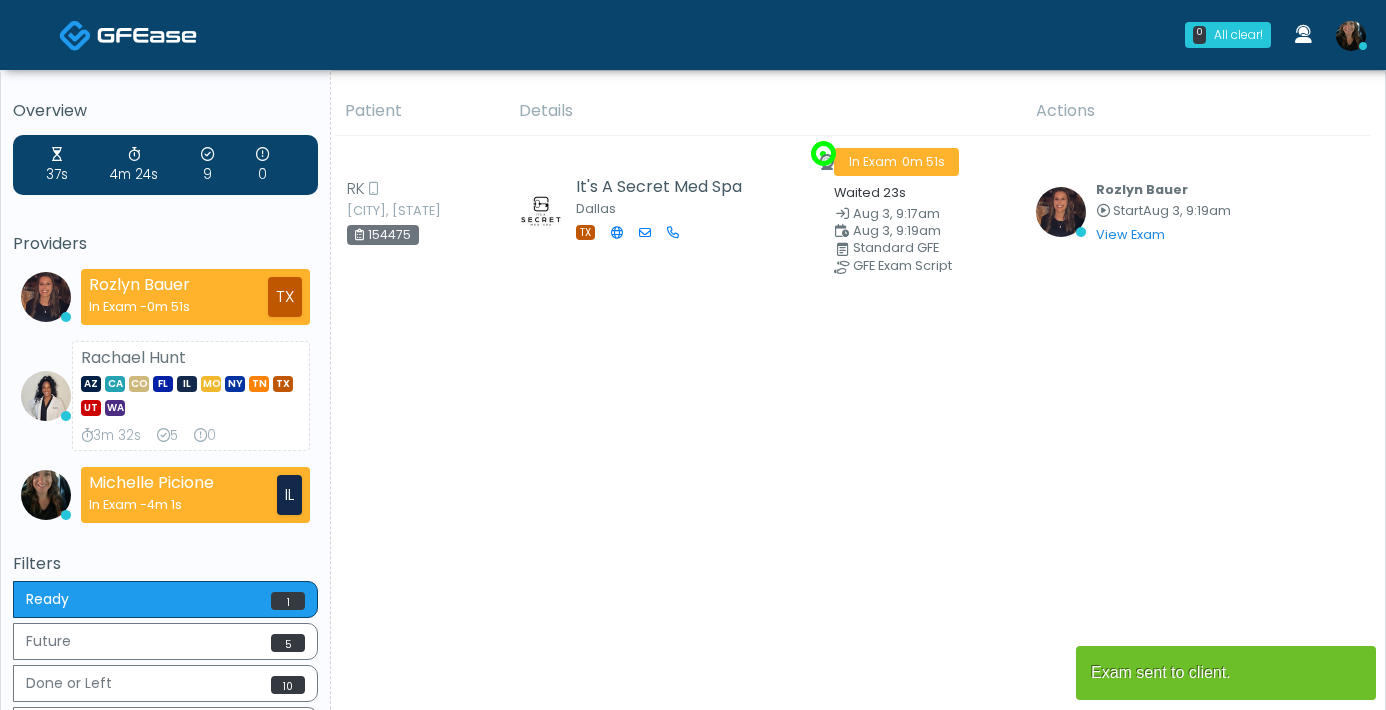scroll, scrollTop: 0, scrollLeft: 0, axis: both 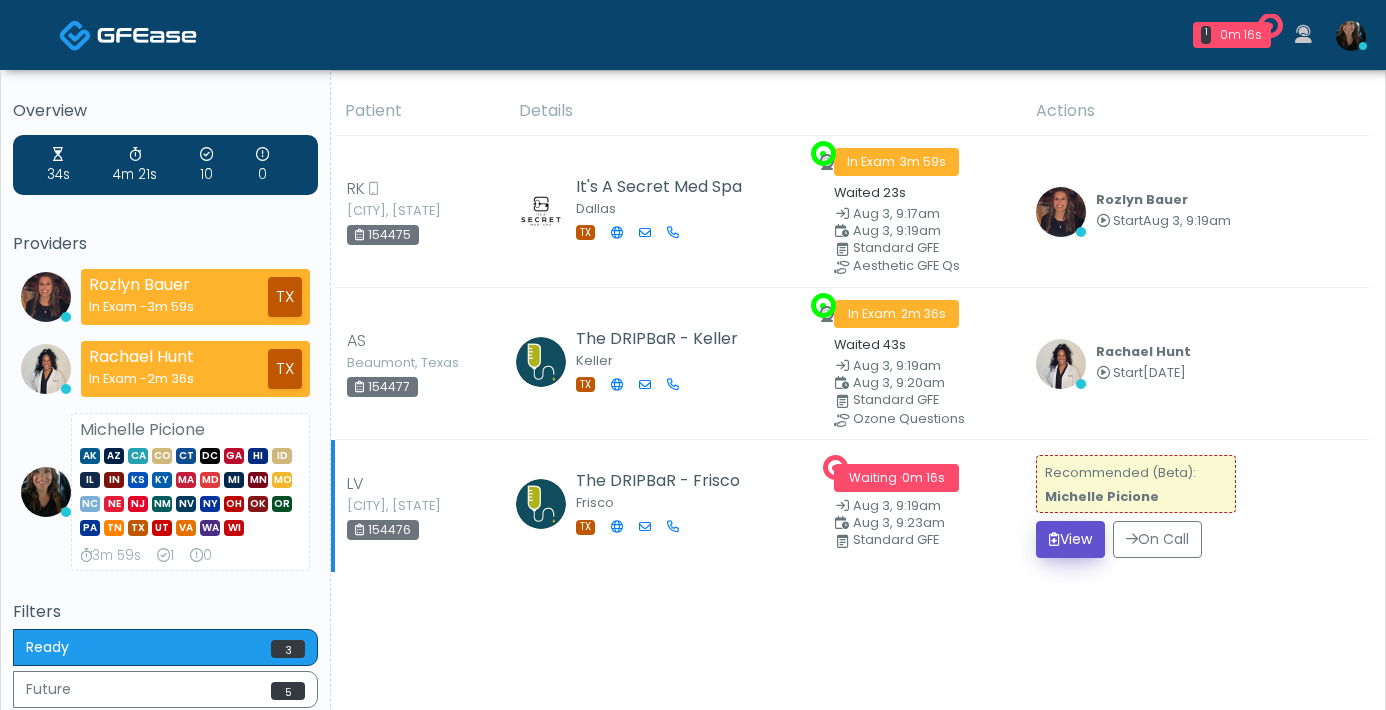 click on "View" at bounding box center (1070, 539) 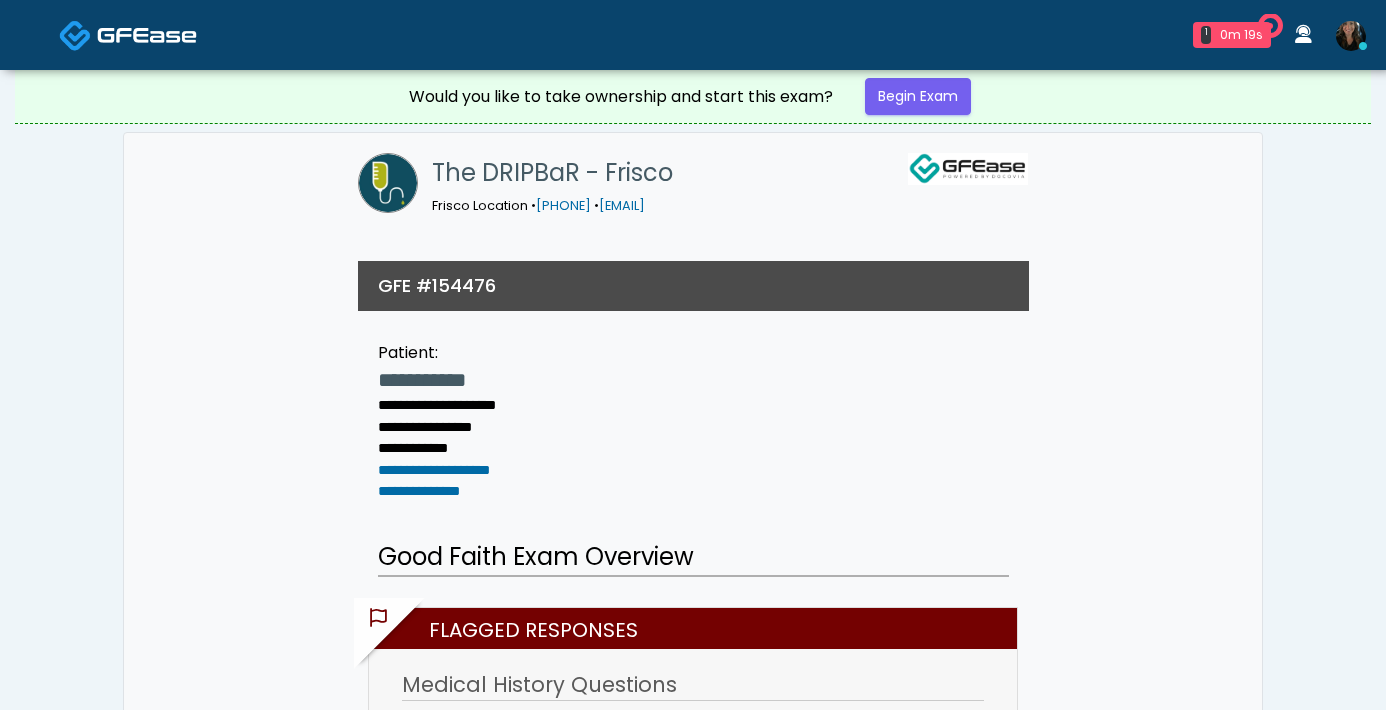 scroll, scrollTop: 0, scrollLeft: 0, axis: both 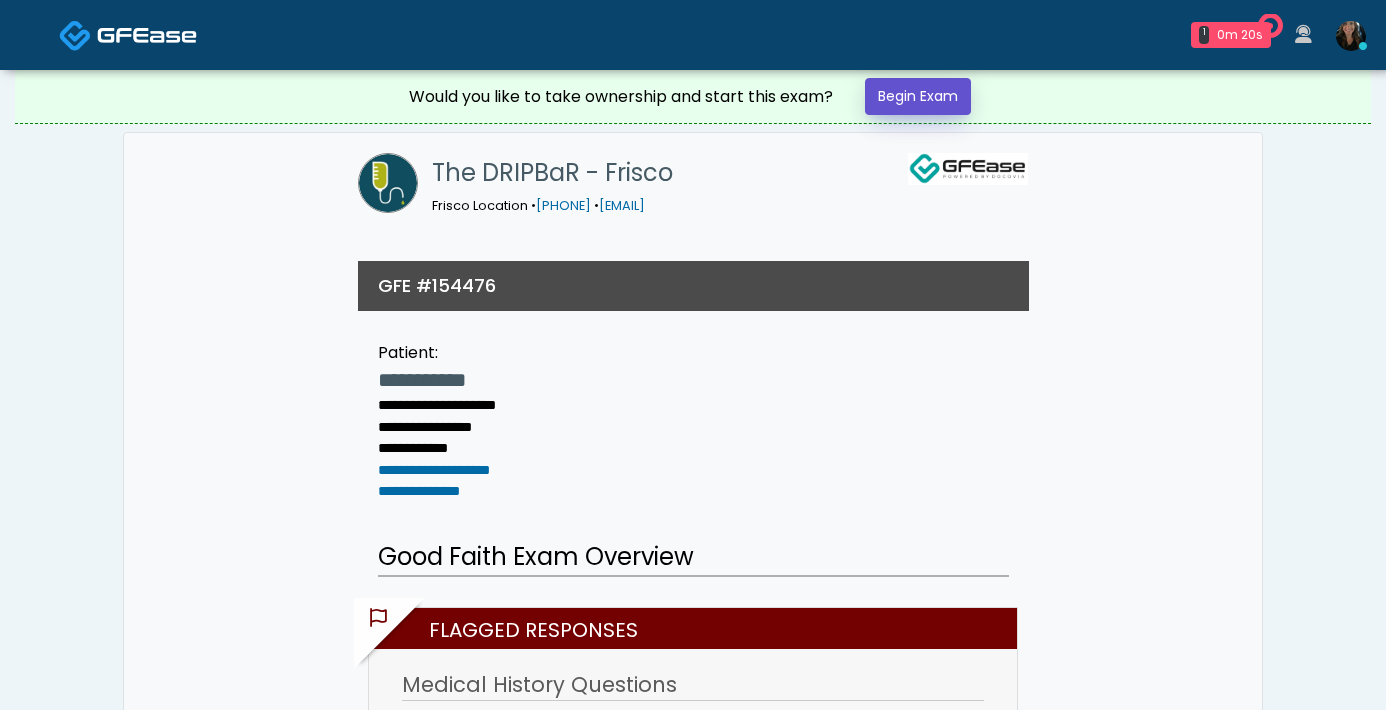 click on "Begin Exam" at bounding box center [918, 96] 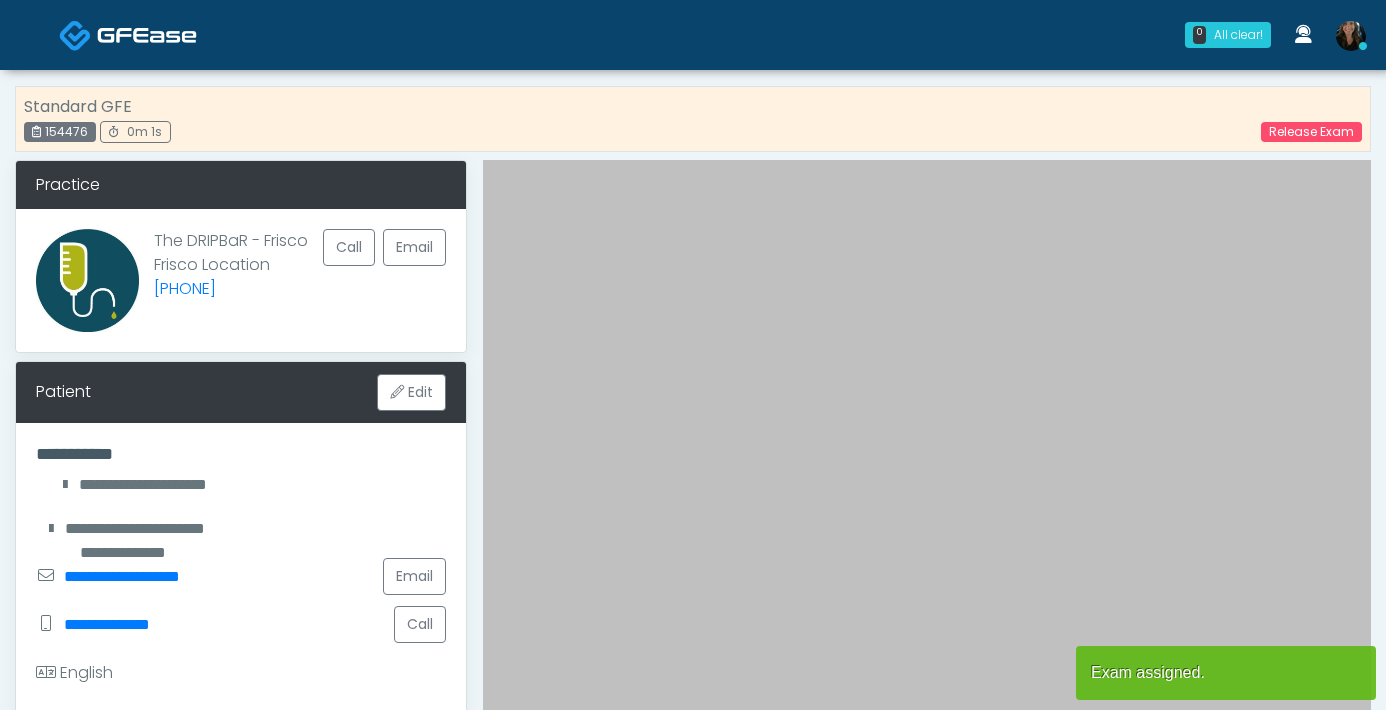 scroll, scrollTop: 0, scrollLeft: 0, axis: both 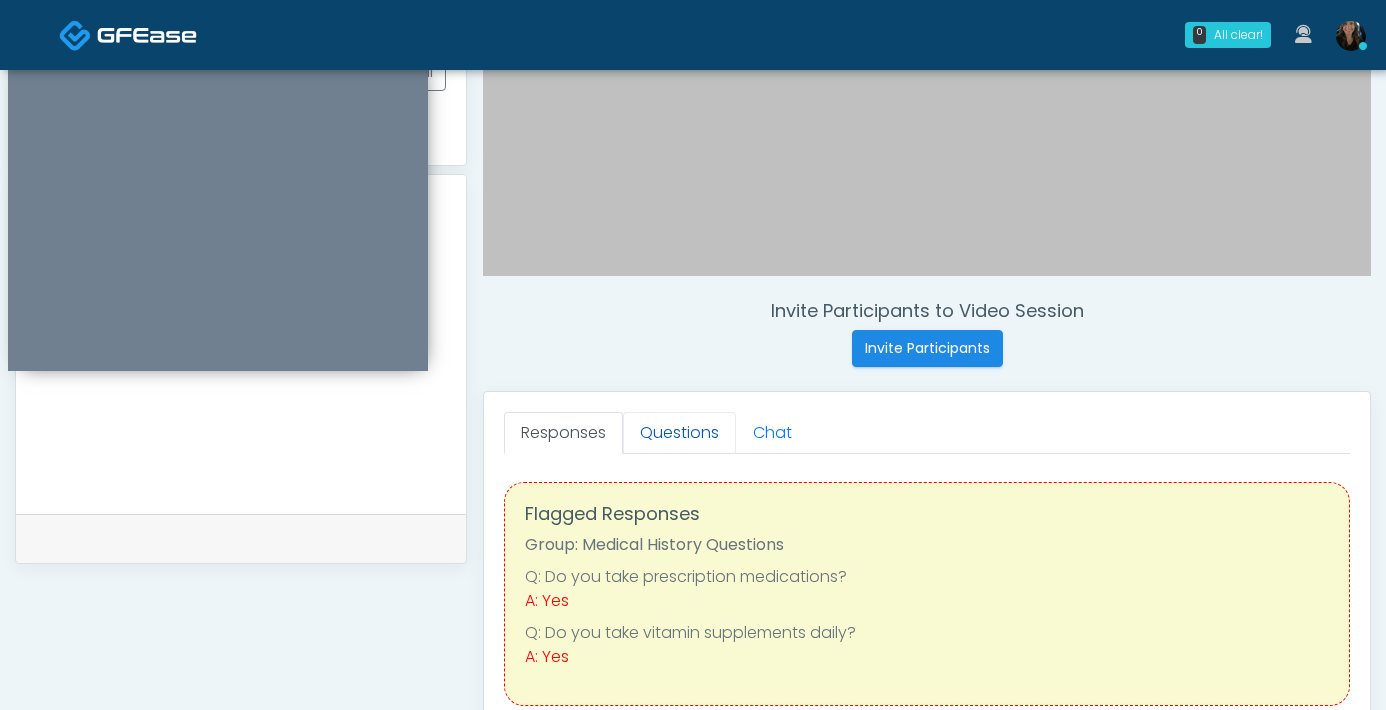 click on "Questions" at bounding box center (679, 433) 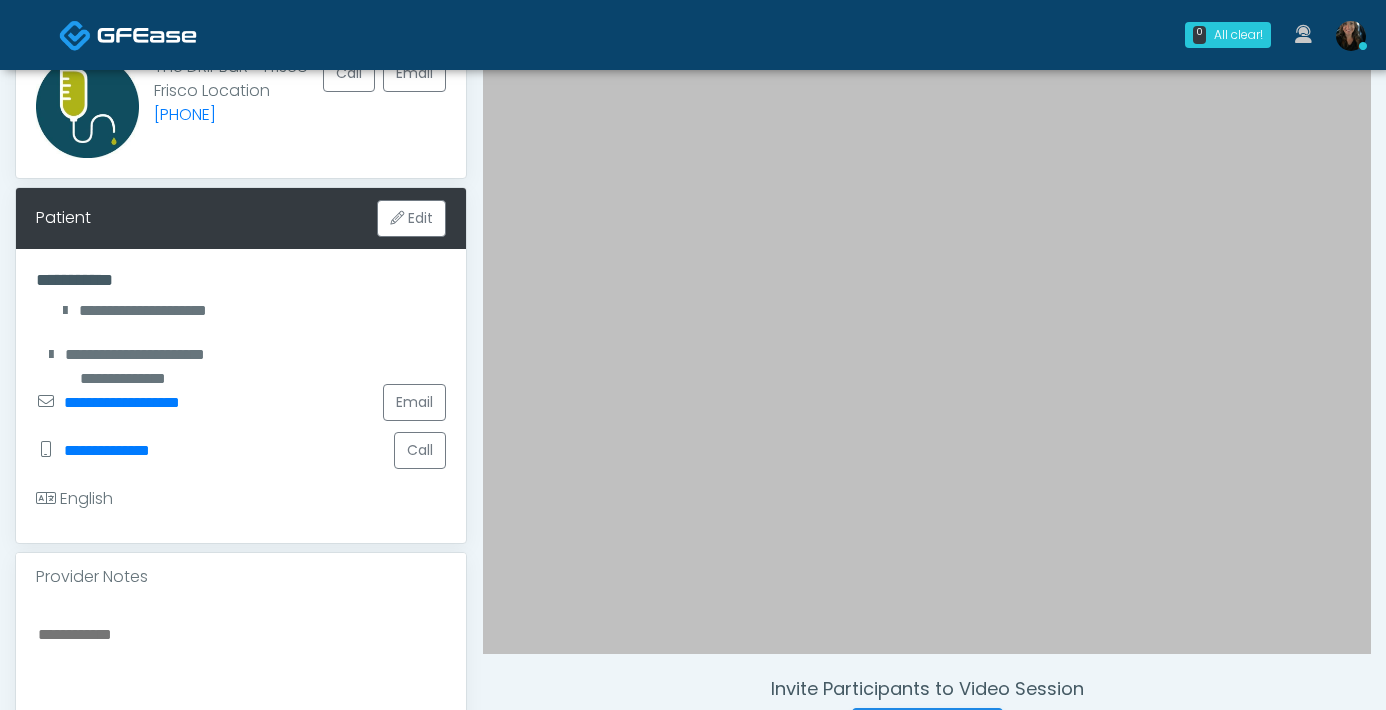 scroll, scrollTop: 655, scrollLeft: 0, axis: vertical 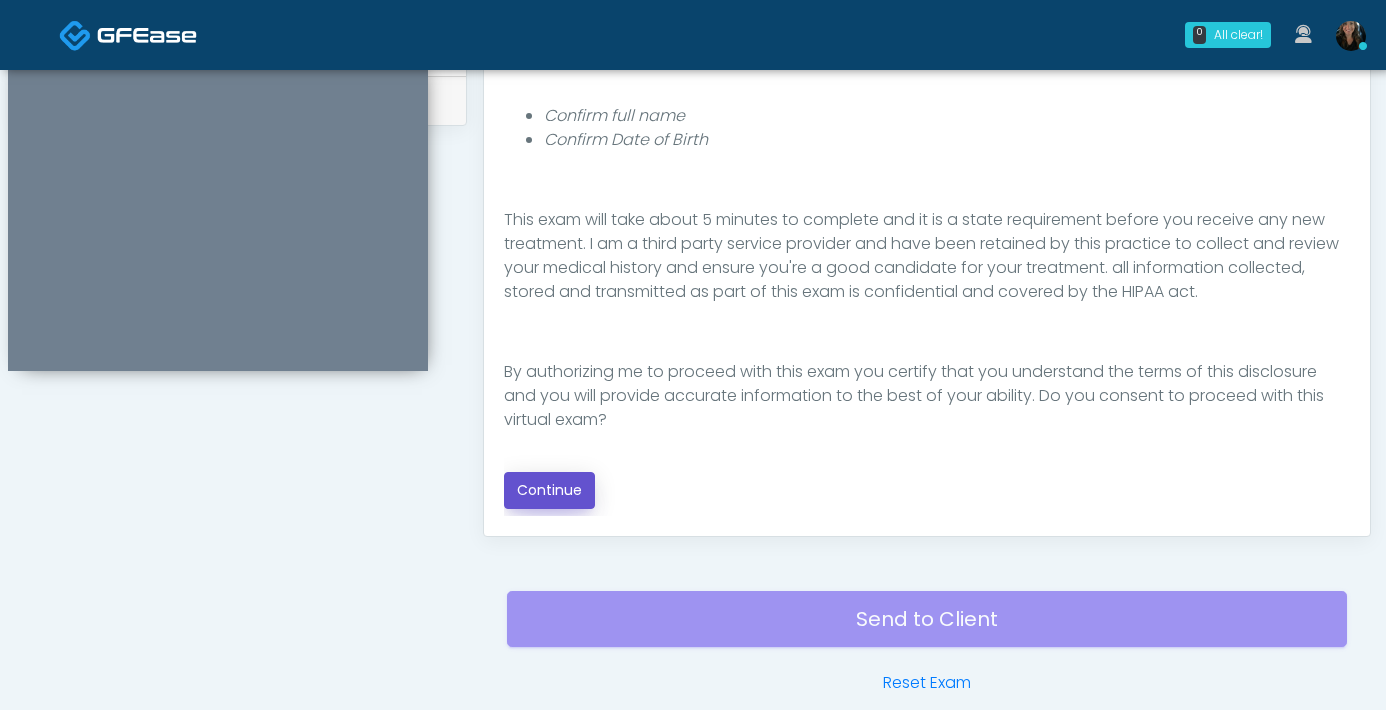 click on "Continue" at bounding box center [549, 490] 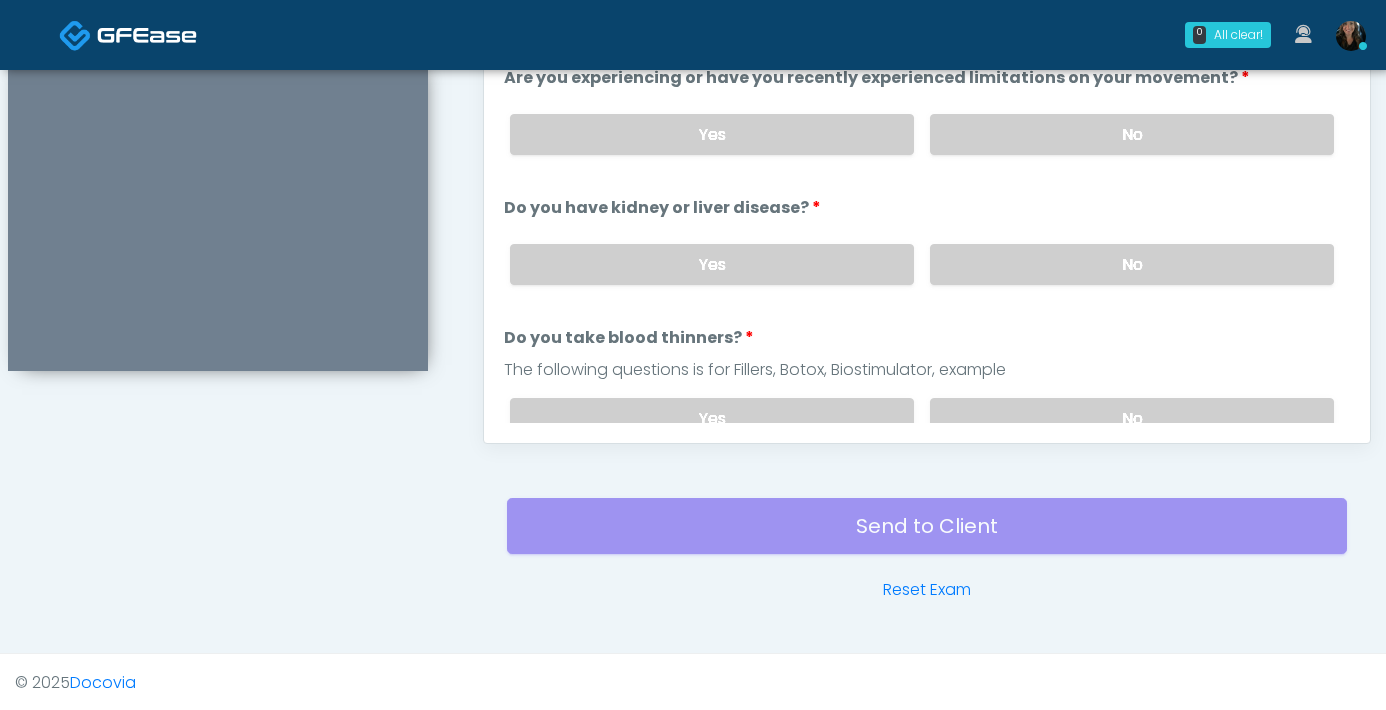 scroll, scrollTop: 687, scrollLeft: 0, axis: vertical 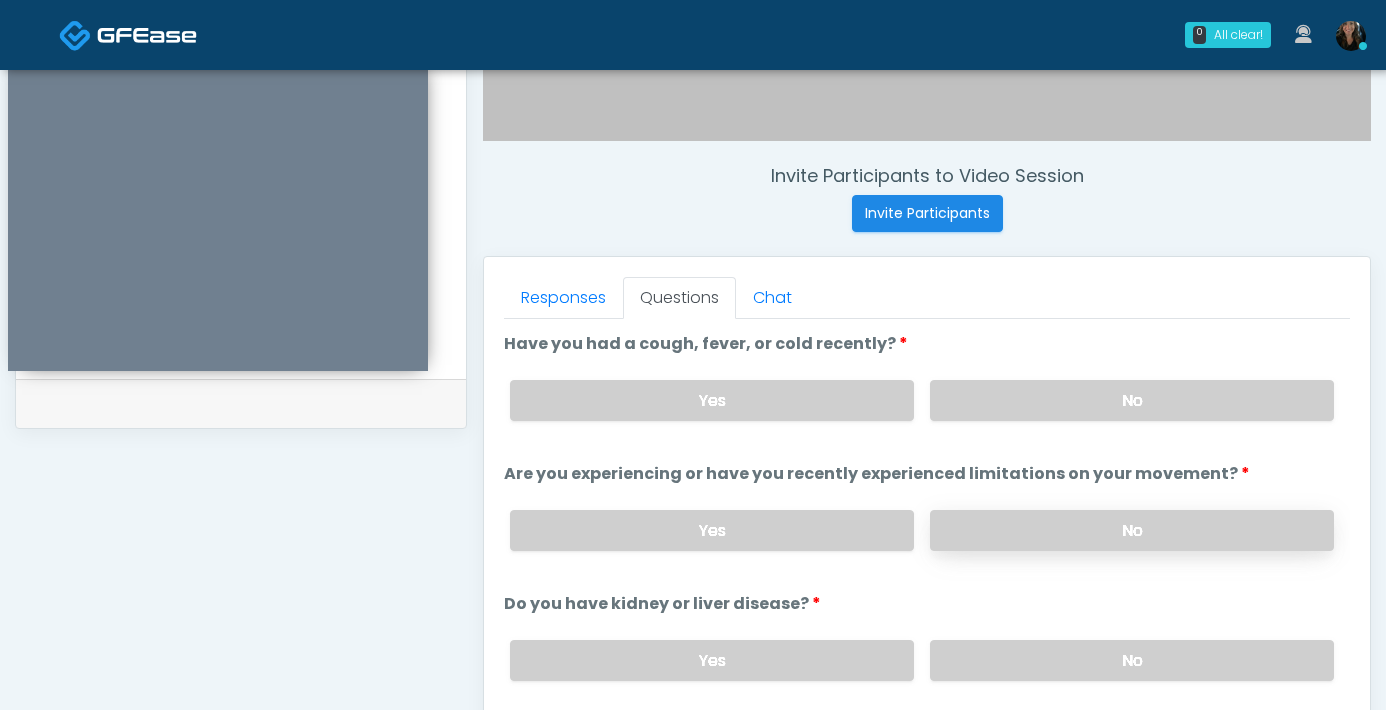 click on "No" at bounding box center (1132, 530) 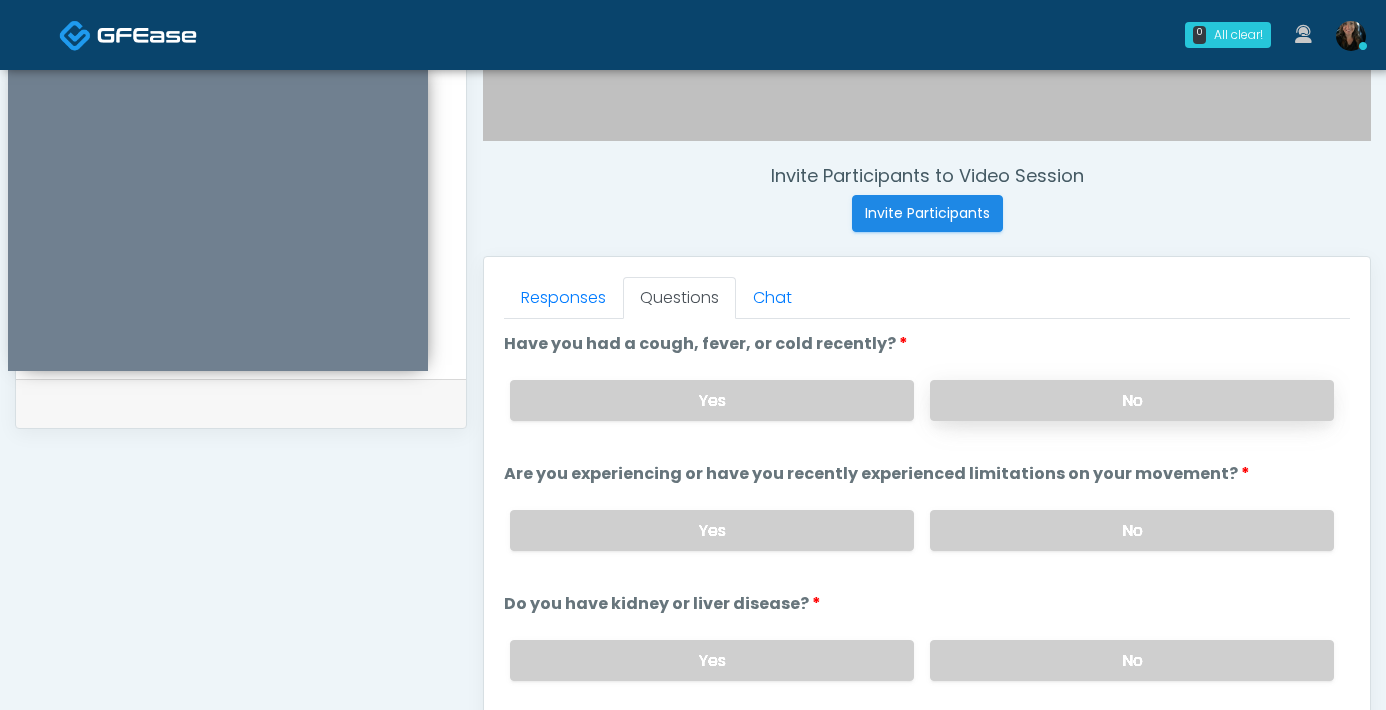 click on "No" at bounding box center [1132, 400] 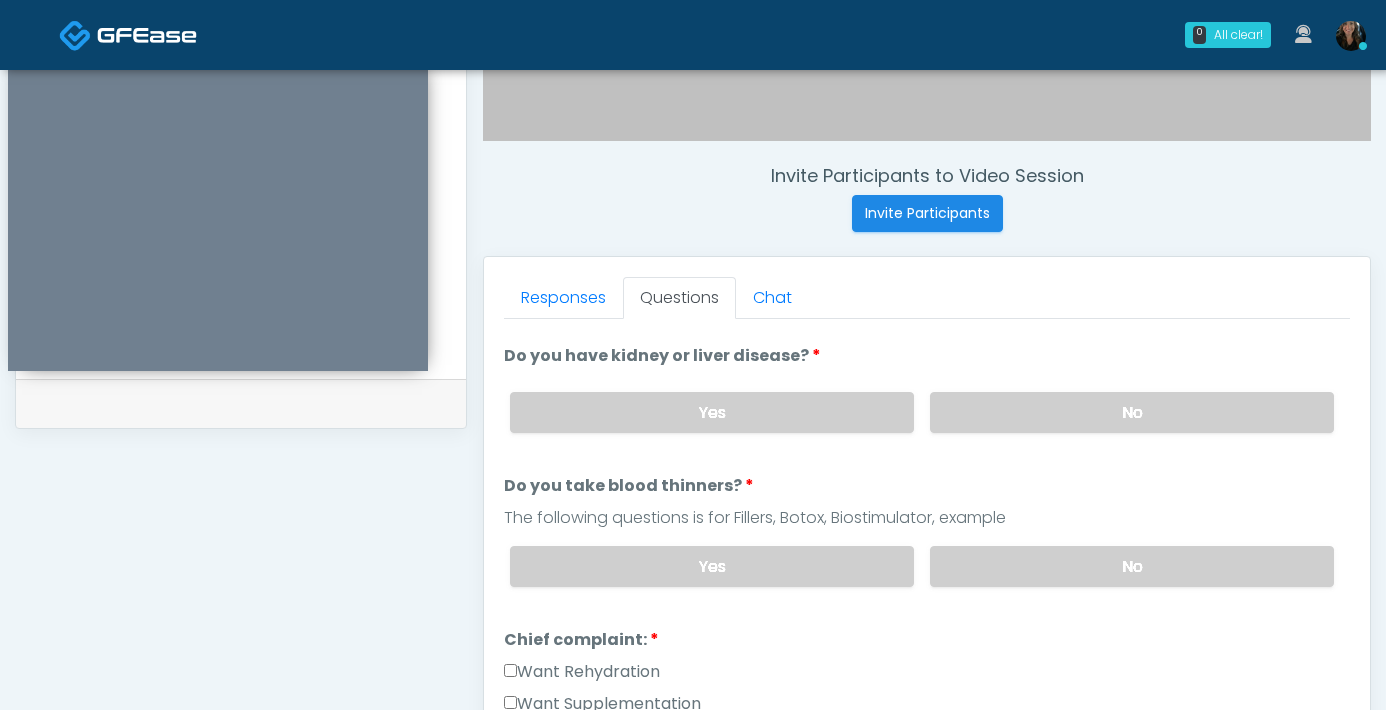 scroll, scrollTop: 248, scrollLeft: 0, axis: vertical 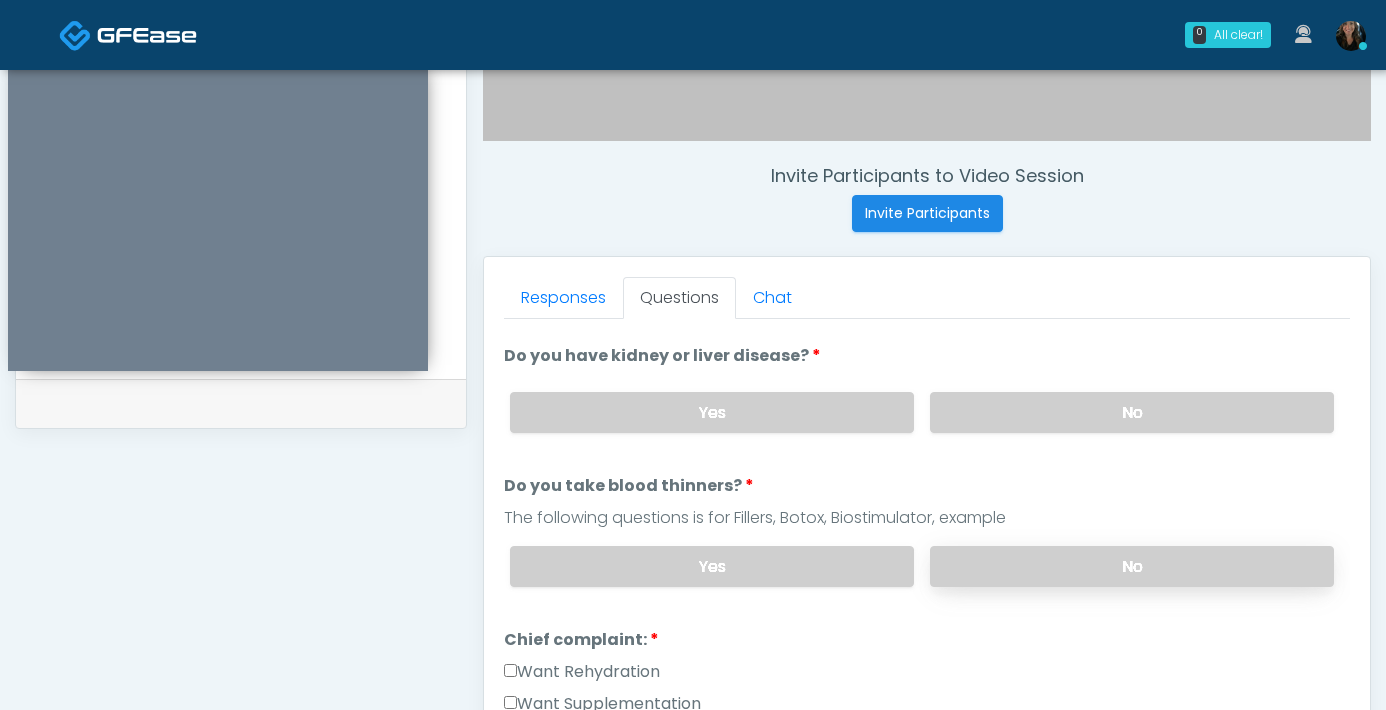 click on "No" at bounding box center [1132, 566] 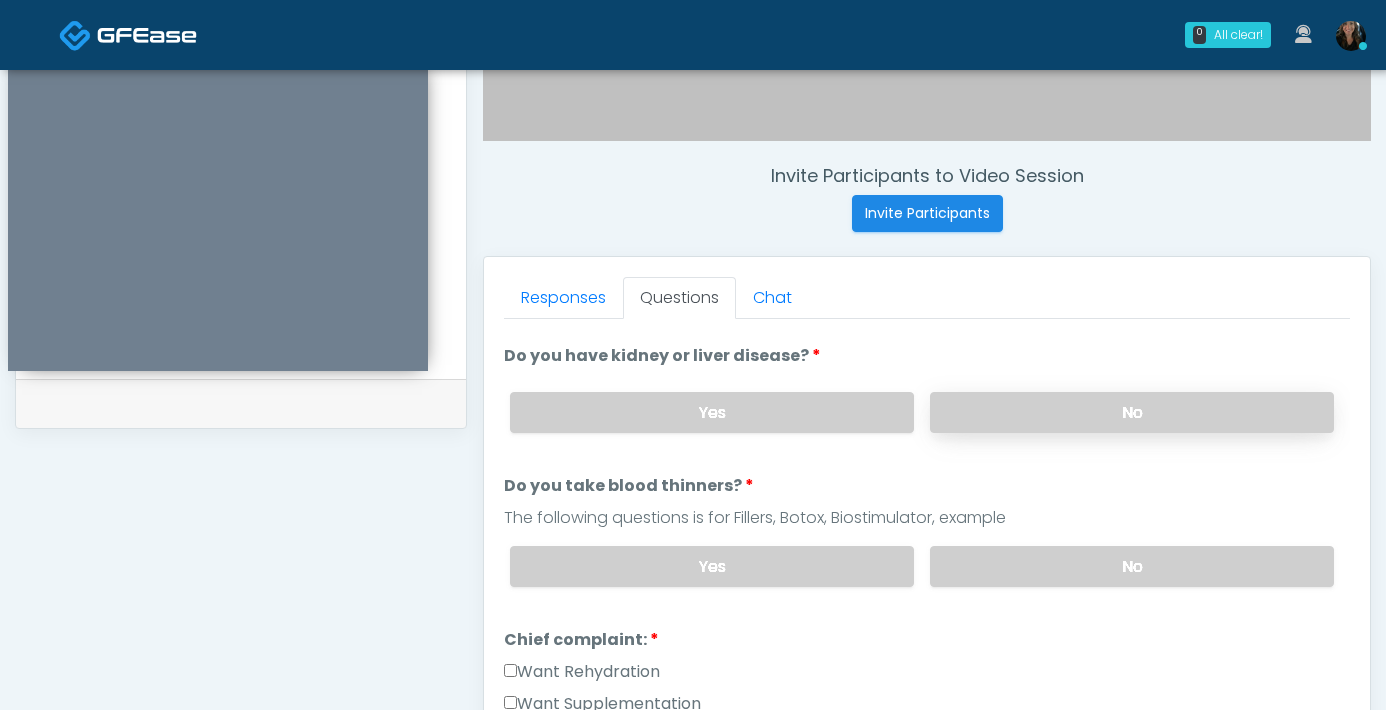 click on "No" at bounding box center [1132, 412] 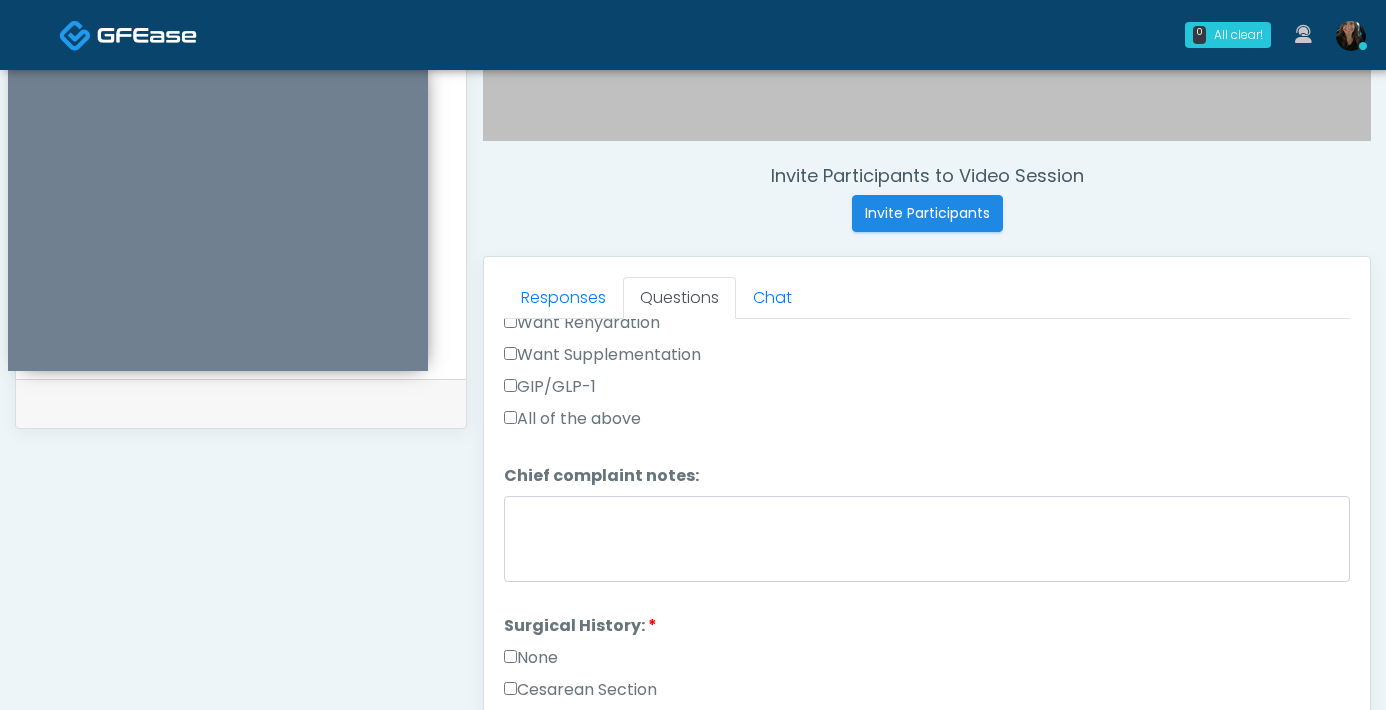scroll, scrollTop: 576, scrollLeft: 0, axis: vertical 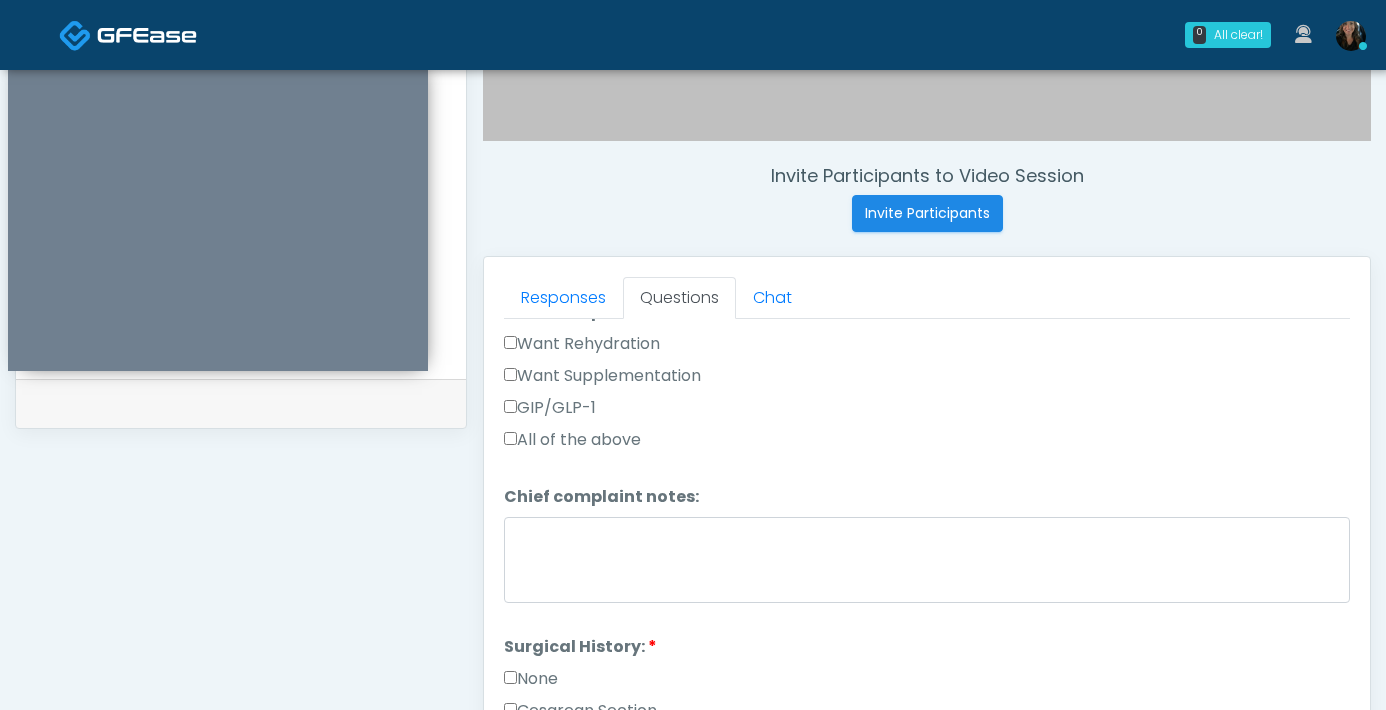 click on "Want Rehydration" at bounding box center (582, 344) 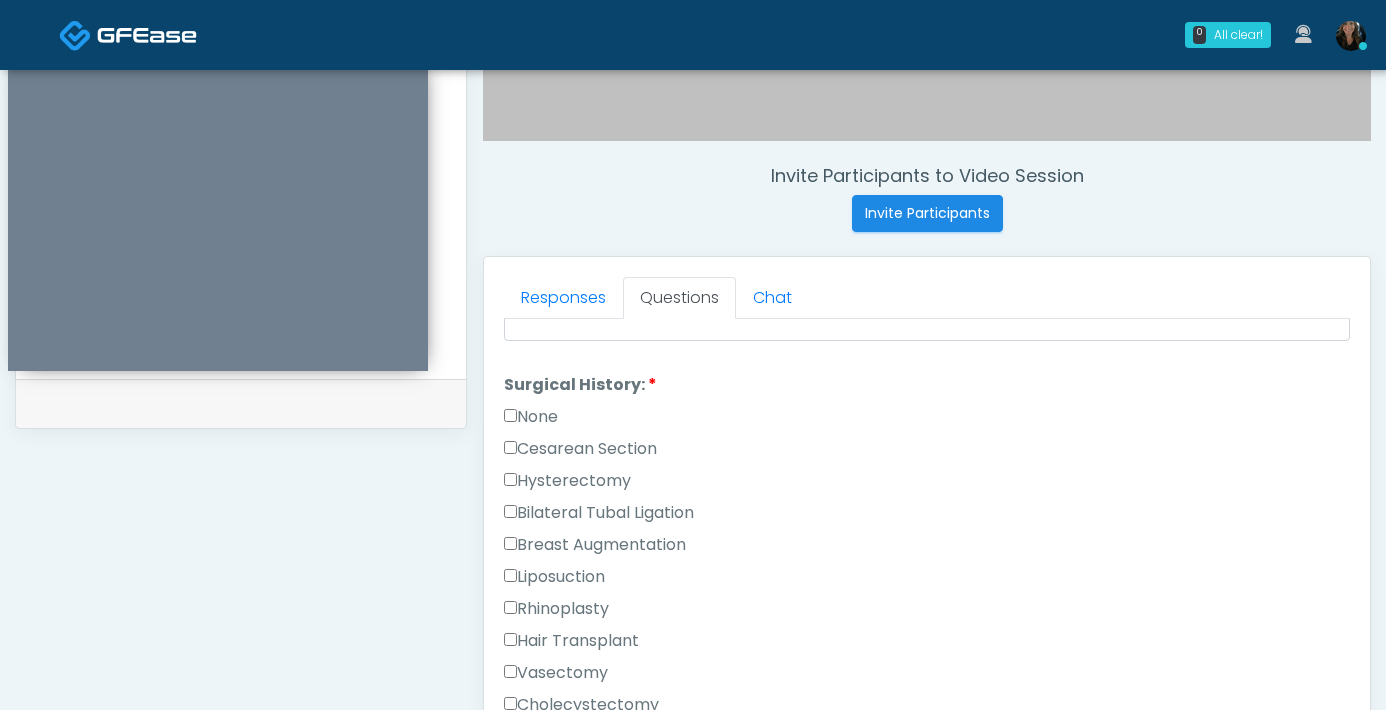 scroll, scrollTop: 845, scrollLeft: 0, axis: vertical 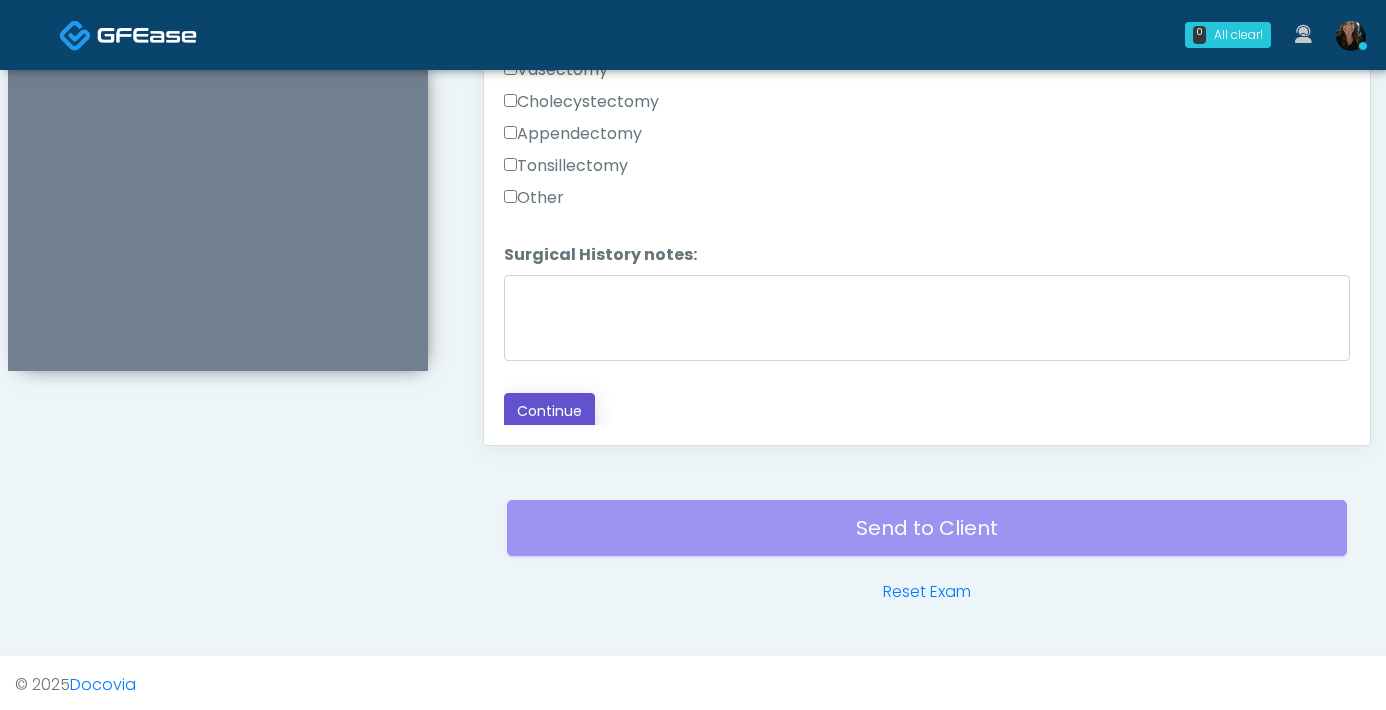 click on "Continue" at bounding box center [549, 411] 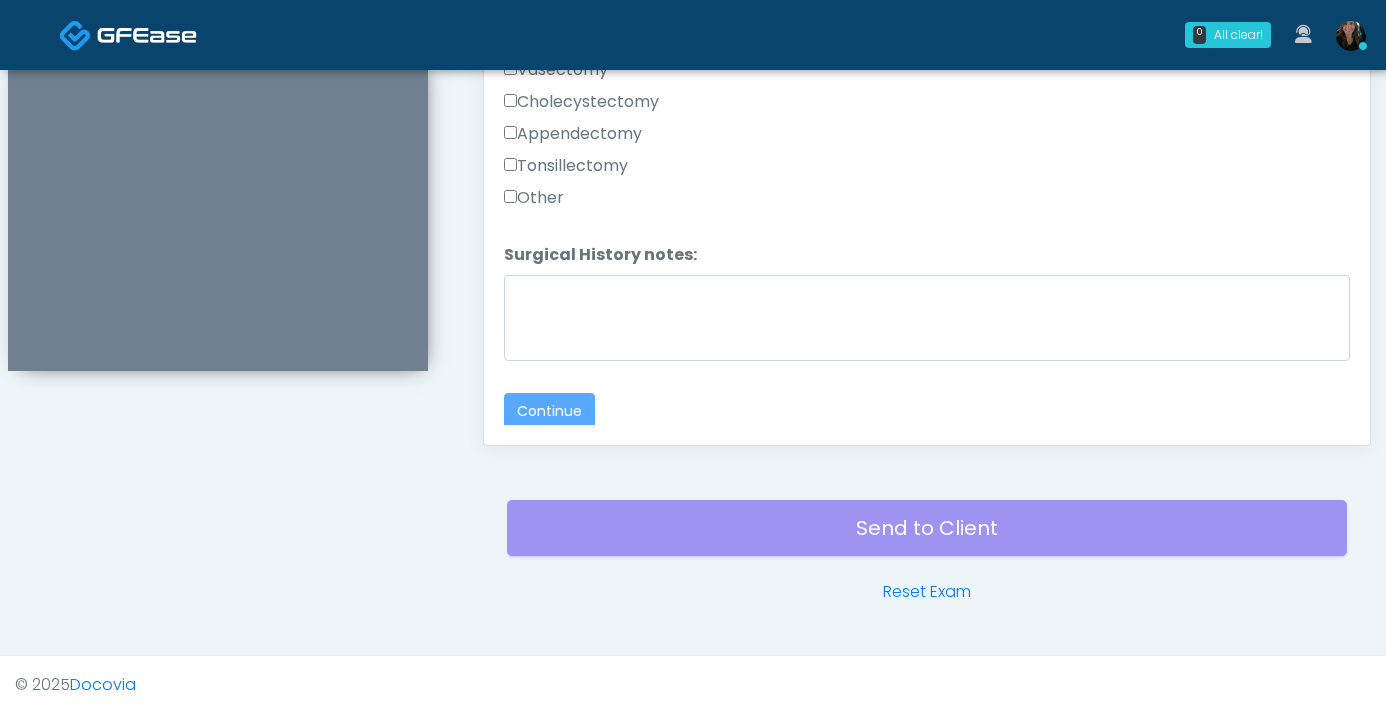 scroll, scrollTop: 1085, scrollLeft: 0, axis: vertical 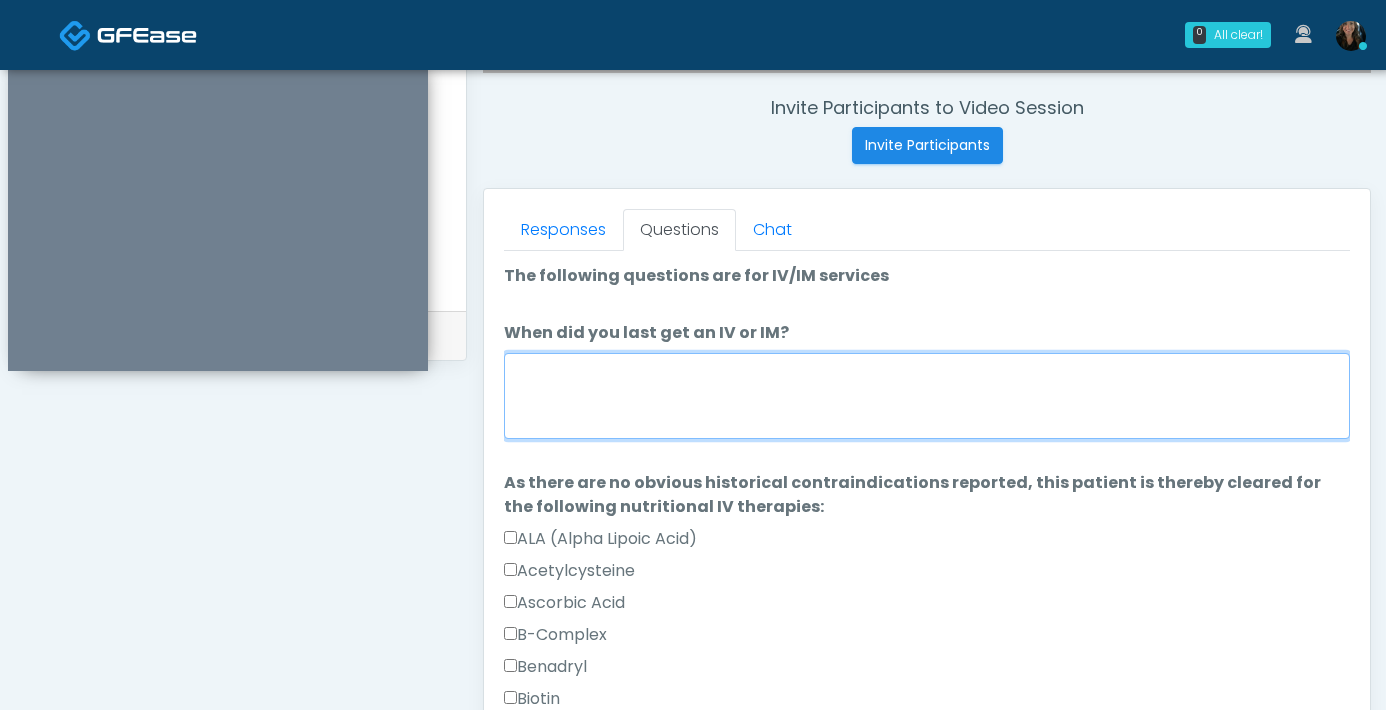 click on "When did you last get an IV or IM?" at bounding box center [927, 396] 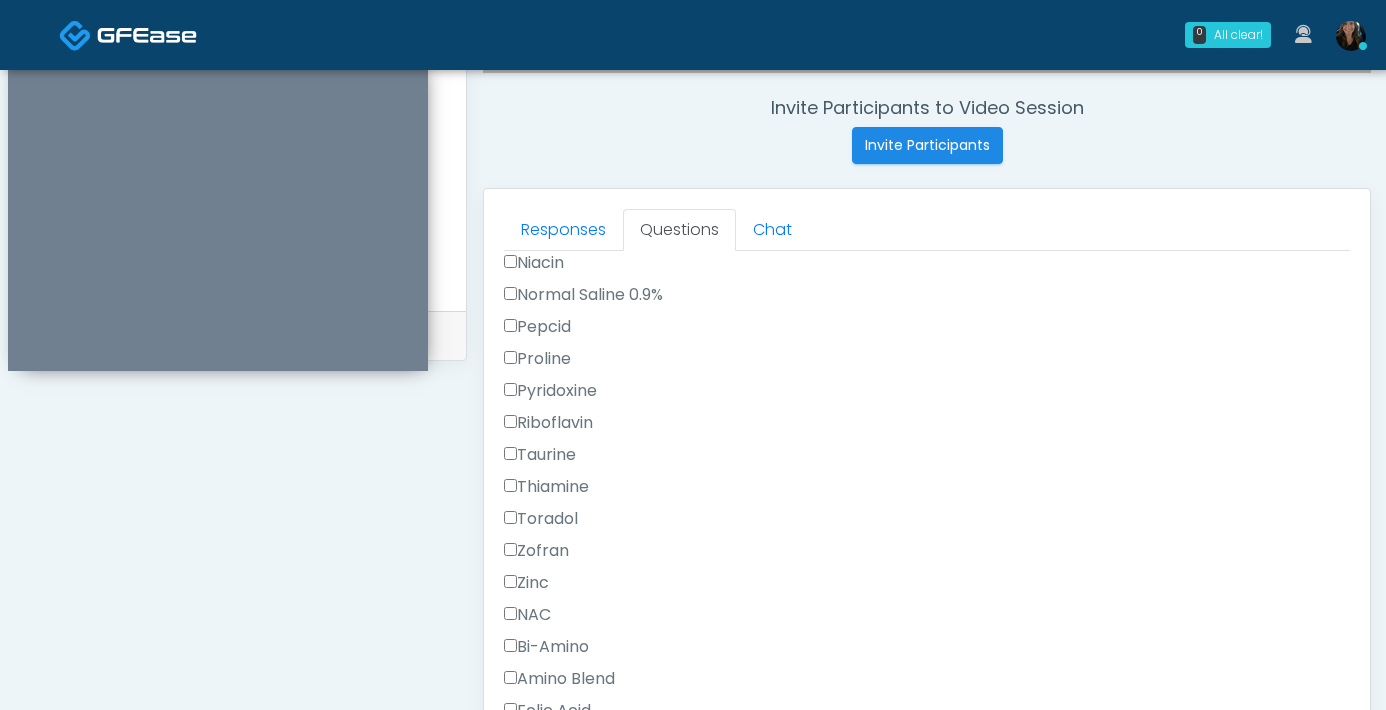 scroll, scrollTop: 1237, scrollLeft: 0, axis: vertical 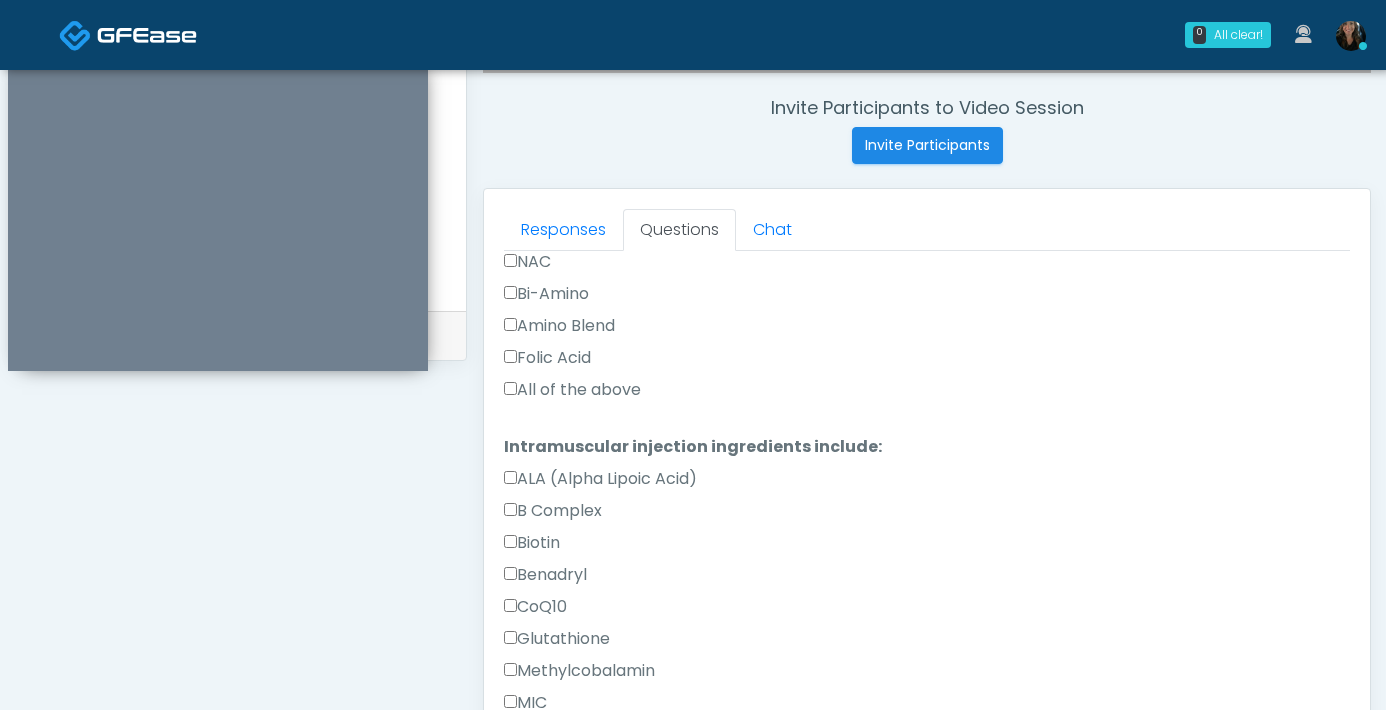 type on "*******" 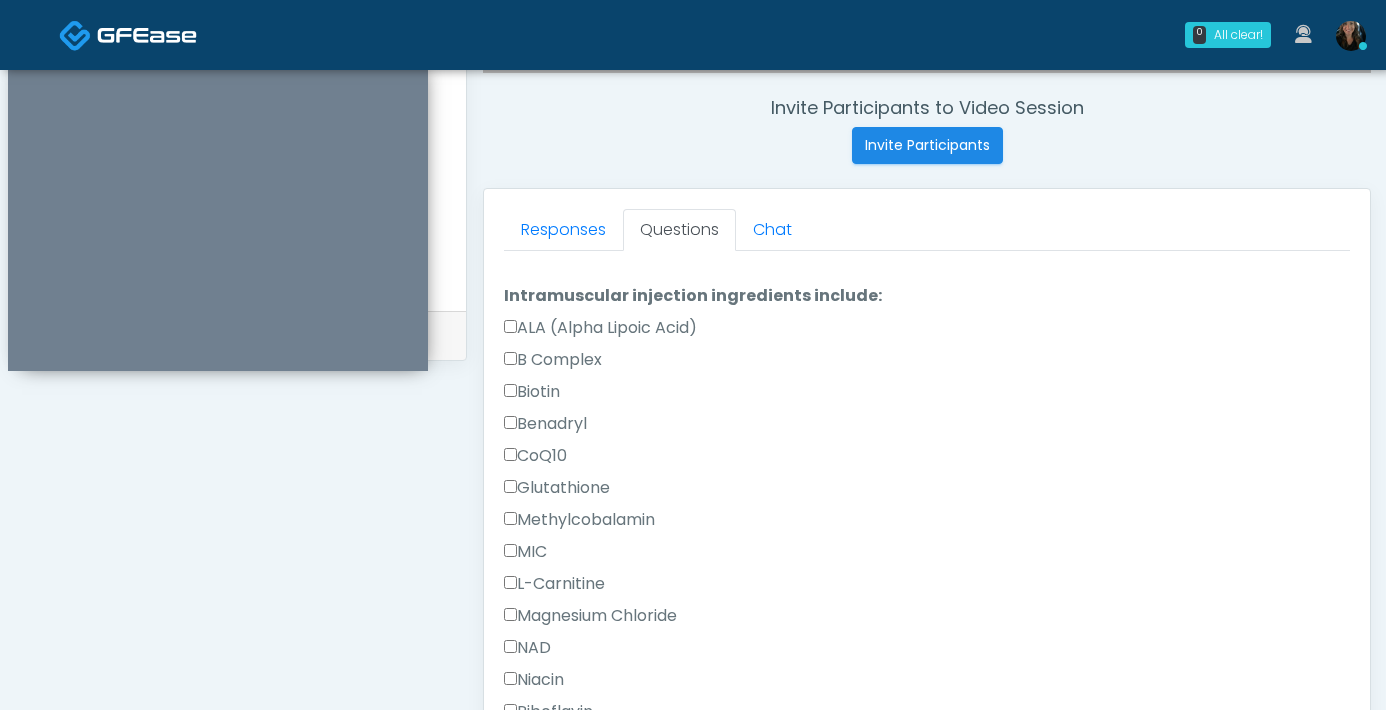 scroll, scrollTop: 1846, scrollLeft: 0, axis: vertical 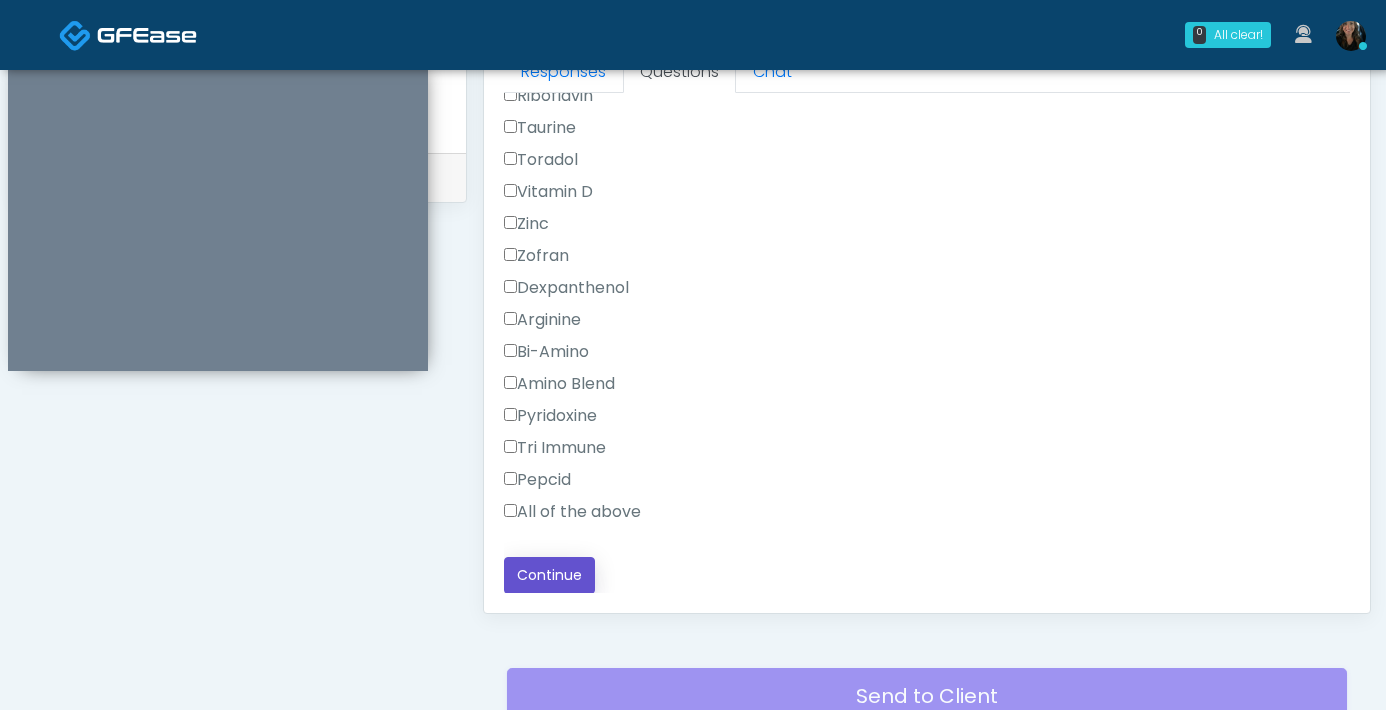 click on "Continue" at bounding box center (549, 575) 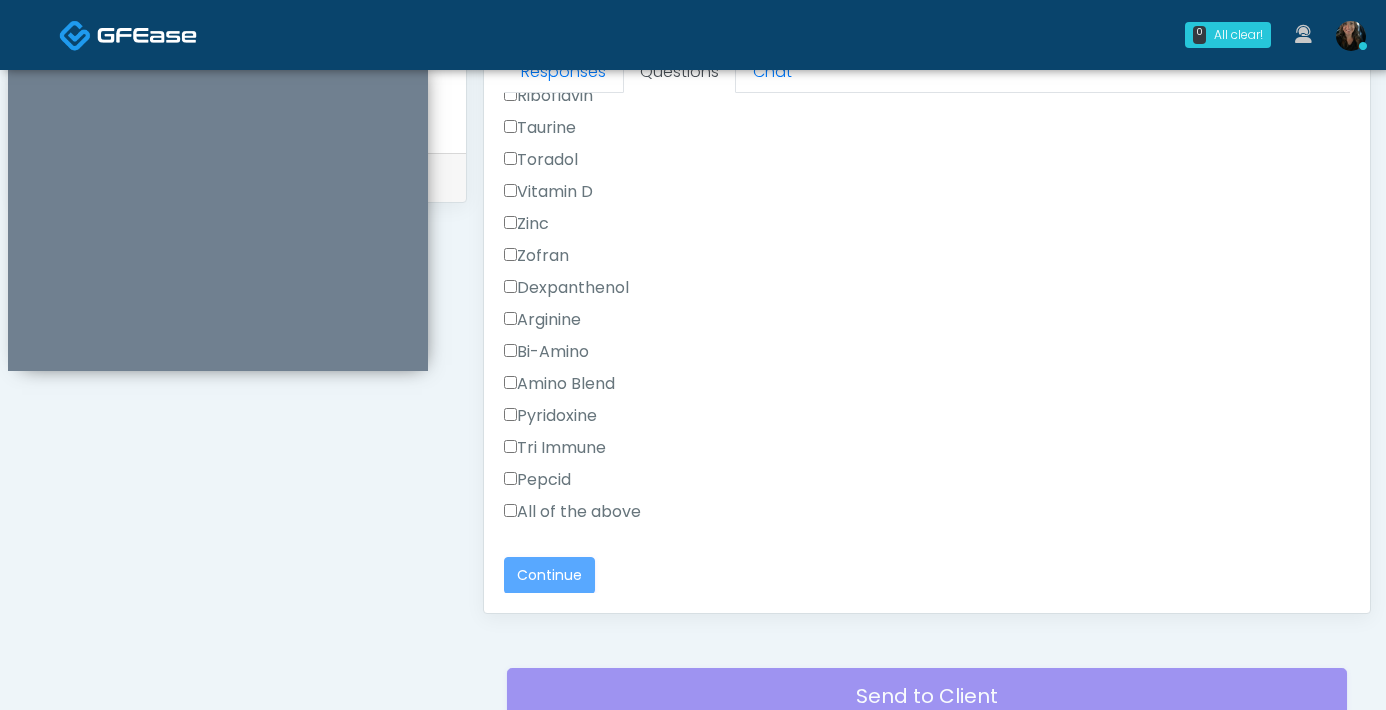 scroll, scrollTop: 1085, scrollLeft: 0, axis: vertical 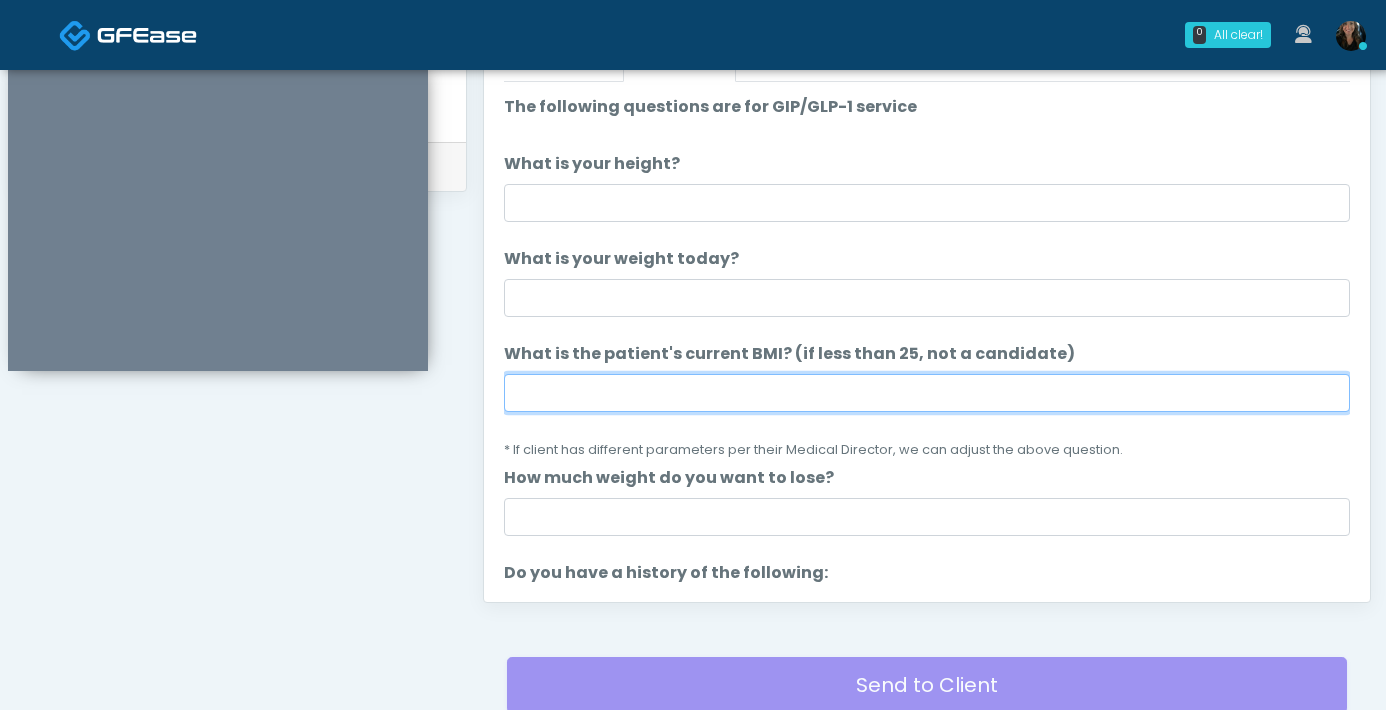 click on "What is the patient's current BMI? (if less than 25, not a candidate)" at bounding box center (927, 393) 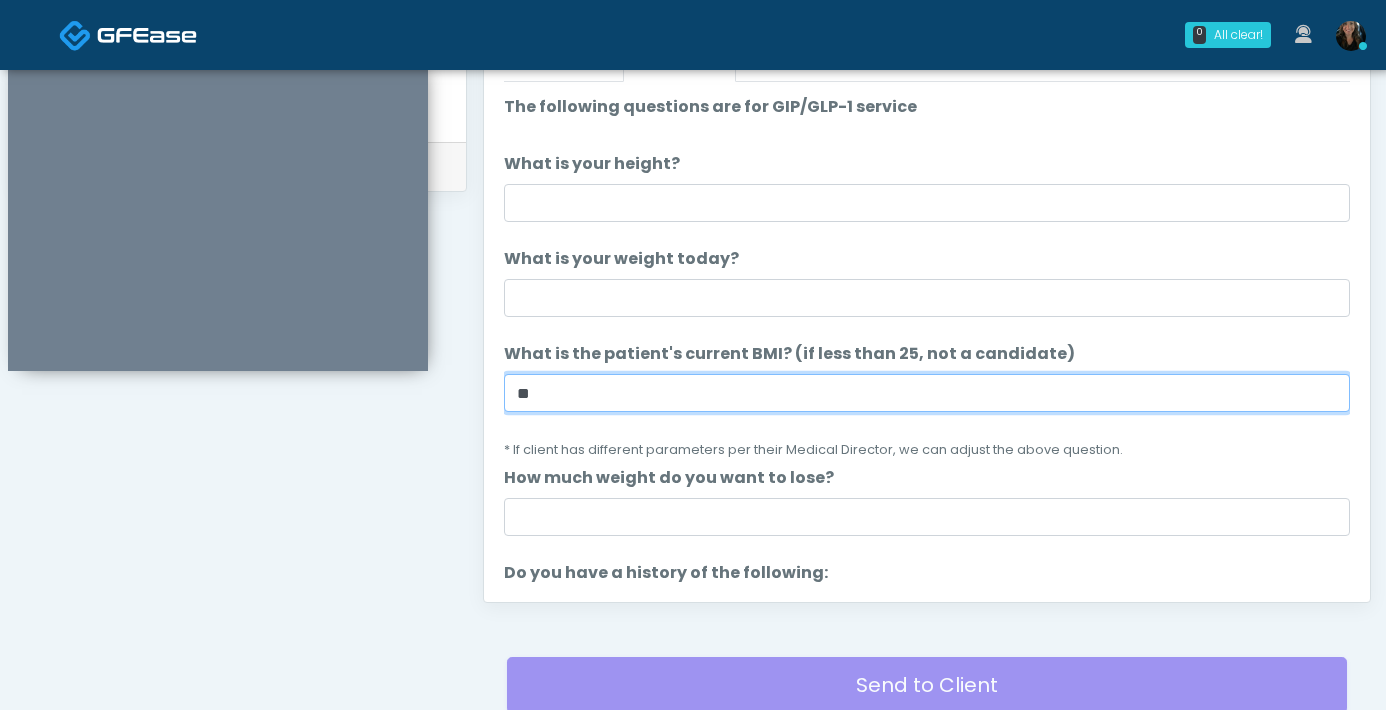 type on "**" 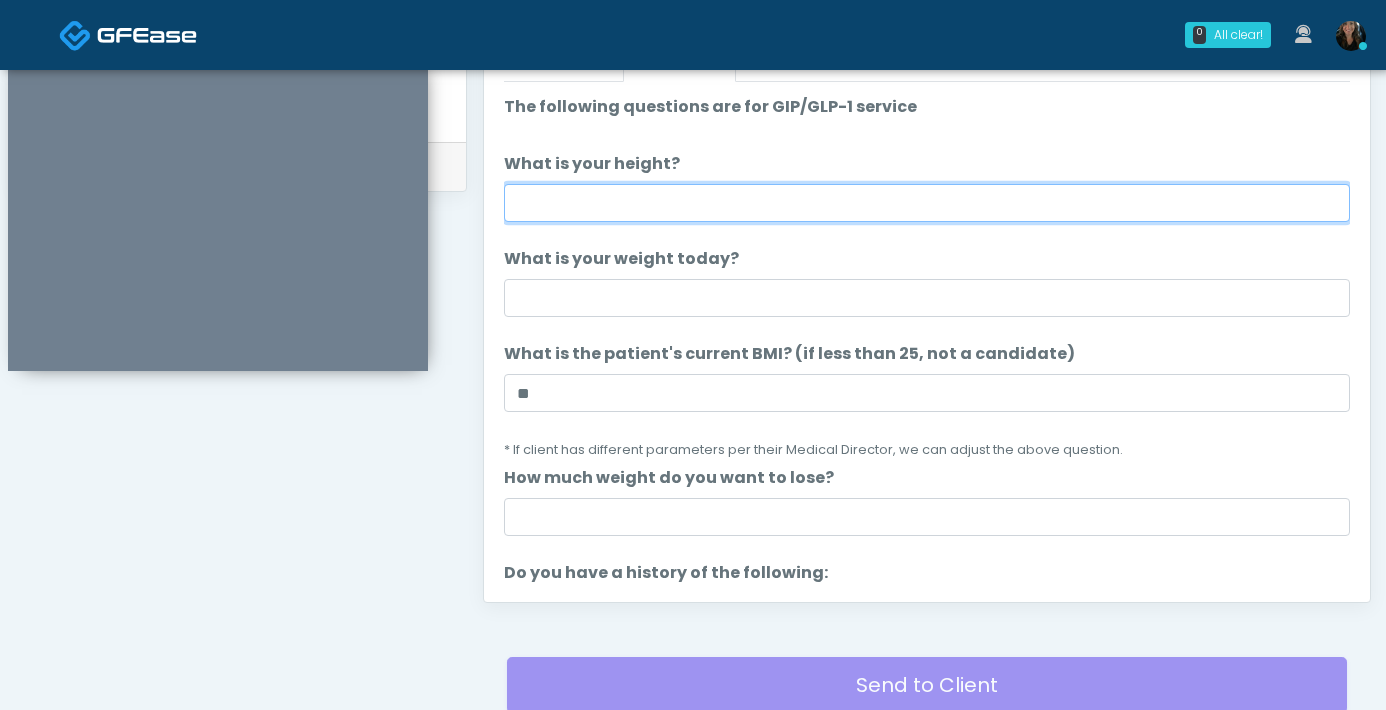 click on "What is your height?" at bounding box center (927, 203) 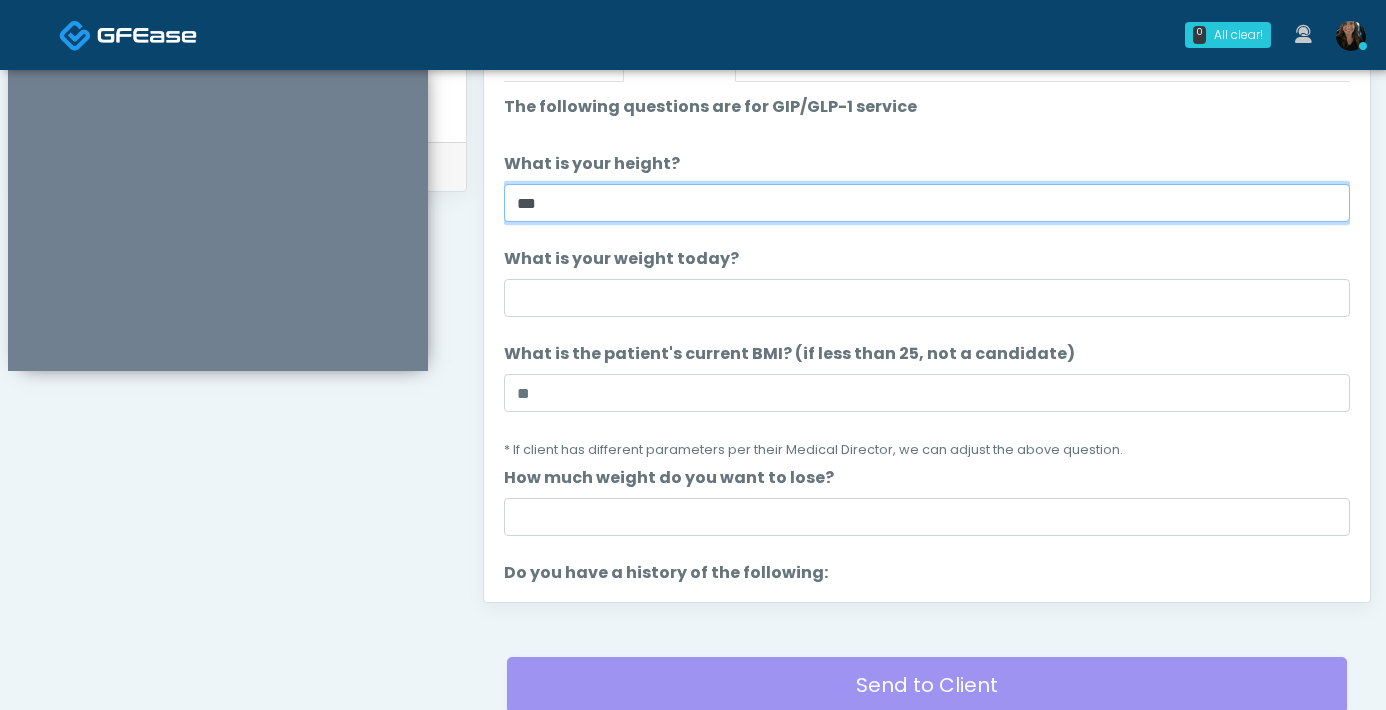 type on "***" 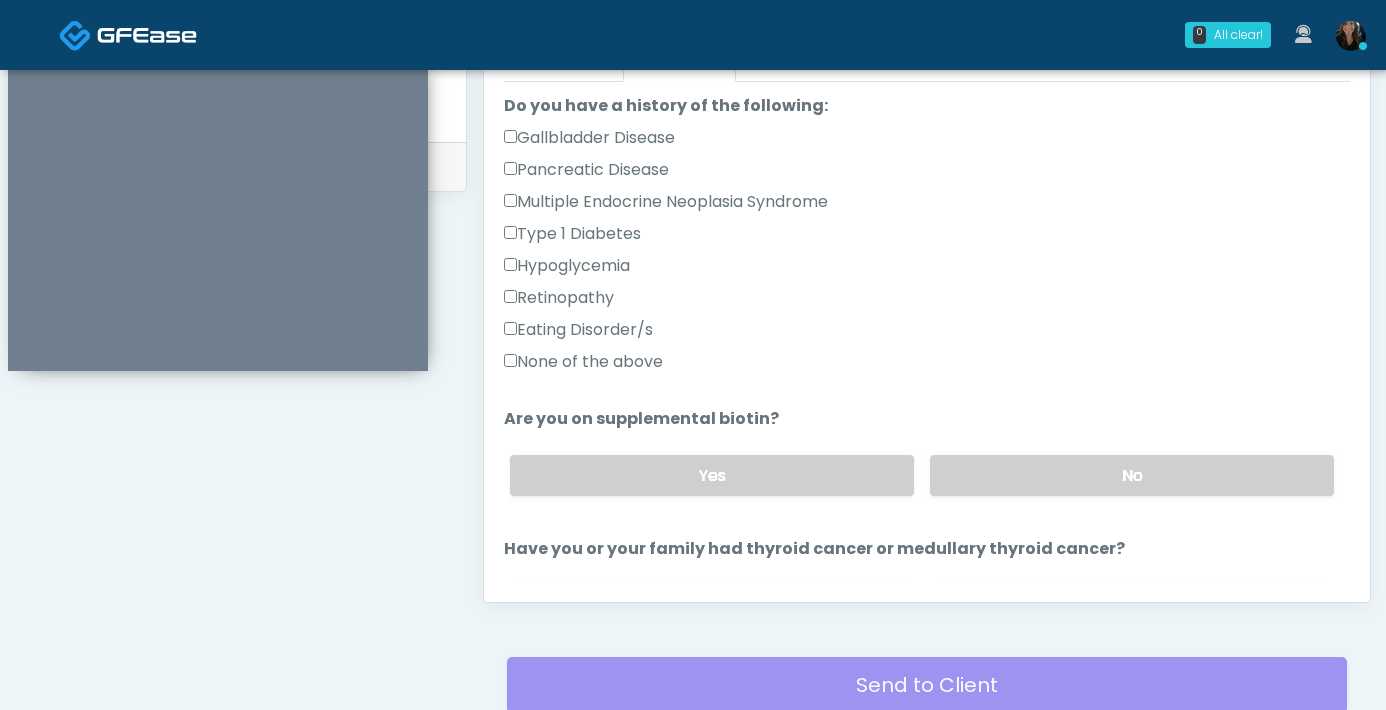 scroll, scrollTop: 1103, scrollLeft: 0, axis: vertical 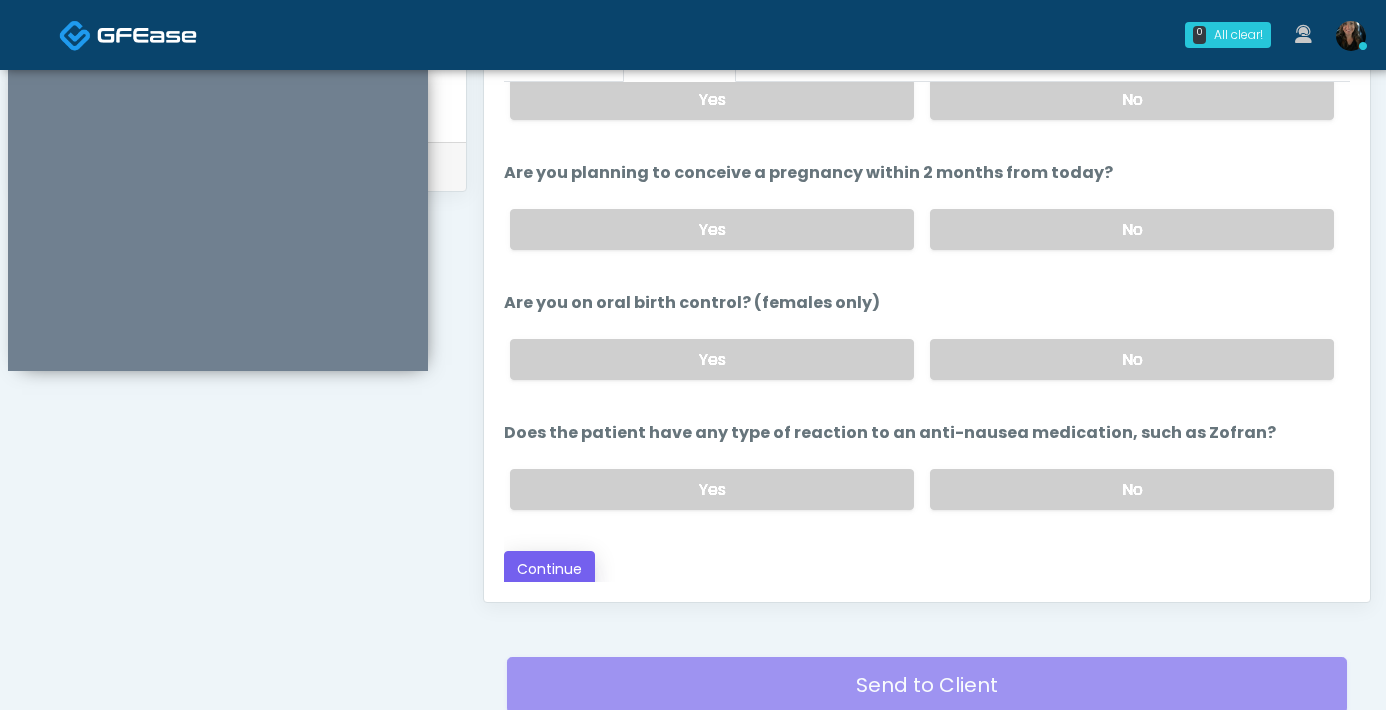 type on "***" 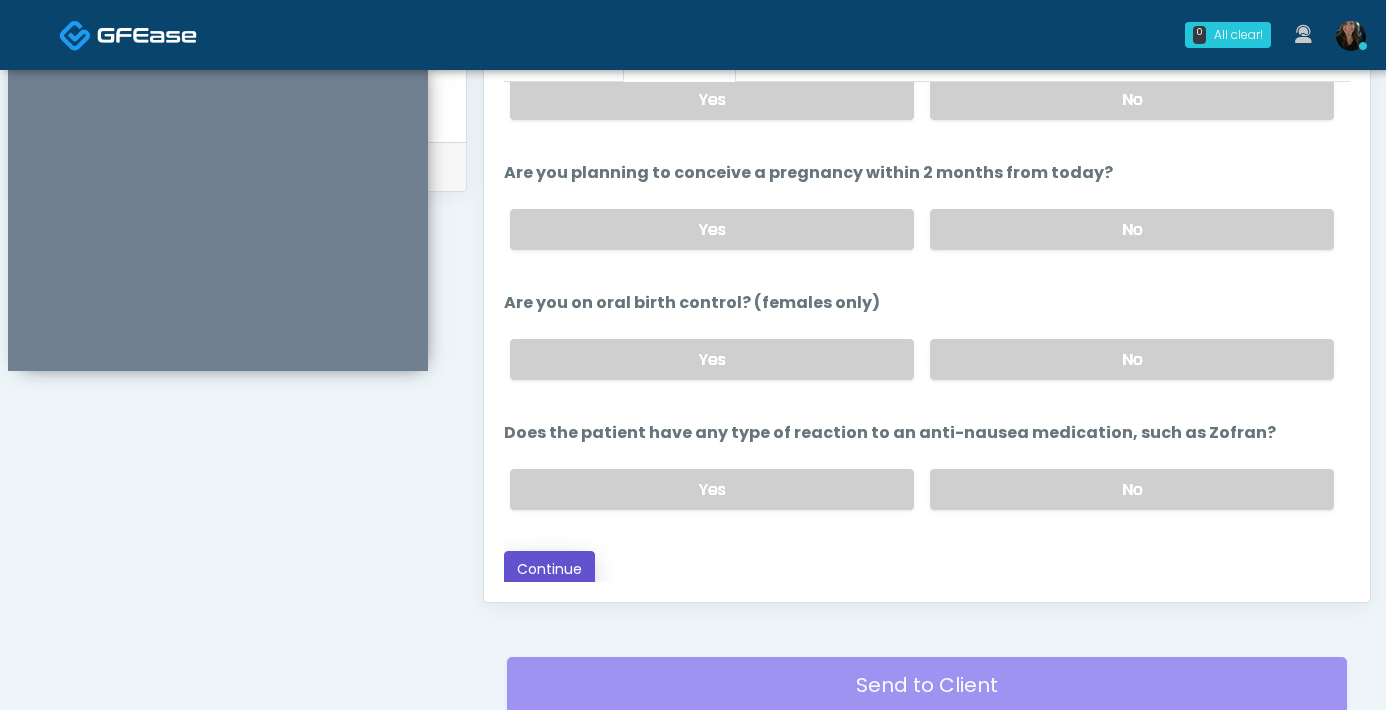 click on "Continue" at bounding box center [549, 569] 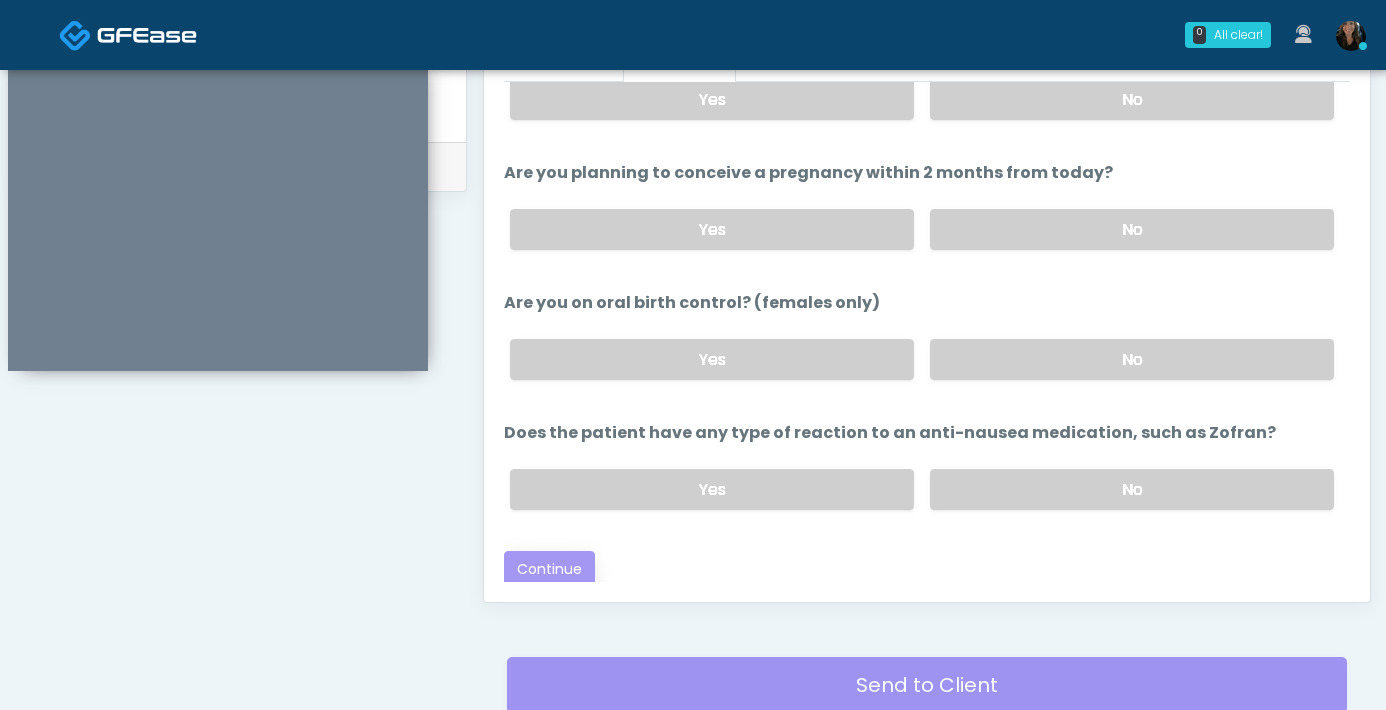 scroll, scrollTop: 1085, scrollLeft: 0, axis: vertical 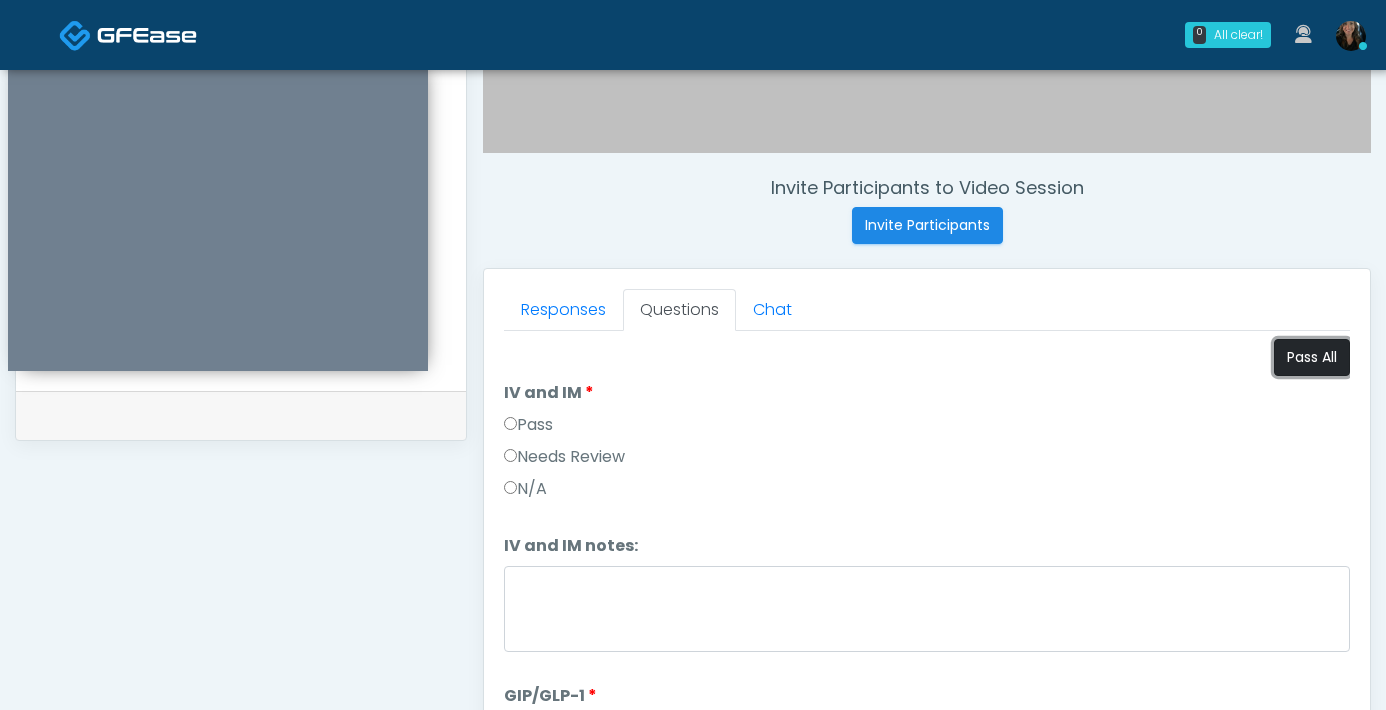 click on "Pass All" at bounding box center (1312, 357) 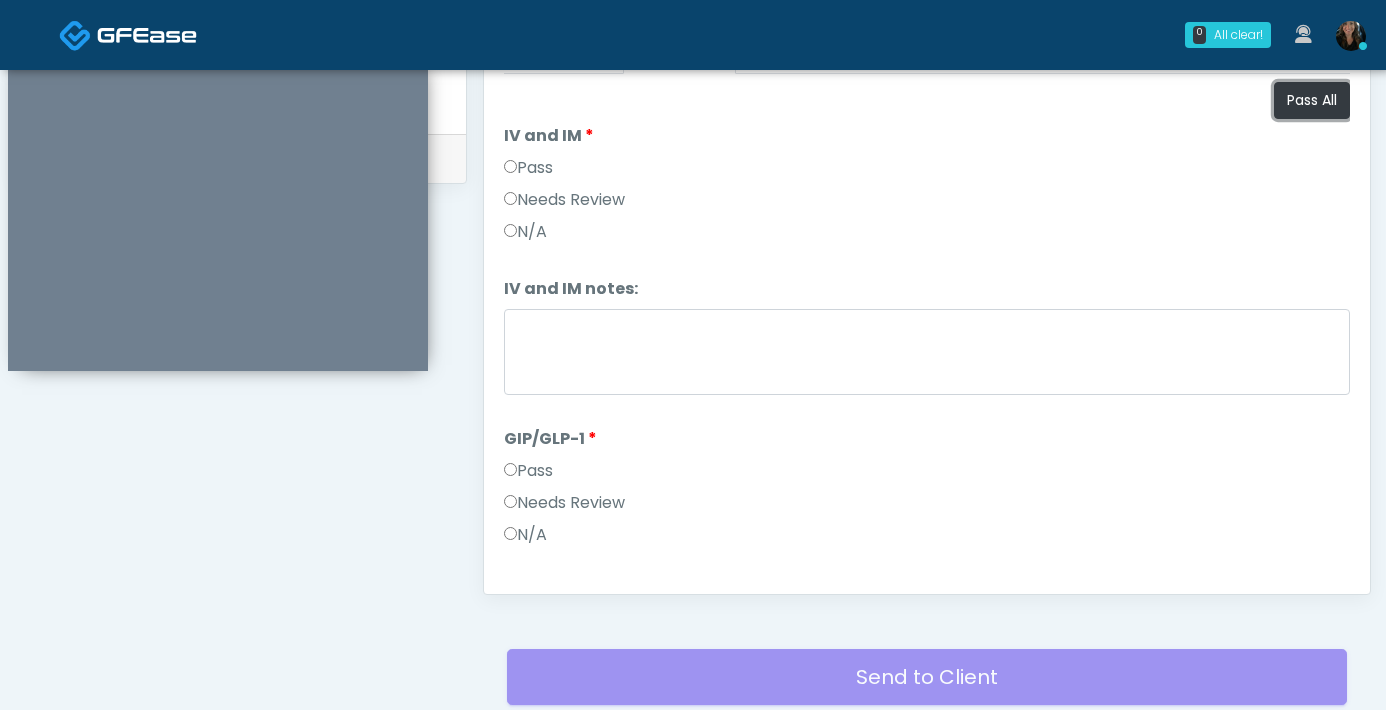 scroll, scrollTop: 1079, scrollLeft: 0, axis: vertical 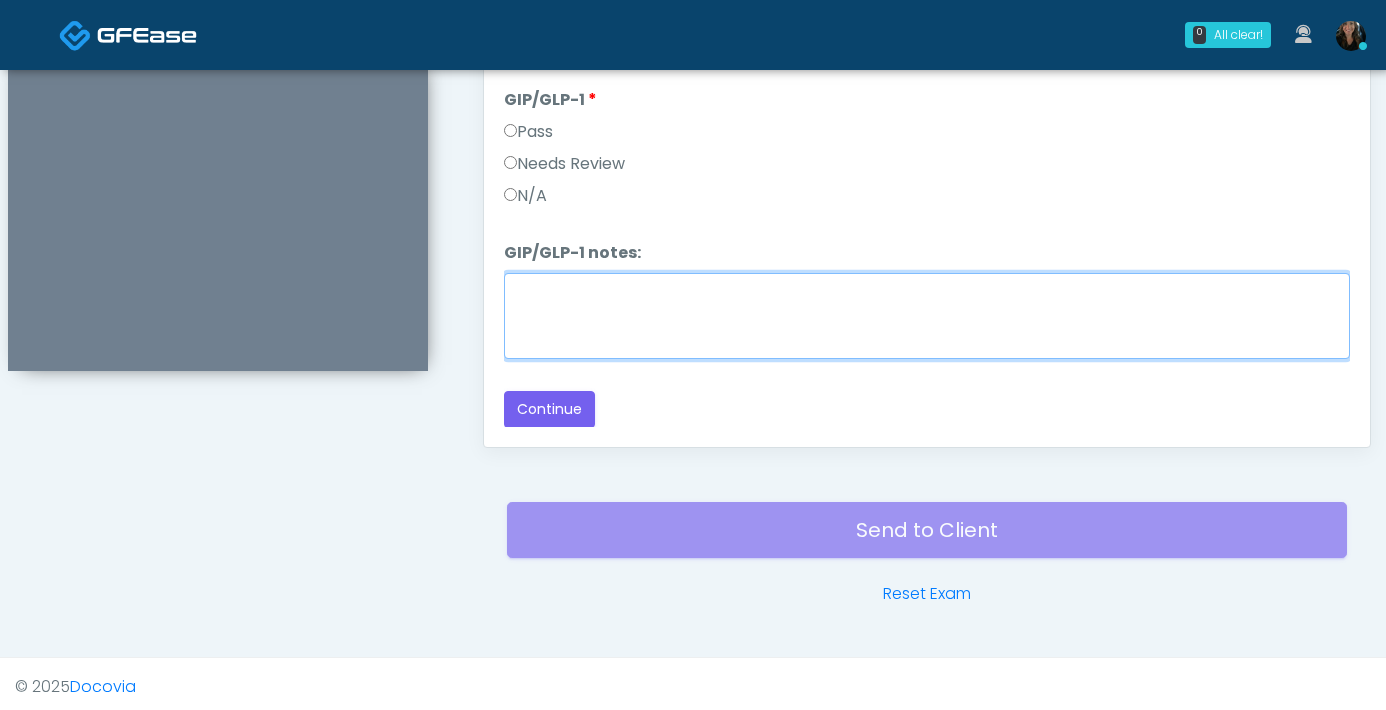 click on "GIP/GLP-1 notes:" at bounding box center [927, 316] 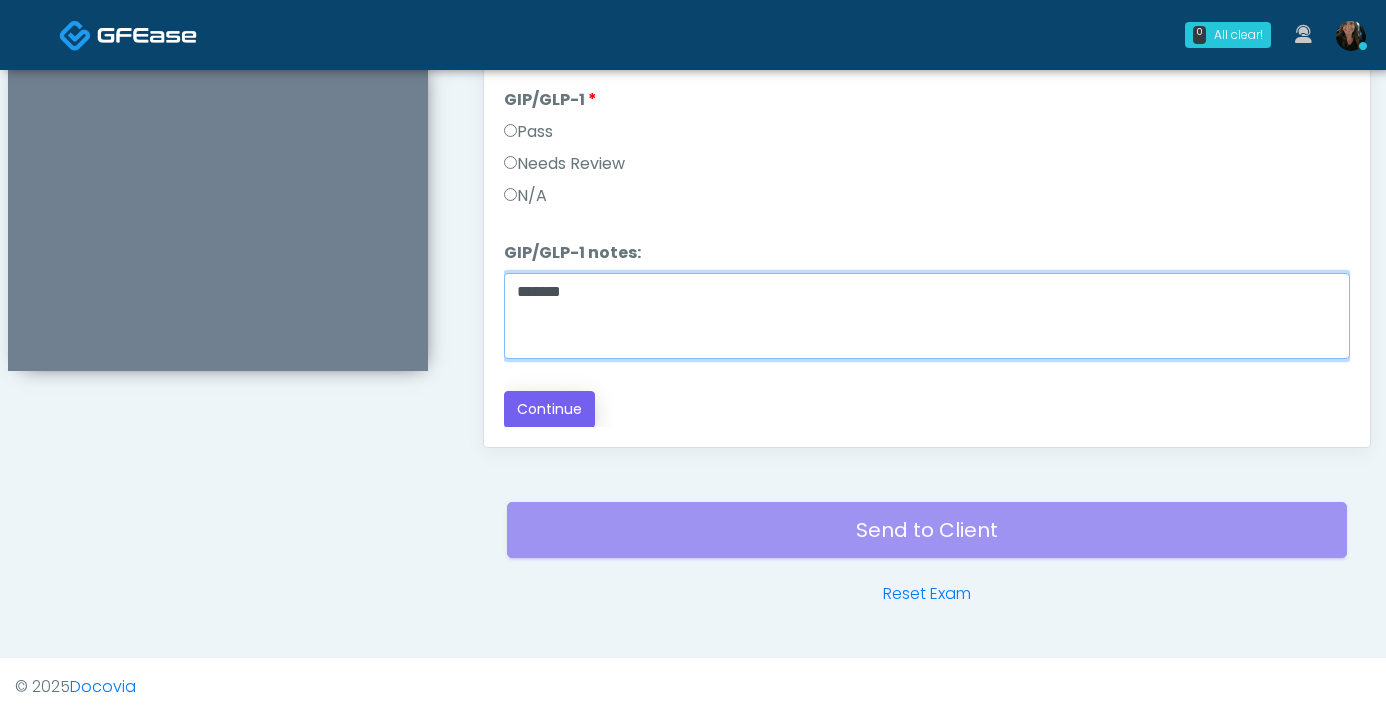 type on "*******" 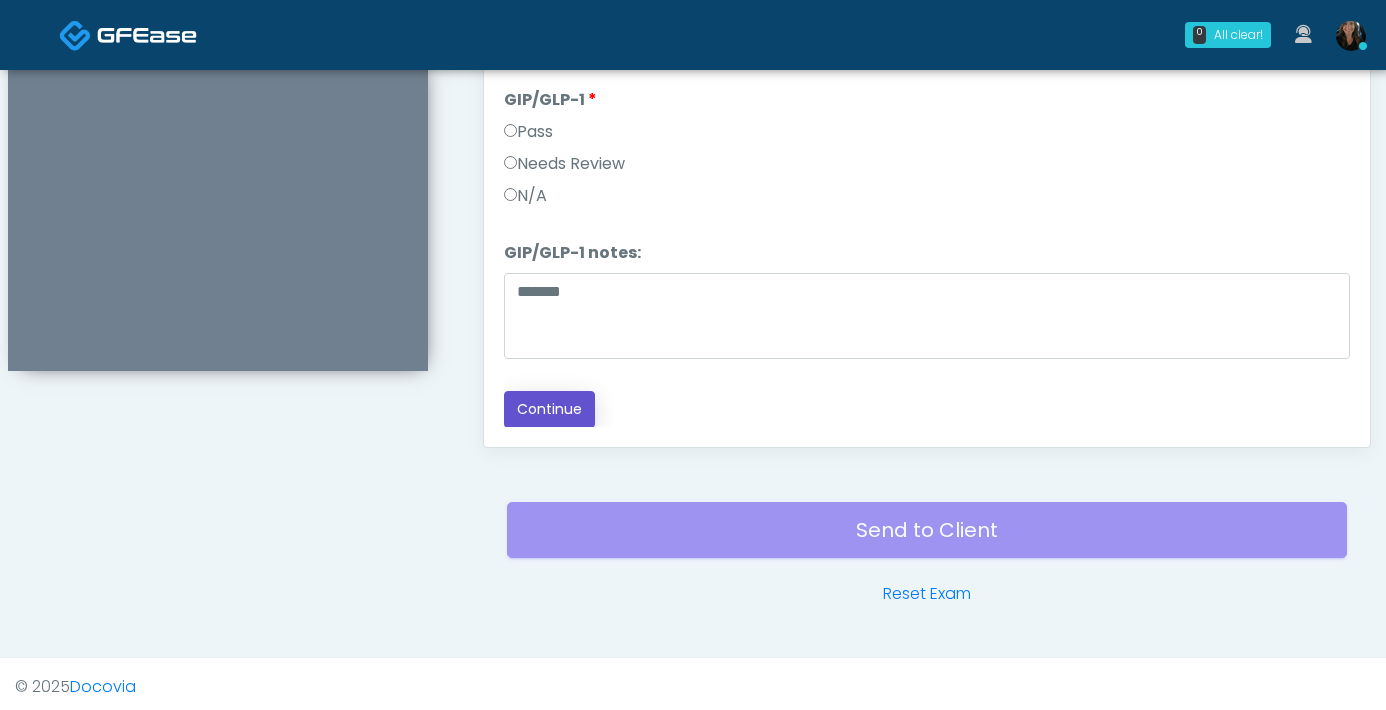 click on "Continue" at bounding box center (549, 409) 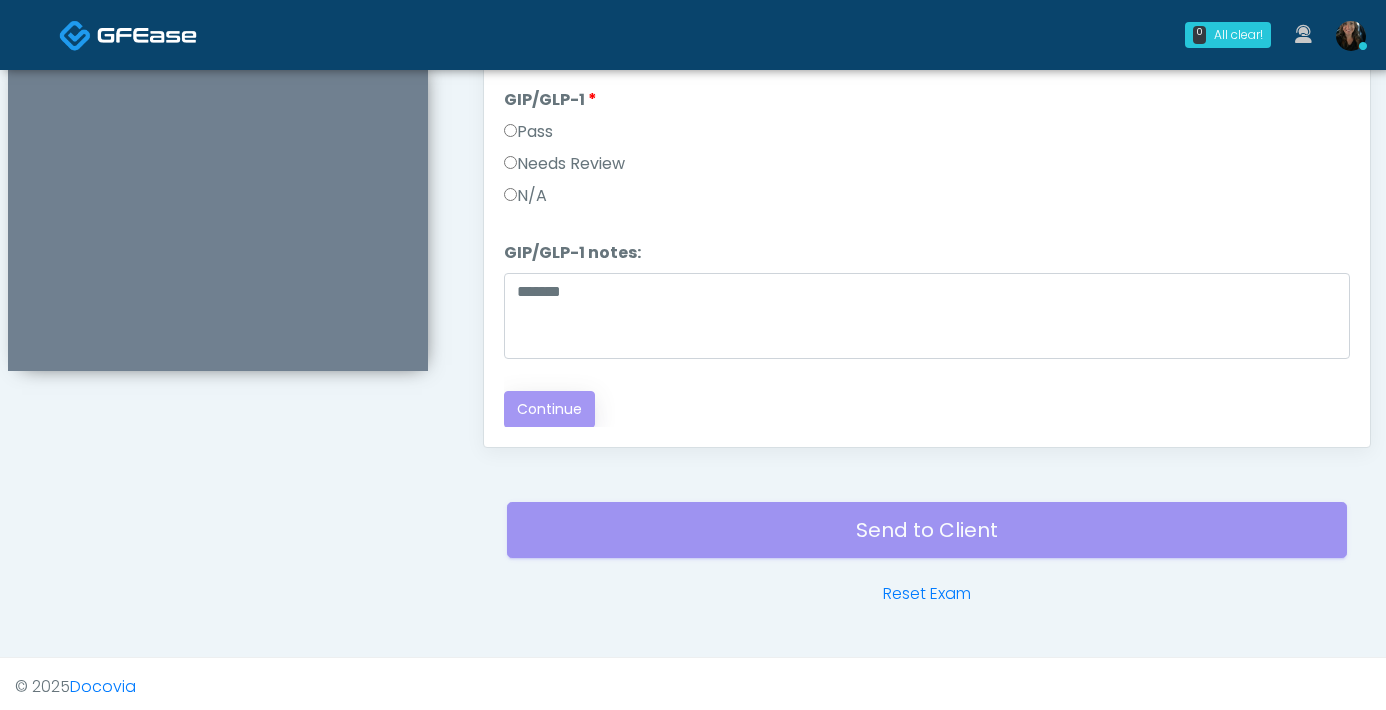 scroll, scrollTop: 0, scrollLeft: 0, axis: both 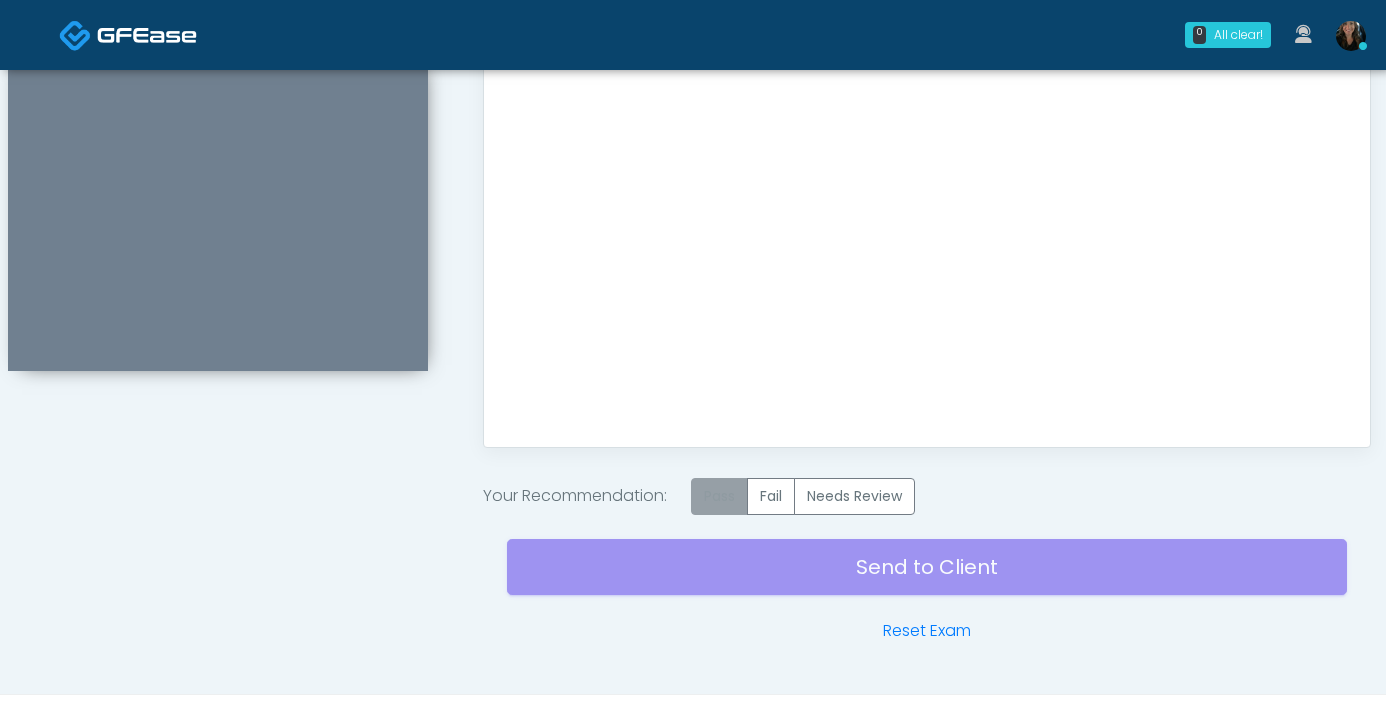 click on "Pass" at bounding box center (719, 496) 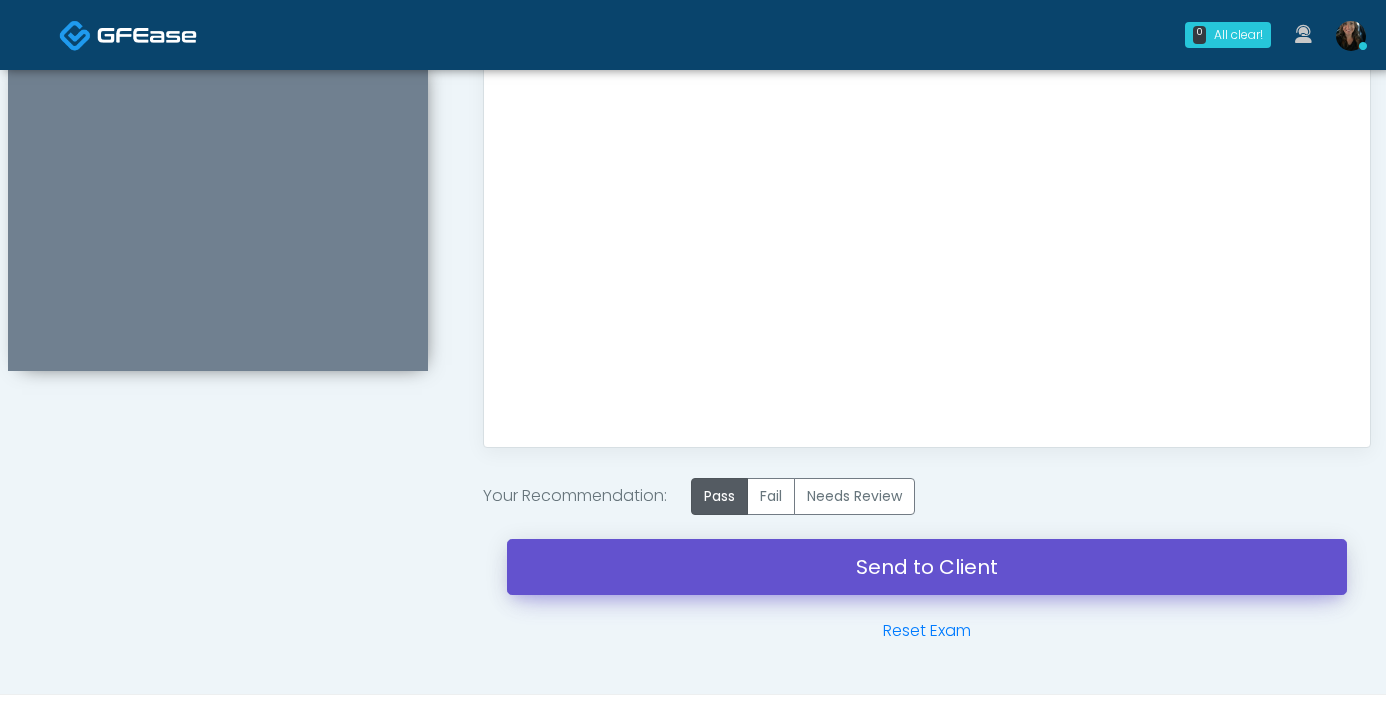click on "Send to Client" at bounding box center (927, 567) 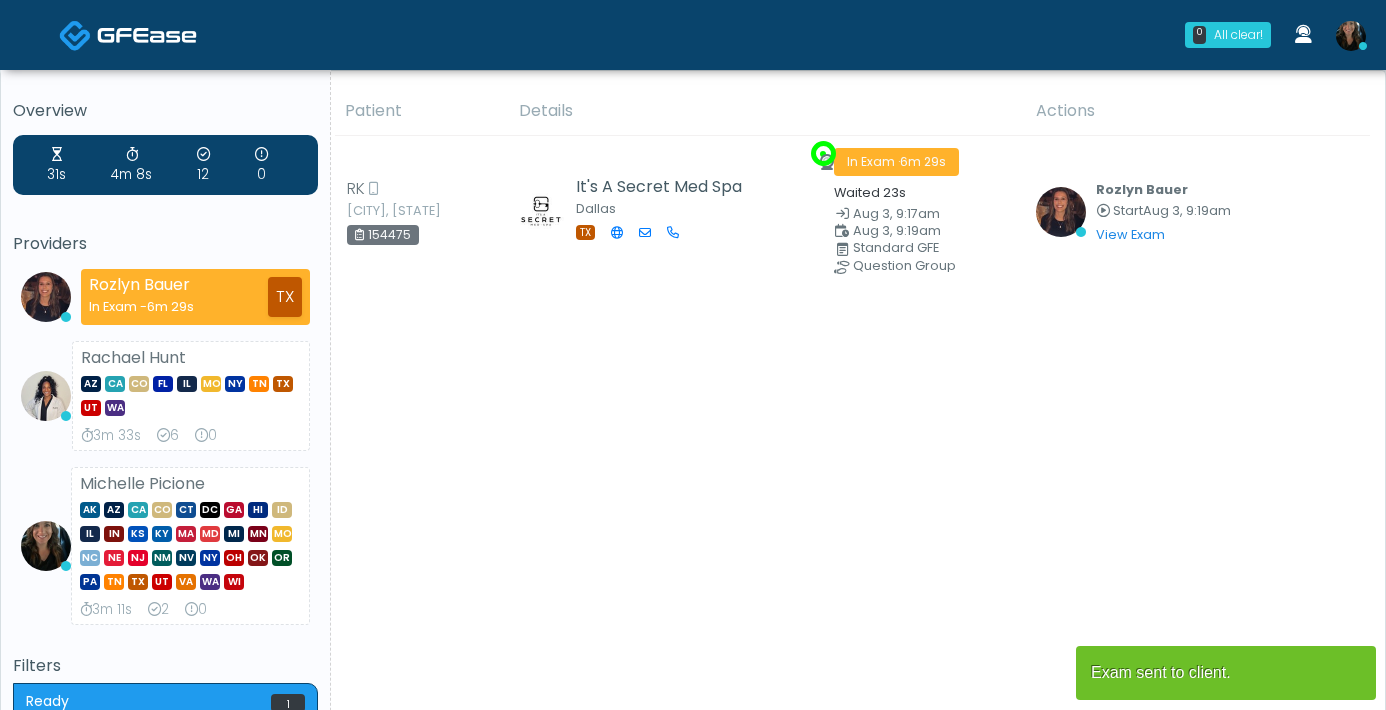 scroll, scrollTop: 0, scrollLeft: 0, axis: both 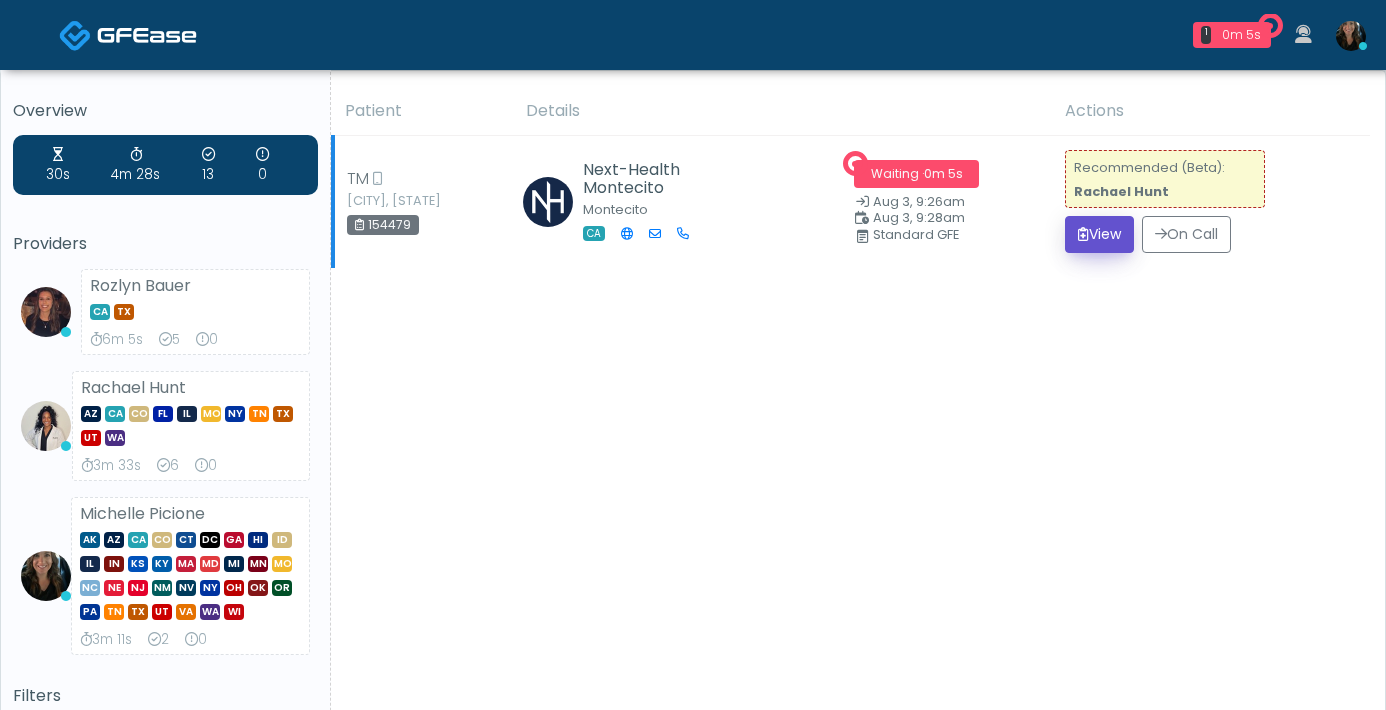 click at bounding box center [1083, 234] 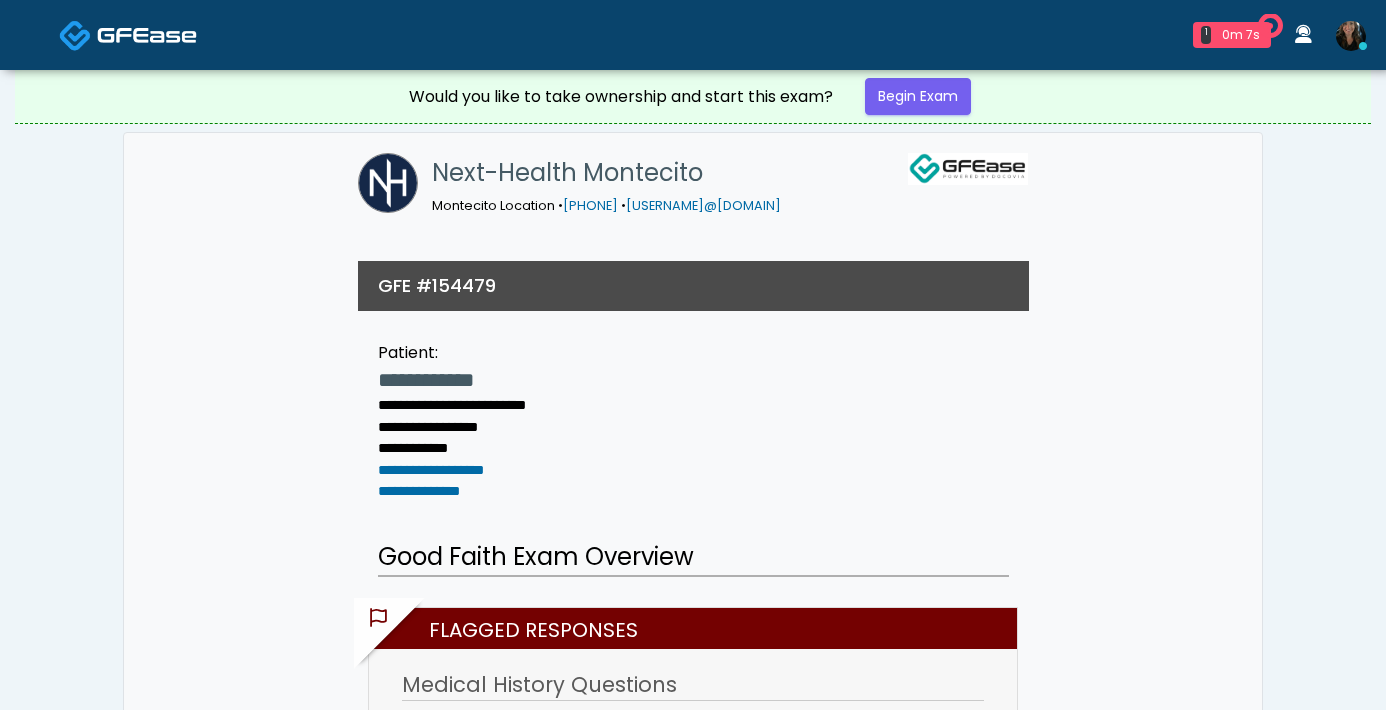 scroll, scrollTop: 0, scrollLeft: 0, axis: both 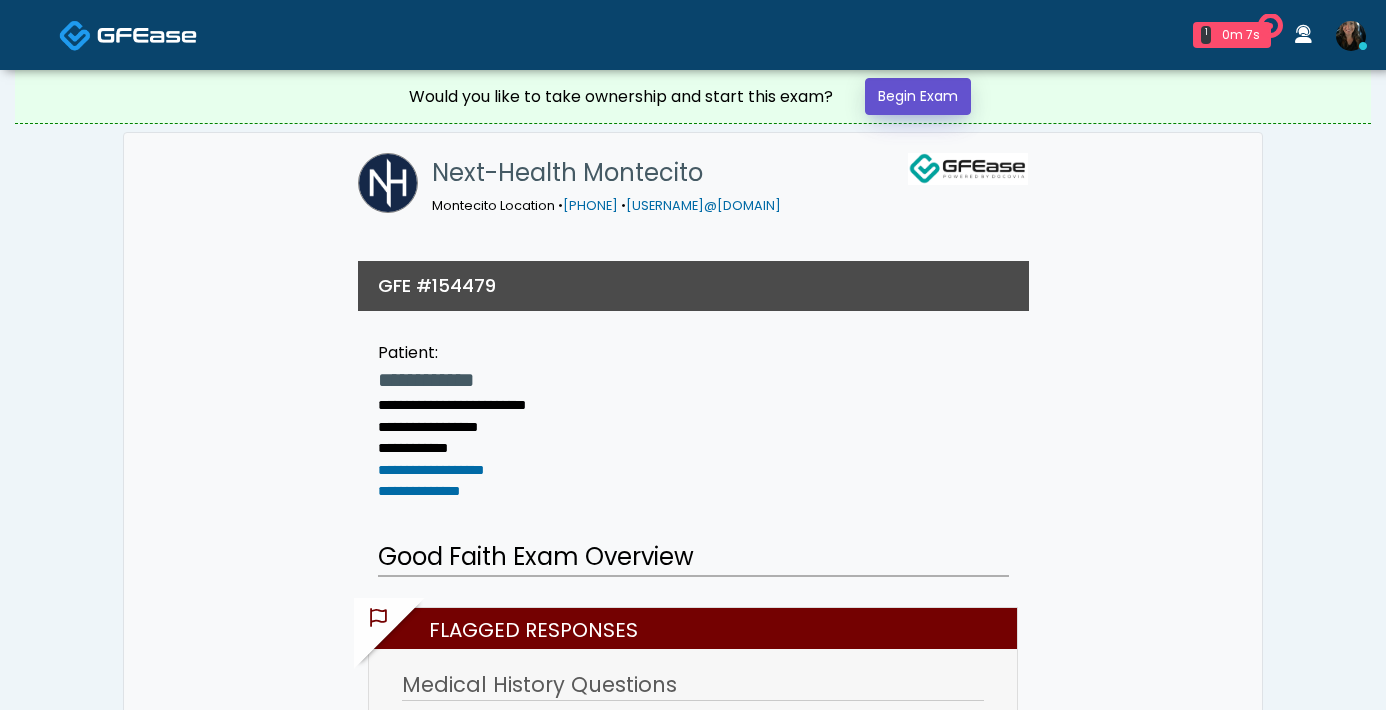 click on "Begin Exam" at bounding box center (918, 96) 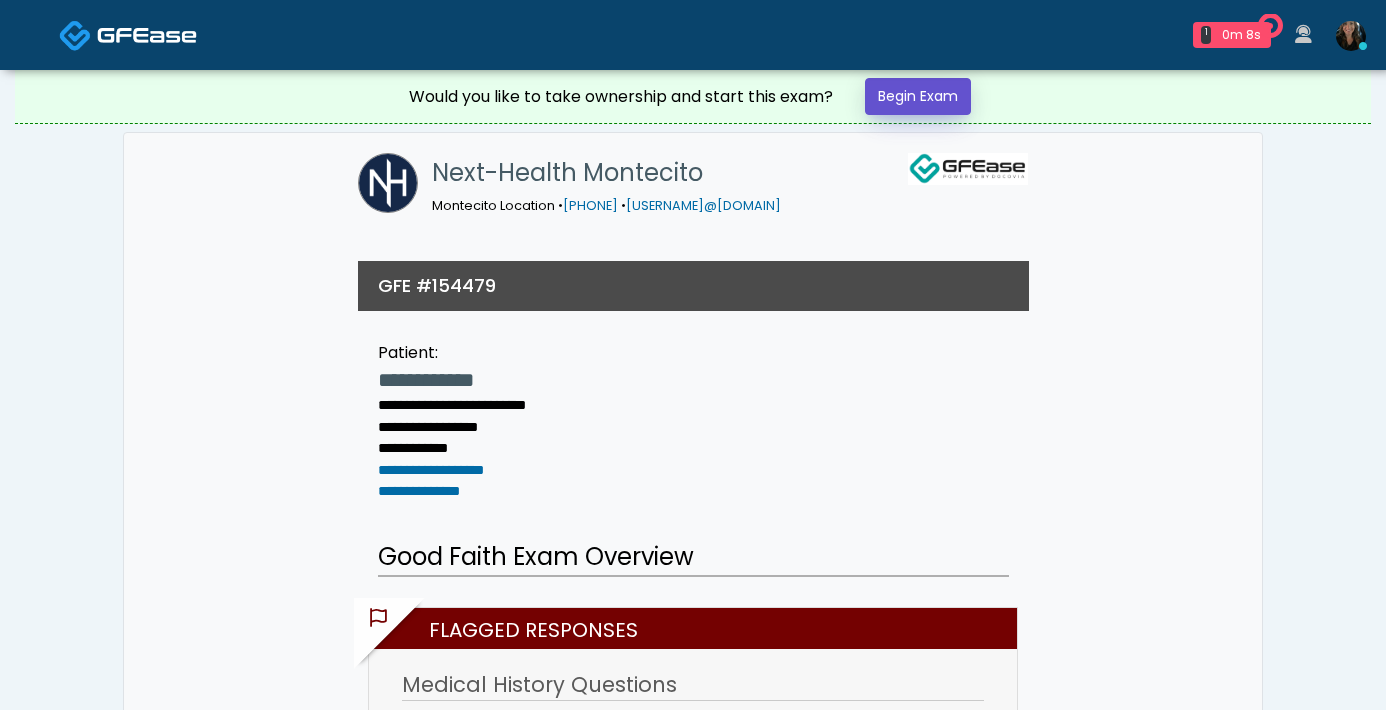 scroll, scrollTop: 0, scrollLeft: 0, axis: both 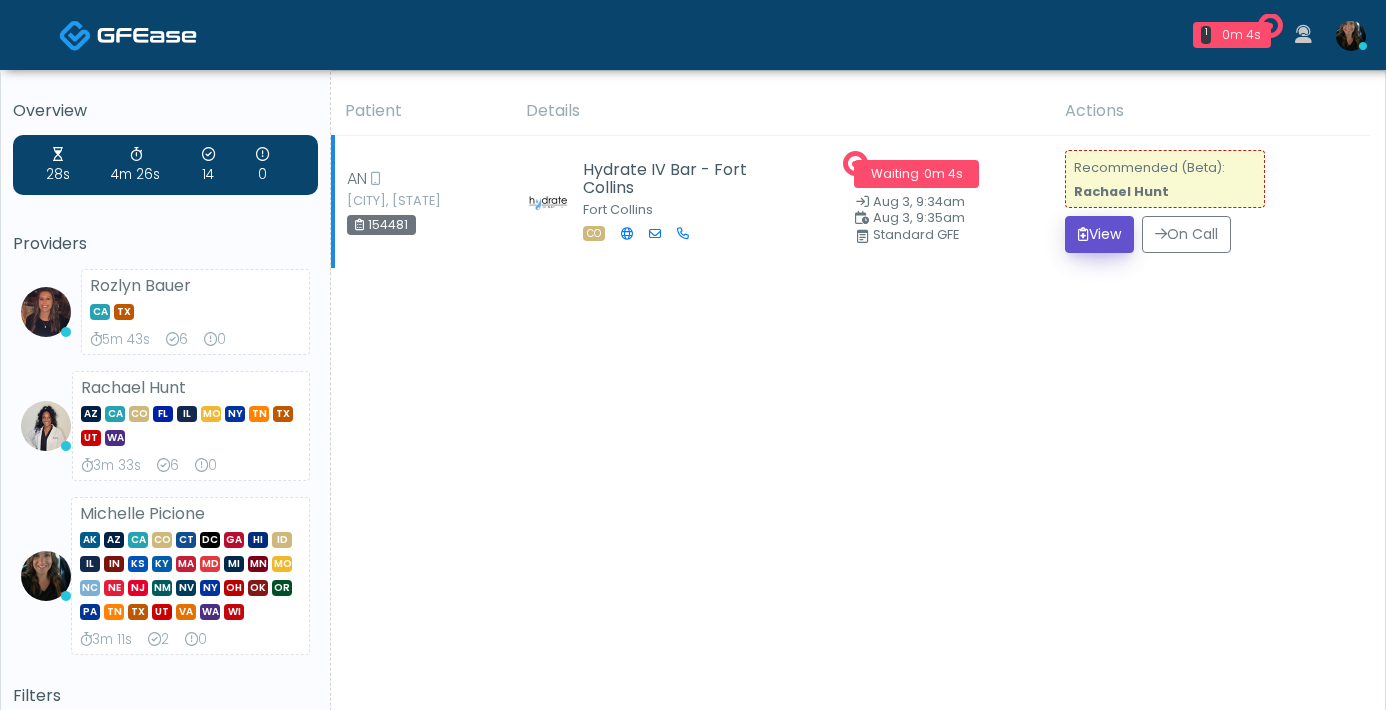 click at bounding box center [1083, 234] 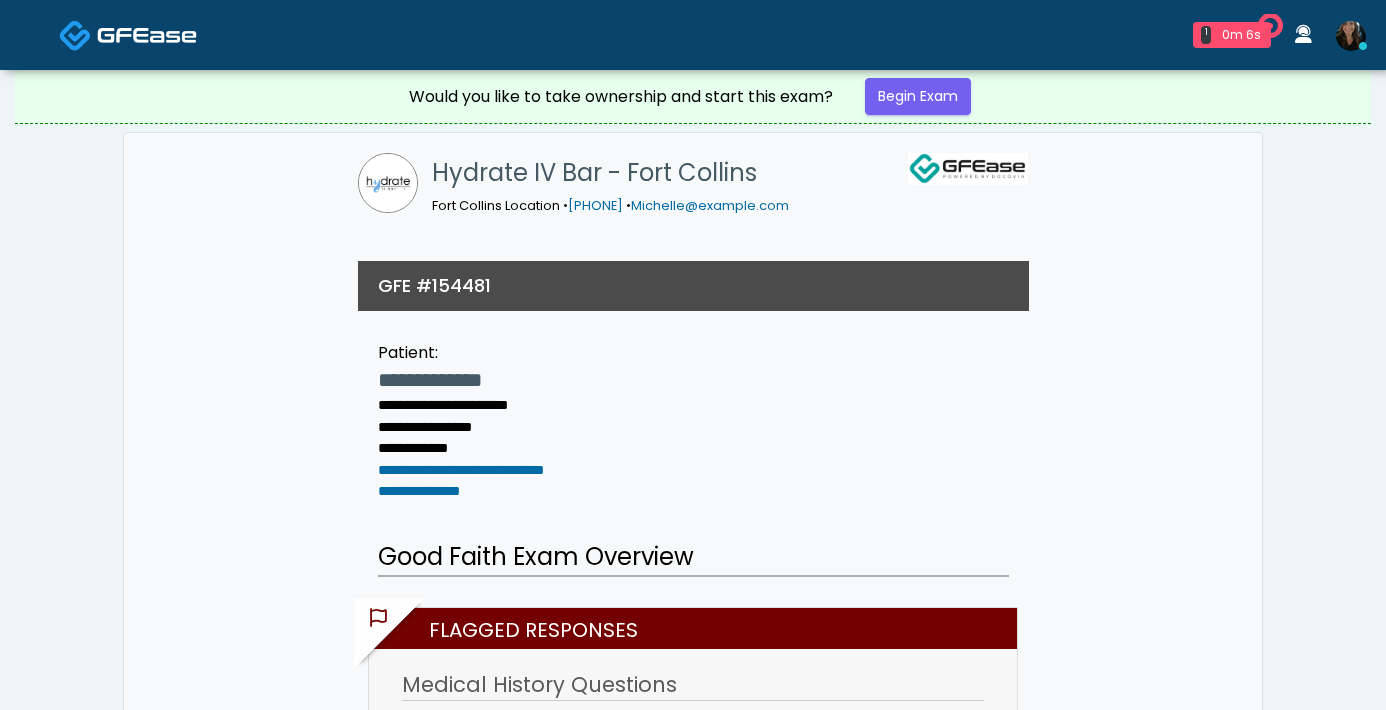 scroll, scrollTop: 0, scrollLeft: 0, axis: both 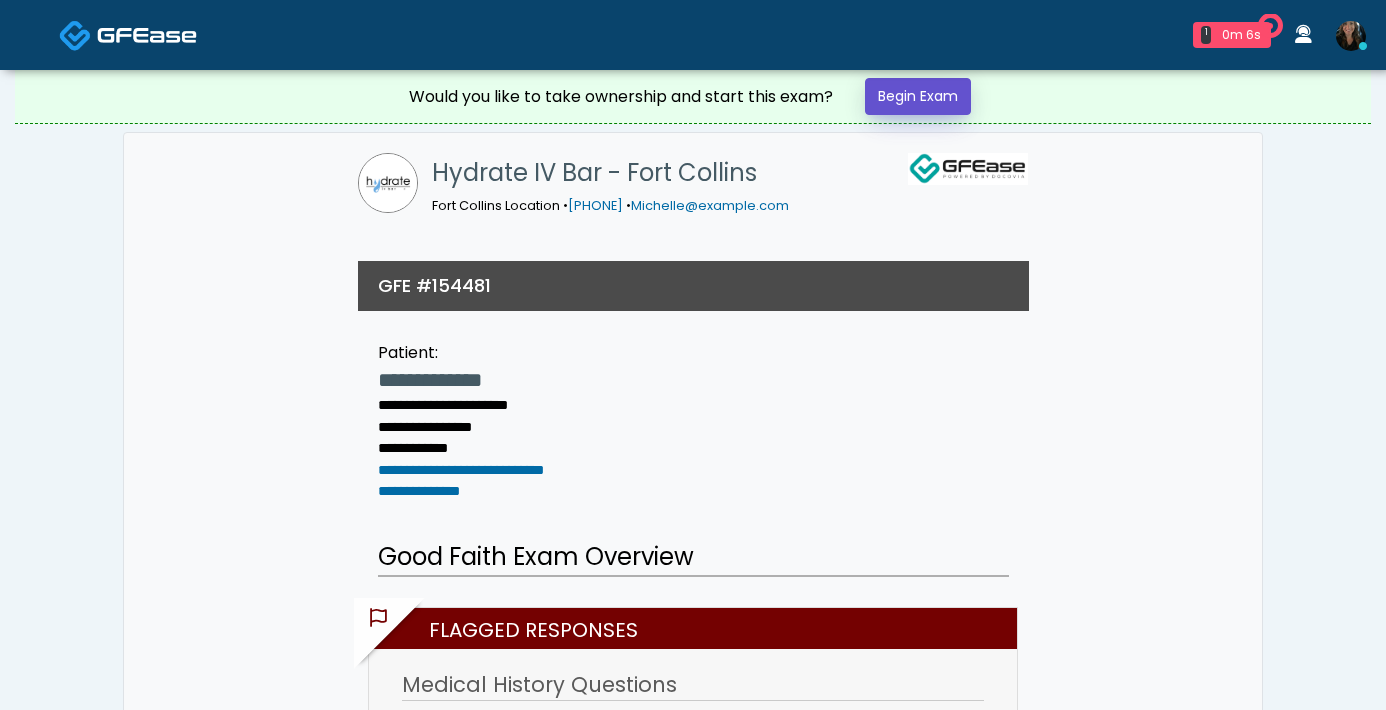 click on "Begin Exam" at bounding box center [918, 96] 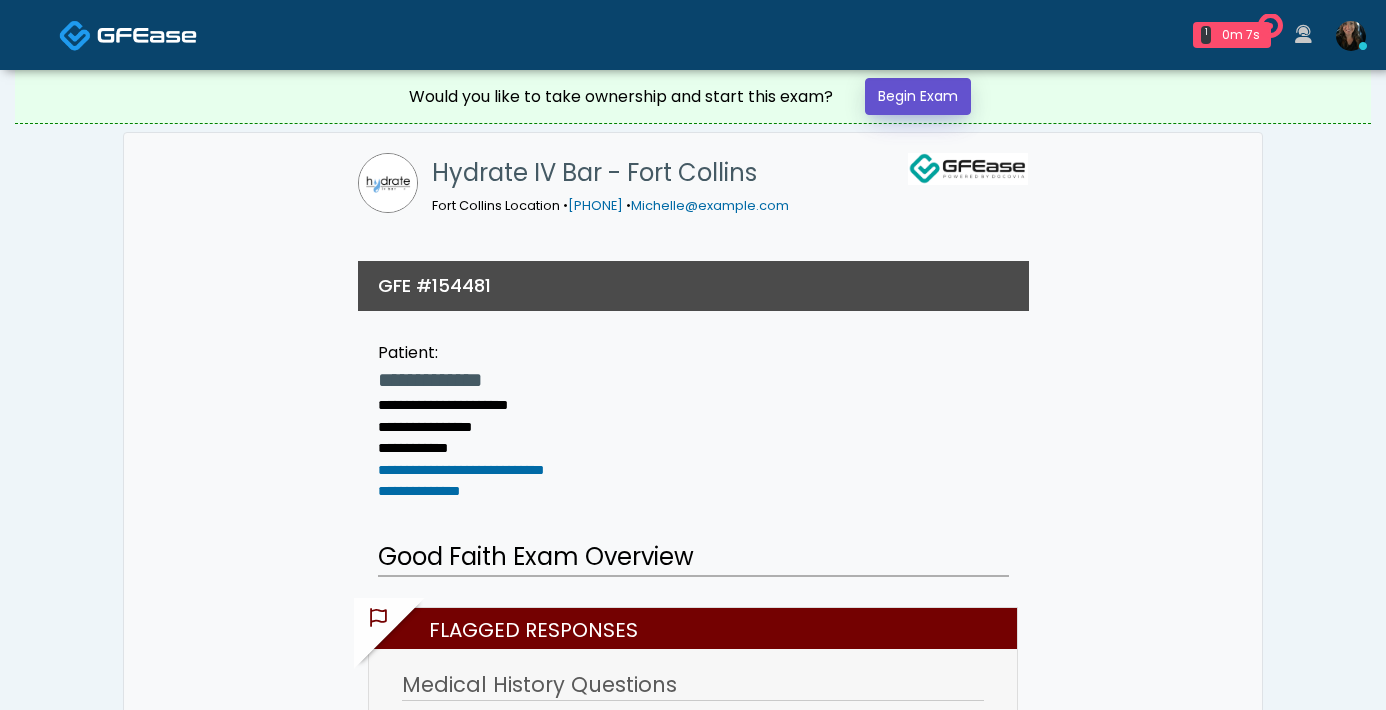 scroll, scrollTop: 0, scrollLeft: 0, axis: both 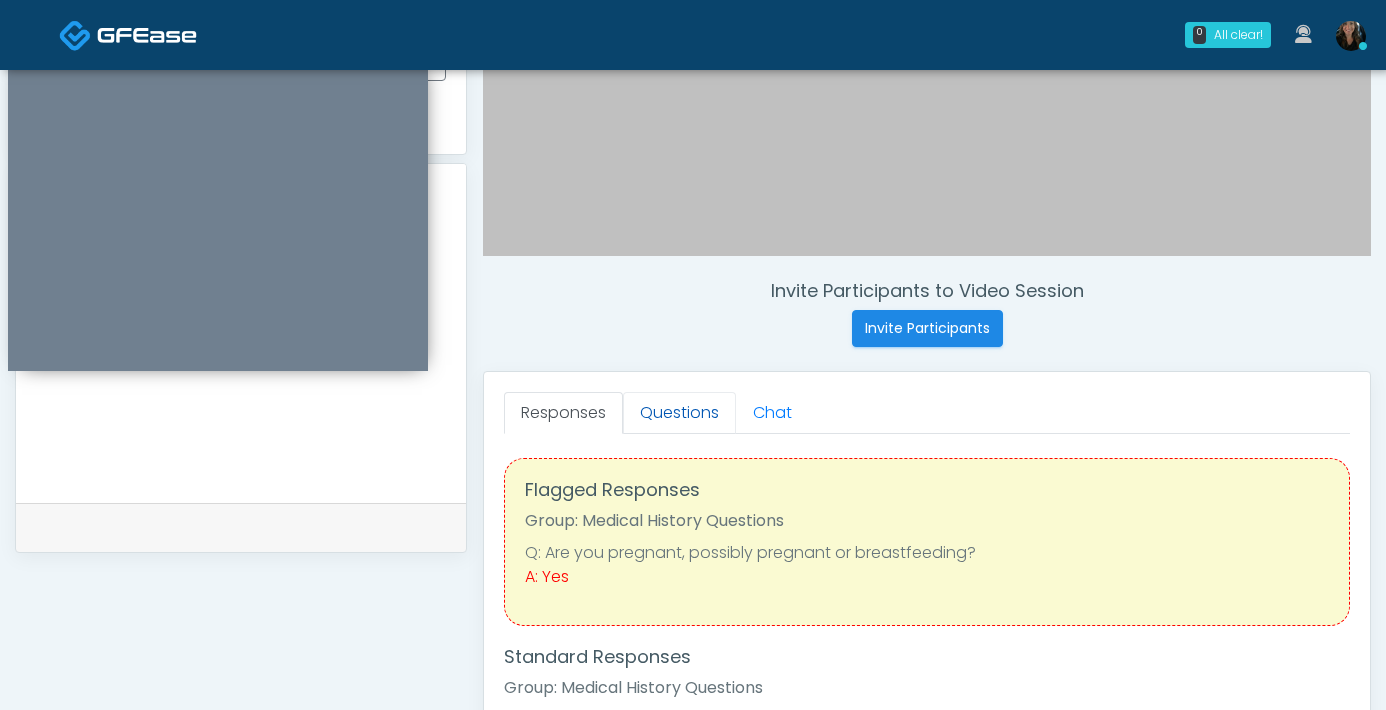 click on "Questions" at bounding box center [679, 413] 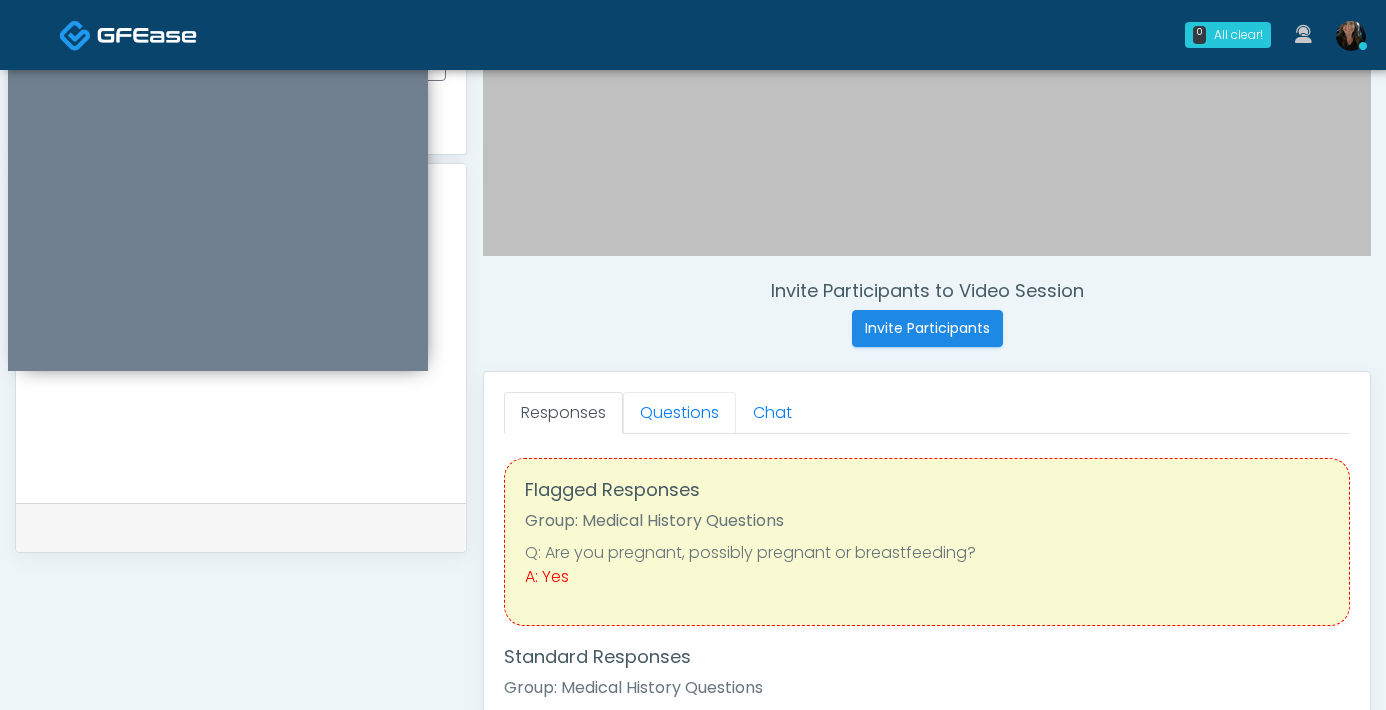 scroll, scrollTop: 0, scrollLeft: 0, axis: both 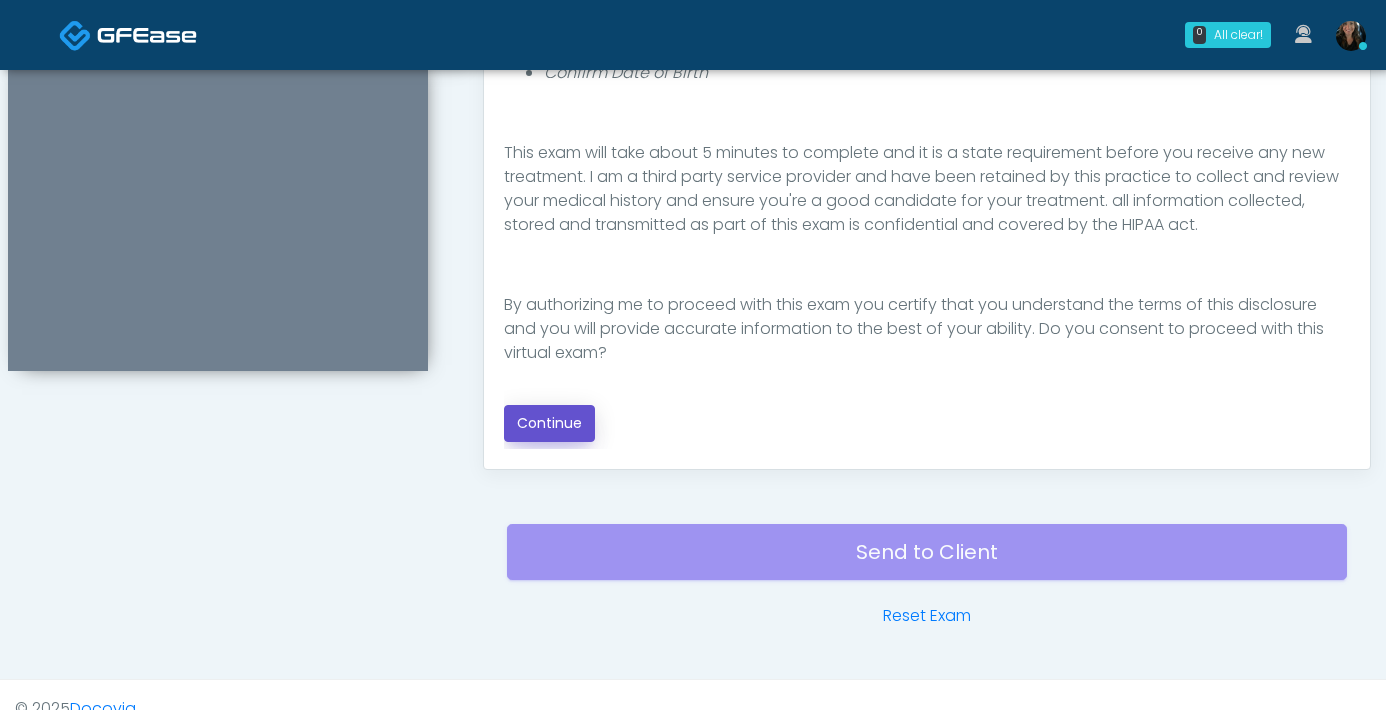 click on "Continue" at bounding box center (549, 423) 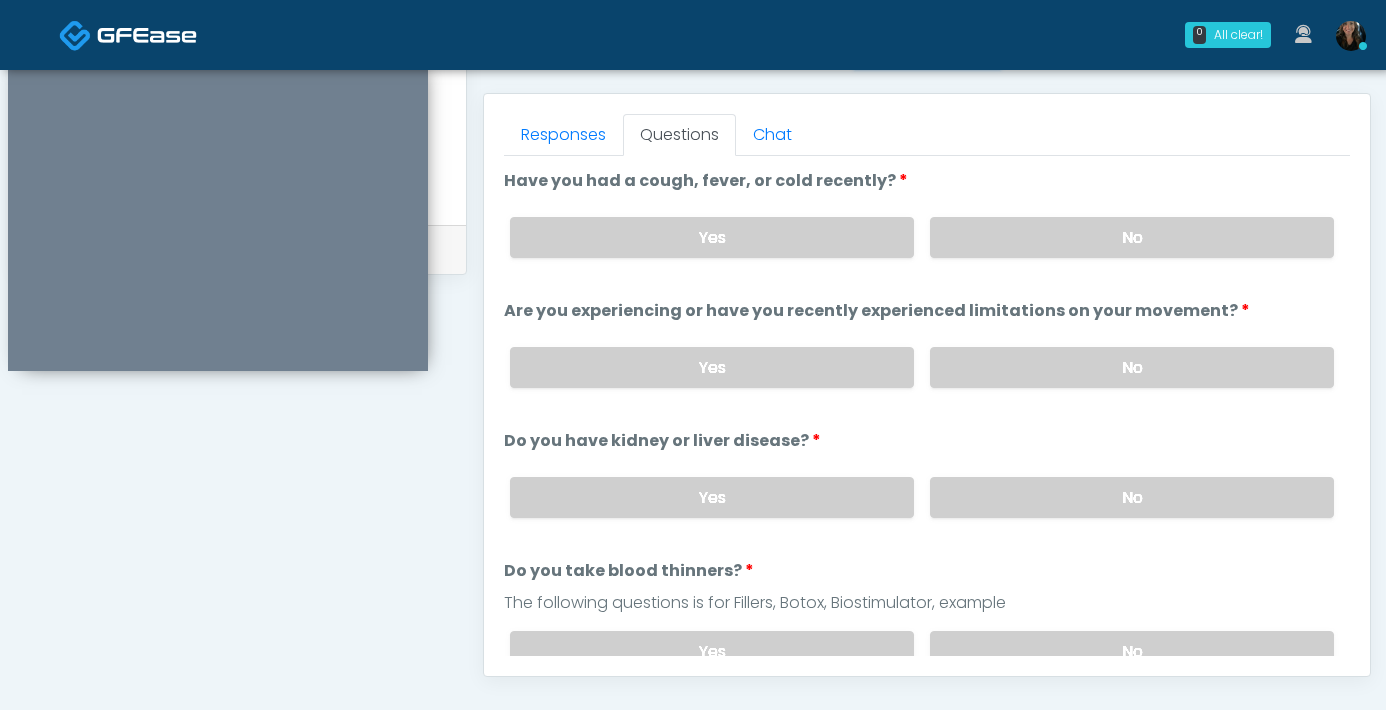scroll, scrollTop: 846, scrollLeft: 0, axis: vertical 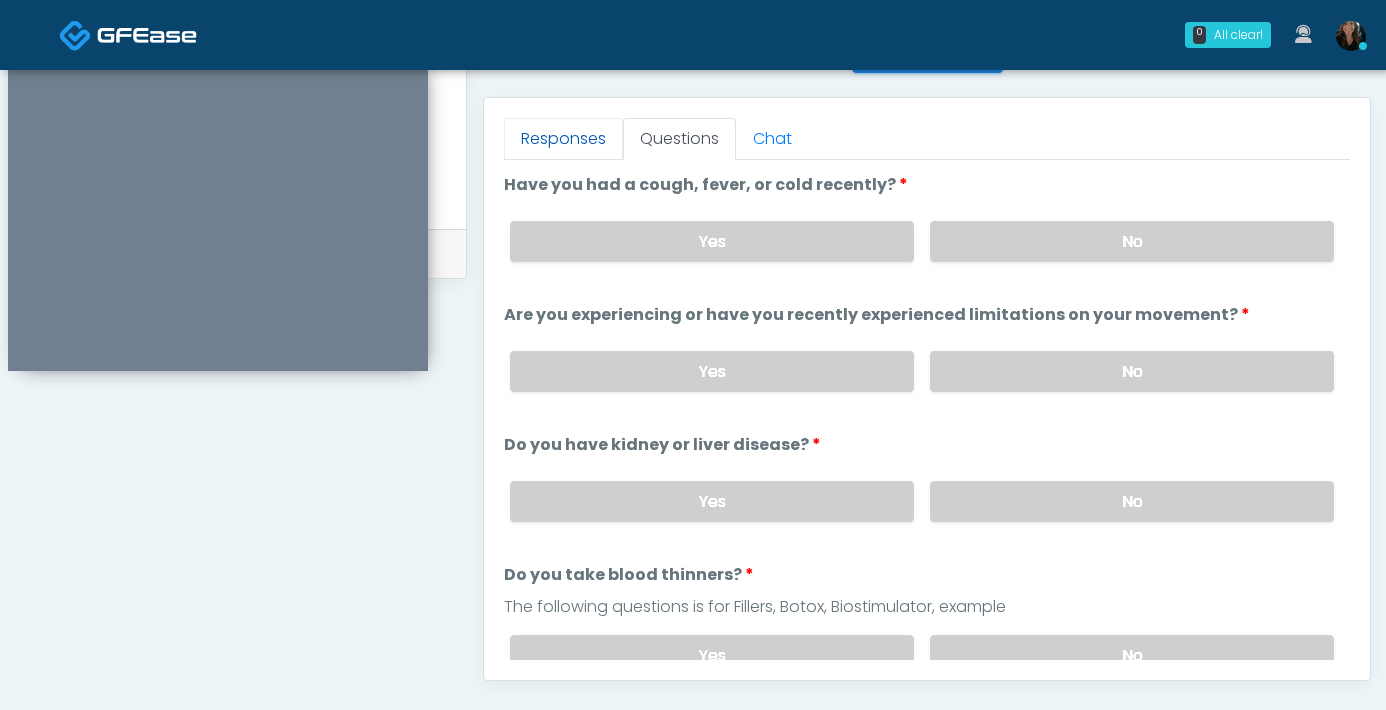 click on "Responses" at bounding box center (563, 139) 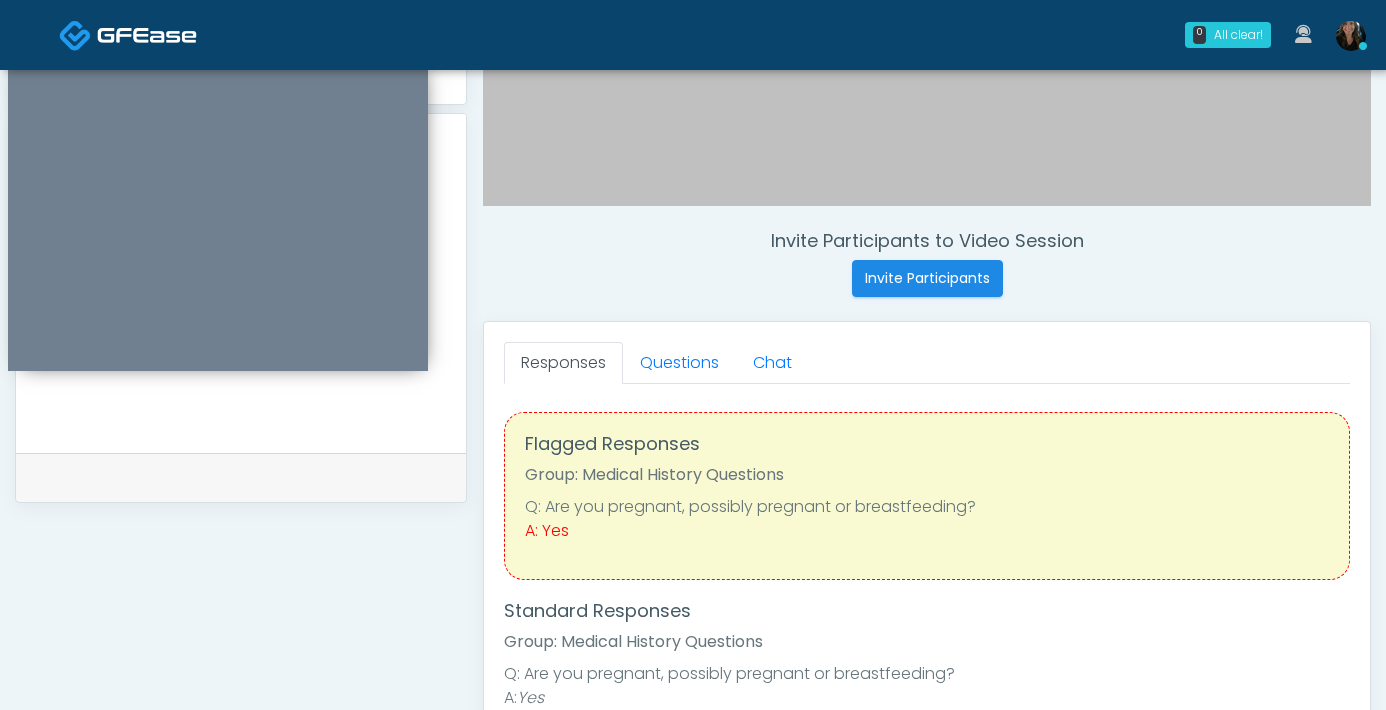 scroll, scrollTop: 480, scrollLeft: 0, axis: vertical 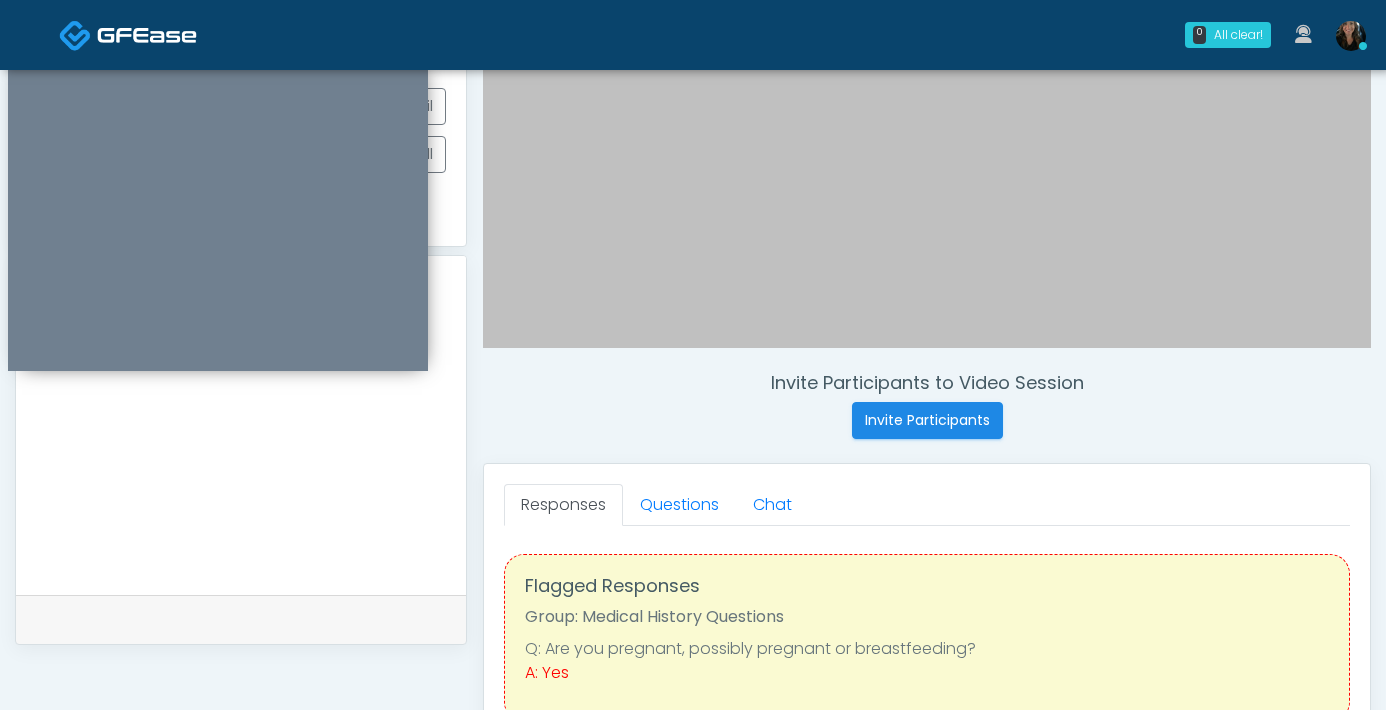 click at bounding box center (241, 446) 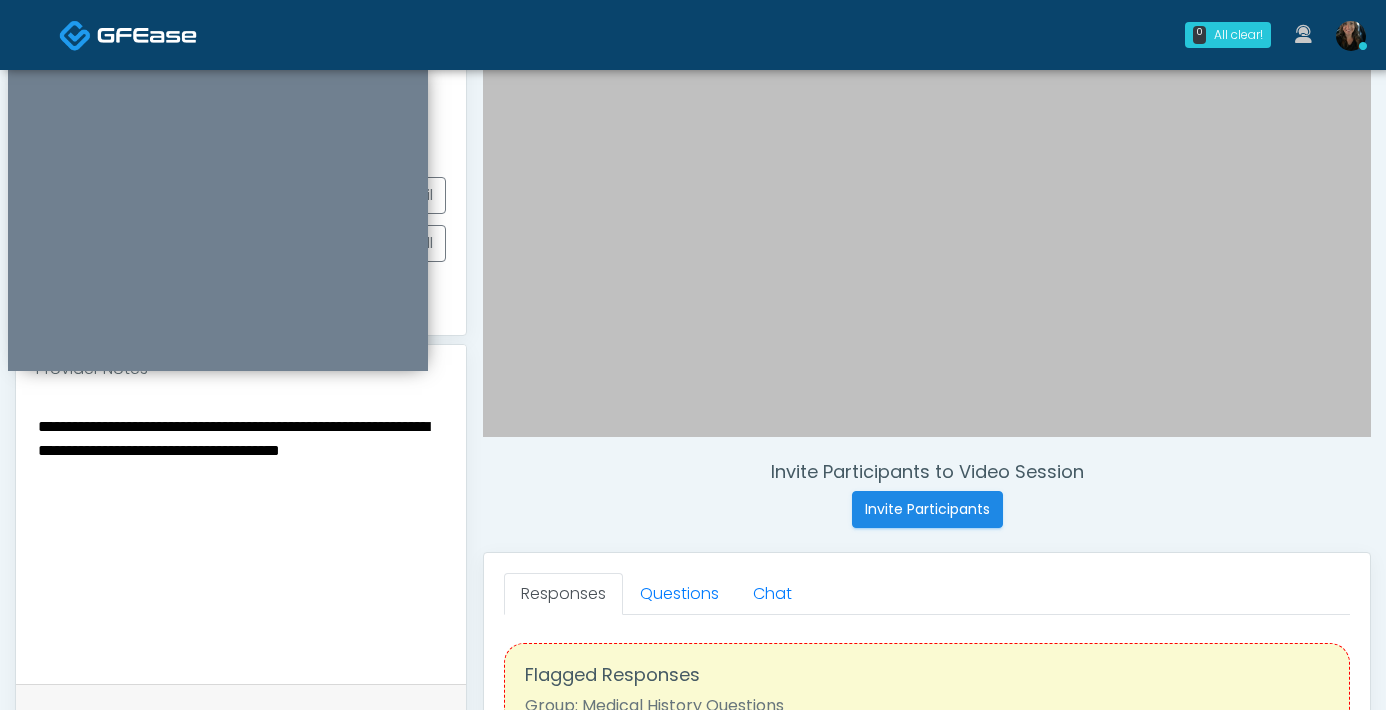 scroll, scrollTop: 708, scrollLeft: 0, axis: vertical 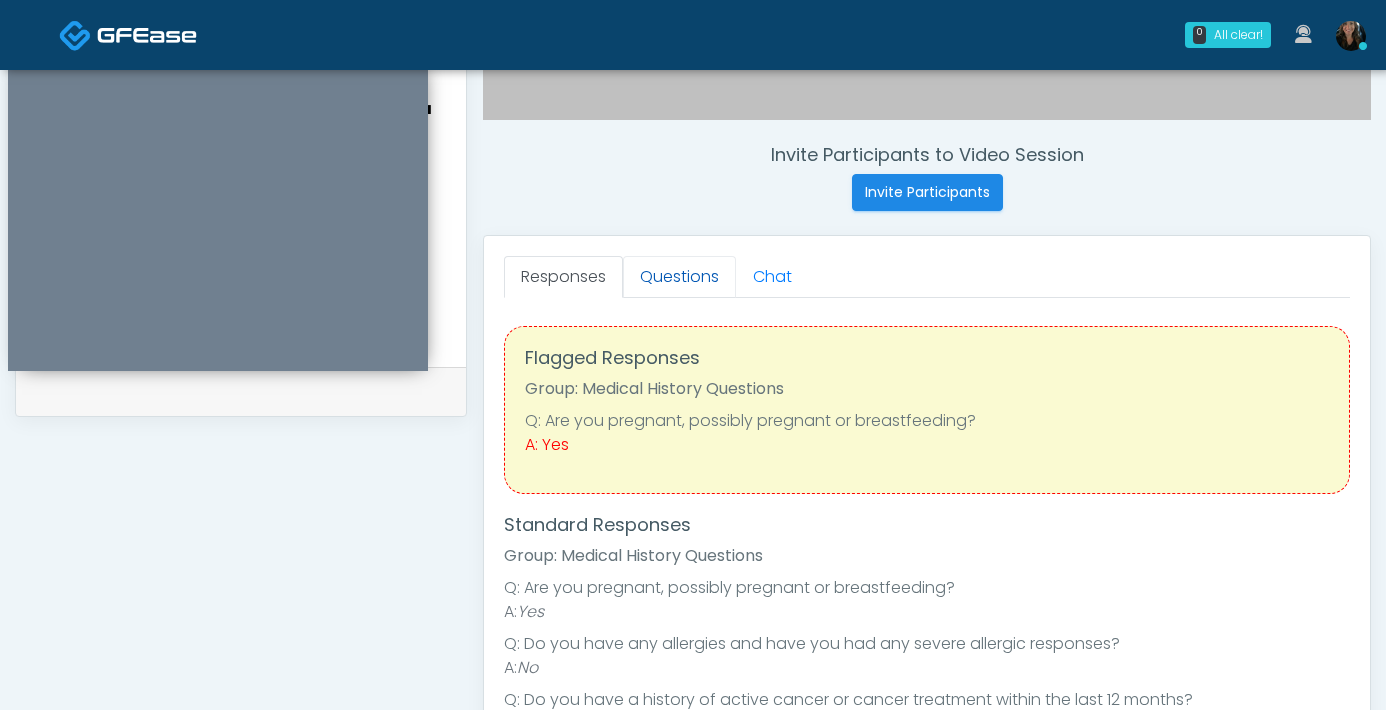 type on "**********" 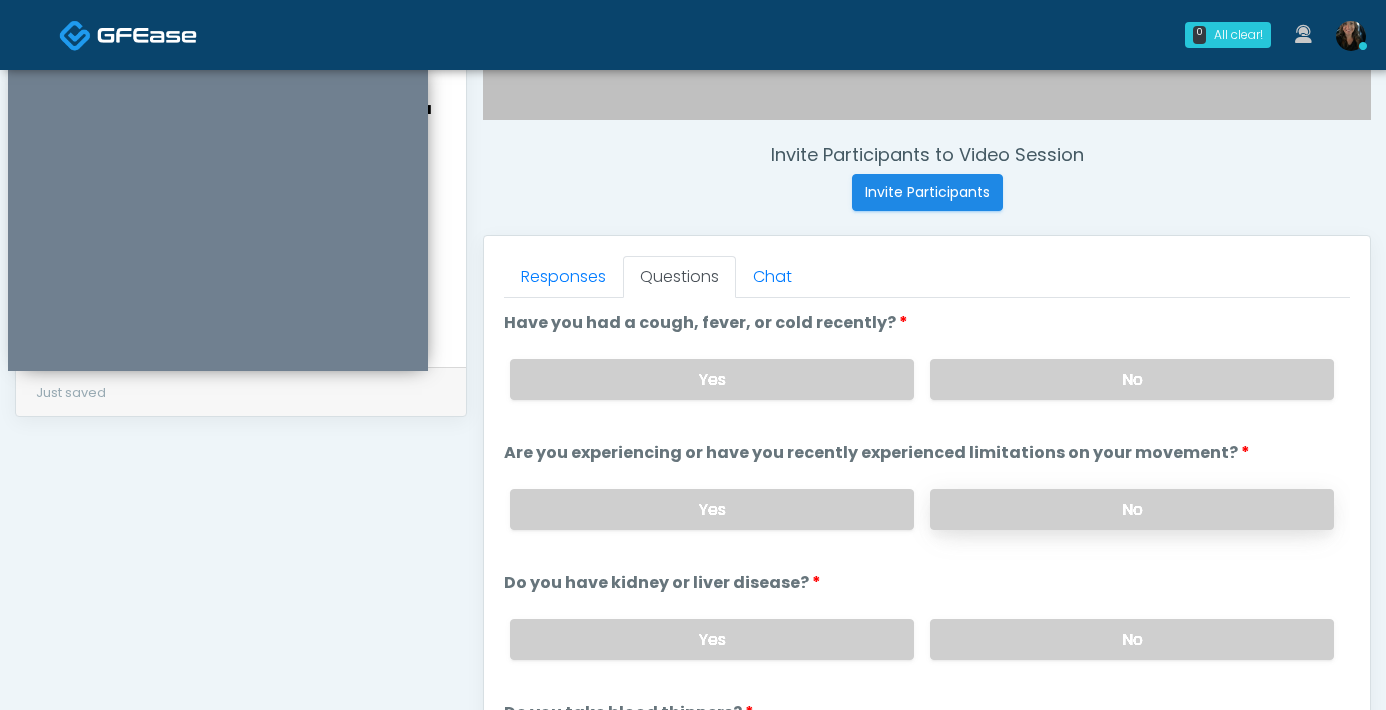 click on "No" at bounding box center [1132, 509] 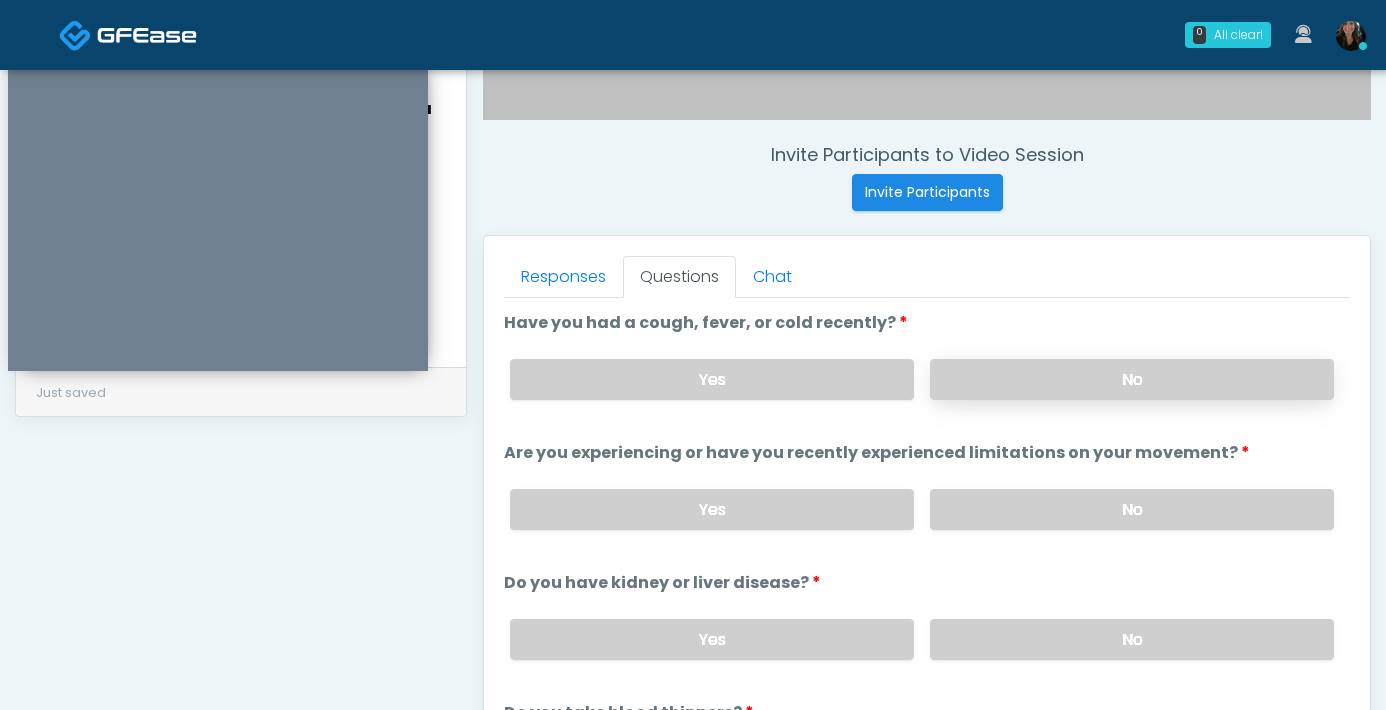 click on "No" at bounding box center (1132, 379) 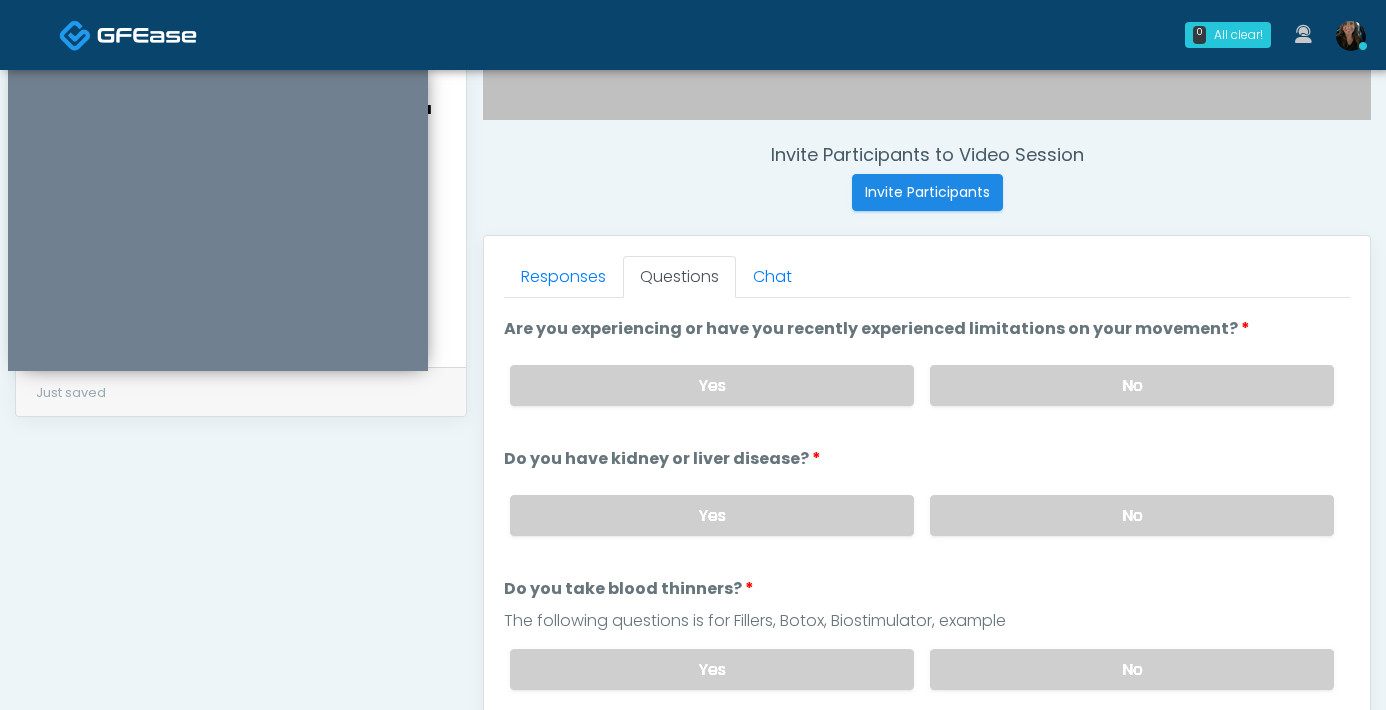 scroll, scrollTop: 240, scrollLeft: 0, axis: vertical 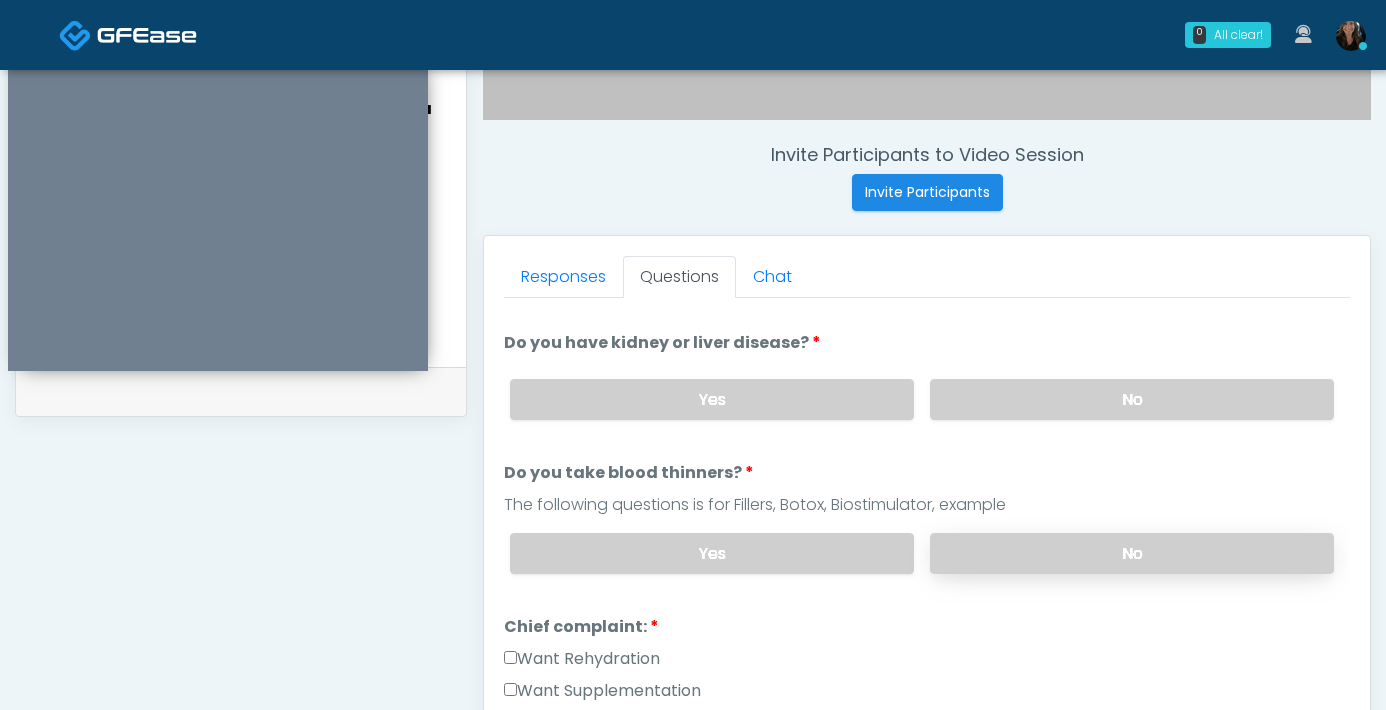 click on "No" at bounding box center [1132, 553] 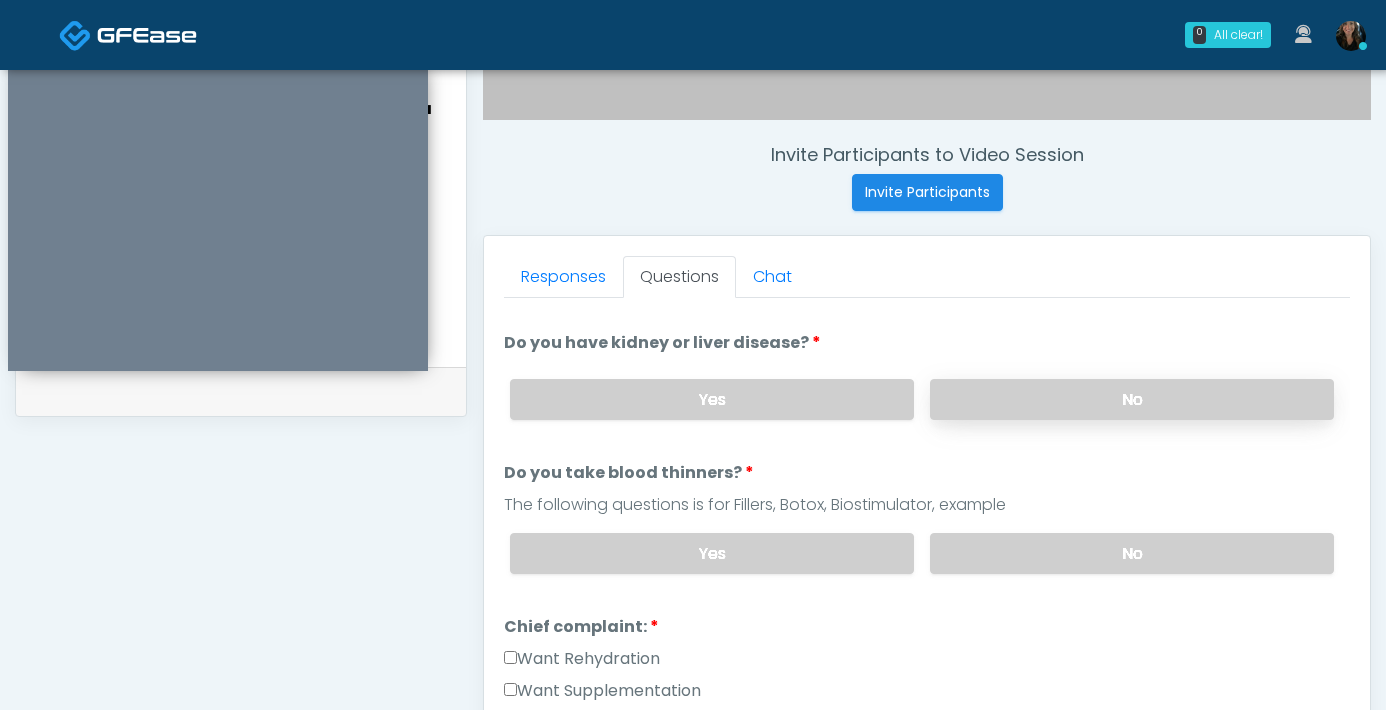 click on "No" at bounding box center [1132, 399] 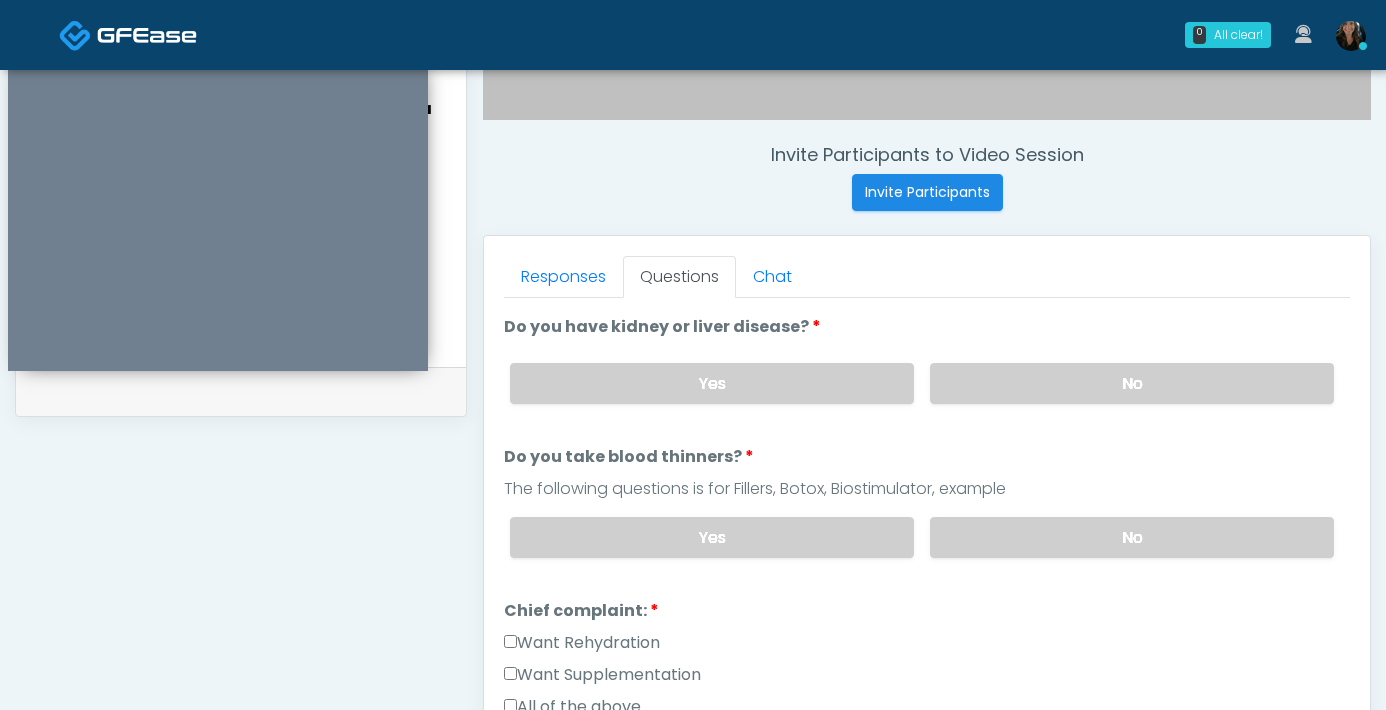scroll, scrollTop: 469, scrollLeft: 0, axis: vertical 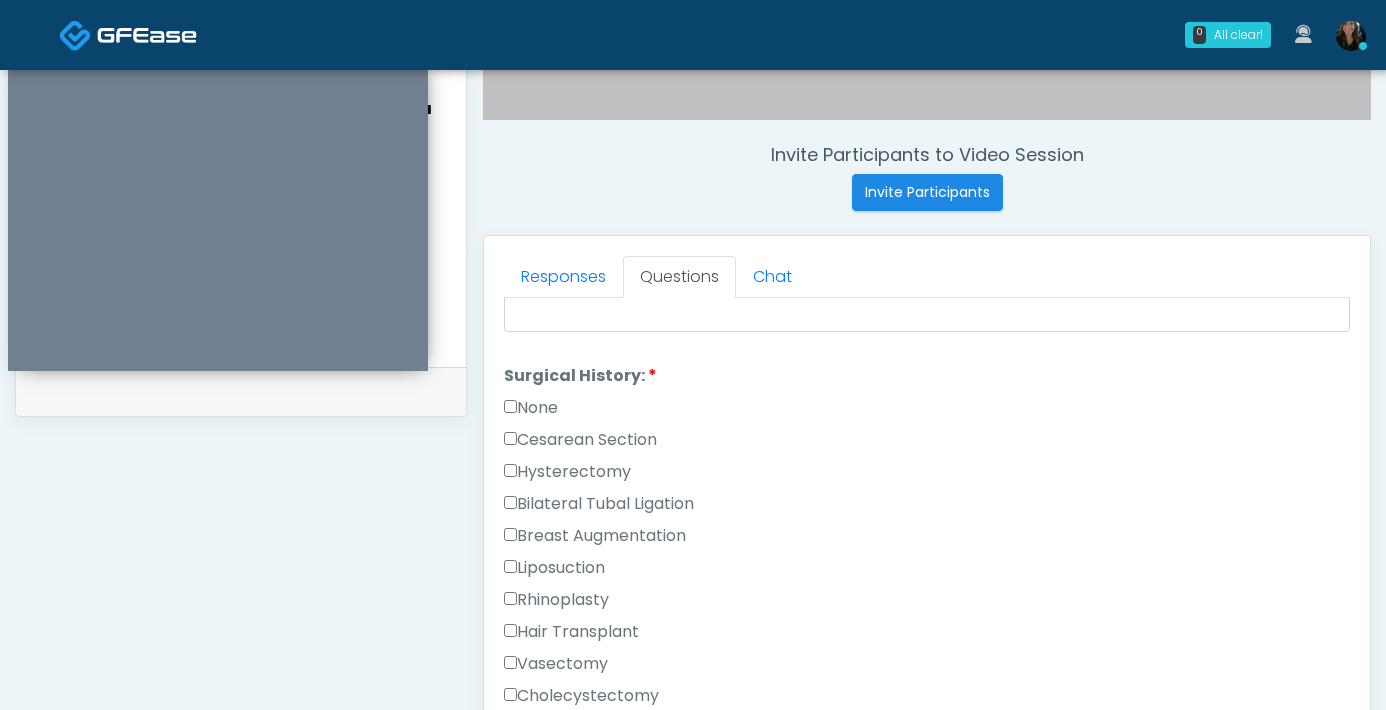 click on "**********" at bounding box center [241, 214] 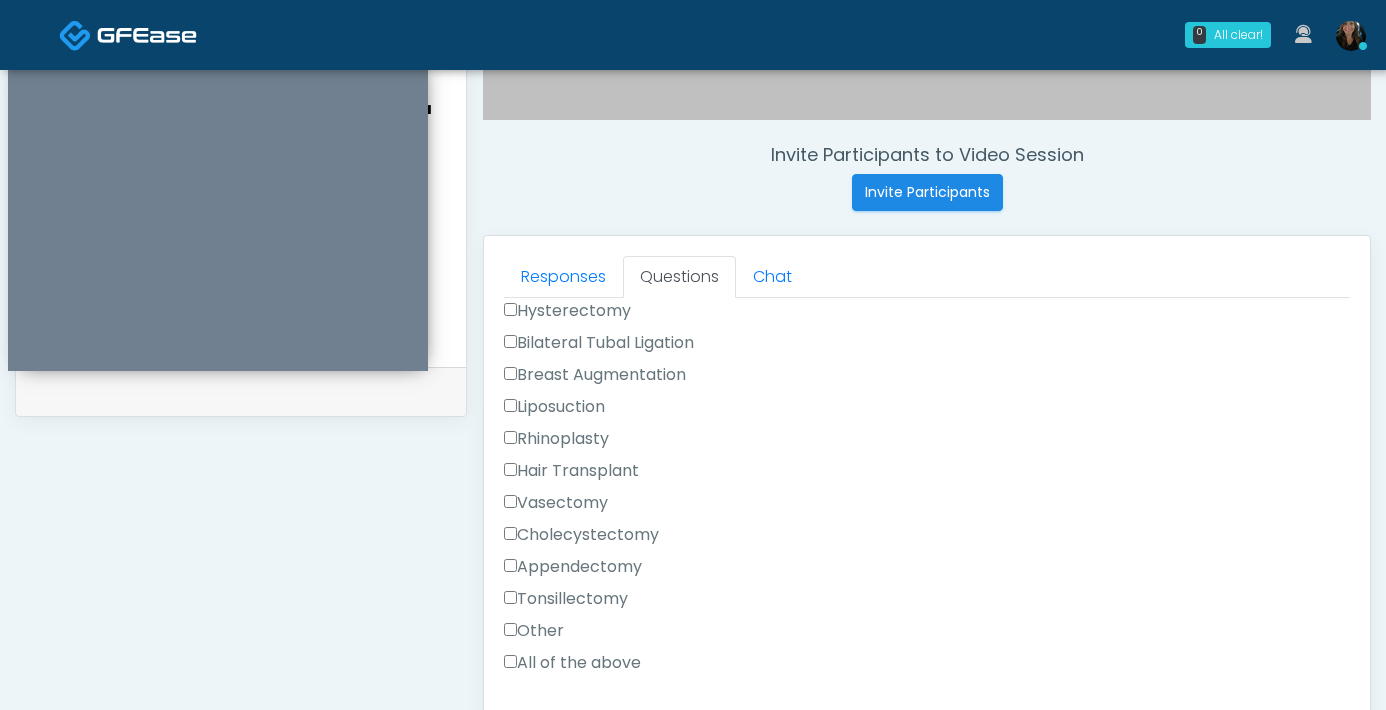 scroll, scrollTop: 1047, scrollLeft: 0, axis: vertical 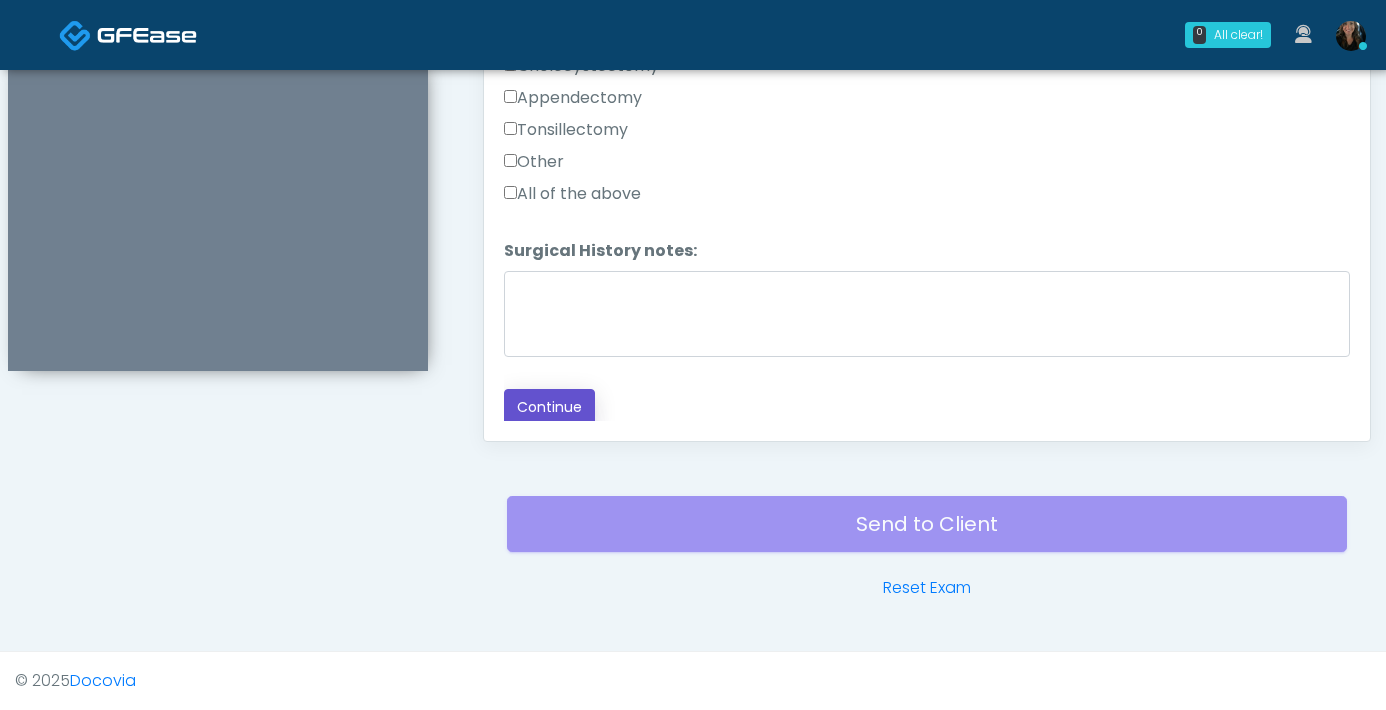 click on "Continue" at bounding box center (549, 407) 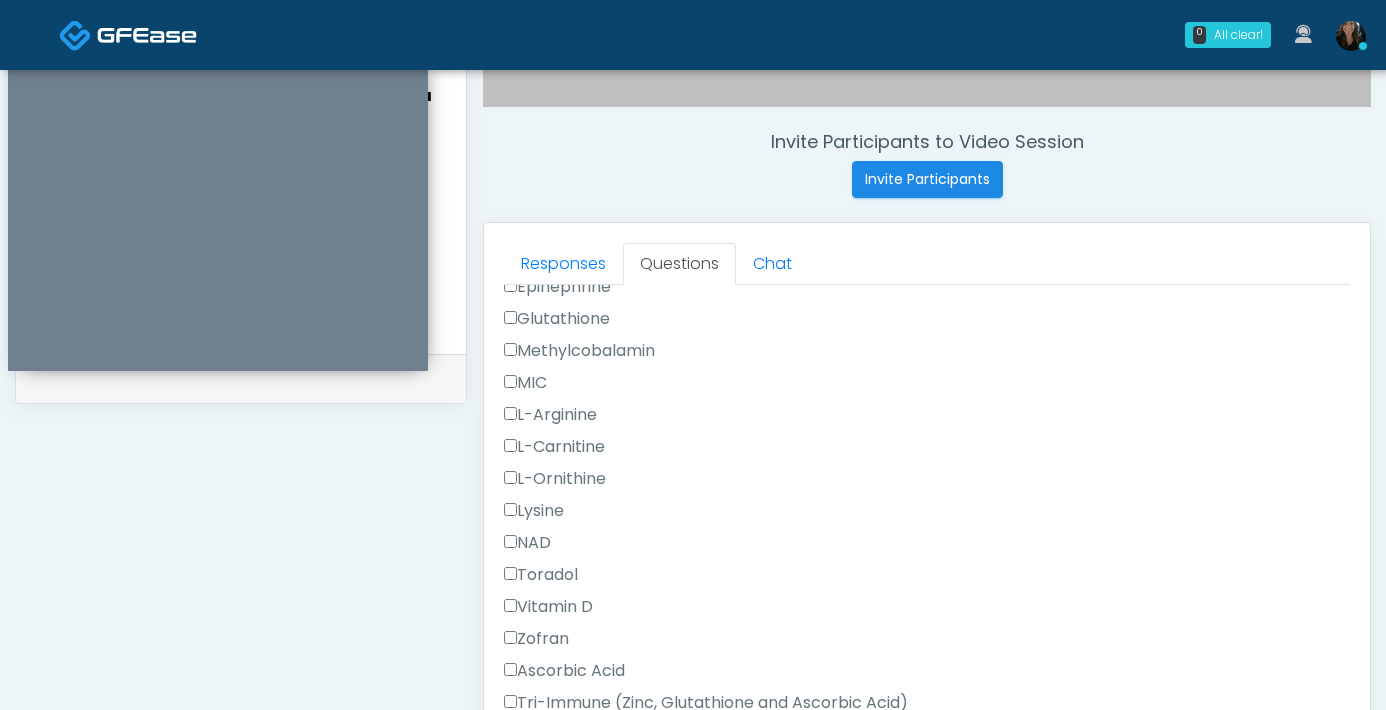 scroll, scrollTop: 587, scrollLeft: 0, axis: vertical 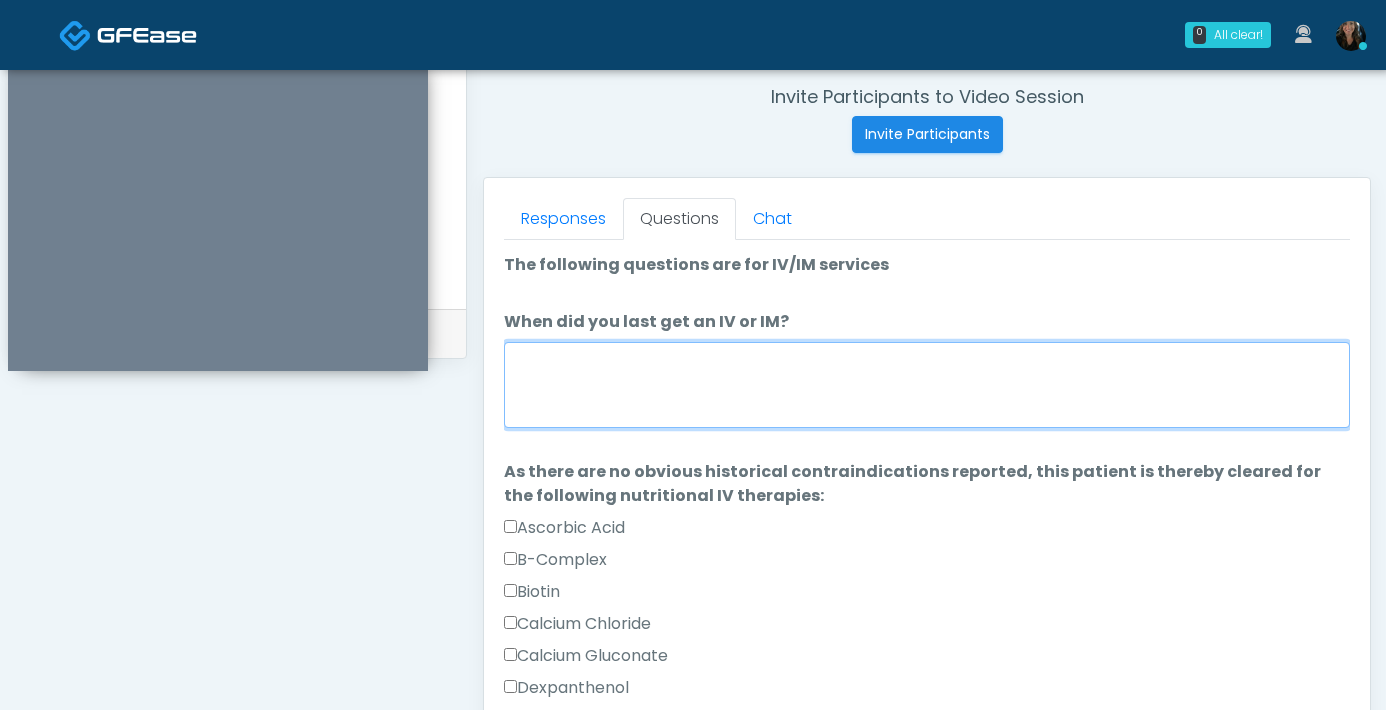 click on "When did you last get an IV or IM?" at bounding box center [927, 385] 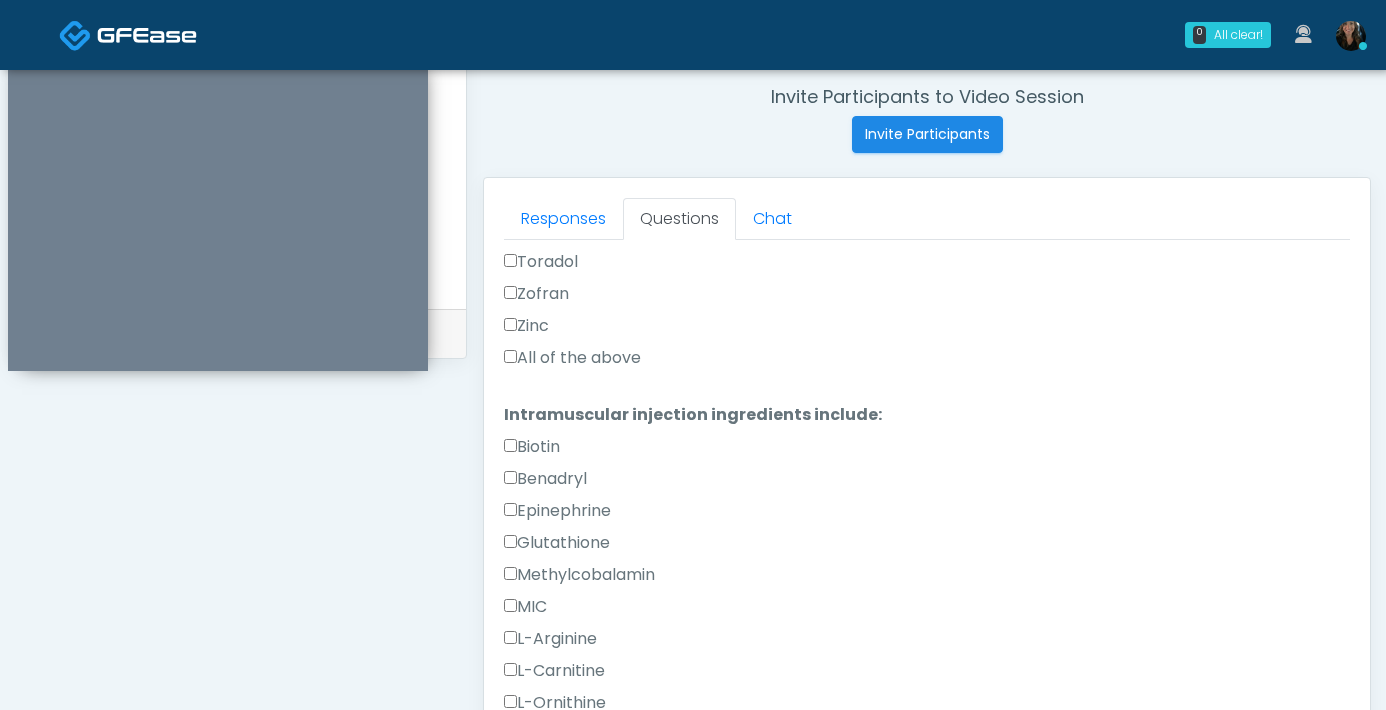 scroll, scrollTop: 778, scrollLeft: 0, axis: vertical 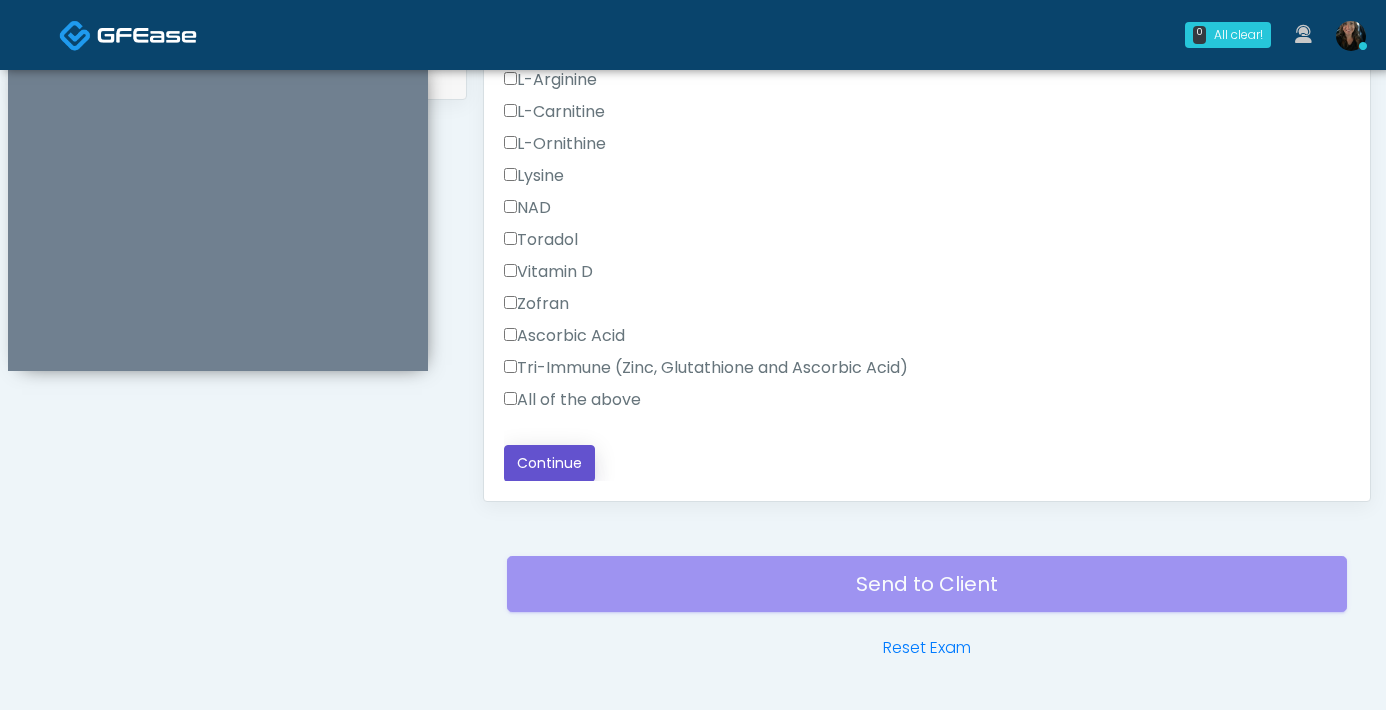 click on "Continue" at bounding box center (549, 463) 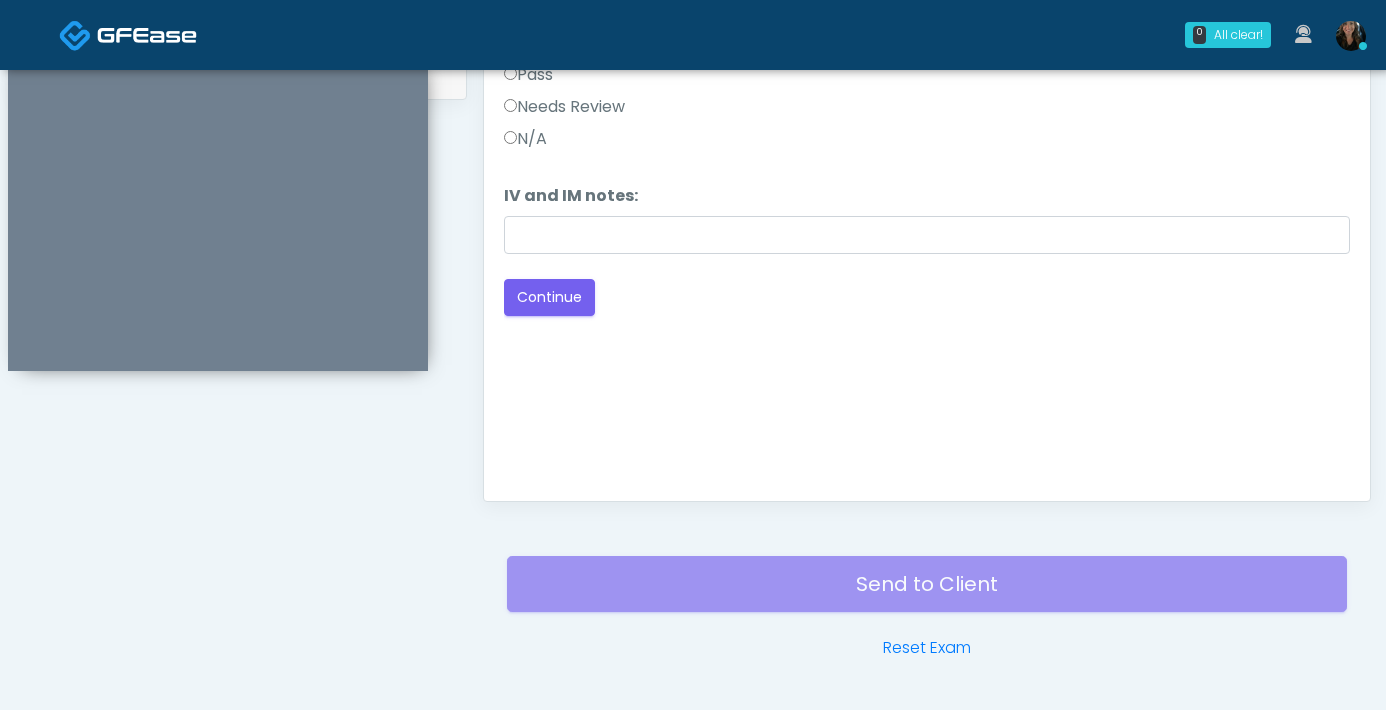 scroll, scrollTop: 1085, scrollLeft: 0, axis: vertical 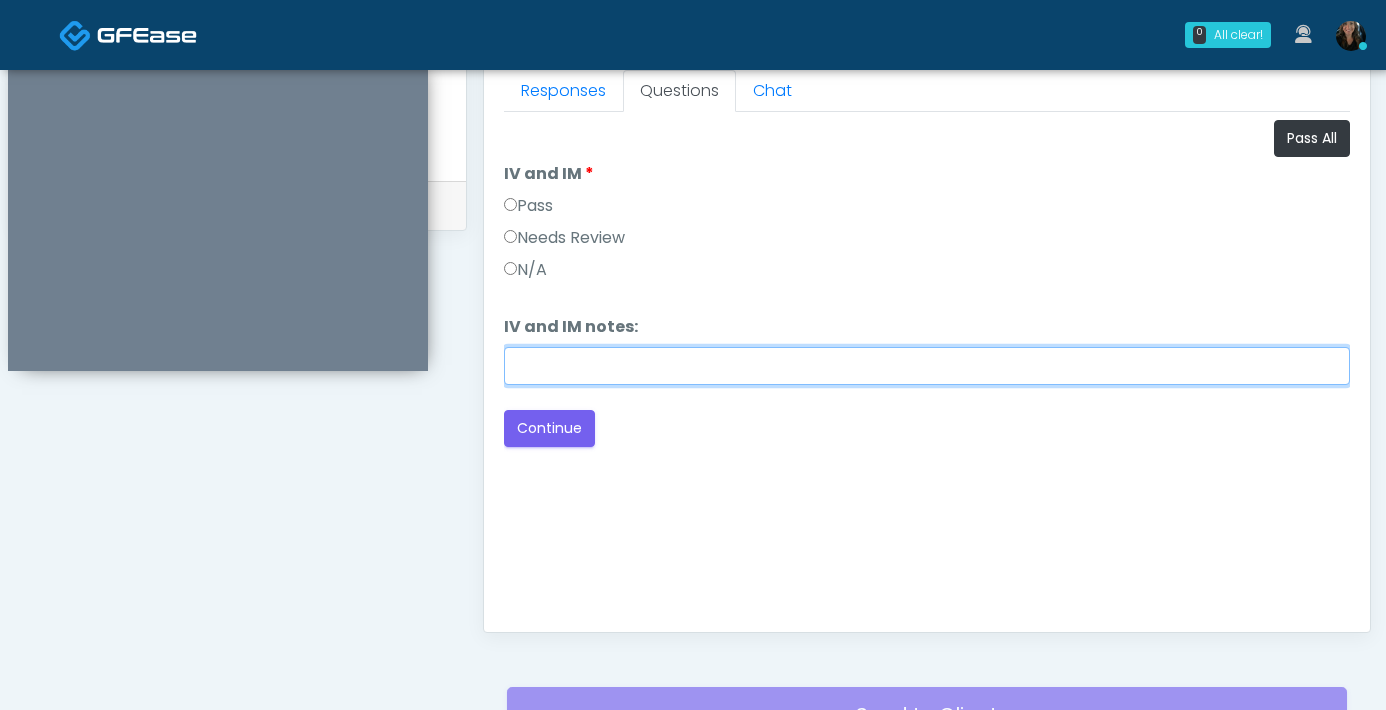 click on "IV and IM notes:" at bounding box center [927, 366] 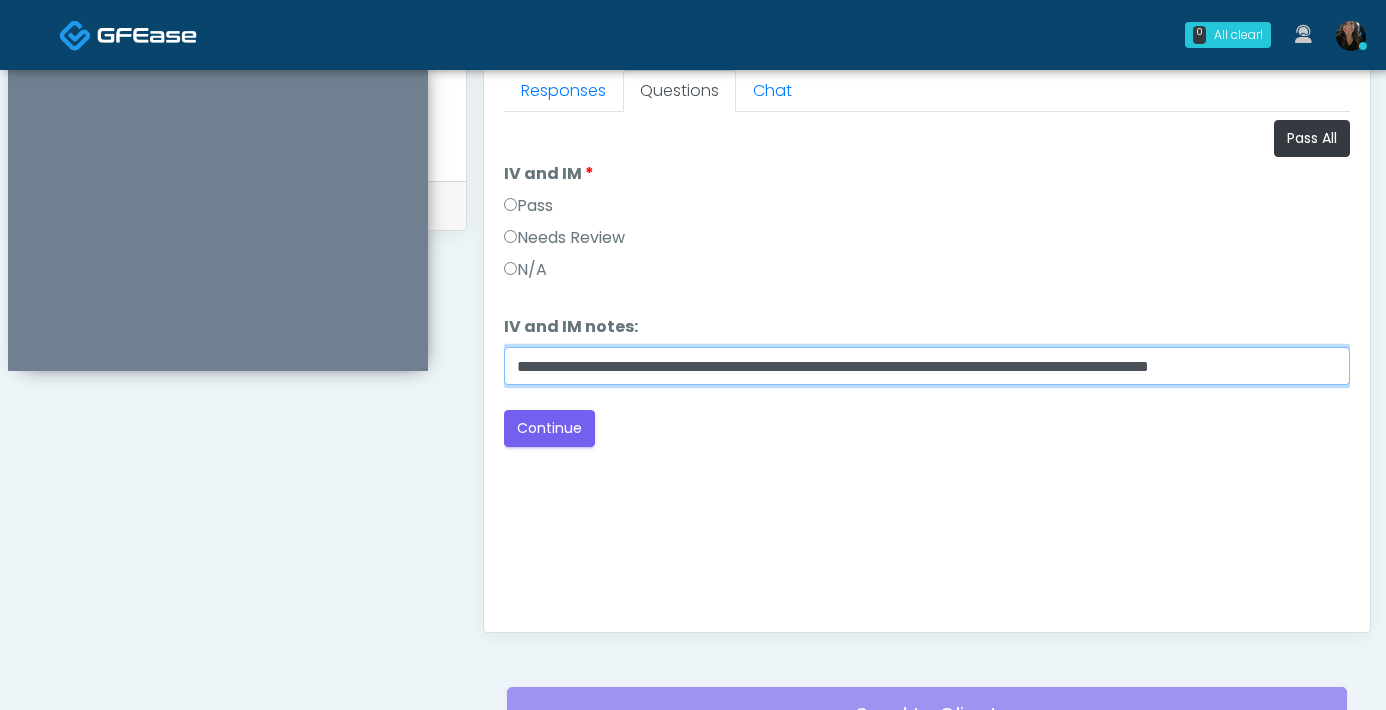 scroll, scrollTop: 0, scrollLeft: 10, axis: horizontal 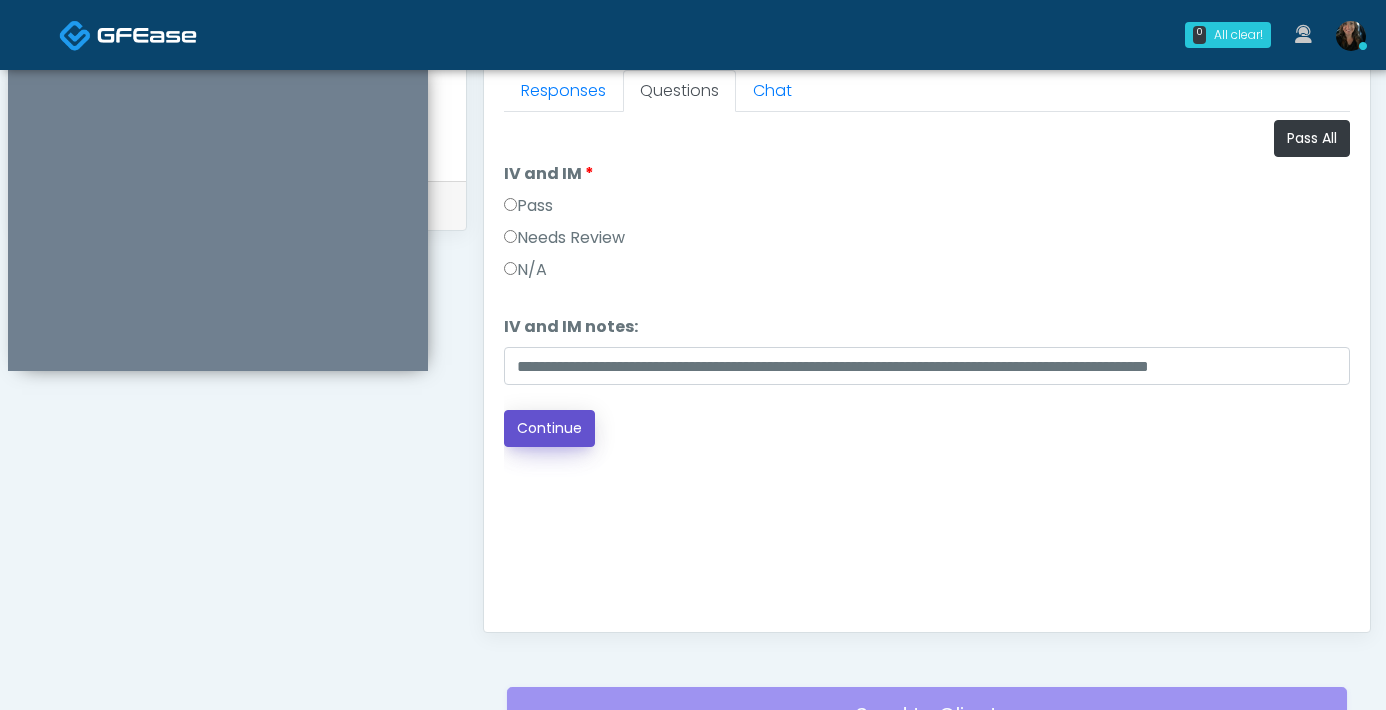 click on "Continue" at bounding box center [549, 428] 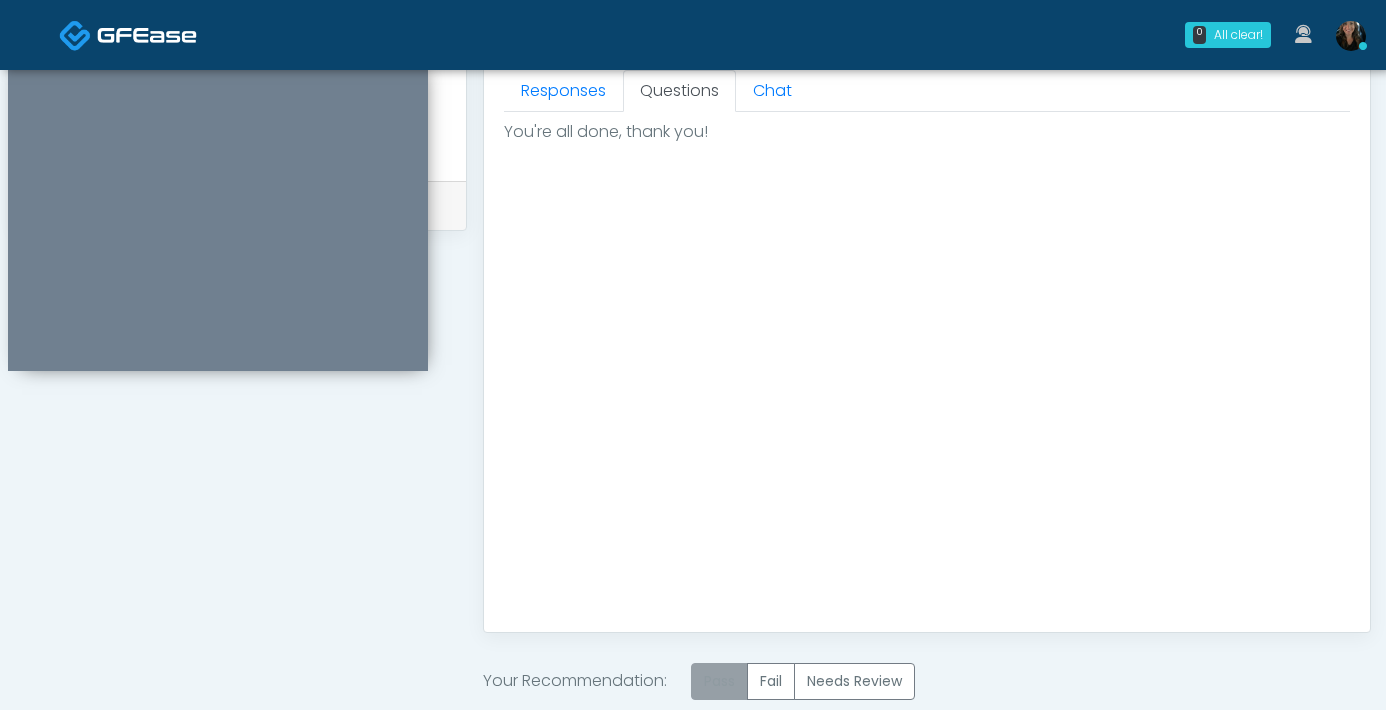 click on "Pass" at bounding box center [719, 681] 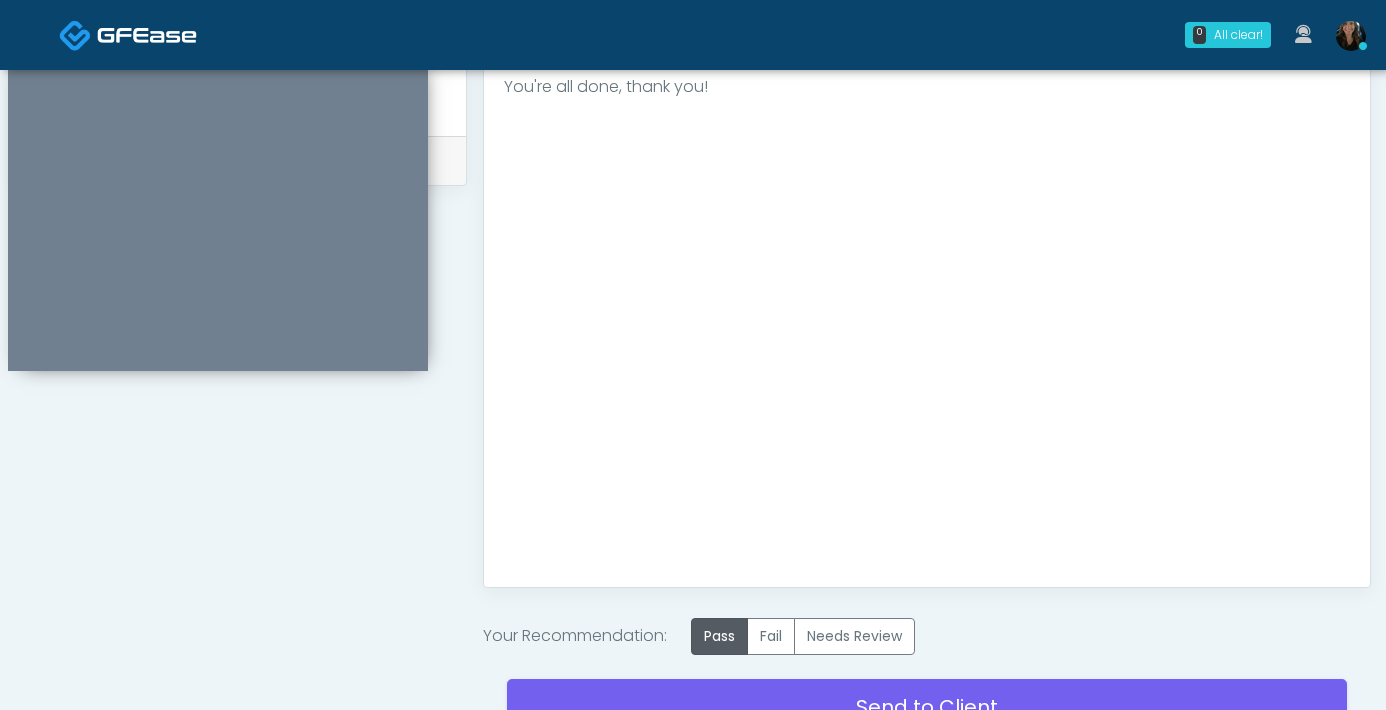scroll, scrollTop: 1039, scrollLeft: 0, axis: vertical 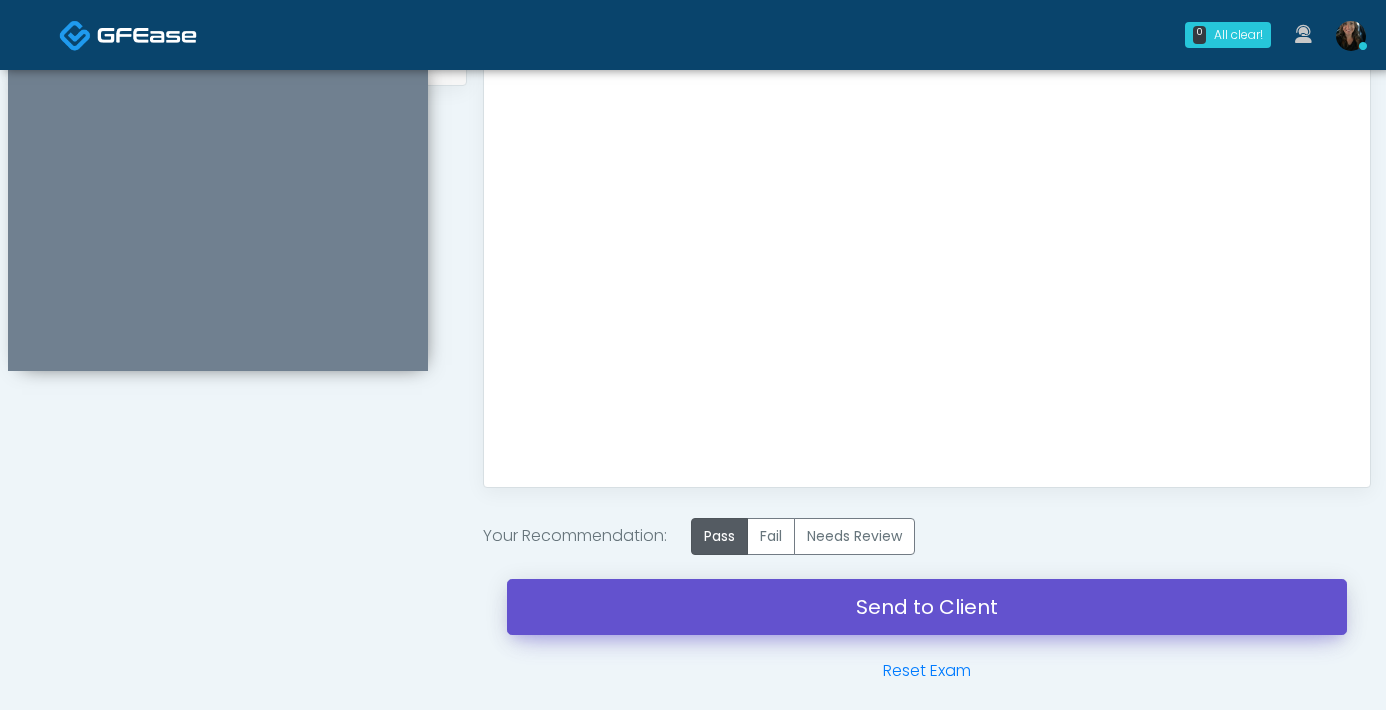 click on "Send to Client" at bounding box center (927, 607) 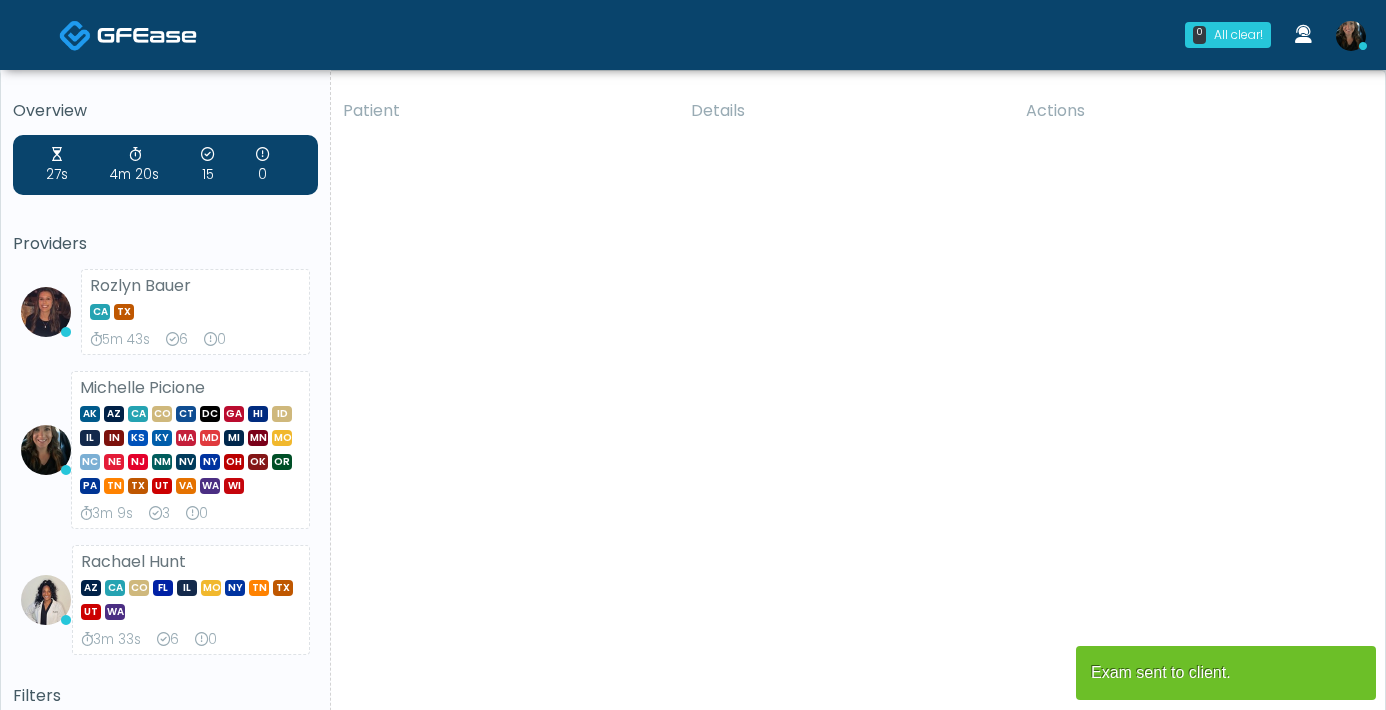 scroll, scrollTop: 0, scrollLeft: 0, axis: both 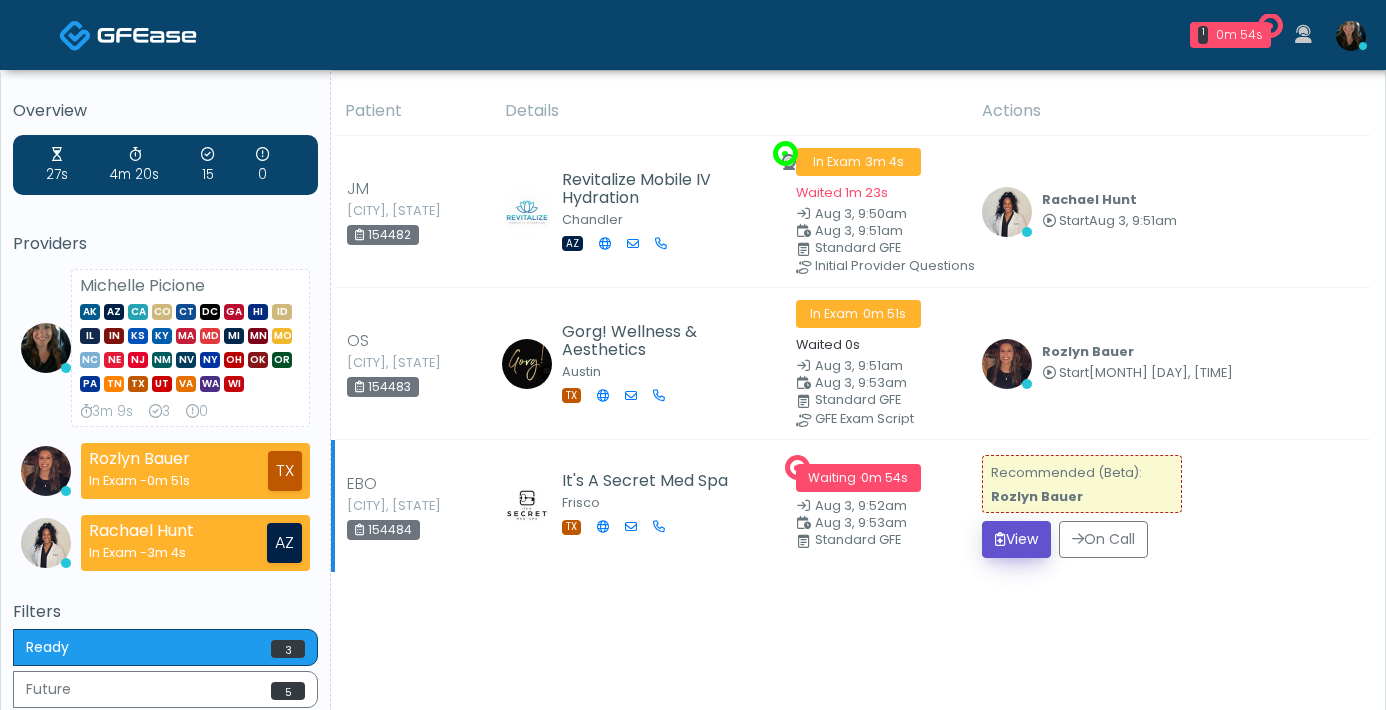 click on "View" at bounding box center (1016, 539) 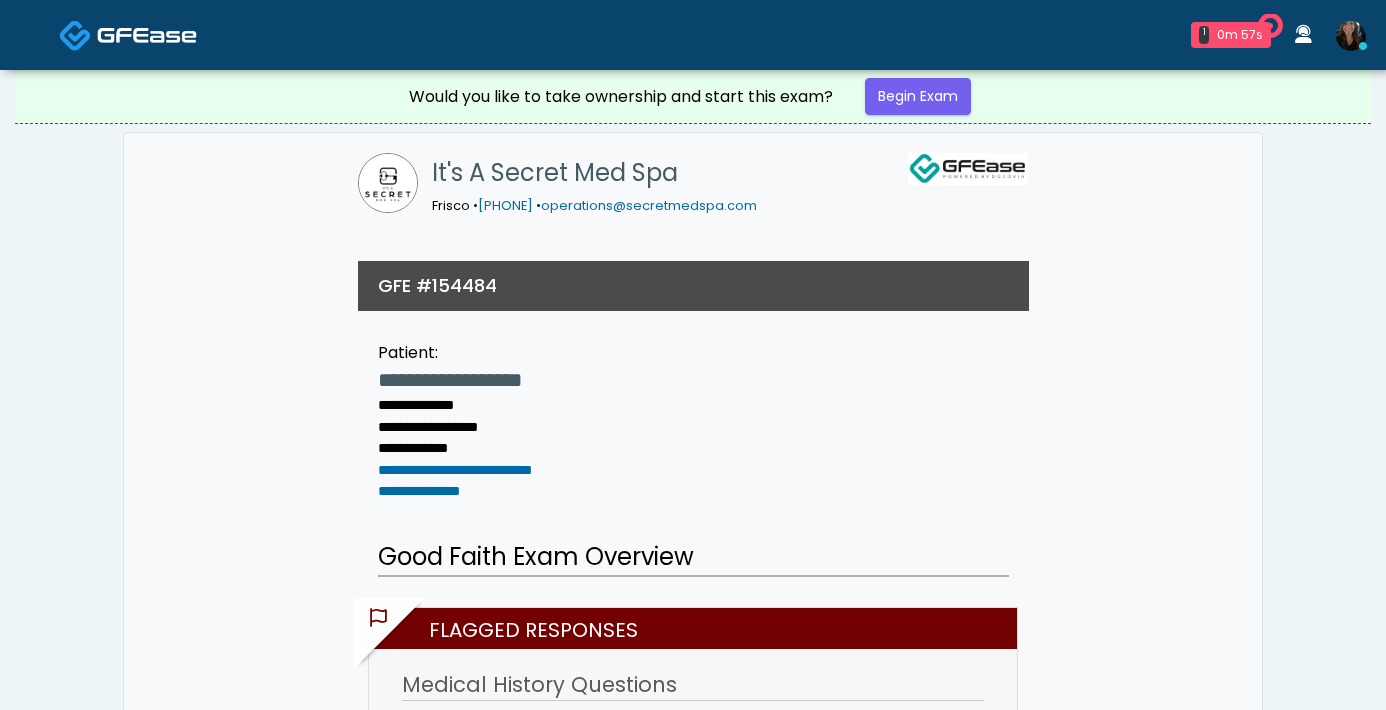 scroll, scrollTop: 0, scrollLeft: 0, axis: both 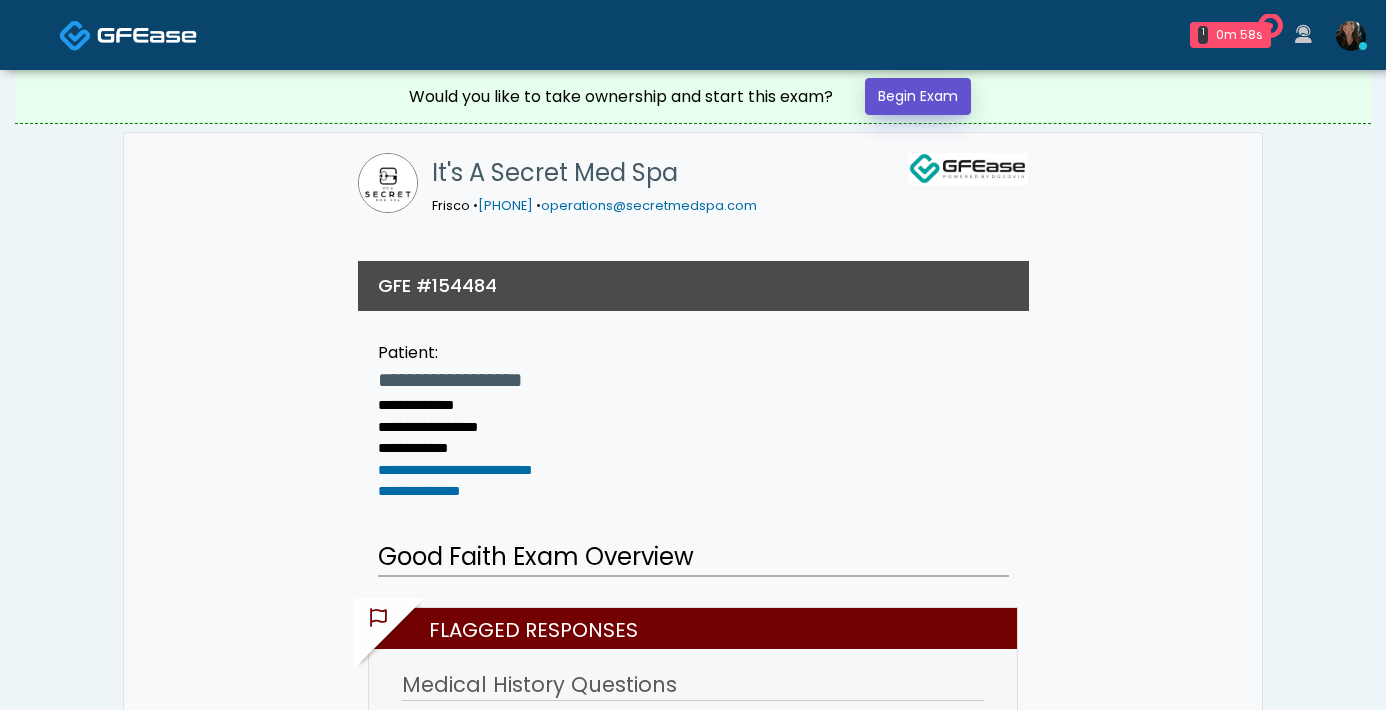 click on "Begin Exam" at bounding box center [918, 96] 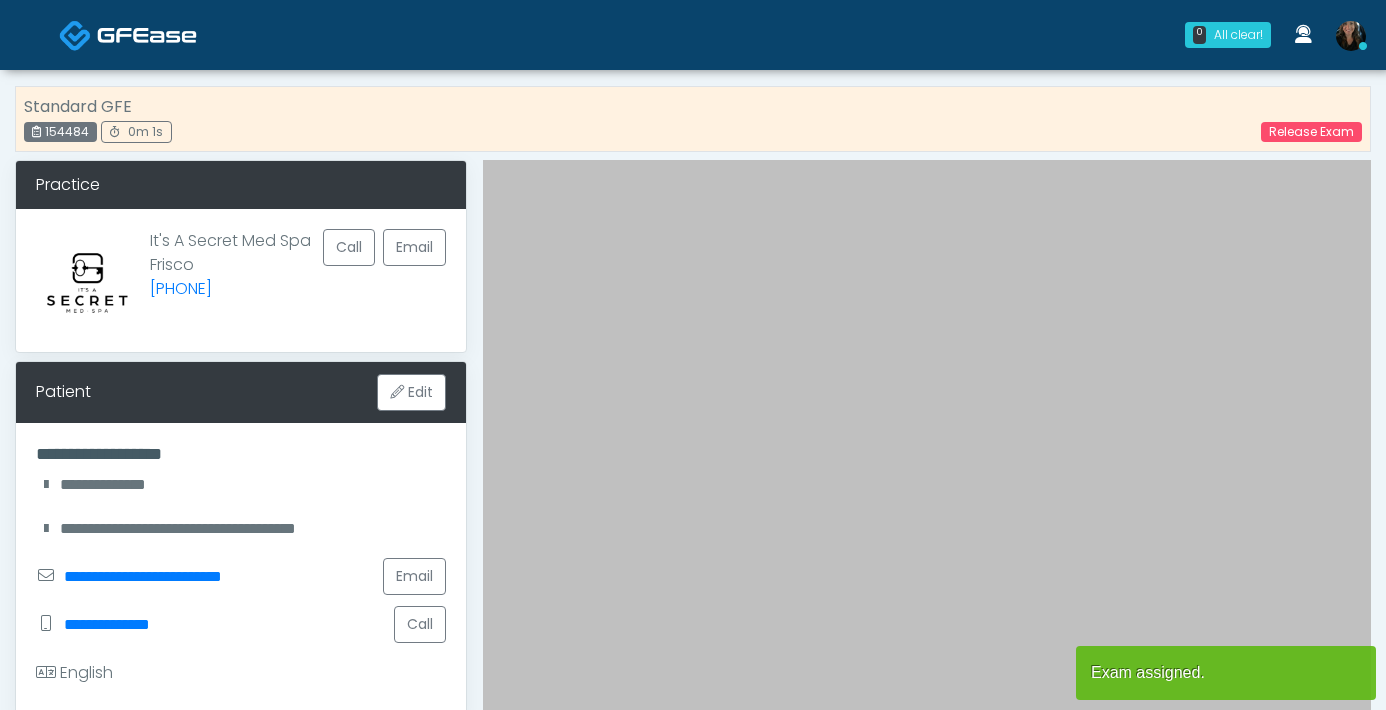 scroll, scrollTop: 0, scrollLeft: 0, axis: both 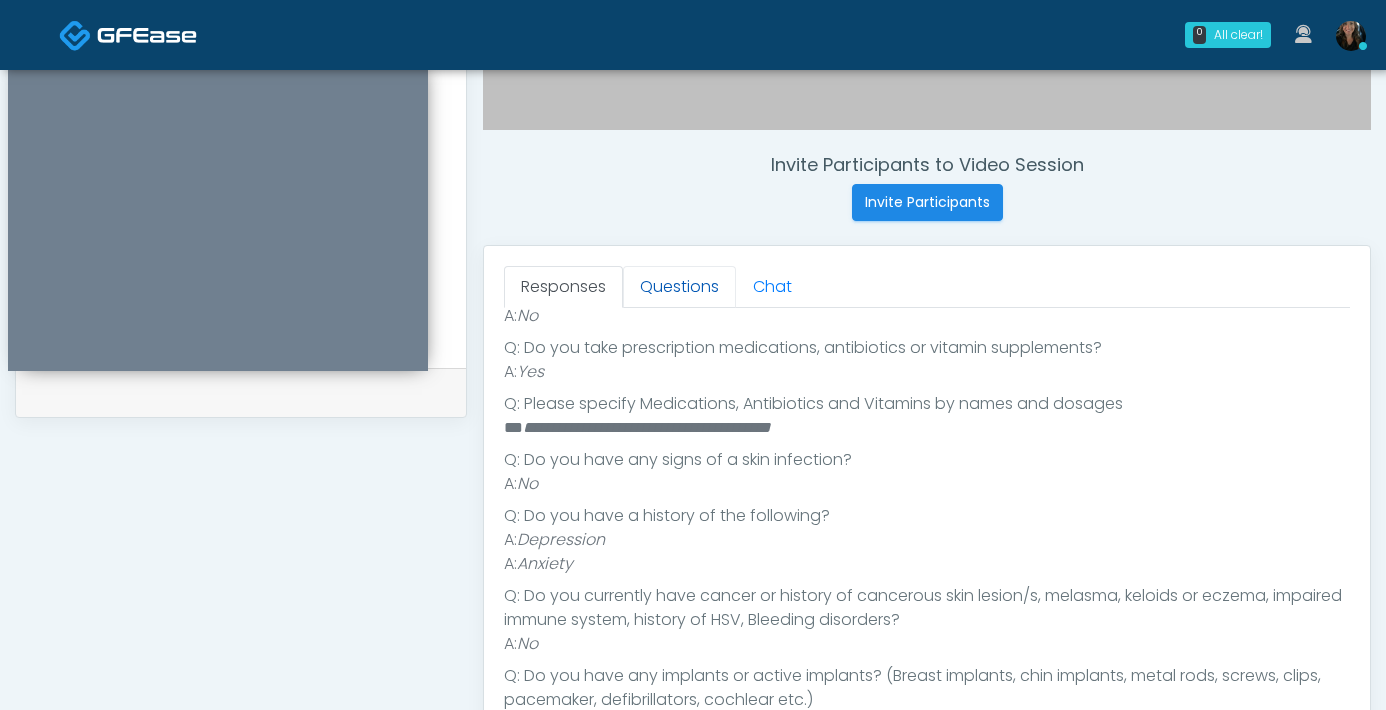 click on "Questions" at bounding box center [679, 287] 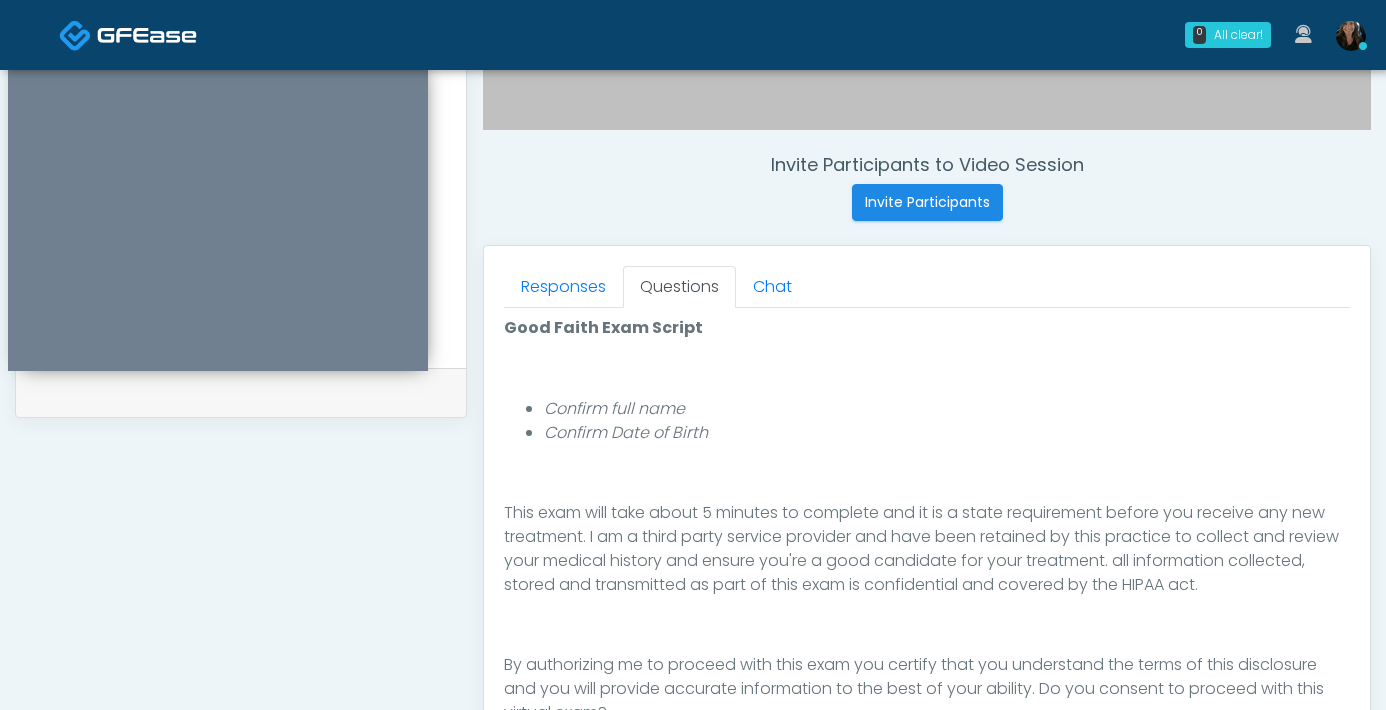 scroll, scrollTop: 208, scrollLeft: 0, axis: vertical 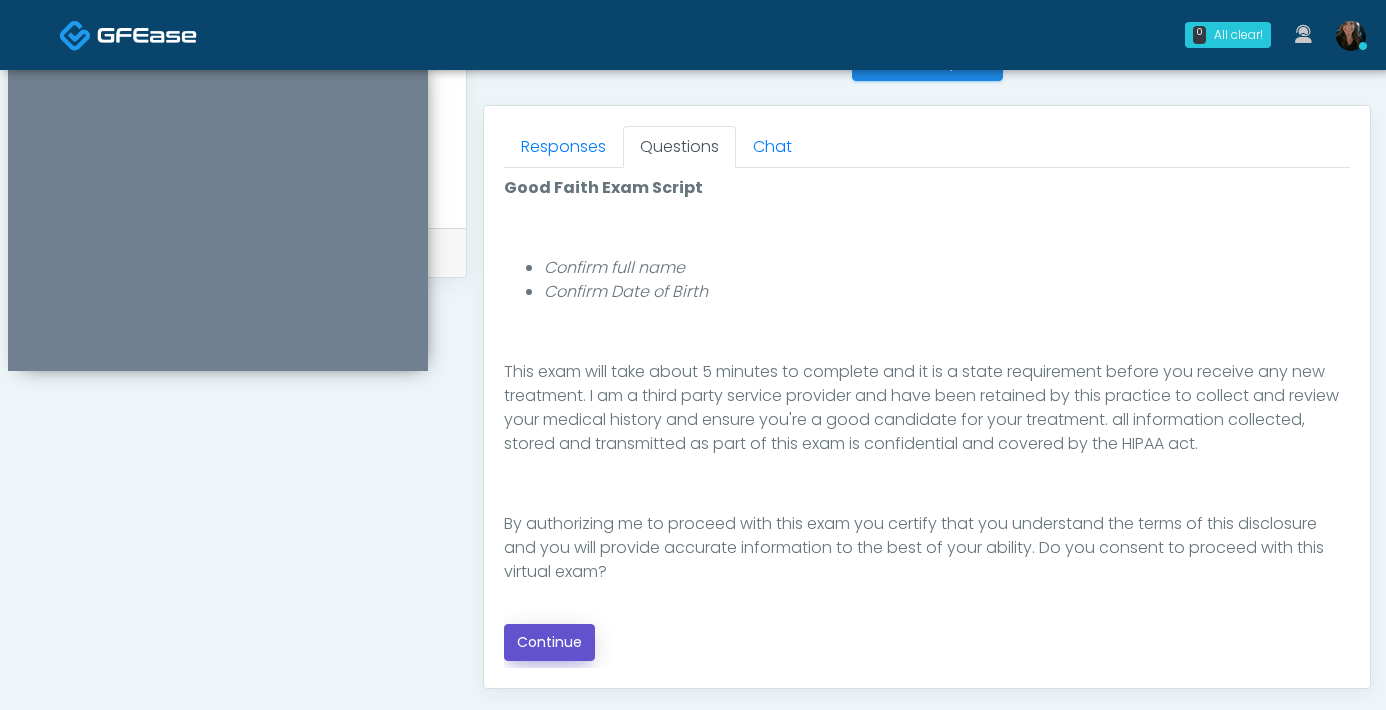 click on "Continue" at bounding box center (549, 642) 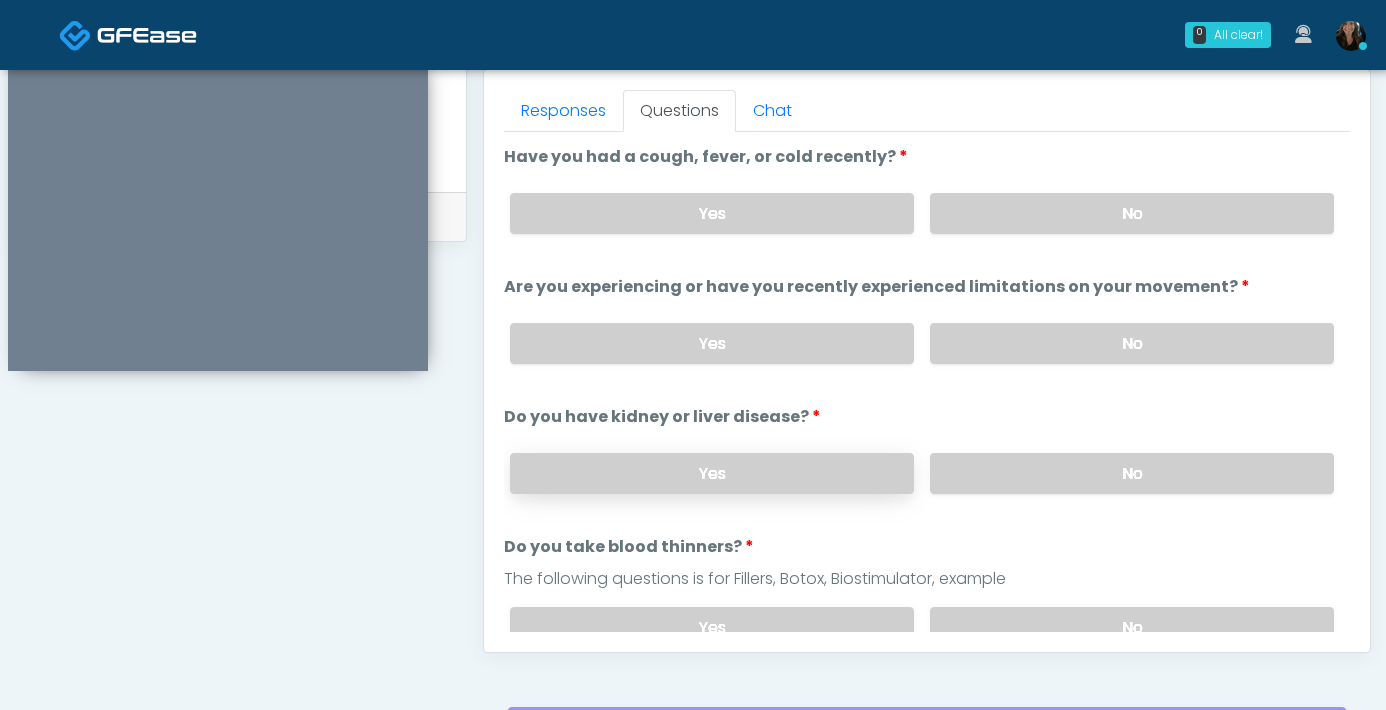 scroll, scrollTop: 872, scrollLeft: 0, axis: vertical 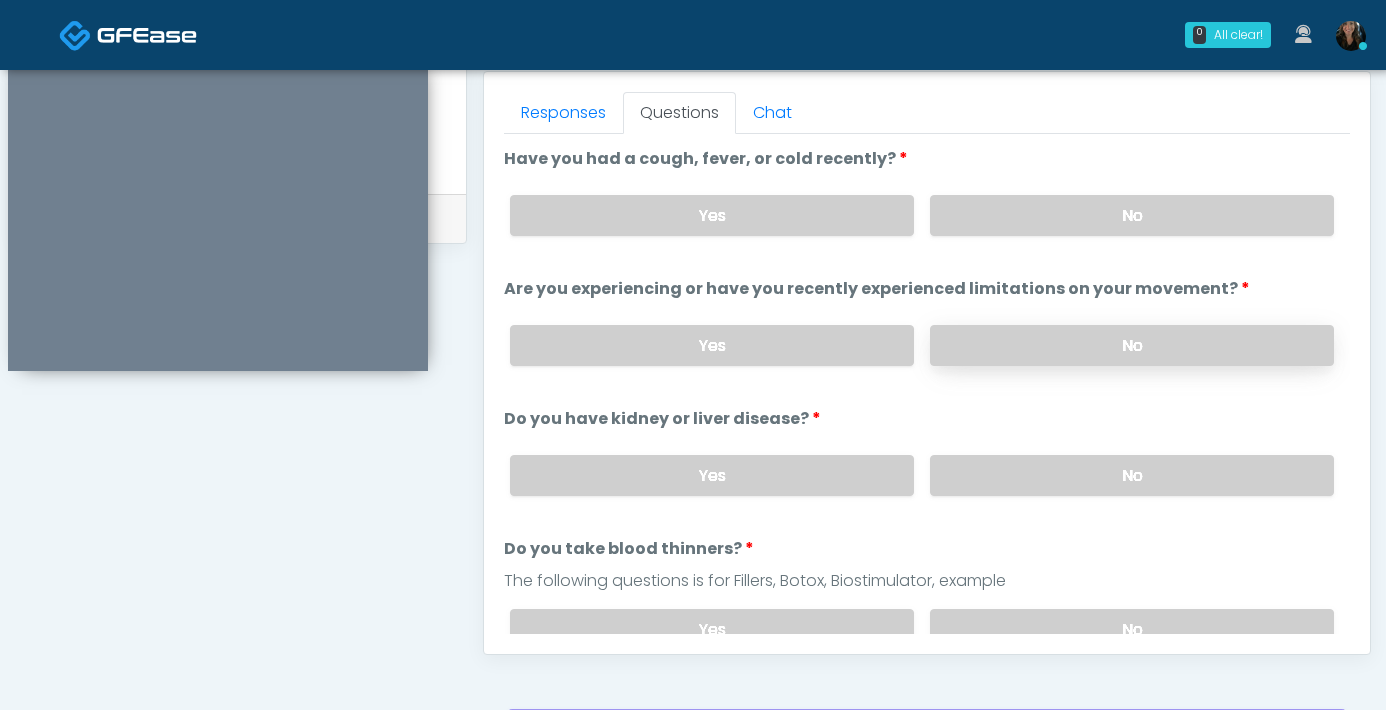 click on "No" at bounding box center [1132, 345] 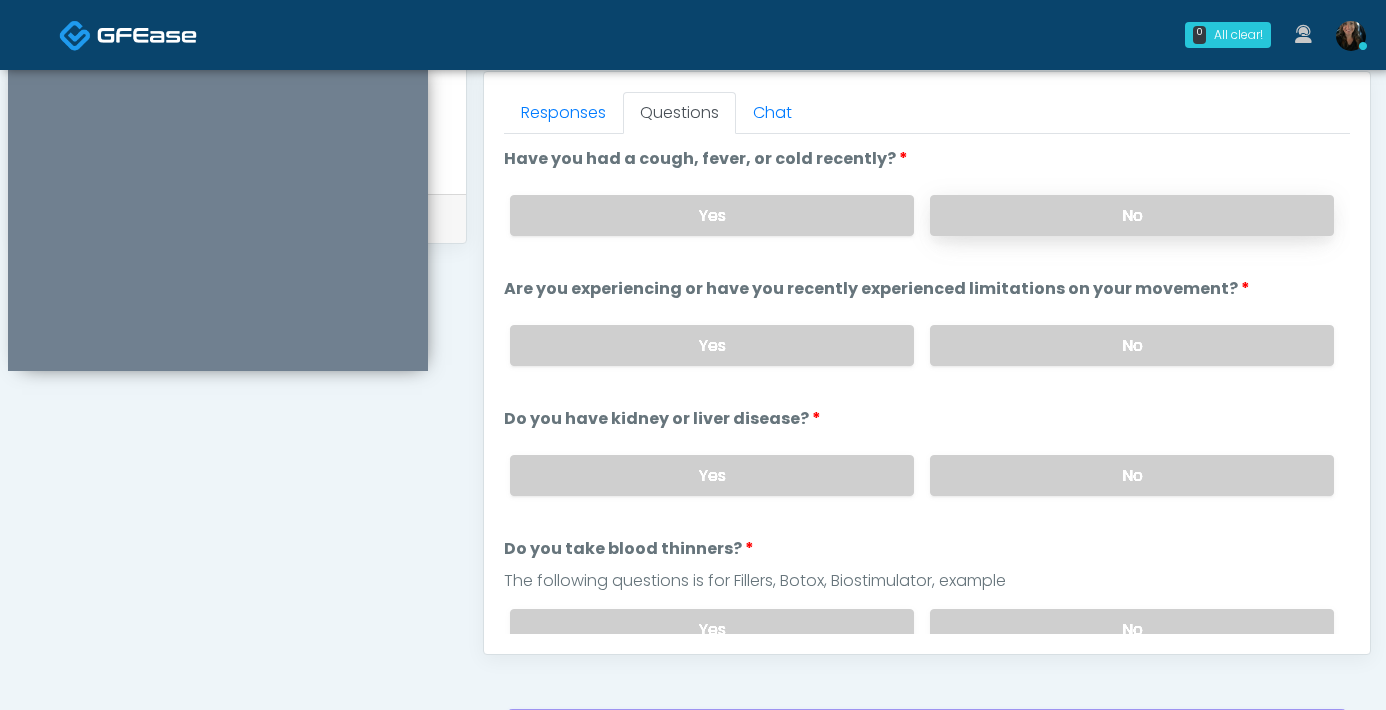 click on "No" at bounding box center (1132, 215) 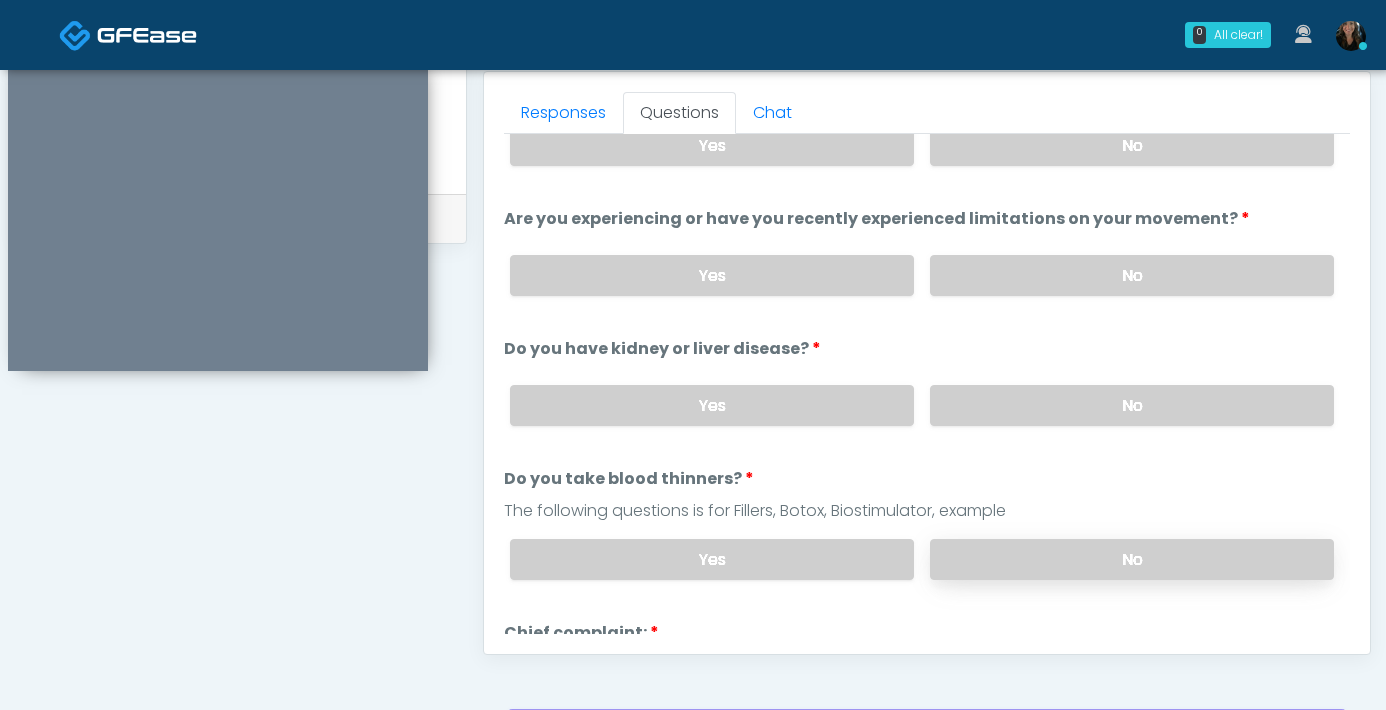 scroll, scrollTop: 71, scrollLeft: 0, axis: vertical 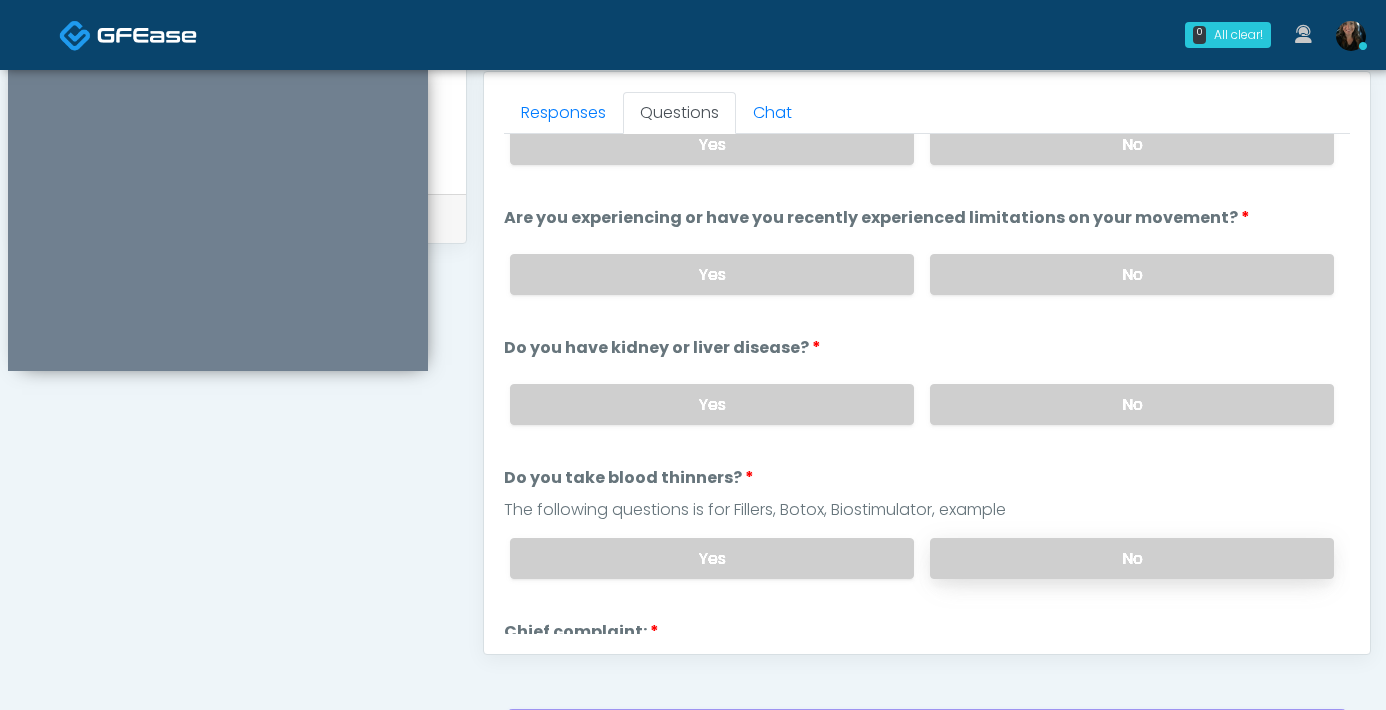 click on "No" at bounding box center [1132, 558] 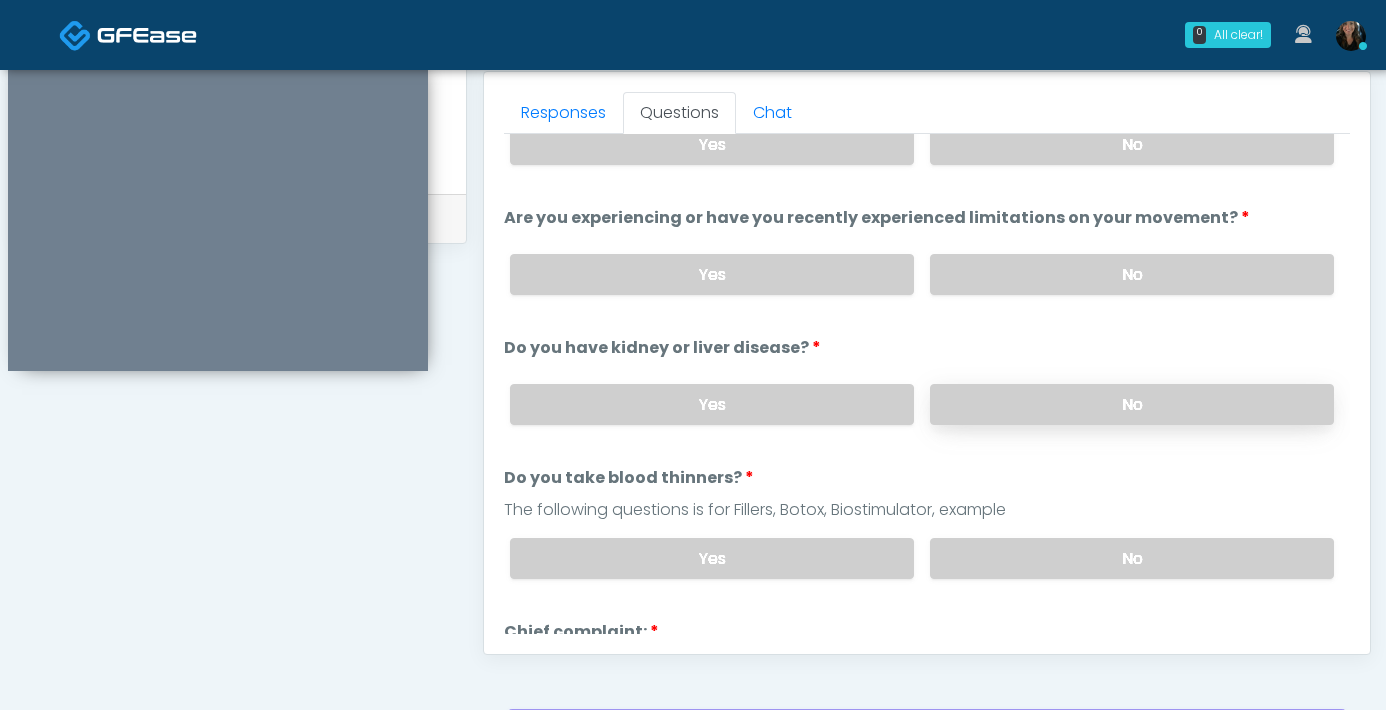 click on "No" at bounding box center (1132, 404) 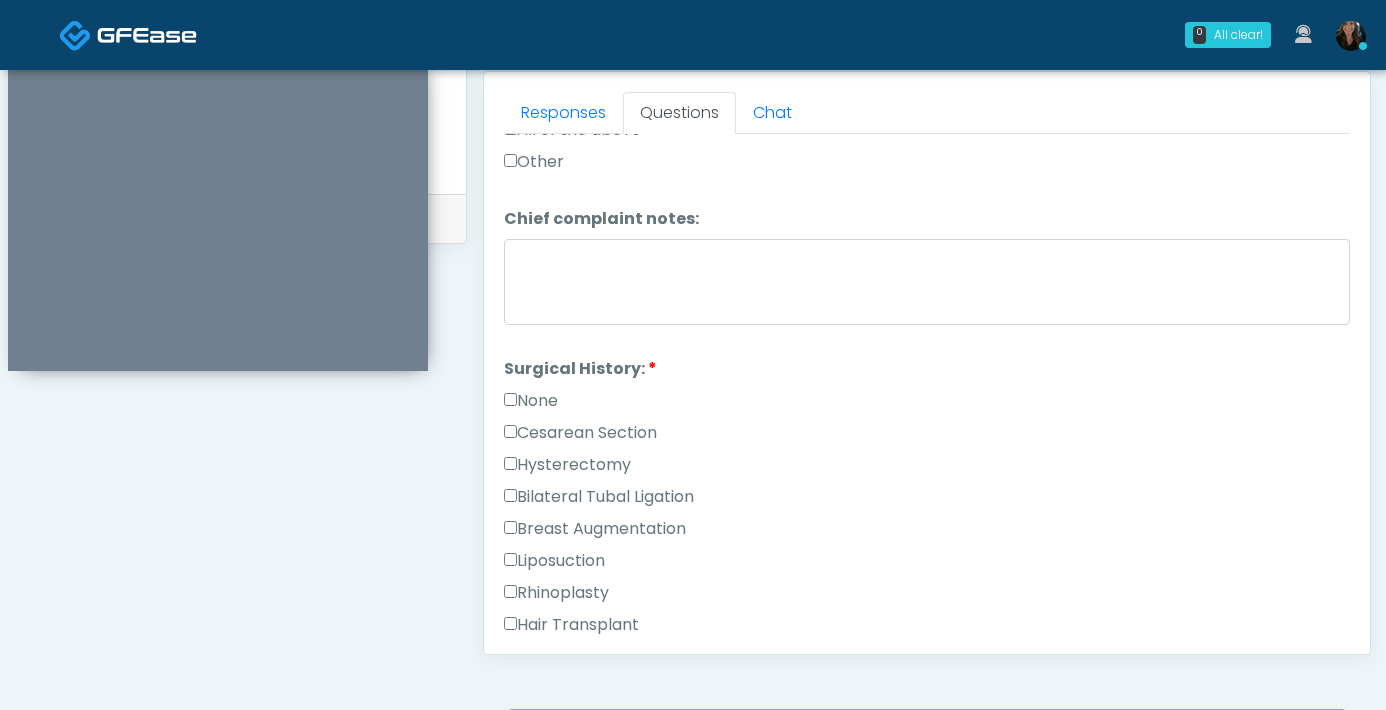 scroll, scrollTop: 1025, scrollLeft: 0, axis: vertical 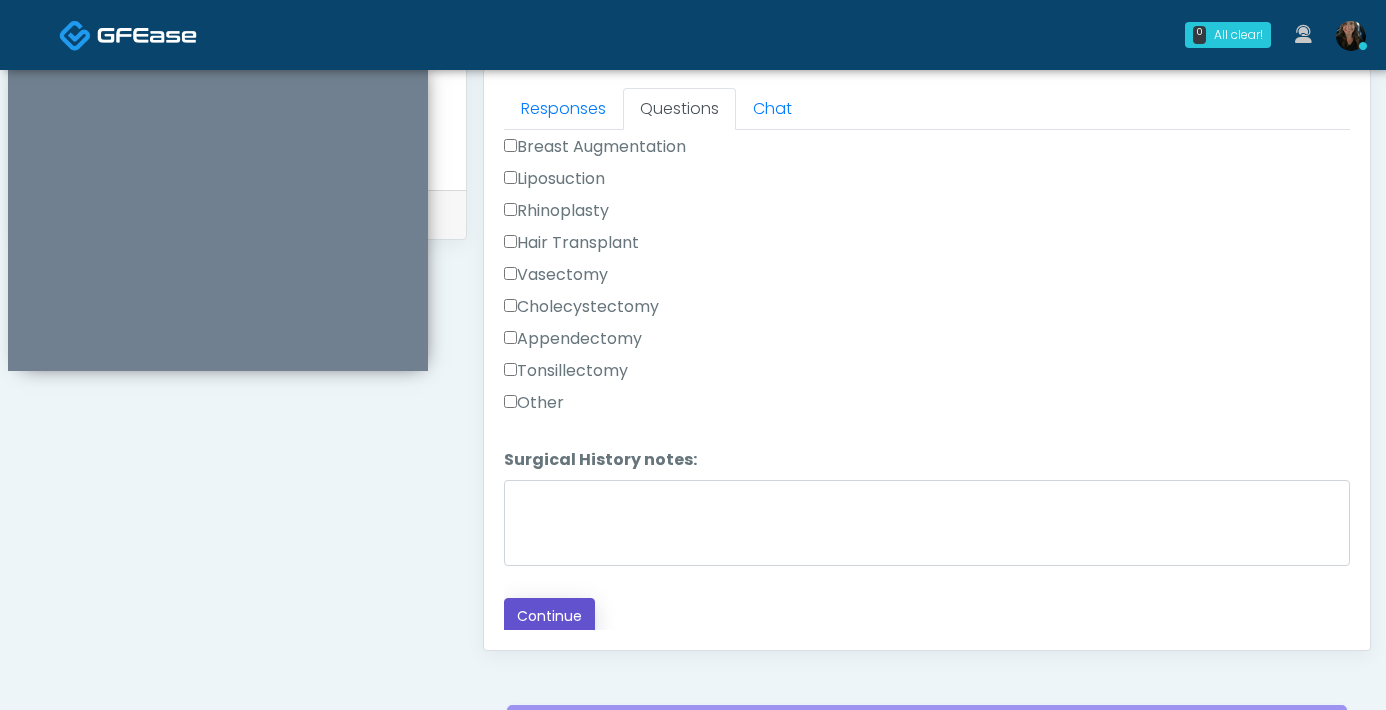 click on "Continue" at bounding box center (549, 616) 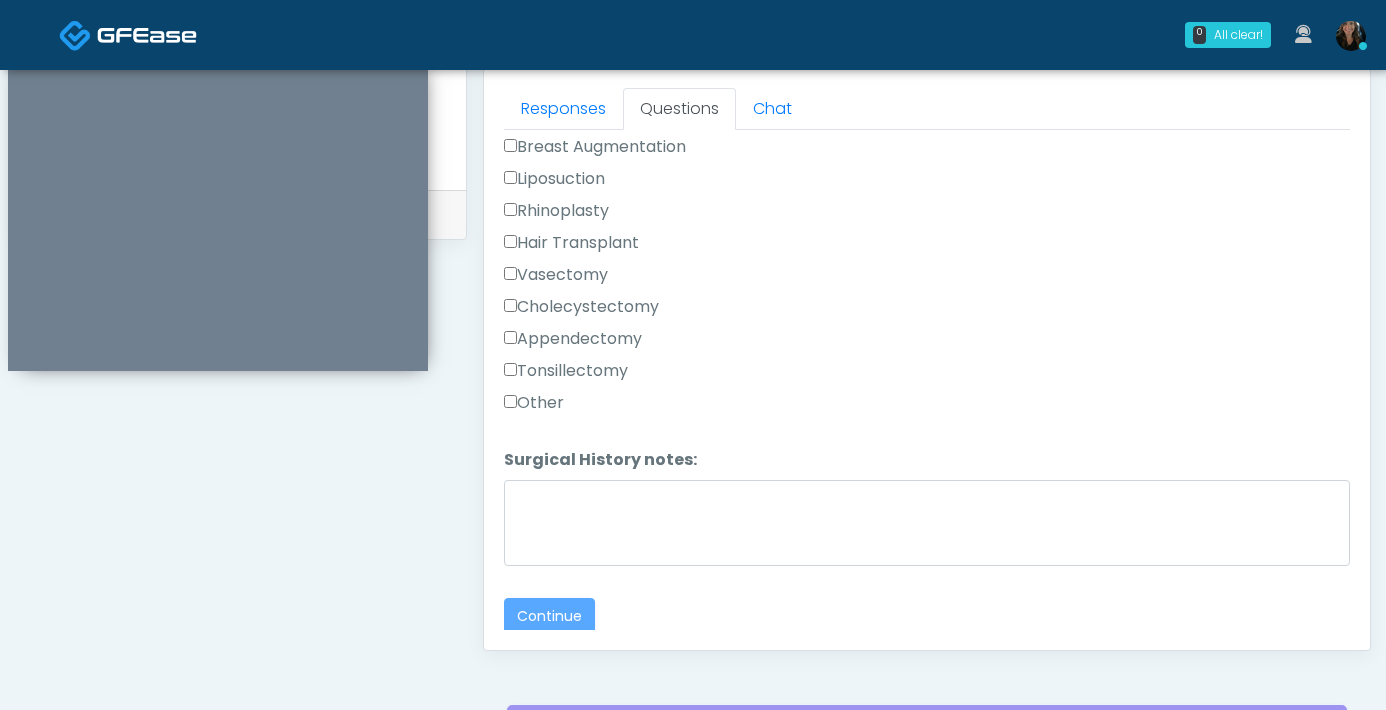 scroll, scrollTop: 1085, scrollLeft: 0, axis: vertical 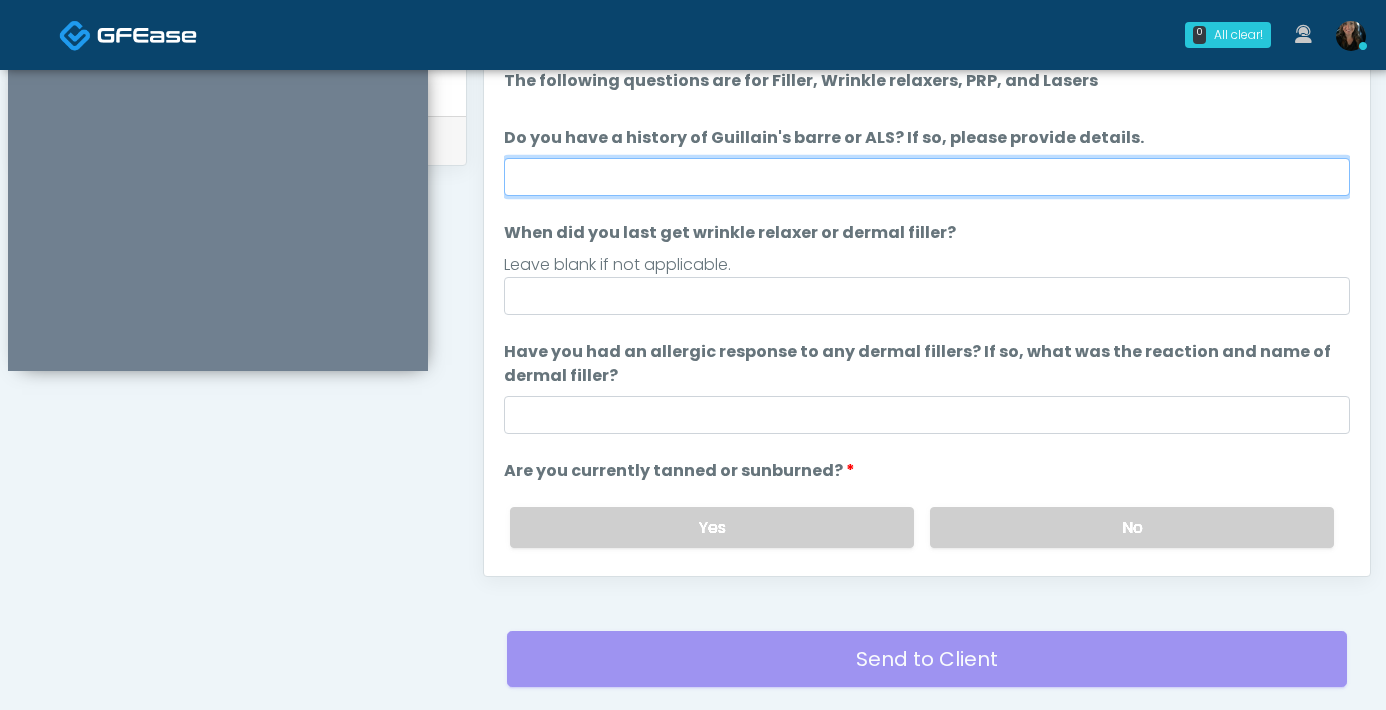 click on "Do you have a history of Guillain's barre or ALS? If so, please provide details." at bounding box center [927, 177] 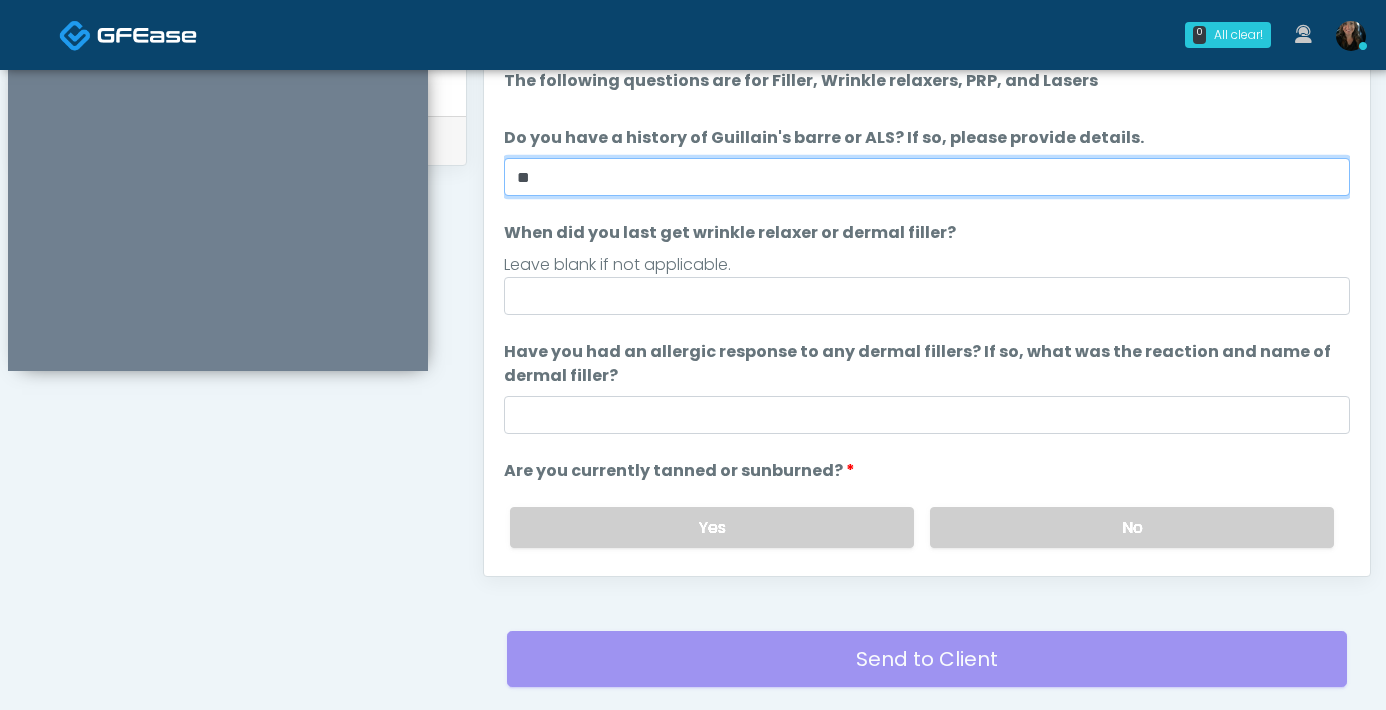 type on "**" 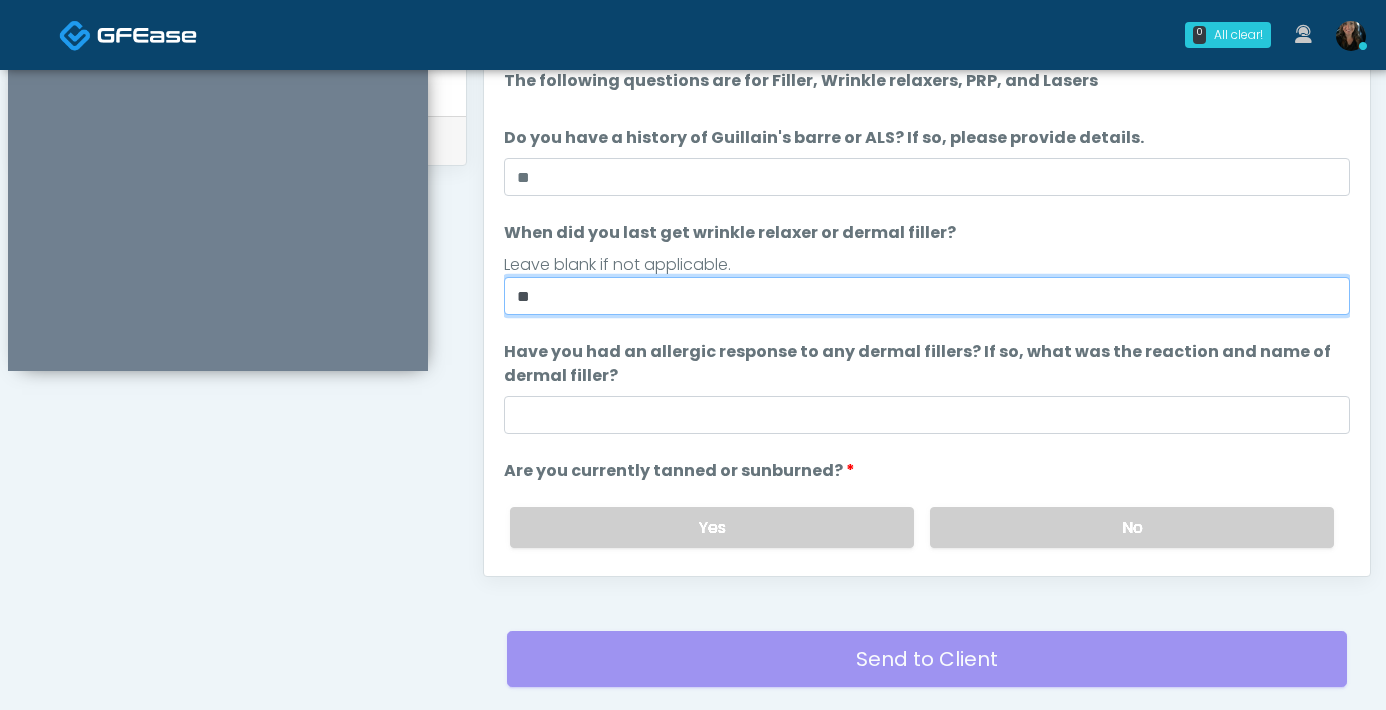 type on "*" 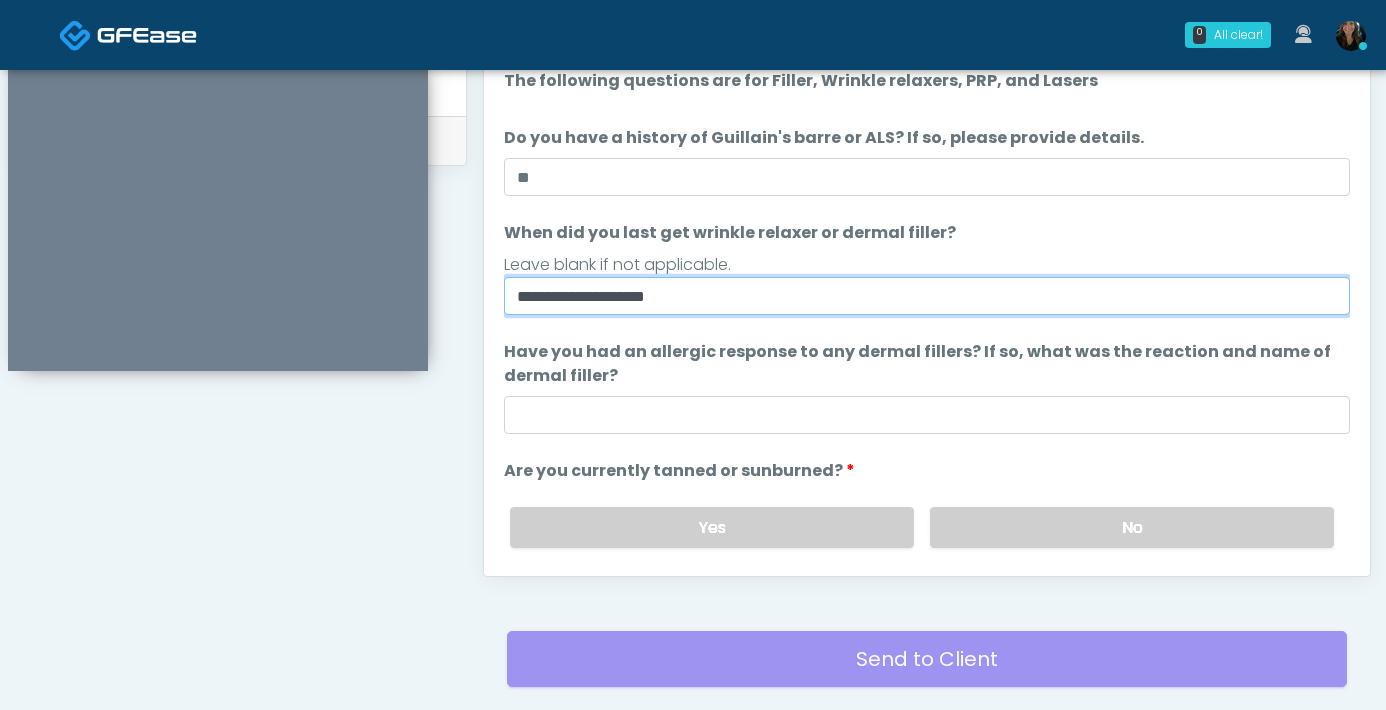 type on "**********" 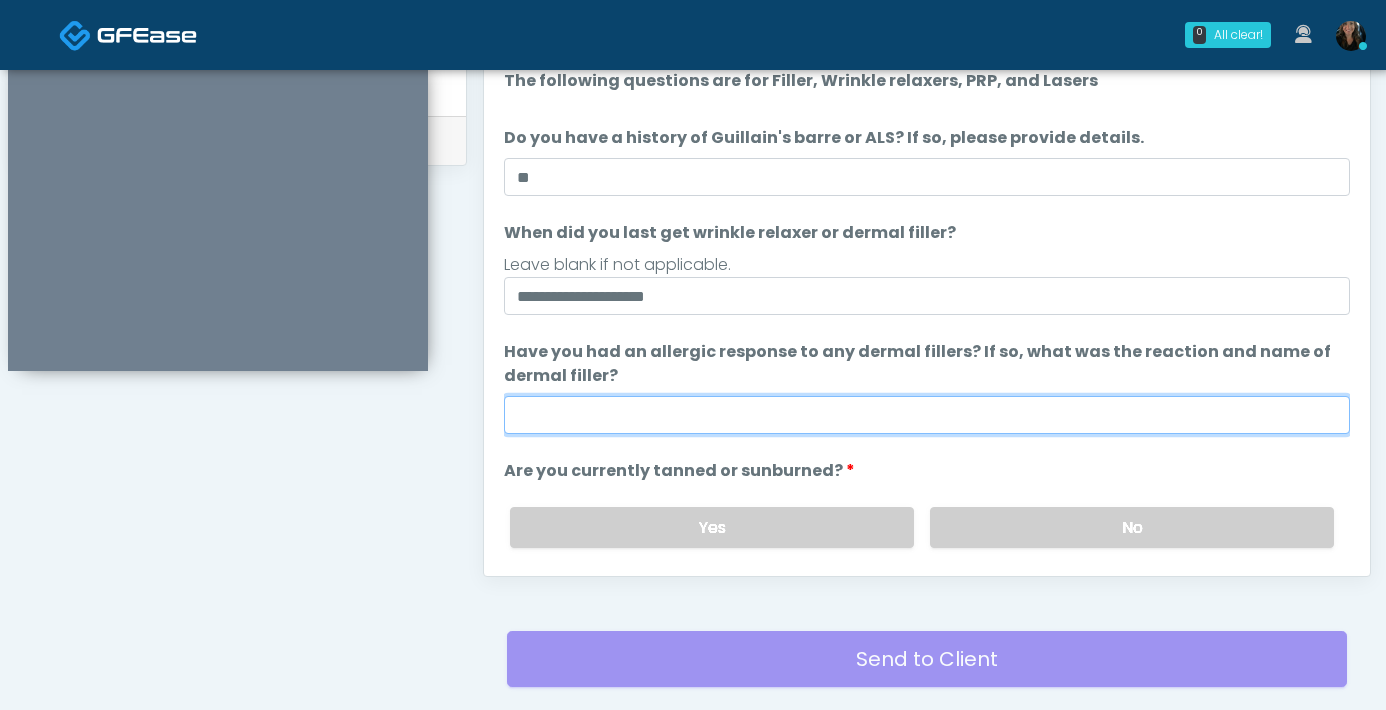 click on "Have you had an allergic response to any dermal fillers? If so, what was the reaction and name of dermal filler?" at bounding box center [927, 415] 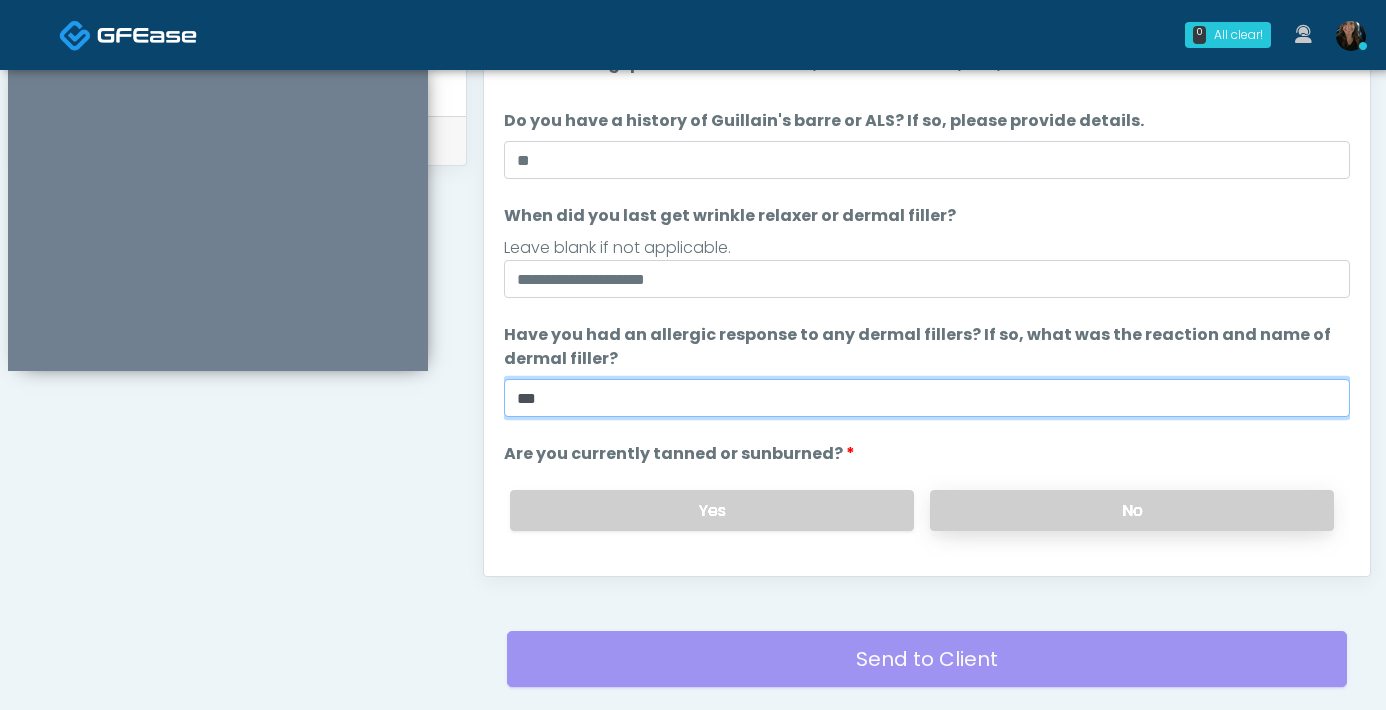 type on "***" 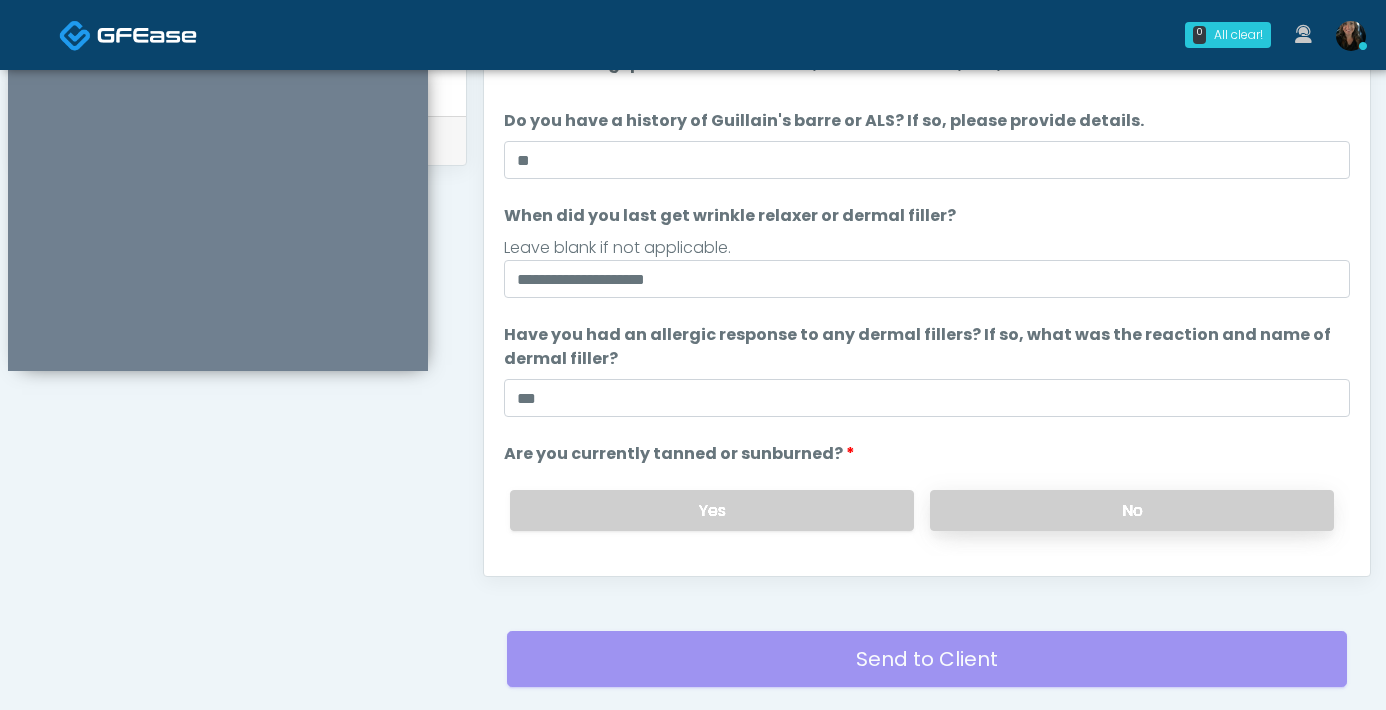 click on "No" at bounding box center [1132, 510] 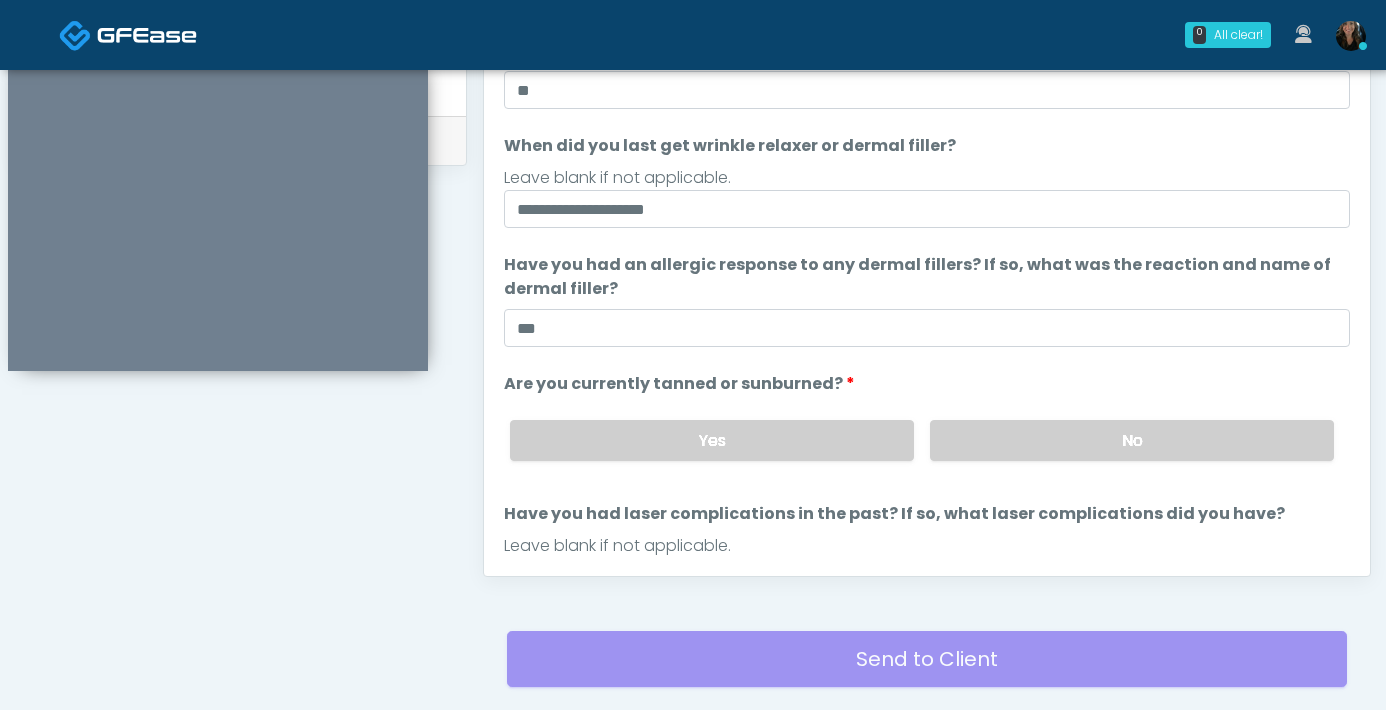 scroll, scrollTop: 188, scrollLeft: 0, axis: vertical 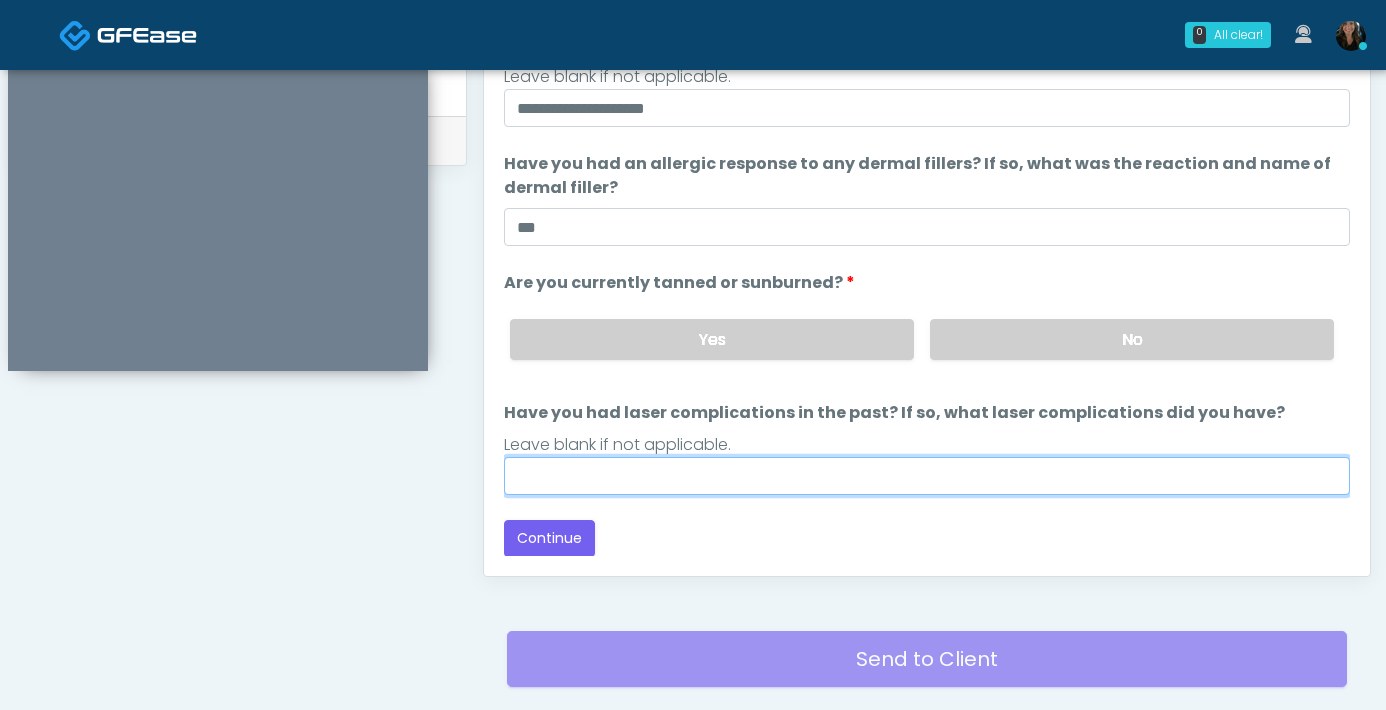 click on "Have you had laser complications in the past? If so, what laser complications did you have?" at bounding box center [927, 476] 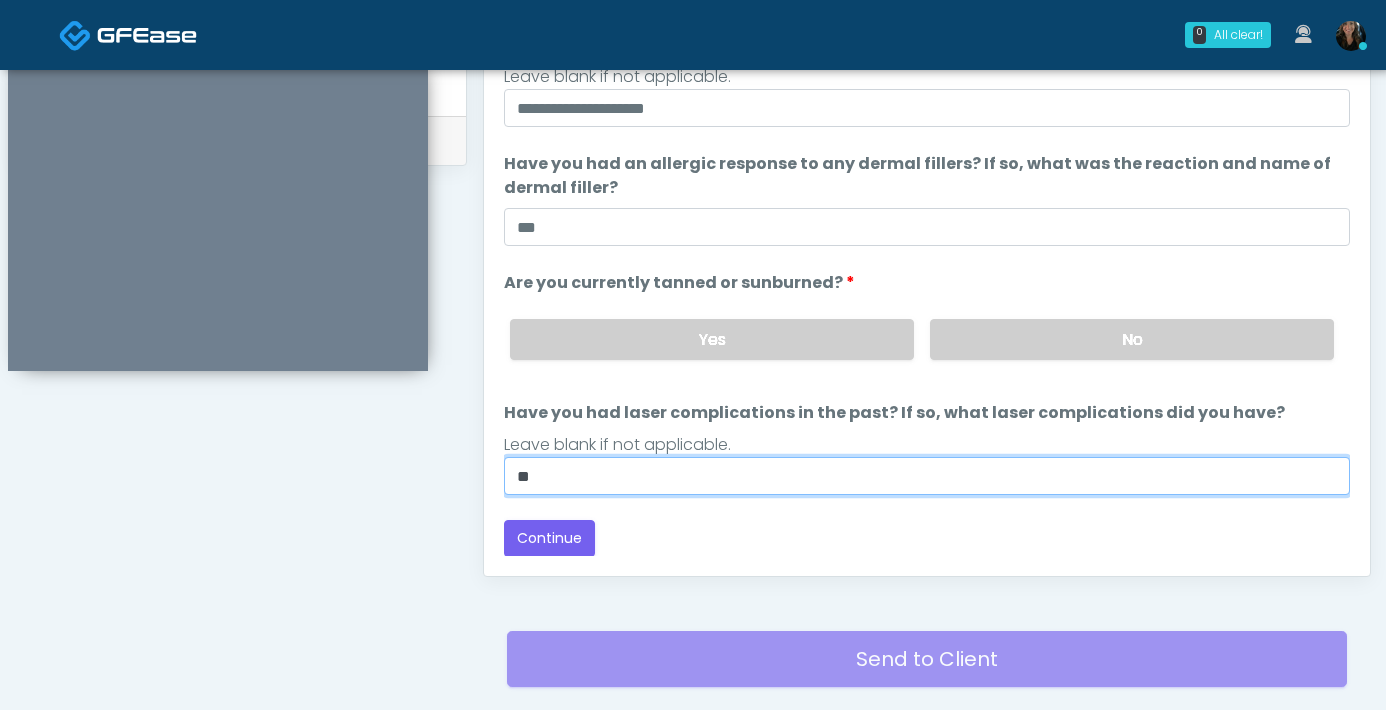 type on "**" 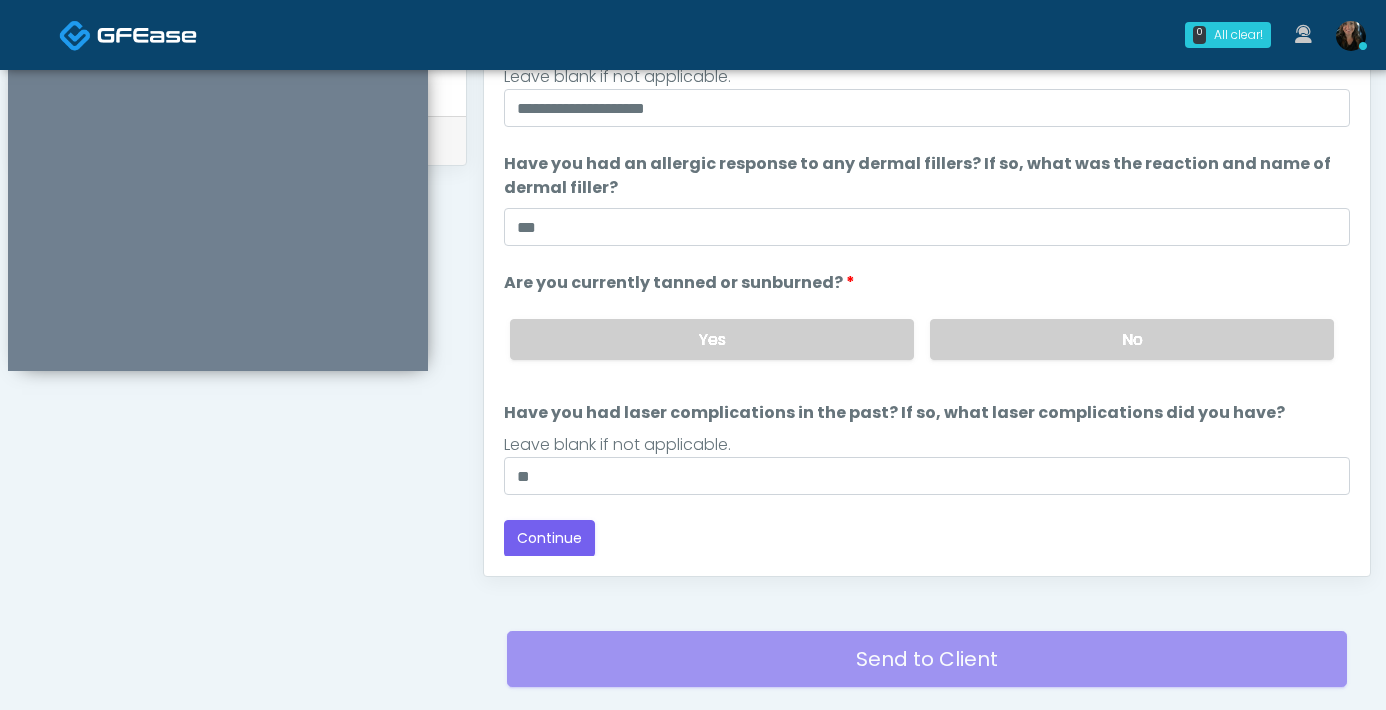 click on "Yes
No" at bounding box center (922, 339) 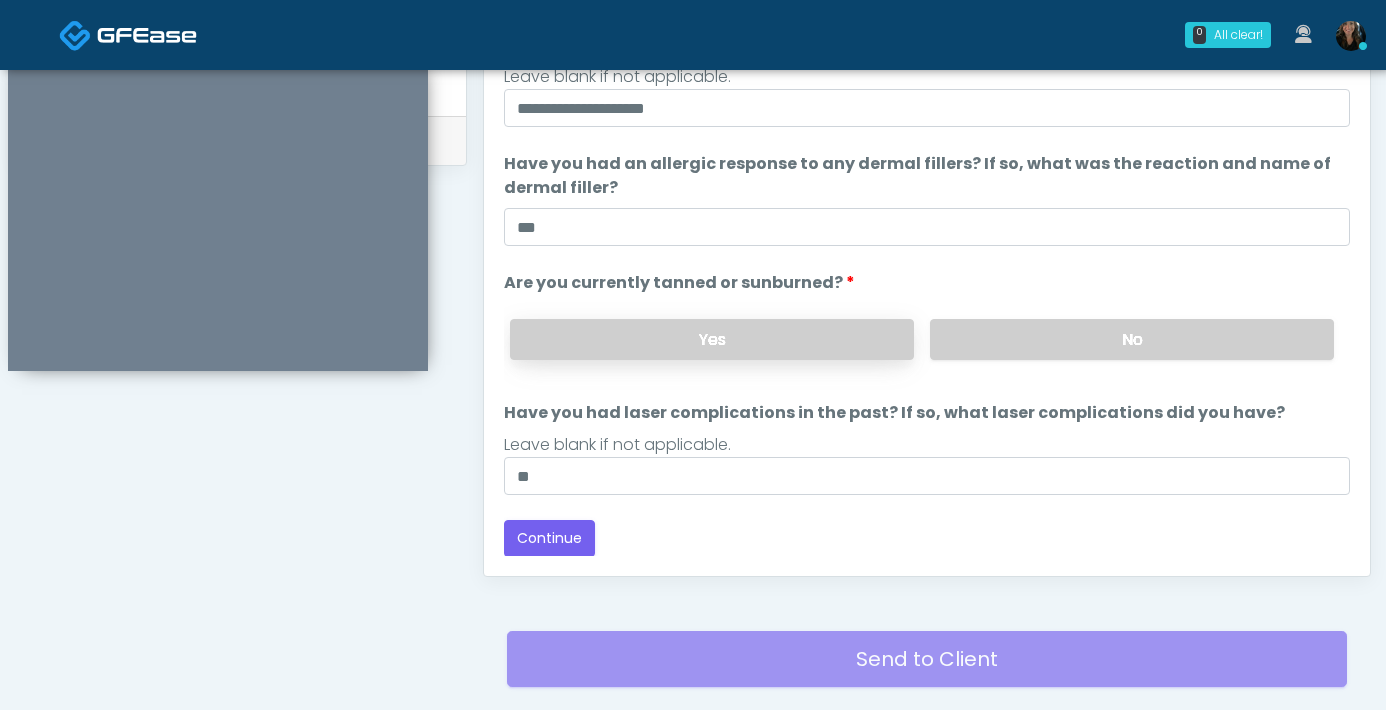 click on "Yes" at bounding box center [712, 339] 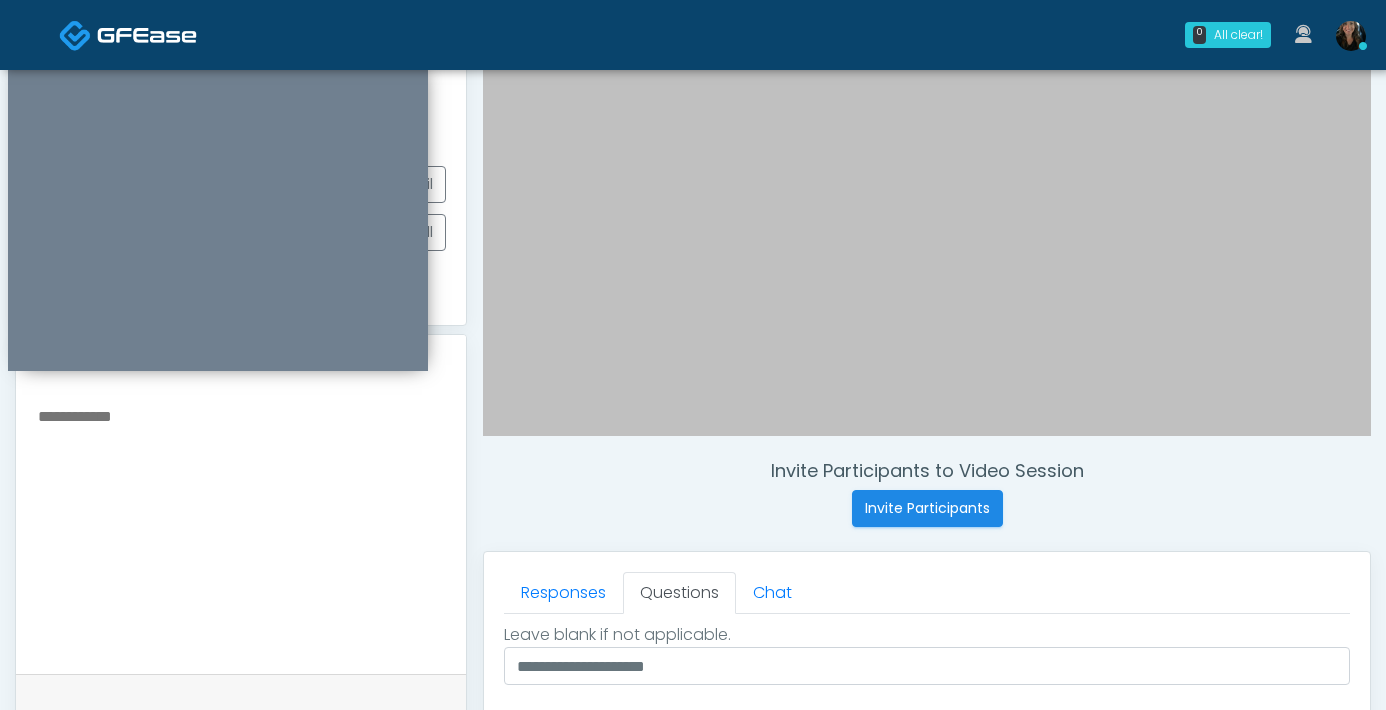 scroll, scrollTop: 374, scrollLeft: 0, axis: vertical 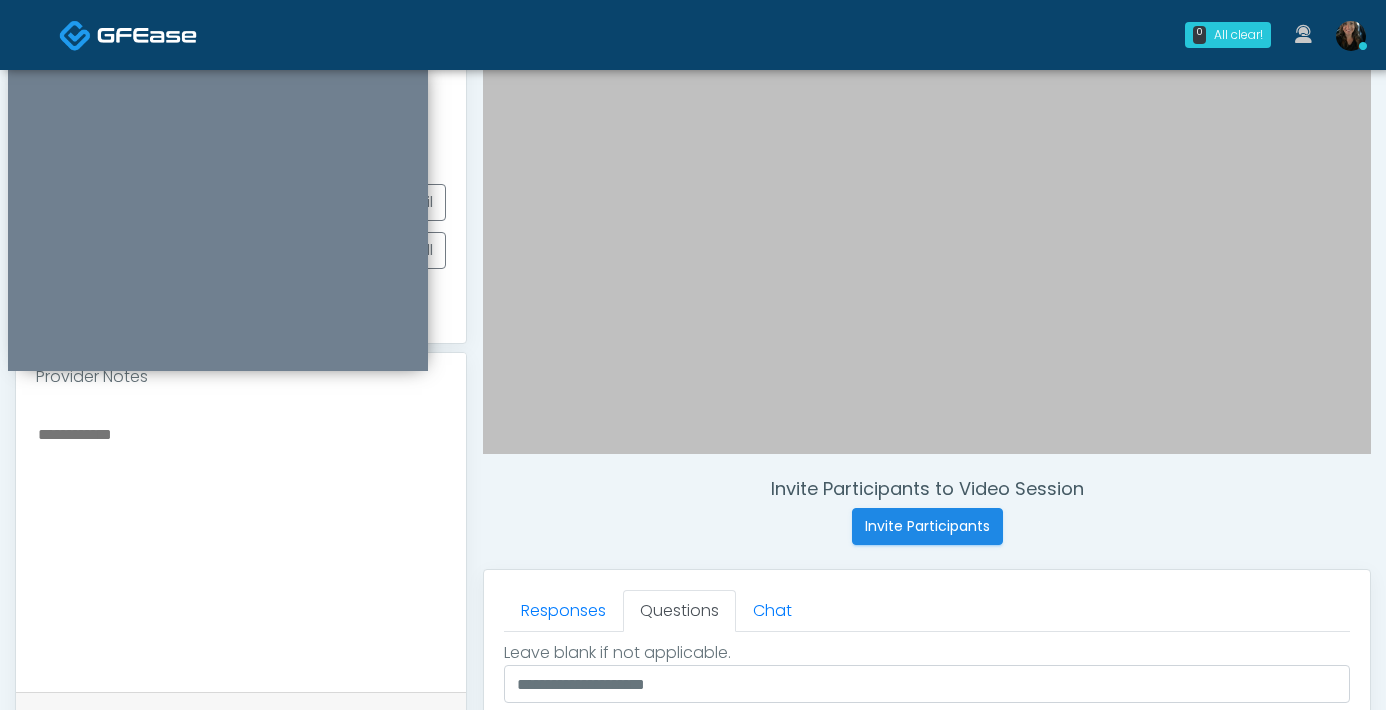 click at bounding box center (241, 543) 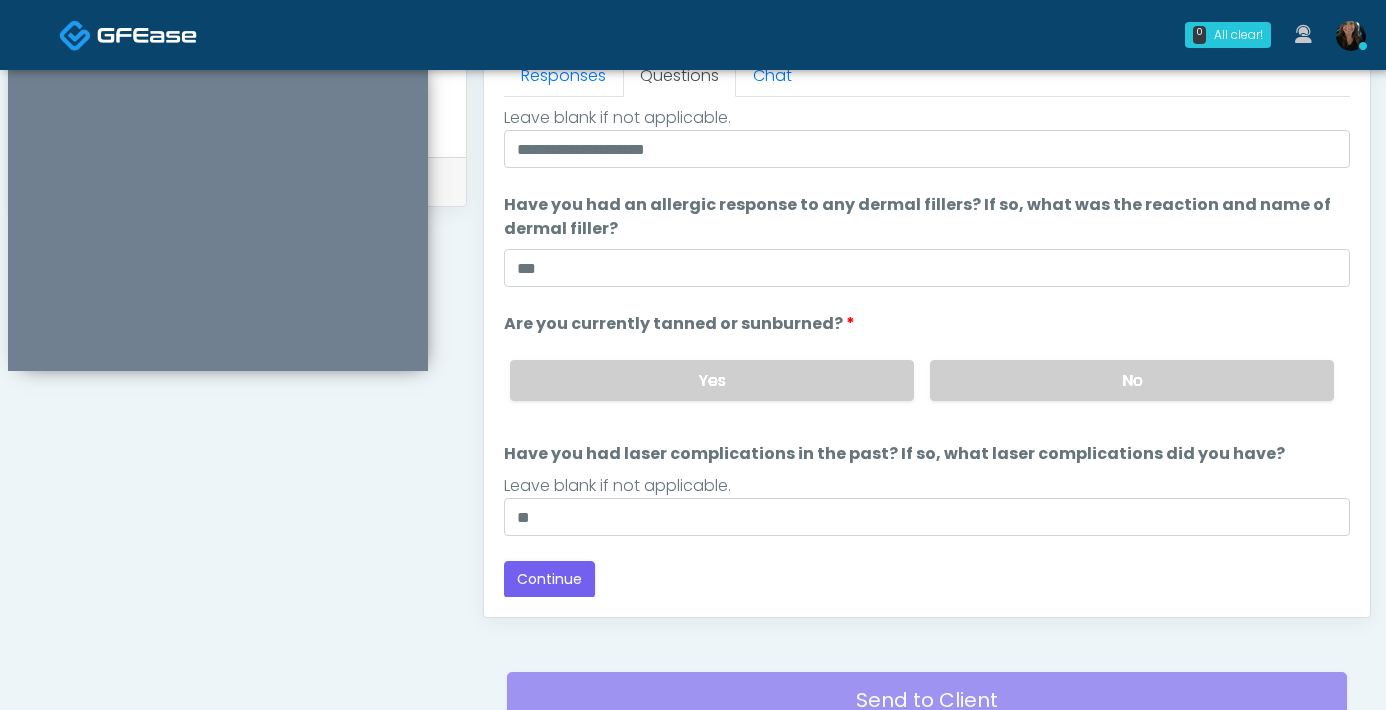 scroll, scrollTop: 1085, scrollLeft: 0, axis: vertical 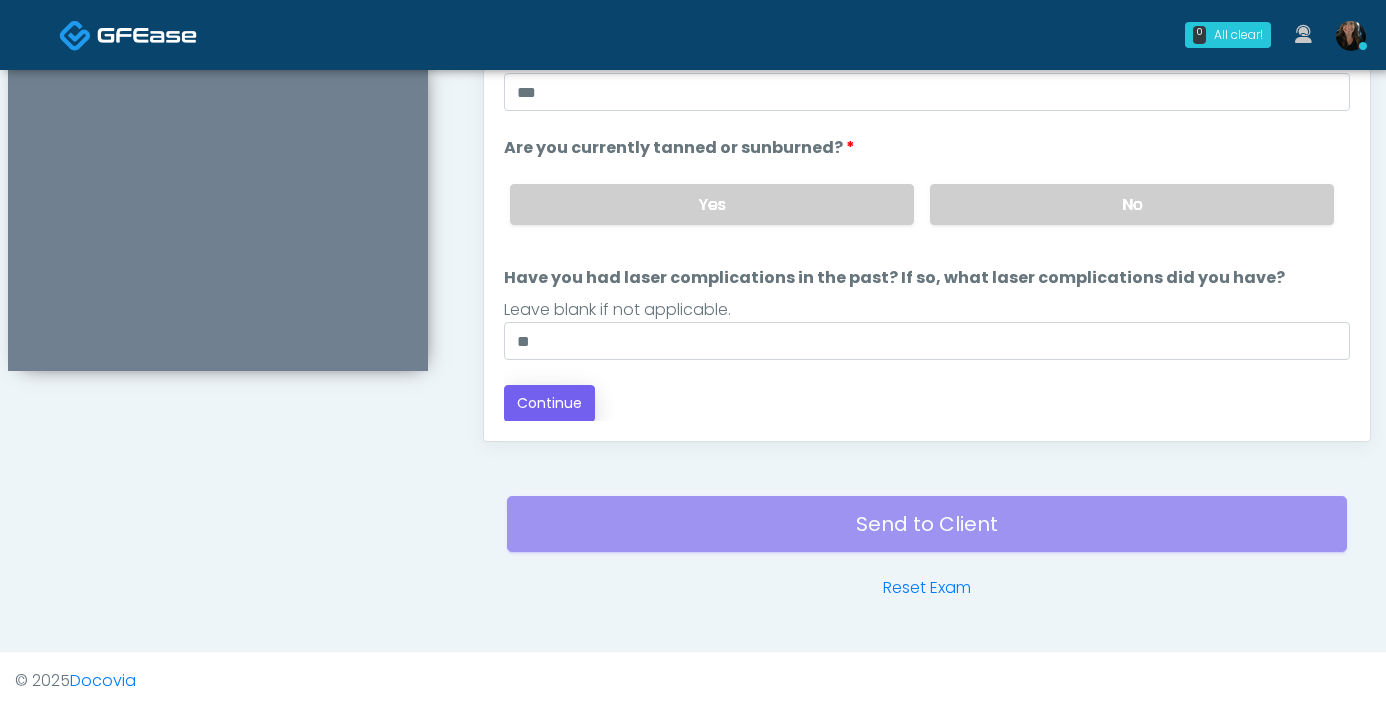 type on "**********" 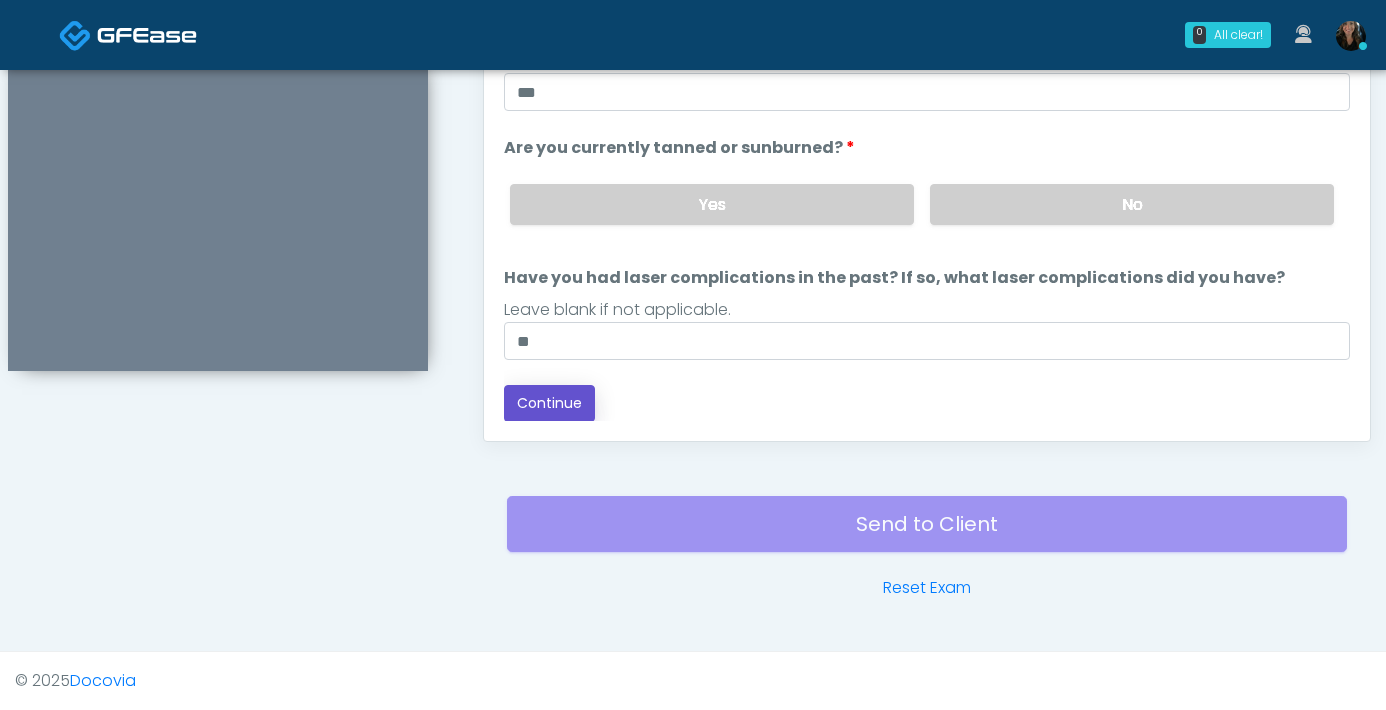 click on "Continue" at bounding box center [549, 403] 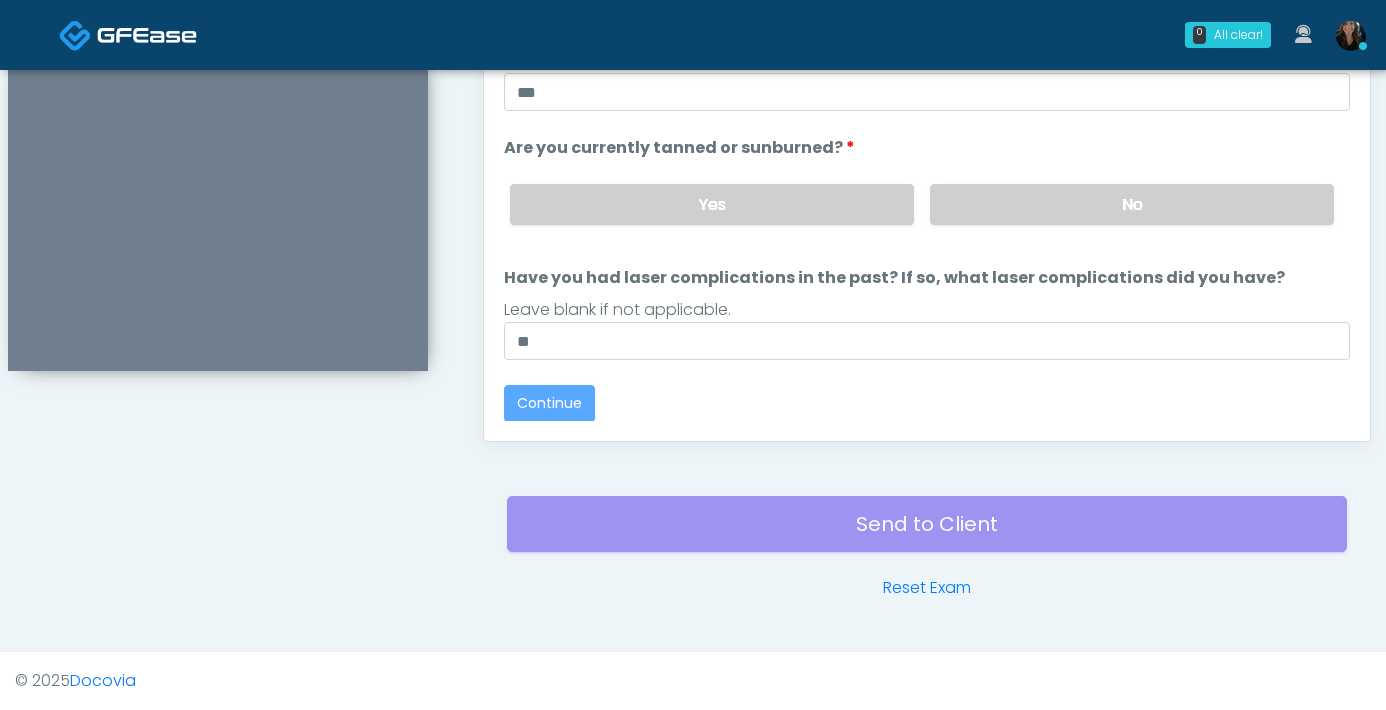 scroll, scrollTop: 0, scrollLeft: 0, axis: both 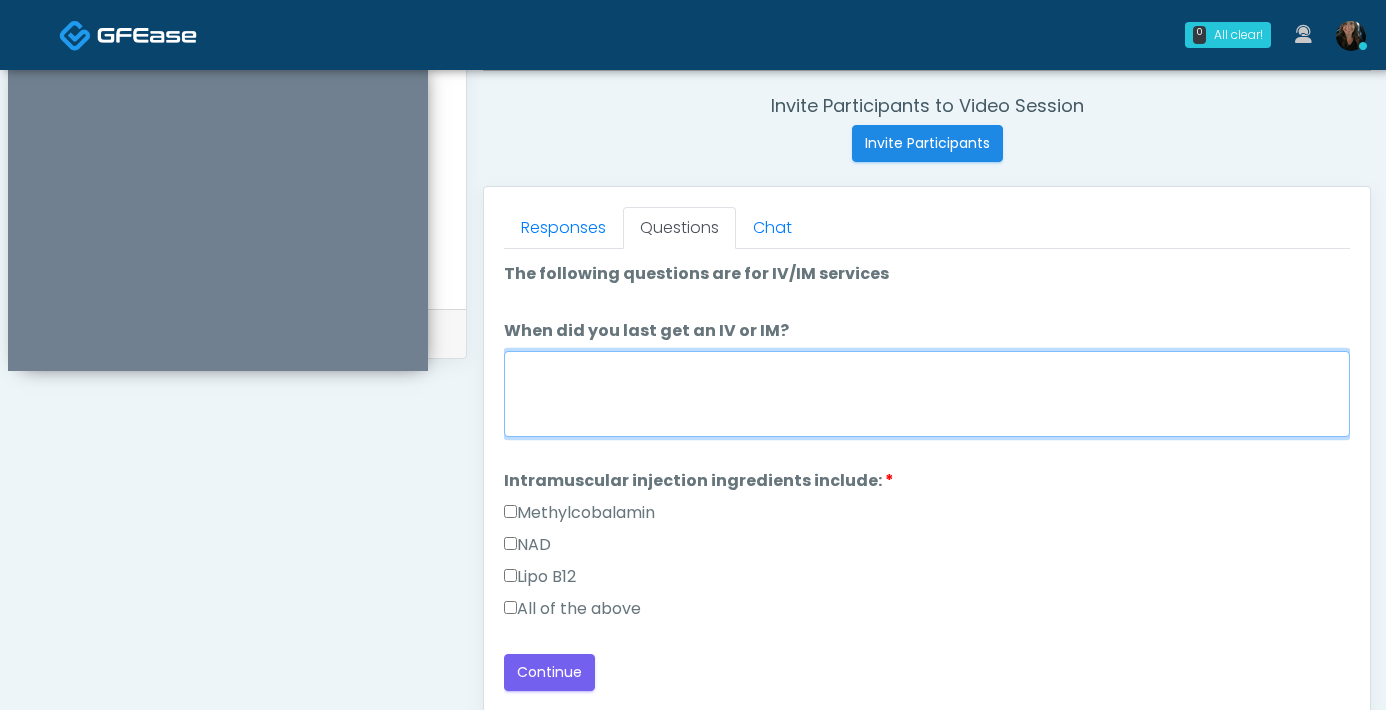 click on "When did you last get an IV or IM?" at bounding box center [927, 394] 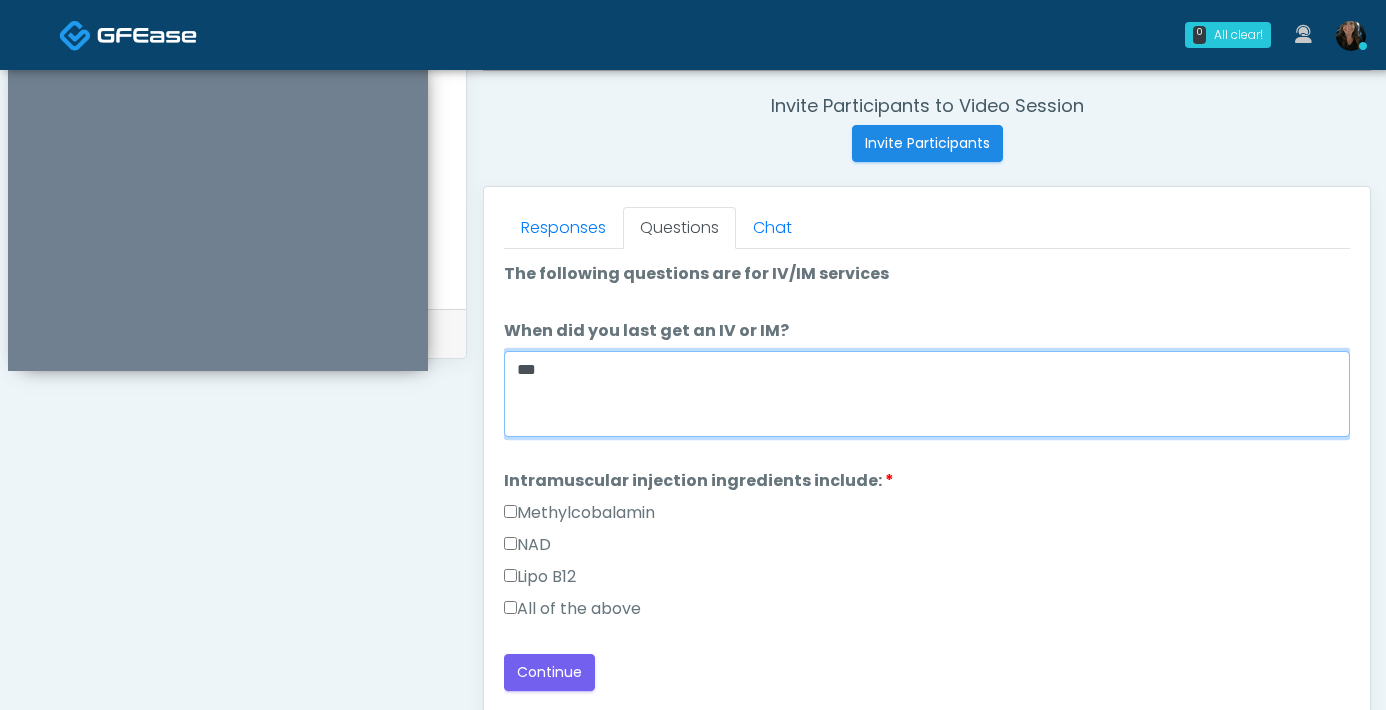 type on "***" 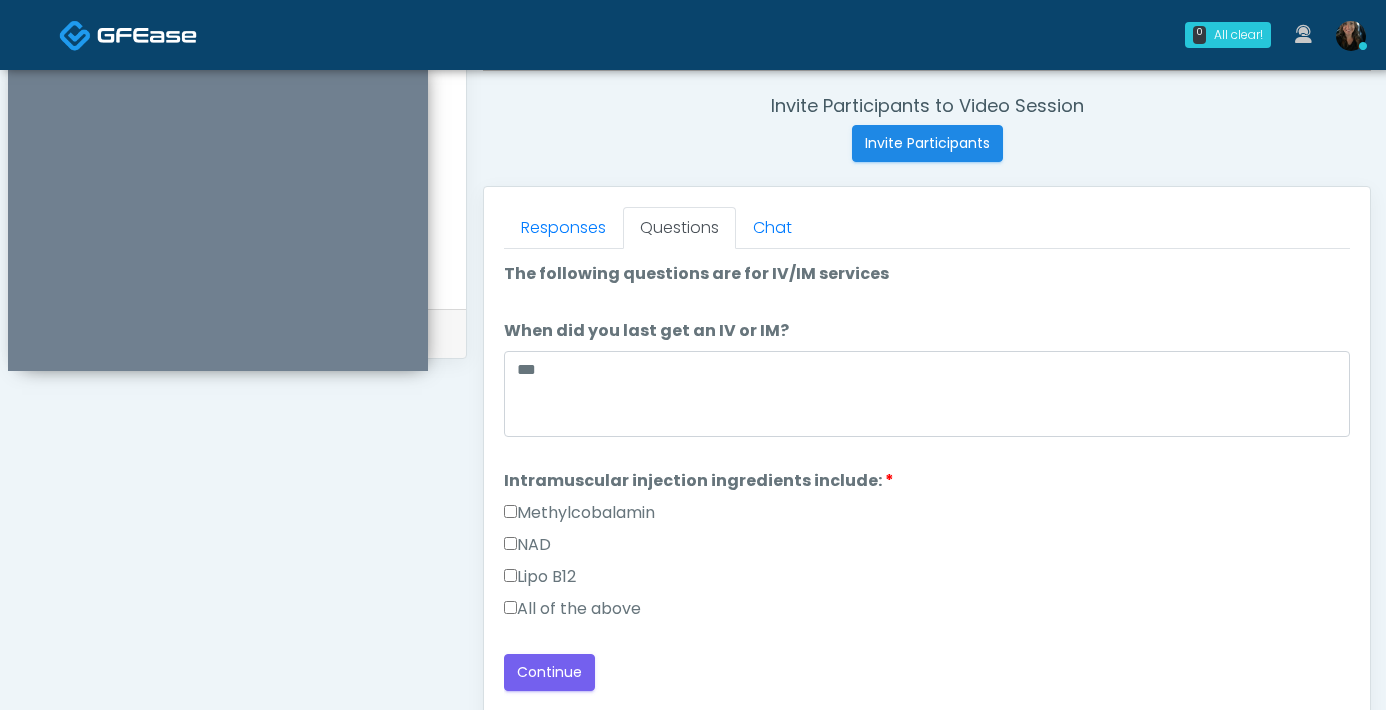 click on "All of the above" at bounding box center (572, 609) 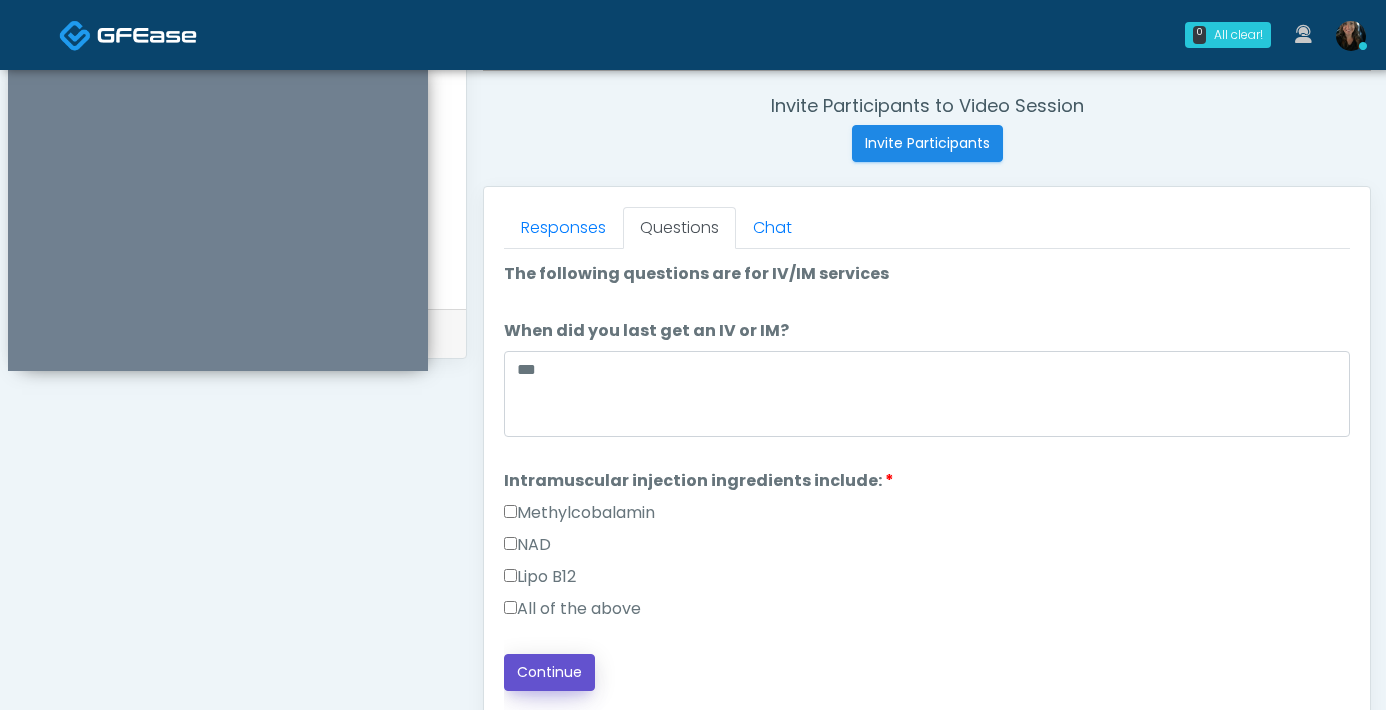 click on "Continue" at bounding box center (549, 672) 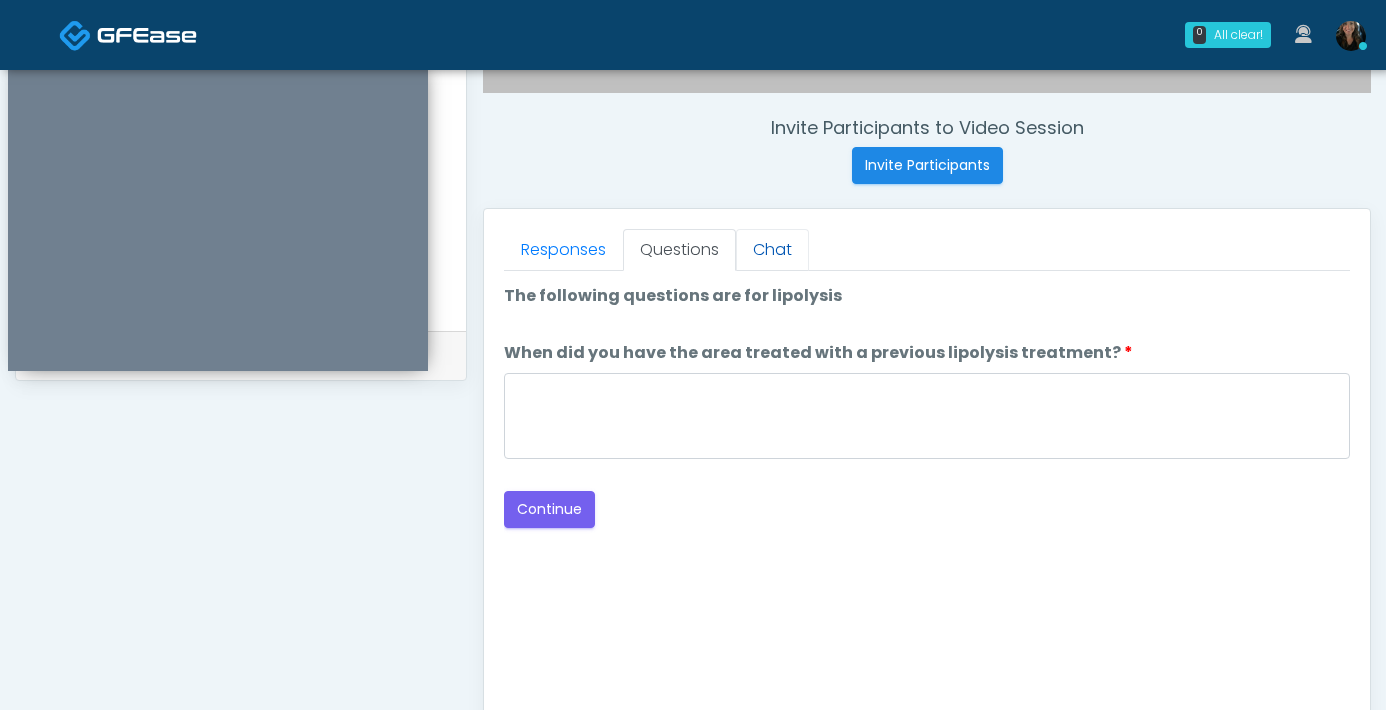 scroll, scrollTop: 654, scrollLeft: 0, axis: vertical 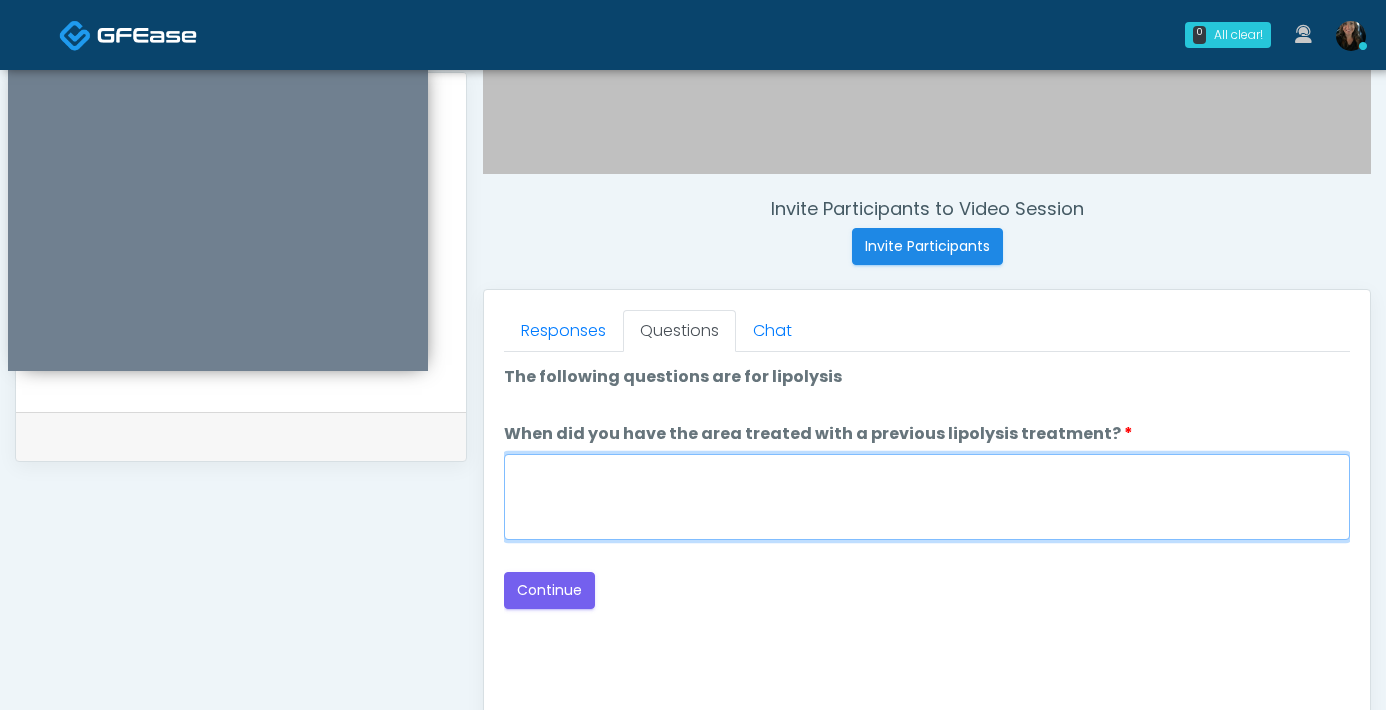 click on "When did you have the area treated with a previous lipolysis treatment?" at bounding box center [927, 497] 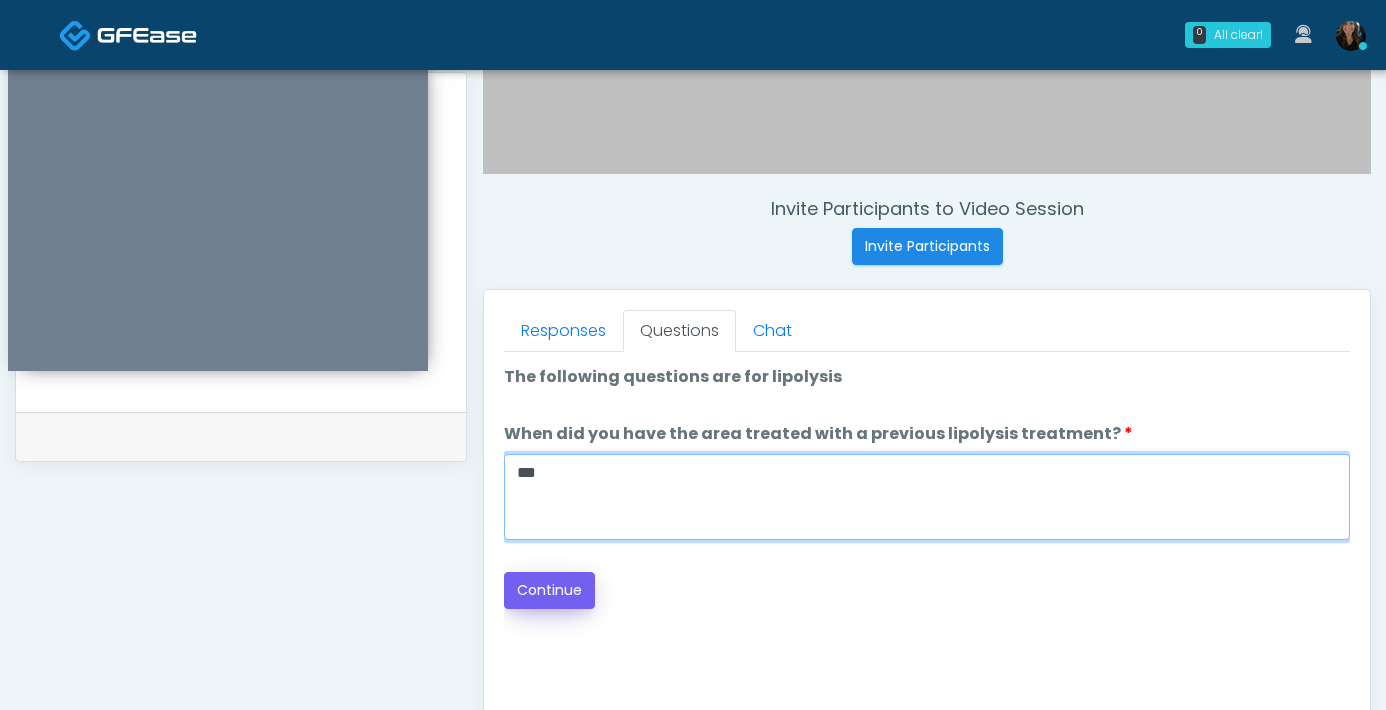 type on "***" 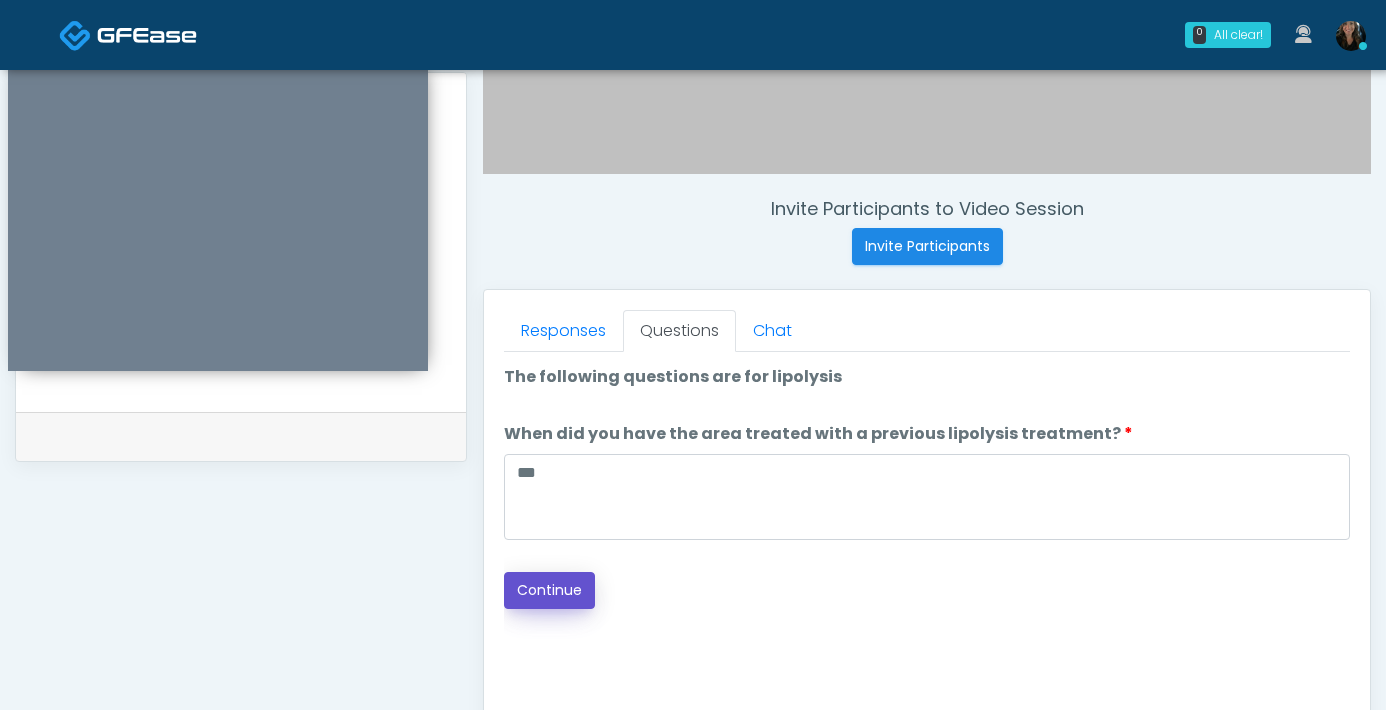 click on "Continue" at bounding box center [549, 590] 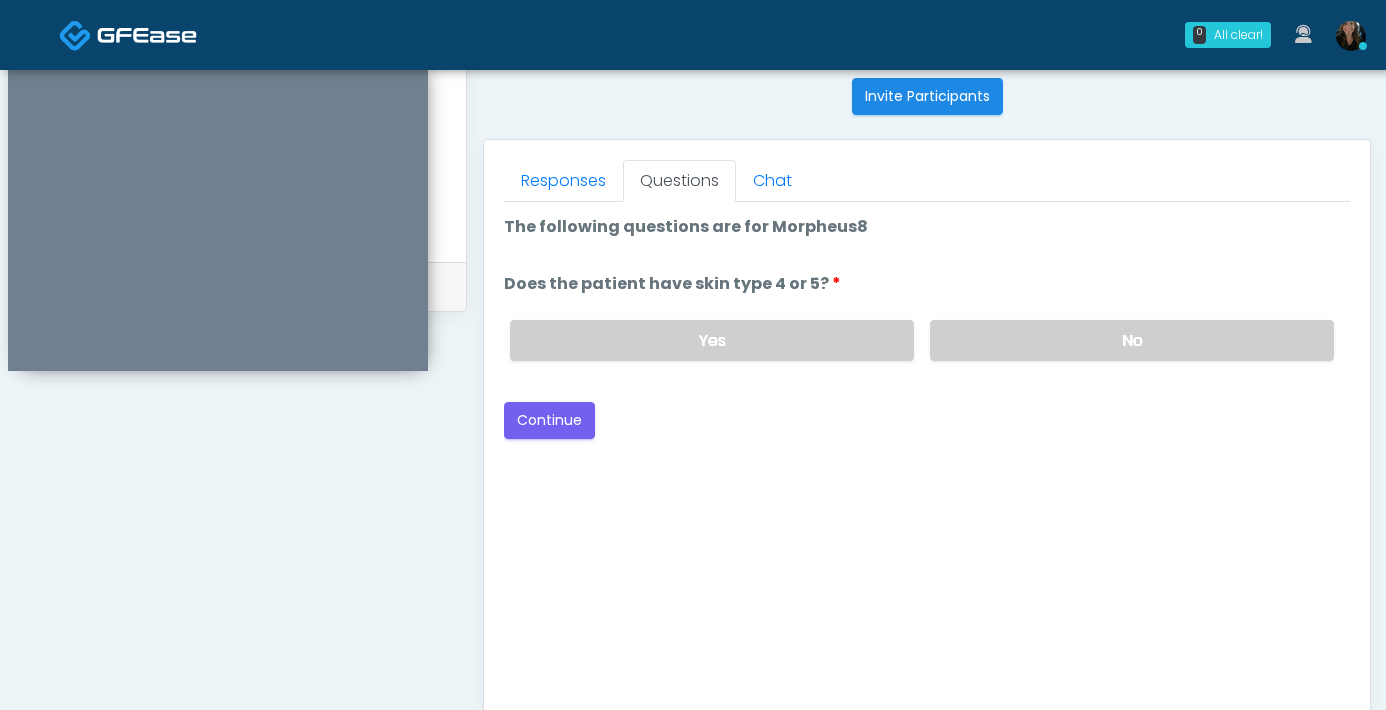 scroll, scrollTop: 625, scrollLeft: 0, axis: vertical 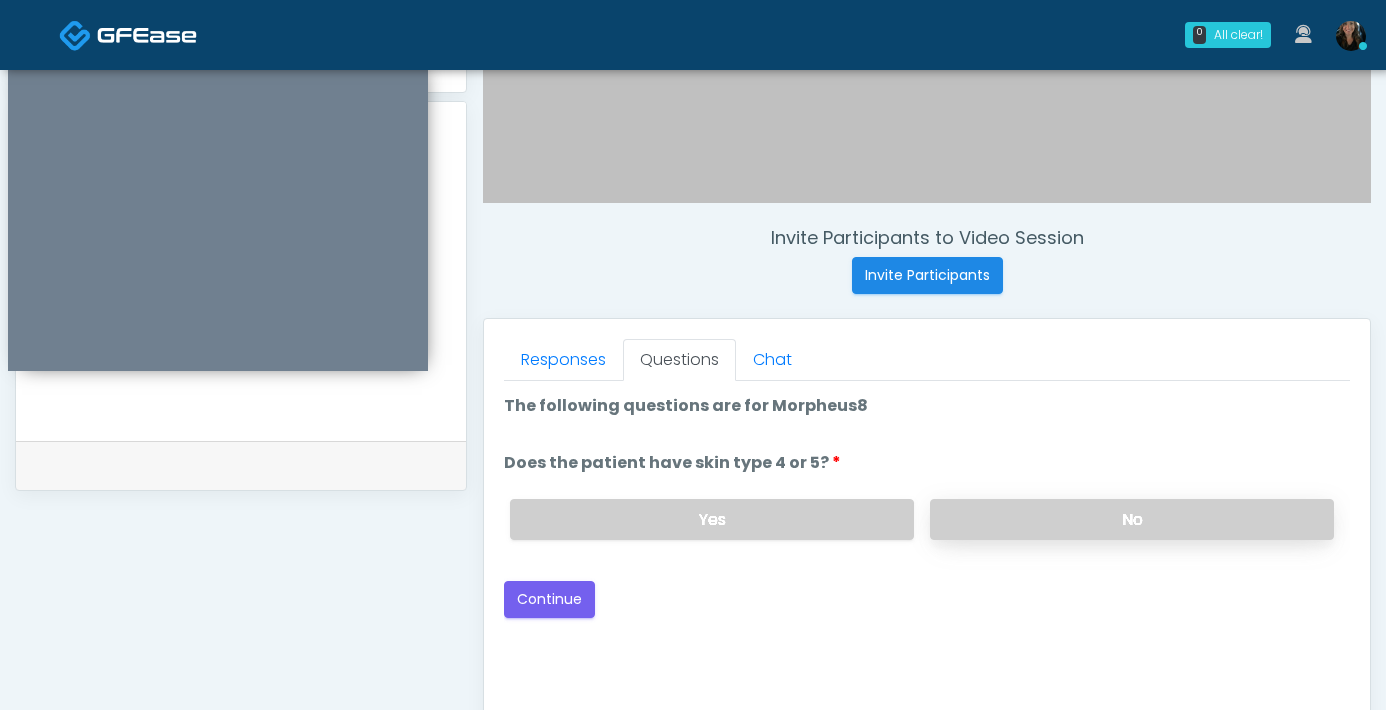 click on "No" at bounding box center (1132, 519) 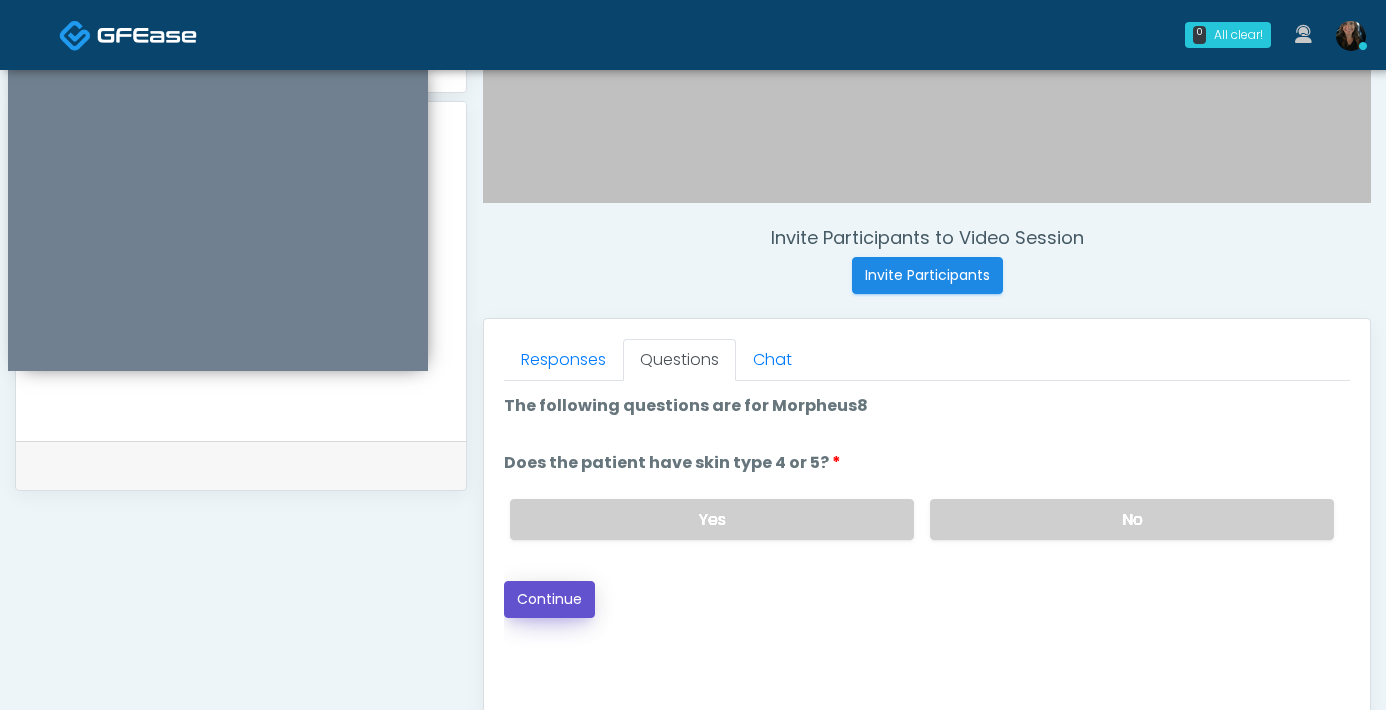 click on "Continue" at bounding box center [549, 599] 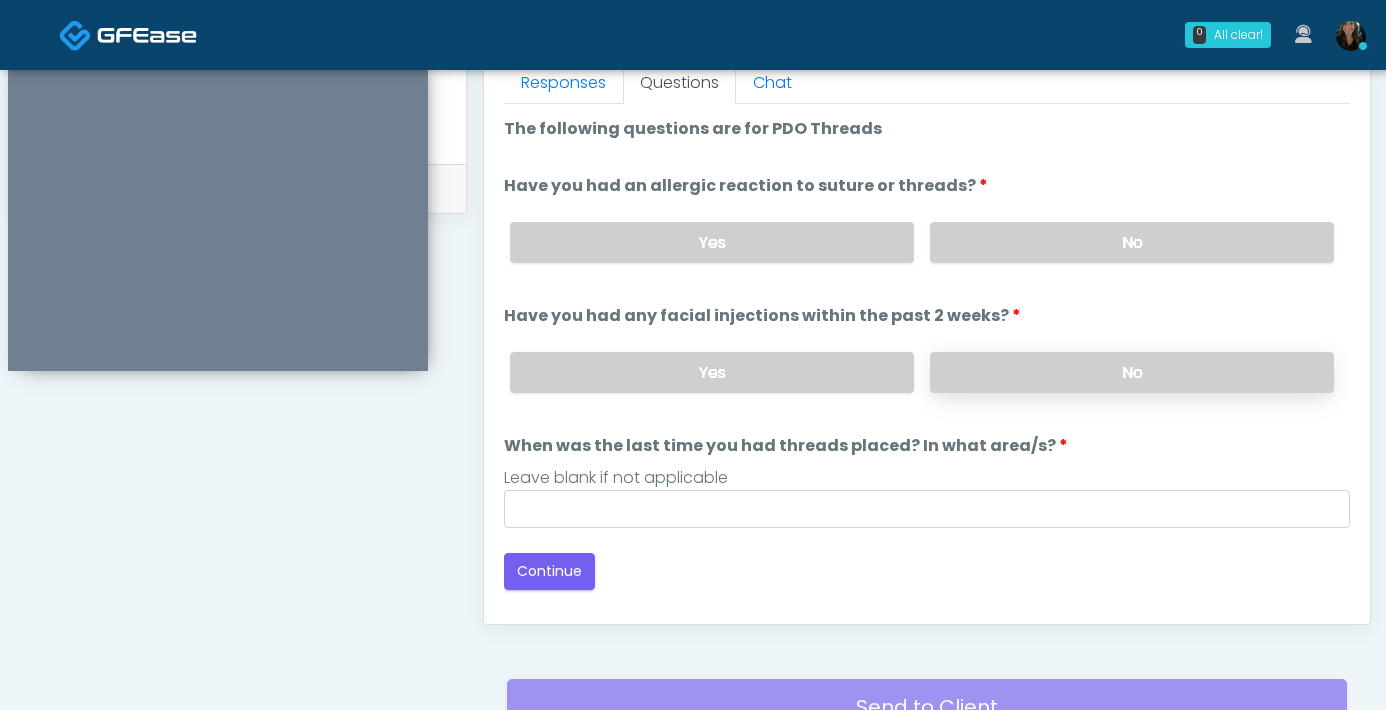 scroll, scrollTop: 868, scrollLeft: 0, axis: vertical 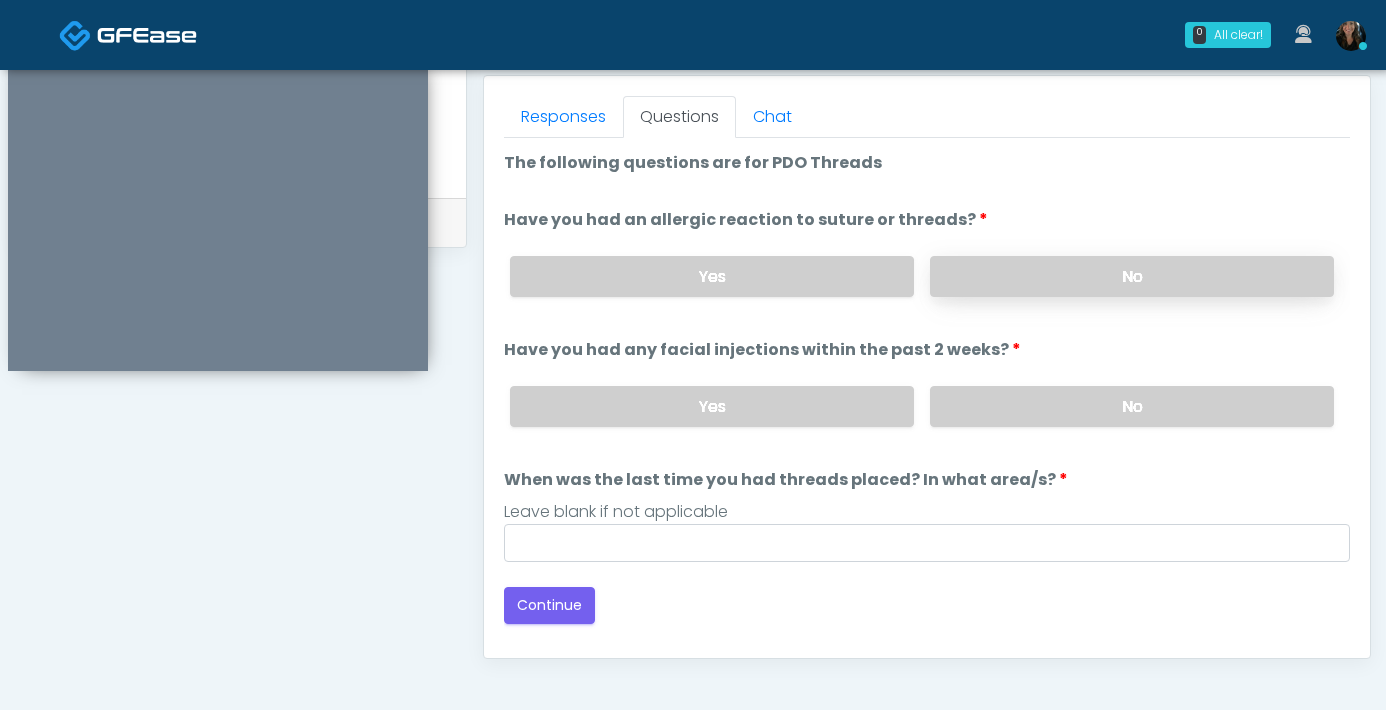 click on "No" at bounding box center (1132, 276) 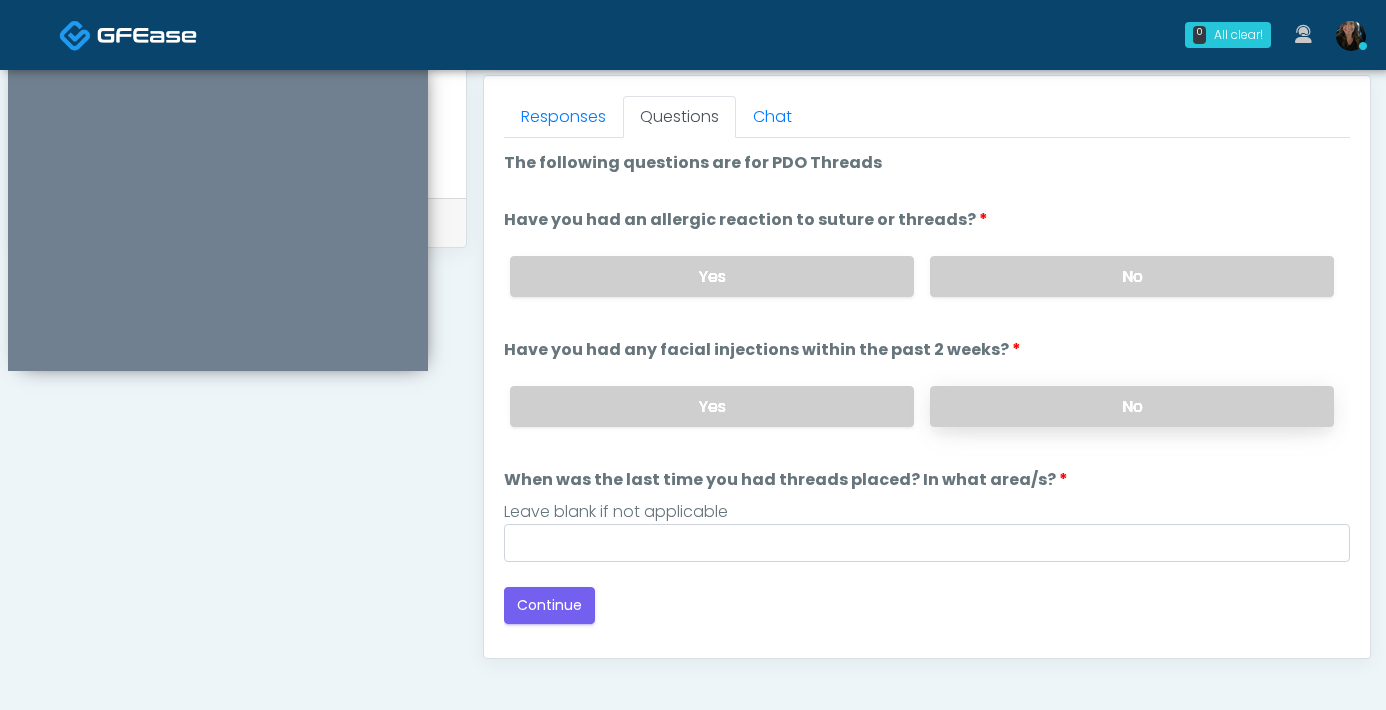 click on "No" at bounding box center (1132, 406) 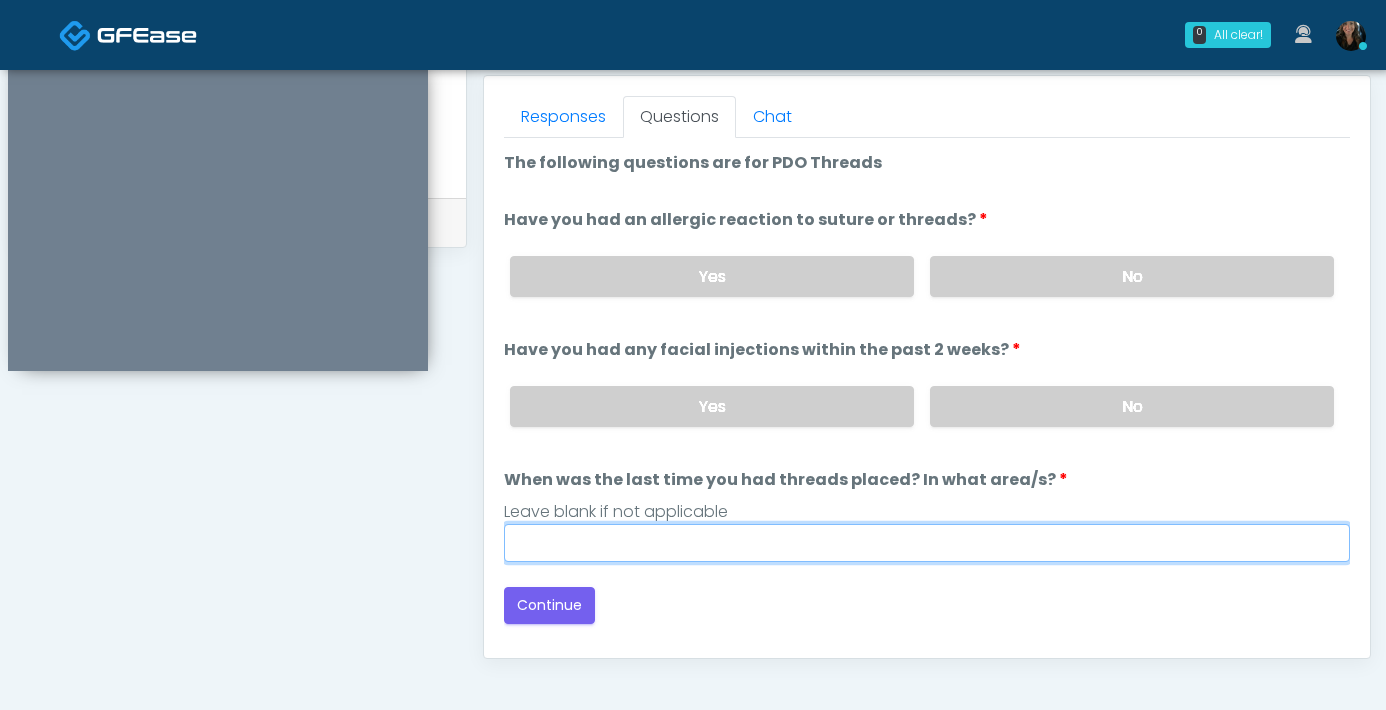 click on "When was the last time you had threads placed? In what area/s?" at bounding box center (927, 543) 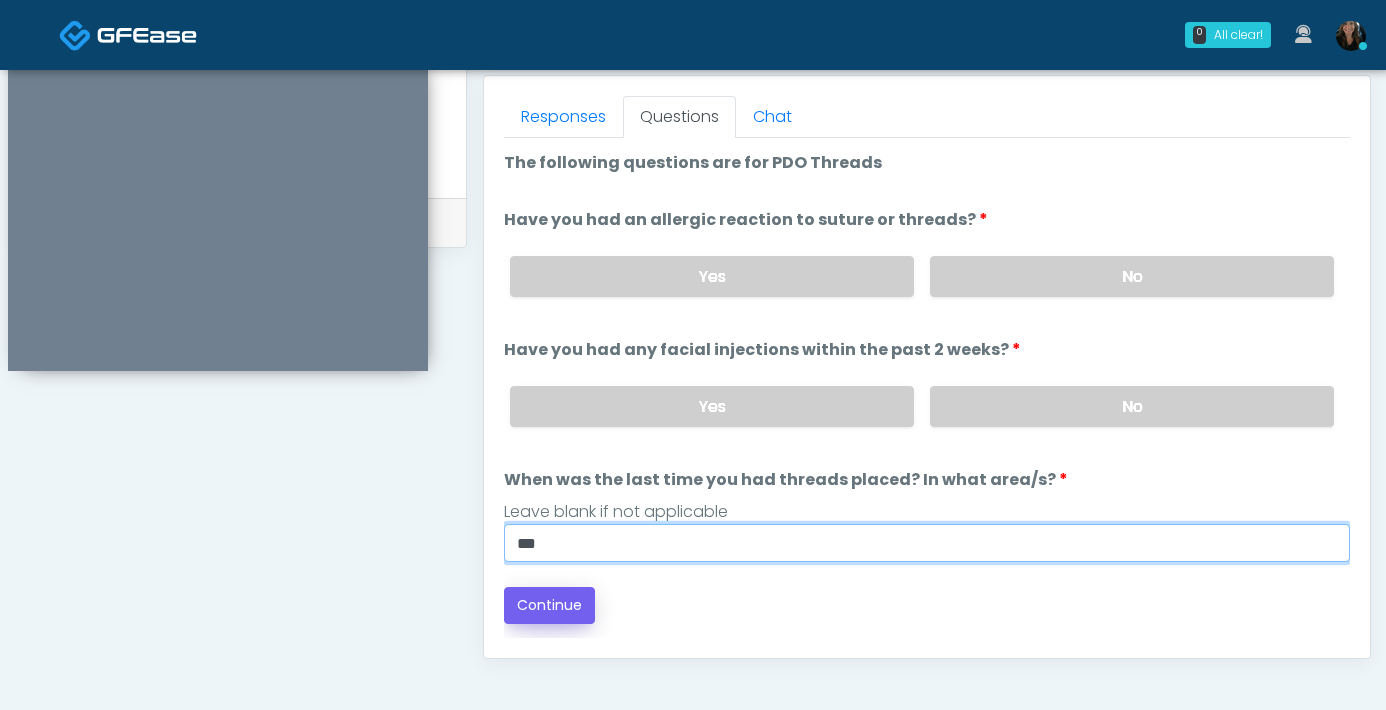 type on "***" 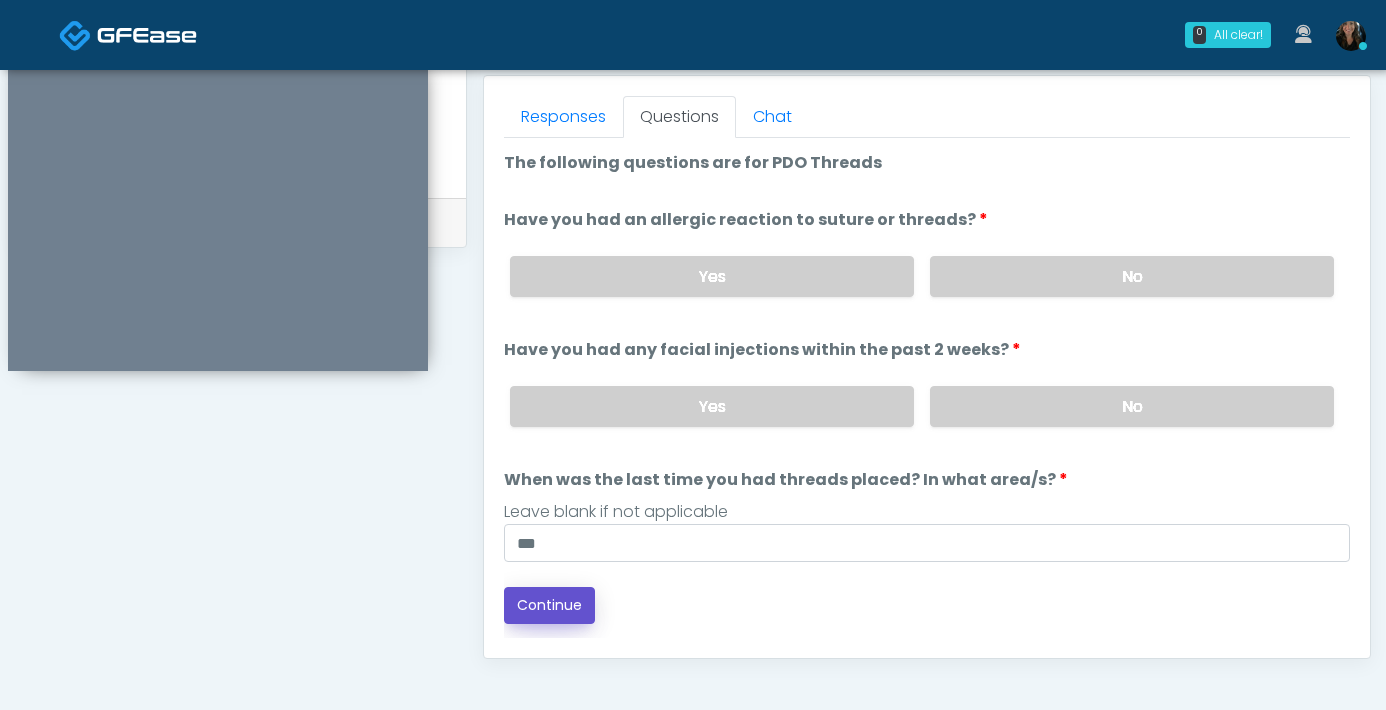 click on "Continue" at bounding box center [549, 605] 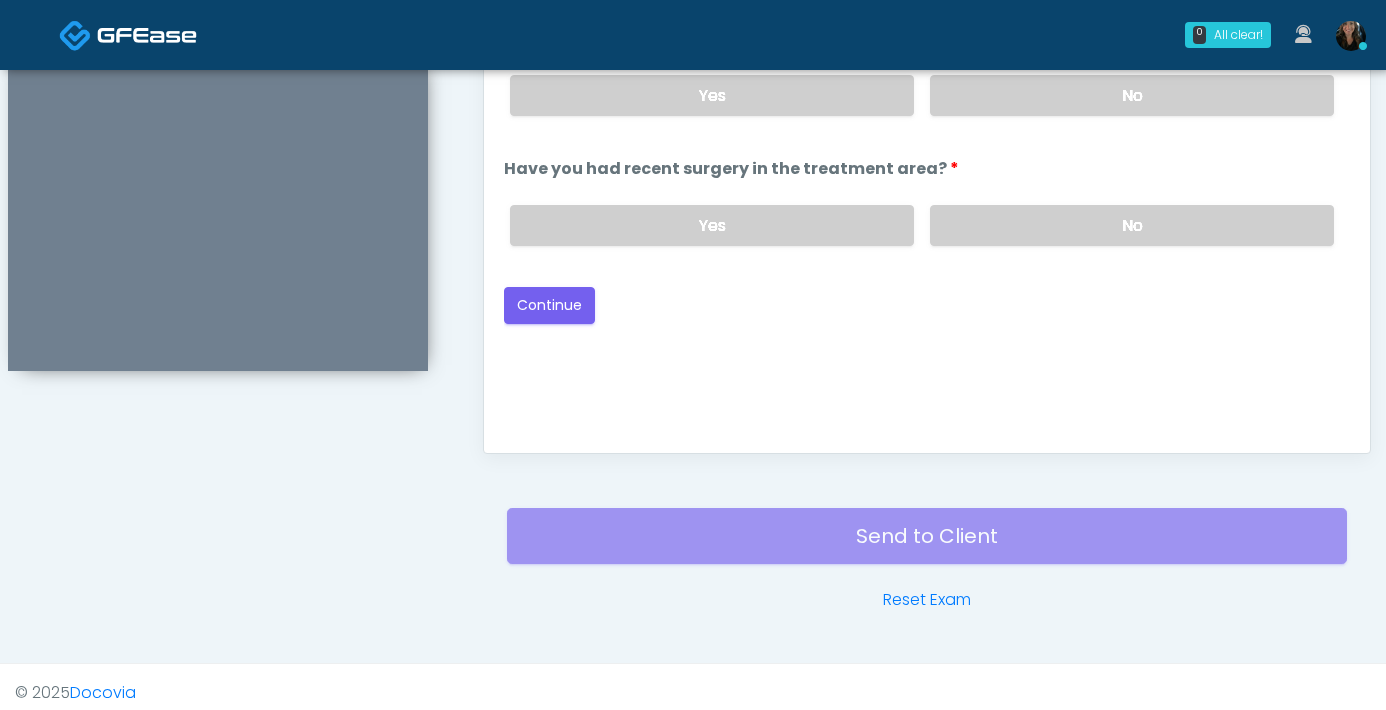 scroll, scrollTop: 721, scrollLeft: 0, axis: vertical 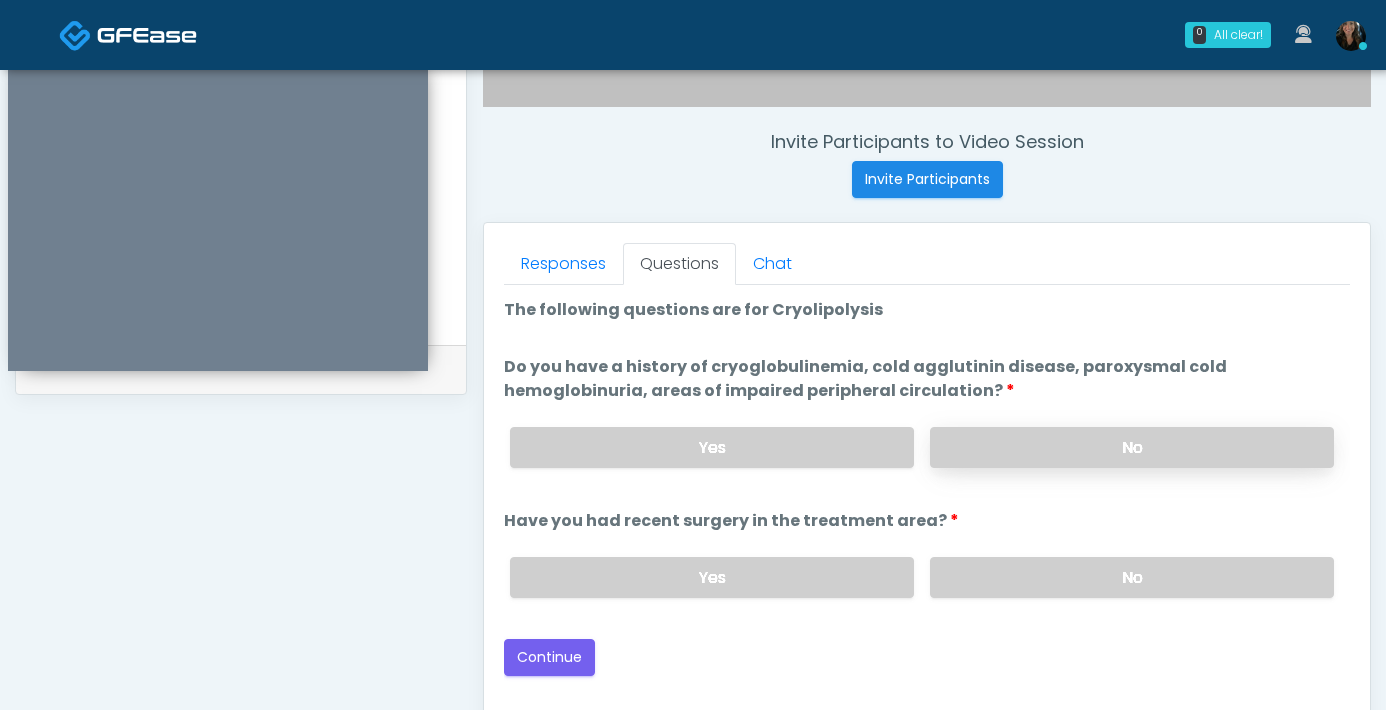 click on "No" at bounding box center (1132, 447) 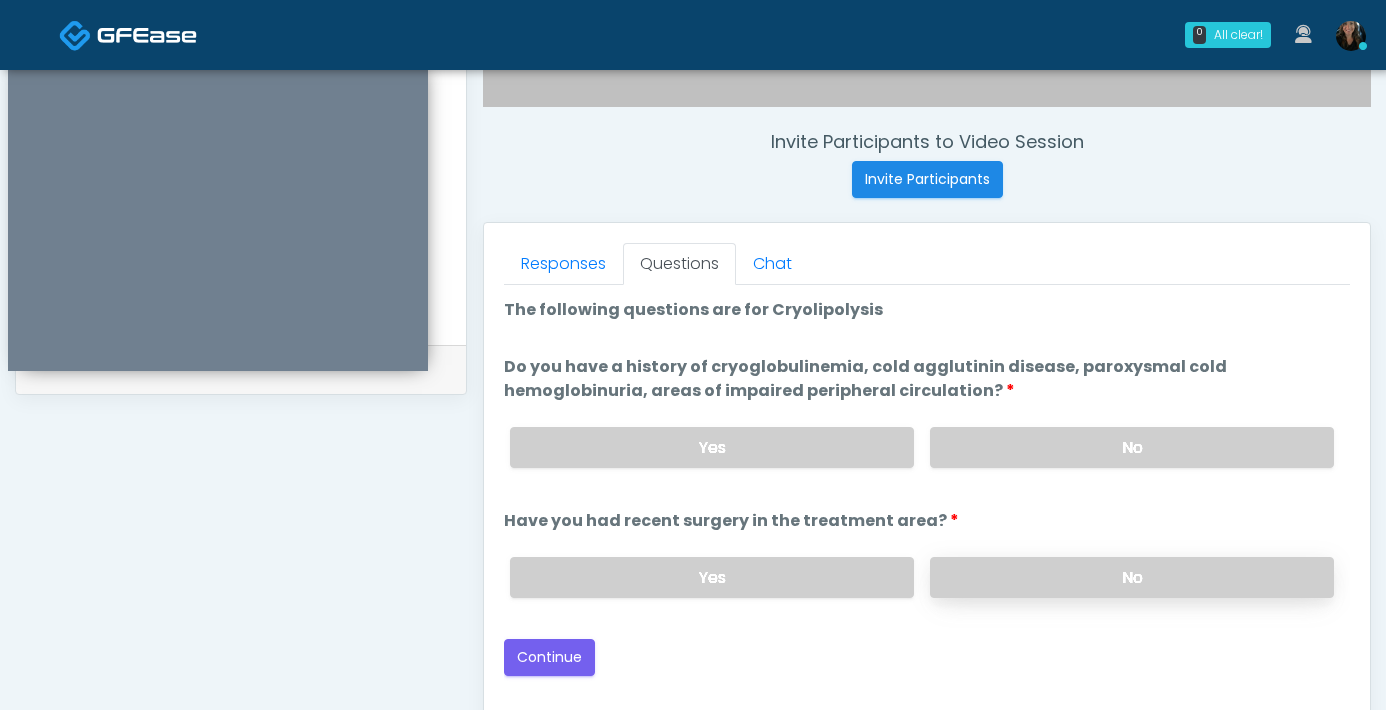 click on "No" at bounding box center [1132, 577] 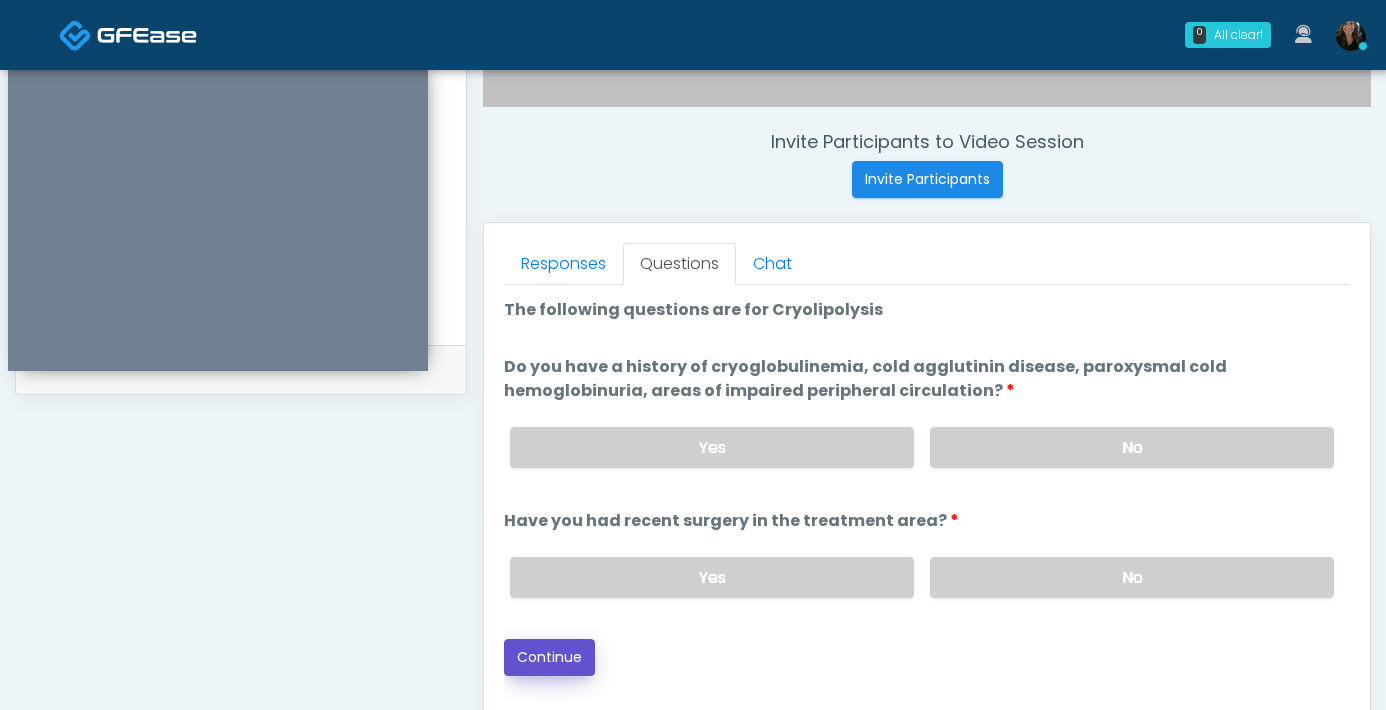 click on "Continue" at bounding box center (549, 657) 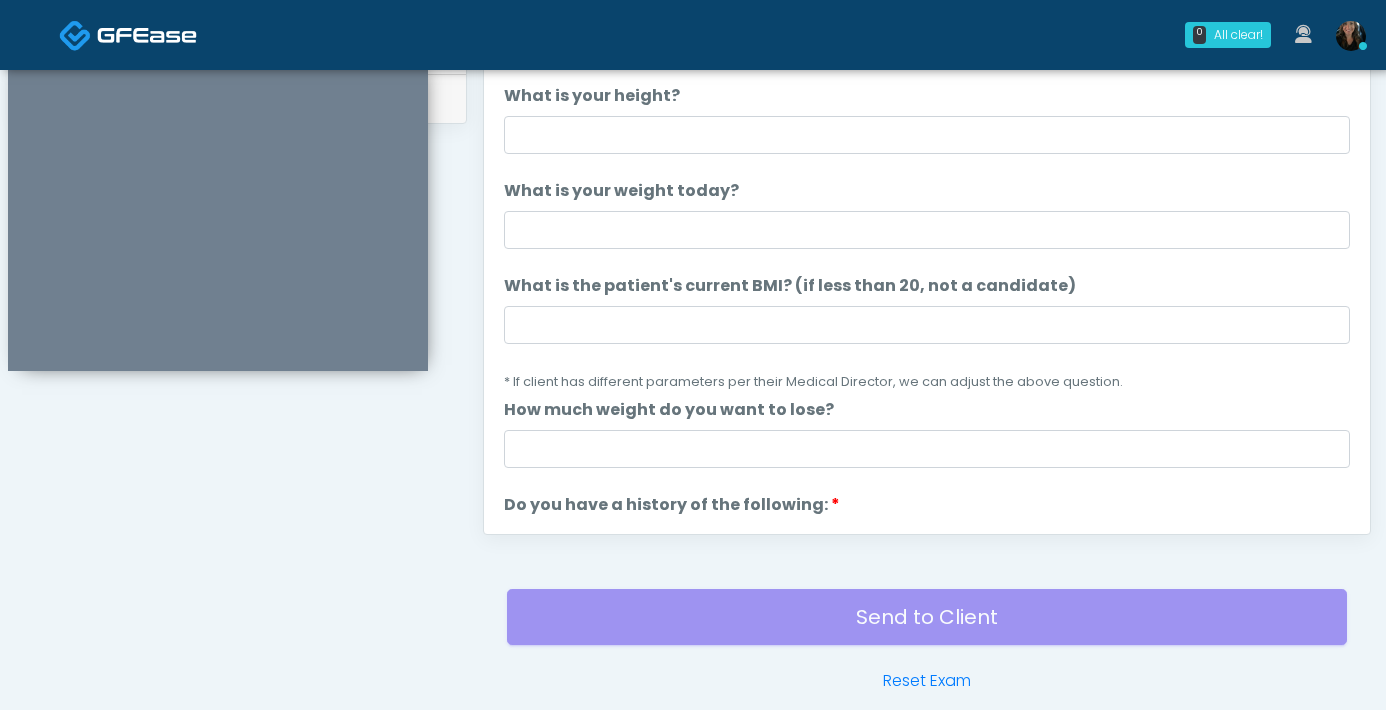 scroll, scrollTop: 840, scrollLeft: 0, axis: vertical 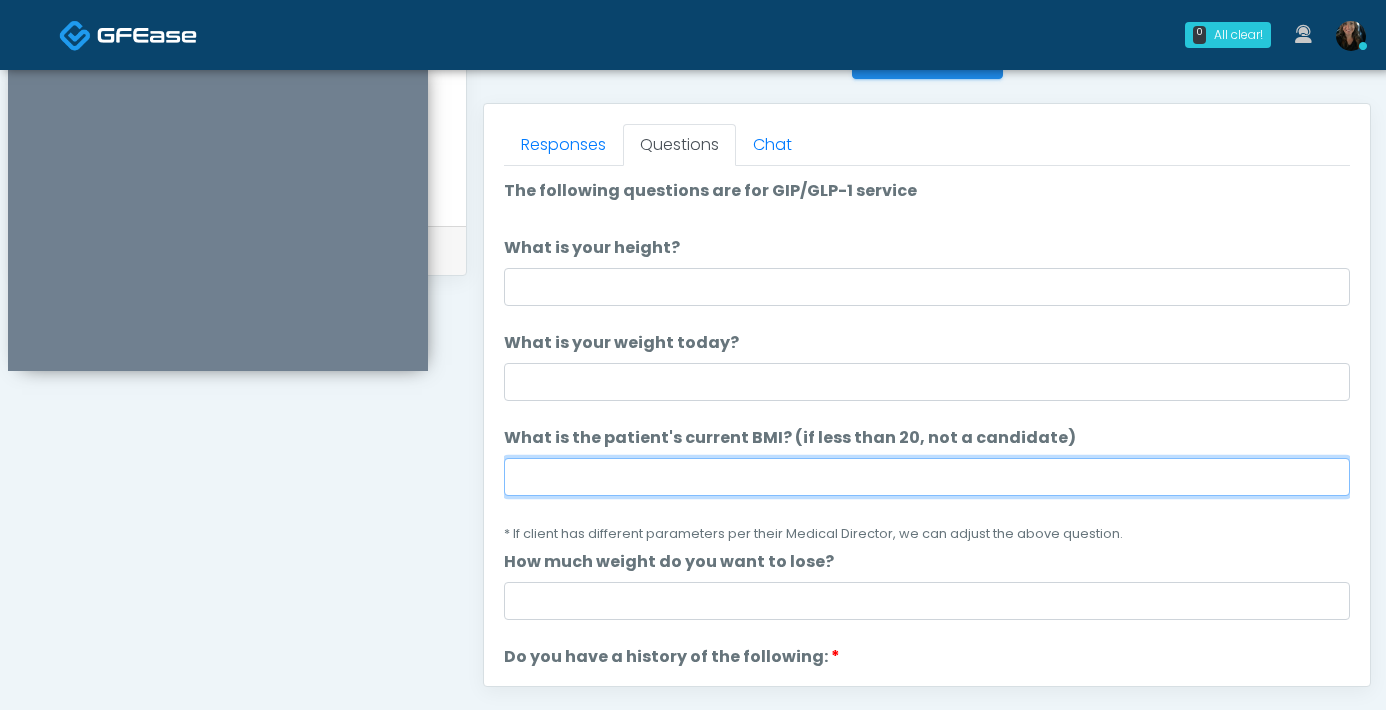 click on "What is the patient's current BMI? (if less than 20, not a candidate)" at bounding box center [927, 477] 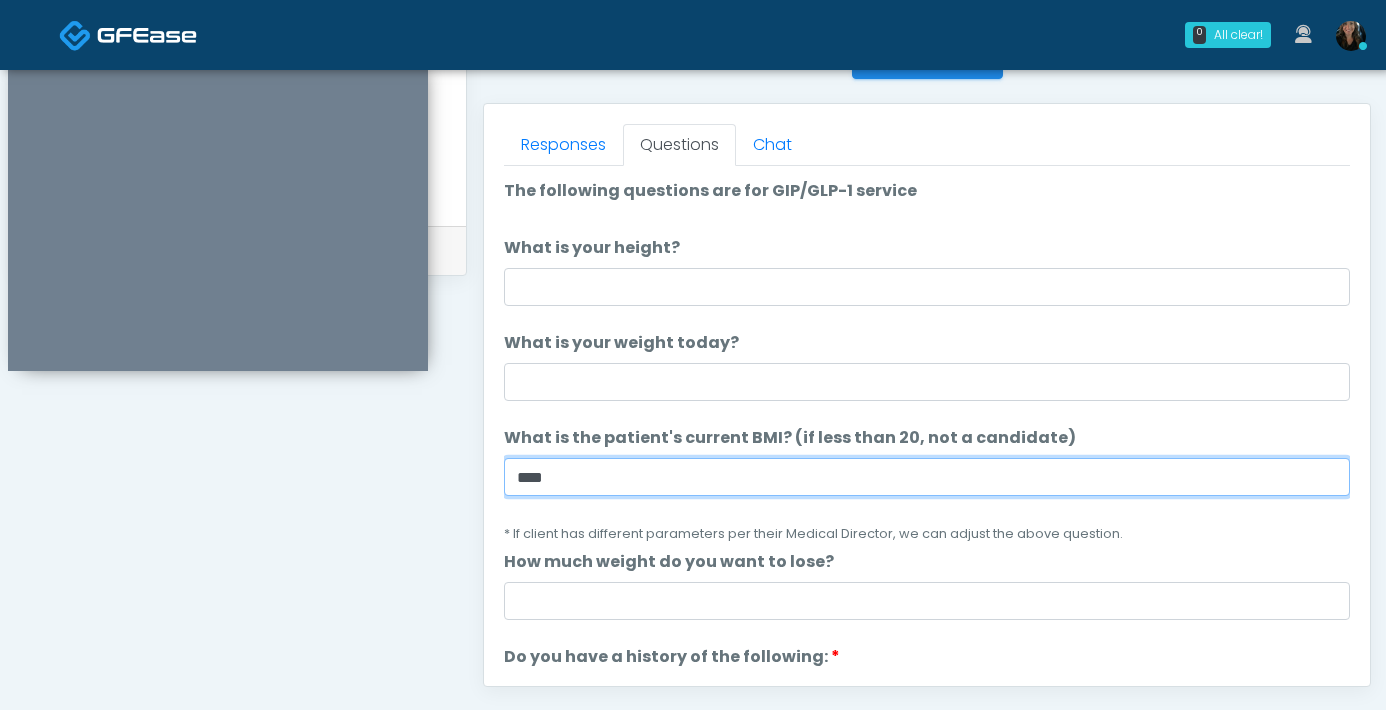 type on "****" 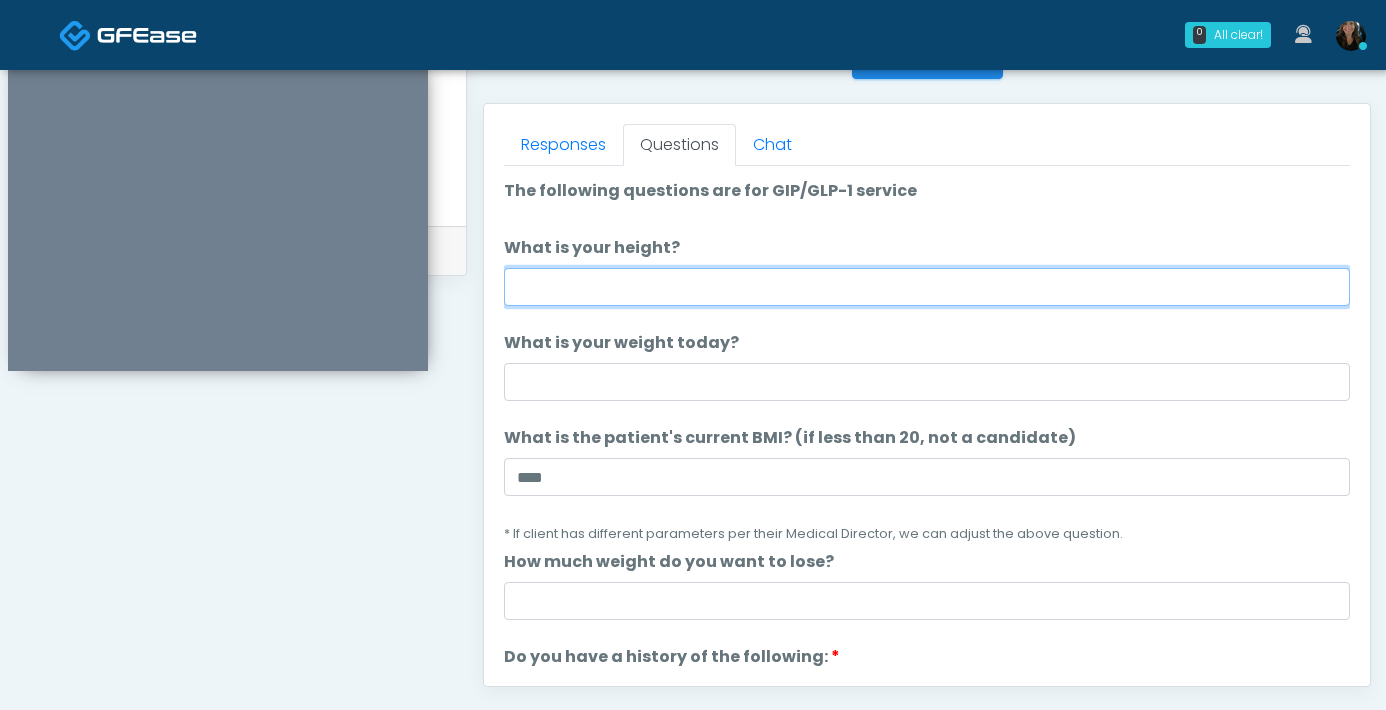 click on "What is your height?" at bounding box center (927, 287) 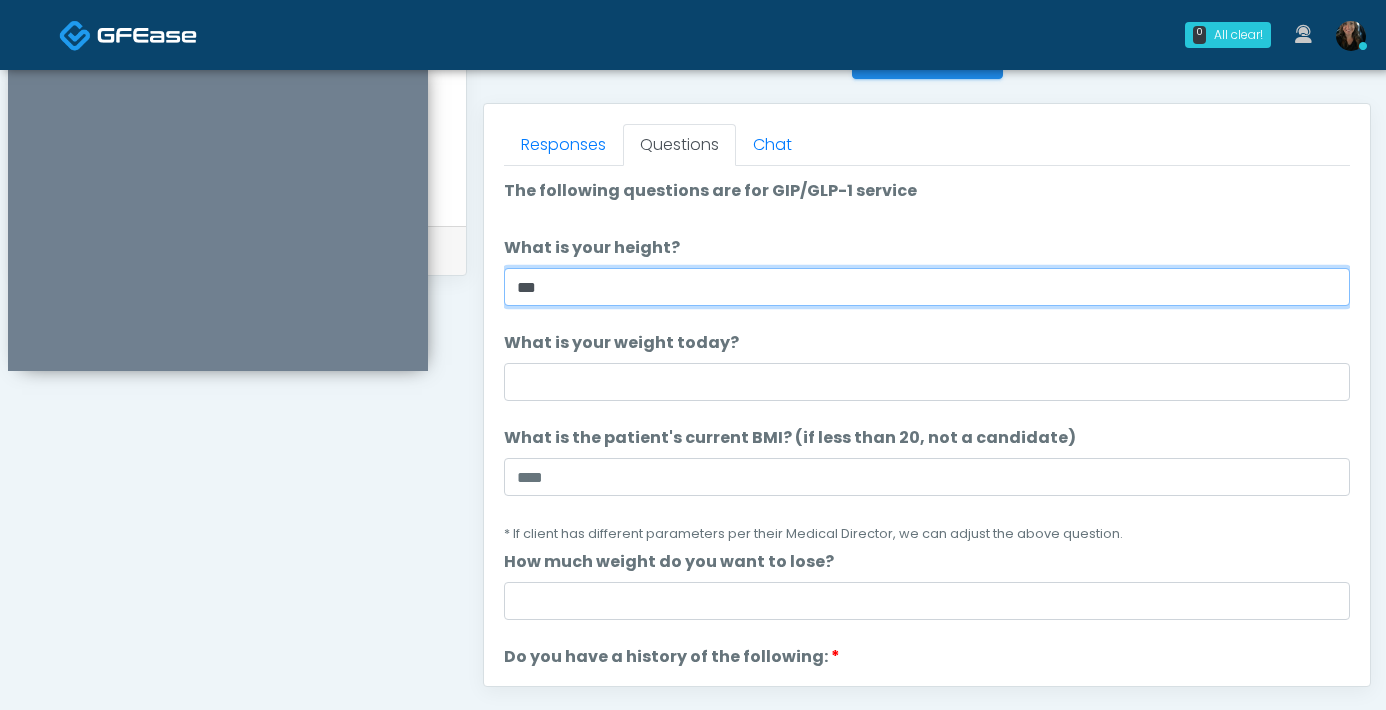 type on "***" 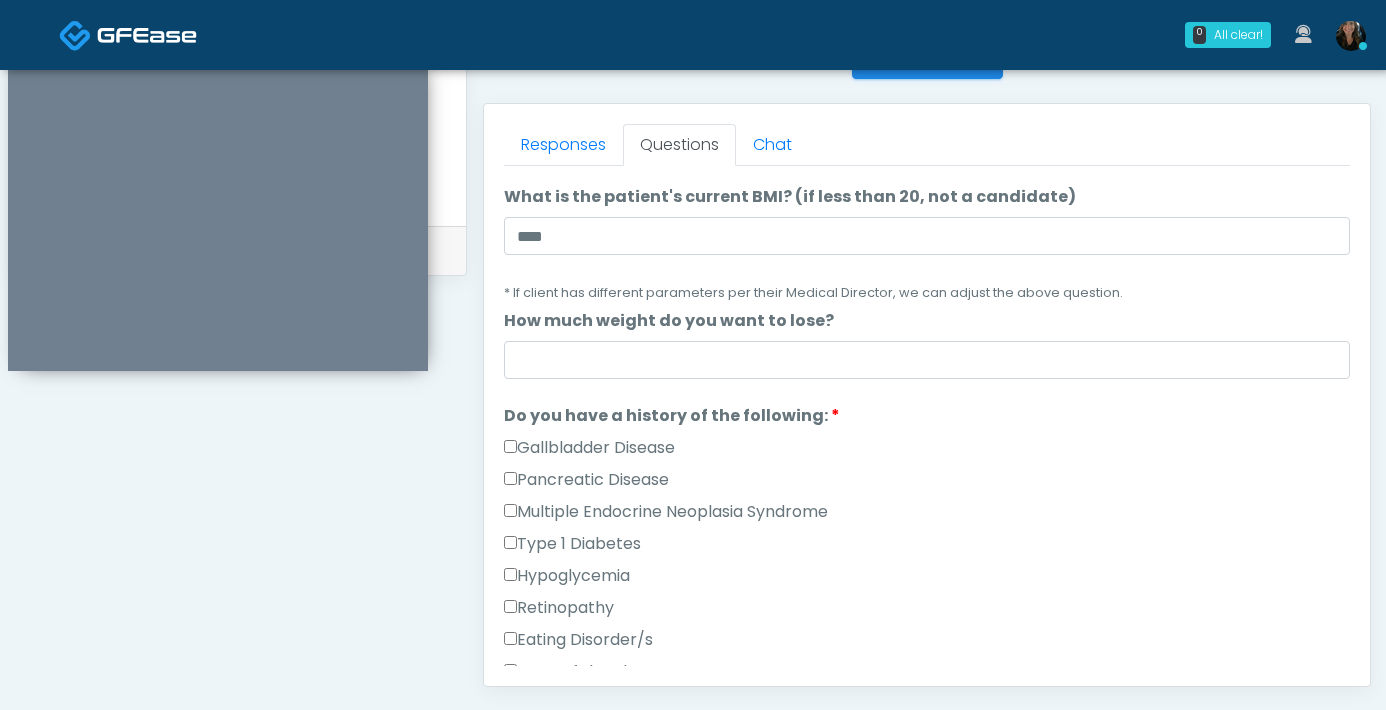 scroll, scrollTop: 242, scrollLeft: 0, axis: vertical 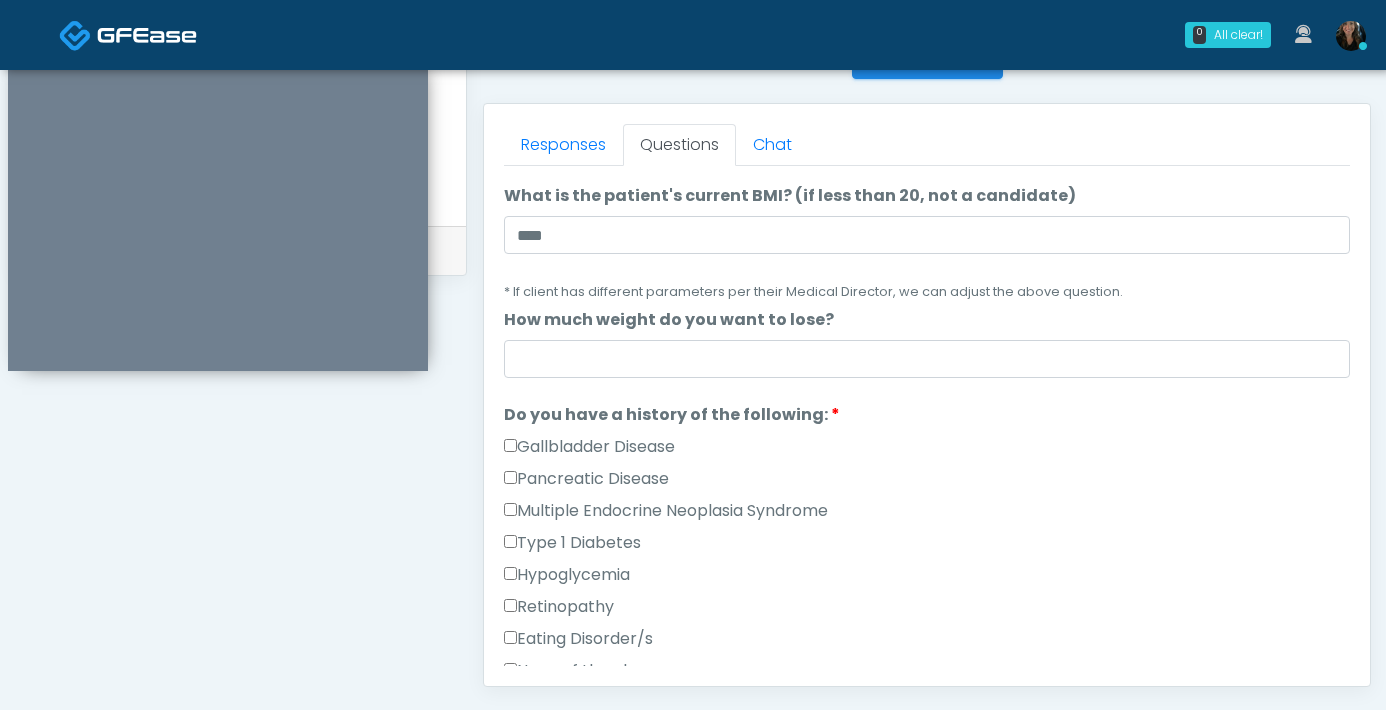 type on "***" 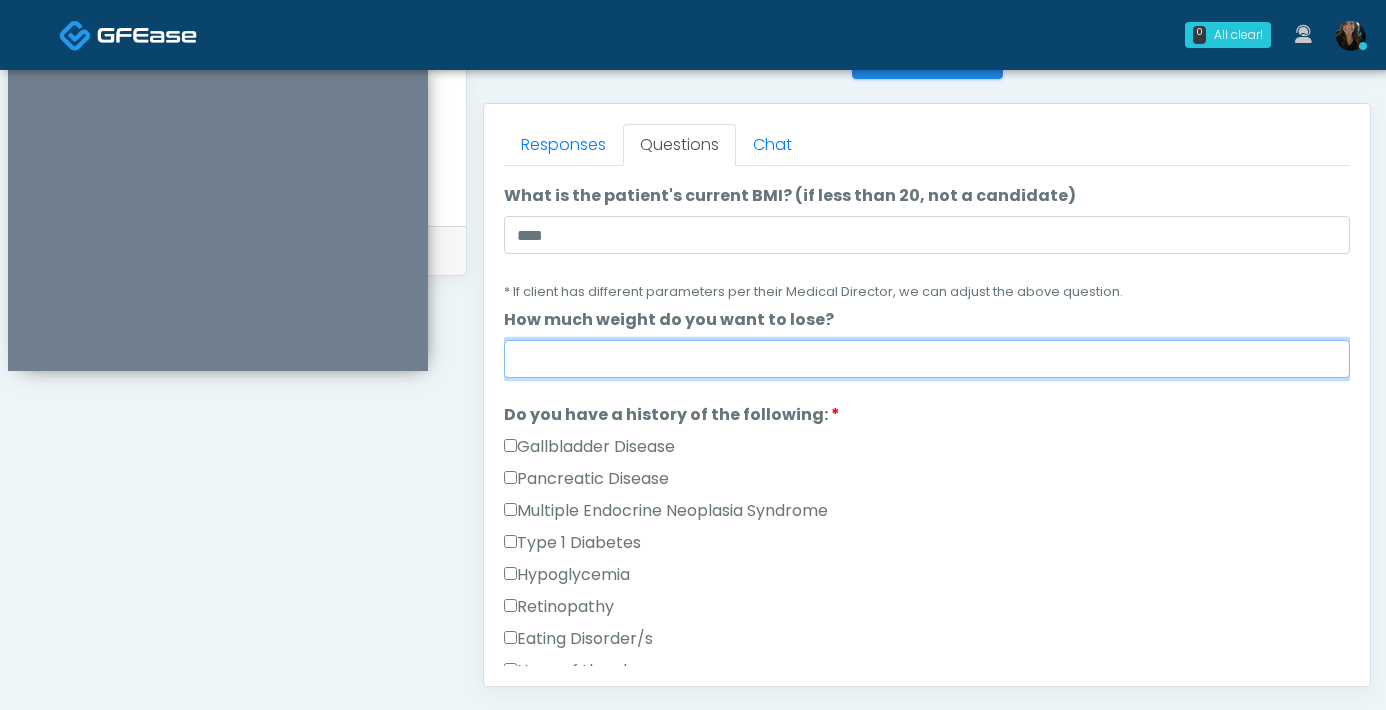 click on "How much weight do you want to lose?" at bounding box center [927, 359] 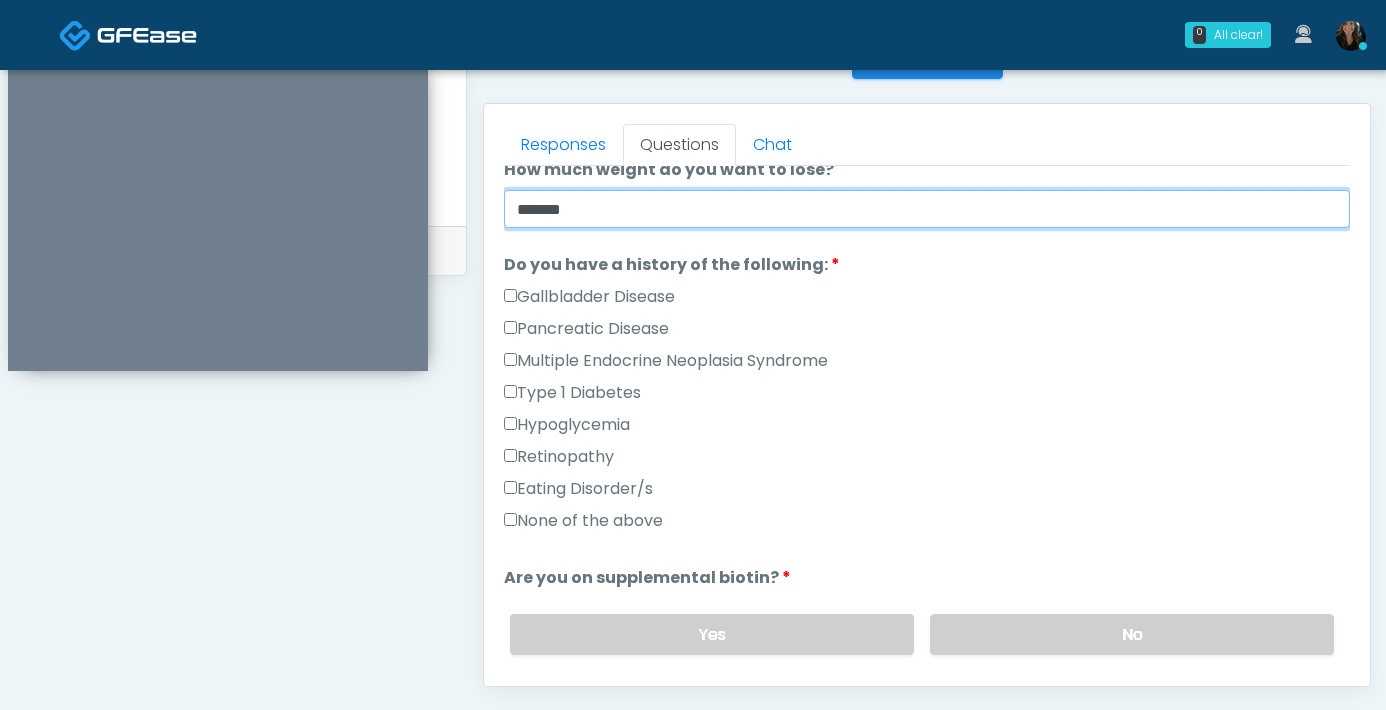 scroll, scrollTop: 398, scrollLeft: 0, axis: vertical 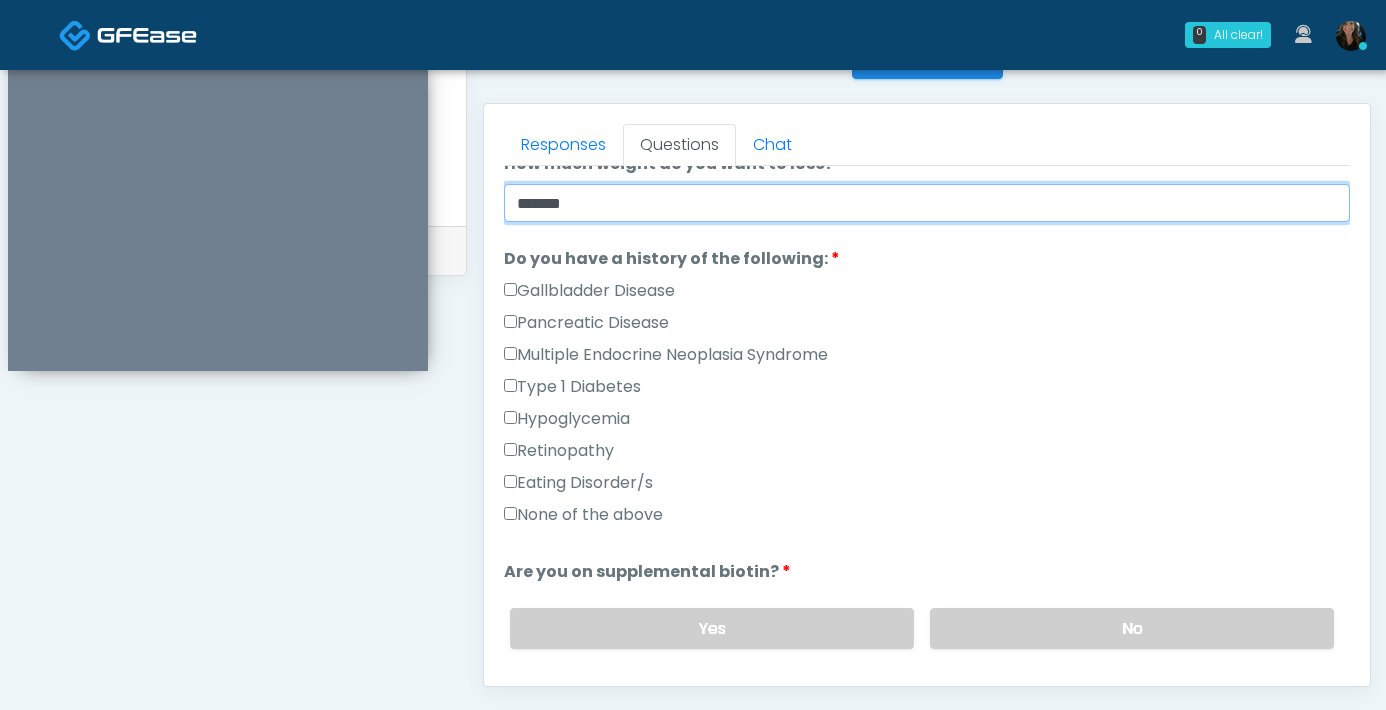 type on "*******" 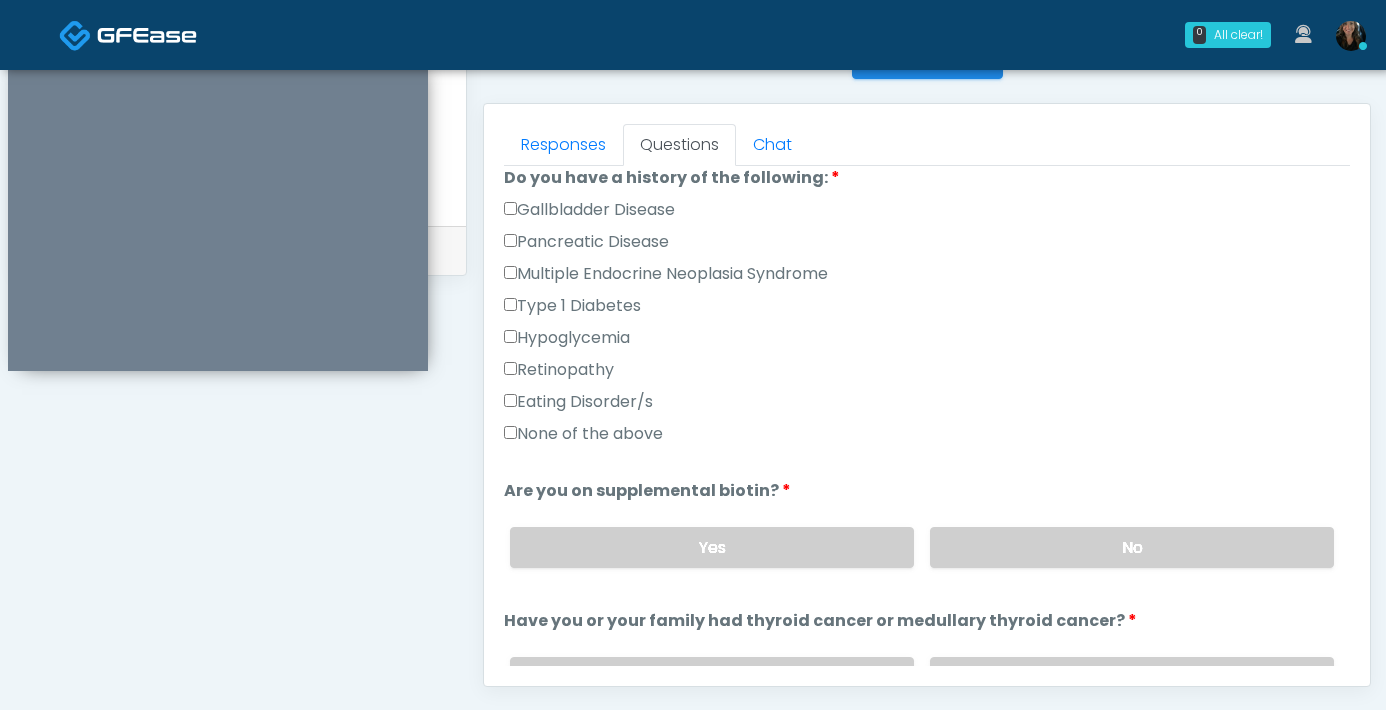 scroll, scrollTop: 513, scrollLeft: 0, axis: vertical 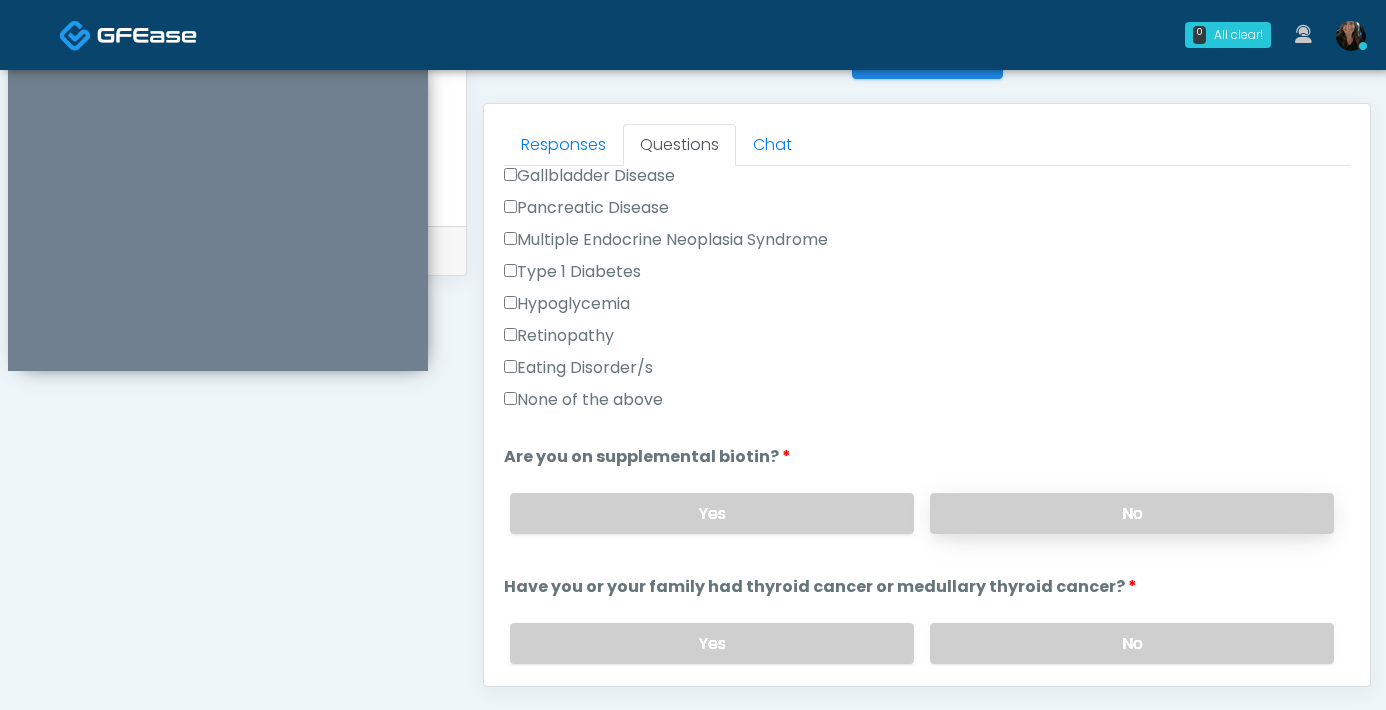 click on "No" at bounding box center (1132, 513) 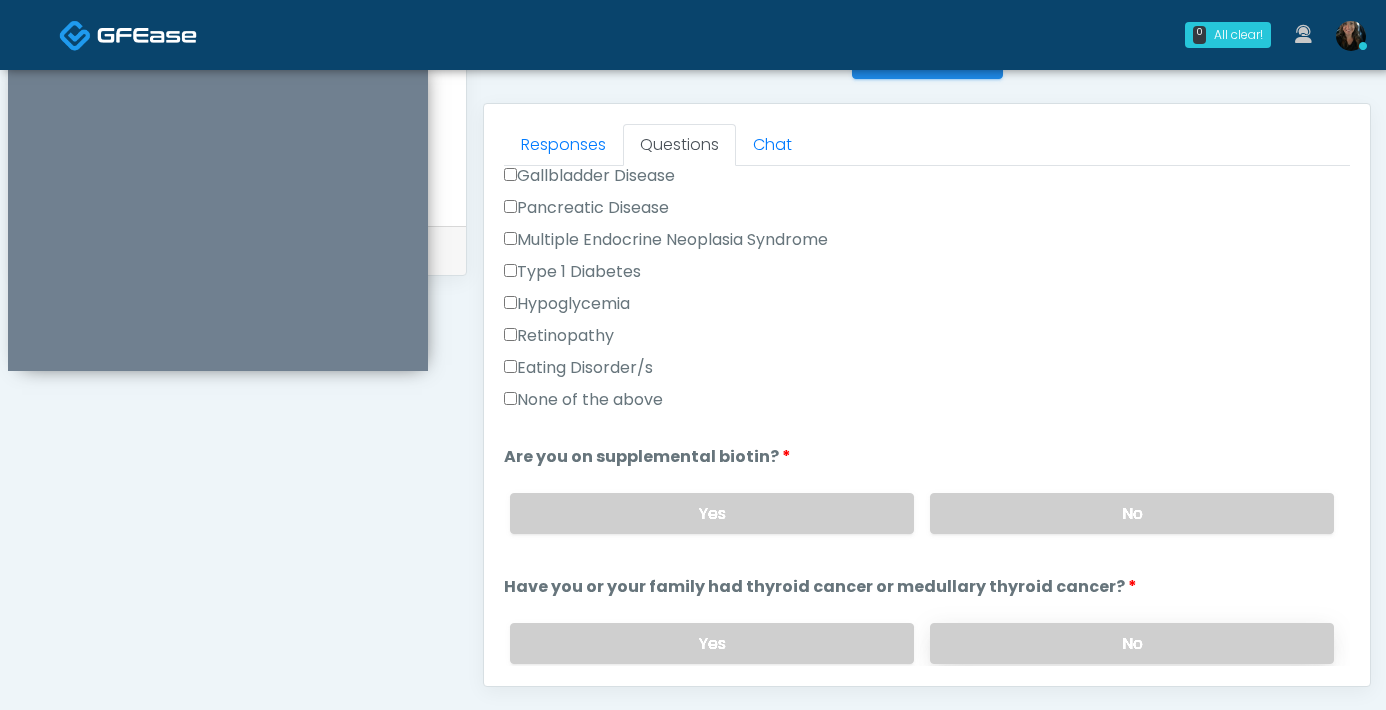 click on "No" at bounding box center (1132, 643) 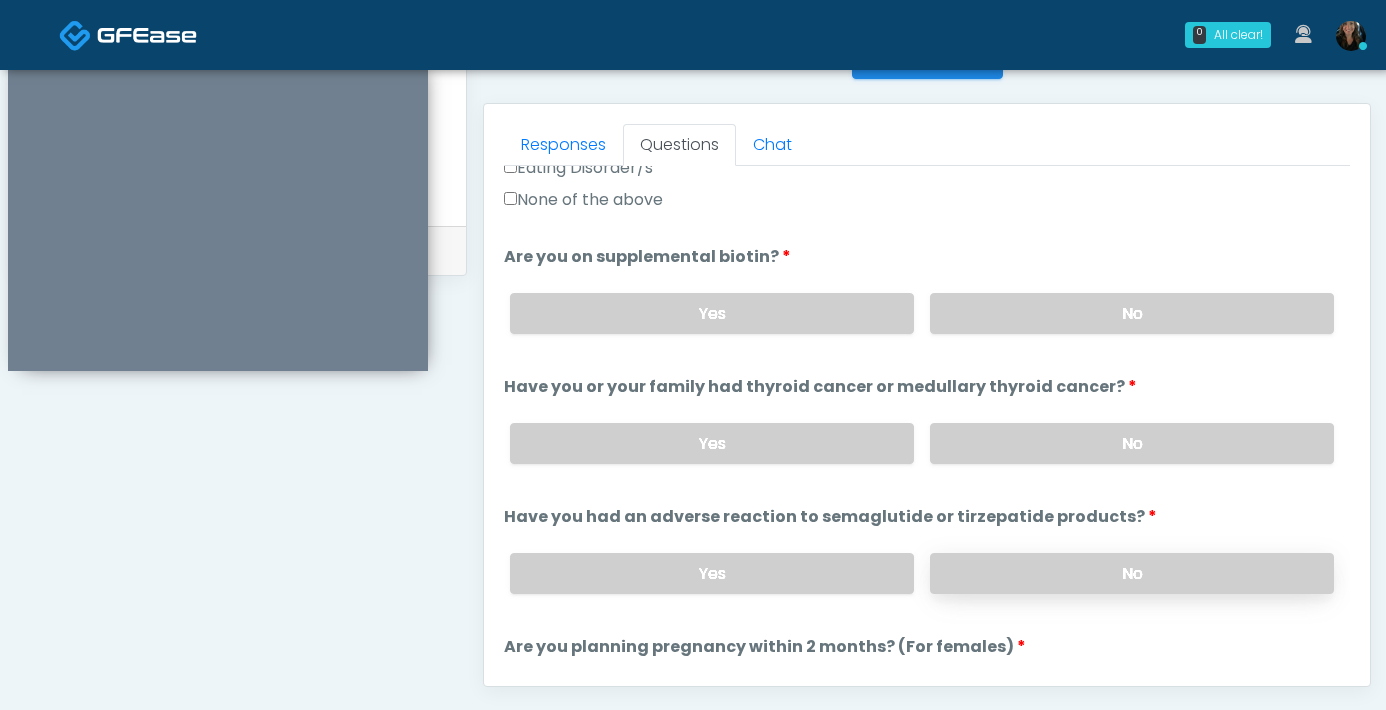scroll, scrollTop: 823, scrollLeft: 0, axis: vertical 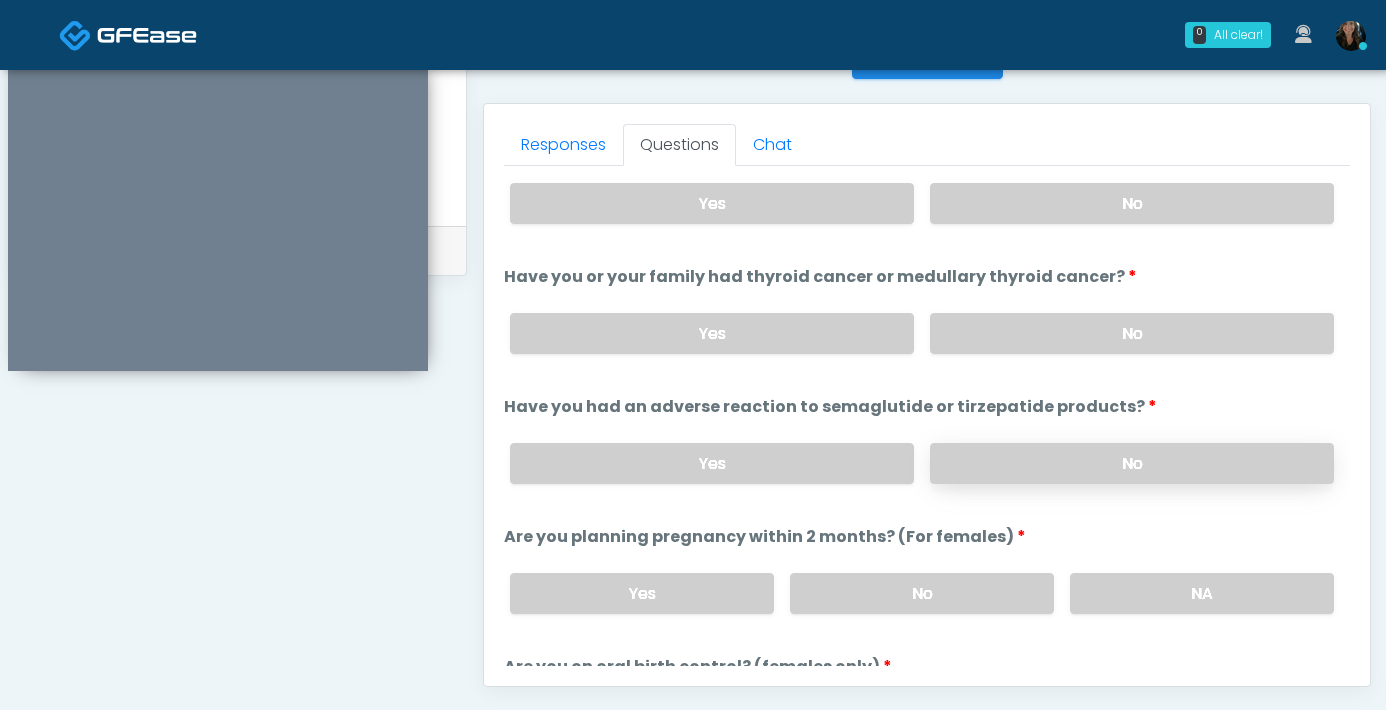 click on "No" at bounding box center [1132, 463] 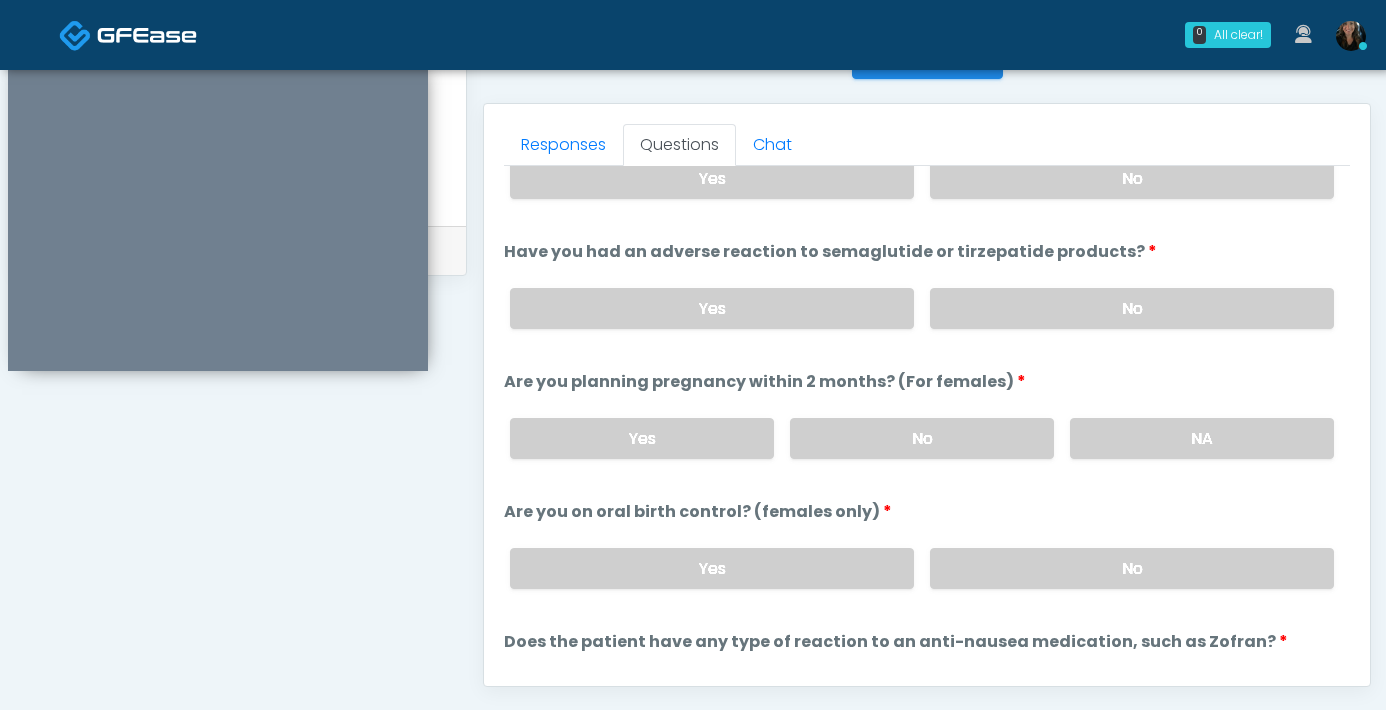 scroll, scrollTop: 997, scrollLeft: 0, axis: vertical 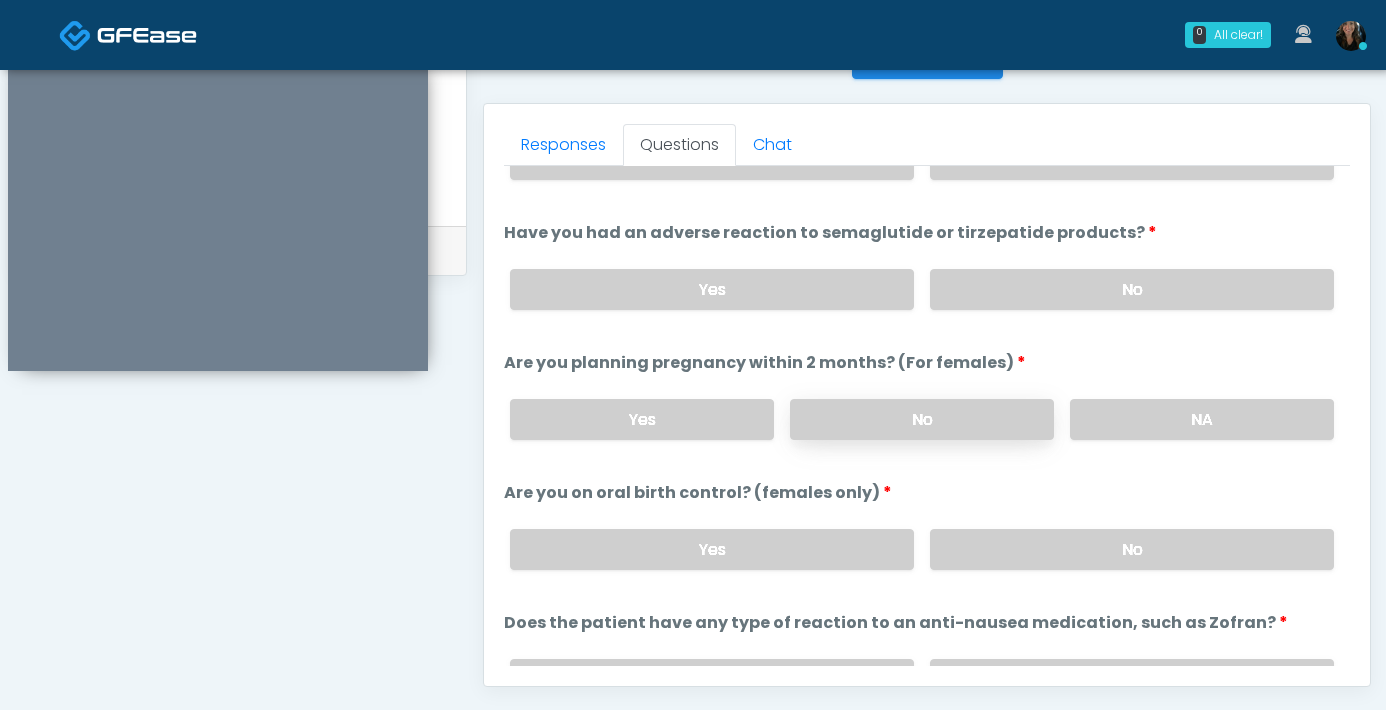 click on "No" at bounding box center [922, 419] 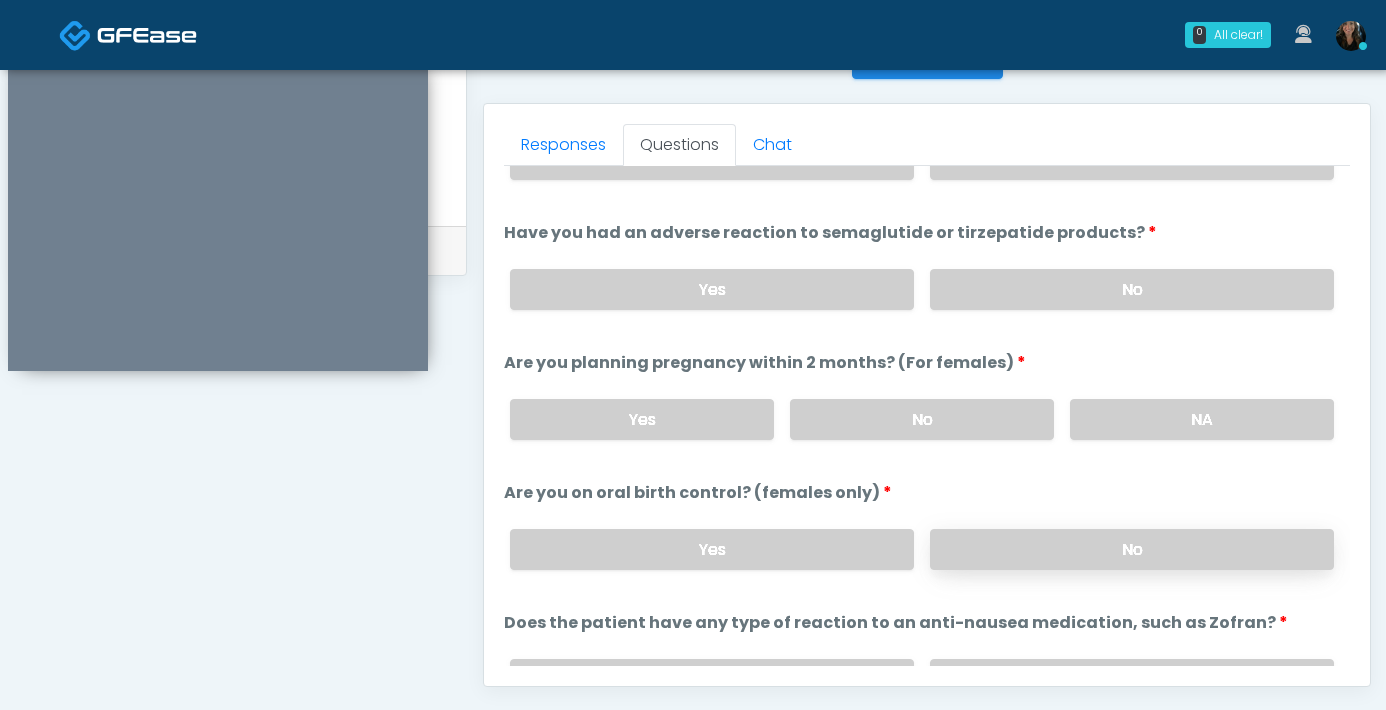 click on "No" at bounding box center (1132, 549) 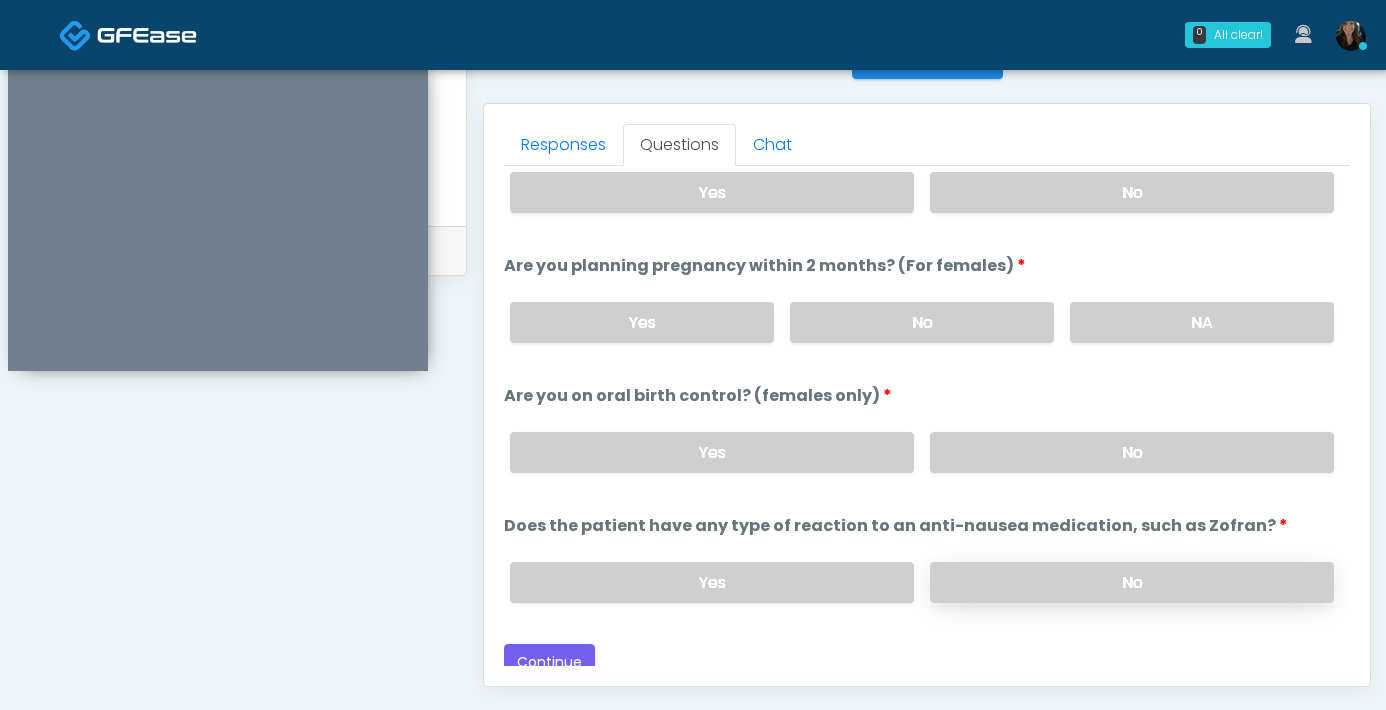 scroll, scrollTop: 1103, scrollLeft: 0, axis: vertical 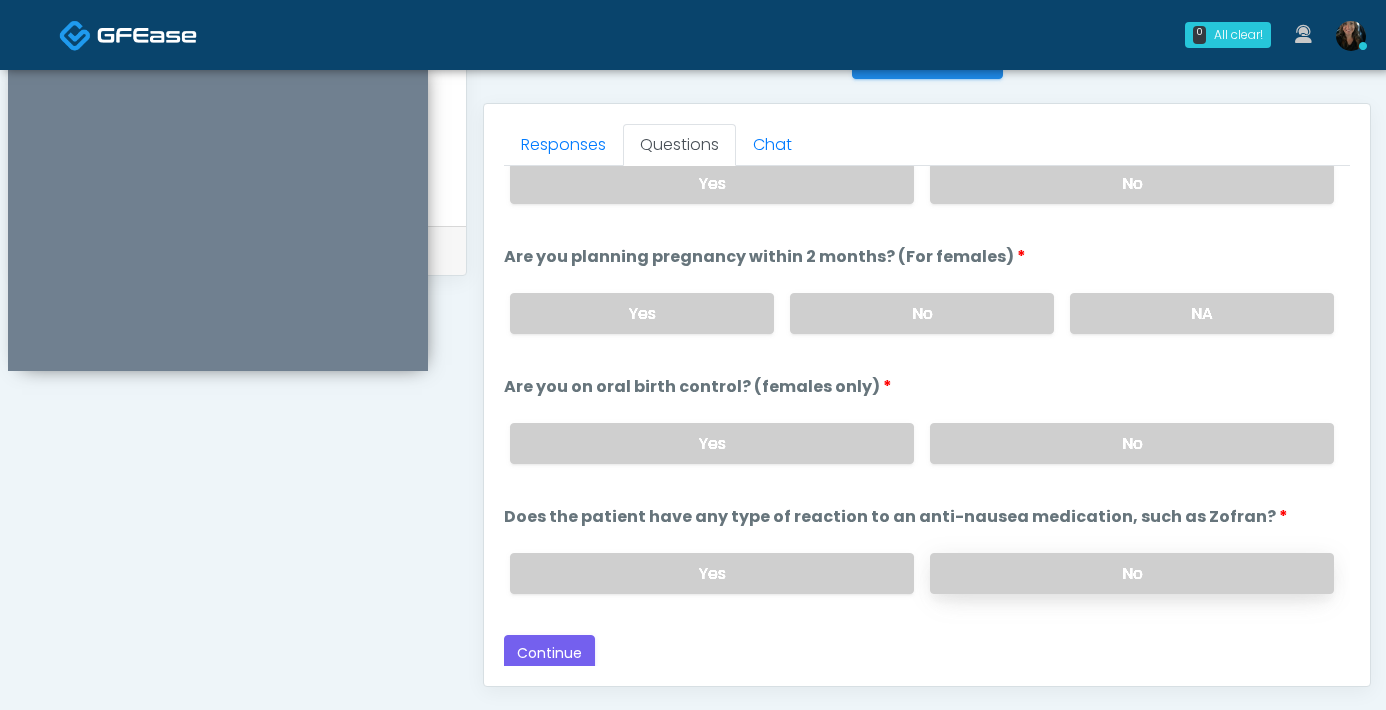 click on "No" at bounding box center [1132, 573] 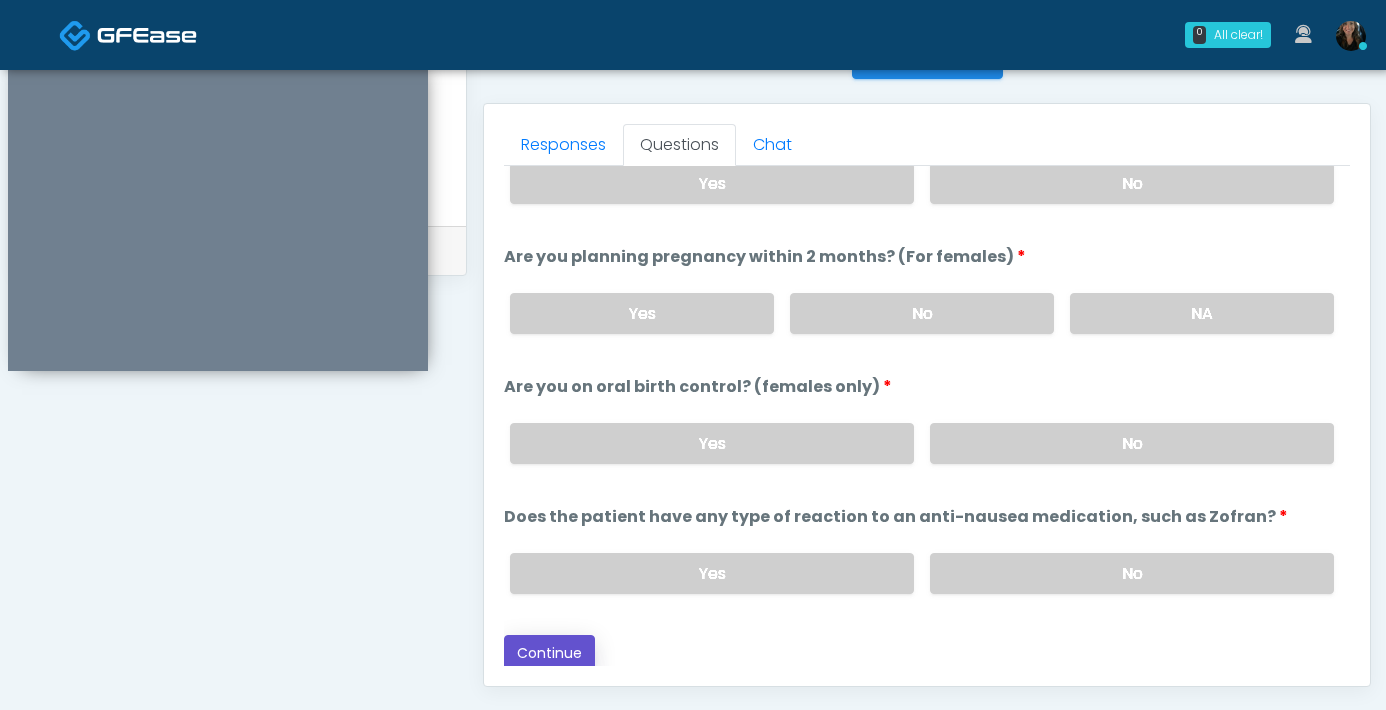 click on "Continue" at bounding box center [549, 653] 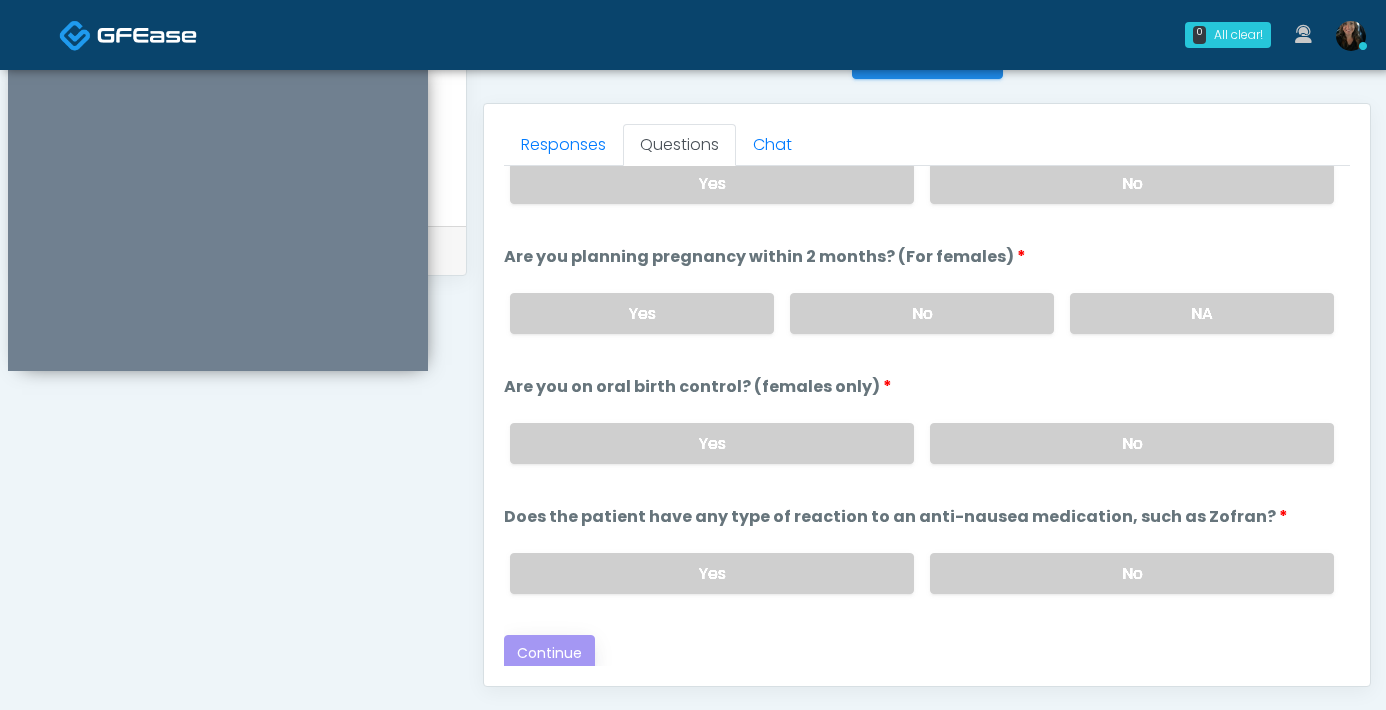 scroll, scrollTop: 1085, scrollLeft: 0, axis: vertical 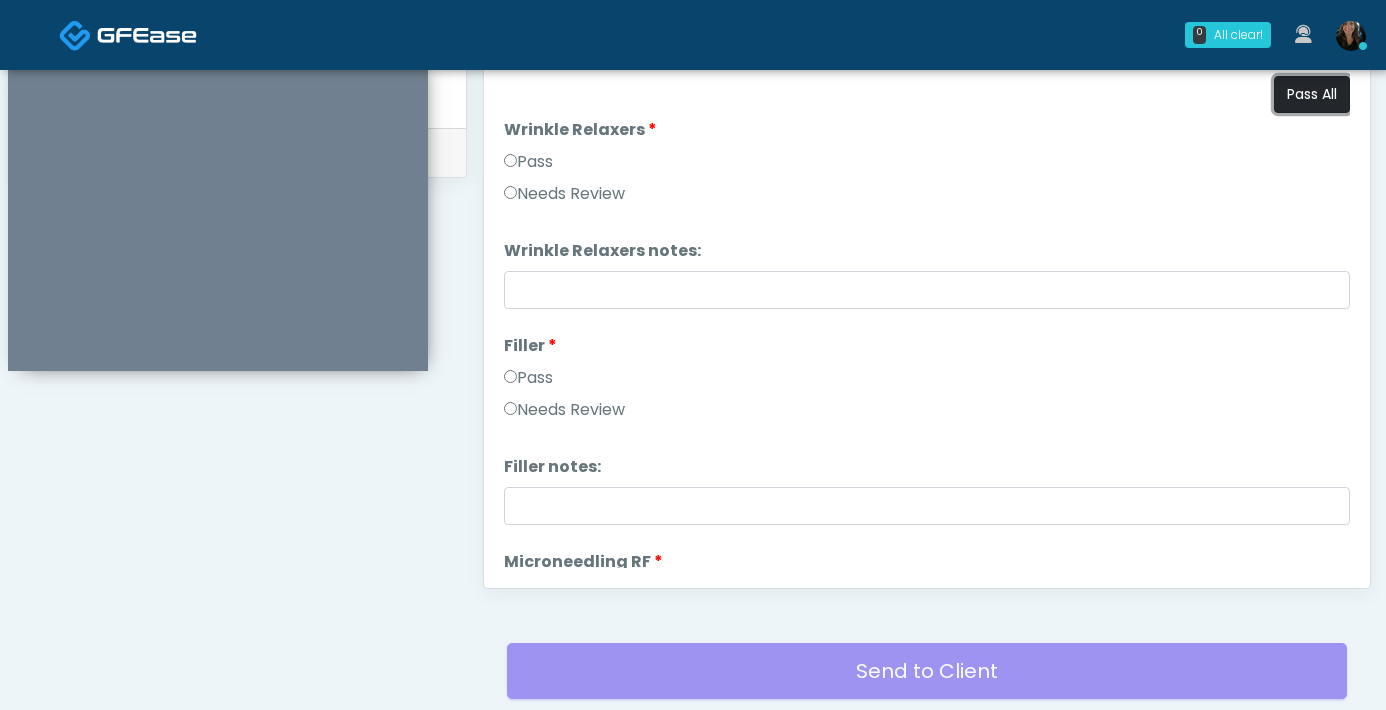 click on "Pass All" at bounding box center (1312, 94) 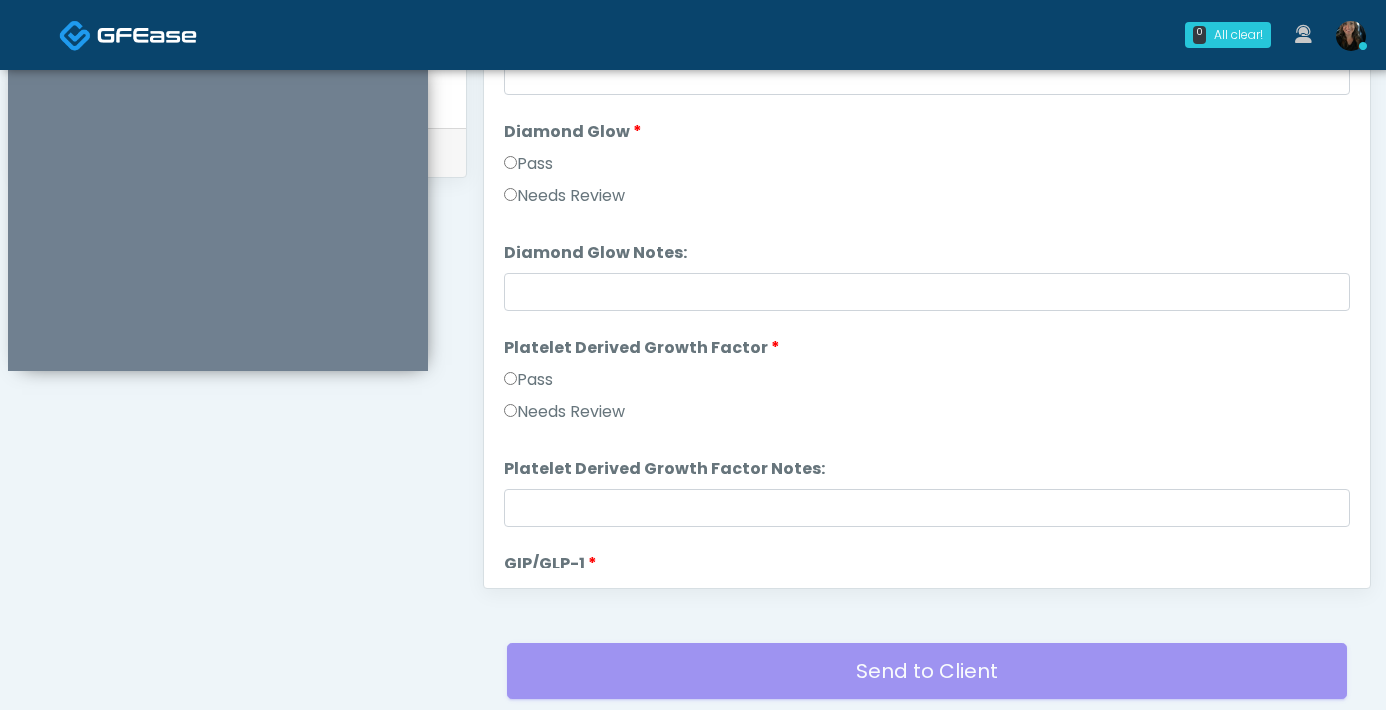 scroll, scrollTop: 3691, scrollLeft: 0, axis: vertical 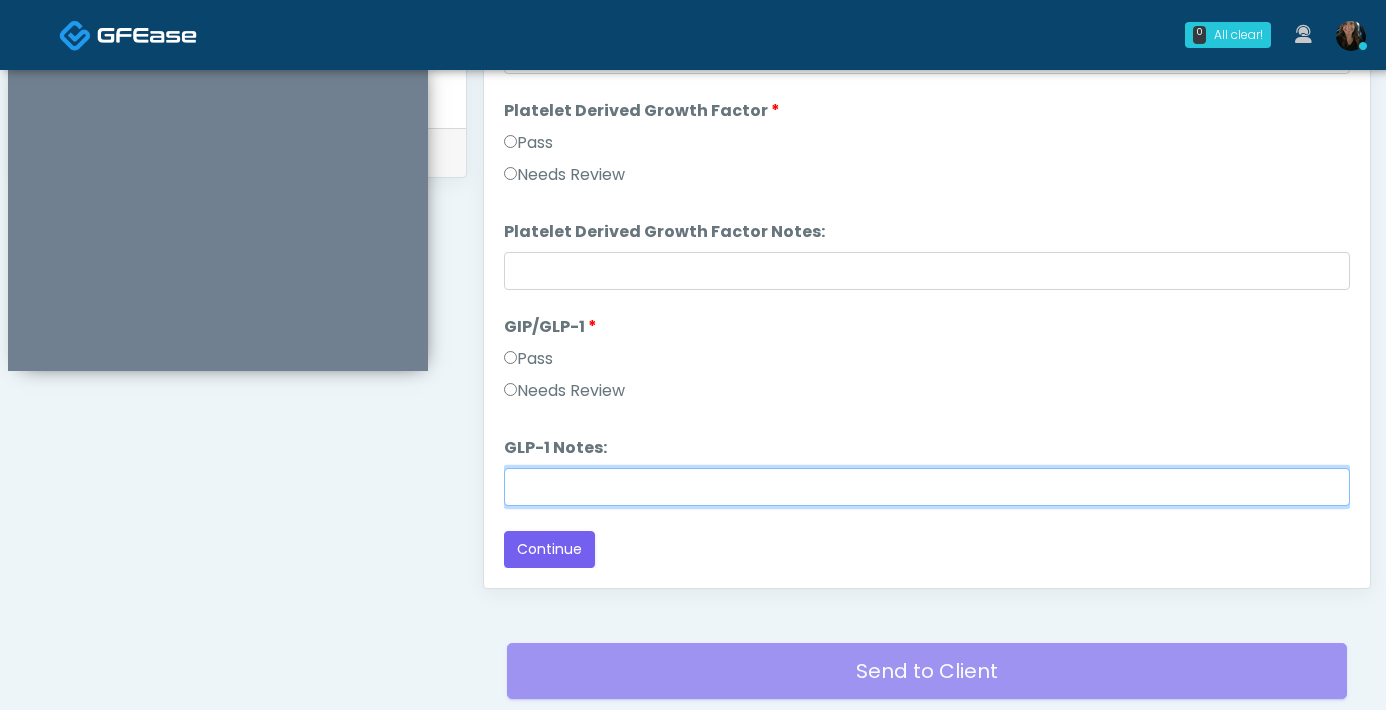 click on "GLP-1 Notes:" at bounding box center (927, 487) 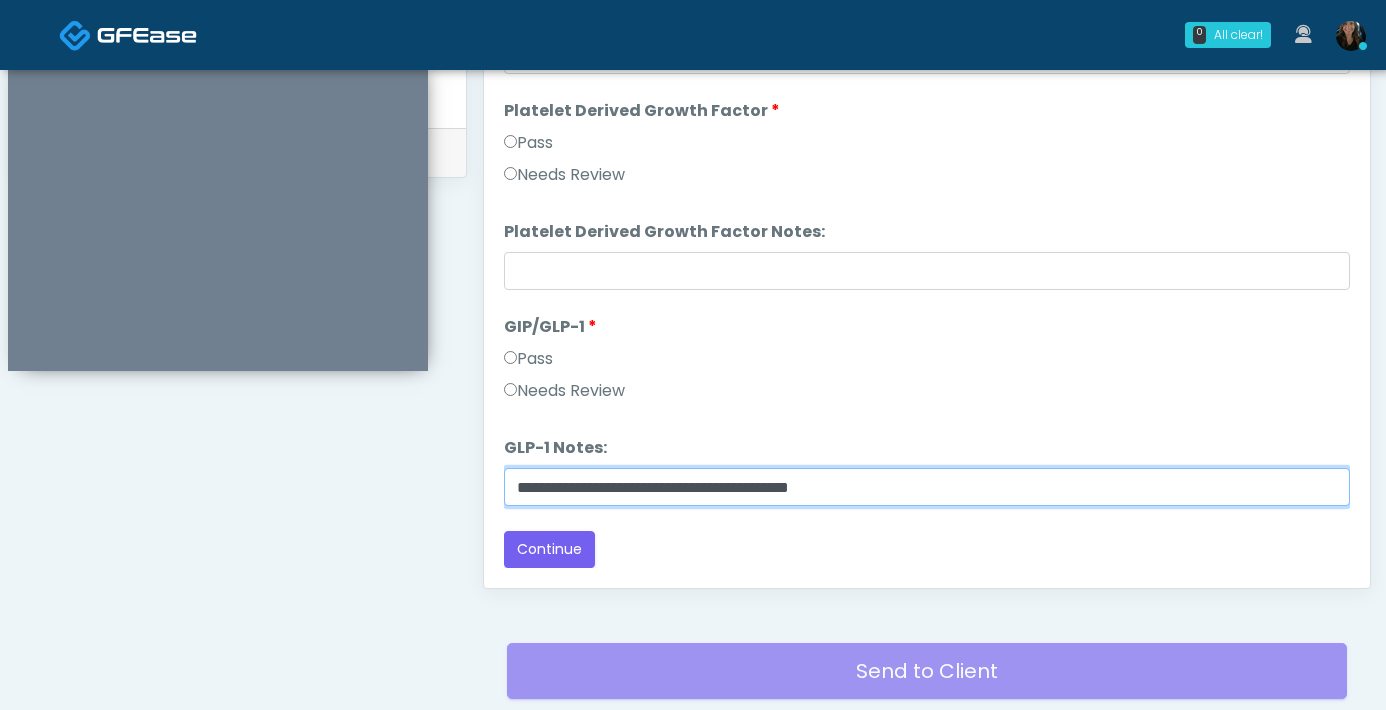 click on "**********" at bounding box center [927, 487] 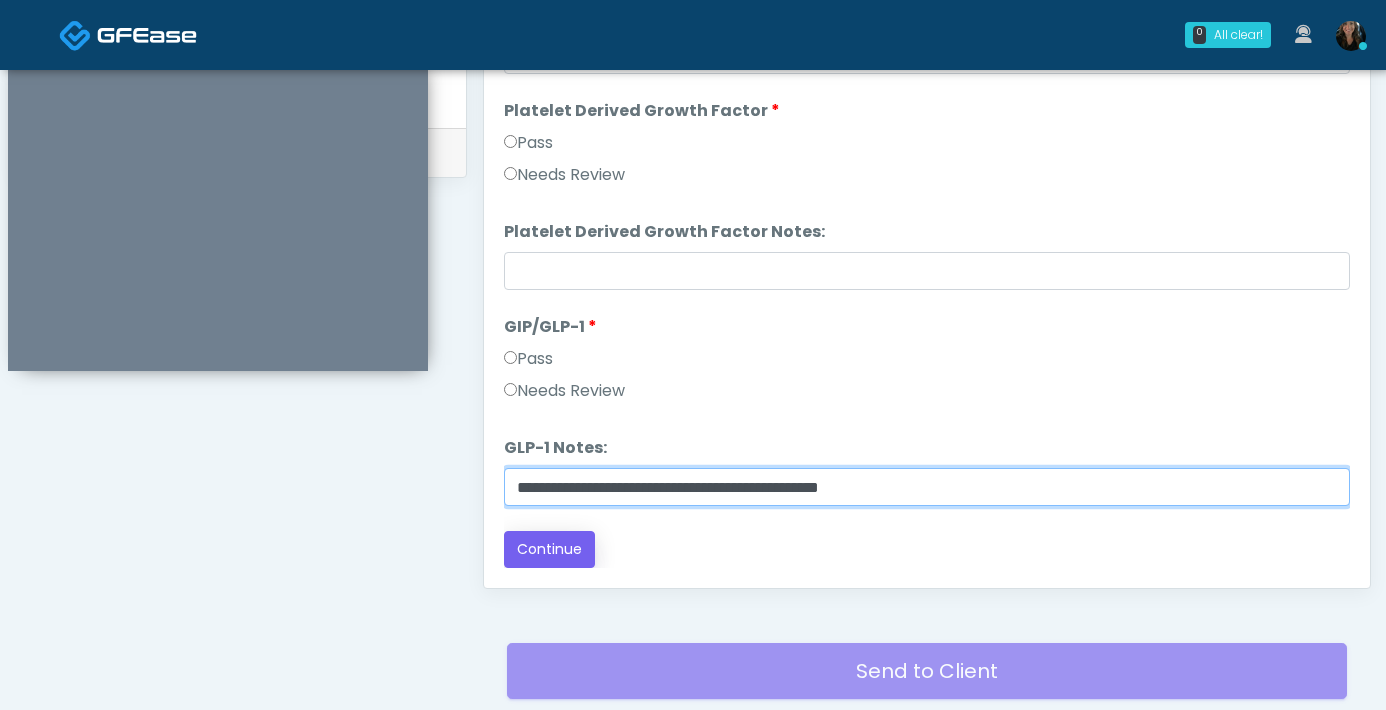 type on "**********" 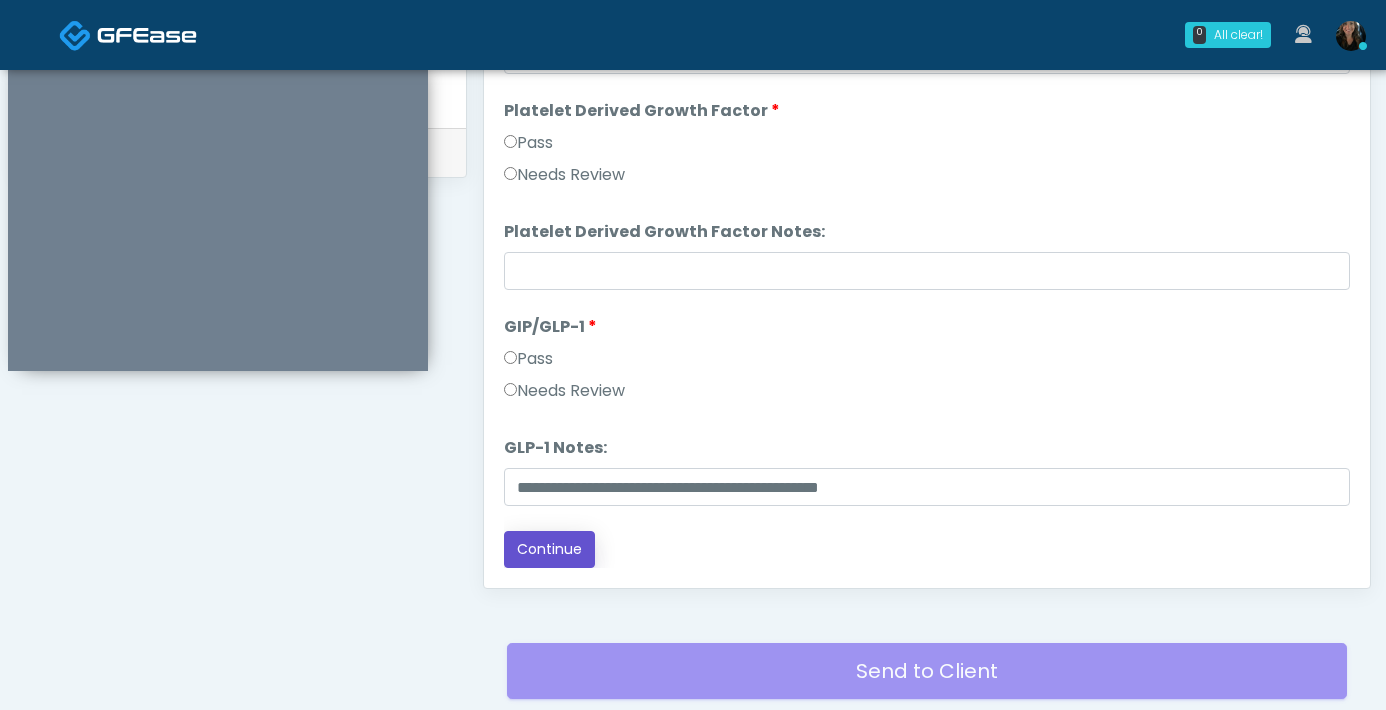 click on "Continue" at bounding box center (549, 549) 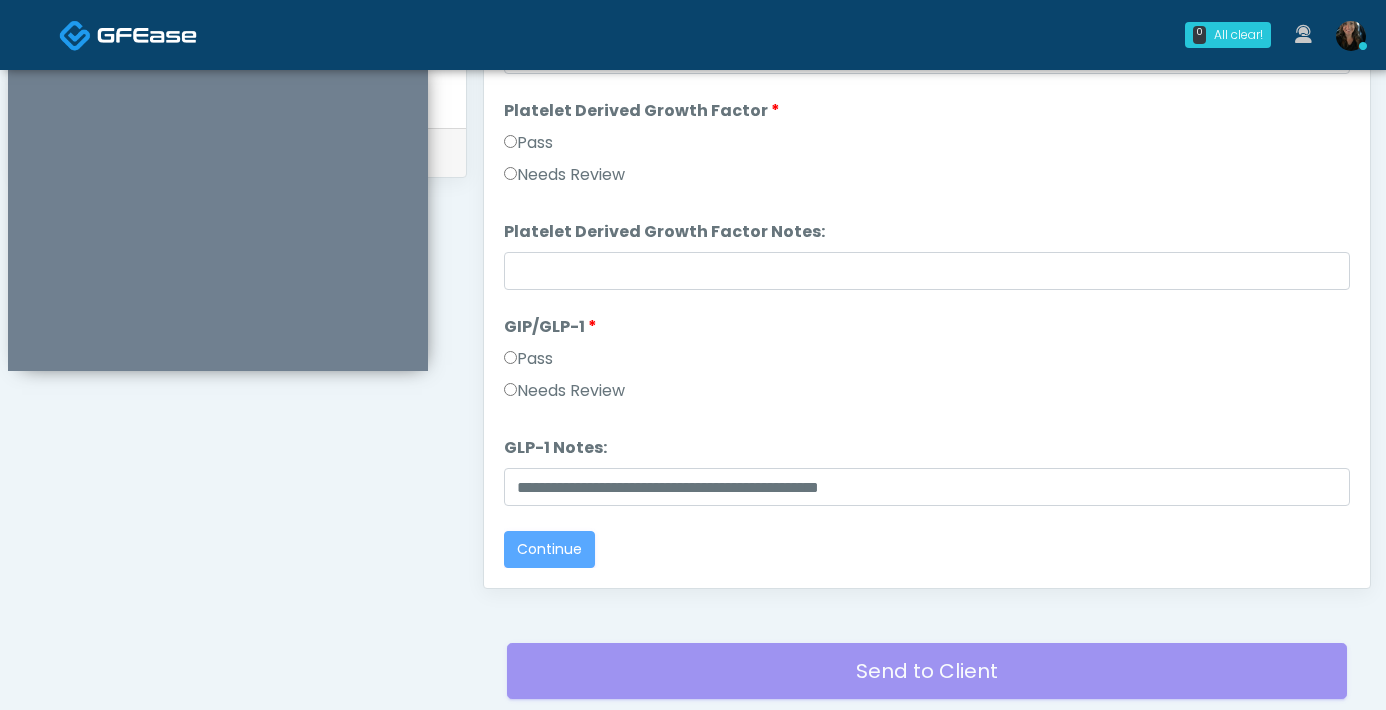 scroll, scrollTop: 0, scrollLeft: 0, axis: both 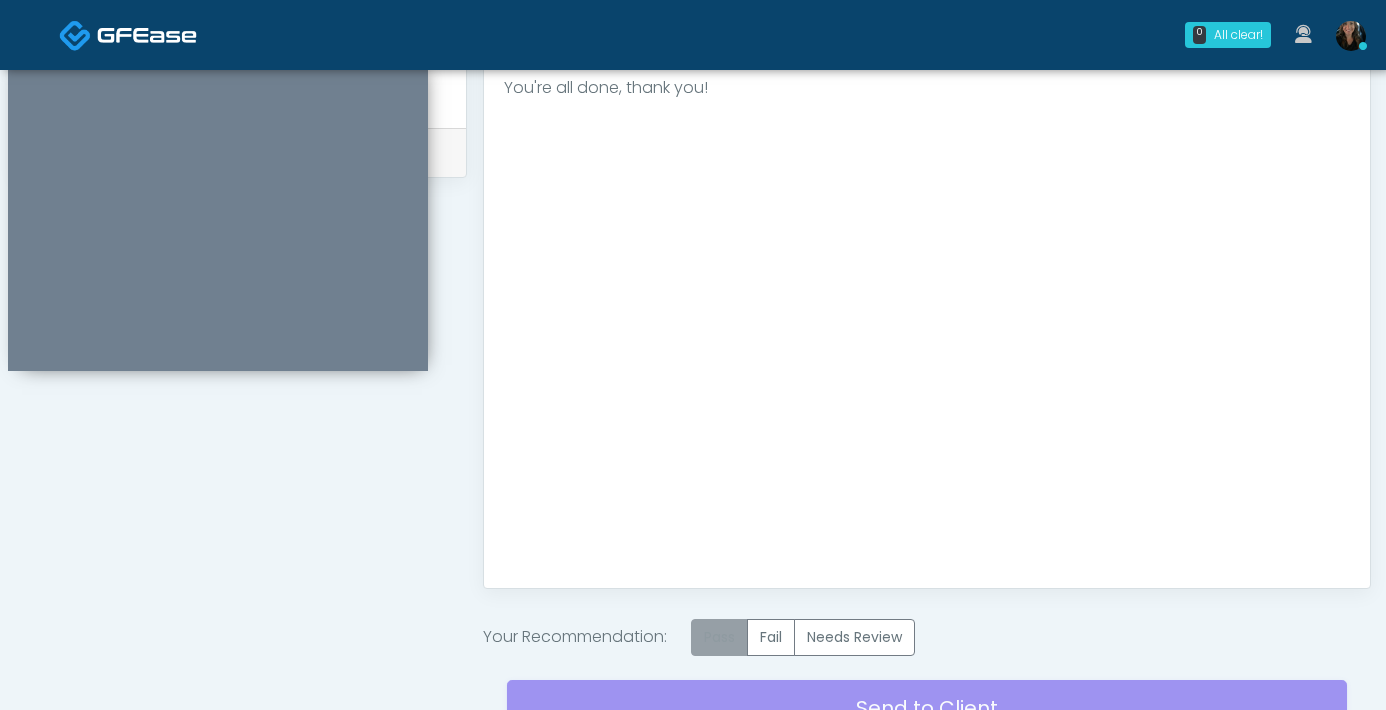 click on "Pass" at bounding box center (719, 637) 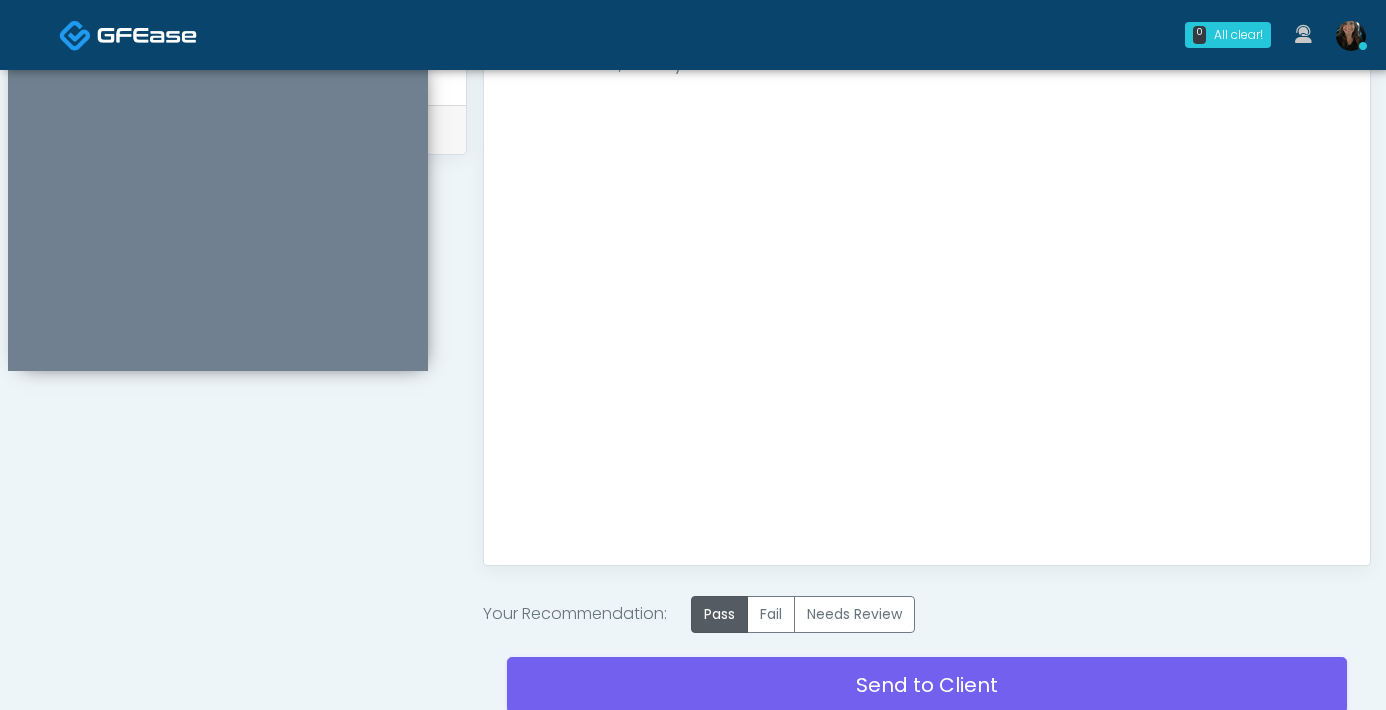 scroll, scrollTop: 974, scrollLeft: 0, axis: vertical 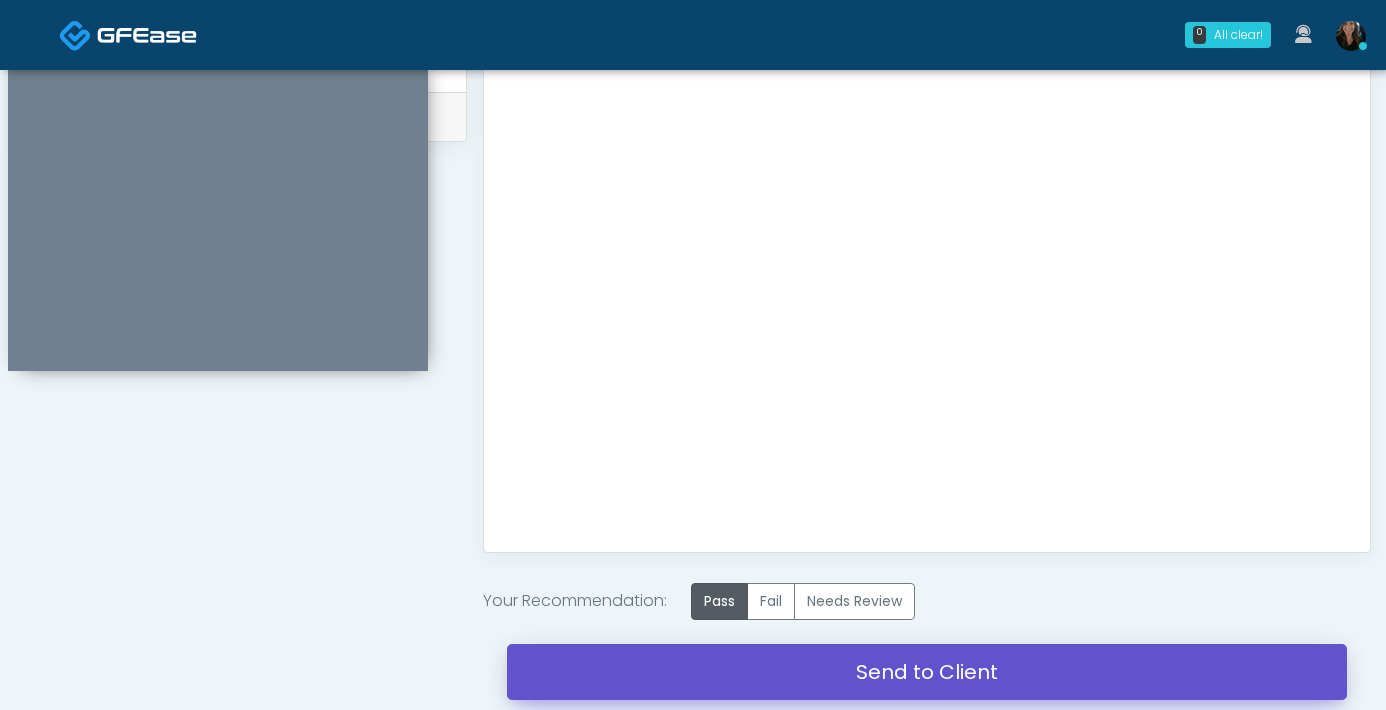 click on "Send to Client" at bounding box center (927, 672) 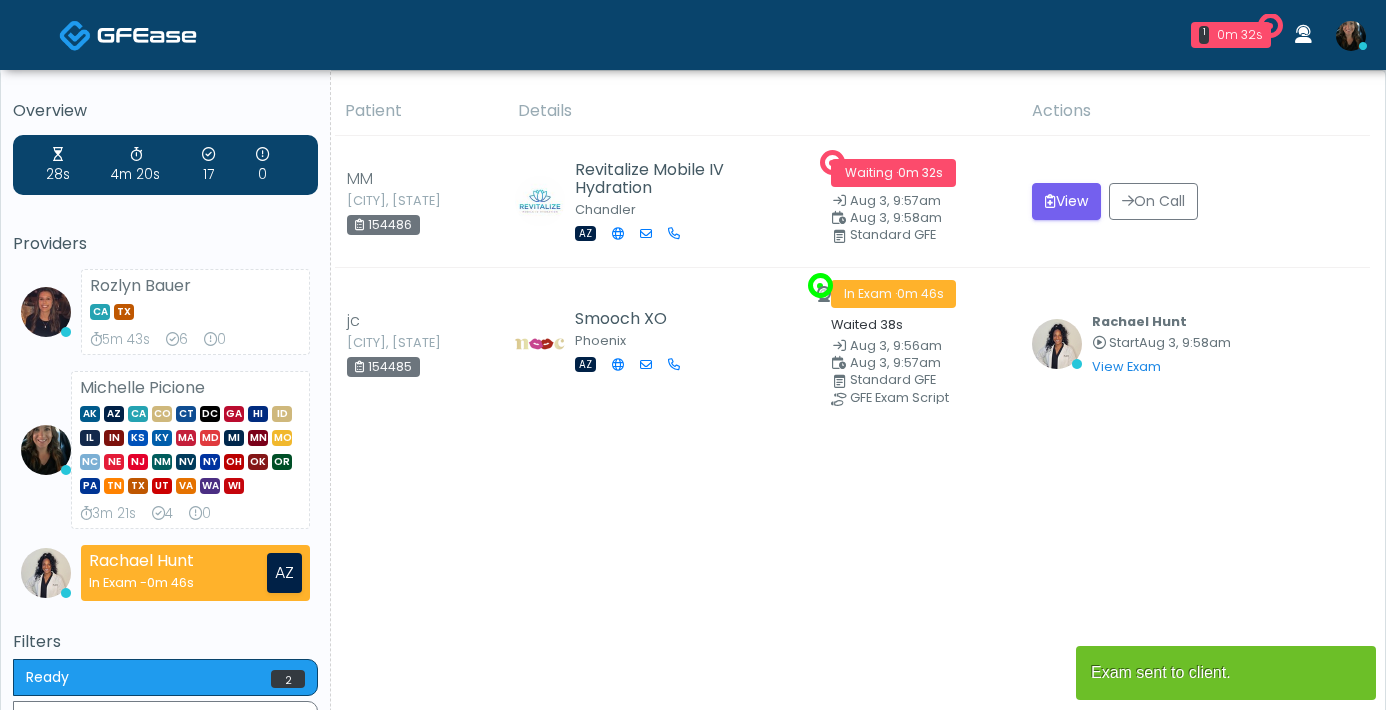 scroll, scrollTop: 0, scrollLeft: 0, axis: both 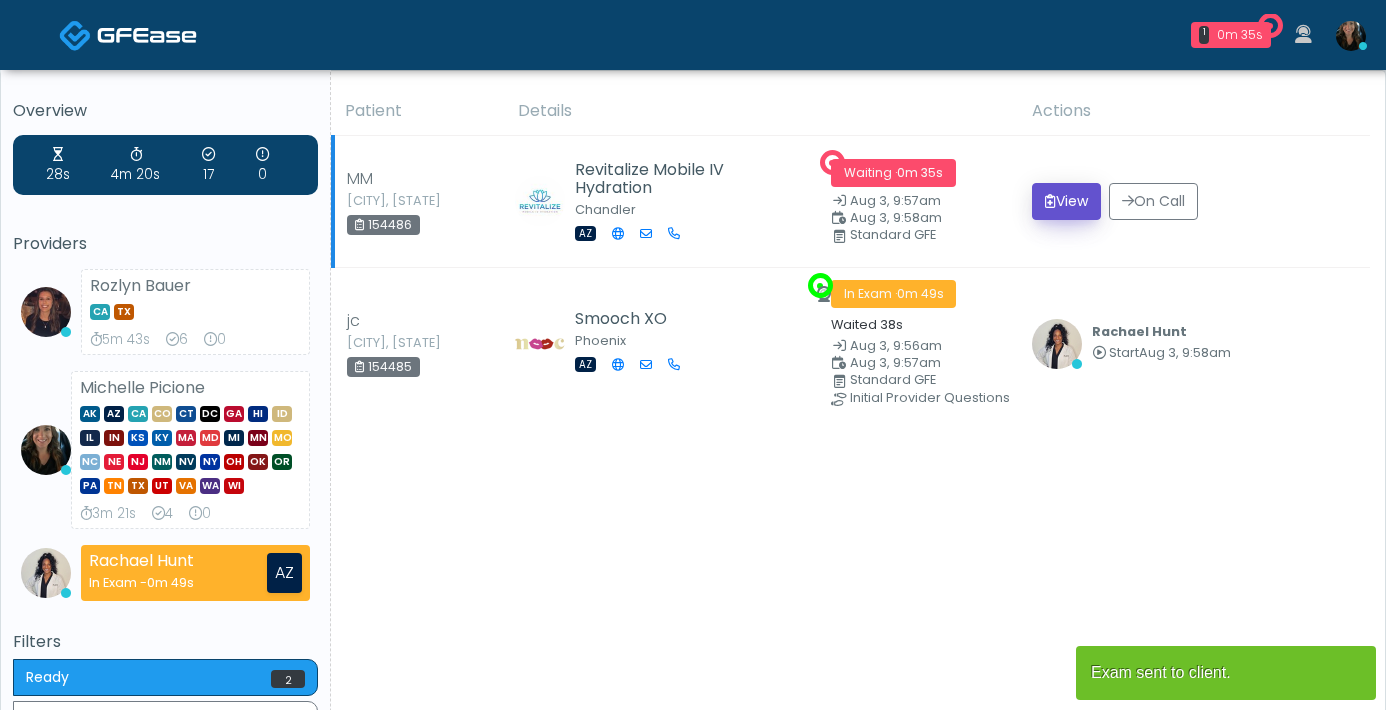 click at bounding box center [1050, 201] 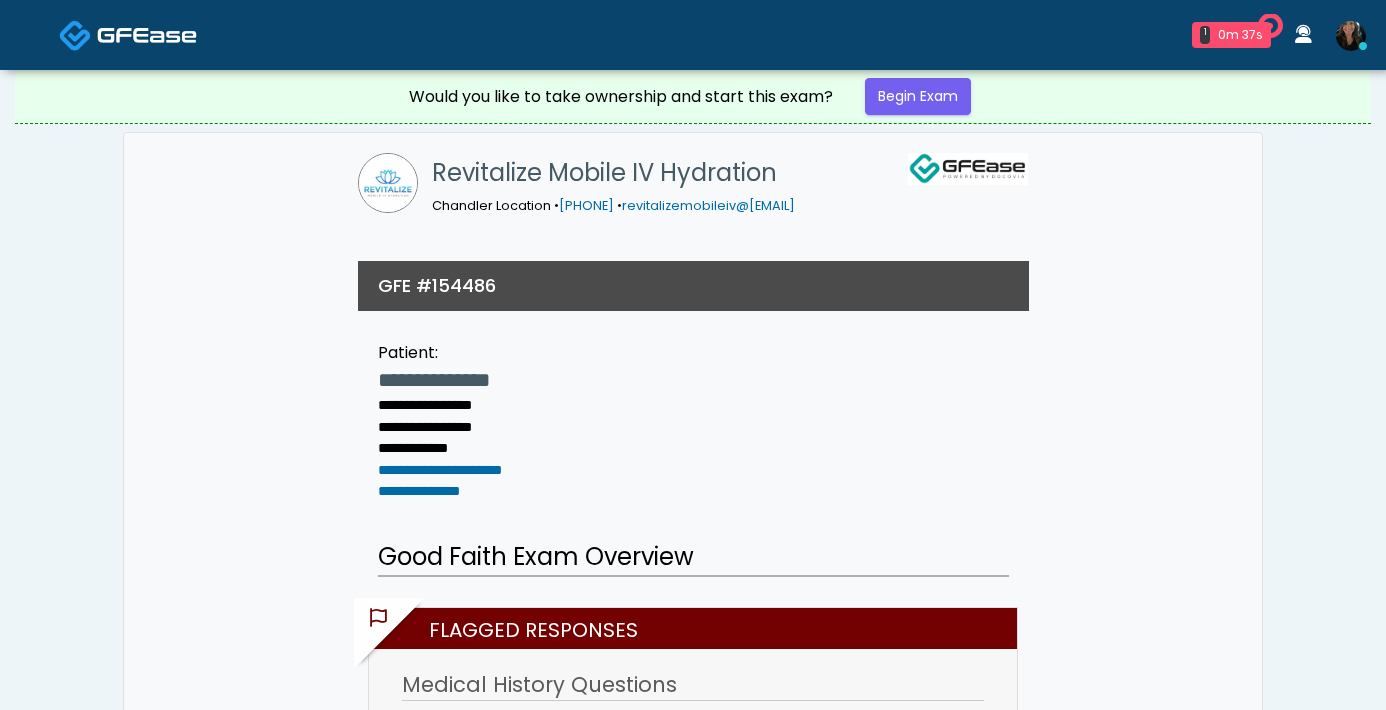 scroll, scrollTop: 0, scrollLeft: 0, axis: both 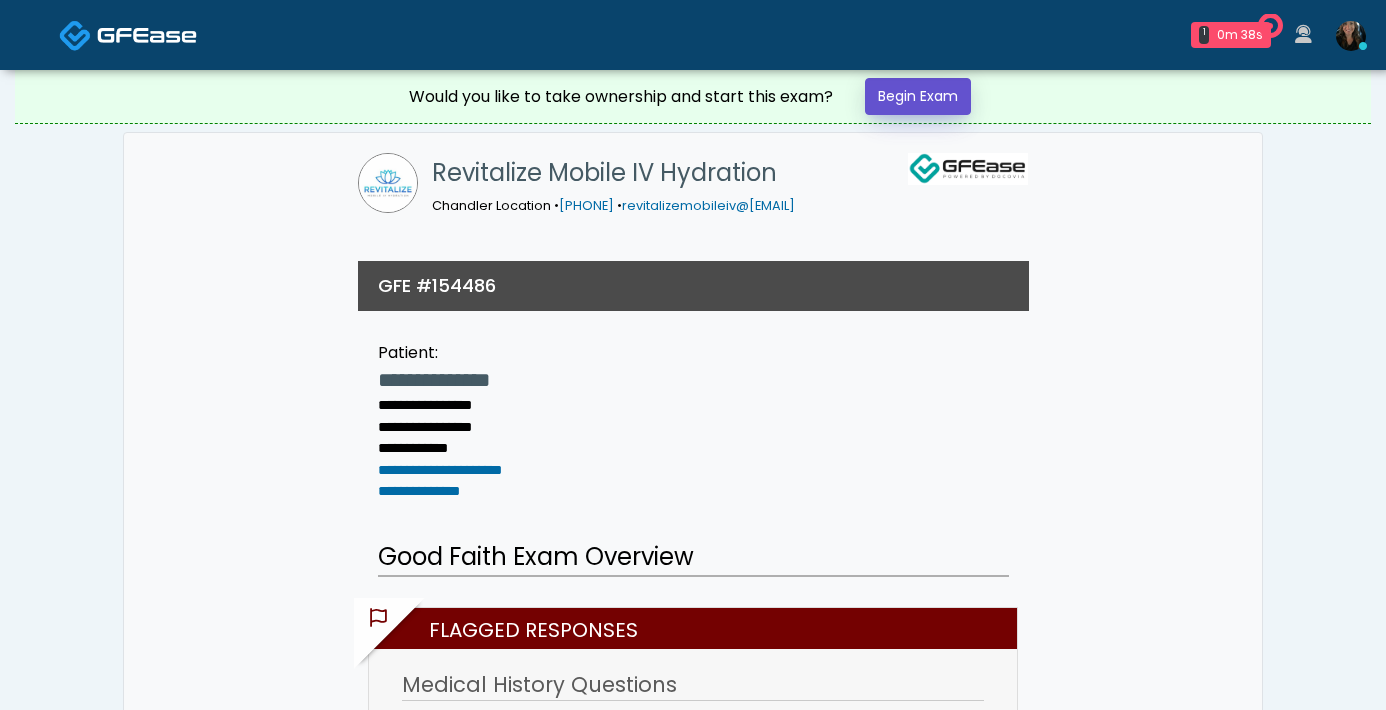 click on "Begin Exam" at bounding box center [918, 96] 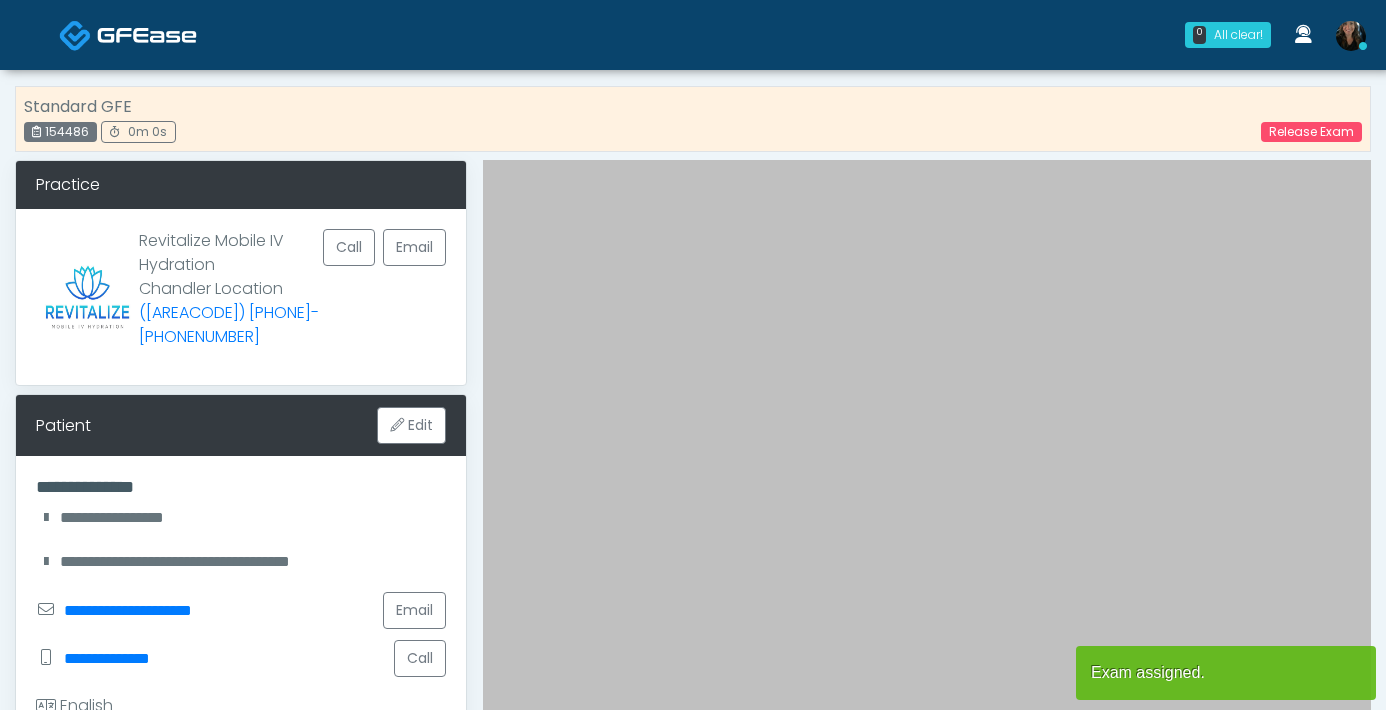 scroll, scrollTop: 0, scrollLeft: 0, axis: both 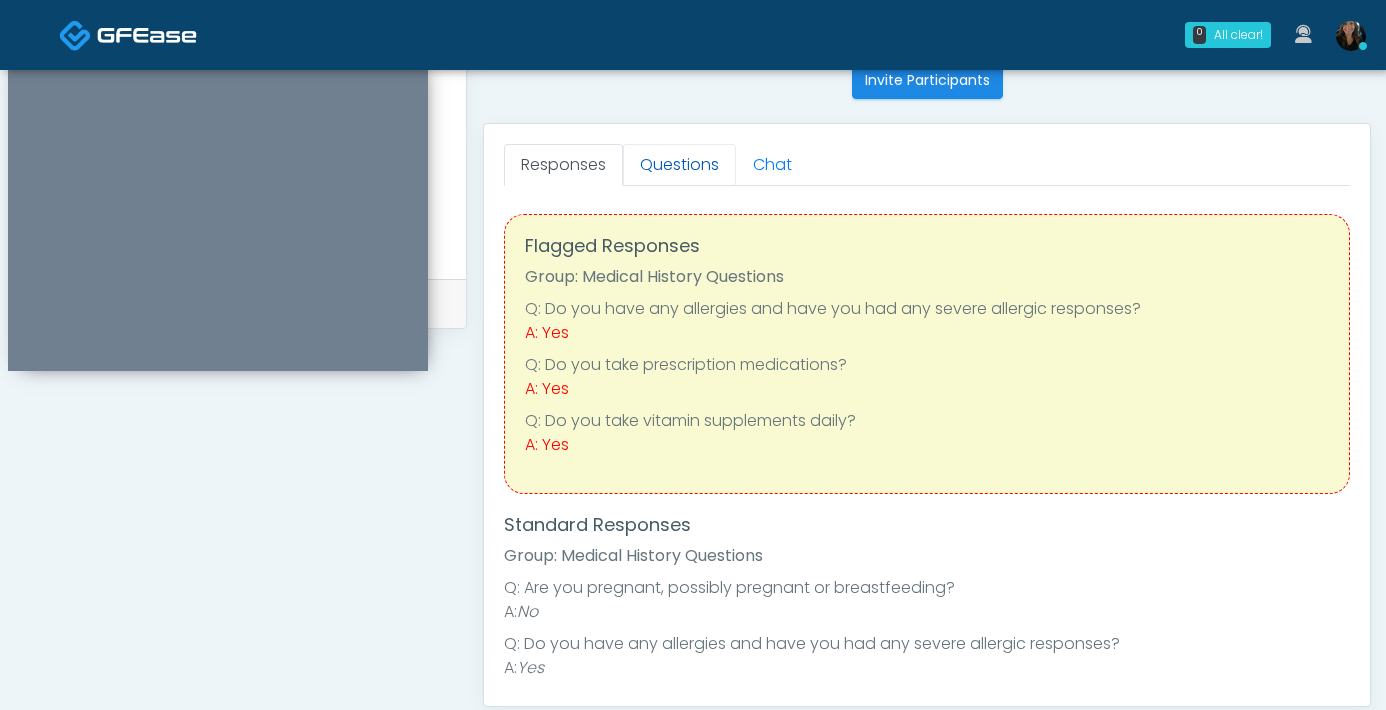 click on "Questions" at bounding box center [679, 165] 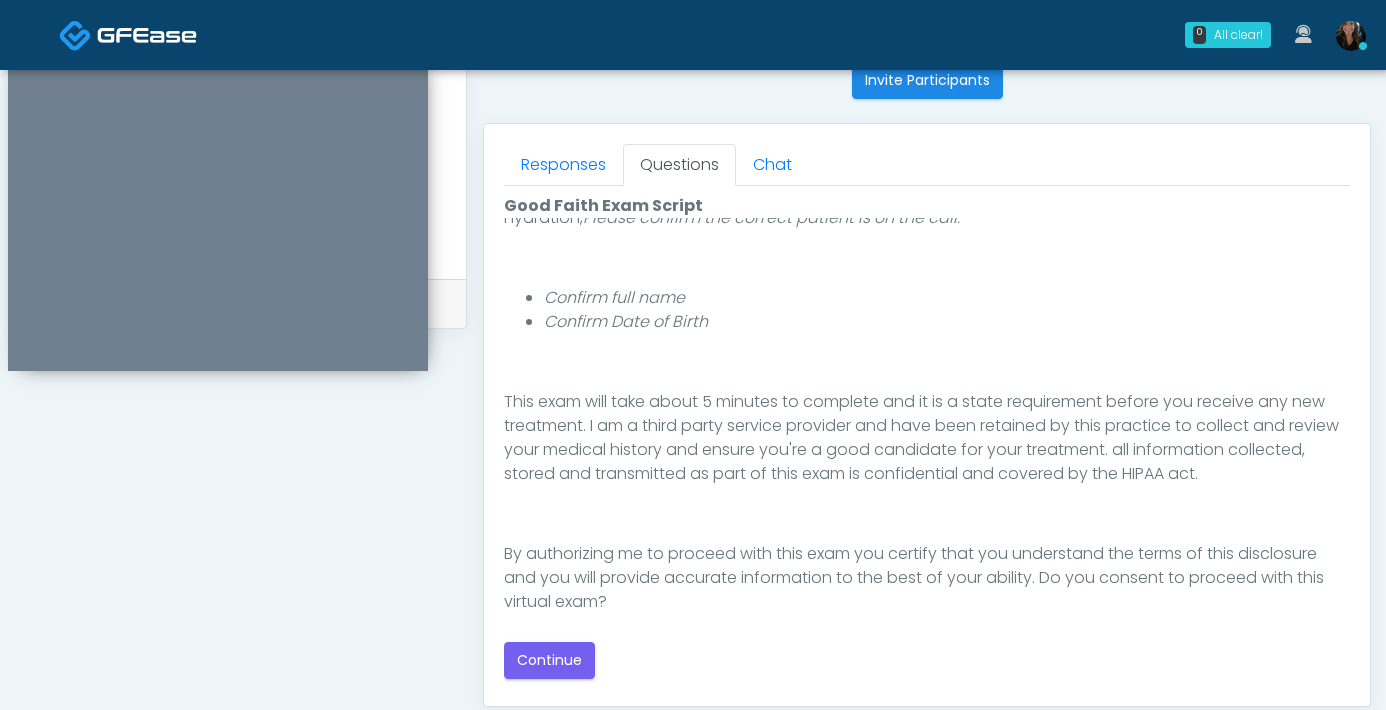 scroll, scrollTop: 208, scrollLeft: 0, axis: vertical 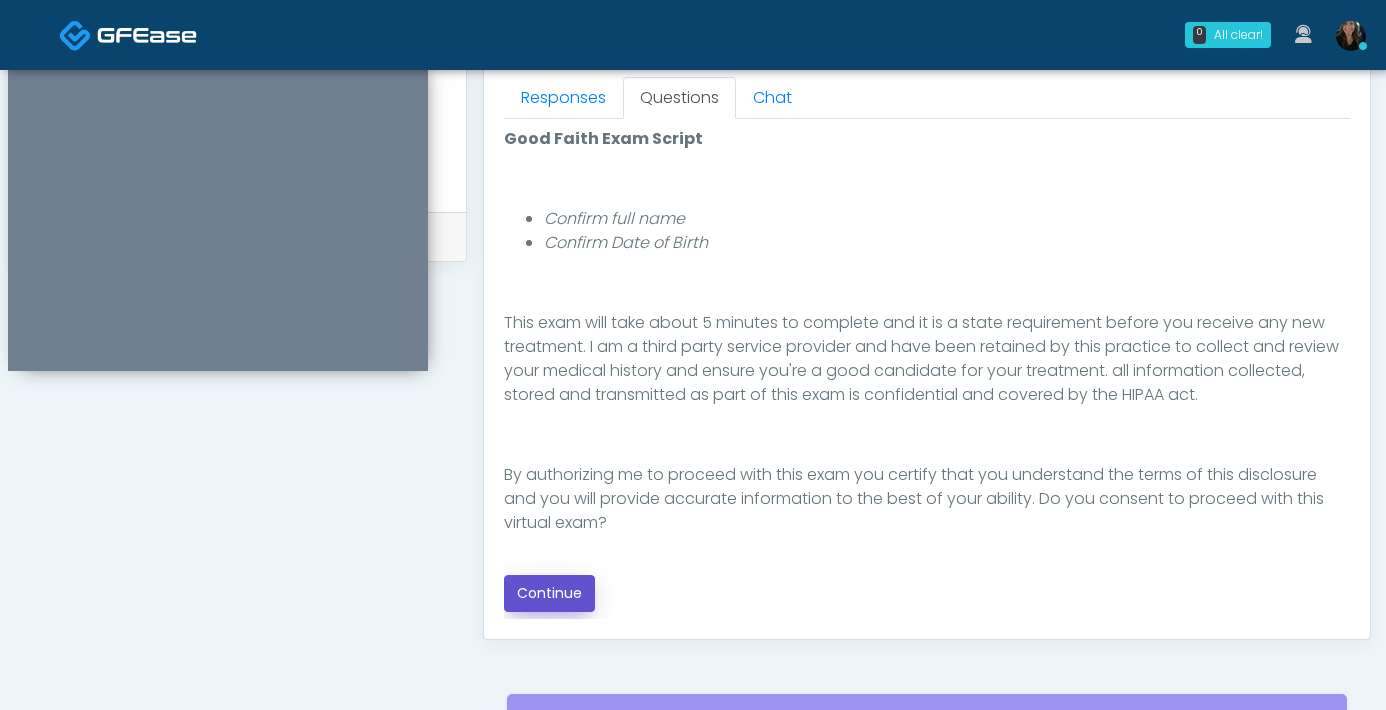 click on "Continue" at bounding box center [549, 593] 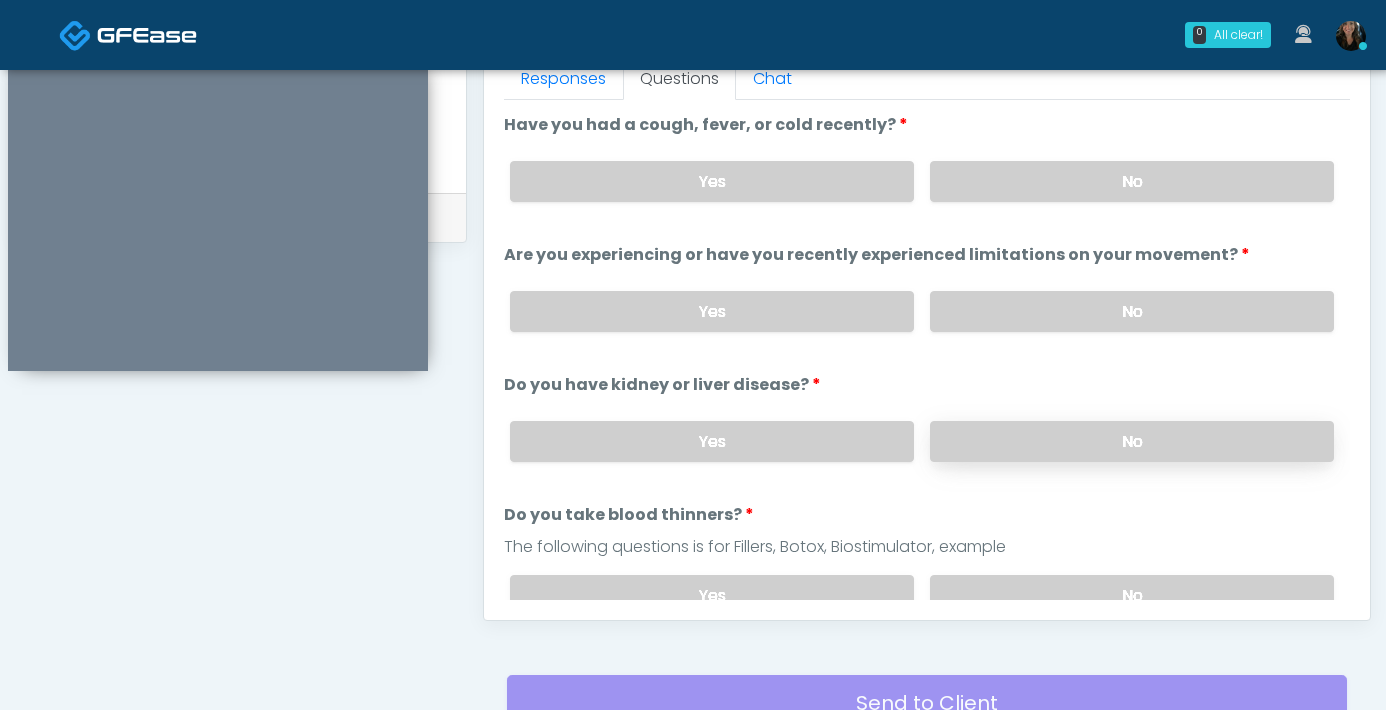 scroll, scrollTop: 873, scrollLeft: 0, axis: vertical 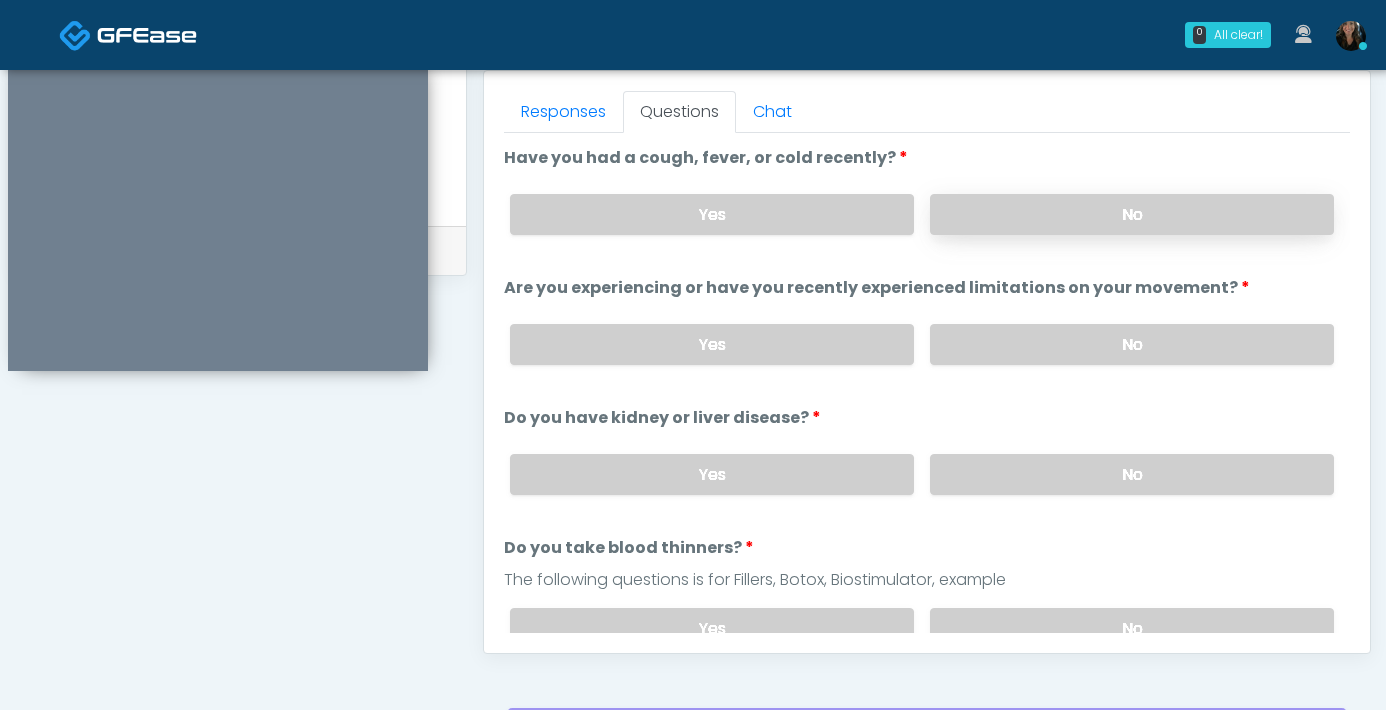 click on "No" at bounding box center (1132, 214) 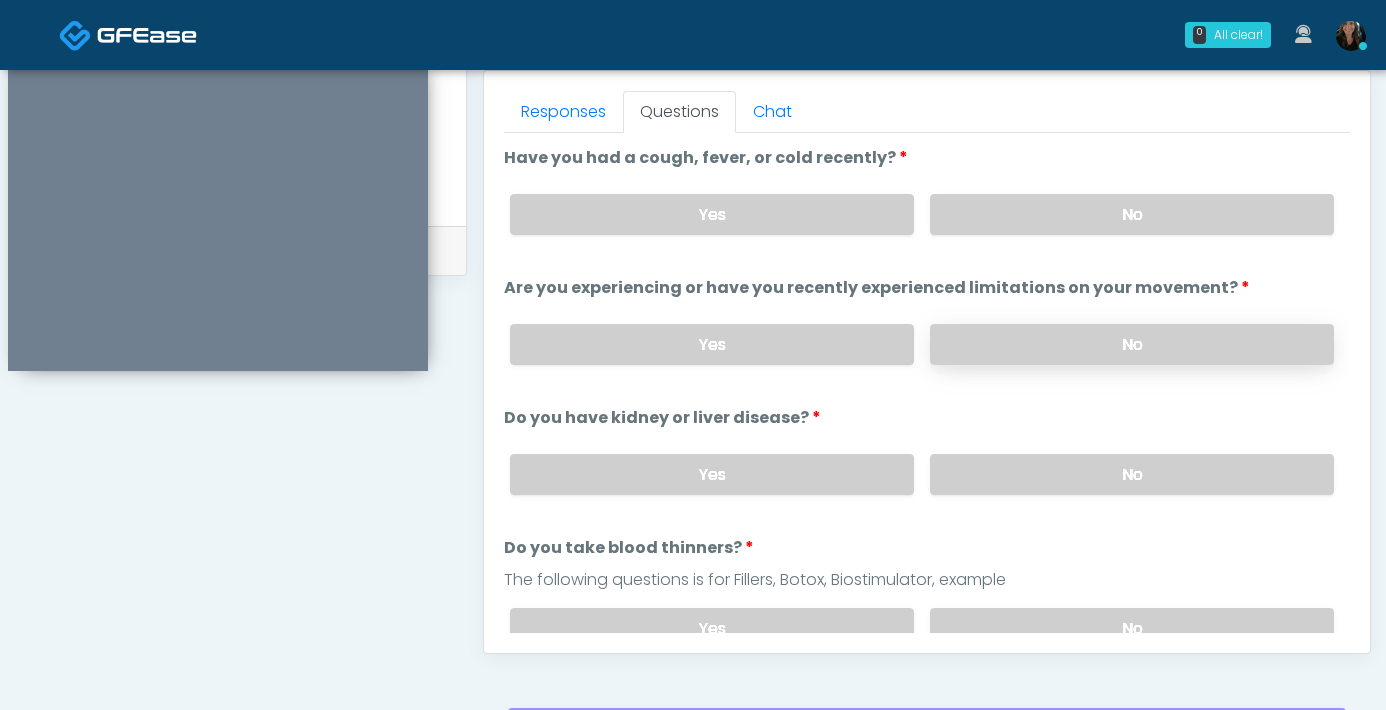 click on "No" at bounding box center (1132, 344) 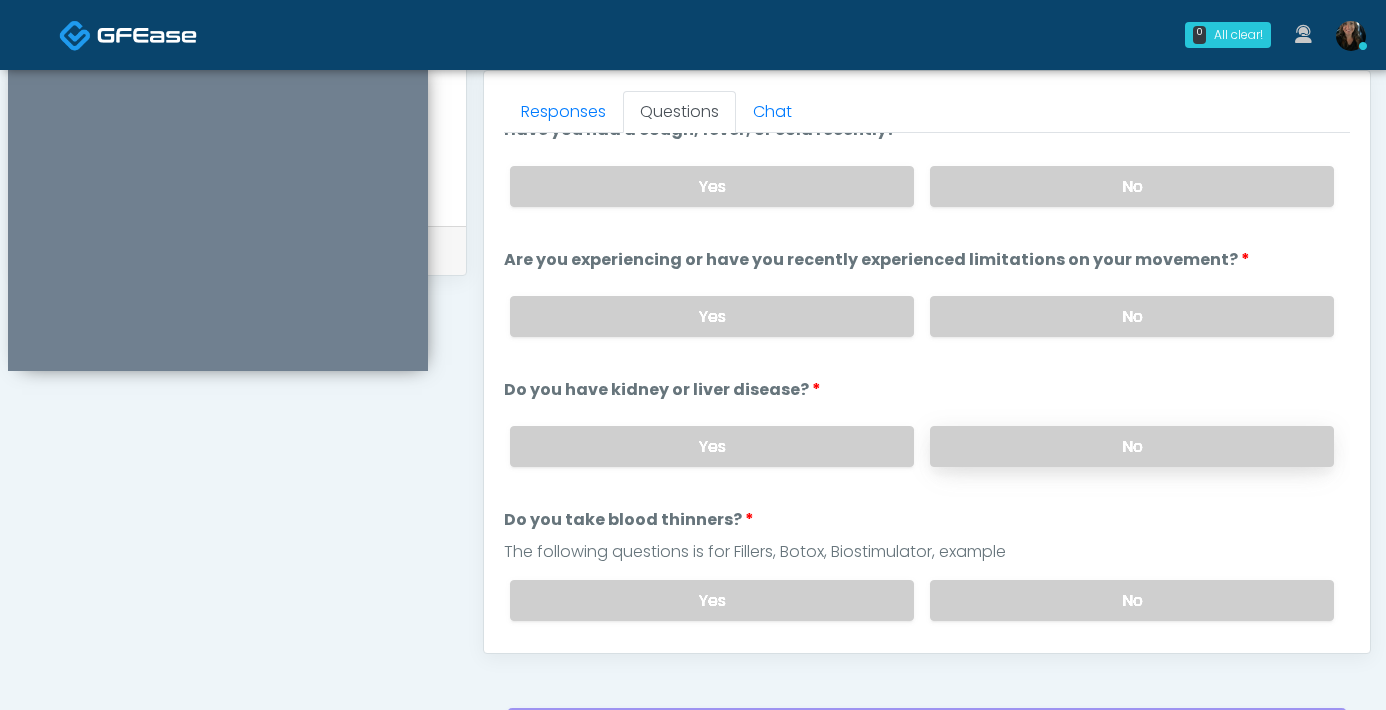 click on "No" at bounding box center [1132, 446] 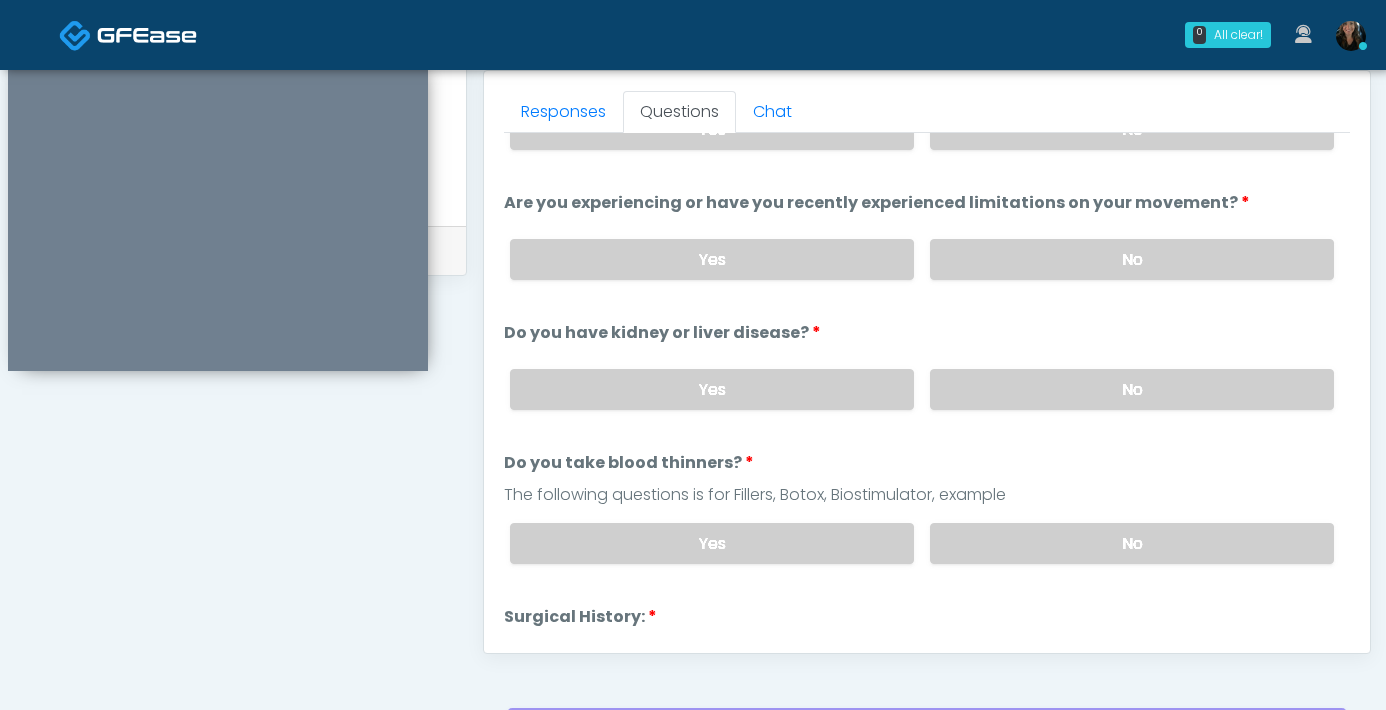 scroll, scrollTop: 86, scrollLeft: 0, axis: vertical 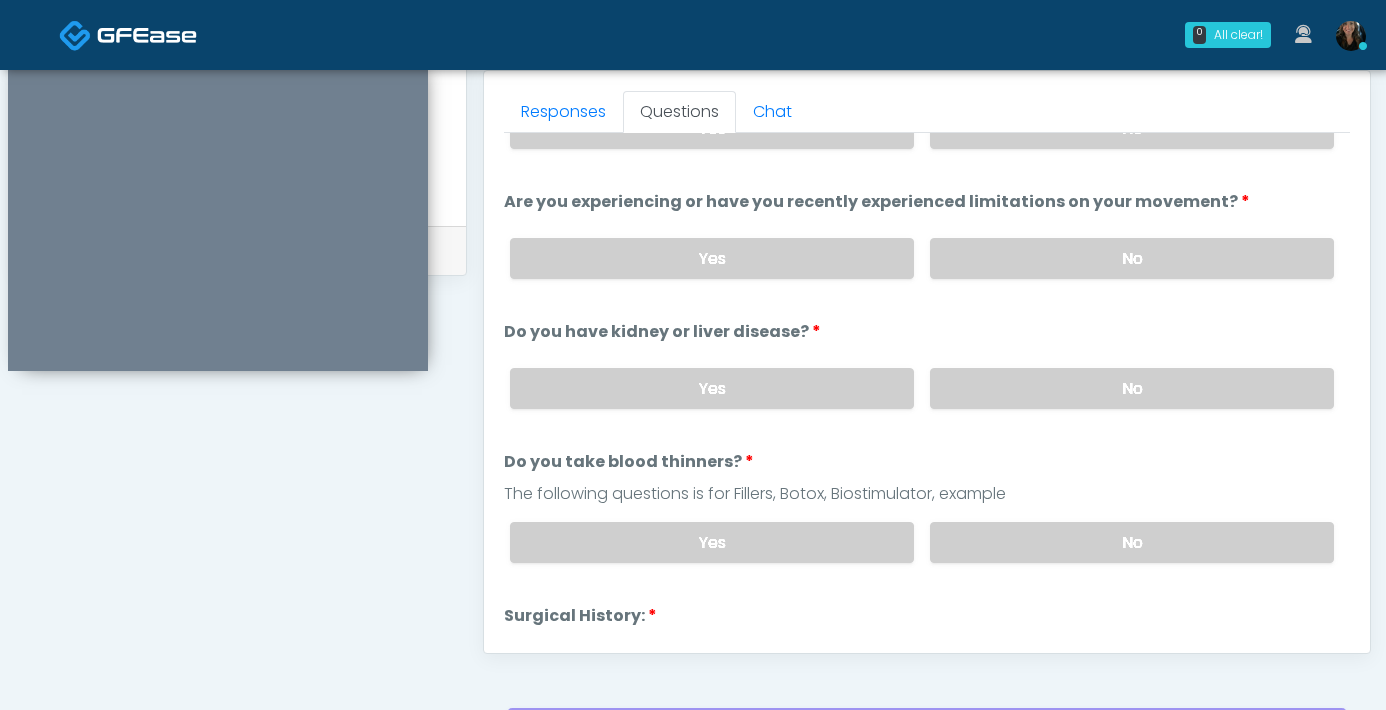 drag, startPoint x: 1064, startPoint y: 537, endPoint x: 1035, endPoint y: 502, distance: 45.453274 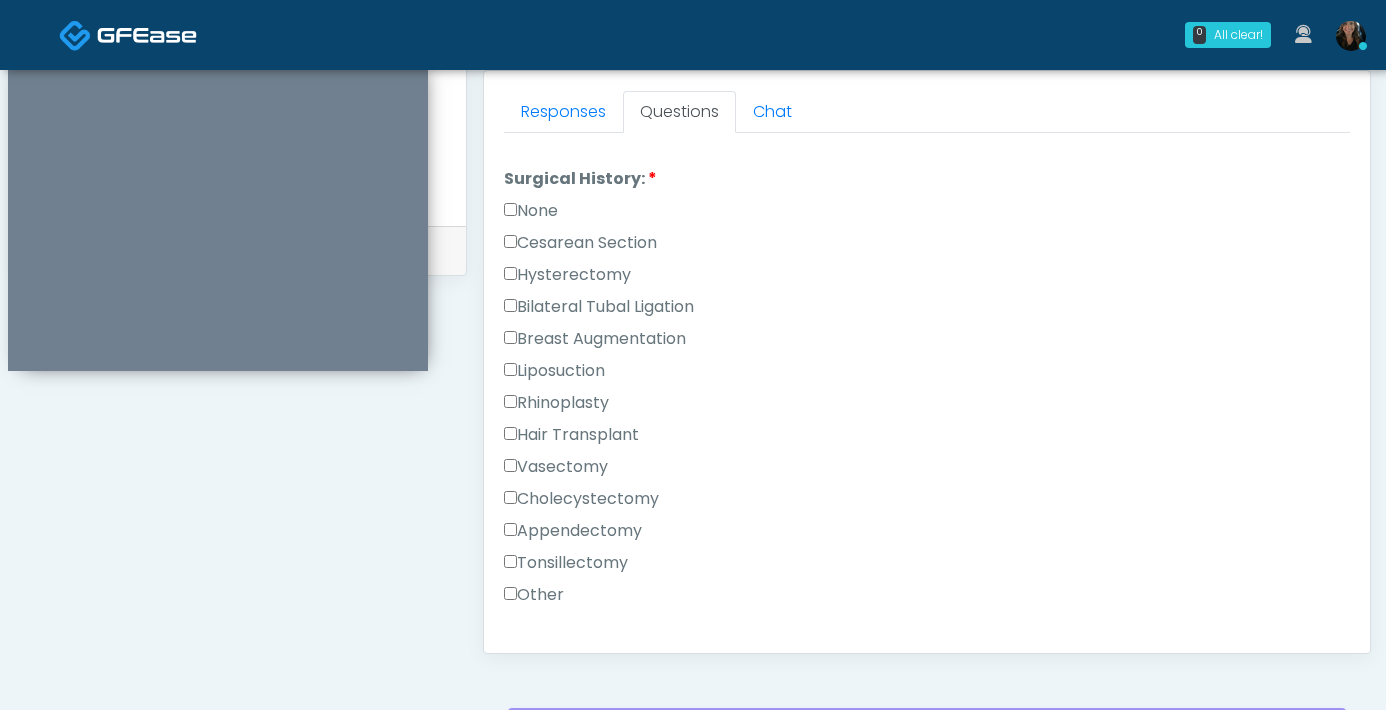 scroll, scrollTop: 519, scrollLeft: 0, axis: vertical 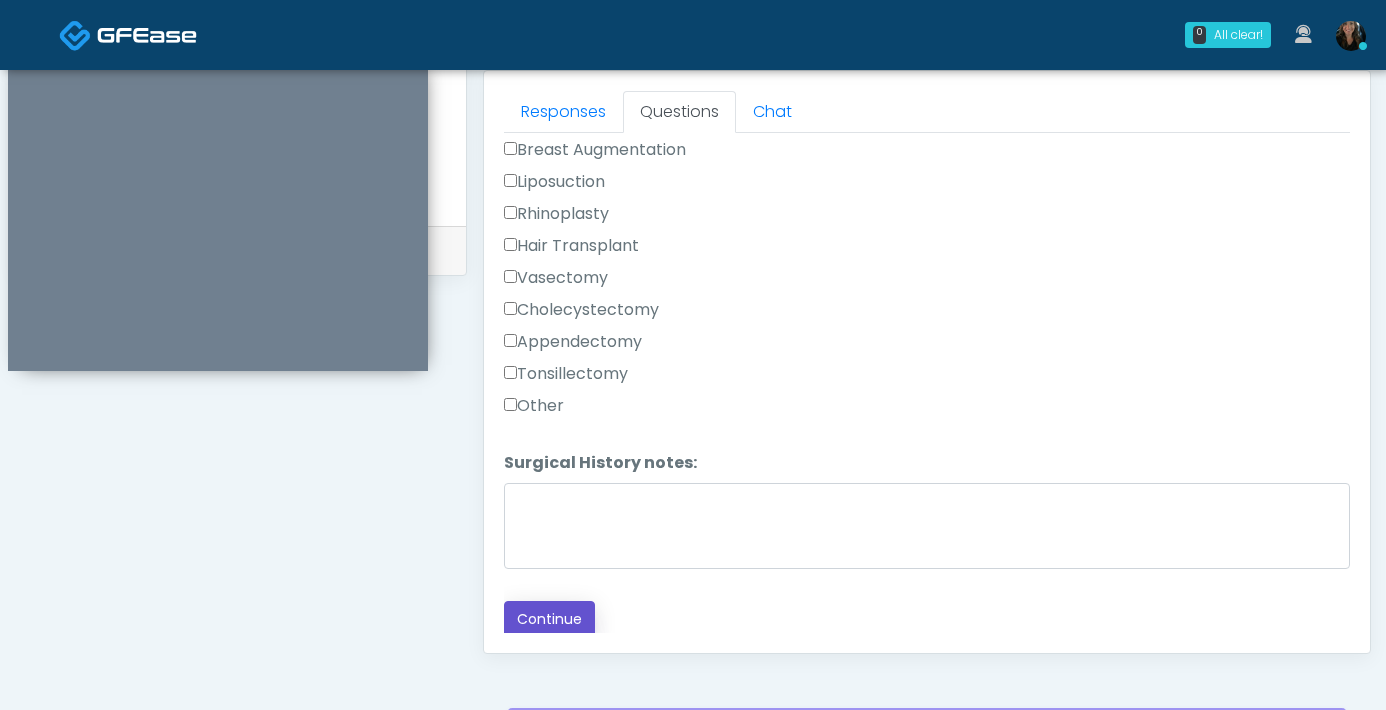 click on "Continue" at bounding box center [549, 619] 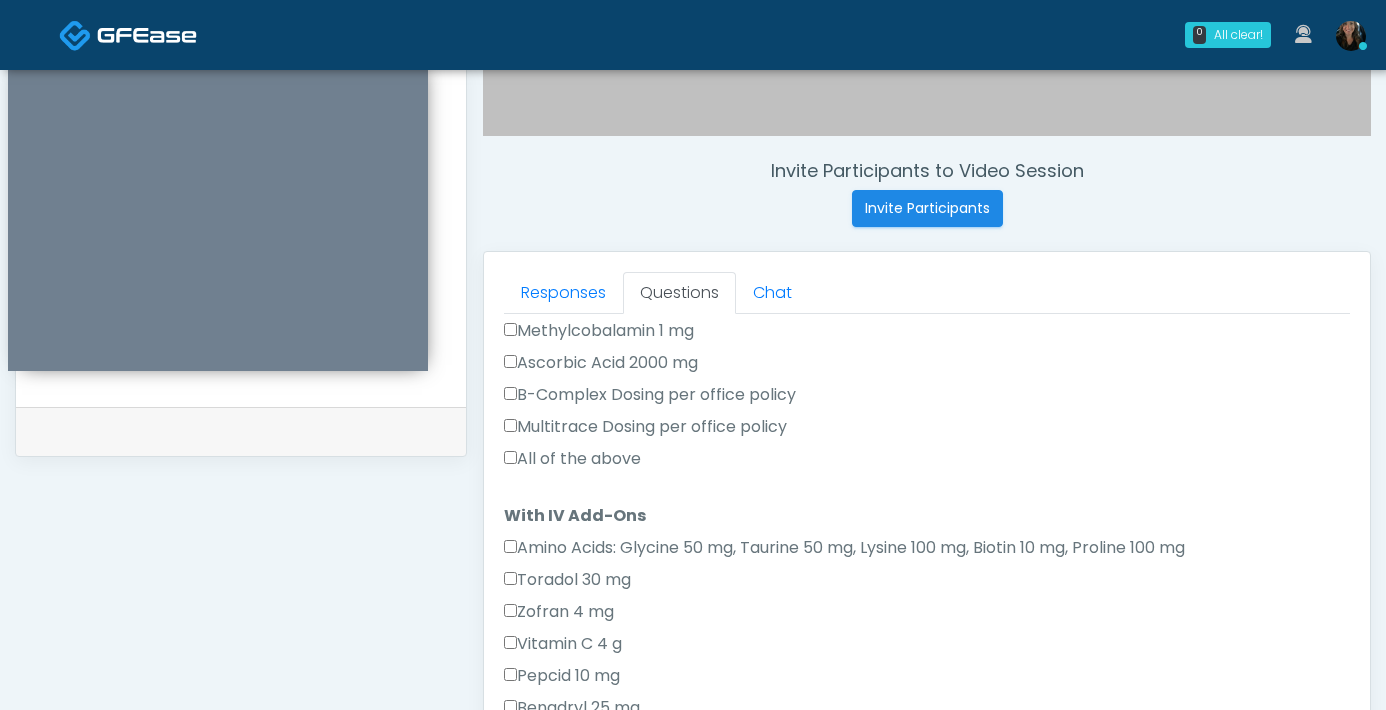 scroll, scrollTop: 689, scrollLeft: 0, axis: vertical 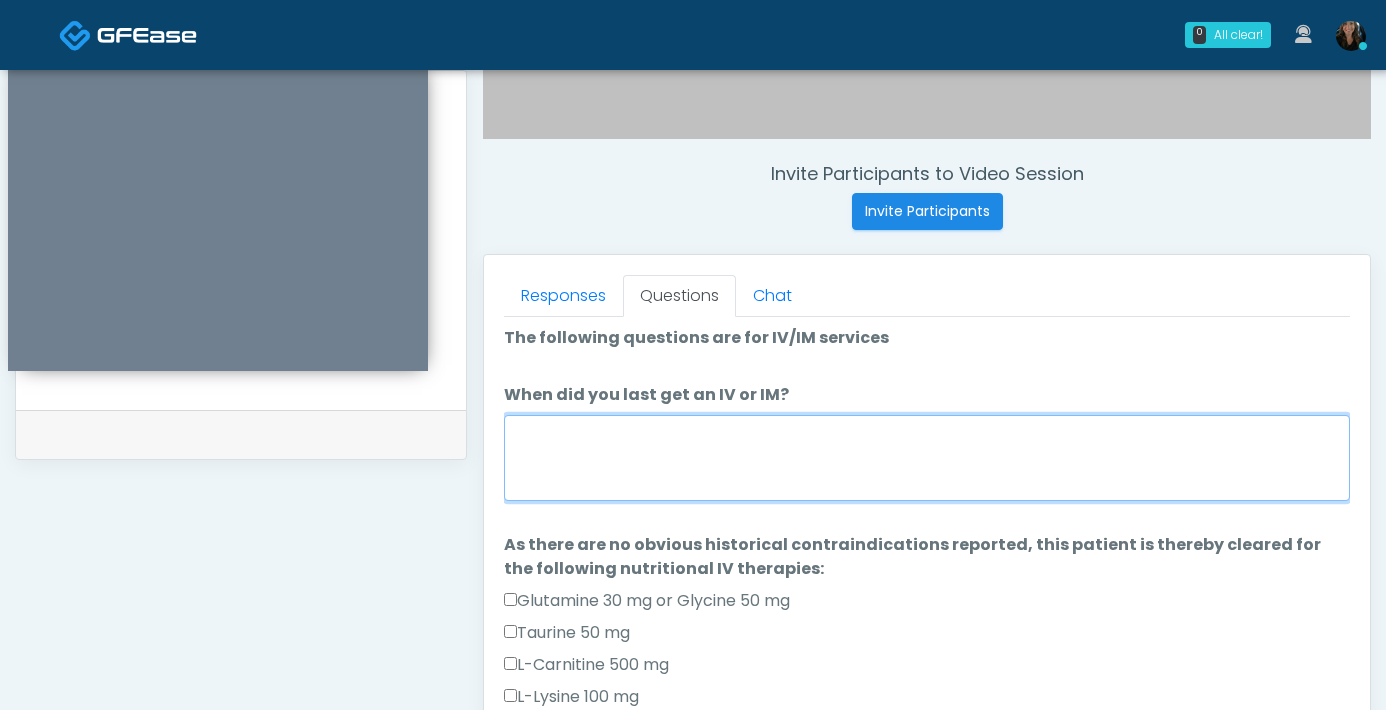 click on "When did you last get an IV or IM?" at bounding box center [927, 458] 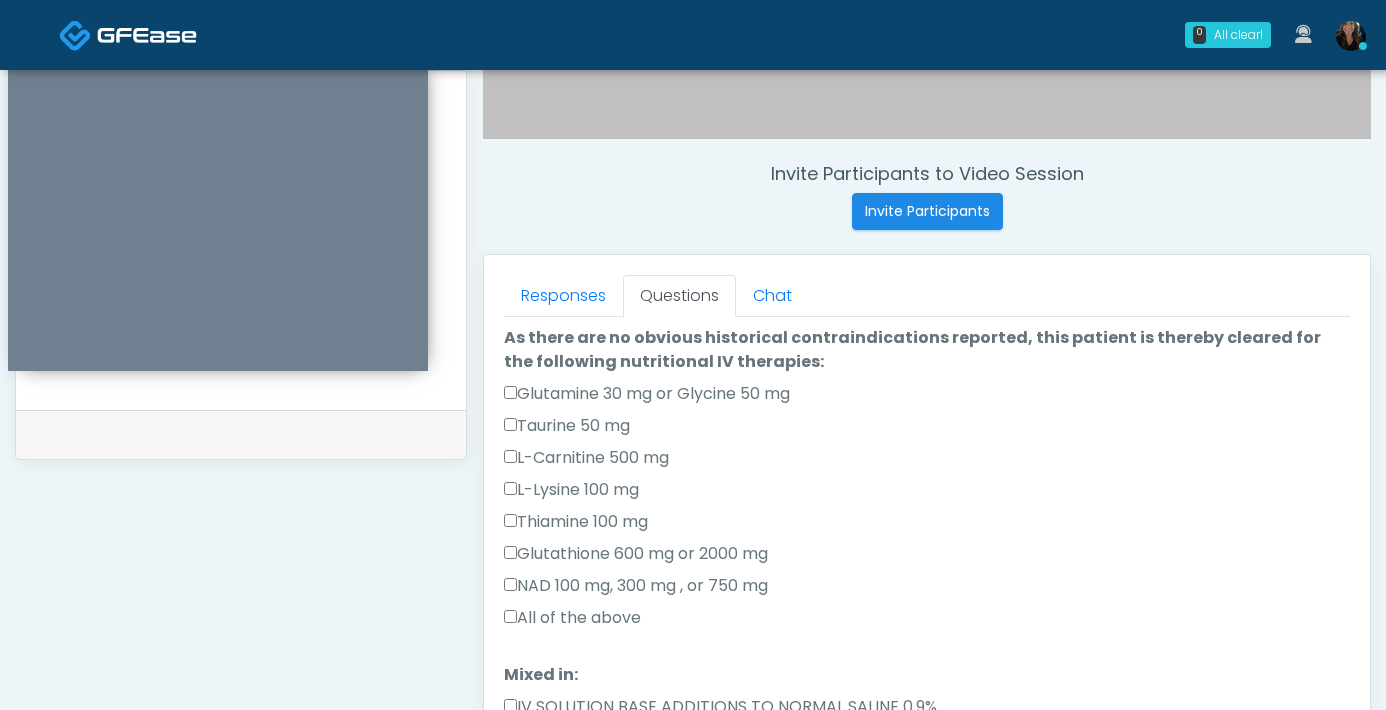 scroll, scrollTop: 238, scrollLeft: 0, axis: vertical 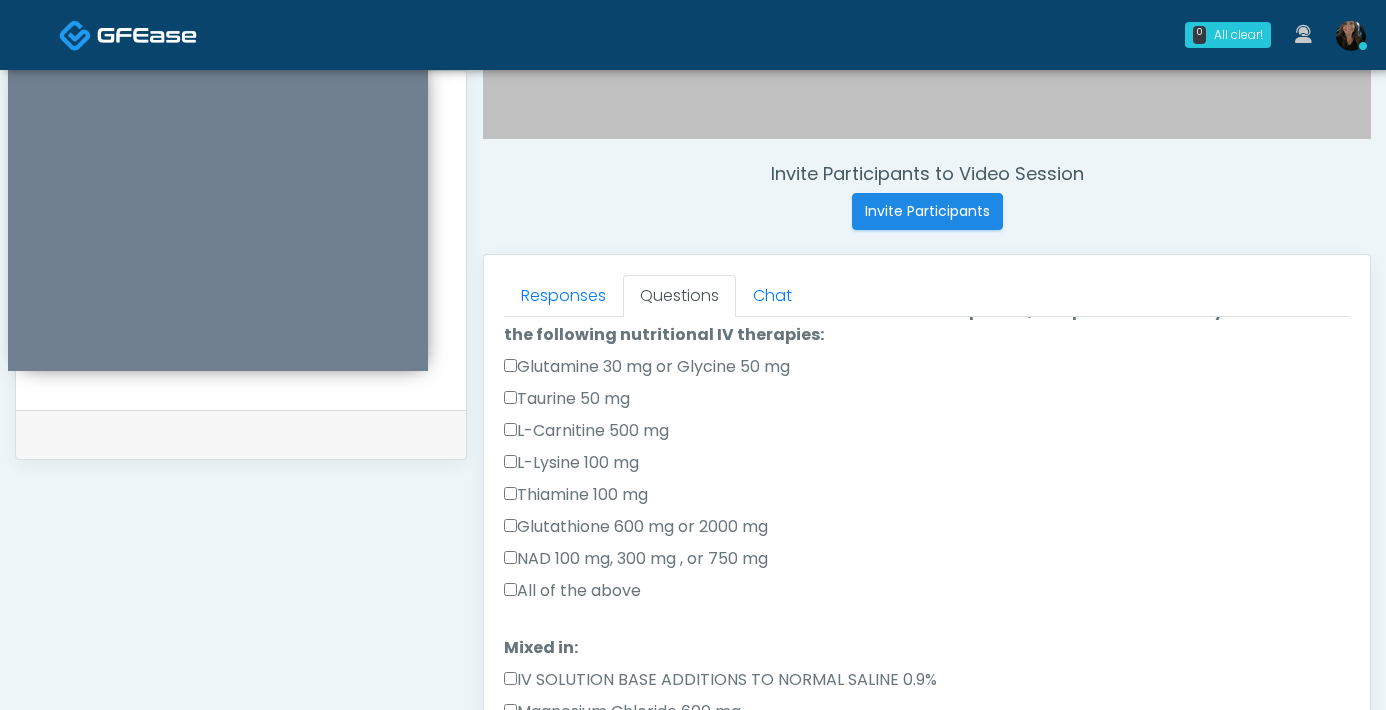 type on "**********" 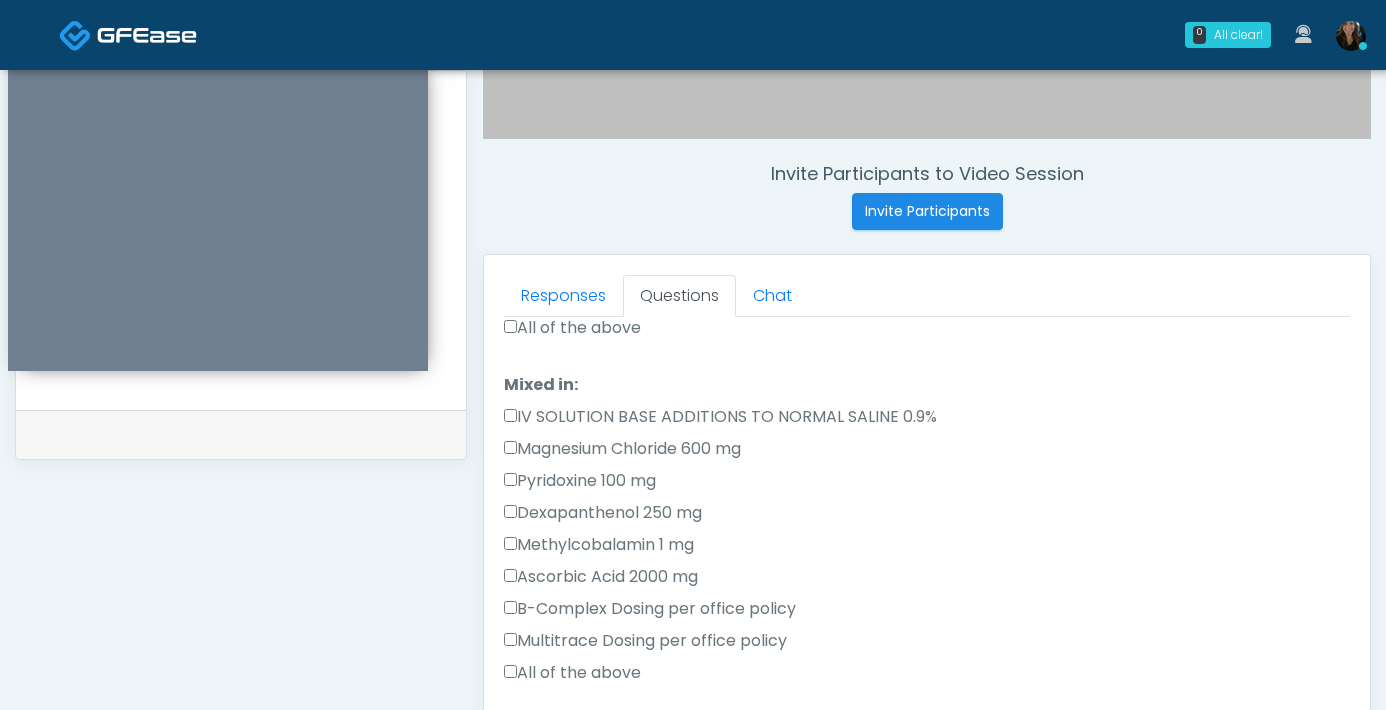 scroll, scrollTop: 819, scrollLeft: 0, axis: vertical 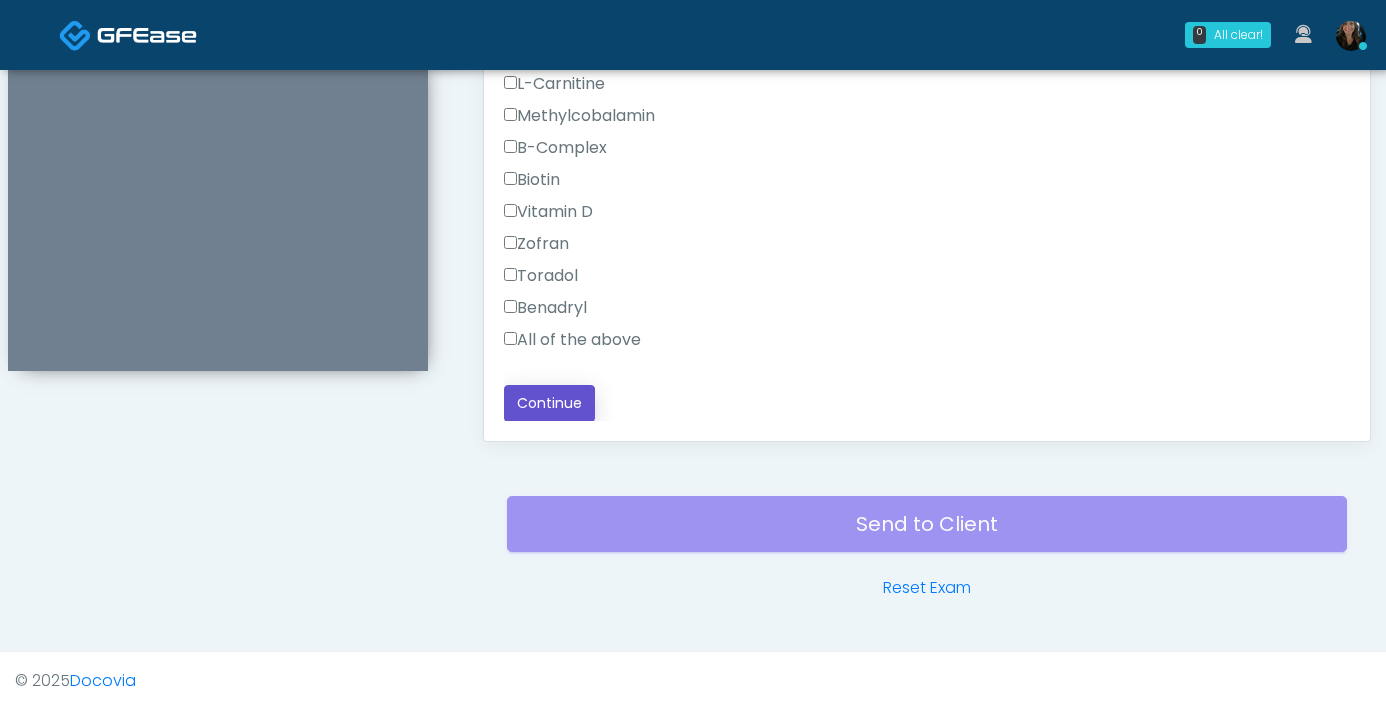 click on "Continue" at bounding box center (549, 403) 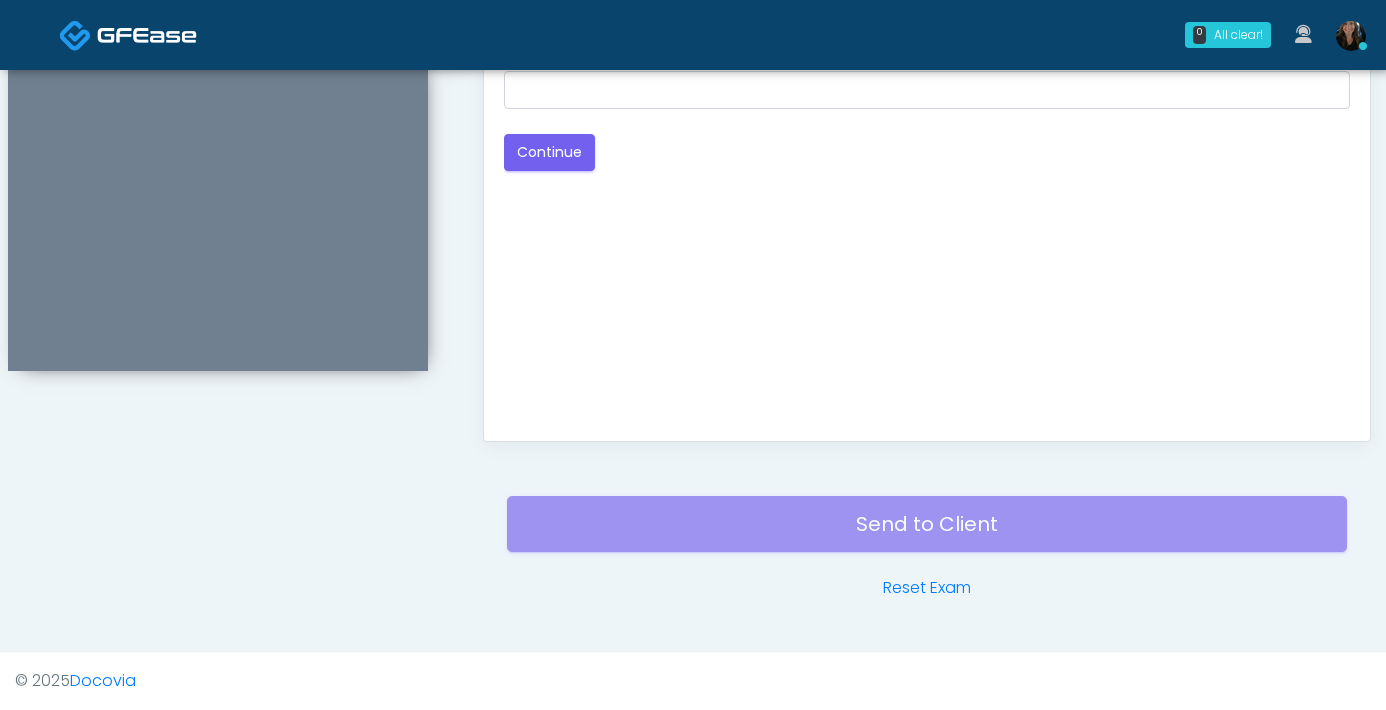 scroll, scrollTop: 0, scrollLeft: 0, axis: both 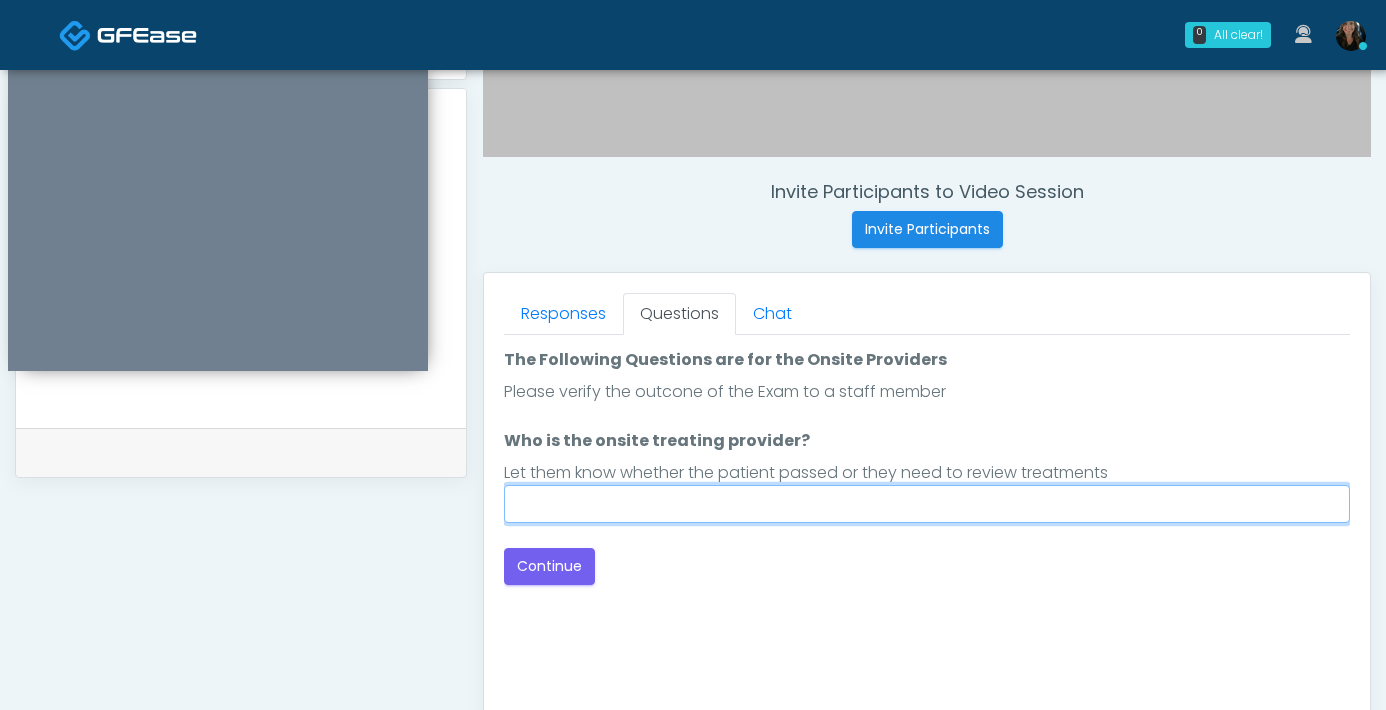 click on "Who is the onsite treating provider?" at bounding box center (927, 504) 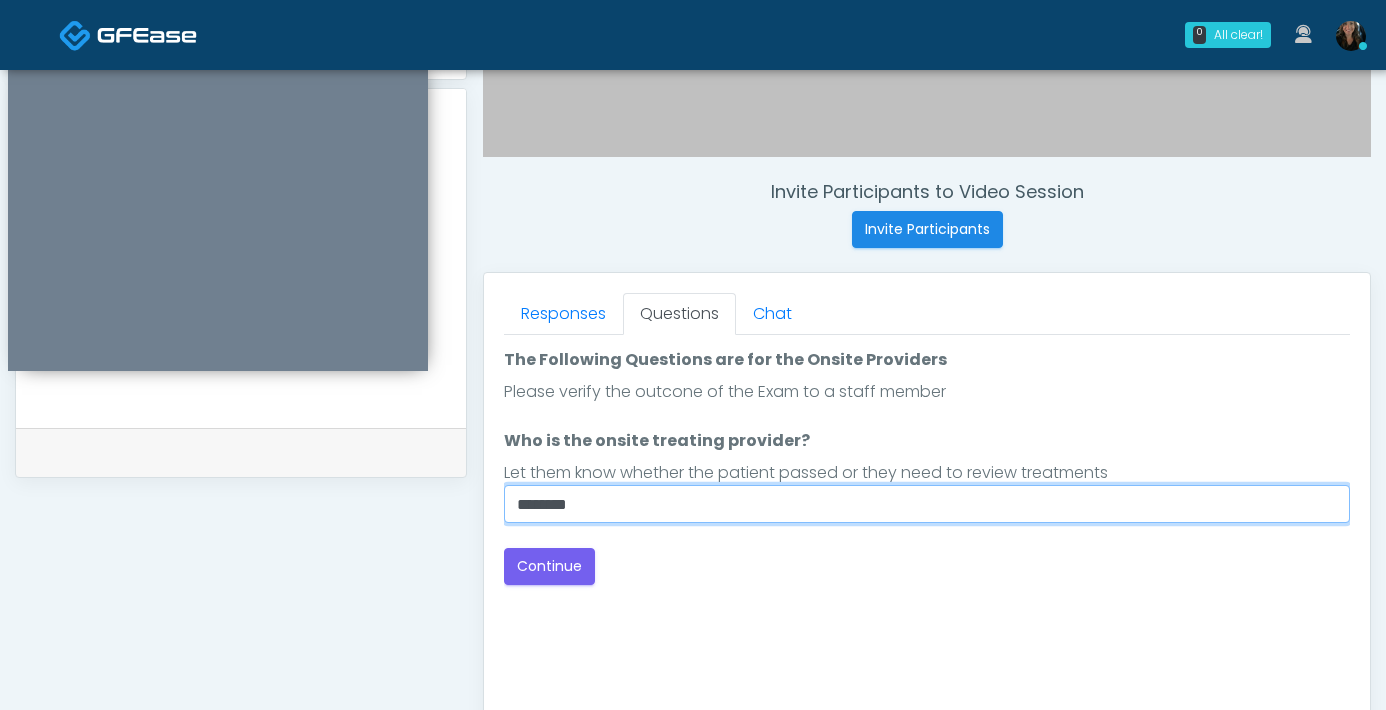 type on "********" 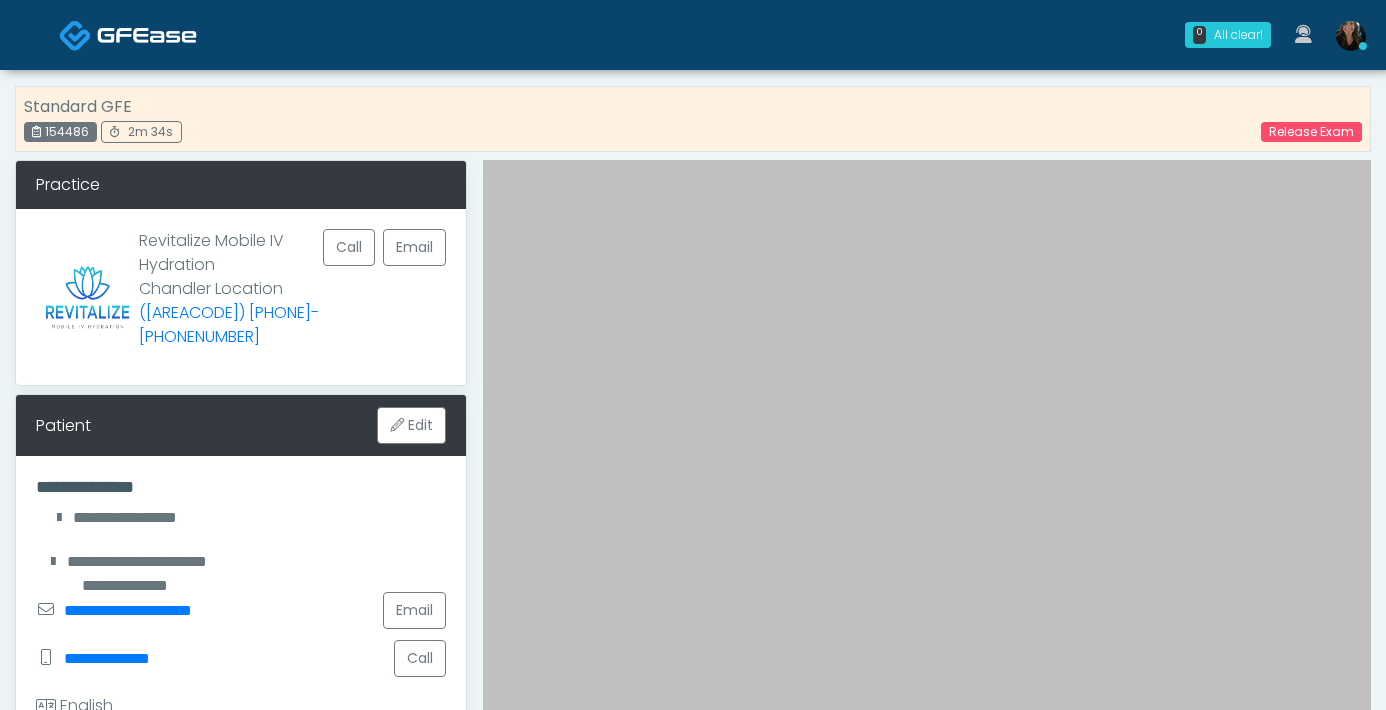 scroll, scrollTop: 681, scrollLeft: 0, axis: vertical 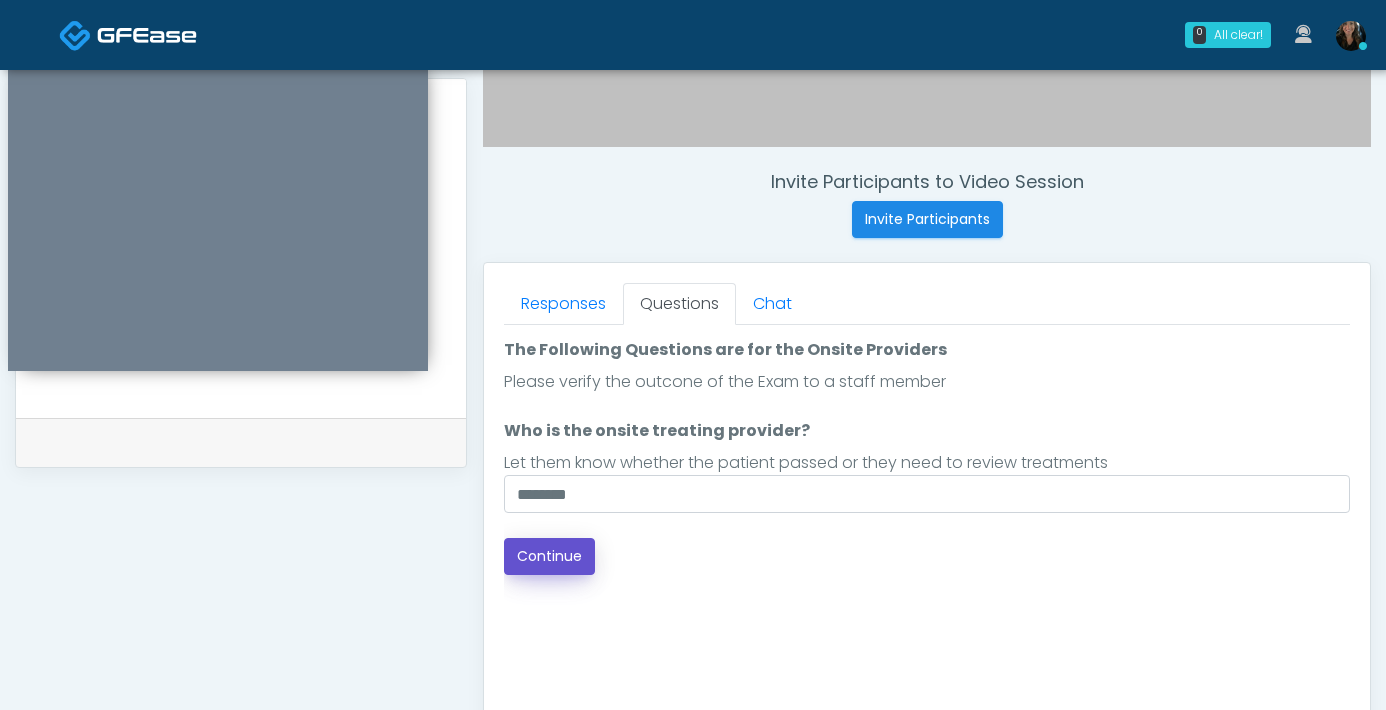 click on "Continue" at bounding box center (549, 556) 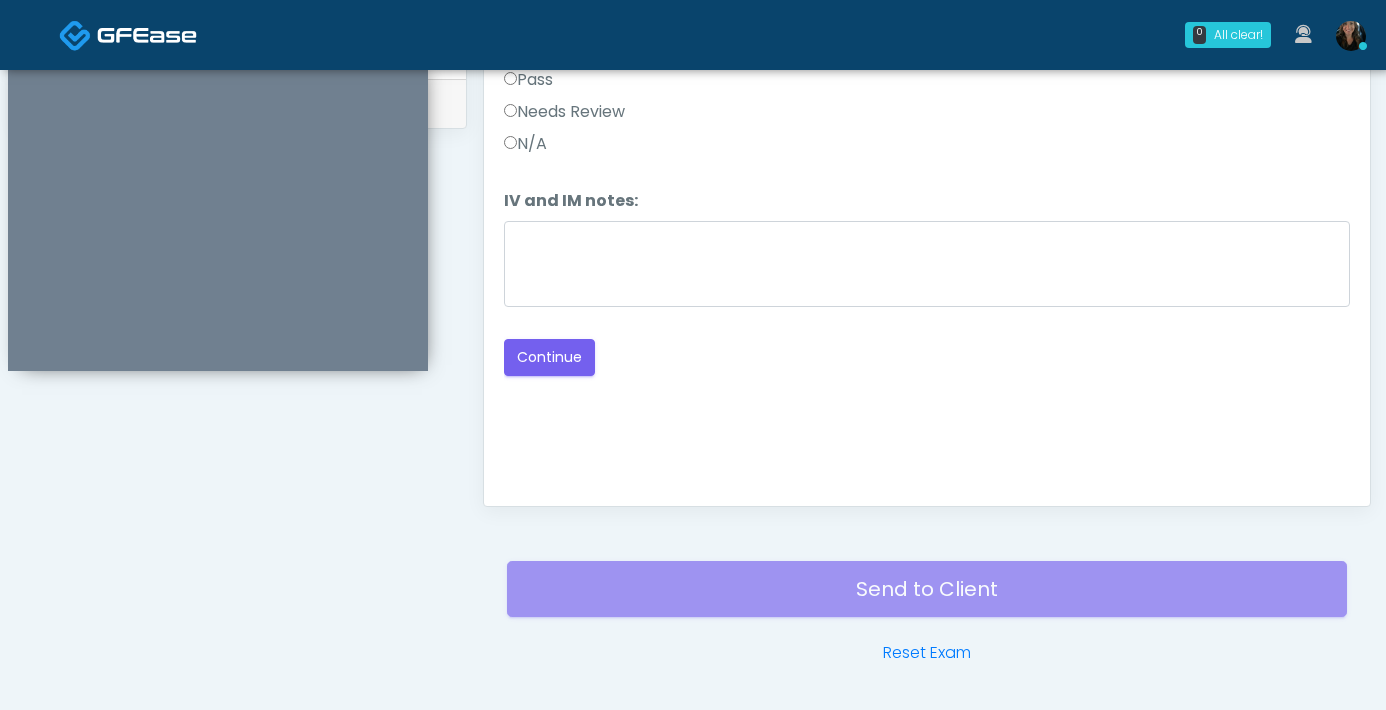 scroll, scrollTop: 740, scrollLeft: 0, axis: vertical 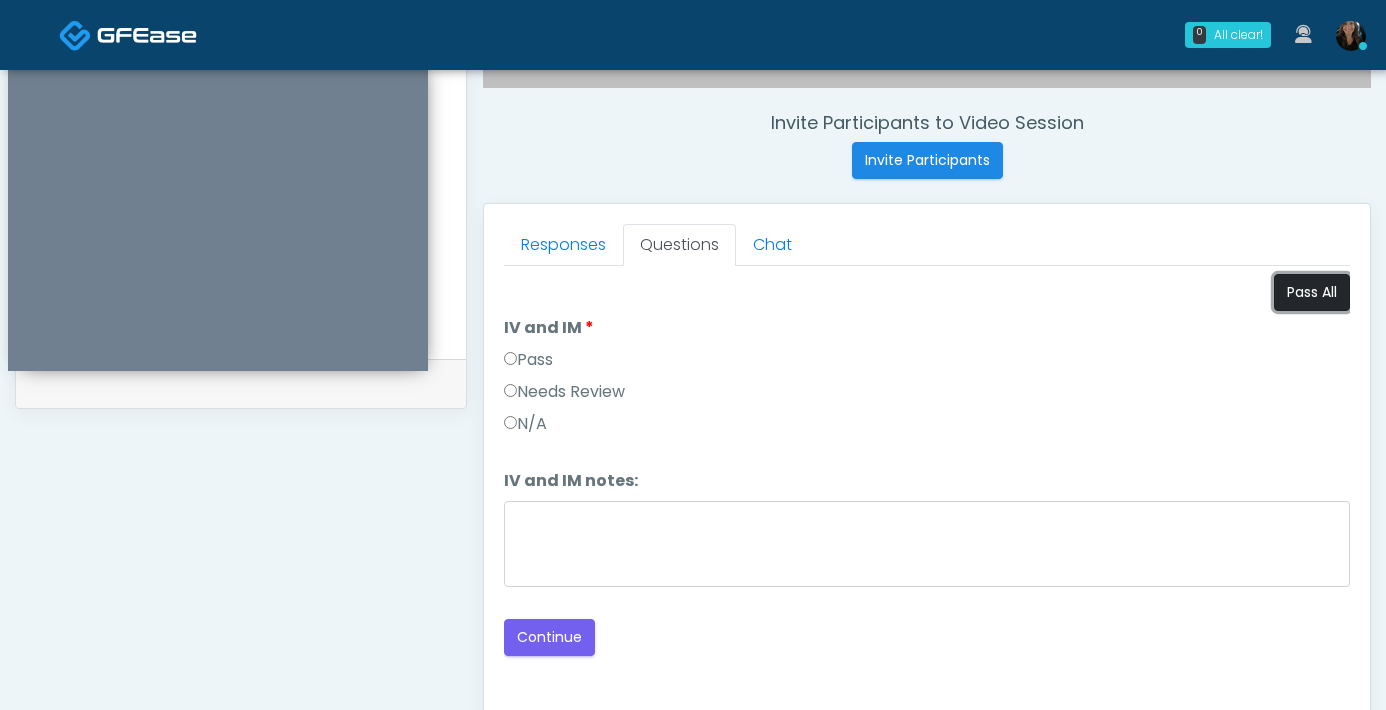 click on "Pass All" at bounding box center (1312, 292) 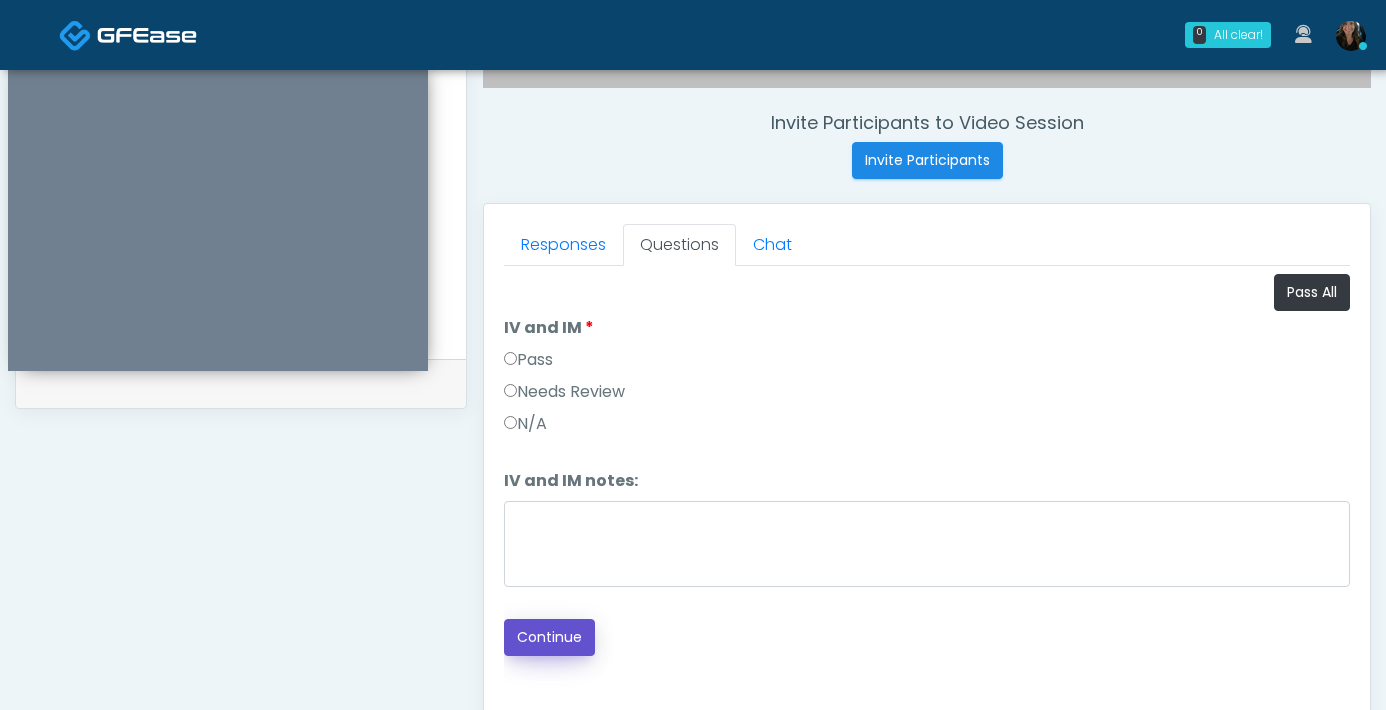 click on "Continue" at bounding box center [549, 637] 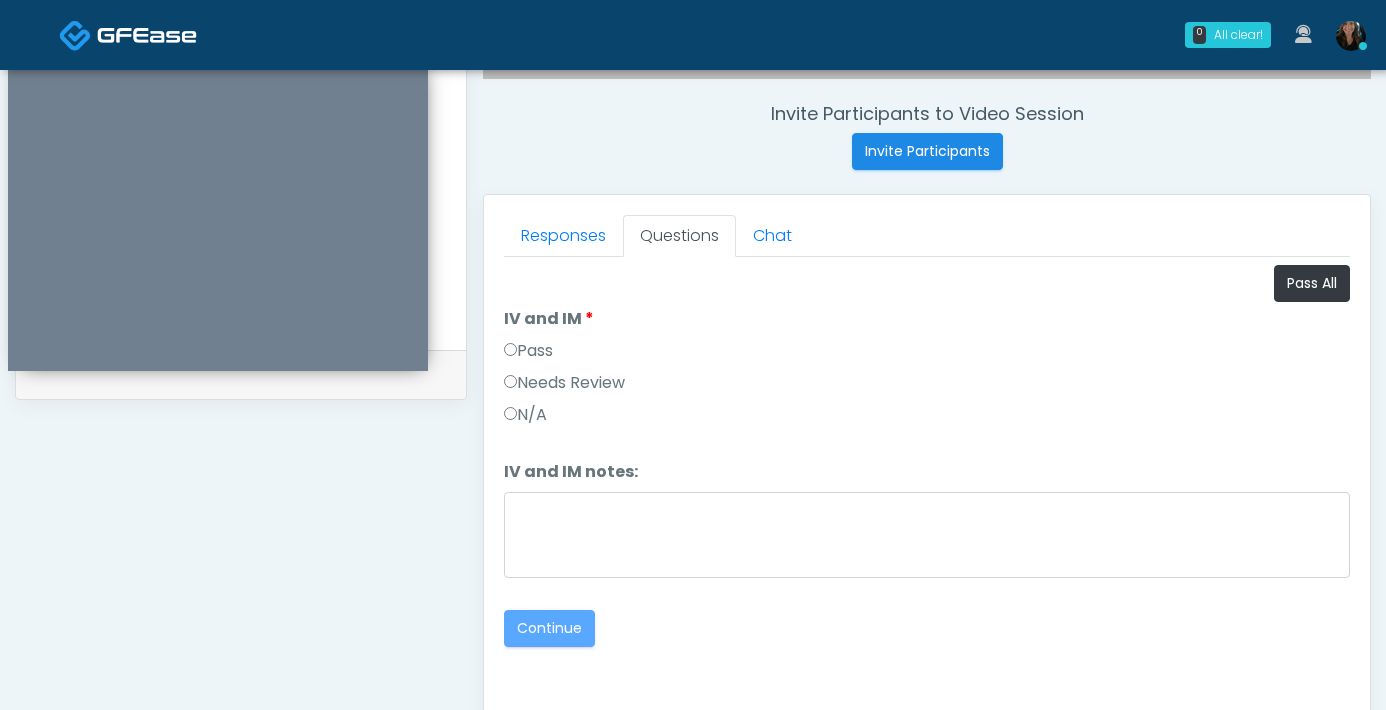 scroll, scrollTop: 1085, scrollLeft: 0, axis: vertical 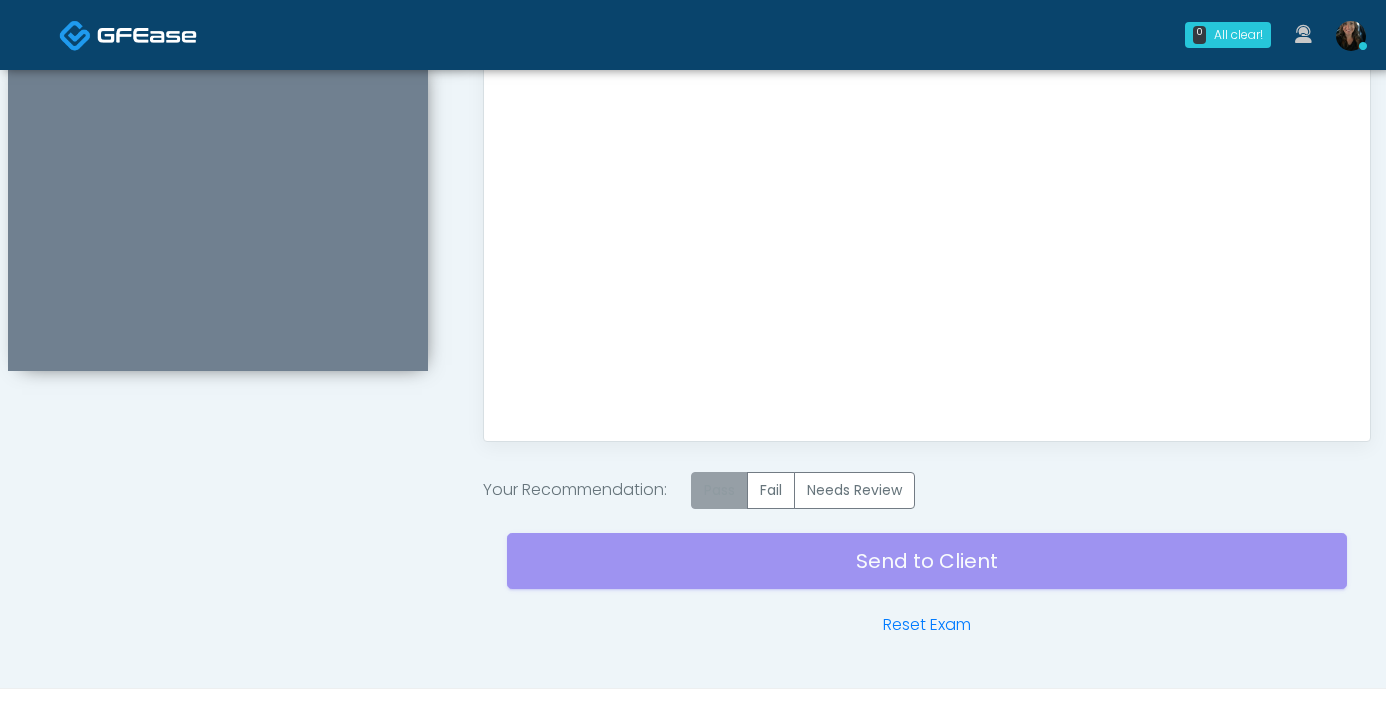click on "Pass" at bounding box center [719, 490] 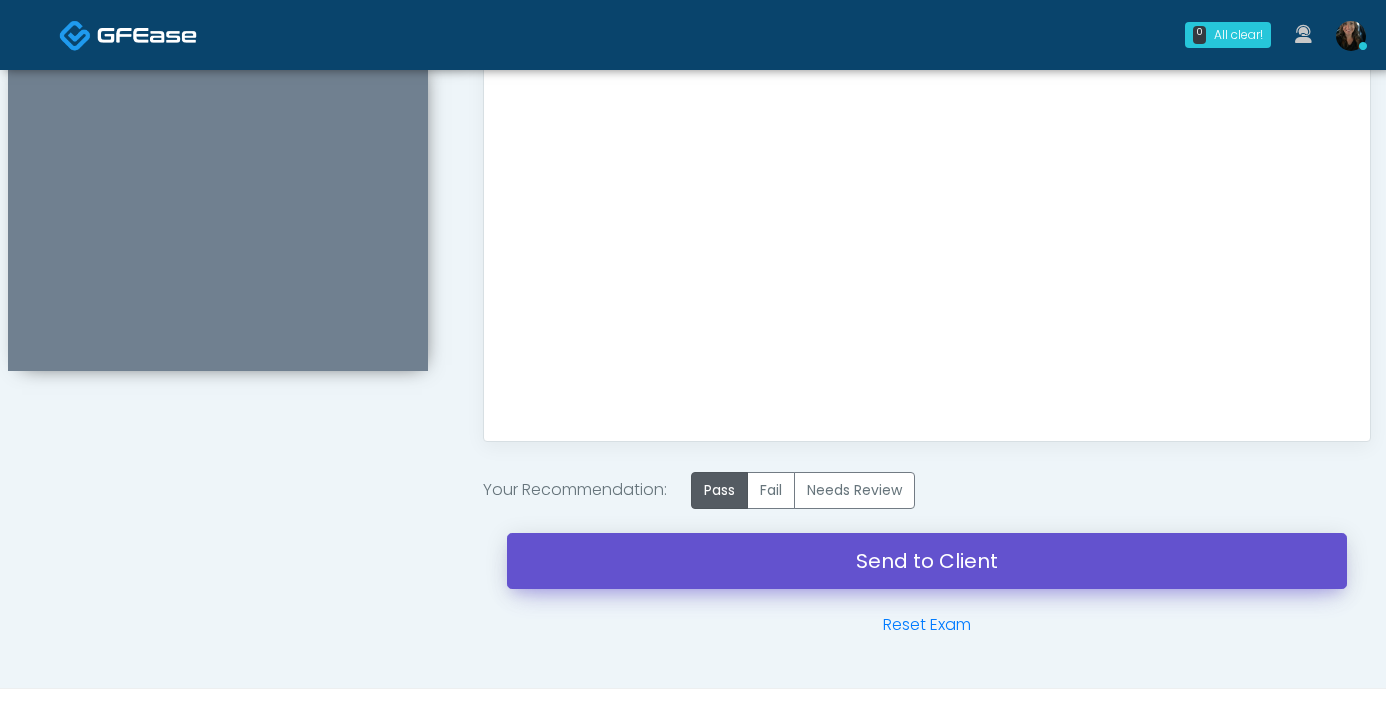 click on "Send to Client" at bounding box center [927, 561] 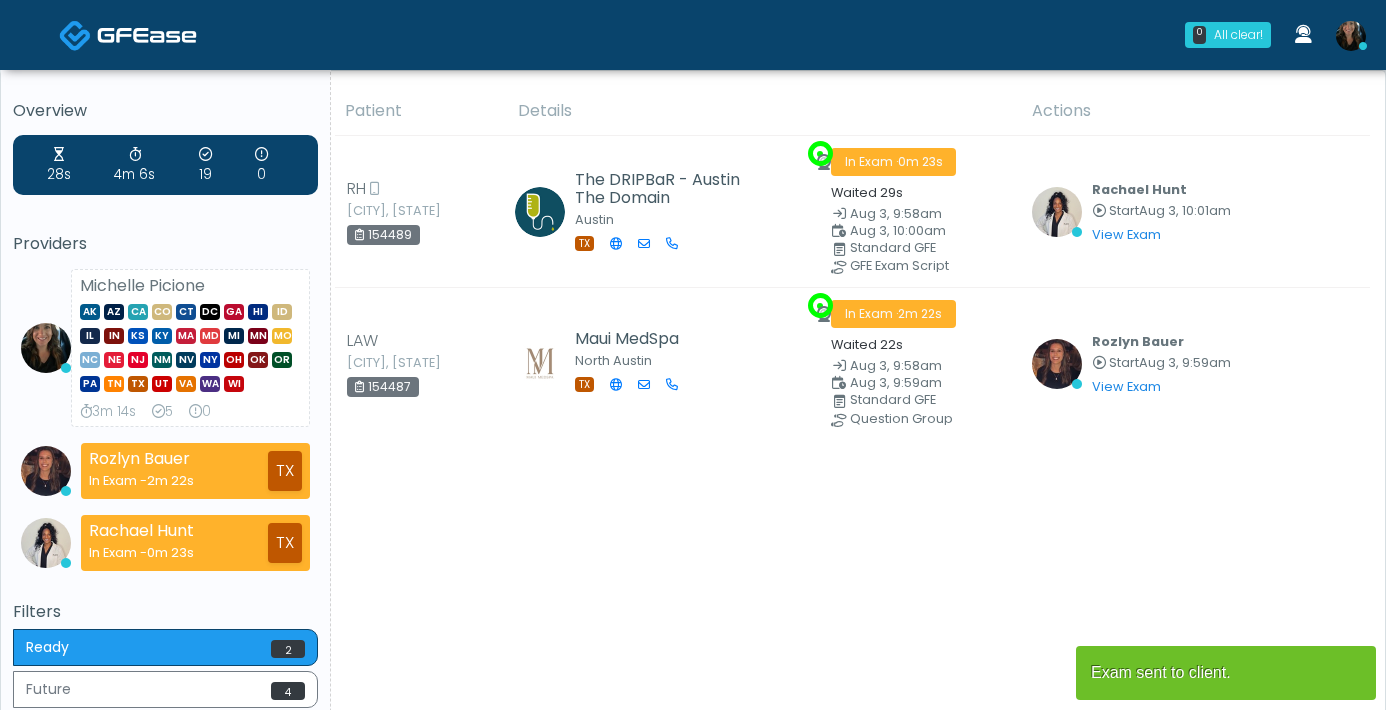 scroll, scrollTop: 0, scrollLeft: 0, axis: both 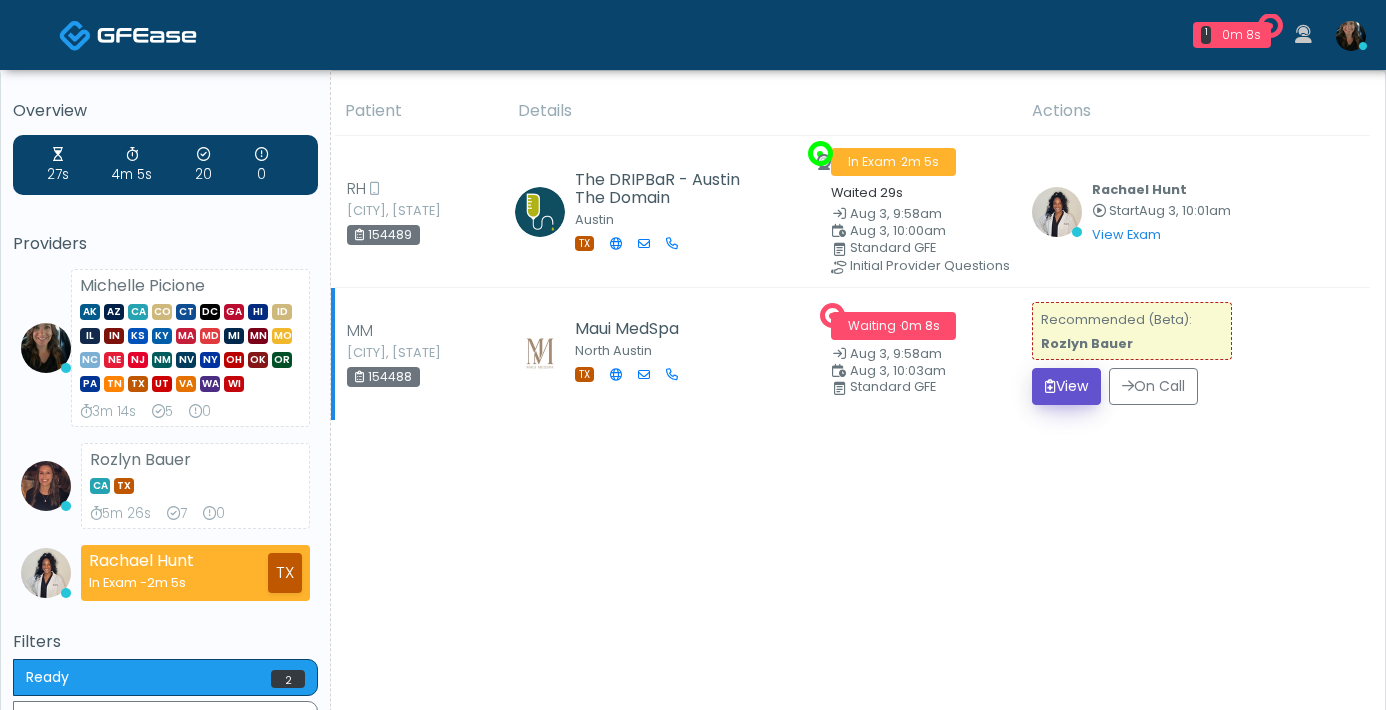 click on "View" at bounding box center [1066, 386] 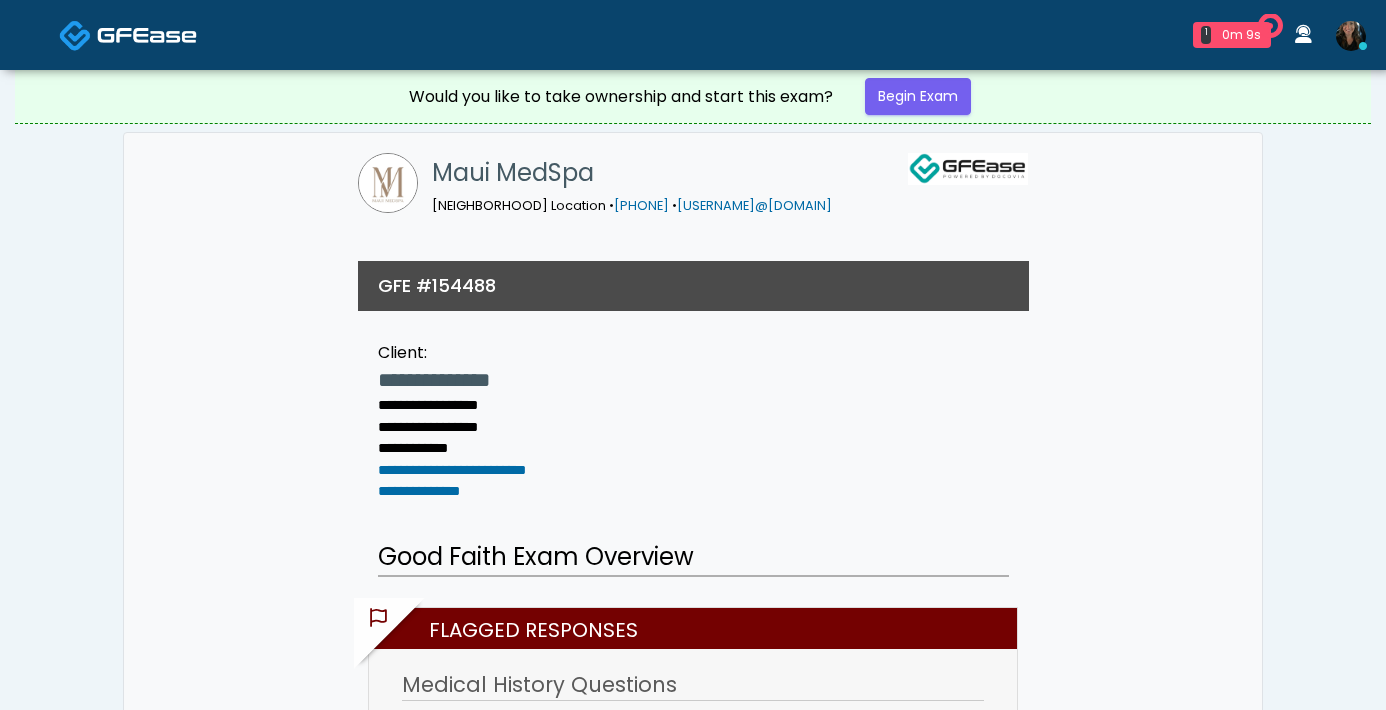 scroll, scrollTop: 0, scrollLeft: 0, axis: both 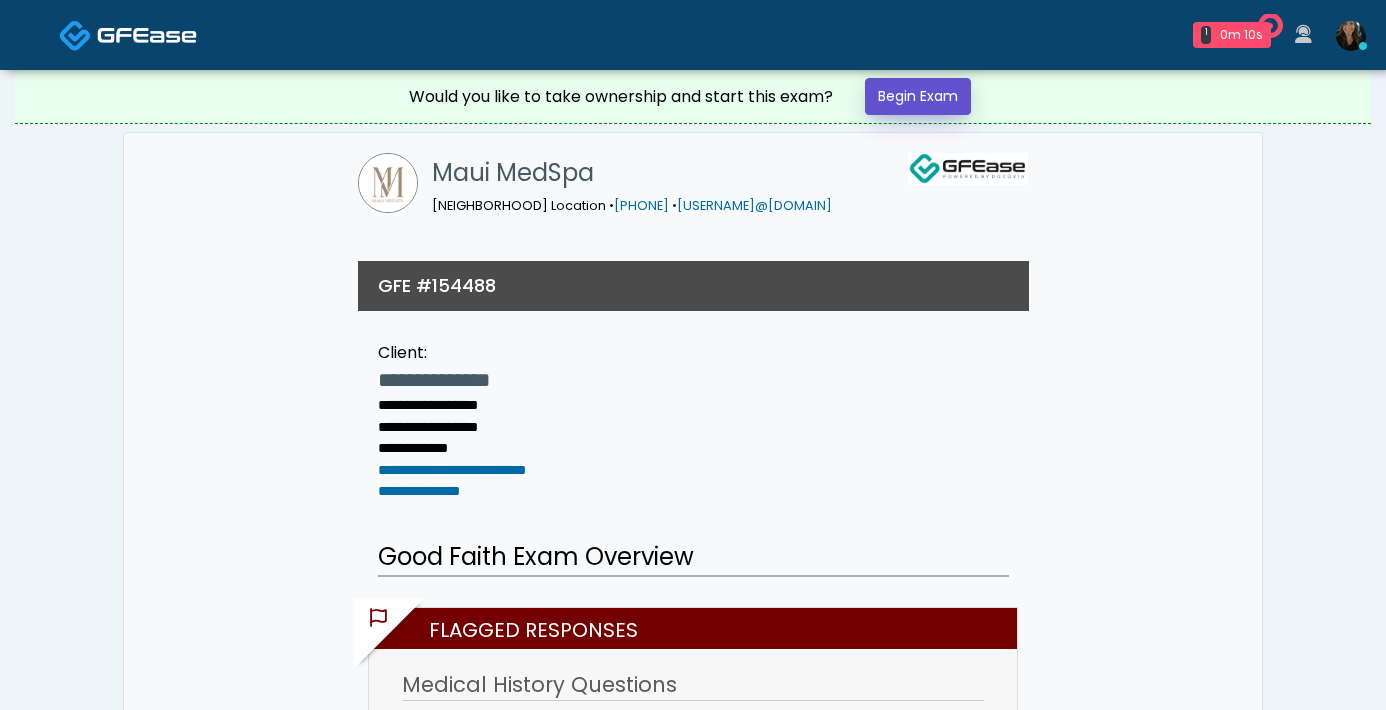 click on "Begin Exam" at bounding box center [918, 96] 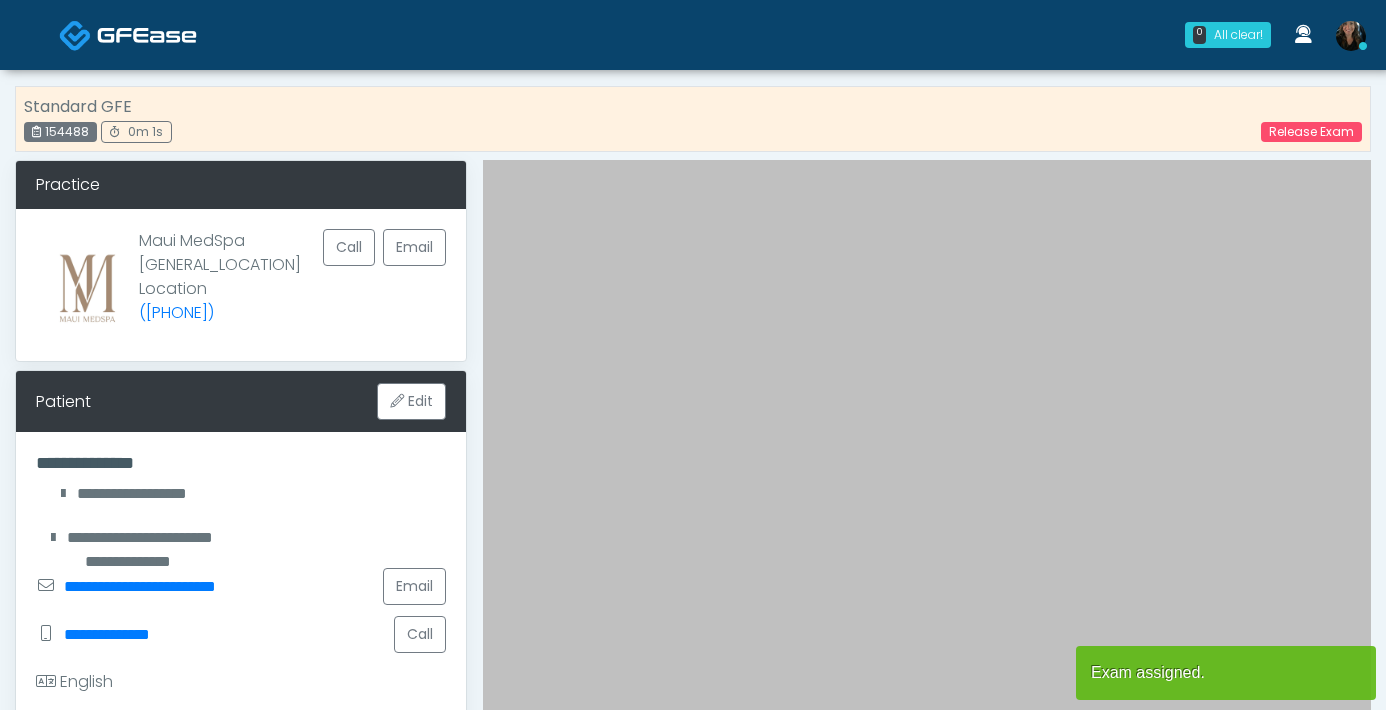 scroll, scrollTop: 0, scrollLeft: 0, axis: both 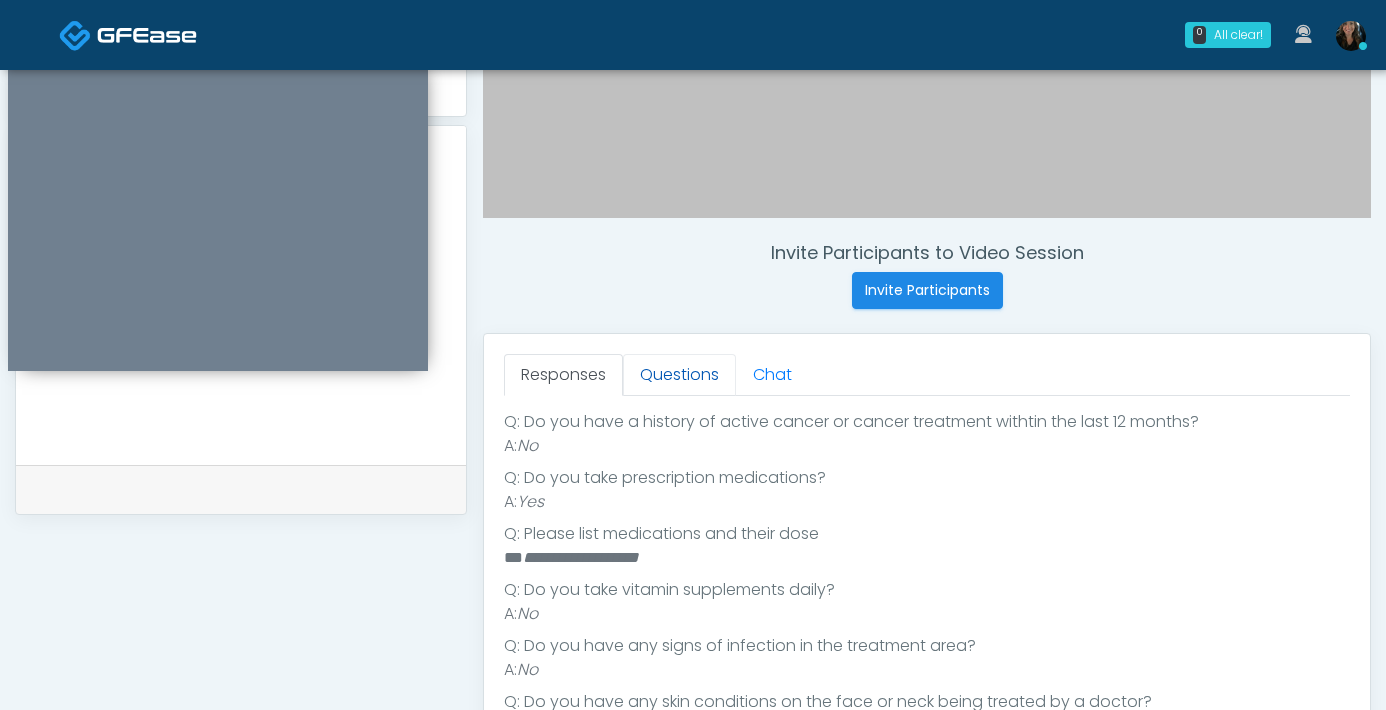 click on "Questions" at bounding box center [679, 375] 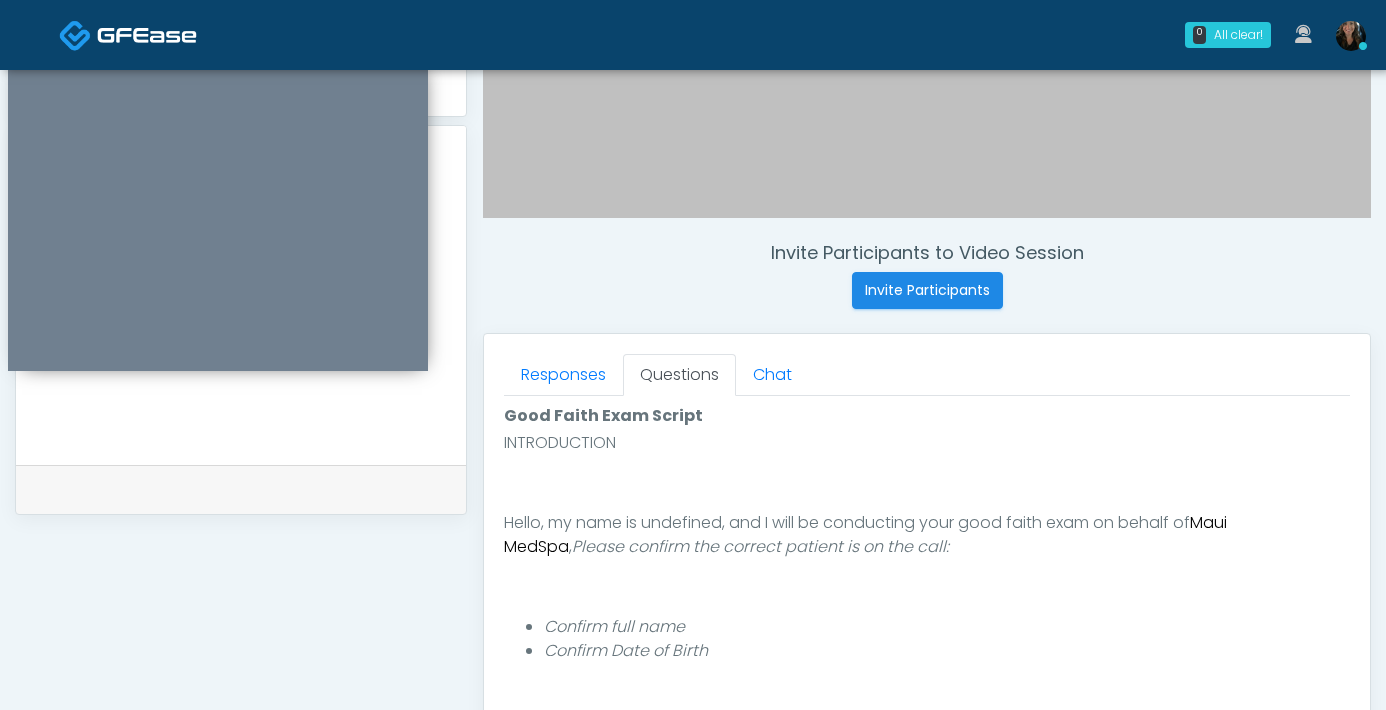 scroll, scrollTop: 83, scrollLeft: 0, axis: vertical 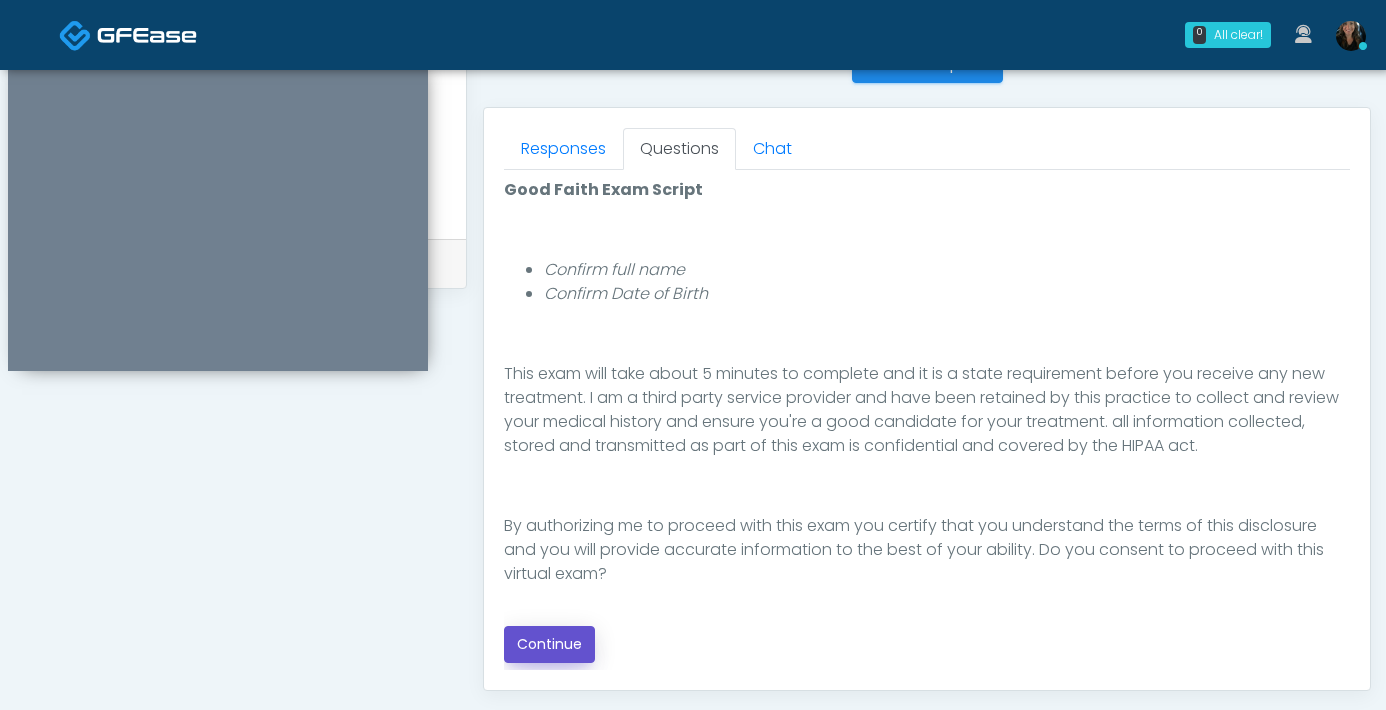 click on "Continue" at bounding box center [549, 644] 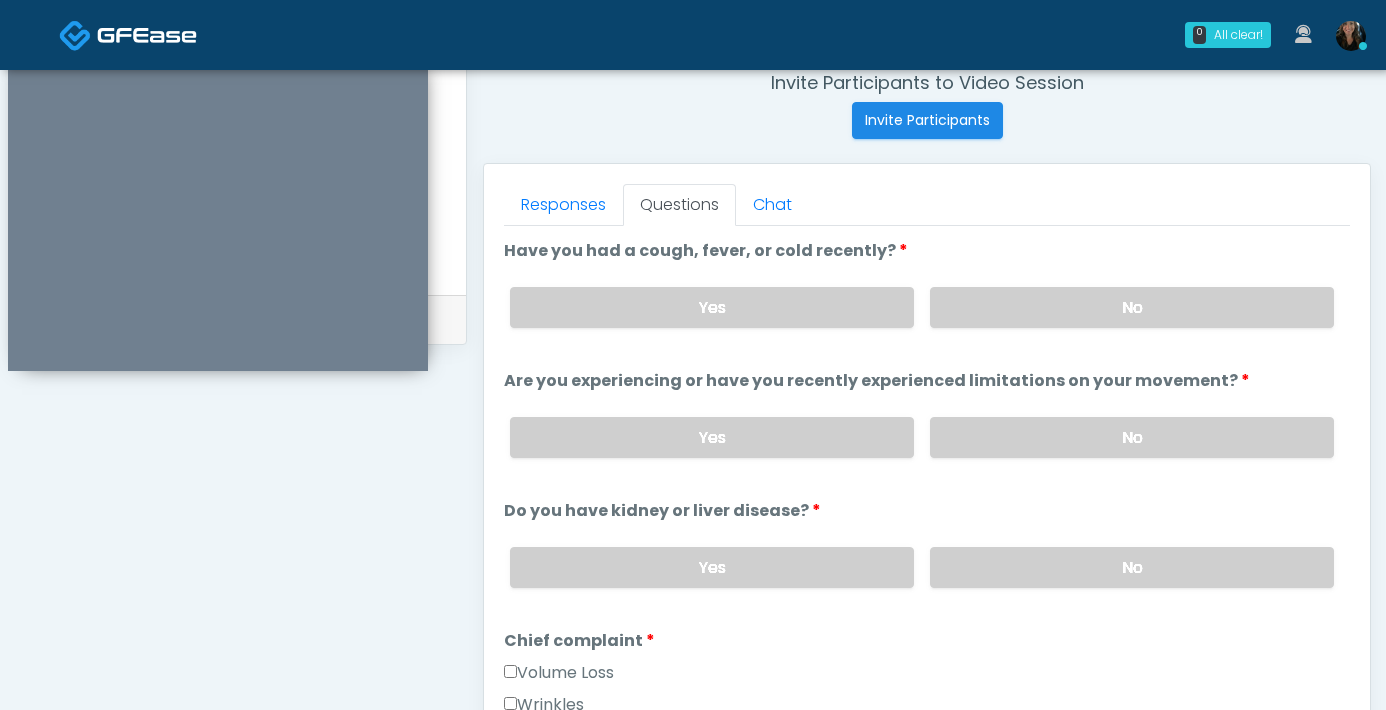 scroll, scrollTop: 778, scrollLeft: 0, axis: vertical 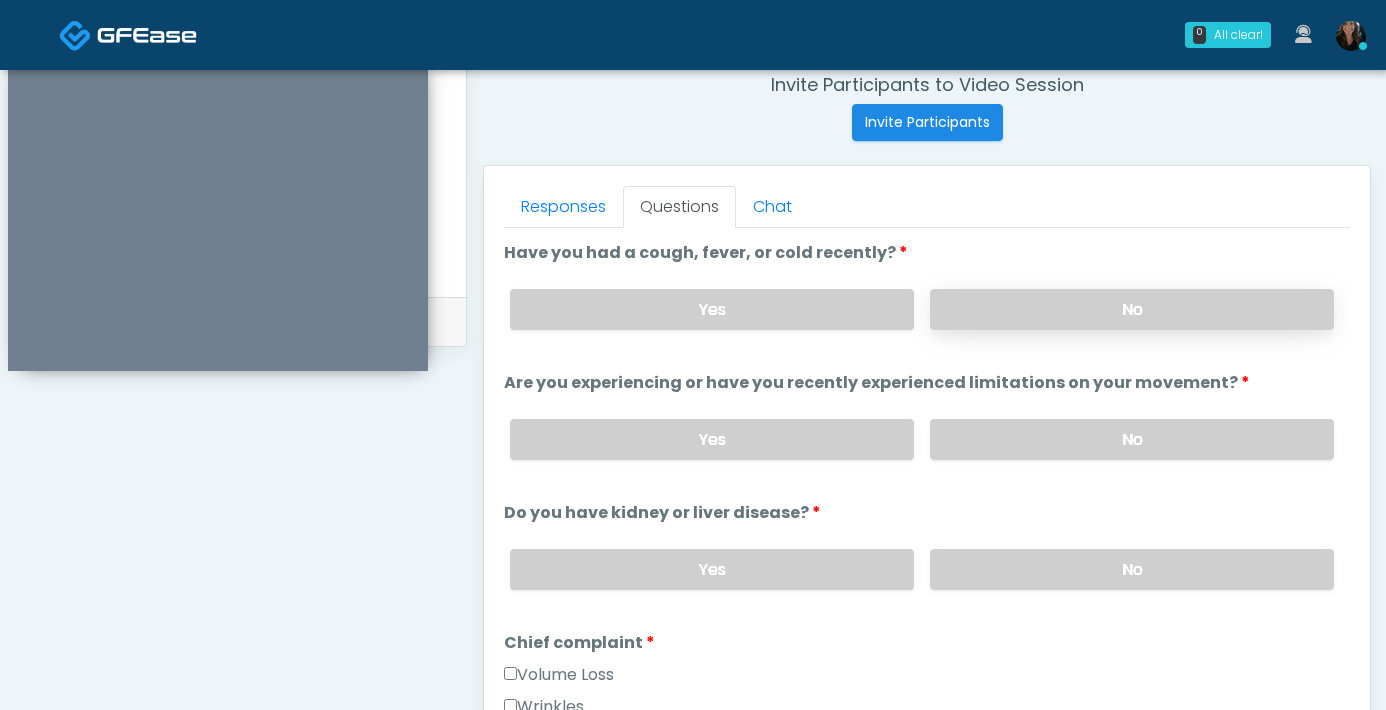 click on "No" at bounding box center [1132, 309] 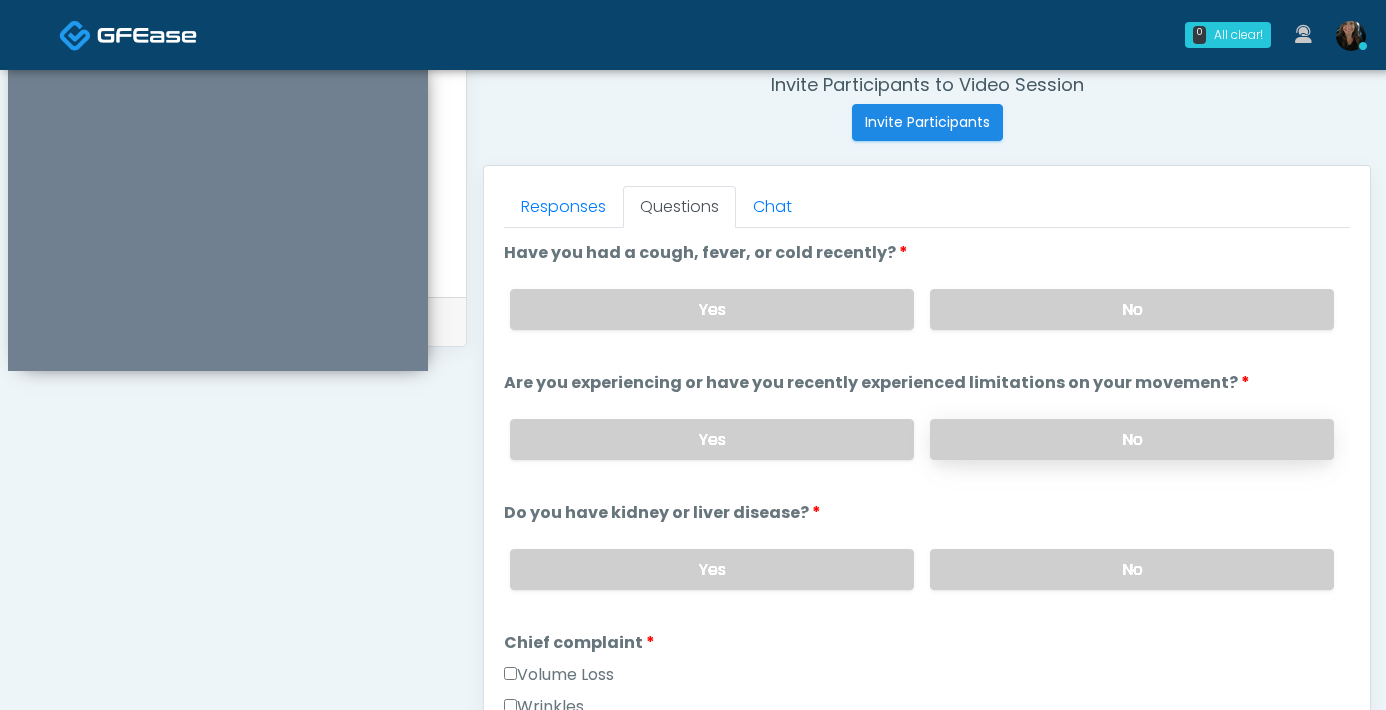 click on "No" at bounding box center [1132, 439] 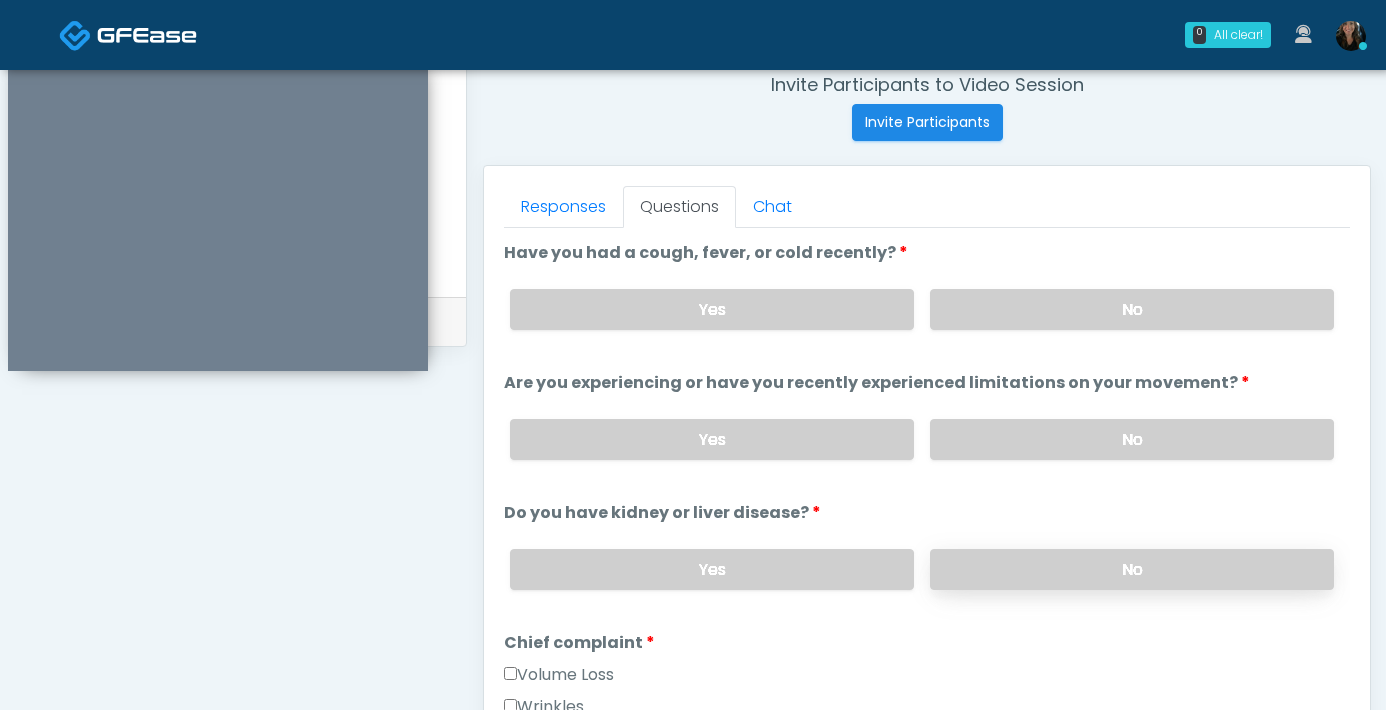click on "No" at bounding box center (1132, 569) 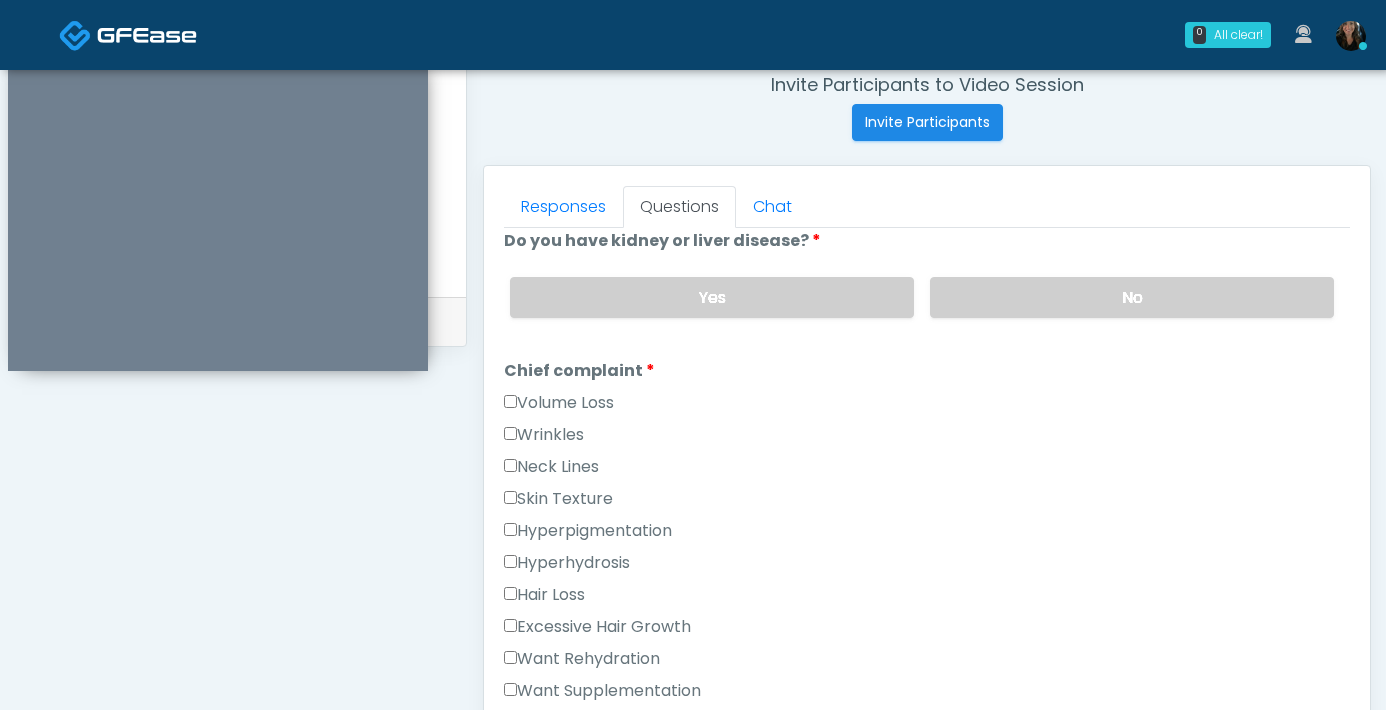 scroll, scrollTop: 368, scrollLeft: 0, axis: vertical 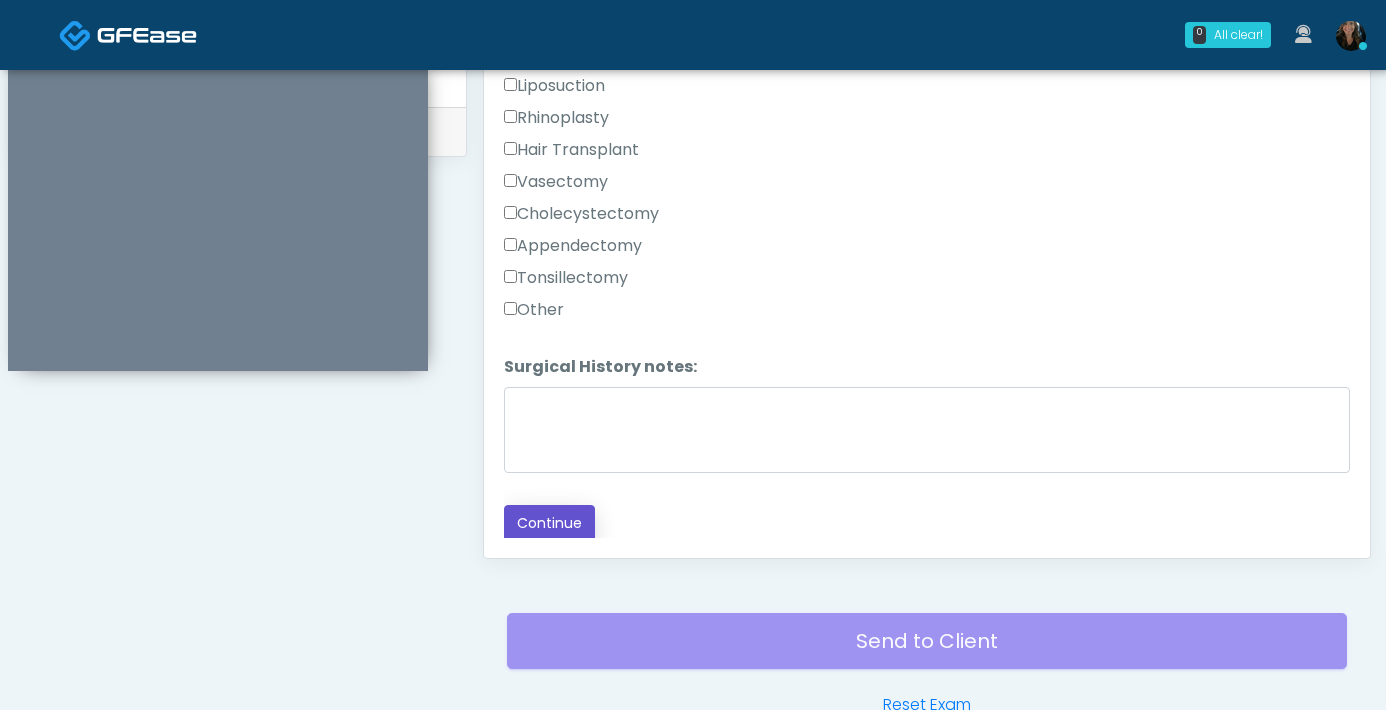 click on "Continue" at bounding box center (549, 523) 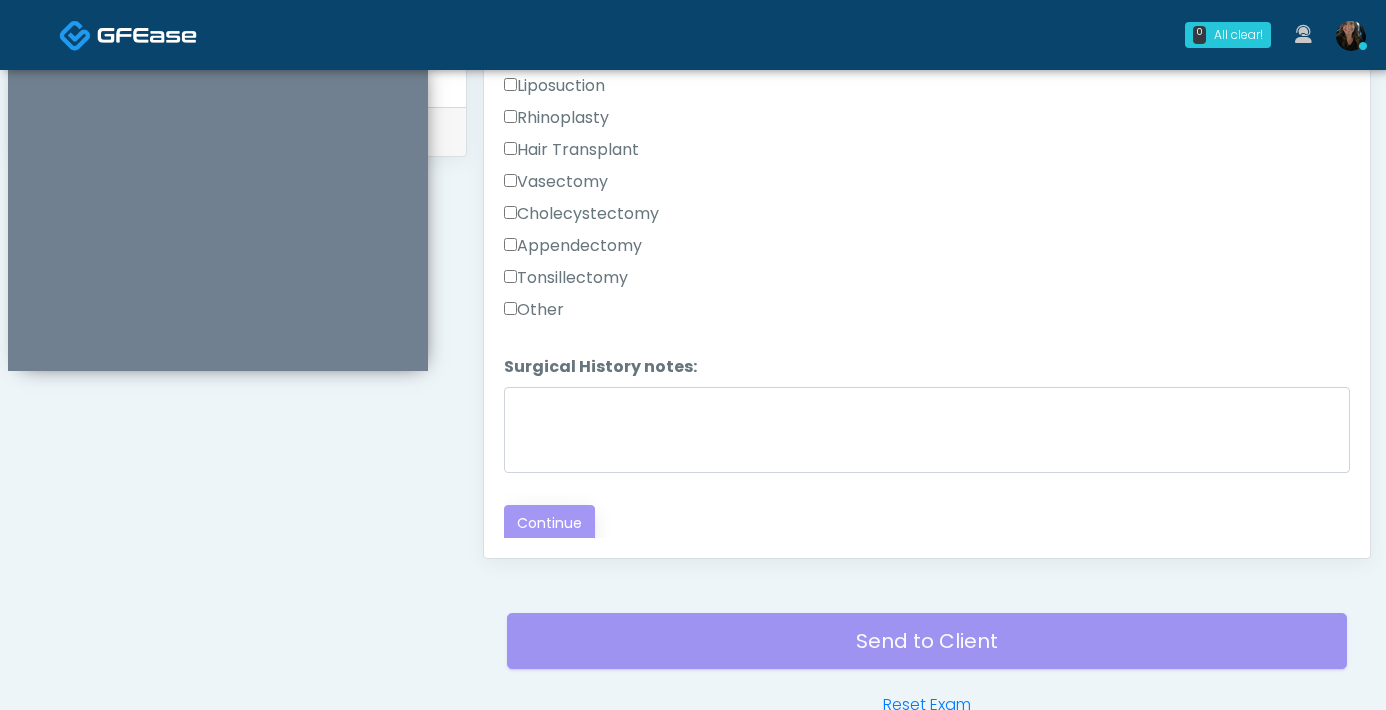 scroll, scrollTop: 1085, scrollLeft: 0, axis: vertical 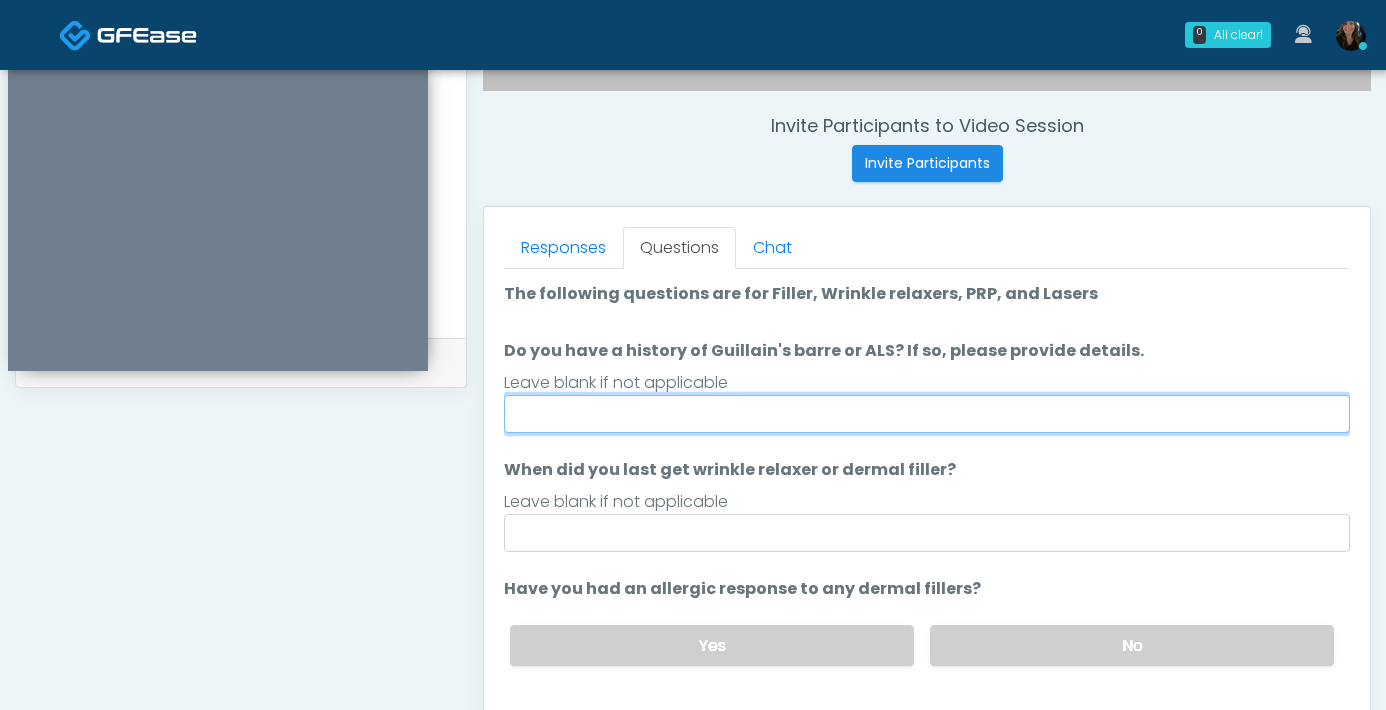 click on "Do you have a history of Guillain's barre or ALS? If so, please provide details." at bounding box center [927, 414] 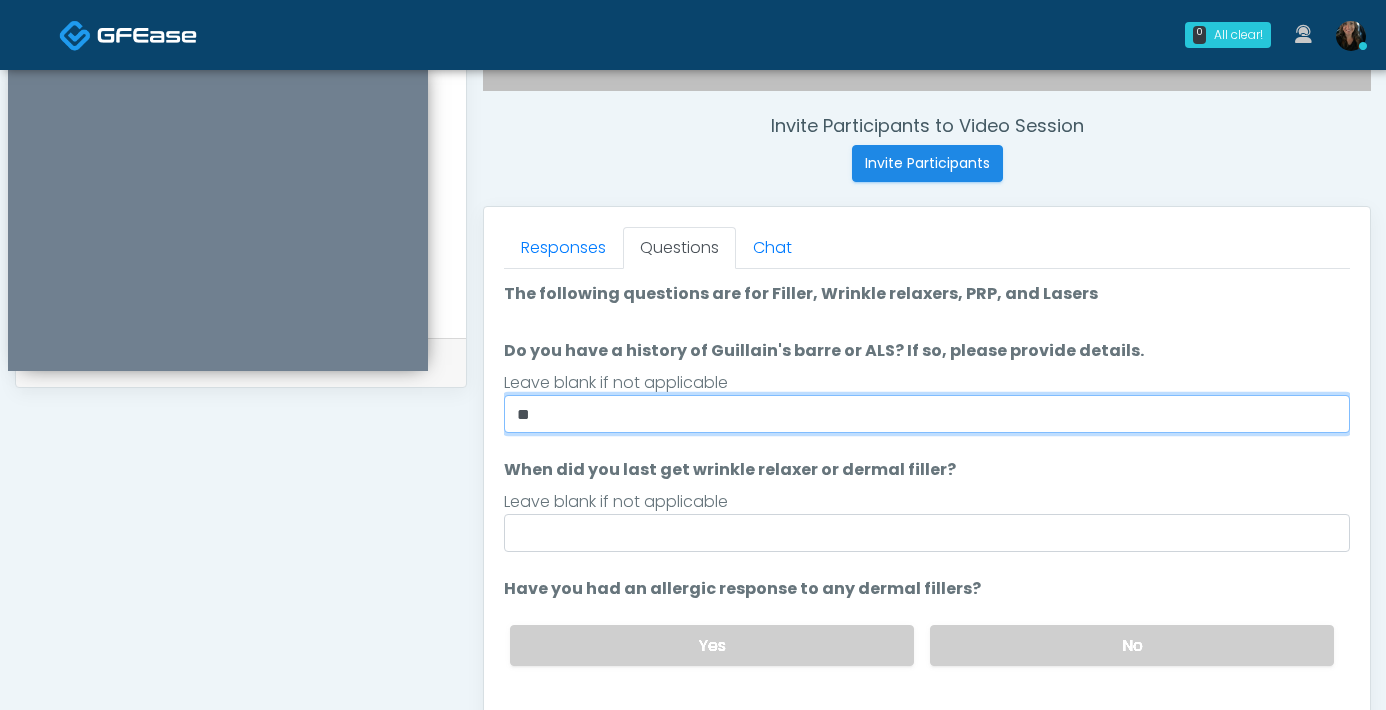 type on "**" 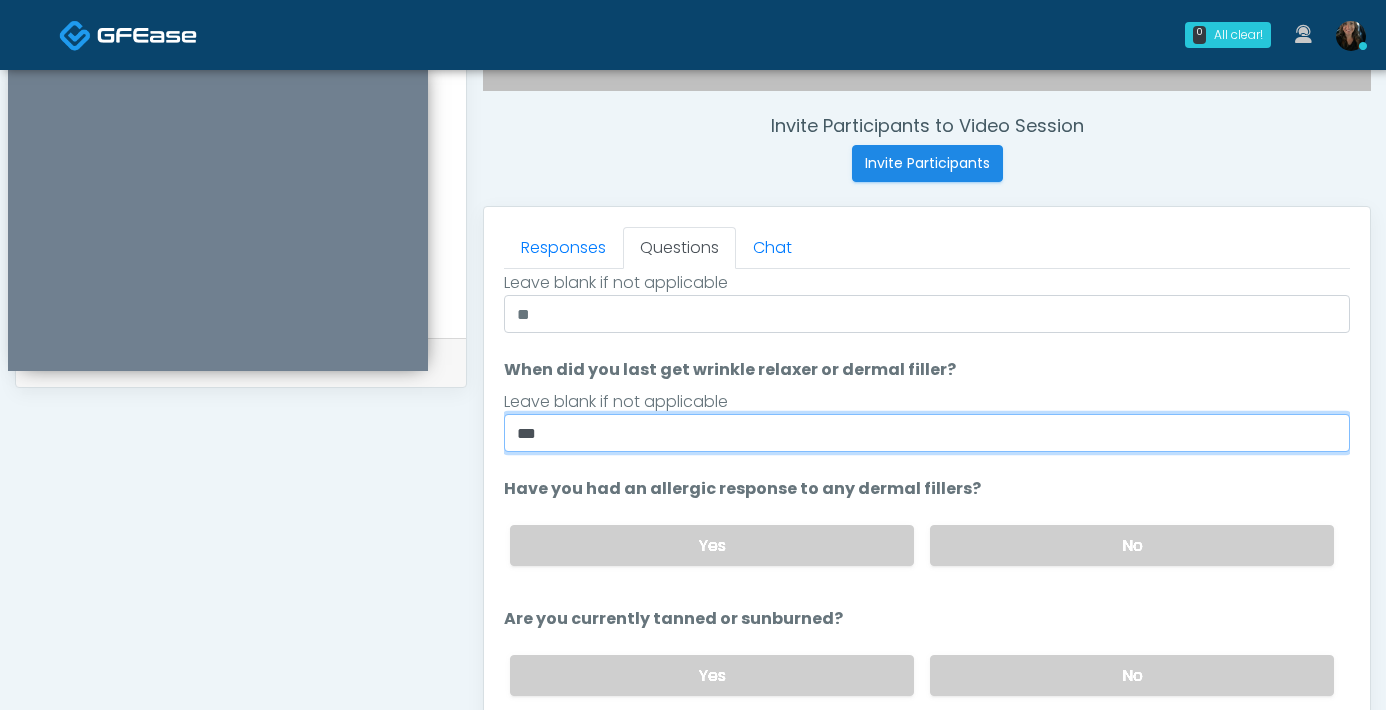 scroll, scrollTop: 180, scrollLeft: 0, axis: vertical 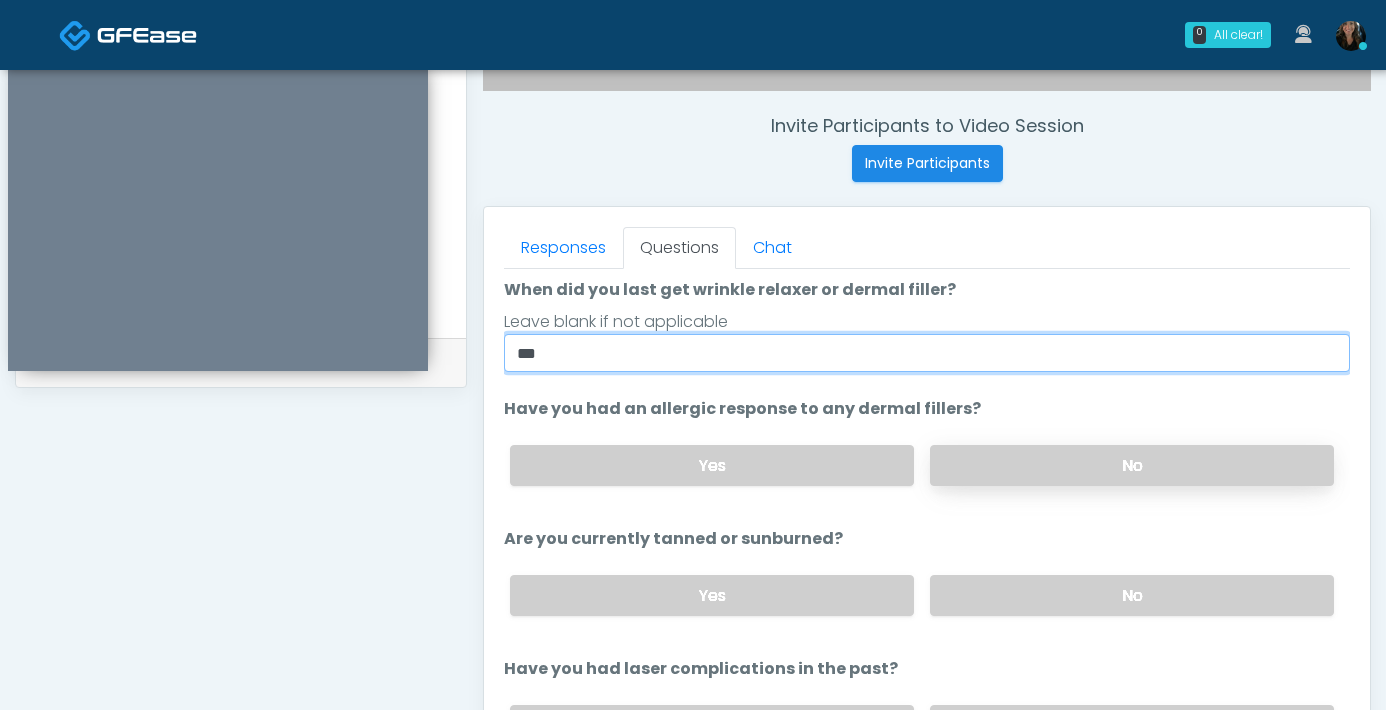 type on "***" 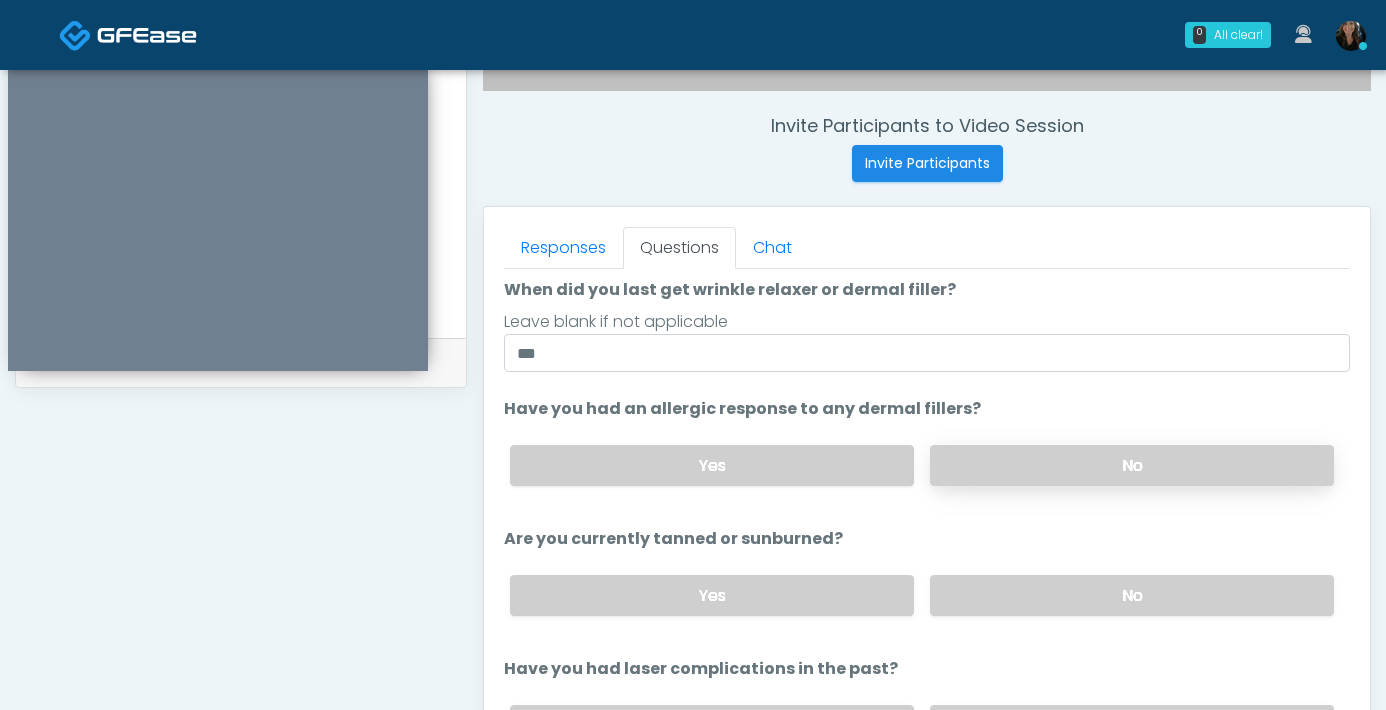 click on "No" at bounding box center (1132, 465) 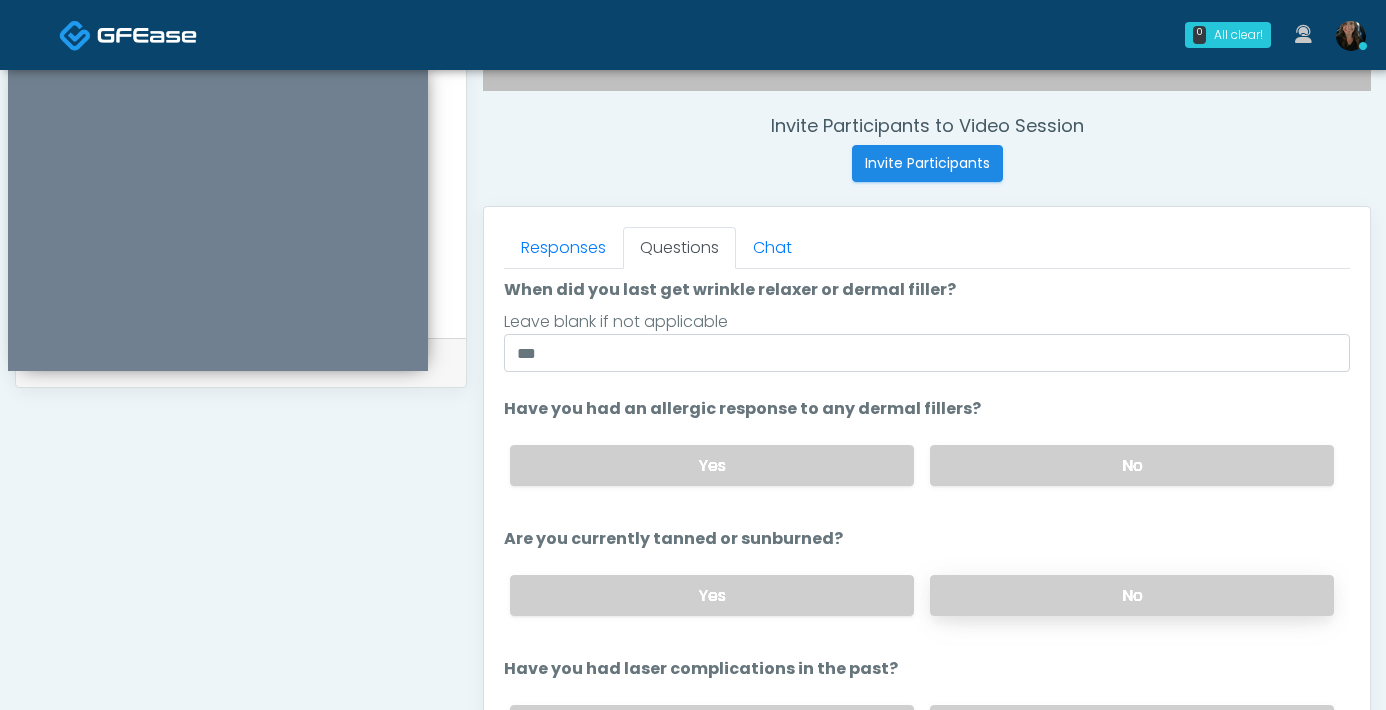 click on "No" at bounding box center [1132, 595] 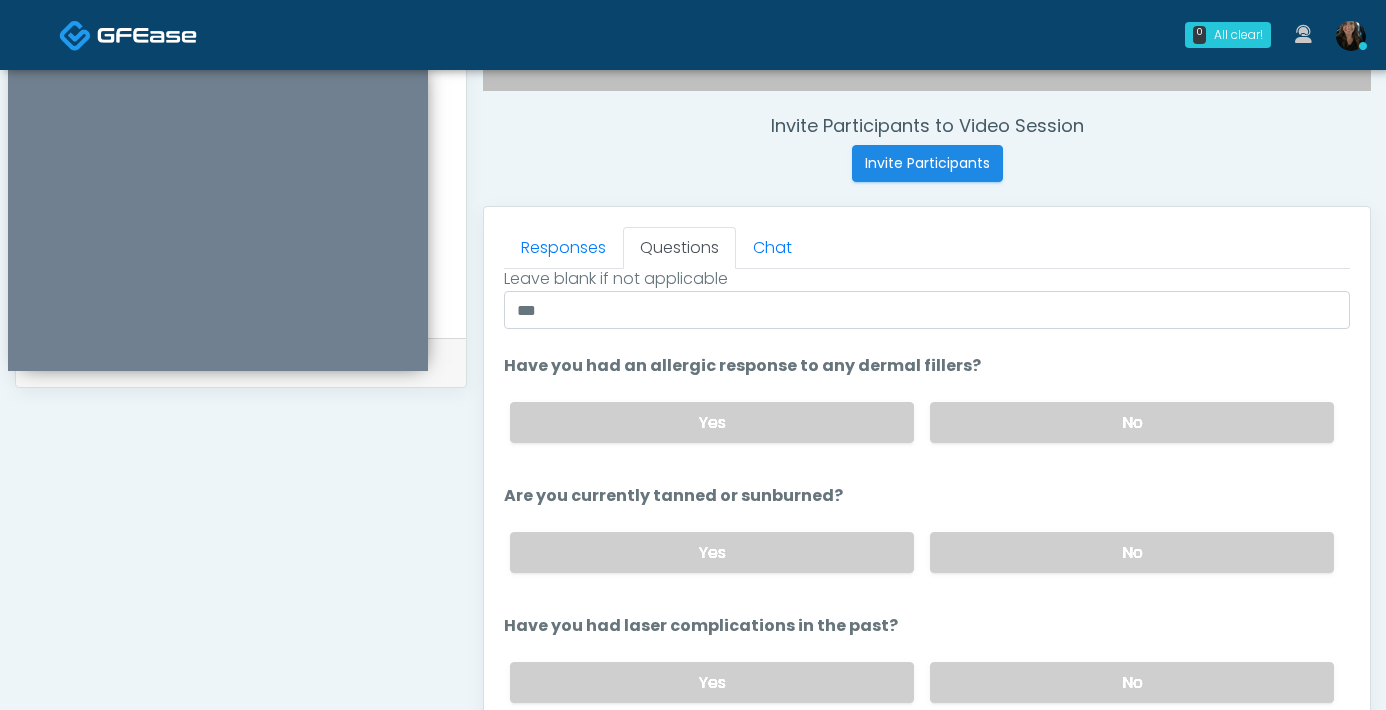 scroll, scrollTop: 232, scrollLeft: 0, axis: vertical 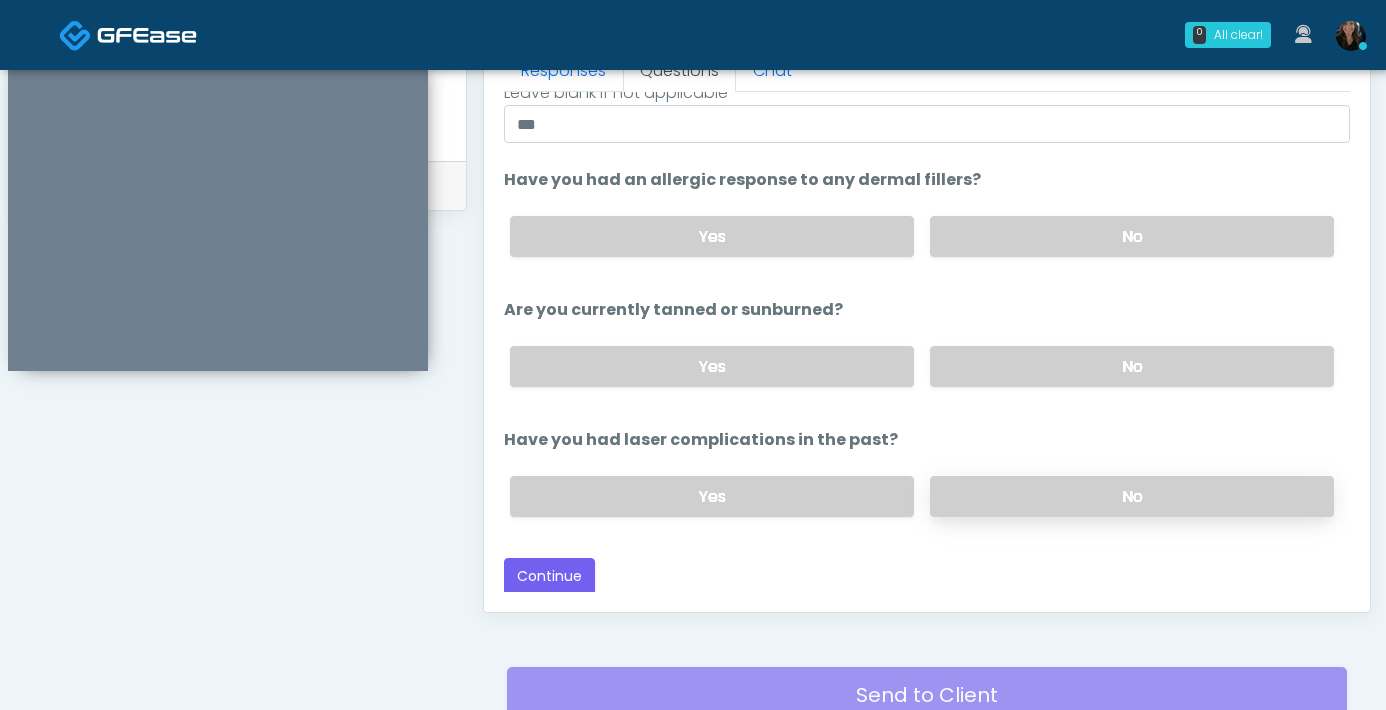 click on "No" at bounding box center (1132, 496) 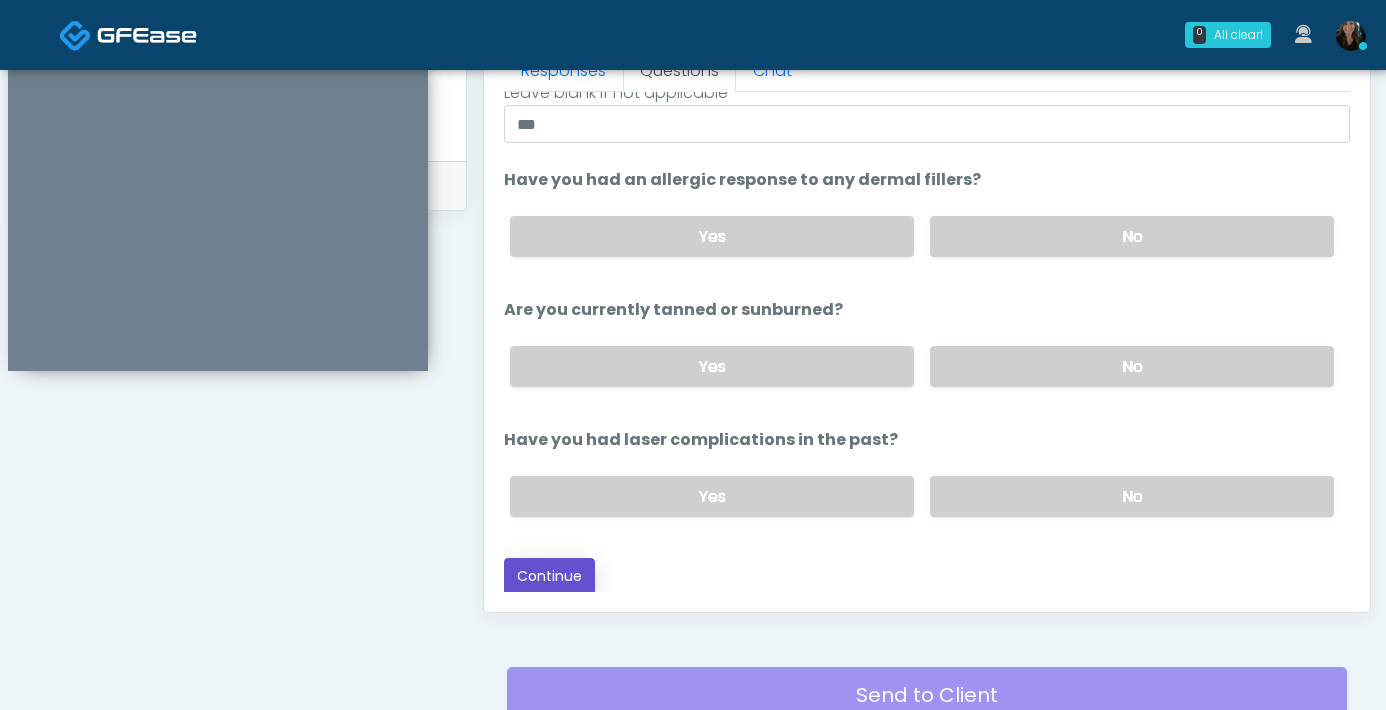 click on "Continue" at bounding box center [549, 576] 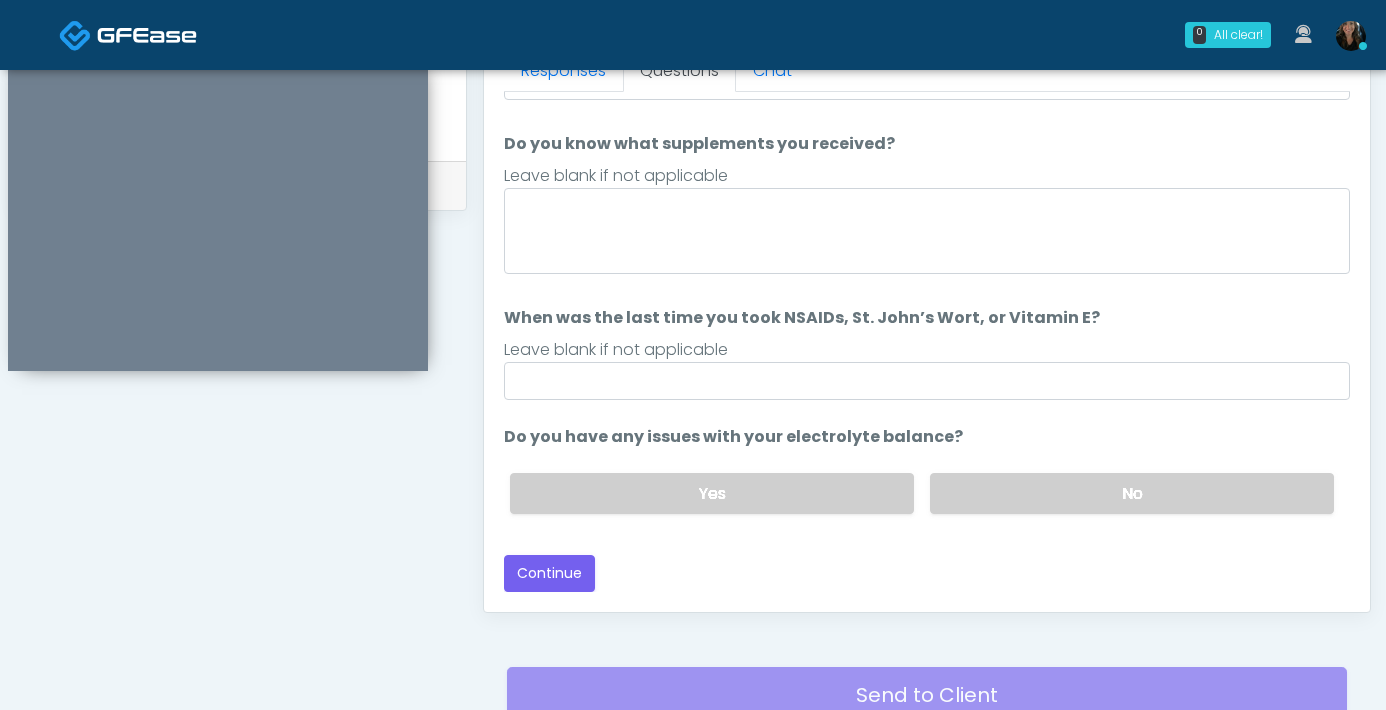 scroll, scrollTop: 1085, scrollLeft: 0, axis: vertical 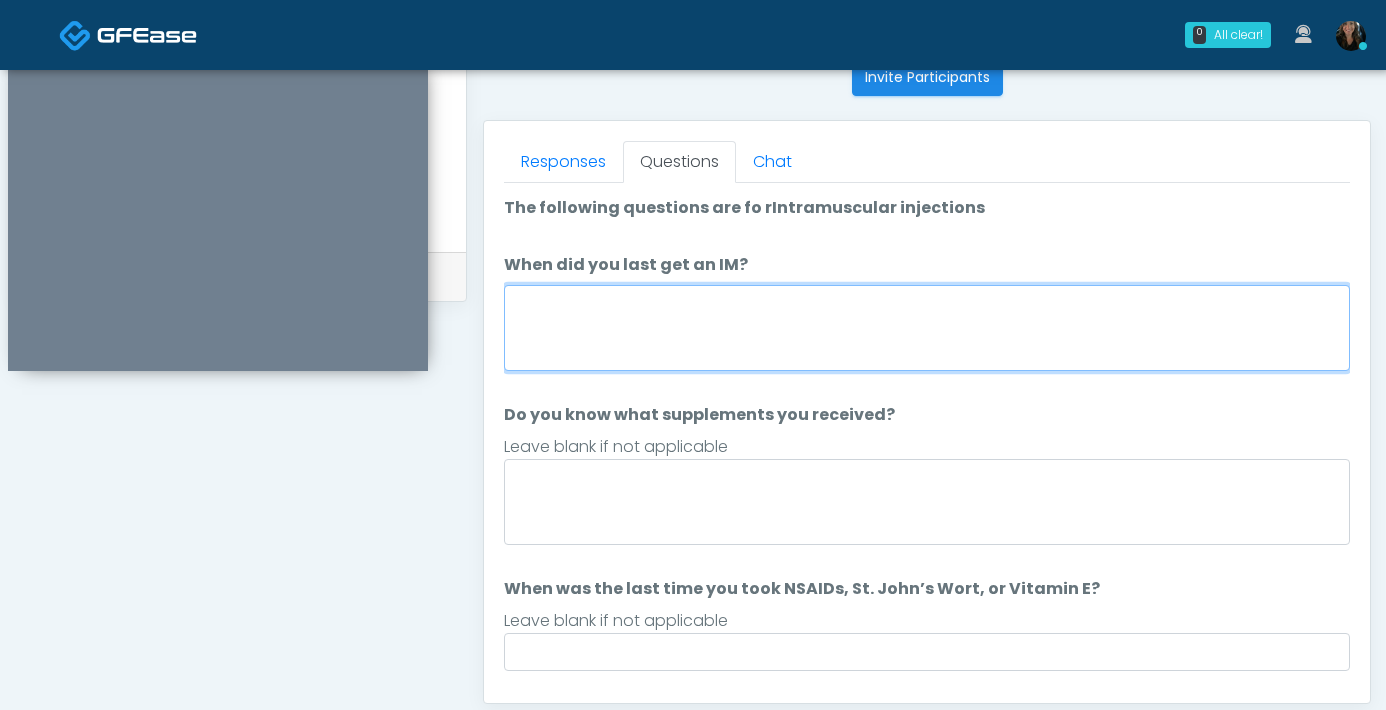 click on "When did you last get an  IM?" at bounding box center [927, 328] 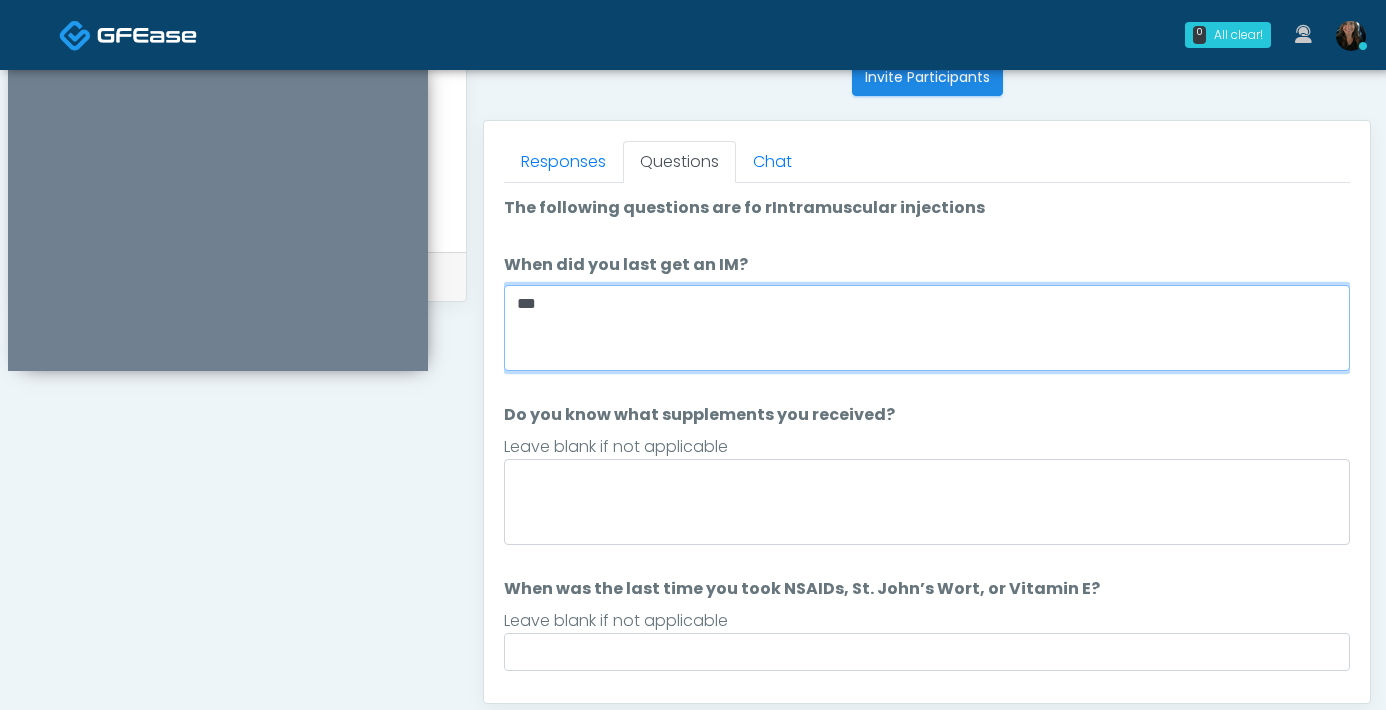 type on "***" 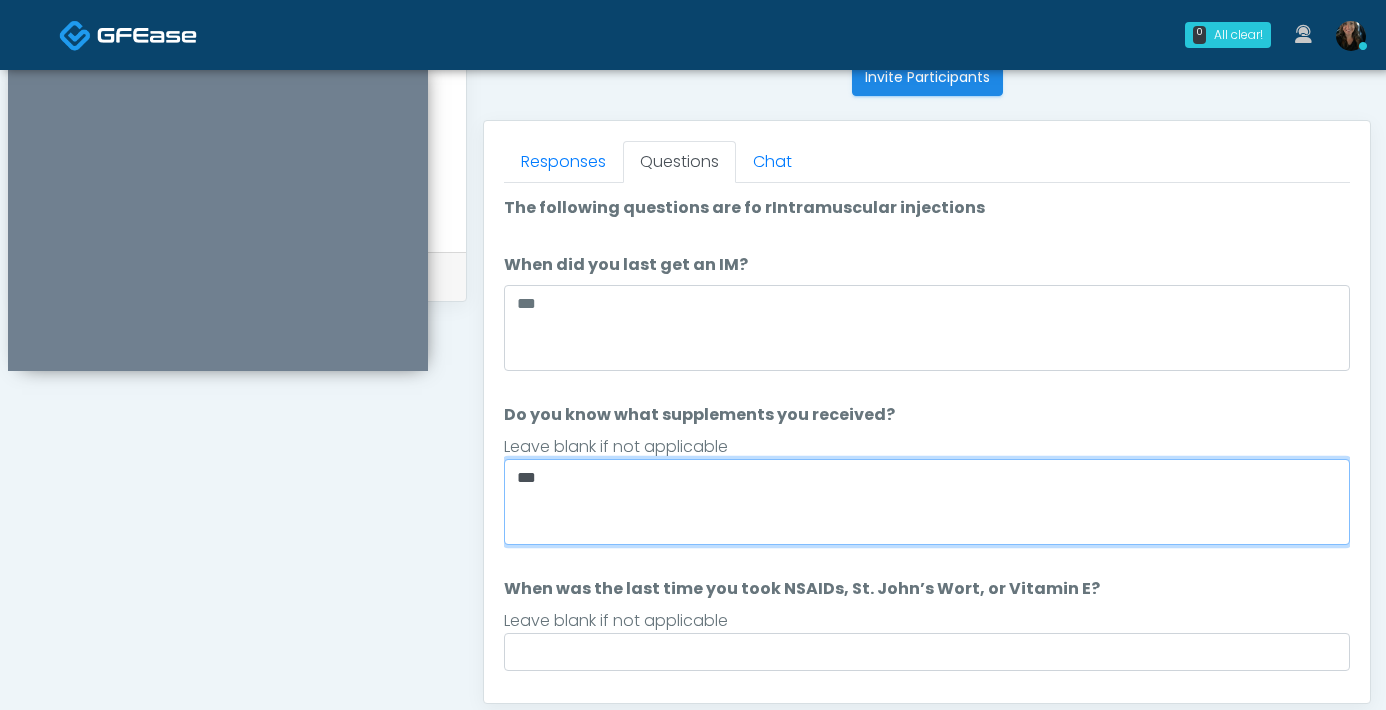 type on "***" 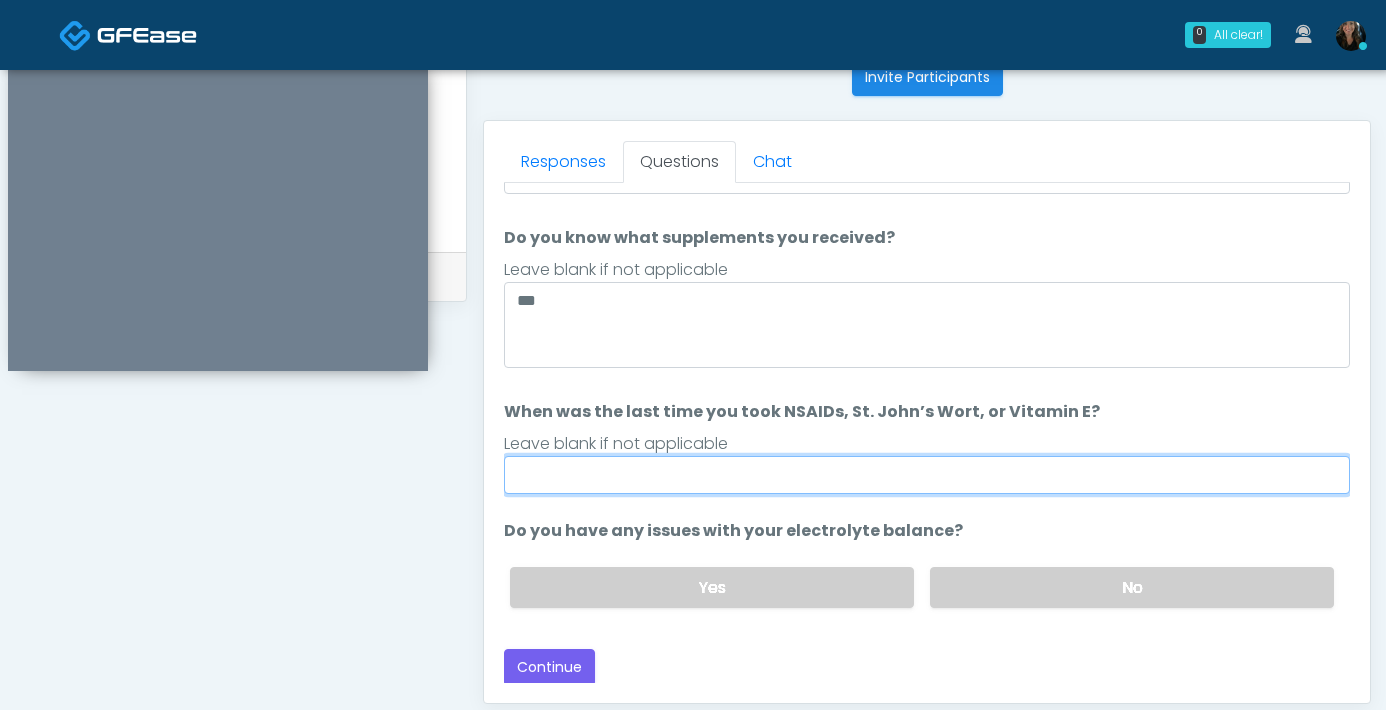 scroll, scrollTop: 178, scrollLeft: 0, axis: vertical 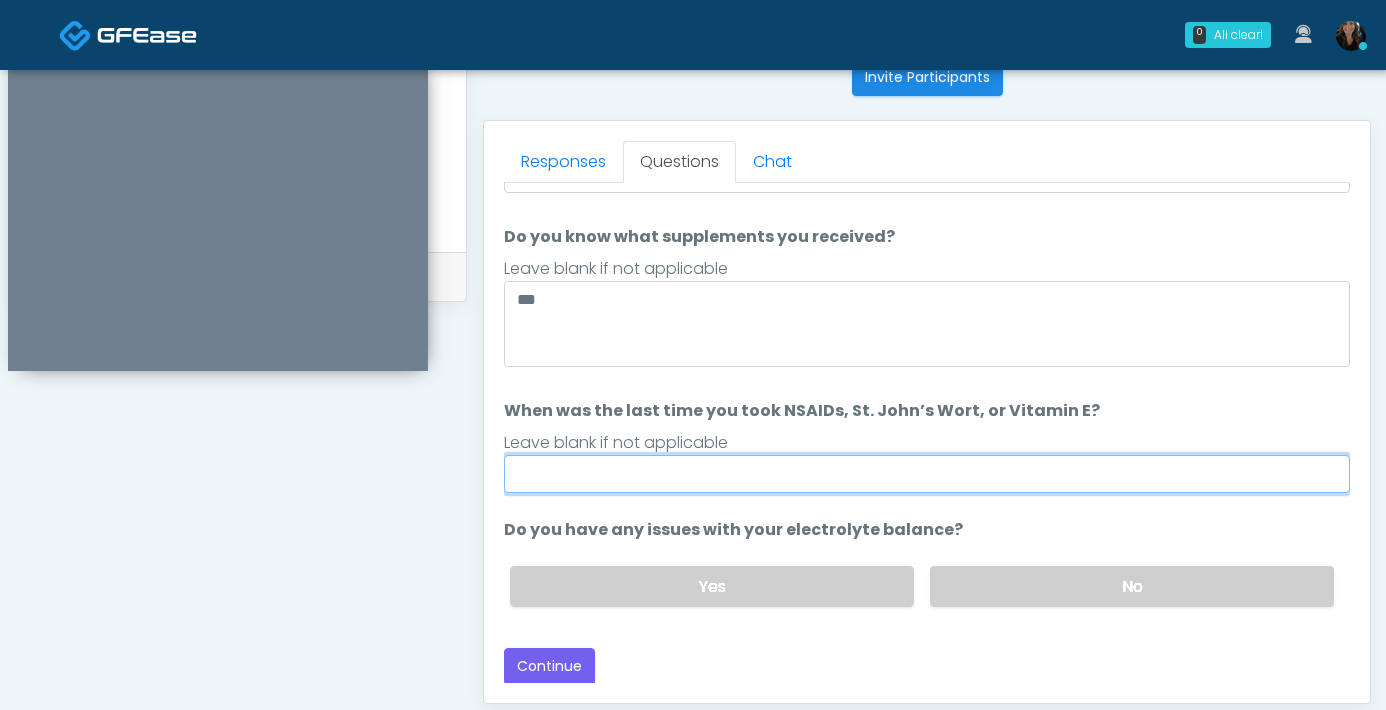 click on "When was the last time you took NSAIDs, St. John’s Wort, or Vitamin E?" at bounding box center [927, 474] 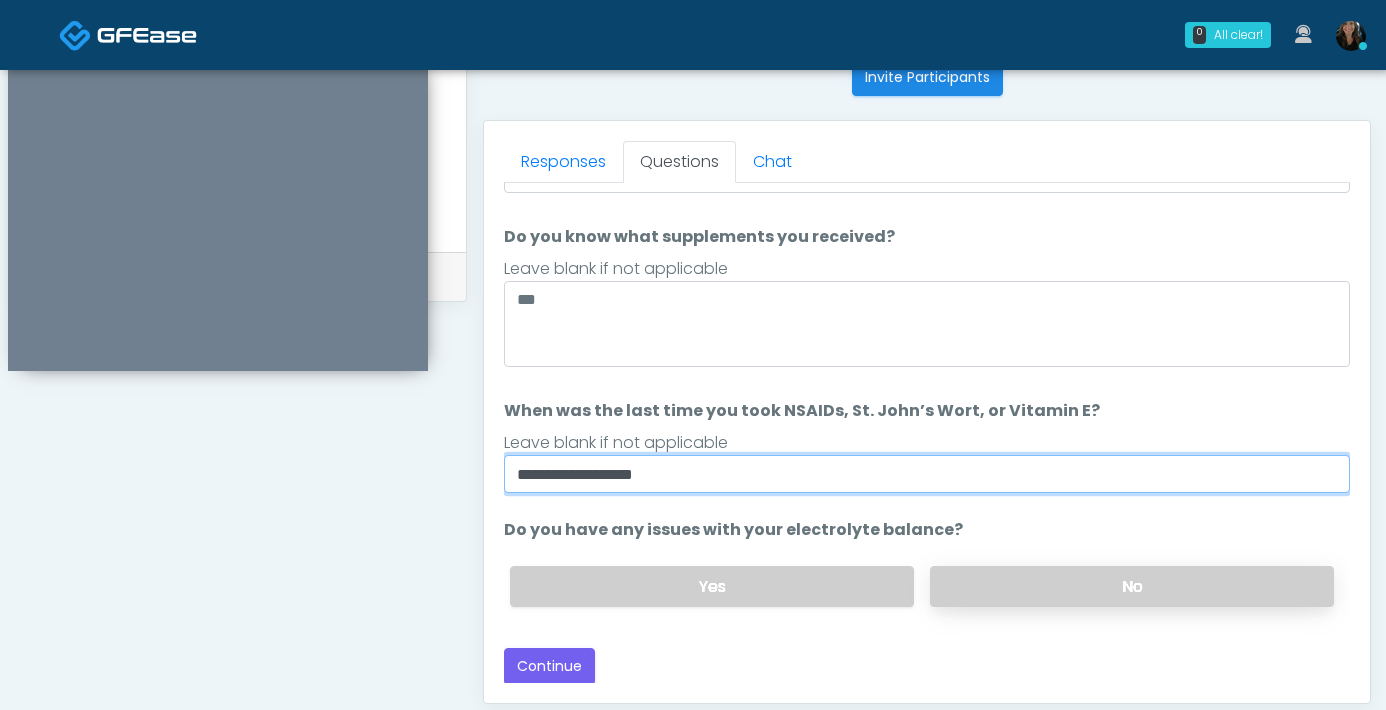 type on "**********" 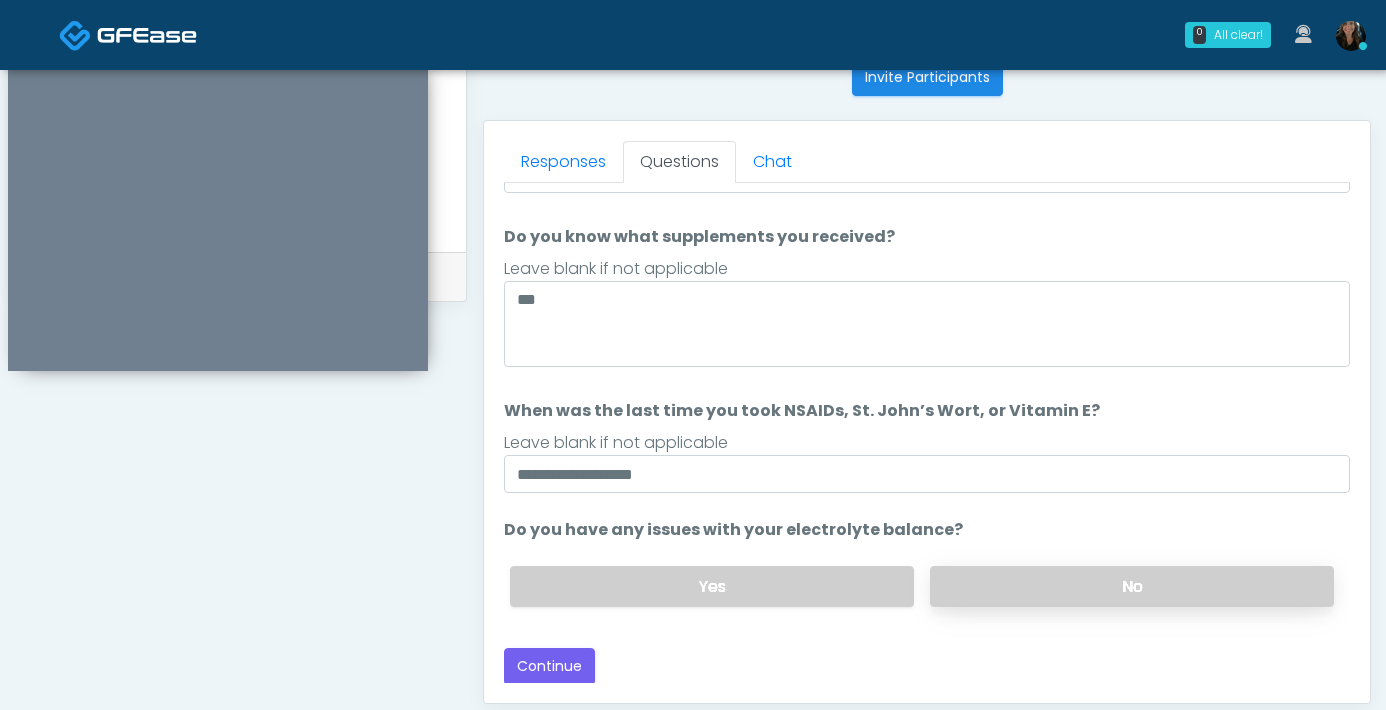 click on "No" at bounding box center [1132, 586] 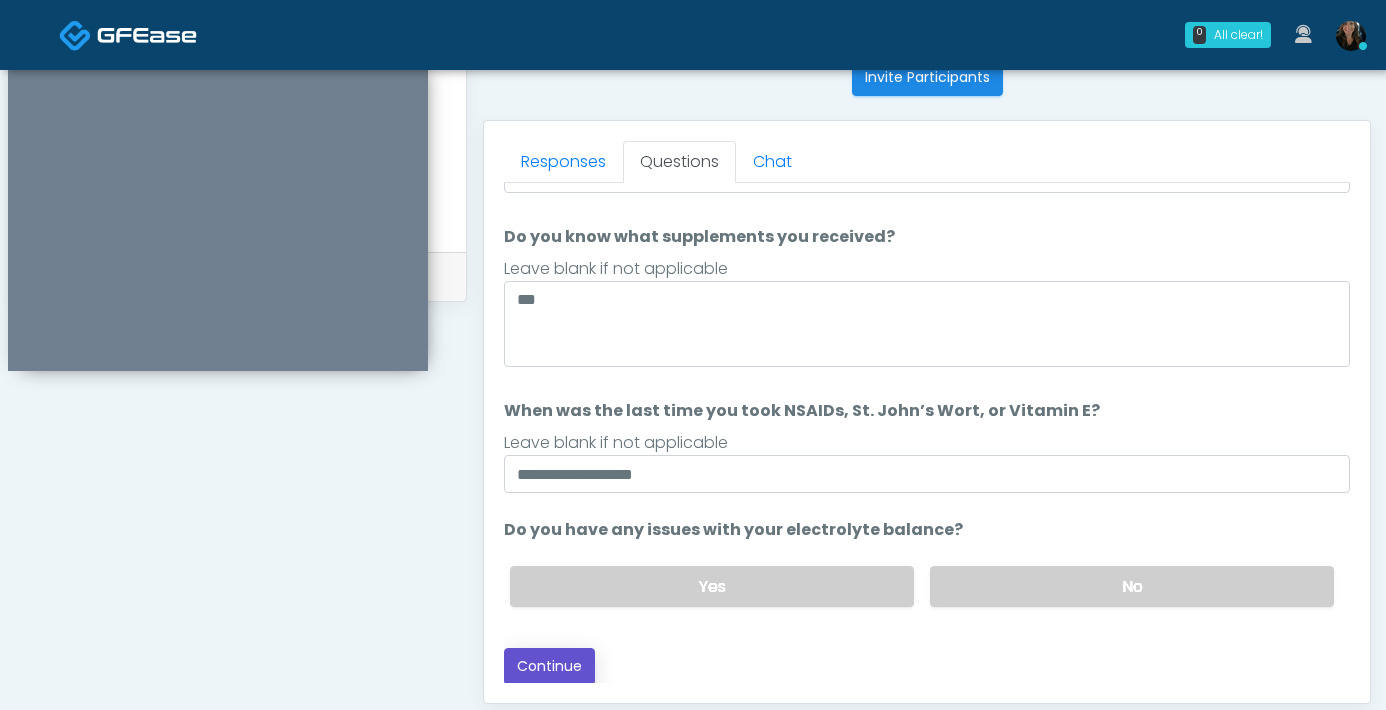 click on "Continue" at bounding box center (549, 666) 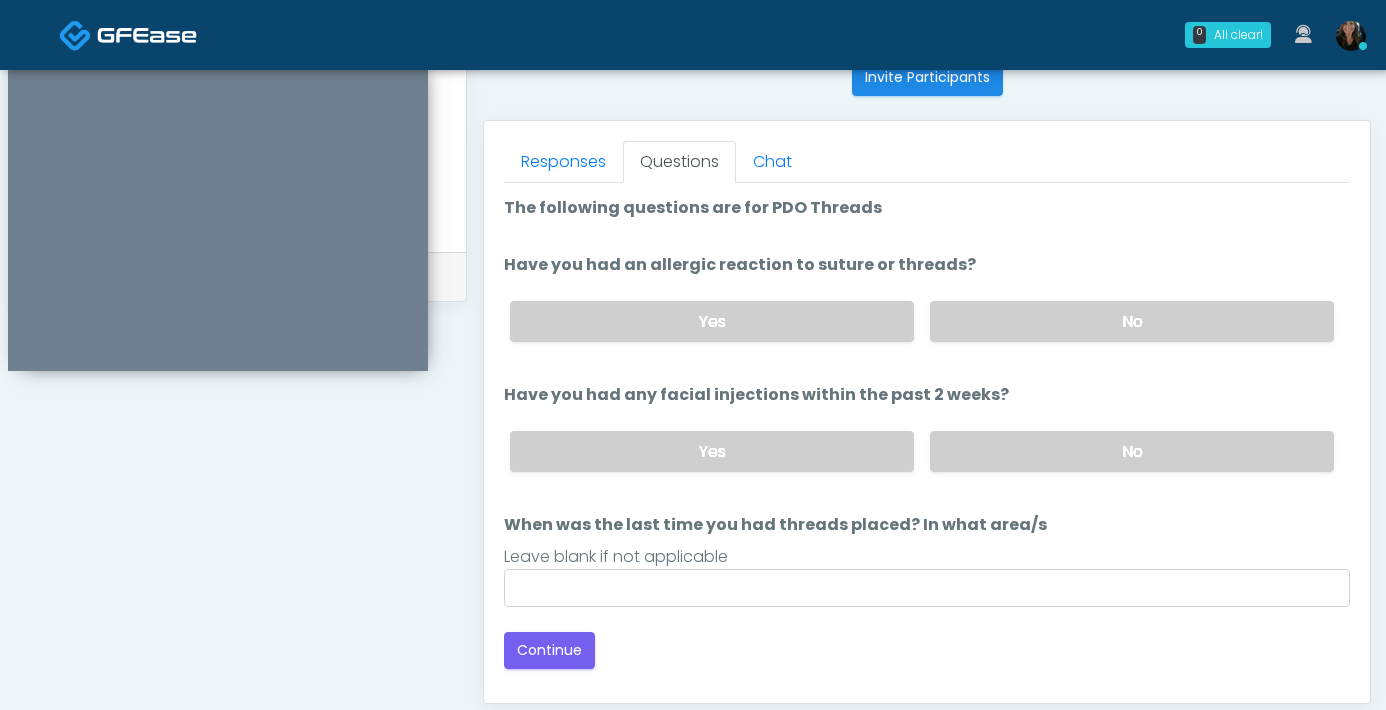 scroll, scrollTop: 1085, scrollLeft: 0, axis: vertical 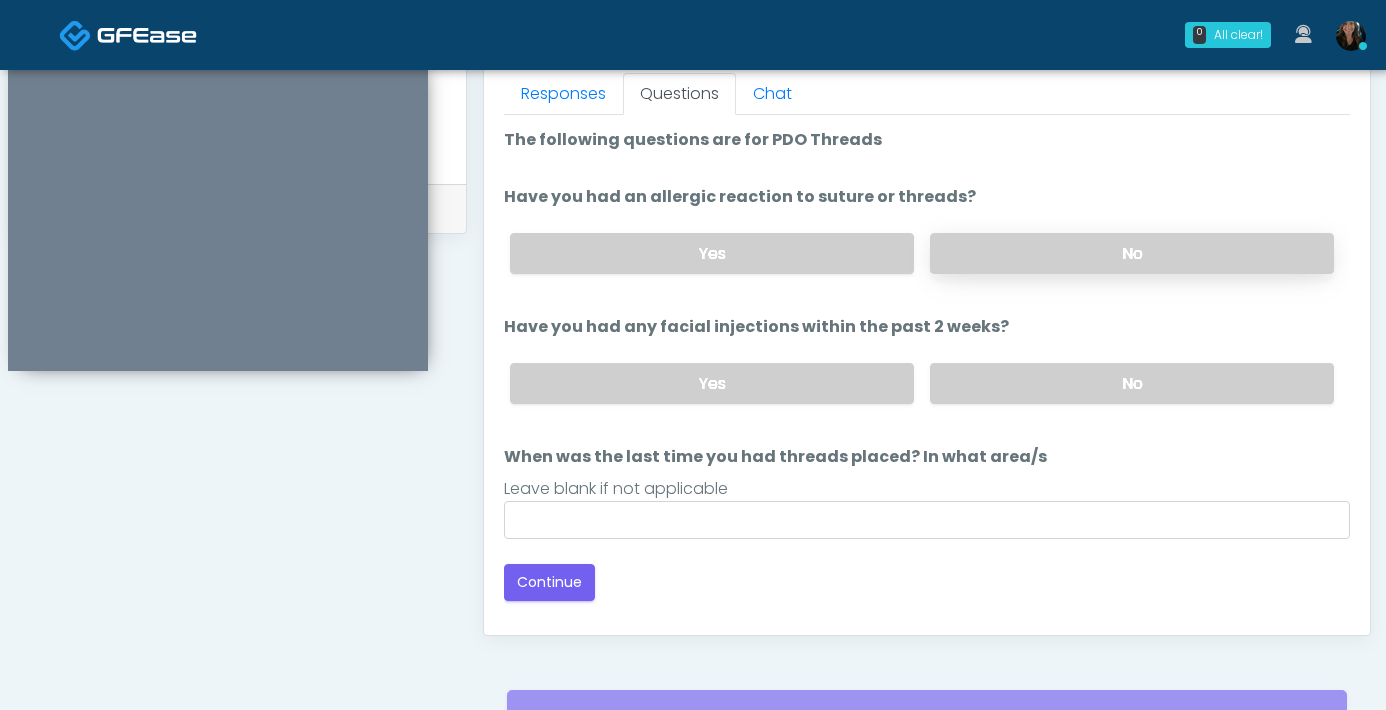 click on "No" at bounding box center (1132, 253) 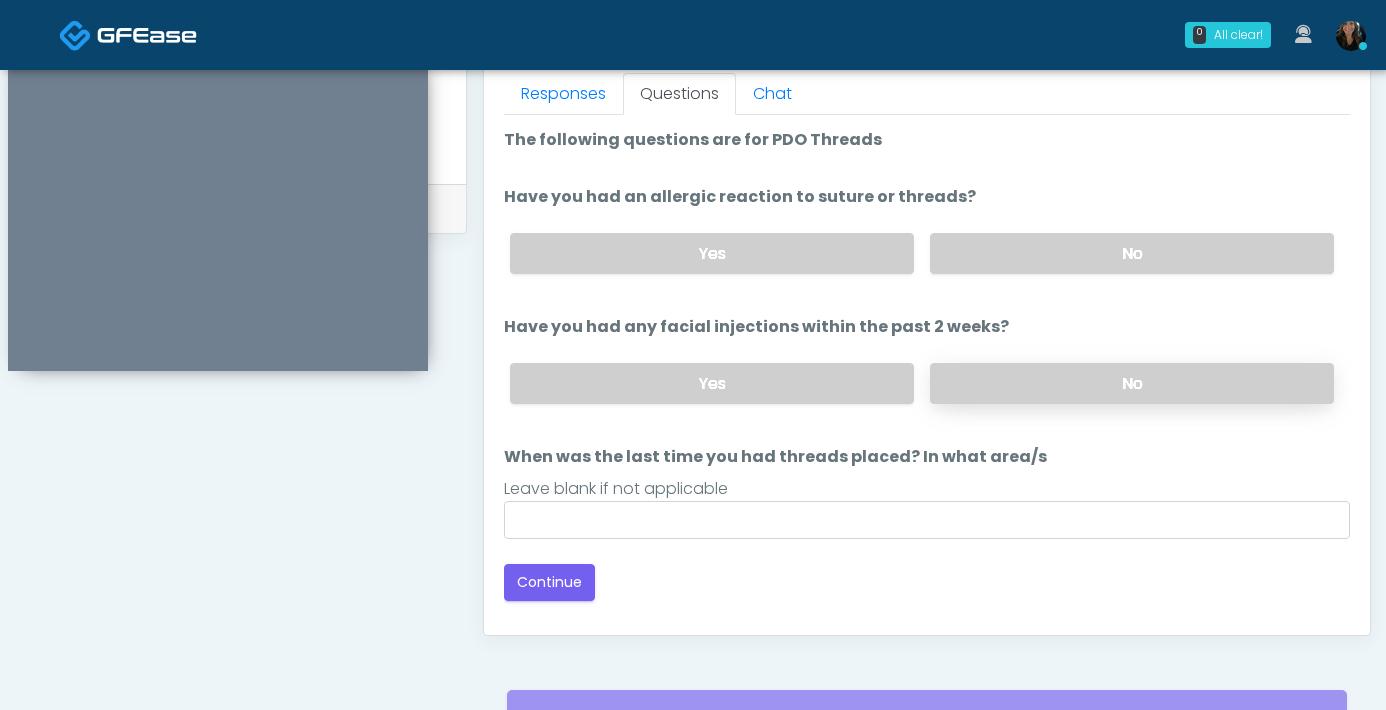 click on "No" at bounding box center (1132, 383) 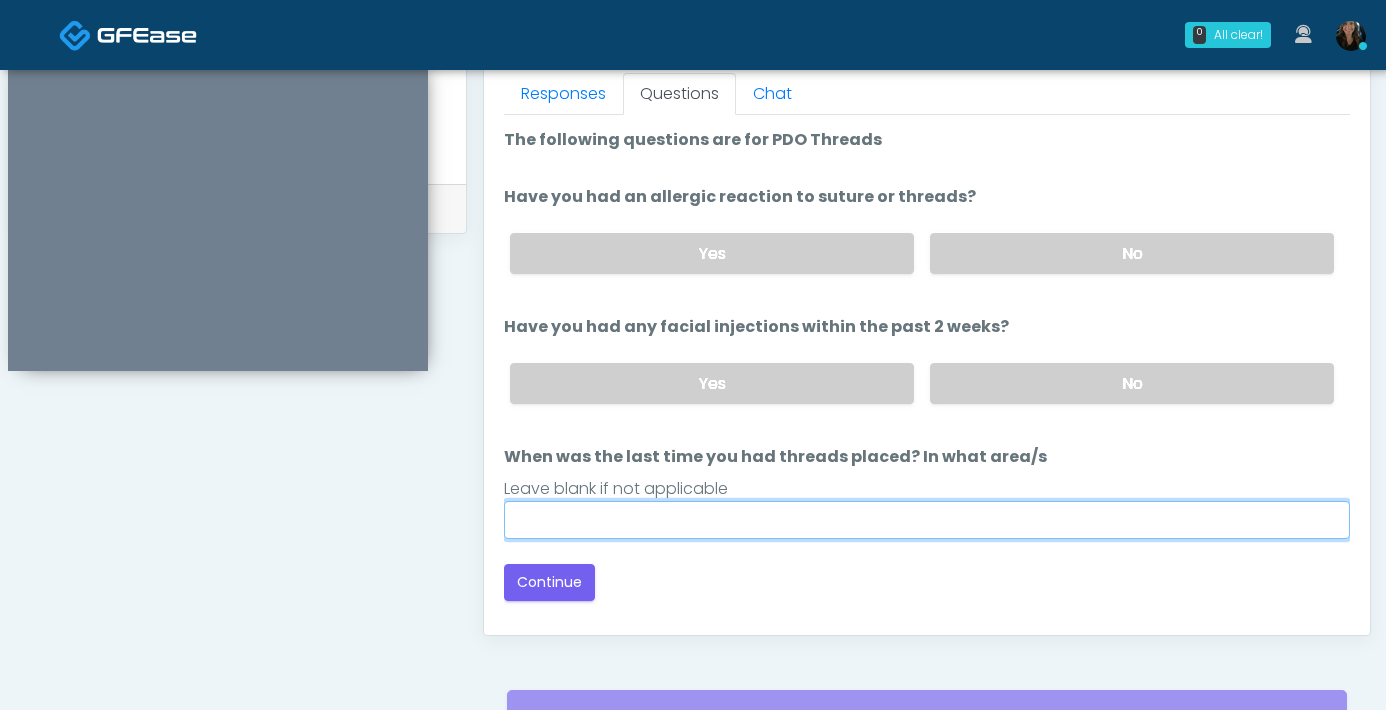 click on "When was the last time you had threads placed? In what area/s" at bounding box center [927, 520] 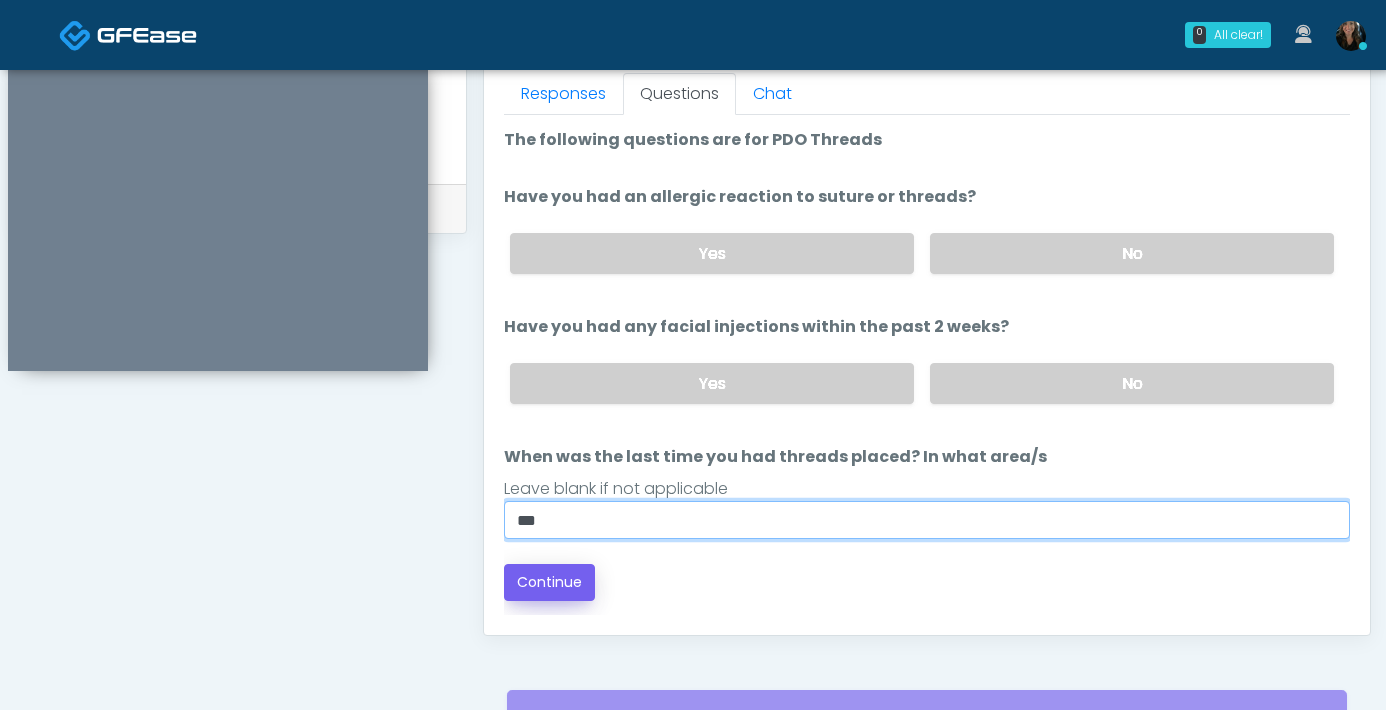 type on "***" 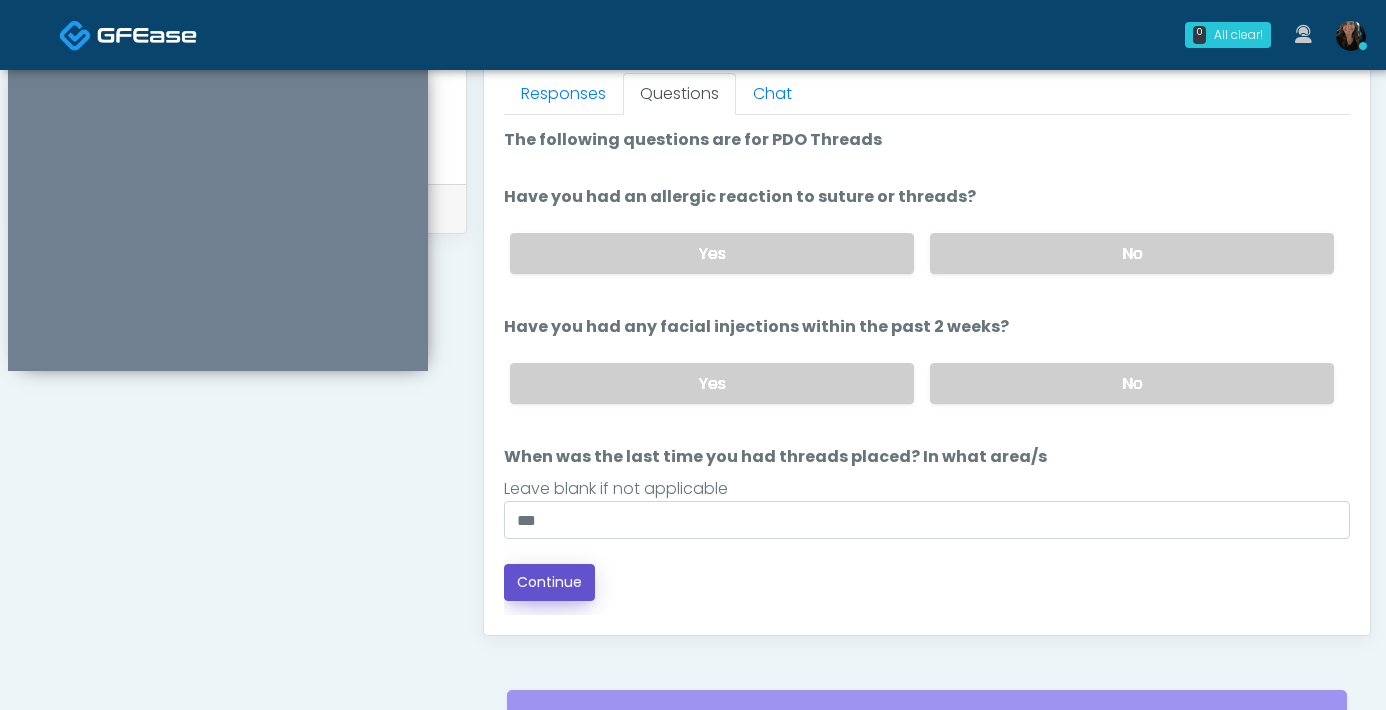 click on "Continue" at bounding box center [549, 582] 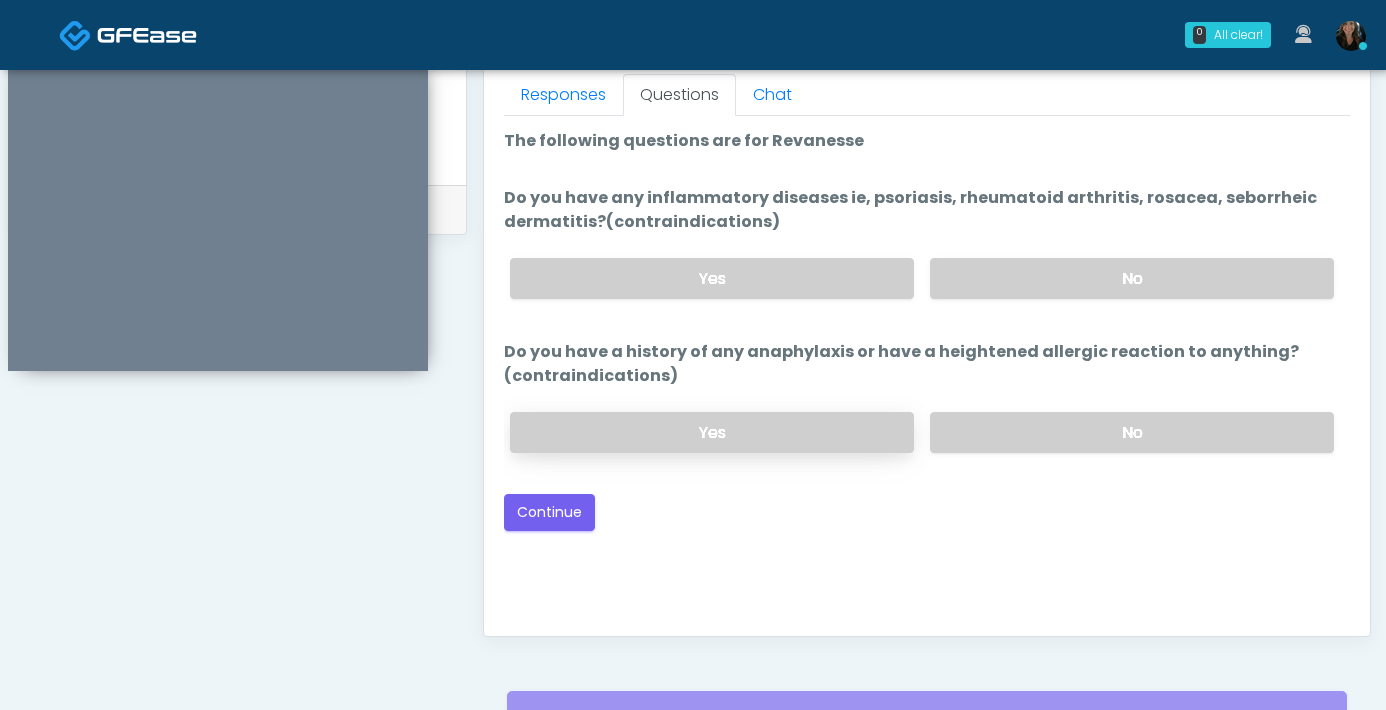 scroll, scrollTop: 830, scrollLeft: 0, axis: vertical 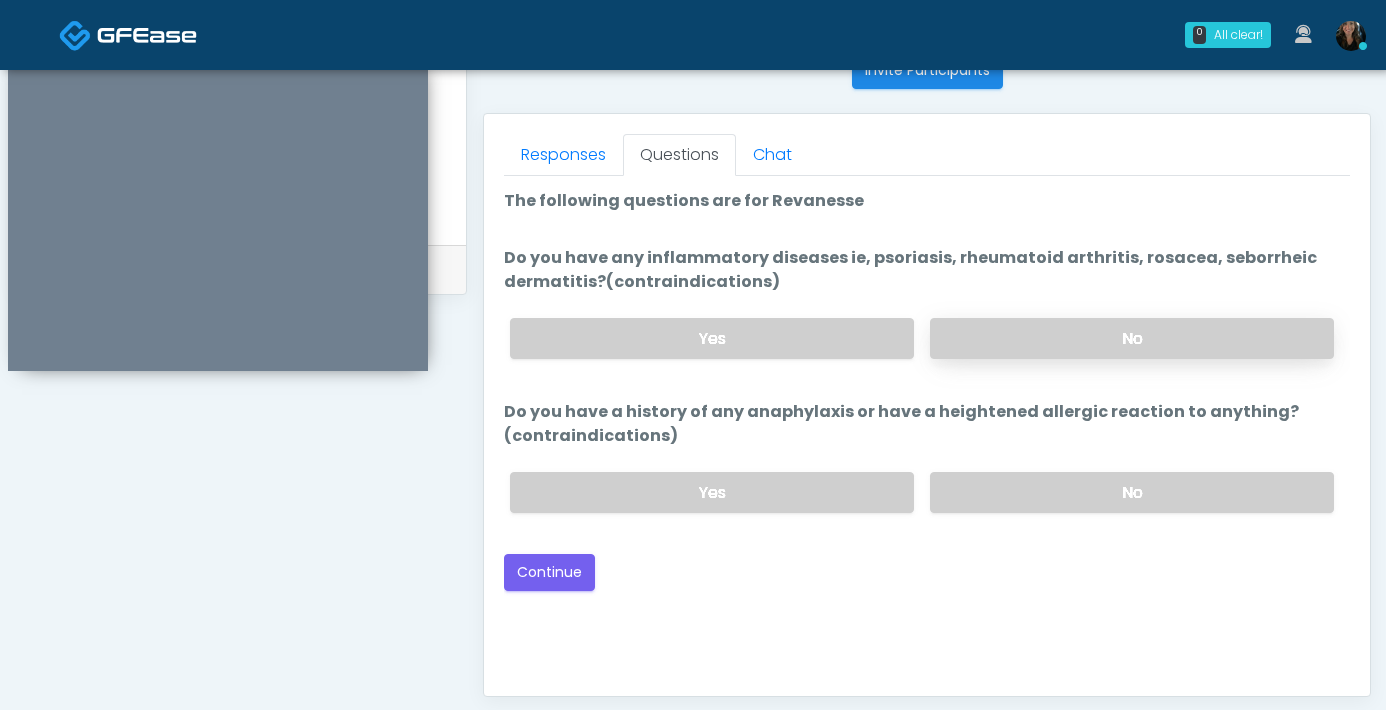 click on "No" at bounding box center [1132, 338] 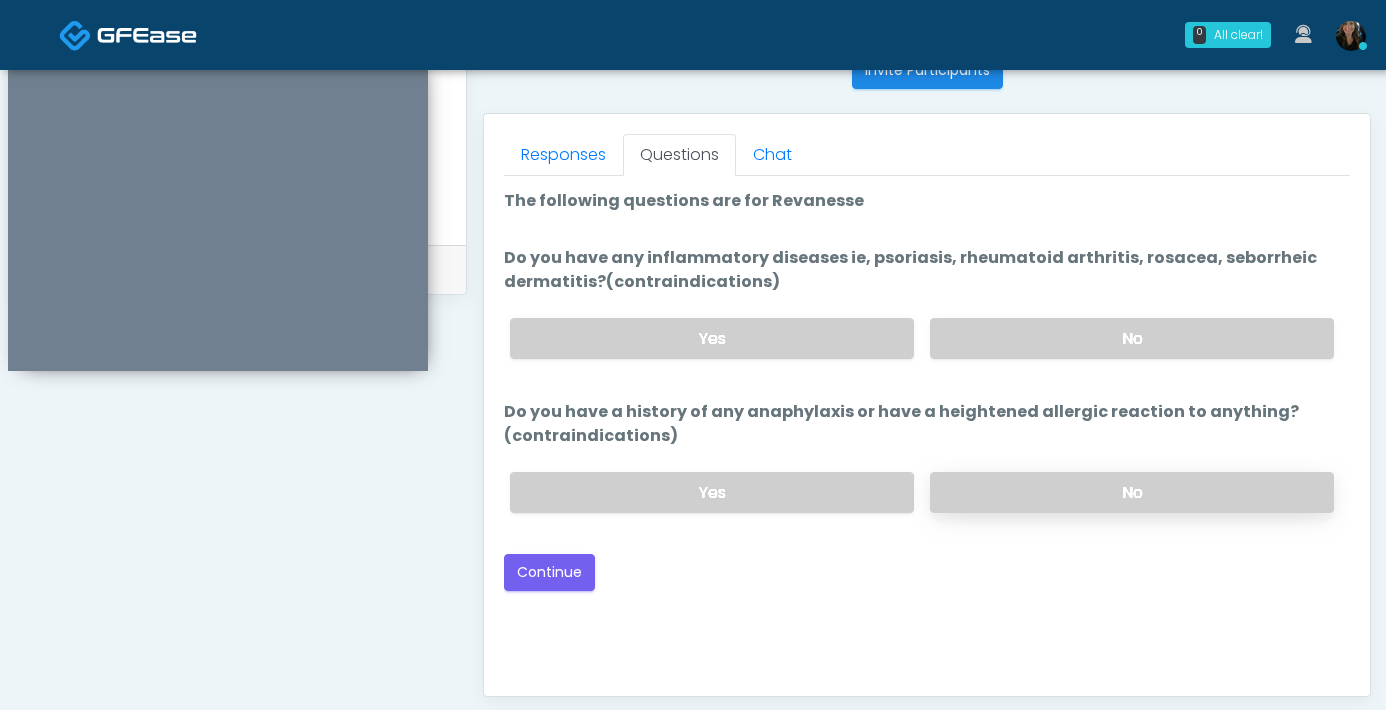 click on "No" at bounding box center (1132, 492) 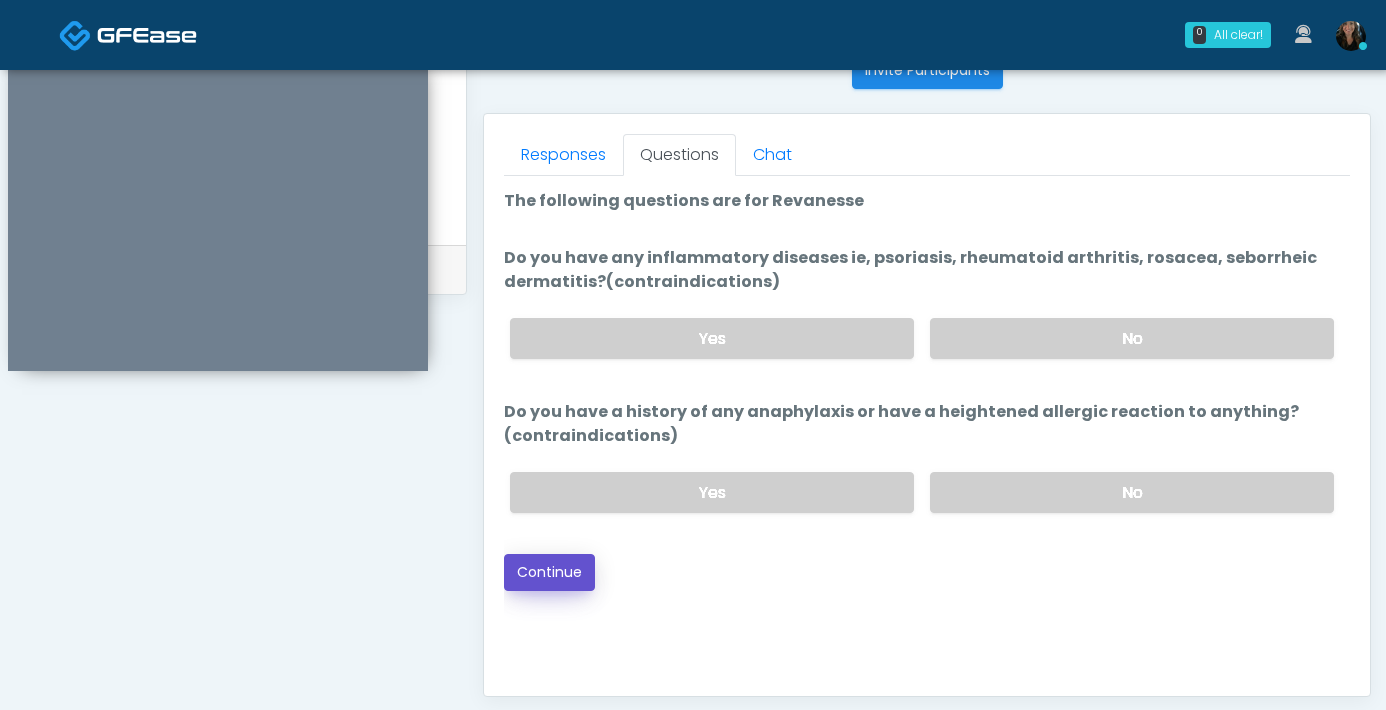 click on "Continue" at bounding box center (549, 572) 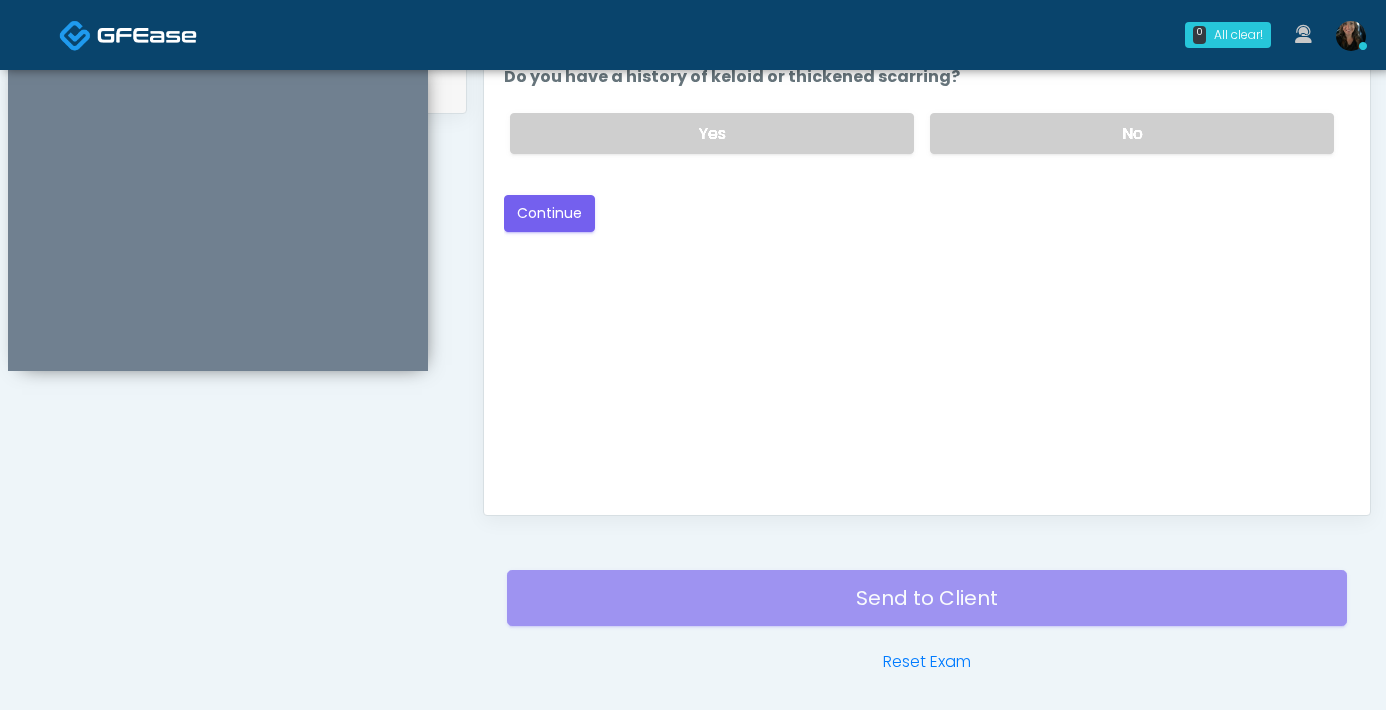 scroll, scrollTop: 714, scrollLeft: 0, axis: vertical 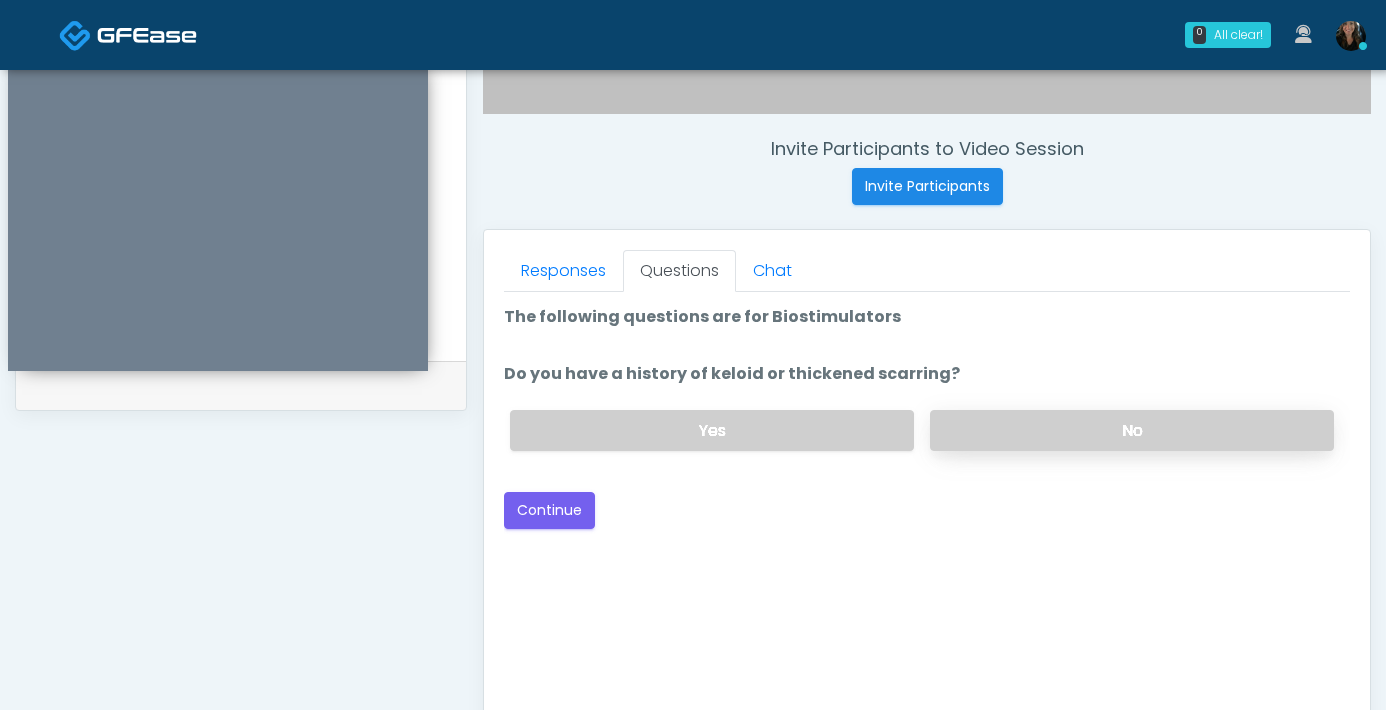click on "No" at bounding box center (1132, 430) 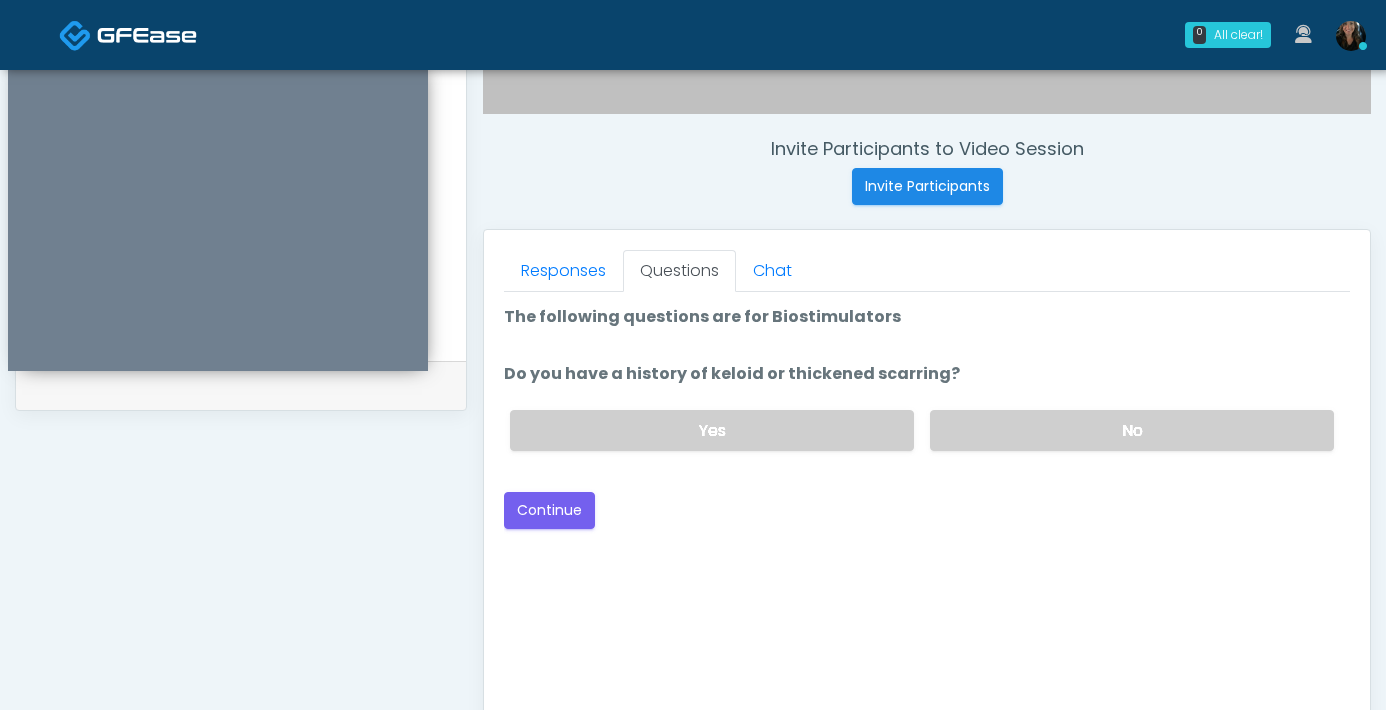 click on "Back
Continue" at bounding box center (927, 510) 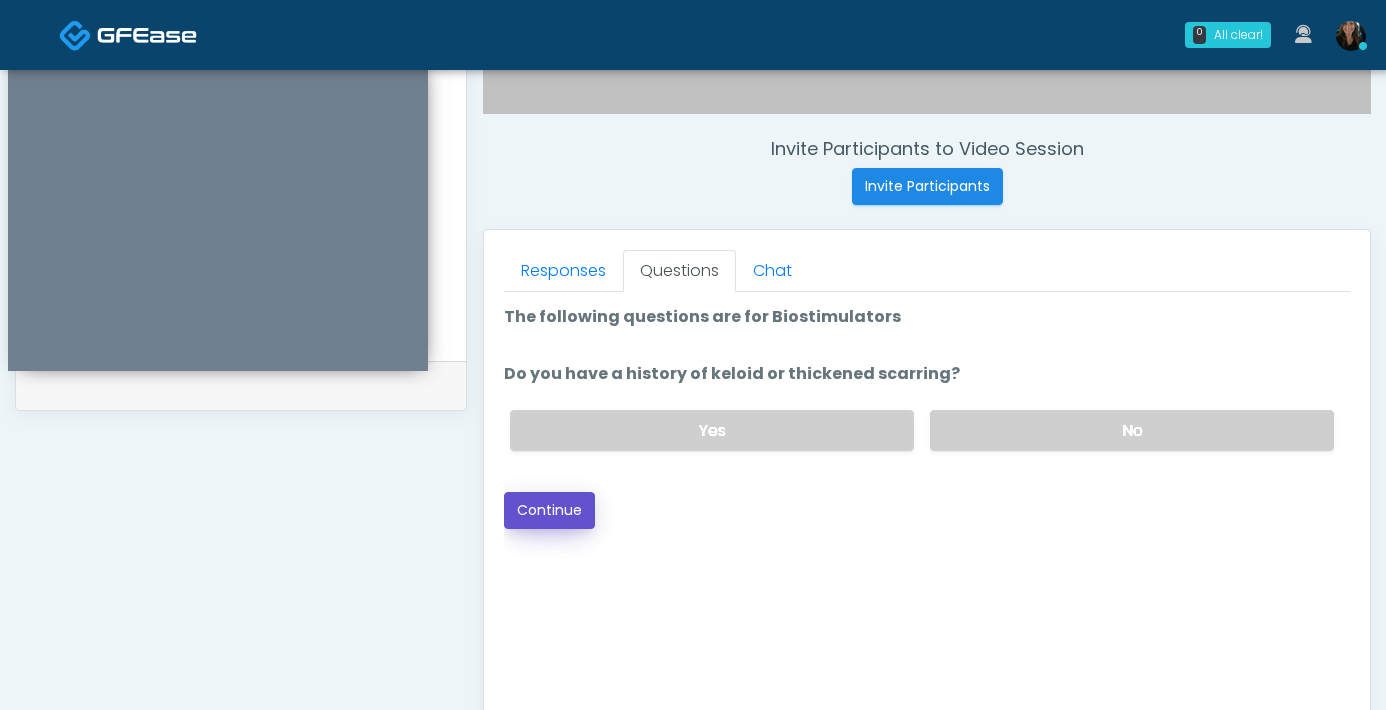 click on "Continue" at bounding box center (549, 510) 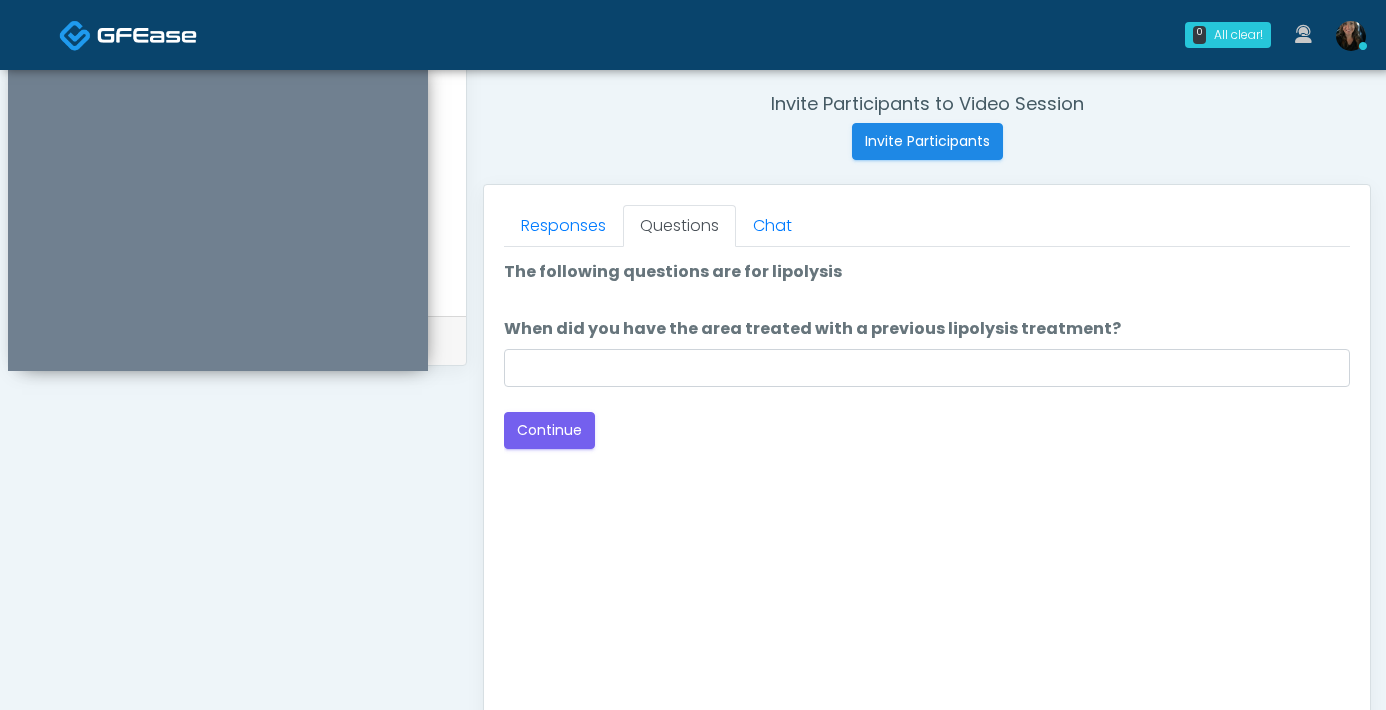 scroll, scrollTop: 682, scrollLeft: 0, axis: vertical 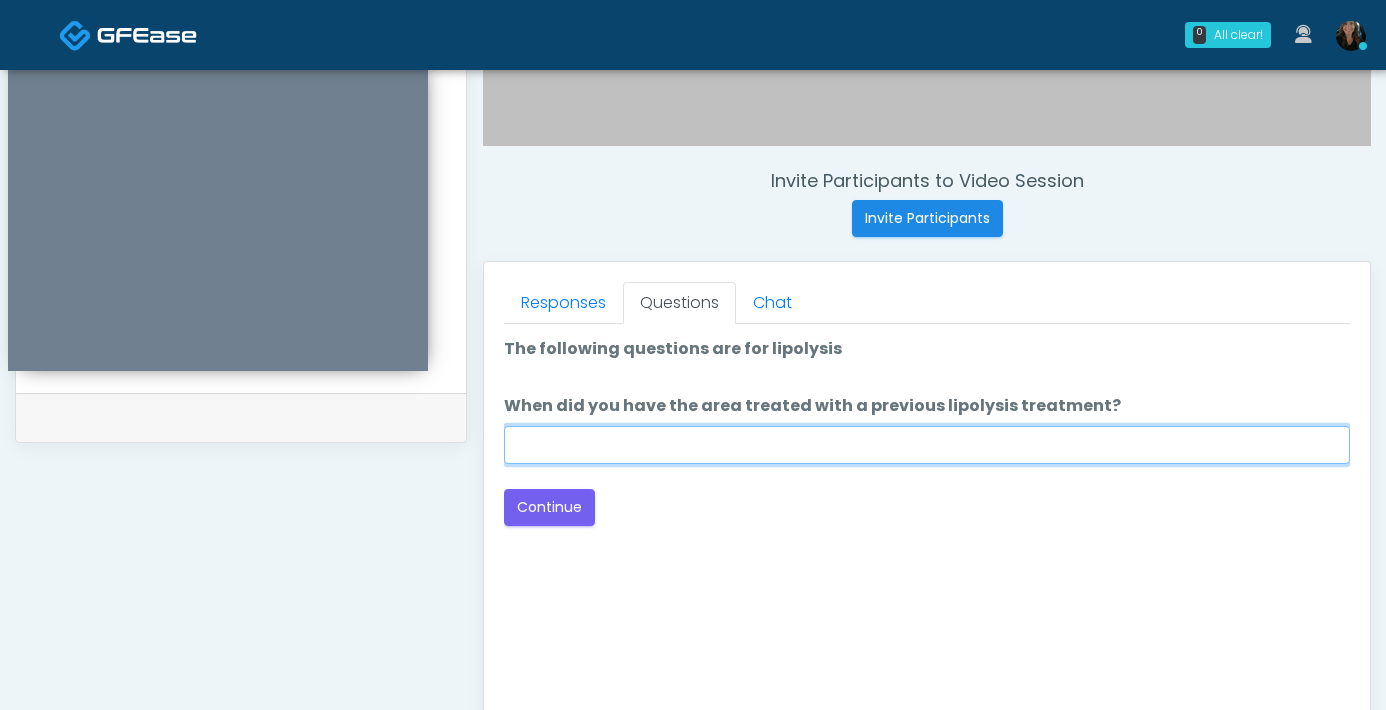 click on "When did you have the area treated with a previous lipolysis treatment?" at bounding box center [927, 445] 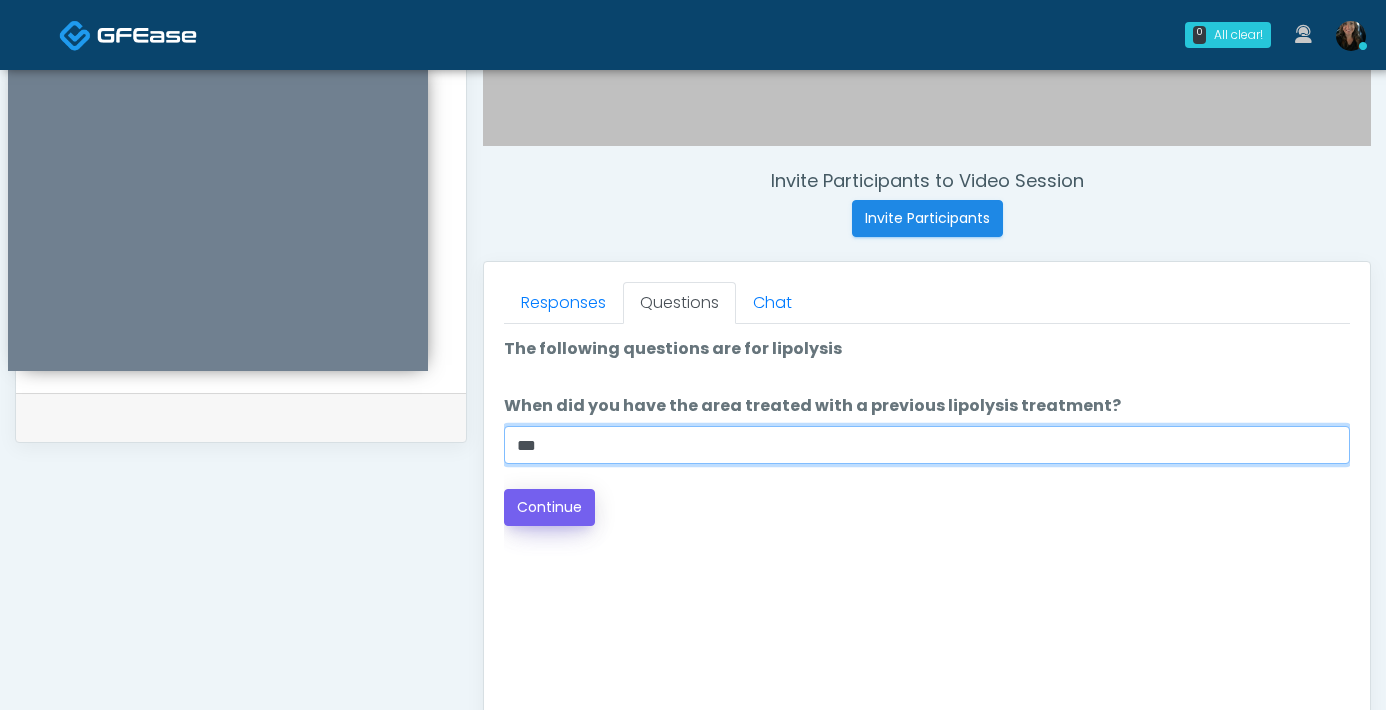 type on "***" 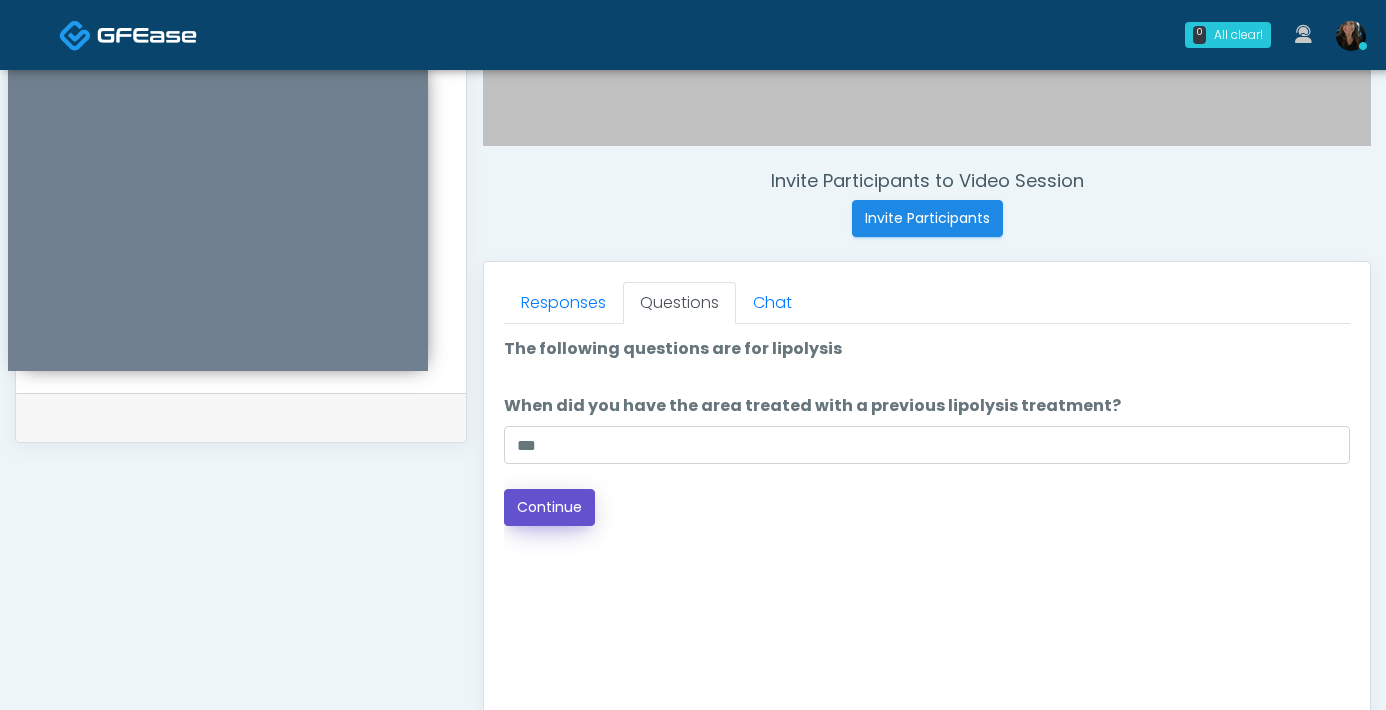 click on "Continue" at bounding box center [549, 507] 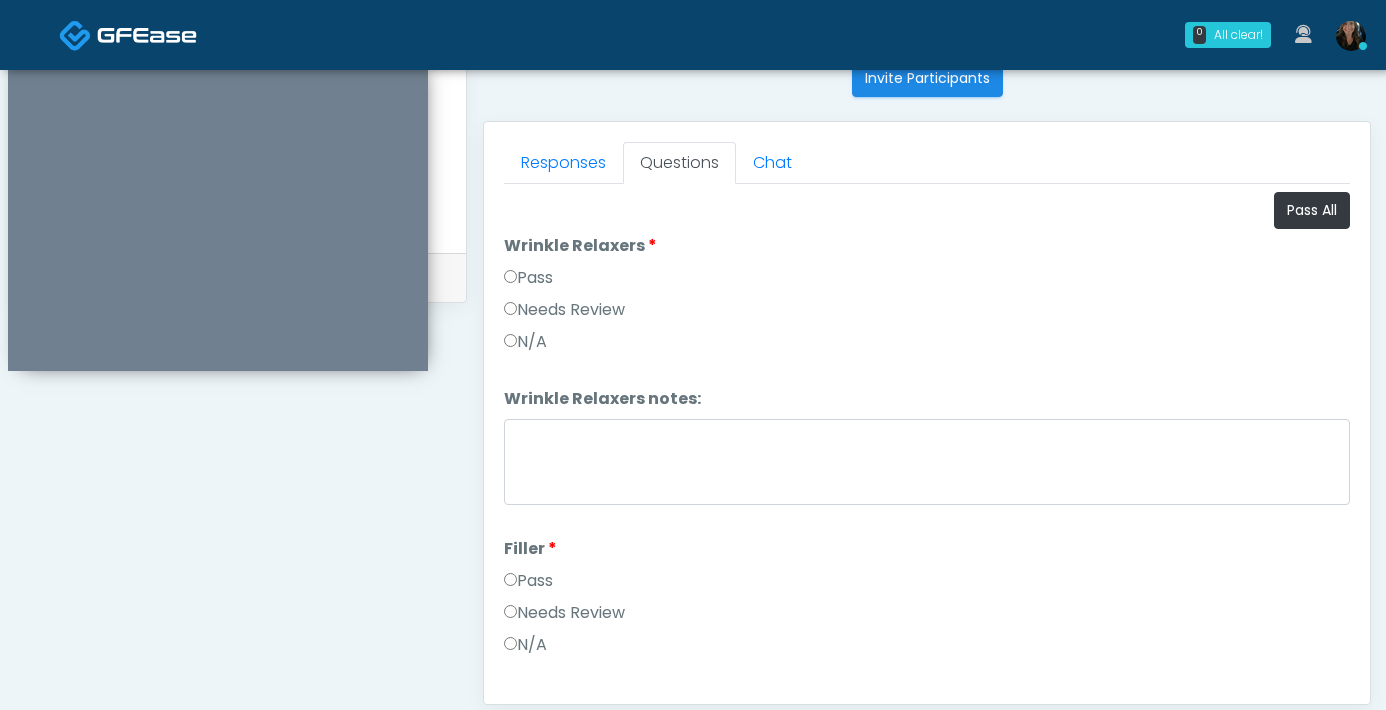 scroll, scrollTop: 797, scrollLeft: 0, axis: vertical 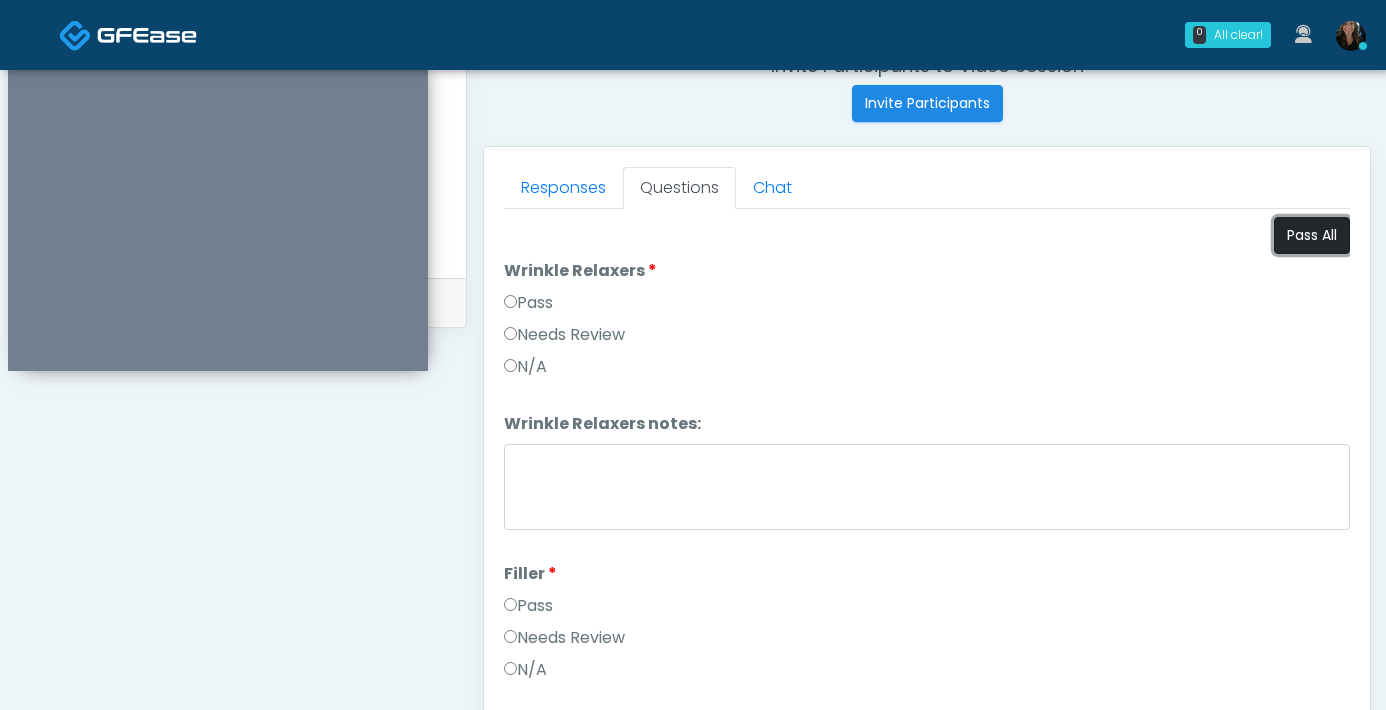 click on "Pass All" at bounding box center [1312, 235] 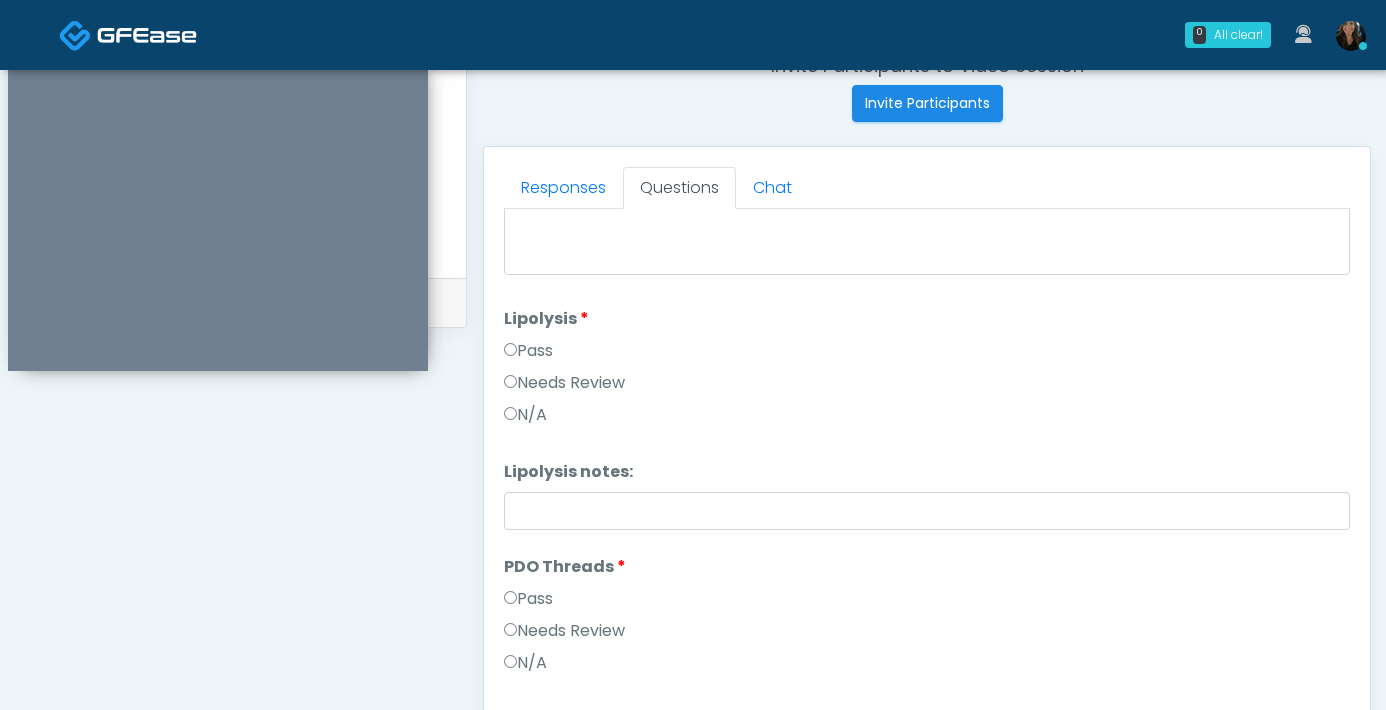 scroll, scrollTop: 2146, scrollLeft: 0, axis: vertical 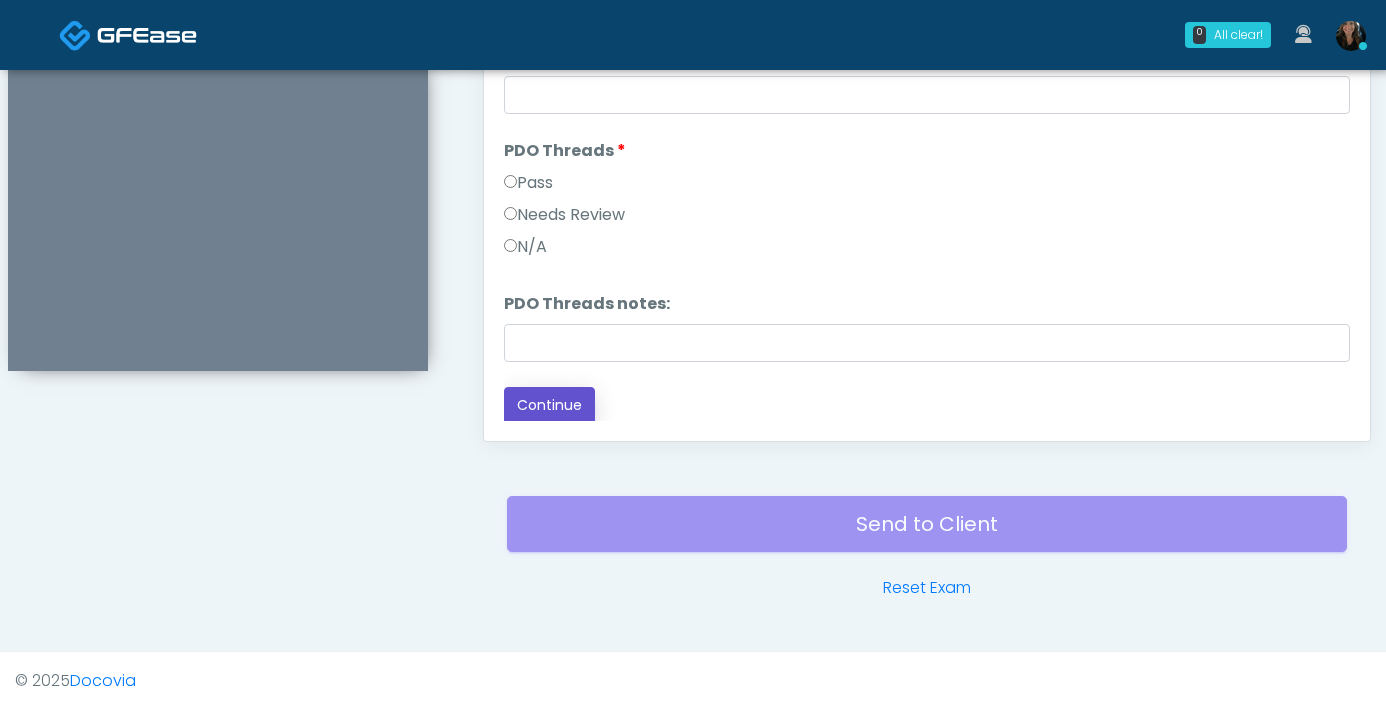 click on "Continue" at bounding box center (549, 405) 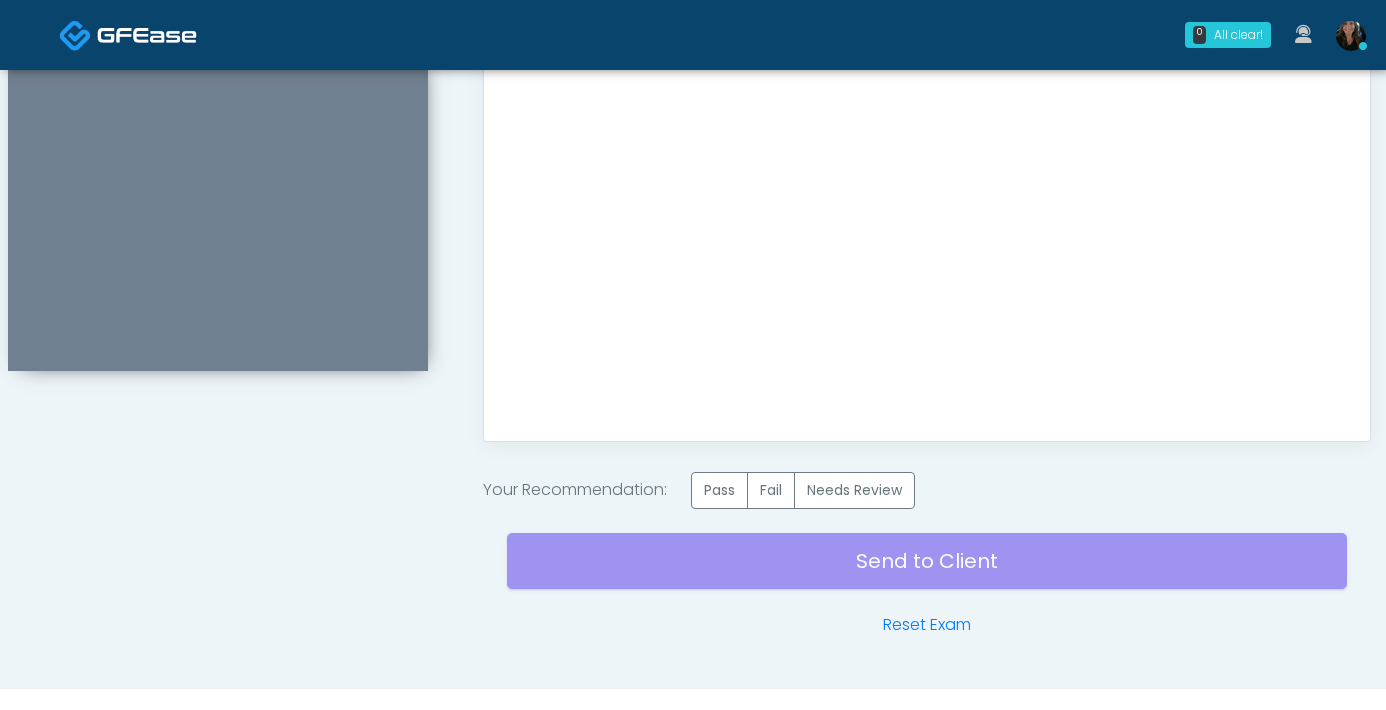 scroll, scrollTop: 0, scrollLeft: 0, axis: both 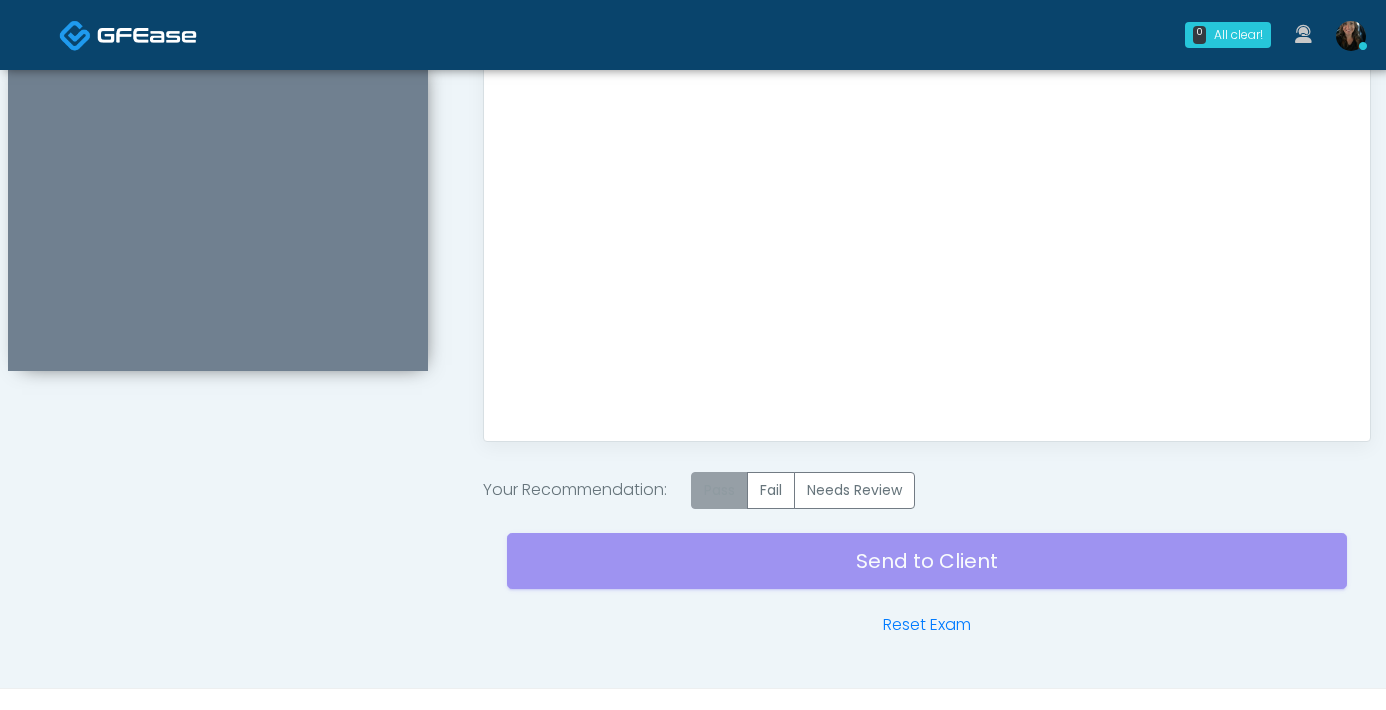 click on "Pass" at bounding box center [719, 490] 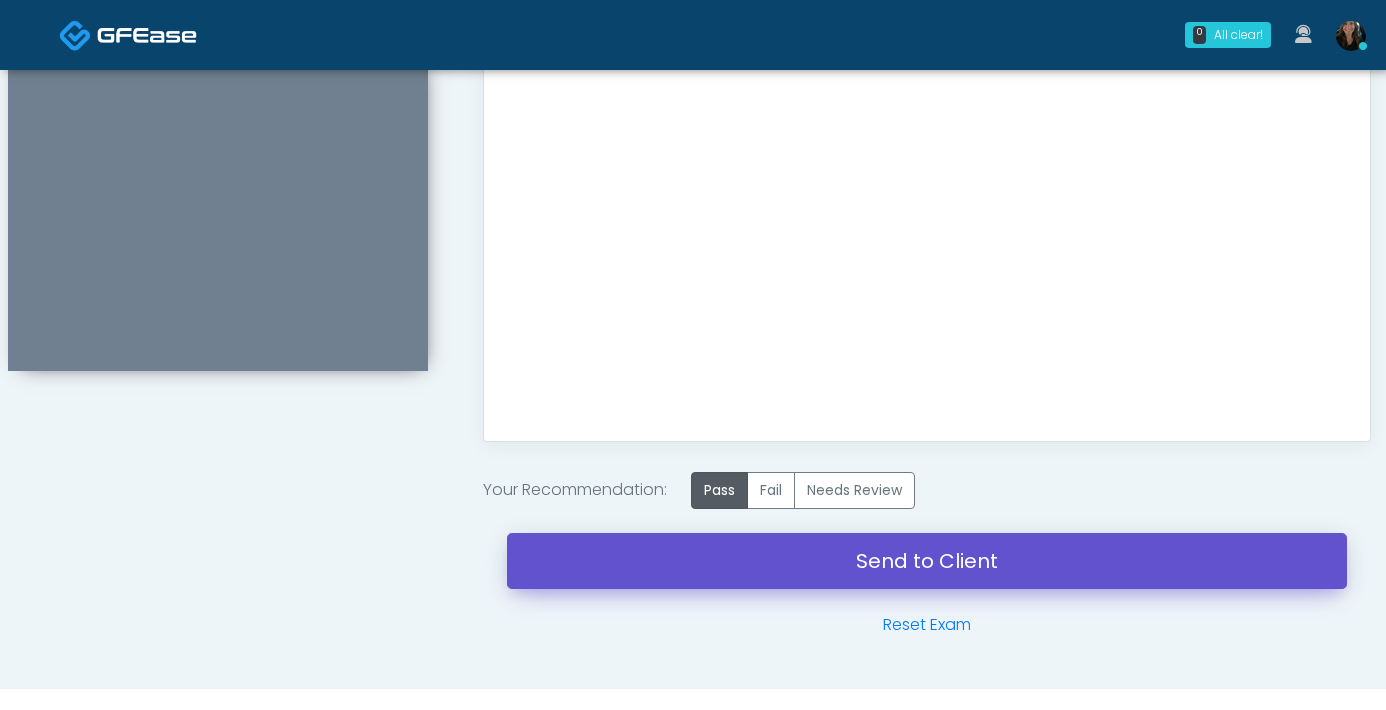 click on "Send to Client" at bounding box center [927, 561] 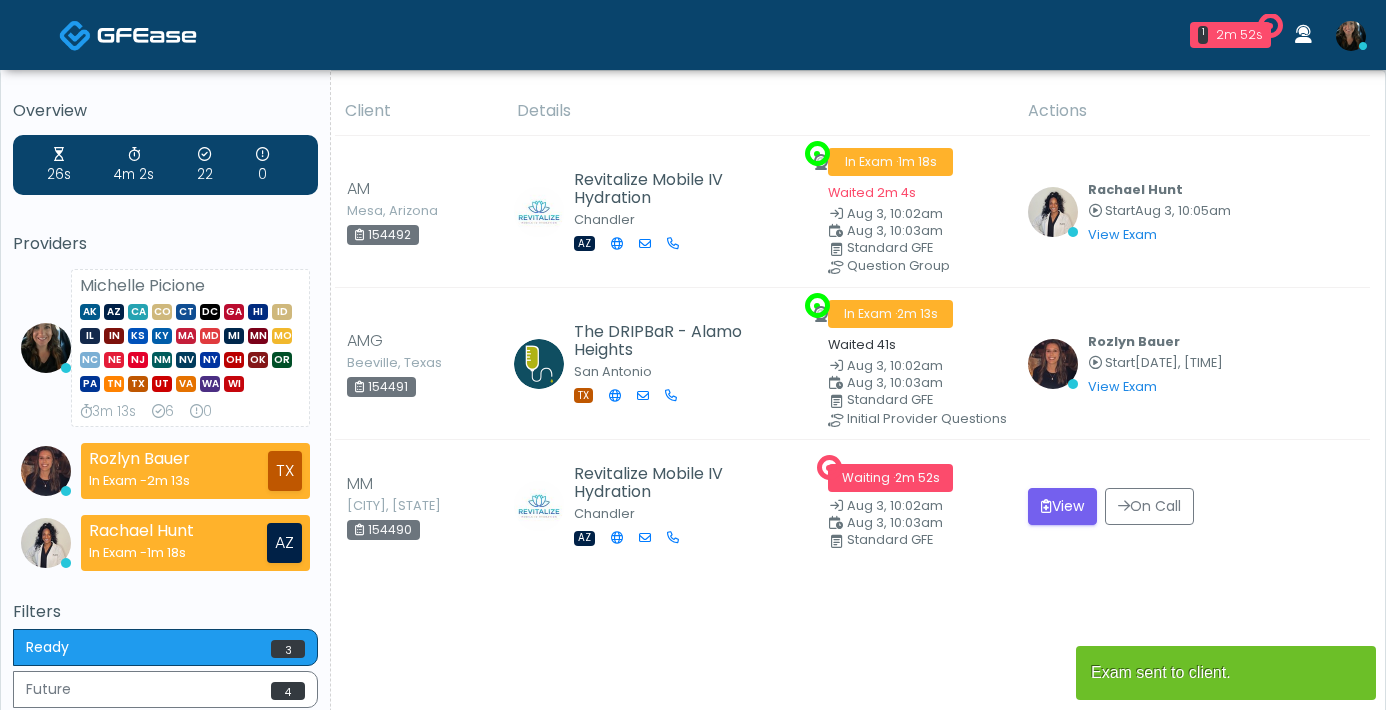 scroll, scrollTop: 0, scrollLeft: 0, axis: both 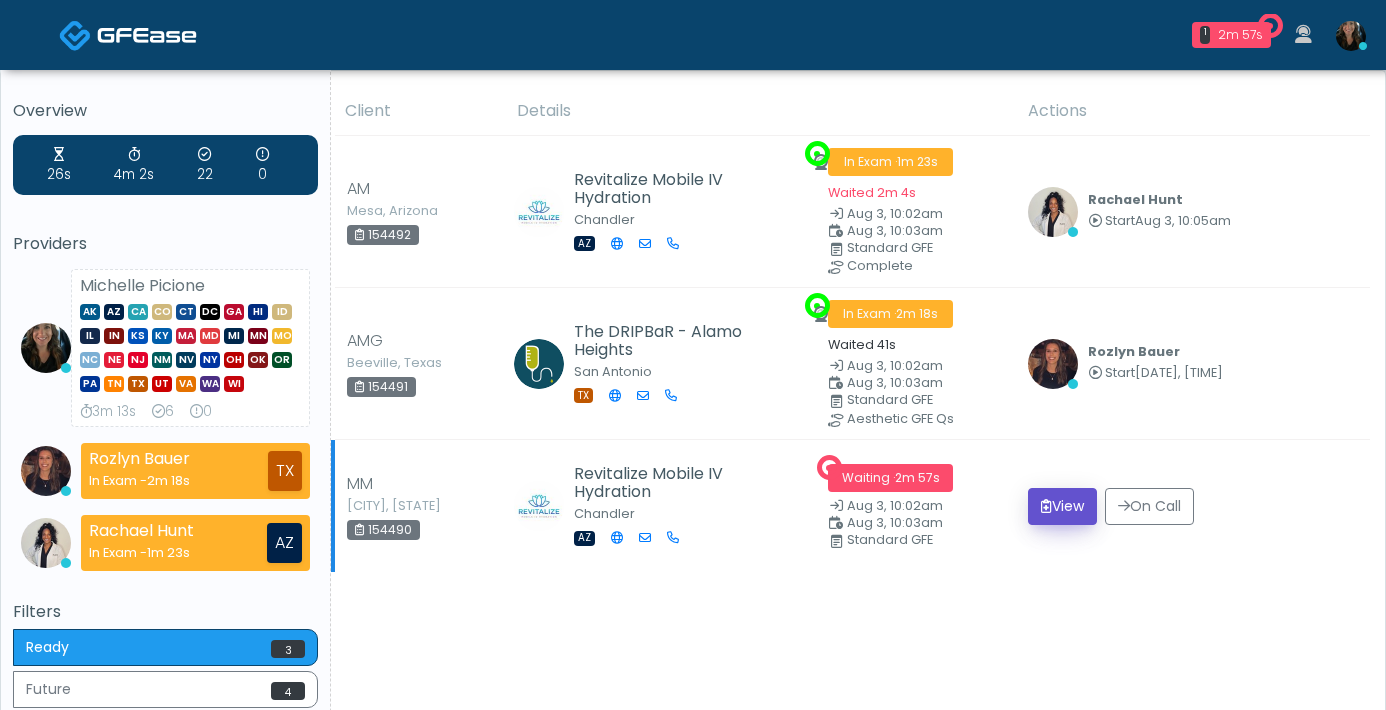 click on "View" at bounding box center (1062, 506) 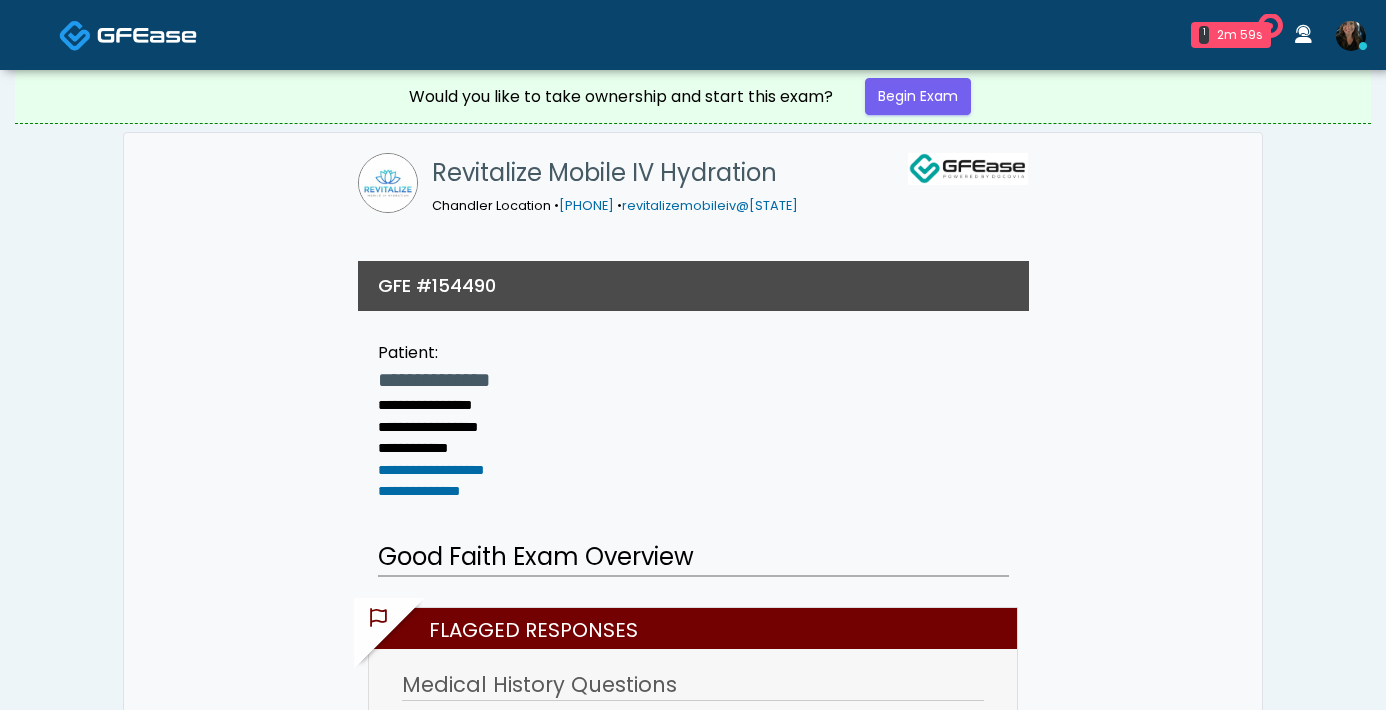 scroll, scrollTop: 0, scrollLeft: 0, axis: both 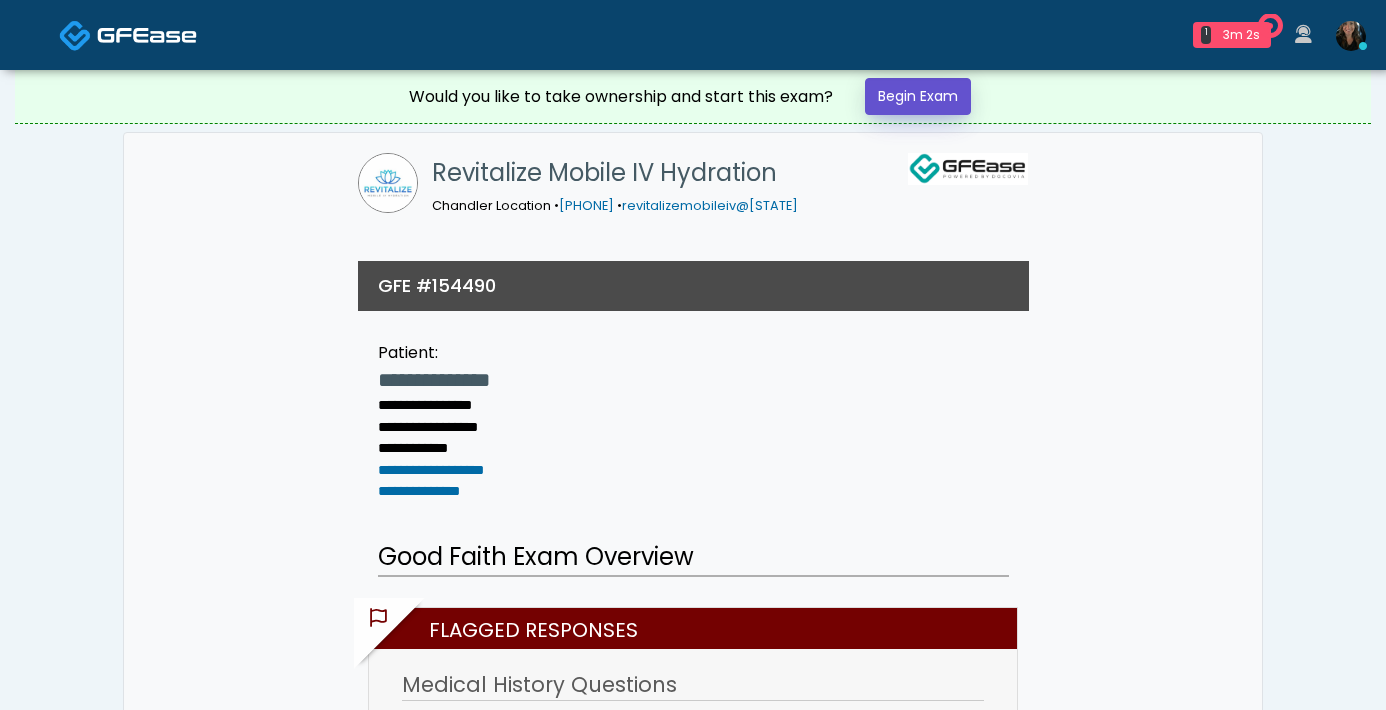 click on "Begin Exam" at bounding box center [918, 96] 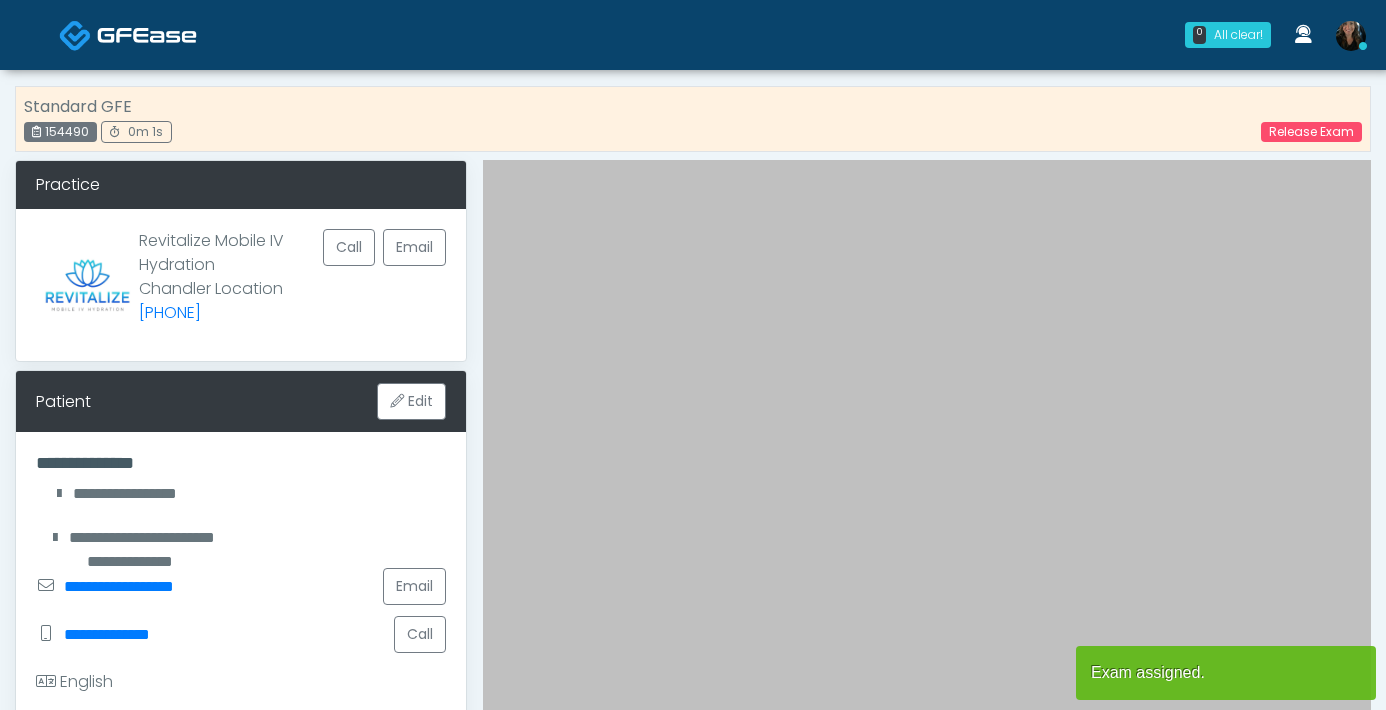 scroll, scrollTop: 0, scrollLeft: 0, axis: both 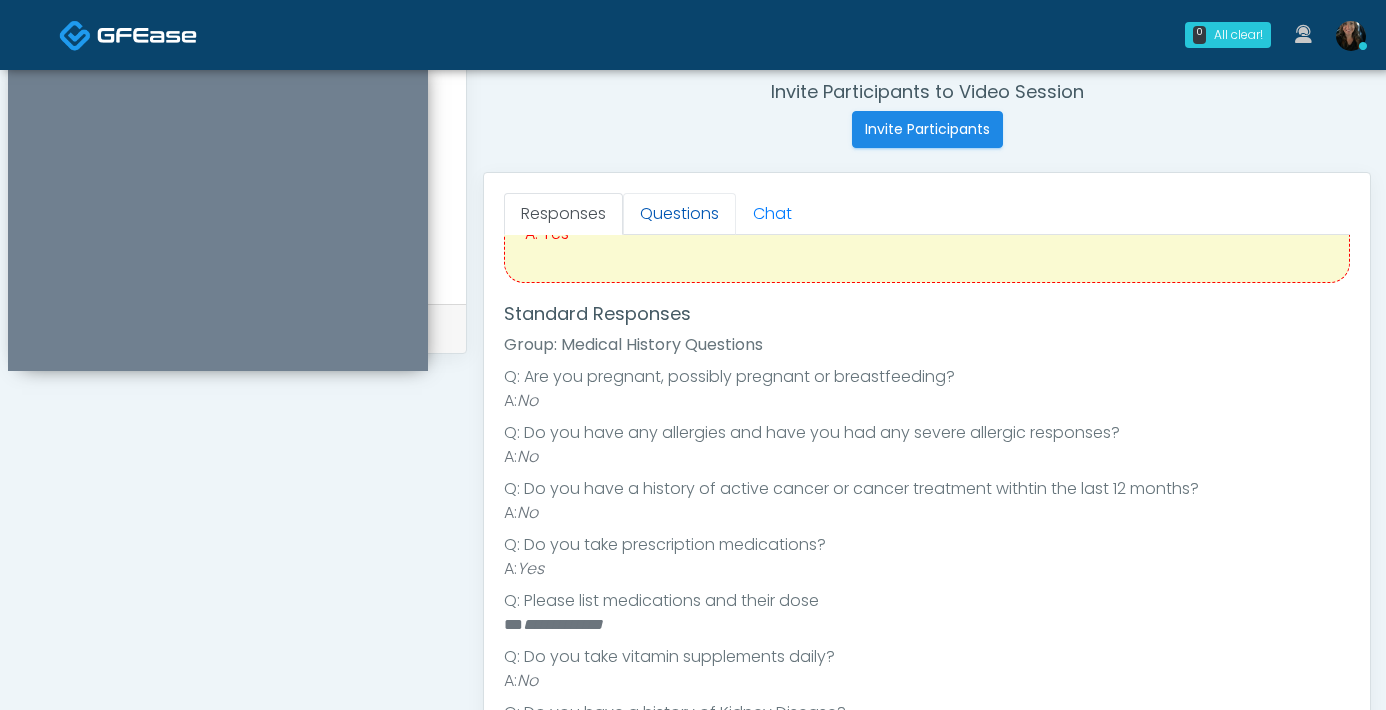 click on "Questions" at bounding box center (679, 214) 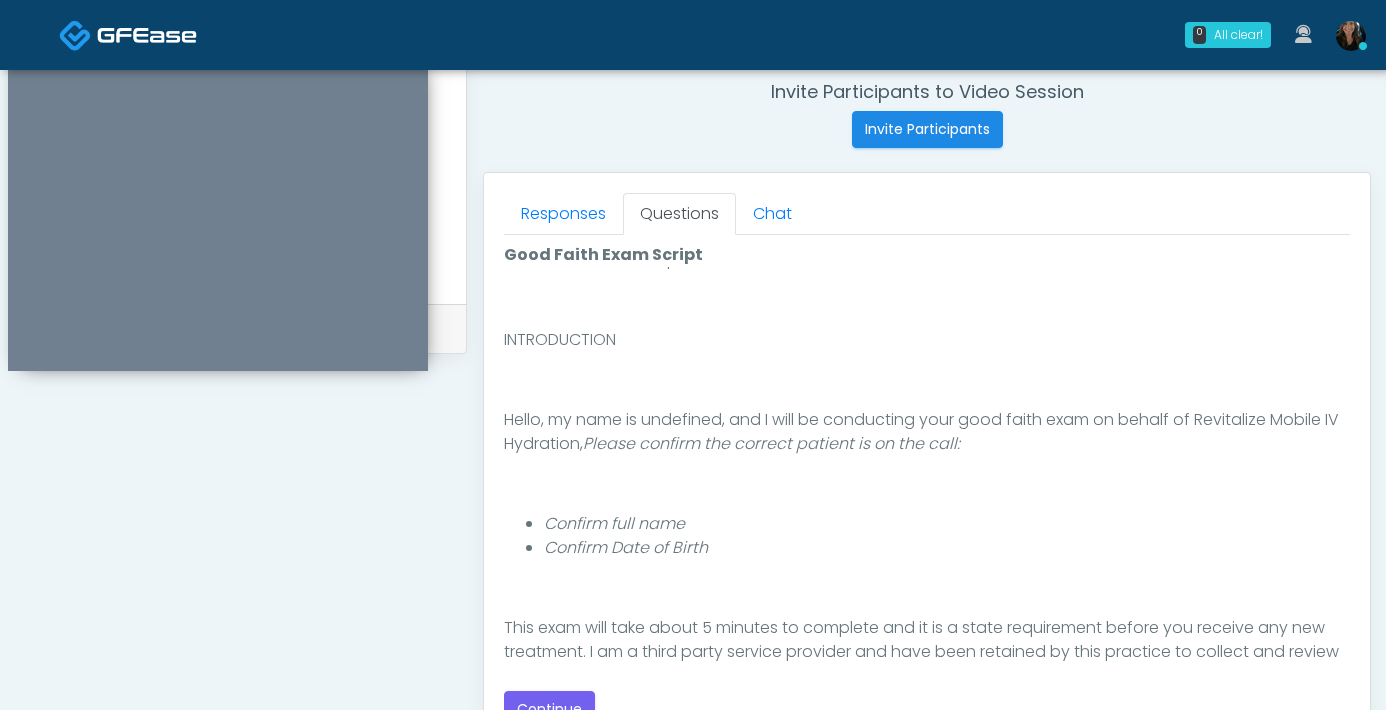 scroll, scrollTop: 0, scrollLeft: 0, axis: both 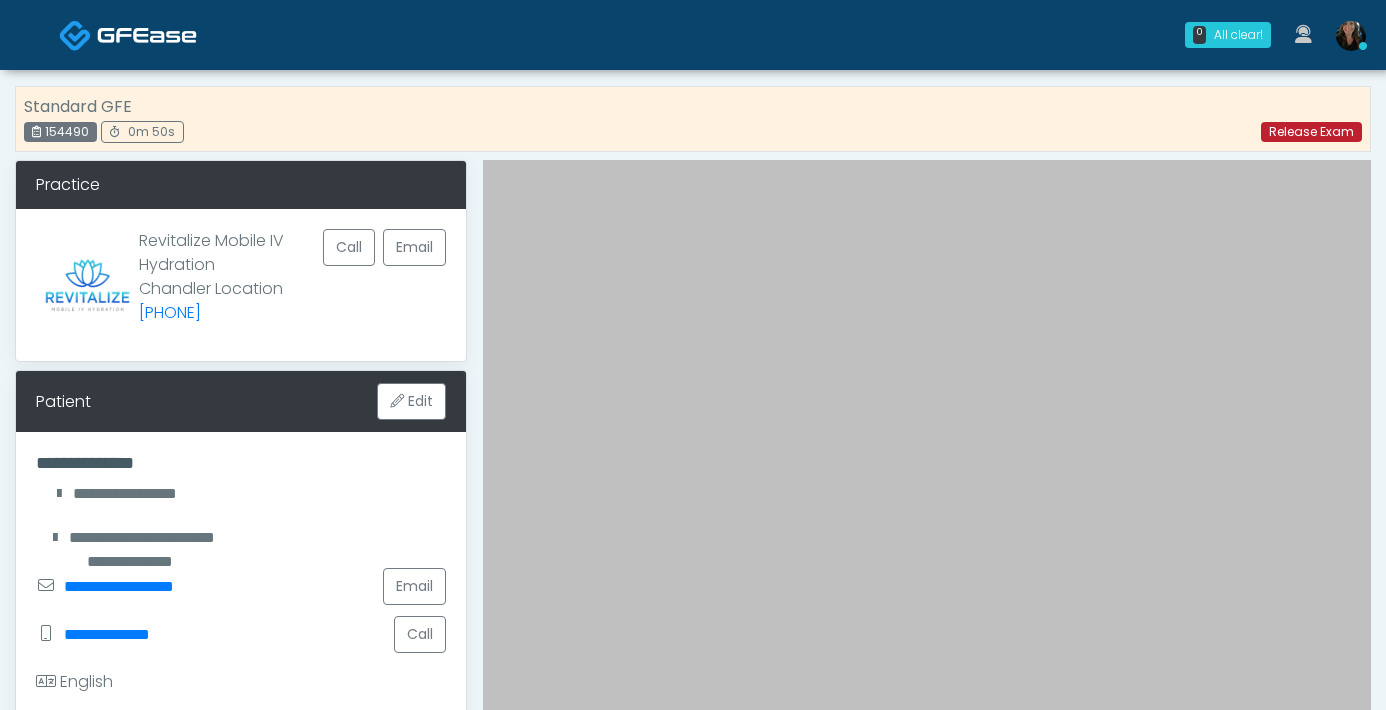 click on "Release Exam" at bounding box center [1311, 132] 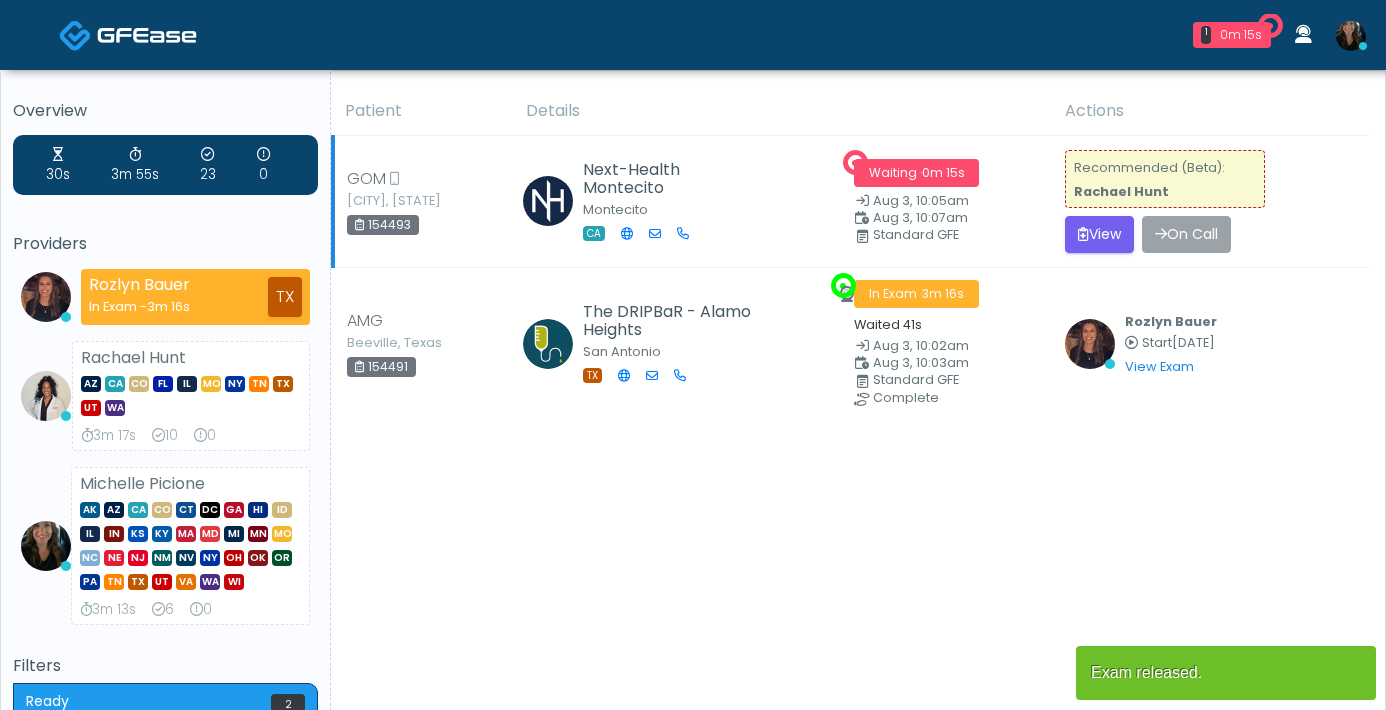 scroll, scrollTop: 0, scrollLeft: 0, axis: both 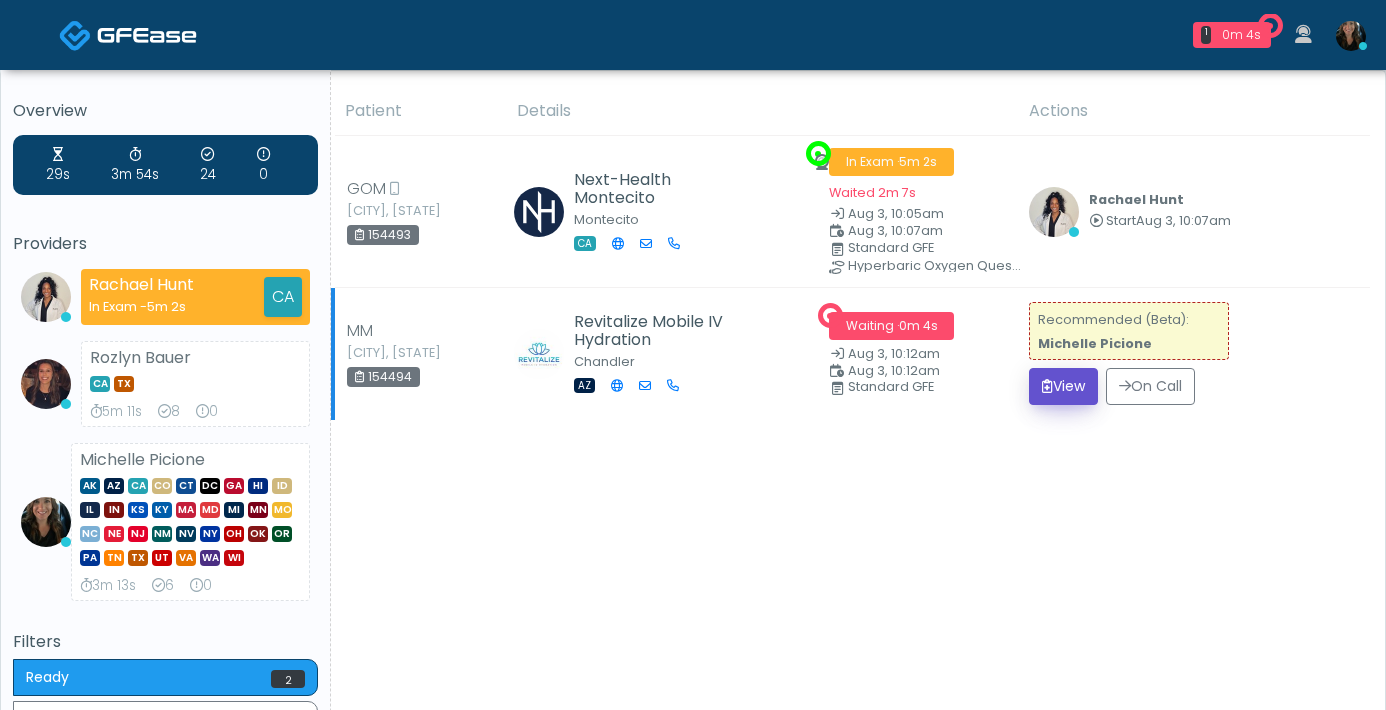 click on "View" at bounding box center [1063, 386] 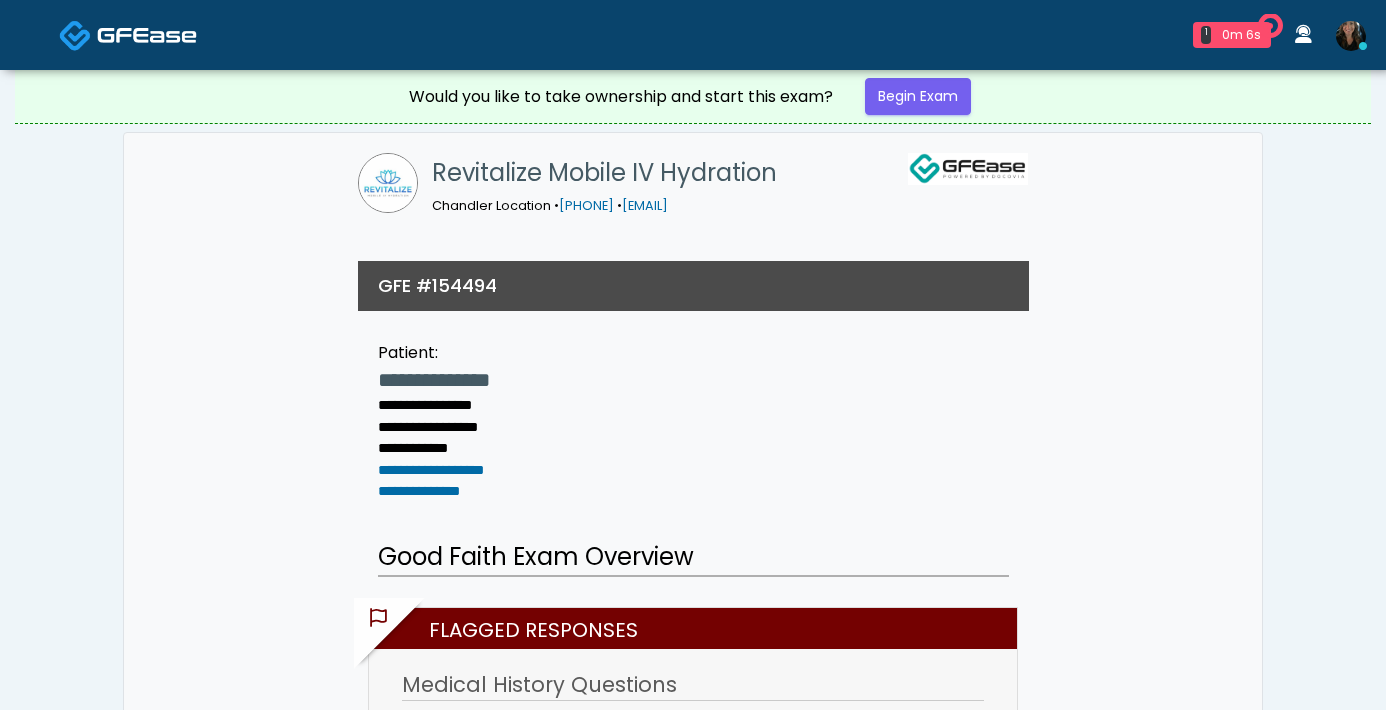 scroll, scrollTop: 0, scrollLeft: 0, axis: both 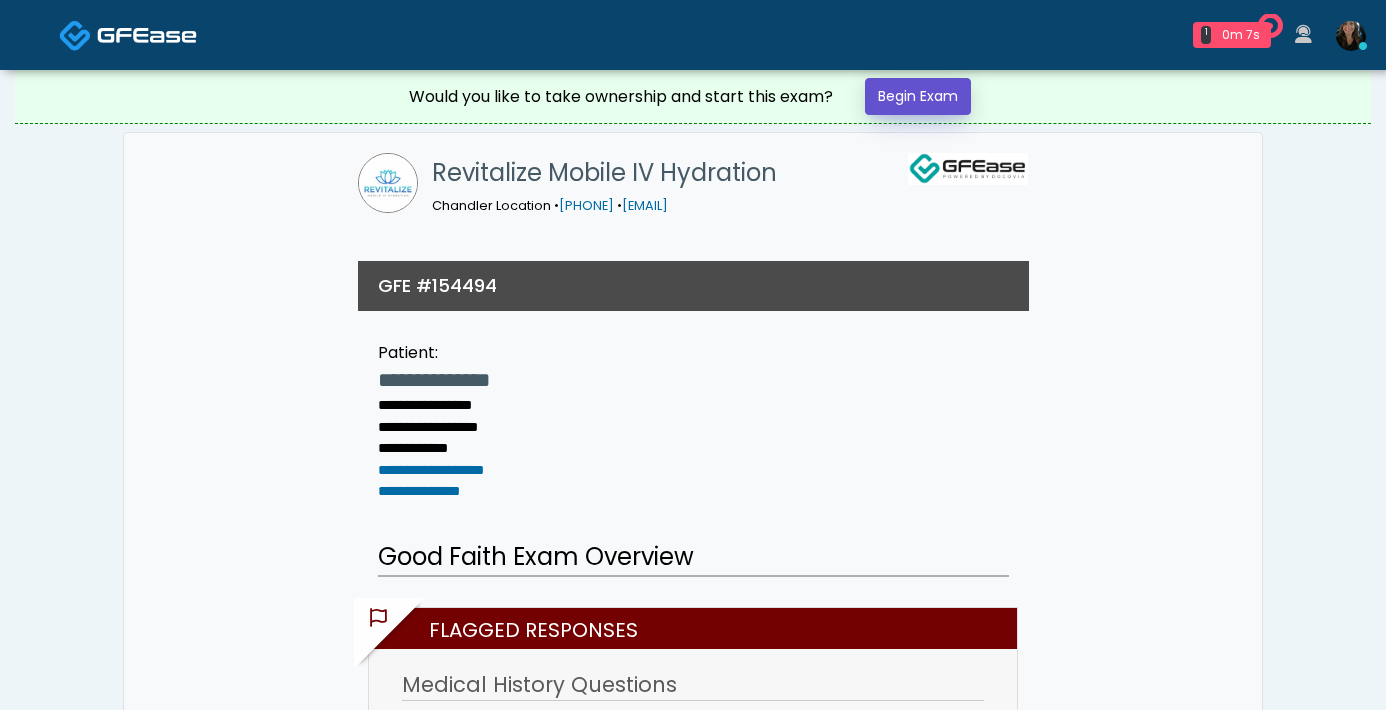 click on "Begin Exam" at bounding box center (918, 96) 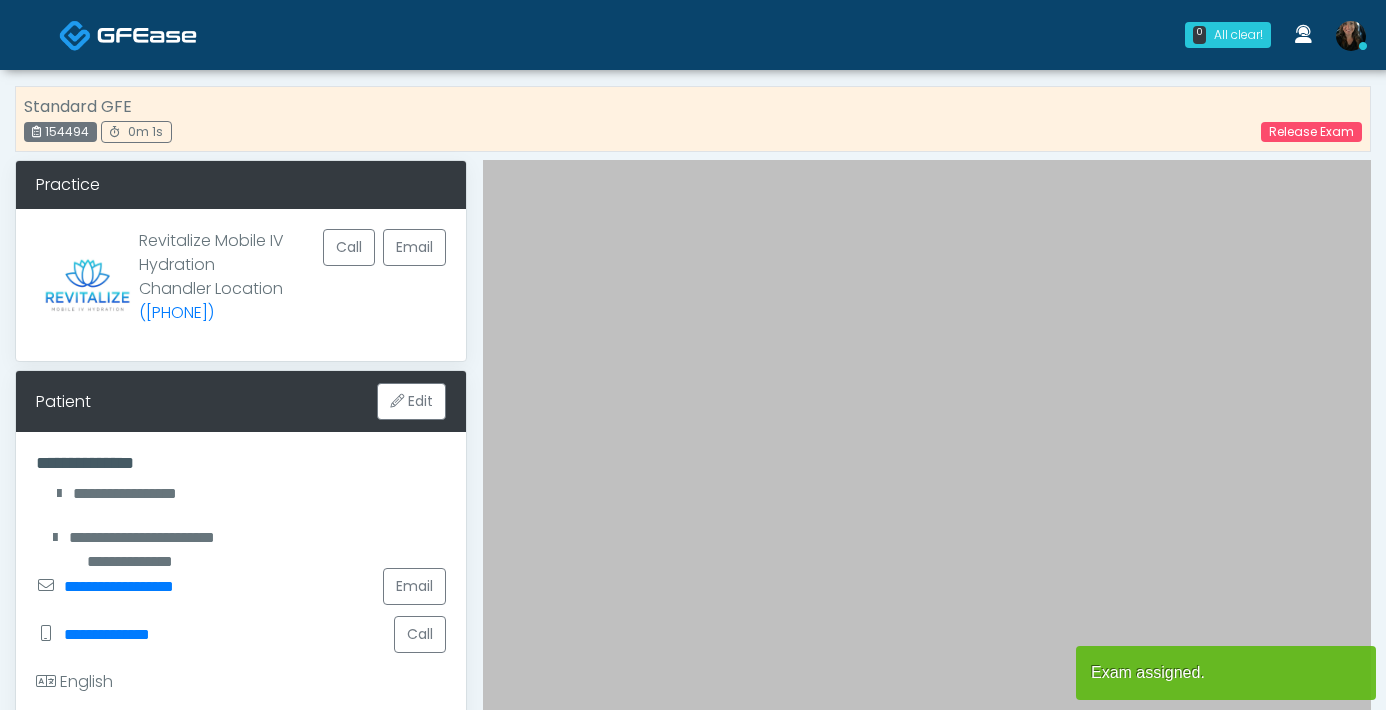 scroll, scrollTop: 0, scrollLeft: 0, axis: both 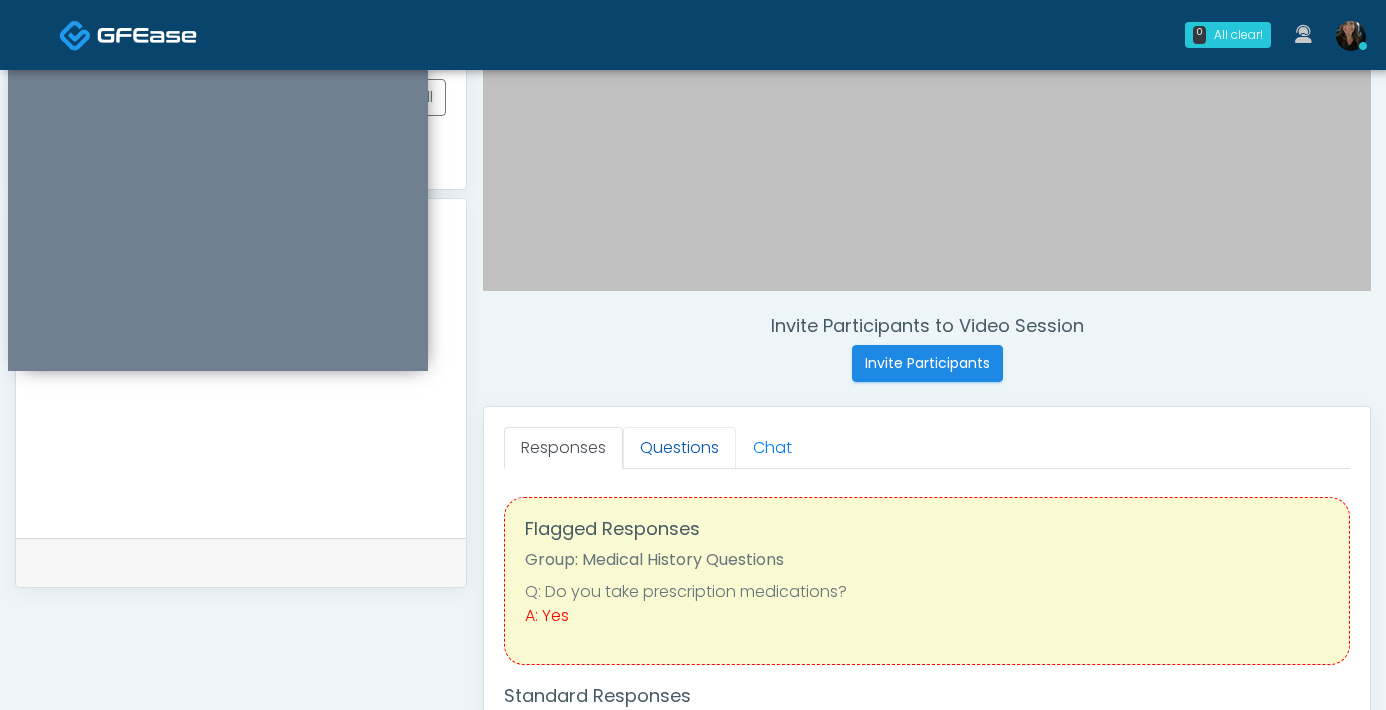 click on "Questions" at bounding box center (679, 448) 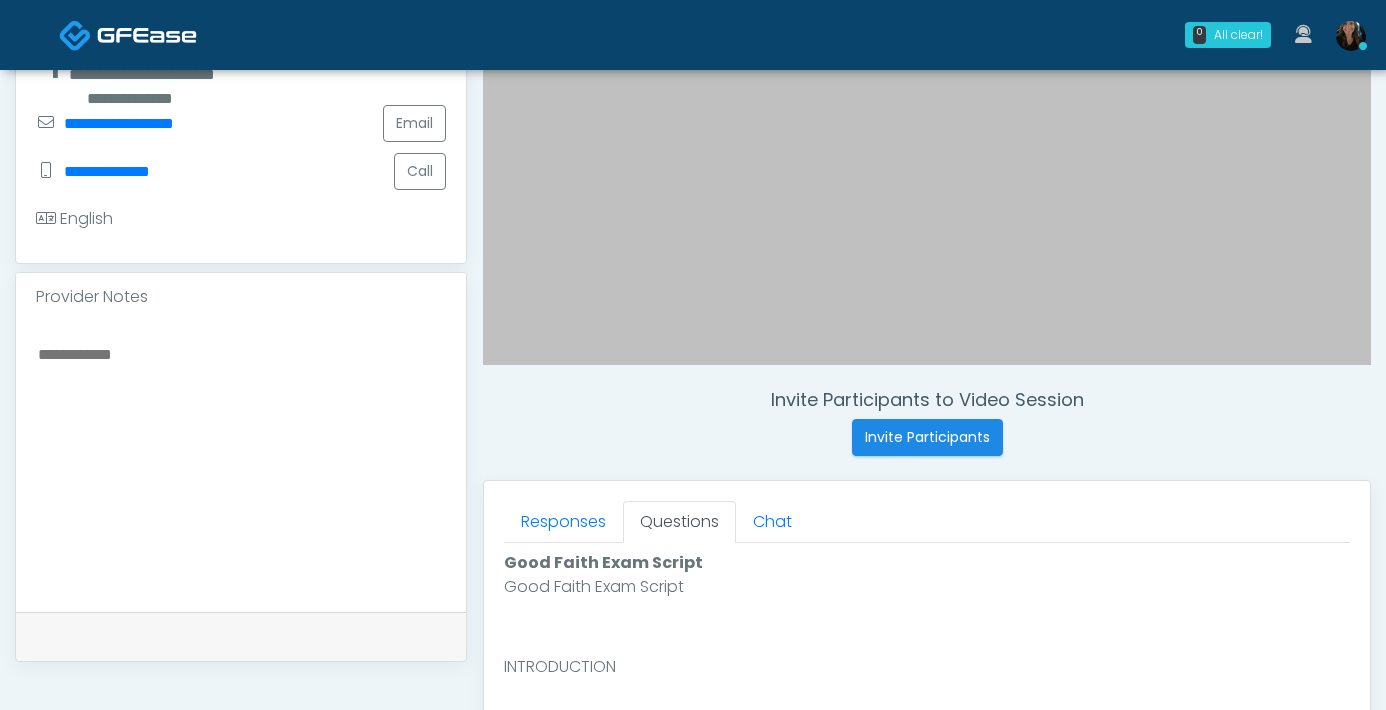 scroll, scrollTop: 667, scrollLeft: 0, axis: vertical 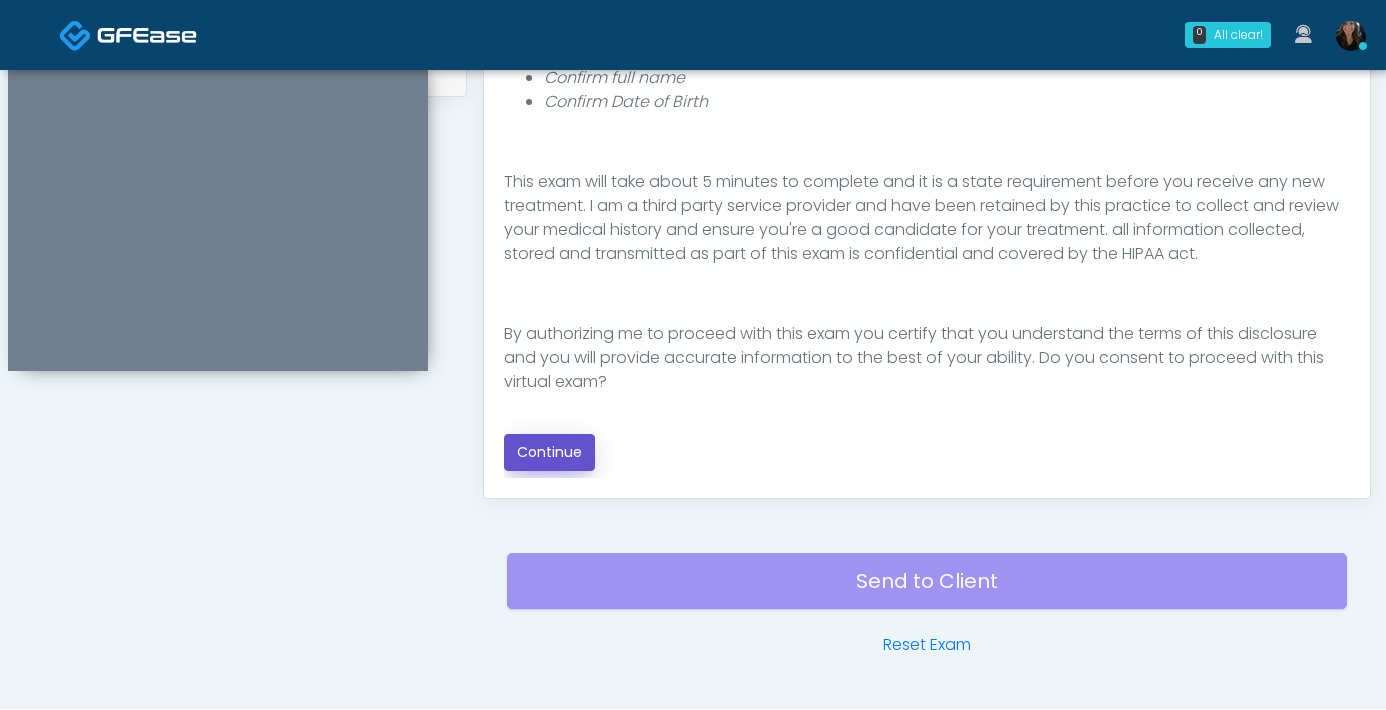 click on "Continue" at bounding box center (549, 452) 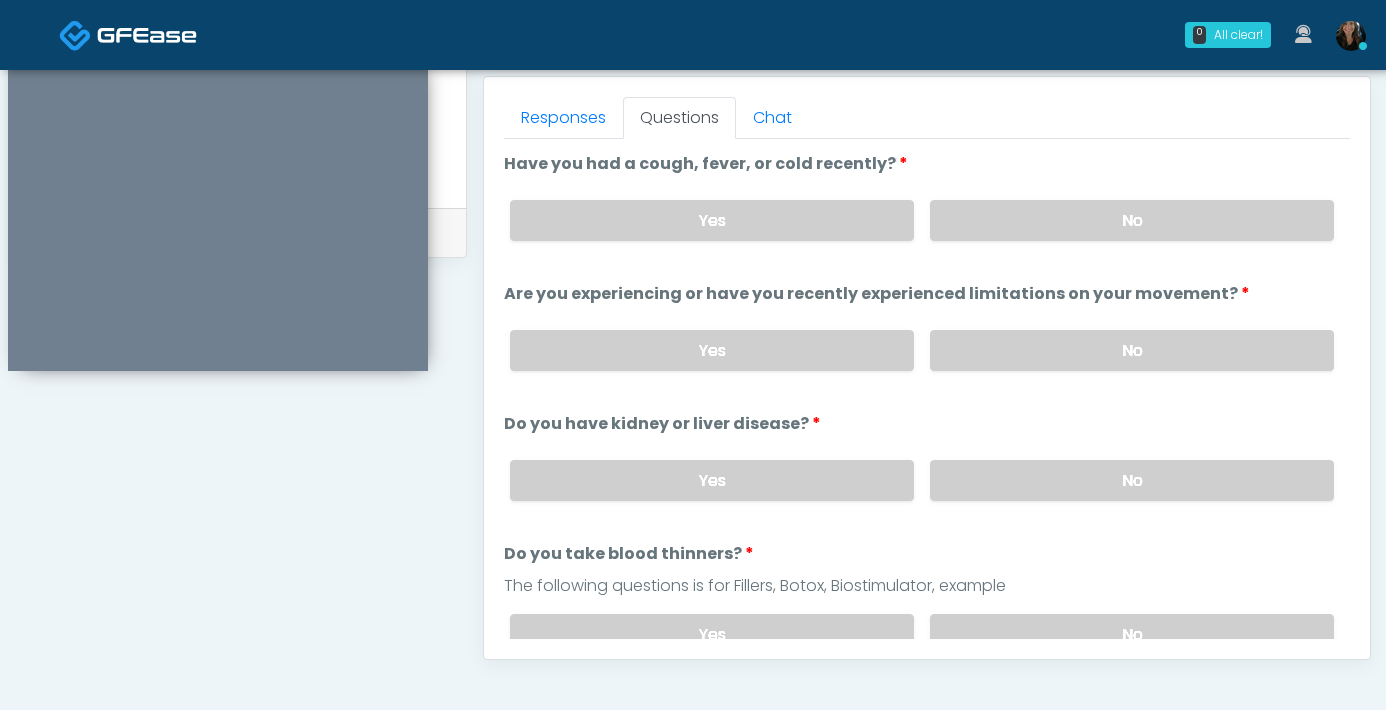 scroll, scrollTop: 863, scrollLeft: 0, axis: vertical 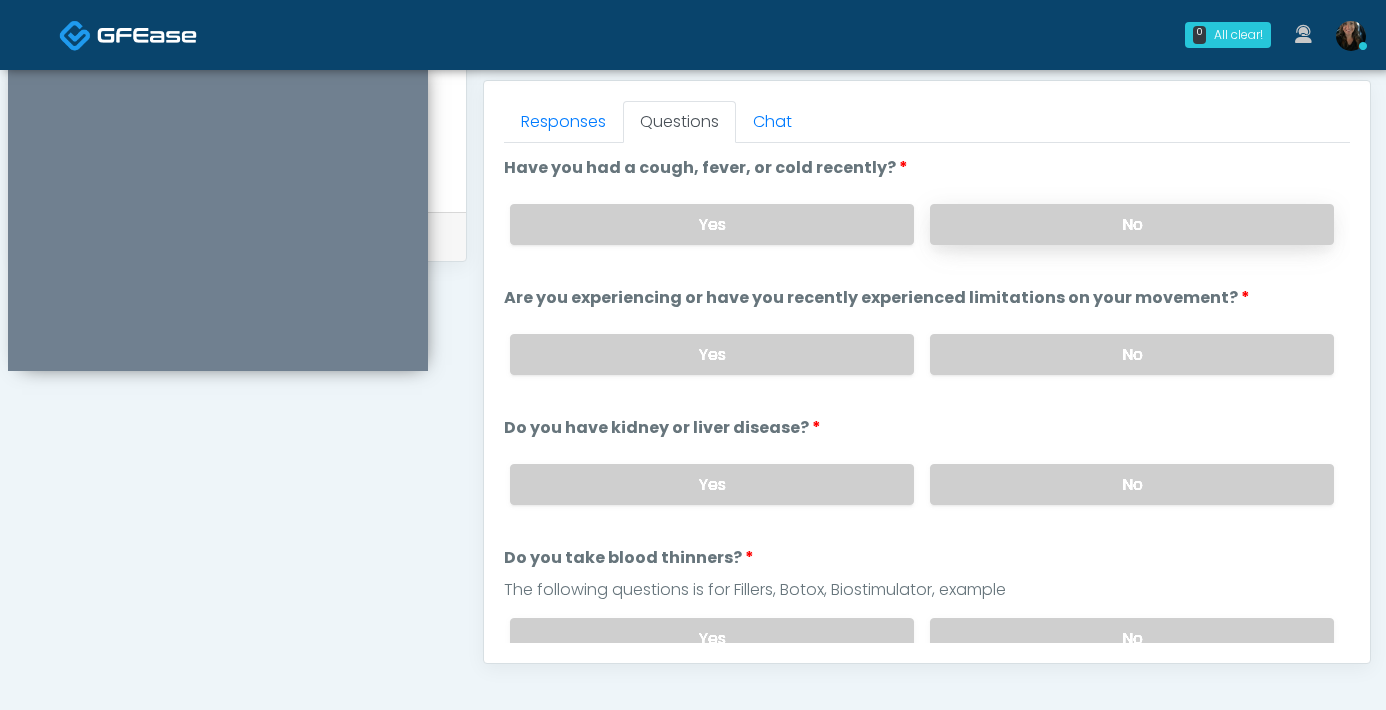 click on "No" at bounding box center (1132, 224) 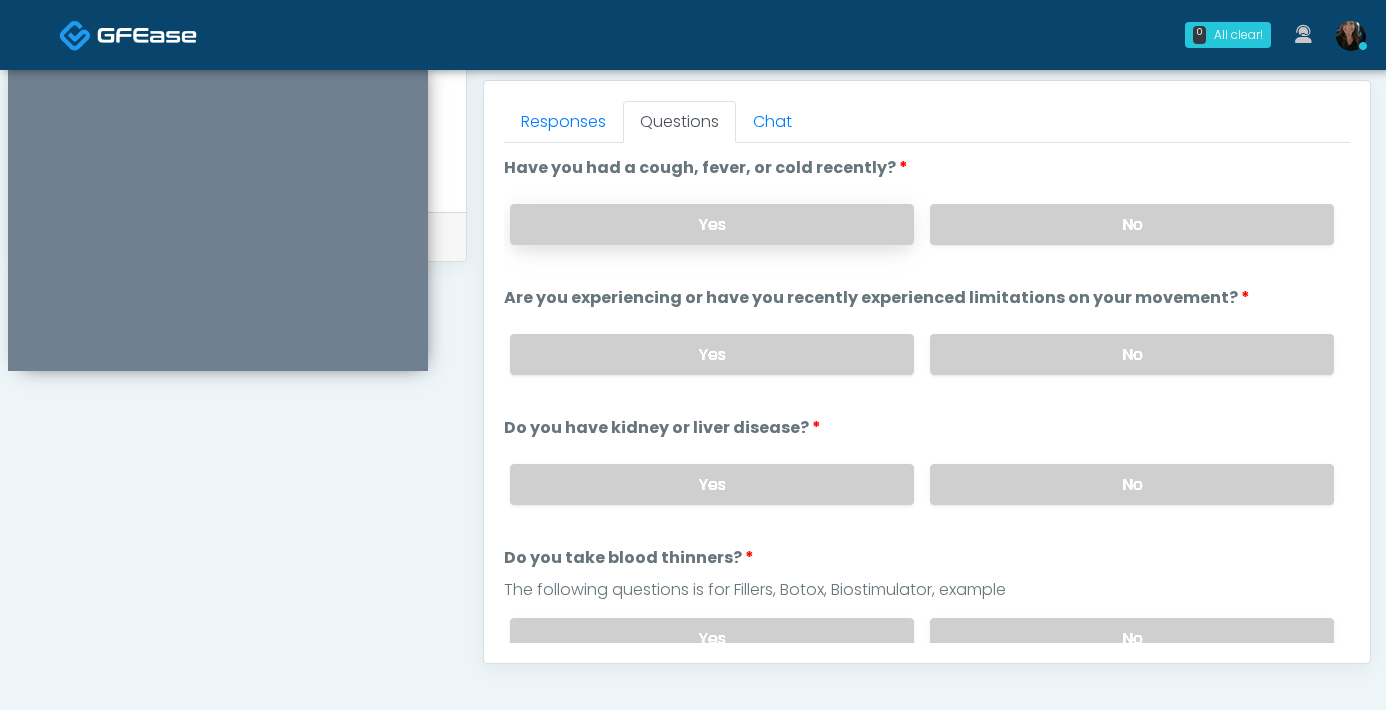 click on "Yes" at bounding box center [712, 224] 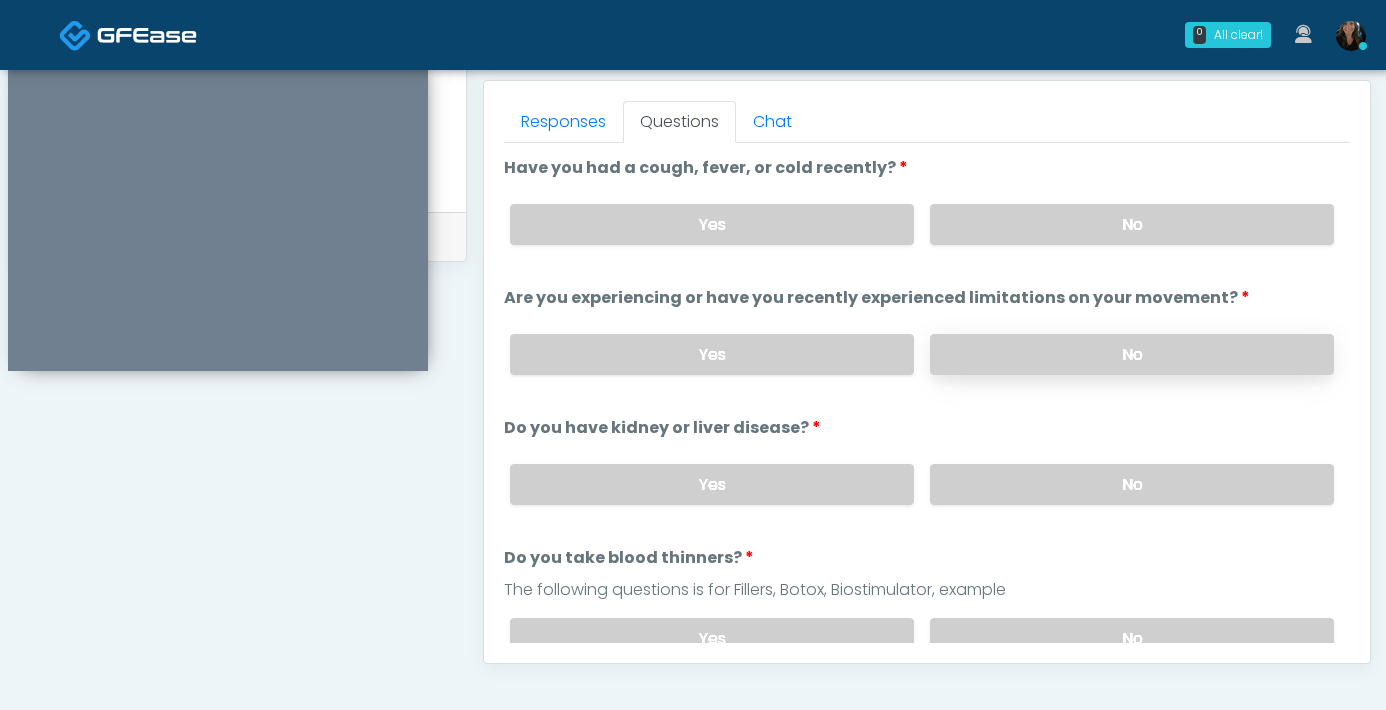 click on "No" at bounding box center (1132, 354) 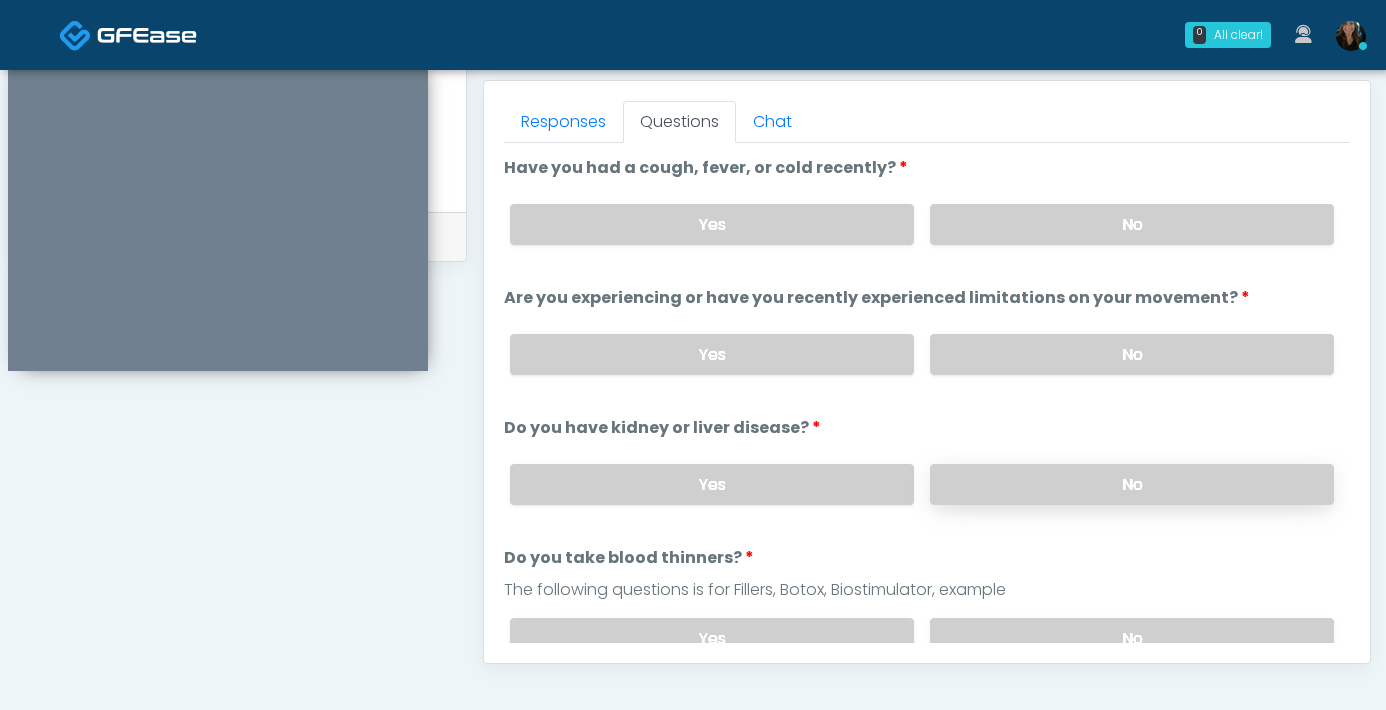 click on "No" at bounding box center [1132, 484] 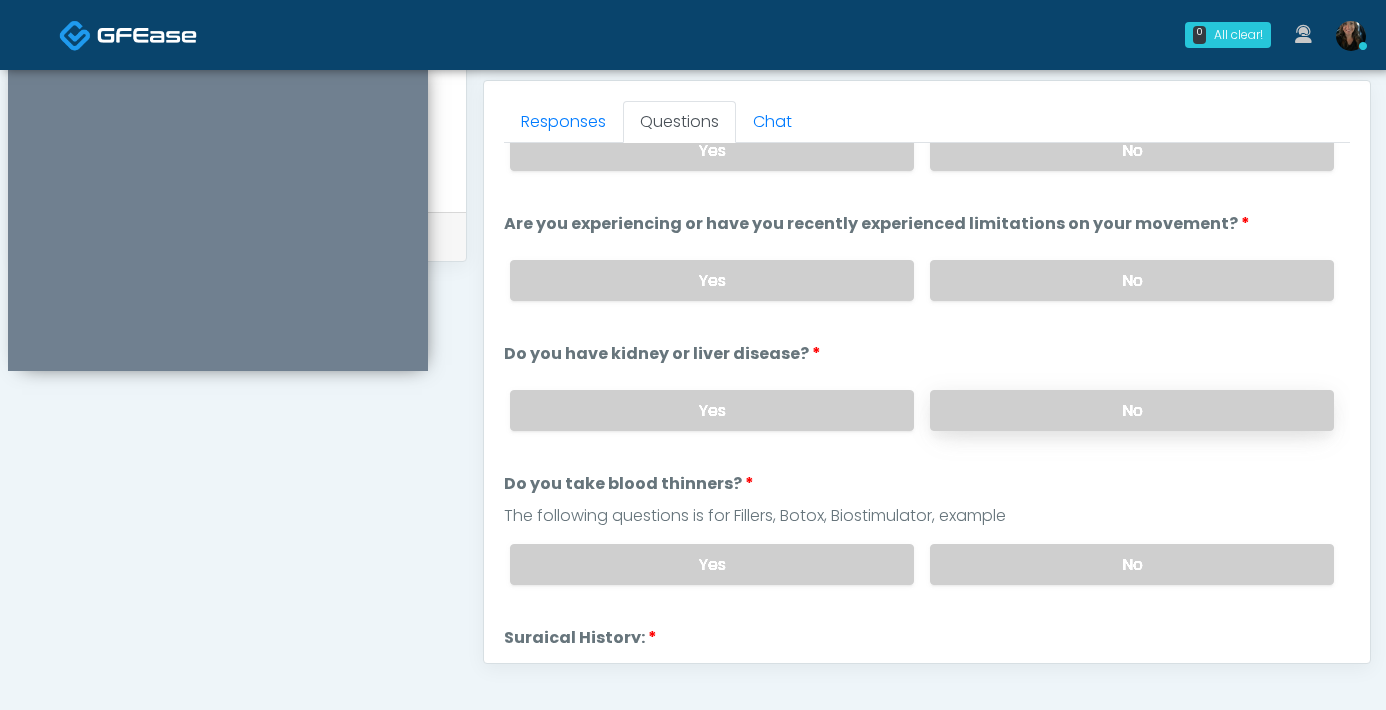 scroll, scrollTop: 86, scrollLeft: 0, axis: vertical 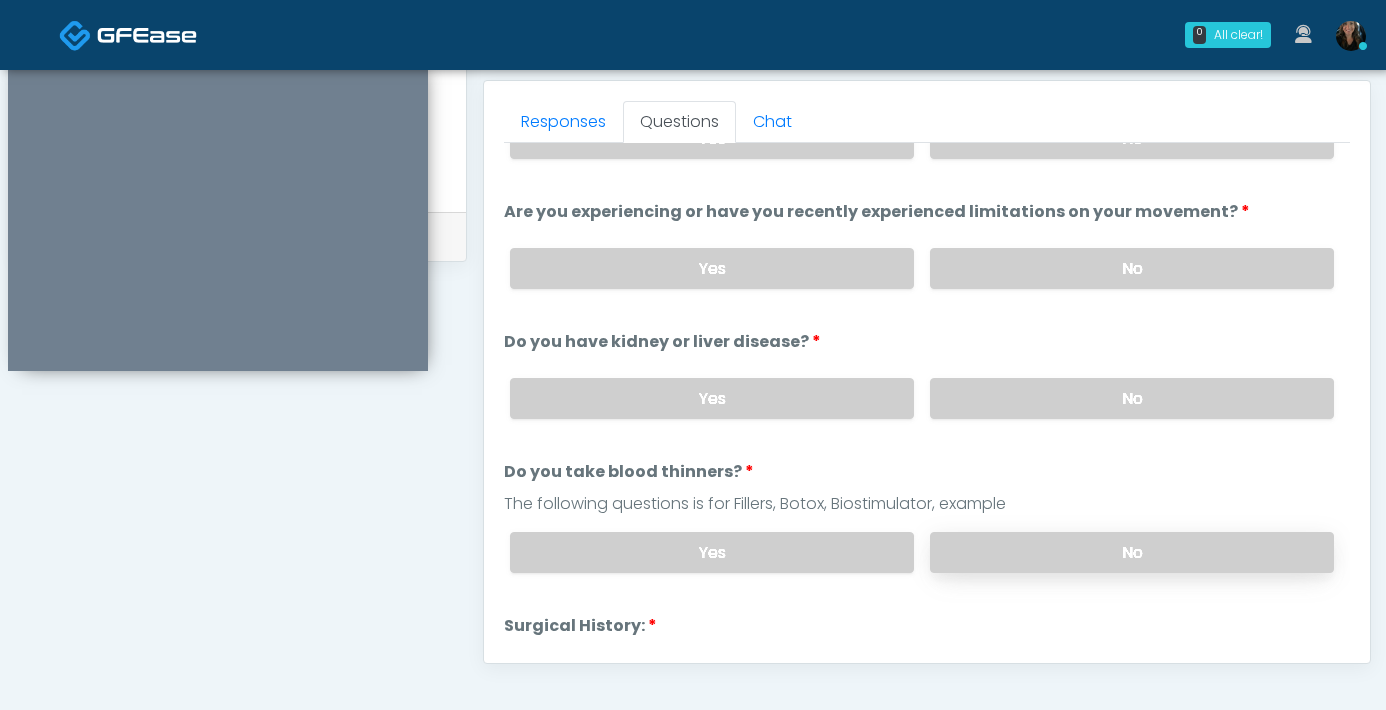 click on "No" at bounding box center [1132, 552] 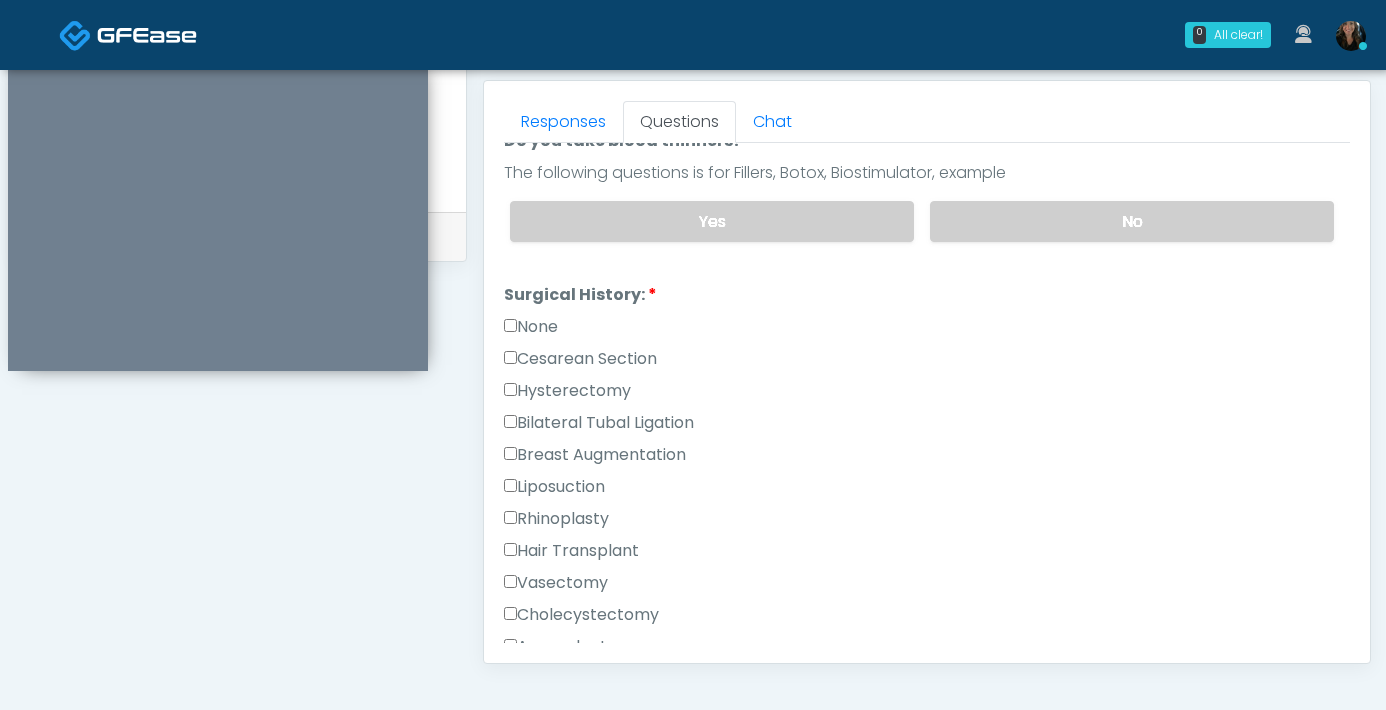 scroll, scrollTop: 418, scrollLeft: 0, axis: vertical 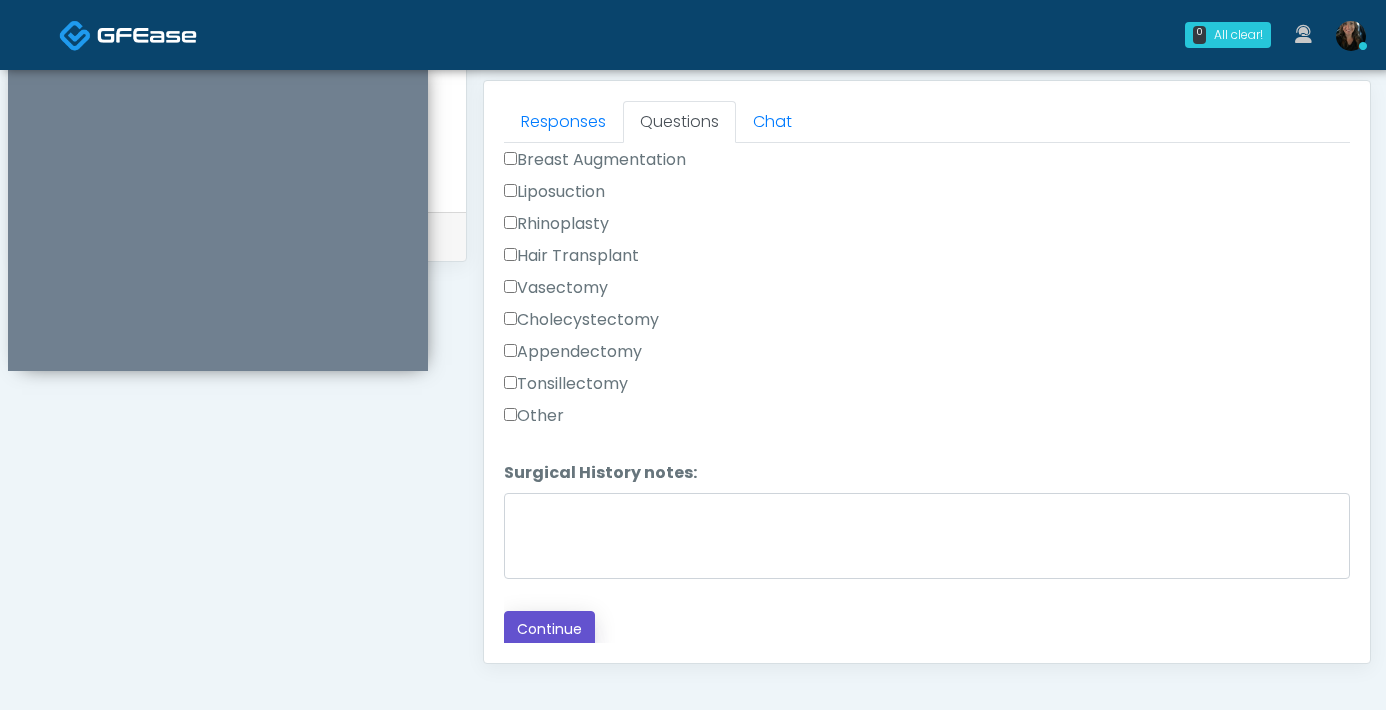 click on "Continue" at bounding box center (549, 629) 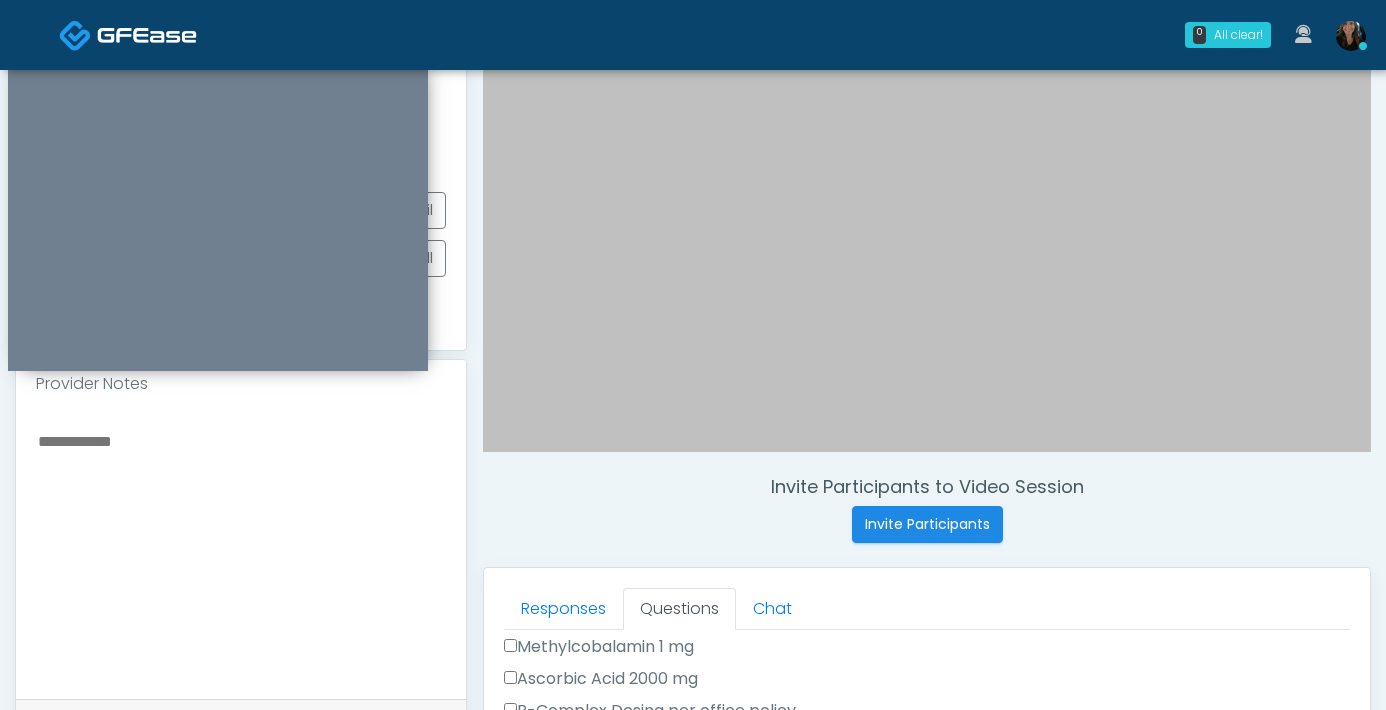 scroll, scrollTop: 542, scrollLeft: 0, axis: vertical 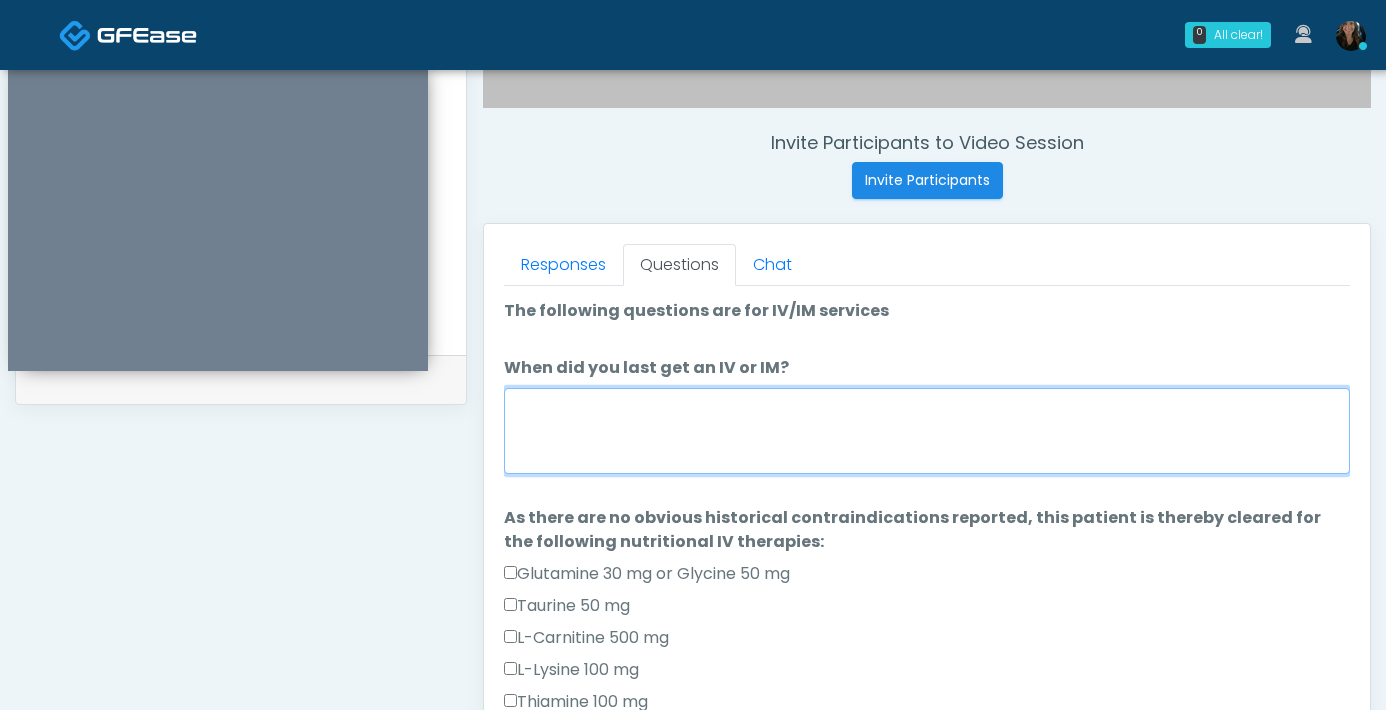 click on "When did you last get an IV or IM?" at bounding box center (927, 431) 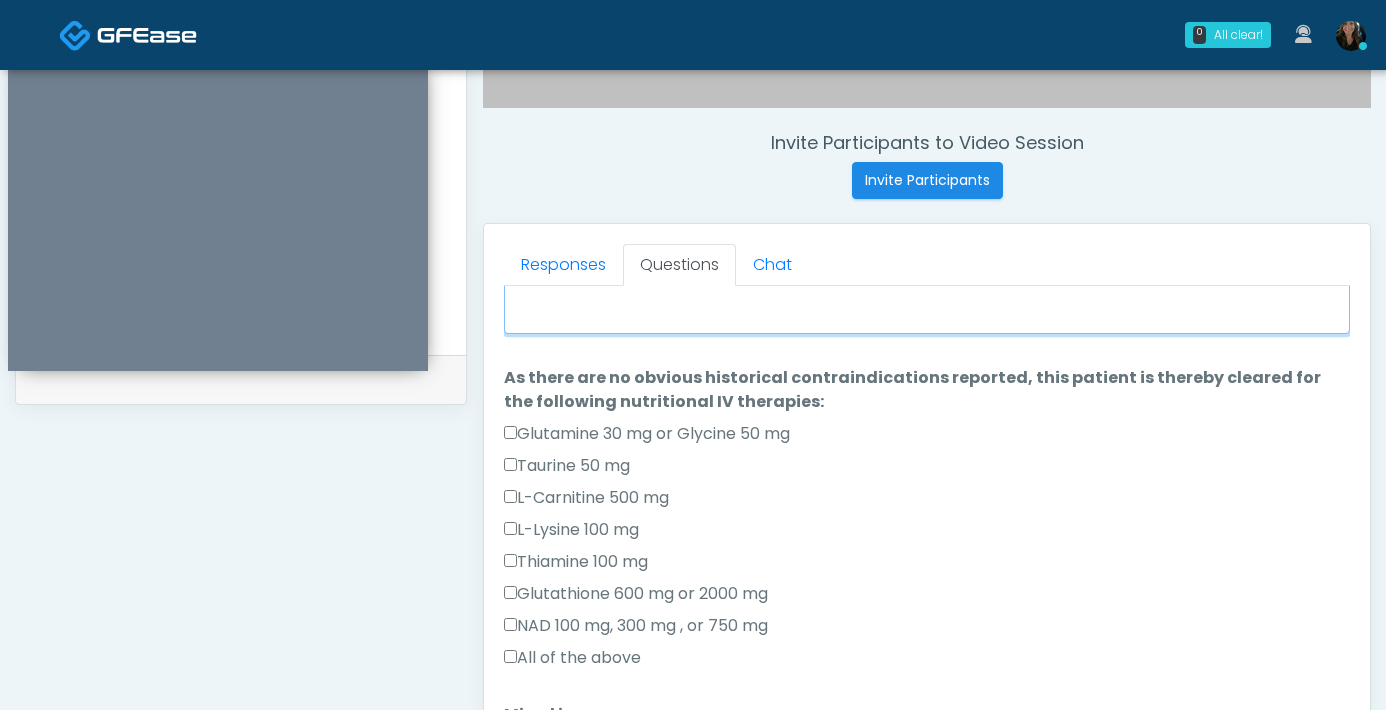 scroll, scrollTop: 179, scrollLeft: 0, axis: vertical 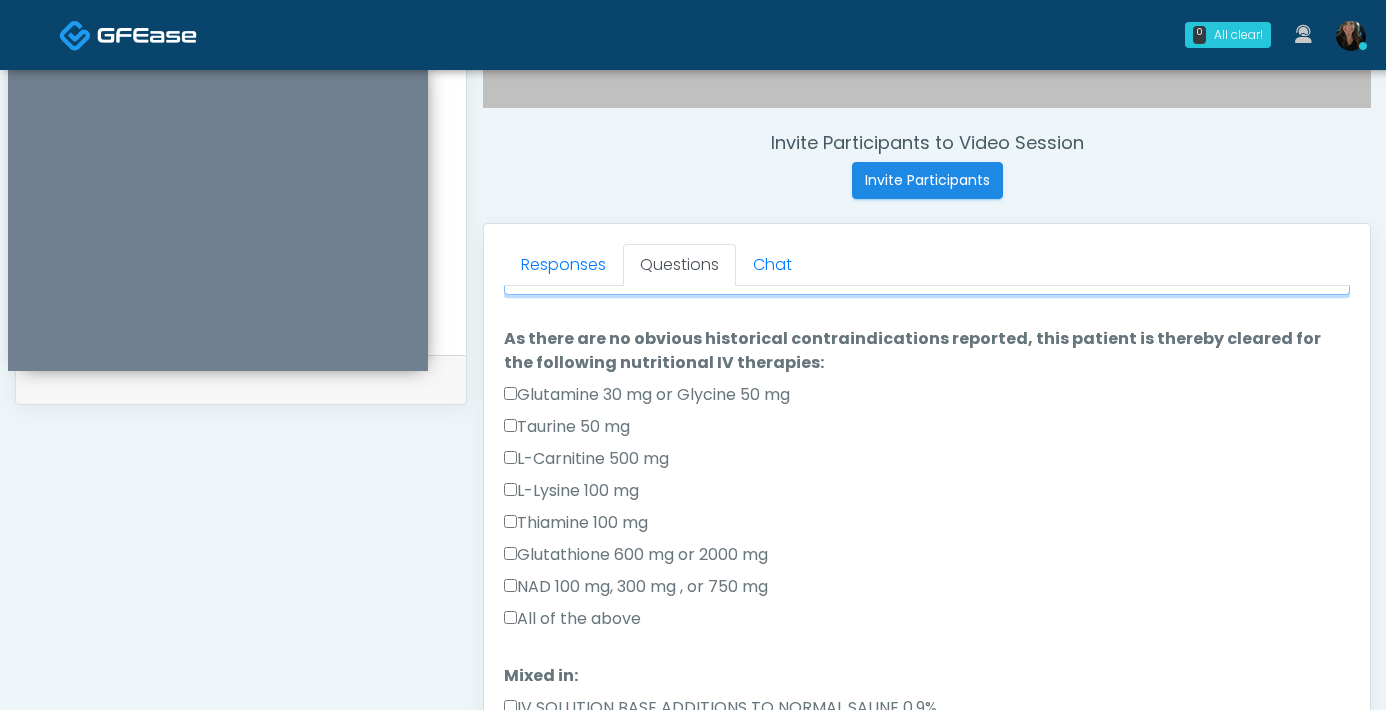 type on "**********" 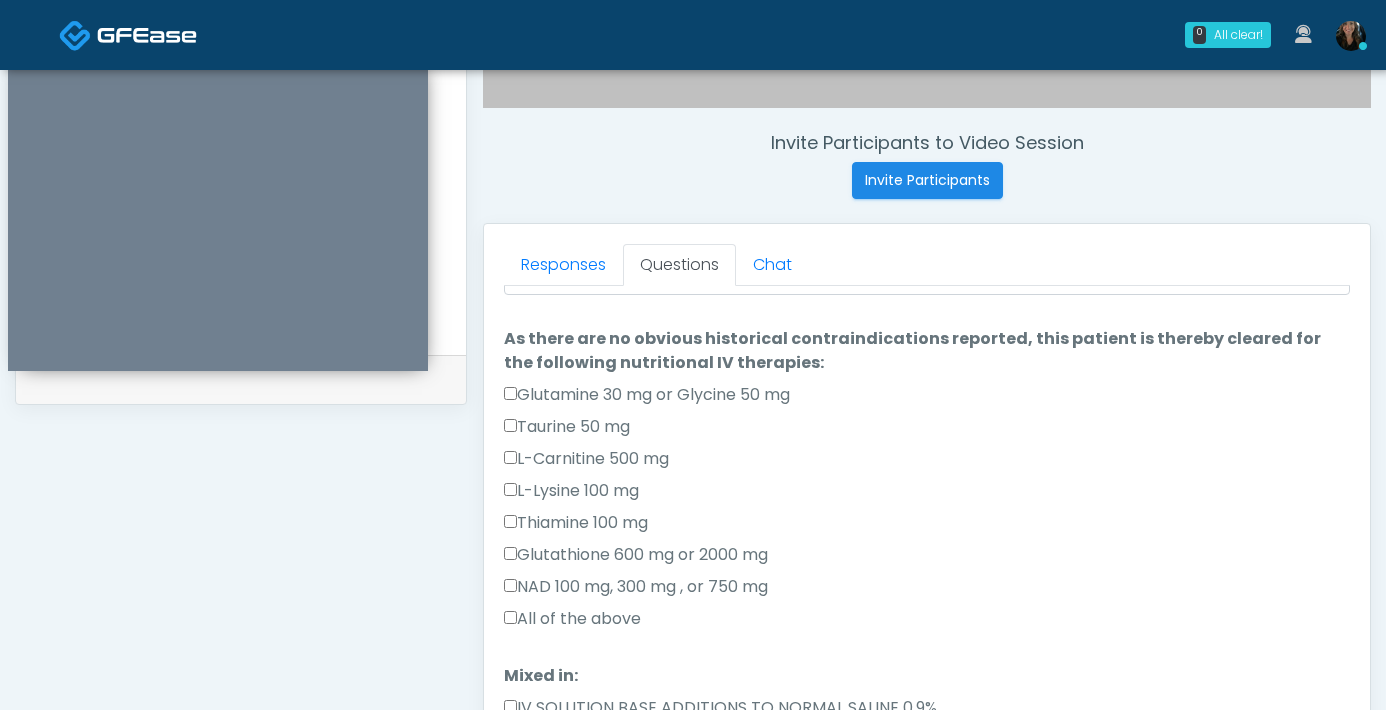 click on "All of the above" at bounding box center [572, 619] 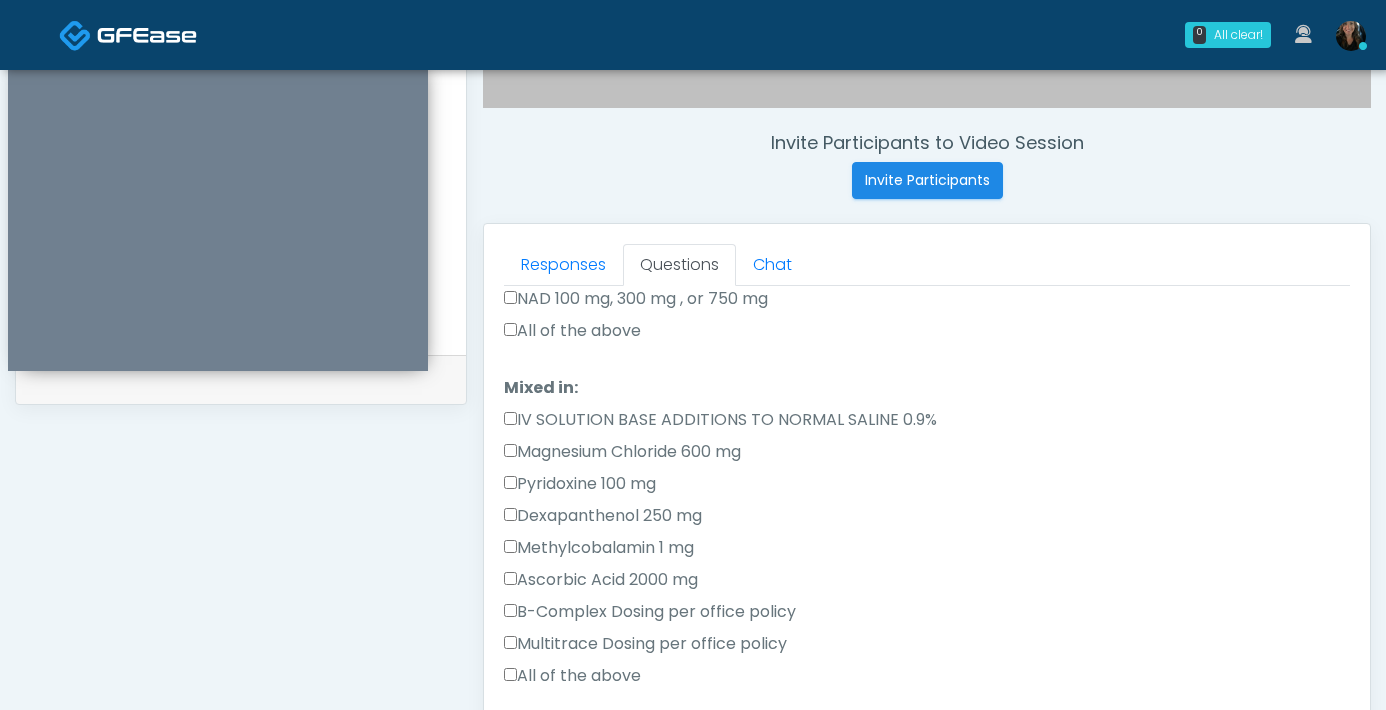 scroll, scrollTop: 572, scrollLeft: 0, axis: vertical 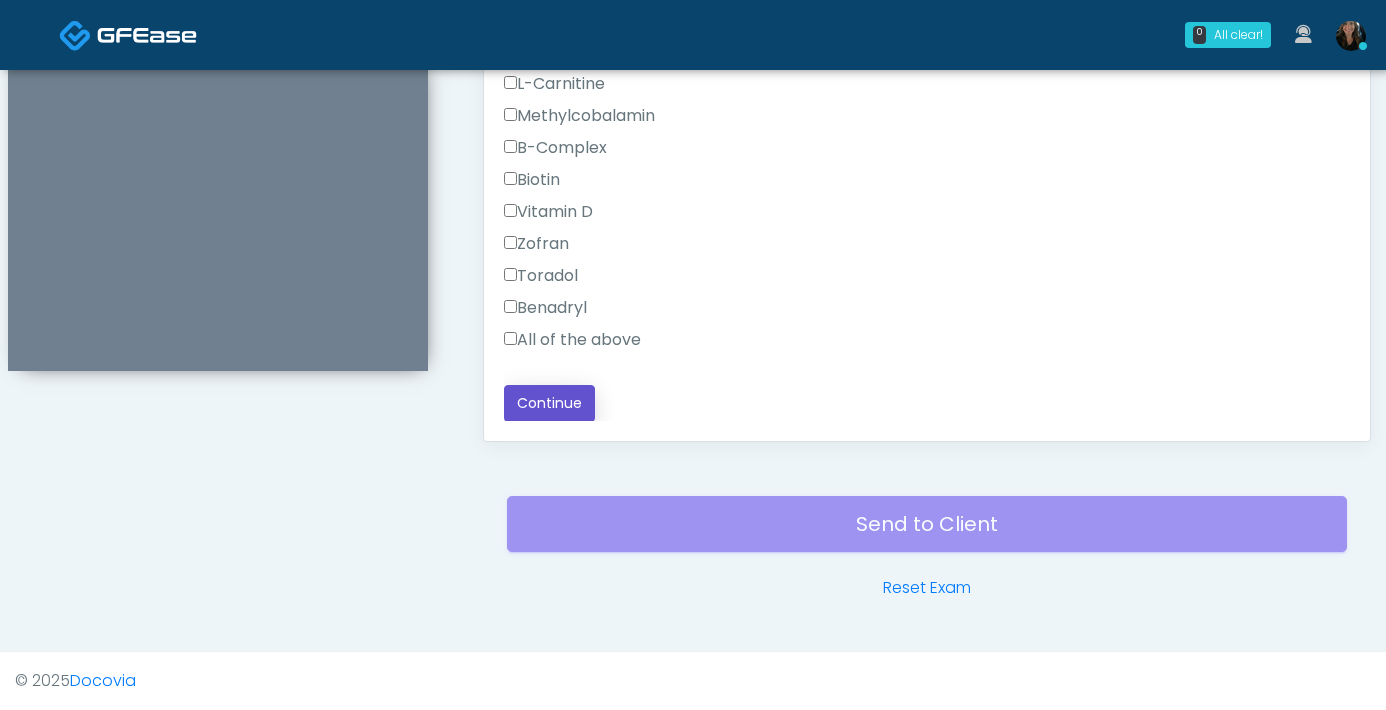 click on "Continue" at bounding box center [549, 403] 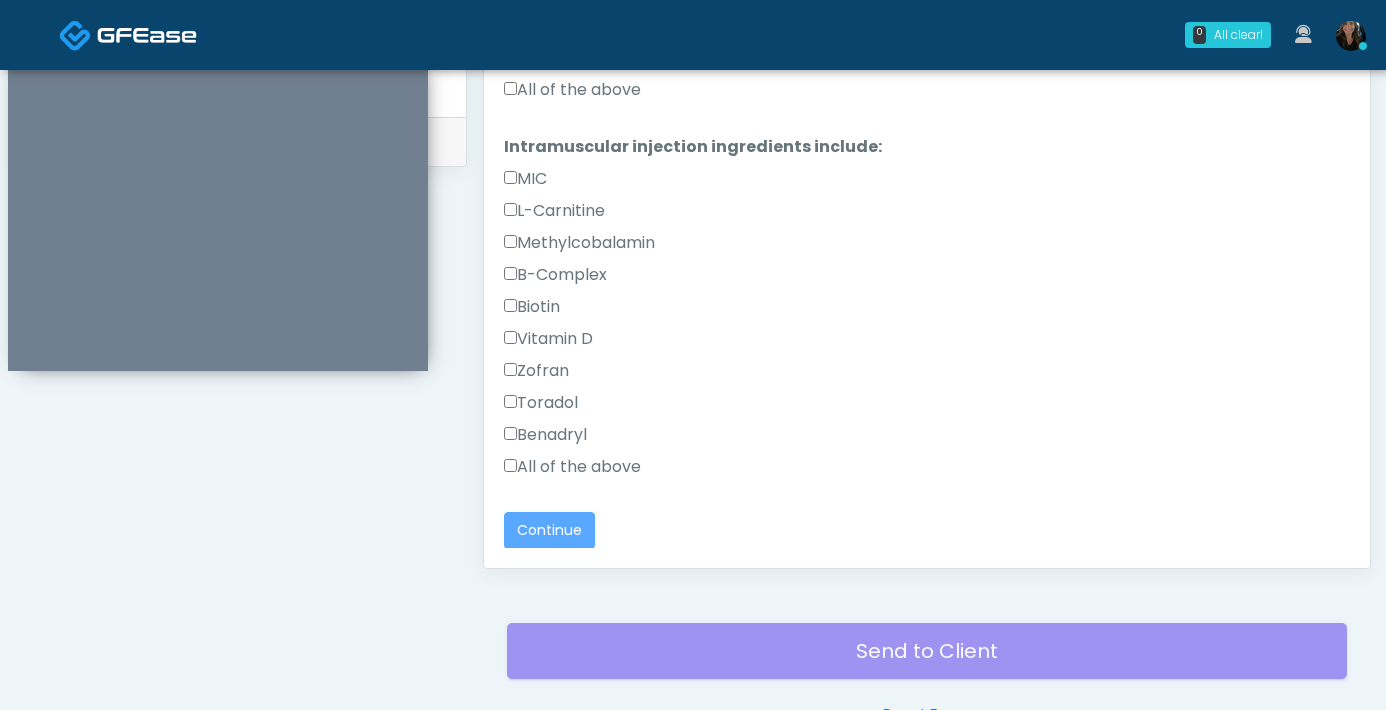 scroll, scrollTop: 1085, scrollLeft: 0, axis: vertical 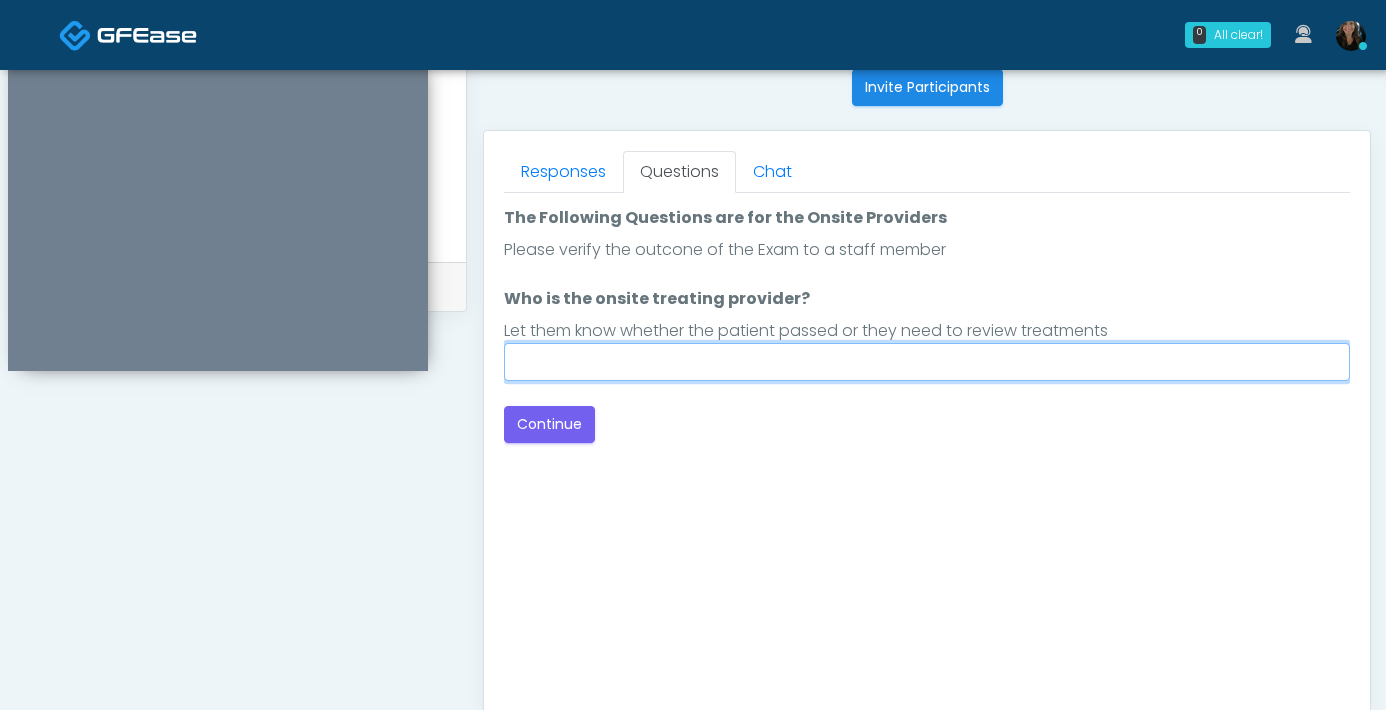 click on "Who is the onsite treating provider?" at bounding box center [927, 362] 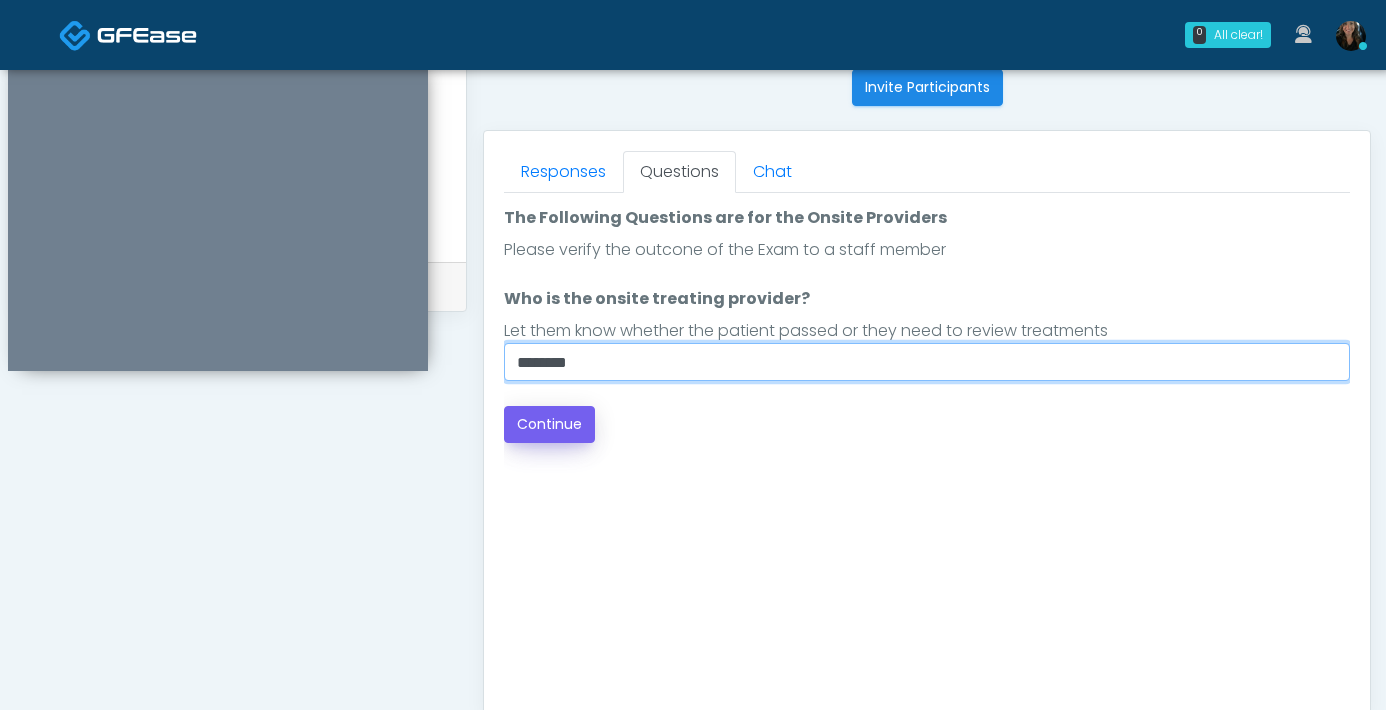 type on "********" 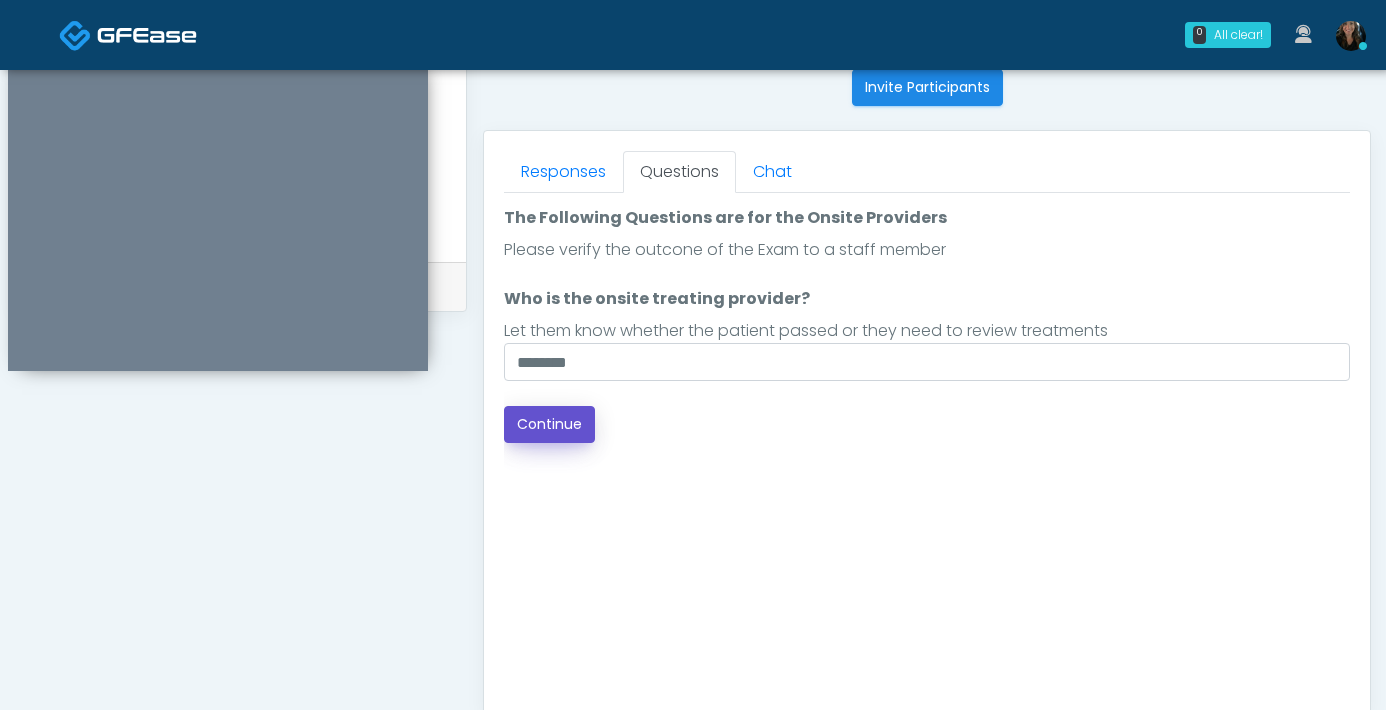 click on "Continue" at bounding box center (549, 424) 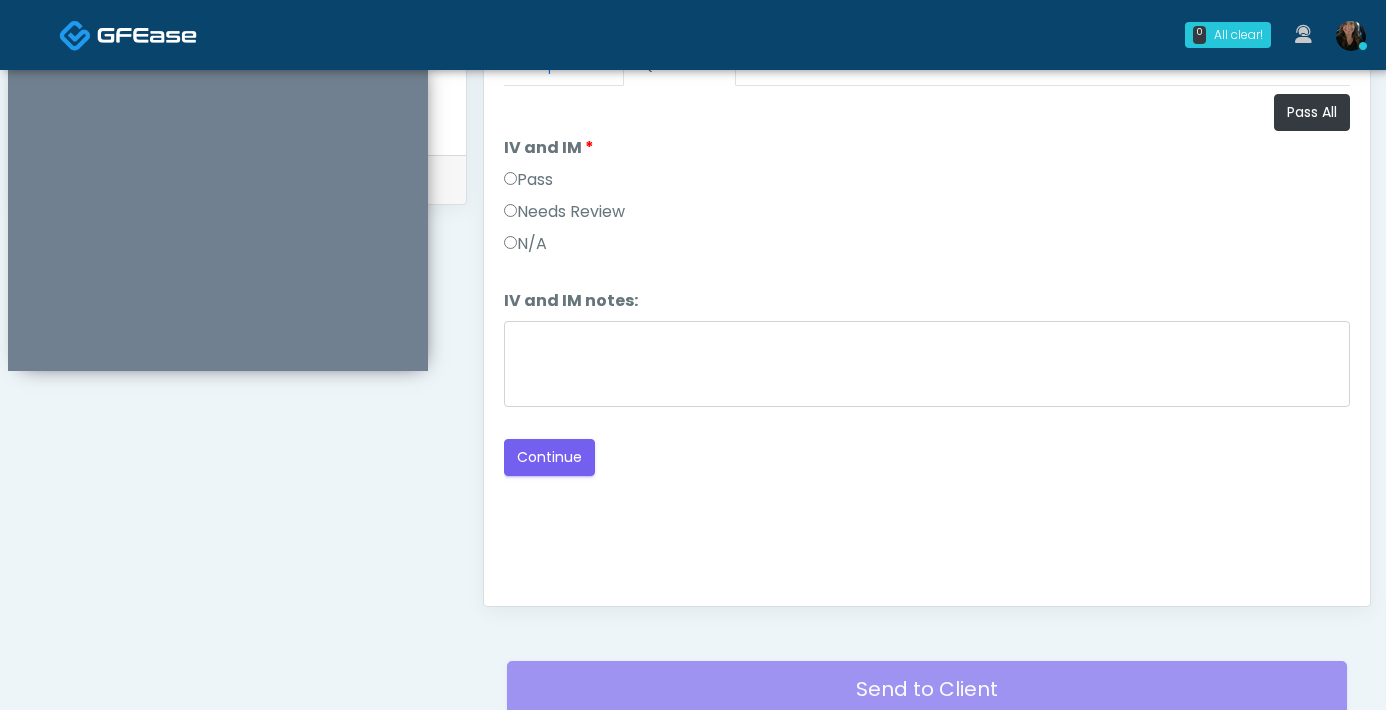 scroll, scrollTop: 918, scrollLeft: 0, axis: vertical 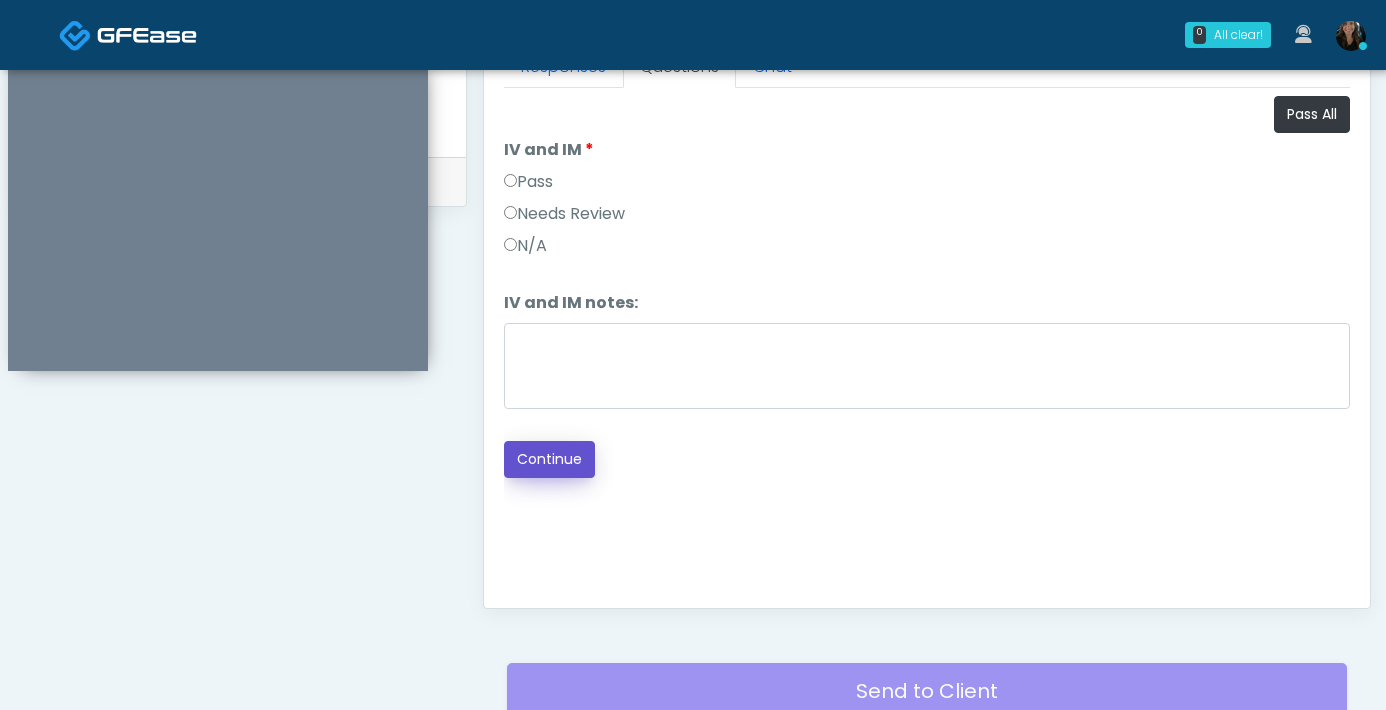 click on "Continue" at bounding box center [549, 459] 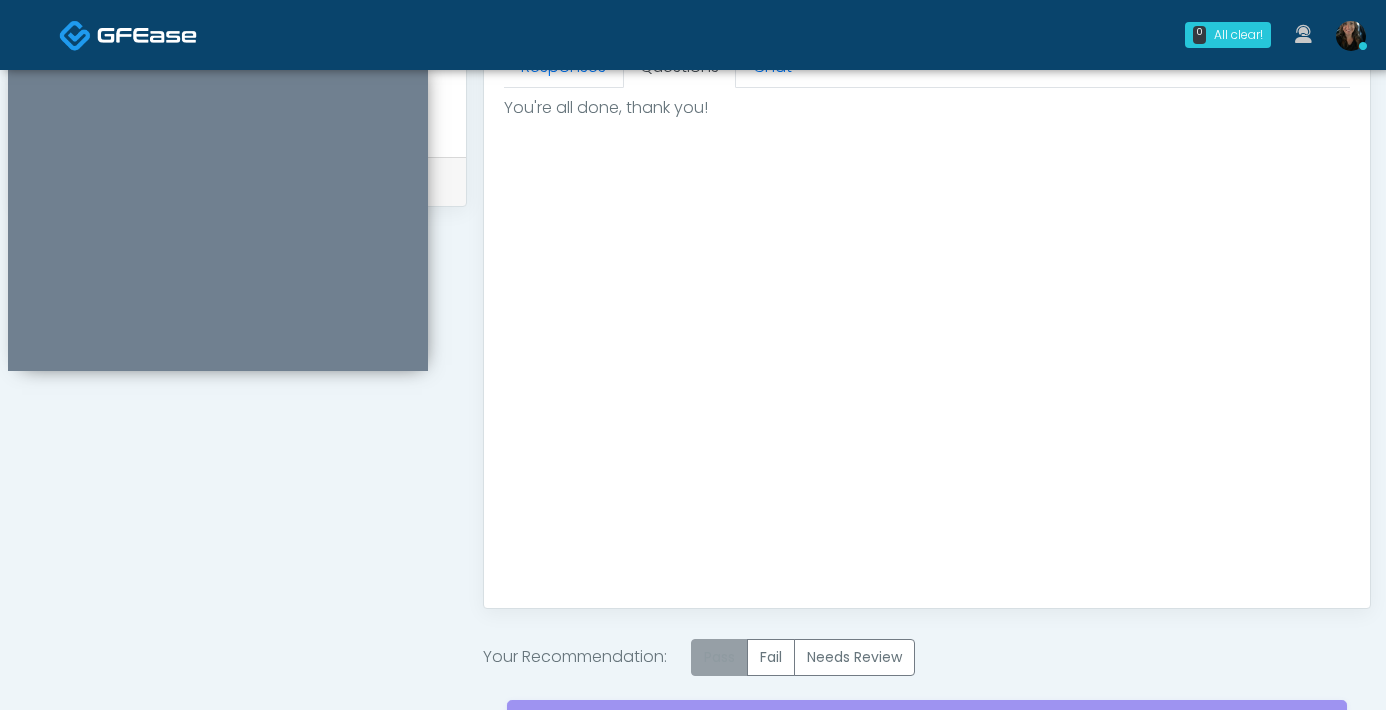 click on "Pass" at bounding box center (719, 657) 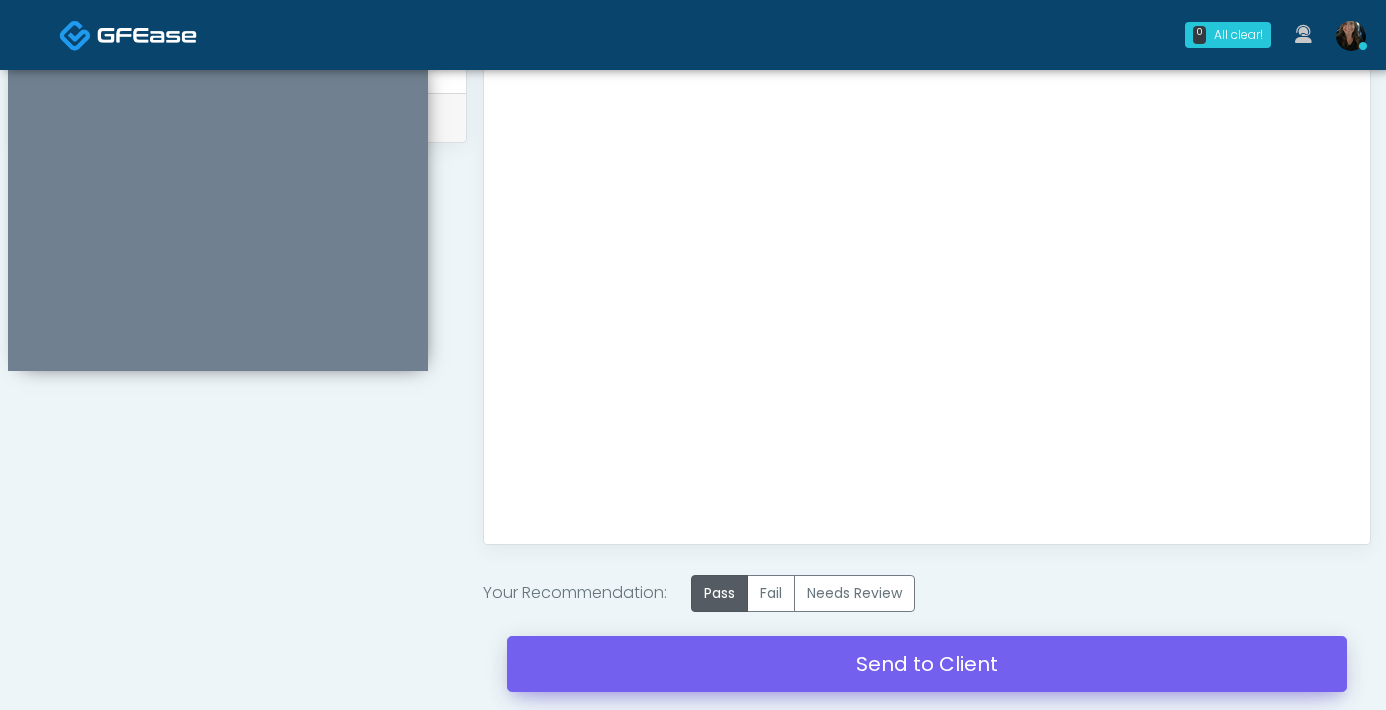 scroll, scrollTop: 1122, scrollLeft: 0, axis: vertical 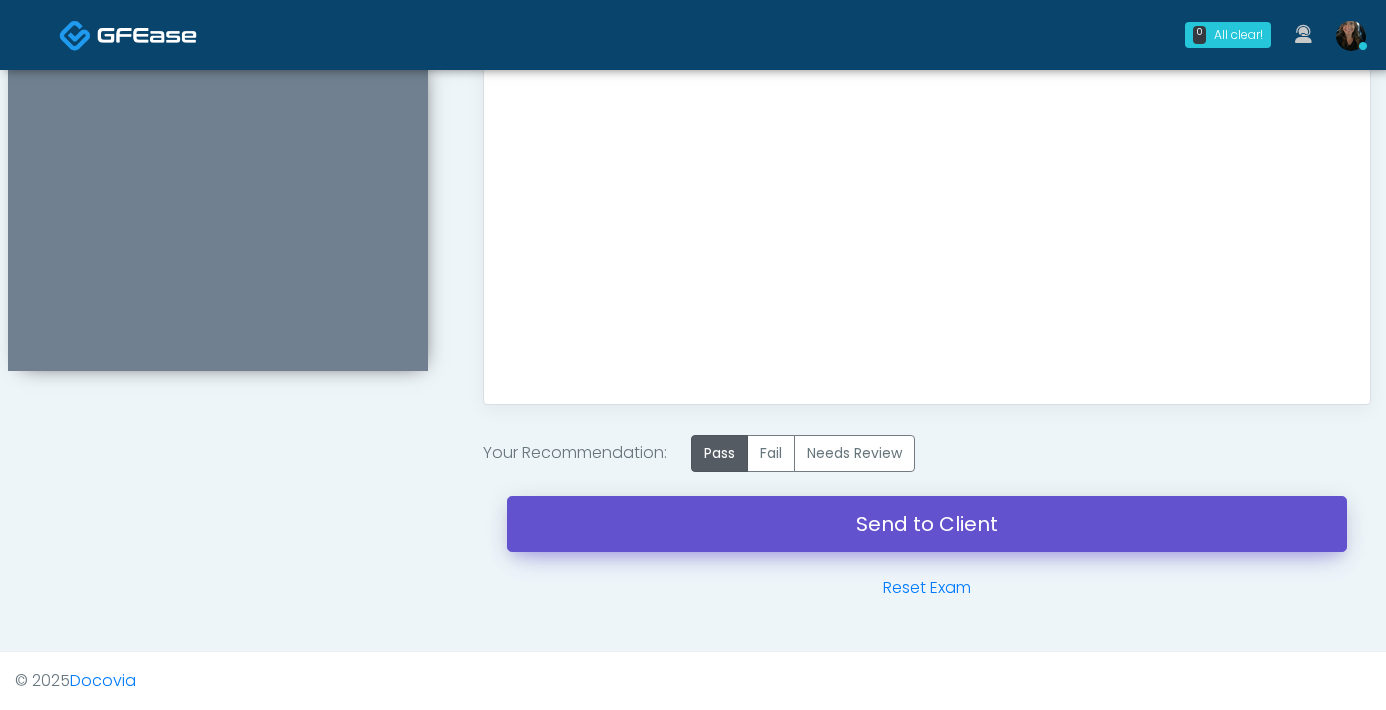 click on "Send to Client" at bounding box center [927, 524] 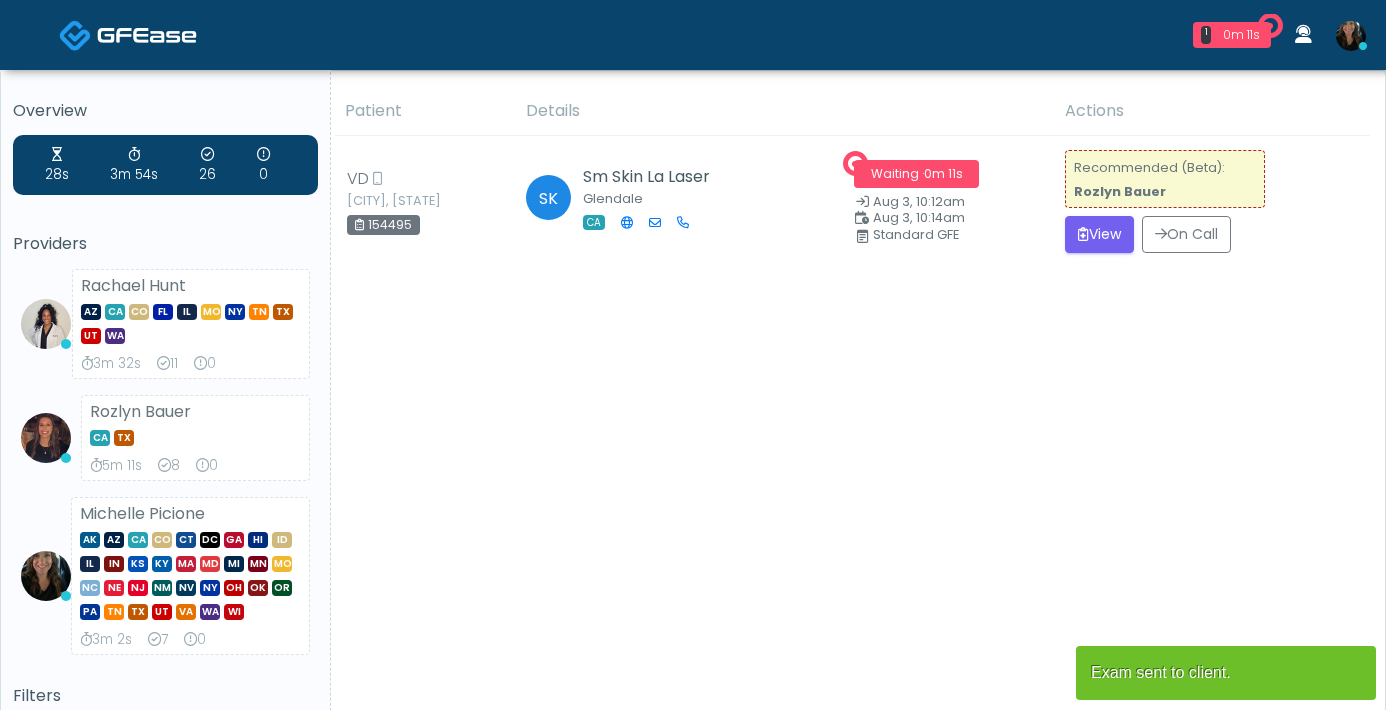 scroll, scrollTop: 0, scrollLeft: 0, axis: both 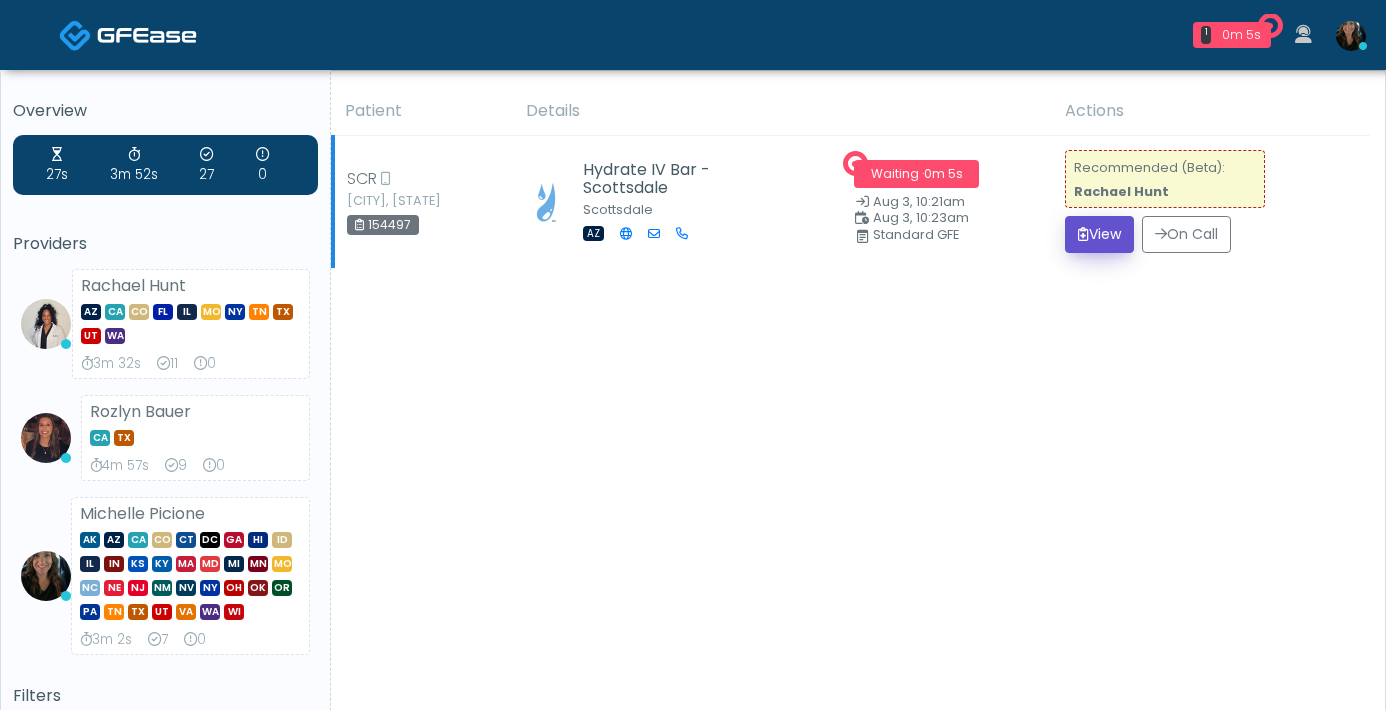 click on "View" at bounding box center [1099, 234] 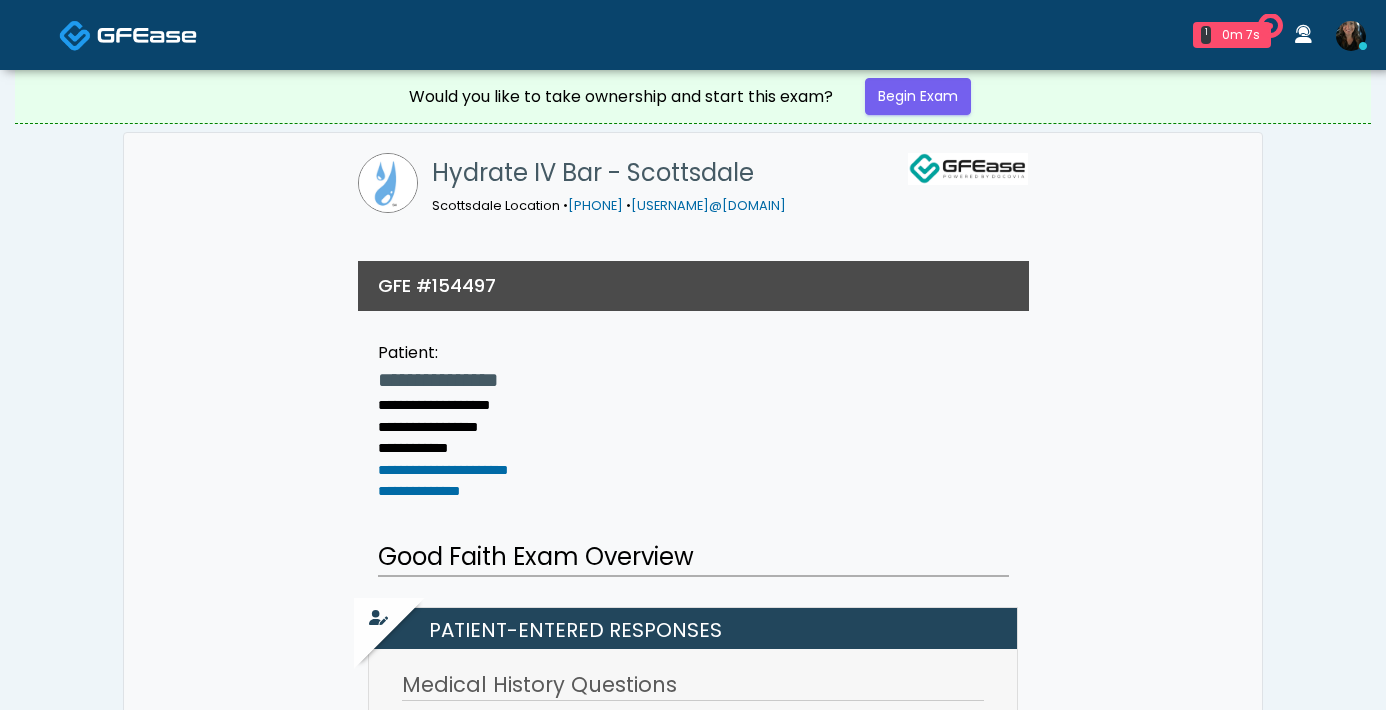 scroll, scrollTop: 0, scrollLeft: 0, axis: both 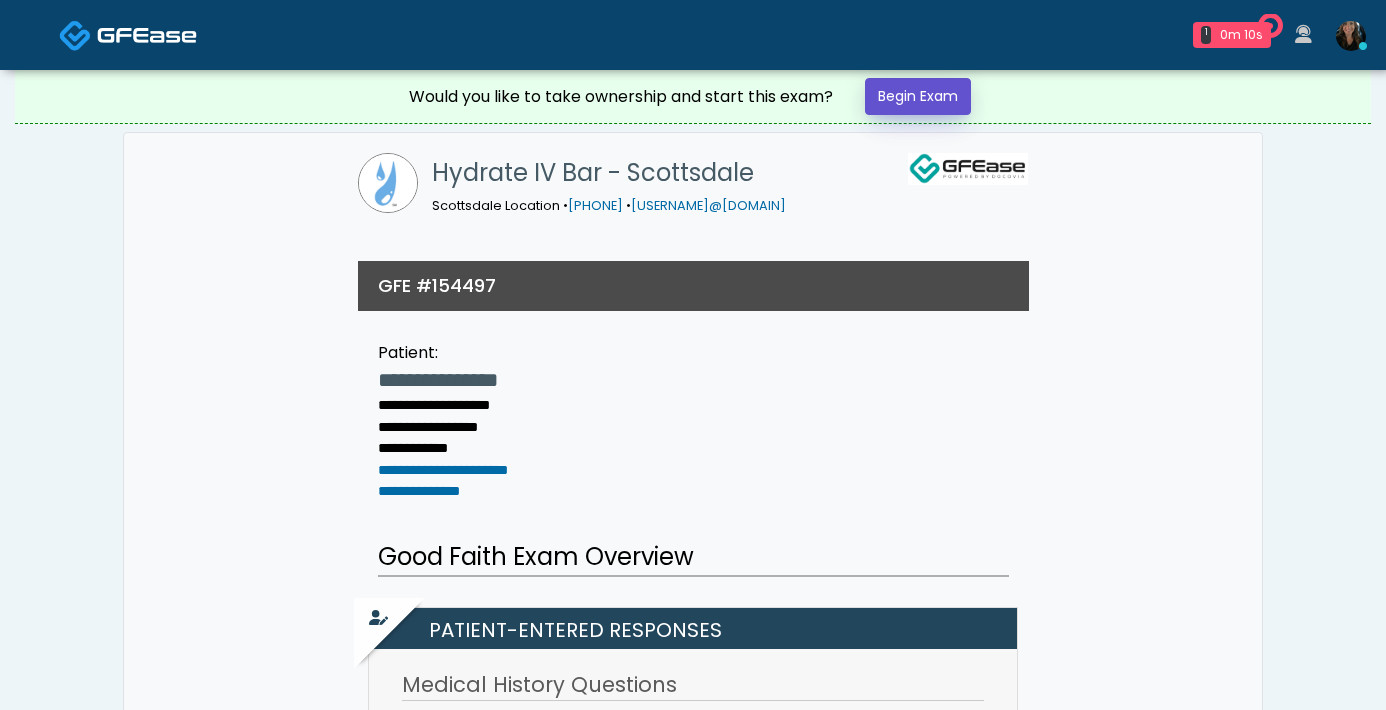 click on "Begin Exam" at bounding box center [918, 96] 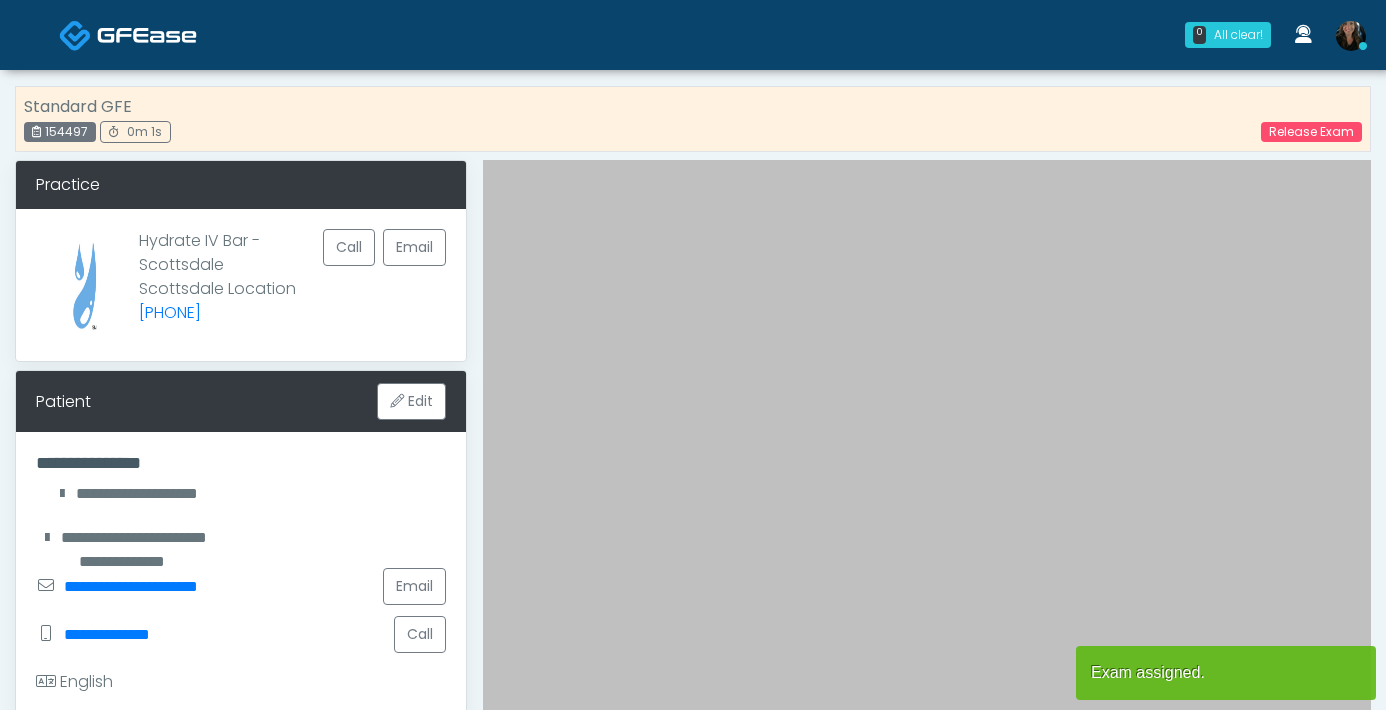 scroll, scrollTop: 0, scrollLeft: 0, axis: both 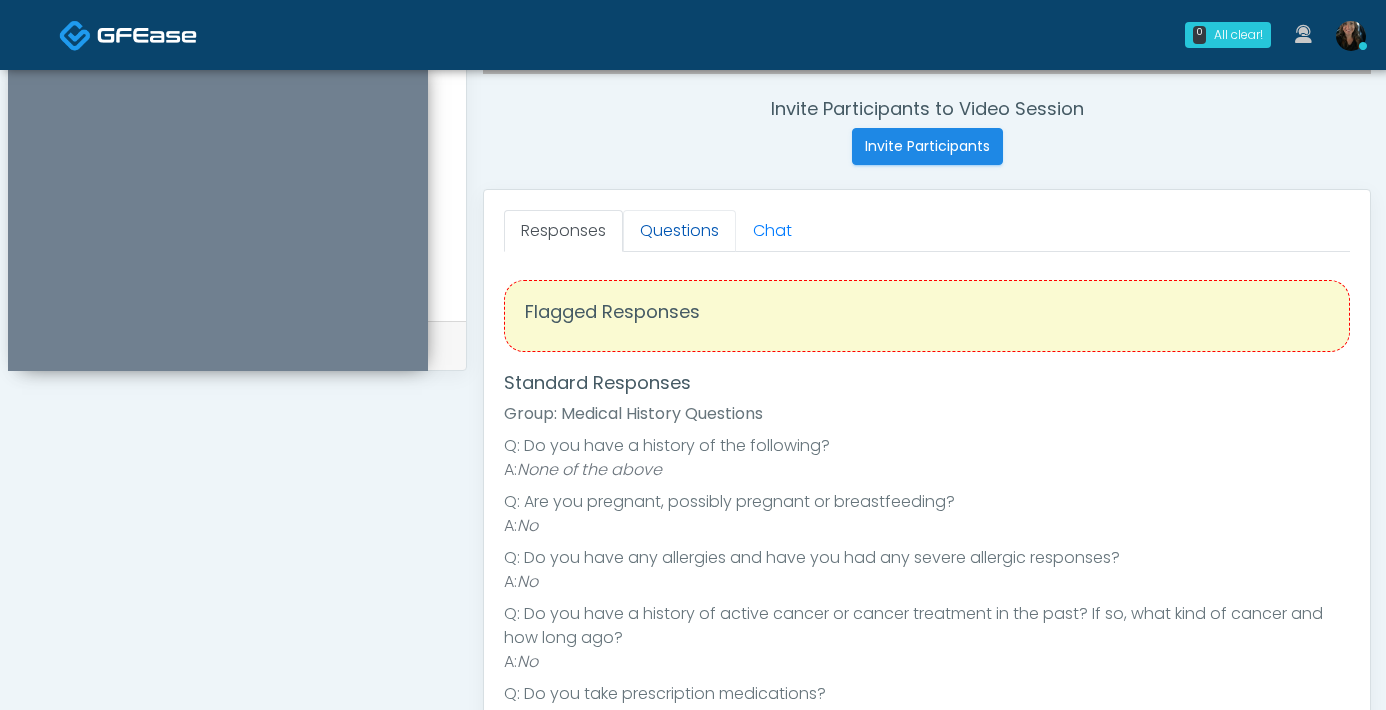 click on "Questions" at bounding box center [679, 231] 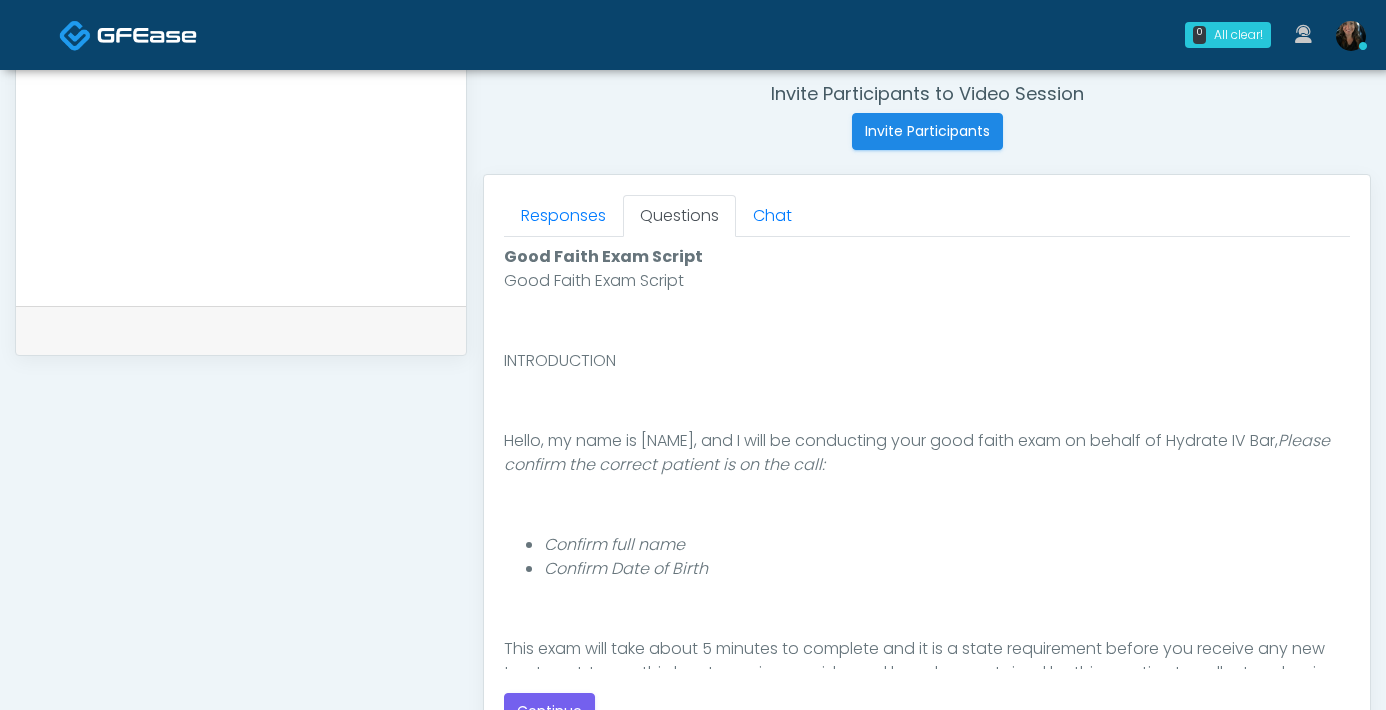 scroll, scrollTop: 773, scrollLeft: 0, axis: vertical 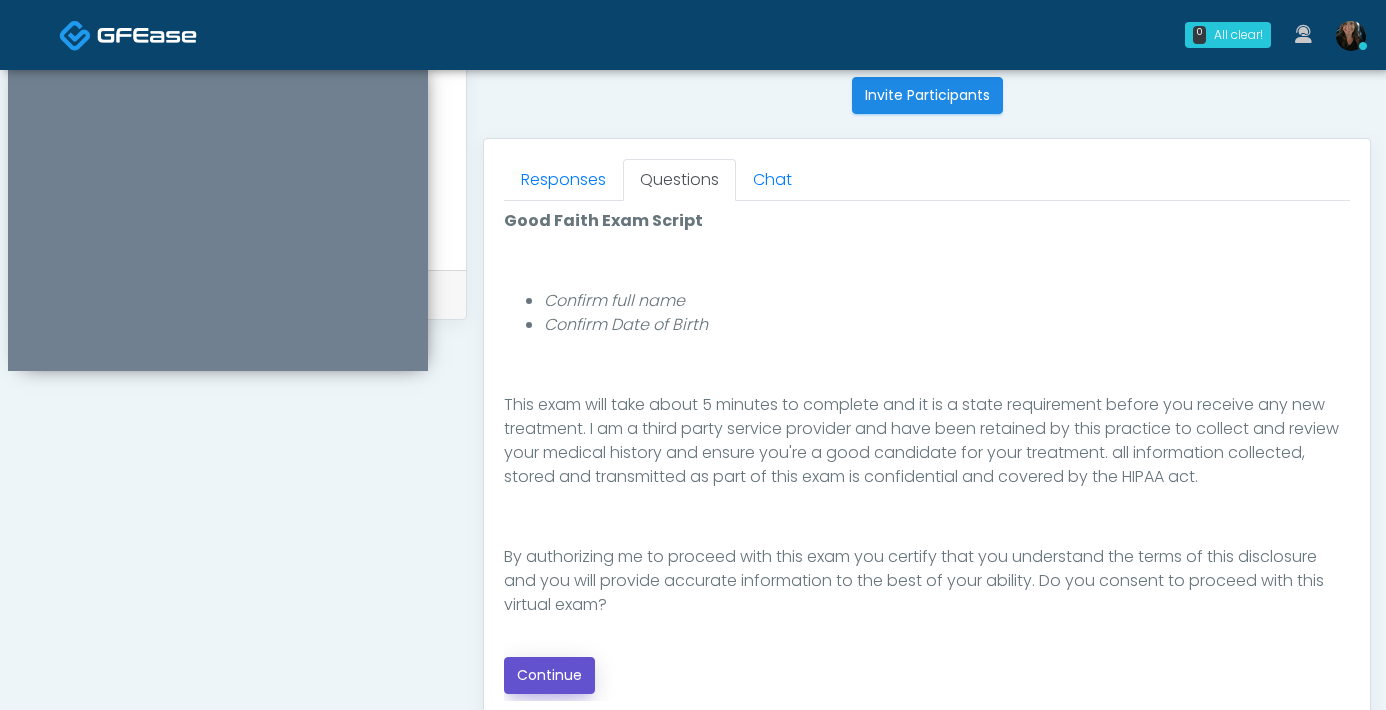 click on "Continue" at bounding box center [549, 675] 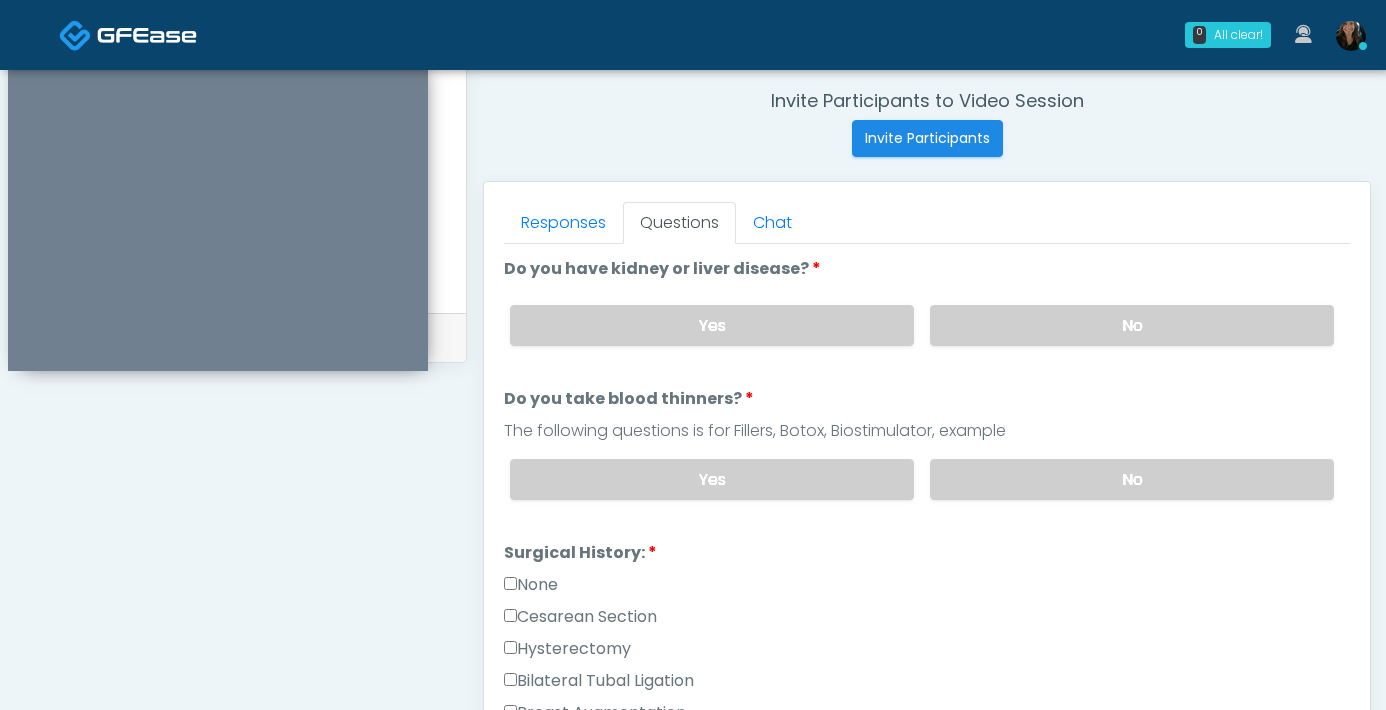 scroll, scrollTop: 759, scrollLeft: 0, axis: vertical 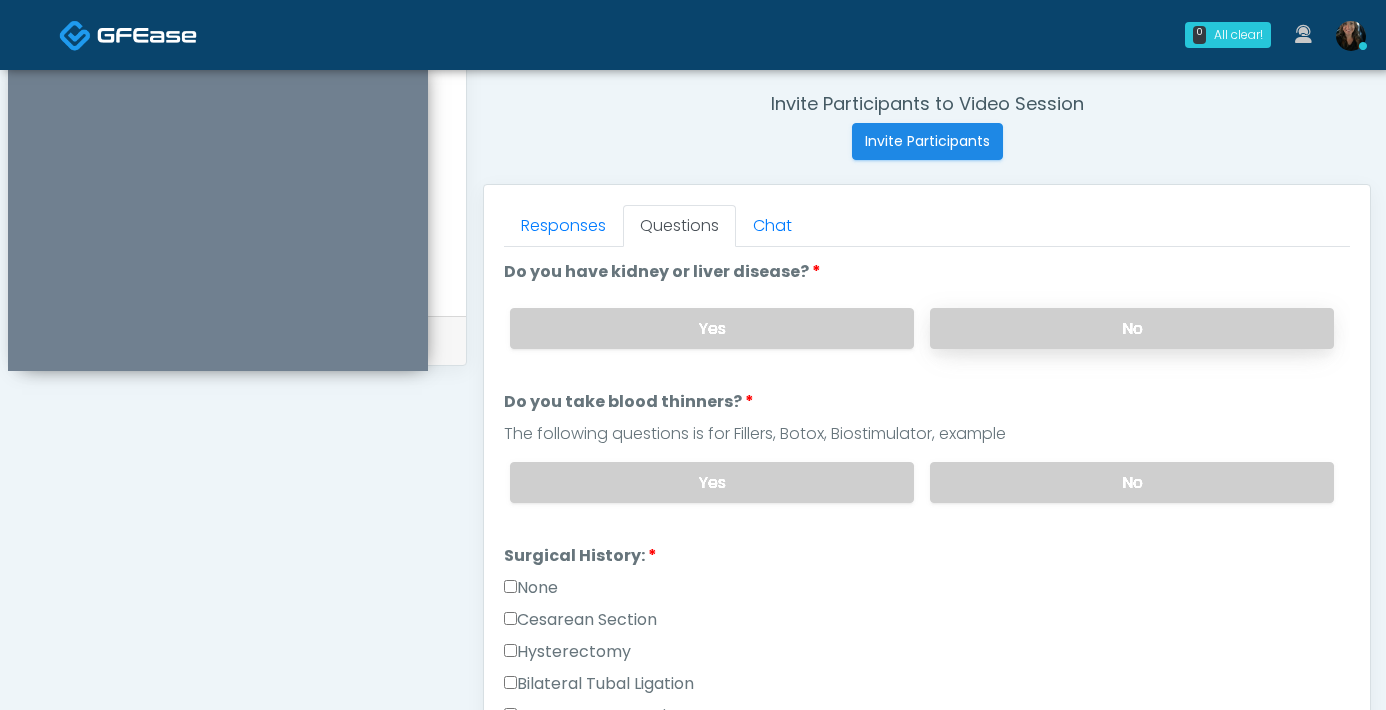 click on "No" at bounding box center [1132, 328] 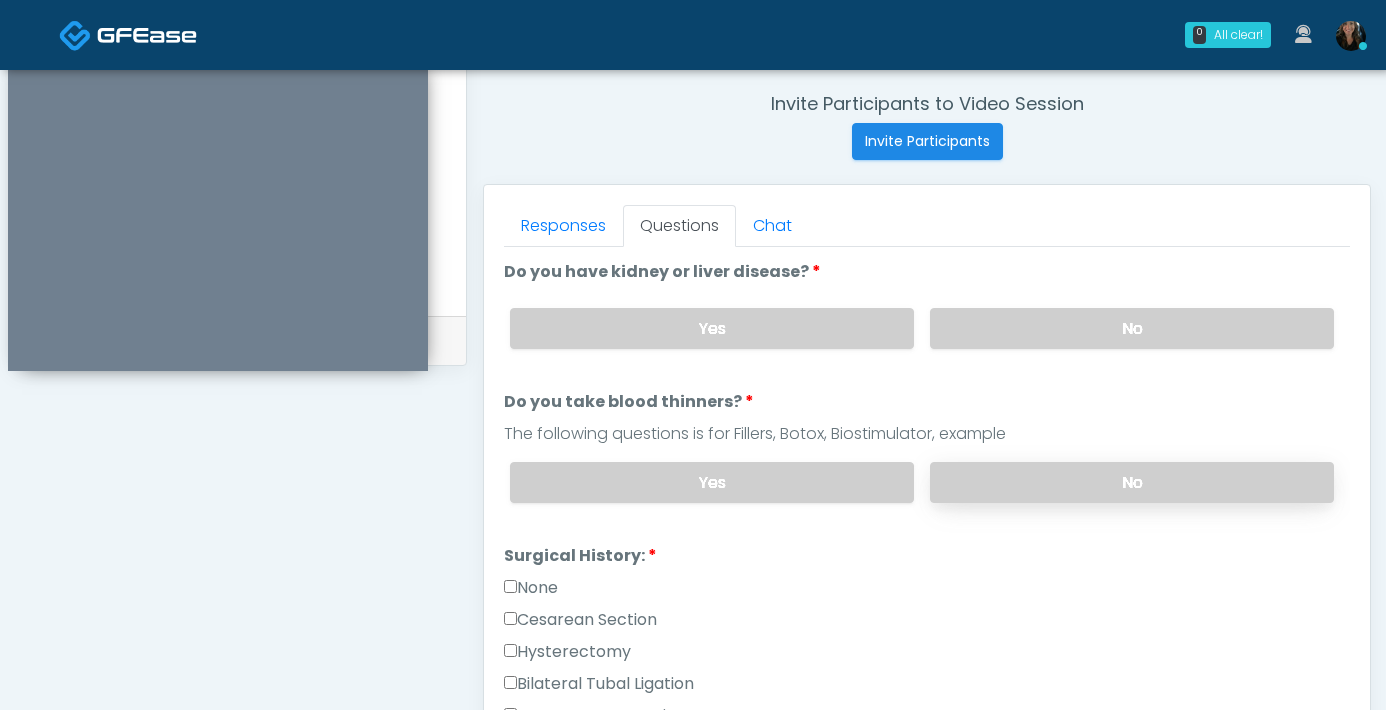 click on "No" at bounding box center (1132, 482) 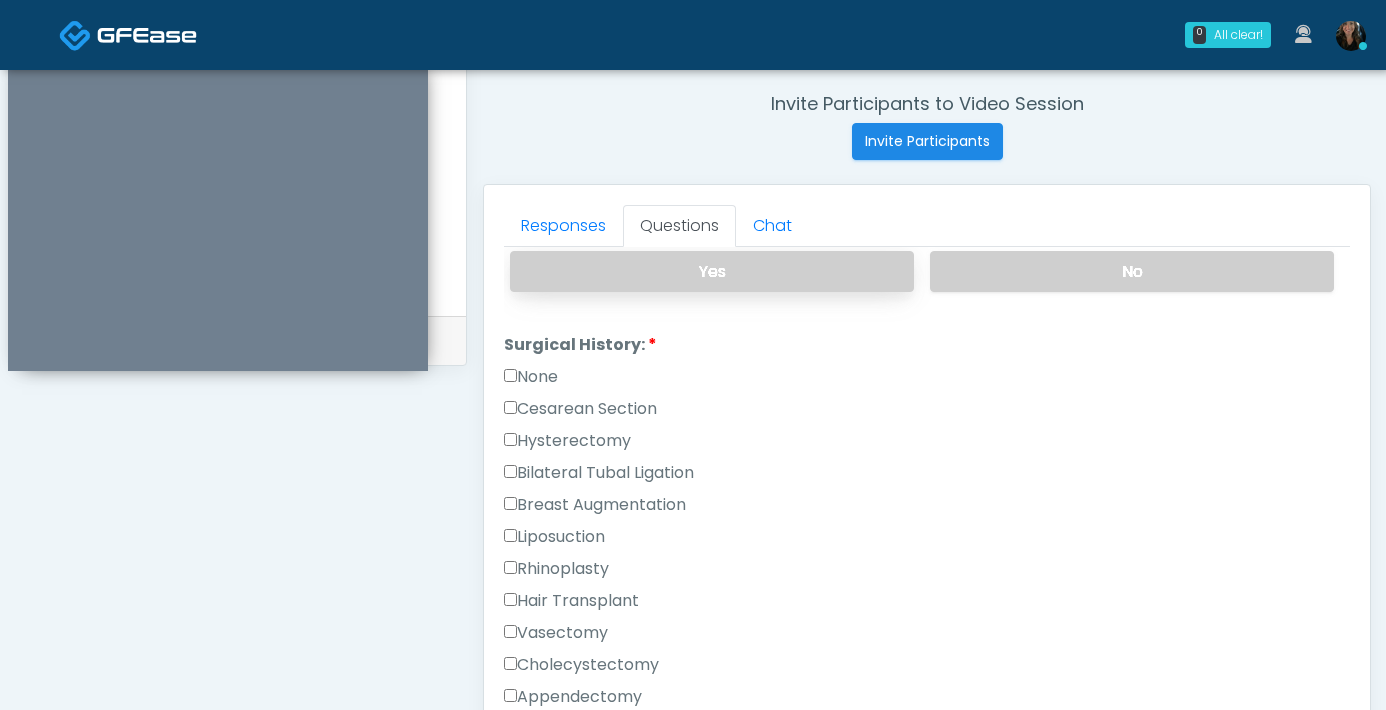 scroll, scrollTop: 292, scrollLeft: 0, axis: vertical 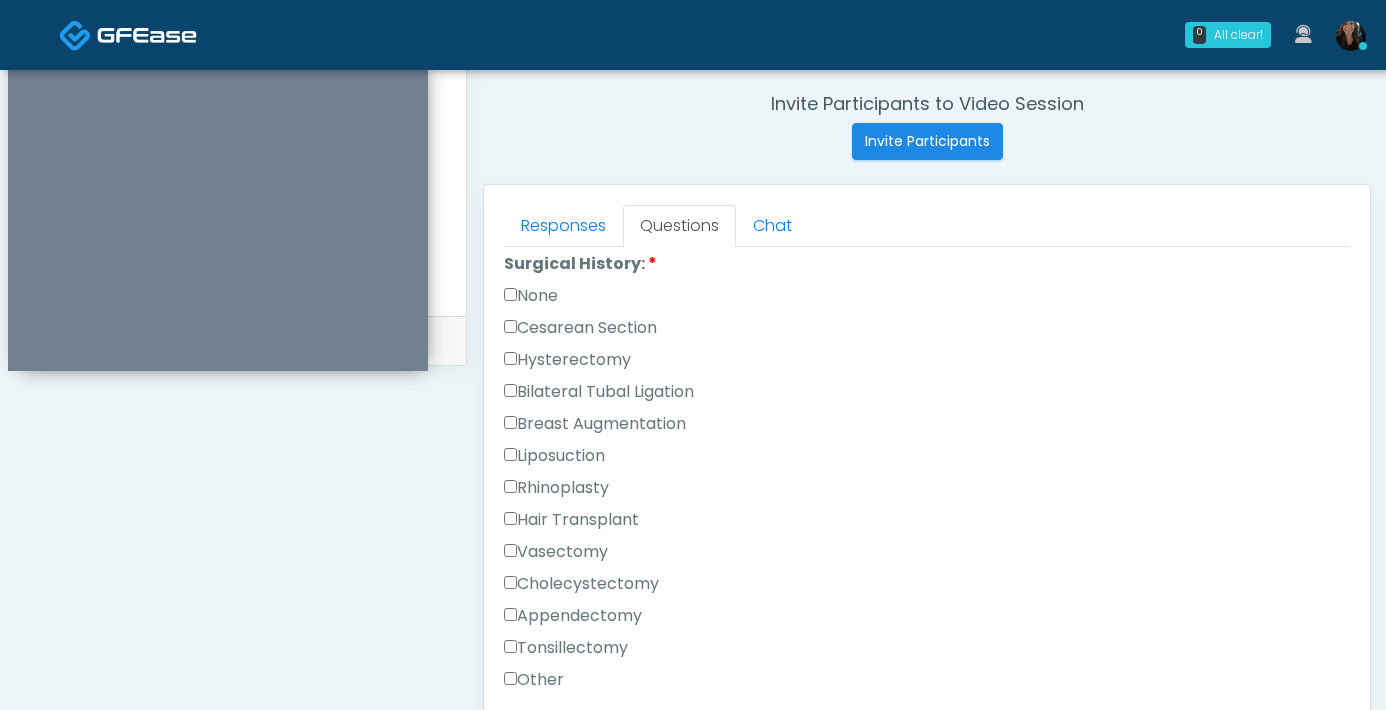 click on "None" at bounding box center [531, 296] 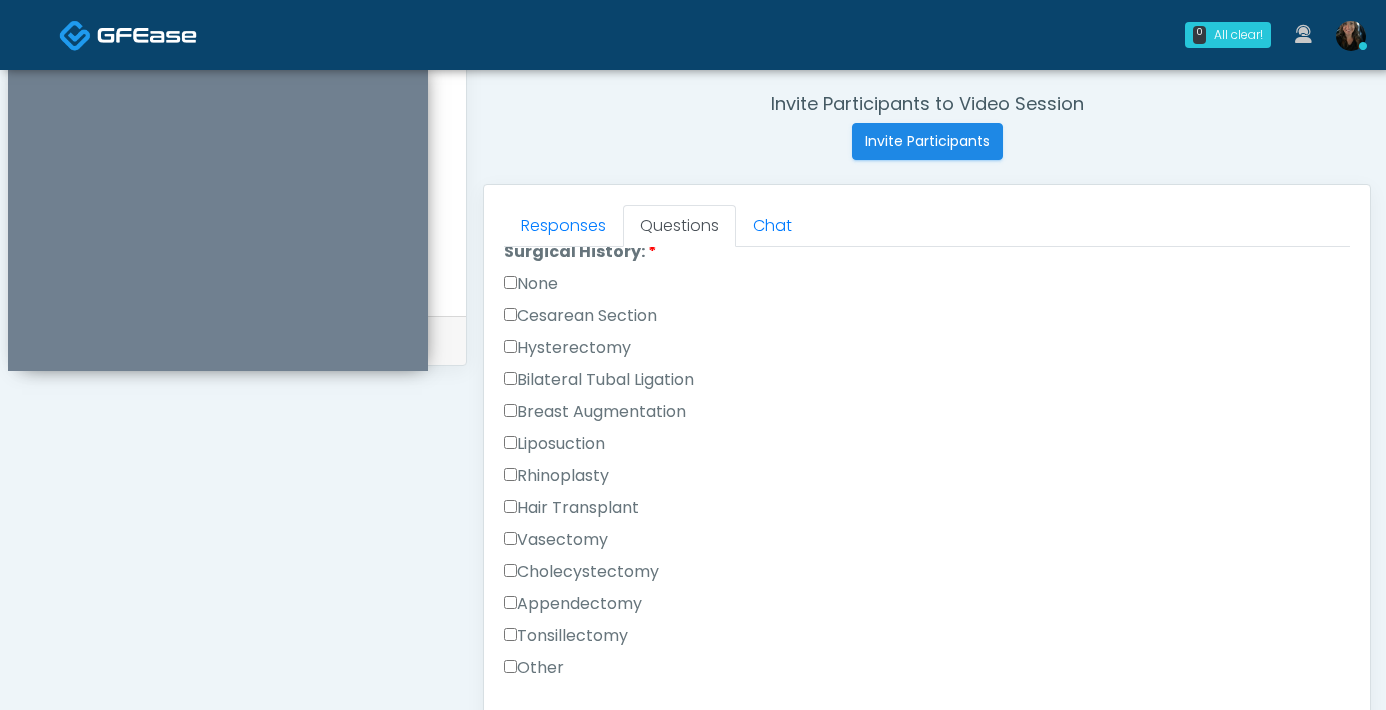 scroll, scrollTop: 319, scrollLeft: 0, axis: vertical 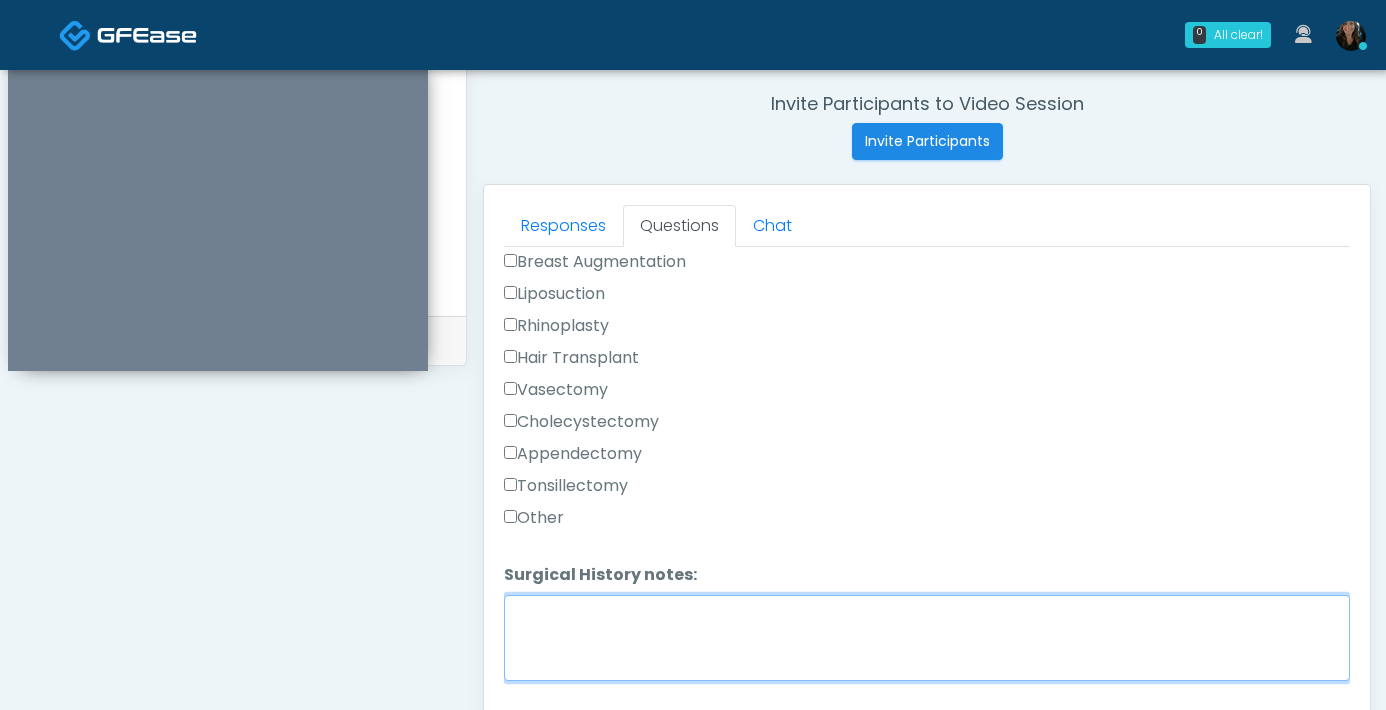 click on "Surgical History notes:" at bounding box center (927, 638) 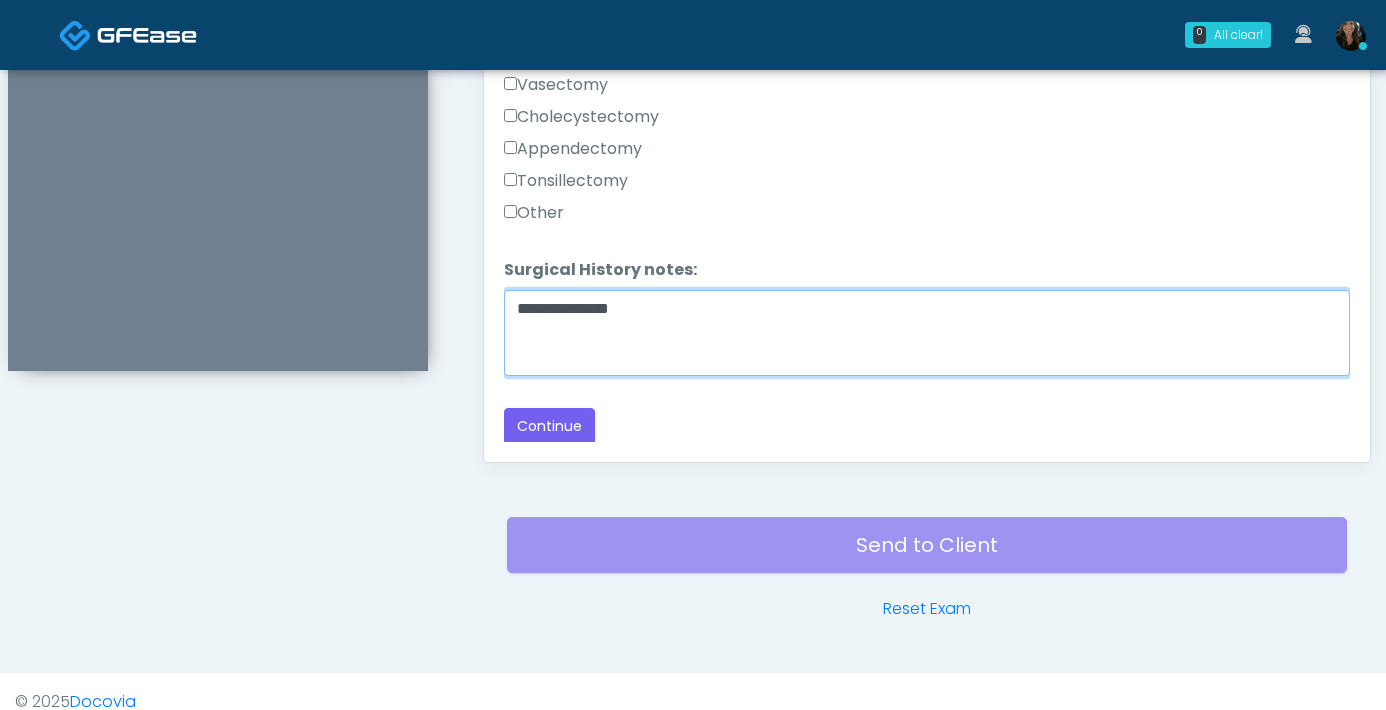 scroll, scrollTop: 1066, scrollLeft: 0, axis: vertical 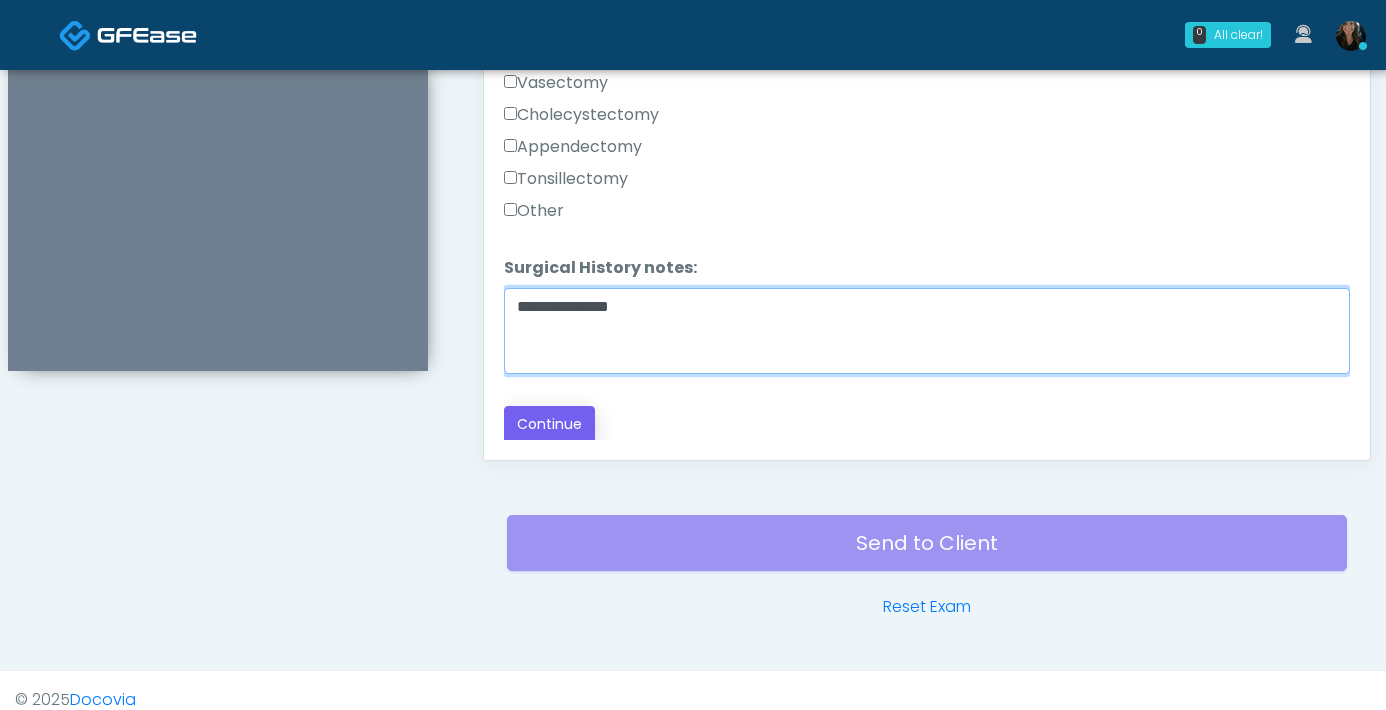 type on "**********" 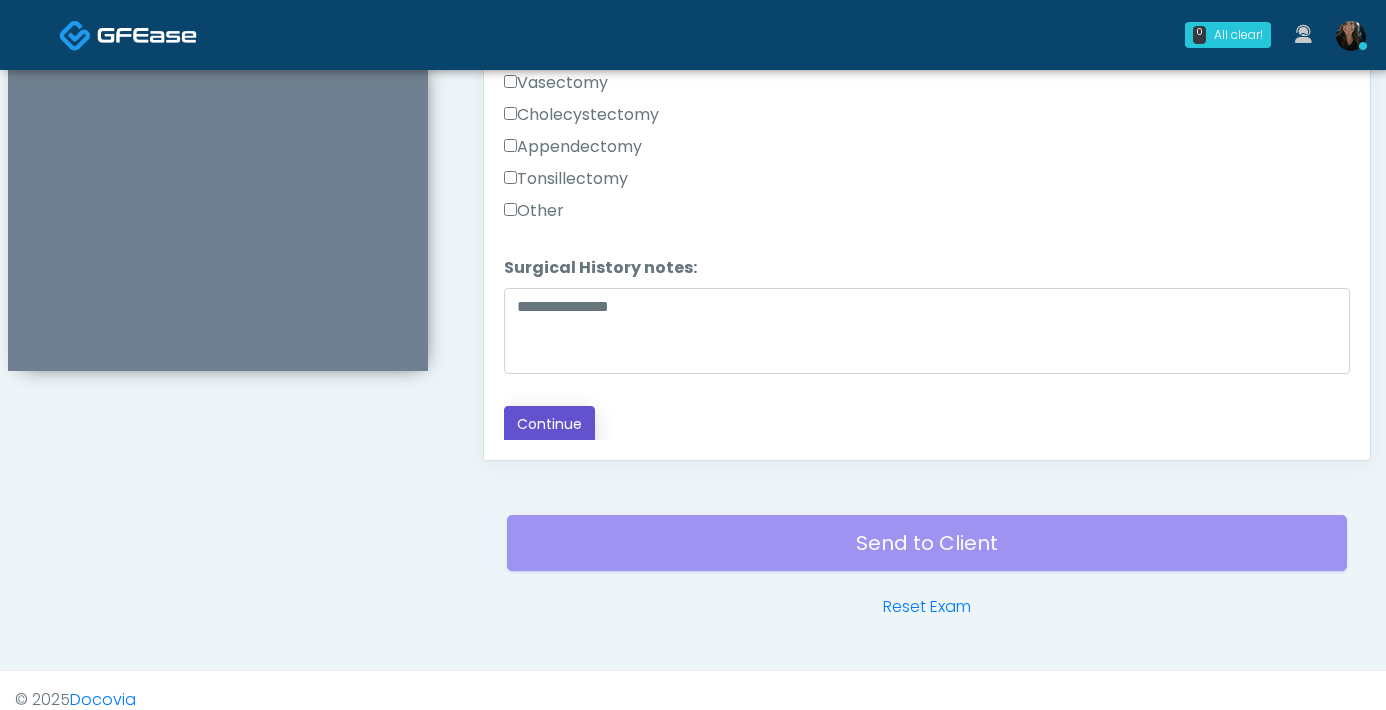 click on "Continue" at bounding box center [549, 424] 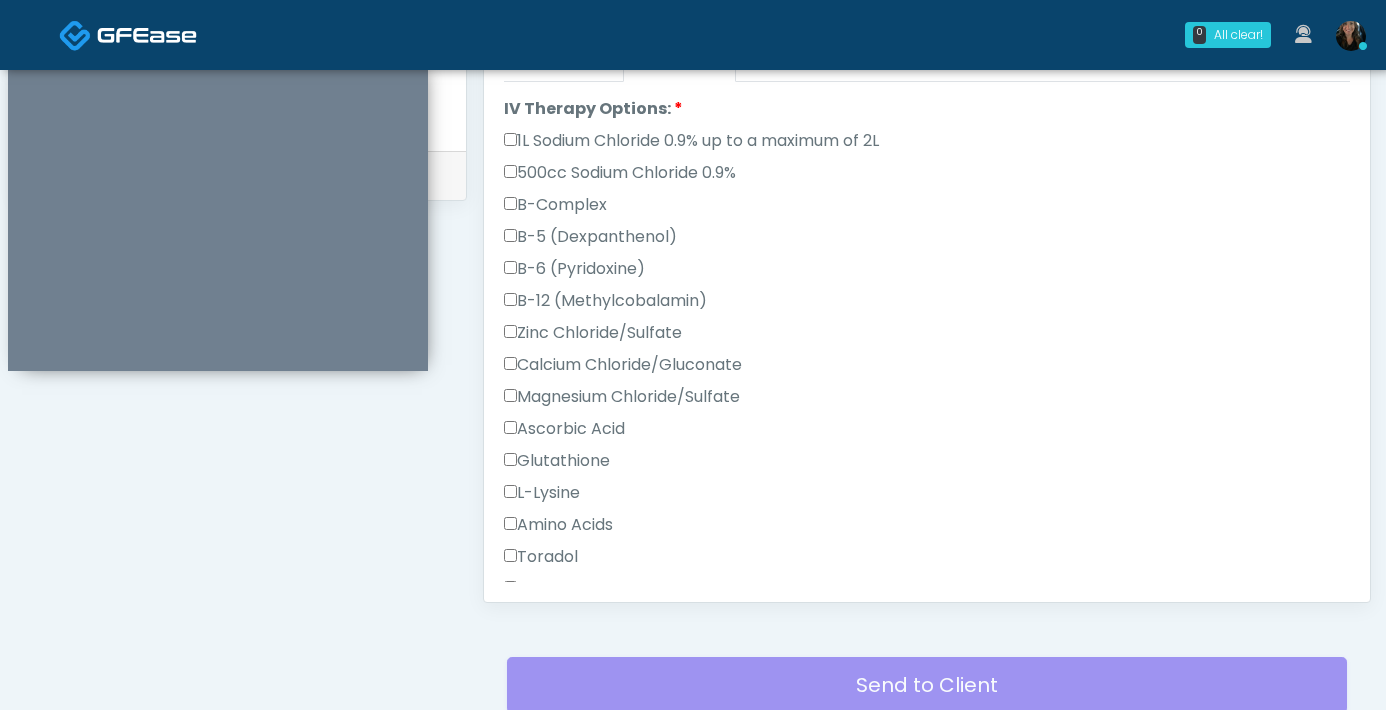 scroll, scrollTop: 680, scrollLeft: 0, axis: vertical 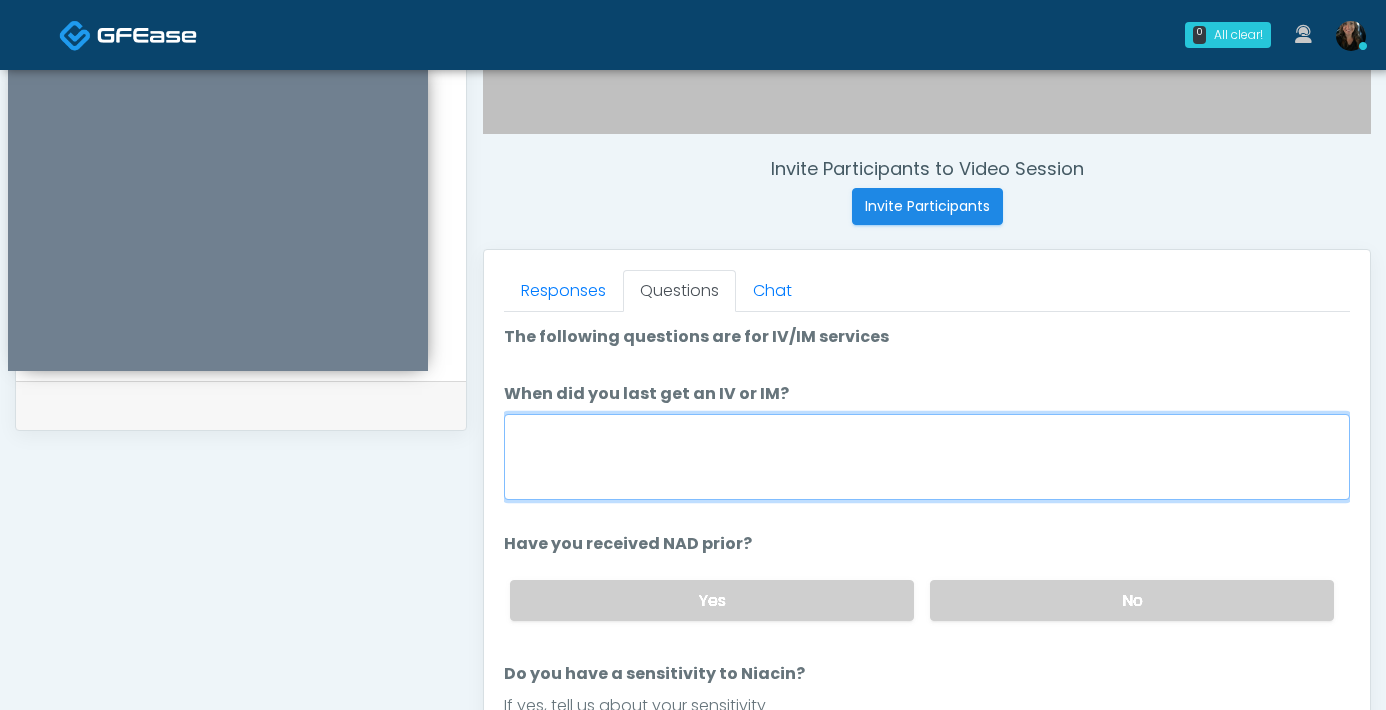 click on "When did you last get an IV or IM?" at bounding box center [927, 457] 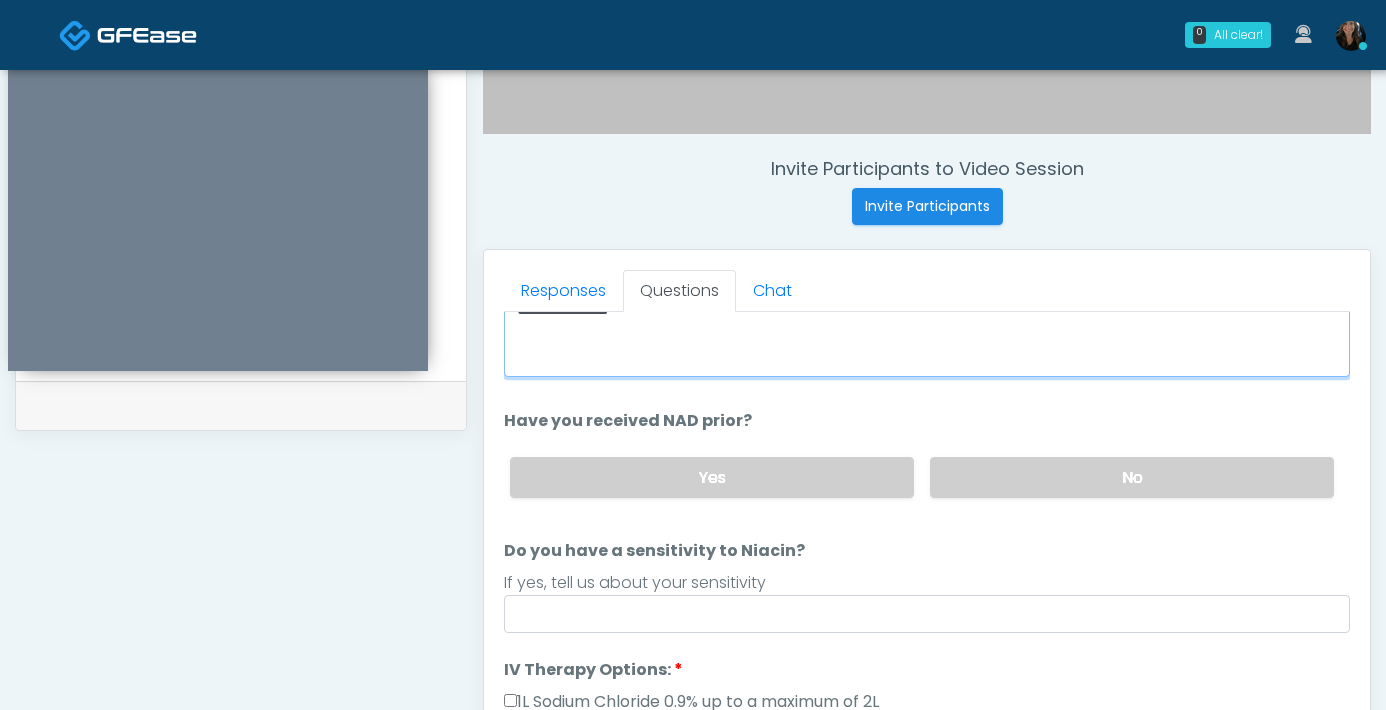 scroll, scrollTop: 127, scrollLeft: 0, axis: vertical 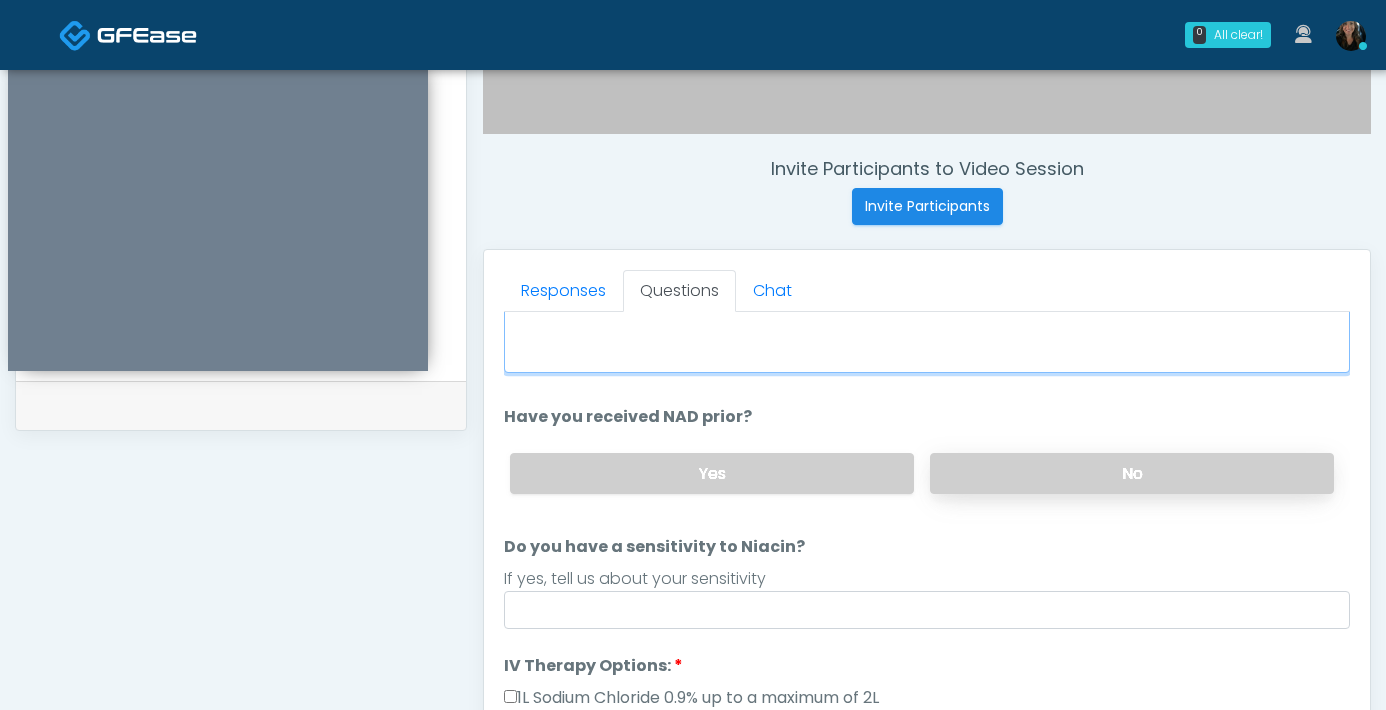 type on "**********" 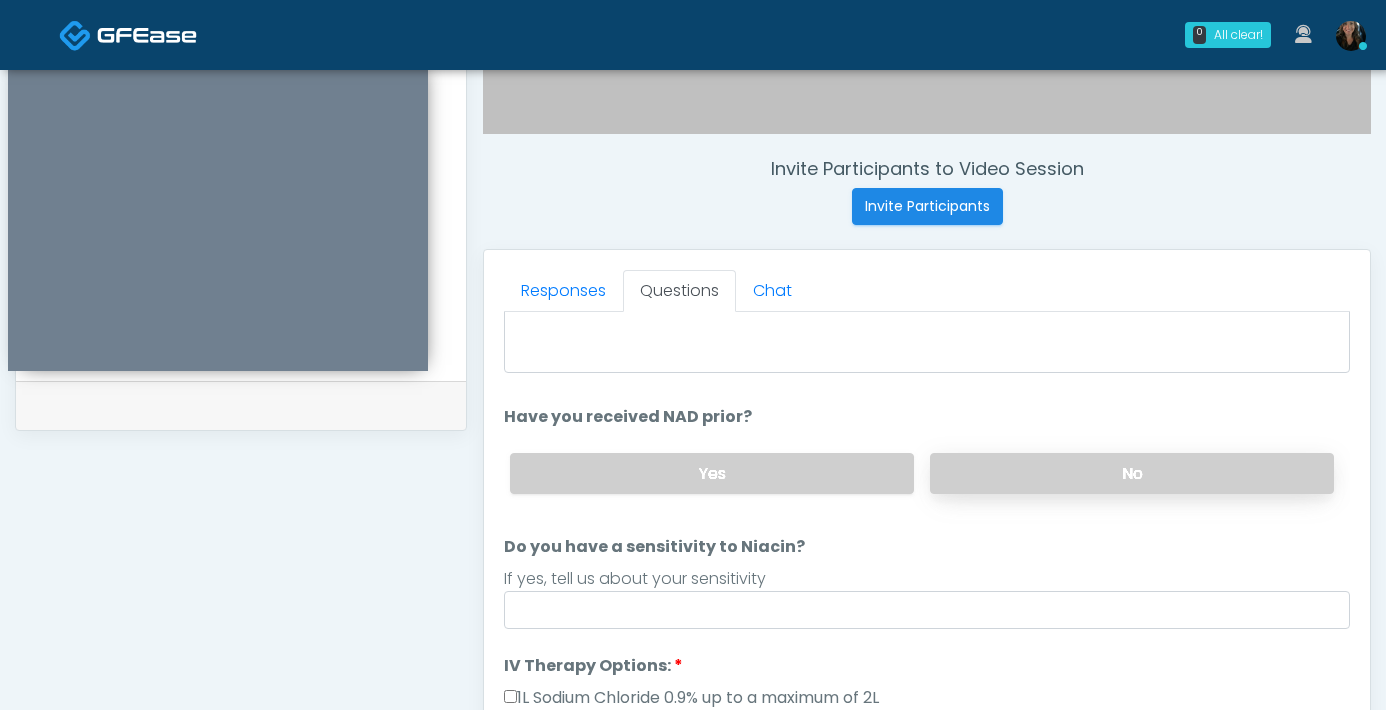 click on "No" at bounding box center (1132, 473) 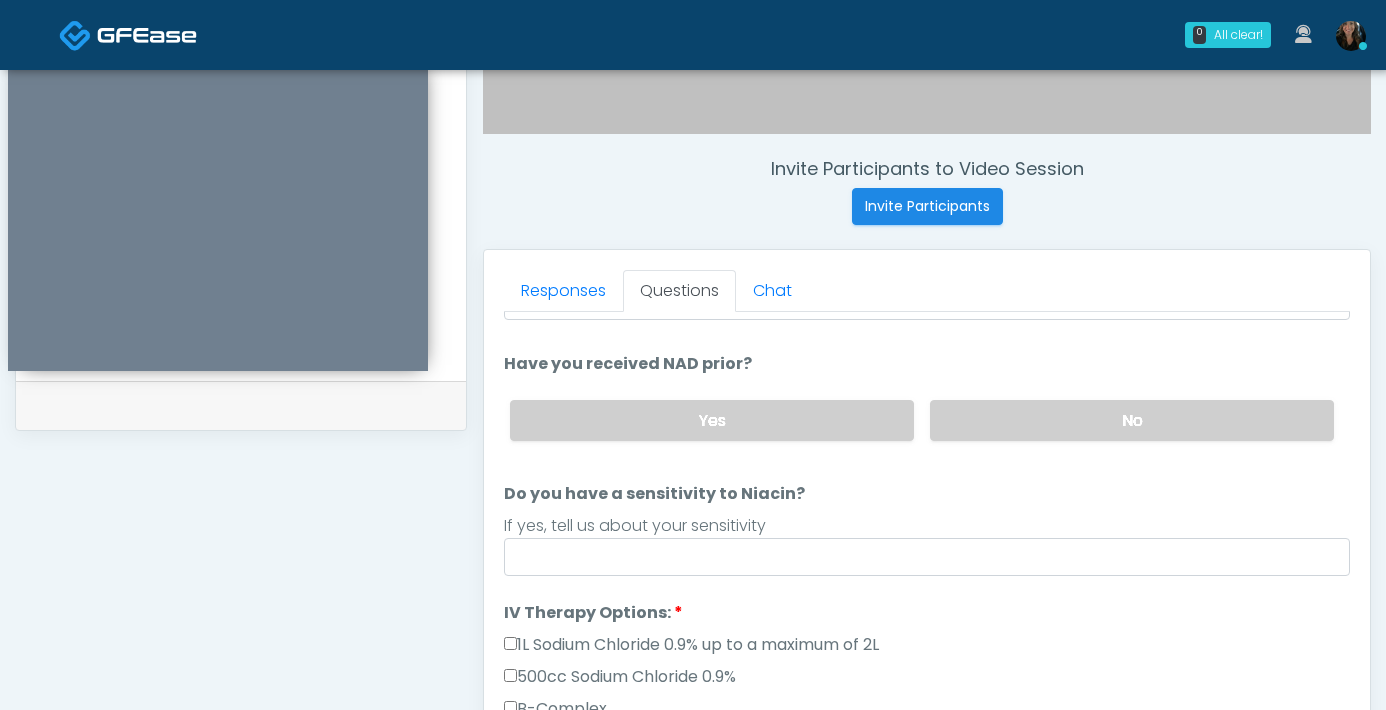 scroll, scrollTop: 206, scrollLeft: 0, axis: vertical 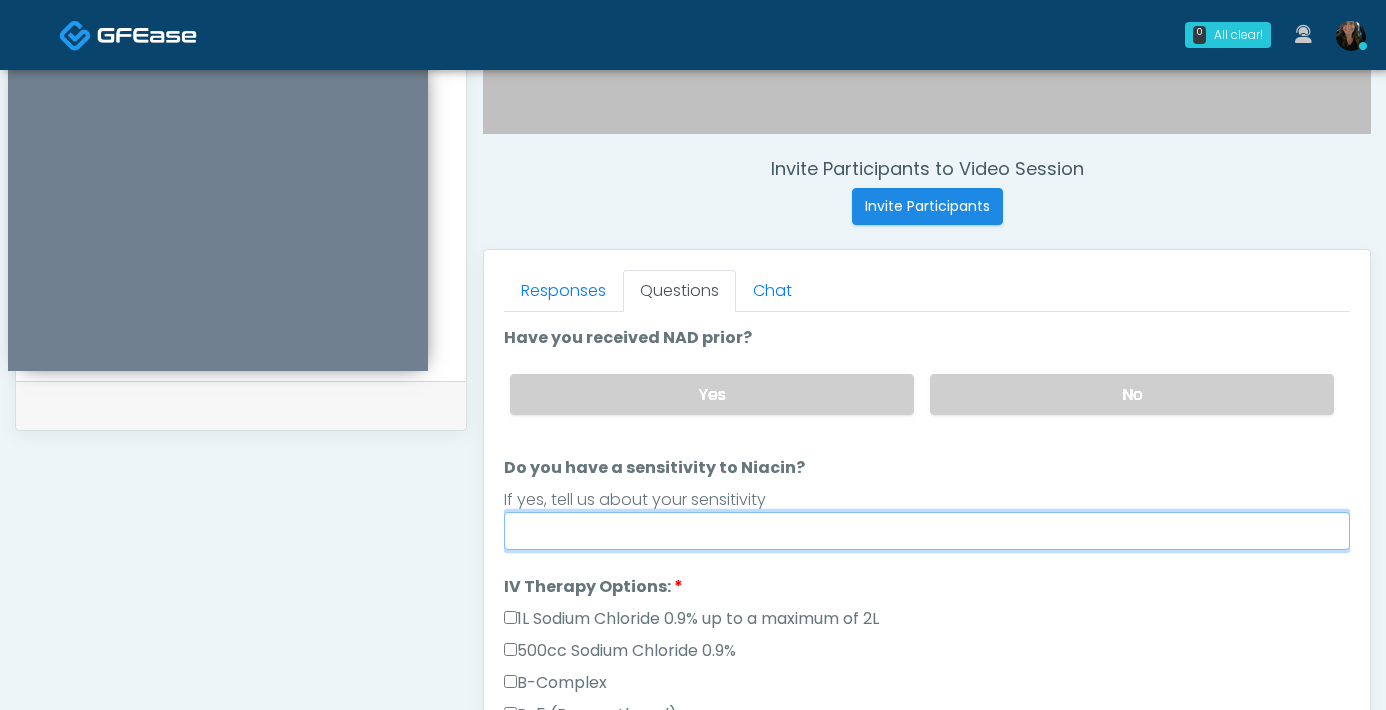 click on "Do you have a sensitivity to Niacin?" at bounding box center (927, 531) 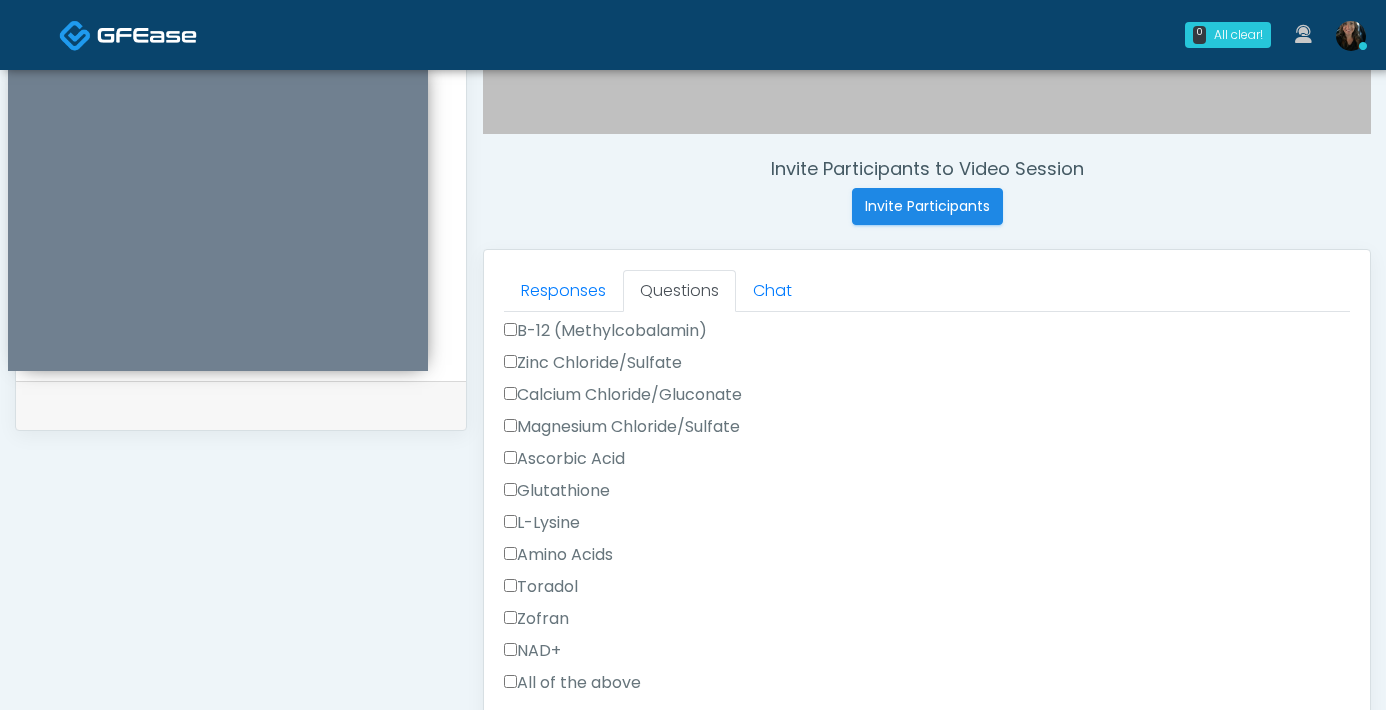 scroll, scrollTop: 802, scrollLeft: 0, axis: vertical 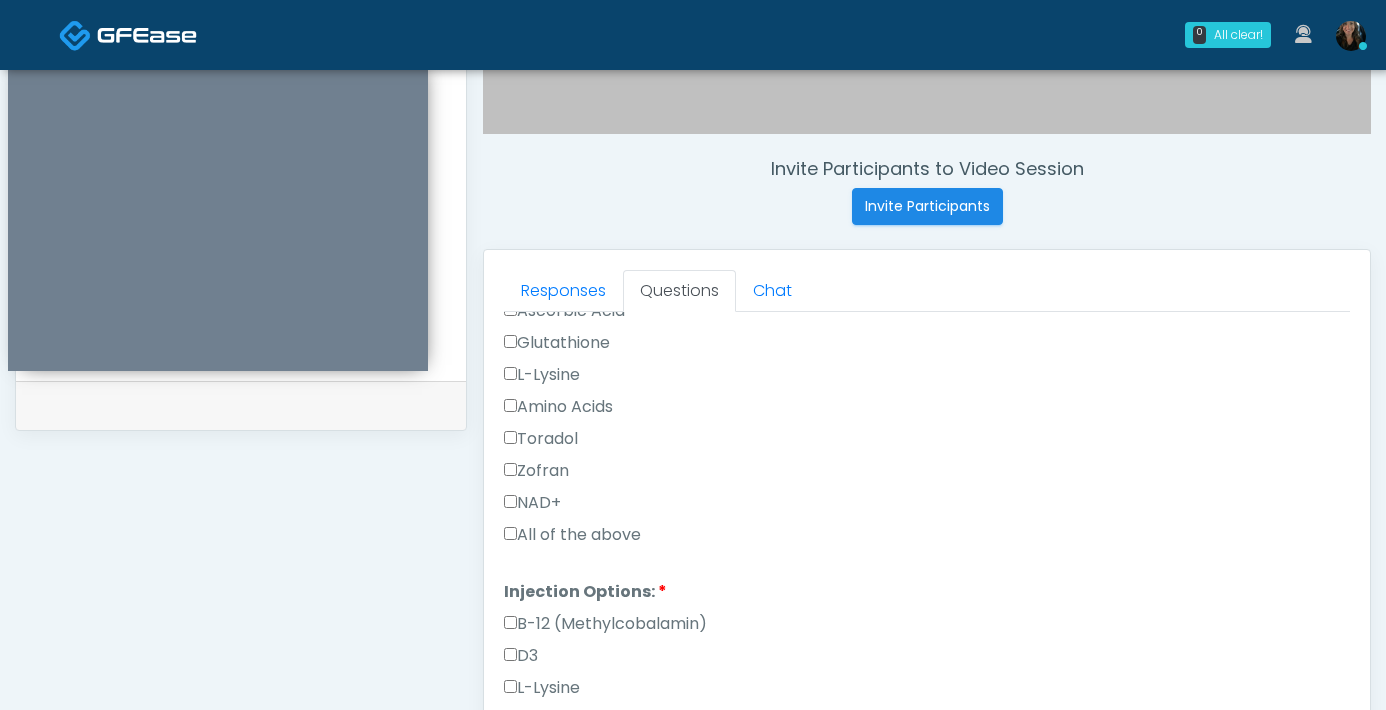 type on "**" 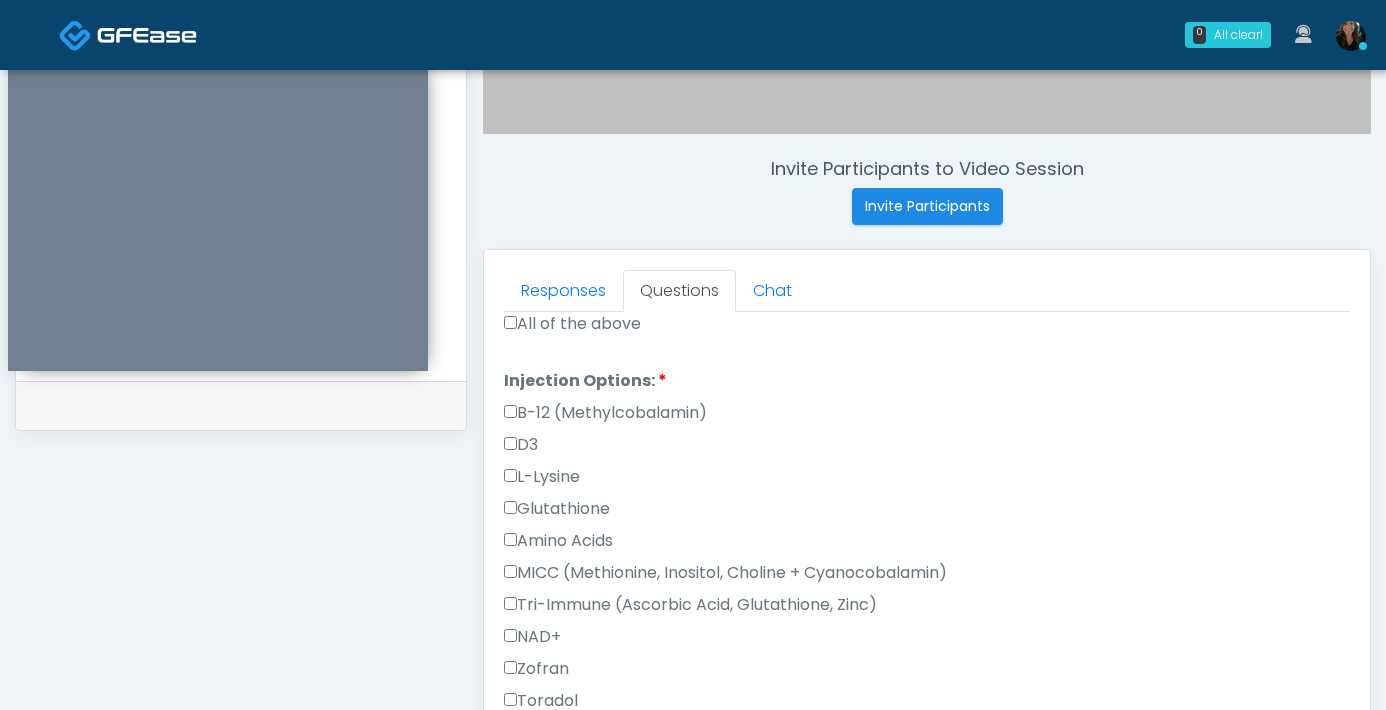 scroll, scrollTop: 1014, scrollLeft: 0, axis: vertical 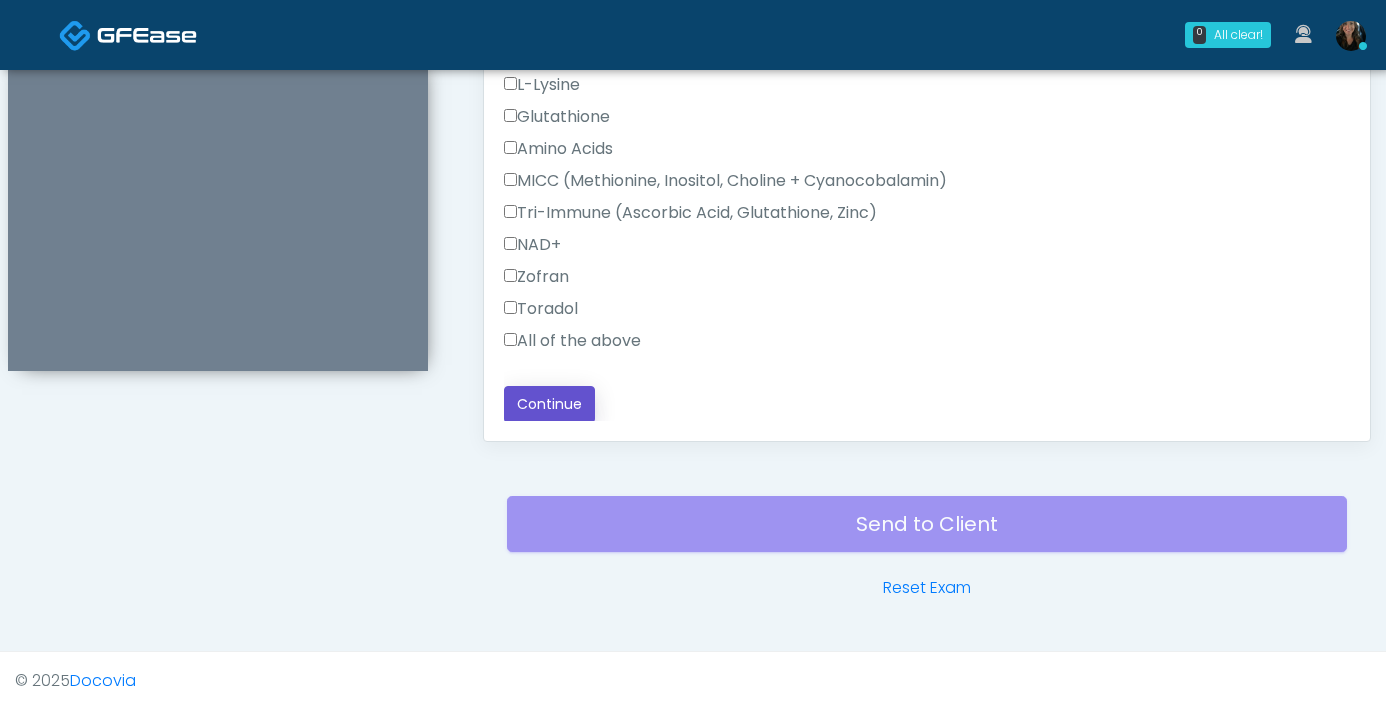 click on "Continue" at bounding box center (549, 404) 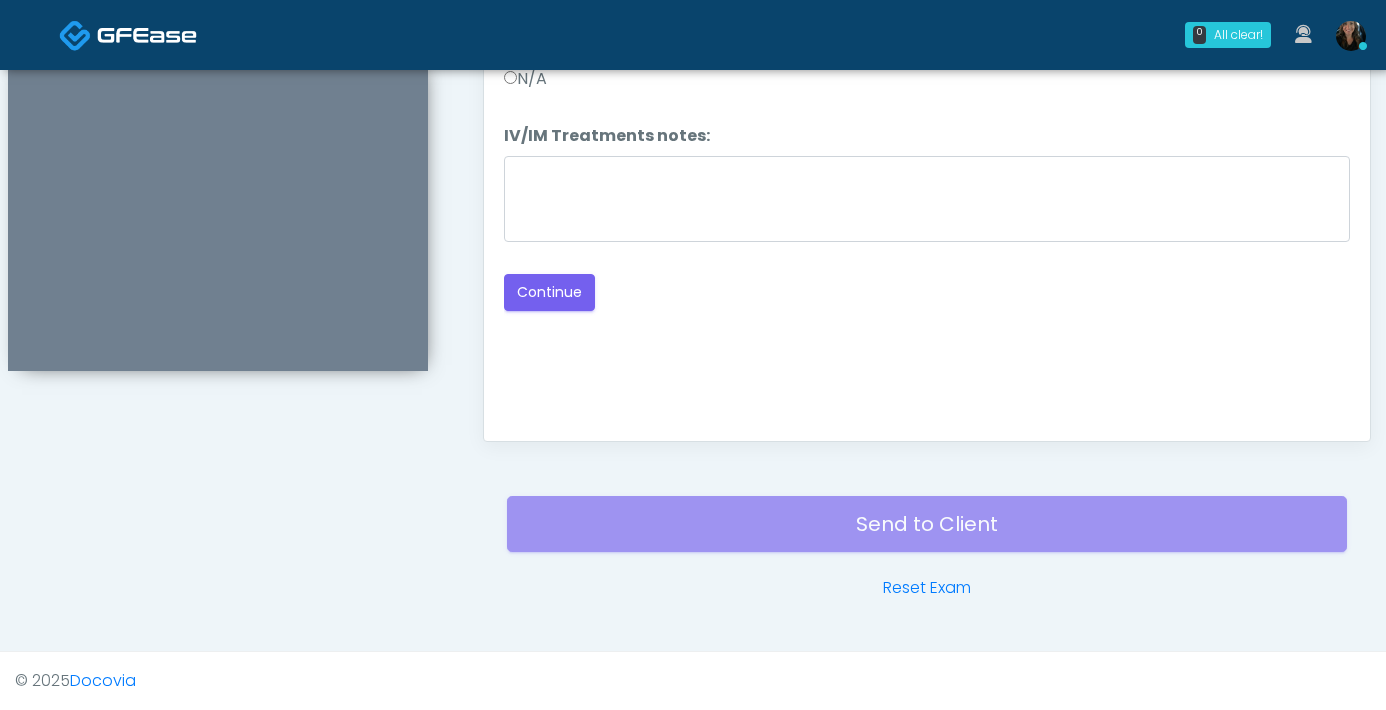 scroll, scrollTop: 1085, scrollLeft: 0, axis: vertical 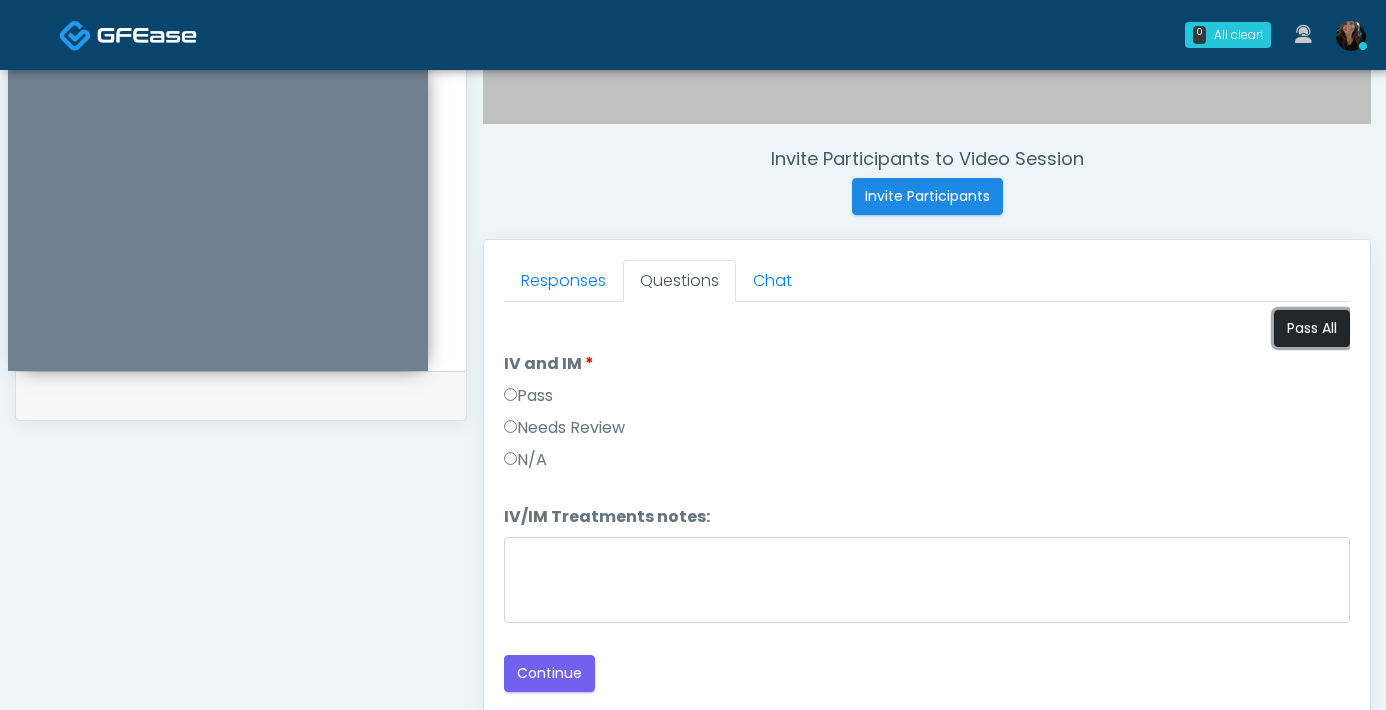 click on "Pass All" at bounding box center (1312, 328) 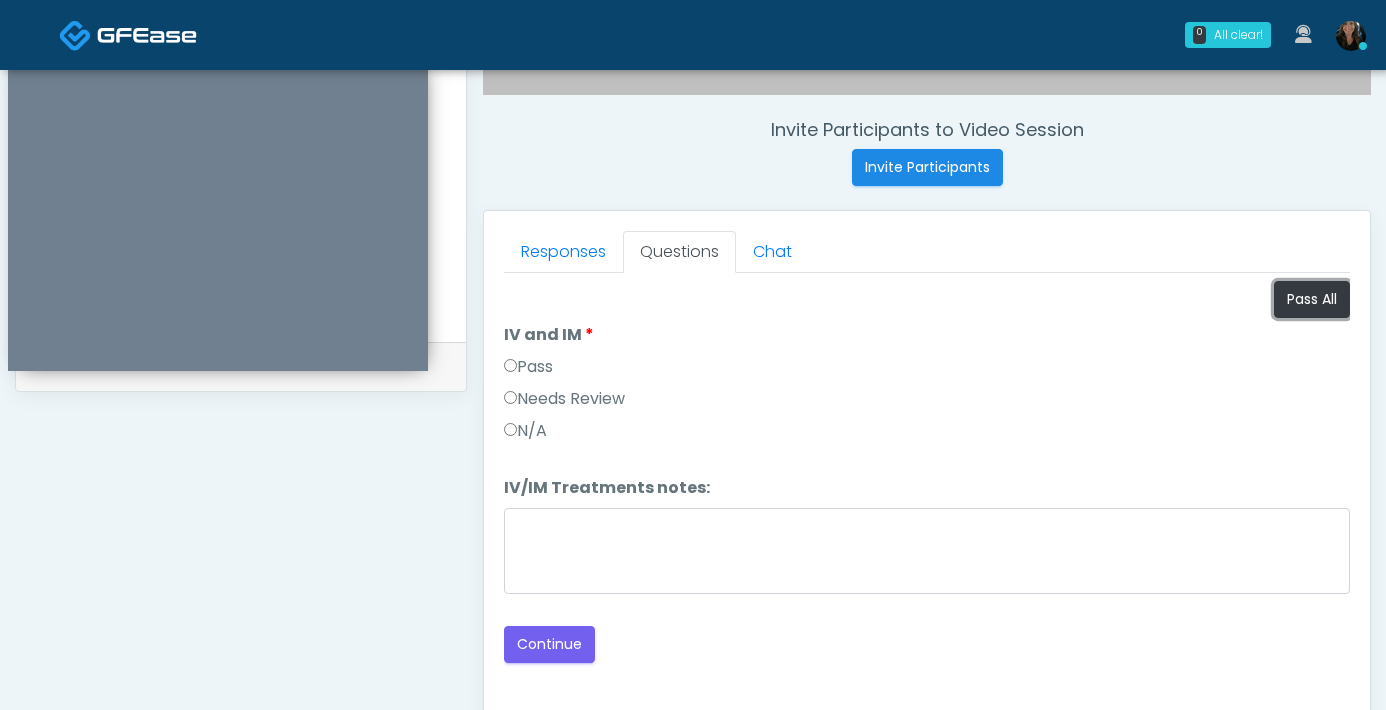 scroll, scrollTop: 734, scrollLeft: 0, axis: vertical 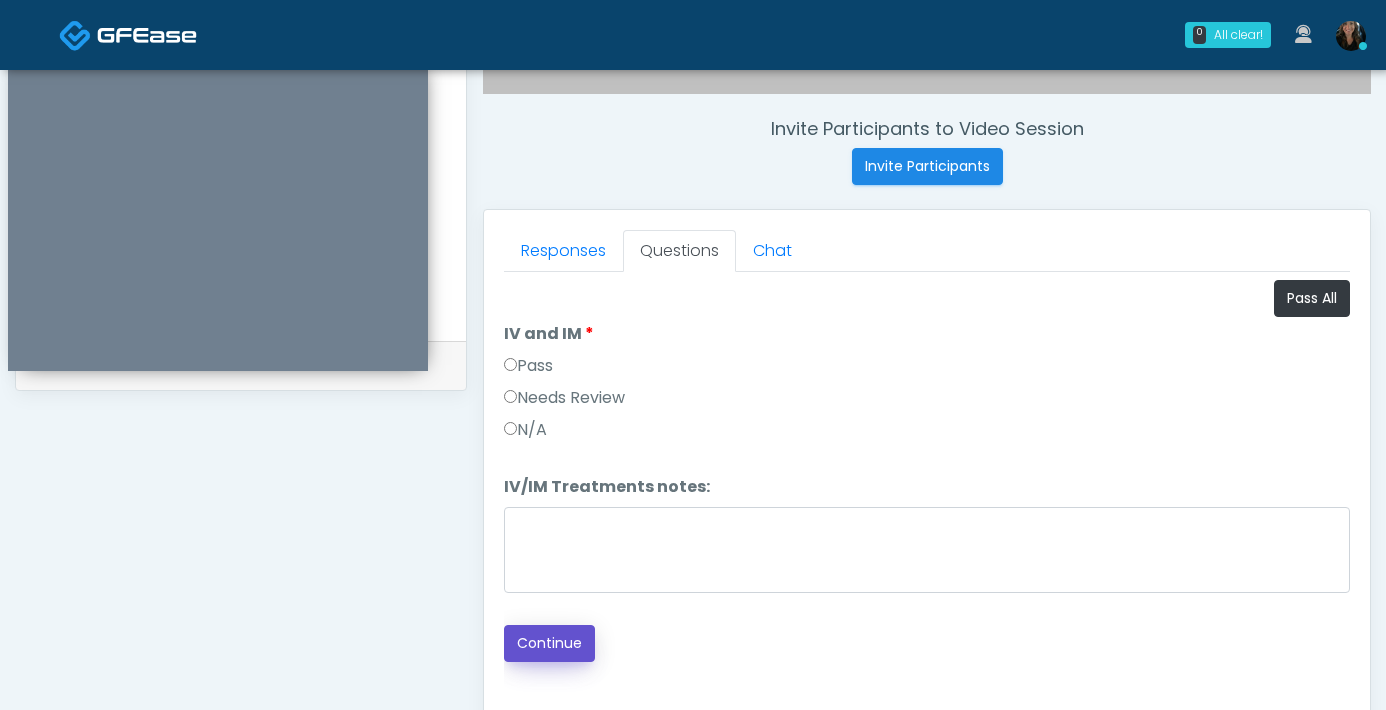 click on "Continue" at bounding box center [549, 643] 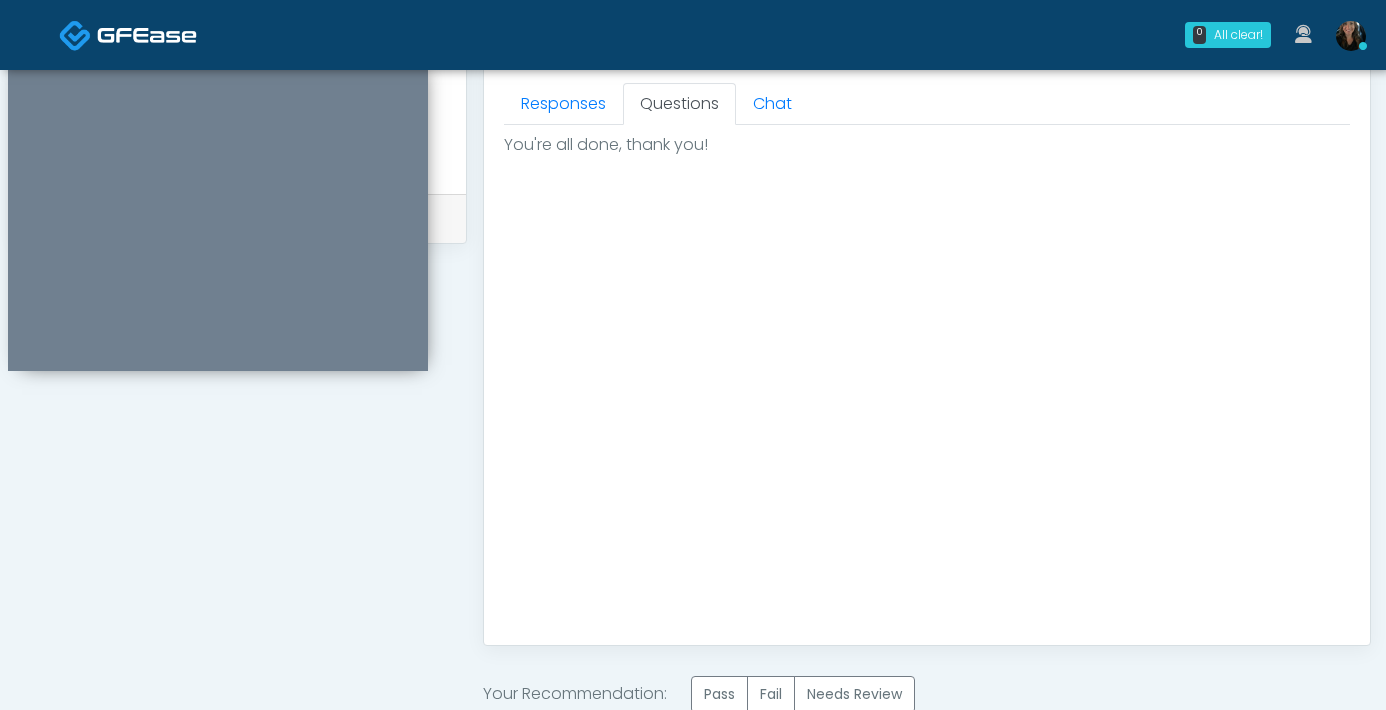 scroll, scrollTop: 1122, scrollLeft: 0, axis: vertical 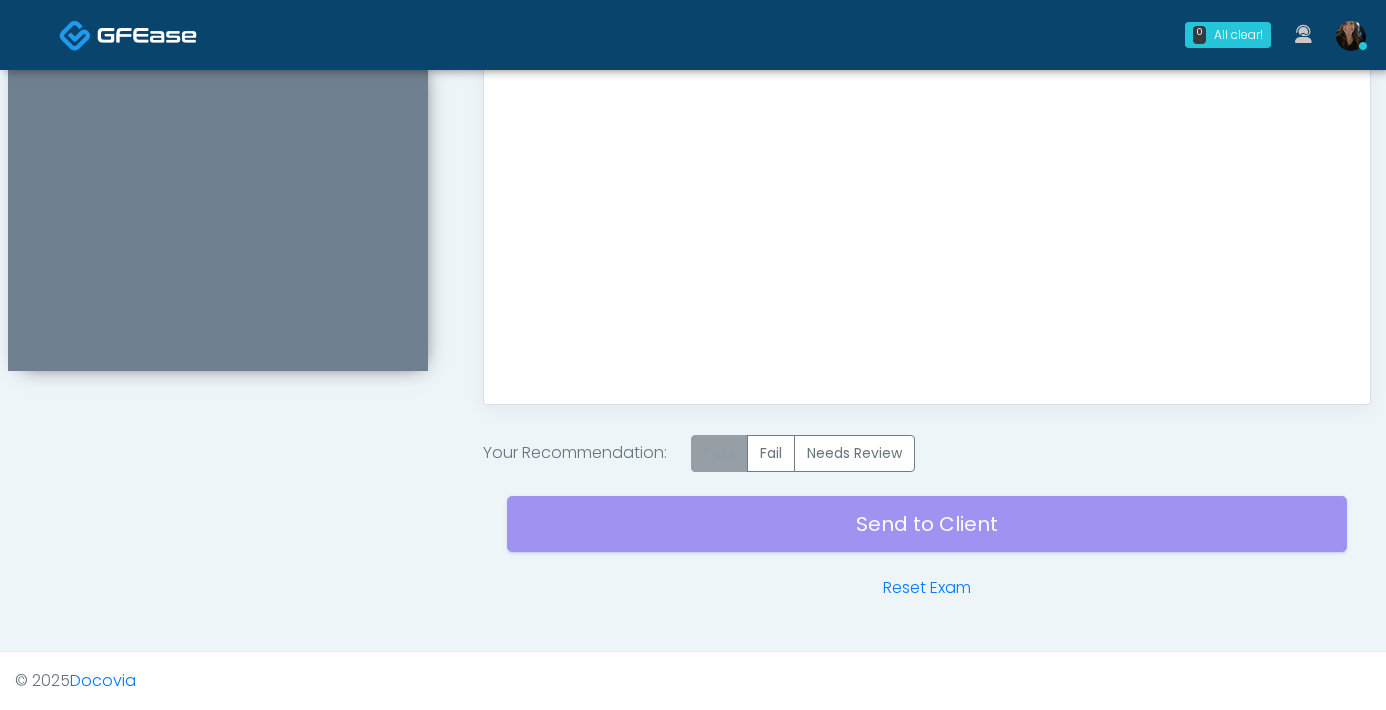 click on "Pass" at bounding box center (719, 453) 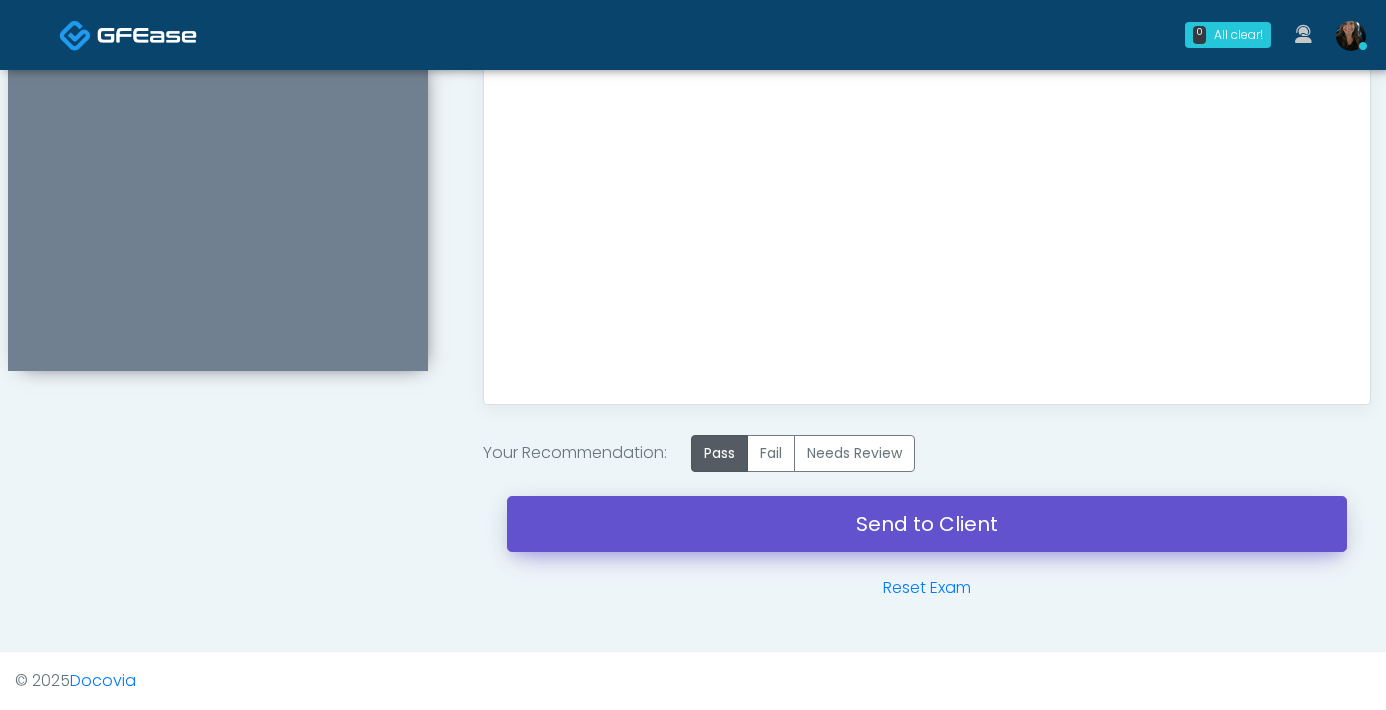click on "Send to Client" at bounding box center [927, 524] 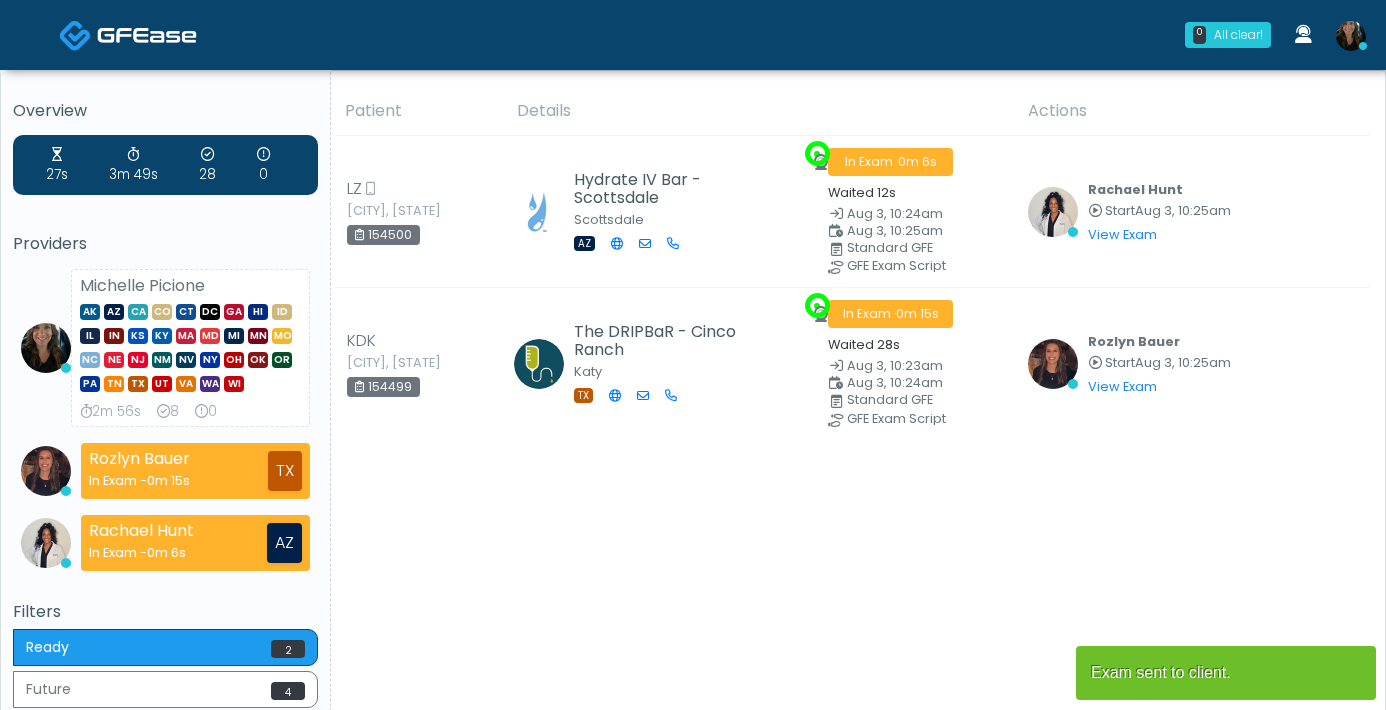 scroll, scrollTop: 0, scrollLeft: 0, axis: both 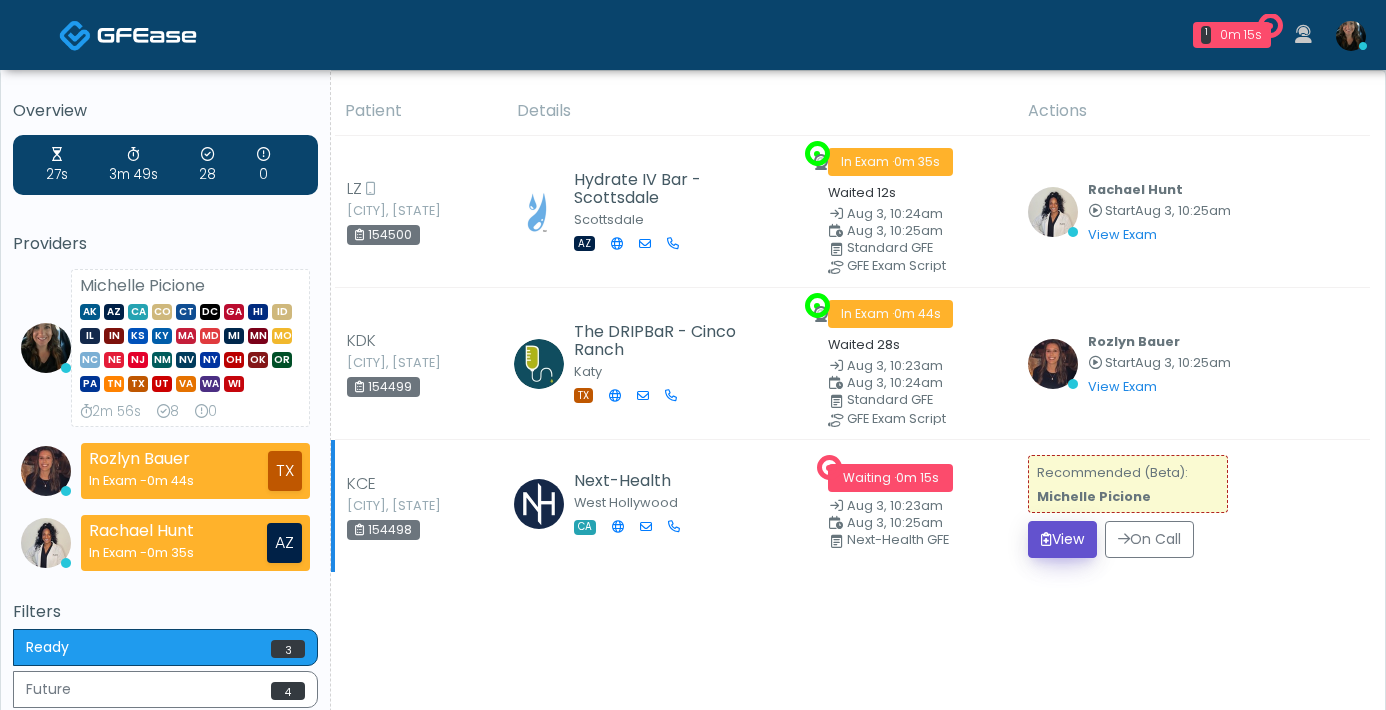 click on "View" at bounding box center [1062, 539] 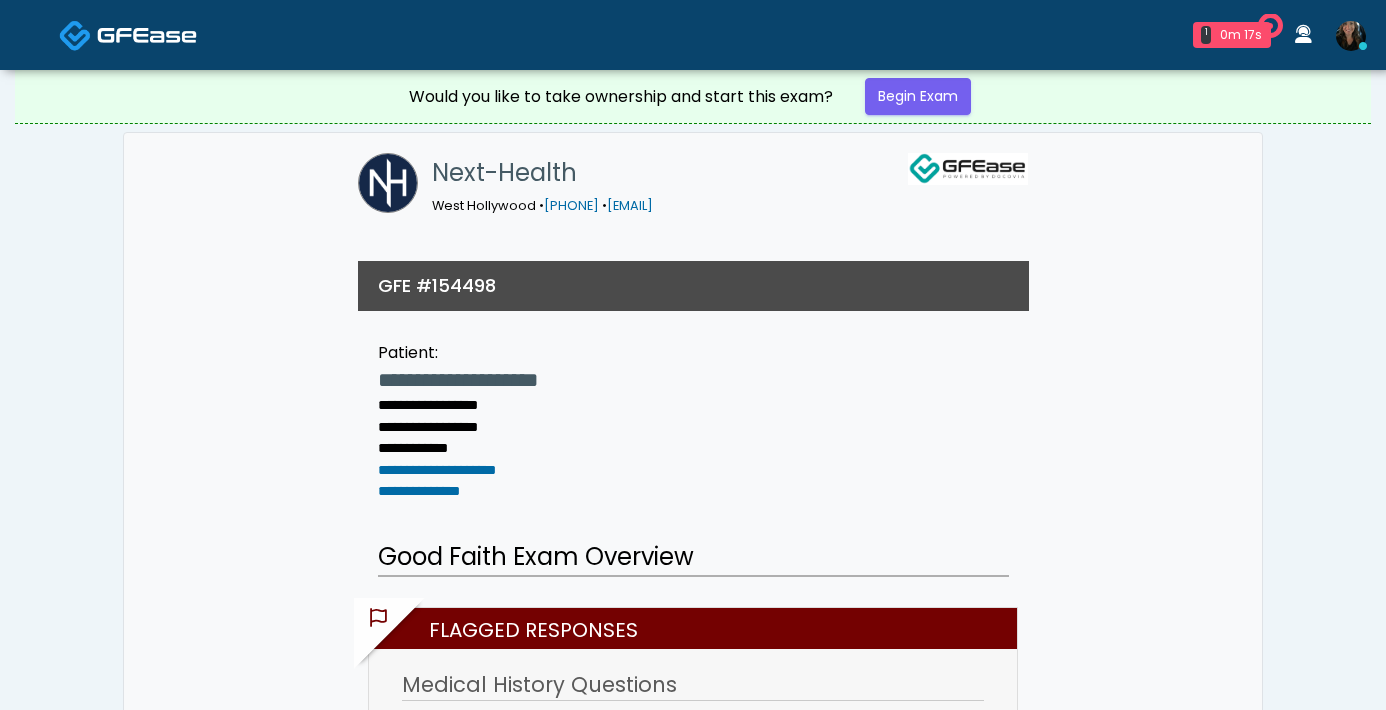 scroll, scrollTop: 0, scrollLeft: 0, axis: both 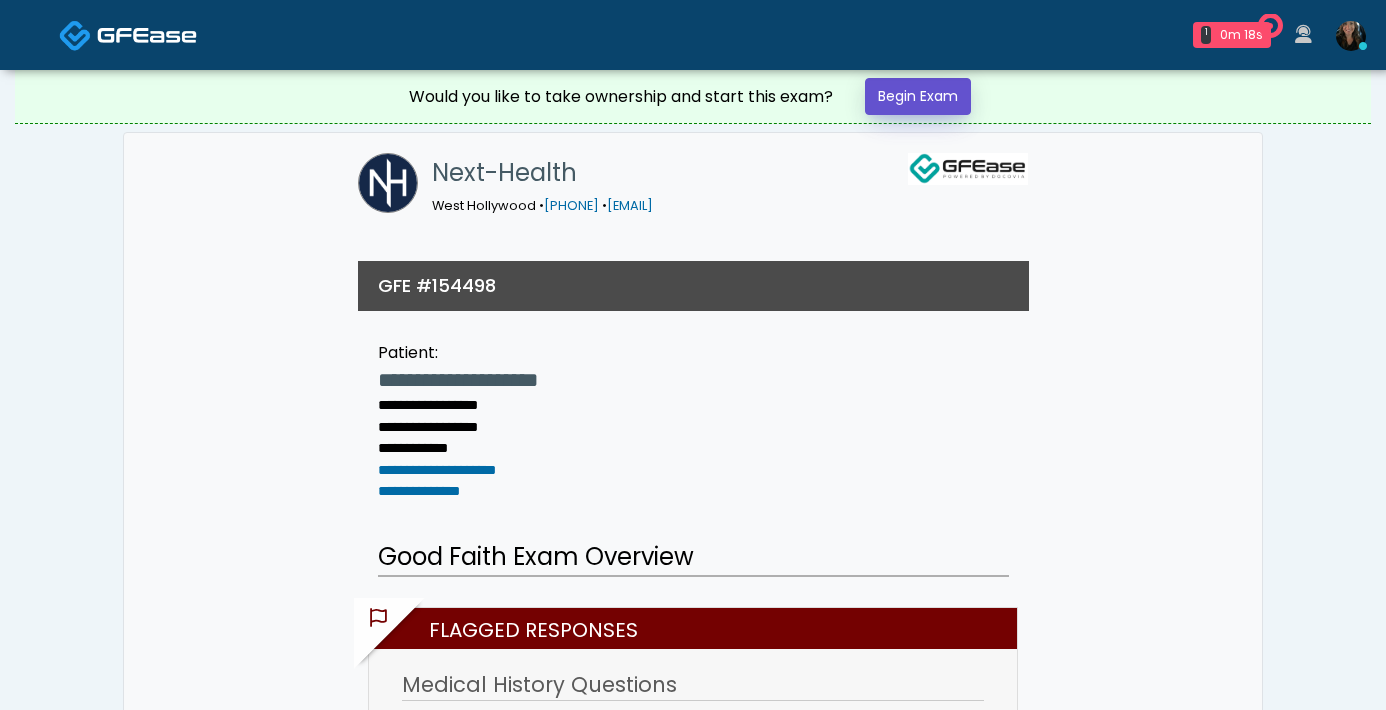 click on "Begin Exam" at bounding box center (918, 96) 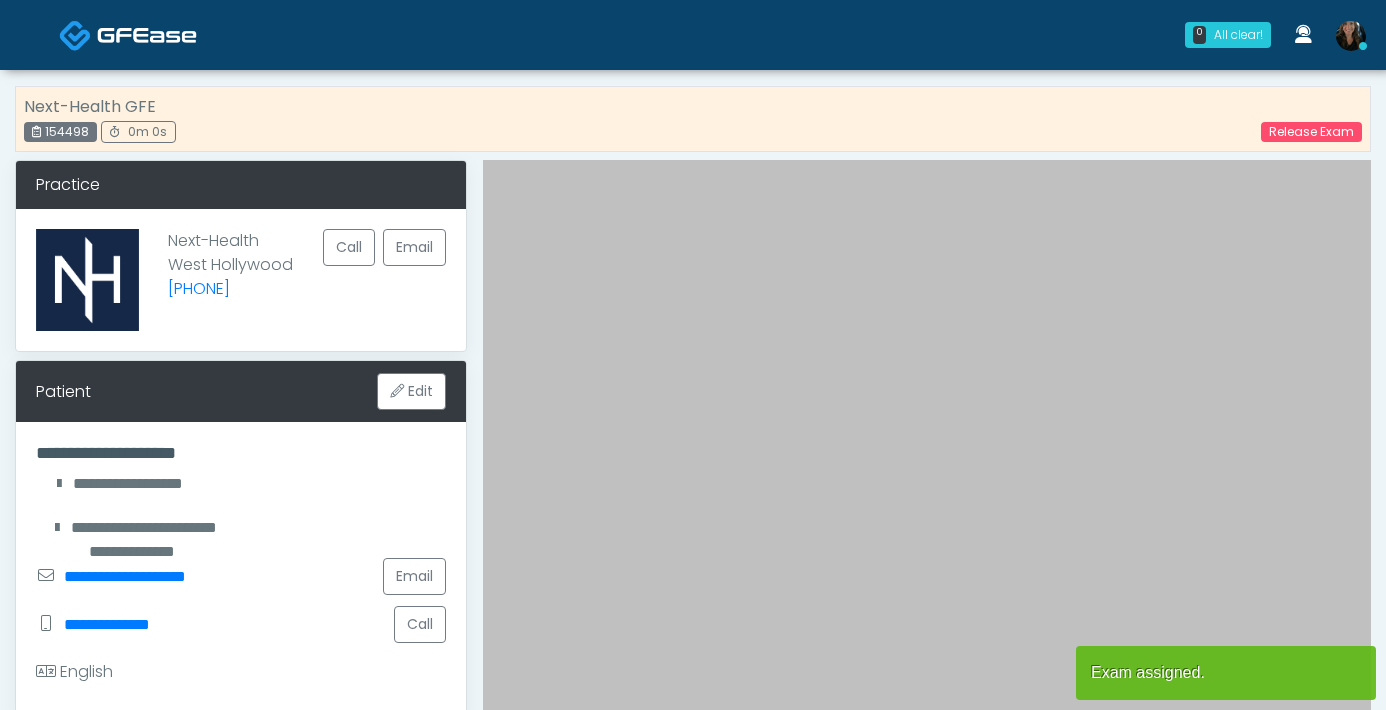 scroll, scrollTop: 0, scrollLeft: 0, axis: both 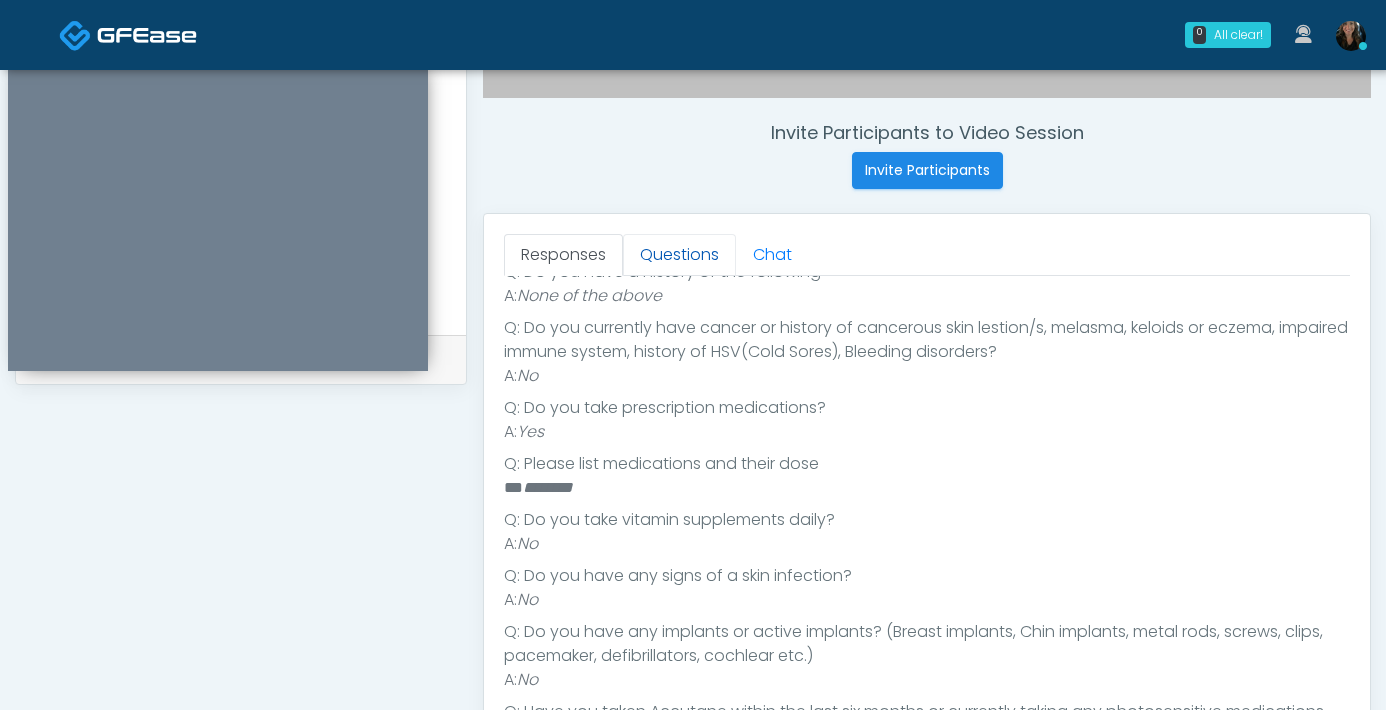 click on "Questions" at bounding box center [679, 255] 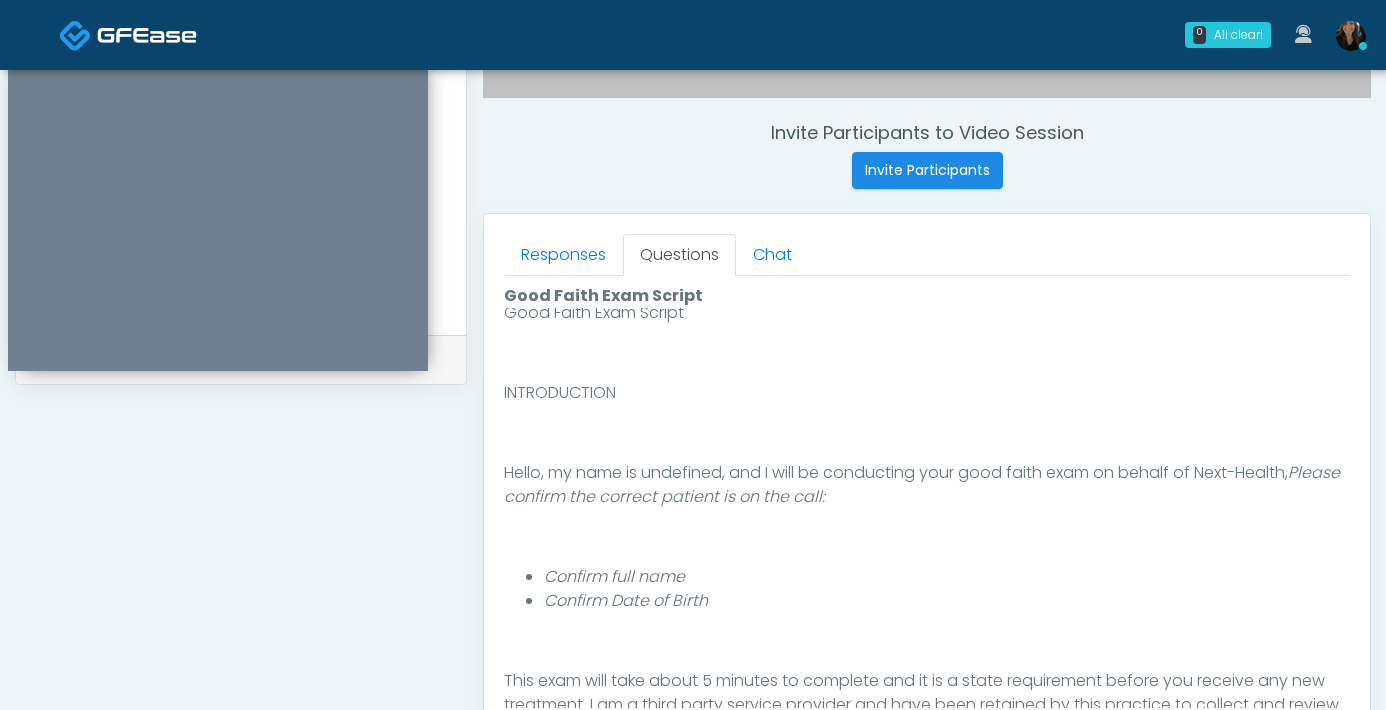 scroll, scrollTop: 0, scrollLeft: 0, axis: both 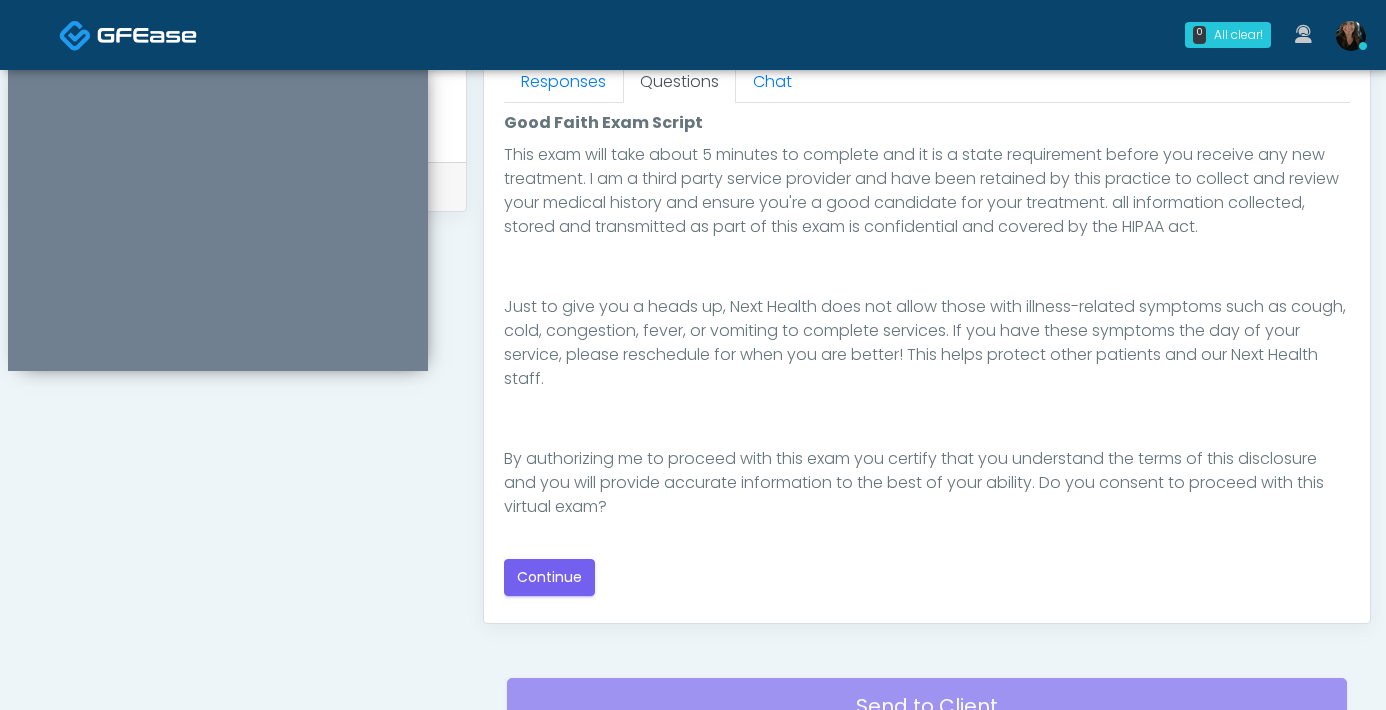 click on "Good Faith Exam Script
Good Faith Exam Script INTRODUCTION Hello, my name is undefined, and I will be conducting your good faith exam on behalf of Next-Health,  Please confirm the correct patient is on the call: Confirm full name Confirm Date of Birth This exam will take about 5 minutes to complete and it is a state requirement before you receive any new treatment. I am a third party service provider and have been retained by this practice to collect and review your medical history and ensure you're a good candidate for your treatment. all information collected, stored and transmitted as part of this exam is confidential and covered by the HIPAA act.  By authorizing me to proceed with this exam you certify that you understand the terms of this disclosure and you will provide accurate information to the best of your ability. Do you consent to proceed with this virtual exam?" at bounding box center [927, 353] 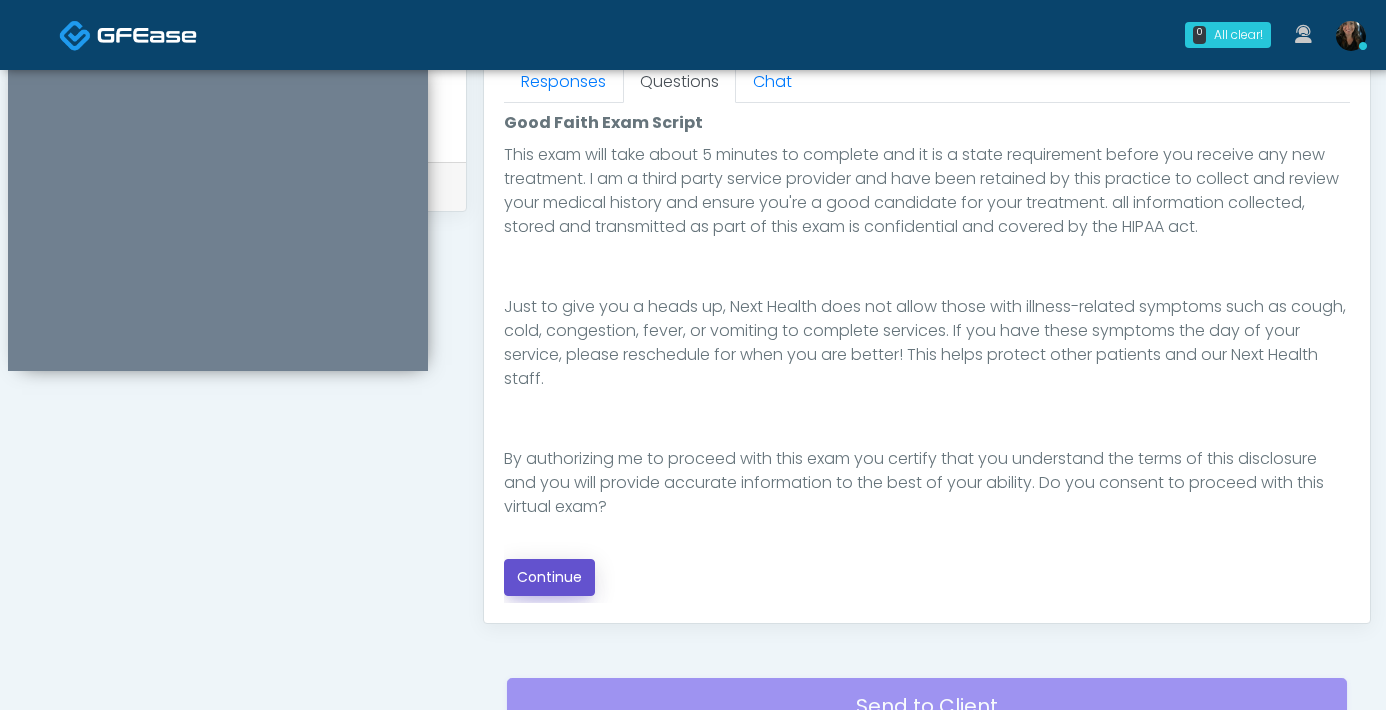 click on "Continue" at bounding box center [549, 577] 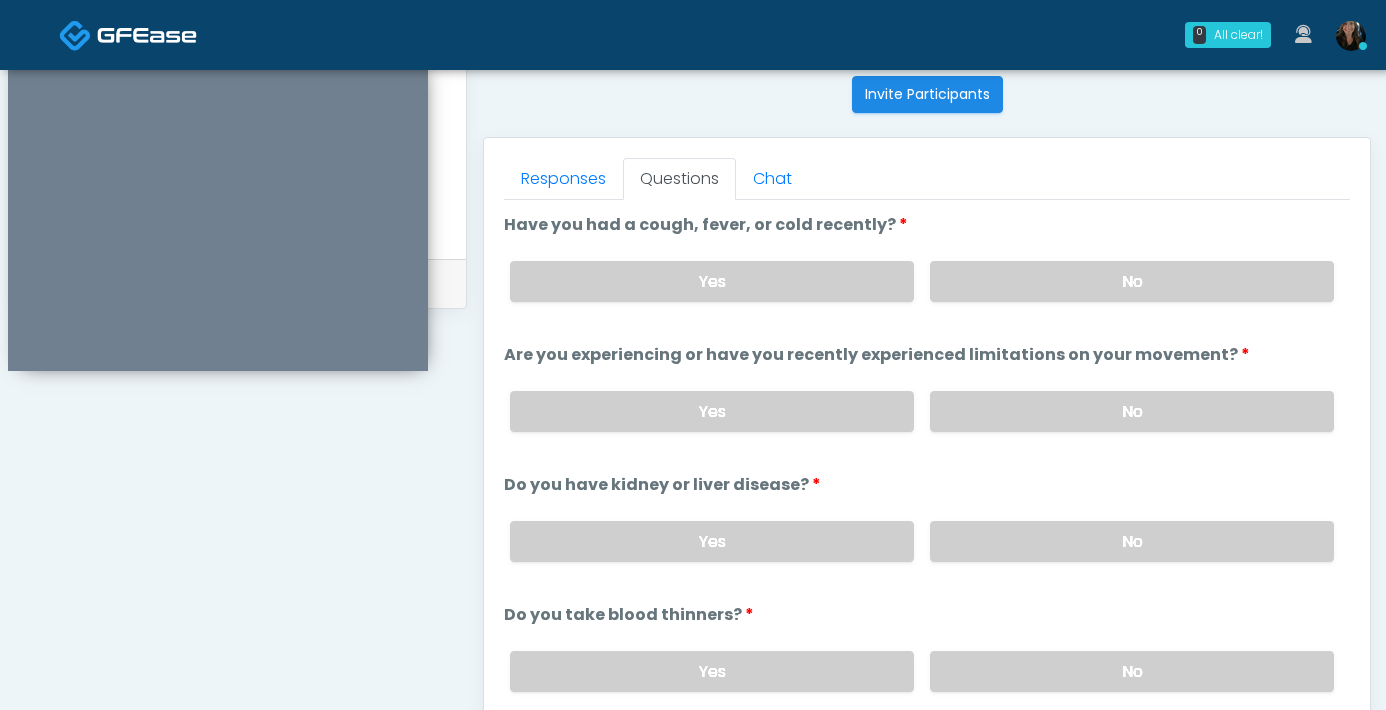 scroll, scrollTop: 774, scrollLeft: 0, axis: vertical 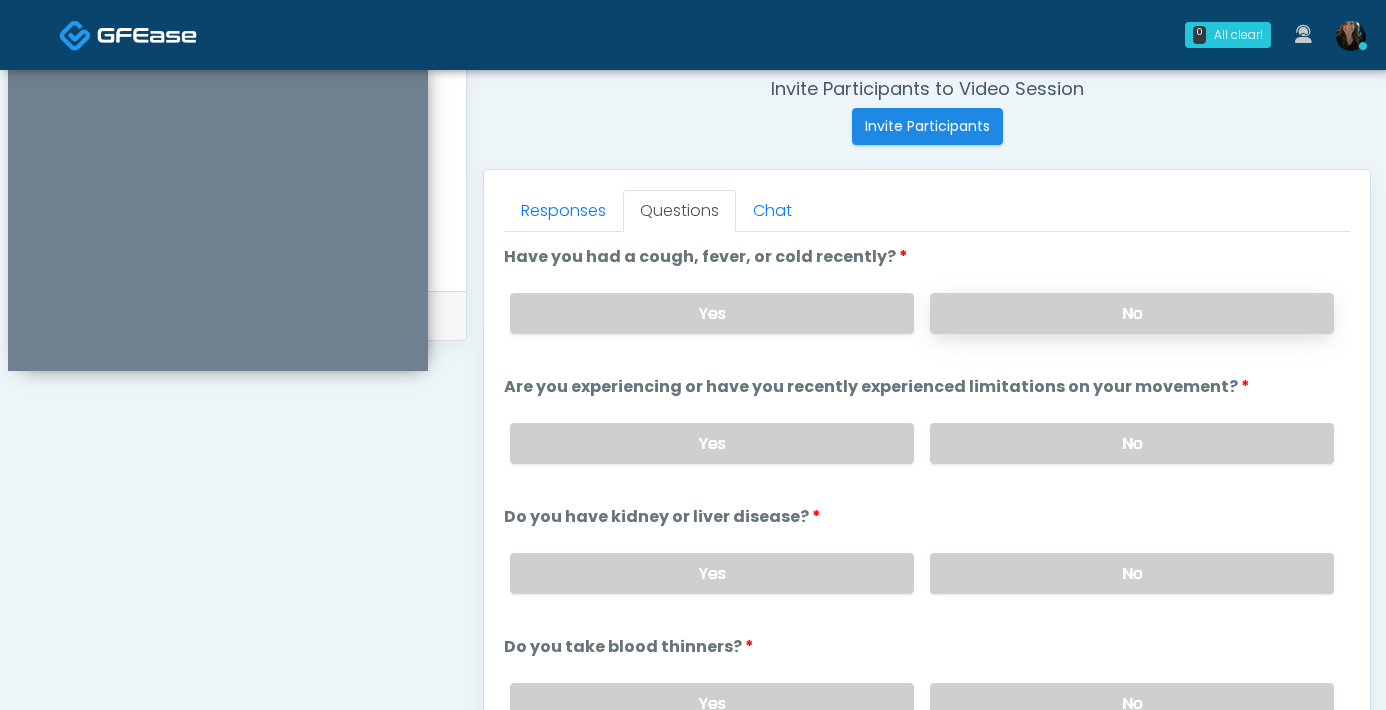 click on "No" at bounding box center (1132, 313) 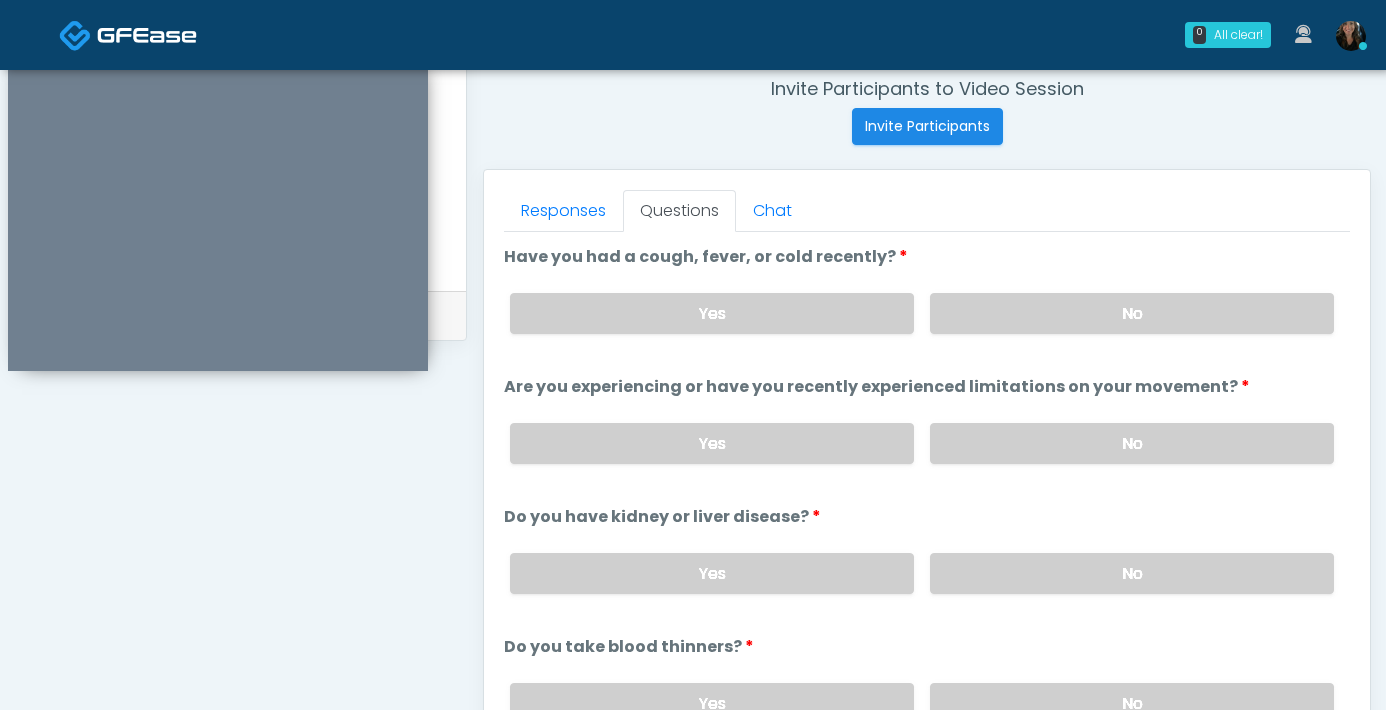 scroll, scrollTop: 24, scrollLeft: 0, axis: vertical 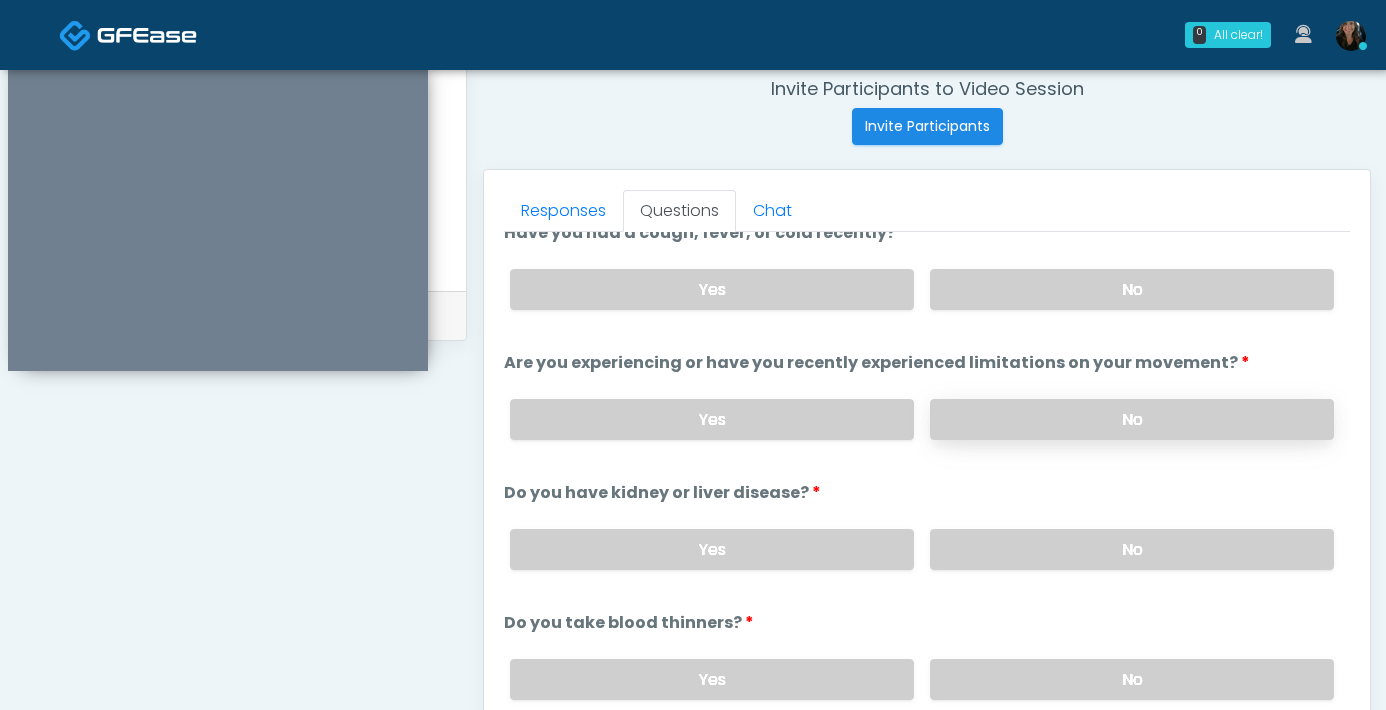 click on "No" at bounding box center [1132, 419] 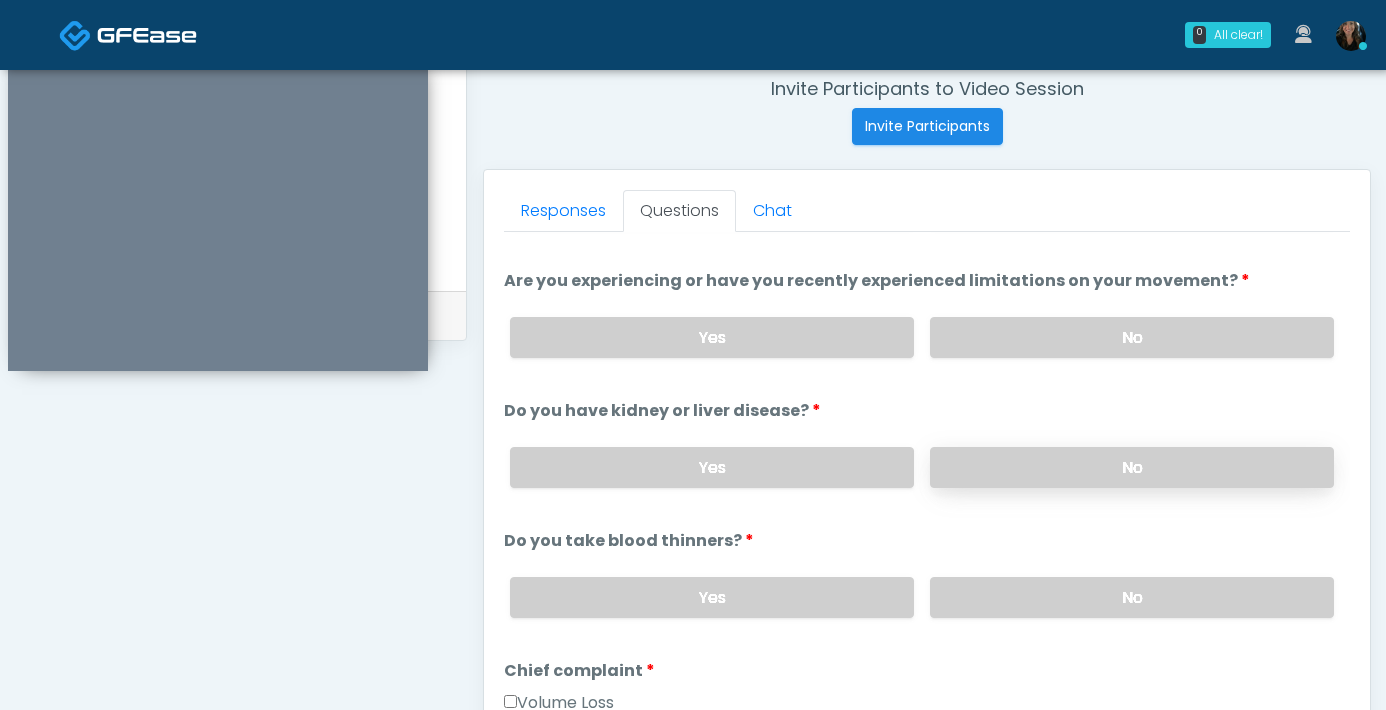scroll, scrollTop: 128, scrollLeft: 0, axis: vertical 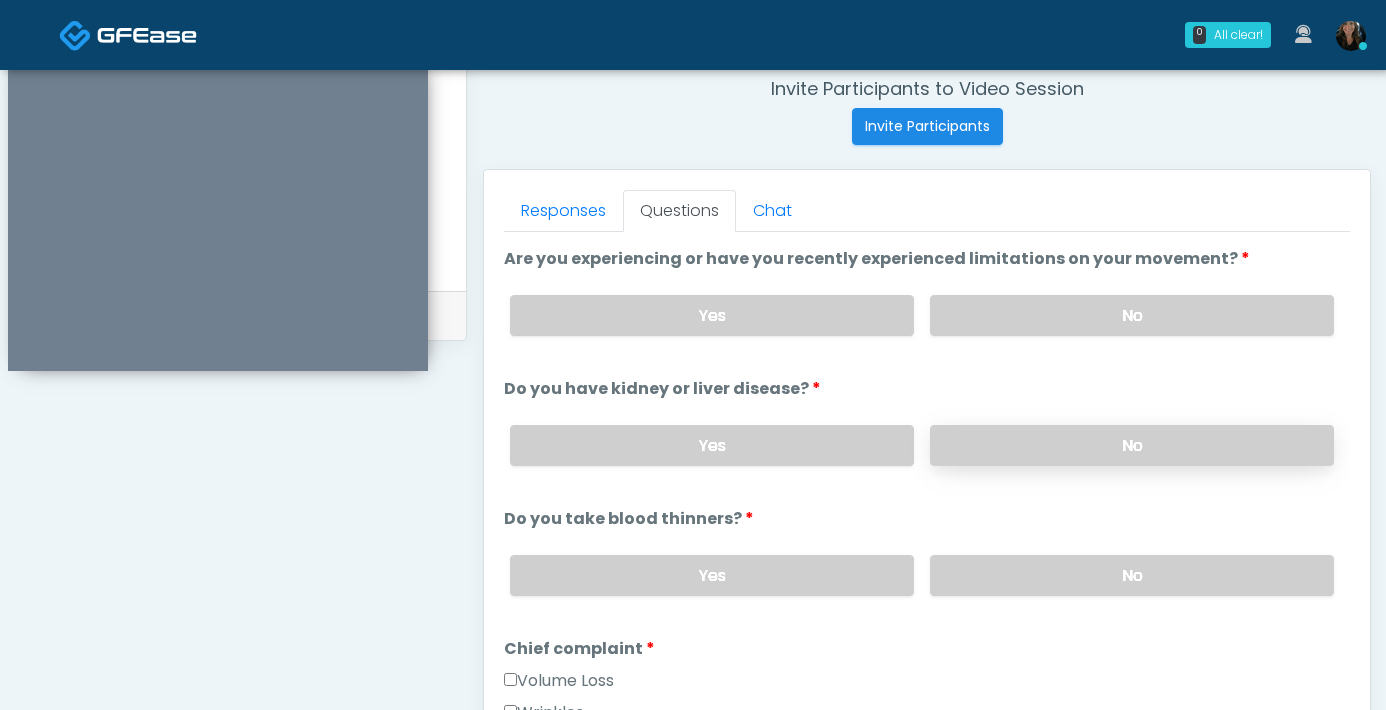 click on "No" at bounding box center (1132, 445) 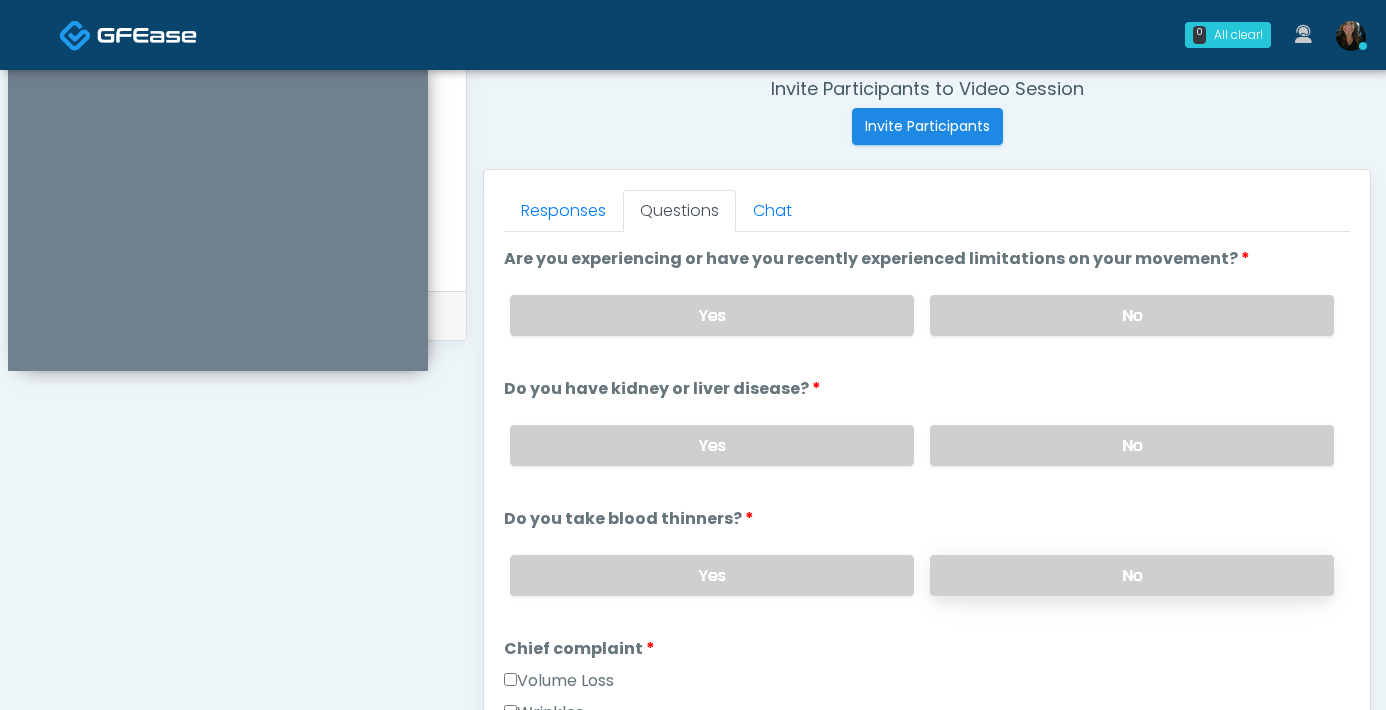 click on "No" at bounding box center (1132, 575) 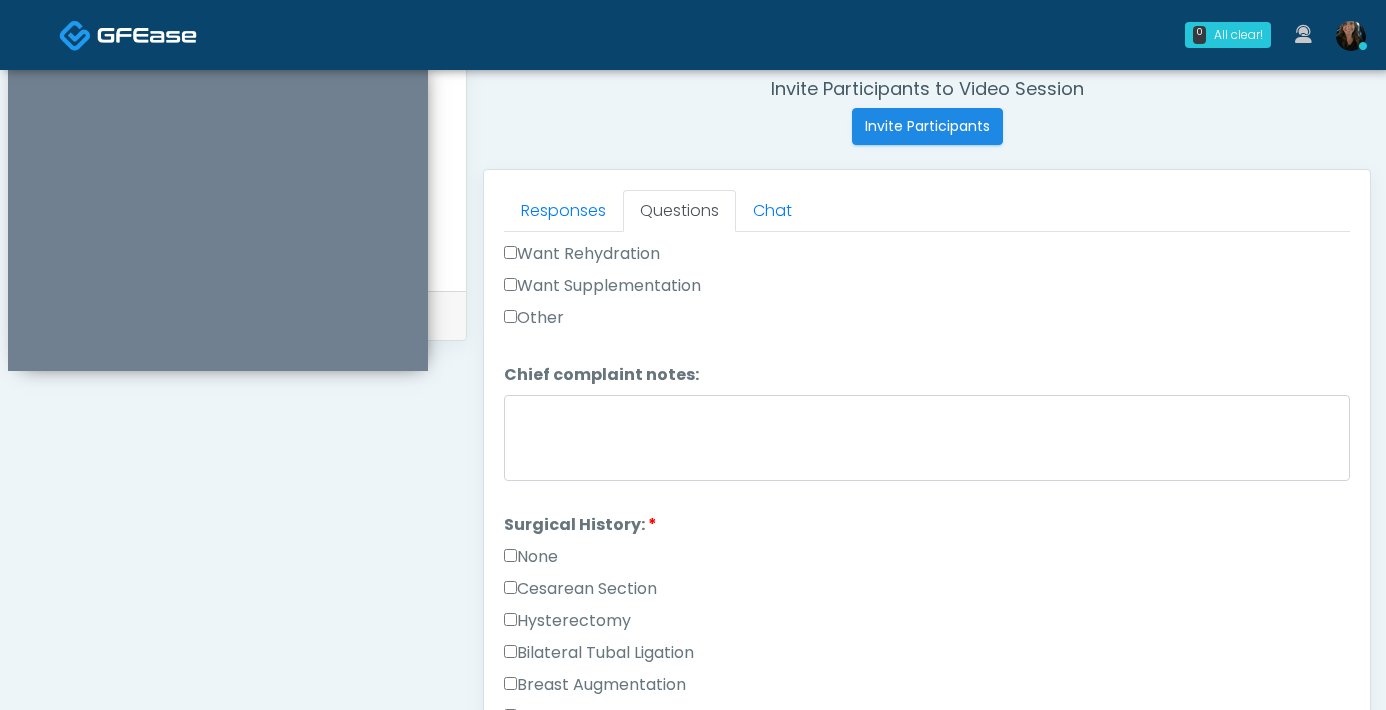 scroll, scrollTop: 841, scrollLeft: 0, axis: vertical 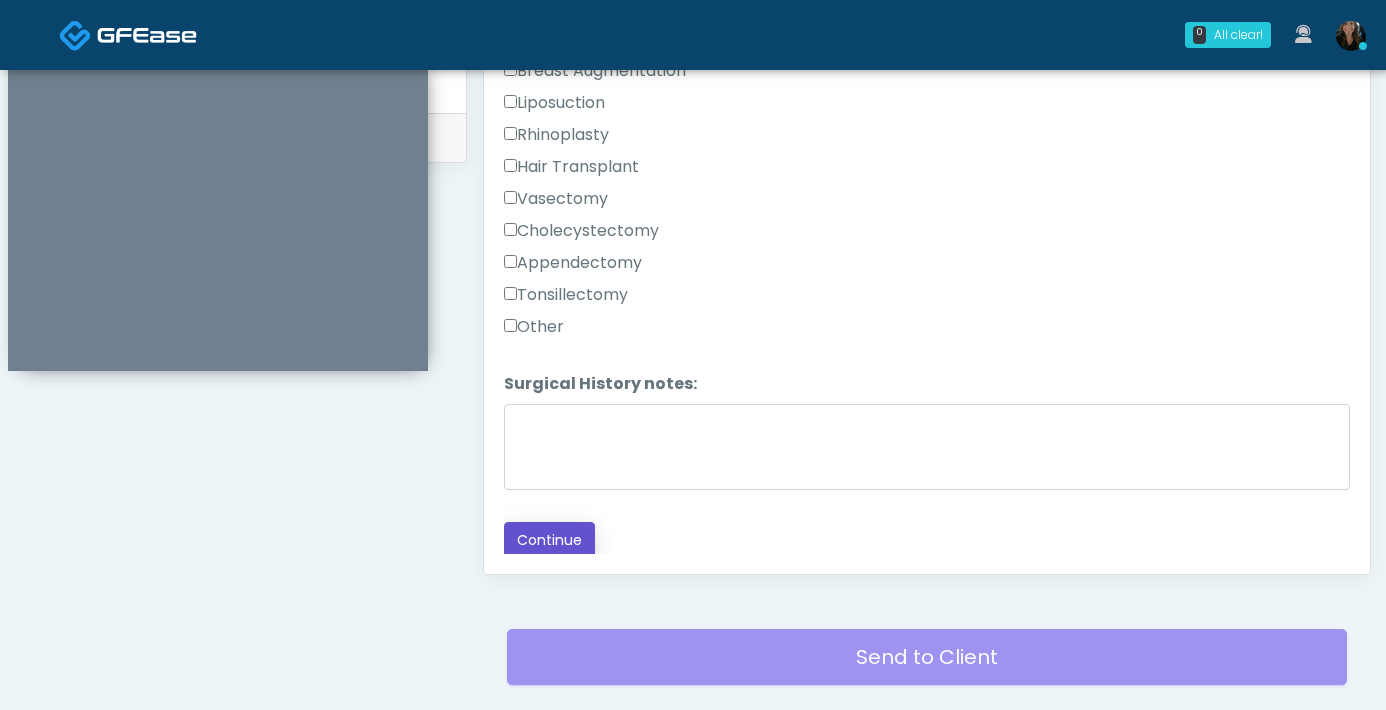 click on "Continue" at bounding box center [549, 540] 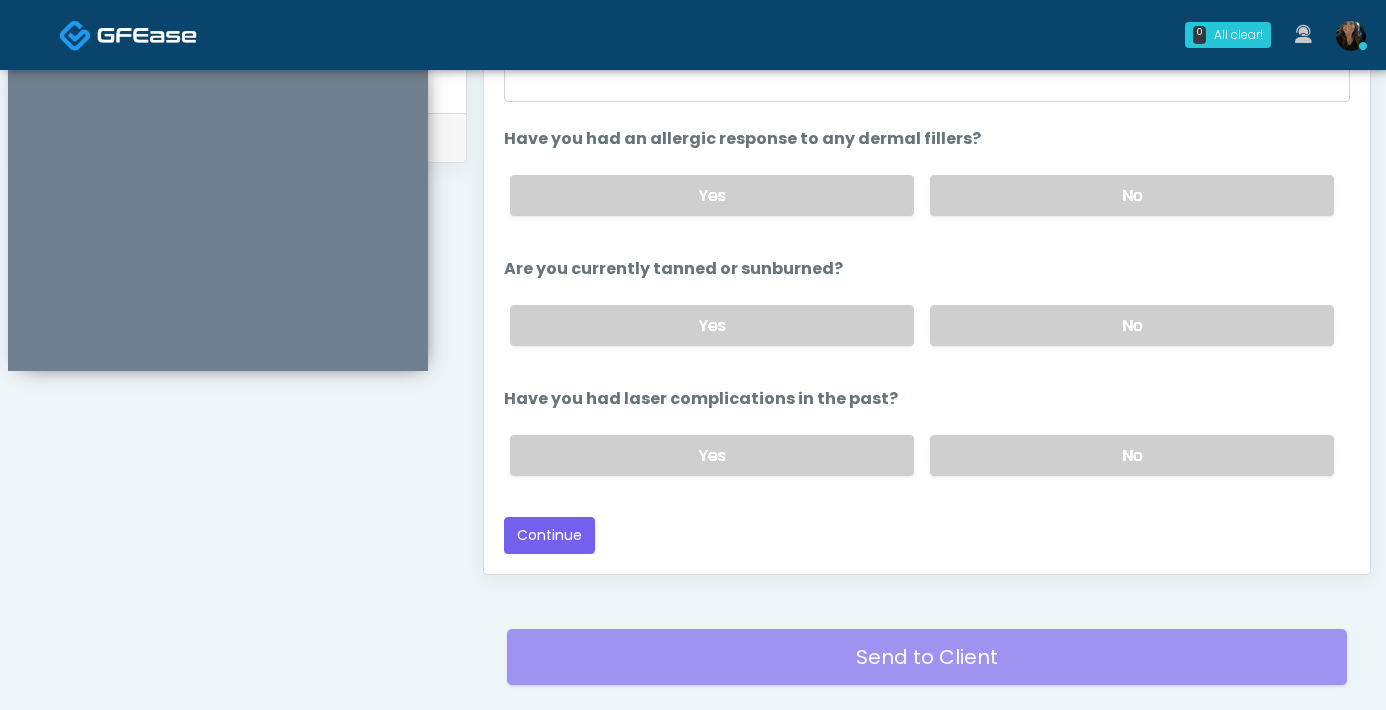 scroll, scrollTop: 1085, scrollLeft: 0, axis: vertical 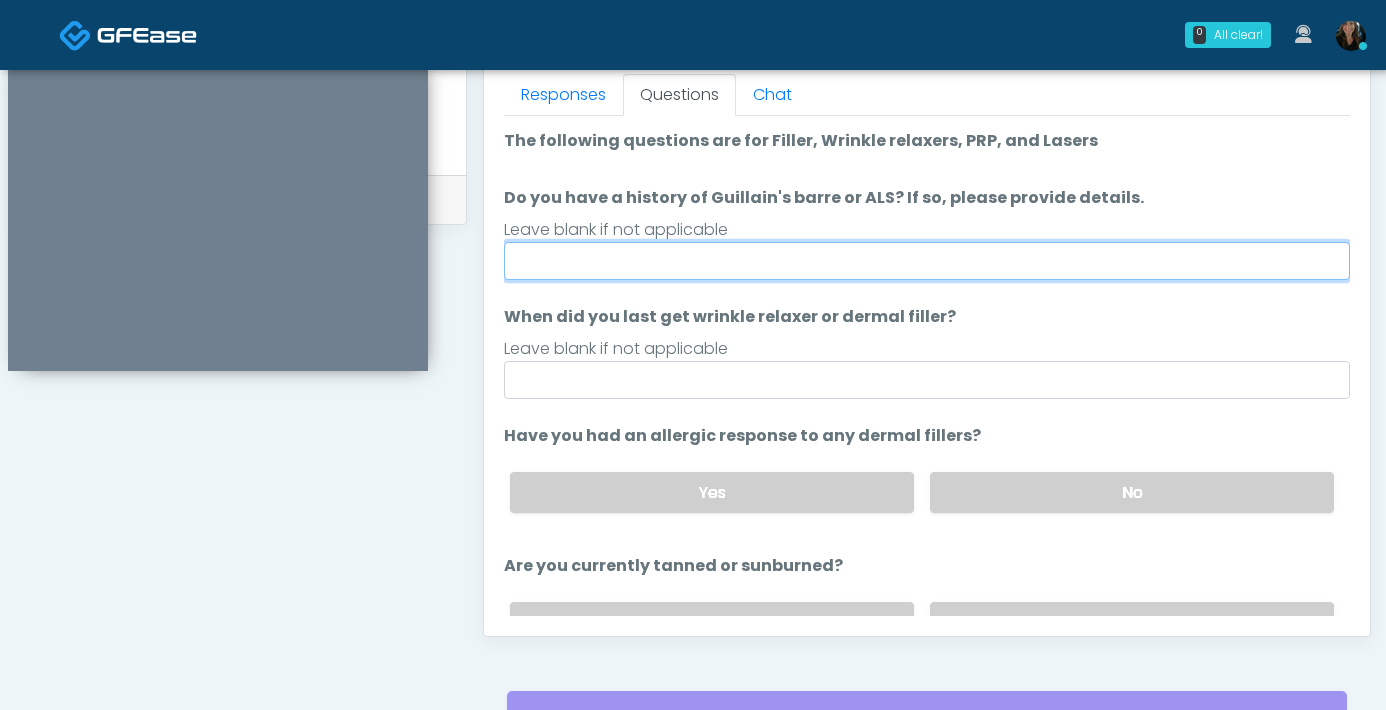 click on "Do you have a history of Guillain's barre or ALS? If so, please provide details." at bounding box center (927, 261) 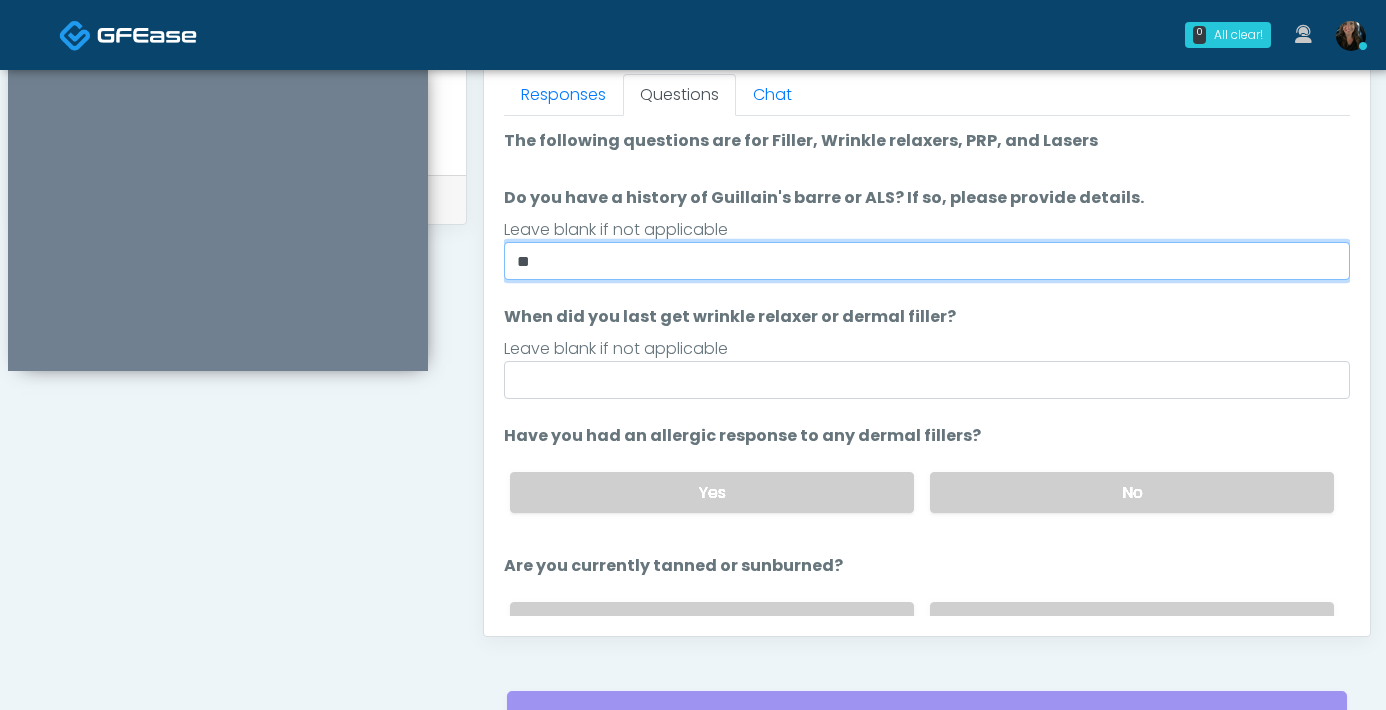 type on "**" 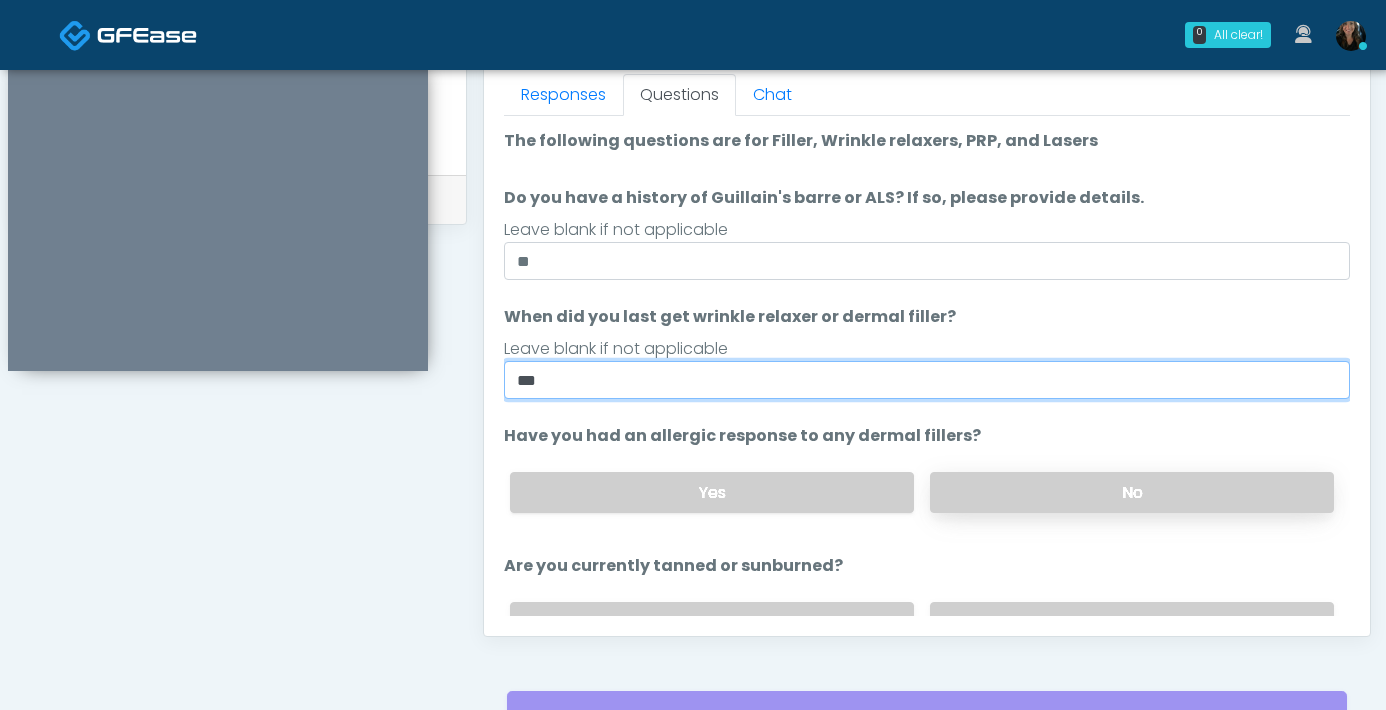 type on "***" 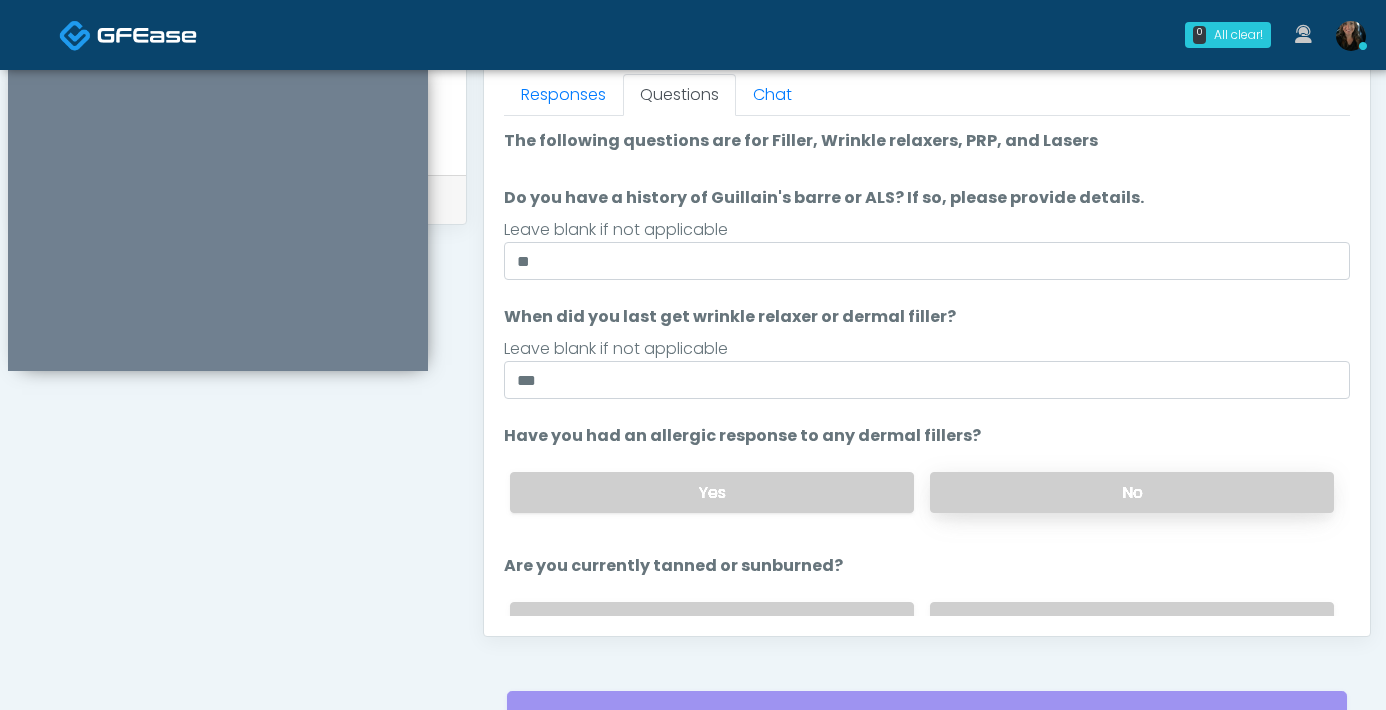 click on "No" at bounding box center (1132, 492) 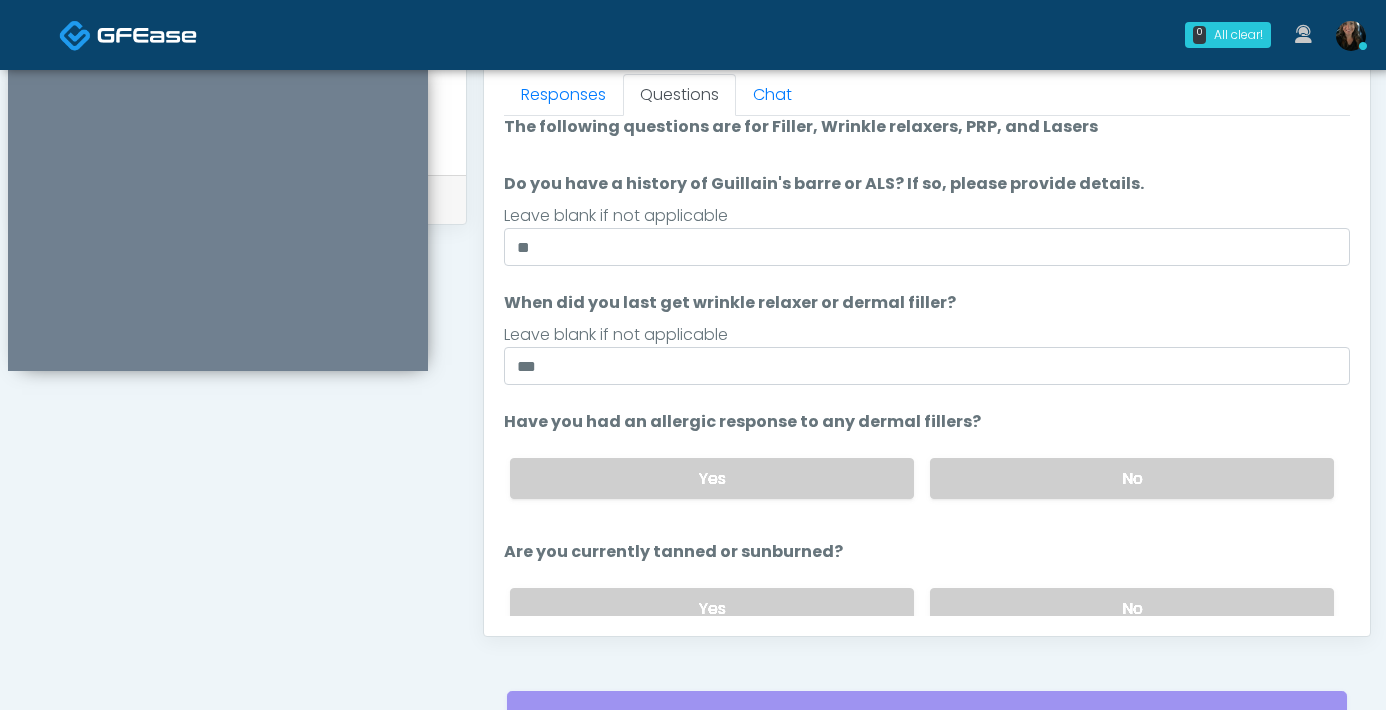 scroll, scrollTop: 30, scrollLeft: 0, axis: vertical 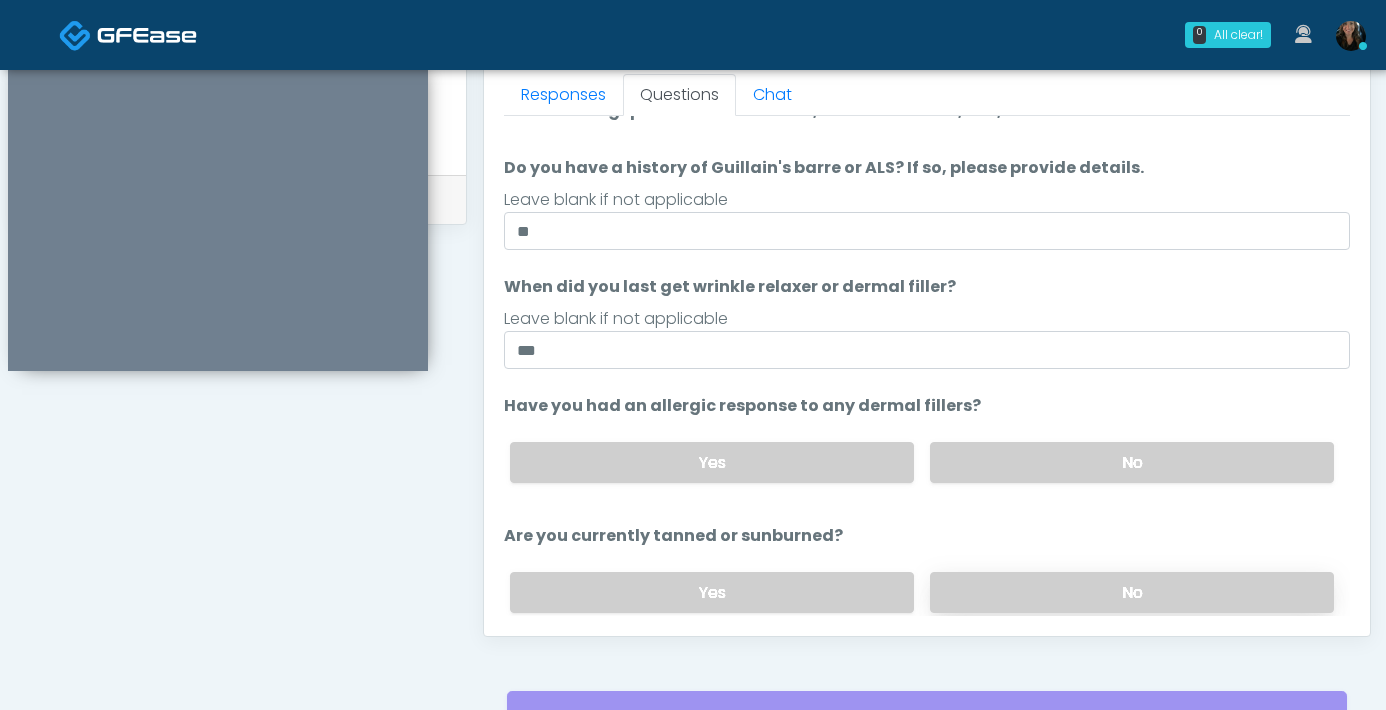 click on "No" at bounding box center (1132, 592) 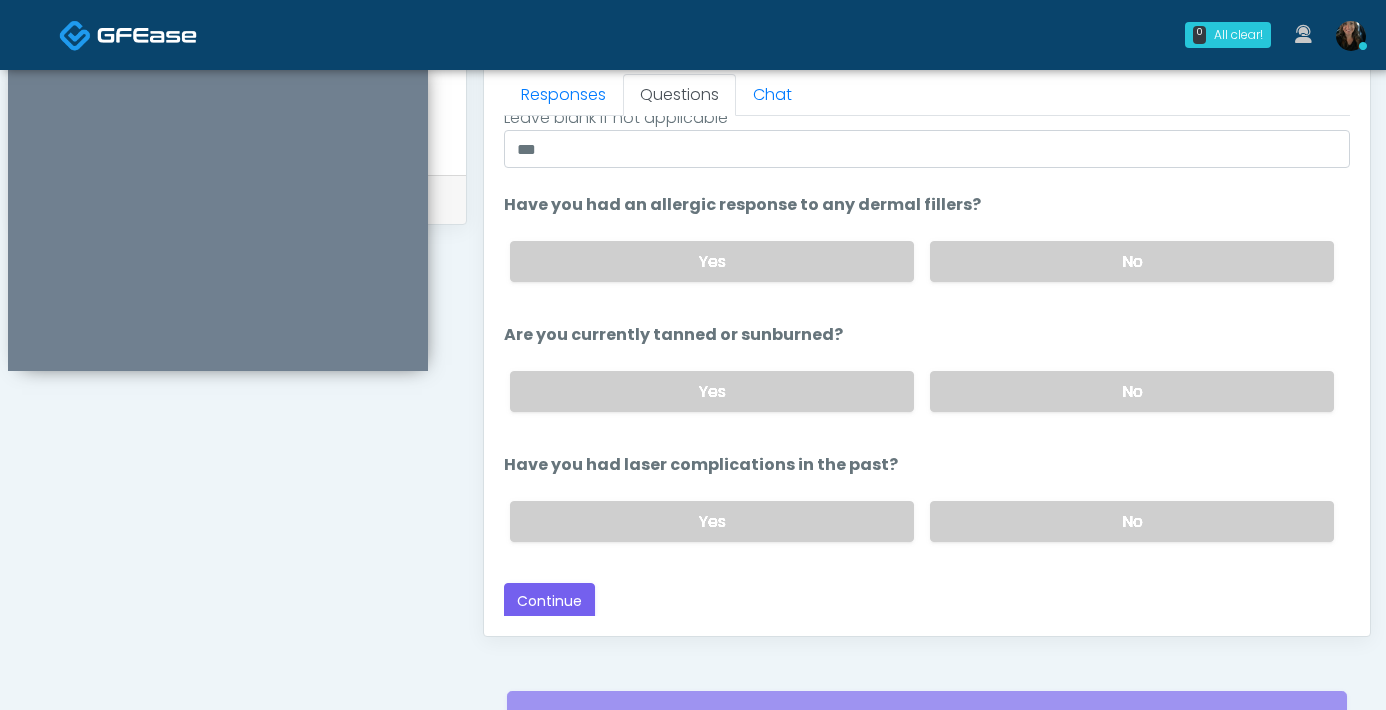 scroll, scrollTop: 232, scrollLeft: 0, axis: vertical 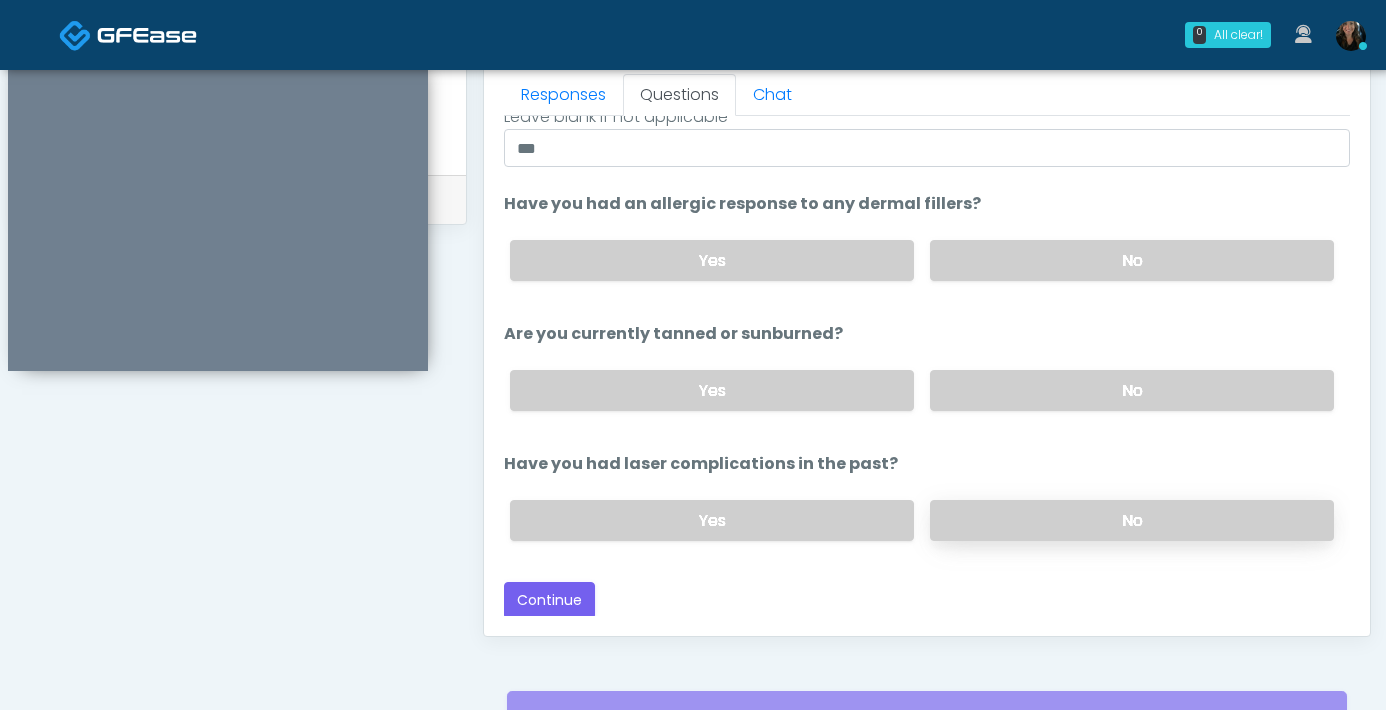 click on "No" at bounding box center [1132, 520] 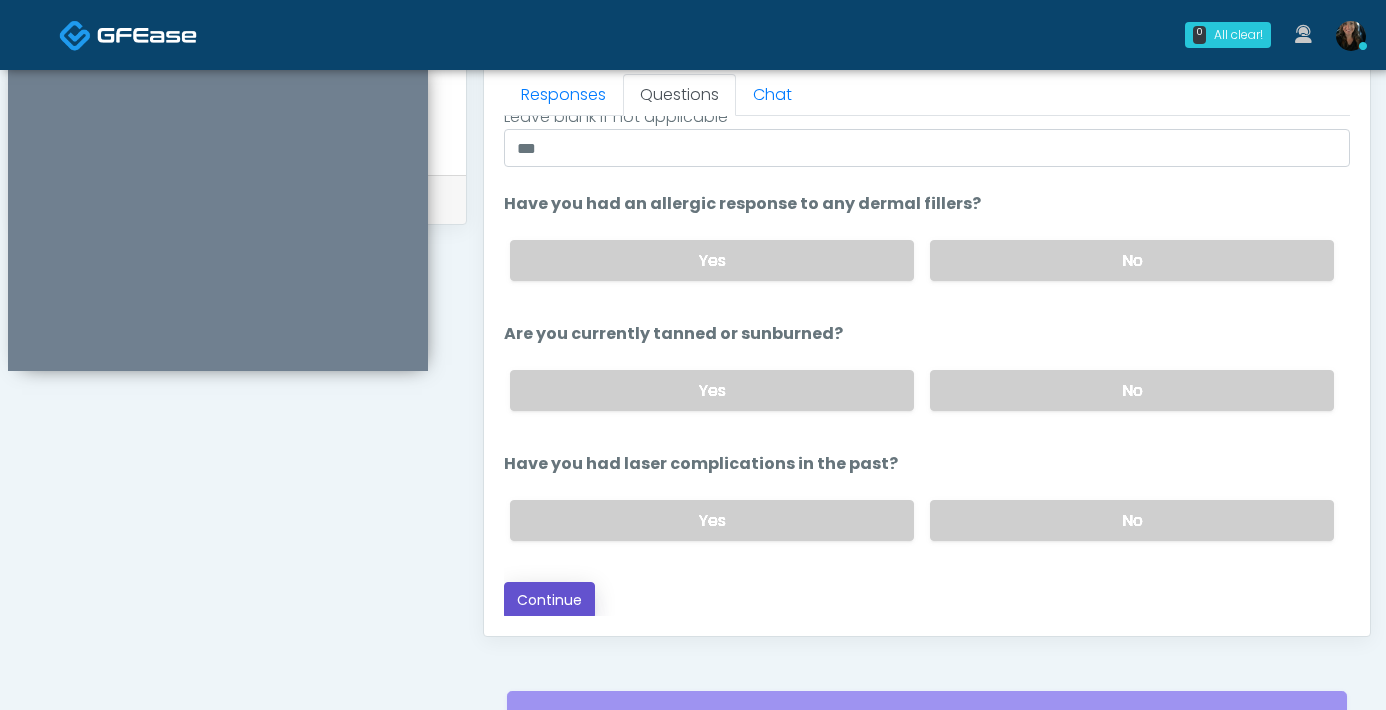 click on "Continue" at bounding box center [549, 600] 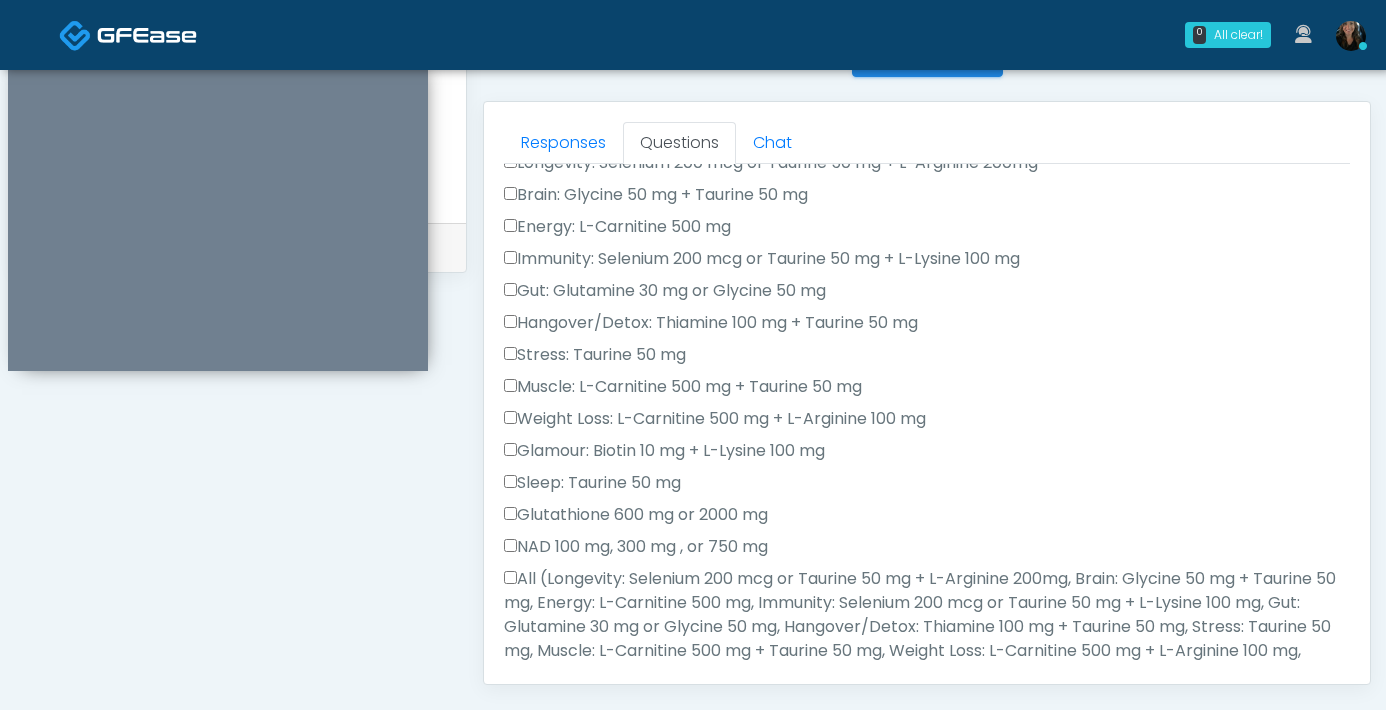 scroll, scrollTop: 608, scrollLeft: 0, axis: vertical 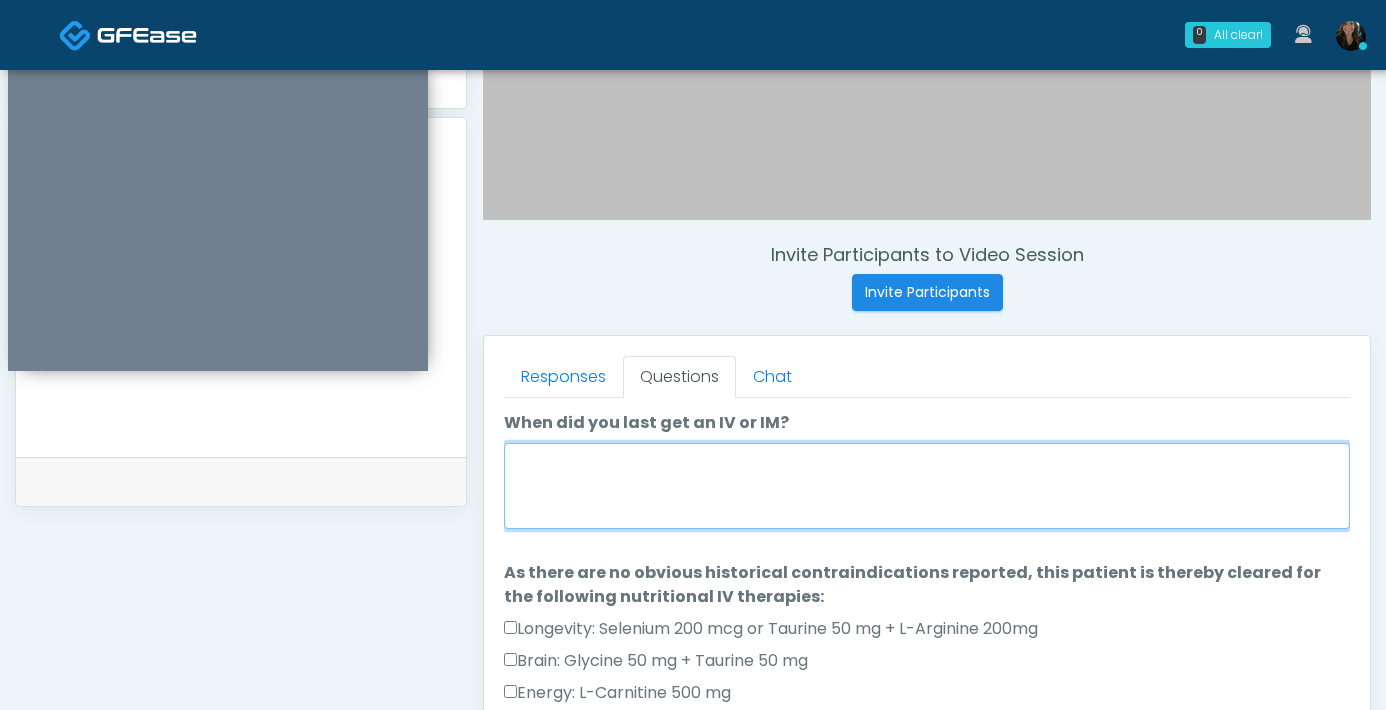 click on "When did you last get an IV or IM?" at bounding box center (927, 486) 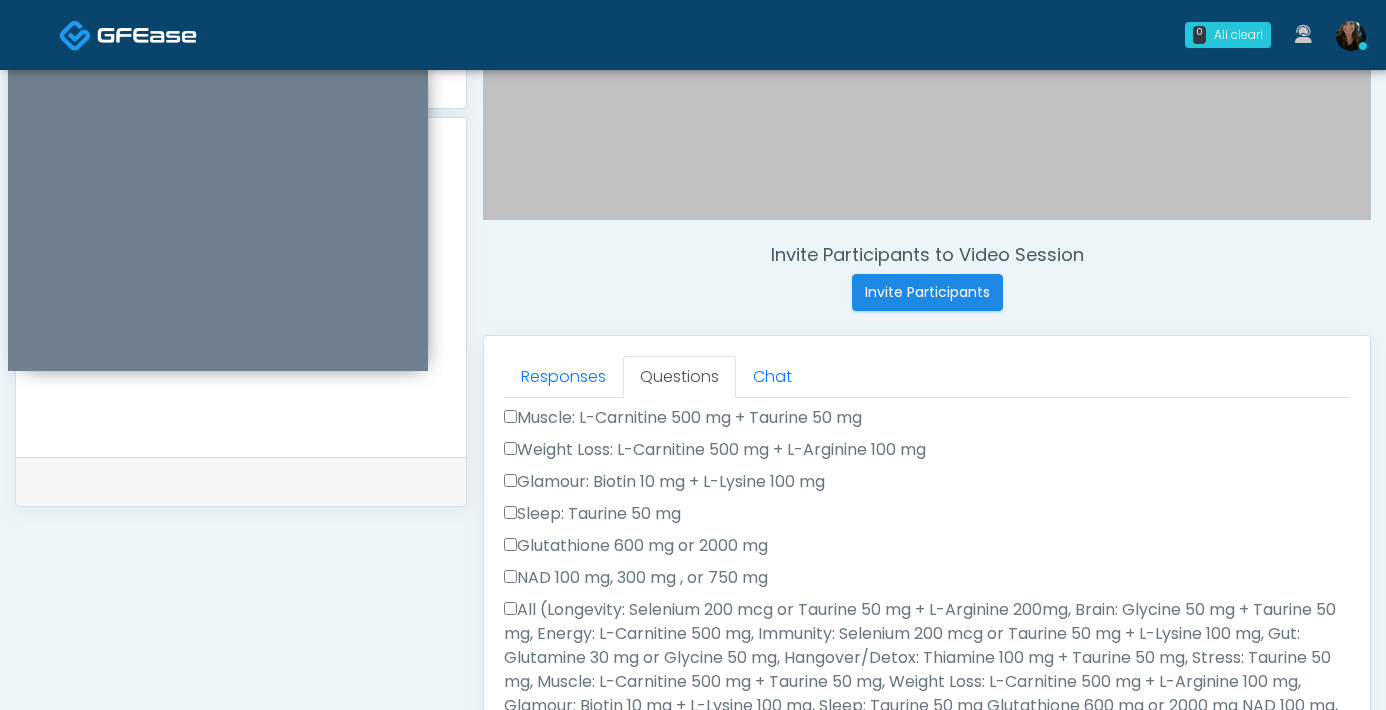 scroll, scrollTop: 540, scrollLeft: 0, axis: vertical 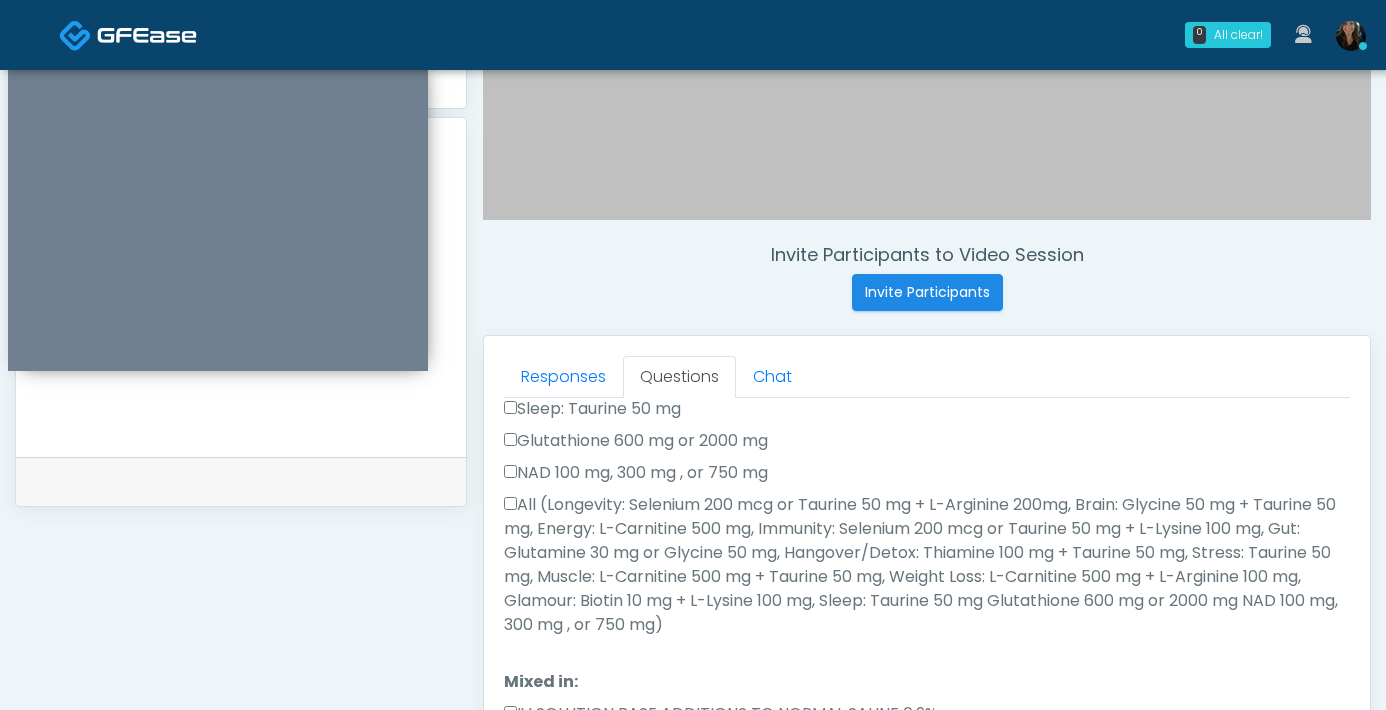 type on "***" 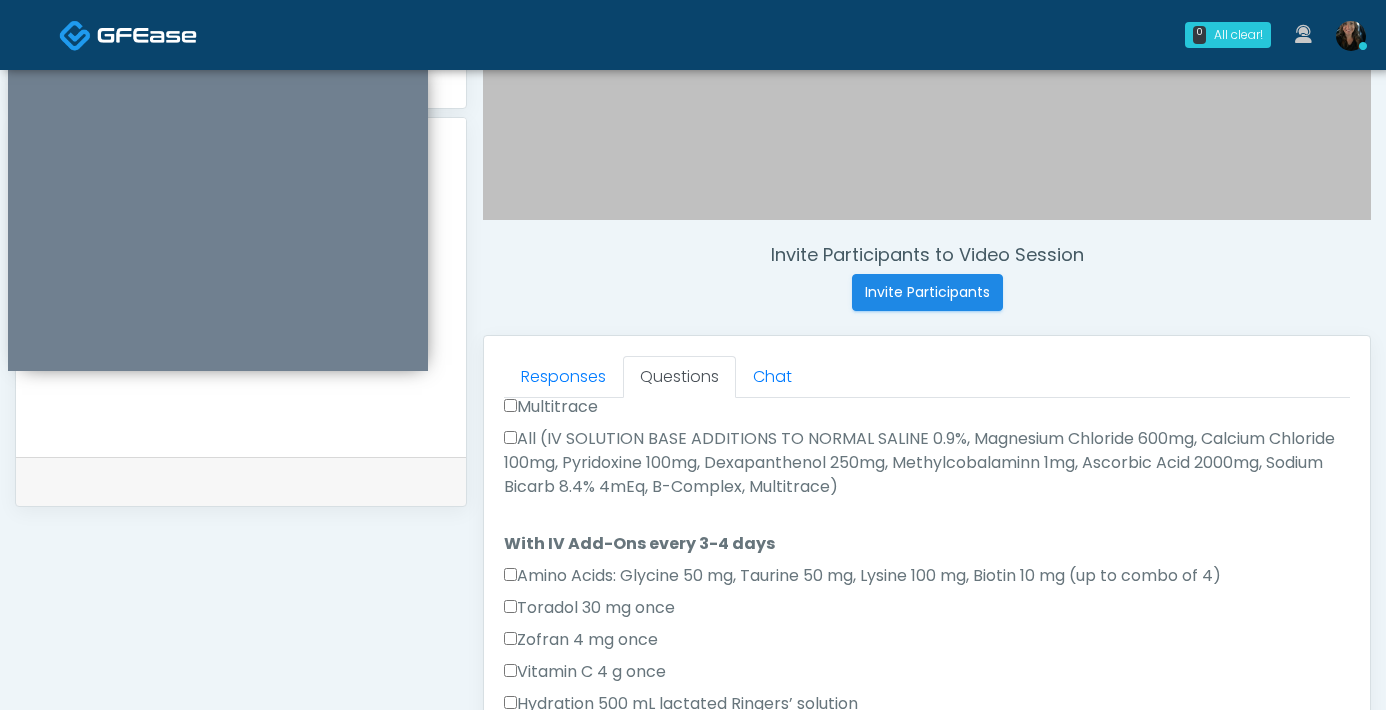 scroll, scrollTop: 1231, scrollLeft: 0, axis: vertical 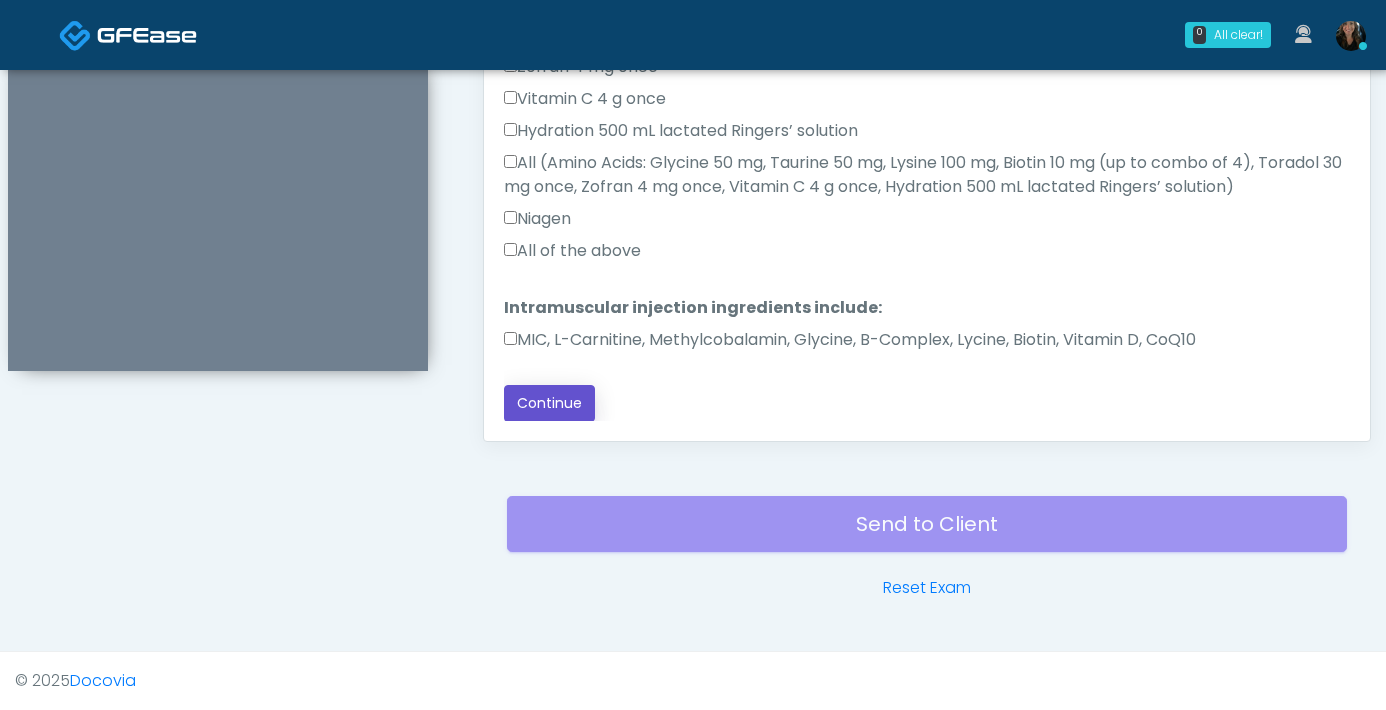 click on "Continue" at bounding box center (549, 403) 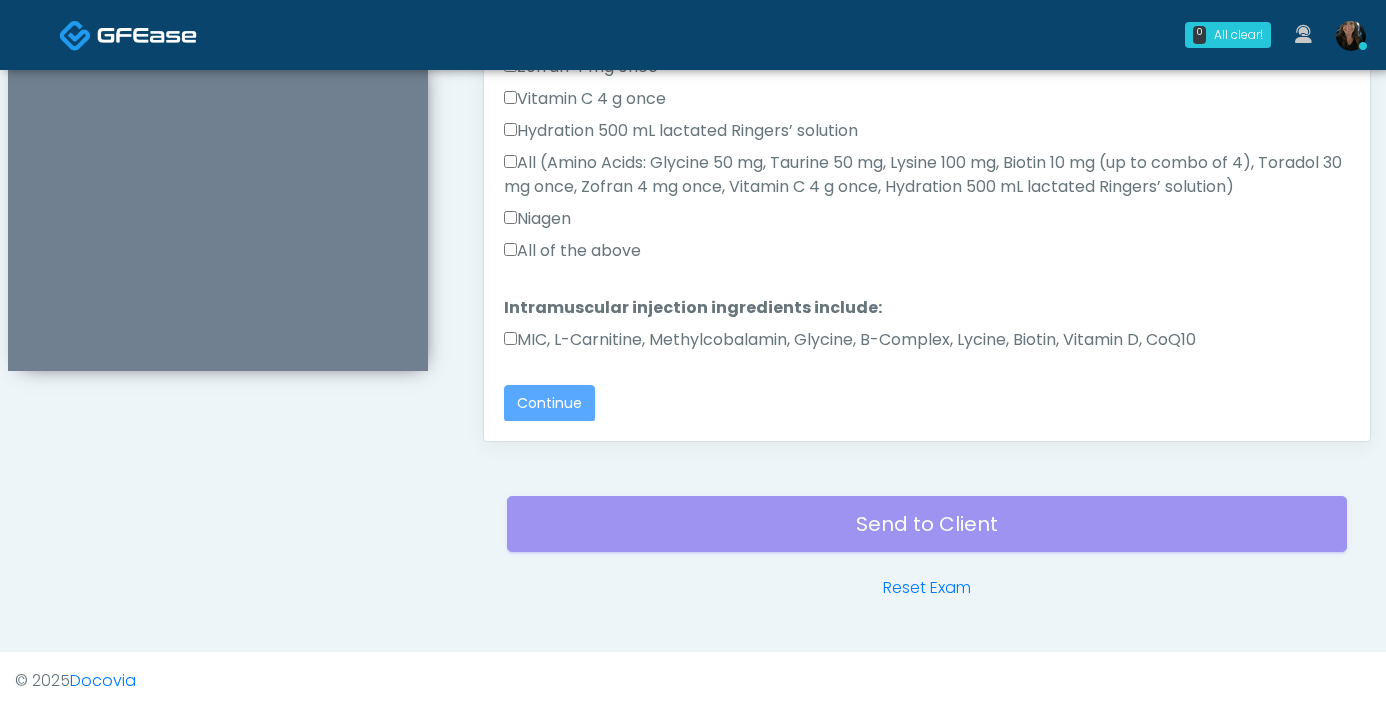 scroll, scrollTop: 0, scrollLeft: 0, axis: both 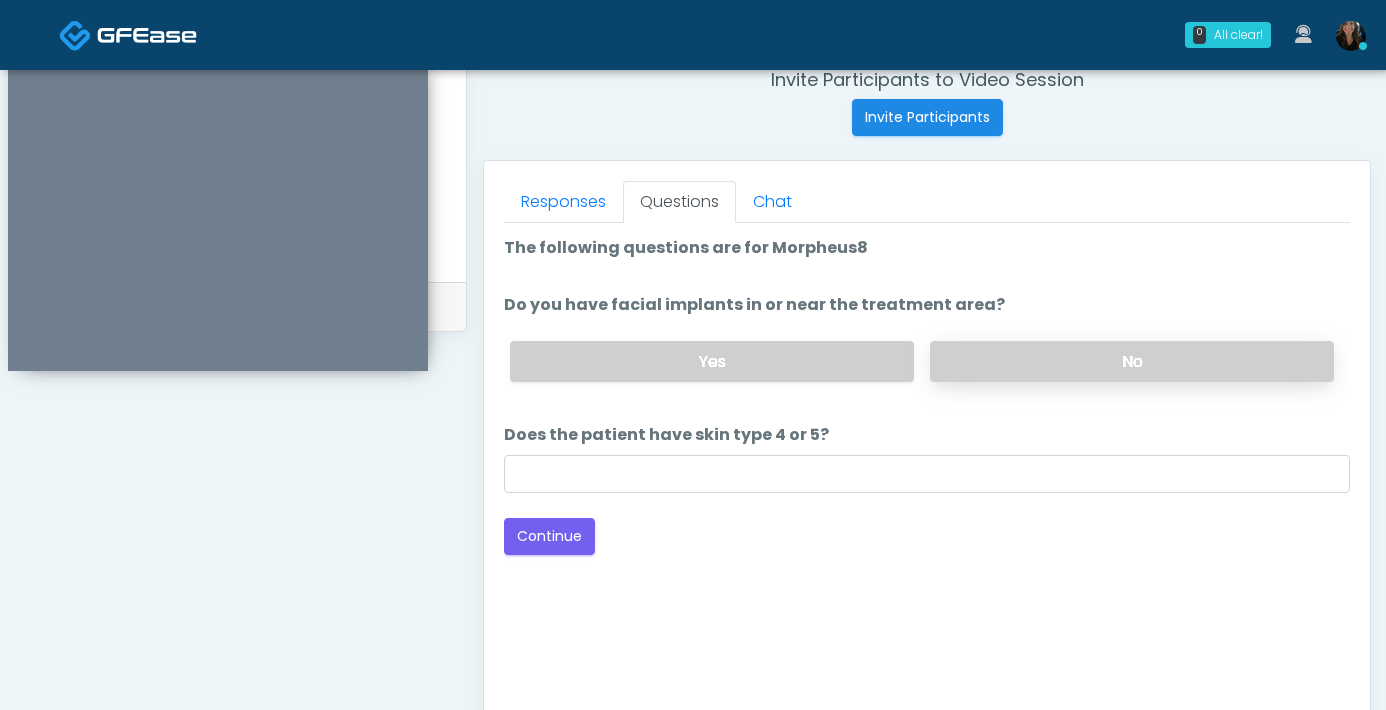 click on "No" at bounding box center (1132, 361) 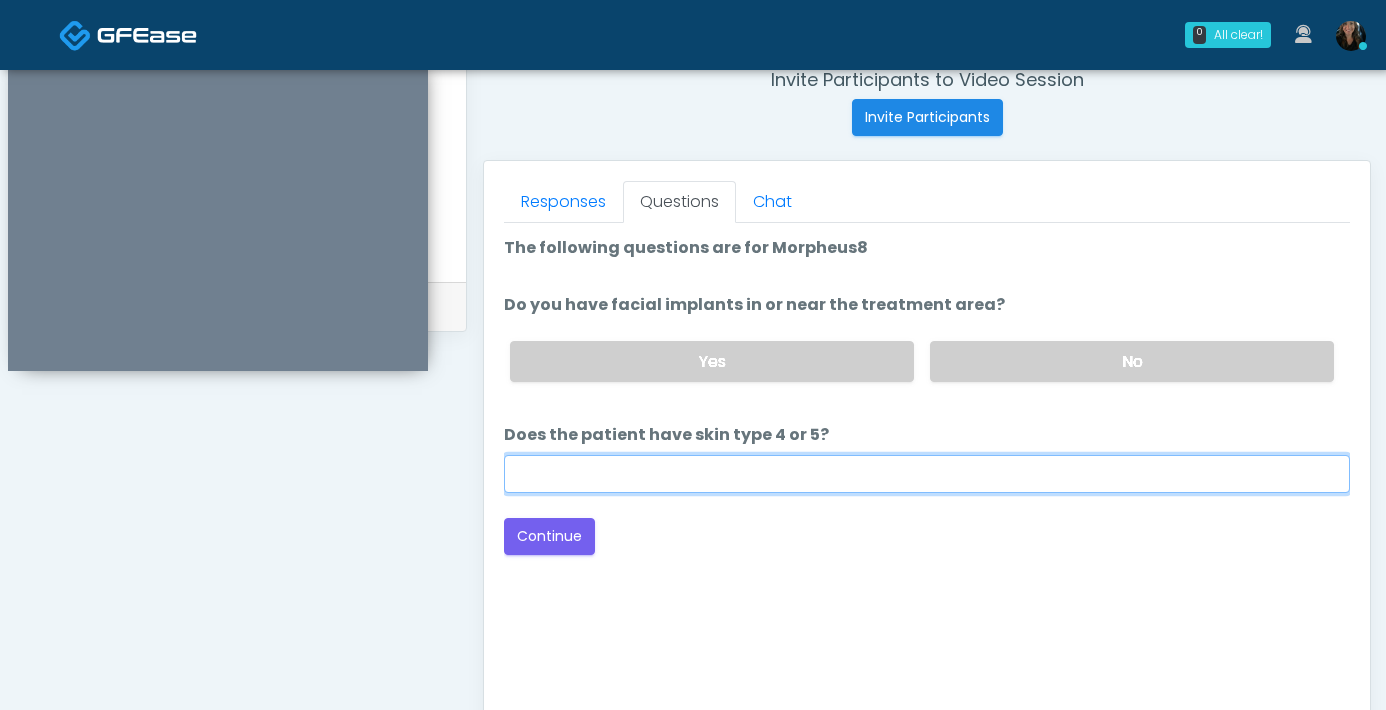 click on "Does the patient have skin type 4 or 5?" at bounding box center [927, 474] 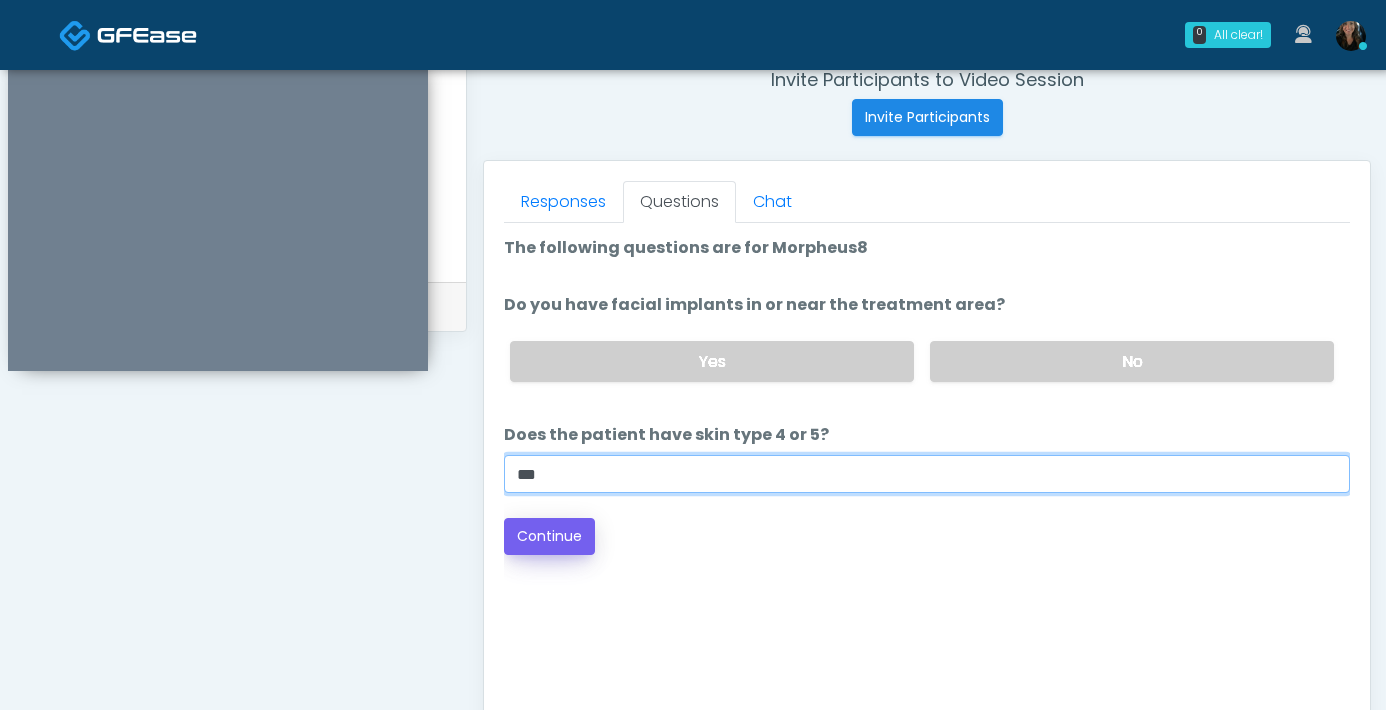 type on "***" 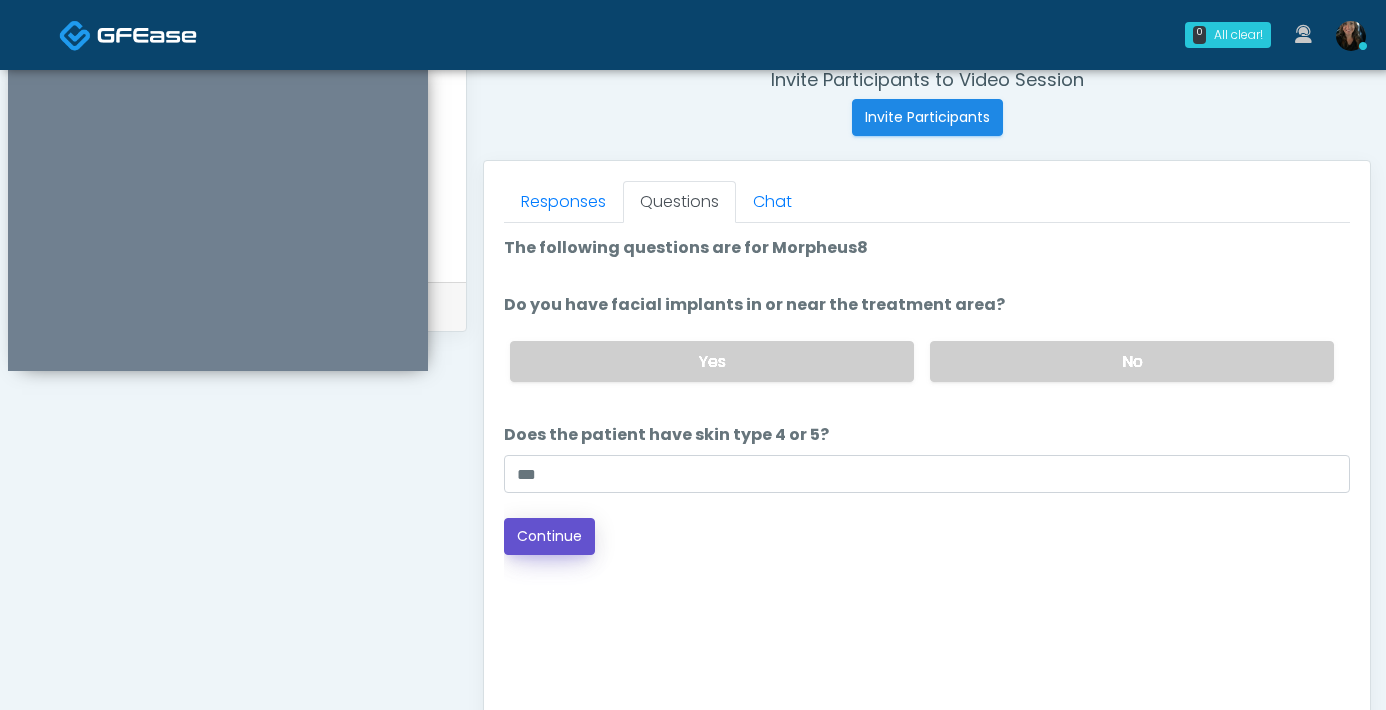 click on "Continue" at bounding box center (549, 536) 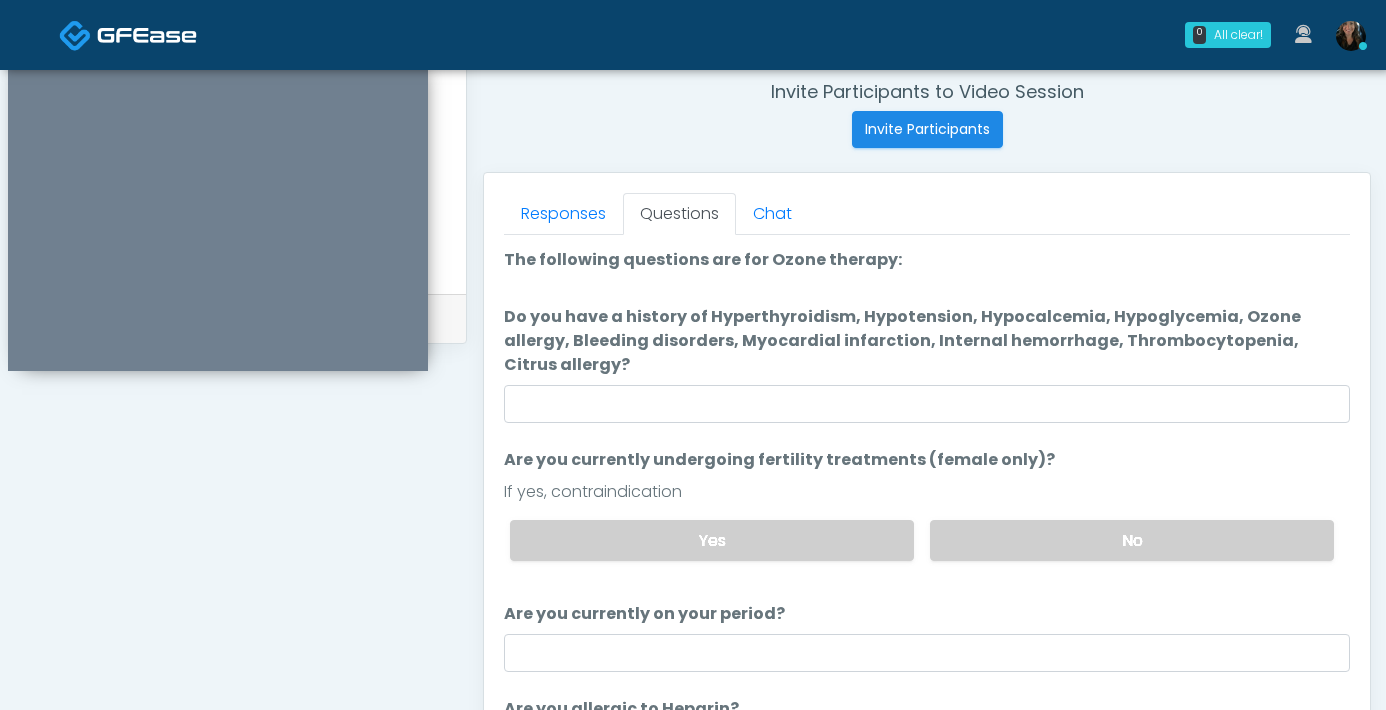 scroll, scrollTop: 609, scrollLeft: 0, axis: vertical 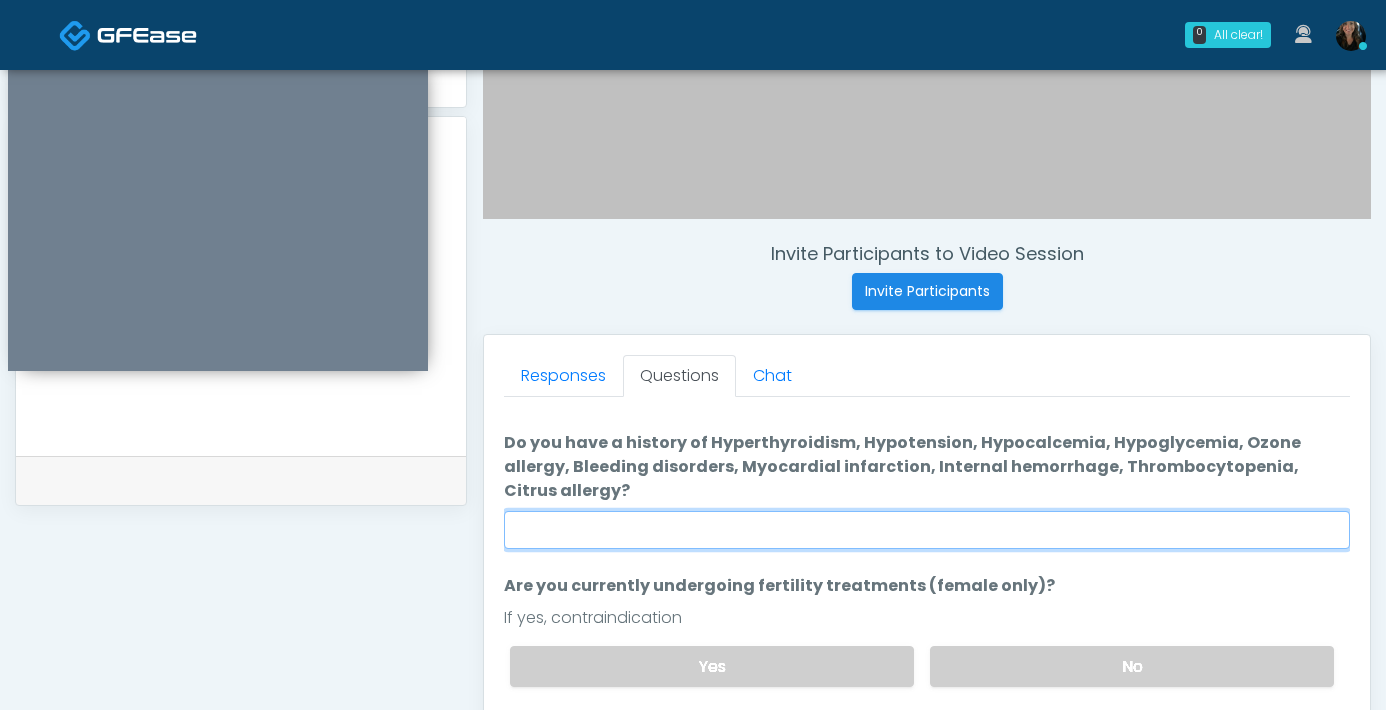 click on "Do you have a history of Hyperthyroidism, Hypotension, Hypocalcemia, Hypoglycemia, Ozone allergy, Bleeding disorders, Myocardial infarction, Internal hemorrhage, Thrombocytopenia, Citrus allergy?" at bounding box center (927, 530) 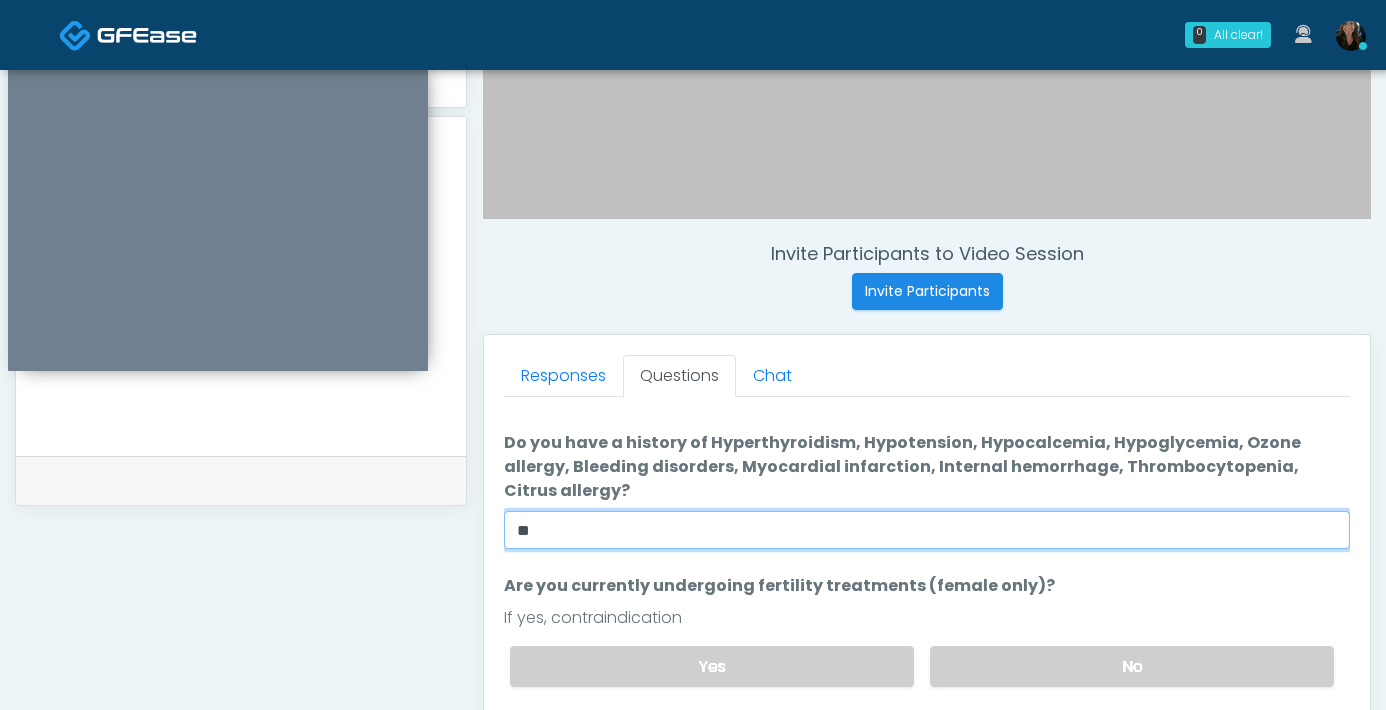 scroll, scrollTop: 127, scrollLeft: 0, axis: vertical 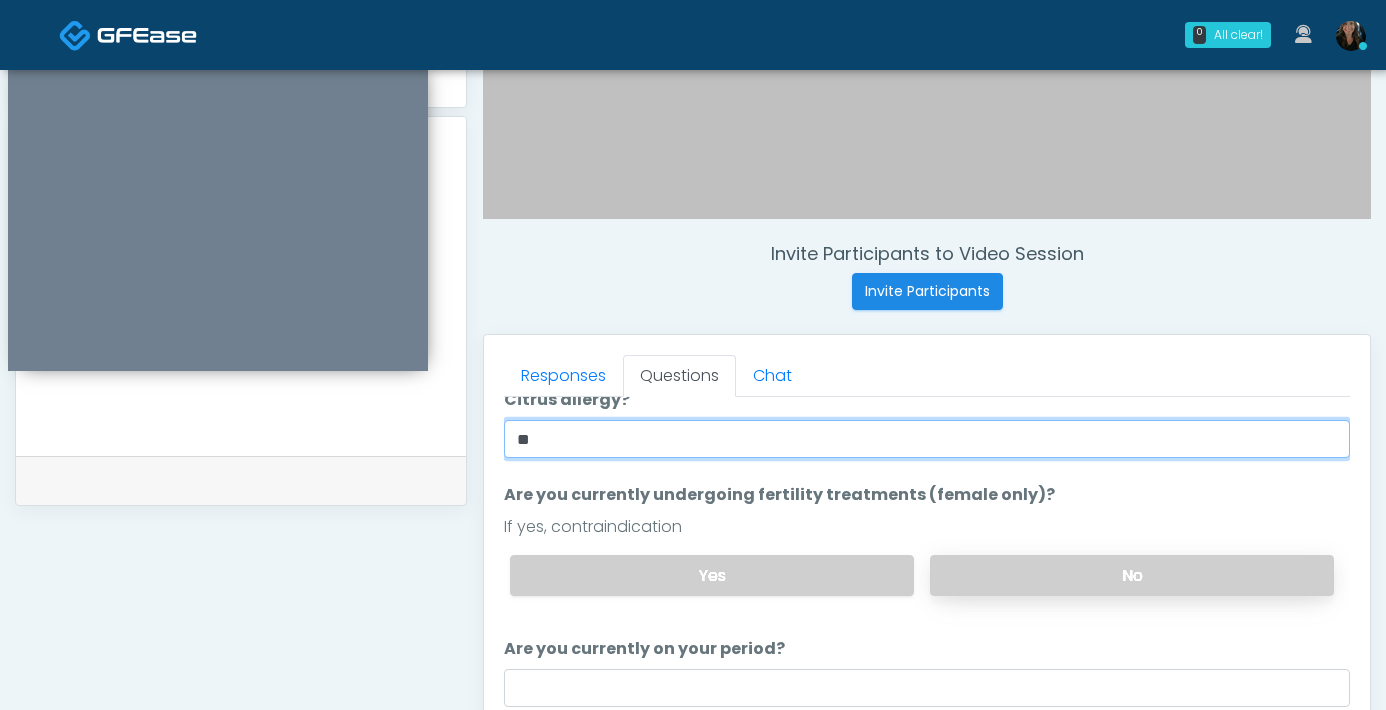 type on "**" 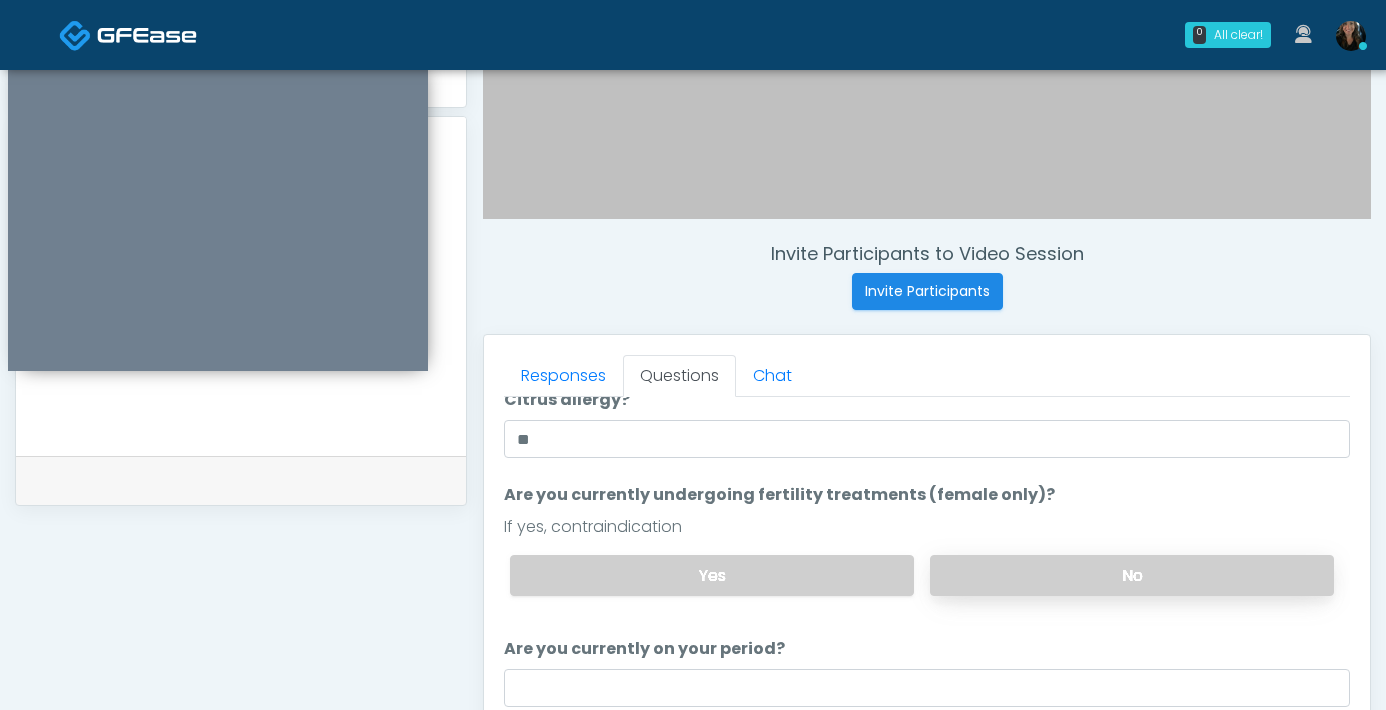 click on "No" at bounding box center [1132, 575] 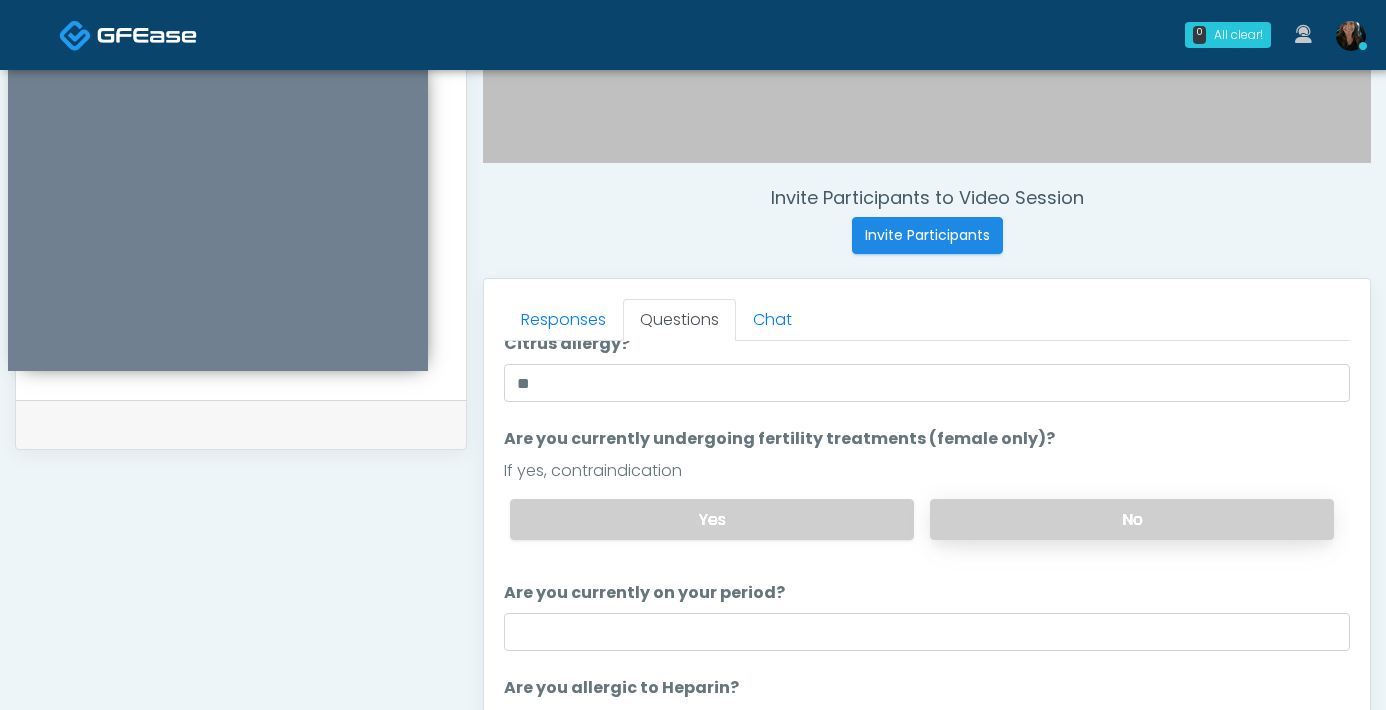 scroll, scrollTop: 709, scrollLeft: 0, axis: vertical 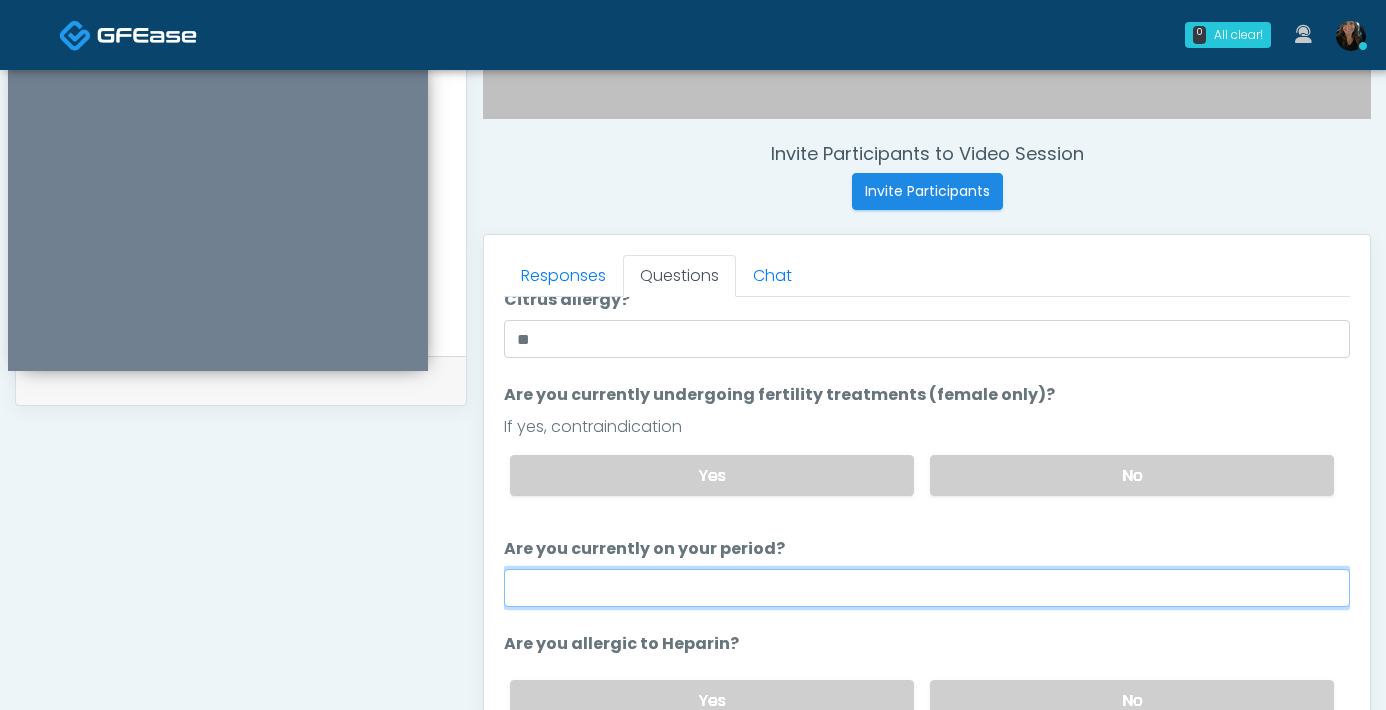click on "Are you currently on your period?" at bounding box center (927, 588) 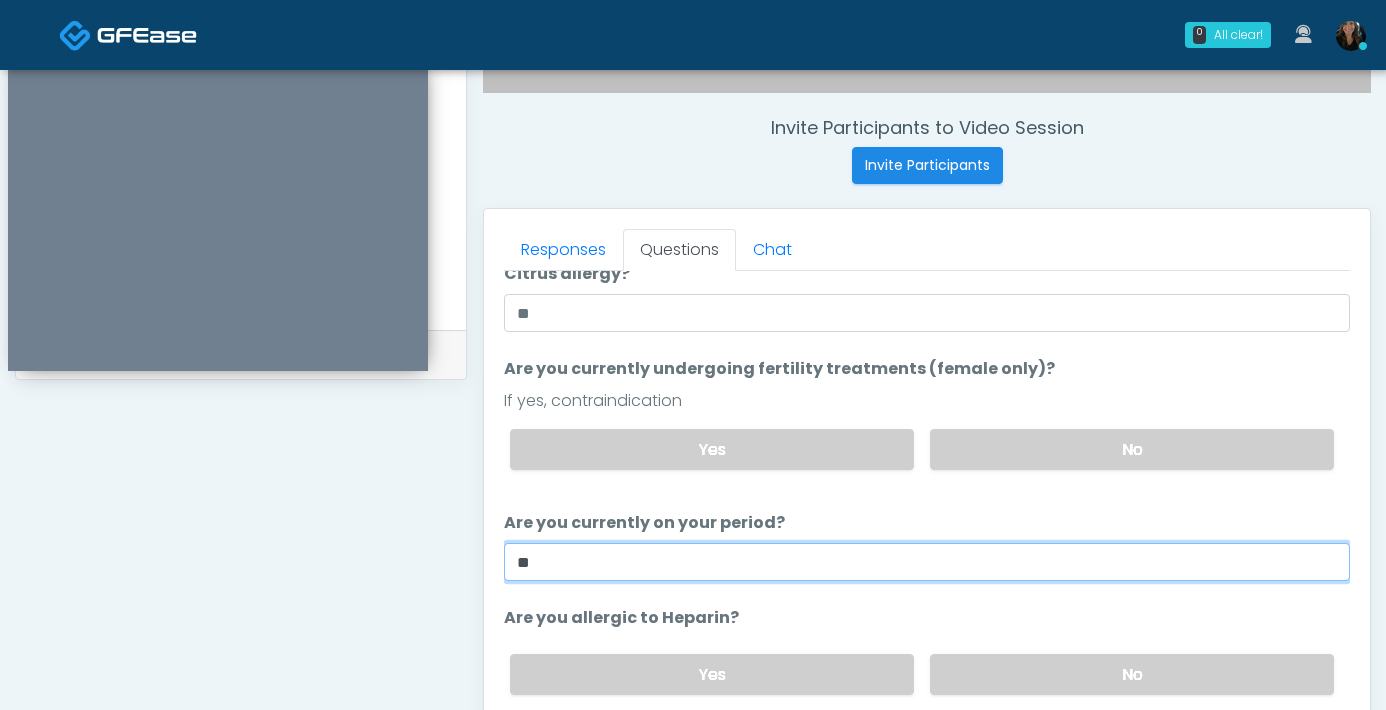 scroll, scrollTop: 748, scrollLeft: 0, axis: vertical 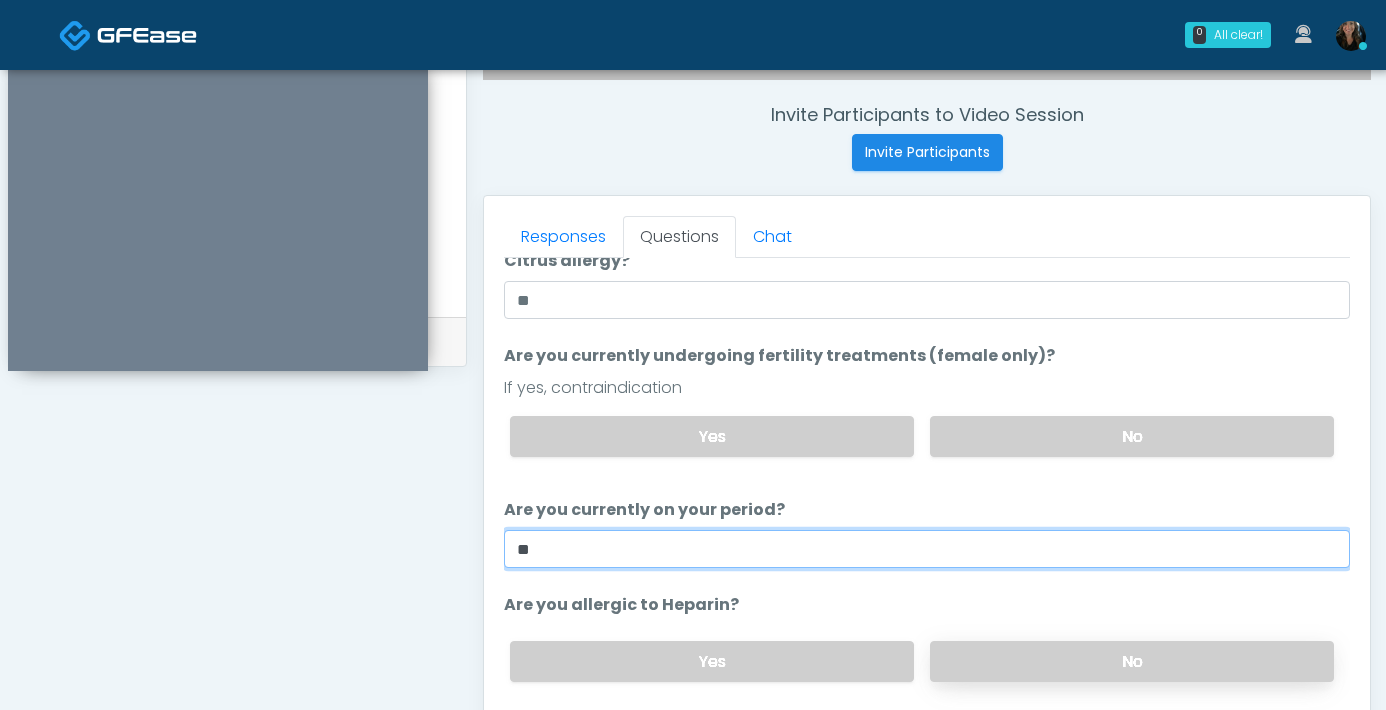 type on "**" 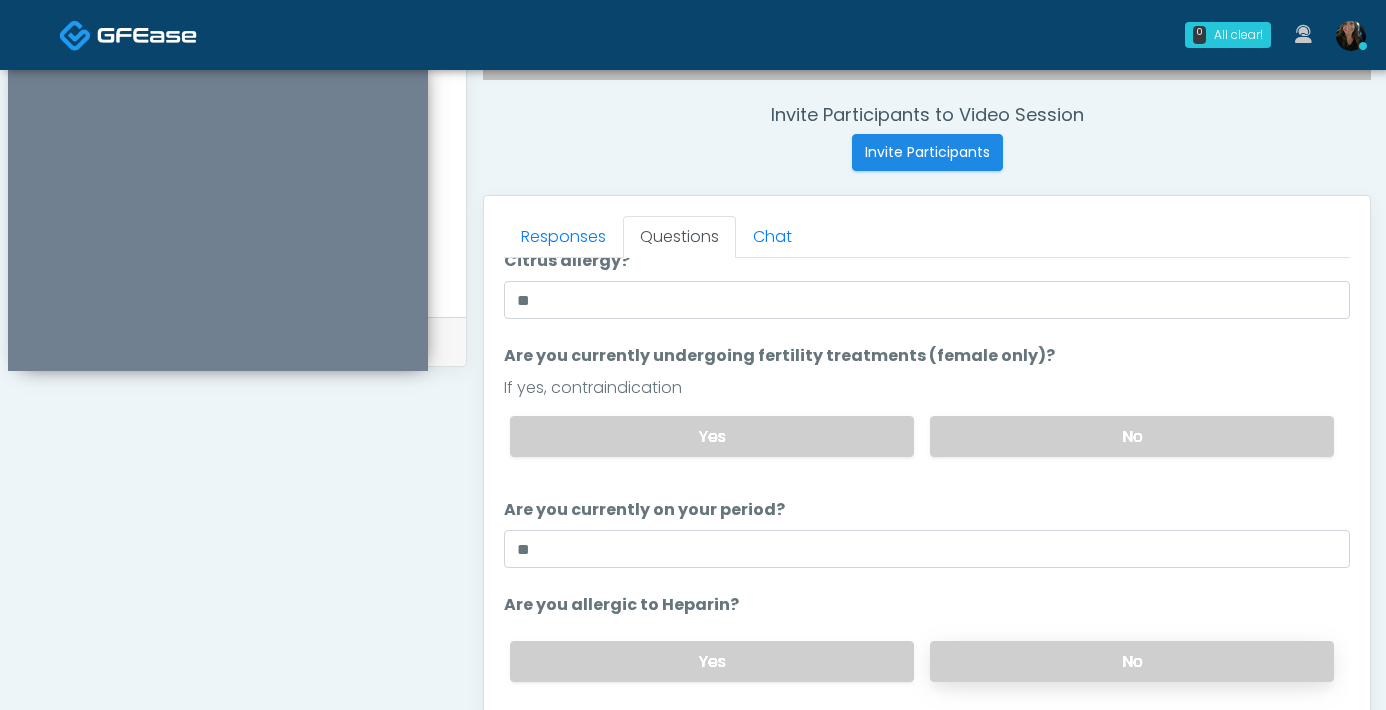 click on "No" at bounding box center (1132, 661) 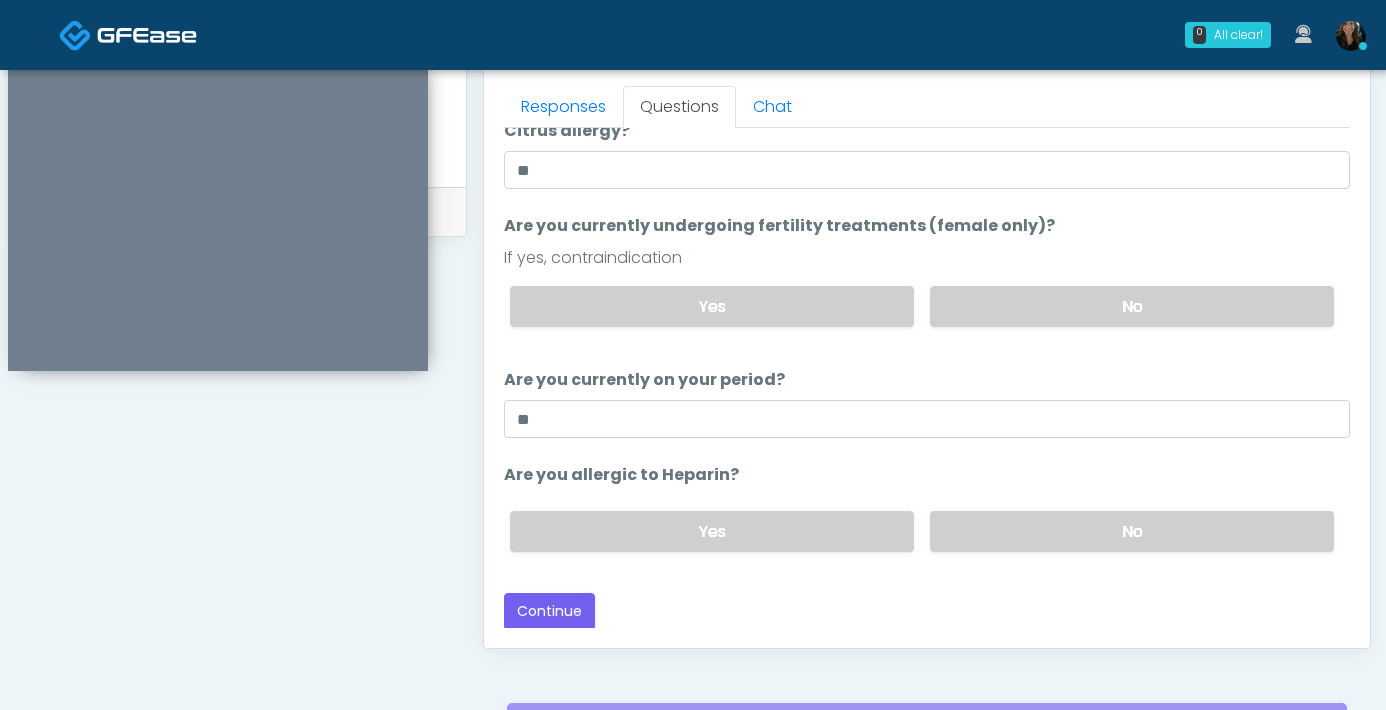 scroll, scrollTop: 885, scrollLeft: 0, axis: vertical 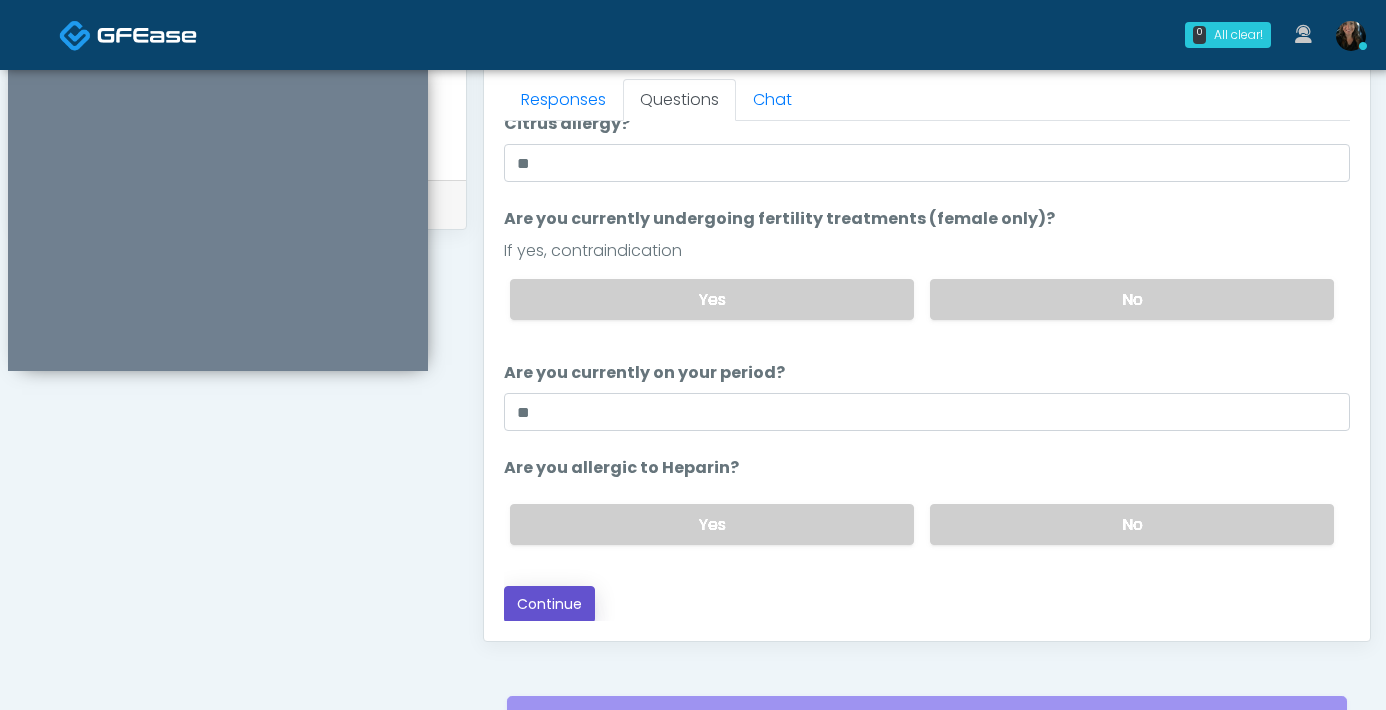 click on "Continue" at bounding box center (549, 604) 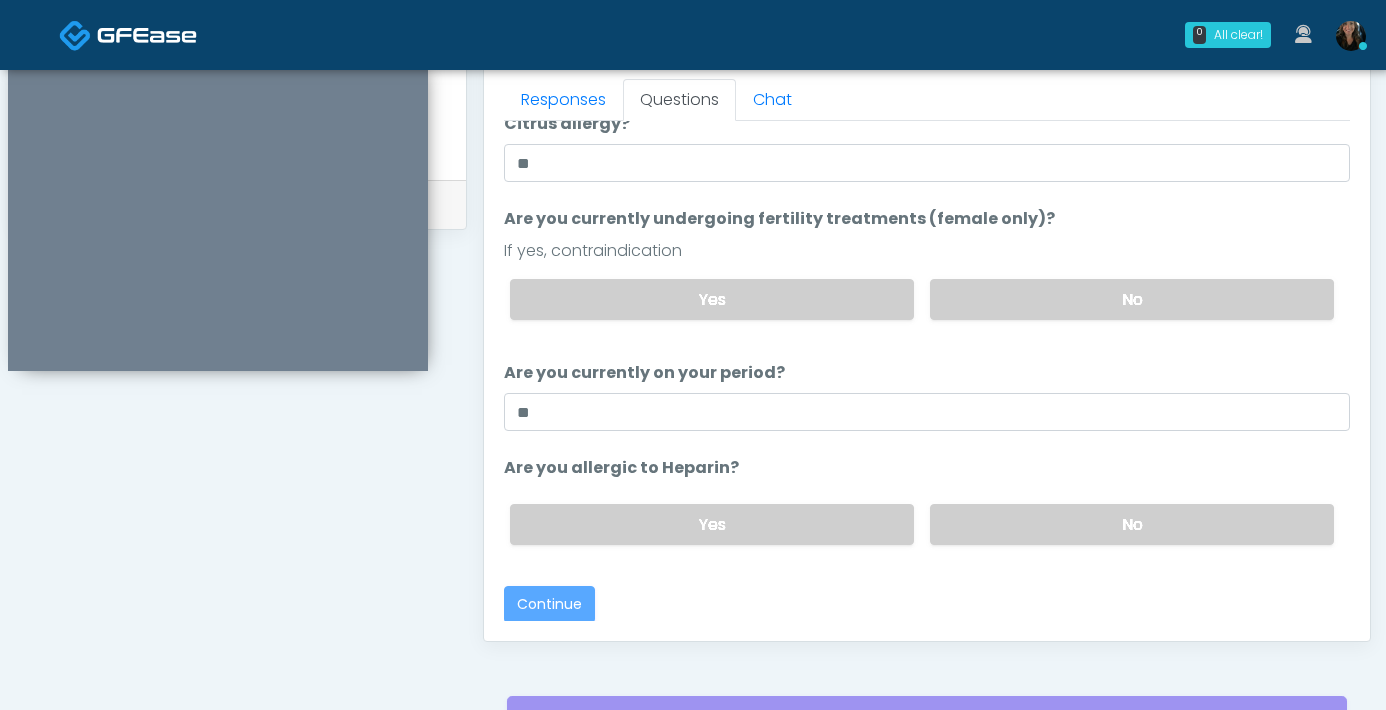 scroll, scrollTop: 1085, scrollLeft: 0, axis: vertical 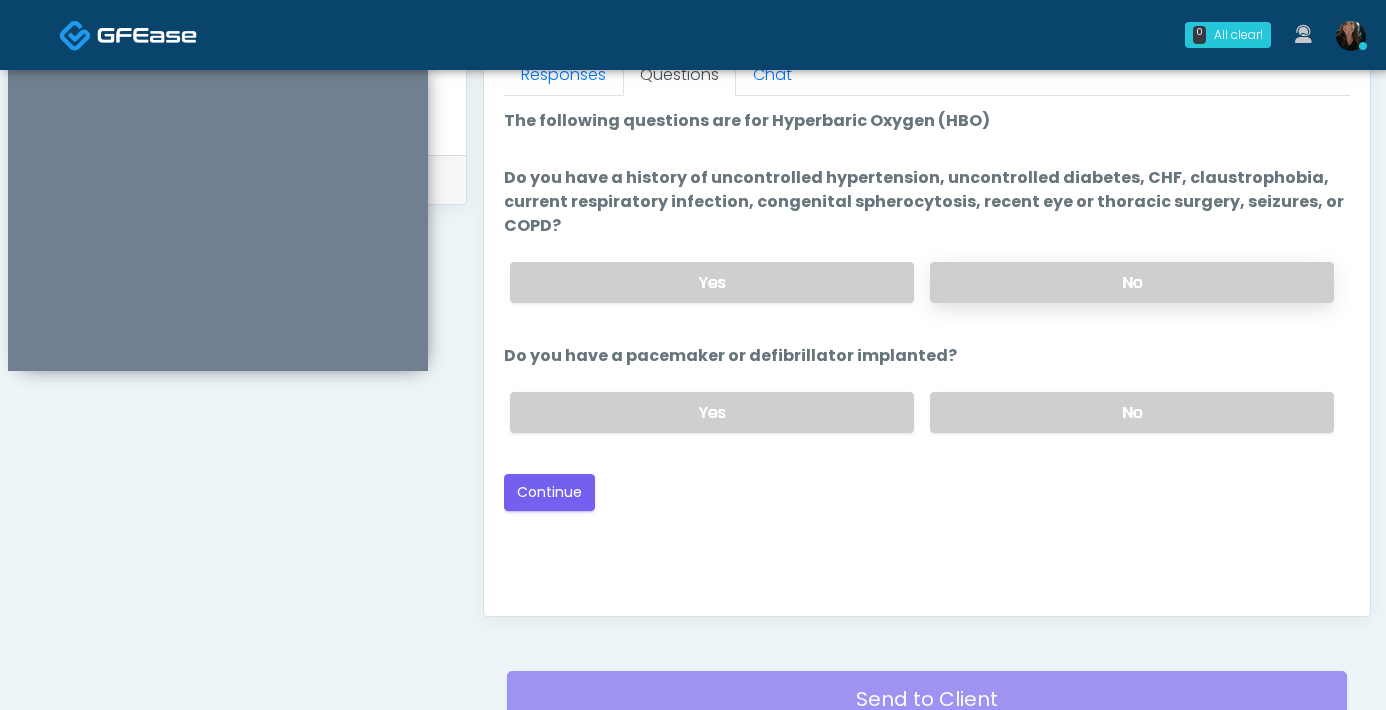 click on "No" at bounding box center (1132, 282) 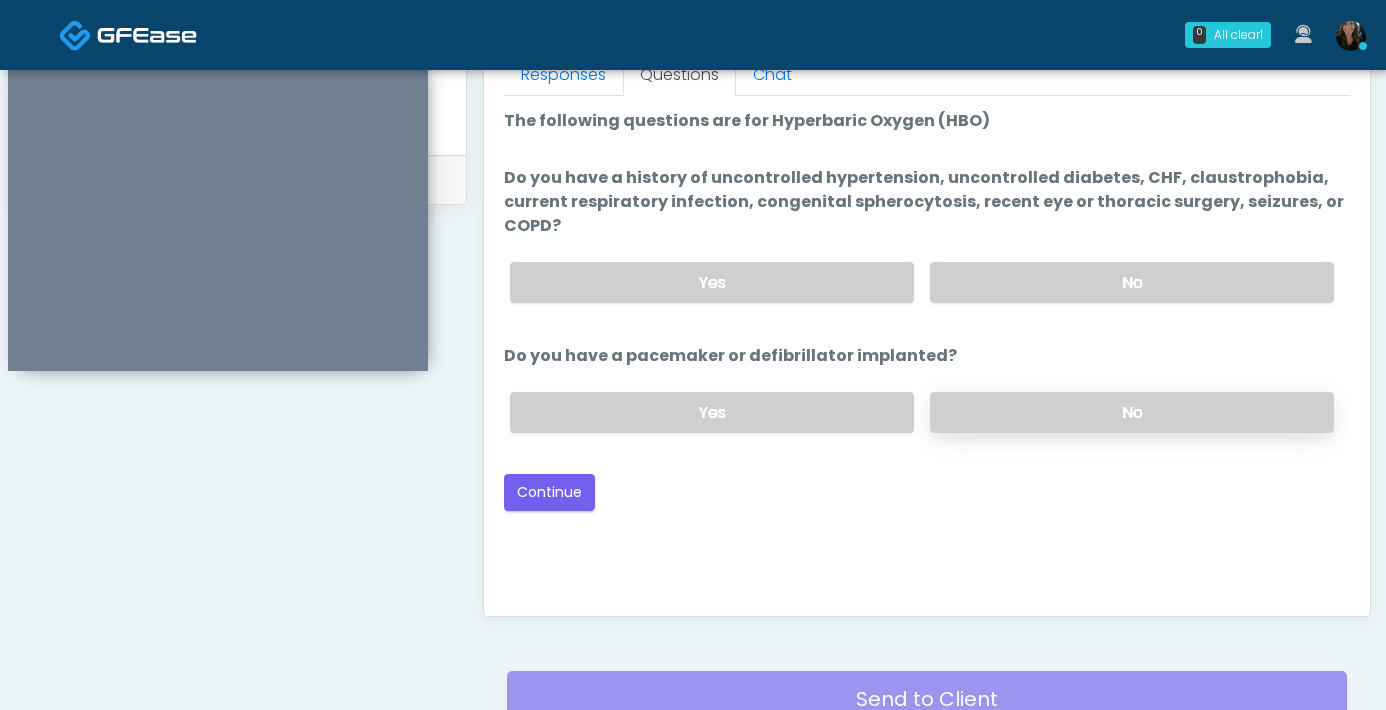 click on "No" at bounding box center [1132, 412] 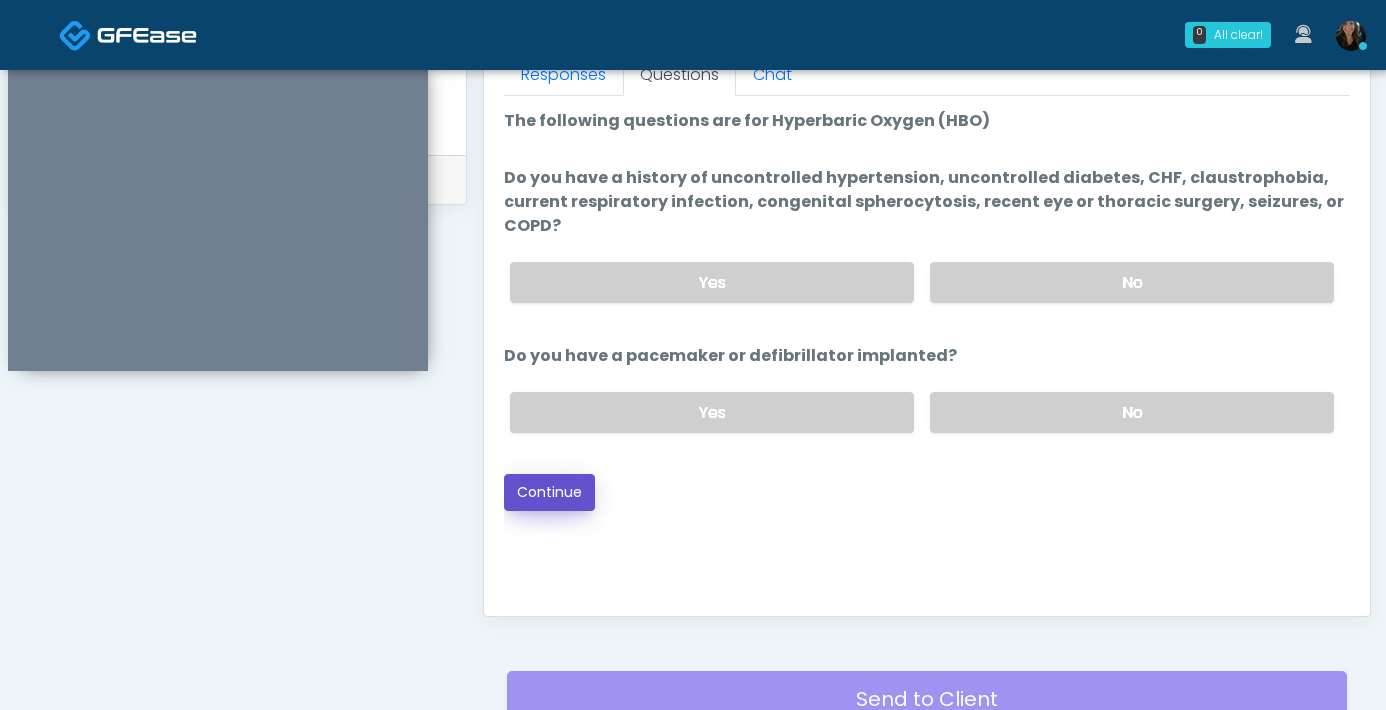 click on "Continue" at bounding box center [549, 492] 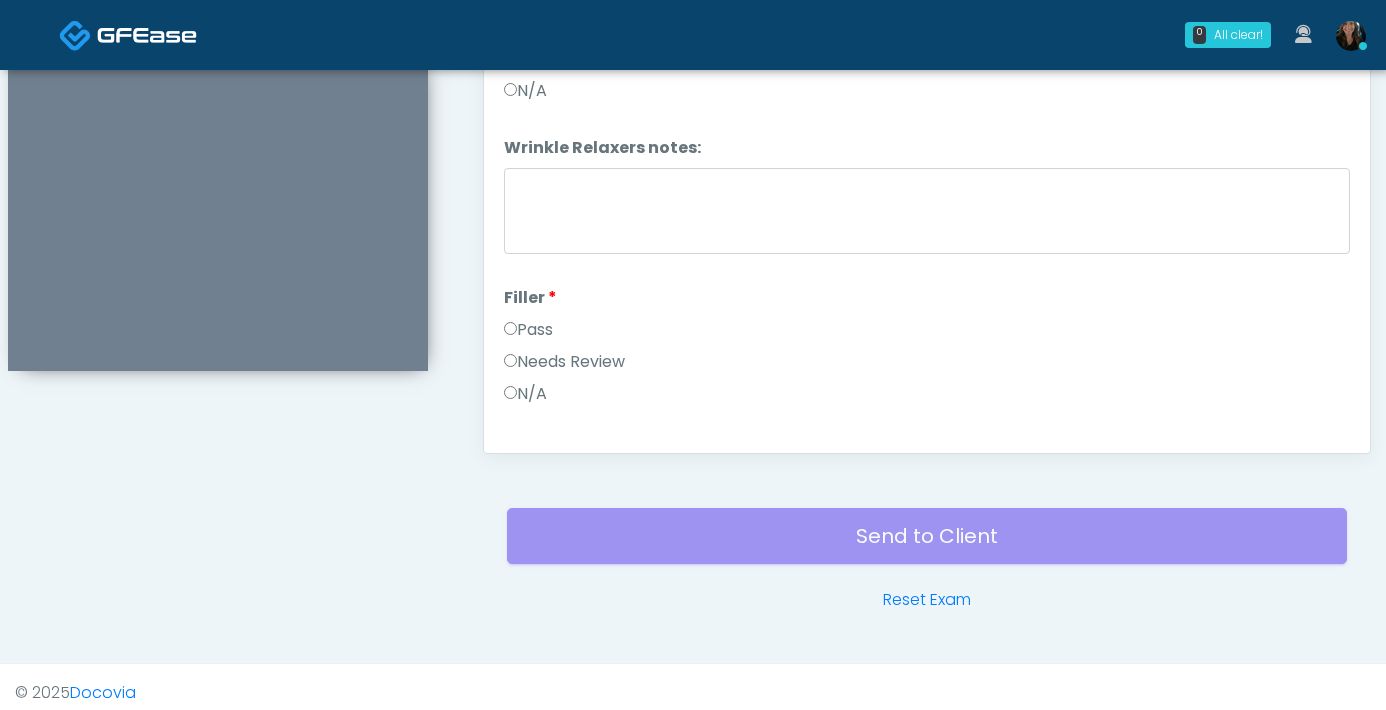 scroll, scrollTop: 449, scrollLeft: 0, axis: vertical 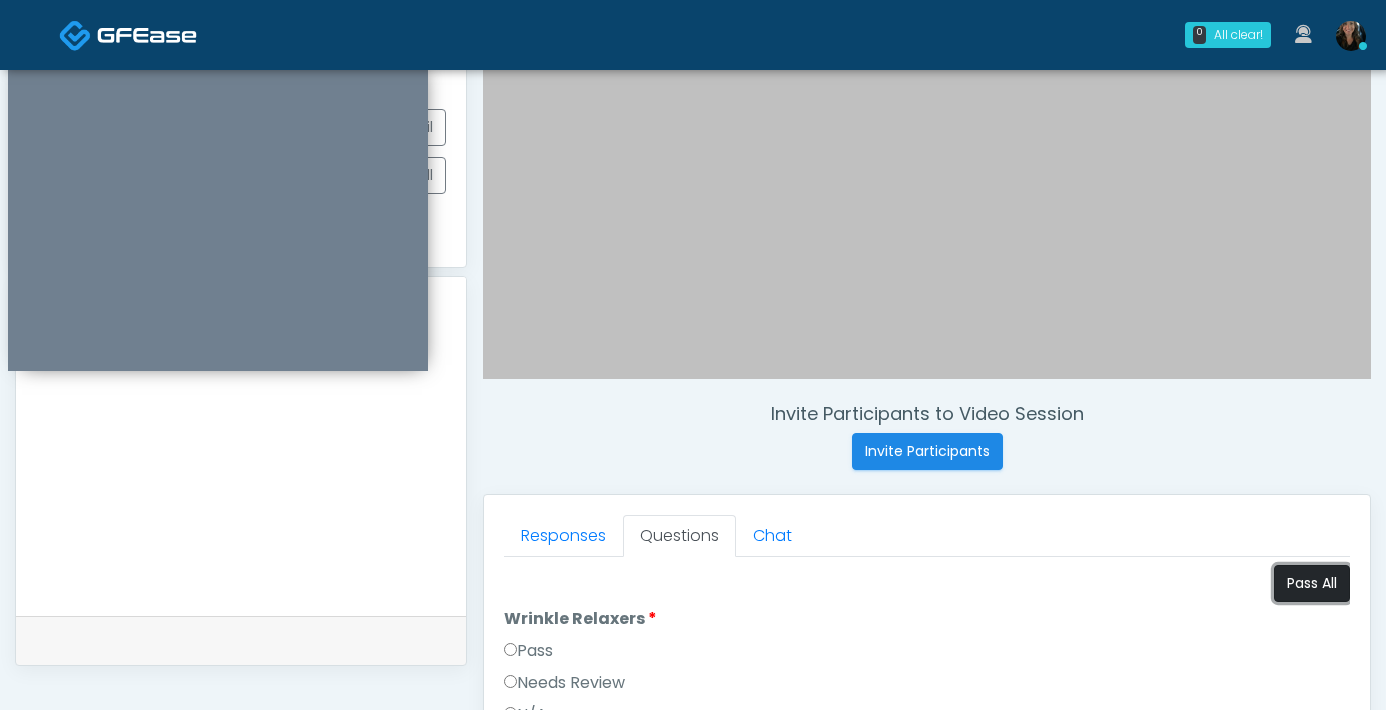 click on "Pass All" at bounding box center [1312, 583] 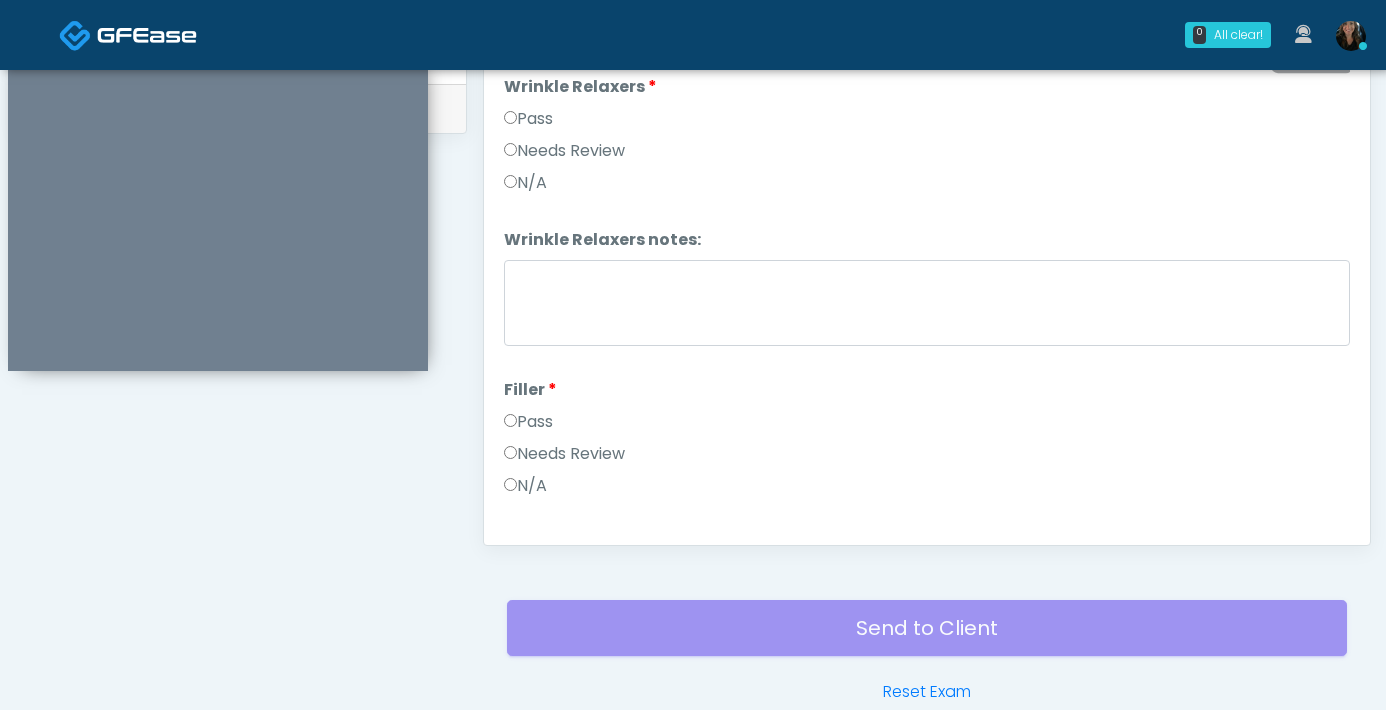 scroll, scrollTop: 1085, scrollLeft: 0, axis: vertical 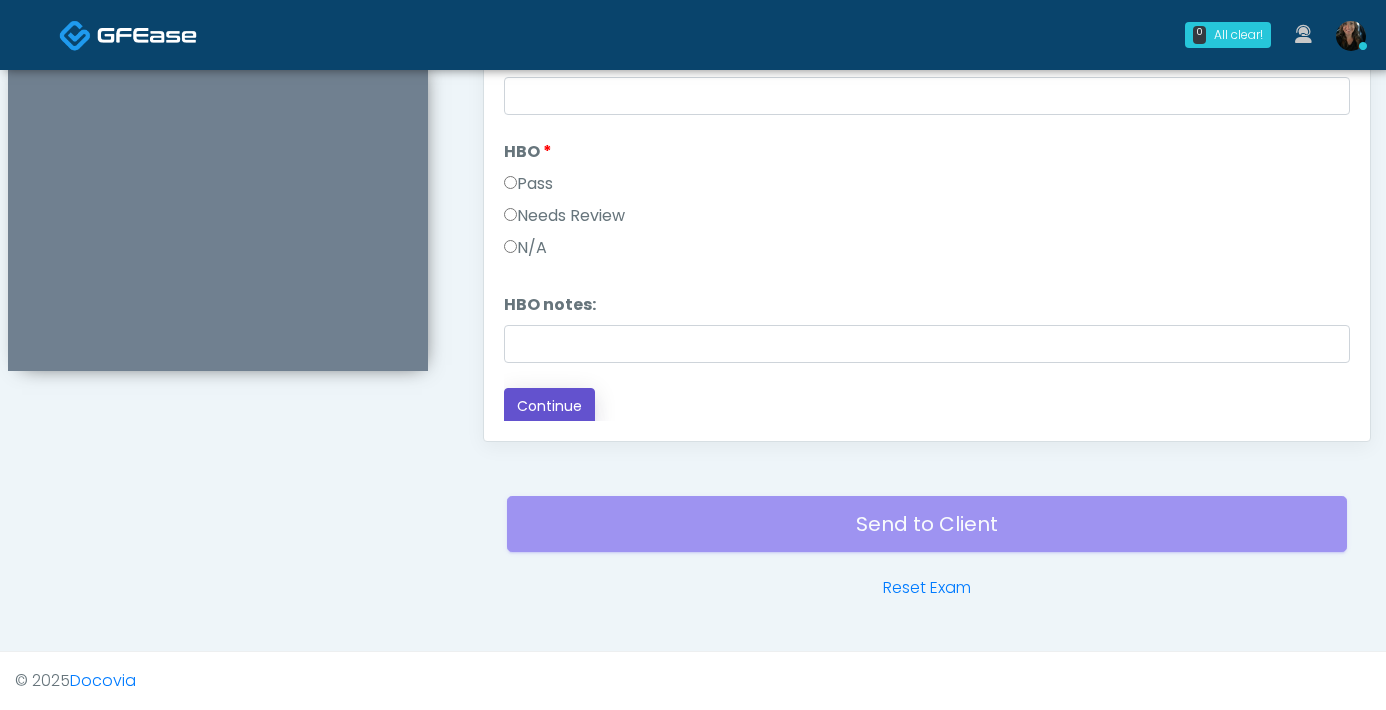 click on "Continue" at bounding box center (549, 406) 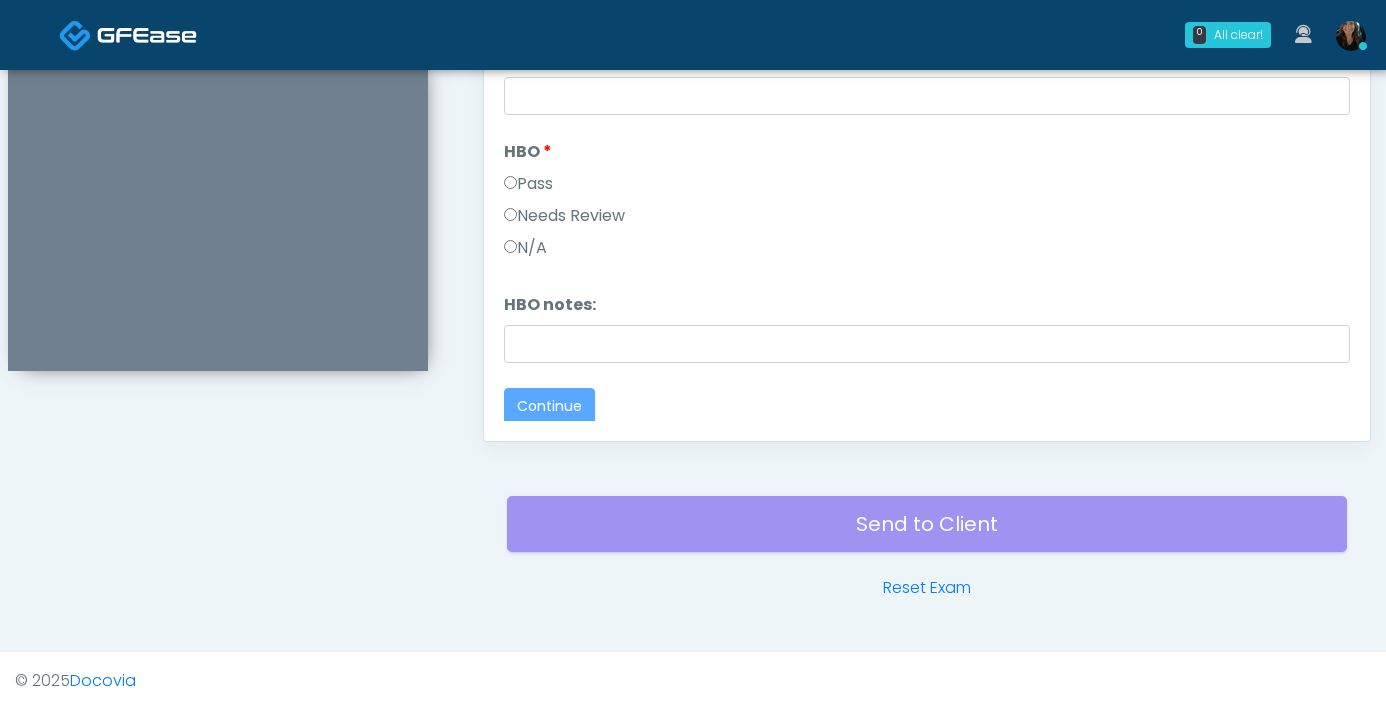 scroll, scrollTop: 0, scrollLeft: 0, axis: both 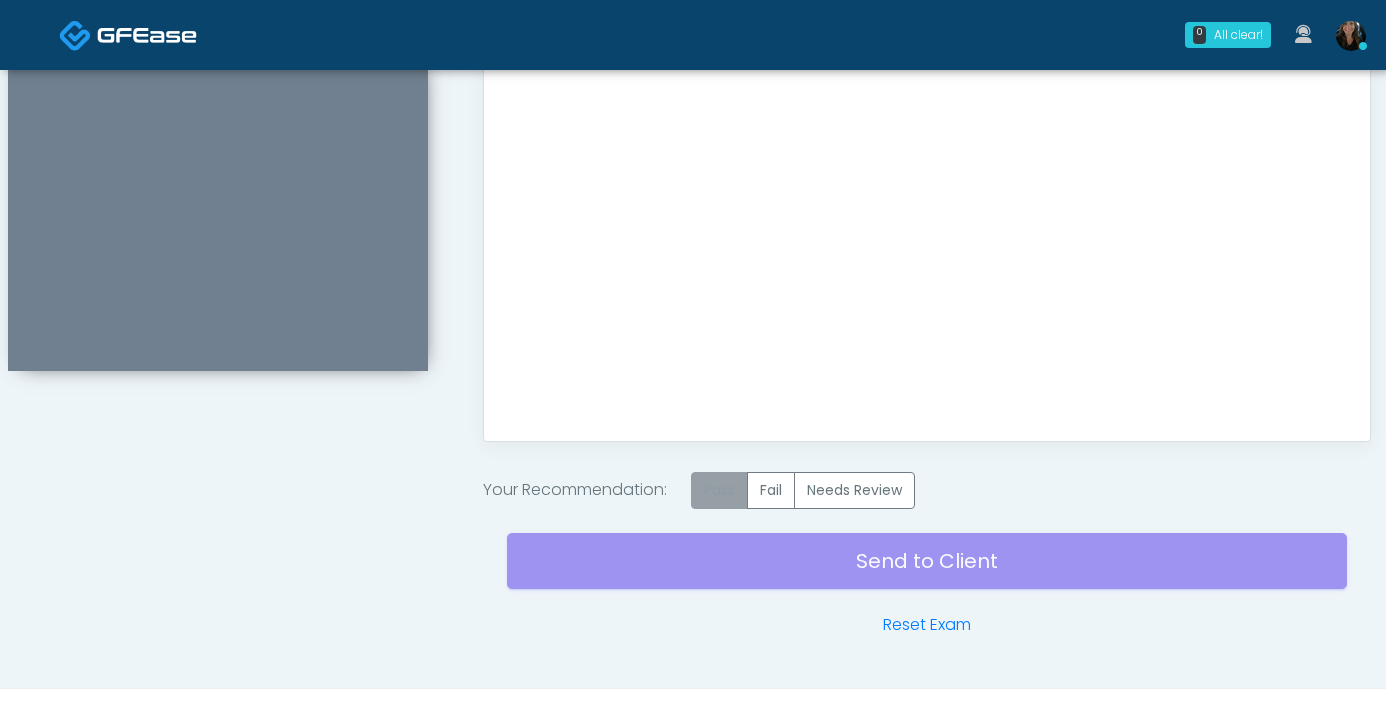 click on "Pass" at bounding box center [719, 490] 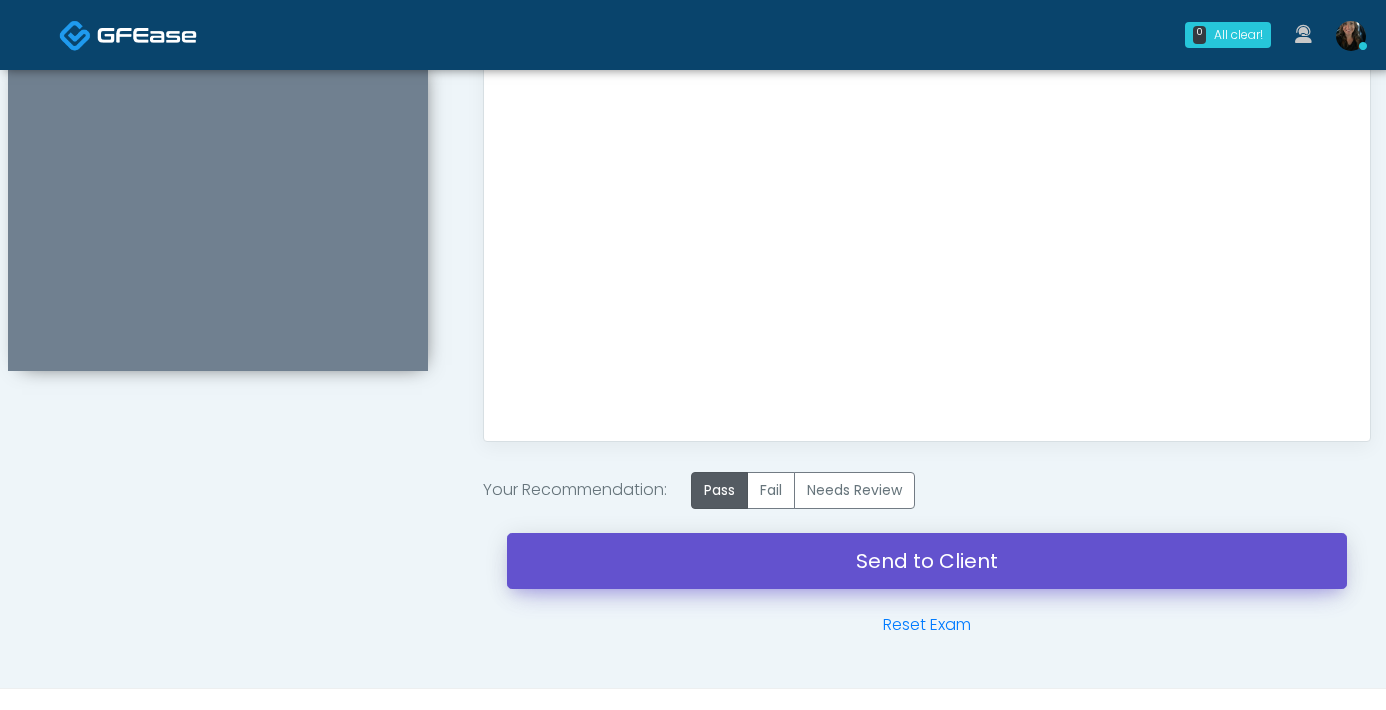 click on "Send to Client" at bounding box center (927, 561) 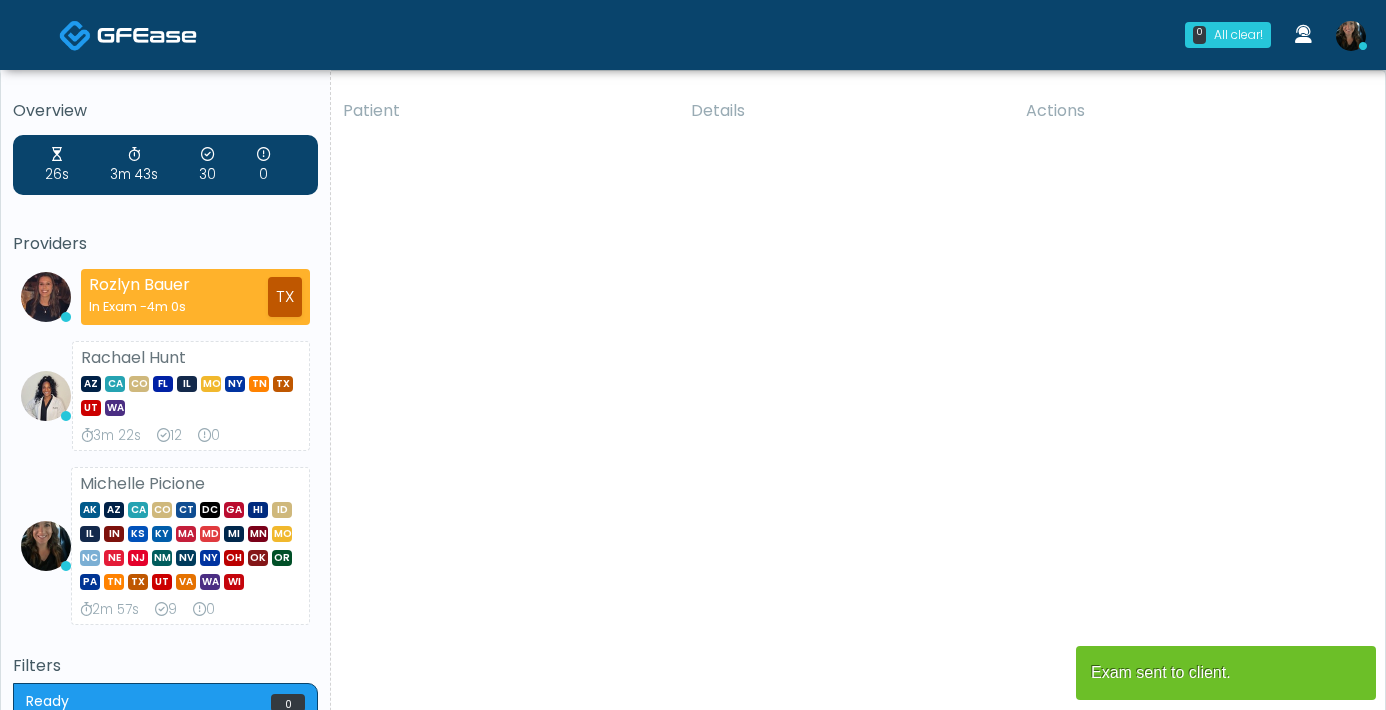 scroll, scrollTop: 0, scrollLeft: 0, axis: both 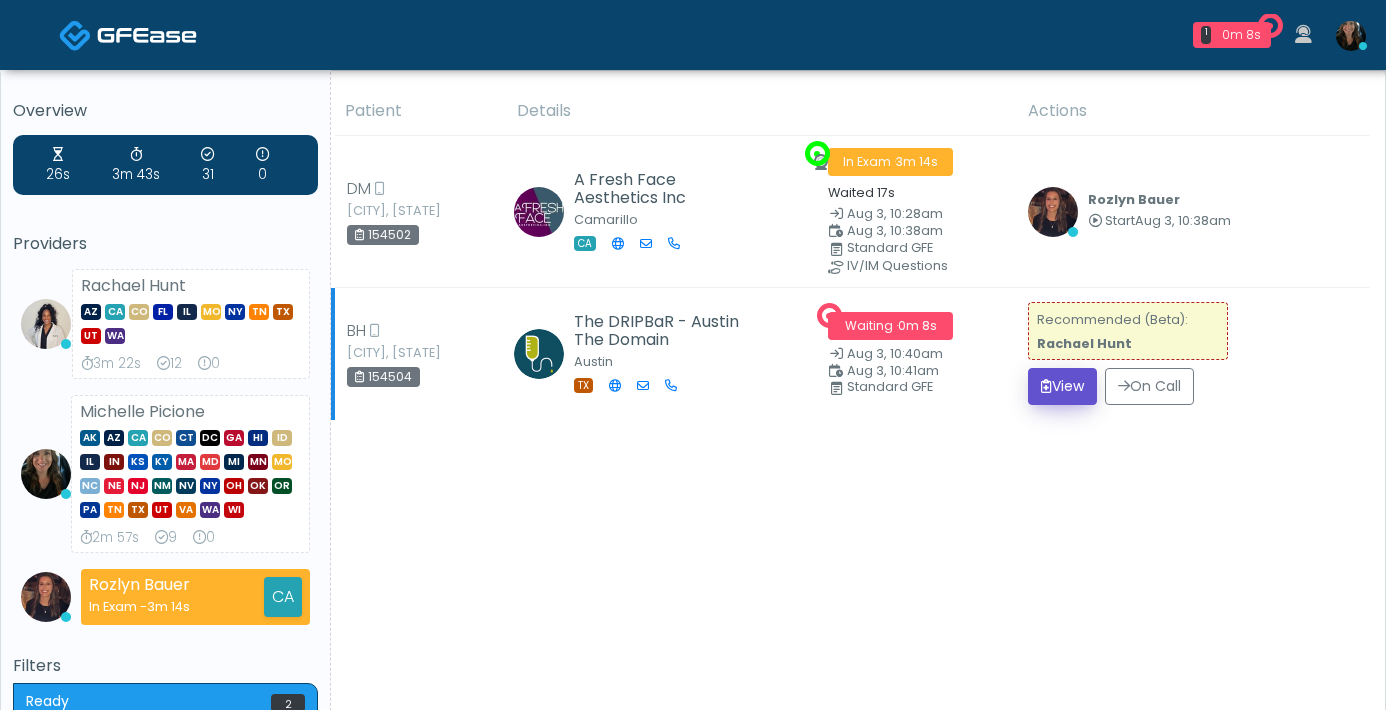 click on "View" at bounding box center (1062, 386) 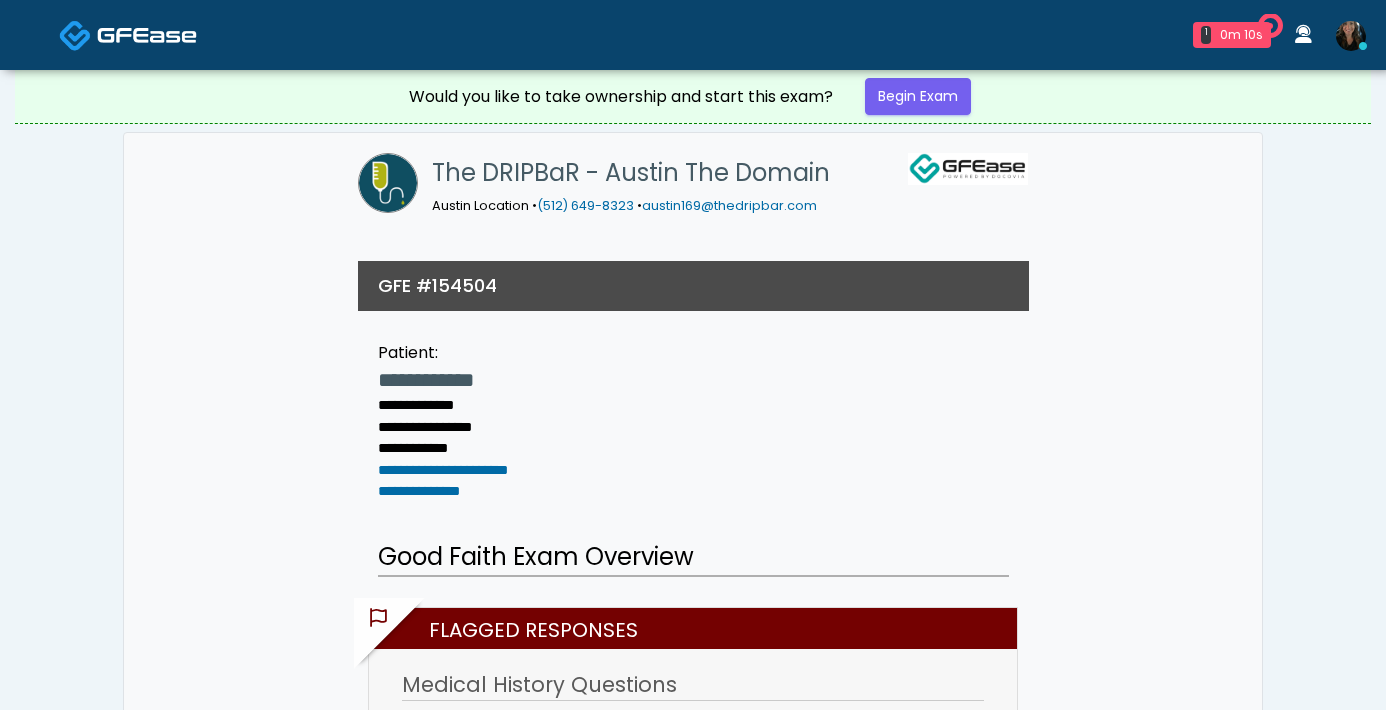 scroll, scrollTop: 0, scrollLeft: 0, axis: both 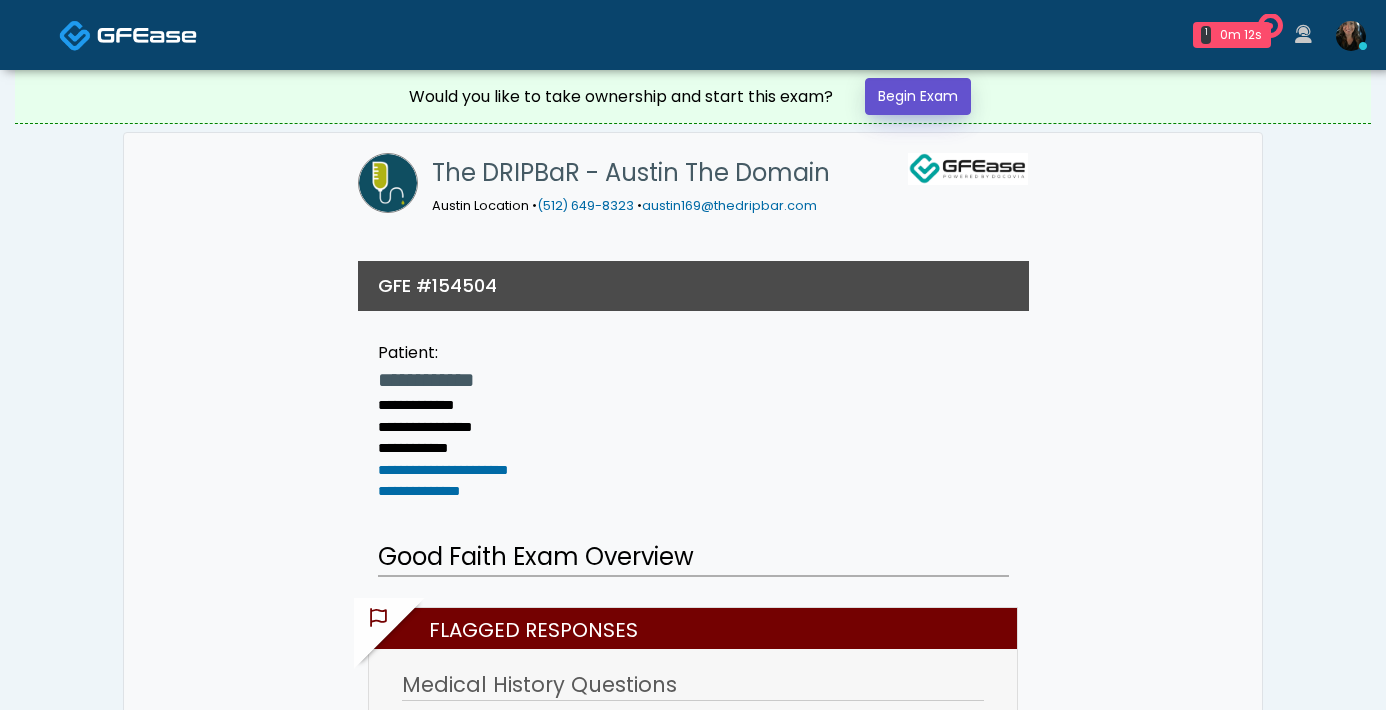 click on "Begin Exam" at bounding box center (918, 96) 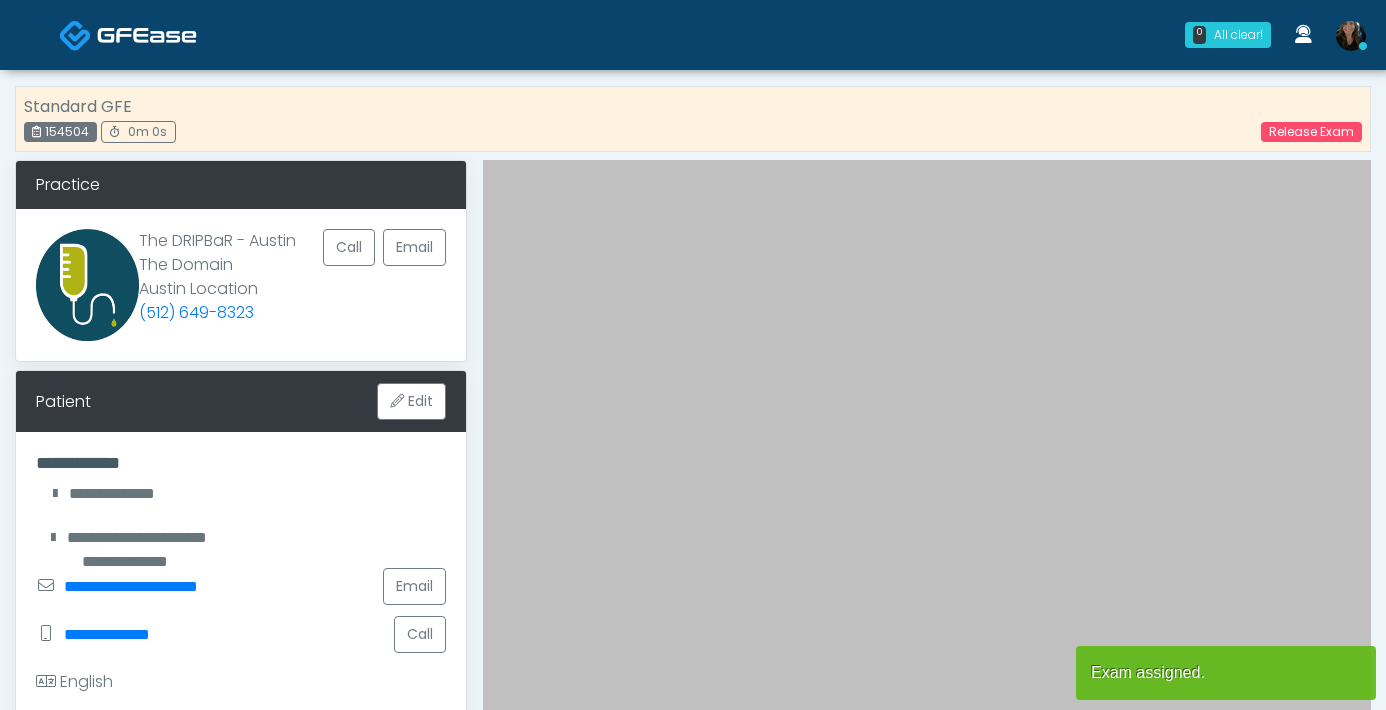 scroll, scrollTop: 0, scrollLeft: 0, axis: both 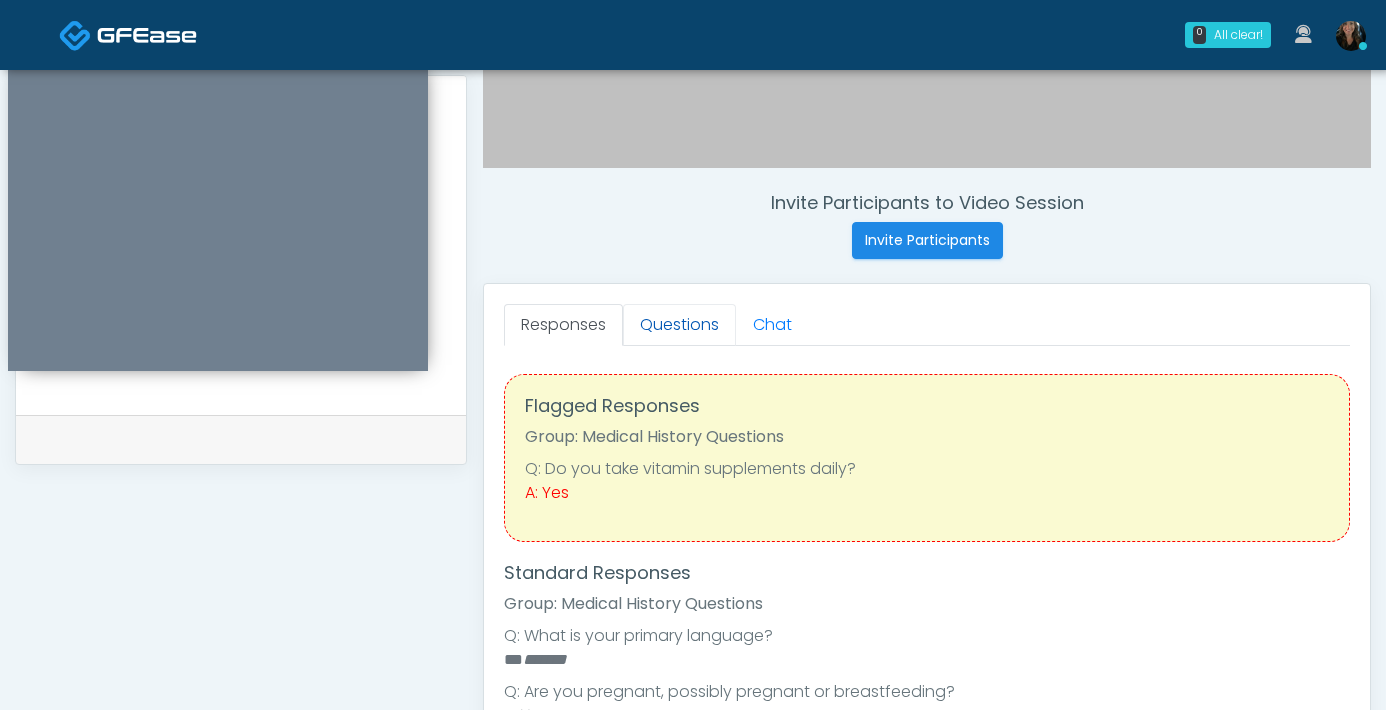 click on "Questions" at bounding box center (679, 325) 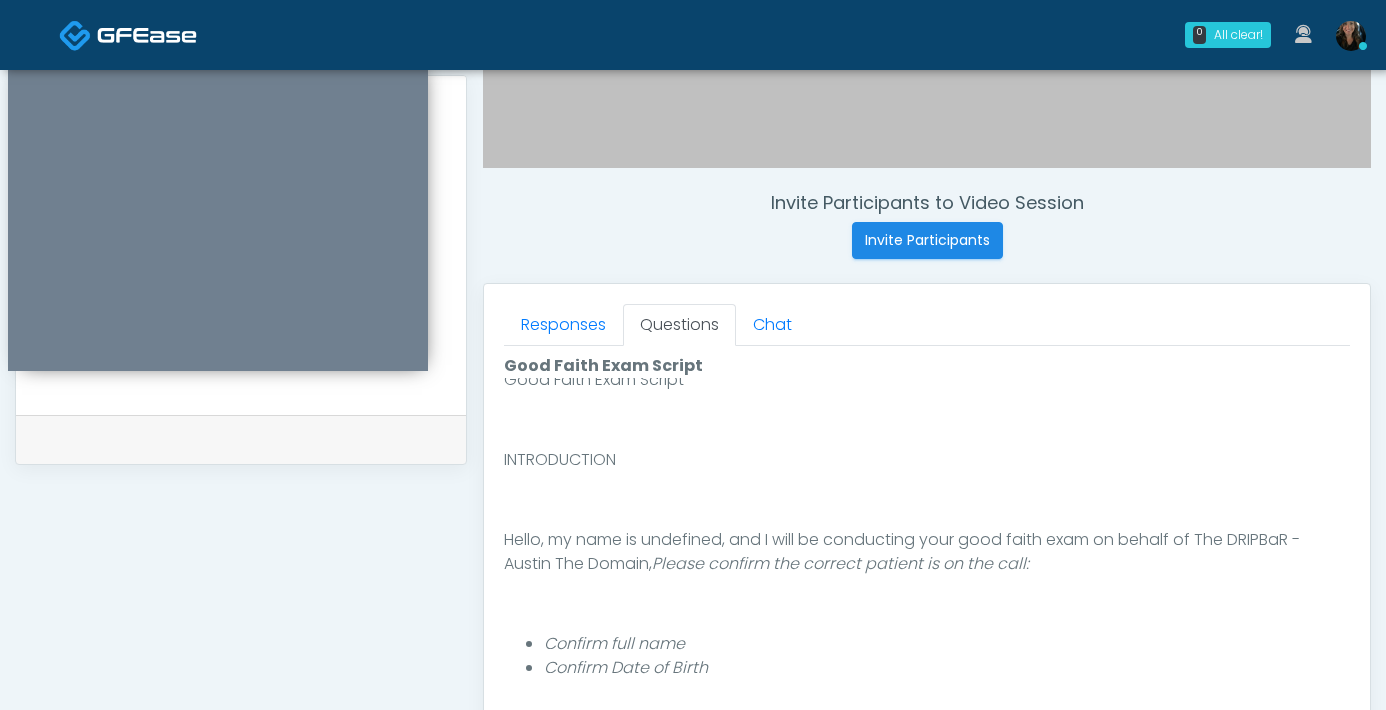 scroll, scrollTop: 6, scrollLeft: 0, axis: vertical 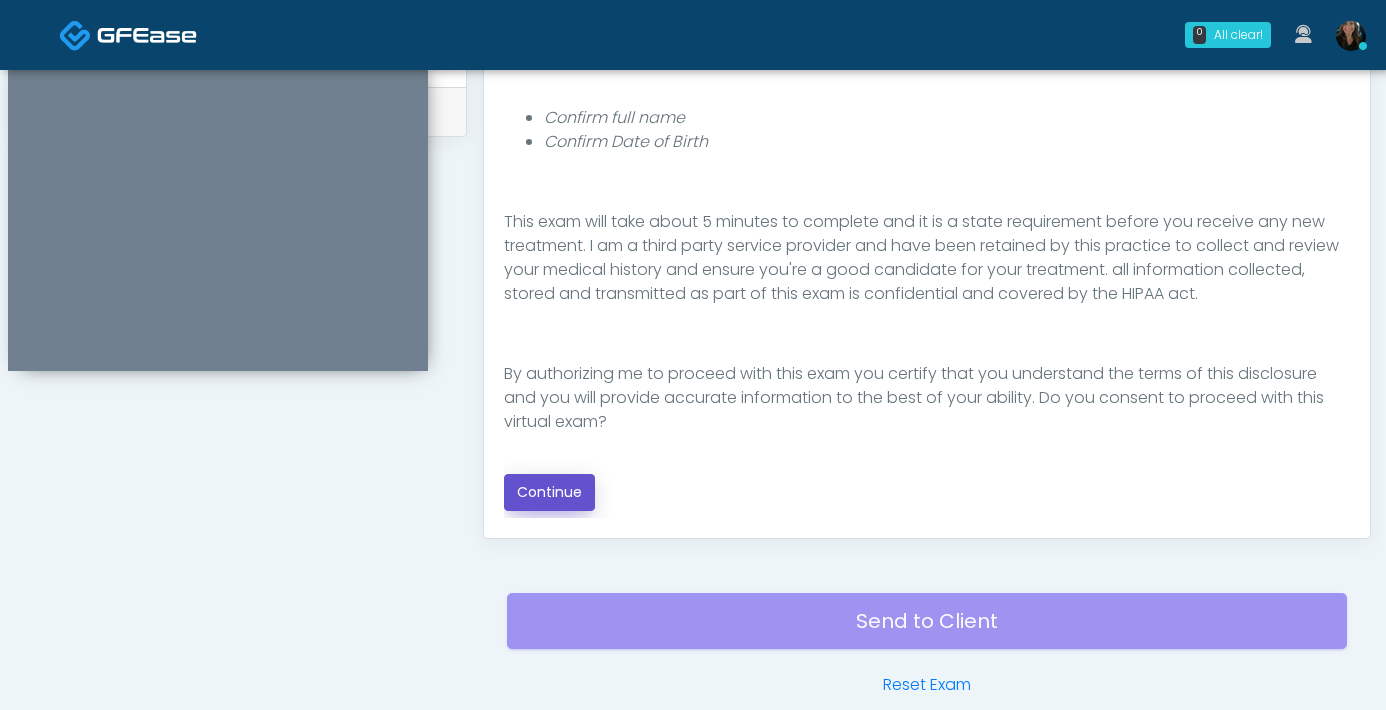 click on "Continue" at bounding box center (549, 492) 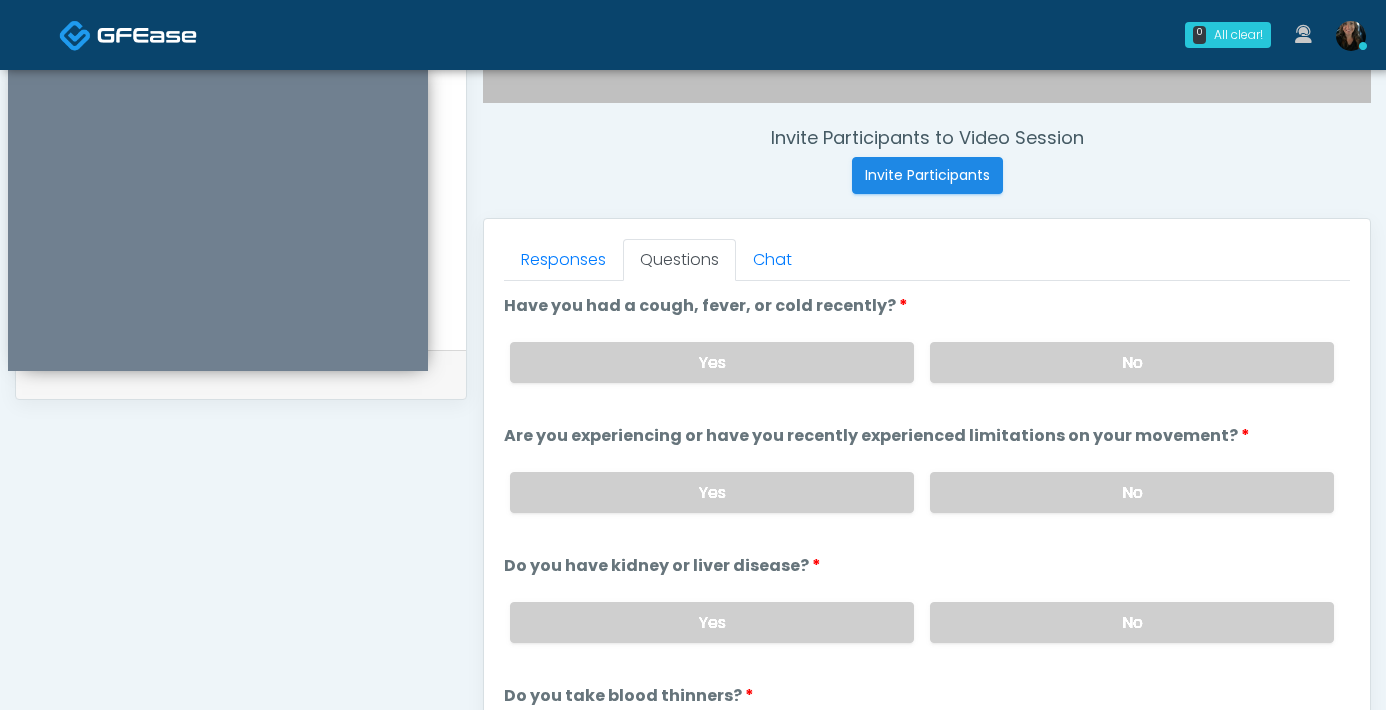 scroll, scrollTop: 591, scrollLeft: 0, axis: vertical 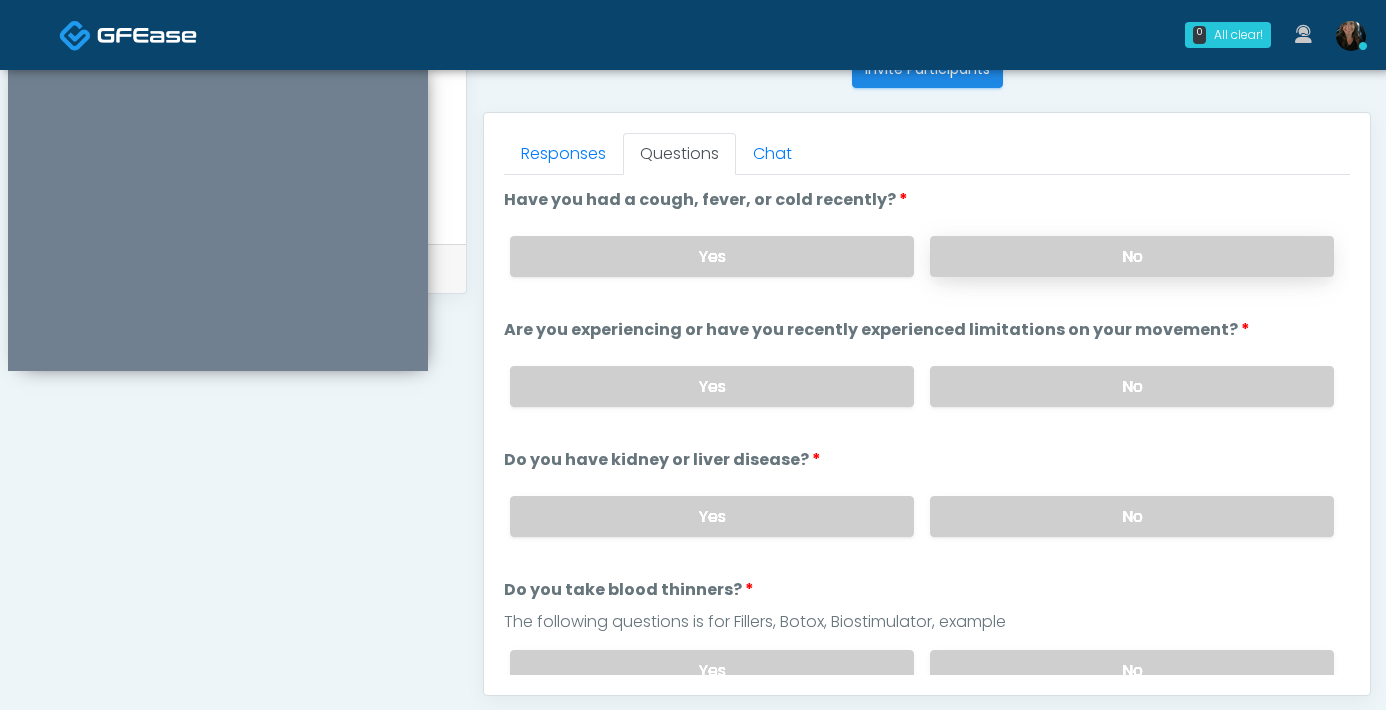 drag, startPoint x: 1074, startPoint y: 250, endPoint x: 1108, endPoint y: 265, distance: 37.161808 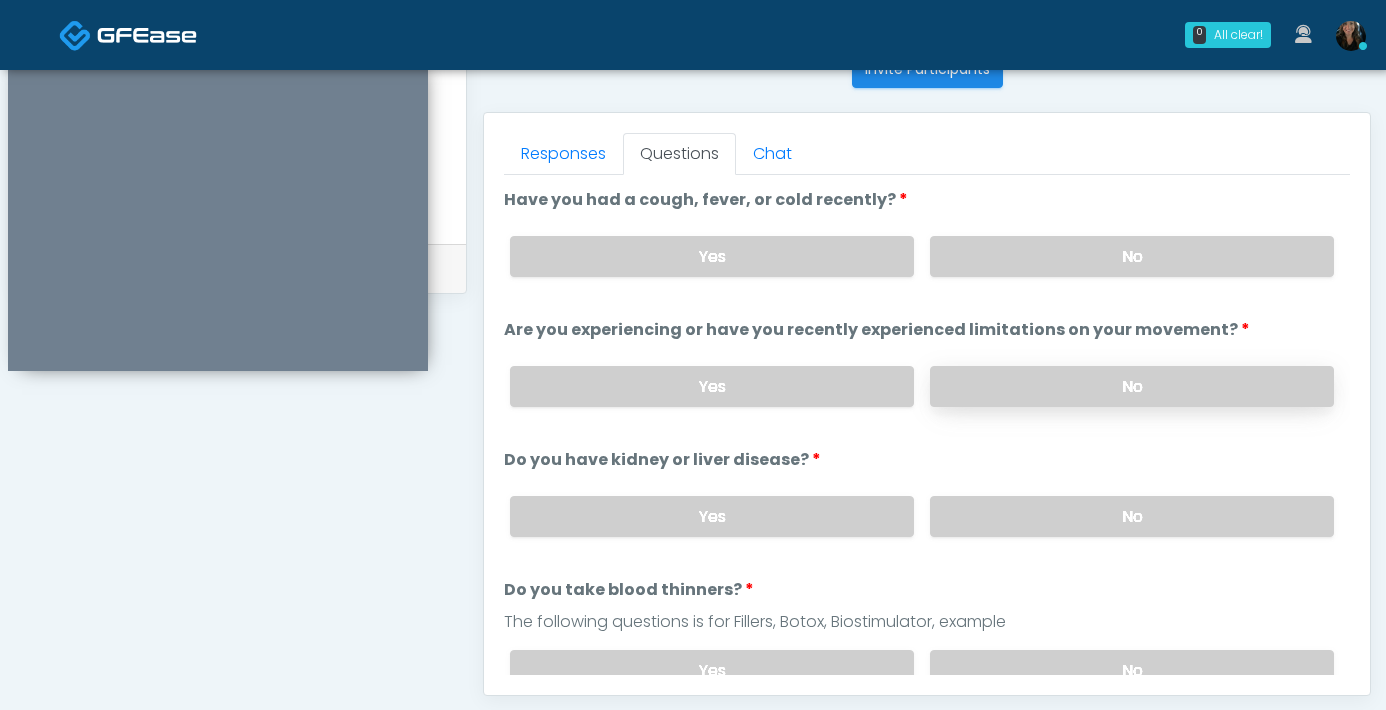 click on "No" at bounding box center [1132, 386] 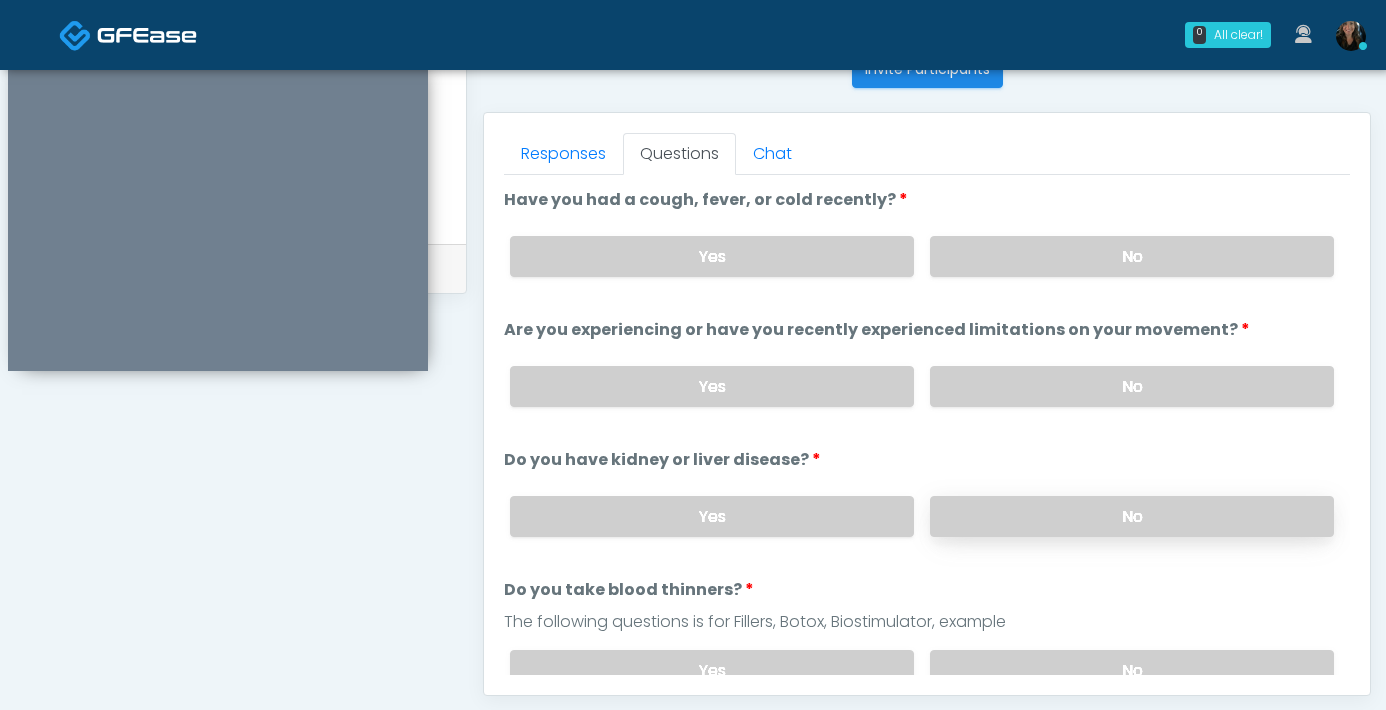 click on "No" at bounding box center (1132, 516) 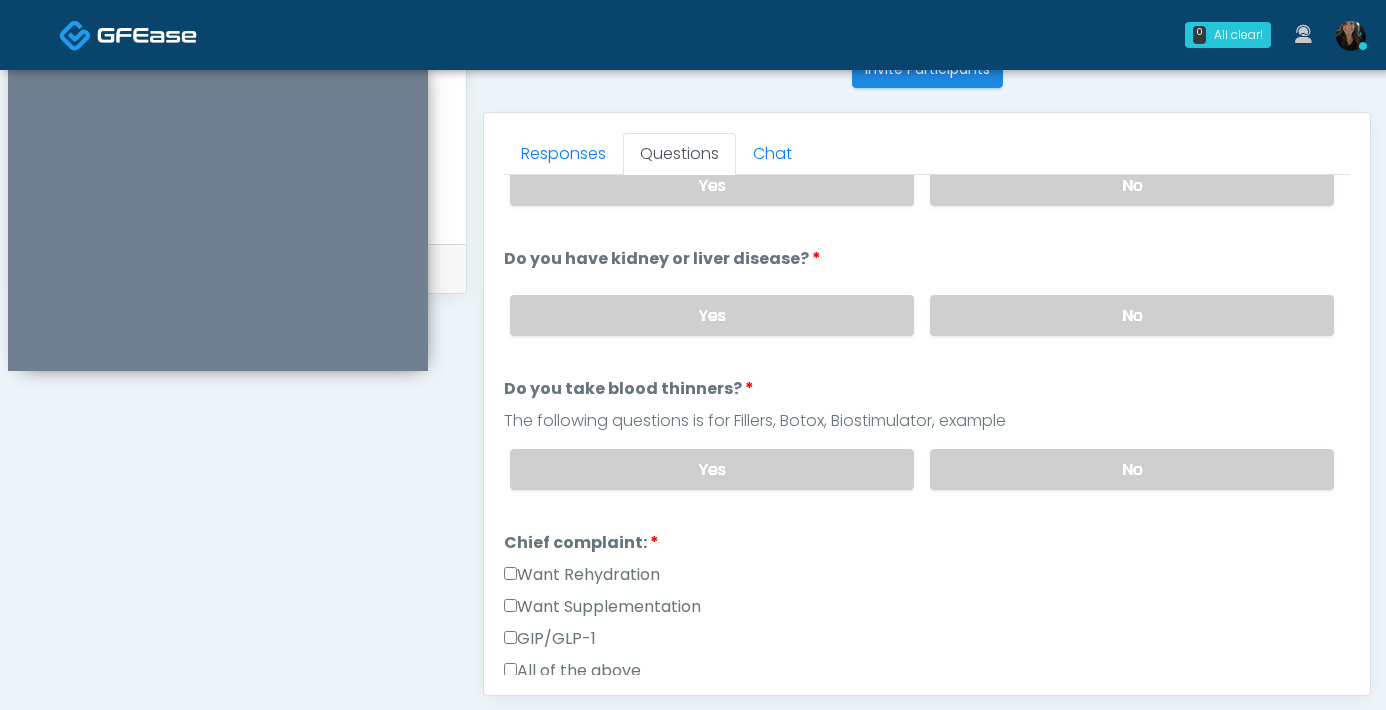 scroll, scrollTop: 206, scrollLeft: 0, axis: vertical 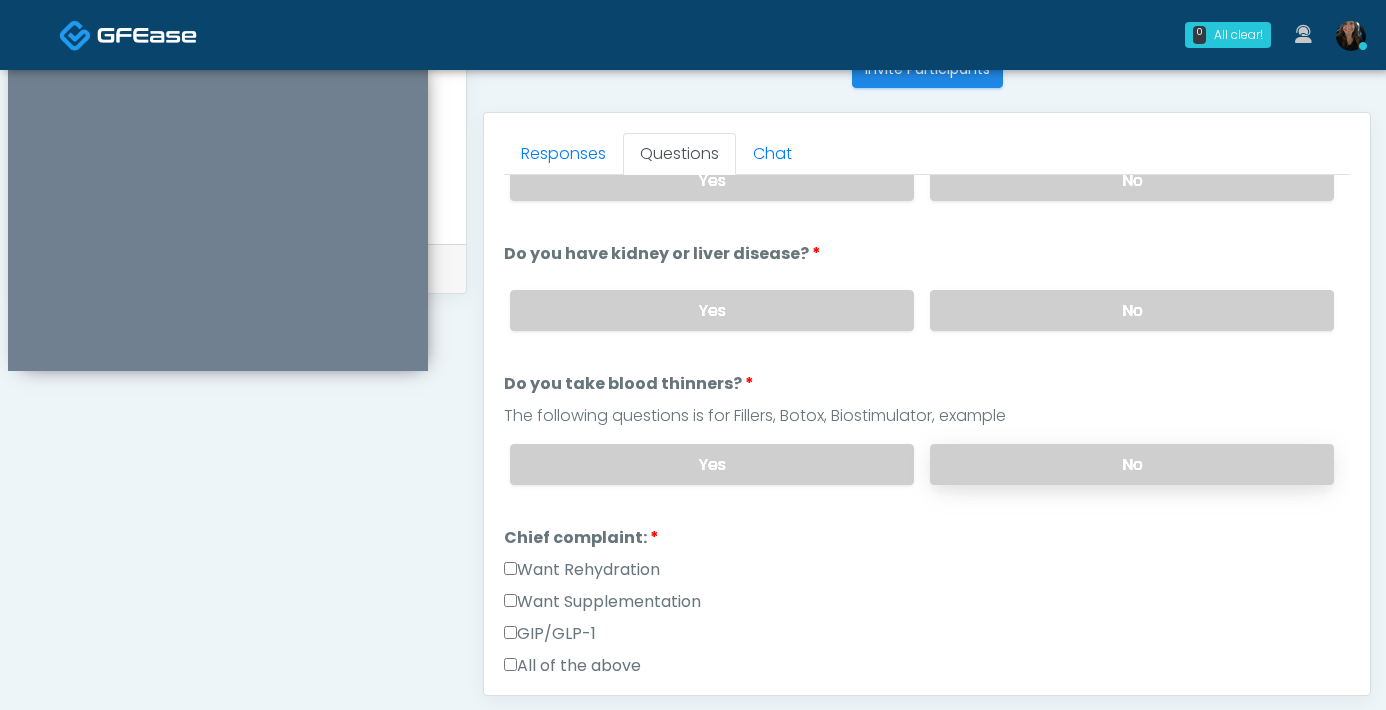 click on "No" at bounding box center [1132, 464] 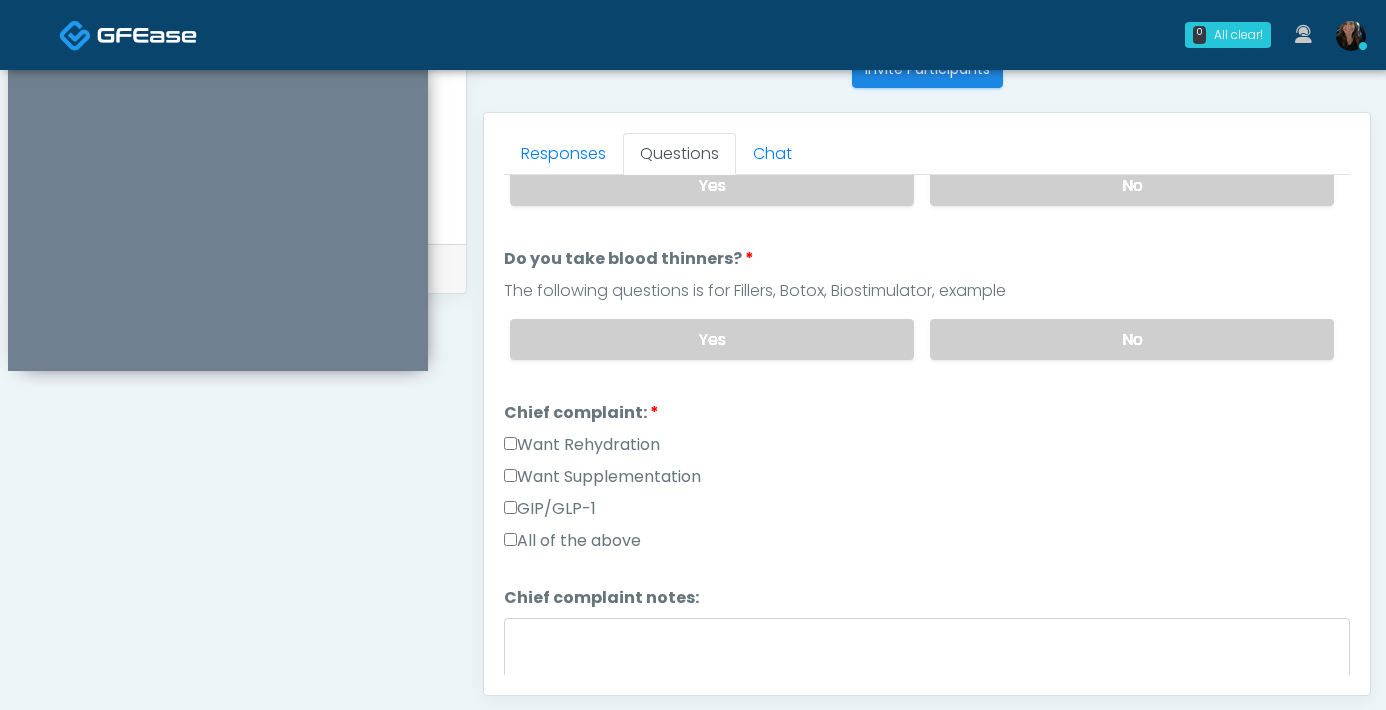 scroll, scrollTop: 350, scrollLeft: 0, axis: vertical 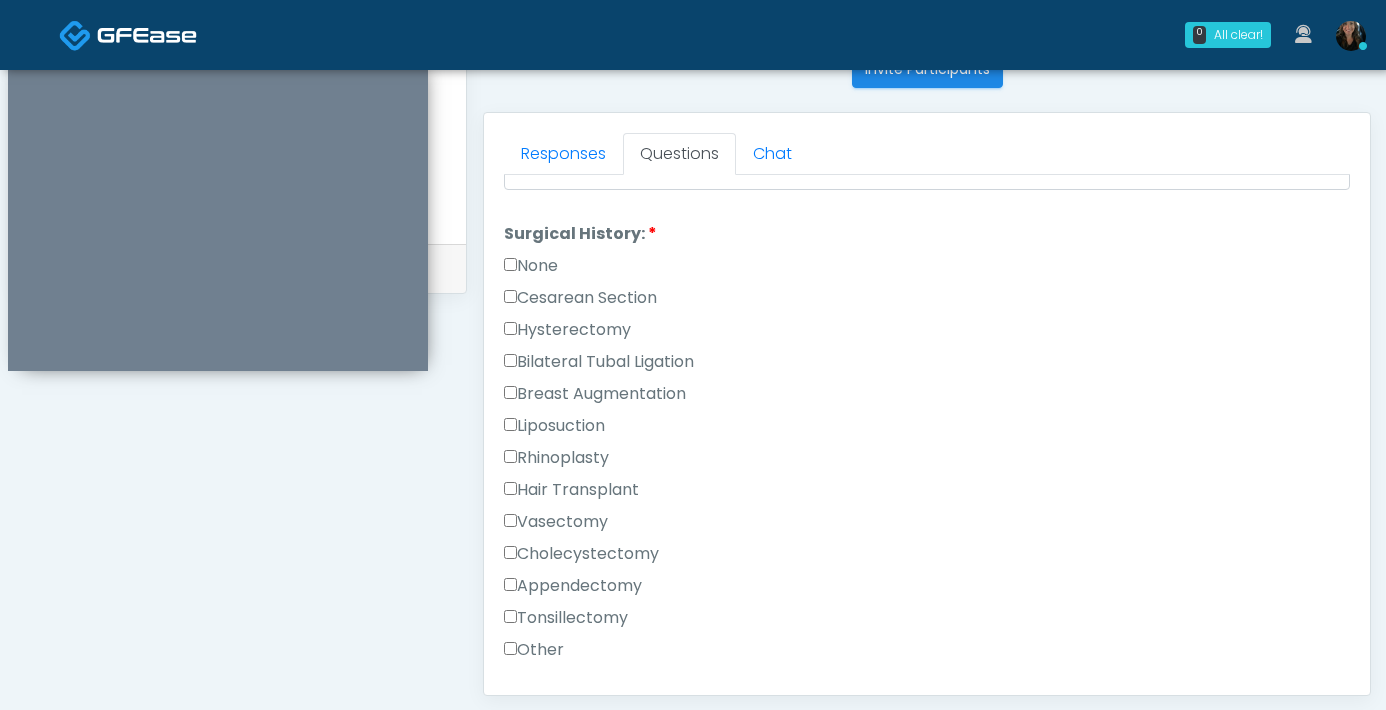 click on "None" at bounding box center [531, 266] 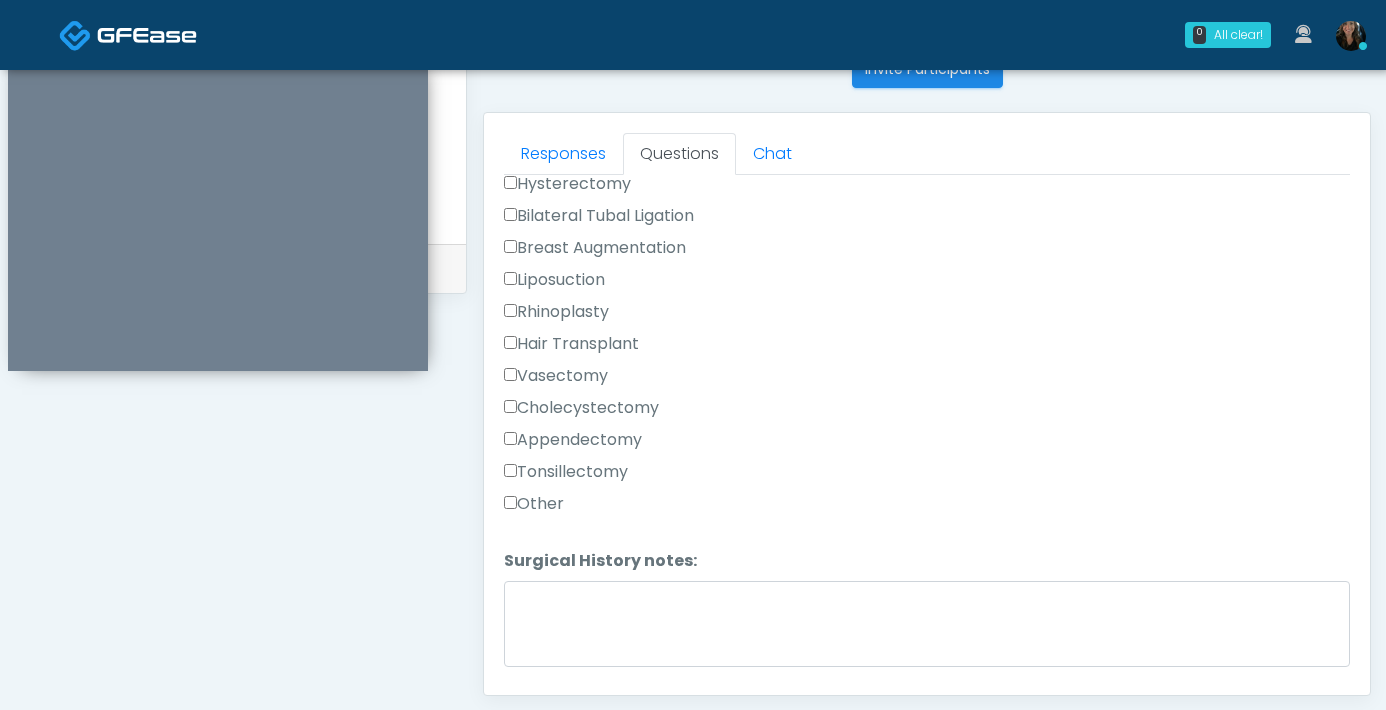 scroll, scrollTop: 1047, scrollLeft: 0, axis: vertical 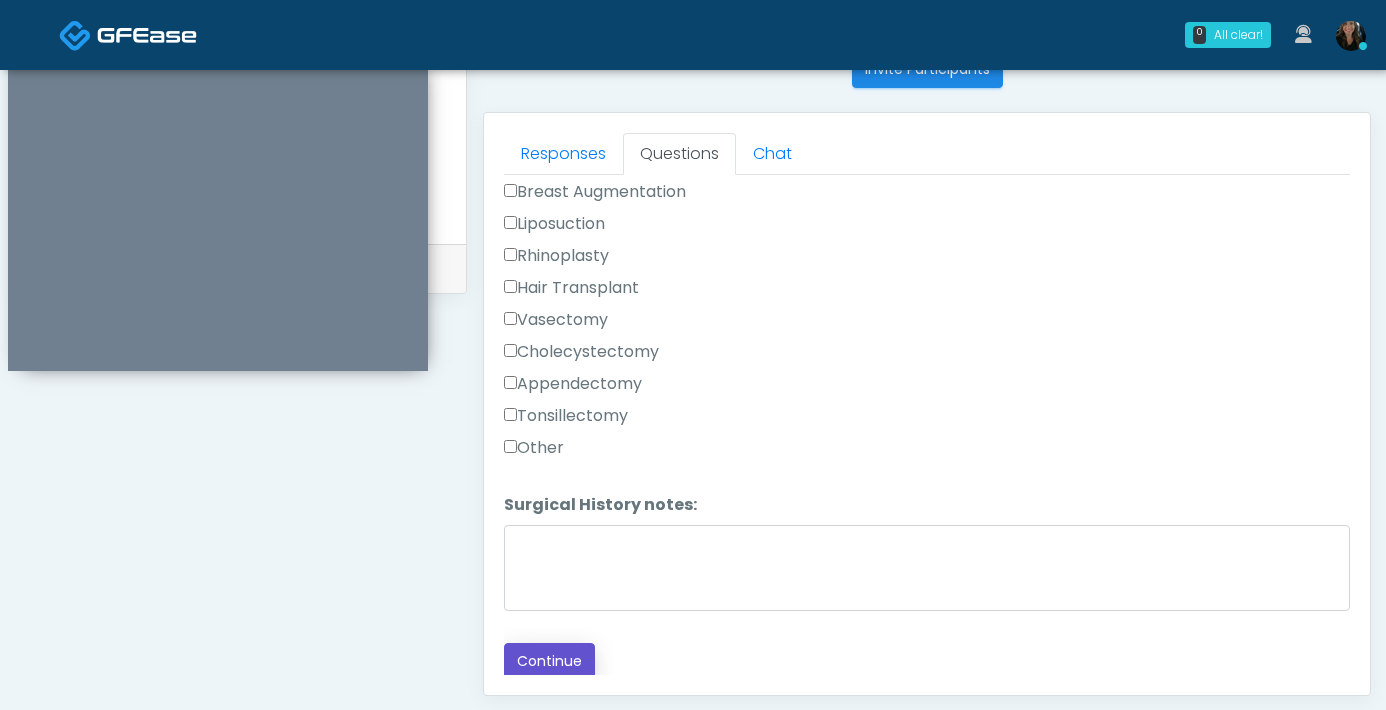 click on "Continue" at bounding box center (549, 661) 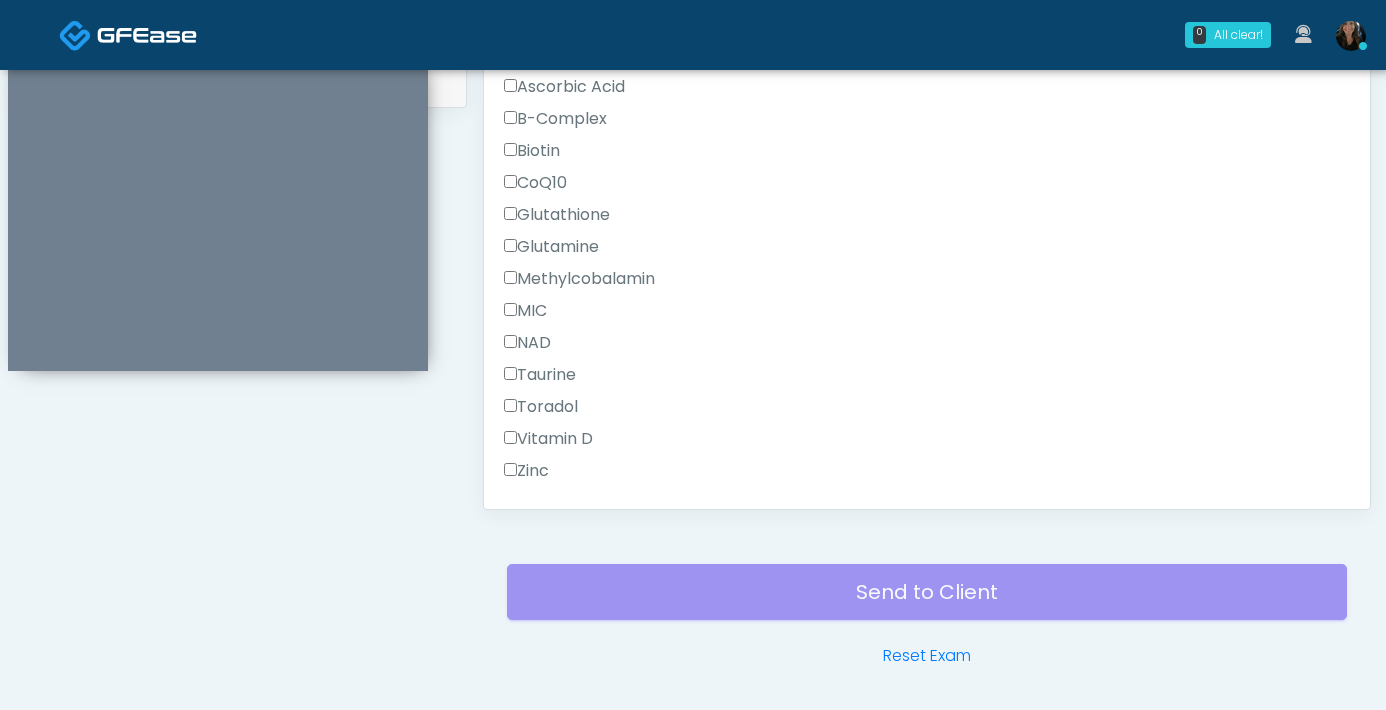 scroll, scrollTop: 749, scrollLeft: 0, axis: vertical 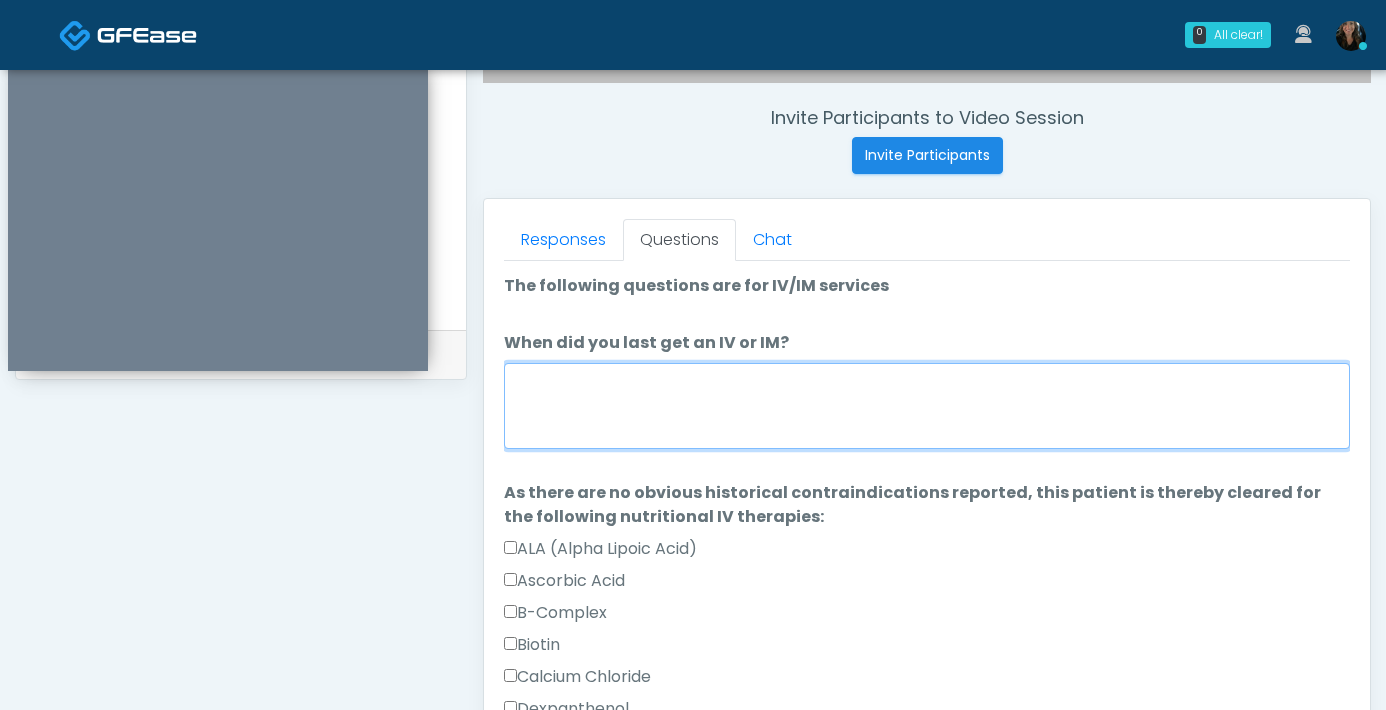 click on "When did you last get an IV or IM?" at bounding box center (927, 406) 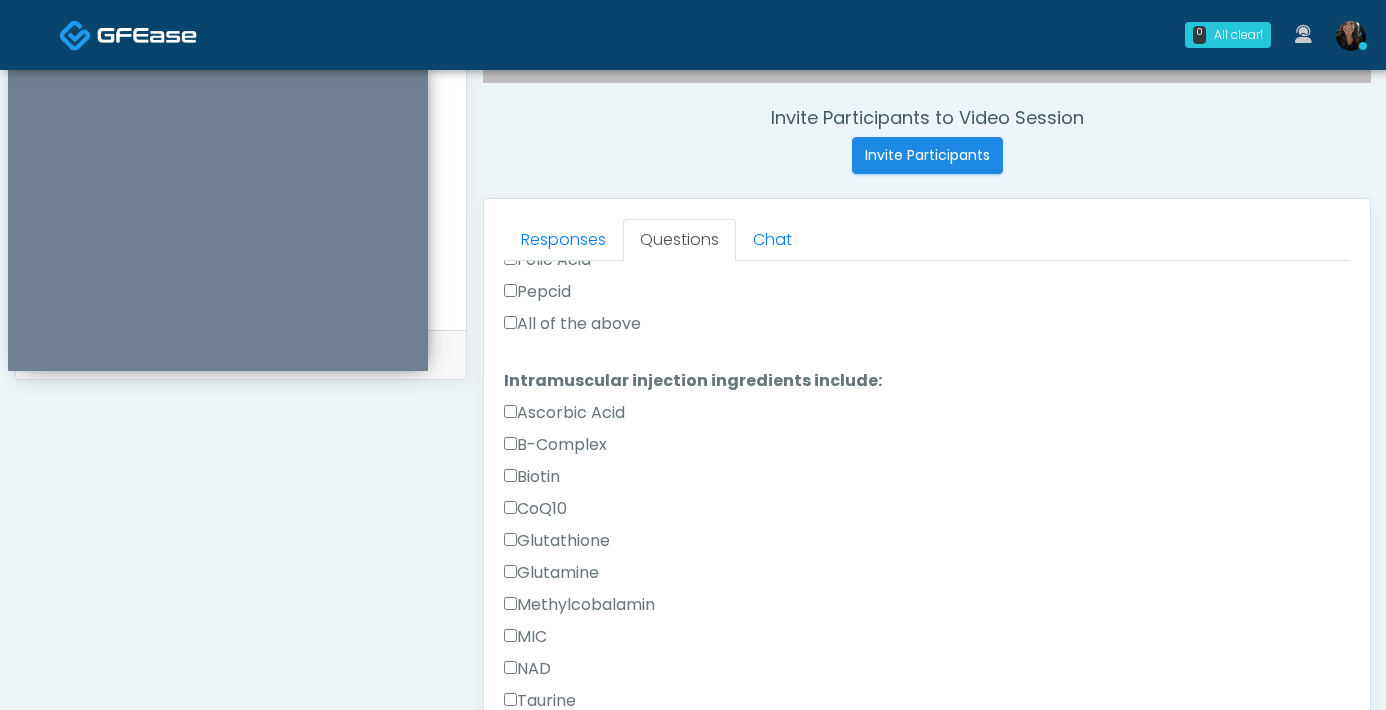 scroll, scrollTop: 888, scrollLeft: 0, axis: vertical 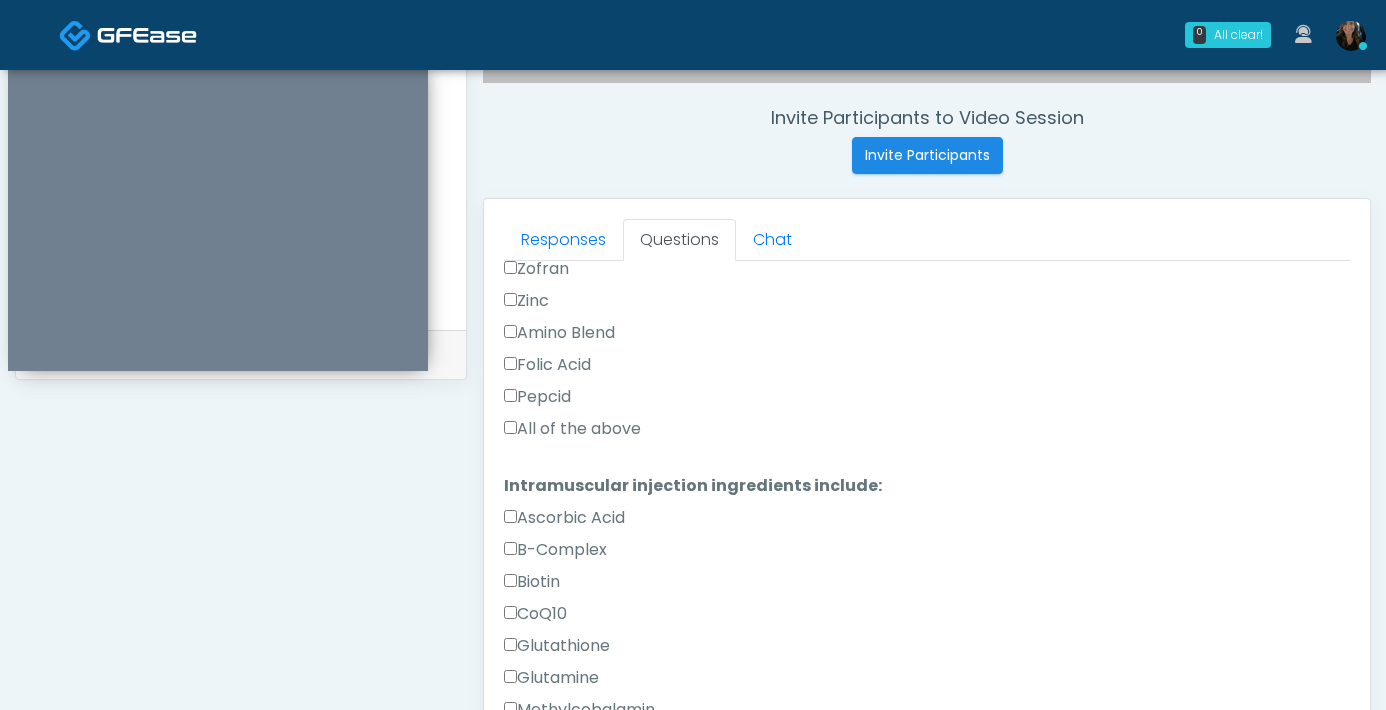 type on "**********" 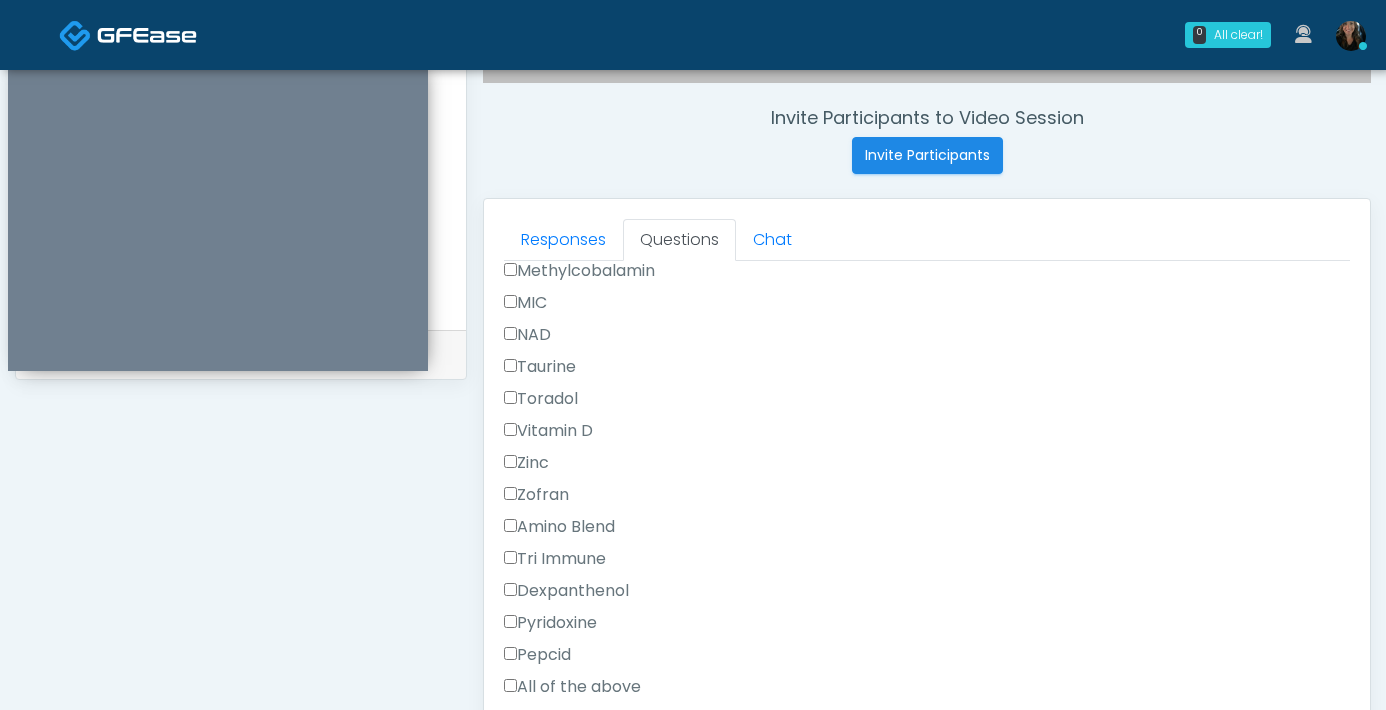 scroll, scrollTop: 1334, scrollLeft: 0, axis: vertical 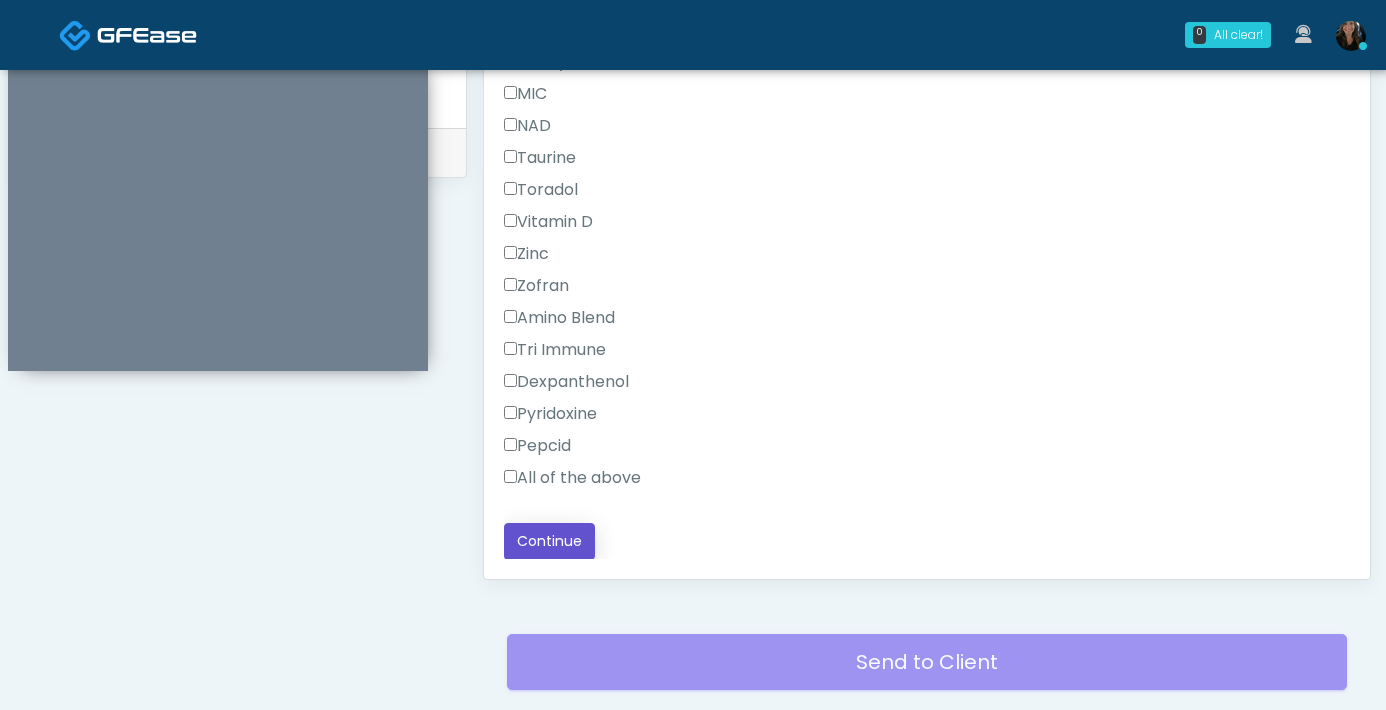 click on "Continue" at bounding box center (549, 541) 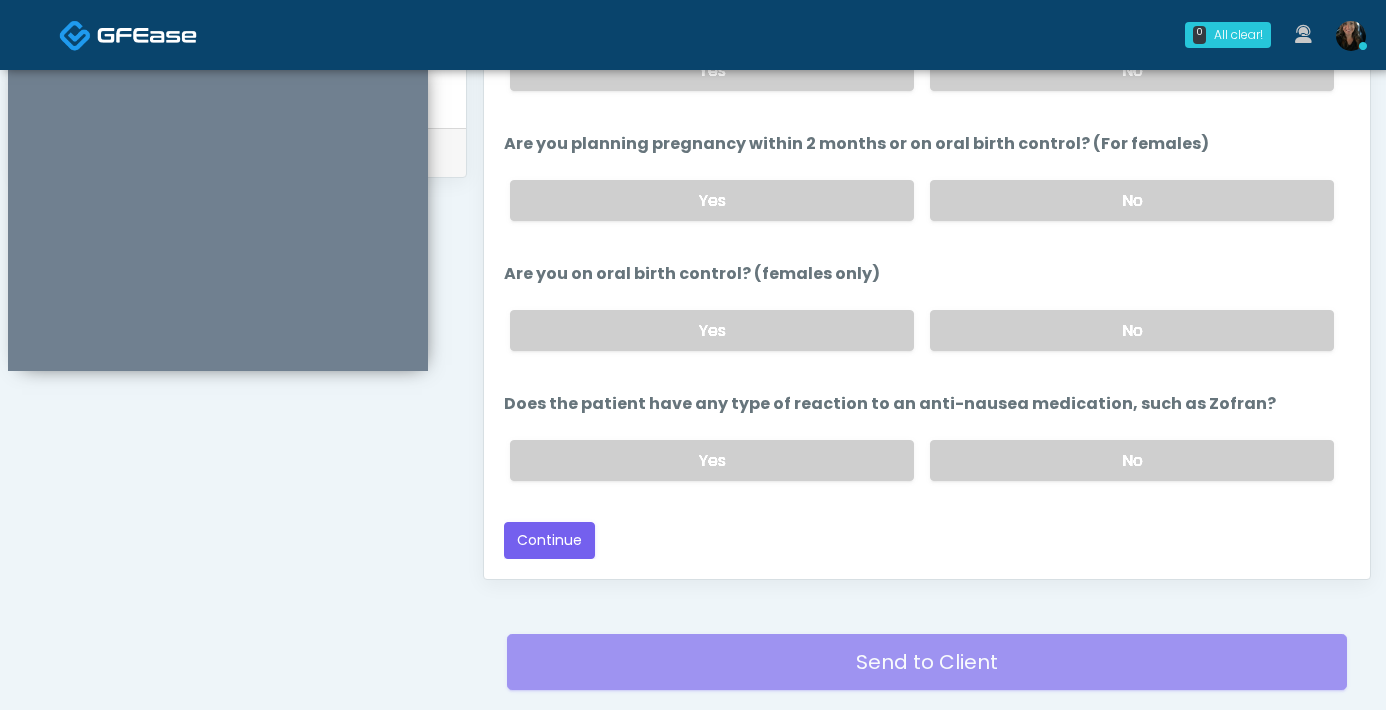 scroll, scrollTop: 1085, scrollLeft: 0, axis: vertical 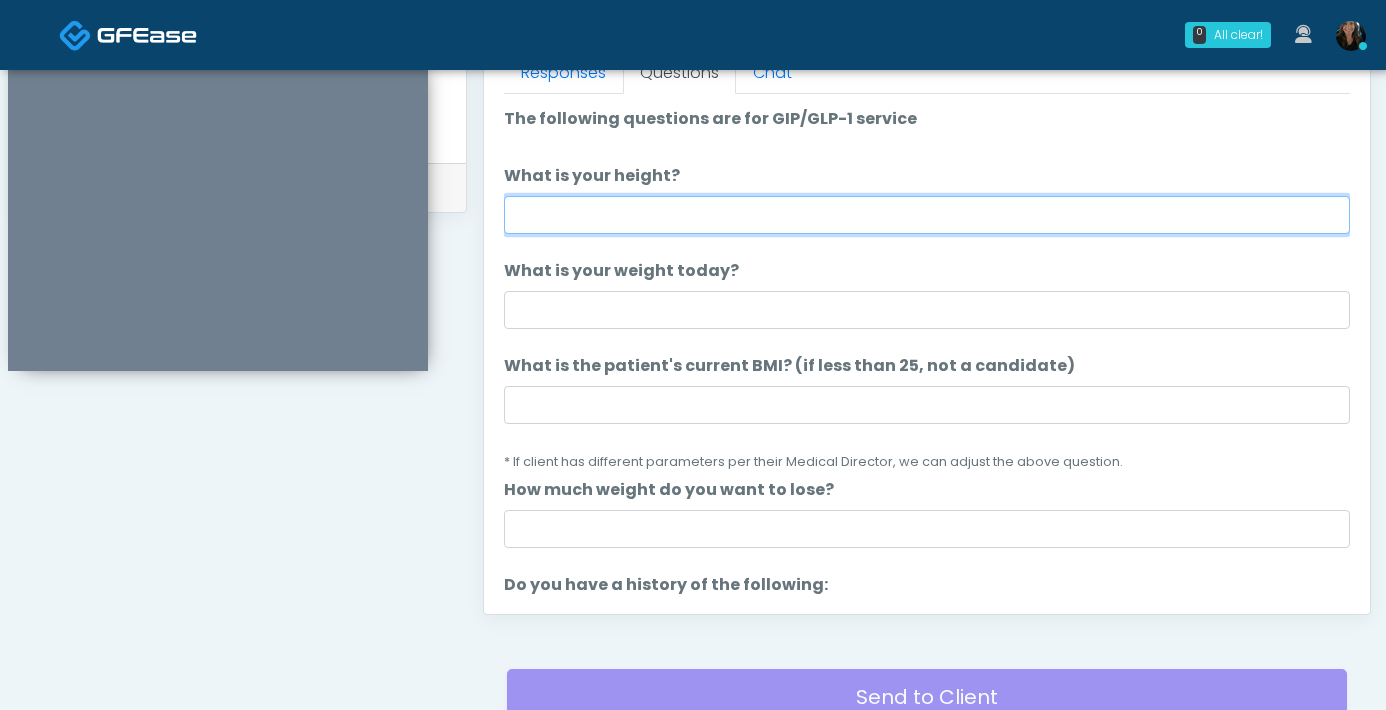 click on "What is your height?" at bounding box center (927, 215) 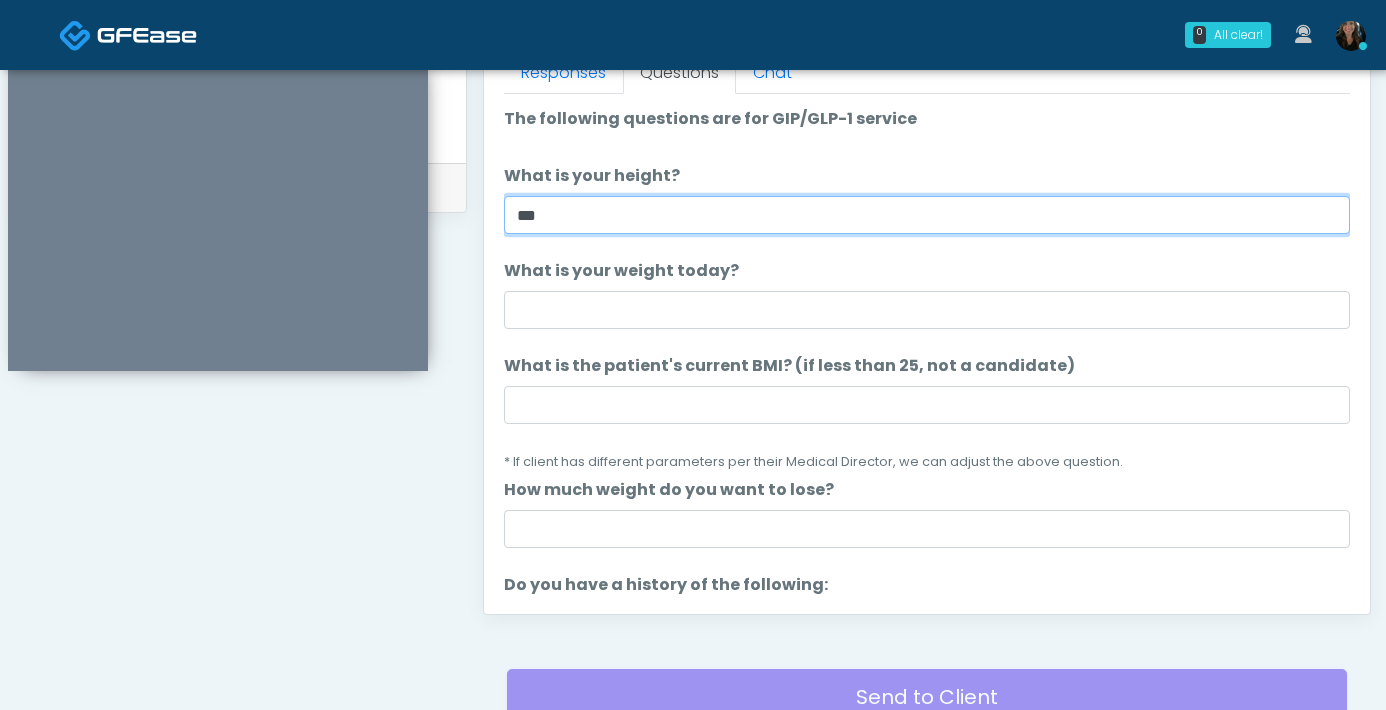 type on "***" 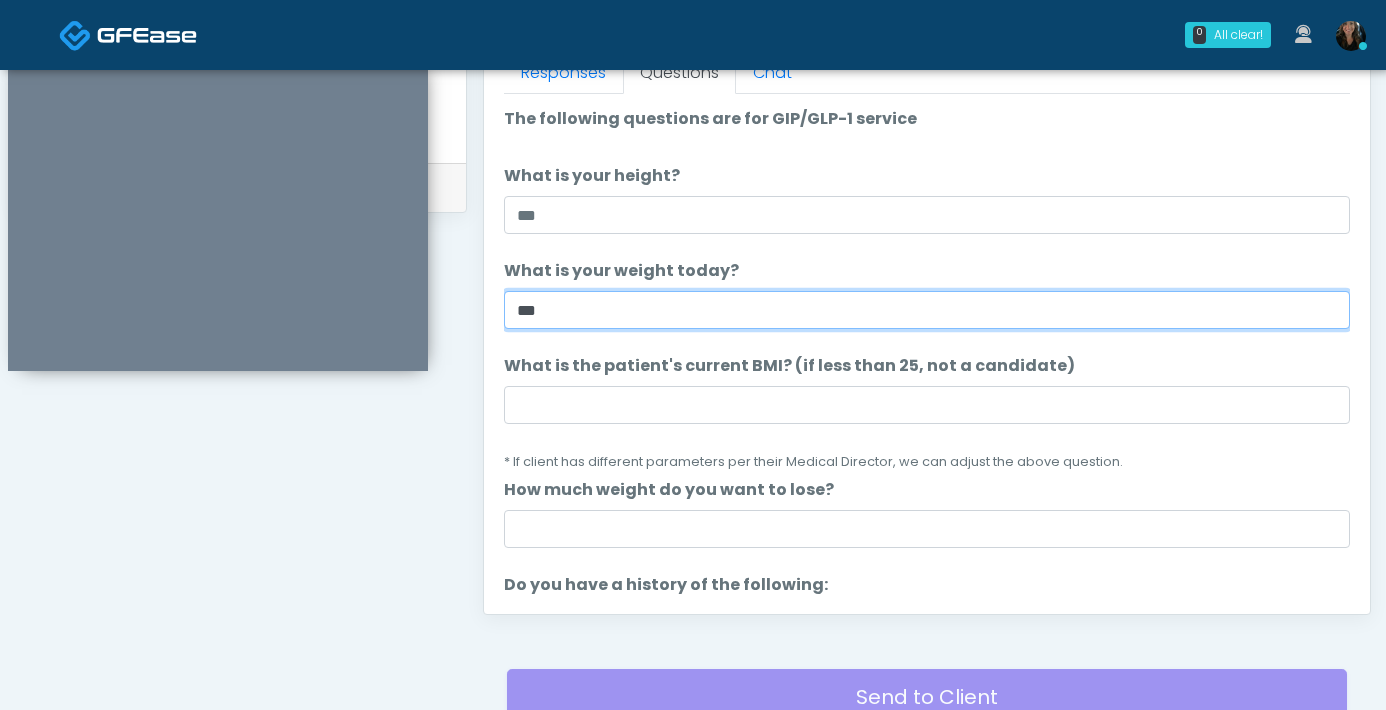 type on "***" 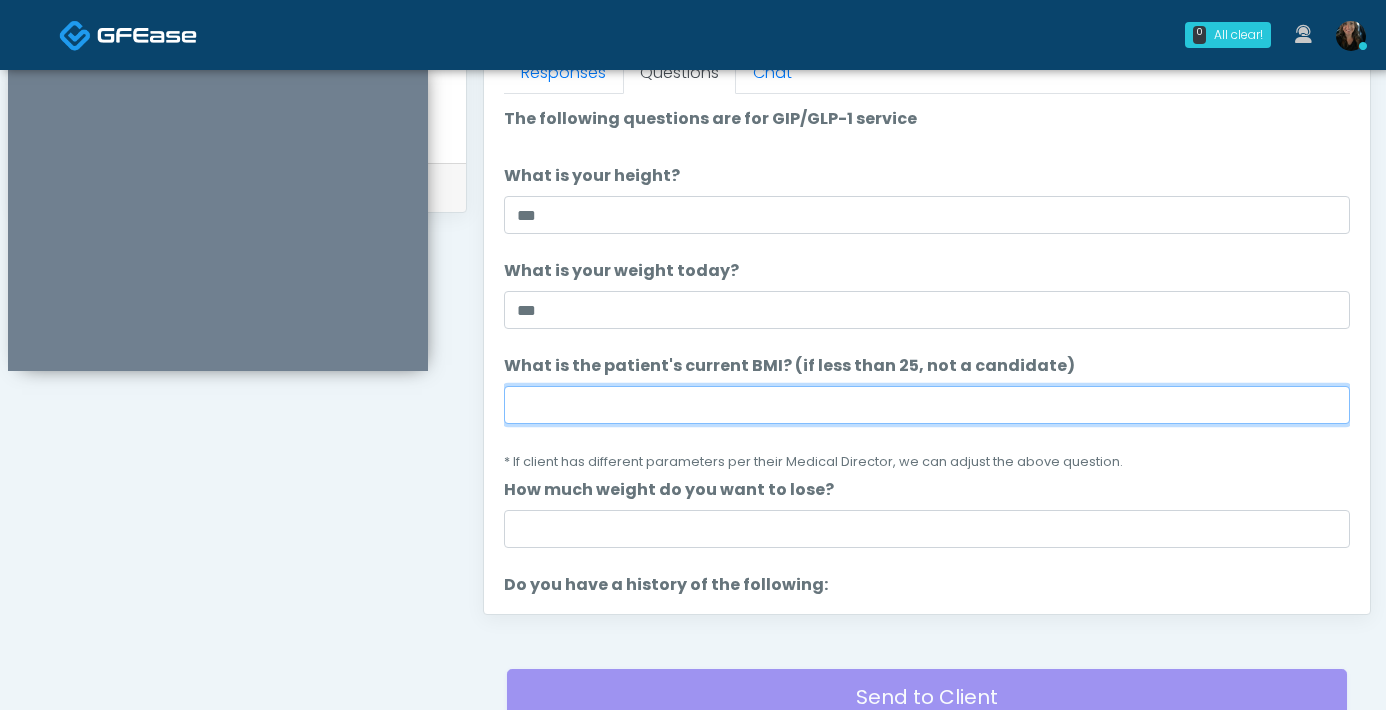 drag, startPoint x: 662, startPoint y: 406, endPoint x: 662, endPoint y: 392, distance: 14 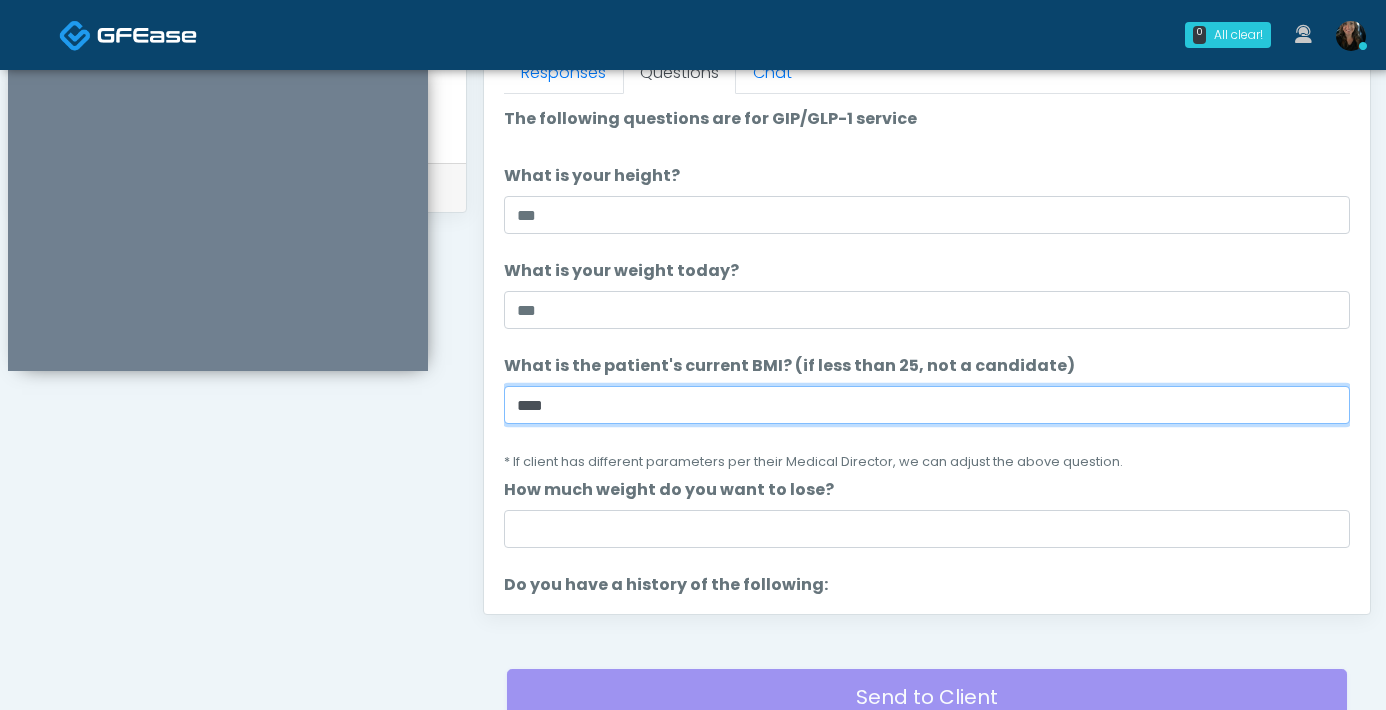 type on "****" 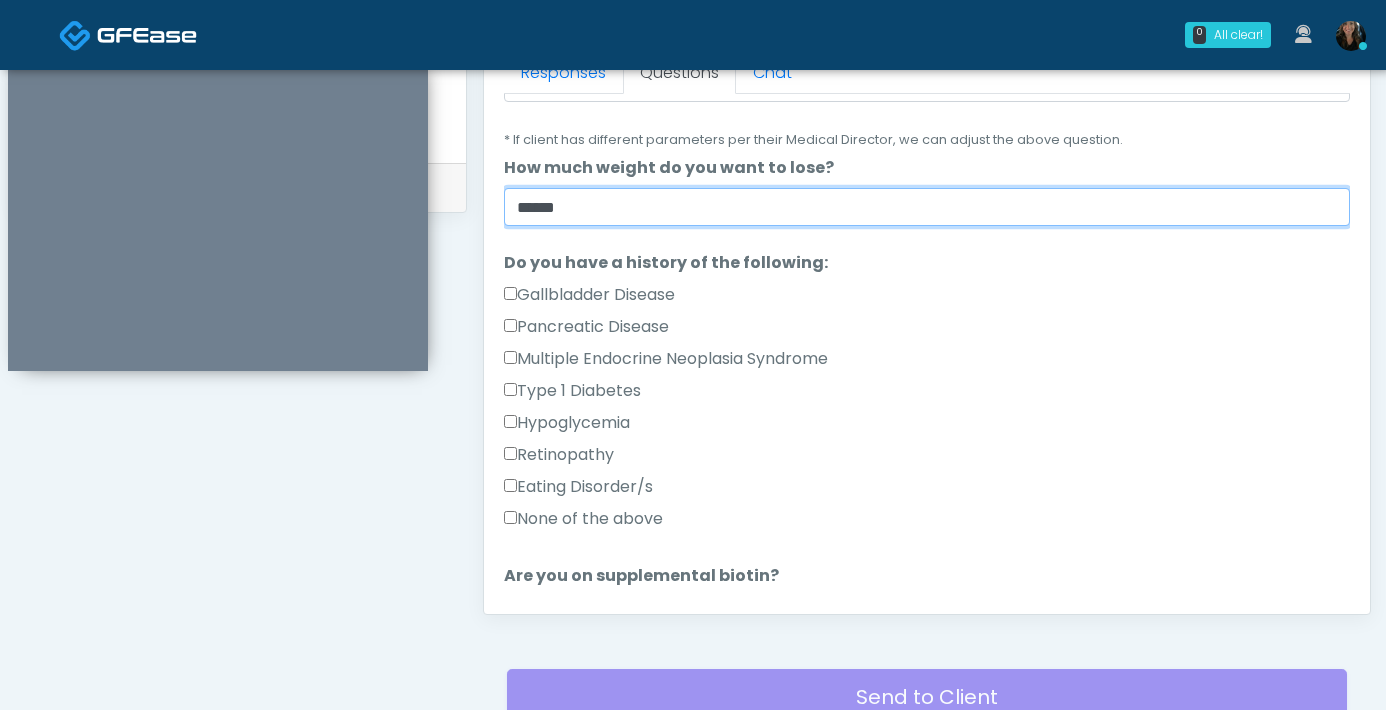 scroll, scrollTop: 323, scrollLeft: 0, axis: vertical 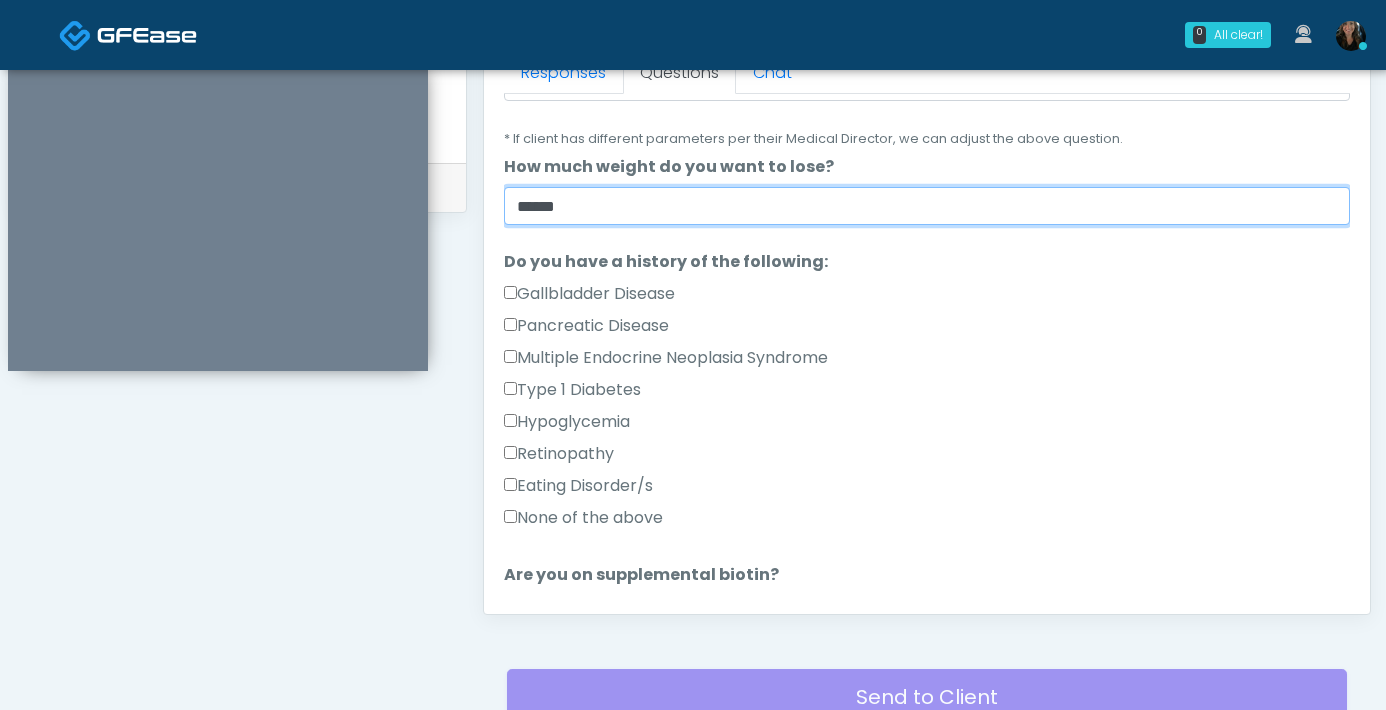 type on "******" 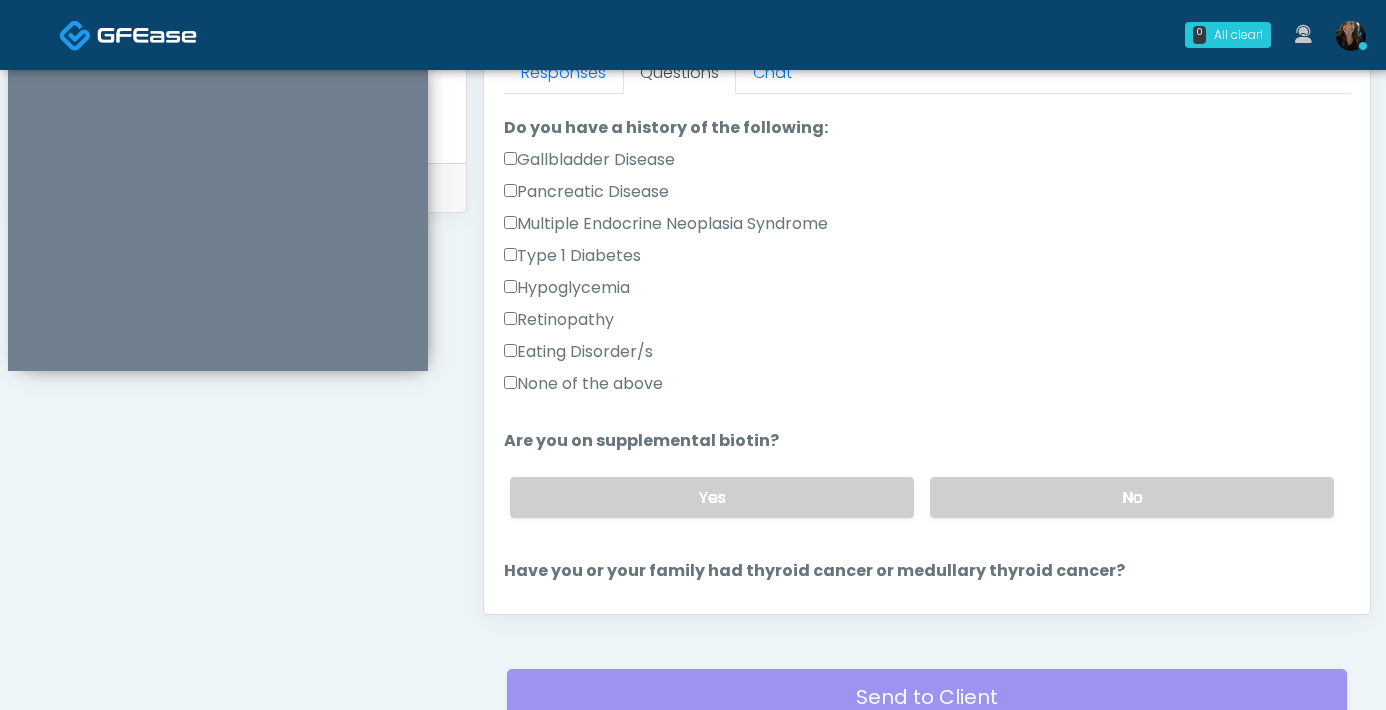 scroll, scrollTop: 551, scrollLeft: 0, axis: vertical 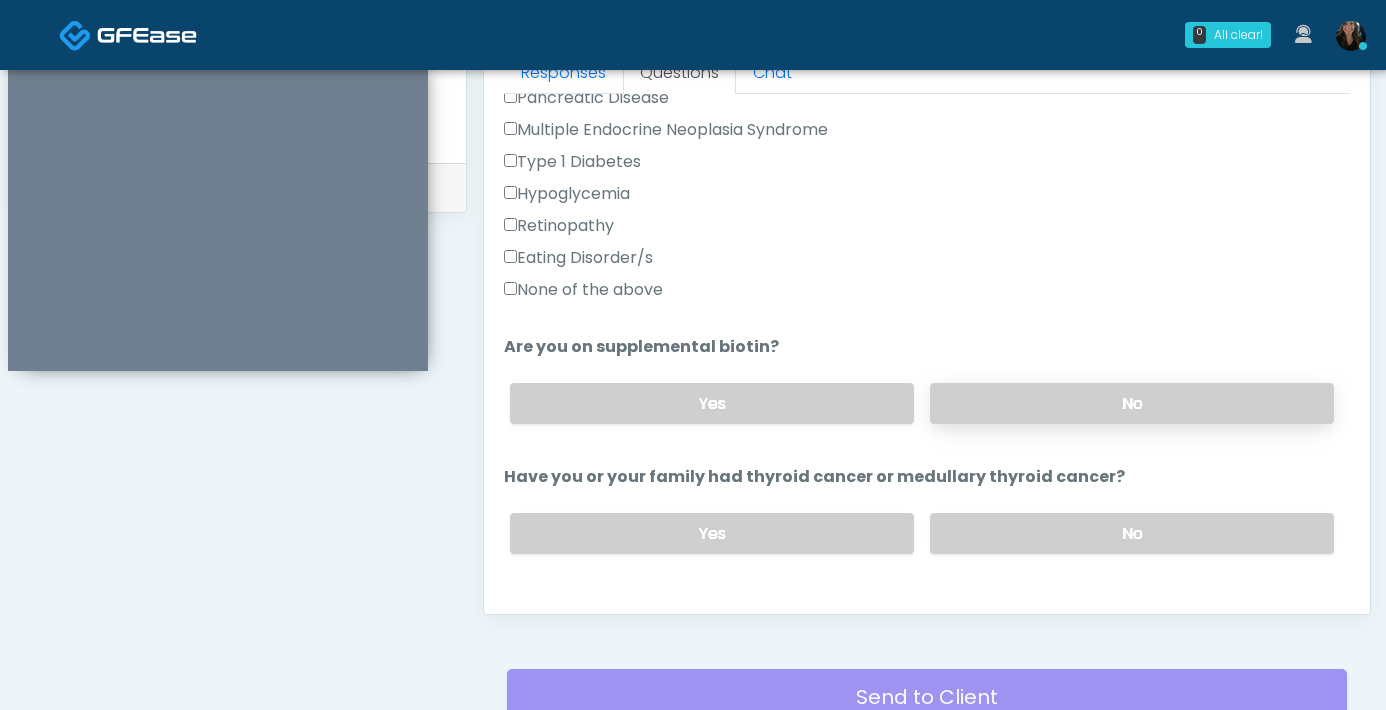 click on "No" at bounding box center [1132, 403] 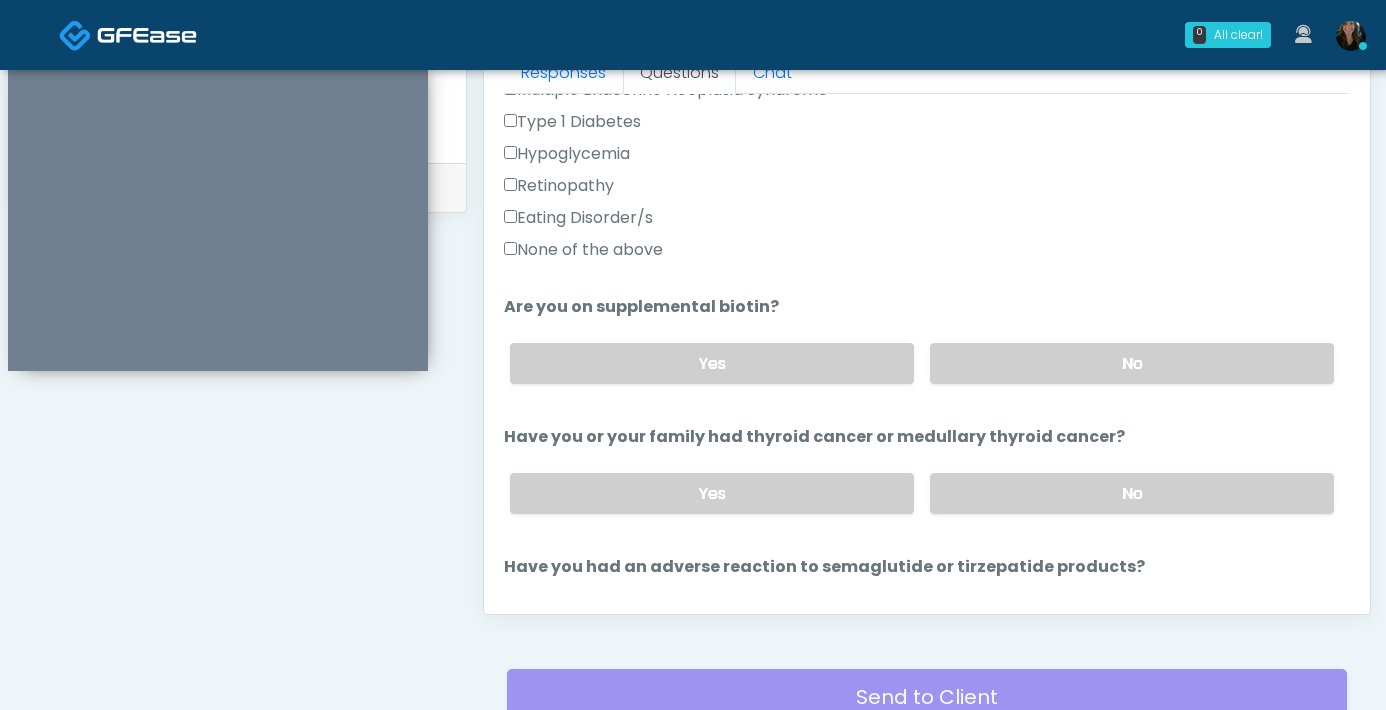 scroll, scrollTop: 592, scrollLeft: 0, axis: vertical 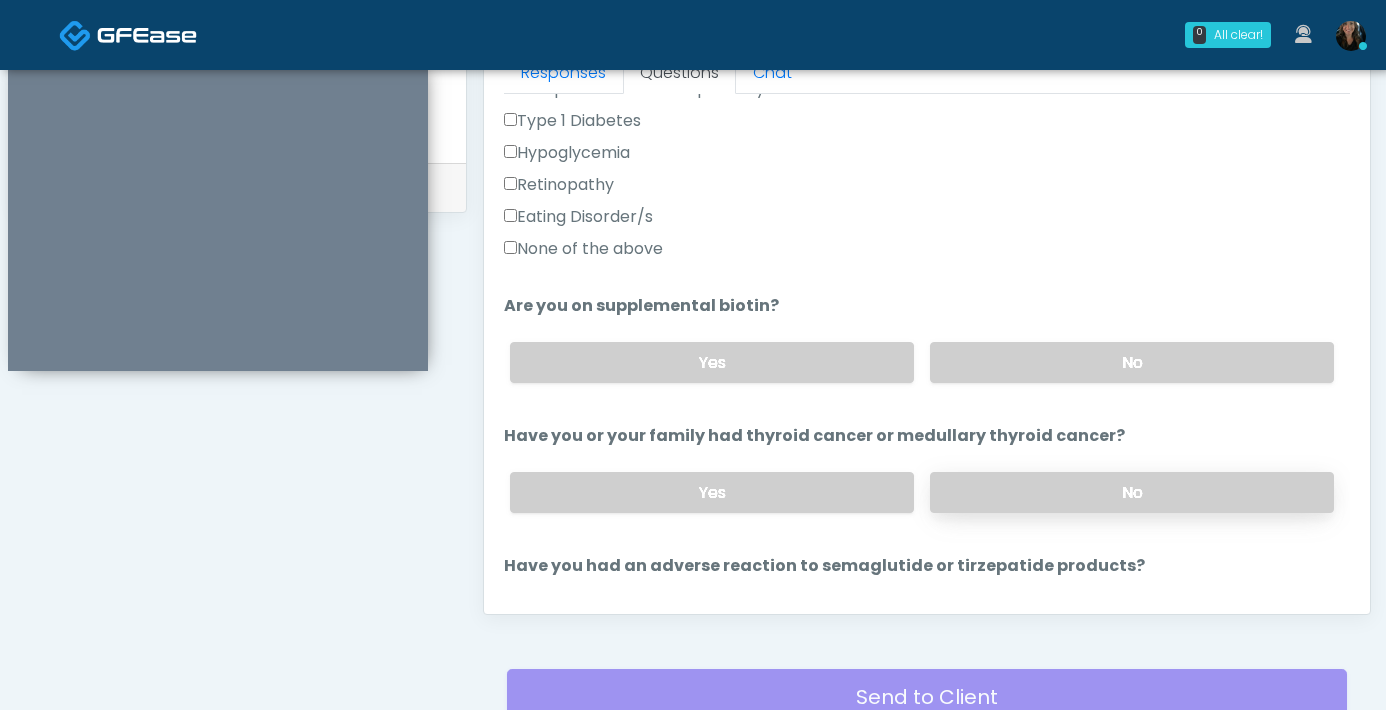click on "No" at bounding box center [1132, 492] 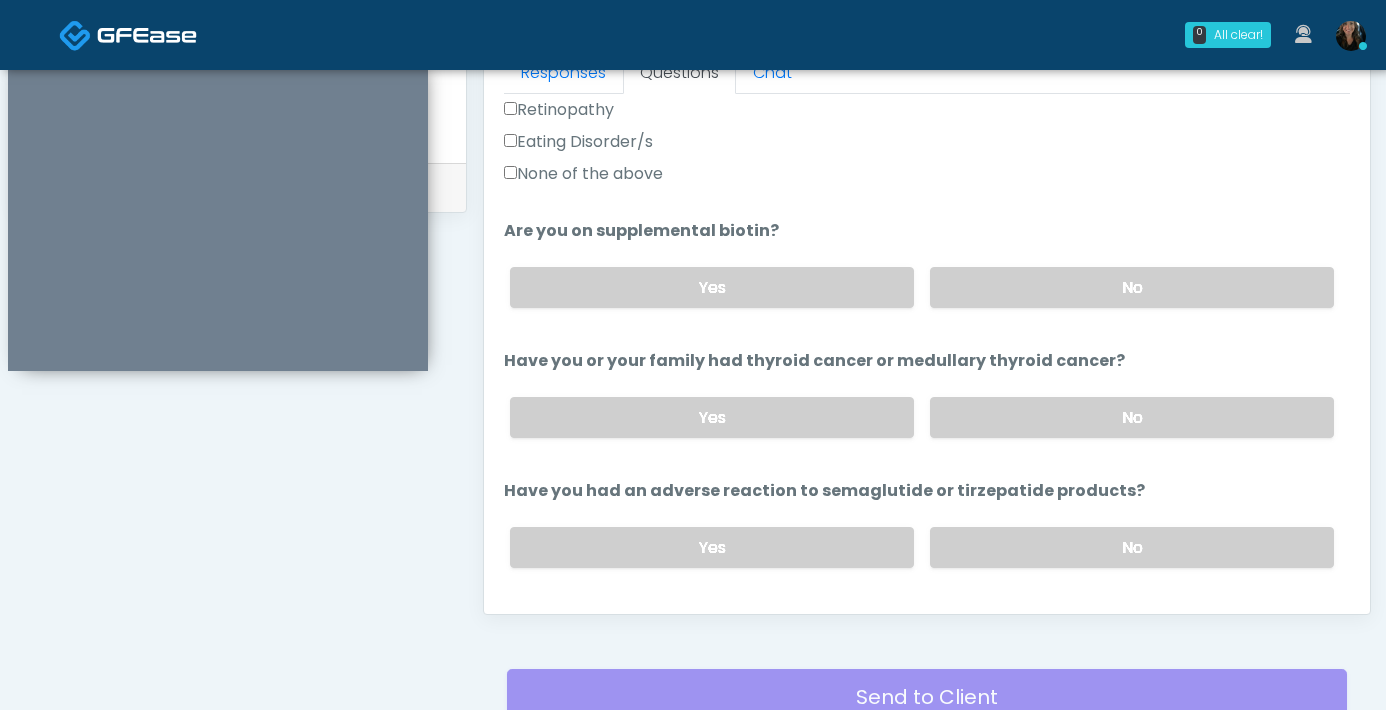 scroll, scrollTop: 769, scrollLeft: 0, axis: vertical 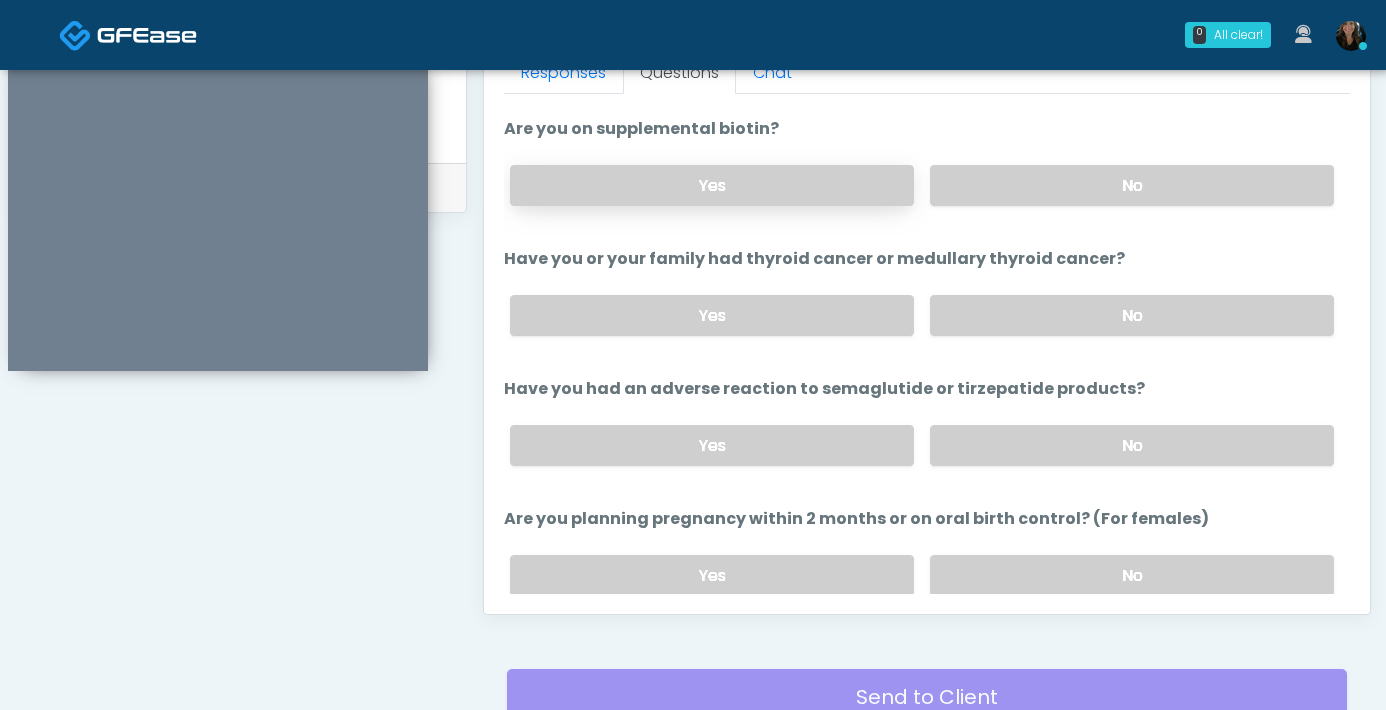 click on "Yes" at bounding box center [712, 185] 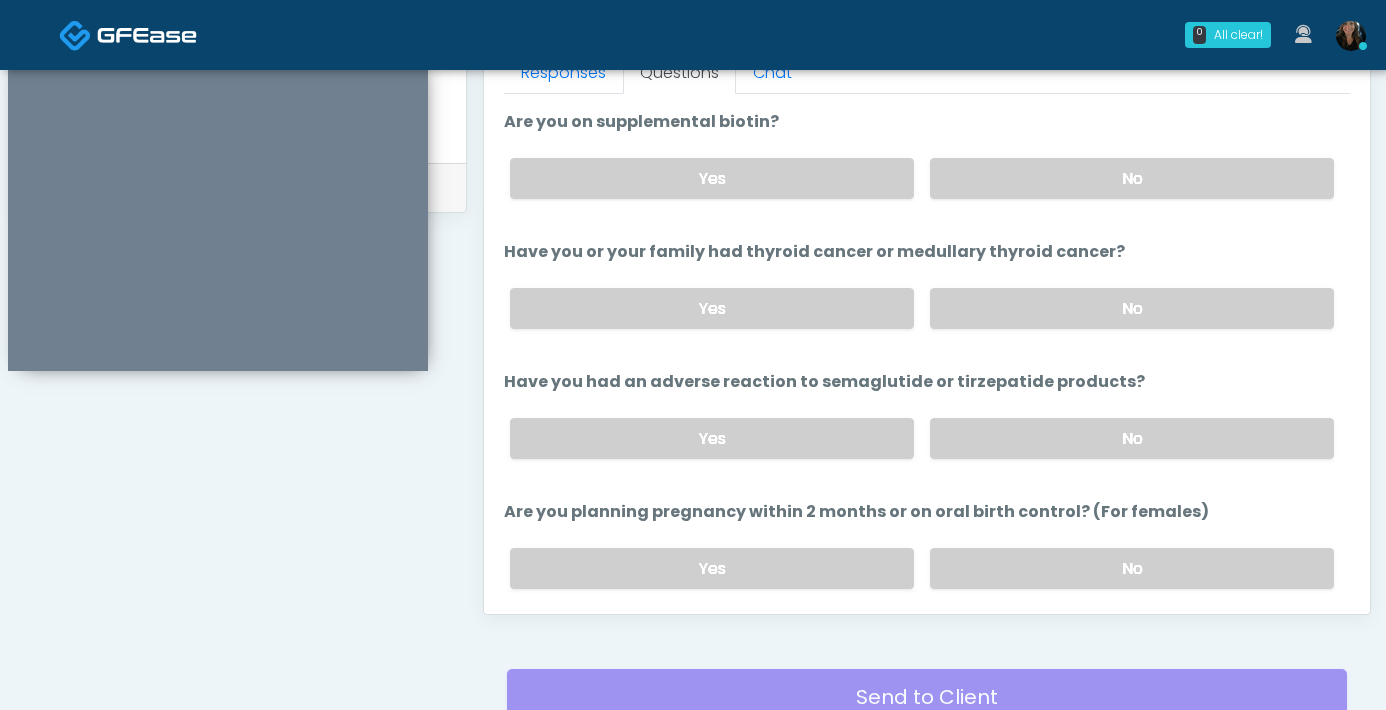 scroll, scrollTop: 777, scrollLeft: 0, axis: vertical 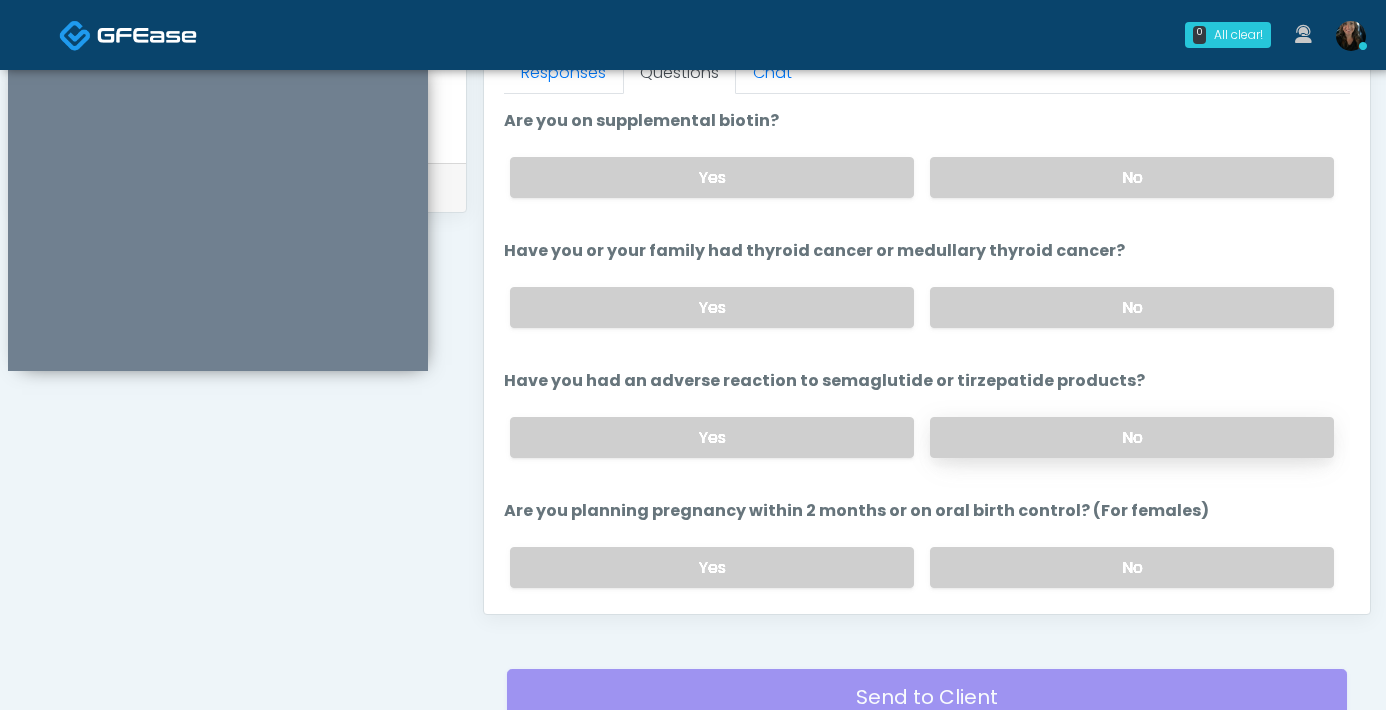 click on "No" at bounding box center [1132, 437] 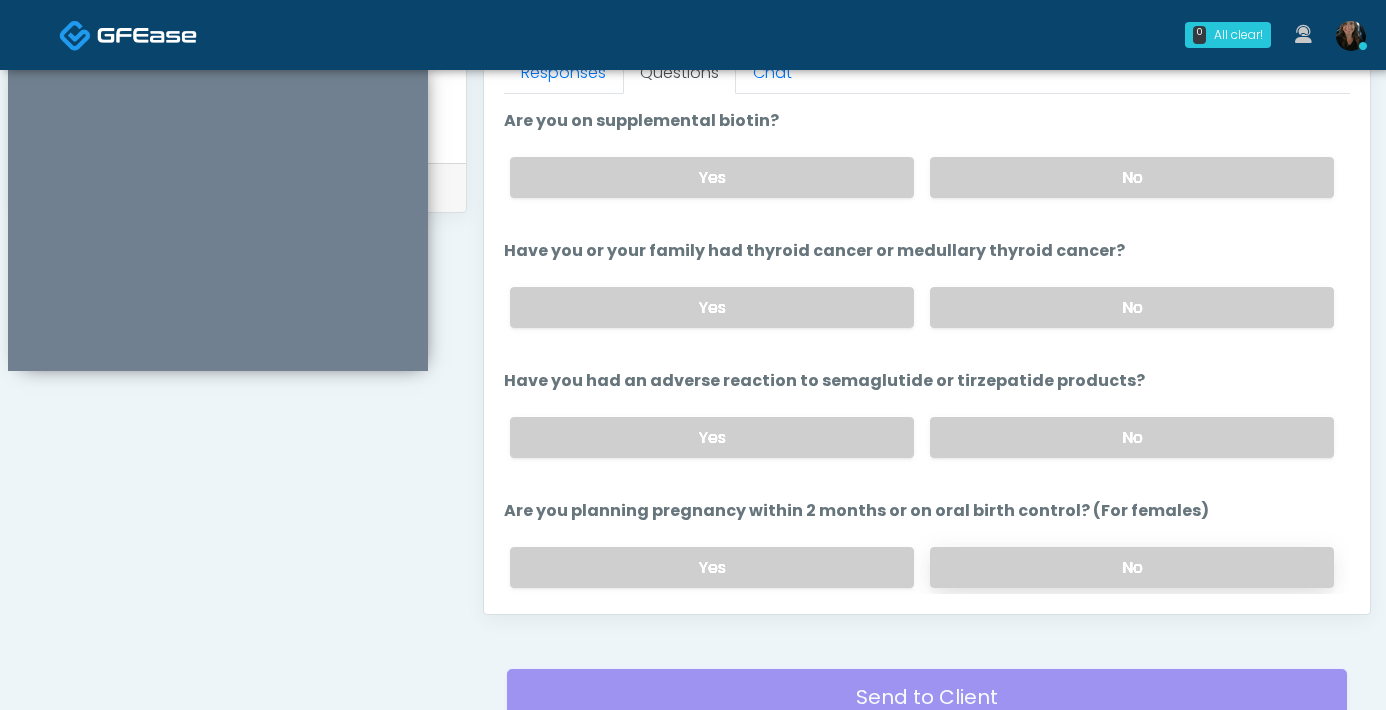 click on "No" at bounding box center (1132, 567) 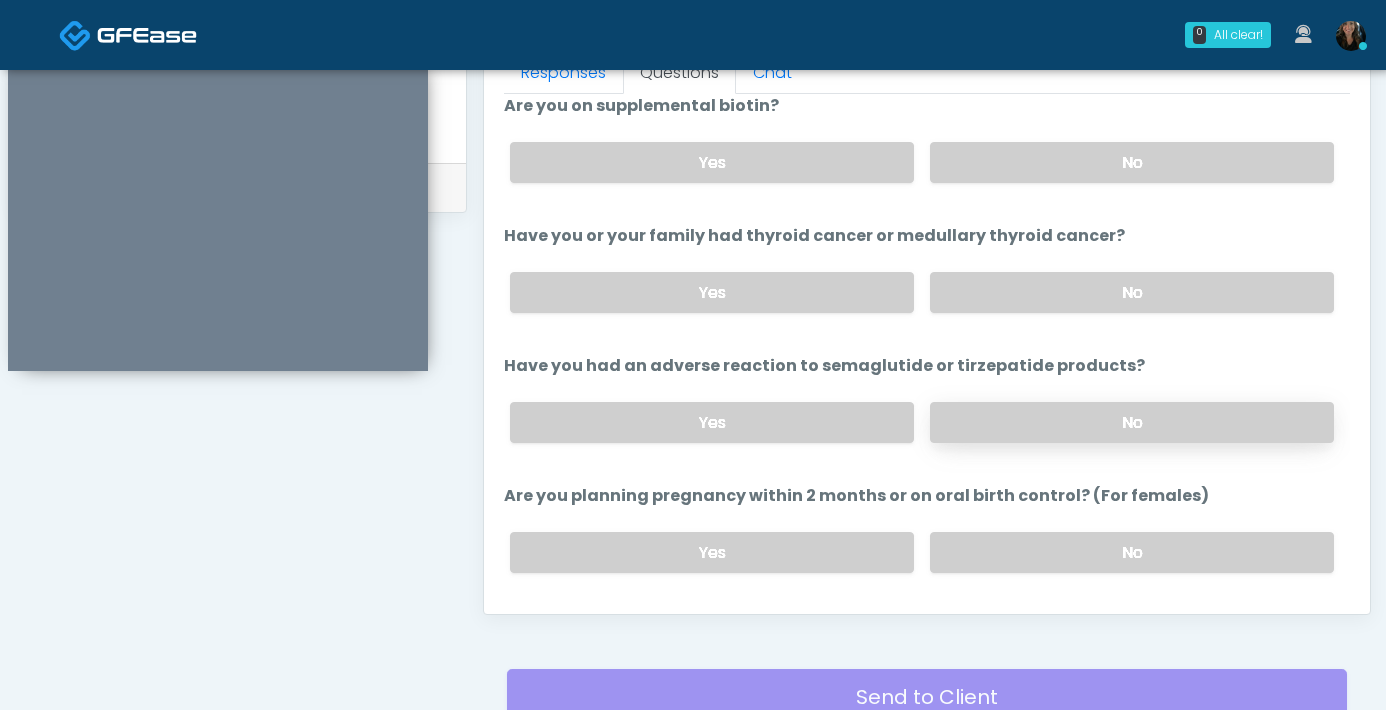 scroll, scrollTop: 796, scrollLeft: 0, axis: vertical 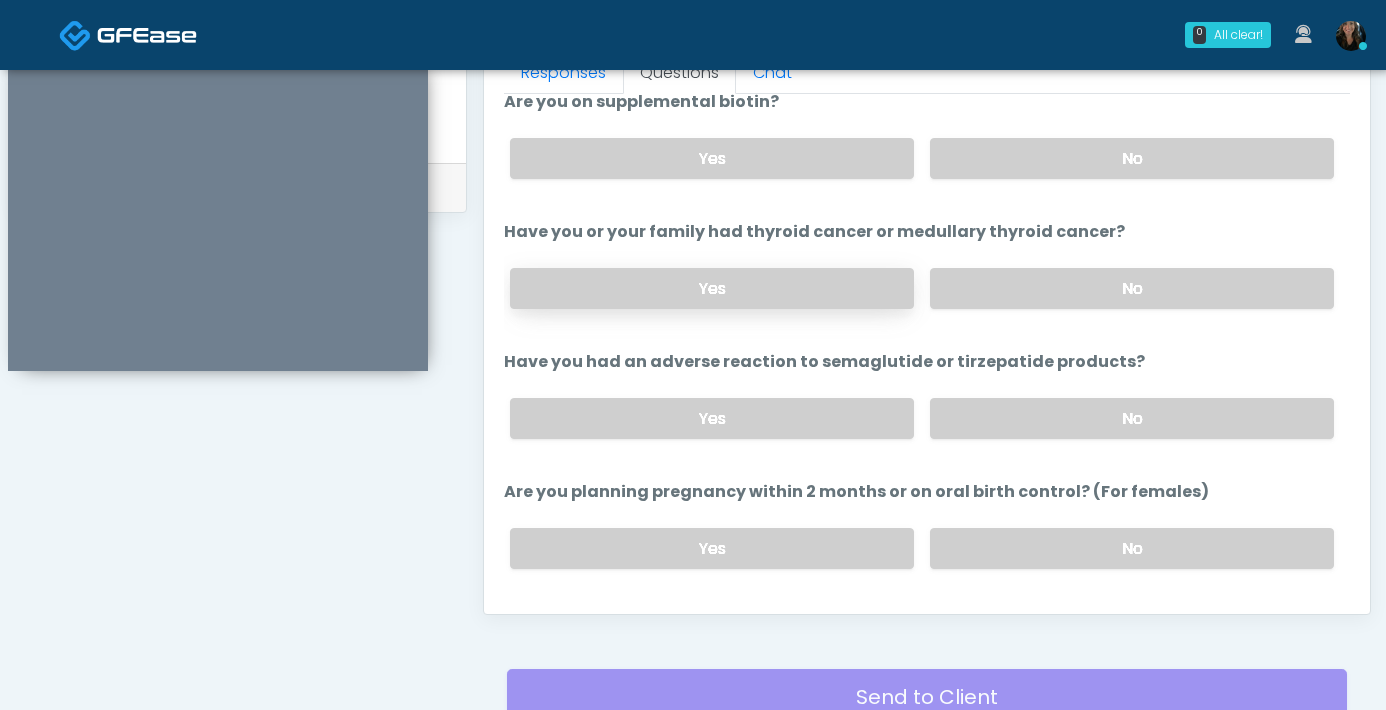click on "Yes" at bounding box center [712, 288] 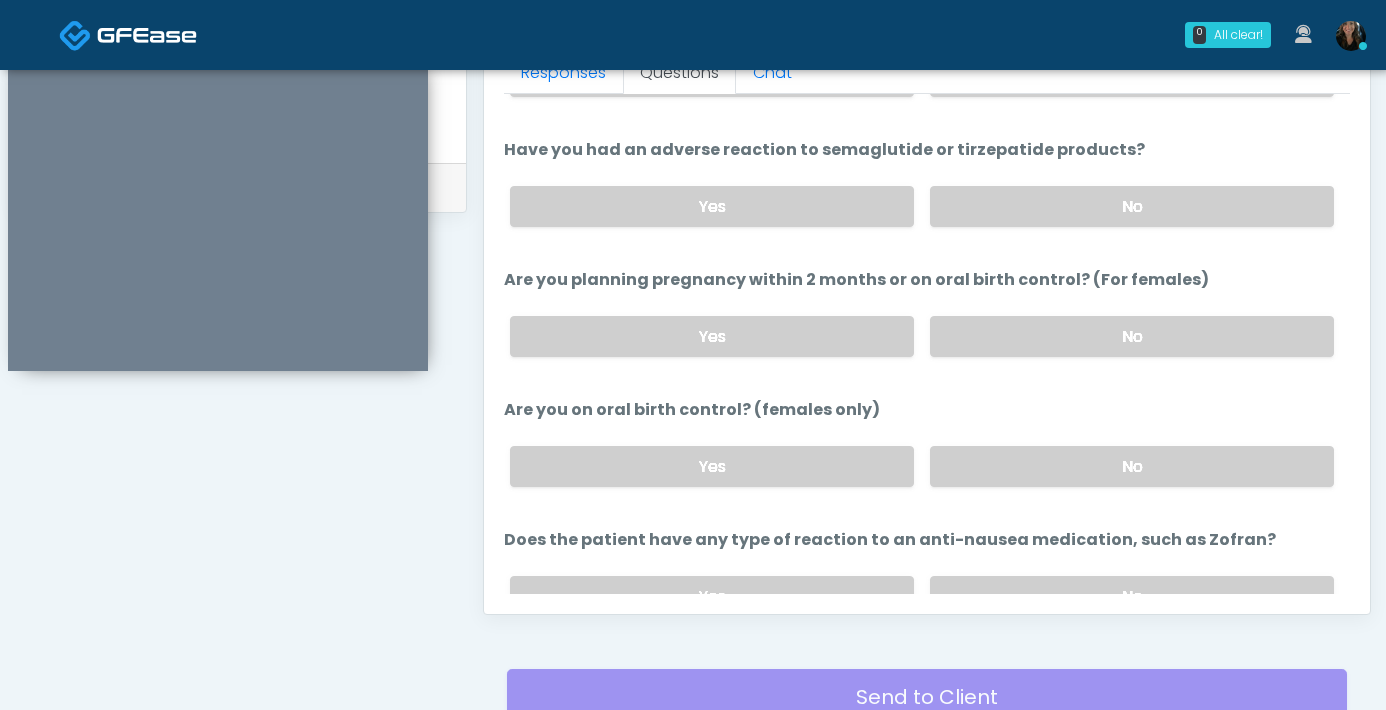 scroll, scrollTop: 1015, scrollLeft: 0, axis: vertical 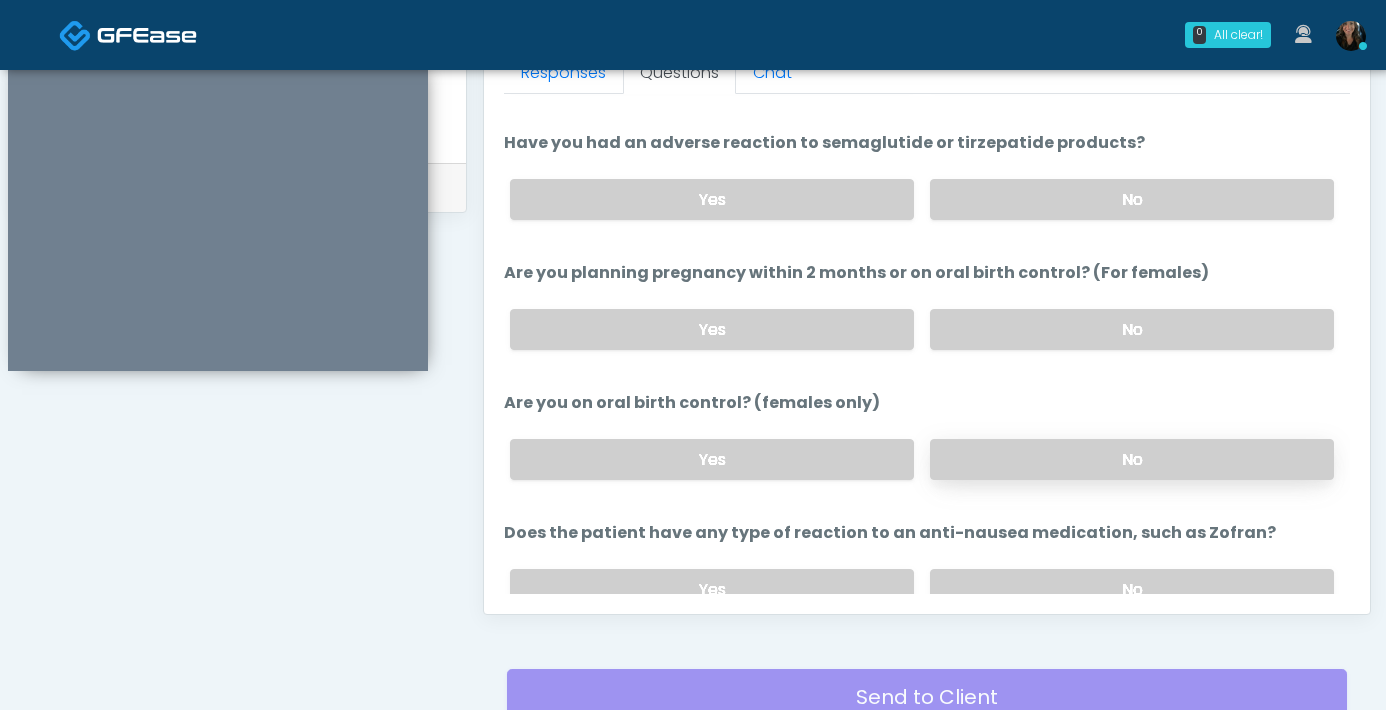 click on "No" at bounding box center (1132, 459) 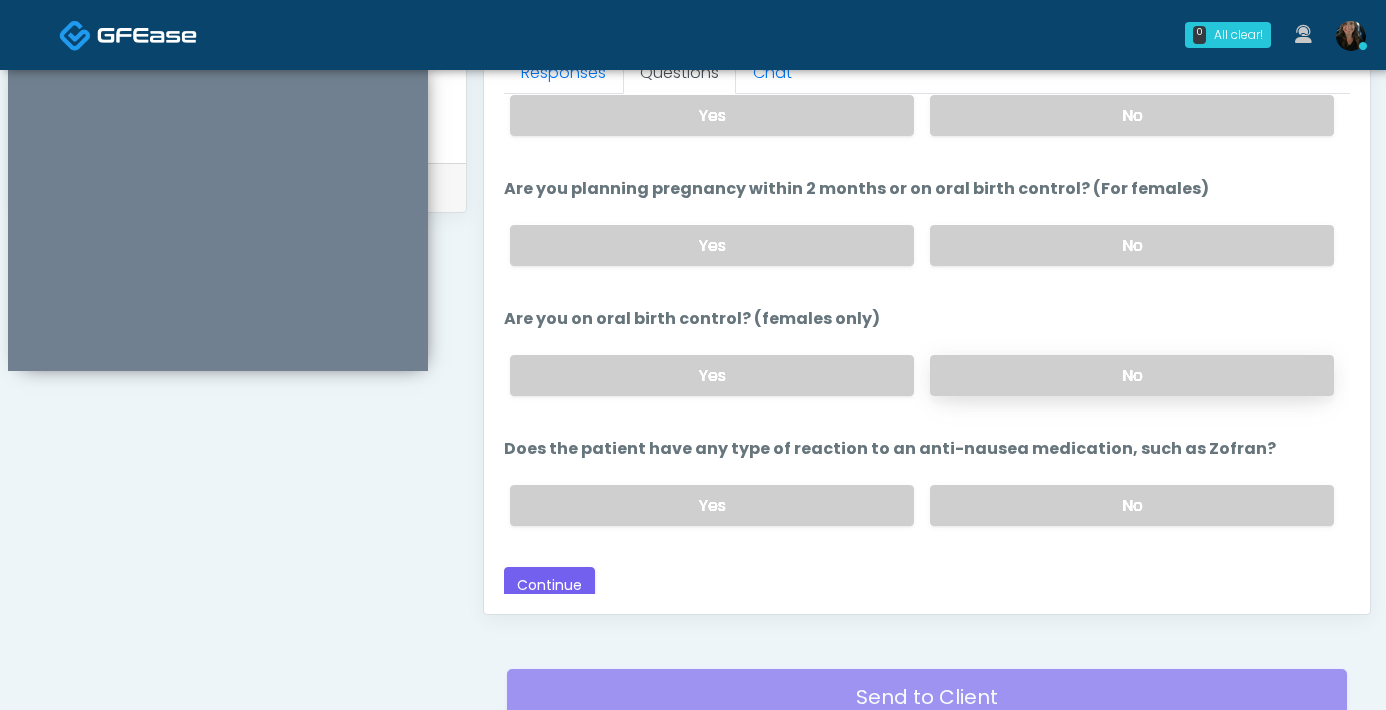 scroll, scrollTop: 1103, scrollLeft: 0, axis: vertical 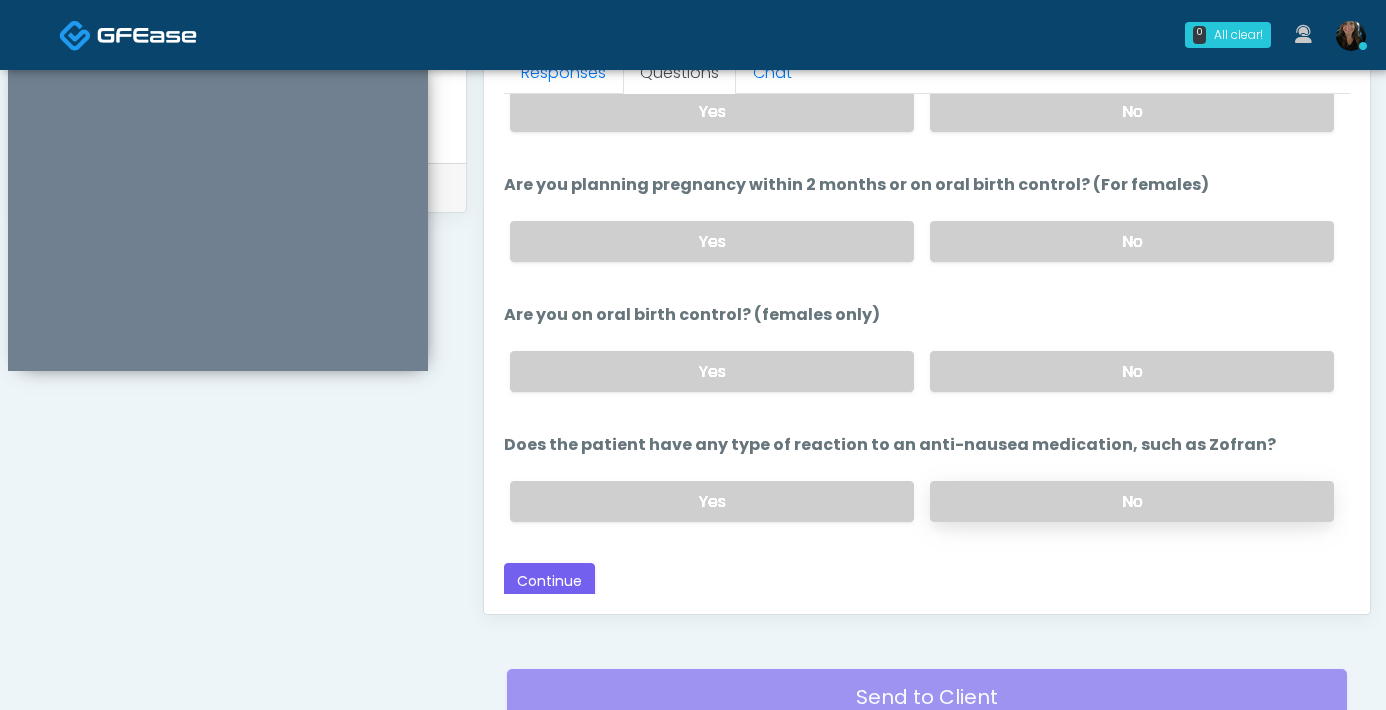 click on "No" at bounding box center (1132, 501) 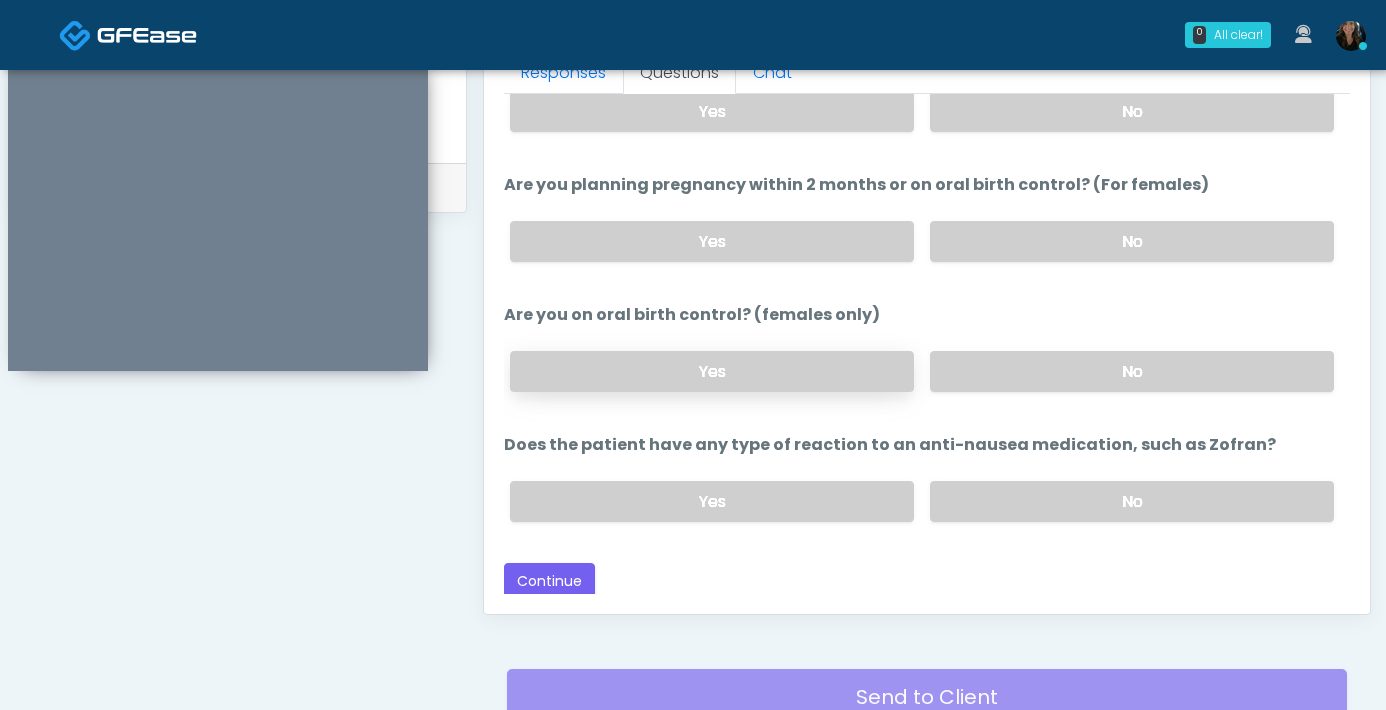 click on "Yes" at bounding box center [712, 371] 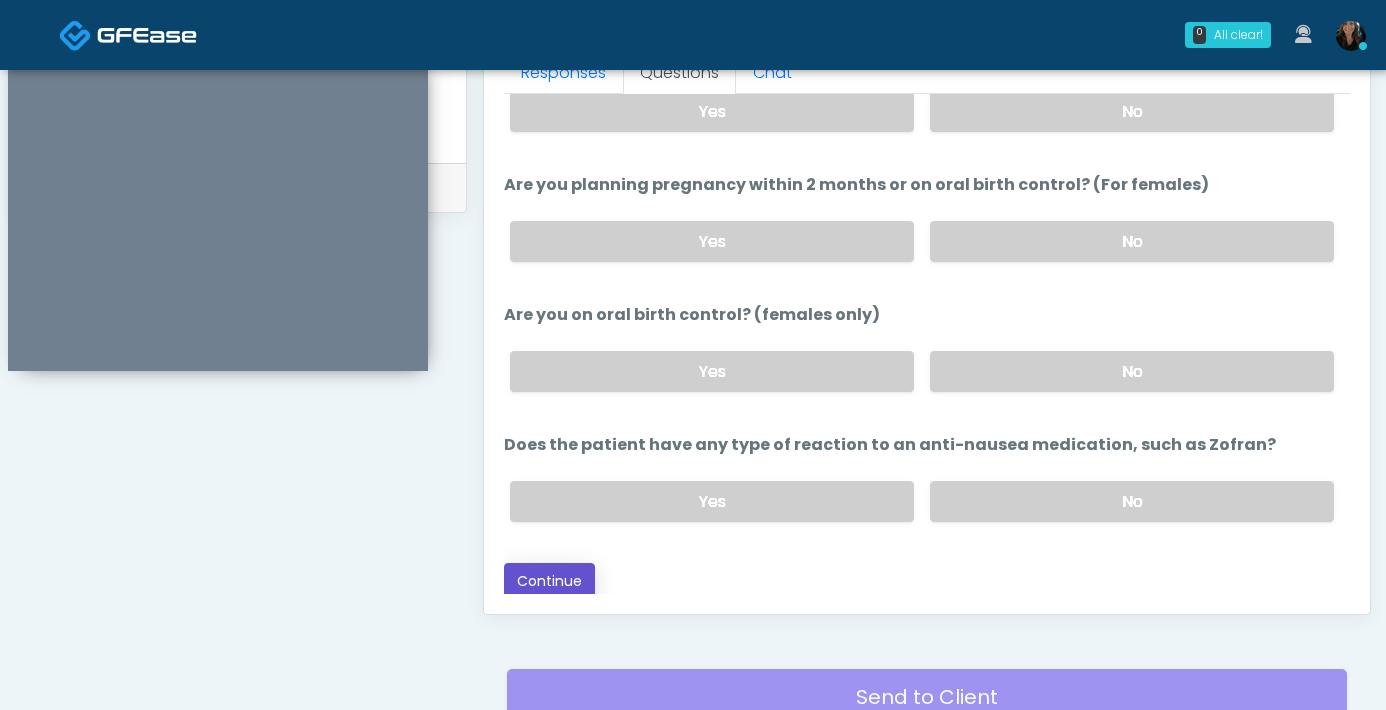 click on "Continue" at bounding box center (549, 581) 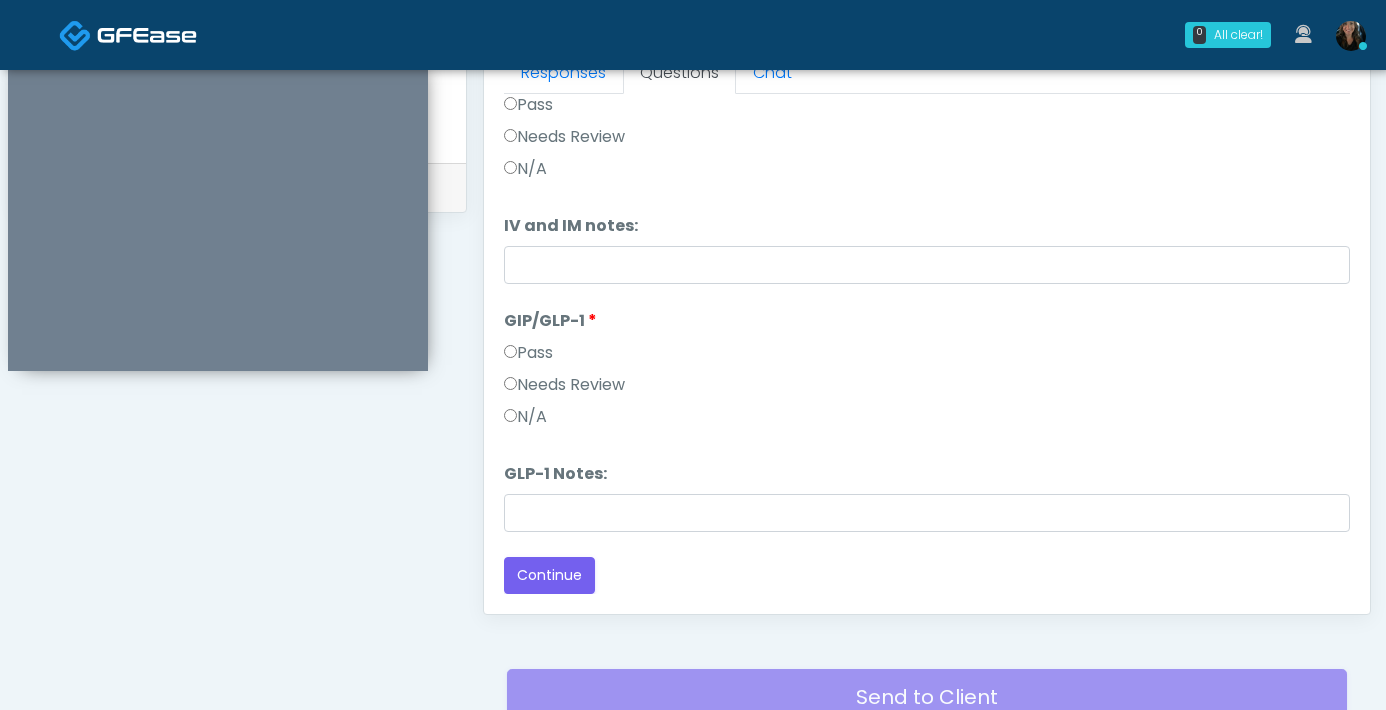 scroll, scrollTop: 1085, scrollLeft: 0, axis: vertical 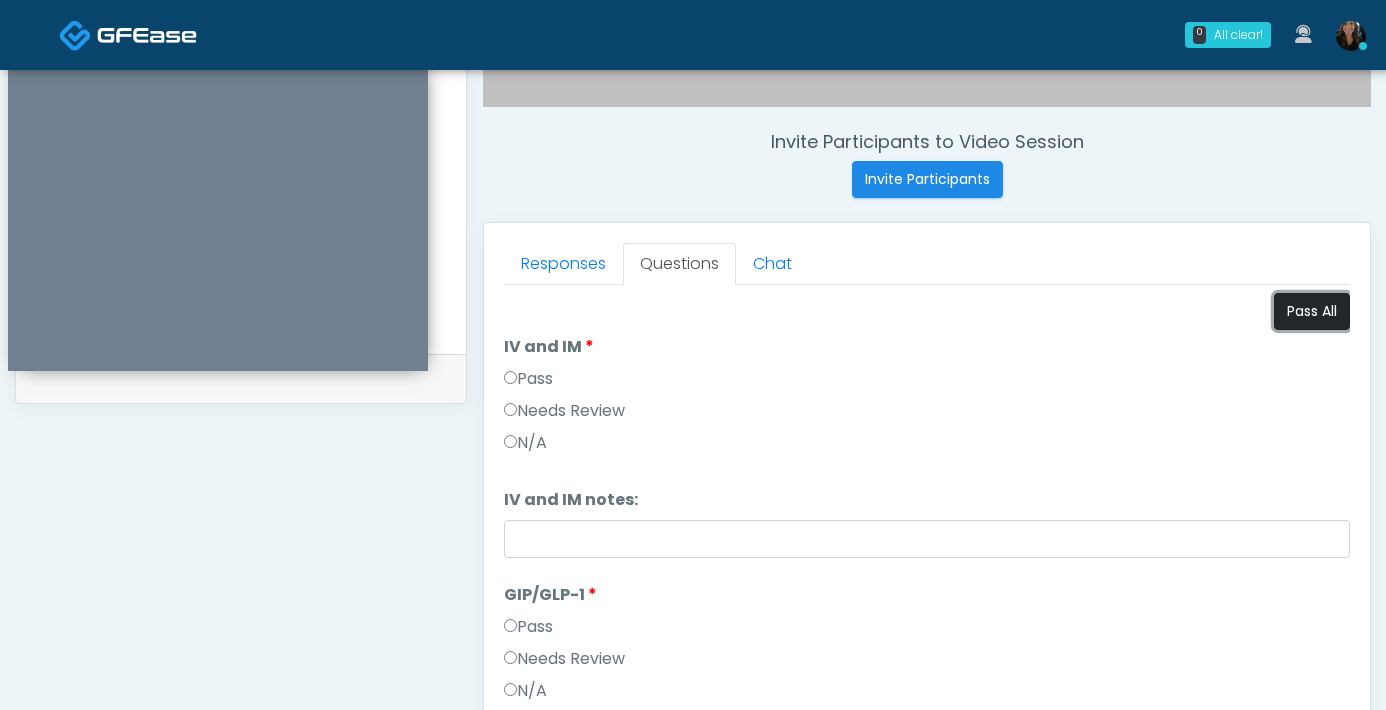 click on "Pass All" at bounding box center [1312, 311] 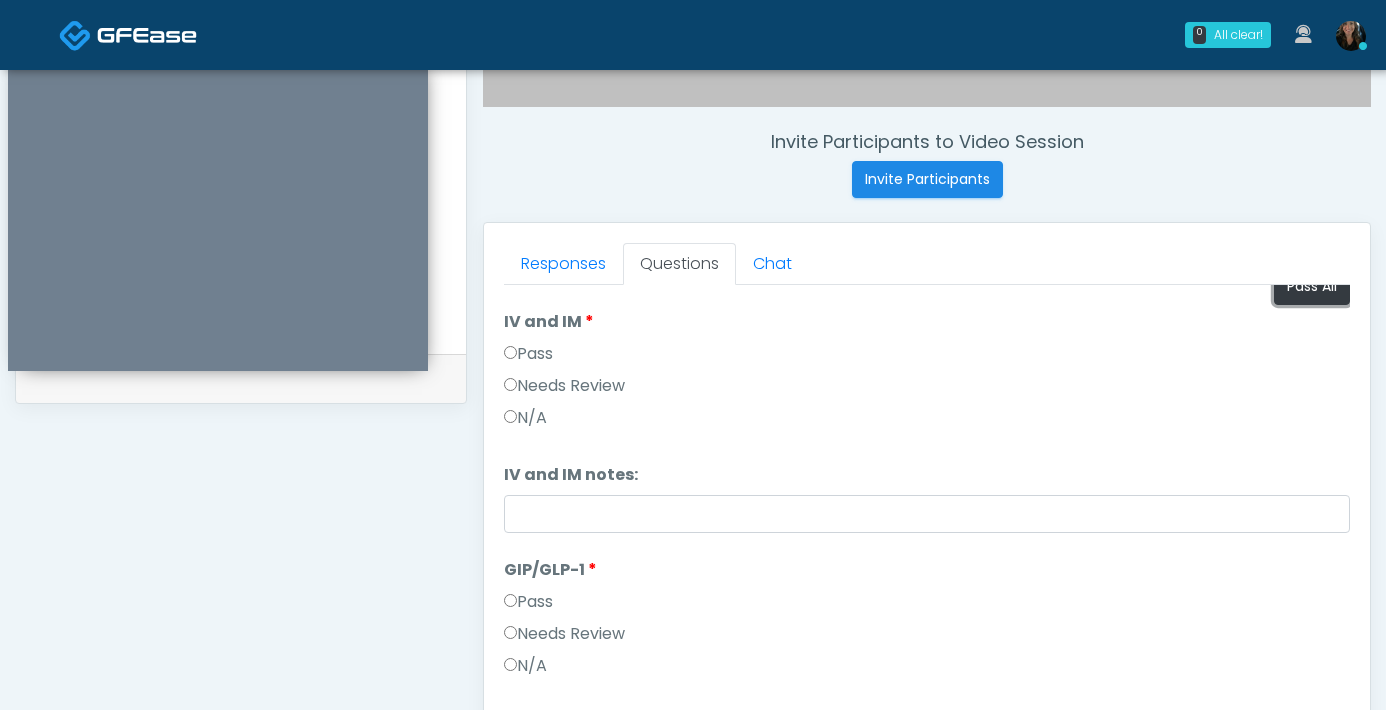 scroll, scrollTop: 83, scrollLeft: 0, axis: vertical 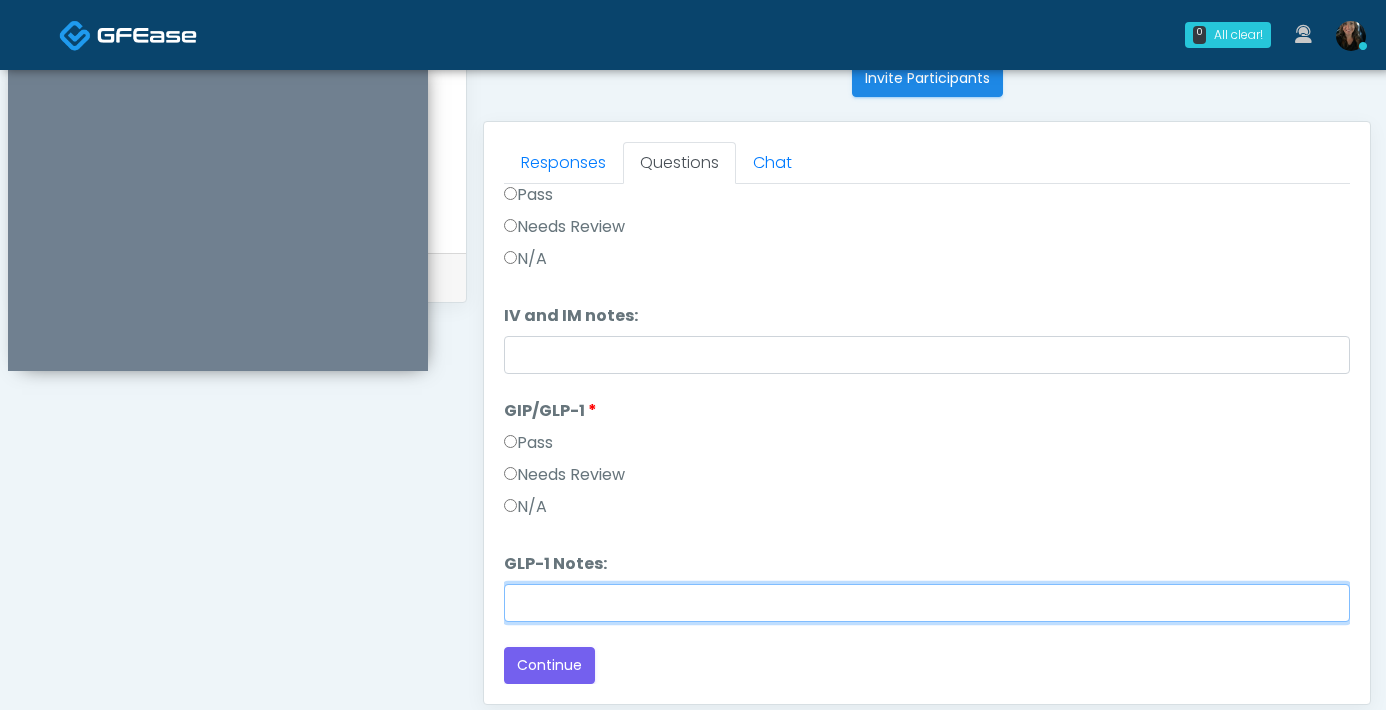 click on "GLP-1 Notes:" at bounding box center [927, 603] 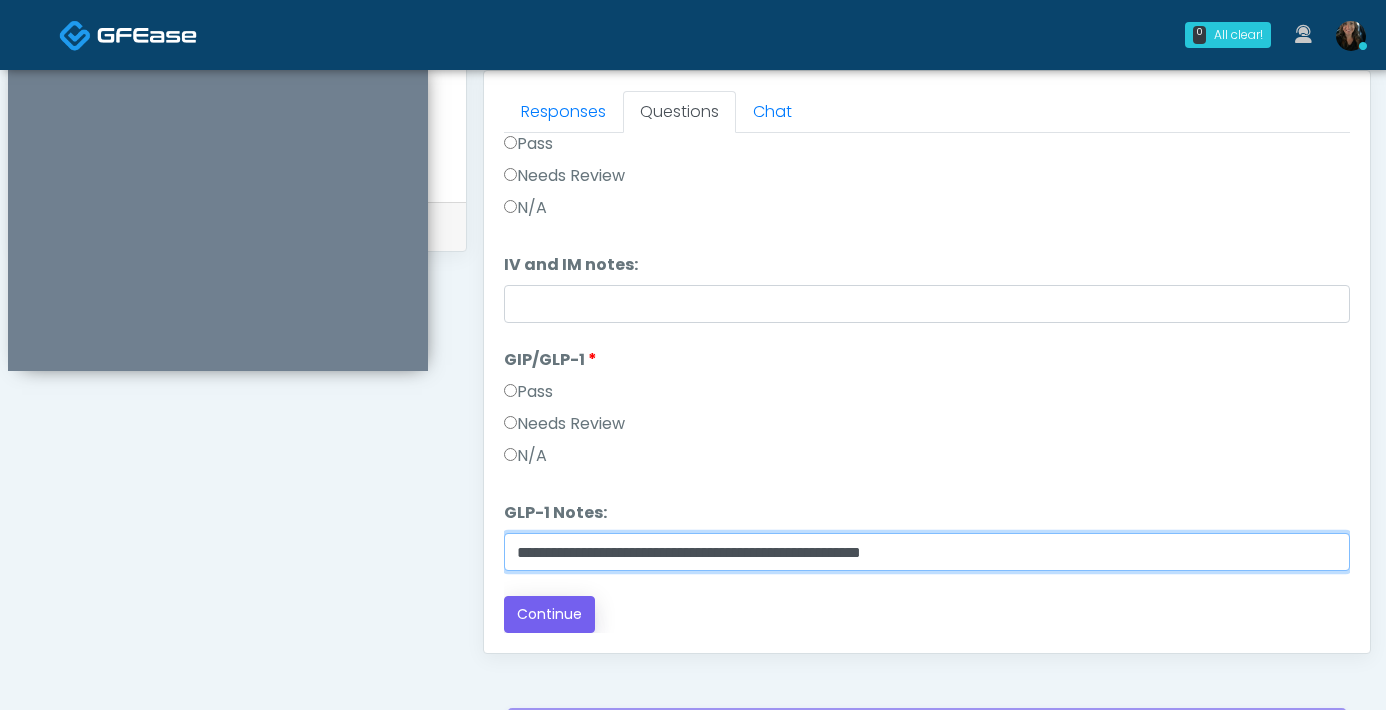 scroll, scrollTop: 989, scrollLeft: 0, axis: vertical 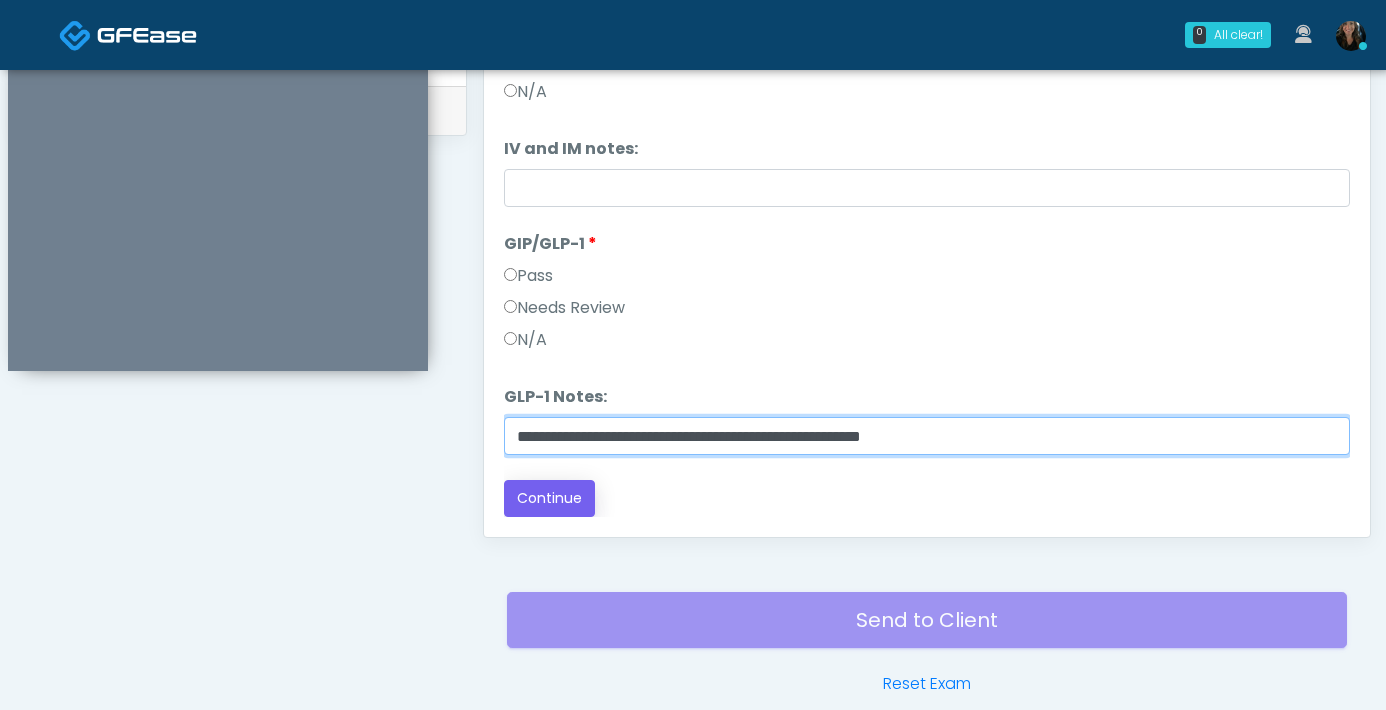 type on "**********" 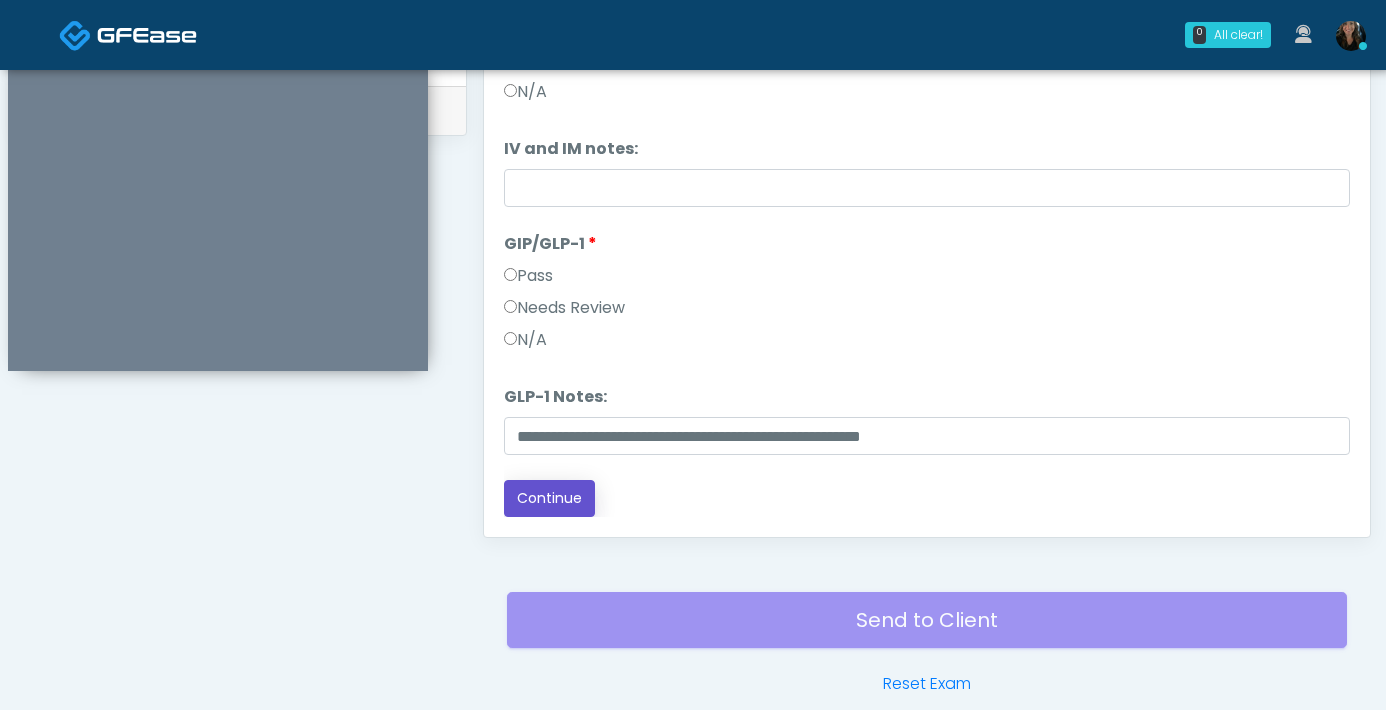 click on "Continue" at bounding box center (549, 498) 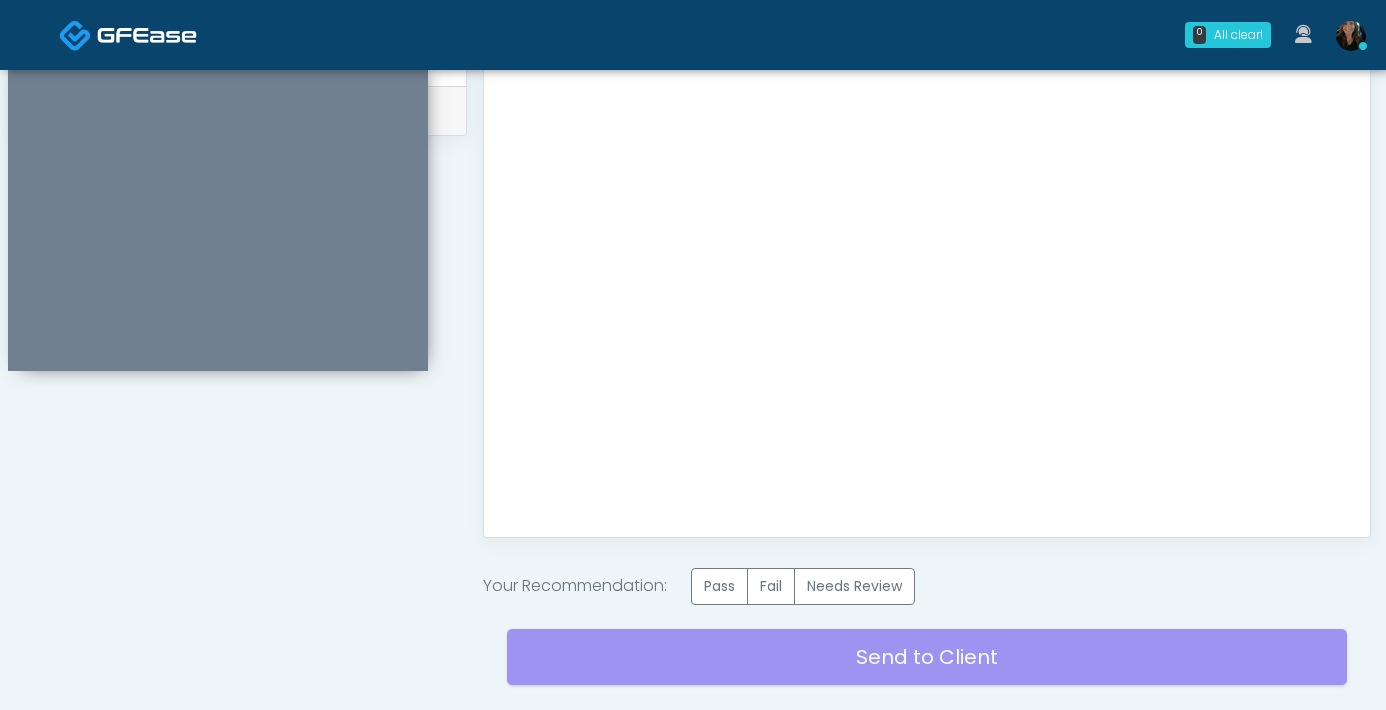 scroll, scrollTop: 0, scrollLeft: 0, axis: both 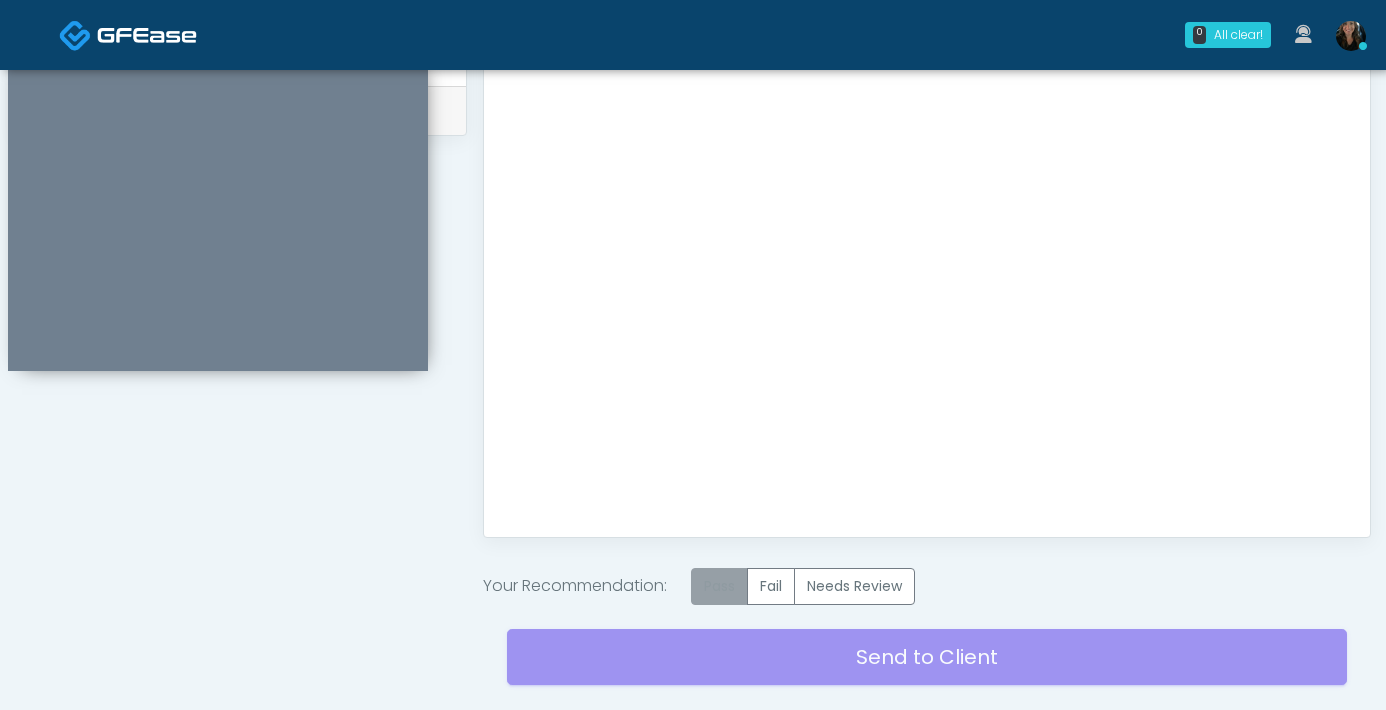 click on "Pass" at bounding box center [719, 586] 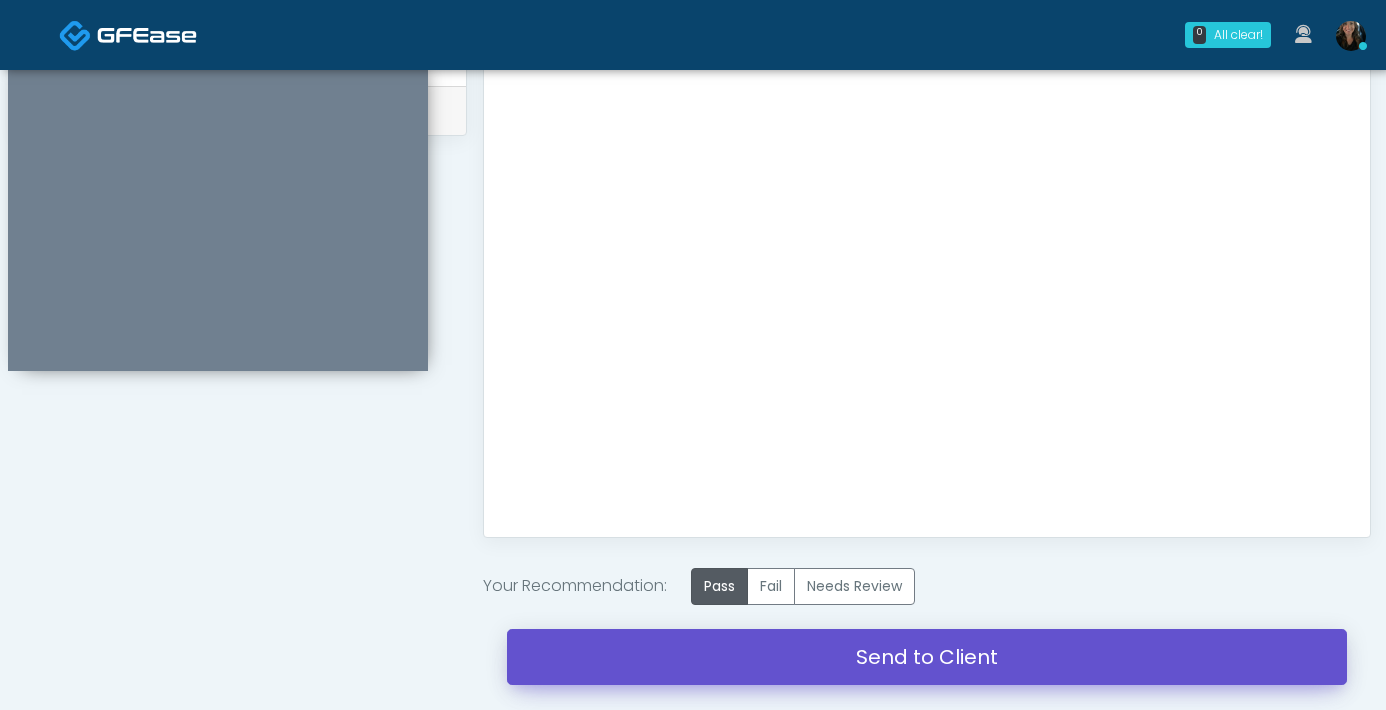 click on "Send to Client" at bounding box center [927, 657] 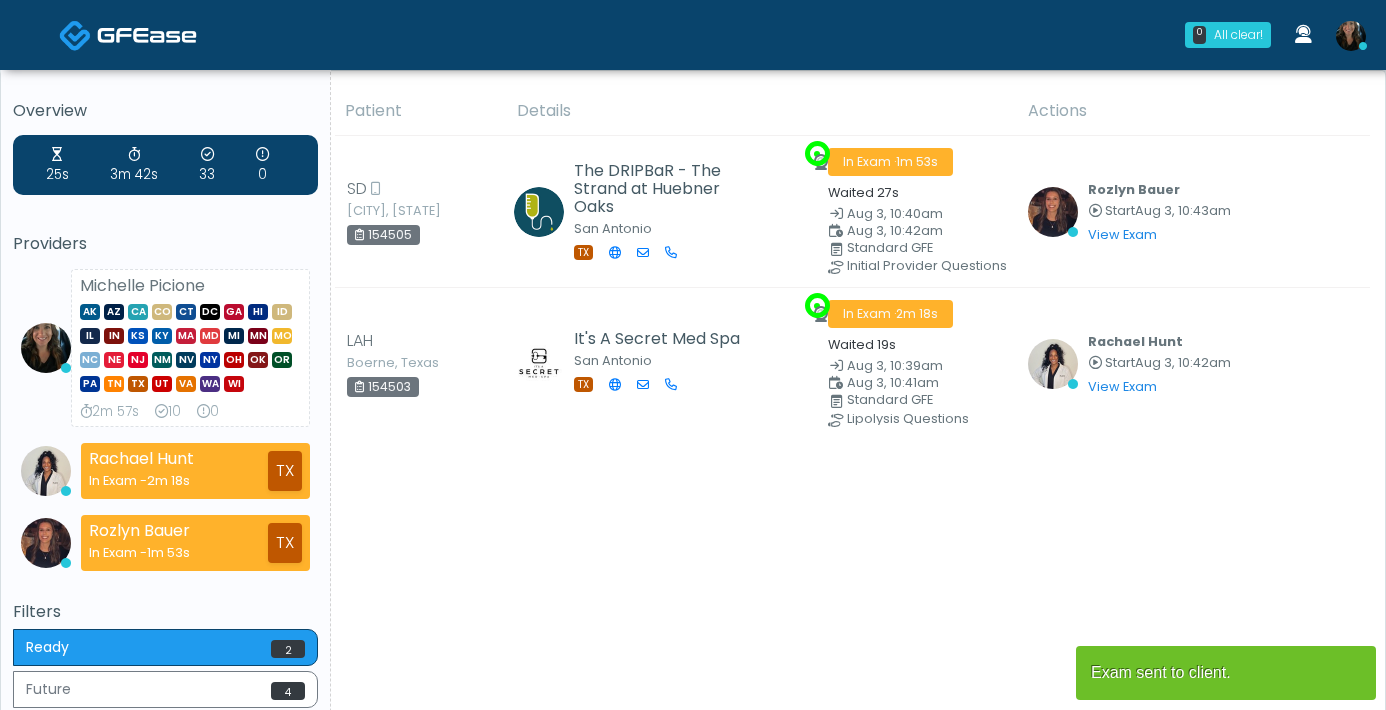 scroll, scrollTop: 0, scrollLeft: 0, axis: both 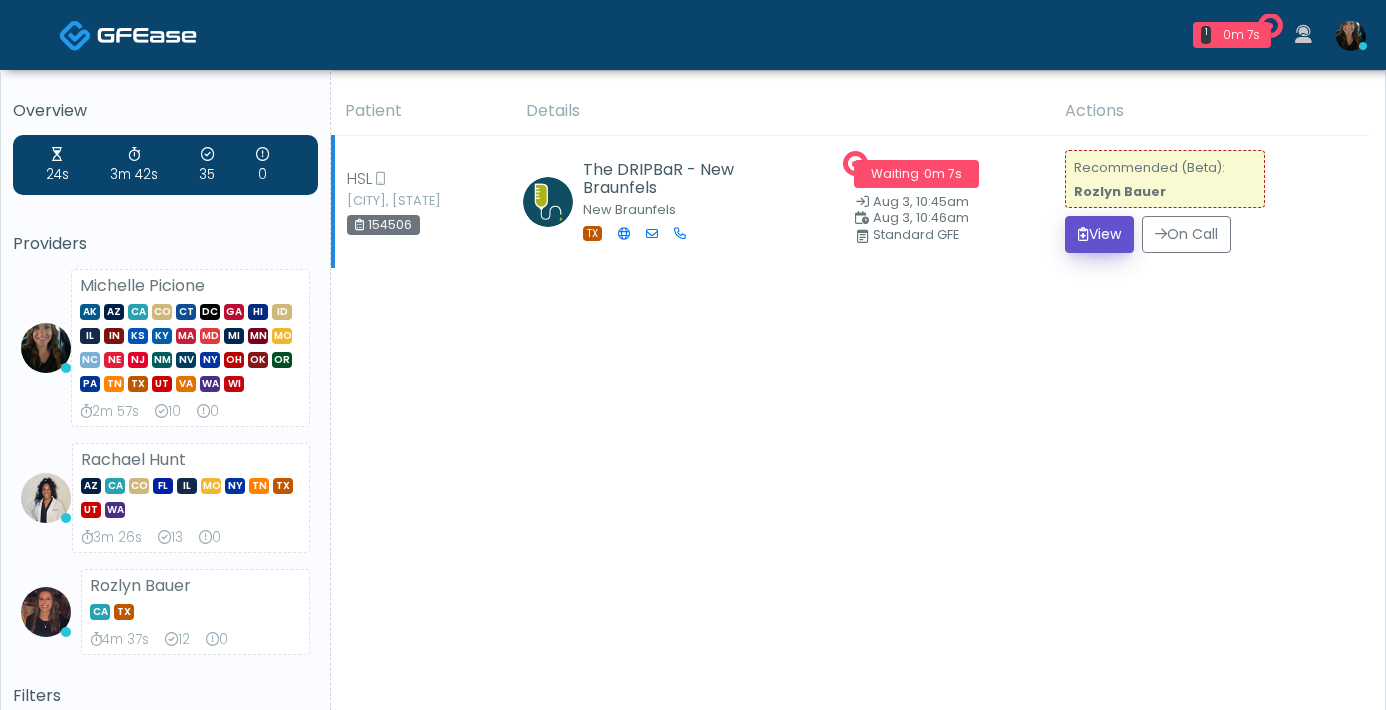 click on "View" at bounding box center [1099, 234] 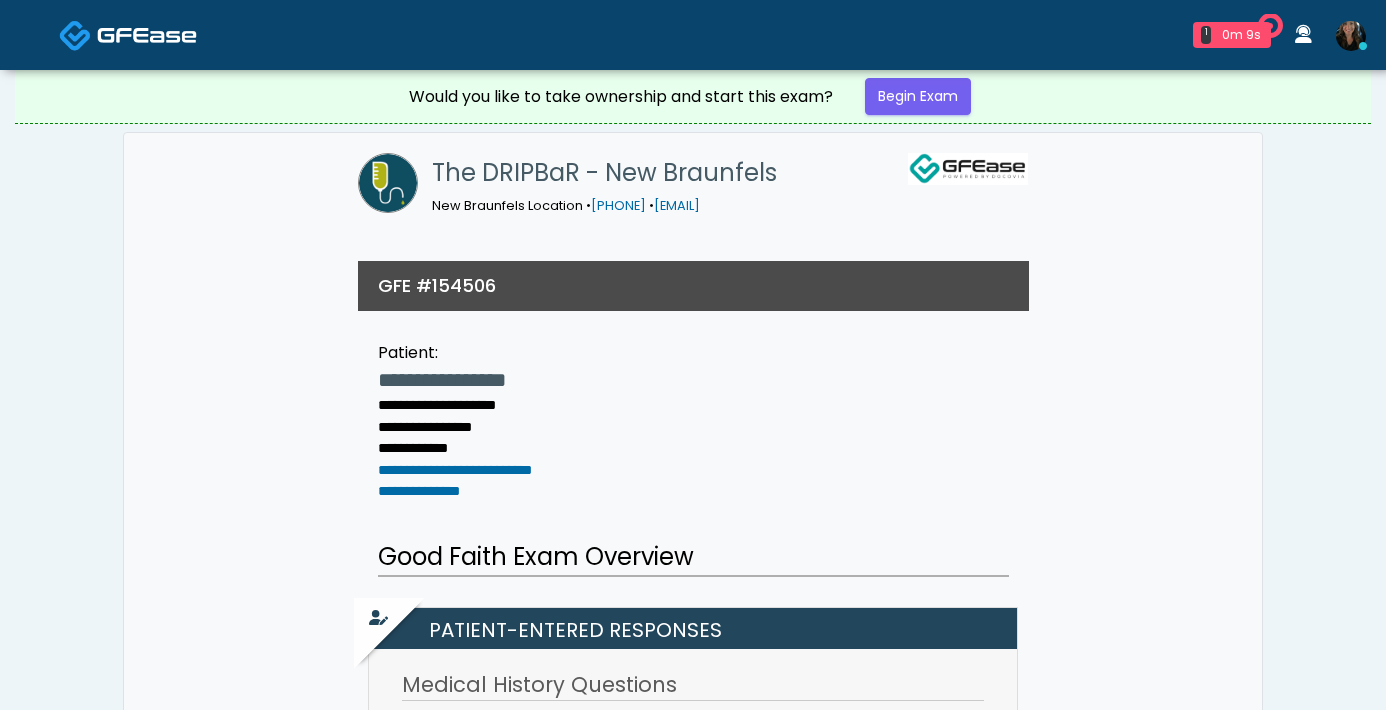 scroll, scrollTop: 0, scrollLeft: 0, axis: both 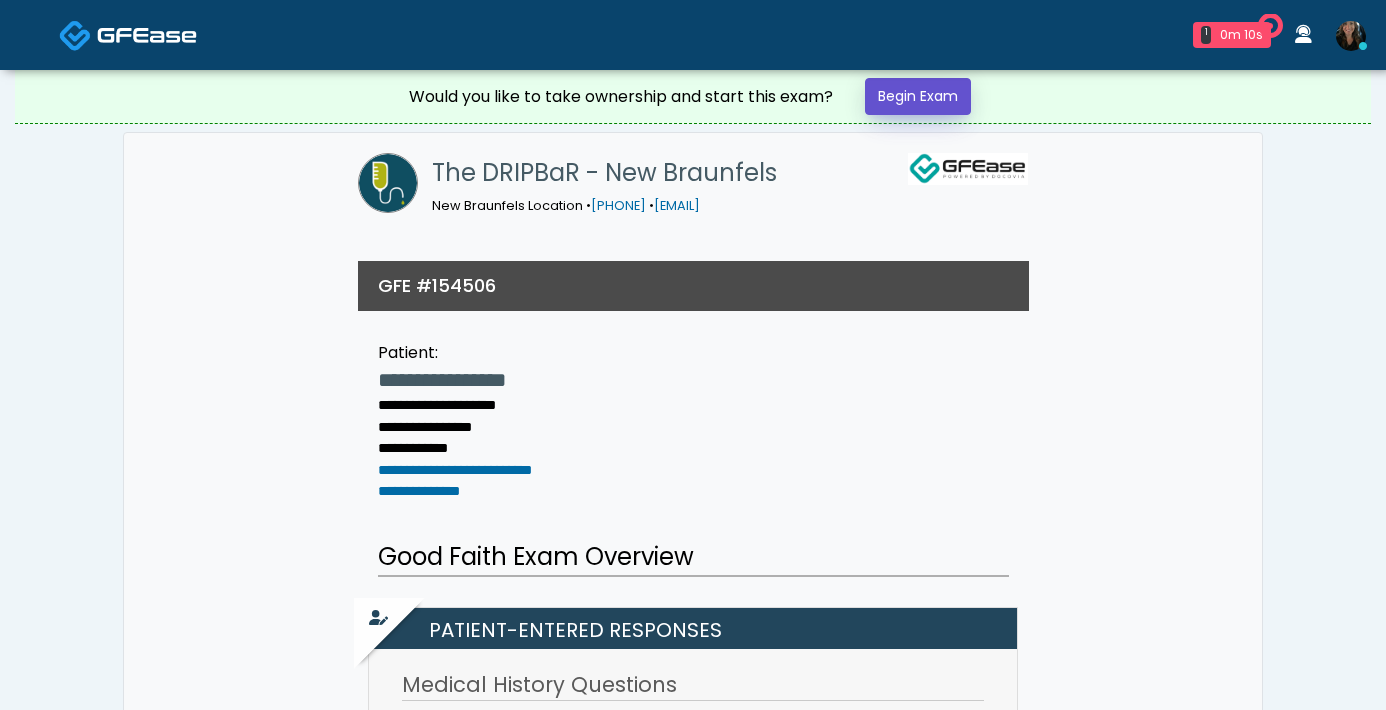 click on "Begin Exam" at bounding box center [918, 96] 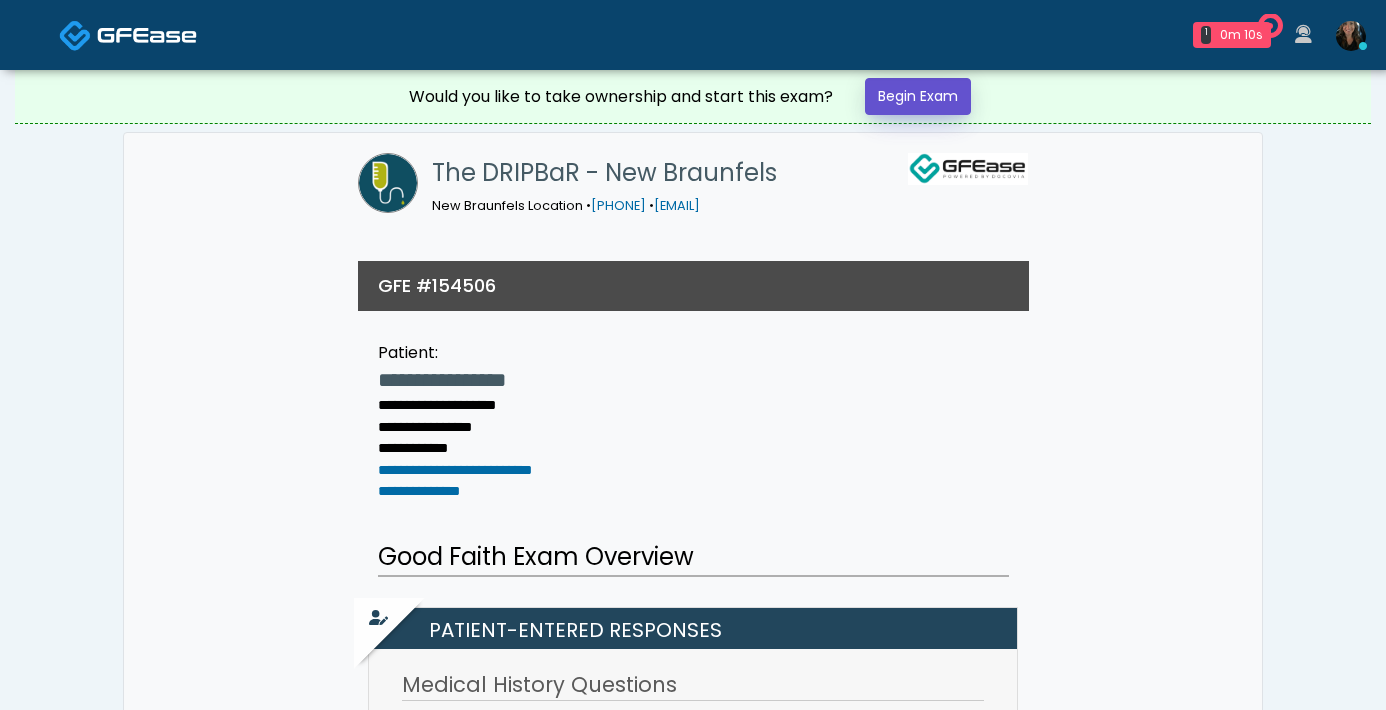 scroll, scrollTop: 0, scrollLeft: 0, axis: both 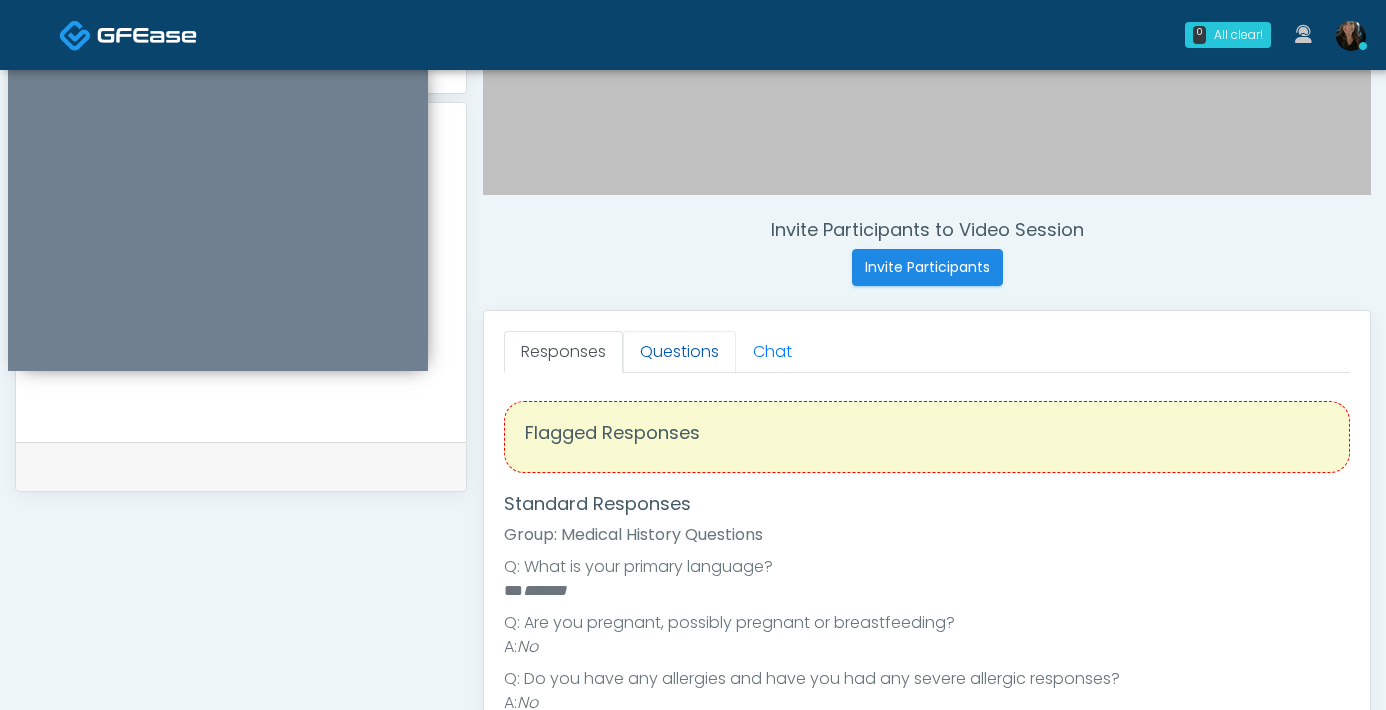 click on "Questions" at bounding box center (679, 352) 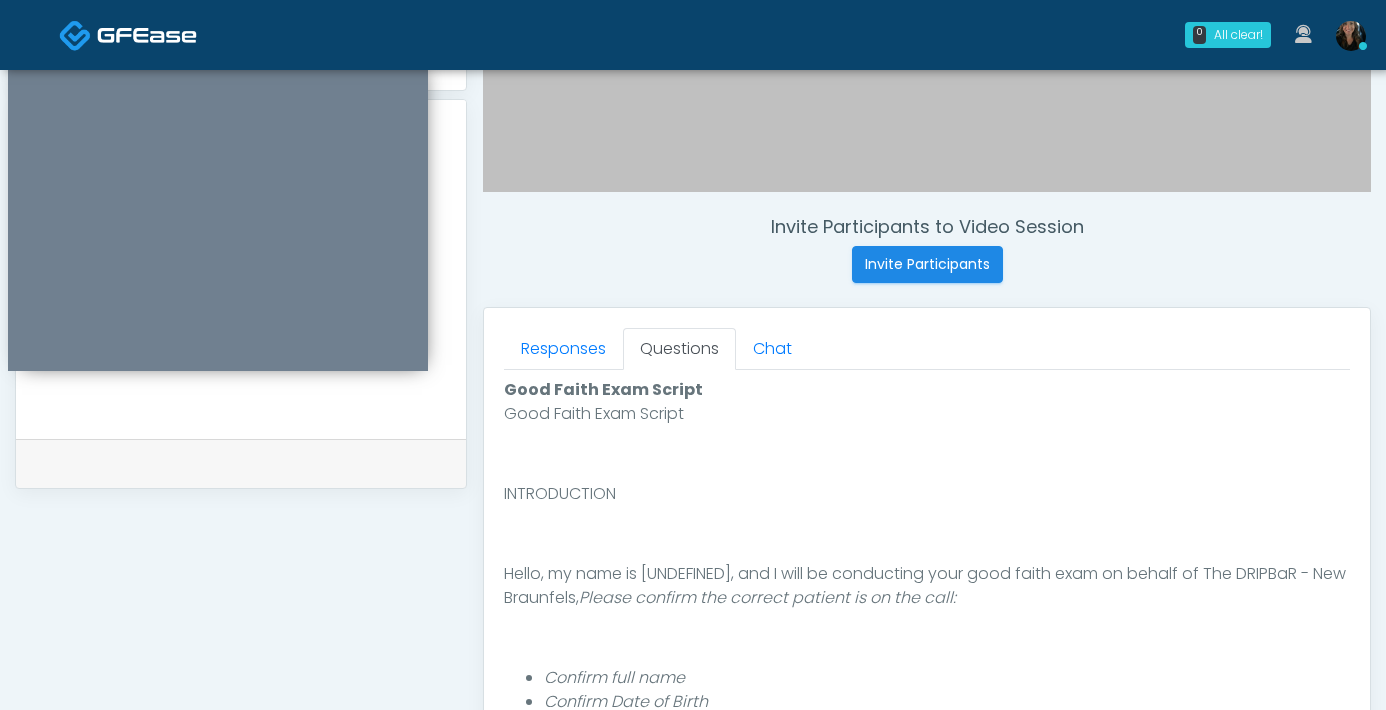 scroll, scrollTop: 637, scrollLeft: 0, axis: vertical 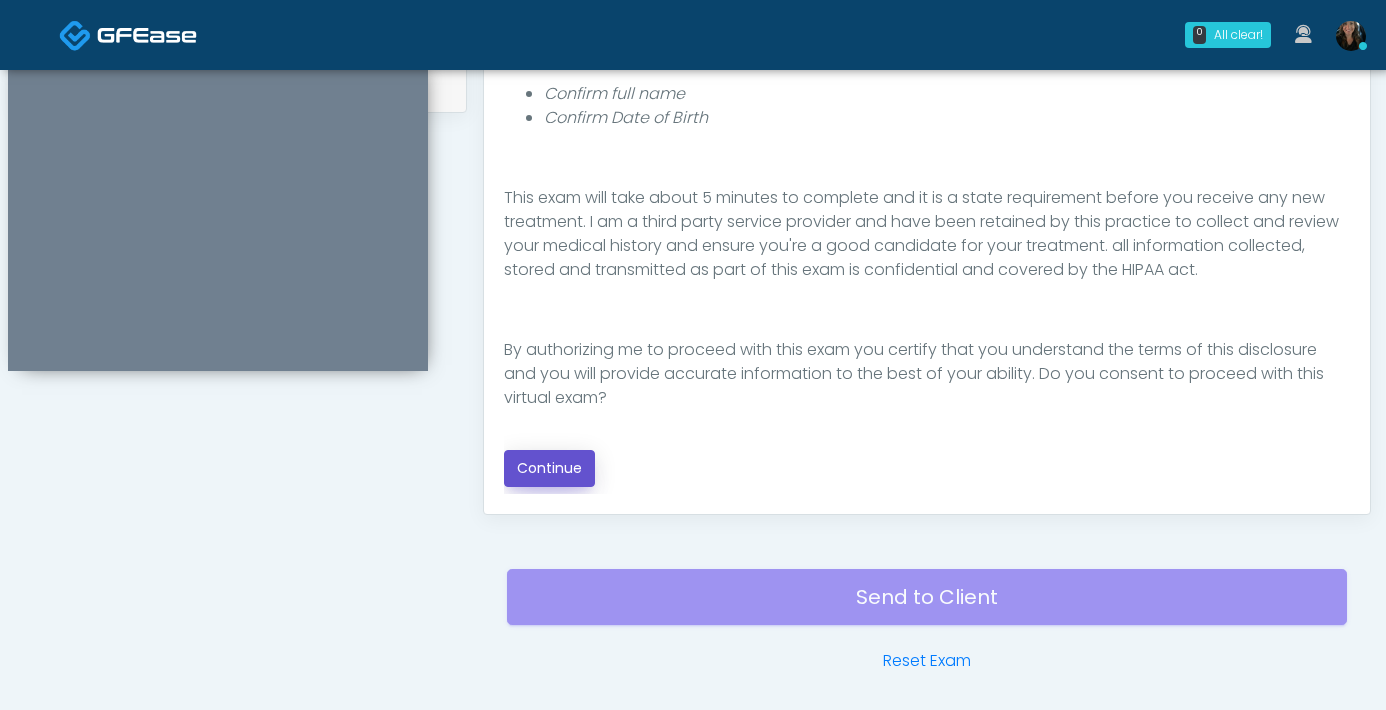 click on "Continue" at bounding box center [549, 468] 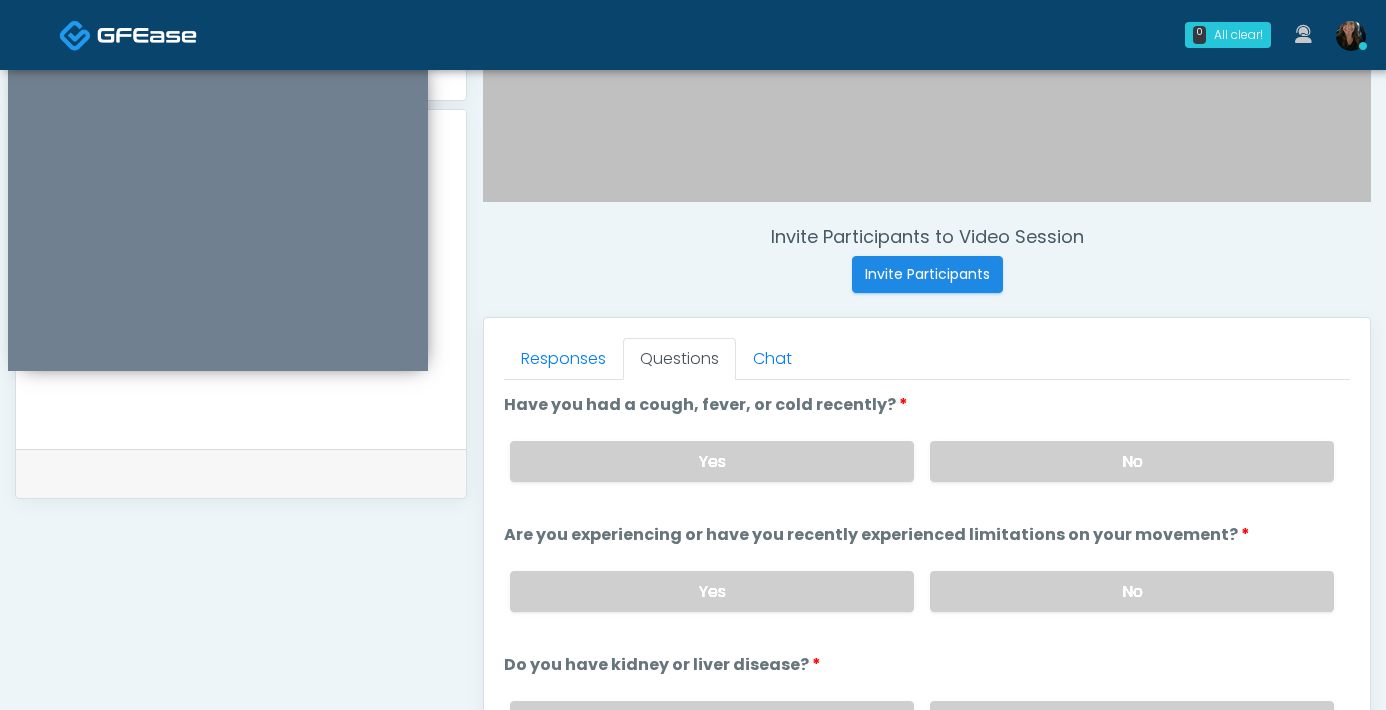 scroll, scrollTop: 626, scrollLeft: 0, axis: vertical 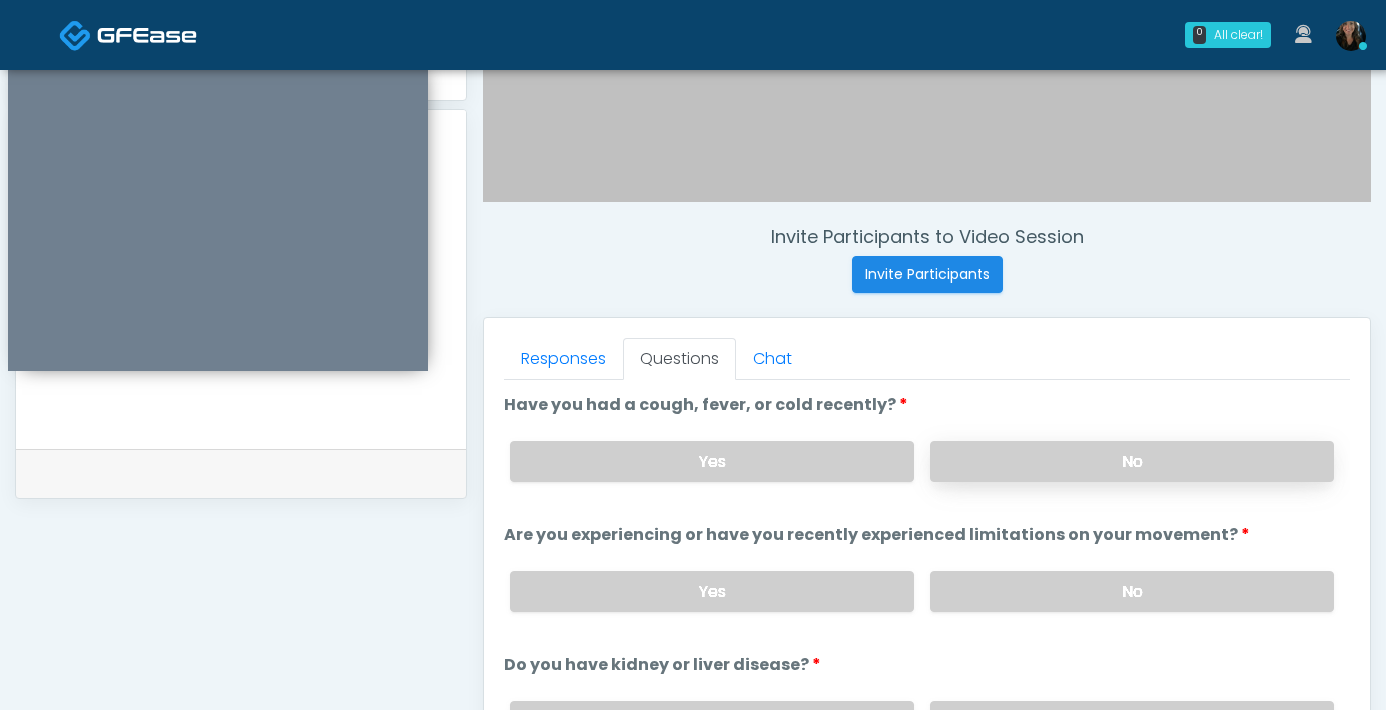 click on "No" at bounding box center (1132, 461) 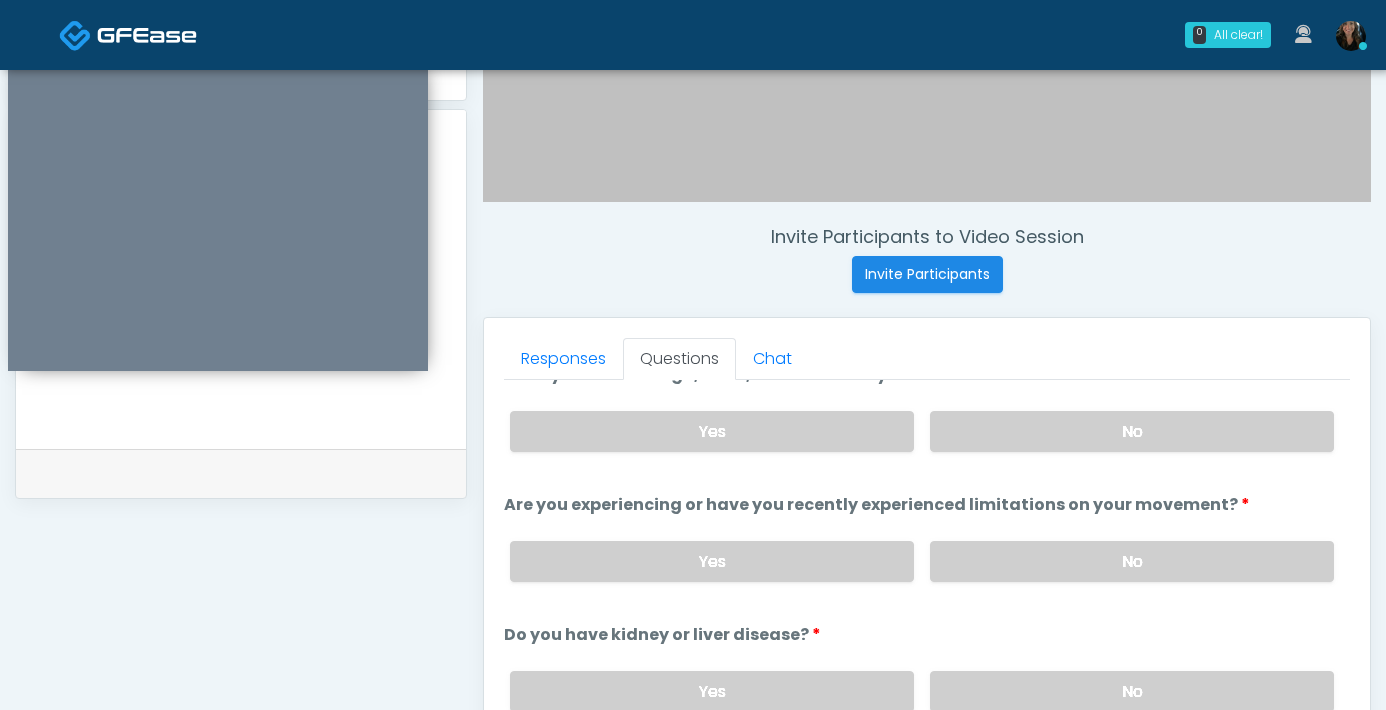 scroll, scrollTop: 57, scrollLeft: 0, axis: vertical 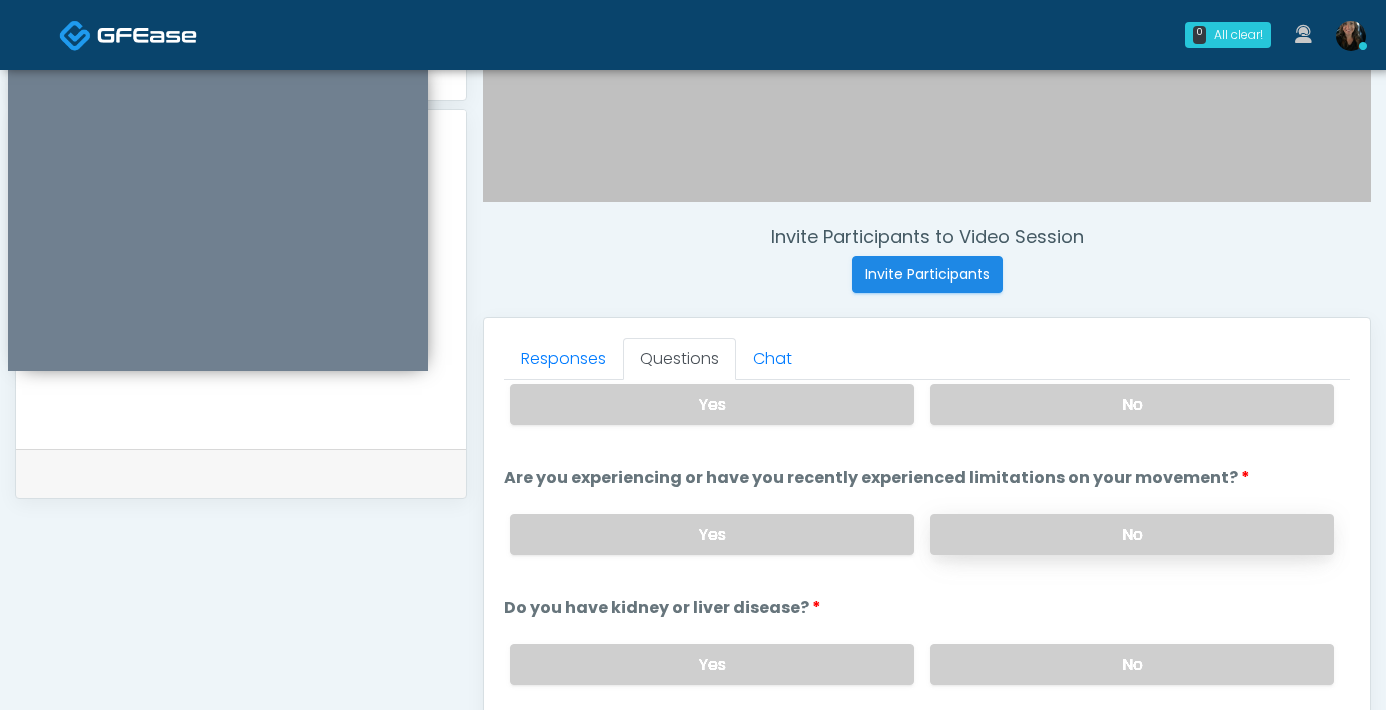 click on "No" at bounding box center [1132, 534] 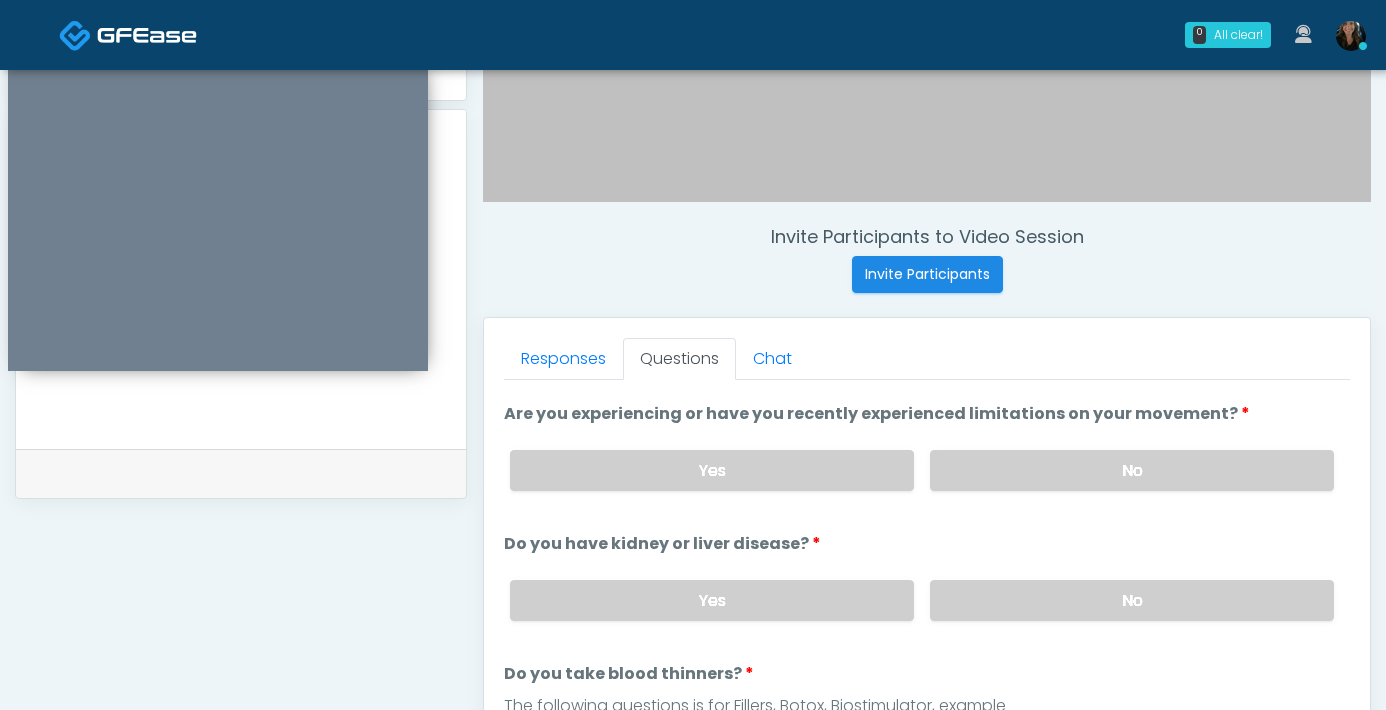 scroll, scrollTop: 122, scrollLeft: 0, axis: vertical 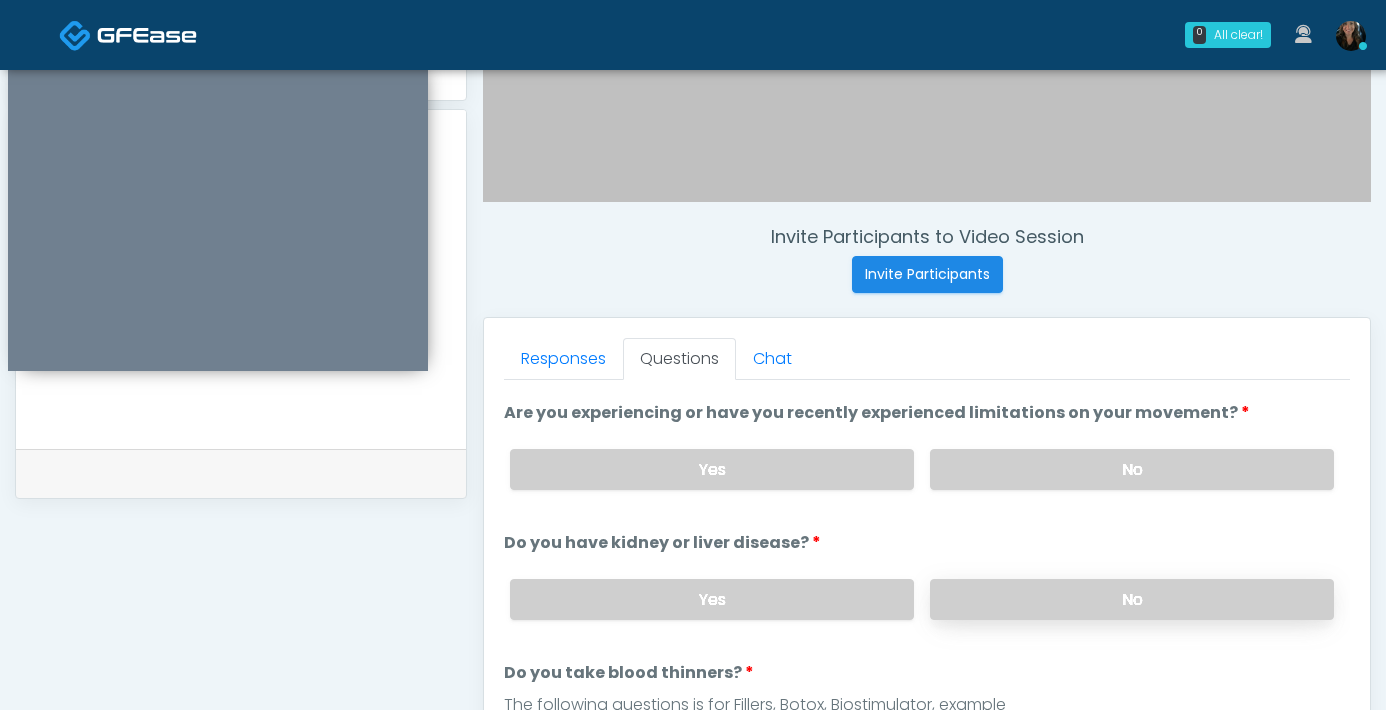 click on "No" at bounding box center (1132, 599) 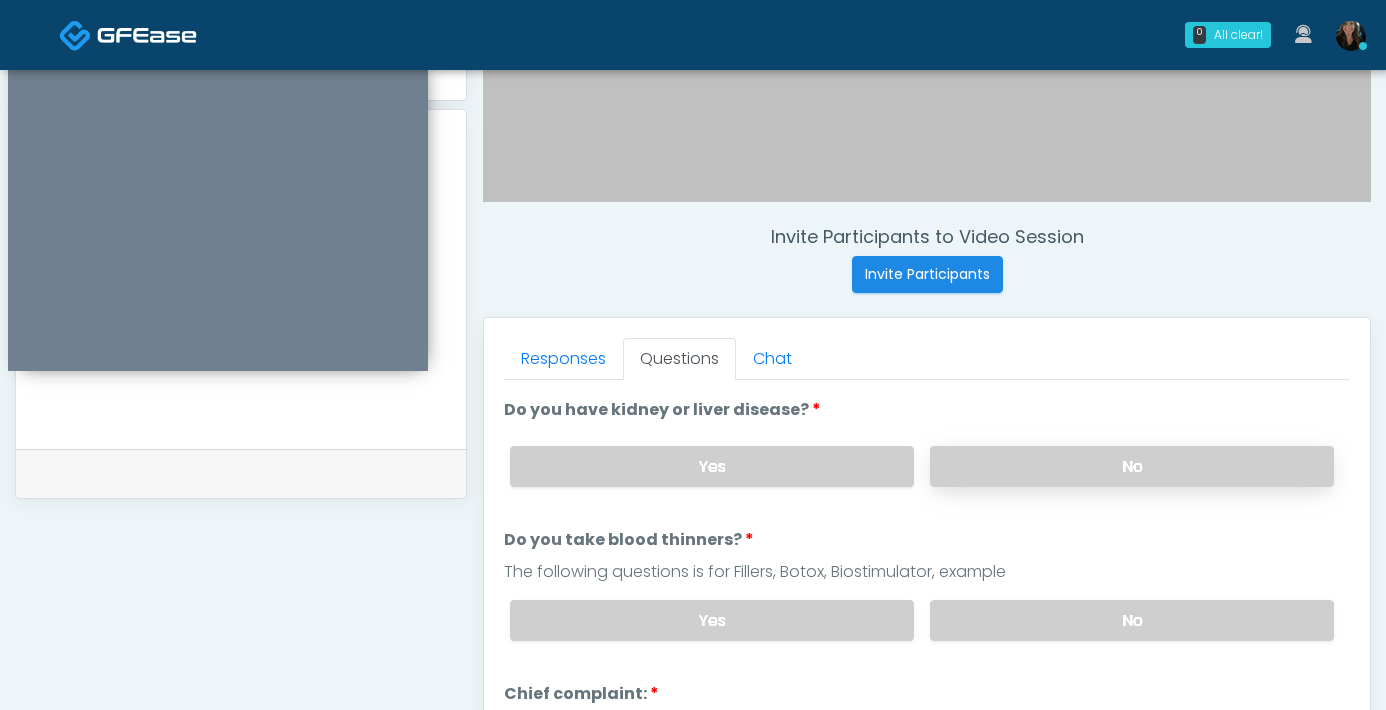 scroll, scrollTop: 263, scrollLeft: 0, axis: vertical 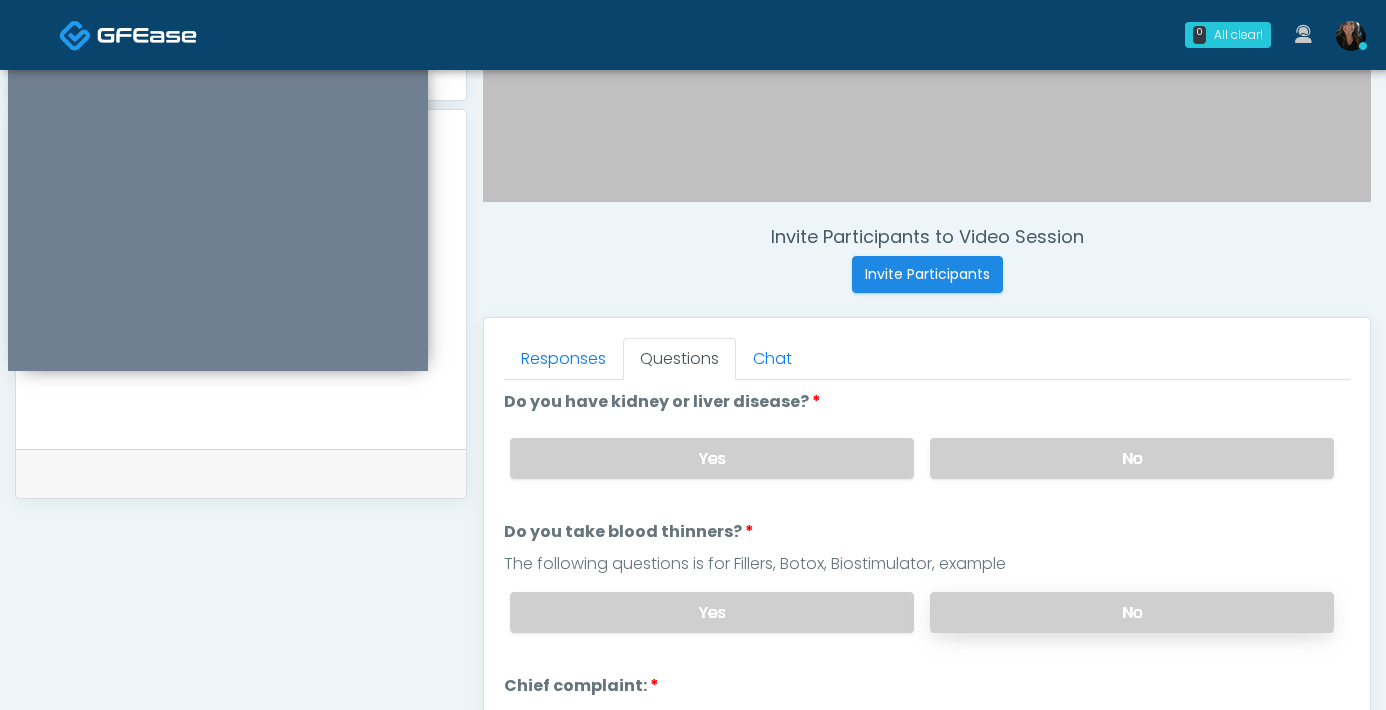 click on "No" at bounding box center (1132, 612) 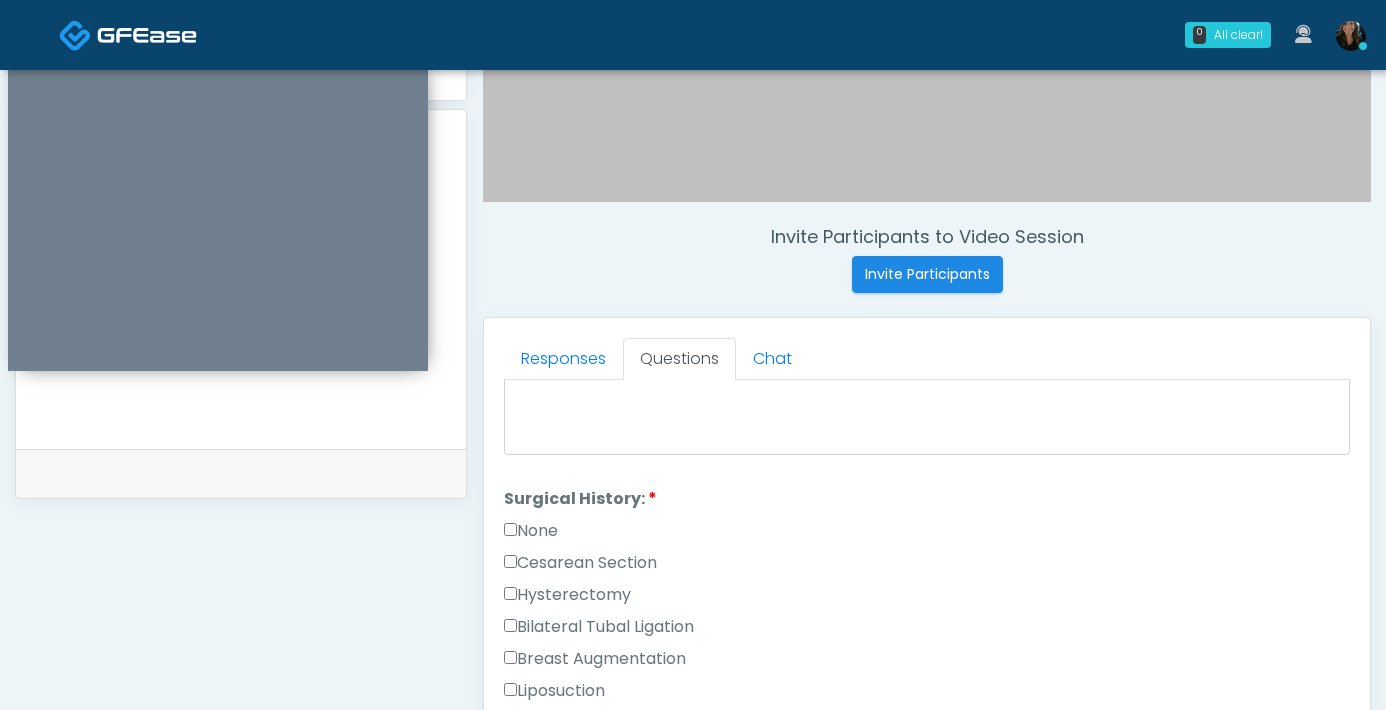 scroll, scrollTop: 867, scrollLeft: 0, axis: vertical 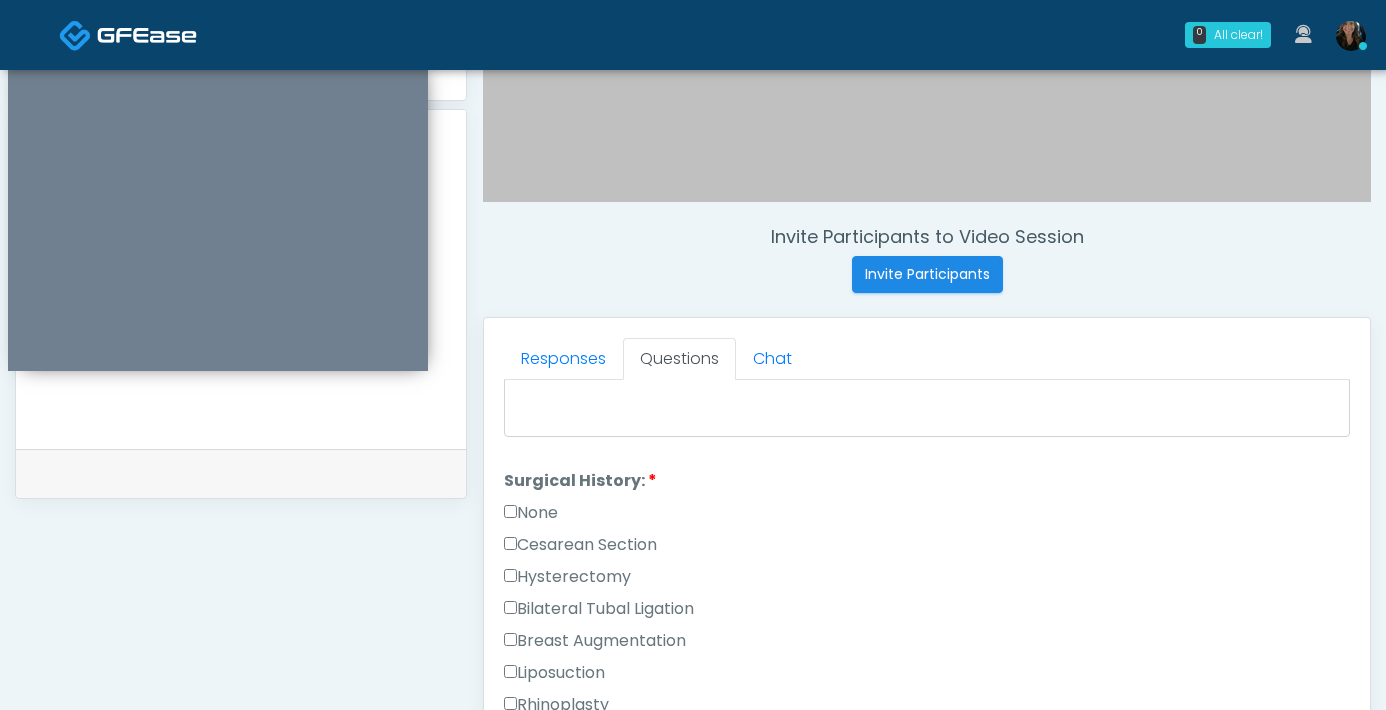 click on "None" at bounding box center (531, 513) 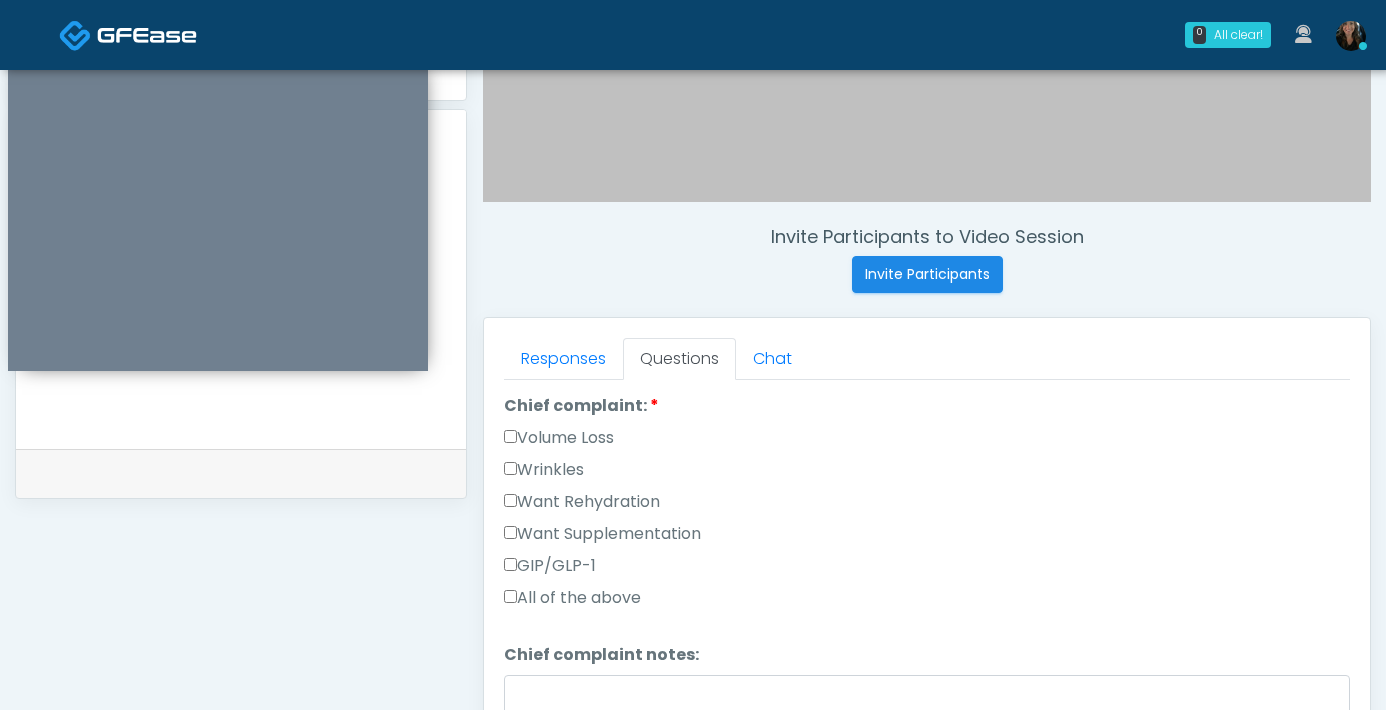 scroll, scrollTop: 543, scrollLeft: 0, axis: vertical 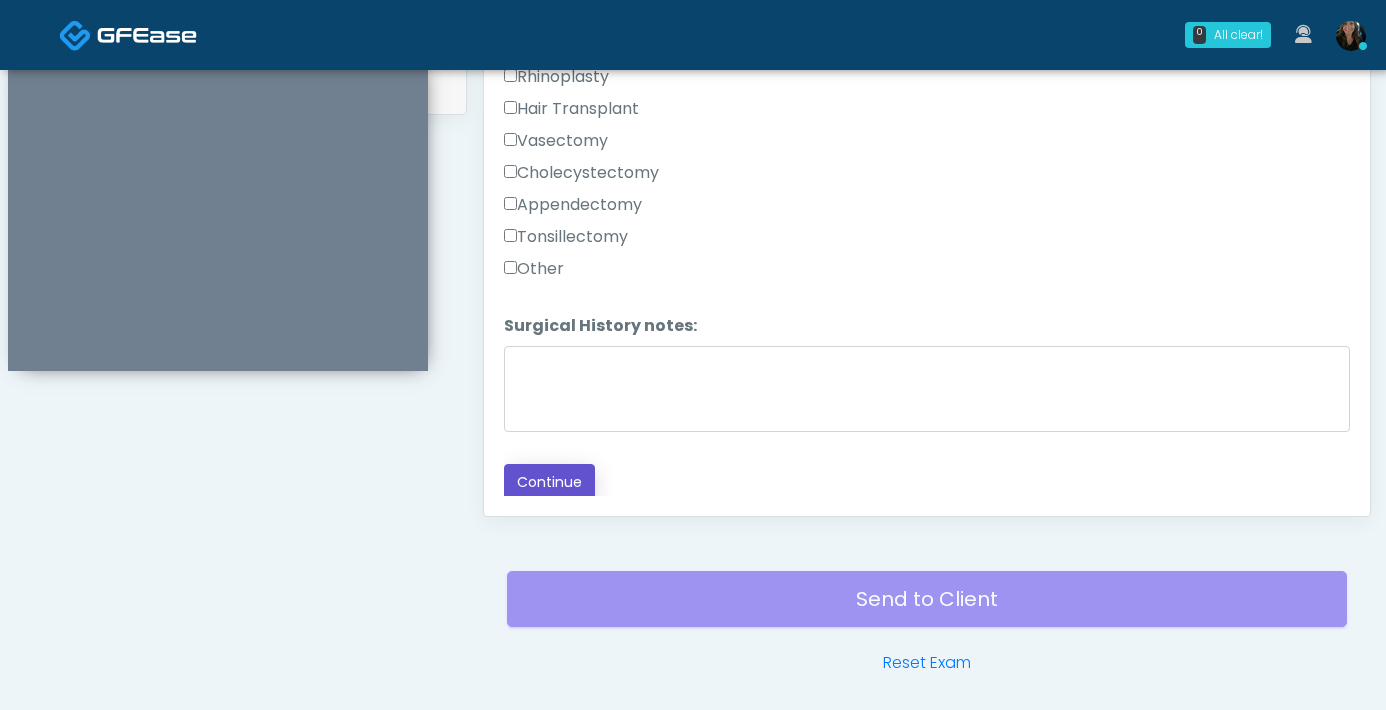 click on "Continue" at bounding box center (549, 482) 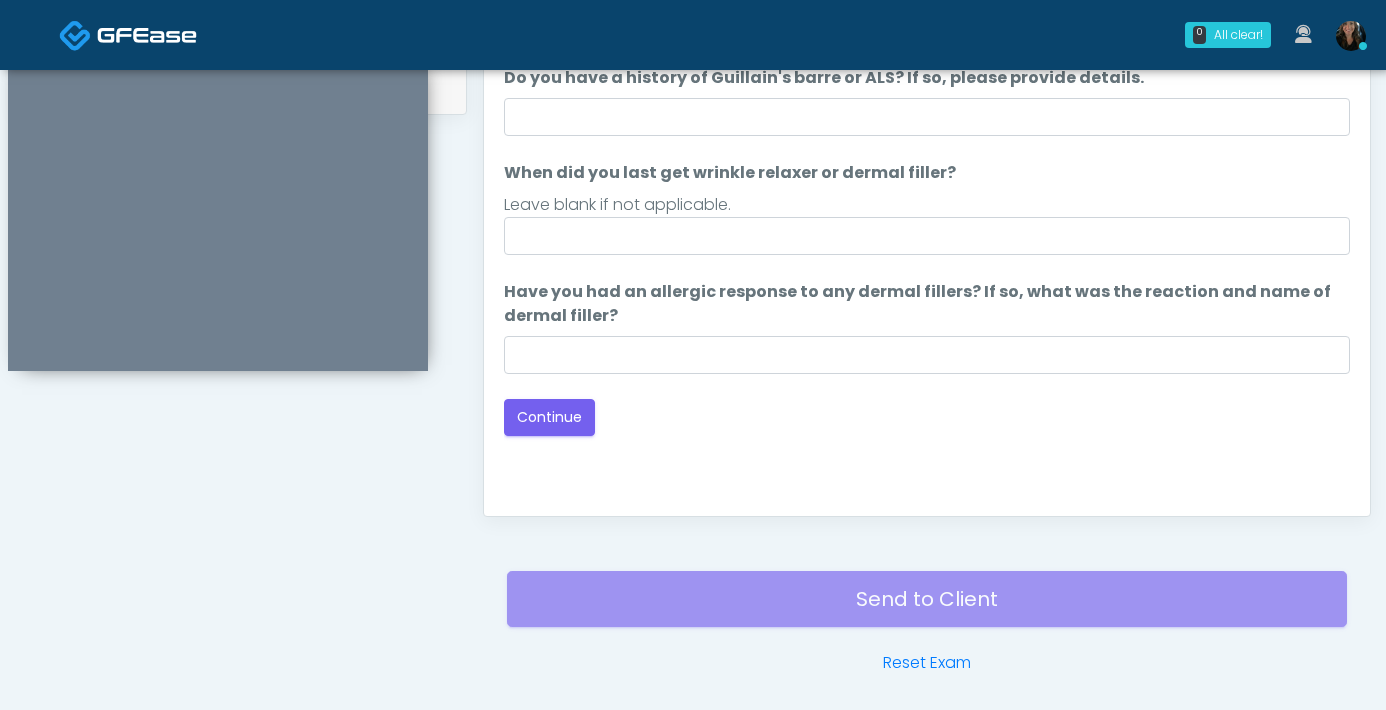 scroll, scrollTop: 1085, scrollLeft: 0, axis: vertical 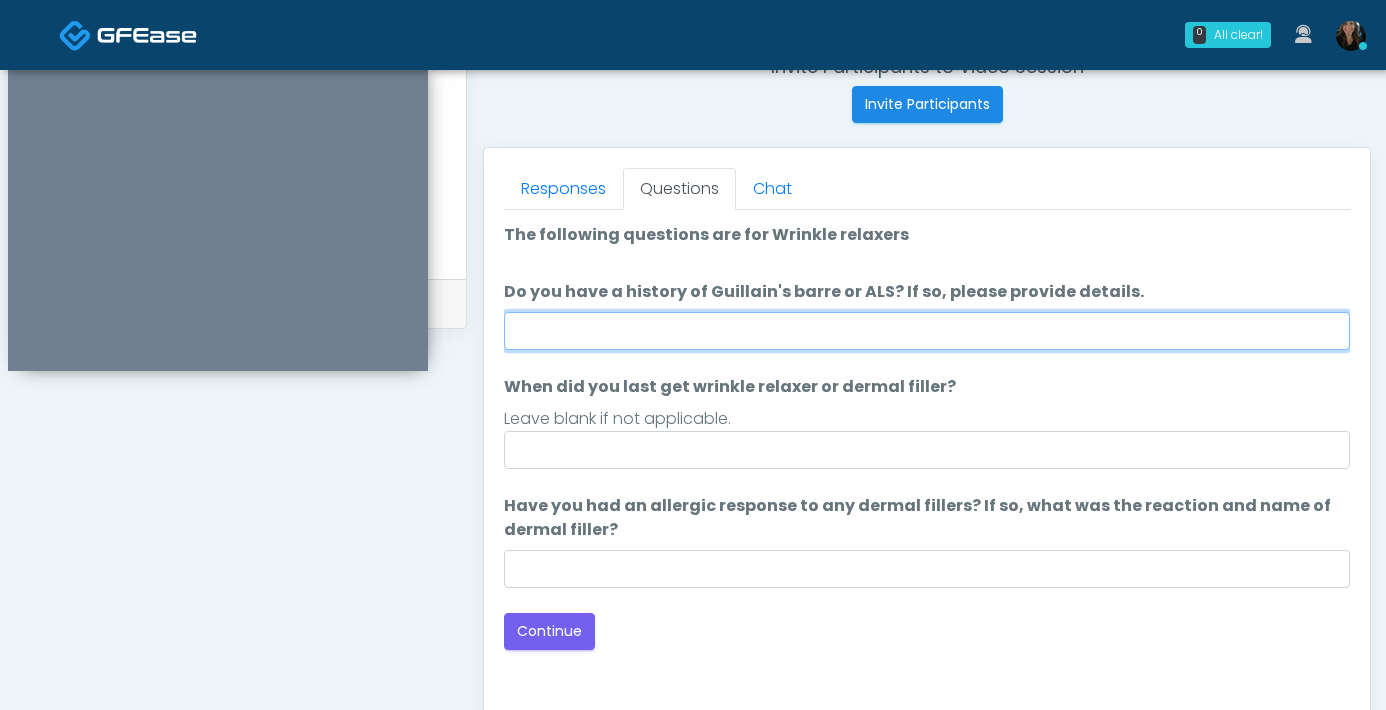 click on "Do you have a history of Guillain's barre or ALS? If so, please provide details." at bounding box center [927, 331] 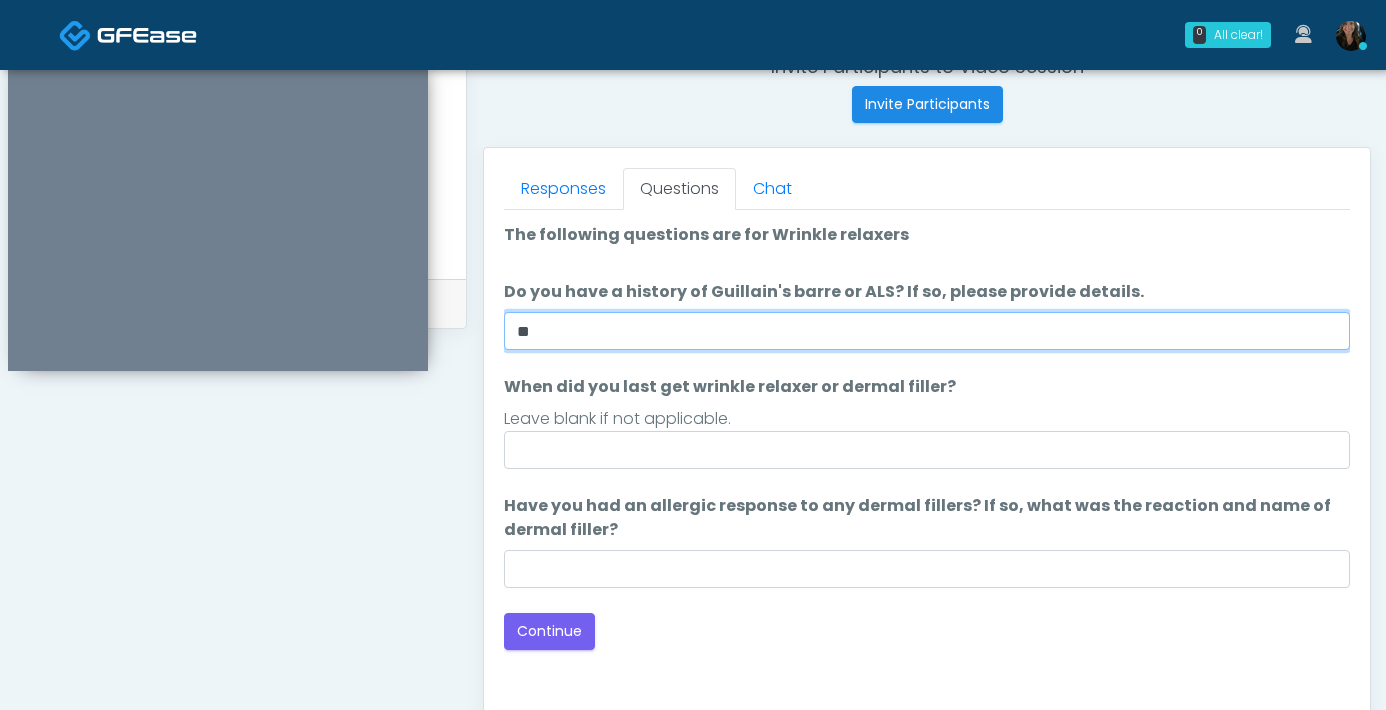 type on "**" 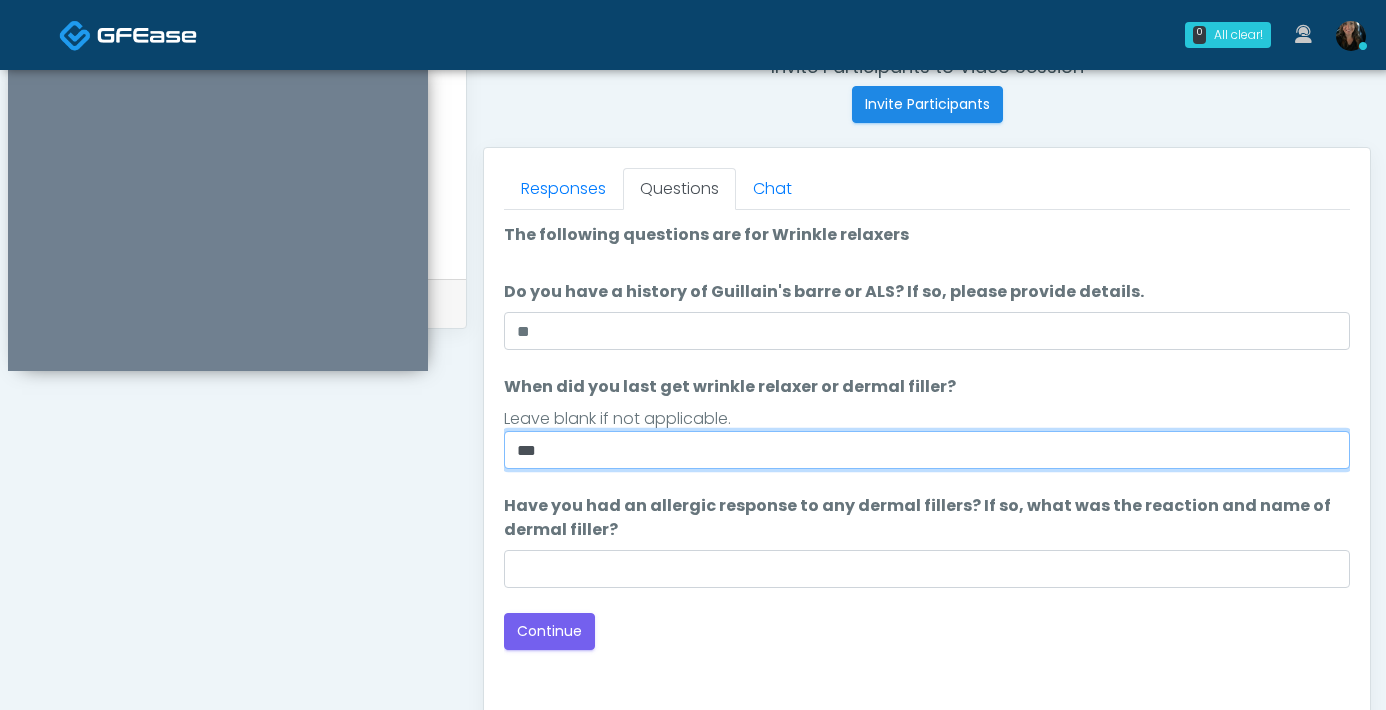 type on "***" 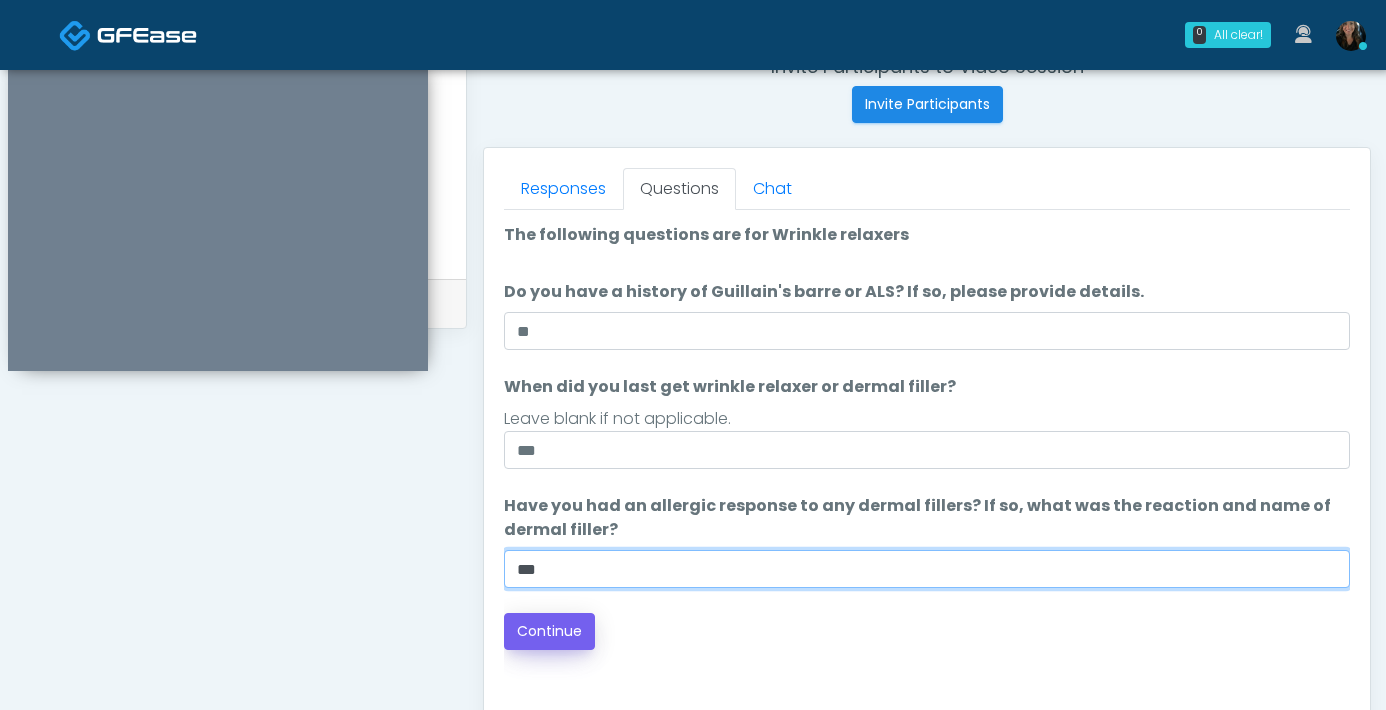 type on "***" 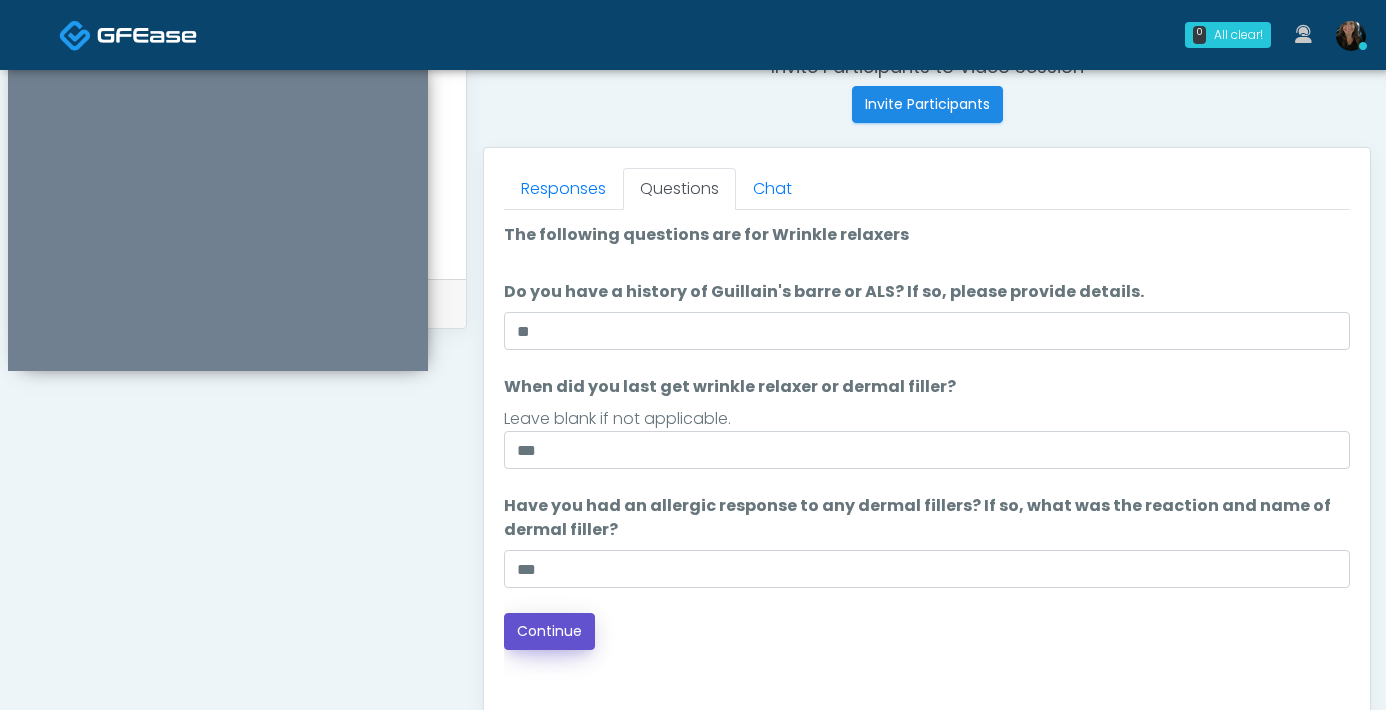 click on "Continue" at bounding box center (549, 631) 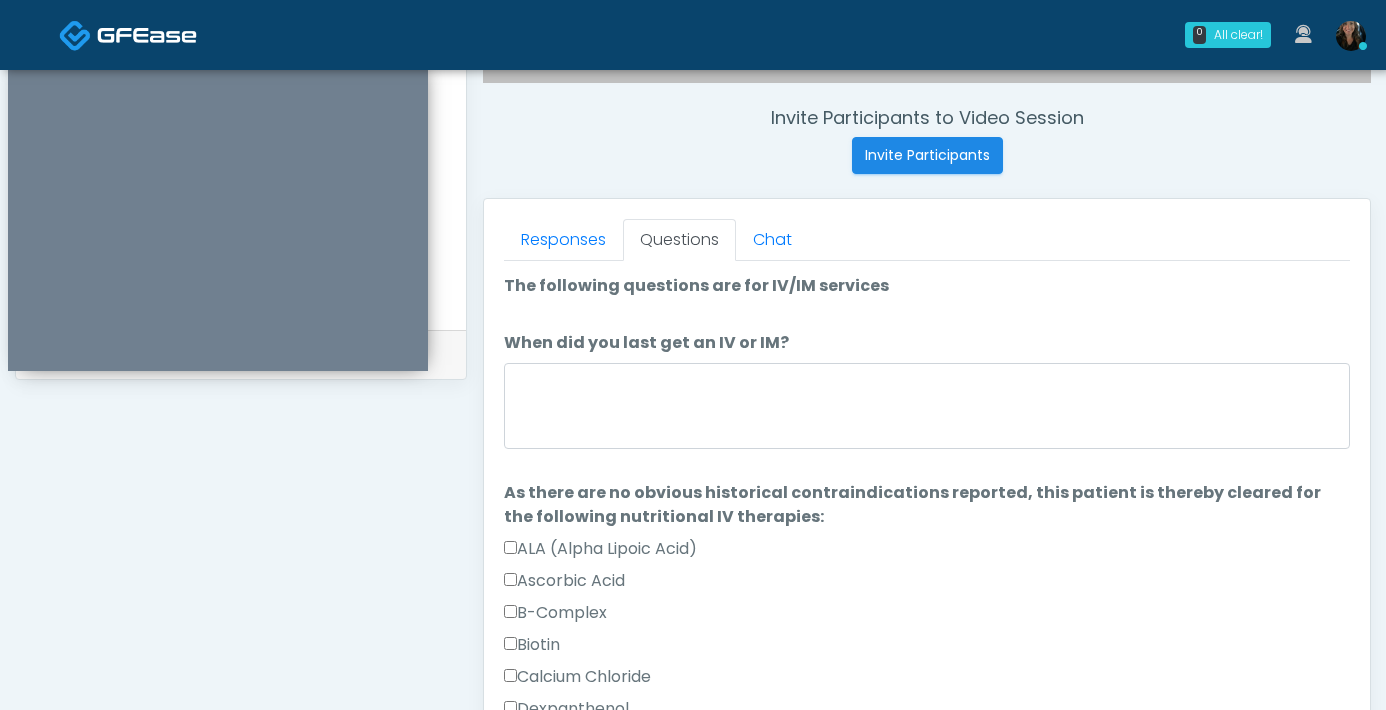 scroll, scrollTop: 664, scrollLeft: 0, axis: vertical 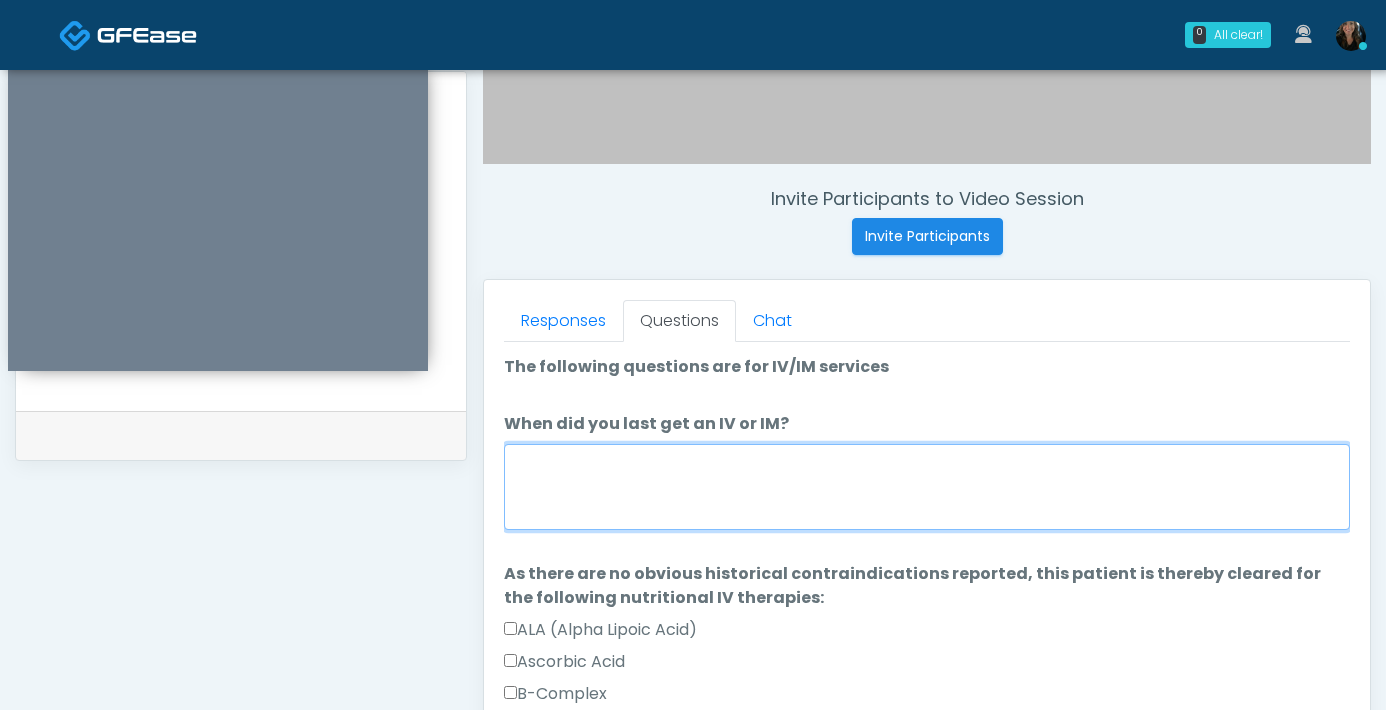 click on "When did you last get an IV or IM?" at bounding box center (927, 487) 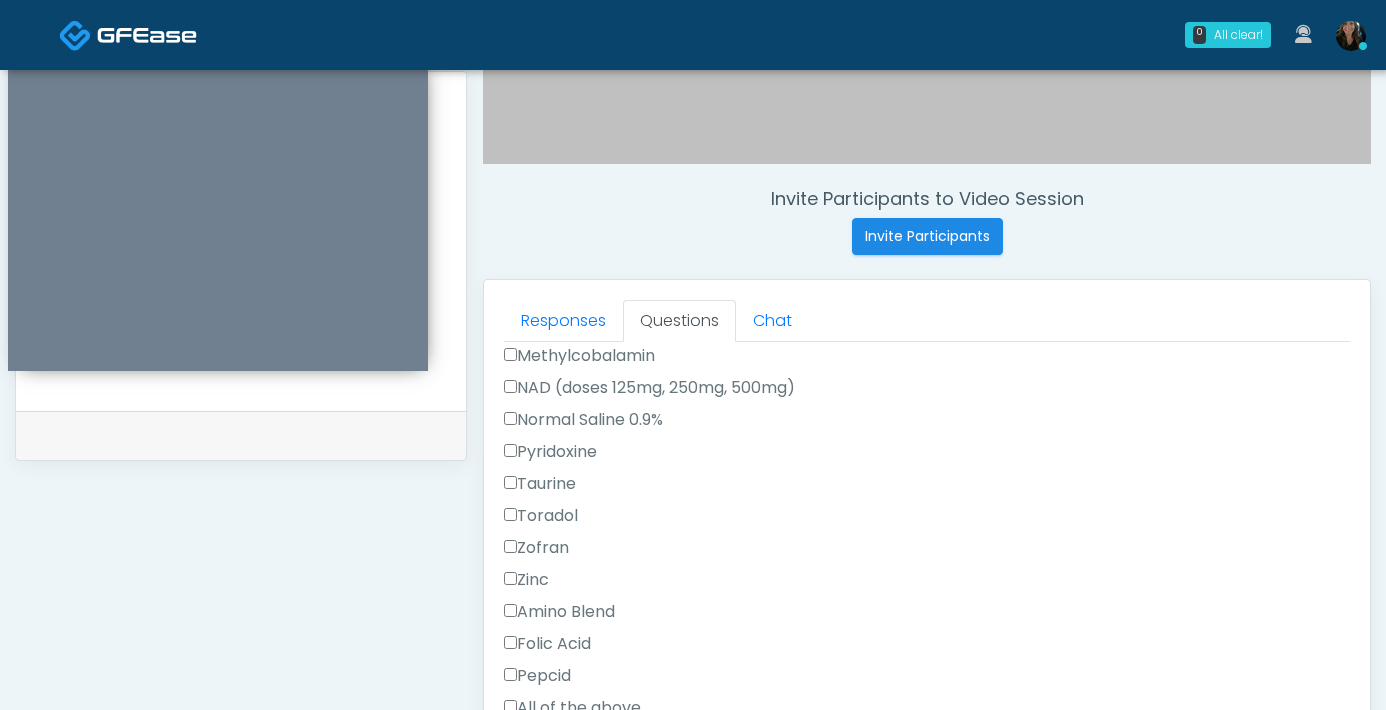 scroll, scrollTop: 864, scrollLeft: 0, axis: vertical 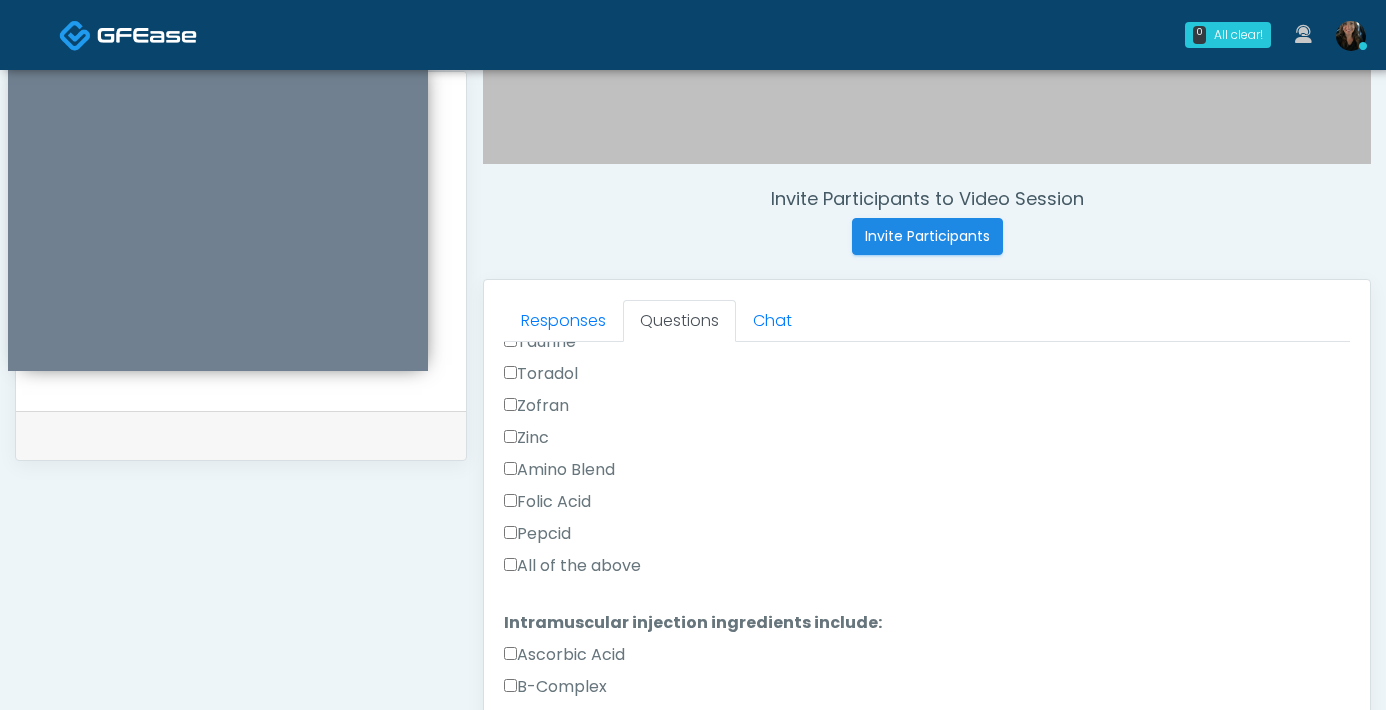 type on "*****" 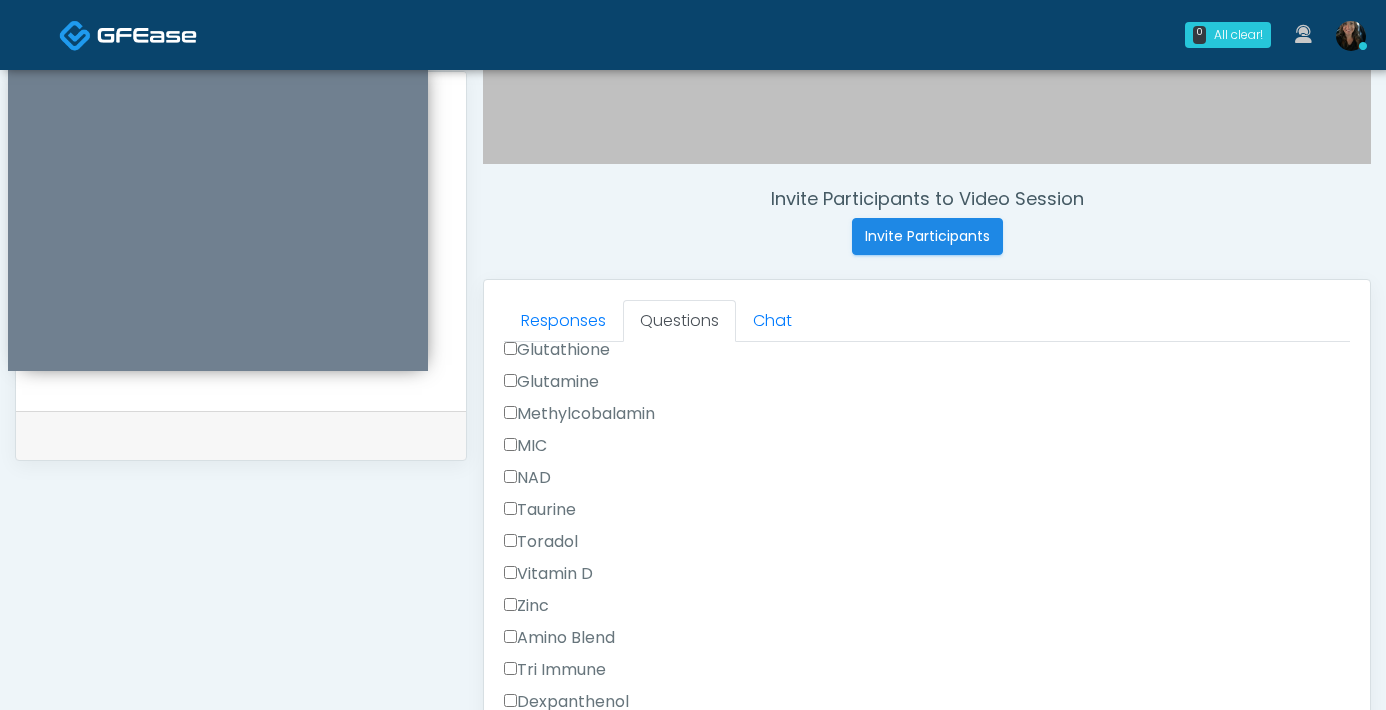 scroll, scrollTop: 1334, scrollLeft: 0, axis: vertical 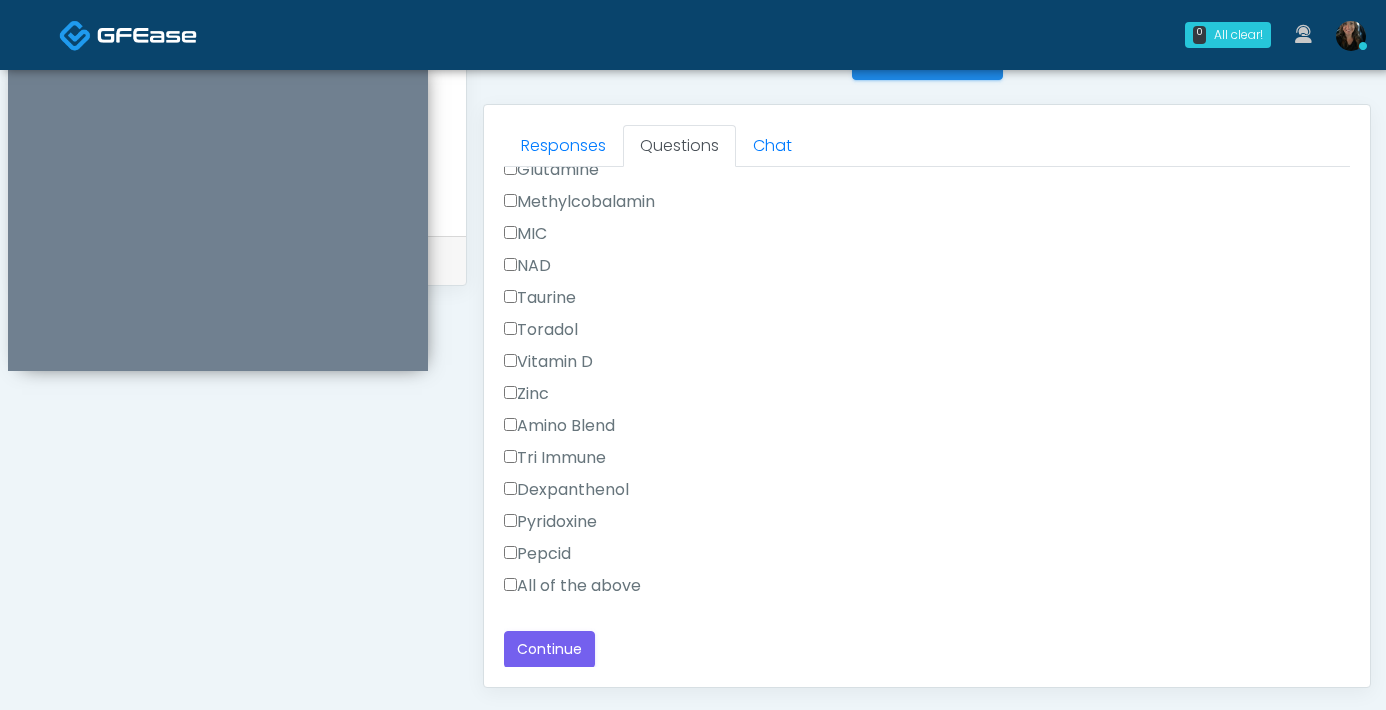 click on "All of the above" at bounding box center (572, 586) 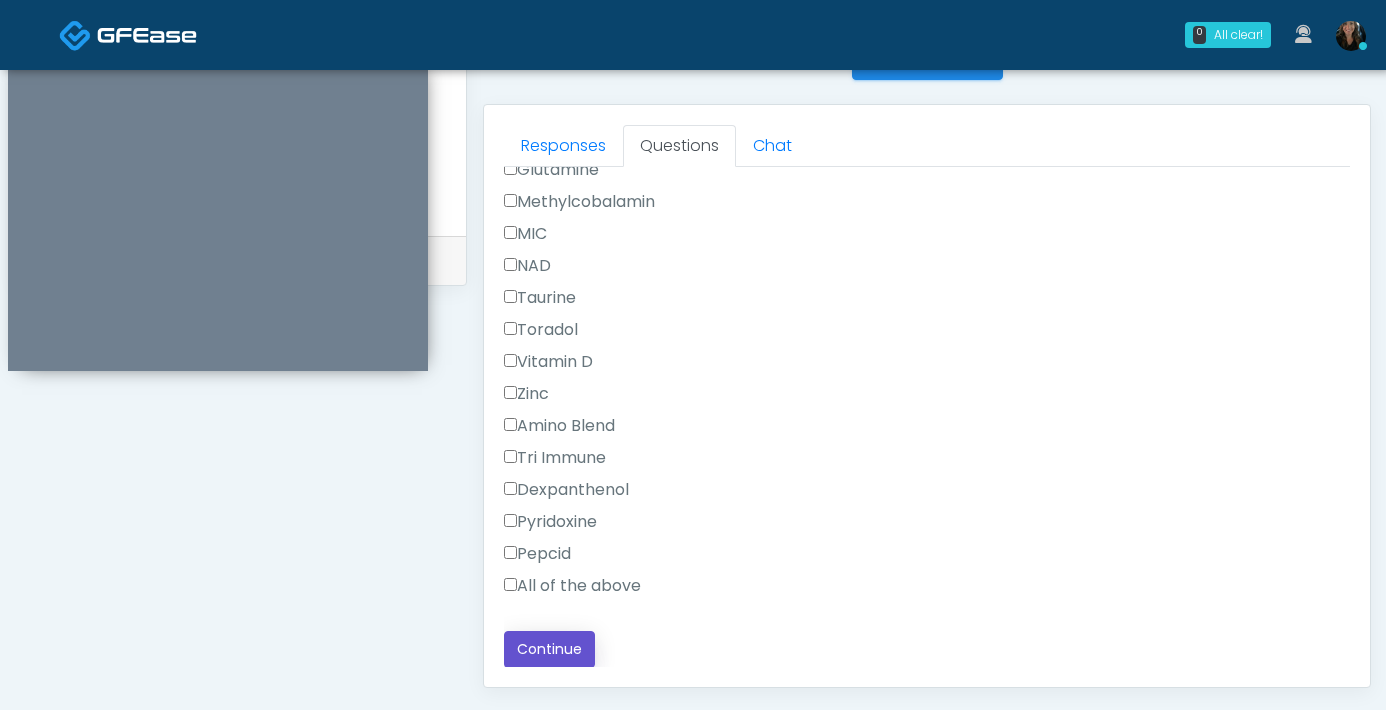 click on "Continue" at bounding box center [549, 649] 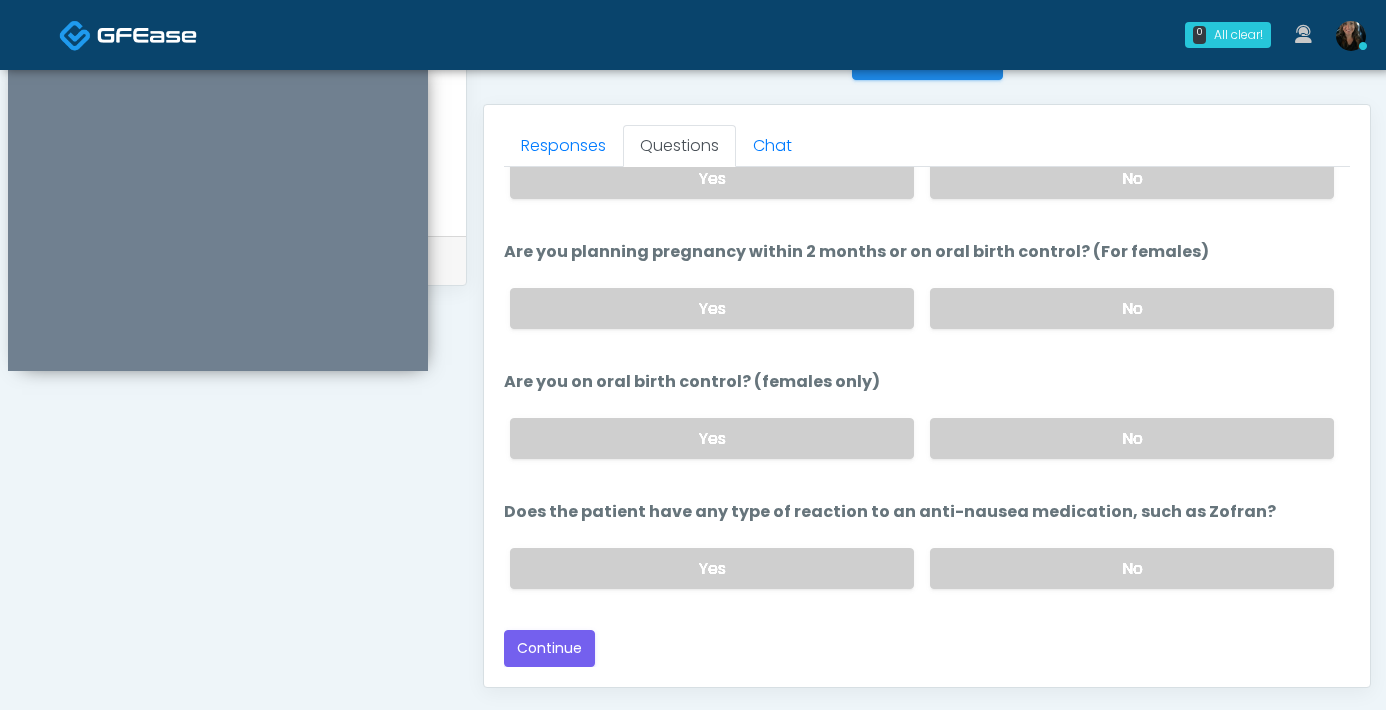 scroll, scrollTop: 1085, scrollLeft: 0, axis: vertical 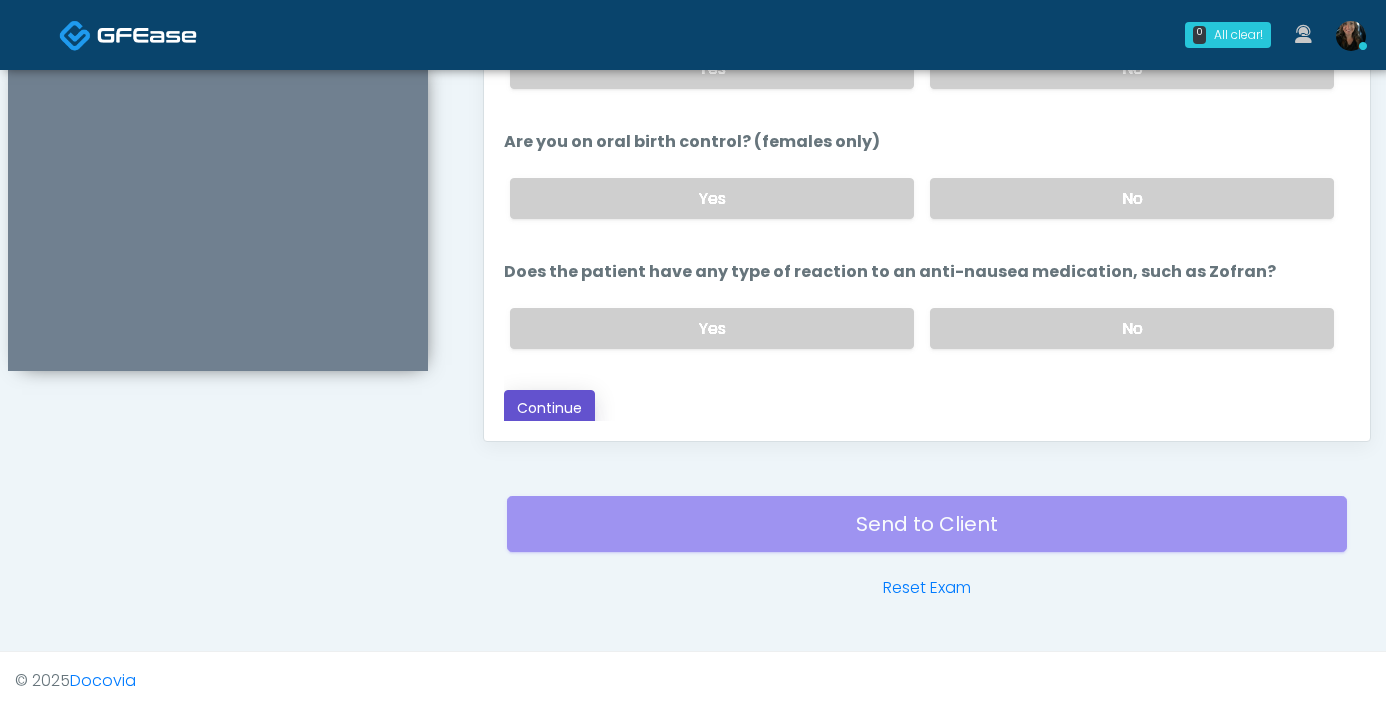 click on "Continue" at bounding box center (549, 408) 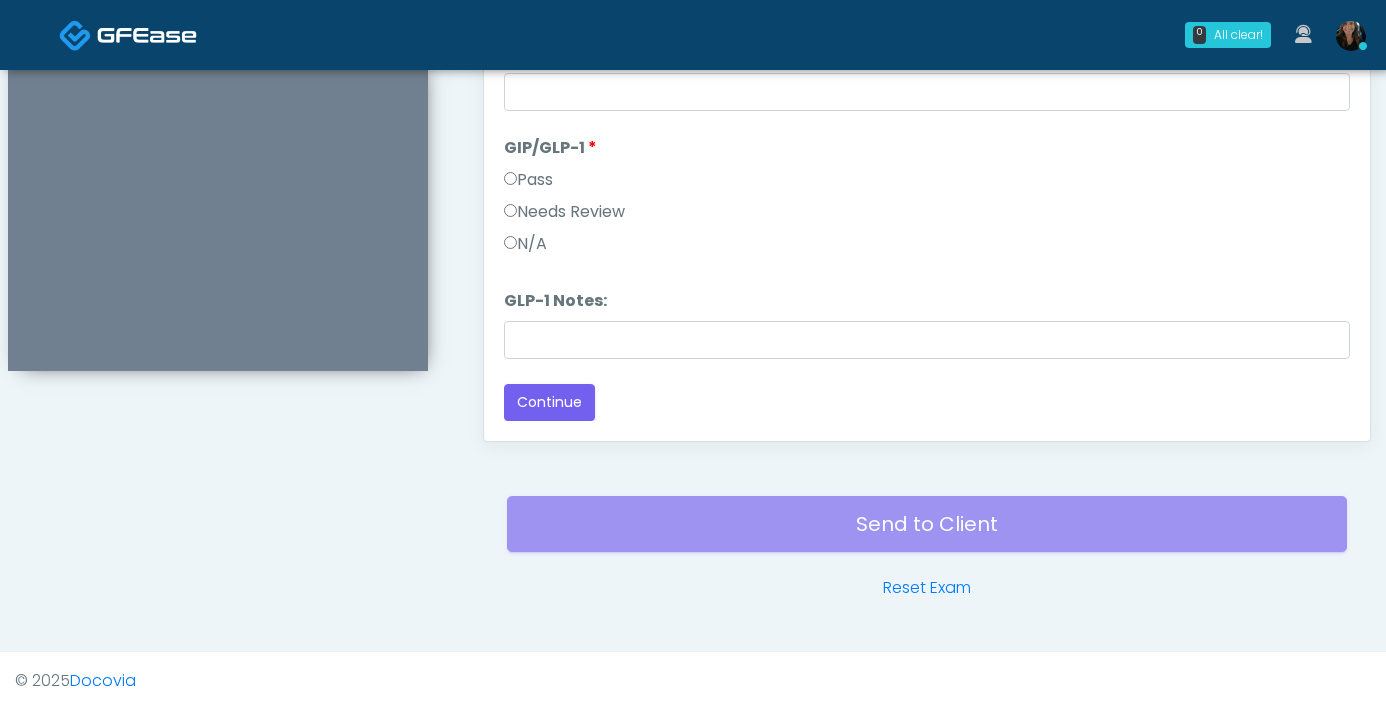 scroll, scrollTop: 331, scrollLeft: 0, axis: vertical 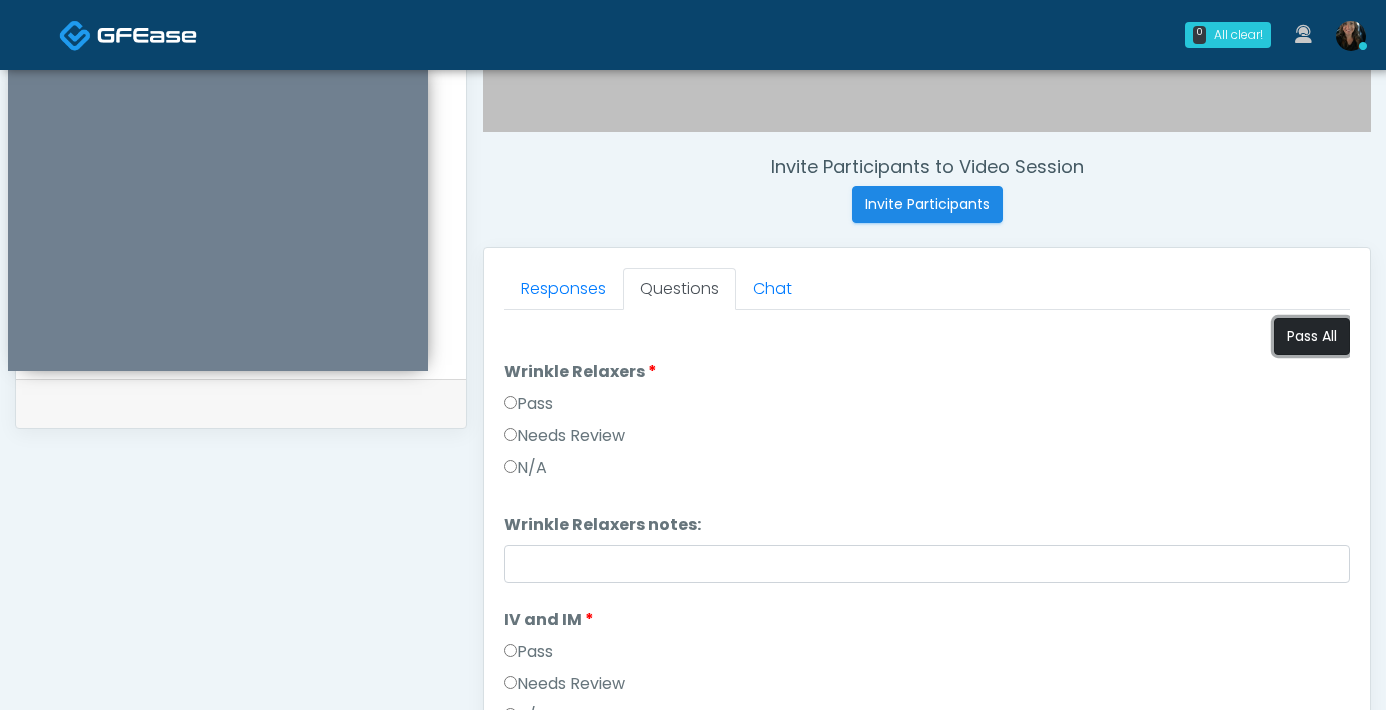 click on "Pass All" at bounding box center (1312, 336) 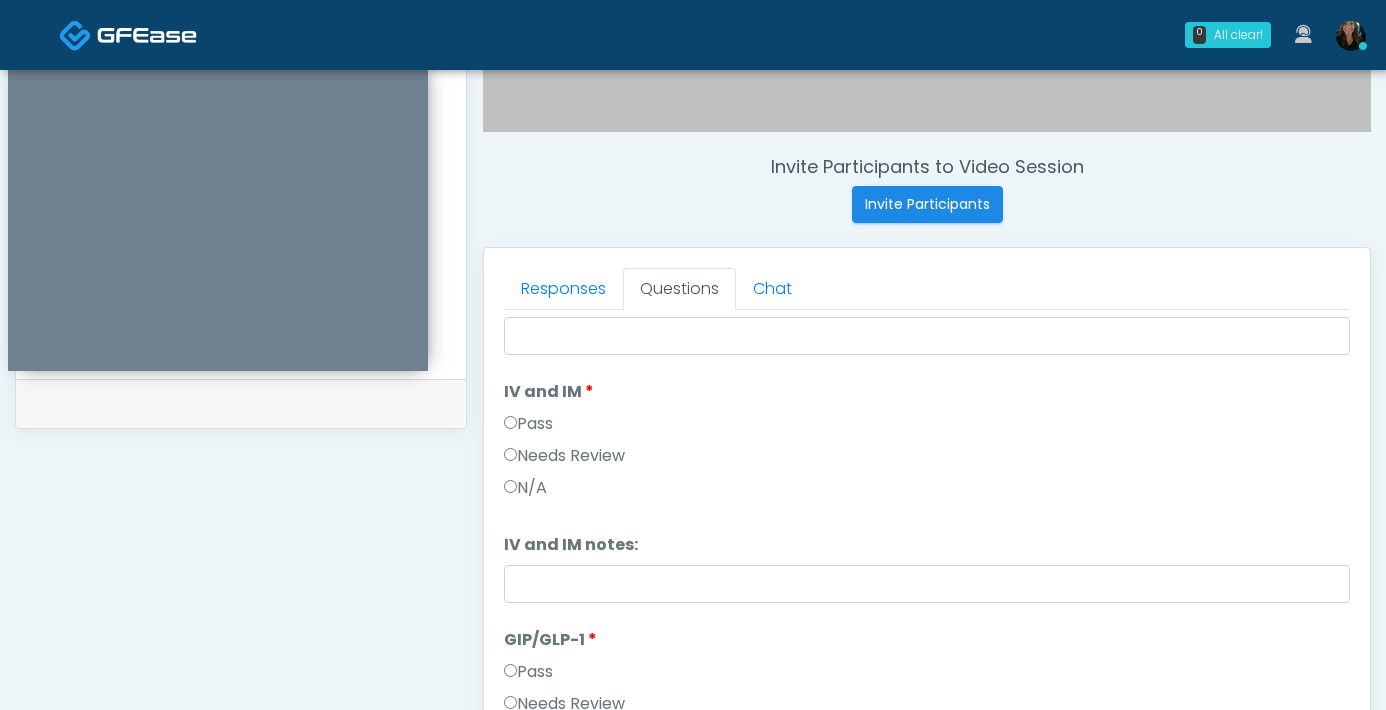 scroll, scrollTop: 331, scrollLeft: 0, axis: vertical 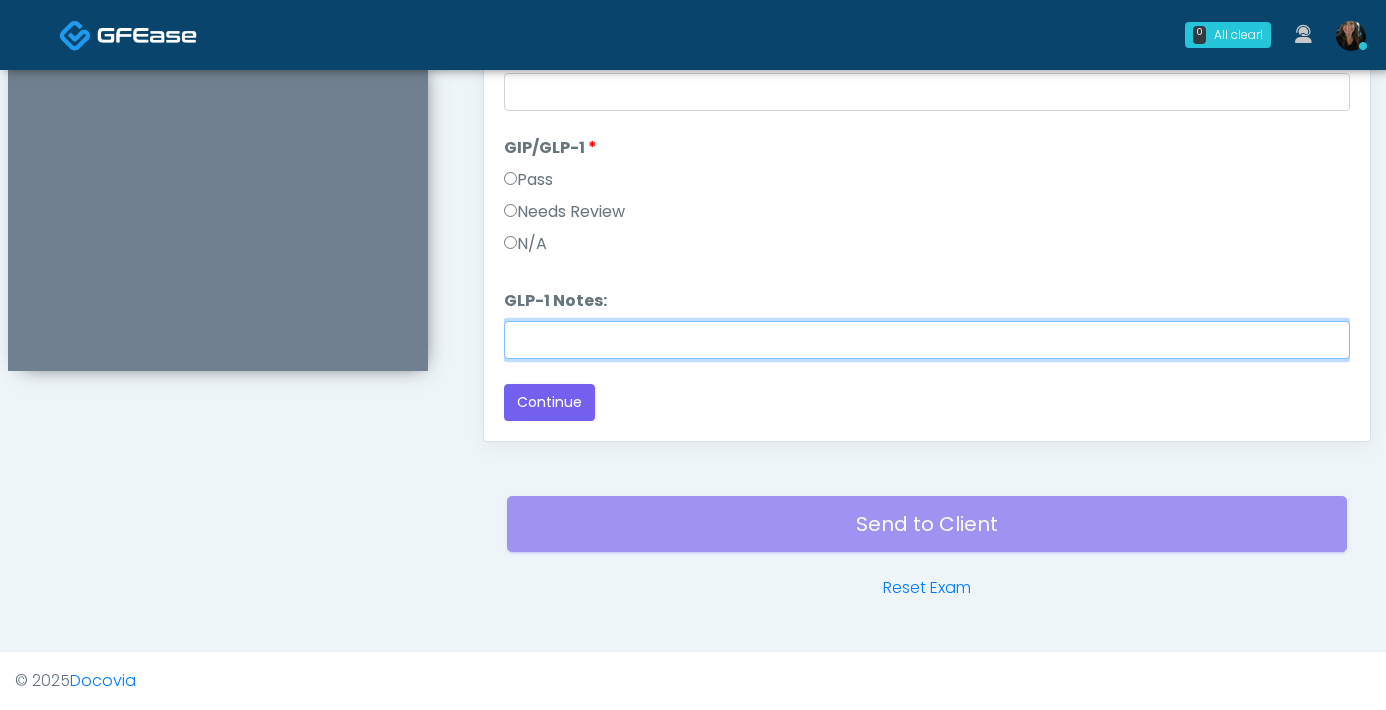 click on "GLP-1 Notes:" at bounding box center (927, 340) 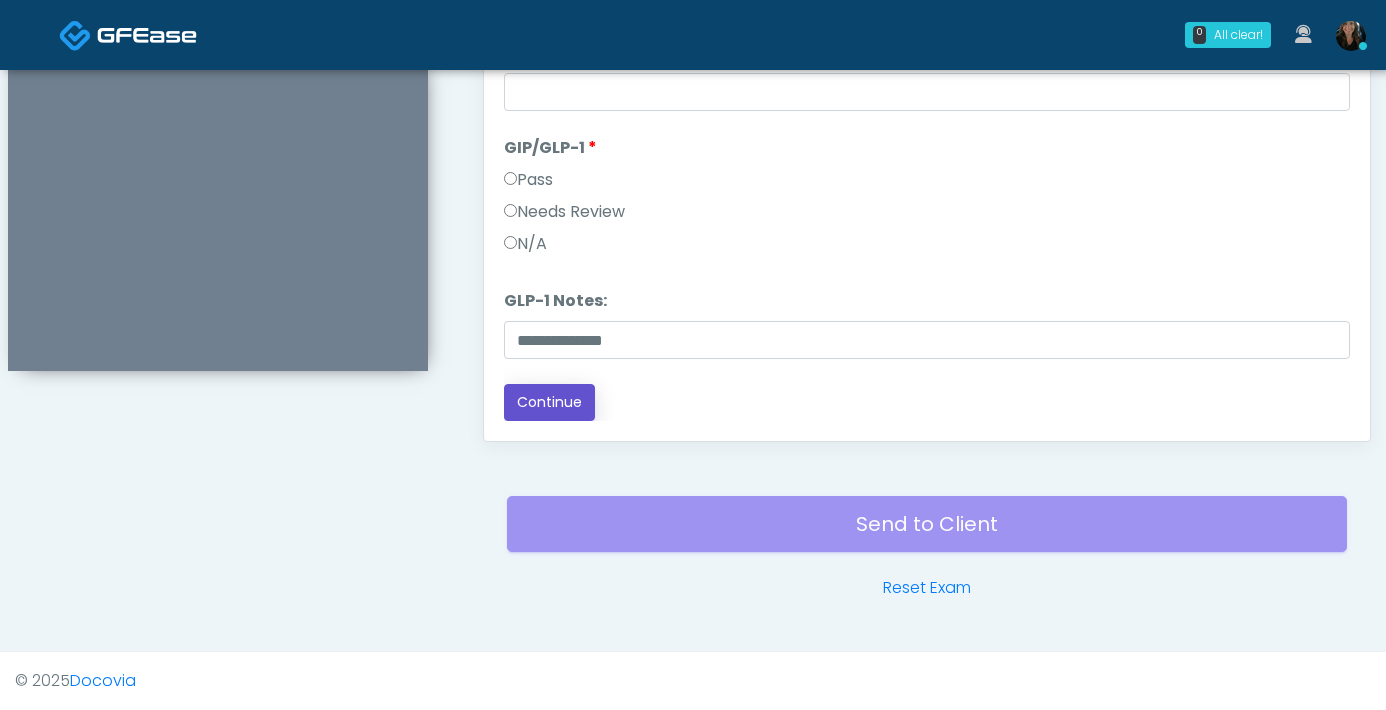 click on "Continue" at bounding box center (549, 402) 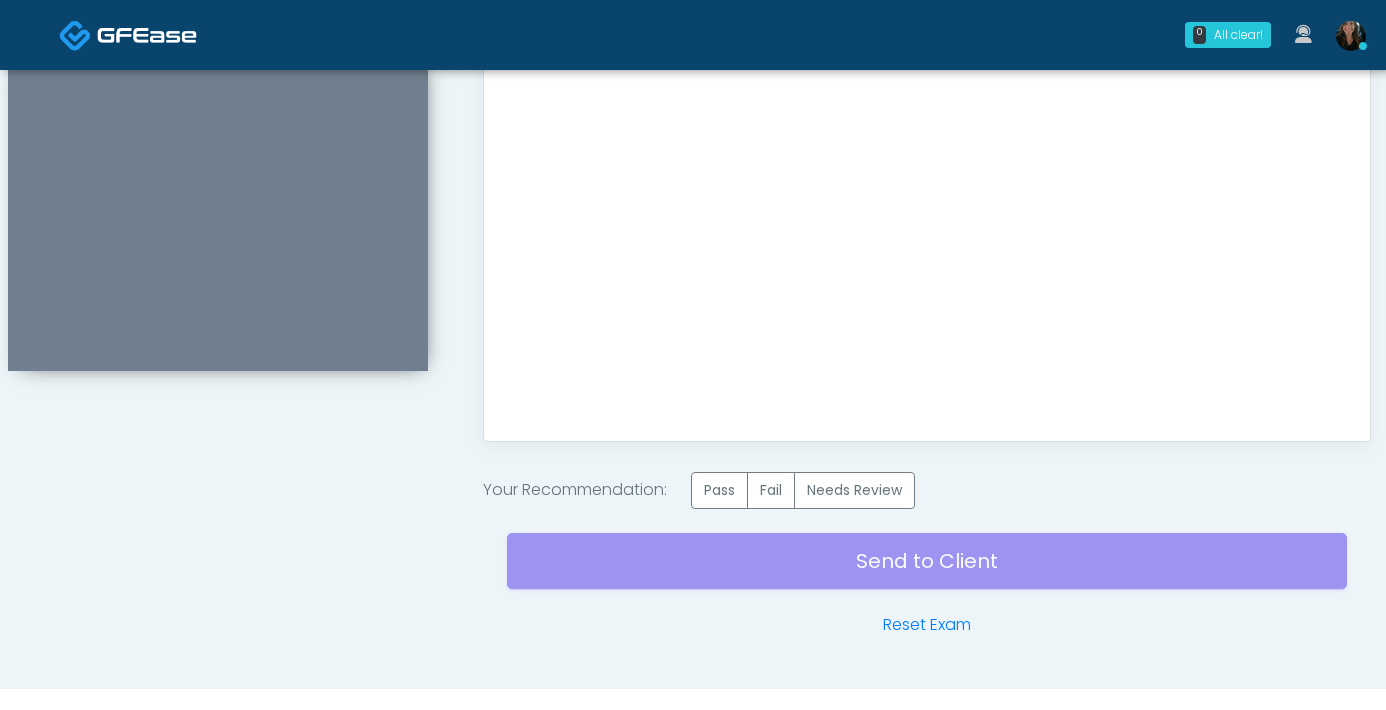 scroll, scrollTop: 0, scrollLeft: 0, axis: both 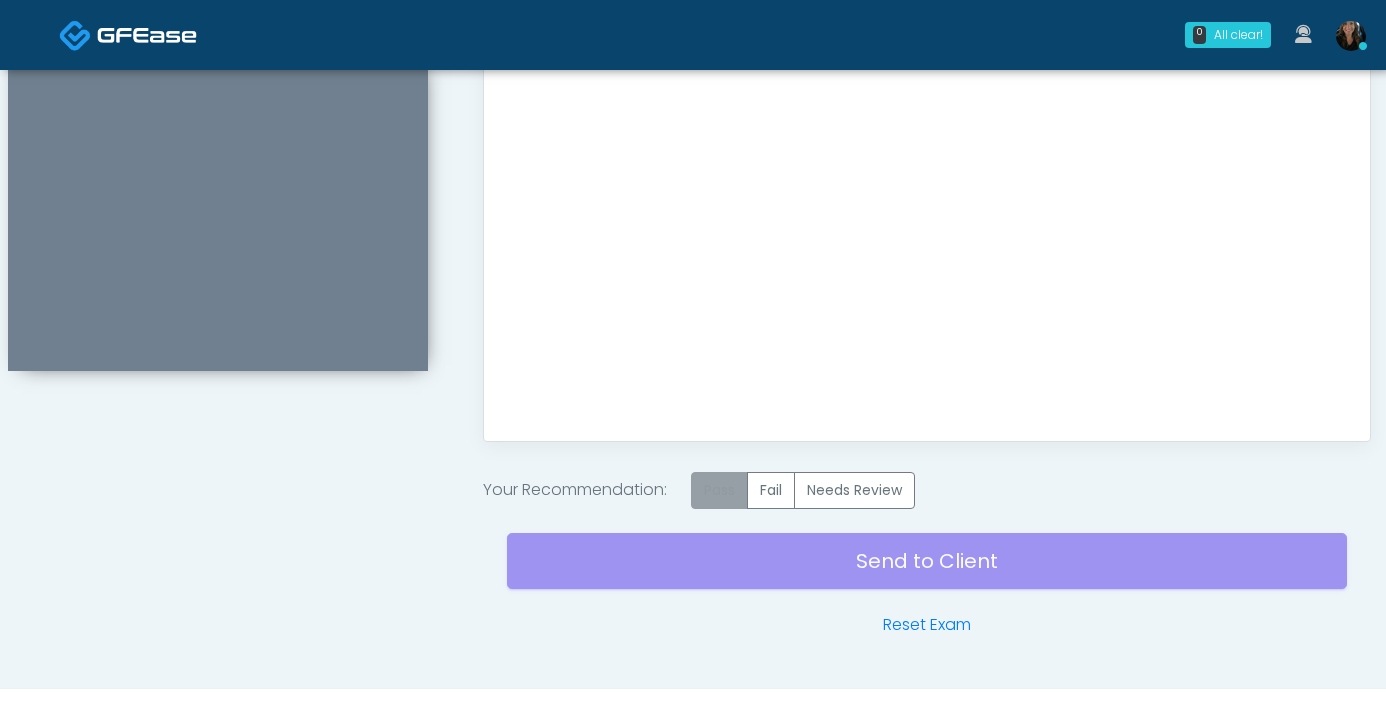 click on "Pass" at bounding box center (719, 490) 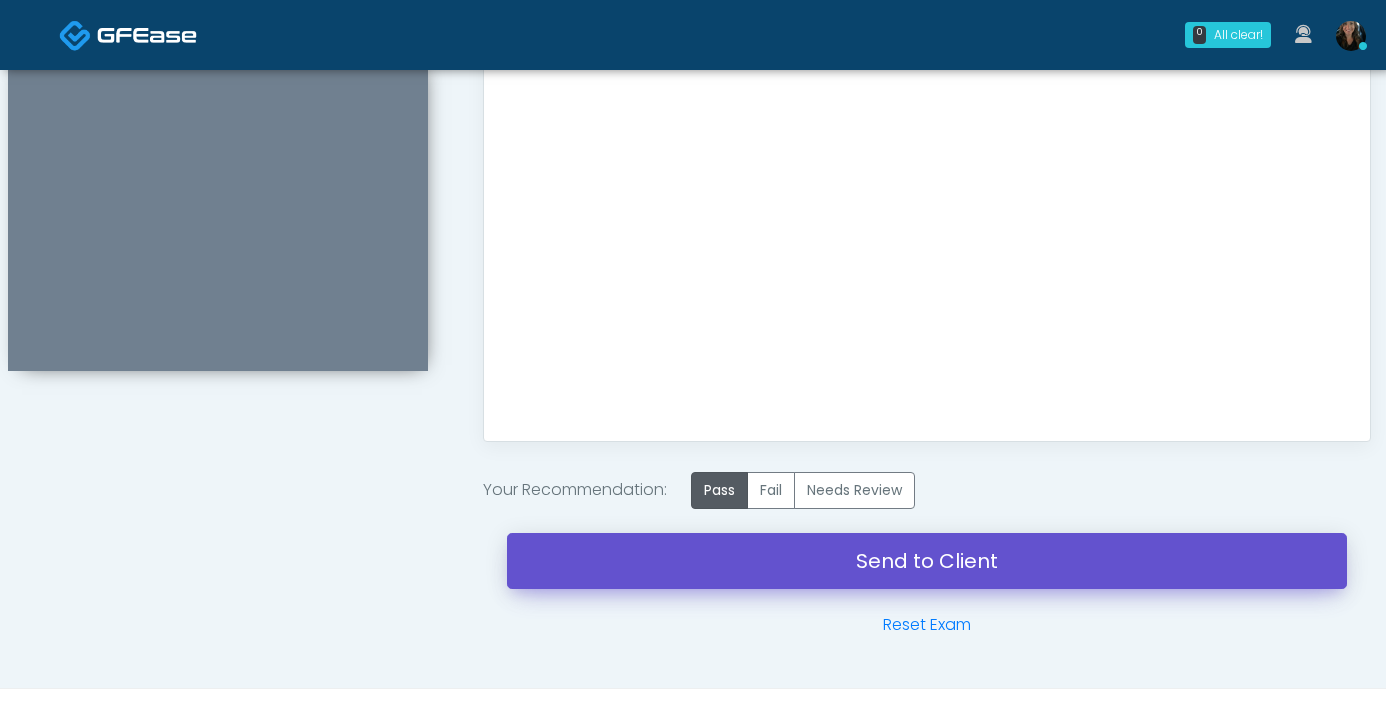 click on "Send to Client" at bounding box center [927, 561] 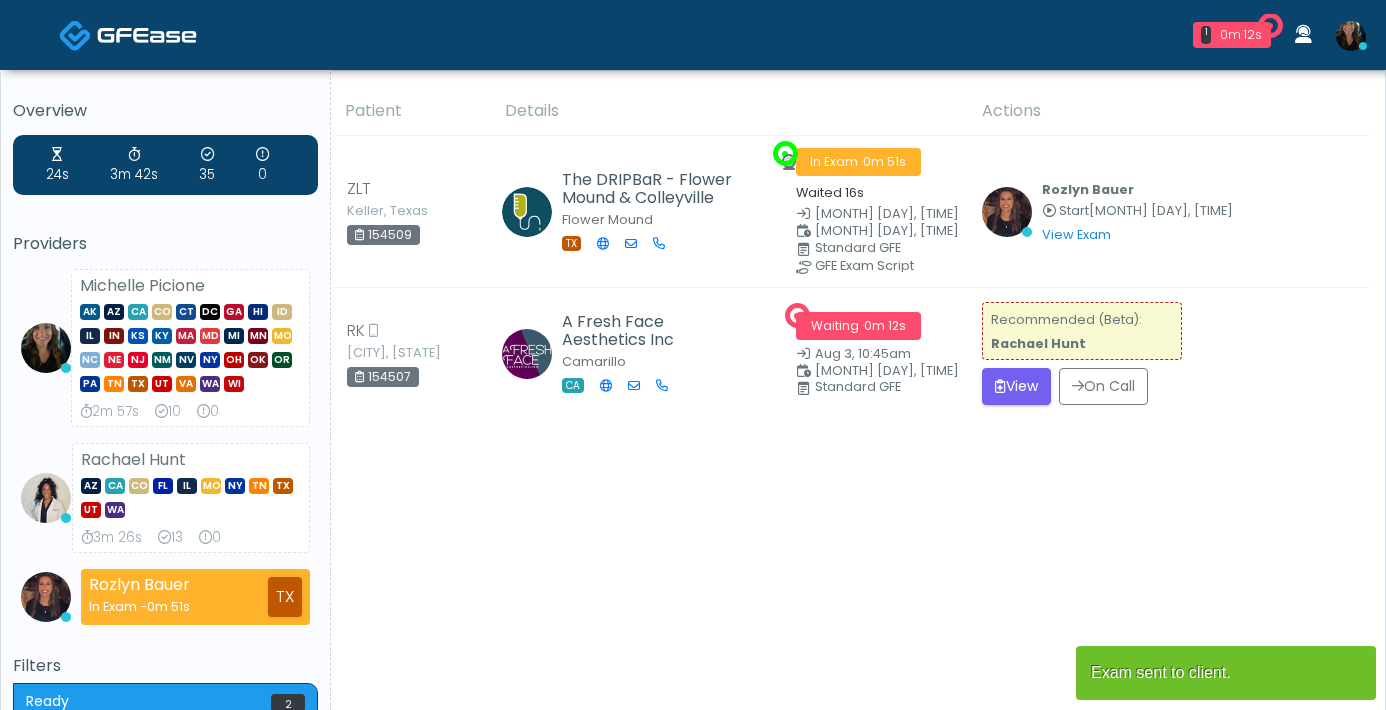scroll, scrollTop: 0, scrollLeft: 0, axis: both 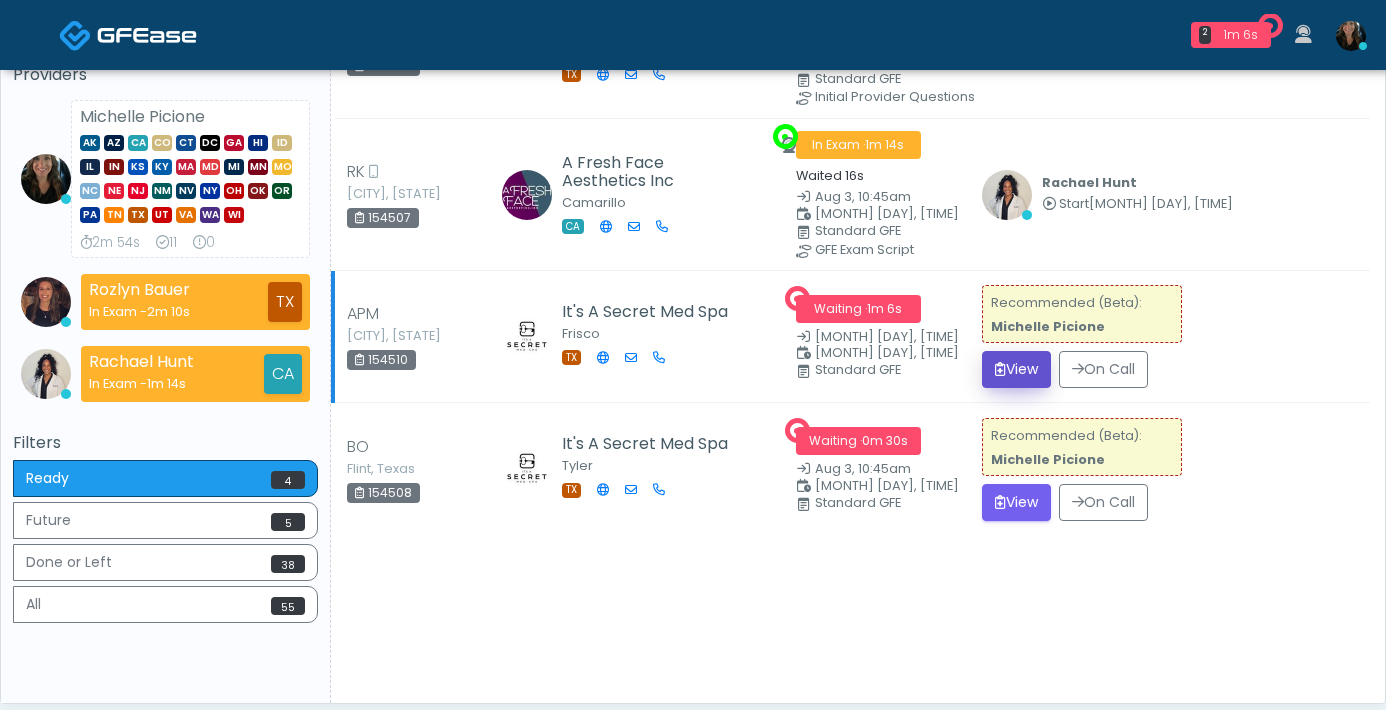 click on "View" at bounding box center [1016, 369] 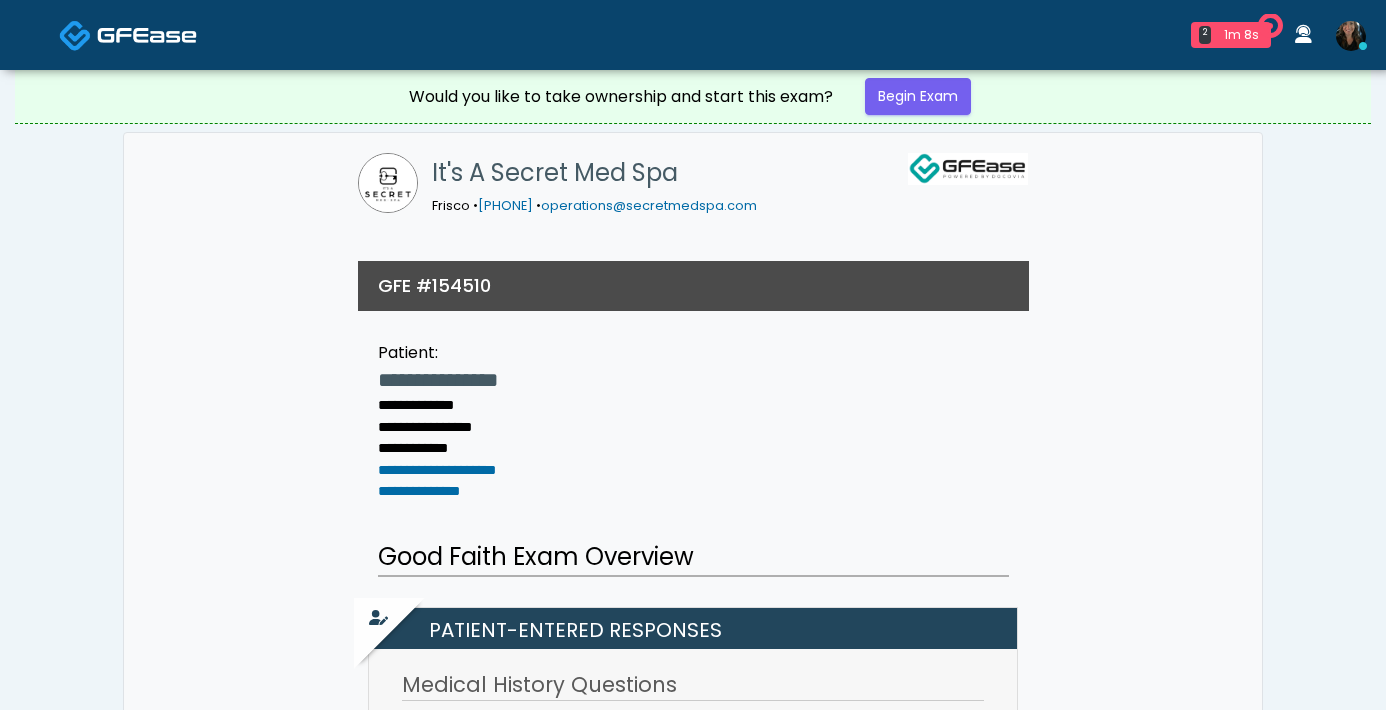scroll, scrollTop: 0, scrollLeft: 0, axis: both 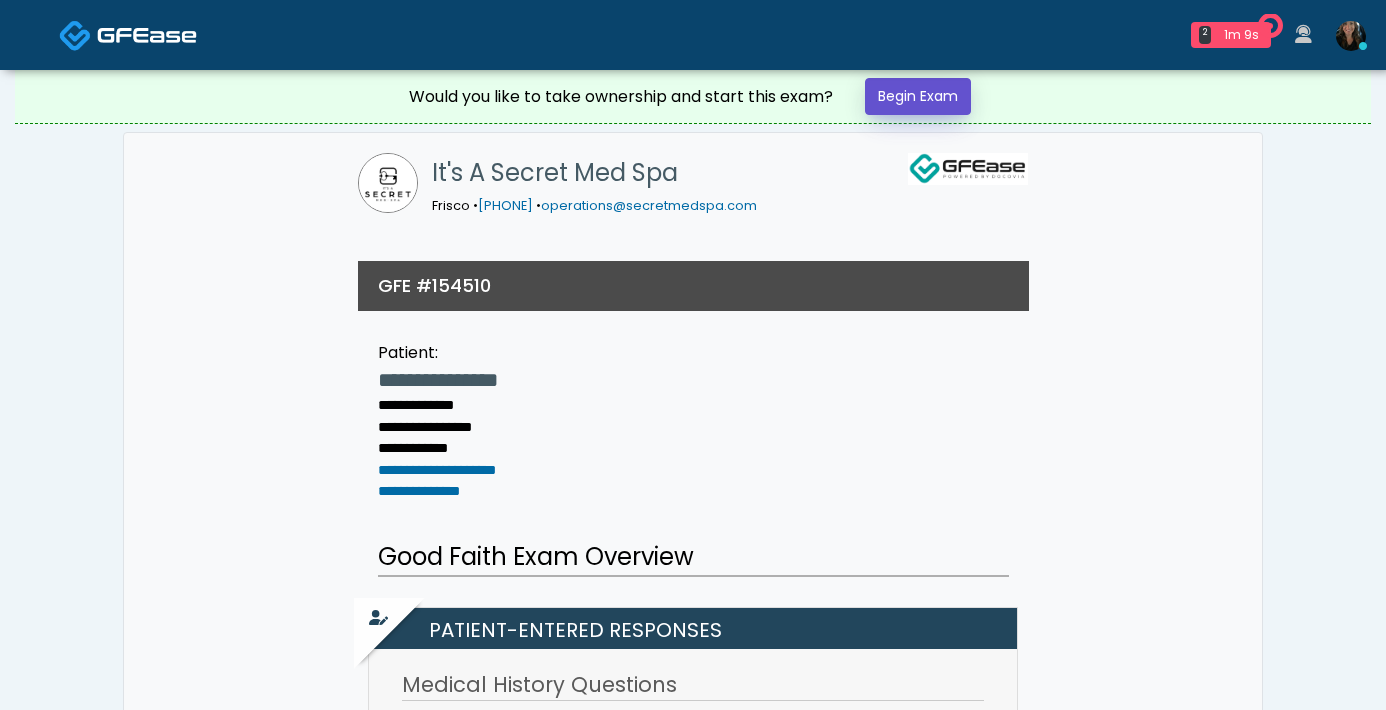 click on "Begin Exam" at bounding box center (918, 96) 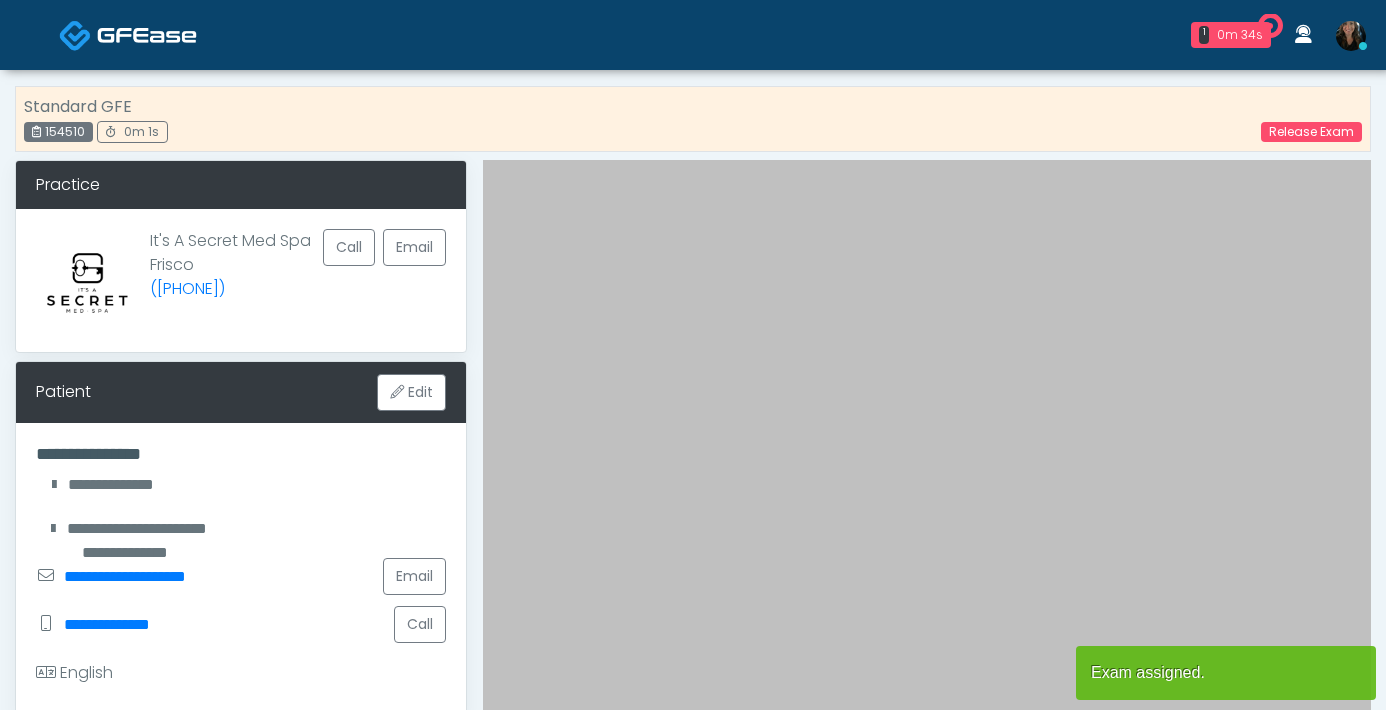 scroll, scrollTop: 0, scrollLeft: 0, axis: both 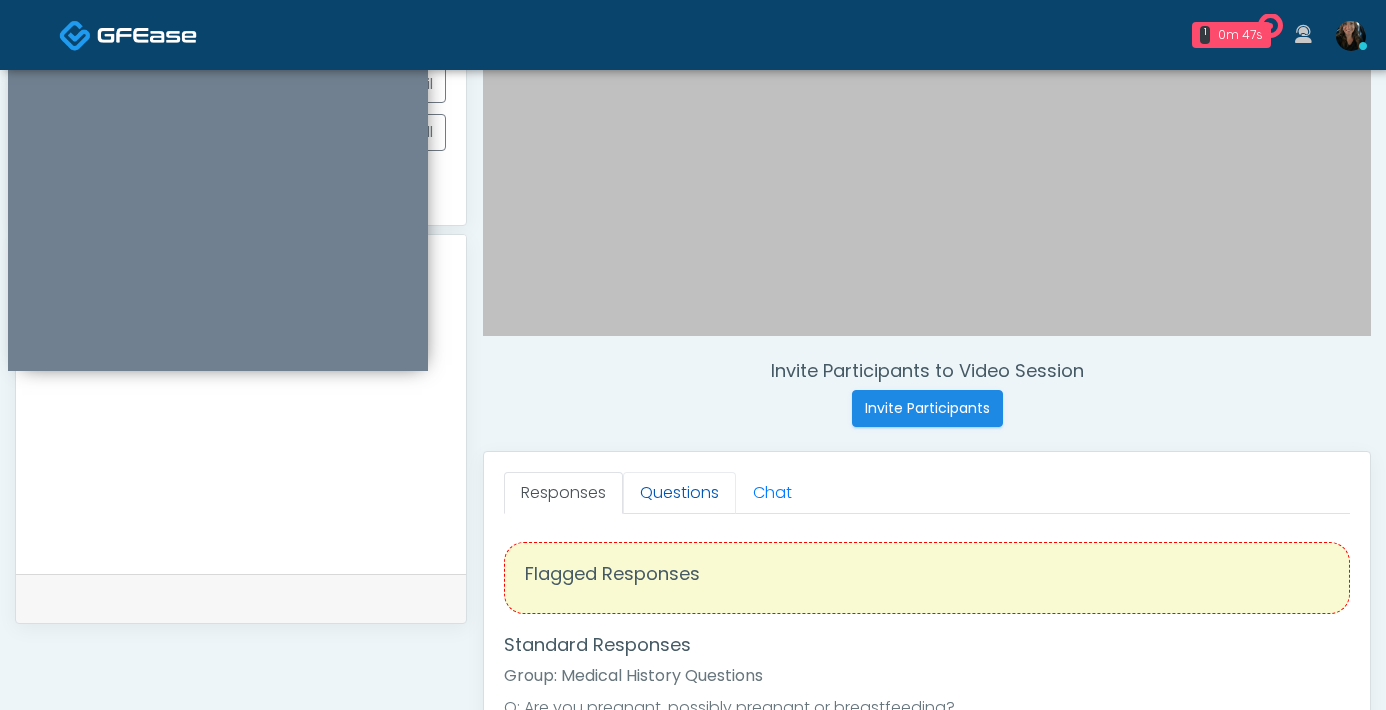 click on "Questions" at bounding box center (679, 493) 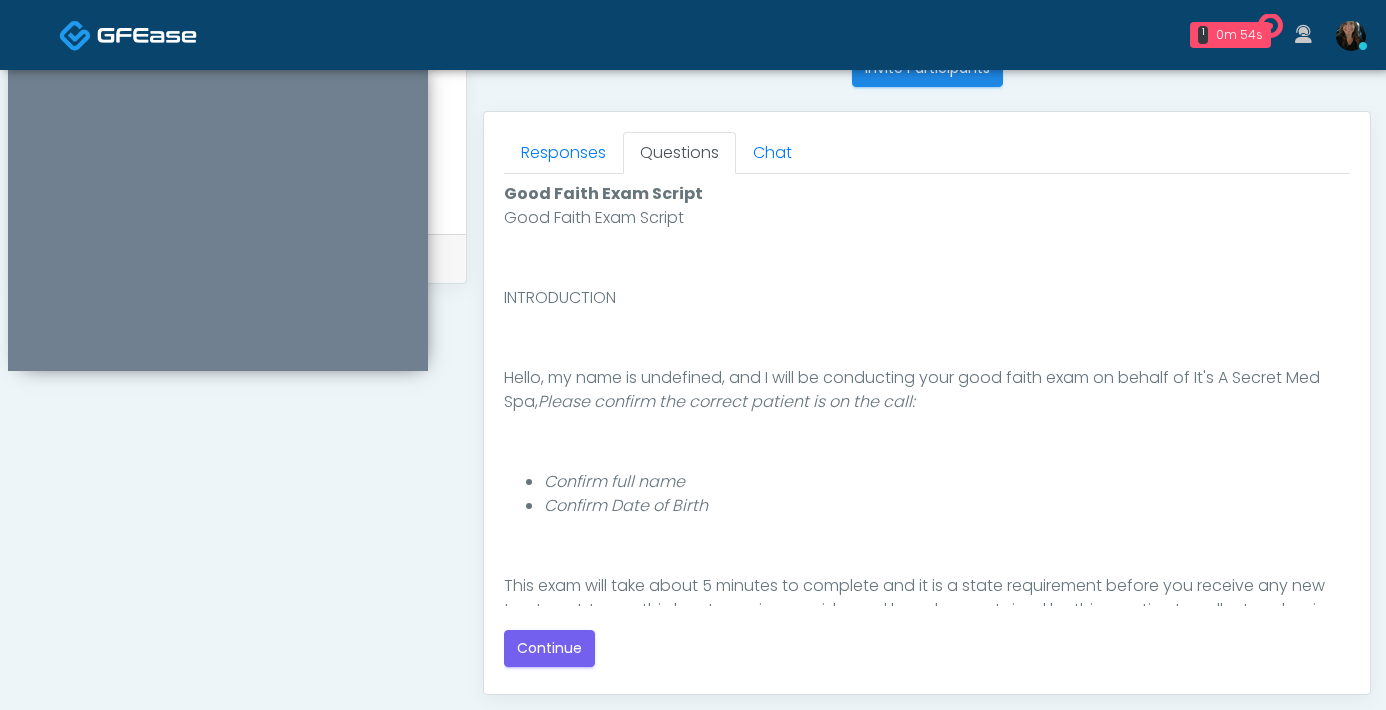 scroll, scrollTop: 914, scrollLeft: 0, axis: vertical 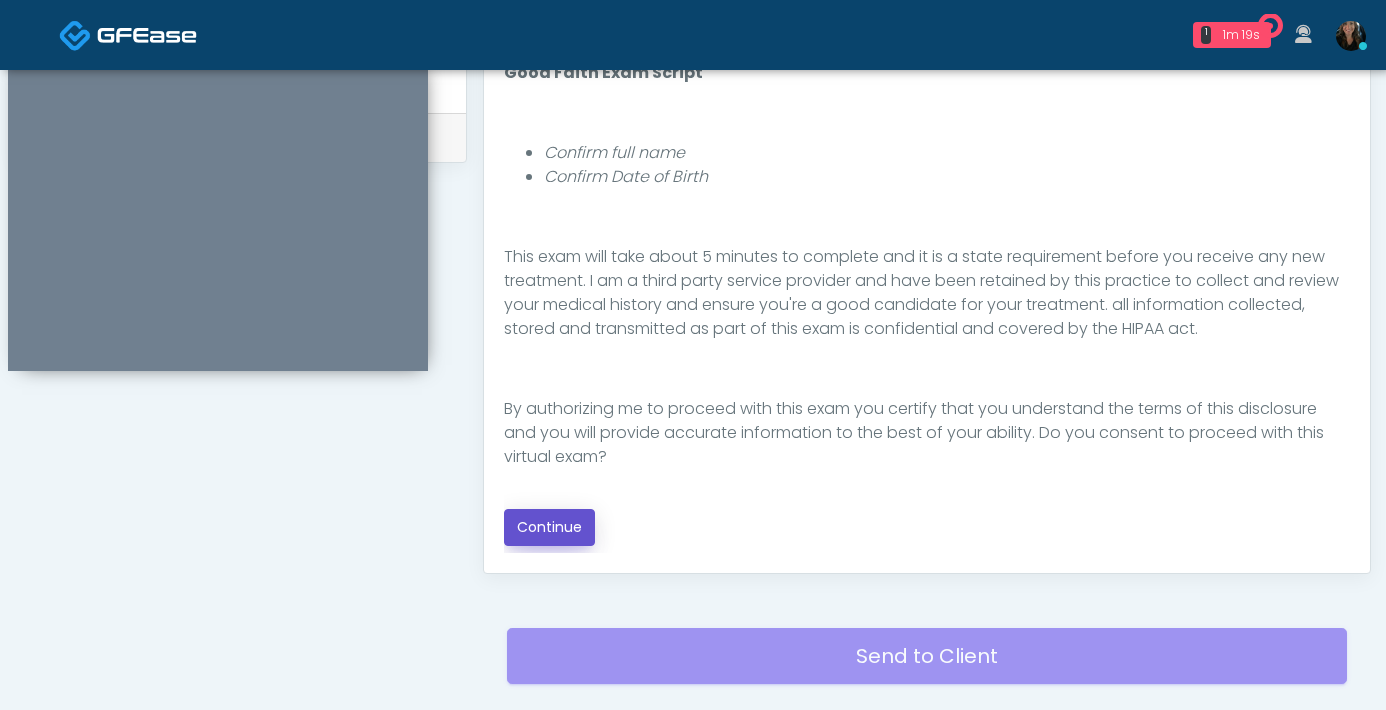 click on "Continue" at bounding box center [549, 527] 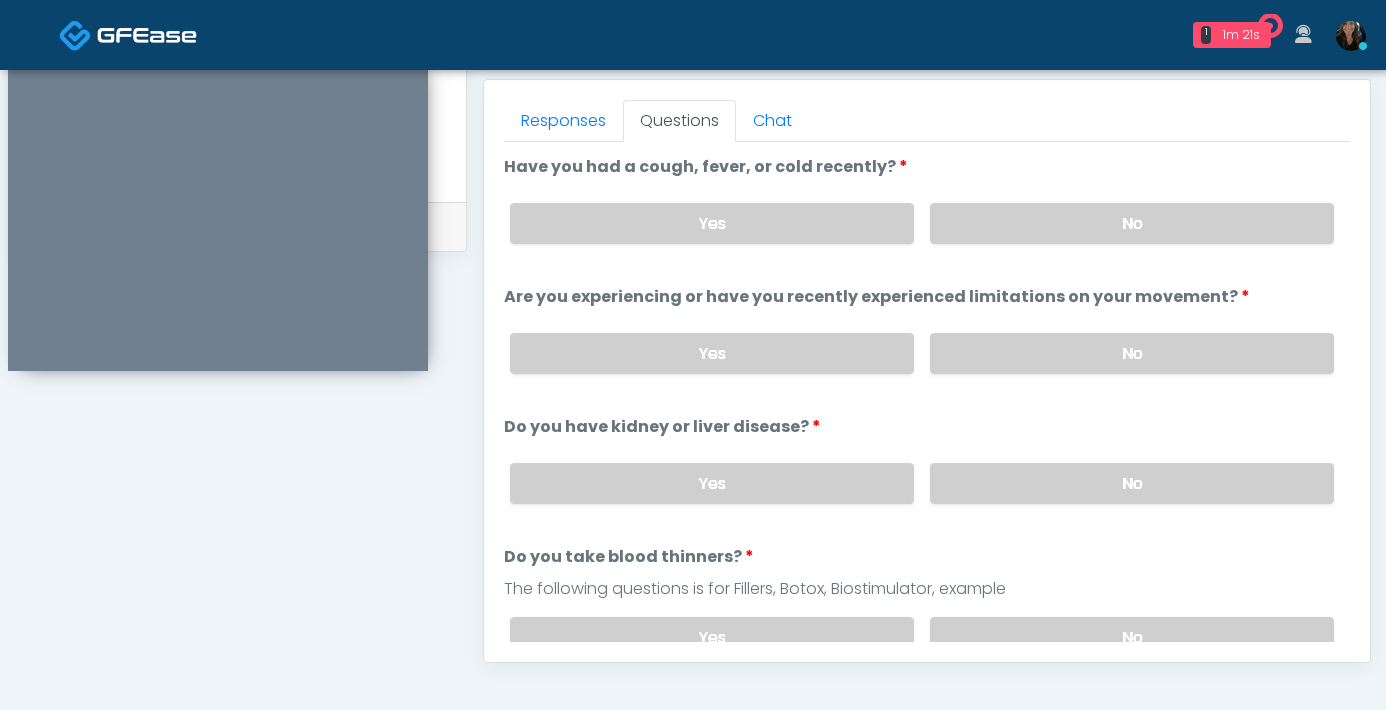 scroll, scrollTop: 809, scrollLeft: 0, axis: vertical 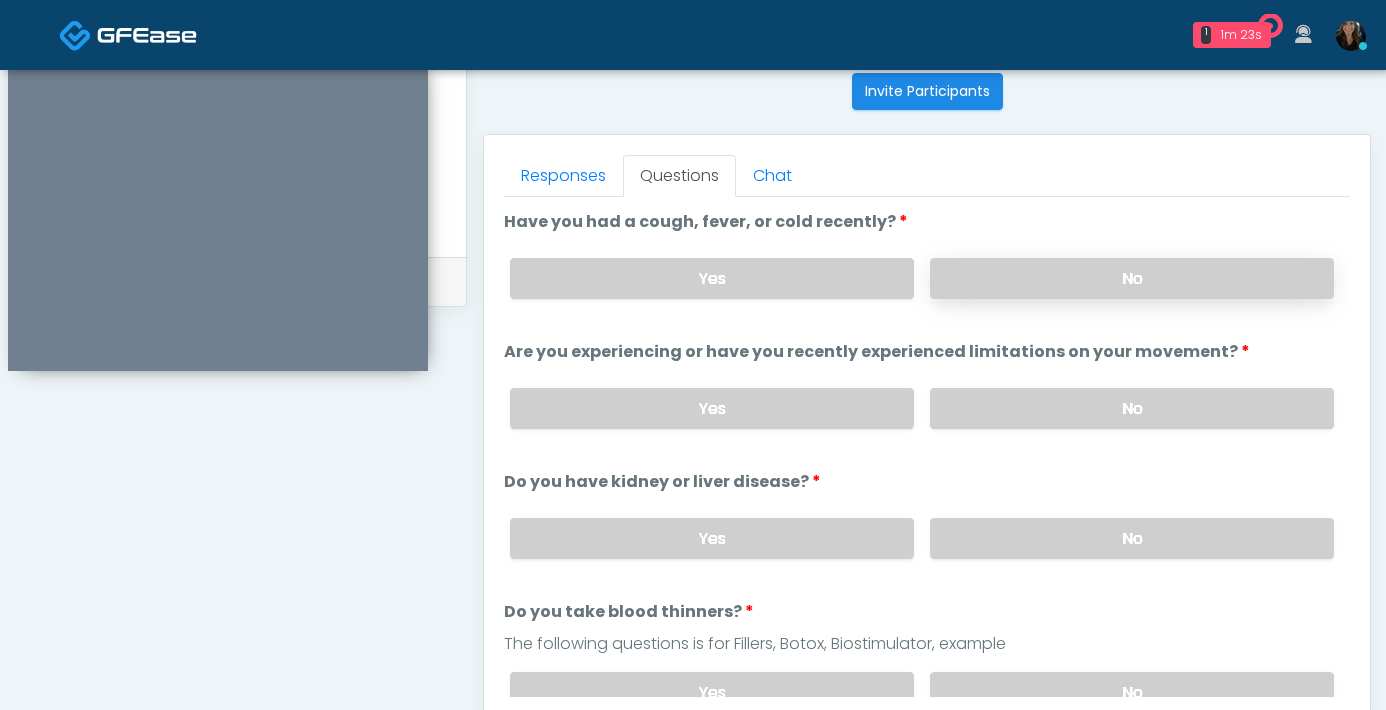 click on "No" at bounding box center (1132, 278) 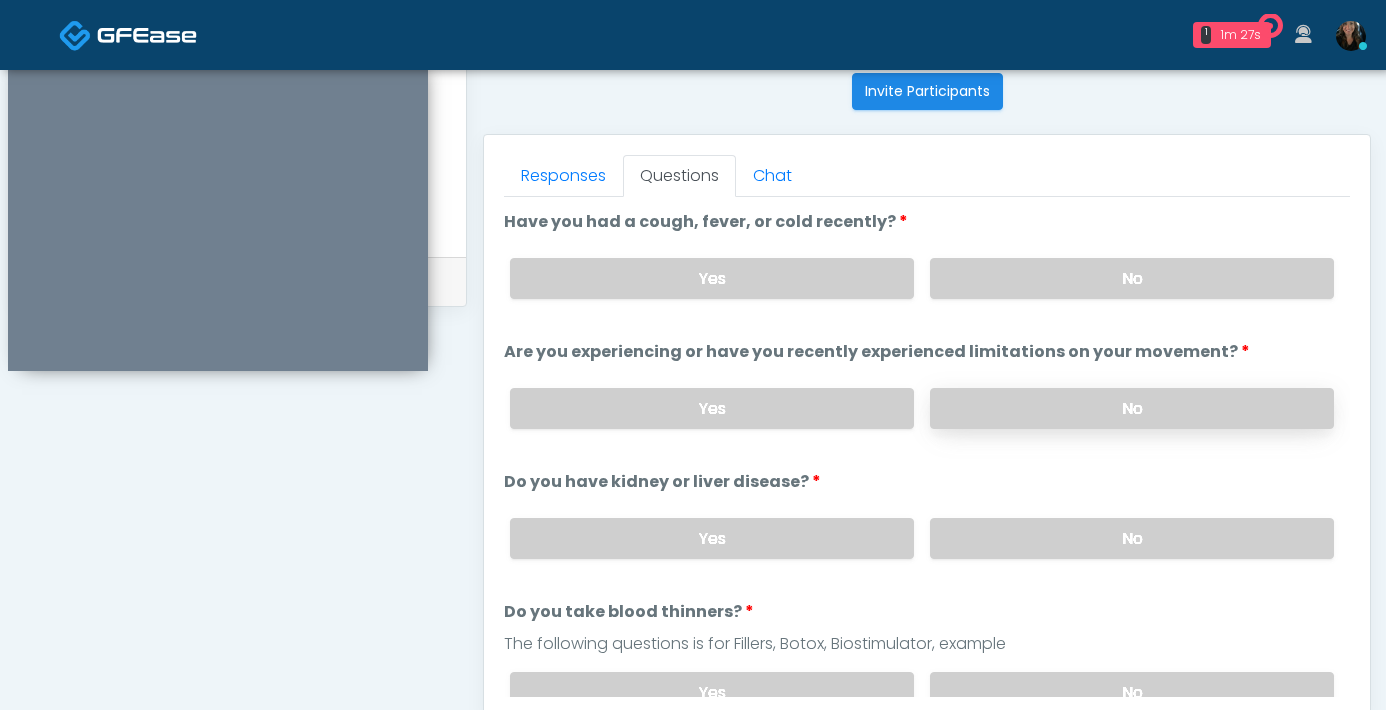 click on "No" at bounding box center (1132, 408) 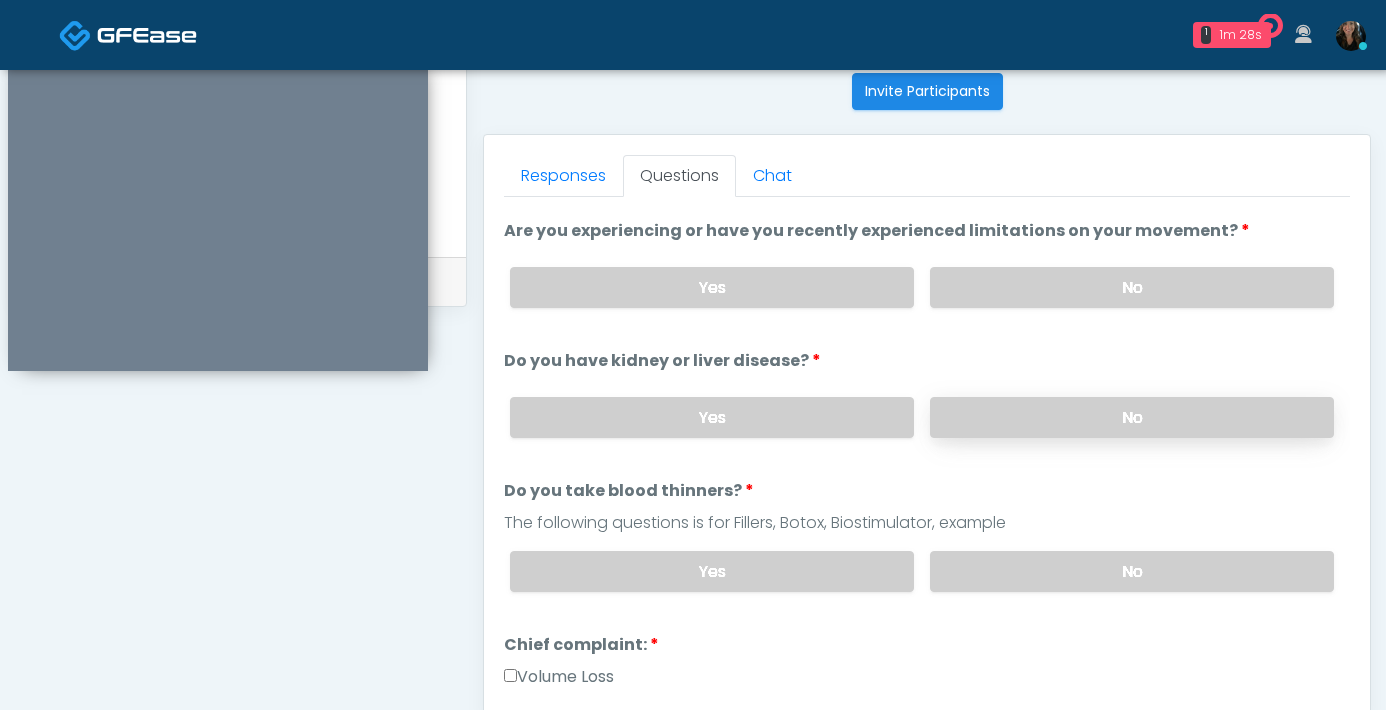 scroll, scrollTop: 126, scrollLeft: 0, axis: vertical 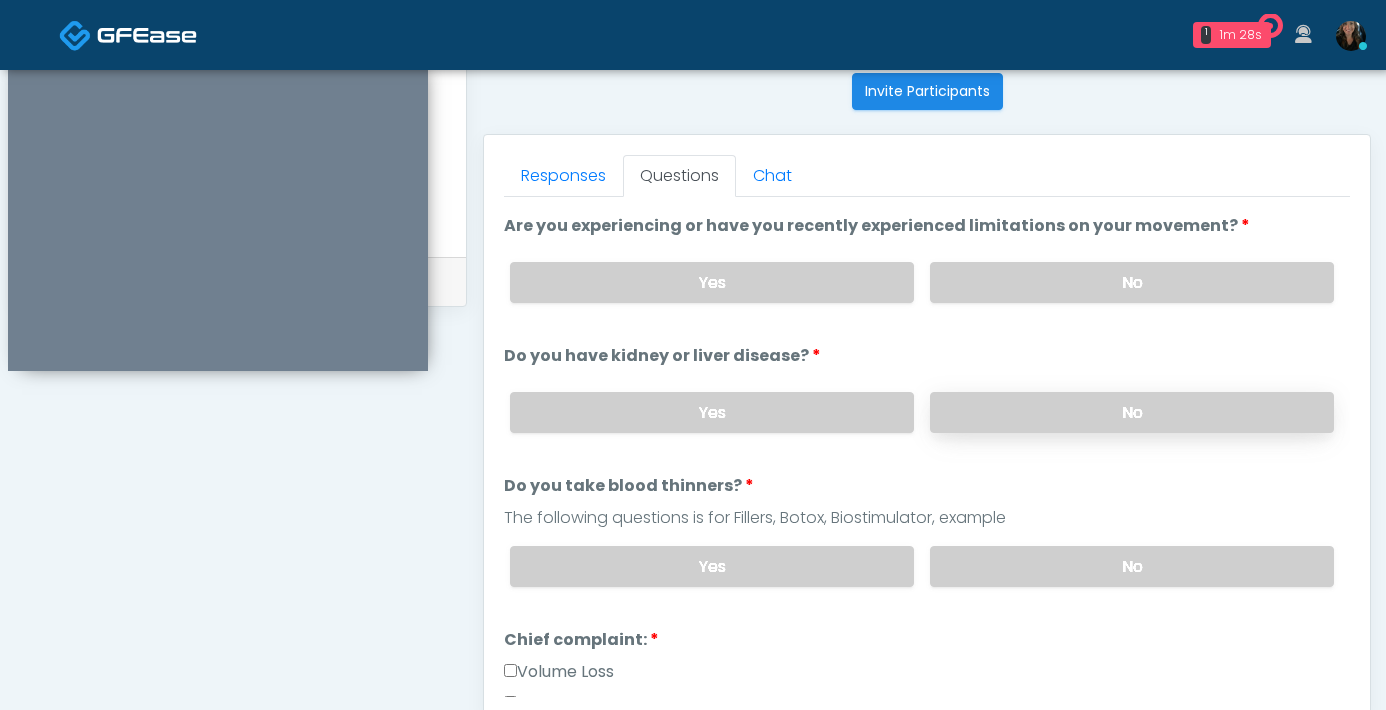 click on "No" at bounding box center (1132, 412) 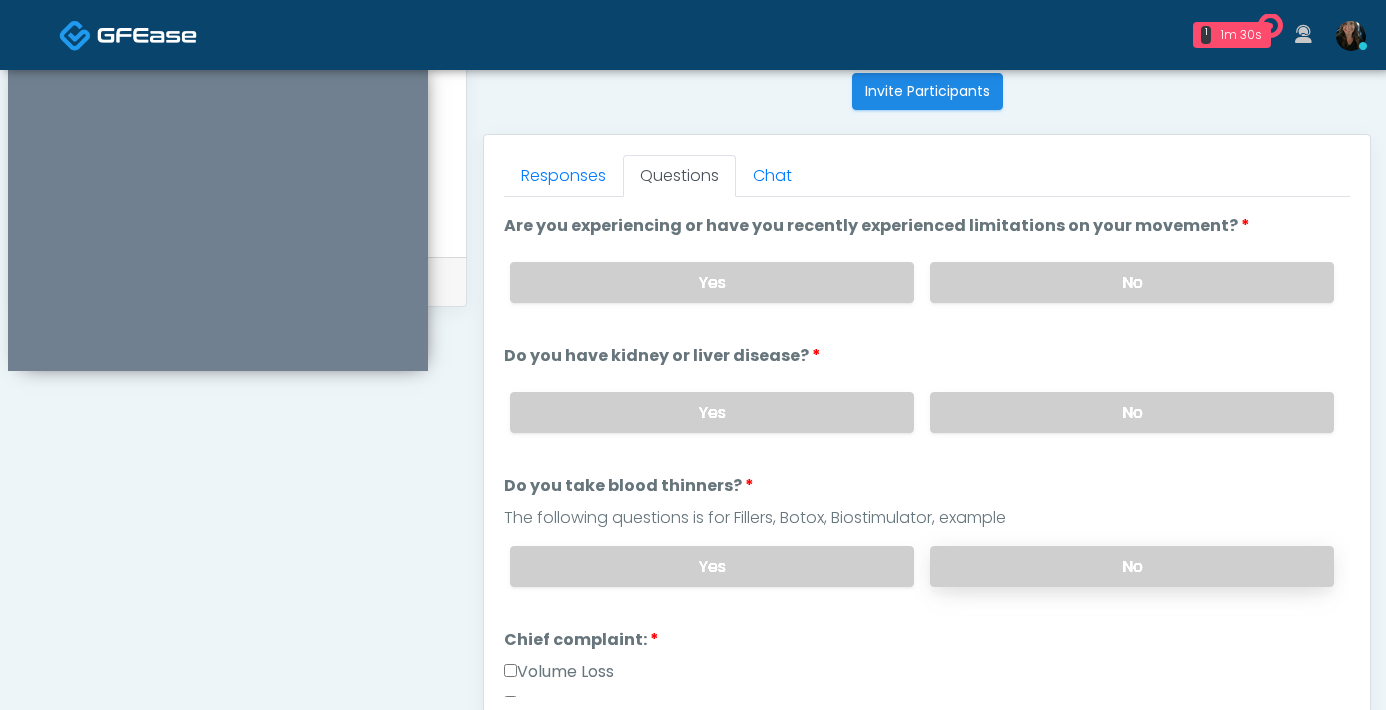 click on "No" at bounding box center (1132, 566) 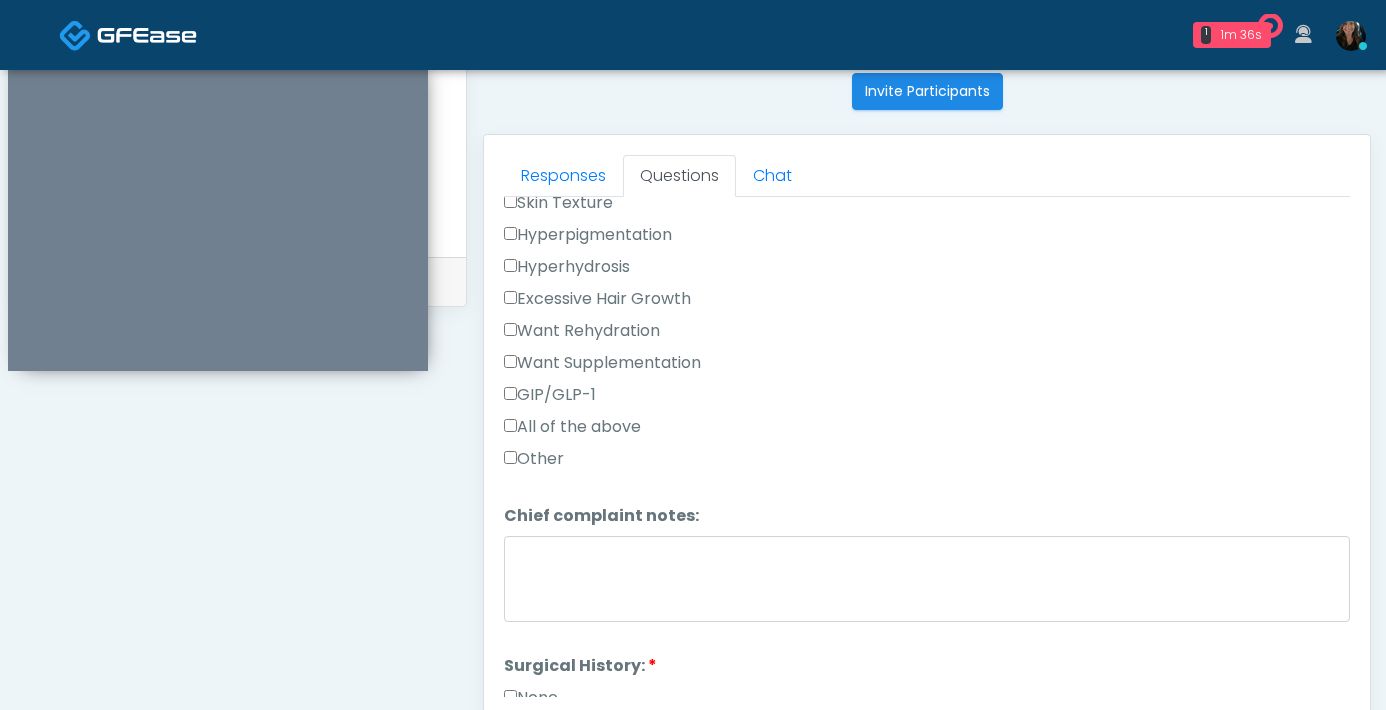 scroll, scrollTop: 876, scrollLeft: 0, axis: vertical 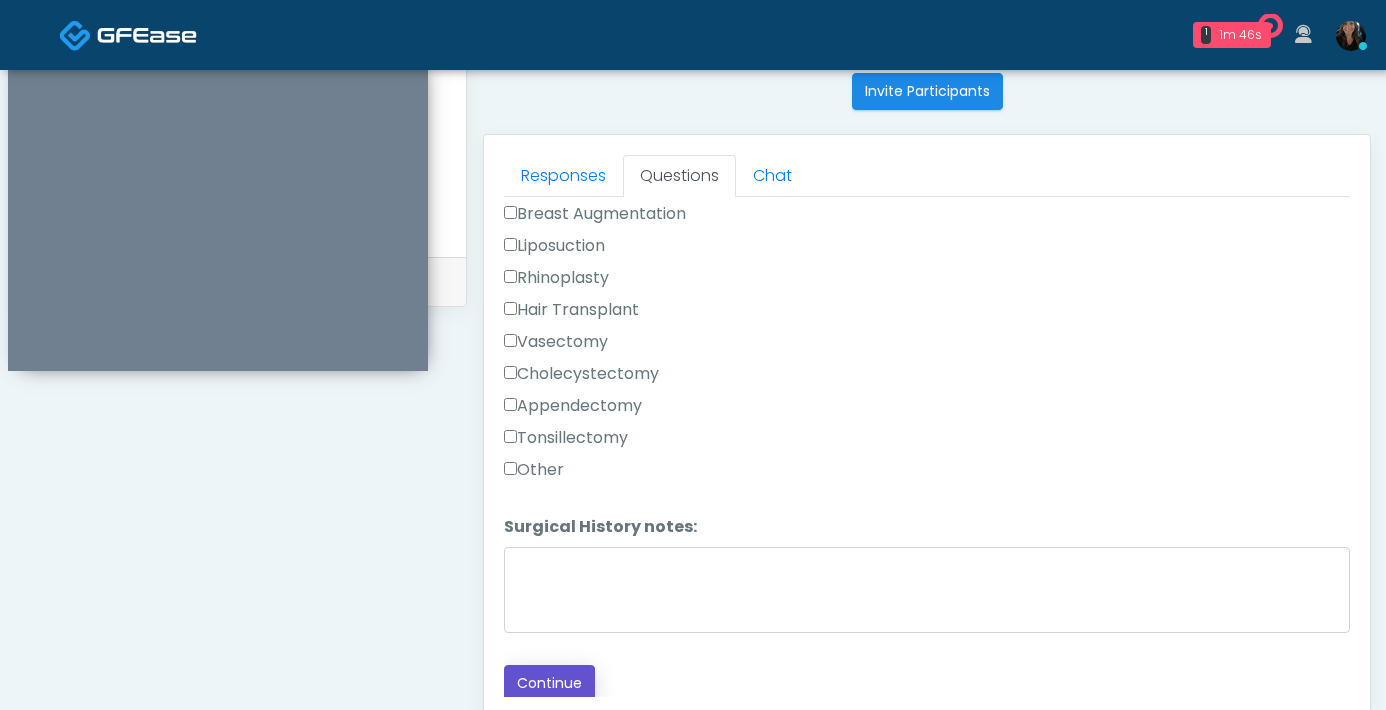click on "Continue" at bounding box center [549, 683] 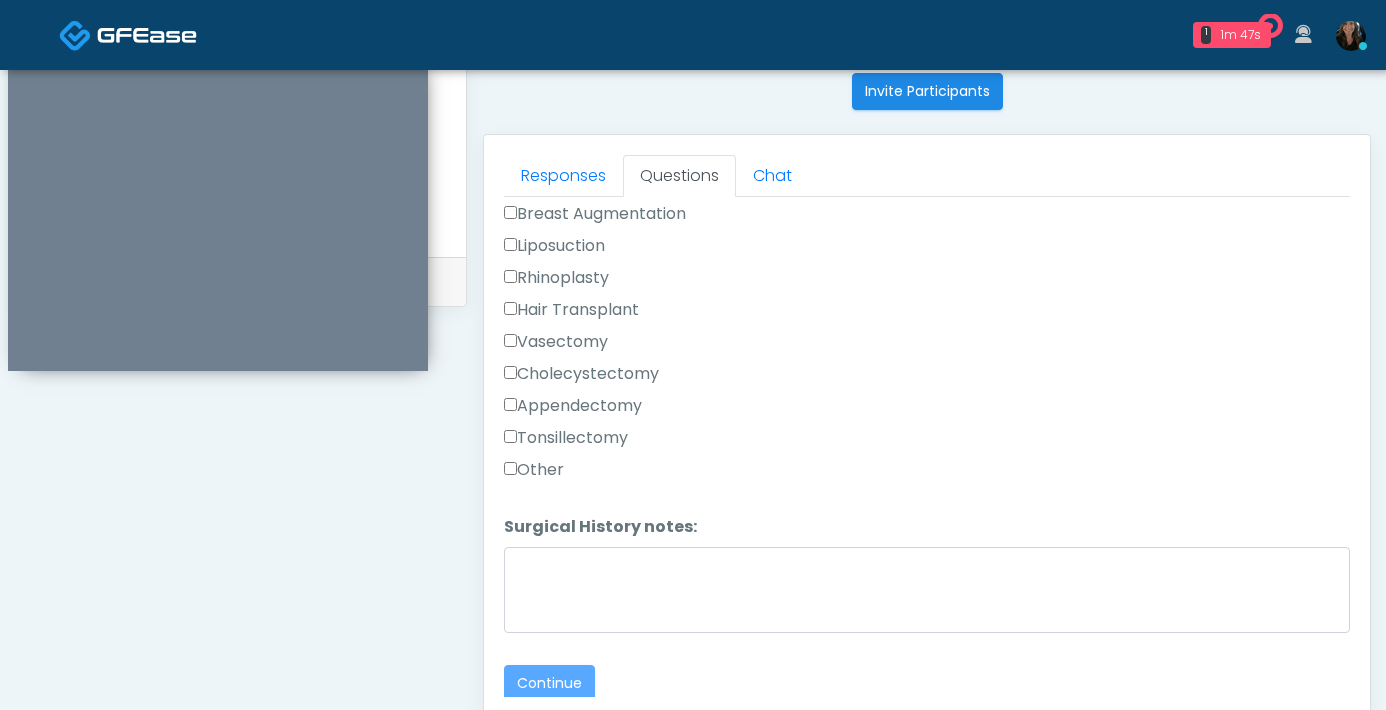 scroll, scrollTop: 1085, scrollLeft: 0, axis: vertical 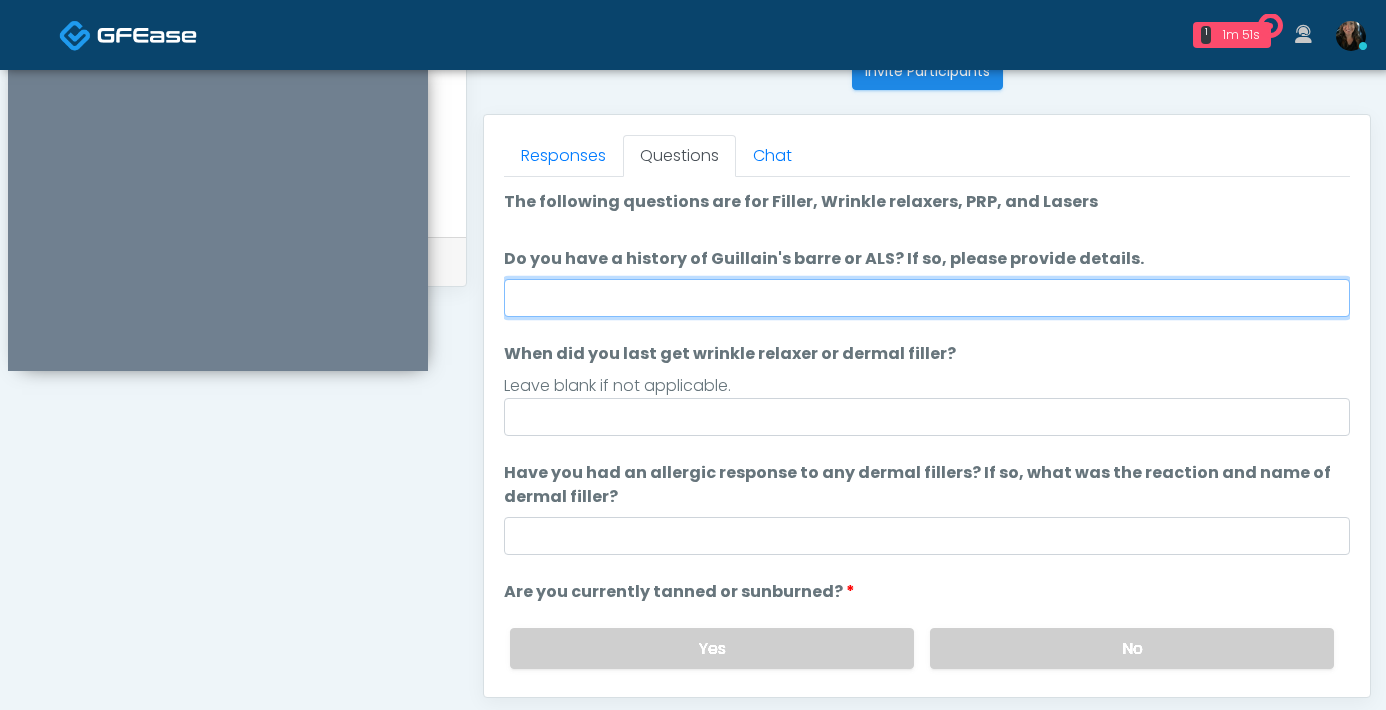 click on "Do you have a history of Guillain's barre or ALS? If so, please provide details." at bounding box center [927, 298] 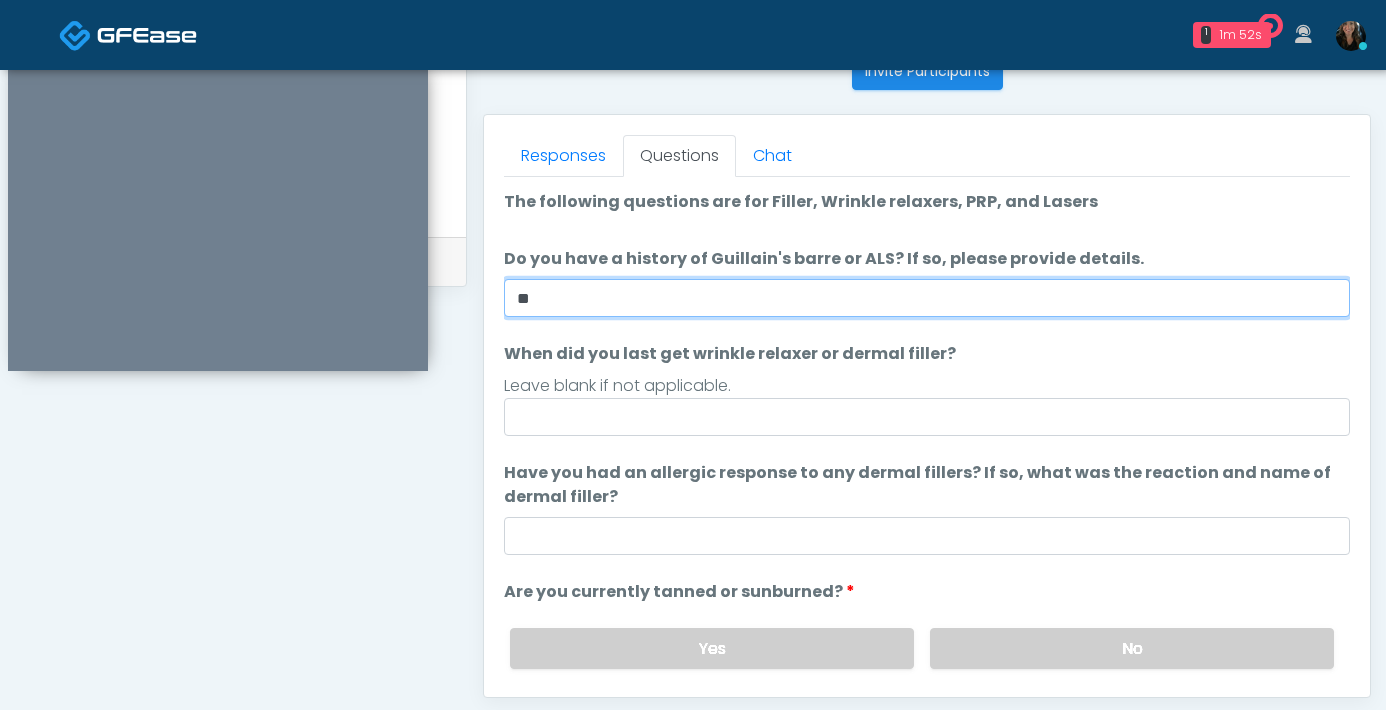 type on "**" 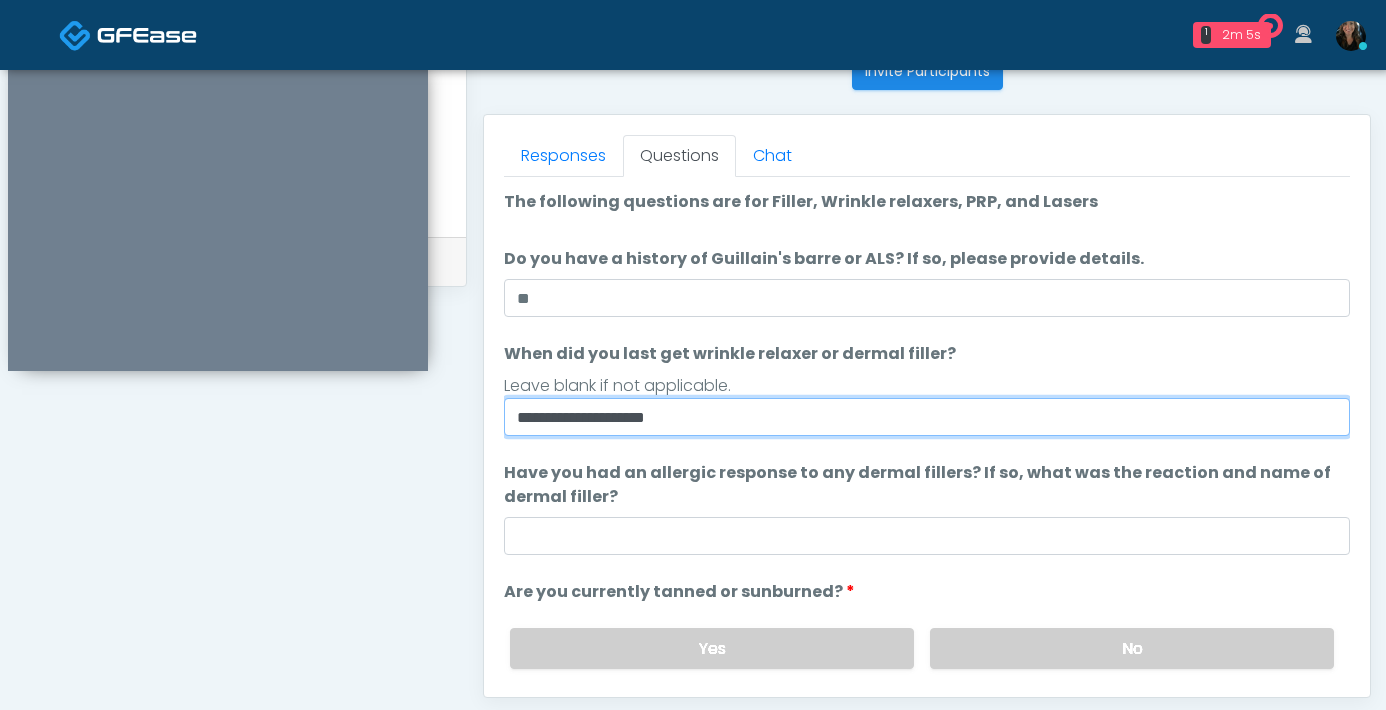 type on "**********" 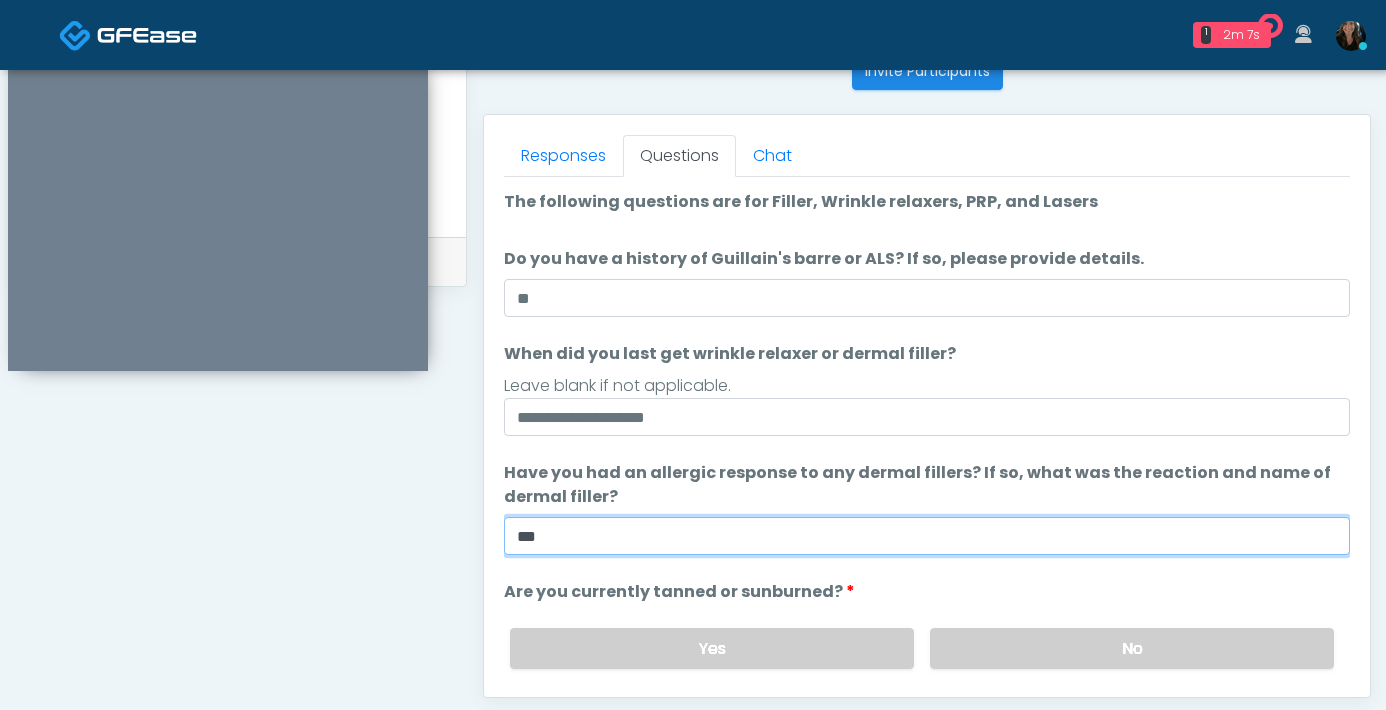 scroll, scrollTop: 138, scrollLeft: 0, axis: vertical 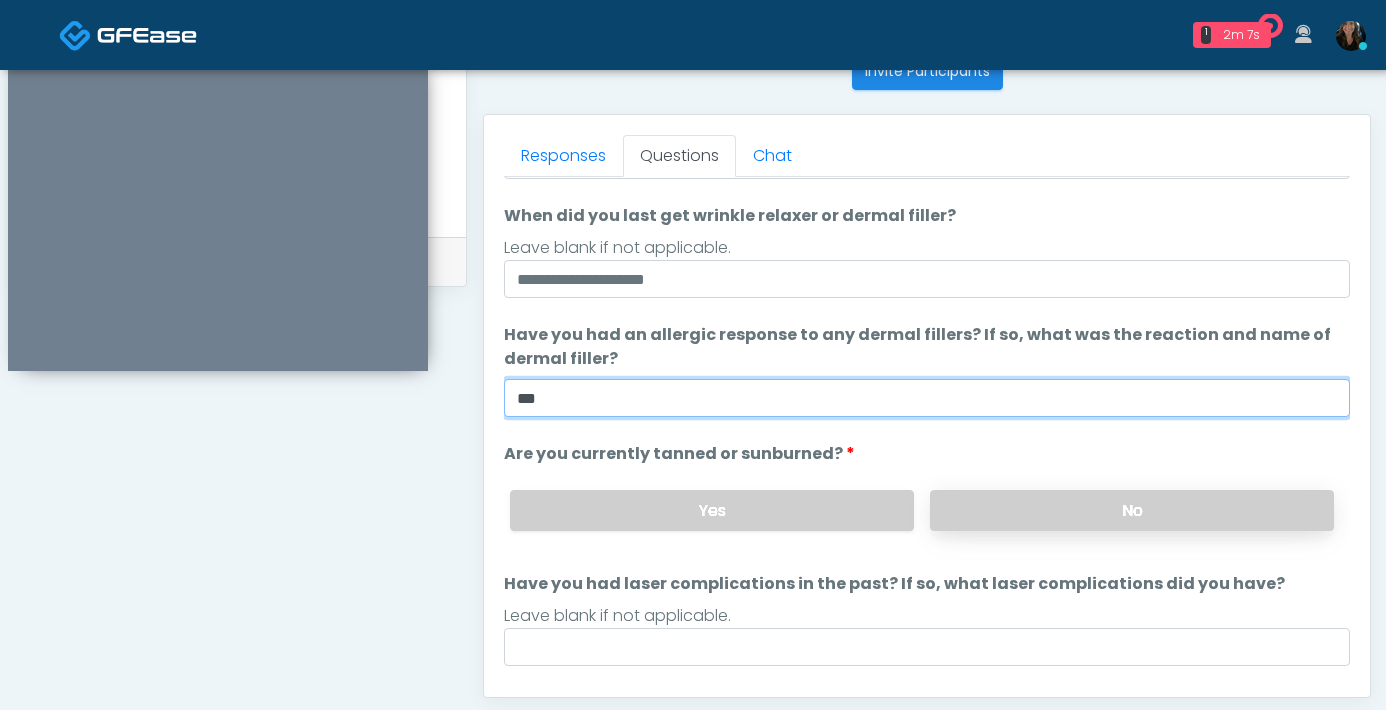 type on "***" 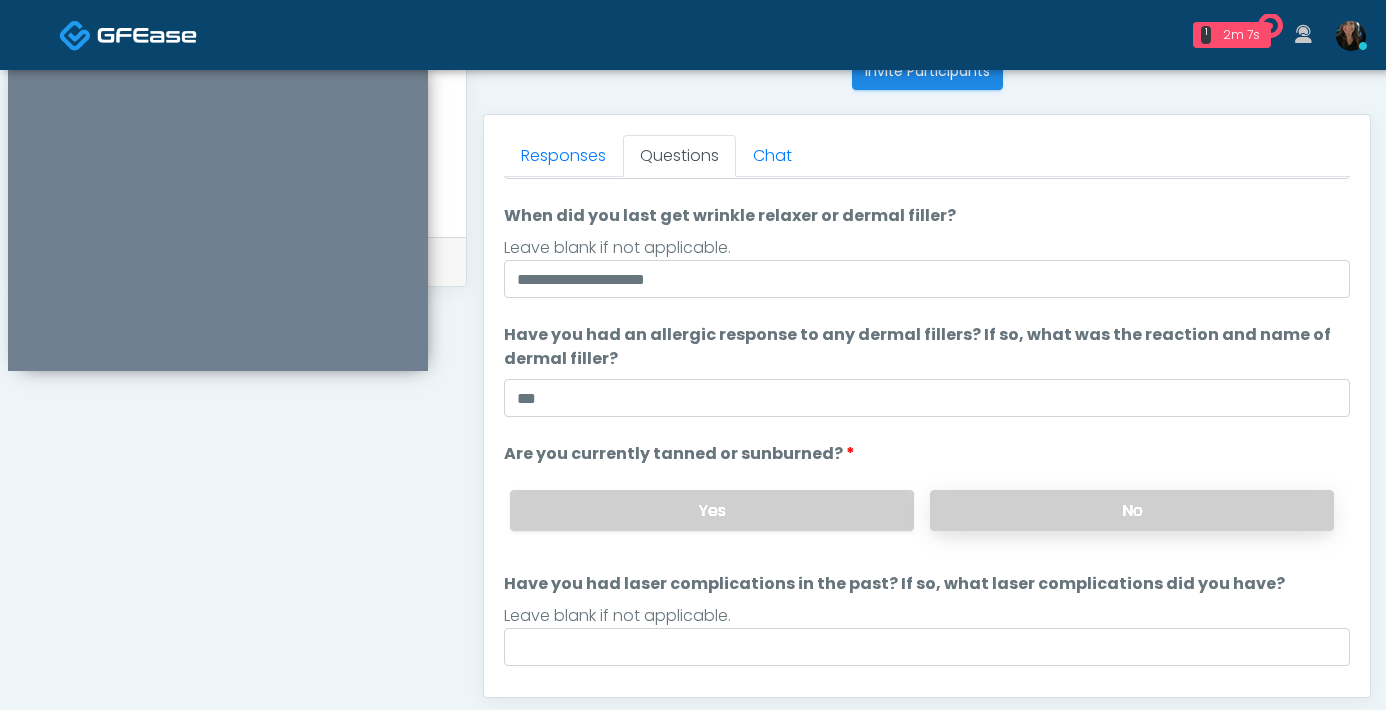 click on "No" at bounding box center (1132, 510) 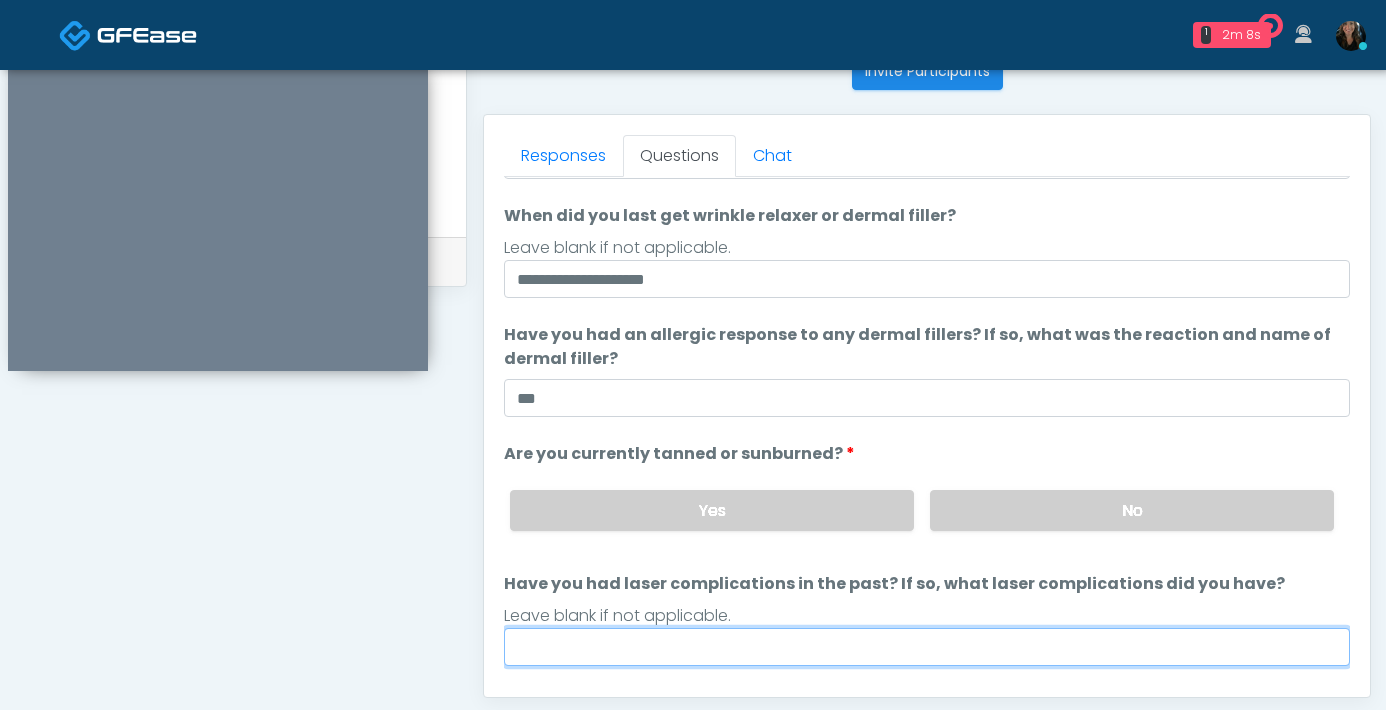 click on "Have you had laser complications in the past? If so, what laser complications did you have?" at bounding box center [927, 647] 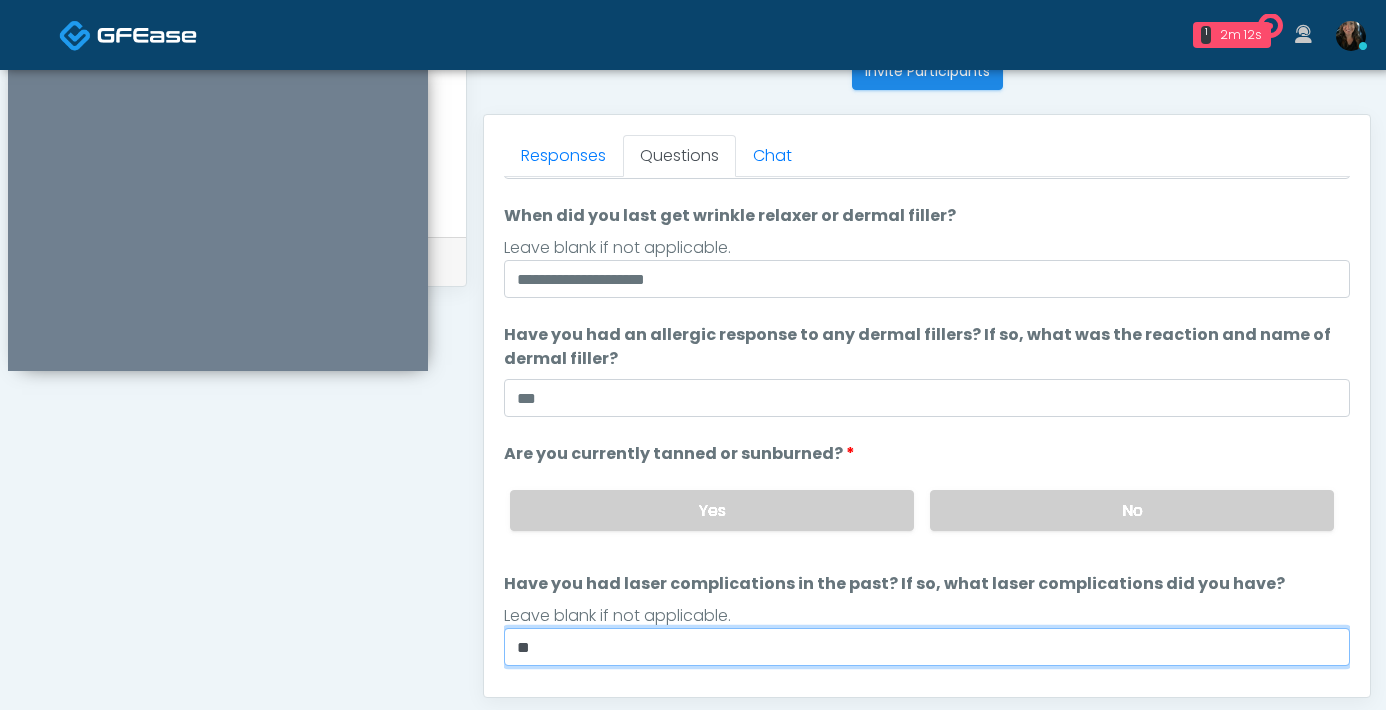 type on "**" 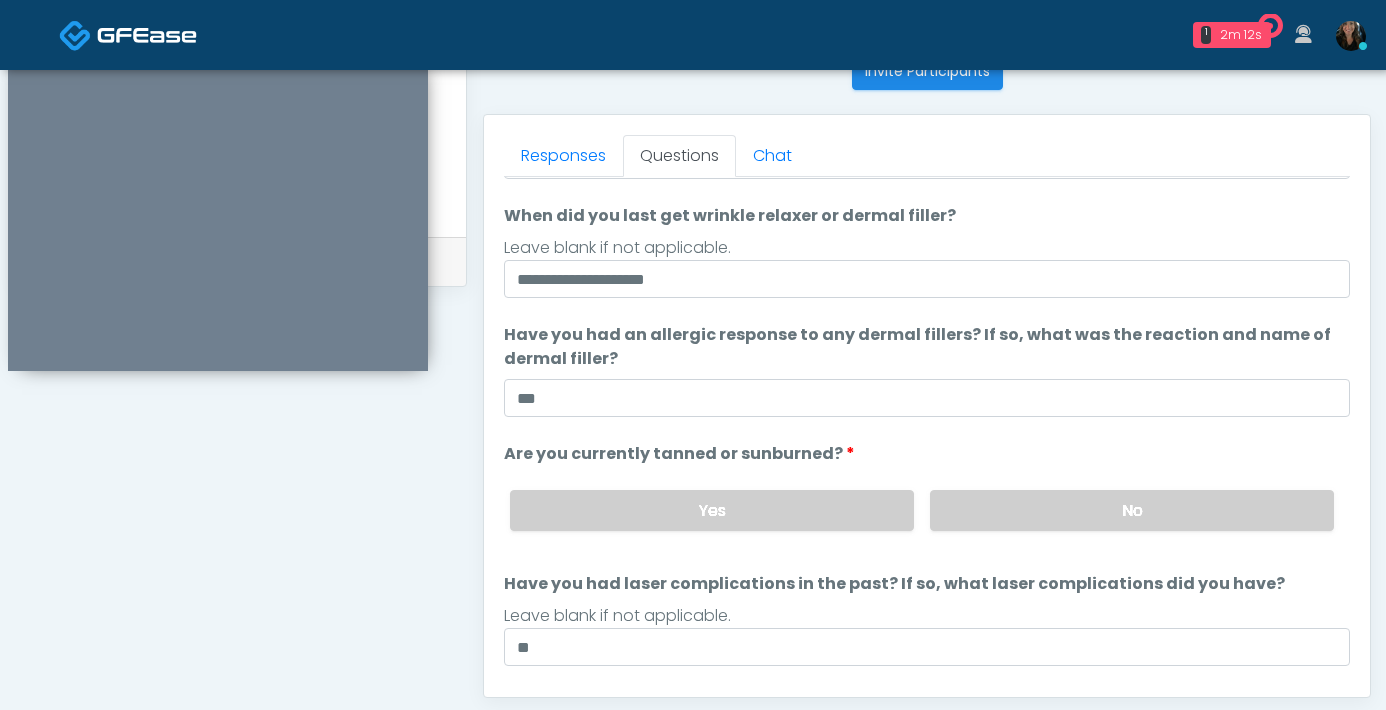 click on "**********" at bounding box center [927, 359] 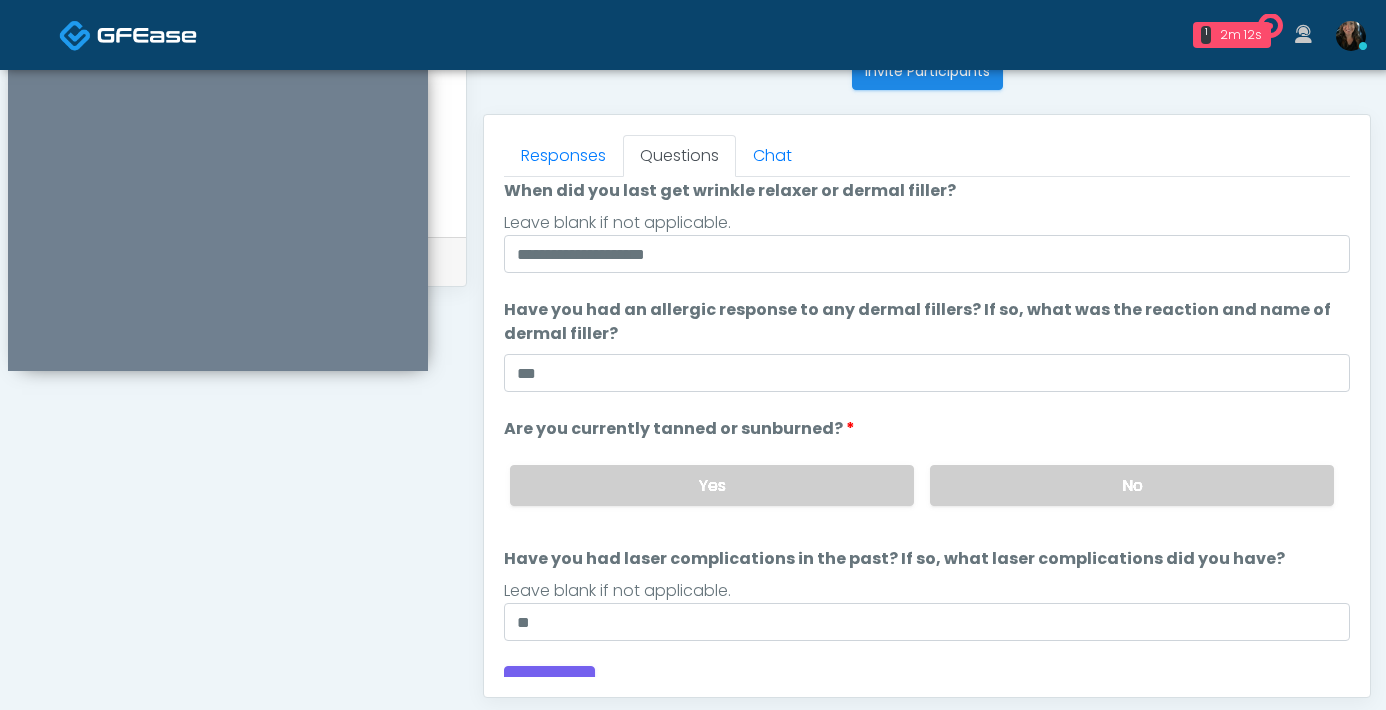 scroll, scrollTop: 188, scrollLeft: 0, axis: vertical 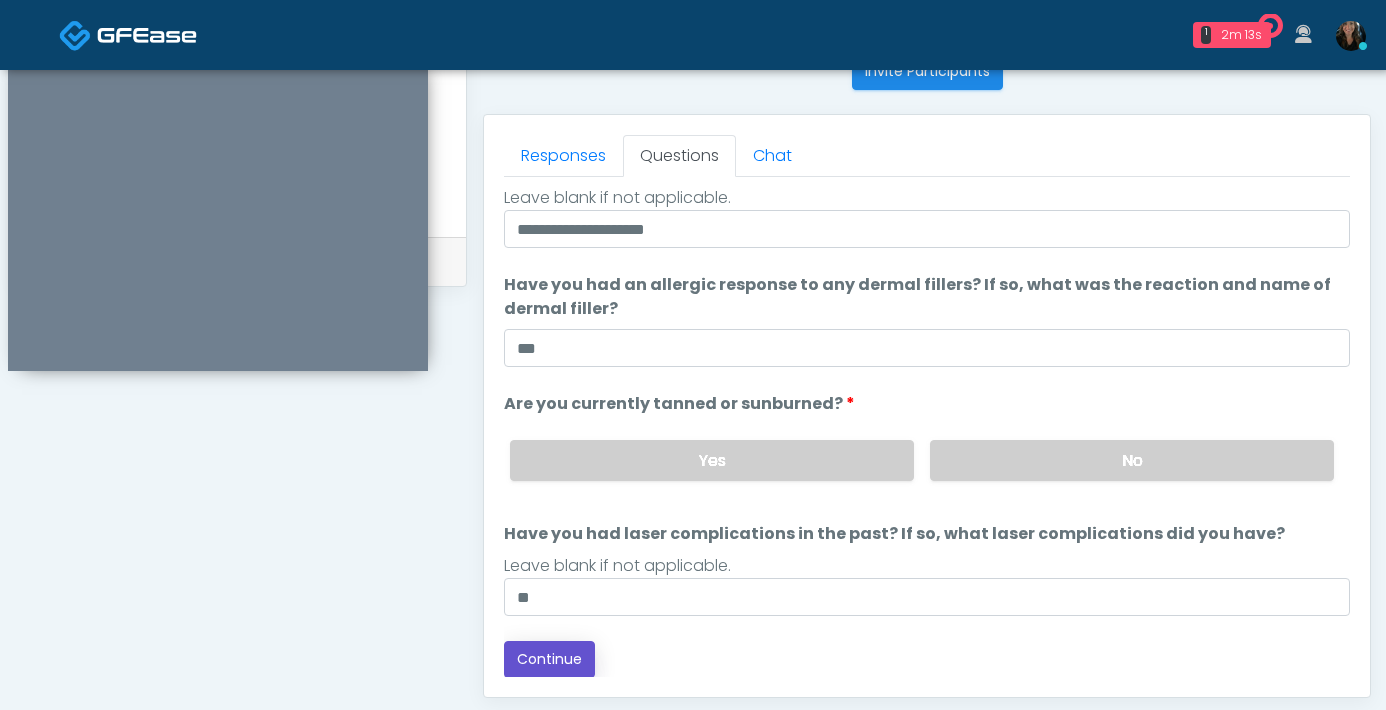 click on "Continue" at bounding box center [549, 659] 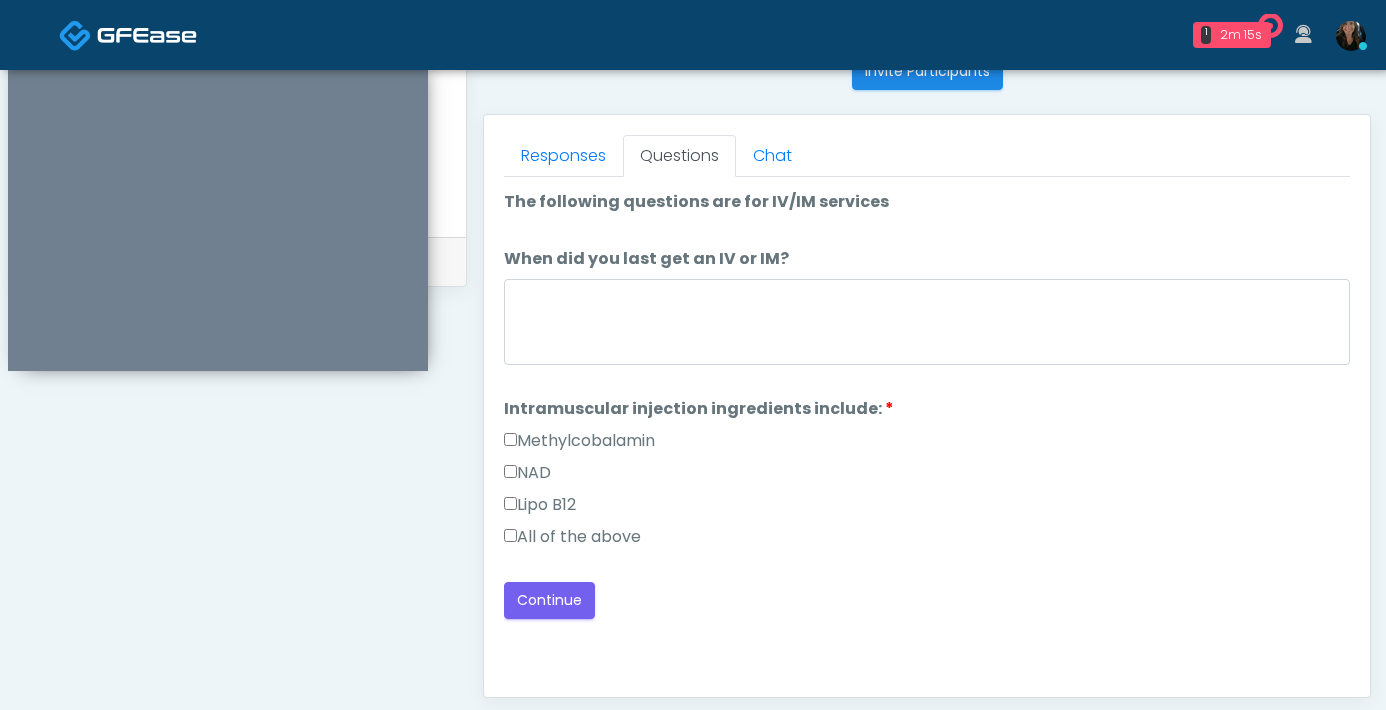 scroll, scrollTop: 1085, scrollLeft: 0, axis: vertical 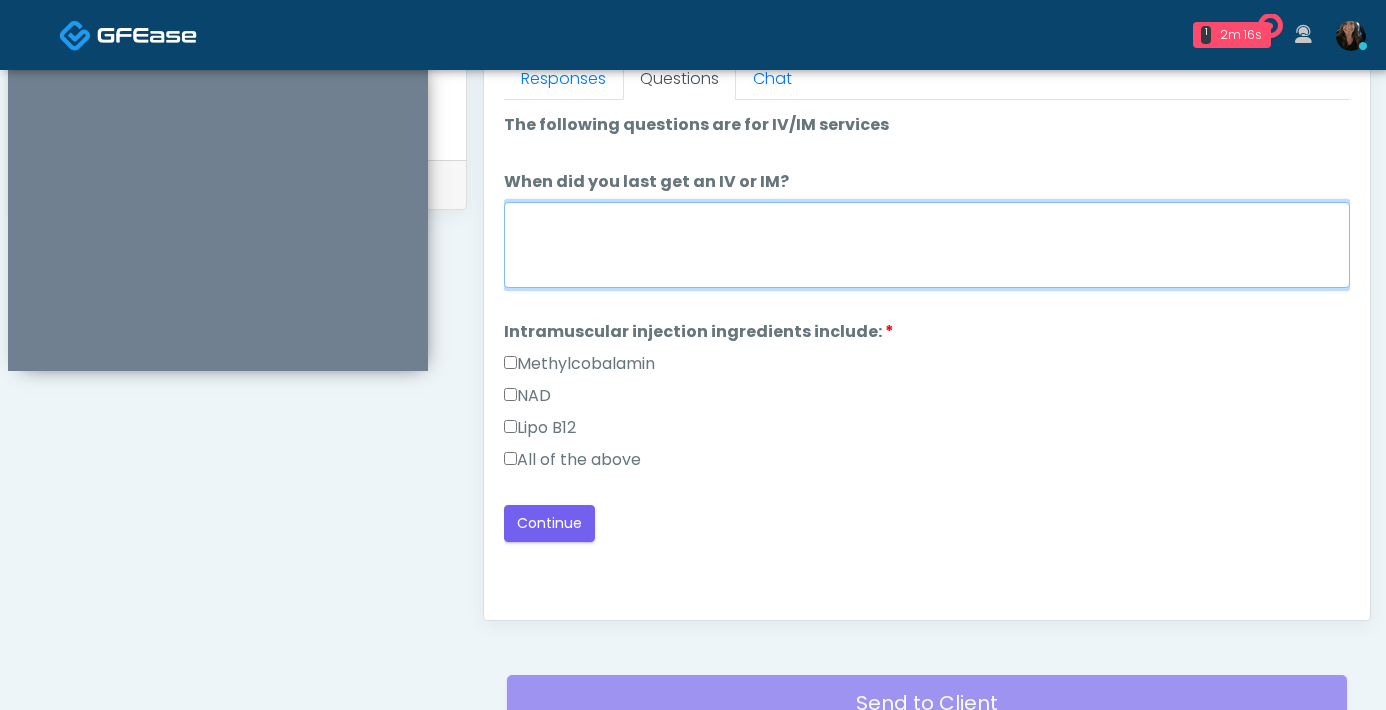 click on "When did you last get an IV or IM?" at bounding box center (927, 245) 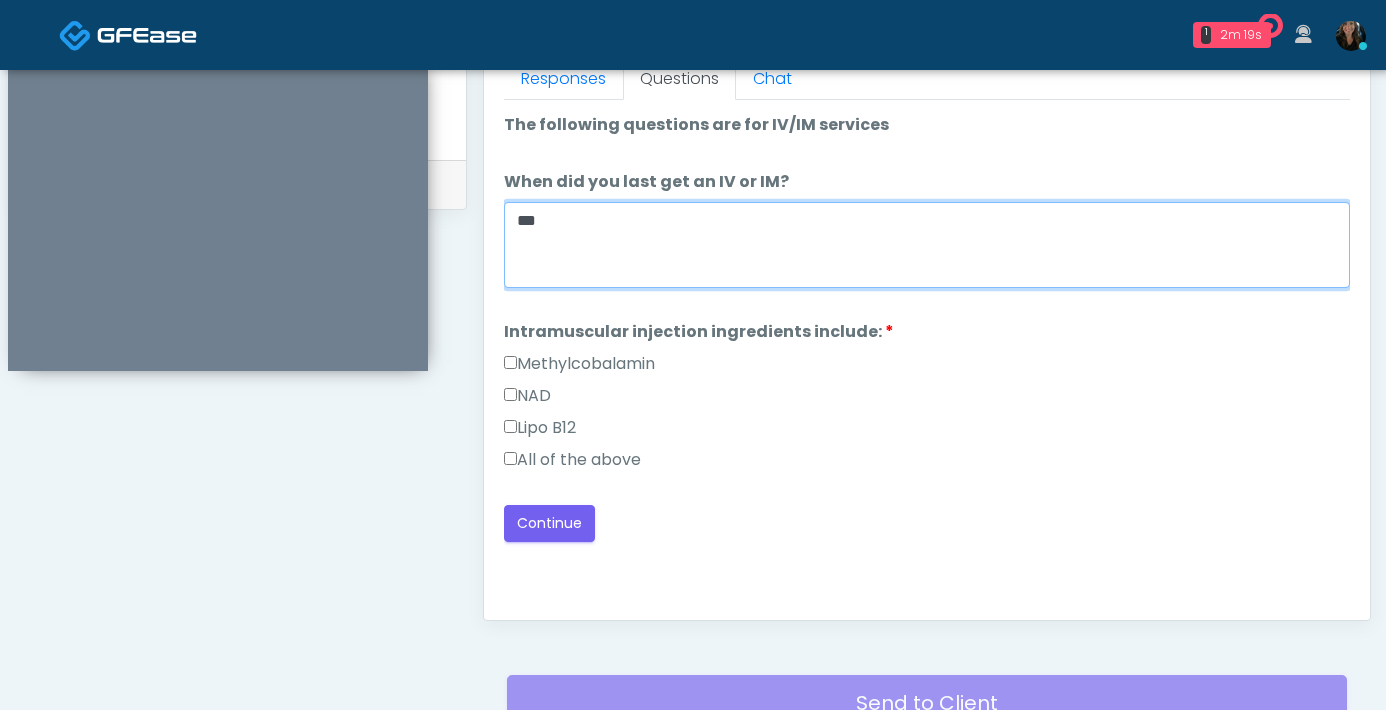 type on "***" 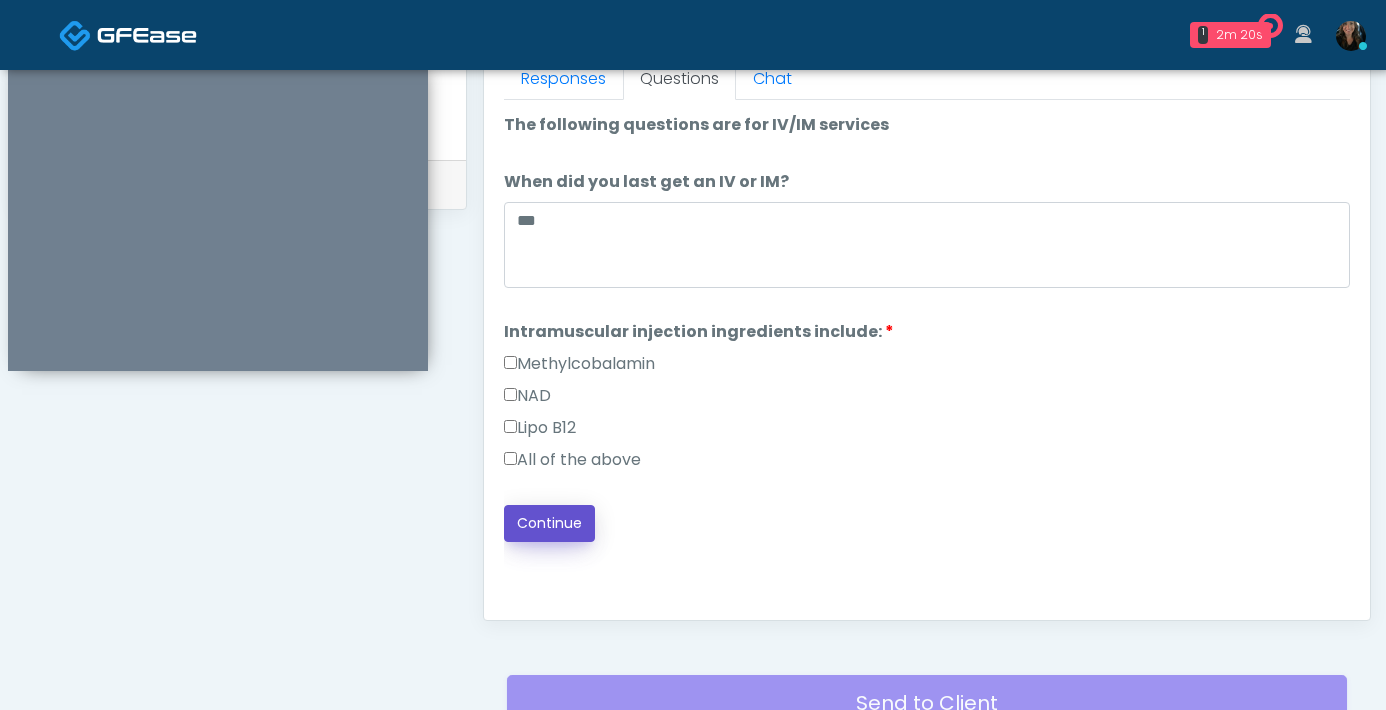 click on "Continue" at bounding box center [549, 523] 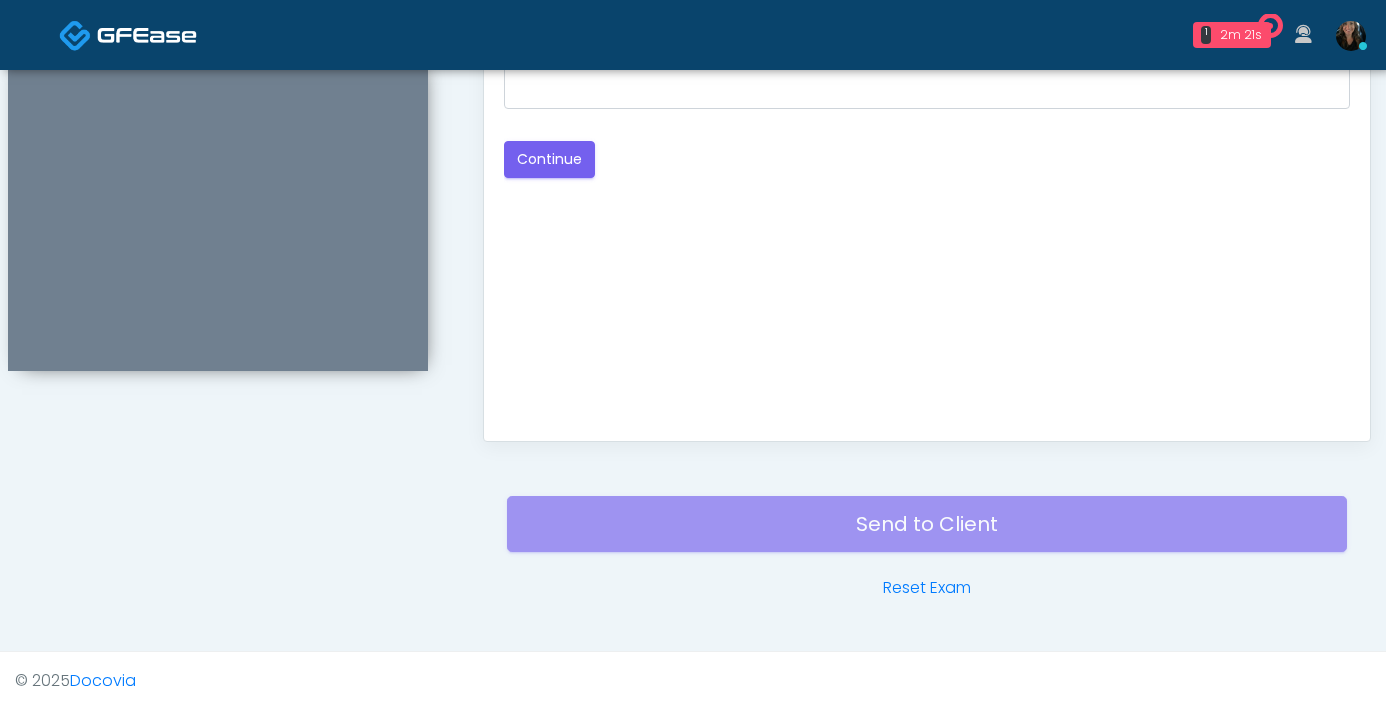 scroll, scrollTop: 800, scrollLeft: 0, axis: vertical 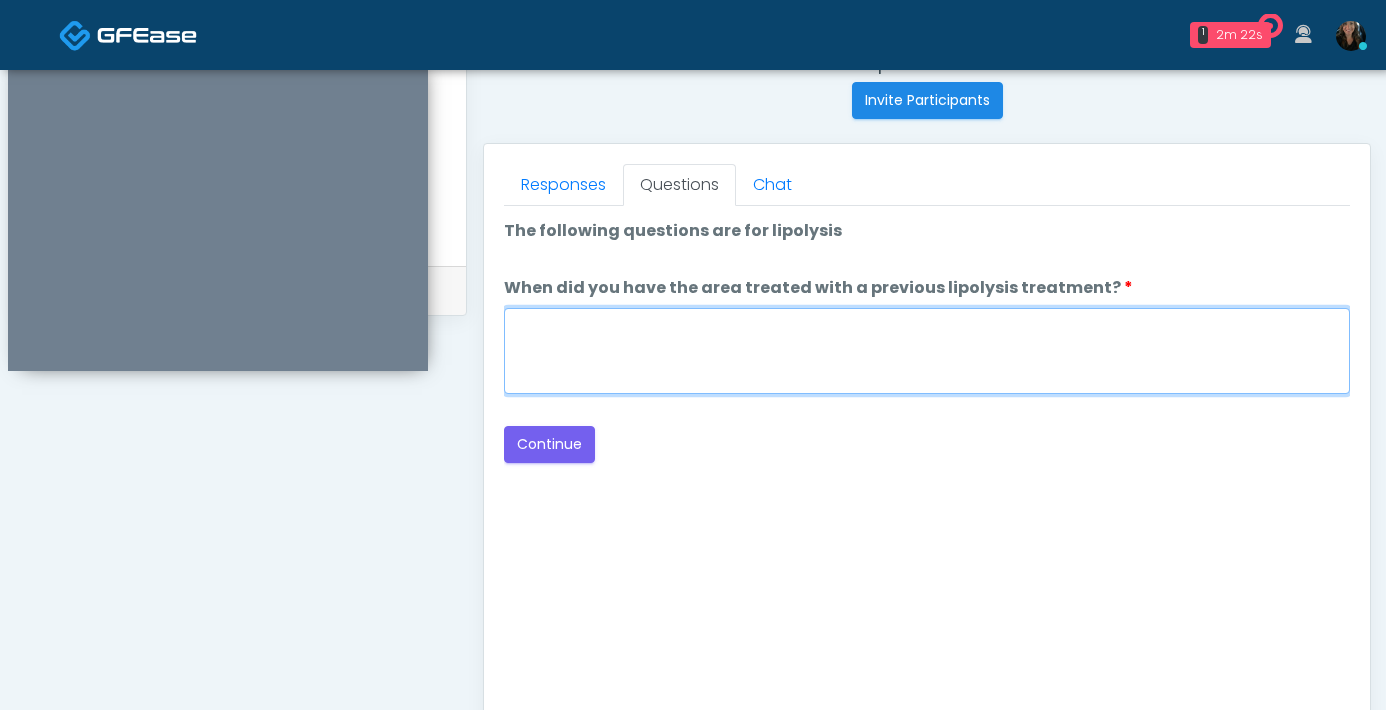 click on "When did you have the area treated with a previous lipolysis treatment?" at bounding box center (927, 351) 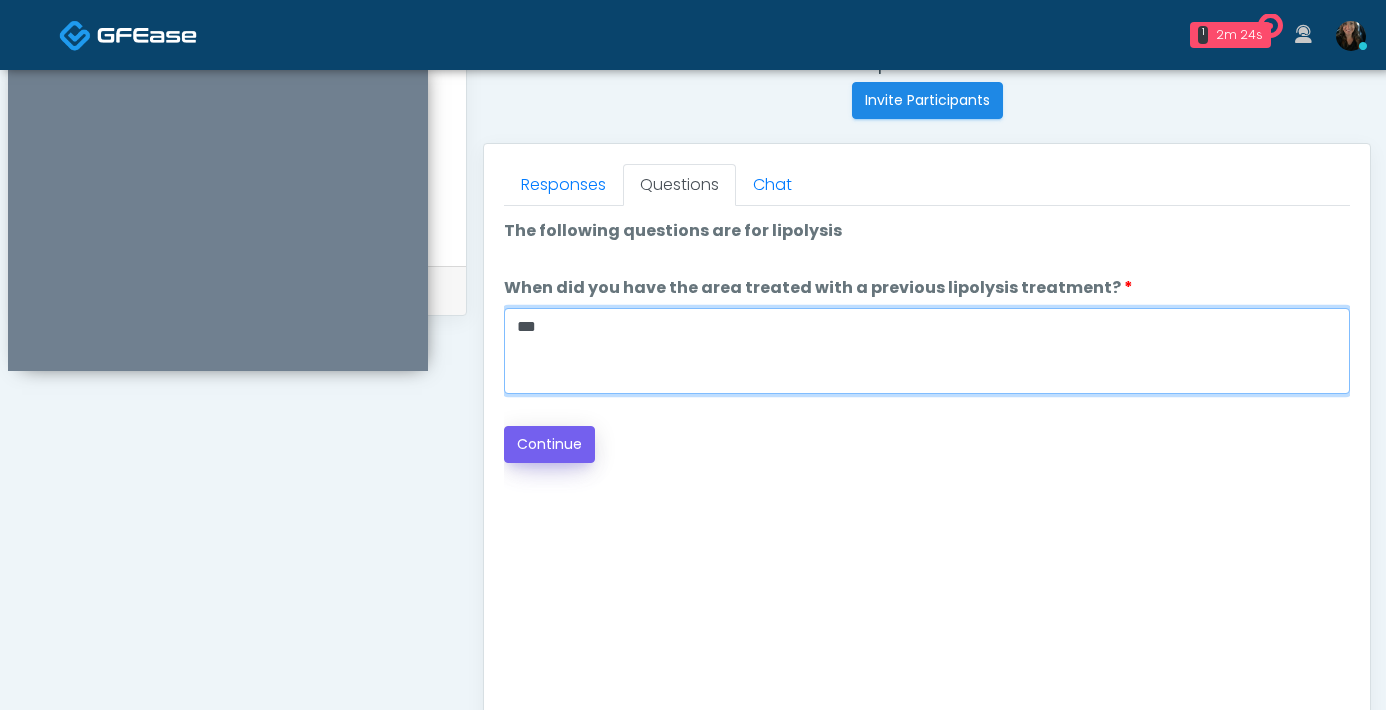 type on "***" 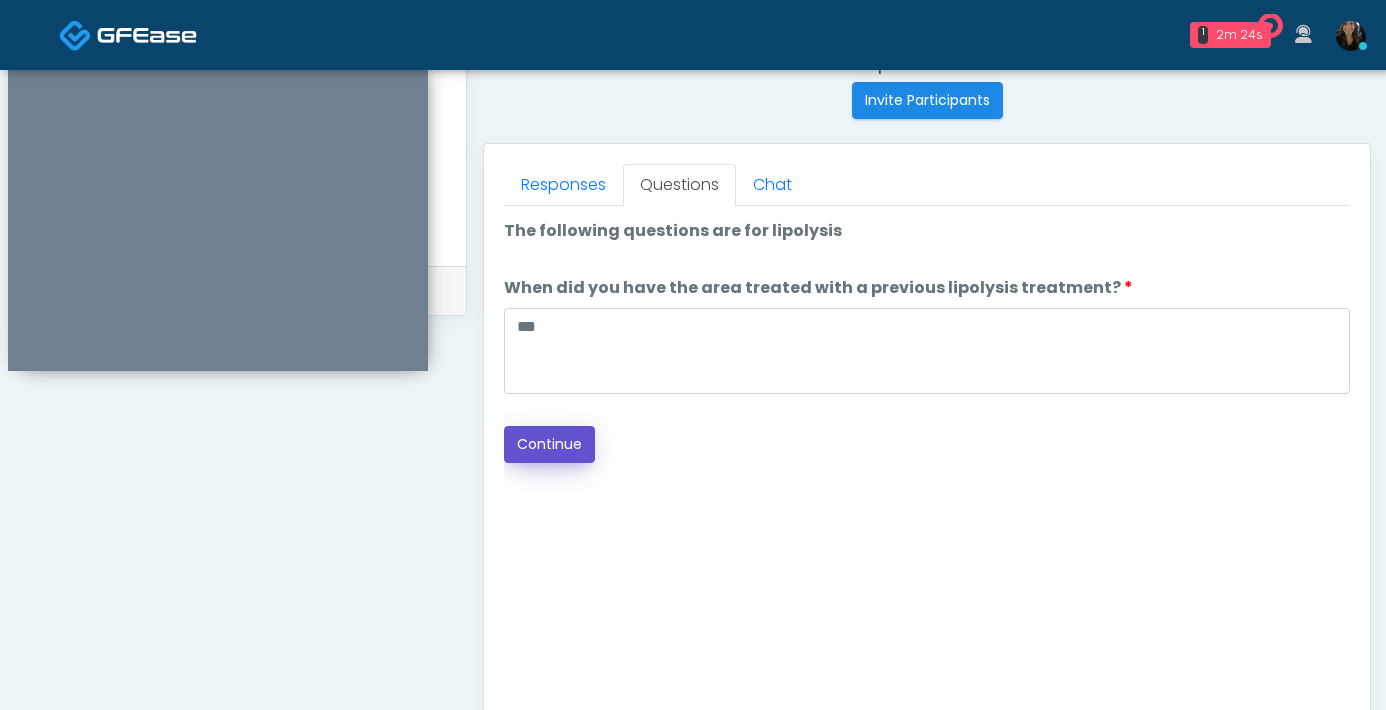 click on "Continue" at bounding box center [549, 444] 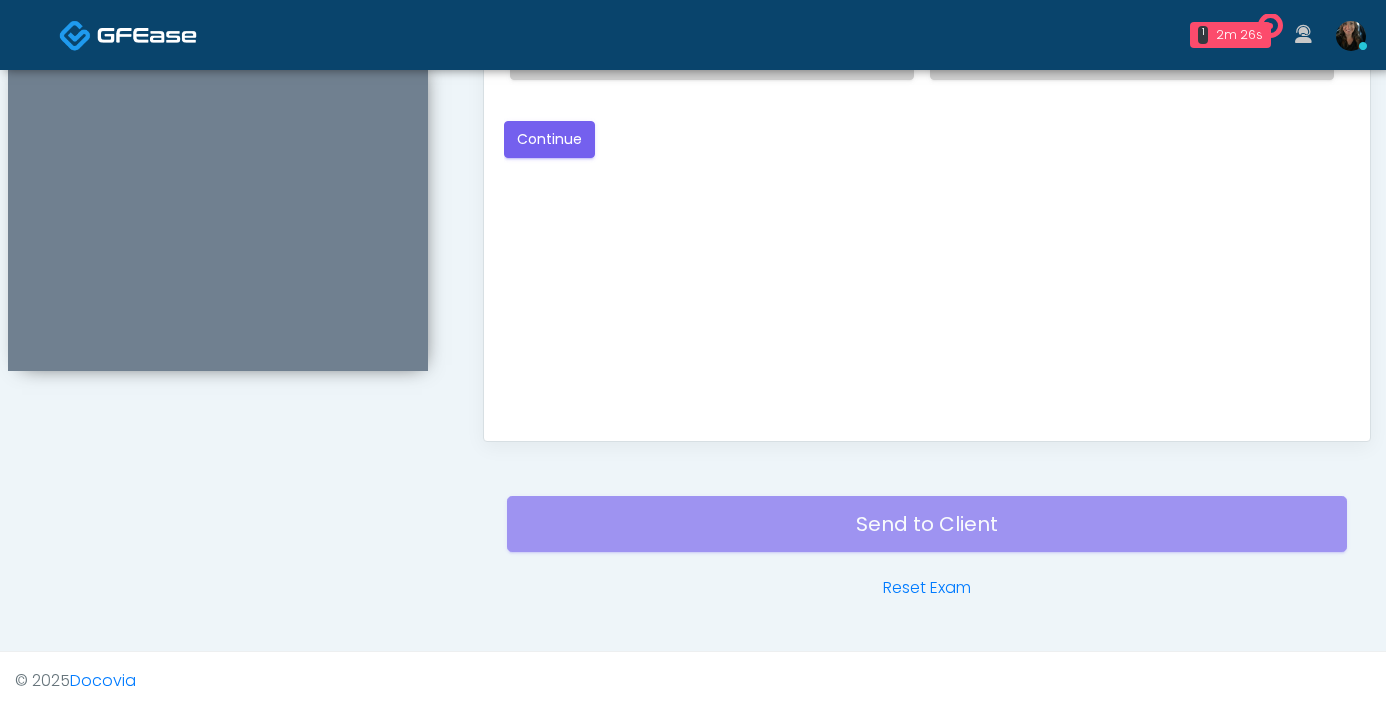 scroll, scrollTop: 724, scrollLeft: 0, axis: vertical 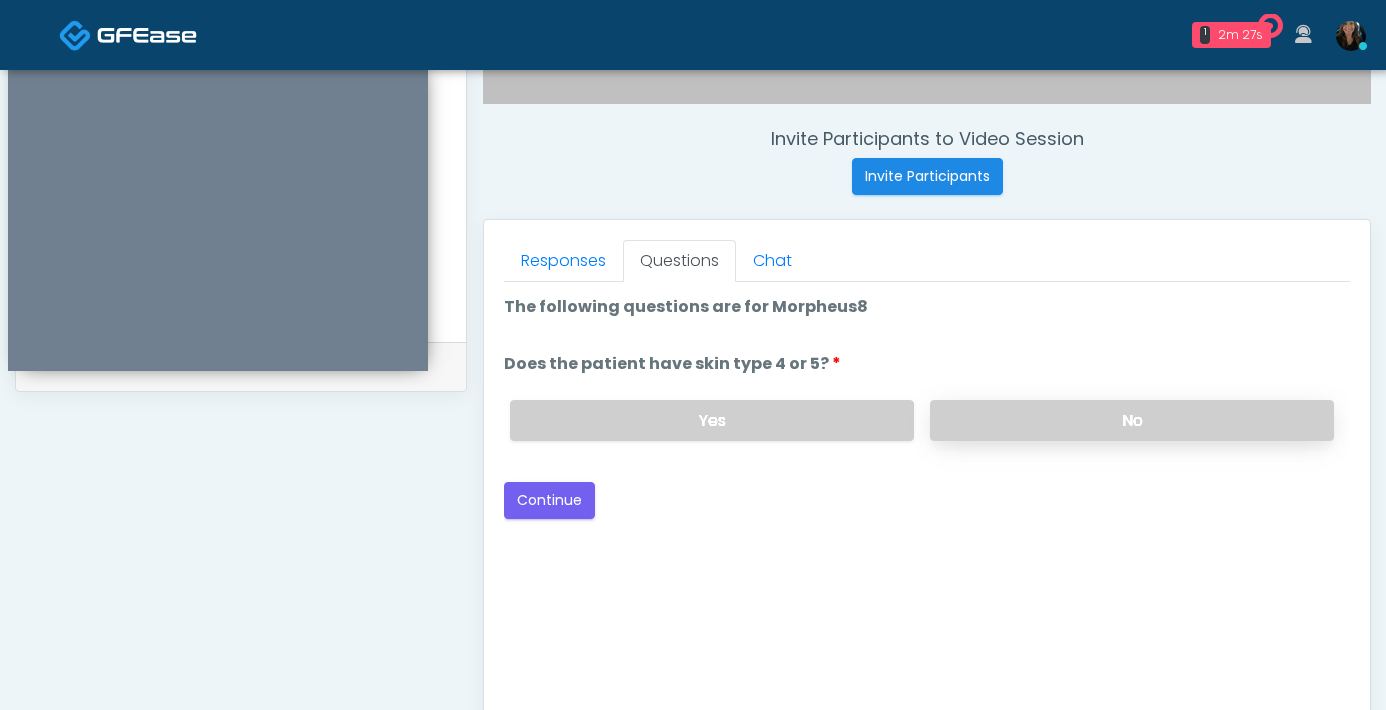 click on "No" at bounding box center [1132, 420] 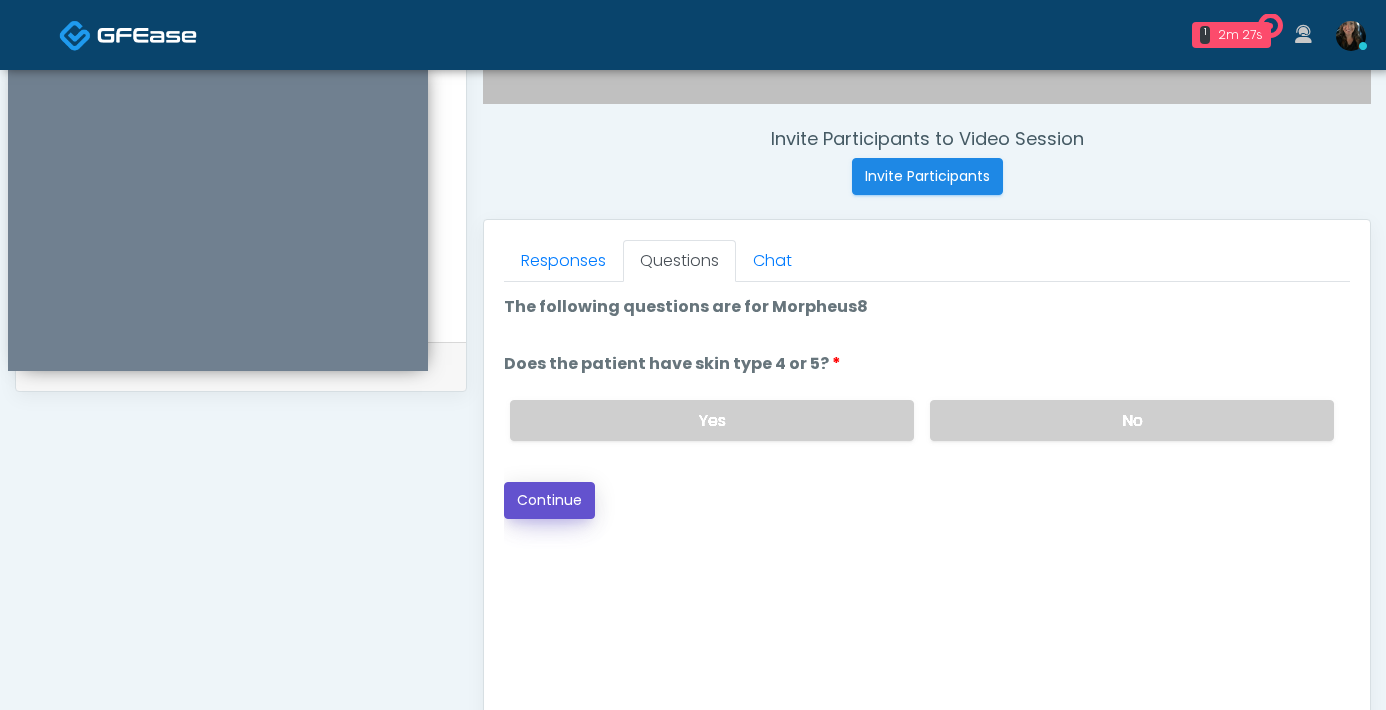 click on "Continue" at bounding box center (549, 500) 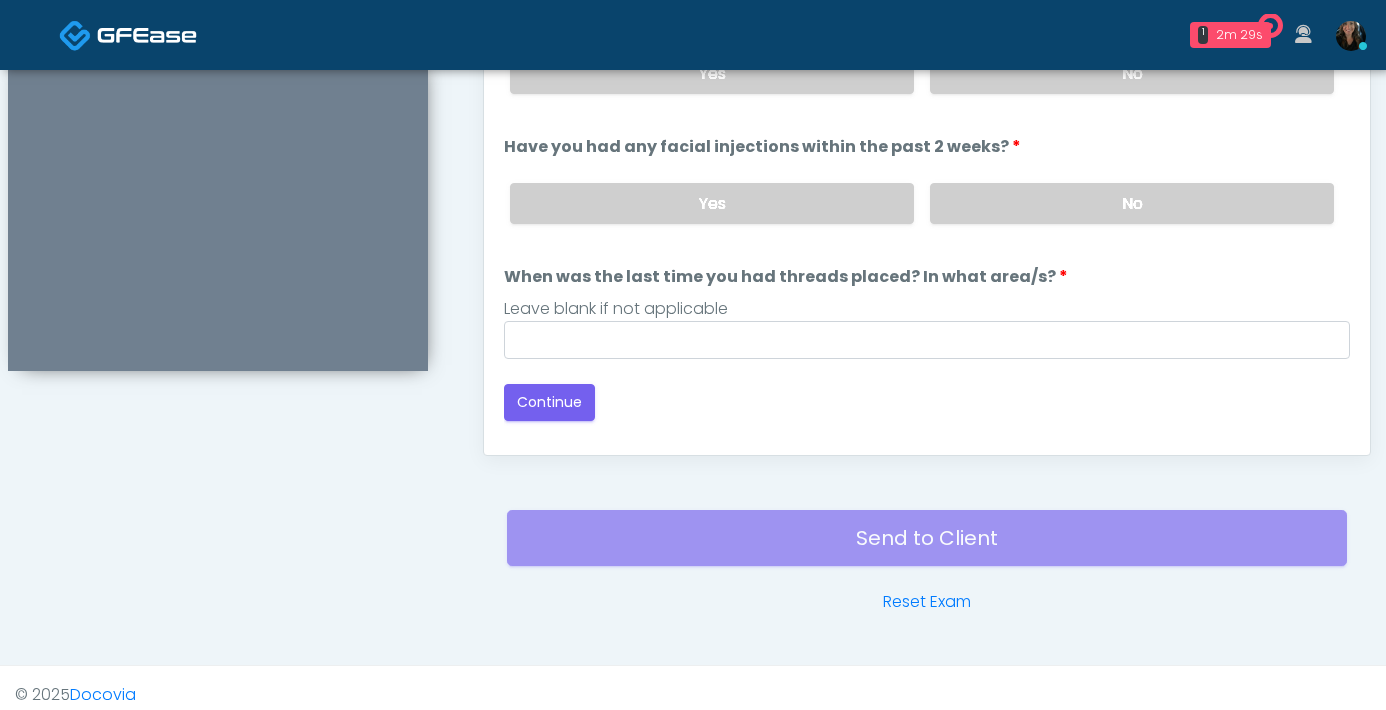 scroll, scrollTop: 1052, scrollLeft: 0, axis: vertical 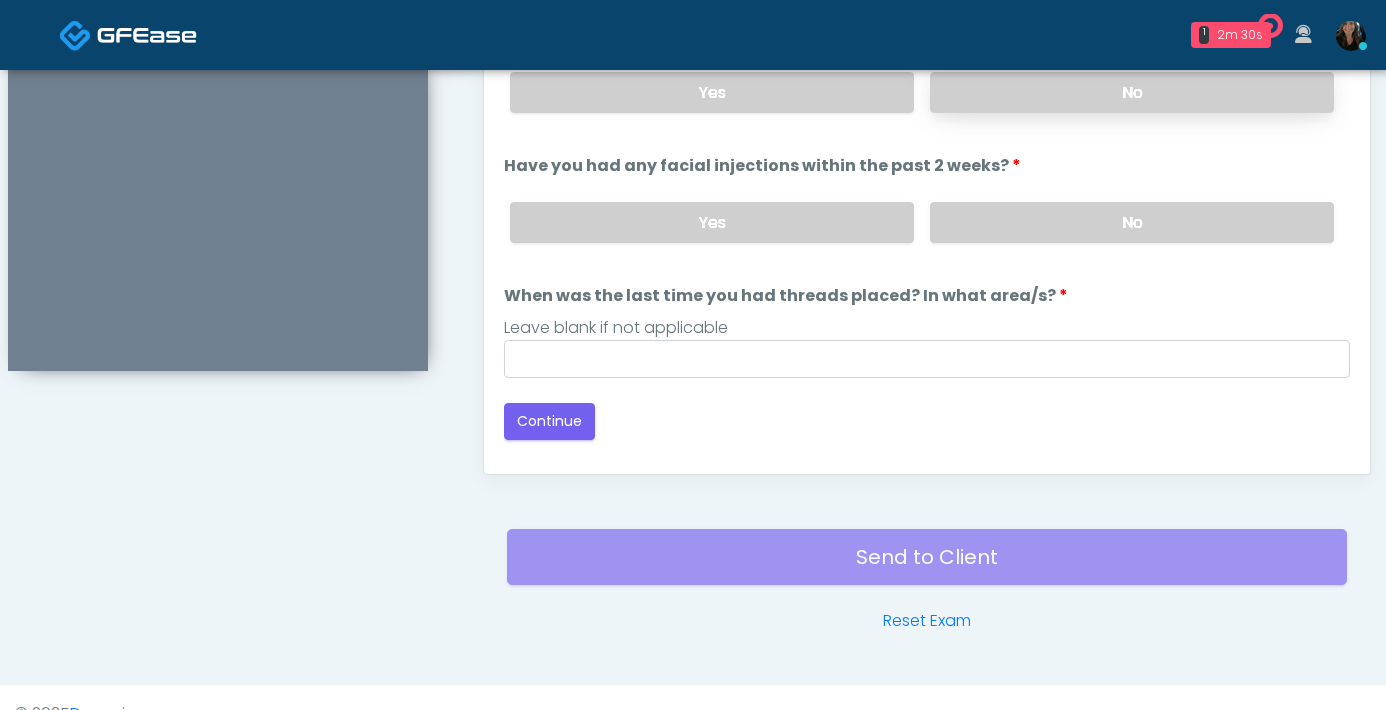 click on "No" at bounding box center (1132, 92) 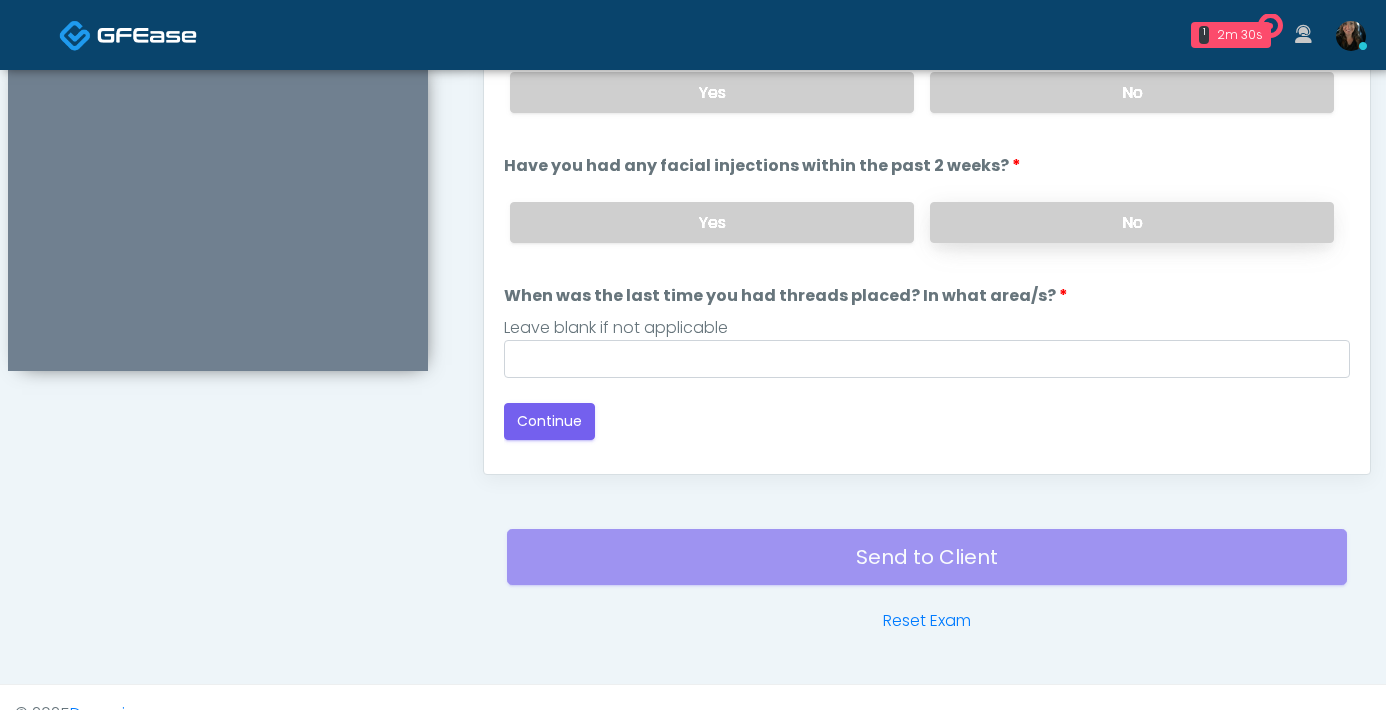 drag, startPoint x: 1099, startPoint y: 205, endPoint x: 1092, endPoint y: 223, distance: 19.313208 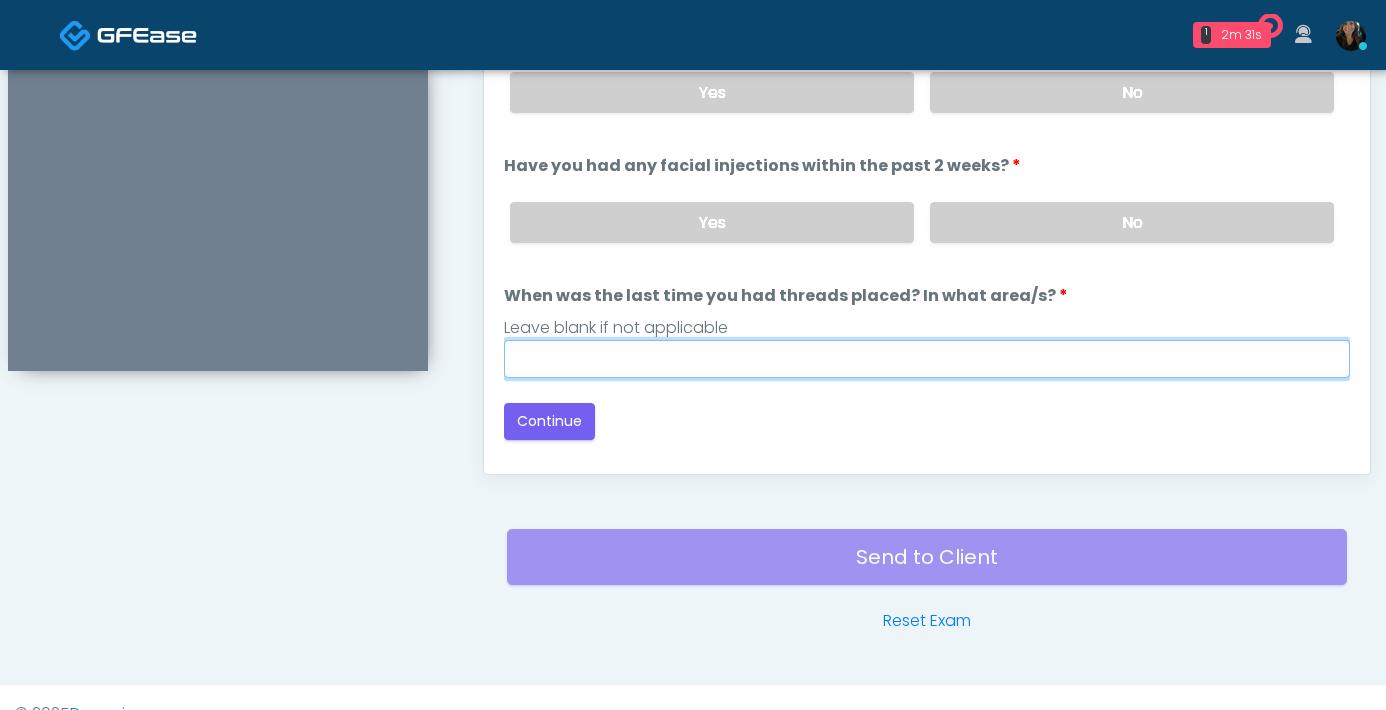 click on "When was the last time you had threads placed? In what area/s?" at bounding box center [927, 359] 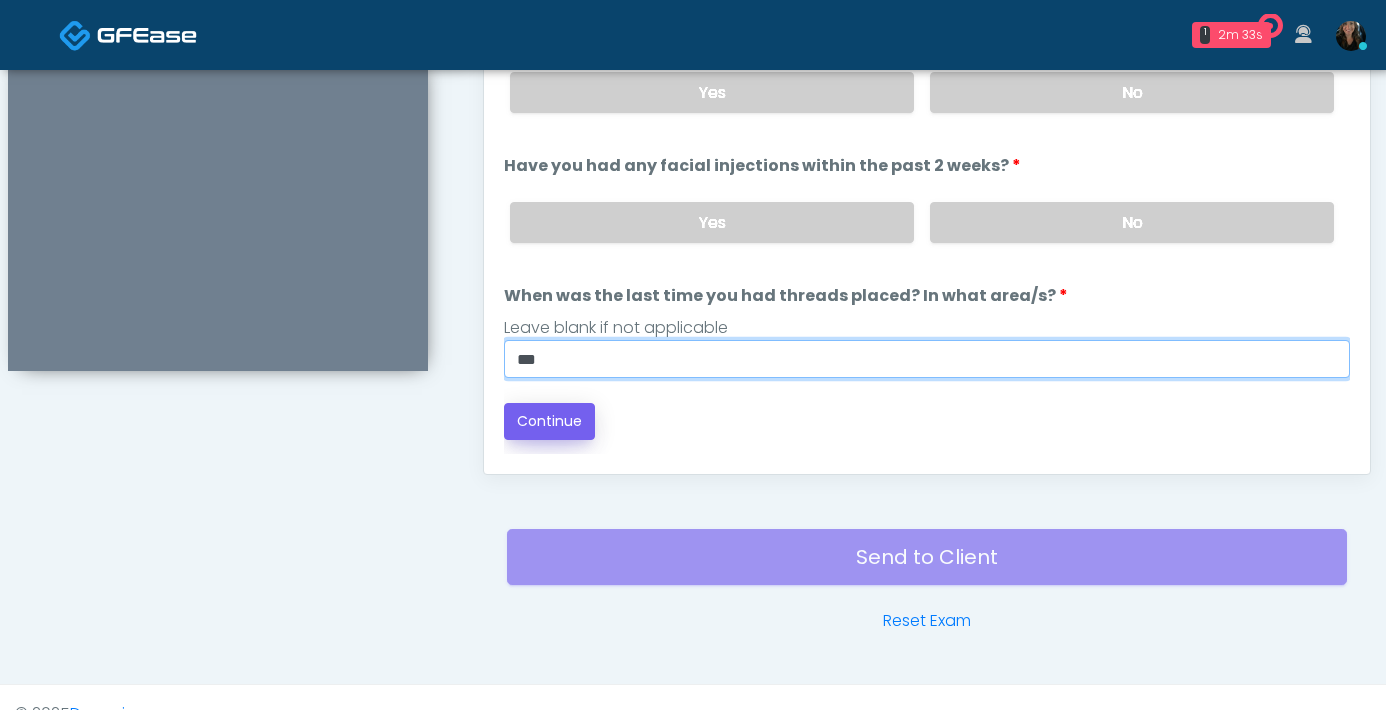 type on "***" 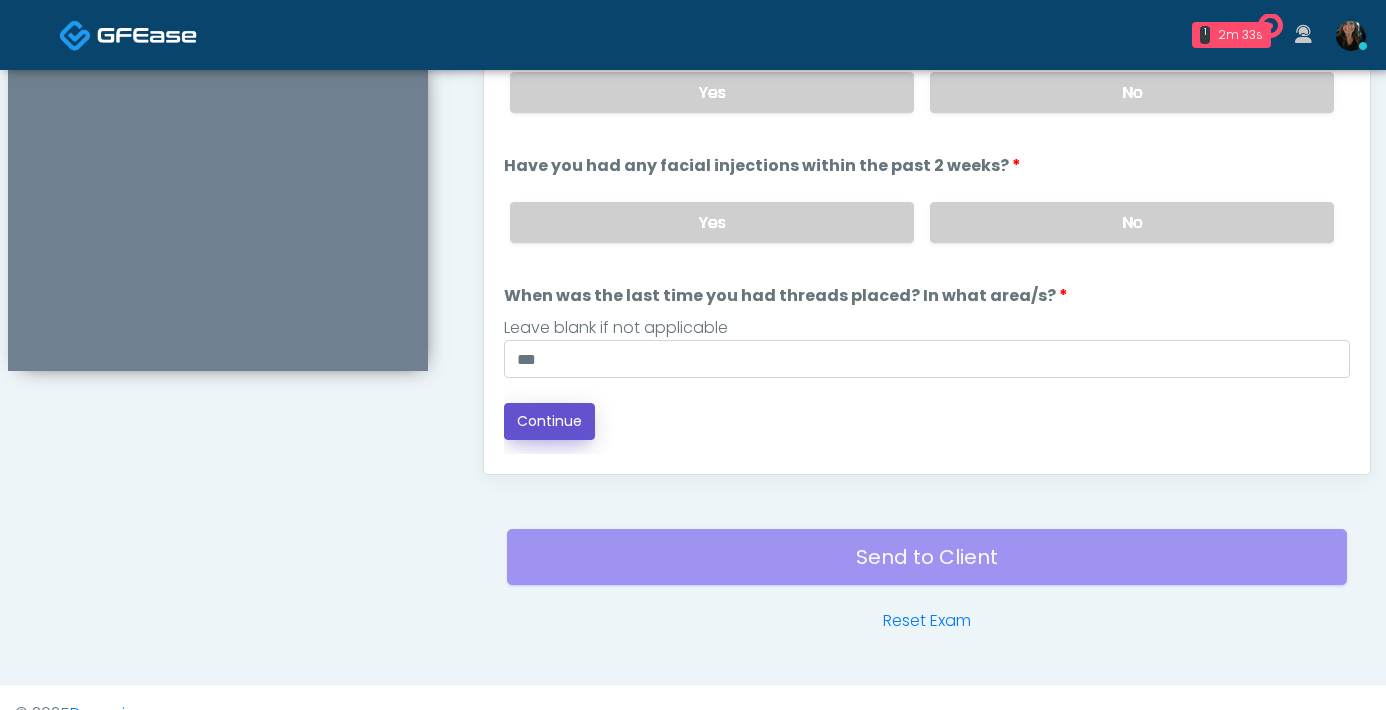 click on "Continue" at bounding box center [549, 421] 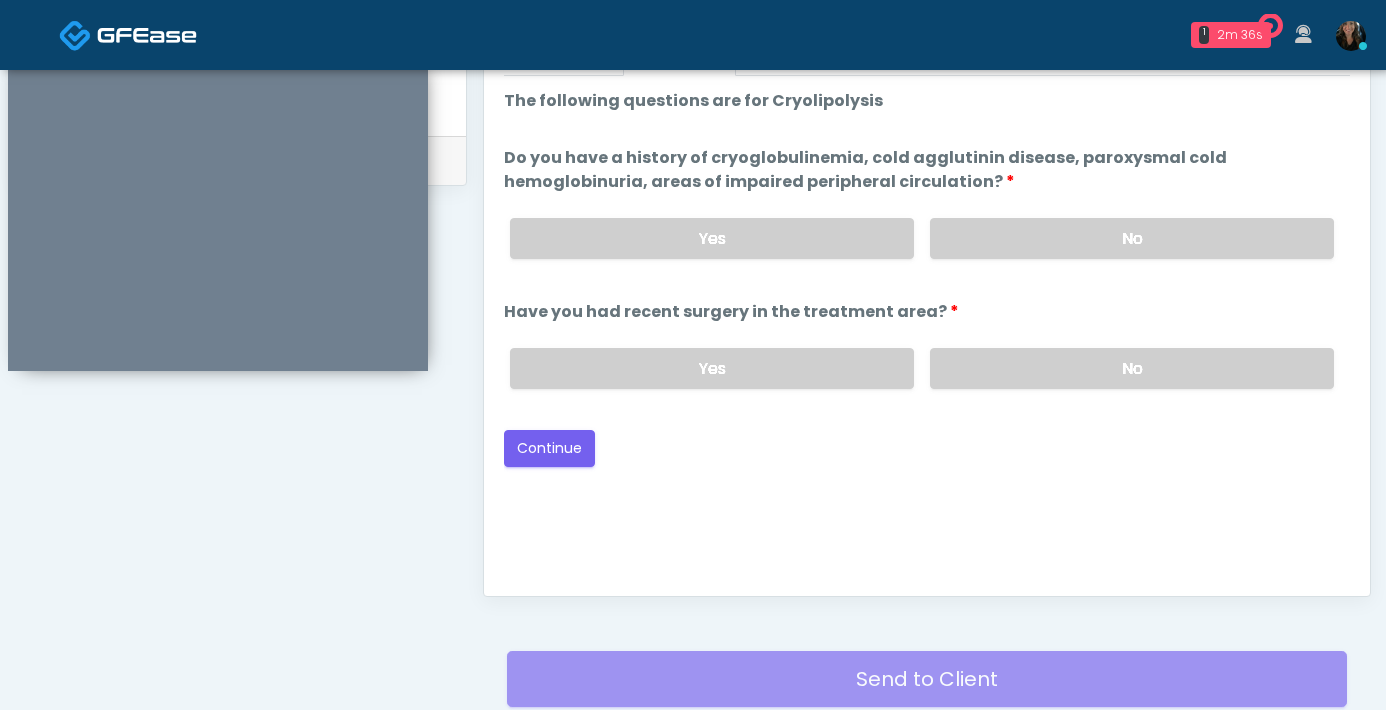 scroll, scrollTop: 923, scrollLeft: 0, axis: vertical 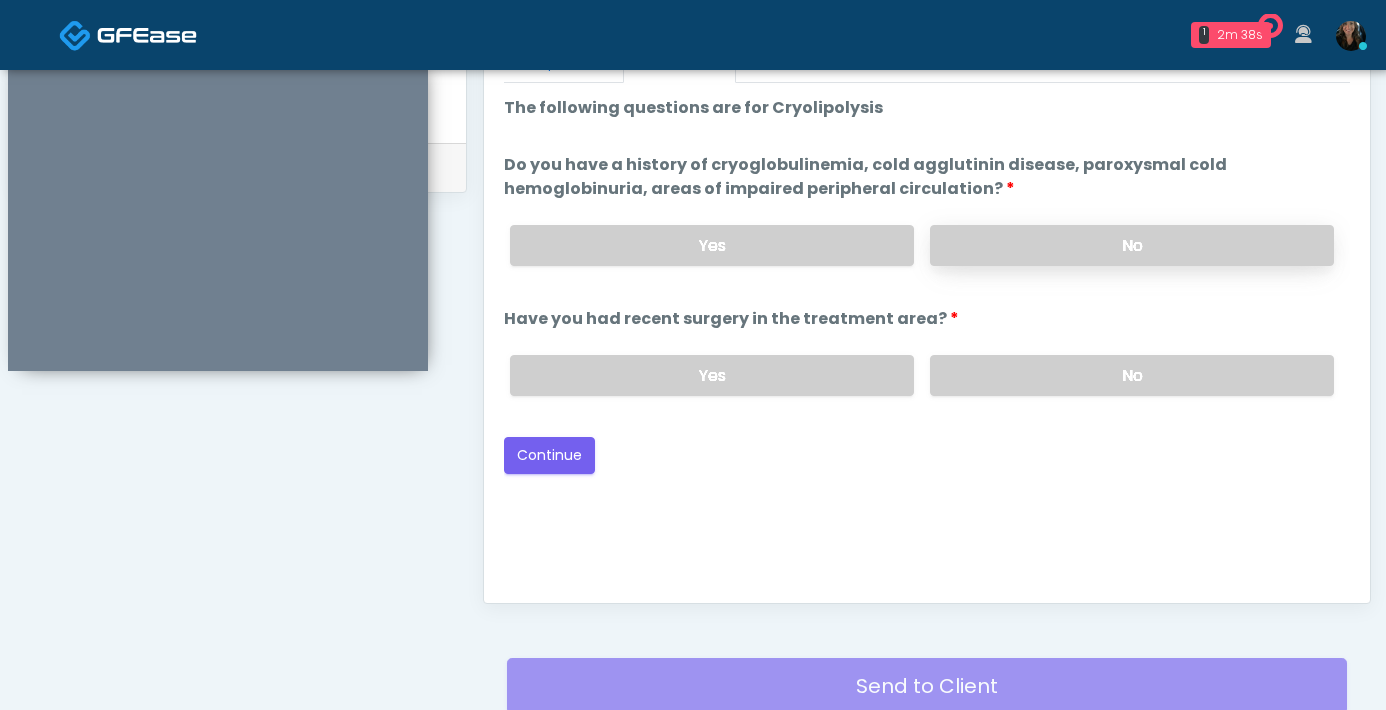 click on "No" at bounding box center [1132, 245] 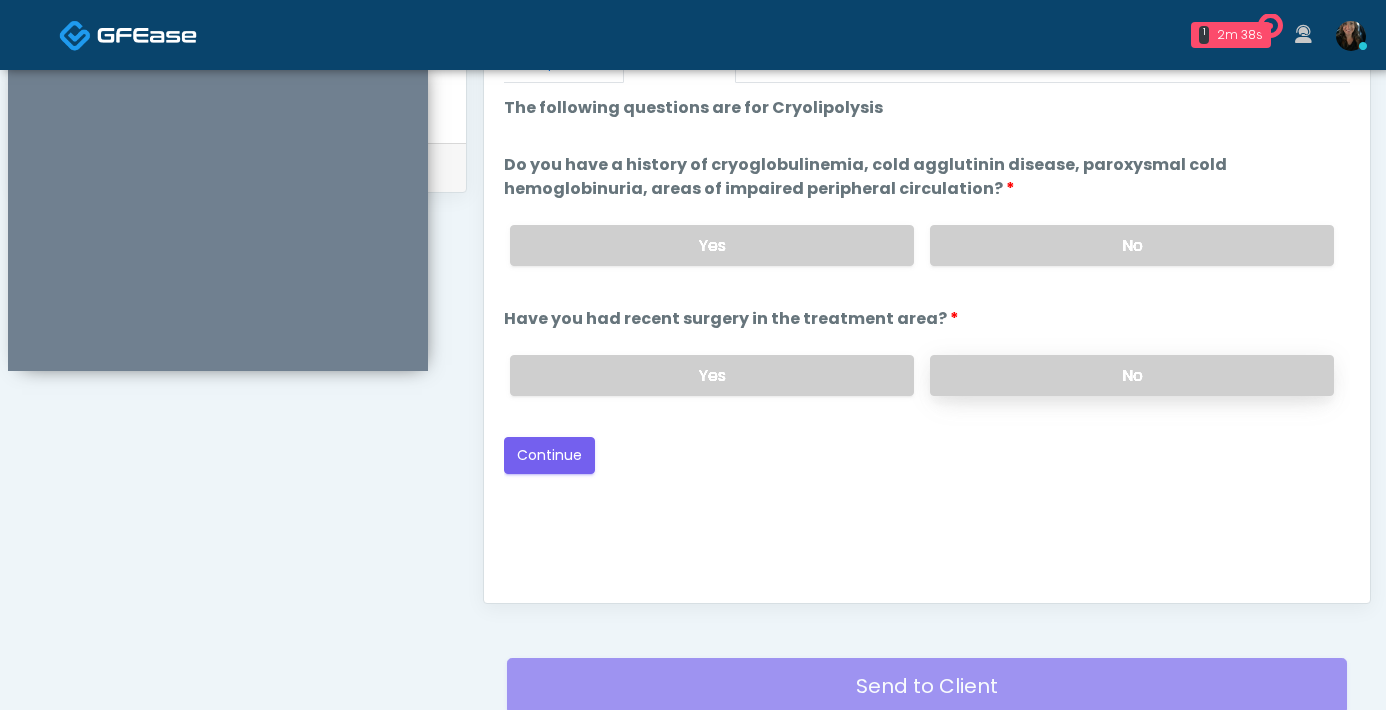 click on "No" at bounding box center (1132, 375) 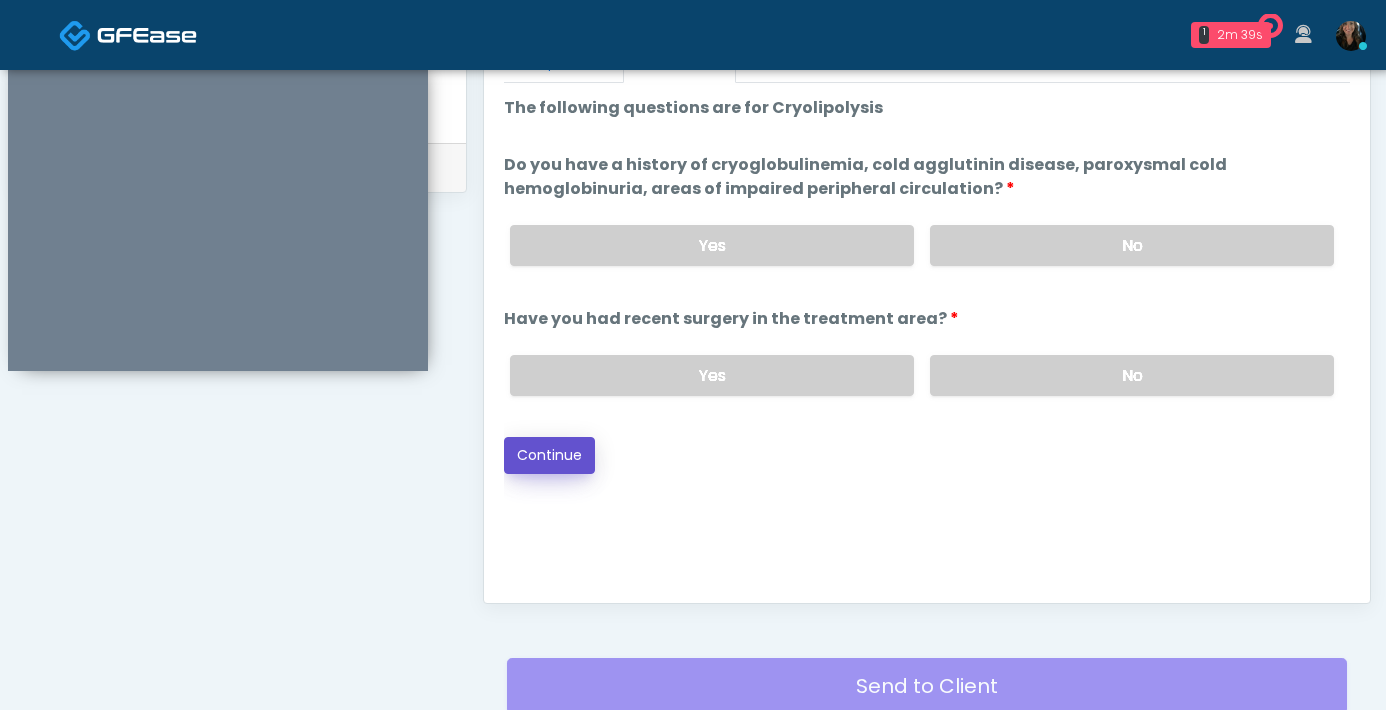 click on "Continue" at bounding box center (549, 455) 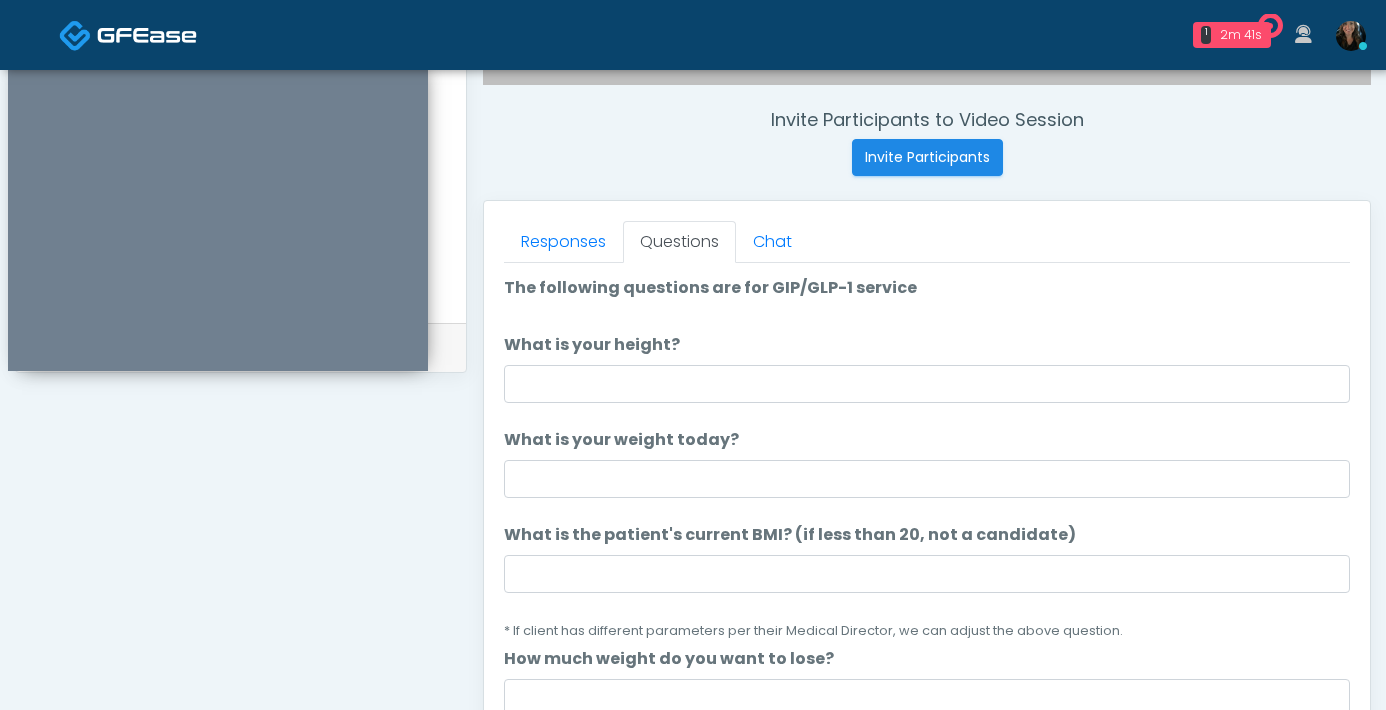 scroll, scrollTop: 701, scrollLeft: 0, axis: vertical 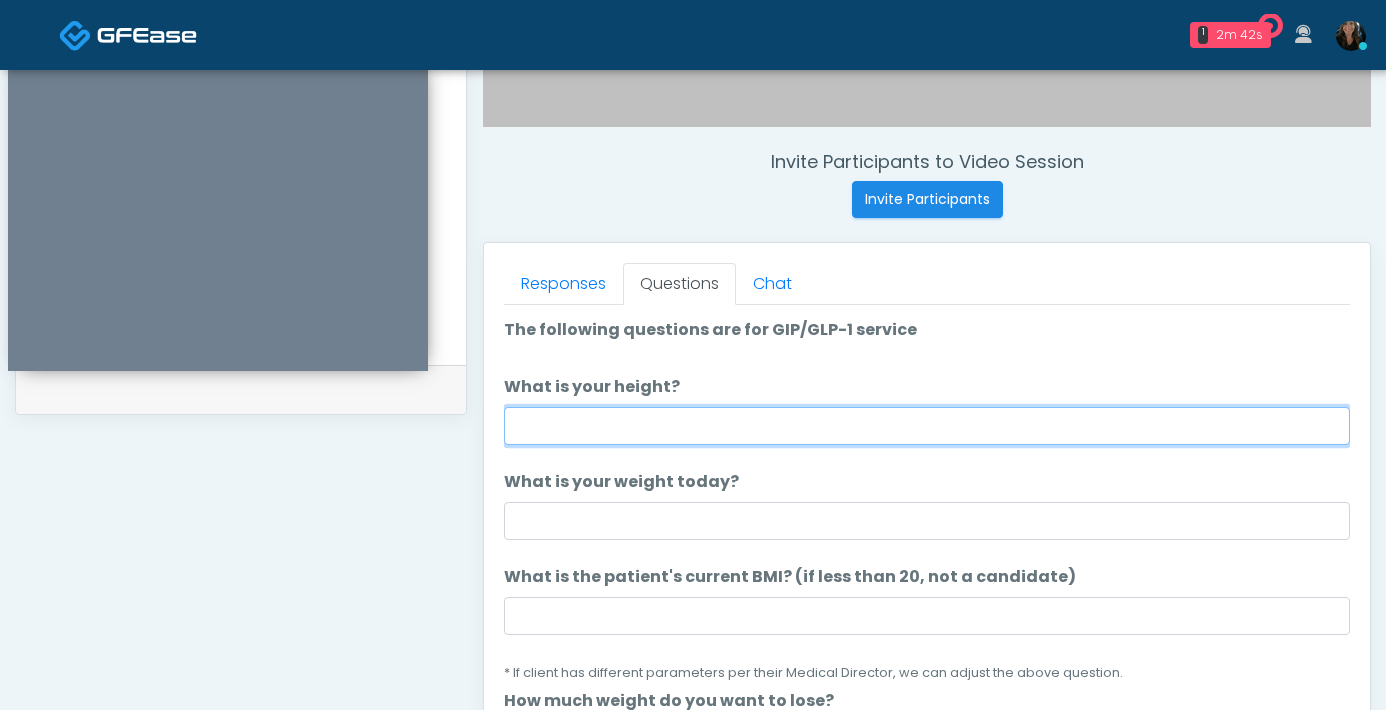 click on "What is your height?" at bounding box center [927, 426] 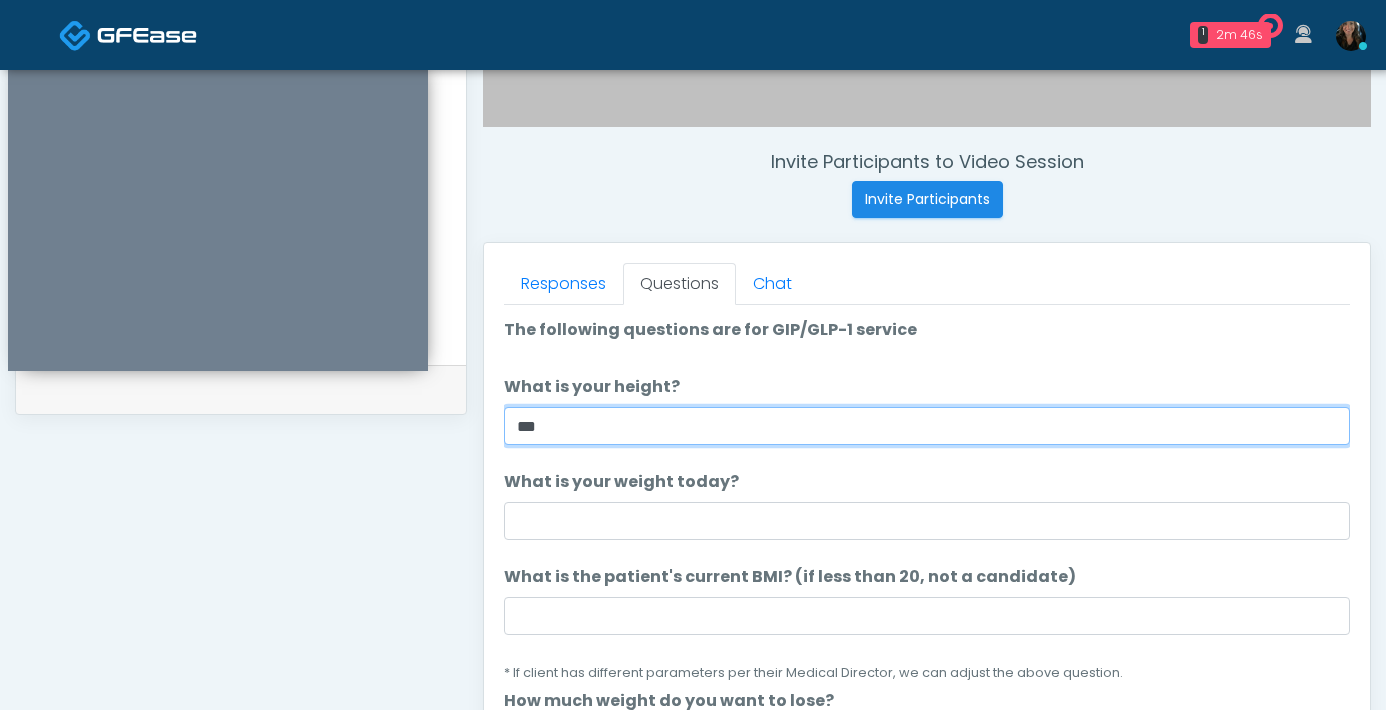 type on "***" 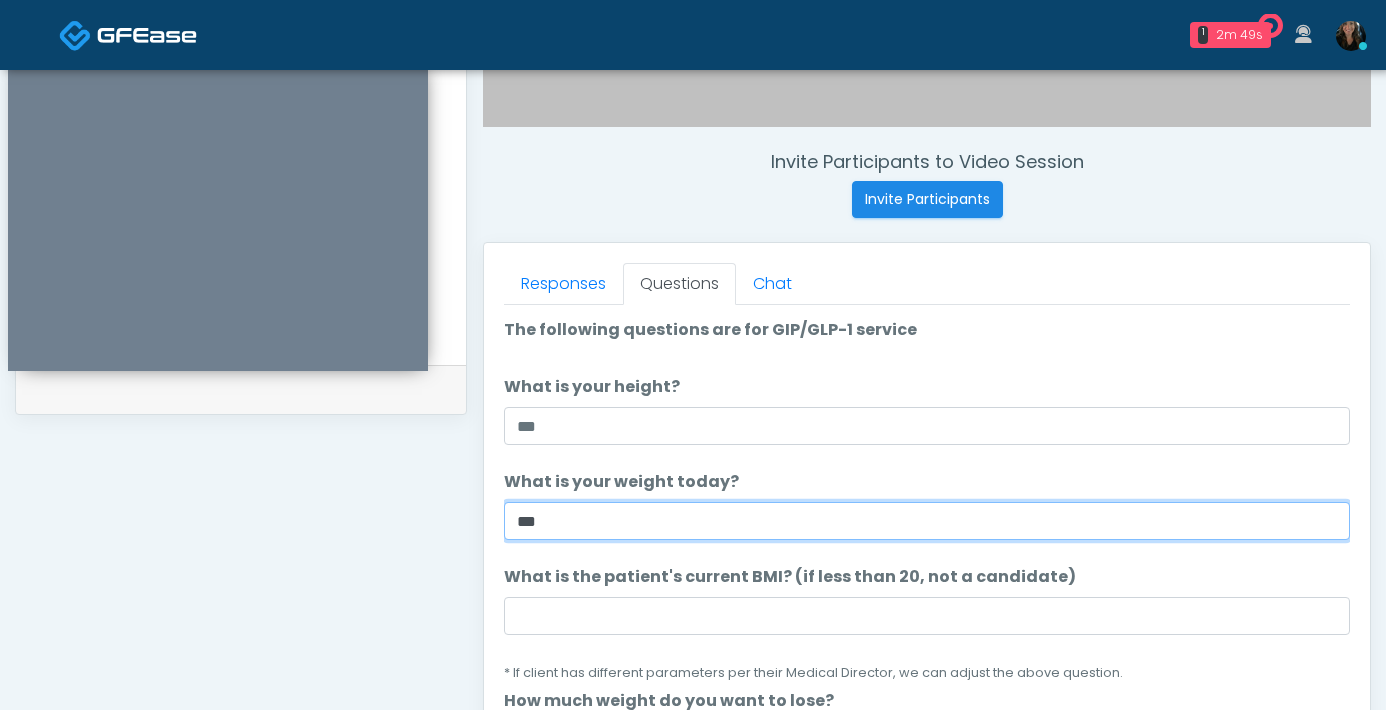 type on "***" 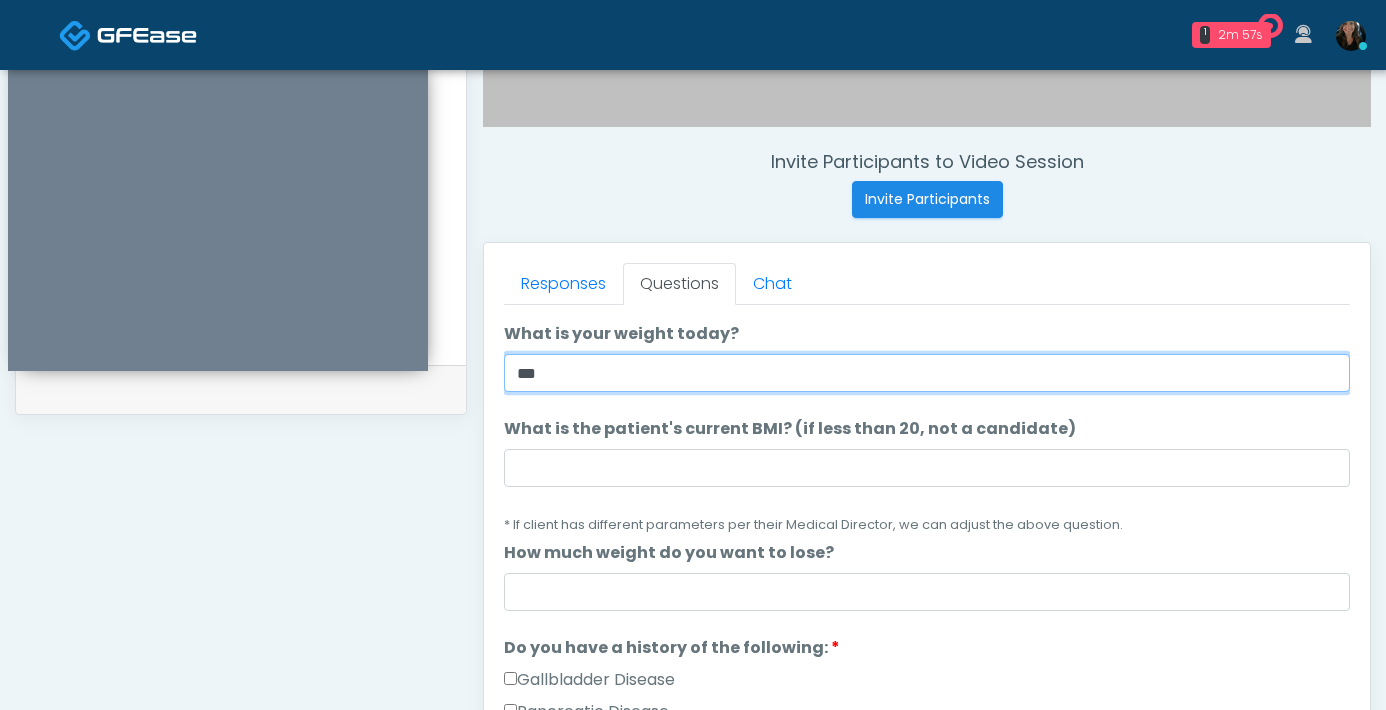 scroll, scrollTop: 156, scrollLeft: 0, axis: vertical 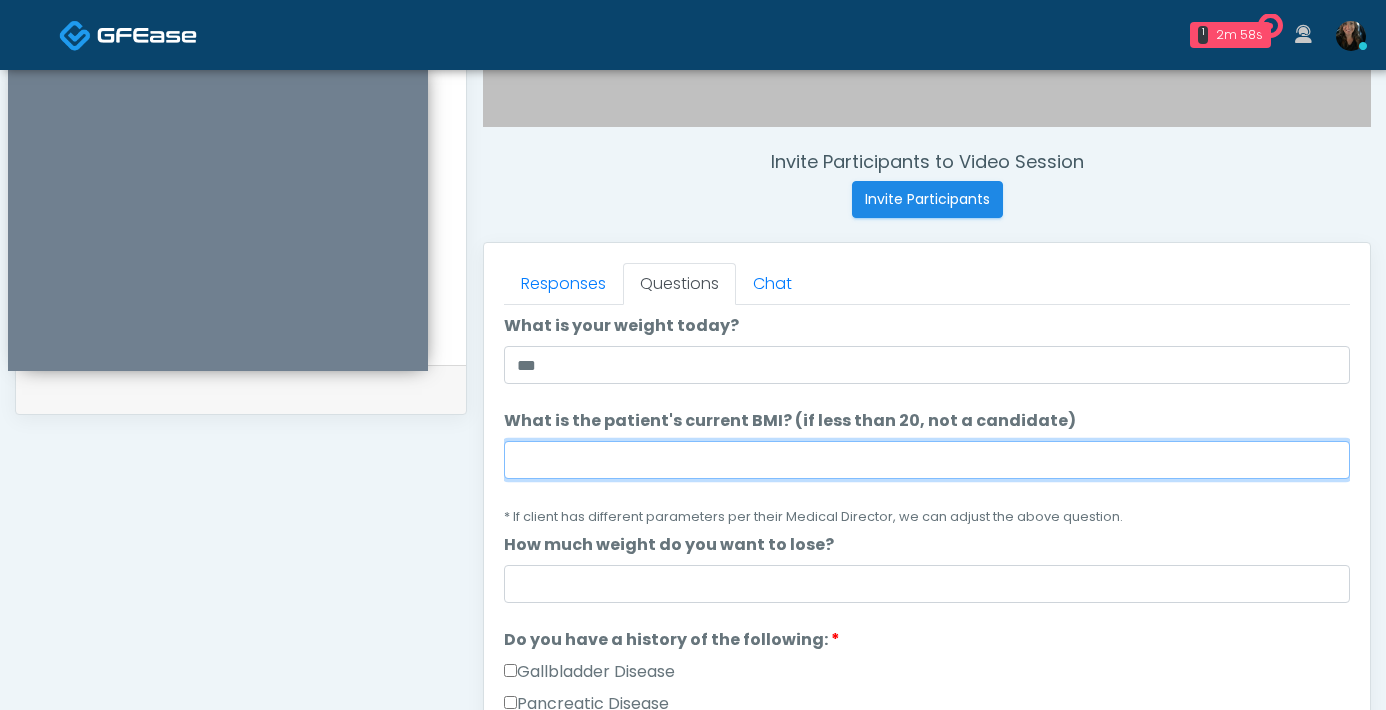 click on "What is the patient's current BMI? (if less than 20, not a candidate)" at bounding box center [927, 460] 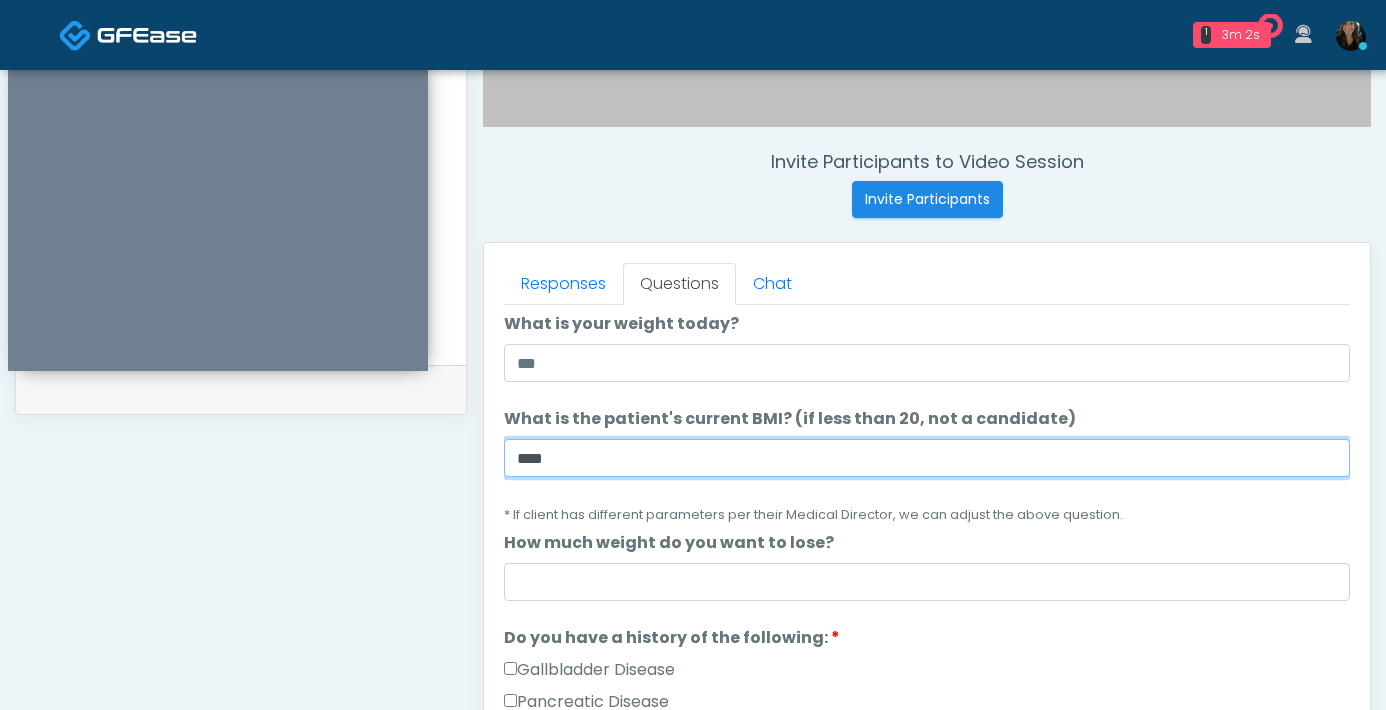 scroll, scrollTop: 160, scrollLeft: 0, axis: vertical 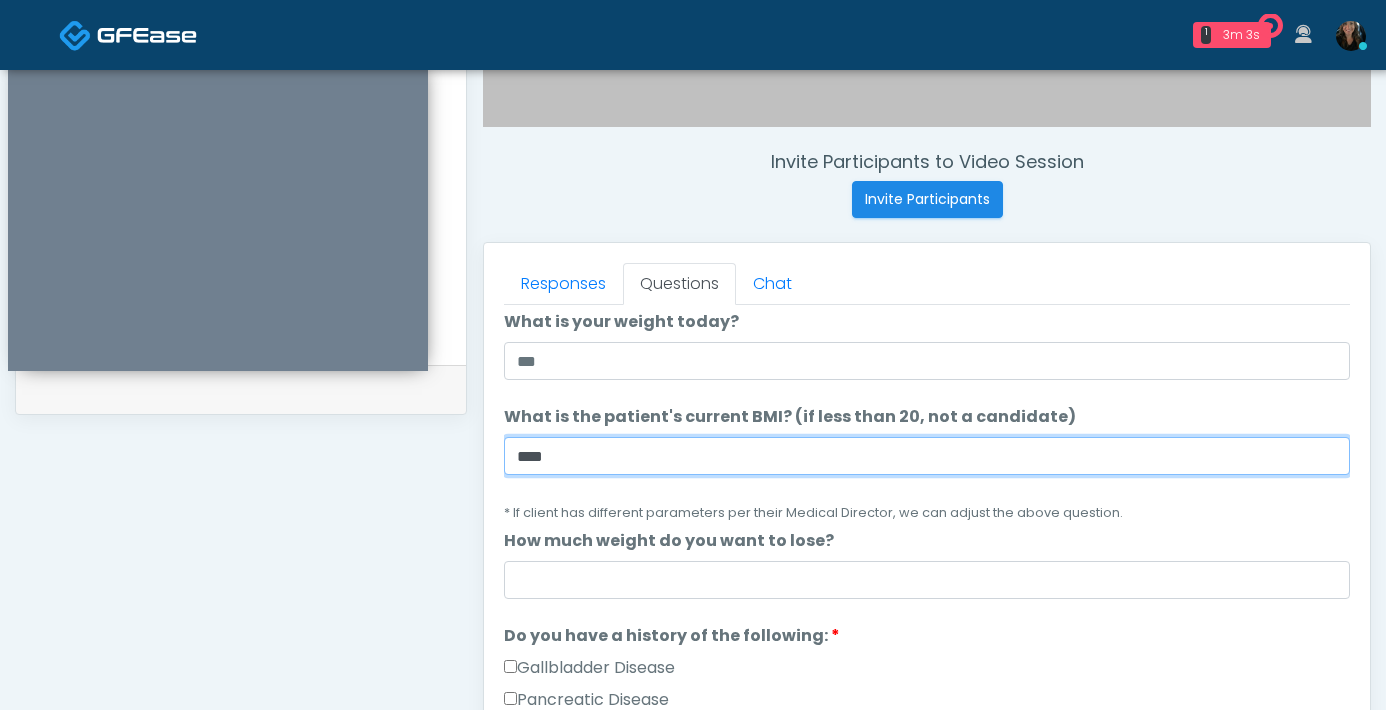 type on "****" 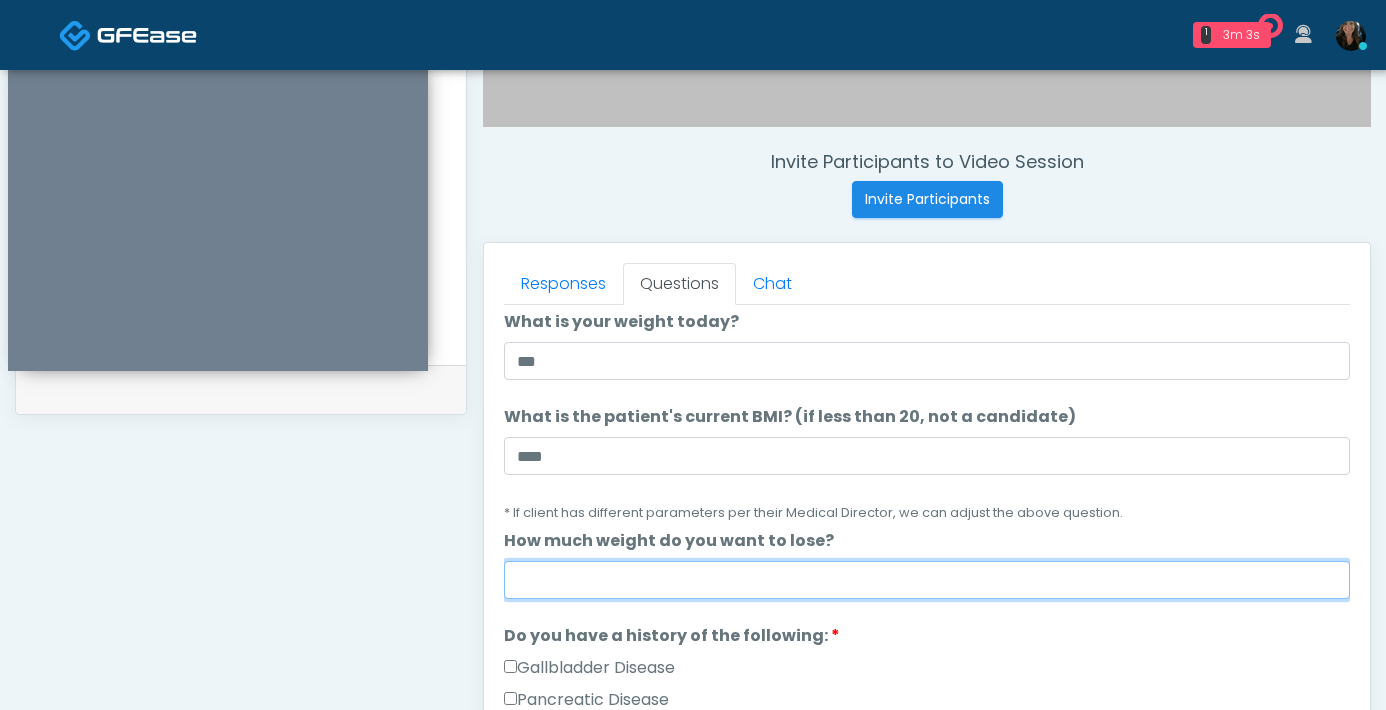 click on "How much weight do you want to lose?" at bounding box center [927, 580] 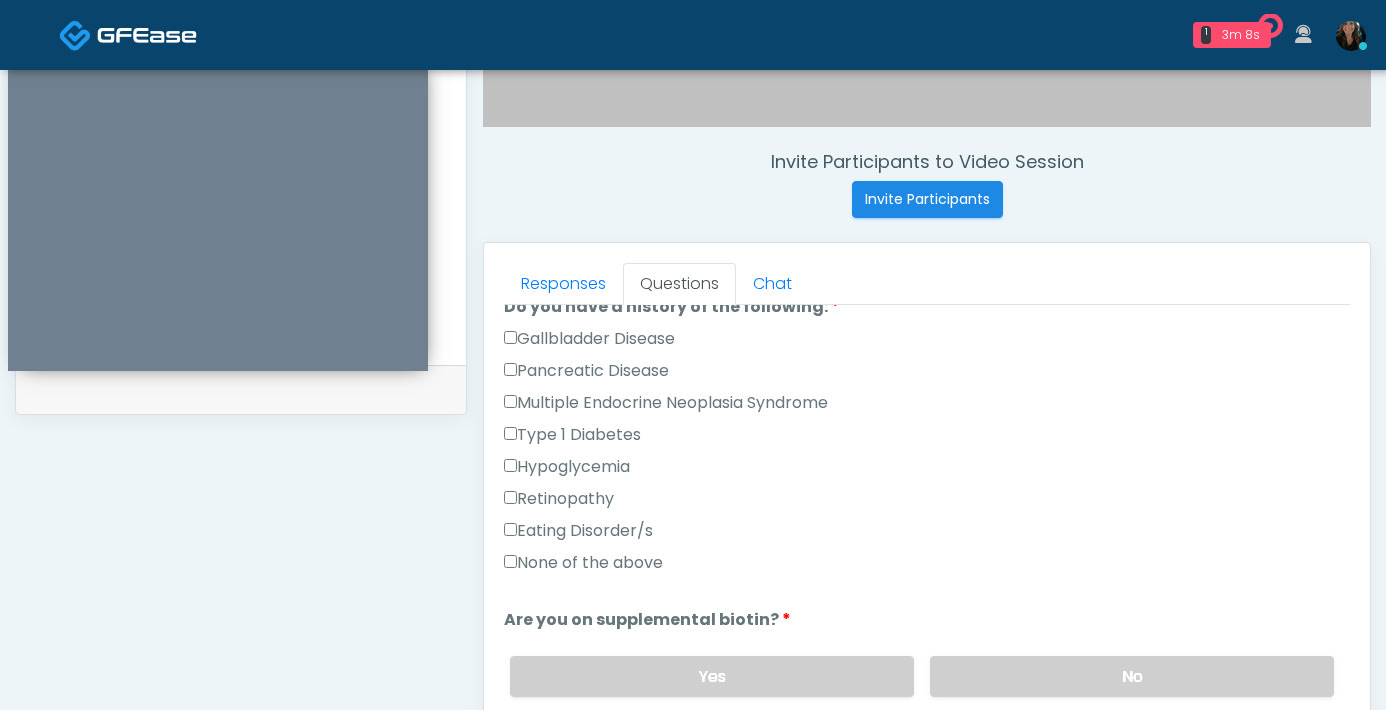 scroll, scrollTop: 456, scrollLeft: 0, axis: vertical 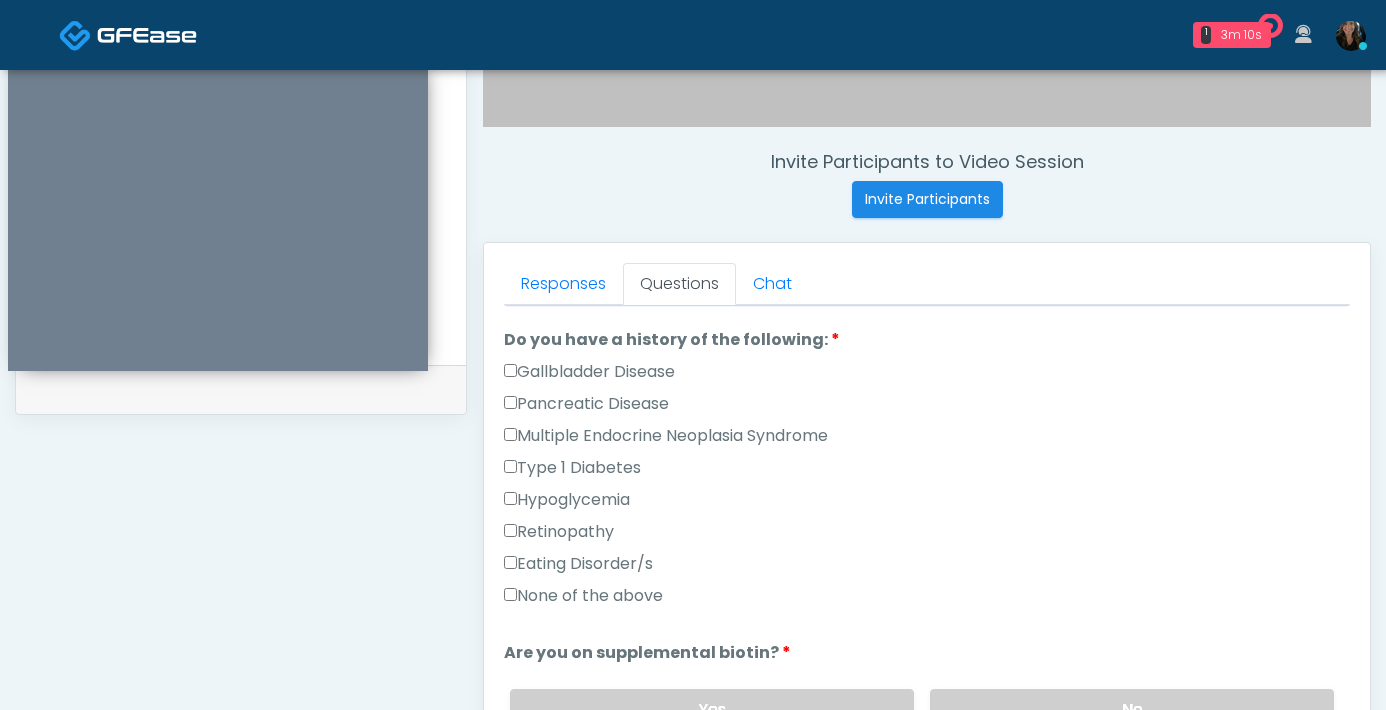 type on "*" 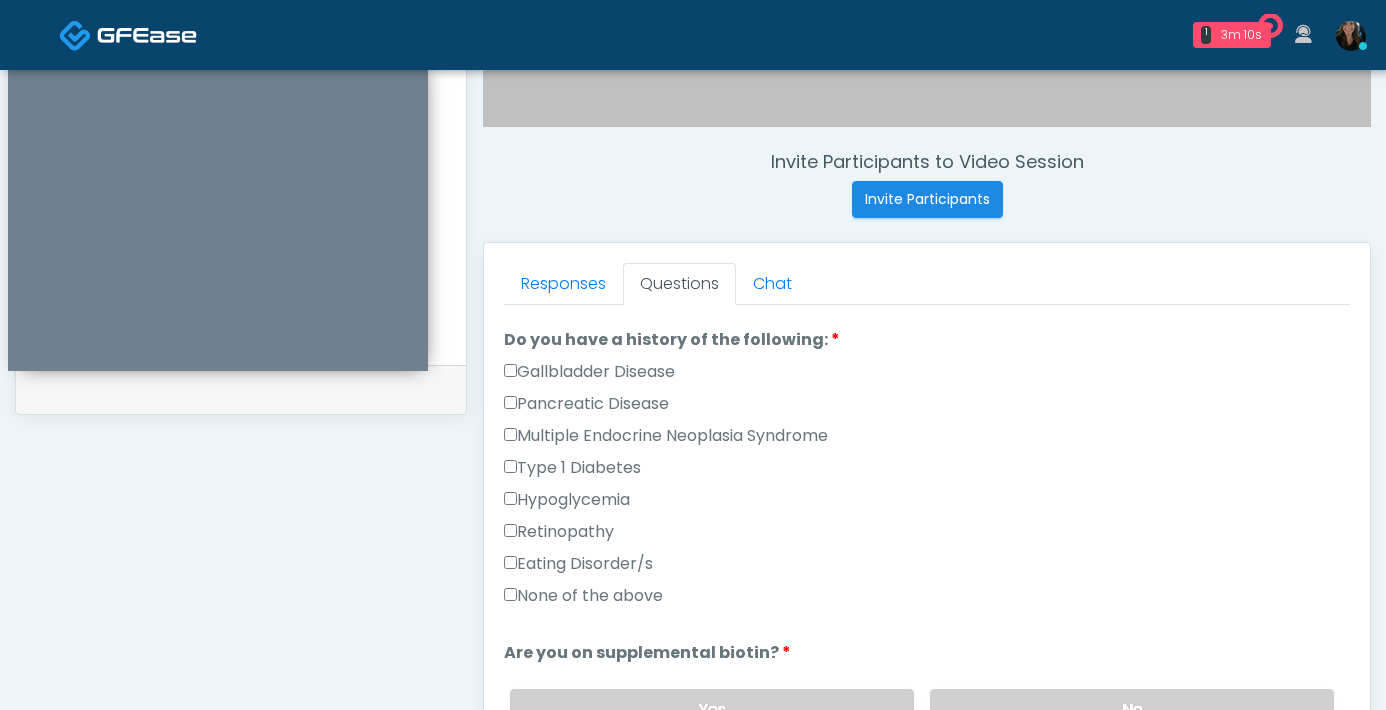 drag, startPoint x: 519, startPoint y: 596, endPoint x: 640, endPoint y: 588, distance: 121.264175 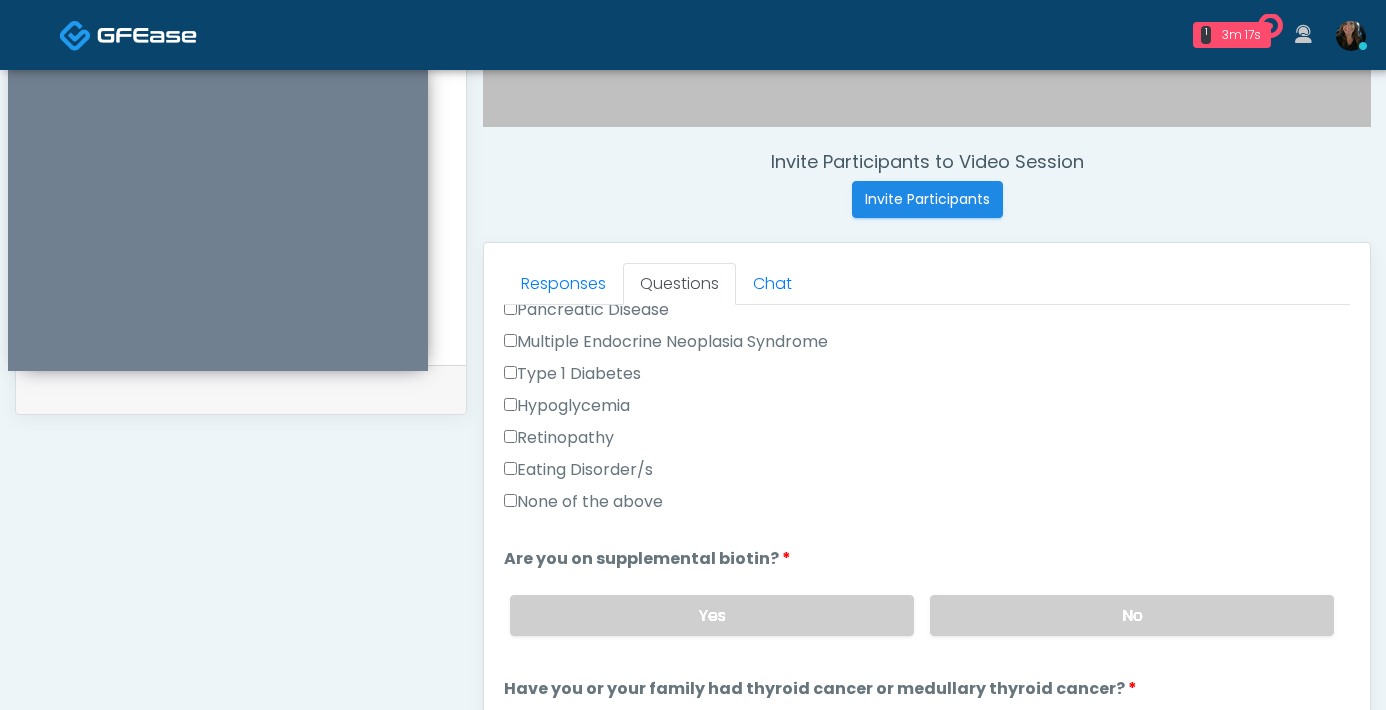 scroll, scrollTop: 546, scrollLeft: 0, axis: vertical 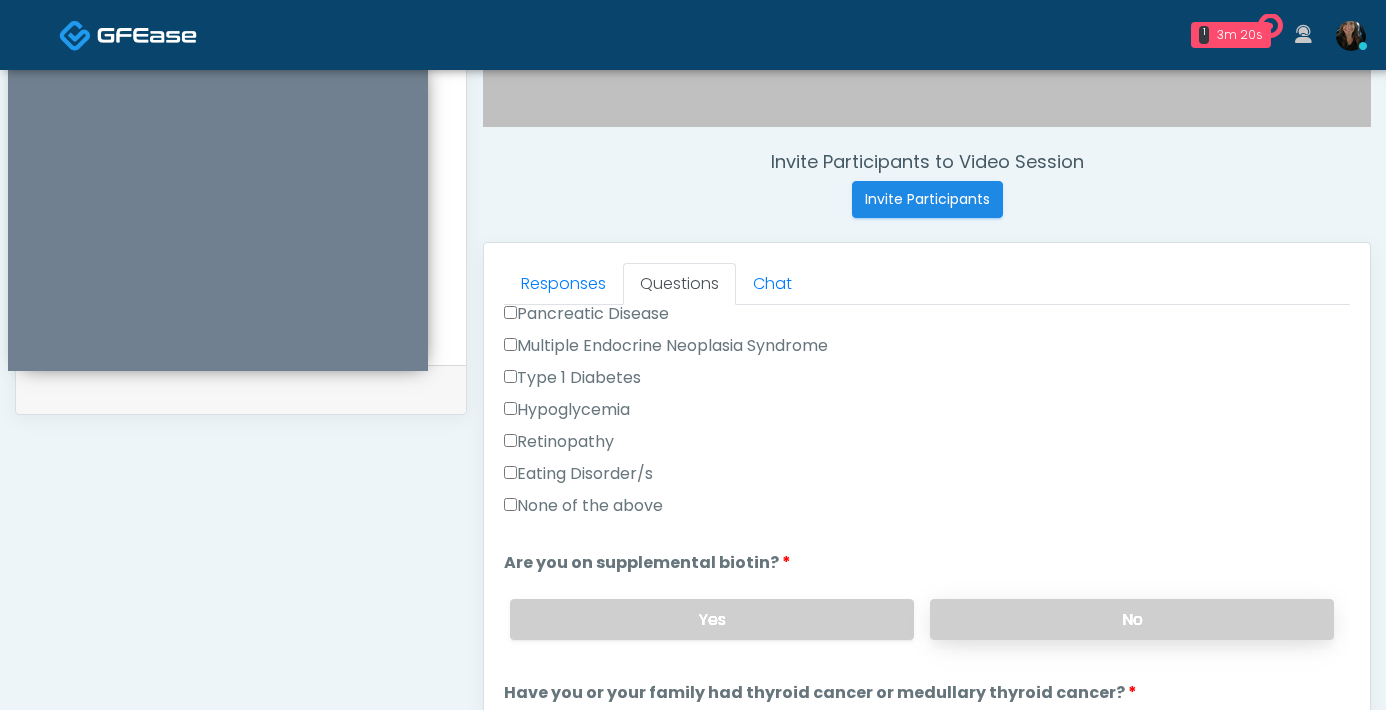 click on "No" at bounding box center [1132, 619] 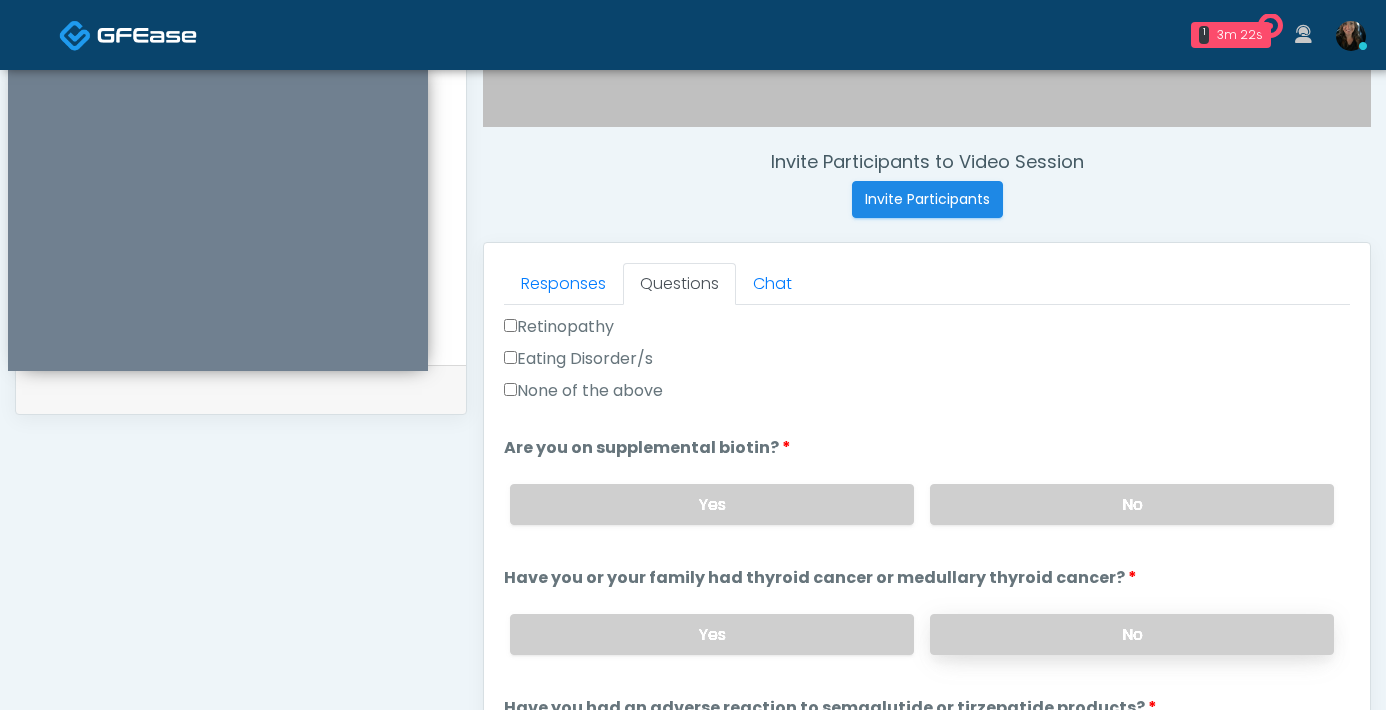 click on "No" at bounding box center (1132, 634) 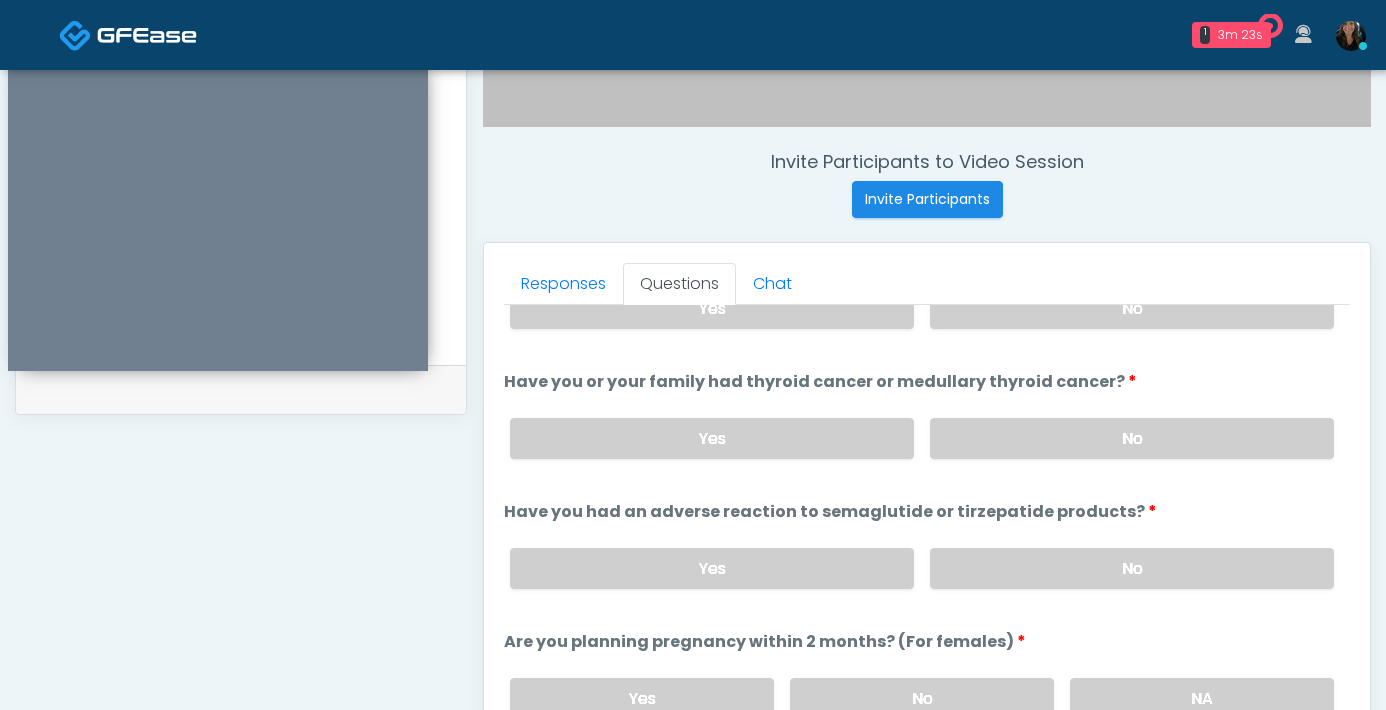scroll, scrollTop: 922, scrollLeft: 0, axis: vertical 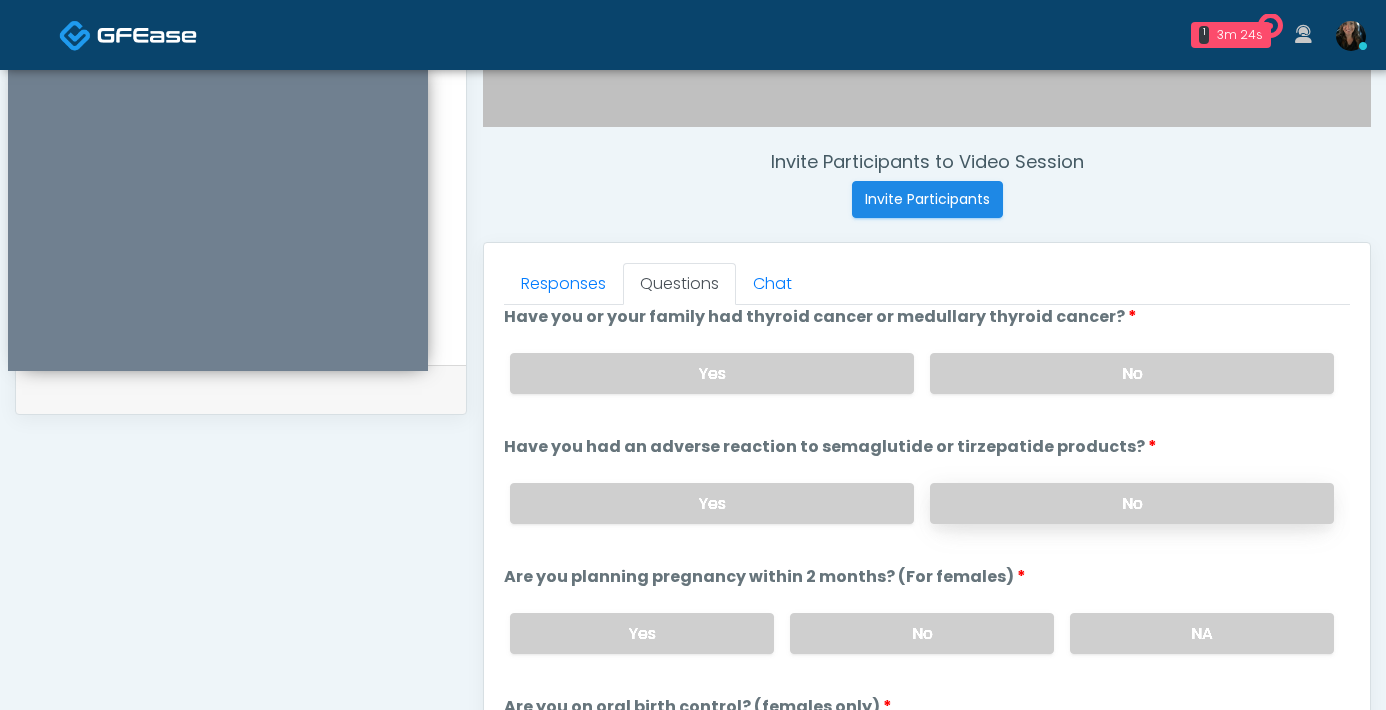 click on "No" at bounding box center [1132, 503] 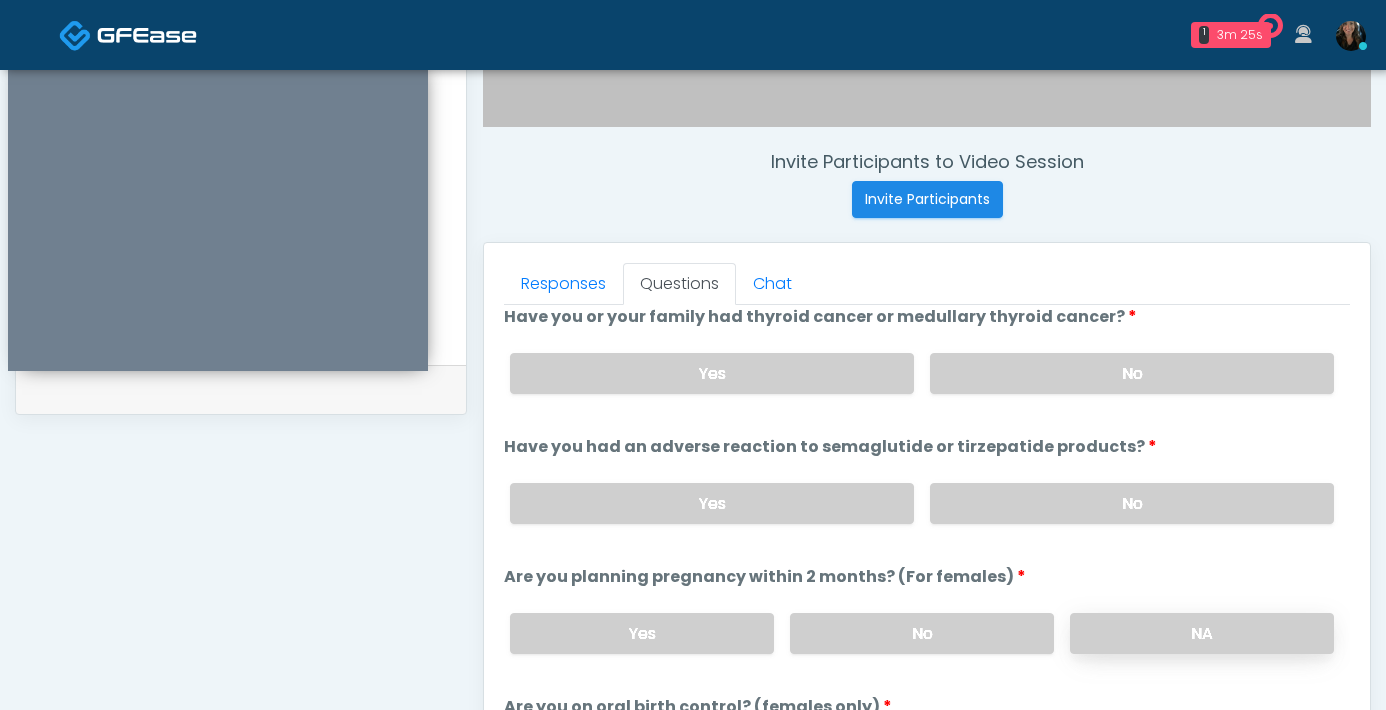 click on "NA" at bounding box center [1202, 633] 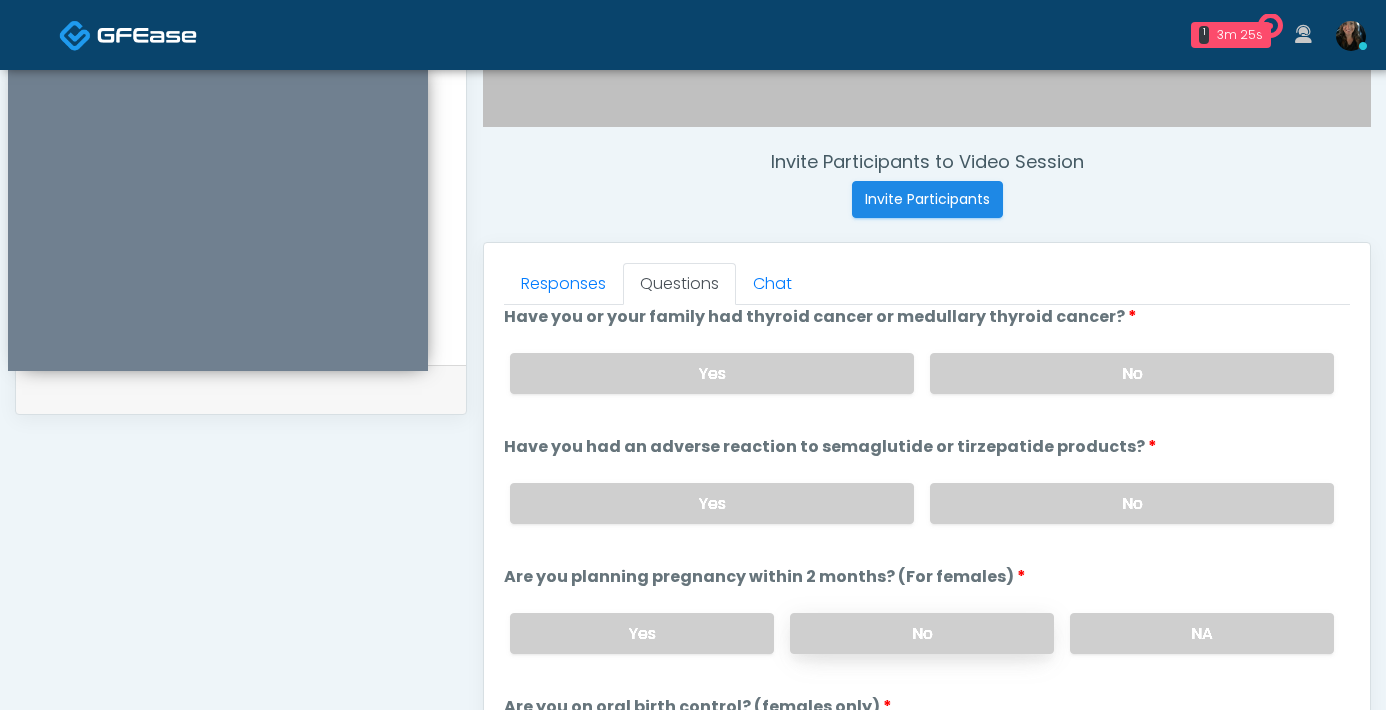 click on "No" at bounding box center [922, 633] 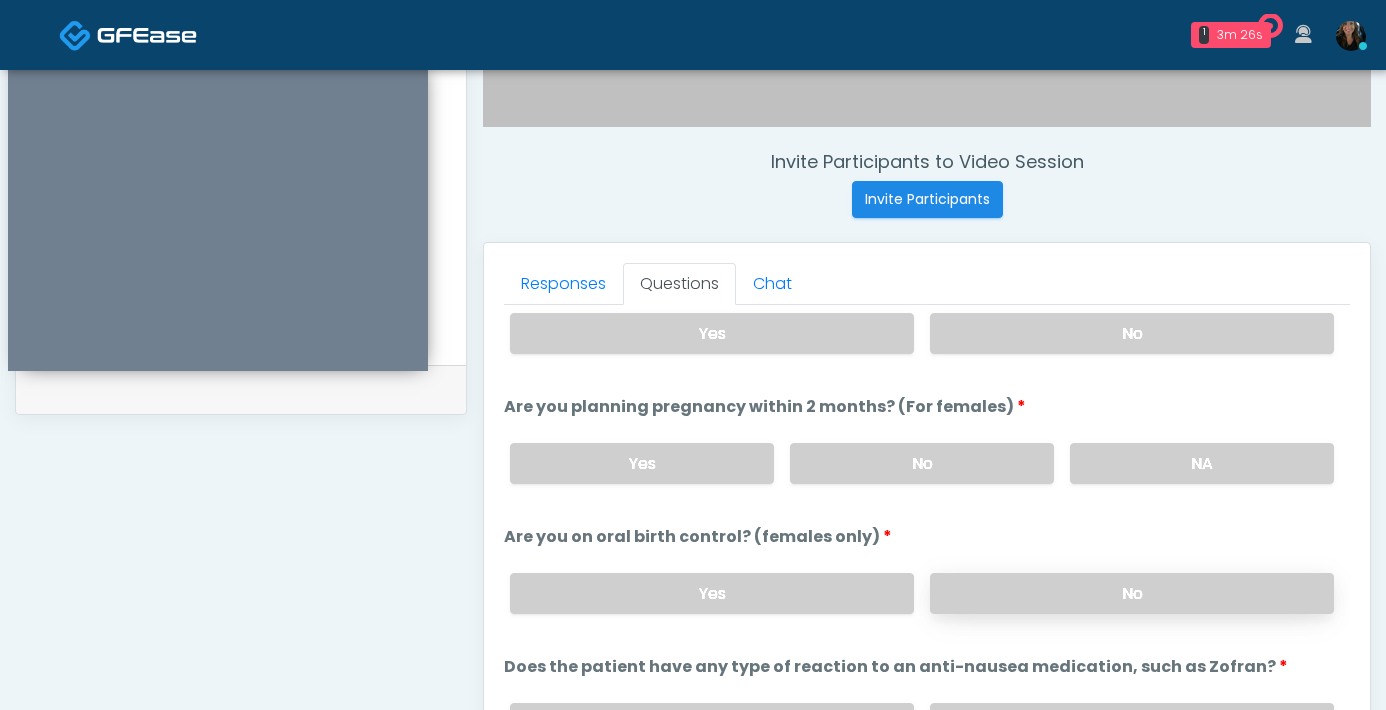 click on "No" at bounding box center (1132, 593) 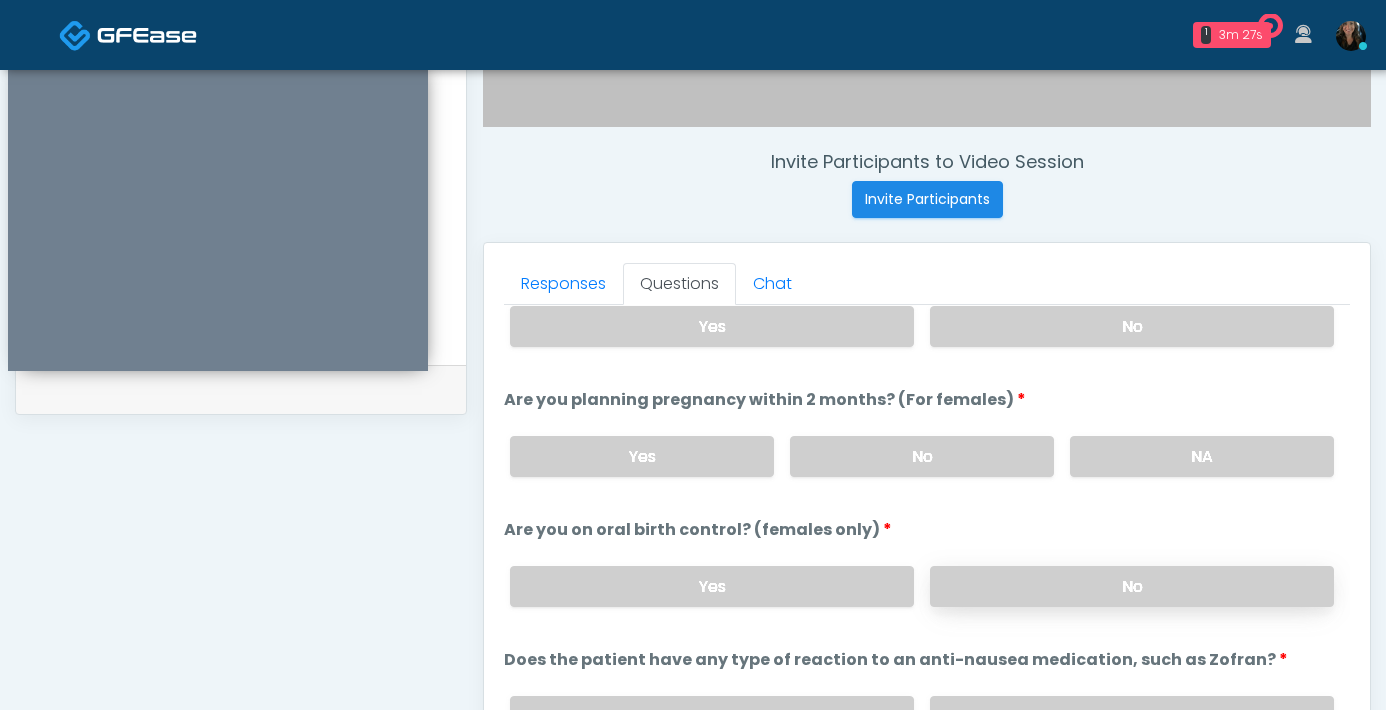 scroll, scrollTop: 1103, scrollLeft: 0, axis: vertical 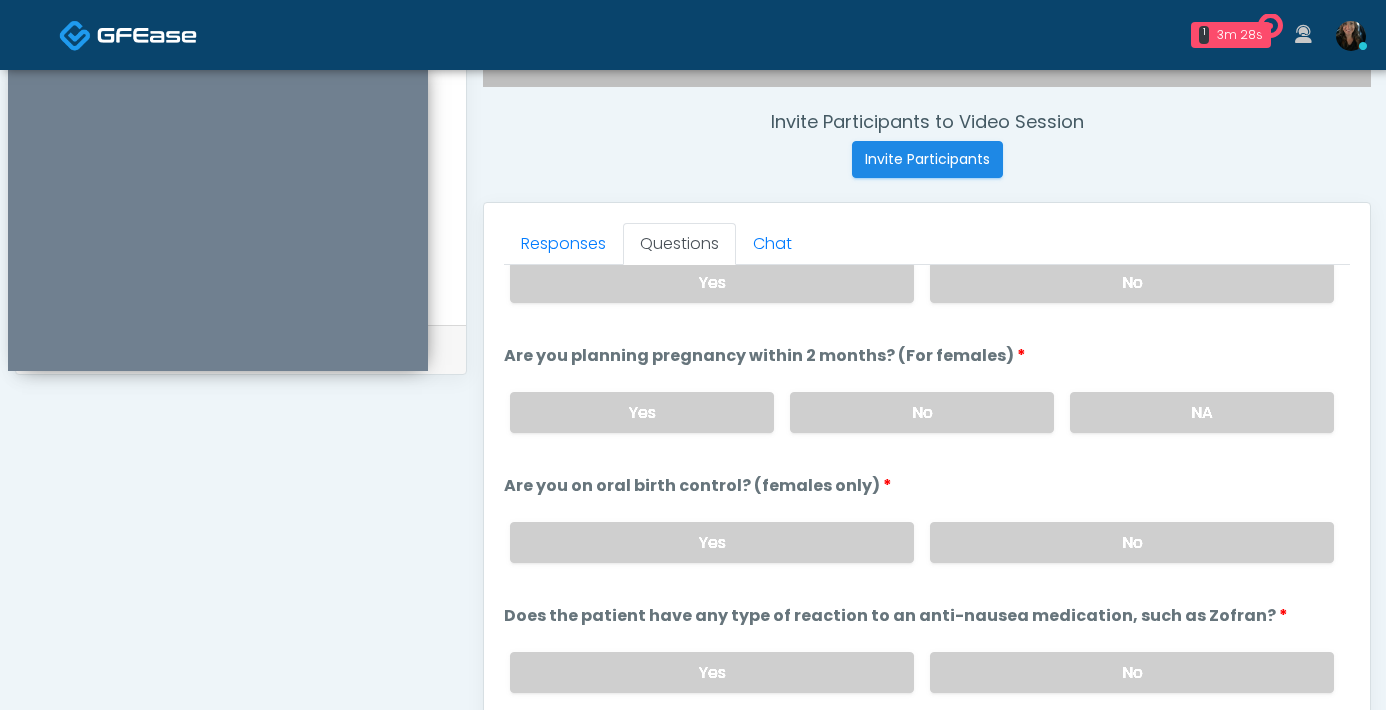 click on "Yes
No" at bounding box center (922, 672) 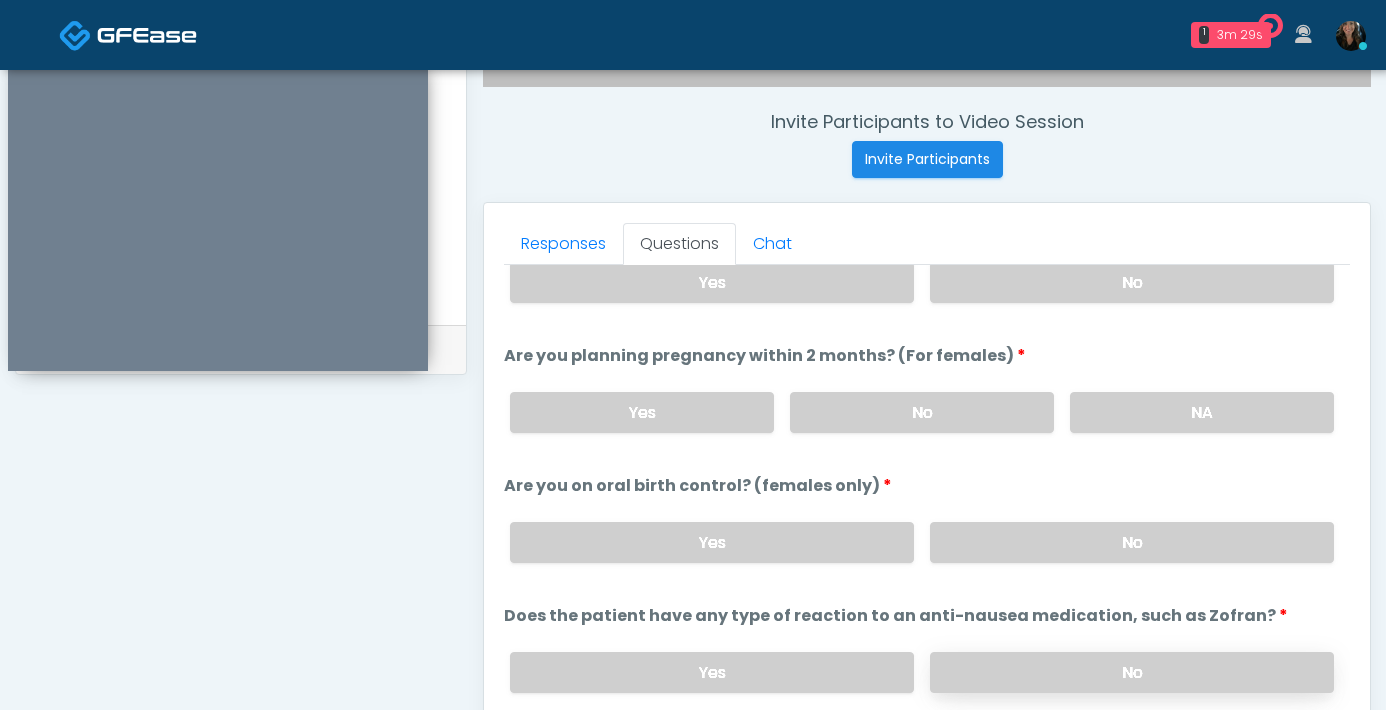 click on "No" at bounding box center [1132, 672] 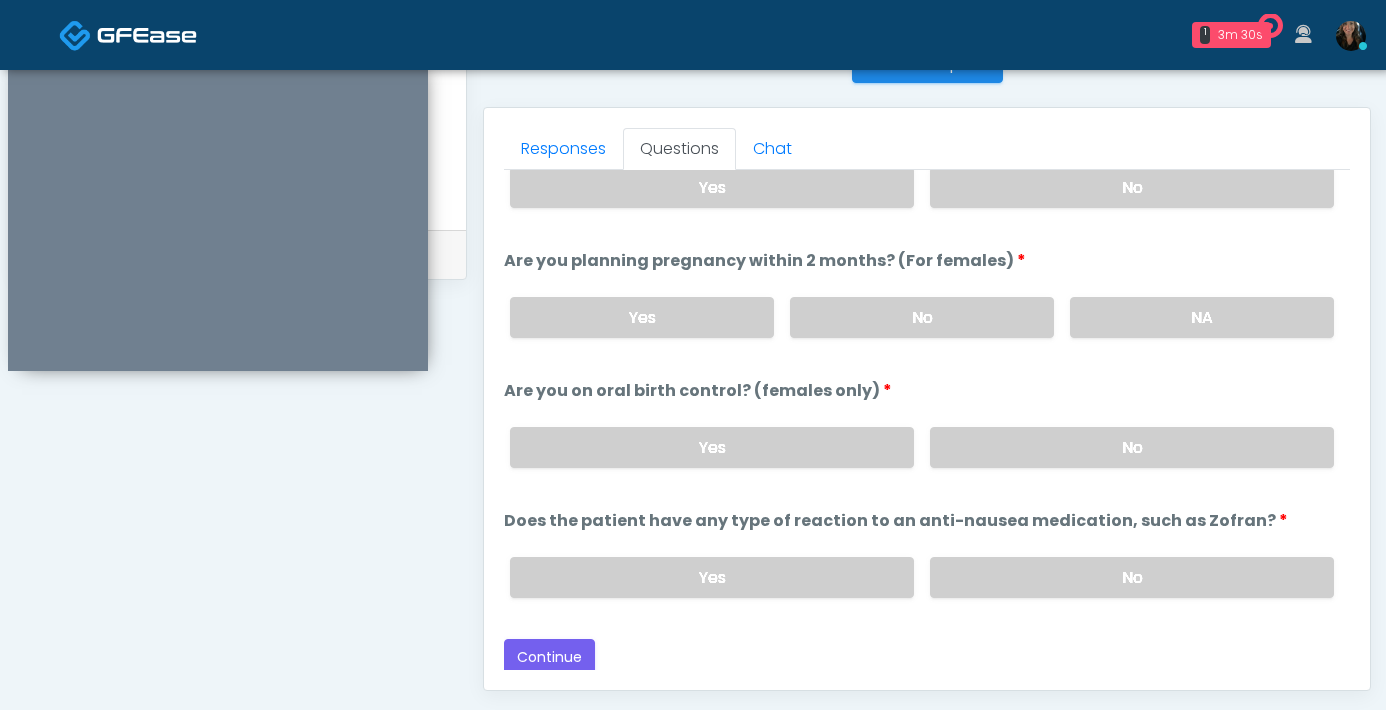 scroll, scrollTop: 811, scrollLeft: 0, axis: vertical 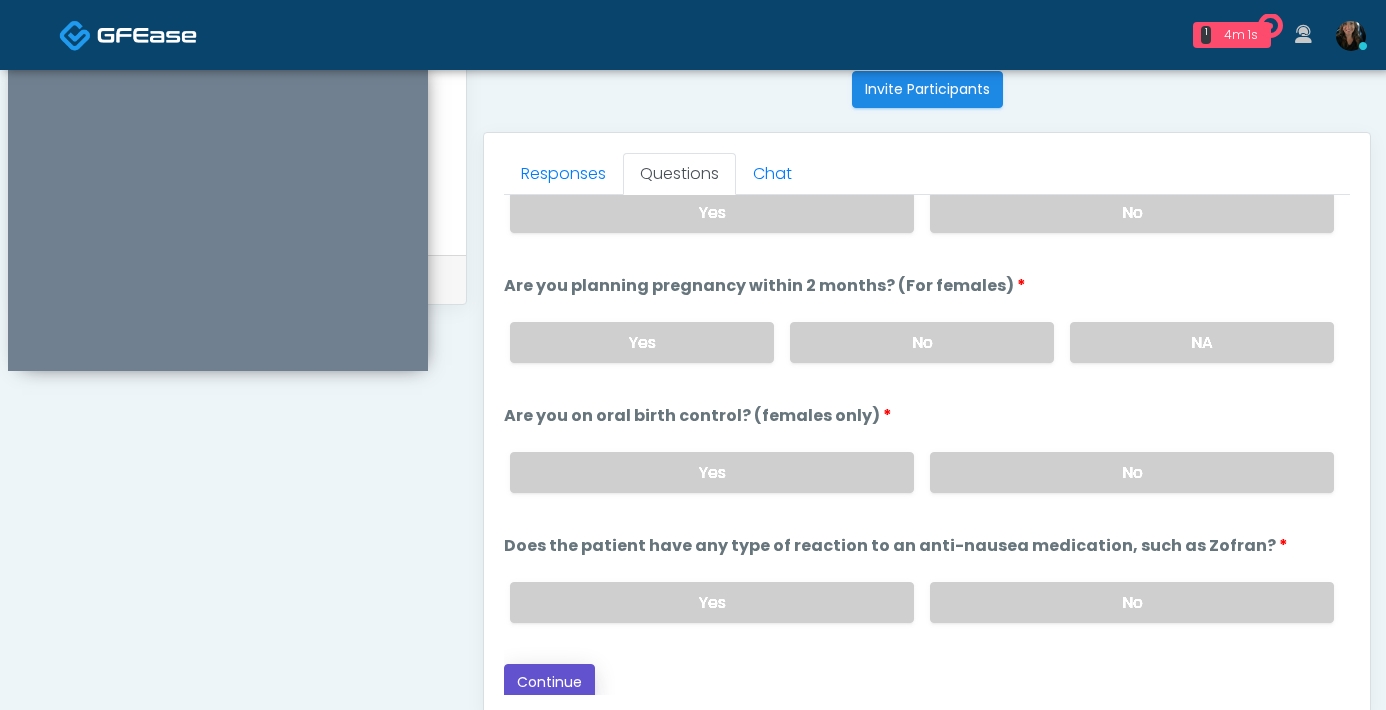 click on "Continue" at bounding box center [549, 682] 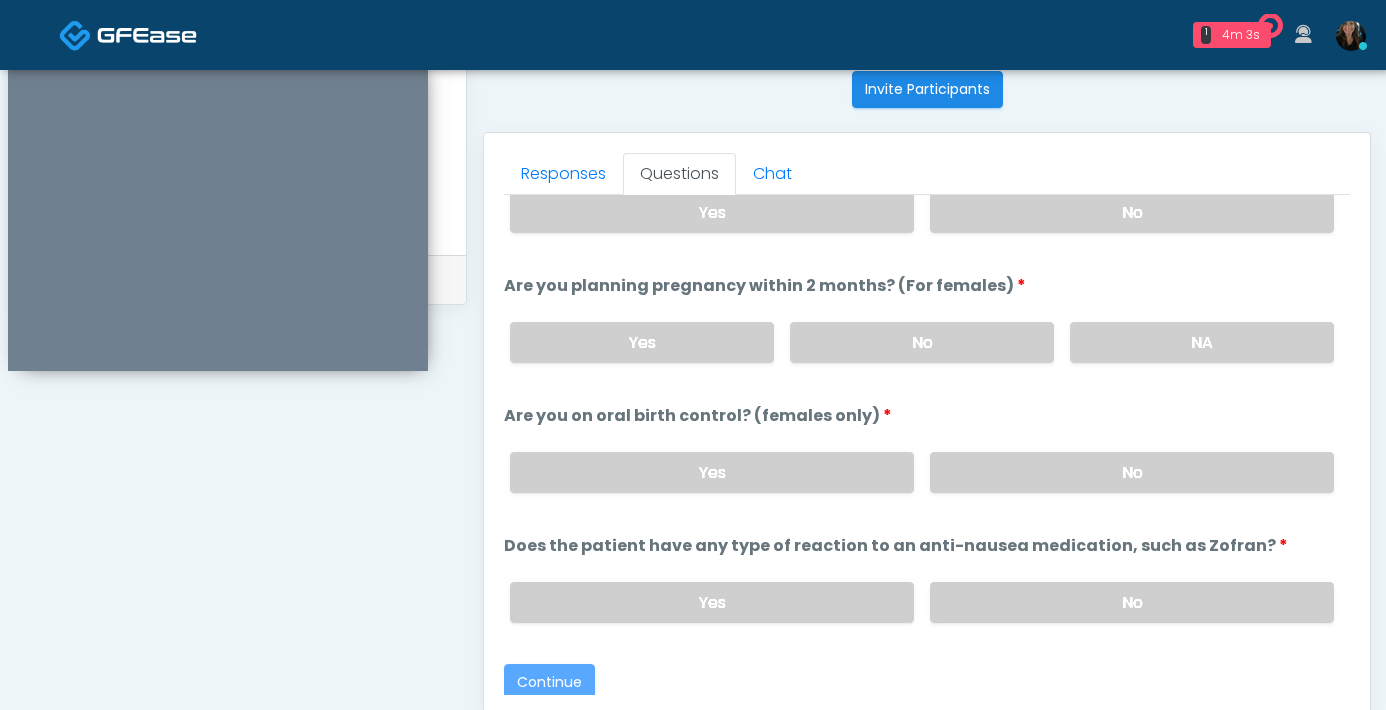 scroll, scrollTop: 1085, scrollLeft: 0, axis: vertical 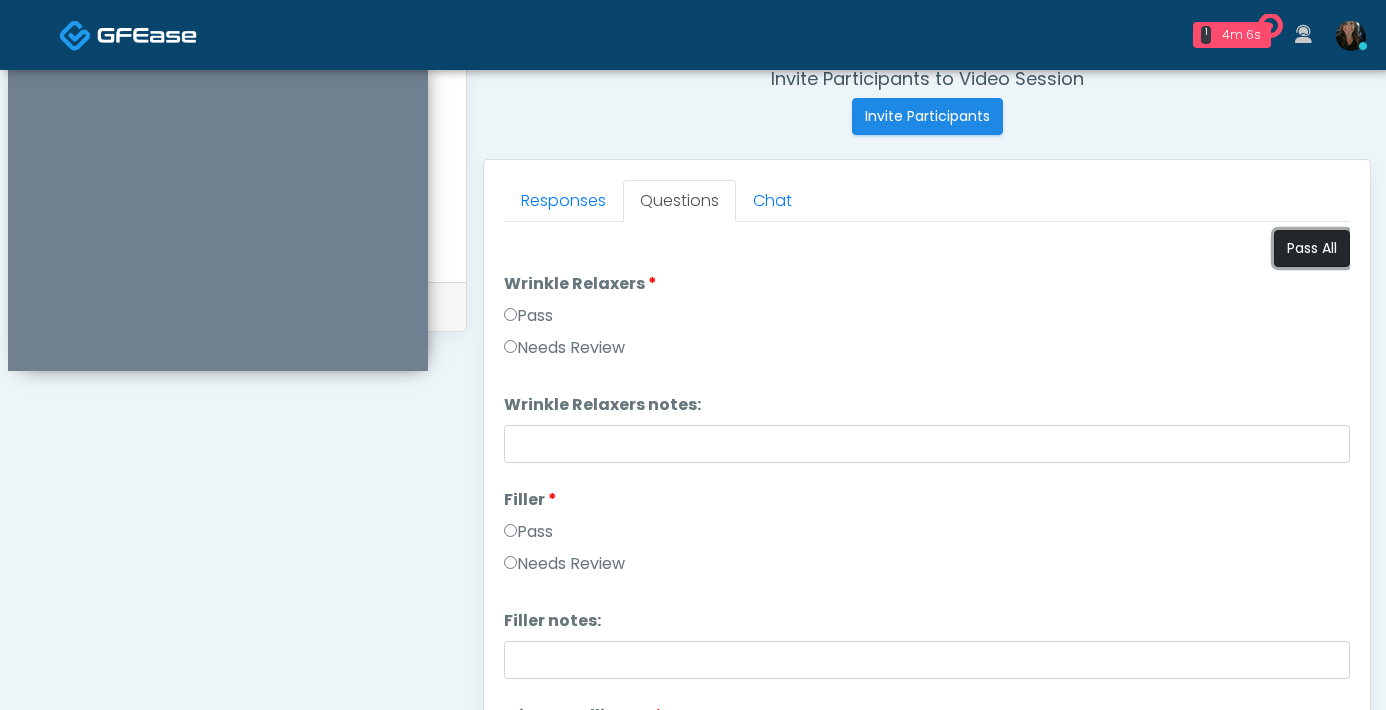 click on "Pass All" at bounding box center (1312, 248) 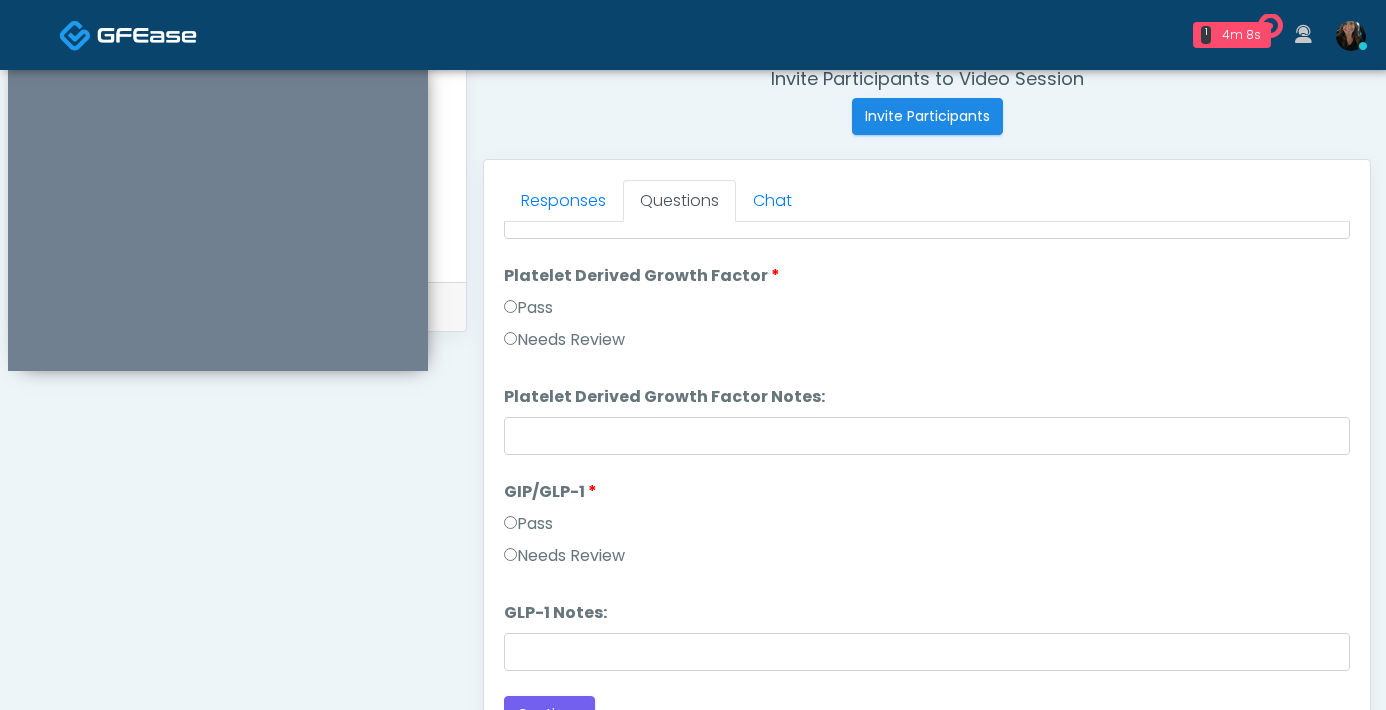 scroll, scrollTop: 3691, scrollLeft: 0, axis: vertical 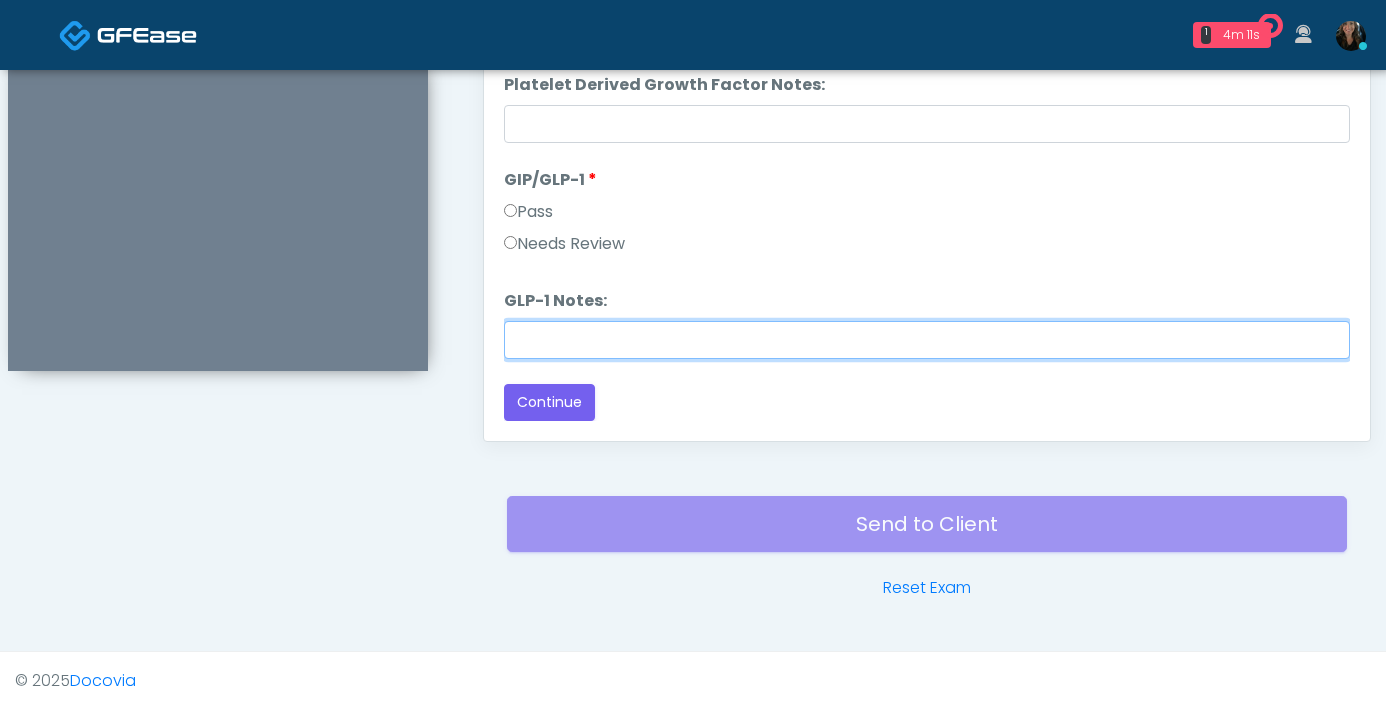 click on "GLP-1 Notes:" at bounding box center [927, 340] 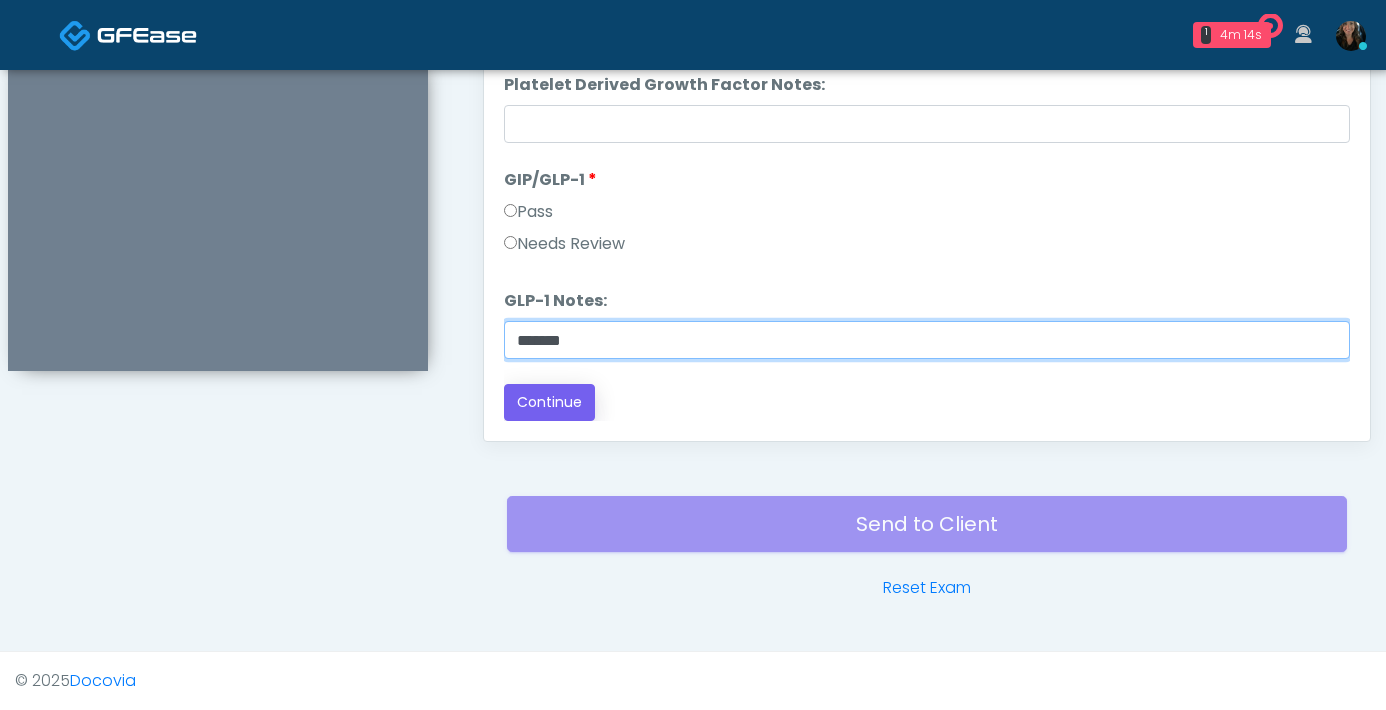 type on "*******" 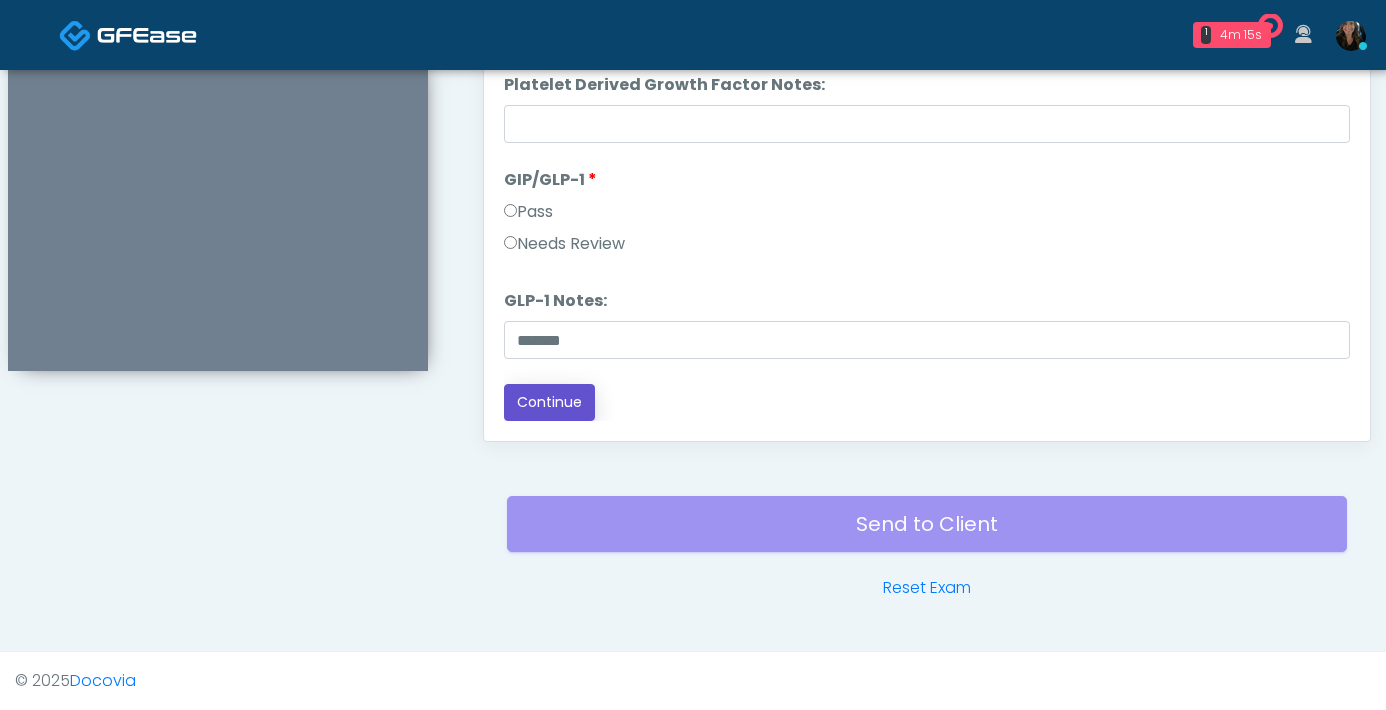 click on "Continue" at bounding box center (549, 402) 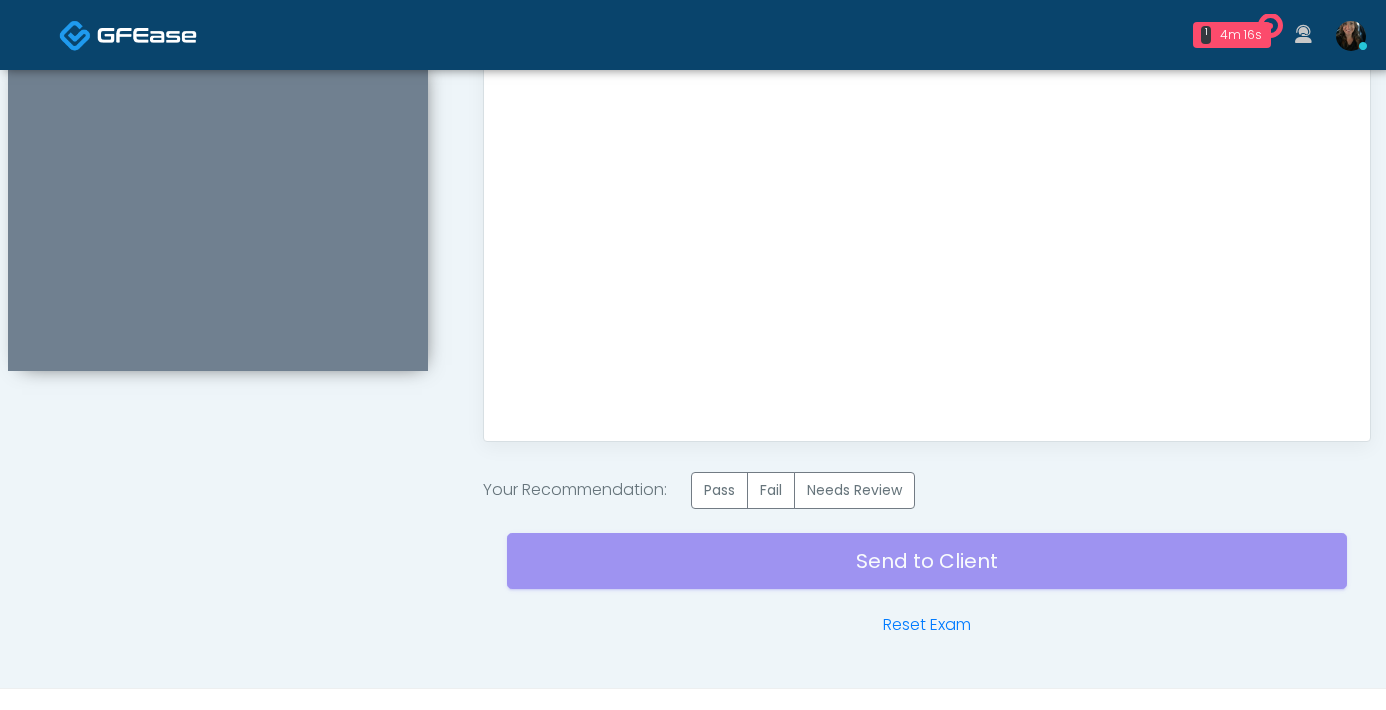 scroll, scrollTop: 0, scrollLeft: 0, axis: both 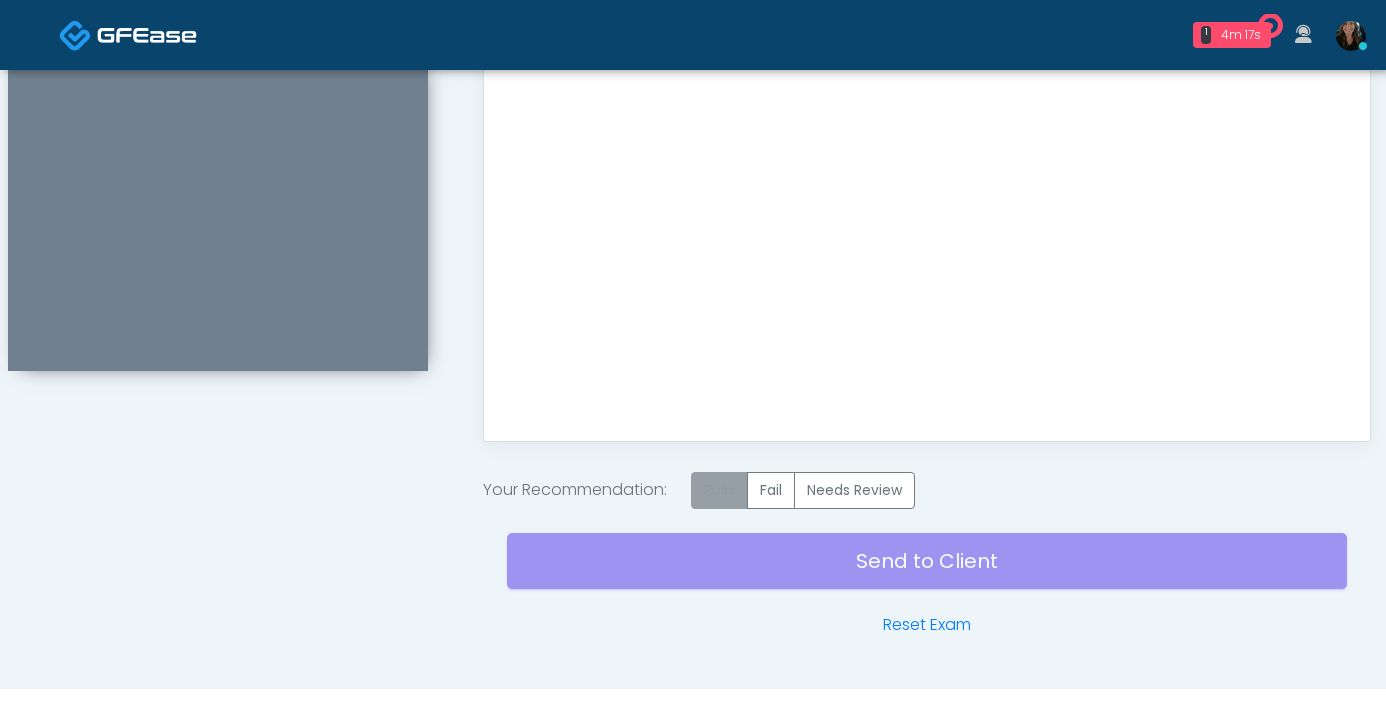 click on "Pass" at bounding box center [719, 490] 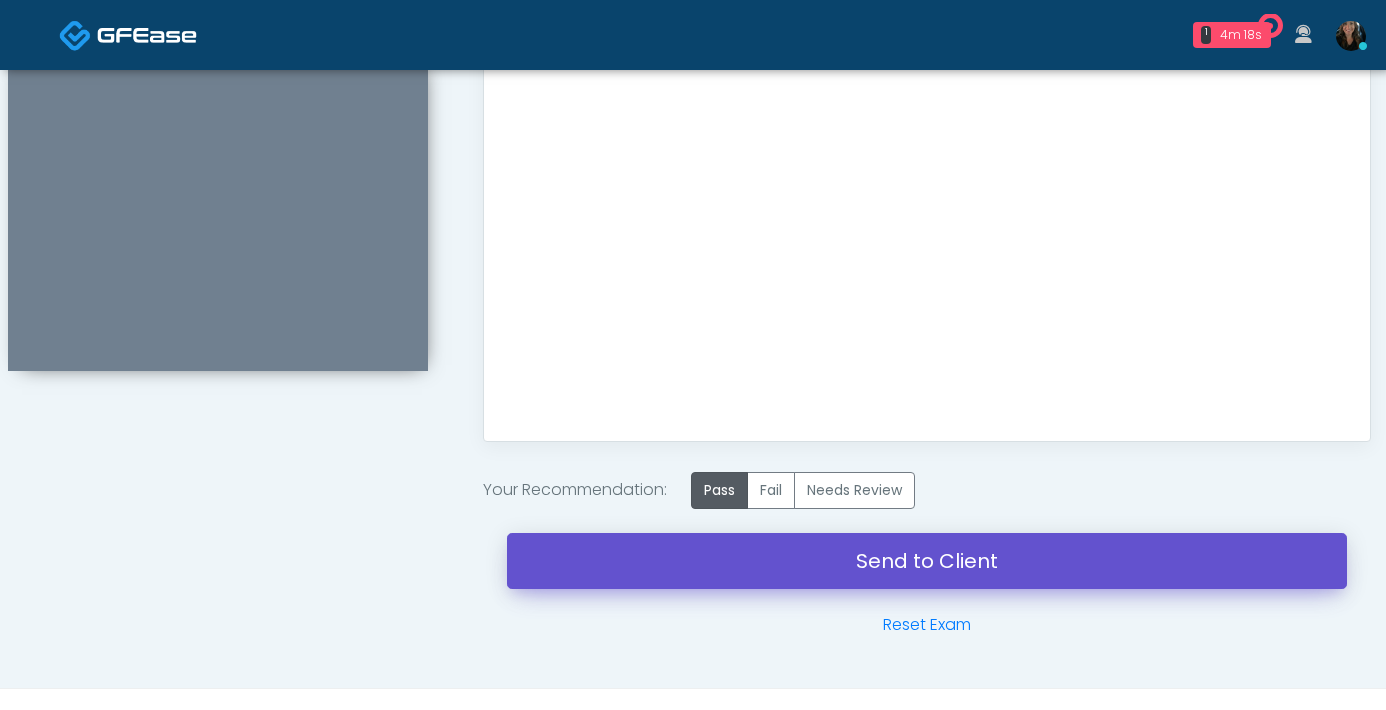 click on "Send to Client" at bounding box center [927, 561] 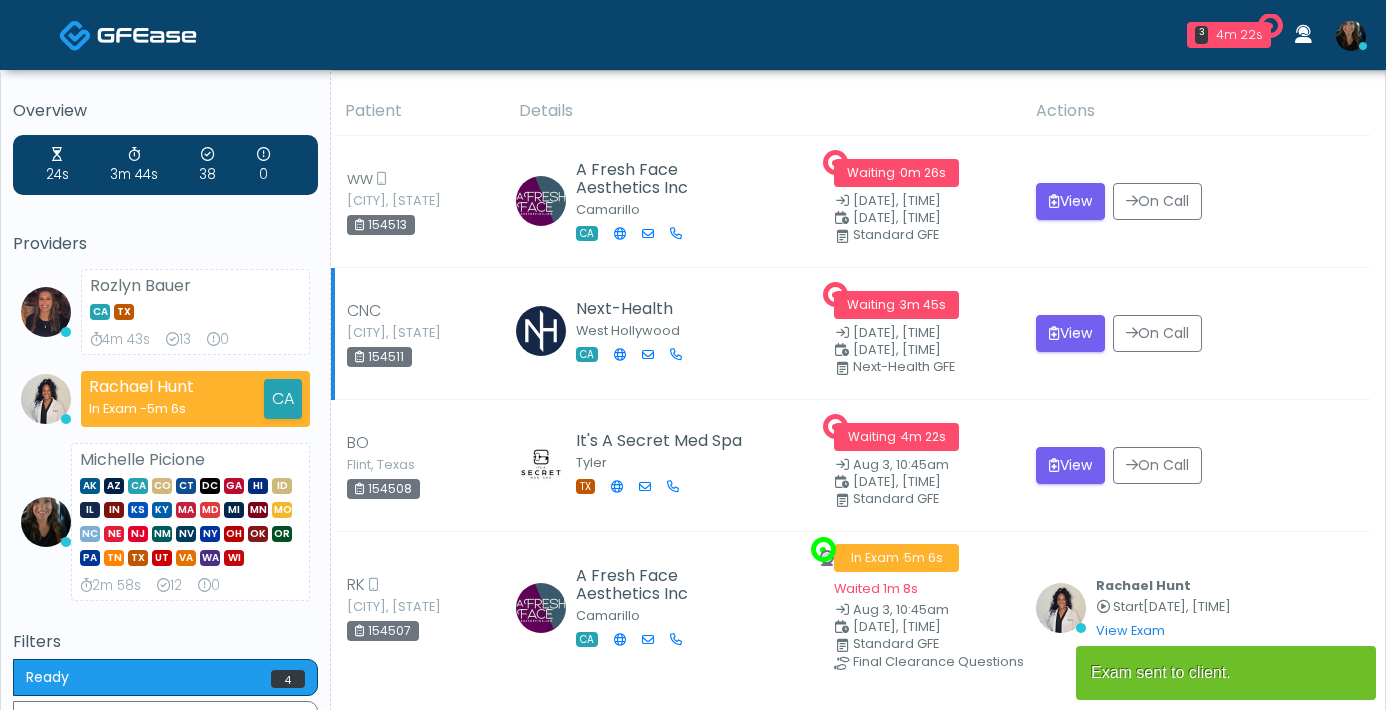 scroll, scrollTop: 0, scrollLeft: 0, axis: both 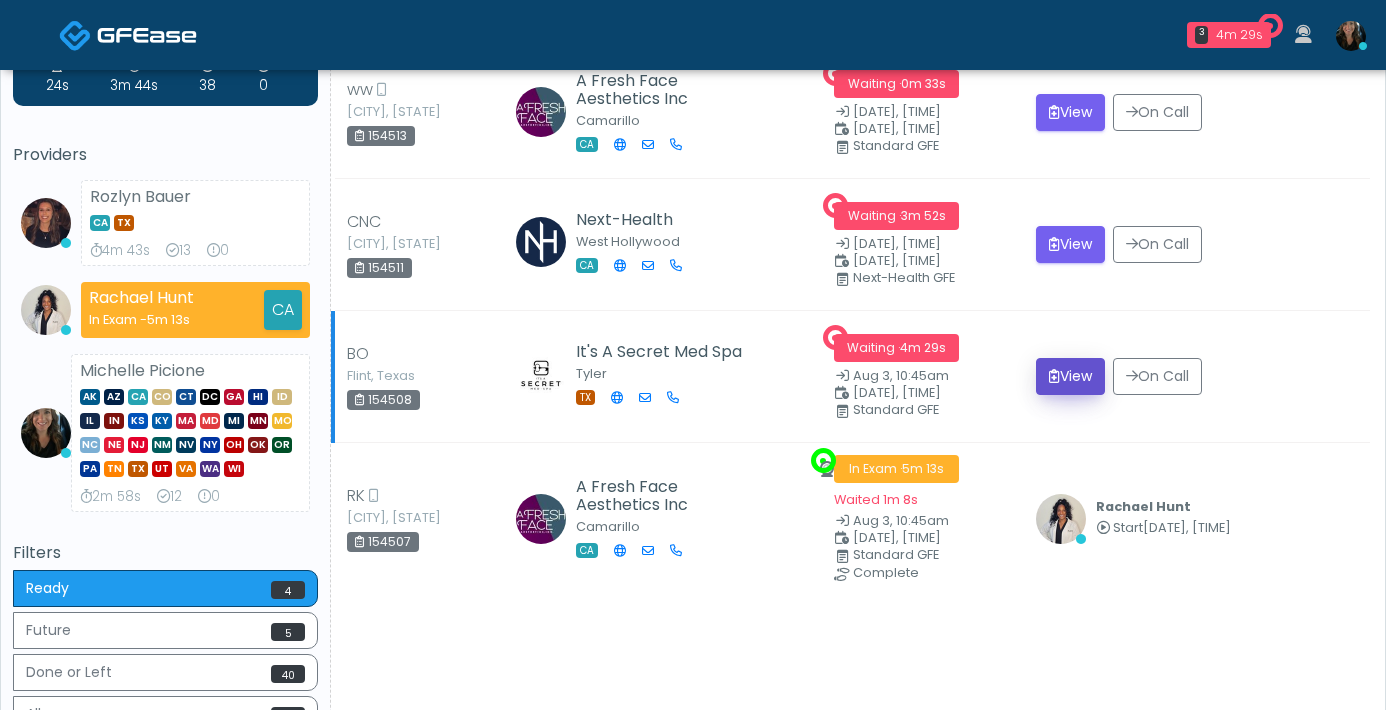 click on "View" at bounding box center [1070, 376] 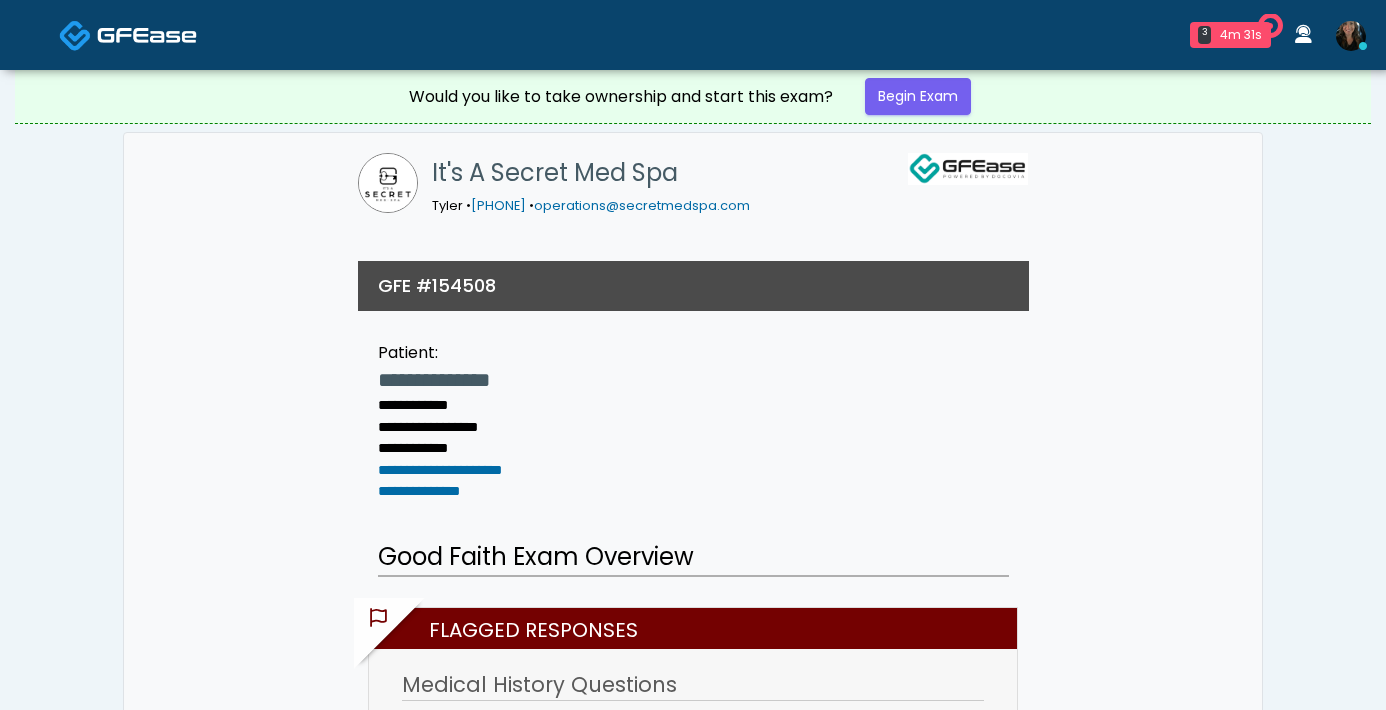 scroll, scrollTop: 0, scrollLeft: 0, axis: both 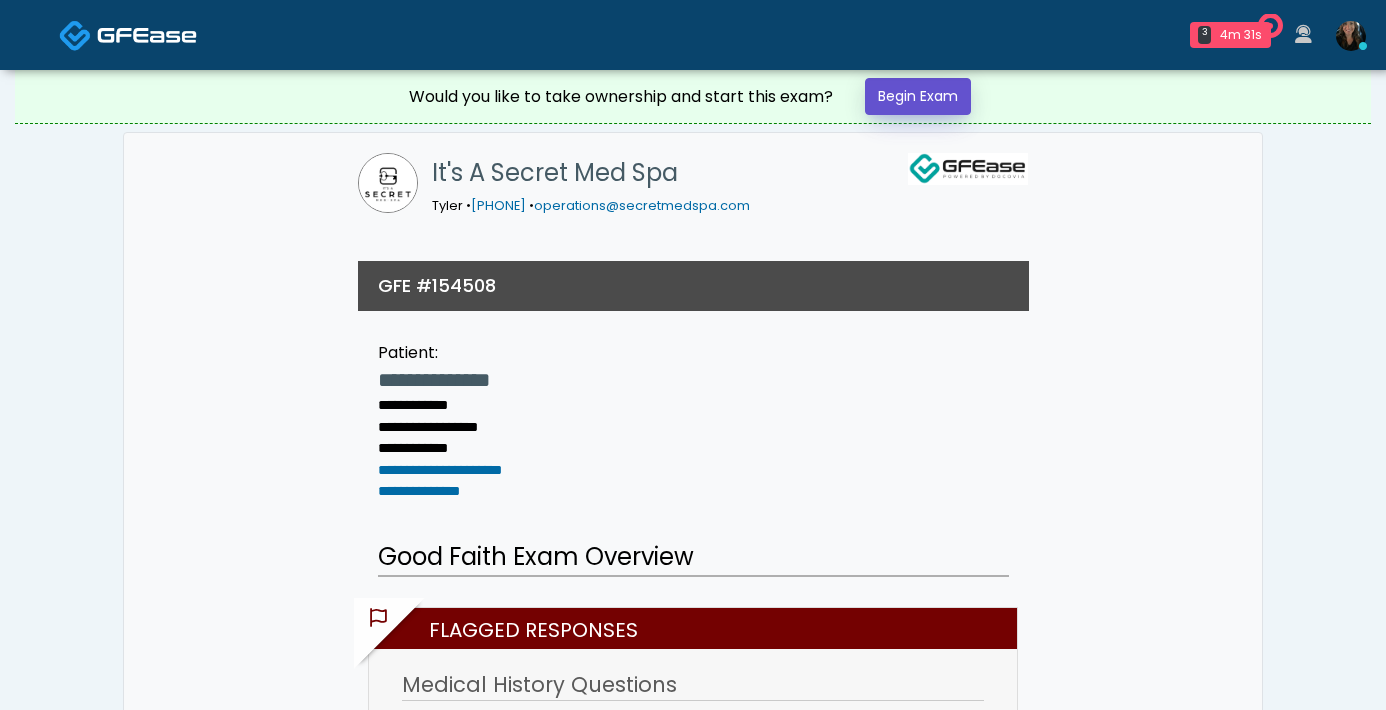 click on "Begin Exam" at bounding box center [918, 96] 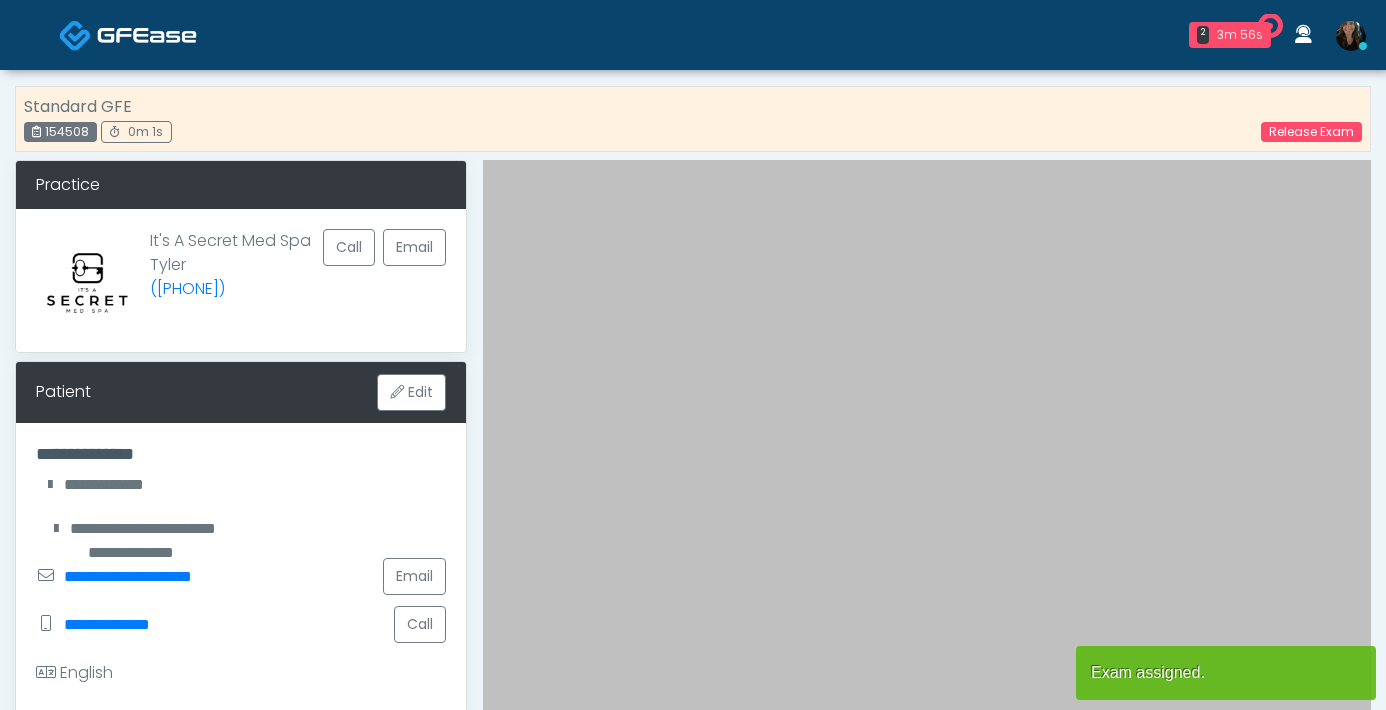 scroll, scrollTop: 0, scrollLeft: 0, axis: both 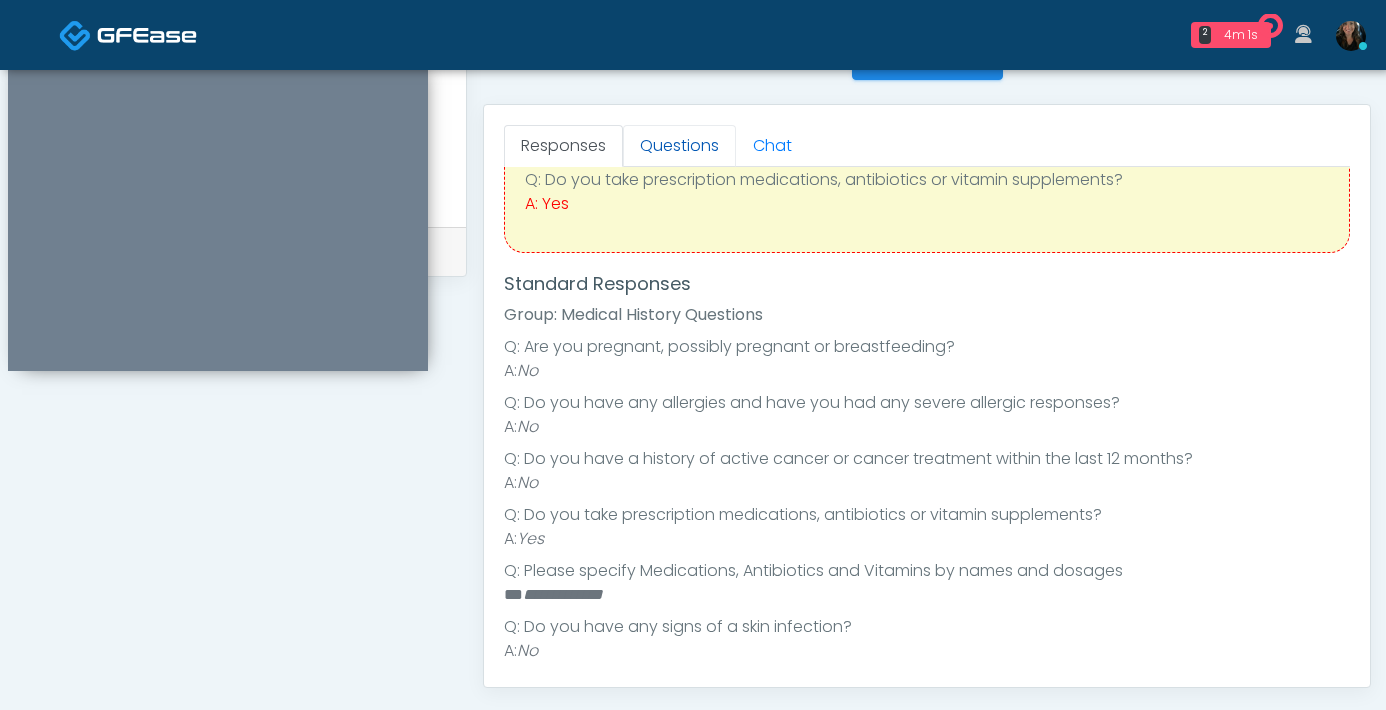 click on "Questions" at bounding box center [679, 146] 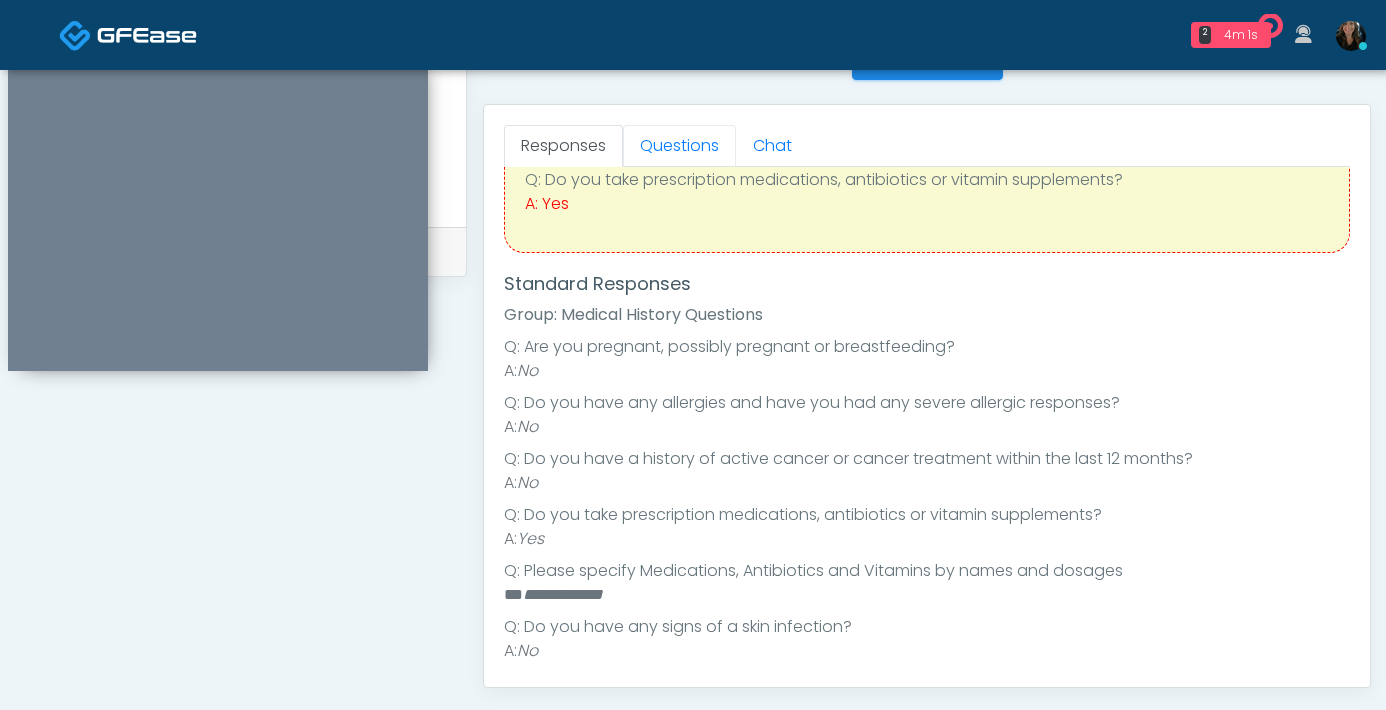 scroll, scrollTop: 0, scrollLeft: 0, axis: both 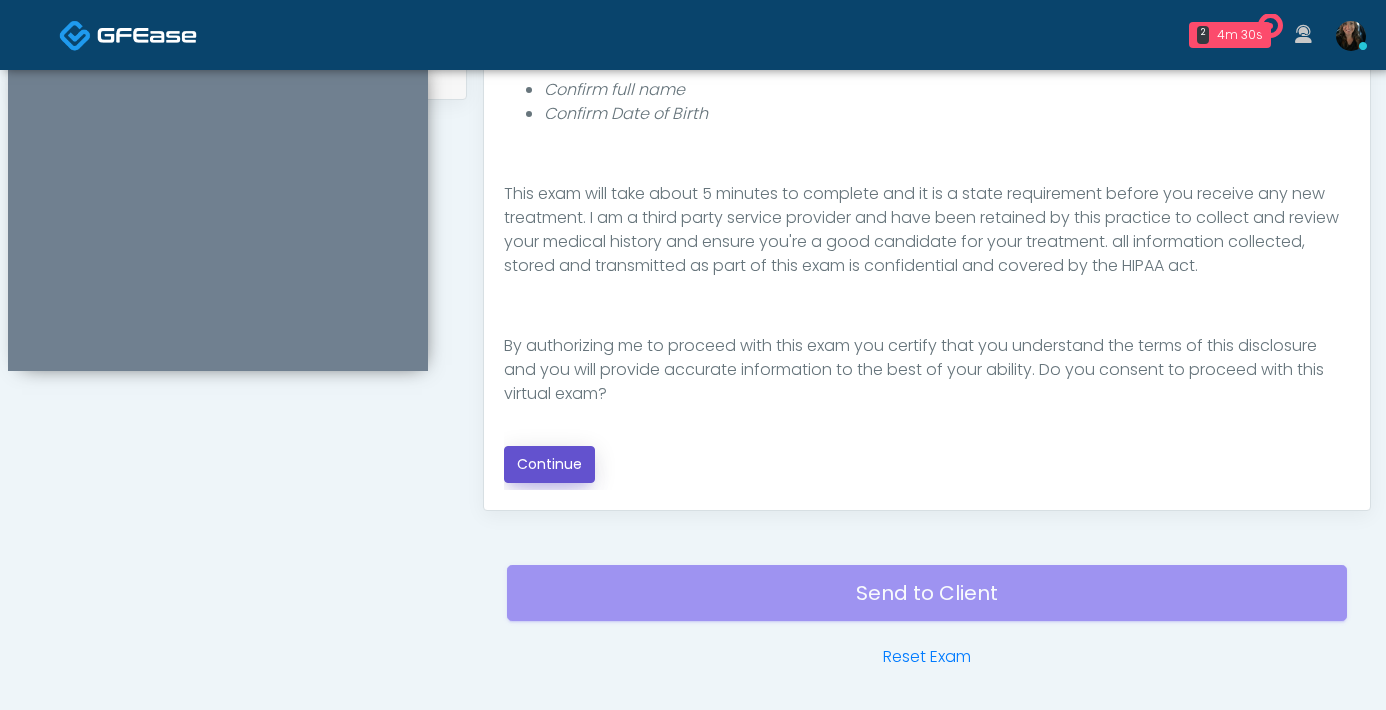 click on "Continue" at bounding box center [549, 464] 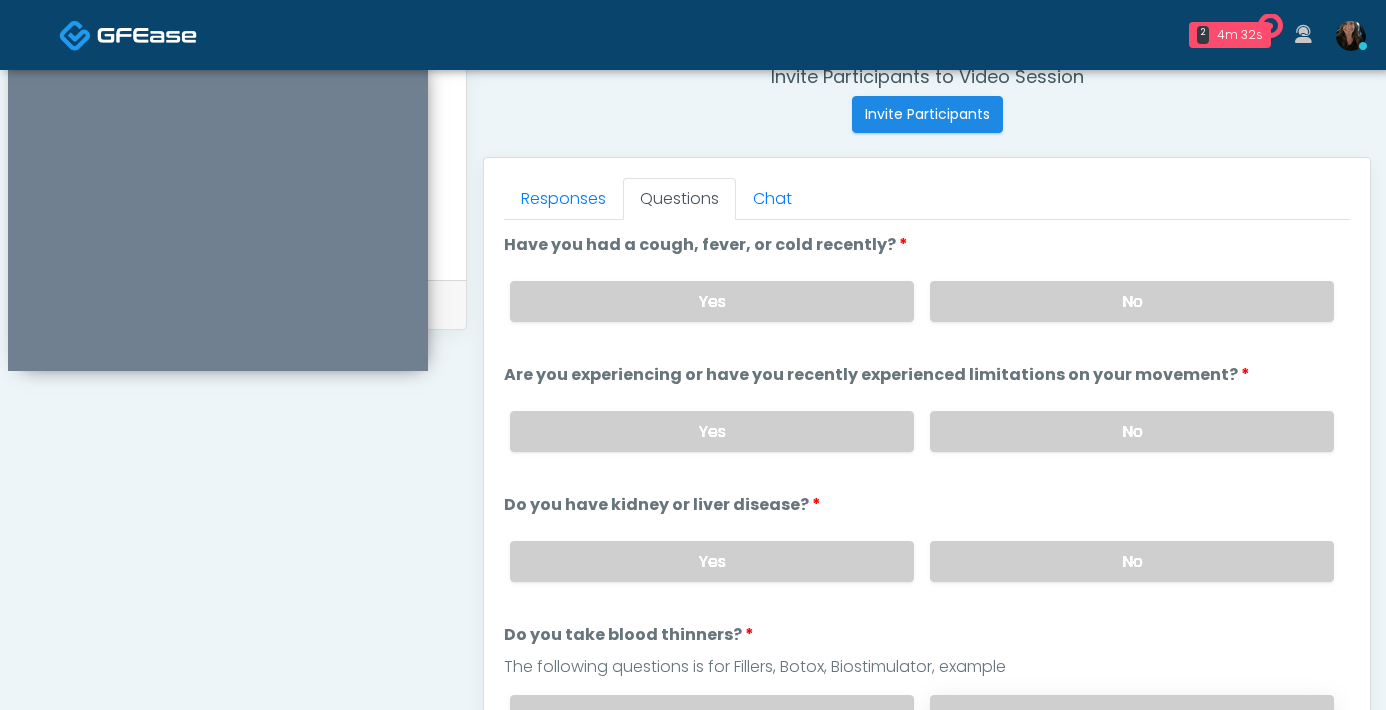 scroll, scrollTop: 715, scrollLeft: 0, axis: vertical 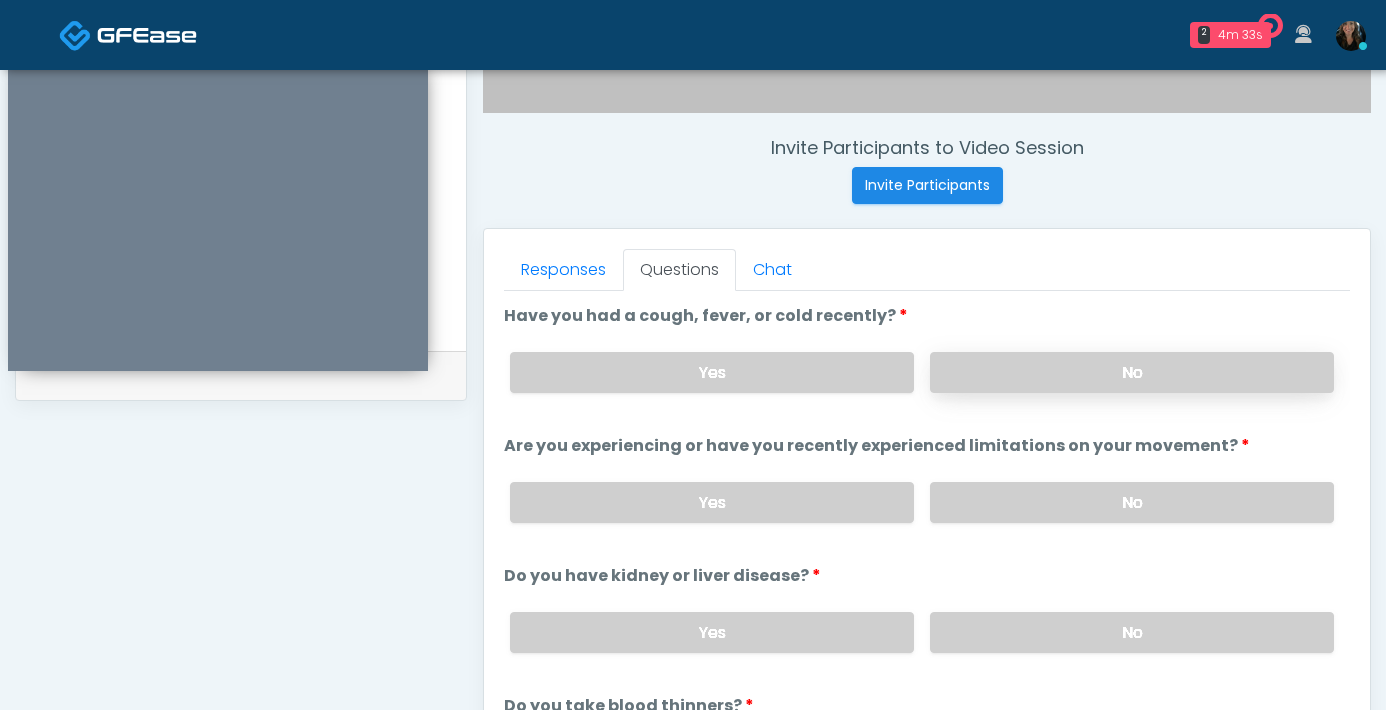 click on "No" at bounding box center [1132, 372] 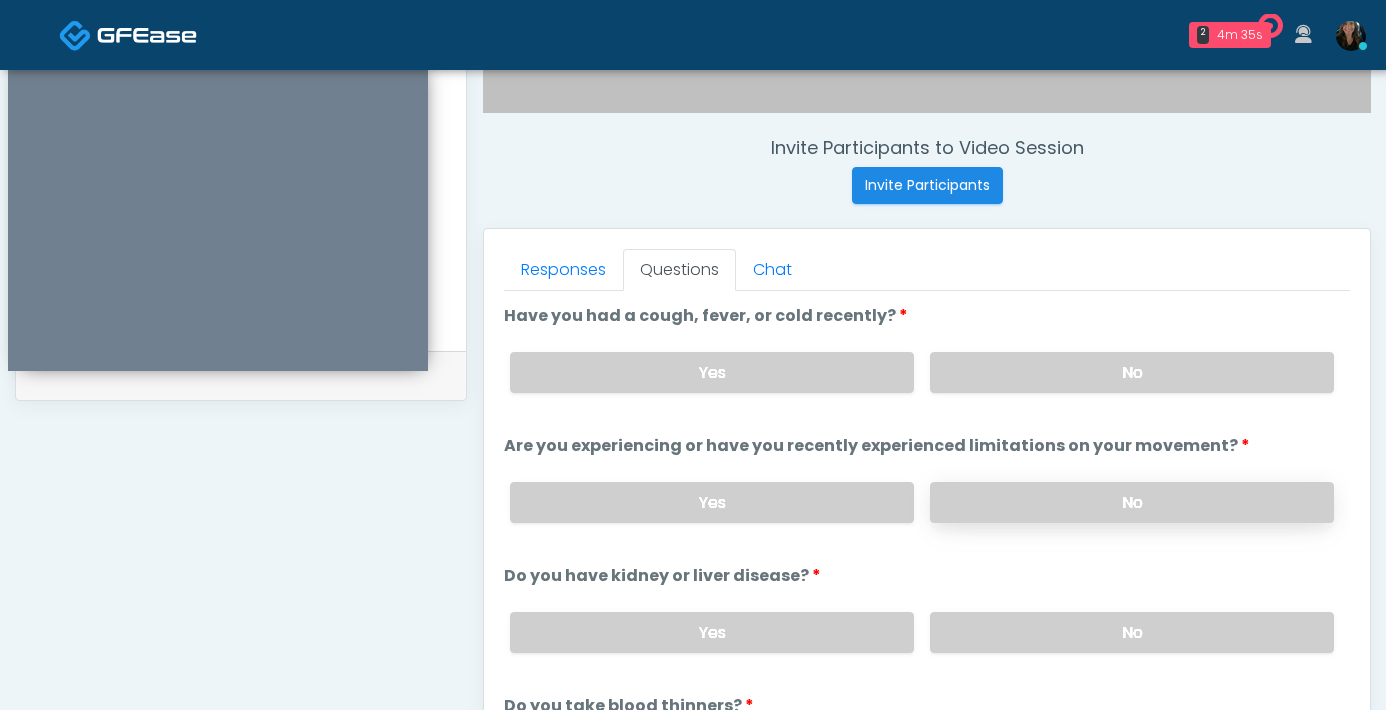 click on "No" at bounding box center (1132, 502) 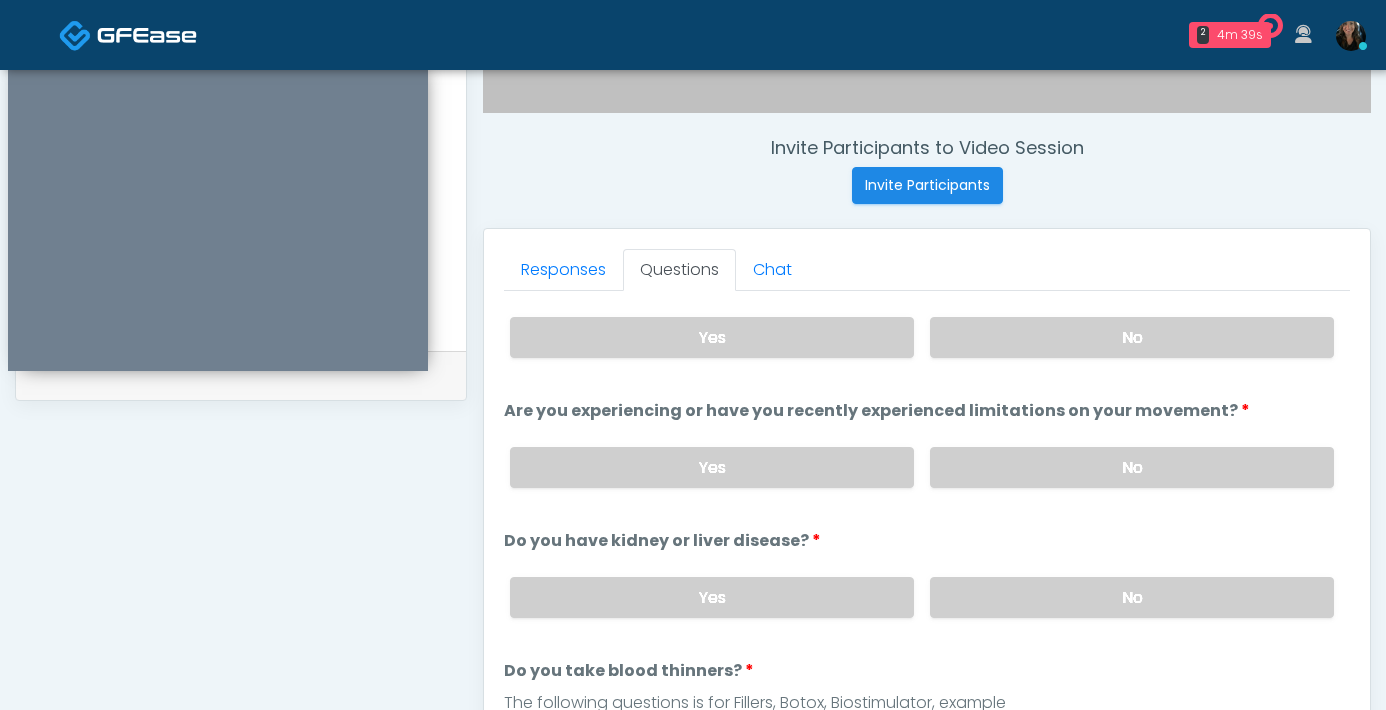 scroll, scrollTop: 37, scrollLeft: 0, axis: vertical 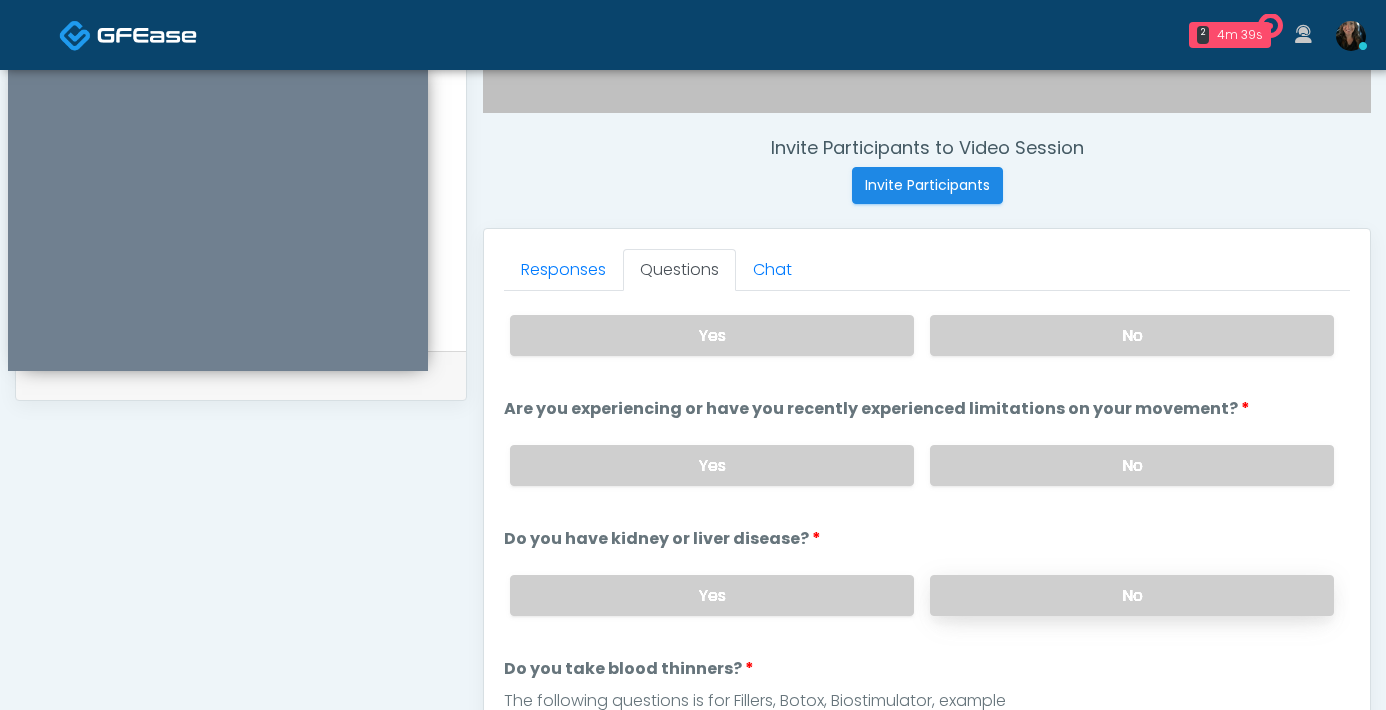 click on "No" at bounding box center (1132, 595) 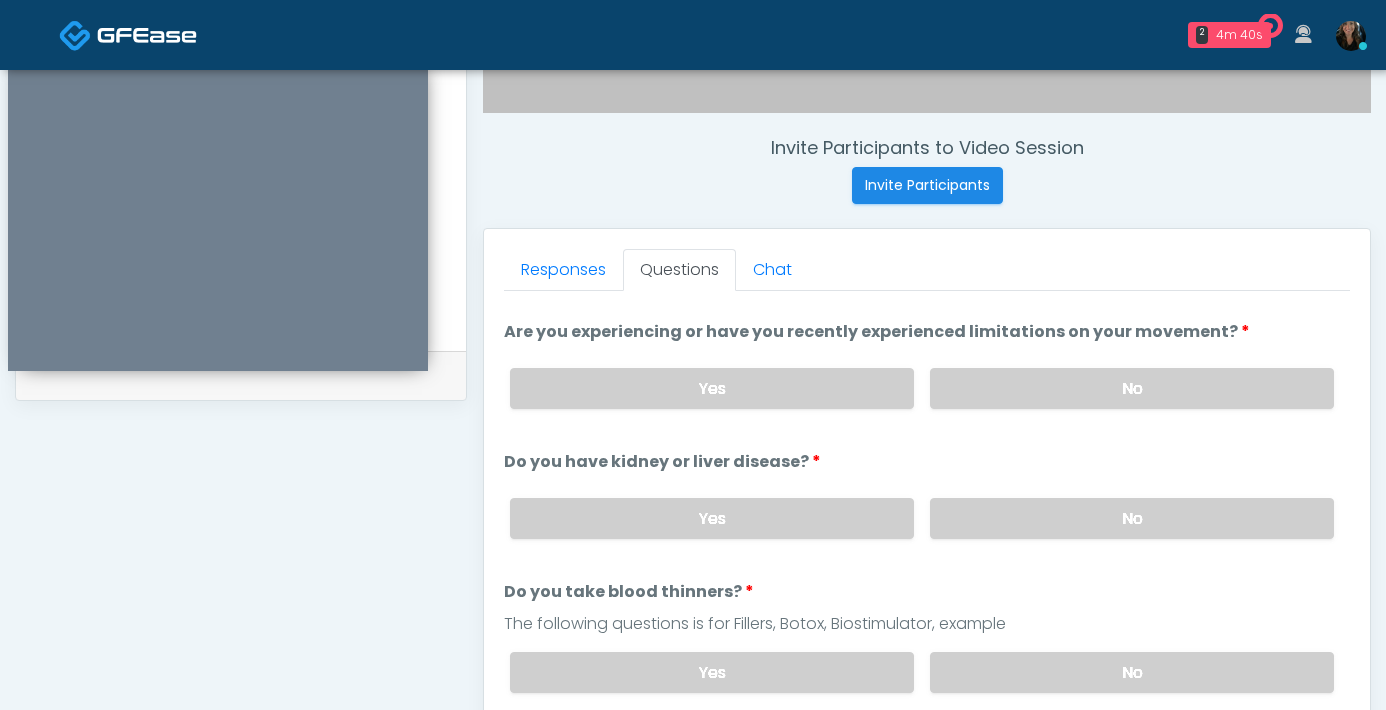 scroll, scrollTop: 215, scrollLeft: 0, axis: vertical 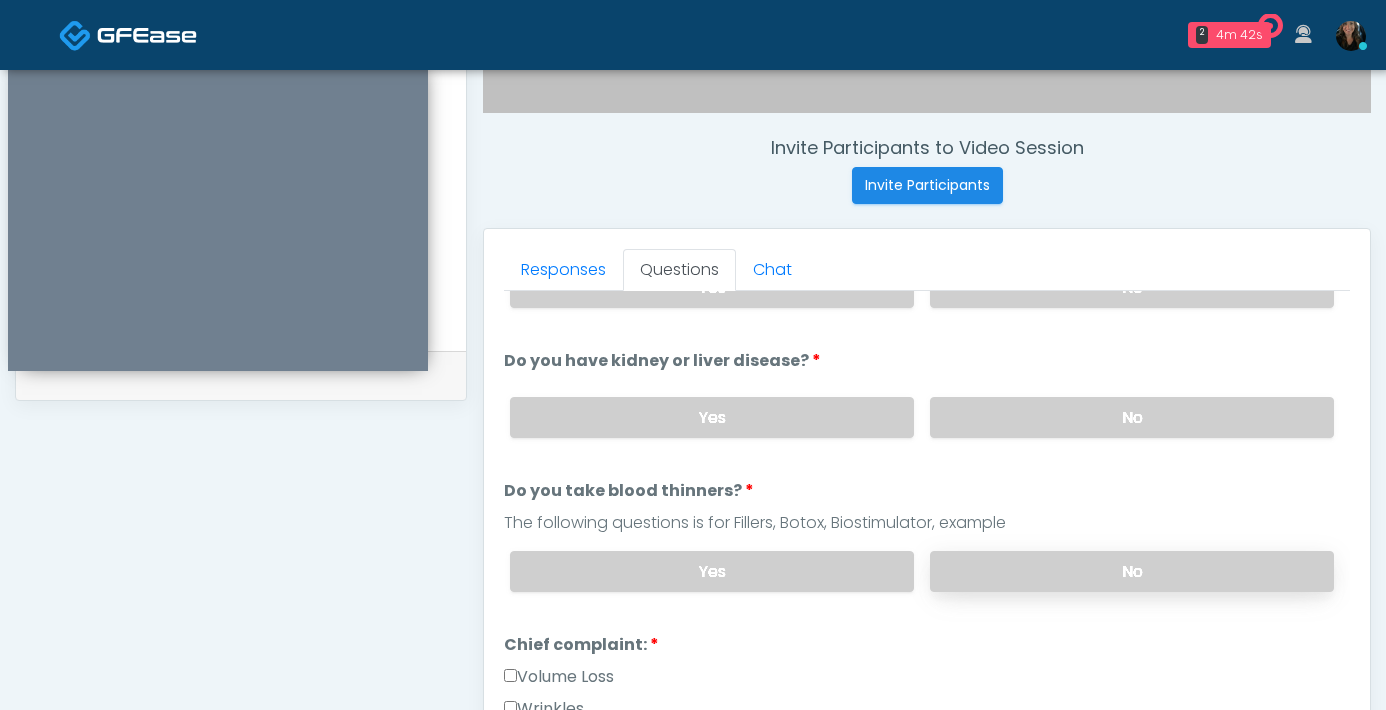click on "No" at bounding box center (1132, 571) 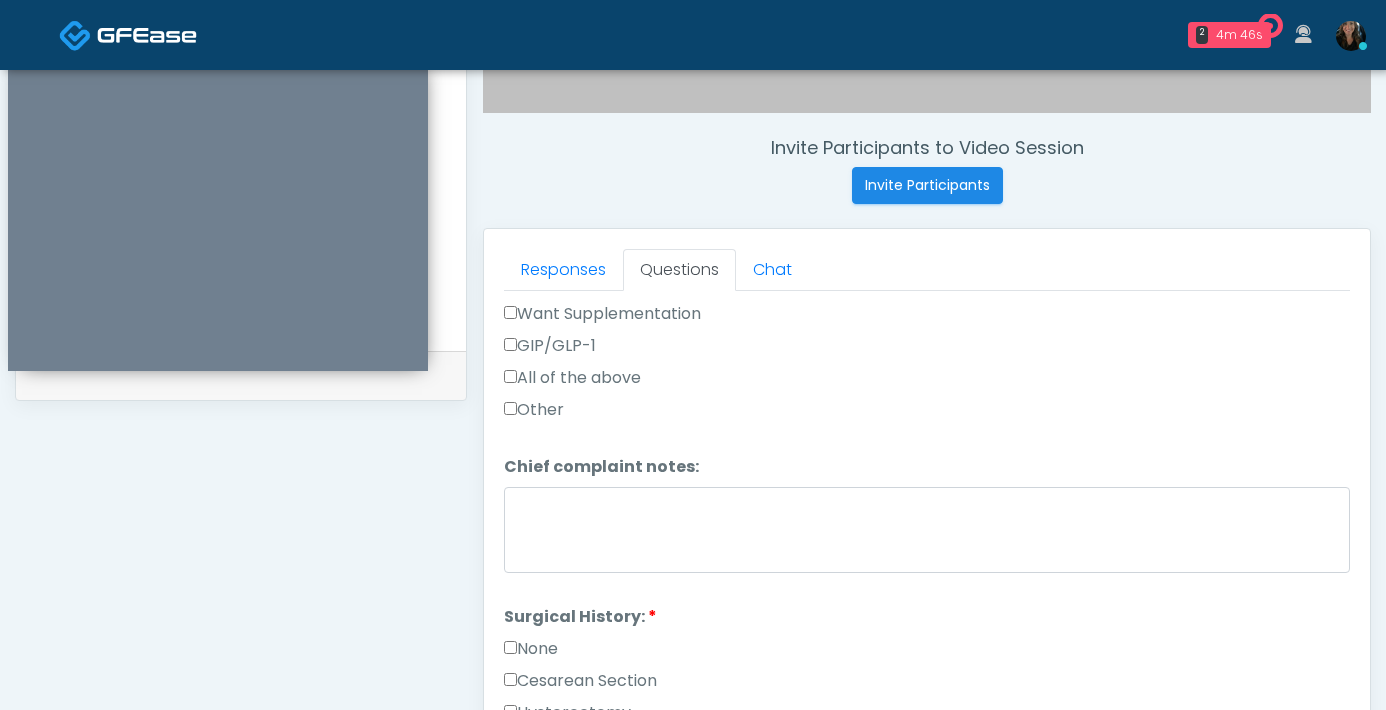 scroll, scrollTop: 962, scrollLeft: 0, axis: vertical 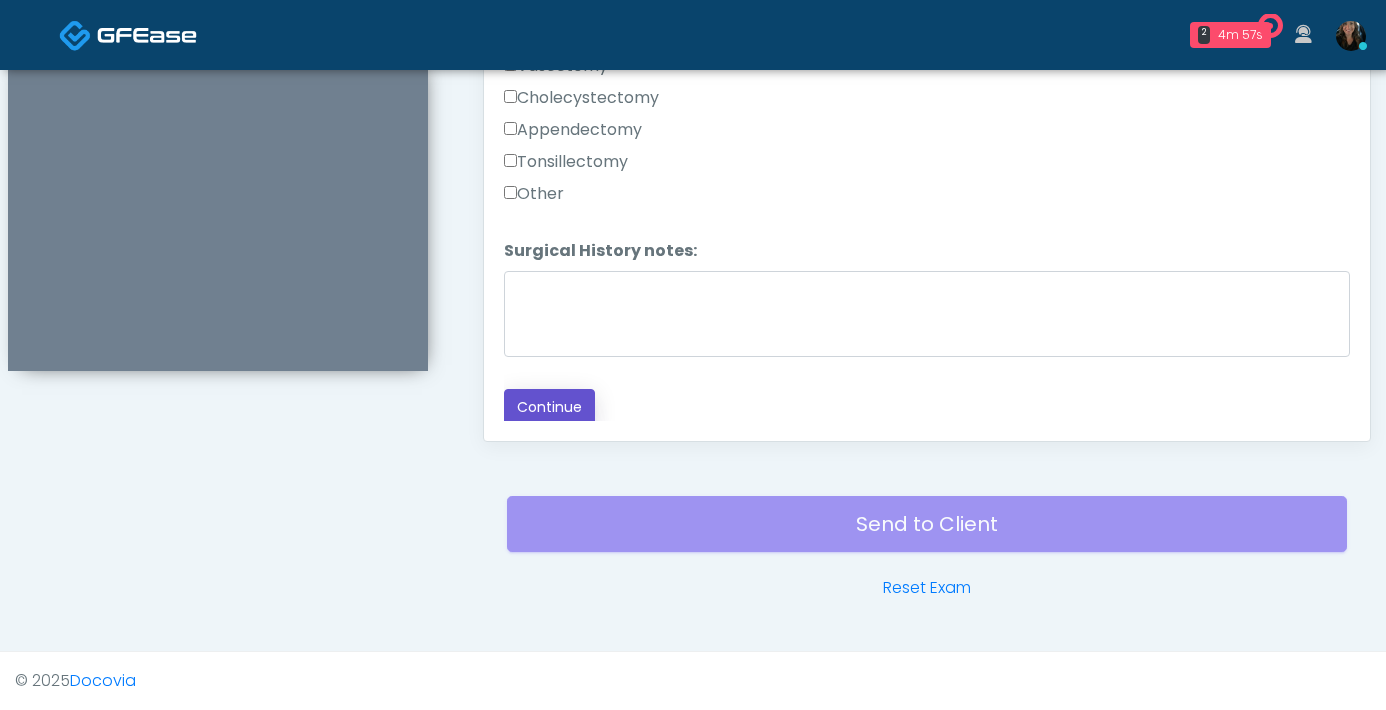 click on "Continue" at bounding box center [549, 407] 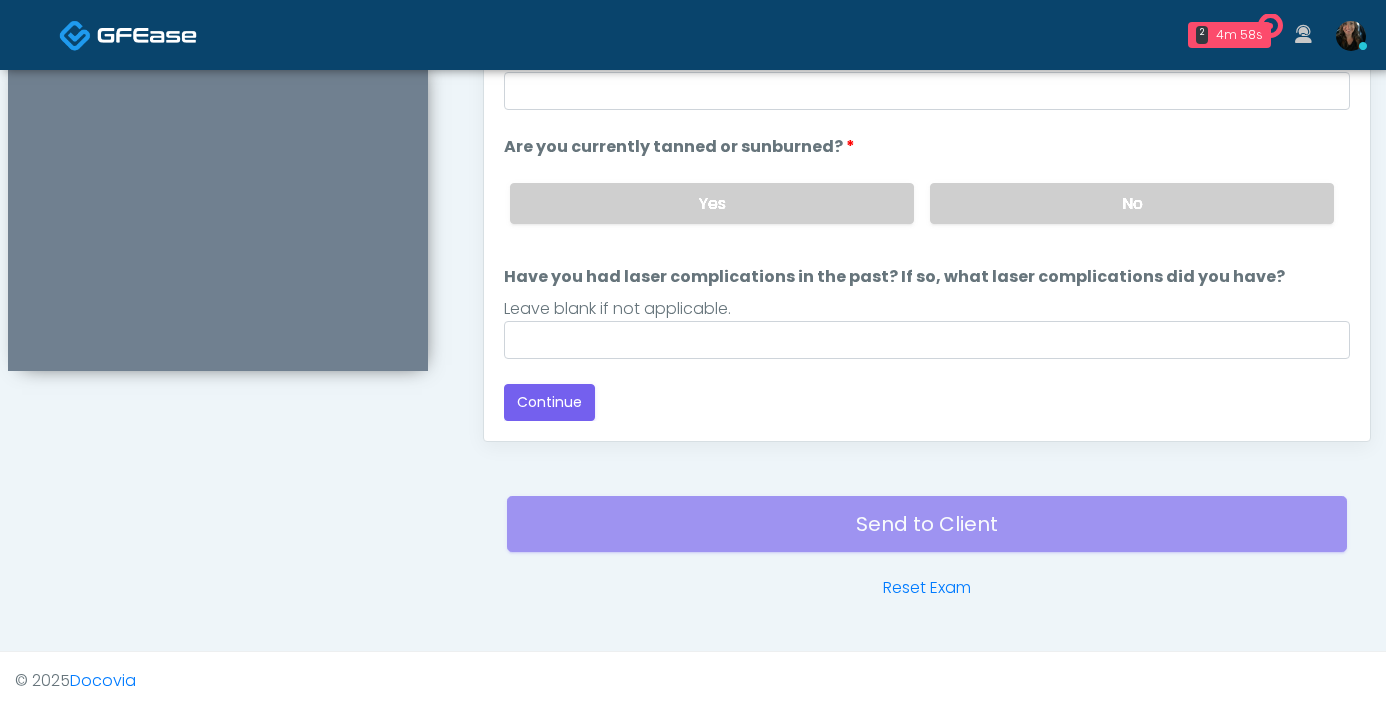 scroll, scrollTop: 188, scrollLeft: 0, axis: vertical 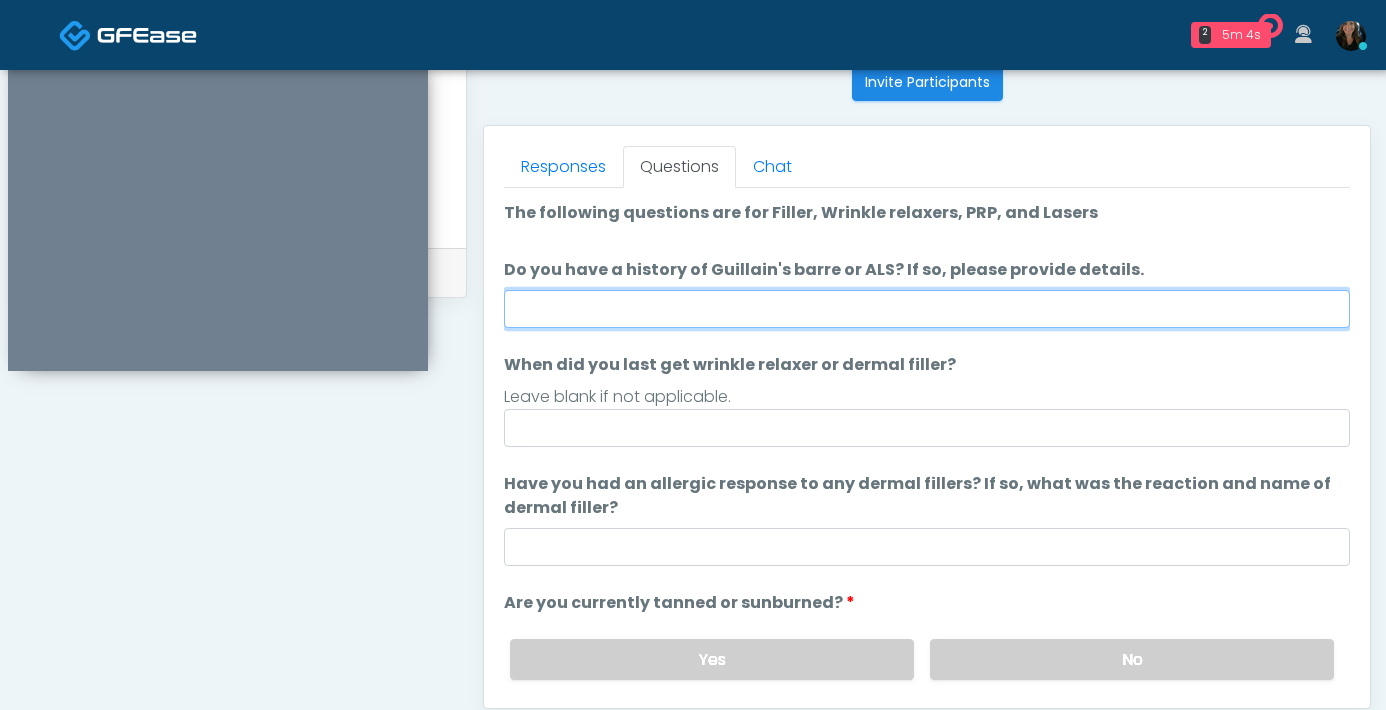 click on "Do you have a history of Guillain's barre or ALS? If so, please provide details." at bounding box center [927, 309] 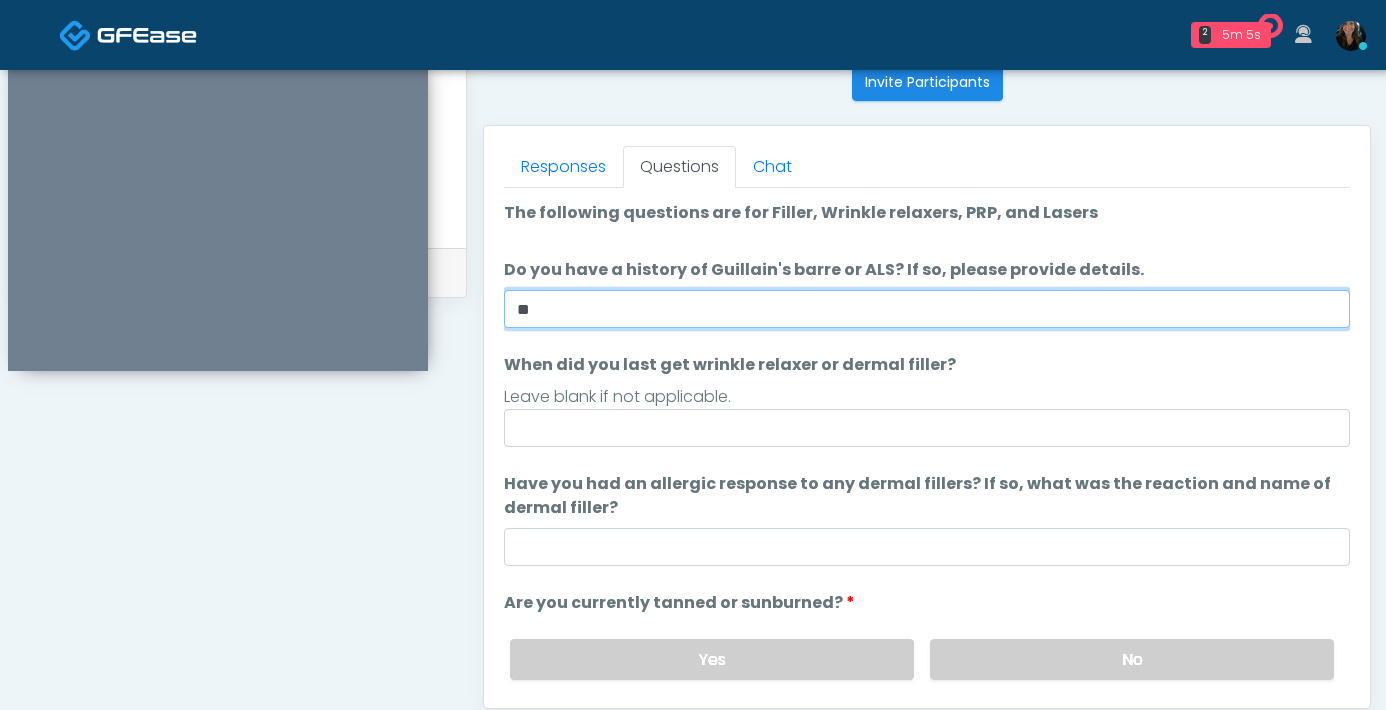 type on "**" 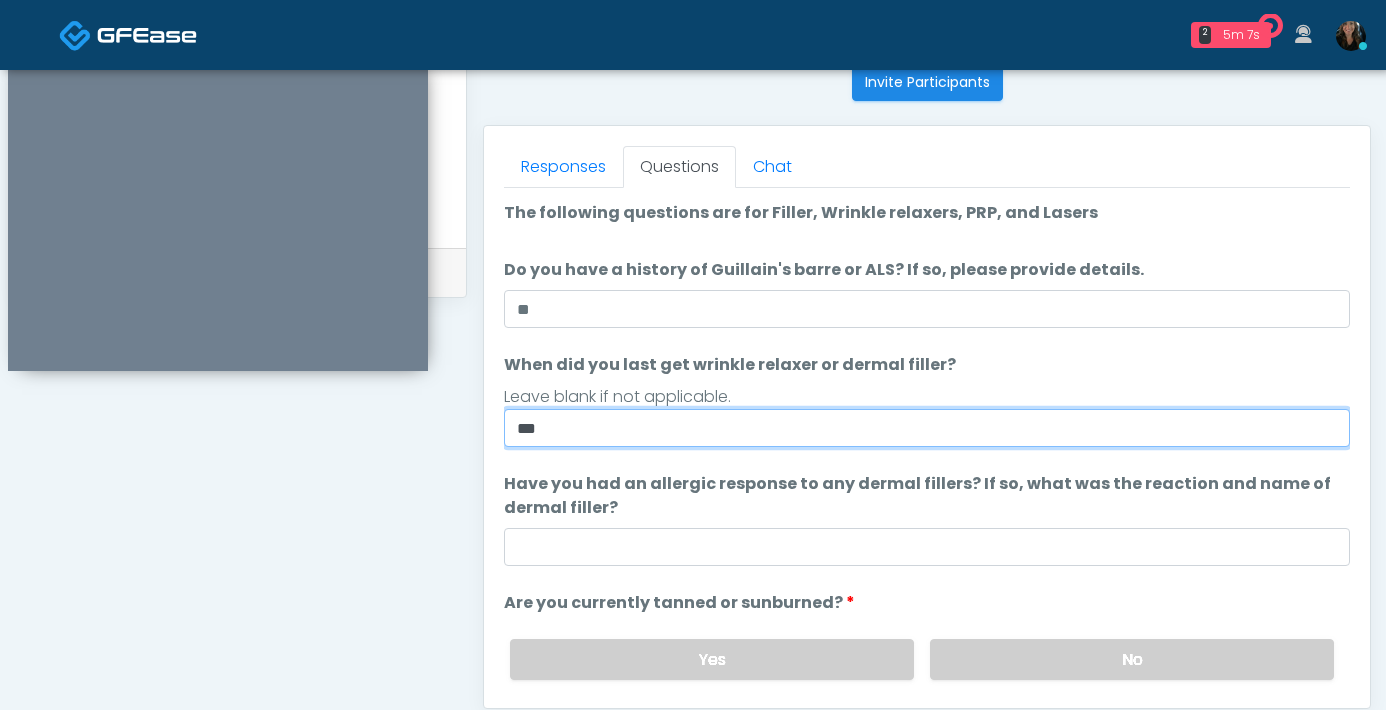 type on "***" 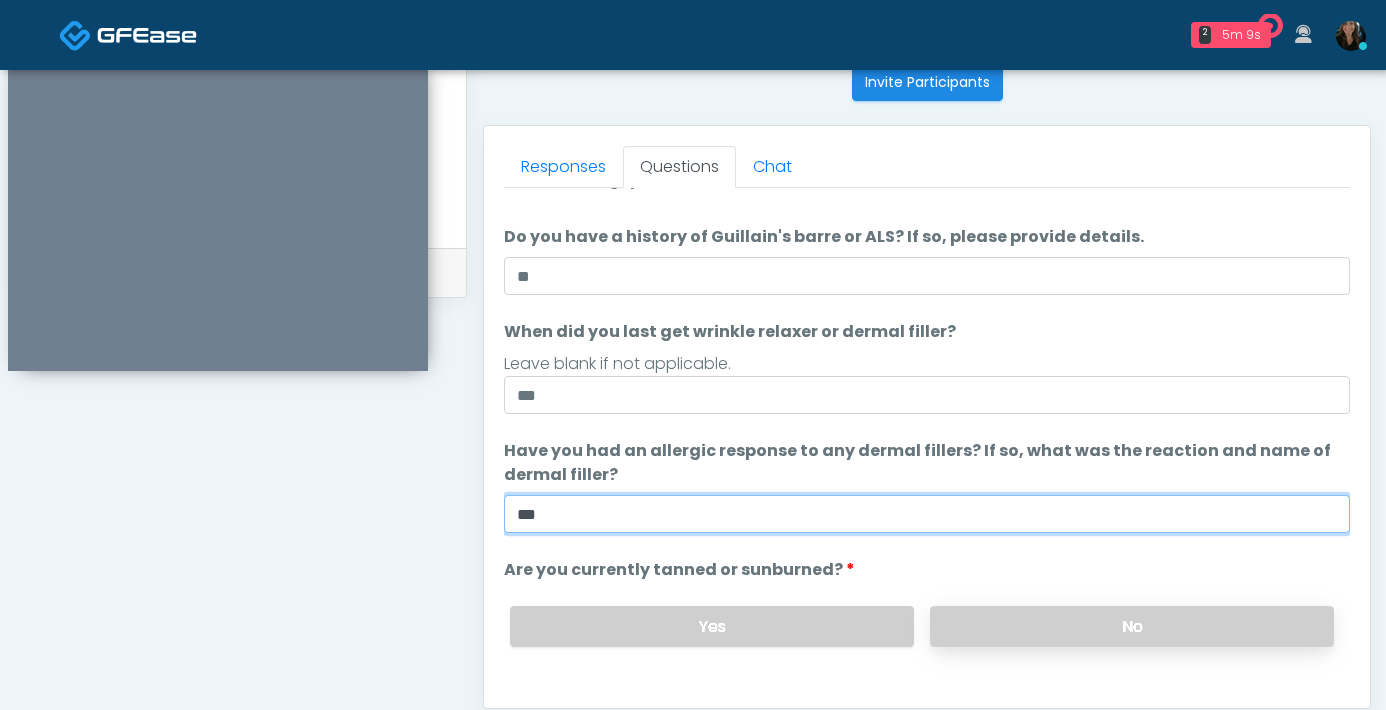 type on "***" 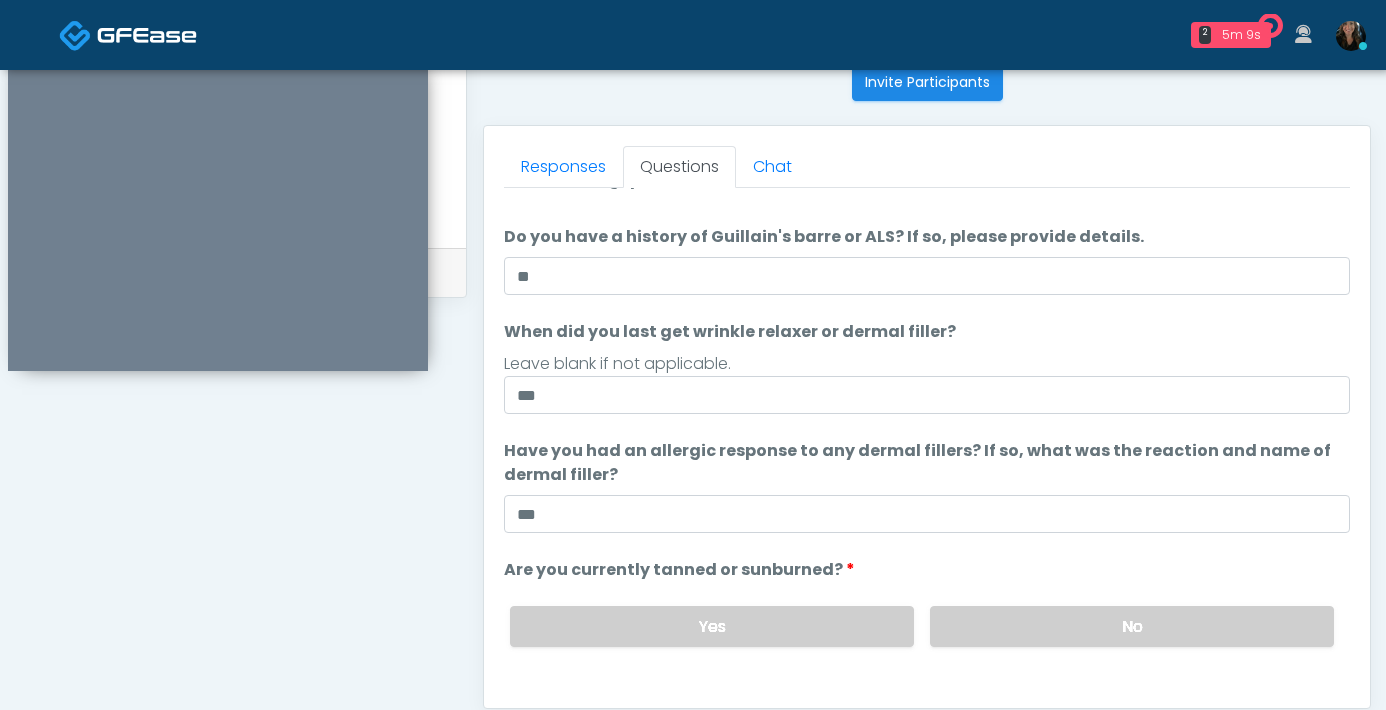 drag, startPoint x: 1129, startPoint y: 635, endPoint x: 1053, endPoint y: 542, distance: 120.10412 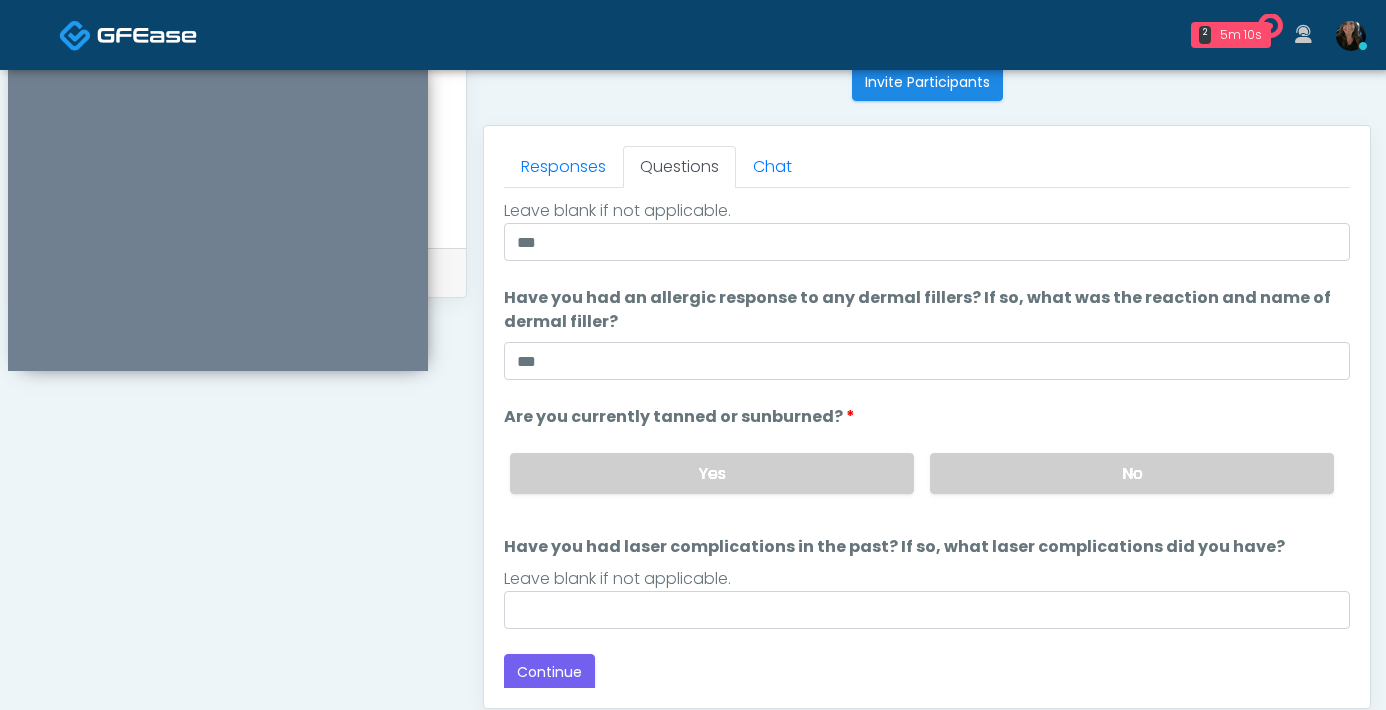scroll, scrollTop: 188, scrollLeft: 0, axis: vertical 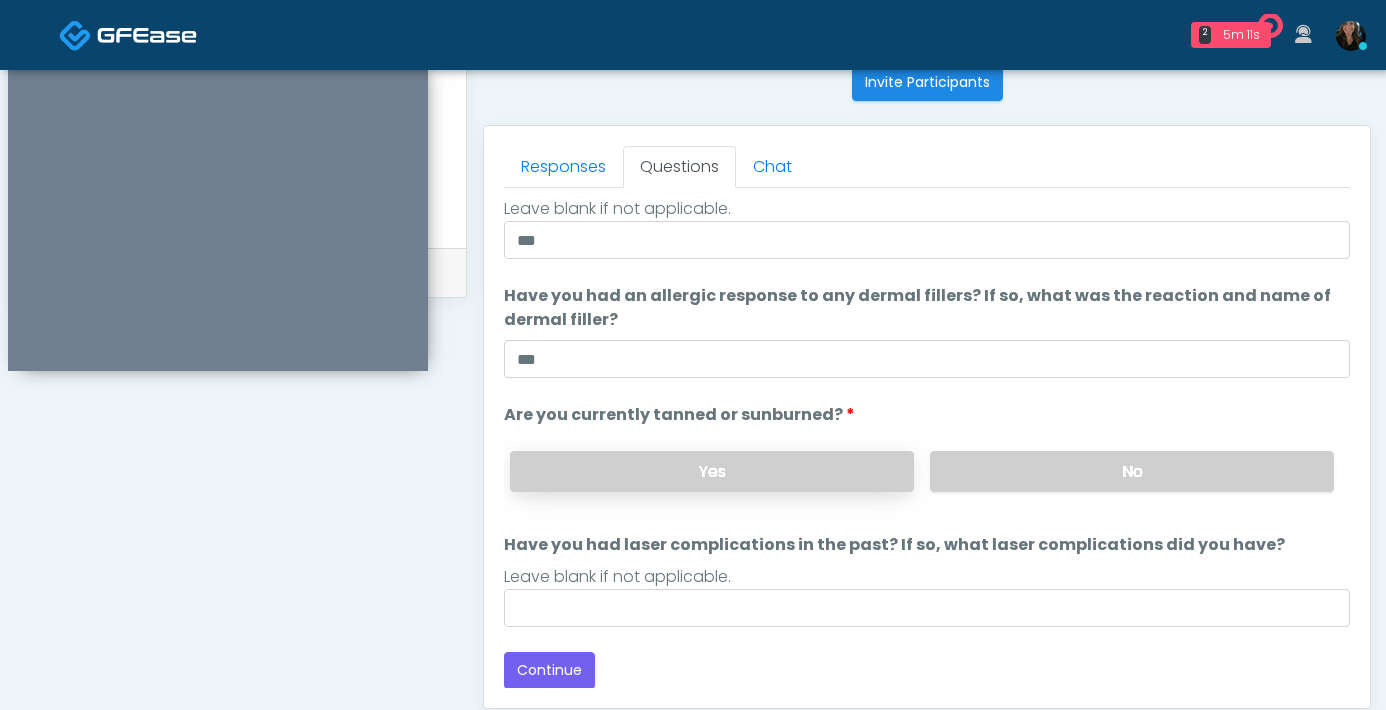 click on "Yes" at bounding box center (712, 471) 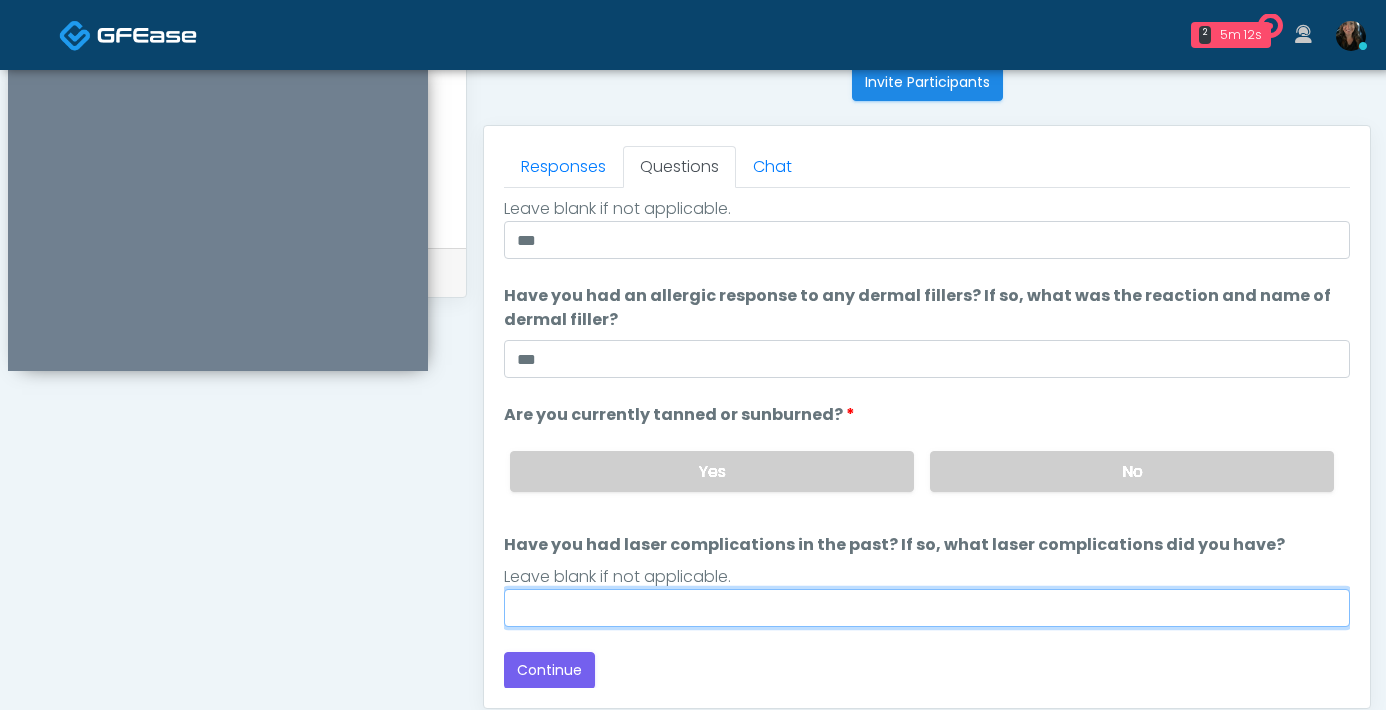click on "Have you had laser complications in the past? If so, what laser complications did you have?" at bounding box center (927, 608) 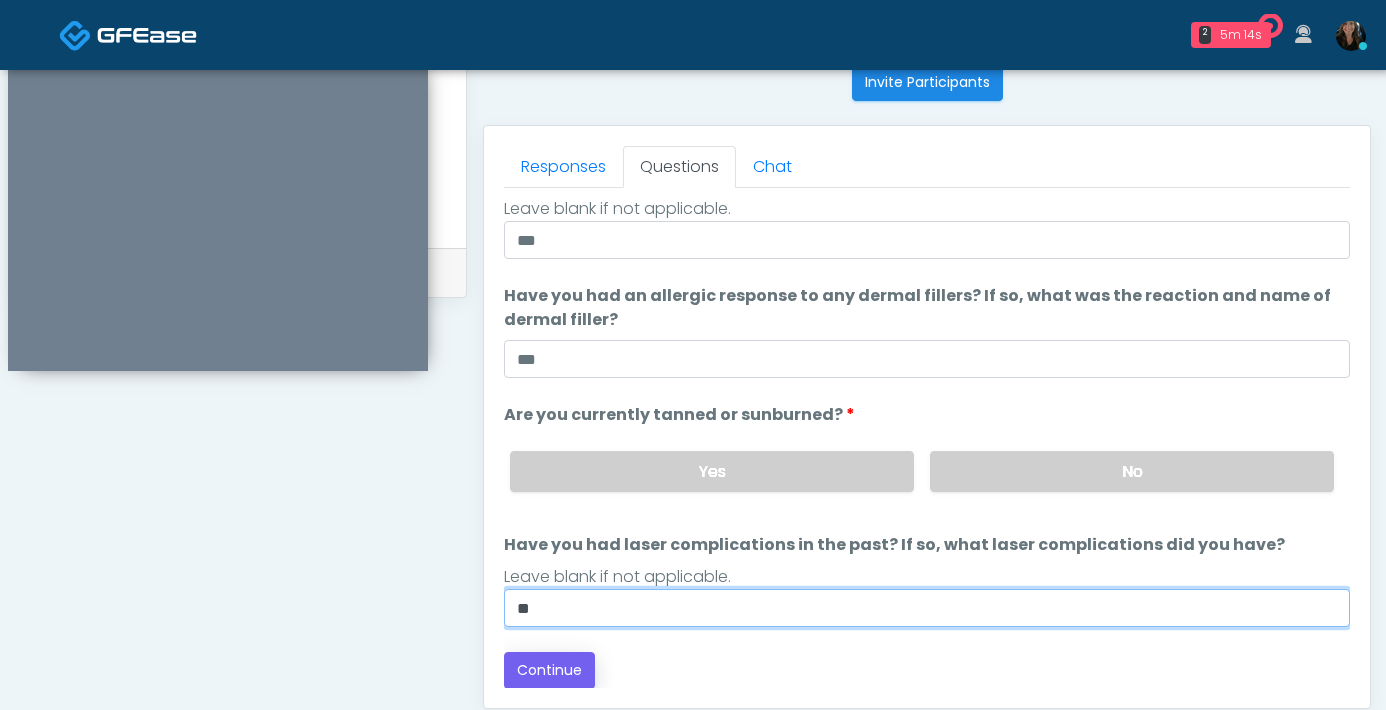 type on "**" 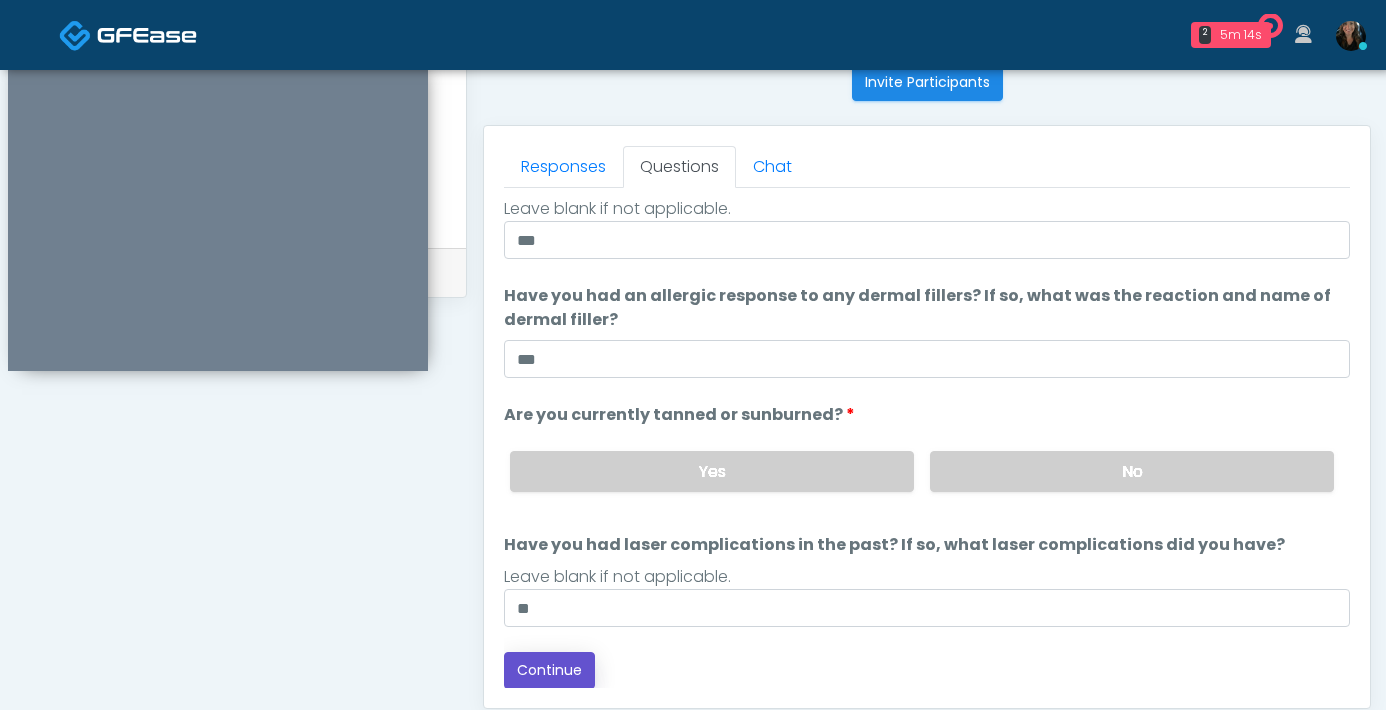 click on "Continue" at bounding box center [549, 670] 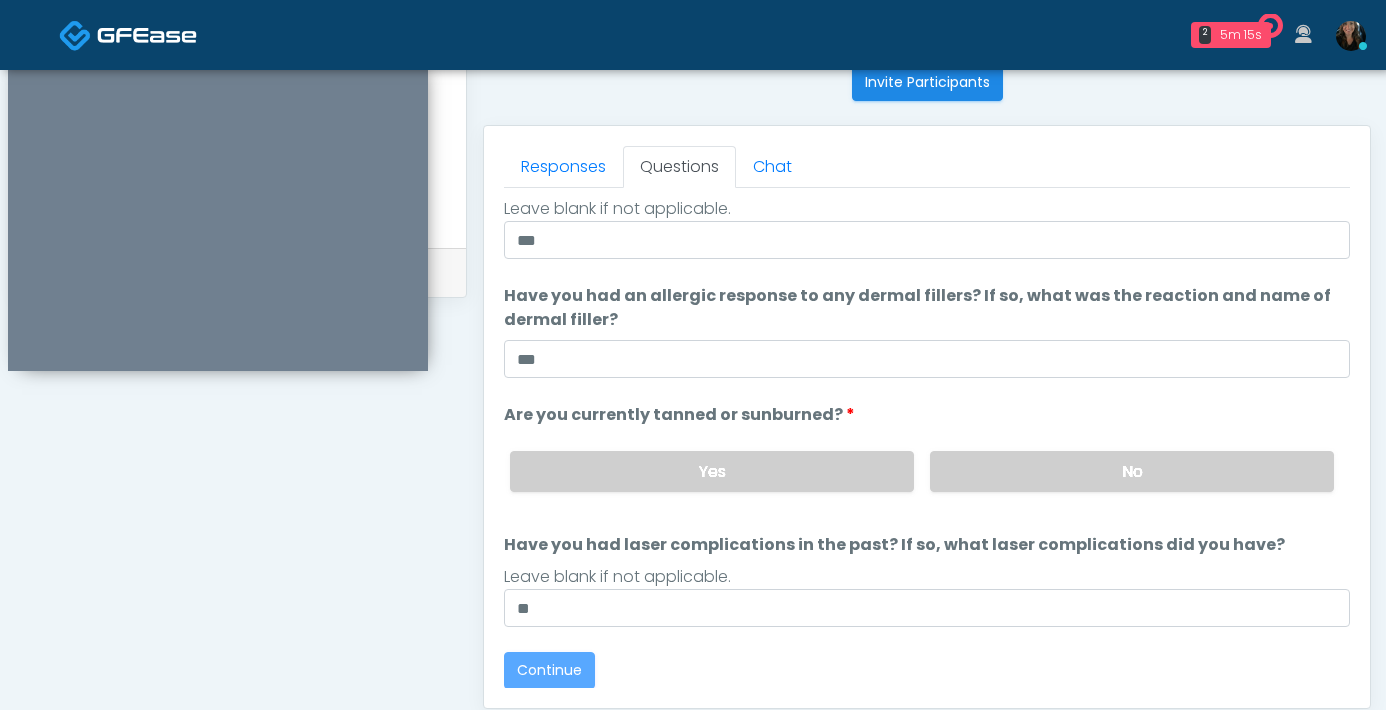 scroll, scrollTop: 1085, scrollLeft: 0, axis: vertical 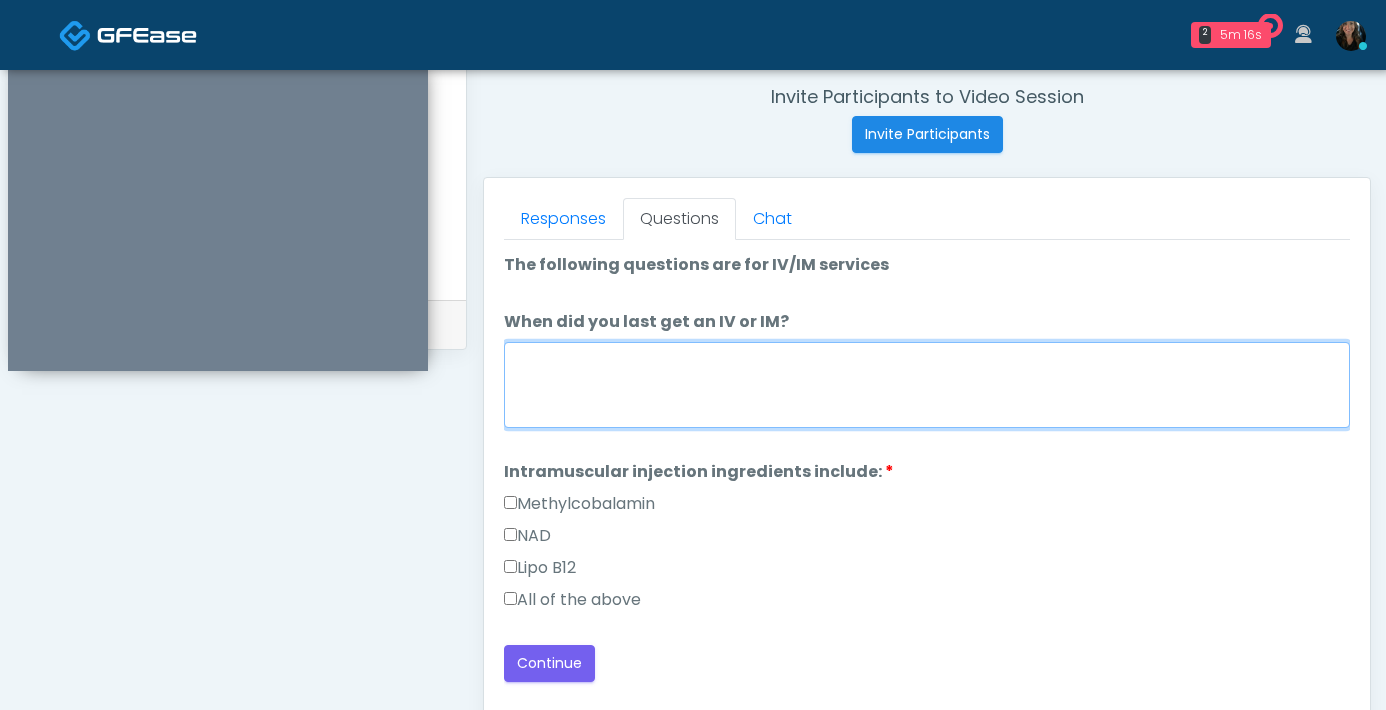 click on "When did you last get an IV or IM?" at bounding box center (927, 385) 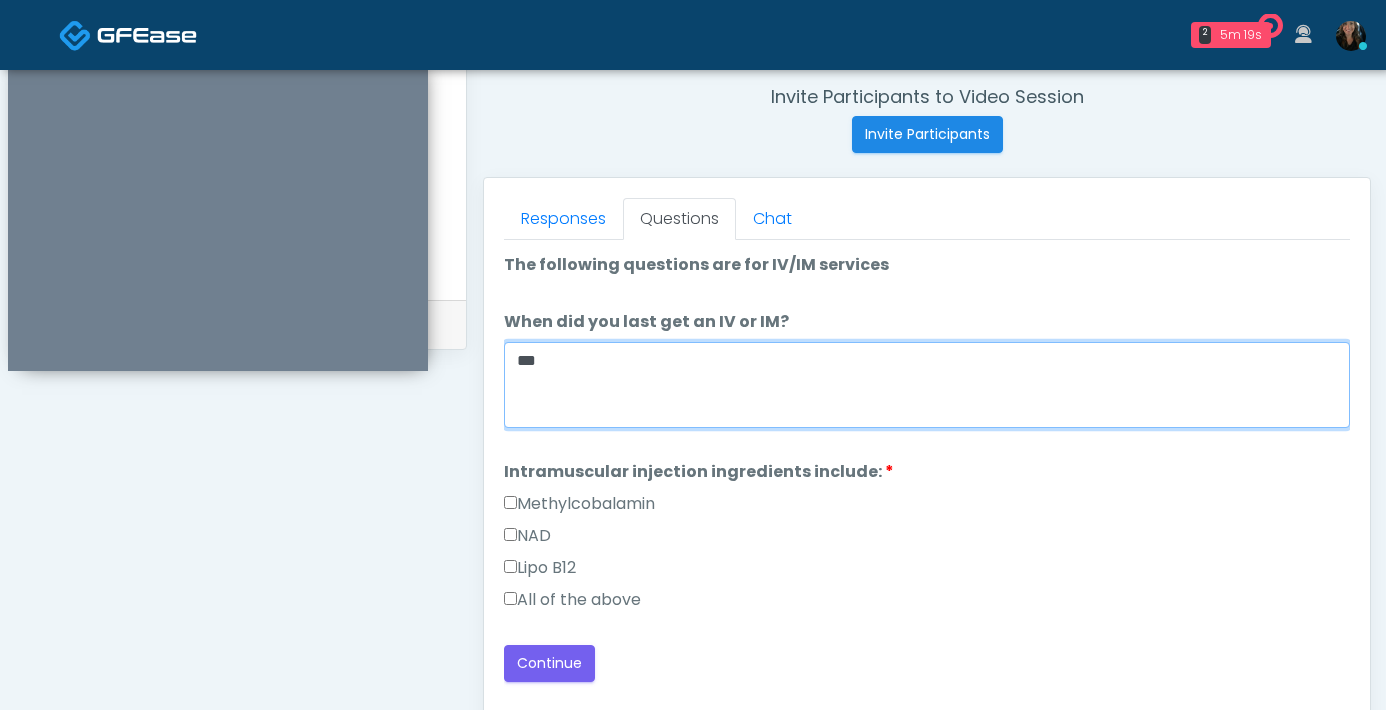 type on "***" 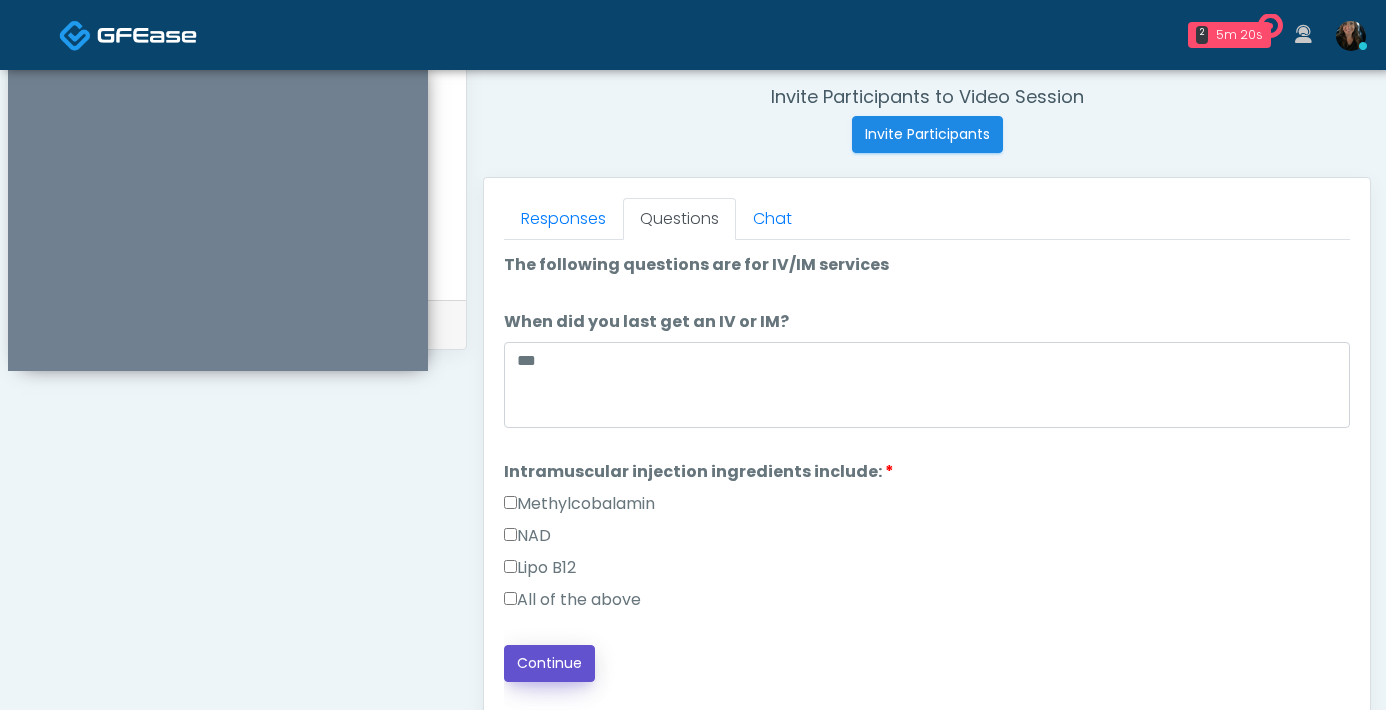 drag, startPoint x: 562, startPoint y: 658, endPoint x: 745, endPoint y: 303, distance: 399.39203 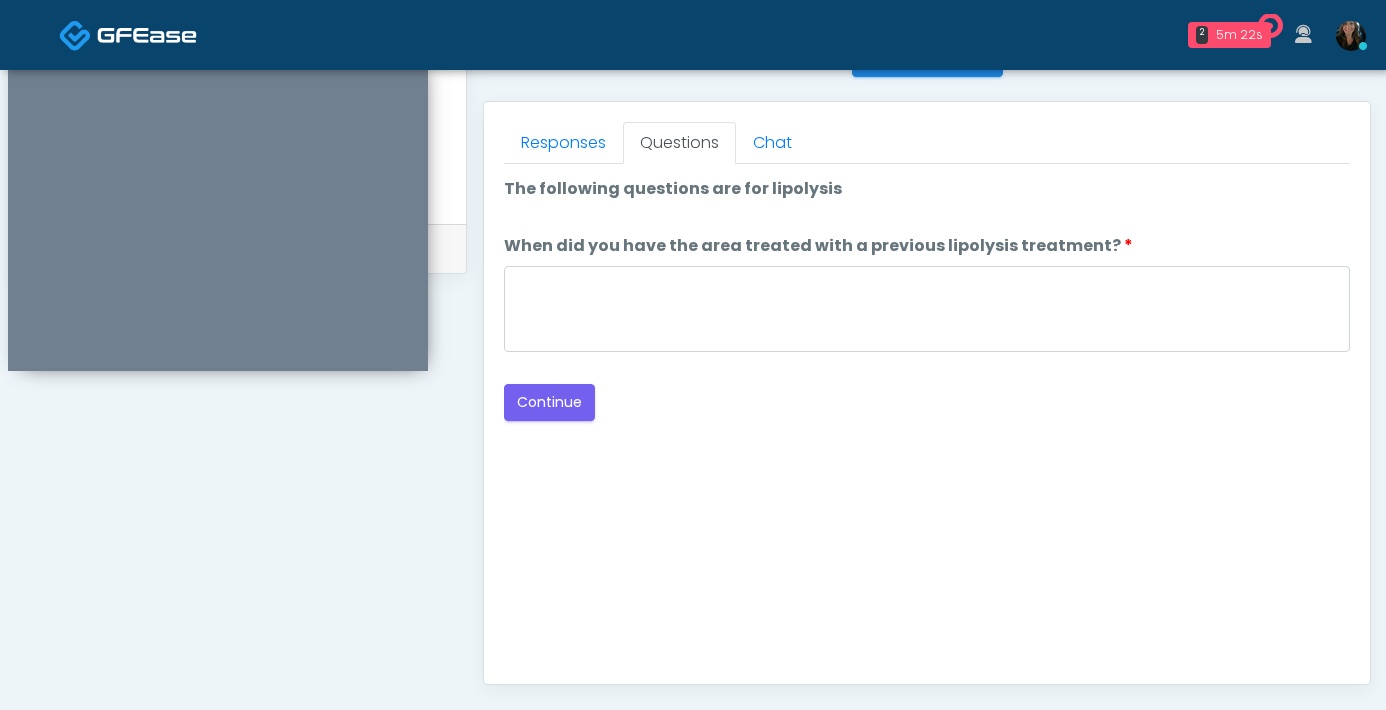 scroll, scrollTop: 825, scrollLeft: 0, axis: vertical 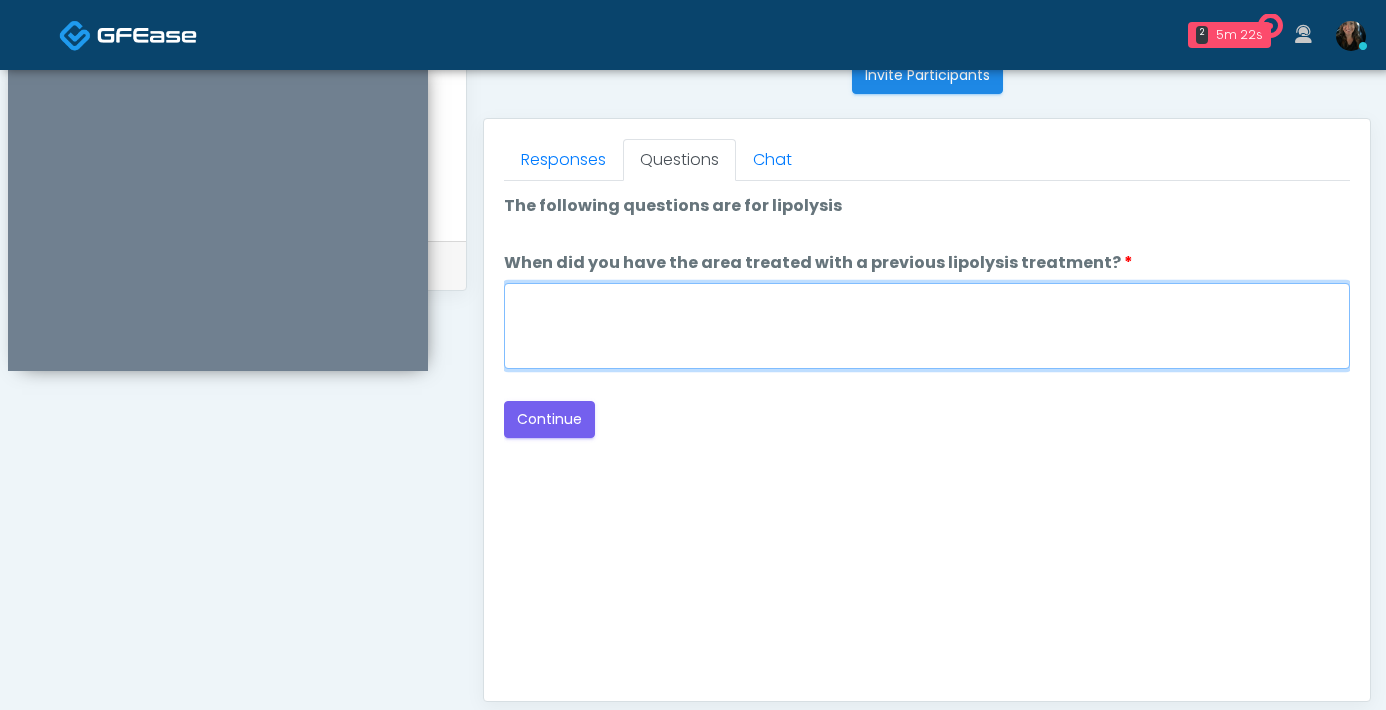 click on "When did you have the area treated with a previous lipolysis treatment?" at bounding box center [927, 326] 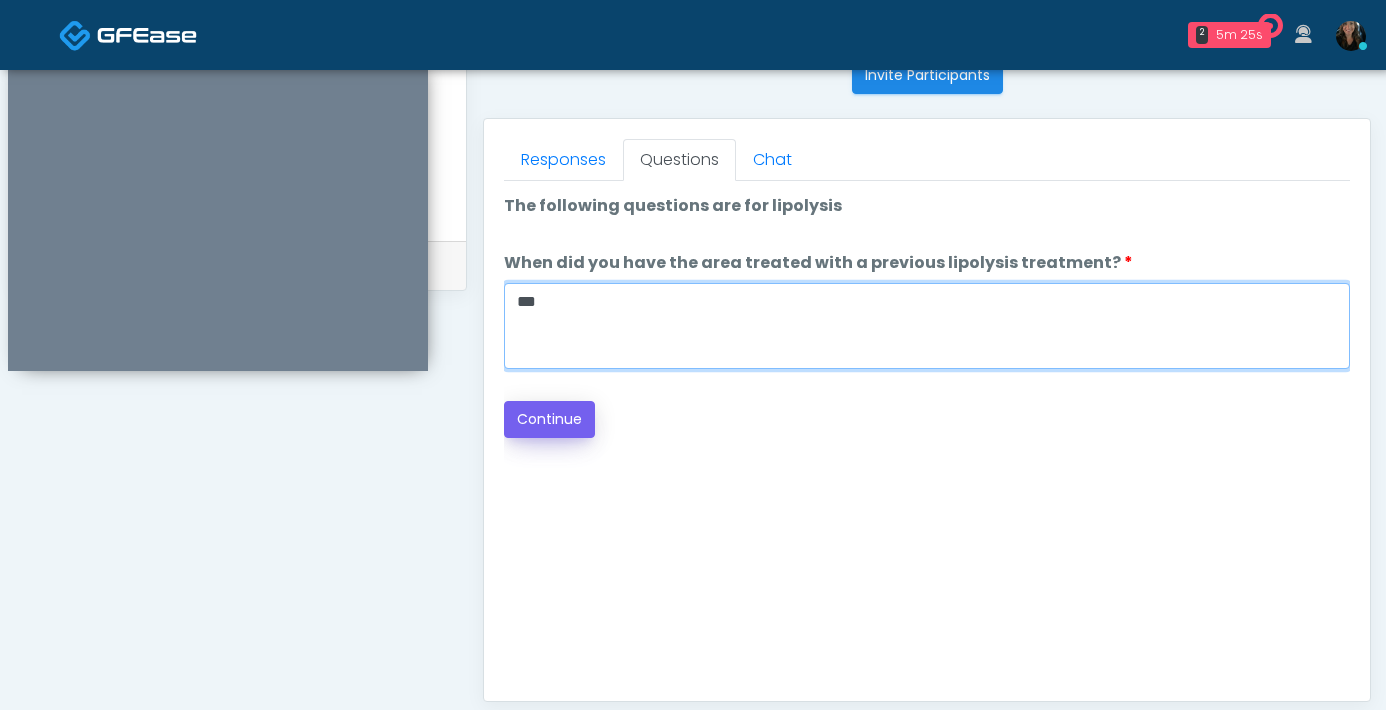 type on "***" 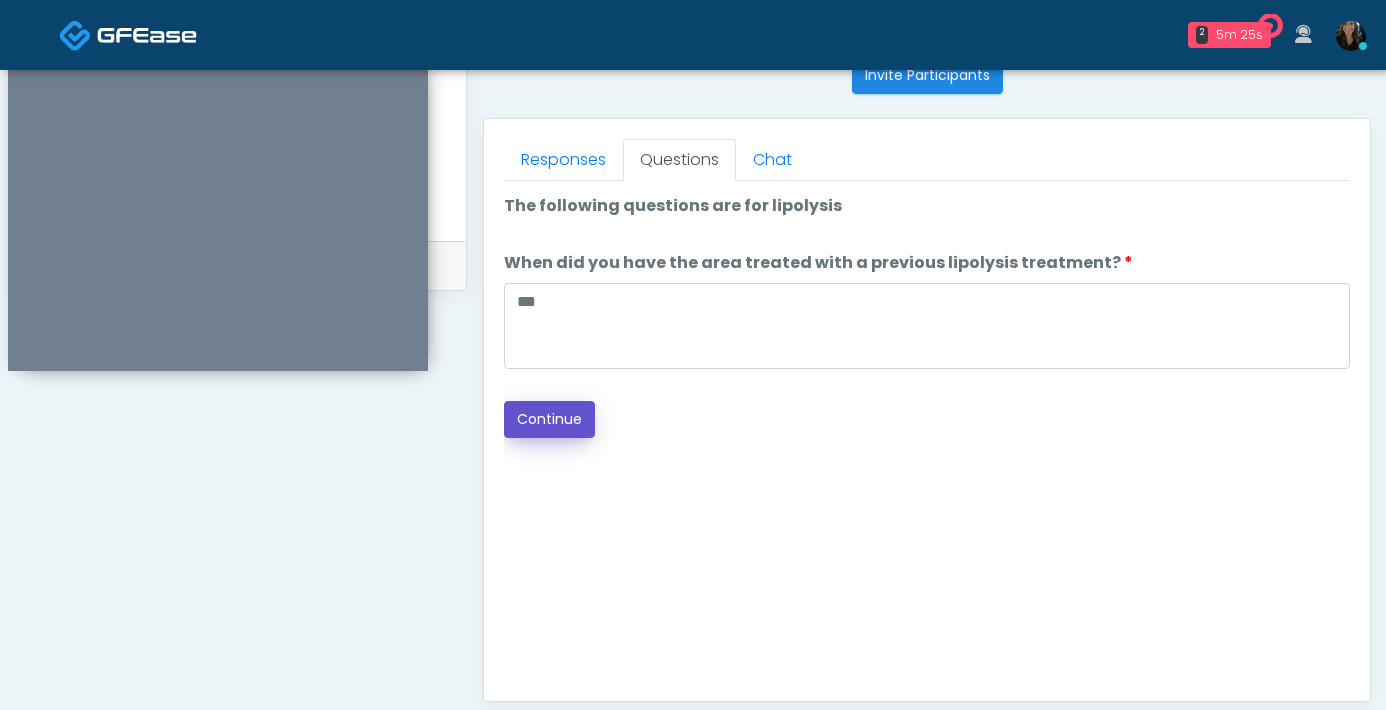 click on "Continue" at bounding box center (549, 419) 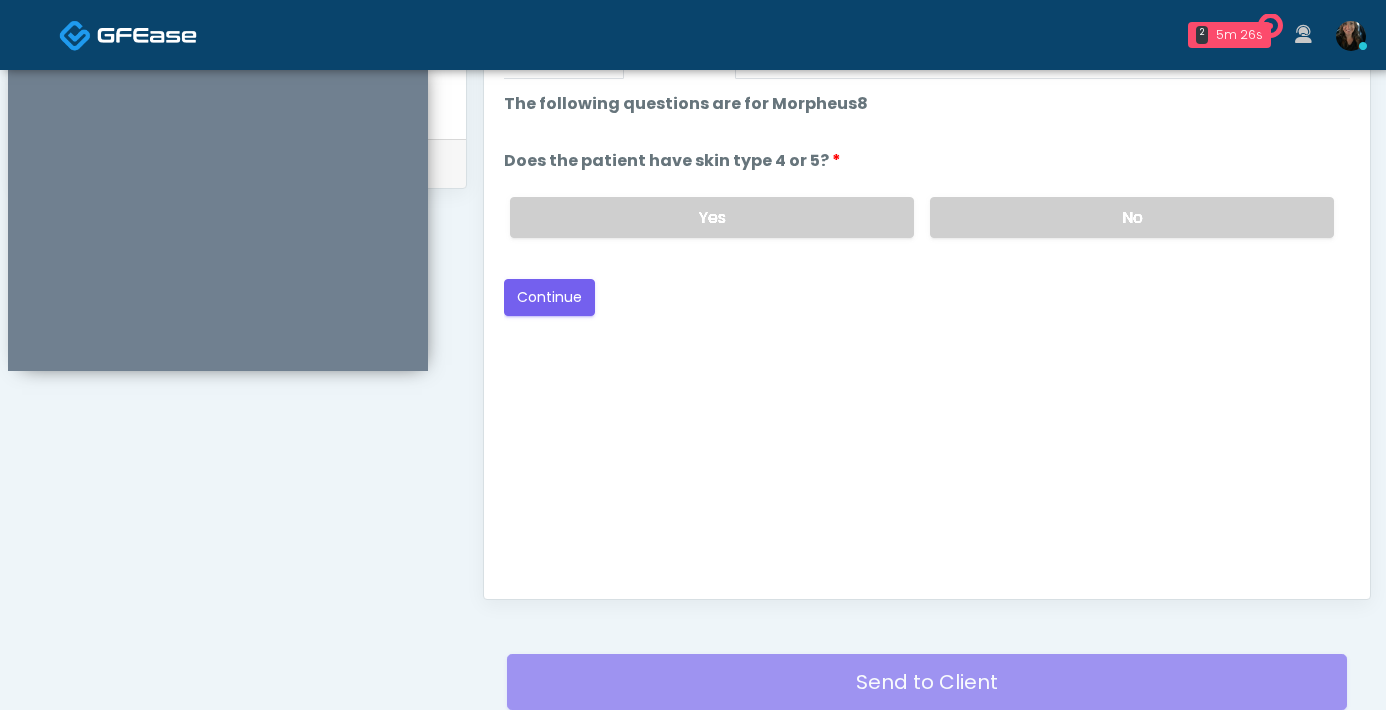 scroll, scrollTop: 926, scrollLeft: 0, axis: vertical 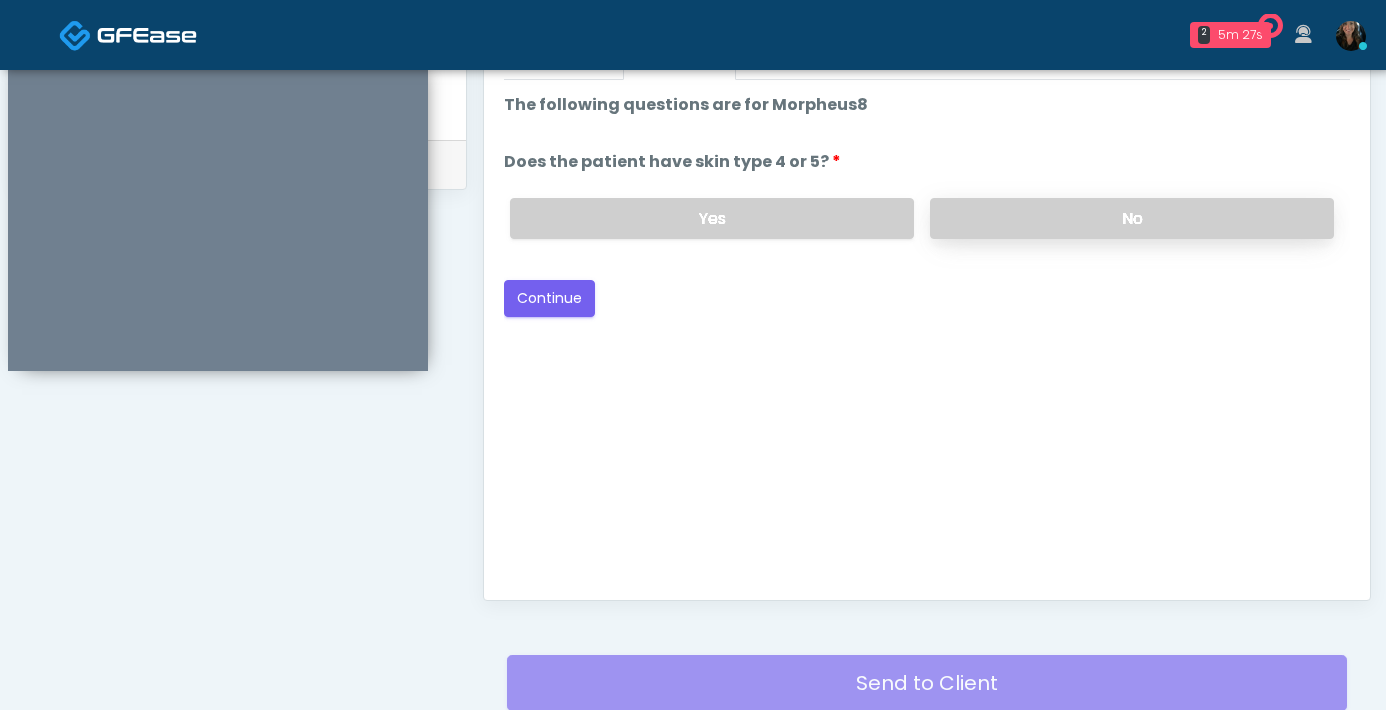 click on "No" at bounding box center [1132, 218] 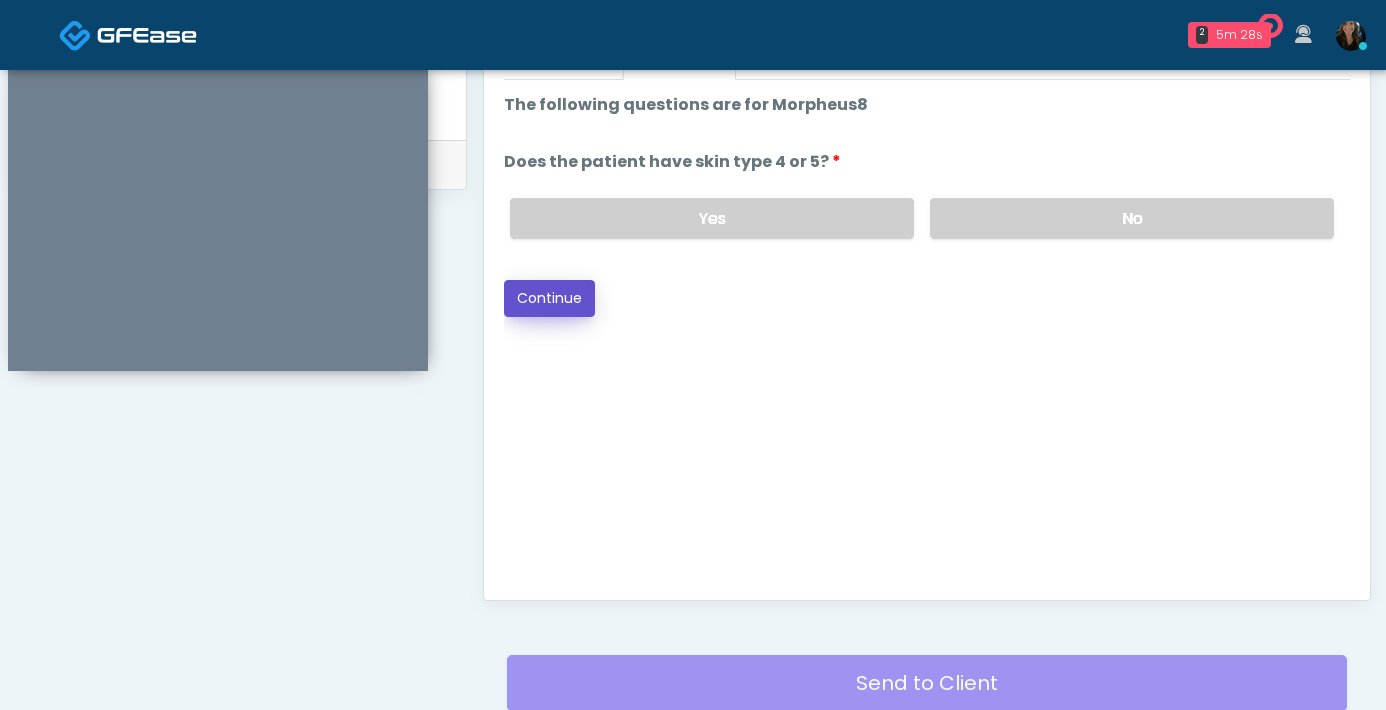 click on "Continue" at bounding box center (549, 298) 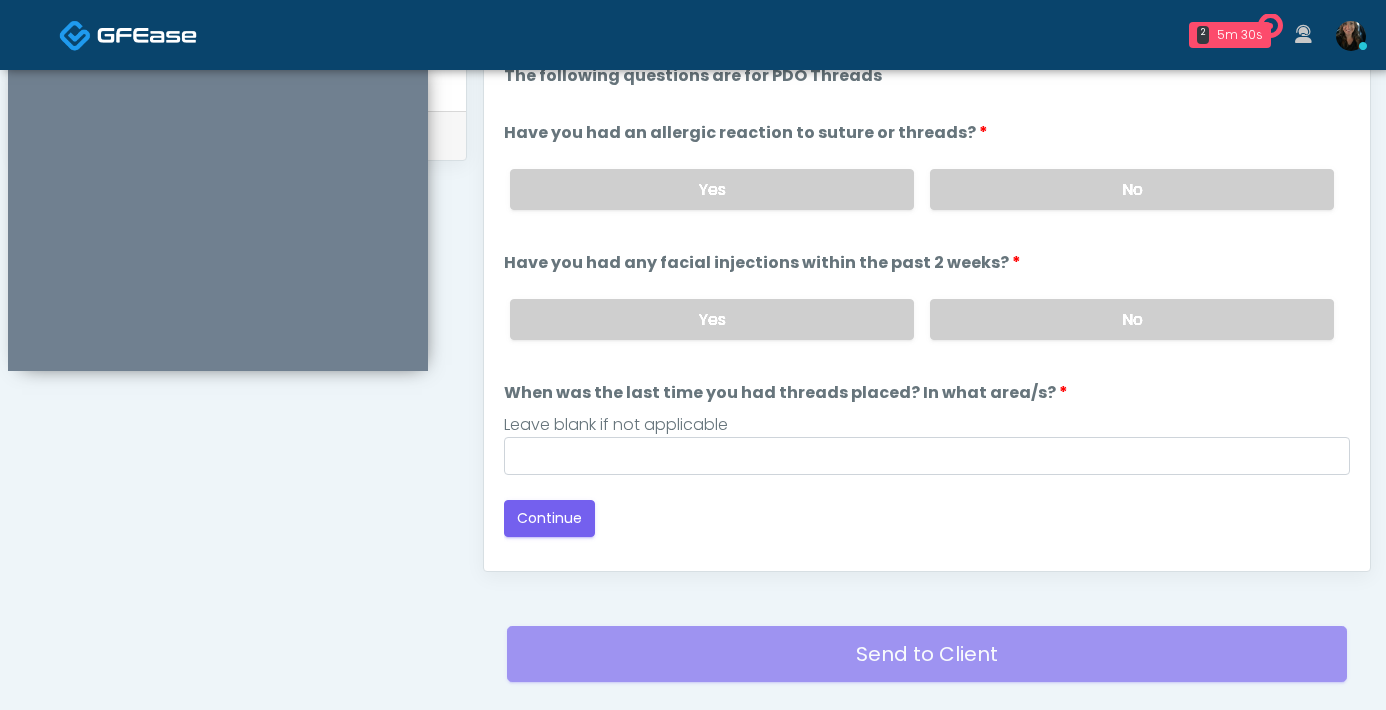 scroll, scrollTop: 942, scrollLeft: 0, axis: vertical 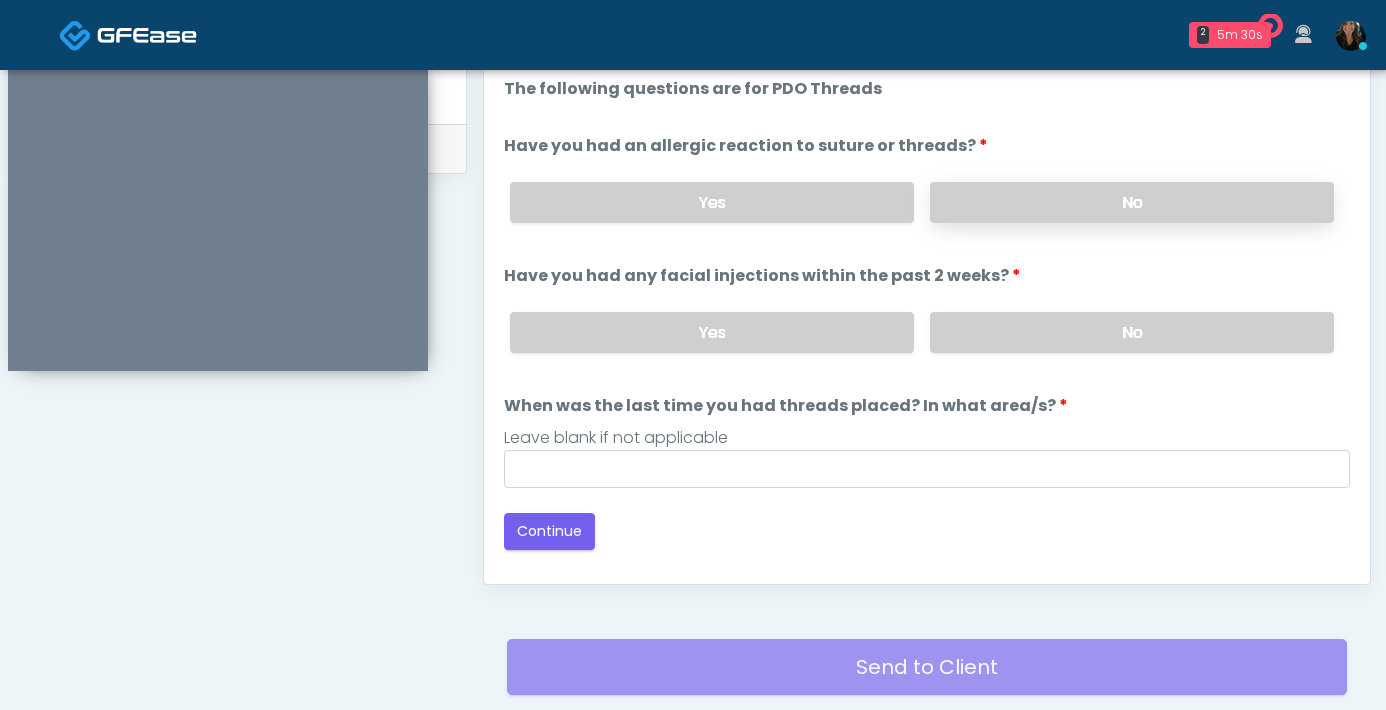 click on "No" at bounding box center [1132, 202] 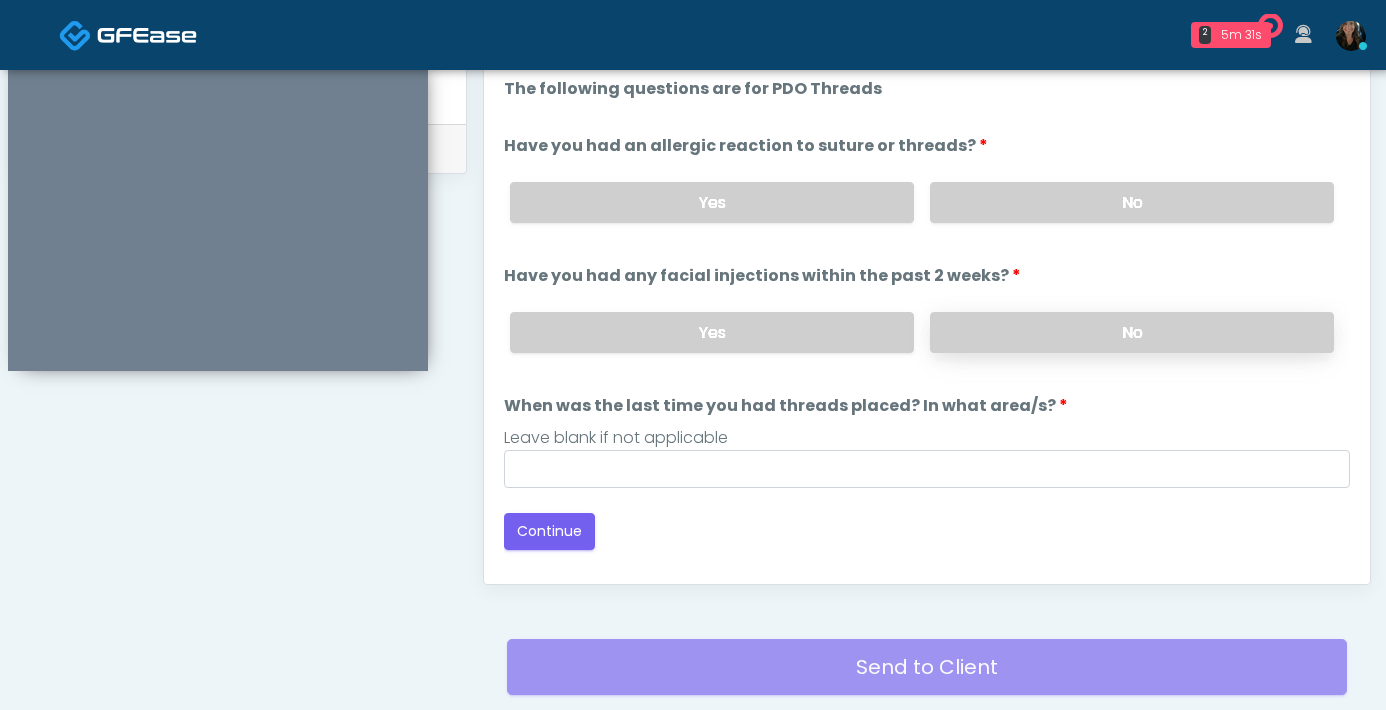 click on "No" at bounding box center [1132, 332] 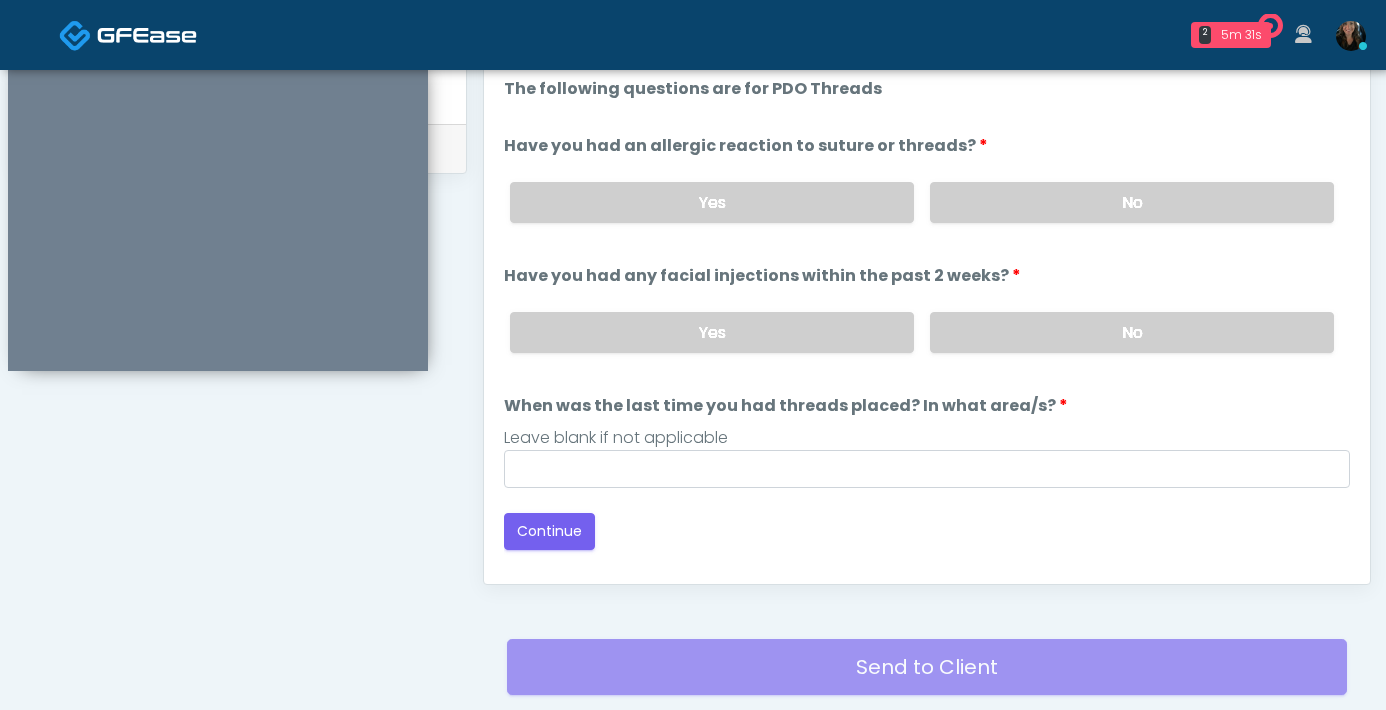 click on "Loading...
Connecting to your agent...
Please wait while we prepare your personalized experience.
The following questions are for PDO Threads
The following questions are for PDO Threads
Have you had an allergic reaction to suture or threads?
Have you had an allergic reaction to suture or threads?
Yes
No
Tell us more about your reaction.
Tell us more about your reaction.
Yes No" at bounding box center [927, 313] 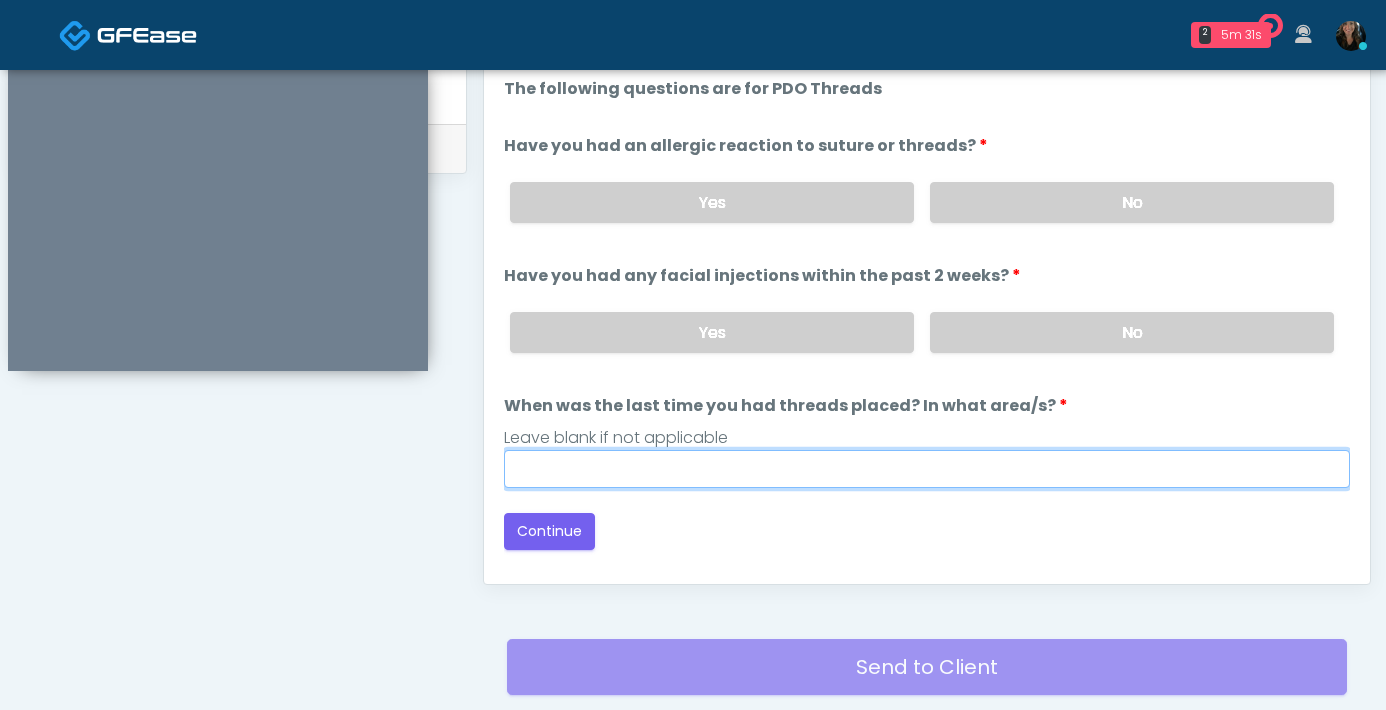 click on "When was the last time you had threads placed? In what area/s?" at bounding box center [927, 469] 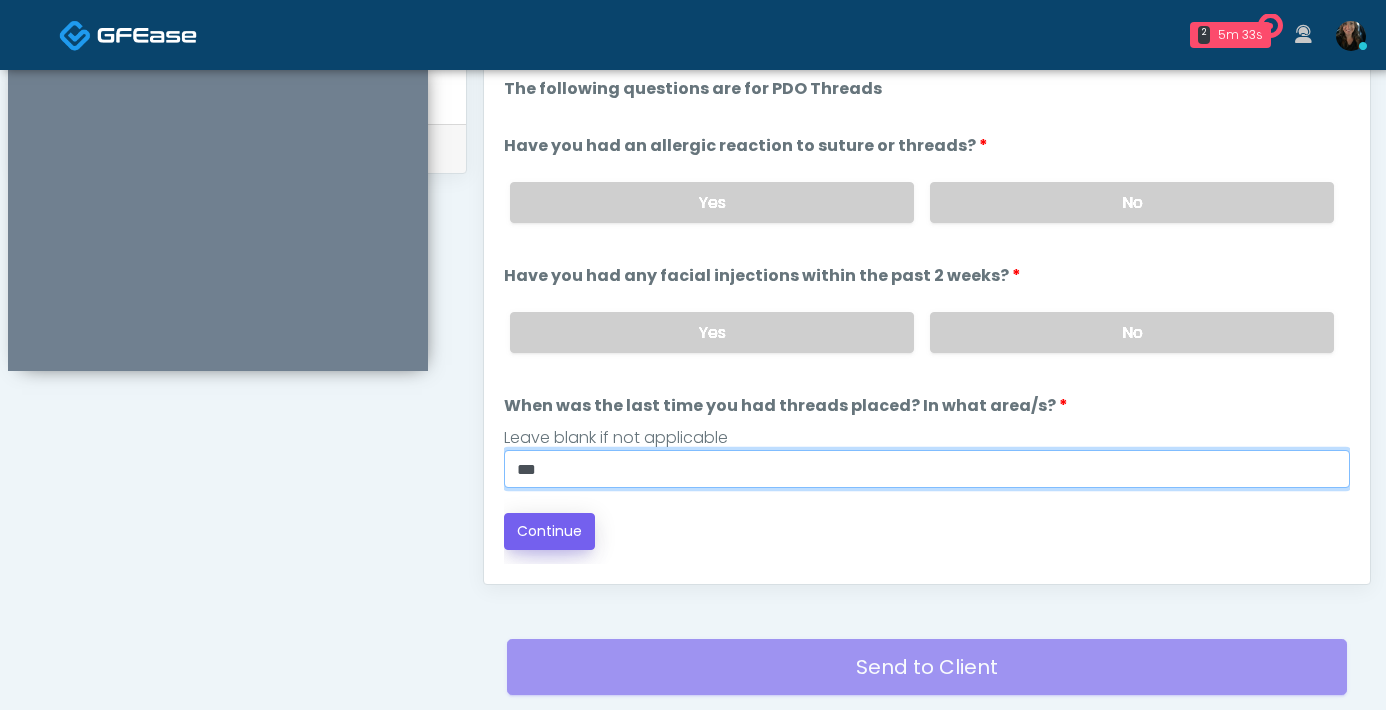 type on "***" 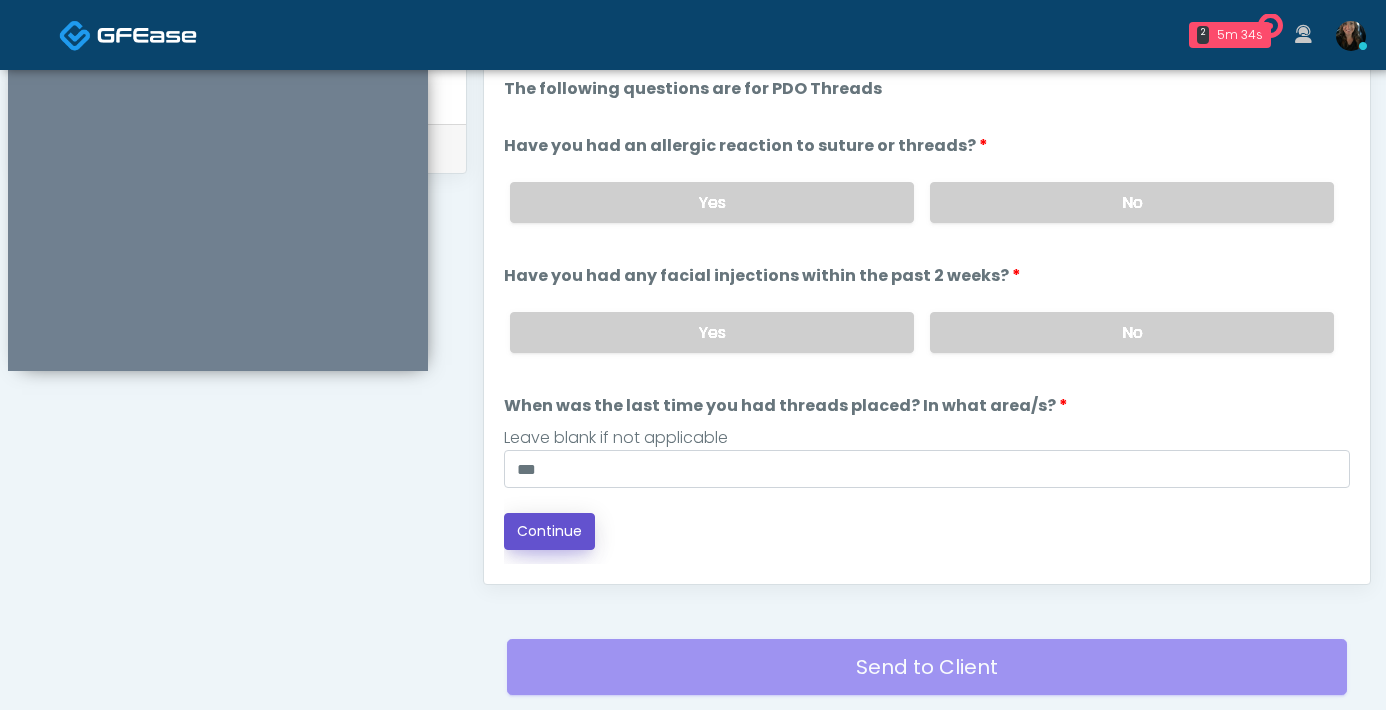 click on "Continue" at bounding box center (549, 531) 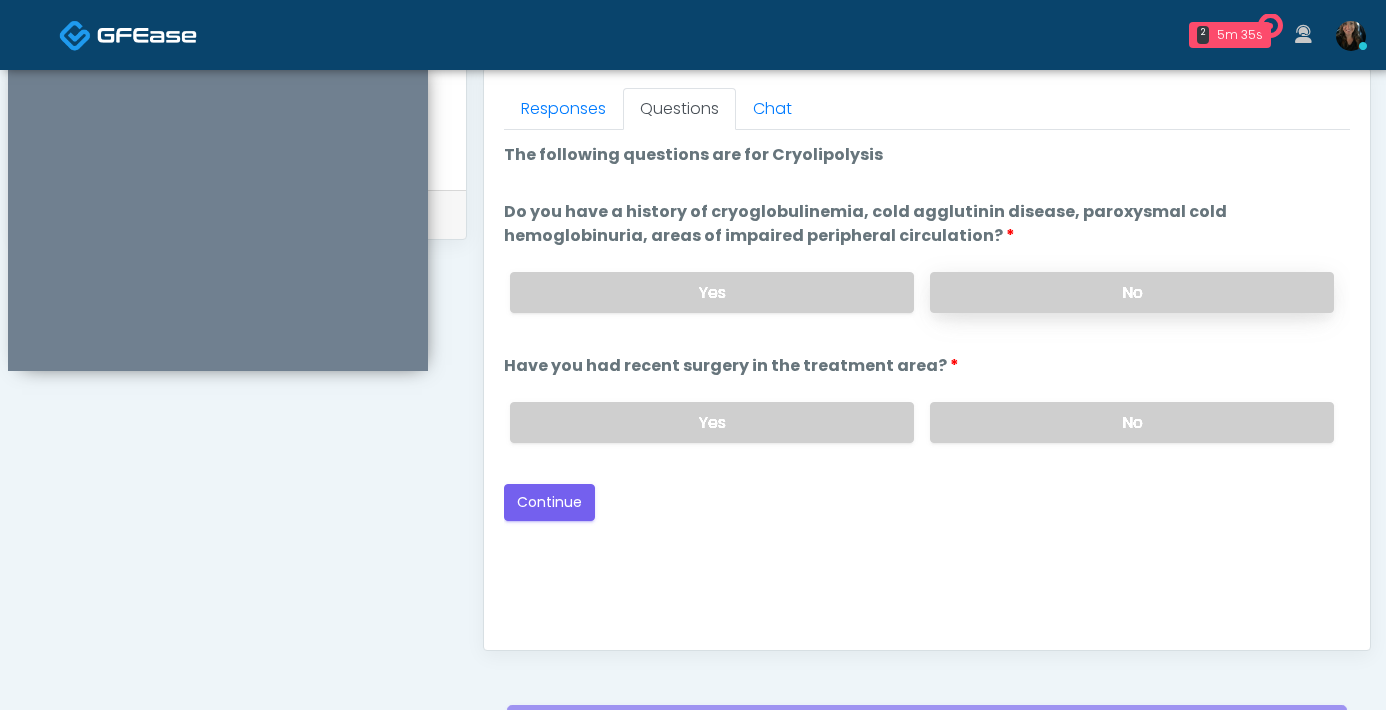 scroll, scrollTop: 783, scrollLeft: 0, axis: vertical 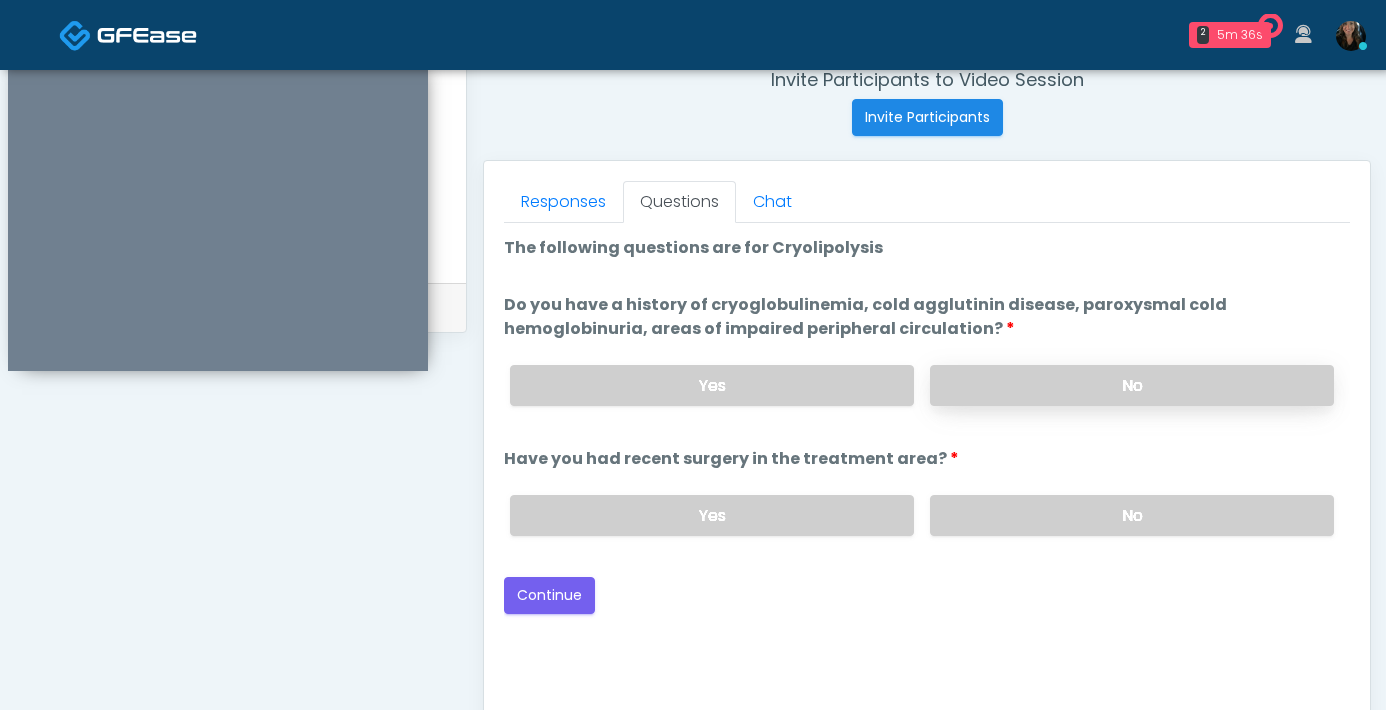 click on "No" at bounding box center [1132, 385] 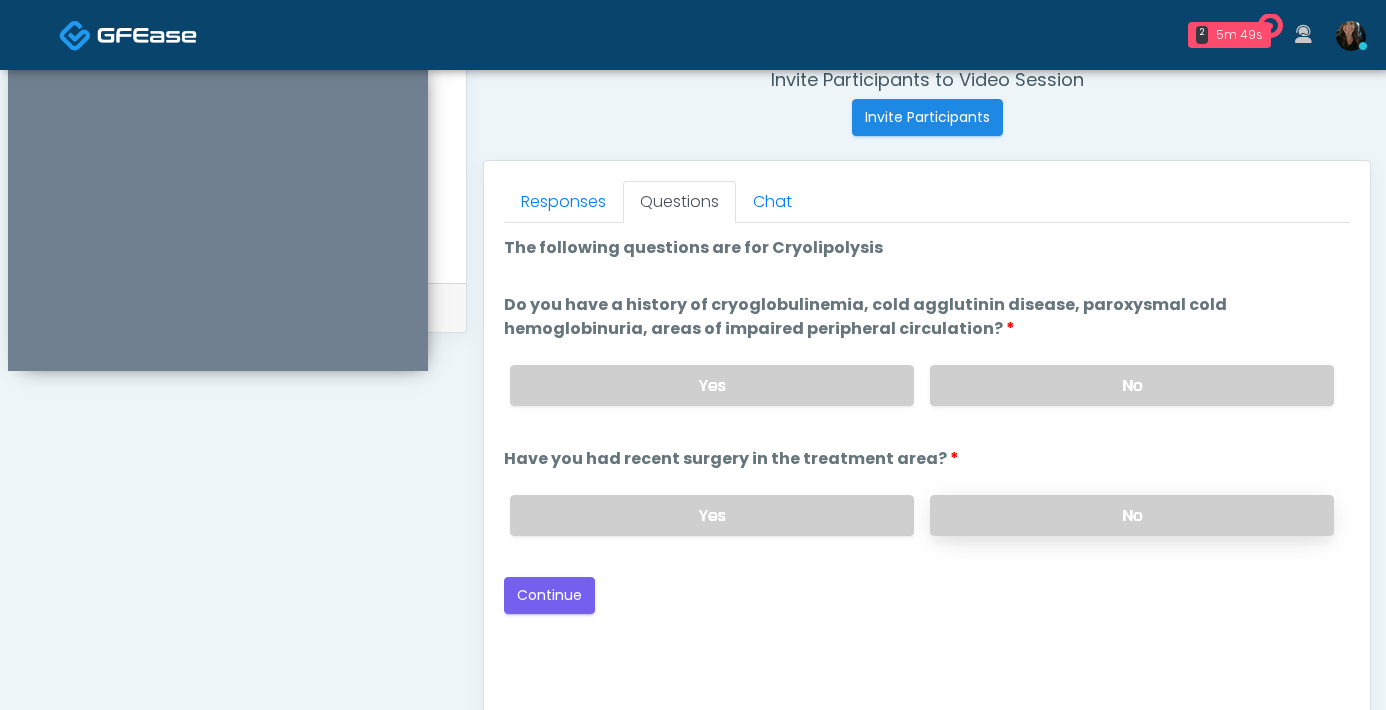 click on "No" at bounding box center (1132, 515) 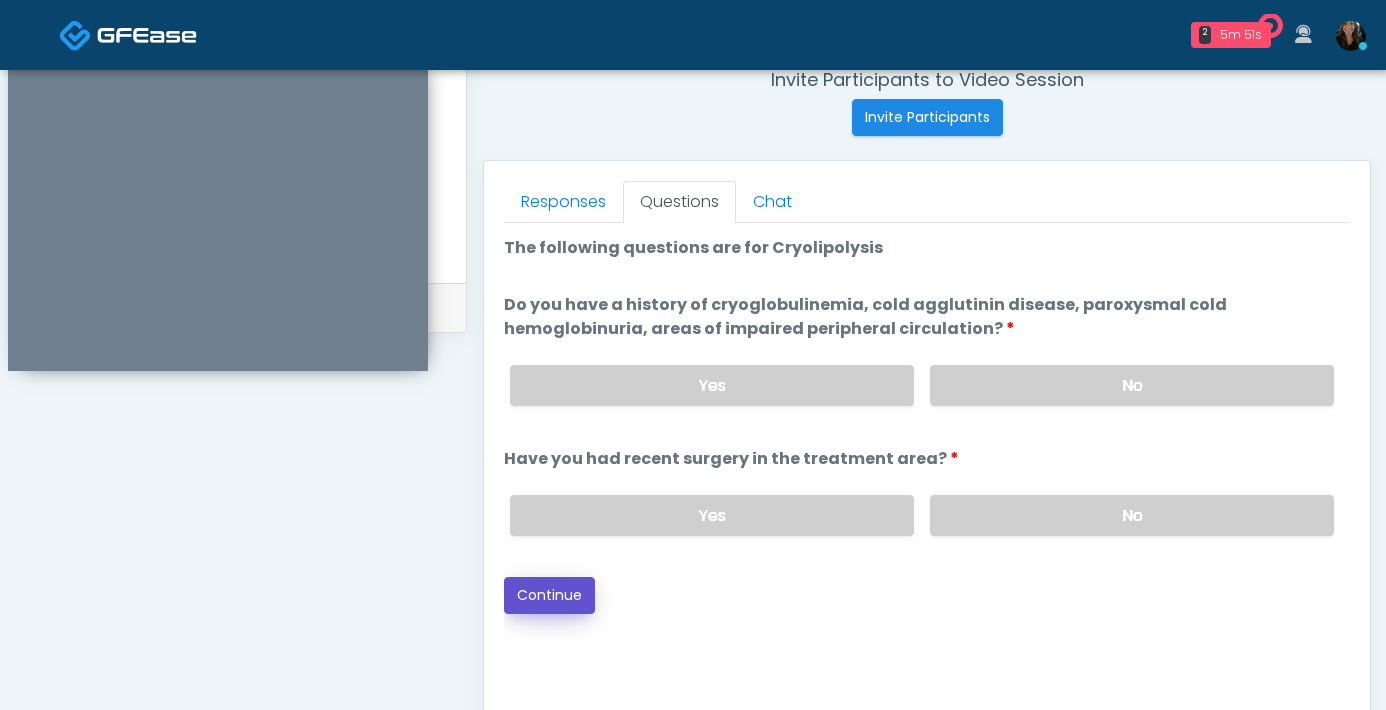 click on "Continue" at bounding box center [549, 595] 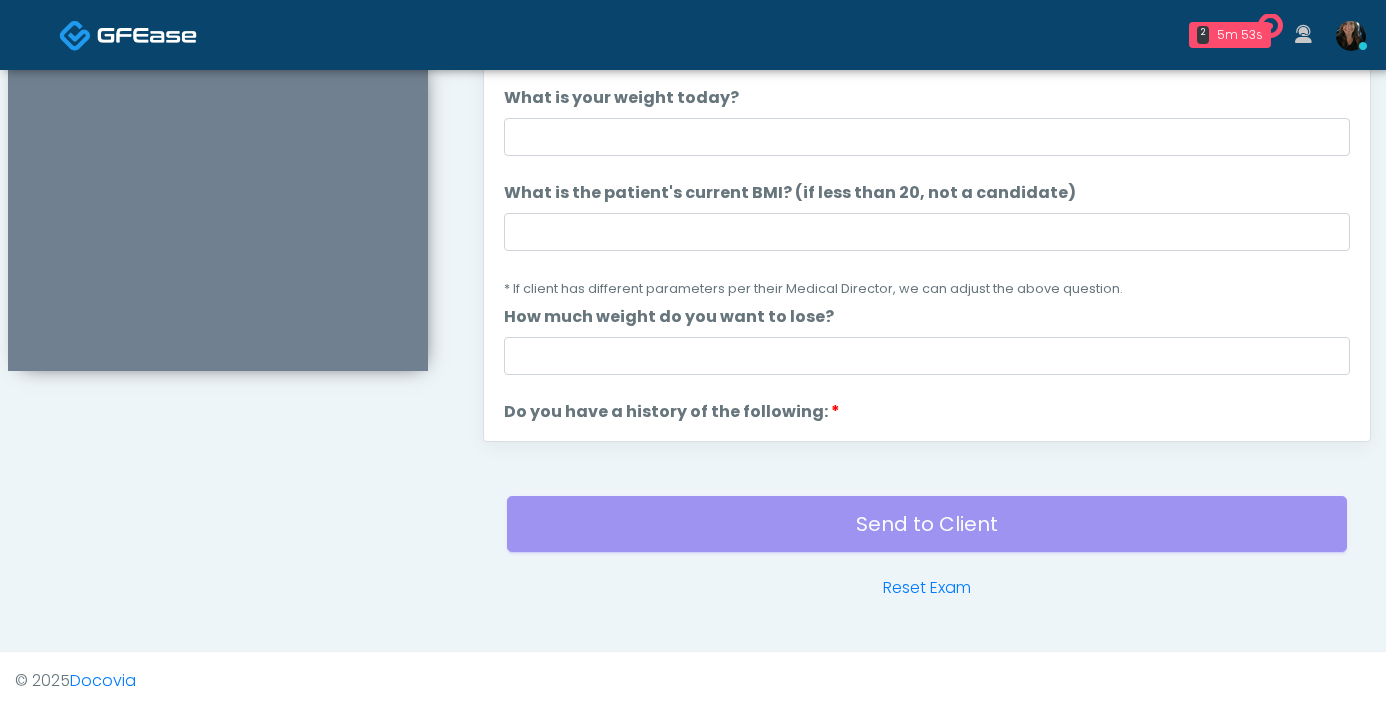 scroll, scrollTop: 885, scrollLeft: 0, axis: vertical 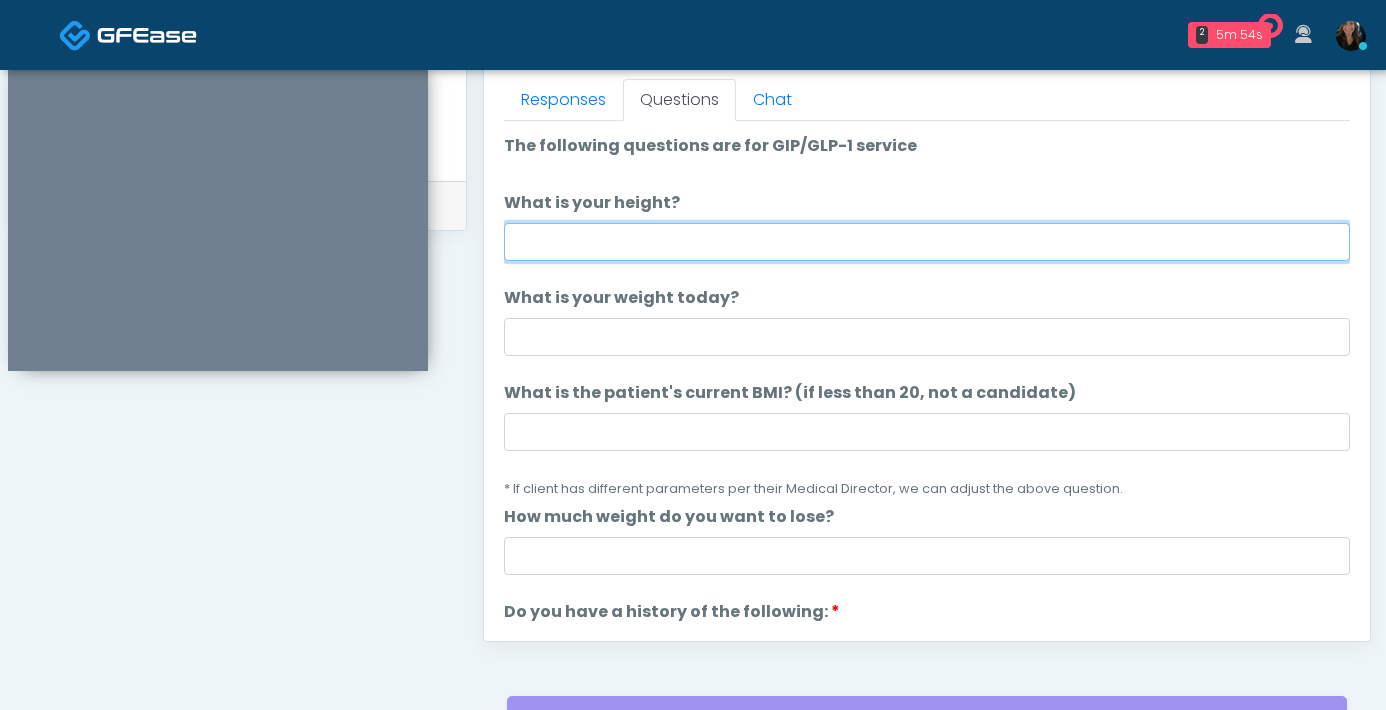 click on "What is your height?" at bounding box center [927, 242] 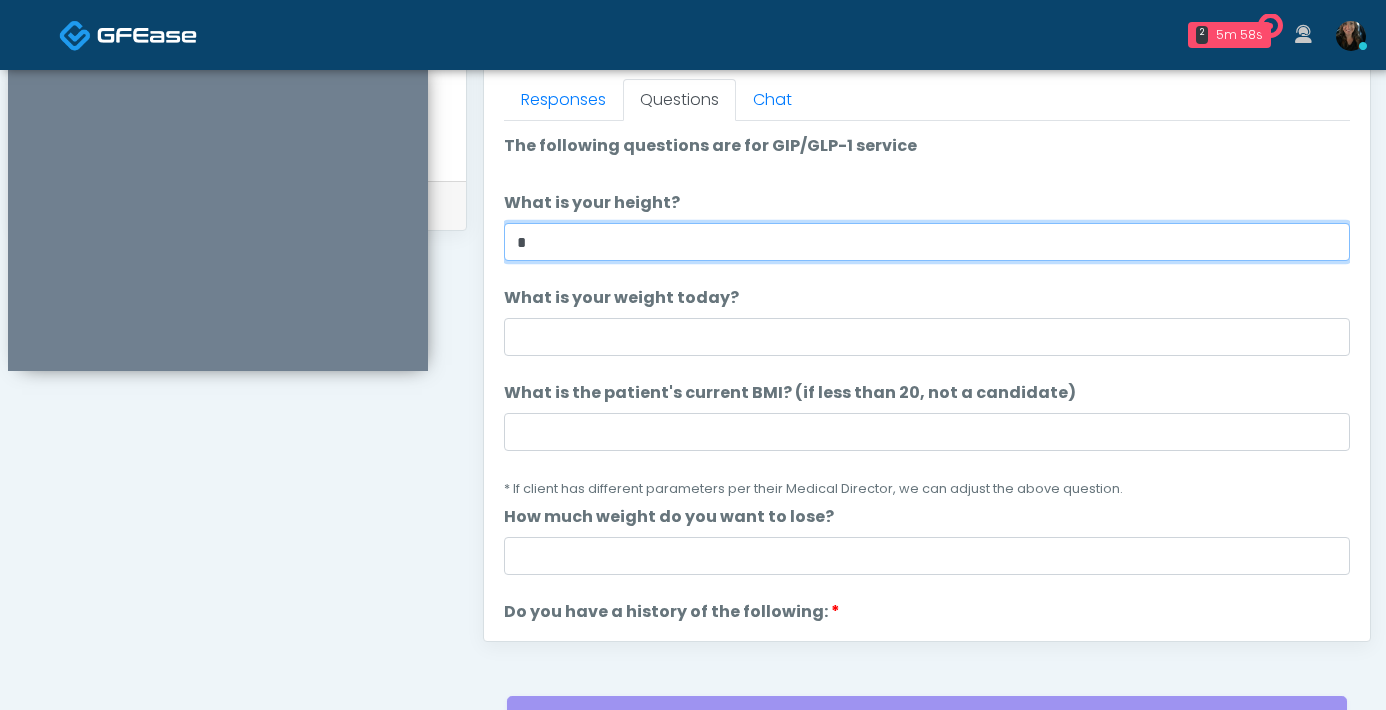 click on "*" at bounding box center (927, 242) 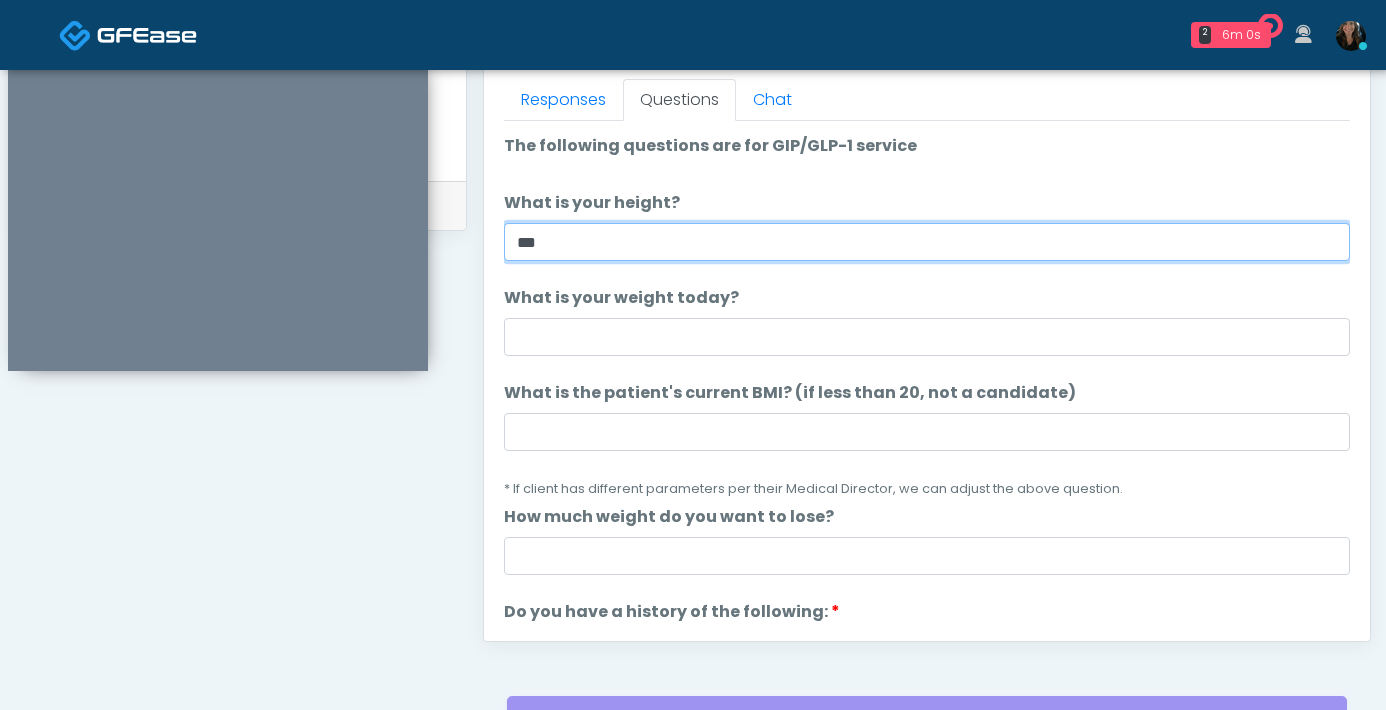type on "***" 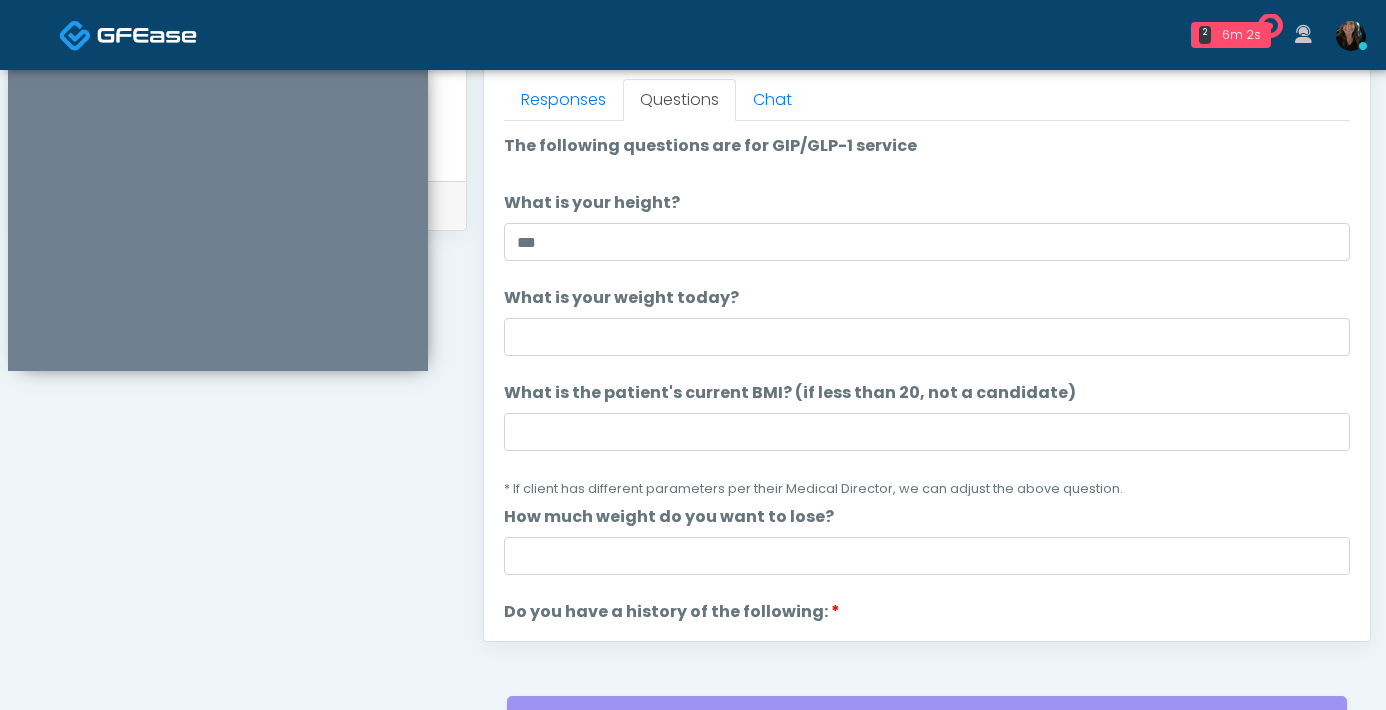 click on "What is the patient's current BMI? (if less than 20, not a candidate)
What is the patient's current BMI? (if less than 20, not a candidate)
* If client has different parameters per their Medical Director, we can adjust the above question." at bounding box center [927, 440] 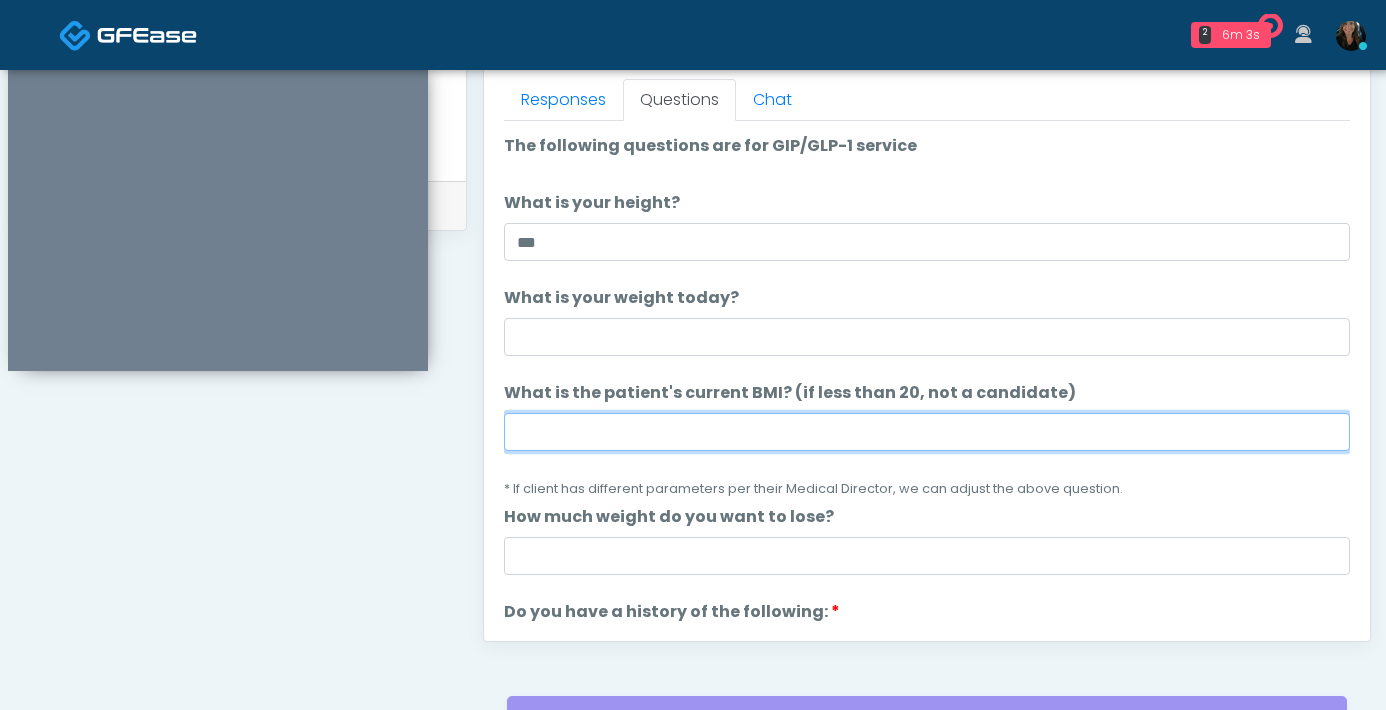 click on "What is the patient's current BMI? (if less than 20, not a candidate)" at bounding box center [927, 432] 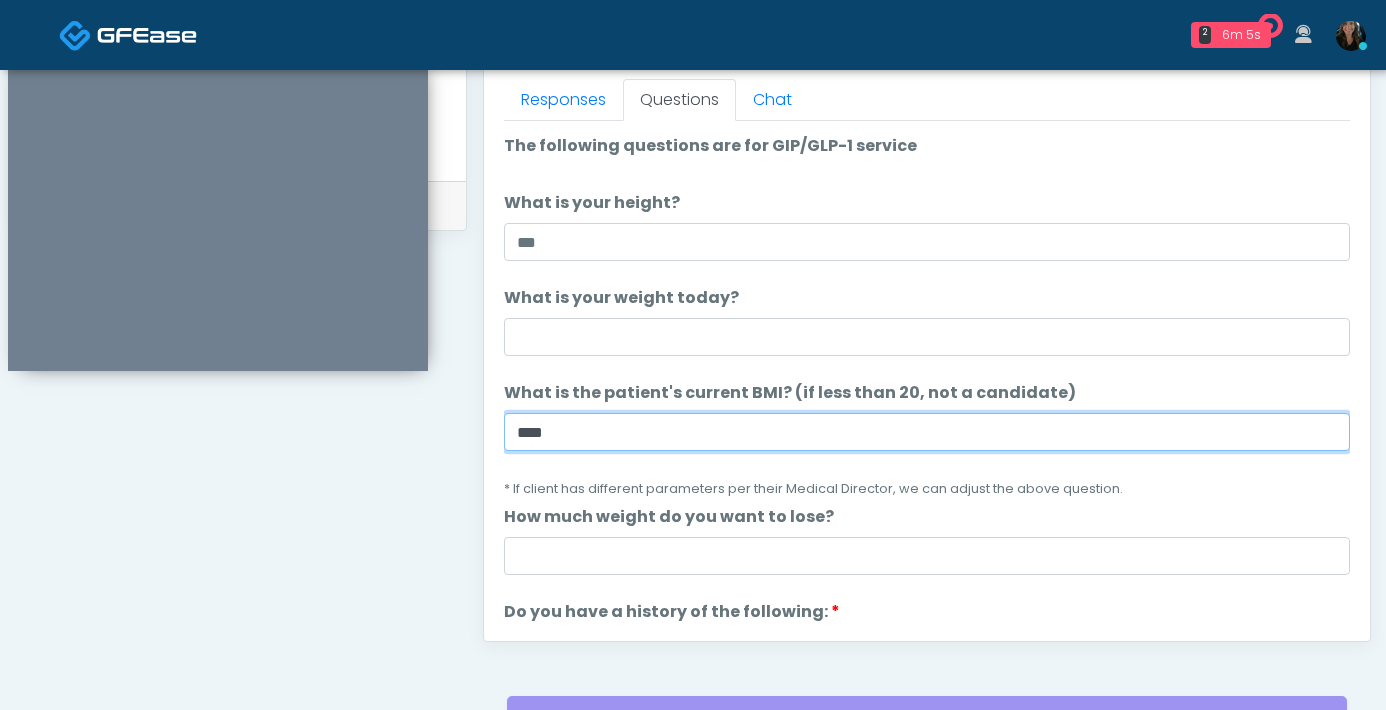 type on "****" 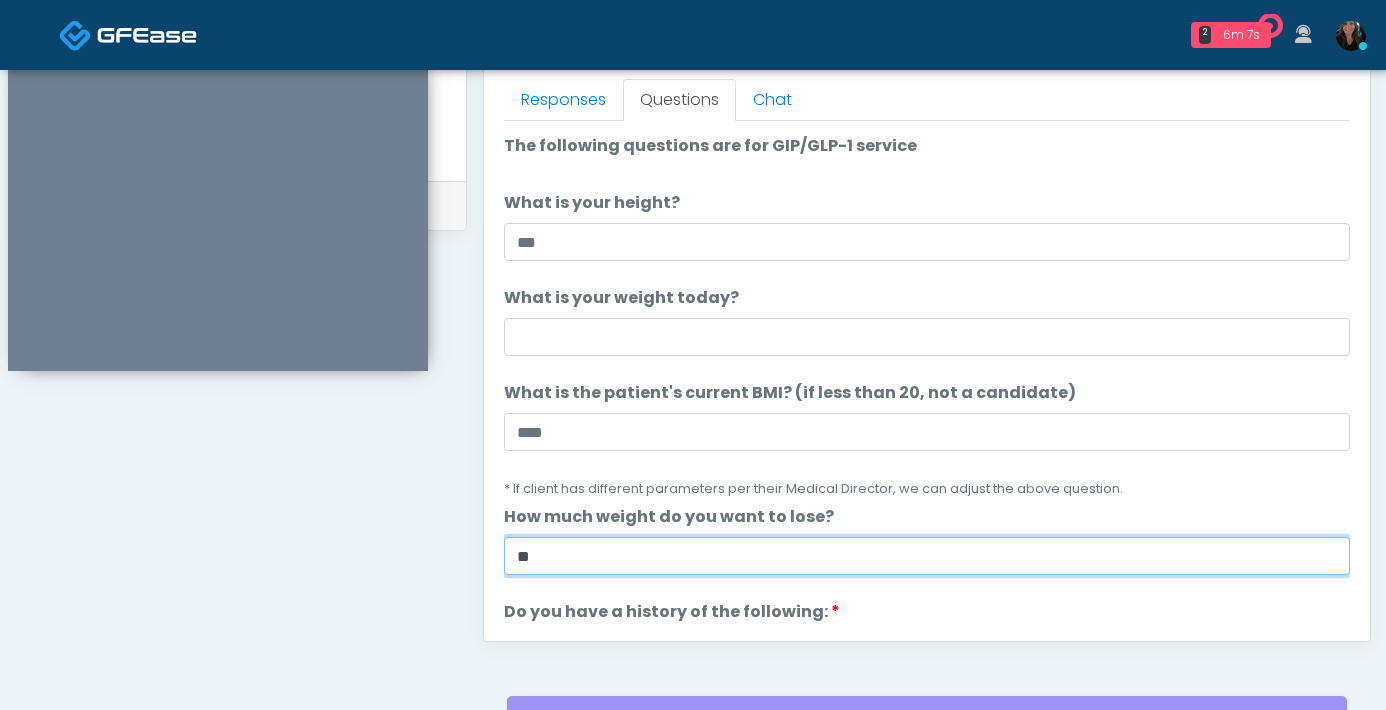 type on "**" 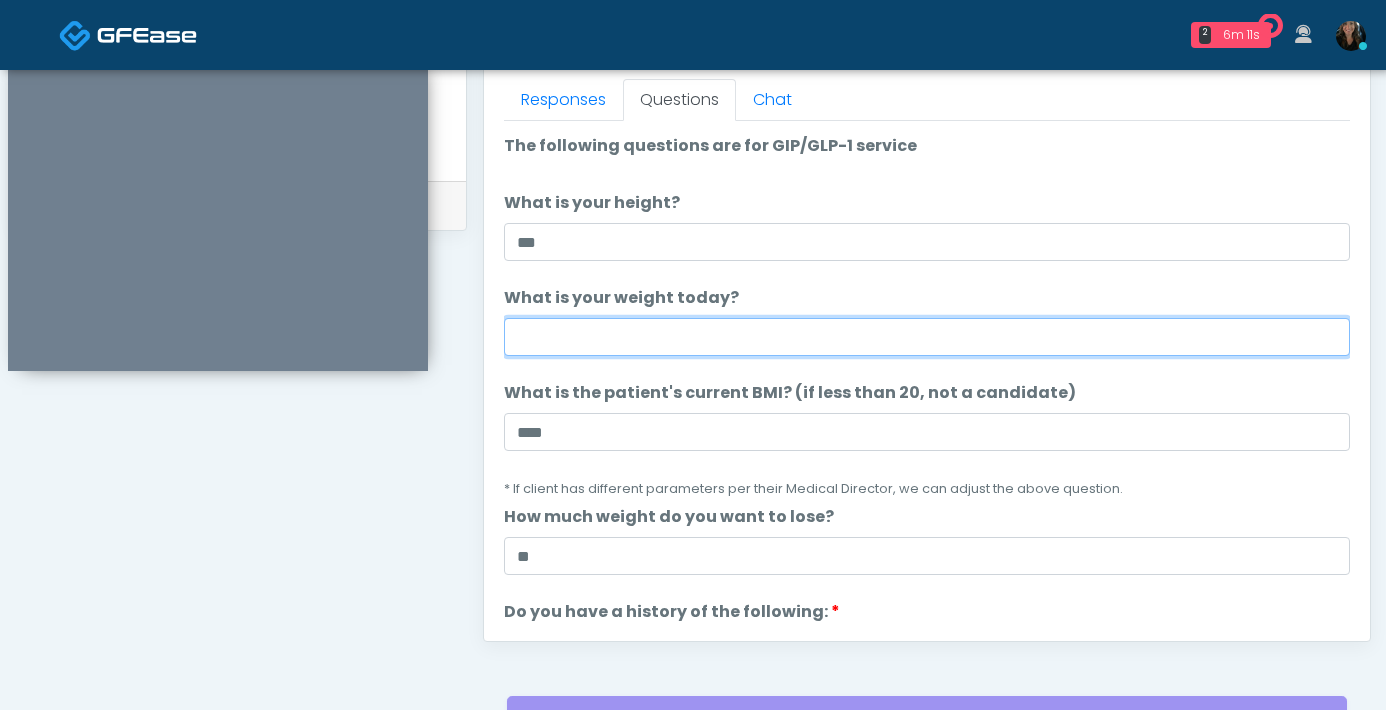 click on "What is your weight today?" at bounding box center (927, 337) 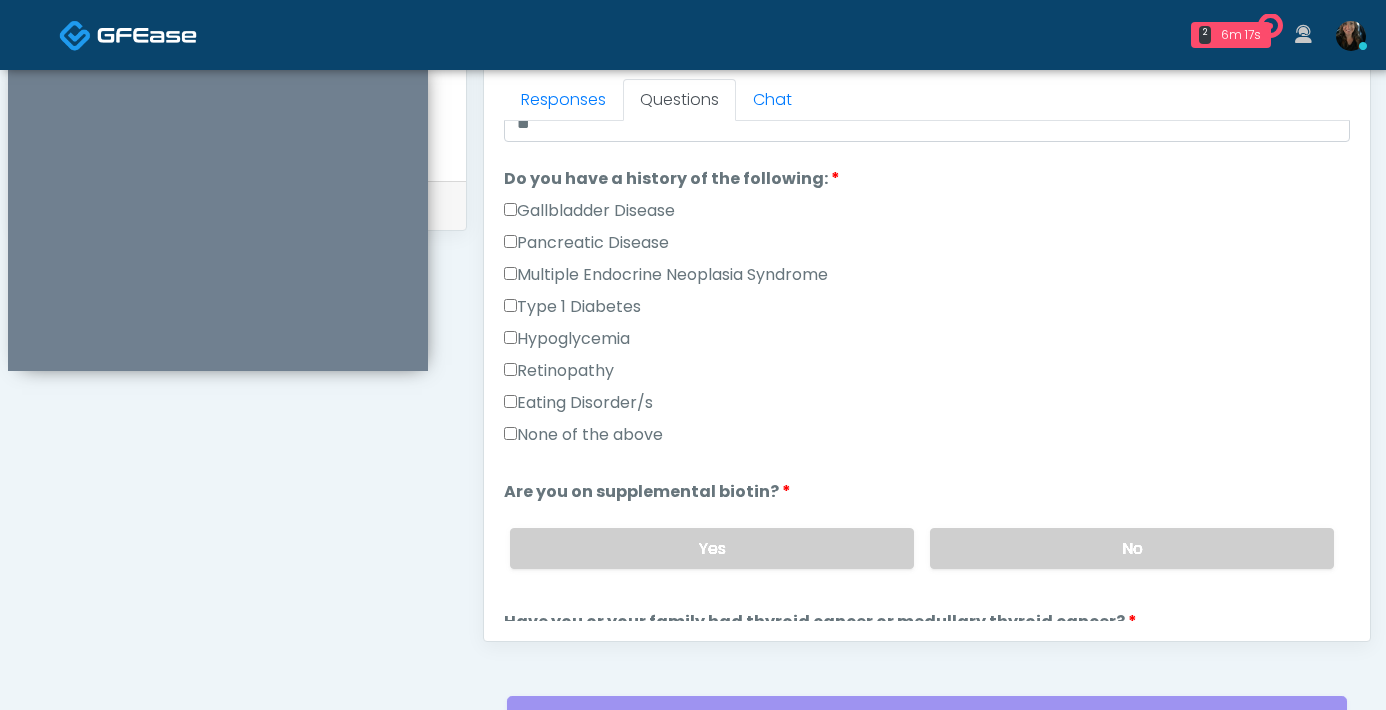 scroll, scrollTop: 433, scrollLeft: 0, axis: vertical 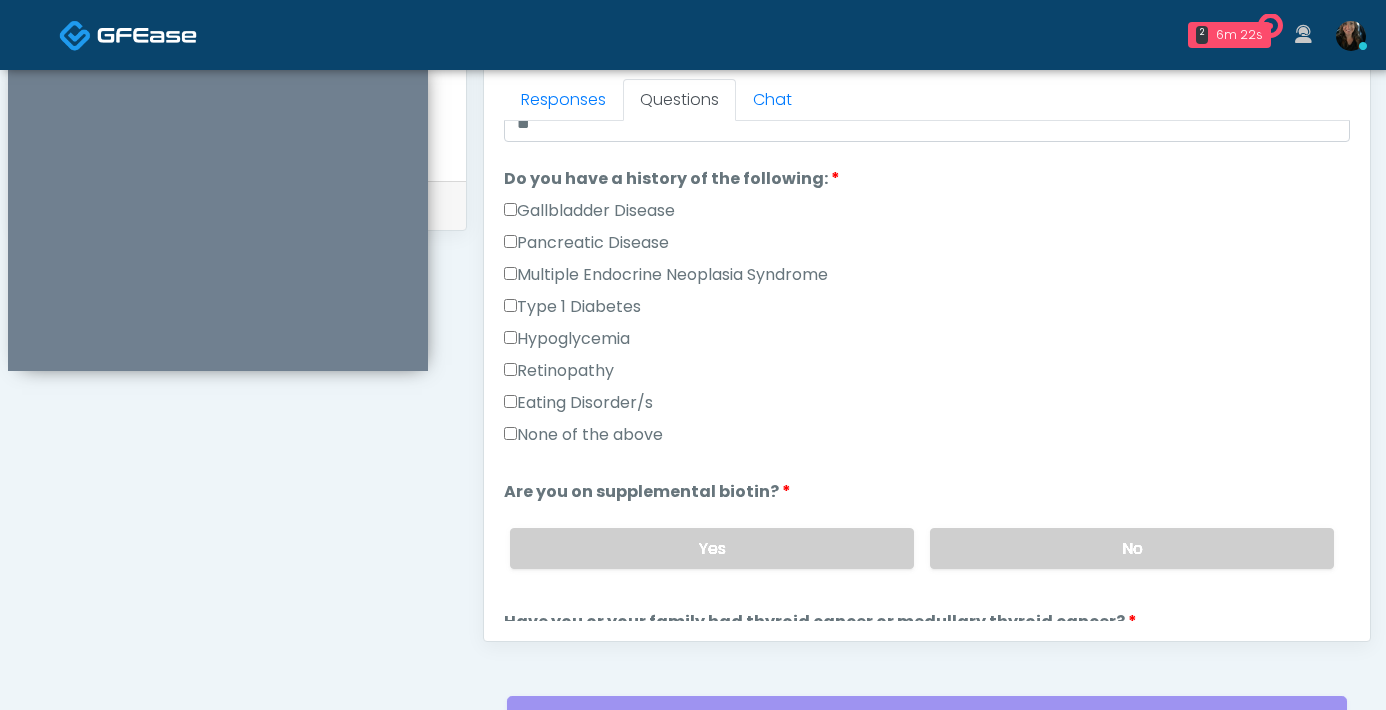 type on "***" 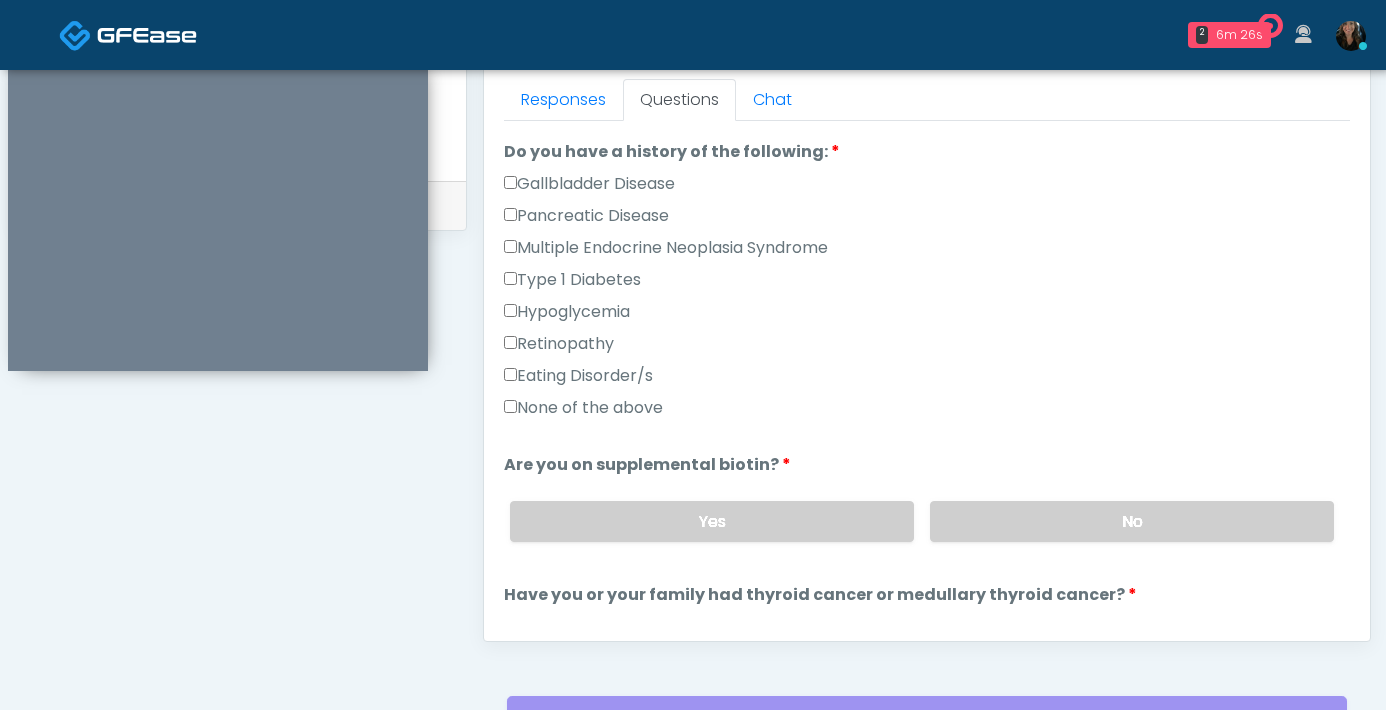 scroll, scrollTop: 617, scrollLeft: 0, axis: vertical 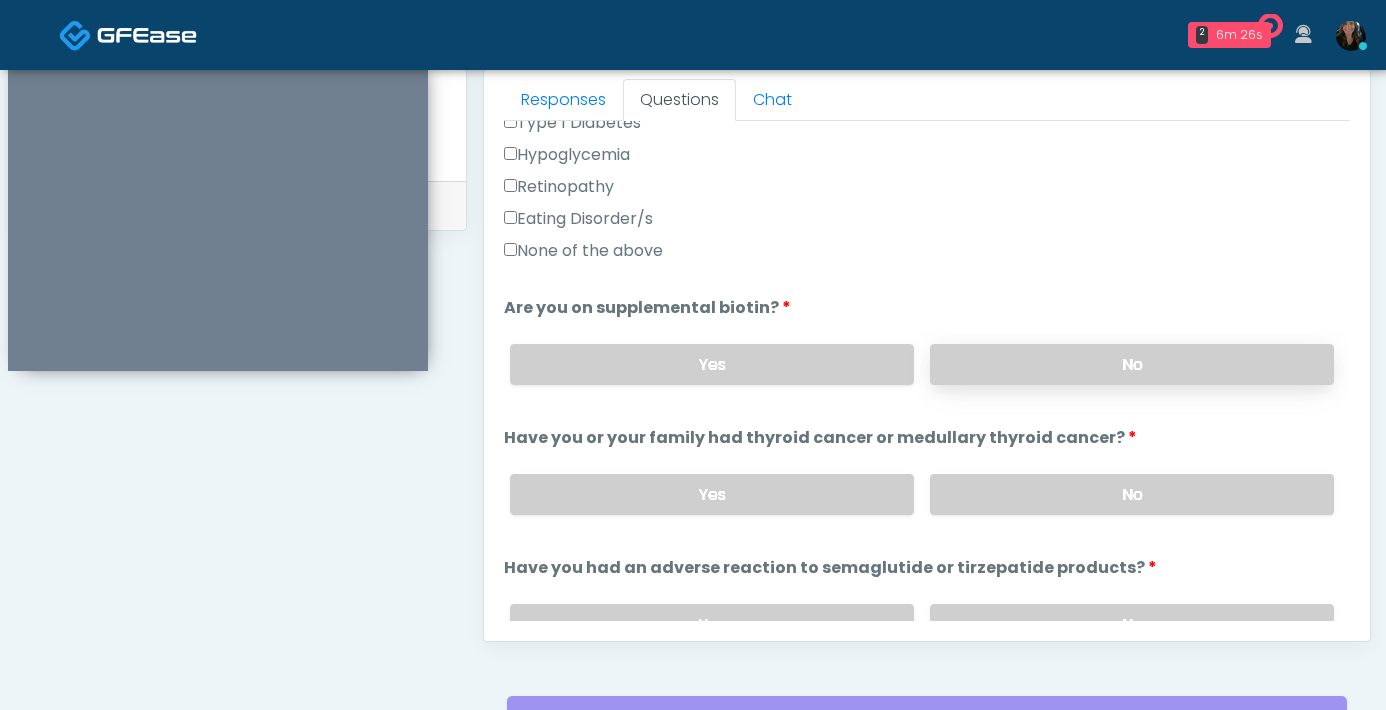 click on "No" at bounding box center (1132, 364) 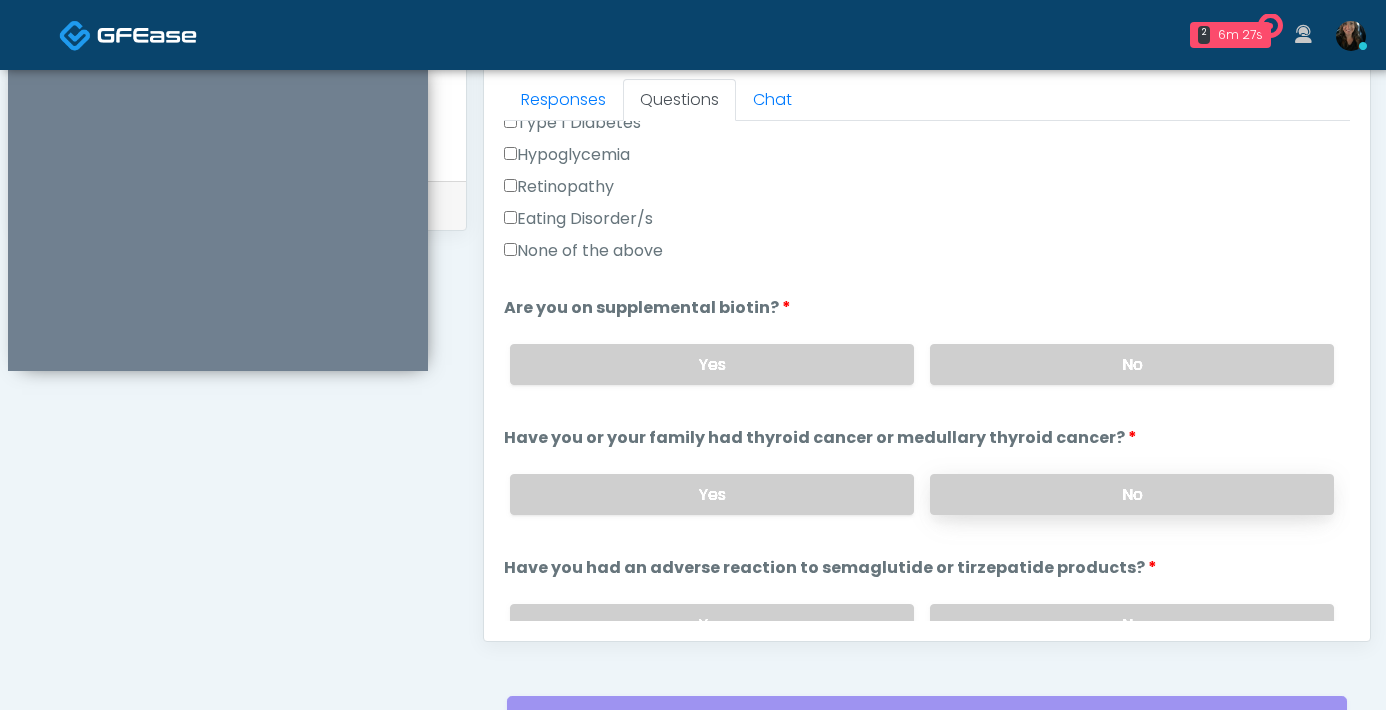 click on "No" at bounding box center (1132, 494) 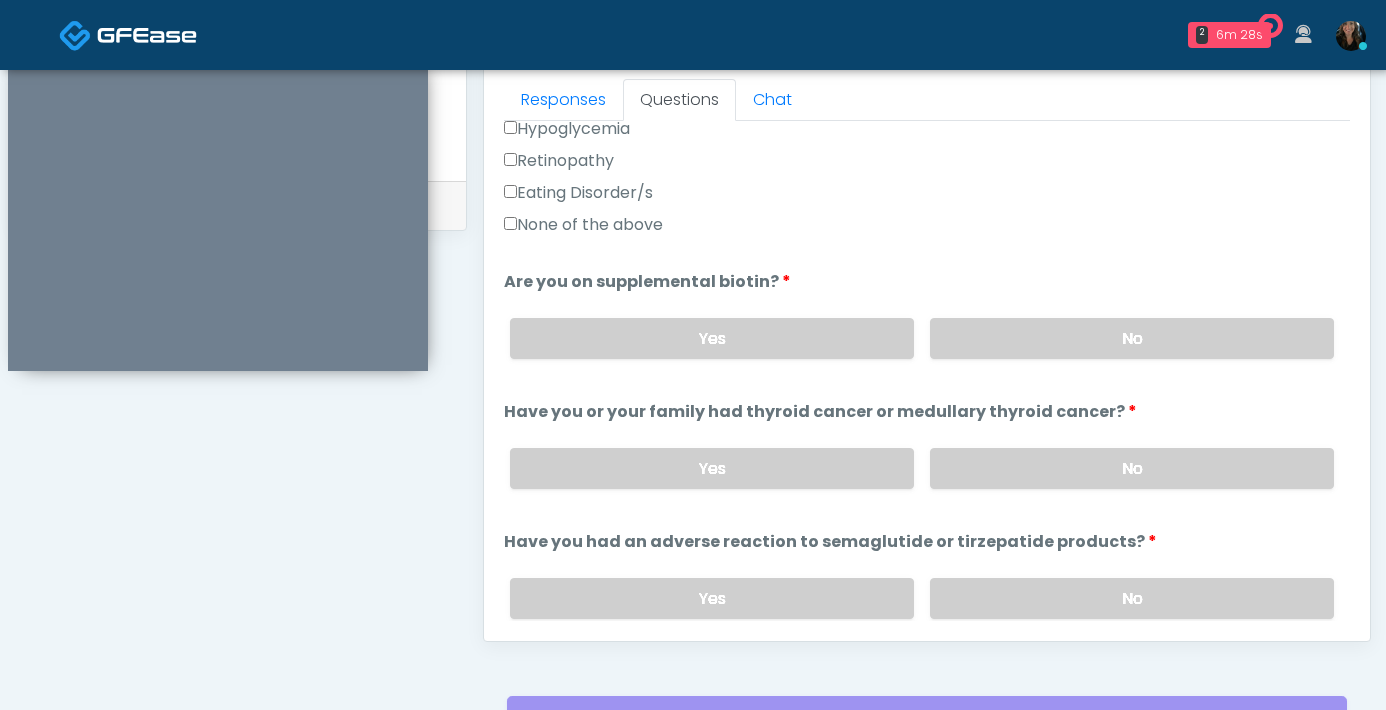 scroll, scrollTop: 657, scrollLeft: 0, axis: vertical 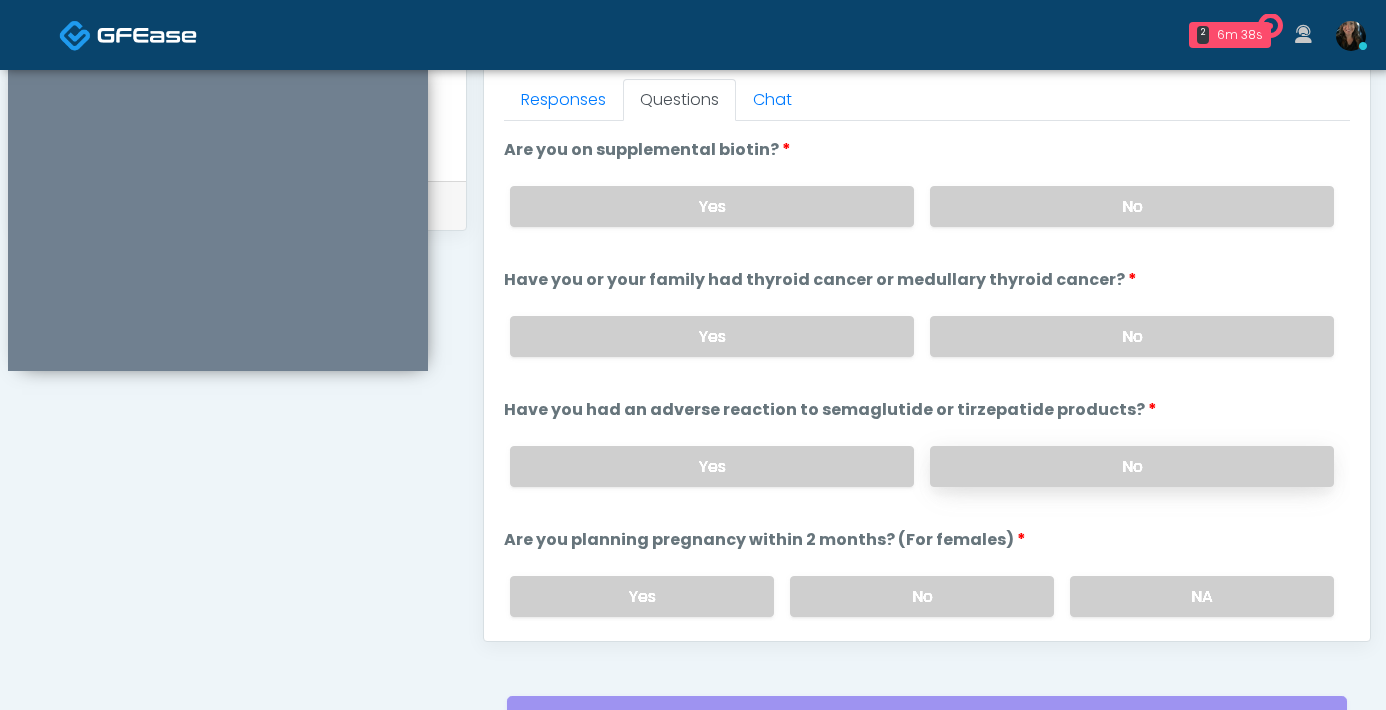 click on "No" at bounding box center [1132, 466] 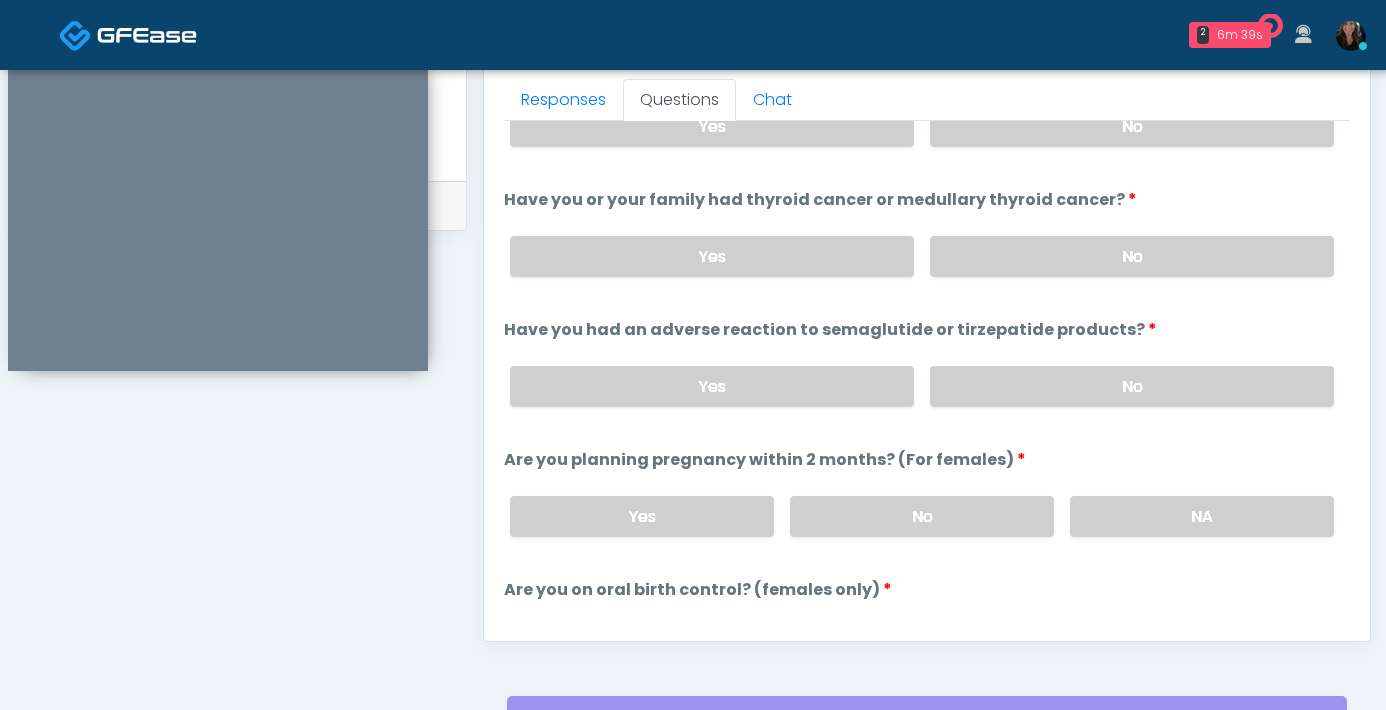 scroll, scrollTop: 962, scrollLeft: 0, axis: vertical 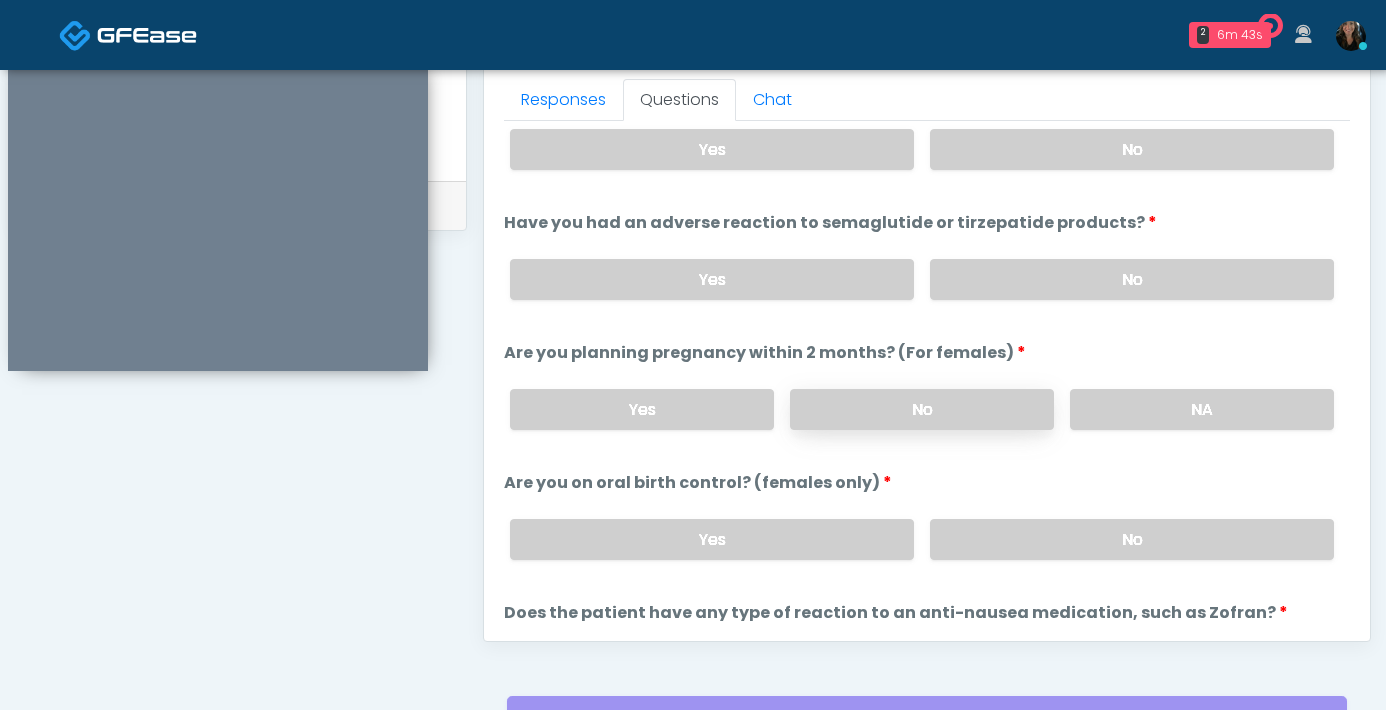 click on "No" at bounding box center [922, 409] 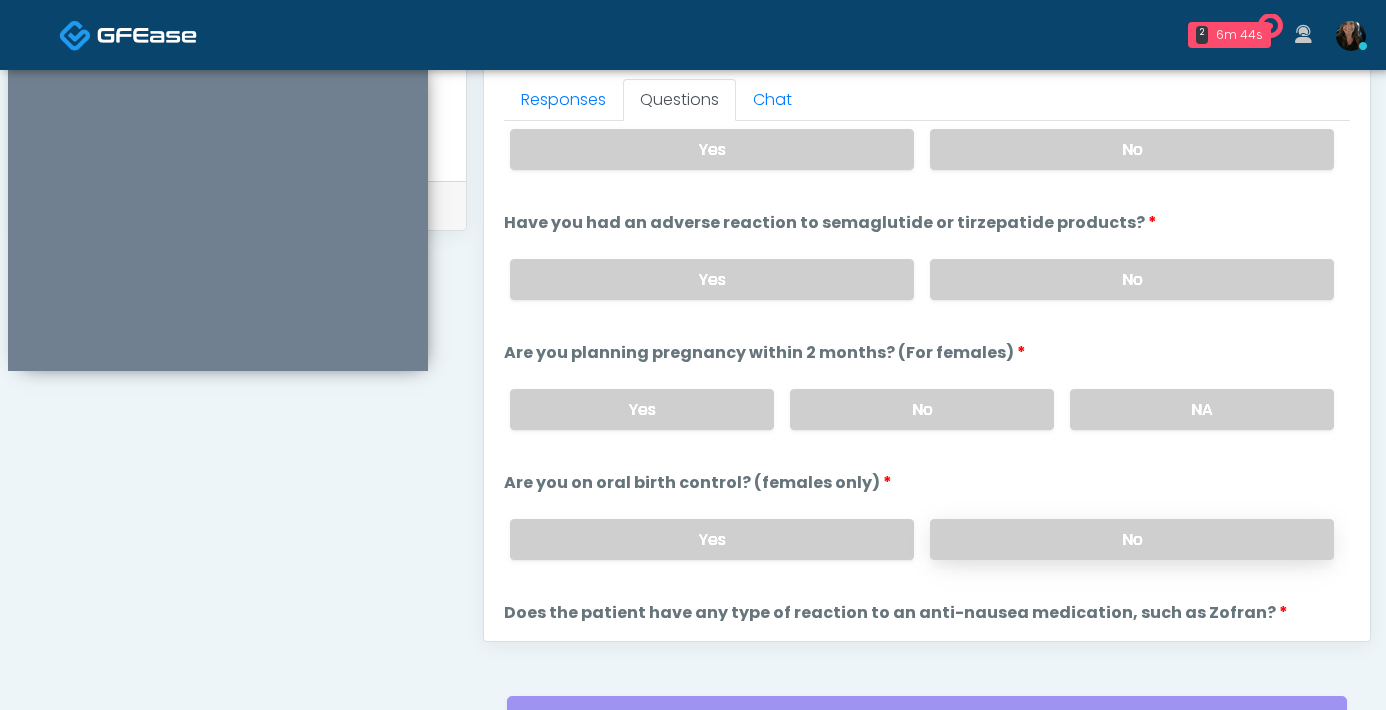 click on "No" at bounding box center (1132, 539) 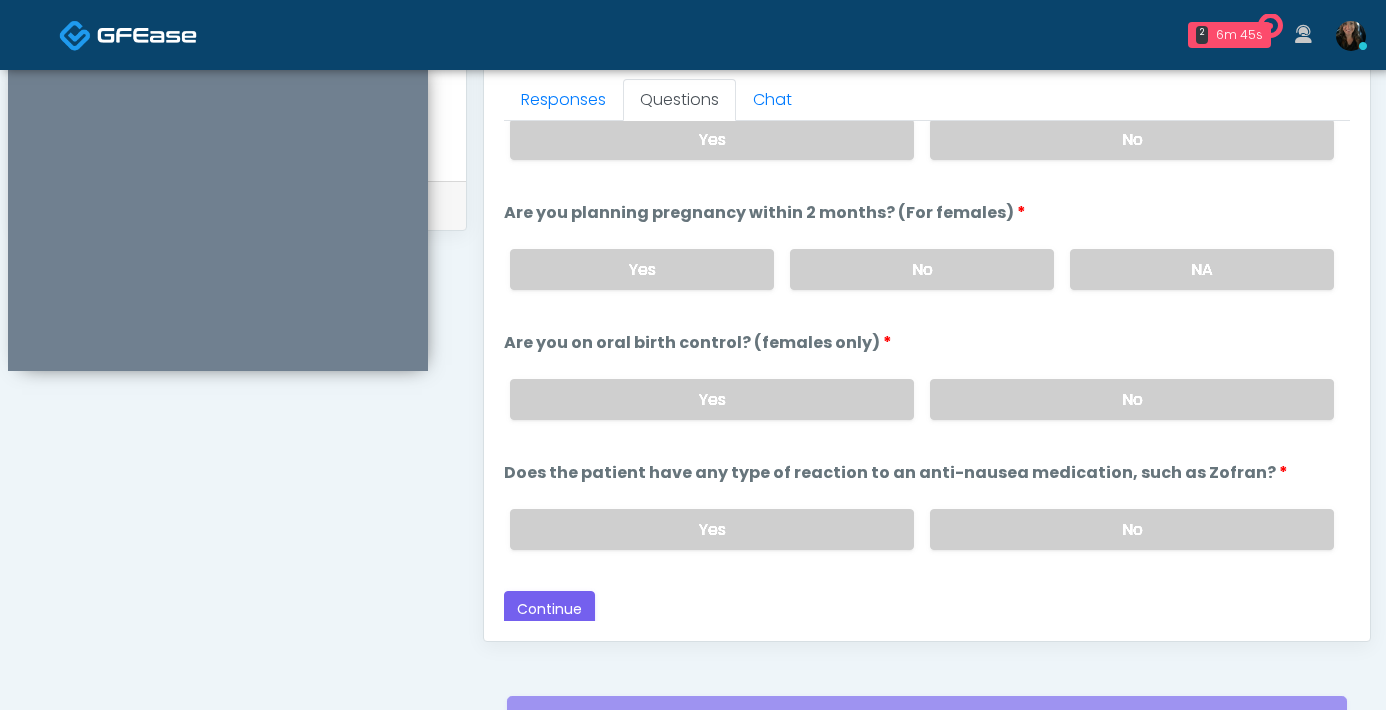 scroll, scrollTop: 1103, scrollLeft: 0, axis: vertical 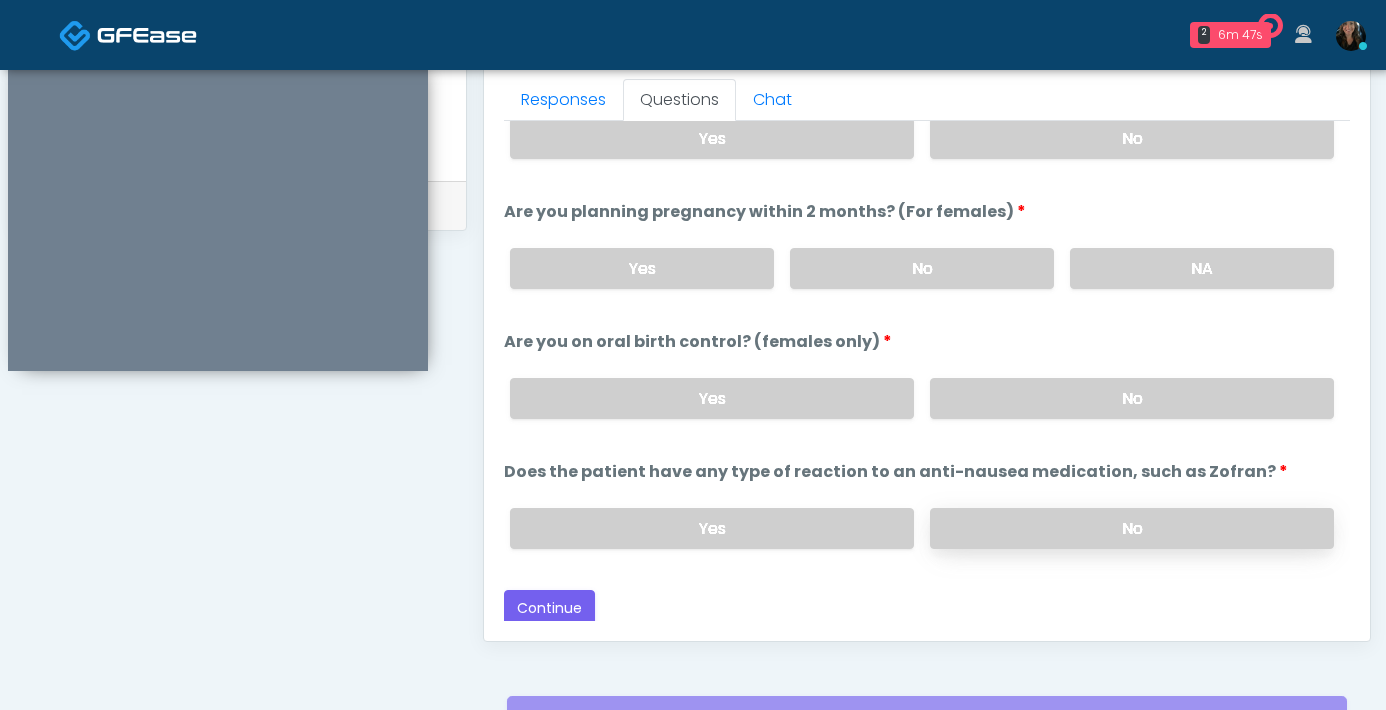 click on "No" at bounding box center (1132, 528) 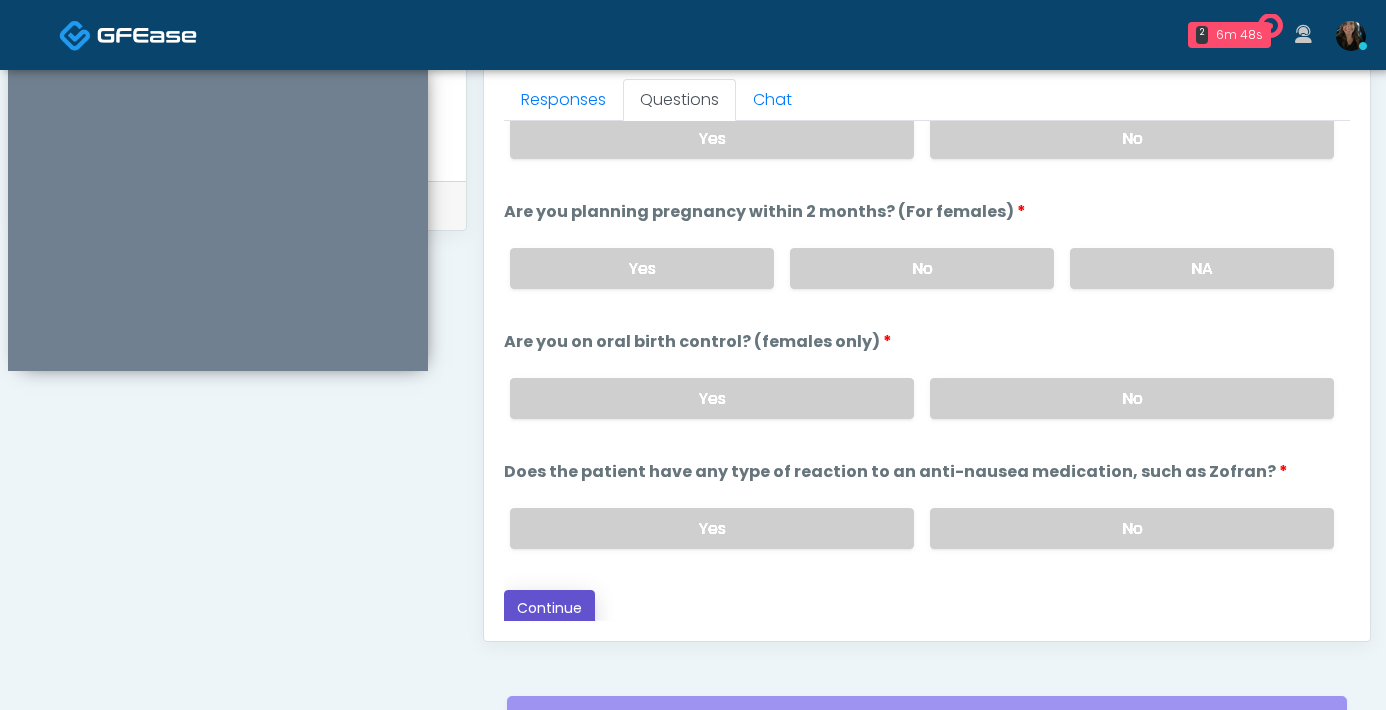 click on "Continue" at bounding box center (549, 608) 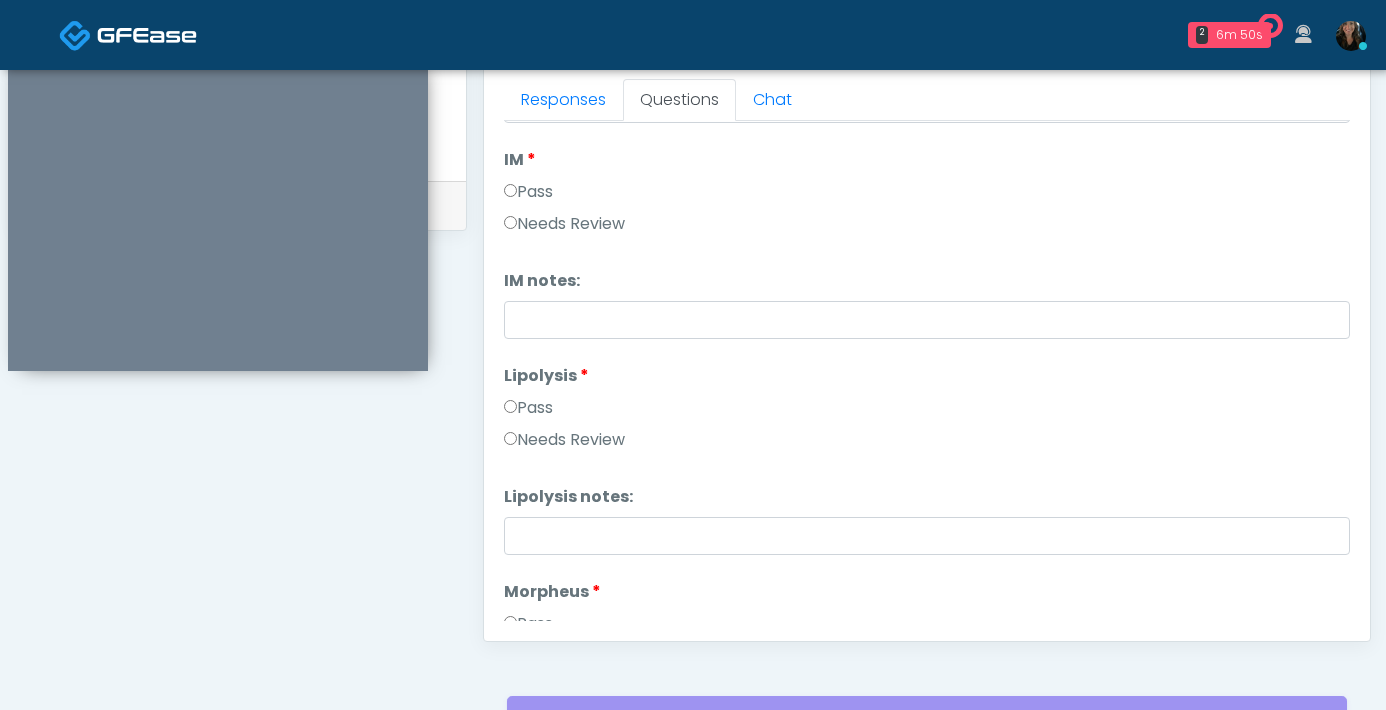 scroll, scrollTop: 1085, scrollLeft: 0, axis: vertical 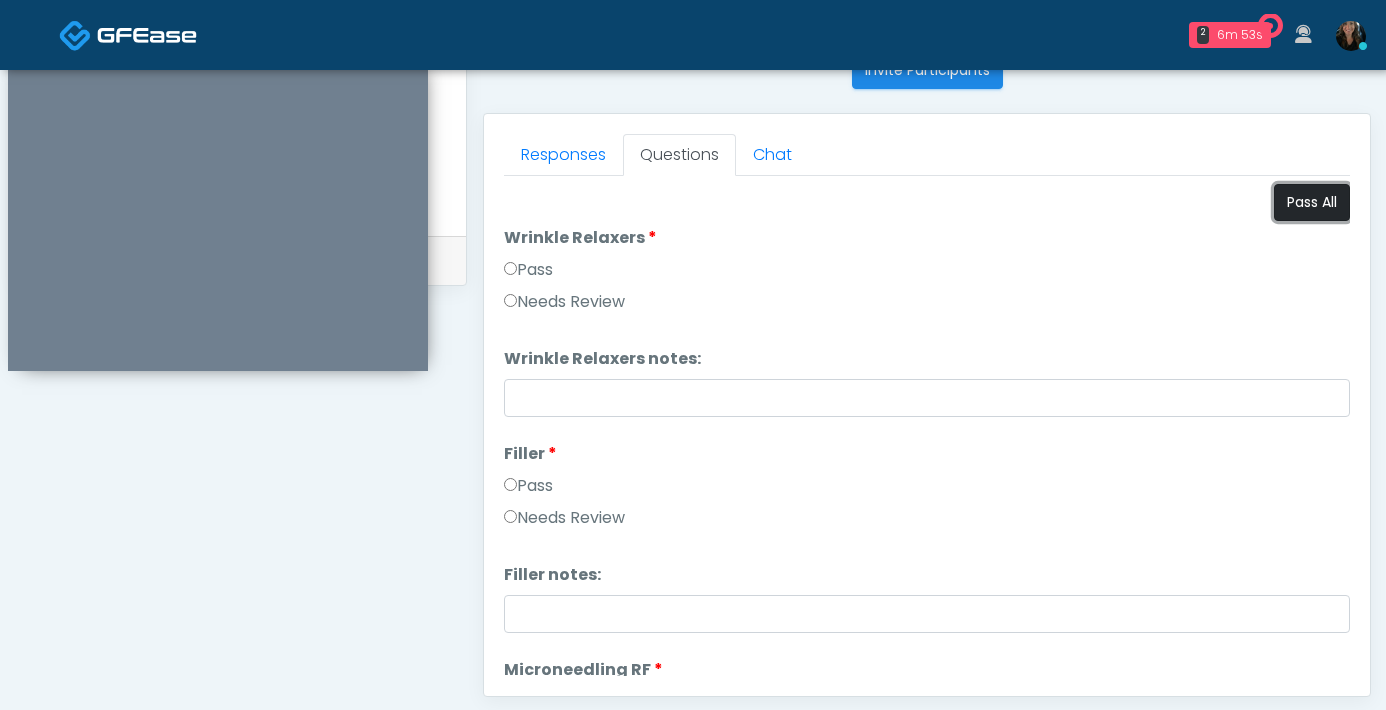 click on "Pass All" at bounding box center [1312, 202] 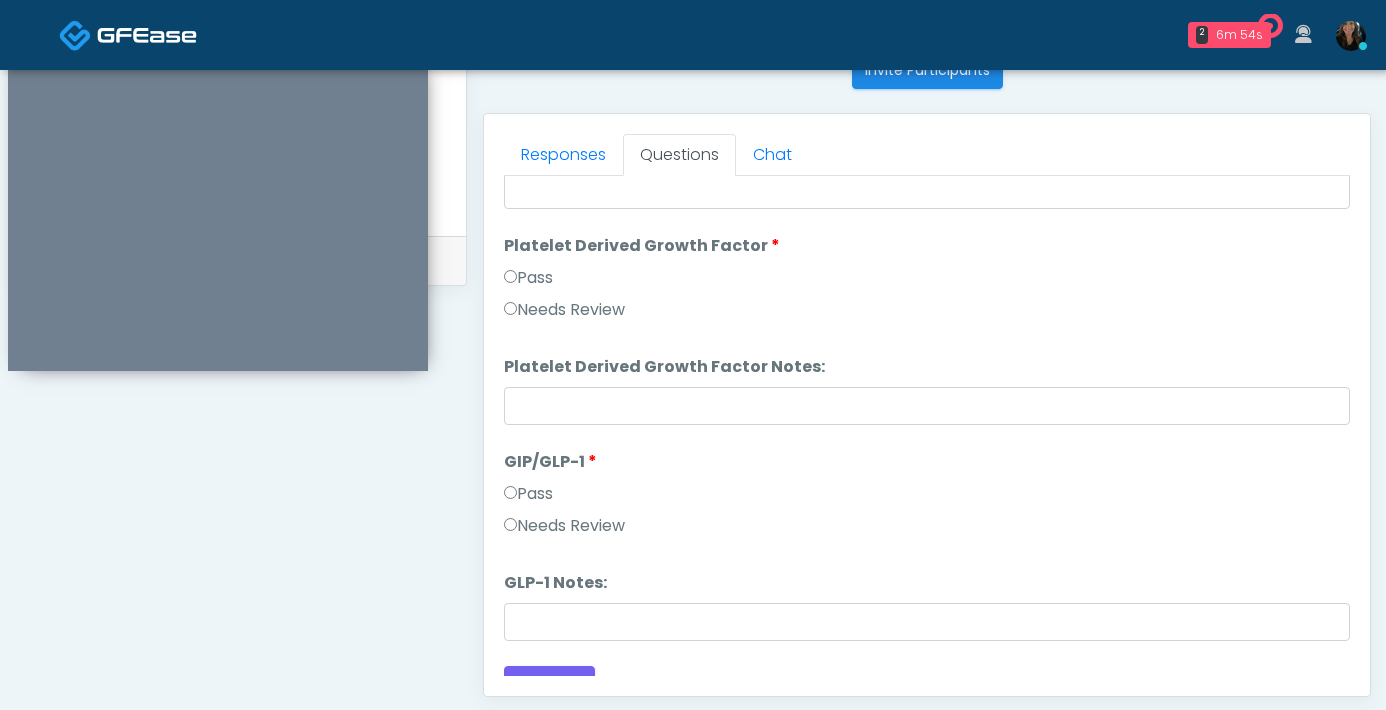 scroll, scrollTop: 3691, scrollLeft: 0, axis: vertical 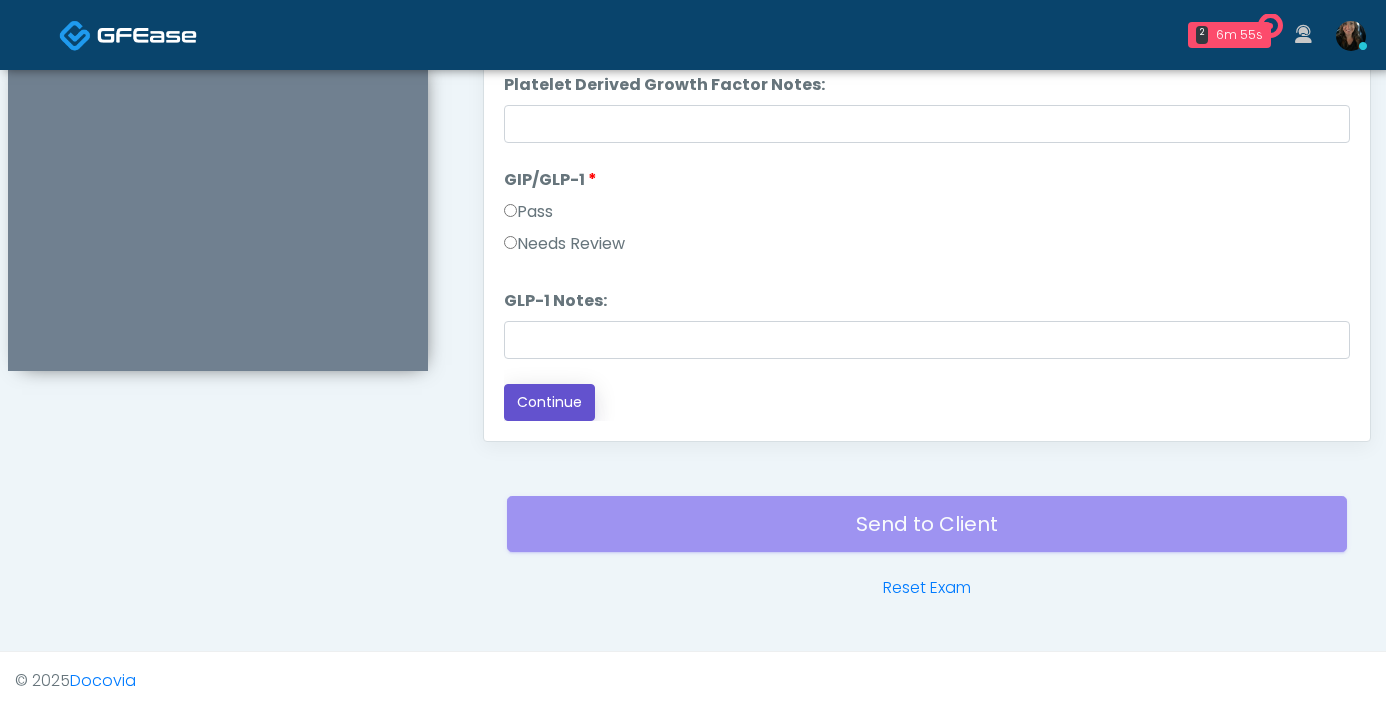 click on "Continue" at bounding box center [549, 402] 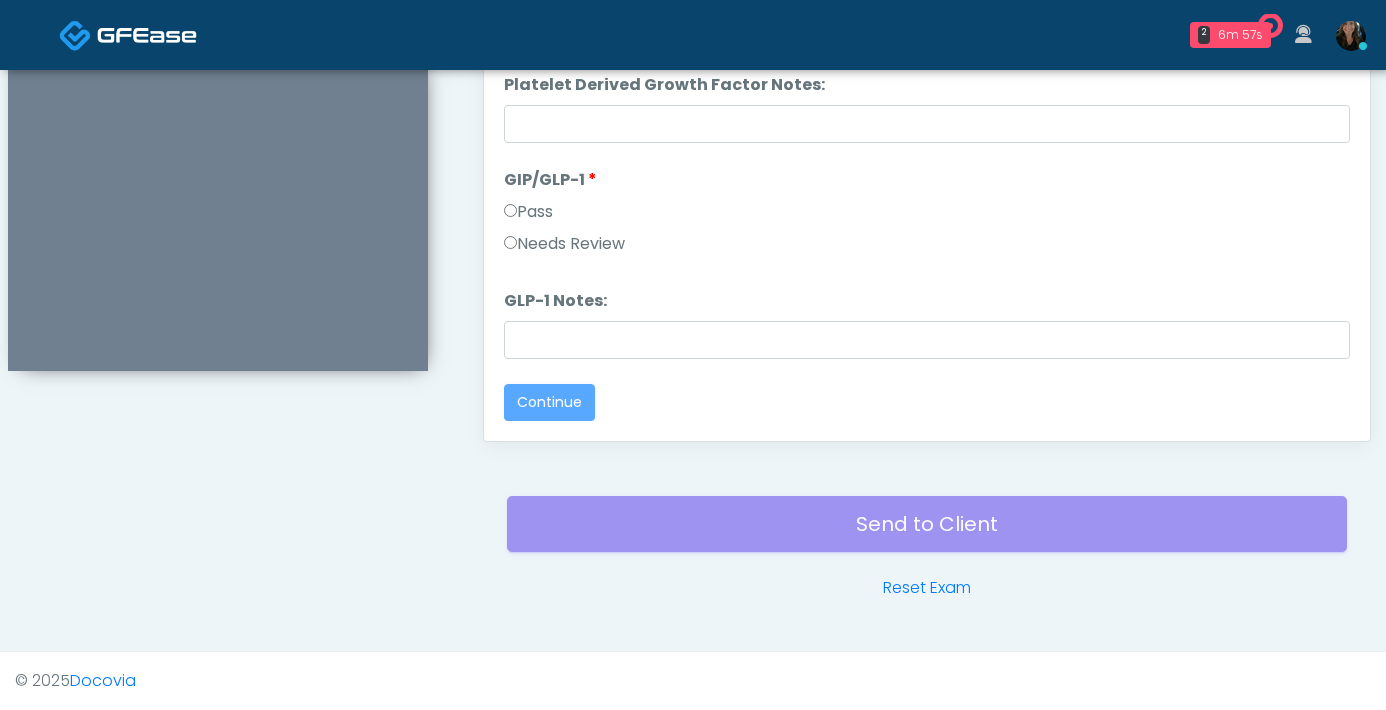 scroll, scrollTop: 0, scrollLeft: 0, axis: both 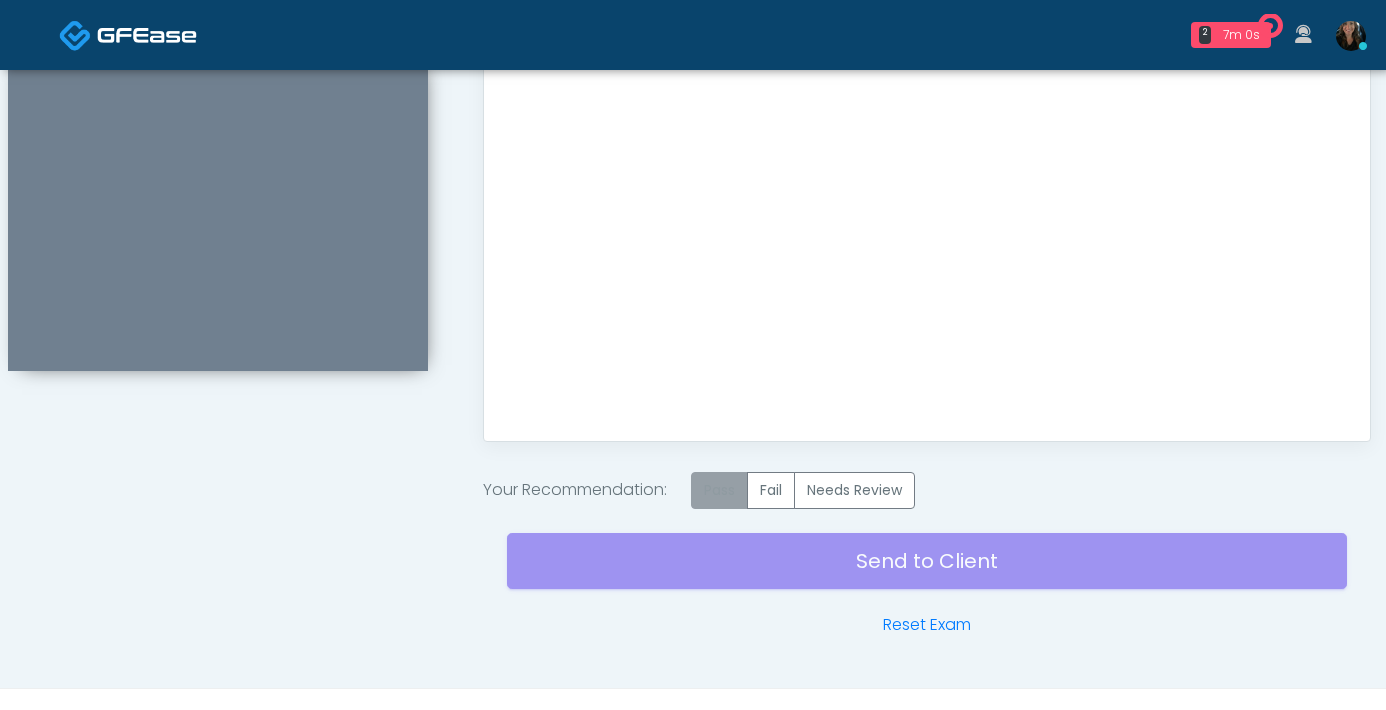 click on "Pass" at bounding box center [719, 490] 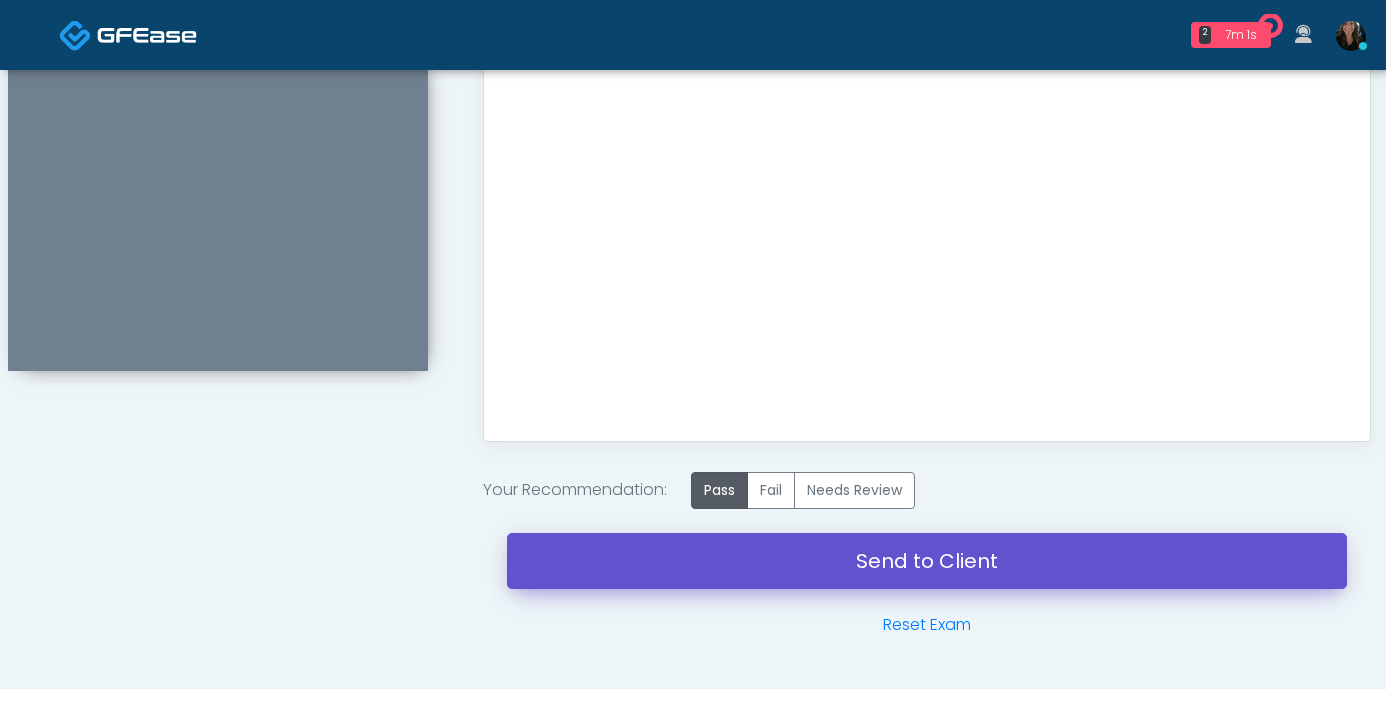 click on "Send to Client" at bounding box center (927, 561) 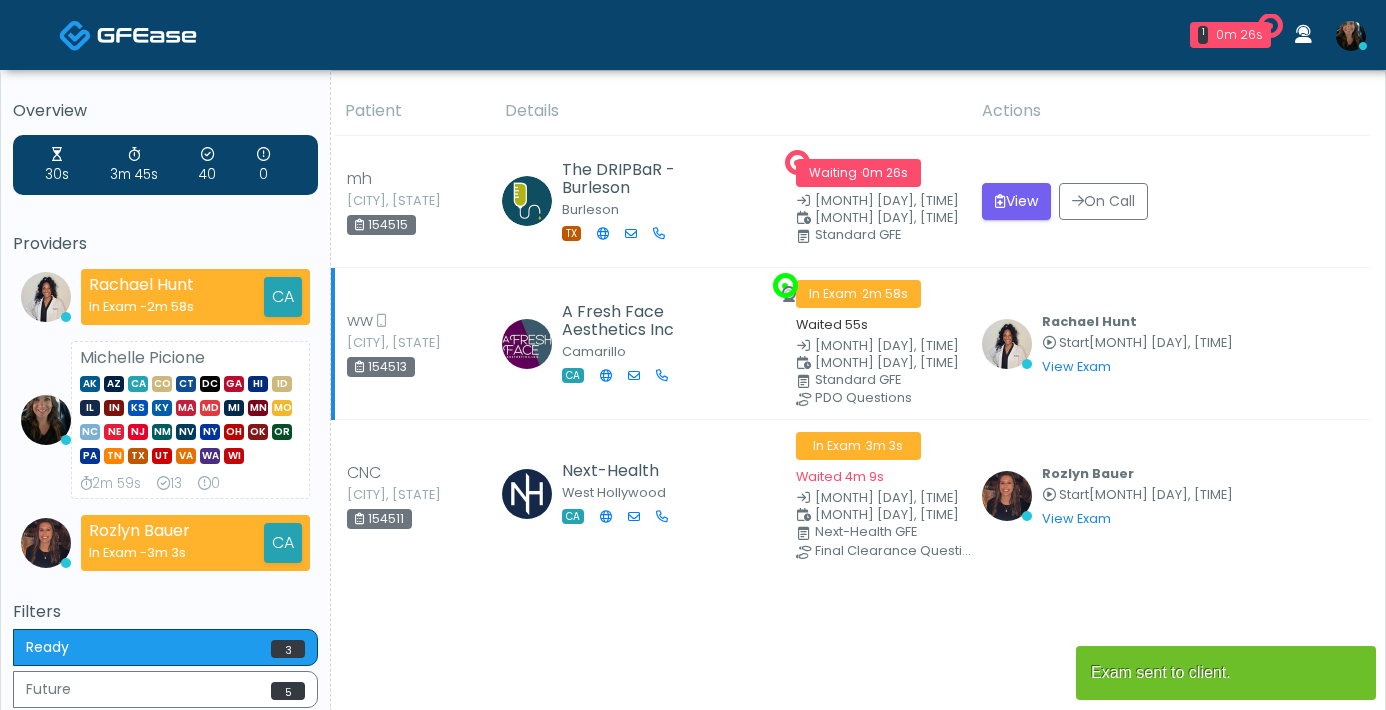 scroll, scrollTop: 0, scrollLeft: 0, axis: both 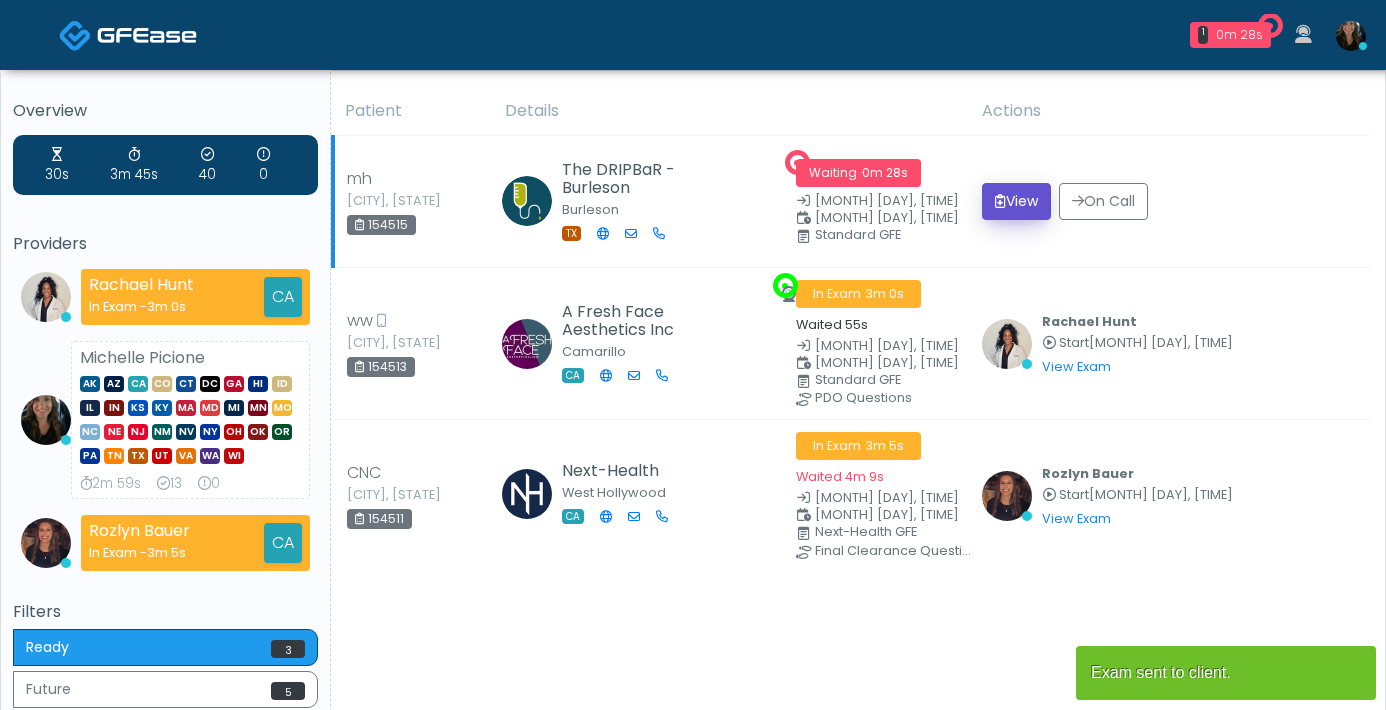 click on "View" at bounding box center [1016, 201] 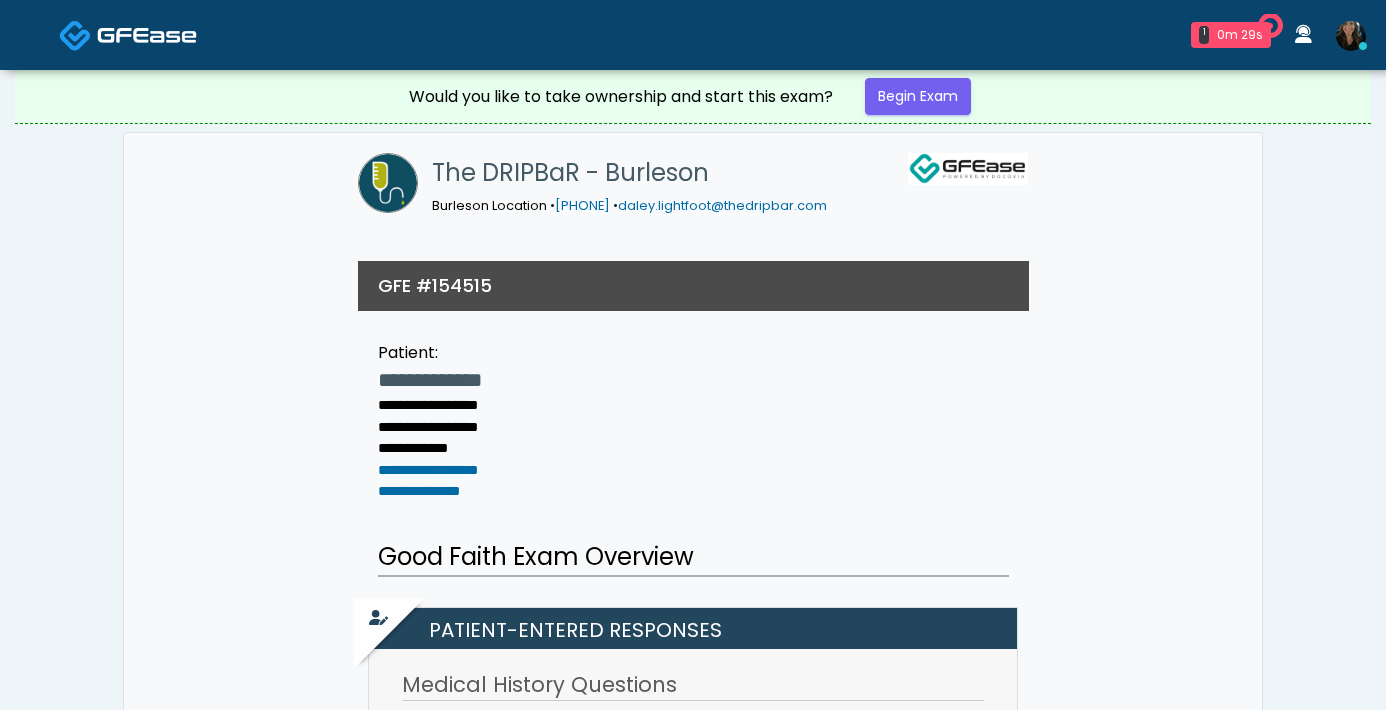 scroll, scrollTop: 0, scrollLeft: 0, axis: both 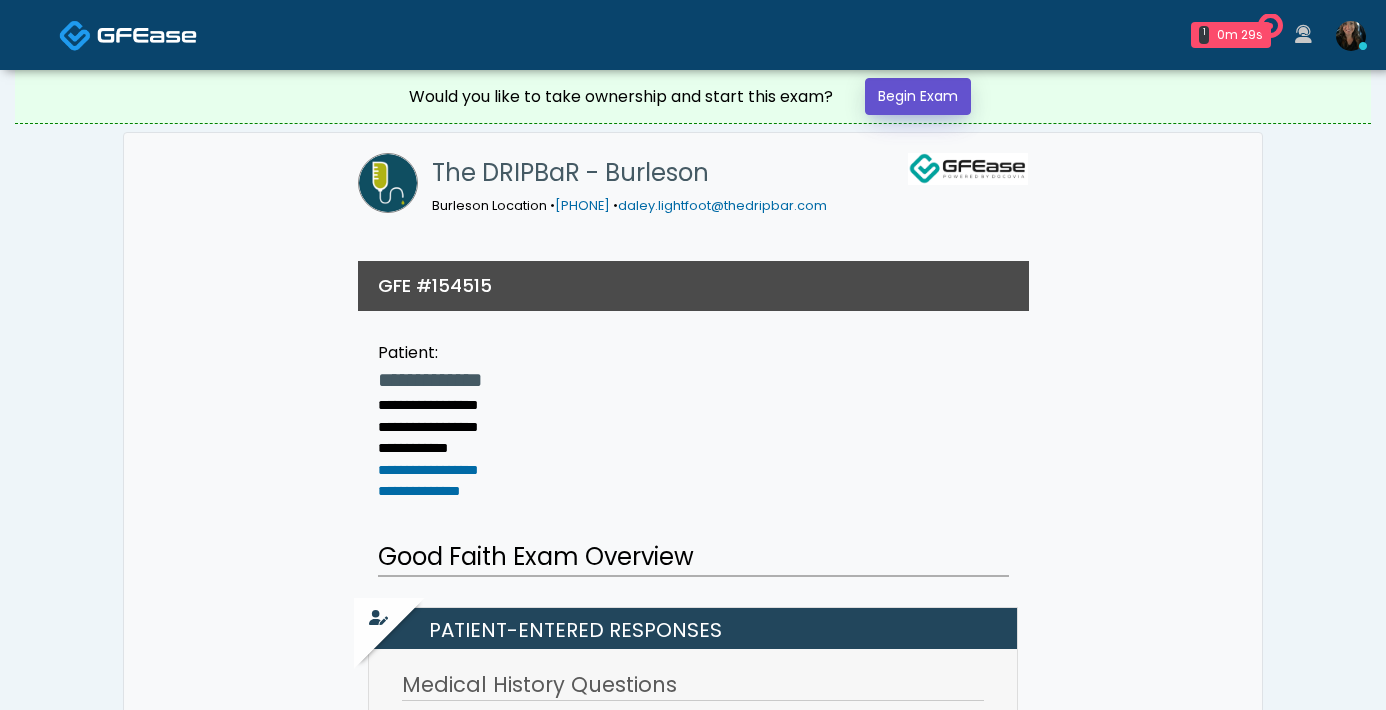 click on "Begin Exam" at bounding box center (918, 96) 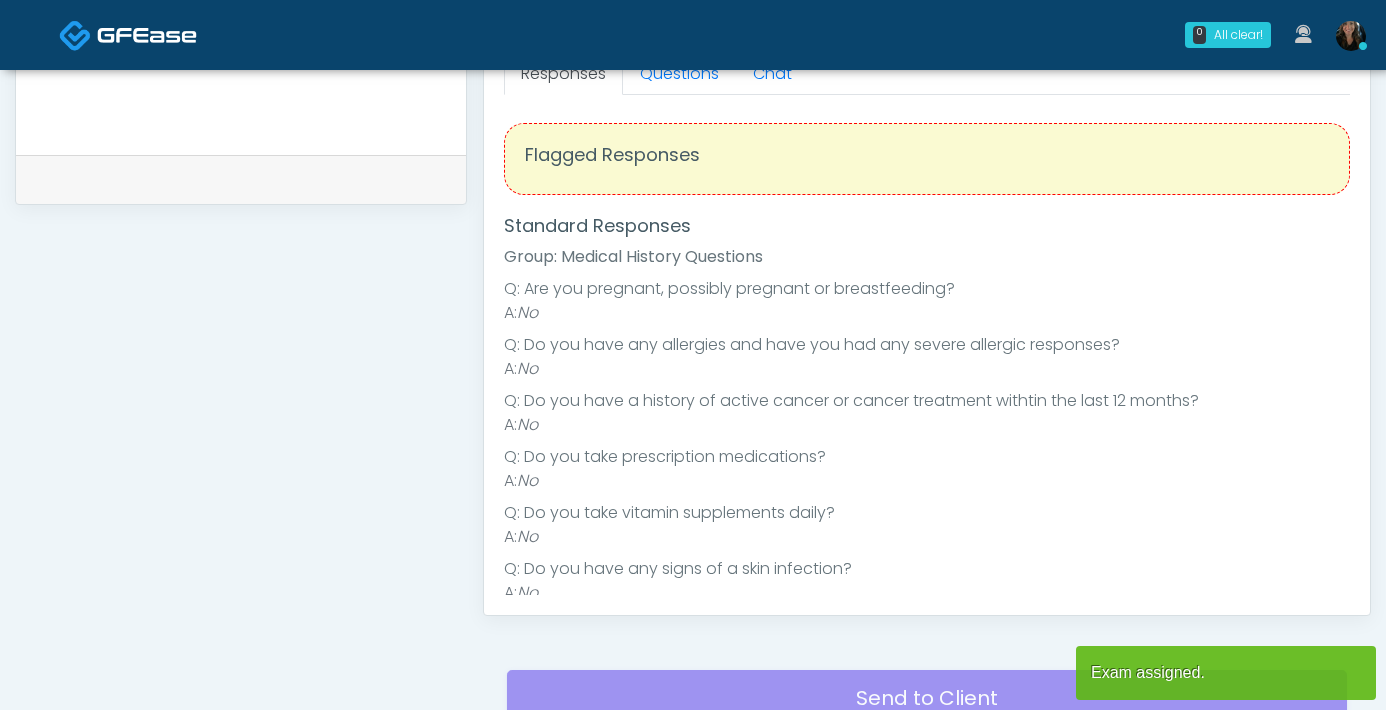scroll, scrollTop: 1085, scrollLeft: 0, axis: vertical 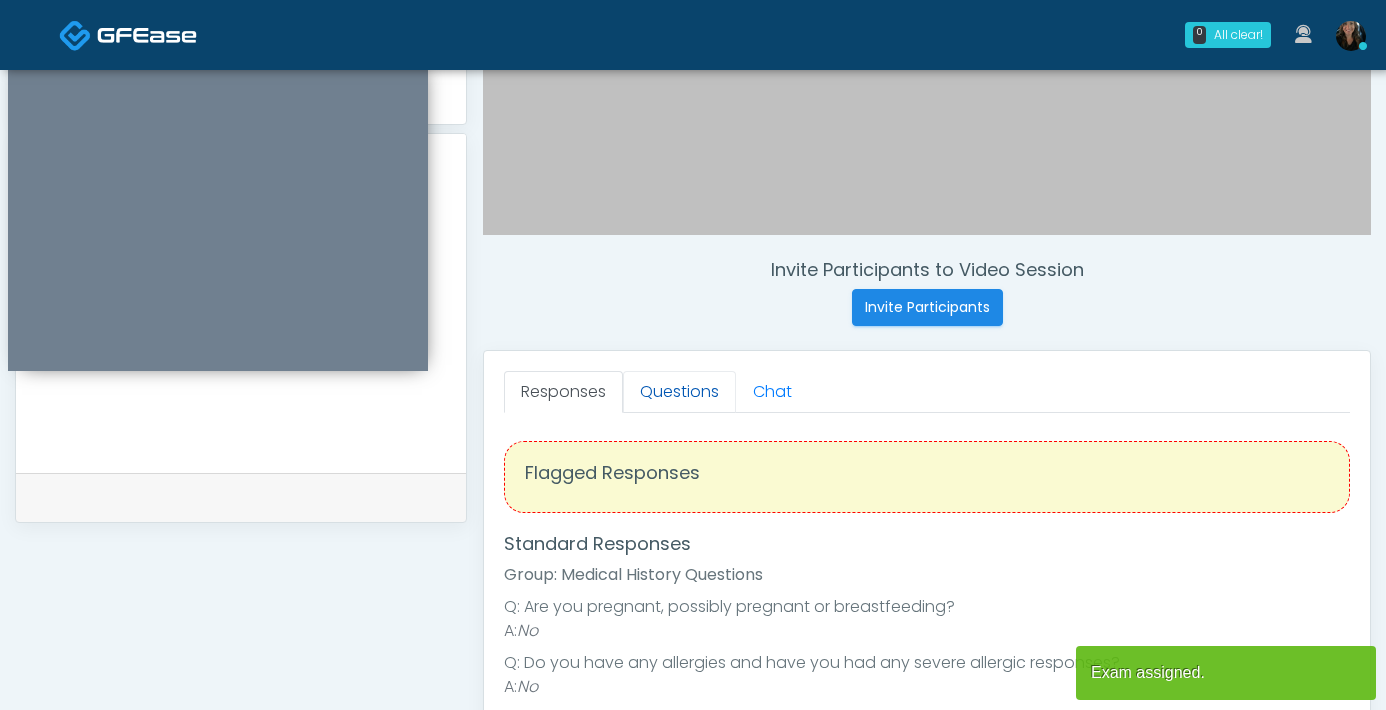 click on "Questions" at bounding box center [679, 392] 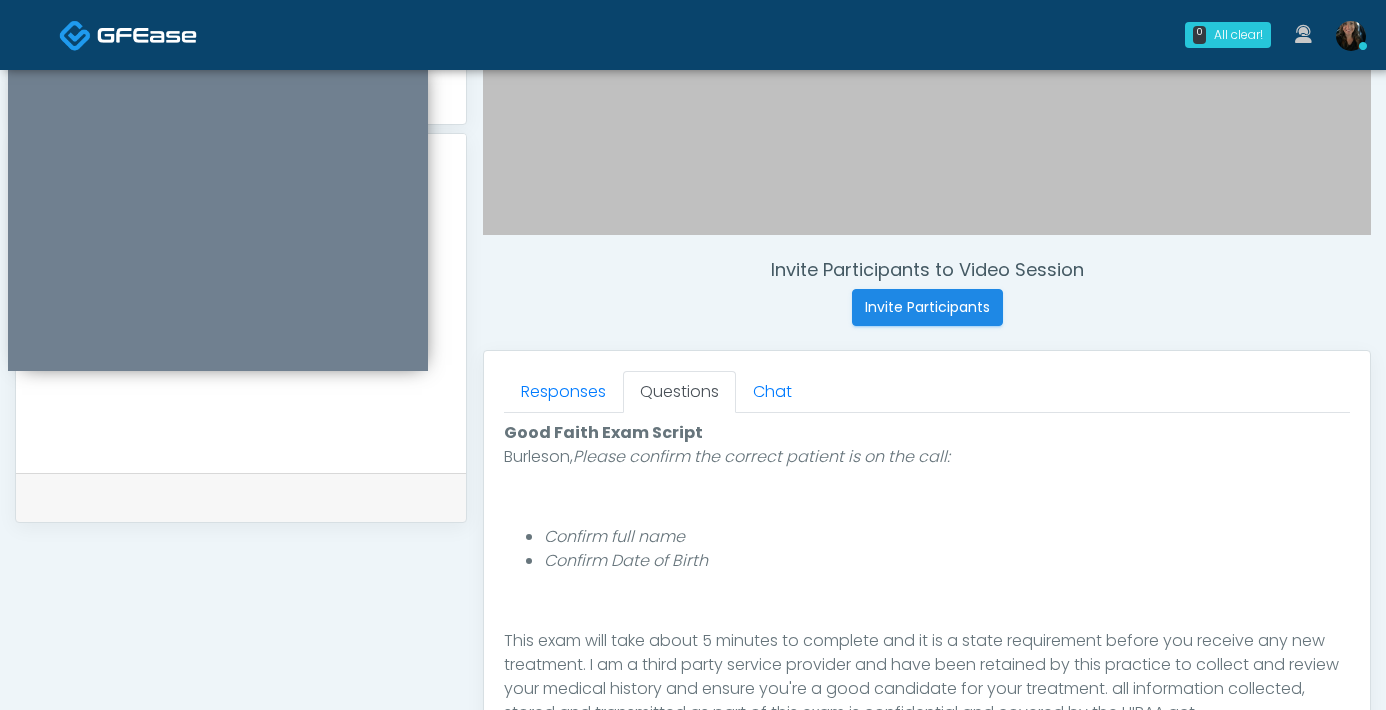 scroll, scrollTop: 208, scrollLeft: 0, axis: vertical 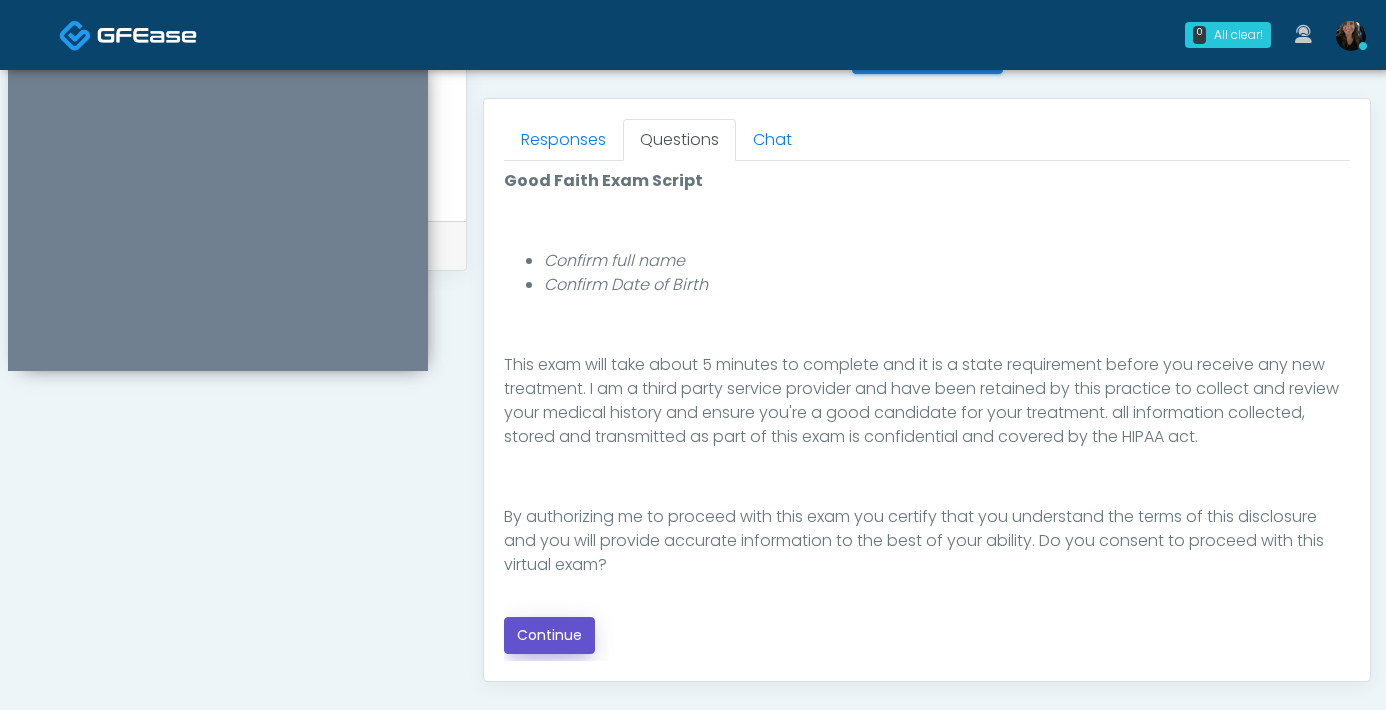click on "Continue" at bounding box center (549, 635) 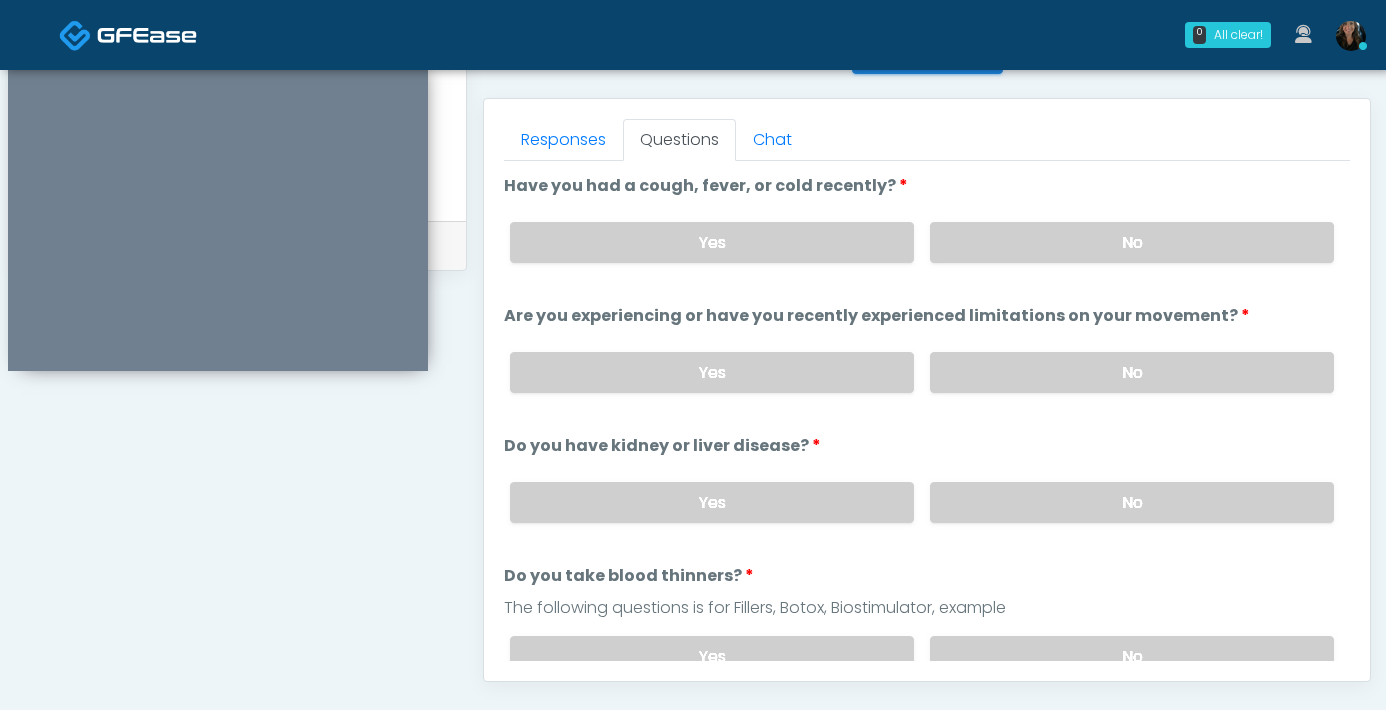 scroll, scrollTop: 844, scrollLeft: 0, axis: vertical 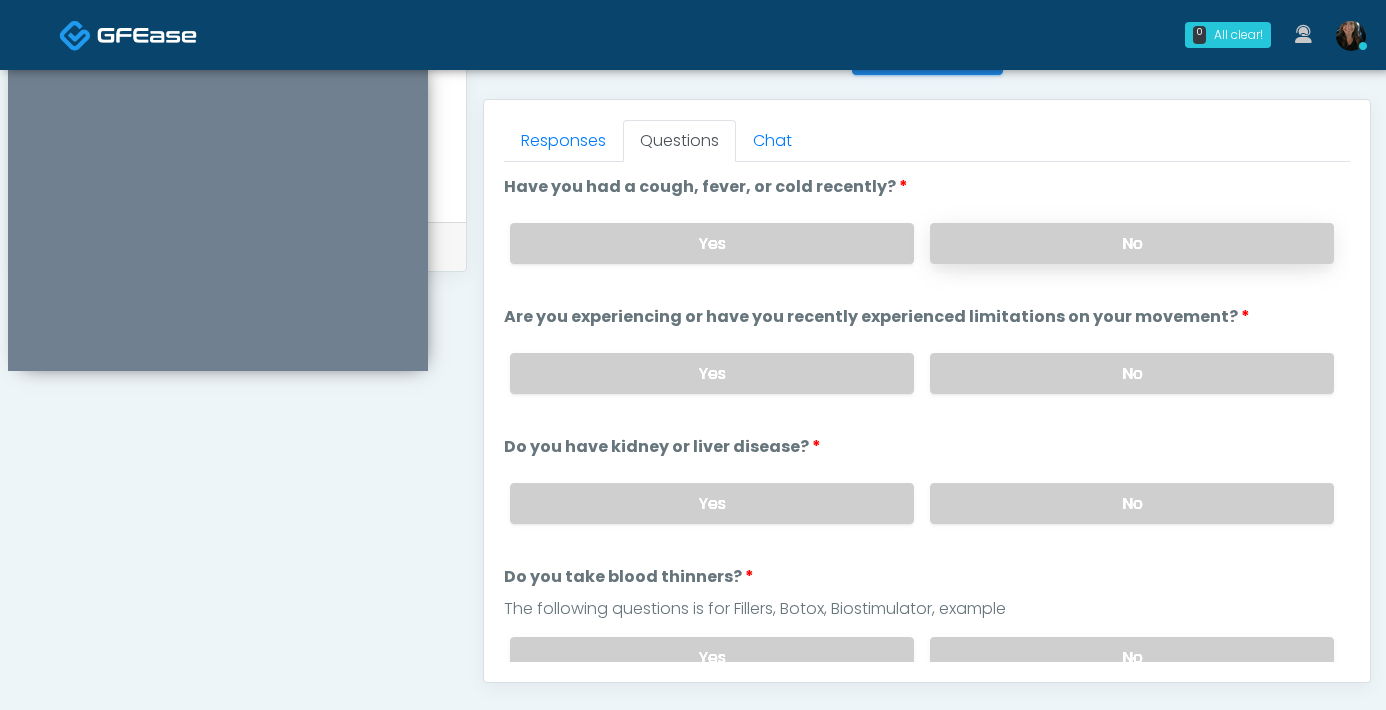 click on "No" at bounding box center [1132, 243] 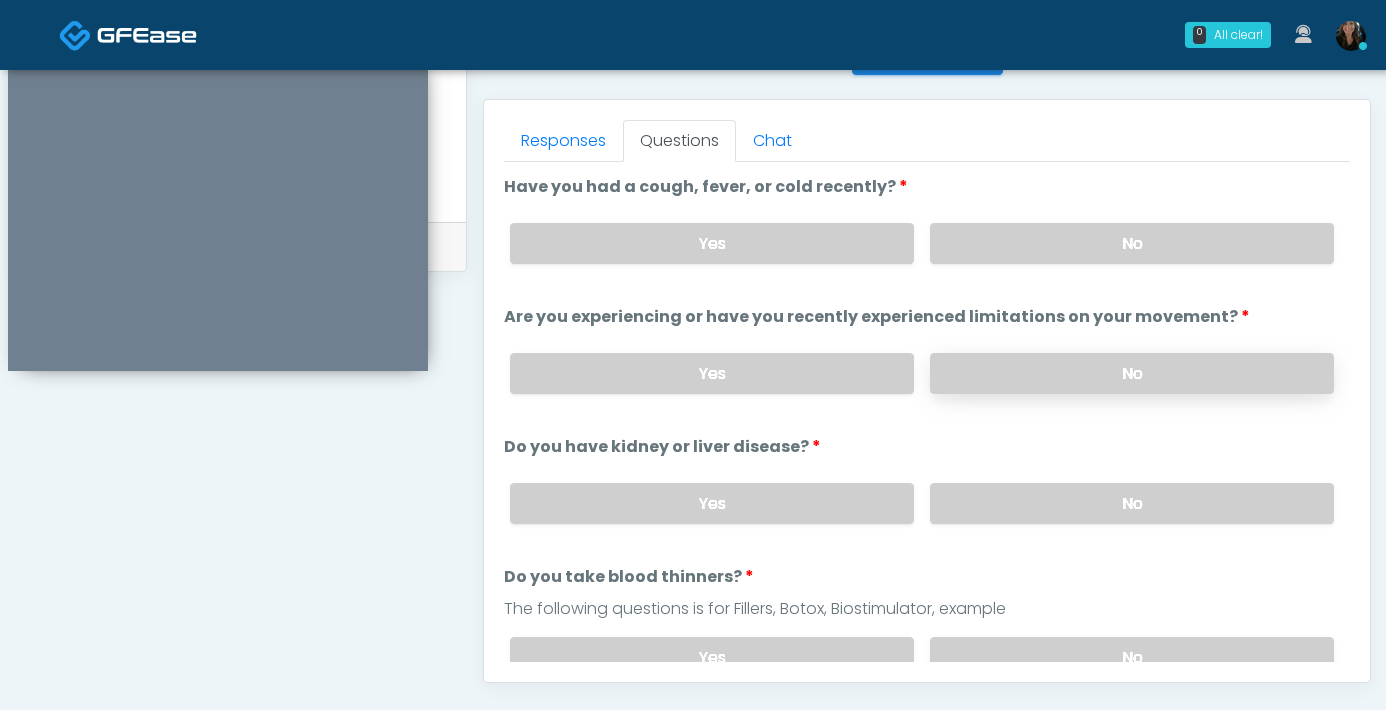click on "No" at bounding box center [1132, 373] 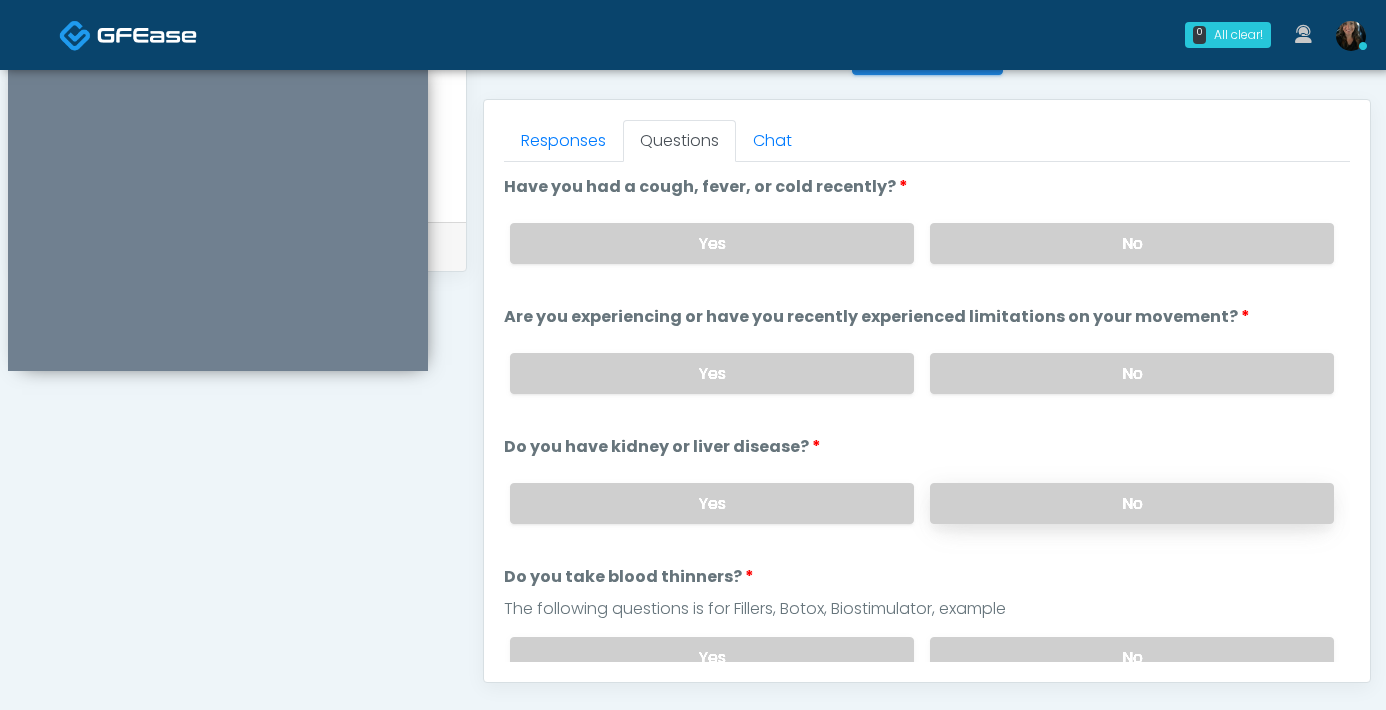 click on "No" at bounding box center [1132, 503] 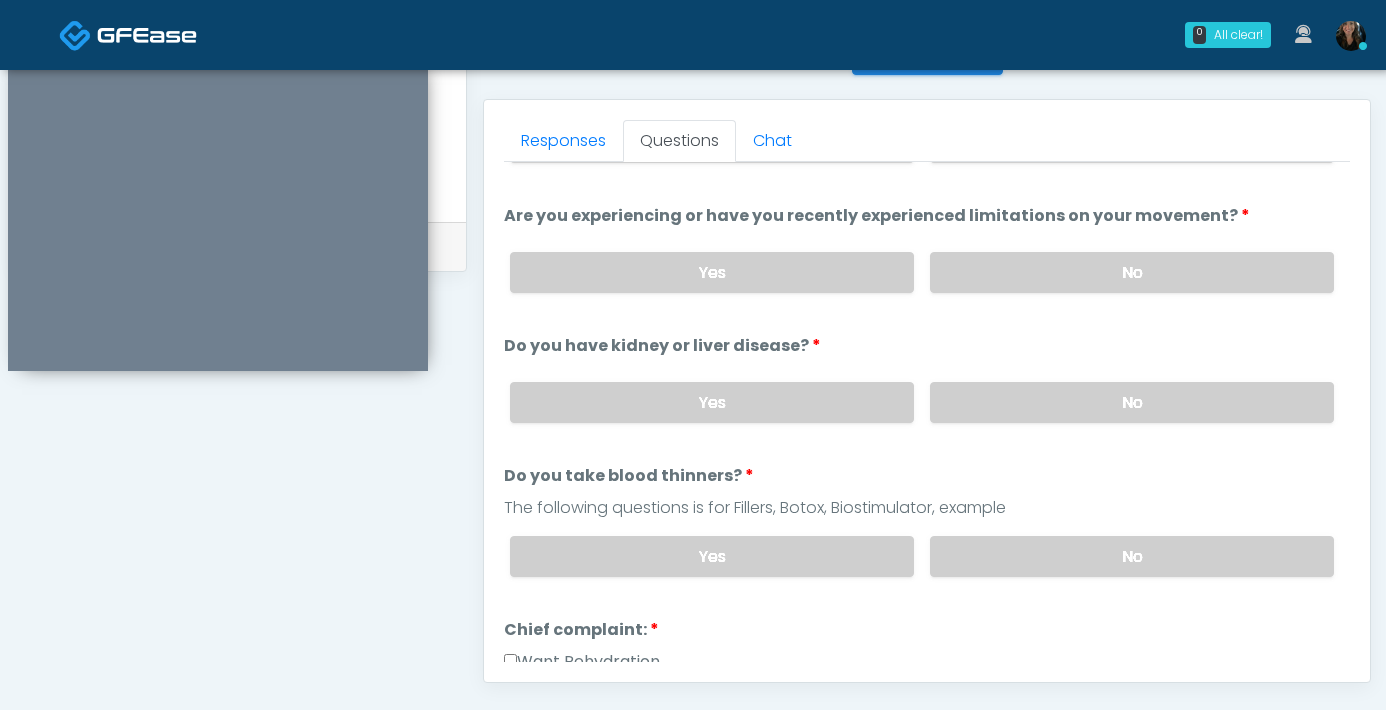 scroll, scrollTop: 135, scrollLeft: 0, axis: vertical 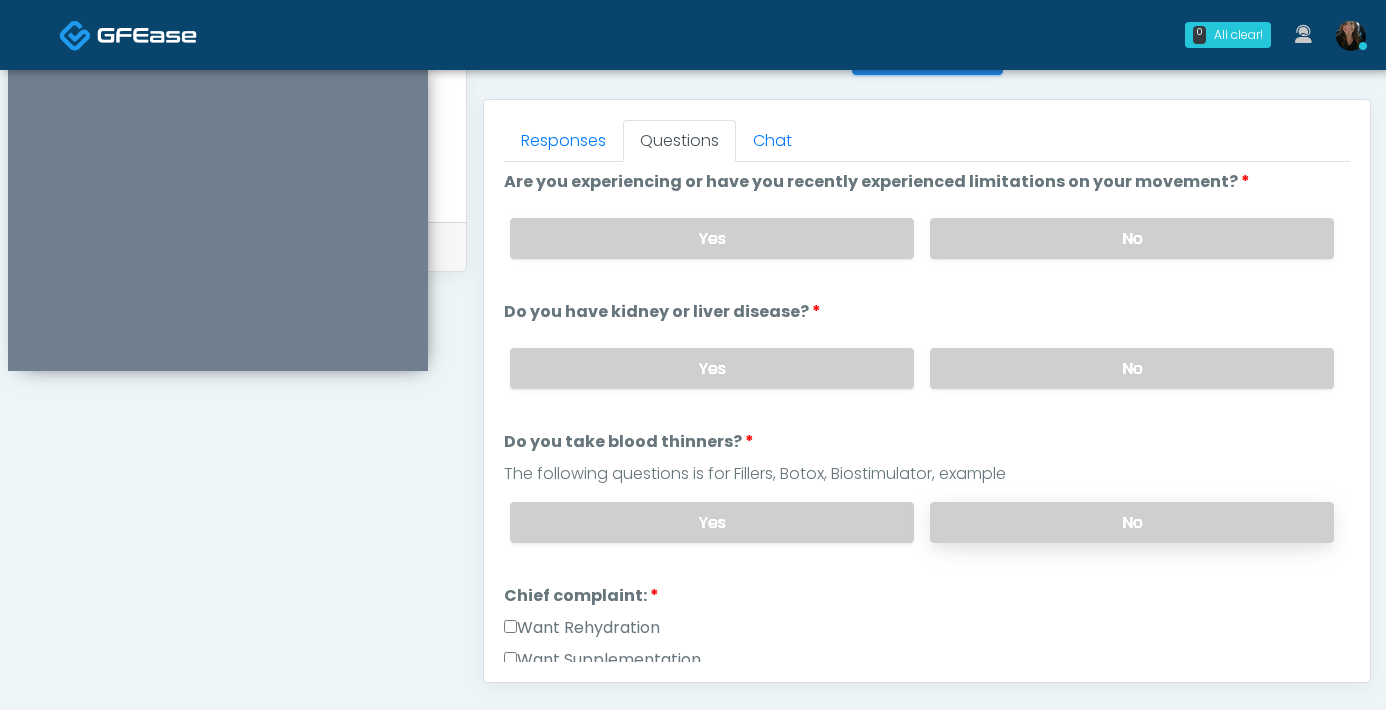 click on "No" at bounding box center [1132, 522] 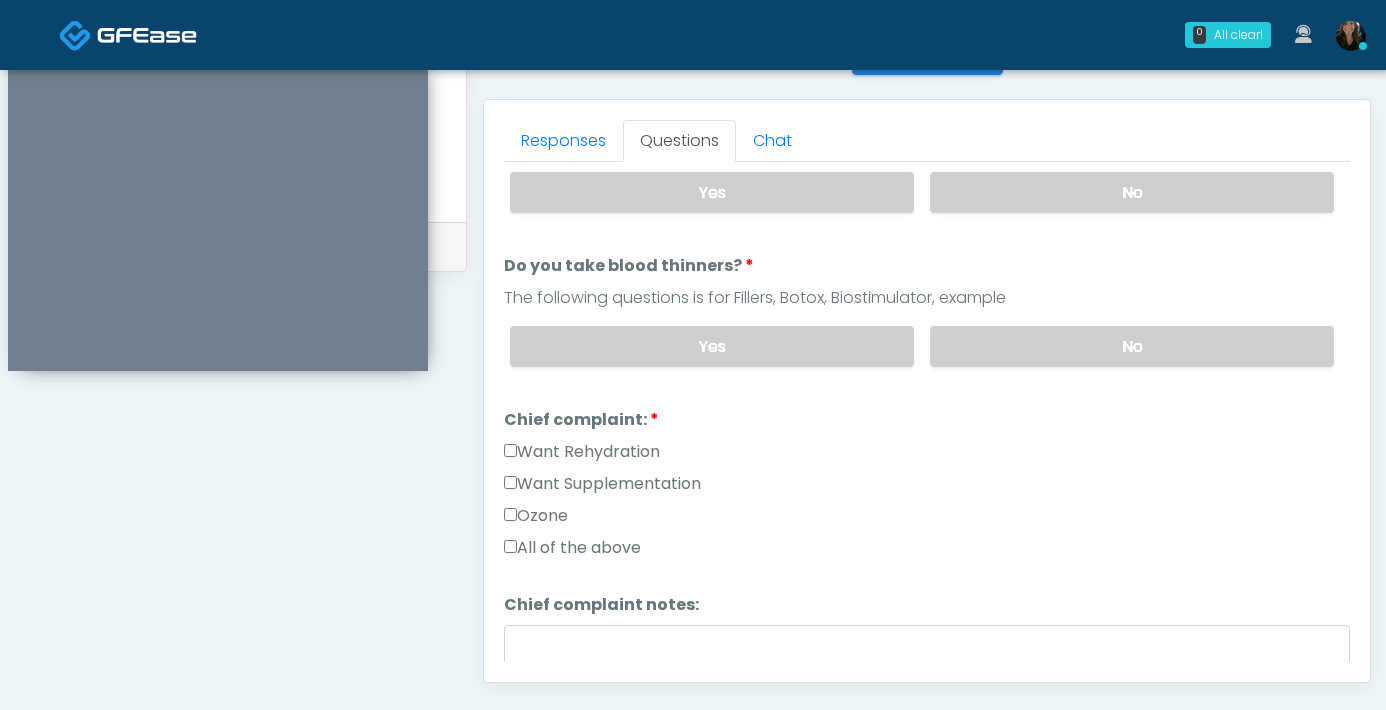 scroll, scrollTop: 342, scrollLeft: 0, axis: vertical 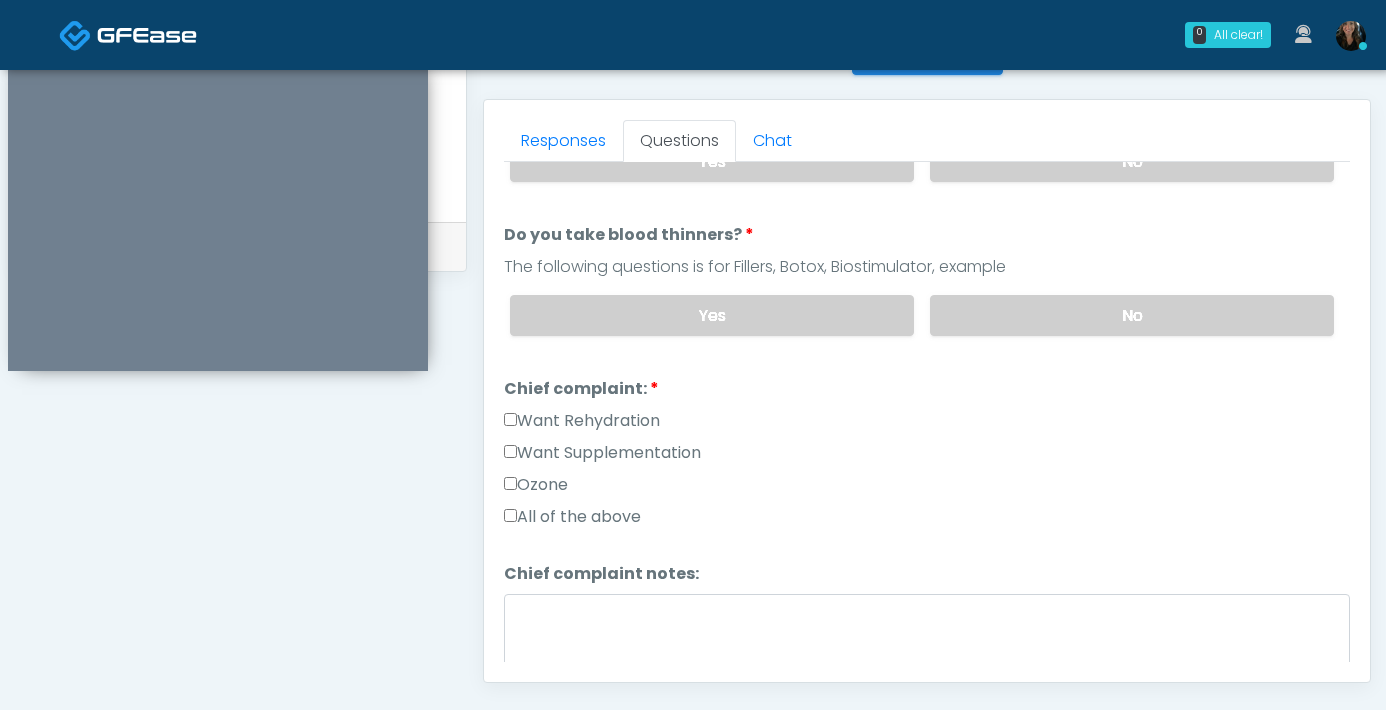 click on "All of the above" at bounding box center (572, 517) 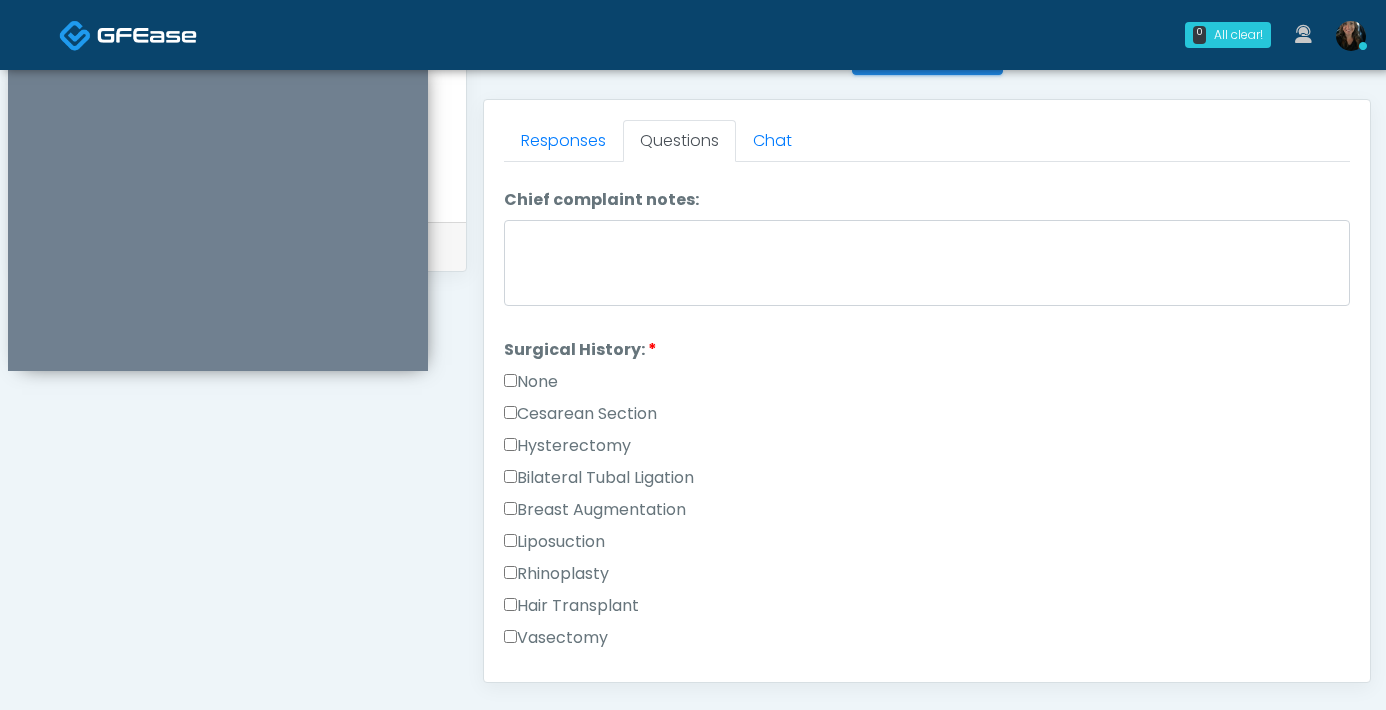 scroll, scrollTop: 718, scrollLeft: 0, axis: vertical 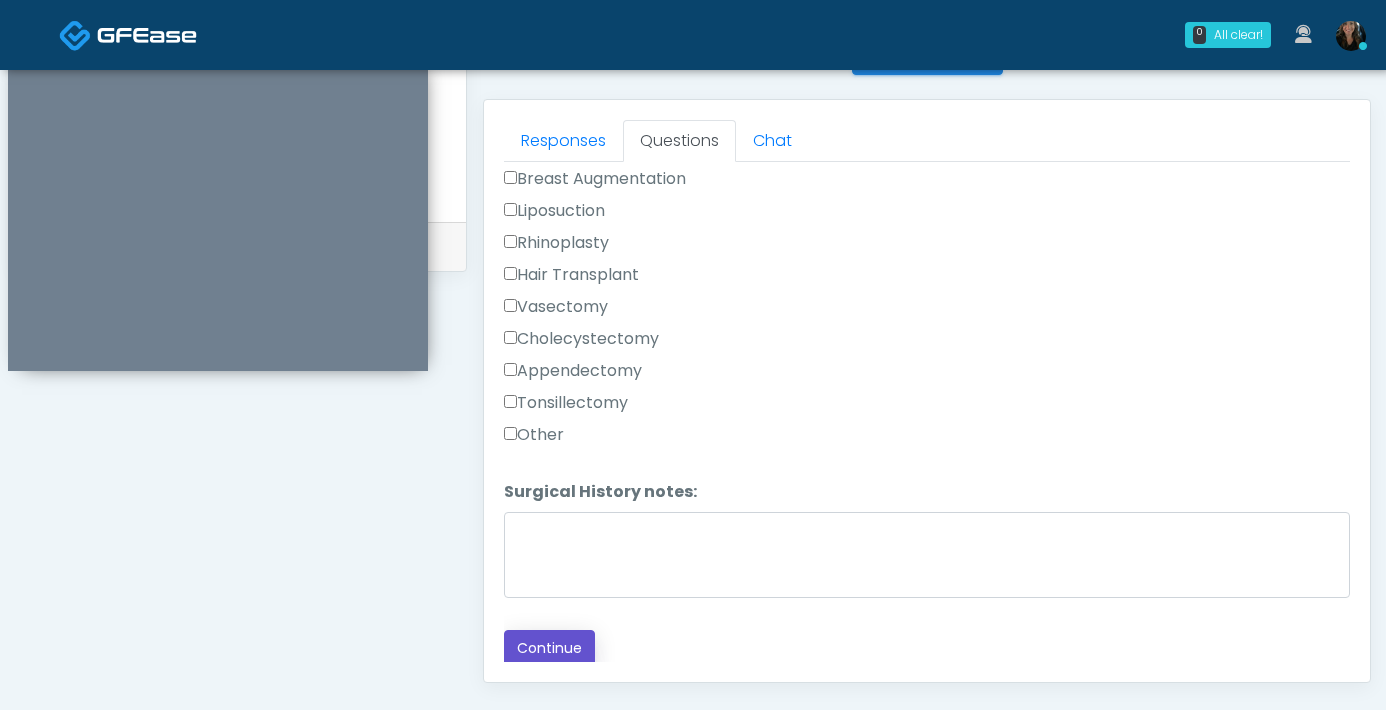 click on "Continue" at bounding box center (549, 648) 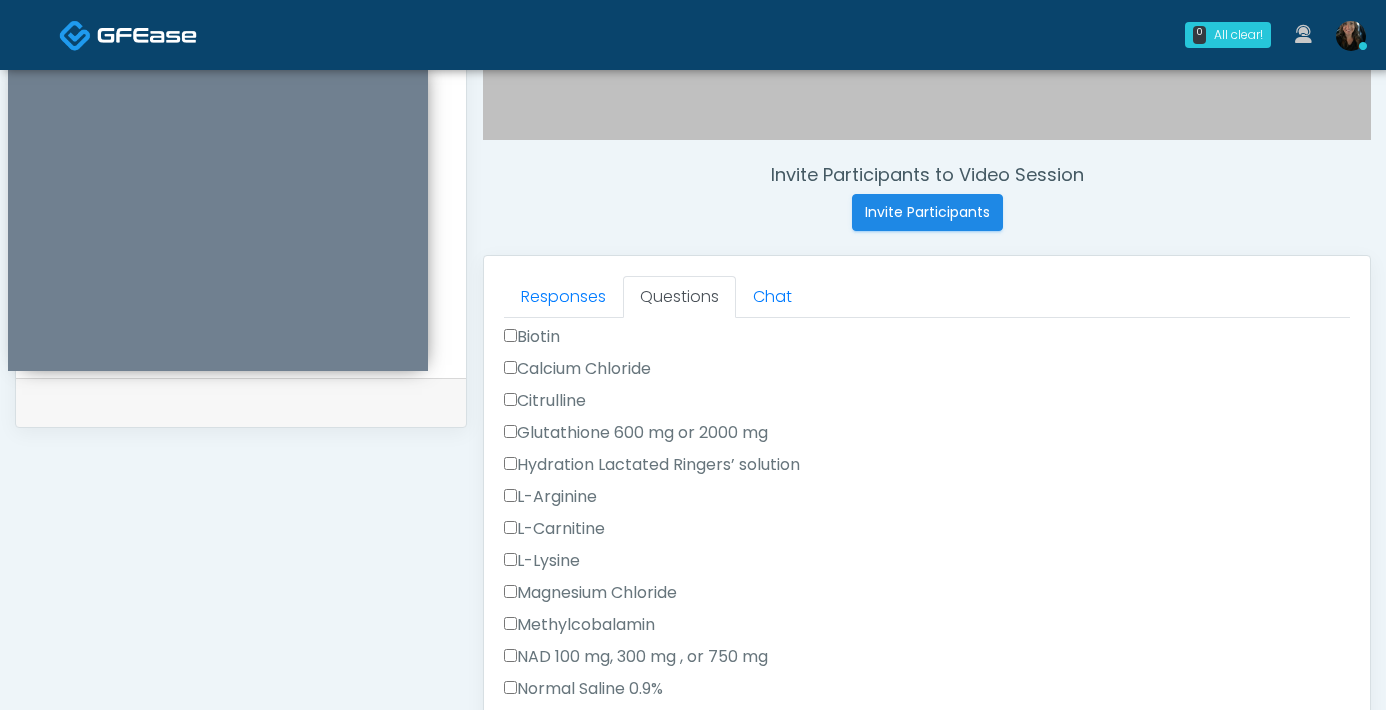 scroll, scrollTop: 874, scrollLeft: 0, axis: vertical 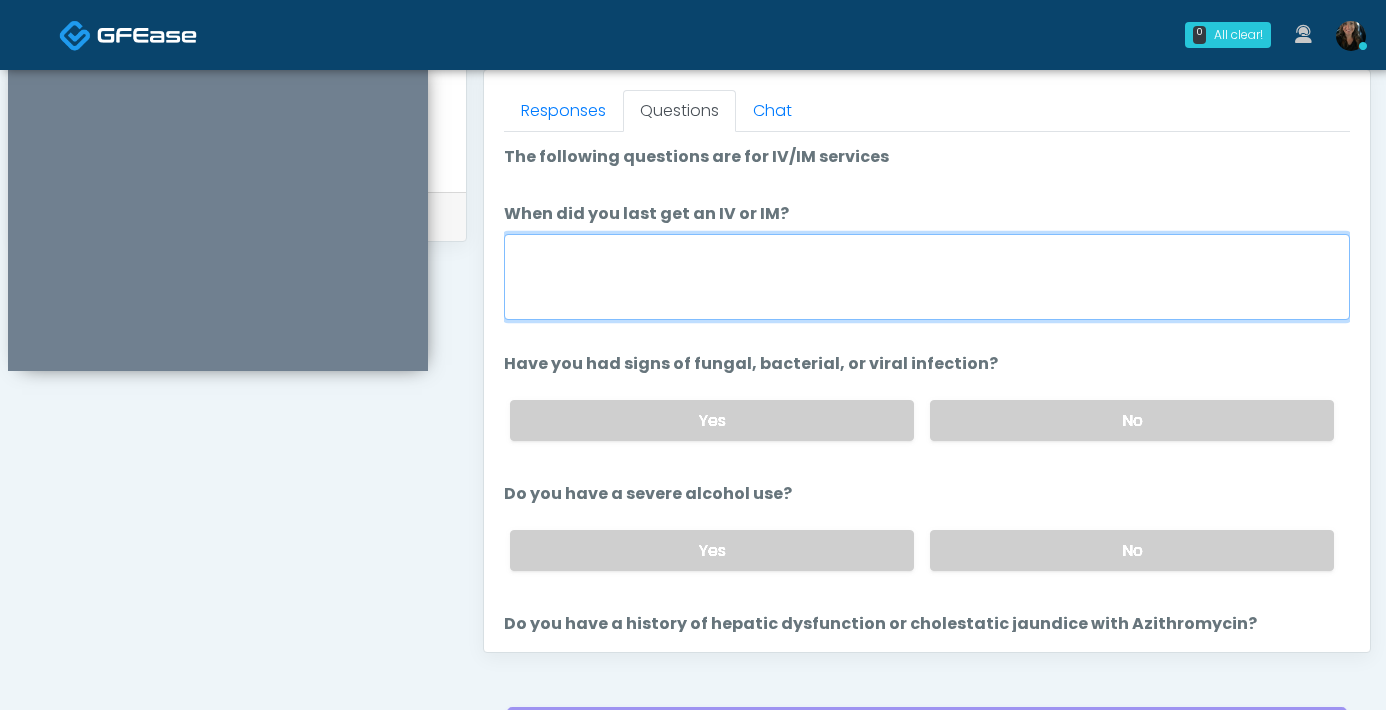click on "When did you last get an IV or IM?" at bounding box center [927, 277] 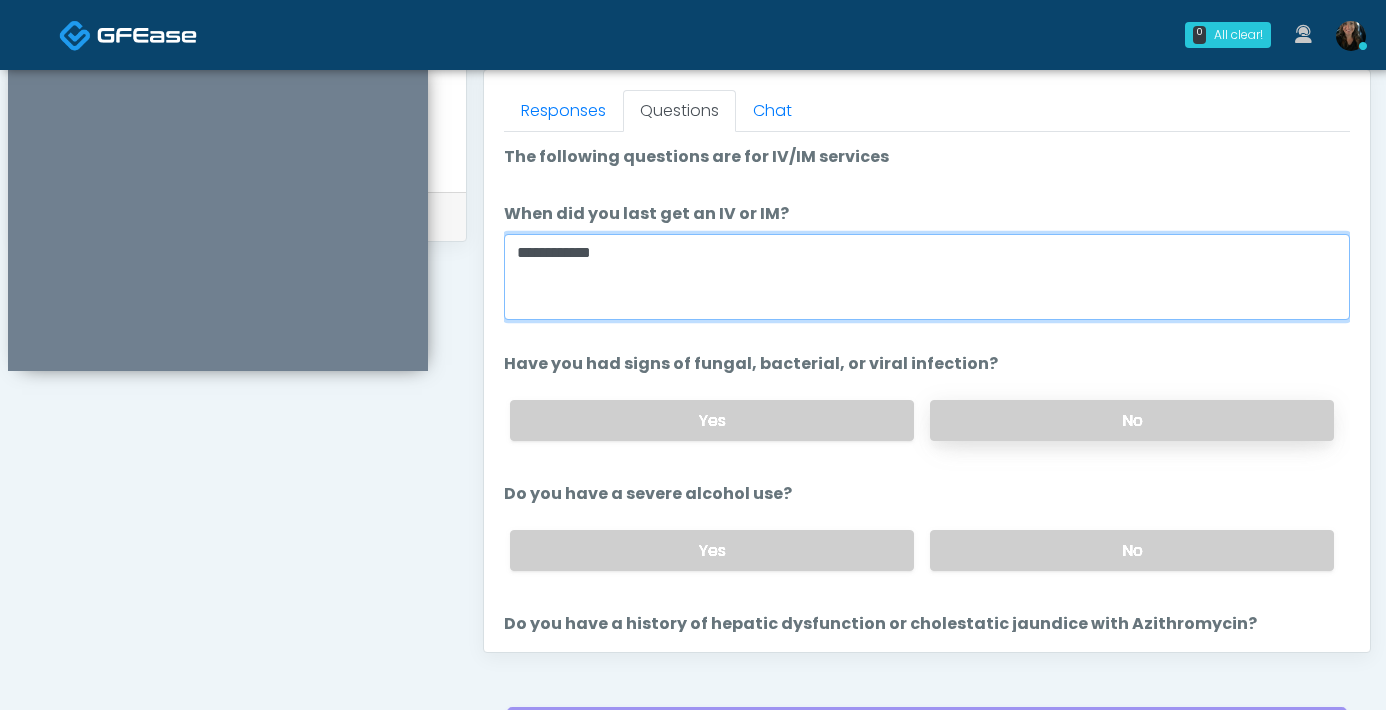 type on "**********" 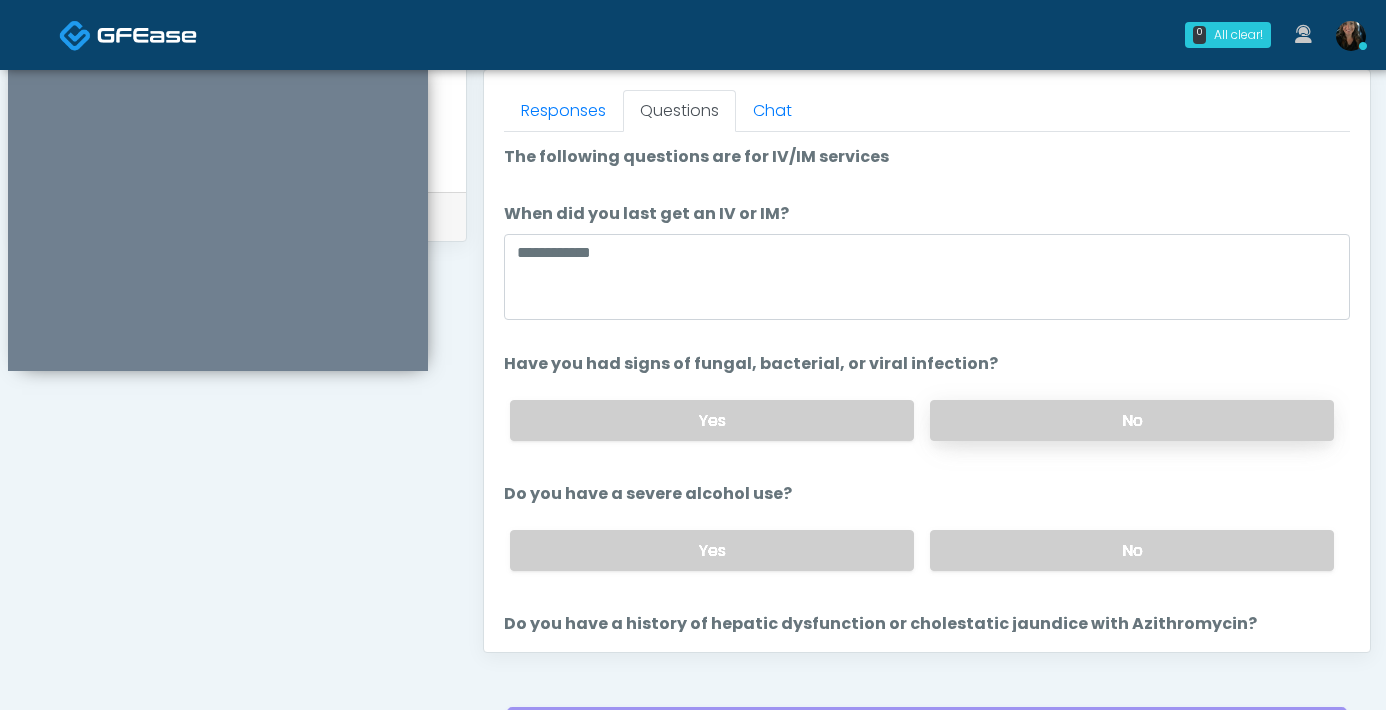 click on "No" at bounding box center [1132, 420] 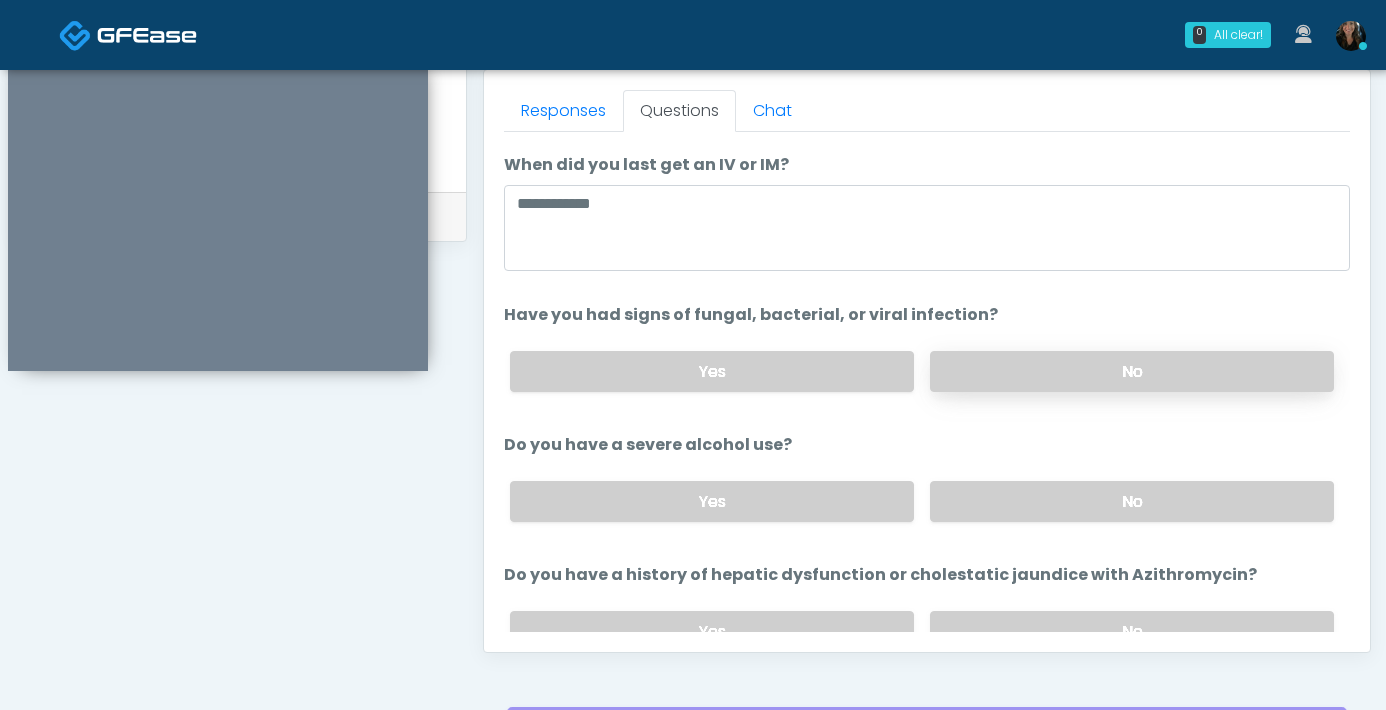 scroll, scrollTop: 53, scrollLeft: 0, axis: vertical 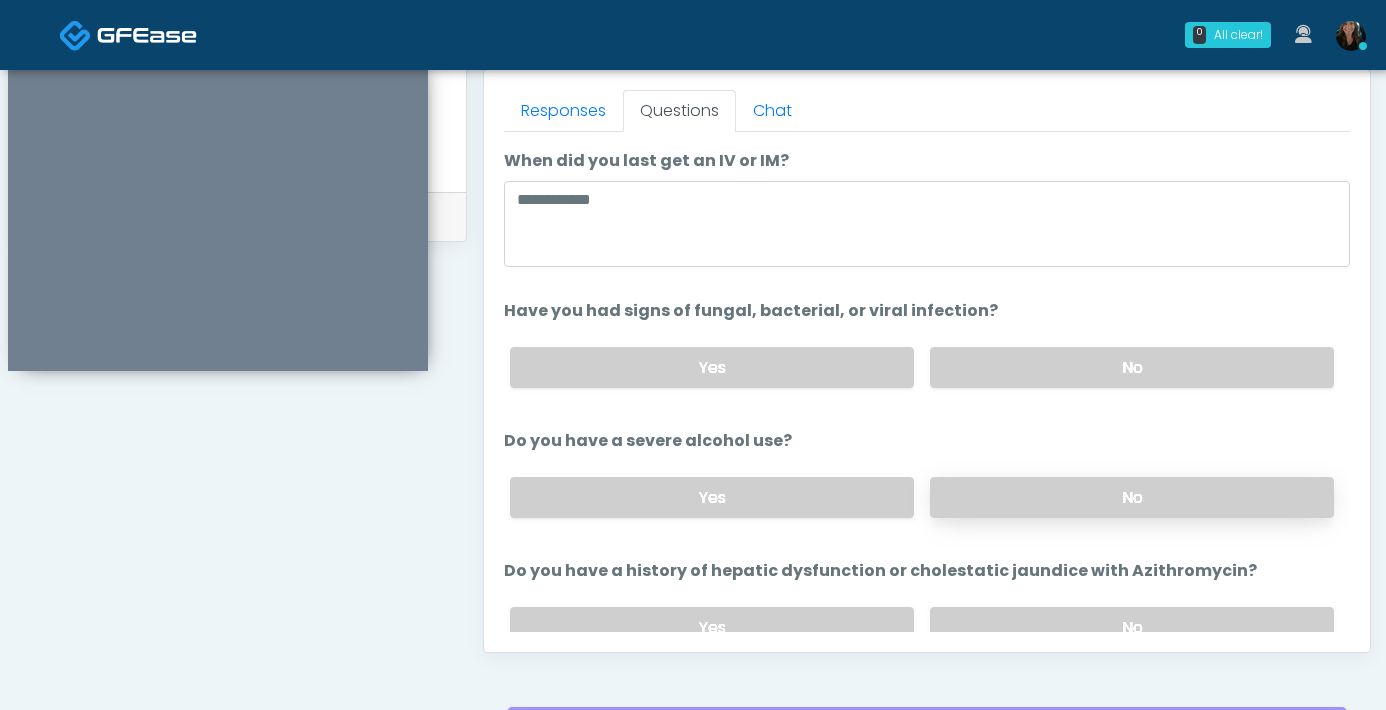 click on "No" at bounding box center (1132, 497) 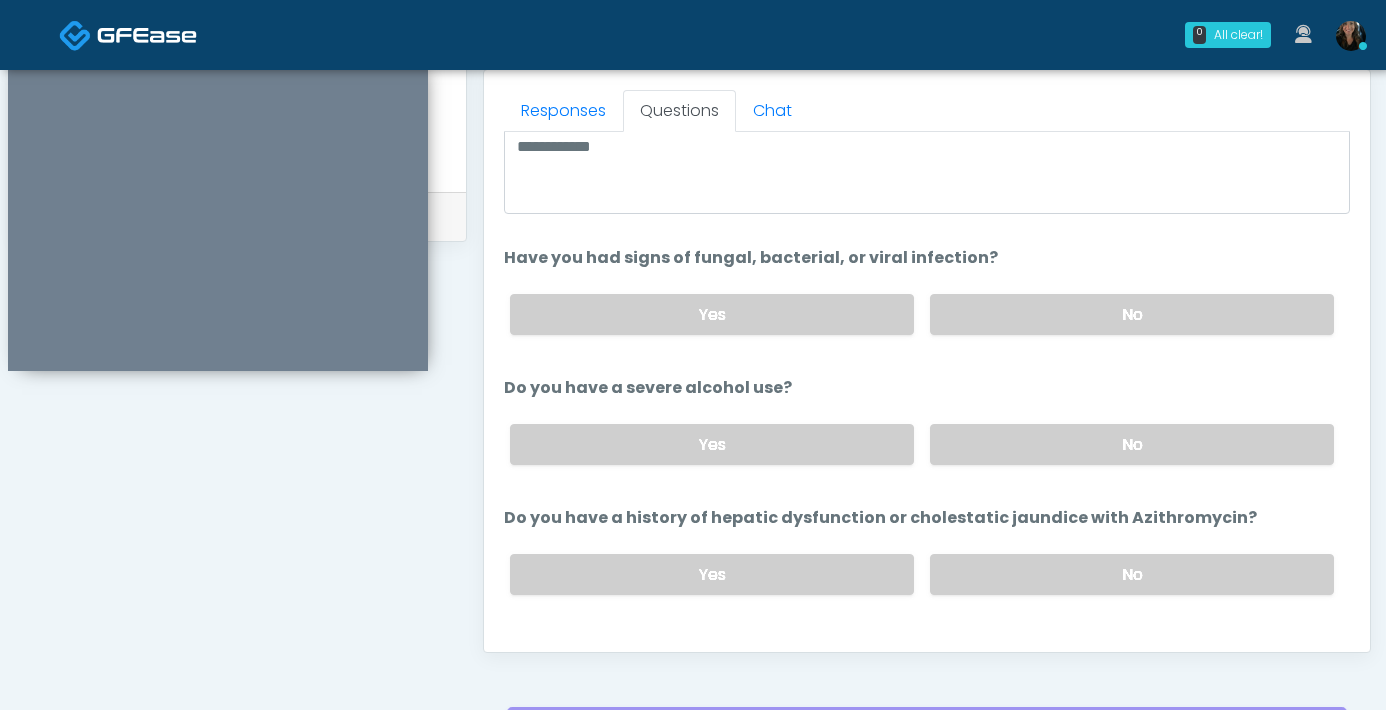 scroll, scrollTop: 142, scrollLeft: 0, axis: vertical 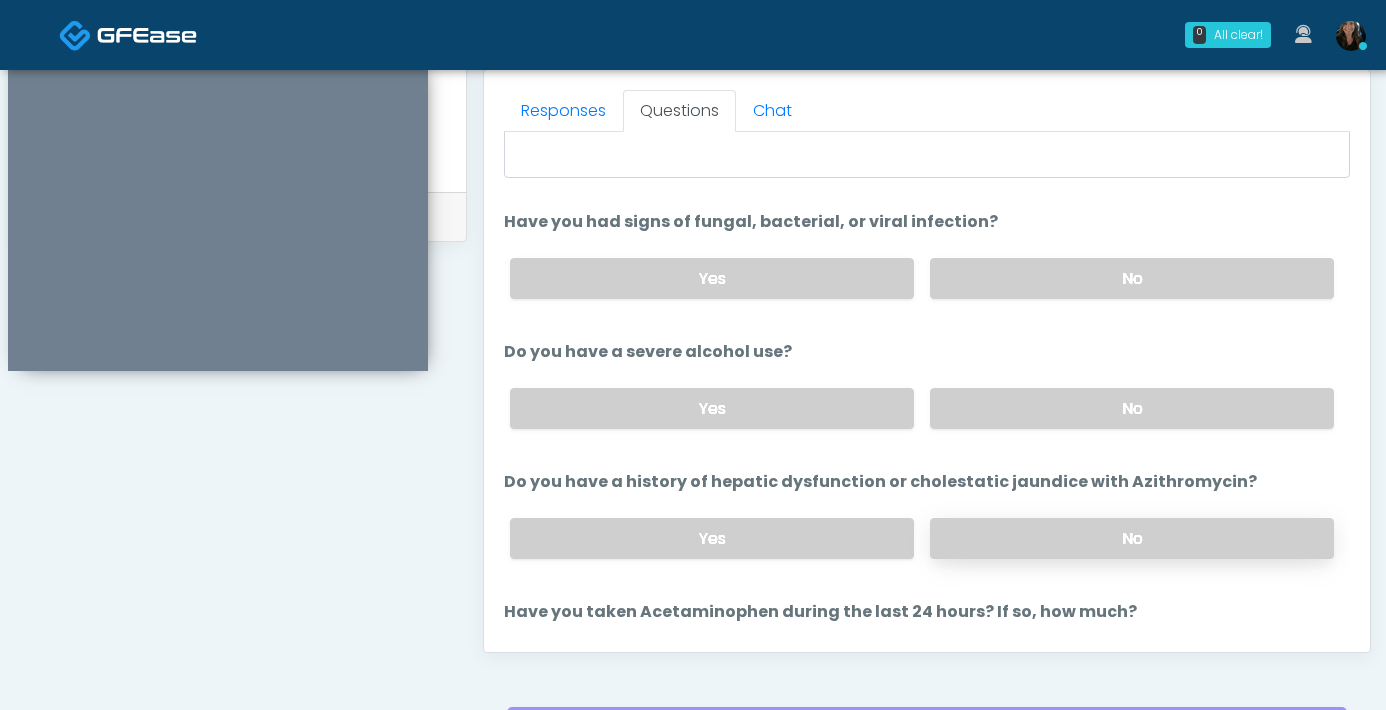 click on "No" at bounding box center [1132, 538] 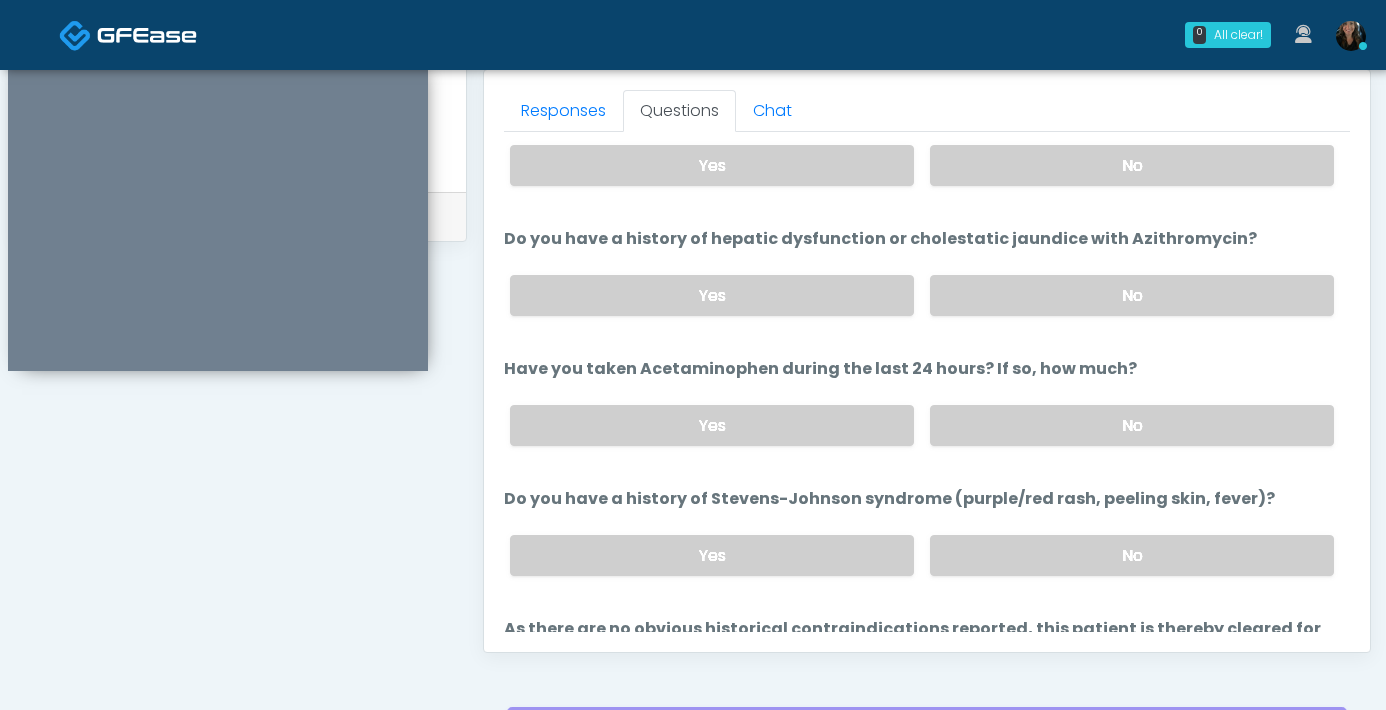 scroll, scrollTop: 409, scrollLeft: 0, axis: vertical 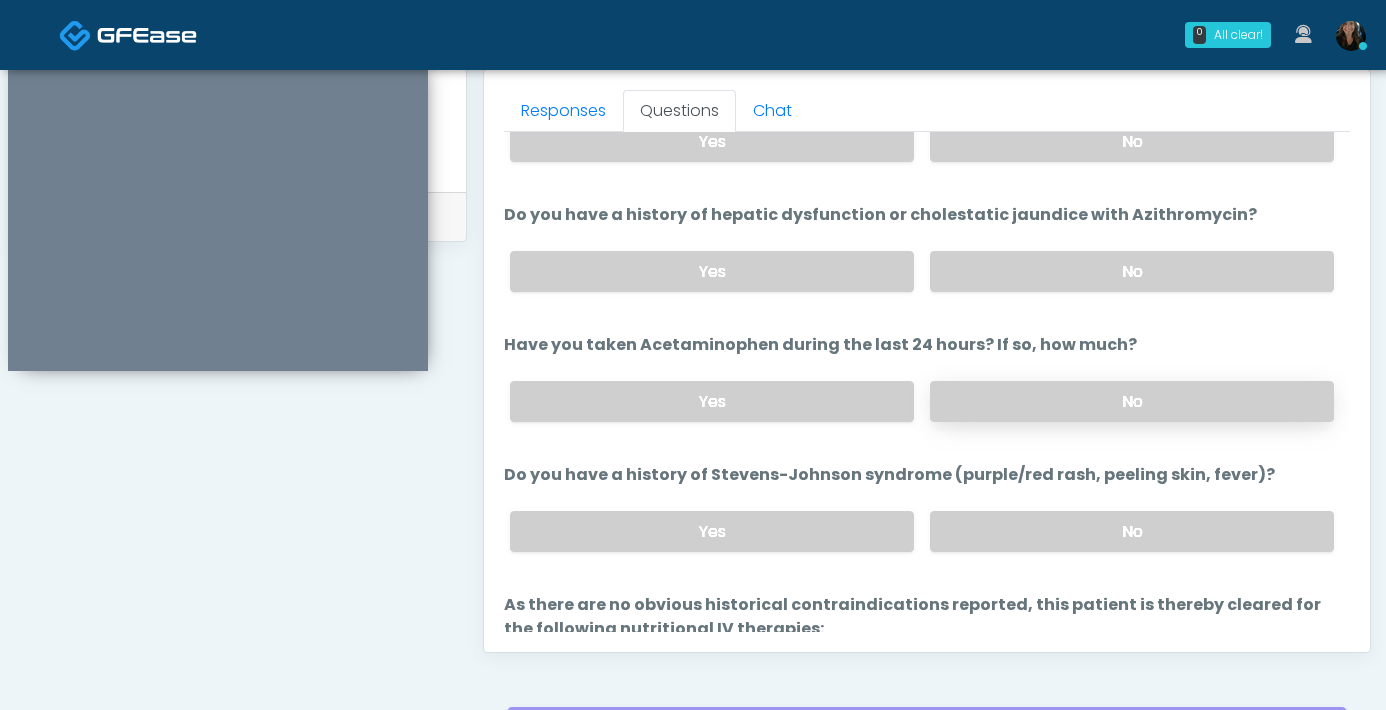 click on "No" at bounding box center [1132, 401] 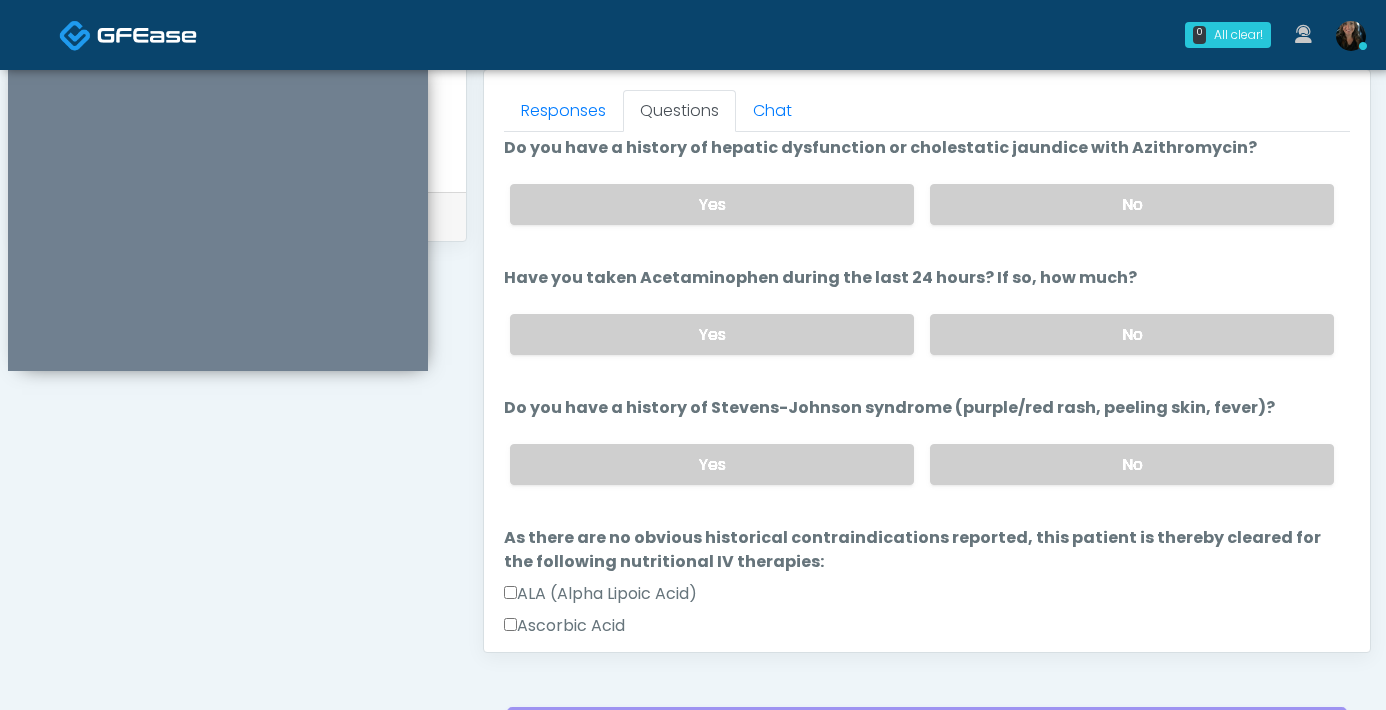 scroll, scrollTop: 480, scrollLeft: 0, axis: vertical 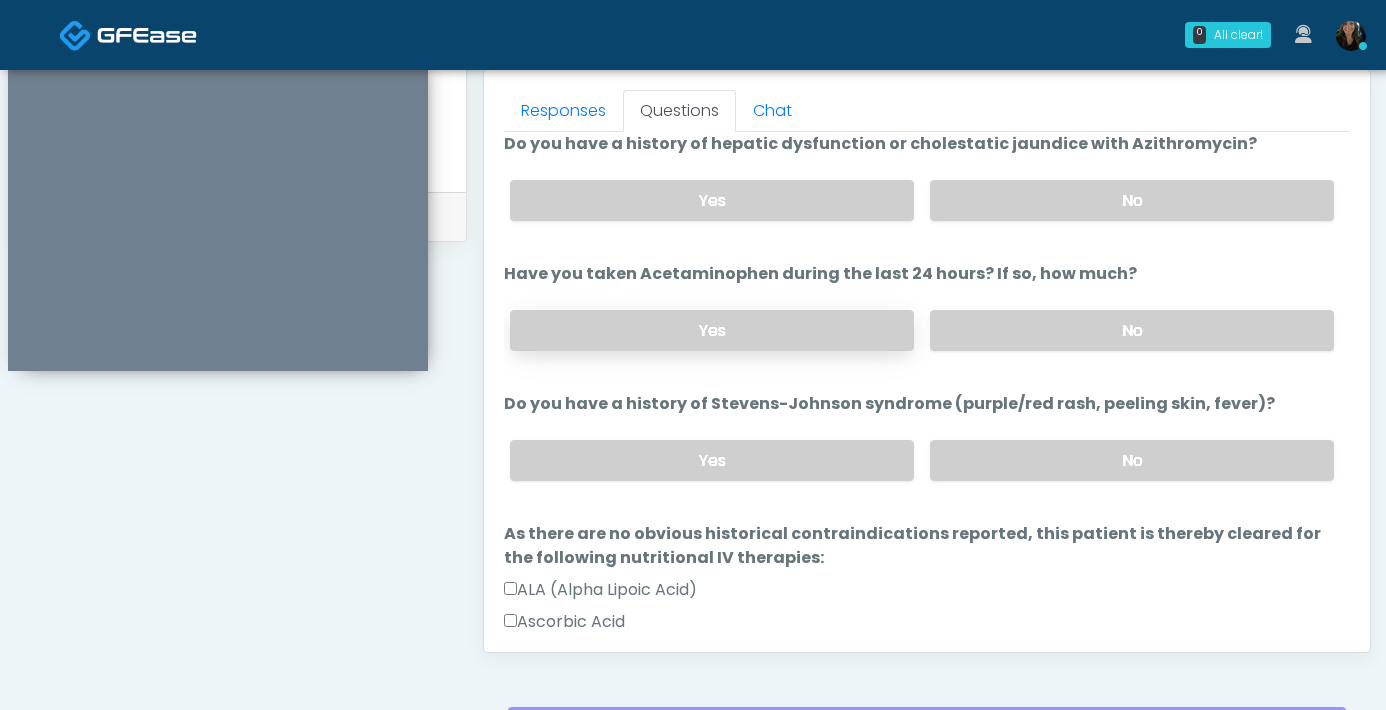 click on "Yes" at bounding box center [712, 330] 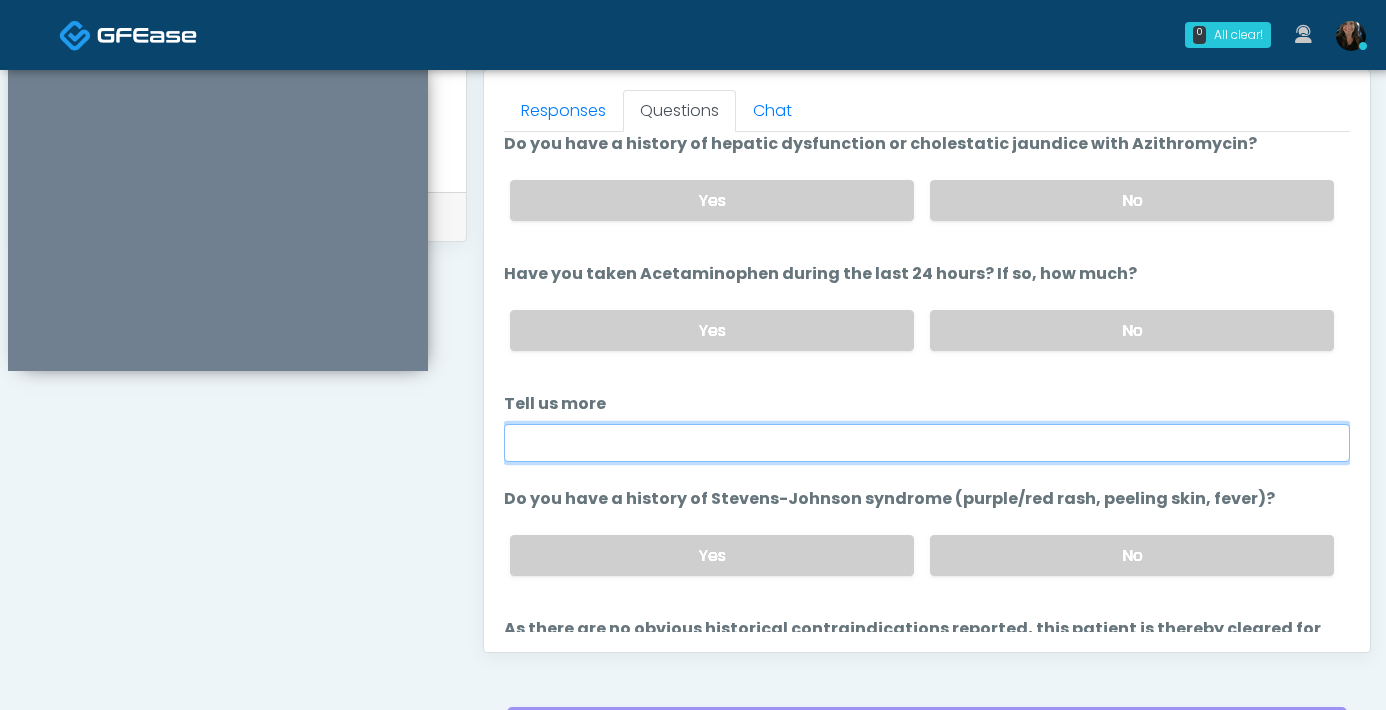 click on "Tell us more" at bounding box center (927, 443) 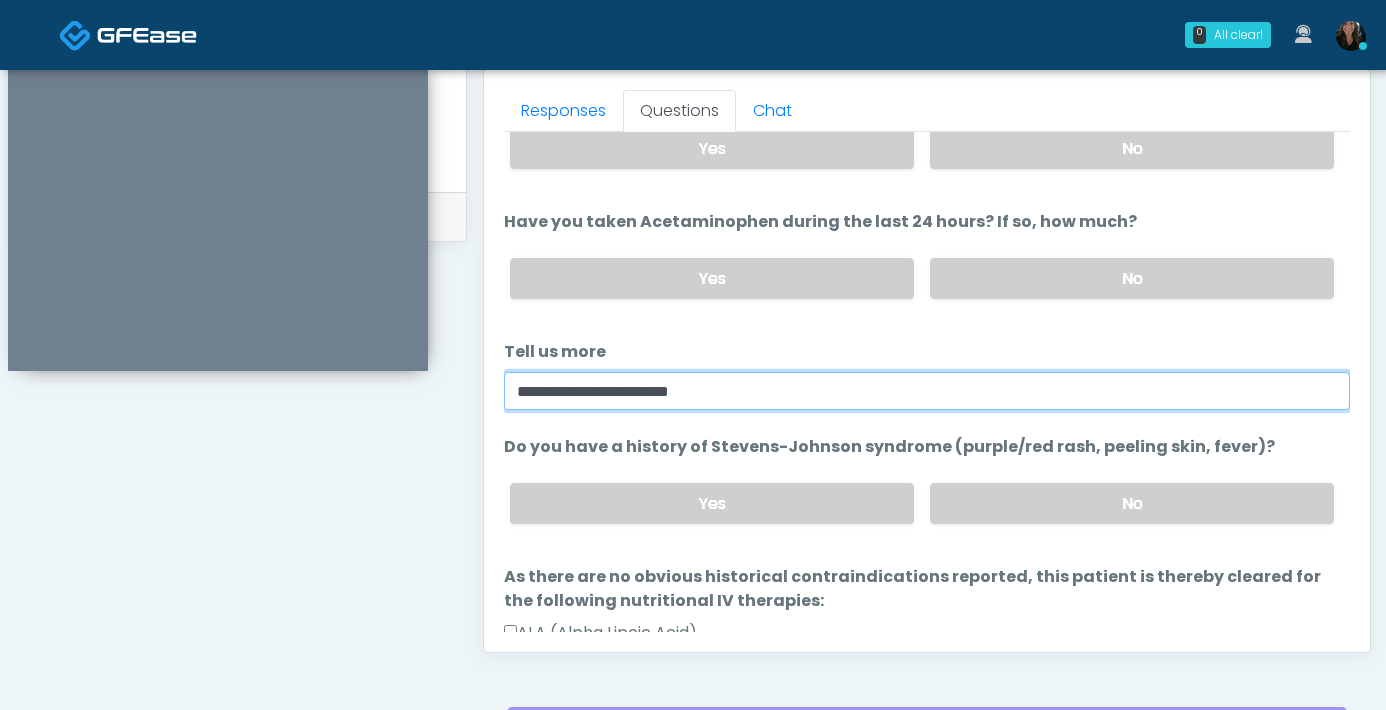 scroll, scrollTop: 626, scrollLeft: 0, axis: vertical 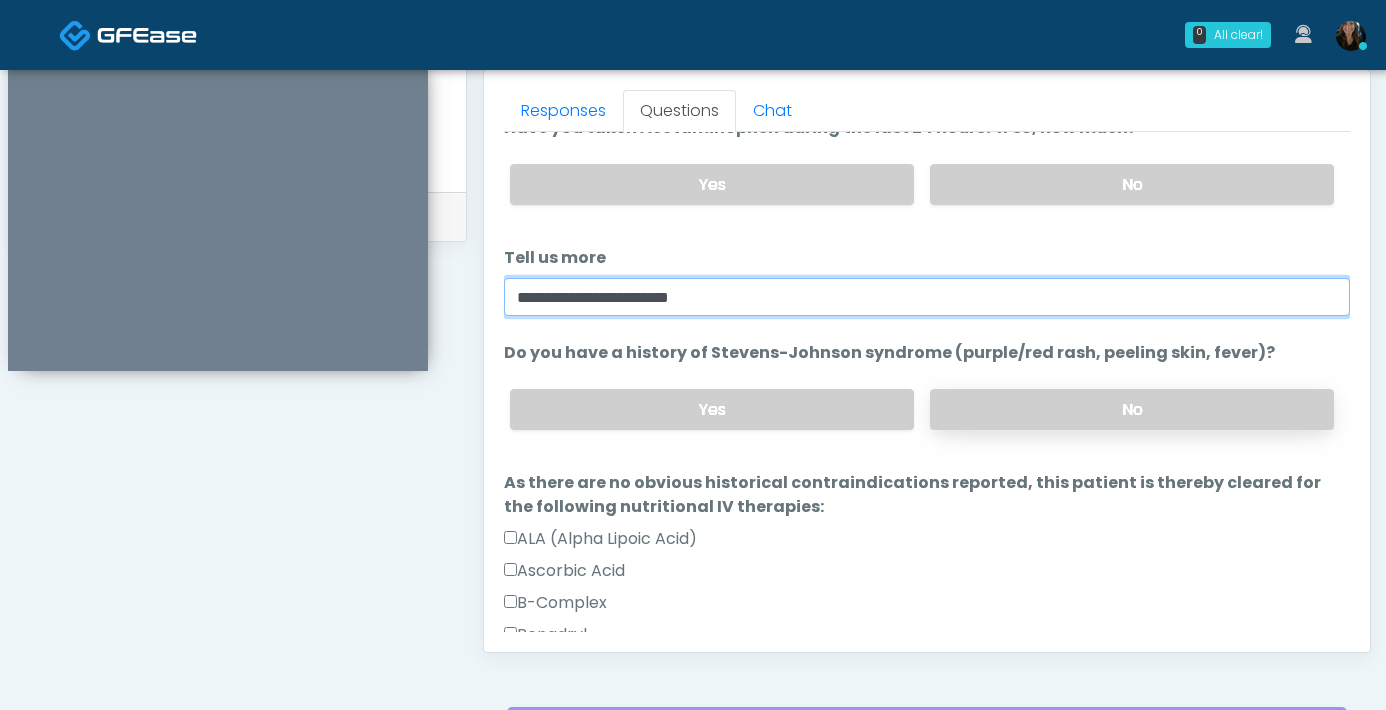 type on "**********" 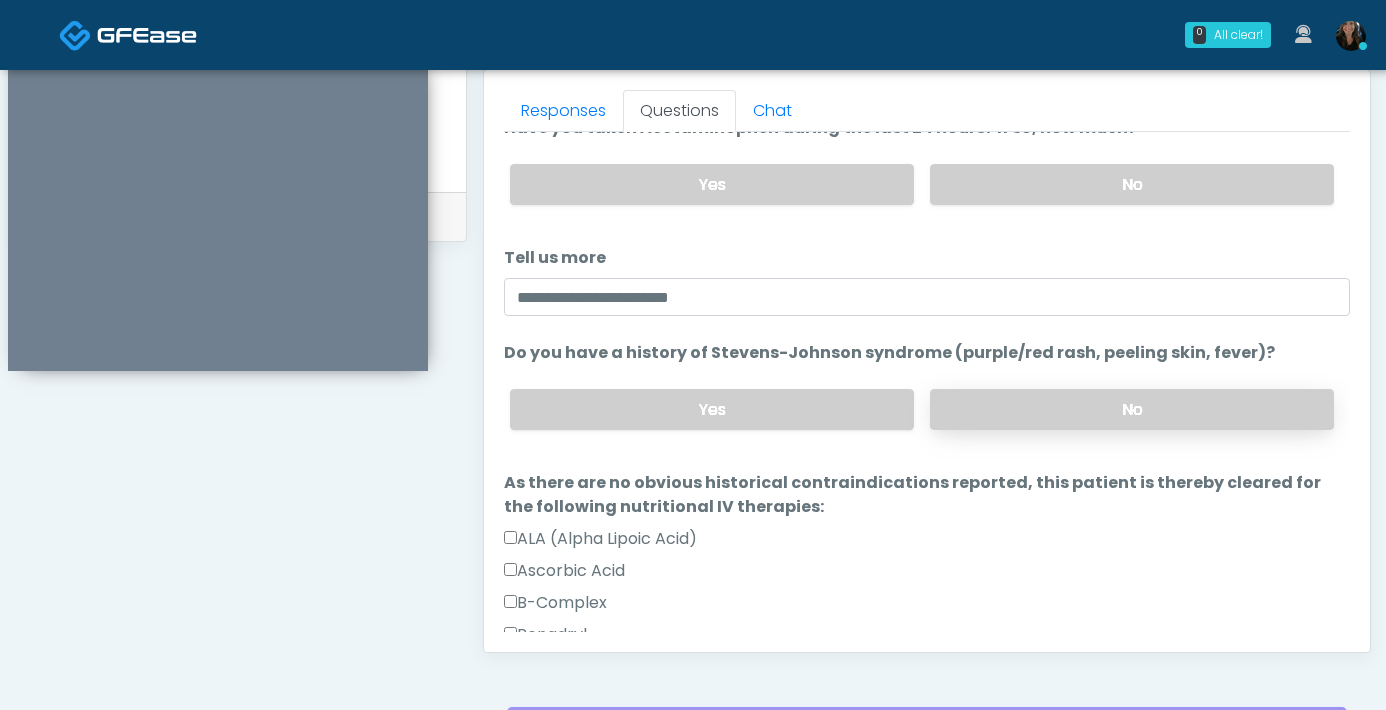 click on "No" at bounding box center (1132, 409) 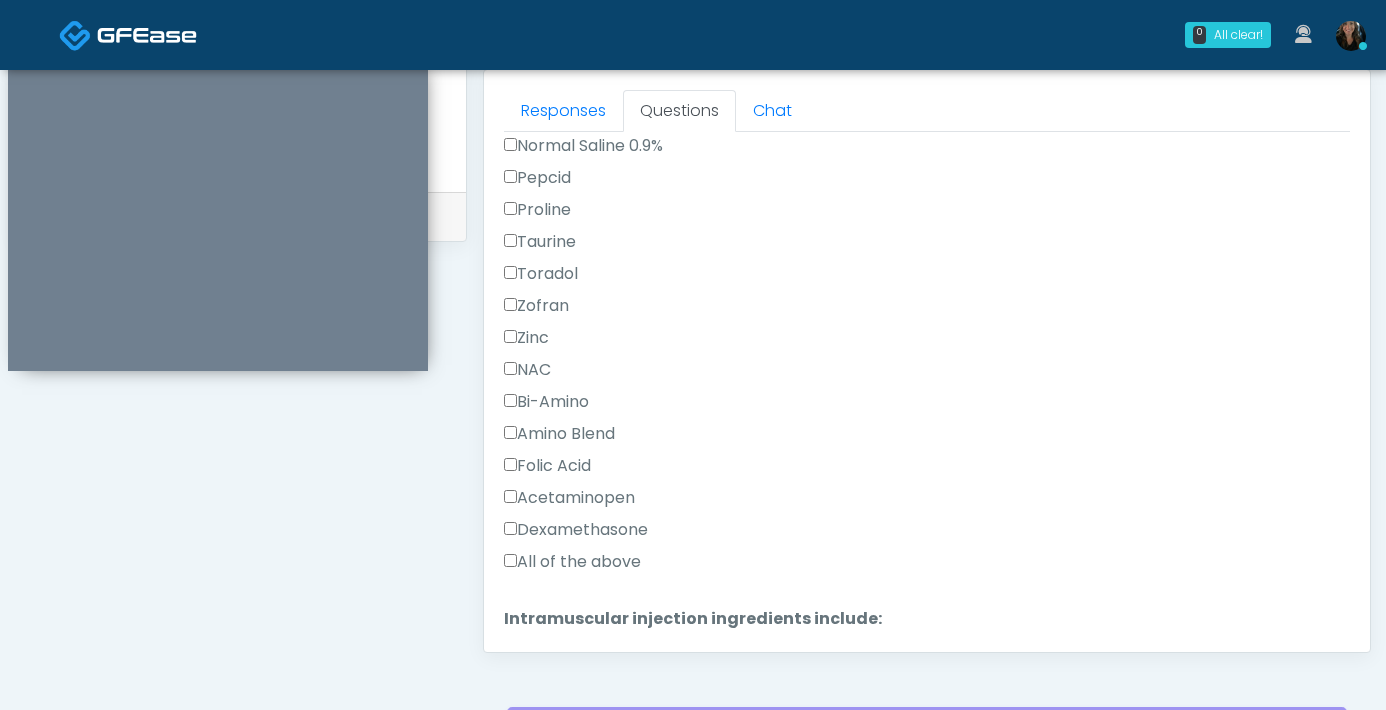 scroll, scrollTop: 1502, scrollLeft: 0, axis: vertical 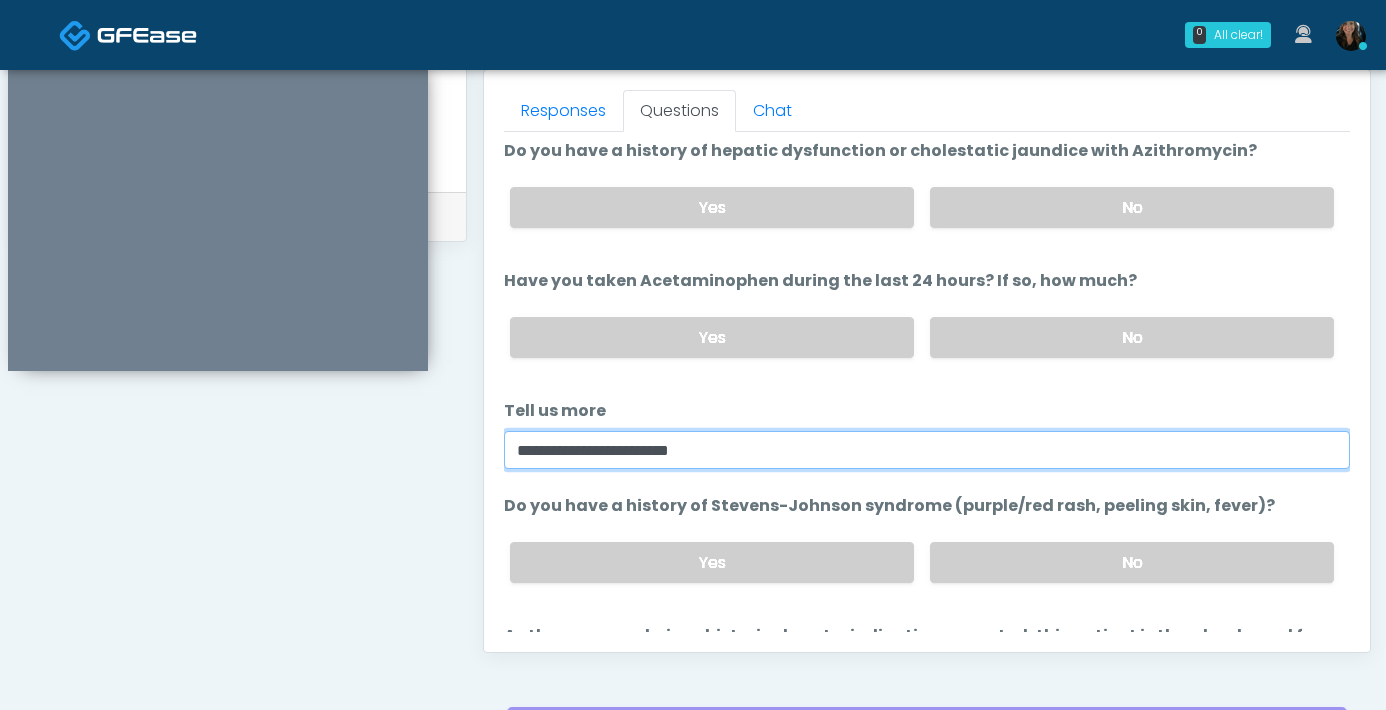 click on "**********" at bounding box center [927, 450] 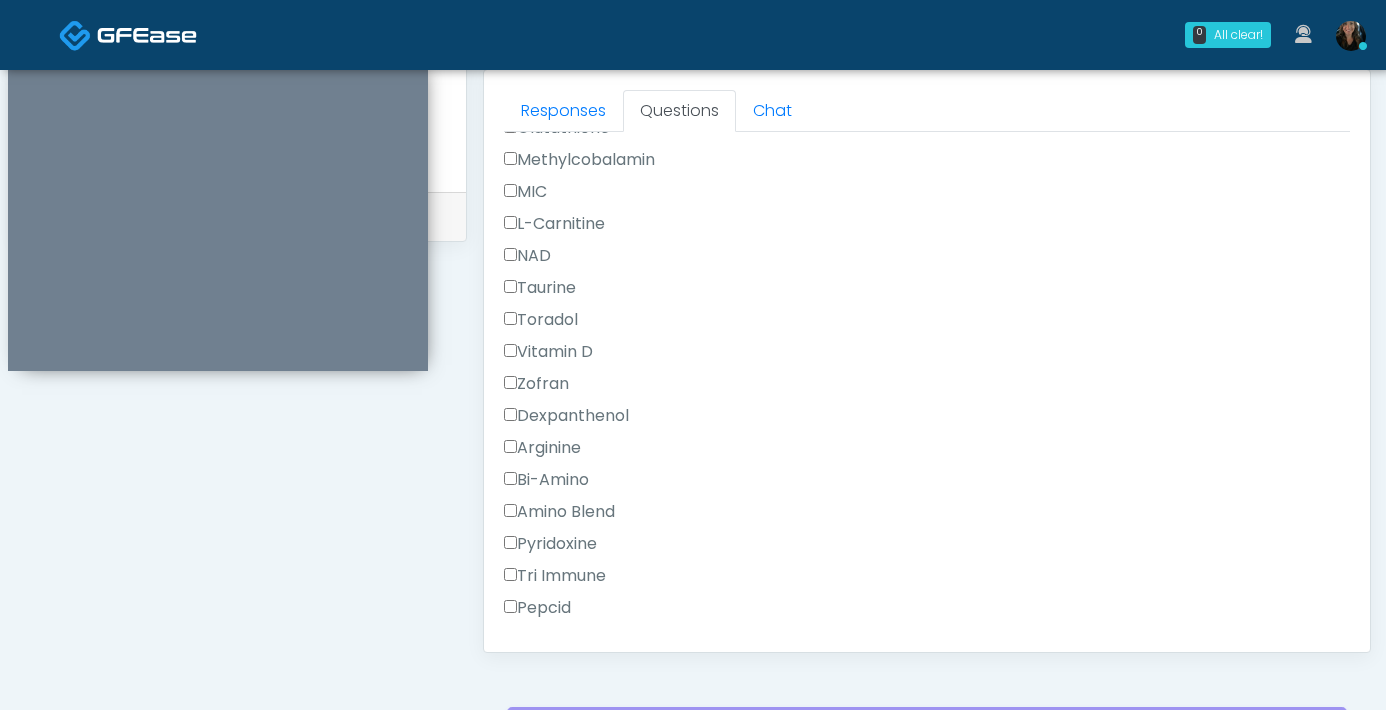 scroll, scrollTop: 2266, scrollLeft: 0, axis: vertical 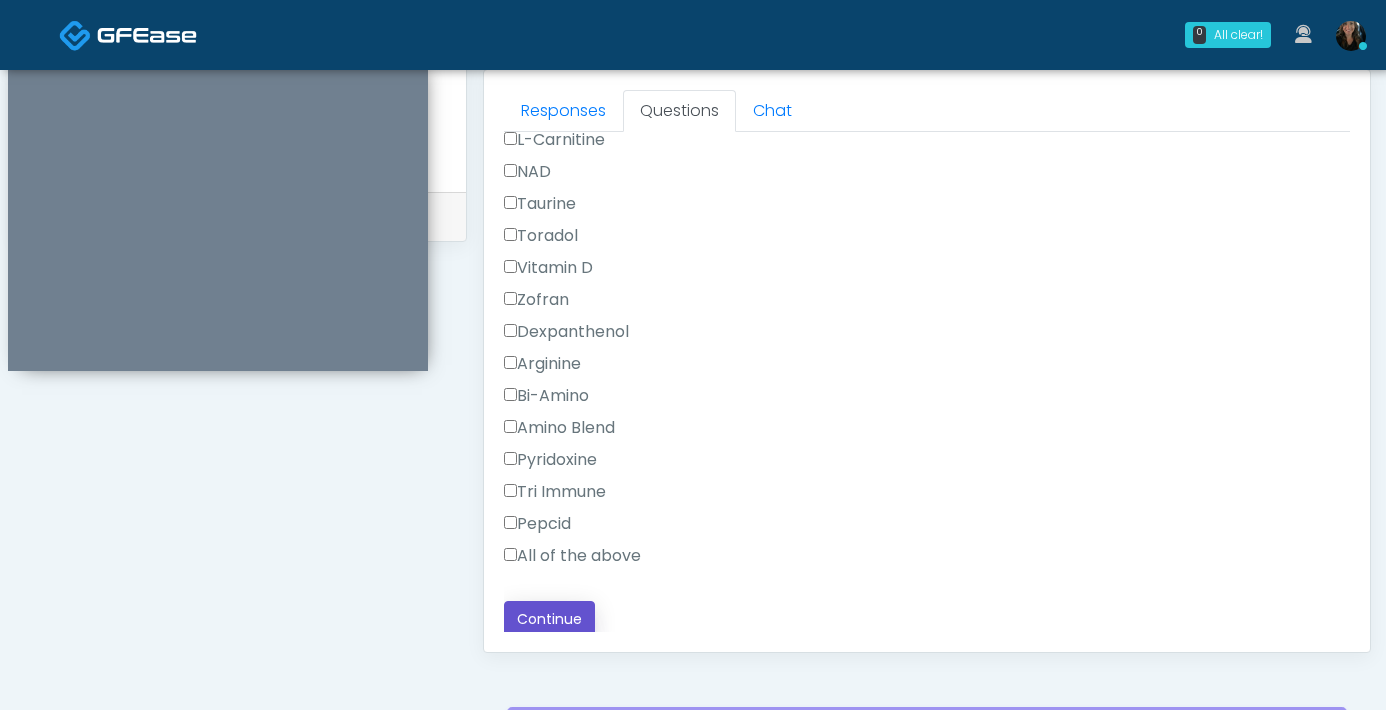 click on "Continue" at bounding box center [549, 619] 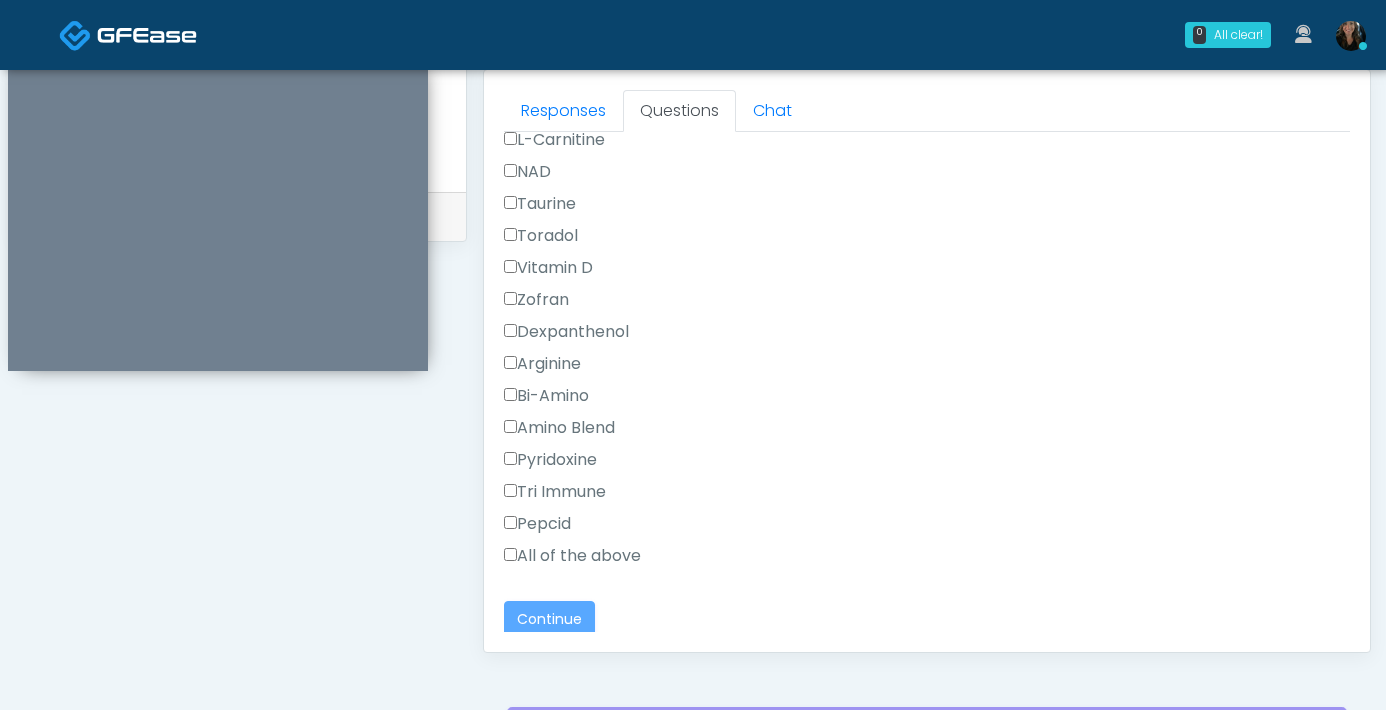 scroll, scrollTop: 1085, scrollLeft: 0, axis: vertical 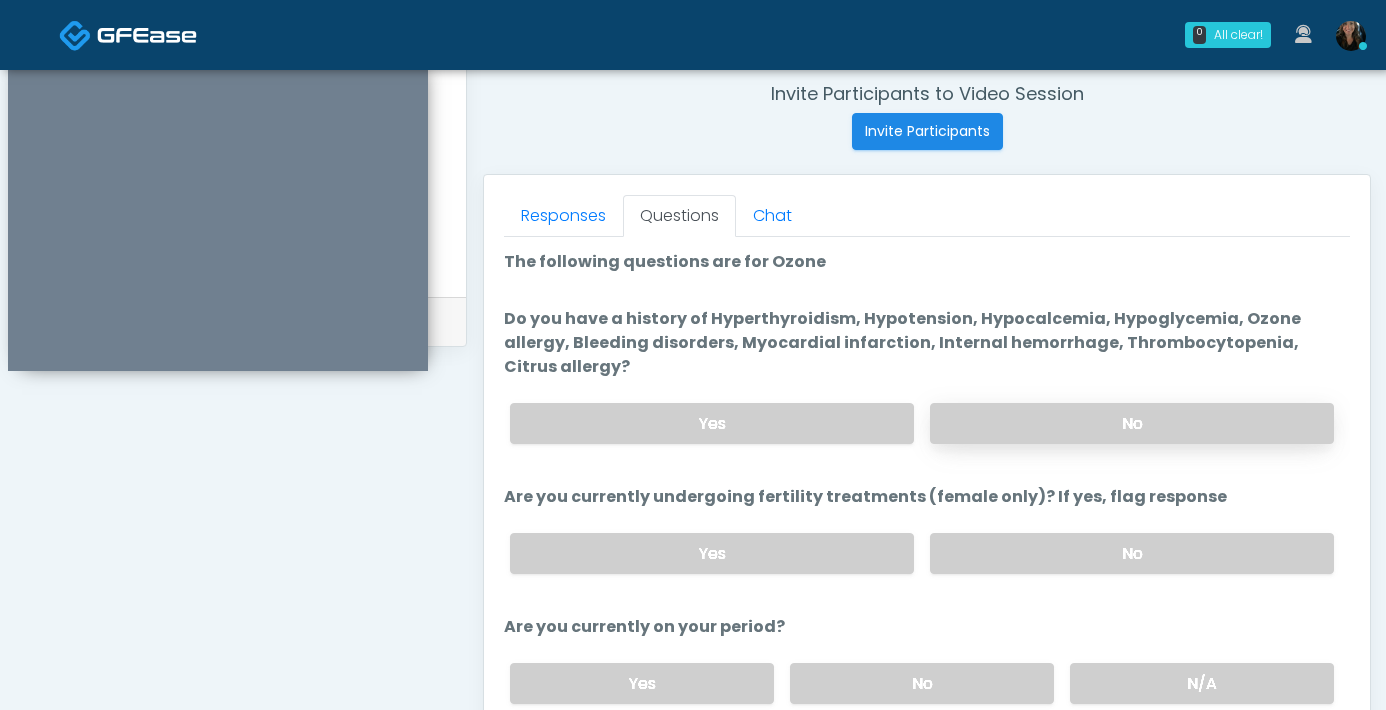click on "No" at bounding box center (1132, 423) 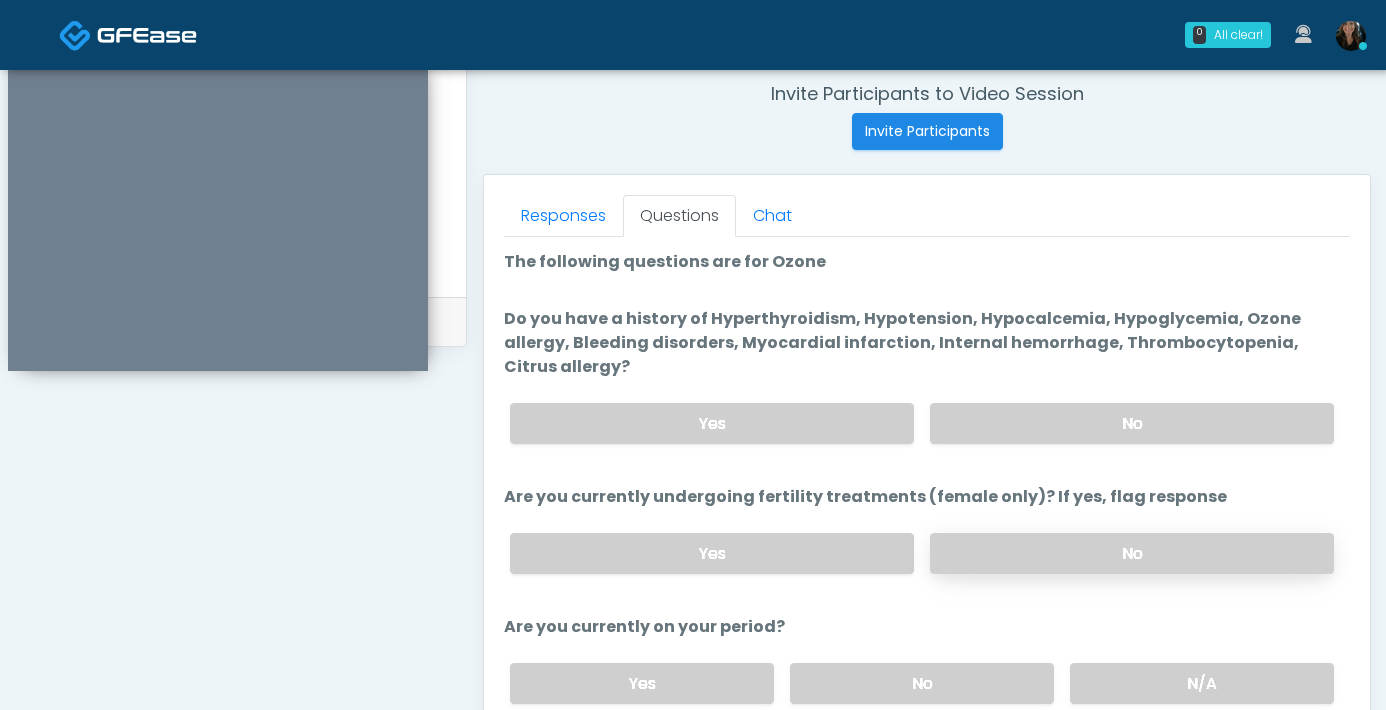 click on "No" at bounding box center [1132, 553] 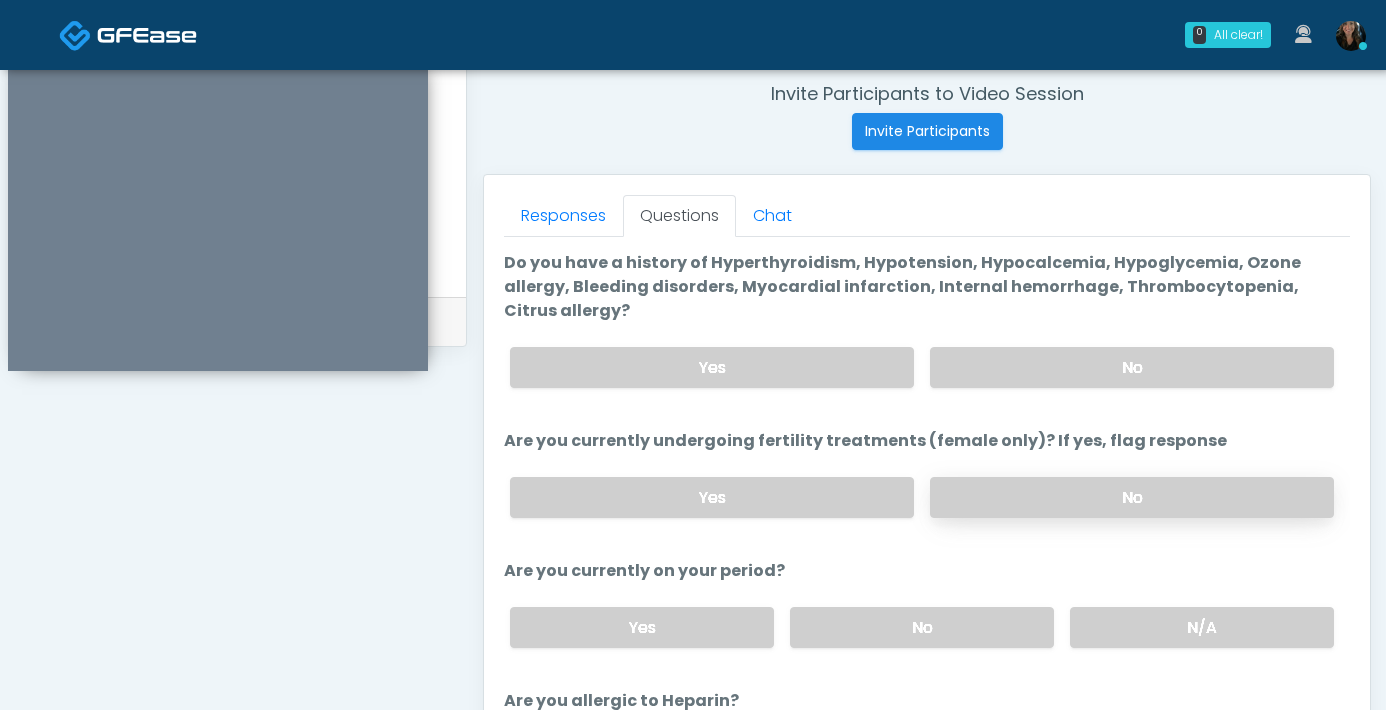 scroll, scrollTop: 158, scrollLeft: 0, axis: vertical 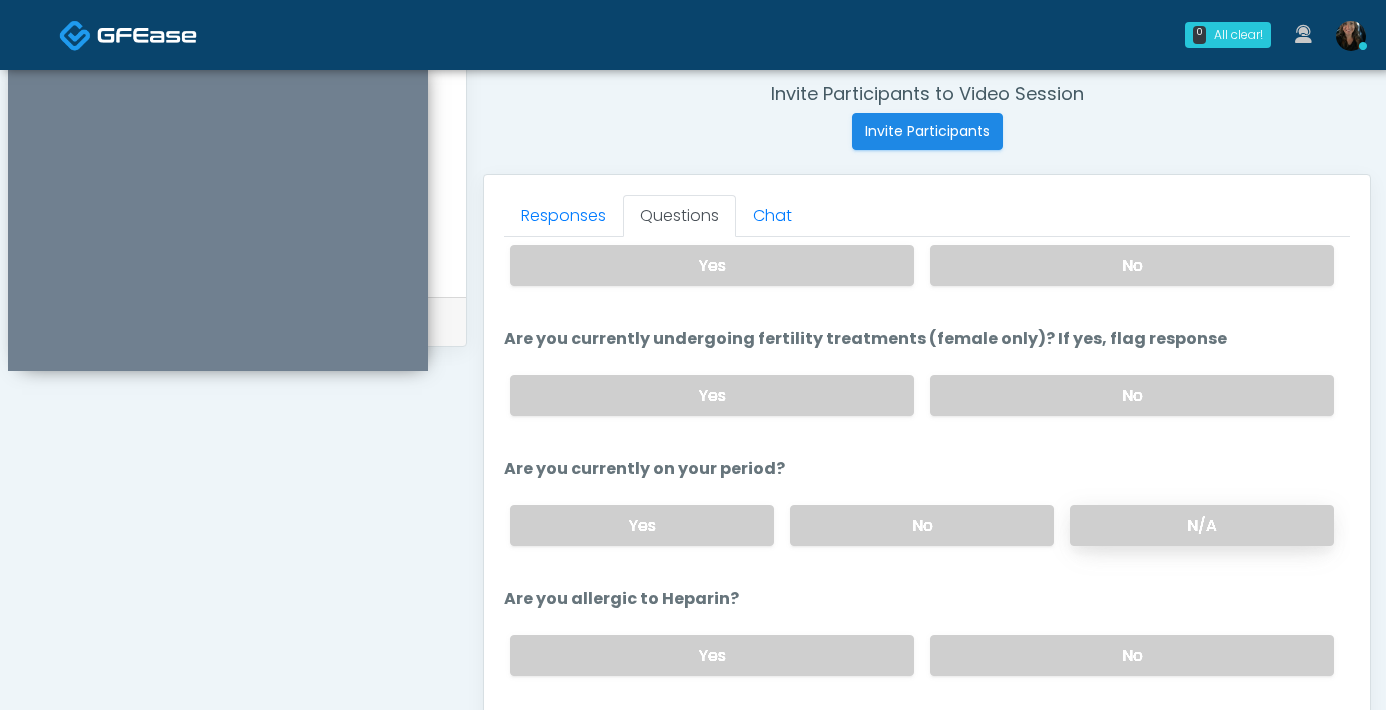 click on "N/A" at bounding box center [1202, 525] 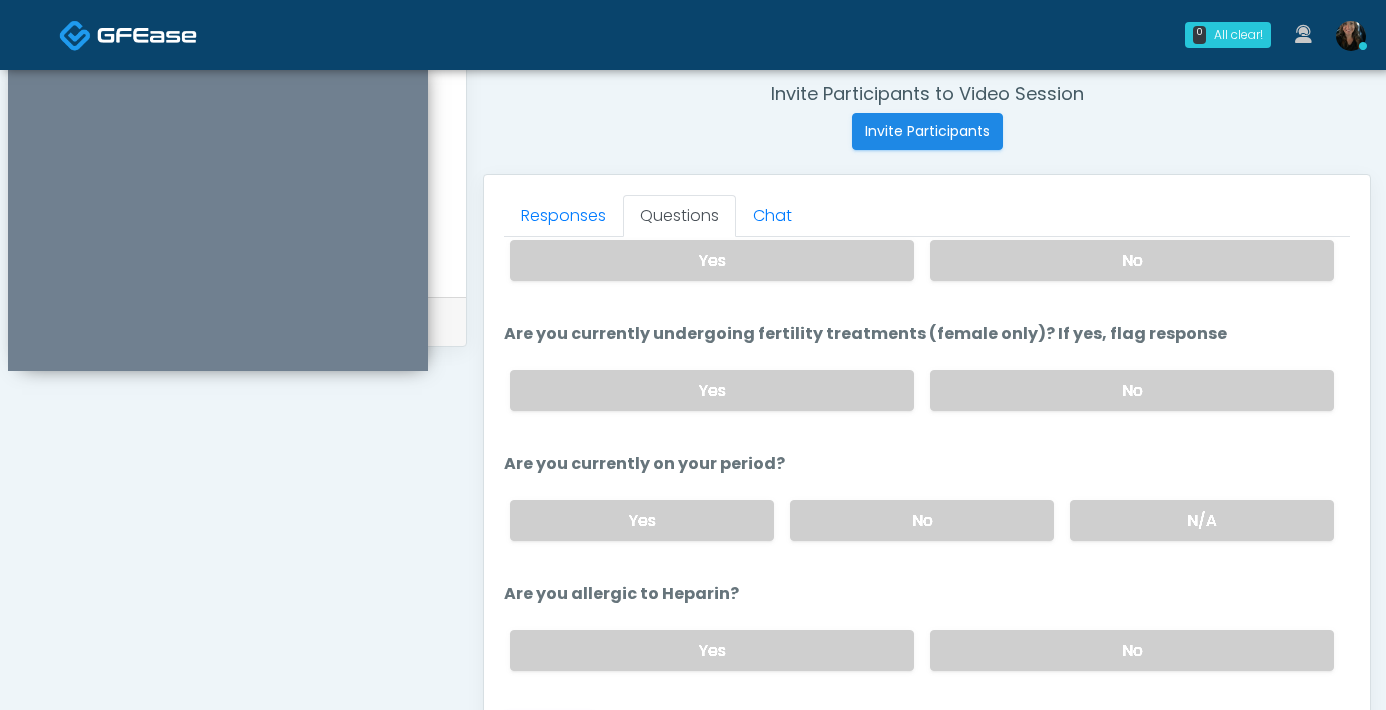 scroll, scrollTop: 171, scrollLeft: 0, axis: vertical 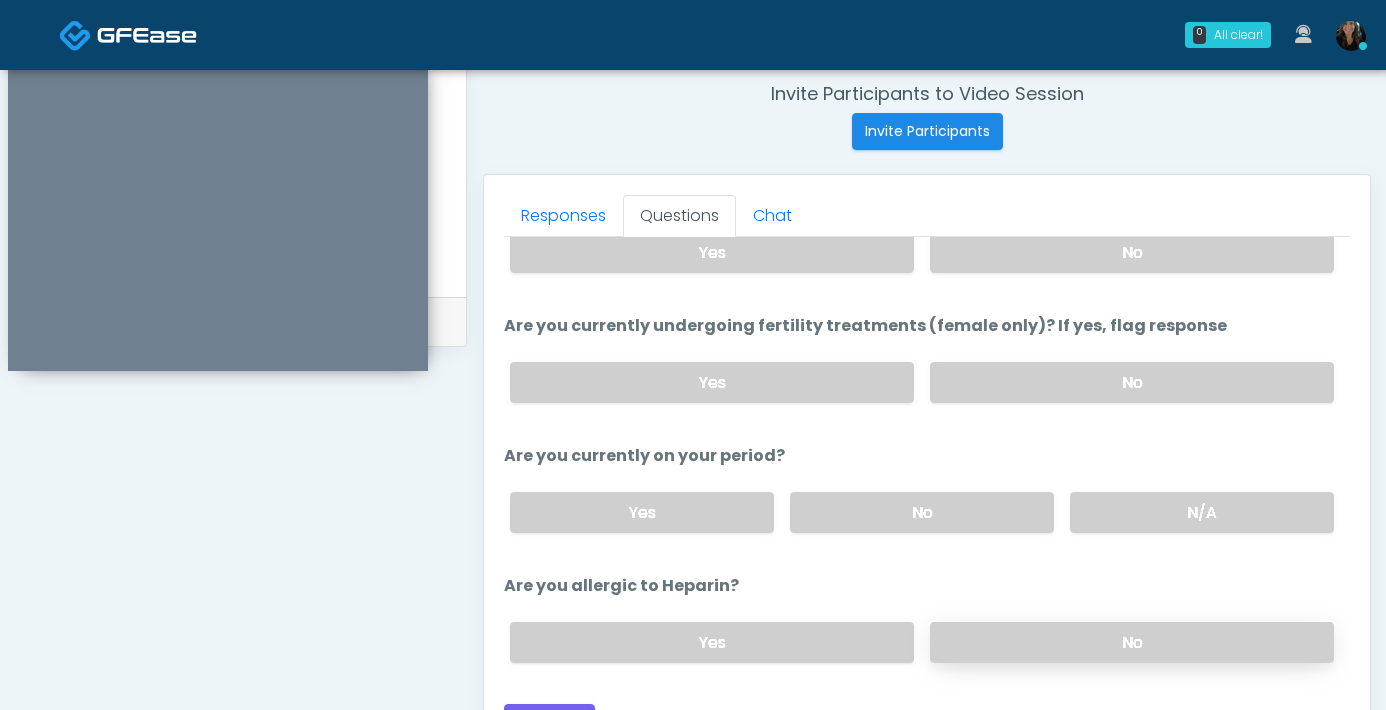 click on "No" at bounding box center [1132, 642] 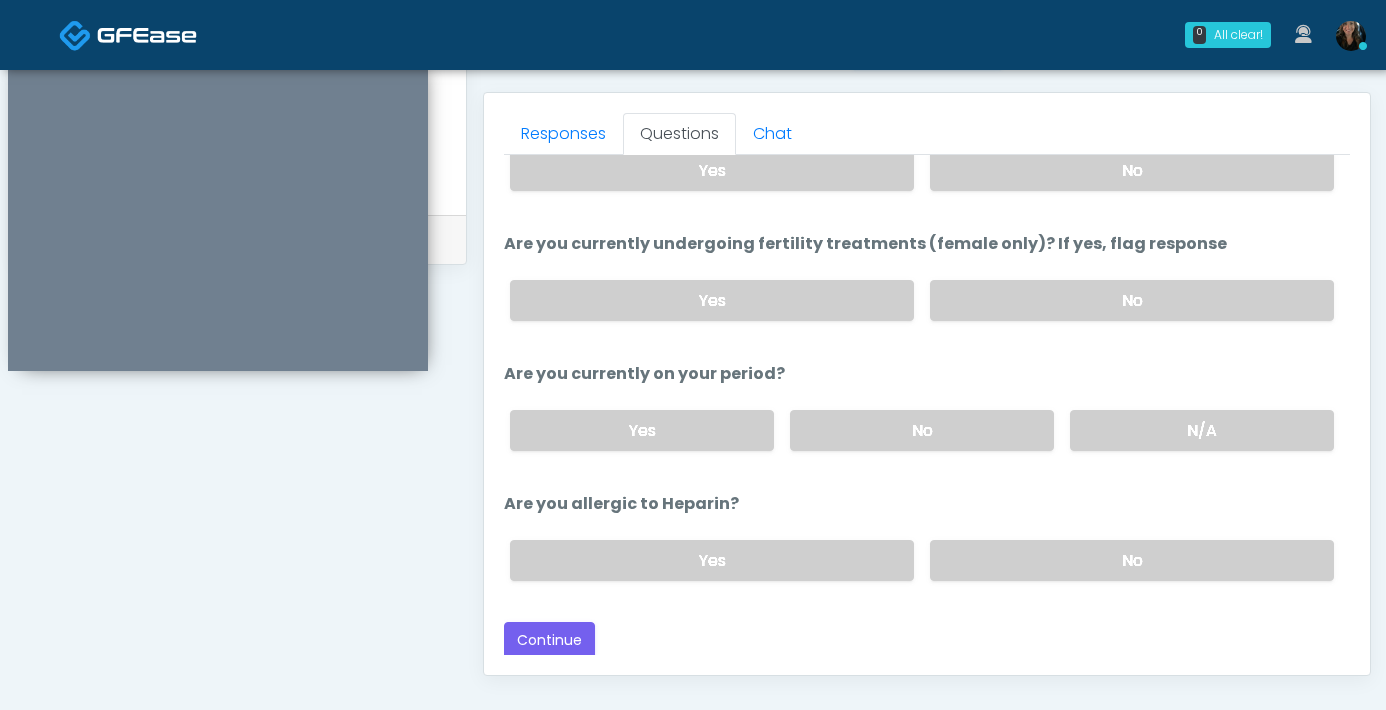 scroll, scrollTop: 930, scrollLeft: 0, axis: vertical 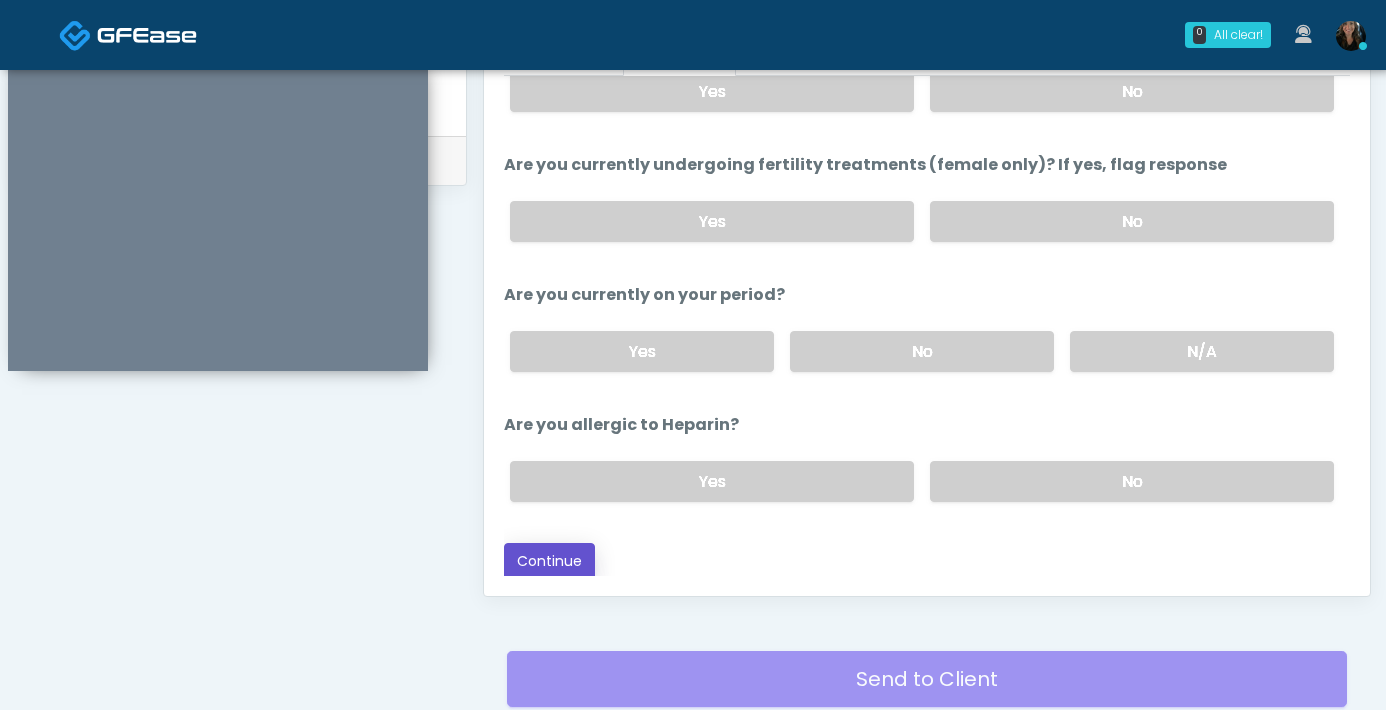 click on "Continue" at bounding box center (549, 561) 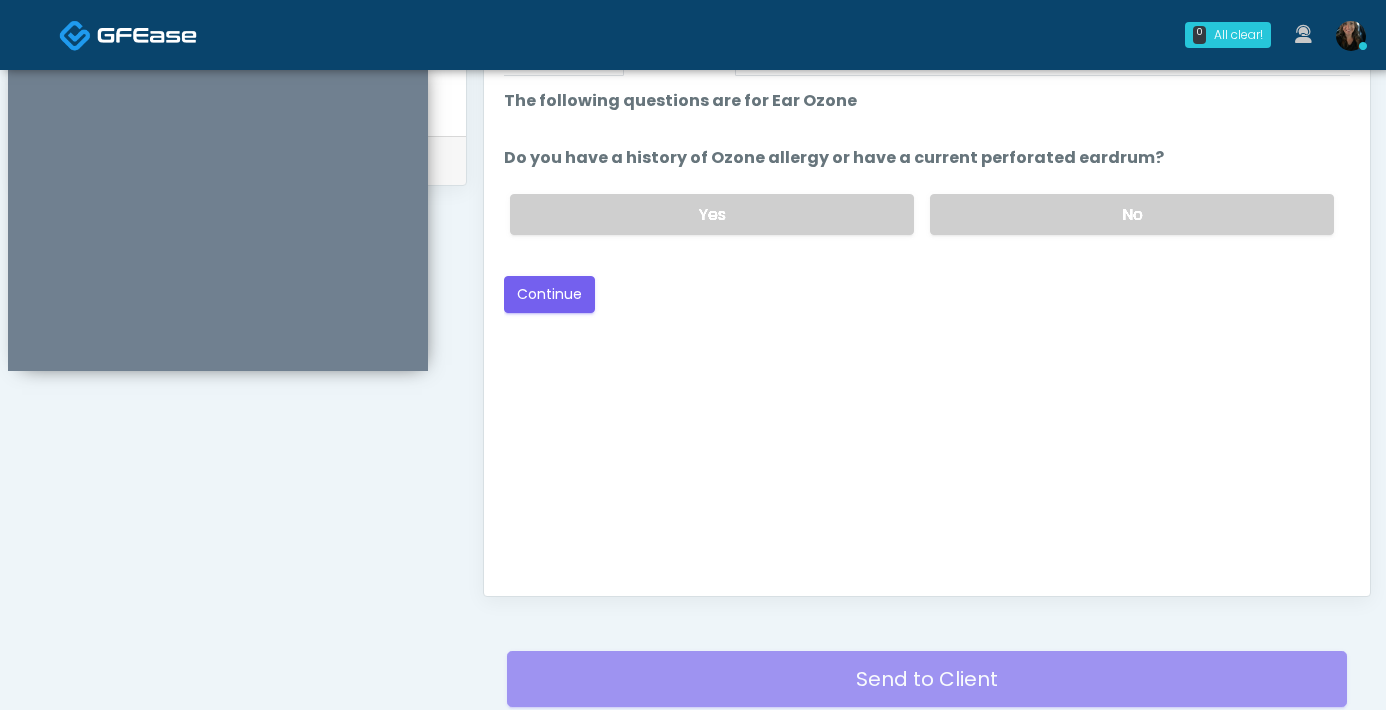 scroll, scrollTop: 1085, scrollLeft: 0, axis: vertical 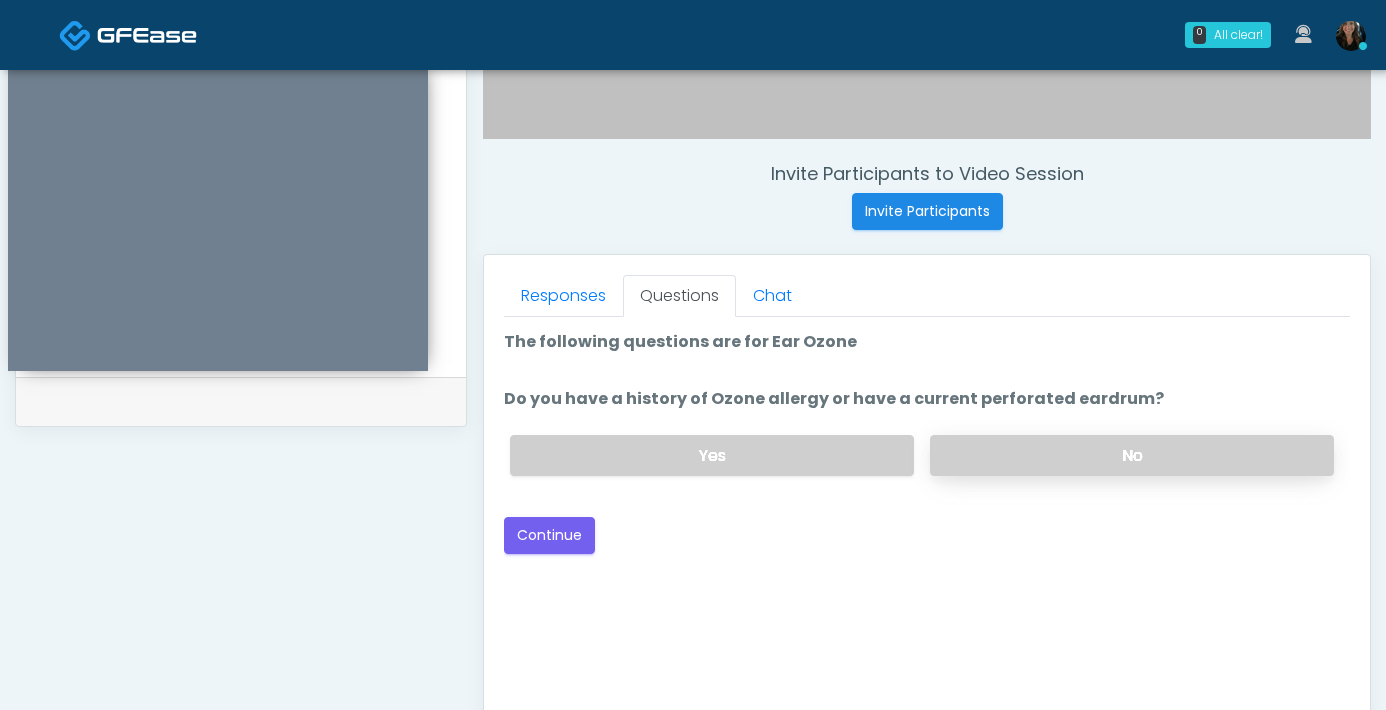 click on "No" at bounding box center [1132, 455] 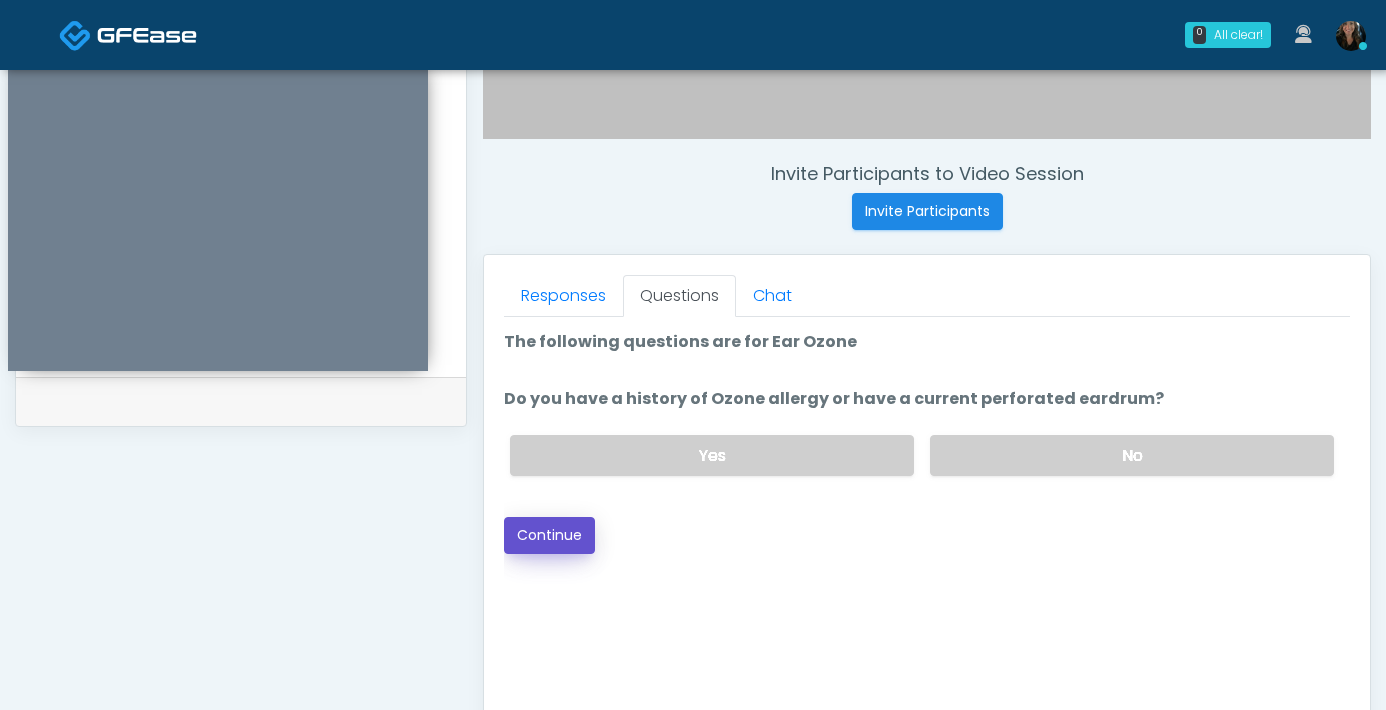 click on "Continue" at bounding box center (549, 535) 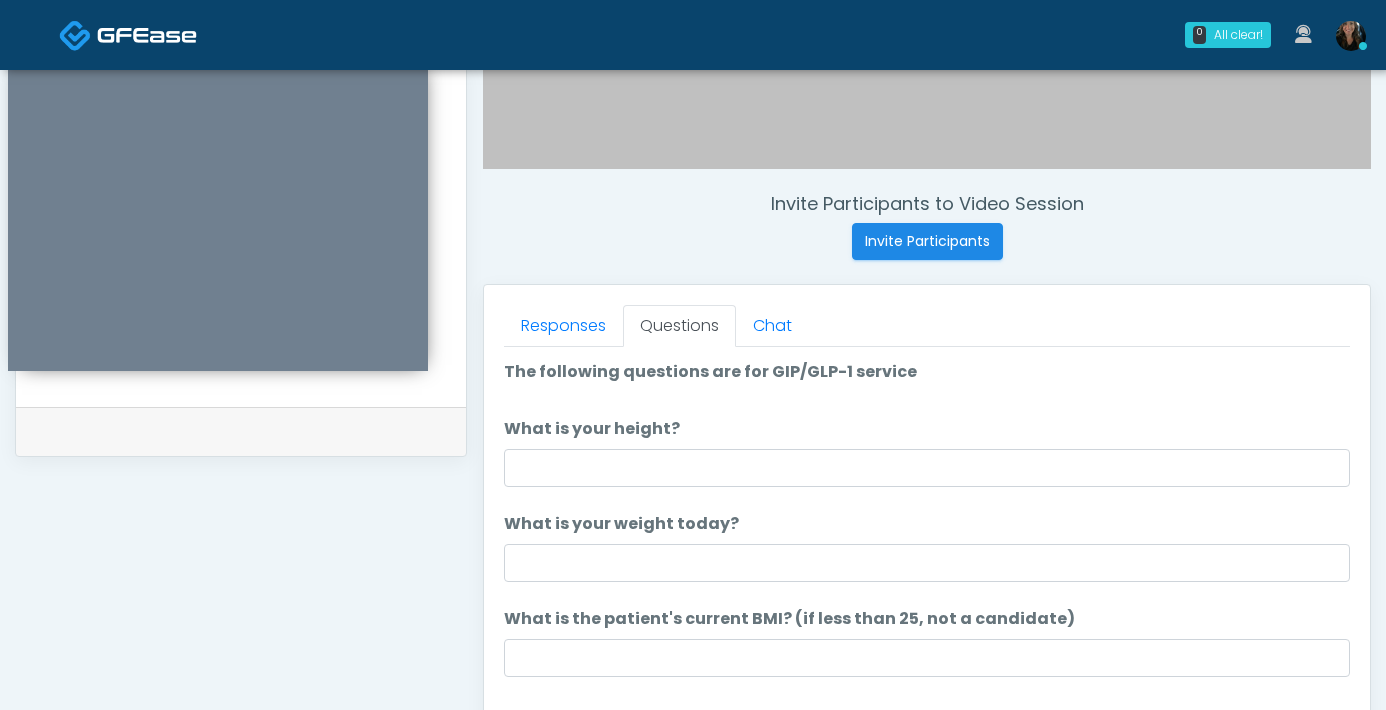 scroll, scrollTop: 658, scrollLeft: 0, axis: vertical 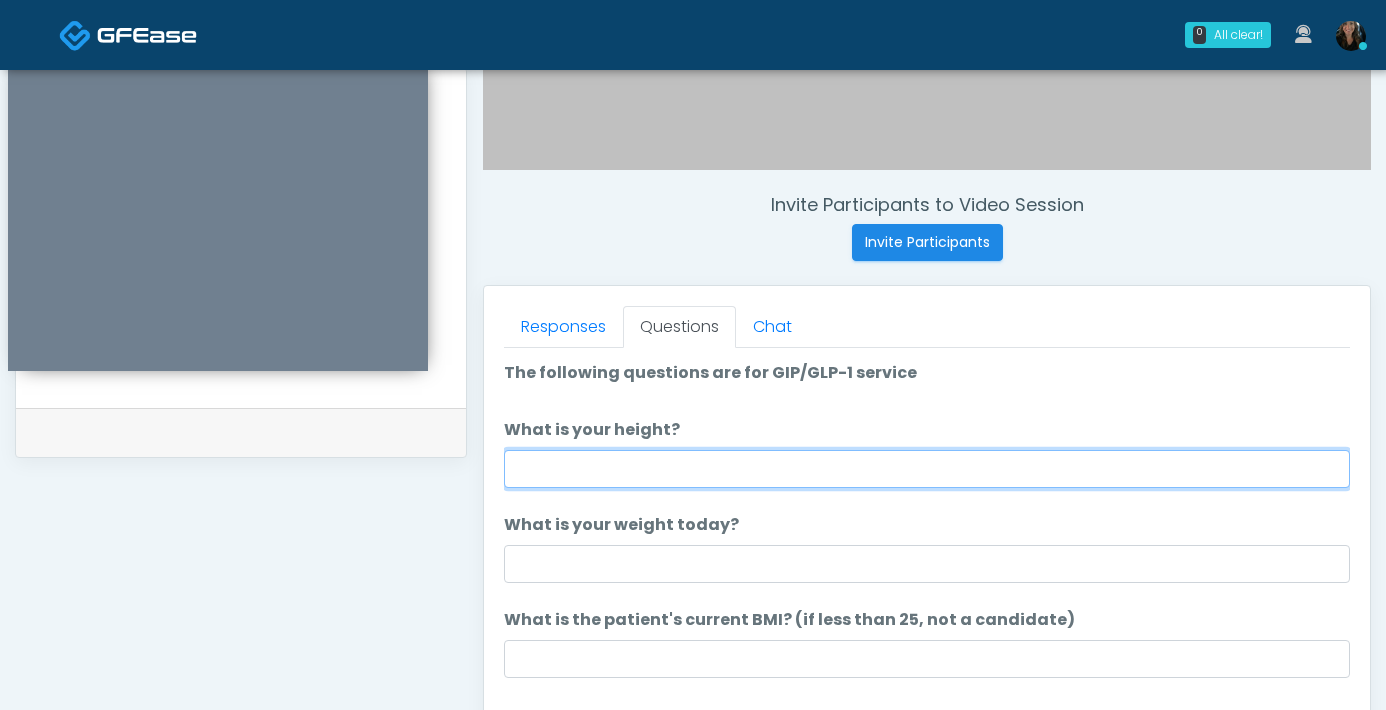 click on "What is your height?" at bounding box center (927, 469) 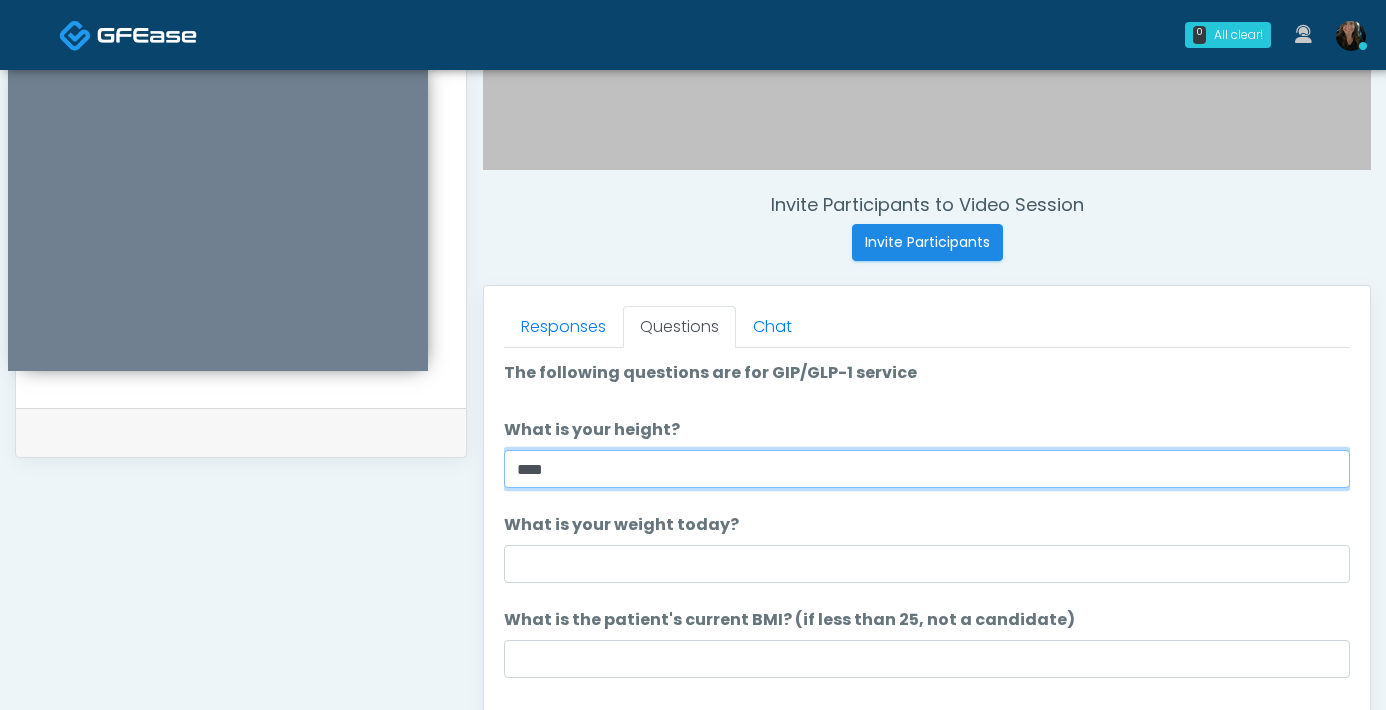 type on "****" 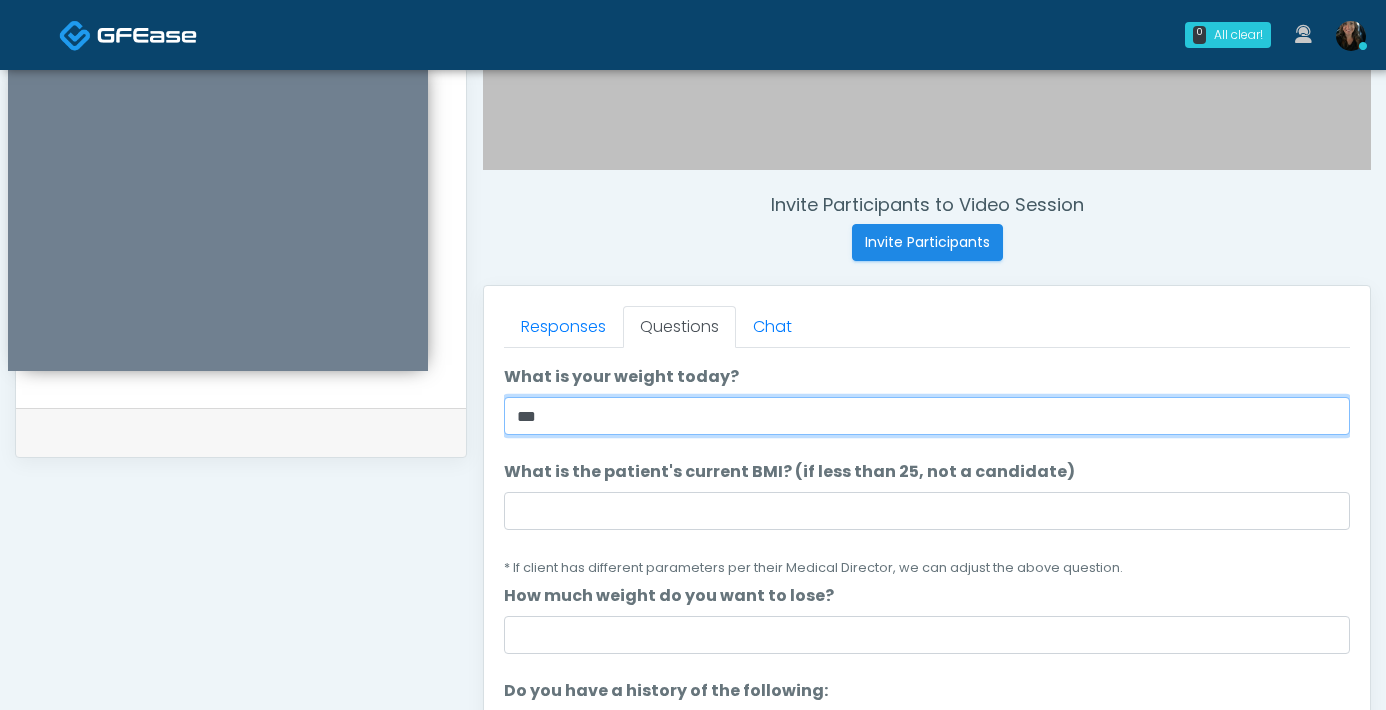 scroll, scrollTop: 190, scrollLeft: 0, axis: vertical 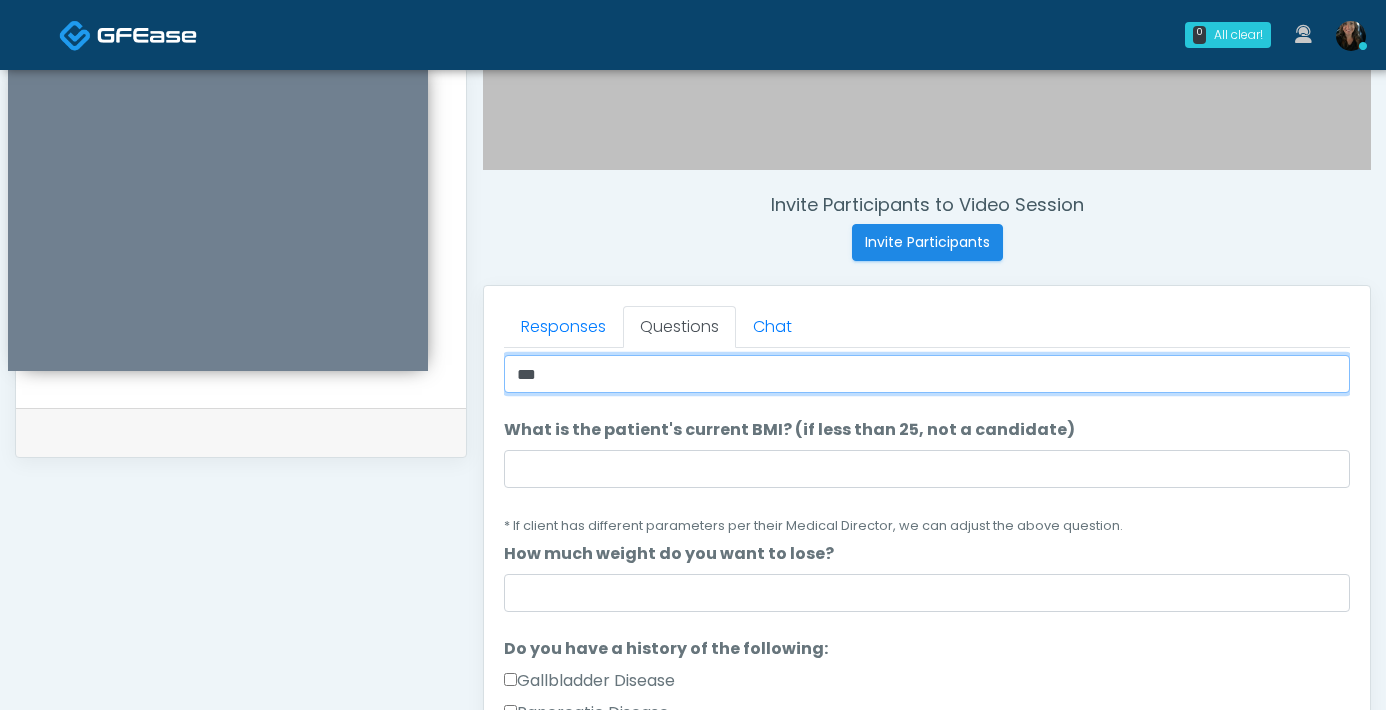 type on "***" 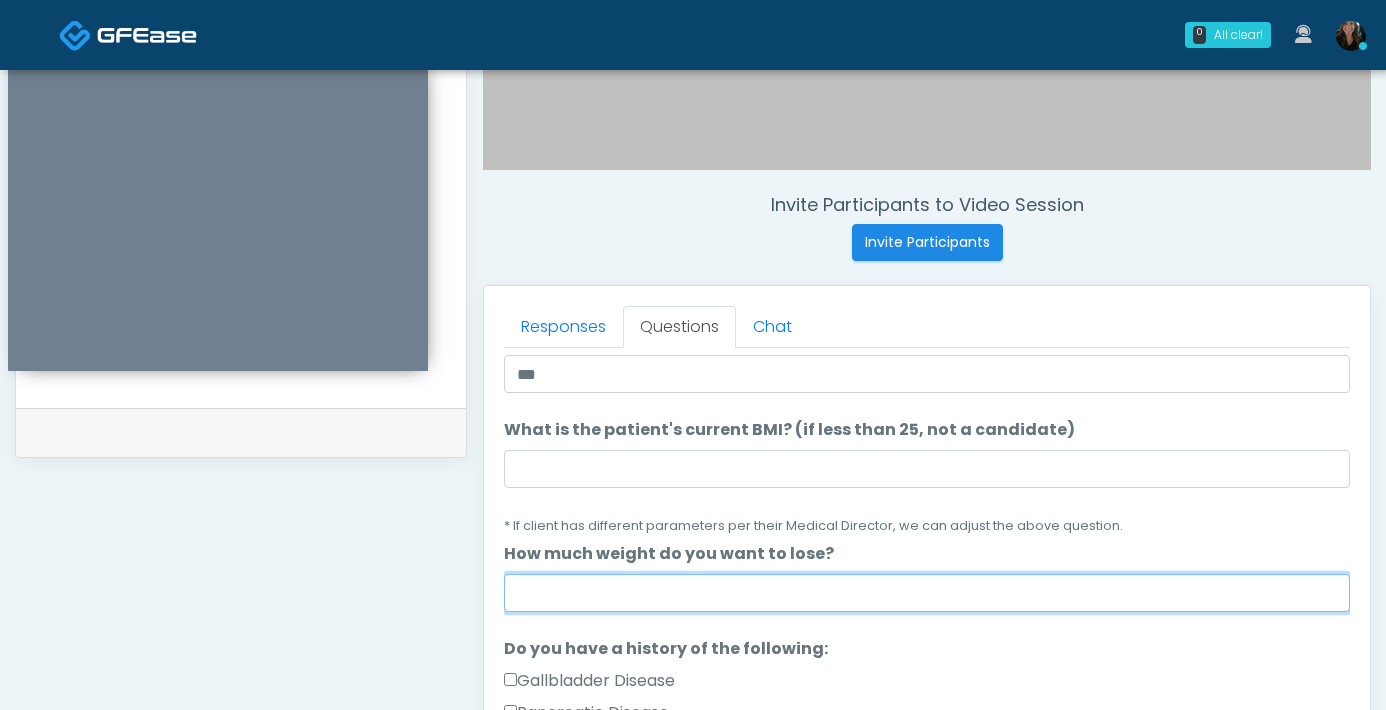 click on "How much weight do you want to lose?" at bounding box center [927, 593] 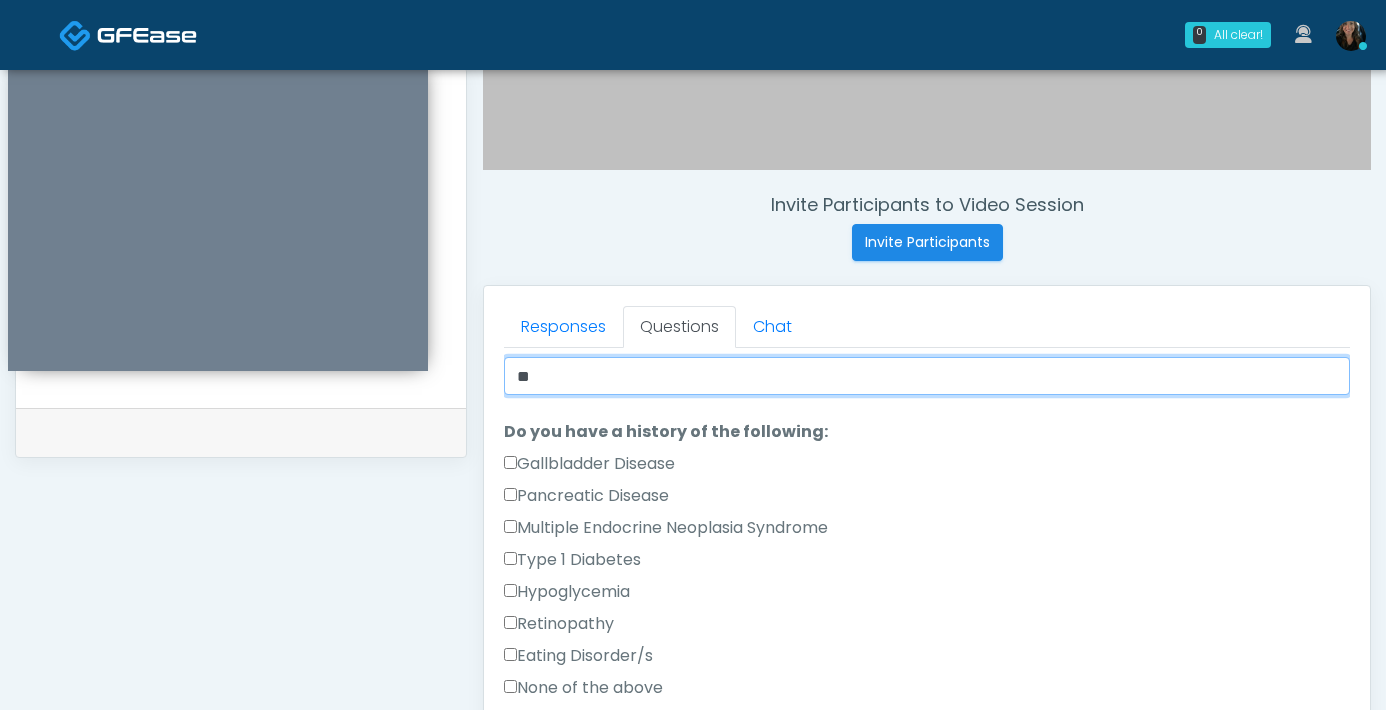 scroll, scrollTop: 437, scrollLeft: 0, axis: vertical 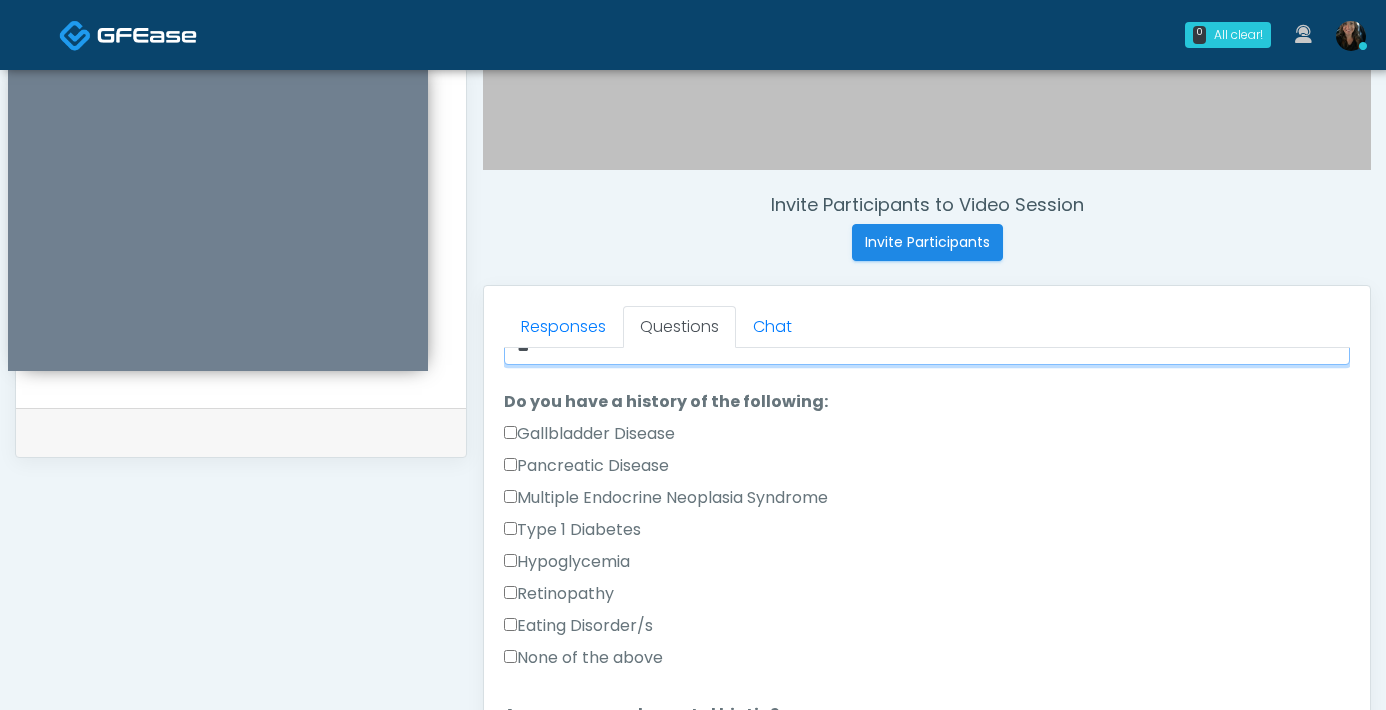 type on "**" 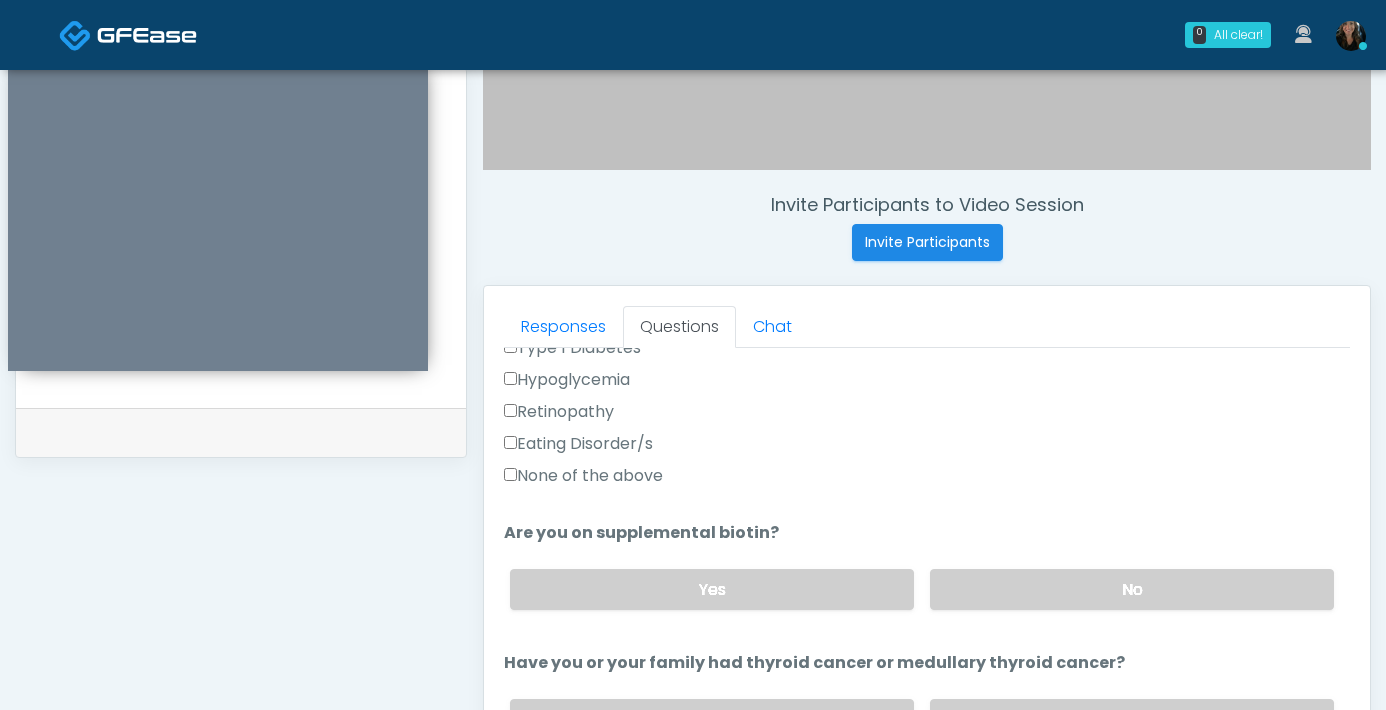 scroll, scrollTop: 732, scrollLeft: 0, axis: vertical 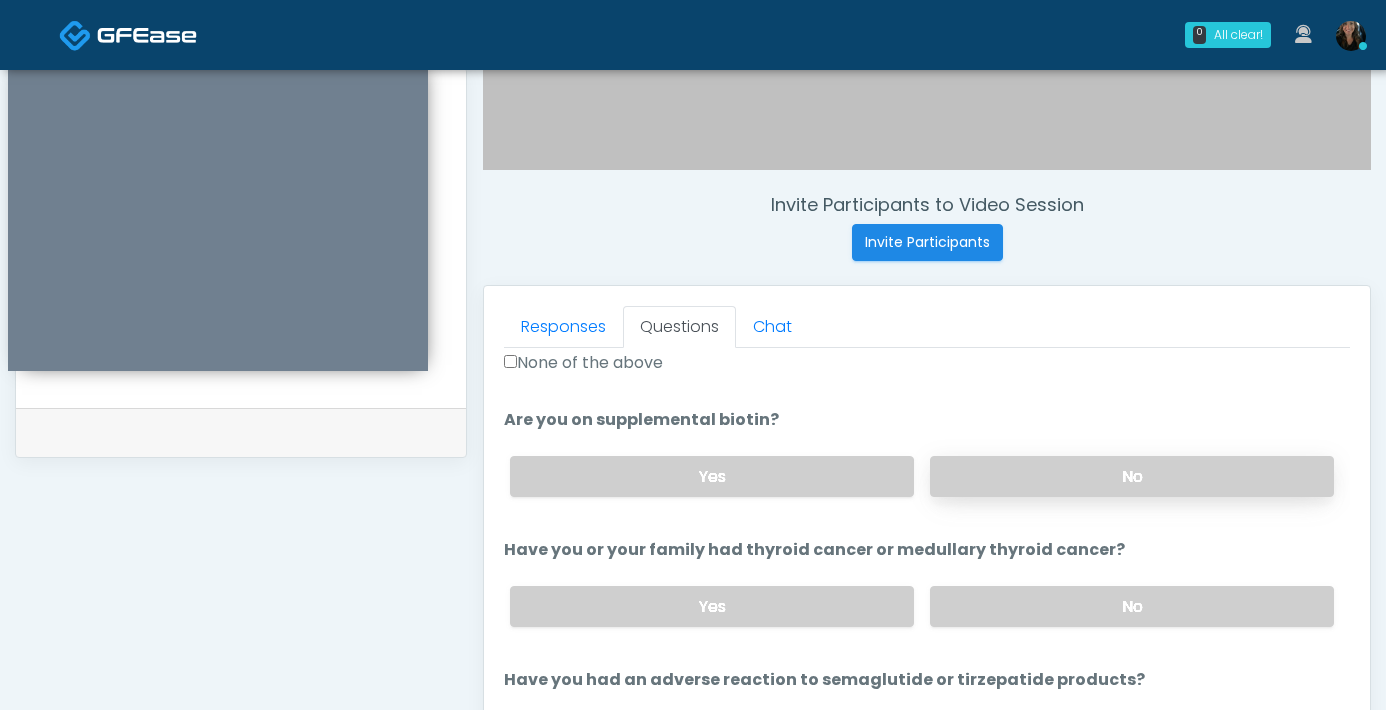 click on "No" at bounding box center (1132, 476) 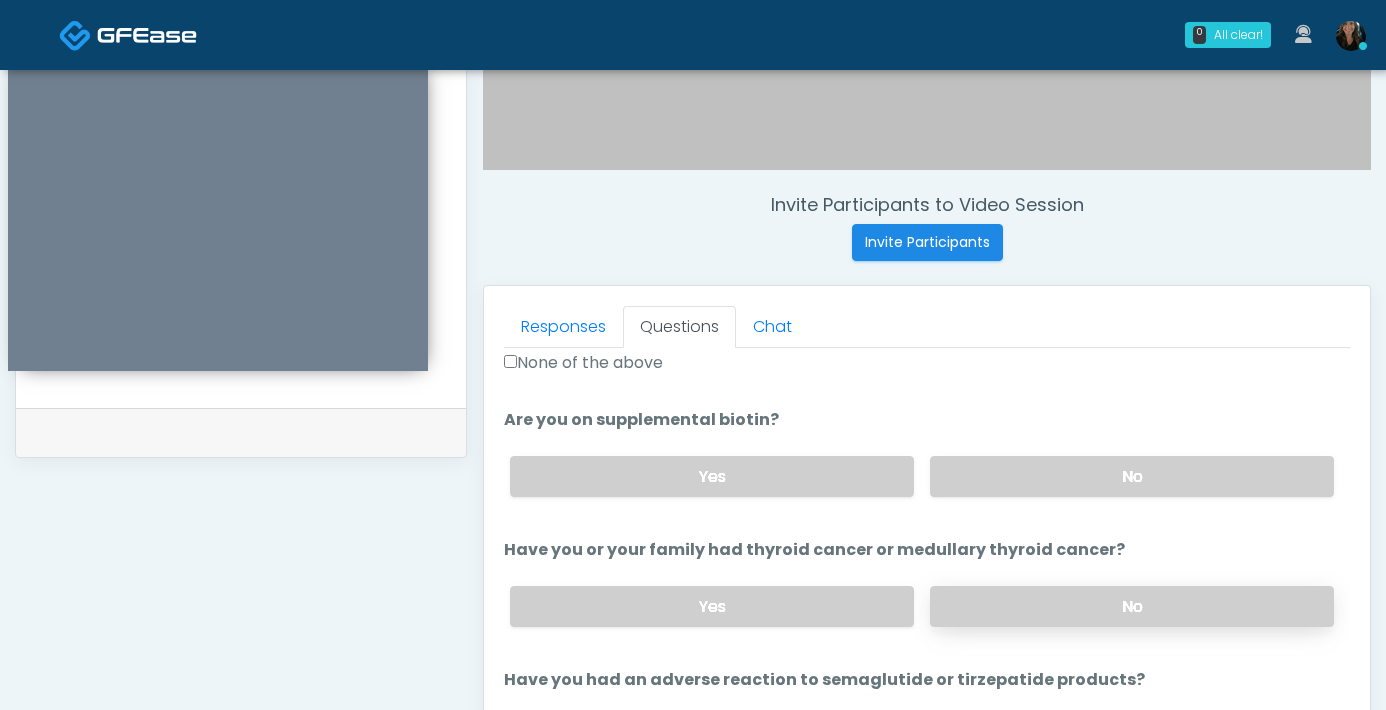 click on "No" at bounding box center [1132, 606] 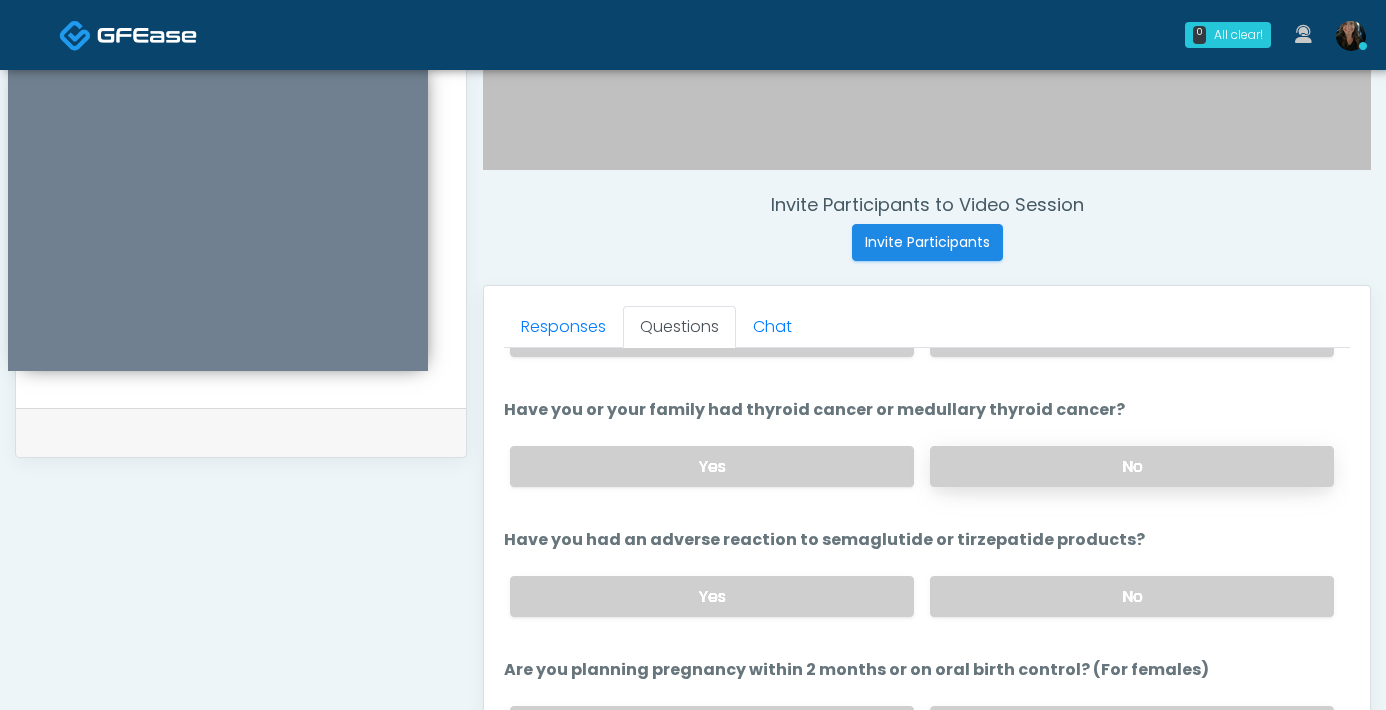 scroll, scrollTop: 907, scrollLeft: 0, axis: vertical 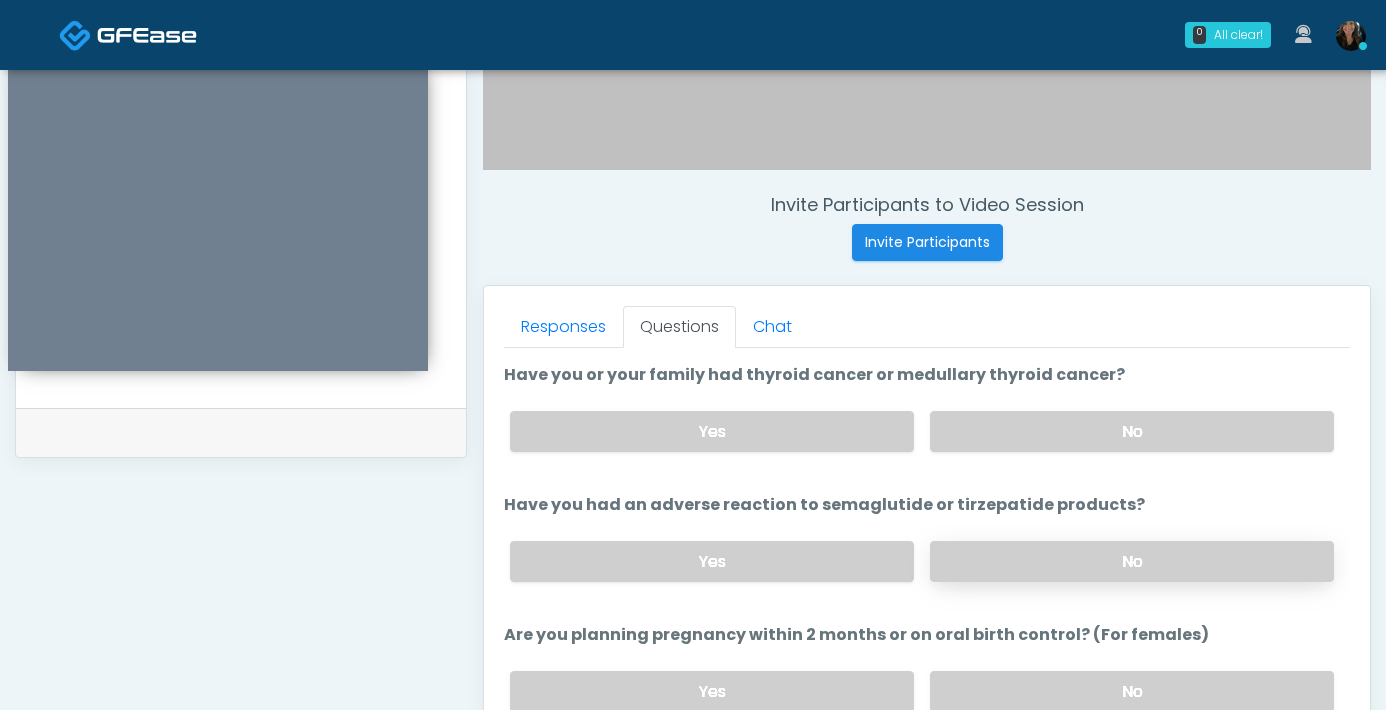 click on "No" at bounding box center (1132, 561) 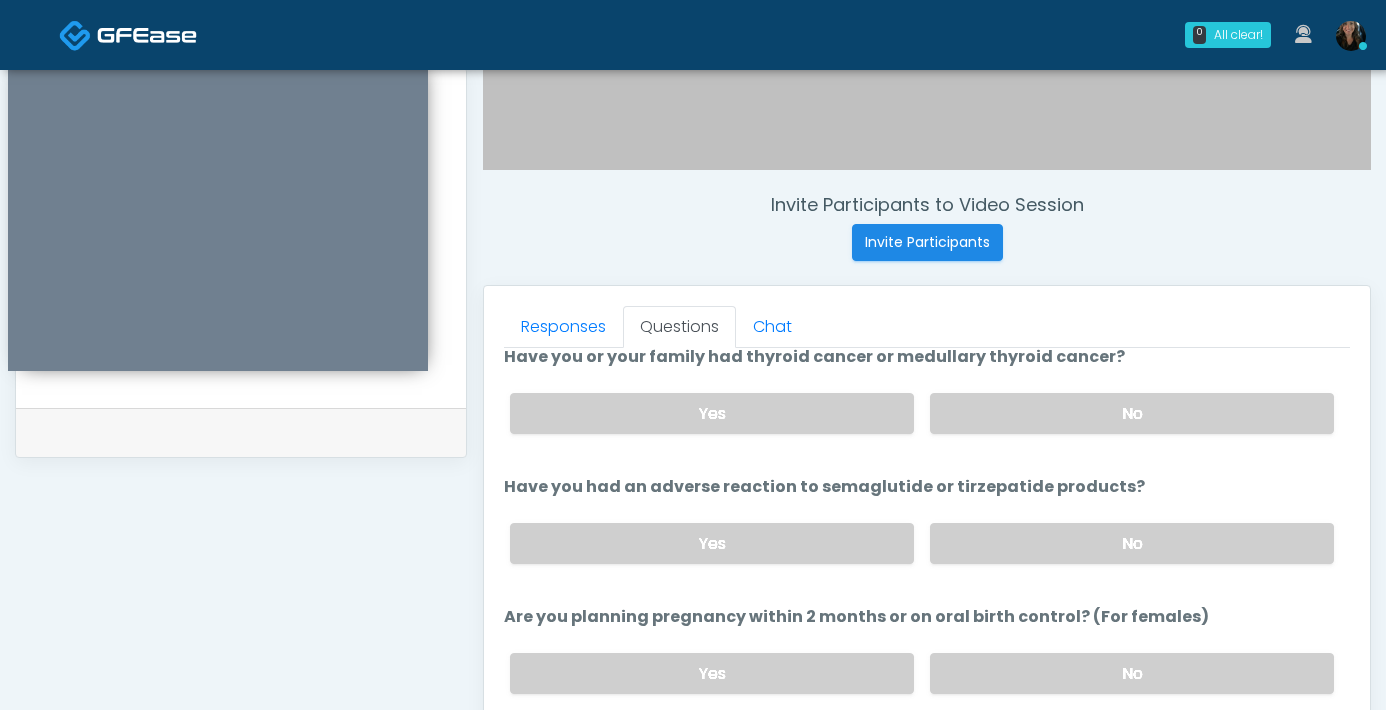 scroll, scrollTop: 1023, scrollLeft: 0, axis: vertical 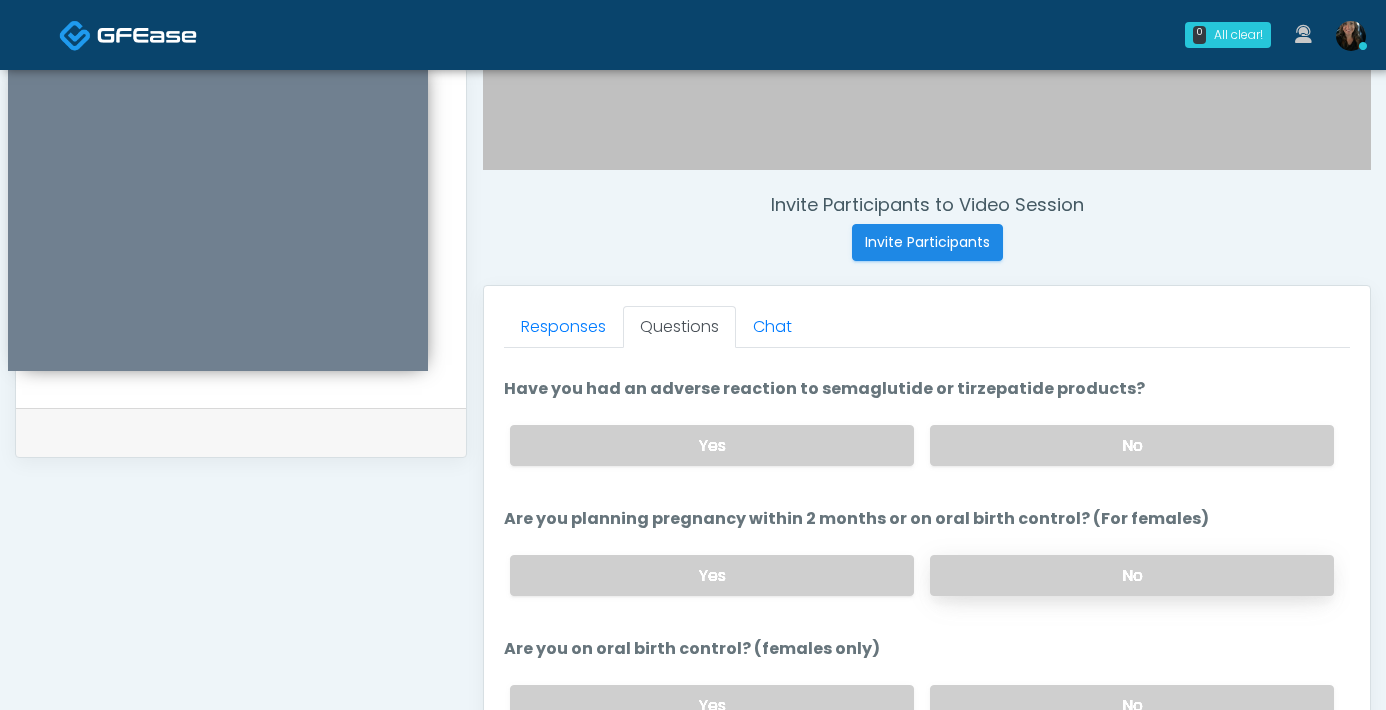 click on "No" at bounding box center [1132, 575] 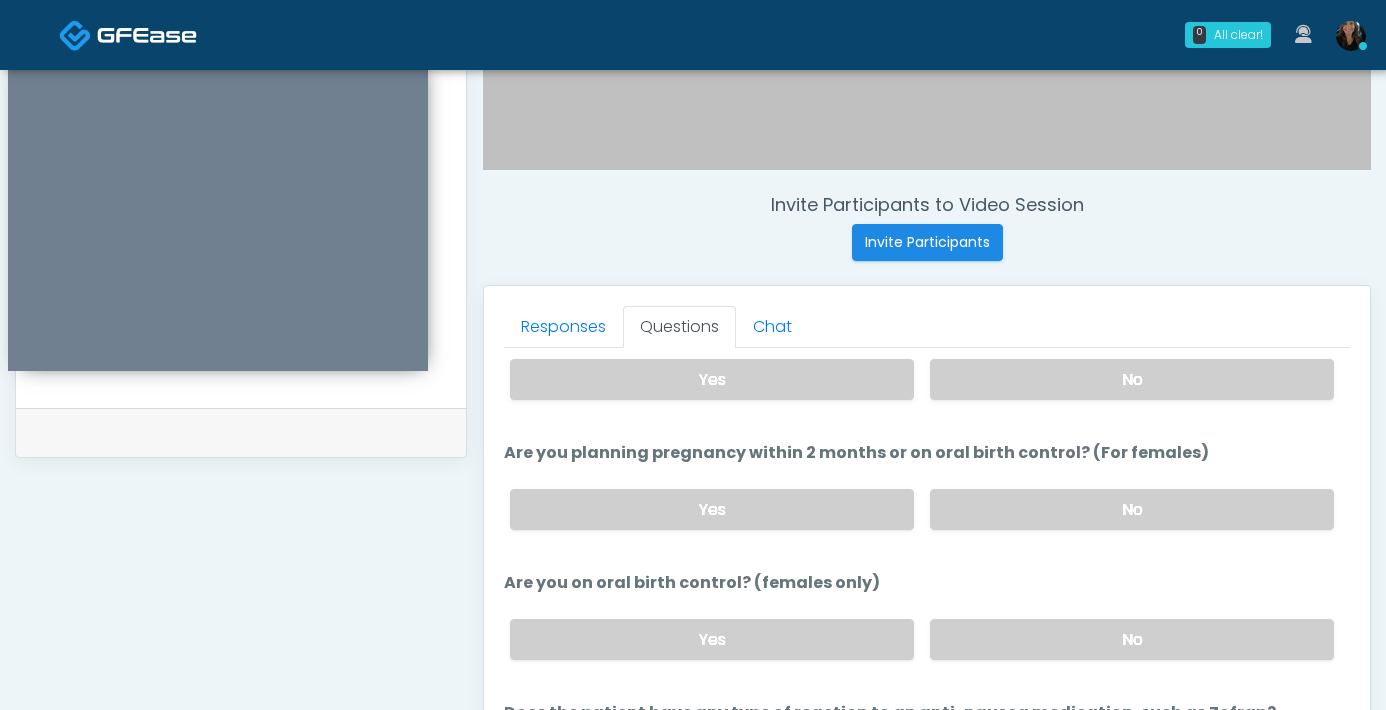 scroll, scrollTop: 1103, scrollLeft: 0, axis: vertical 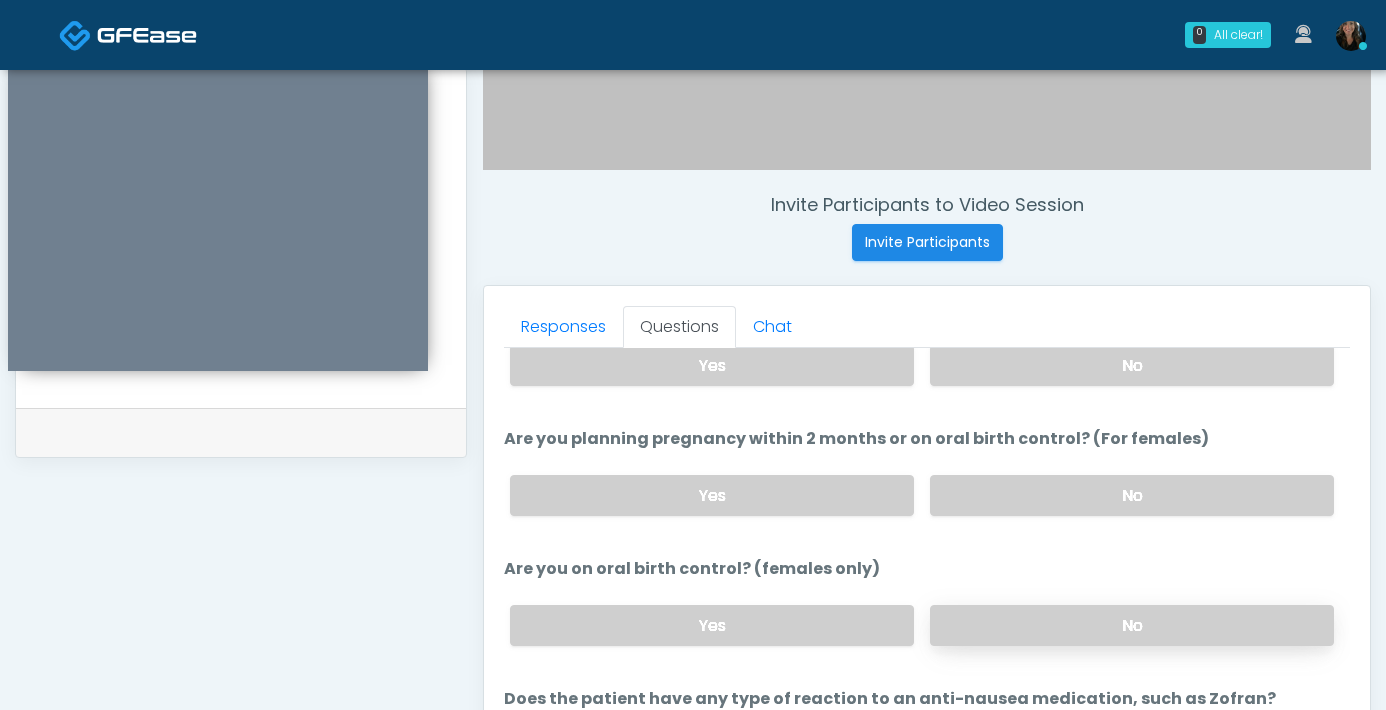 click on "No" at bounding box center (1132, 625) 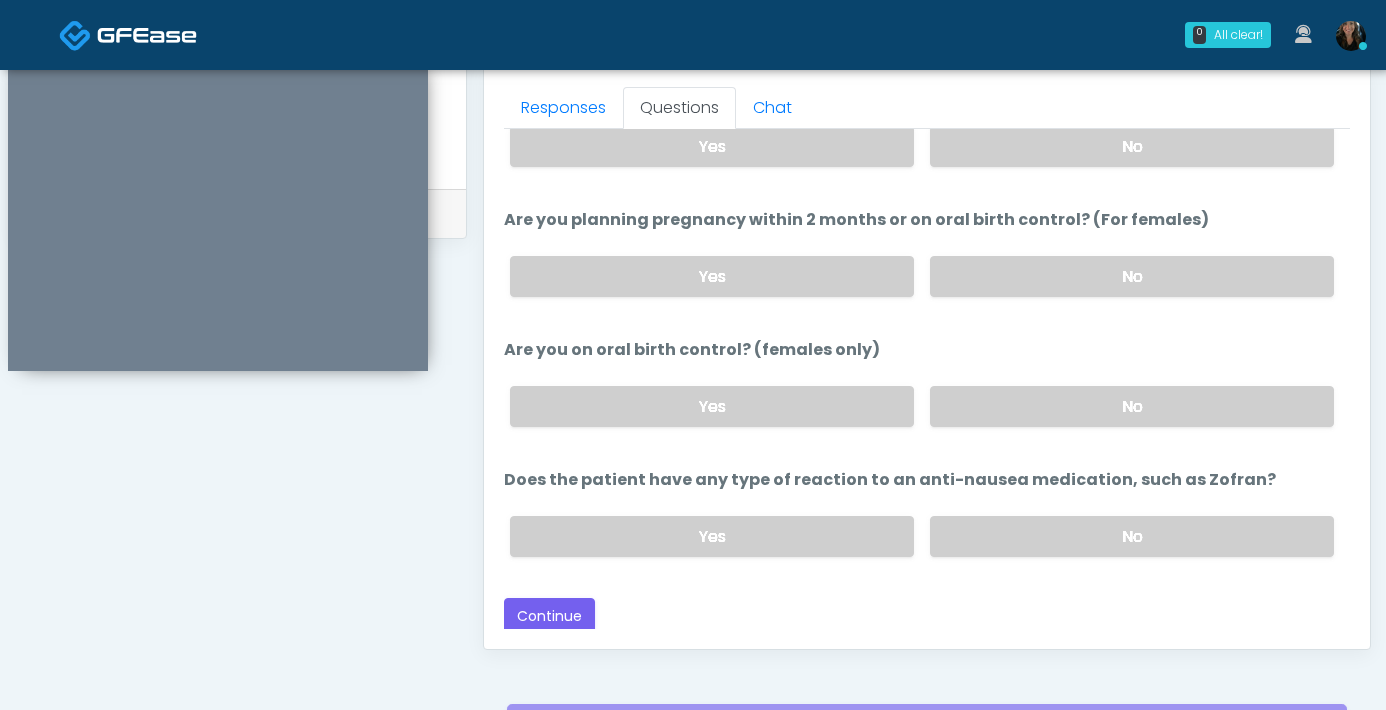 scroll, scrollTop: 879, scrollLeft: 0, axis: vertical 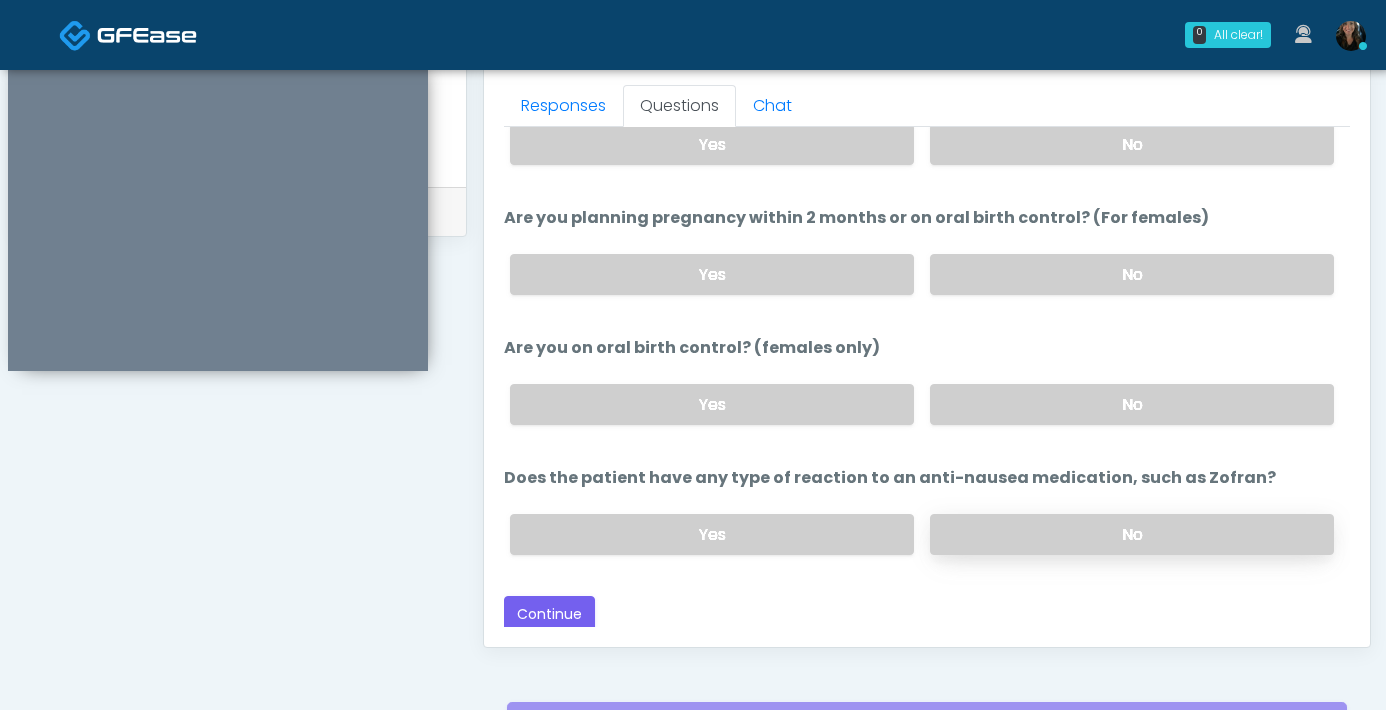 click on "No" at bounding box center (1132, 534) 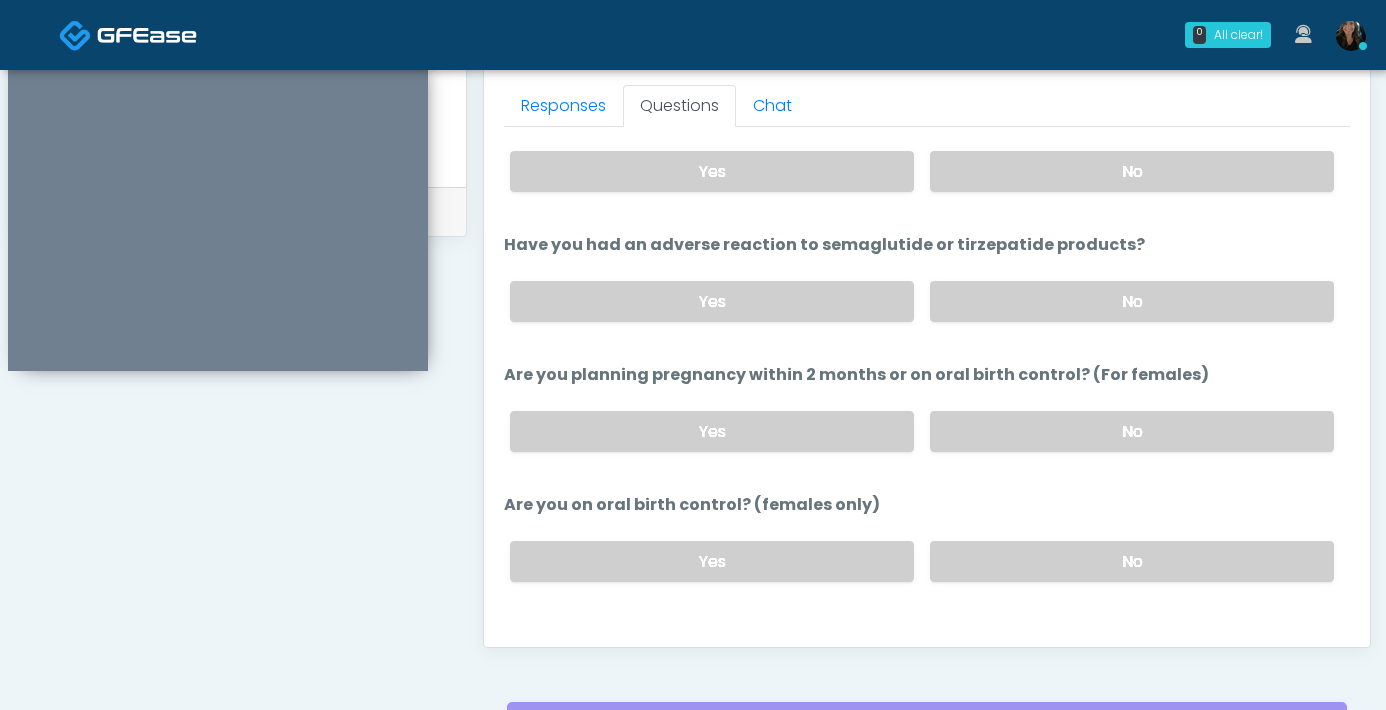 scroll, scrollTop: 0, scrollLeft: 0, axis: both 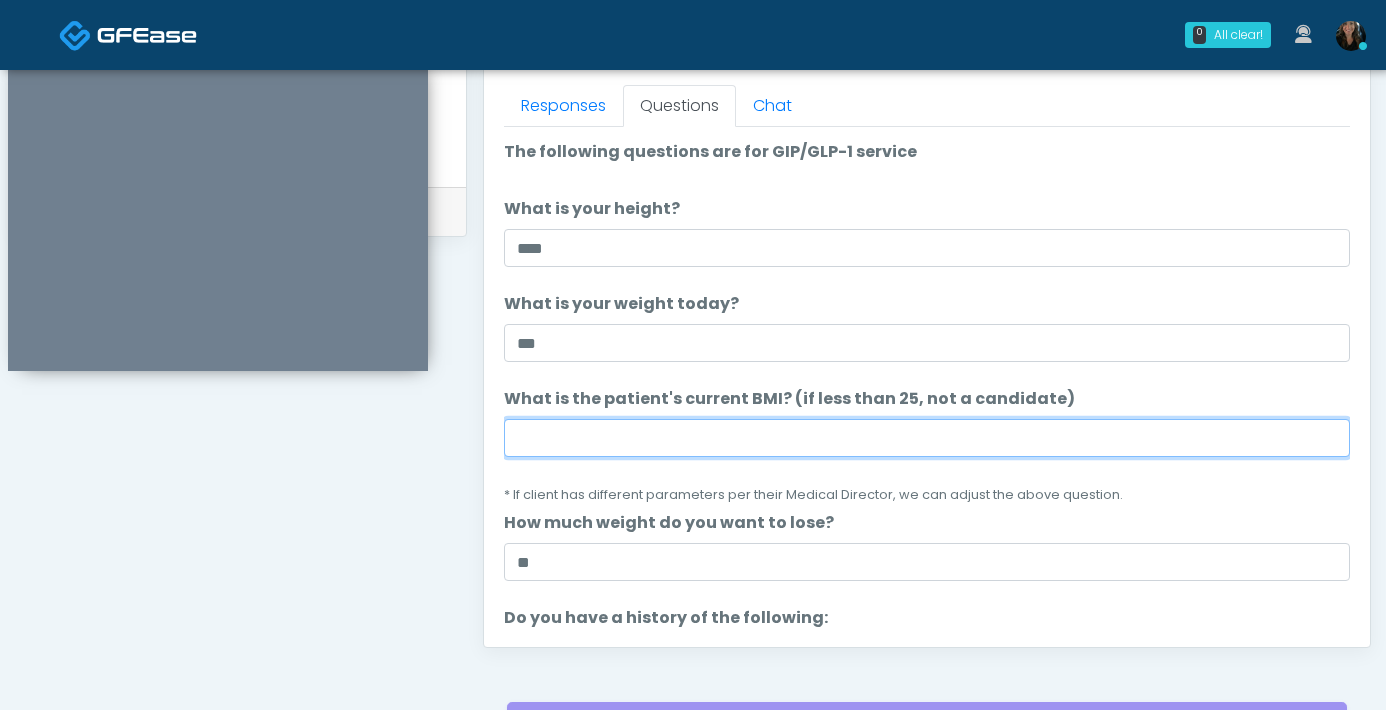 click on "What is the patient's current BMI? (if less than 25, not a candidate)" at bounding box center [927, 438] 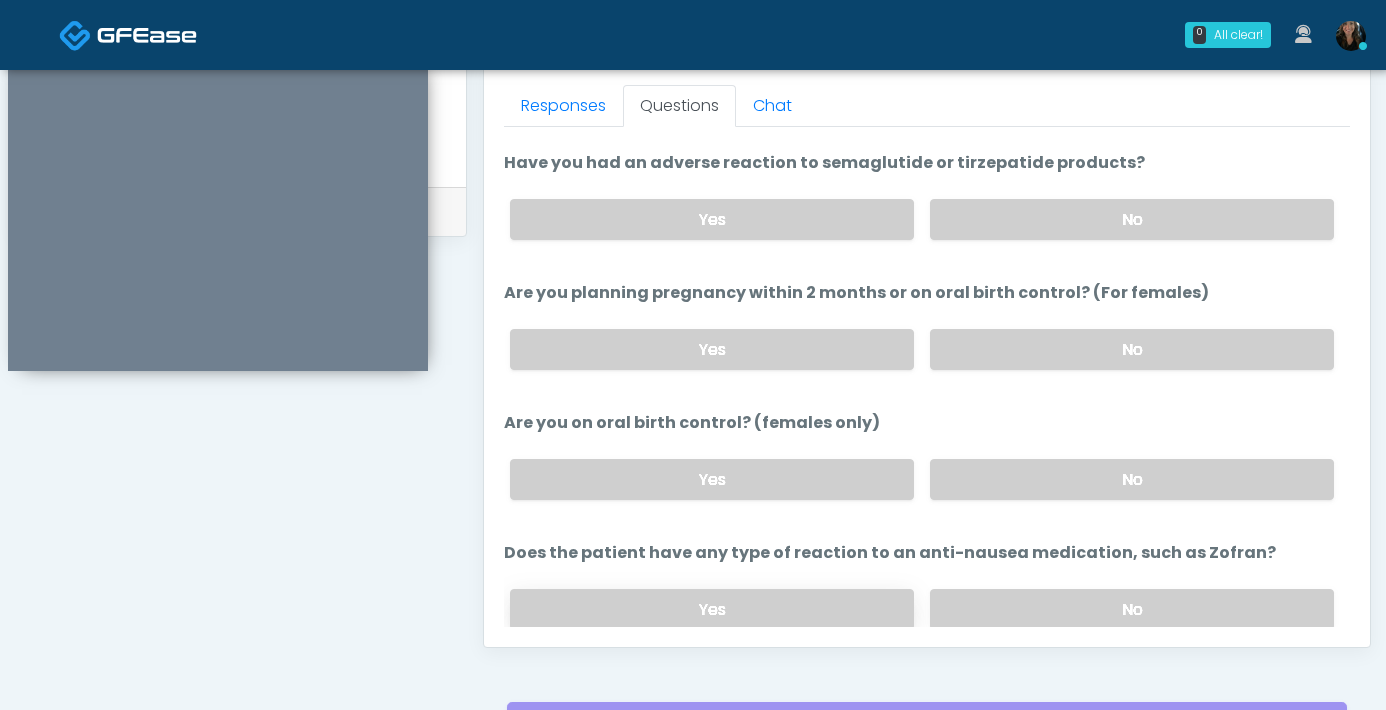 scroll, scrollTop: 1103, scrollLeft: 0, axis: vertical 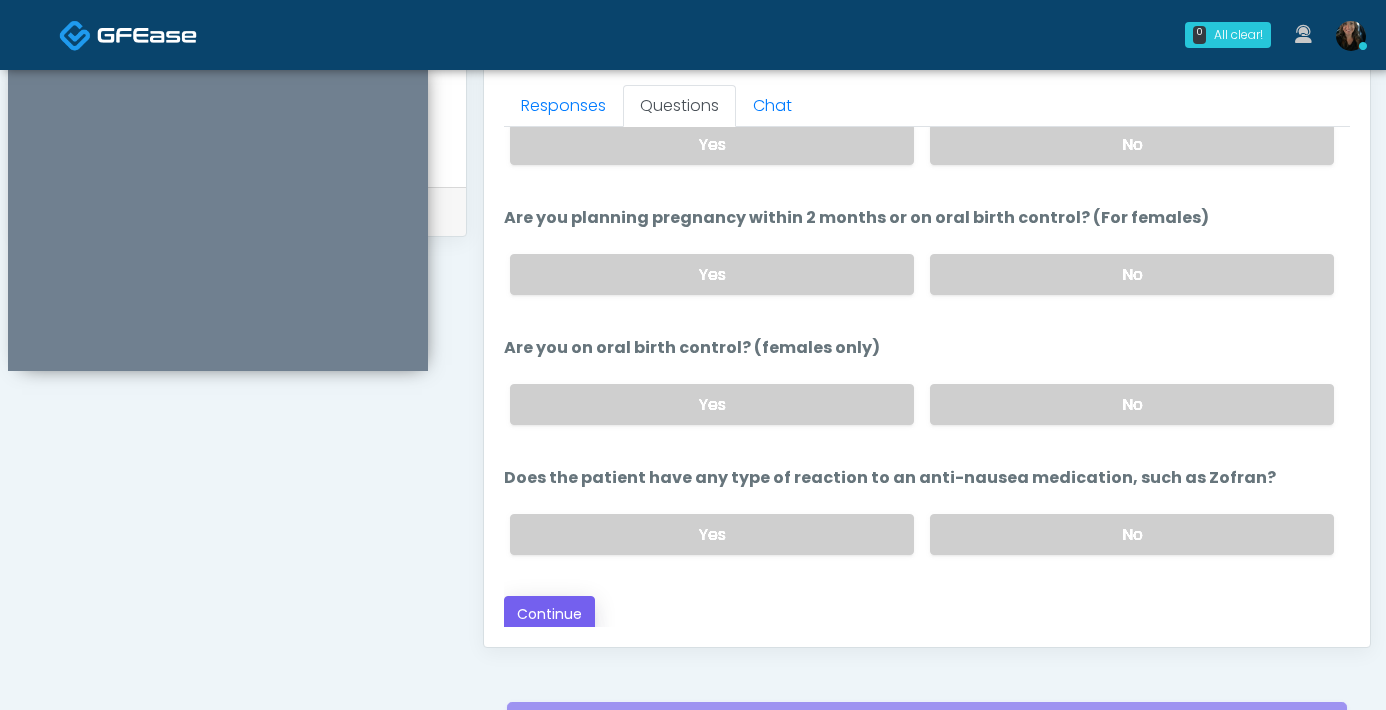 type on "****" 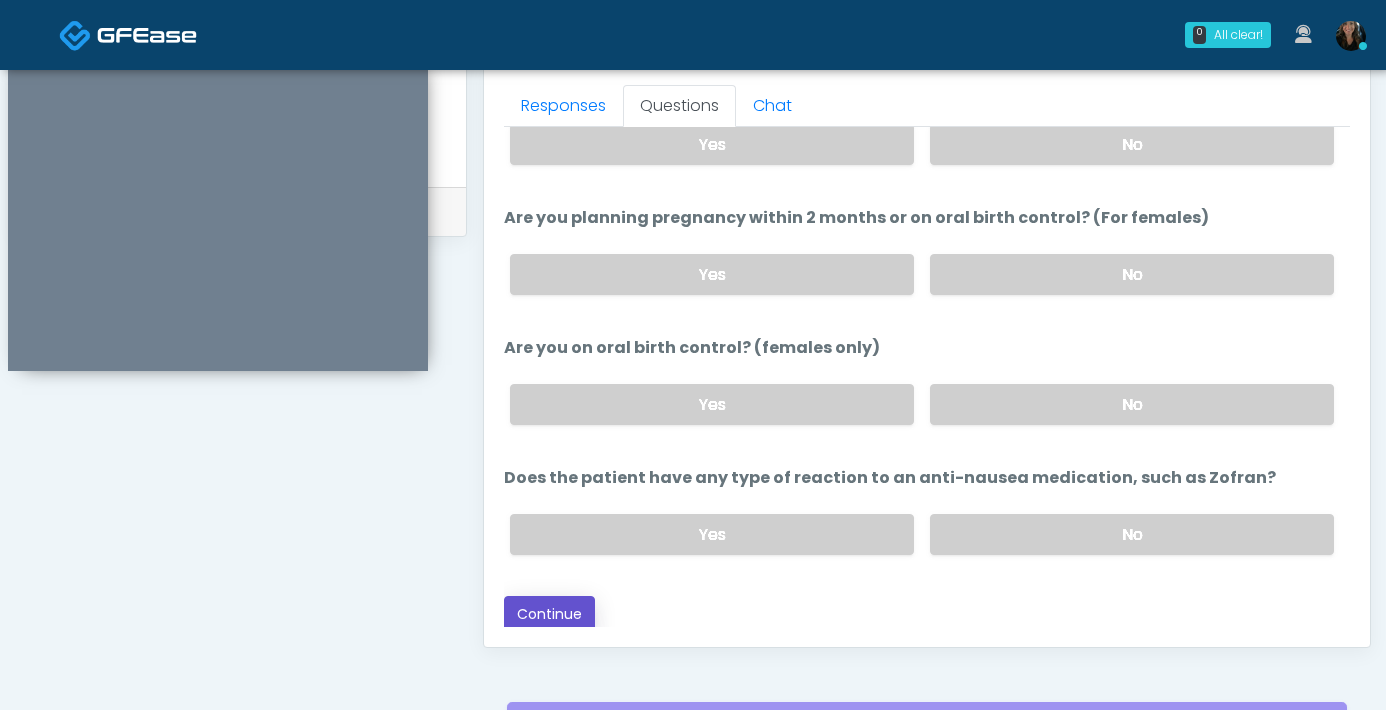 click on "Continue" at bounding box center (549, 614) 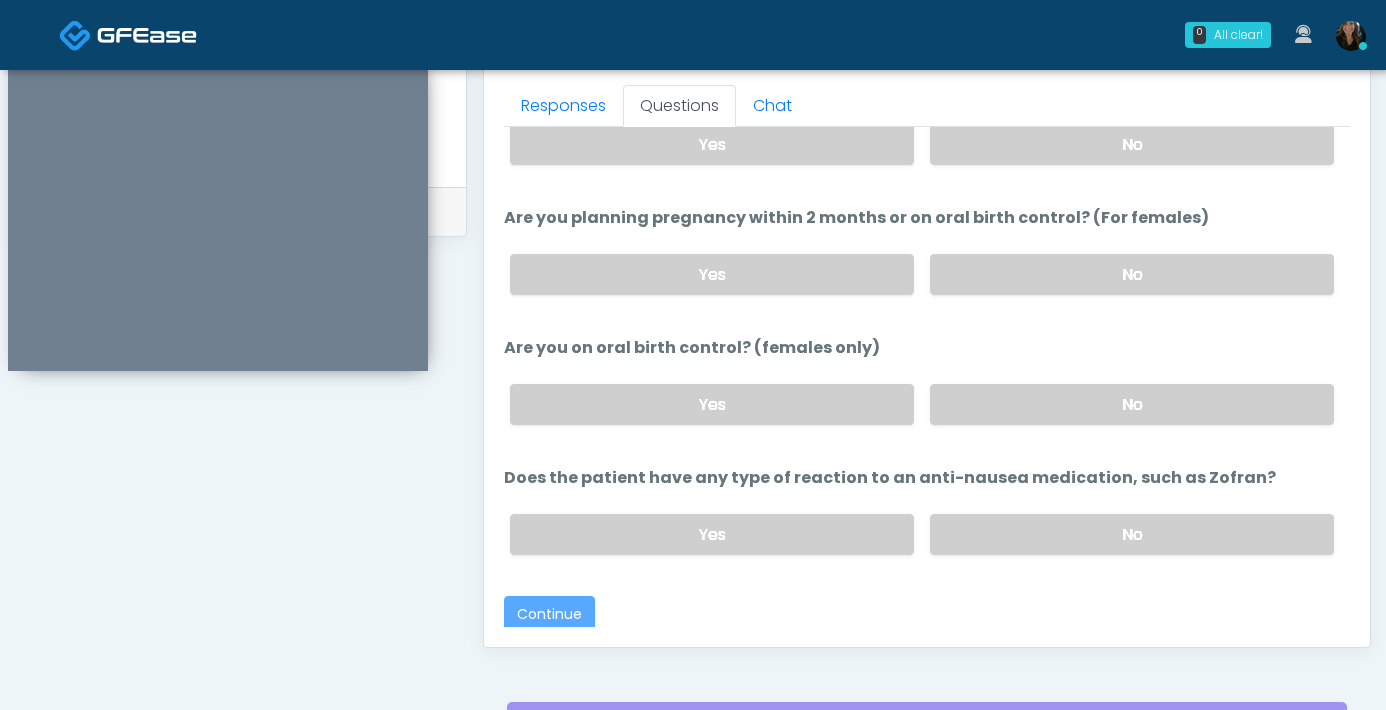 scroll, scrollTop: 1085, scrollLeft: 0, axis: vertical 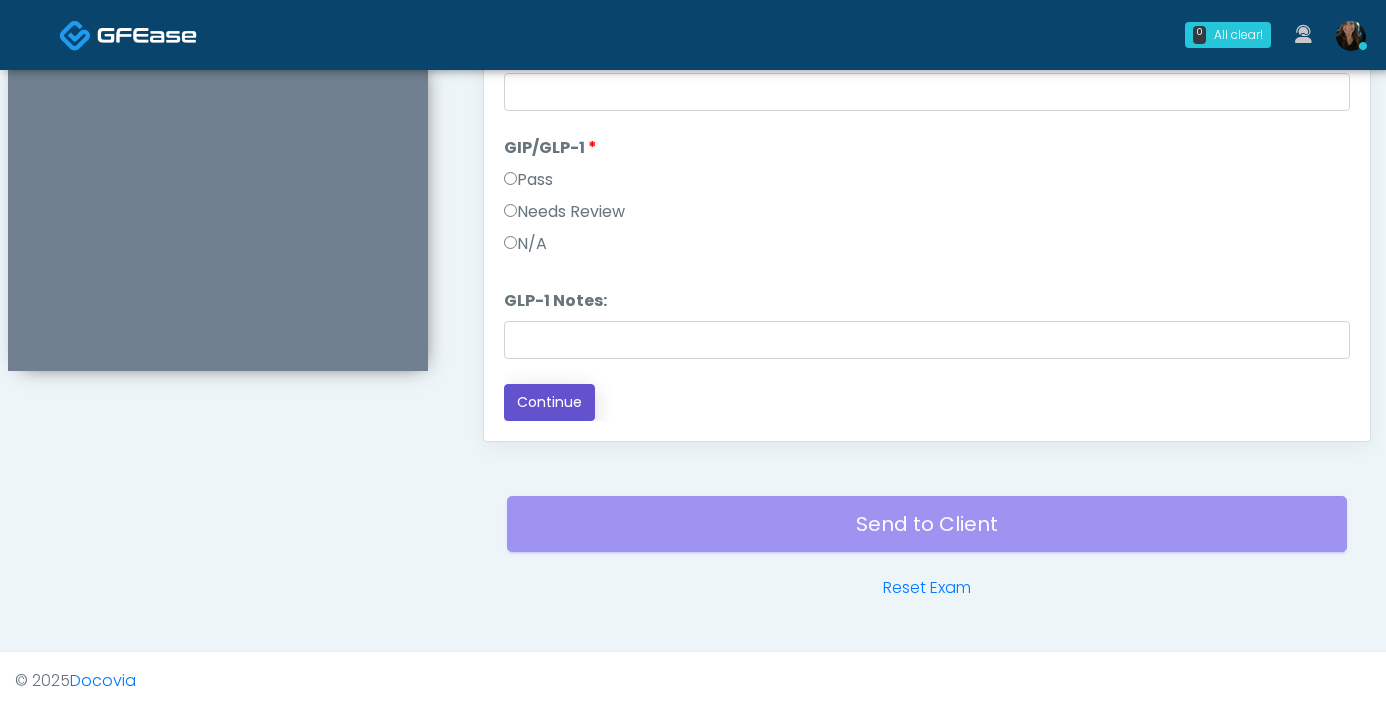 click on "Continue" at bounding box center [549, 402] 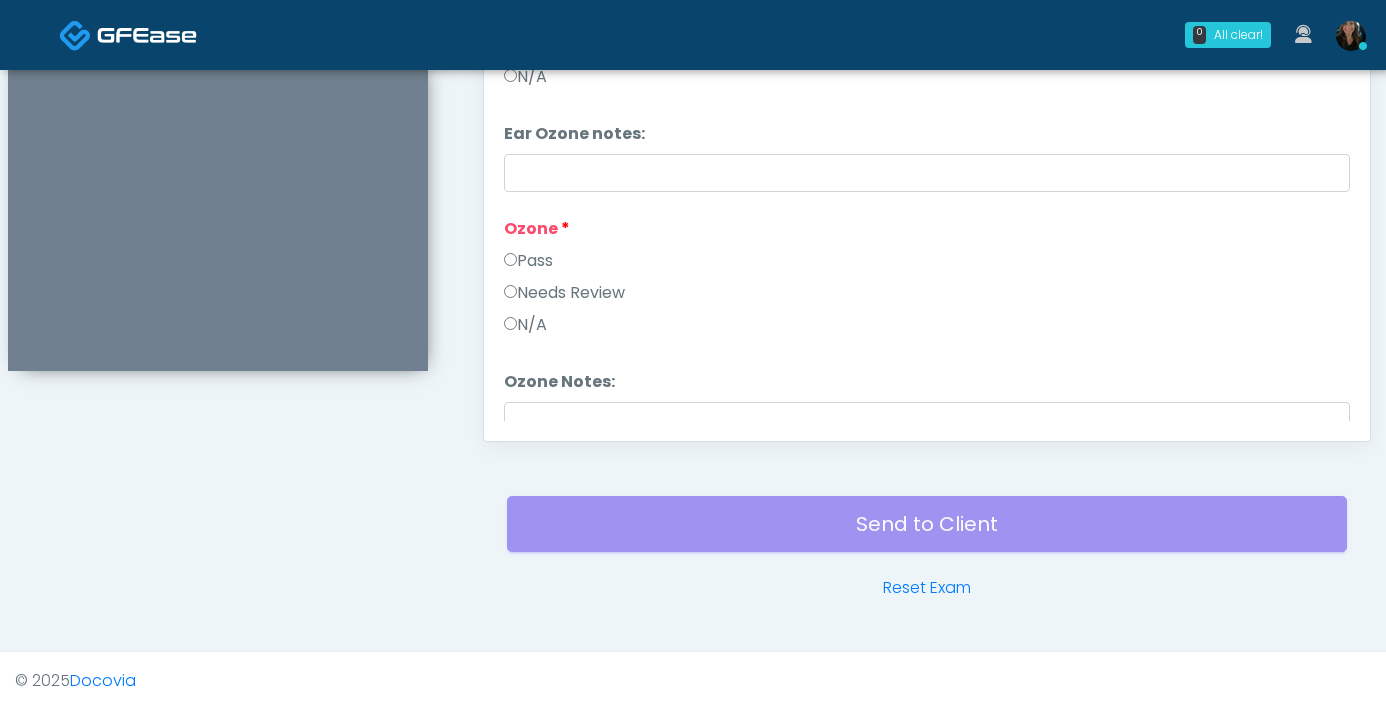 scroll, scrollTop: 0, scrollLeft: 0, axis: both 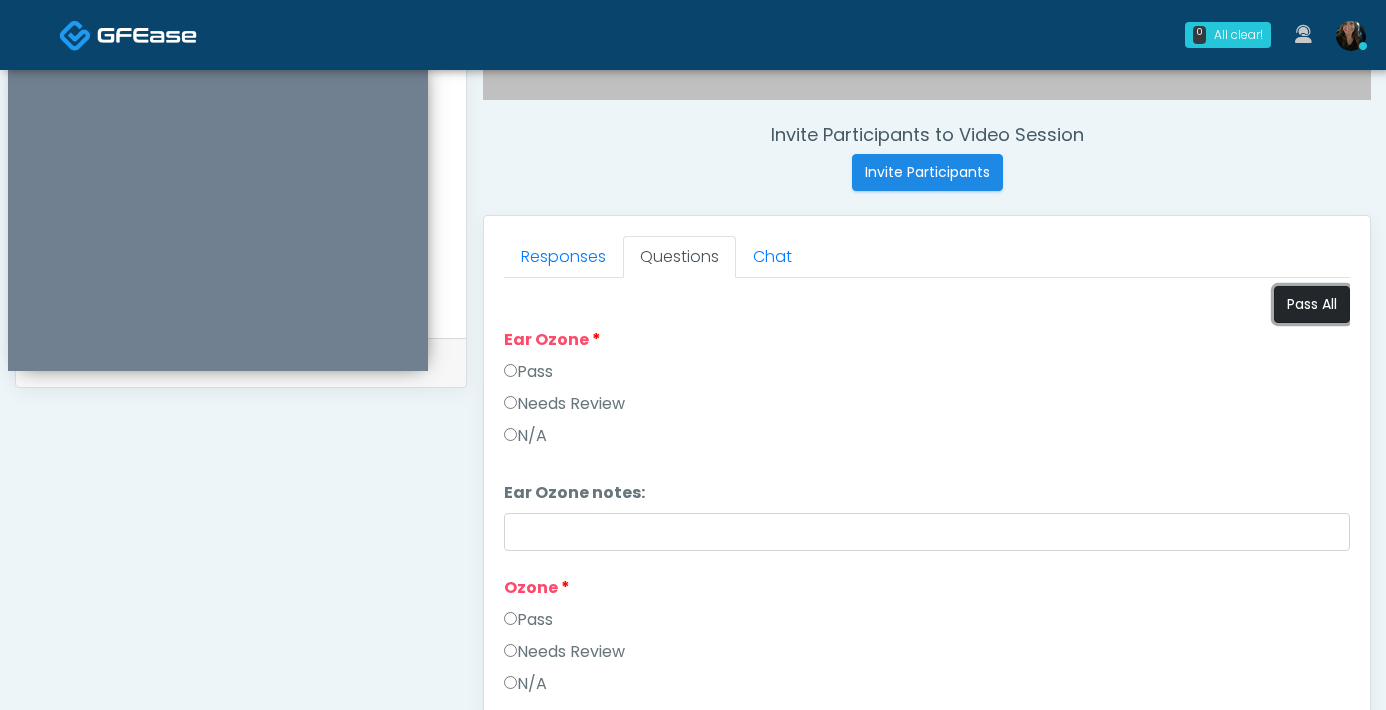click on "Pass All" at bounding box center (1312, 304) 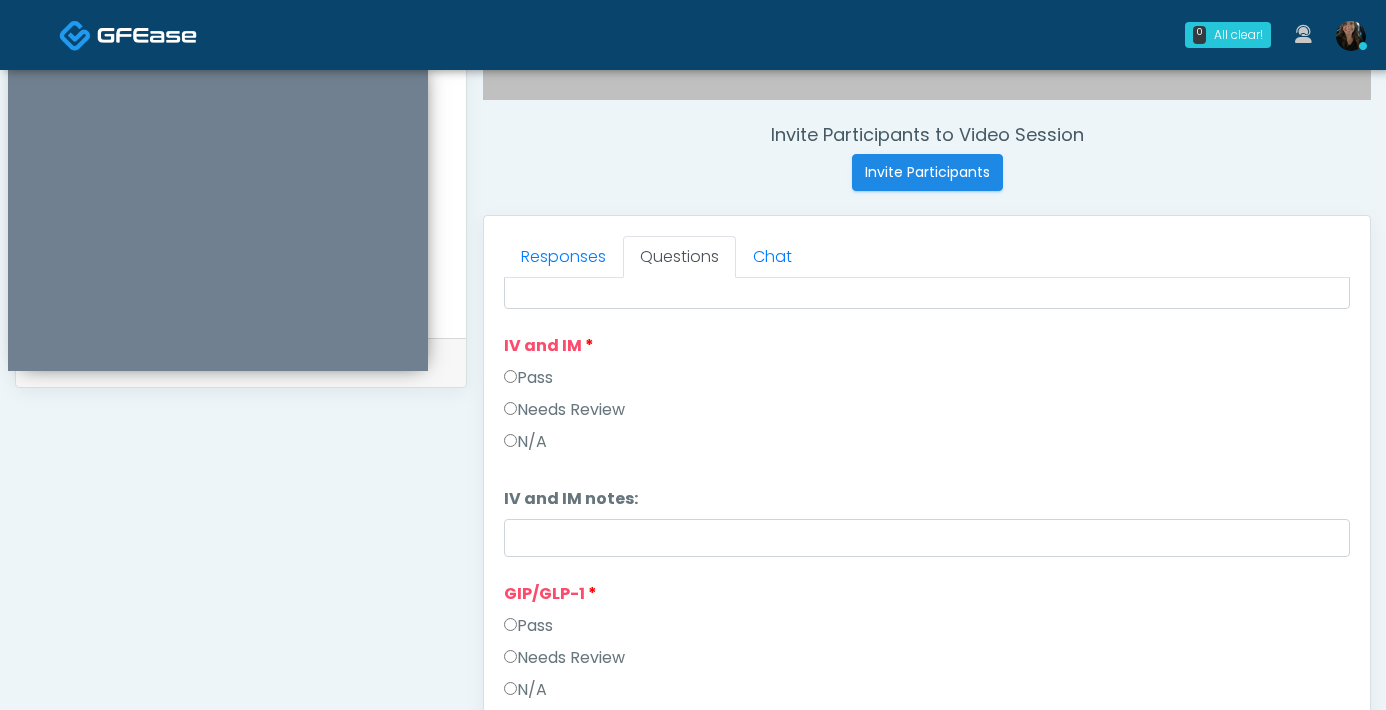 scroll, scrollTop: 579, scrollLeft: 0, axis: vertical 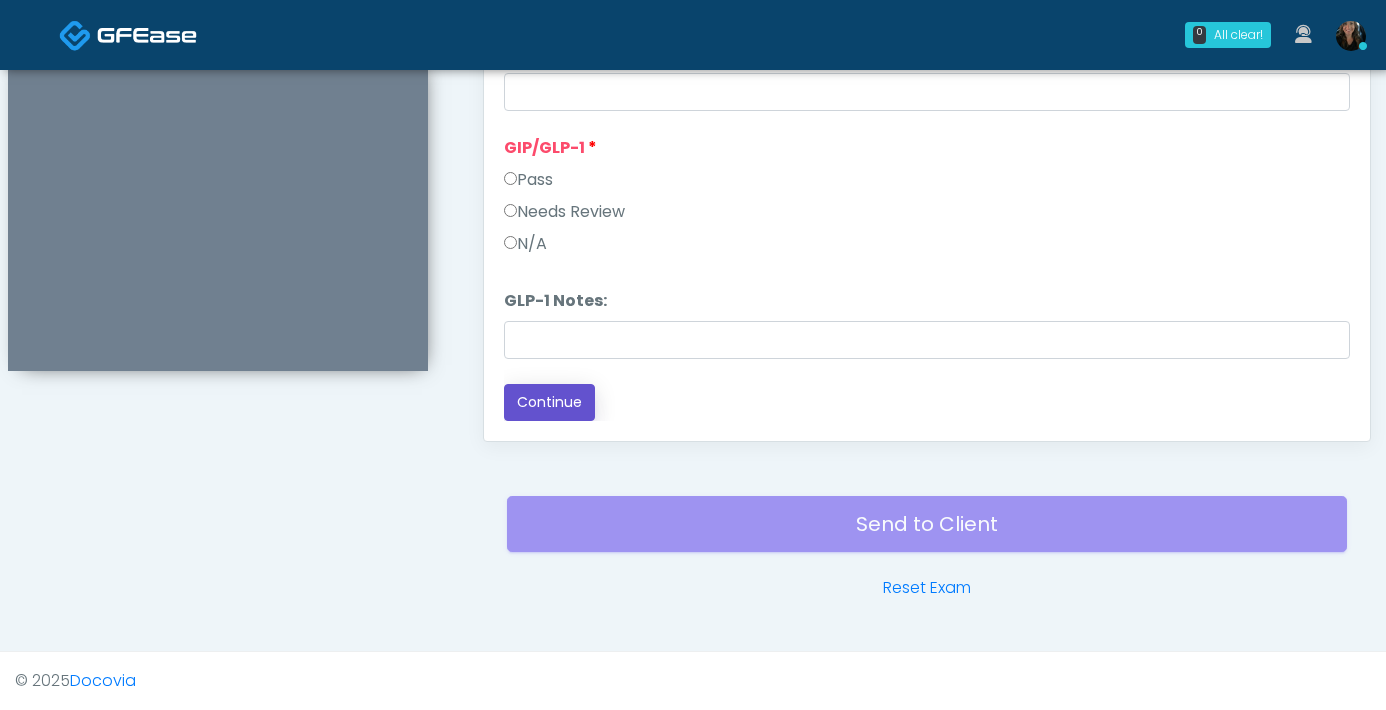 click on "Continue" at bounding box center (549, 402) 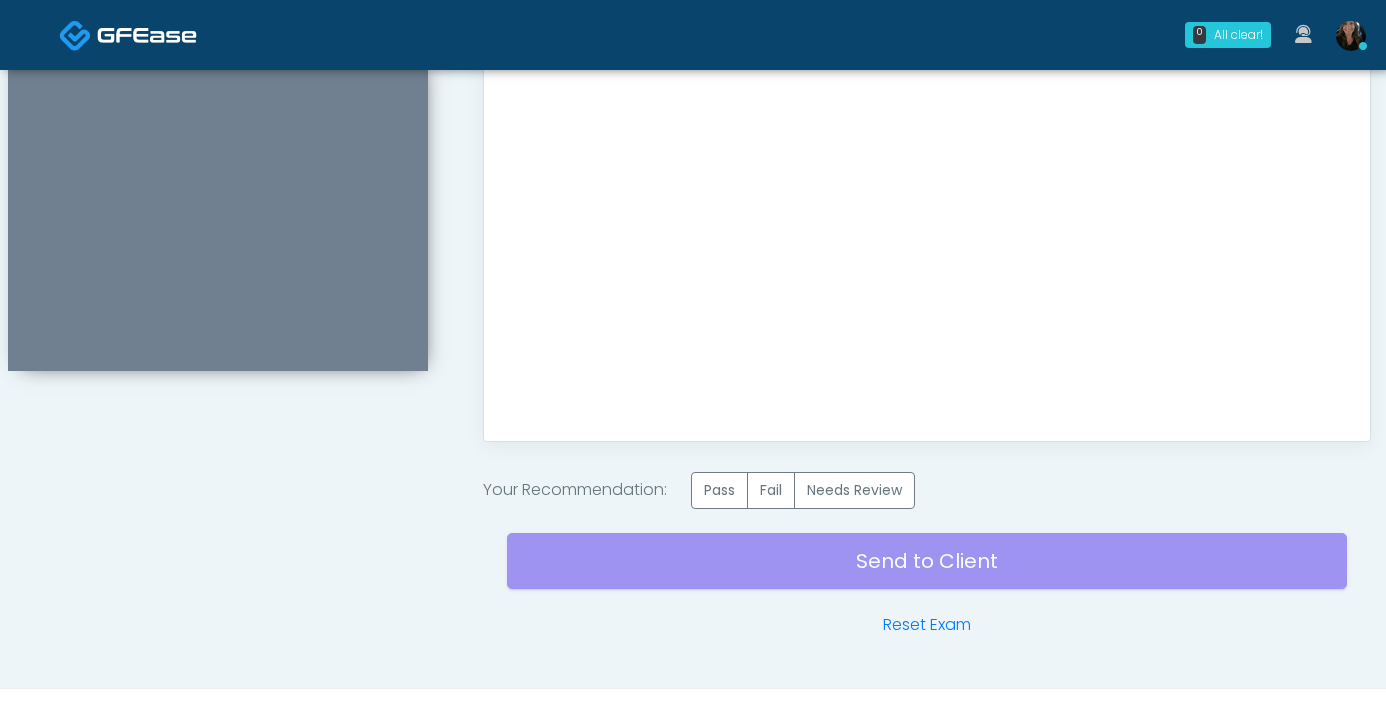 scroll, scrollTop: 0, scrollLeft: 0, axis: both 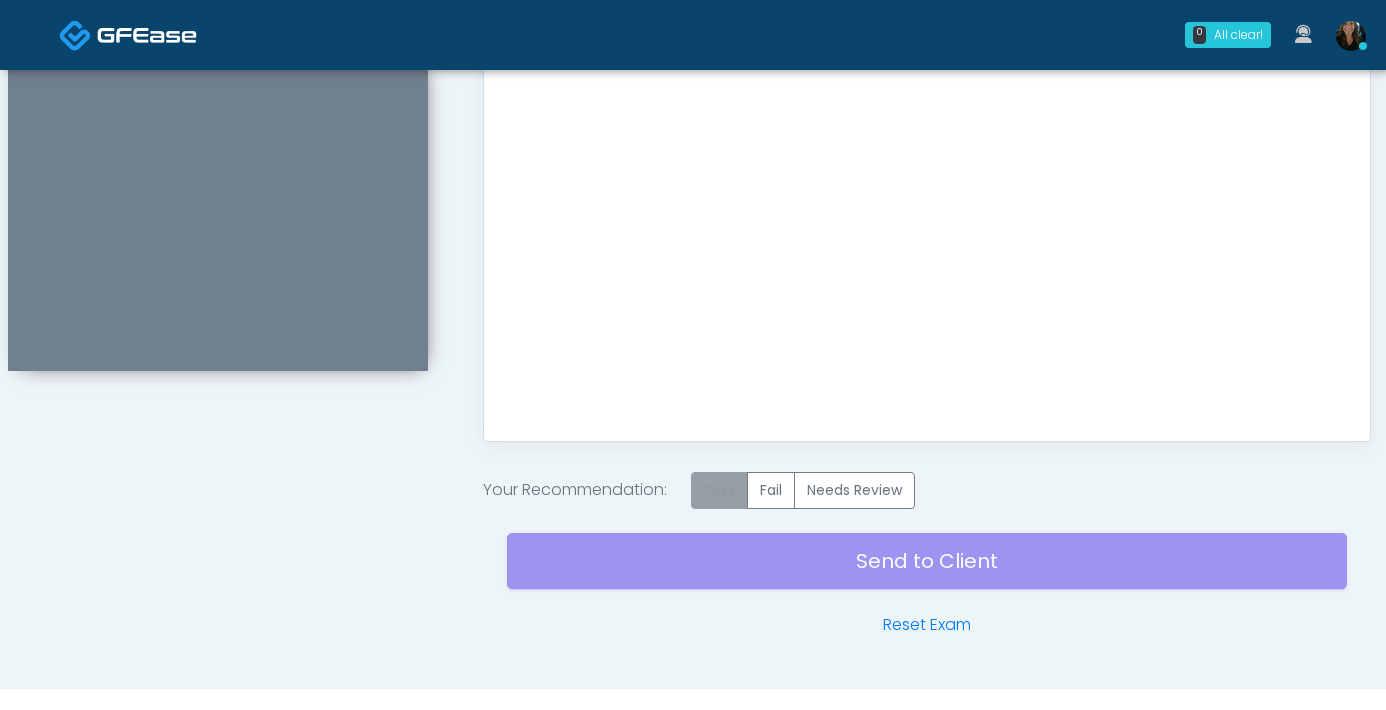 click on "Pass" at bounding box center [719, 490] 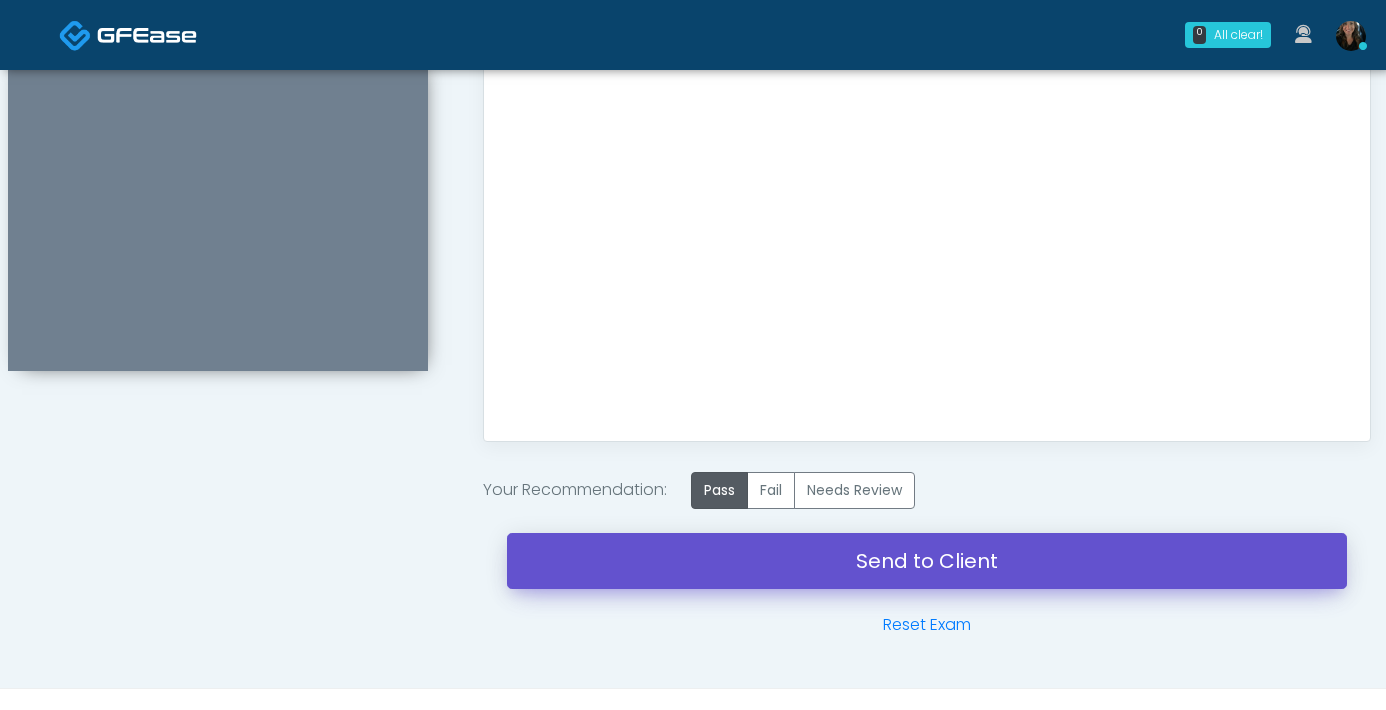click on "Send to Client" at bounding box center [927, 561] 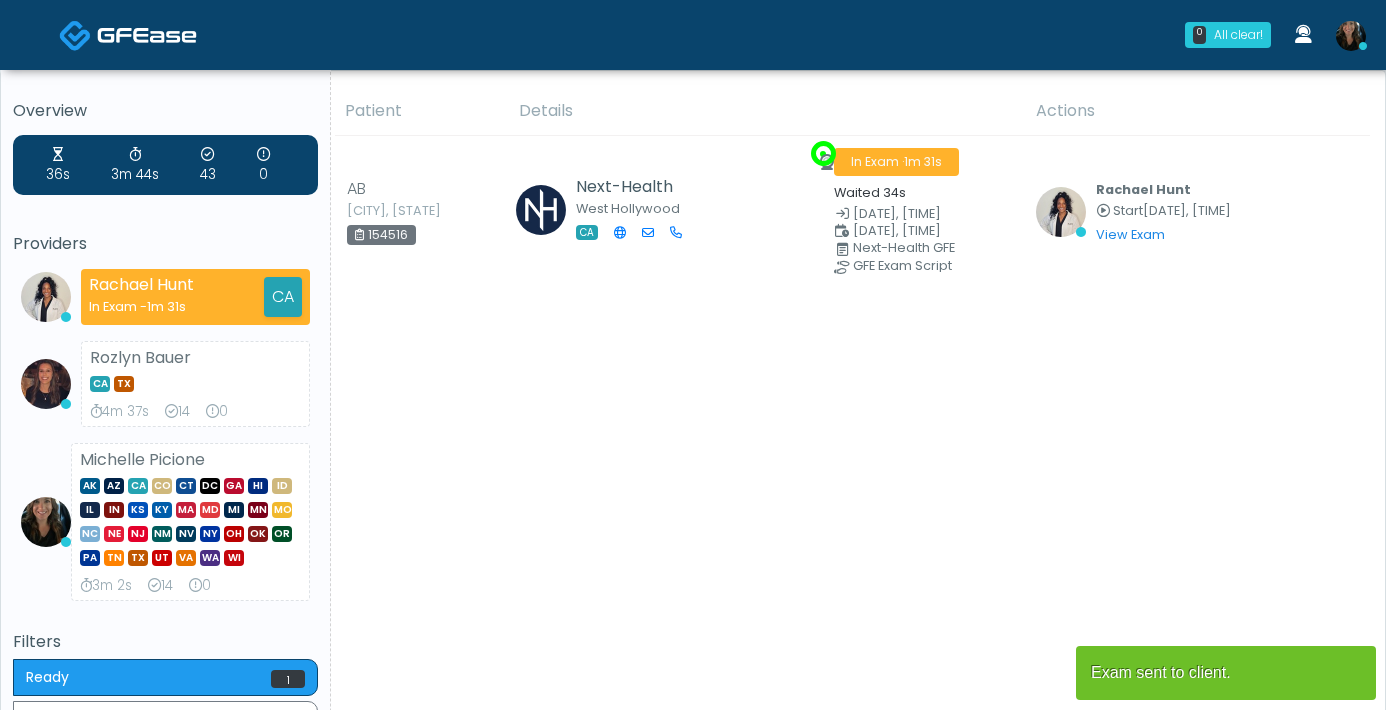 scroll, scrollTop: 0, scrollLeft: 0, axis: both 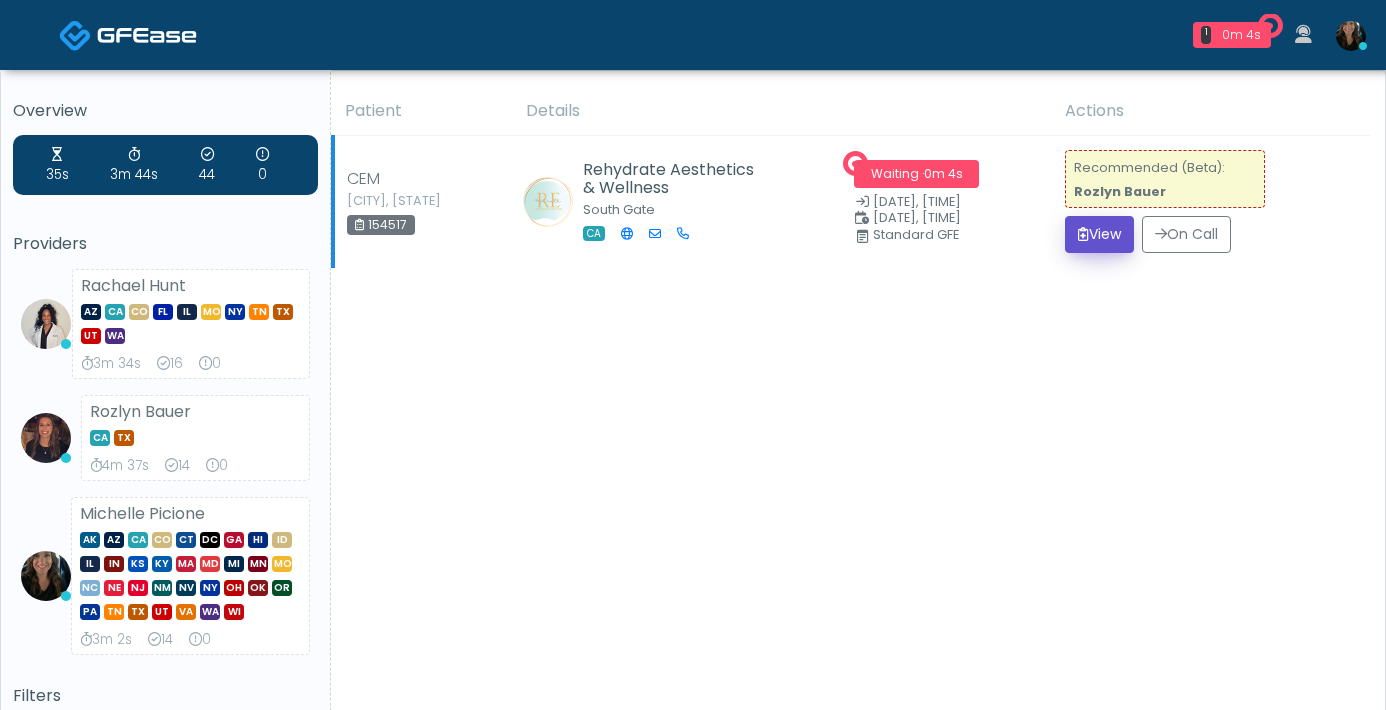 click on "View" at bounding box center (1099, 234) 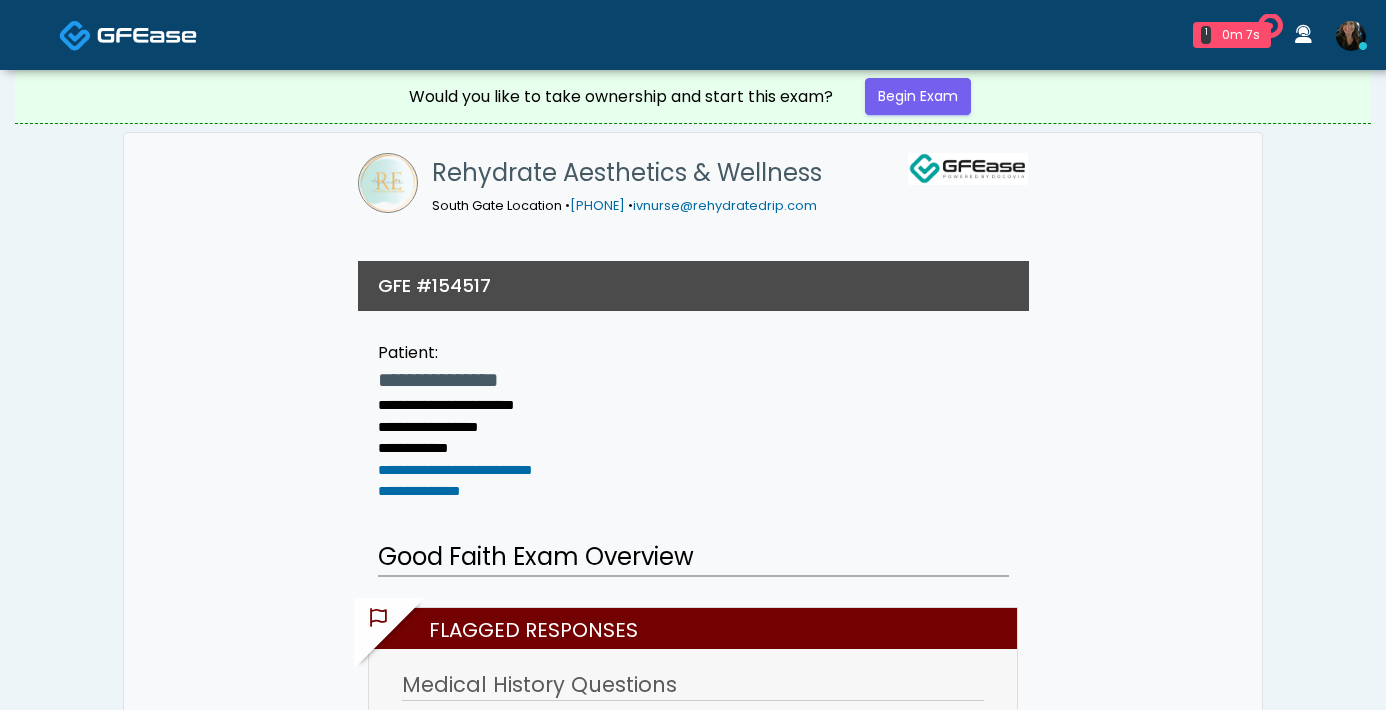 scroll, scrollTop: 0, scrollLeft: 0, axis: both 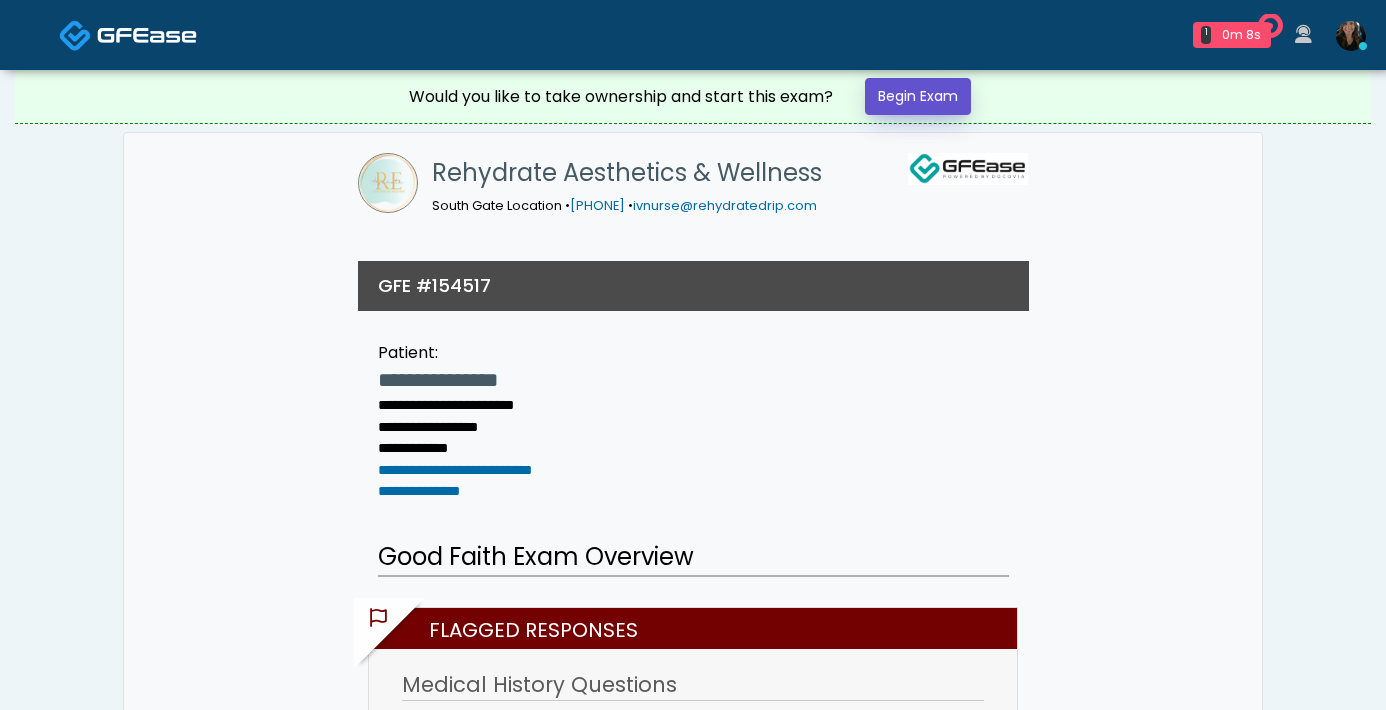 click on "Begin Exam" at bounding box center [918, 96] 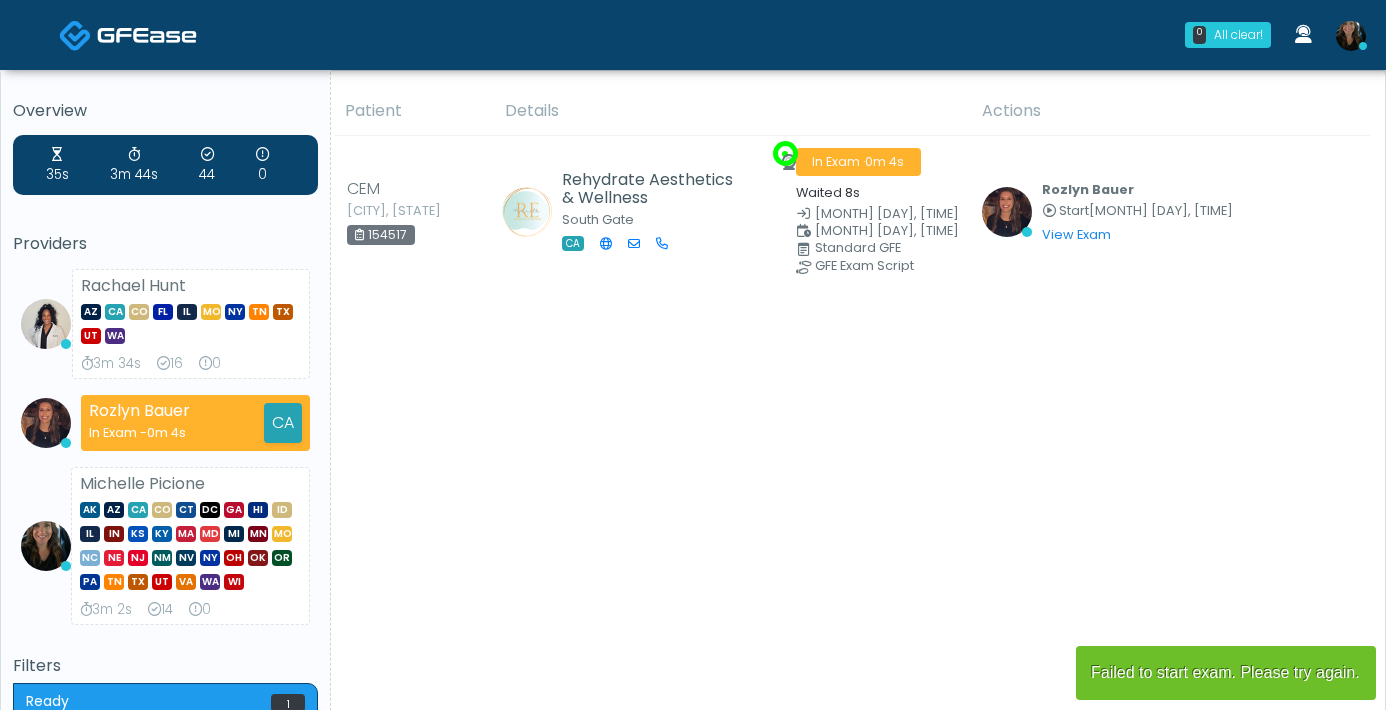 scroll, scrollTop: 0, scrollLeft: 0, axis: both 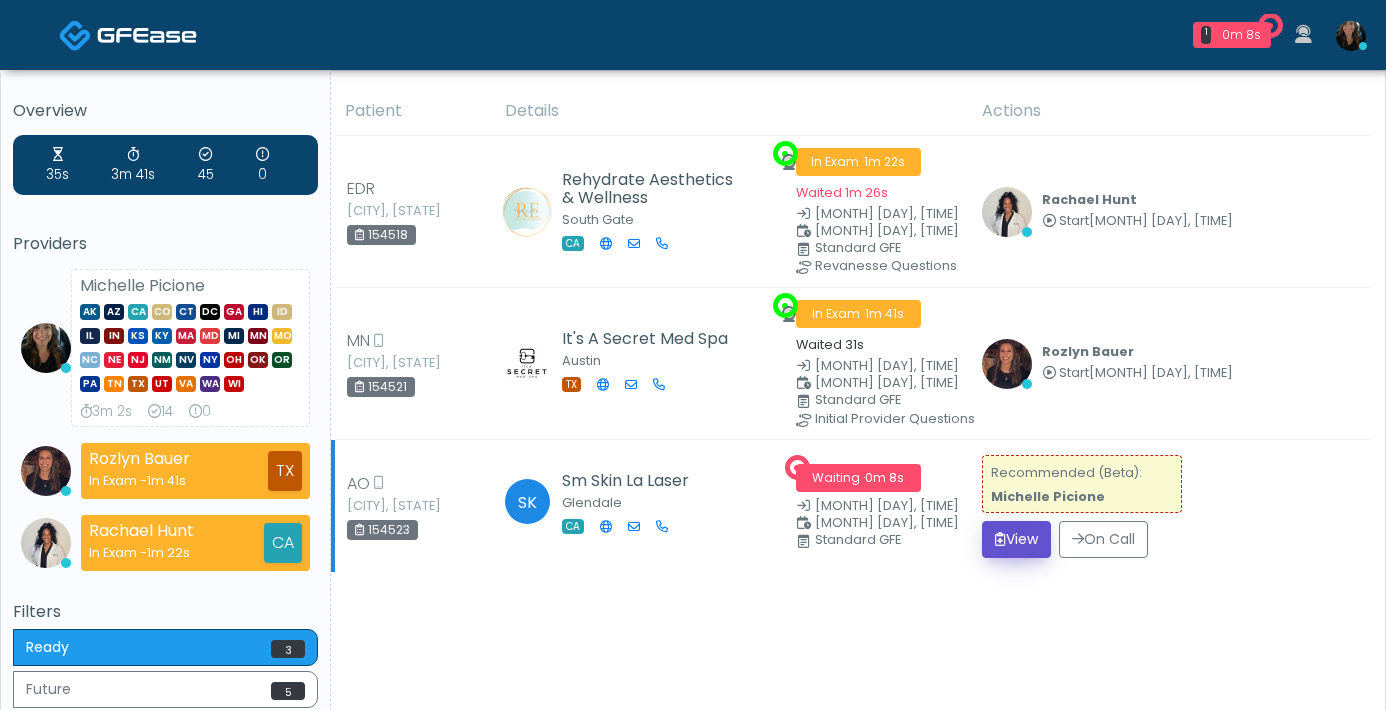 click at bounding box center (1000, 539) 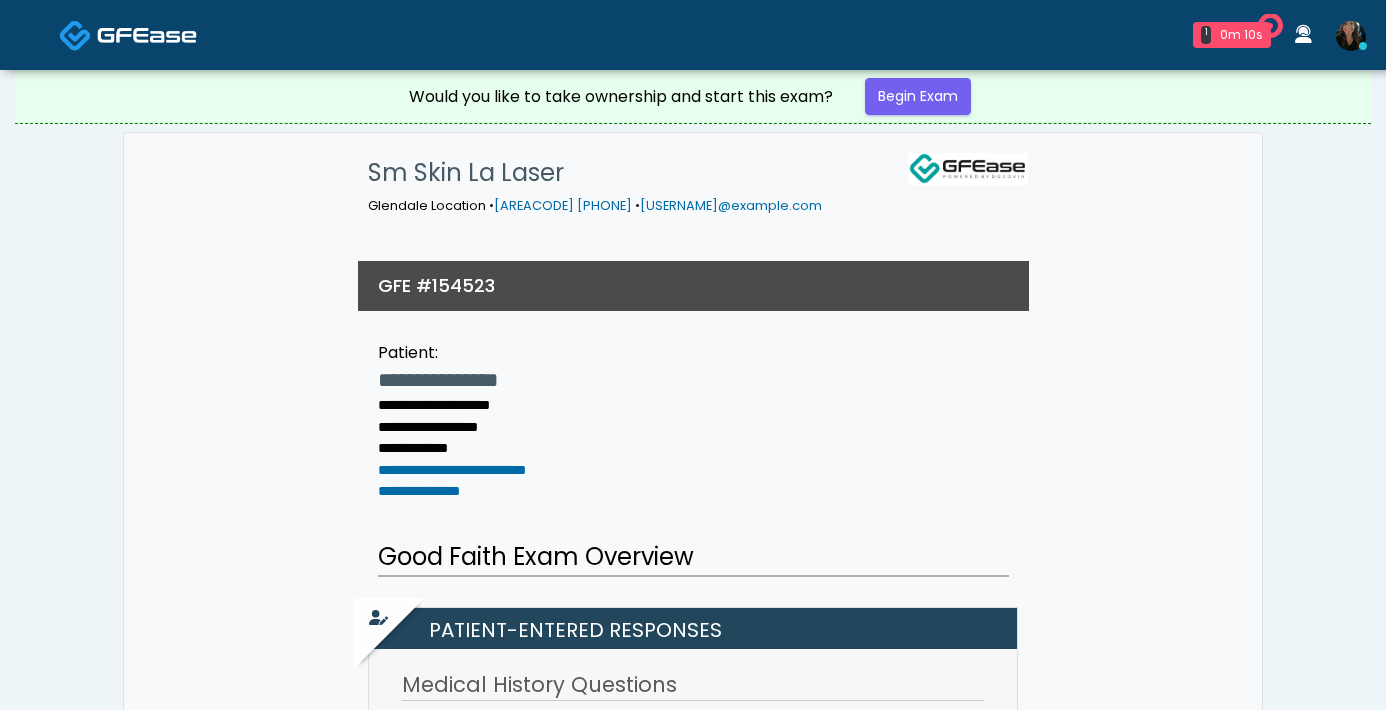scroll, scrollTop: 0, scrollLeft: 0, axis: both 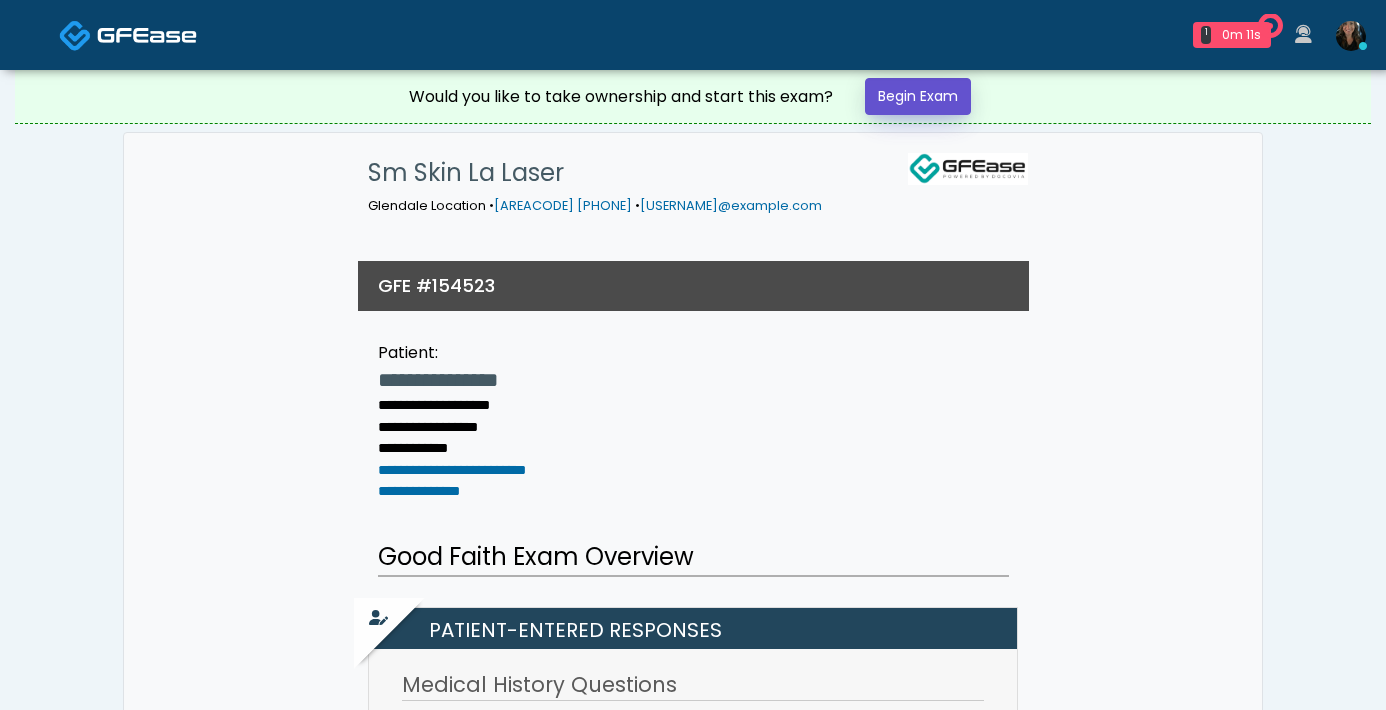 click on "Begin Exam" at bounding box center [918, 96] 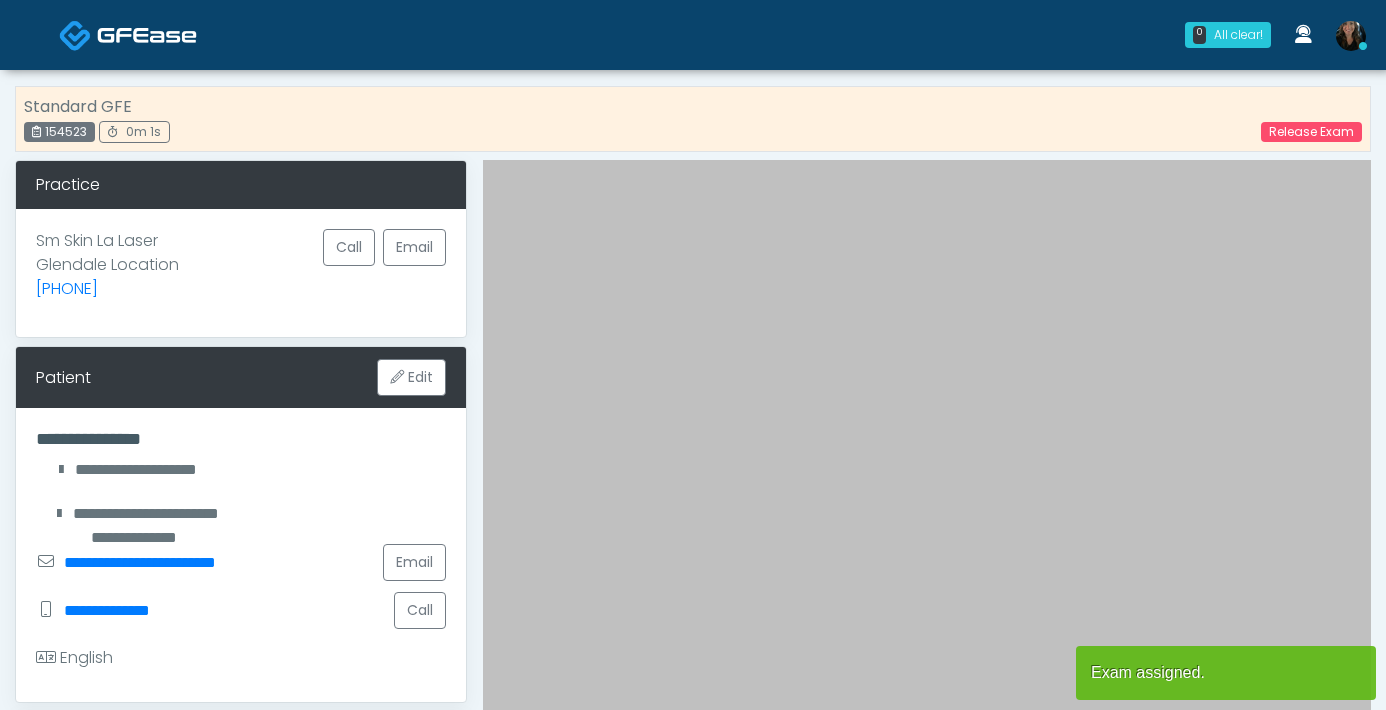 scroll, scrollTop: 0, scrollLeft: 0, axis: both 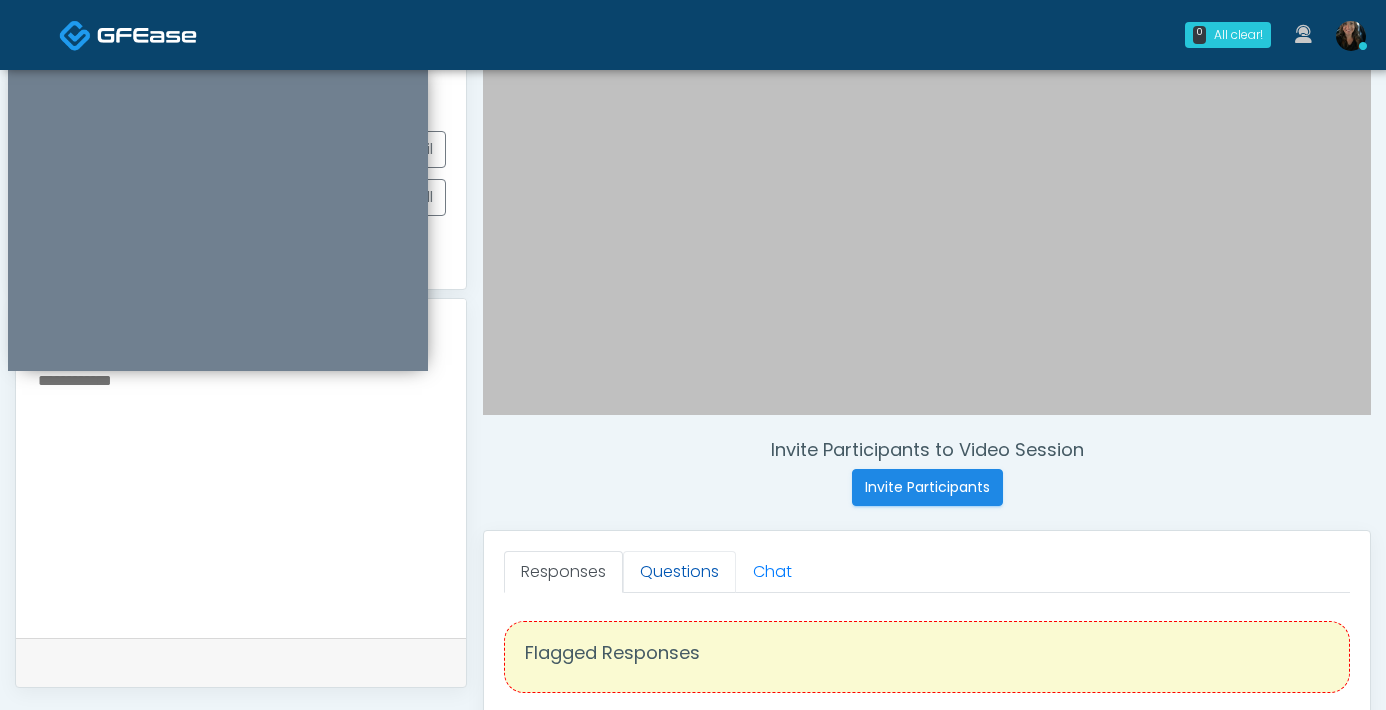 click on "Questions" at bounding box center [679, 572] 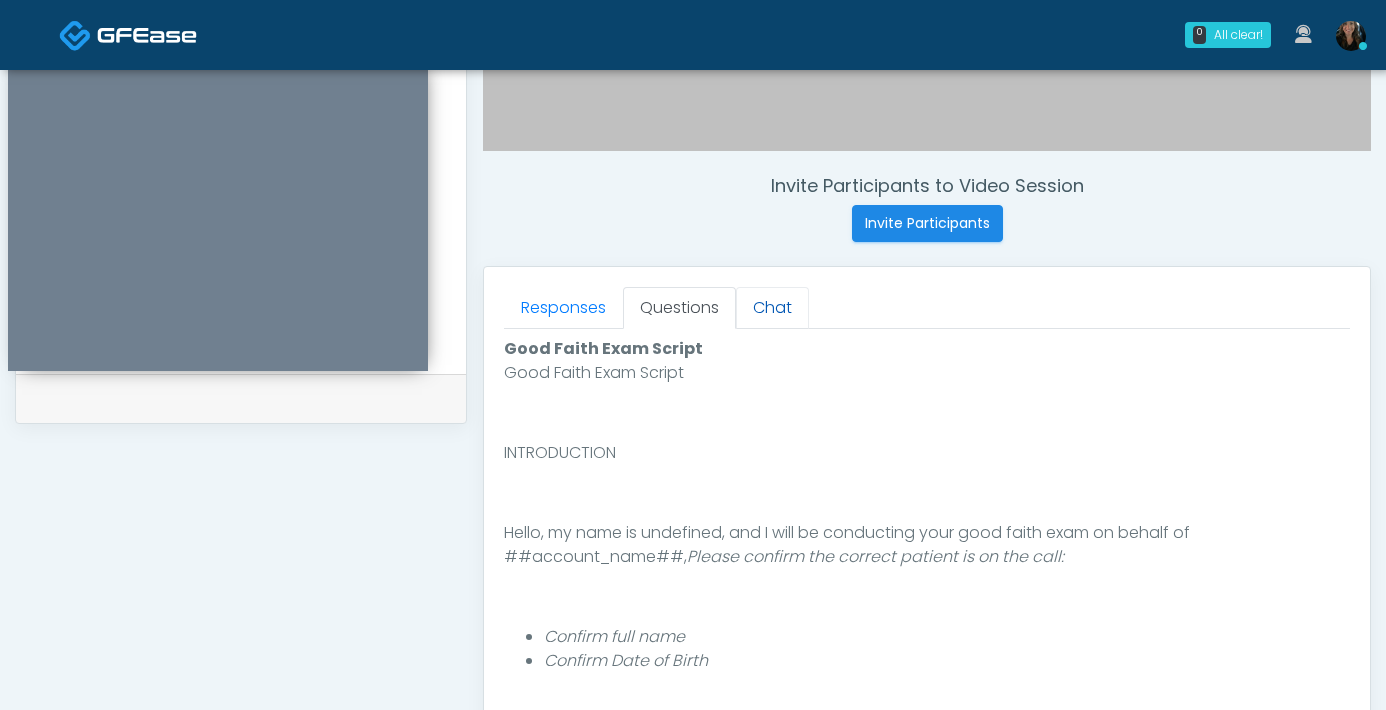 scroll, scrollTop: 717, scrollLeft: 0, axis: vertical 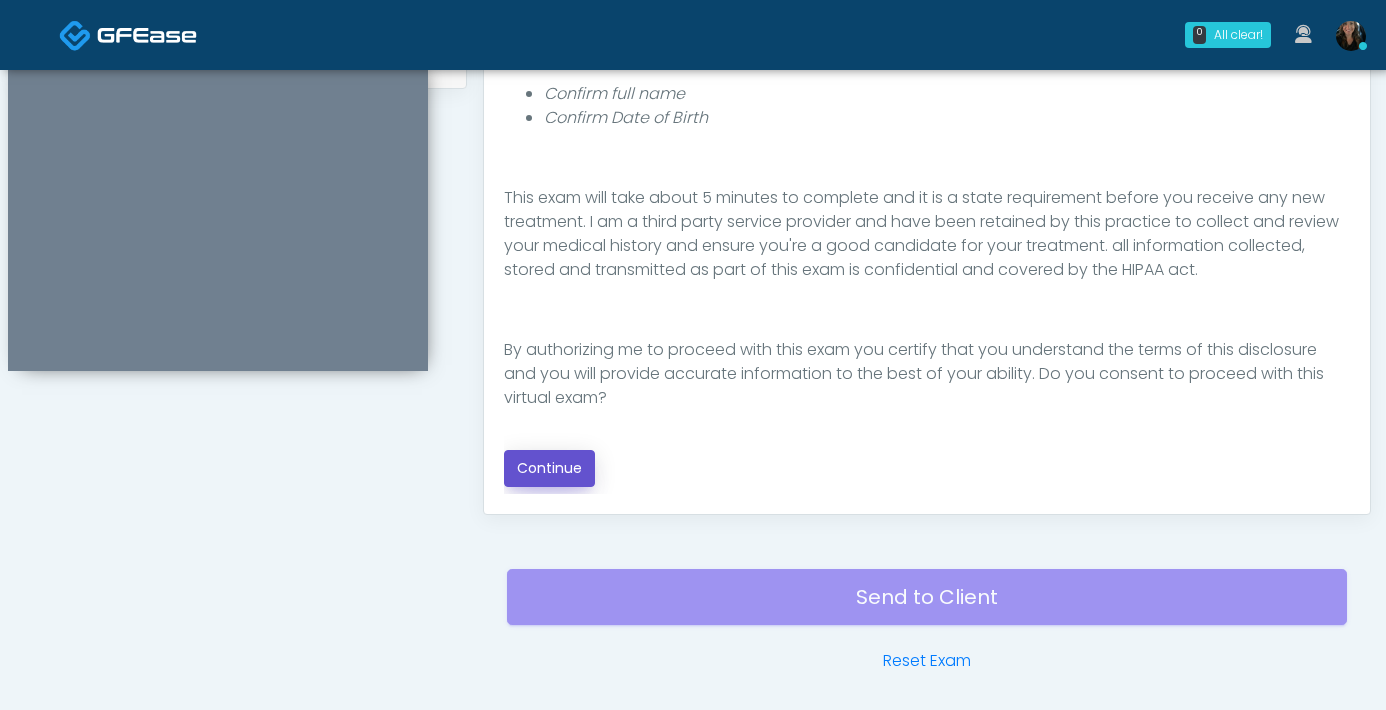 click on "Continue" at bounding box center [549, 468] 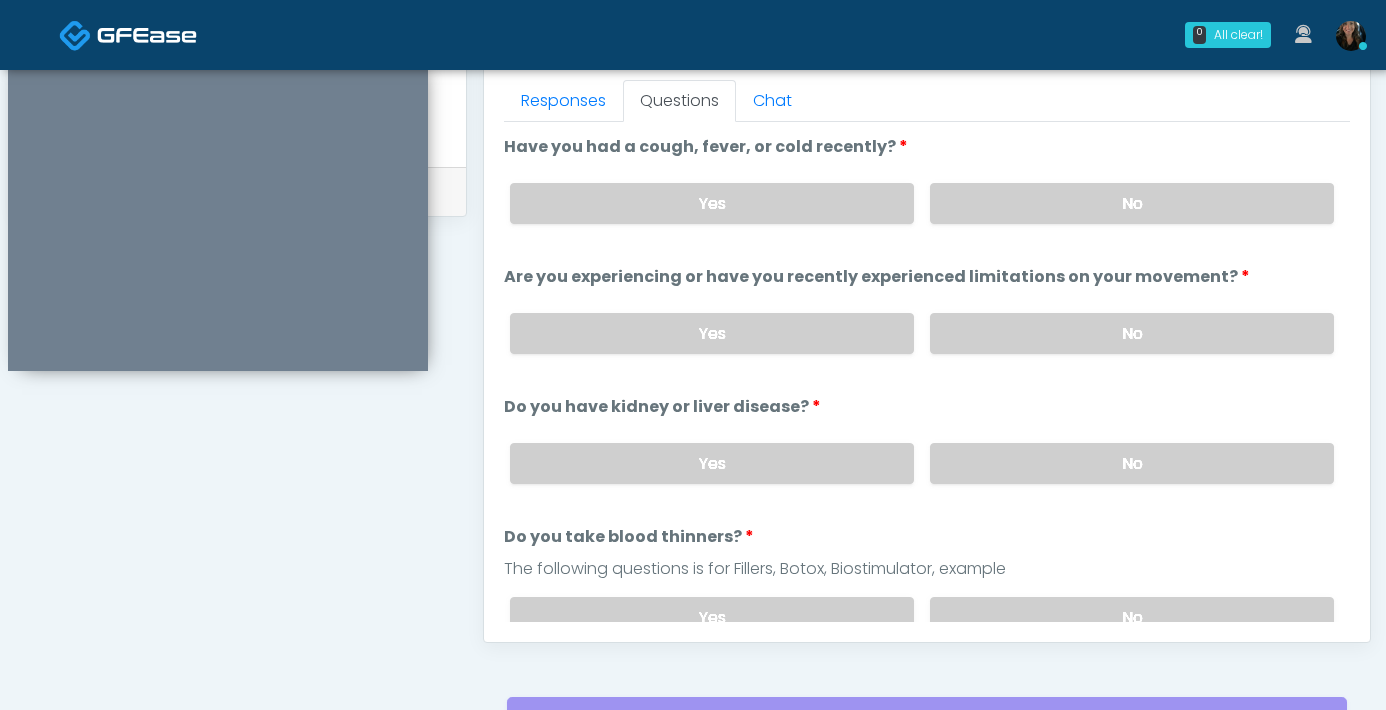 scroll, scrollTop: 866, scrollLeft: 0, axis: vertical 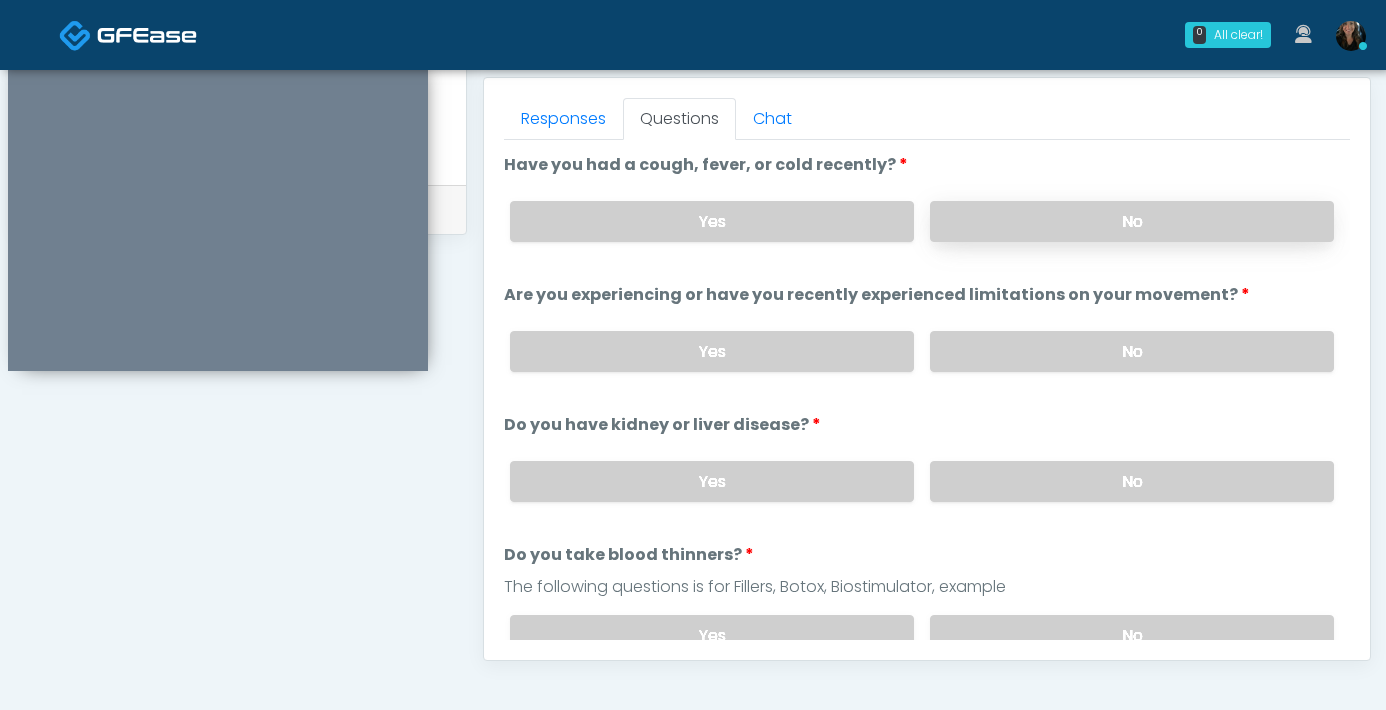 click on "No" at bounding box center [1132, 221] 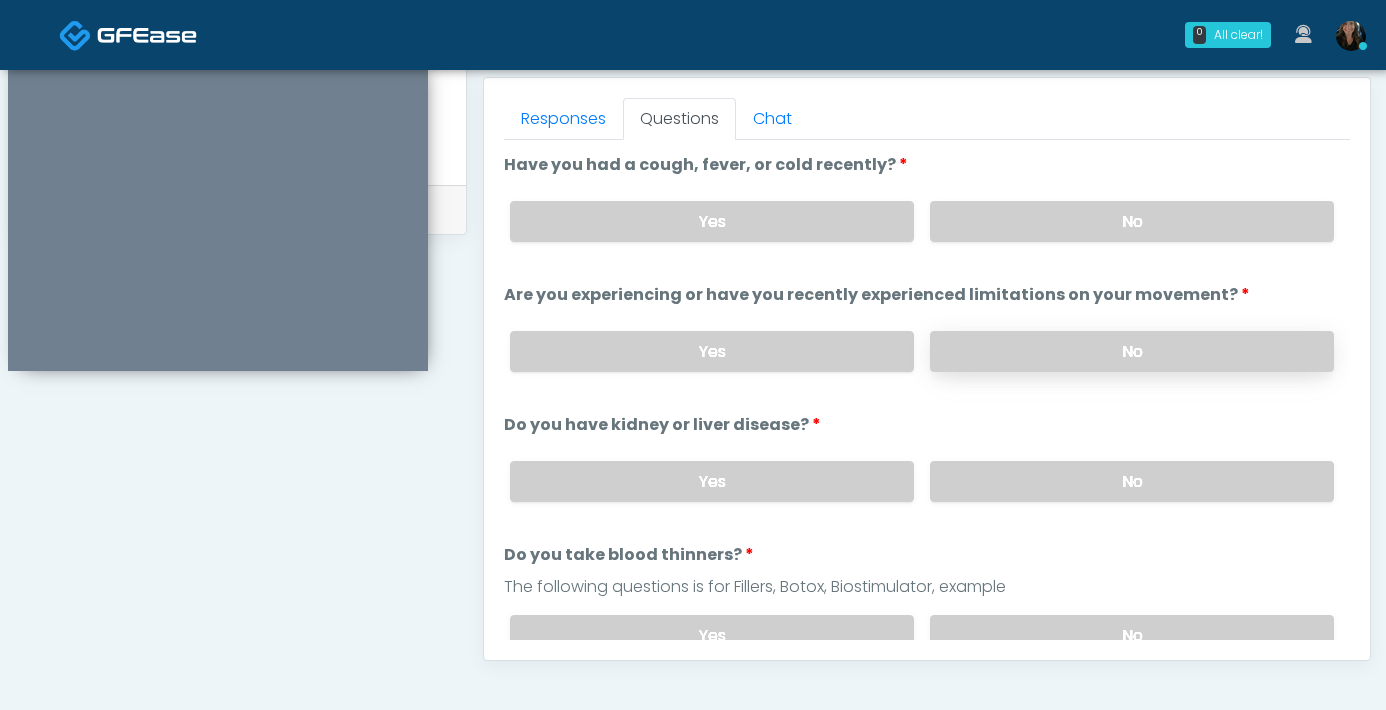 click on "No" at bounding box center (1132, 351) 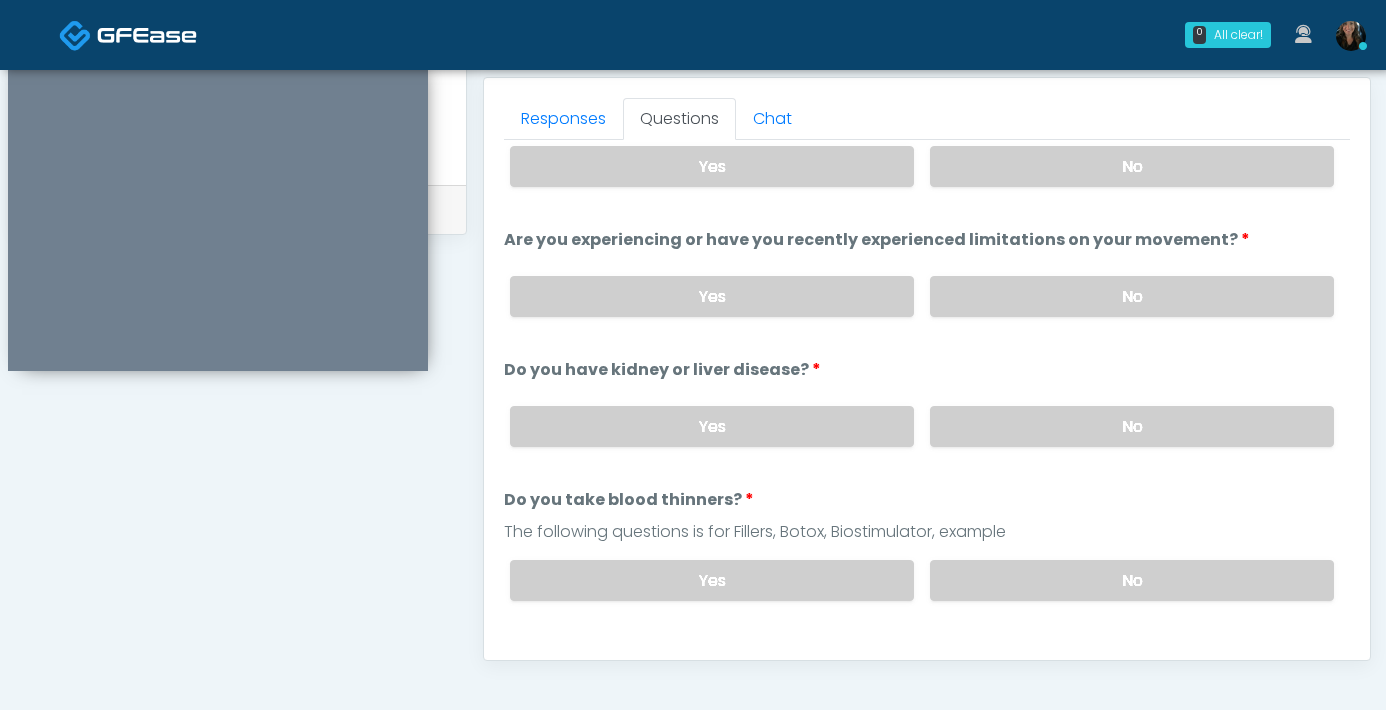 scroll, scrollTop: 57, scrollLeft: 0, axis: vertical 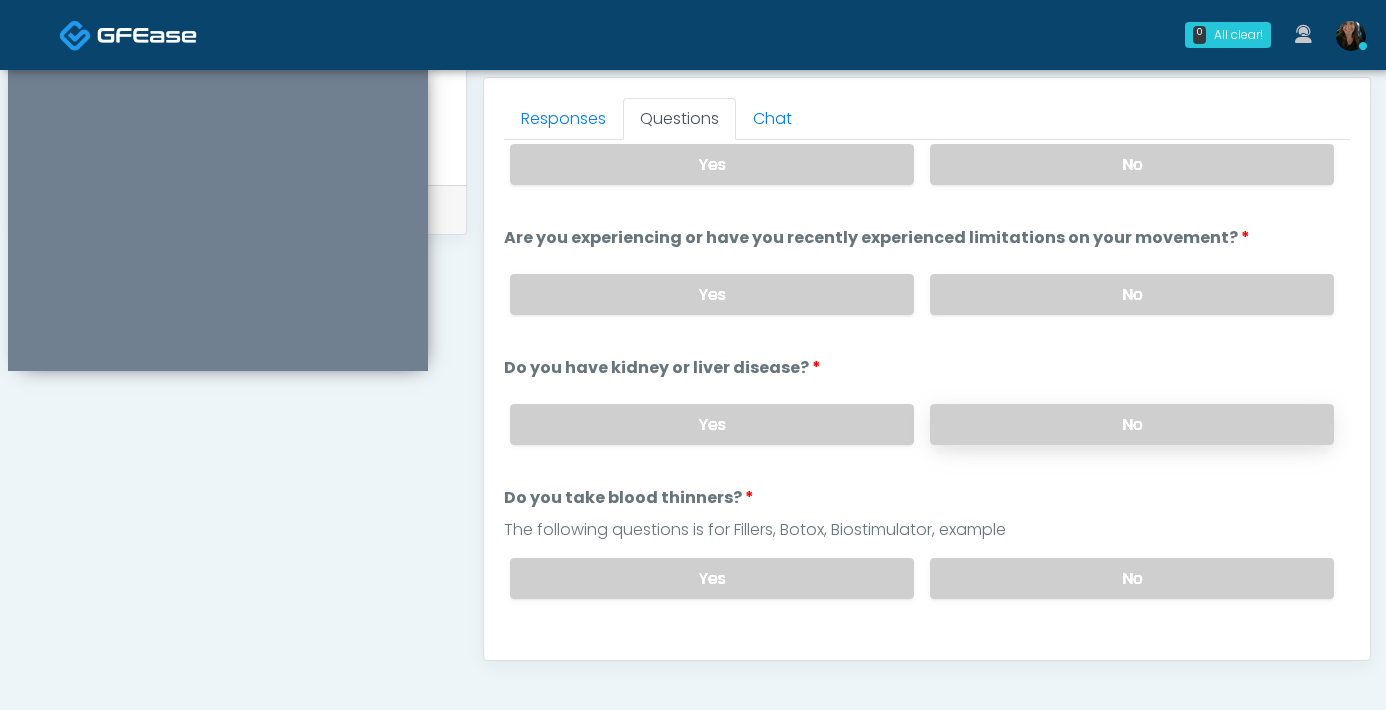 click on "No" at bounding box center [1132, 424] 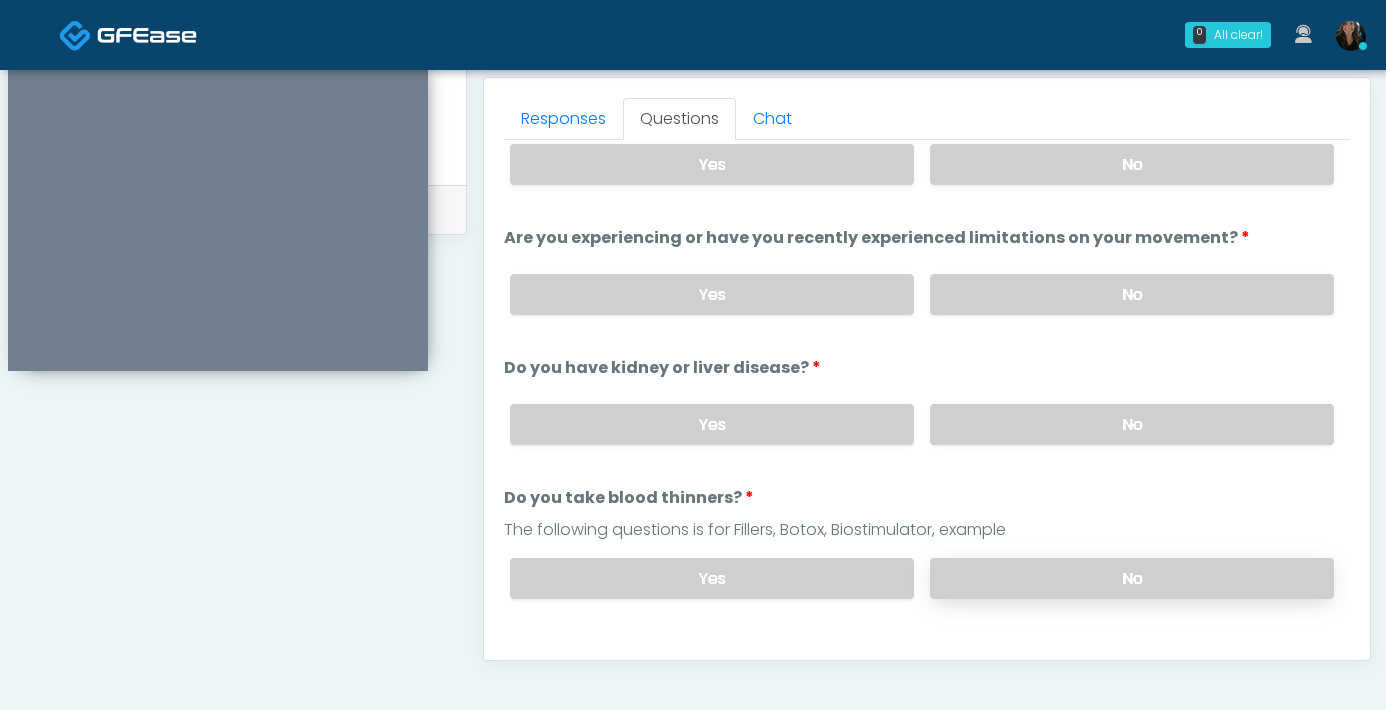 click on "No" at bounding box center (1132, 578) 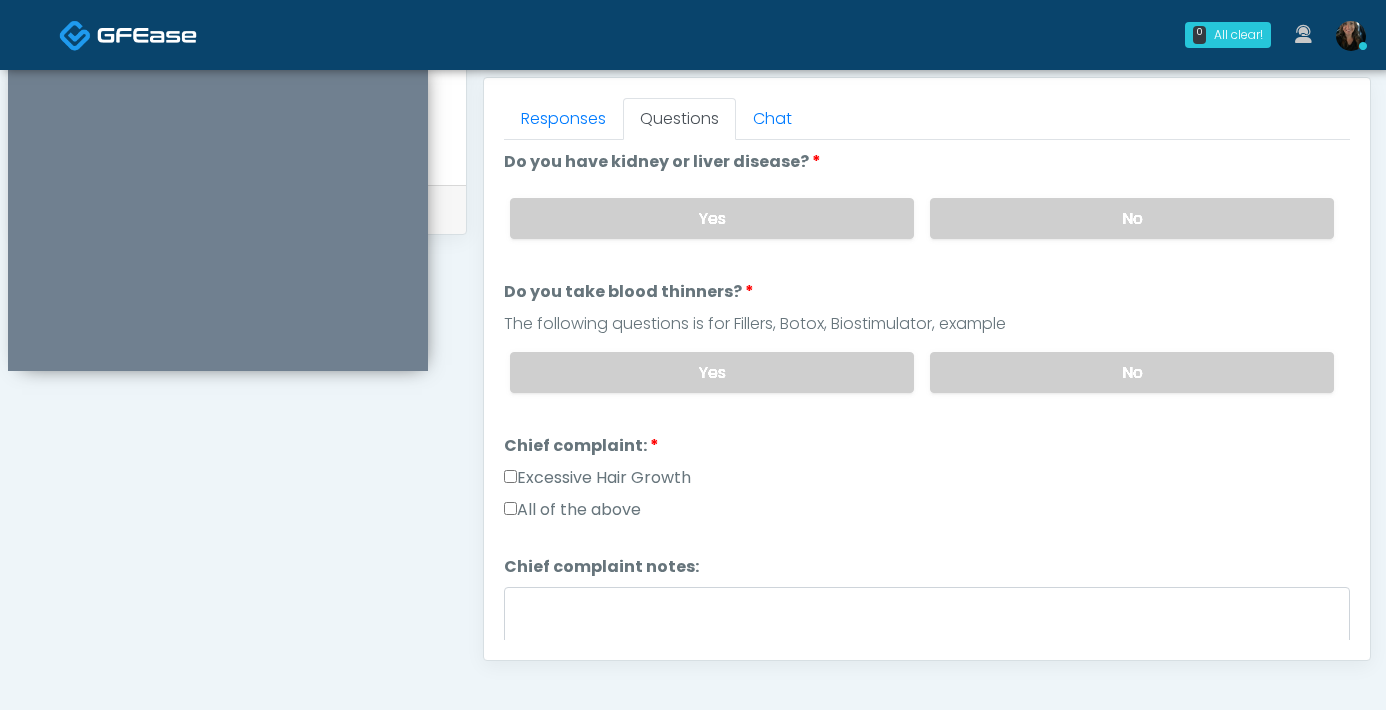 scroll, scrollTop: 294, scrollLeft: 0, axis: vertical 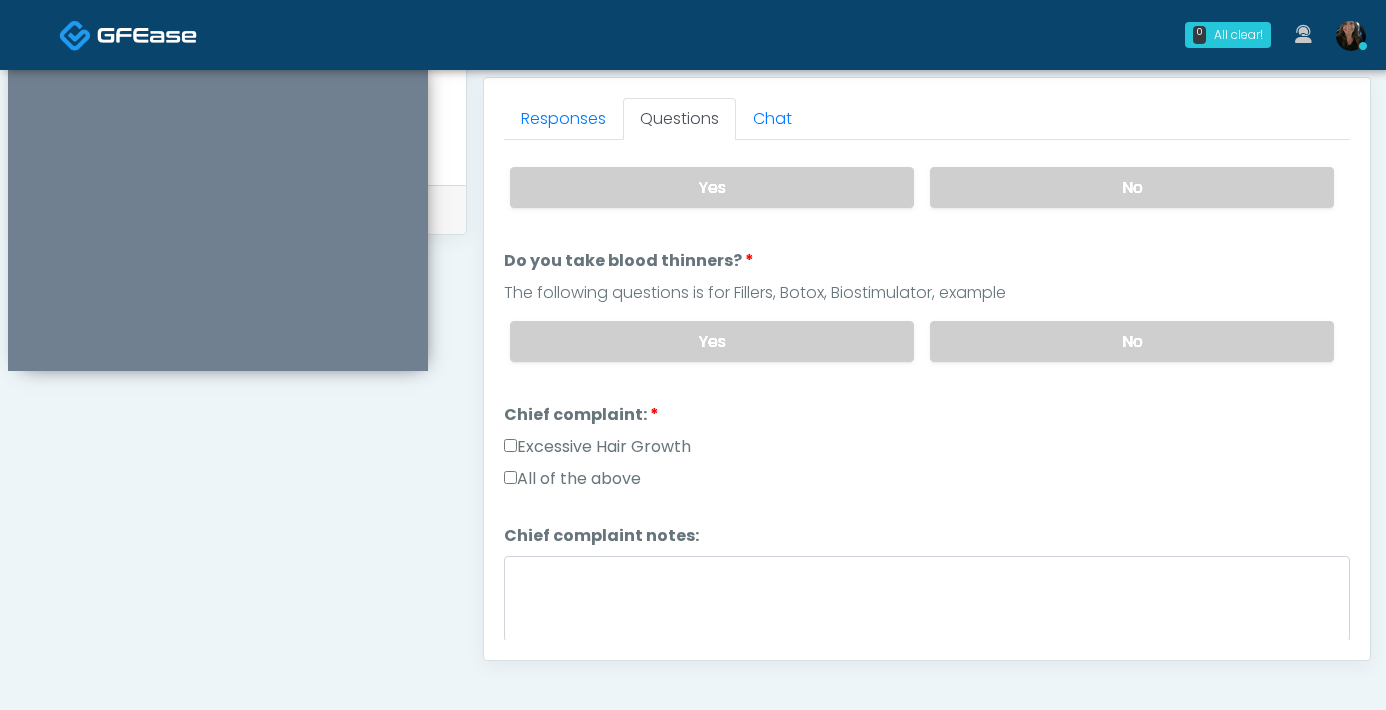 click on "Excessive Hair Growth" at bounding box center [597, 447] 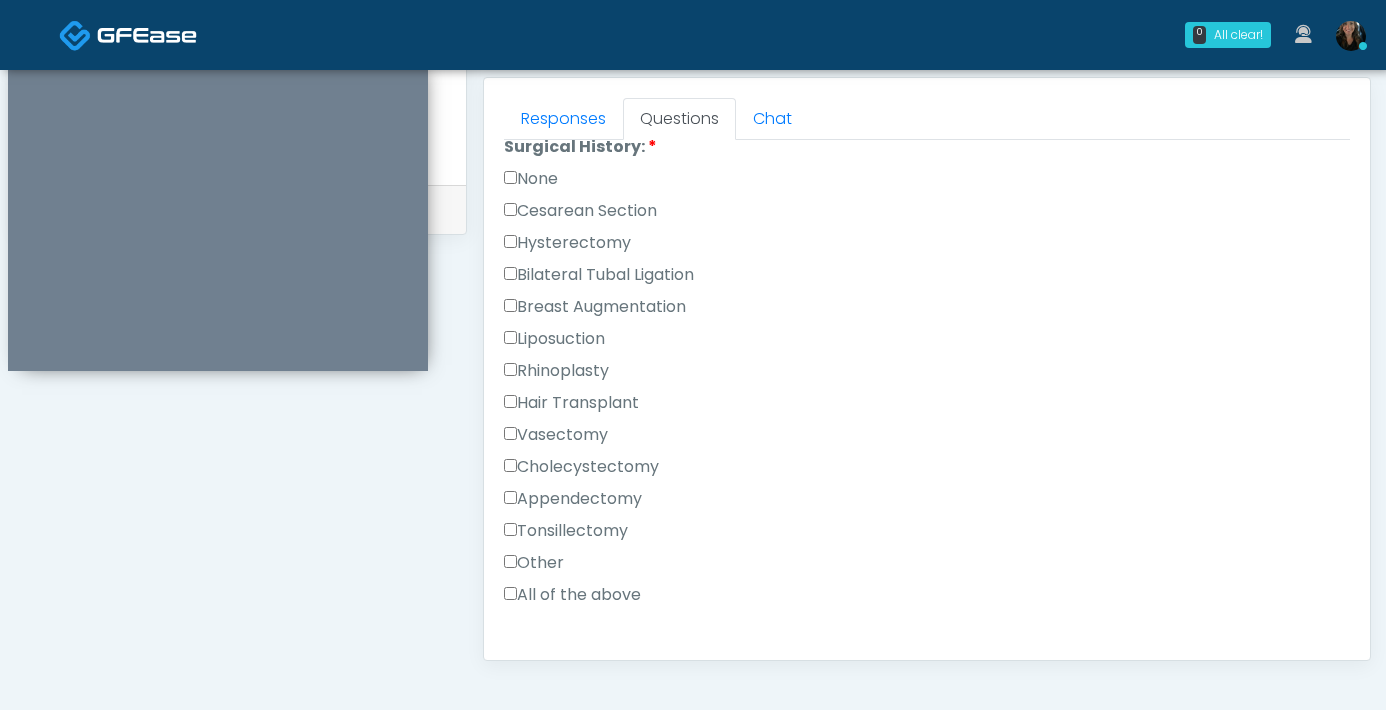 scroll, scrollTop: 826, scrollLeft: 0, axis: vertical 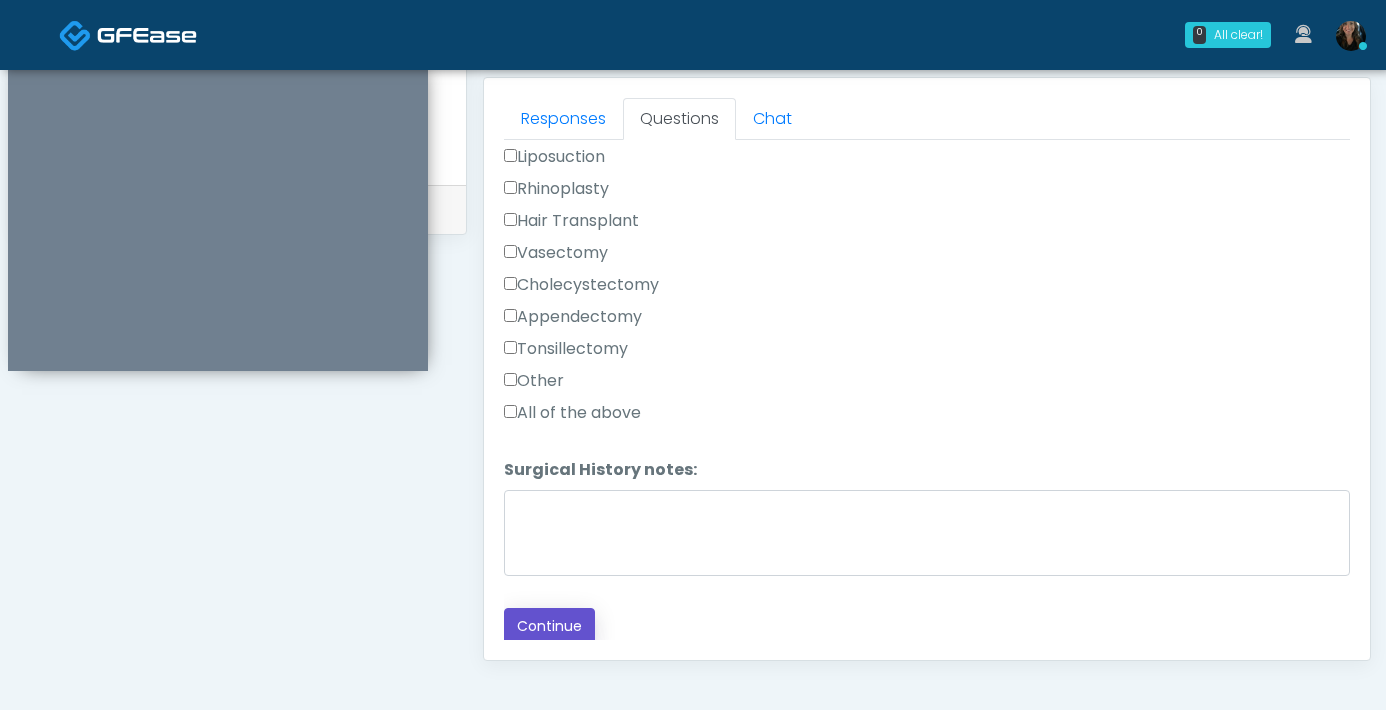 click on "Continue" at bounding box center [549, 626] 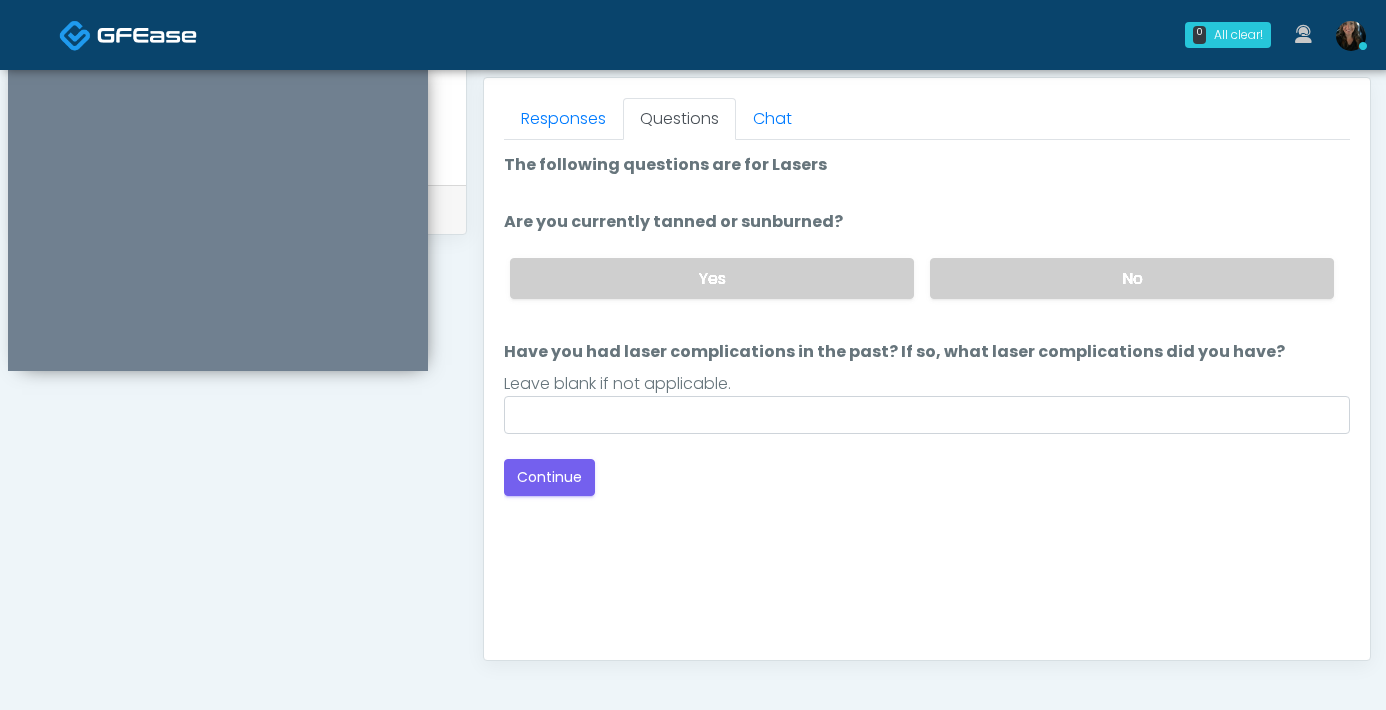 scroll, scrollTop: 1085, scrollLeft: 0, axis: vertical 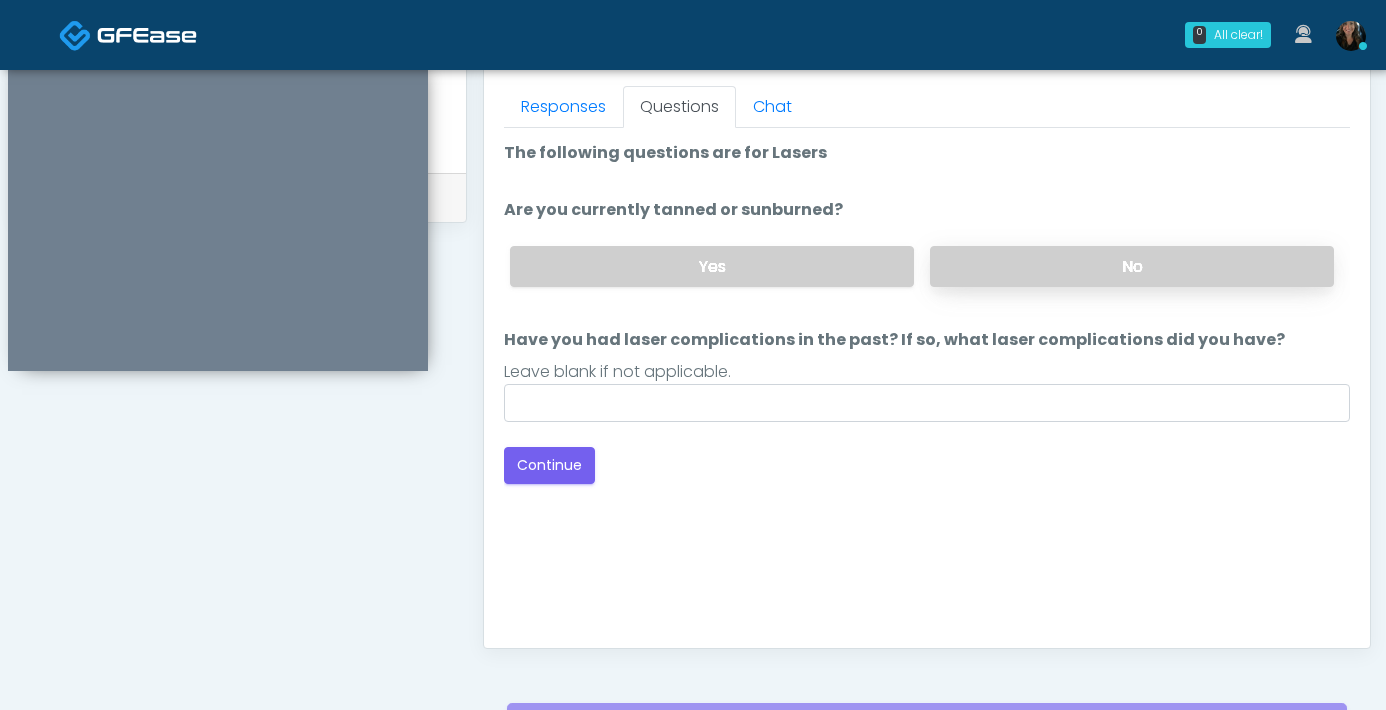 click on "No" at bounding box center [1132, 266] 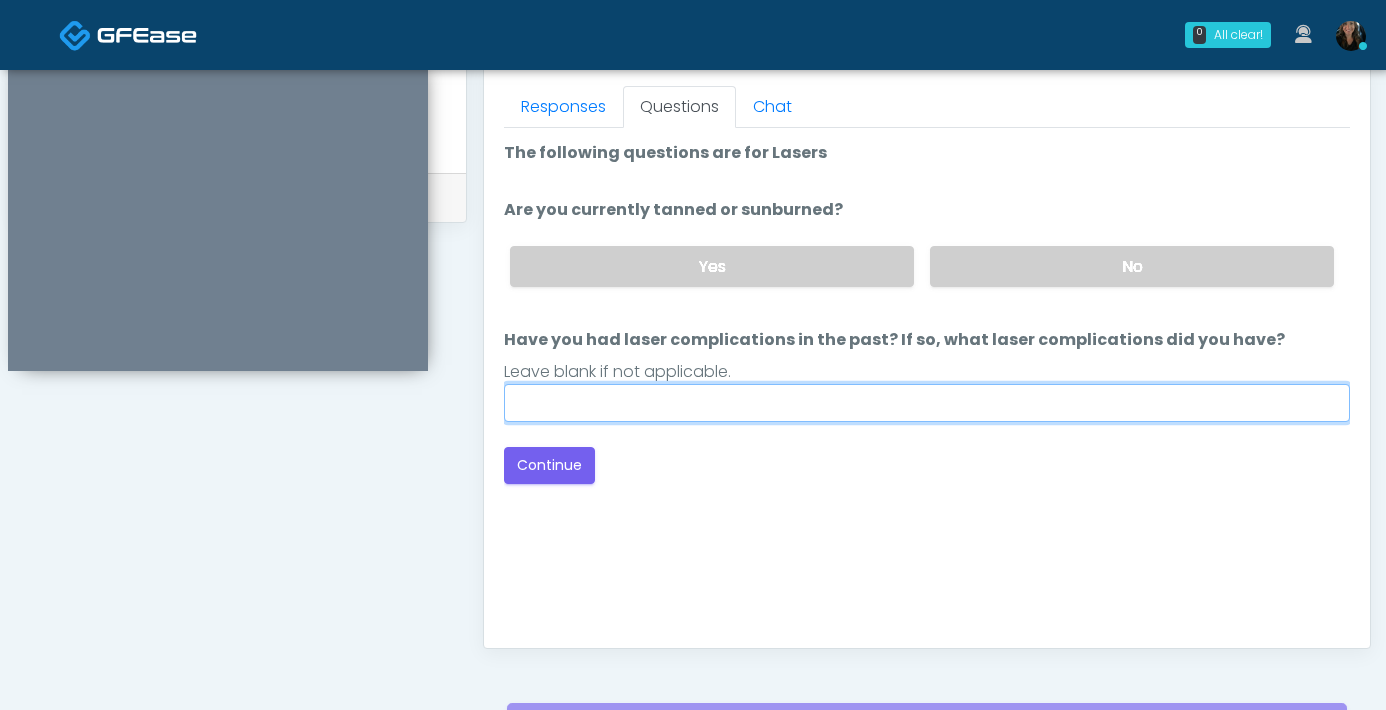 click on "Have you had laser complications in the past? If so, what laser complications did you have?" at bounding box center [927, 403] 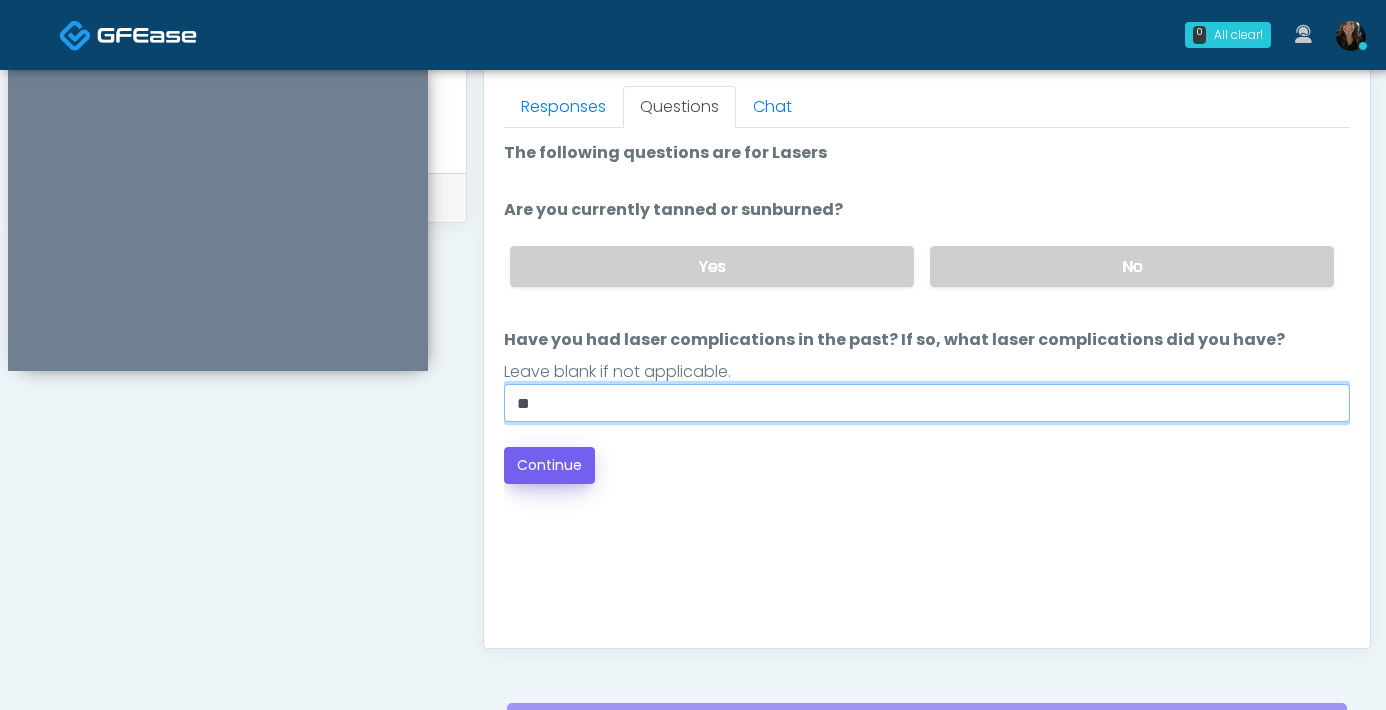 type on "**" 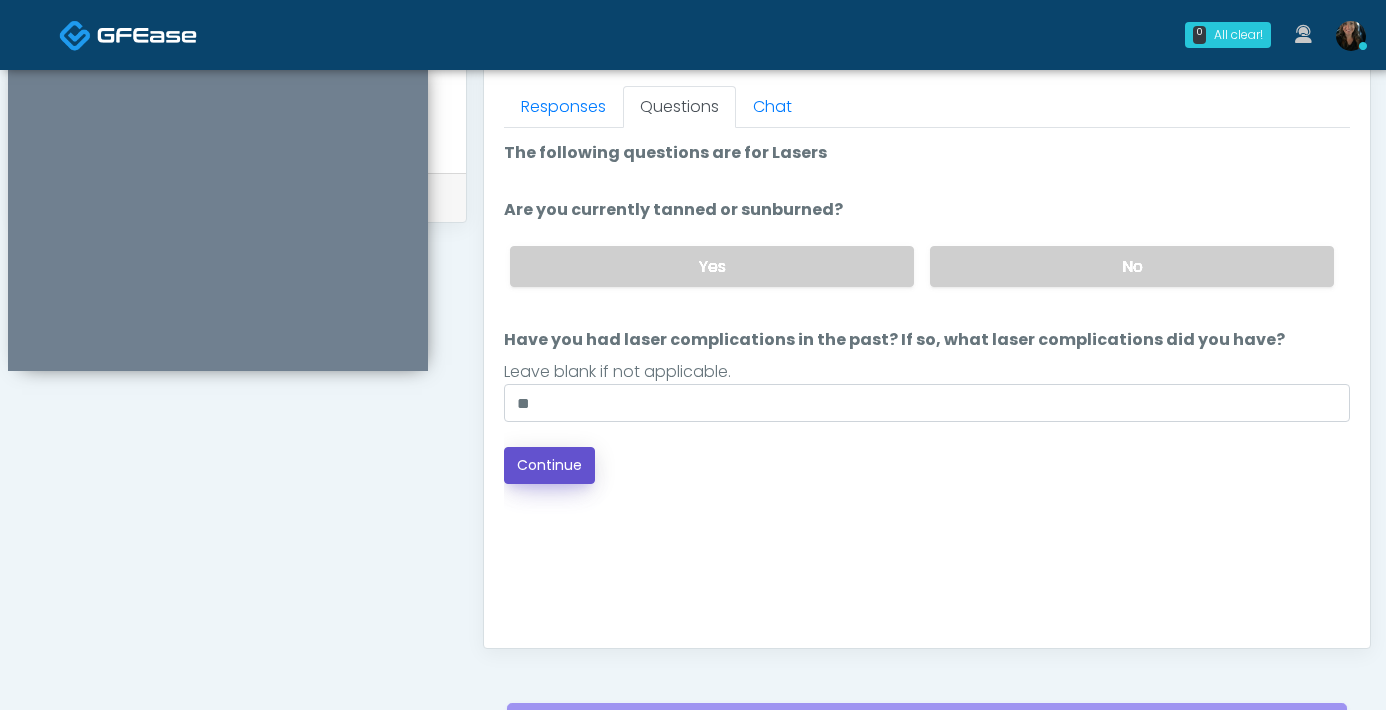 click on "Continue" at bounding box center [549, 465] 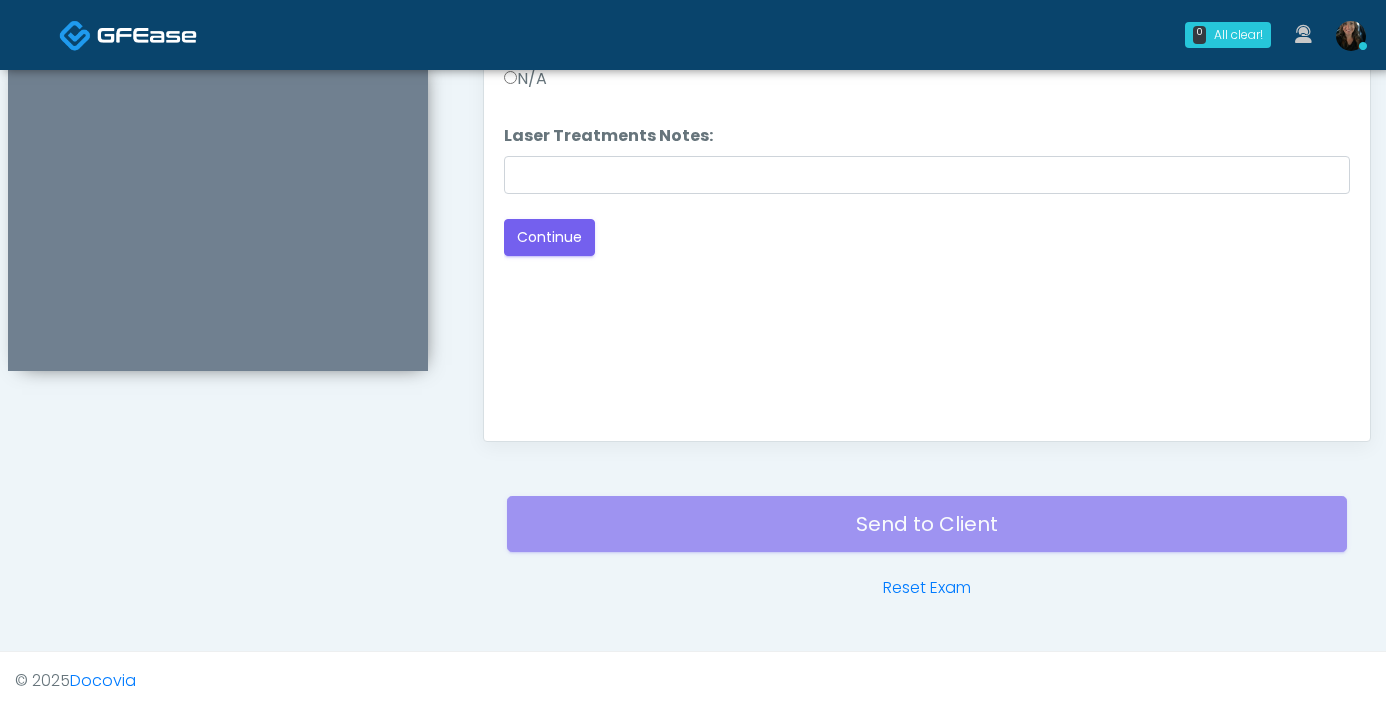 scroll, scrollTop: 889, scrollLeft: 0, axis: vertical 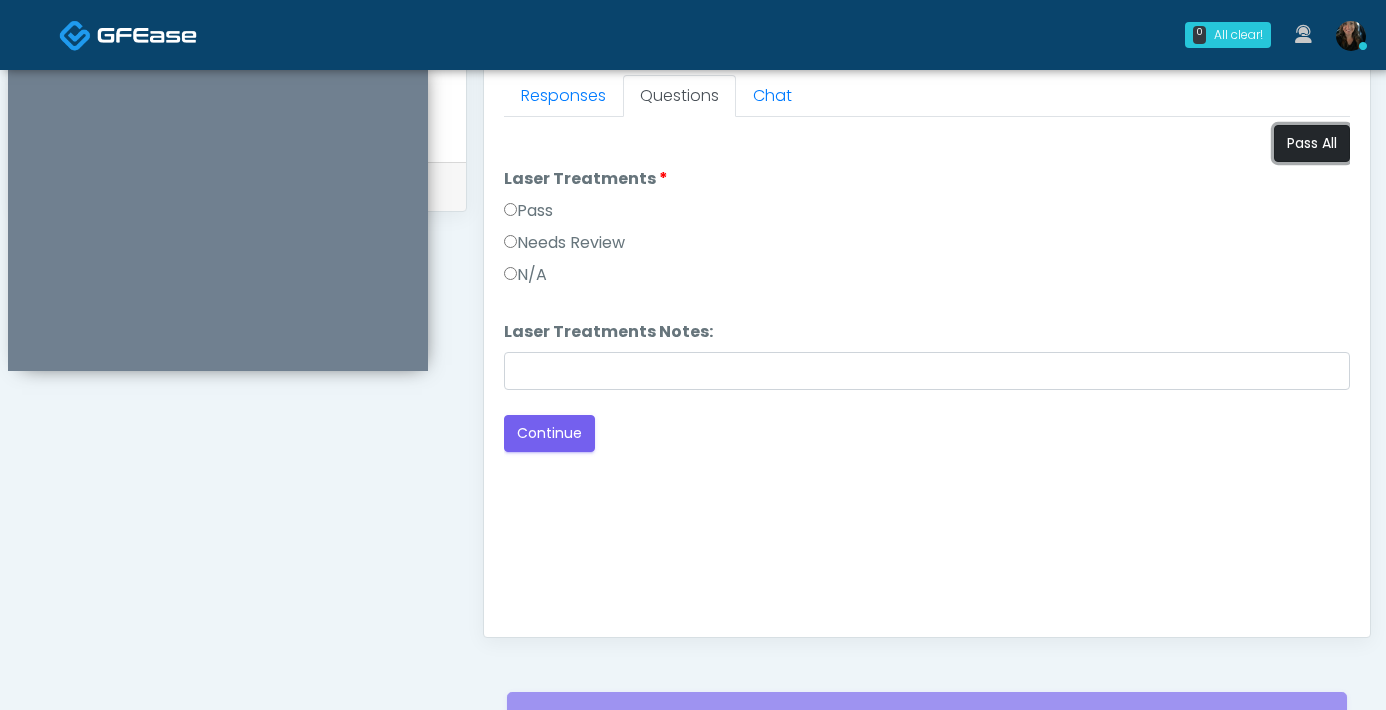 click on "Pass All" at bounding box center [1312, 143] 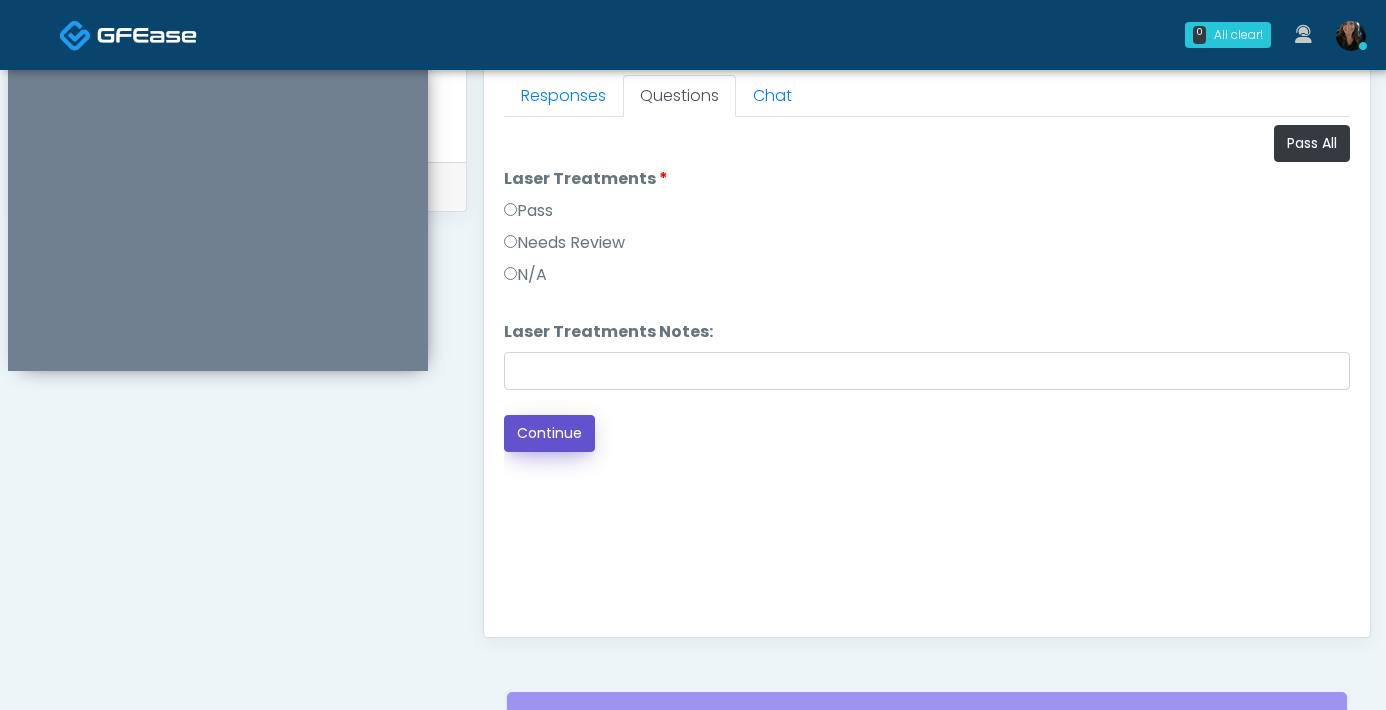 click on "Continue" at bounding box center (549, 433) 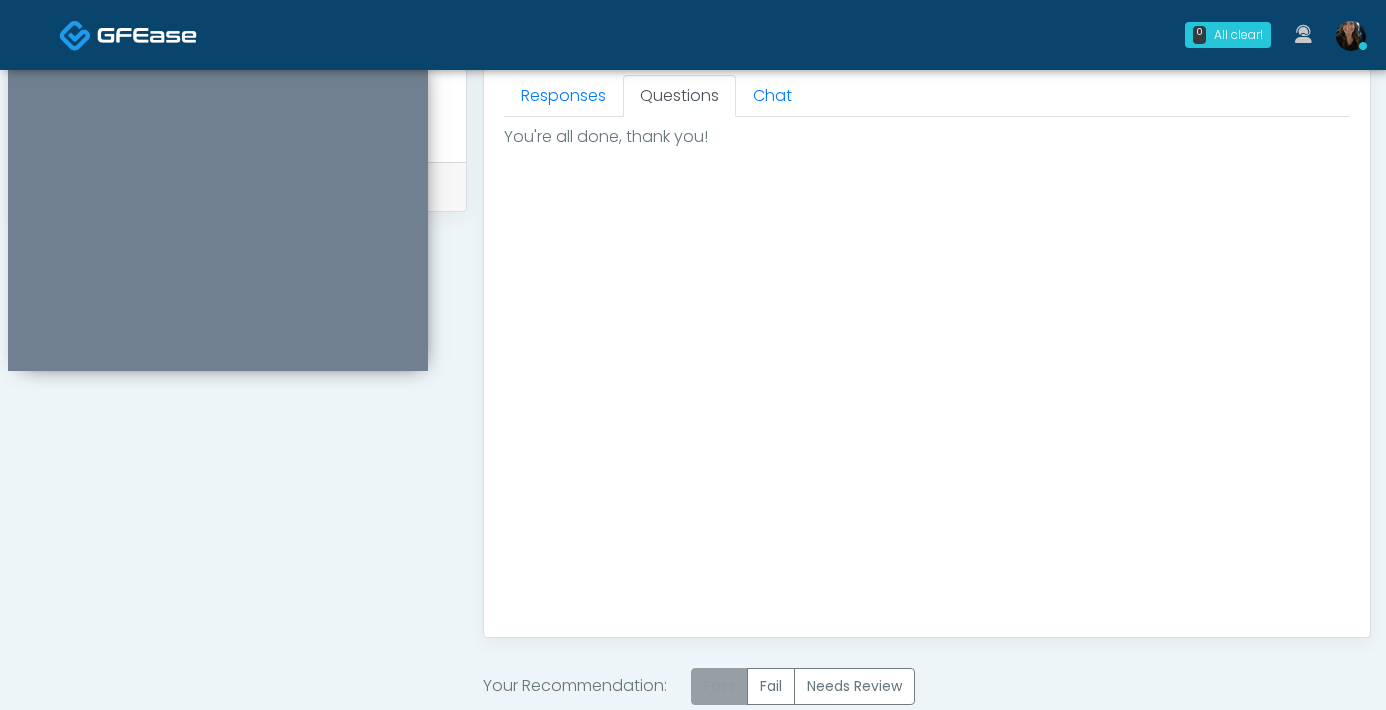 click on "Pass" at bounding box center [719, 686] 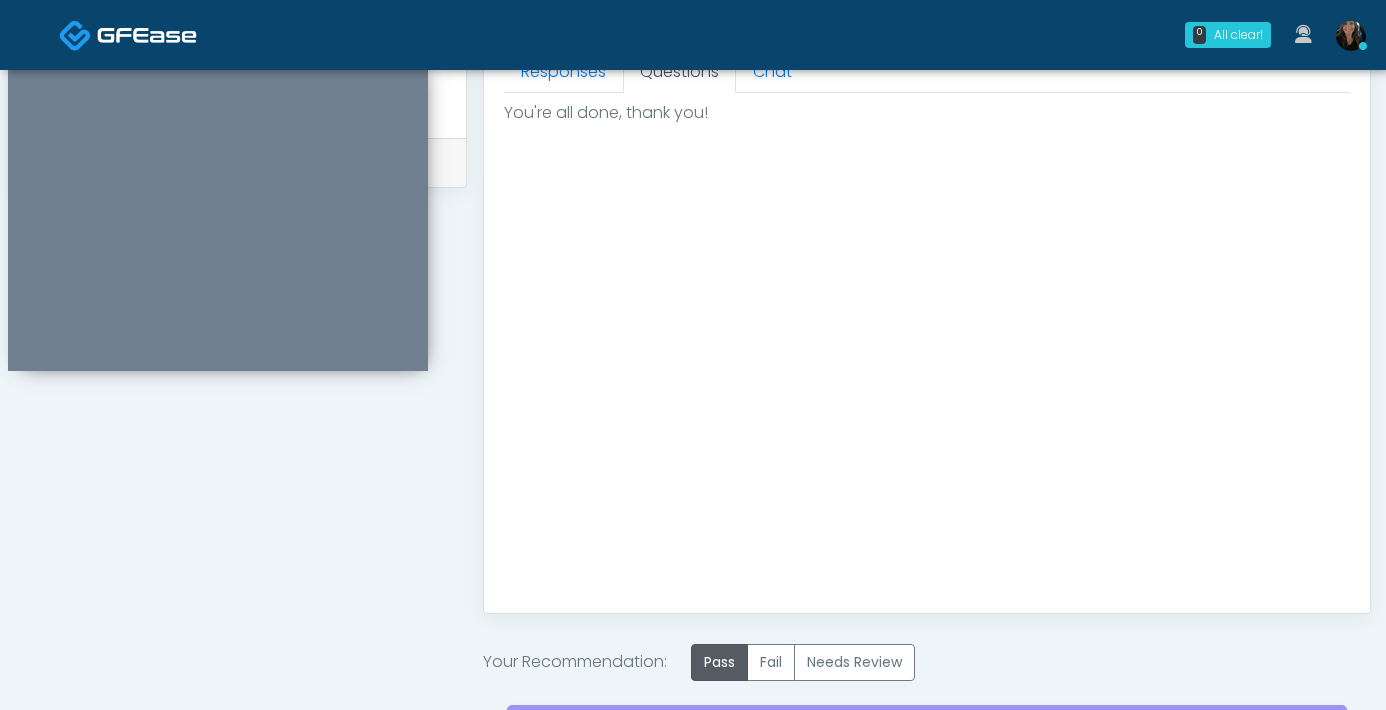 scroll, scrollTop: 1122, scrollLeft: 0, axis: vertical 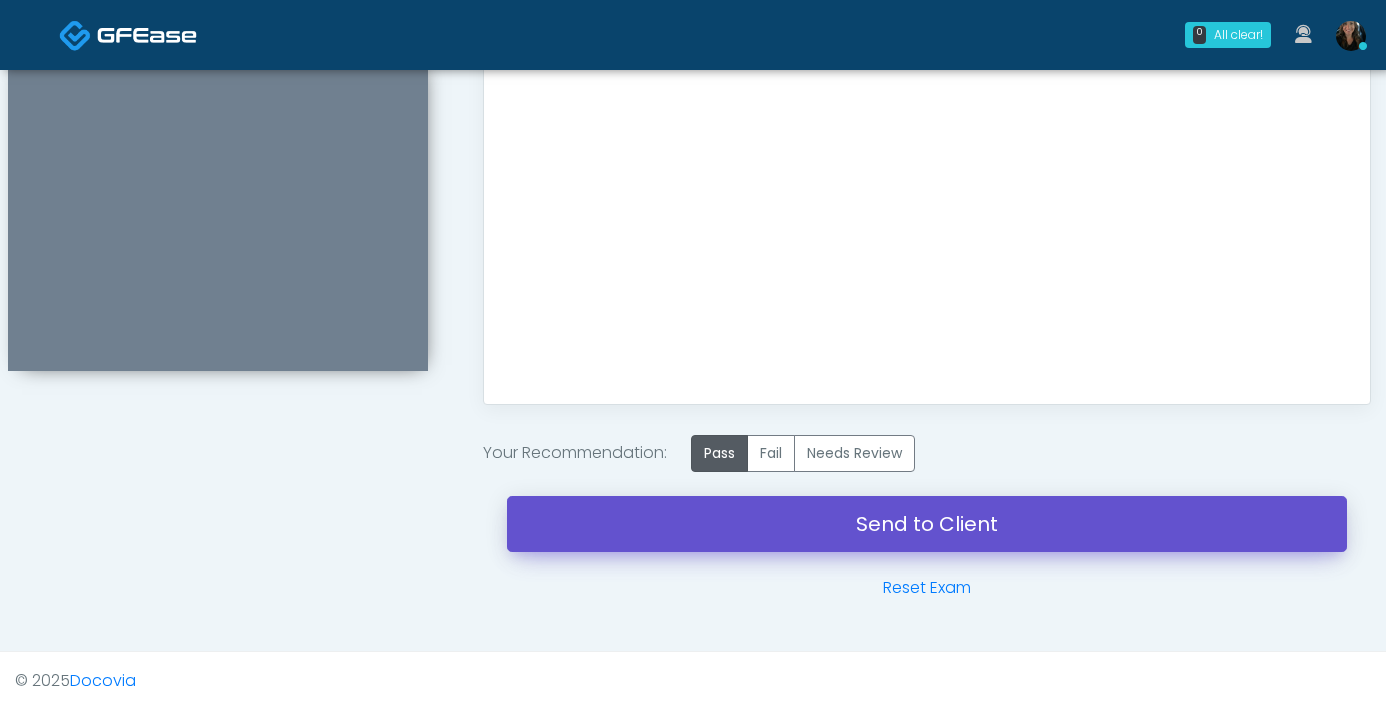 click on "Send to Client" at bounding box center [927, 524] 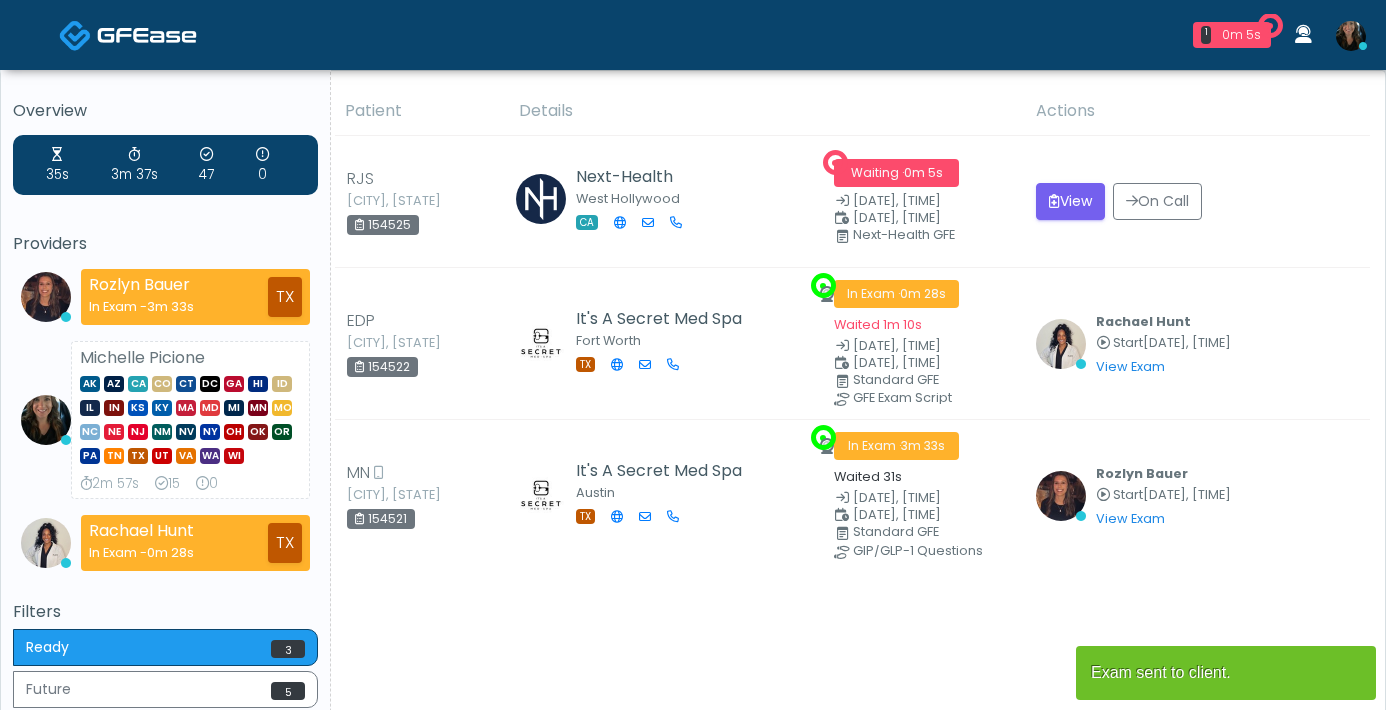 scroll, scrollTop: 0, scrollLeft: 0, axis: both 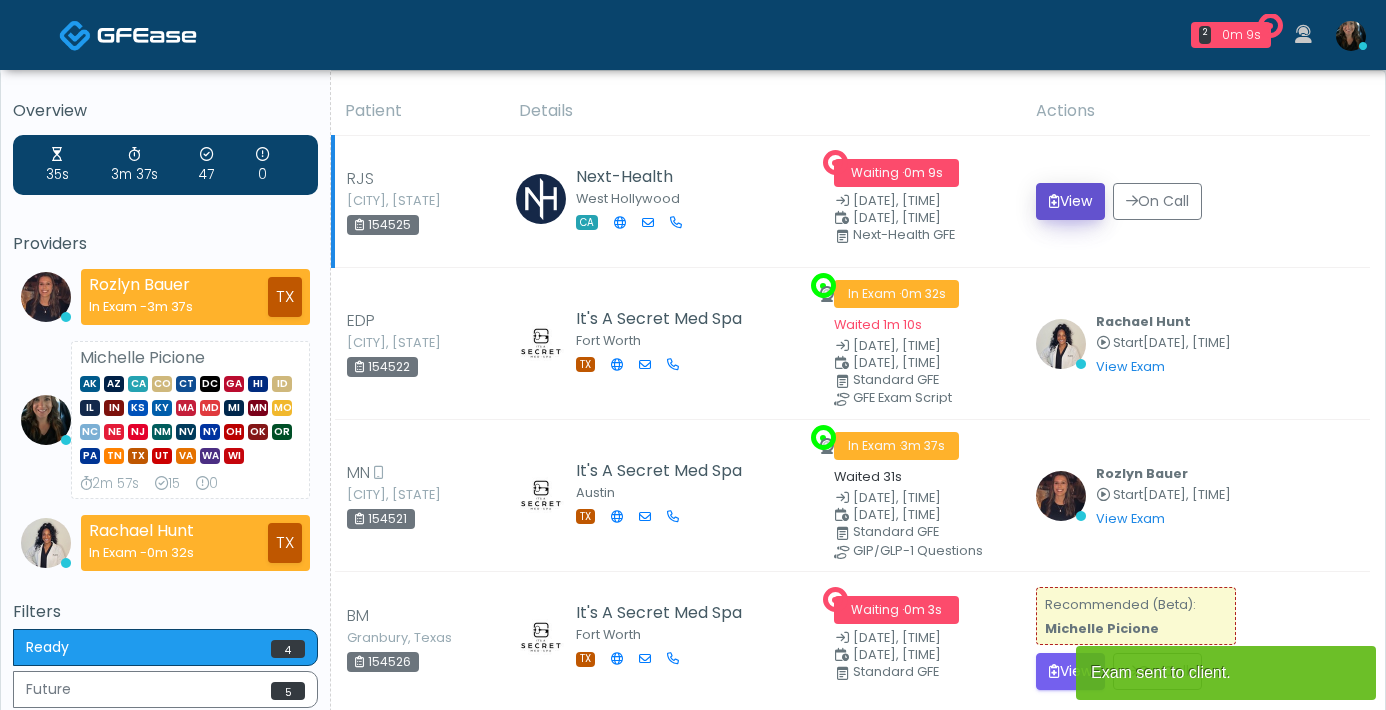 click on "View" at bounding box center (1070, 201) 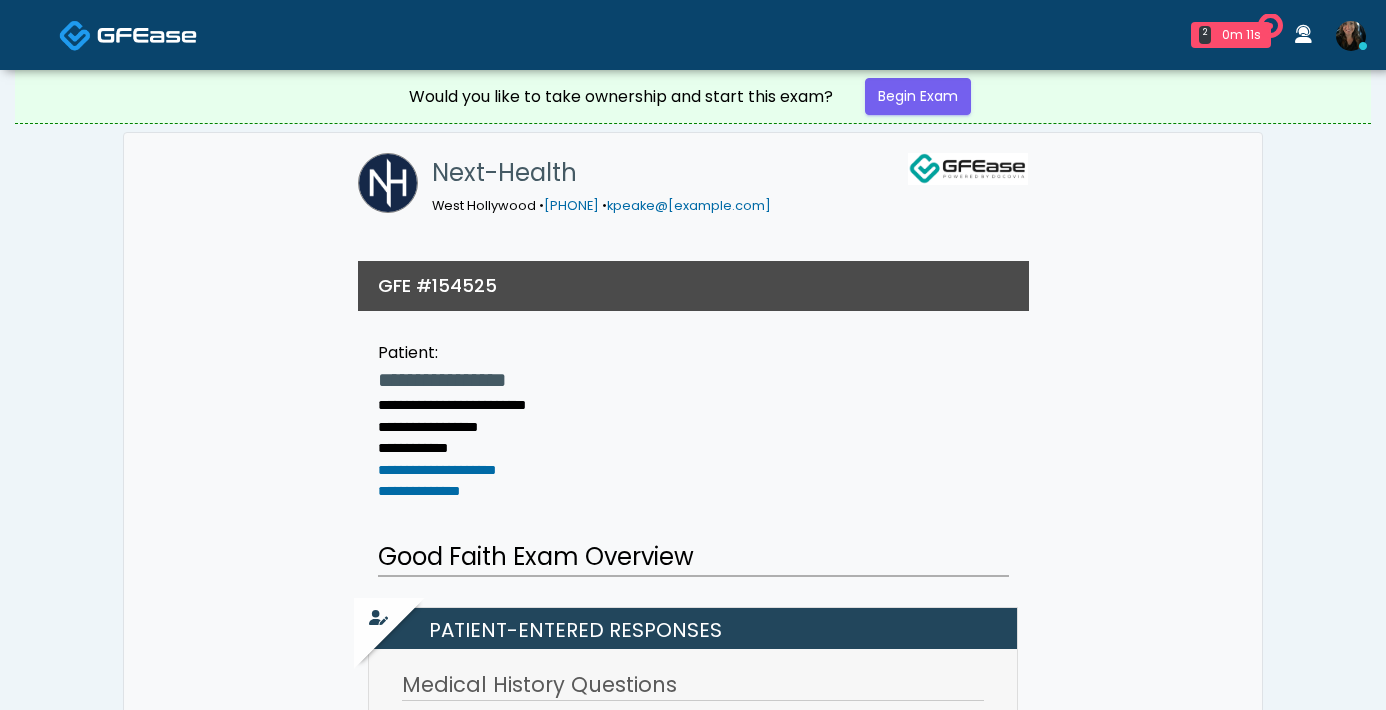 scroll, scrollTop: 0, scrollLeft: 0, axis: both 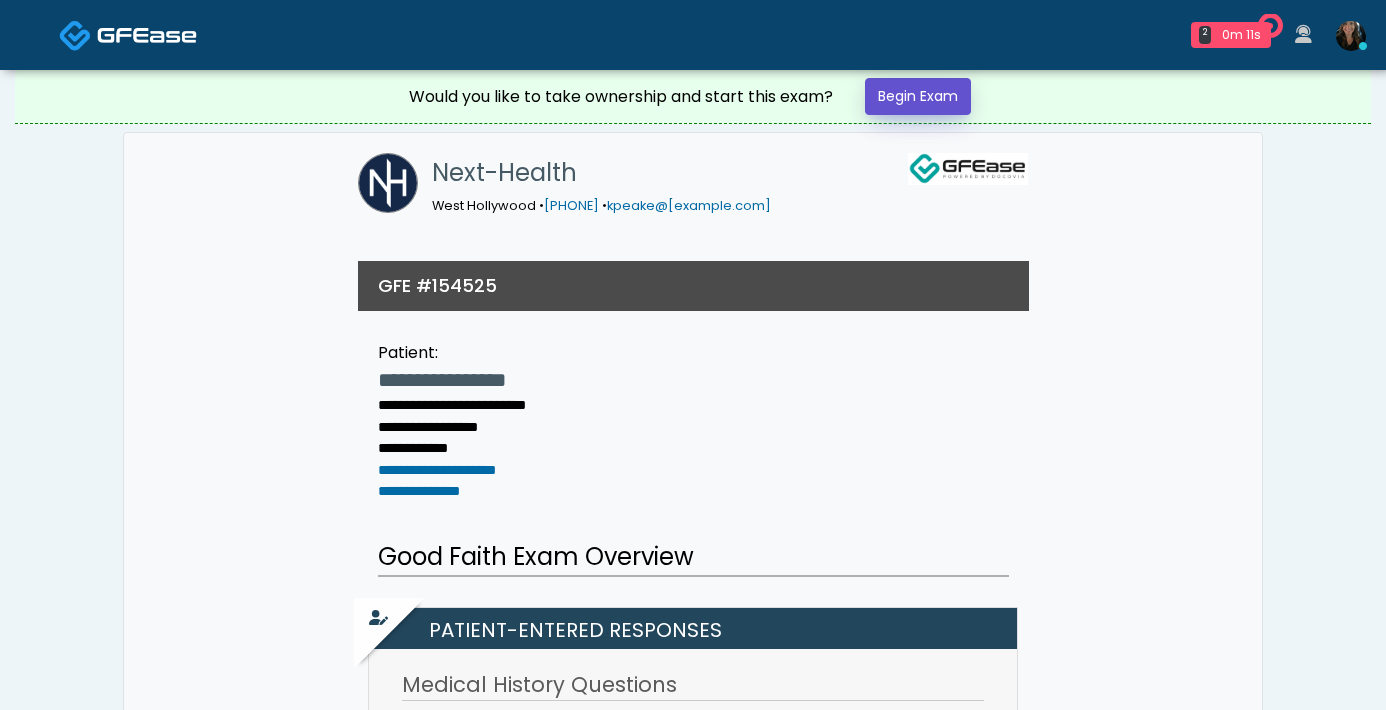 click on "Begin Exam" at bounding box center [918, 96] 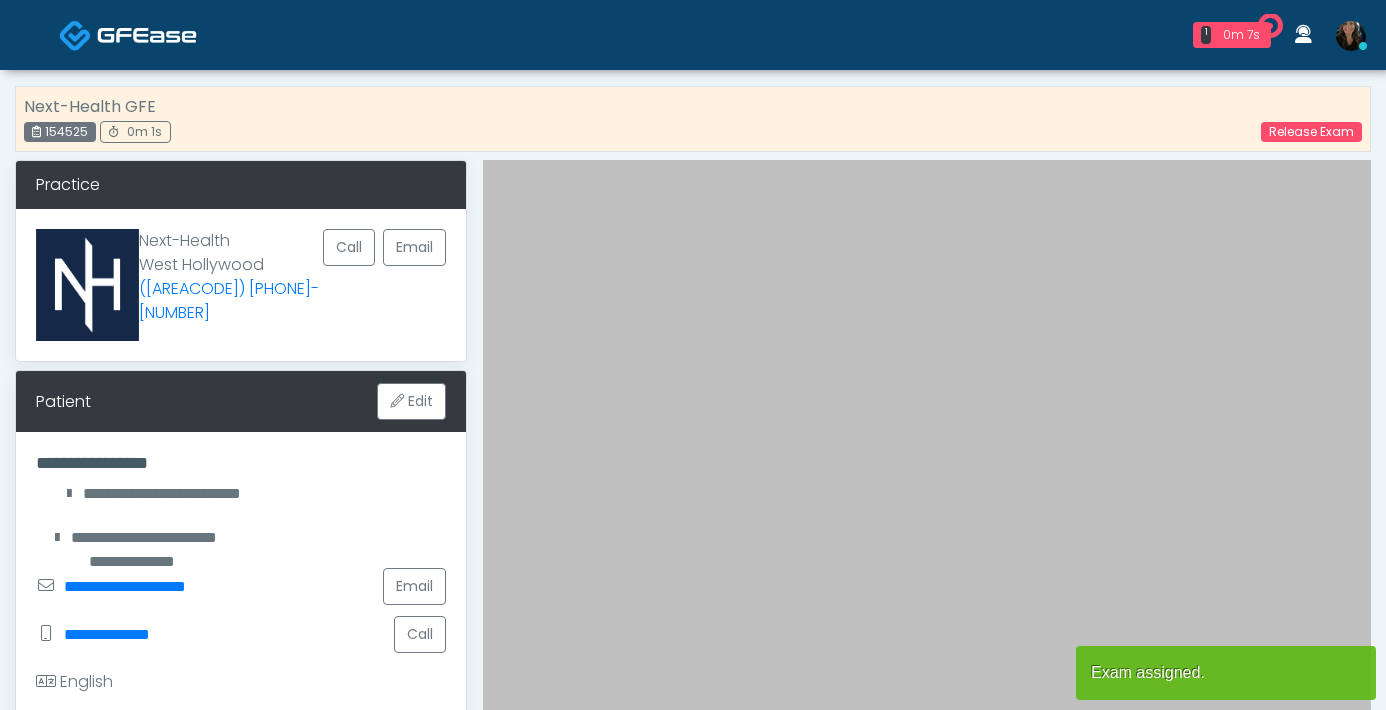 scroll, scrollTop: 0, scrollLeft: 0, axis: both 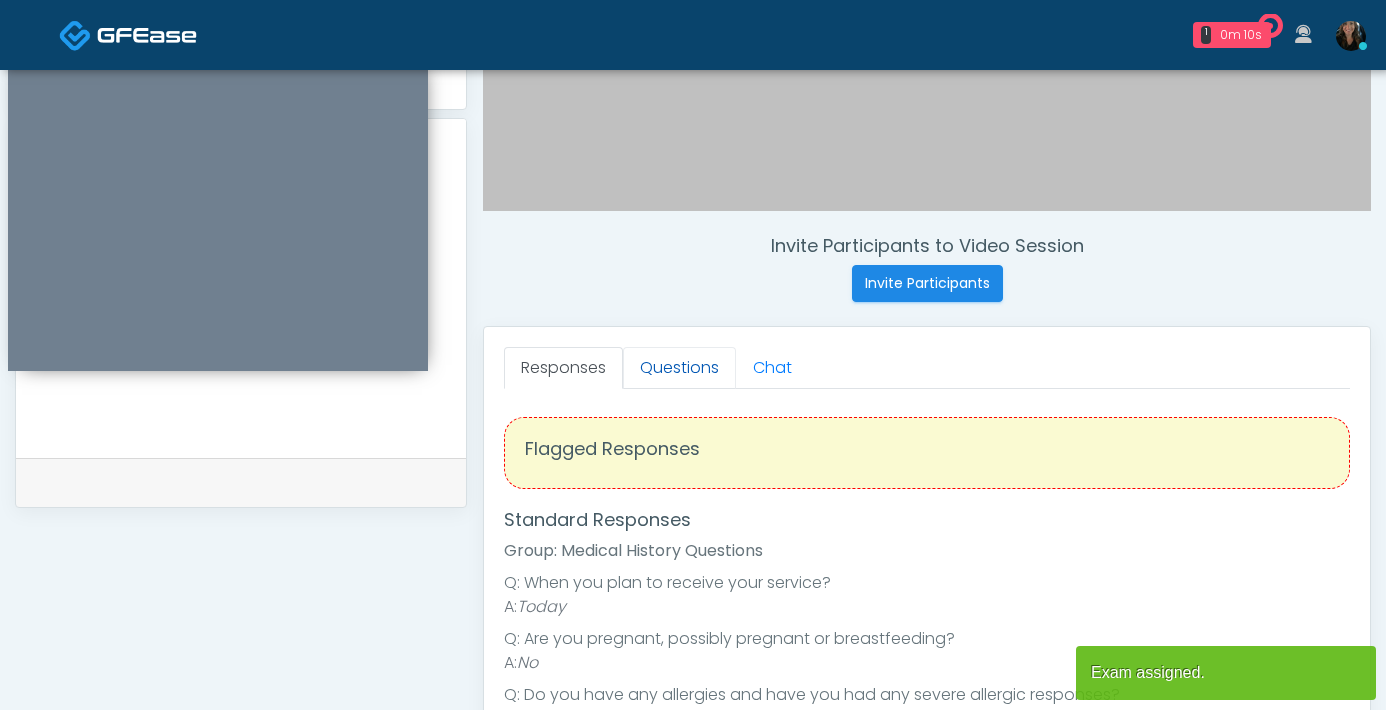click on "Questions" at bounding box center (679, 368) 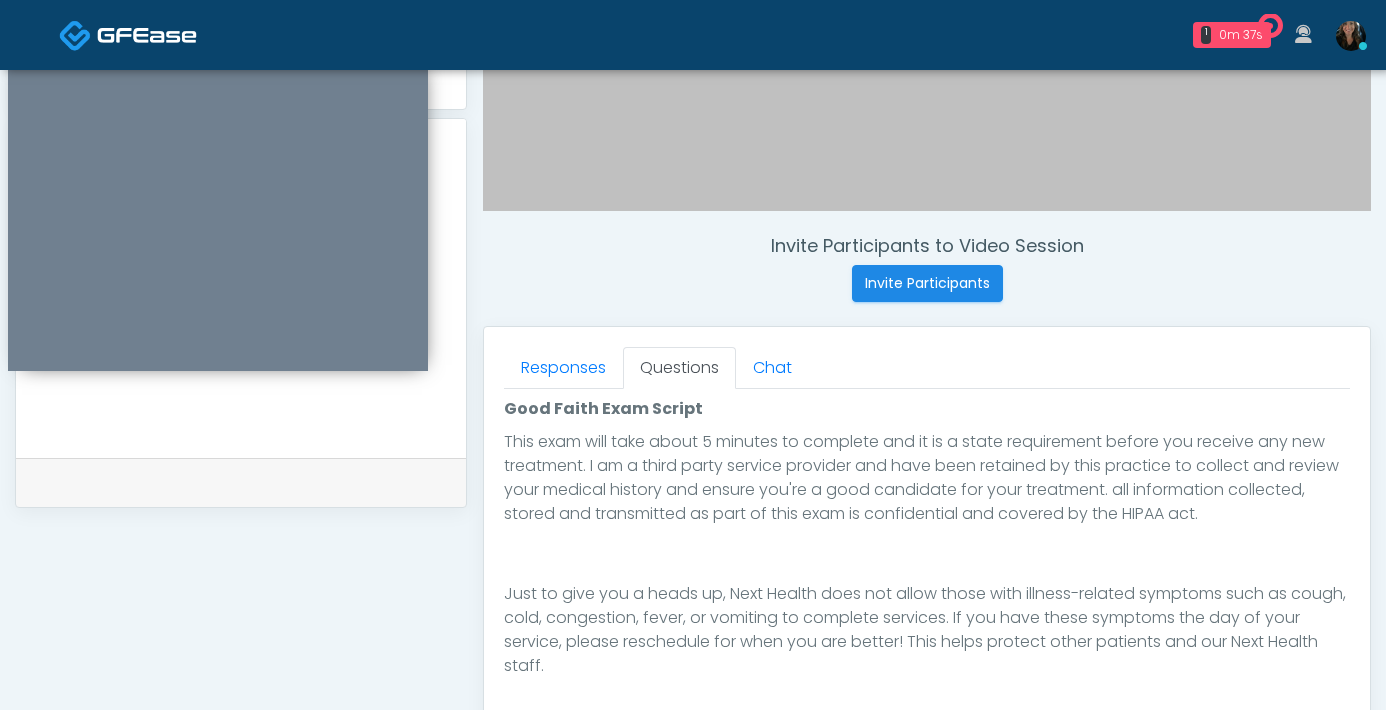 scroll, scrollTop: 360, scrollLeft: 0, axis: vertical 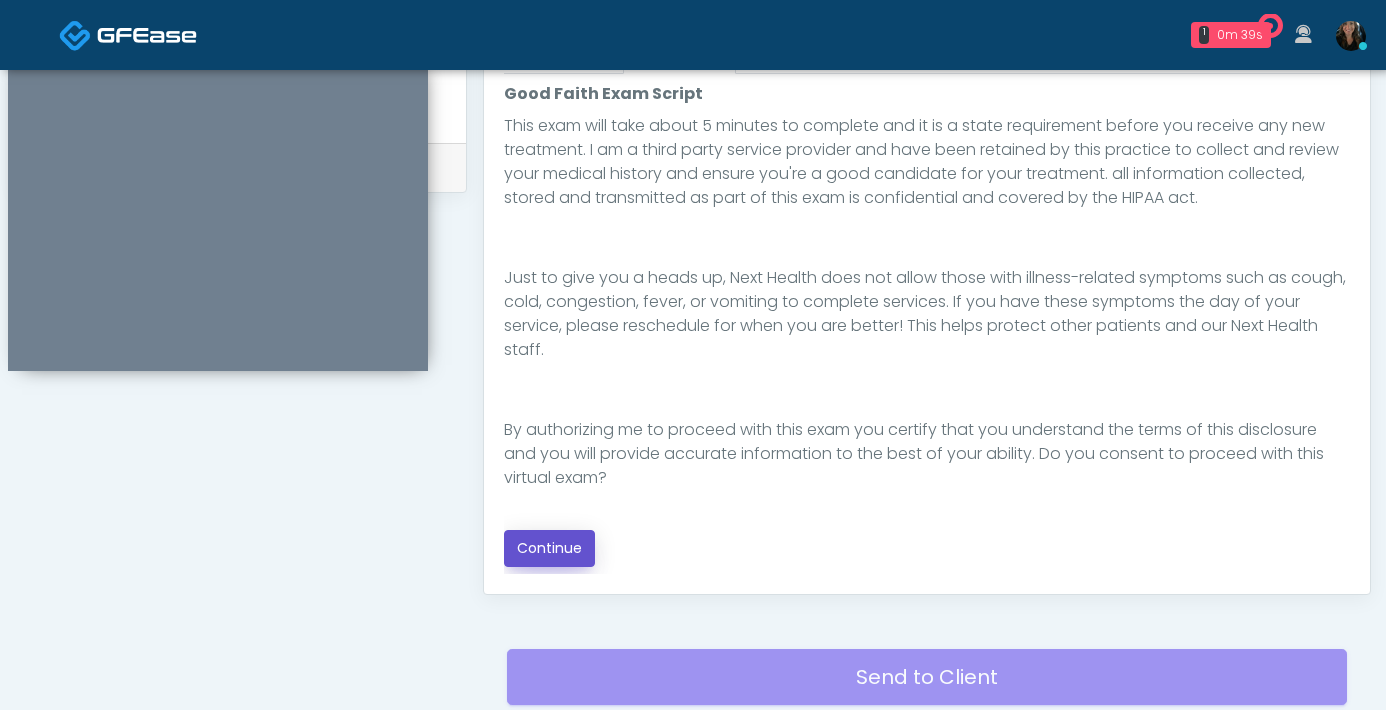 click on "Continue" at bounding box center (549, 548) 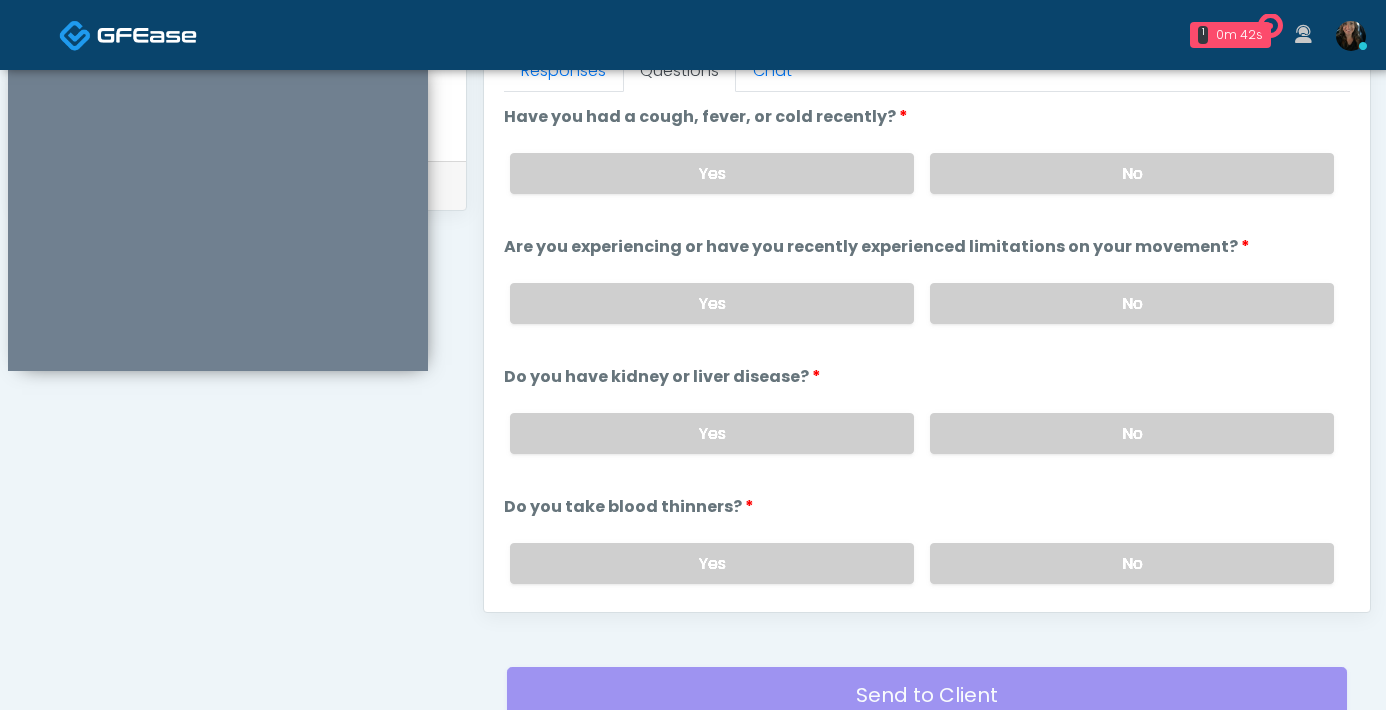 scroll, scrollTop: 913, scrollLeft: 0, axis: vertical 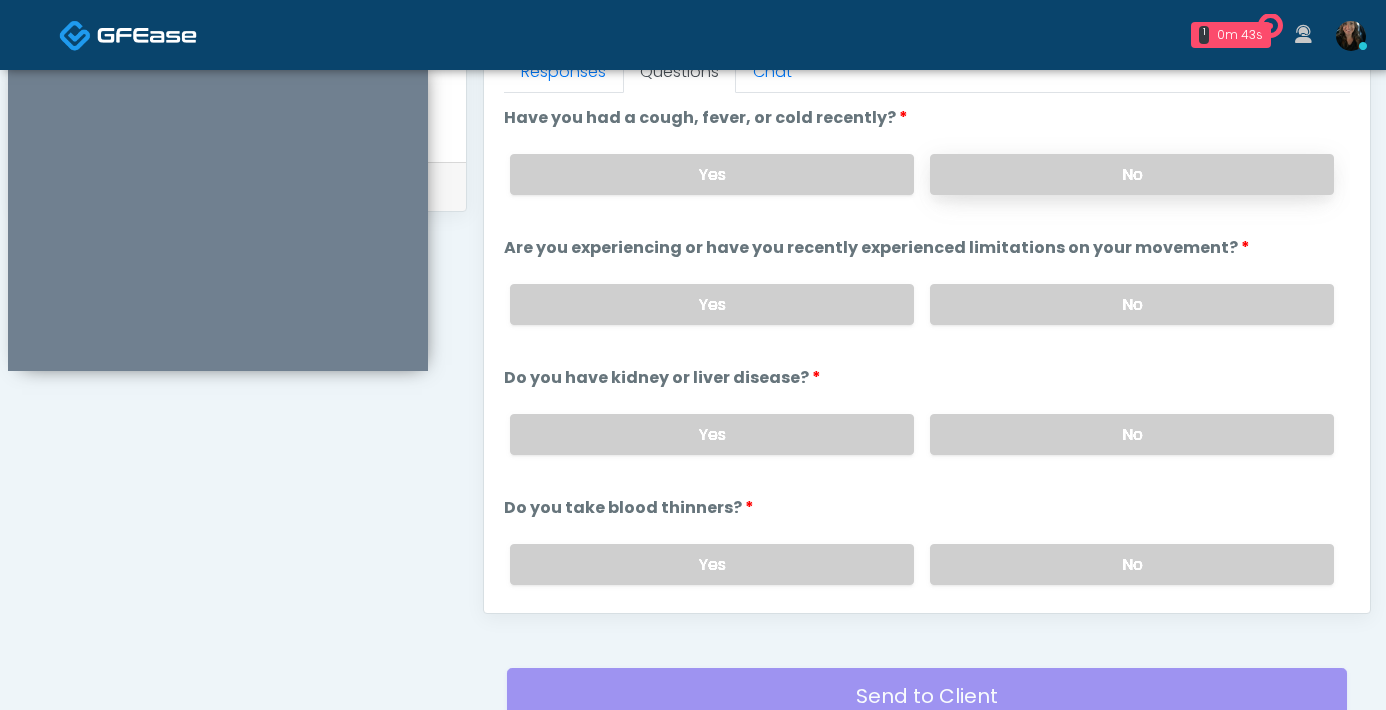click on "No" at bounding box center [1132, 174] 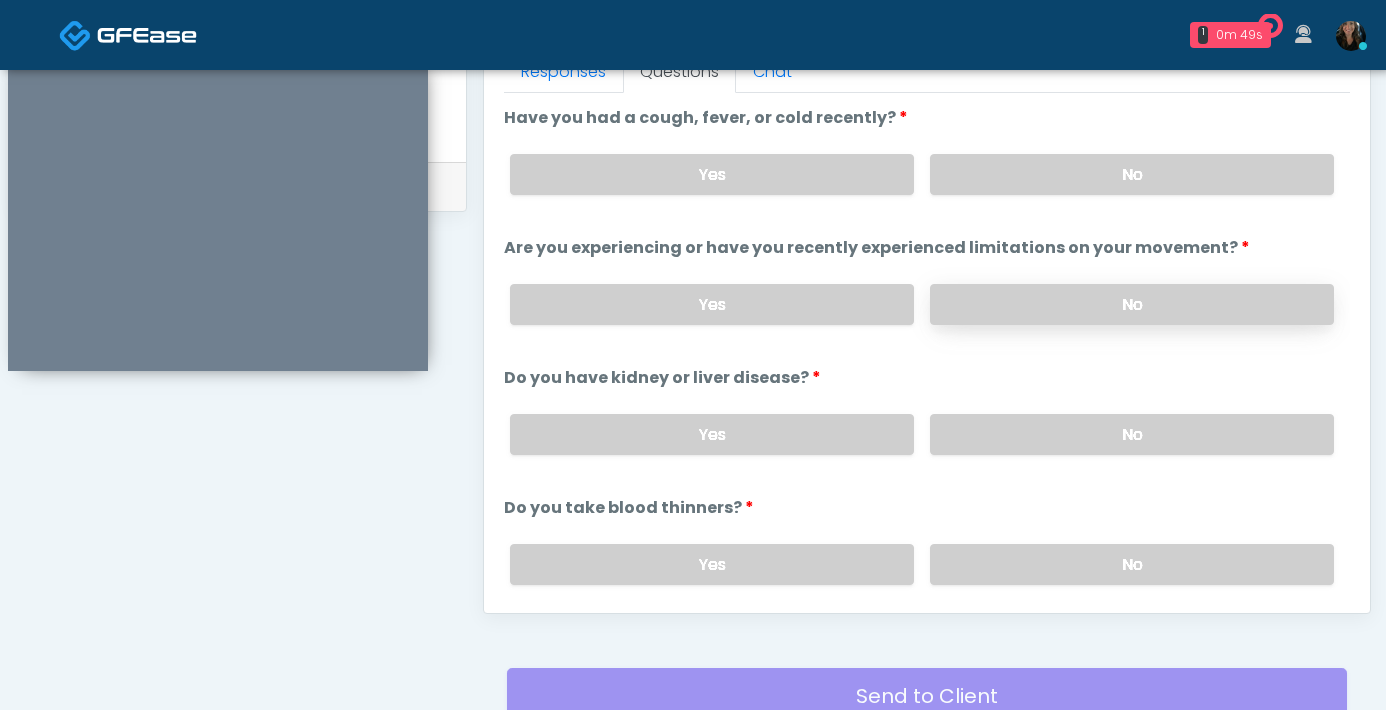 click on "No" at bounding box center (1132, 304) 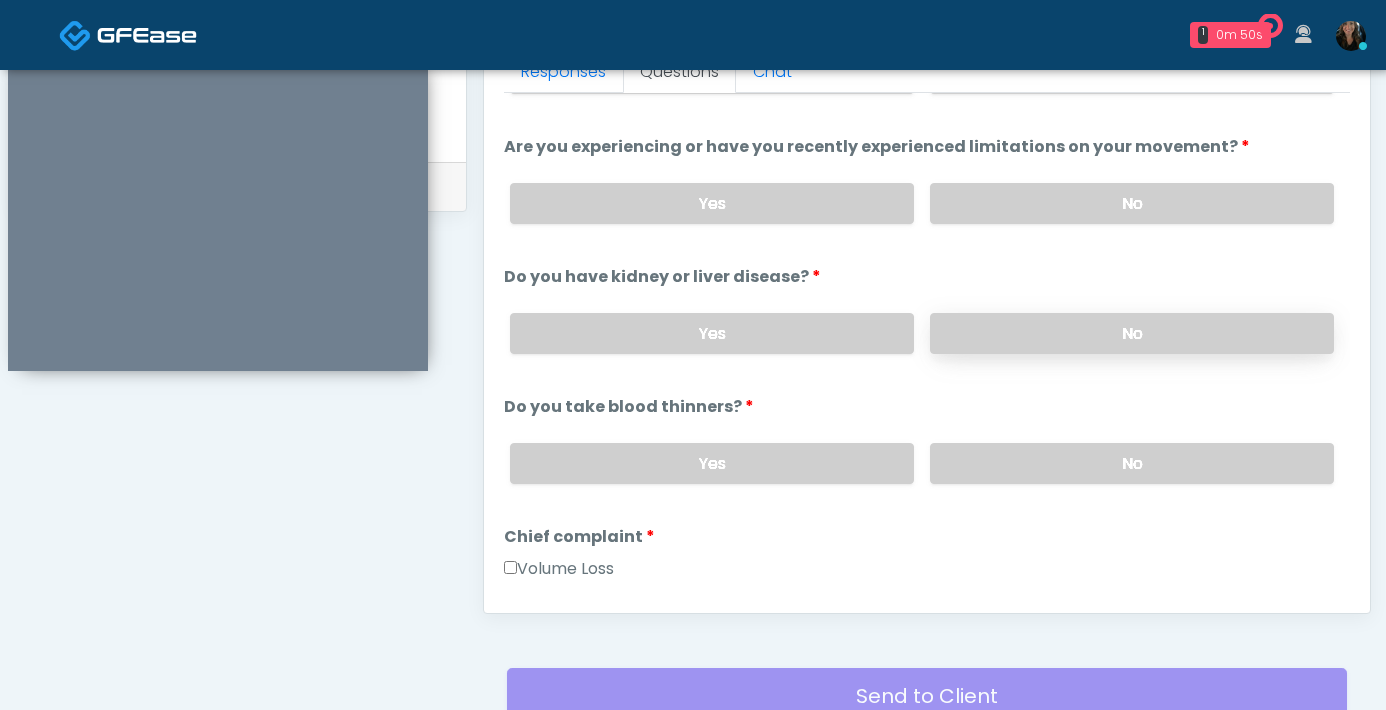 scroll, scrollTop: 112, scrollLeft: 0, axis: vertical 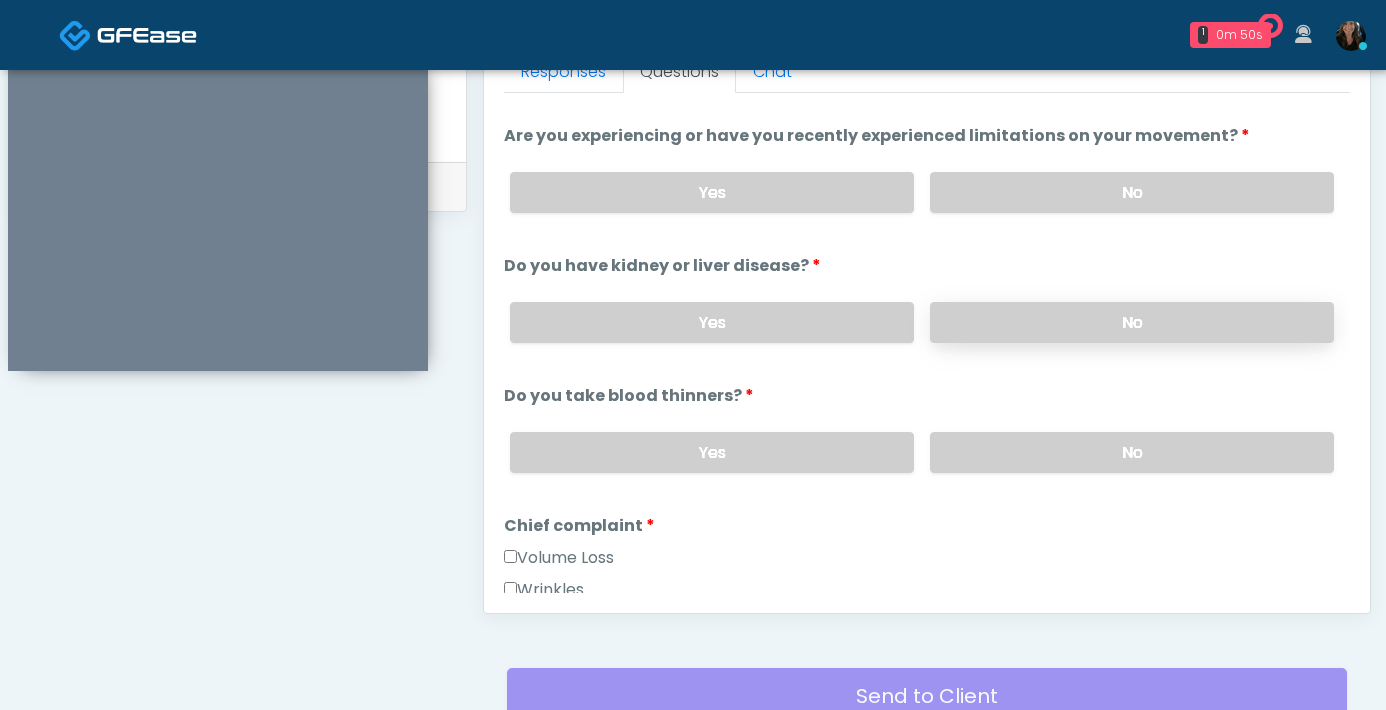 click on "No" at bounding box center [1132, 322] 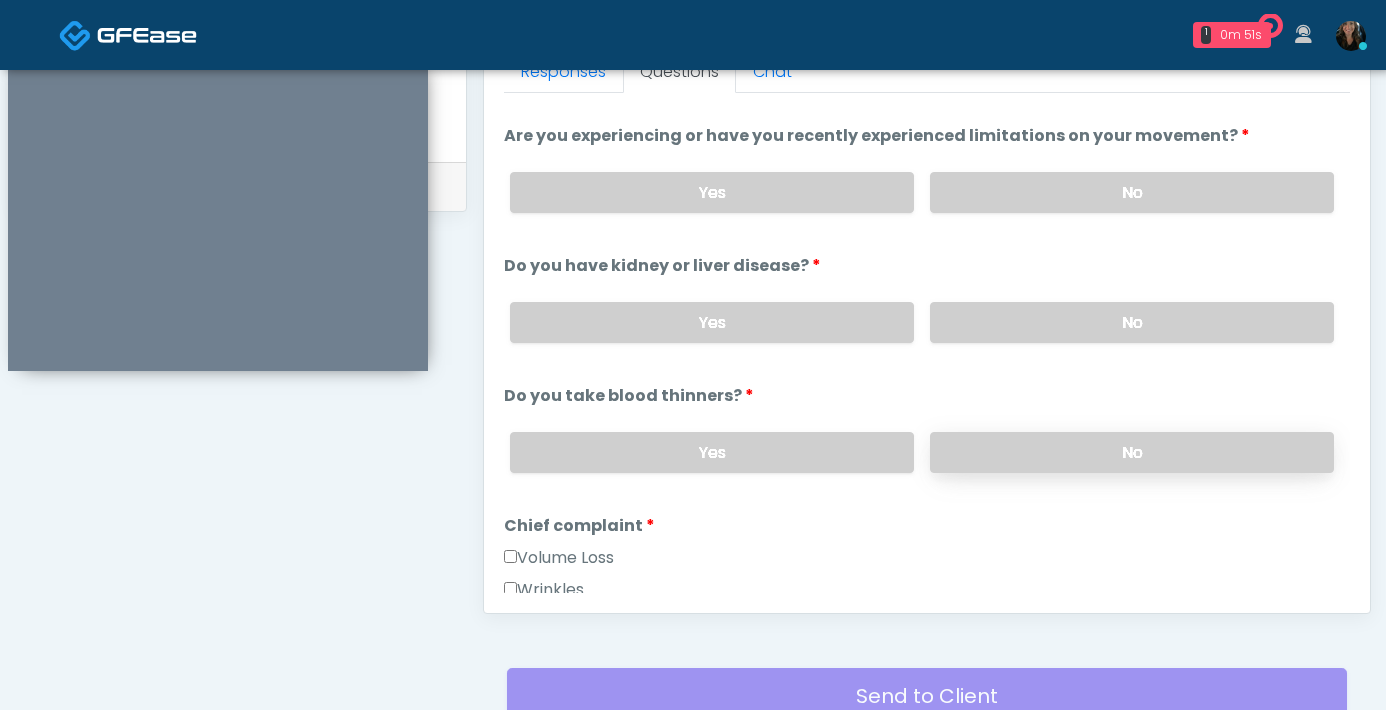 click on "No" at bounding box center (1132, 452) 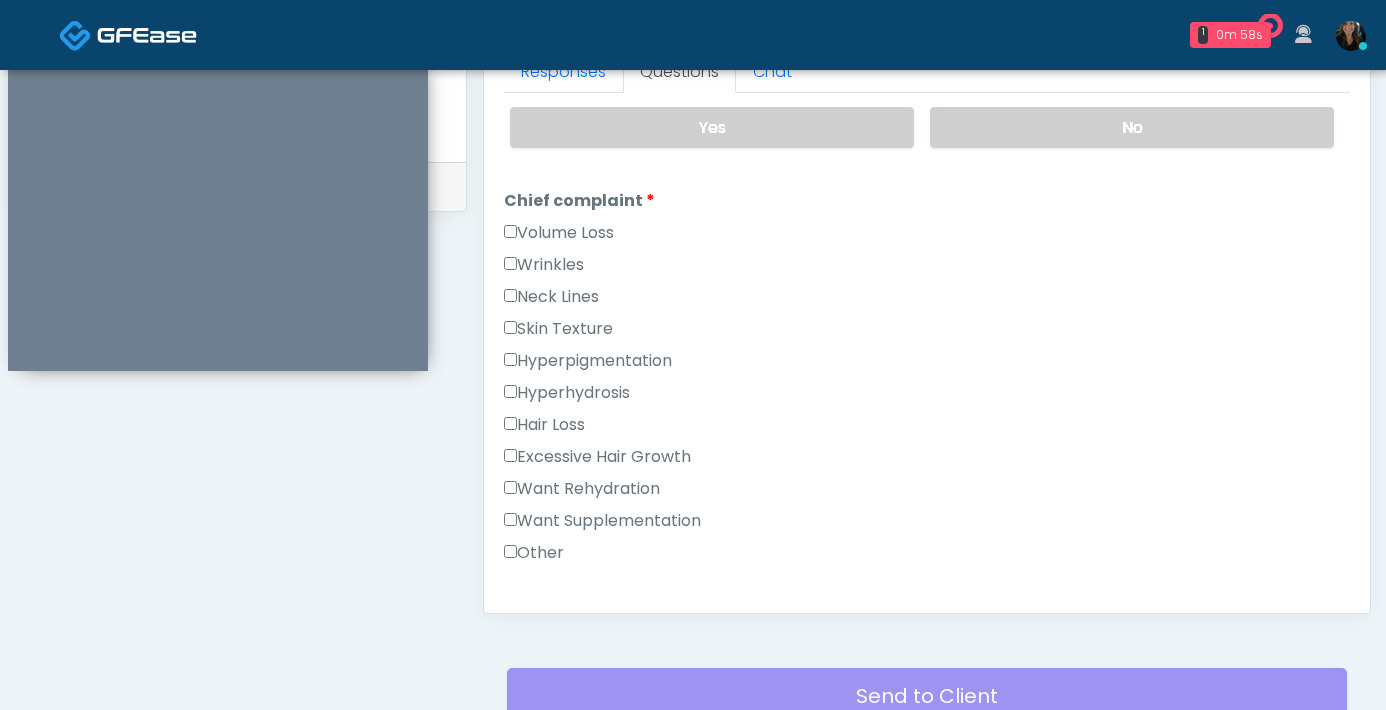 scroll, scrollTop: 439, scrollLeft: 0, axis: vertical 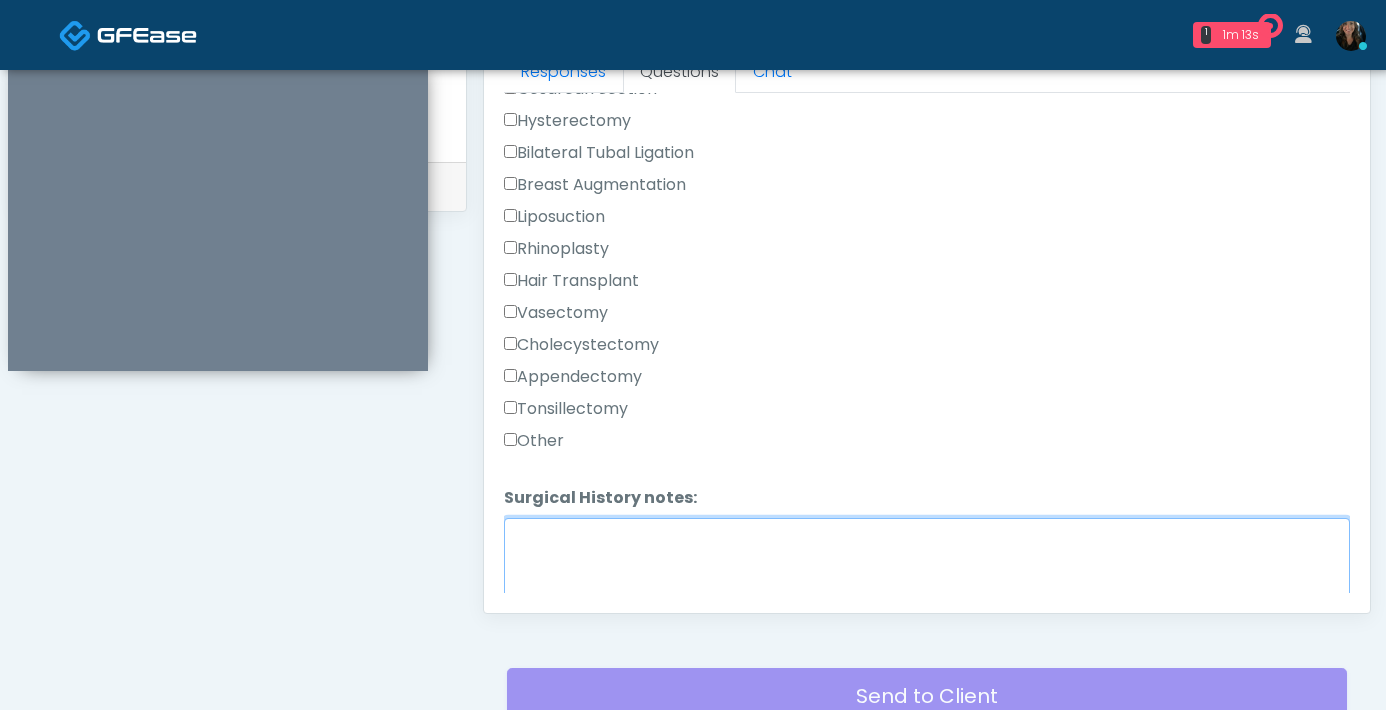 click on "Surgical History notes:" at bounding box center [927, 561] 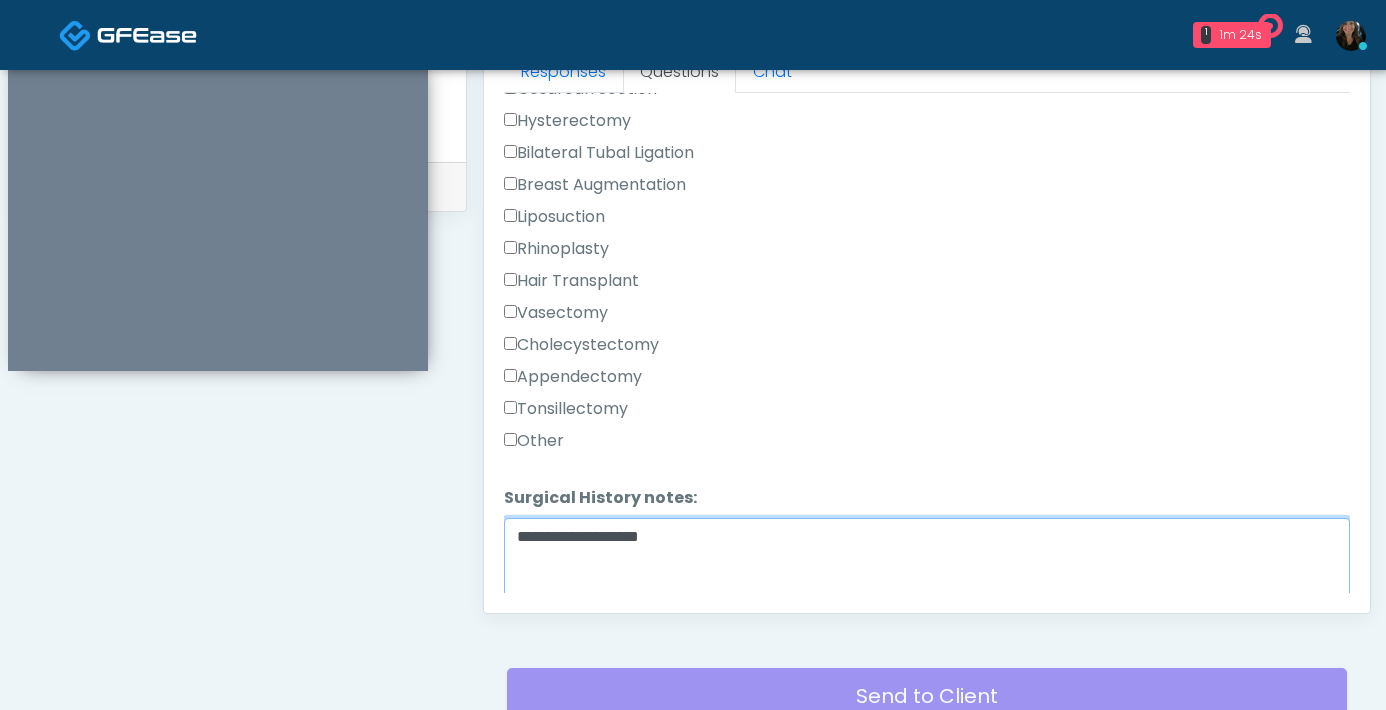 type on "**********" 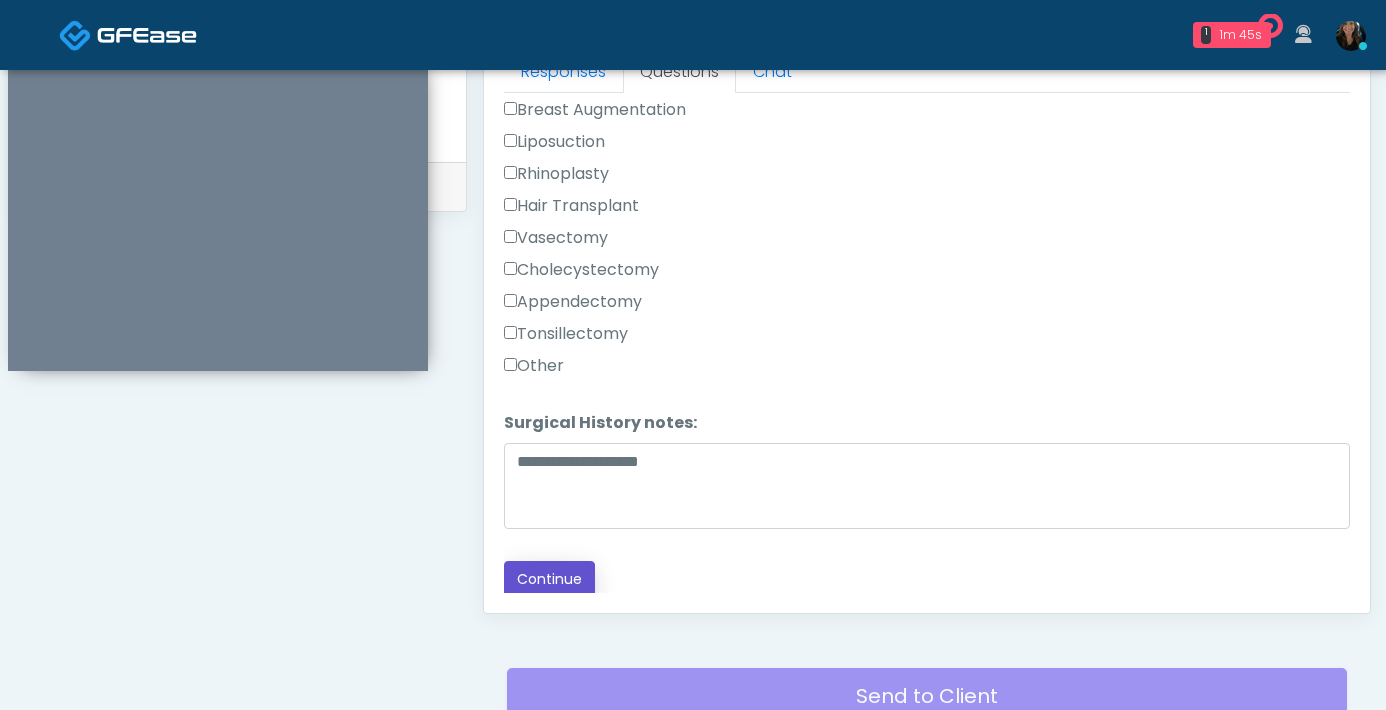 click on "Continue" at bounding box center [549, 579] 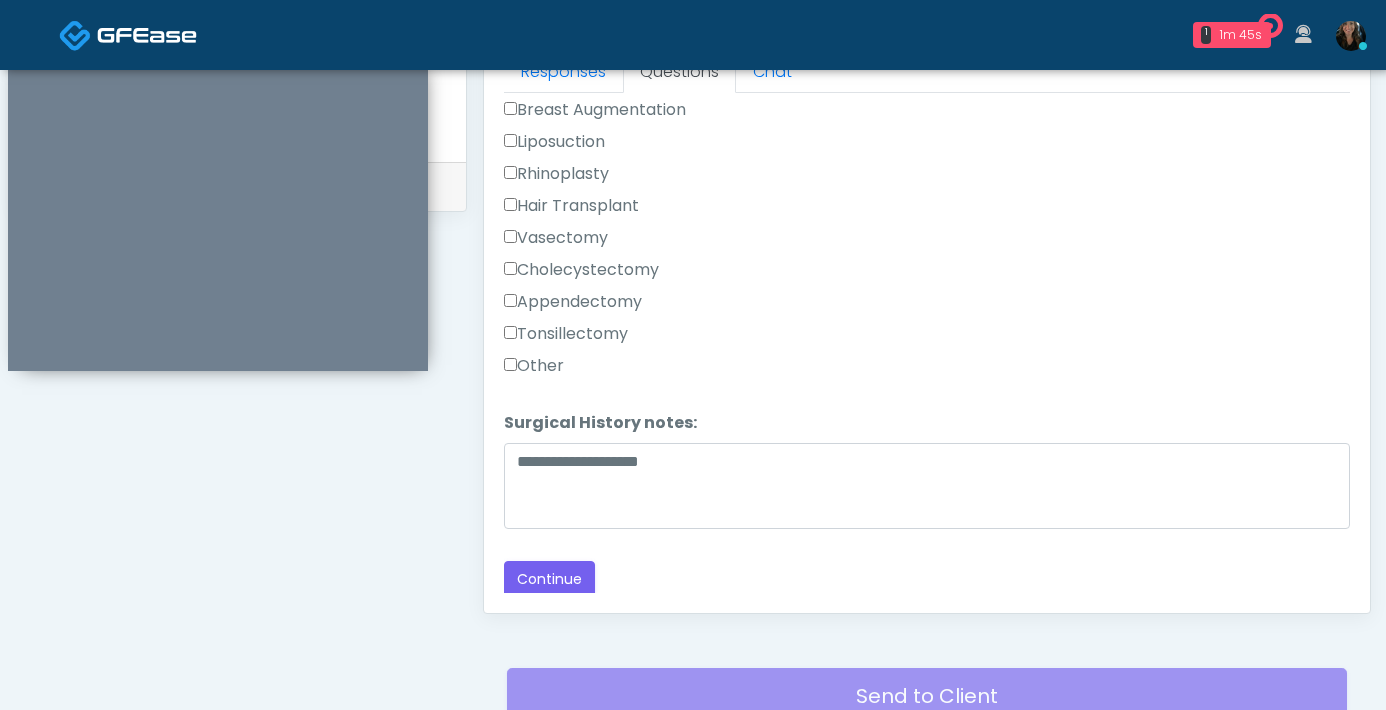 scroll, scrollTop: 1040, scrollLeft: 0, axis: vertical 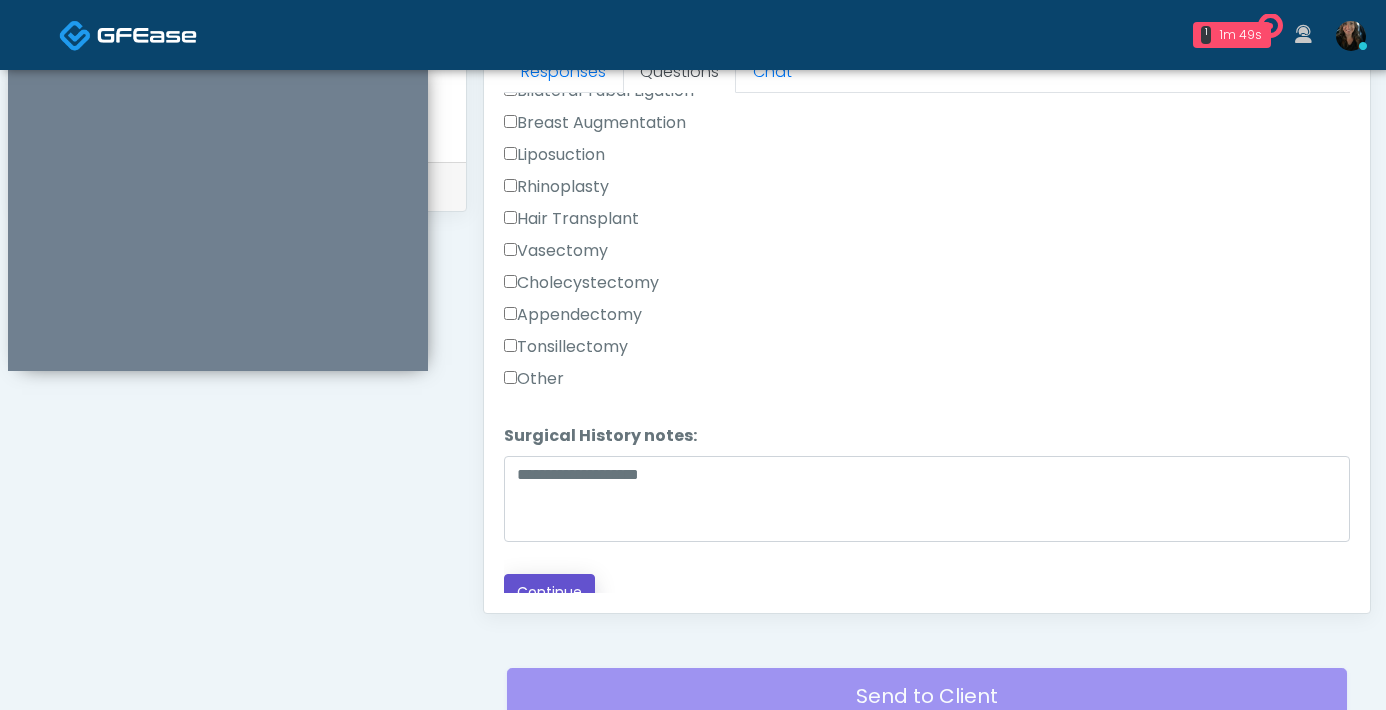 click on "Continue" at bounding box center [549, 592] 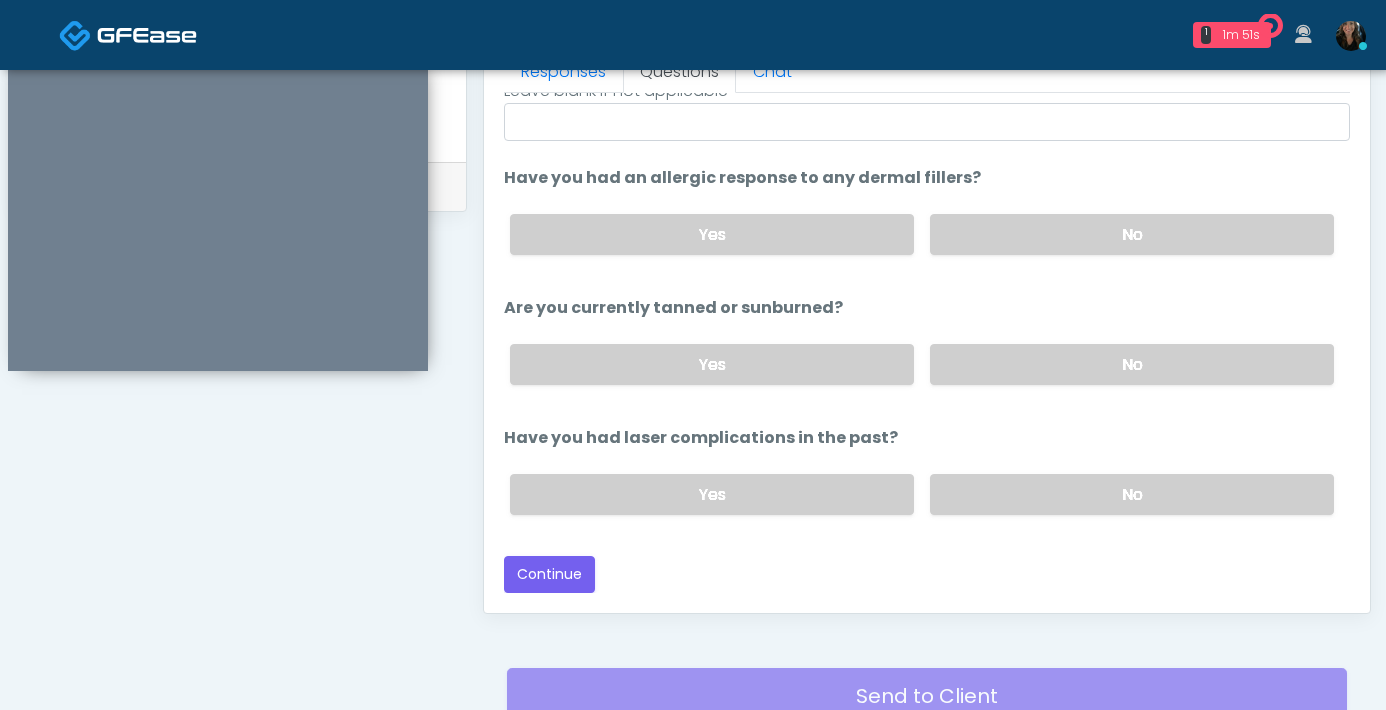 scroll, scrollTop: 1085, scrollLeft: 0, axis: vertical 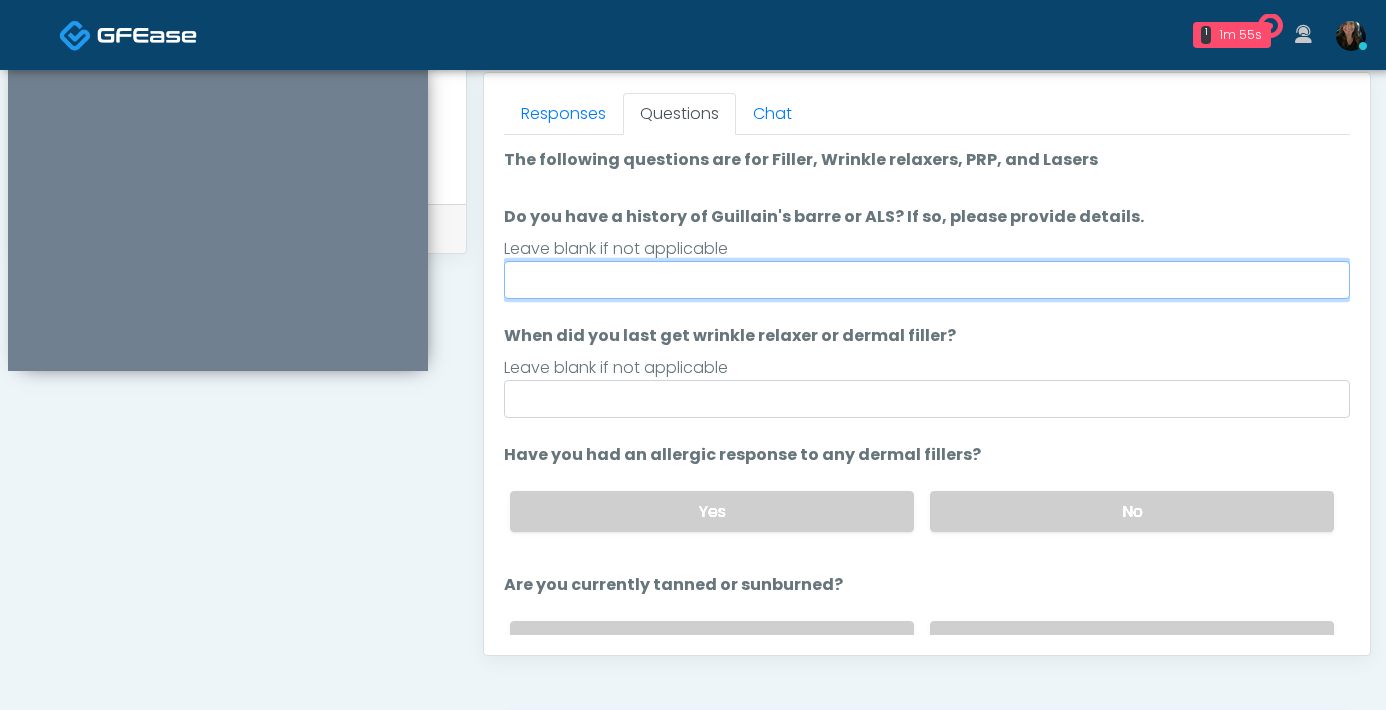 click on "Do you have a history of Guillain's barre or ALS? If so, please provide details." at bounding box center [927, 280] 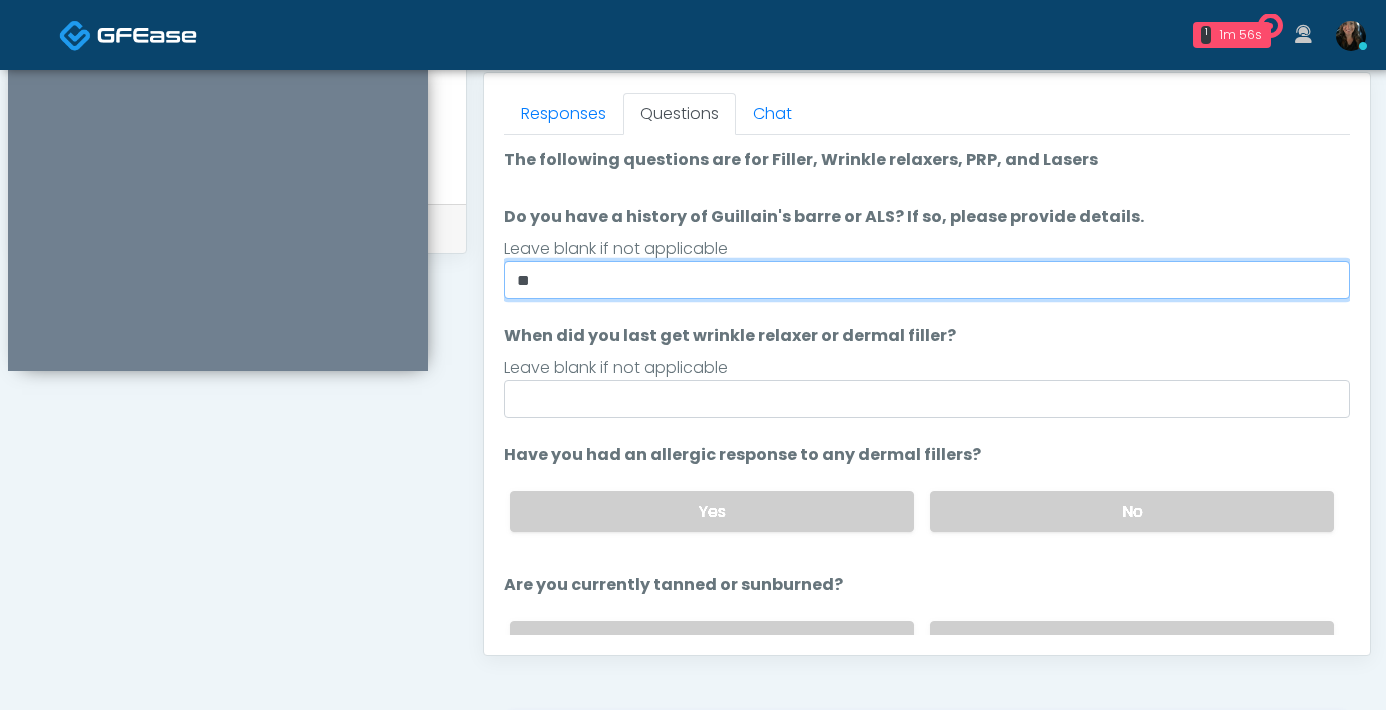 type on "**" 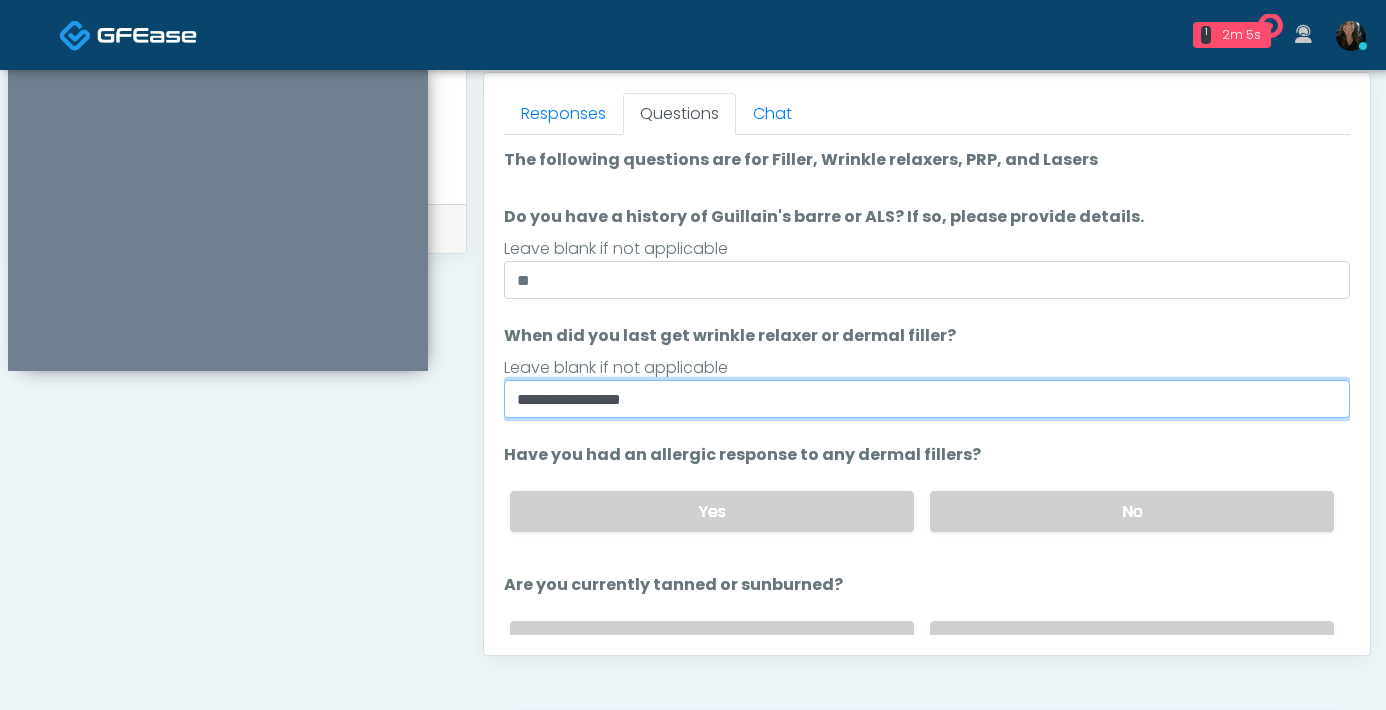 type on "**********" 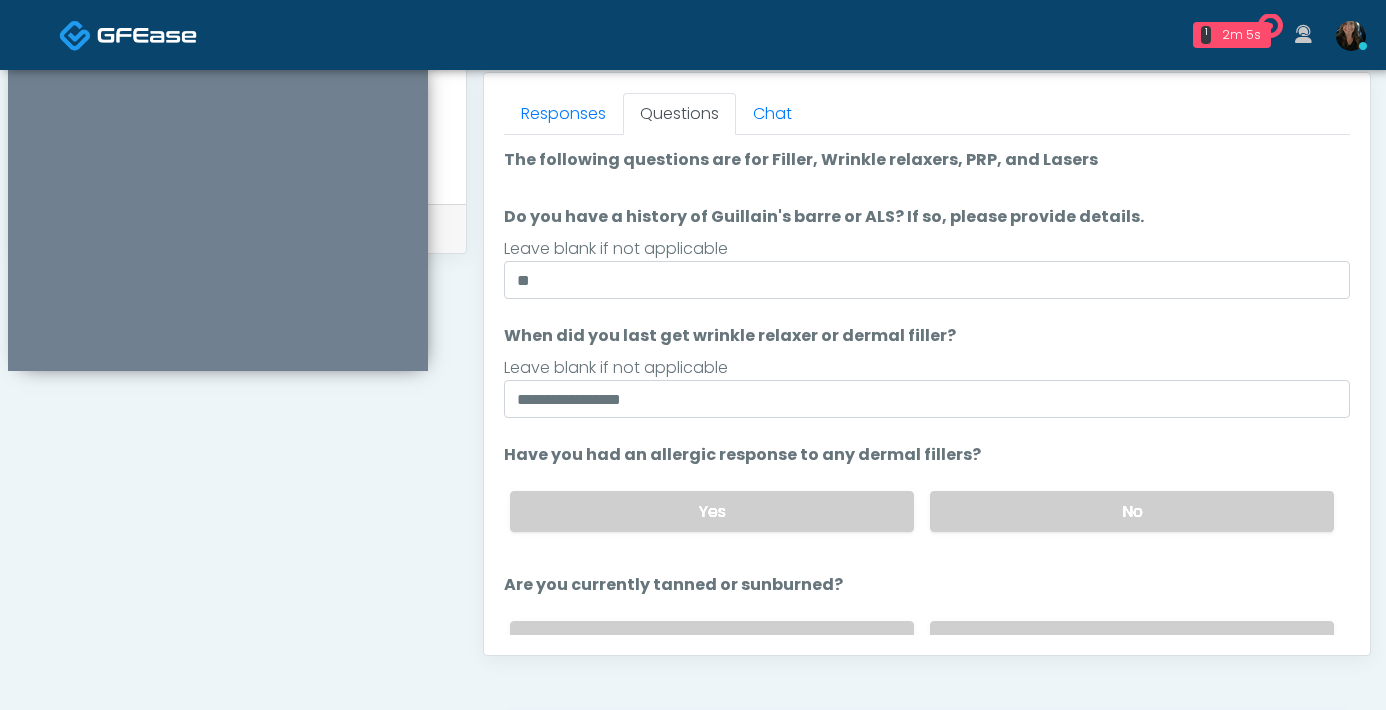 click on "**********" at bounding box center [927, 371] 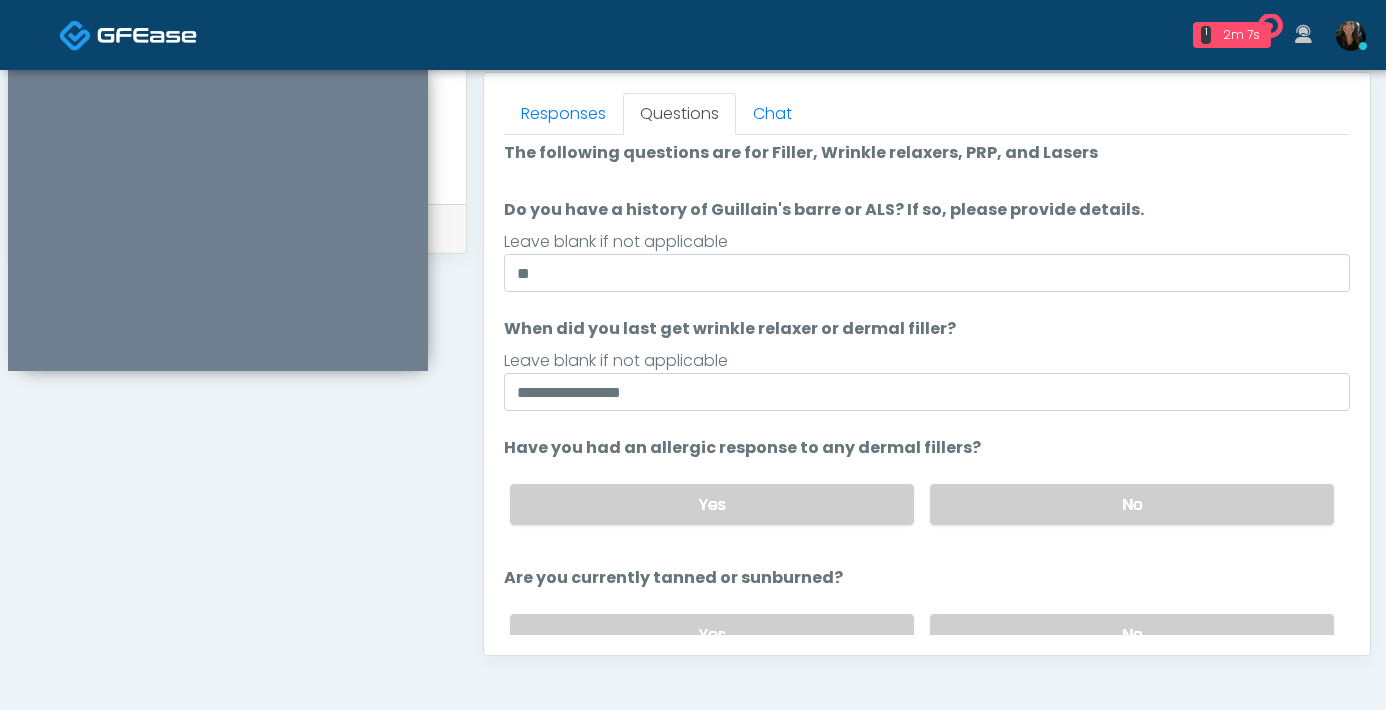 scroll, scrollTop: 67, scrollLeft: 0, axis: vertical 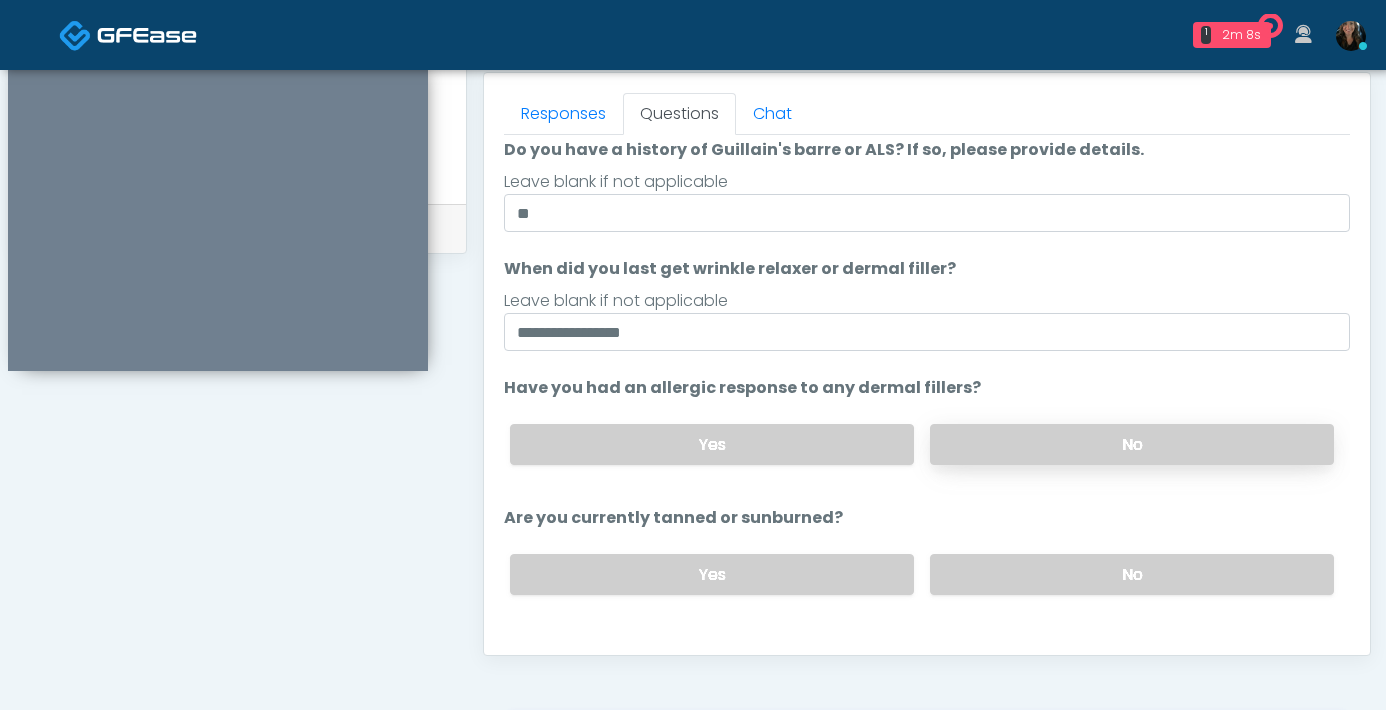 click on "No" at bounding box center (1132, 444) 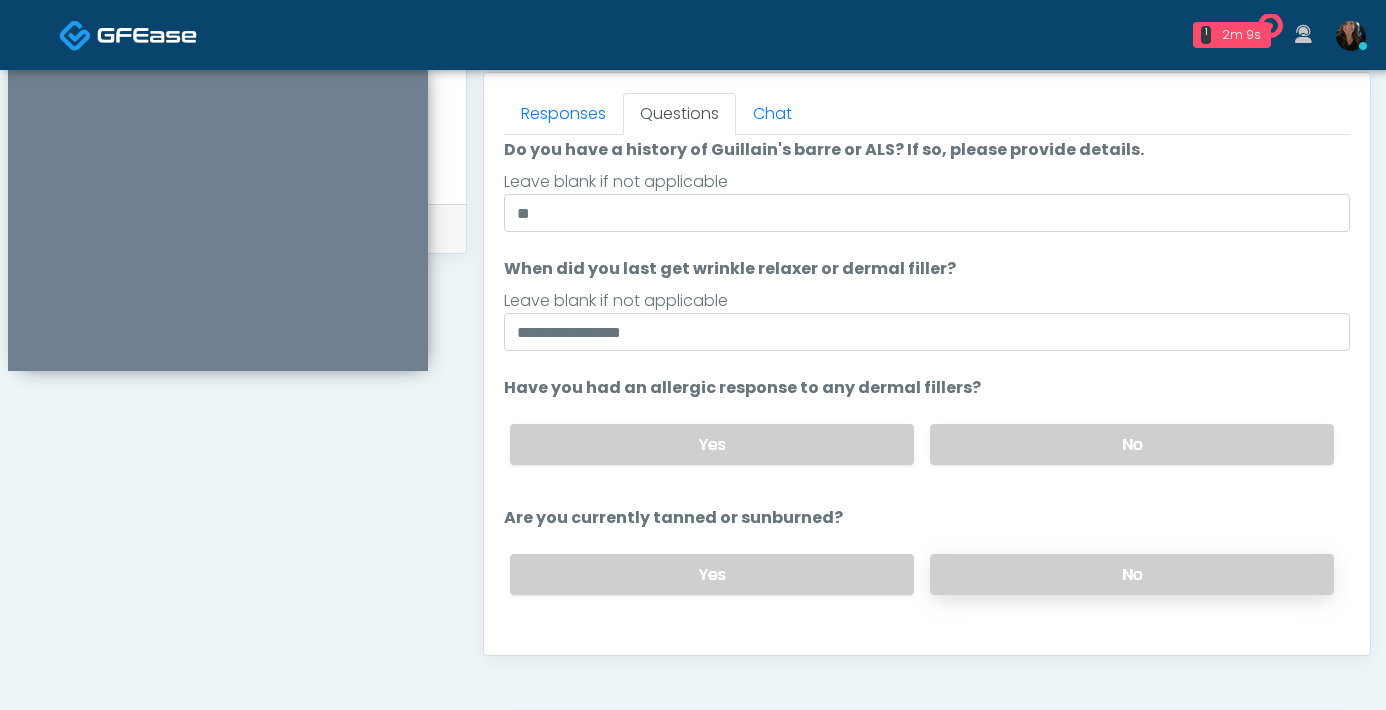 click on "No" at bounding box center (1132, 574) 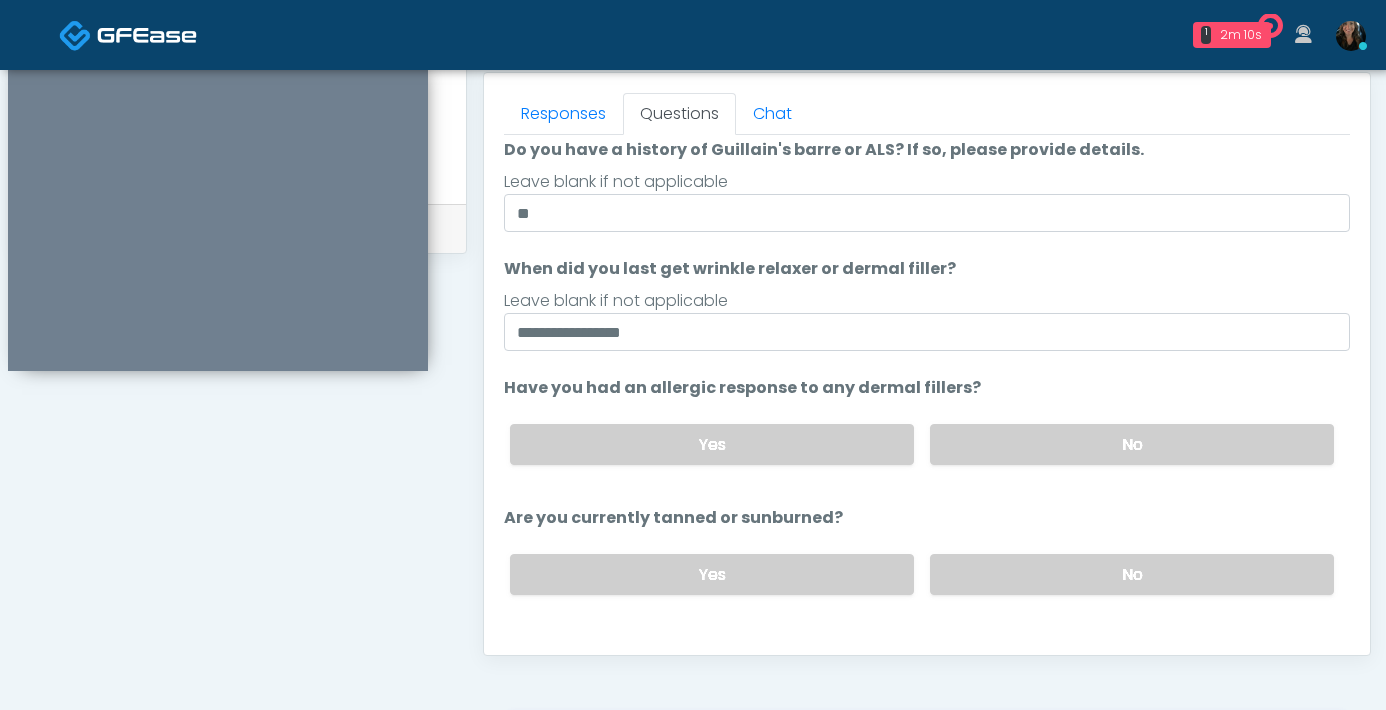 scroll, scrollTop: 232, scrollLeft: 0, axis: vertical 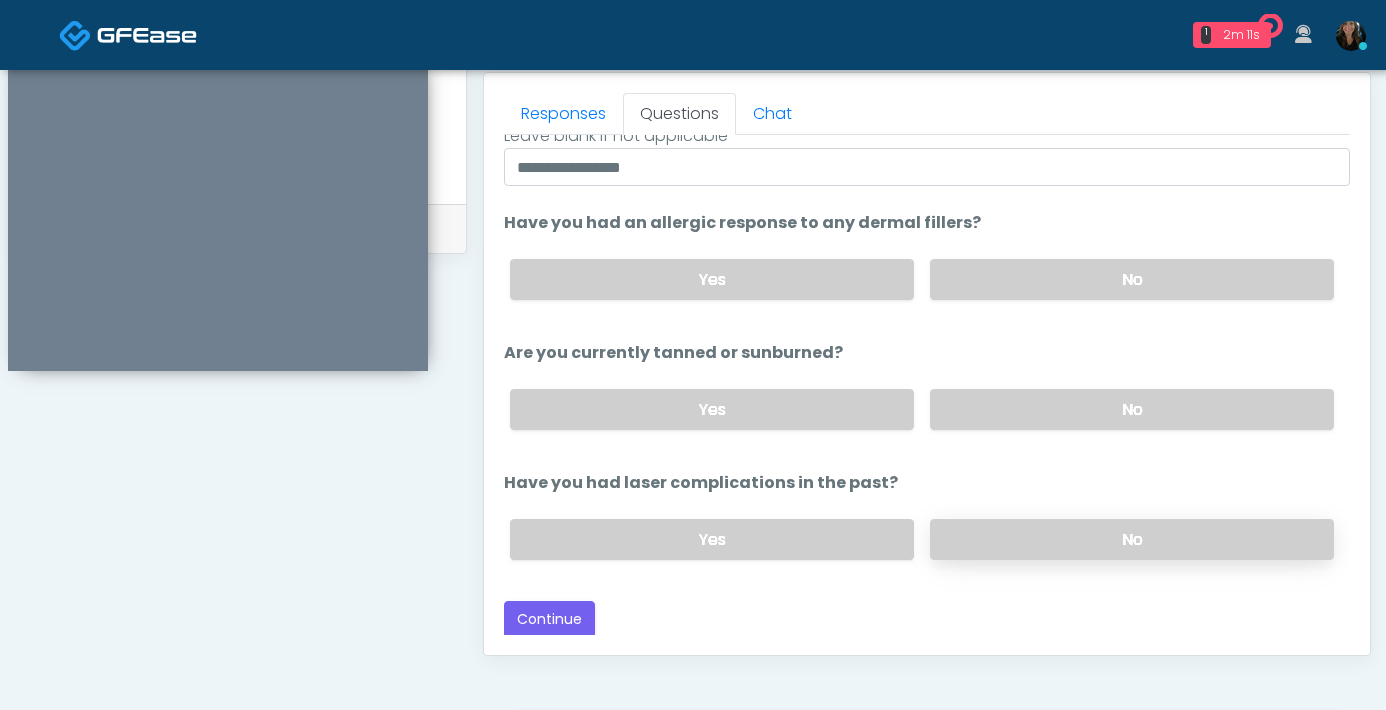 click on "No" at bounding box center [1132, 539] 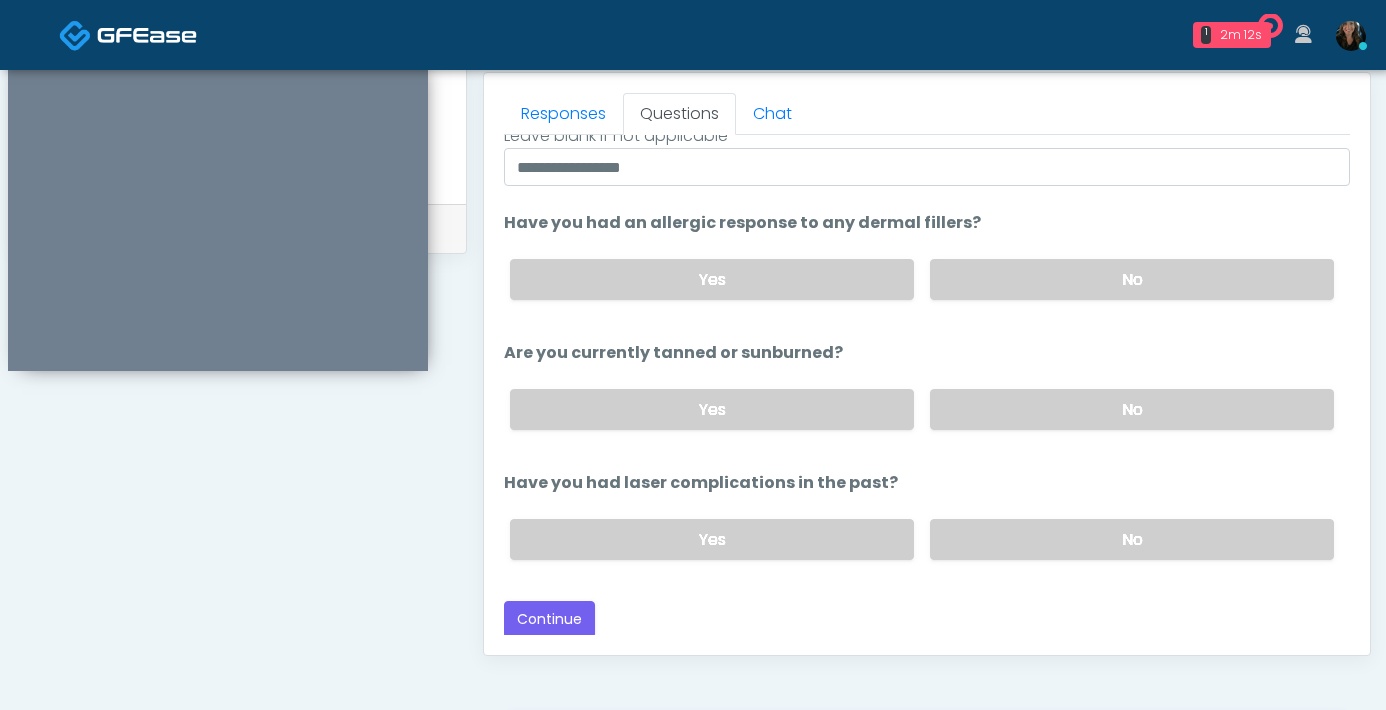 click on "Responses
Questions
Chat
Good Faith Exam Script
Good Faith Exam Script INTRODUCTION Hello, my name is undefined, and I will be conducting your good faith exam on behalf of Next-Health,  Please confirm the correct patient is on the call: Confirm full name Confirm Date of Birth This exam will take about 5 minutes to complete and it is a state requirement before you receive any new treatment. I am a third party service provider and have been retained by this practice to collect and review your medical history and ensure you're a good candidate for your treatment. all information collected, stored and transmitted as part of this exam is confidential and covered by the HIPAA act.
Continue" at bounding box center (927, 364) 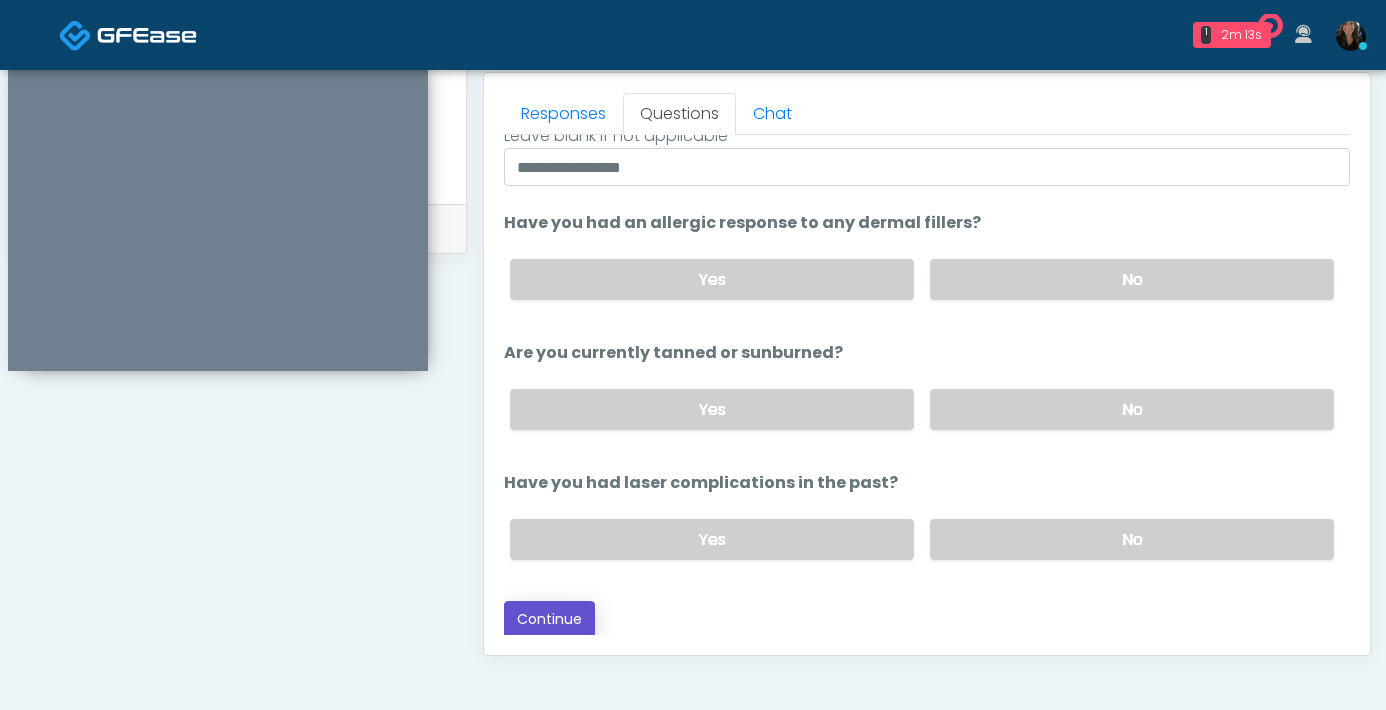 click on "Continue" at bounding box center (549, 619) 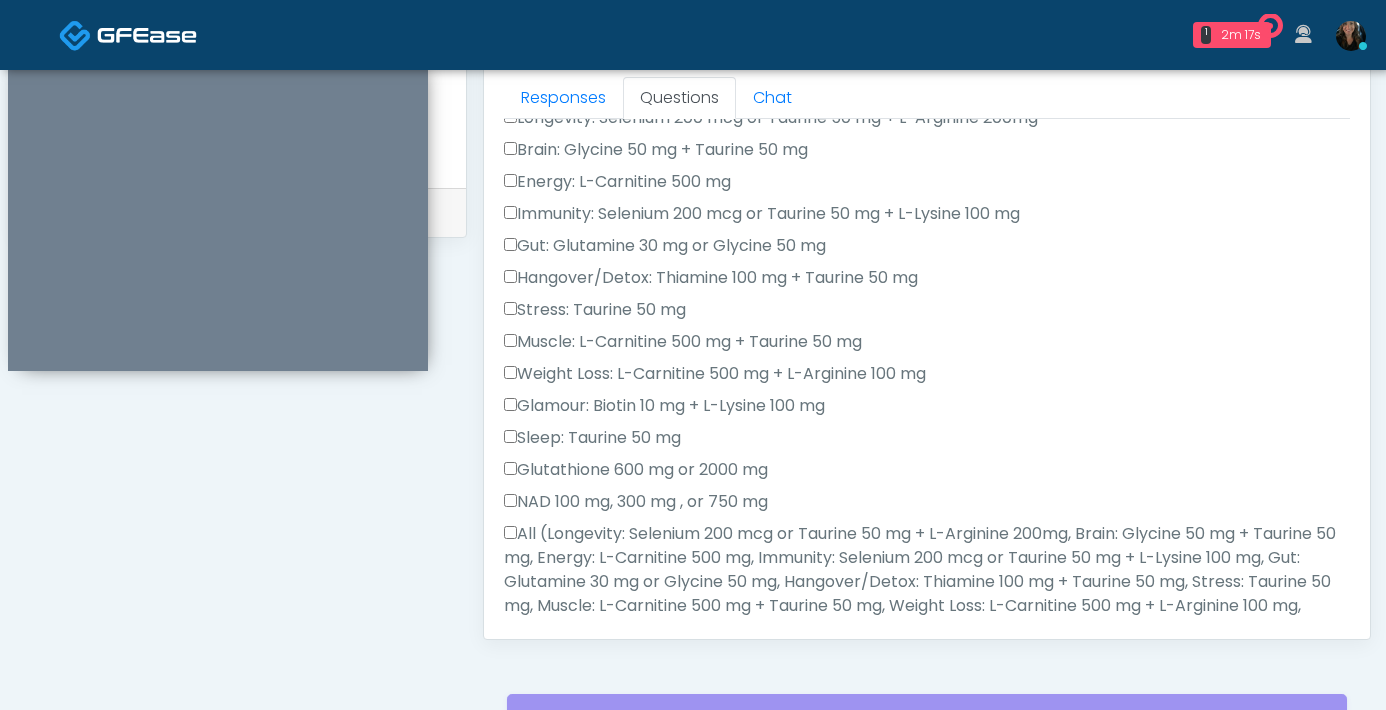 scroll, scrollTop: 861, scrollLeft: 0, axis: vertical 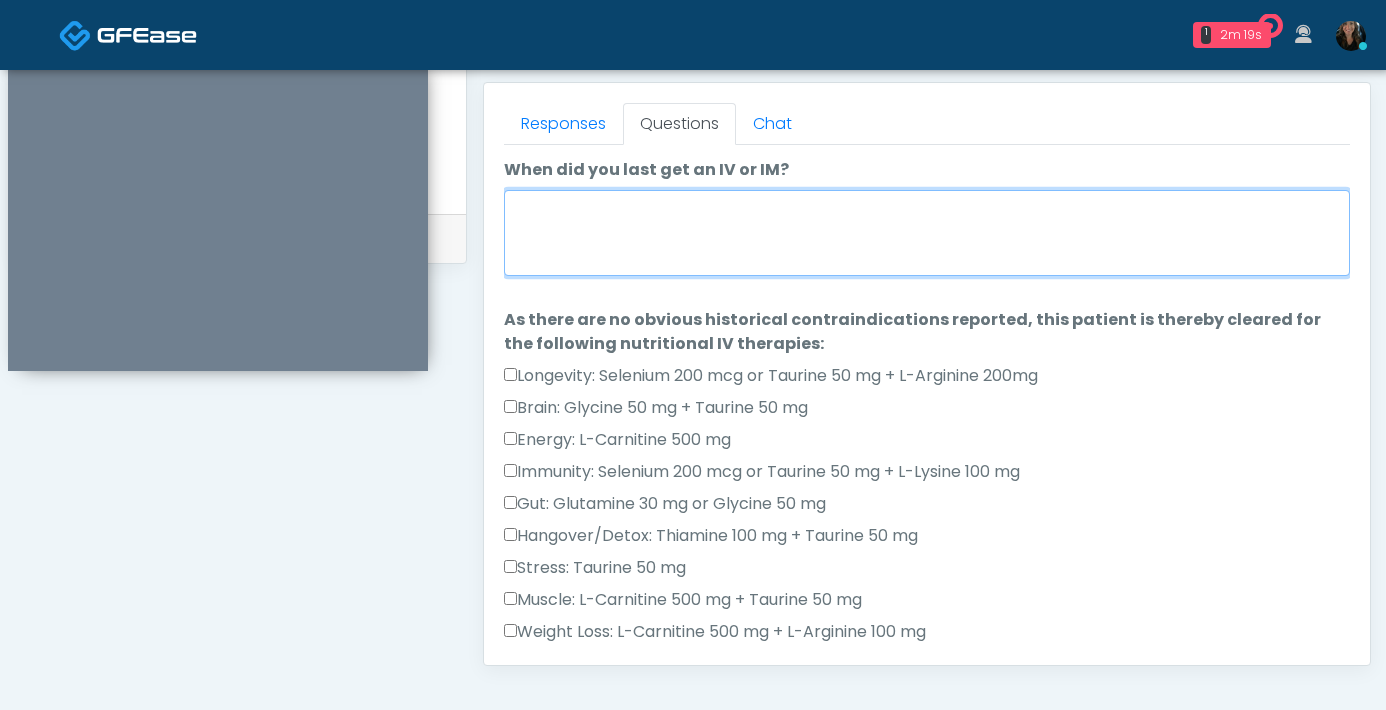 click on "When did you last get an IV or IM?" at bounding box center [927, 233] 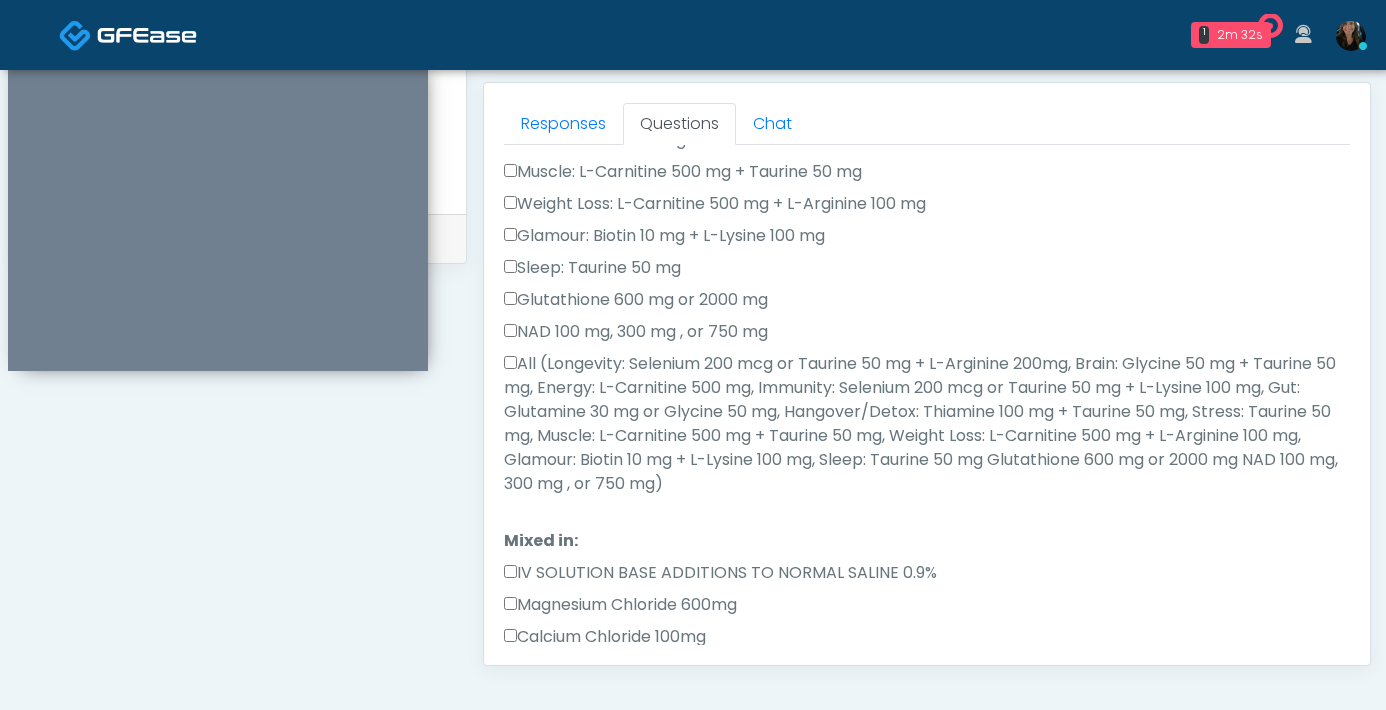 scroll, scrollTop: 430, scrollLeft: 0, axis: vertical 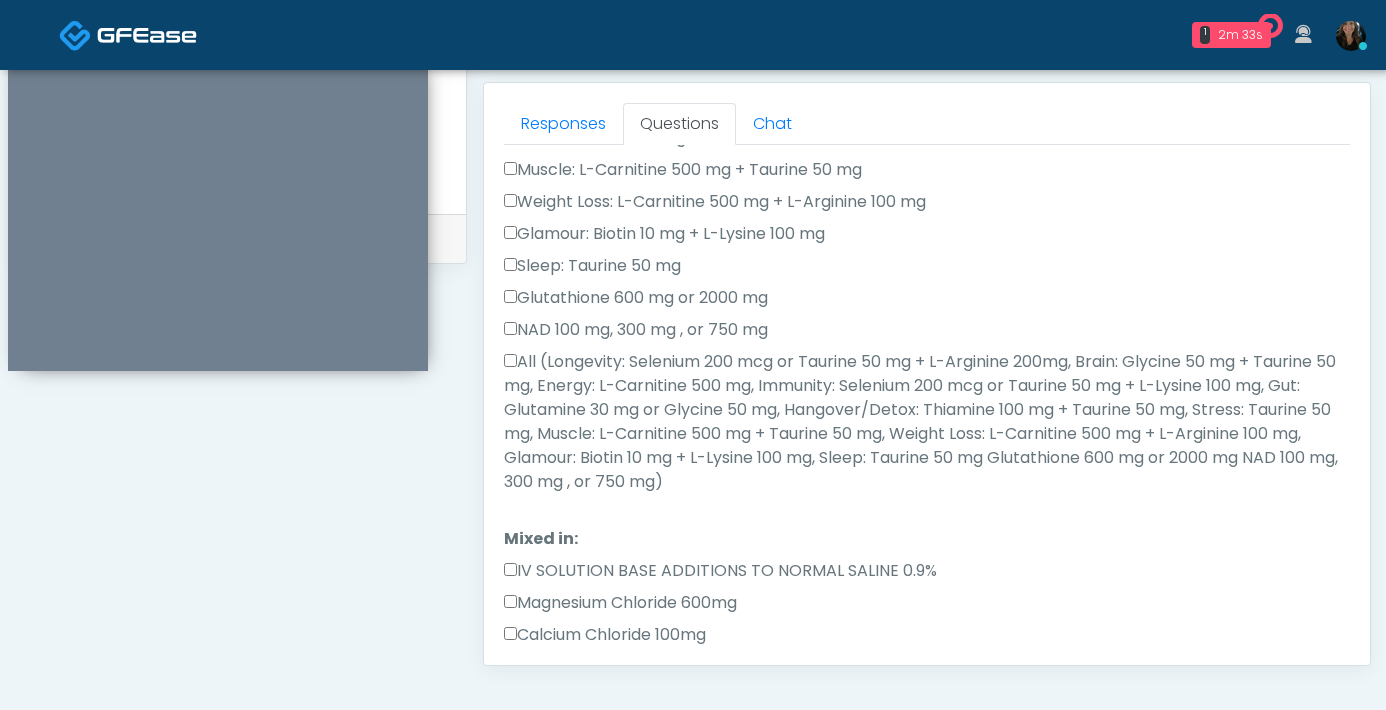 type on "**********" 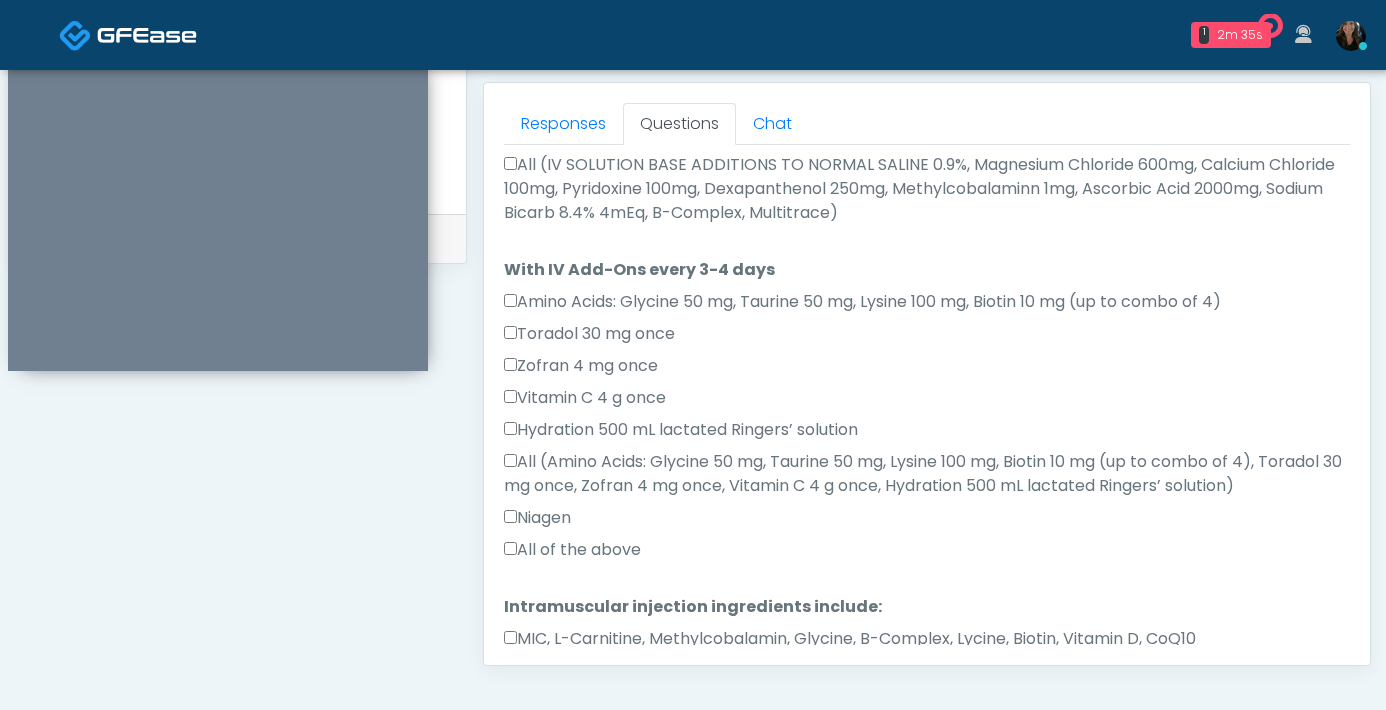 scroll, scrollTop: 1132, scrollLeft: 0, axis: vertical 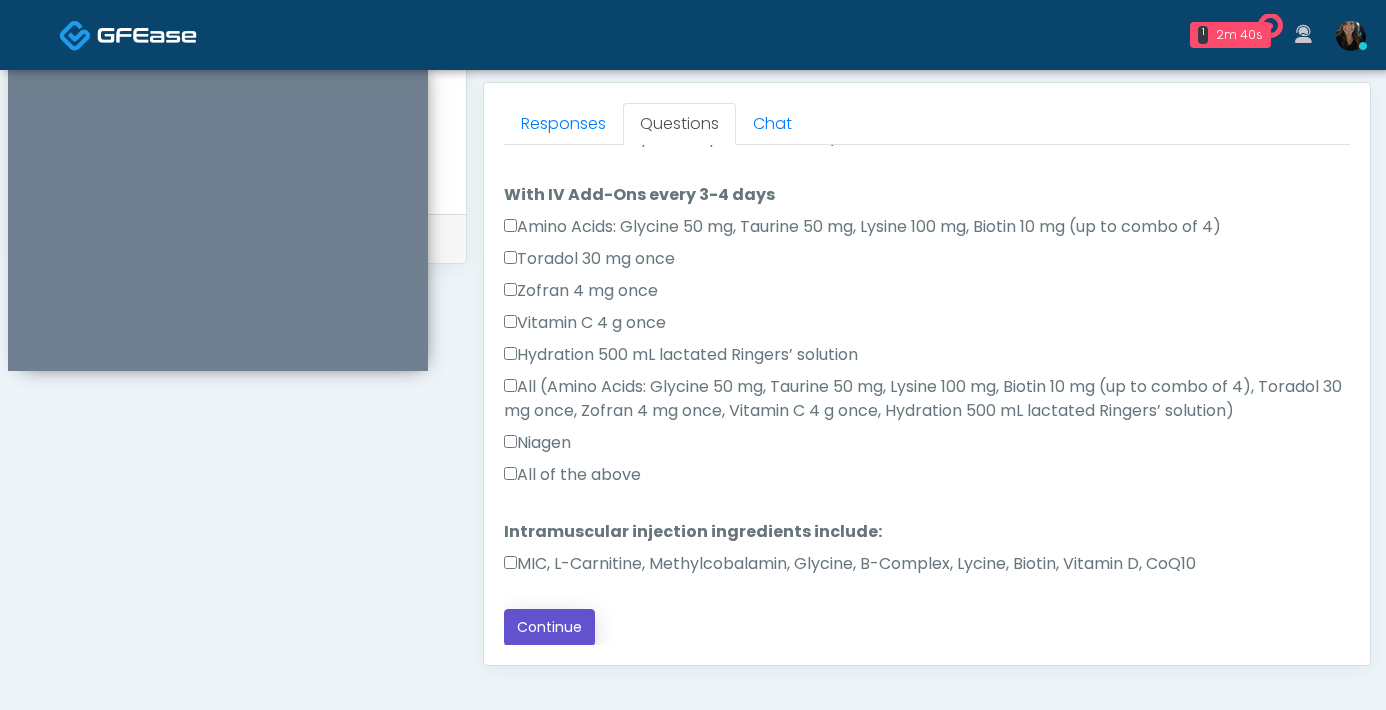 click on "Continue" at bounding box center [549, 627] 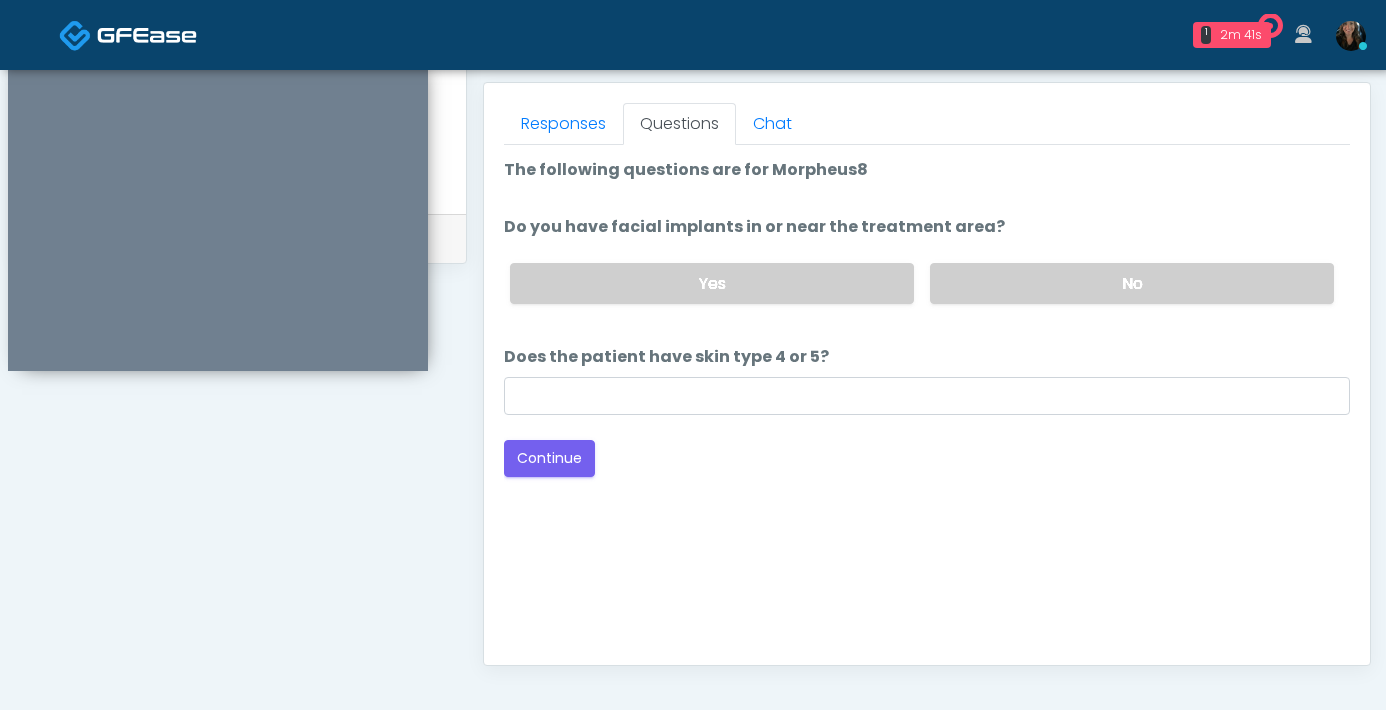 scroll, scrollTop: 1085, scrollLeft: 0, axis: vertical 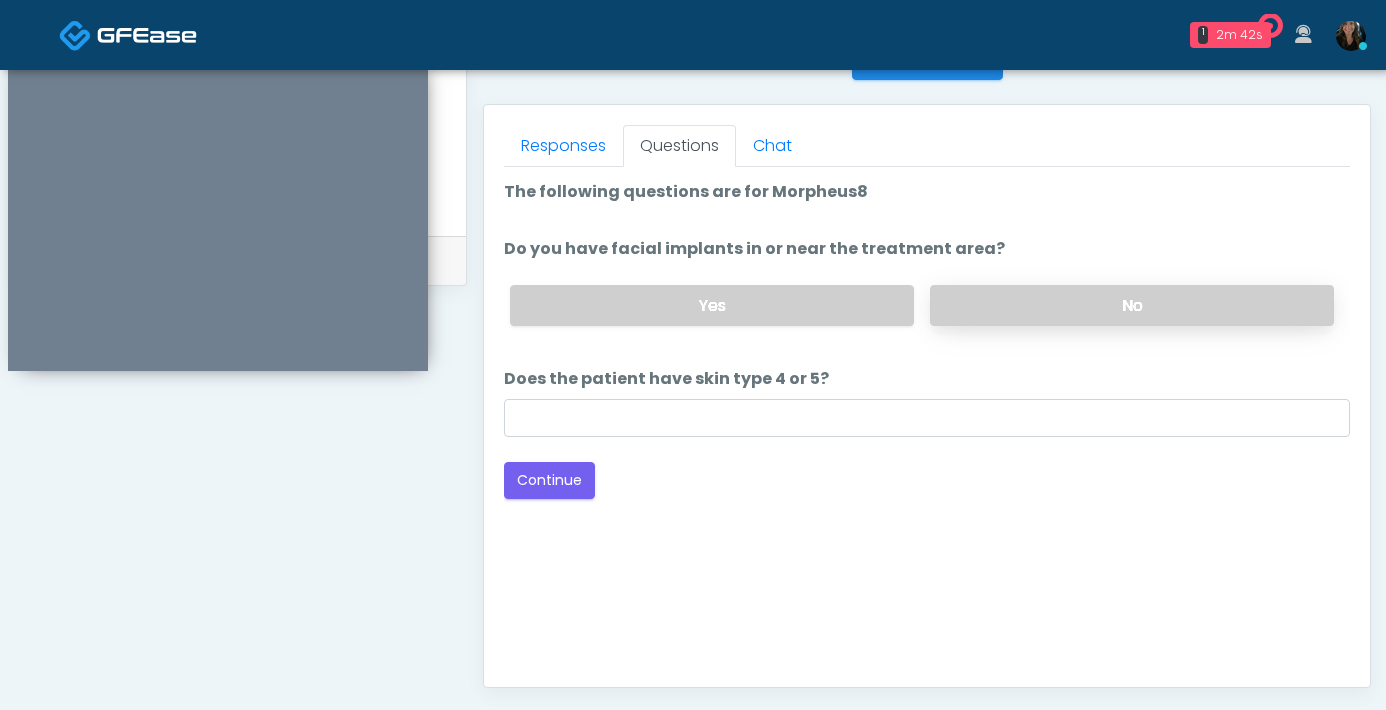 click on "No" at bounding box center (1132, 305) 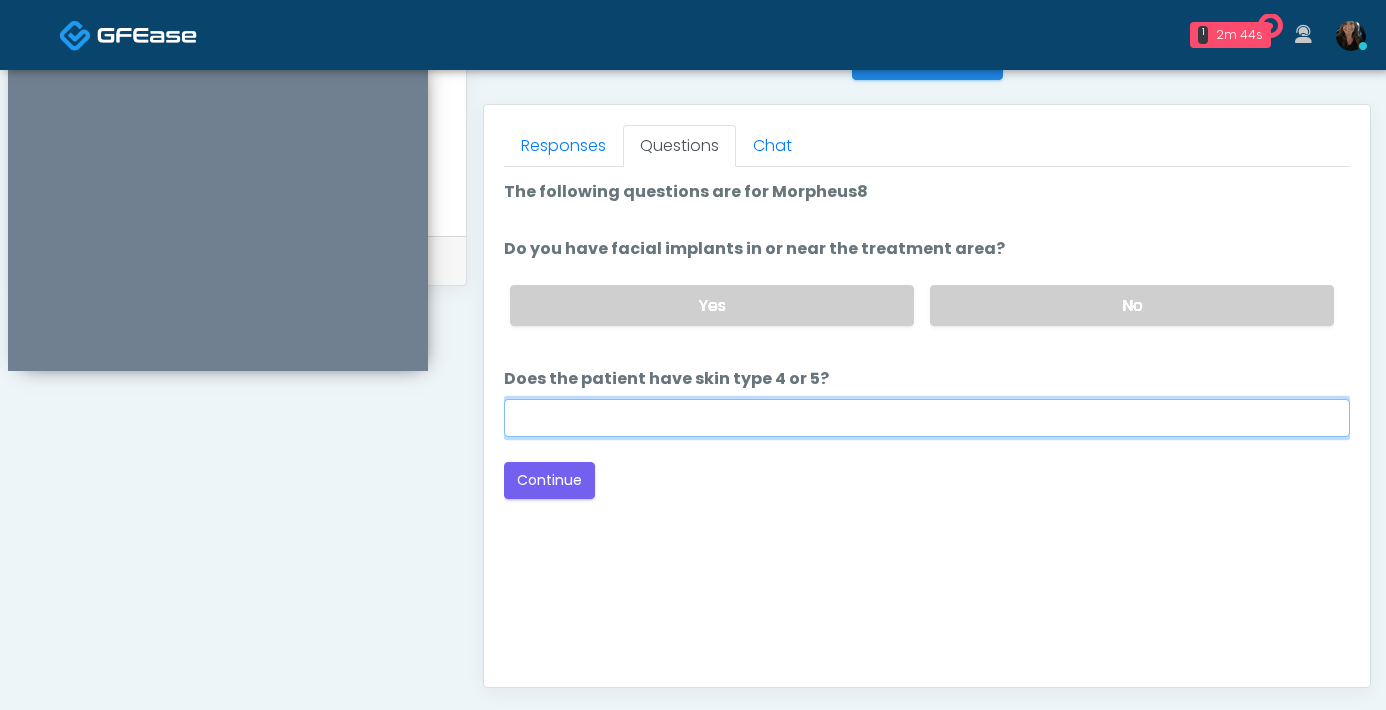 click on "Does the patient have skin type 4 or 5?" at bounding box center (927, 418) 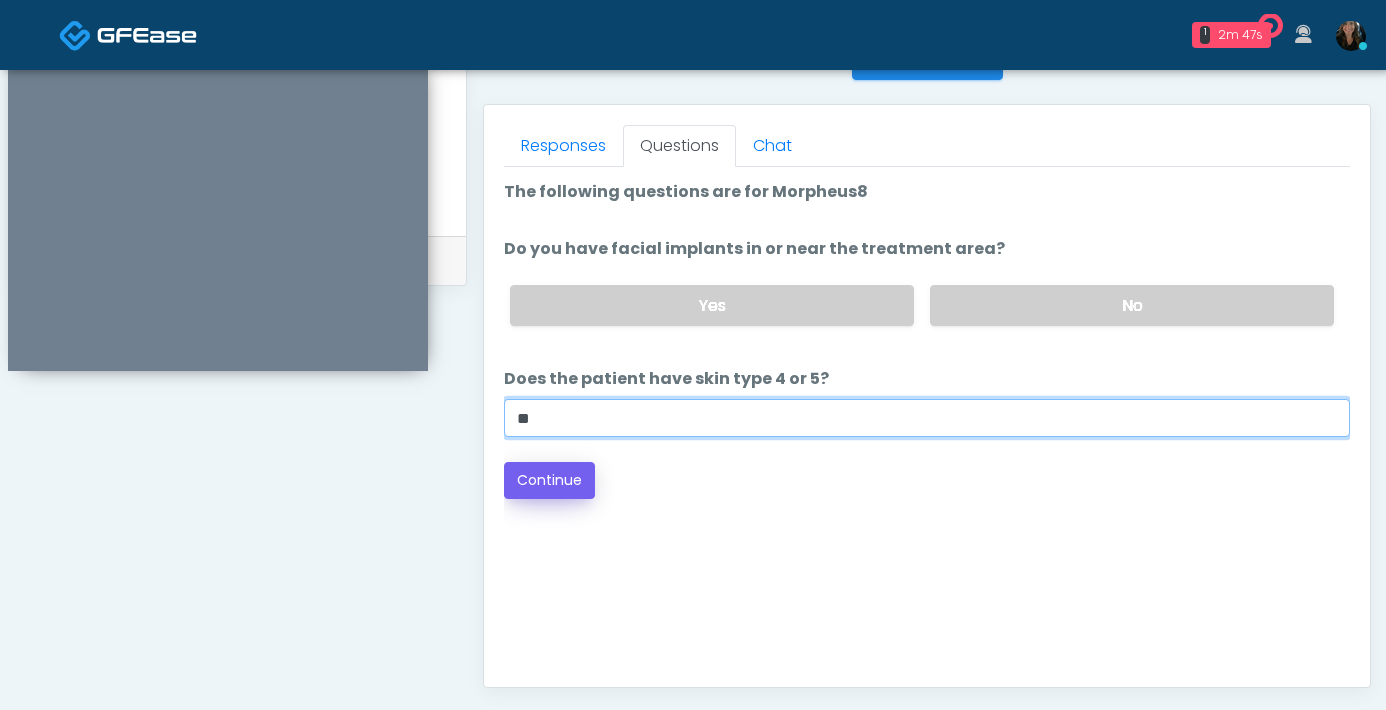 type on "**" 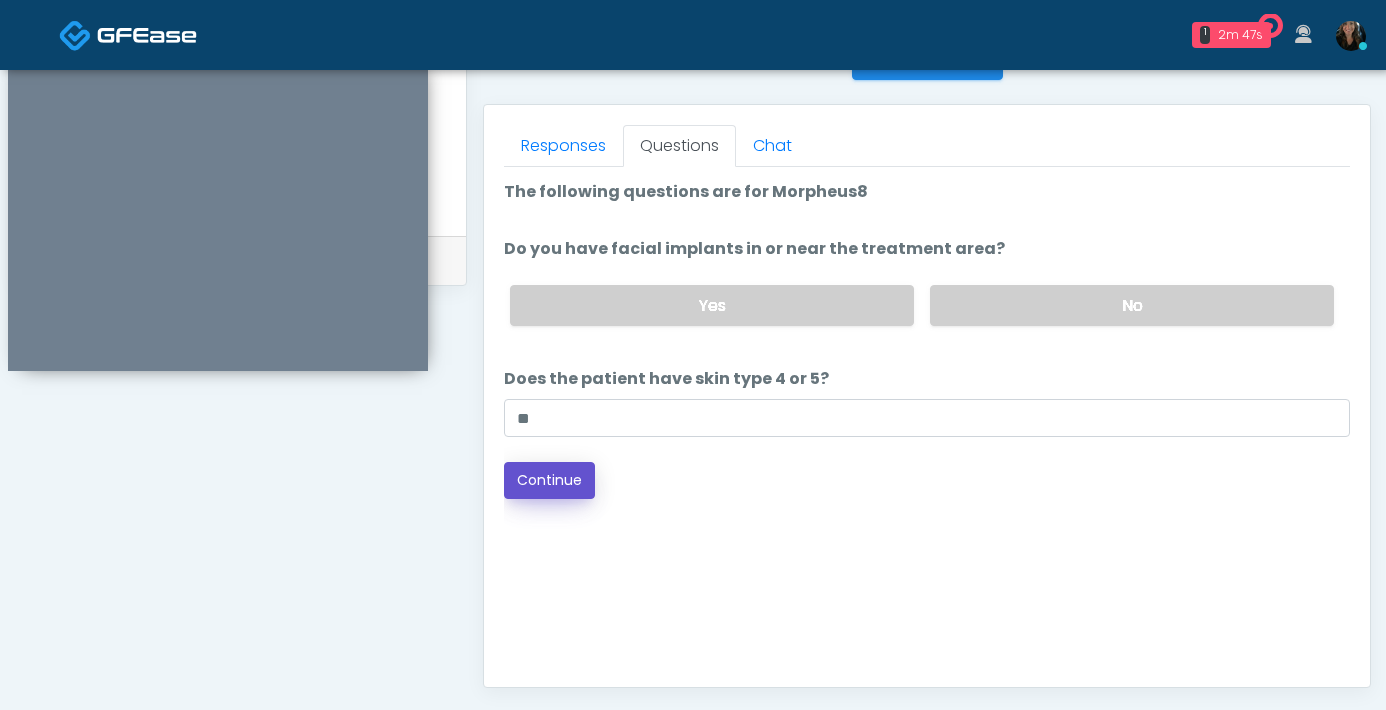 click on "Continue" at bounding box center (549, 480) 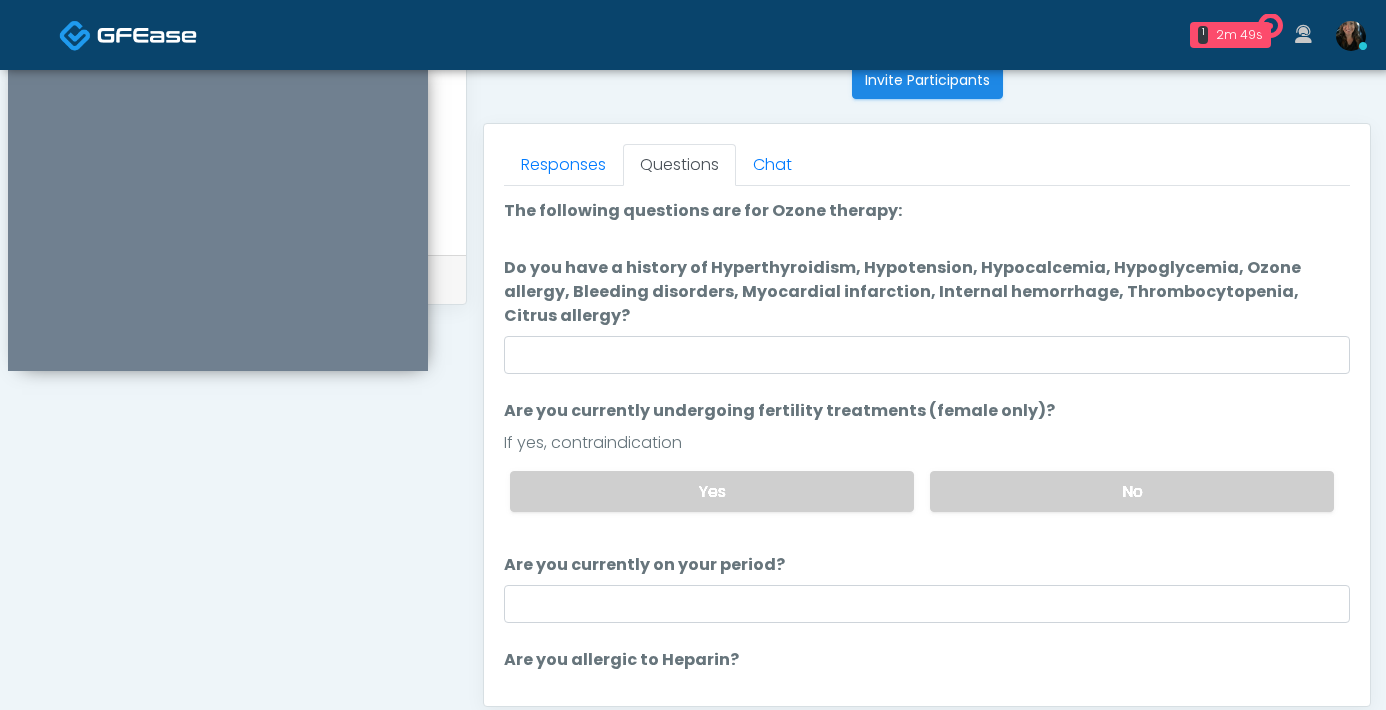 scroll, scrollTop: 812, scrollLeft: 0, axis: vertical 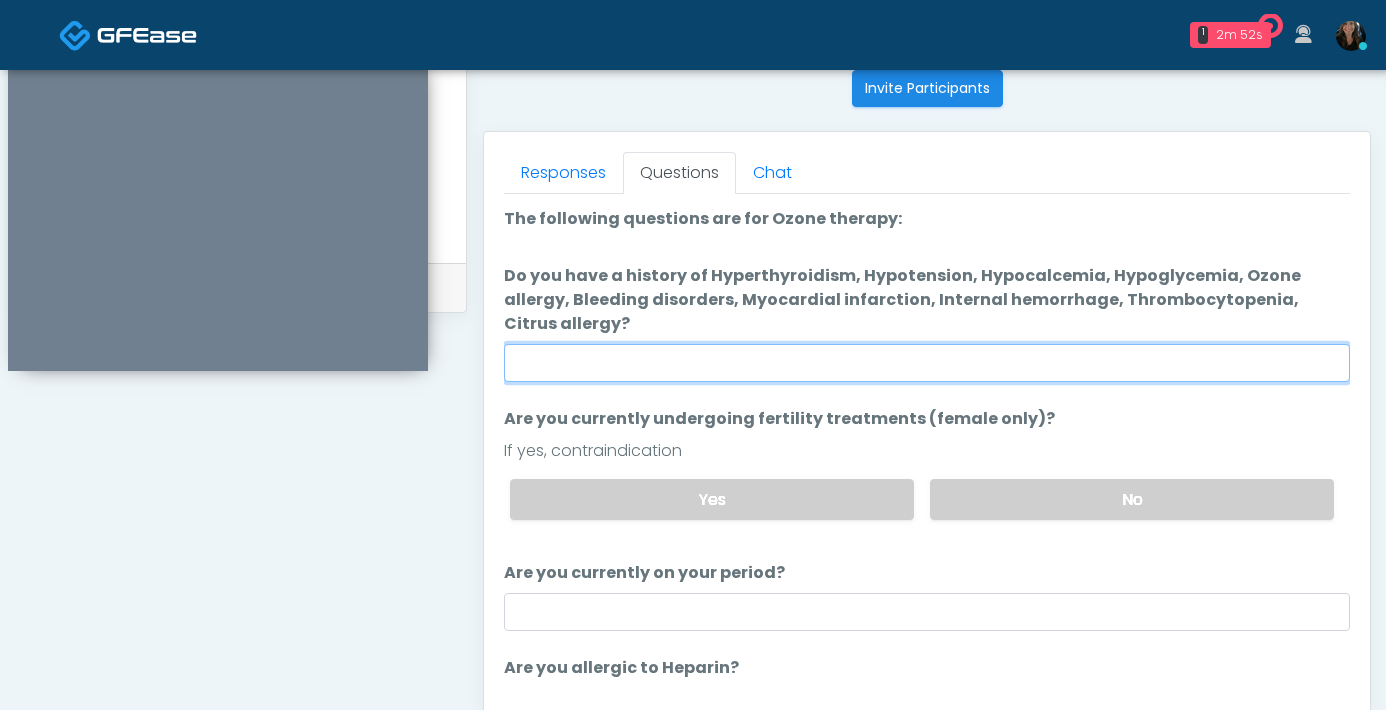 click on "Do you have a history of Hyperthyroidism, Hypotension, Hypocalcemia, Hypoglycemia, Ozone allergy, Bleeding disorders, Myocardial infarction, Internal hemorrhage, Thrombocytopenia, Citrus allergy?" at bounding box center (927, 363) 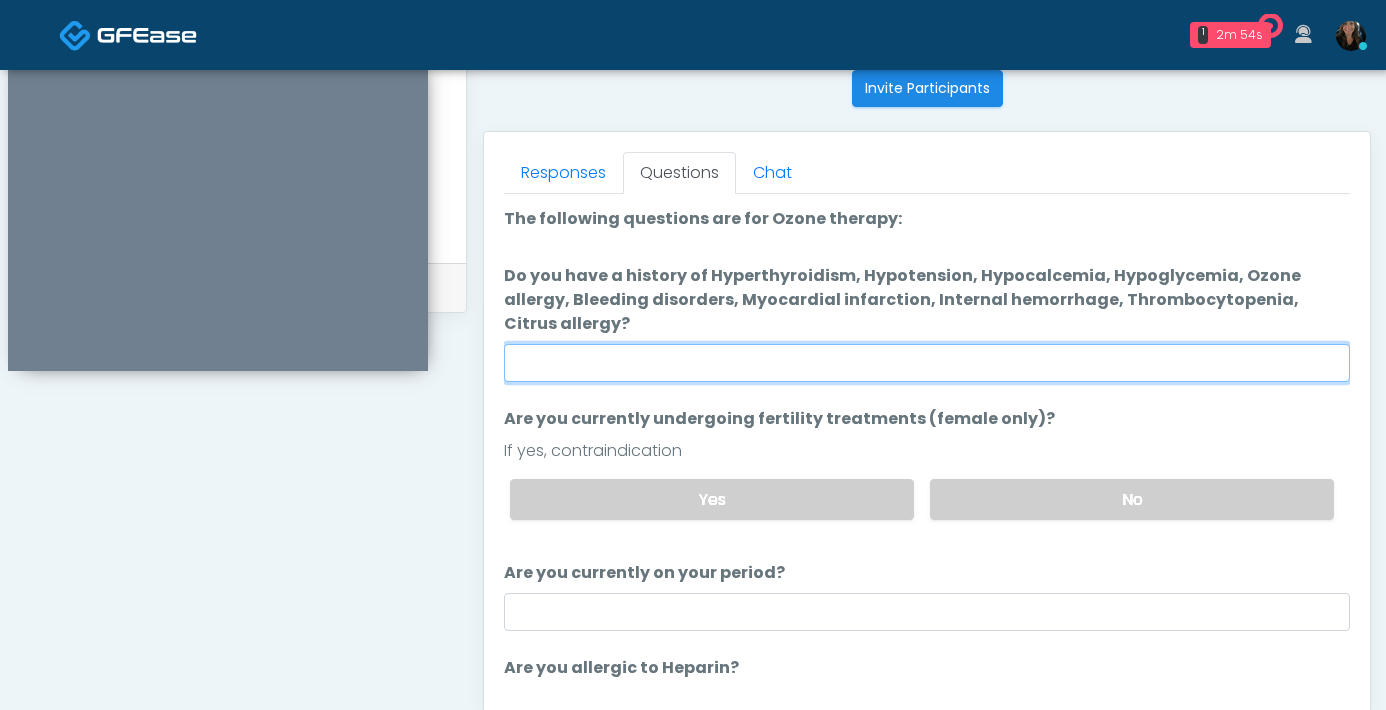 type on "**" 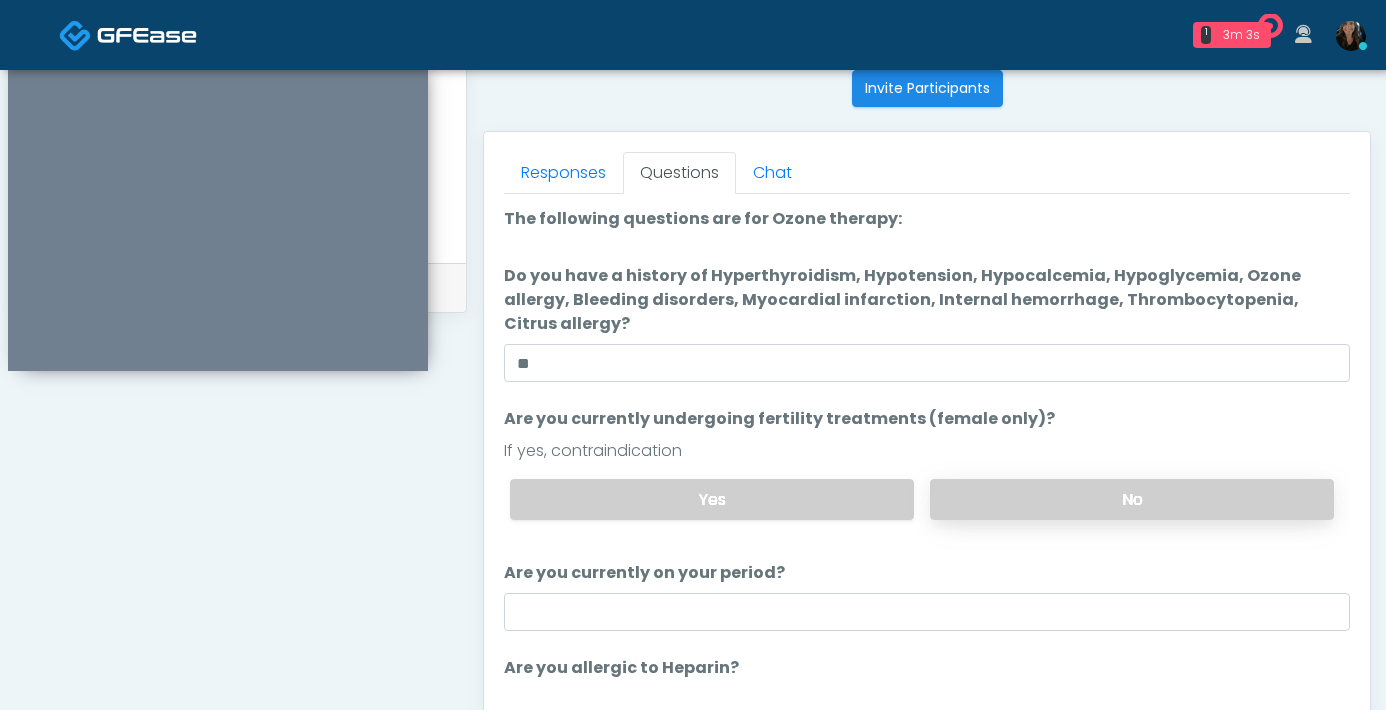 click on "No" at bounding box center [1132, 499] 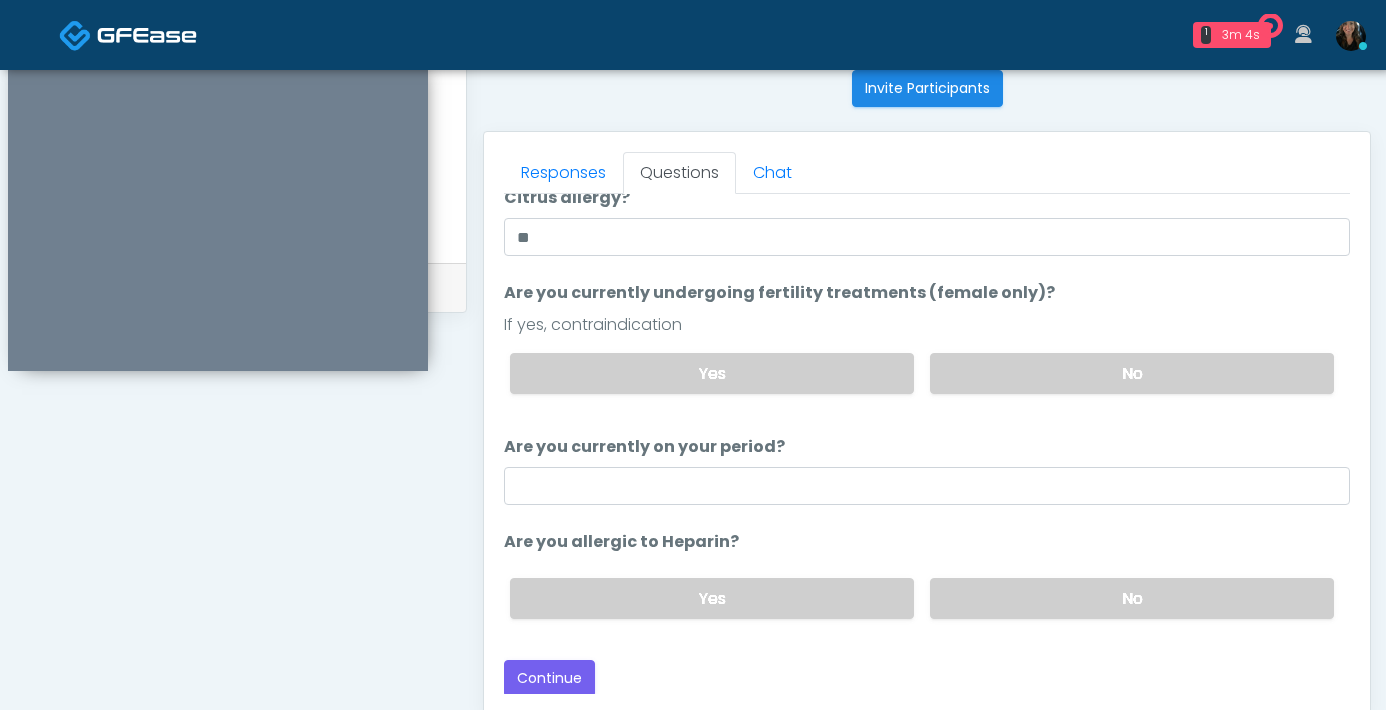 scroll, scrollTop: 127, scrollLeft: 0, axis: vertical 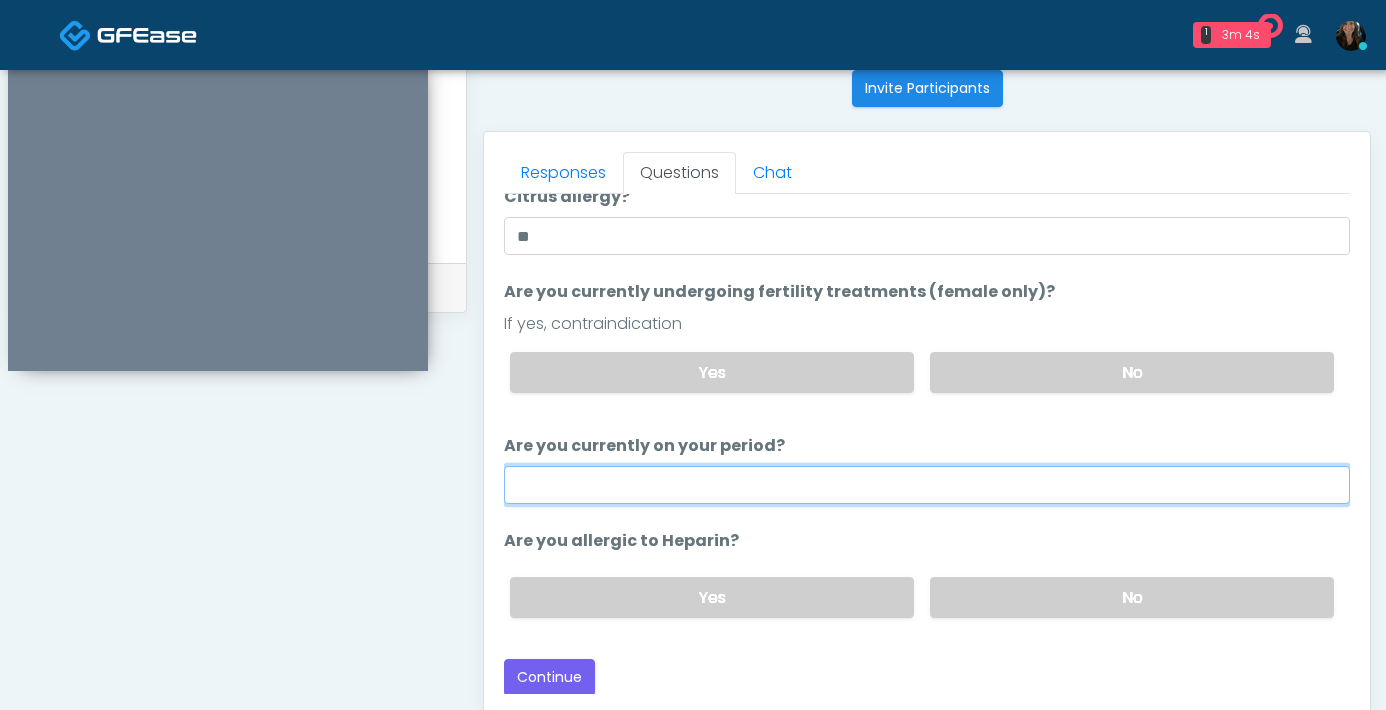 click on "Are you currently on your period?" at bounding box center (927, 485) 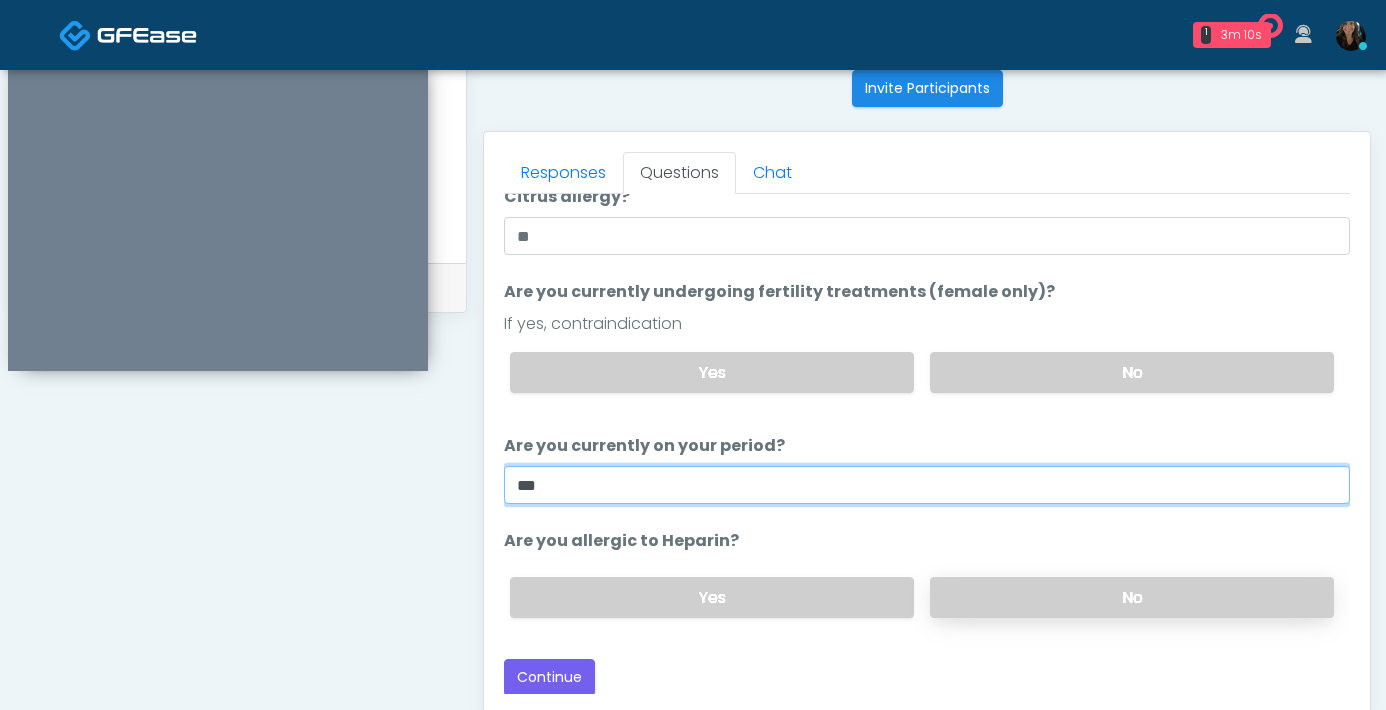 type on "***" 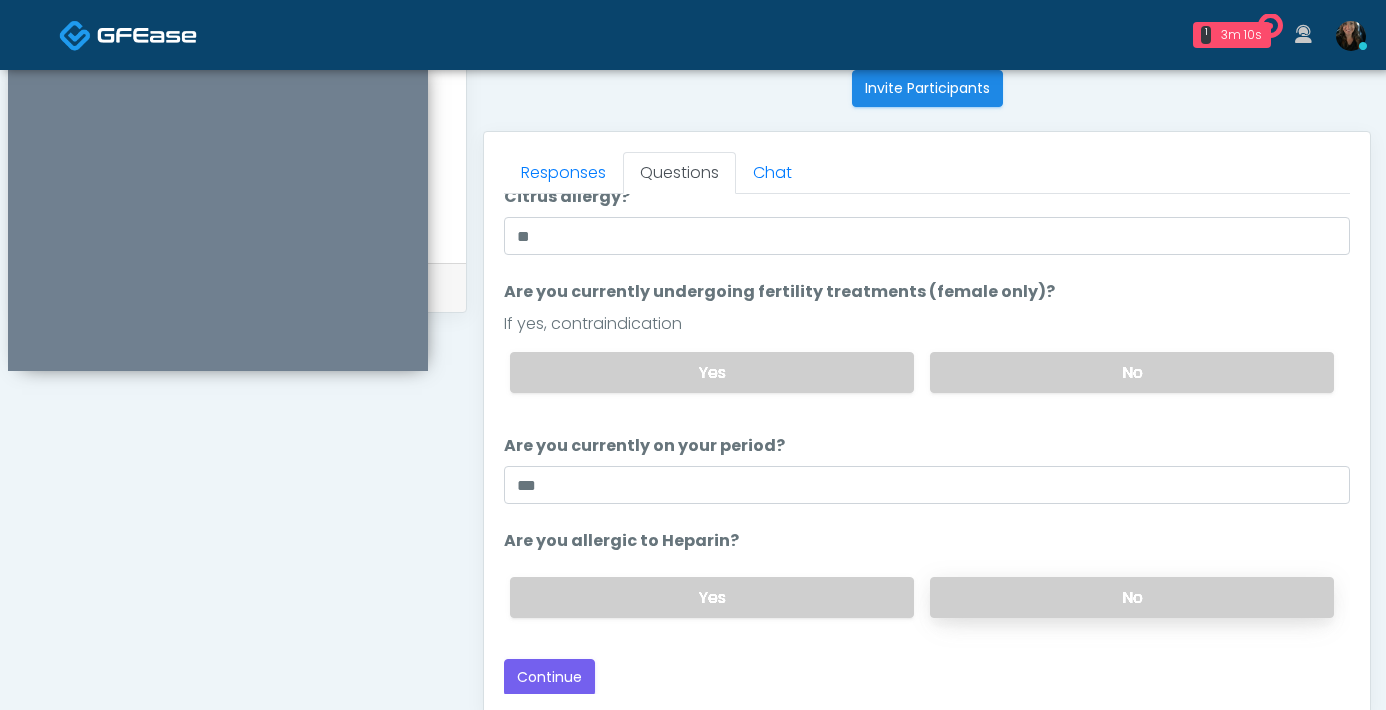 click on "No" at bounding box center [1132, 597] 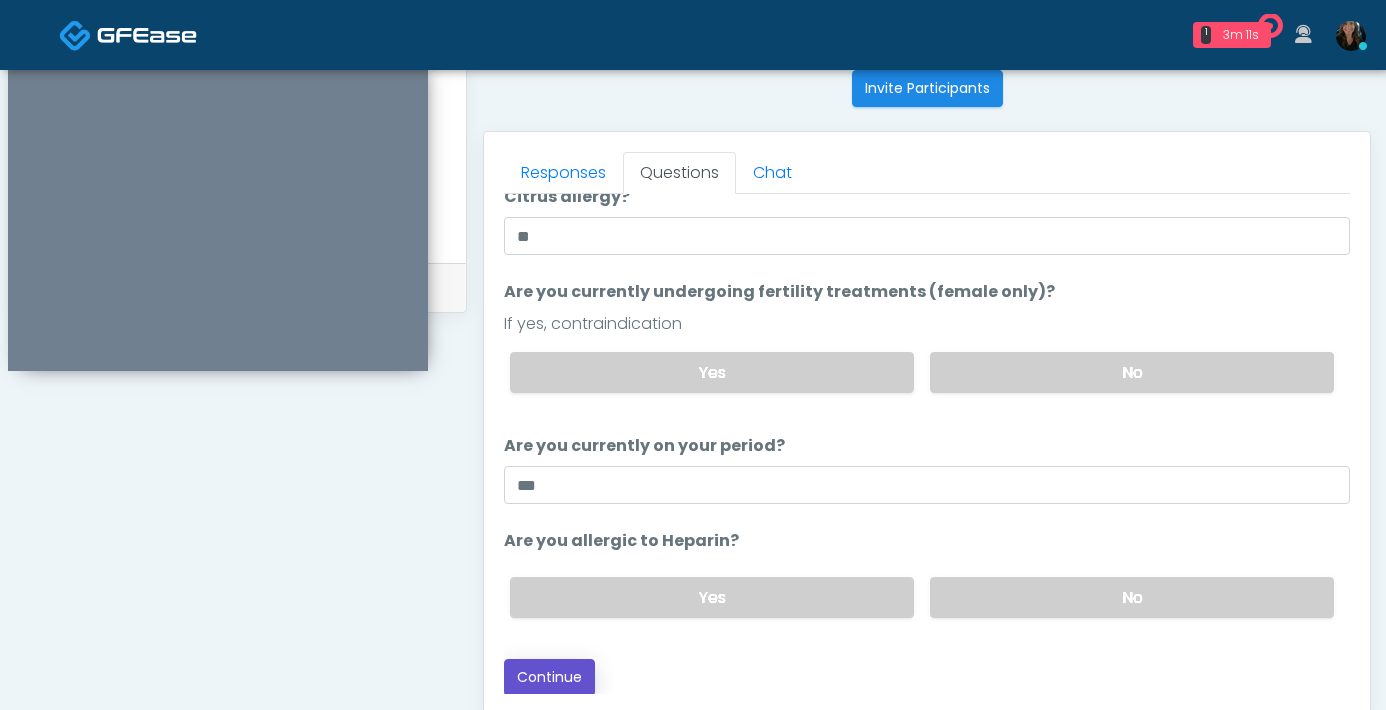 click on "Continue" at bounding box center [549, 677] 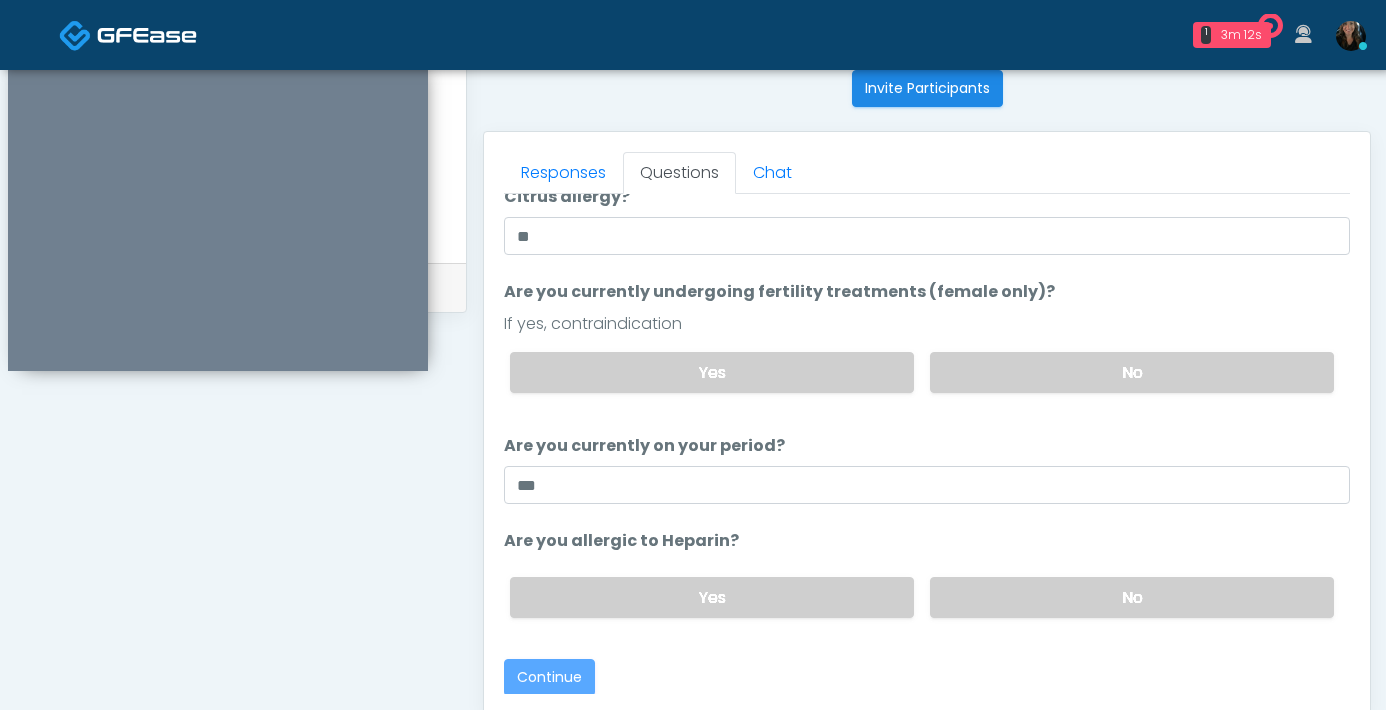 scroll, scrollTop: 1085, scrollLeft: 0, axis: vertical 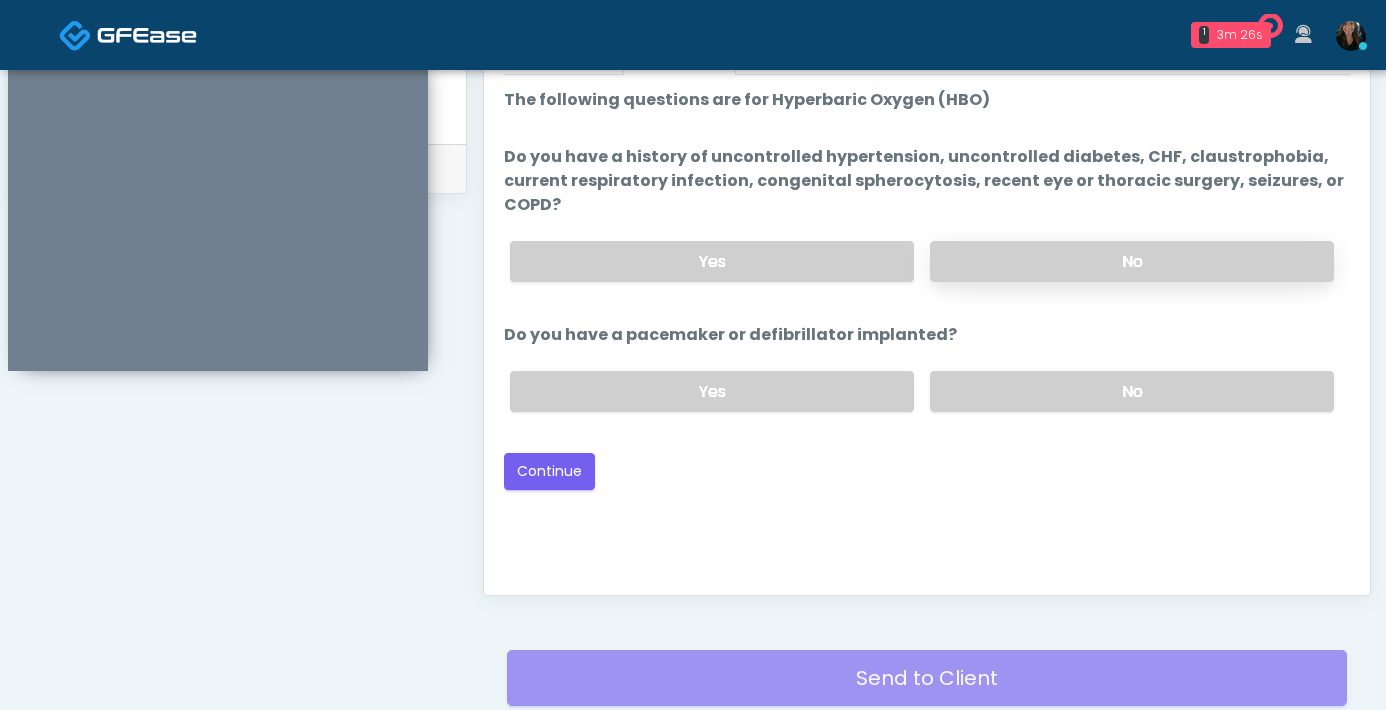click on "No" at bounding box center [1132, 261] 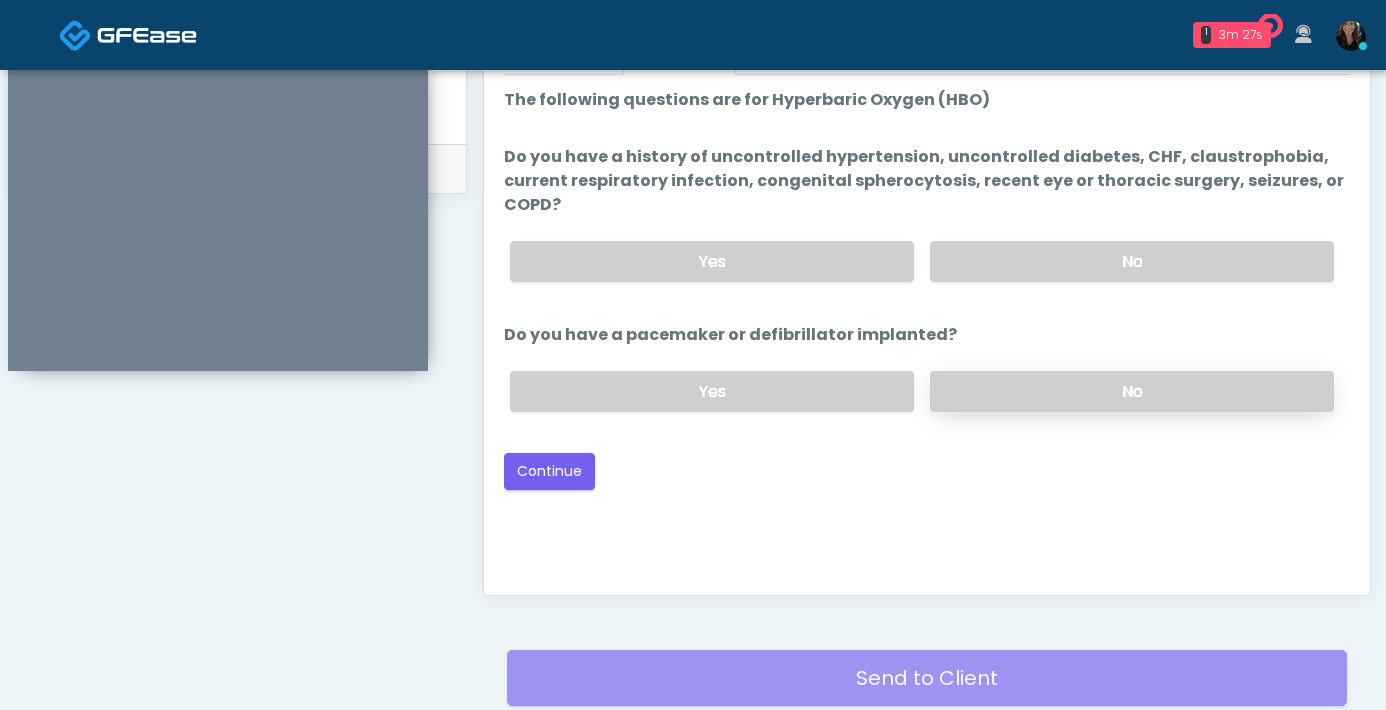 click on "No" at bounding box center [1132, 391] 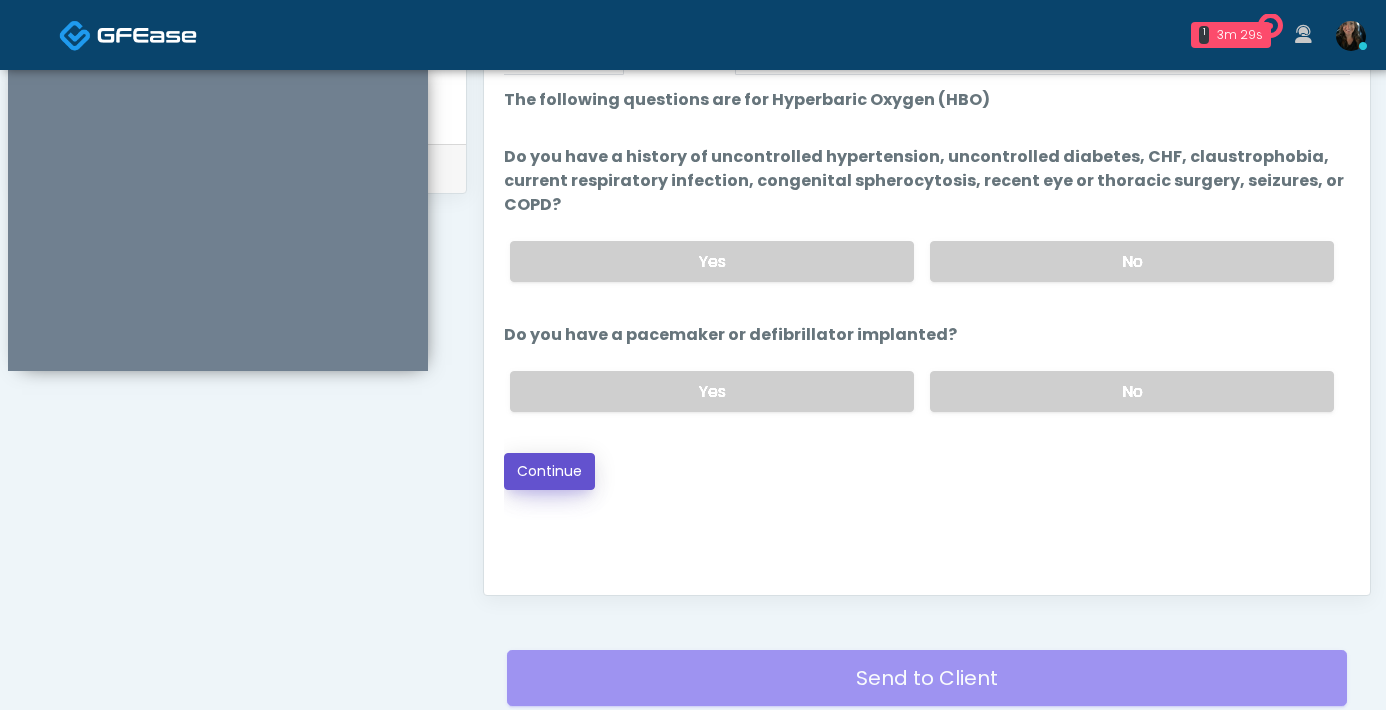 click on "Continue" at bounding box center [549, 471] 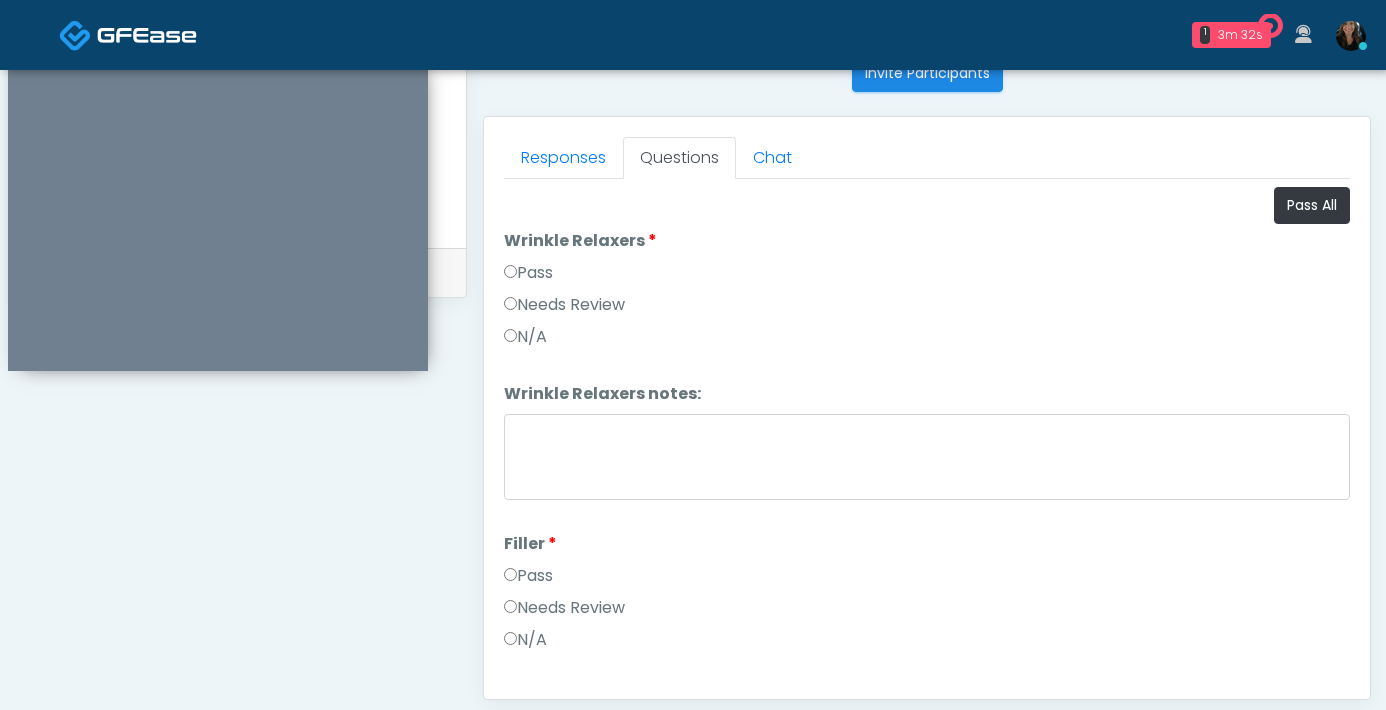 scroll, scrollTop: 671, scrollLeft: 0, axis: vertical 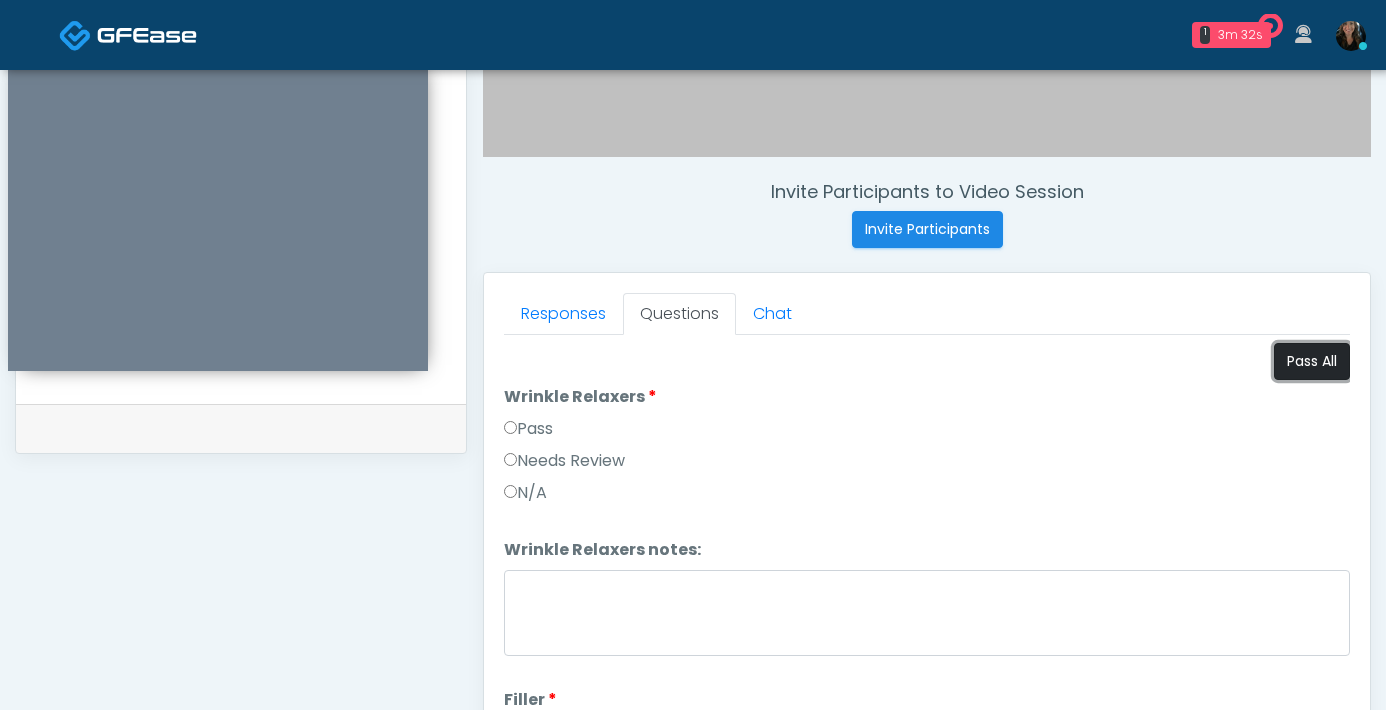 click on "Pass All" at bounding box center (1312, 361) 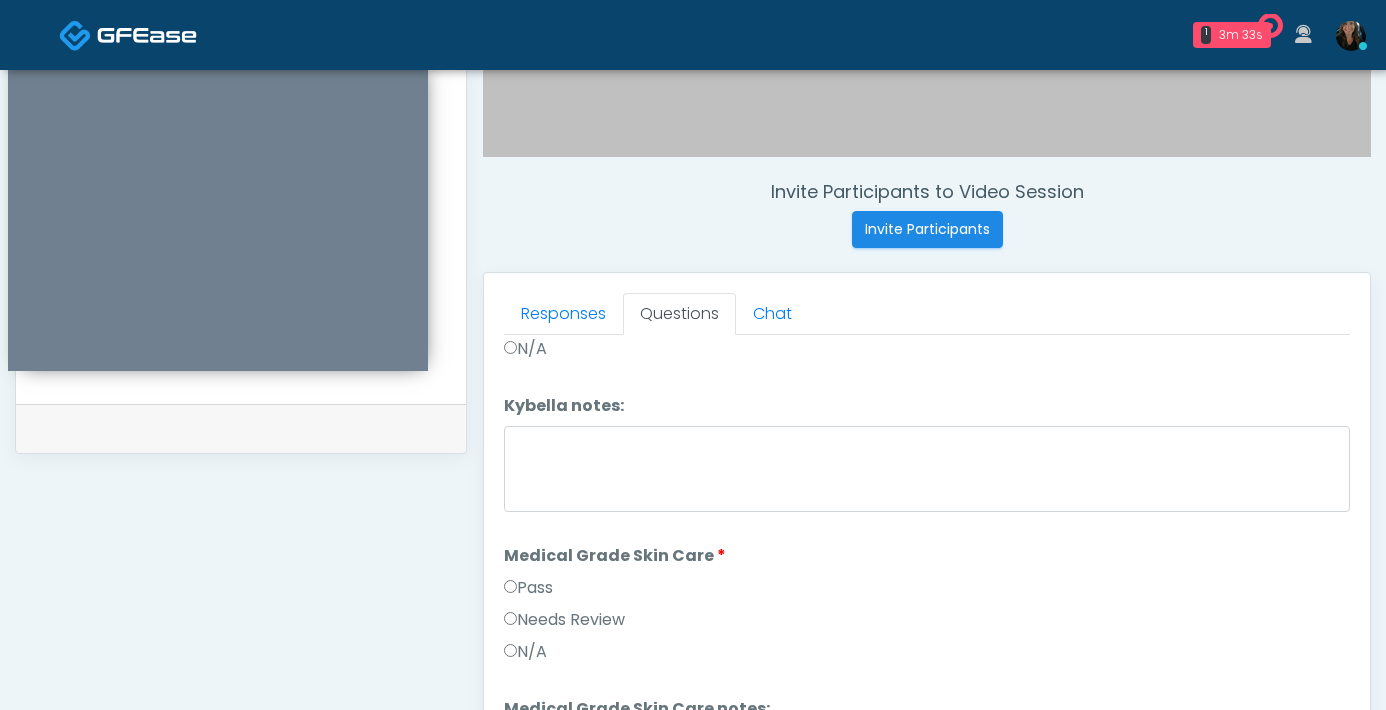 scroll, scrollTop: 2503, scrollLeft: 0, axis: vertical 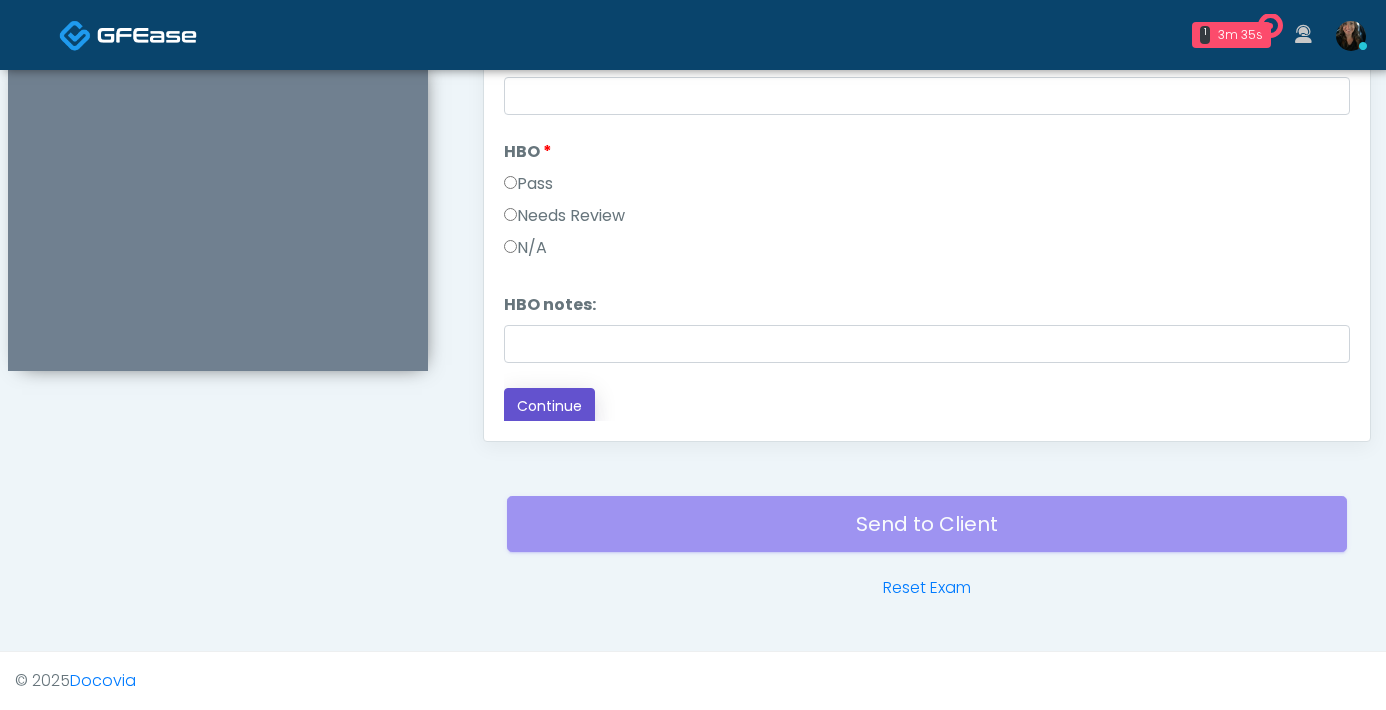 click on "Continue" at bounding box center [549, 406] 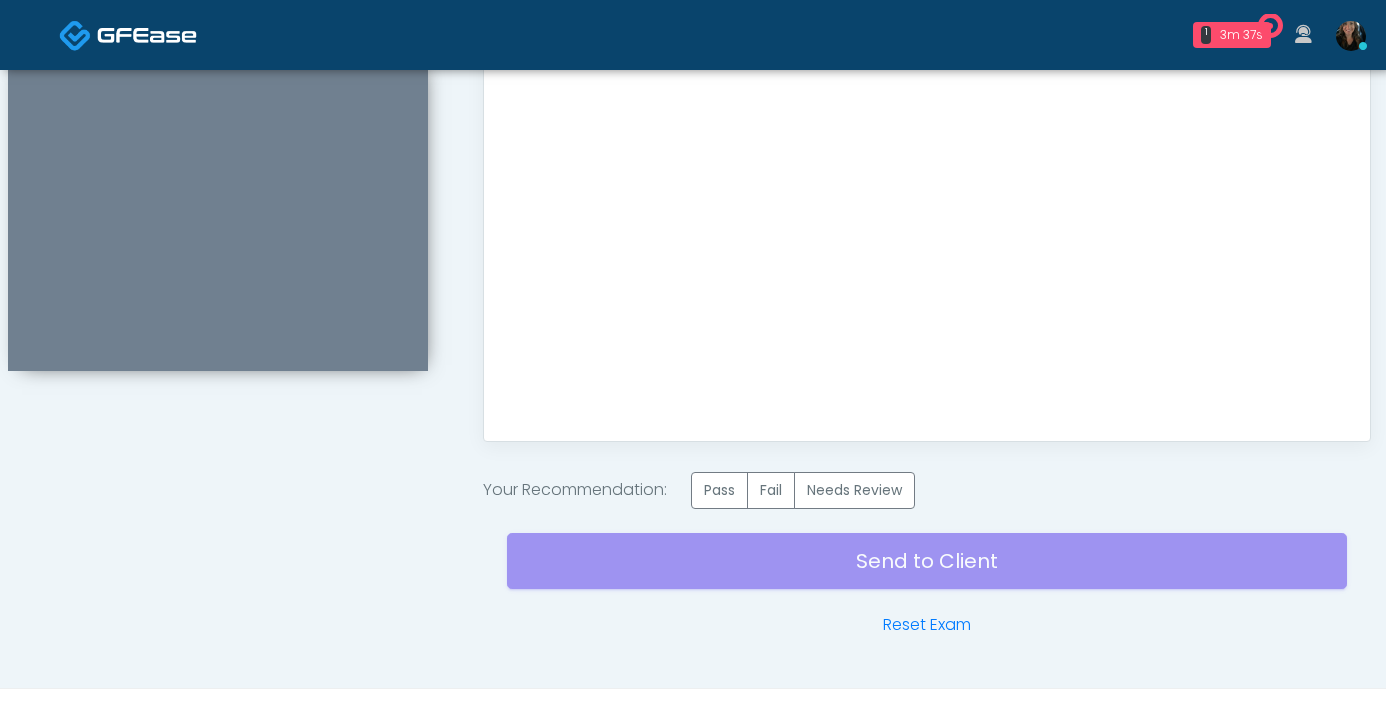 scroll, scrollTop: 0, scrollLeft: 0, axis: both 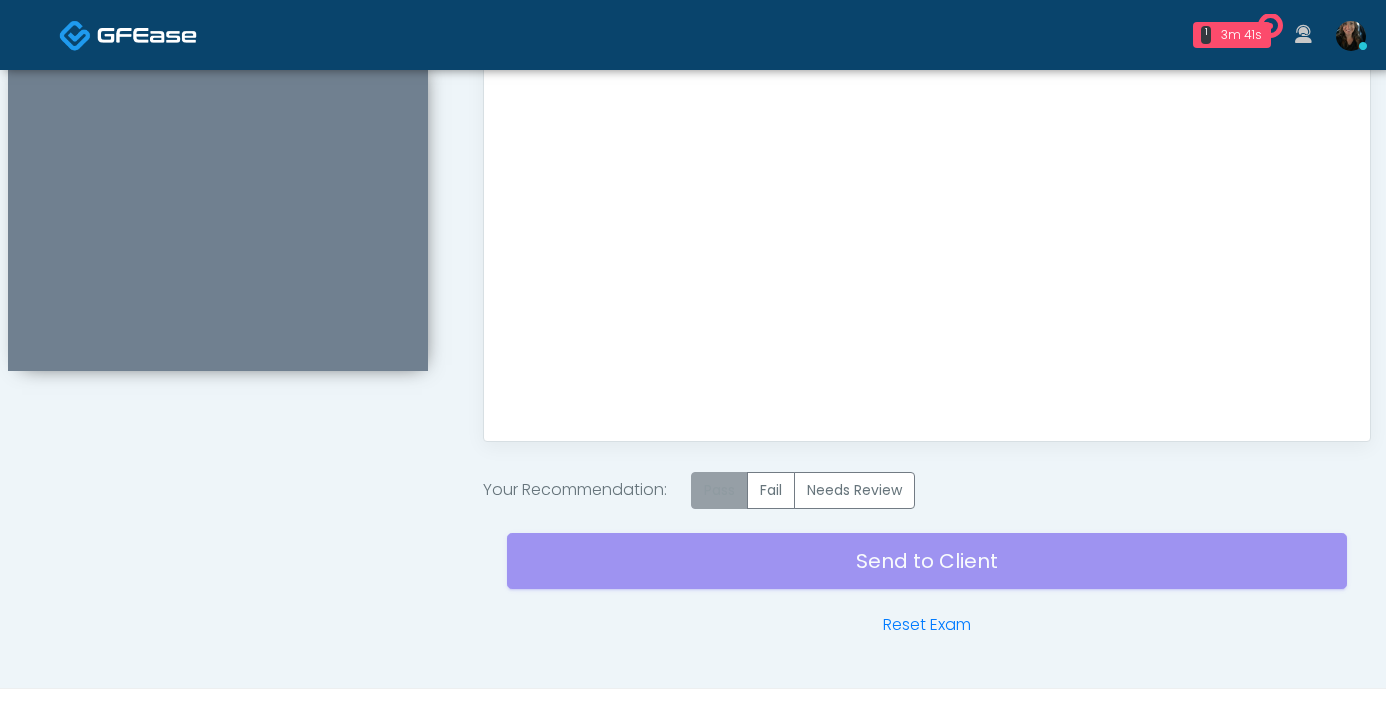 click on "Pass" at bounding box center (719, 490) 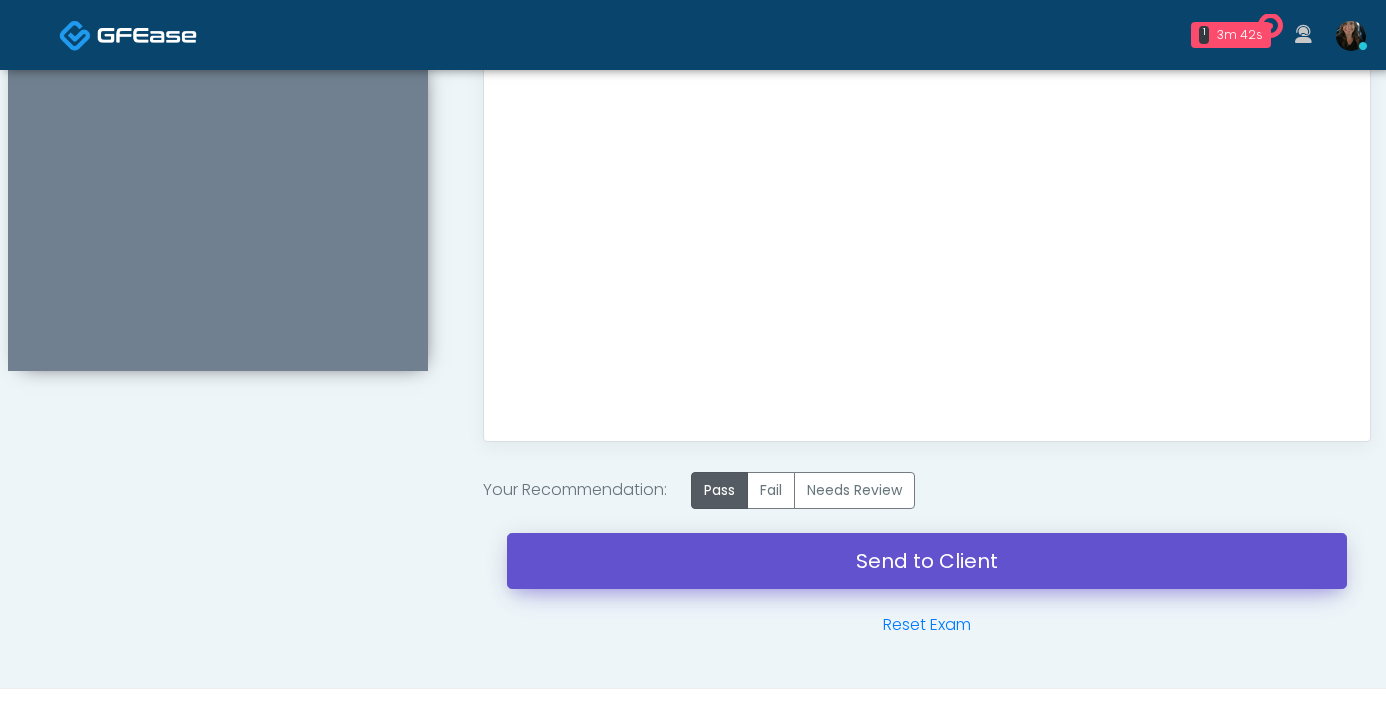 click on "Send to Client" at bounding box center [927, 561] 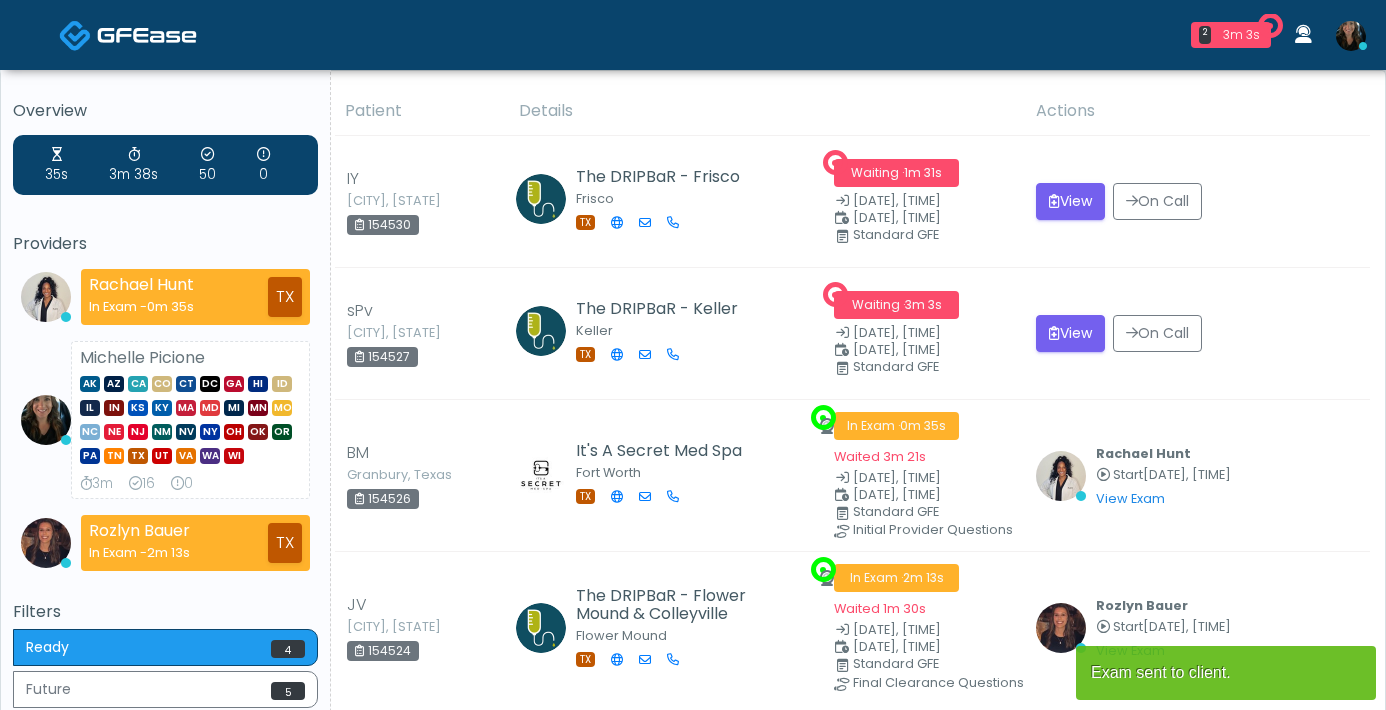 scroll, scrollTop: 0, scrollLeft: 0, axis: both 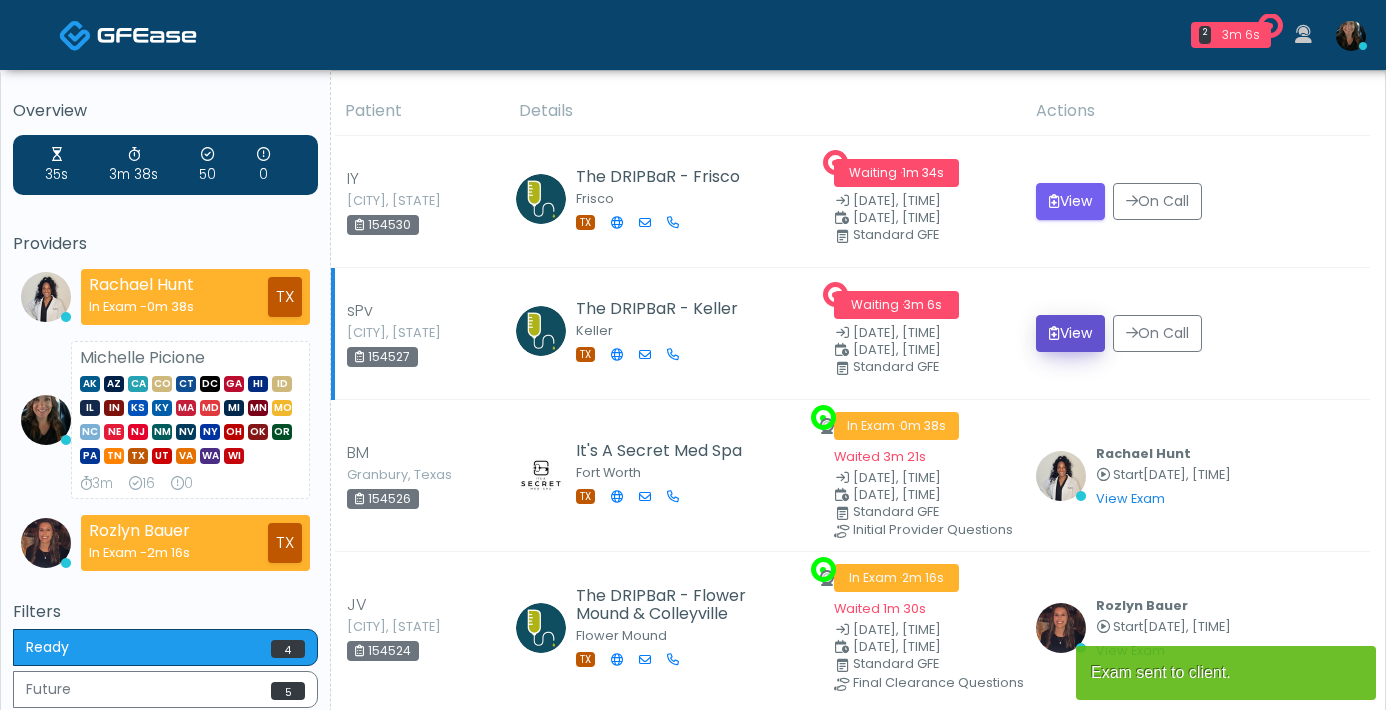 click on "View" at bounding box center [1070, 333] 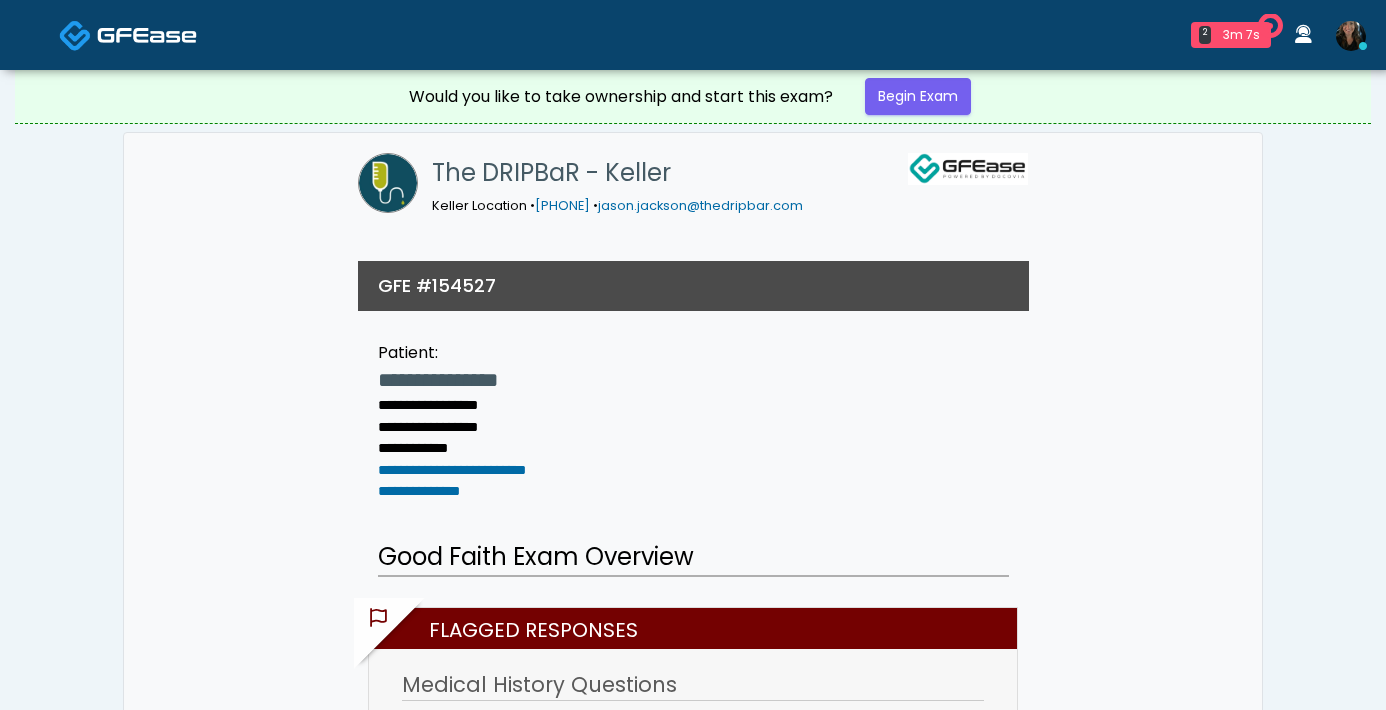 scroll, scrollTop: 0, scrollLeft: 0, axis: both 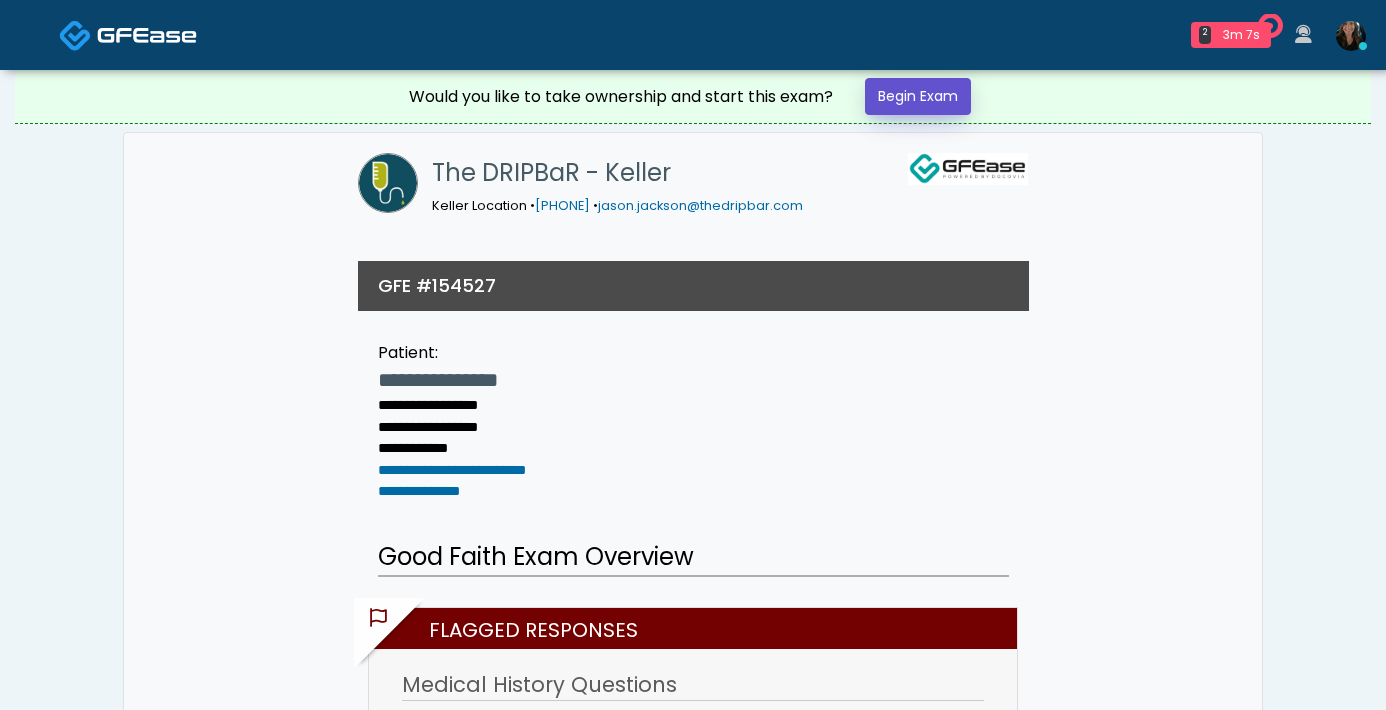 click on "Begin Exam" at bounding box center [918, 96] 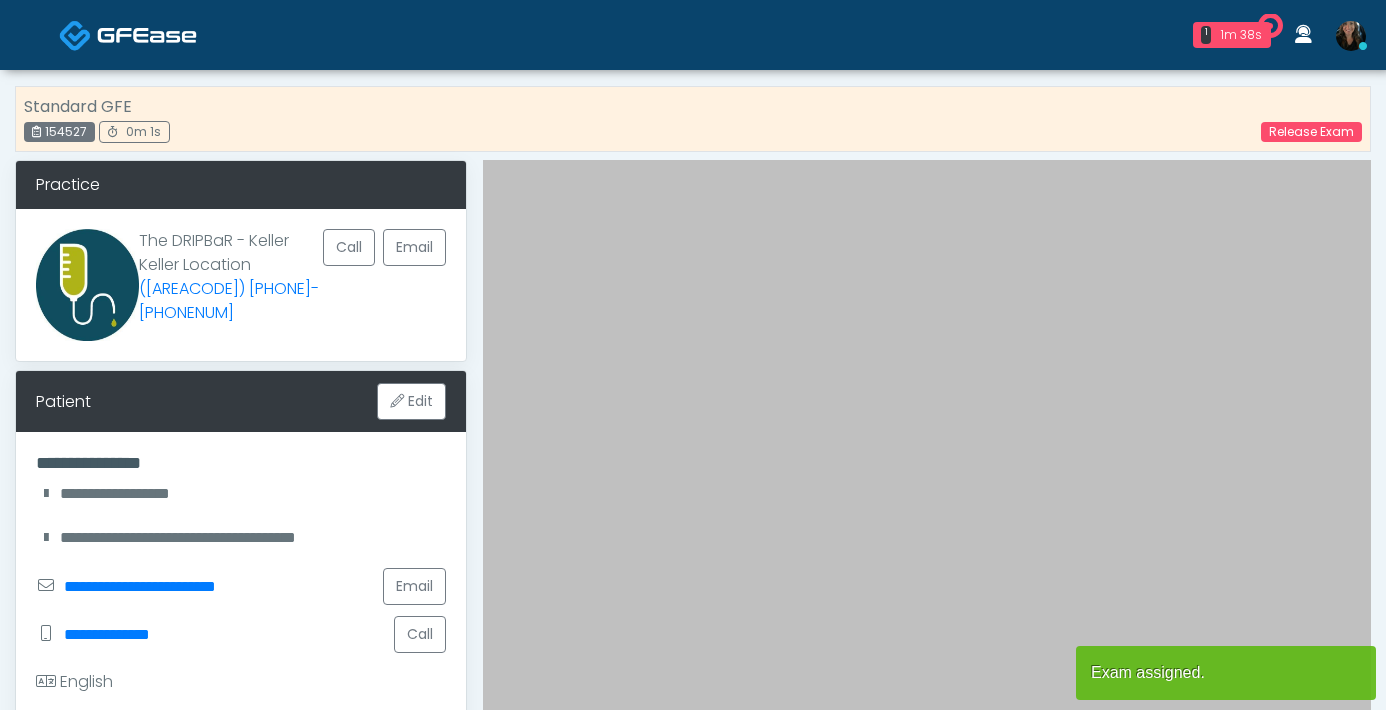 scroll, scrollTop: 0, scrollLeft: 0, axis: both 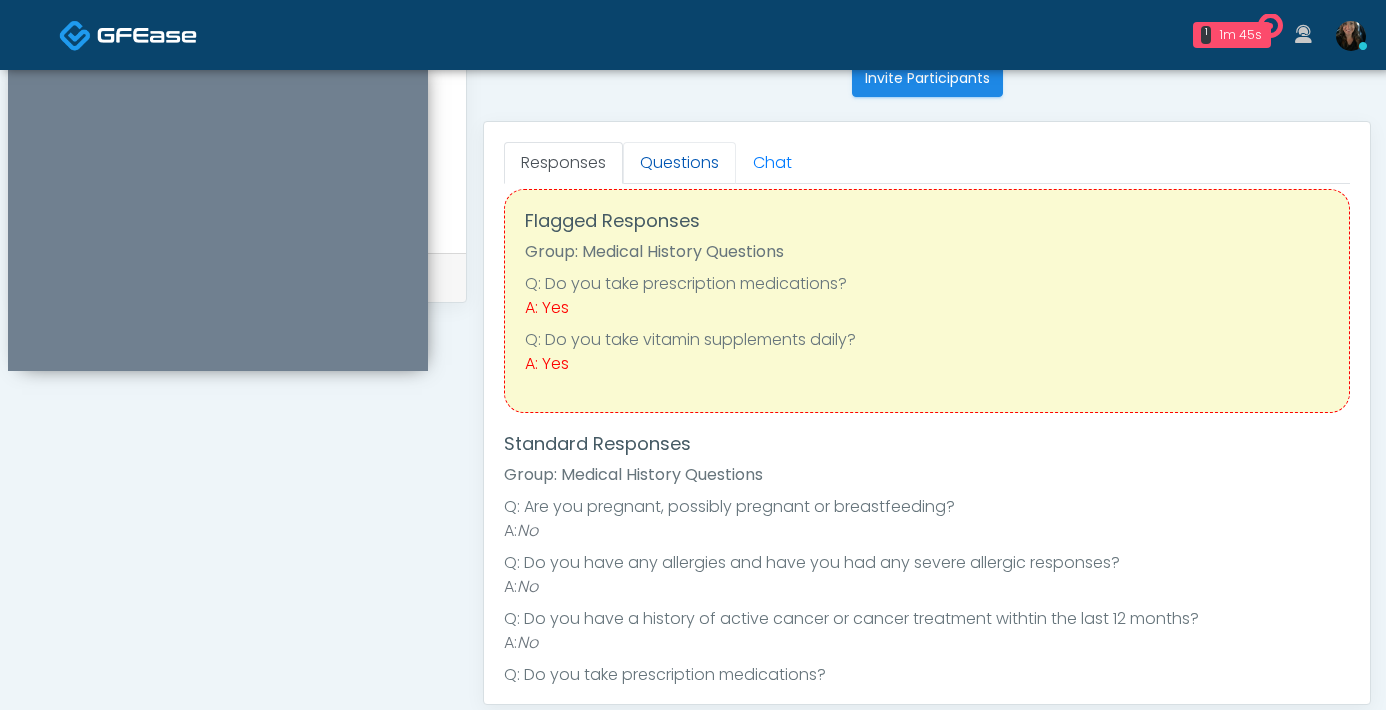 click on "Questions" at bounding box center [679, 163] 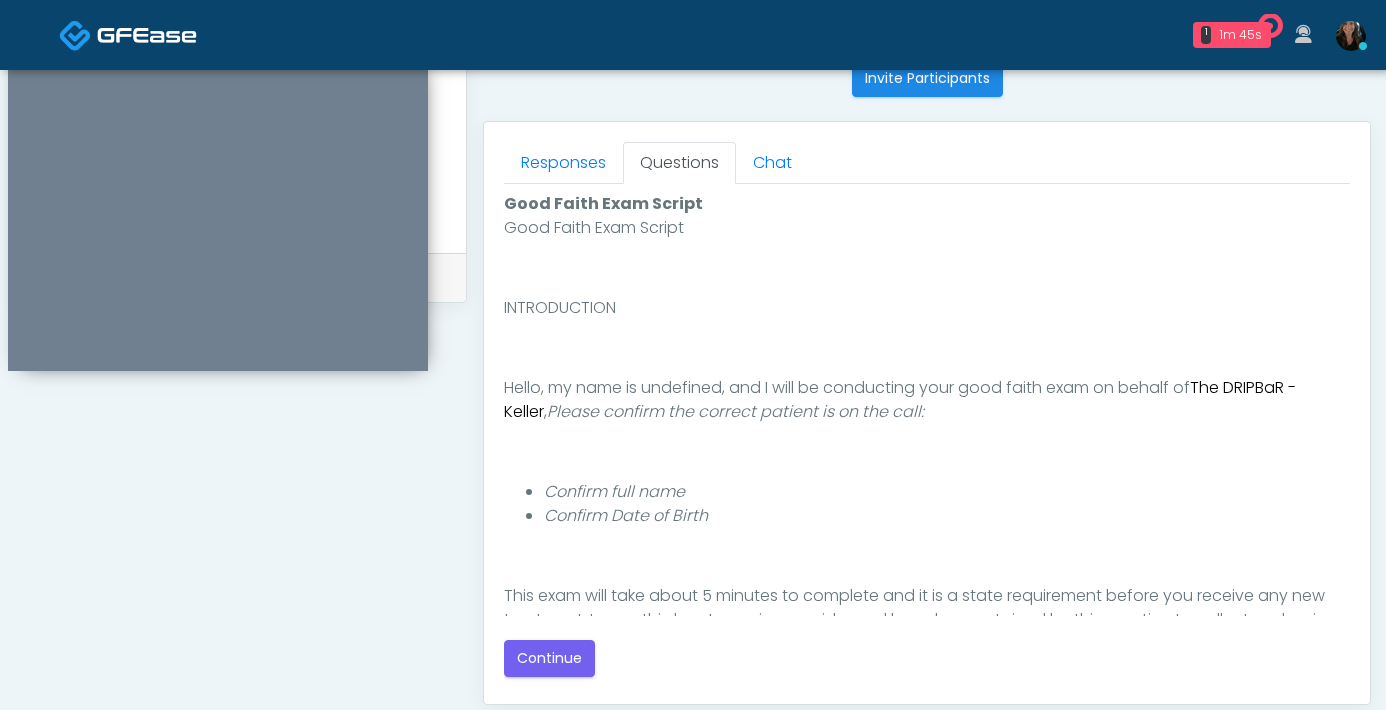 scroll, scrollTop: 0, scrollLeft: 0, axis: both 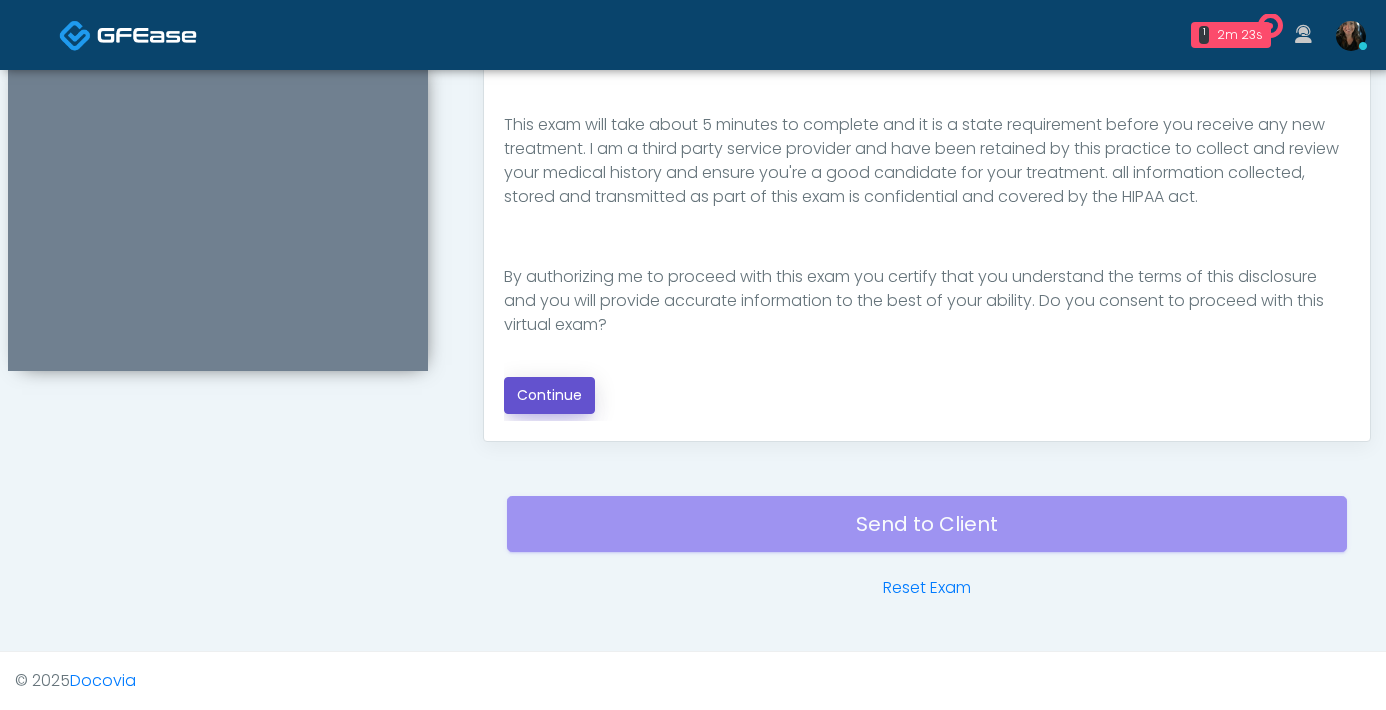click on "Continue" at bounding box center [549, 395] 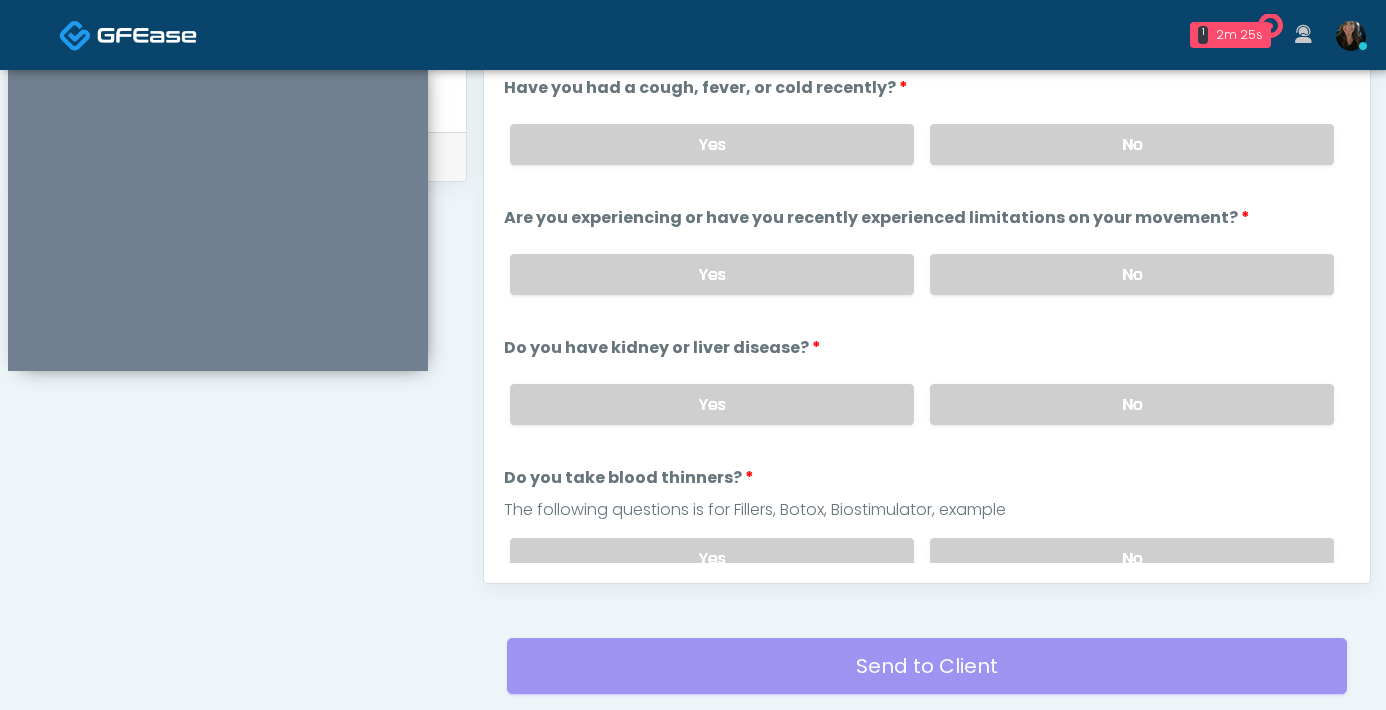 scroll, scrollTop: 898, scrollLeft: 0, axis: vertical 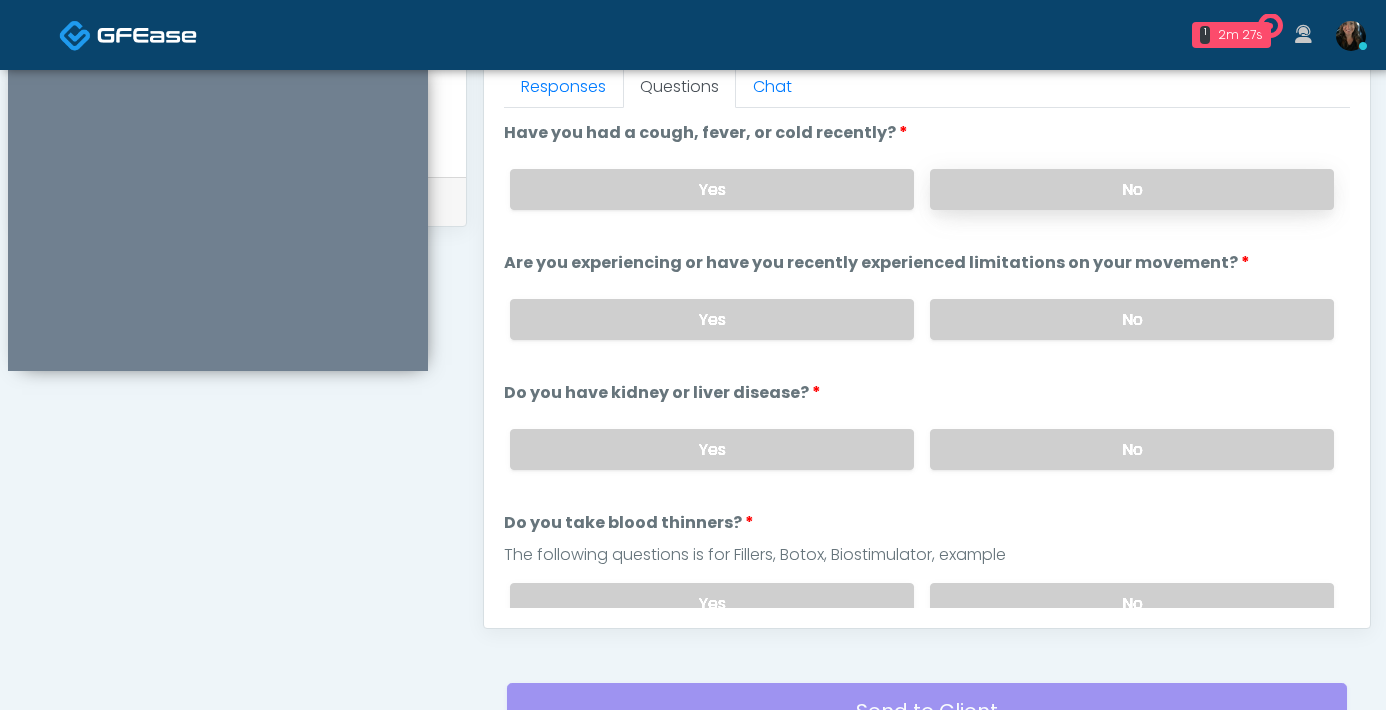 click on "No" at bounding box center (1132, 189) 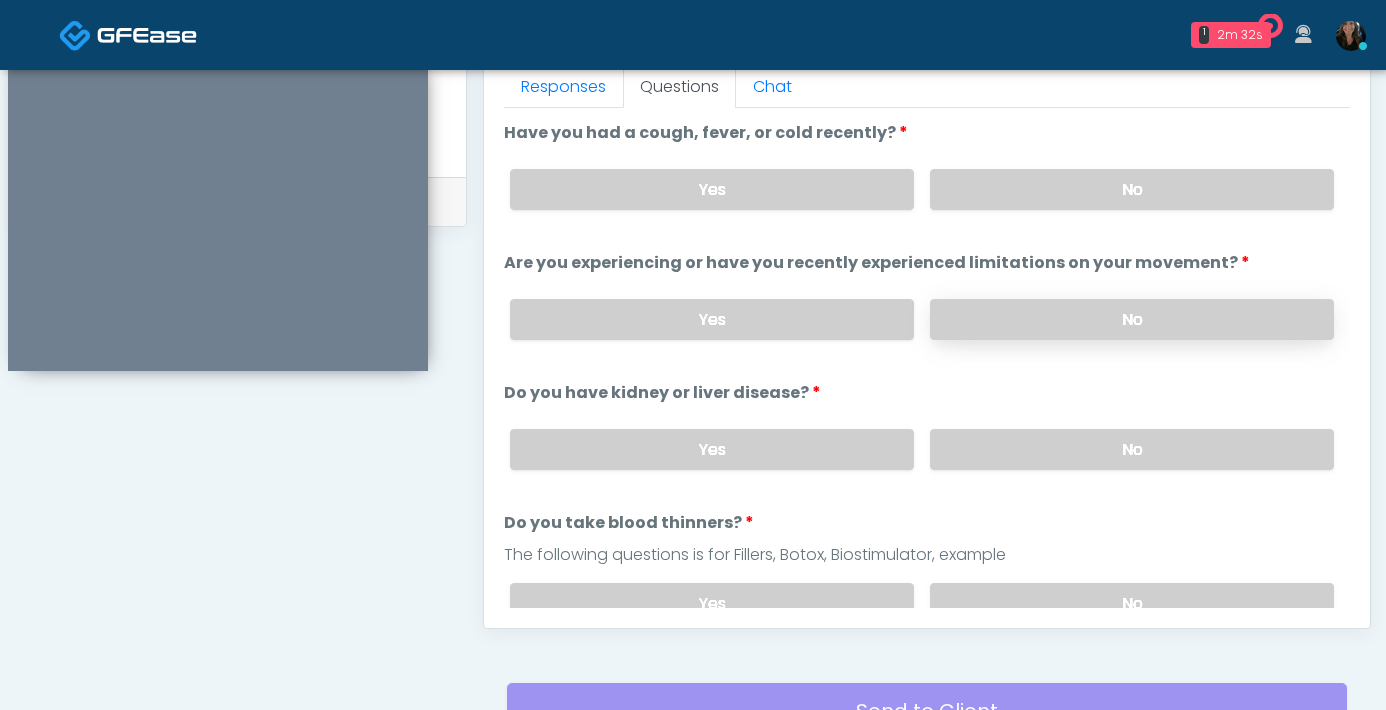 click on "No" at bounding box center [1132, 319] 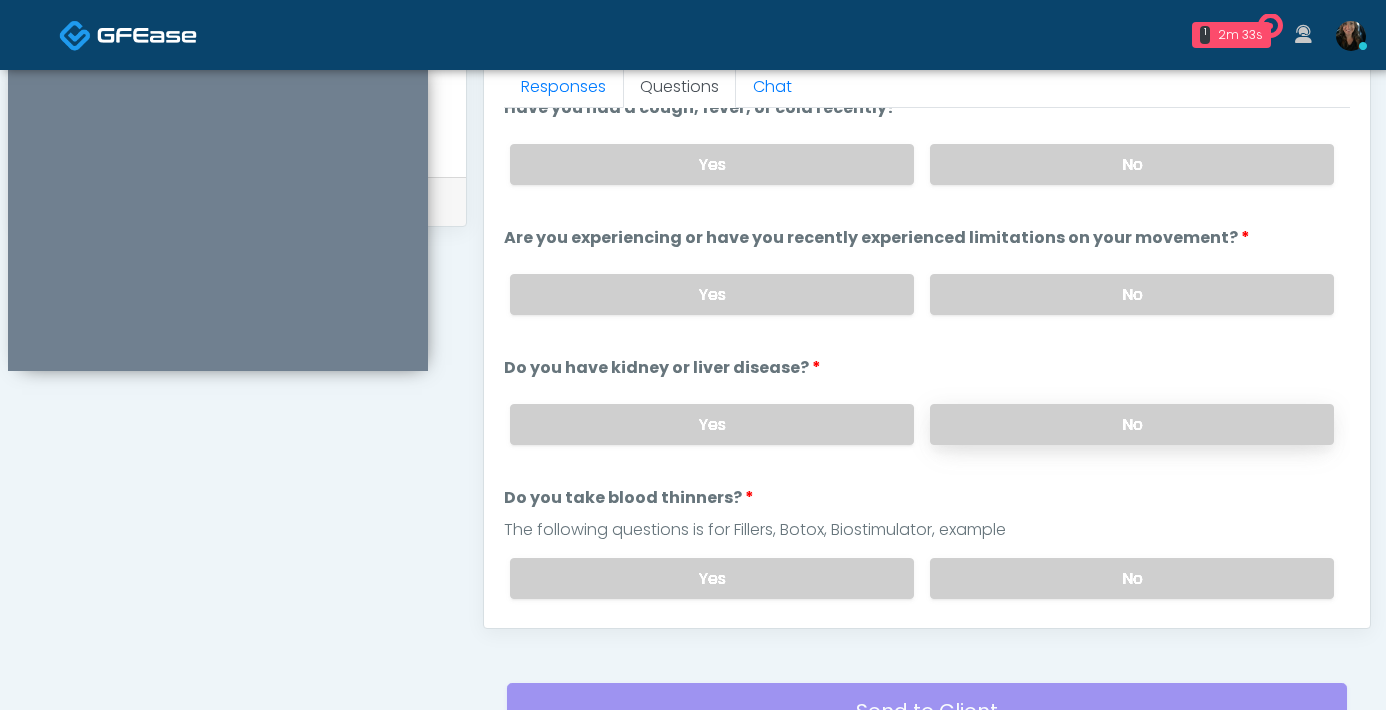 scroll, scrollTop: 25, scrollLeft: 0, axis: vertical 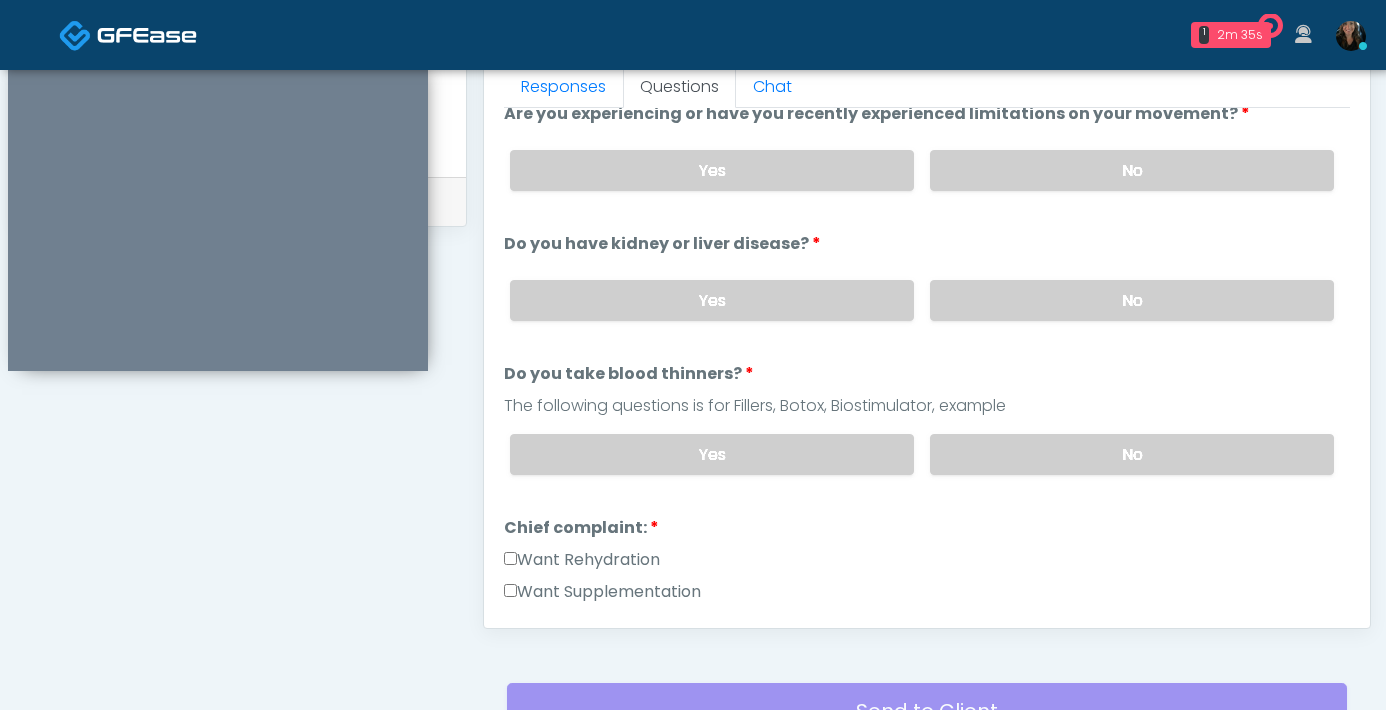 drag, startPoint x: 1053, startPoint y: 438, endPoint x: 1014, endPoint y: 419, distance: 43.382023 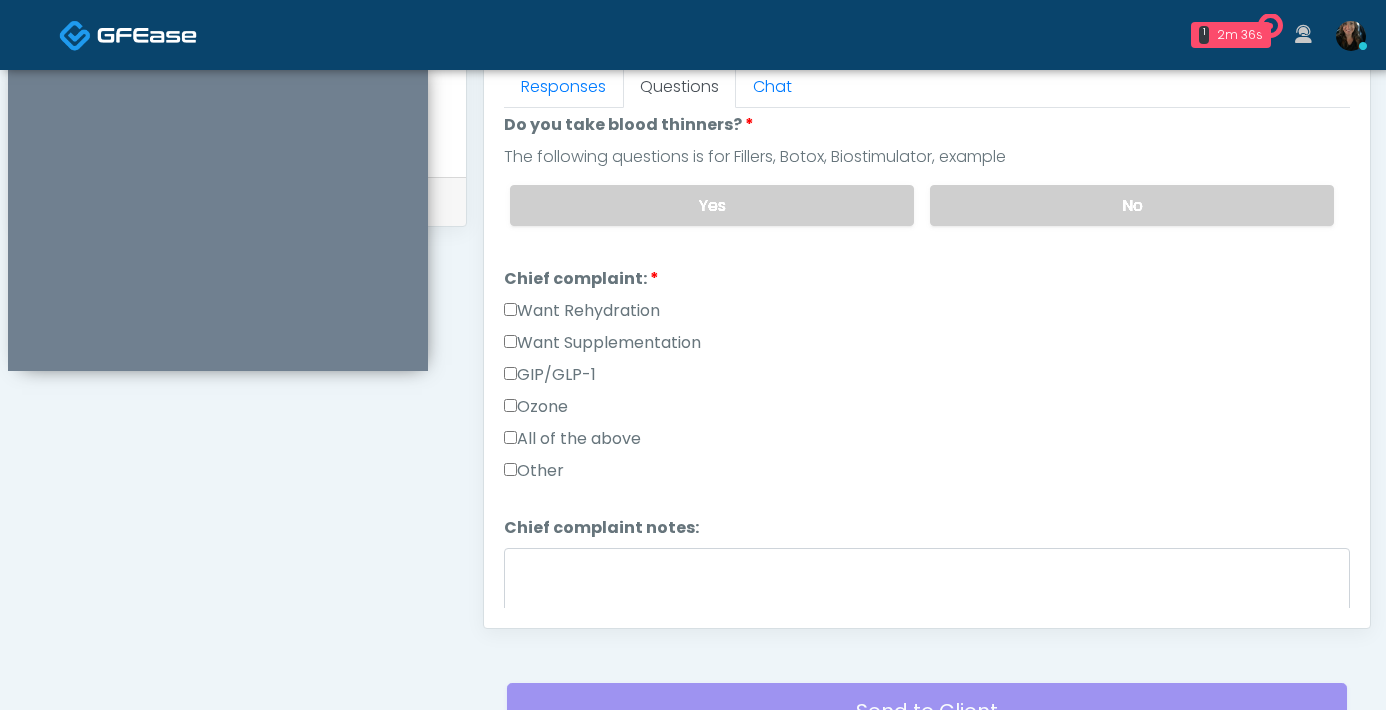 scroll, scrollTop: 416, scrollLeft: 0, axis: vertical 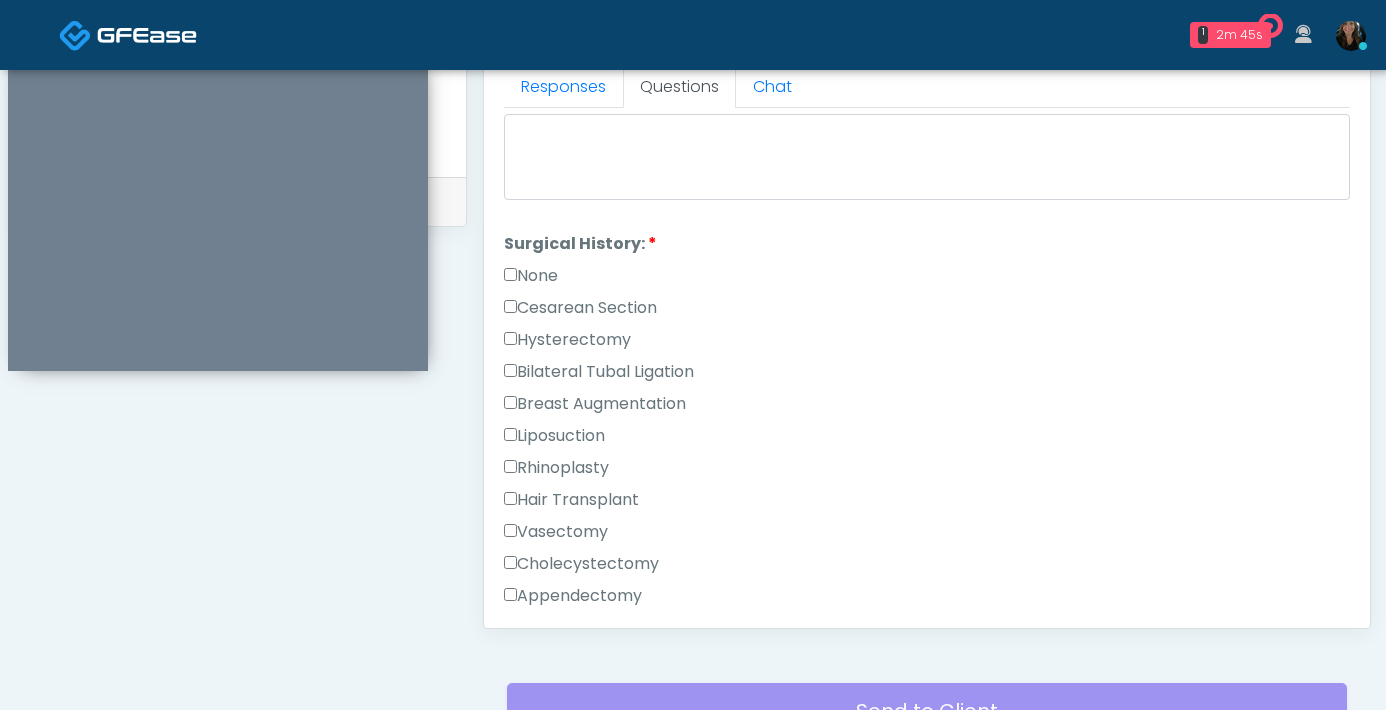 click on "None" at bounding box center (531, 276) 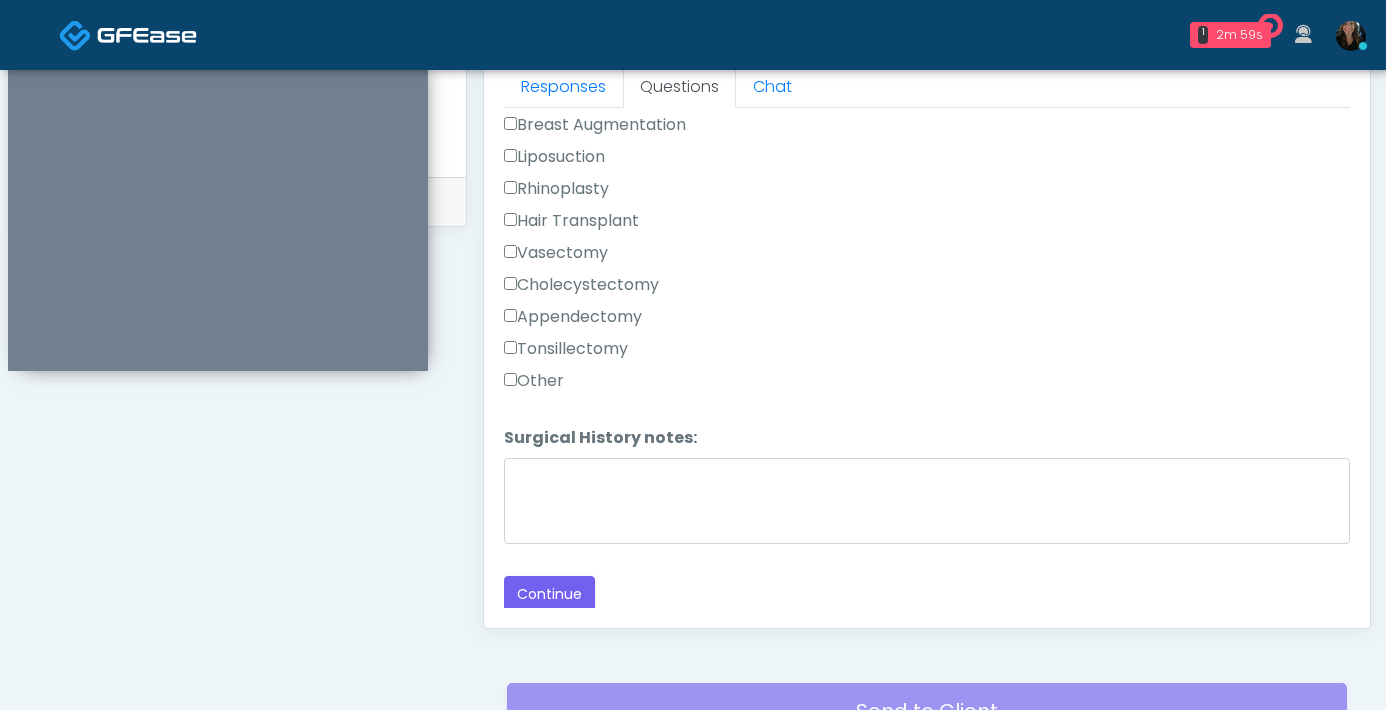 scroll, scrollTop: 941, scrollLeft: 0, axis: vertical 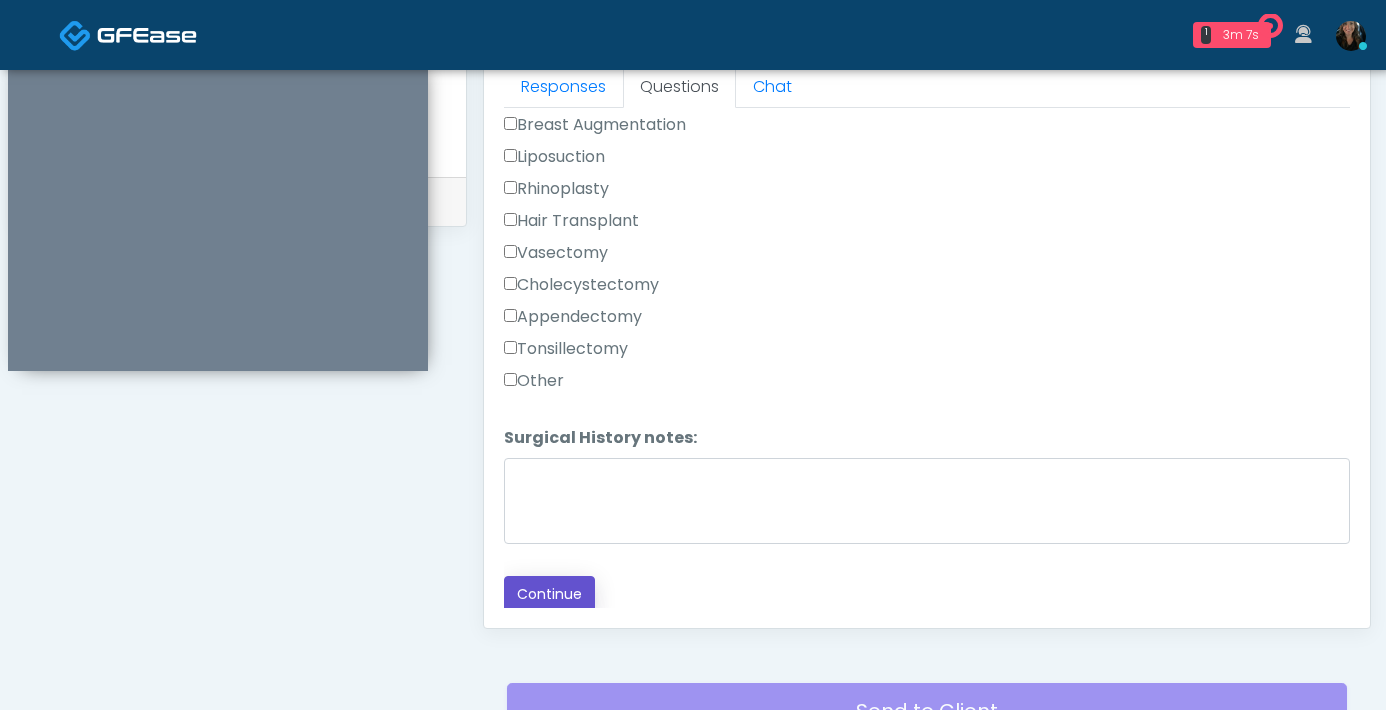 click on "Continue" at bounding box center (549, 594) 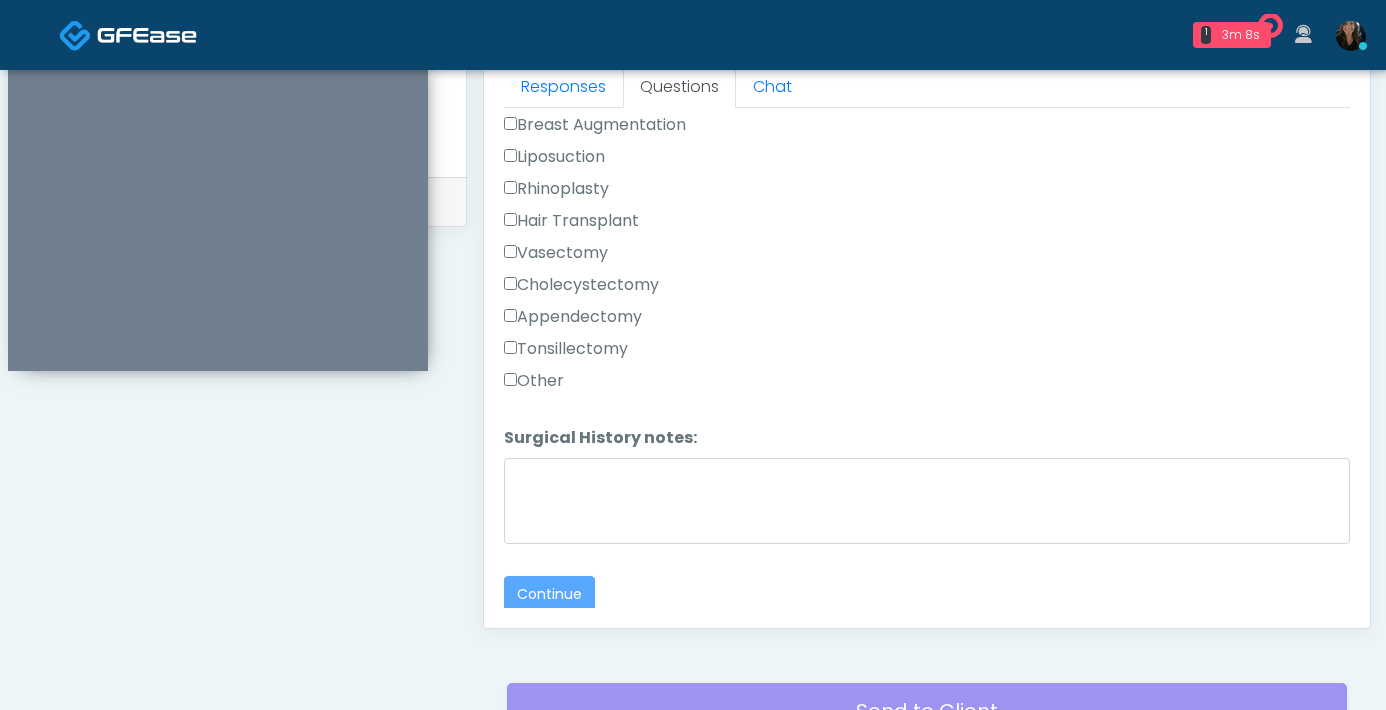 scroll, scrollTop: 1085, scrollLeft: 0, axis: vertical 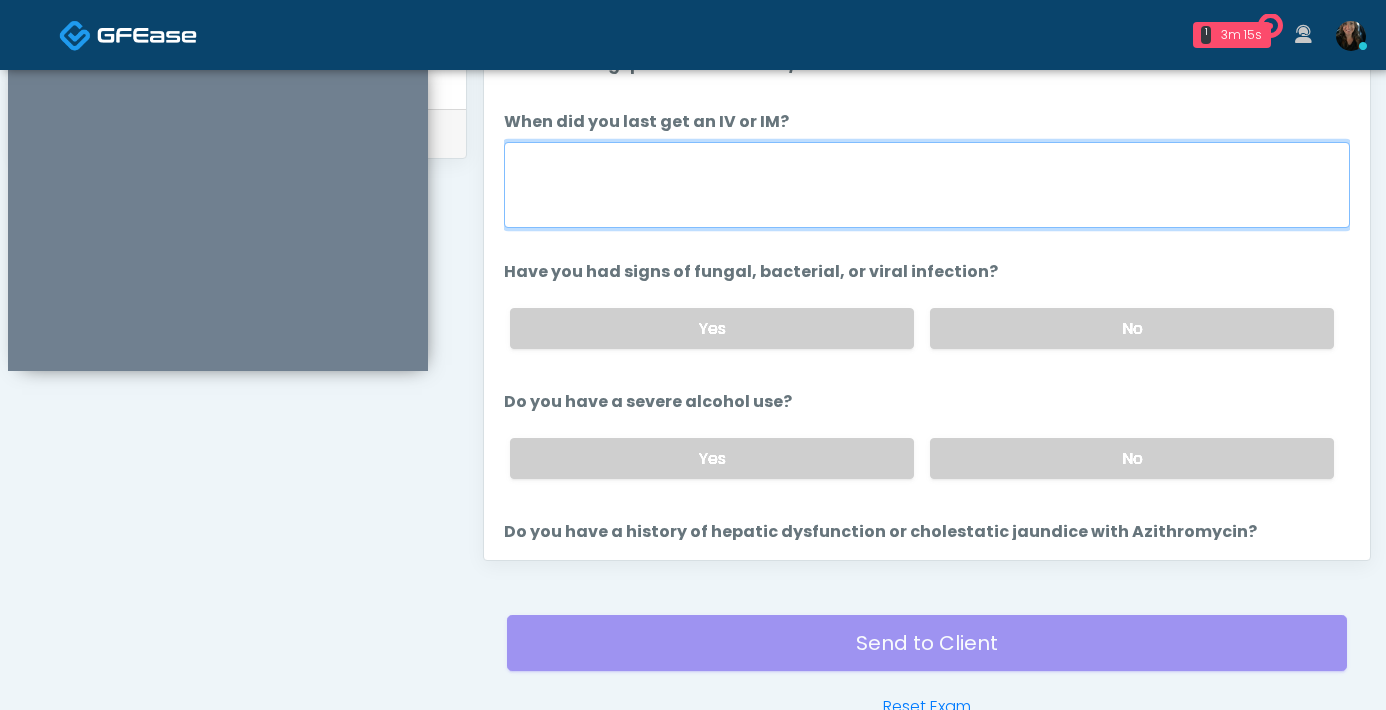 click on "When did you last get an IV or IM?" at bounding box center [927, 185] 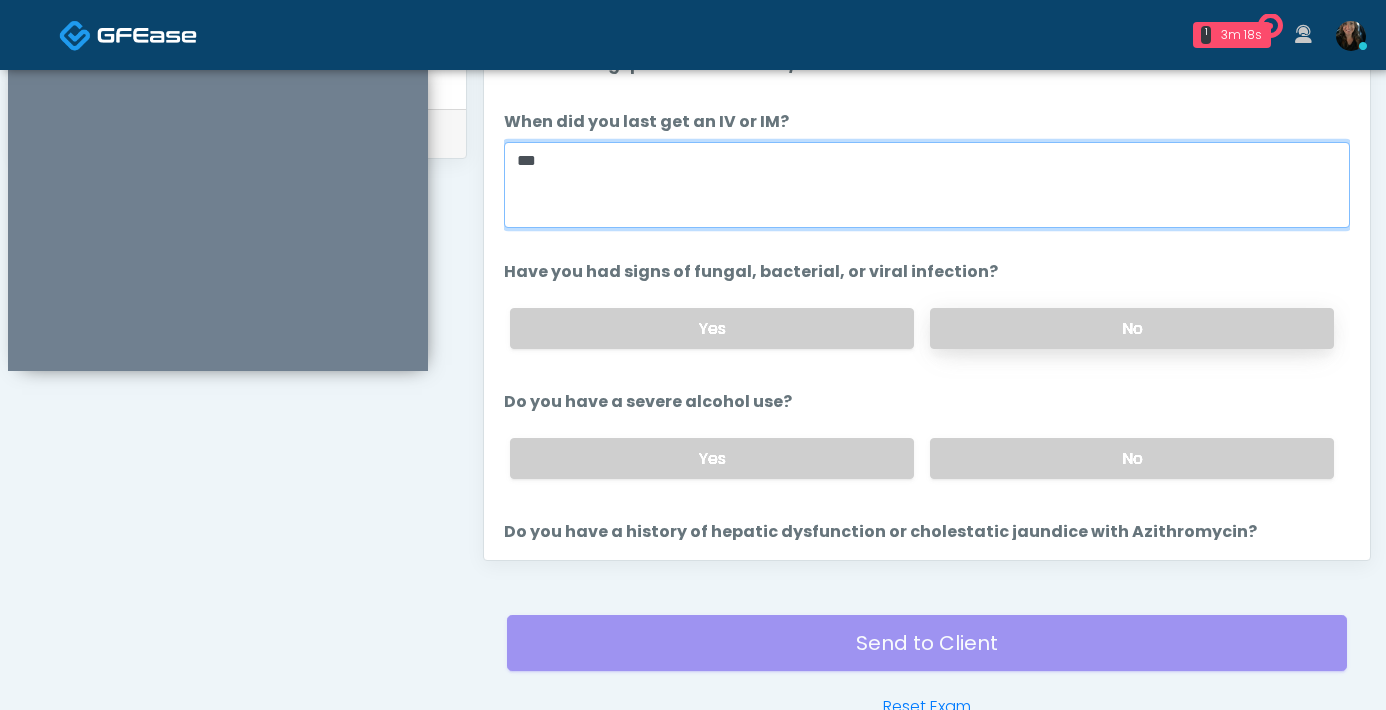 type on "***" 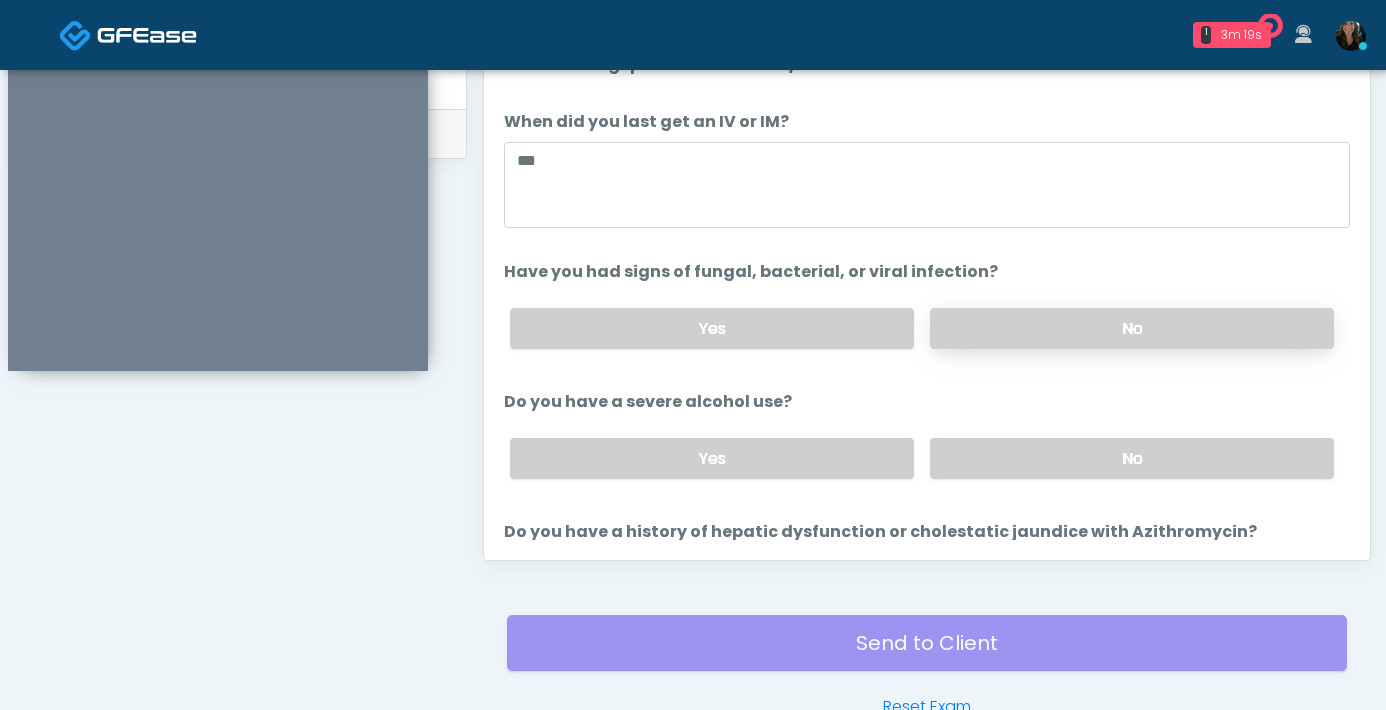 click on "No" at bounding box center (1132, 328) 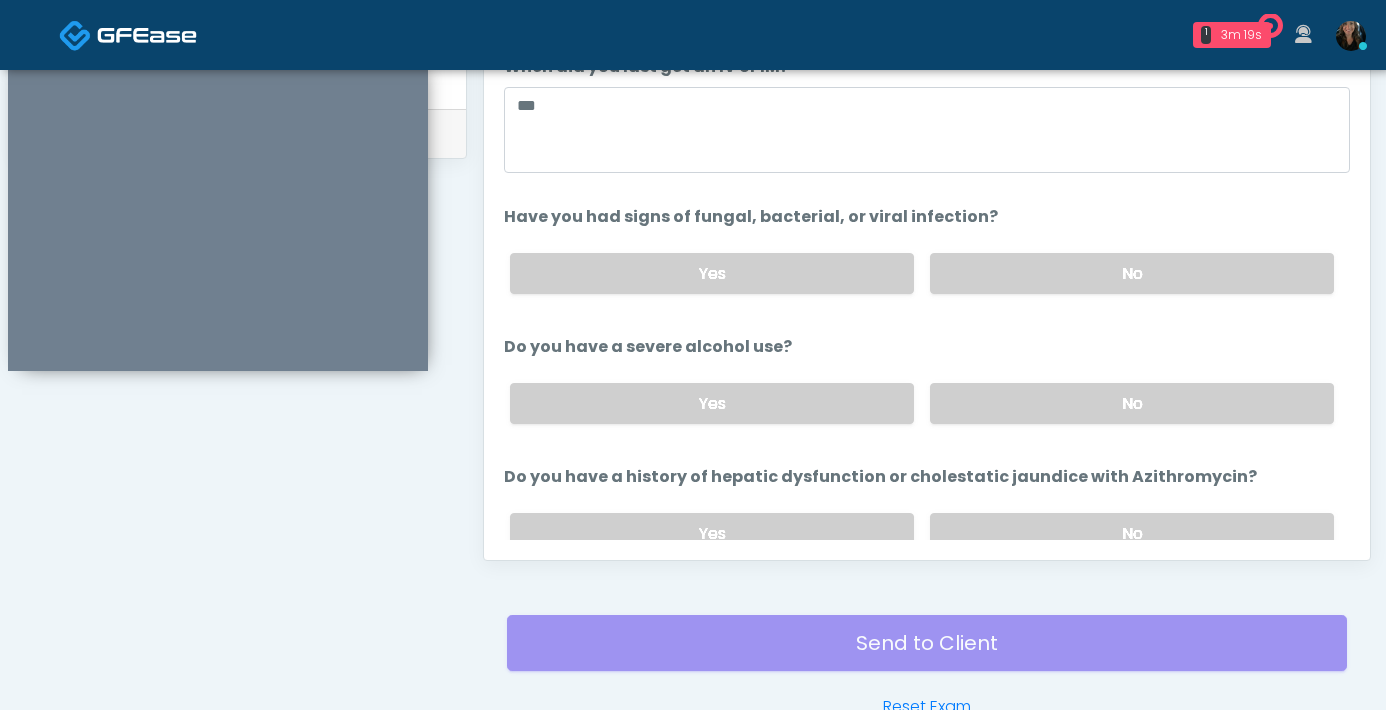 scroll, scrollTop: 56, scrollLeft: 0, axis: vertical 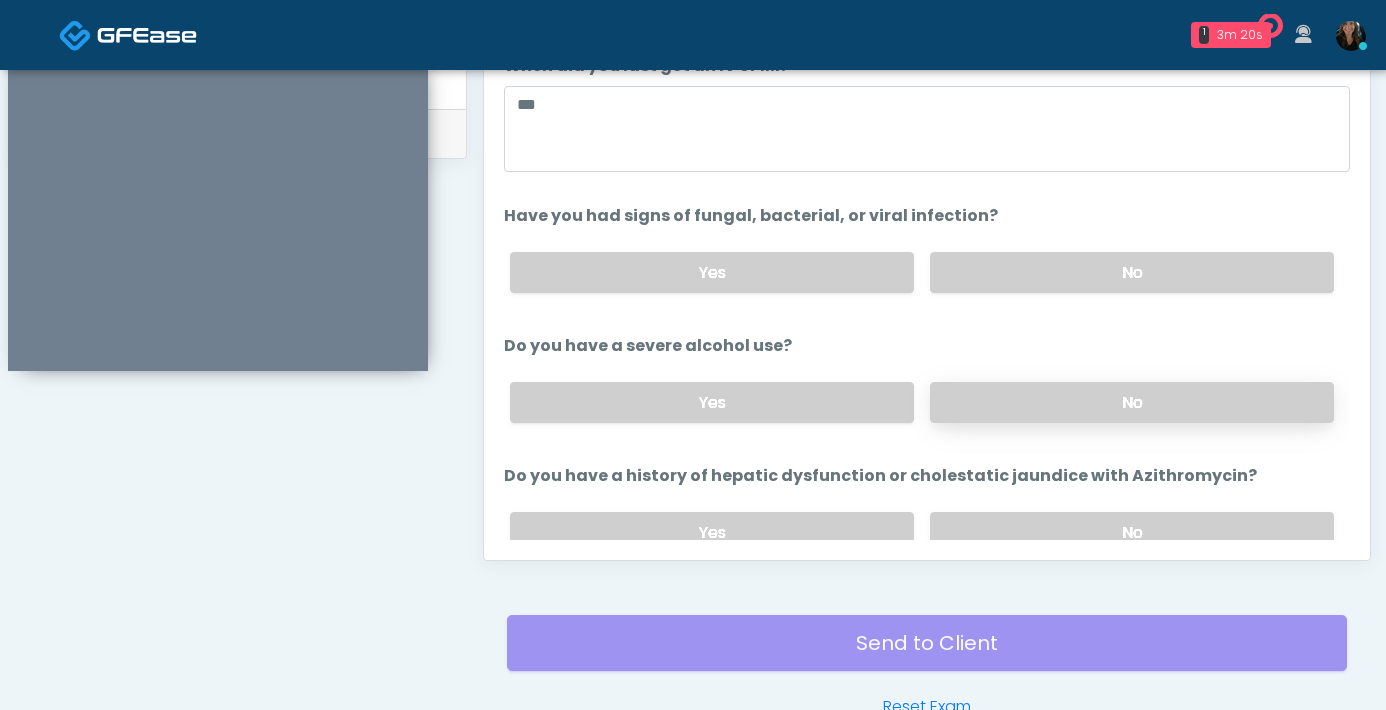 click on "No" at bounding box center (1132, 402) 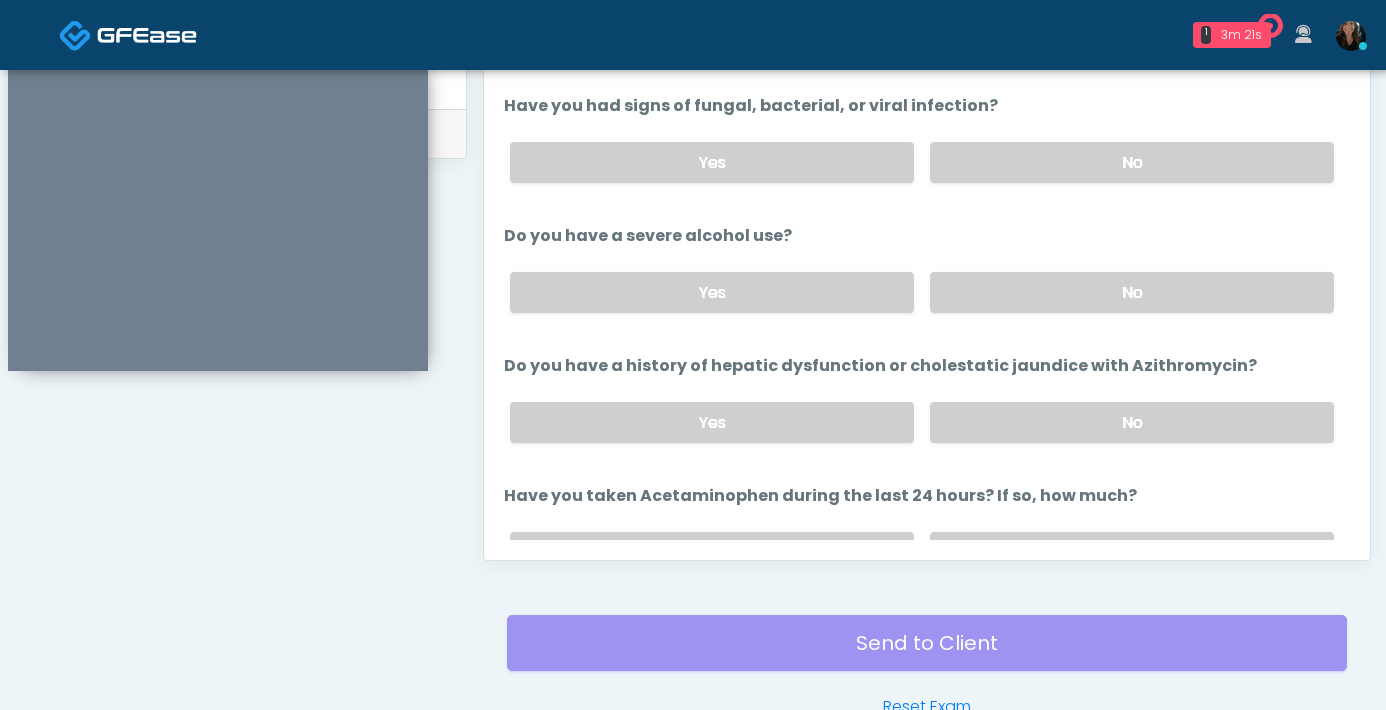 scroll, scrollTop: 244, scrollLeft: 0, axis: vertical 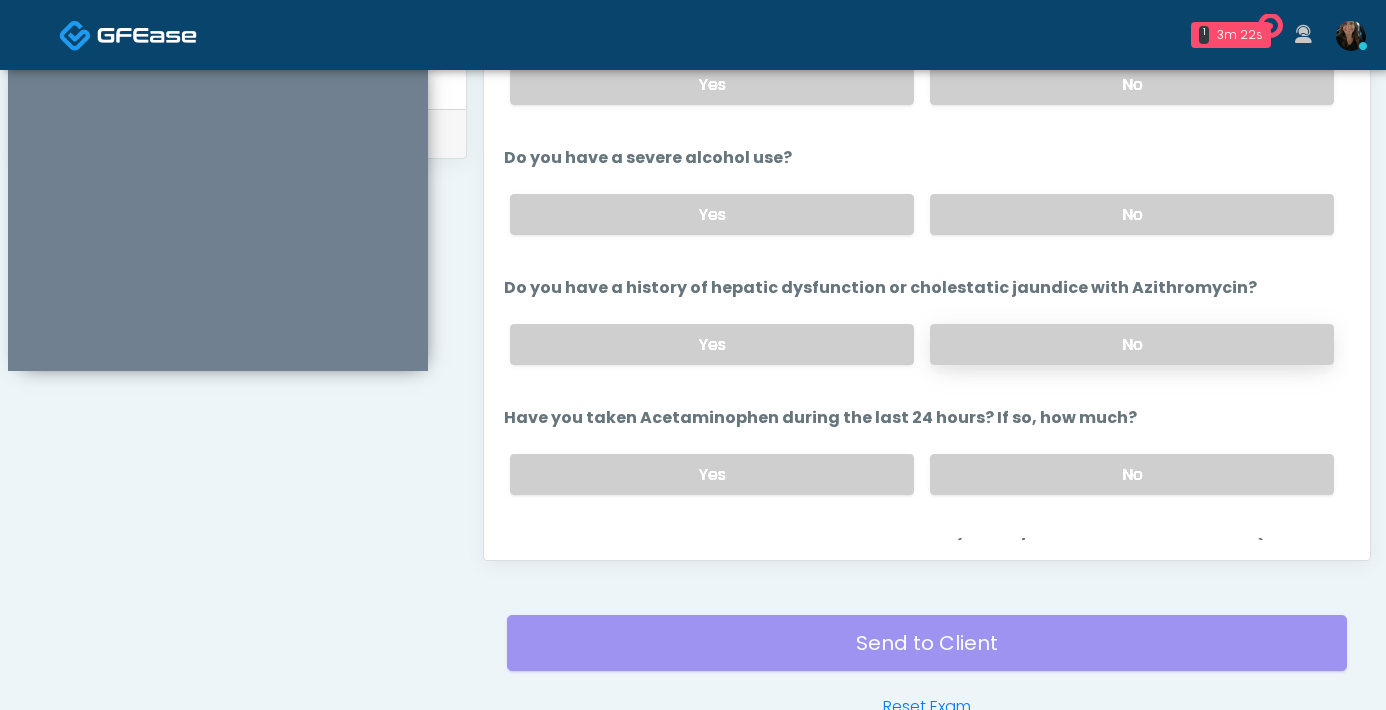click on "No" at bounding box center (1132, 344) 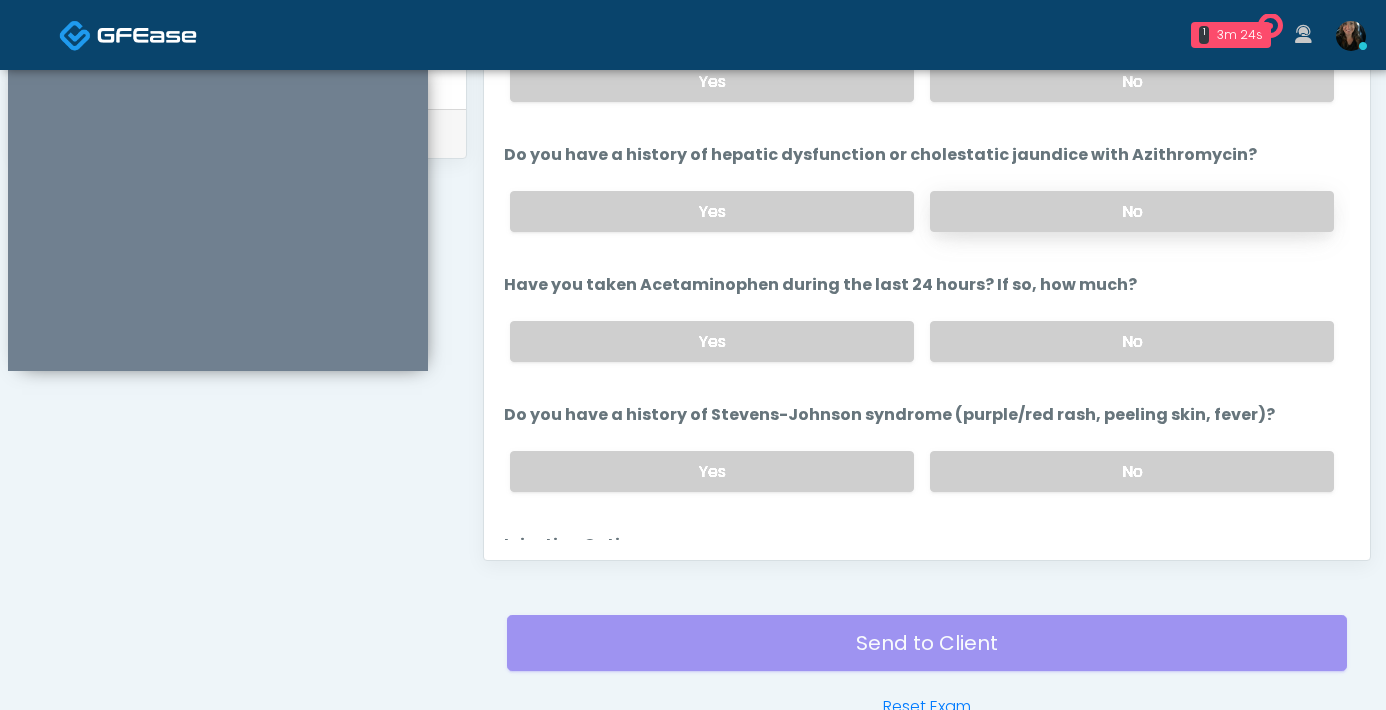 scroll, scrollTop: 393, scrollLeft: 0, axis: vertical 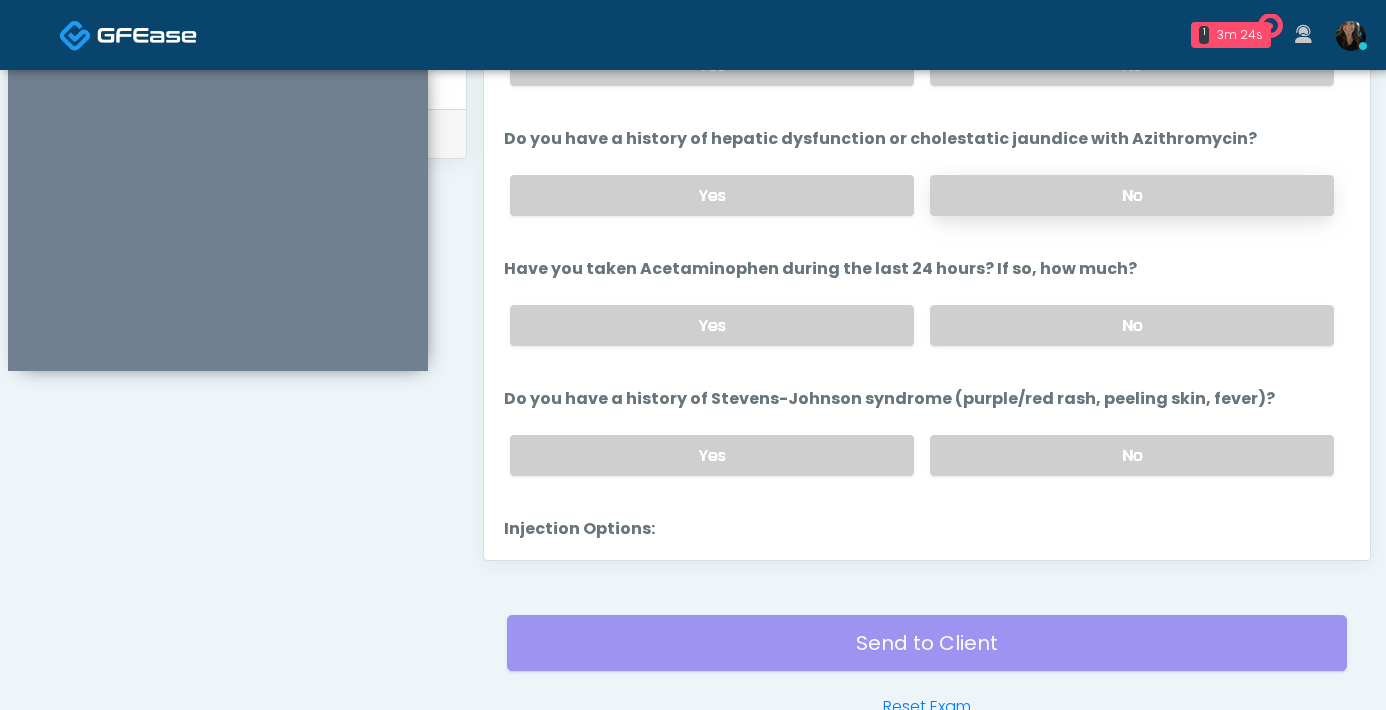 click on "No" at bounding box center (1132, 325) 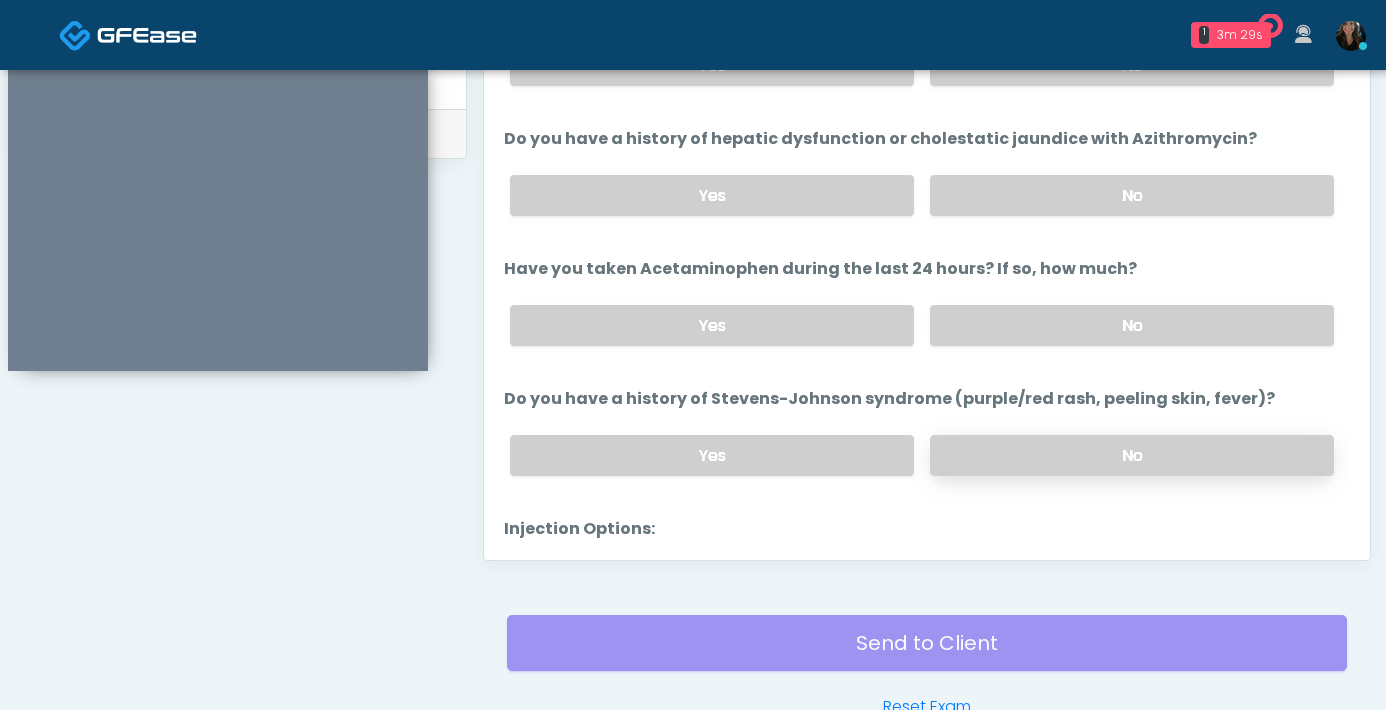 click on "No" at bounding box center (1132, 455) 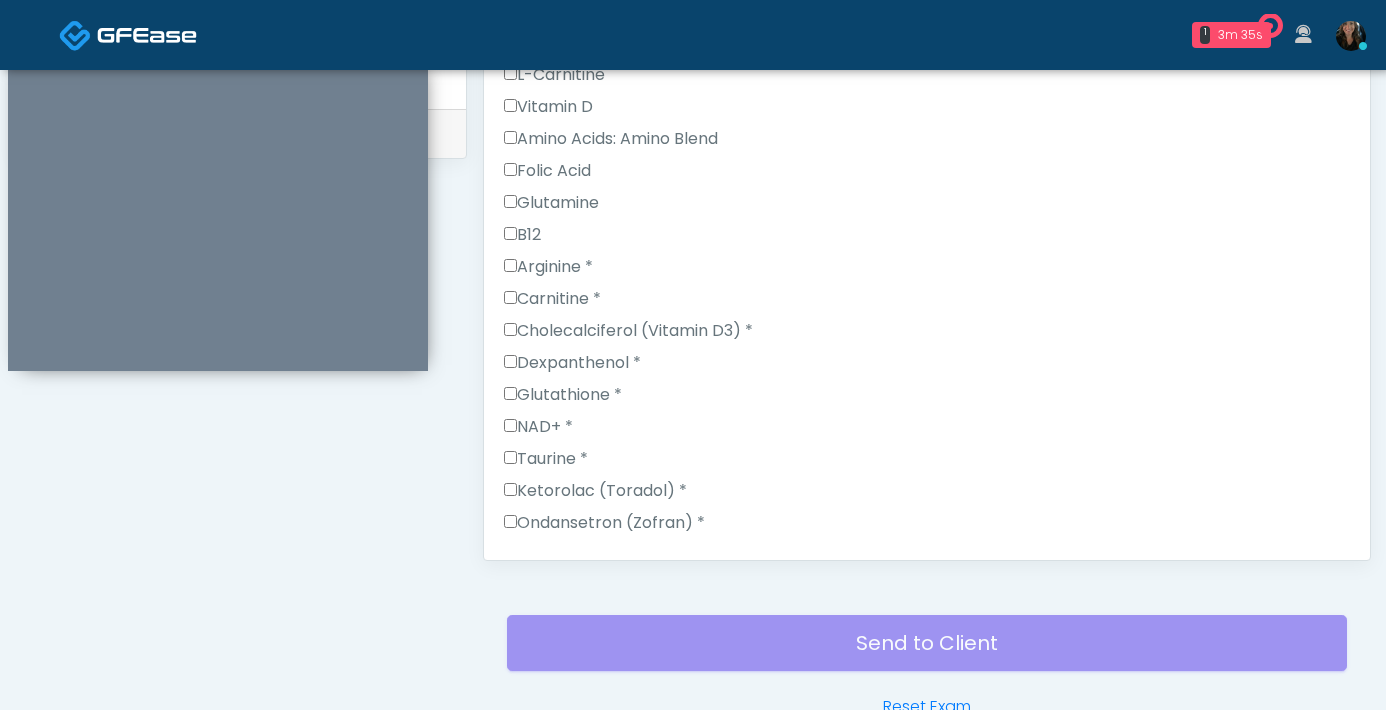 scroll, scrollTop: 1211, scrollLeft: 0, axis: vertical 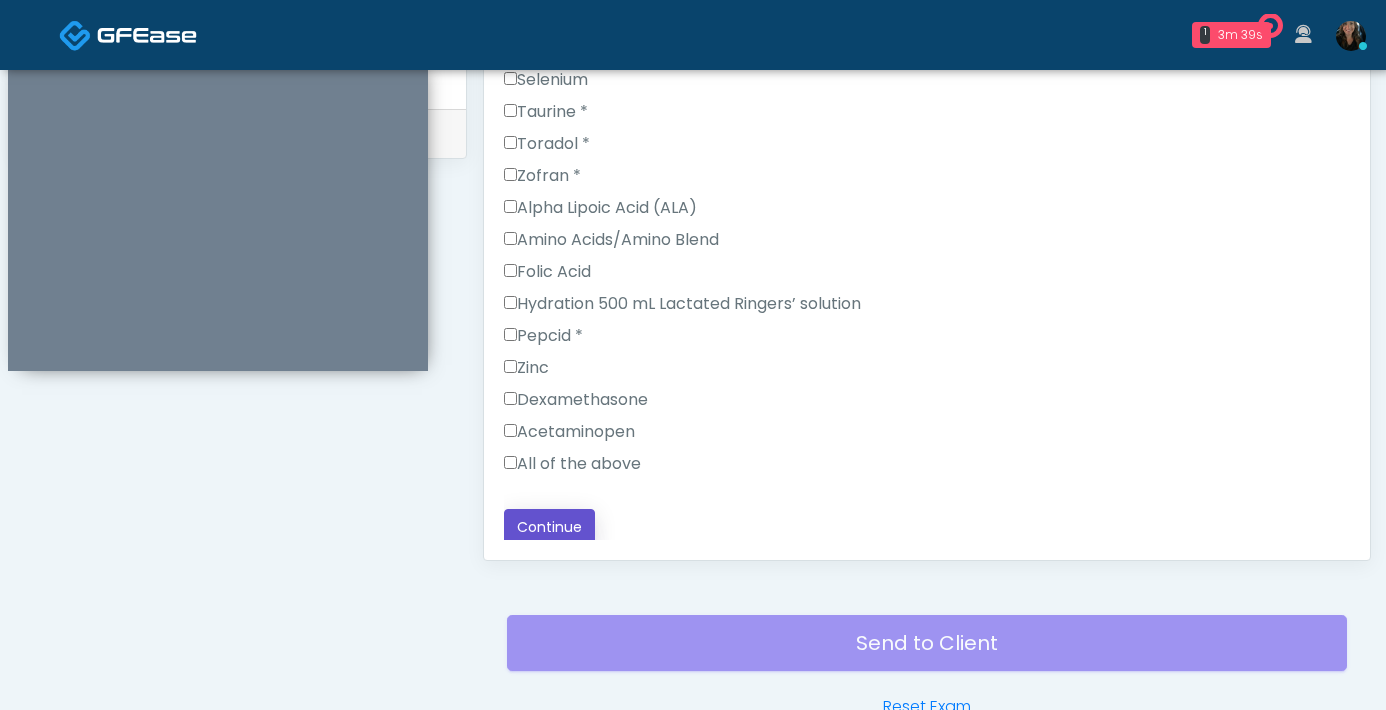click on "Continue" at bounding box center (549, 527) 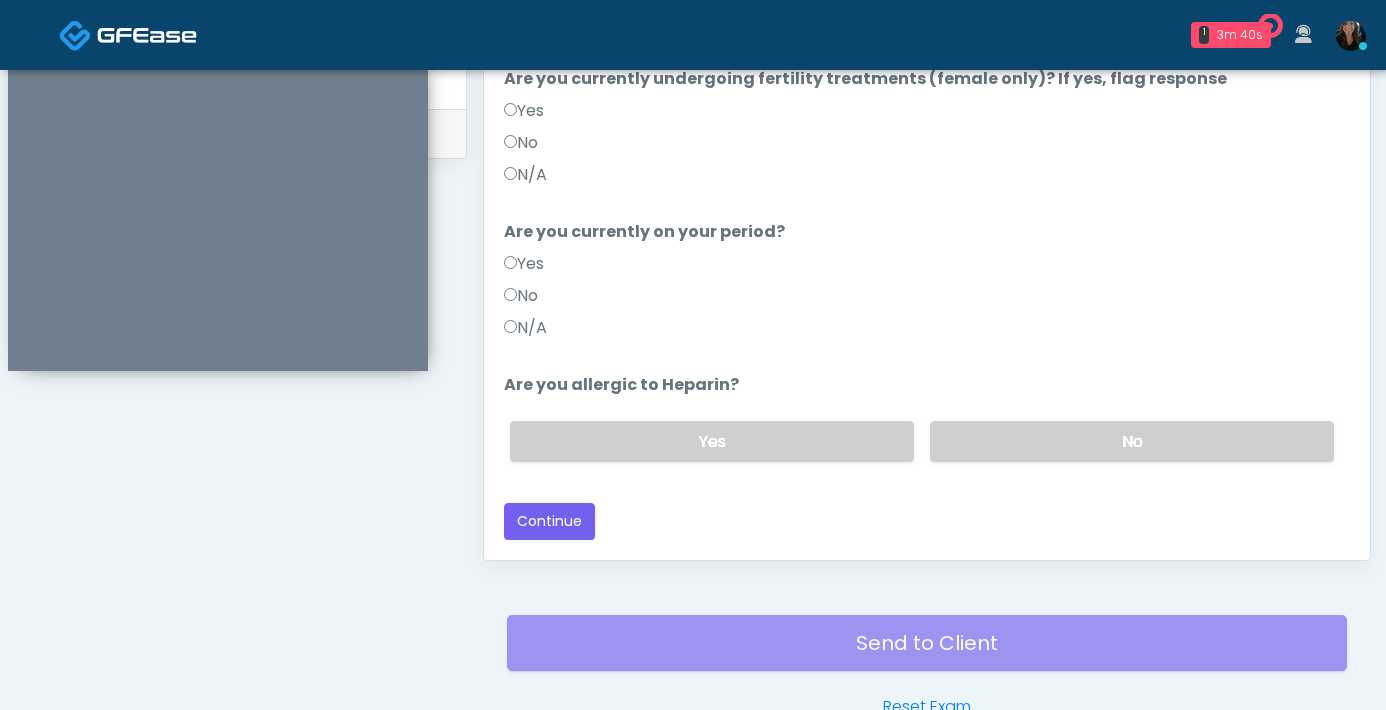 scroll, scrollTop: 1085, scrollLeft: 0, axis: vertical 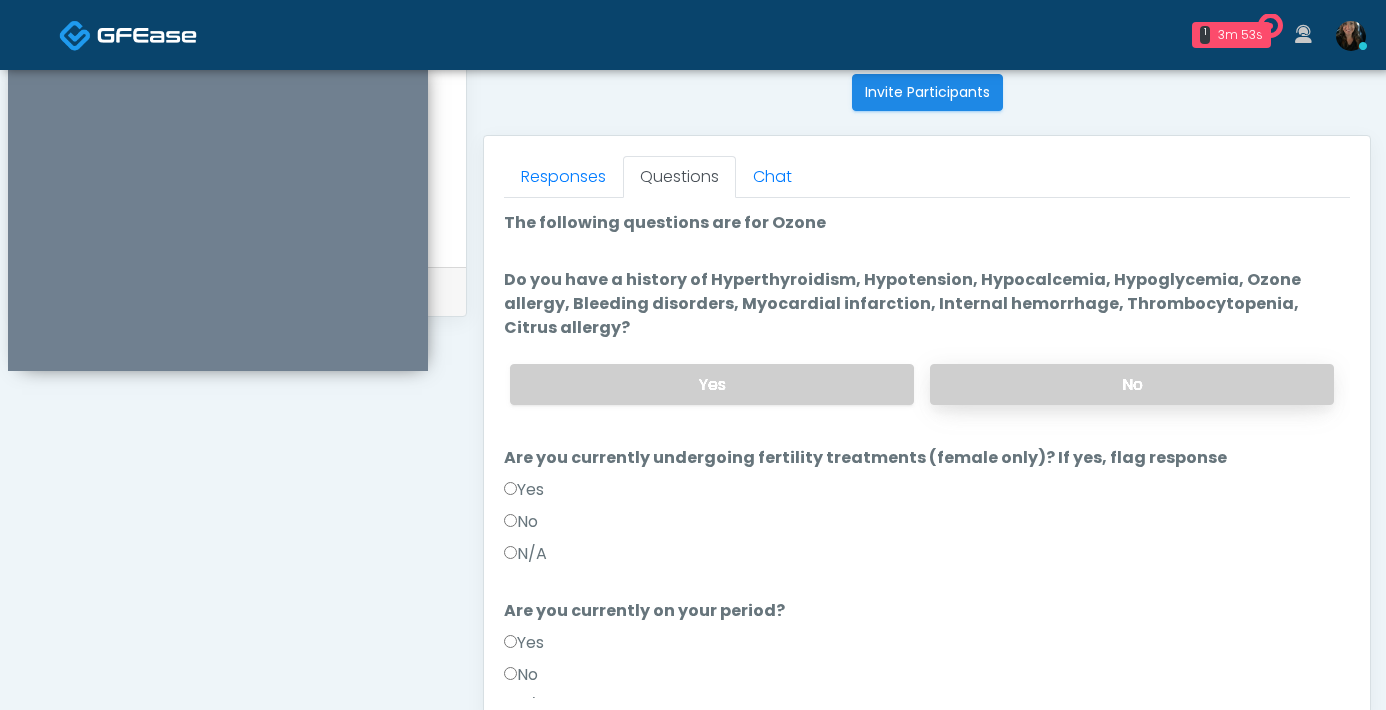 click on "No" at bounding box center (1132, 384) 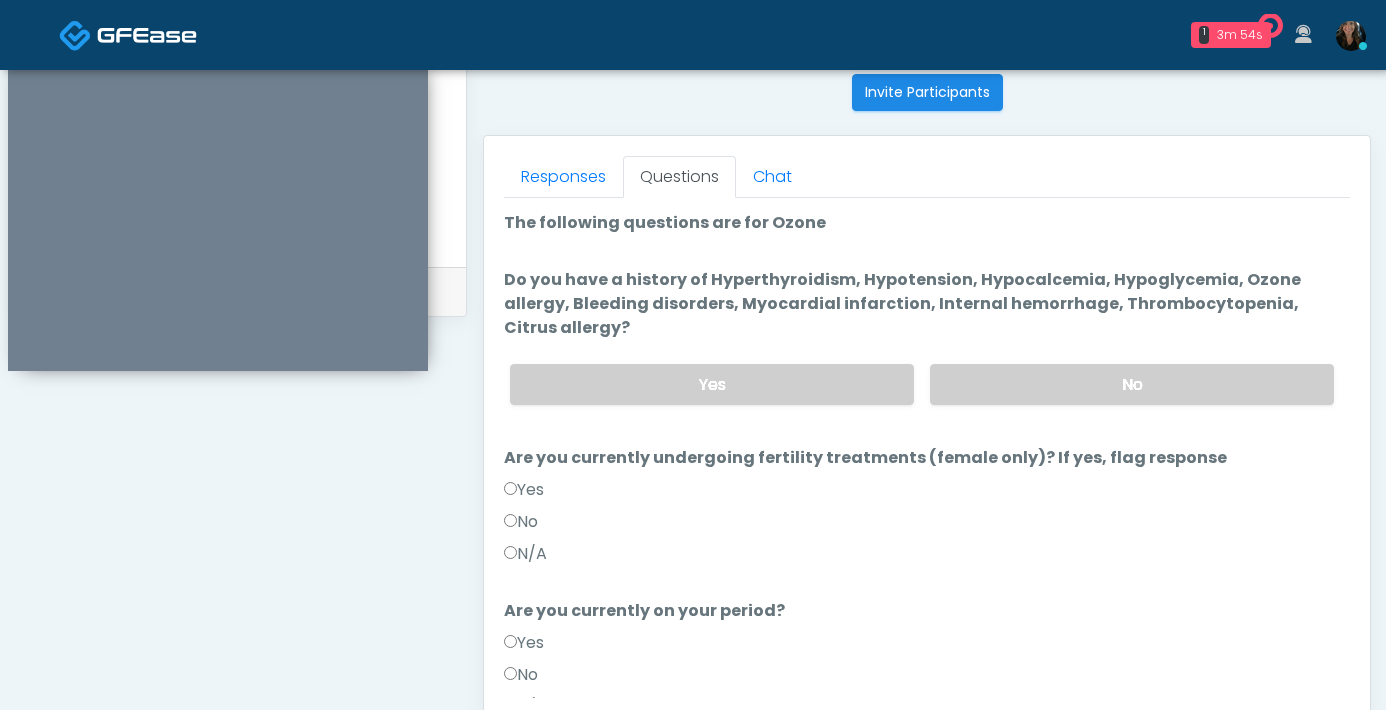 scroll, scrollTop: 169, scrollLeft: 0, axis: vertical 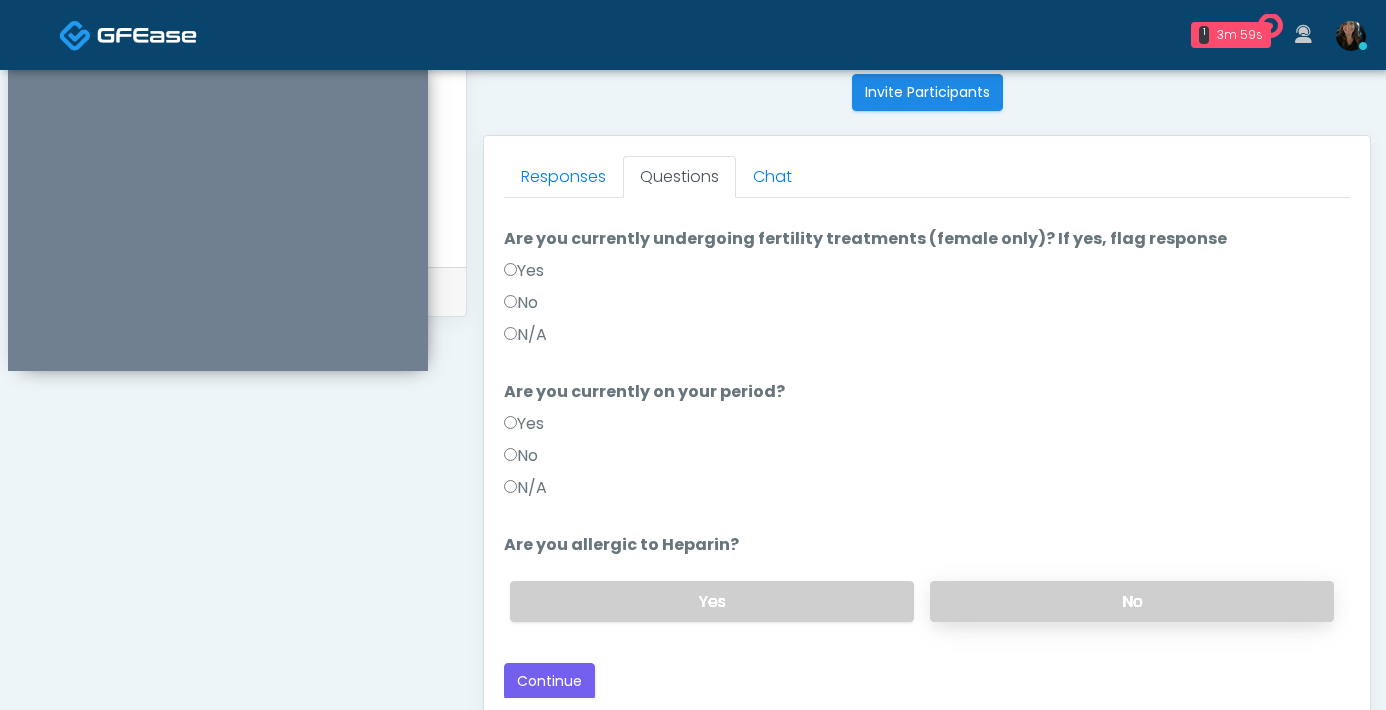 click on "No" at bounding box center [1132, 601] 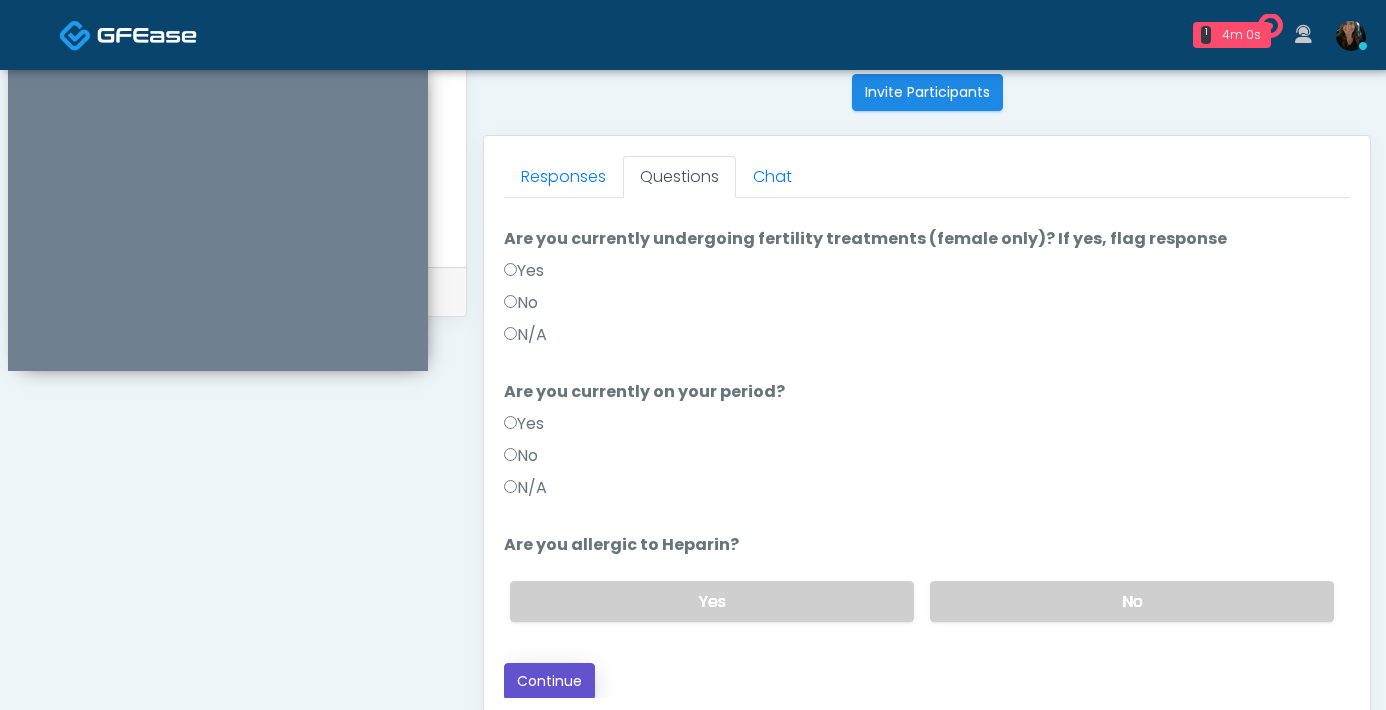 click on "Continue" at bounding box center [549, 681] 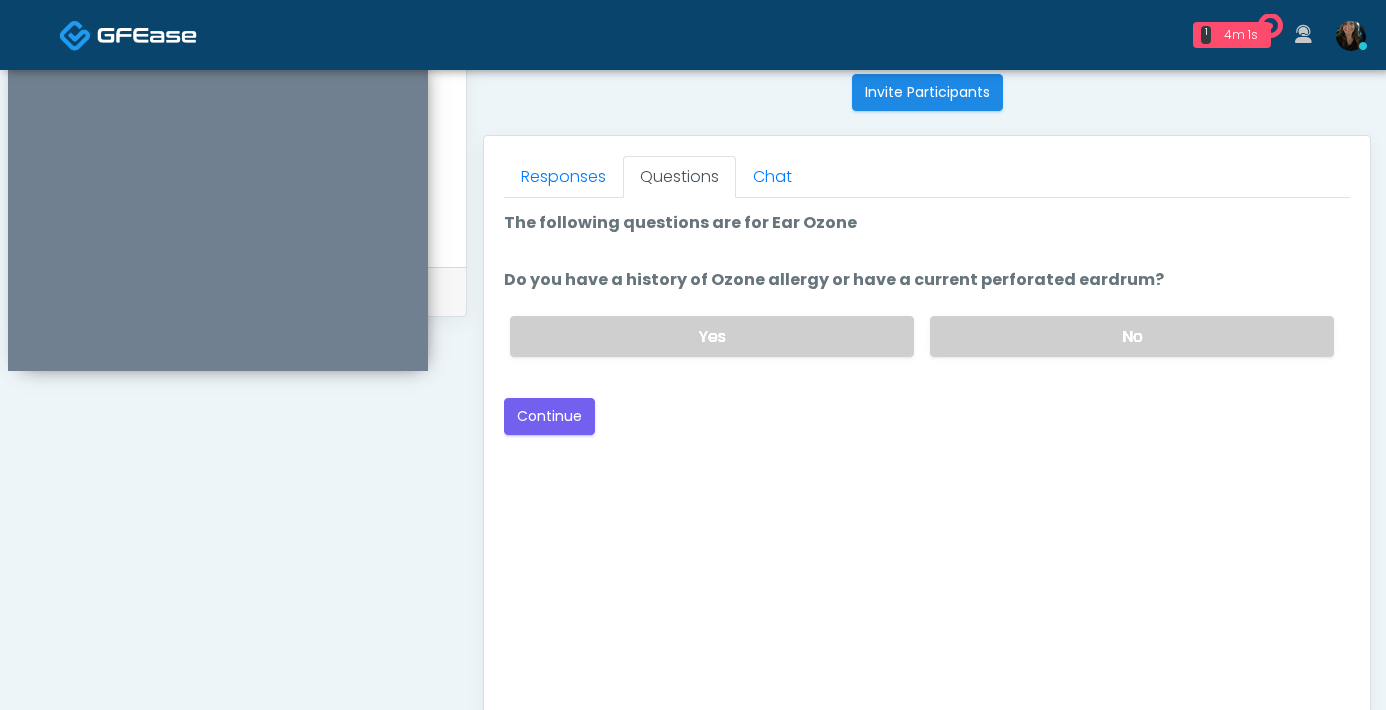 scroll, scrollTop: 1085, scrollLeft: 0, axis: vertical 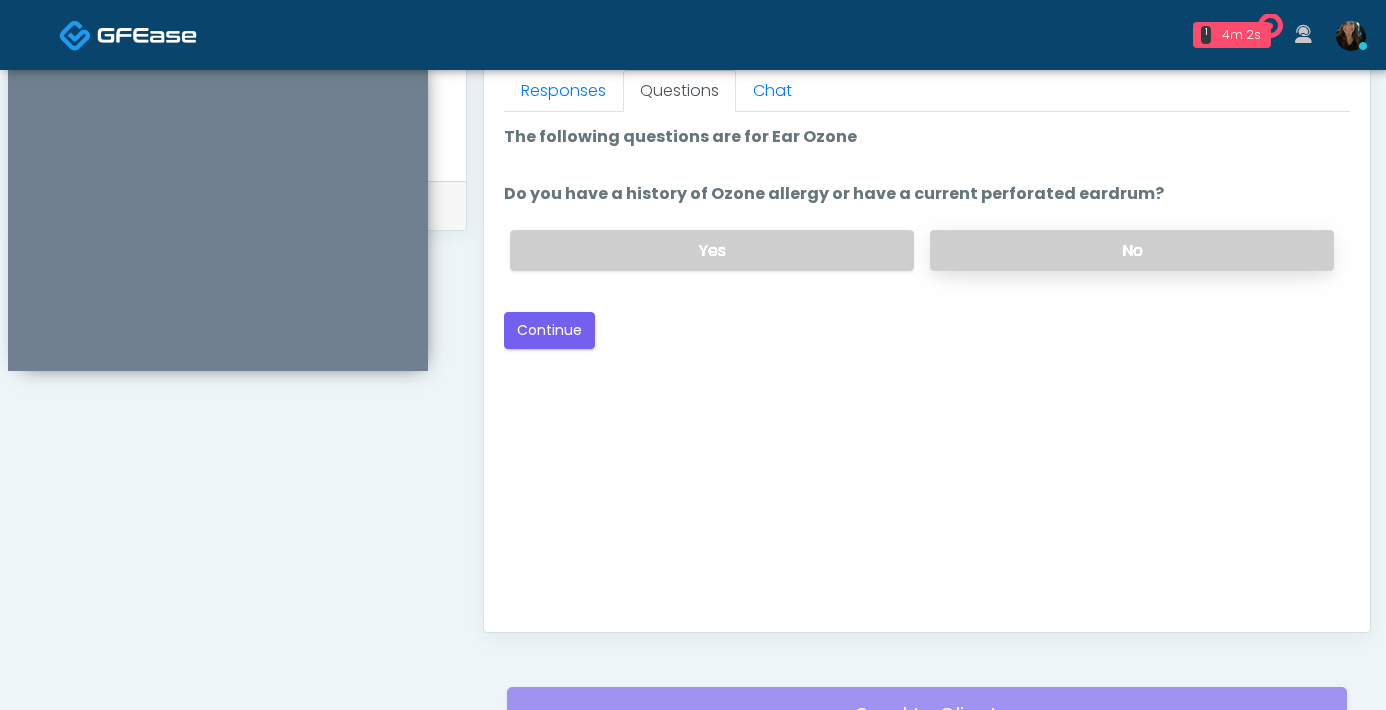 click on "No" at bounding box center [1132, 250] 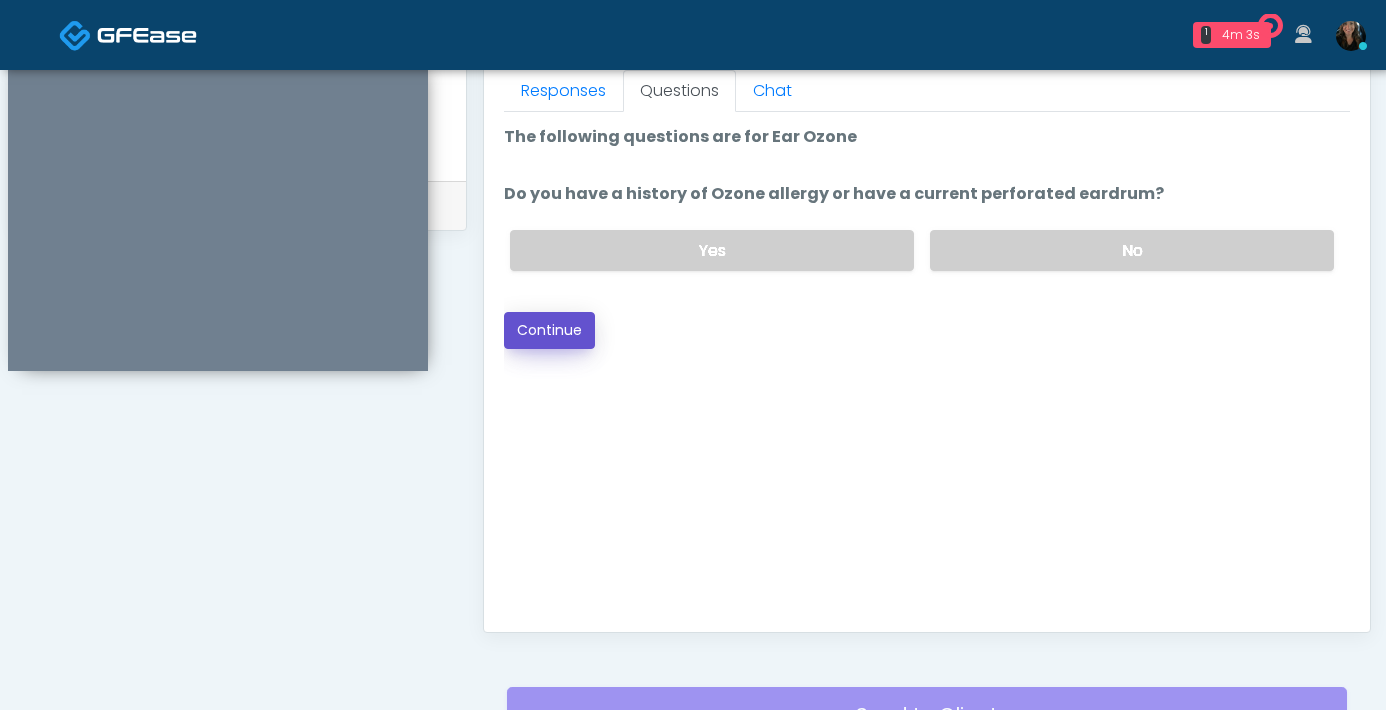 click on "Continue" at bounding box center [549, 330] 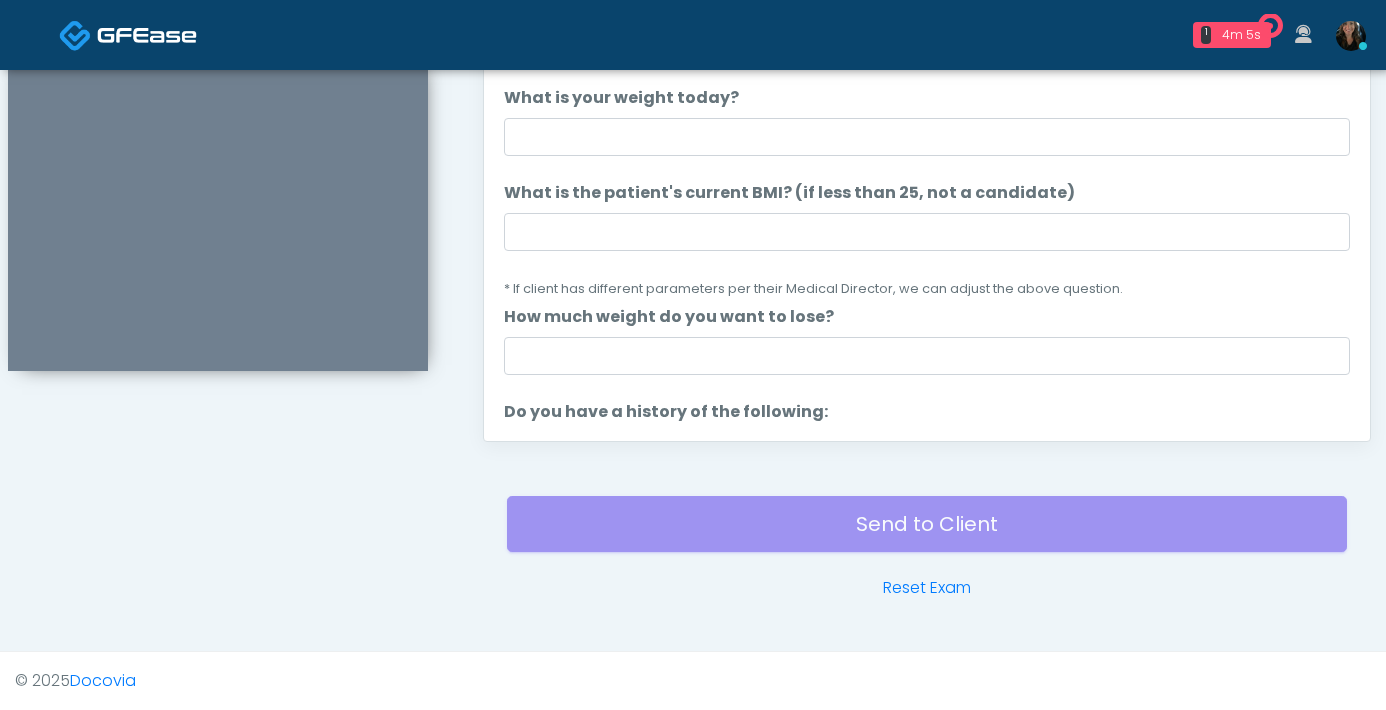scroll, scrollTop: 700, scrollLeft: 0, axis: vertical 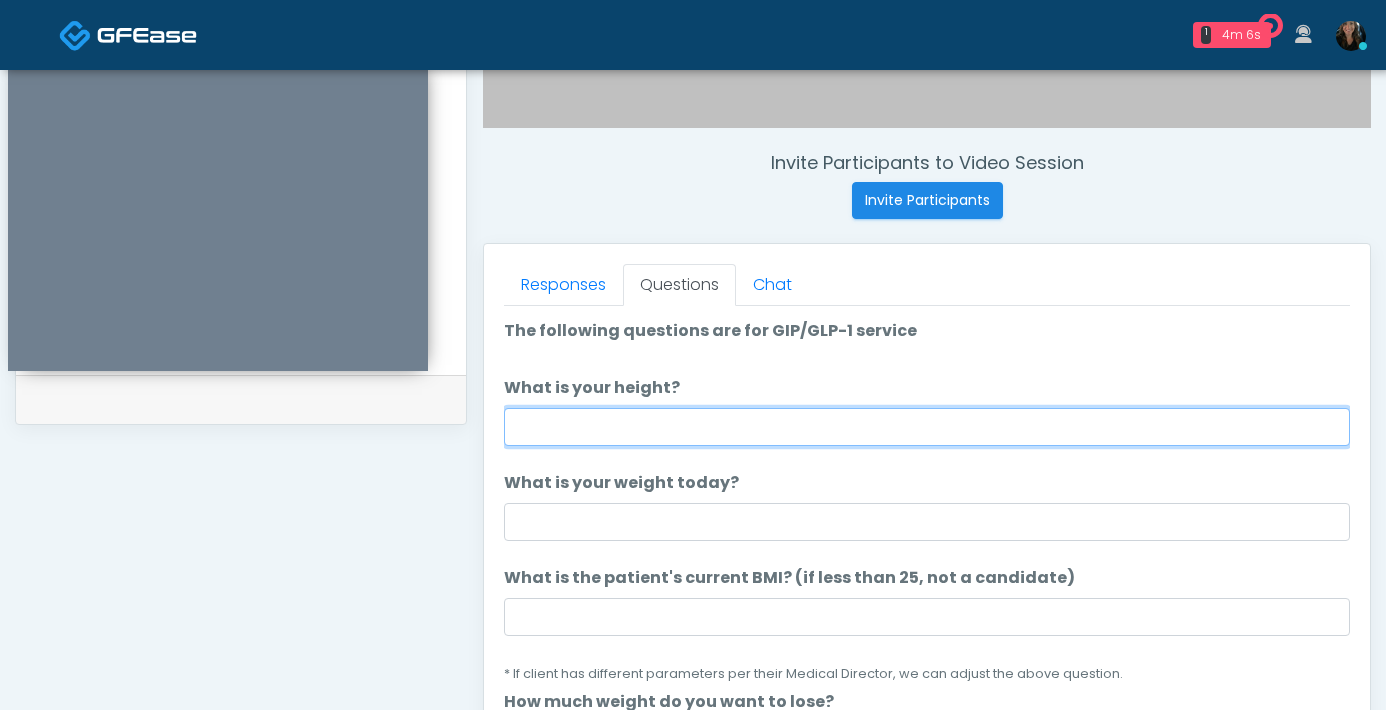 click on "What is your height?" at bounding box center [927, 427] 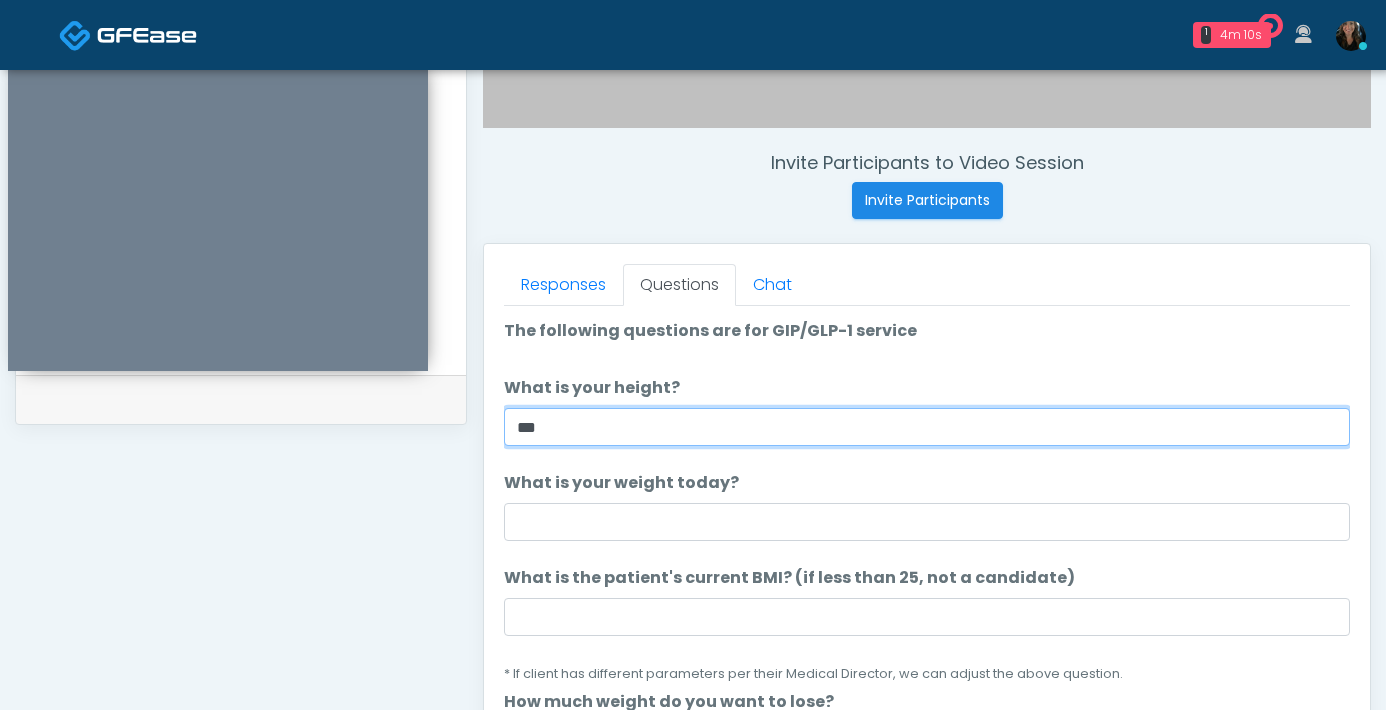type on "***" 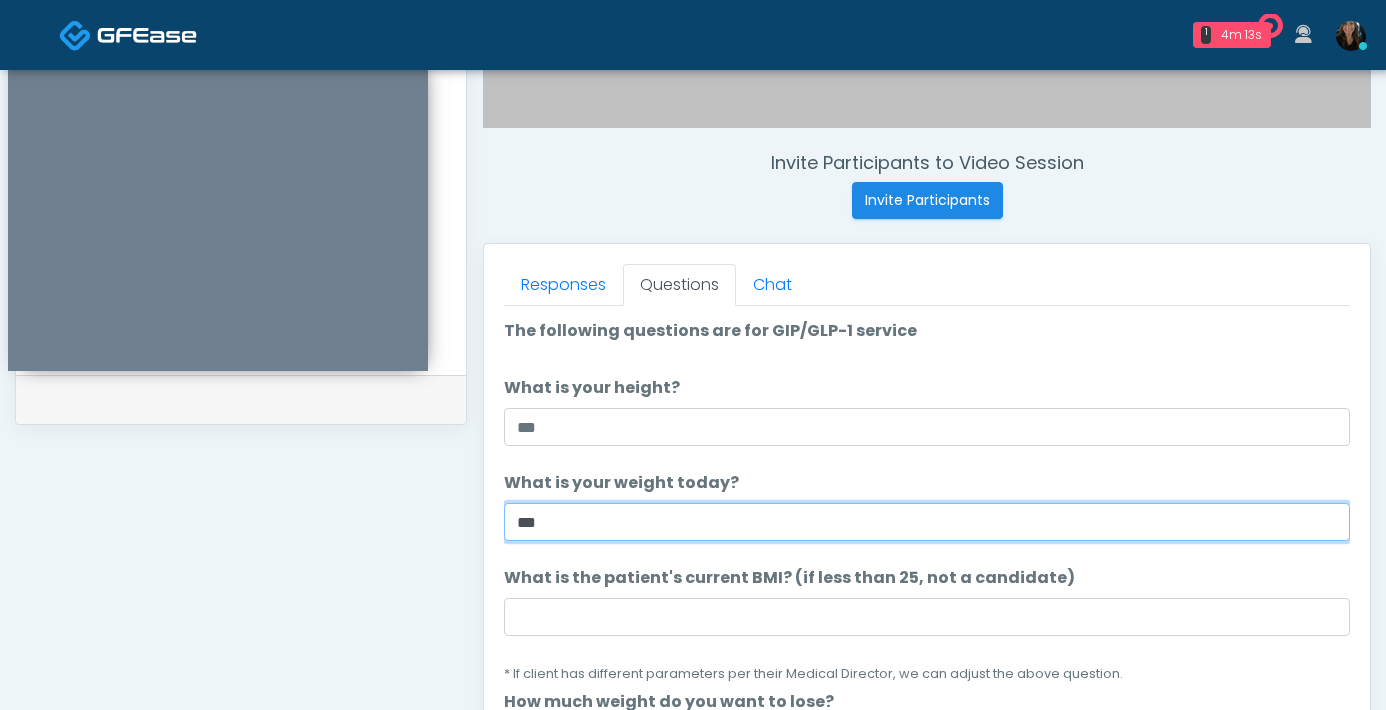 type on "***" 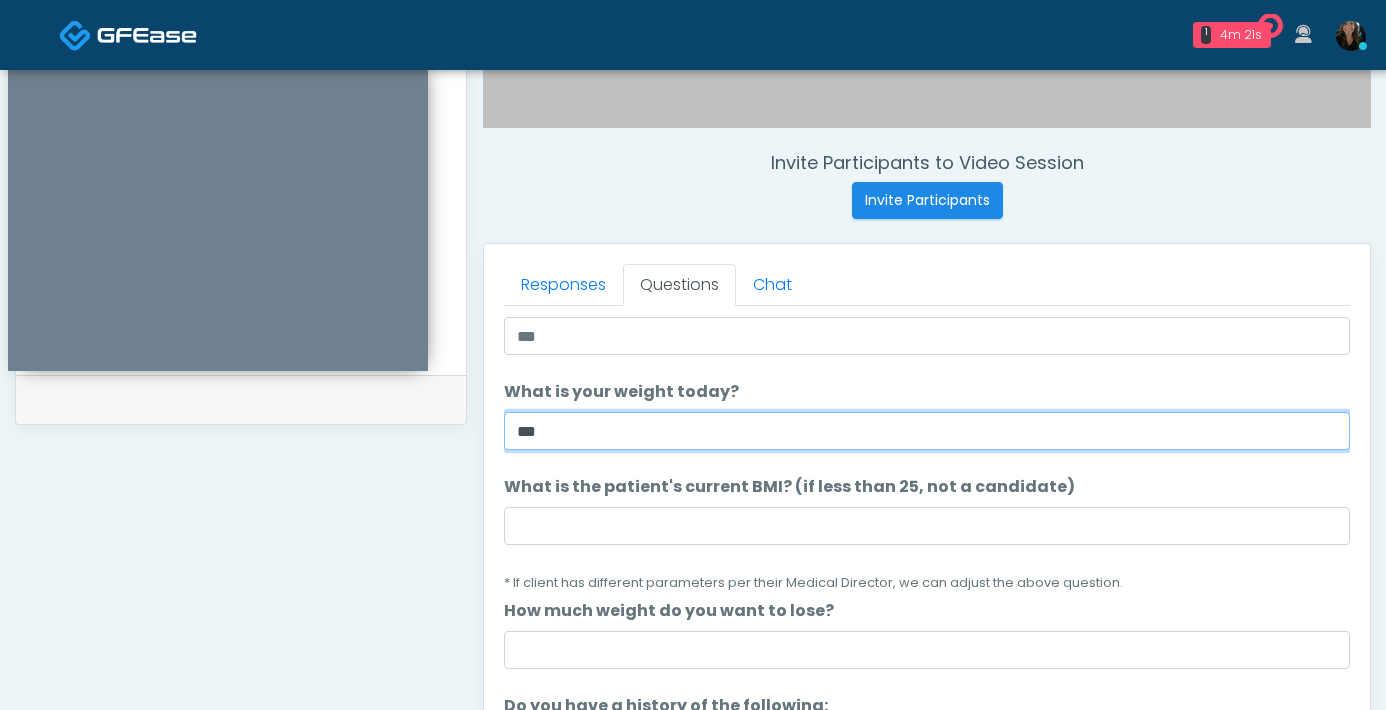 scroll, scrollTop: 177, scrollLeft: 0, axis: vertical 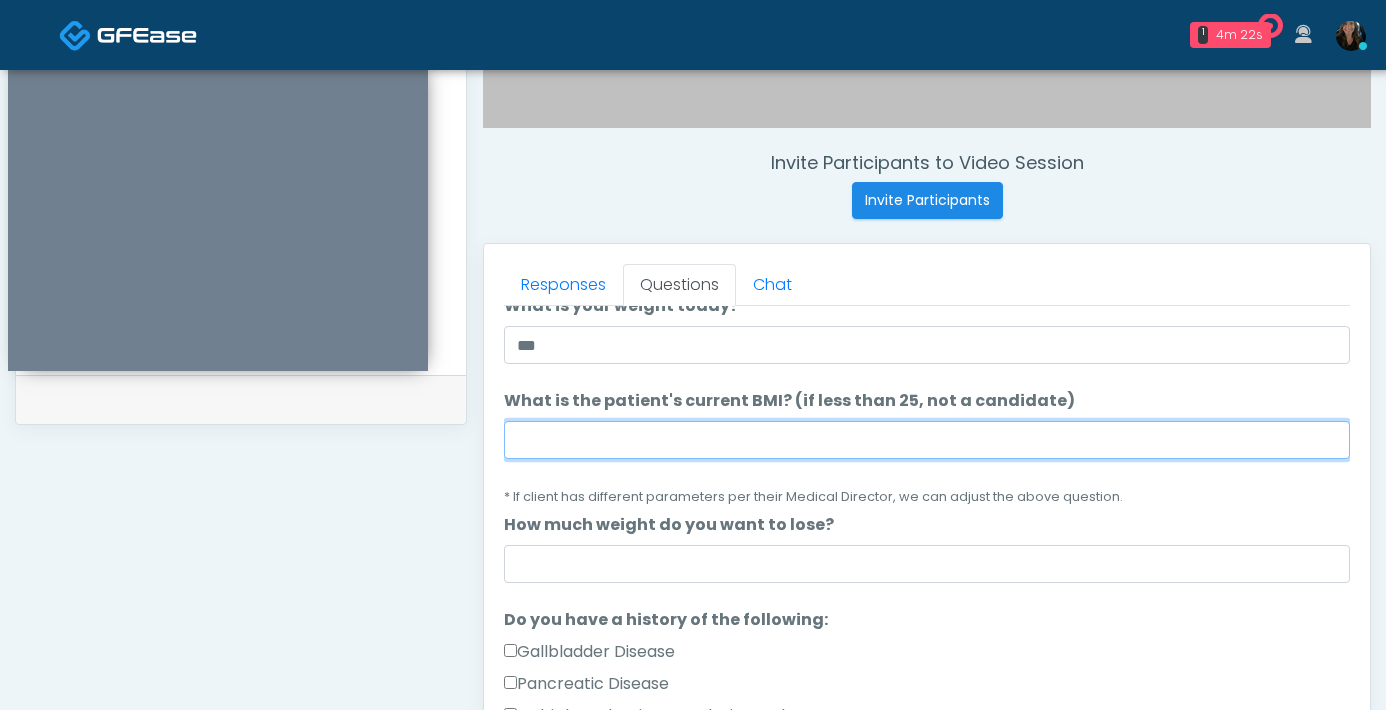 click on "What is the patient's current BMI? (if less than 25, not a candidate)" at bounding box center [927, 440] 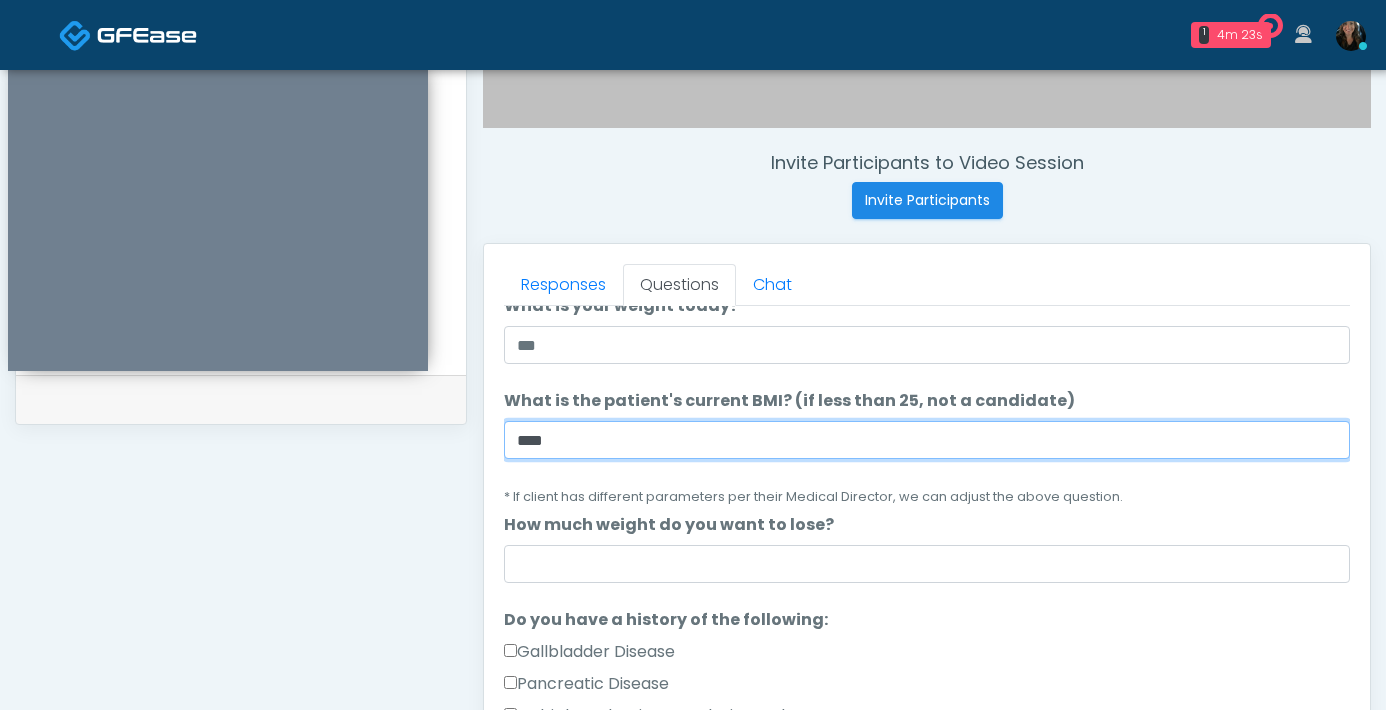 type on "****" 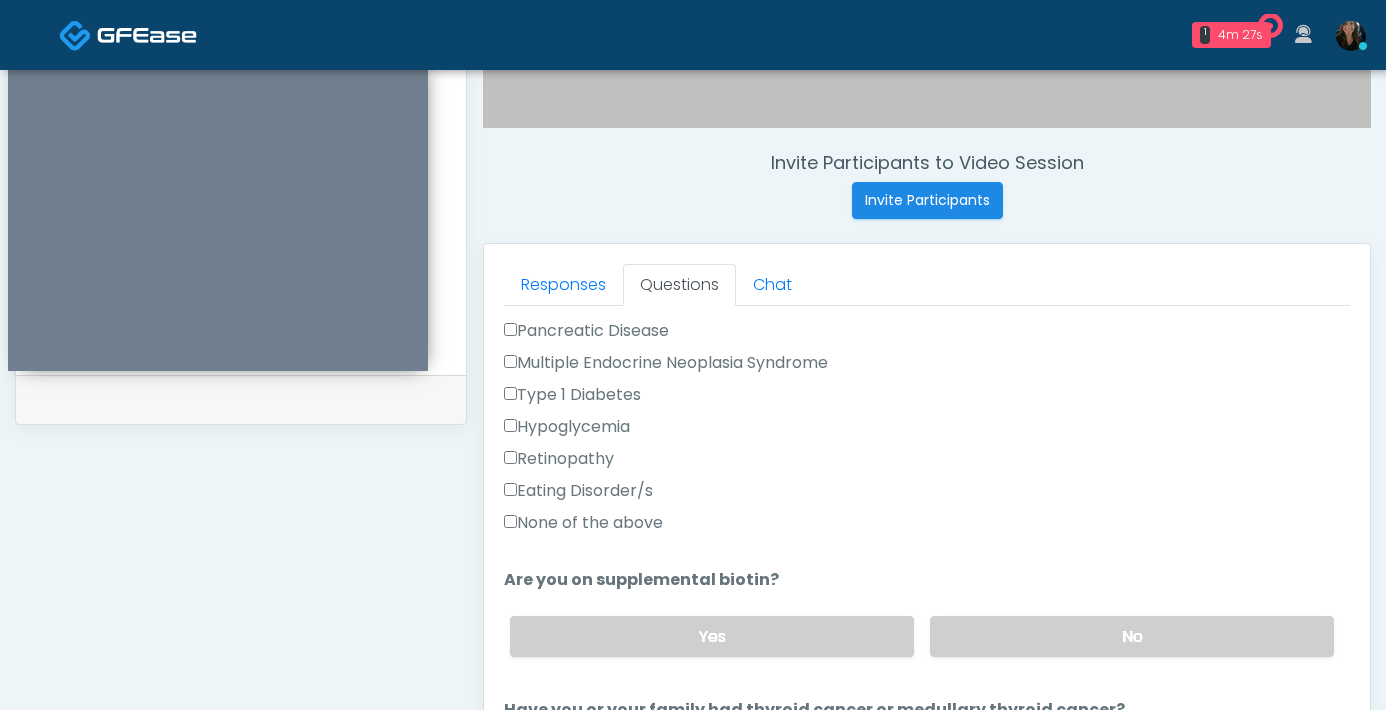 scroll, scrollTop: 529, scrollLeft: 0, axis: vertical 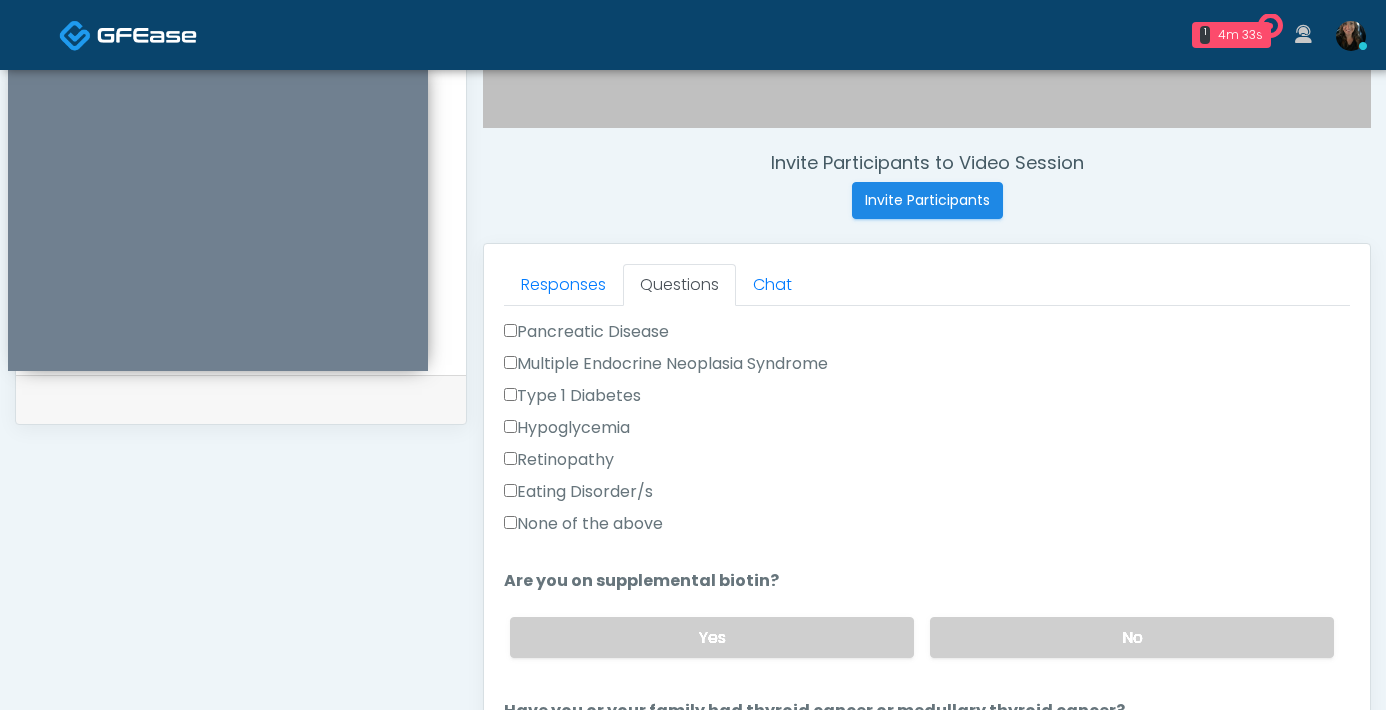 type on "*****" 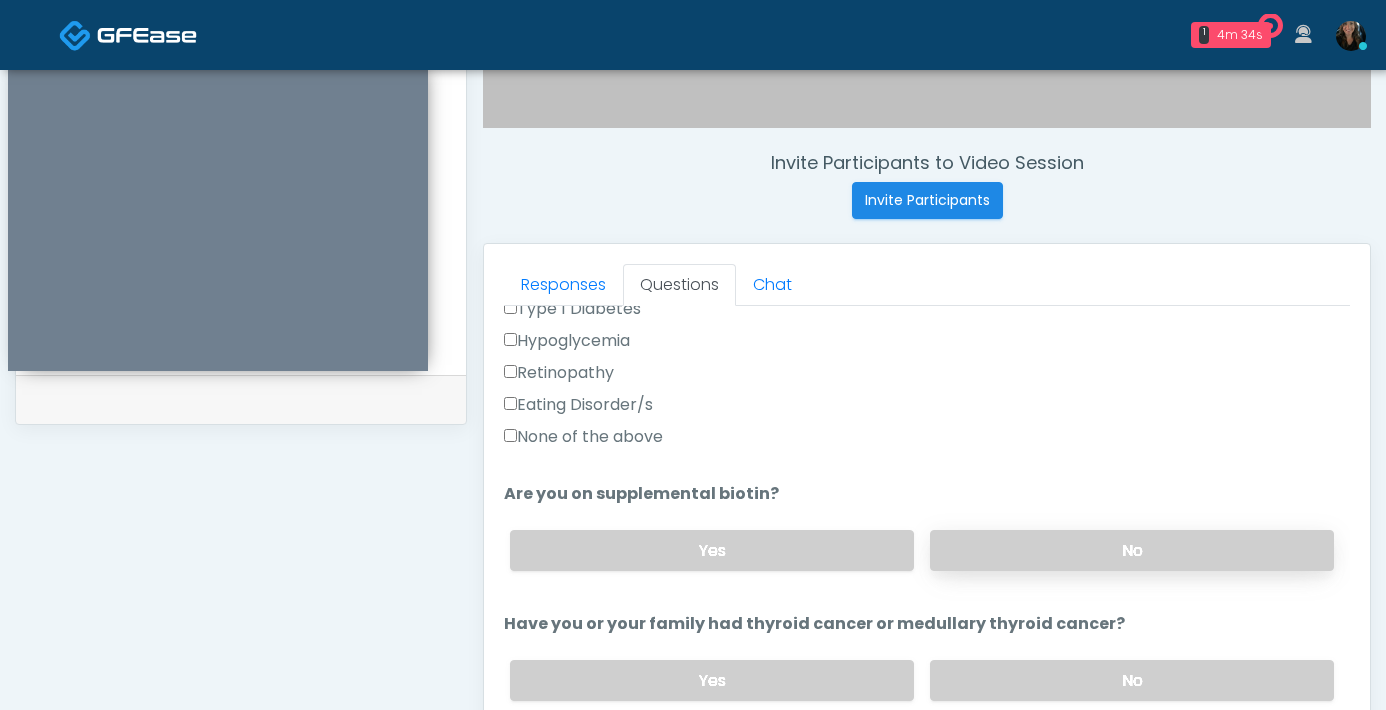 scroll, scrollTop: 618, scrollLeft: 0, axis: vertical 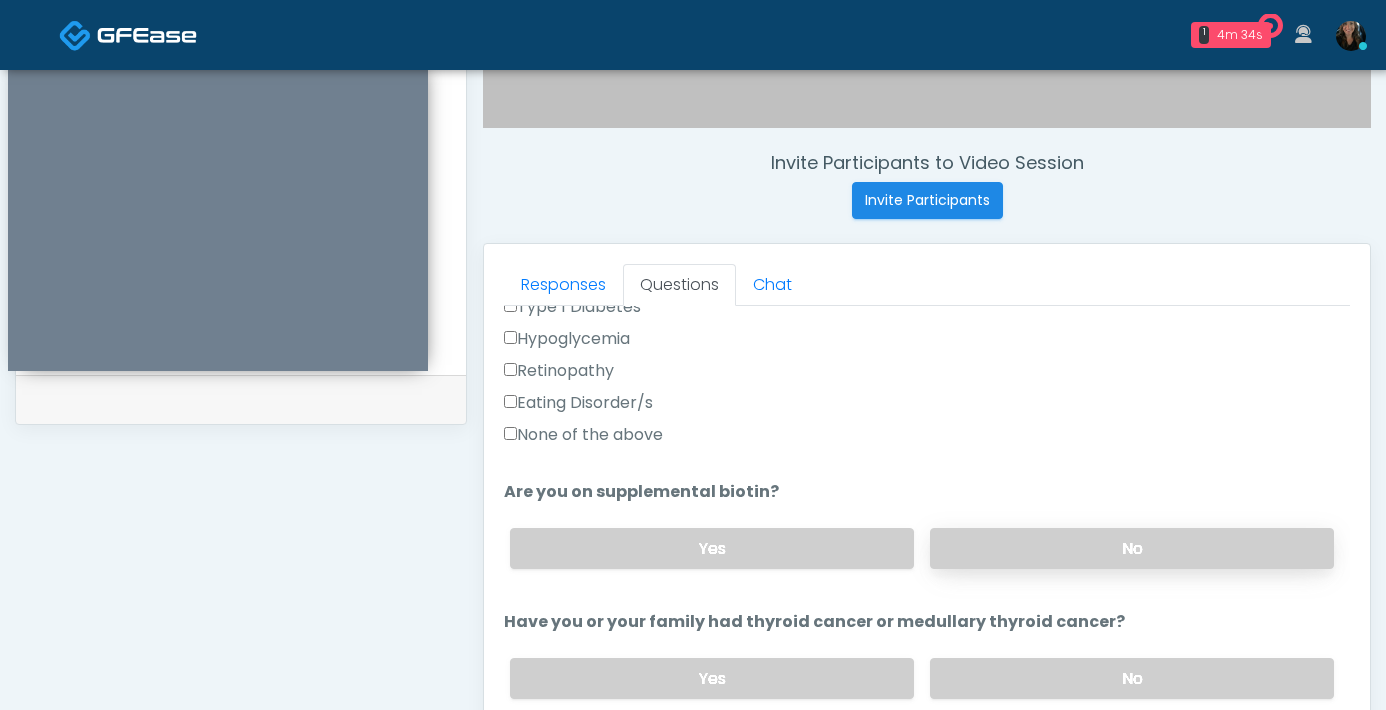 click on "No" at bounding box center (1132, 548) 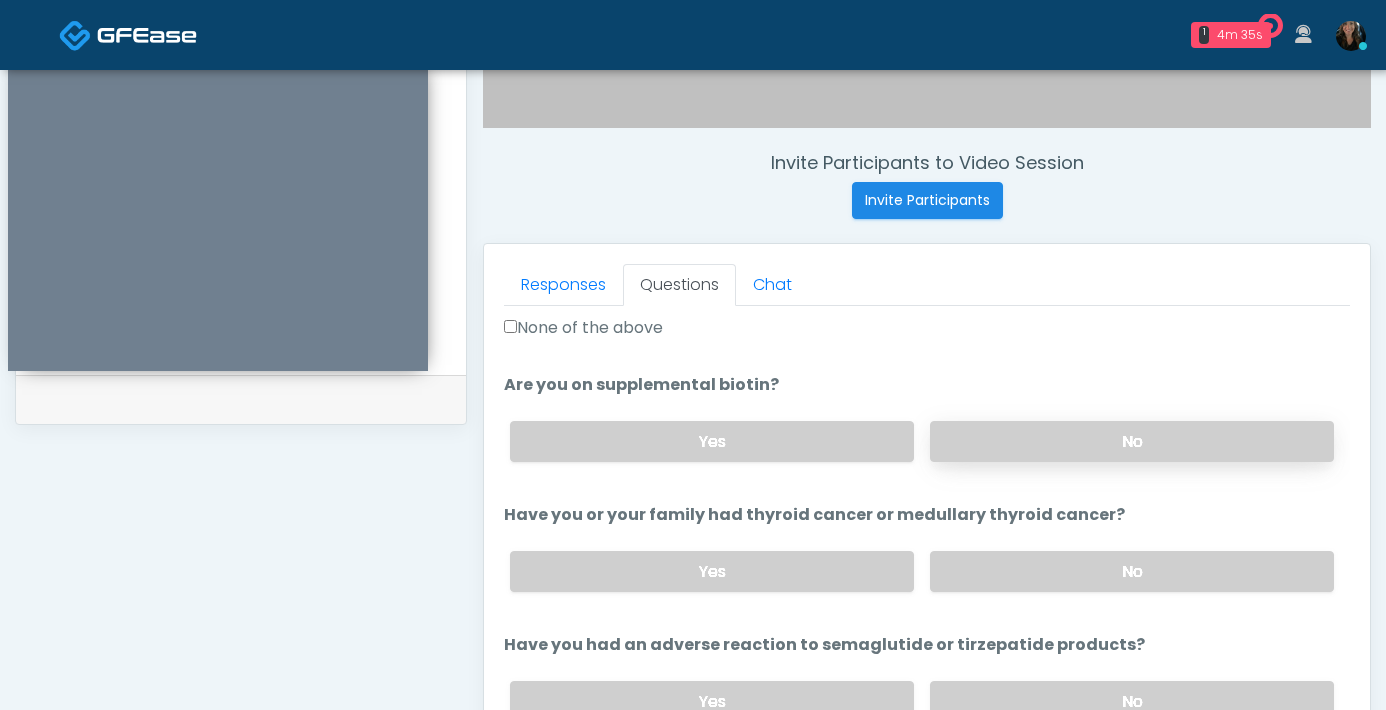 scroll, scrollTop: 729, scrollLeft: 0, axis: vertical 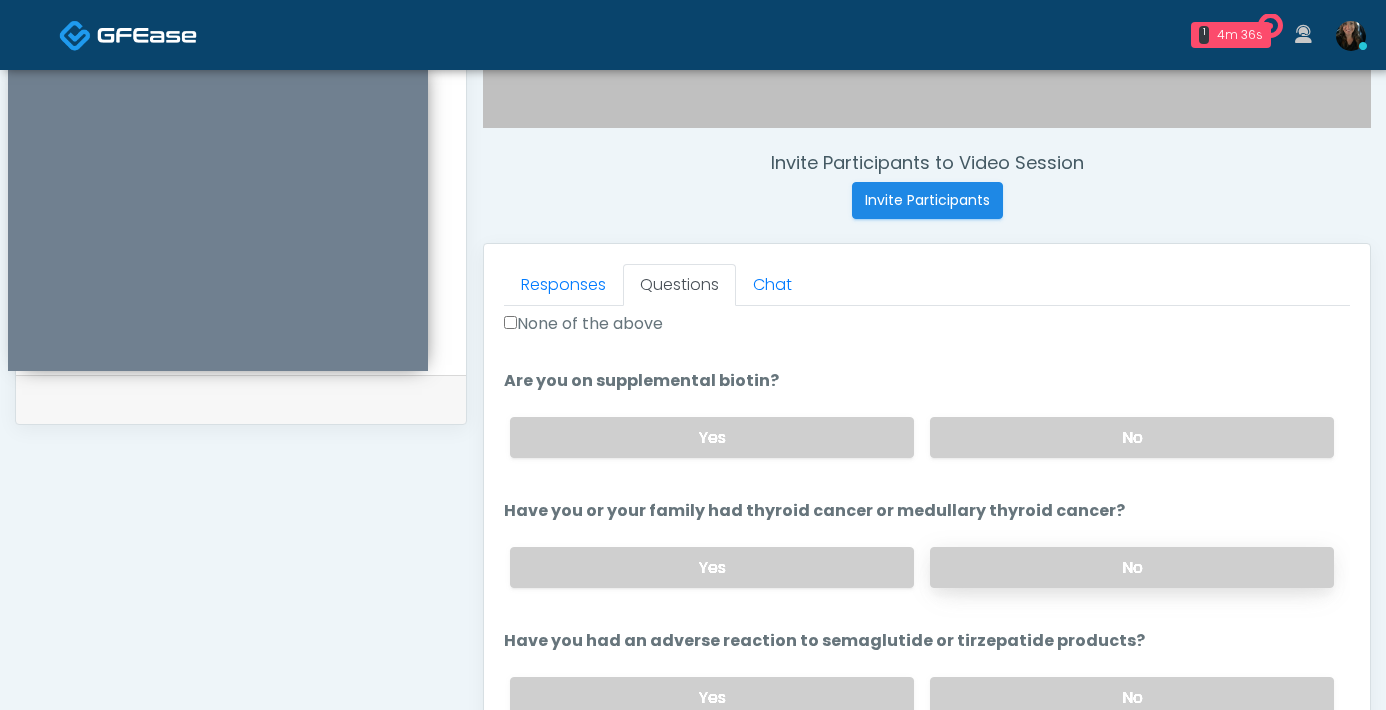 click on "No" at bounding box center [1132, 567] 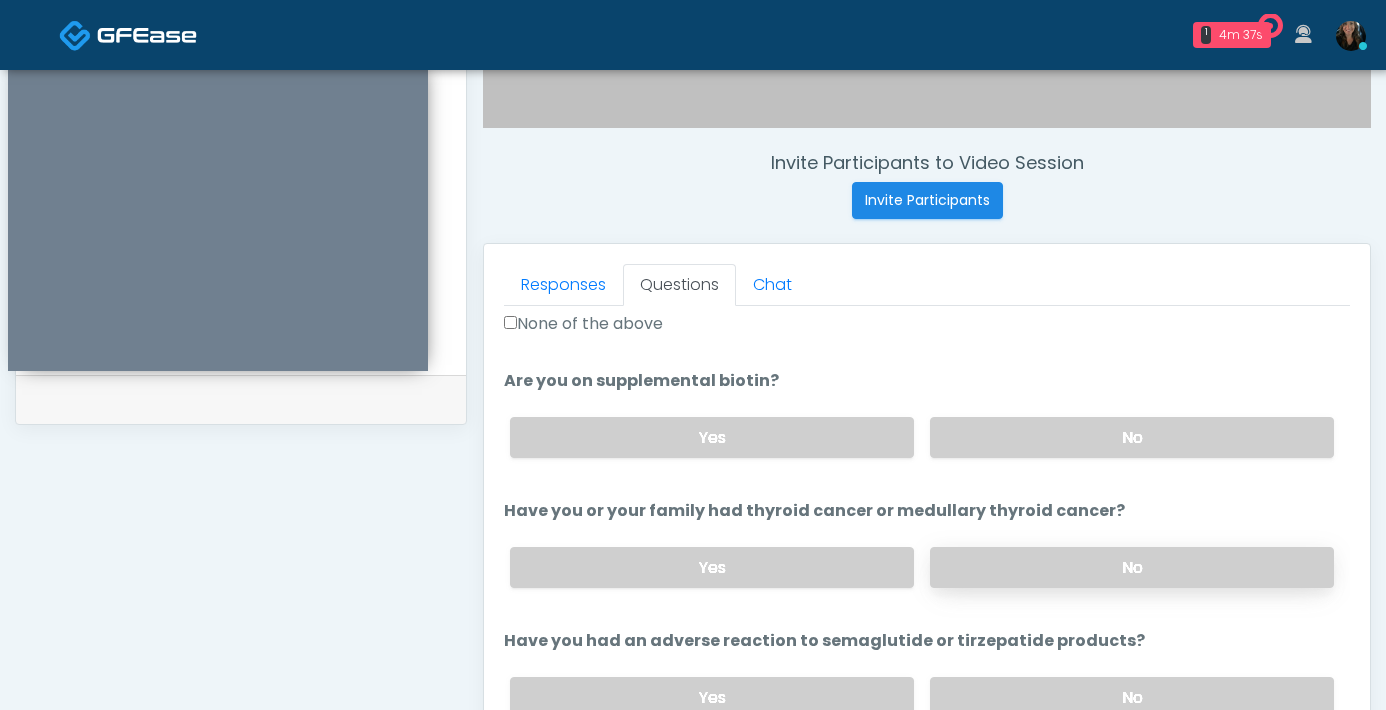 scroll, scrollTop: 769, scrollLeft: 0, axis: vertical 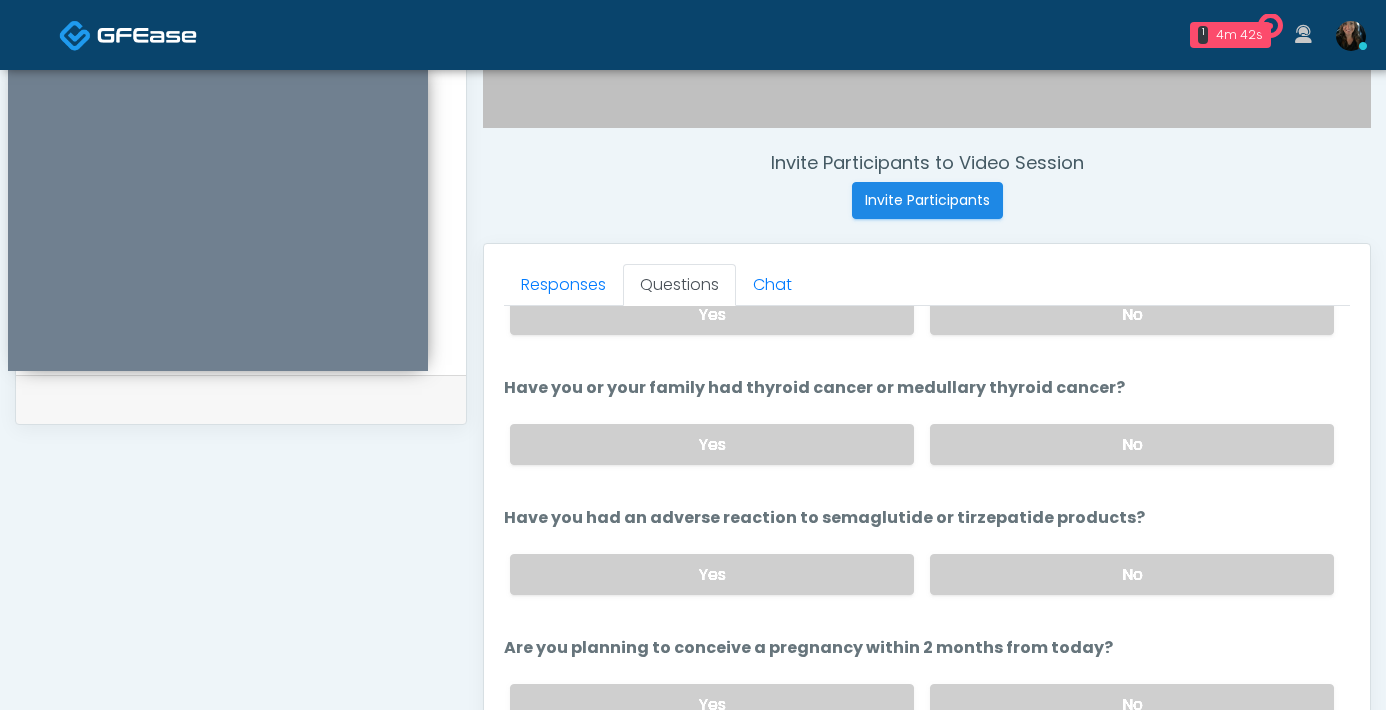click on "No" at bounding box center (1132, 574) 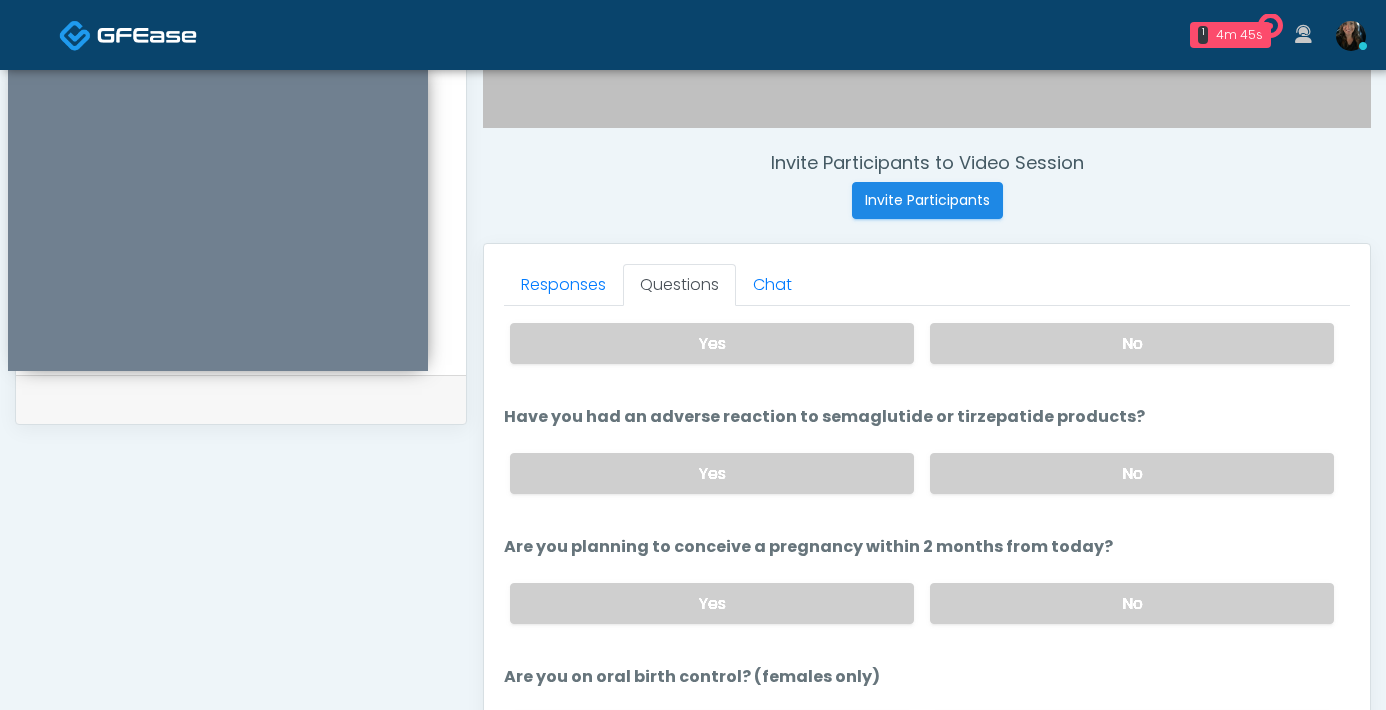 scroll, scrollTop: 986, scrollLeft: 0, axis: vertical 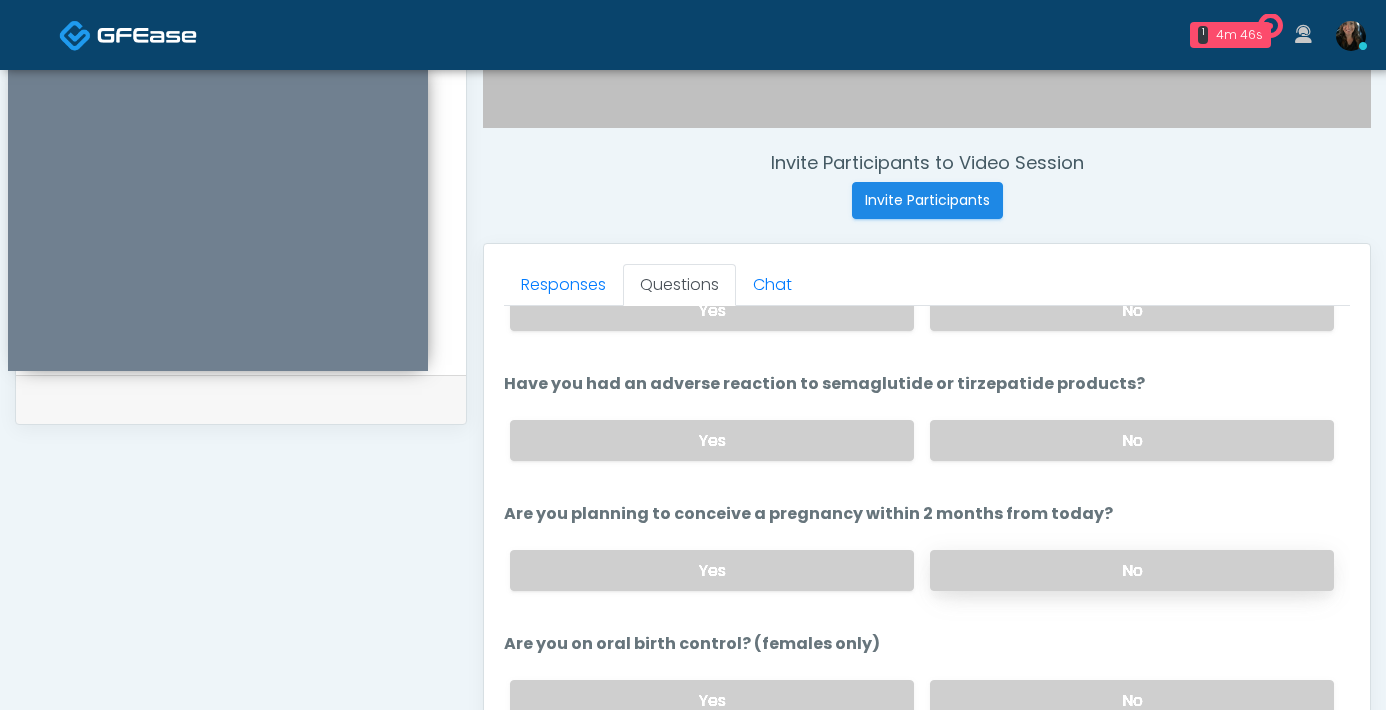click on "No" at bounding box center (1132, 570) 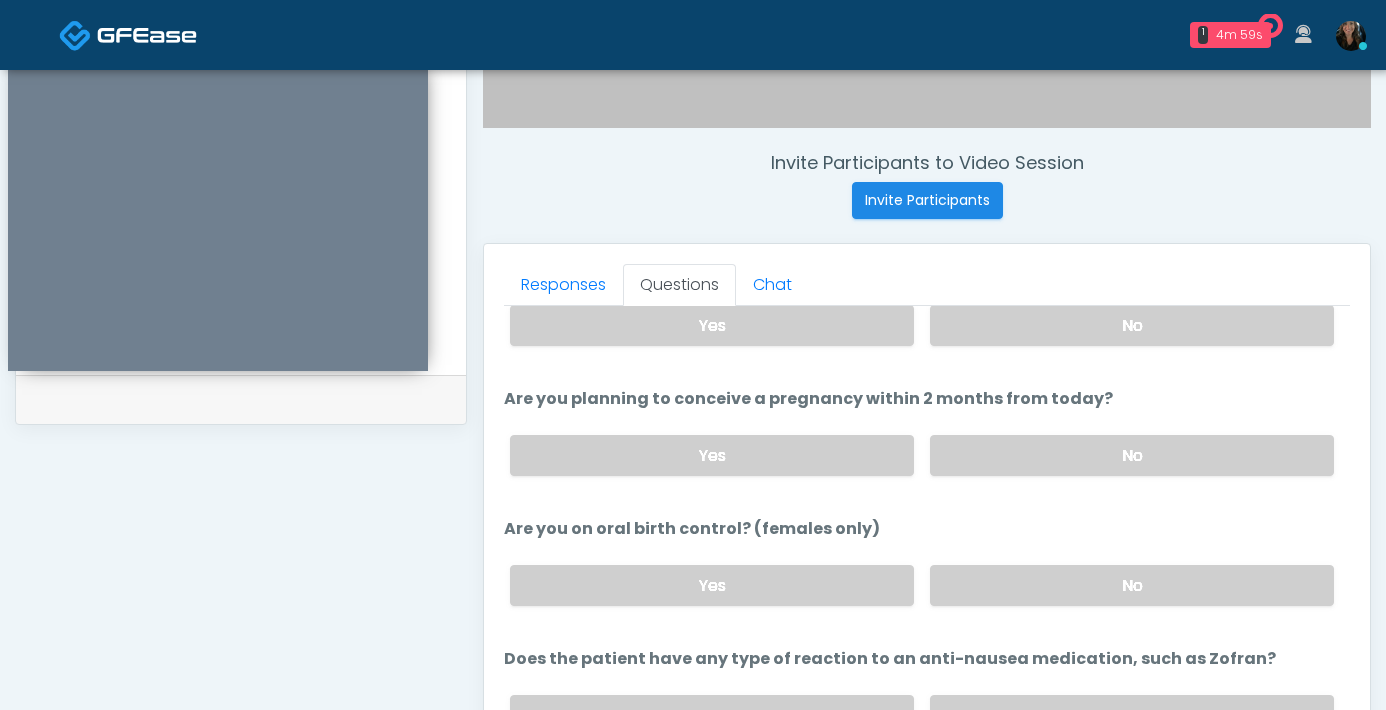 scroll, scrollTop: 1103, scrollLeft: 0, axis: vertical 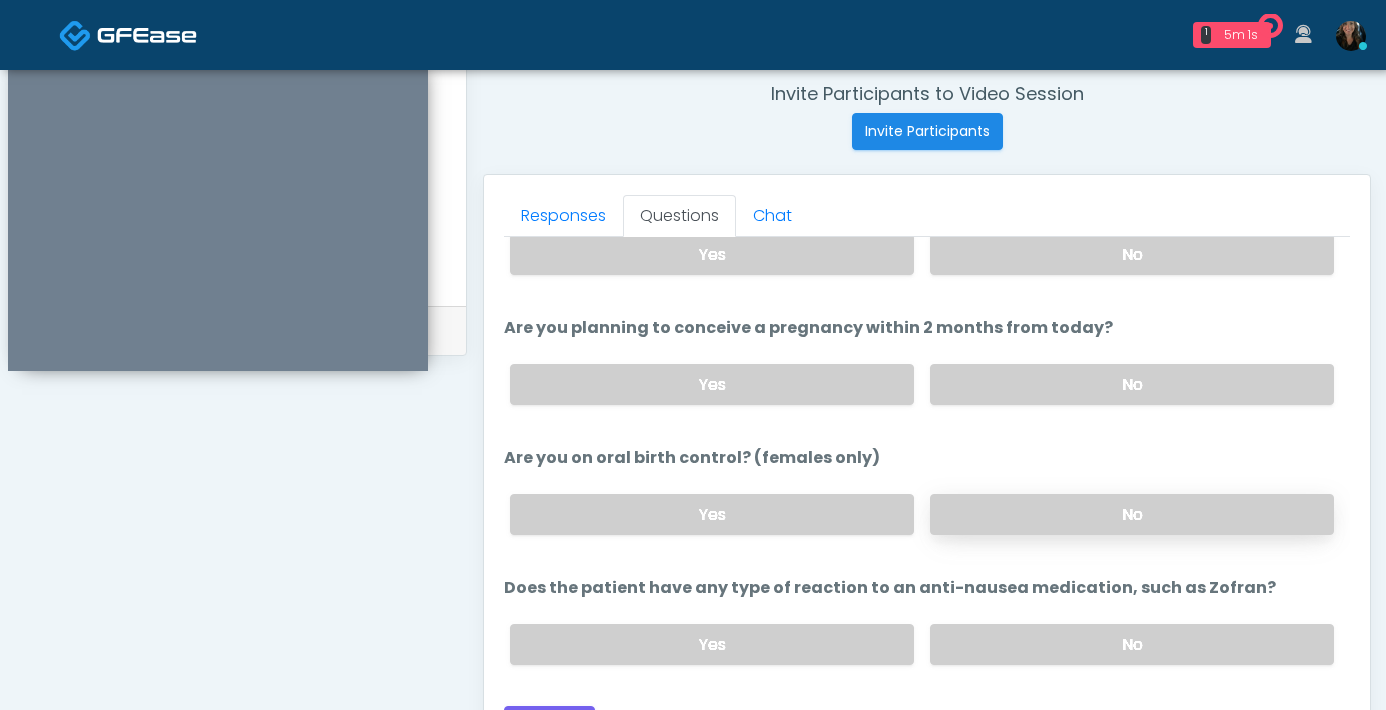 click on "No" at bounding box center [1132, 514] 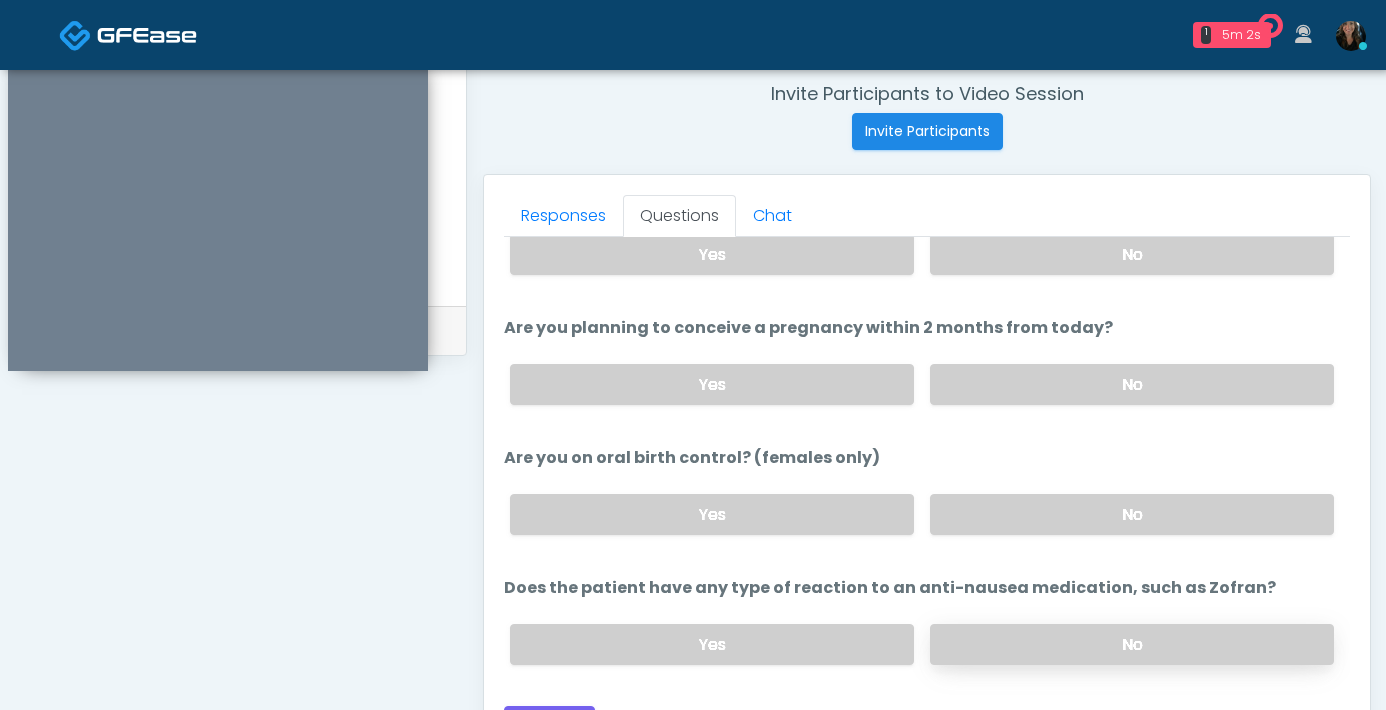 click on "No" at bounding box center [1132, 644] 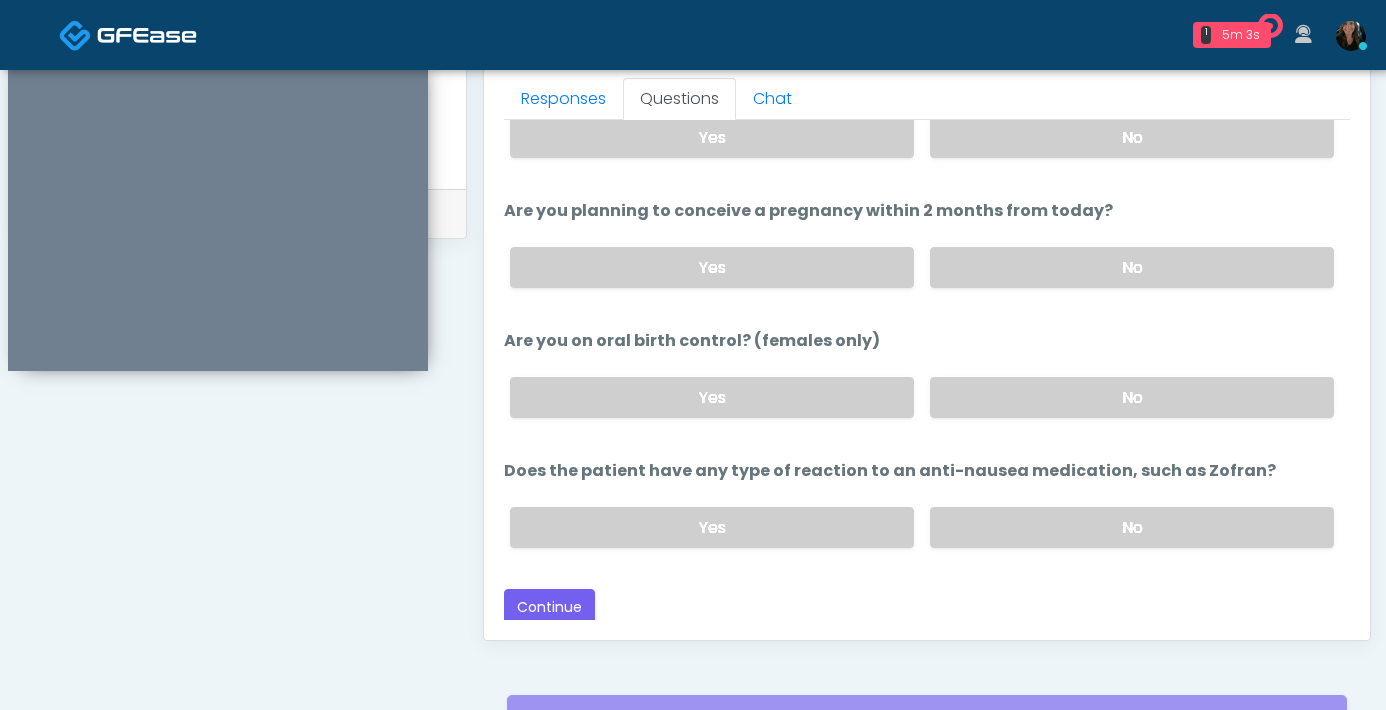 scroll, scrollTop: 939, scrollLeft: 0, axis: vertical 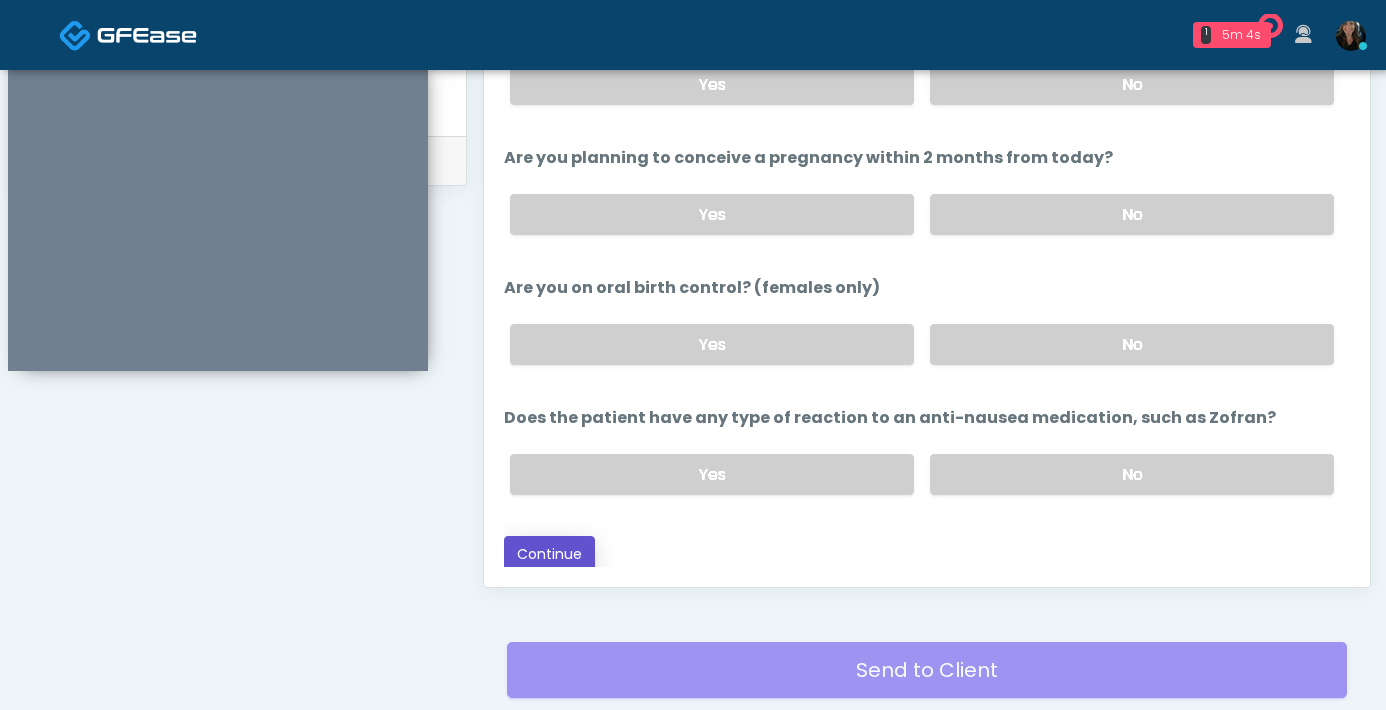 click on "Continue" at bounding box center [549, 554] 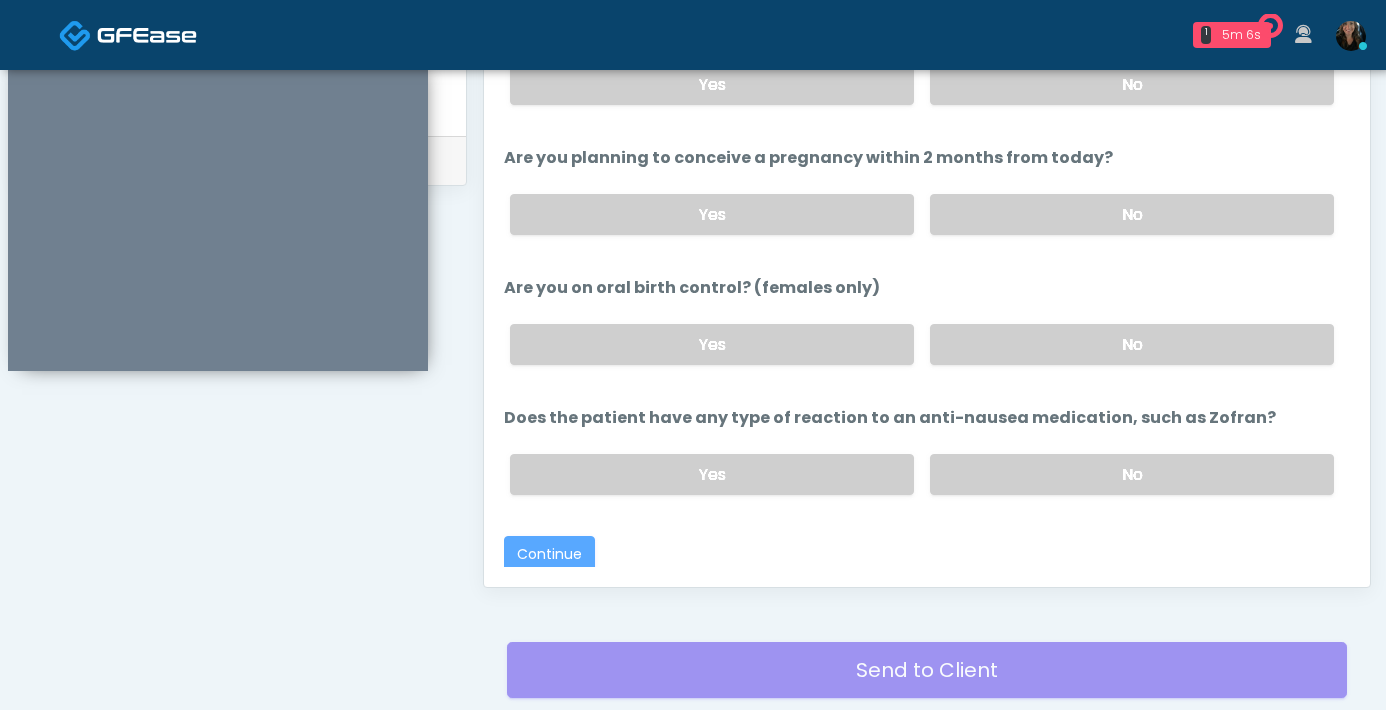 scroll, scrollTop: 1085, scrollLeft: 0, axis: vertical 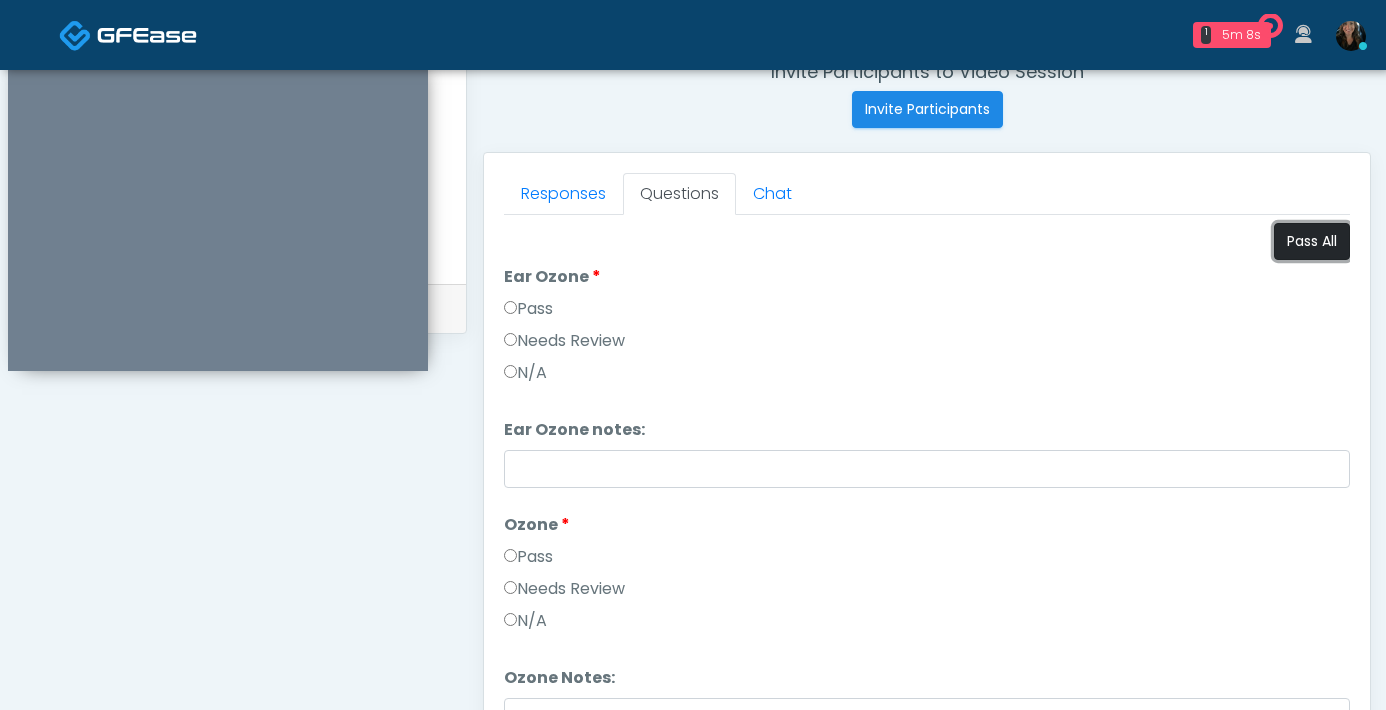 click on "Pass All" at bounding box center [1312, 241] 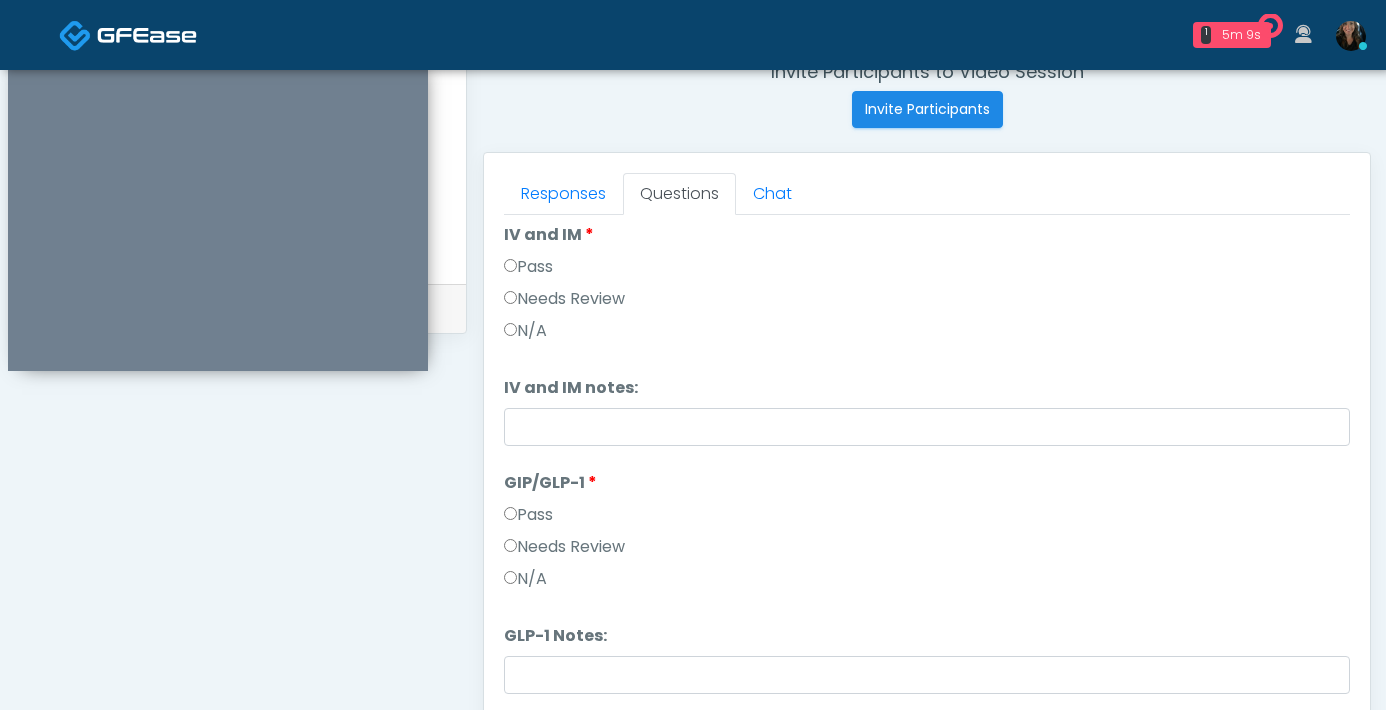 scroll, scrollTop: 579, scrollLeft: 0, axis: vertical 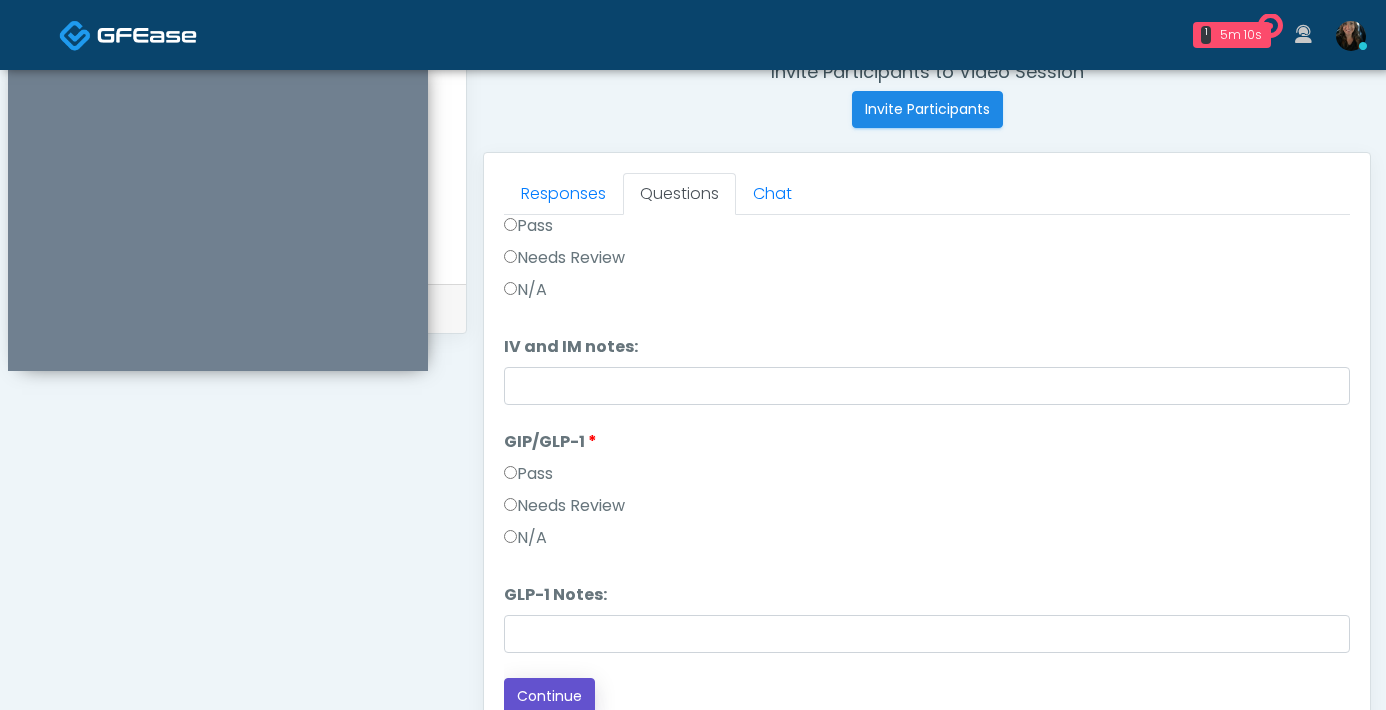 click on "Continue" at bounding box center [549, 696] 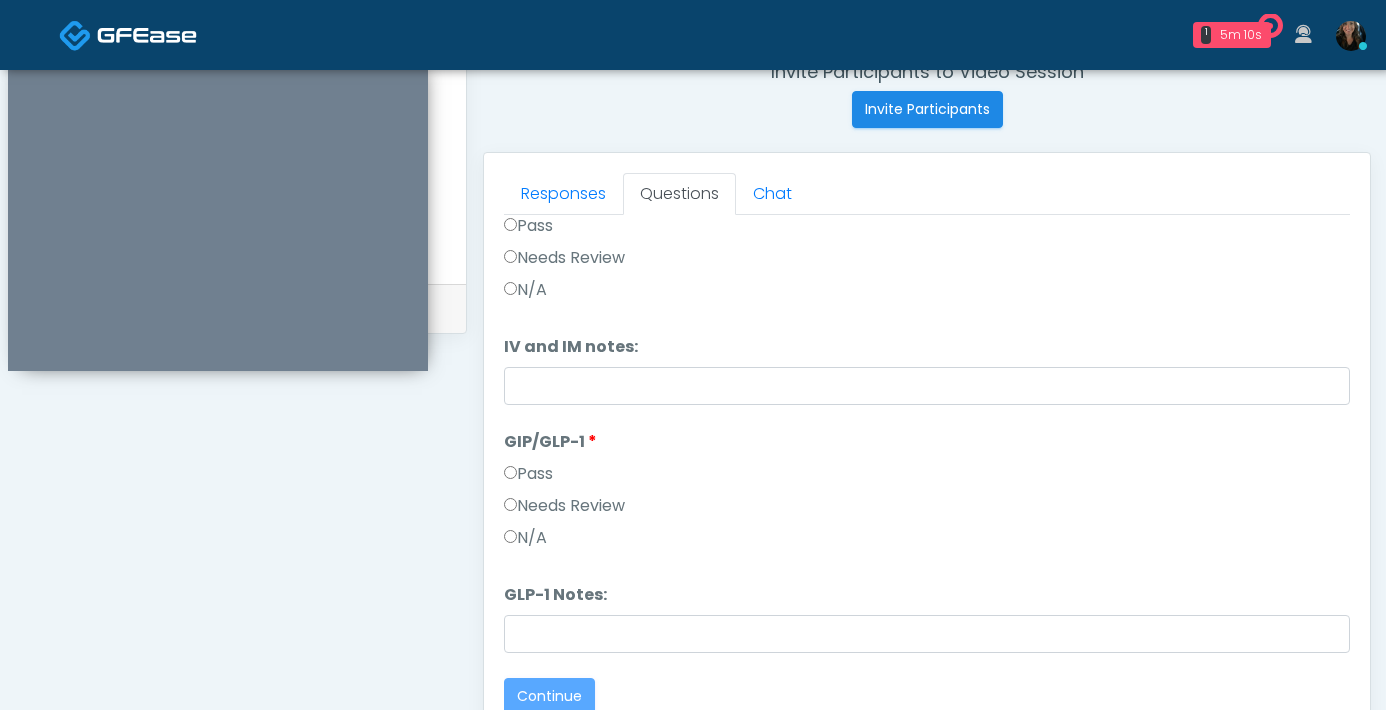 scroll, scrollTop: 0, scrollLeft: 0, axis: both 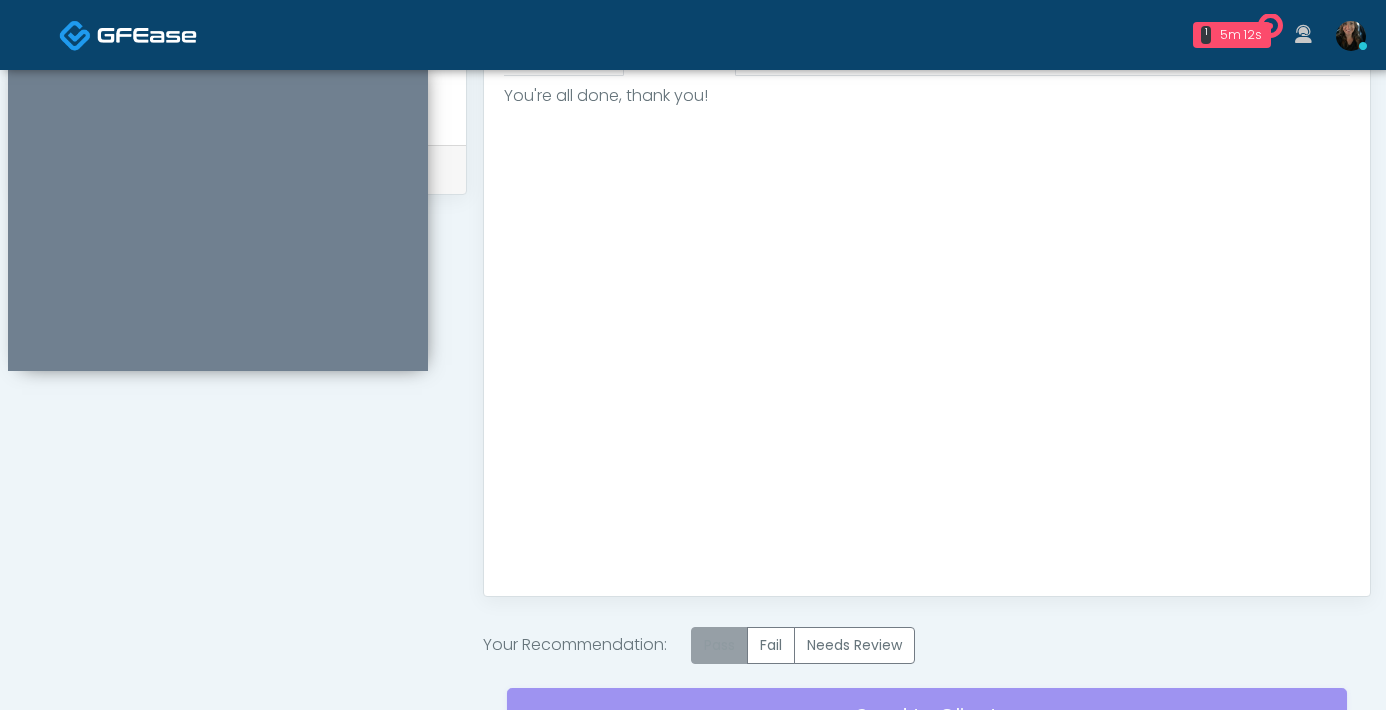 click on "Pass" at bounding box center [719, 645] 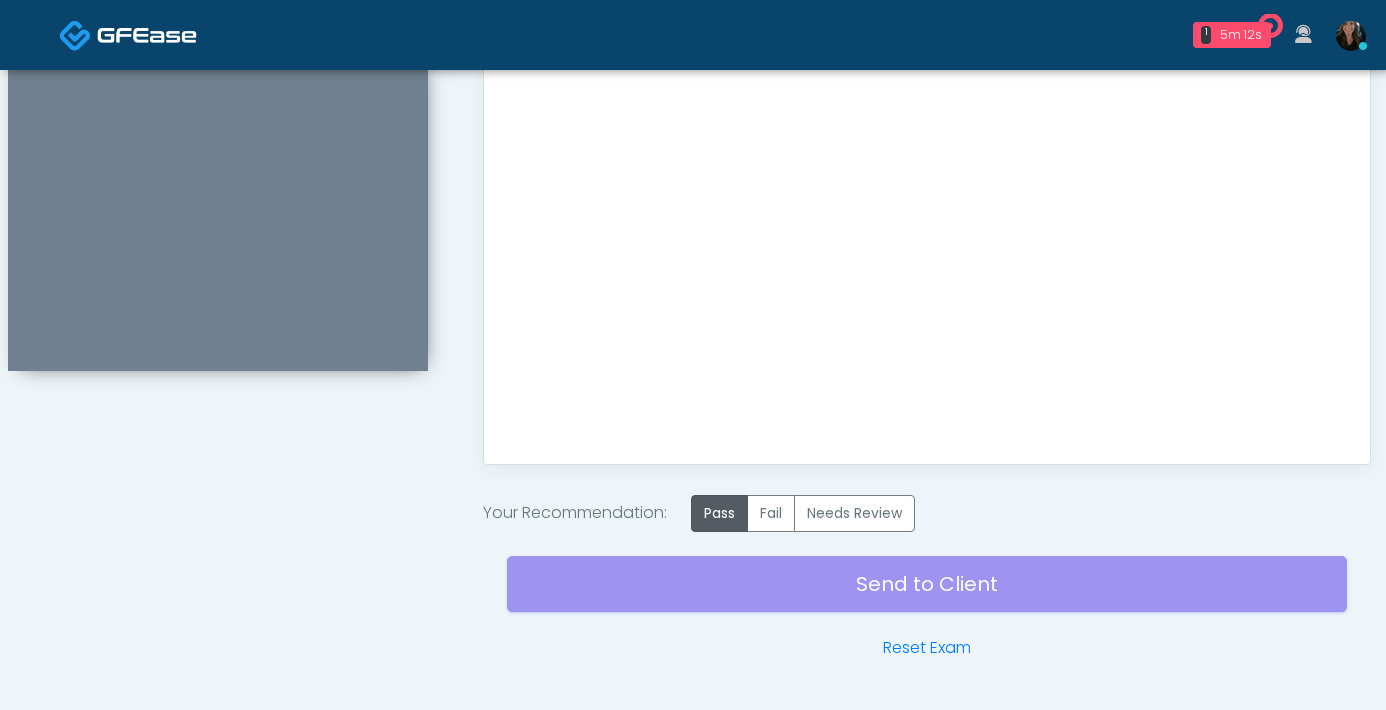 scroll, scrollTop: 1112, scrollLeft: 0, axis: vertical 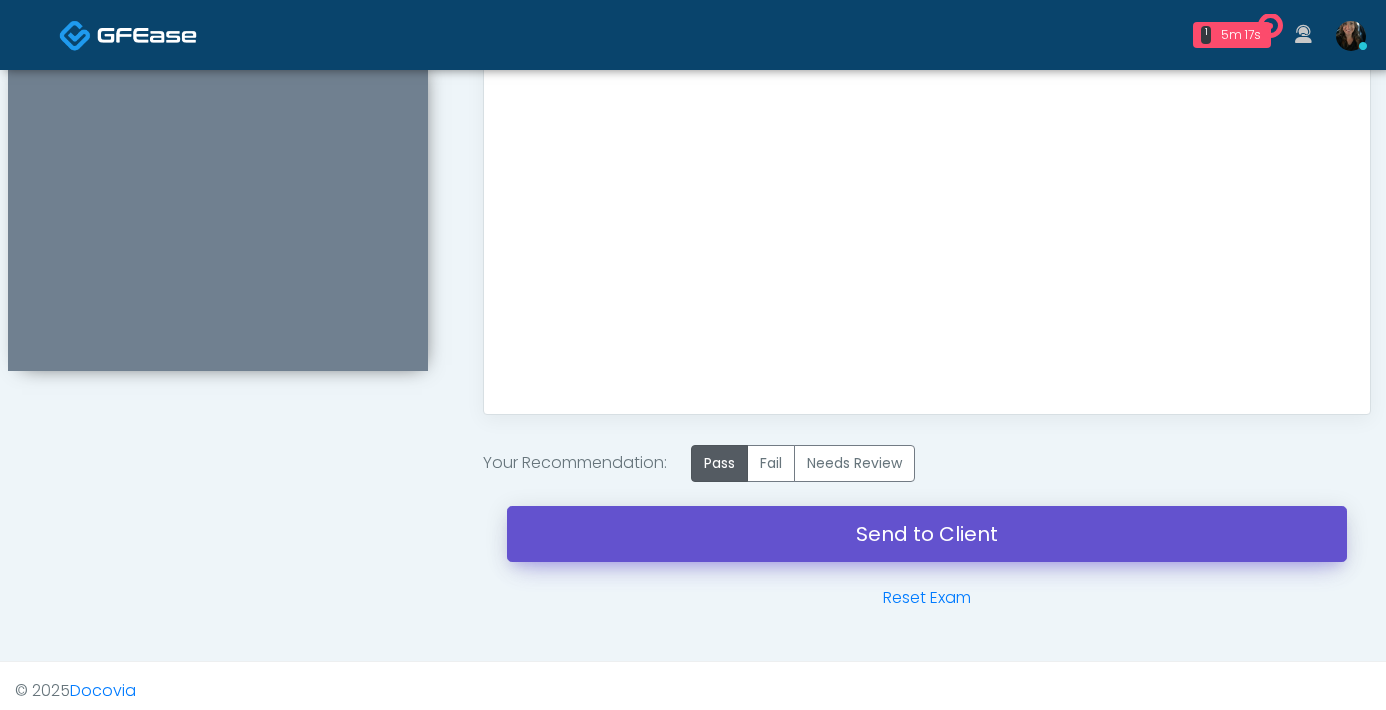 click on "Send to Client" at bounding box center [927, 534] 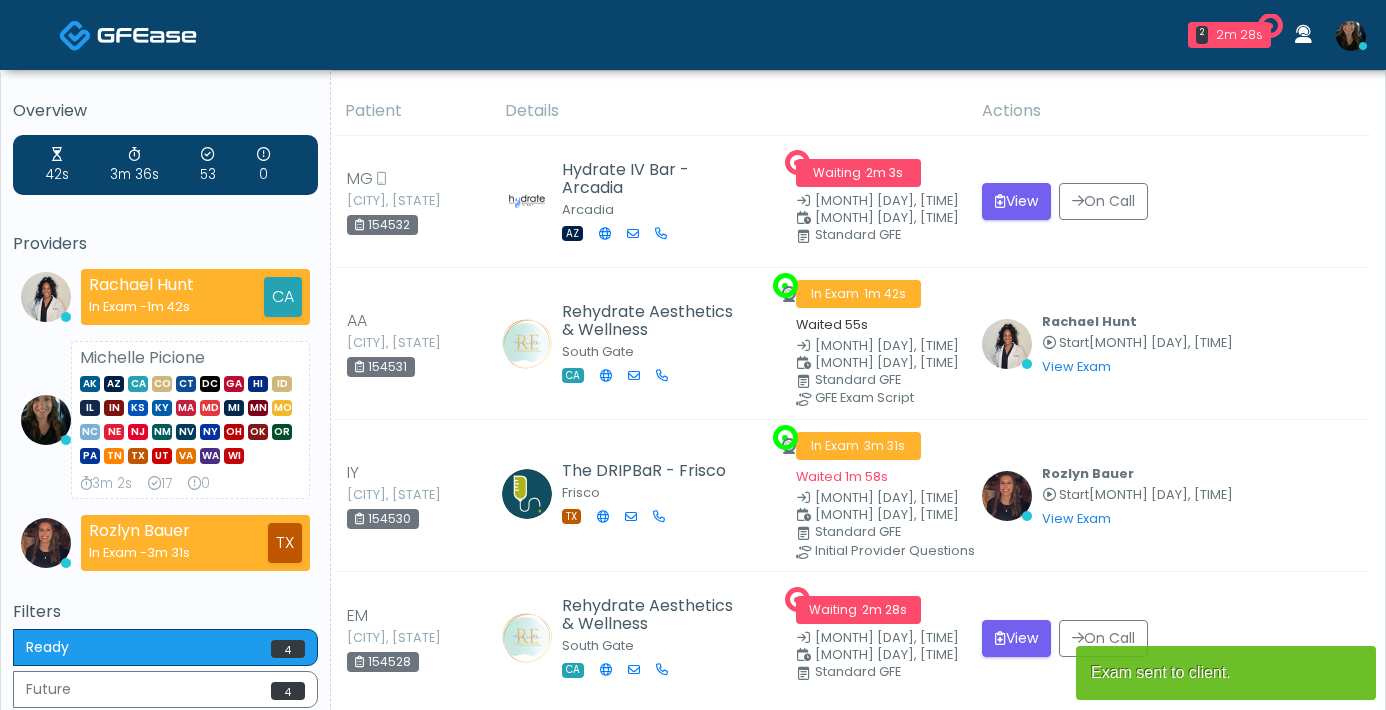 scroll, scrollTop: 0, scrollLeft: 0, axis: both 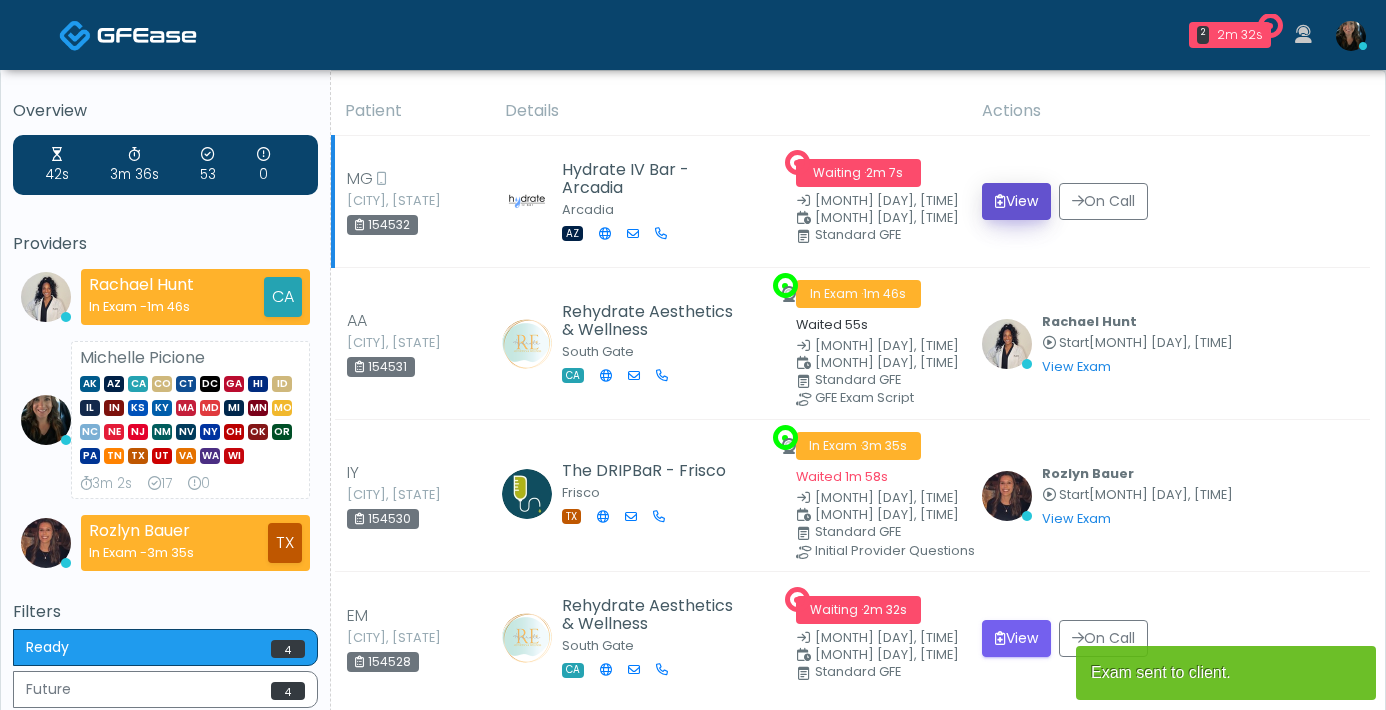 click on "View" at bounding box center (1016, 201) 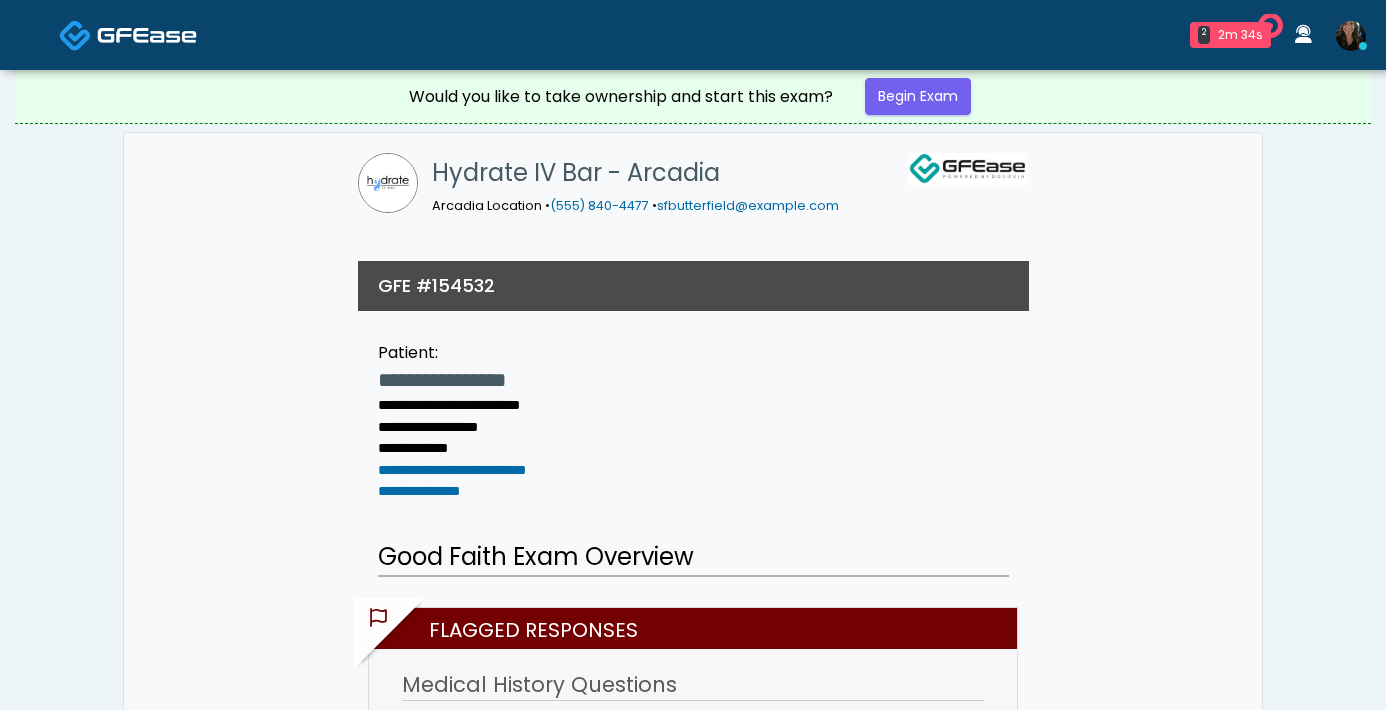 scroll, scrollTop: 0, scrollLeft: 0, axis: both 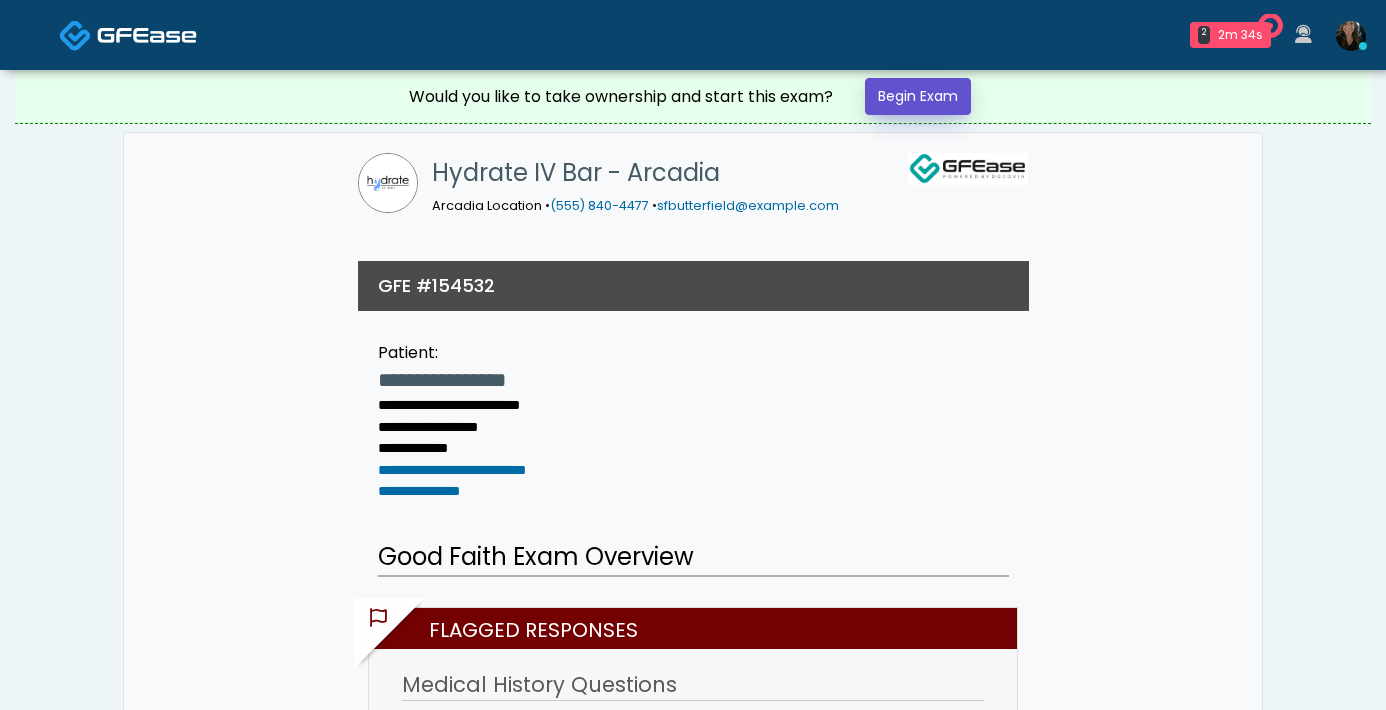 click on "Begin Exam" at bounding box center (918, 96) 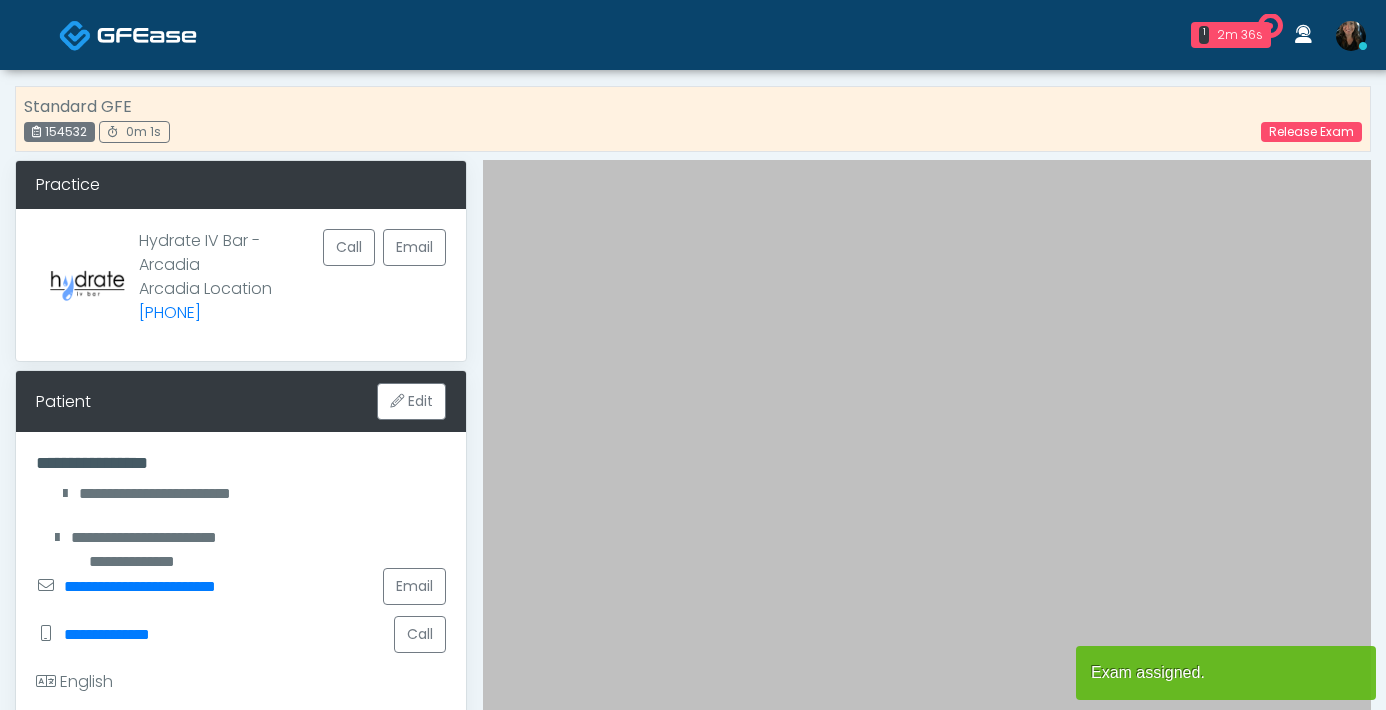 scroll, scrollTop: 0, scrollLeft: 0, axis: both 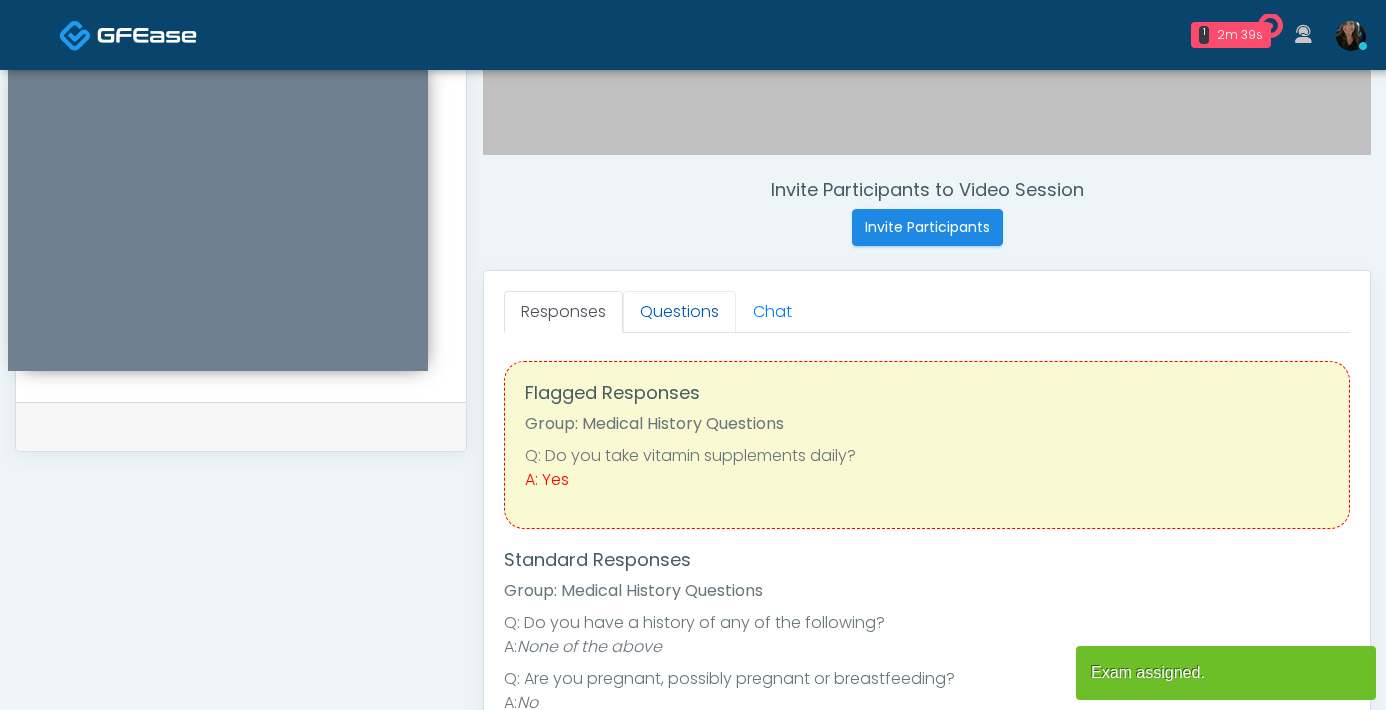 click on "Questions" at bounding box center (679, 312) 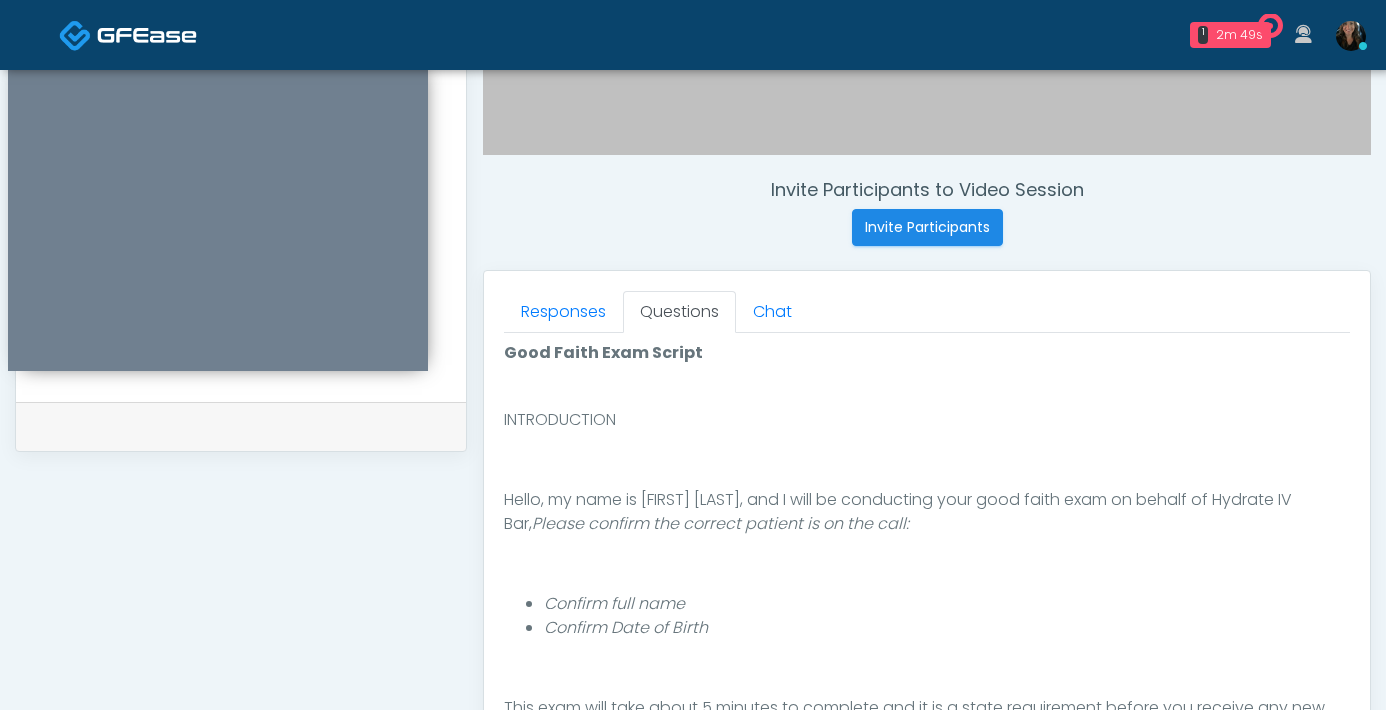 scroll, scrollTop: 0, scrollLeft: 0, axis: both 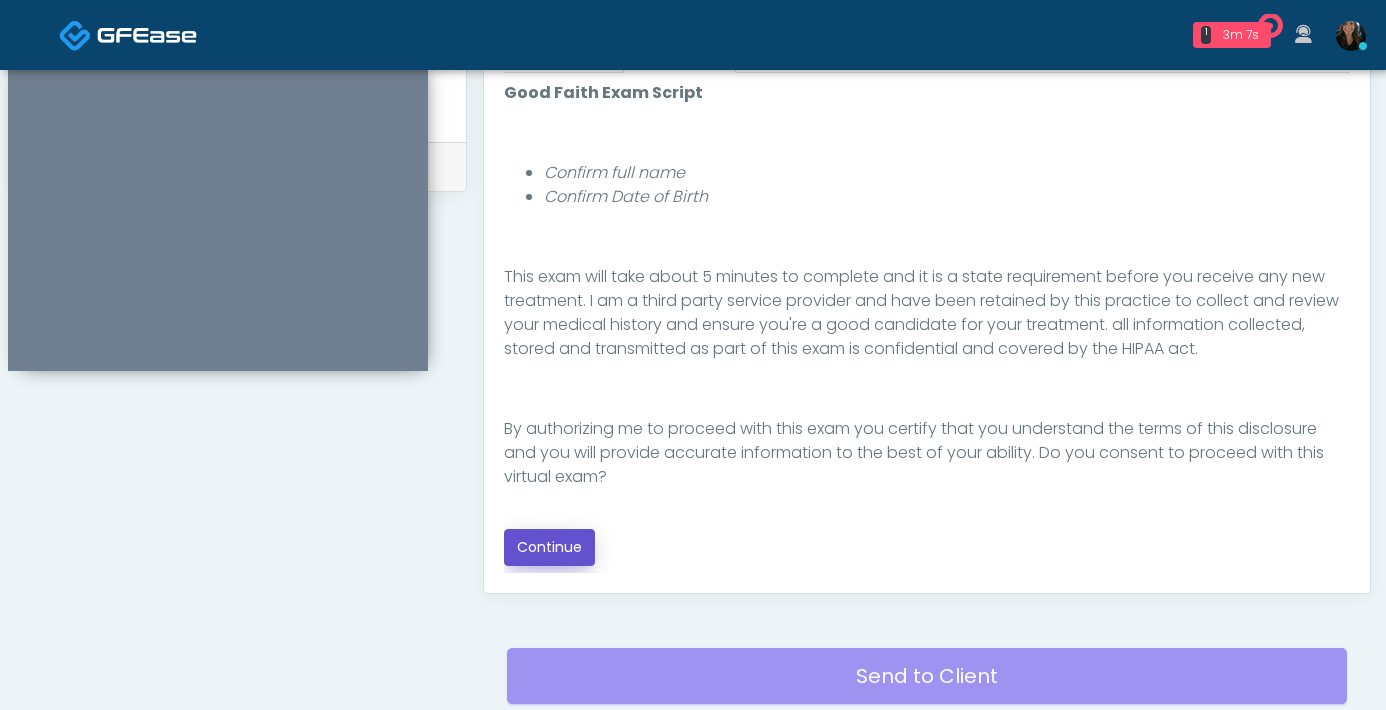 click on "Continue" at bounding box center (549, 547) 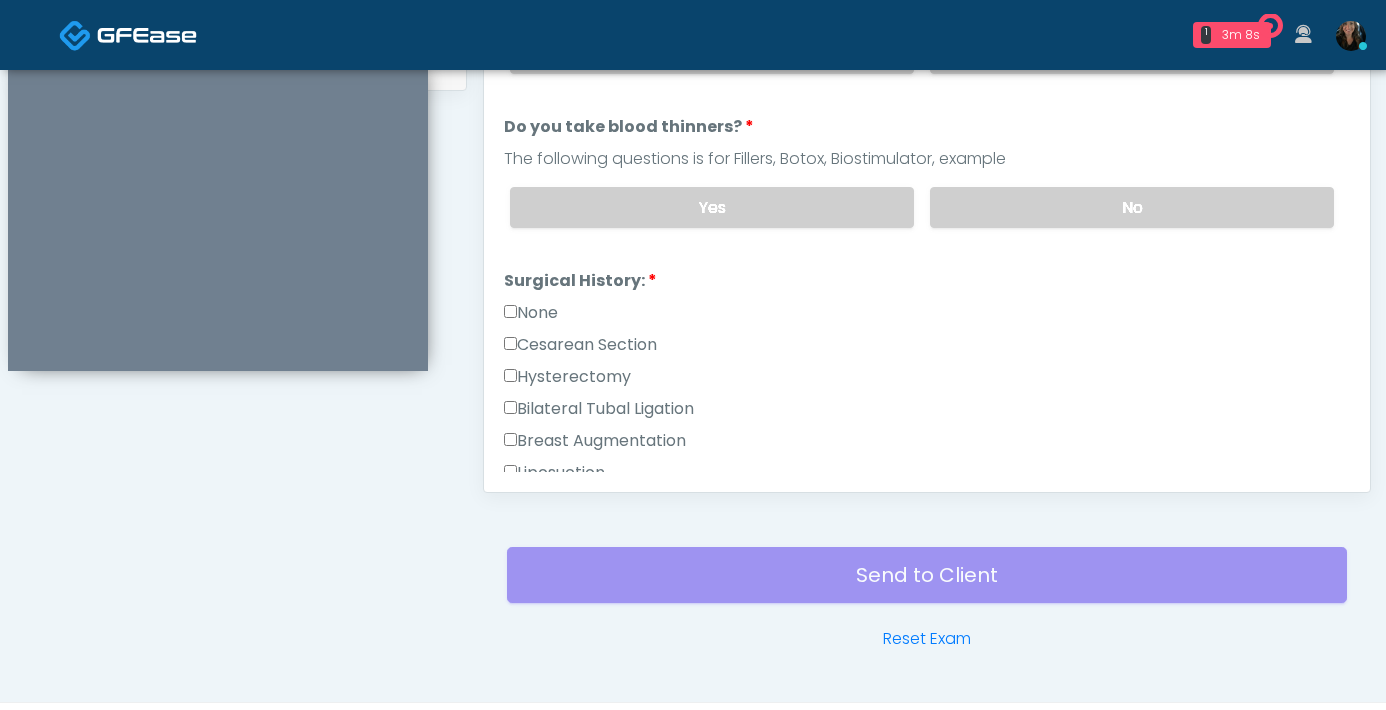scroll, scrollTop: 805, scrollLeft: 0, axis: vertical 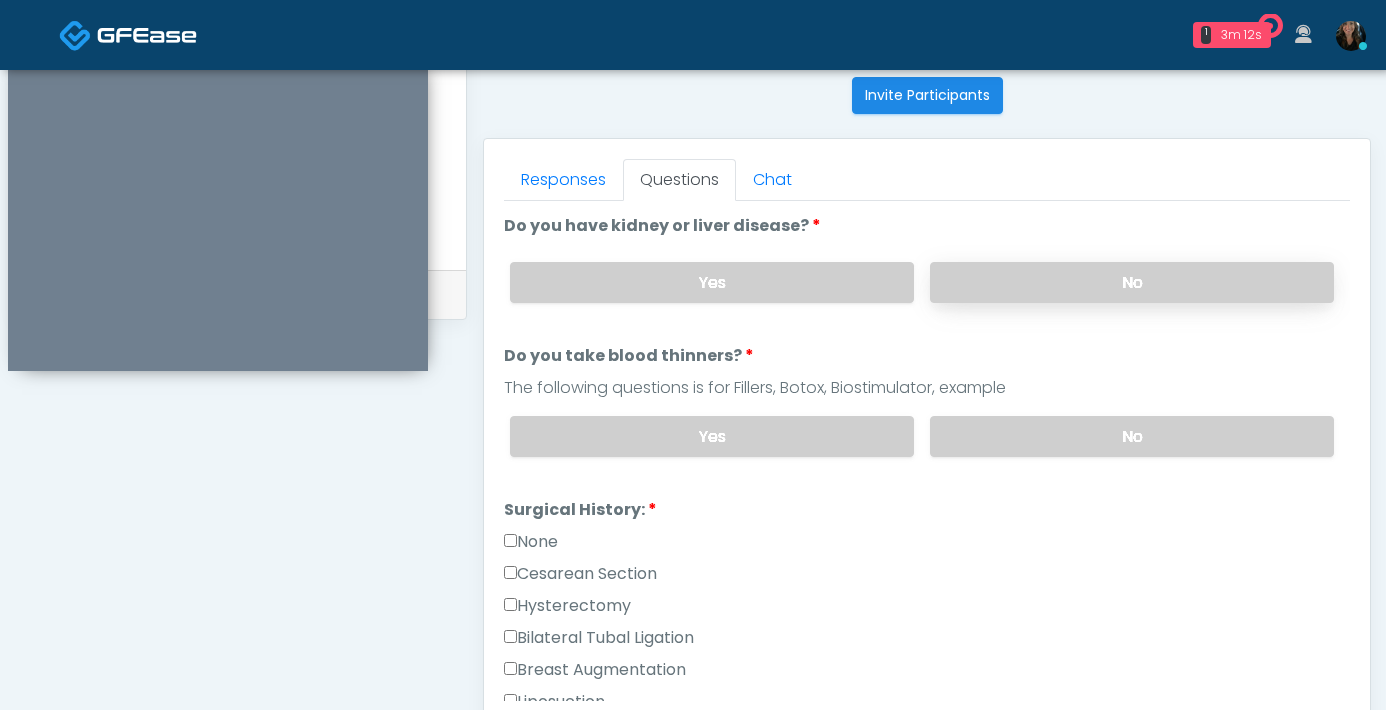 click on "No" at bounding box center (1132, 282) 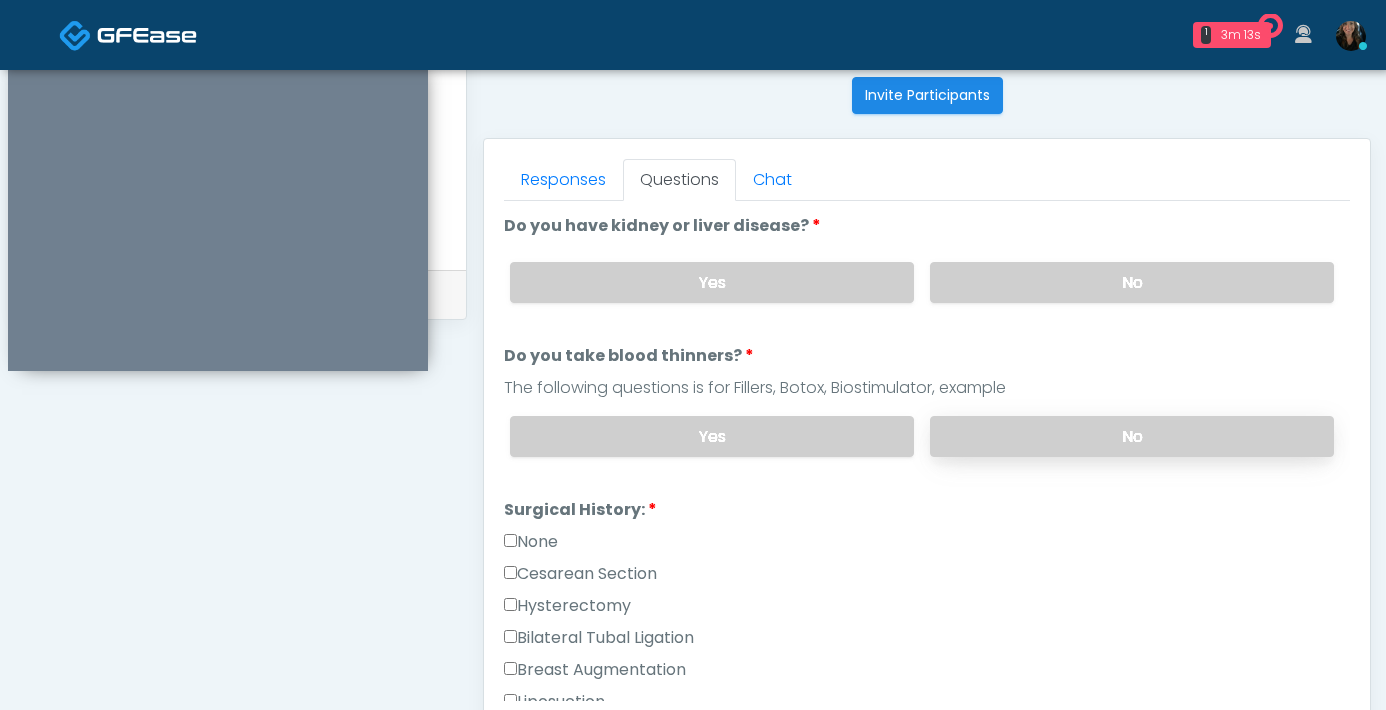 click on "No" at bounding box center (1132, 436) 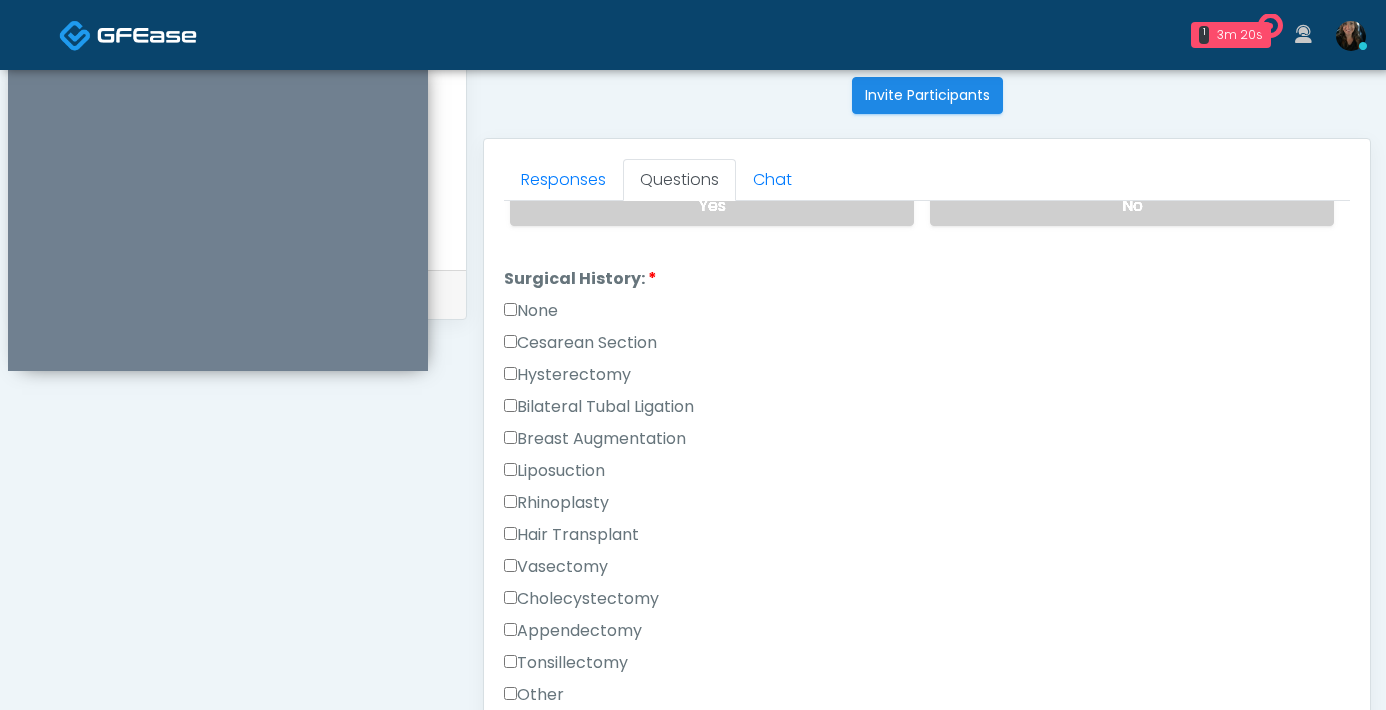 scroll, scrollTop: 243, scrollLeft: 0, axis: vertical 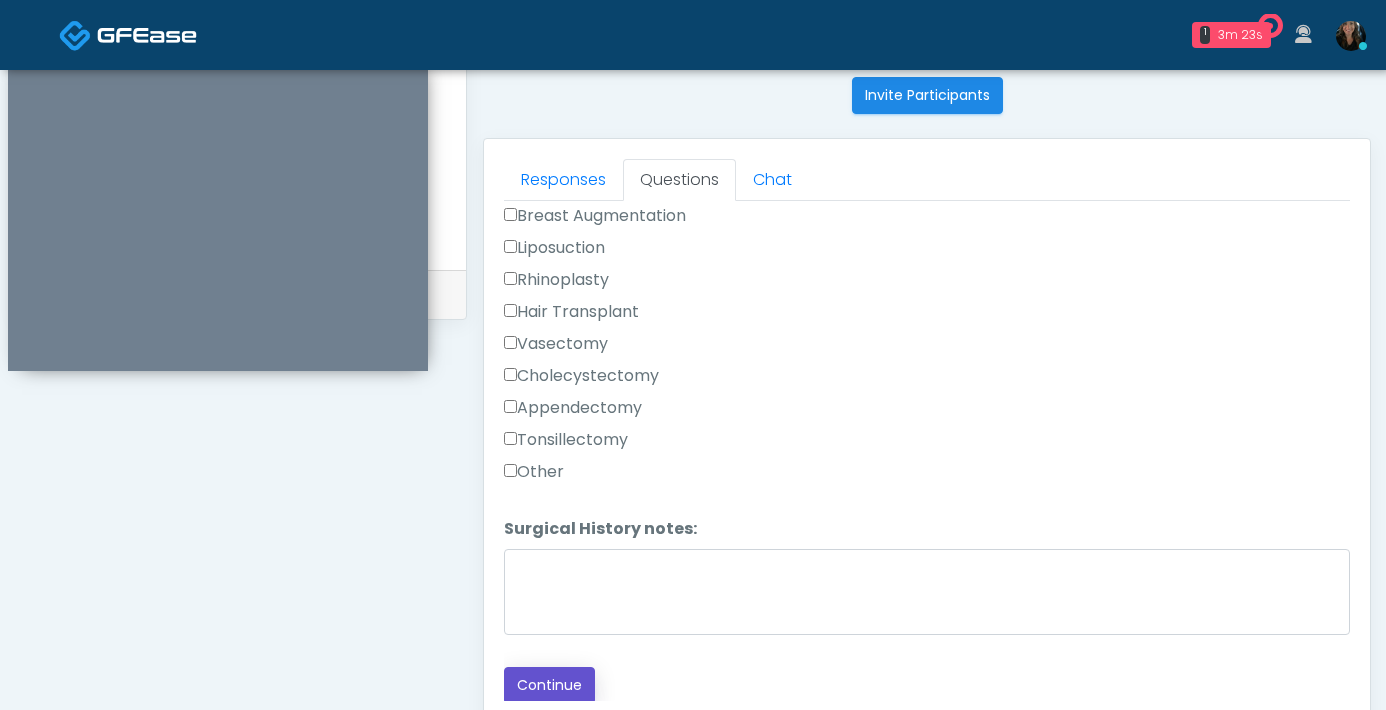 click on "Continue" at bounding box center [549, 685] 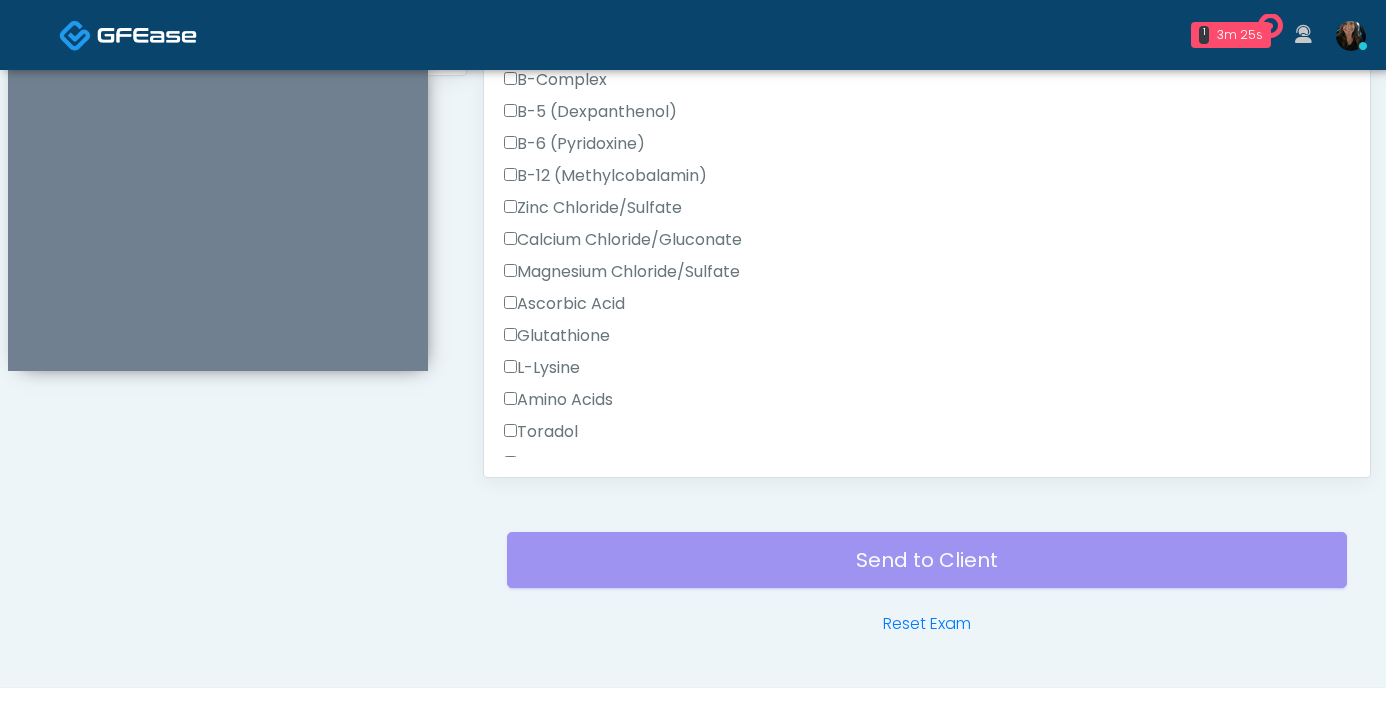 scroll, scrollTop: 931, scrollLeft: 0, axis: vertical 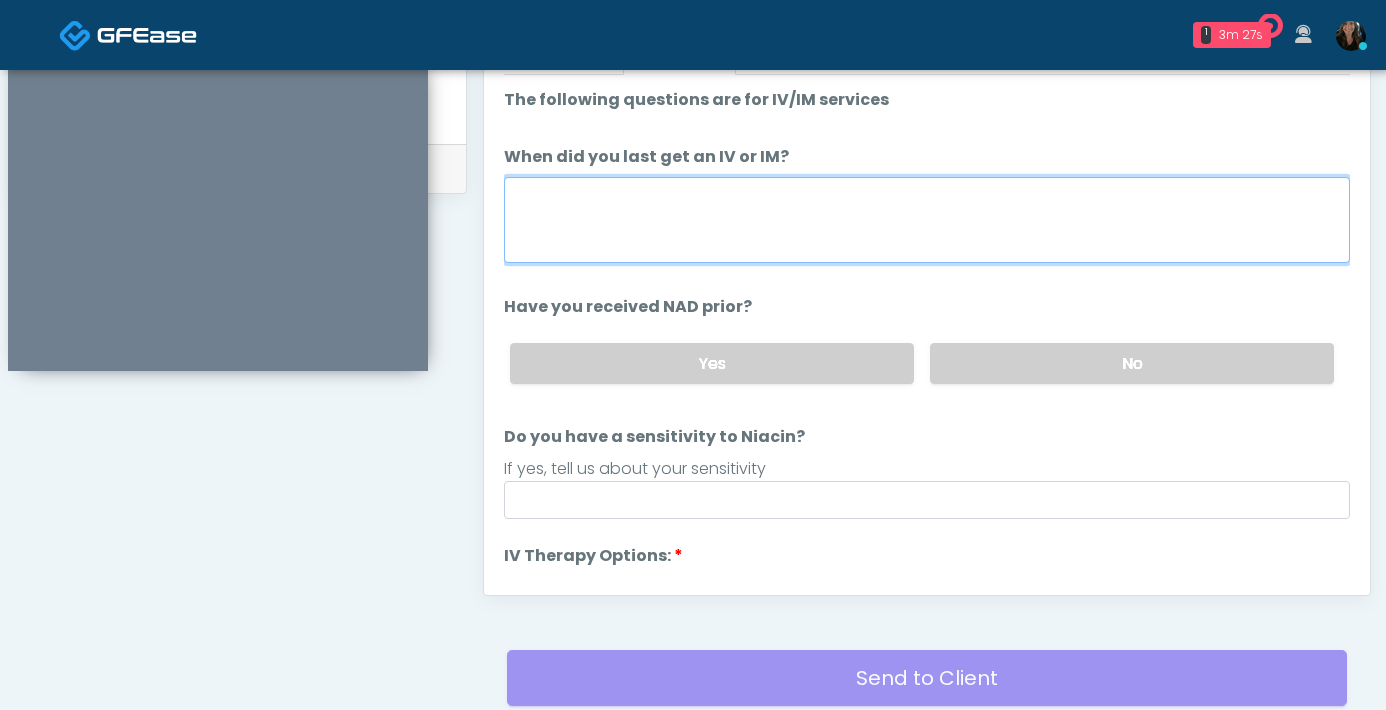 click on "When did you last get an IV or IM?" at bounding box center [927, 220] 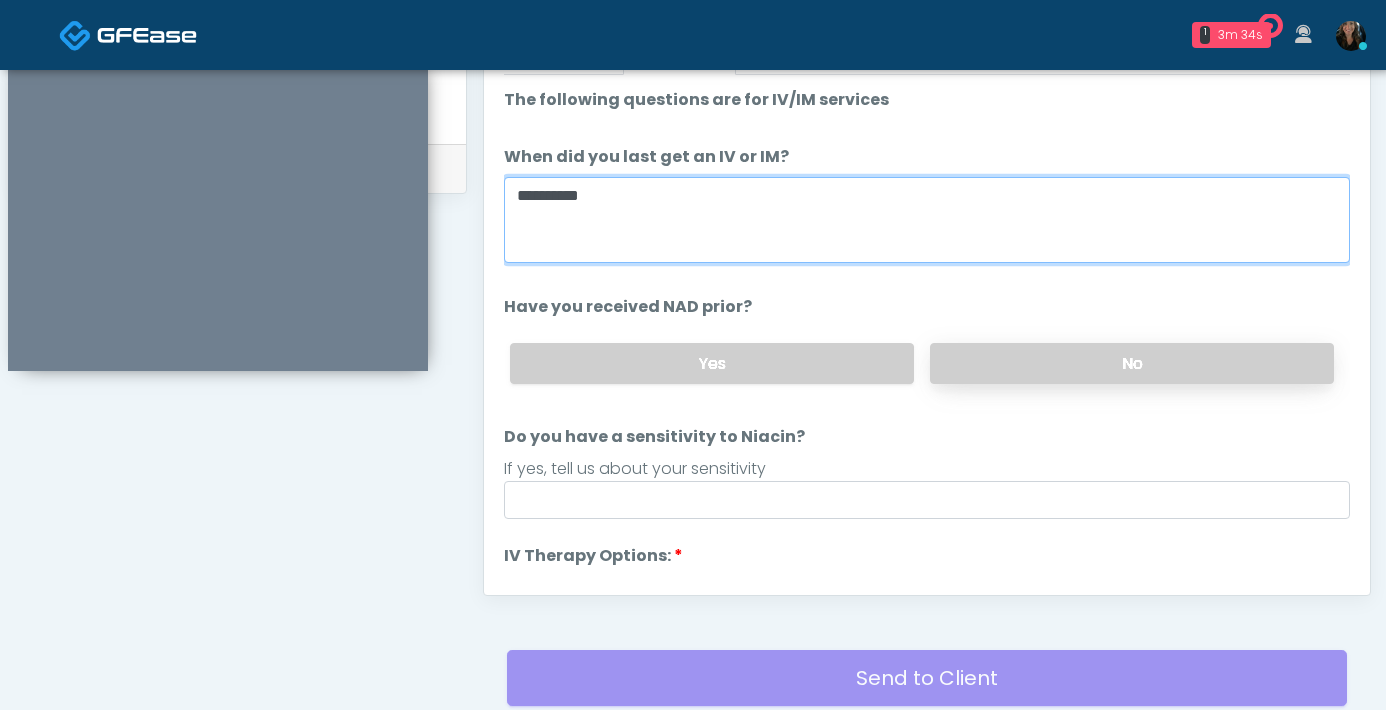 type on "**********" 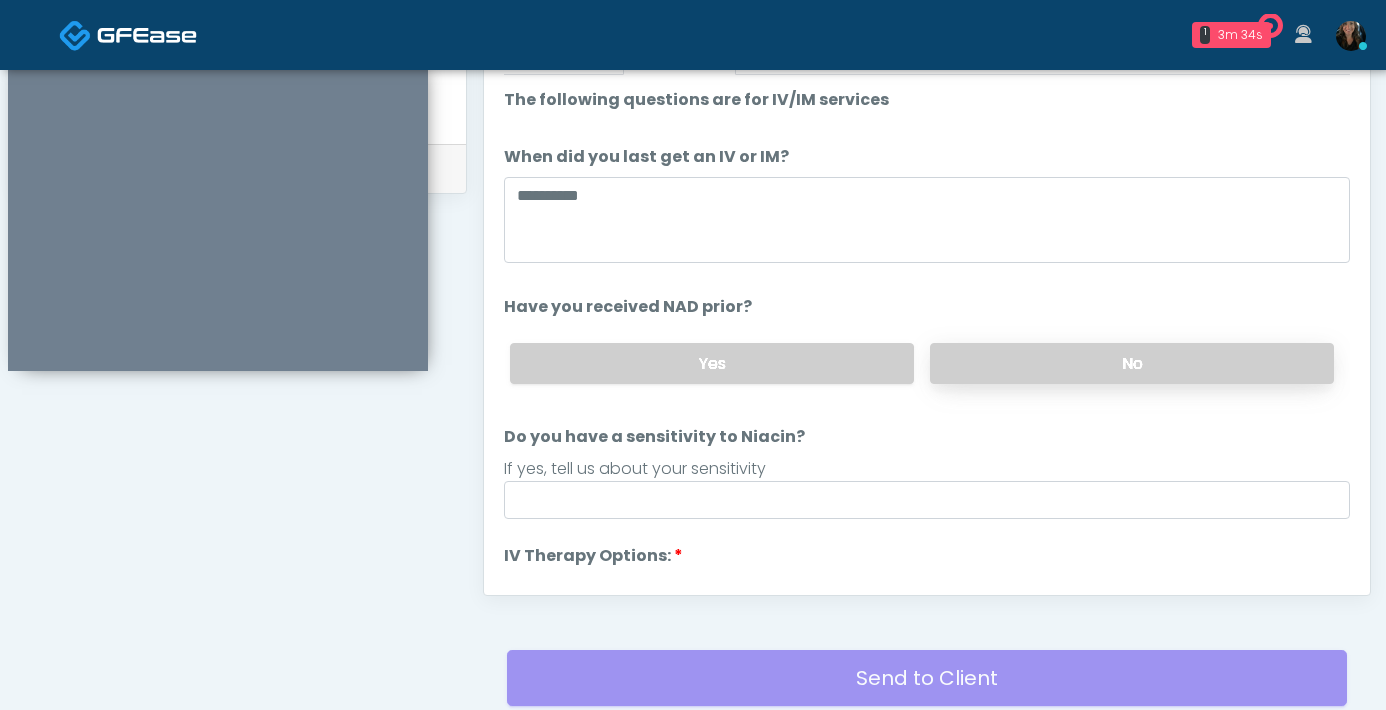 click on "No" at bounding box center (1132, 363) 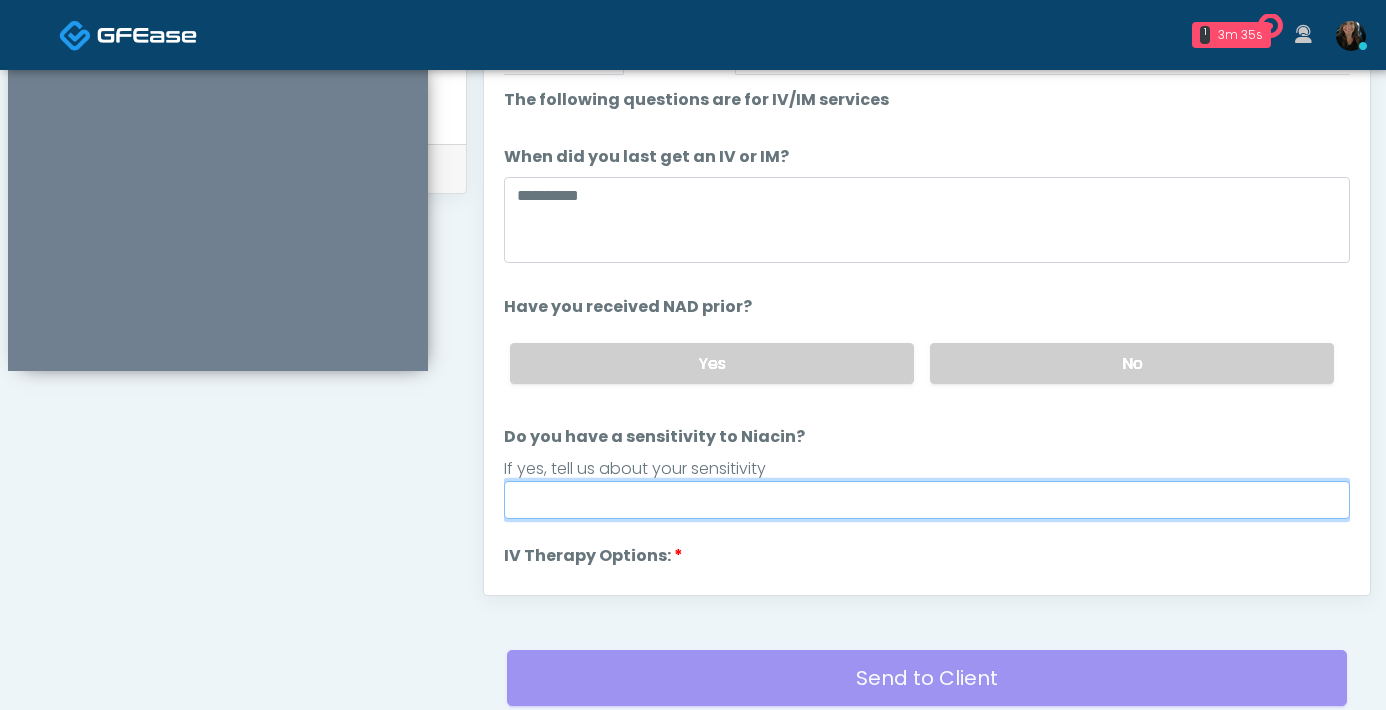 click on "Do you have a sensitivity to Niacin?" at bounding box center (927, 500) 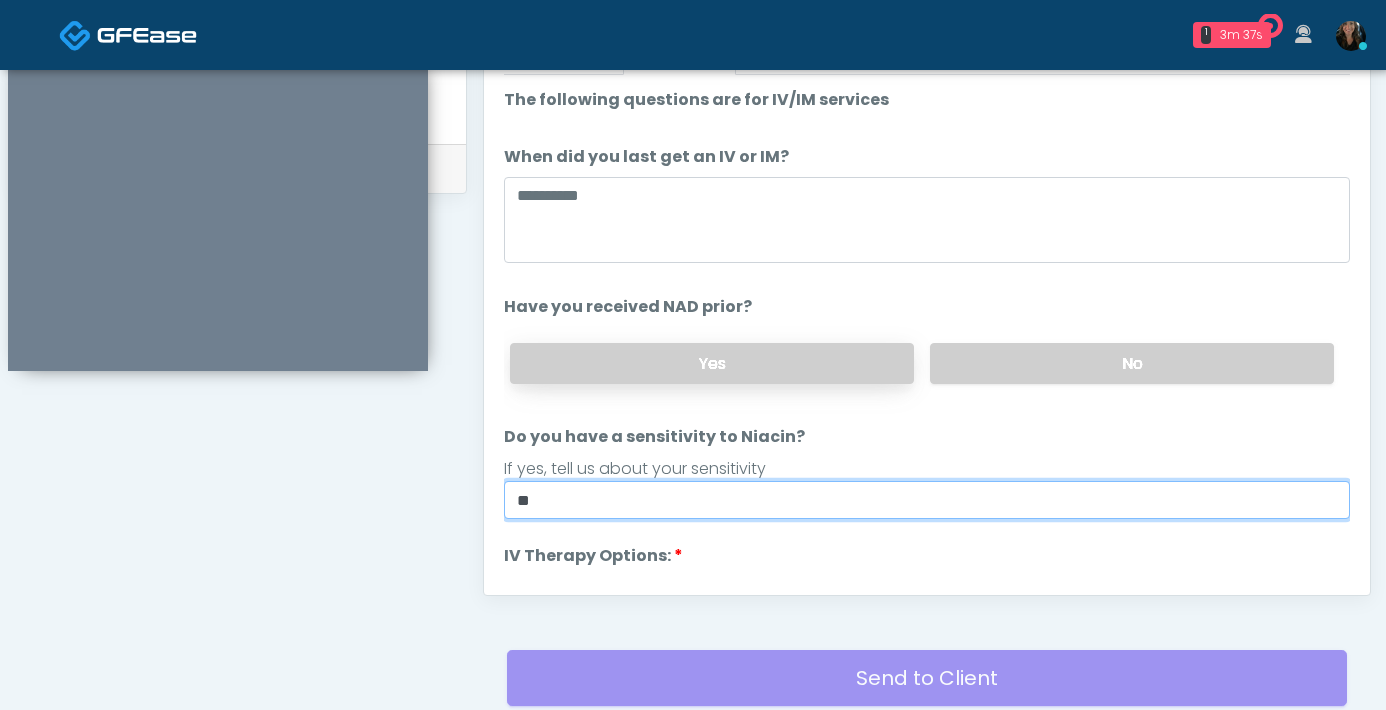 type on "**" 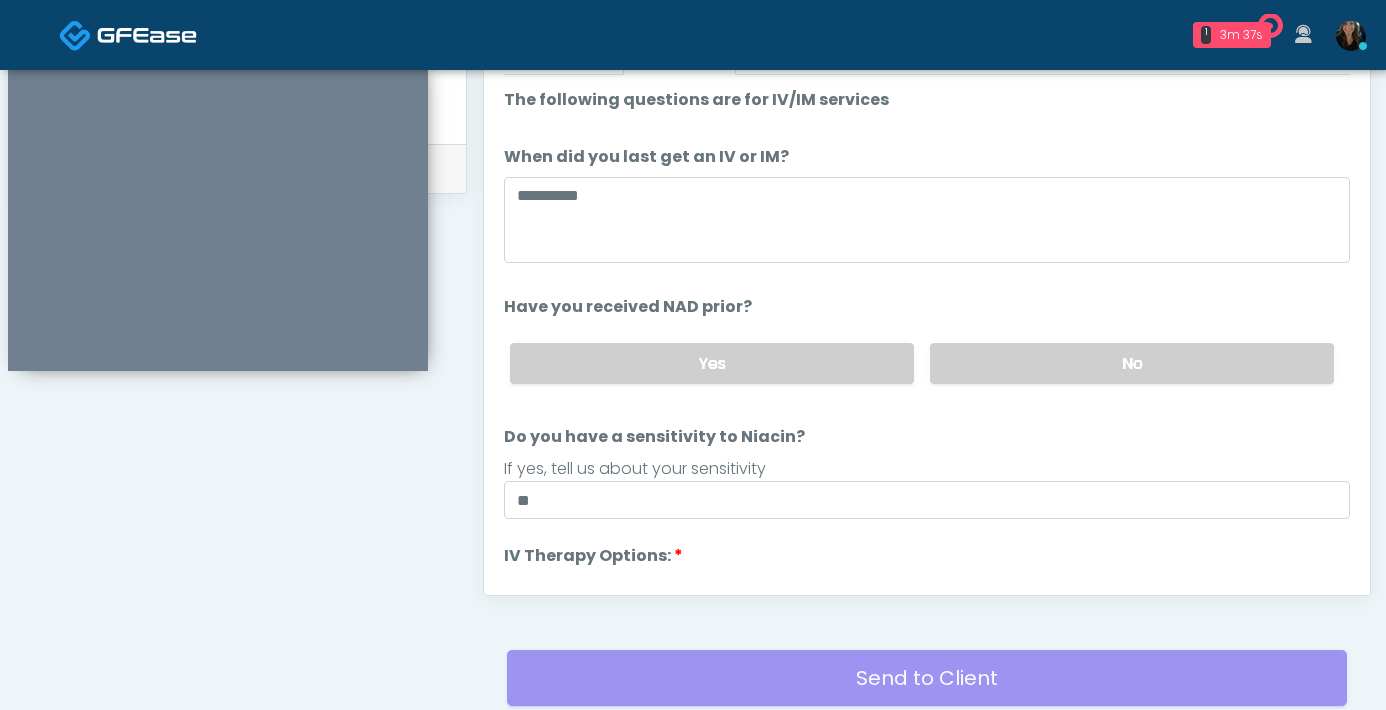 click on "Yes" at bounding box center [712, 363] 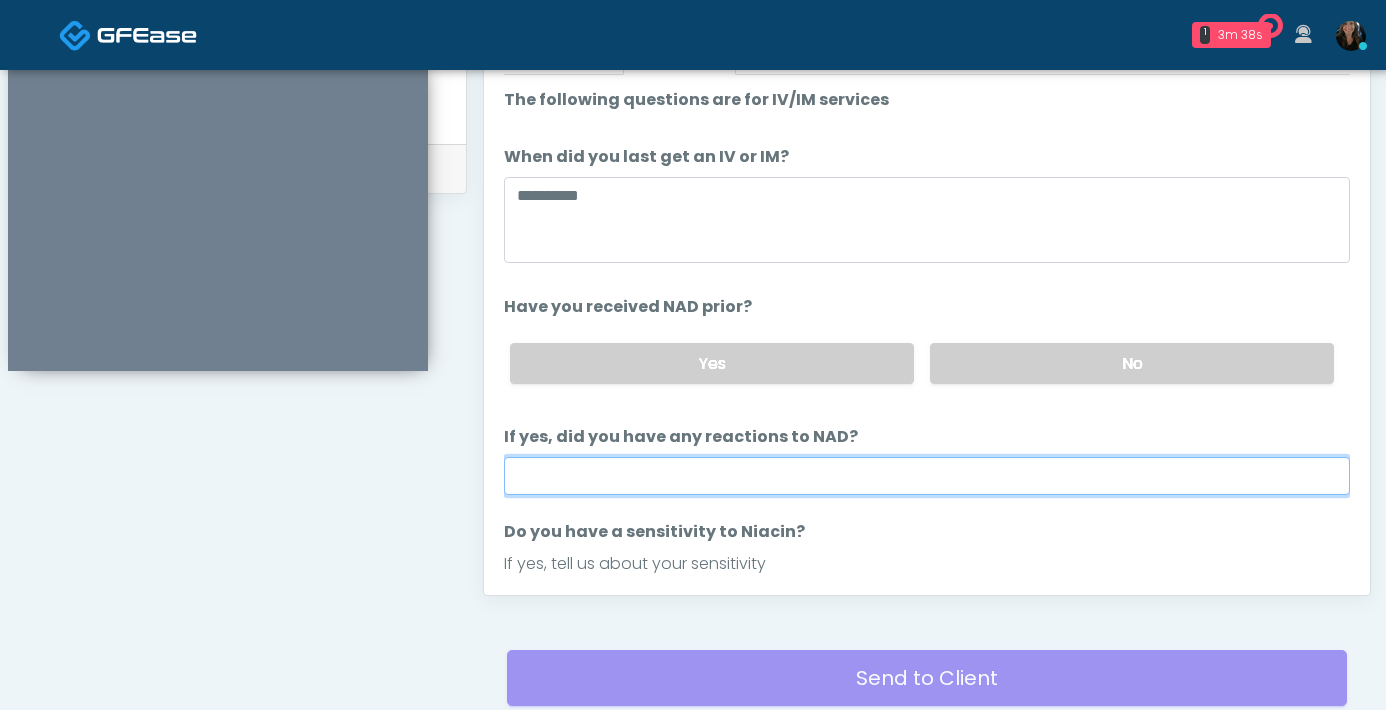 click on "If yes, did you have any reactions to NAD?" at bounding box center [927, 476] 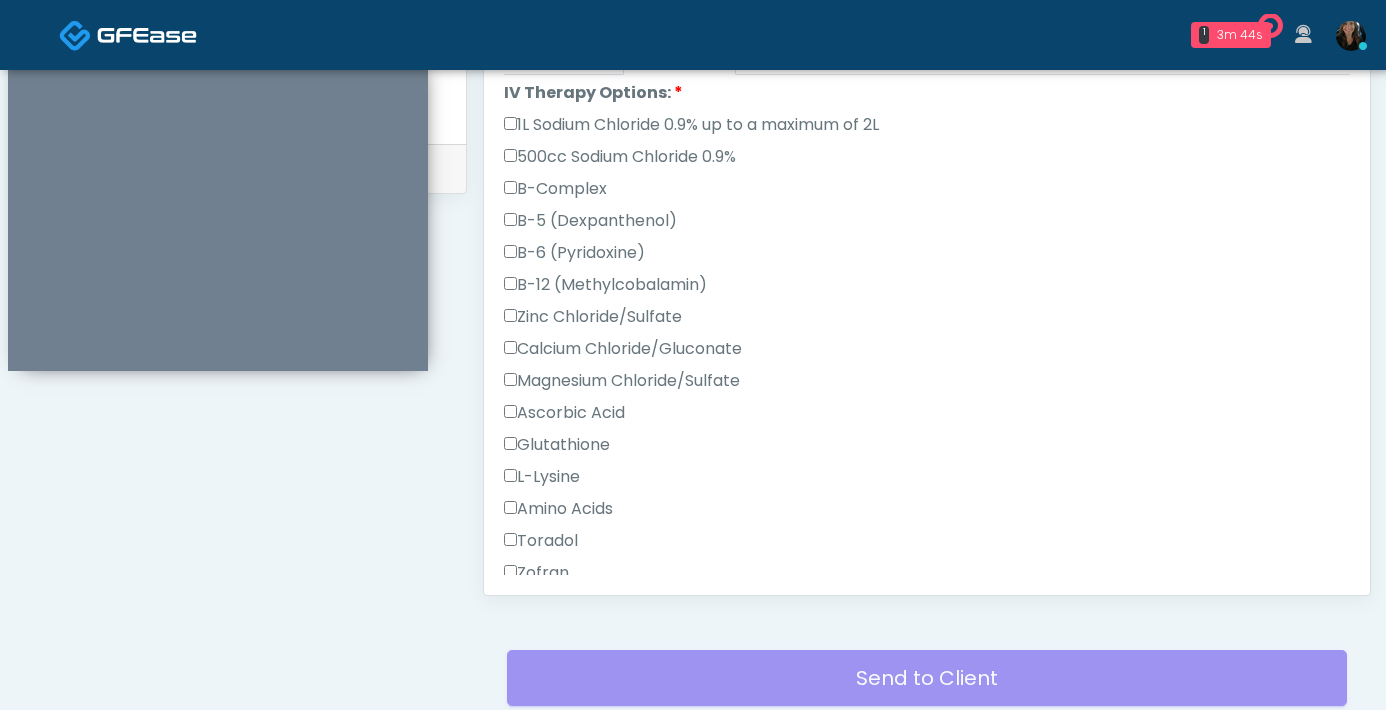 scroll, scrollTop: 901, scrollLeft: 0, axis: vertical 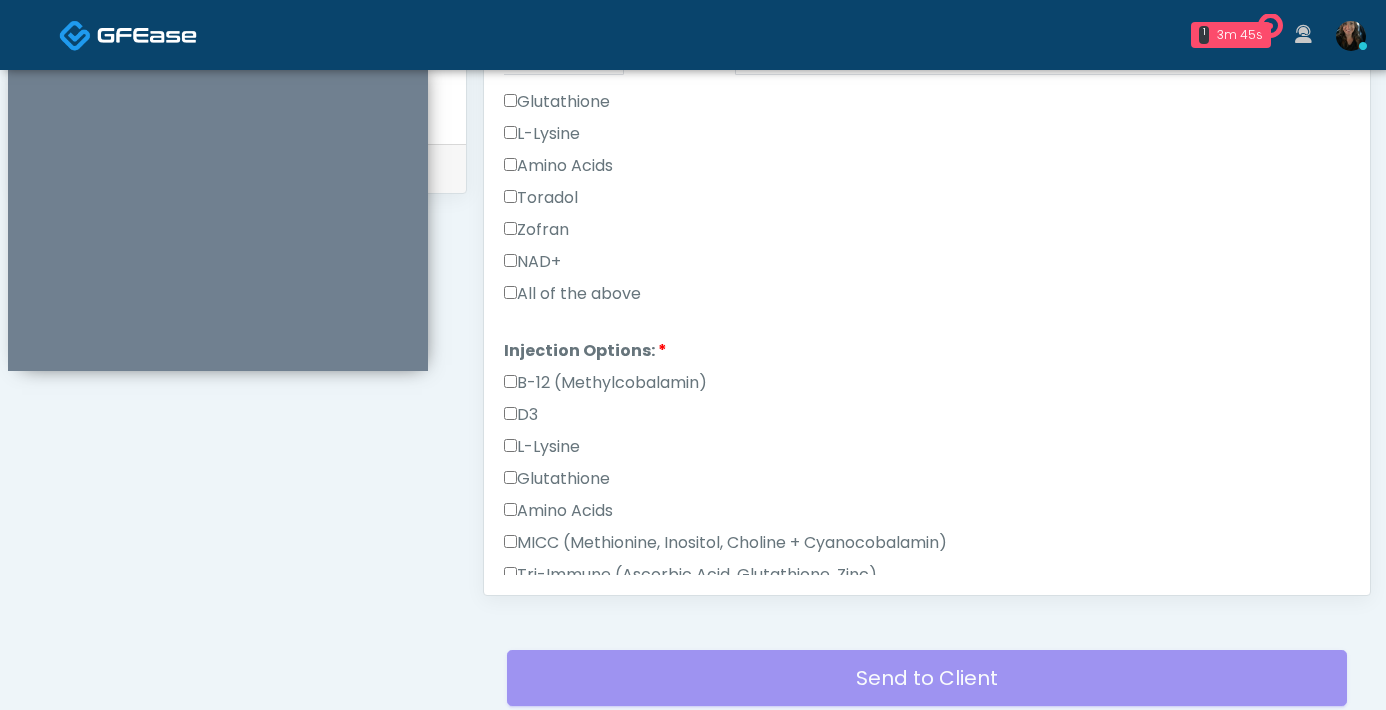 type on "**" 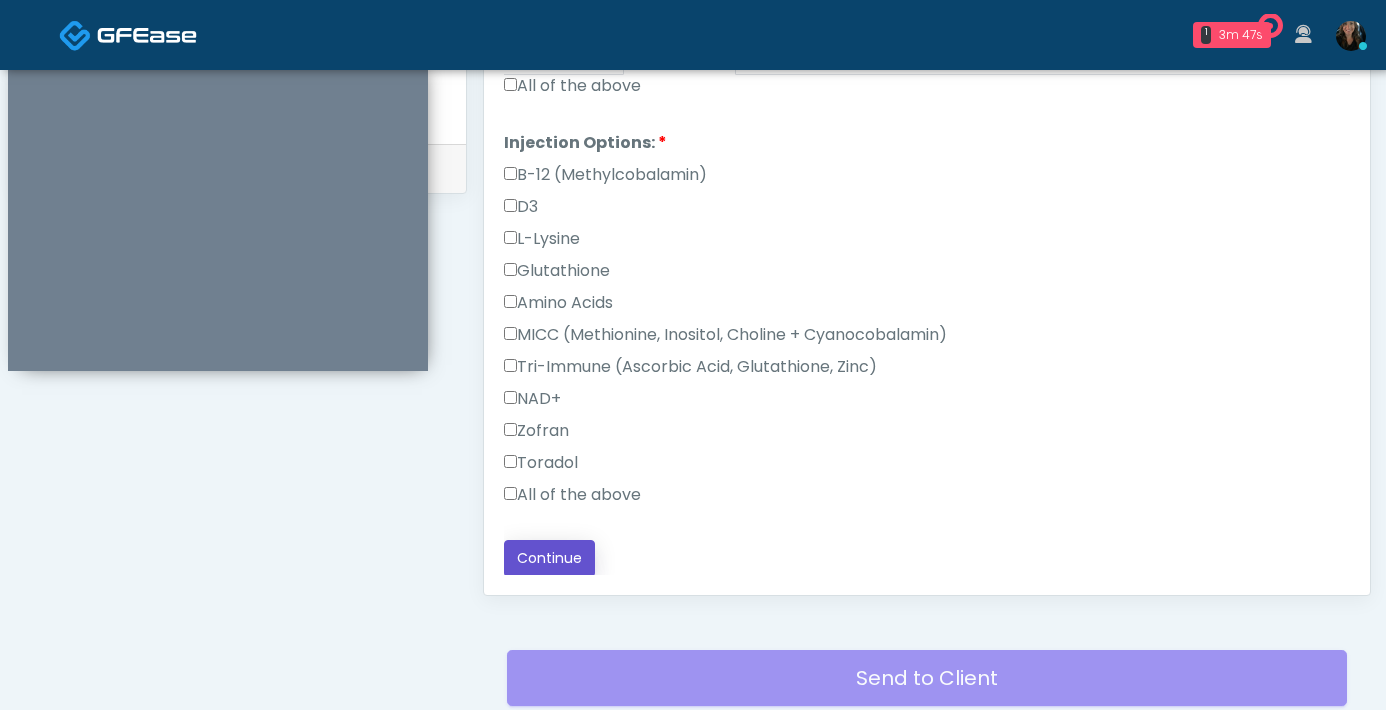 click on "Continue" at bounding box center (549, 558) 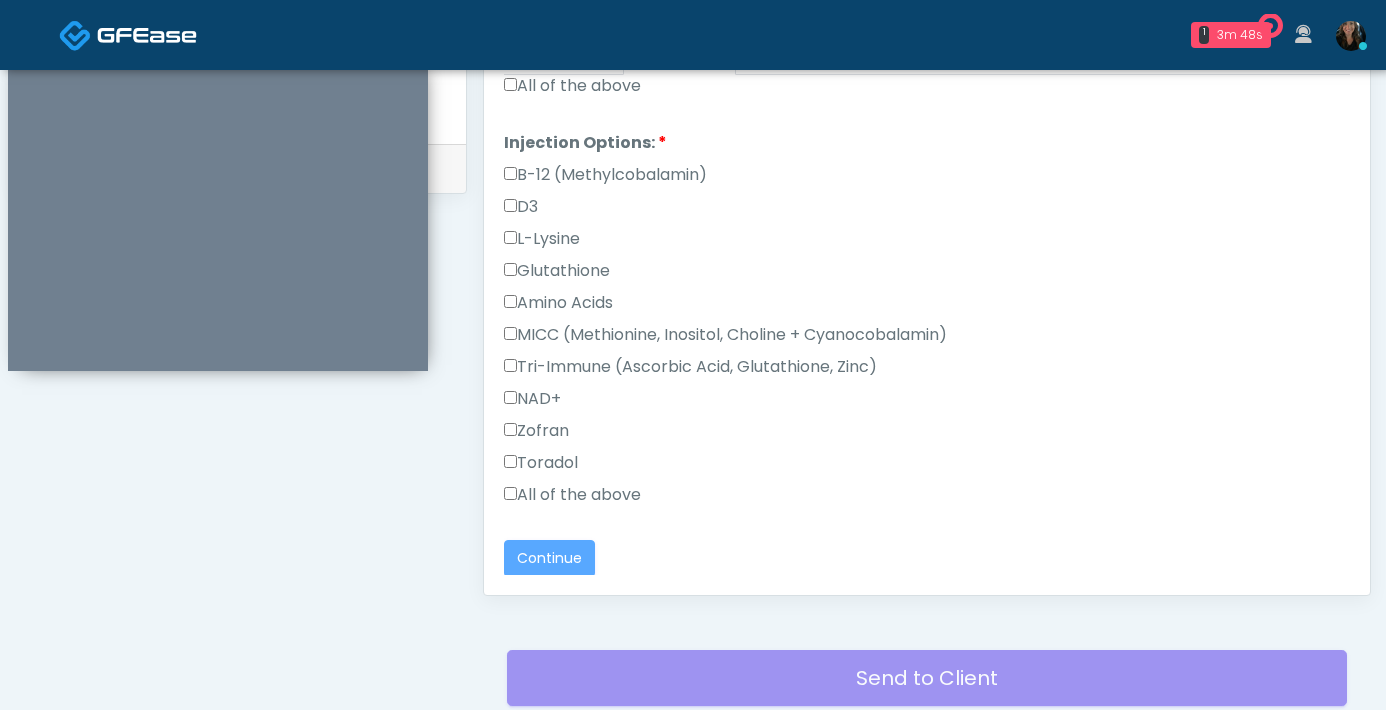 scroll, scrollTop: 1085, scrollLeft: 0, axis: vertical 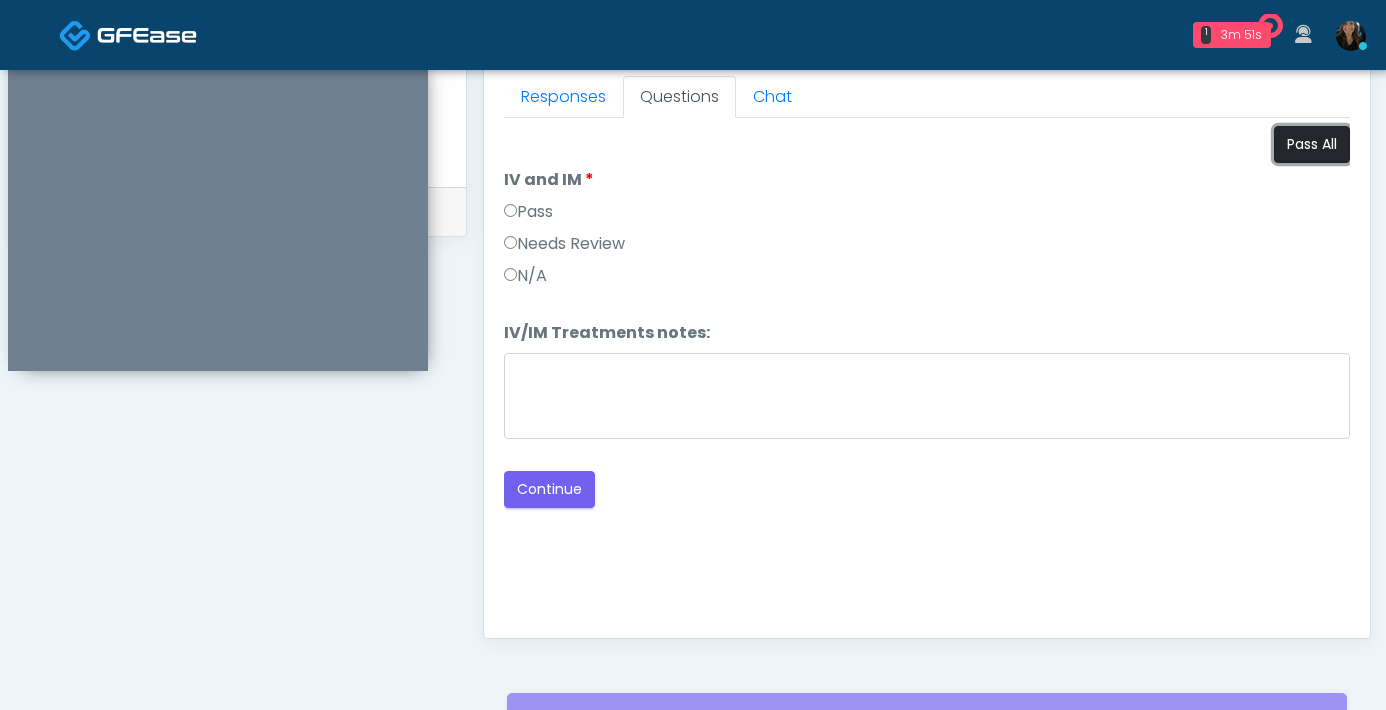 click on "Pass All" at bounding box center [1312, 144] 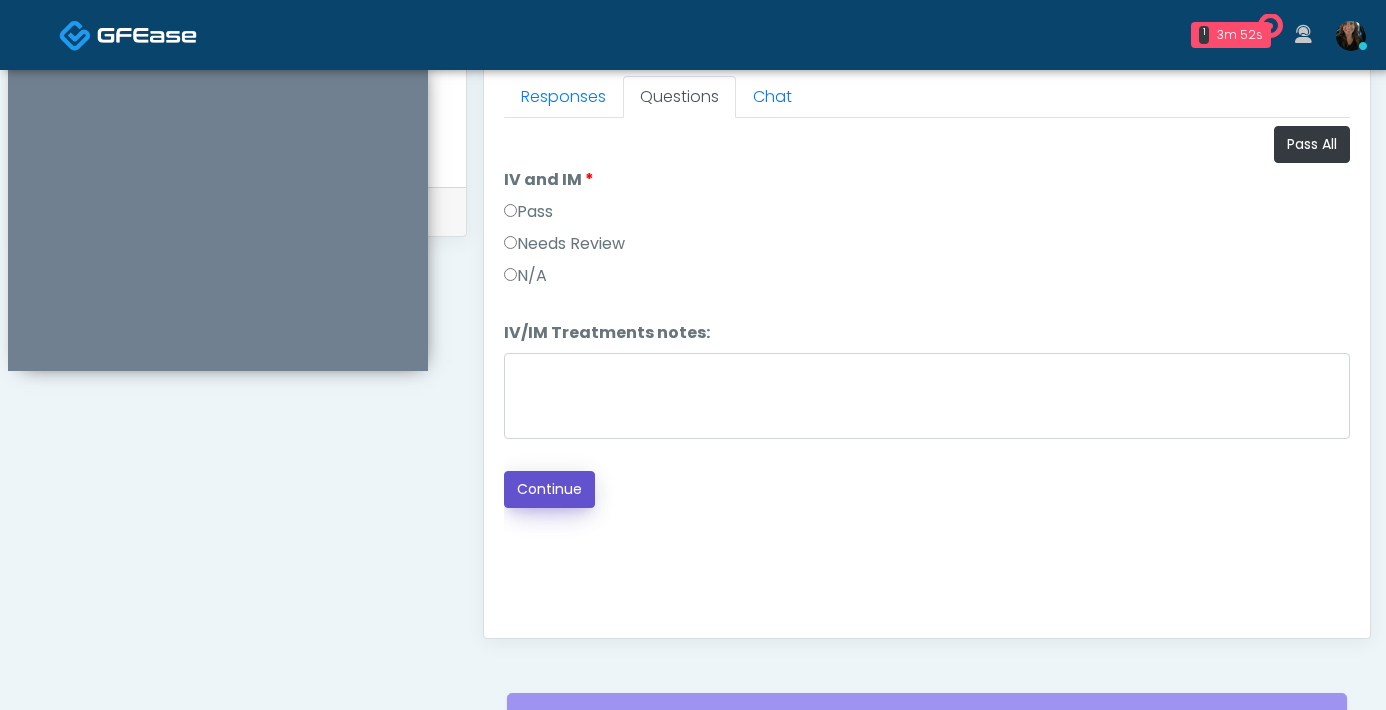 click on "Continue" at bounding box center (549, 489) 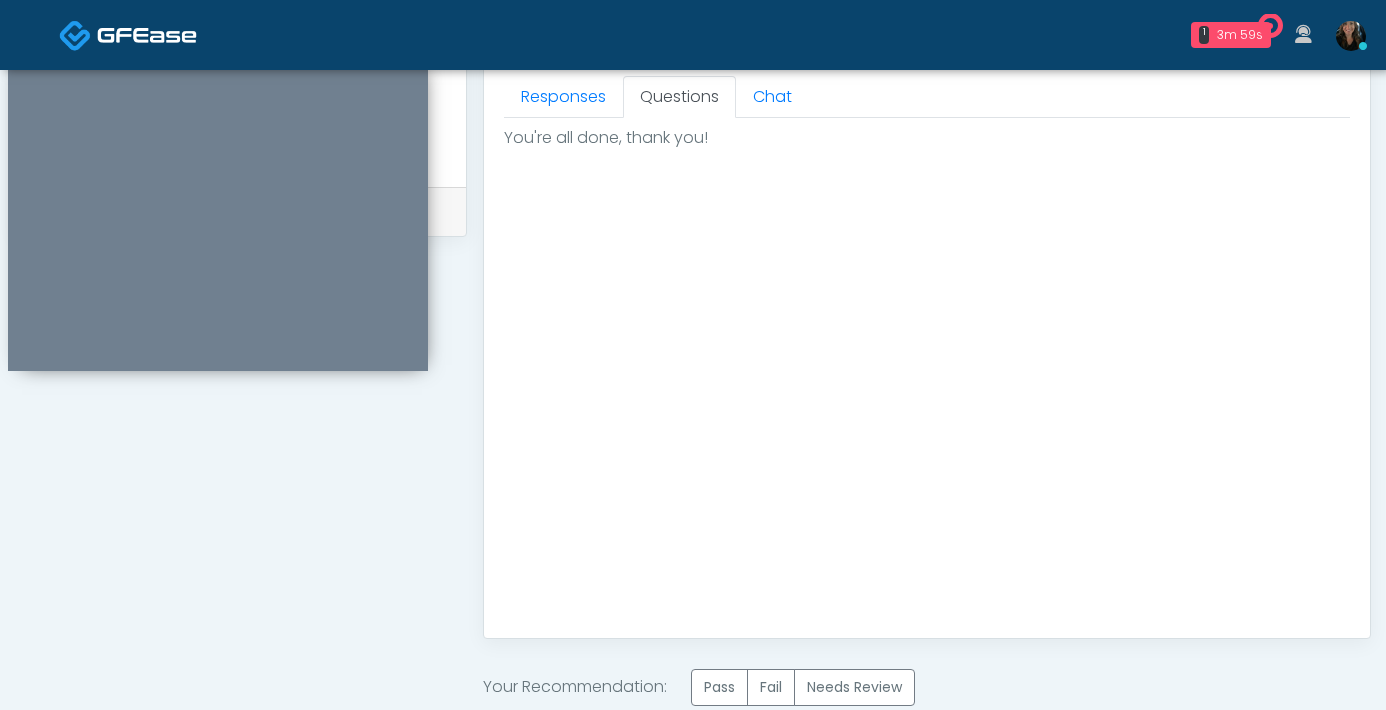 drag, startPoint x: 719, startPoint y: 683, endPoint x: 782, endPoint y: 615, distance: 92.69843 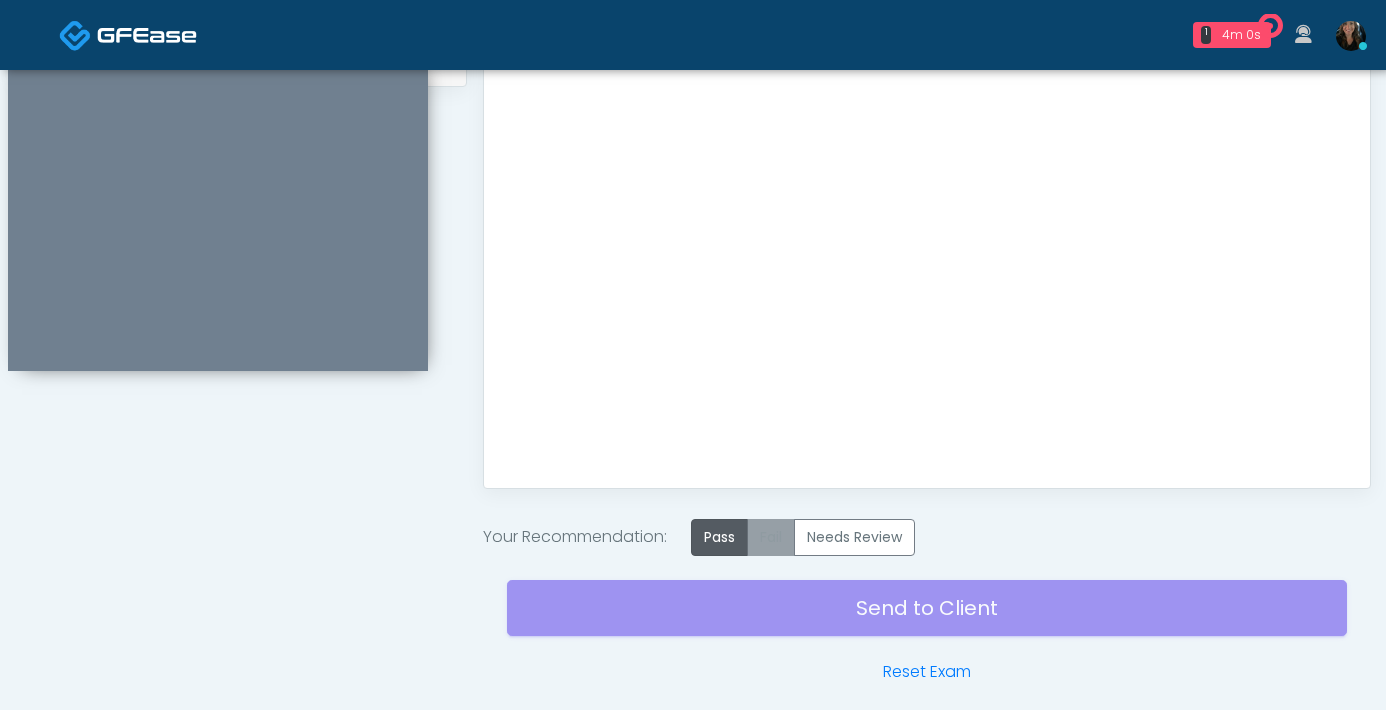 scroll, scrollTop: 1059, scrollLeft: 0, axis: vertical 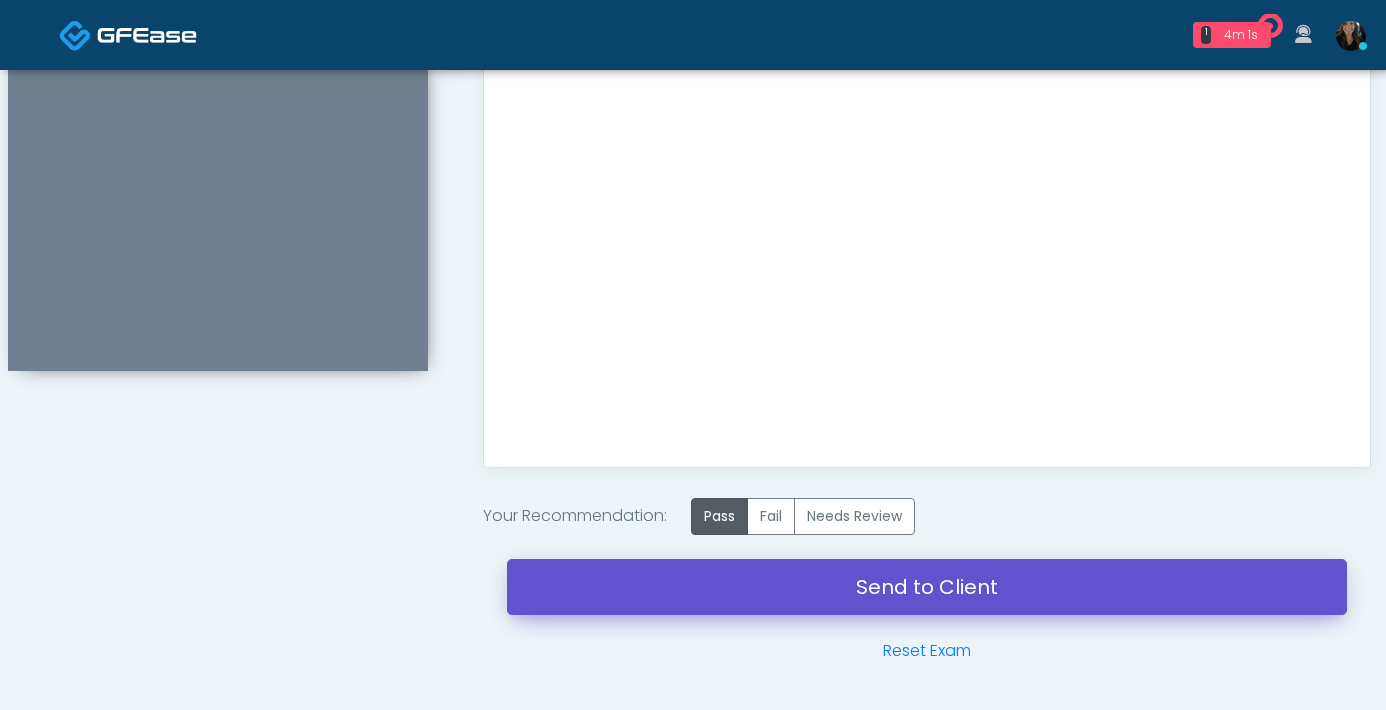 click on "Send to Client" at bounding box center (927, 587) 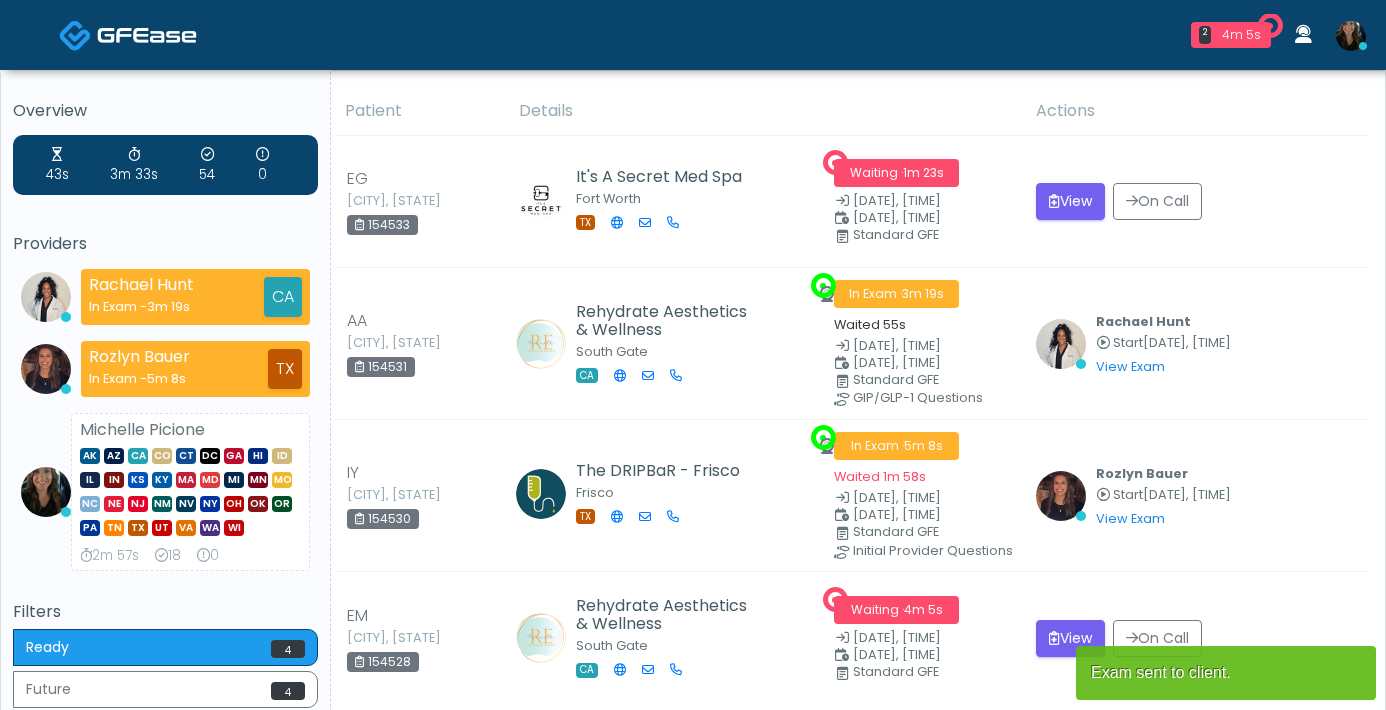 scroll, scrollTop: 0, scrollLeft: 0, axis: both 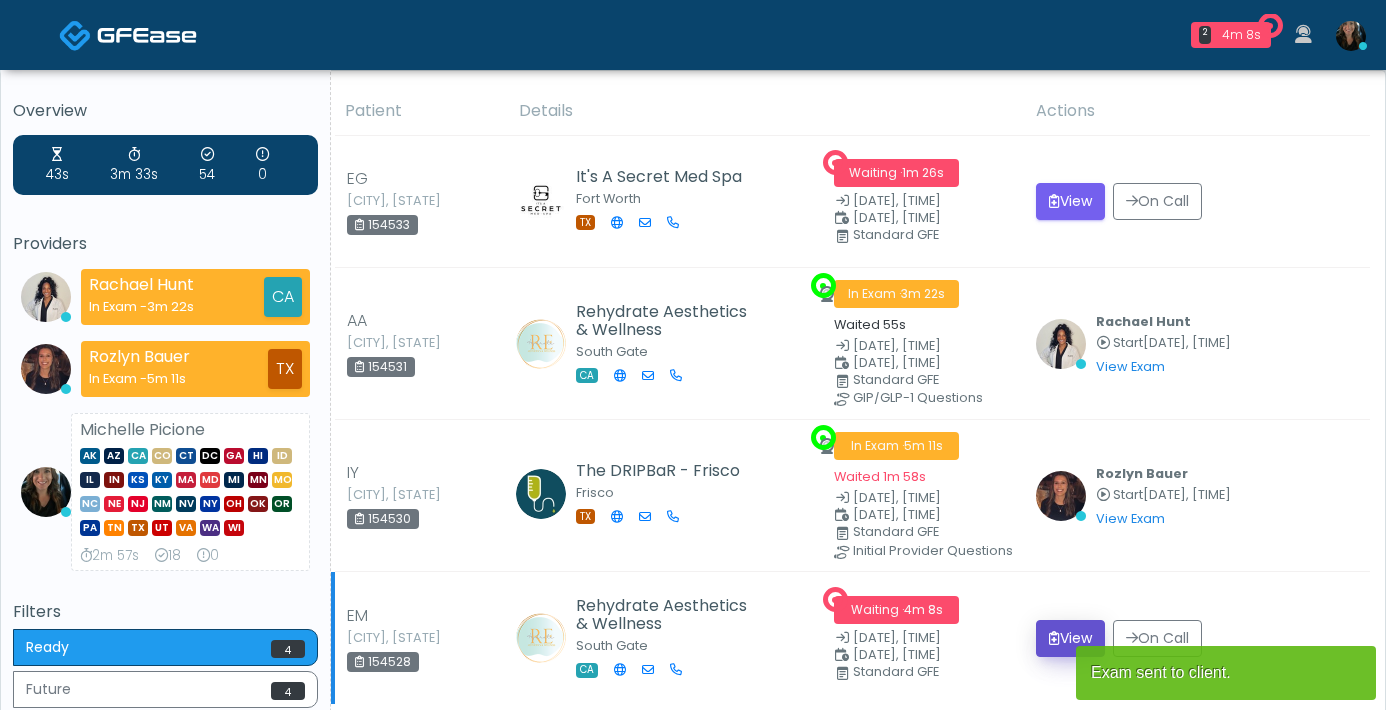 click on "View" at bounding box center (1070, 638) 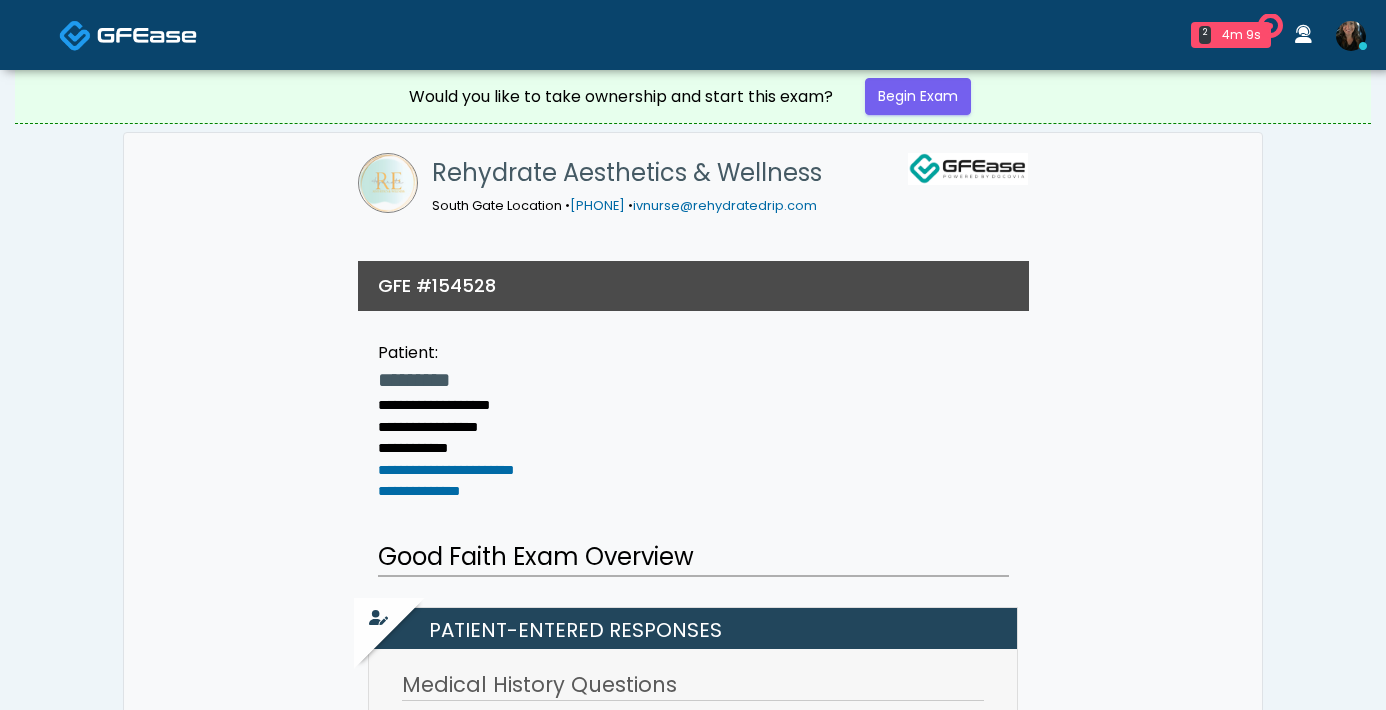 scroll, scrollTop: 0, scrollLeft: 0, axis: both 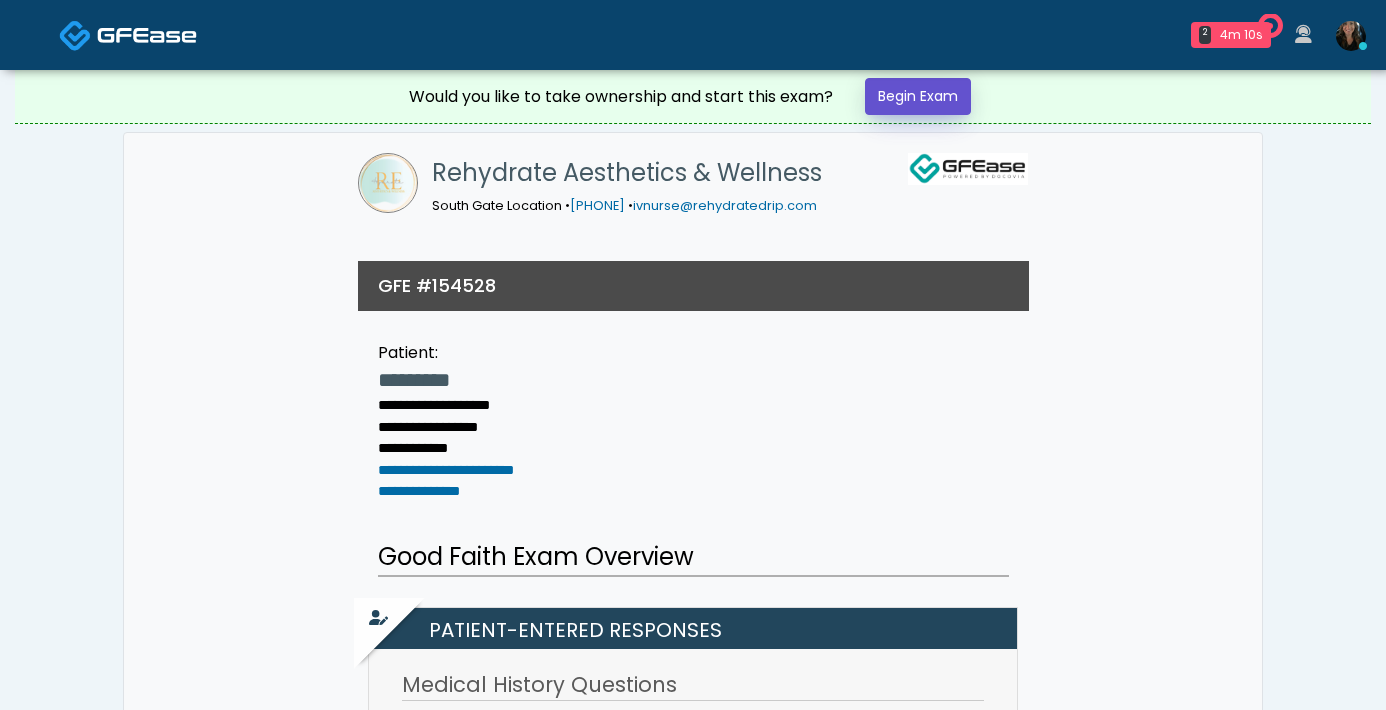 click on "Begin Exam" at bounding box center [918, 96] 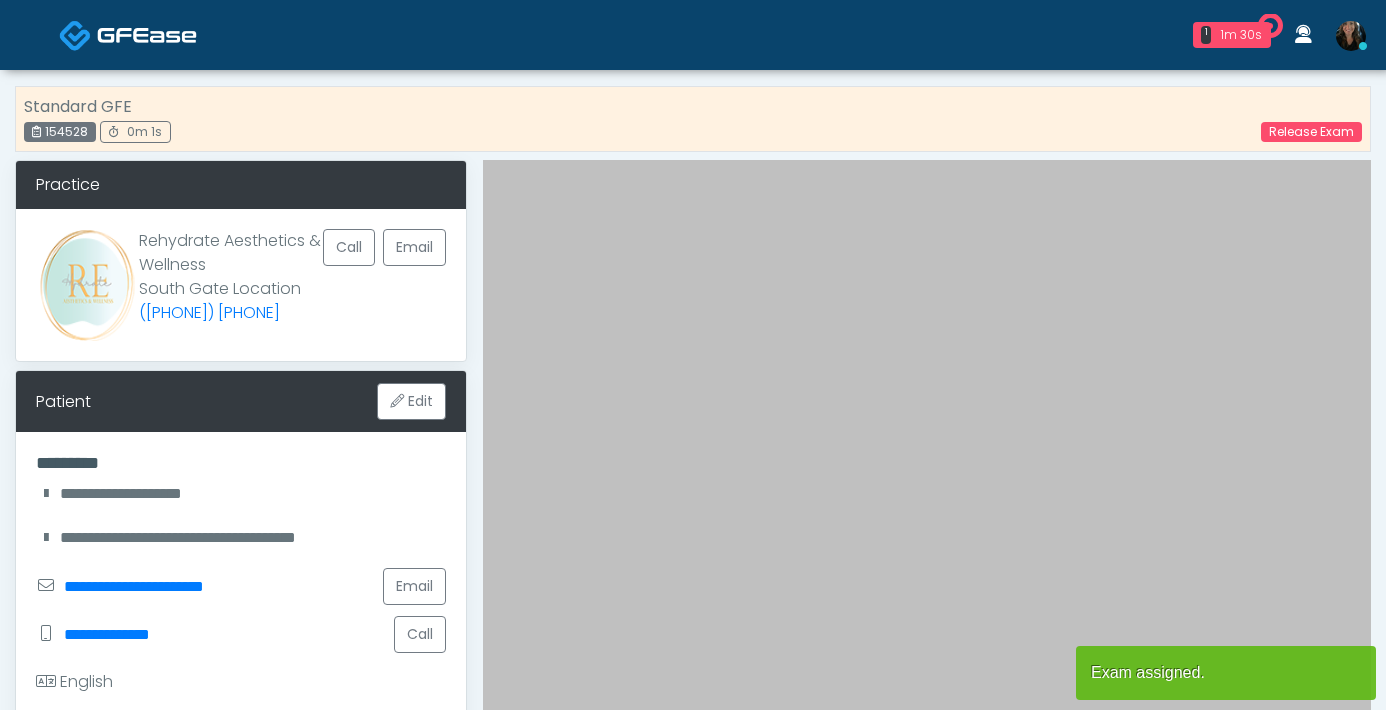 scroll, scrollTop: 0, scrollLeft: 0, axis: both 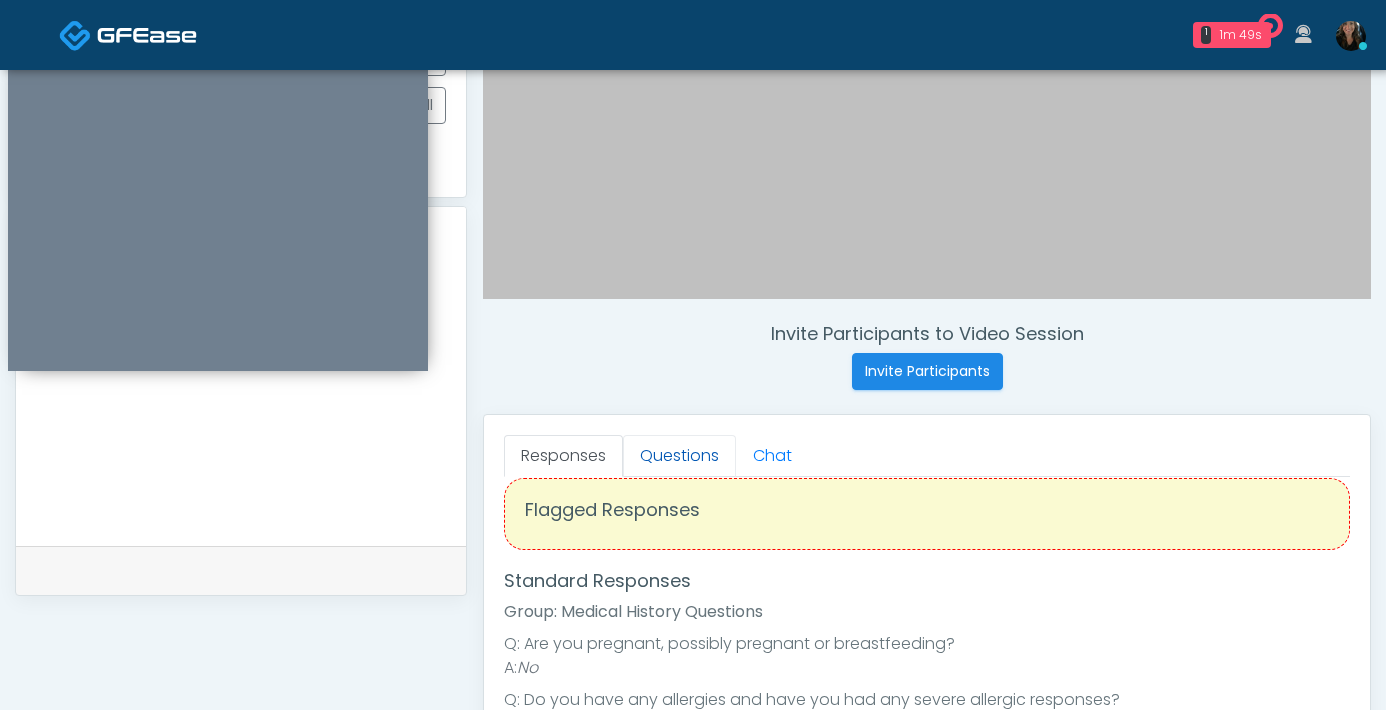 click on "Questions" at bounding box center [679, 456] 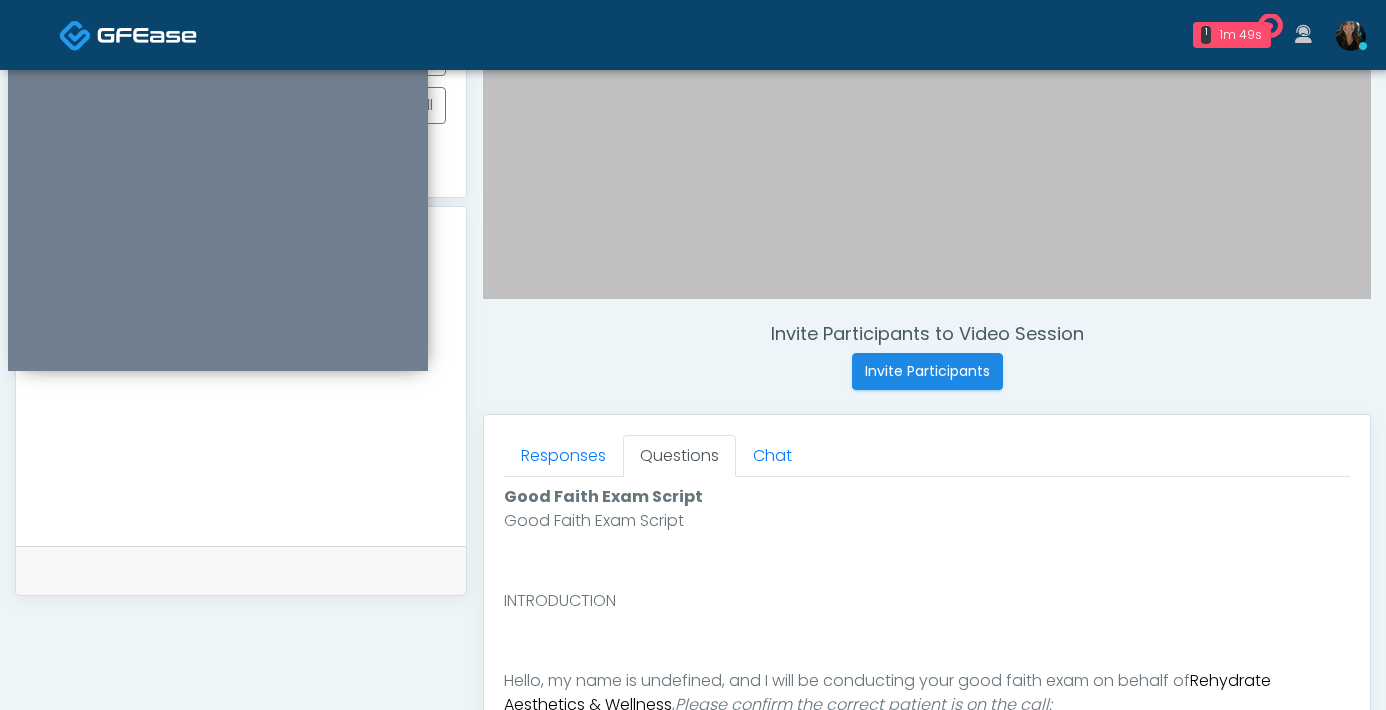 scroll, scrollTop: 0, scrollLeft: 0, axis: both 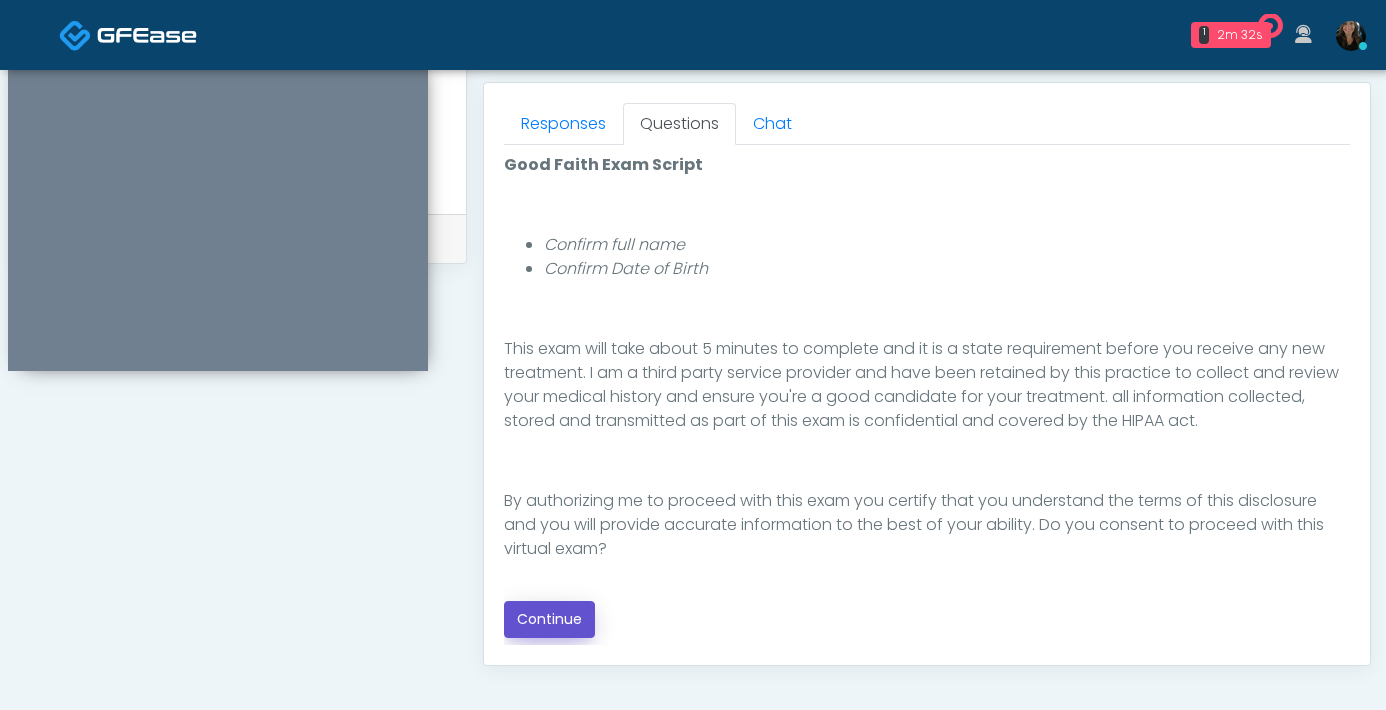 click on "Continue" at bounding box center (549, 619) 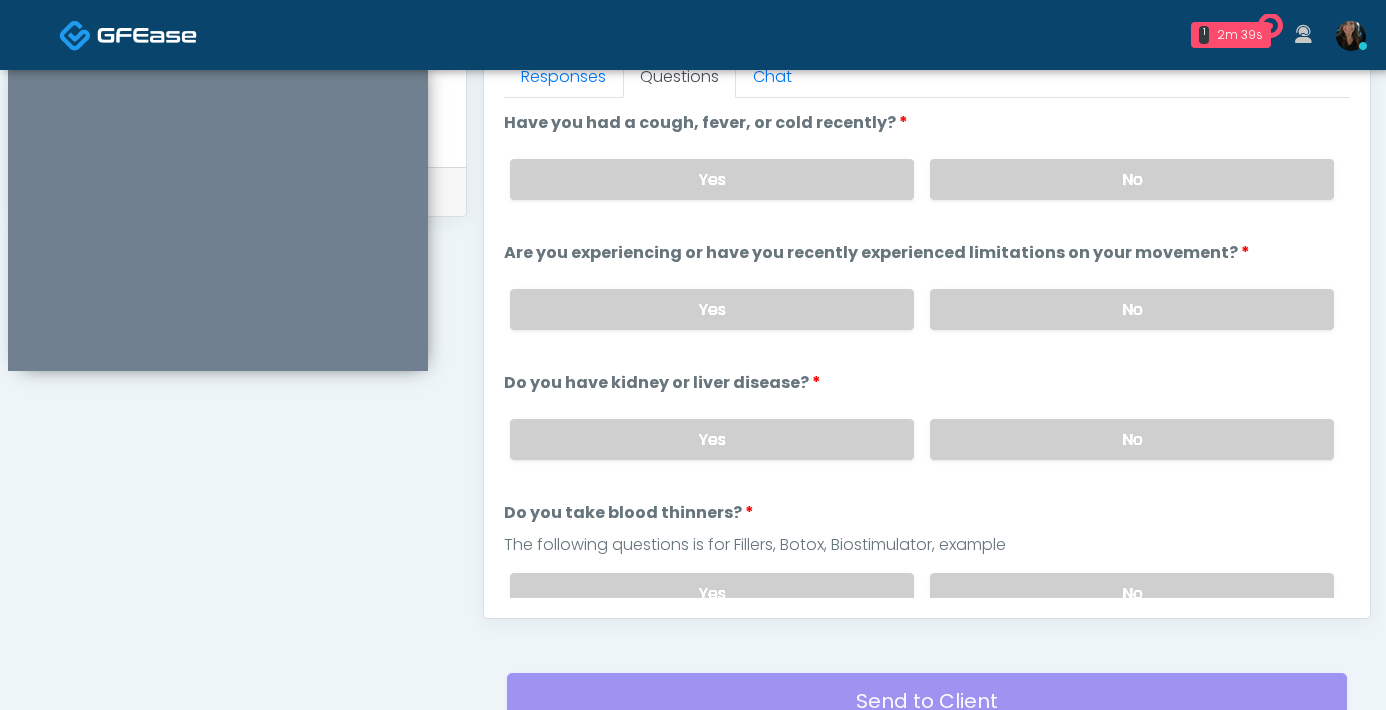 scroll, scrollTop: 796, scrollLeft: 0, axis: vertical 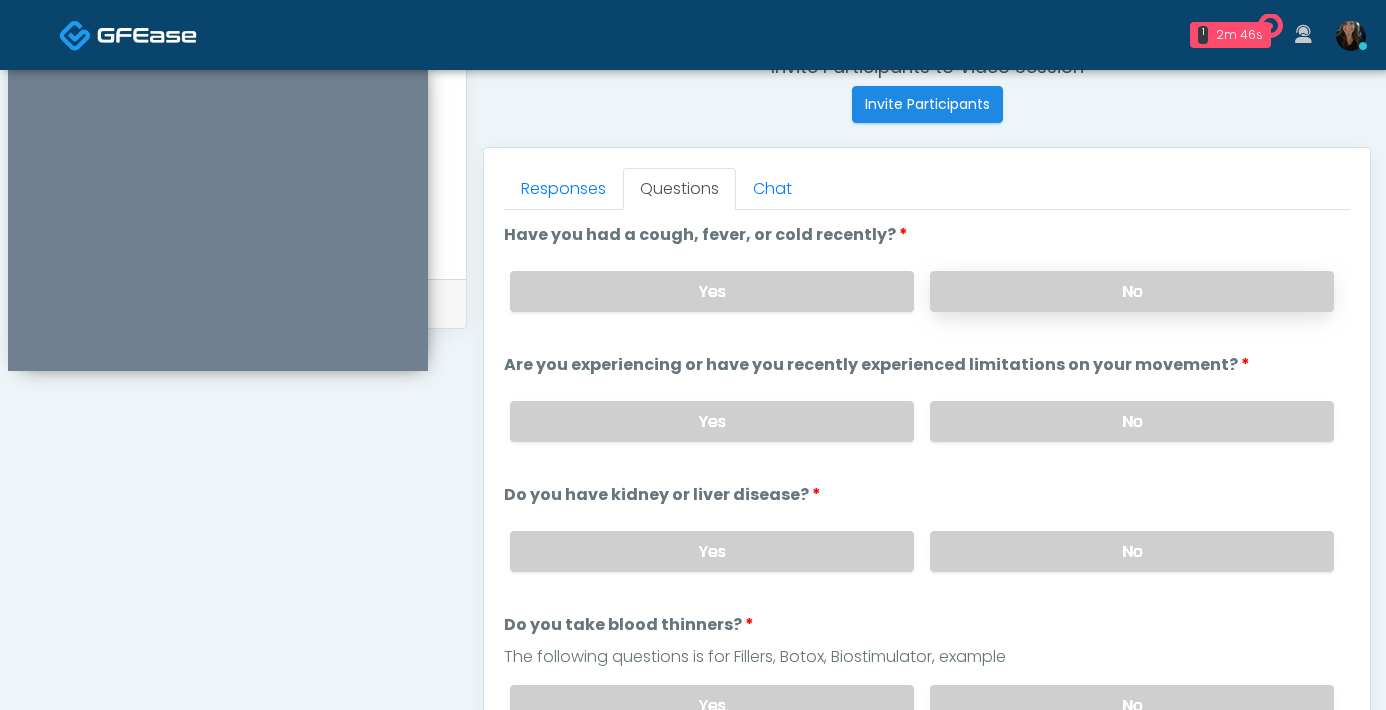 click on "No" at bounding box center (1132, 291) 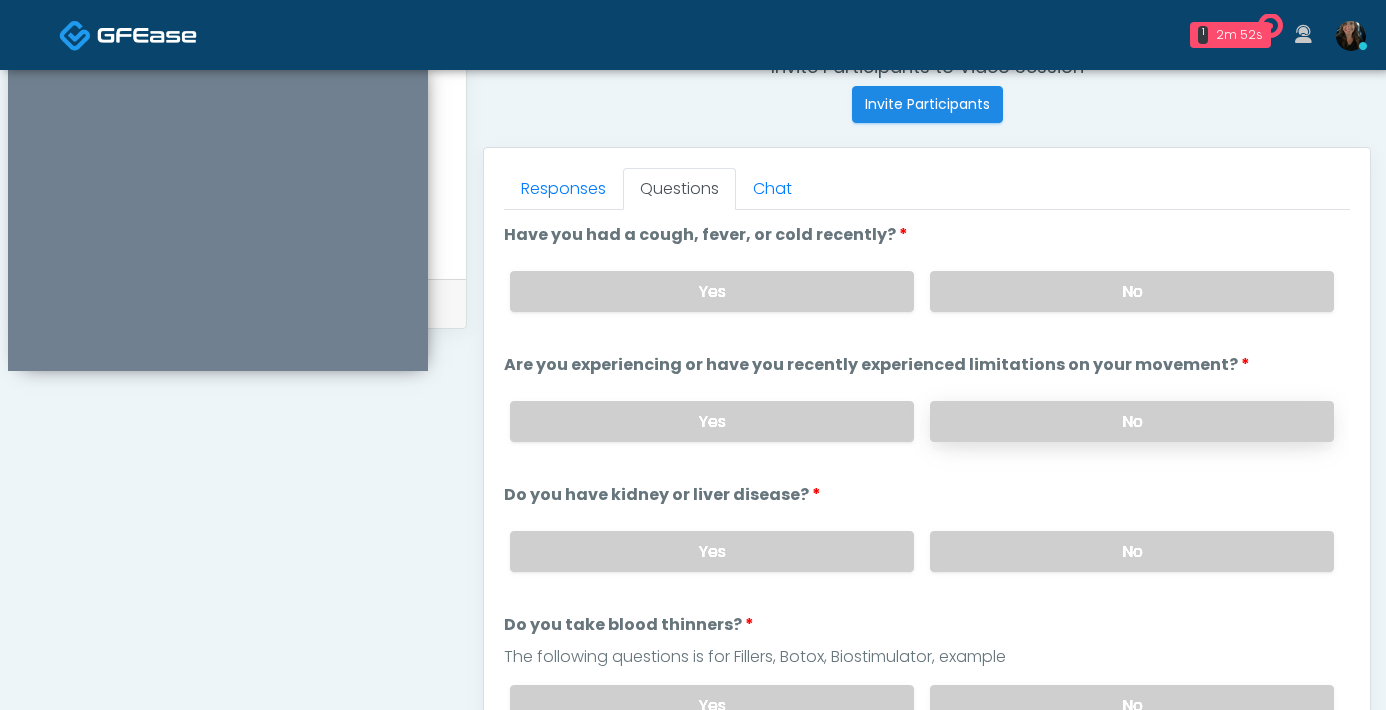 click on "No" at bounding box center [1132, 421] 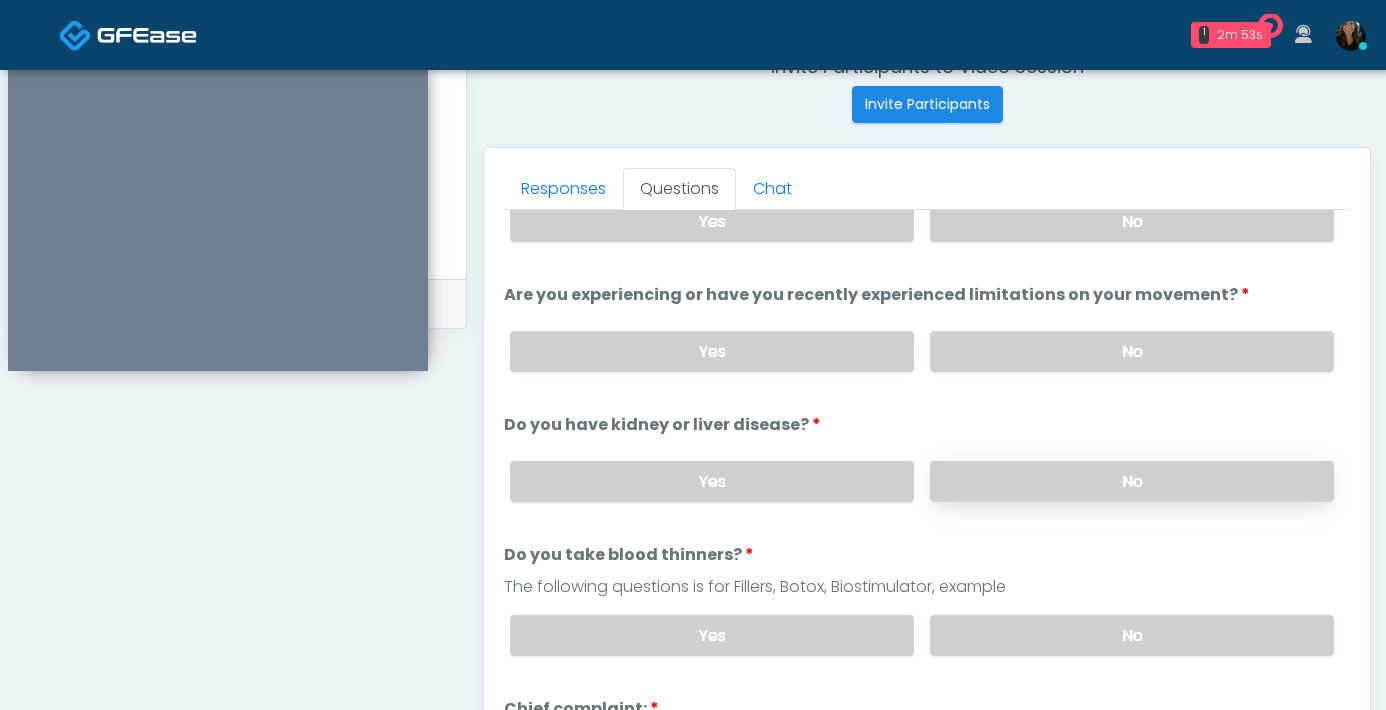 scroll, scrollTop: 70, scrollLeft: 0, axis: vertical 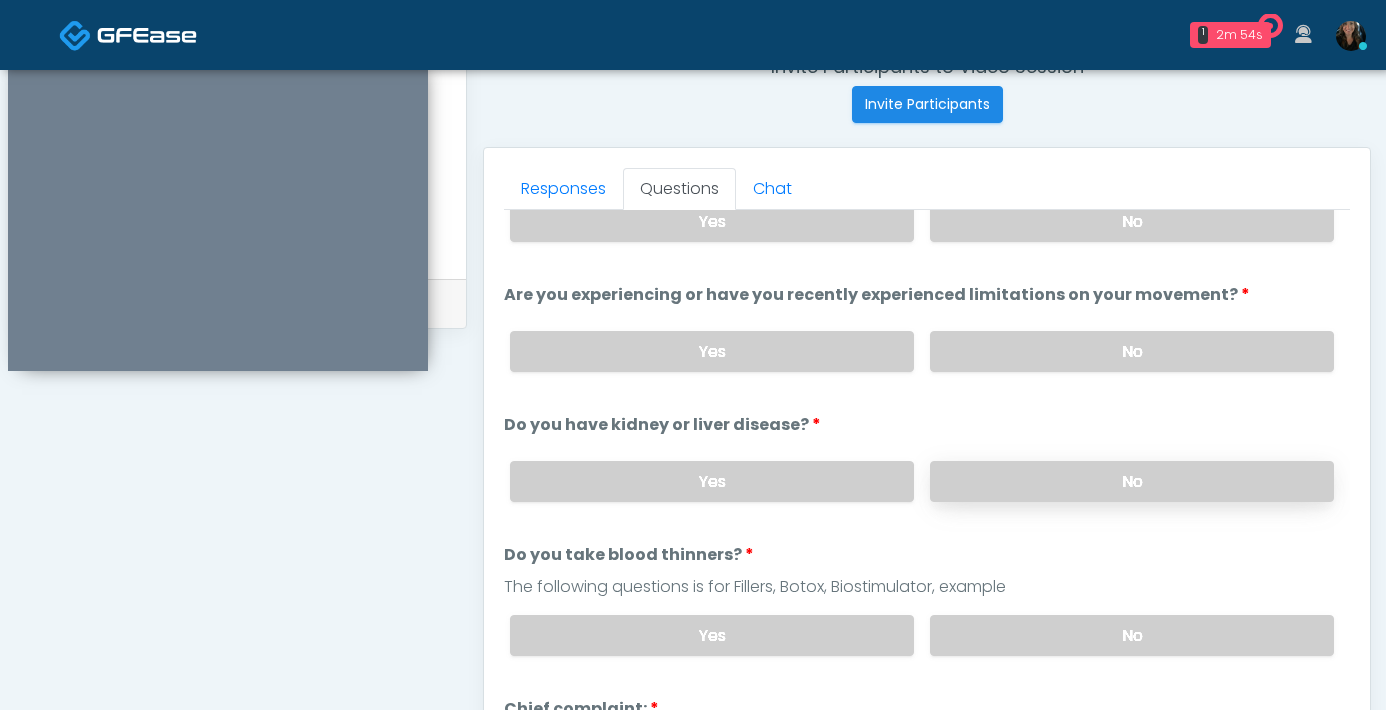 click on "No" at bounding box center [1132, 481] 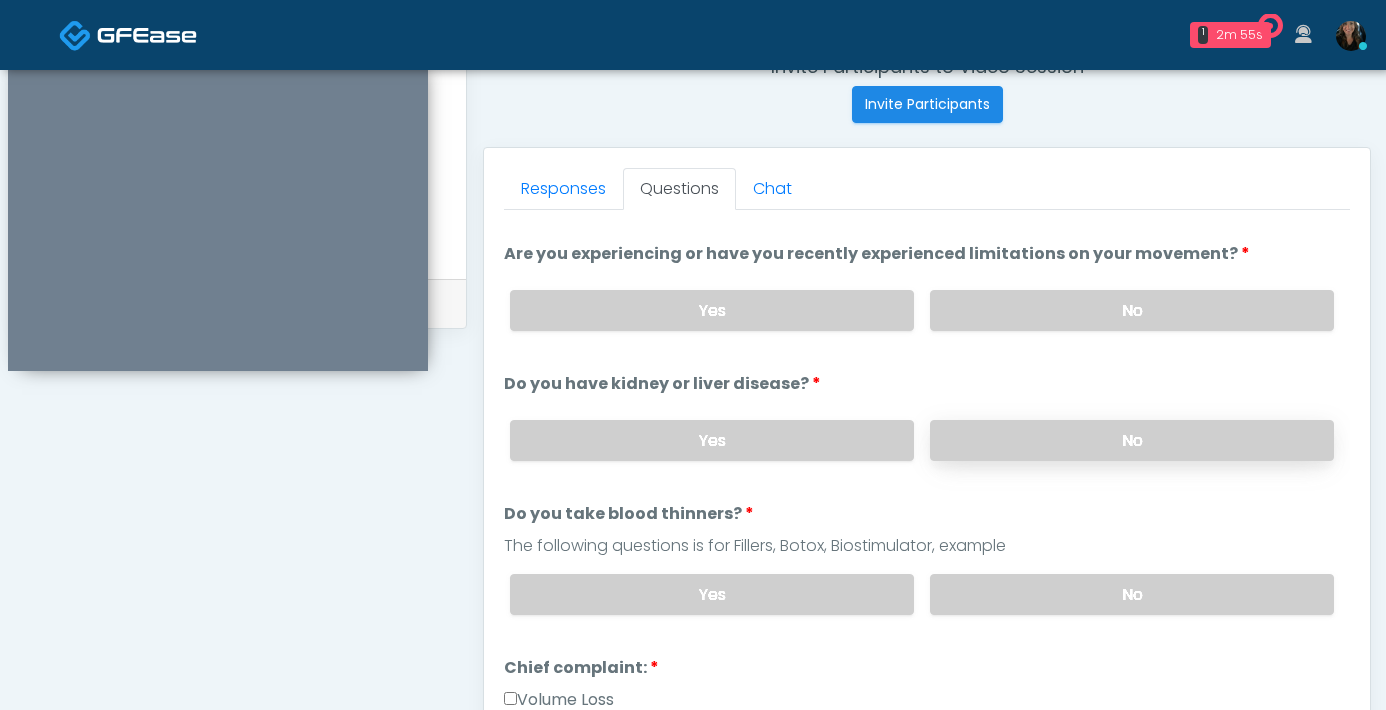 scroll, scrollTop: 114, scrollLeft: 0, axis: vertical 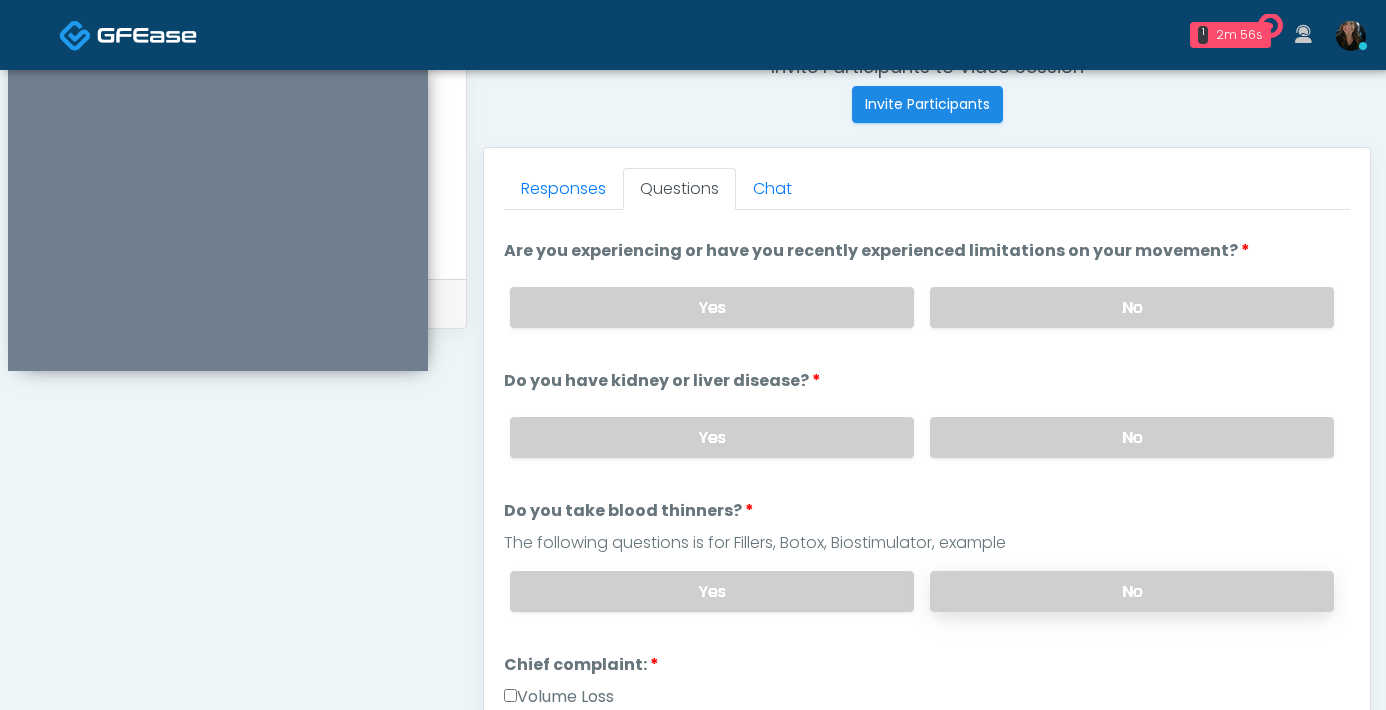 click on "No" at bounding box center [1132, 591] 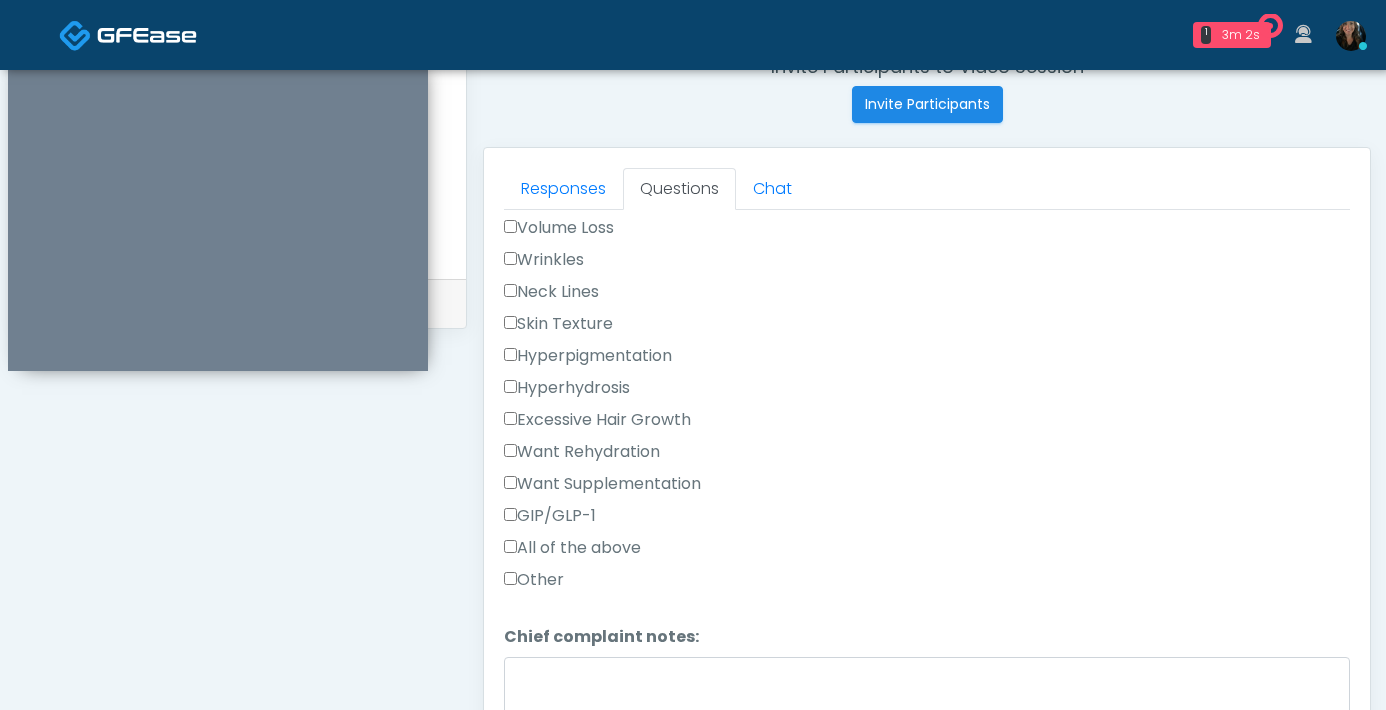 scroll, scrollTop: 584, scrollLeft: 0, axis: vertical 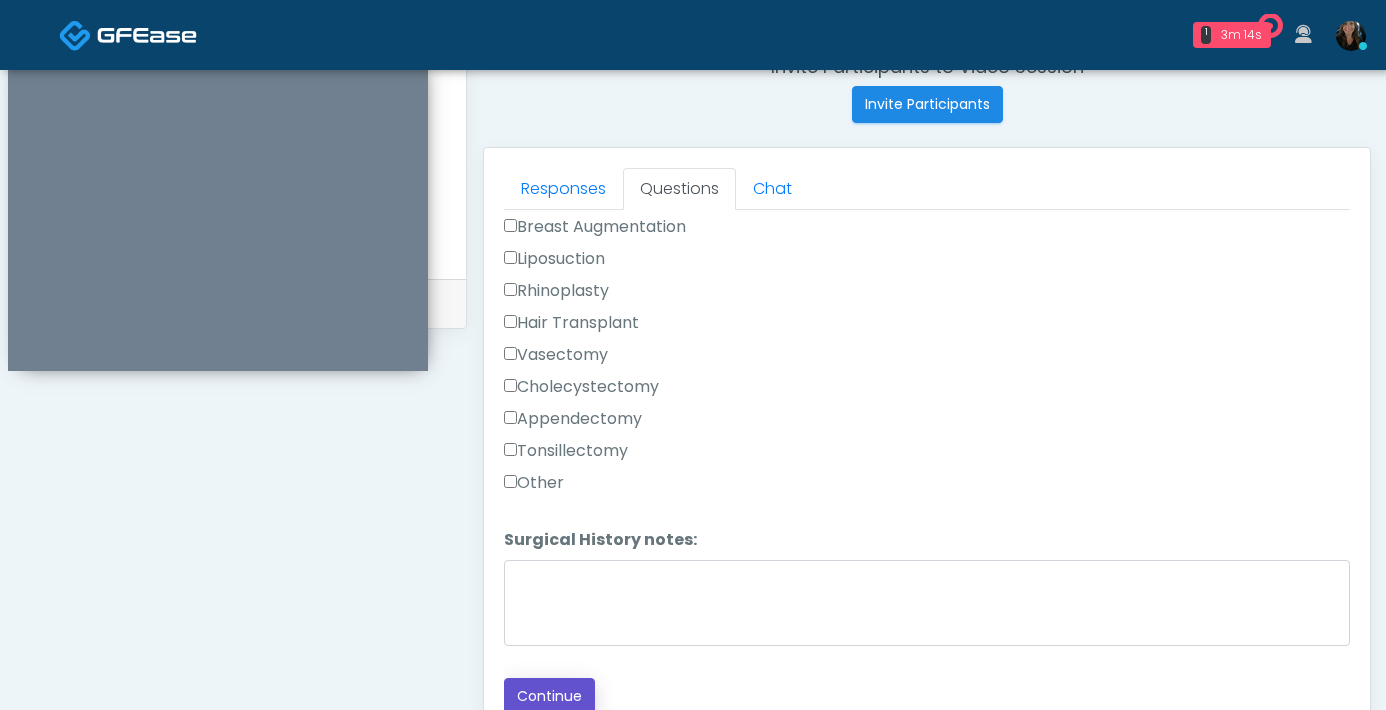 click on "Continue" at bounding box center (549, 696) 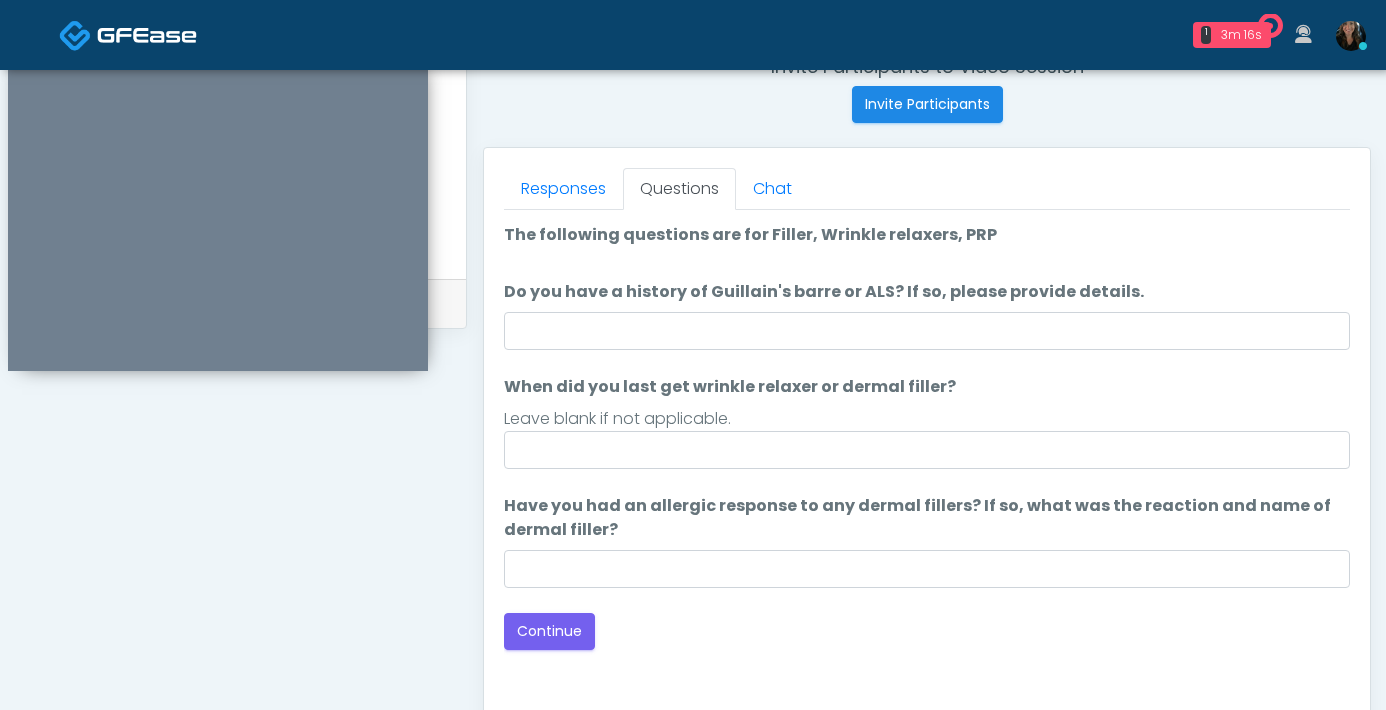 scroll, scrollTop: 1085, scrollLeft: 0, axis: vertical 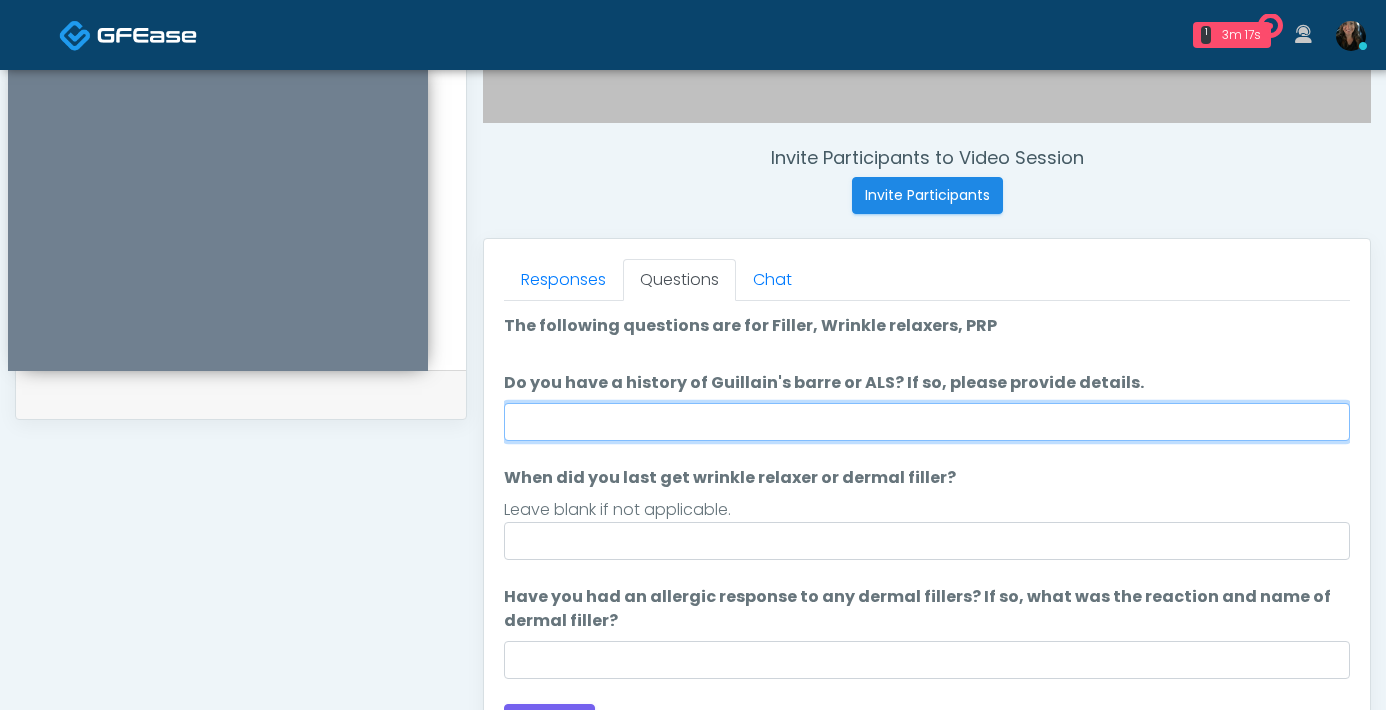 click on "Do you have a history of Guillain's barre or ALS? If so, please provide details." at bounding box center [927, 422] 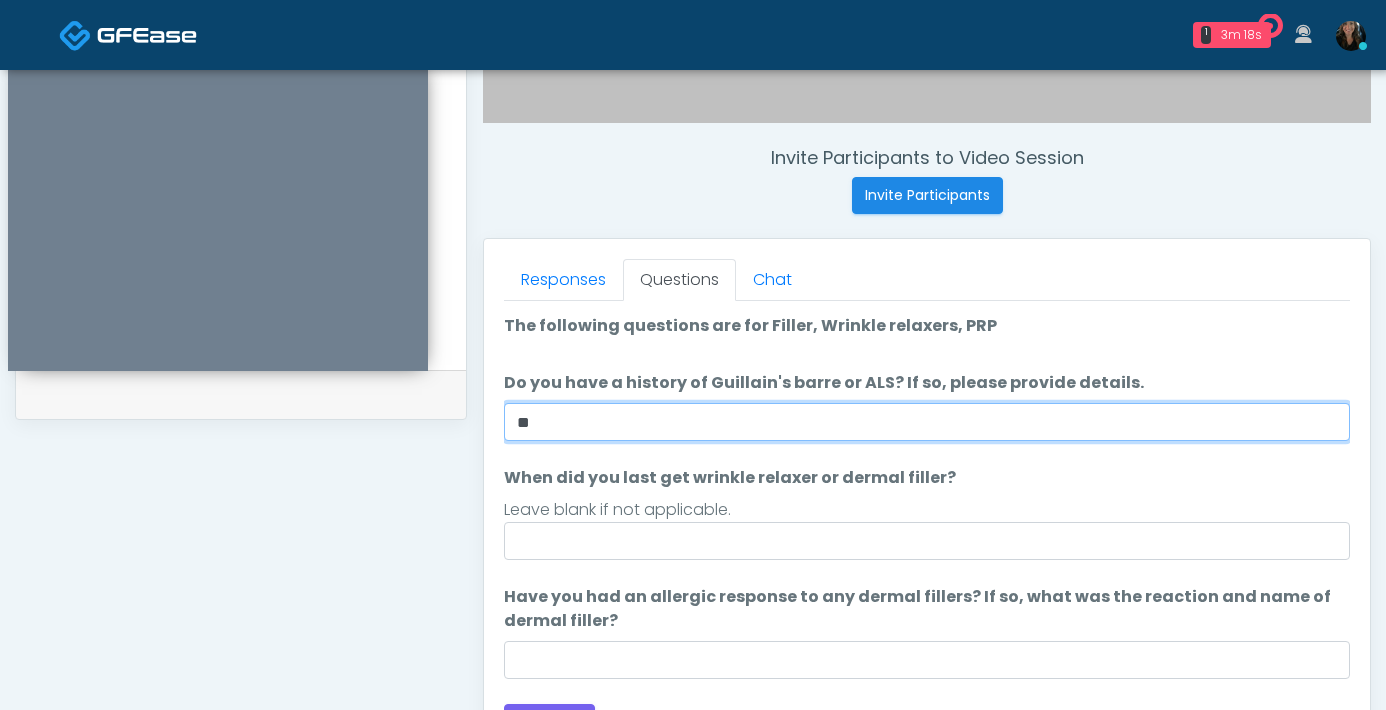 type on "**" 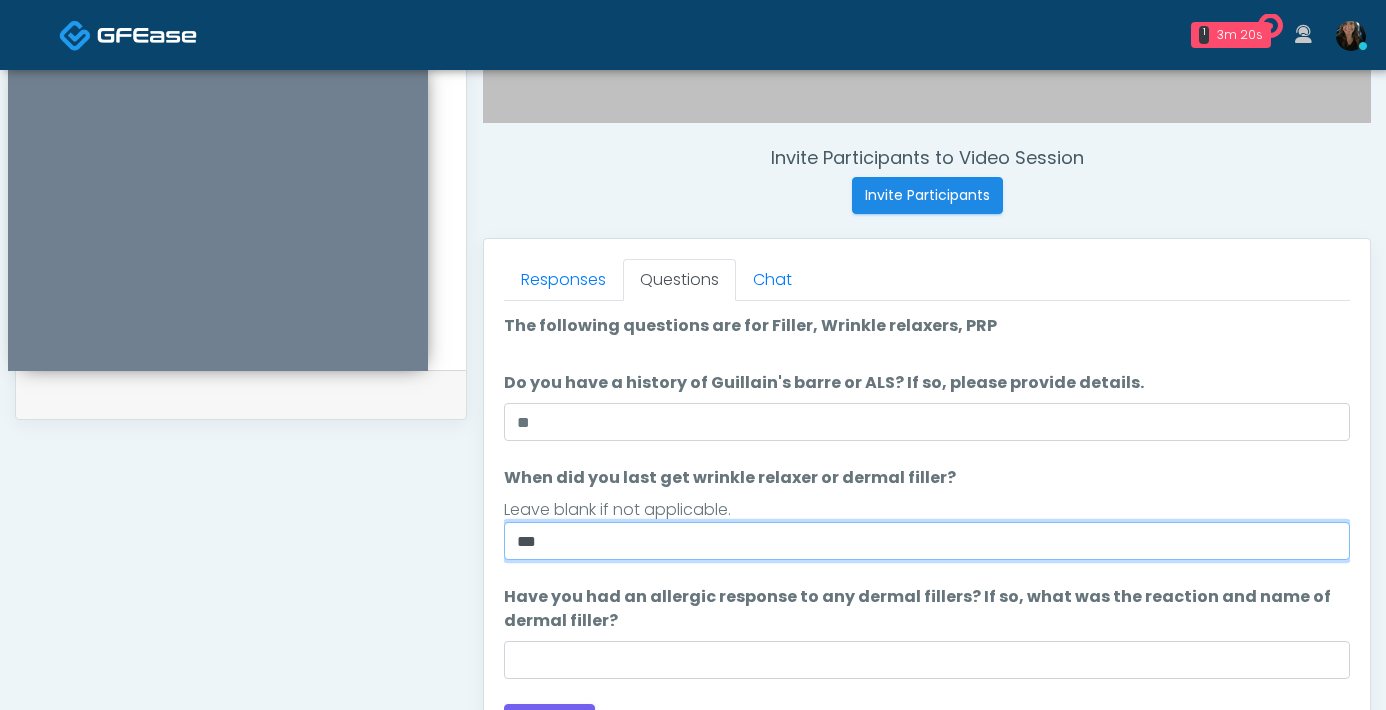 type on "***" 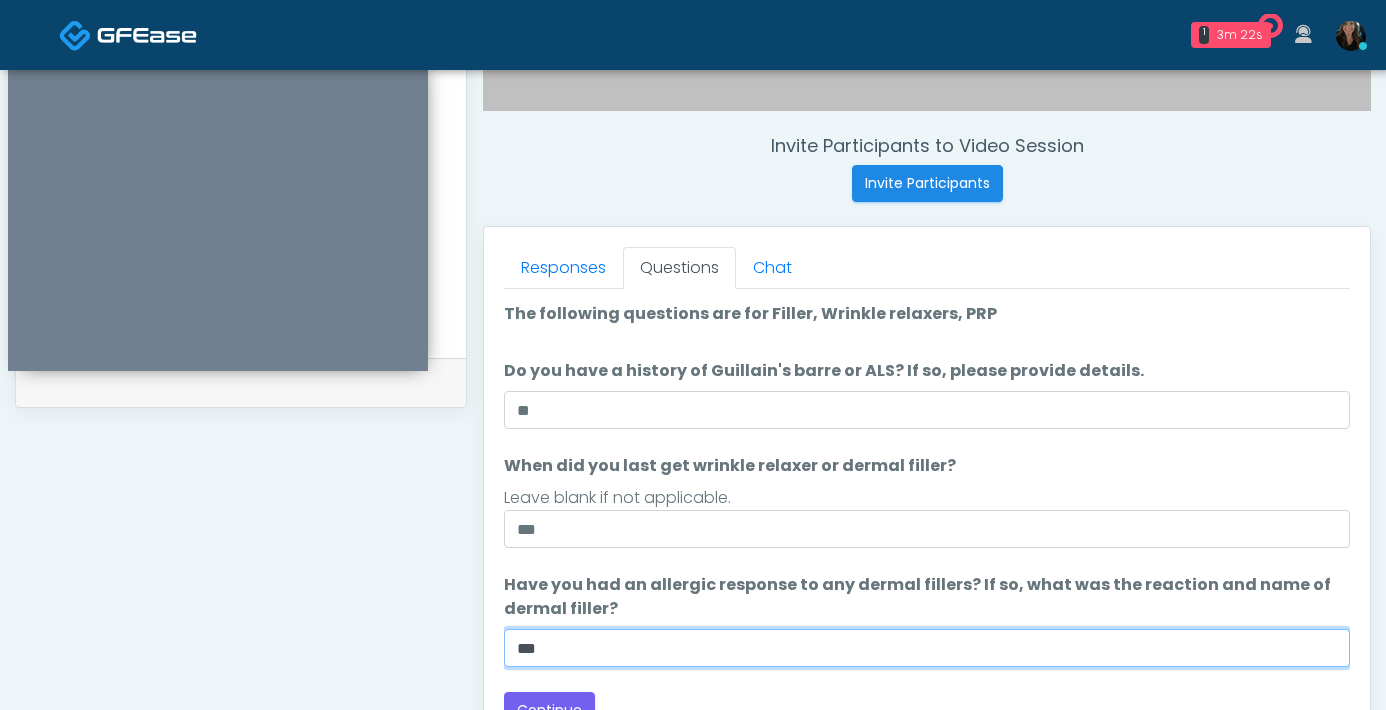 scroll, scrollTop: 739, scrollLeft: 0, axis: vertical 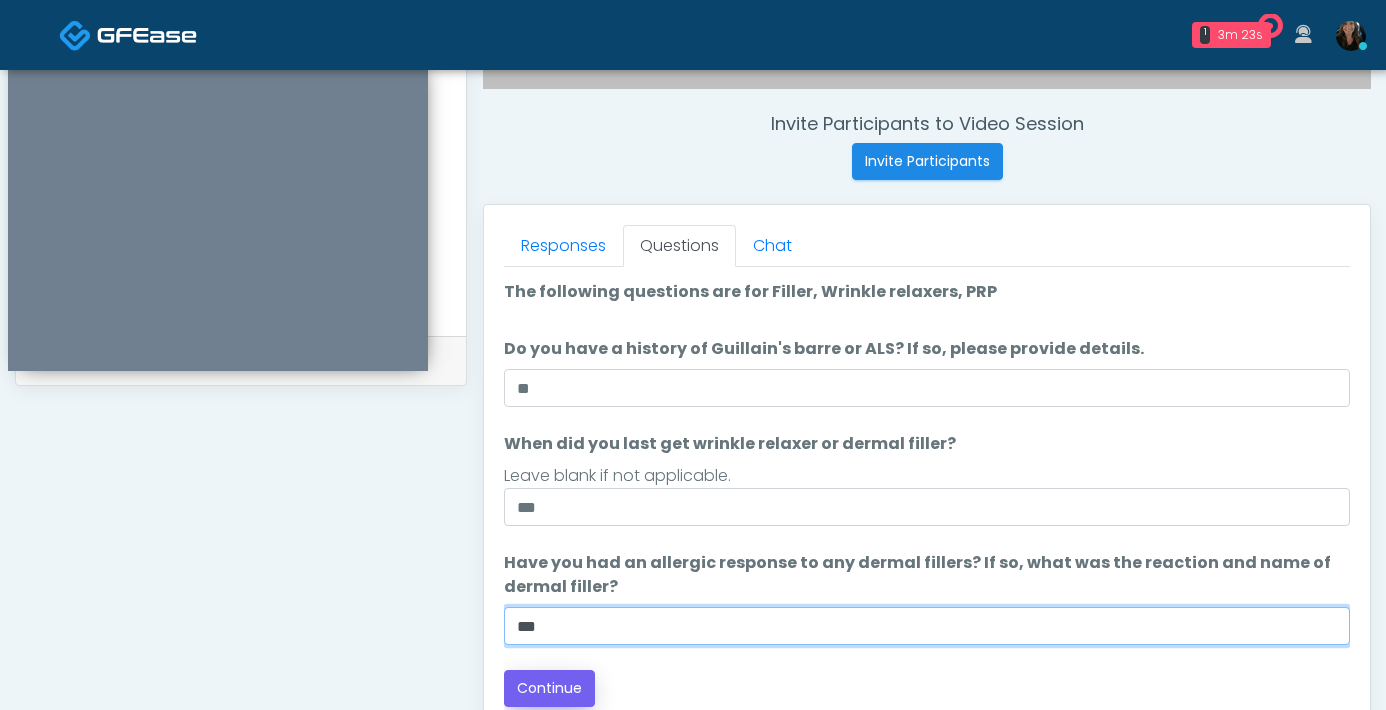 type on "***" 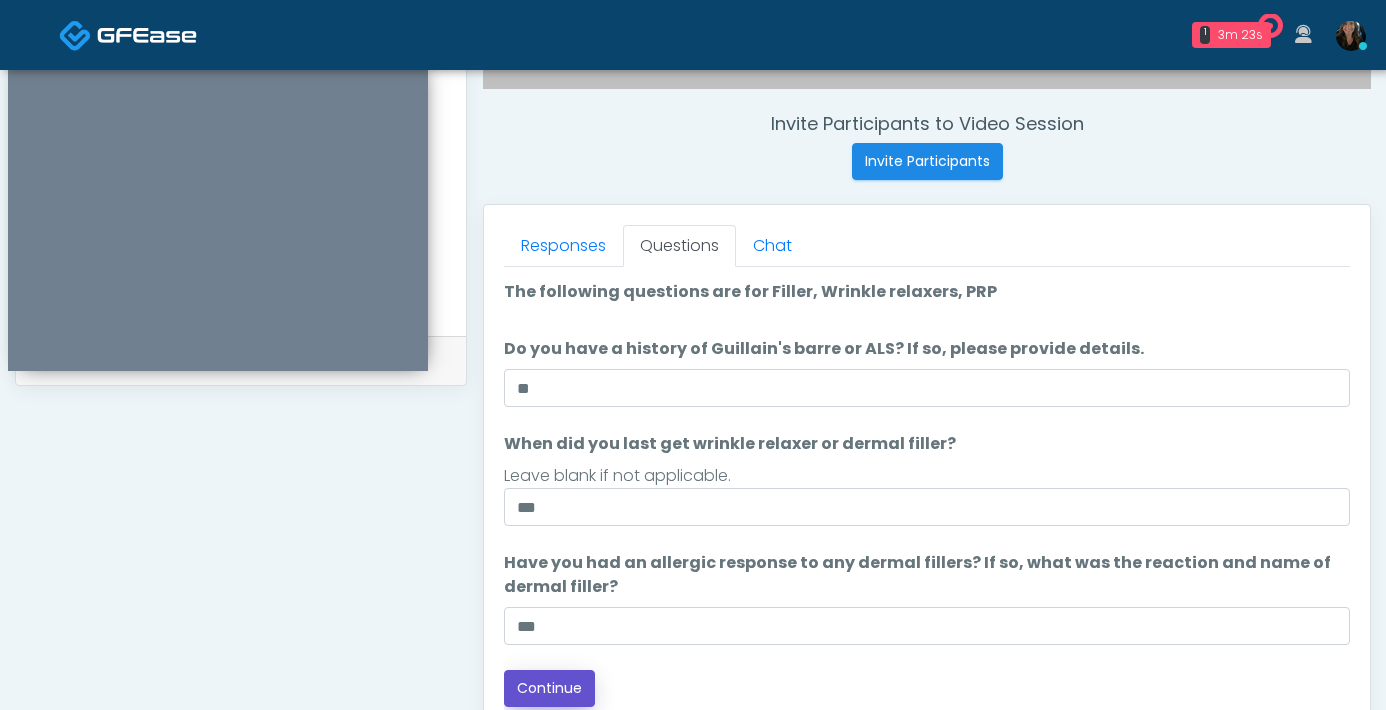 click on "Continue" at bounding box center [549, 688] 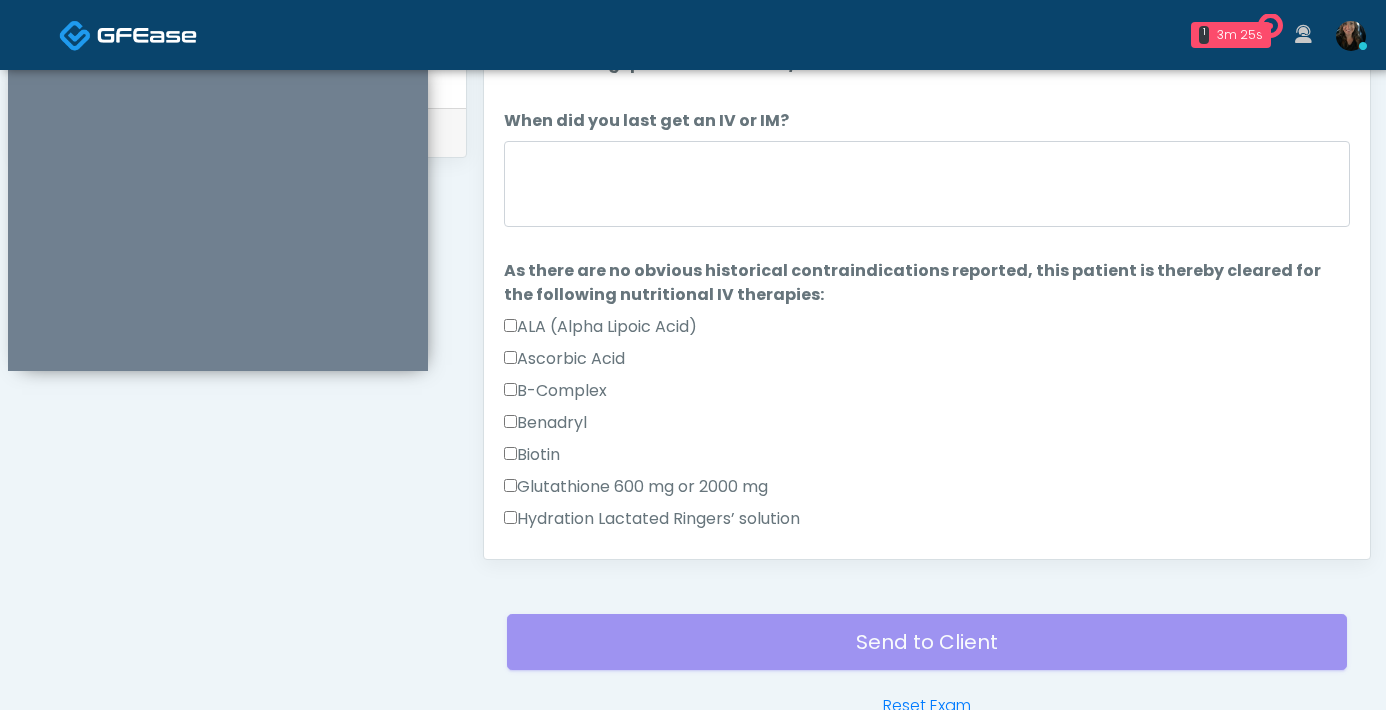 scroll, scrollTop: 955, scrollLeft: 0, axis: vertical 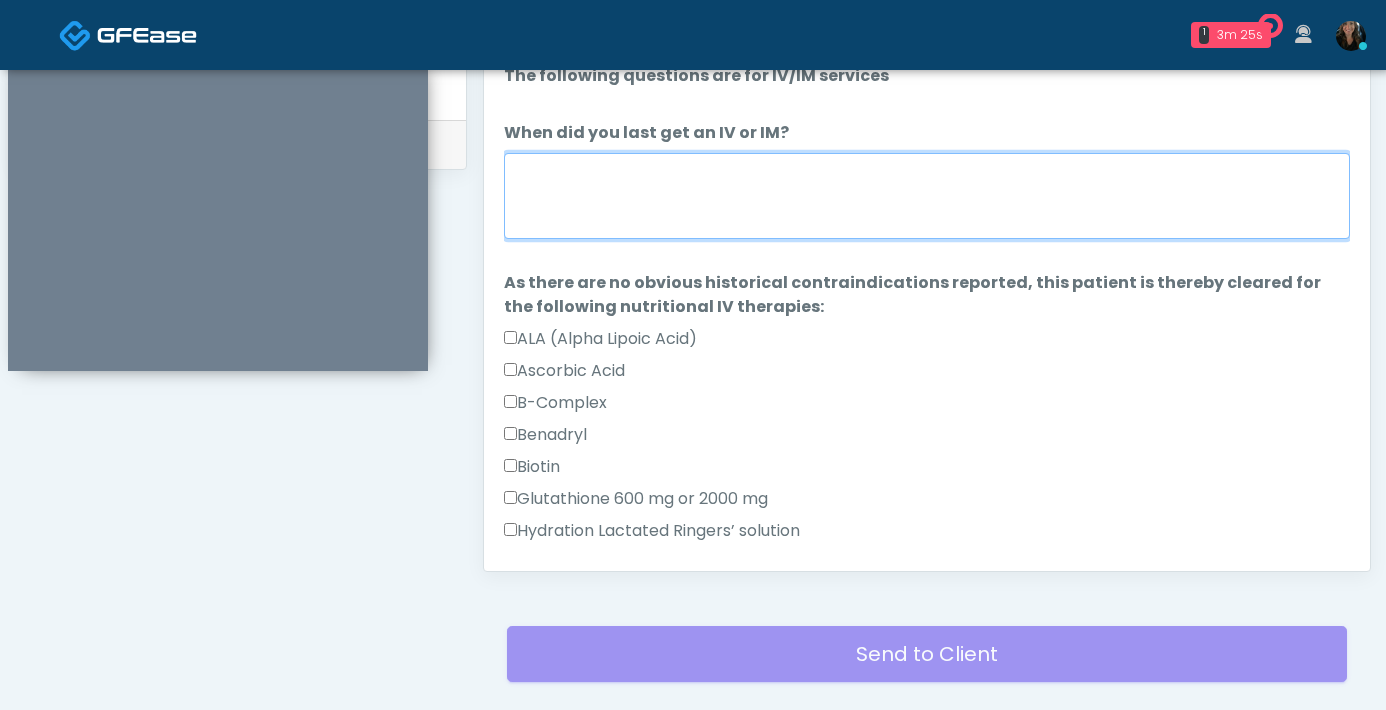 click on "When did you last get an IV or IM?" at bounding box center [927, 196] 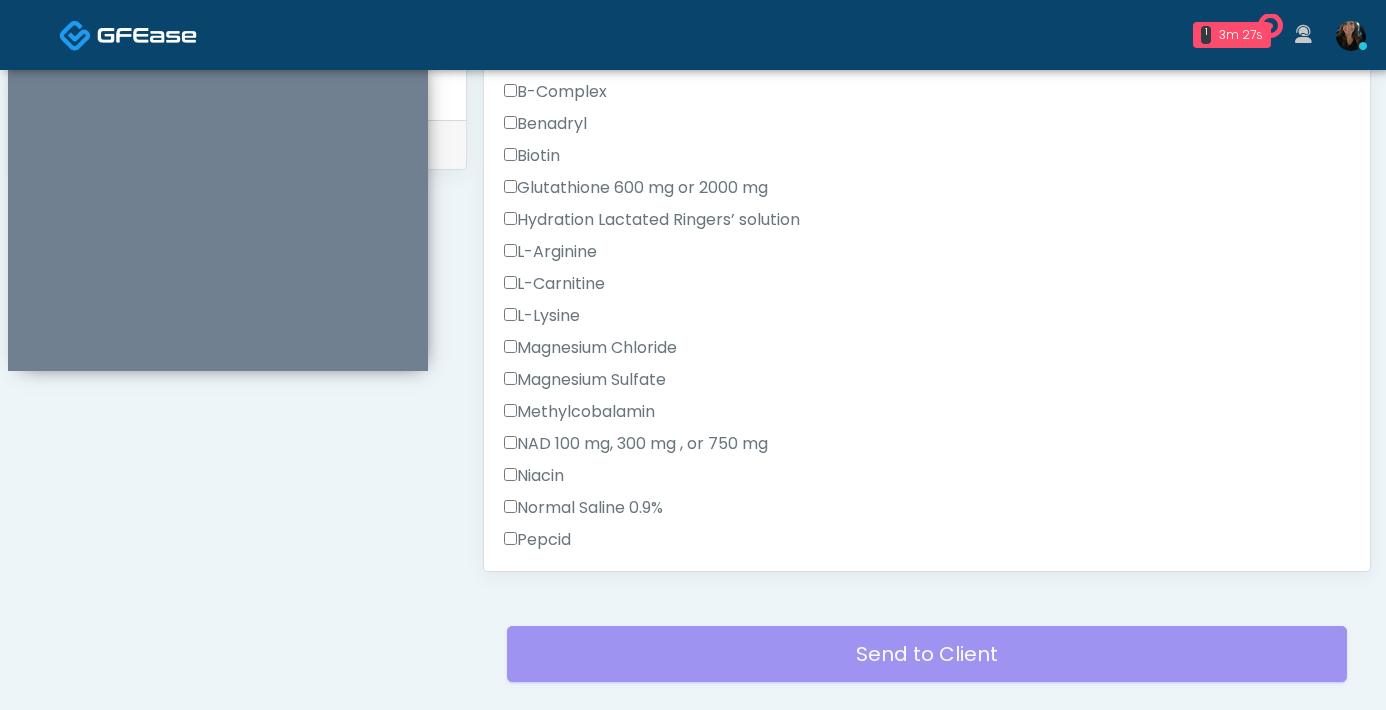 scroll, scrollTop: 645, scrollLeft: 0, axis: vertical 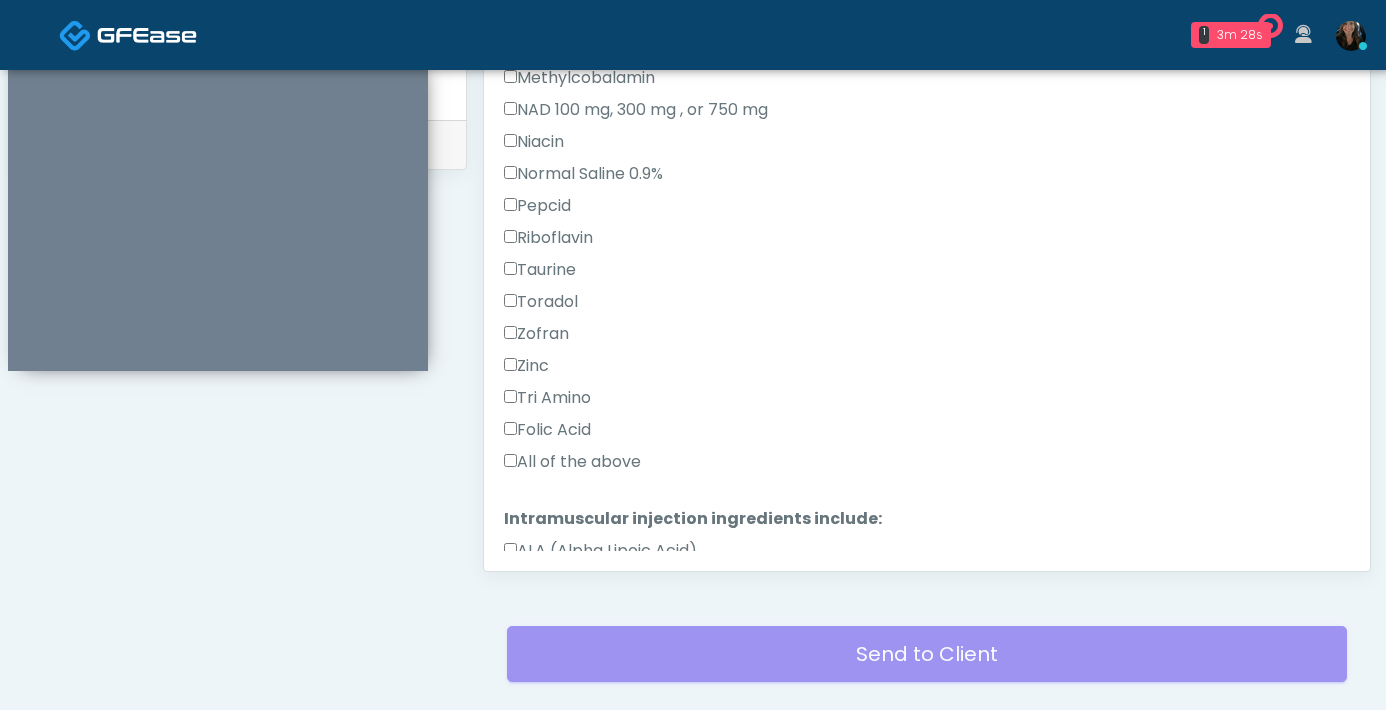 type on "***" 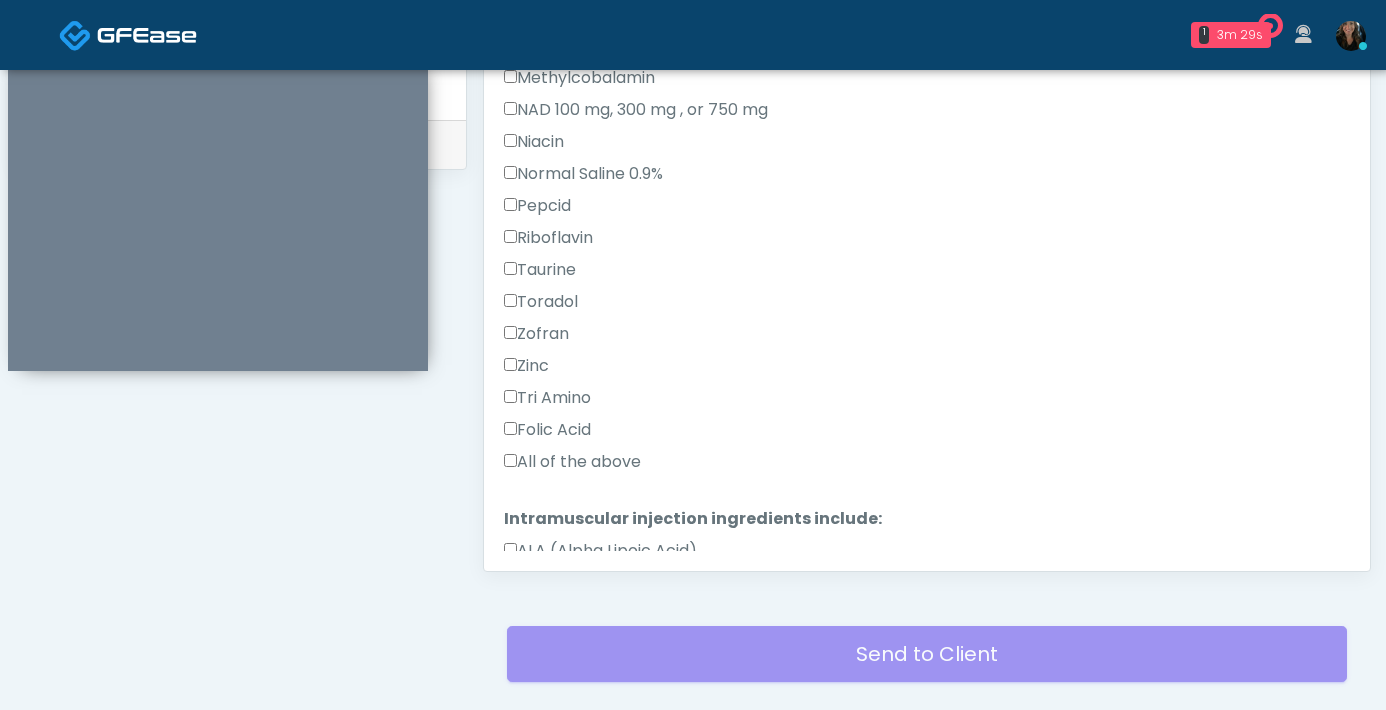 click on "All of the above" at bounding box center [572, 462] 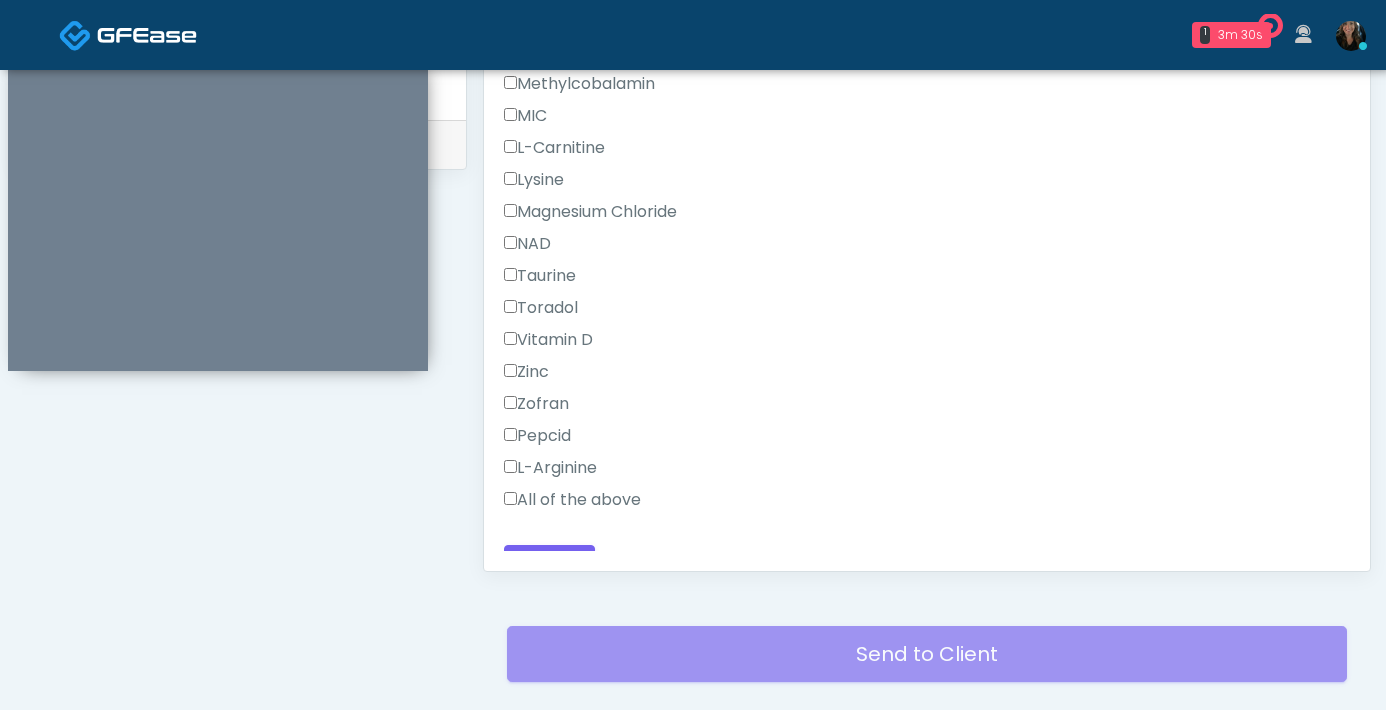 scroll, scrollTop: 1366, scrollLeft: 0, axis: vertical 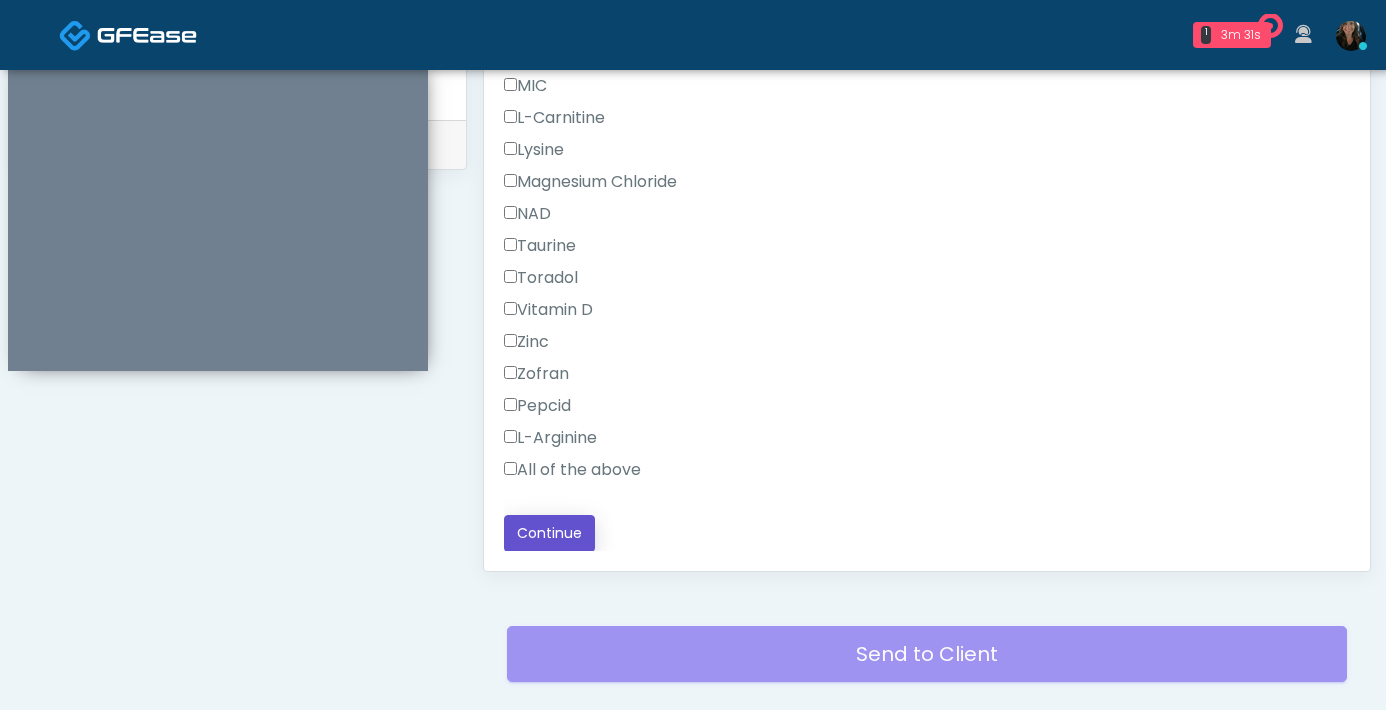 click on "Continue" at bounding box center (549, 533) 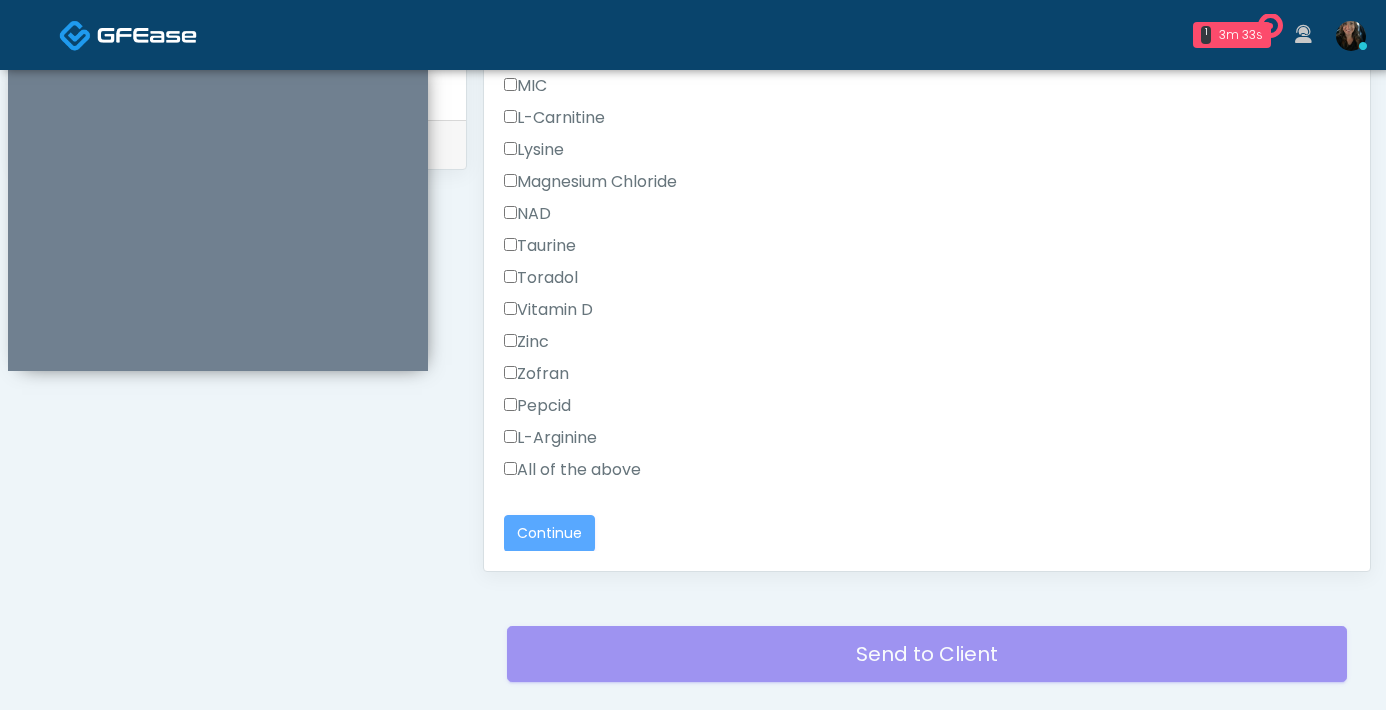 scroll, scrollTop: 1085, scrollLeft: 0, axis: vertical 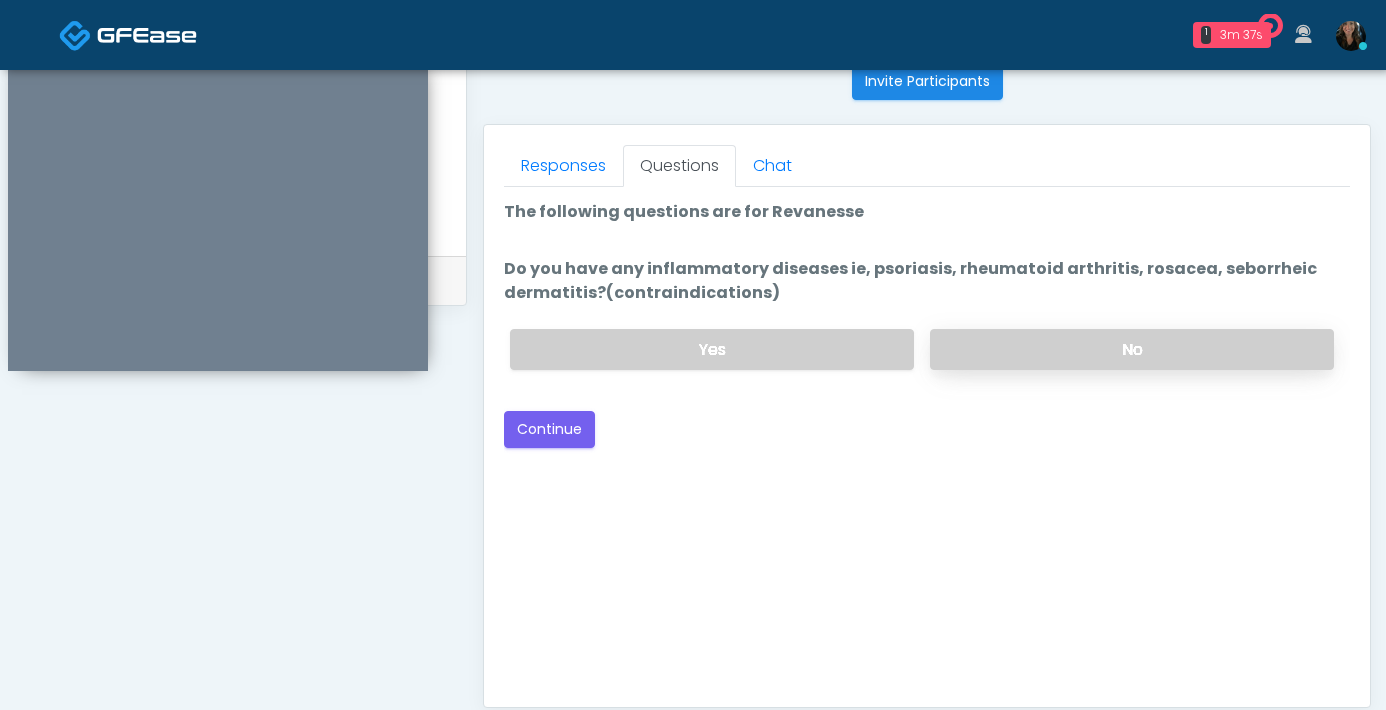 click on "No" at bounding box center (1132, 349) 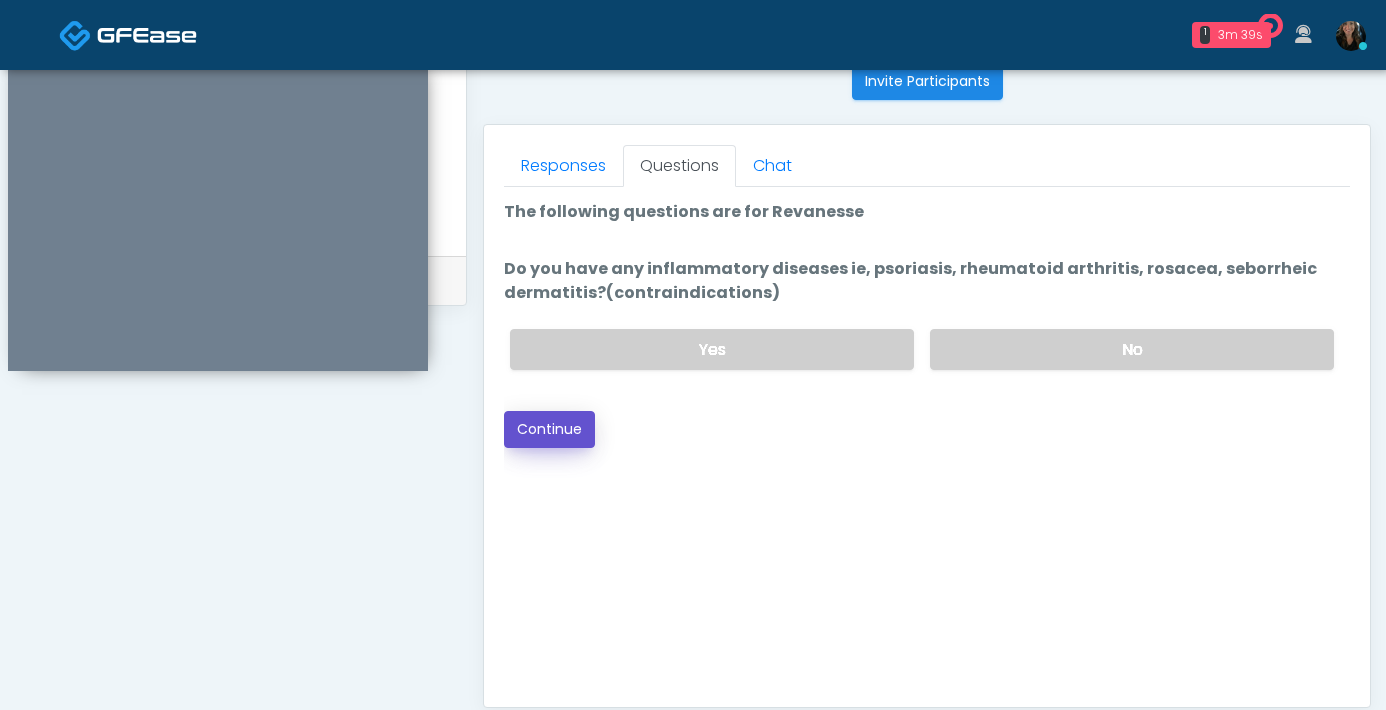 click on "Continue" at bounding box center [549, 429] 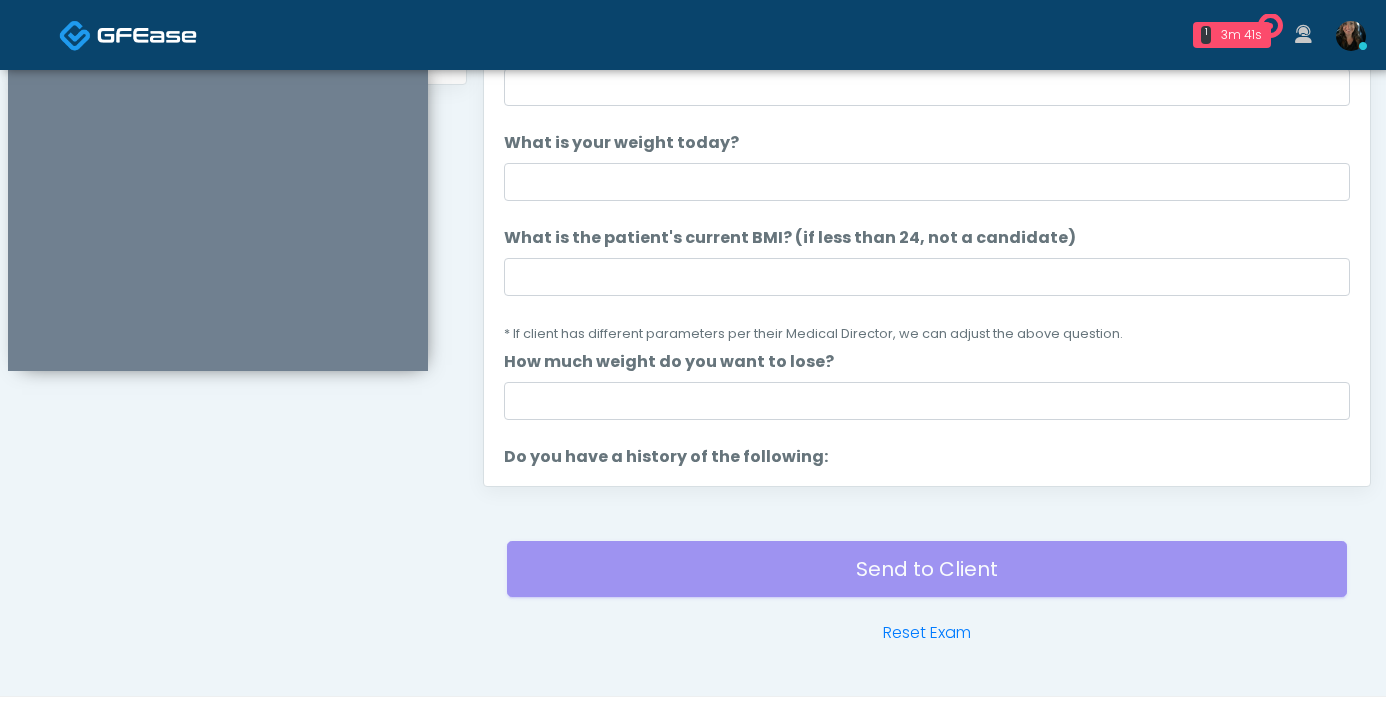 scroll, scrollTop: 783, scrollLeft: 0, axis: vertical 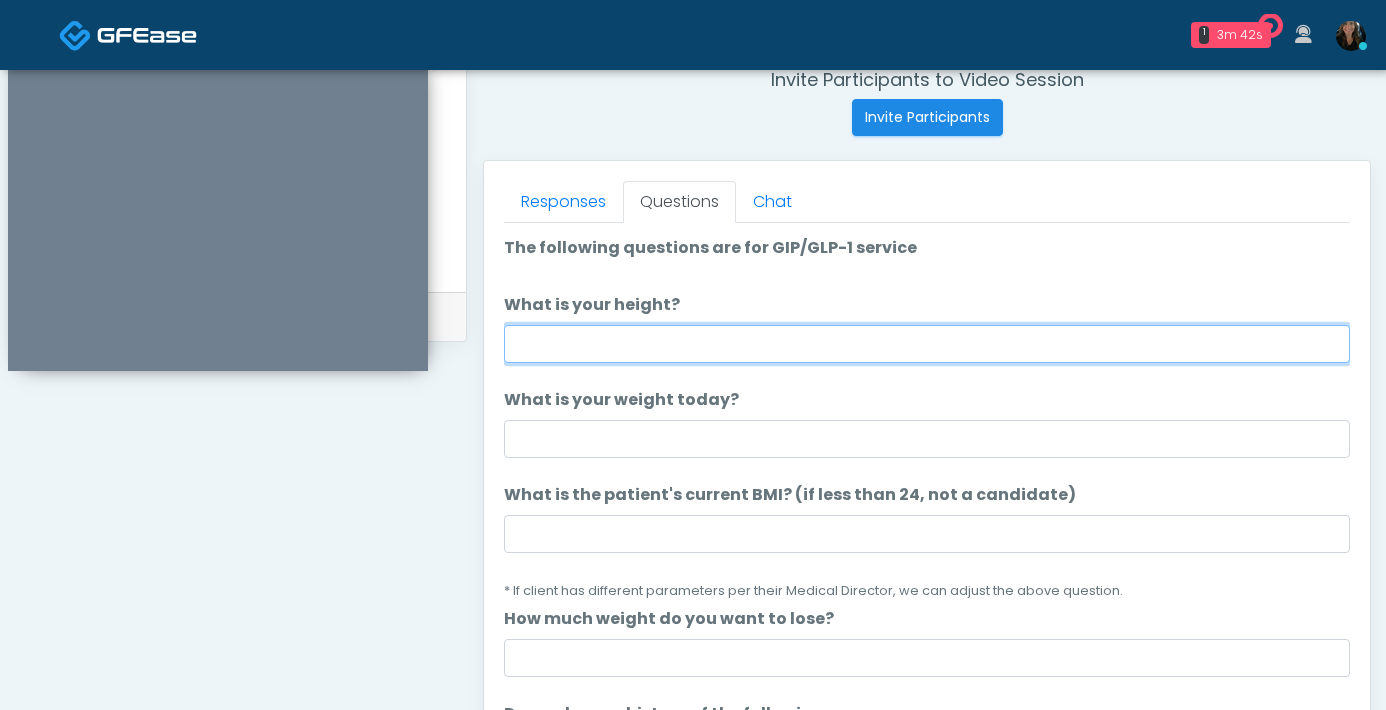 click on "What is your height?" at bounding box center [927, 344] 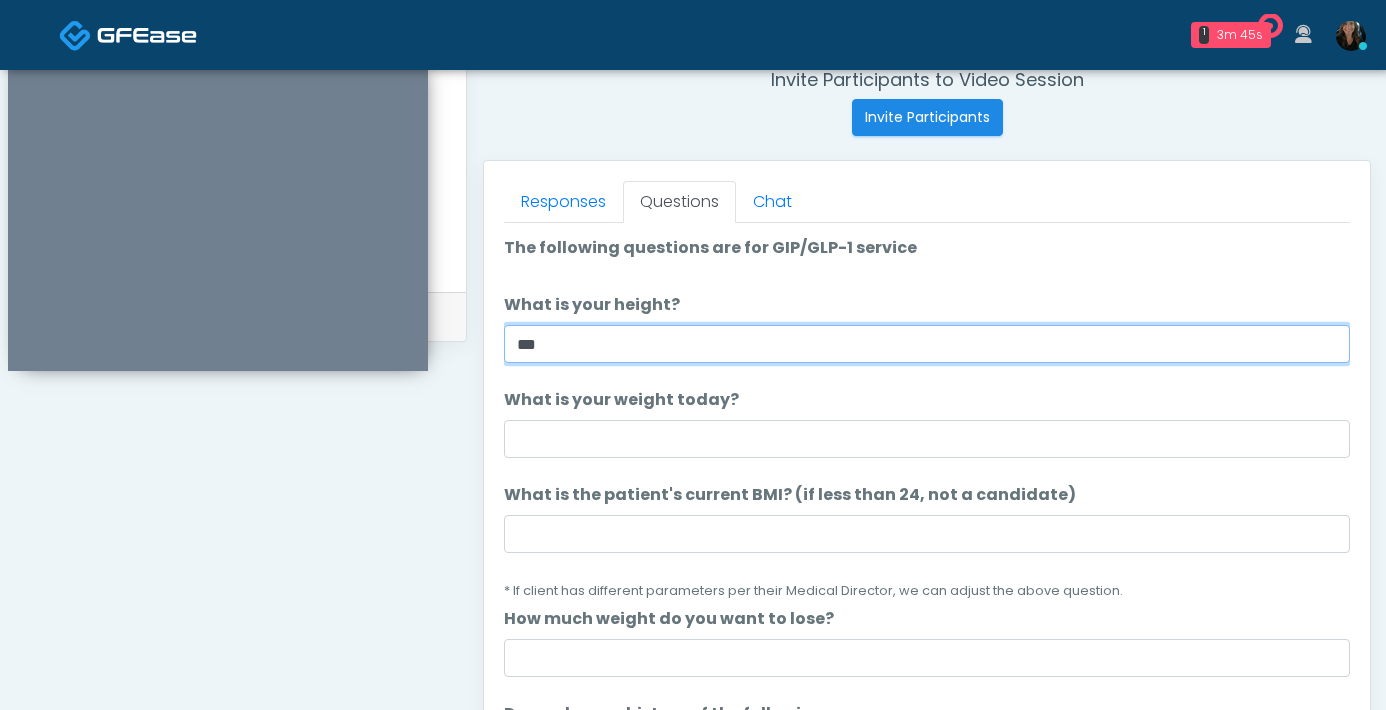 type on "***" 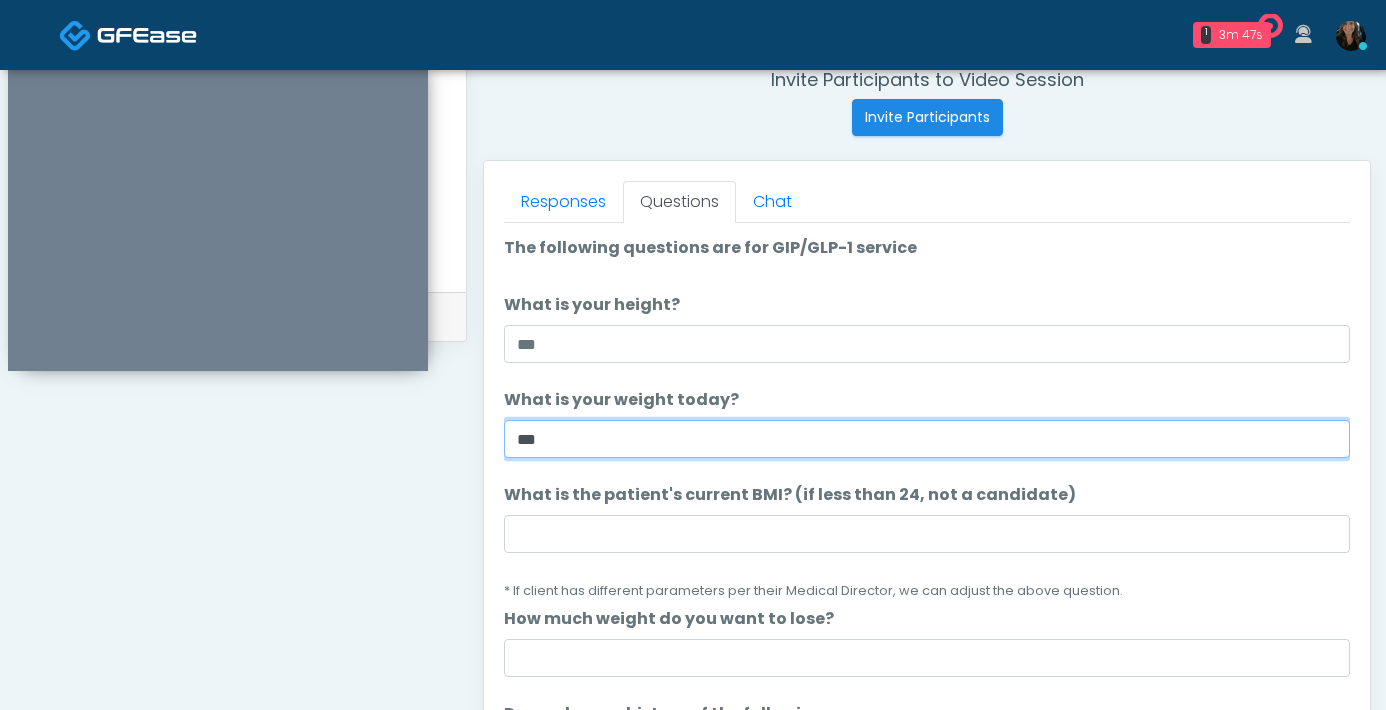 type on "***" 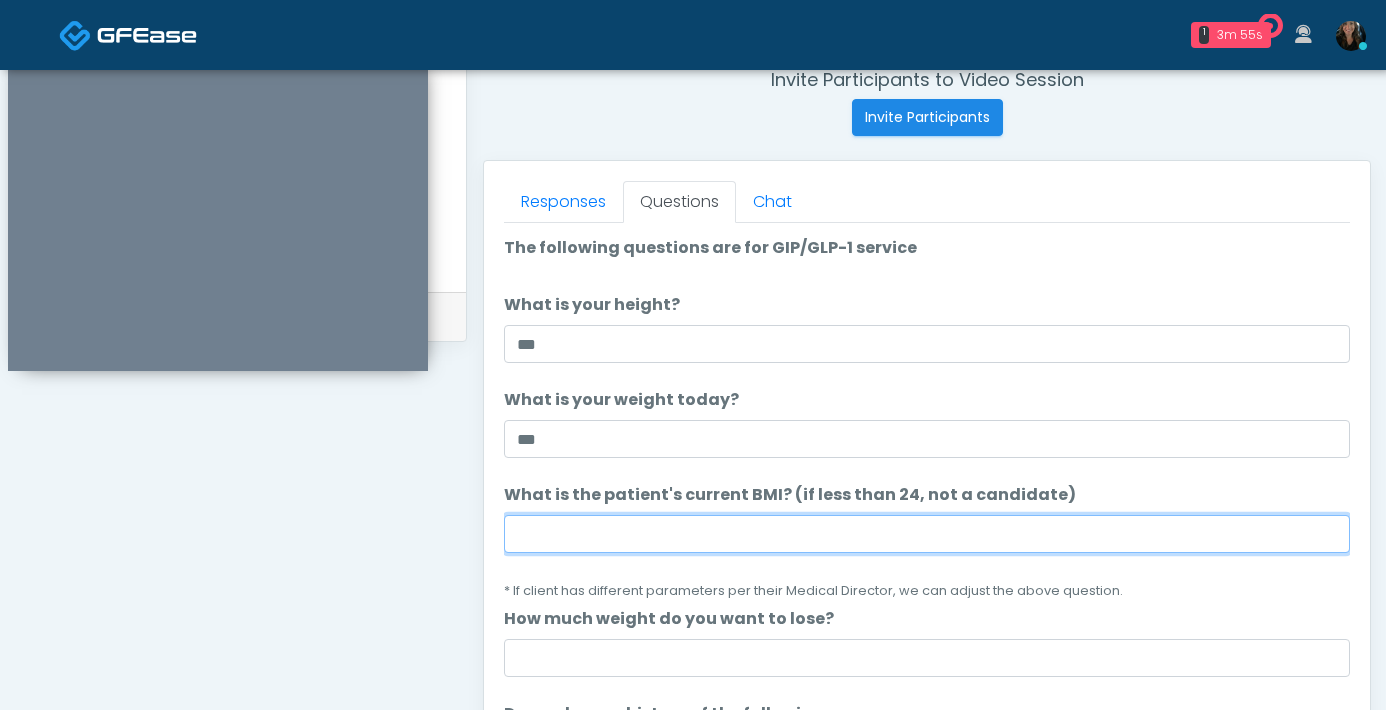 click on "What is the patient's current BMI? (if less than 24, not a candidate)" at bounding box center (927, 534) 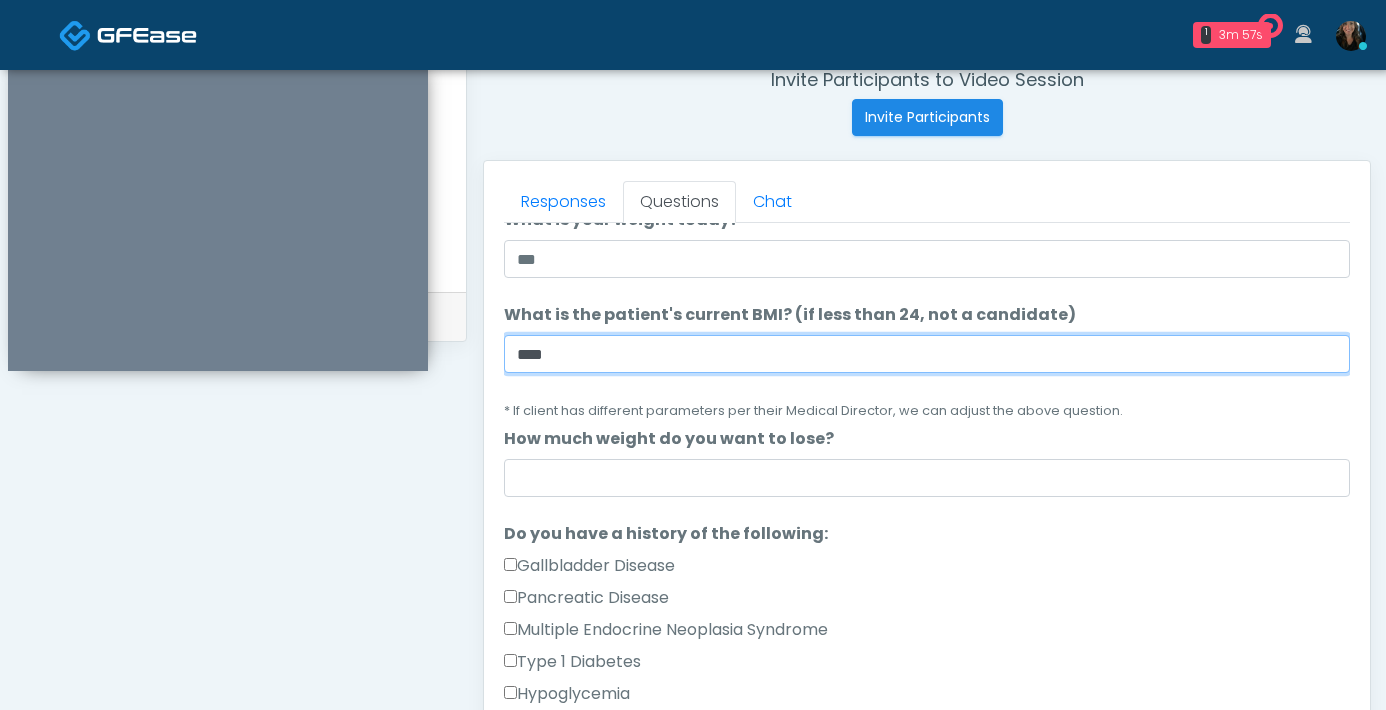scroll, scrollTop: 212, scrollLeft: 0, axis: vertical 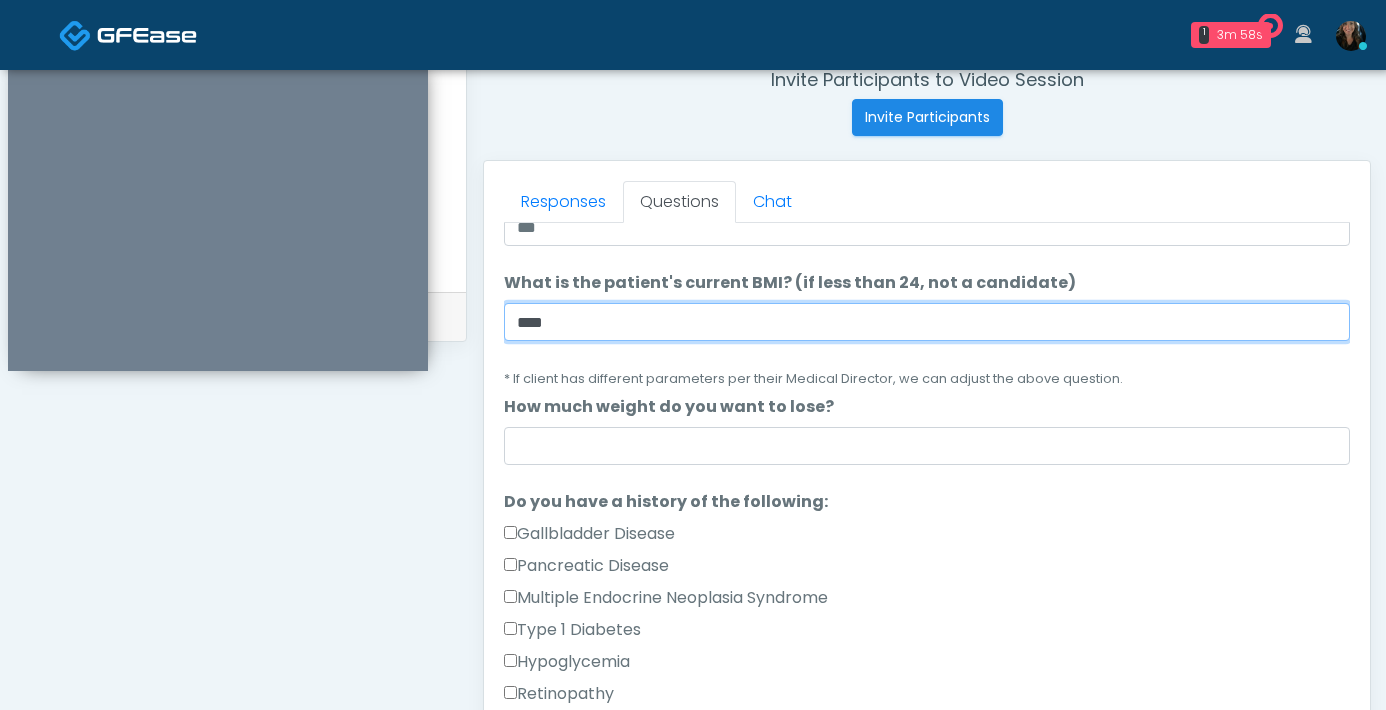 type on "****" 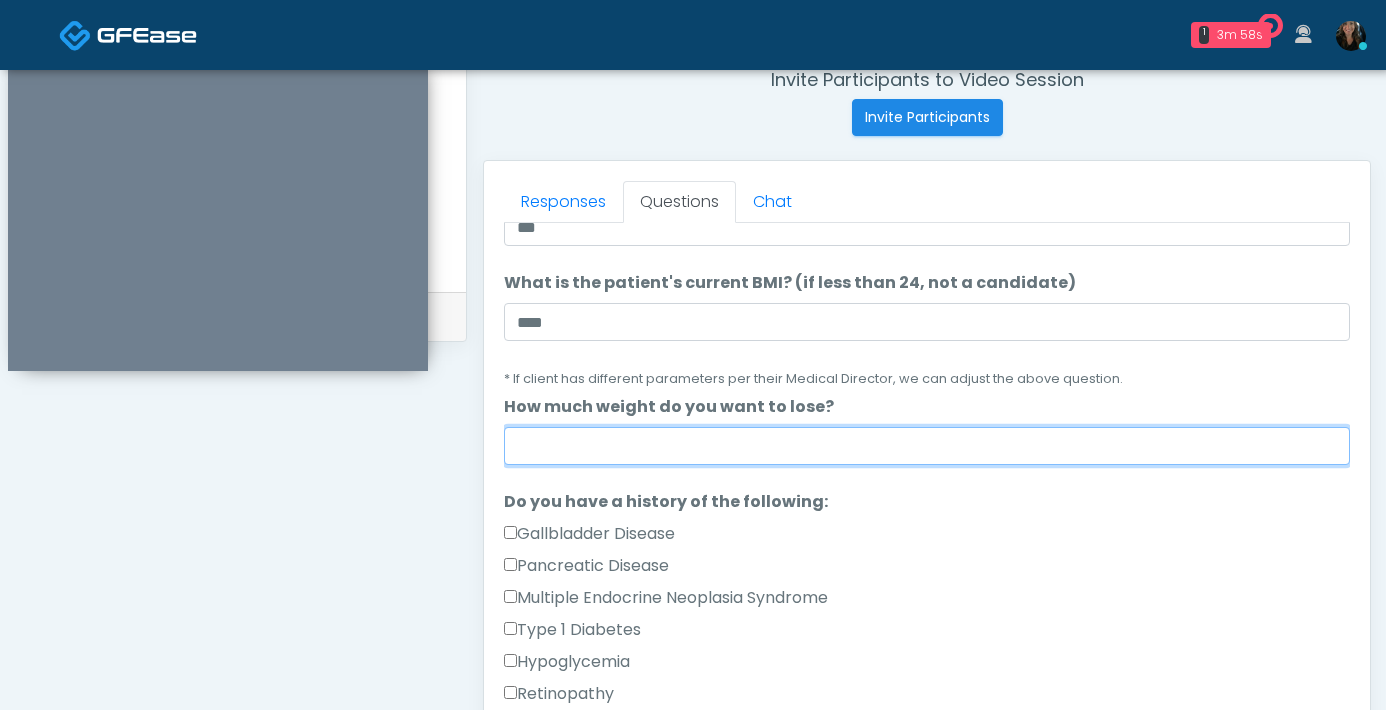 click on "How much weight do you want to lose?" at bounding box center [927, 446] 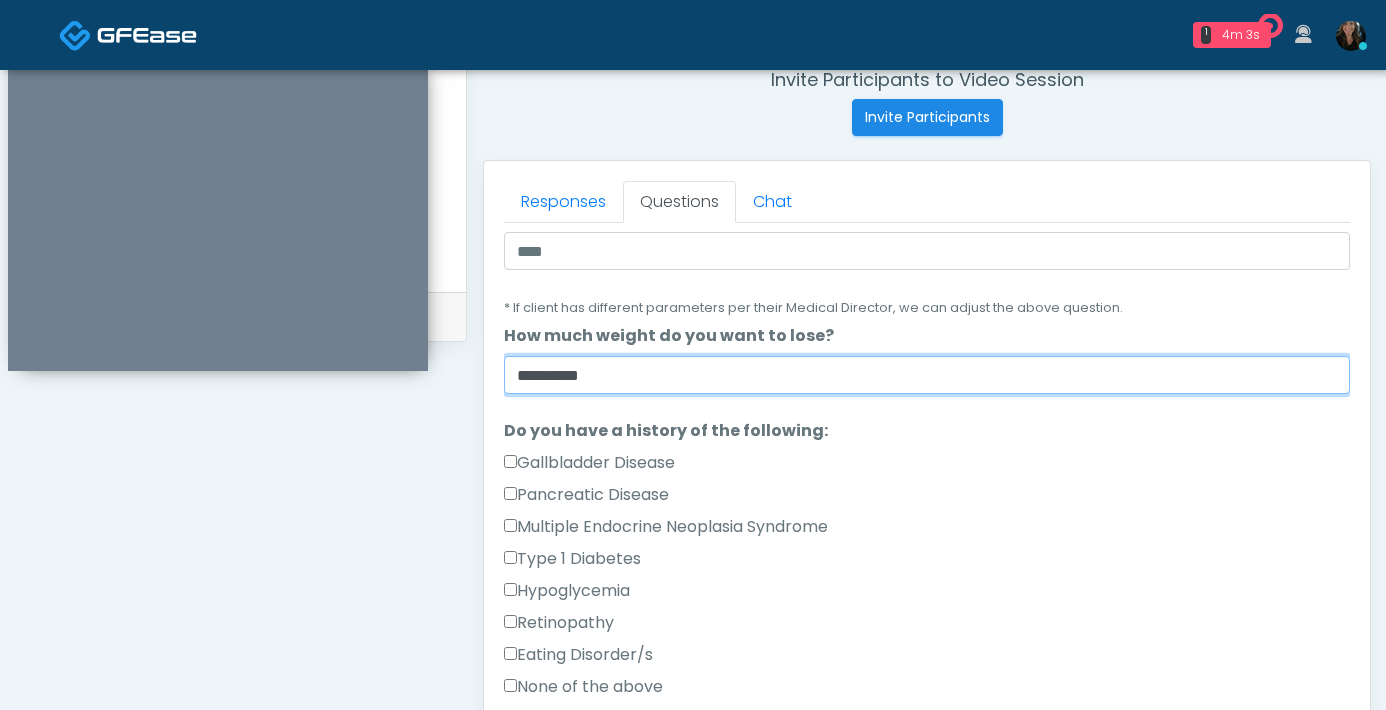 scroll, scrollTop: 309, scrollLeft: 0, axis: vertical 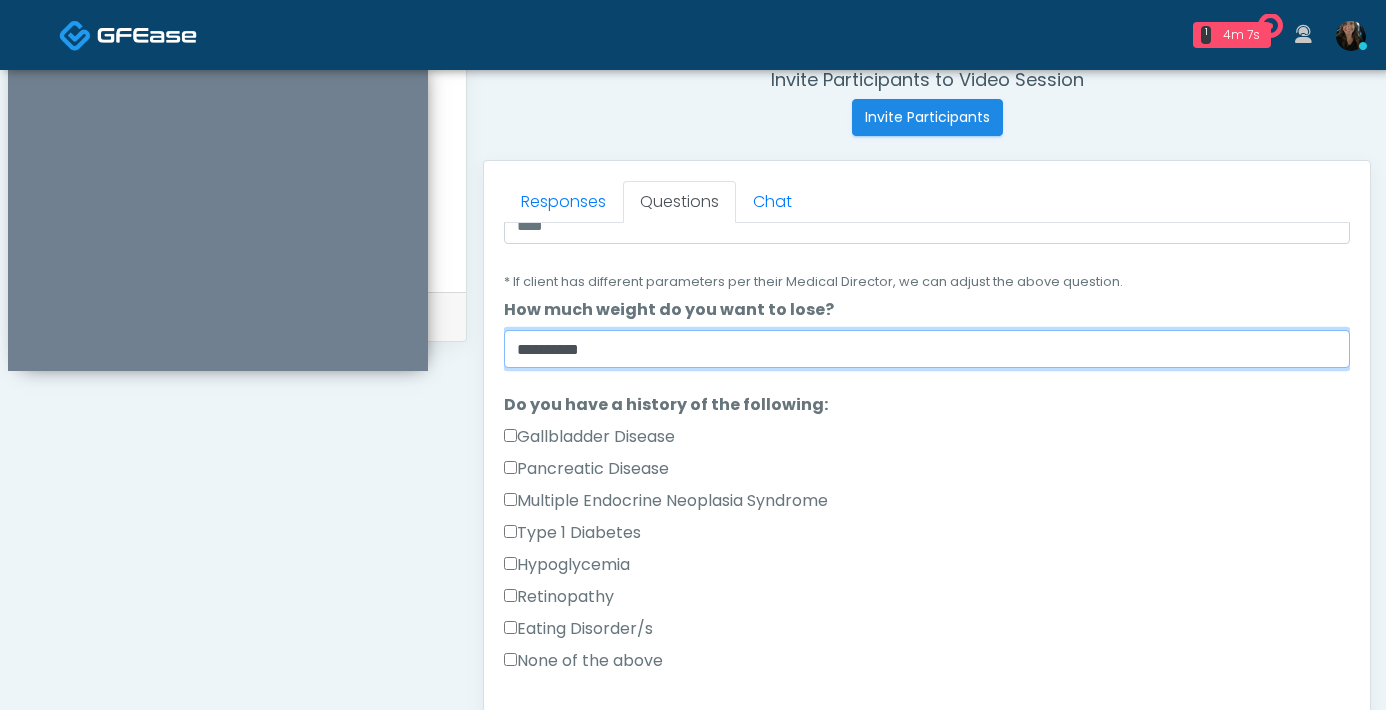 type on "**********" 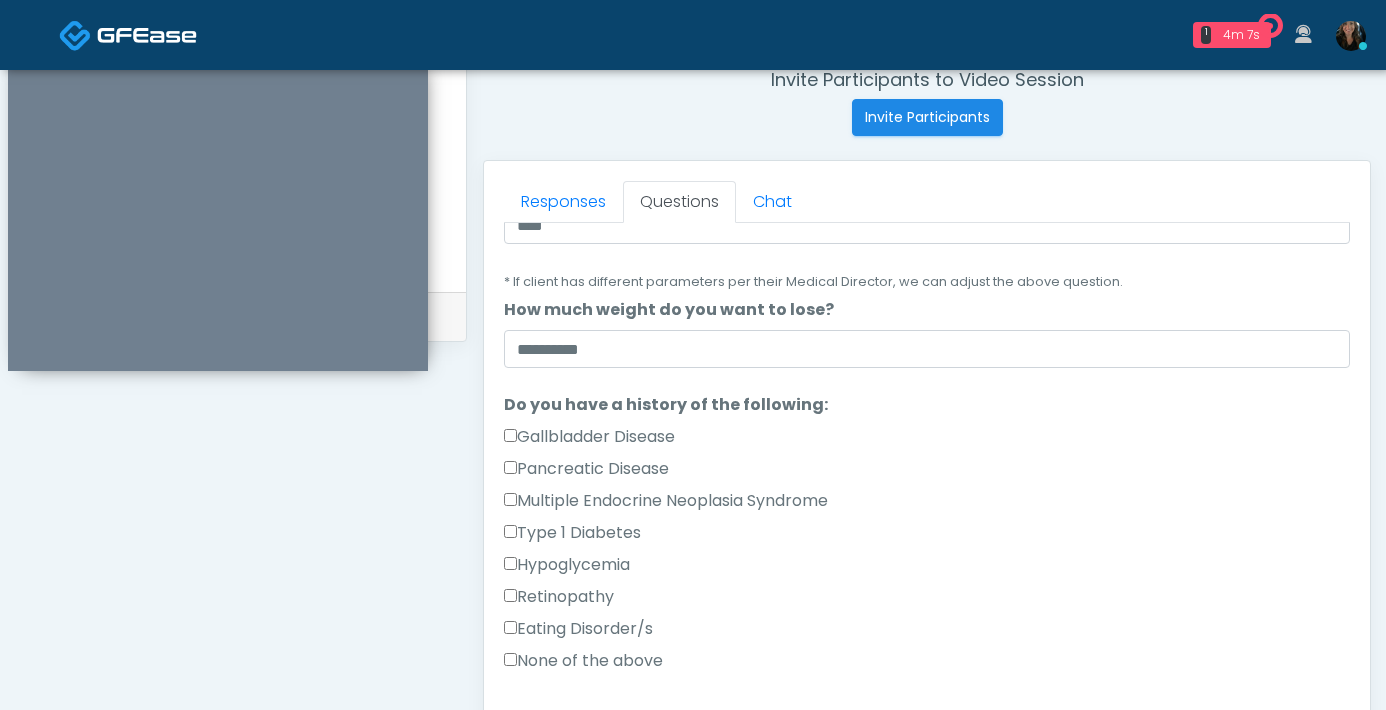 click on "Type 1 Diabetes" at bounding box center [927, 537] 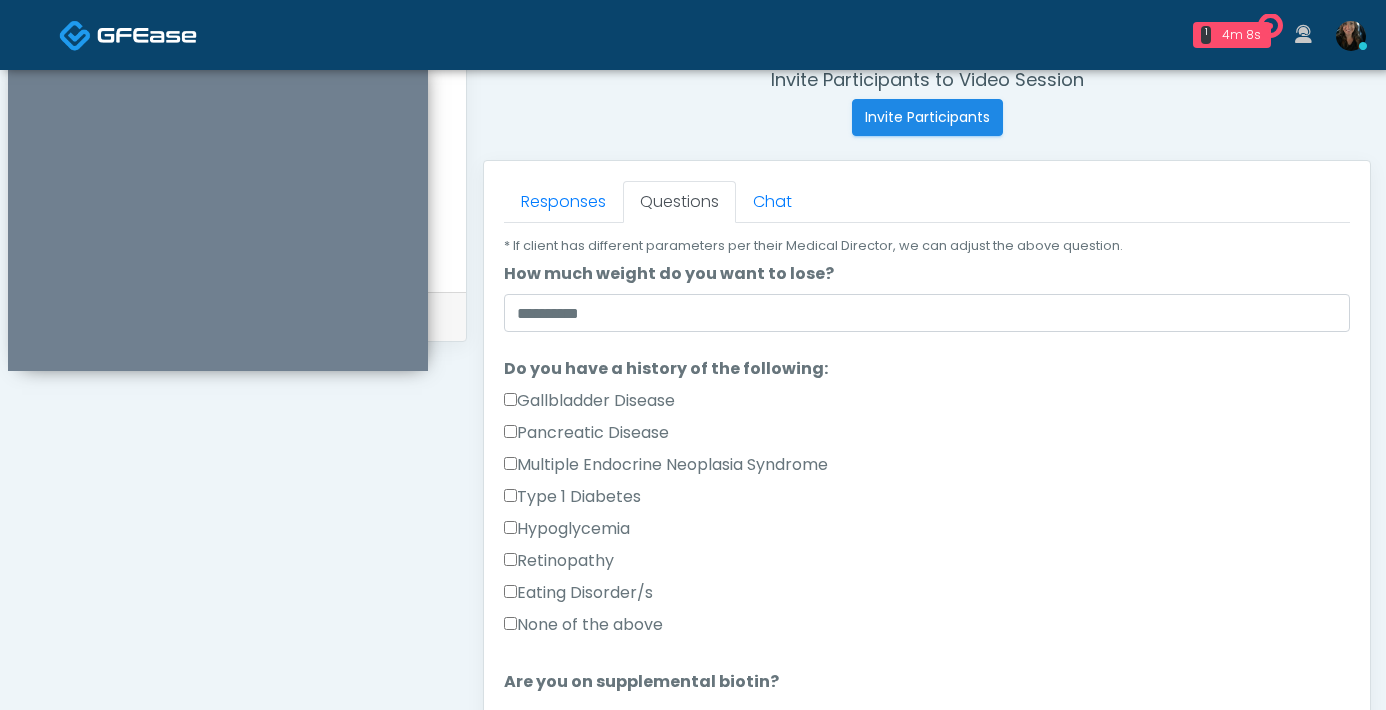 scroll, scrollTop: 346, scrollLeft: 0, axis: vertical 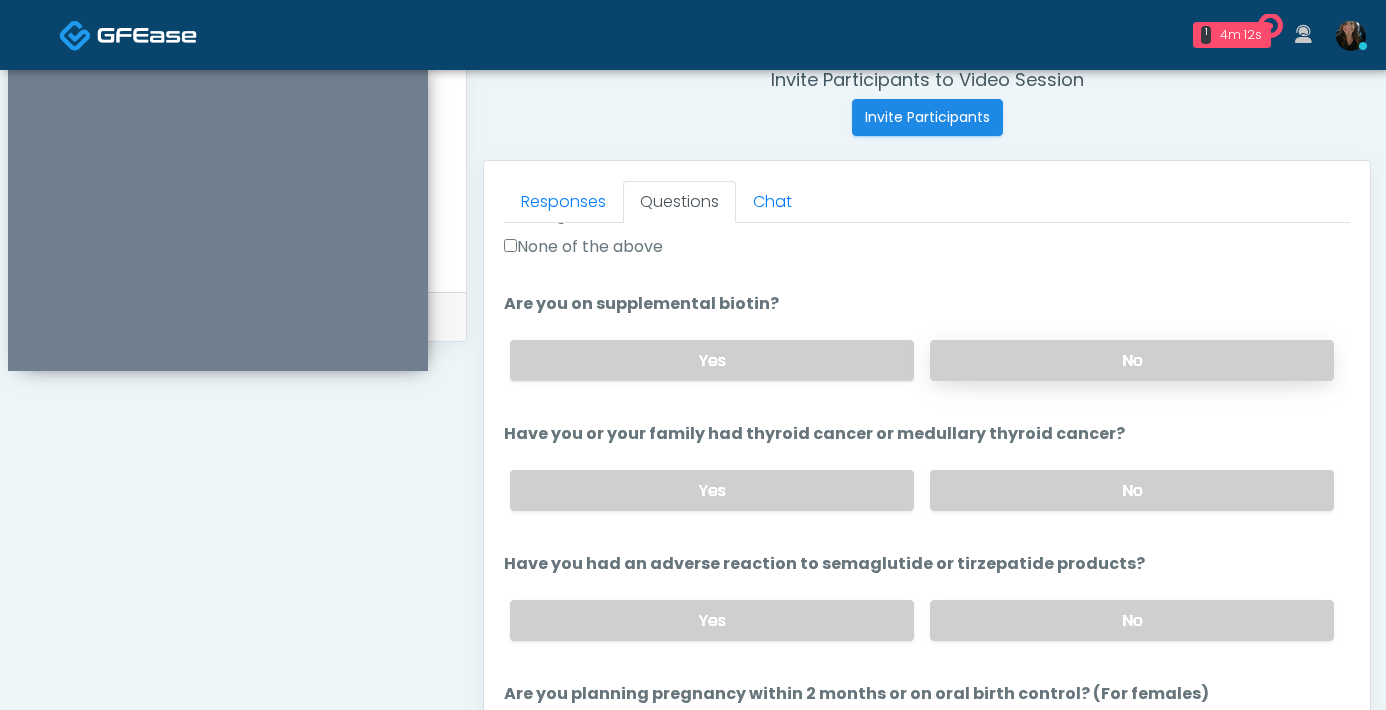 click on "No" at bounding box center [1132, 360] 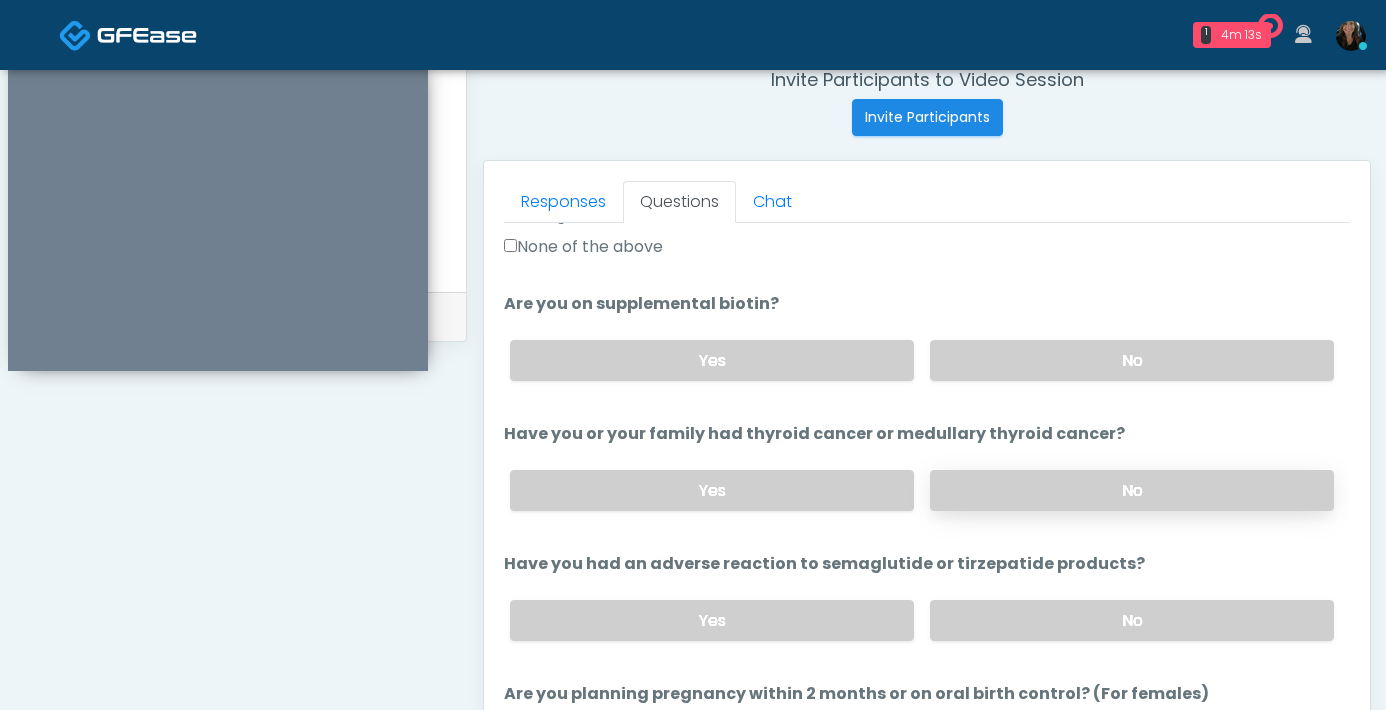 click on "No" at bounding box center (1132, 490) 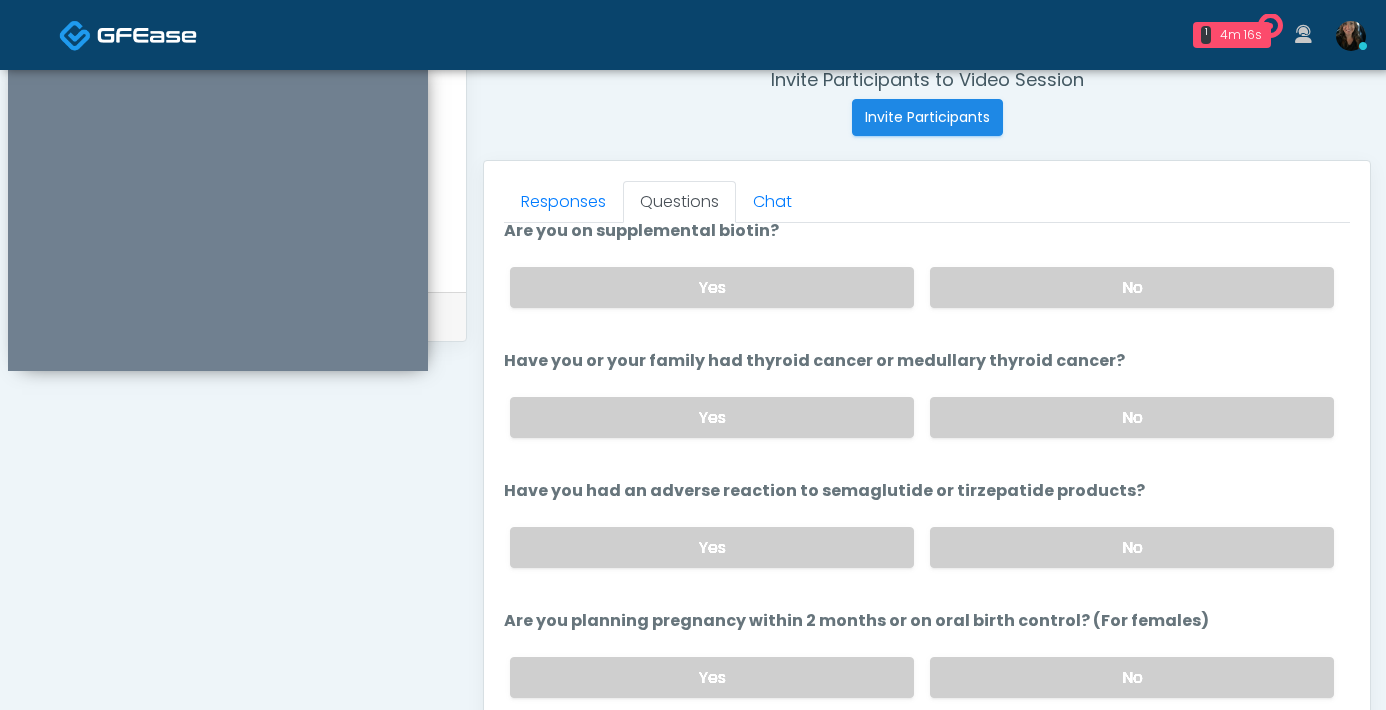 scroll, scrollTop: 824, scrollLeft: 0, axis: vertical 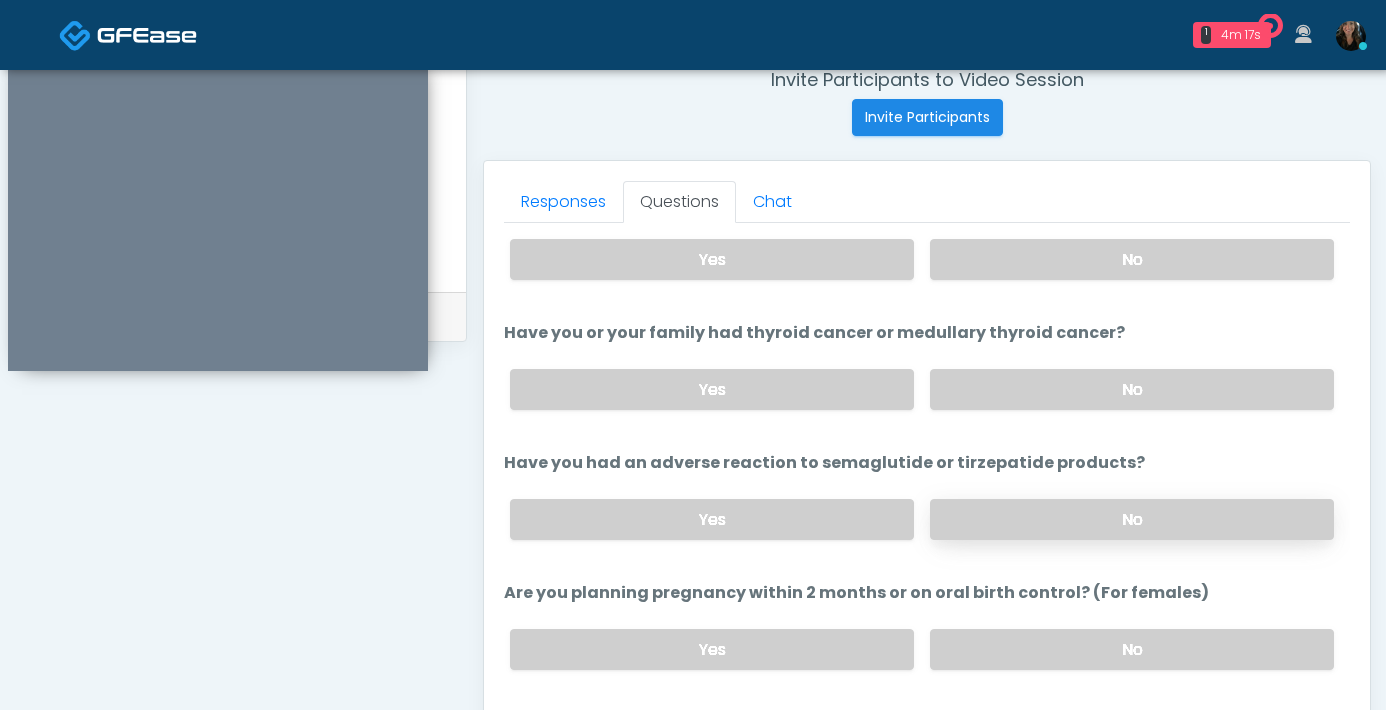 click on "No" at bounding box center (1132, 519) 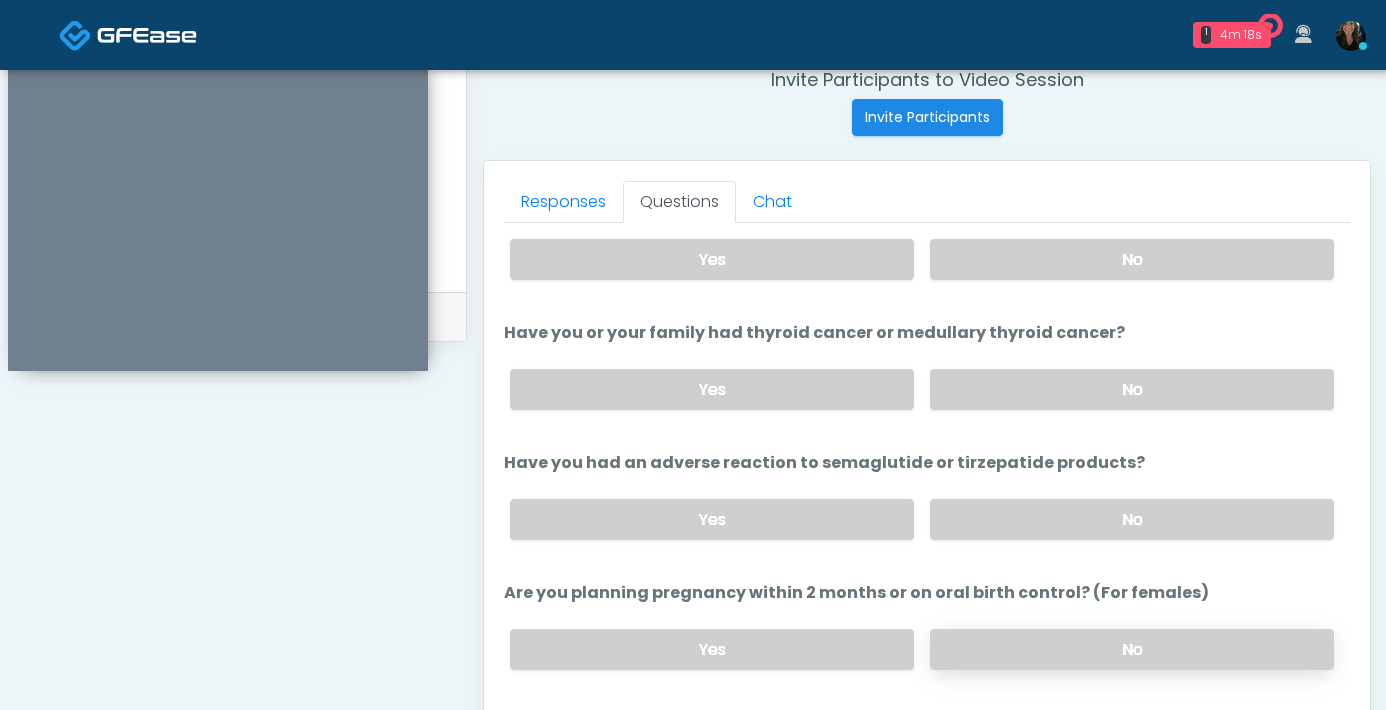 click on "No" at bounding box center (1132, 649) 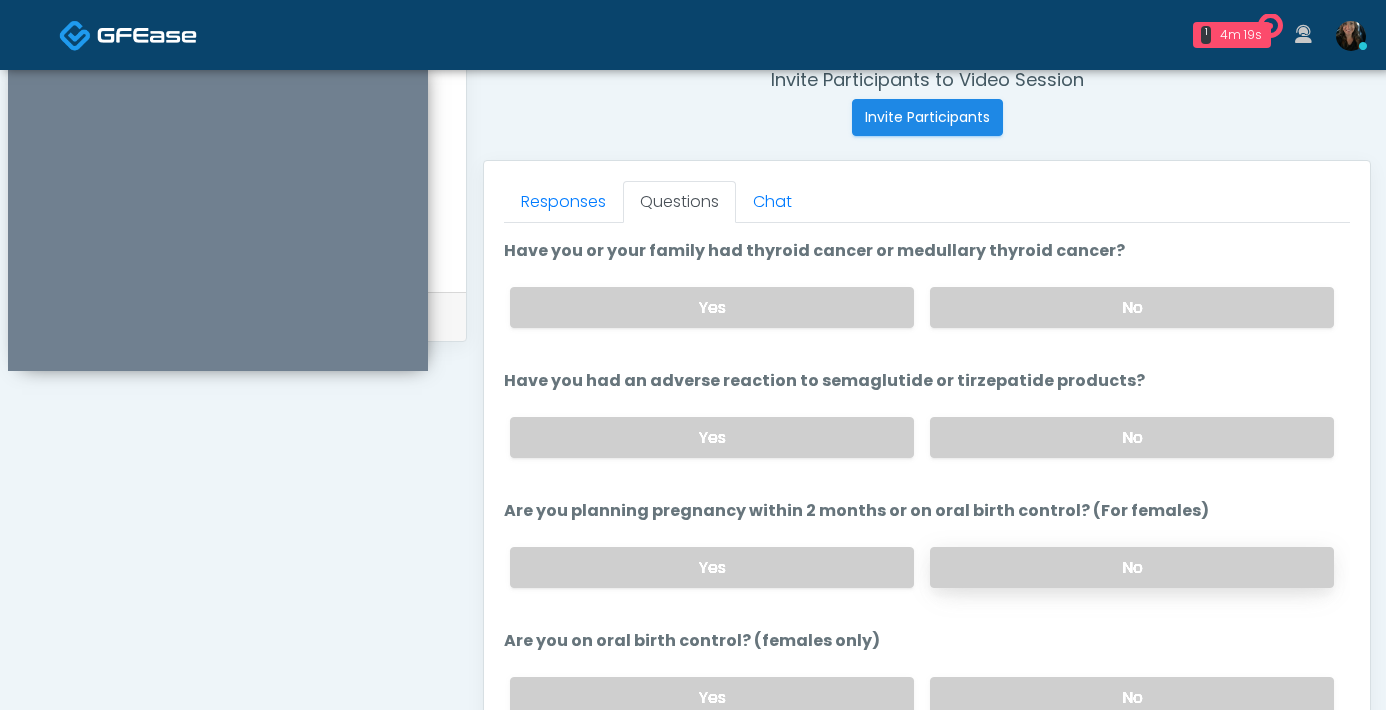 scroll, scrollTop: 960, scrollLeft: 0, axis: vertical 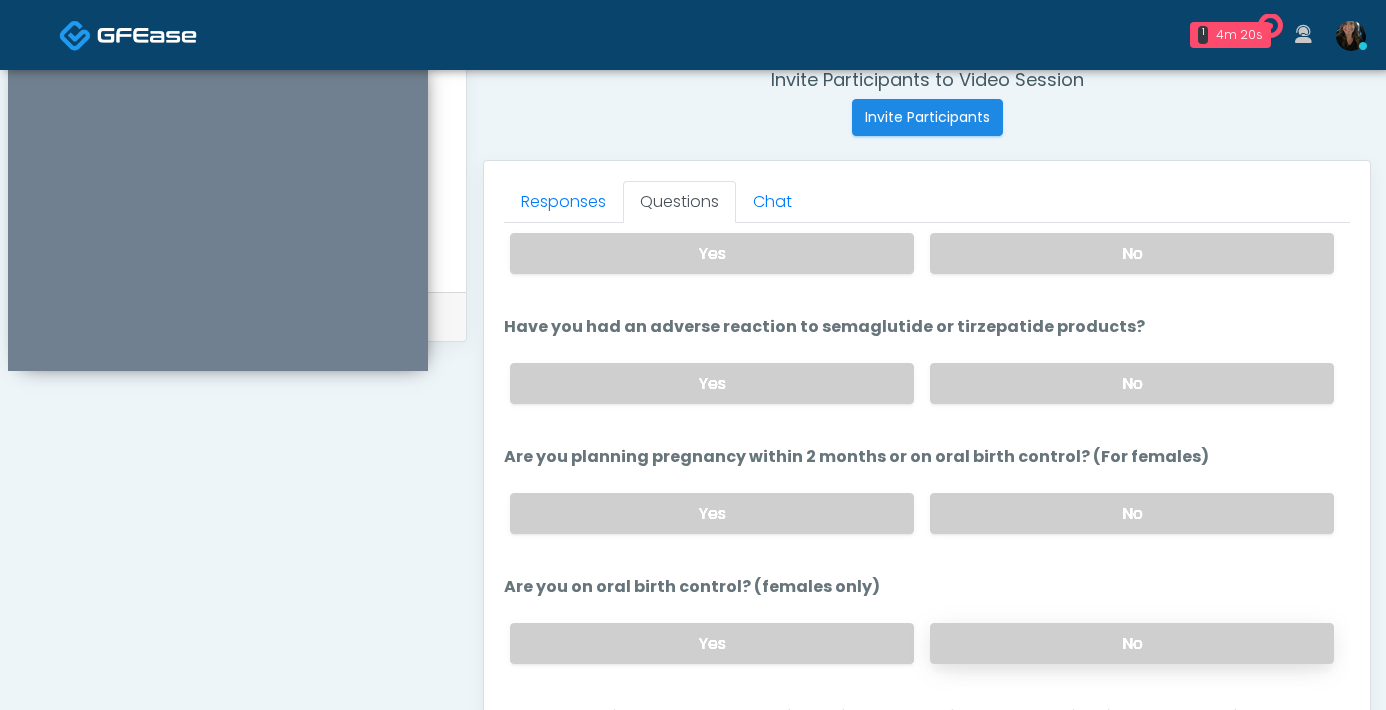 click on "No" at bounding box center (1132, 643) 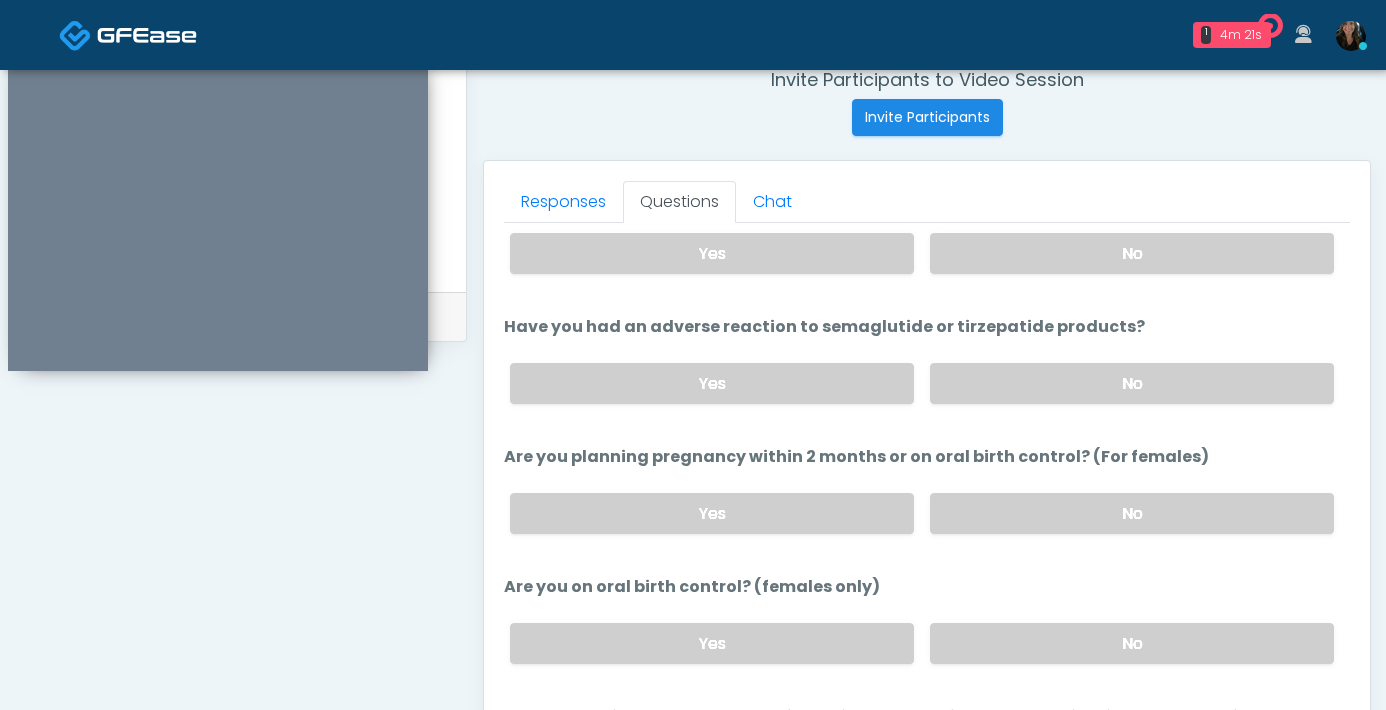 scroll, scrollTop: 1103, scrollLeft: 0, axis: vertical 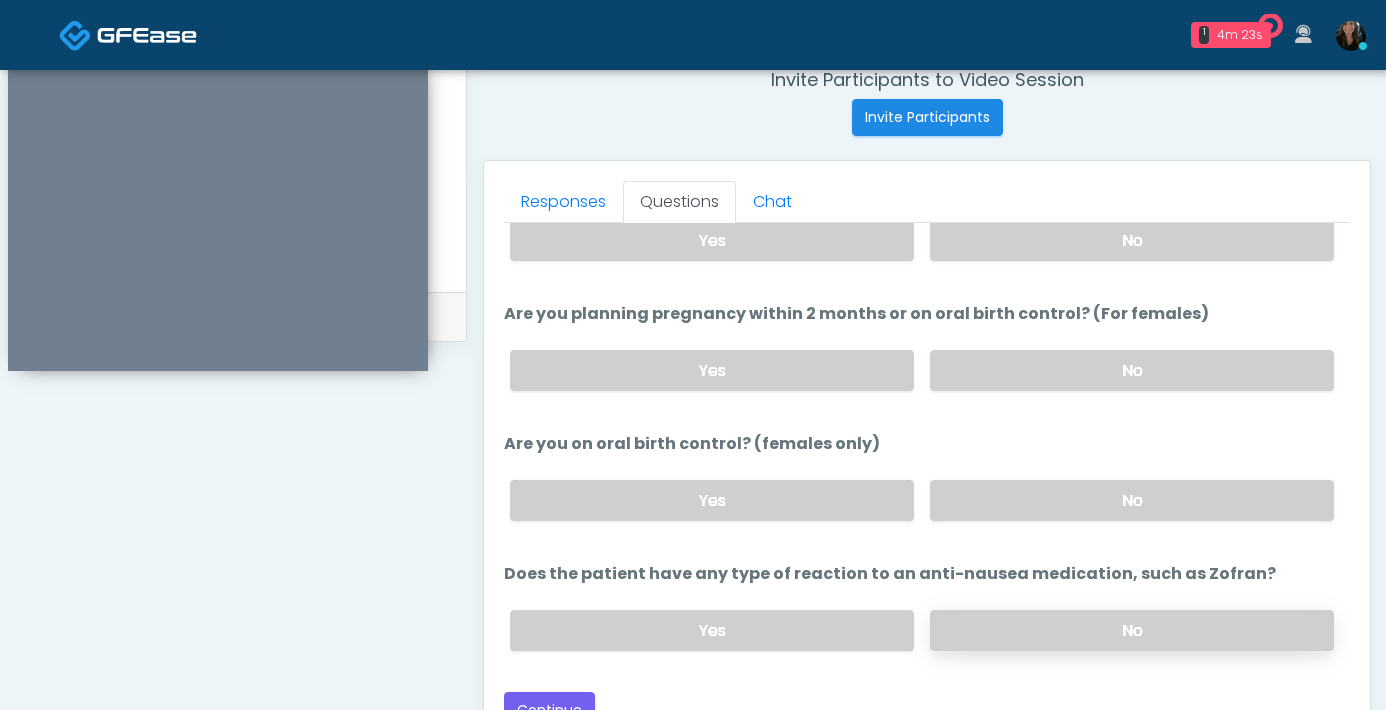 click on "No" at bounding box center [1132, 630] 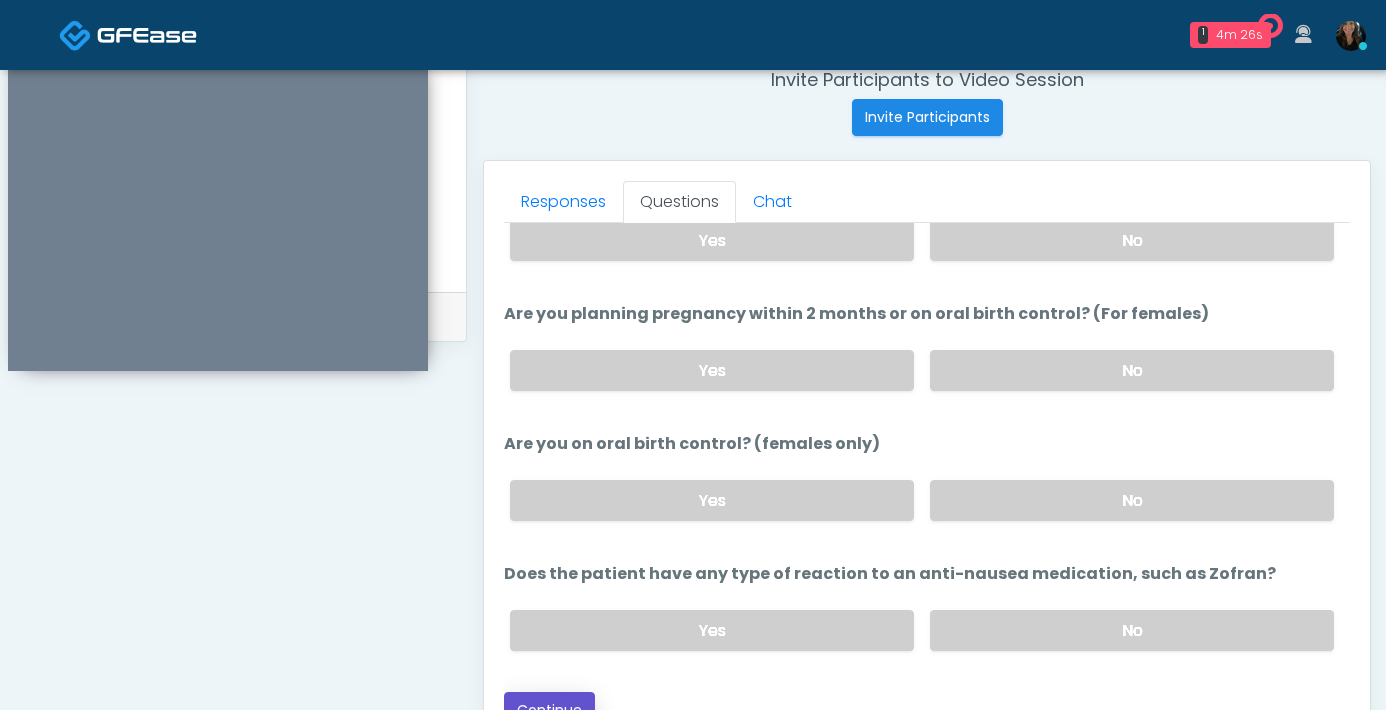click on "Continue" at bounding box center (549, 710) 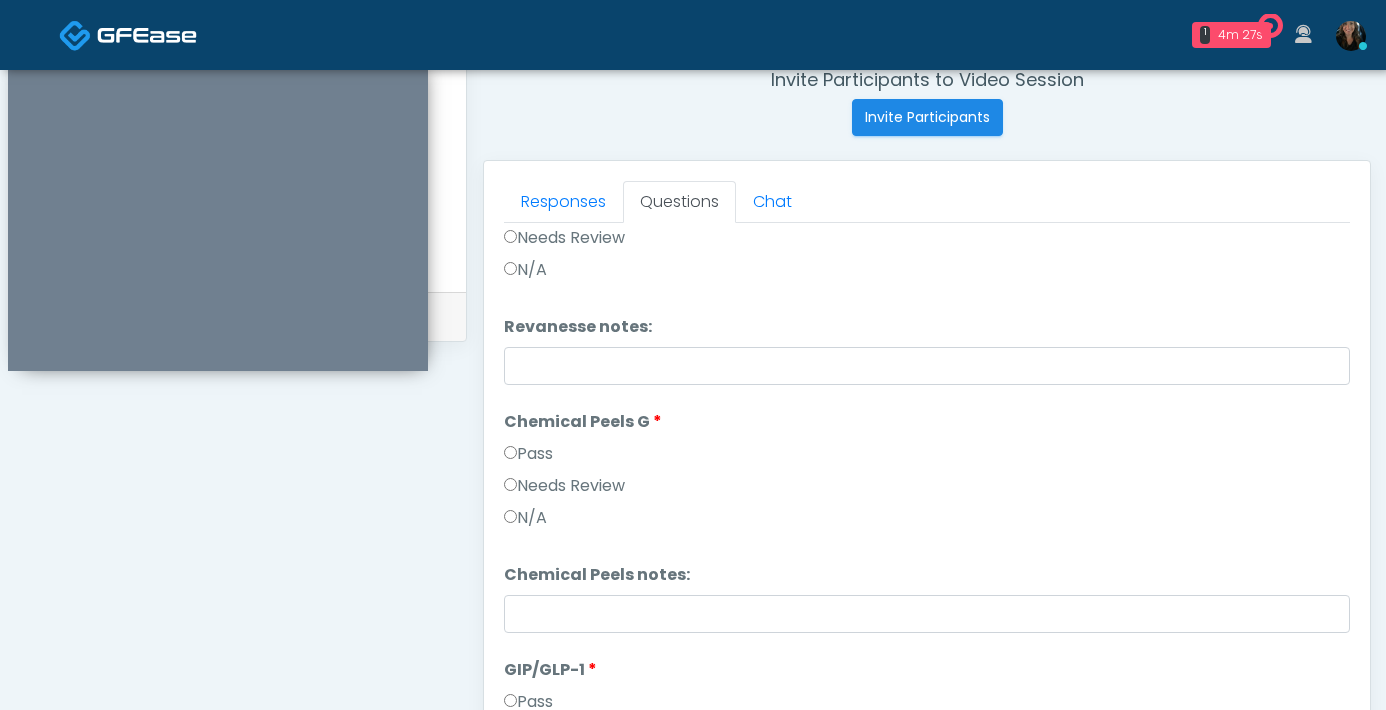 scroll, scrollTop: 1085, scrollLeft: 0, axis: vertical 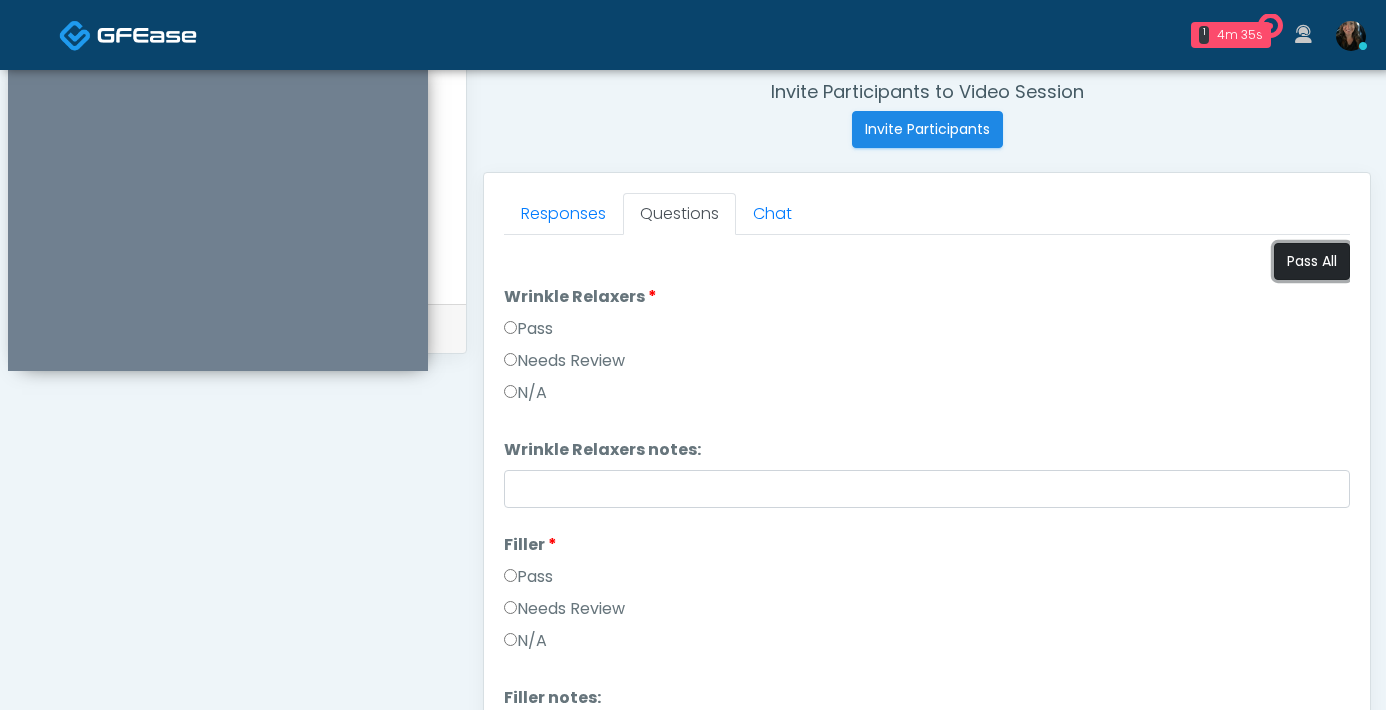 click on "Pass All" at bounding box center [1312, 261] 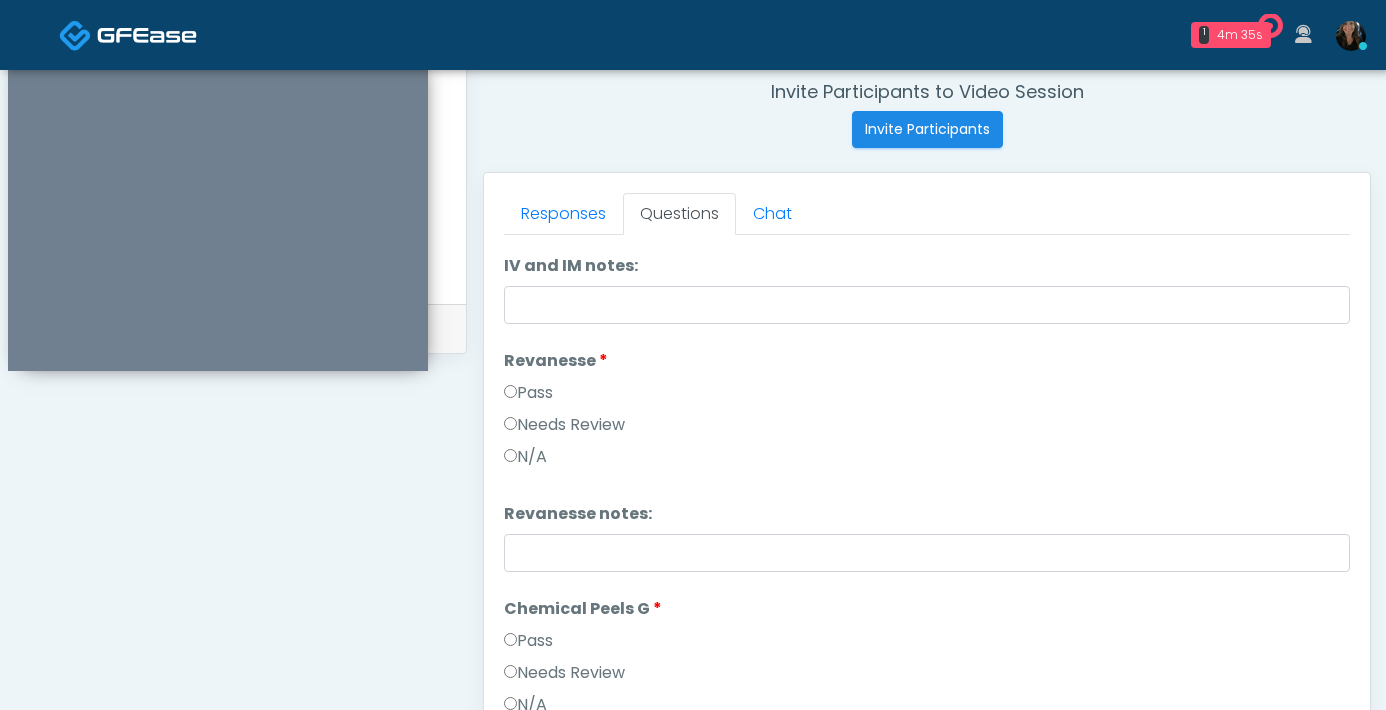 scroll, scrollTop: 1323, scrollLeft: 0, axis: vertical 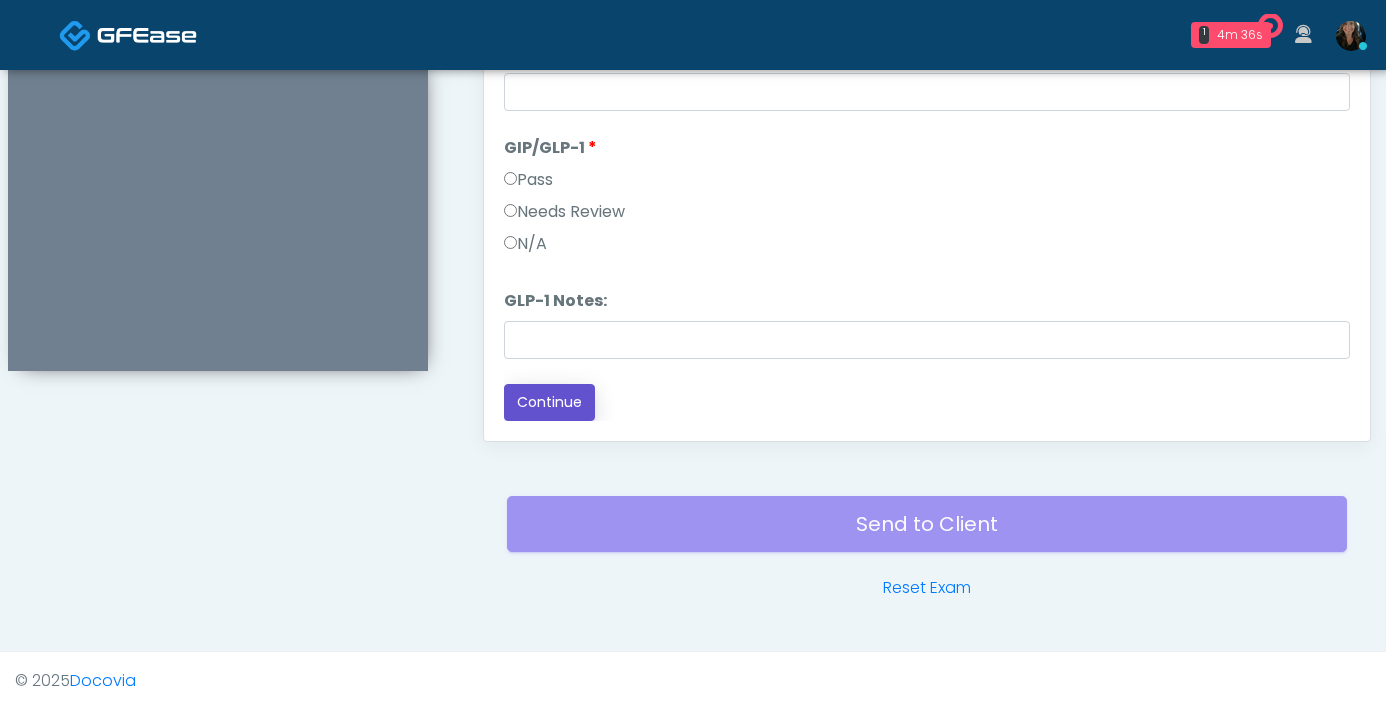 click on "Continue" at bounding box center (549, 402) 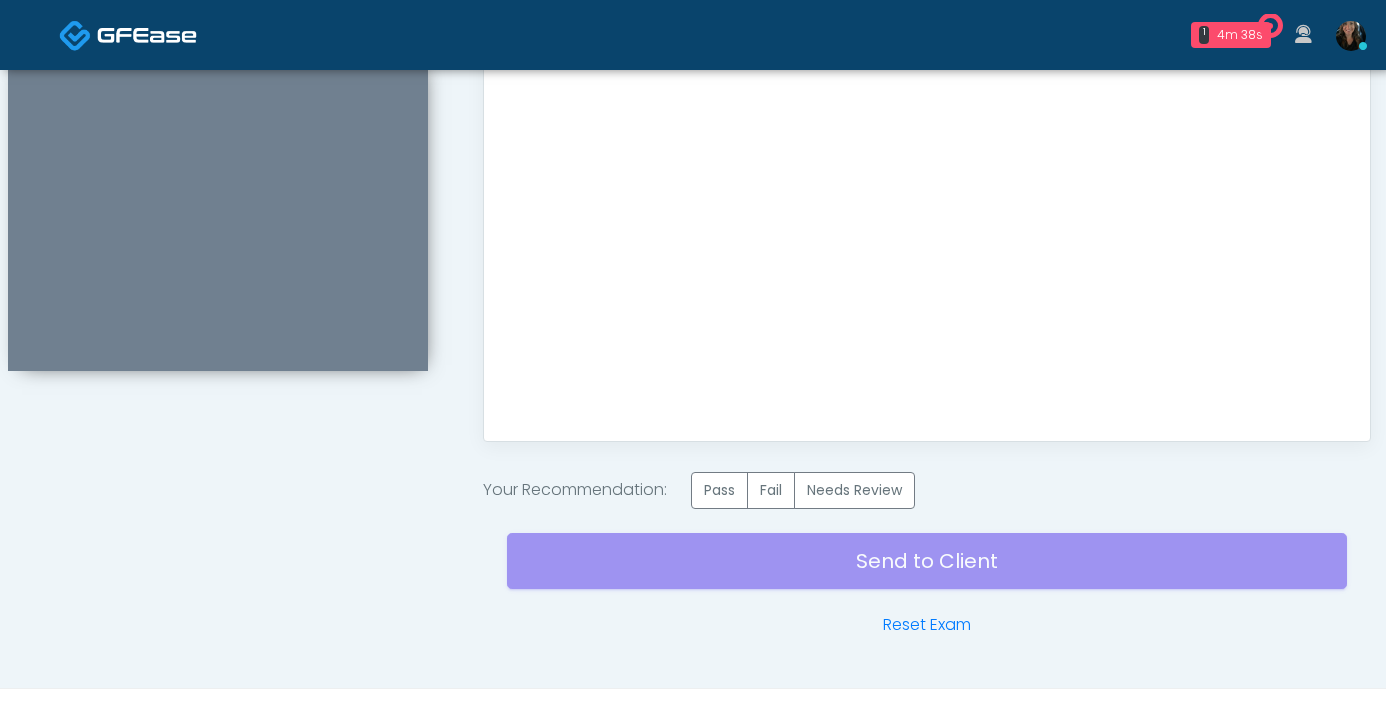 scroll, scrollTop: 0, scrollLeft: 0, axis: both 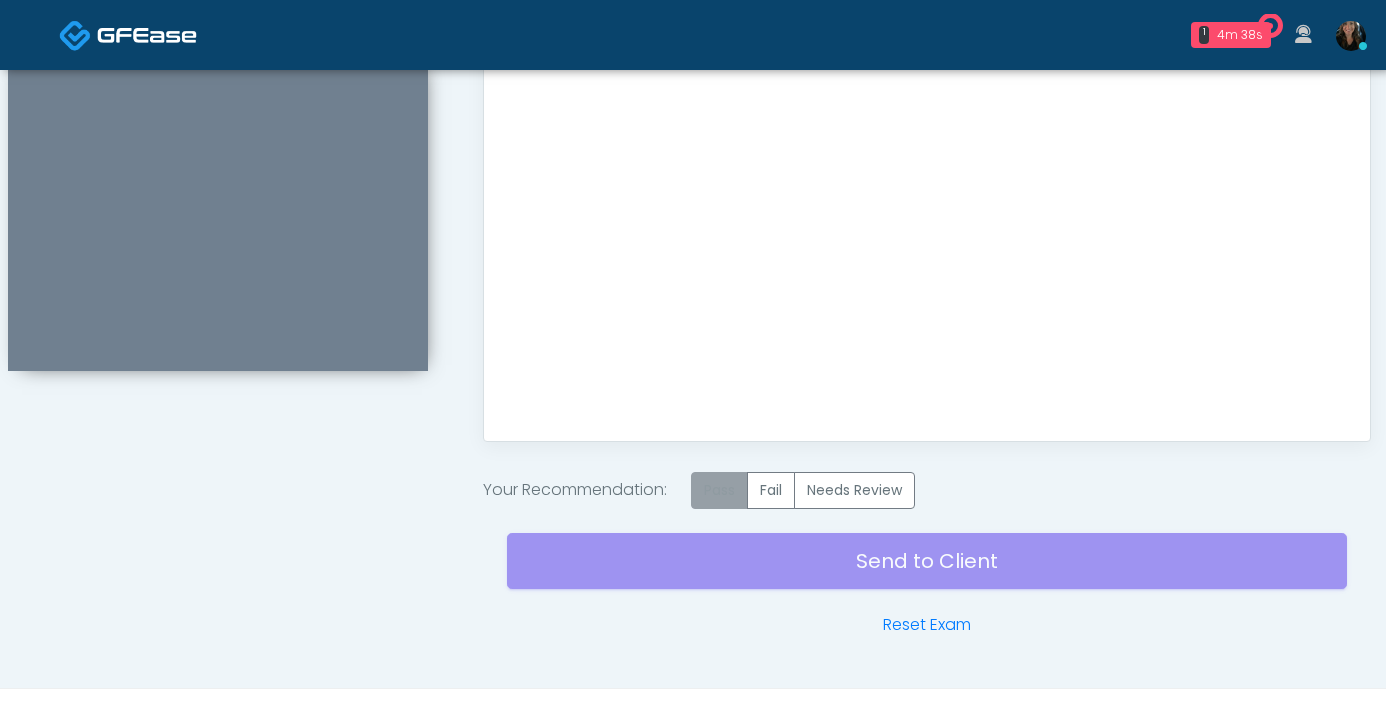 click on "Pass" at bounding box center [719, 490] 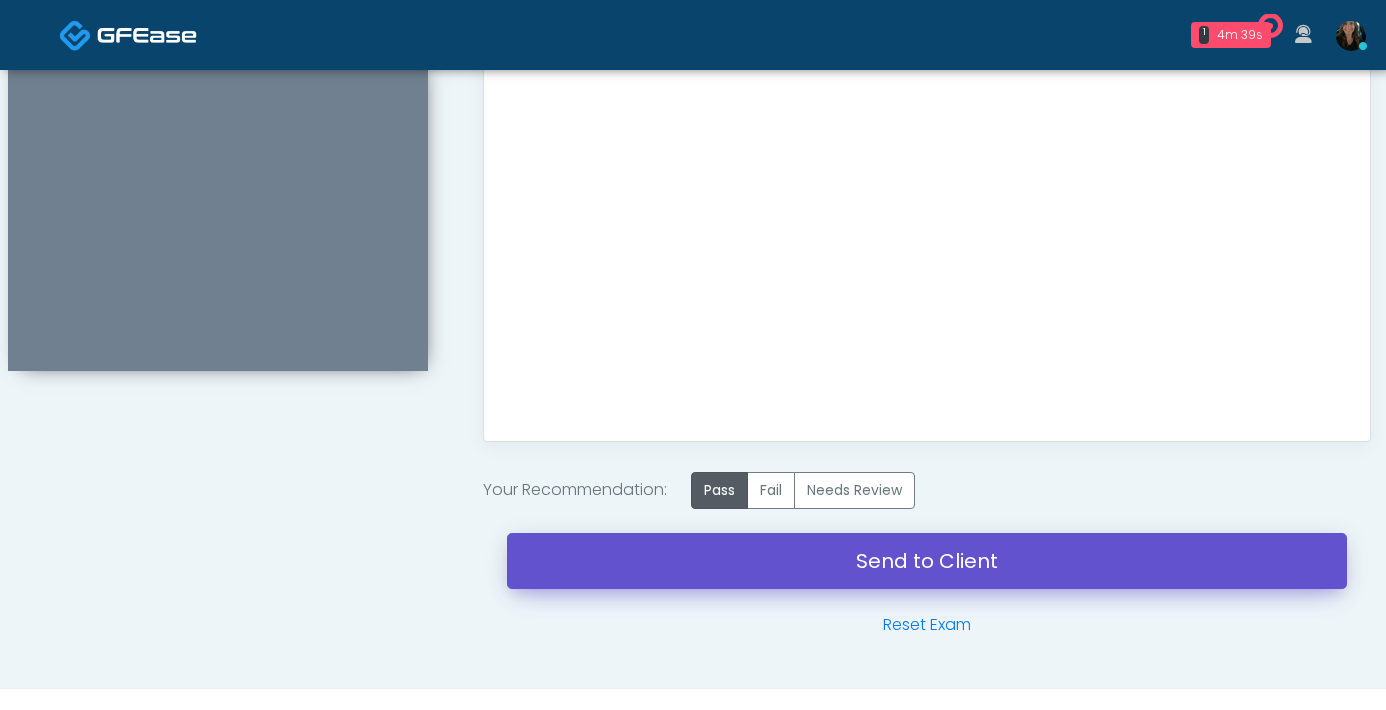click on "Send to Client" at bounding box center (927, 561) 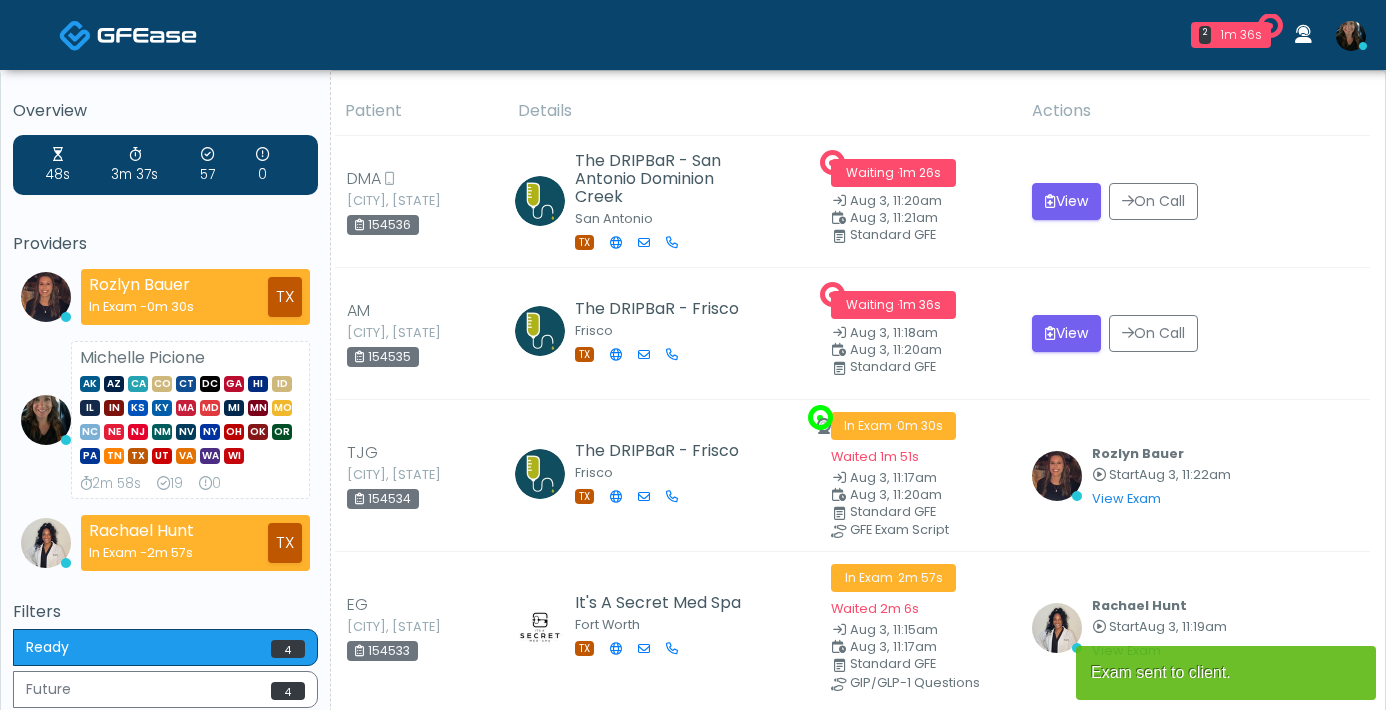 scroll, scrollTop: 0, scrollLeft: 0, axis: both 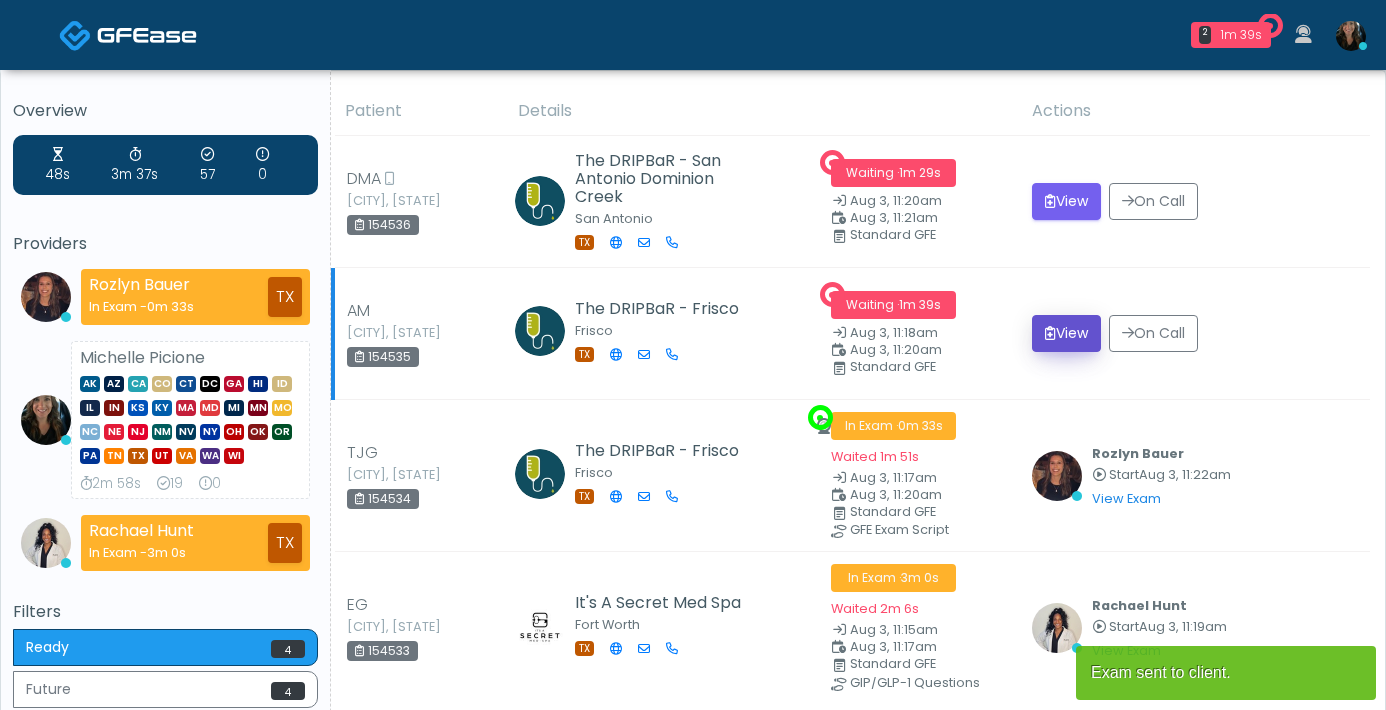 click on "View" at bounding box center (1066, 333) 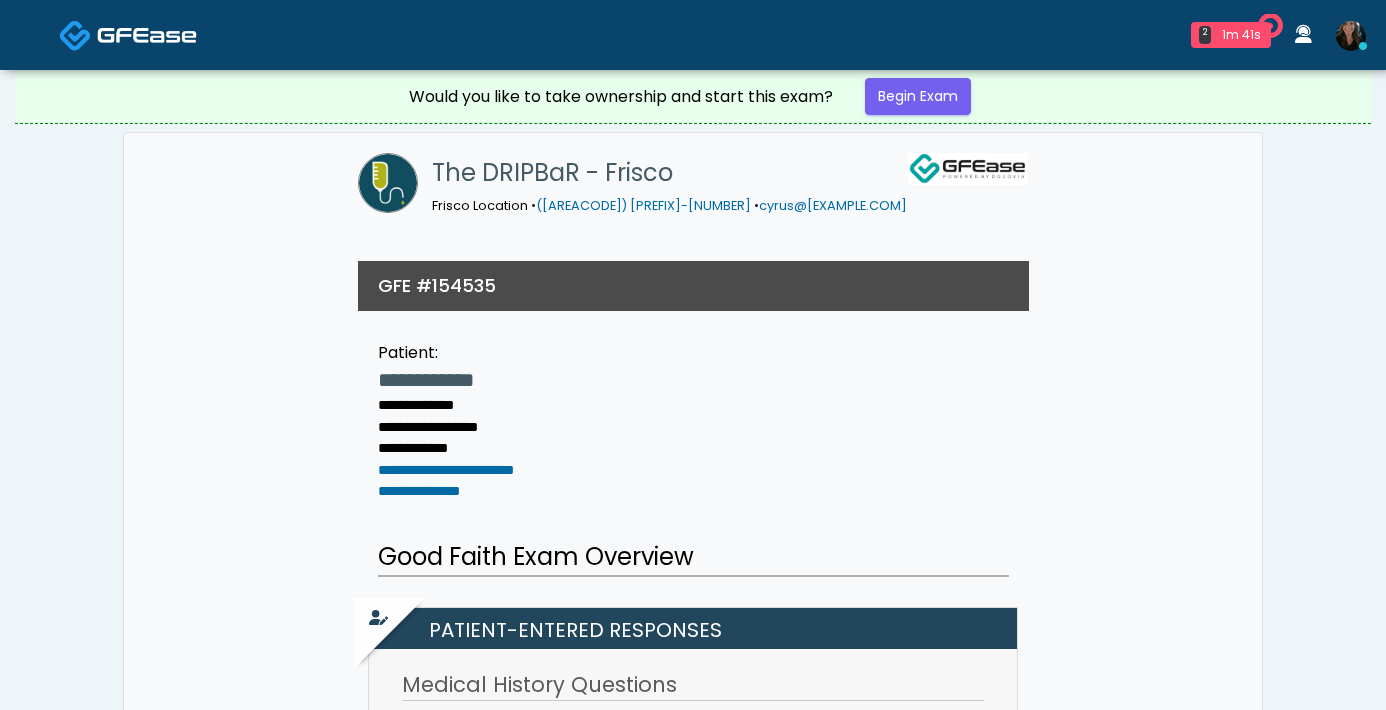 scroll, scrollTop: 0, scrollLeft: 0, axis: both 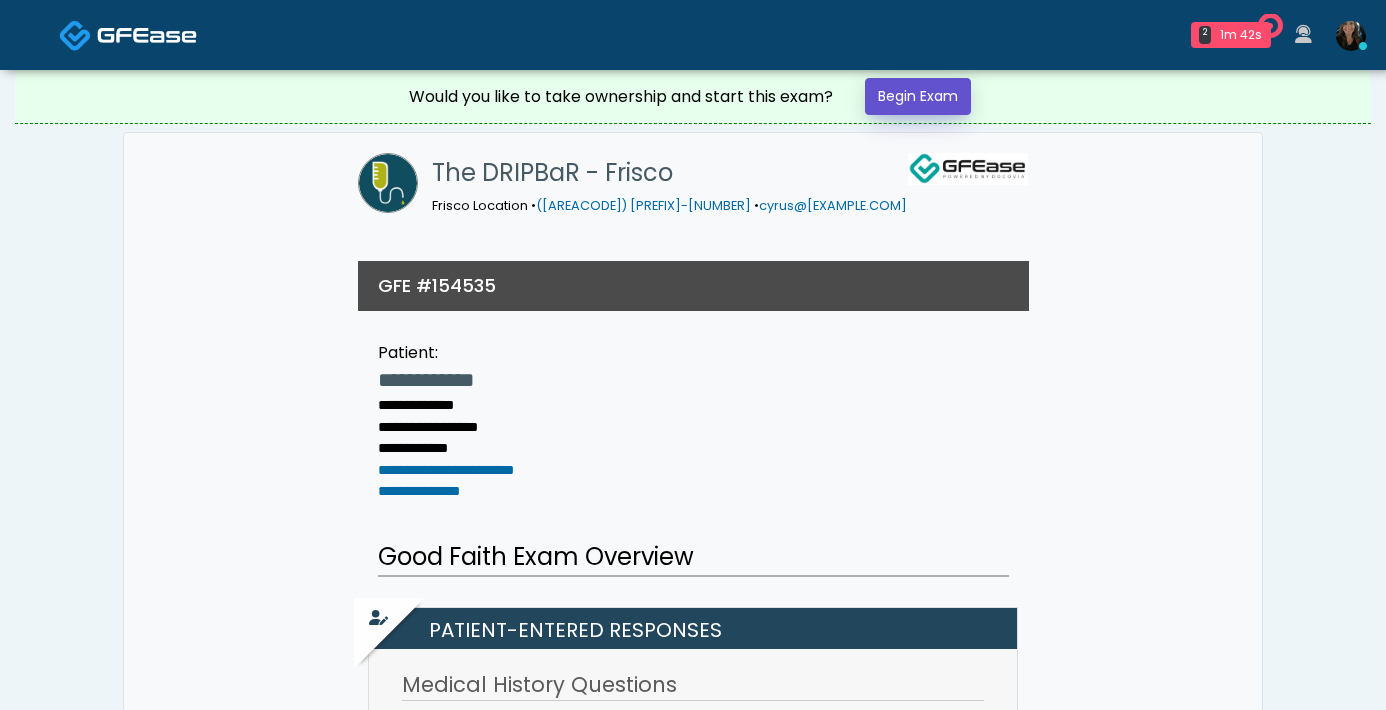click on "Begin Exam" at bounding box center [918, 96] 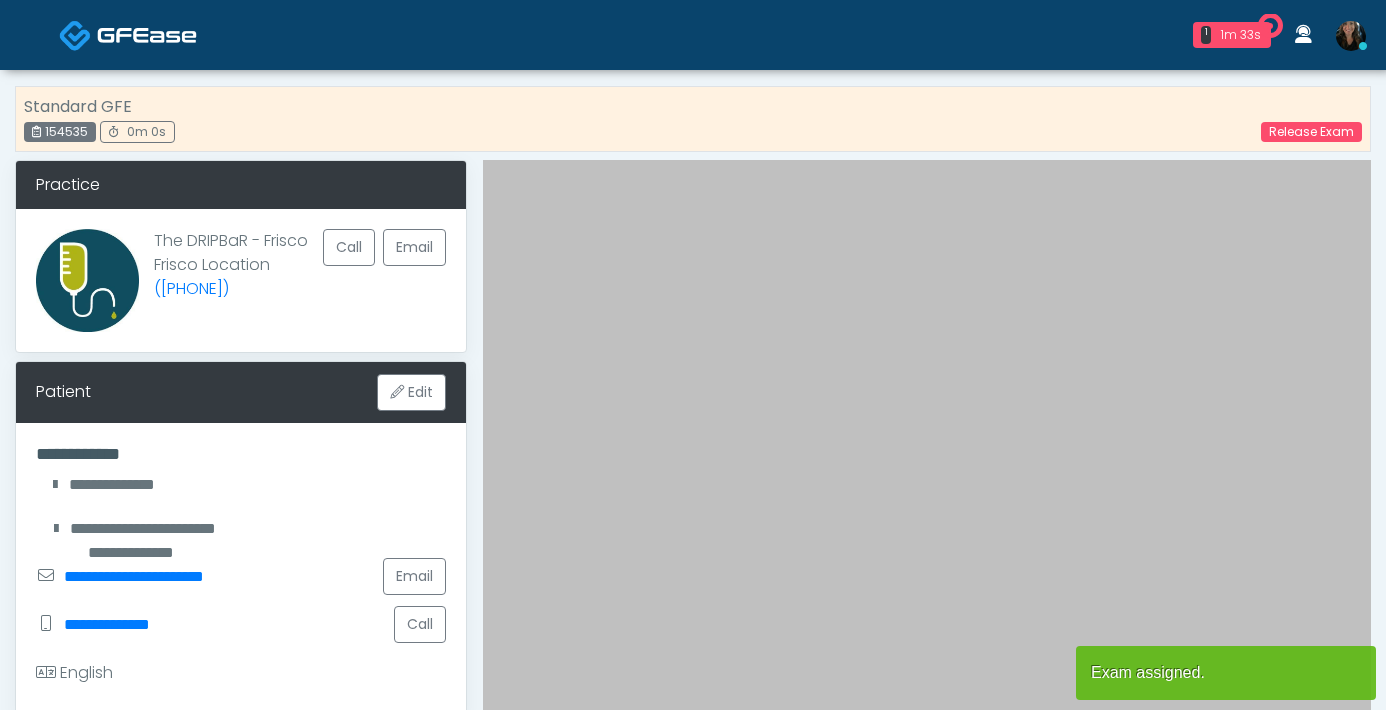 scroll, scrollTop: 0, scrollLeft: 0, axis: both 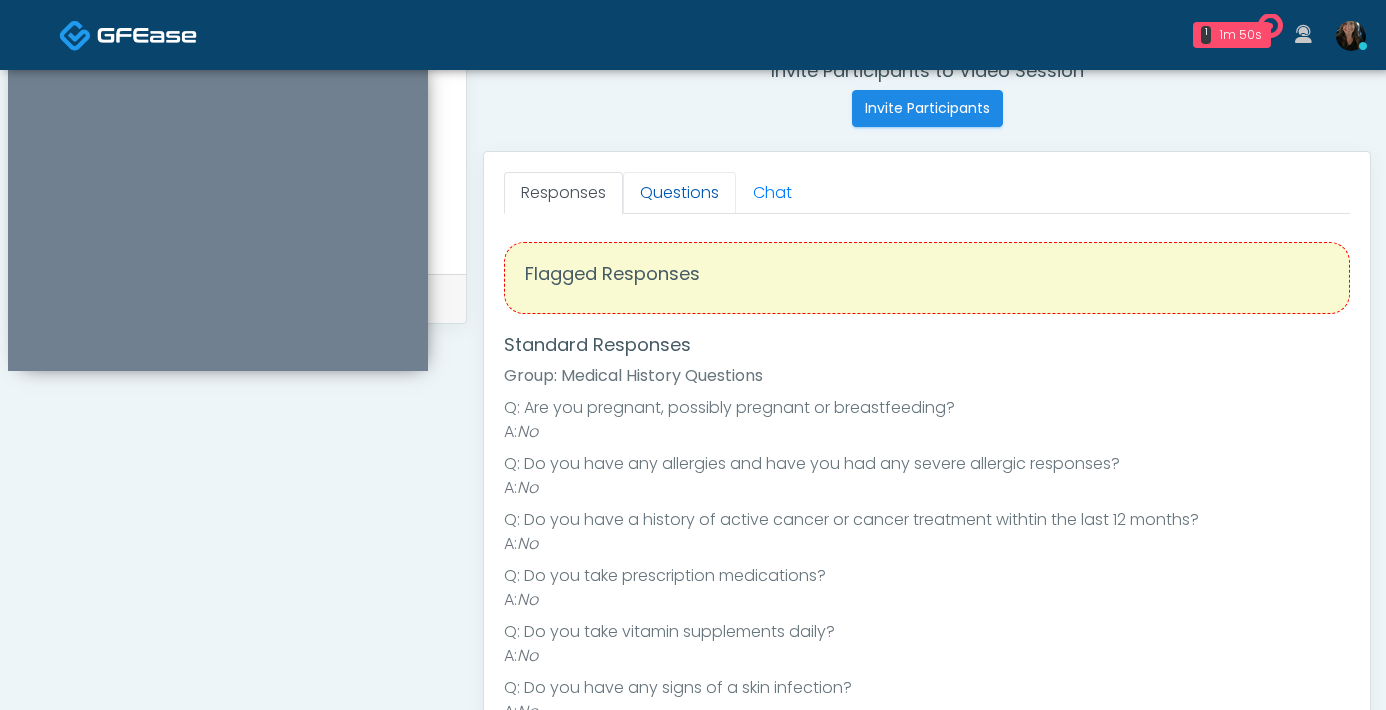 click on "Questions" at bounding box center [679, 193] 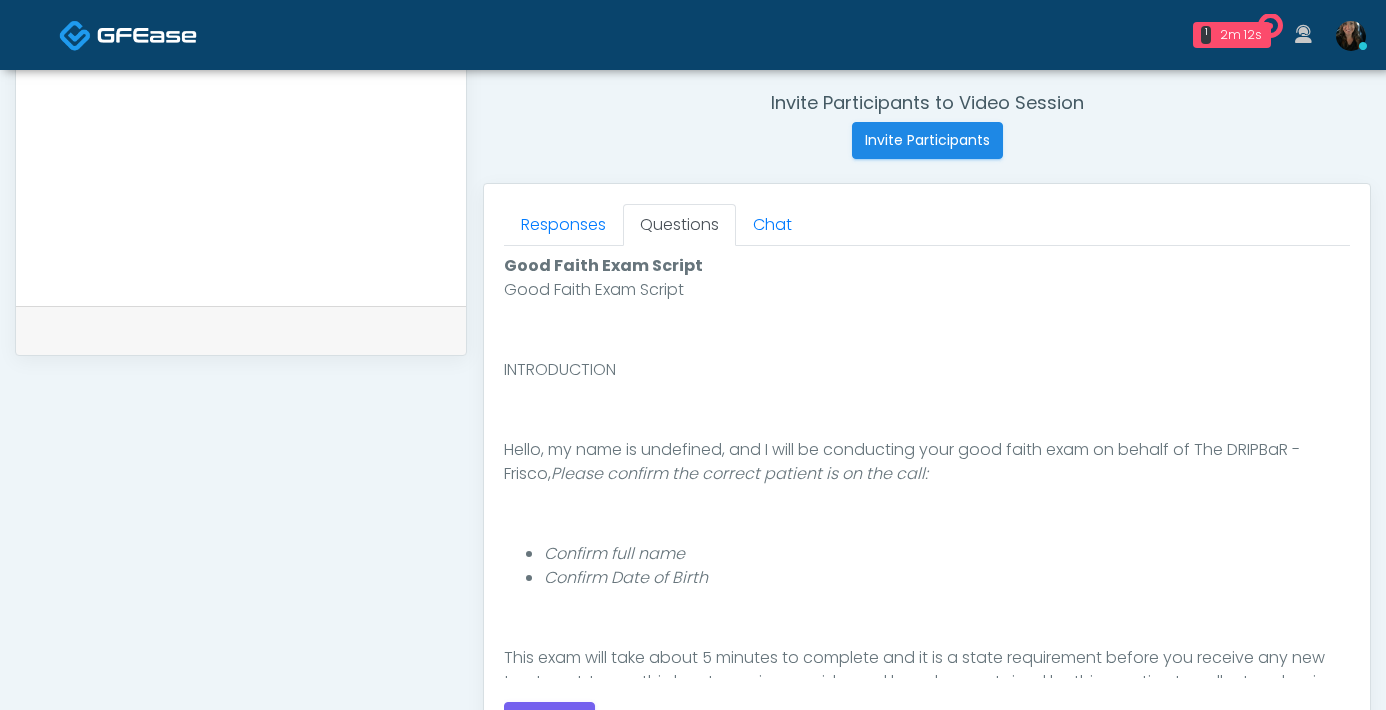 scroll, scrollTop: 1085, scrollLeft: 0, axis: vertical 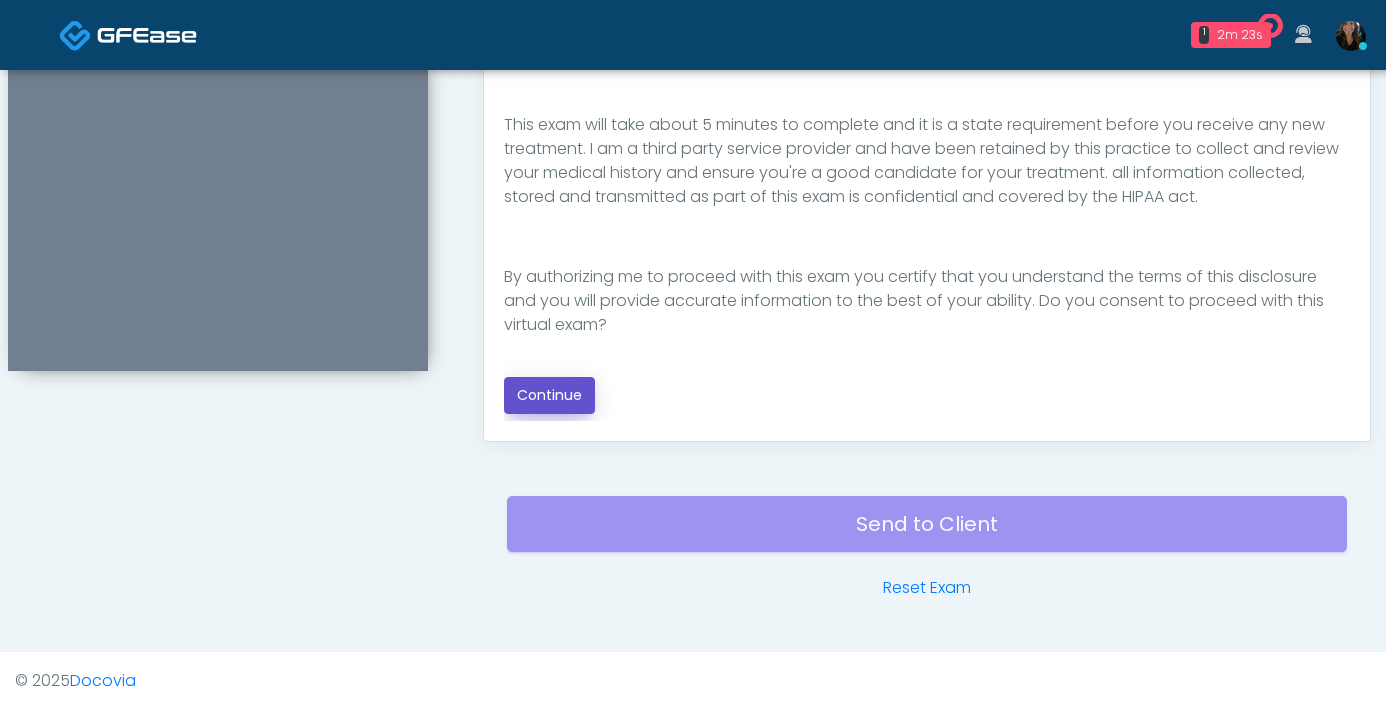click on "Continue" at bounding box center [549, 395] 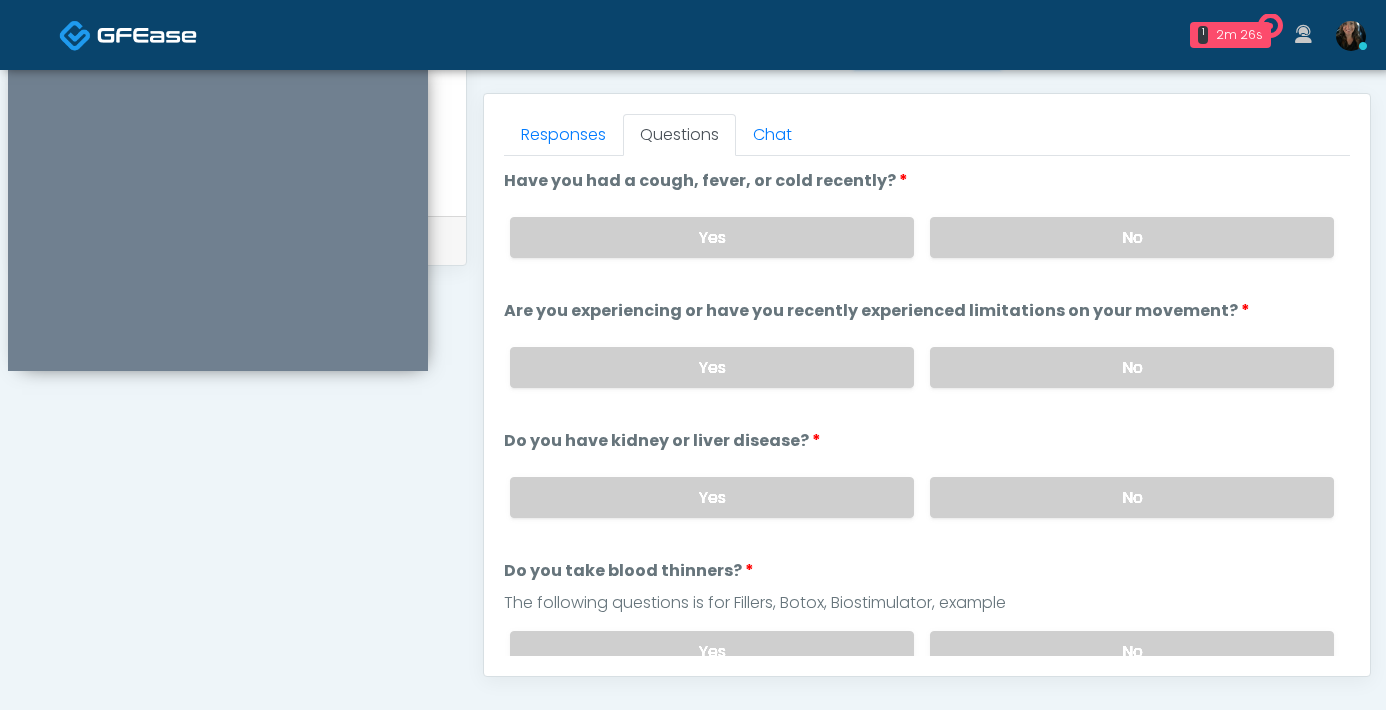 scroll, scrollTop: 849, scrollLeft: 0, axis: vertical 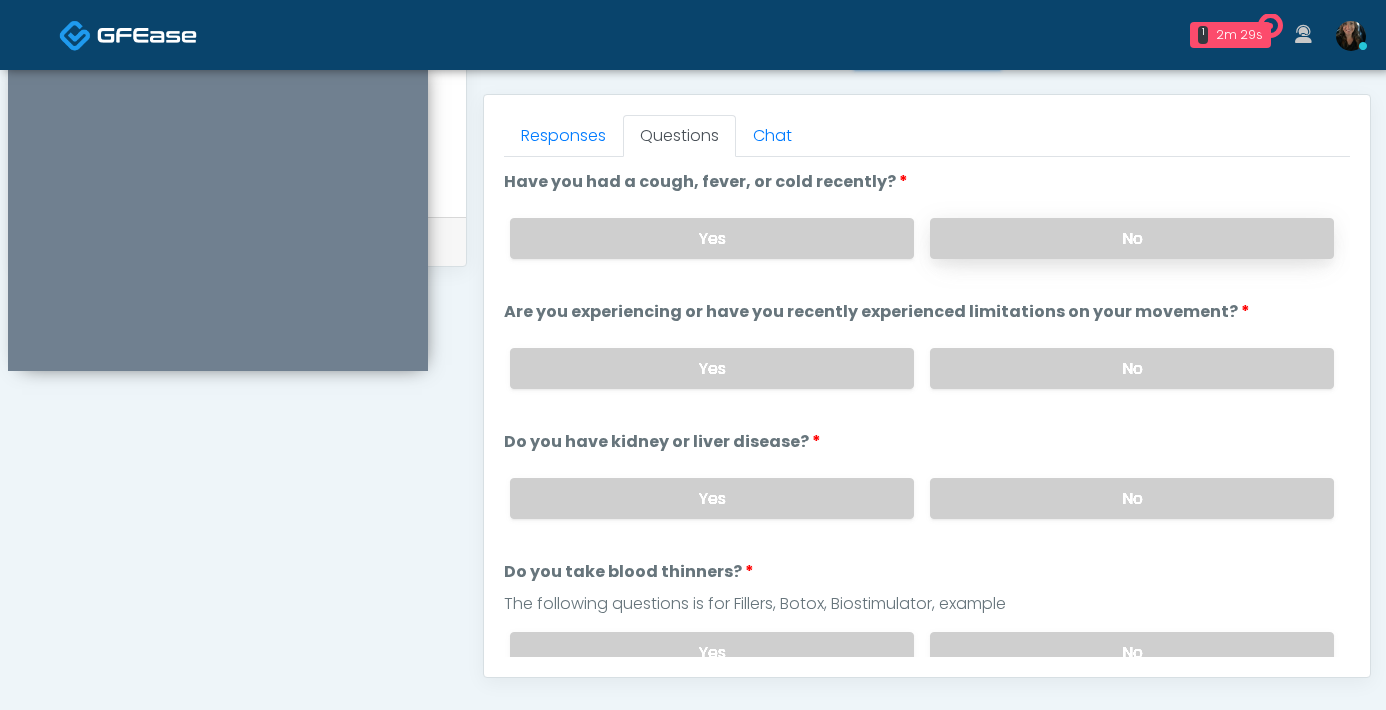 click on "No" at bounding box center [1132, 238] 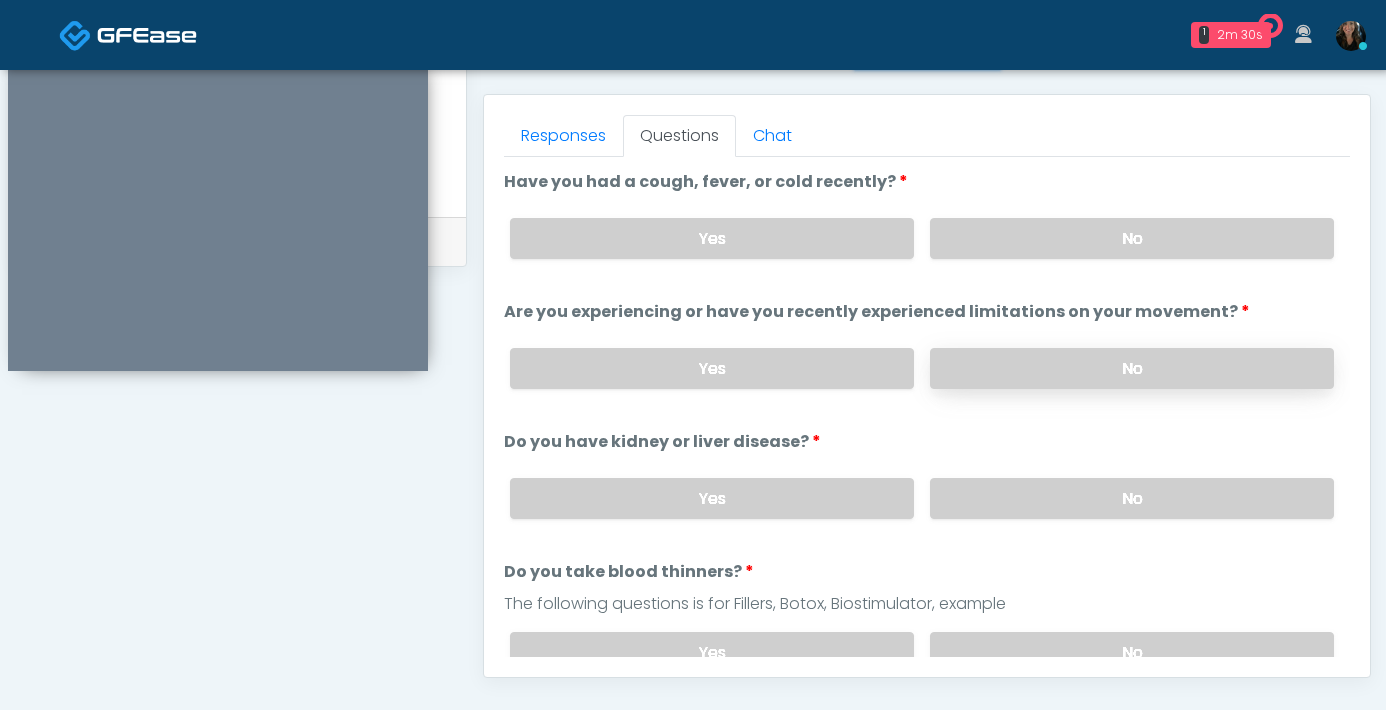 click on "No" at bounding box center [1132, 368] 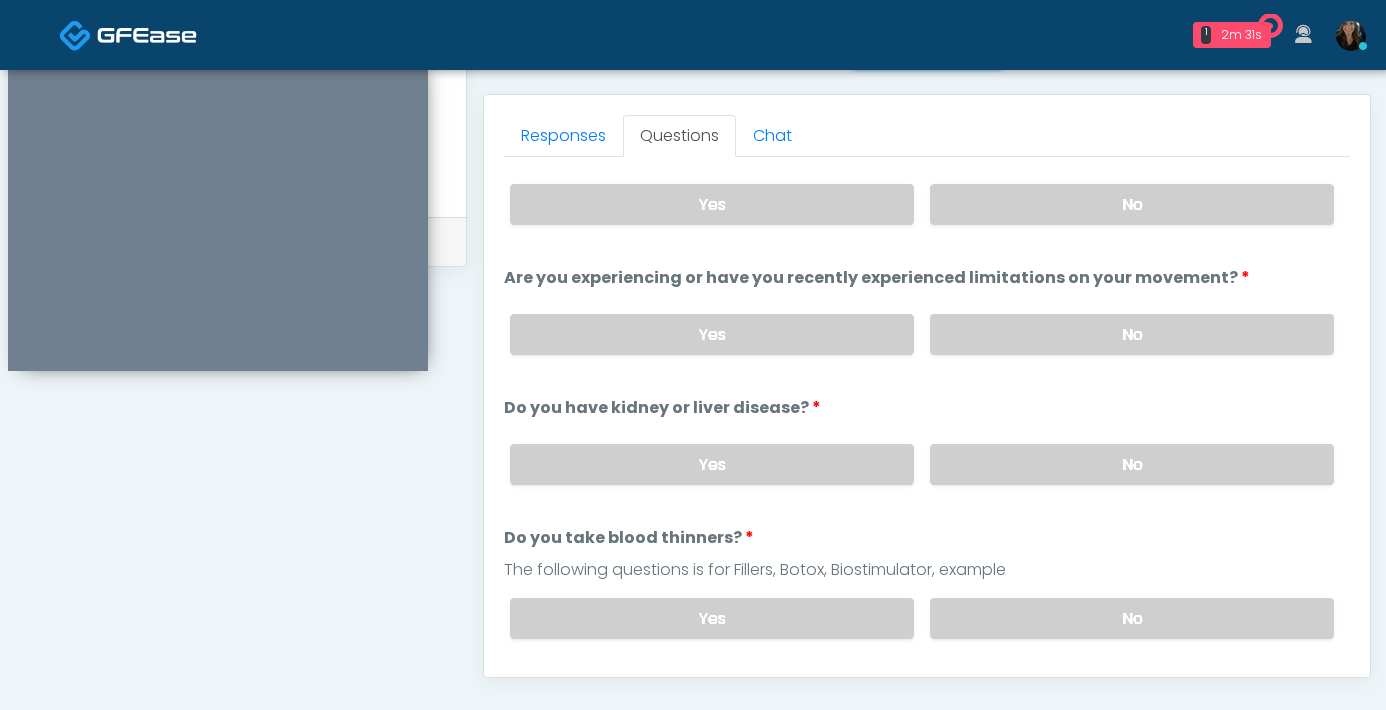 scroll, scrollTop: 52, scrollLeft: 0, axis: vertical 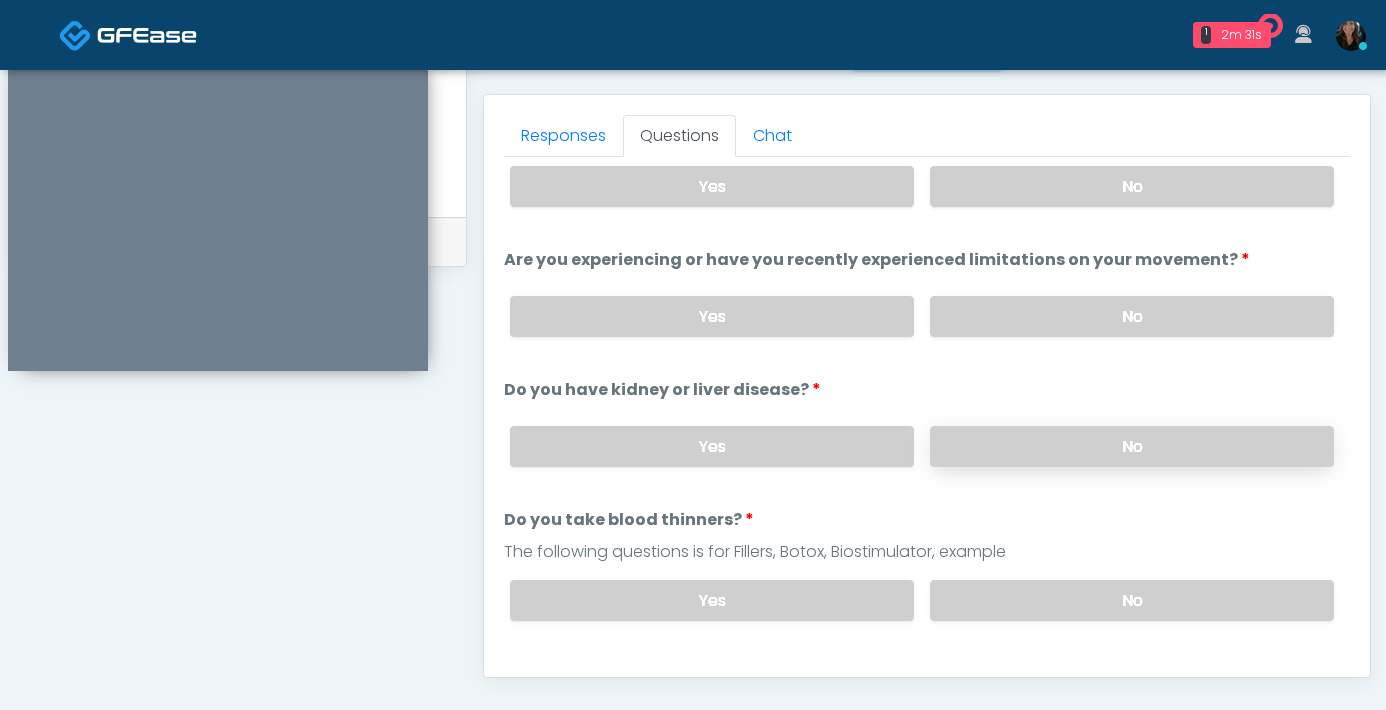 click on "No" at bounding box center [1132, 446] 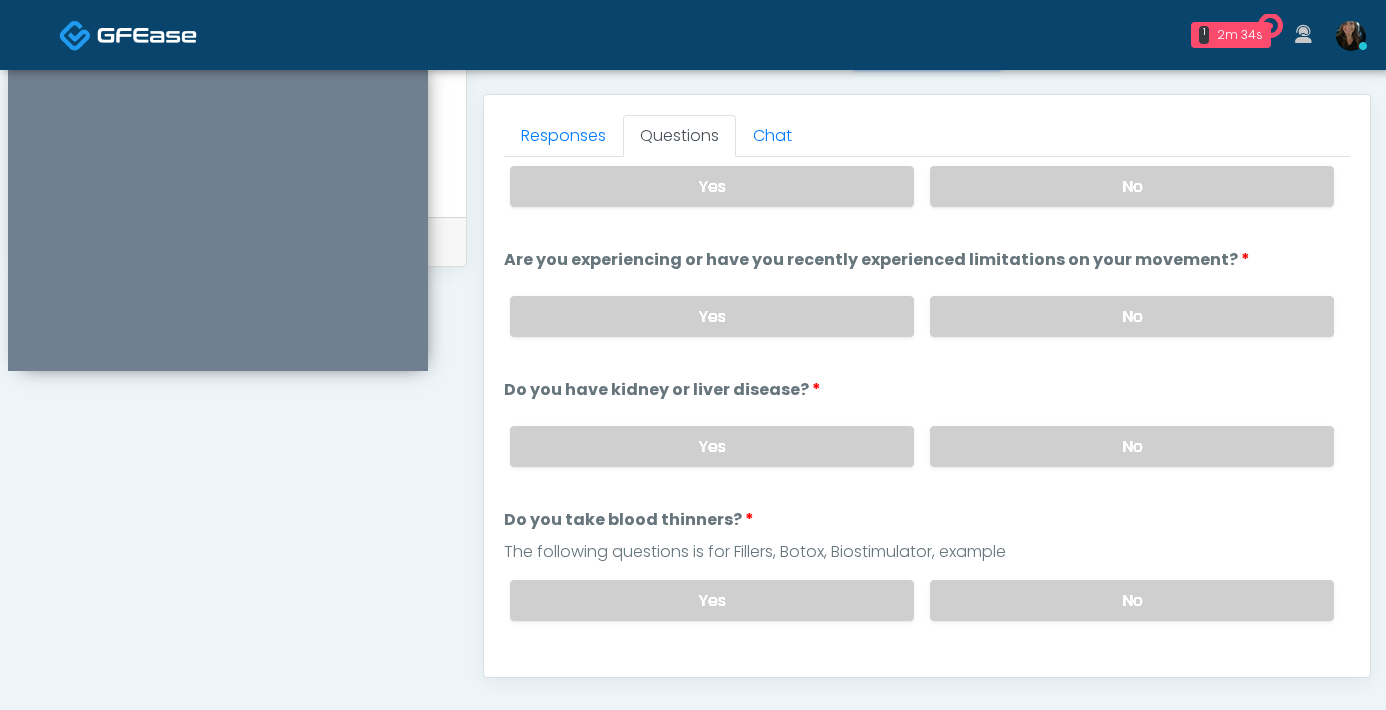 scroll, scrollTop: 196, scrollLeft: 0, axis: vertical 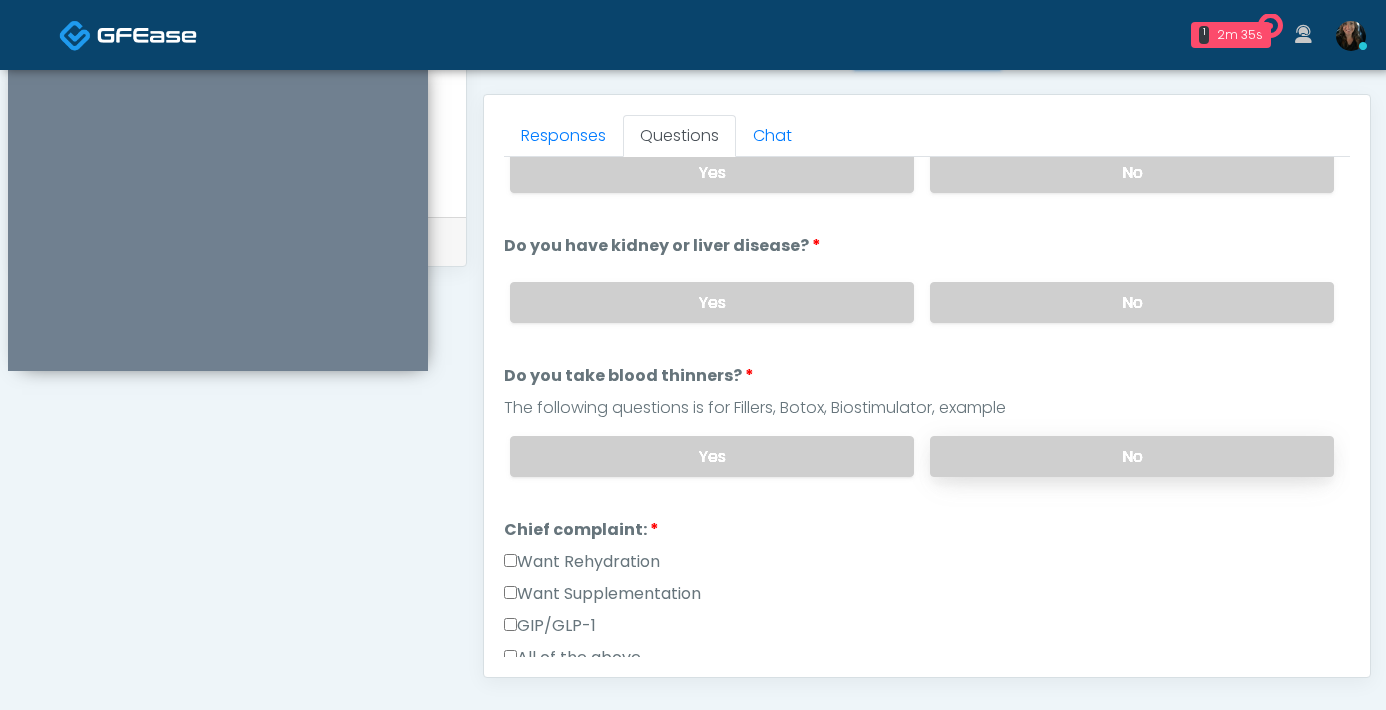 click on "No" at bounding box center (1132, 456) 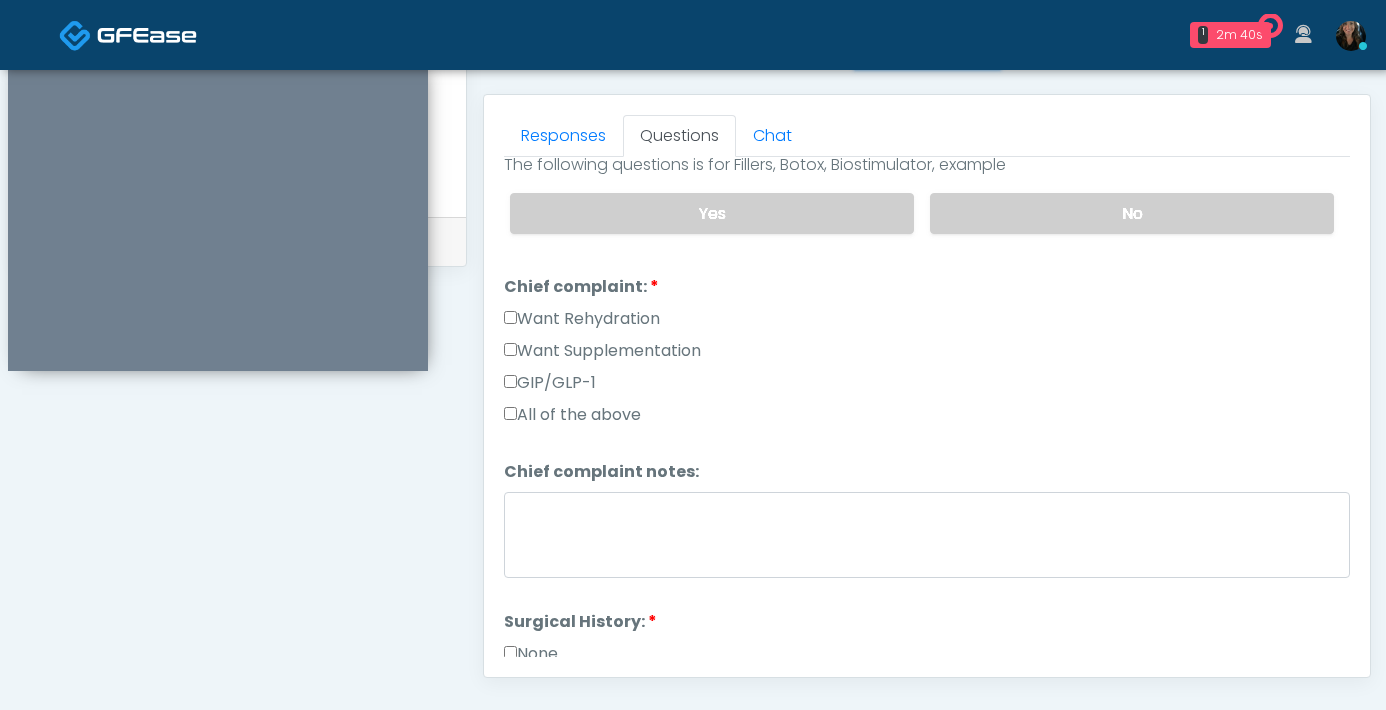 scroll, scrollTop: 449, scrollLeft: 0, axis: vertical 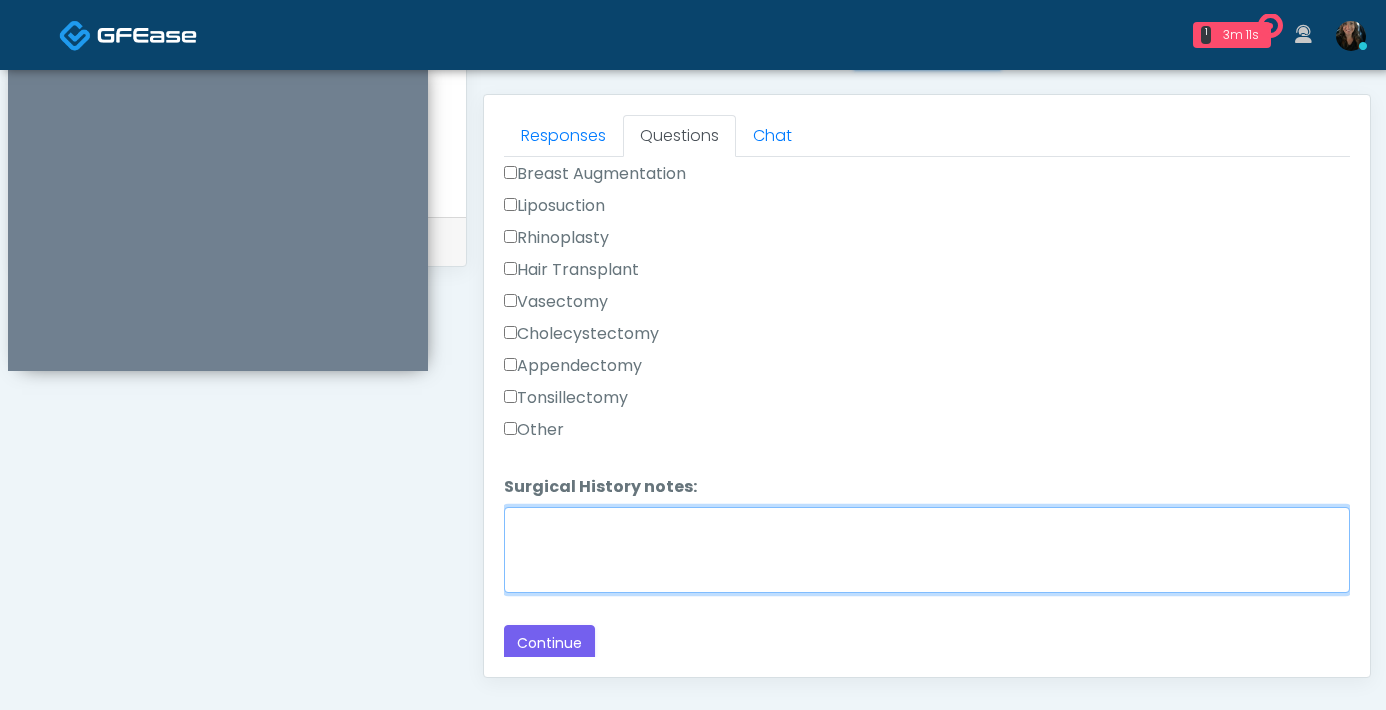 click on "Surgical History notes:" at bounding box center (927, 550) 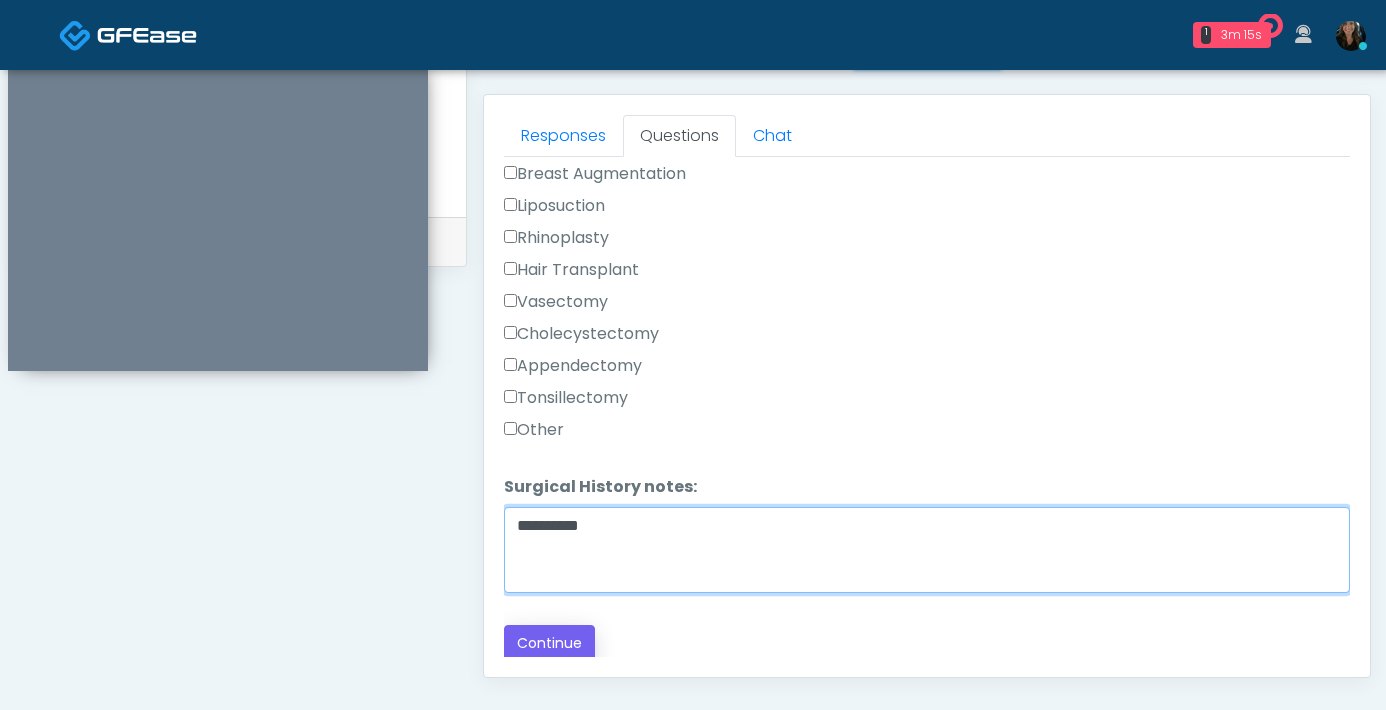 type on "*********" 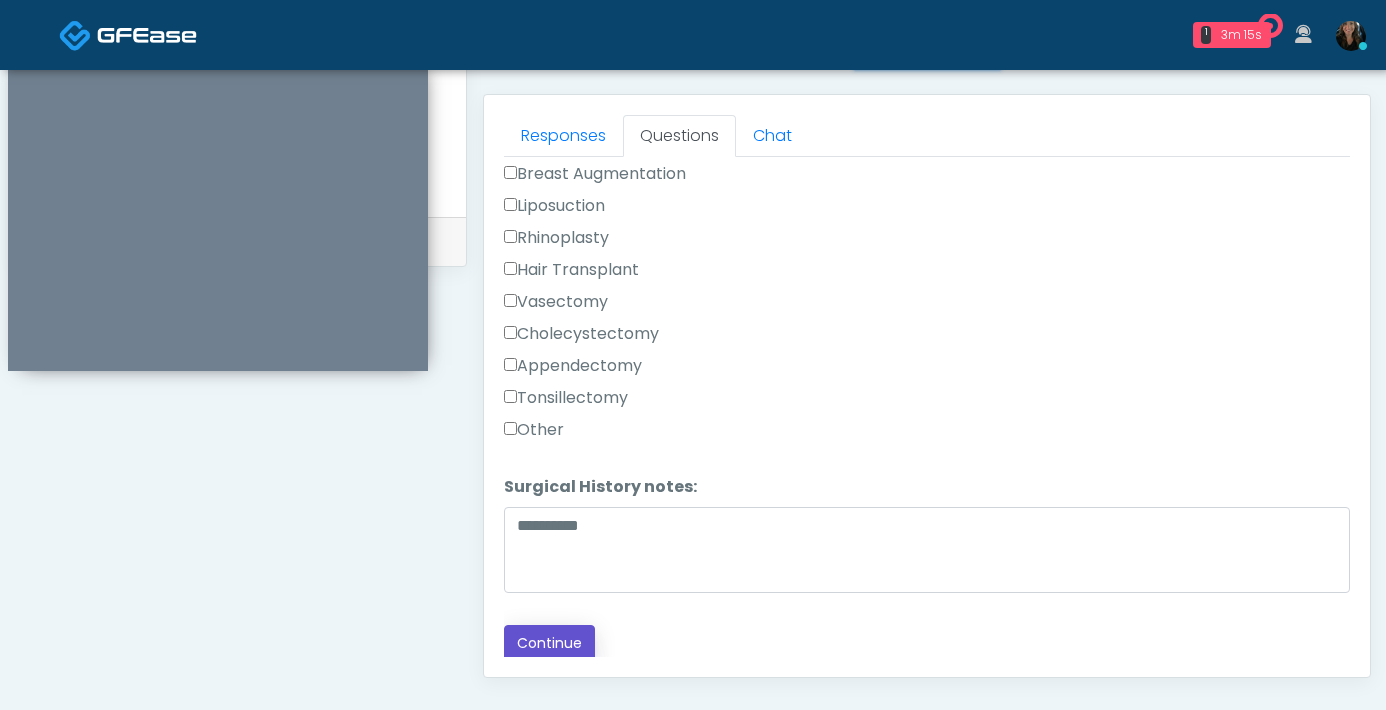 click on "Continue" at bounding box center (549, 643) 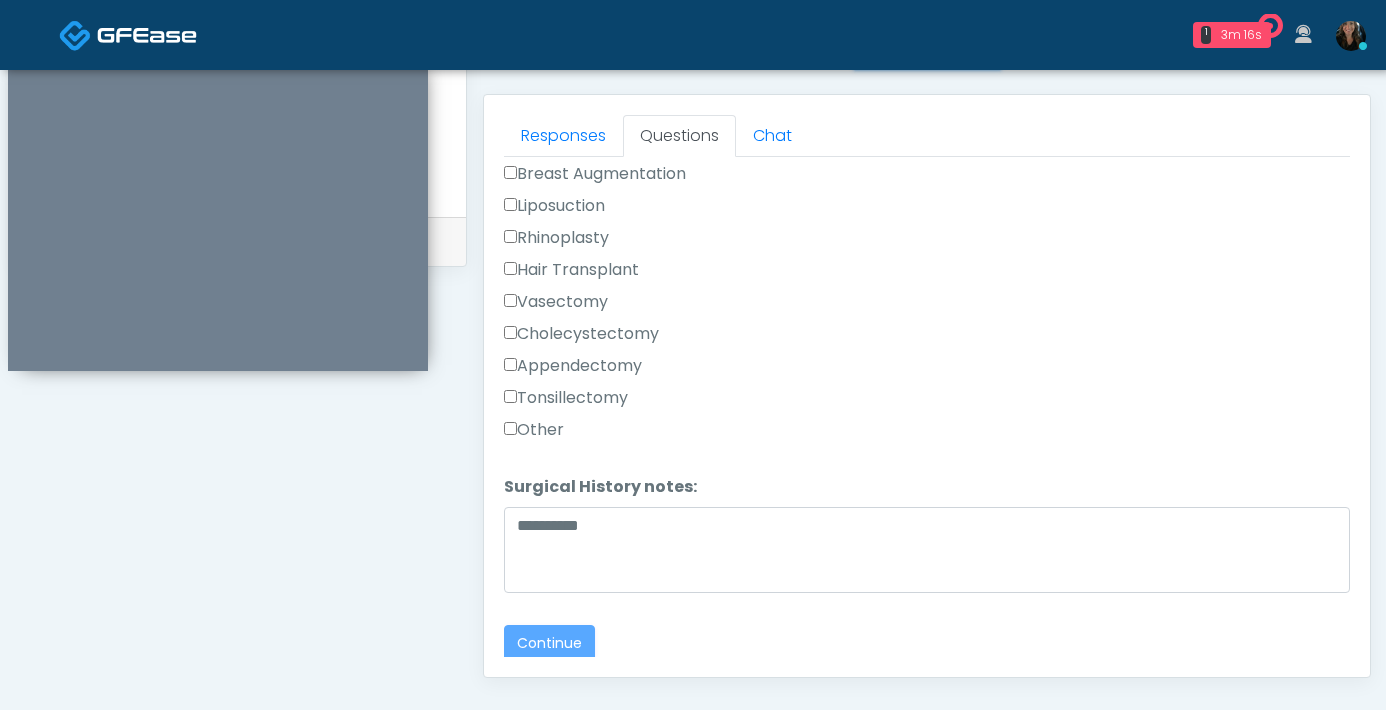 scroll, scrollTop: 1085, scrollLeft: 0, axis: vertical 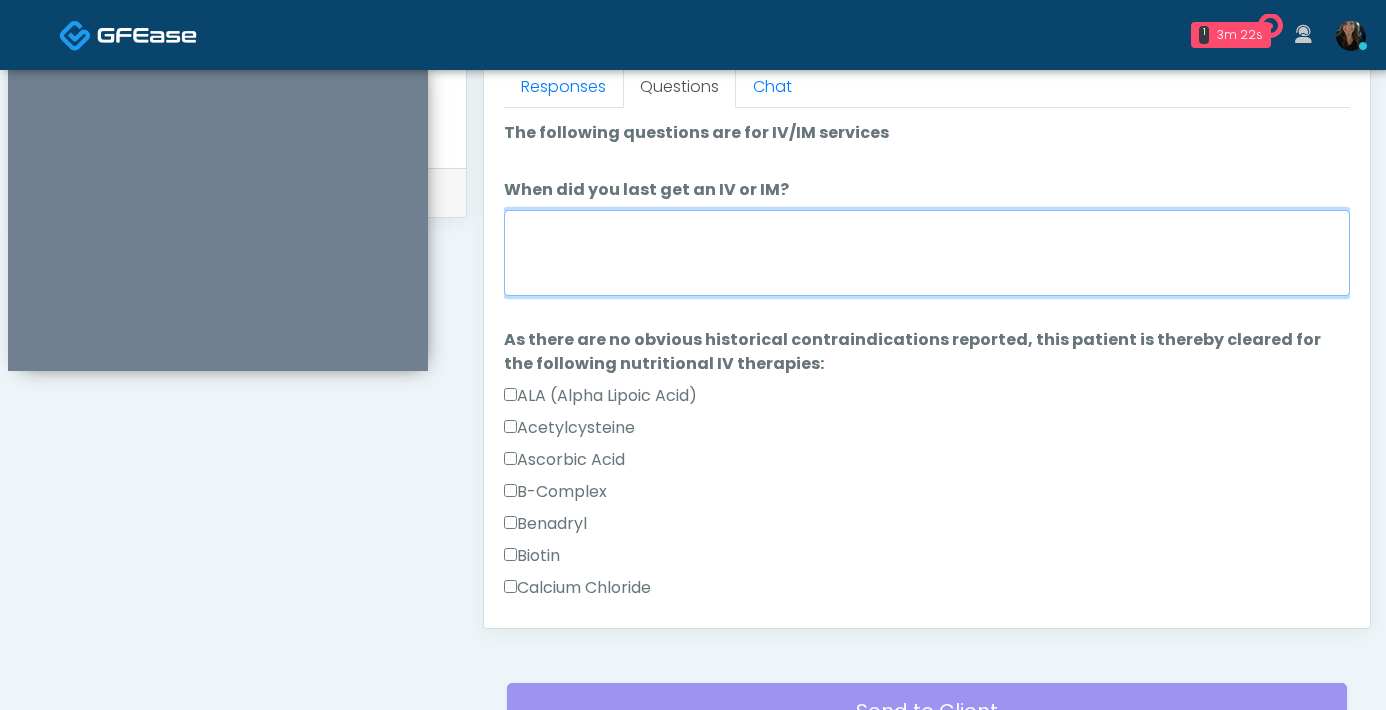 click on "When did you last get an IV or IM?" at bounding box center (927, 253) 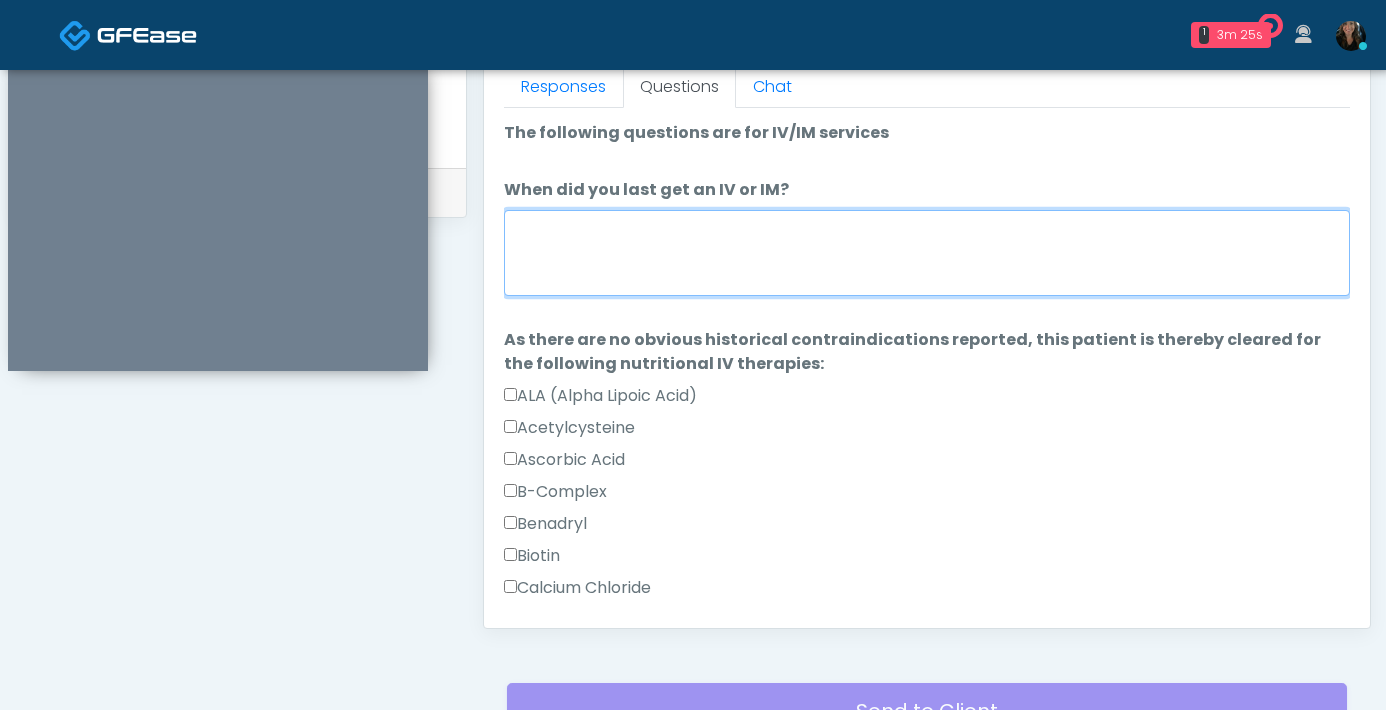 click on "When did you last get an IV or IM?" at bounding box center [927, 253] 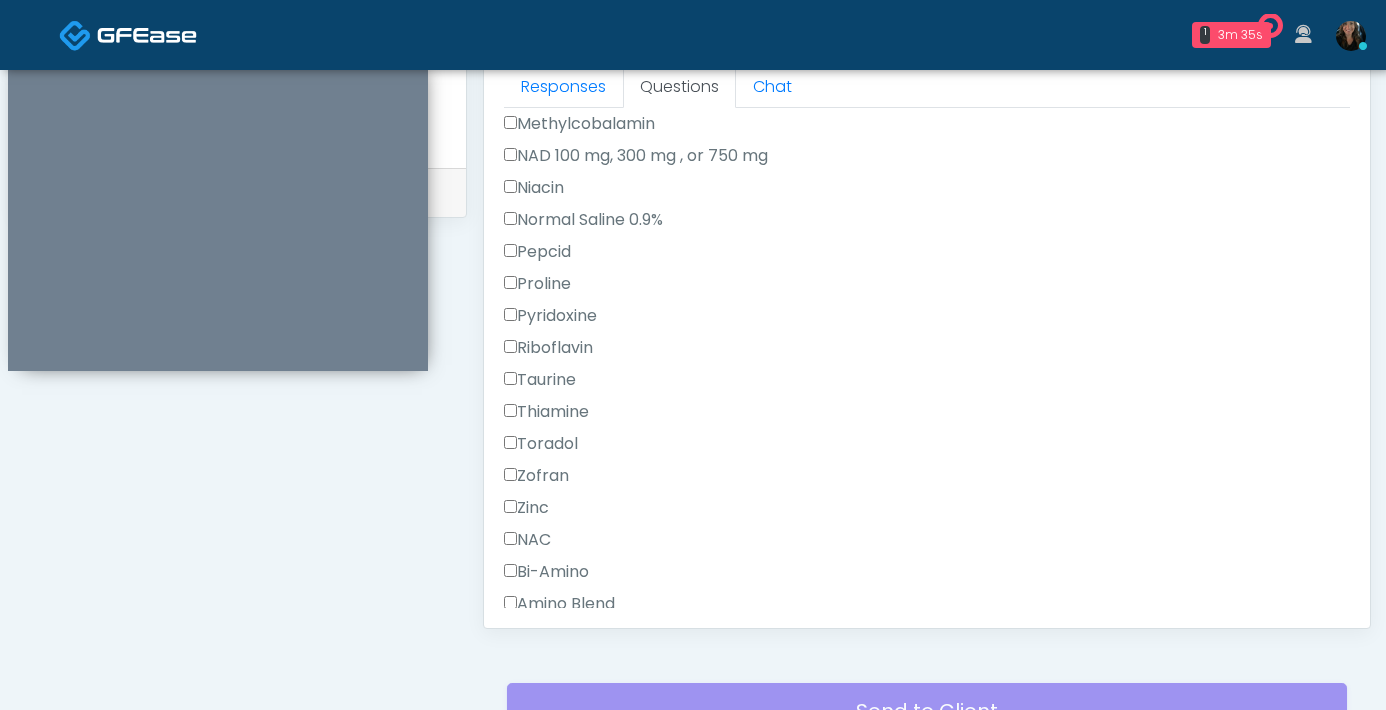 scroll, scrollTop: 934, scrollLeft: 0, axis: vertical 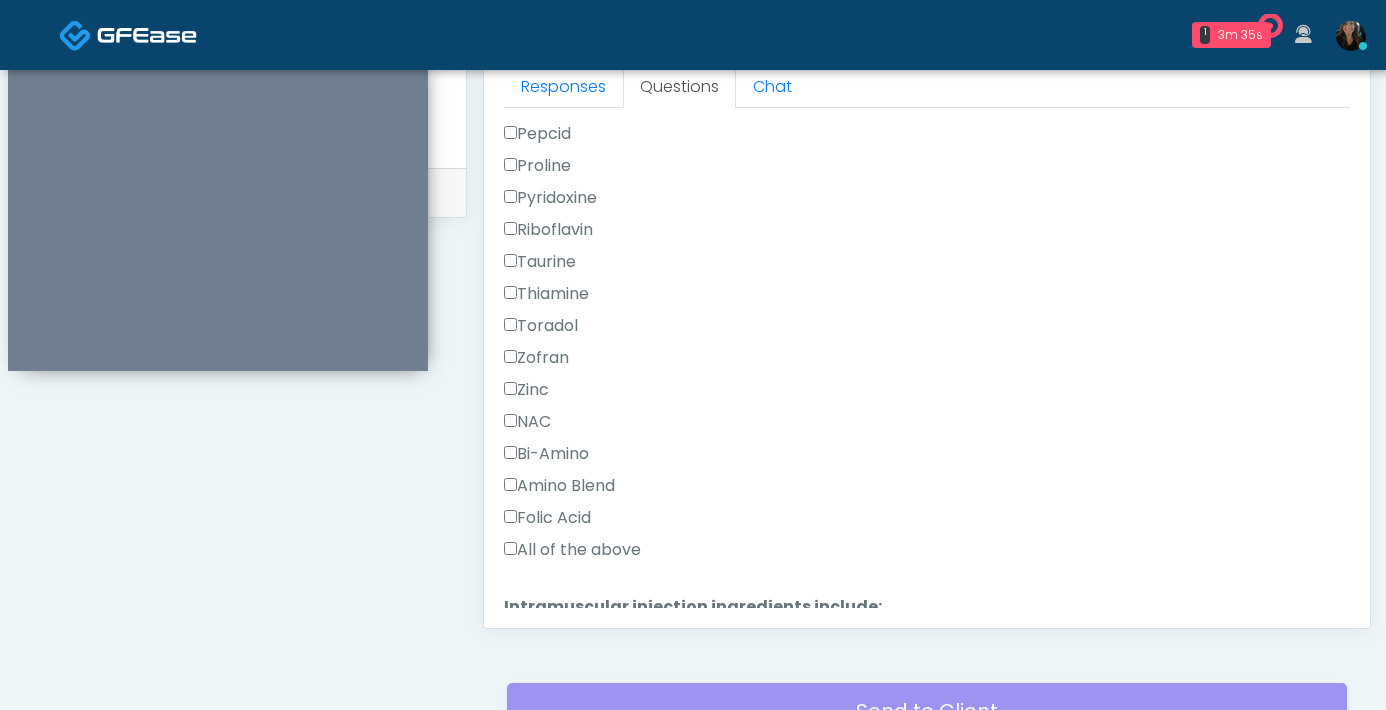 type on "****" 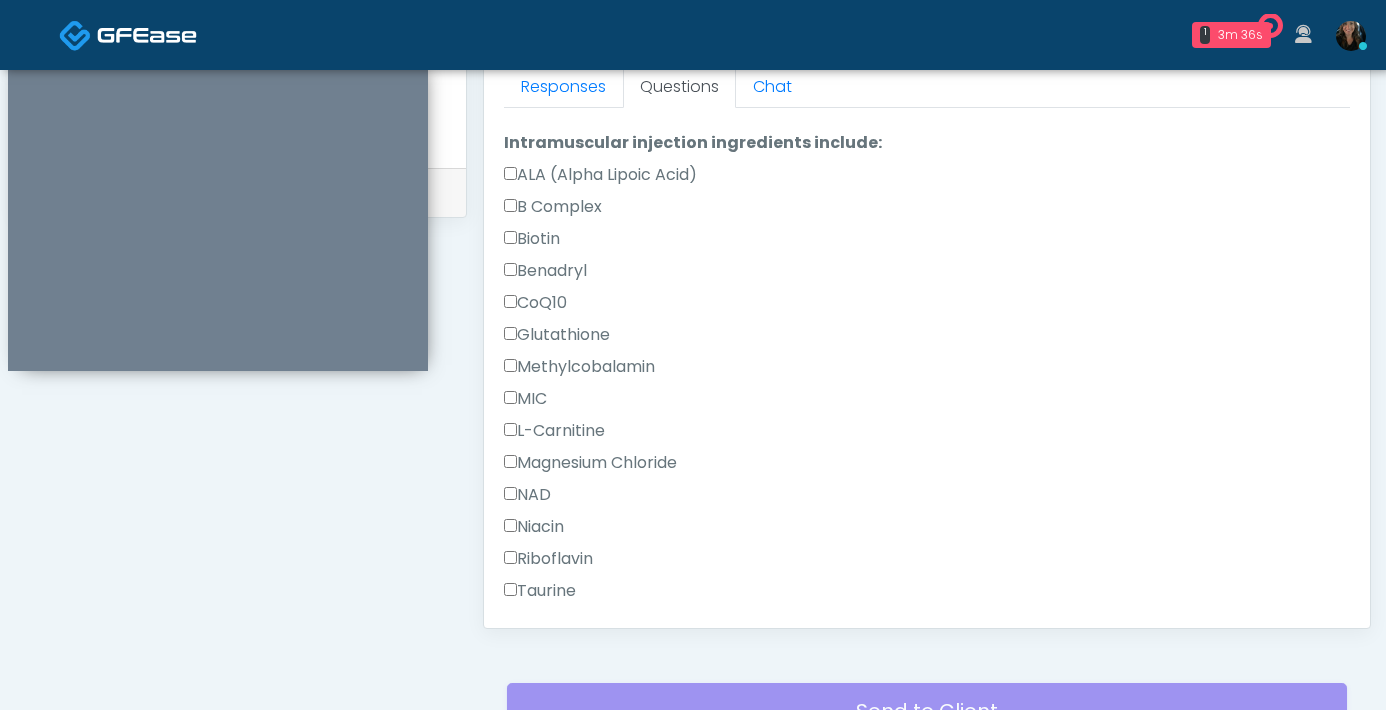 scroll, scrollTop: 1846, scrollLeft: 0, axis: vertical 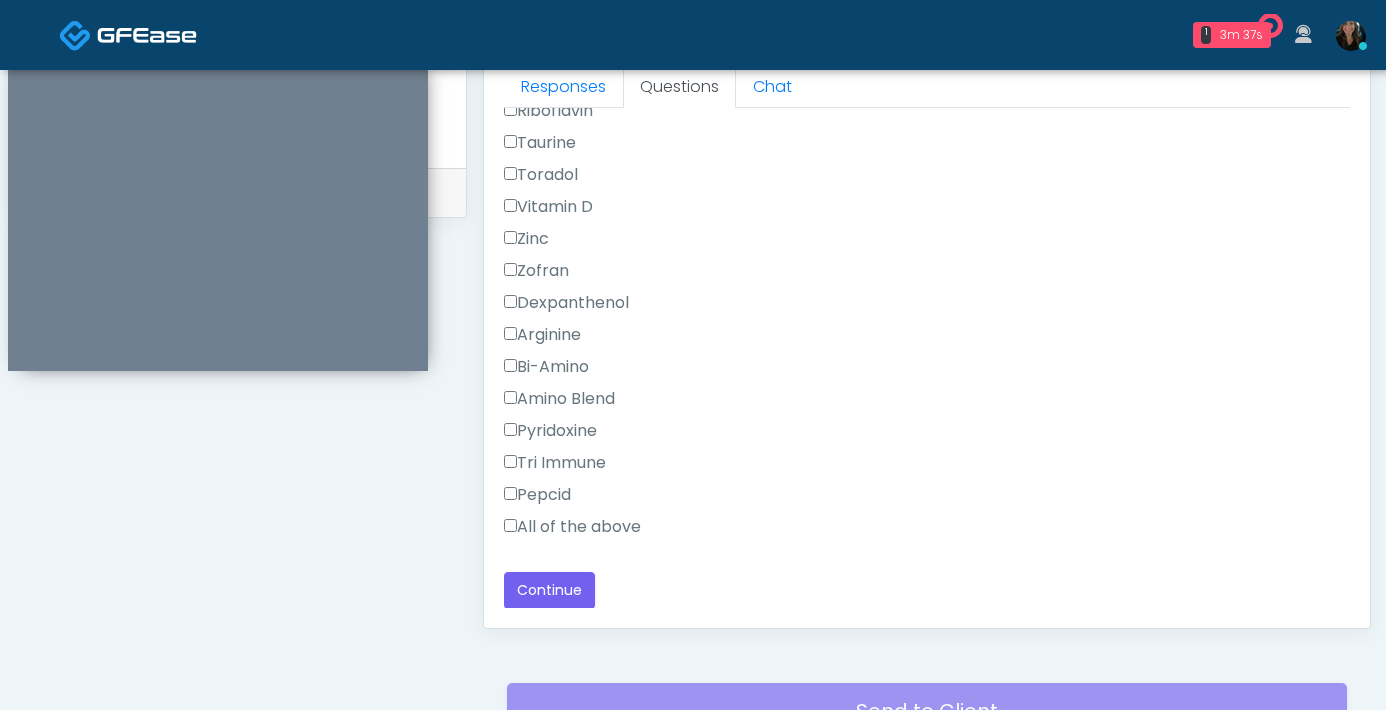click on "All of the above" at bounding box center (572, 527) 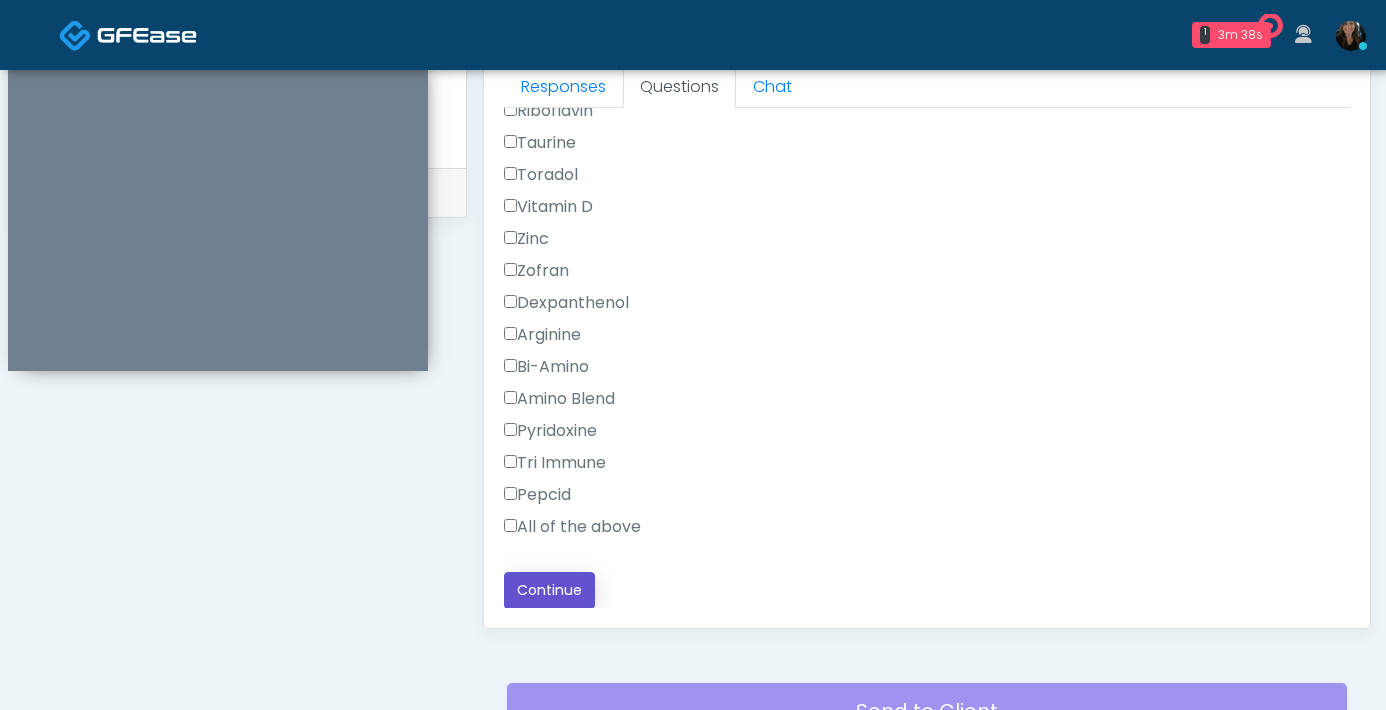 click on "Continue" at bounding box center (549, 590) 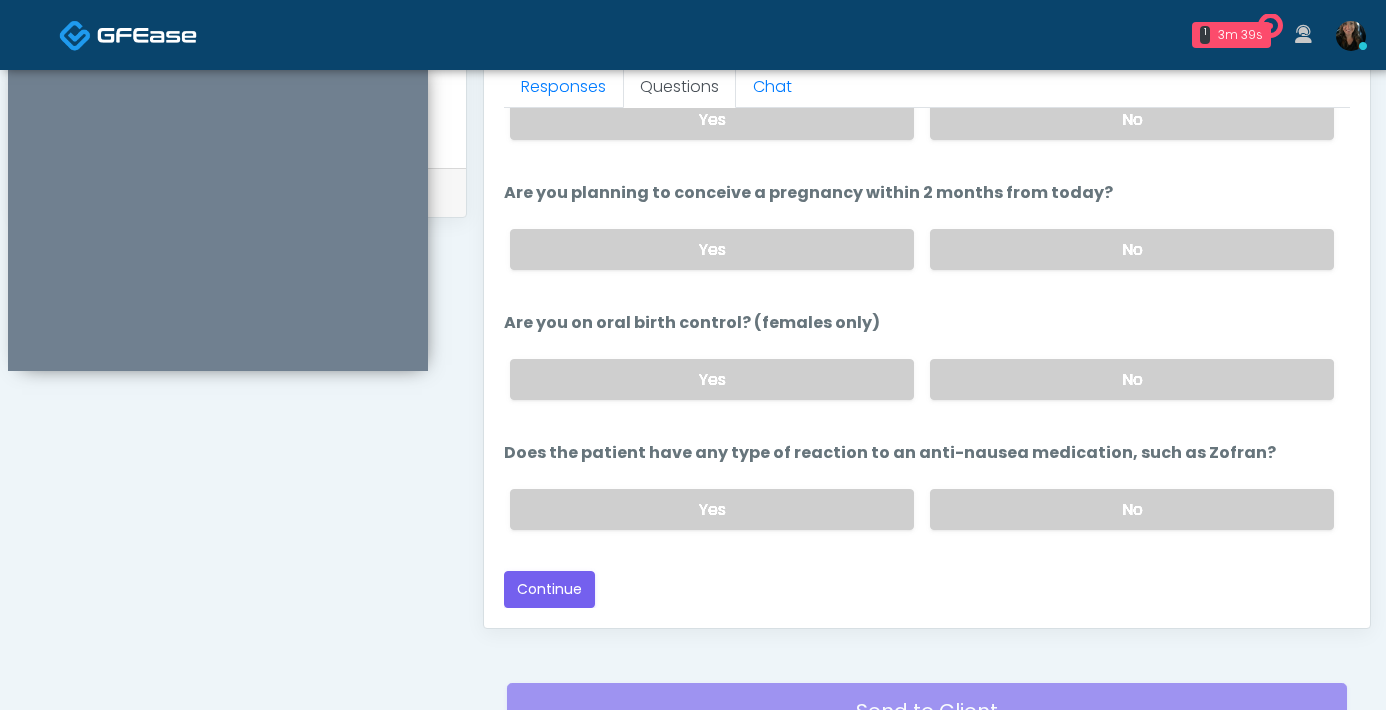 scroll, scrollTop: 1085, scrollLeft: 0, axis: vertical 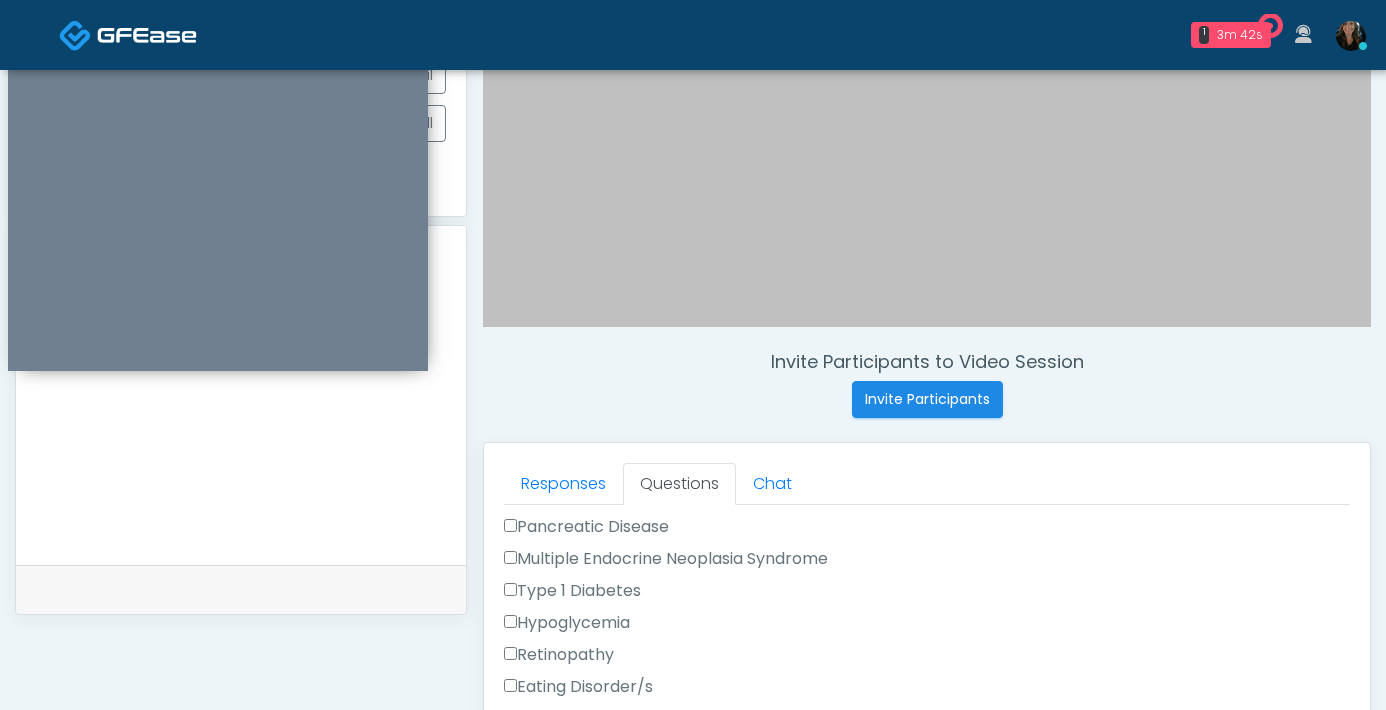 click on "Responses
Questions
Chat" at bounding box center (927, 484) 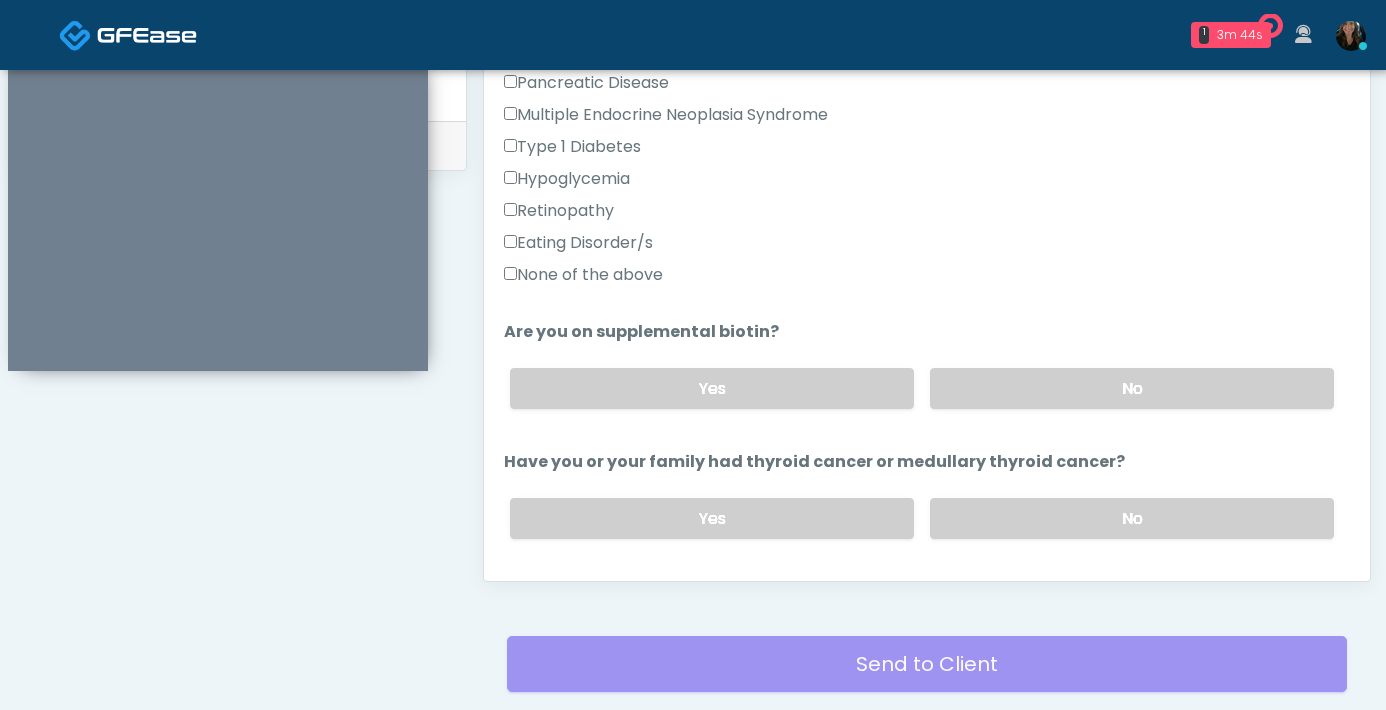 scroll, scrollTop: 1085, scrollLeft: 0, axis: vertical 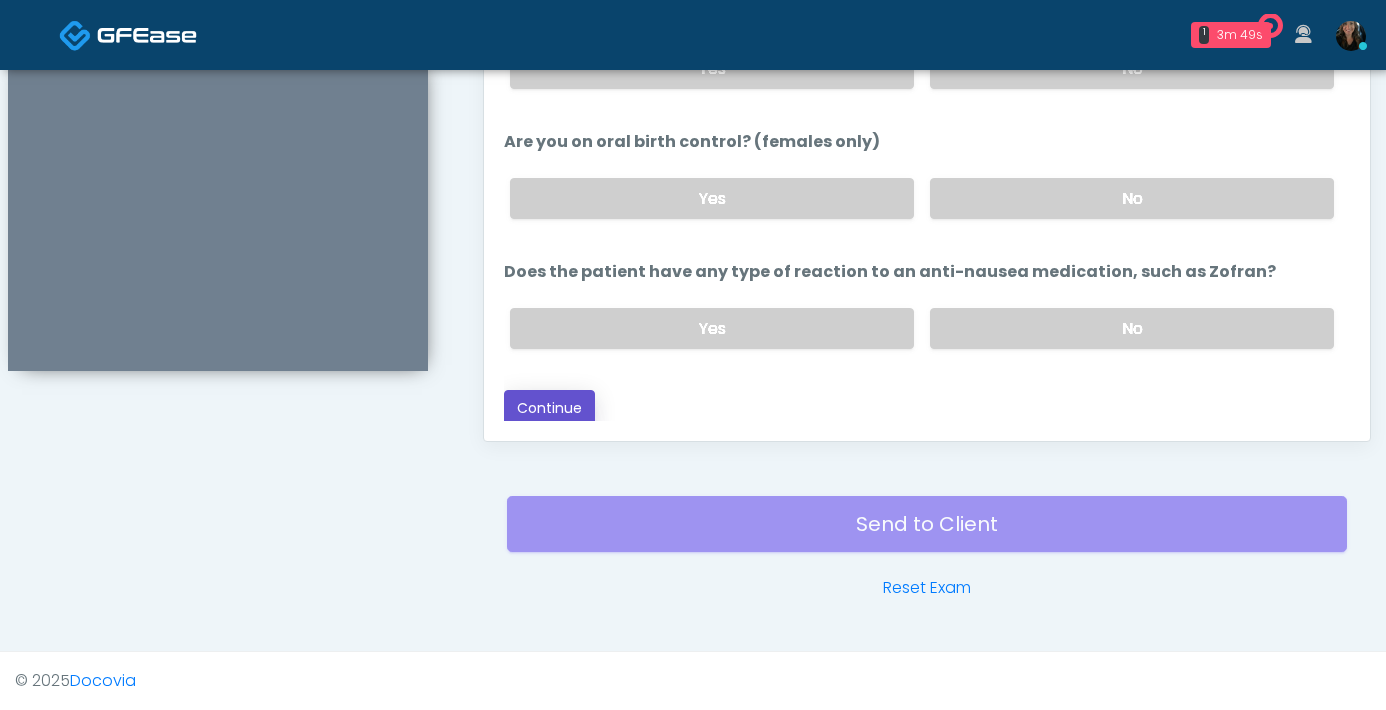click on "Continue" at bounding box center (549, 408) 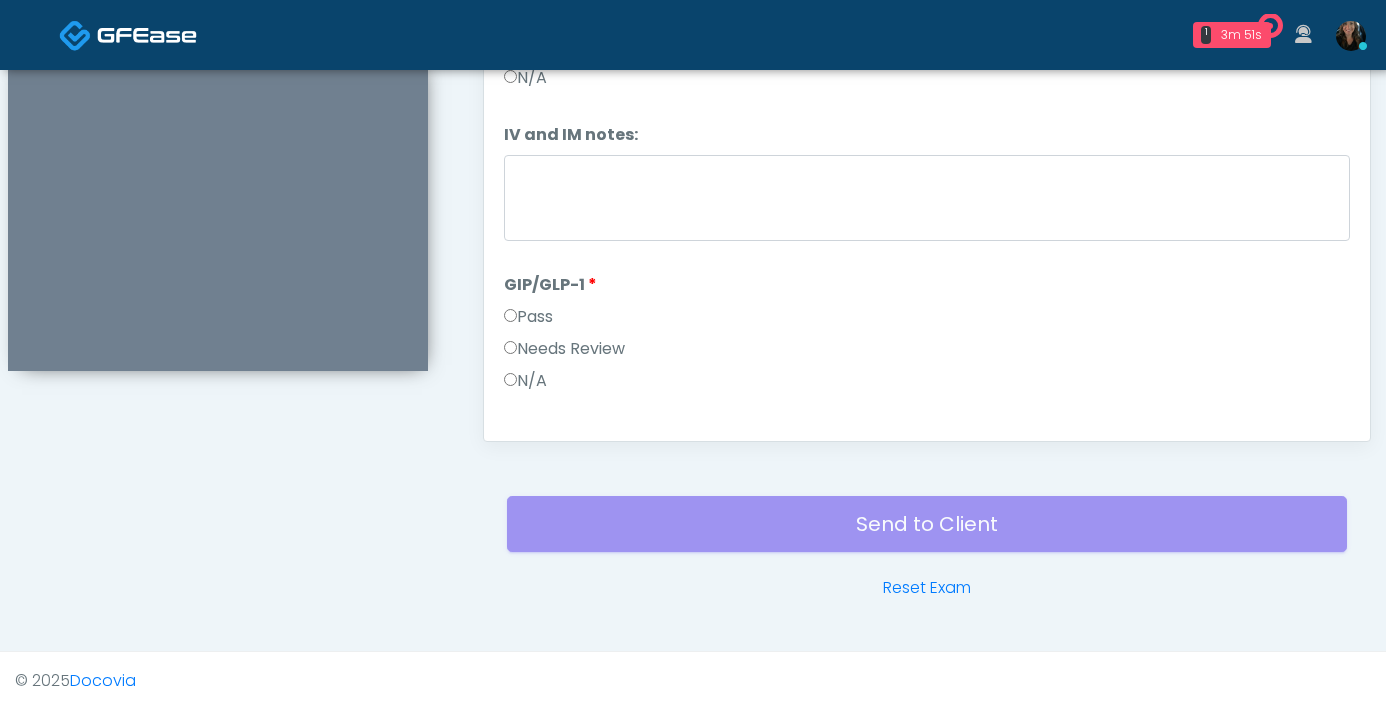 scroll, scrollTop: 0, scrollLeft: 0, axis: both 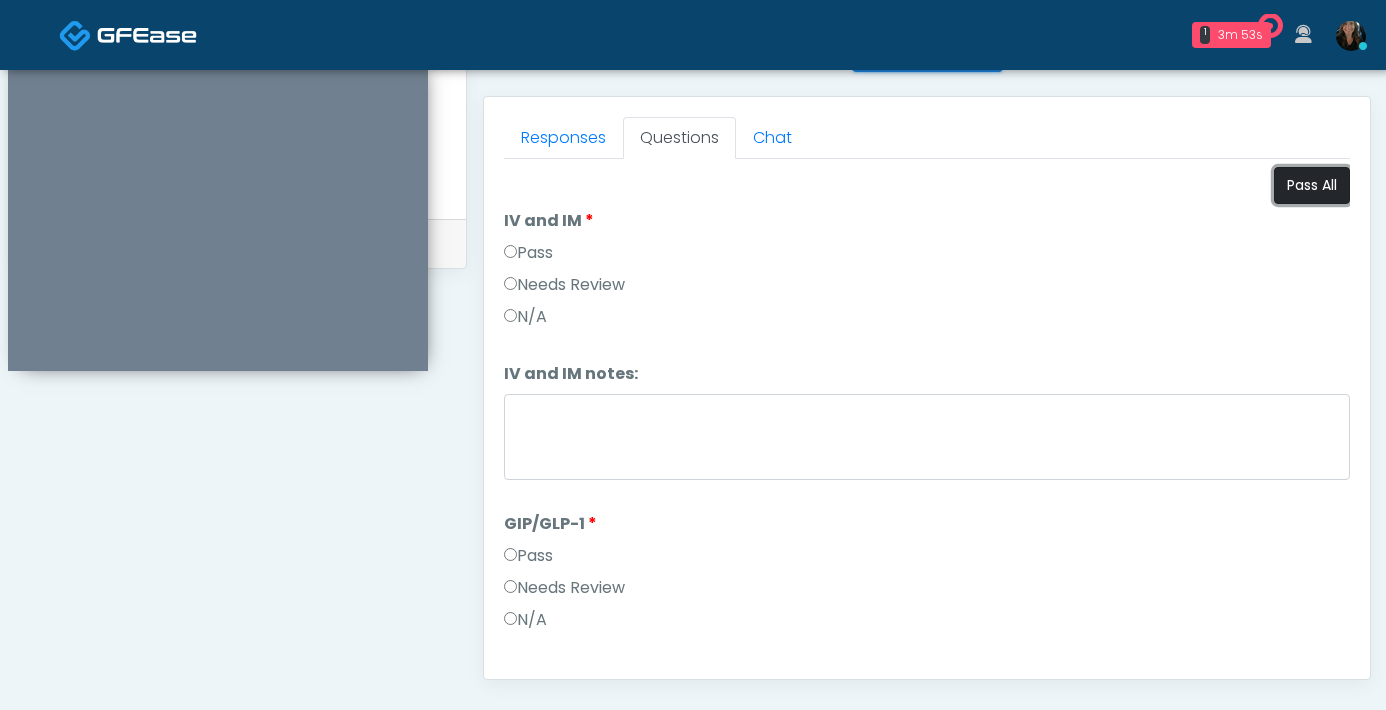 click on "Pass All" at bounding box center [1312, 185] 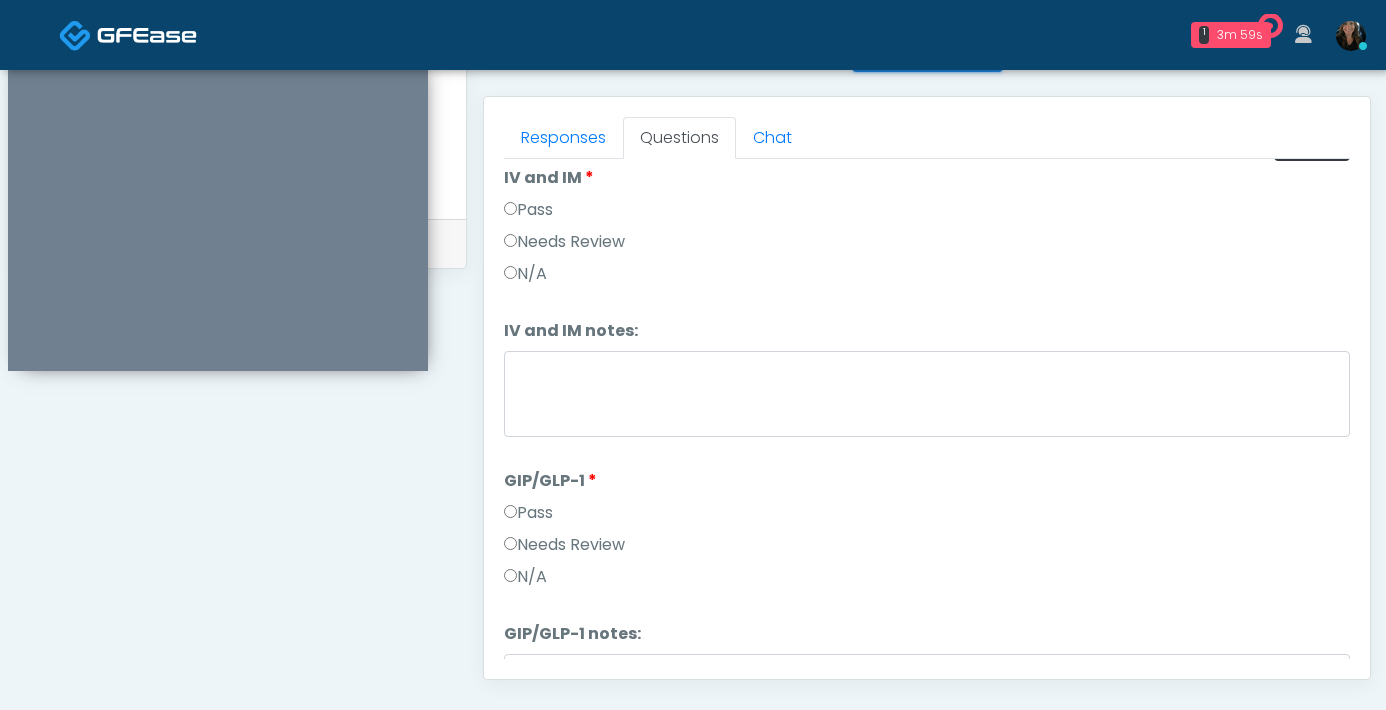 scroll, scrollTop: 192, scrollLeft: 0, axis: vertical 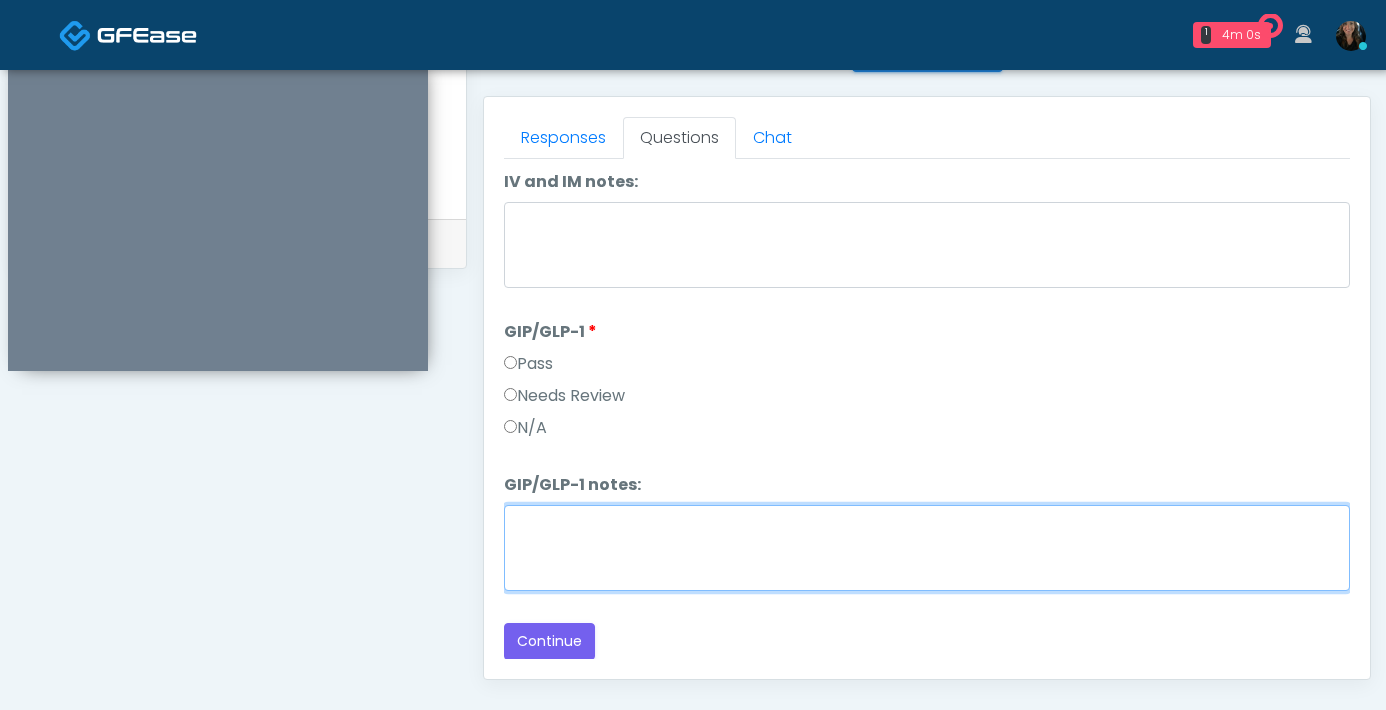 click on "GIP/GLP-1 notes:" at bounding box center [927, 548] 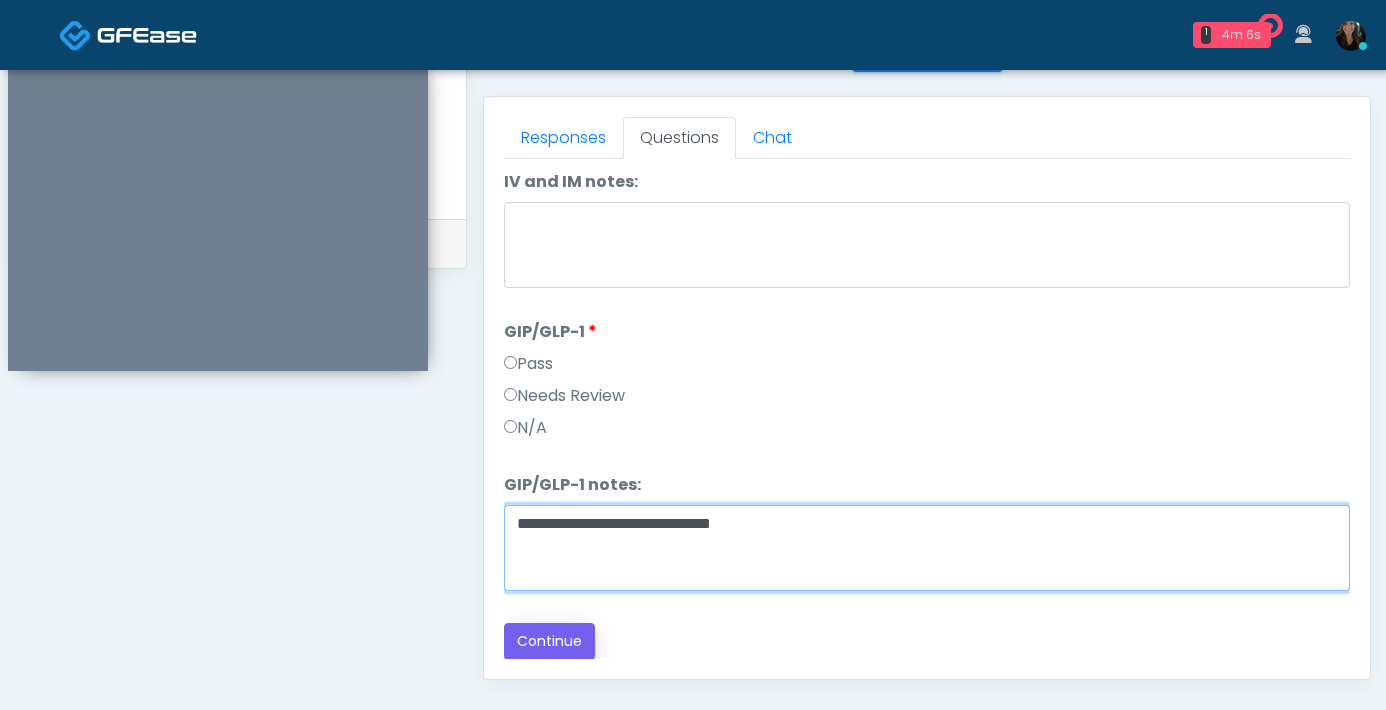 type on "**********" 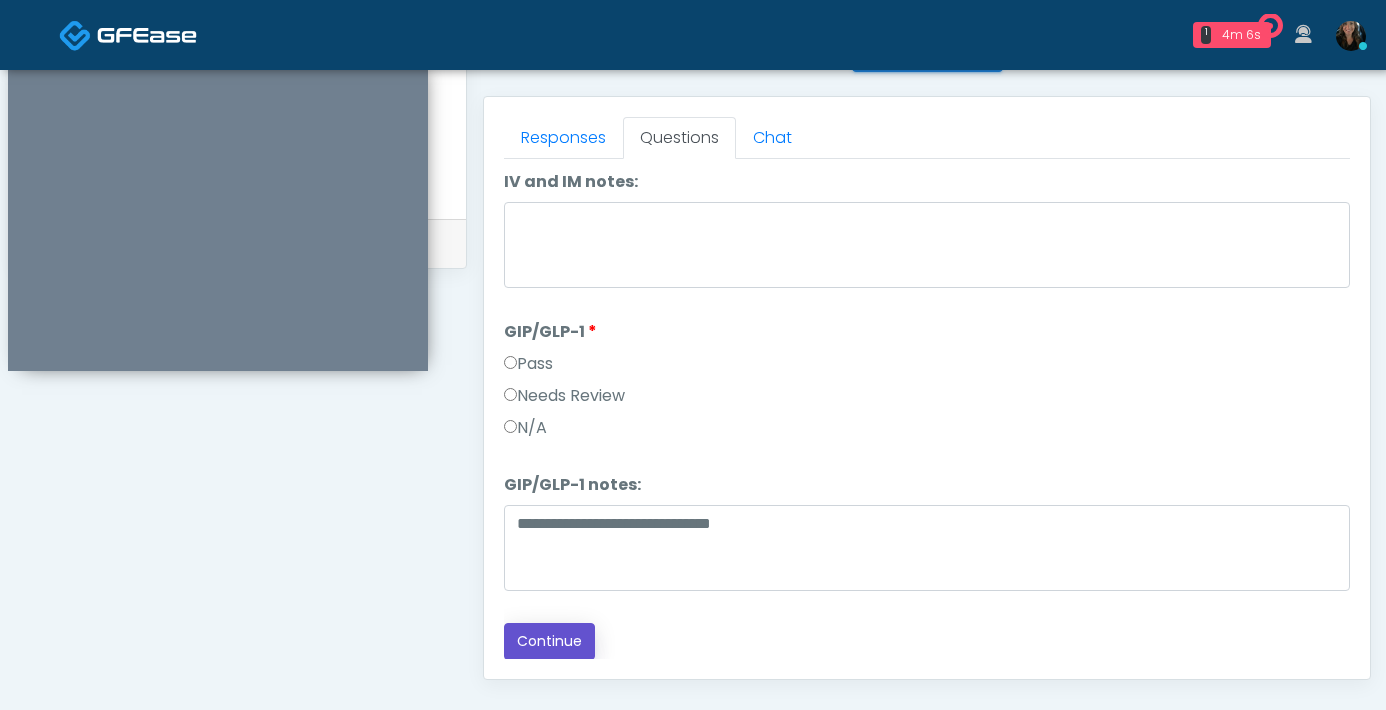 click on "Continue" at bounding box center (549, 641) 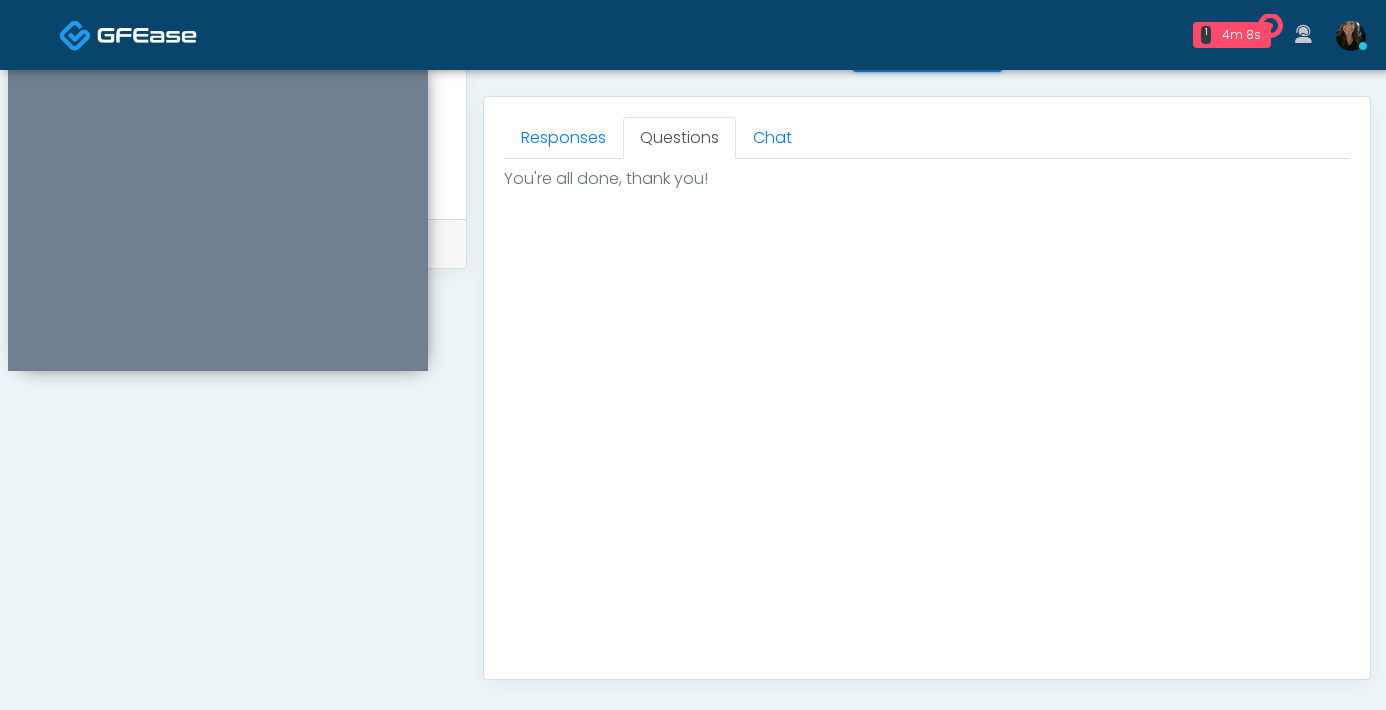 scroll, scrollTop: 0, scrollLeft: 0, axis: both 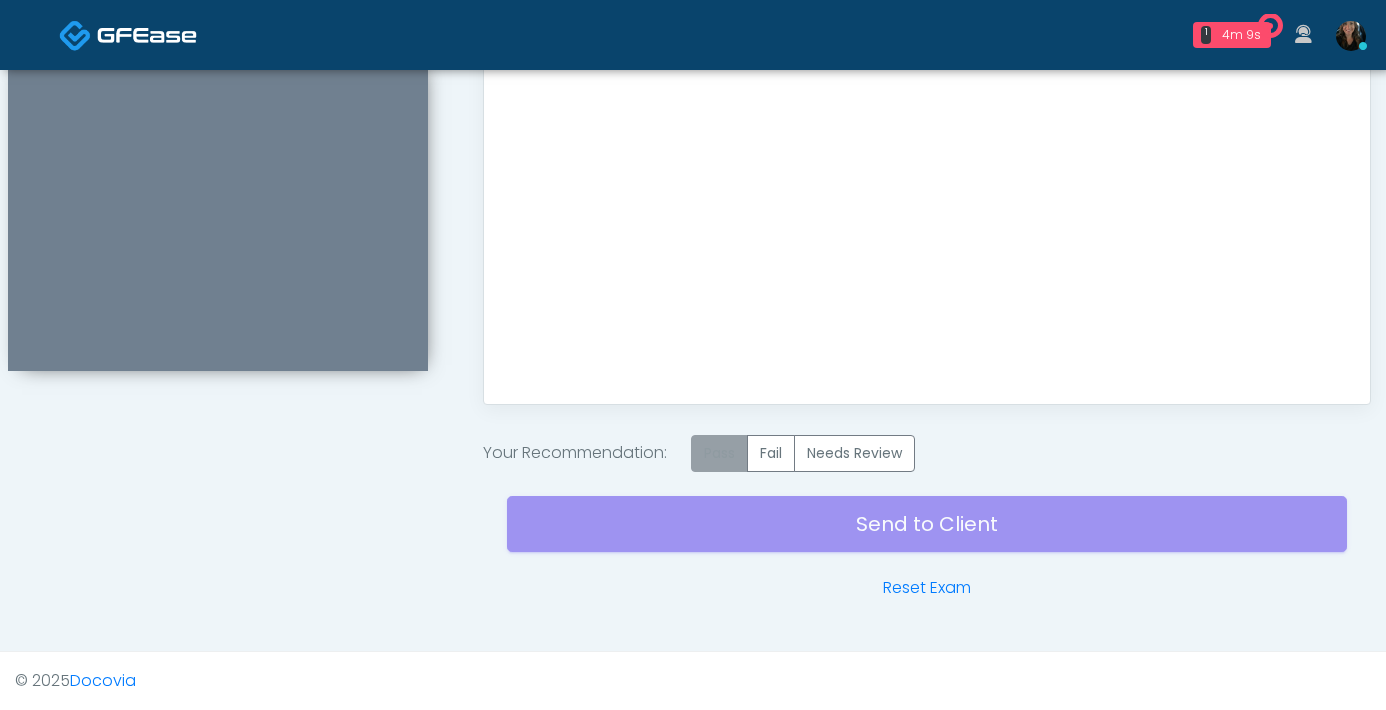 click on "Pass" at bounding box center [719, 453] 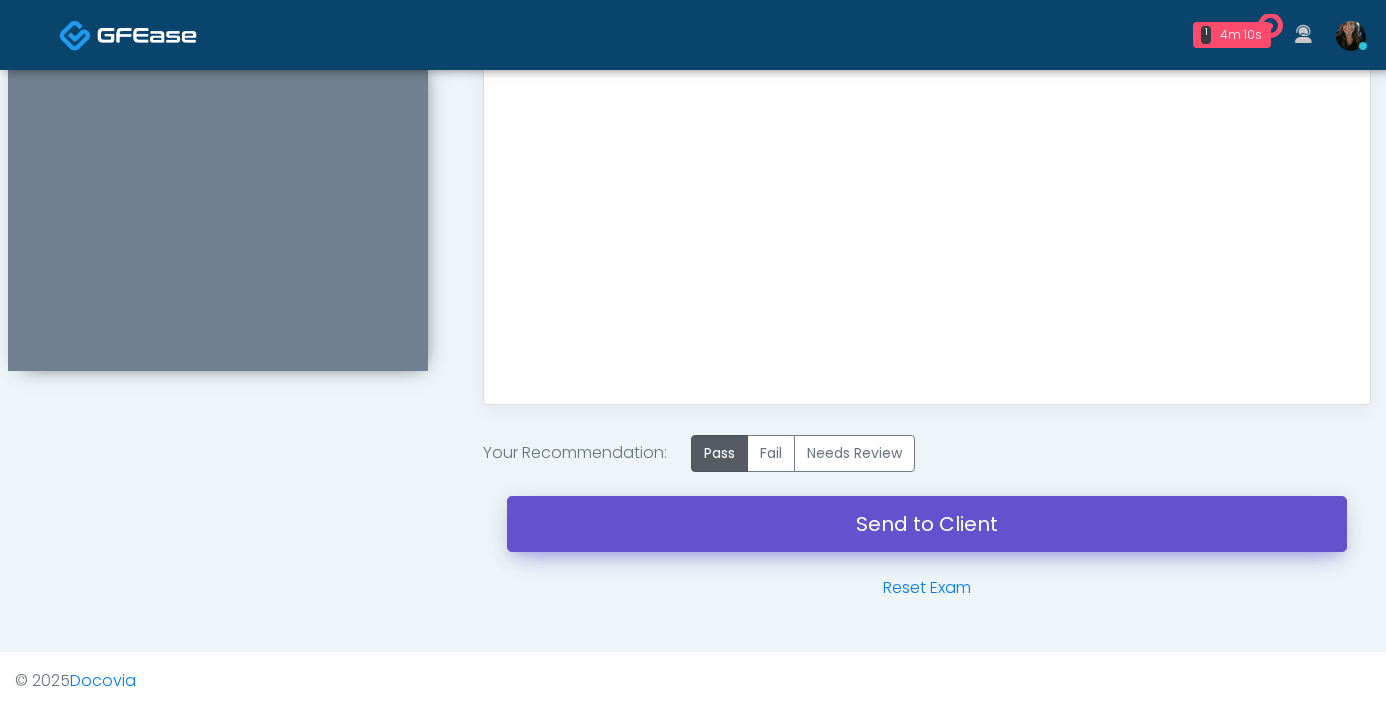 click on "Send to Client" at bounding box center [927, 524] 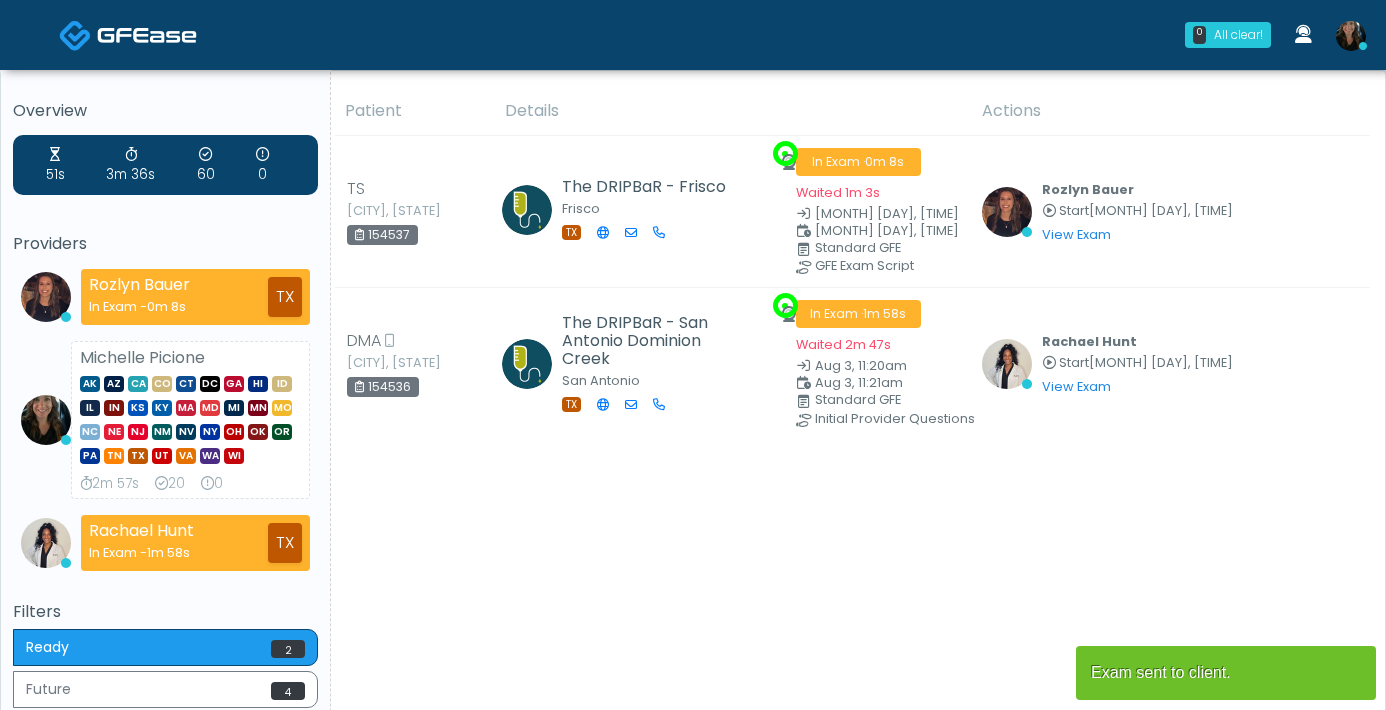 scroll, scrollTop: 0, scrollLeft: 0, axis: both 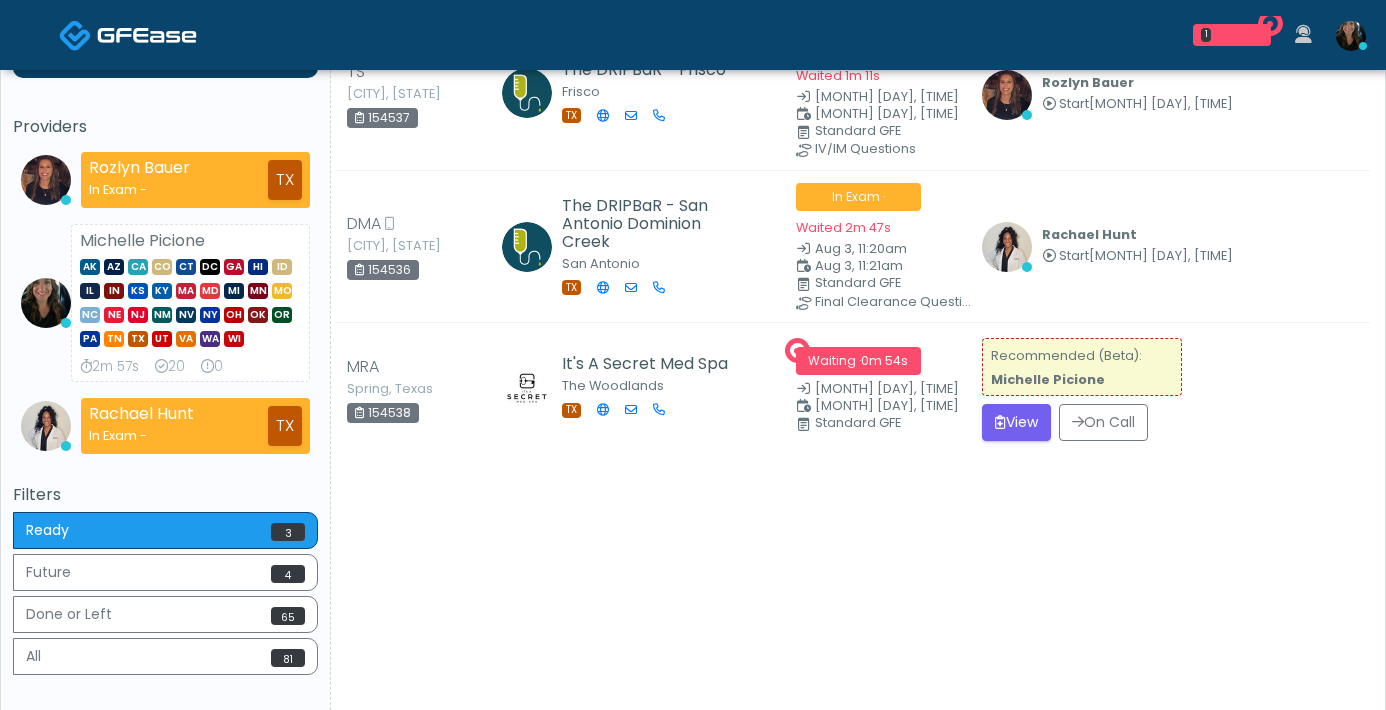 click on "View" at bounding box center (1016, 422) 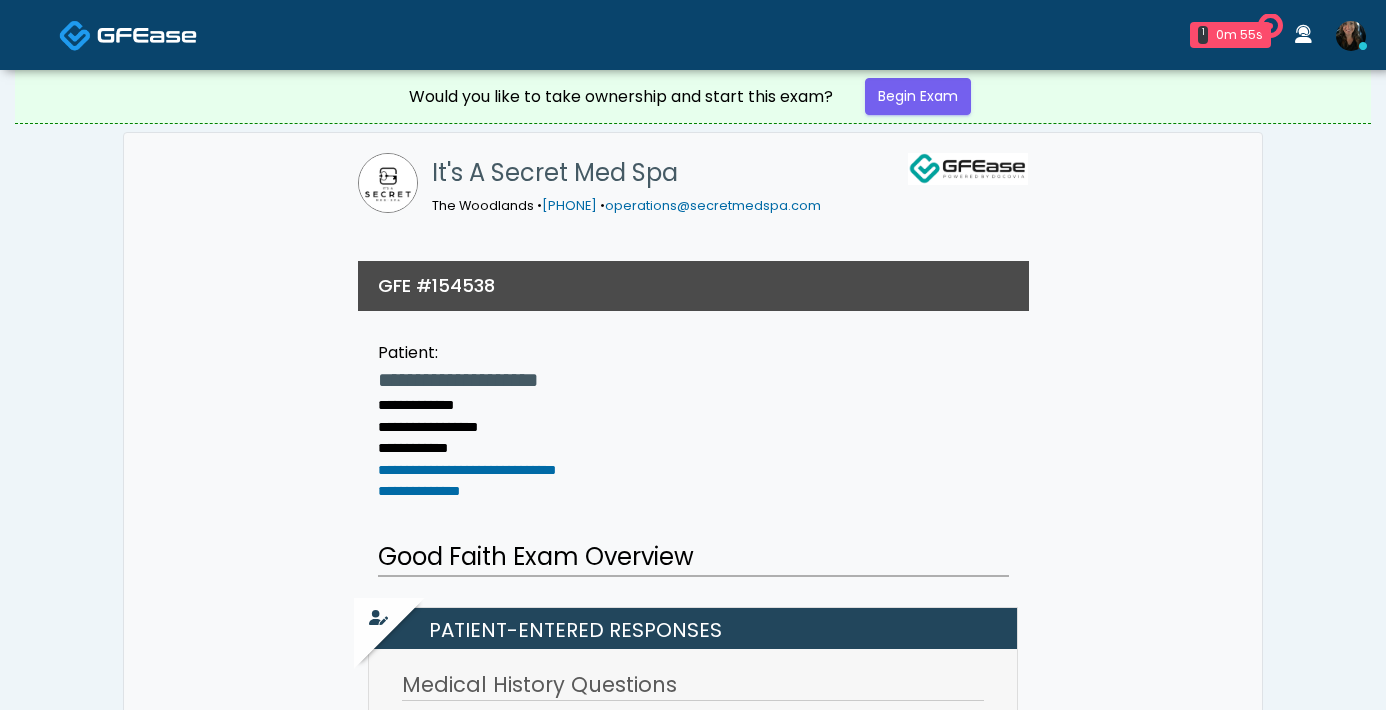 scroll, scrollTop: 0, scrollLeft: 0, axis: both 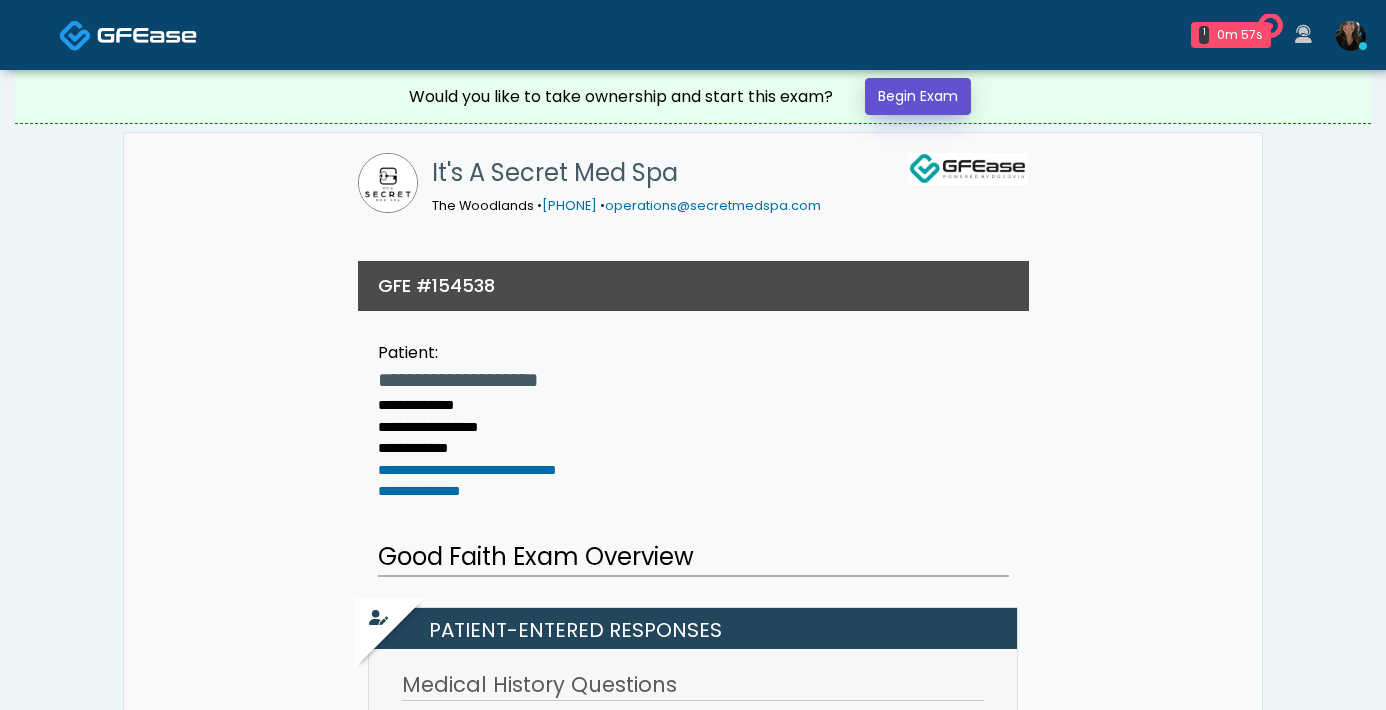 click on "Begin Exam" at bounding box center [918, 96] 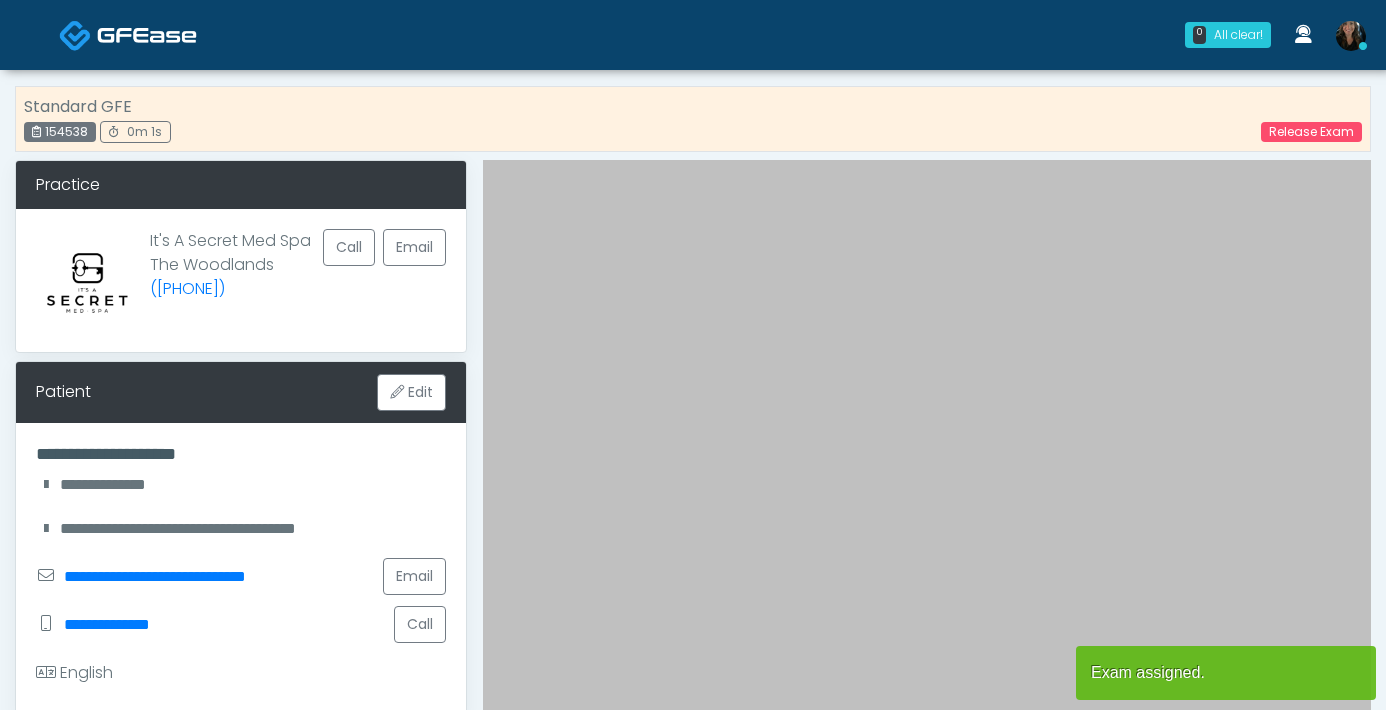 scroll, scrollTop: 0, scrollLeft: 0, axis: both 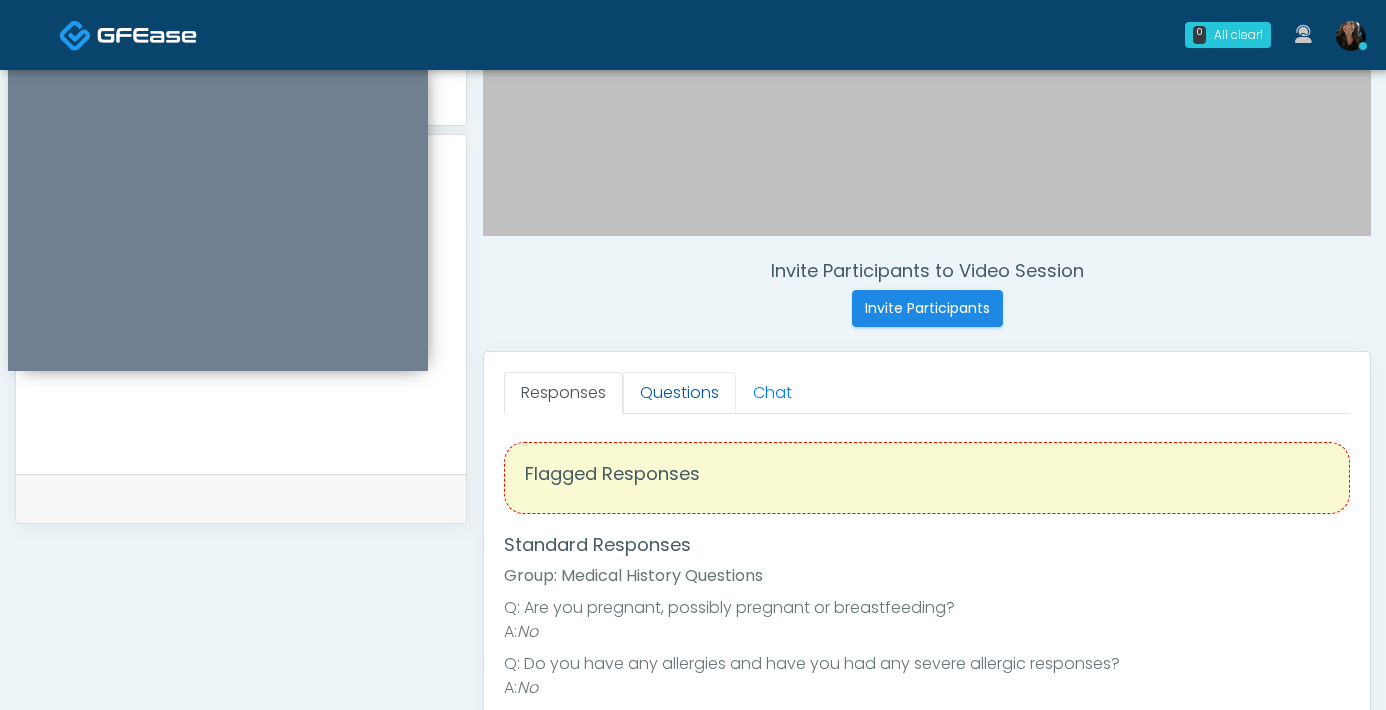 click on "Questions" at bounding box center (679, 393) 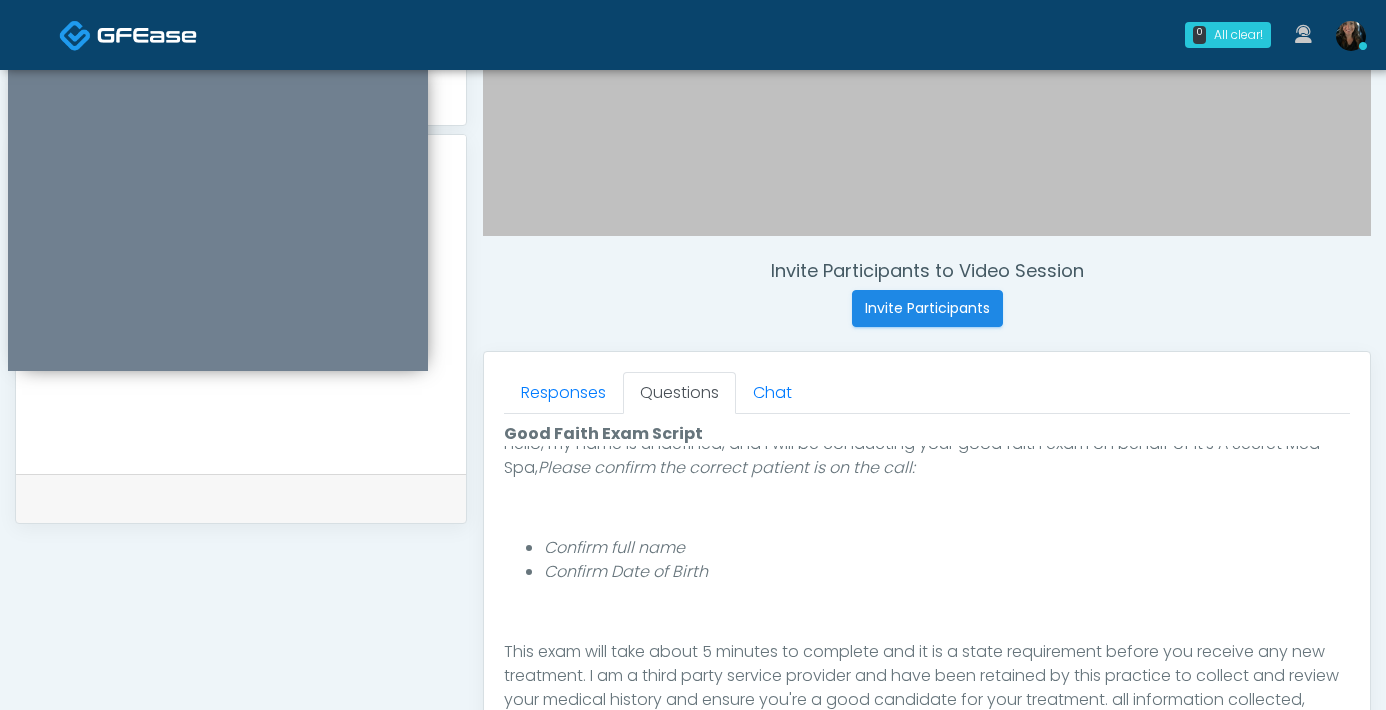 scroll, scrollTop: 183, scrollLeft: 0, axis: vertical 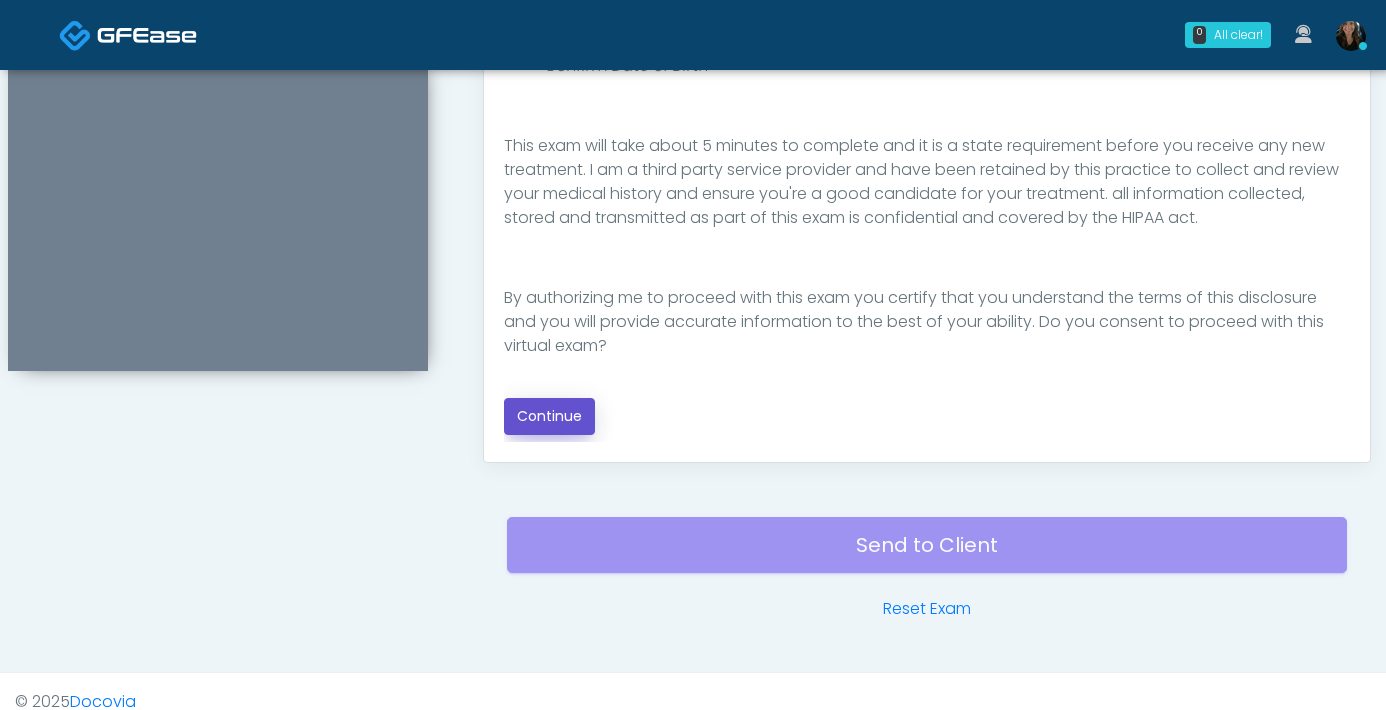 click on "Continue" at bounding box center [549, 416] 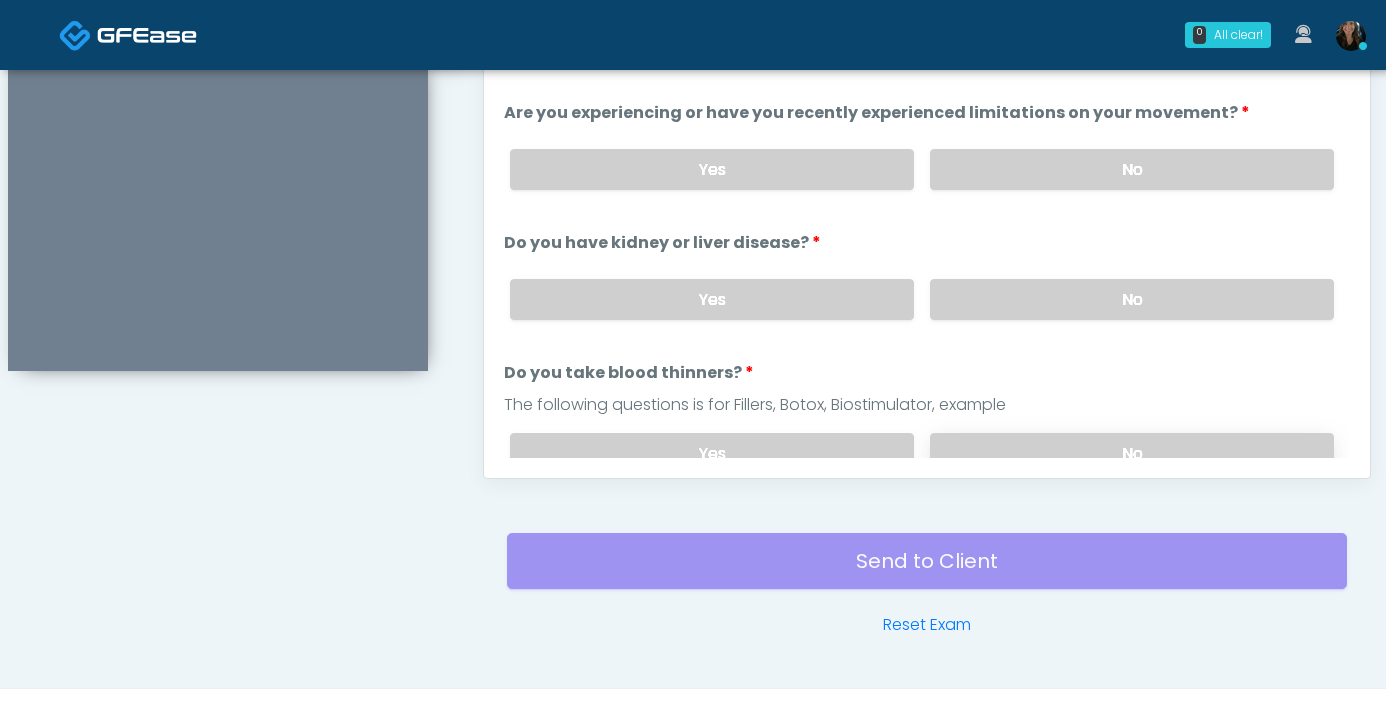 scroll, scrollTop: 807, scrollLeft: 0, axis: vertical 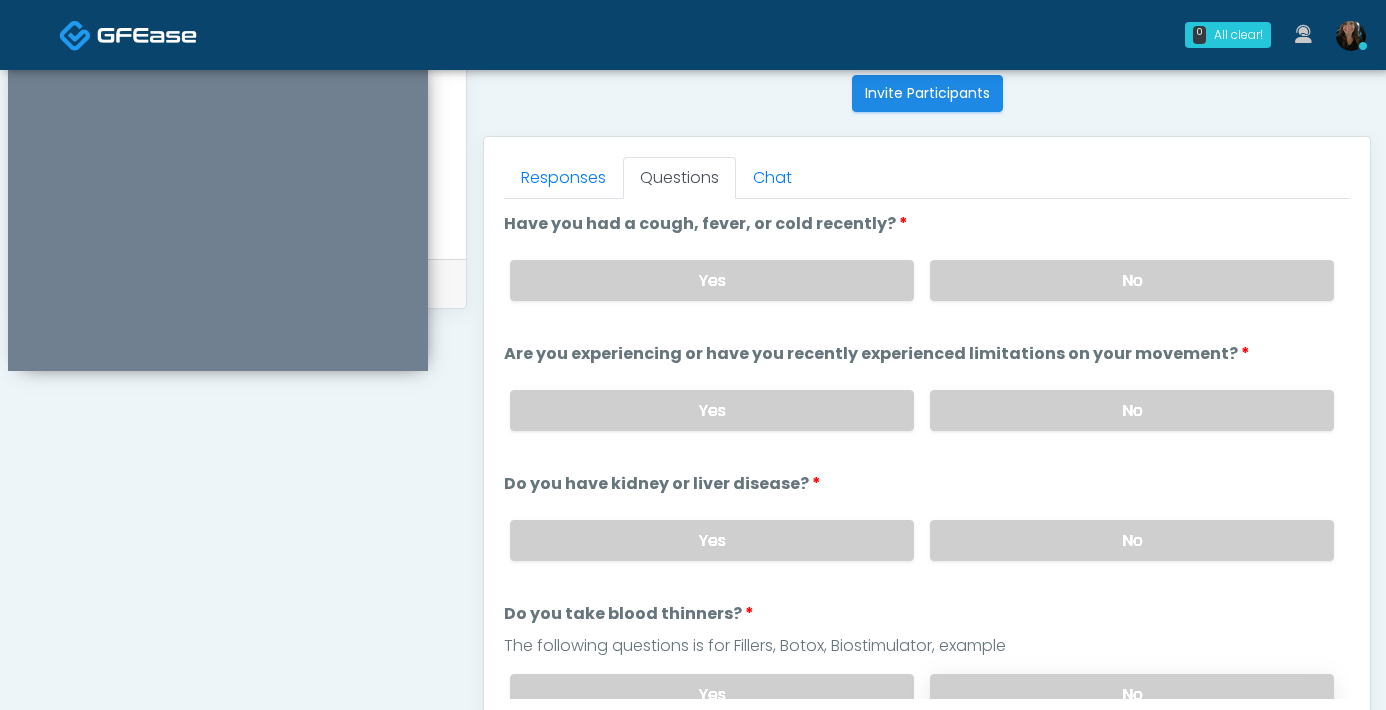 click on "No" at bounding box center [1132, 410] 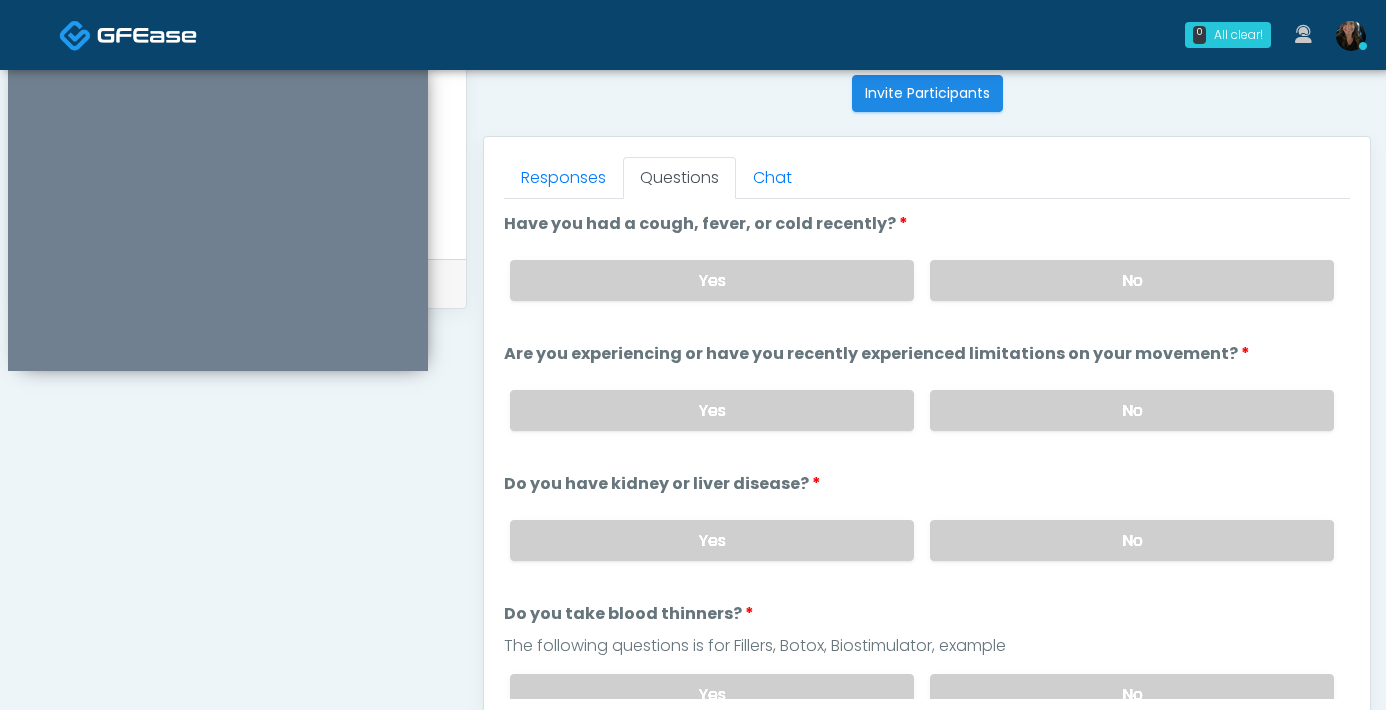 click on "Yes
No" at bounding box center [922, 280] 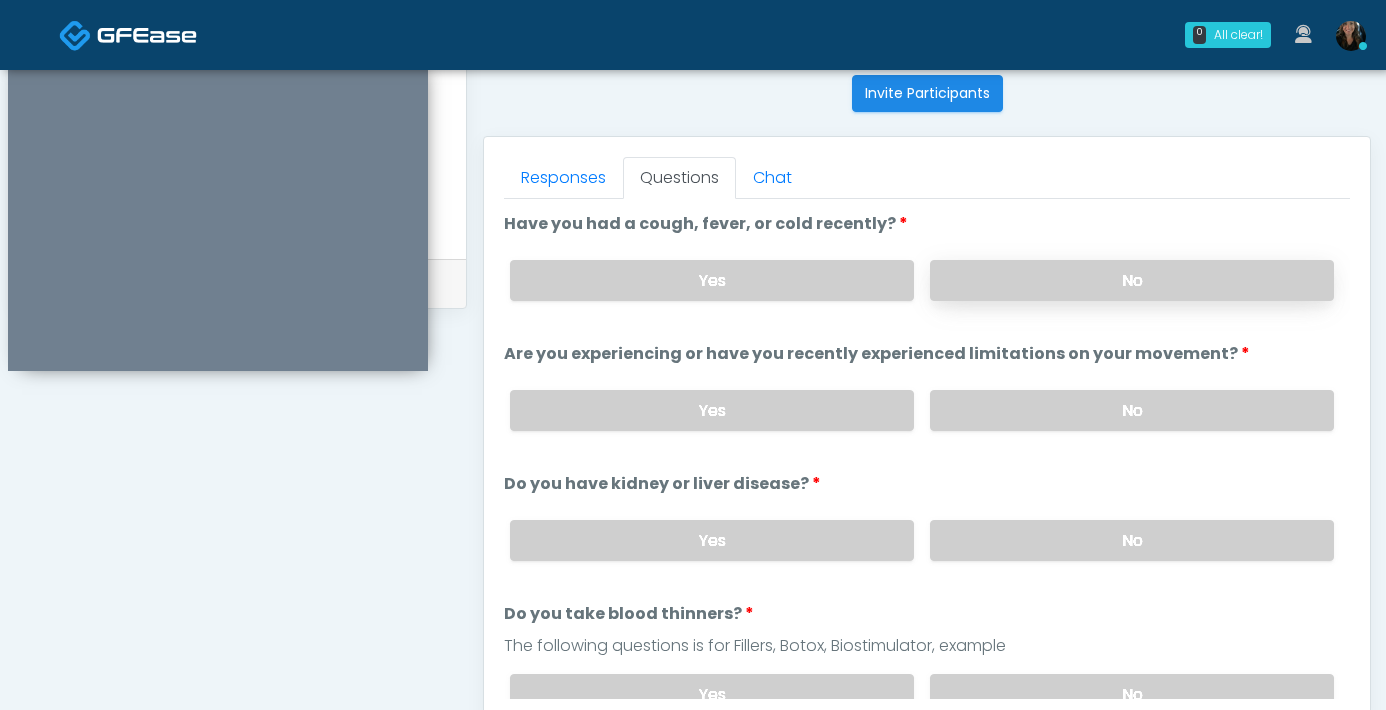 click on "No" at bounding box center [1132, 280] 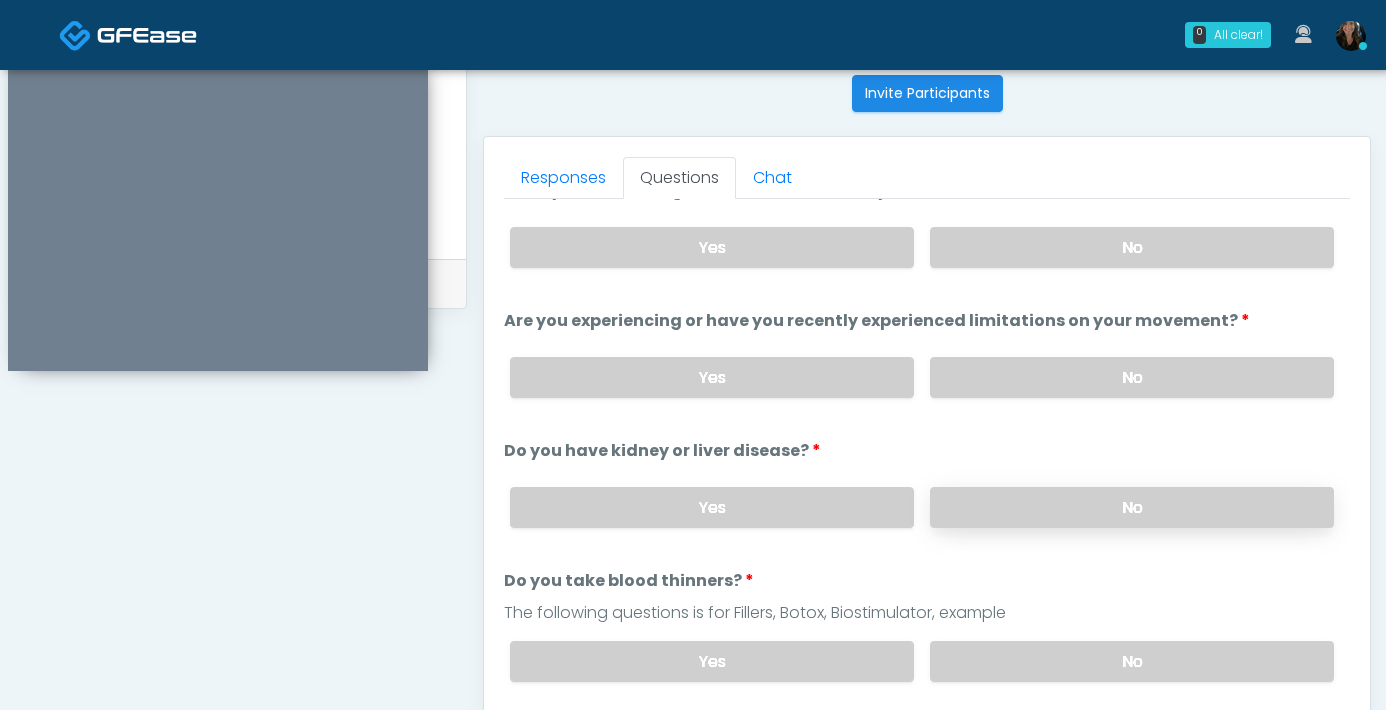 scroll, scrollTop: 107, scrollLeft: 0, axis: vertical 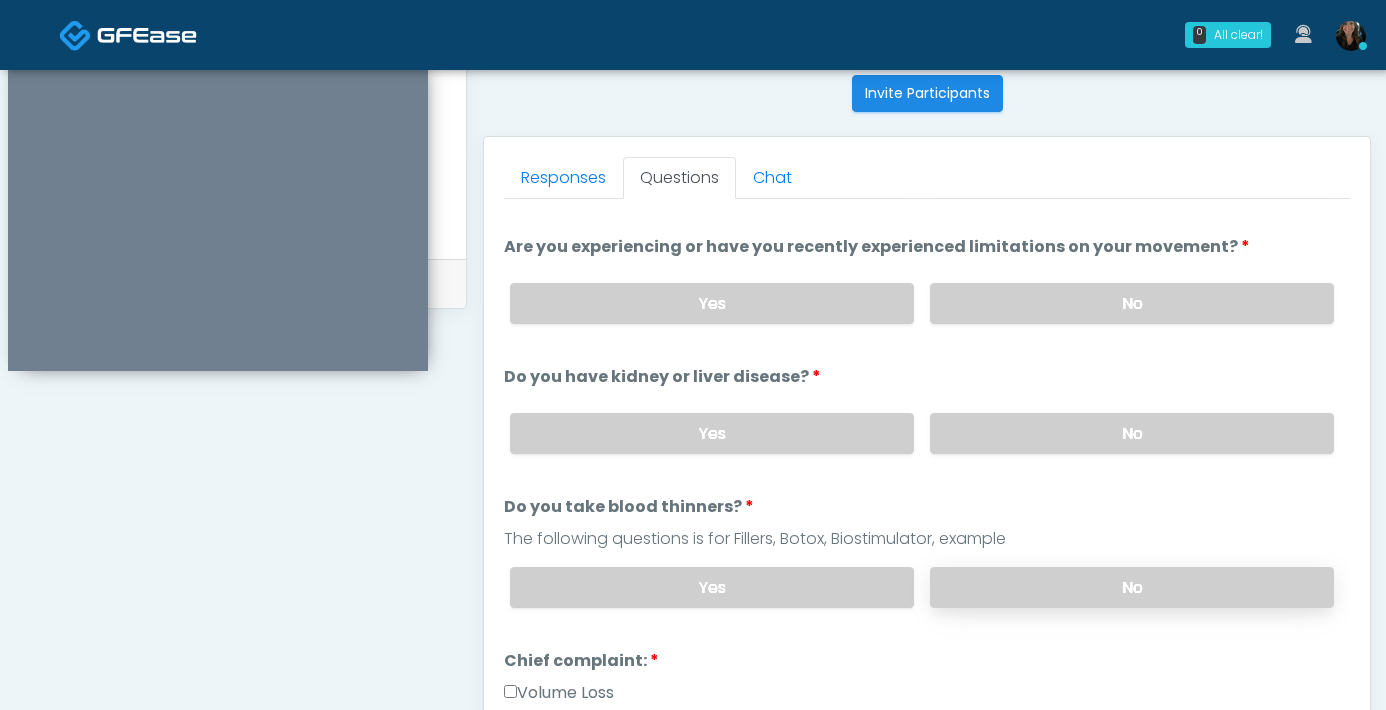 click on "No" at bounding box center (1132, 587) 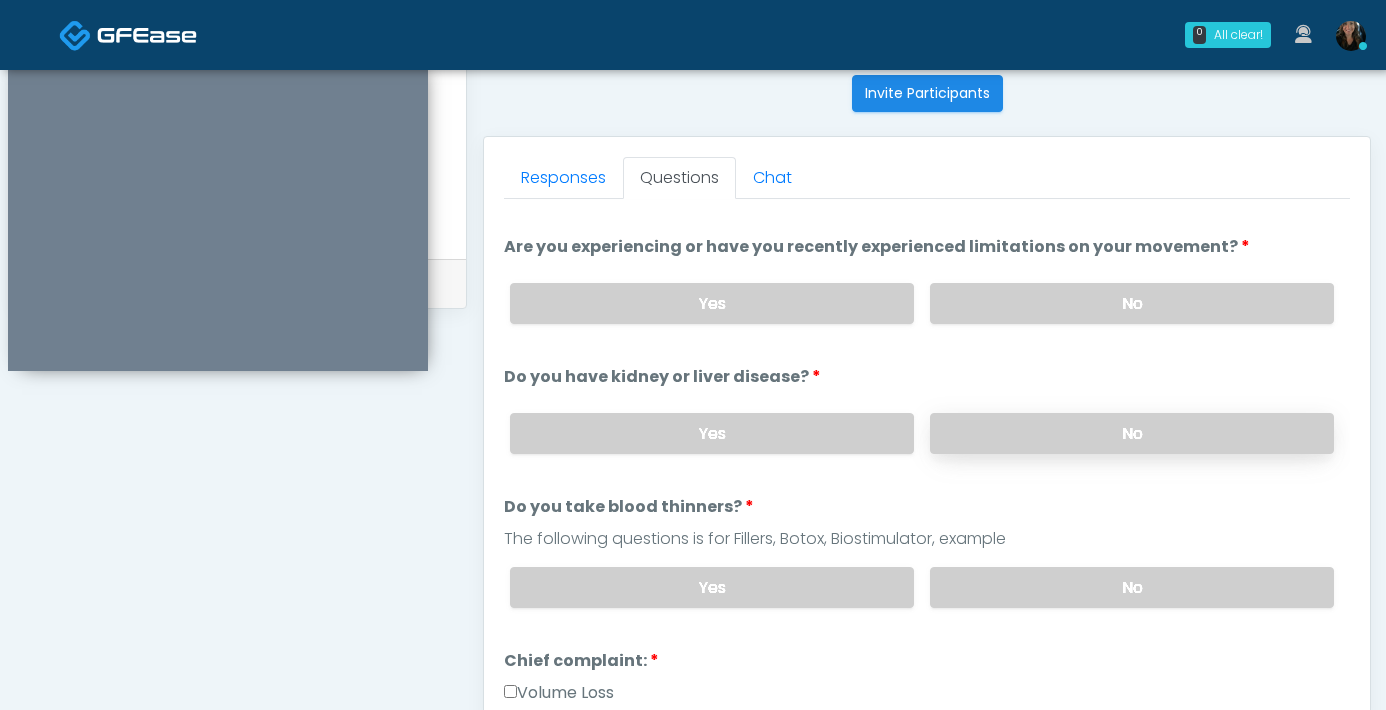 click on "No" at bounding box center [1132, 433] 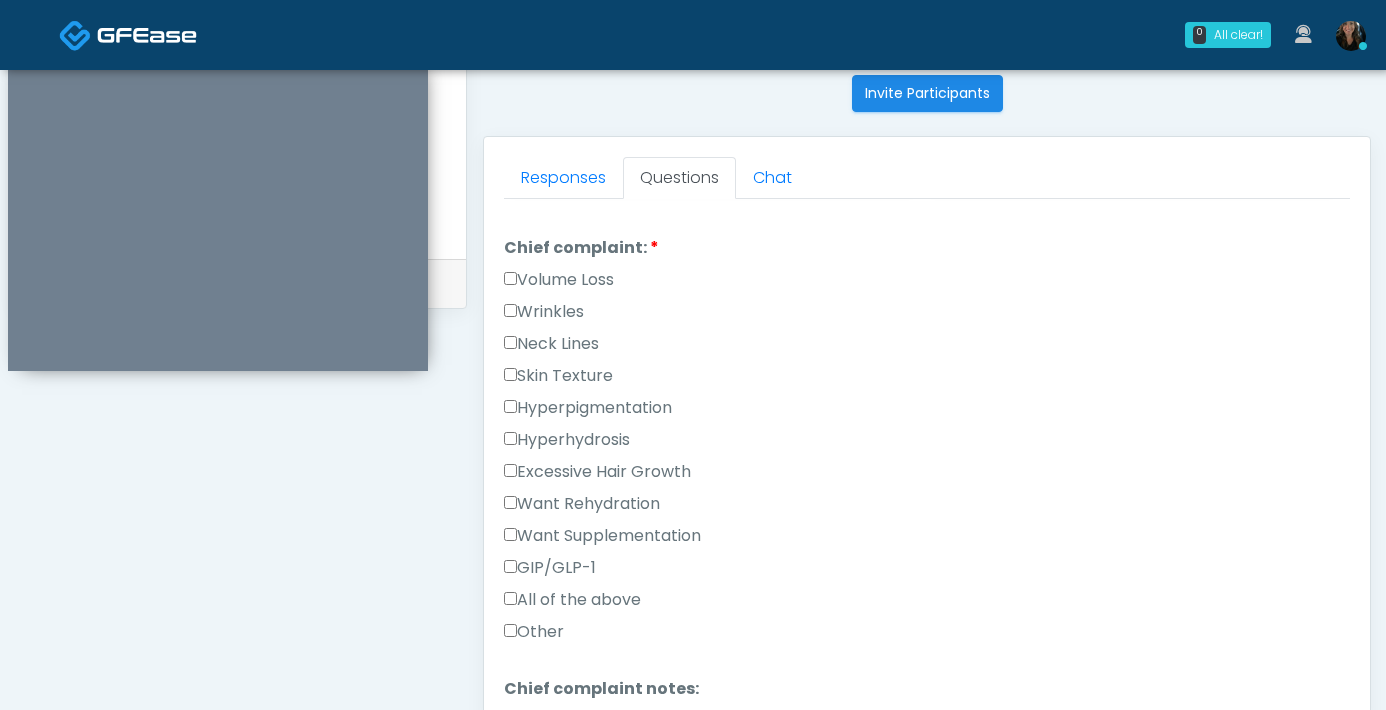 scroll, scrollTop: 852, scrollLeft: 0, axis: vertical 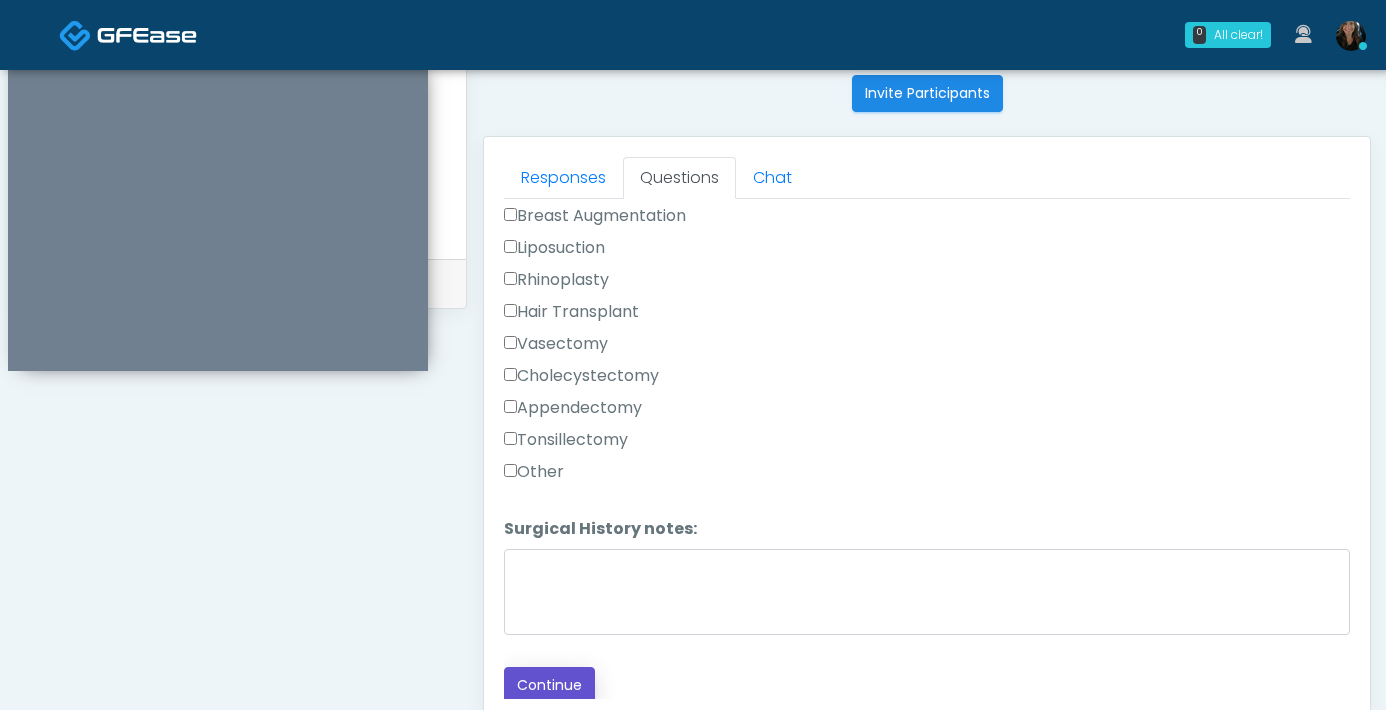 click on "Continue" at bounding box center [549, 685] 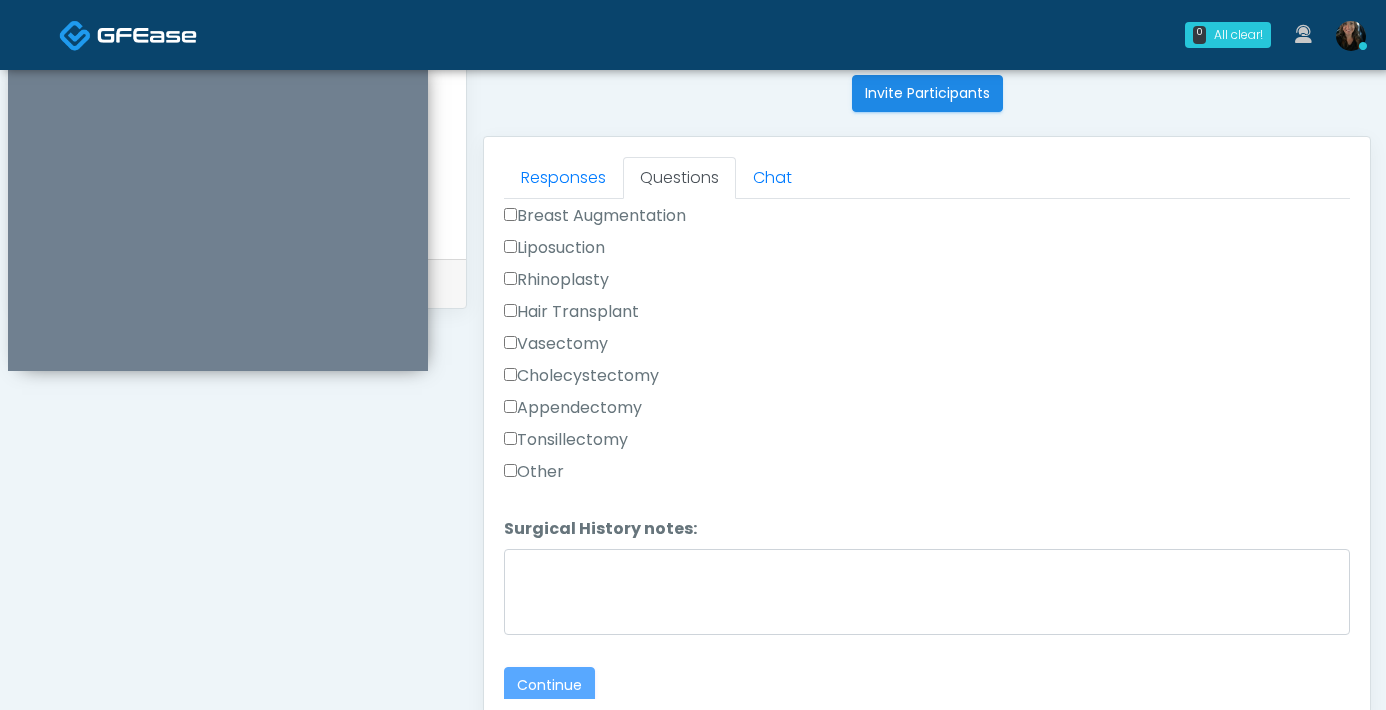 scroll, scrollTop: 1085, scrollLeft: 0, axis: vertical 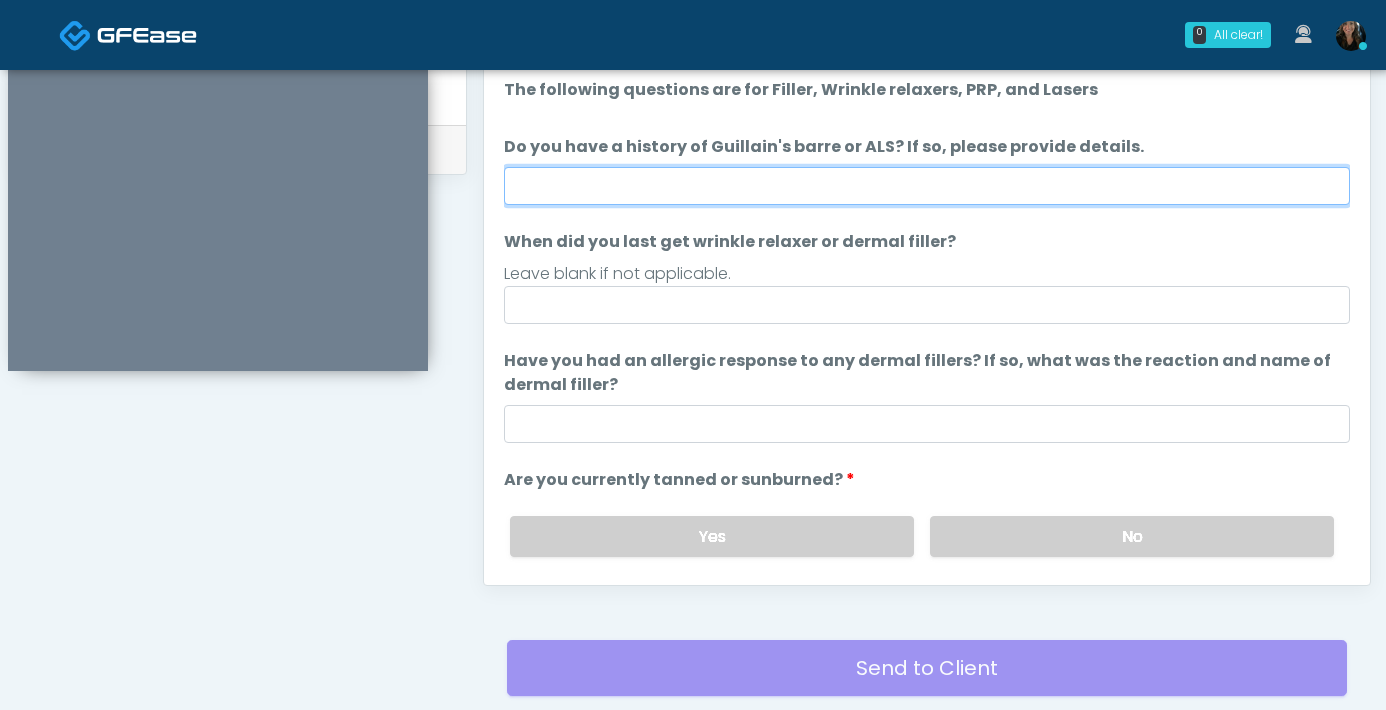 click on "Do you have a history of Guillain's barre or ALS? If so, please provide details." at bounding box center (927, 186) 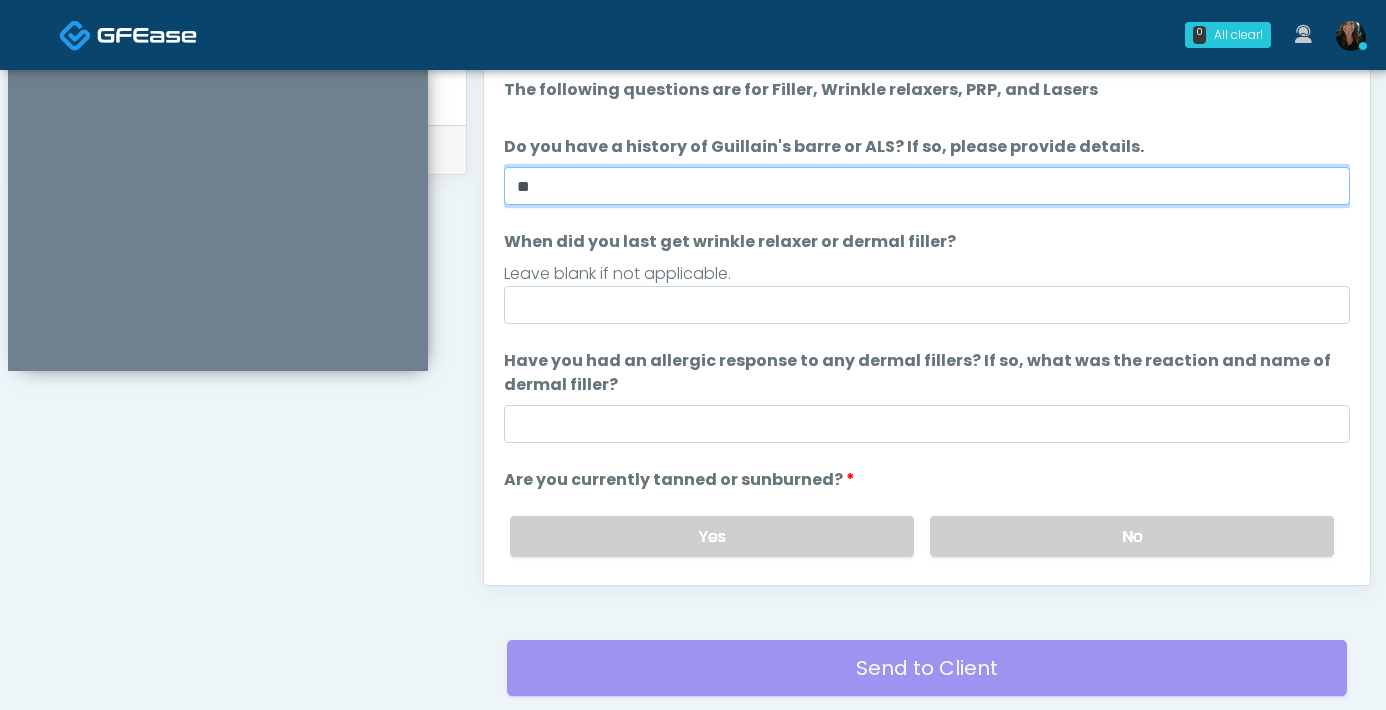 type on "**" 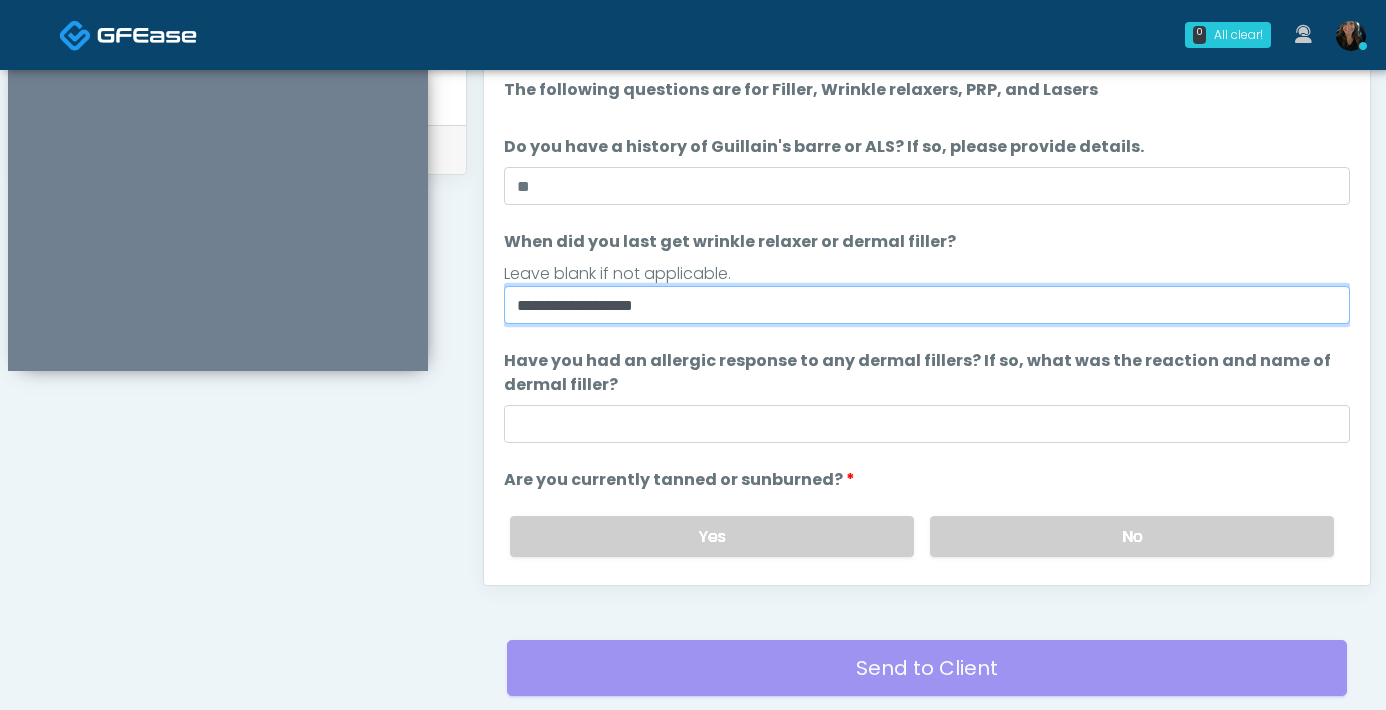 type on "**********" 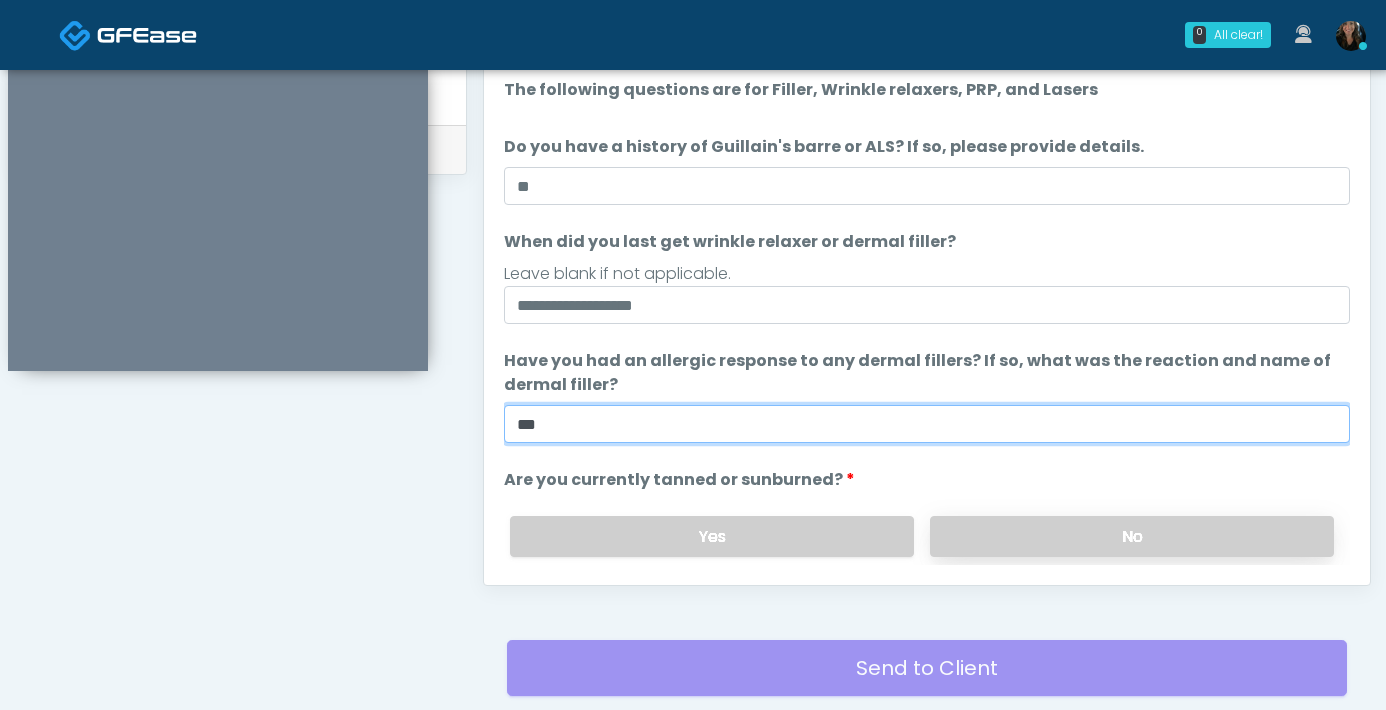 type on "***" 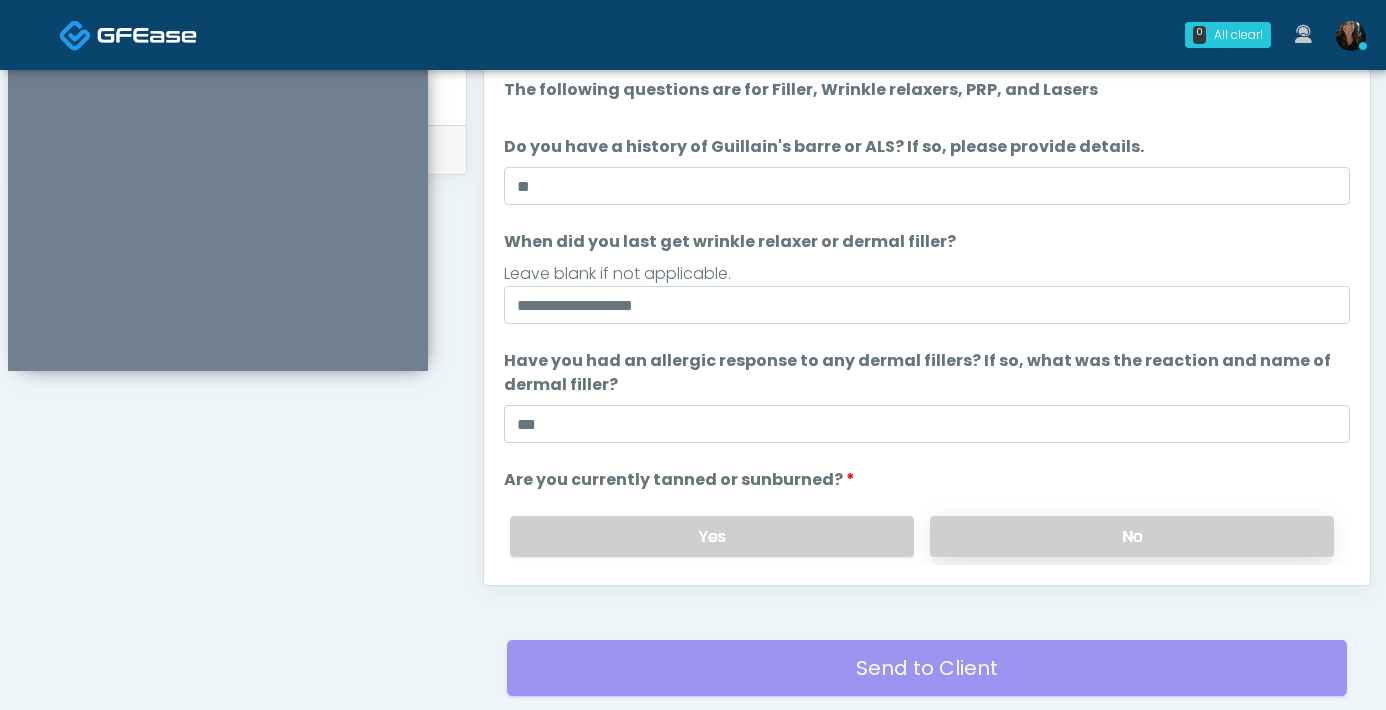 click on "No" at bounding box center (1132, 536) 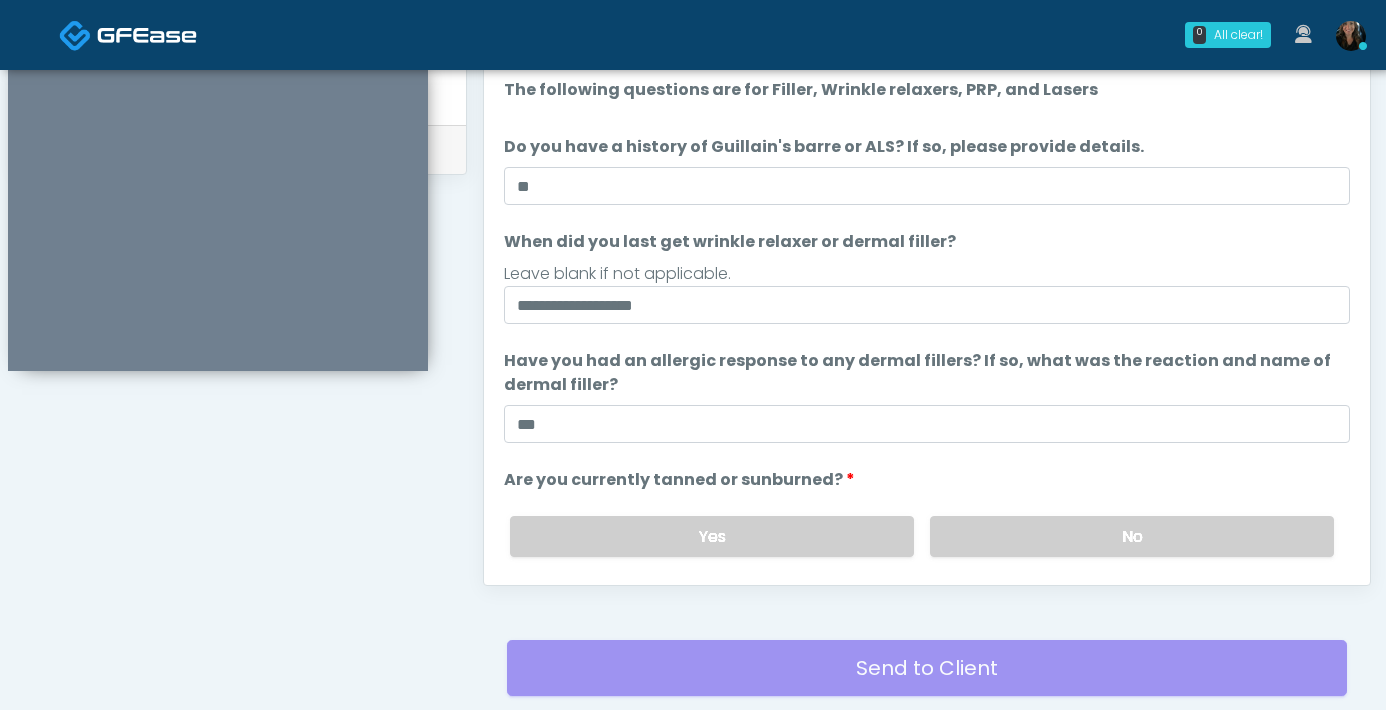 scroll, scrollTop: 161, scrollLeft: 0, axis: vertical 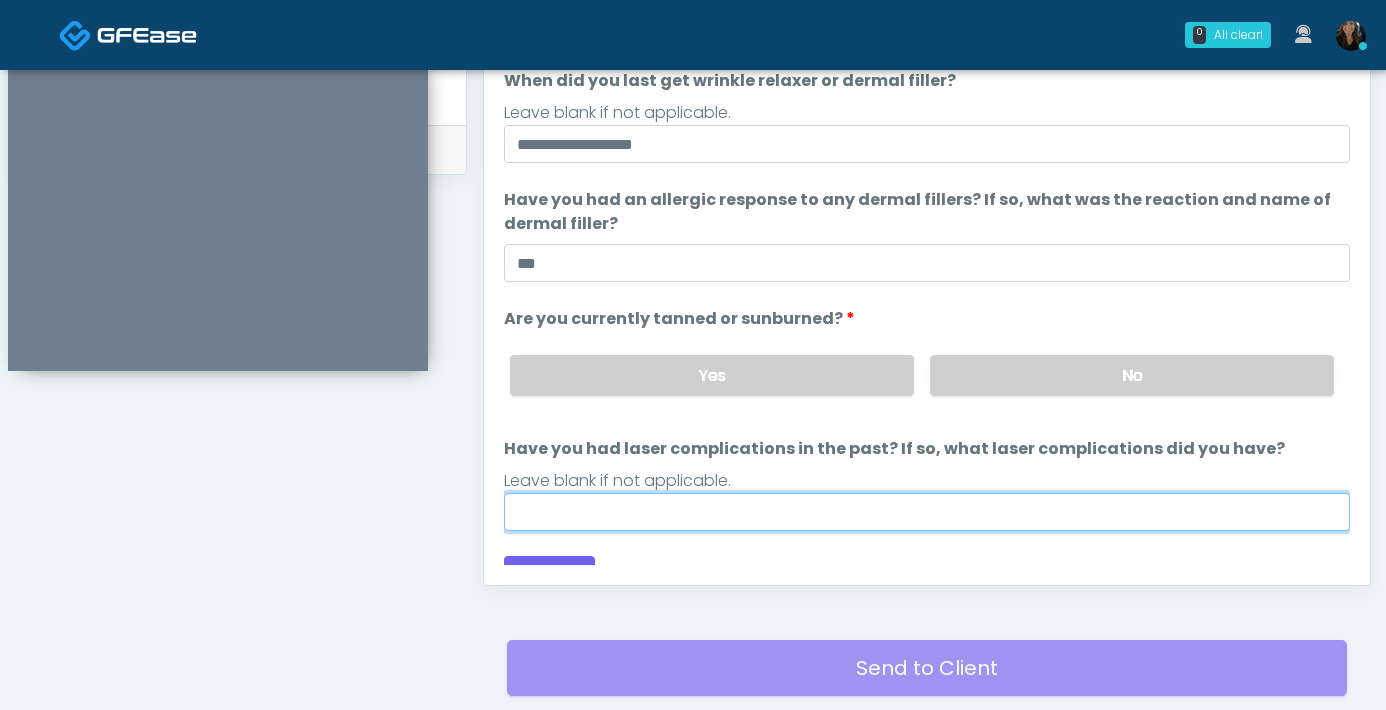 click on "Have you had laser complications in the past? If so, what laser complications did you have?" at bounding box center (927, 512) 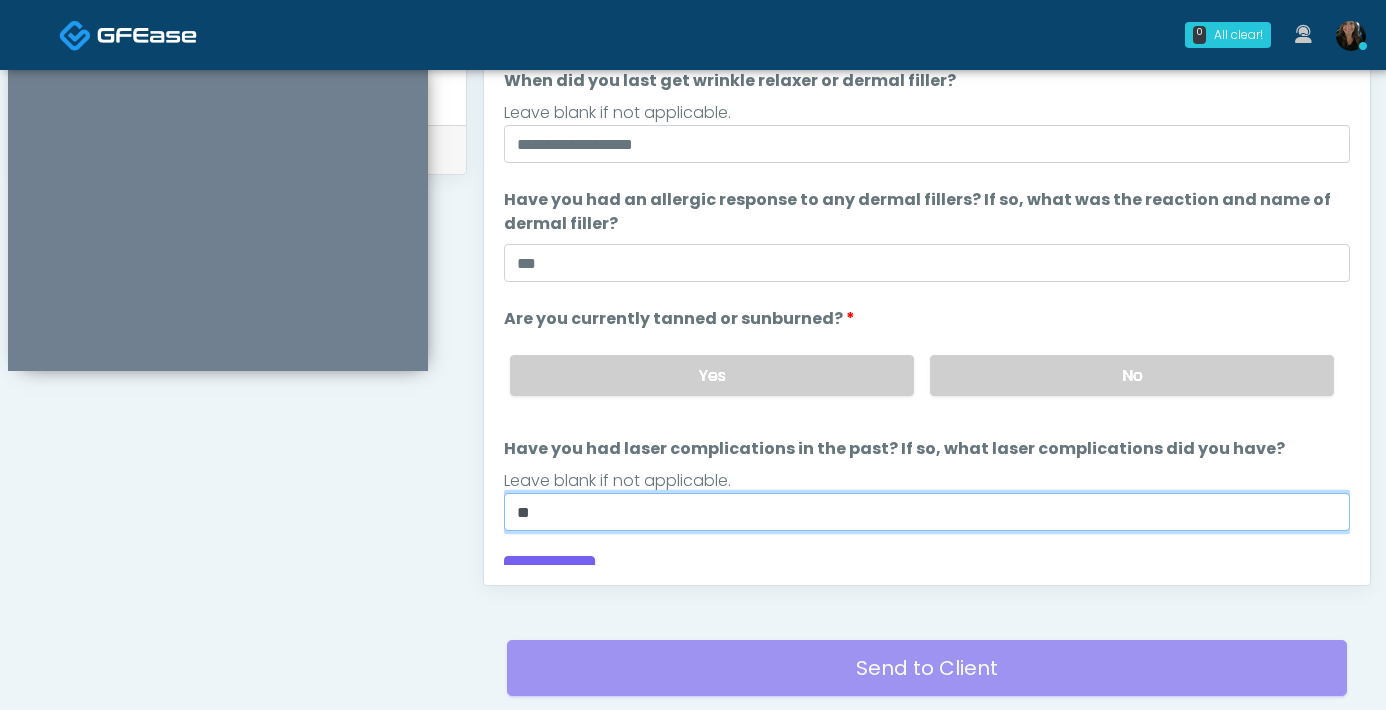 click on "**" at bounding box center (927, 512) 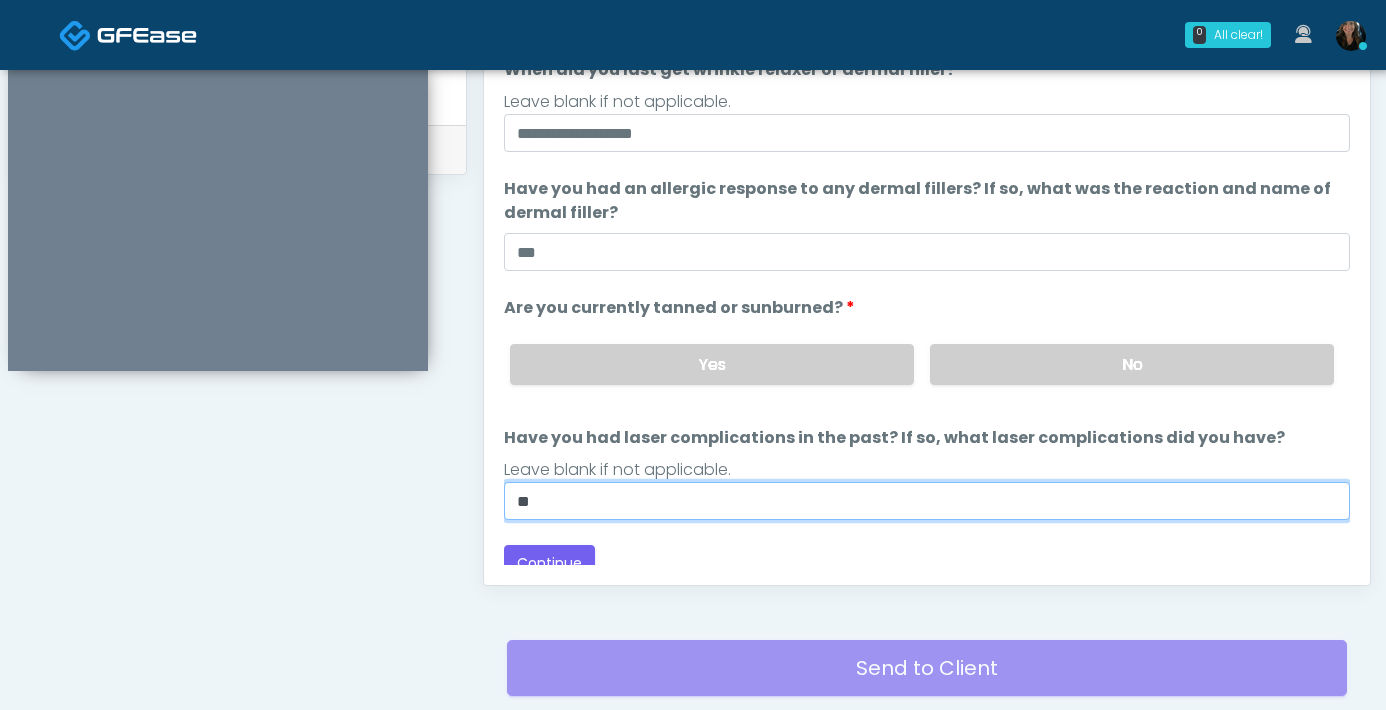 scroll, scrollTop: 188, scrollLeft: 0, axis: vertical 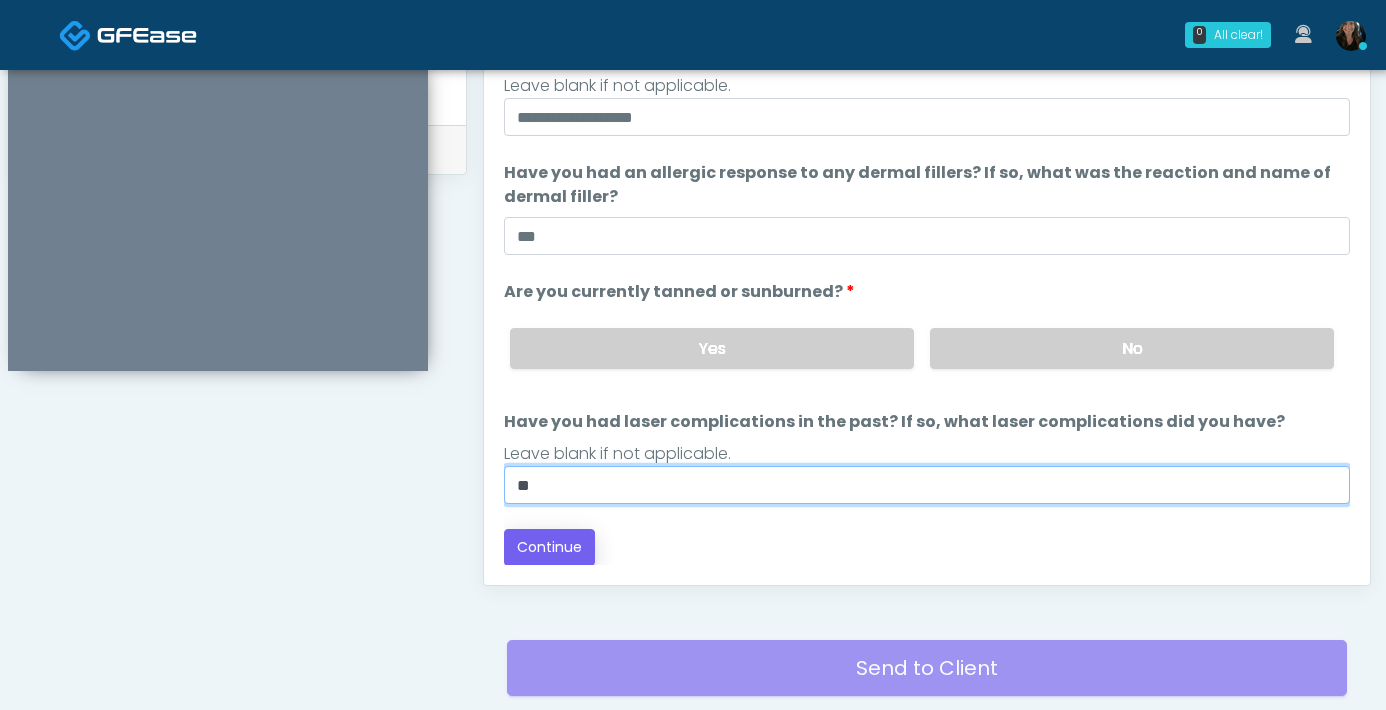 type on "**" 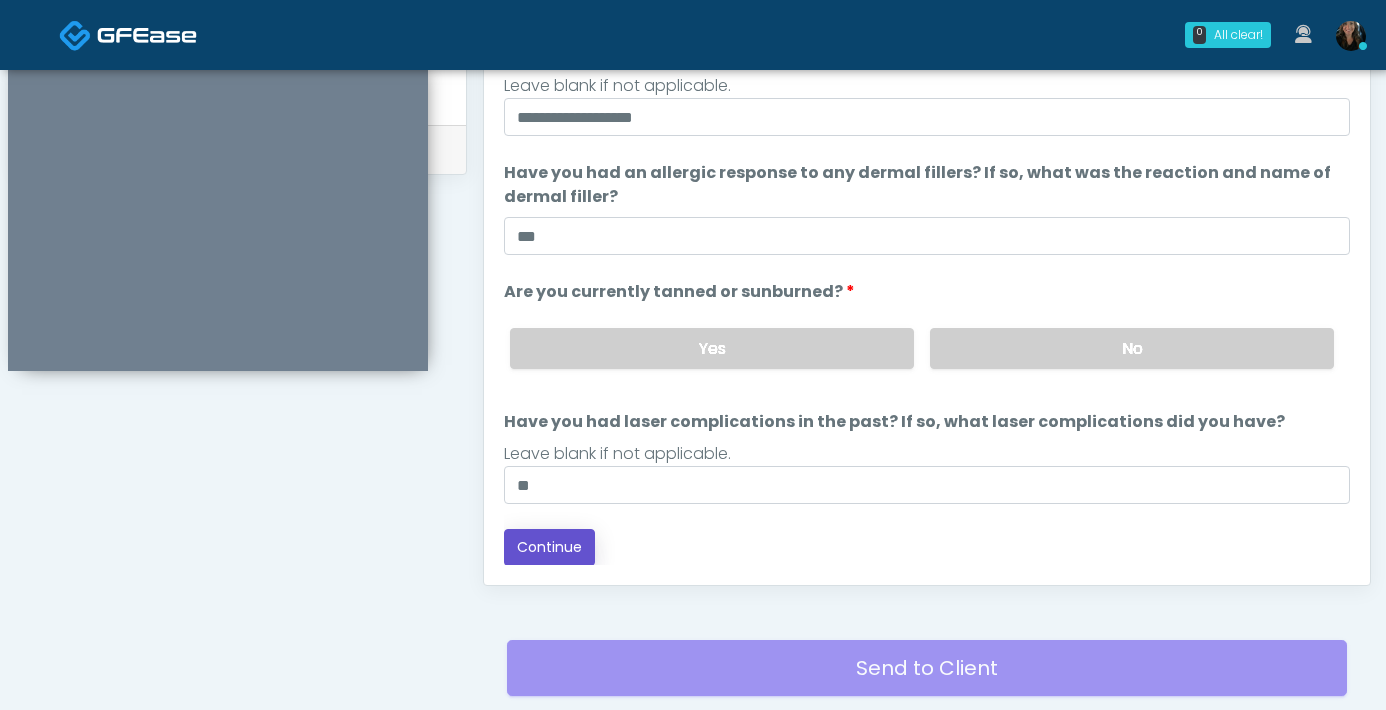 click on "Continue" at bounding box center (549, 547) 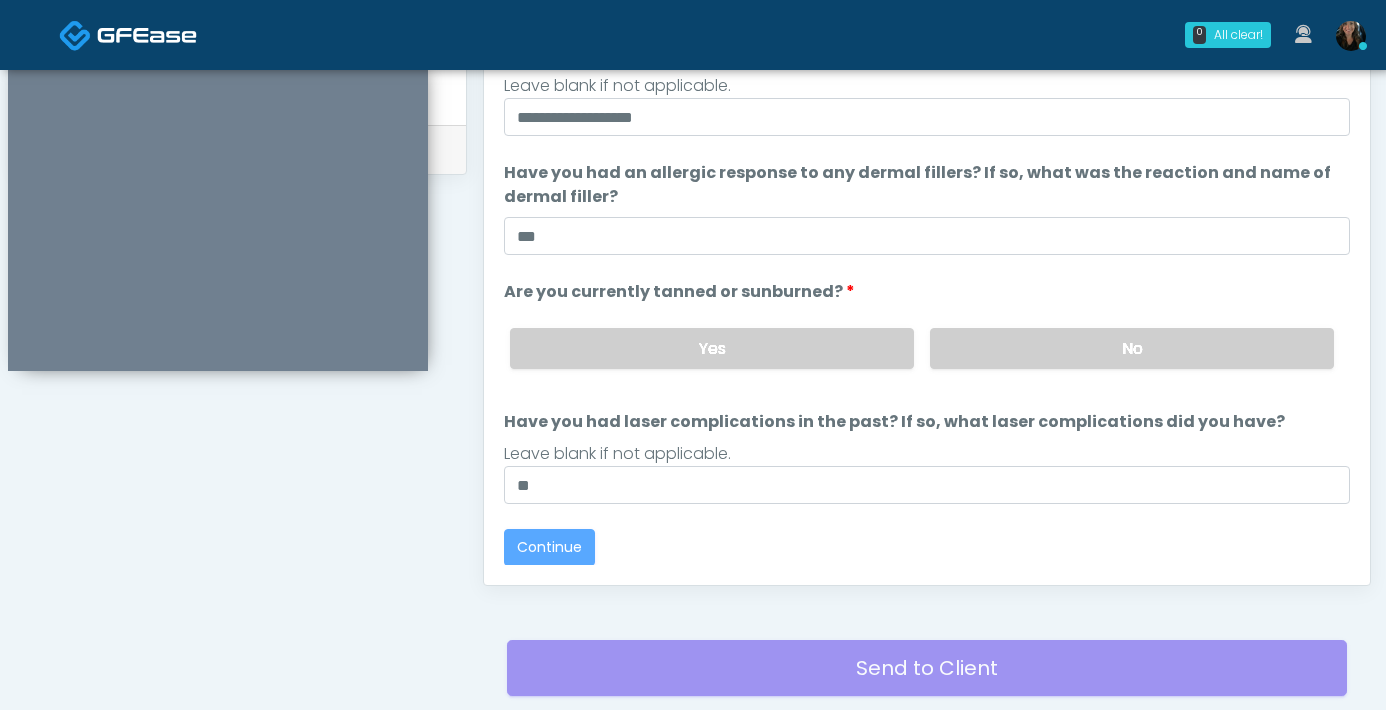 scroll, scrollTop: 1085, scrollLeft: 0, axis: vertical 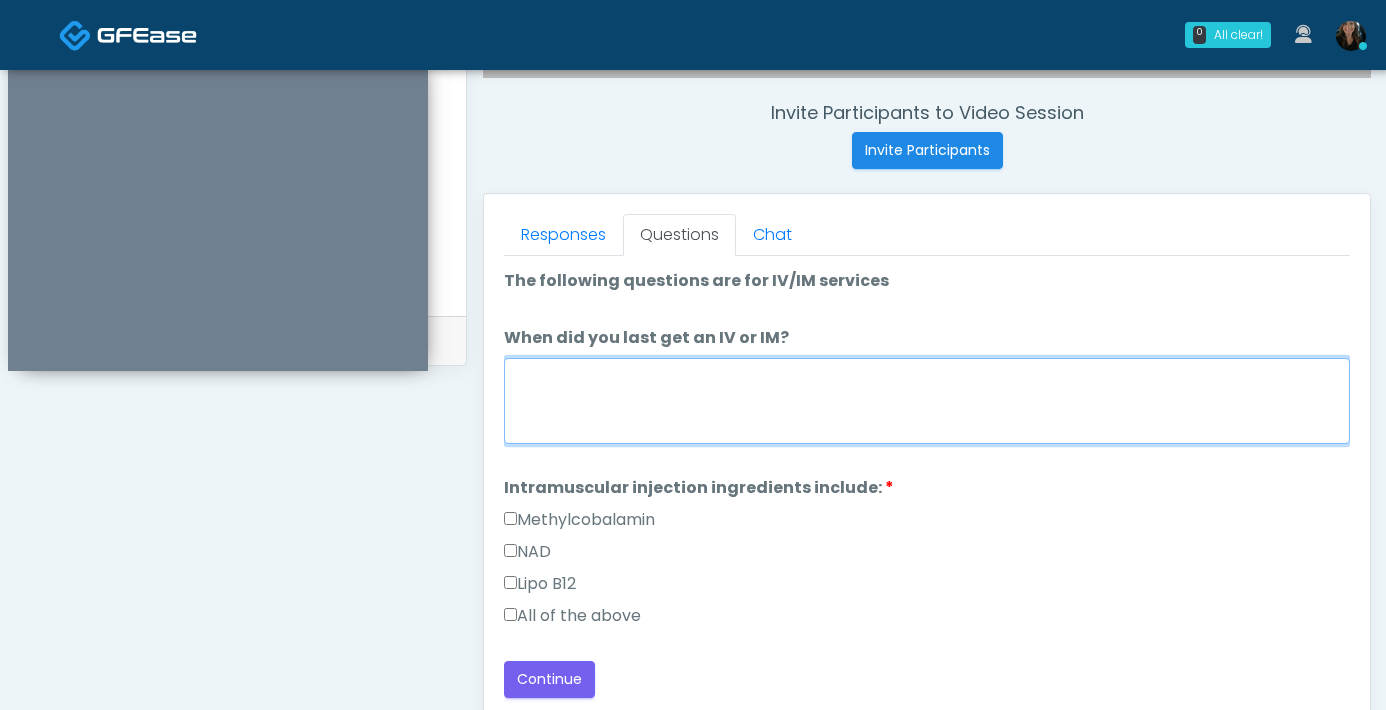 click on "When did you last get an IV or IM?" at bounding box center [927, 401] 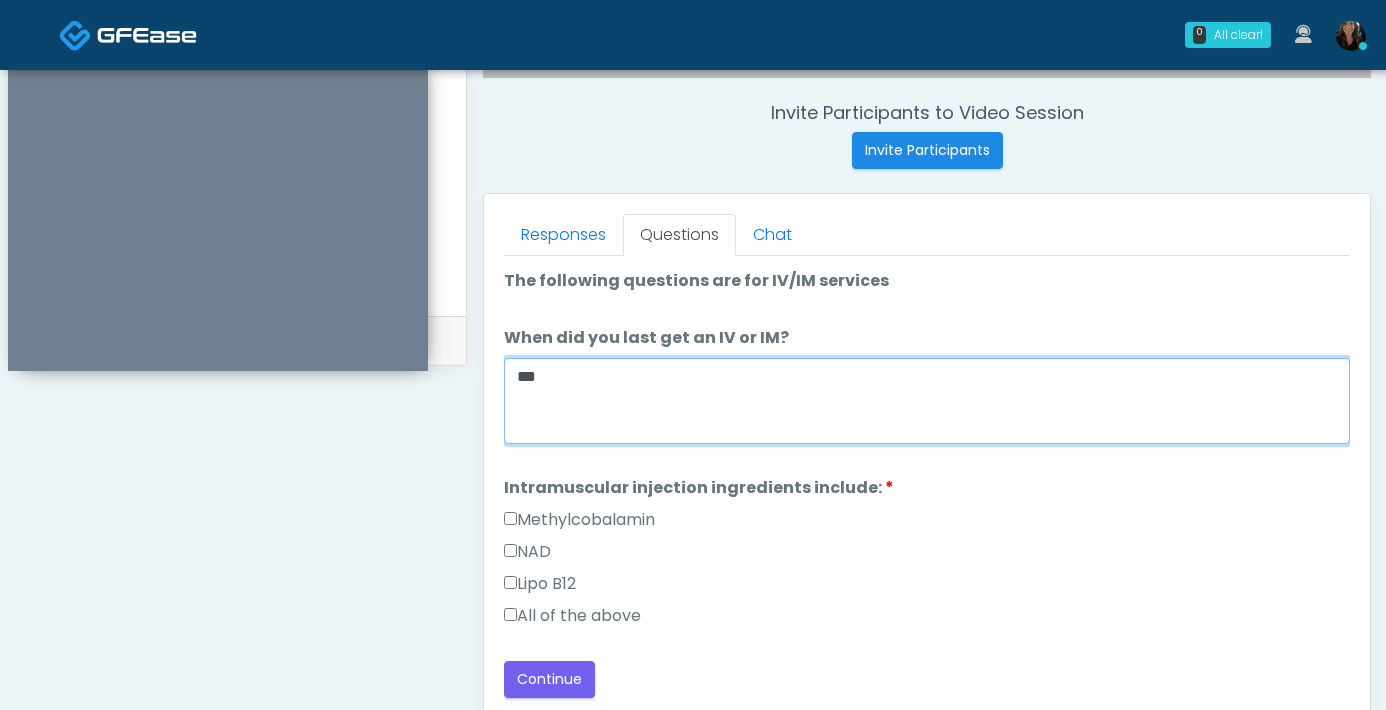 type on "***" 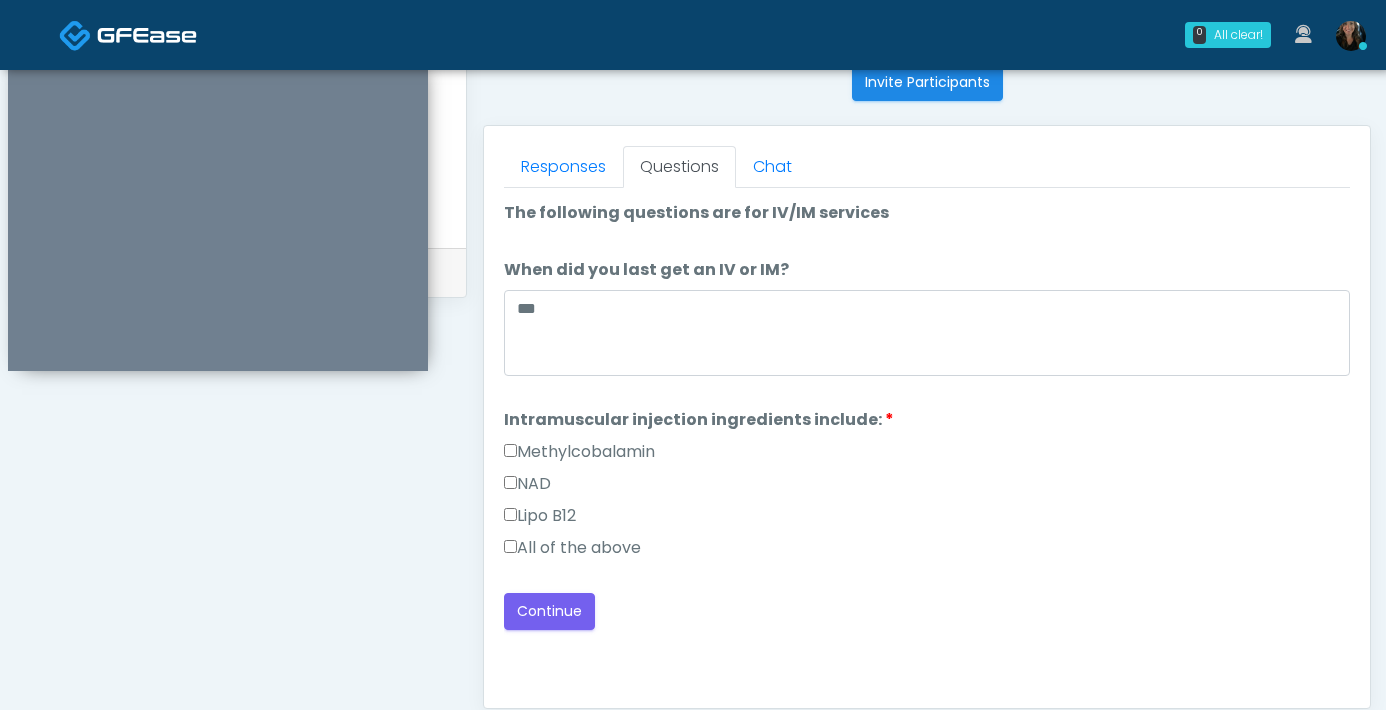 scroll, scrollTop: 841, scrollLeft: 0, axis: vertical 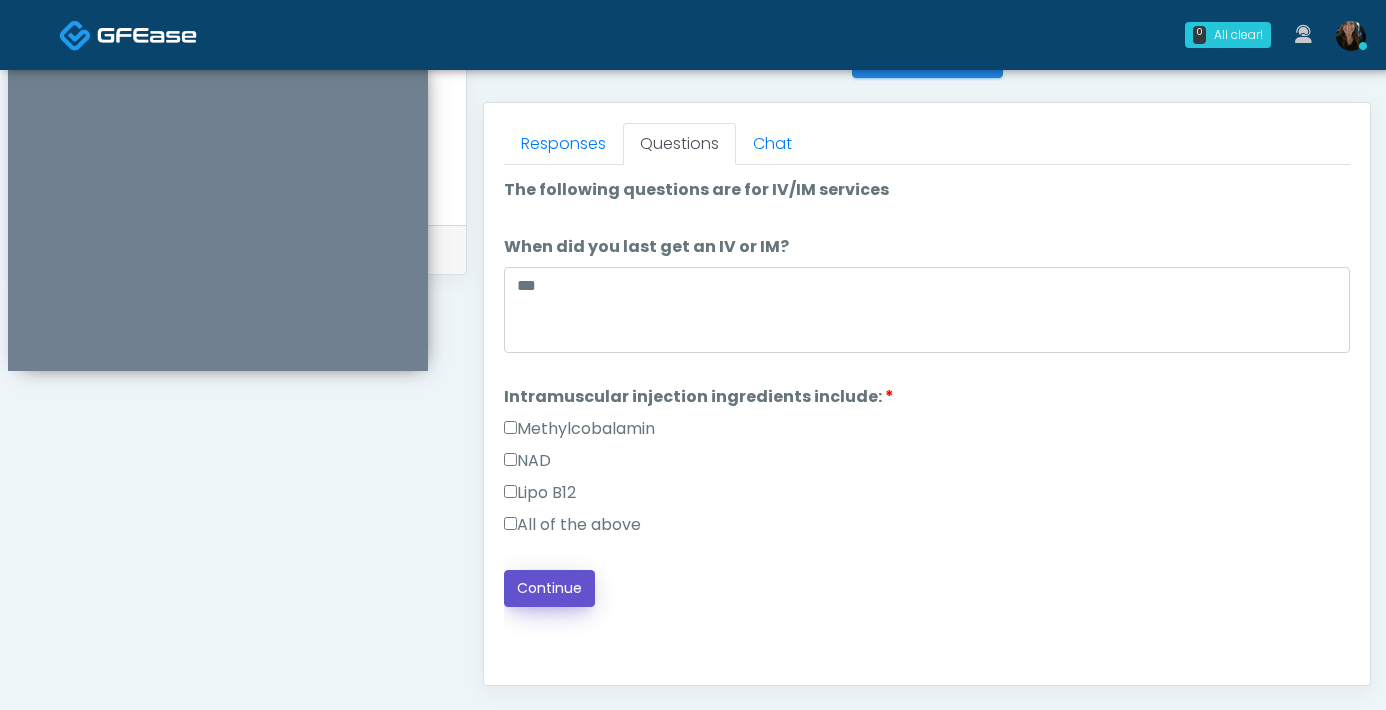 click on "Continue" at bounding box center [549, 588] 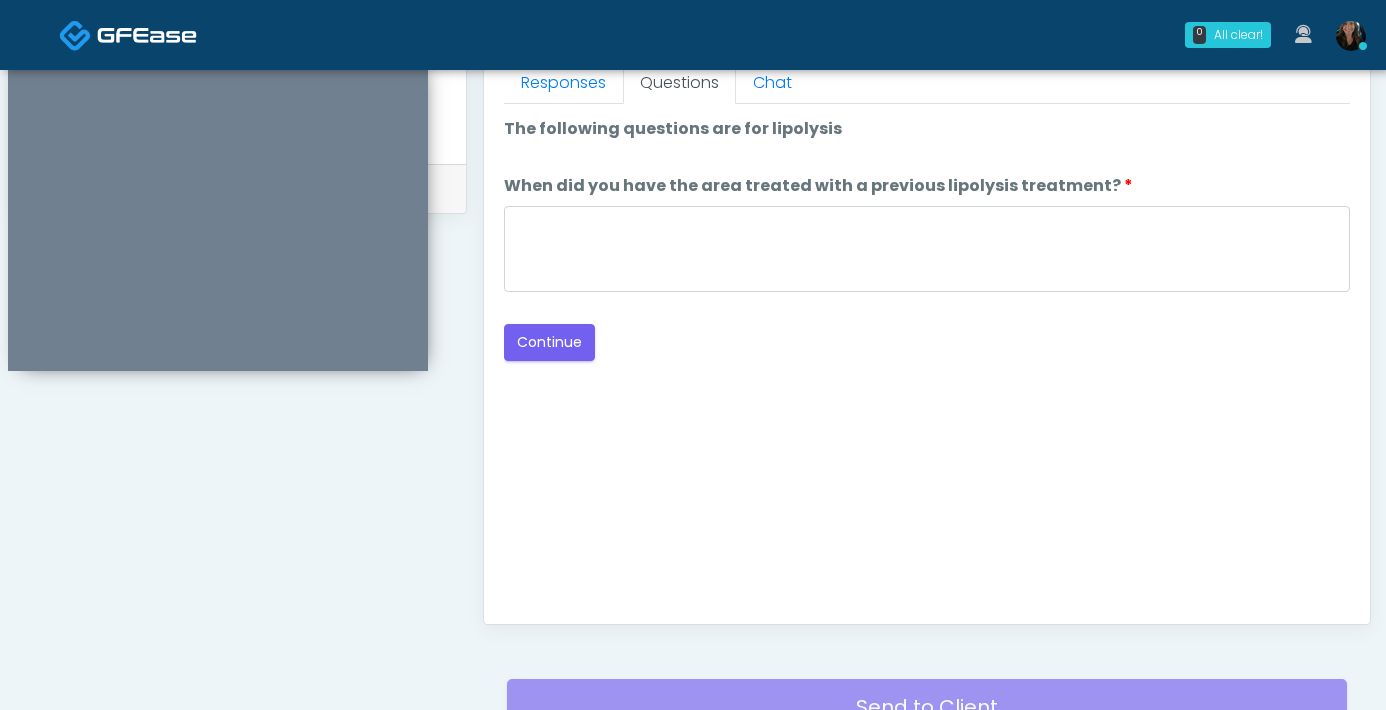 scroll, scrollTop: 778, scrollLeft: 0, axis: vertical 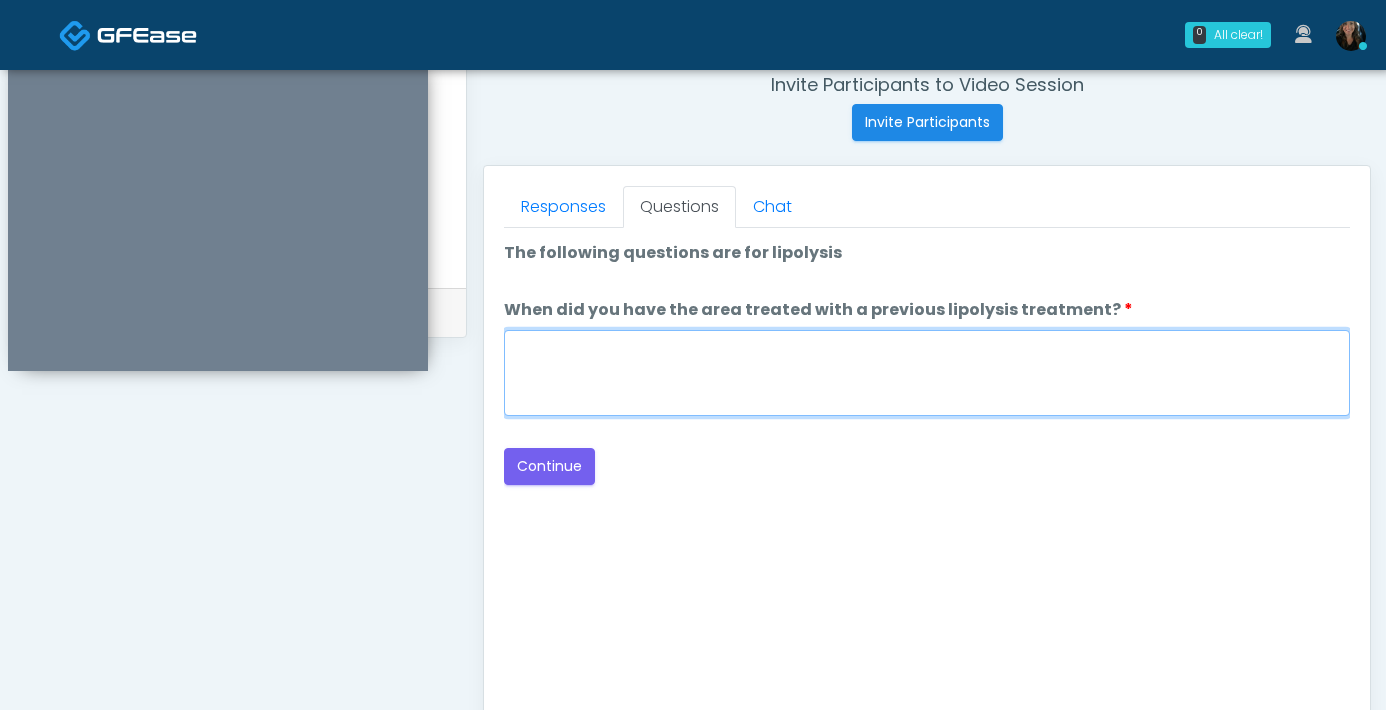 click on "When did you have the area treated with a previous lipolysis treatment?" at bounding box center [927, 373] 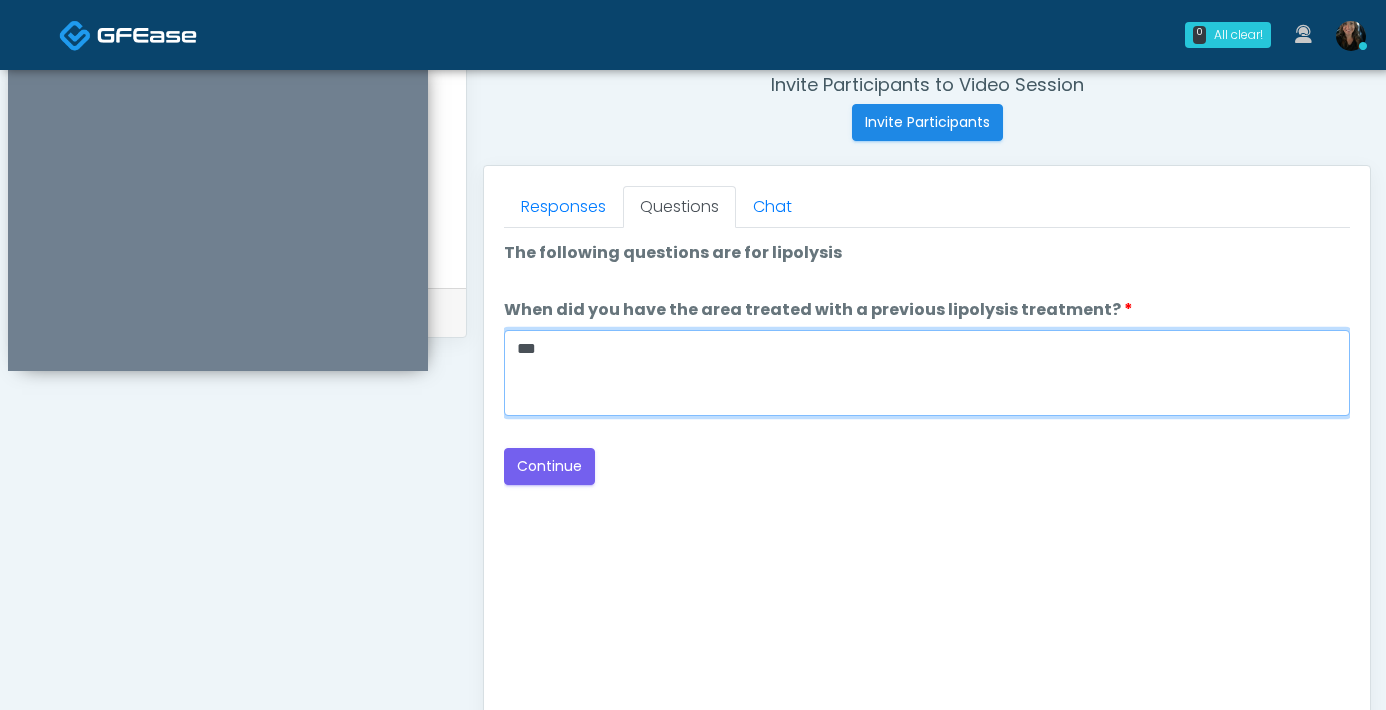 type on "***" 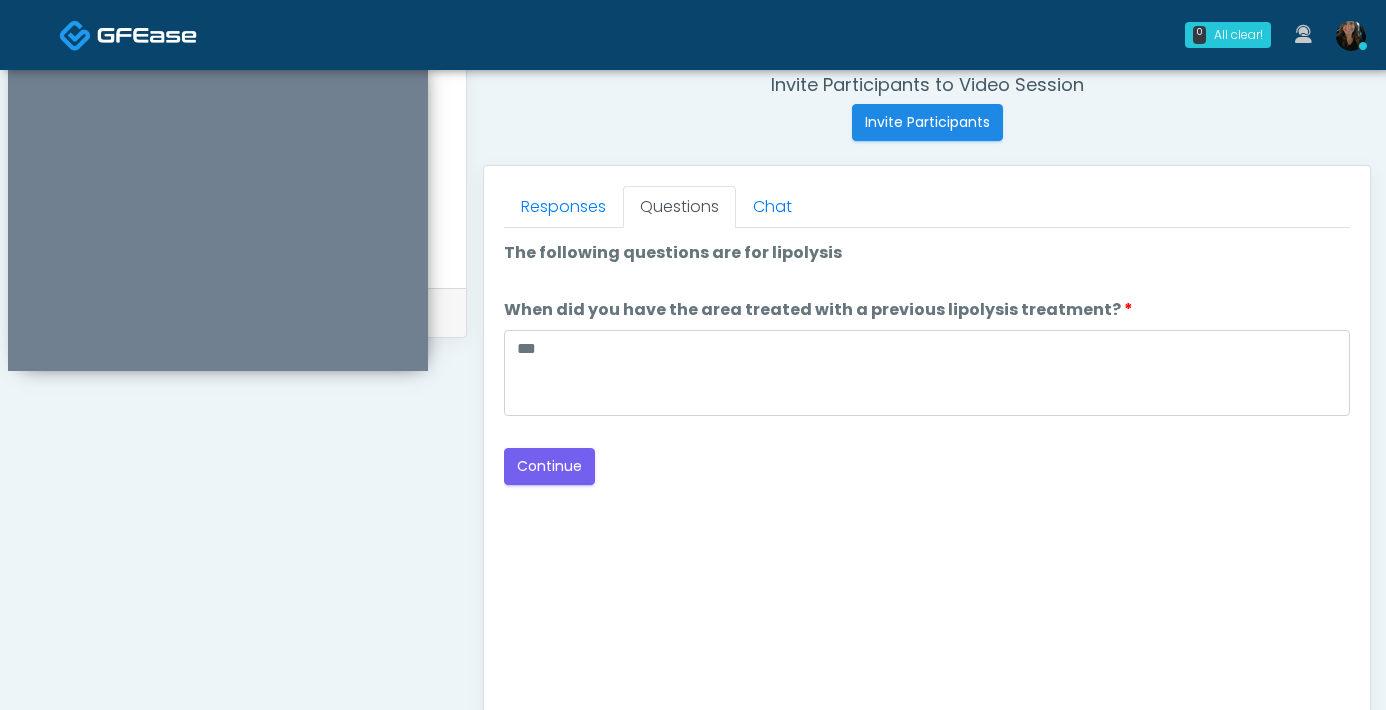 drag, startPoint x: 921, startPoint y: 509, endPoint x: 881, endPoint y: 494, distance: 42.72002 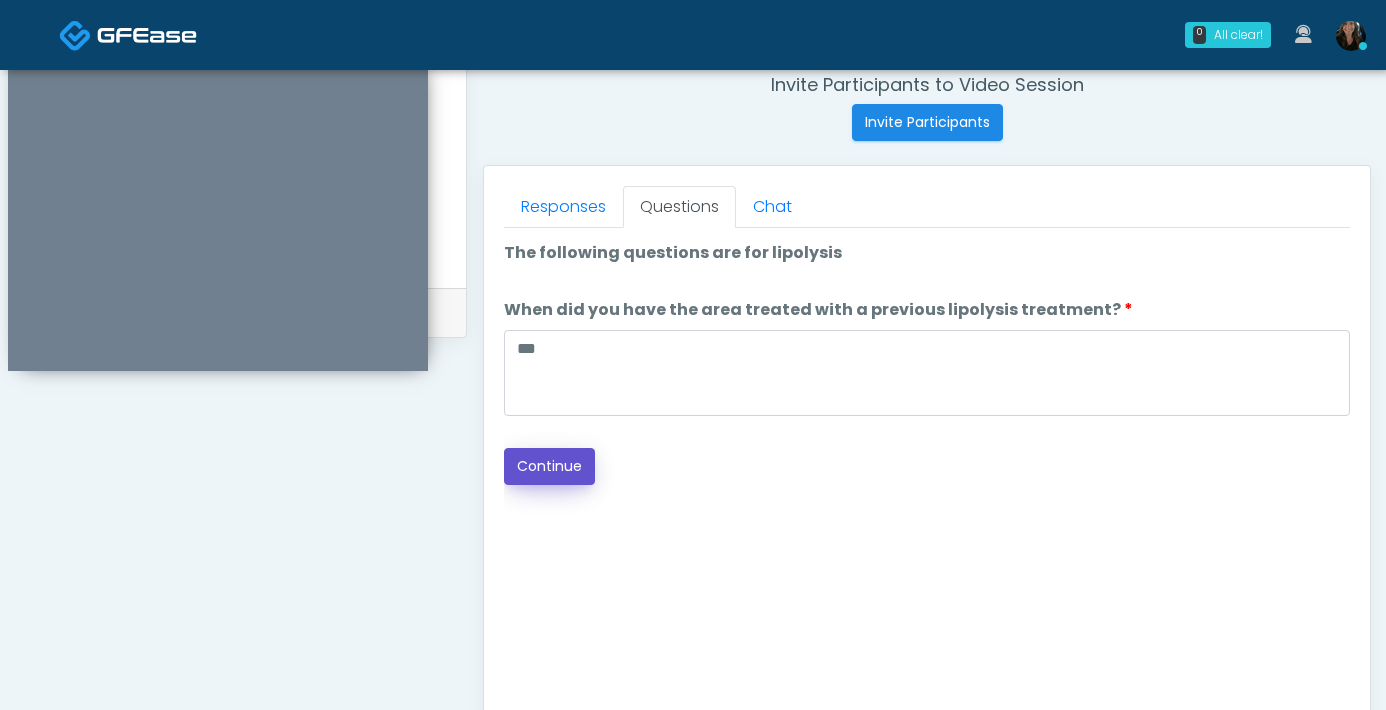 click on "Continue" at bounding box center [549, 466] 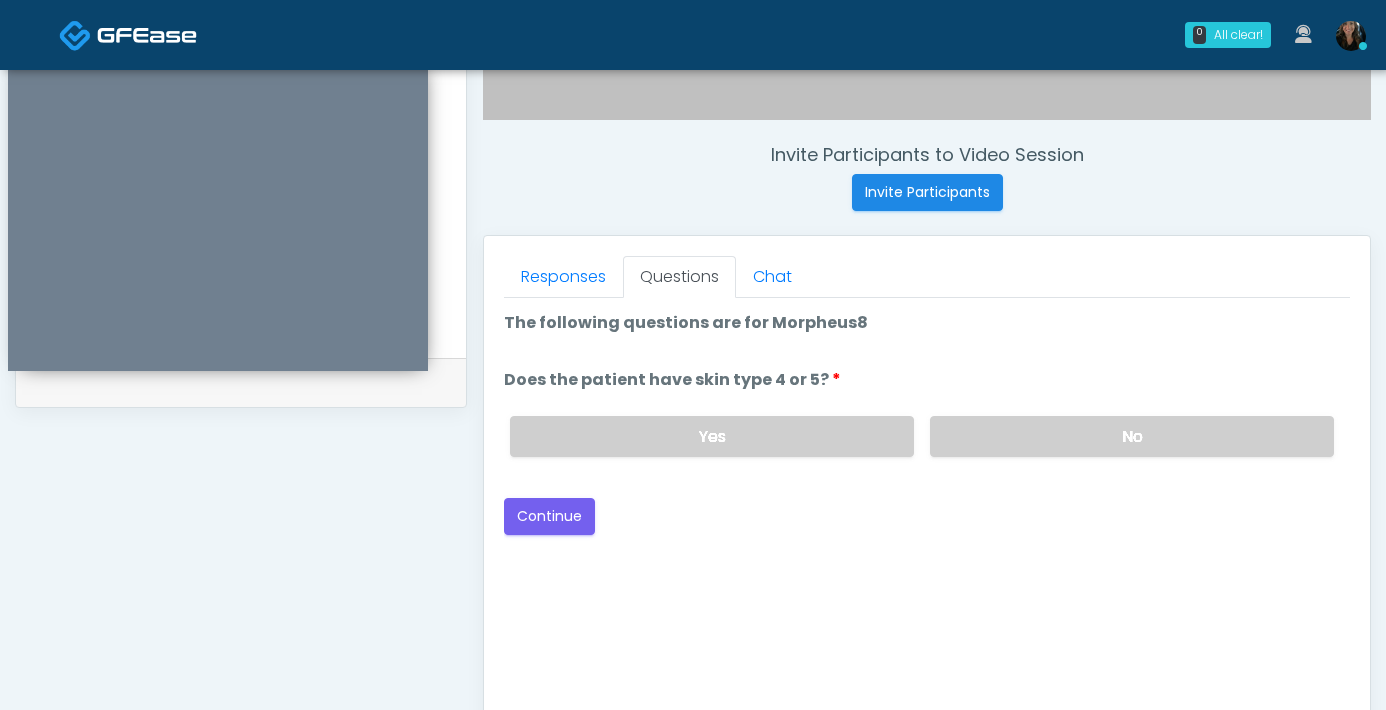 scroll, scrollTop: 704, scrollLeft: 0, axis: vertical 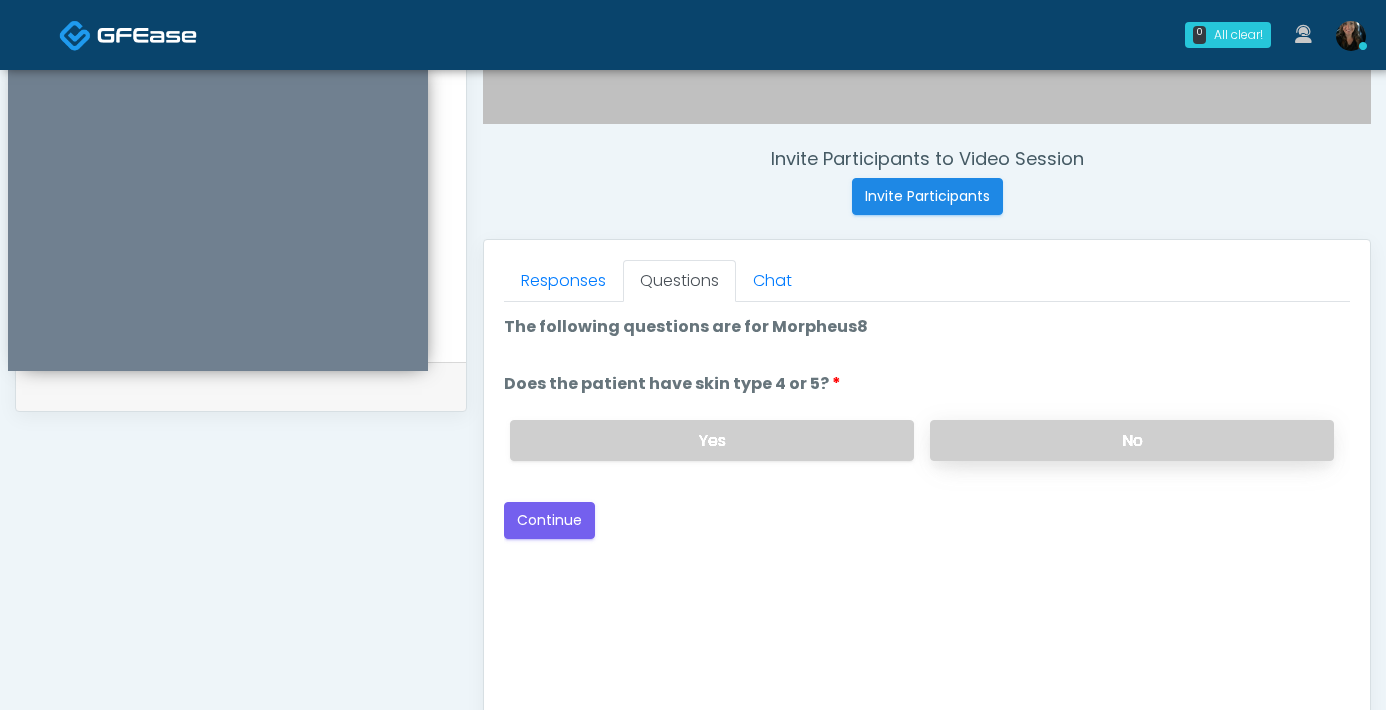 click on "No" at bounding box center (1132, 440) 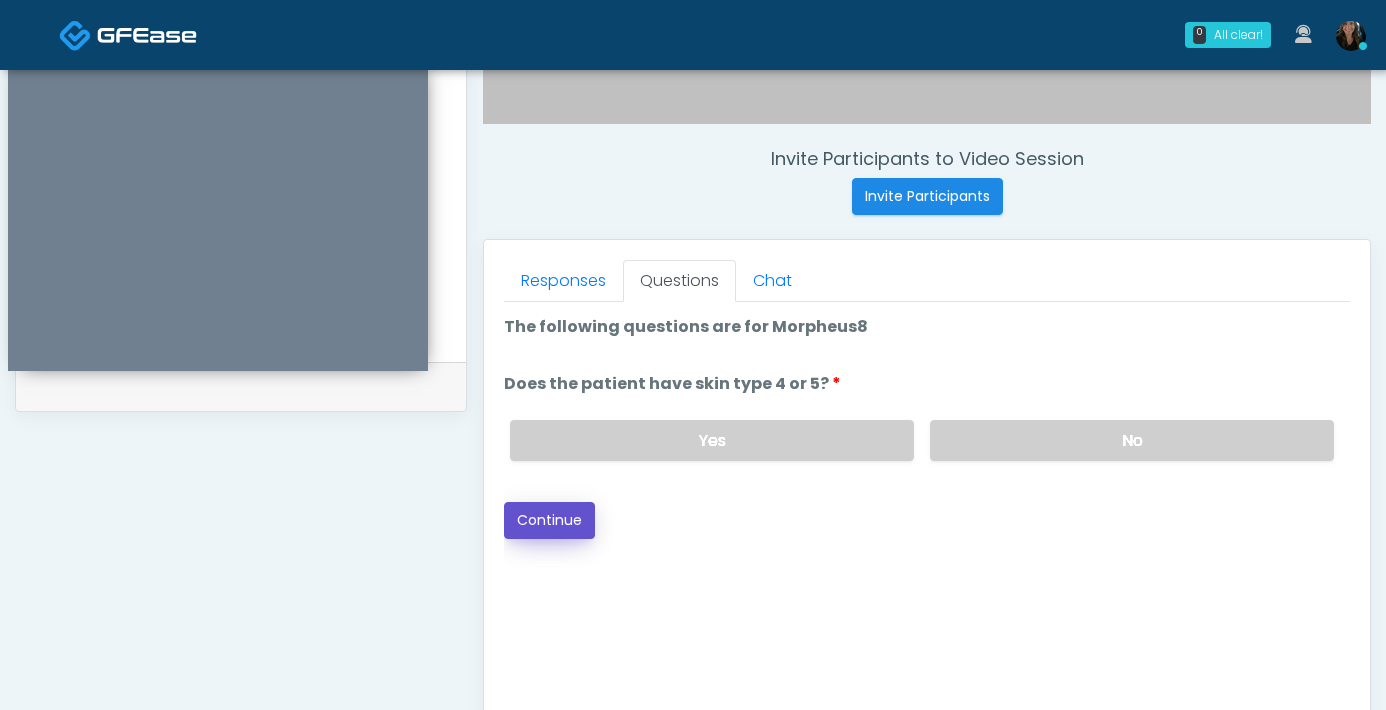 click on "Continue" at bounding box center (549, 520) 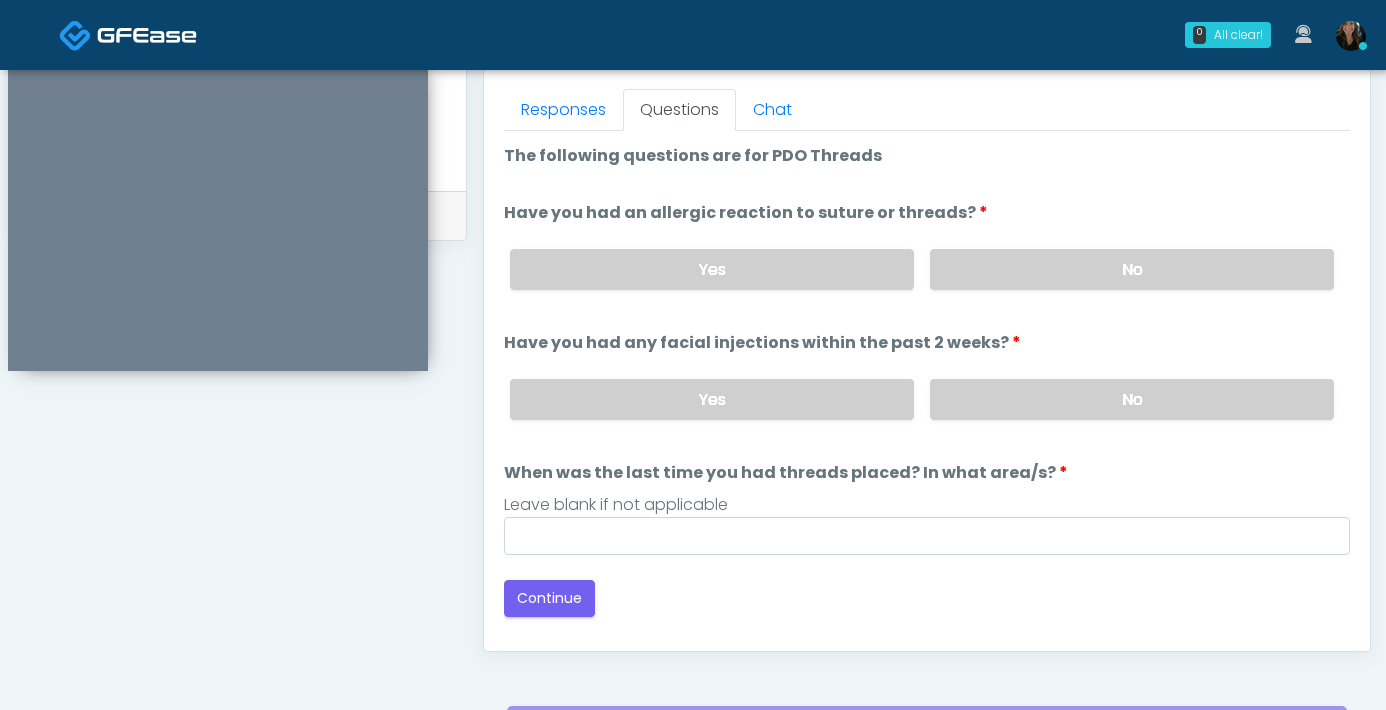 scroll, scrollTop: 858, scrollLeft: 0, axis: vertical 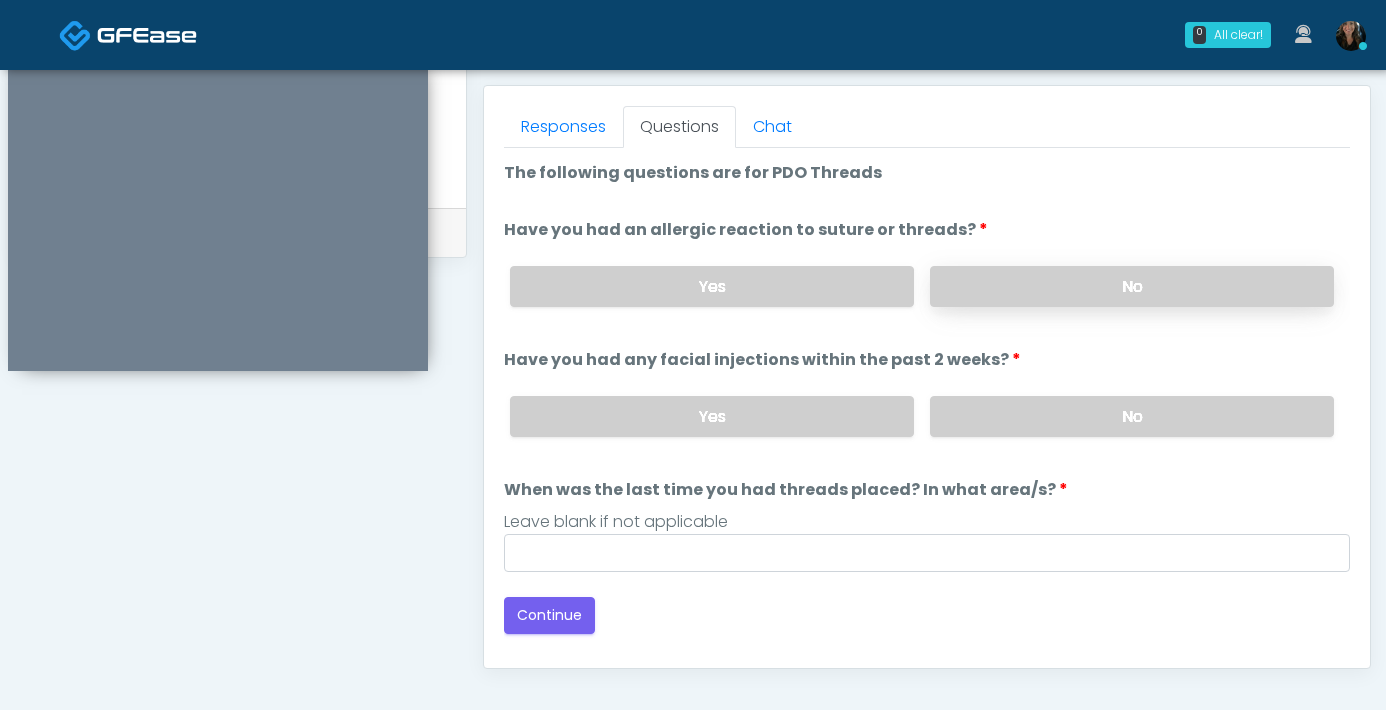 click on "No" at bounding box center [1132, 286] 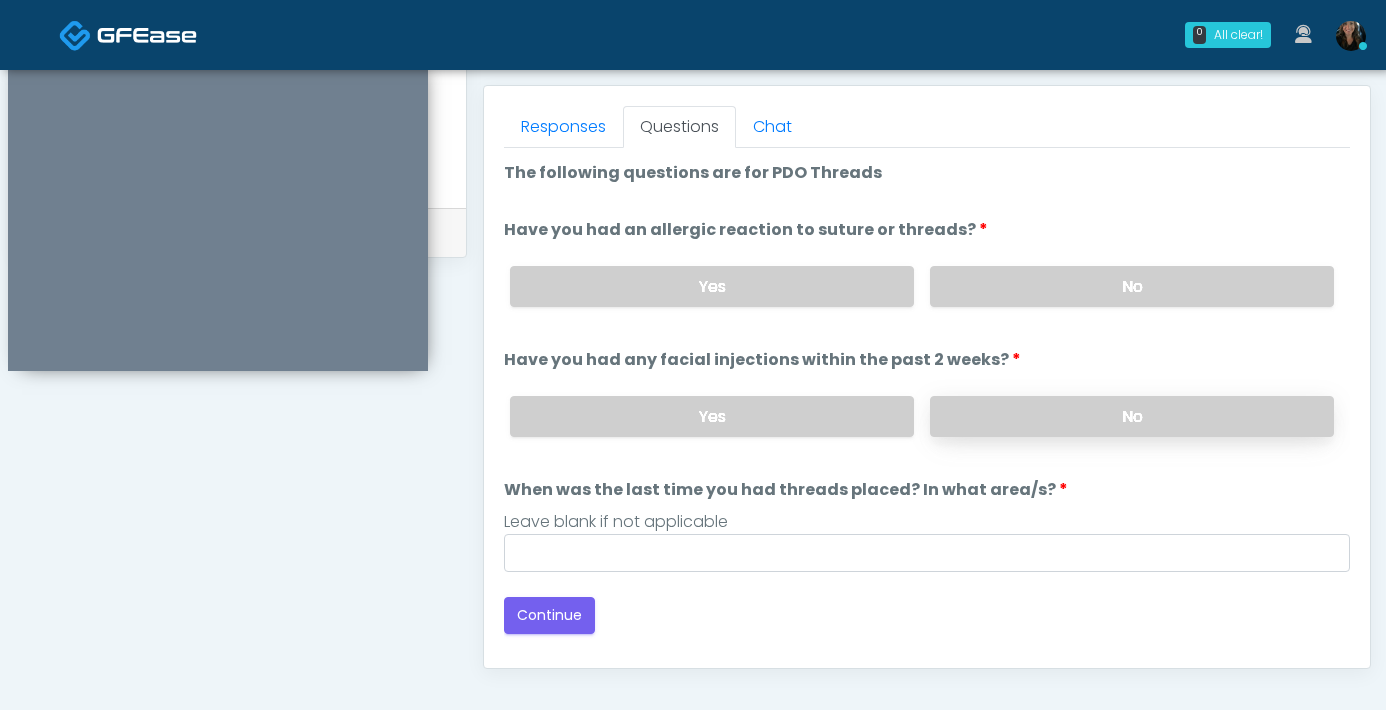 click on "No" at bounding box center [1132, 416] 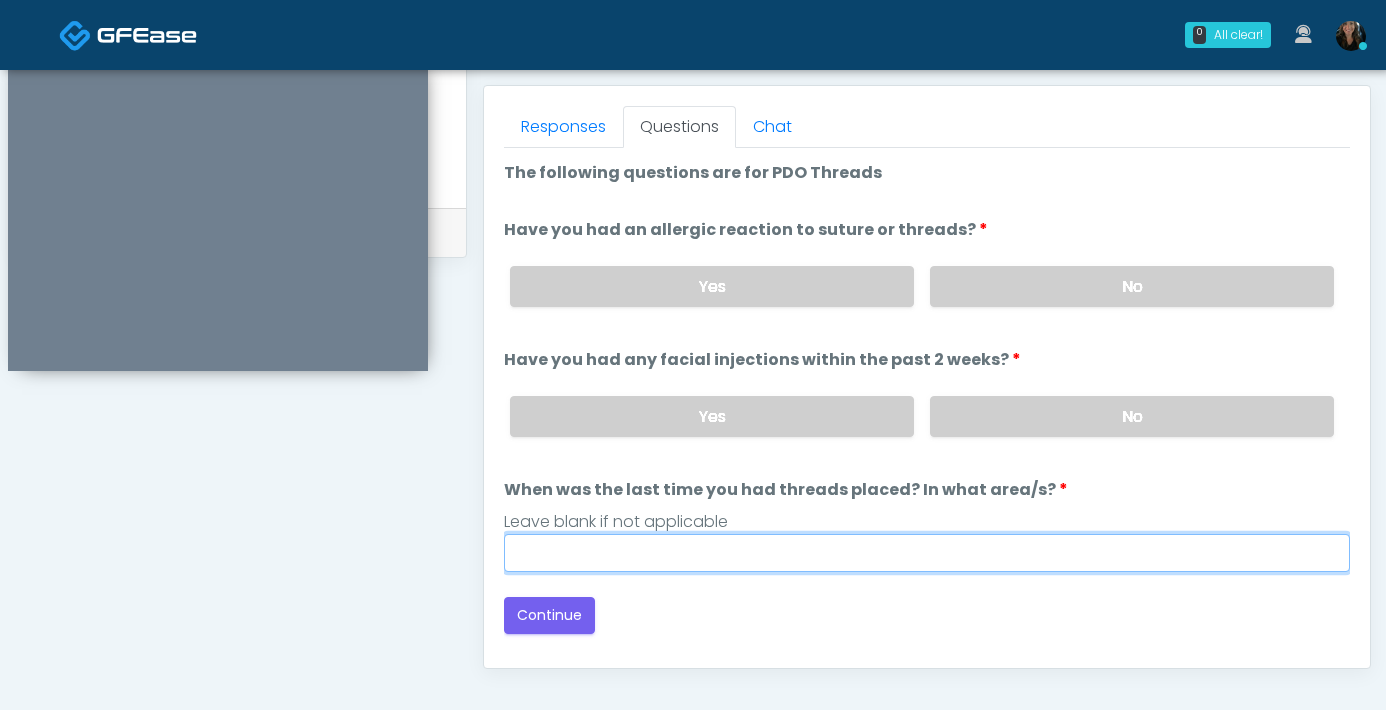 click on "When was the last time you had threads placed? In what area/s?" at bounding box center (927, 553) 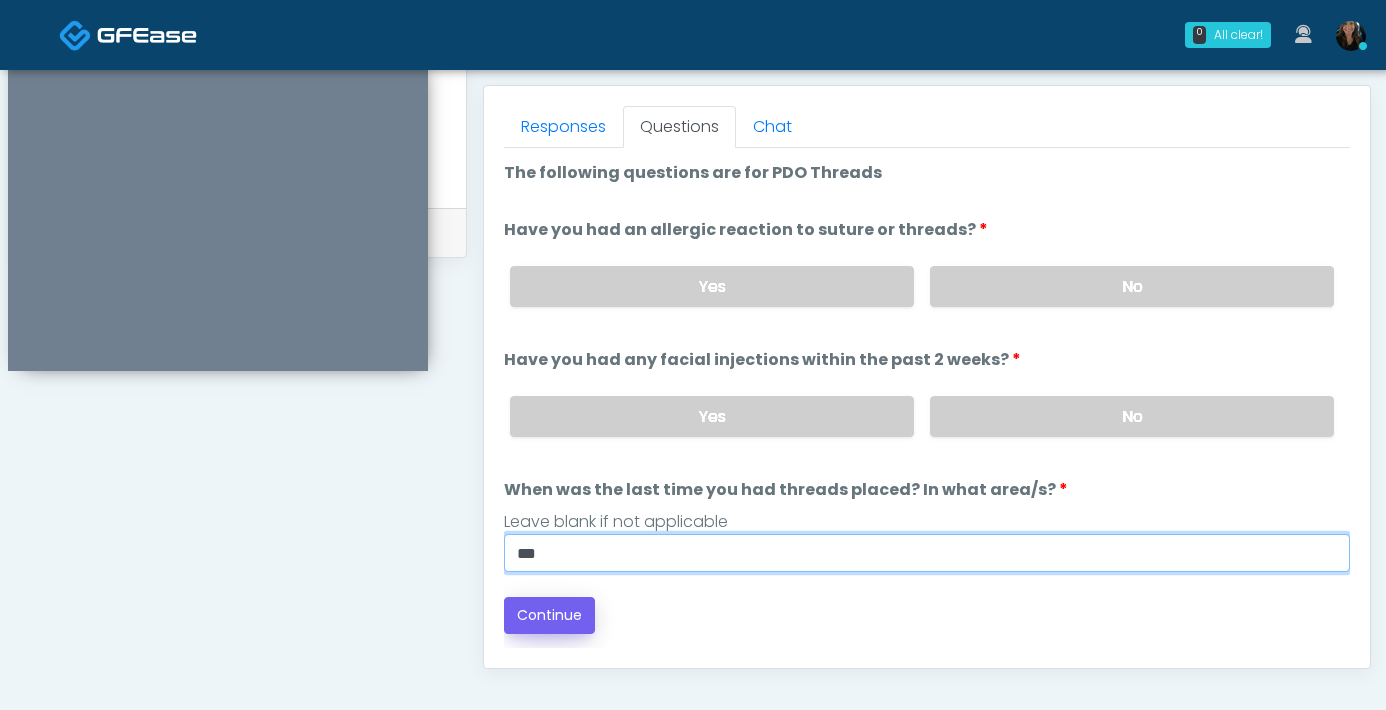 type on "***" 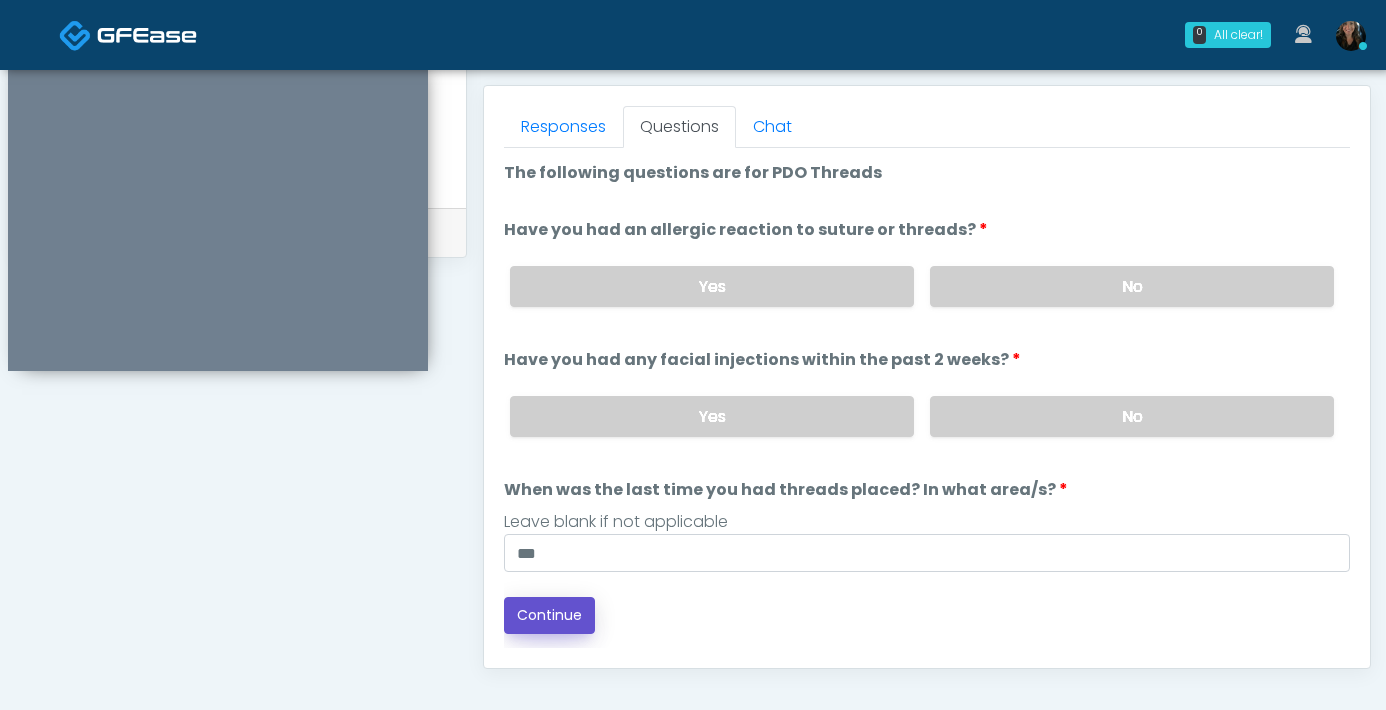 click on "Continue" at bounding box center [549, 615] 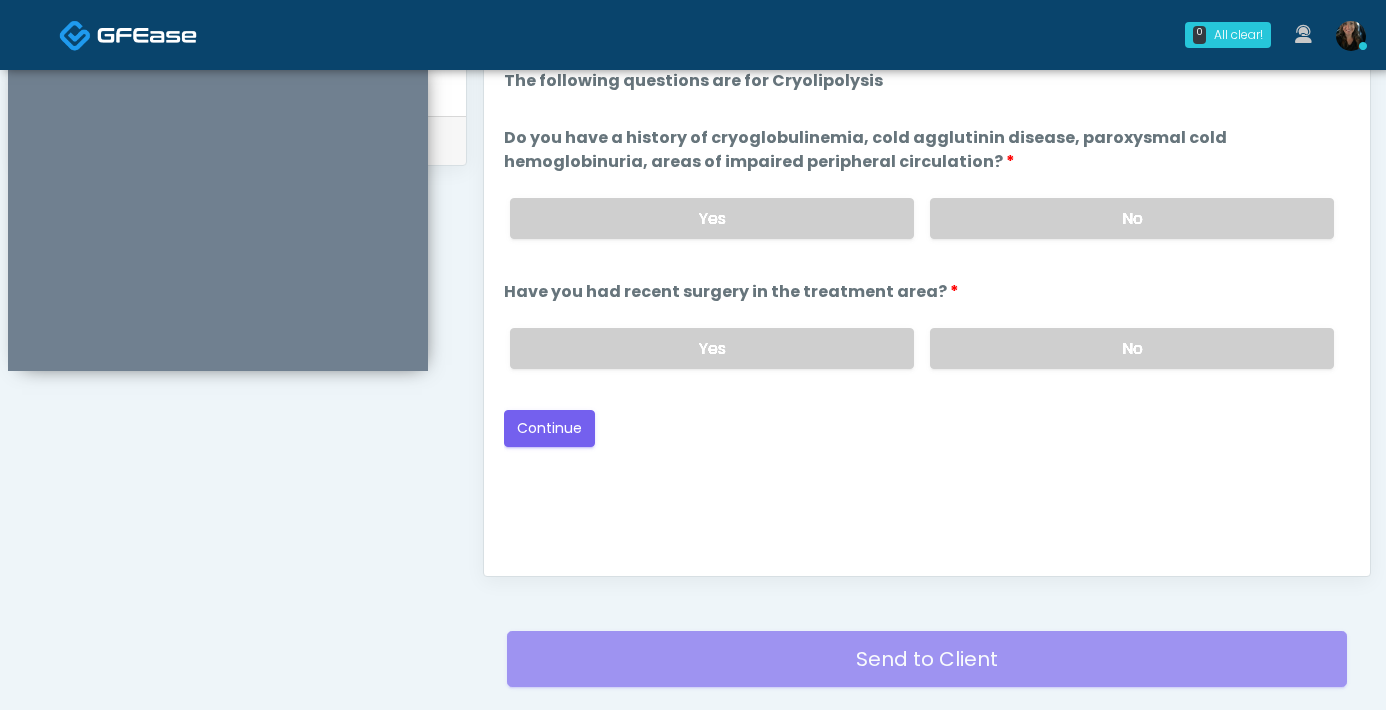 scroll, scrollTop: 922, scrollLeft: 0, axis: vertical 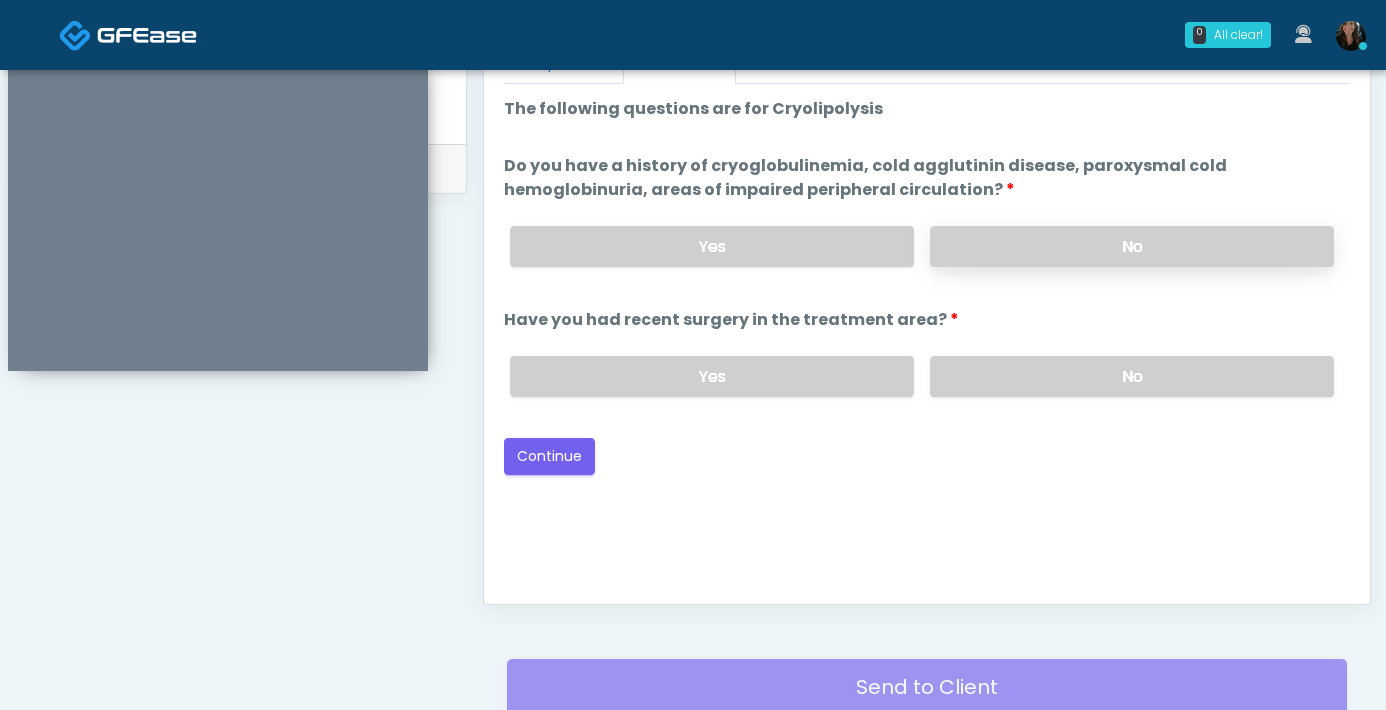 click on "No" at bounding box center [1132, 246] 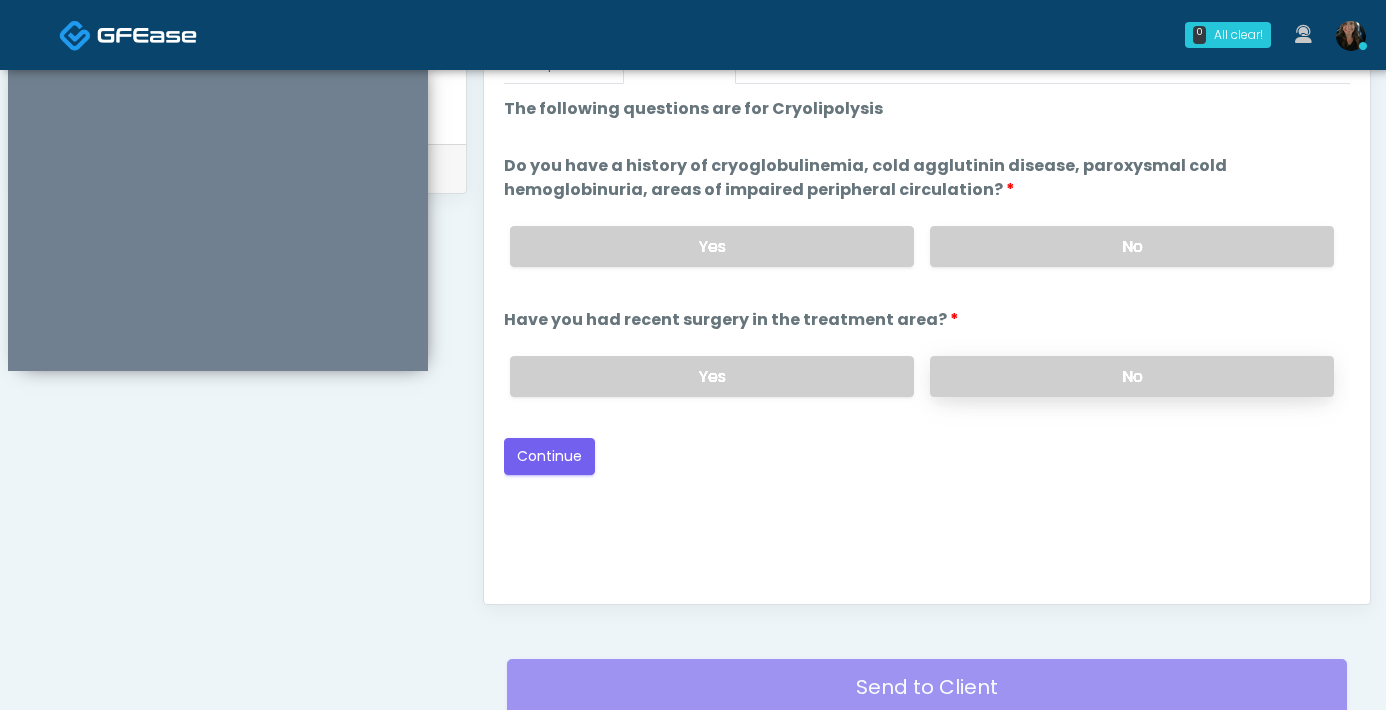 click on "No" at bounding box center (1132, 376) 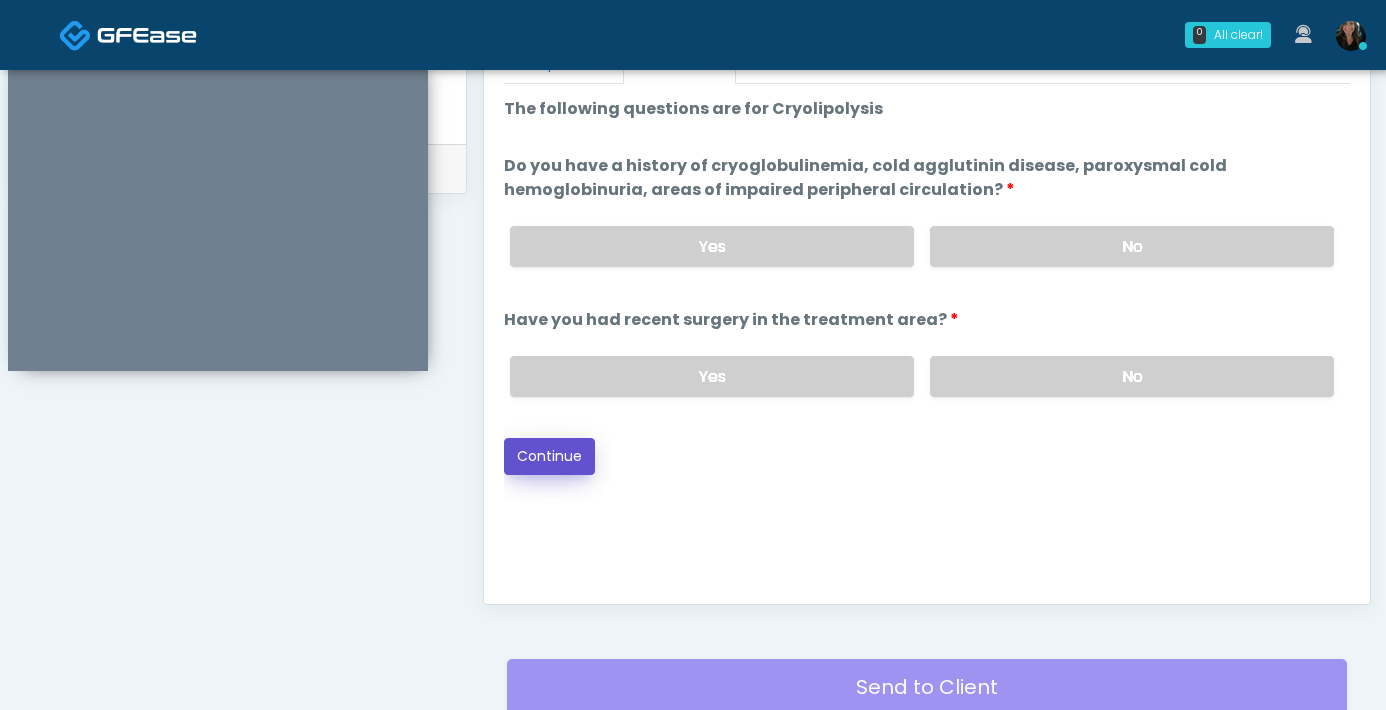 click on "Continue" at bounding box center [549, 456] 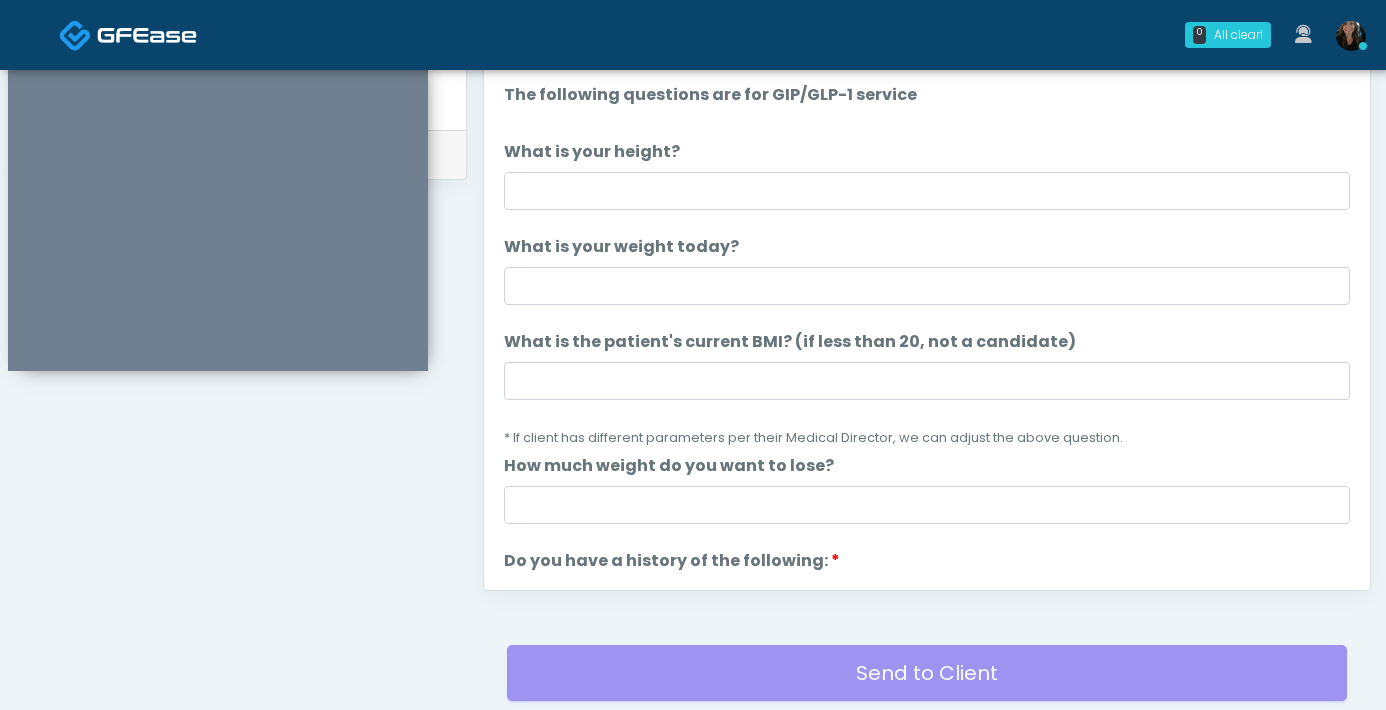 scroll, scrollTop: 934, scrollLeft: 0, axis: vertical 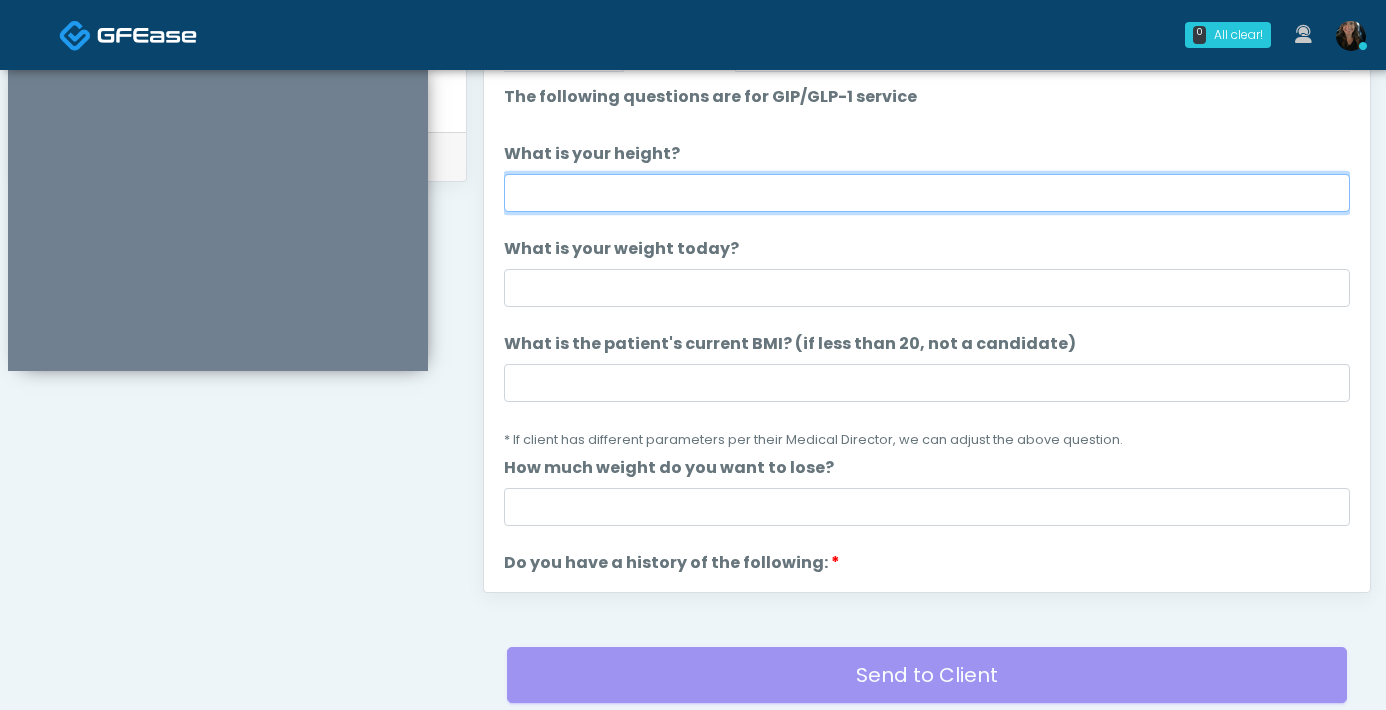 click on "What is your height?" at bounding box center [927, 193] 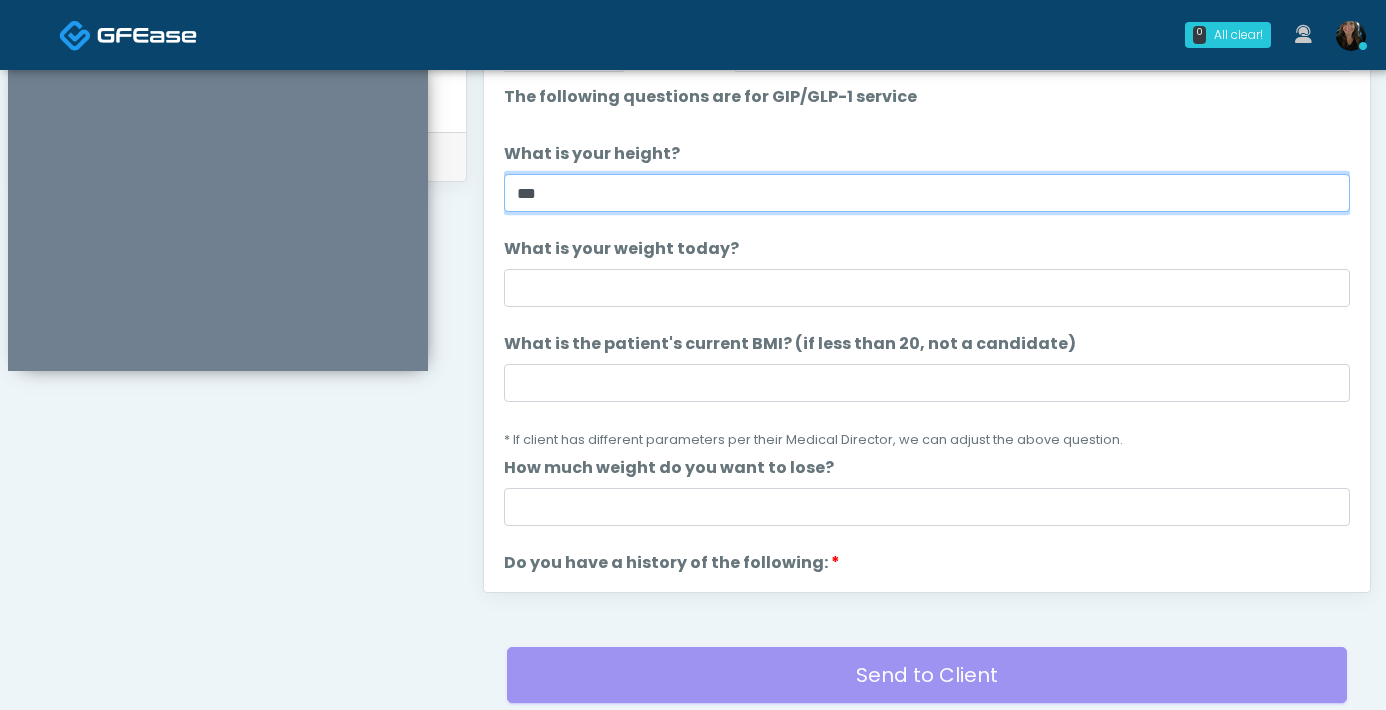 type on "***" 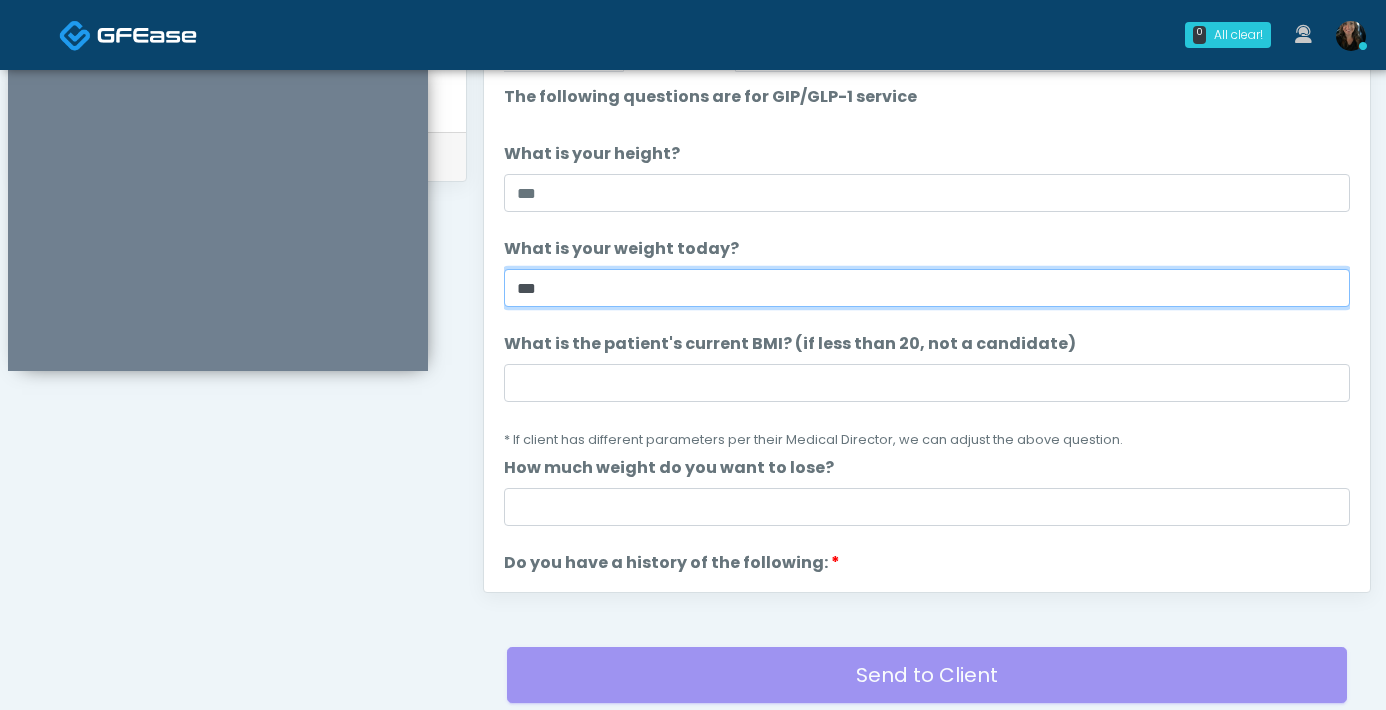 type on "***" 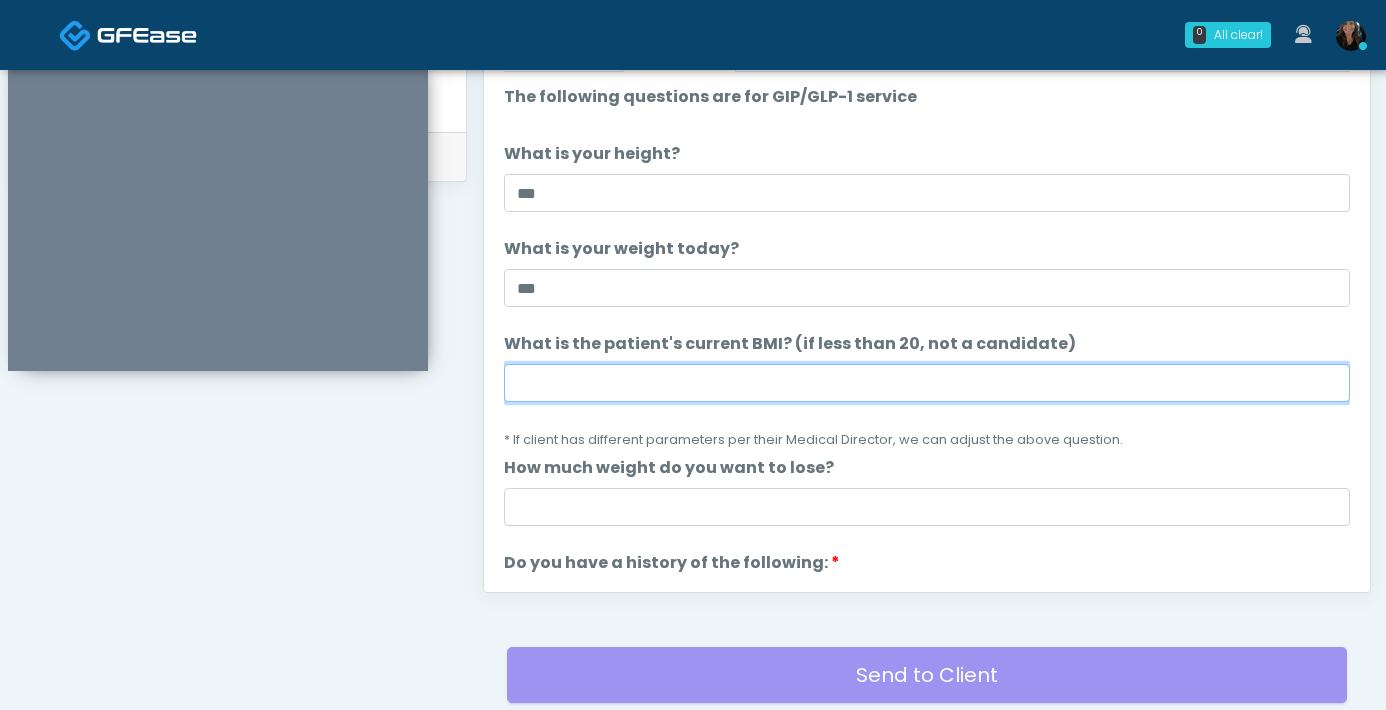 click on "What is the patient's current BMI? (if less than 20, not a candidate)" at bounding box center [927, 383] 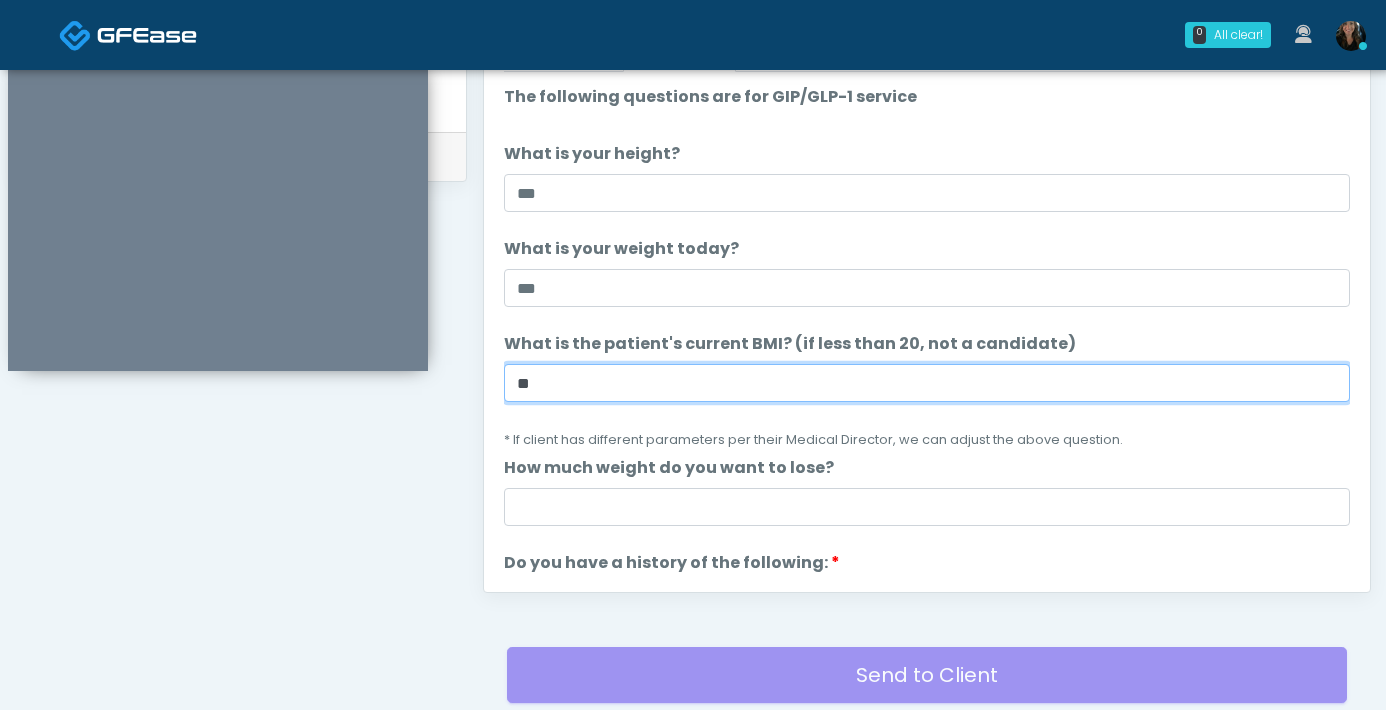 scroll, scrollTop: 36, scrollLeft: 0, axis: vertical 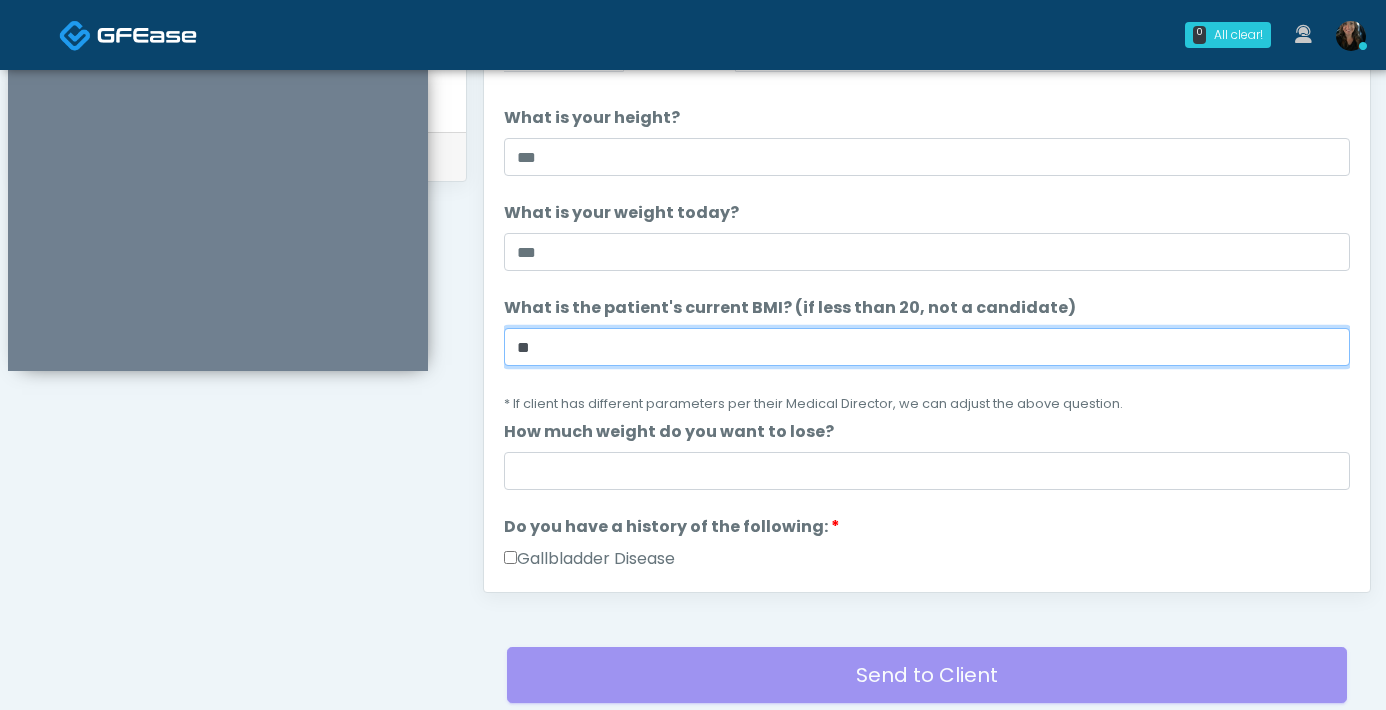type on "**" 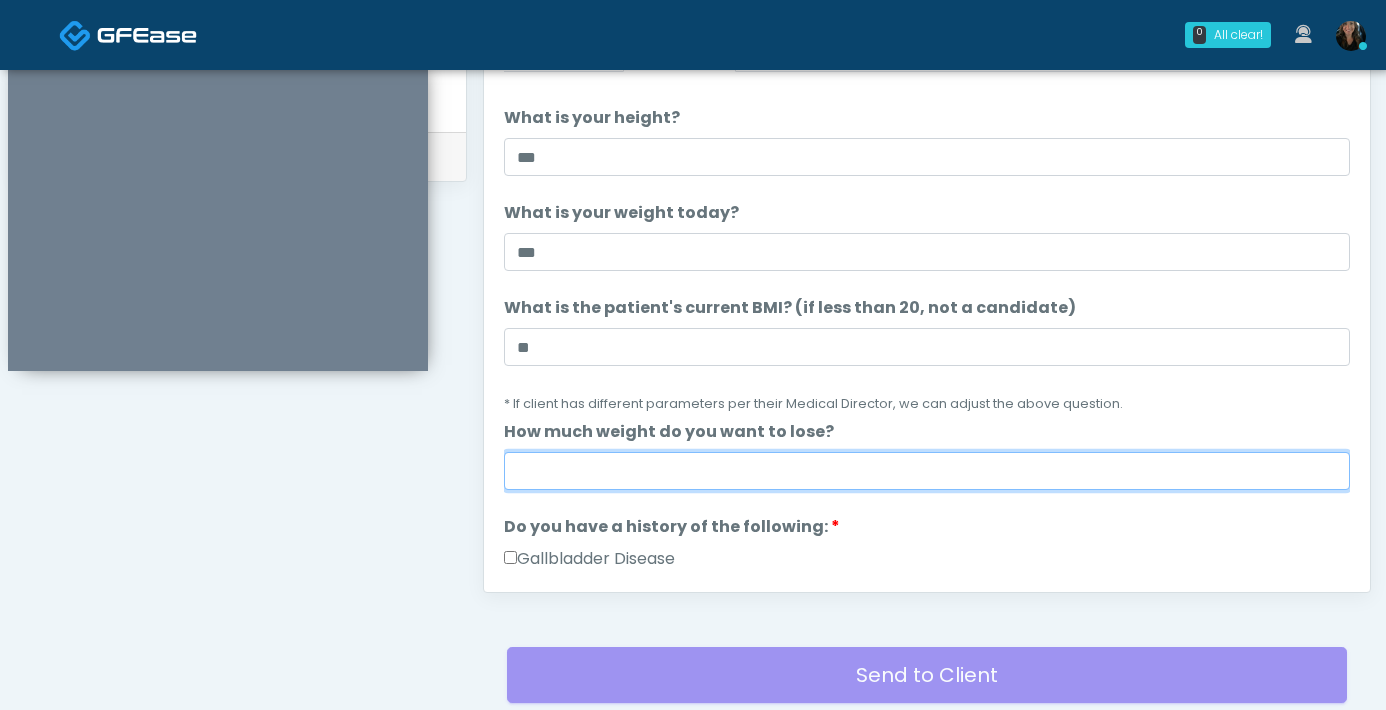 click on "How much weight do you want to lose?" at bounding box center (927, 471) 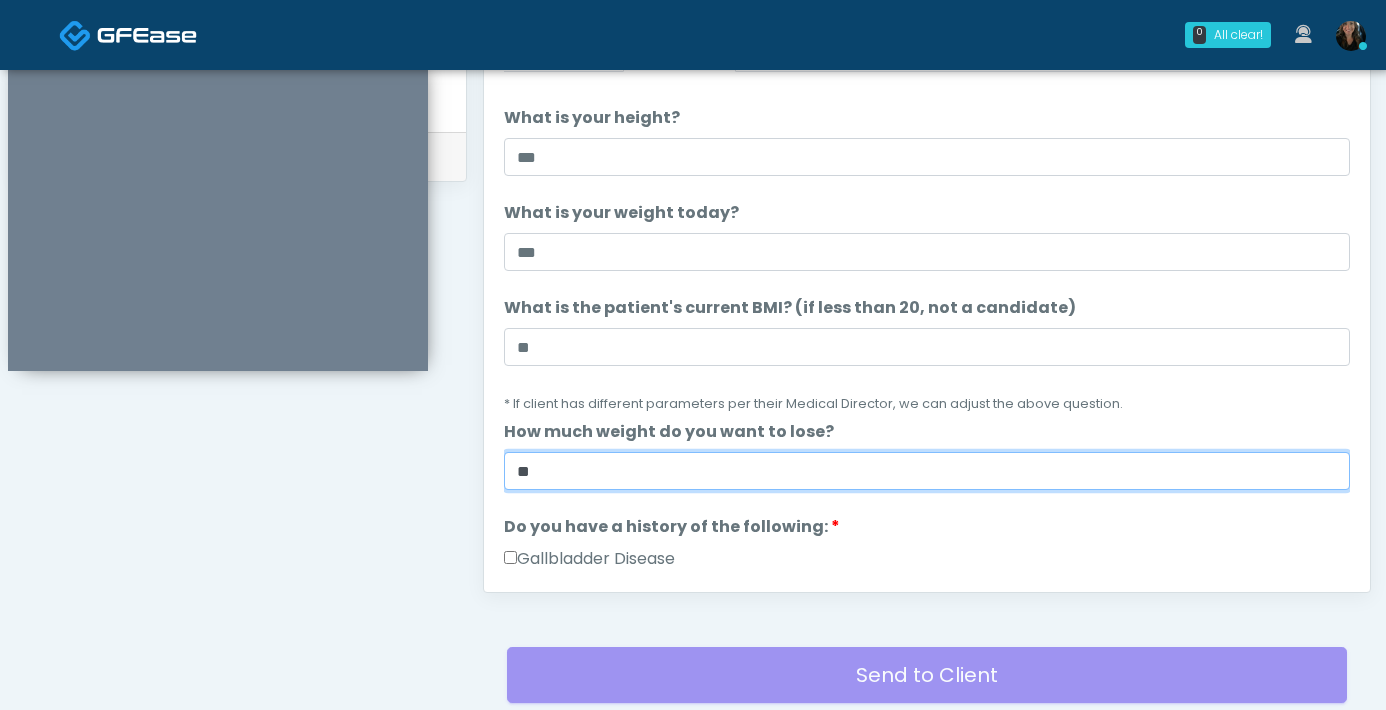 type on "**" 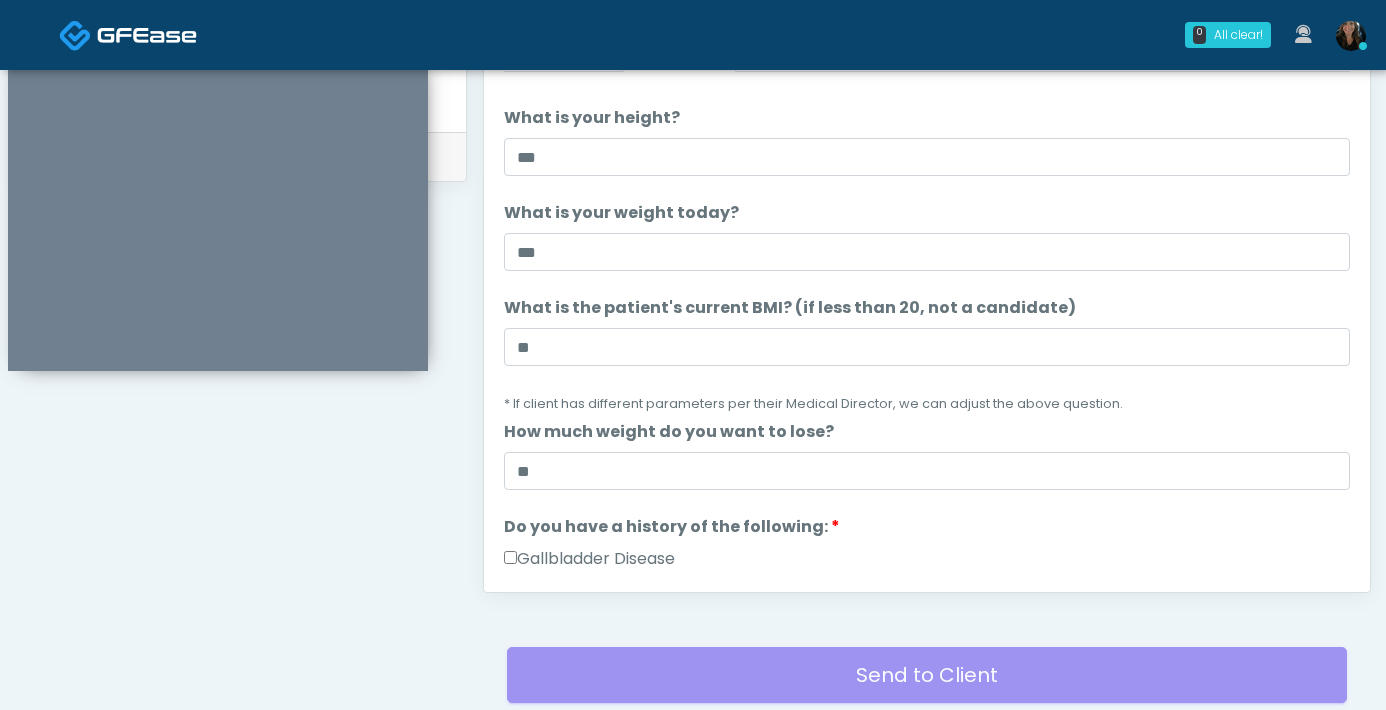 click on "What is the patient's current BMI? (if less than 20, not a candidate)
What is the patient's current BMI? (if less than 20, not a candidate)
**
* If client has different parameters per their Medical Director, we can adjust the above question." at bounding box center [927, 355] 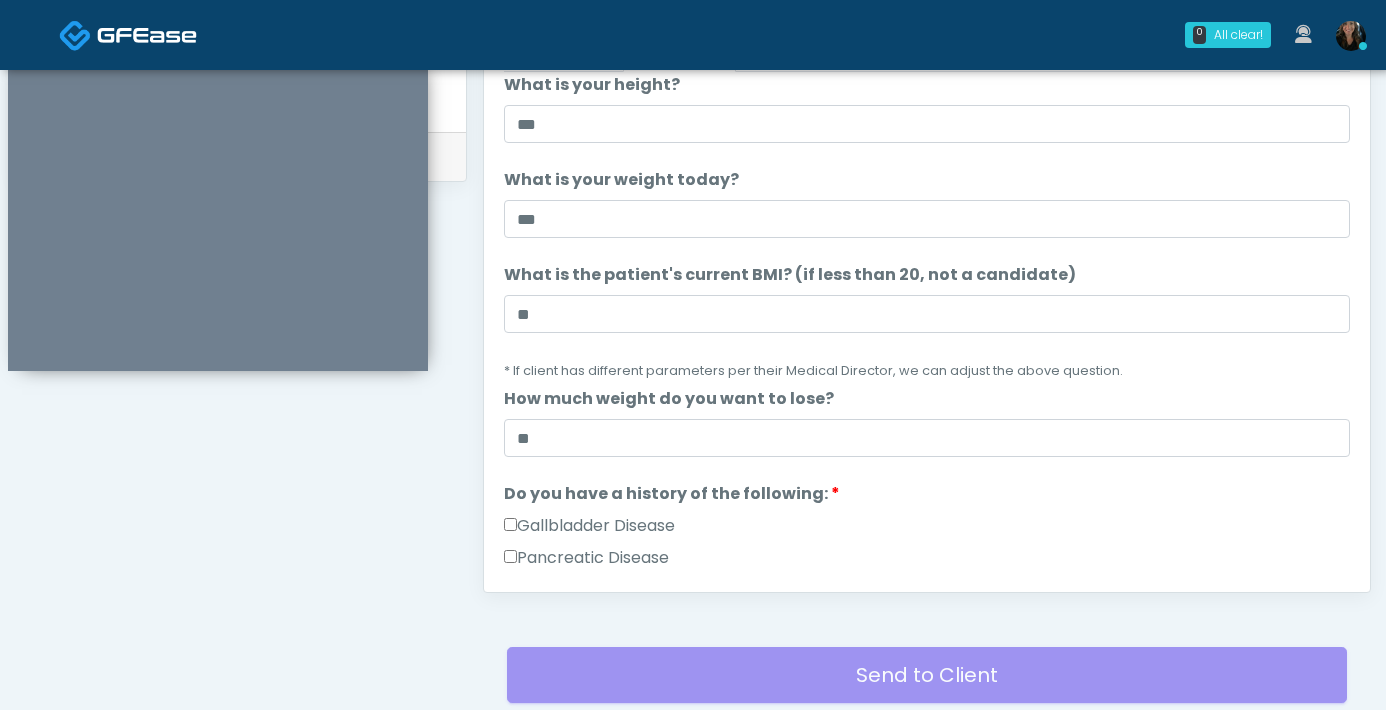 scroll, scrollTop: 354, scrollLeft: 0, axis: vertical 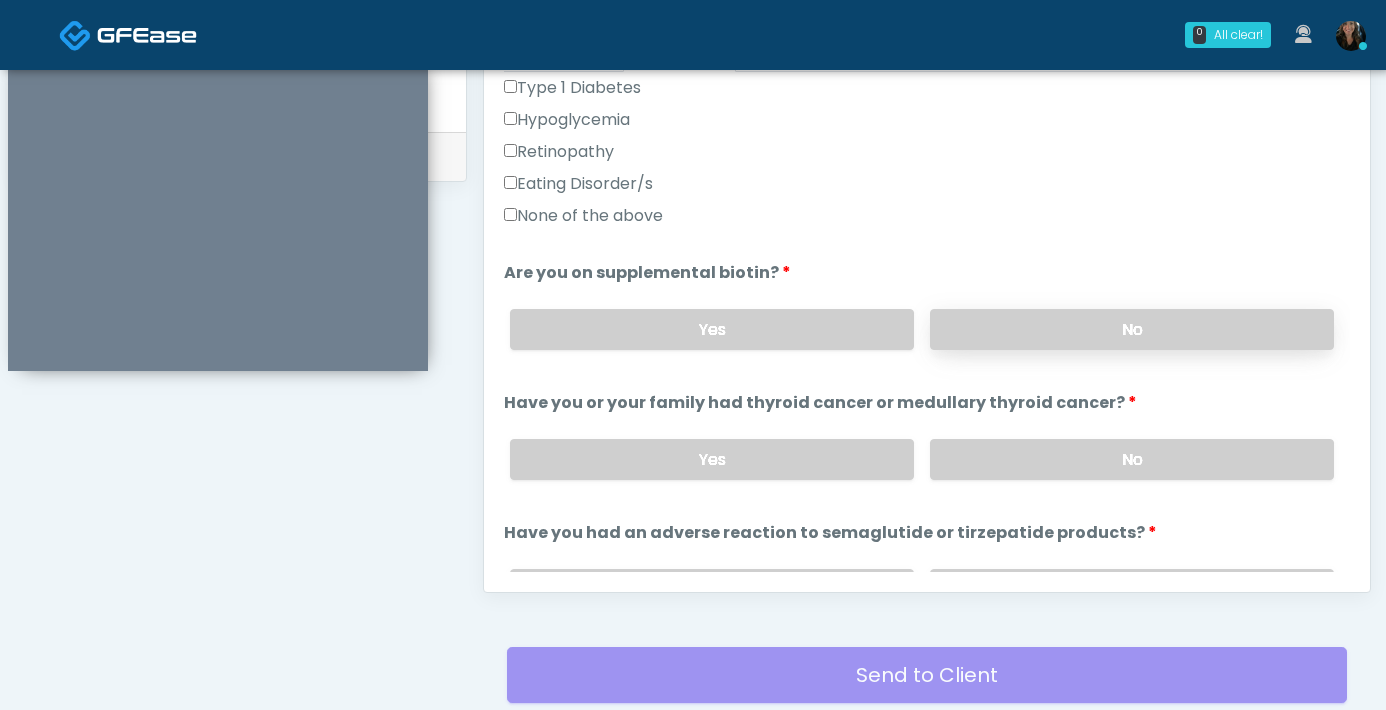 click on "No" at bounding box center [1132, 329] 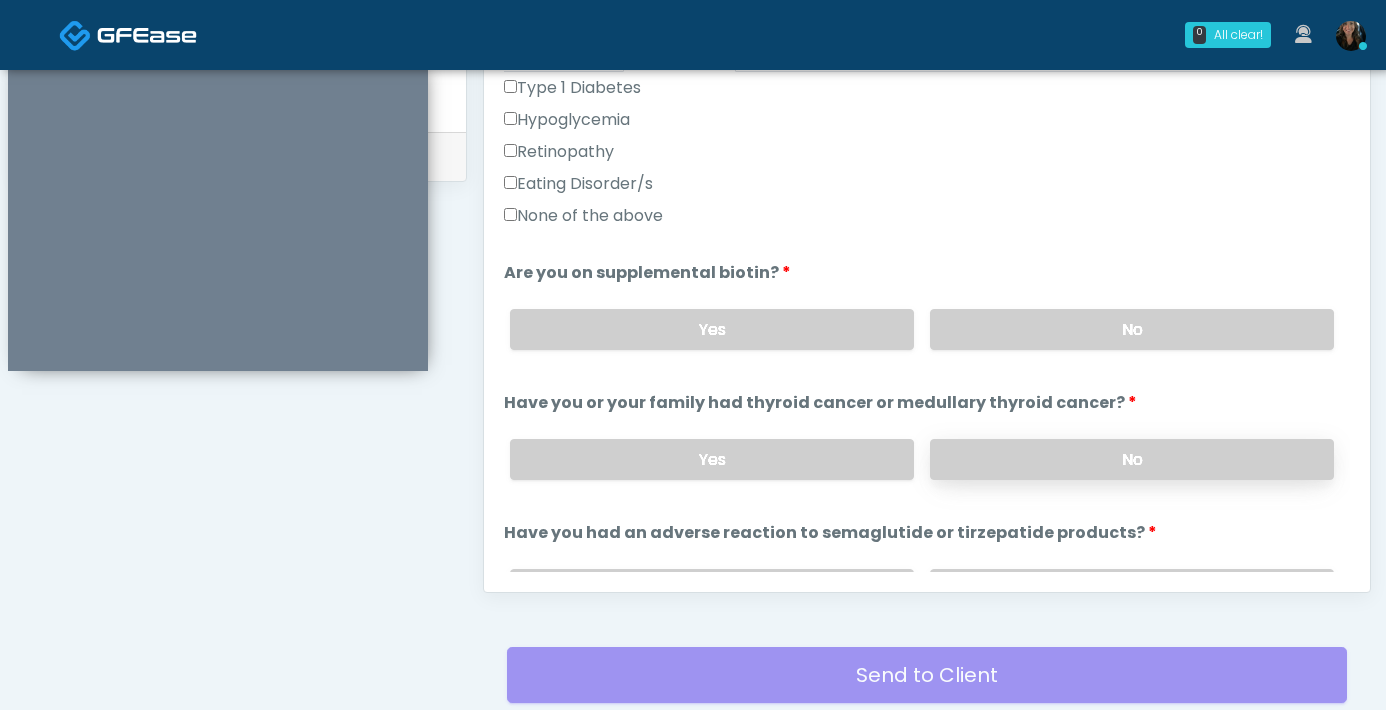 click on "No" at bounding box center (1132, 459) 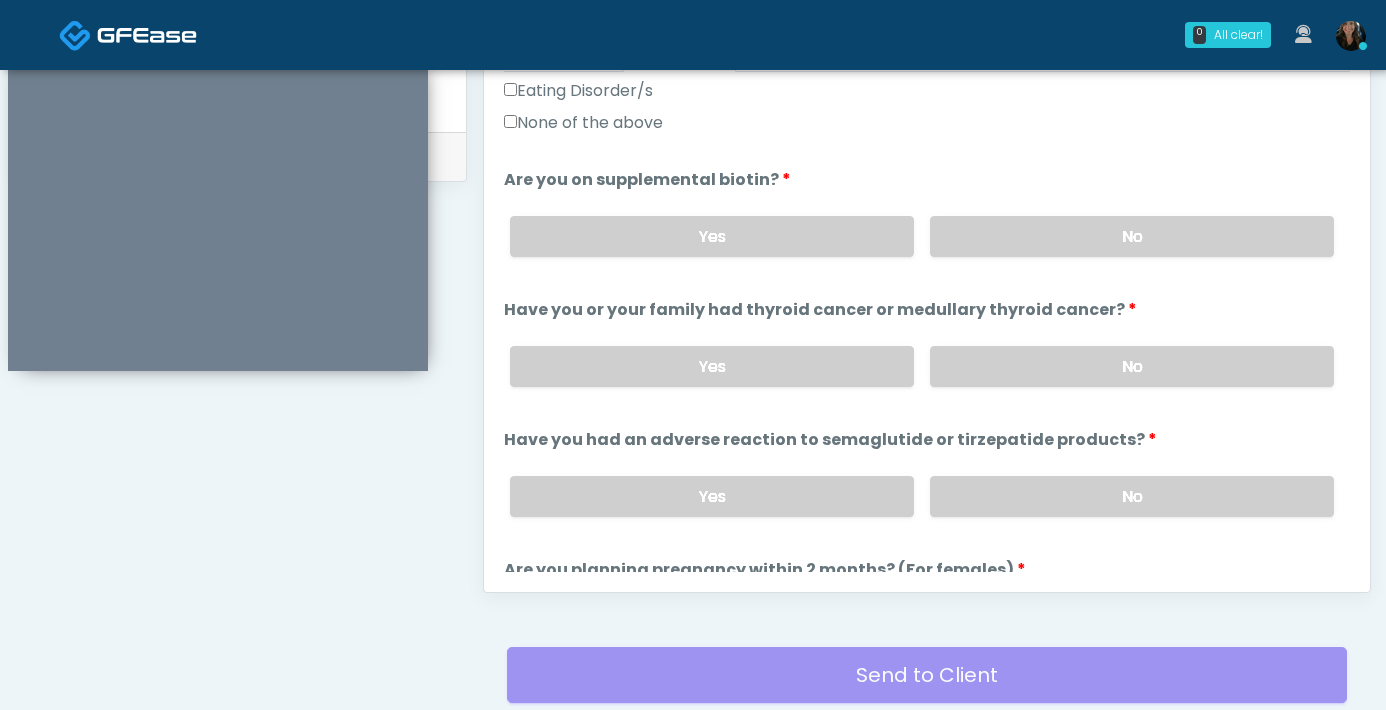 scroll, scrollTop: 735, scrollLeft: 0, axis: vertical 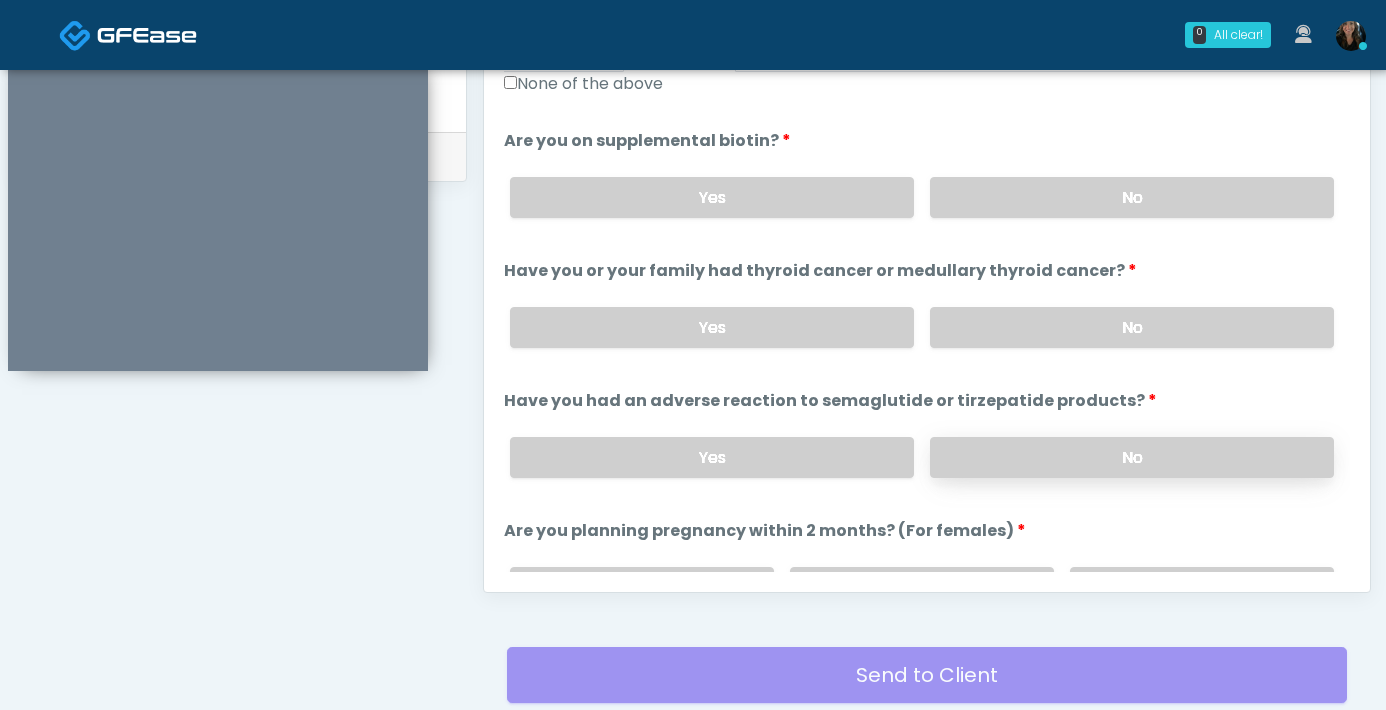 click on "No" at bounding box center (1132, 457) 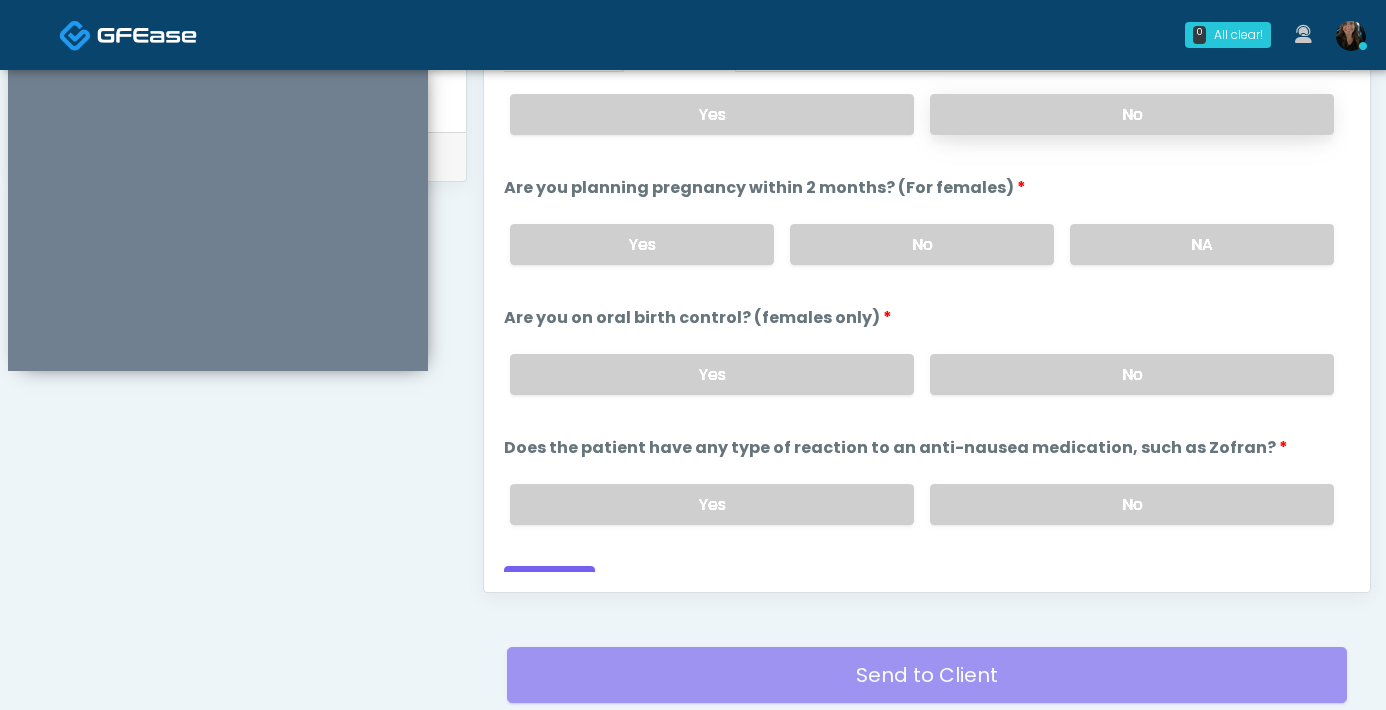 scroll, scrollTop: 900, scrollLeft: 0, axis: vertical 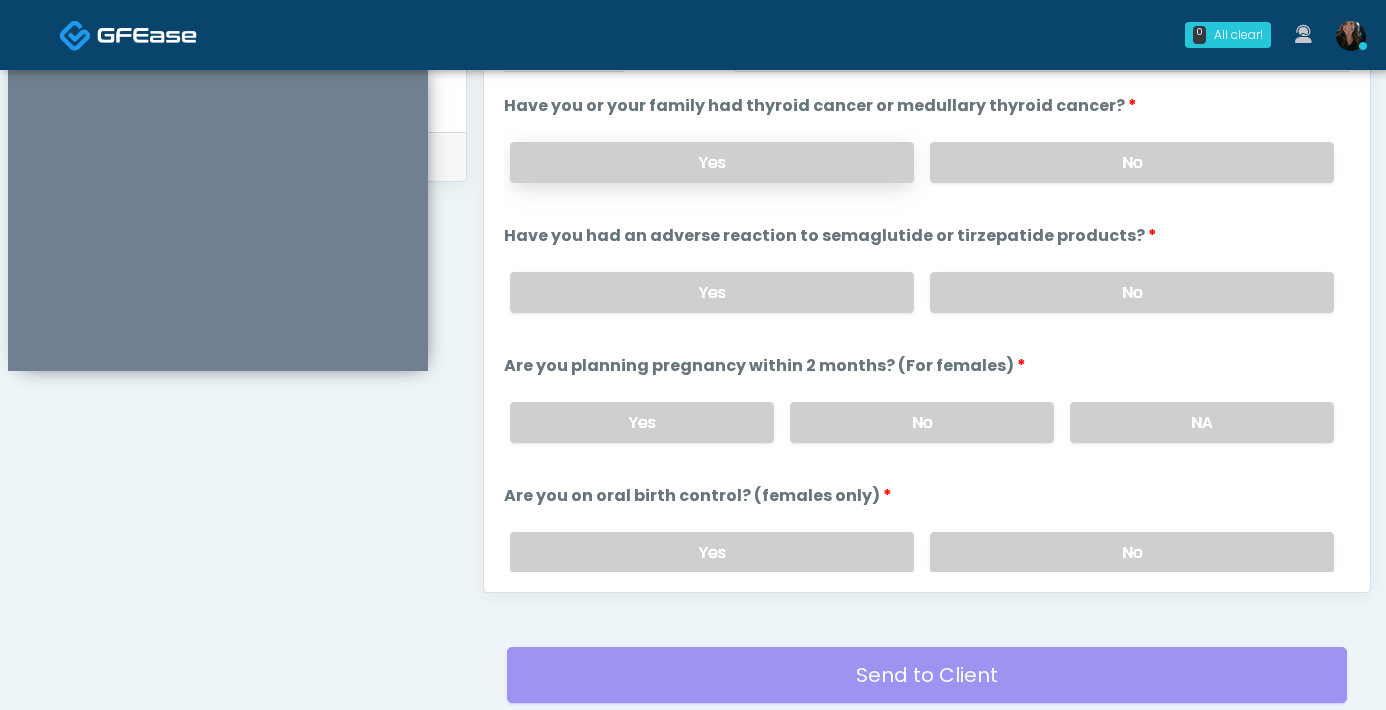click on "Yes" at bounding box center [712, 162] 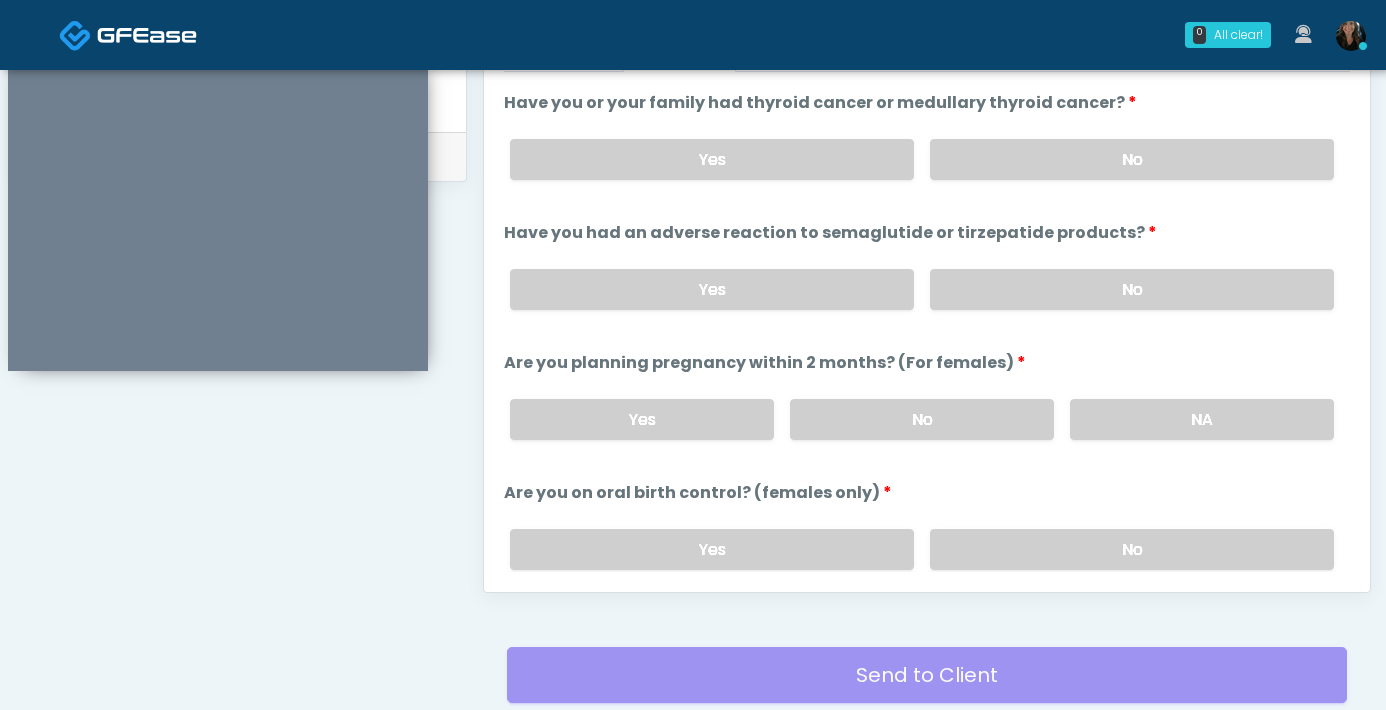 scroll, scrollTop: 904, scrollLeft: 0, axis: vertical 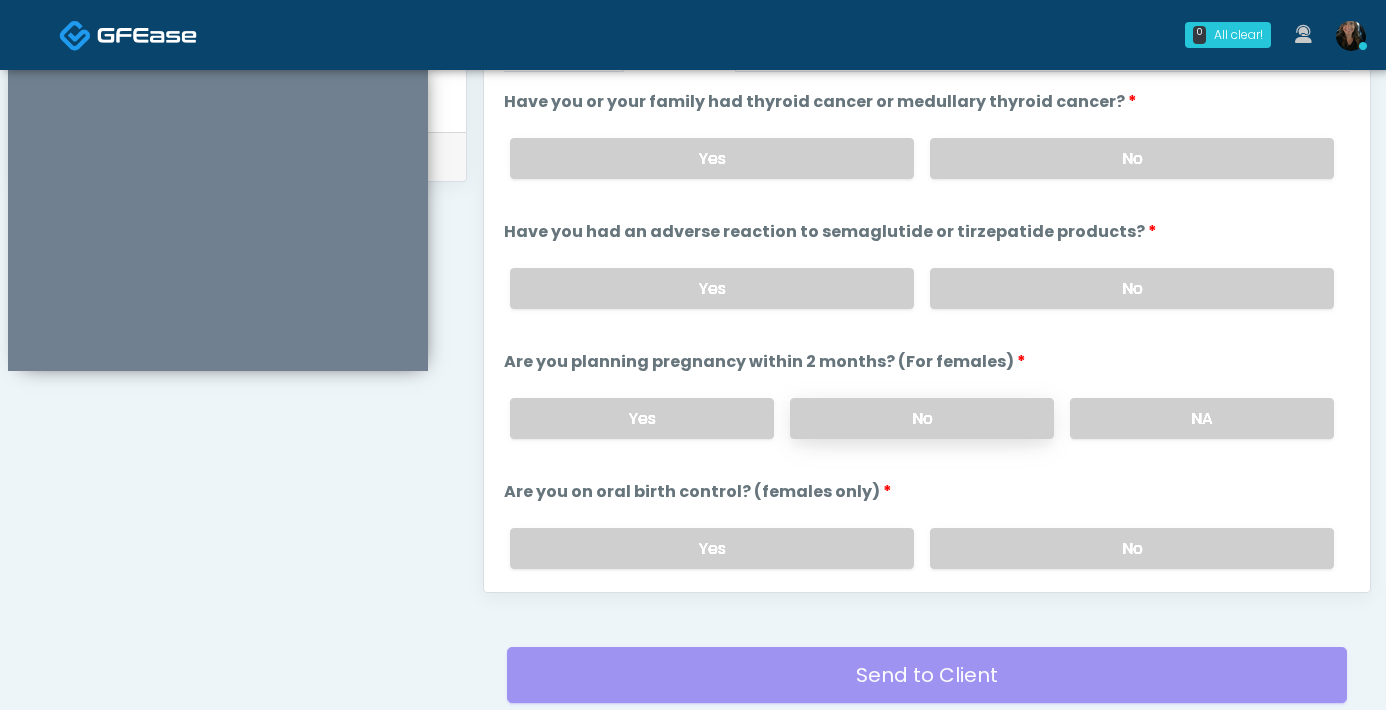 click on "No" at bounding box center [922, 418] 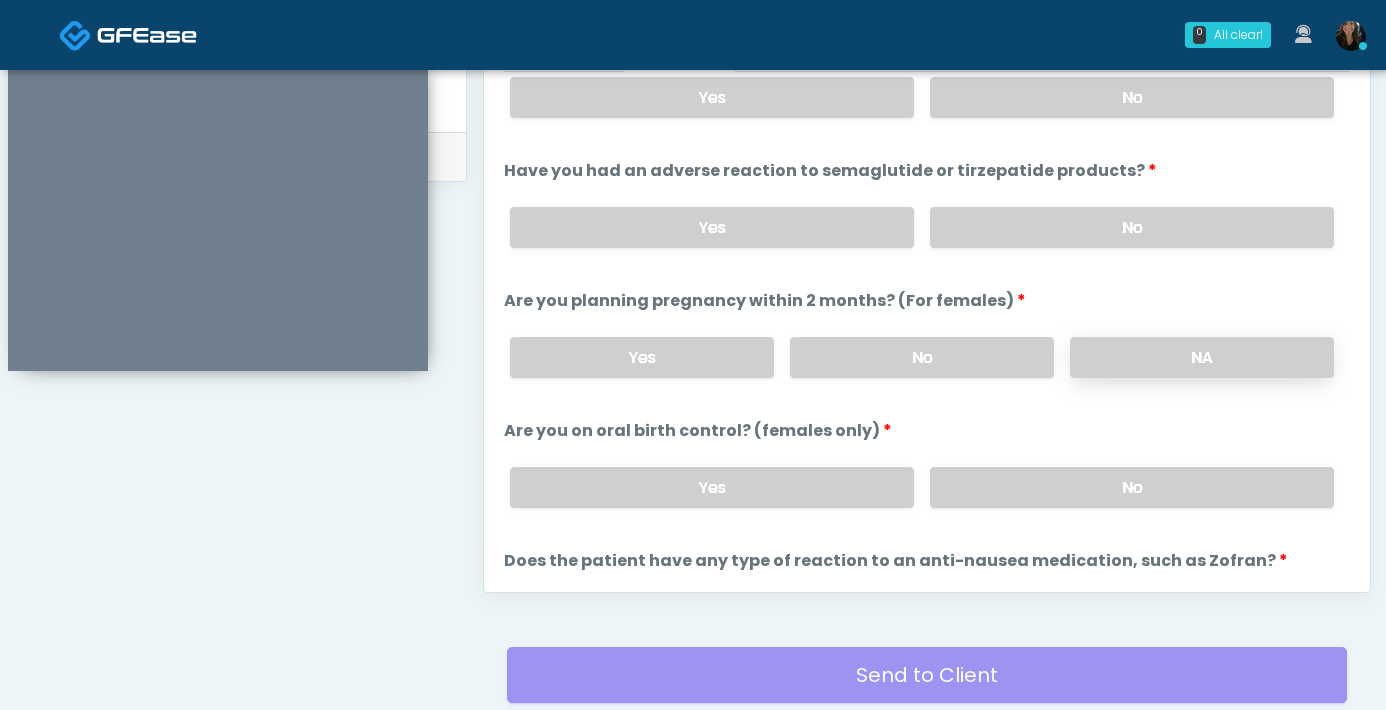 scroll, scrollTop: 968, scrollLeft: 0, axis: vertical 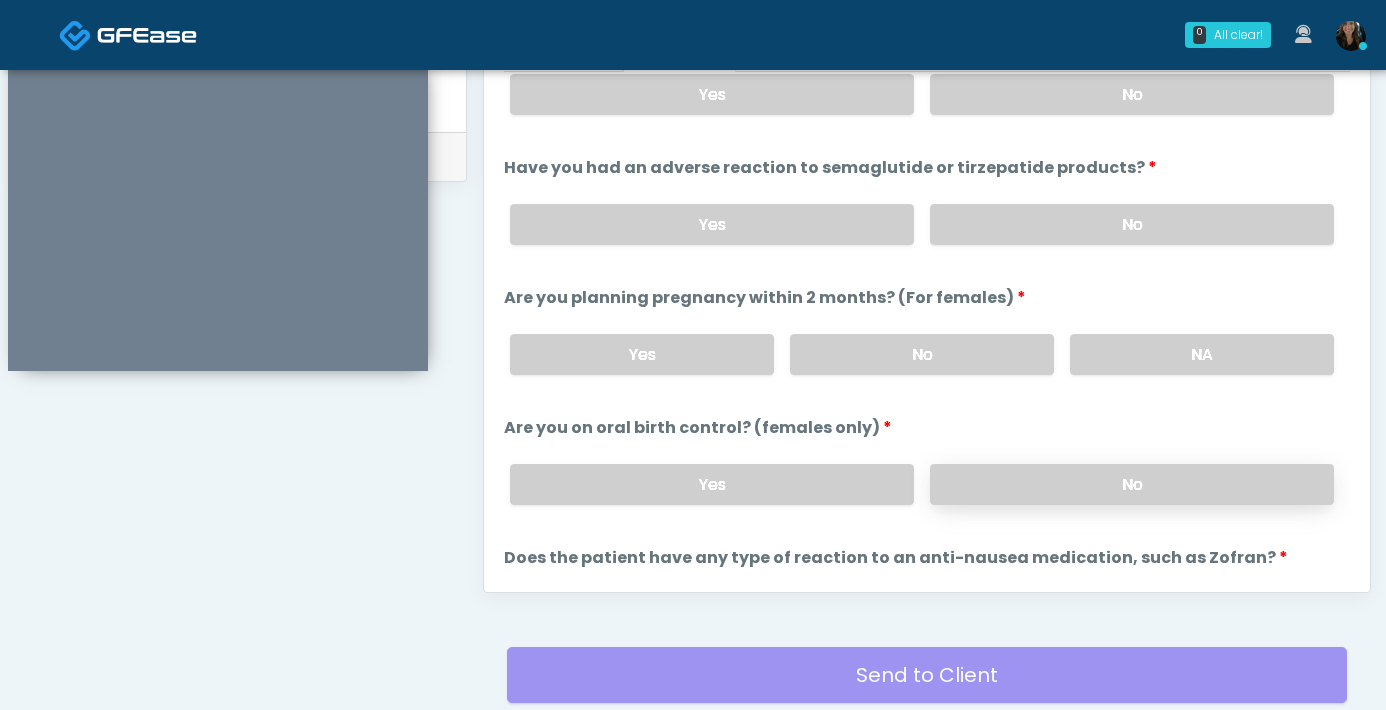 click on "No" at bounding box center (1132, 484) 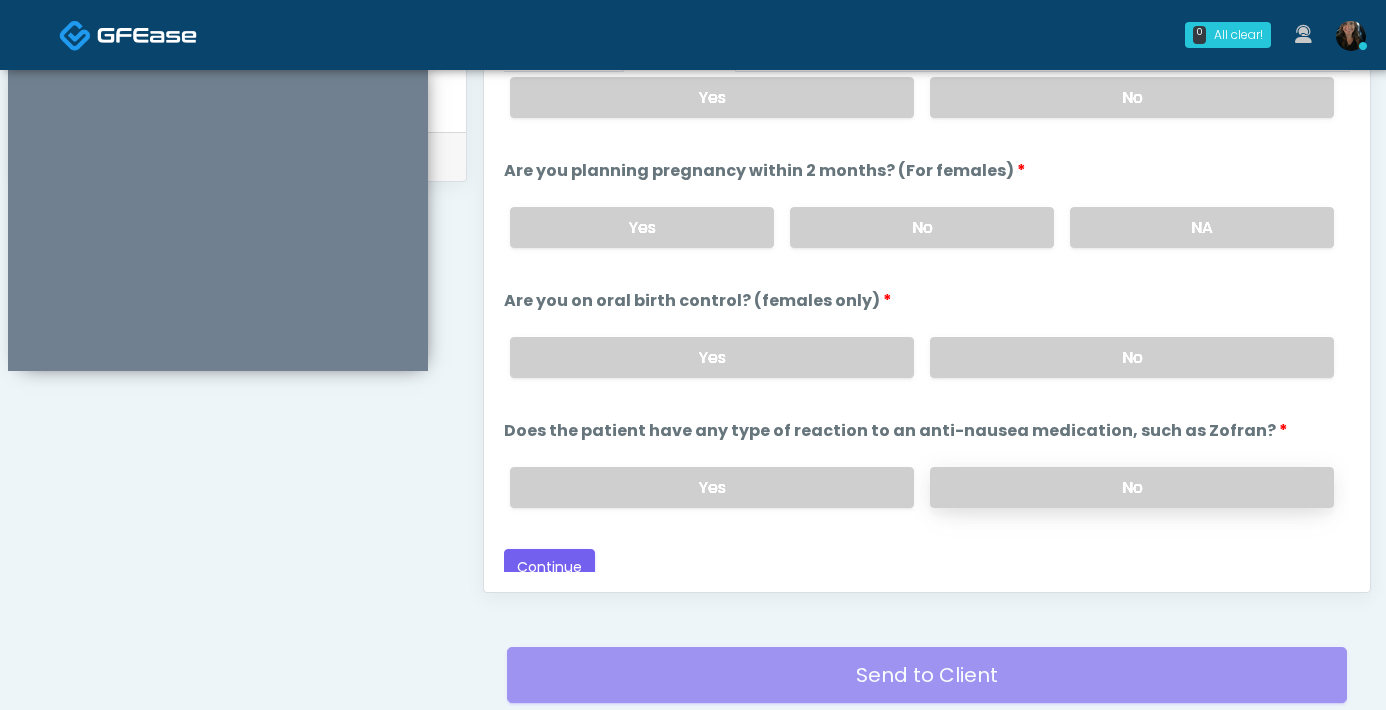 scroll, scrollTop: 1103, scrollLeft: 0, axis: vertical 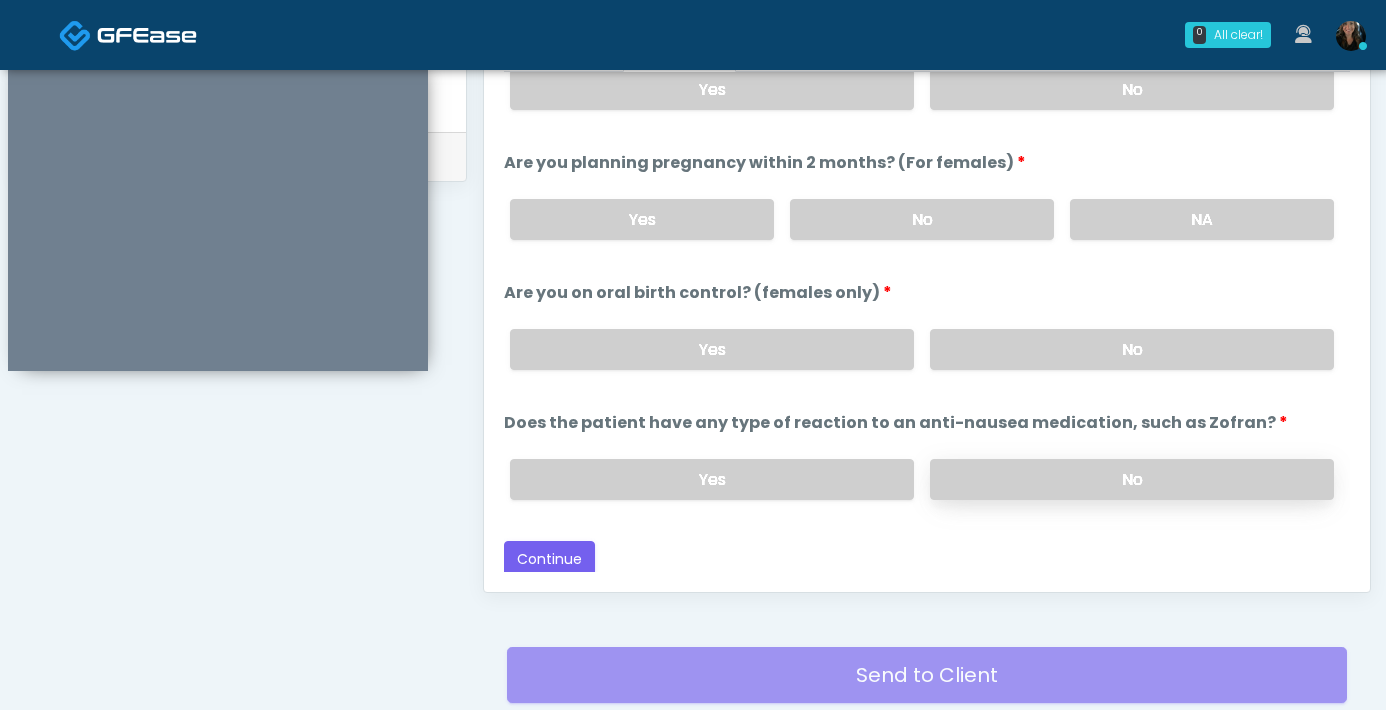 click on "No" at bounding box center [1132, 479] 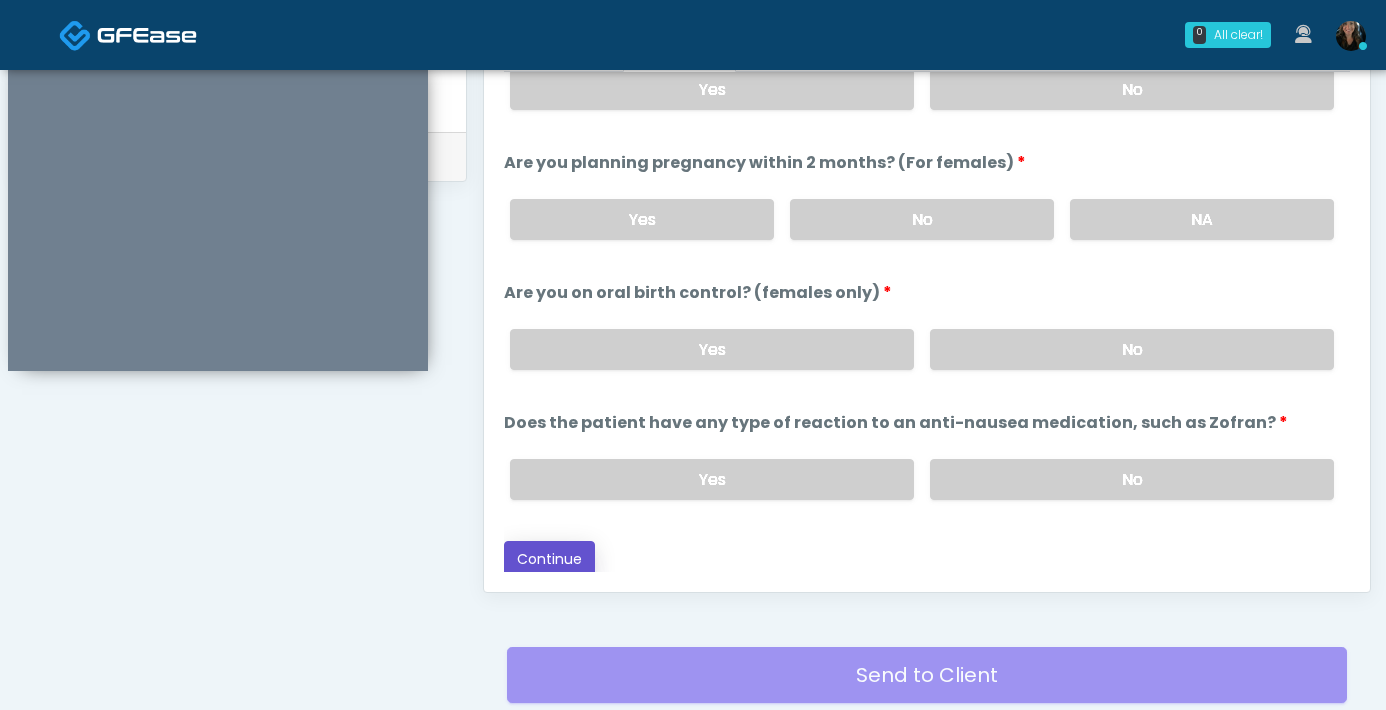 click on "Continue" at bounding box center [549, 559] 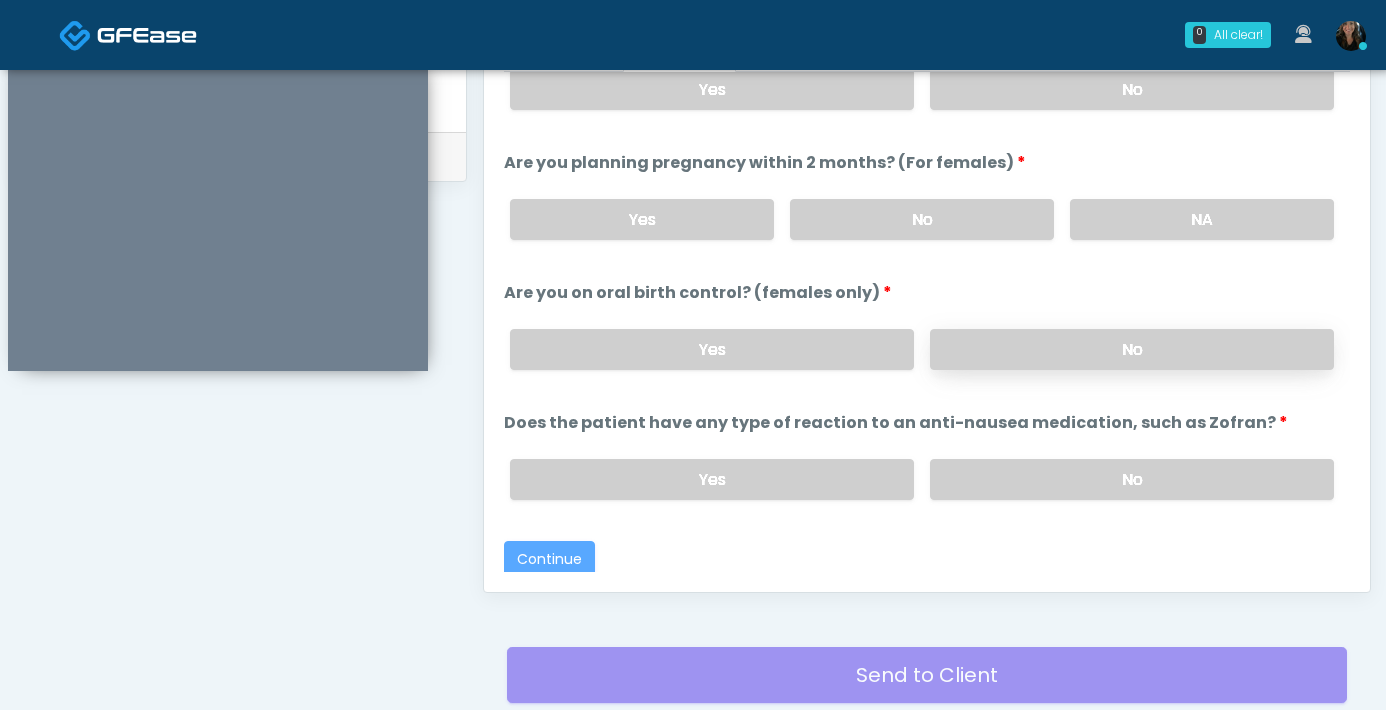 scroll, scrollTop: 1085, scrollLeft: 0, axis: vertical 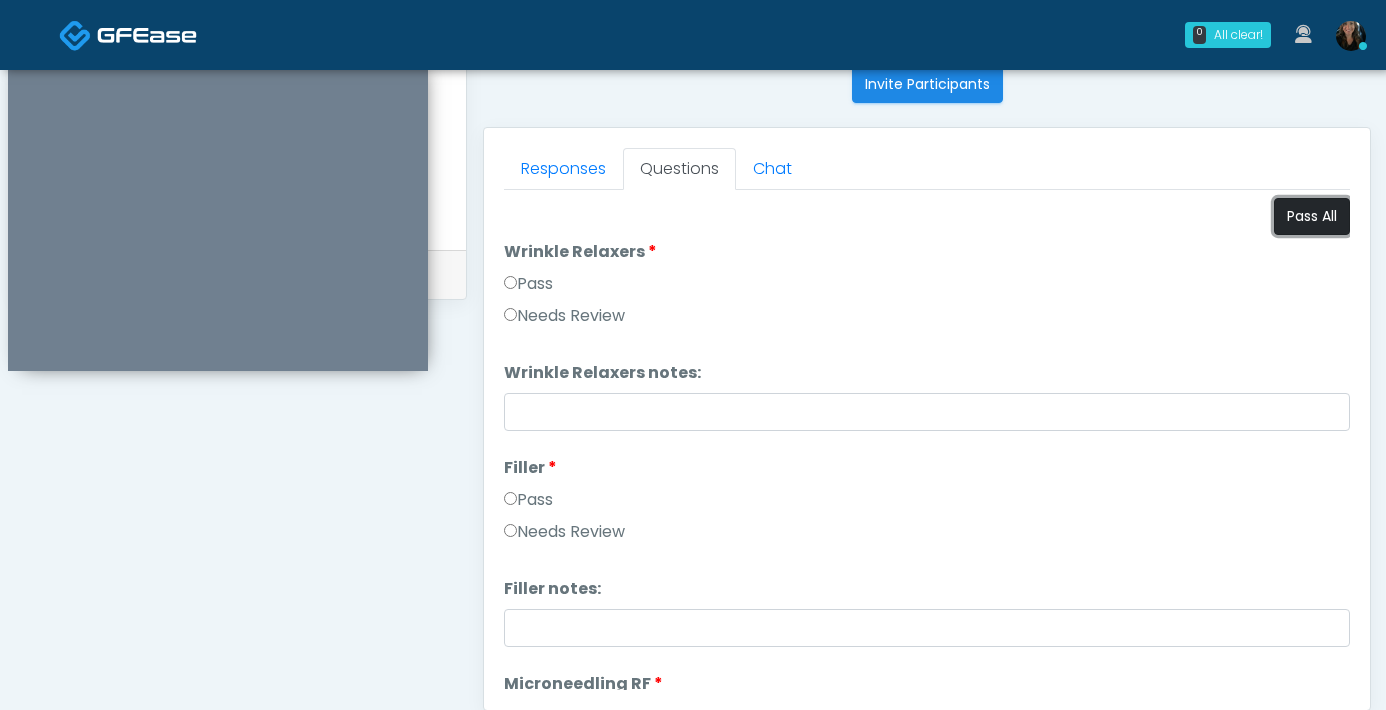 click on "Pass All" at bounding box center (1312, 216) 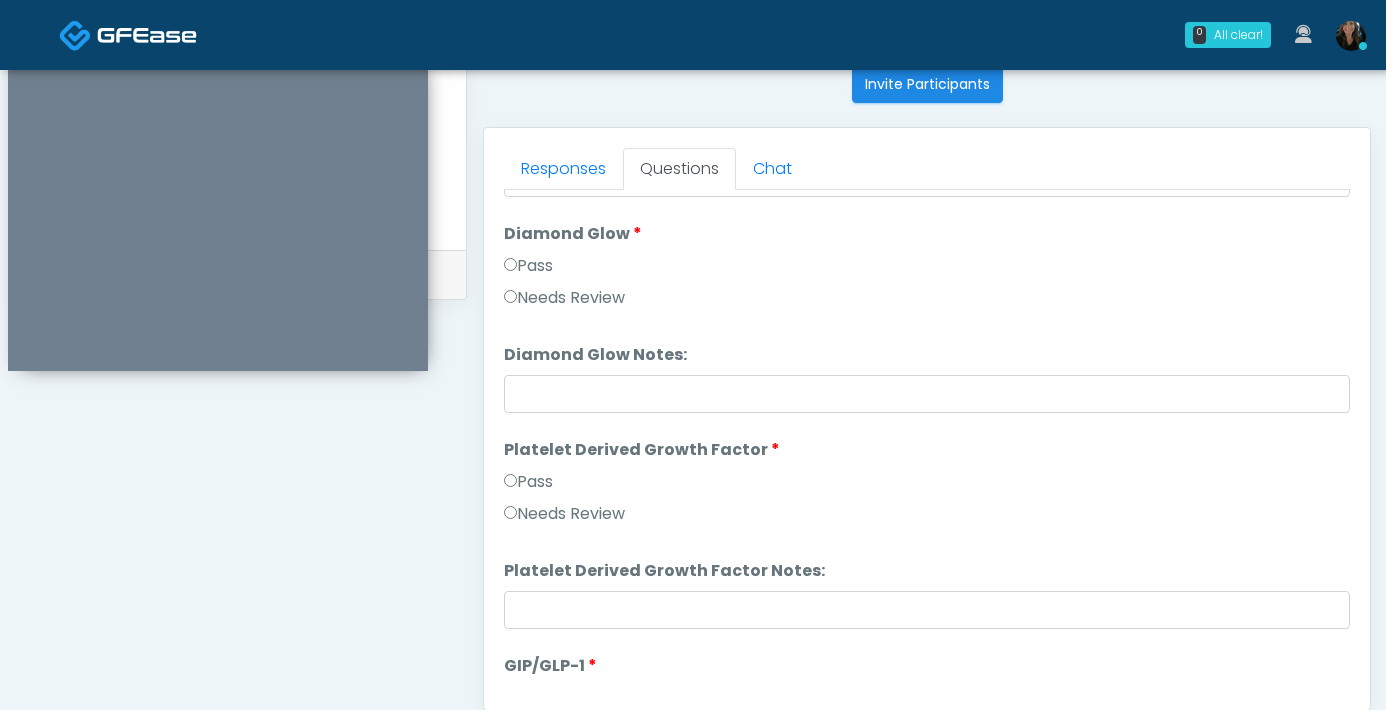 scroll, scrollTop: 3691, scrollLeft: 0, axis: vertical 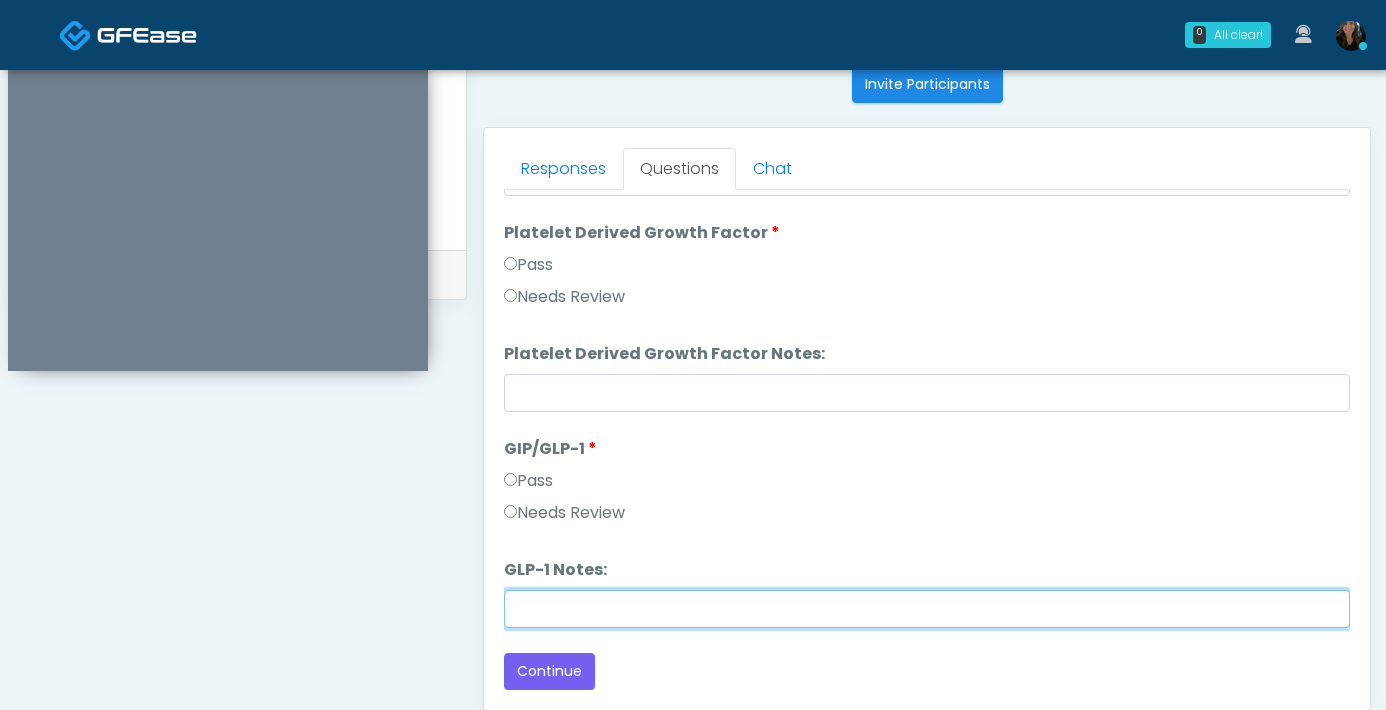click on "GLP-1 Notes:" at bounding box center (927, 609) 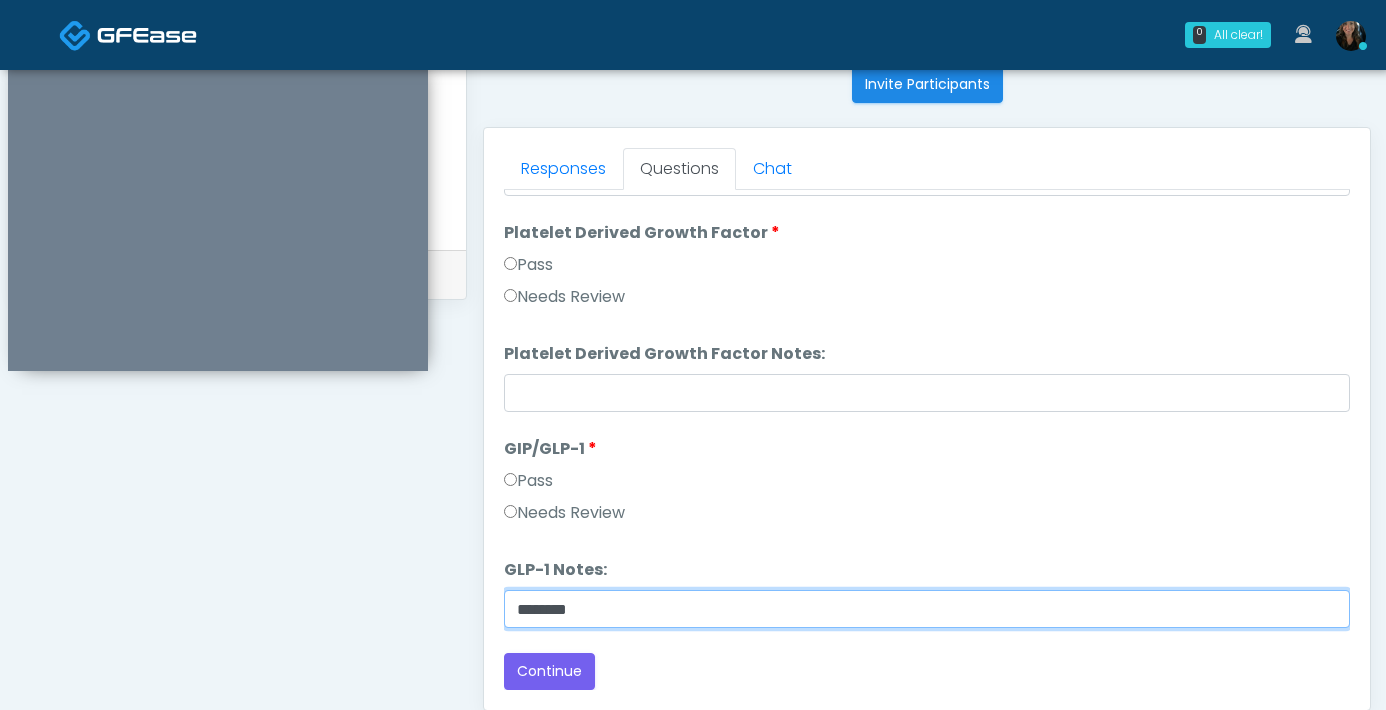 click on "*******" at bounding box center (927, 609) 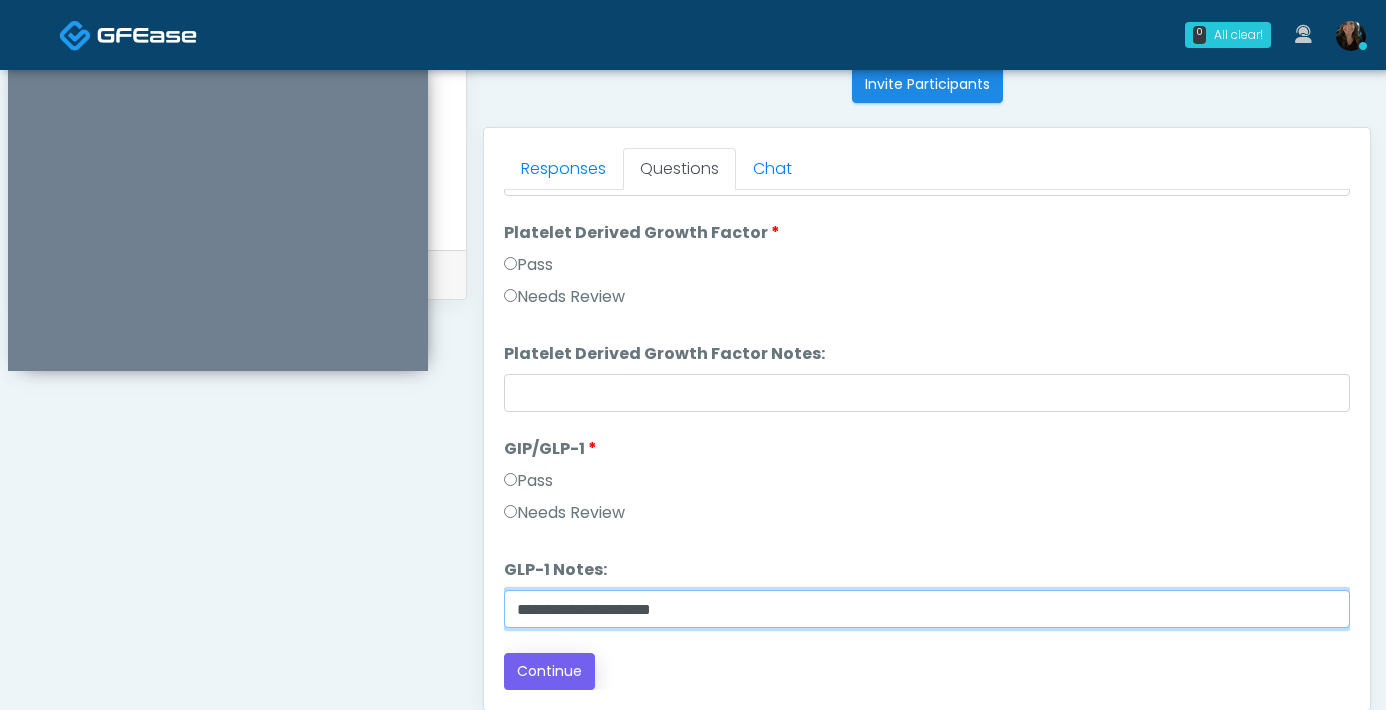 type on "**********" 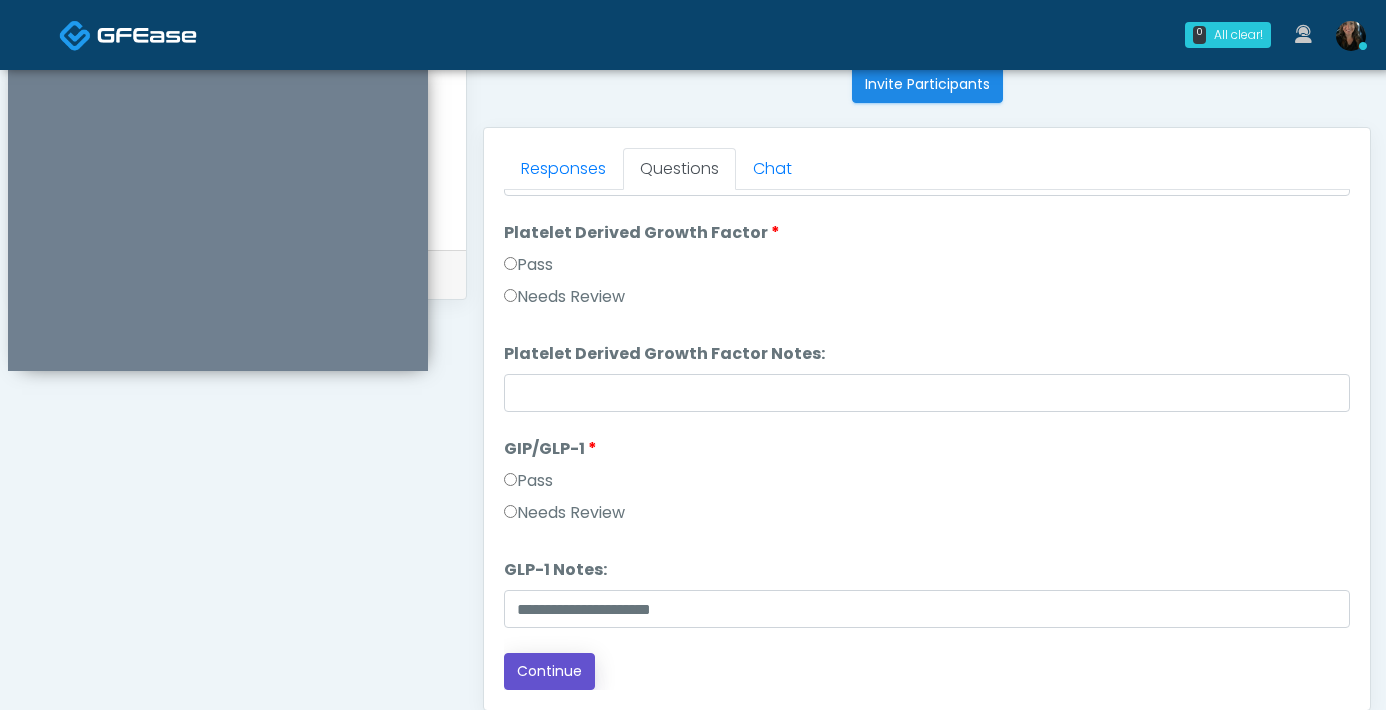 click on "Continue" at bounding box center (549, 671) 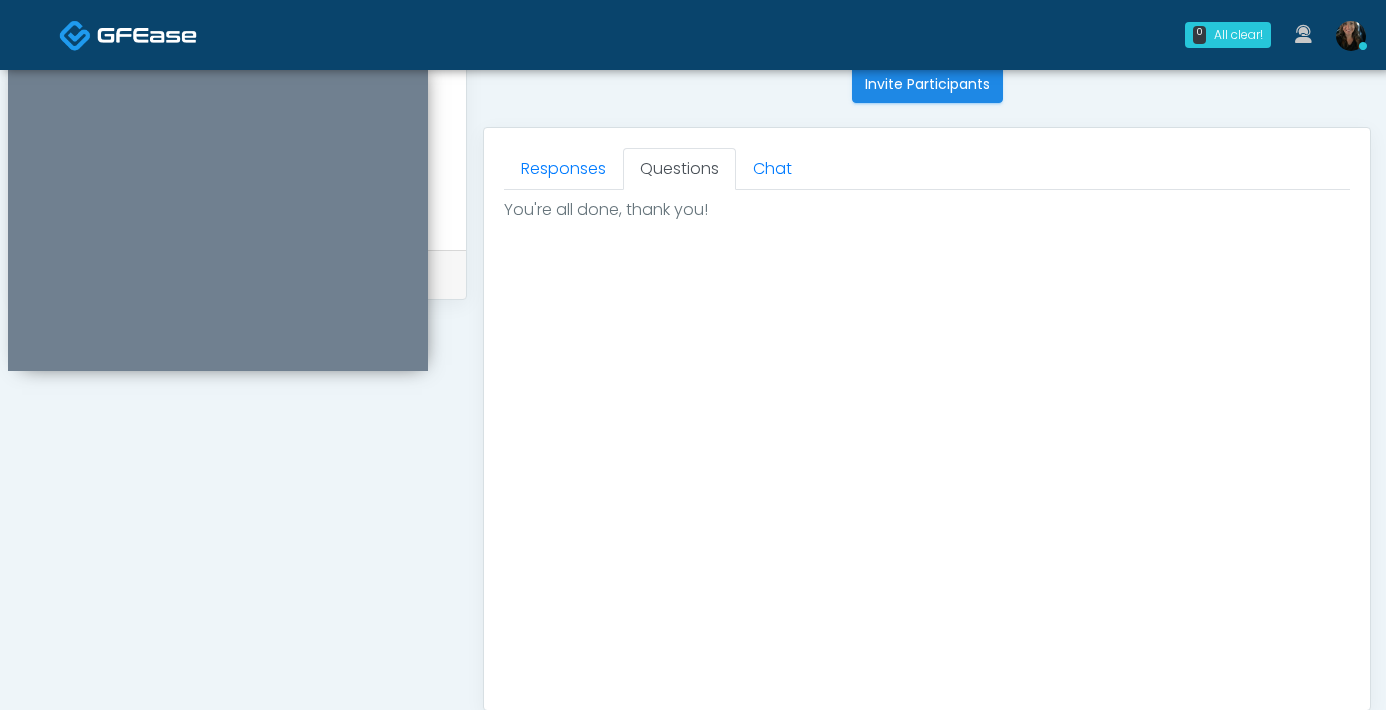 scroll, scrollTop: 0, scrollLeft: 0, axis: both 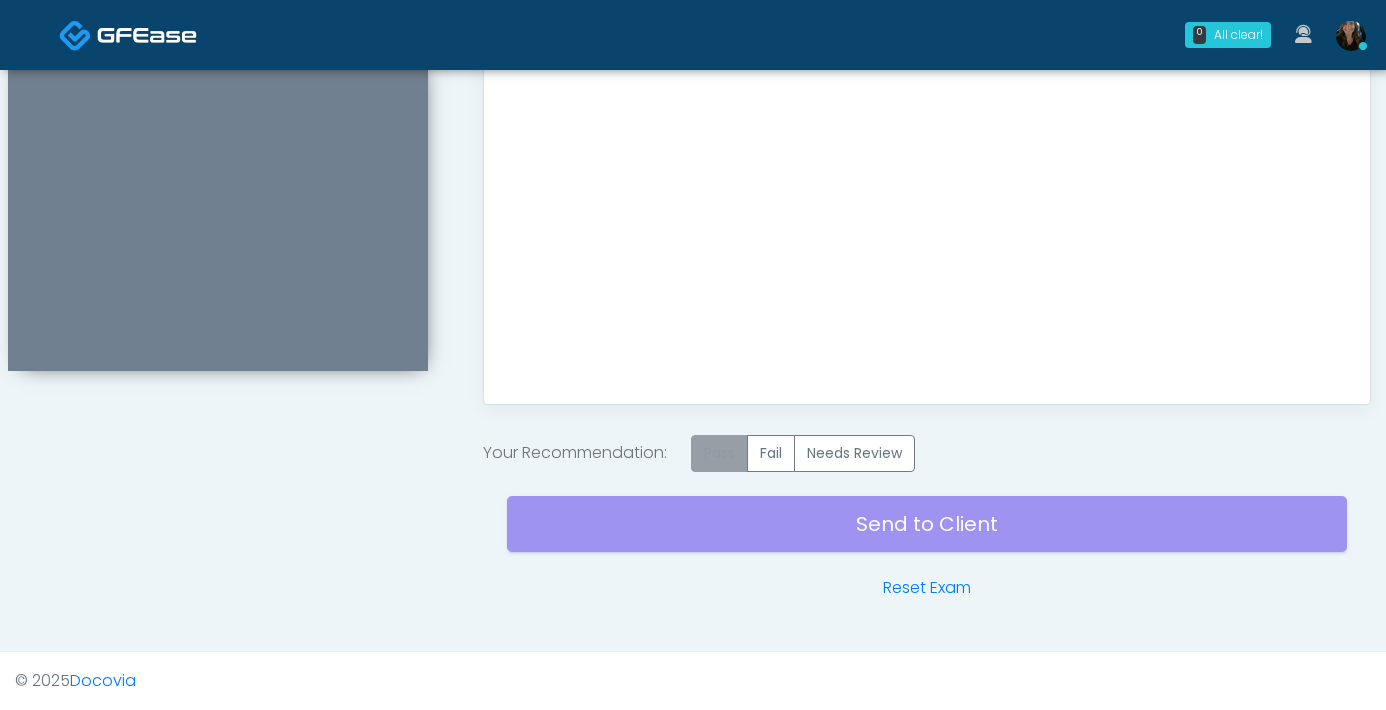 click on "Pass" at bounding box center (719, 453) 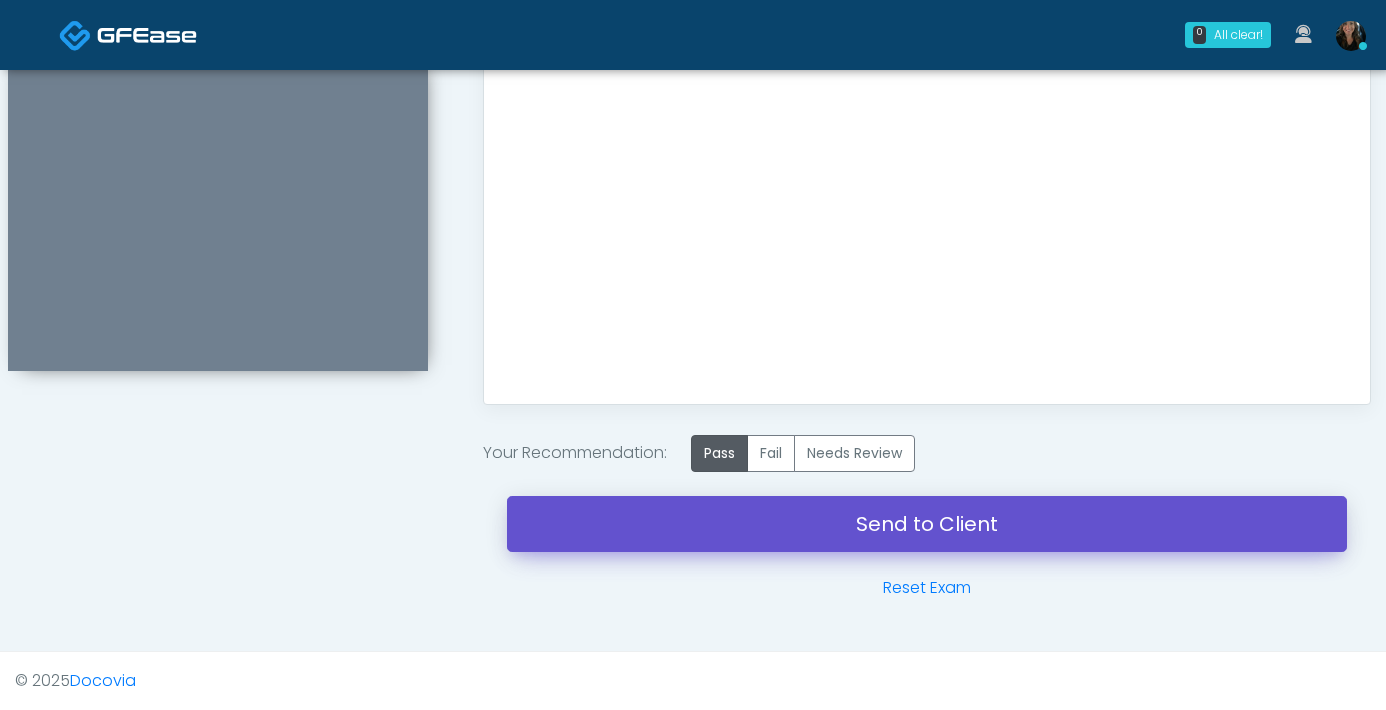 click on "Send to Client" at bounding box center (927, 524) 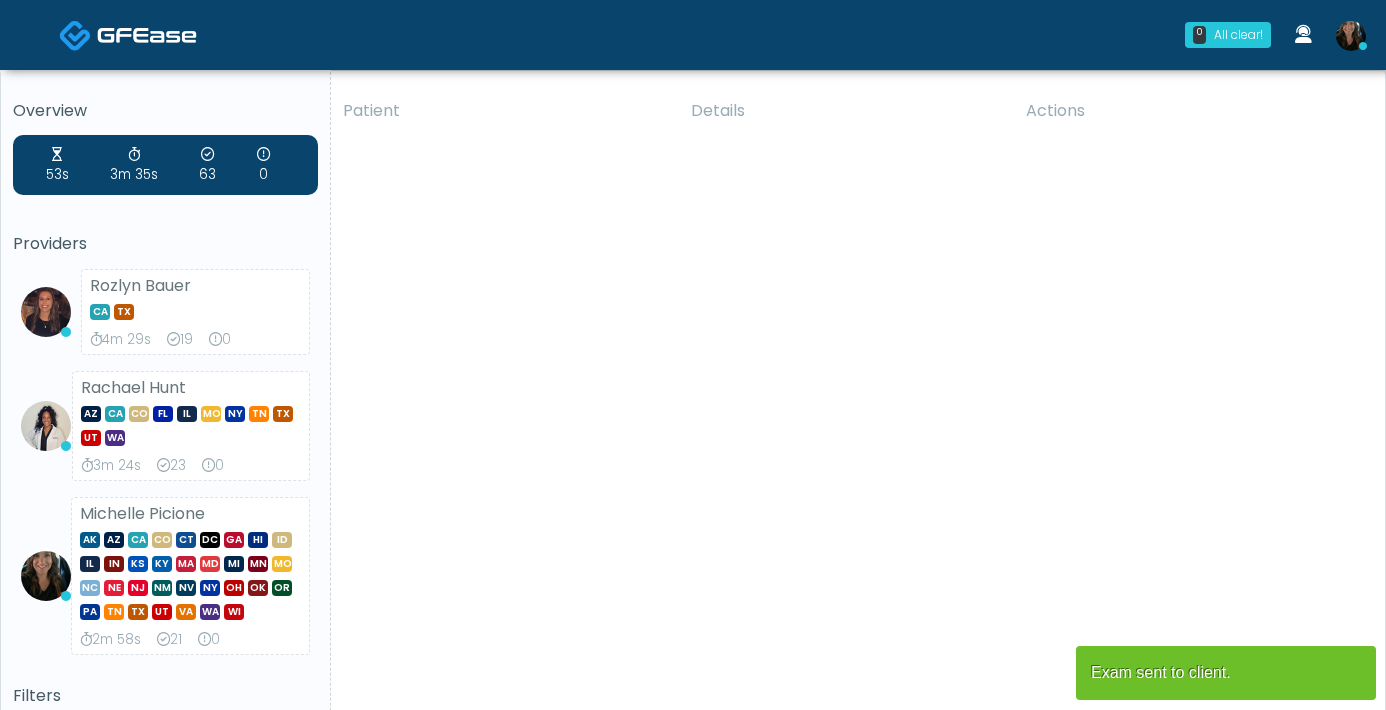 scroll, scrollTop: 0, scrollLeft: 0, axis: both 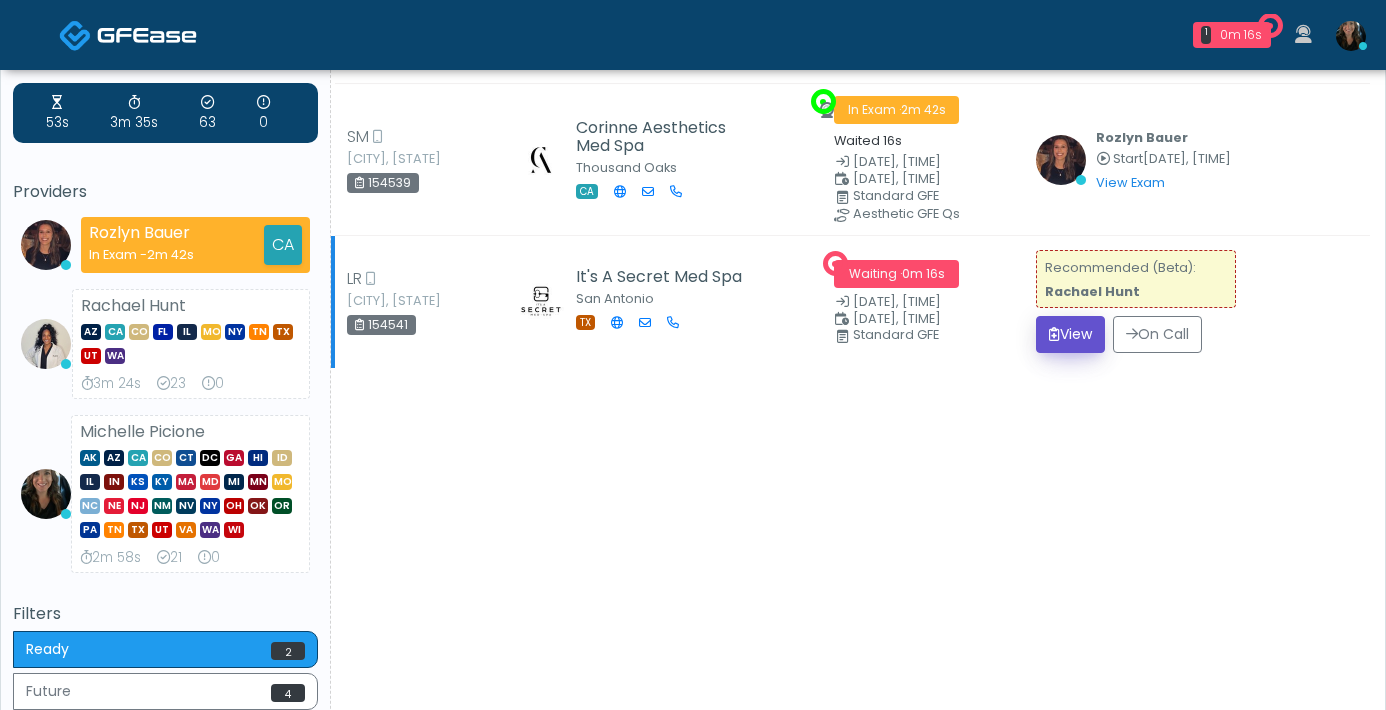 click on "View" at bounding box center [1070, 334] 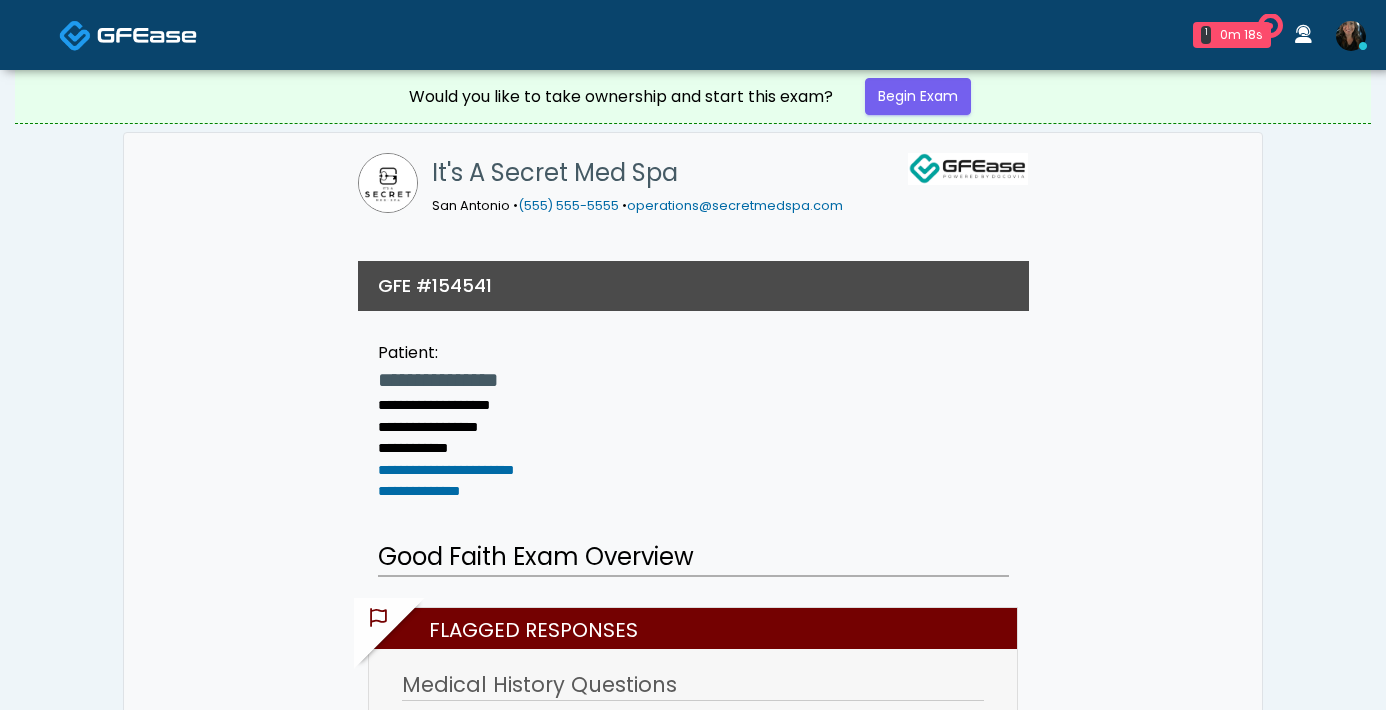 scroll, scrollTop: 0, scrollLeft: 0, axis: both 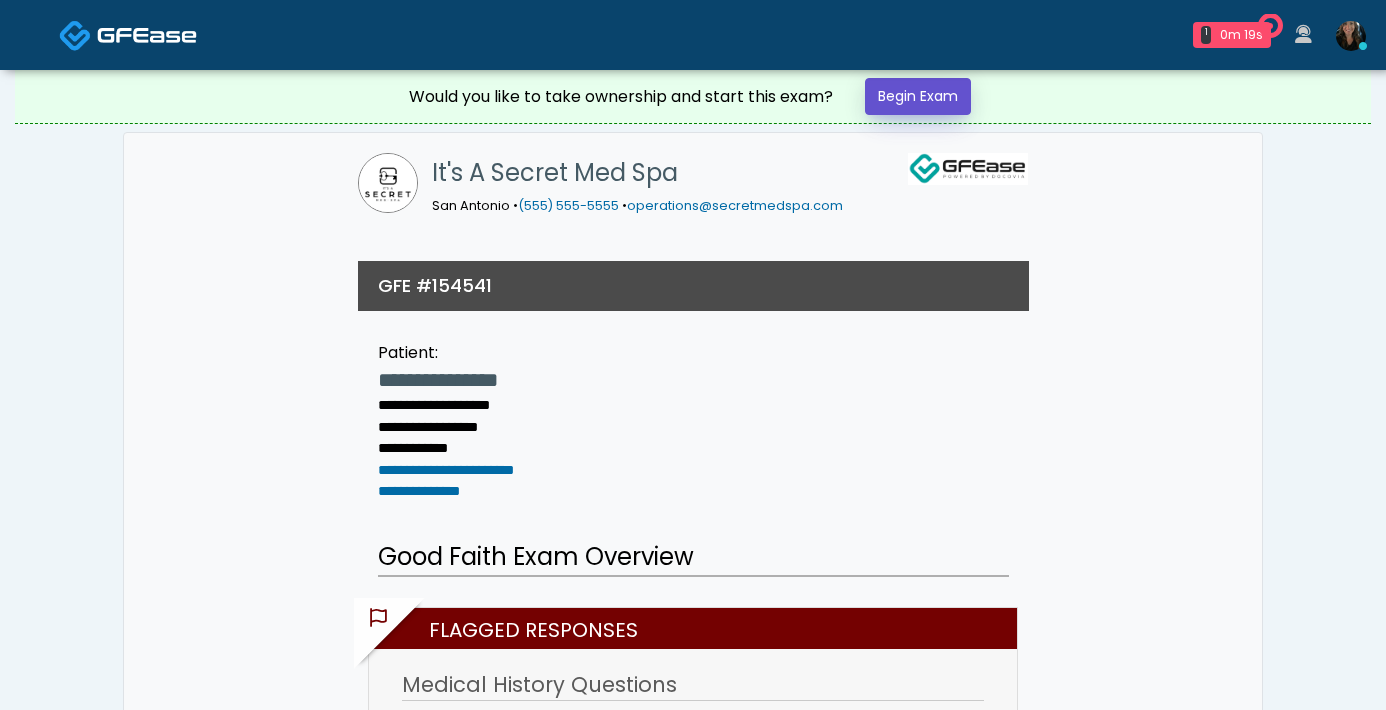 click on "Begin Exam" at bounding box center (918, 96) 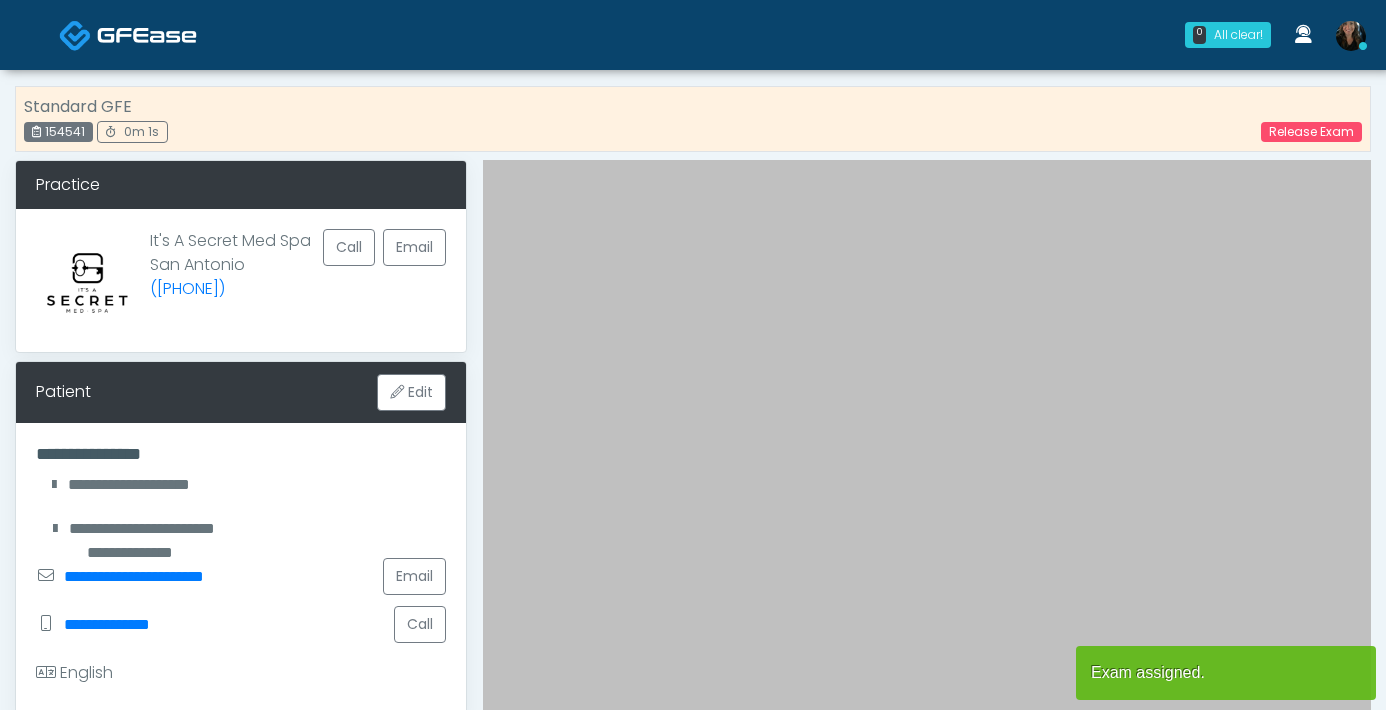 scroll, scrollTop: 0, scrollLeft: 0, axis: both 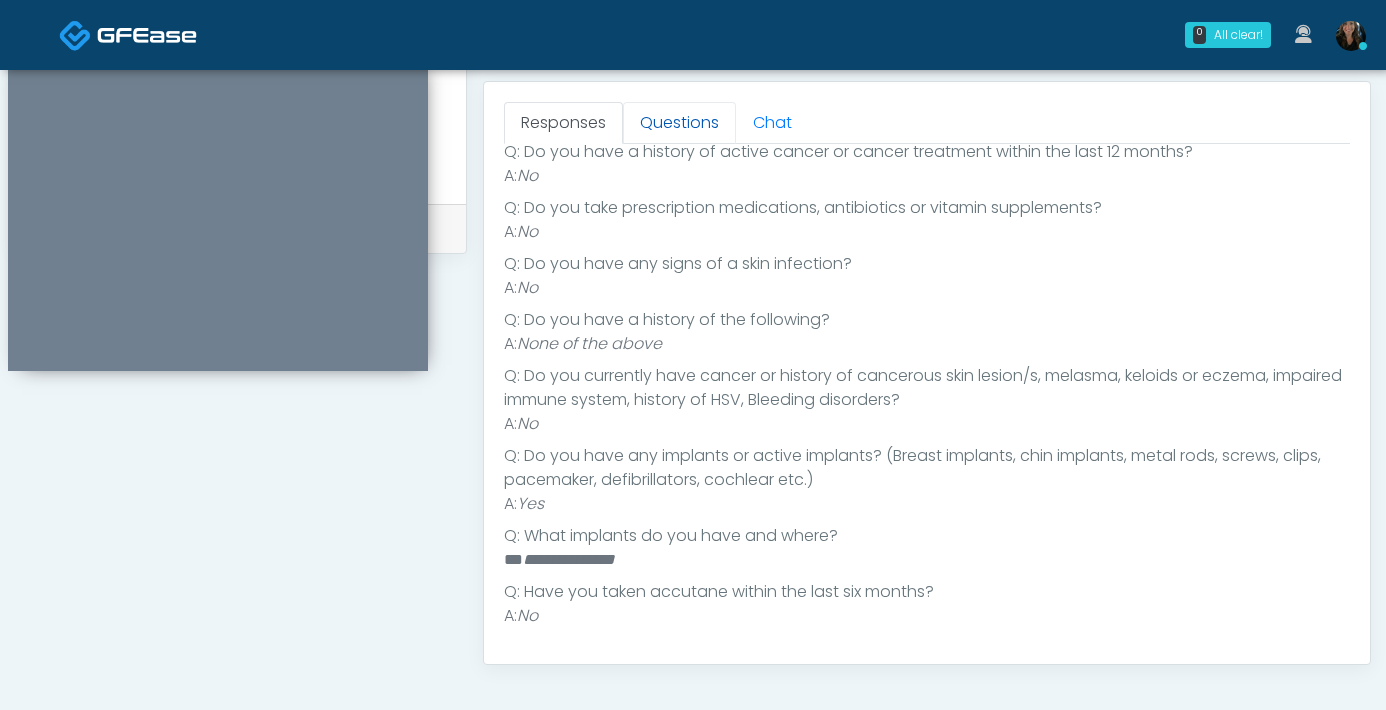 click on "Questions" at bounding box center [679, 123] 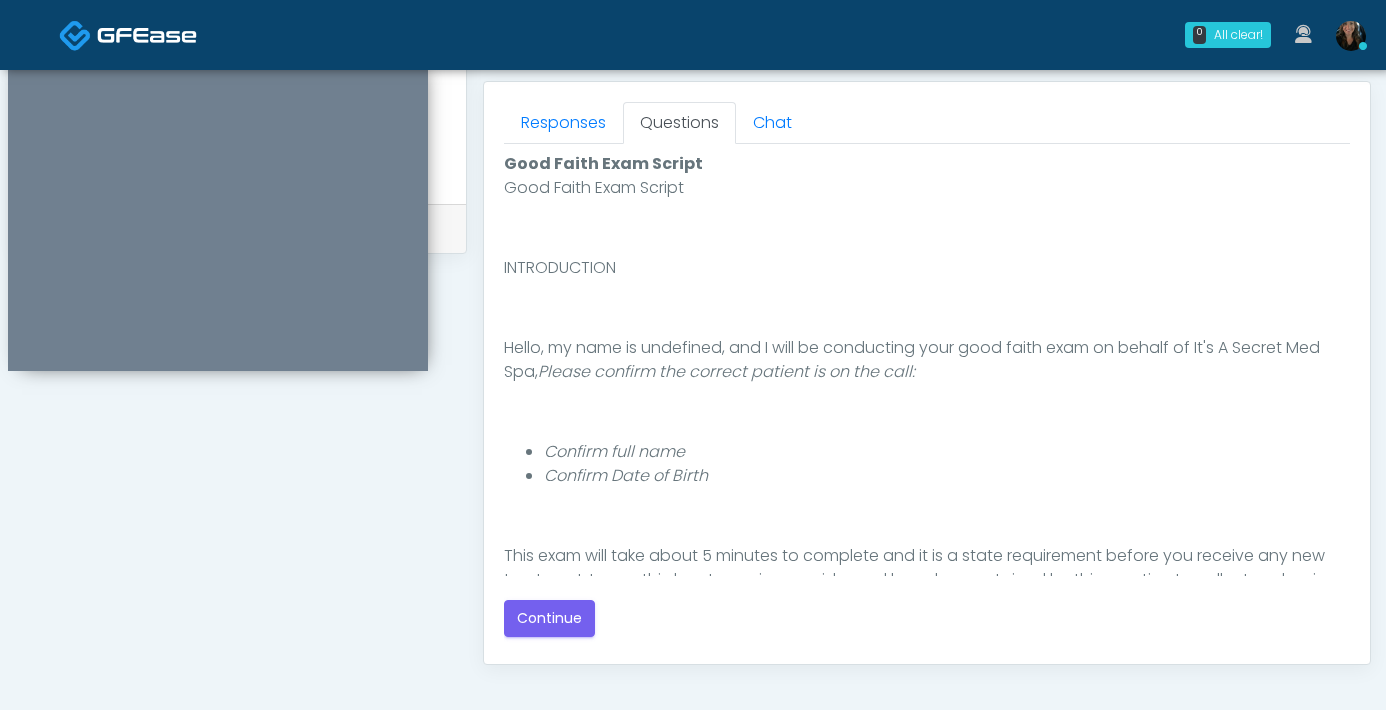 scroll, scrollTop: 0, scrollLeft: 0, axis: both 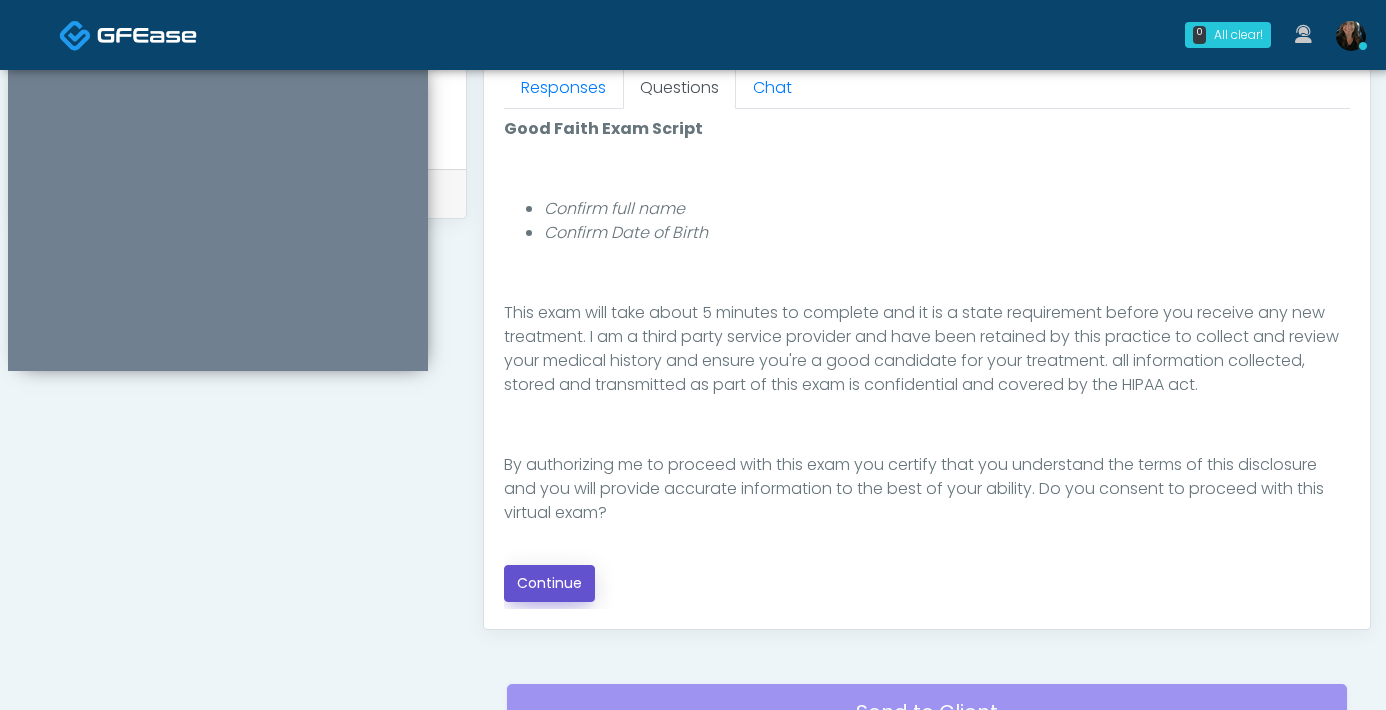 click on "Continue" at bounding box center [549, 583] 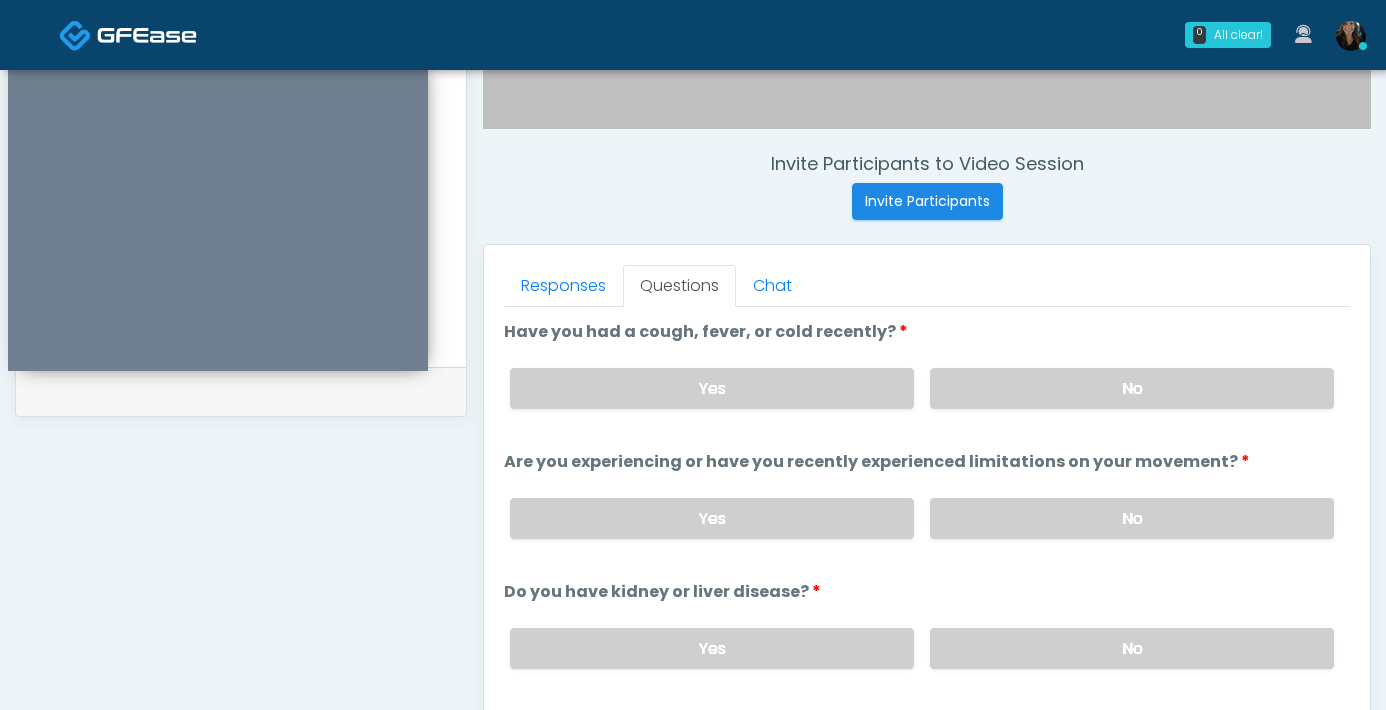 scroll, scrollTop: 698, scrollLeft: 0, axis: vertical 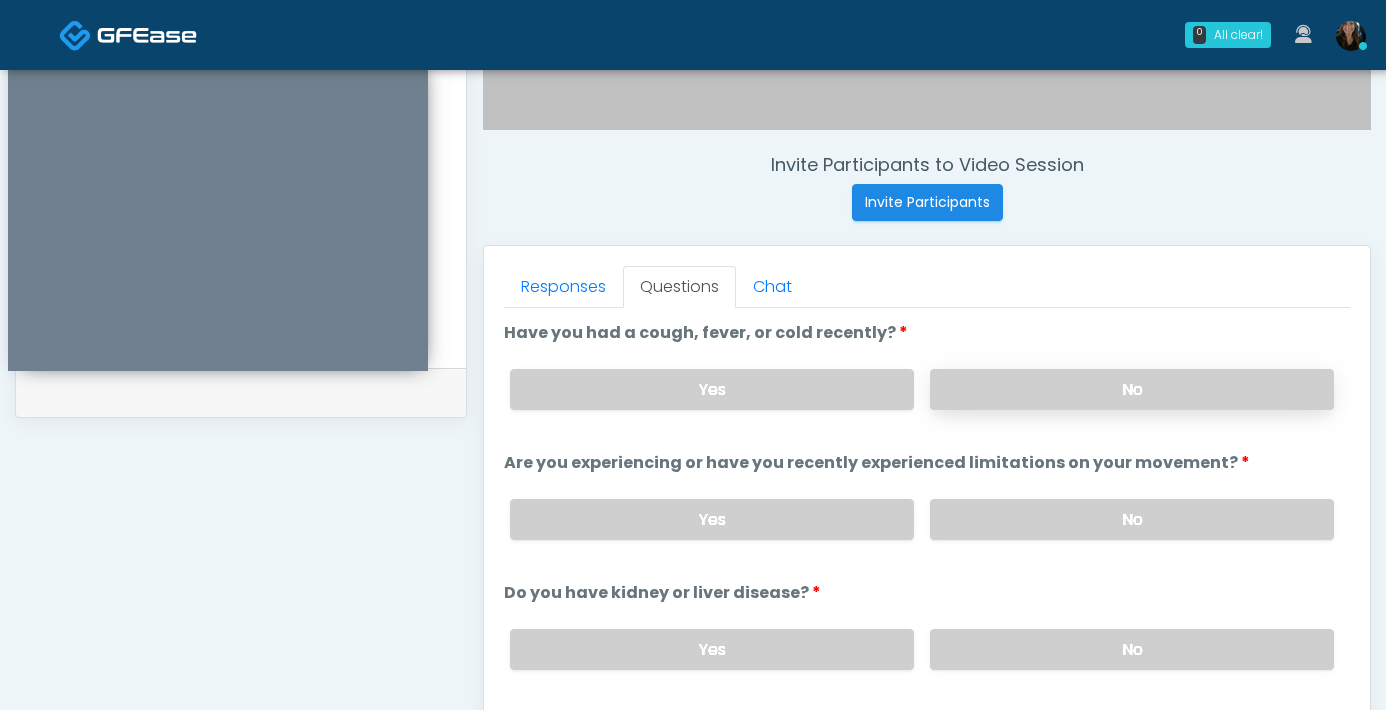 click on "No" at bounding box center (1132, 389) 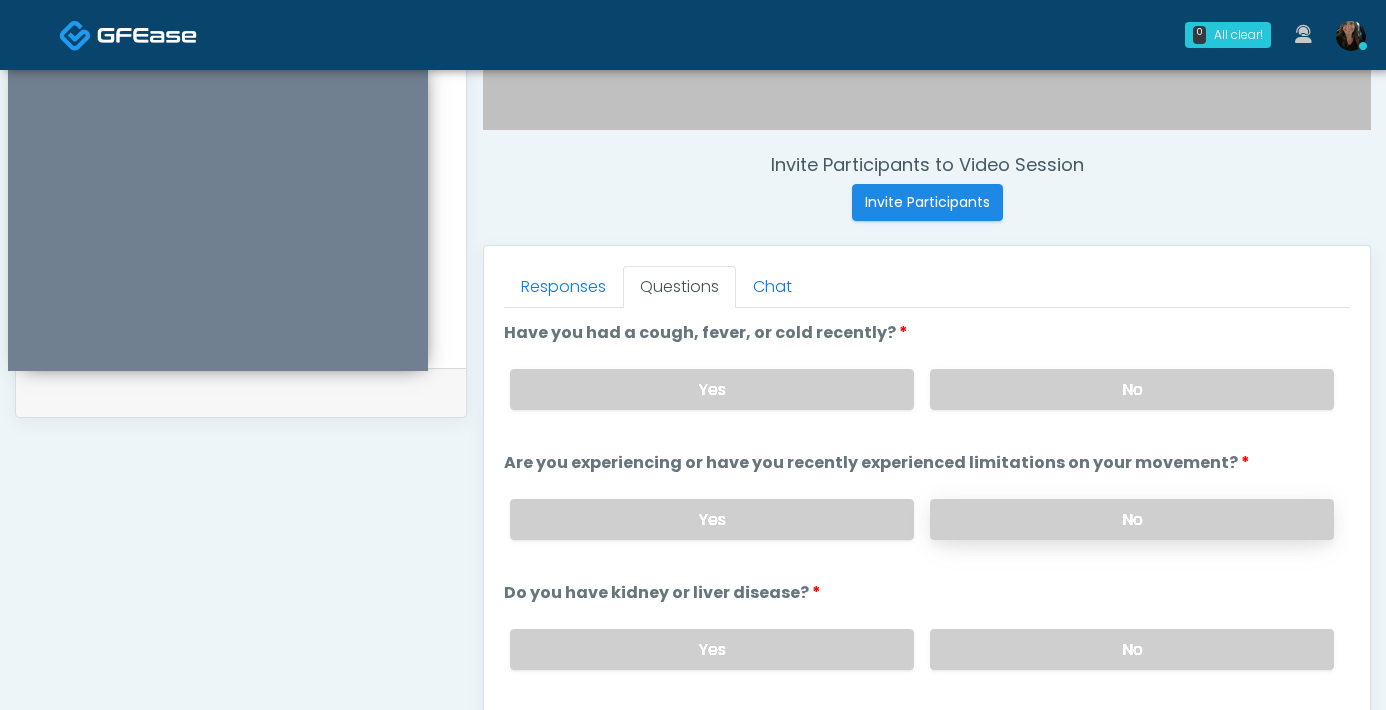 click on "No" at bounding box center [1132, 519] 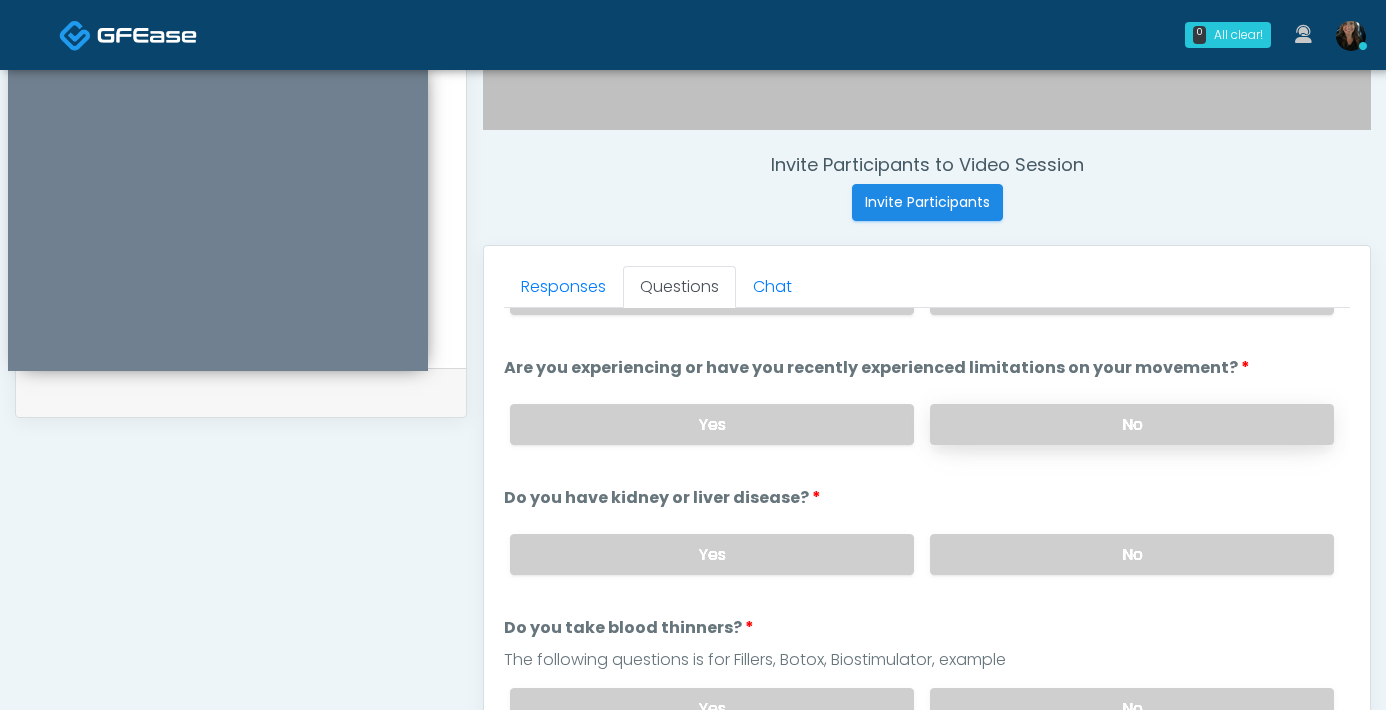 scroll, scrollTop: 122, scrollLeft: 0, axis: vertical 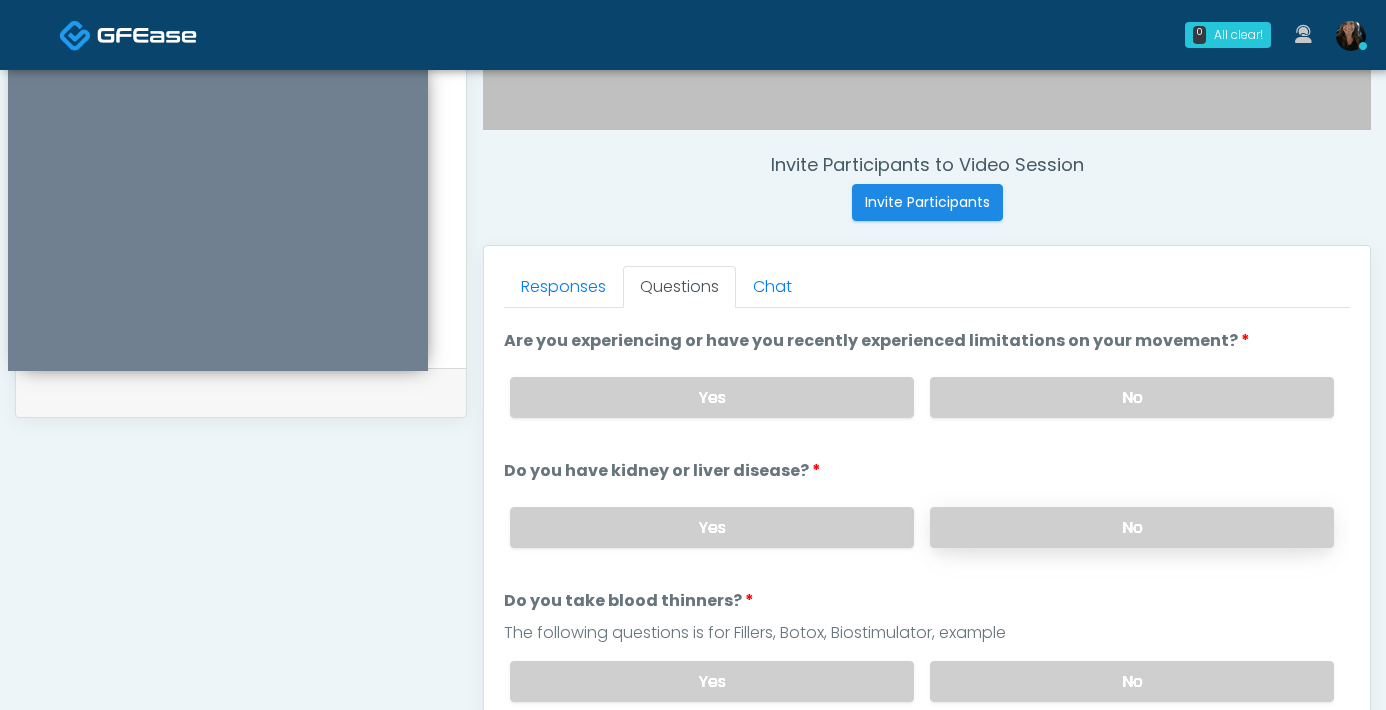 click on "No" at bounding box center (1132, 527) 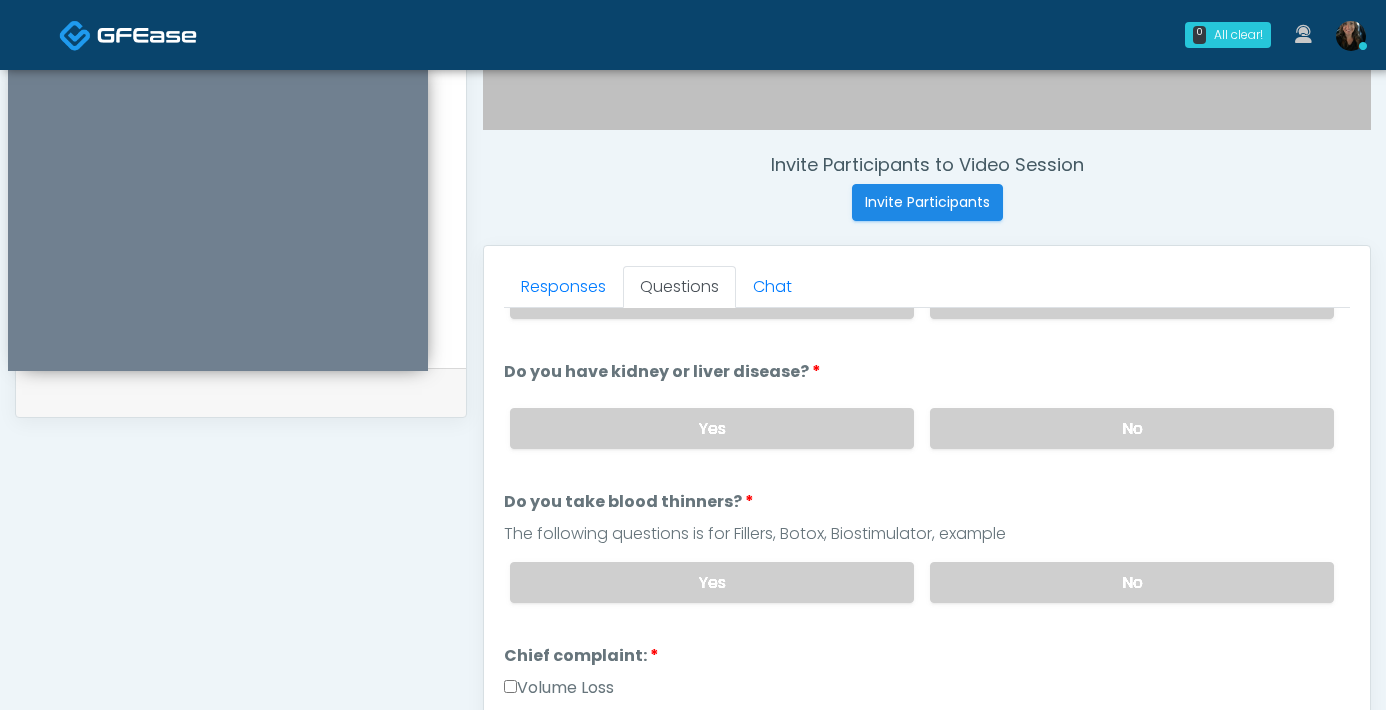 scroll, scrollTop: 226, scrollLeft: 0, axis: vertical 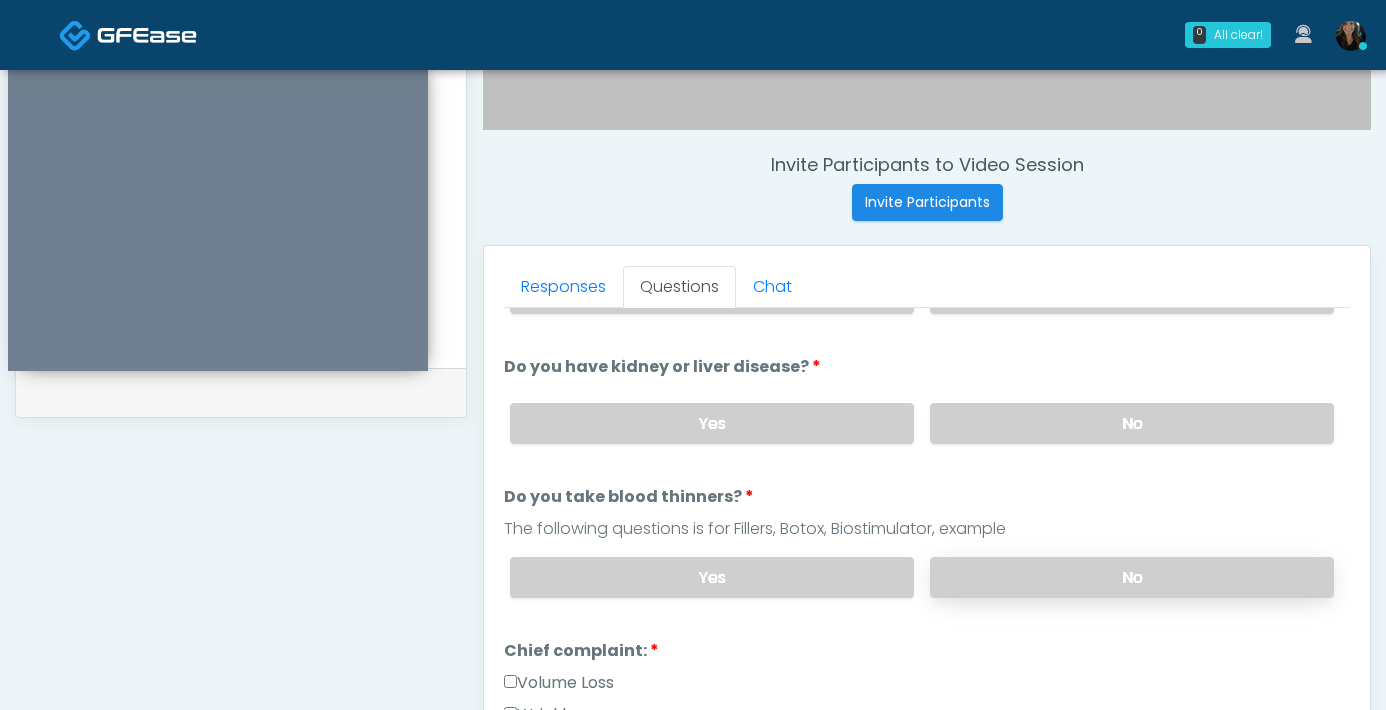 click on "No" at bounding box center (1132, 577) 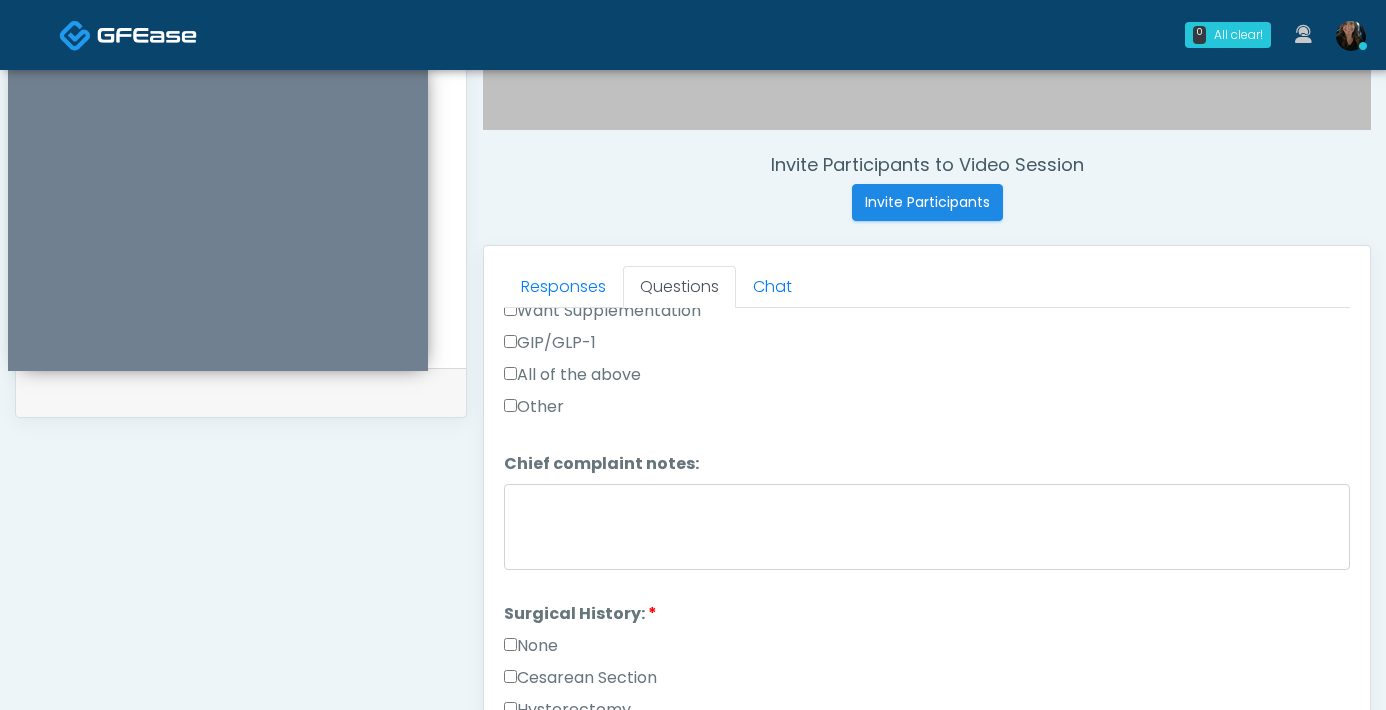 scroll, scrollTop: 873, scrollLeft: 0, axis: vertical 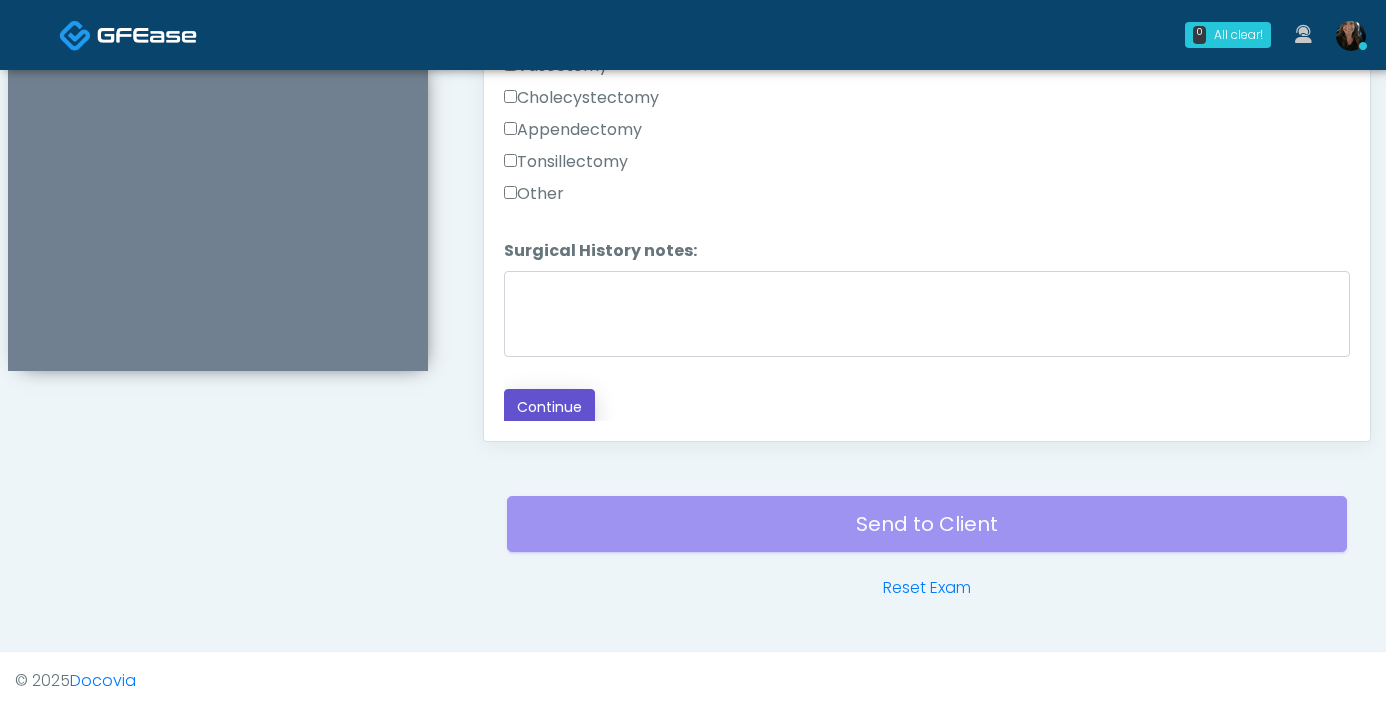 click on "Continue" at bounding box center (549, 407) 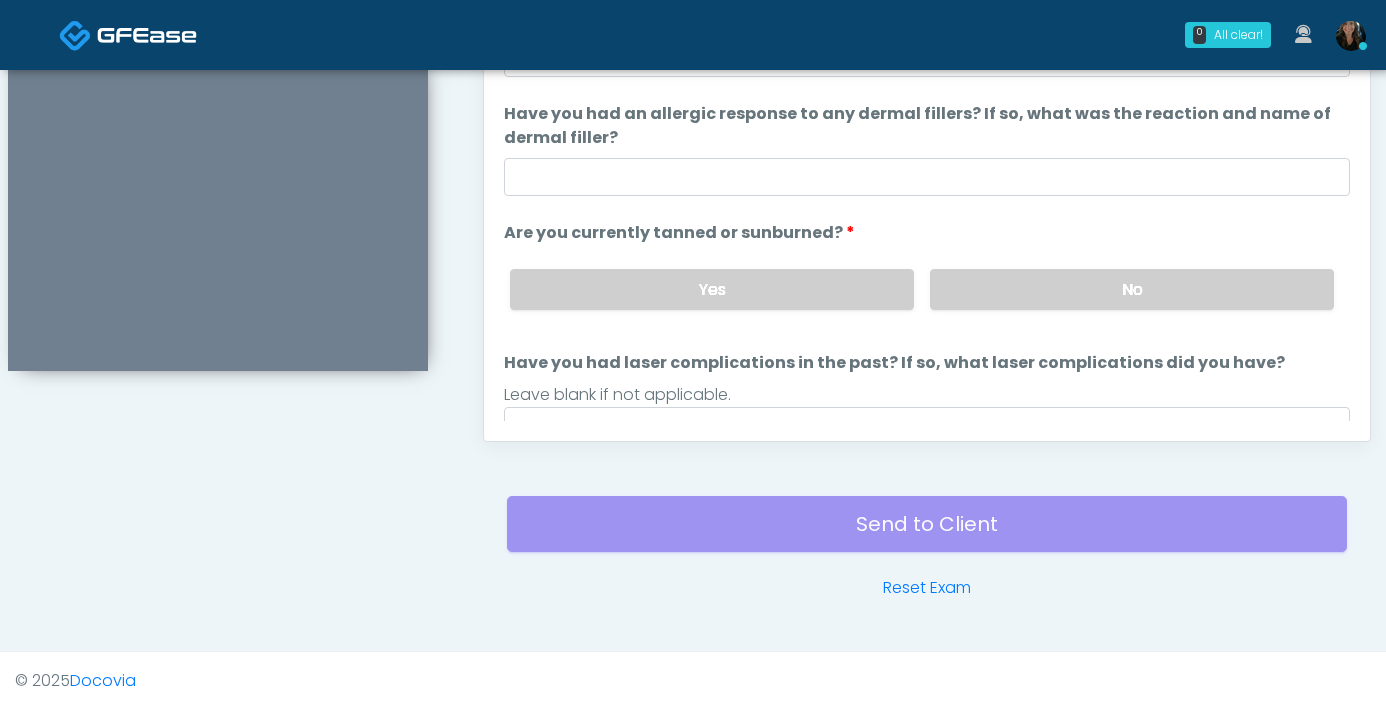 scroll, scrollTop: 0, scrollLeft: 0, axis: both 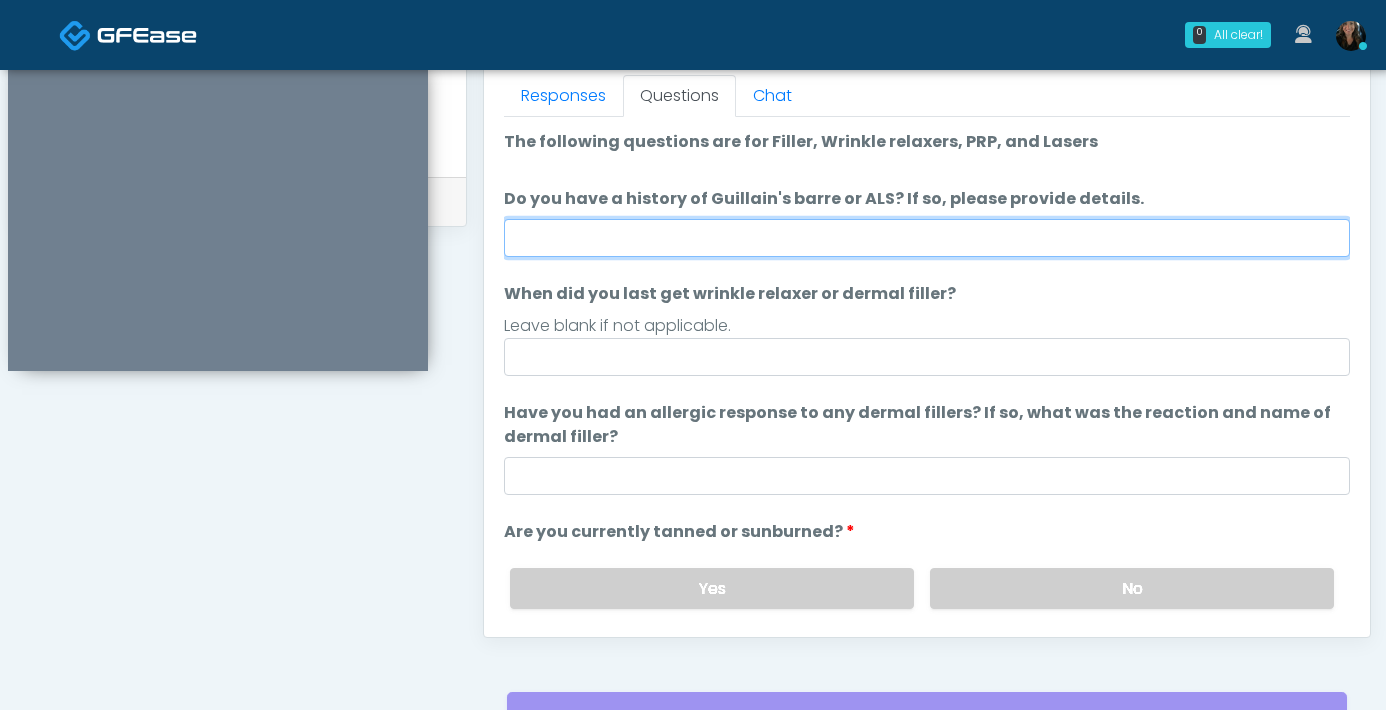 click on "Do you have a history of Guillain's barre or ALS? If so, please provide details." at bounding box center [927, 238] 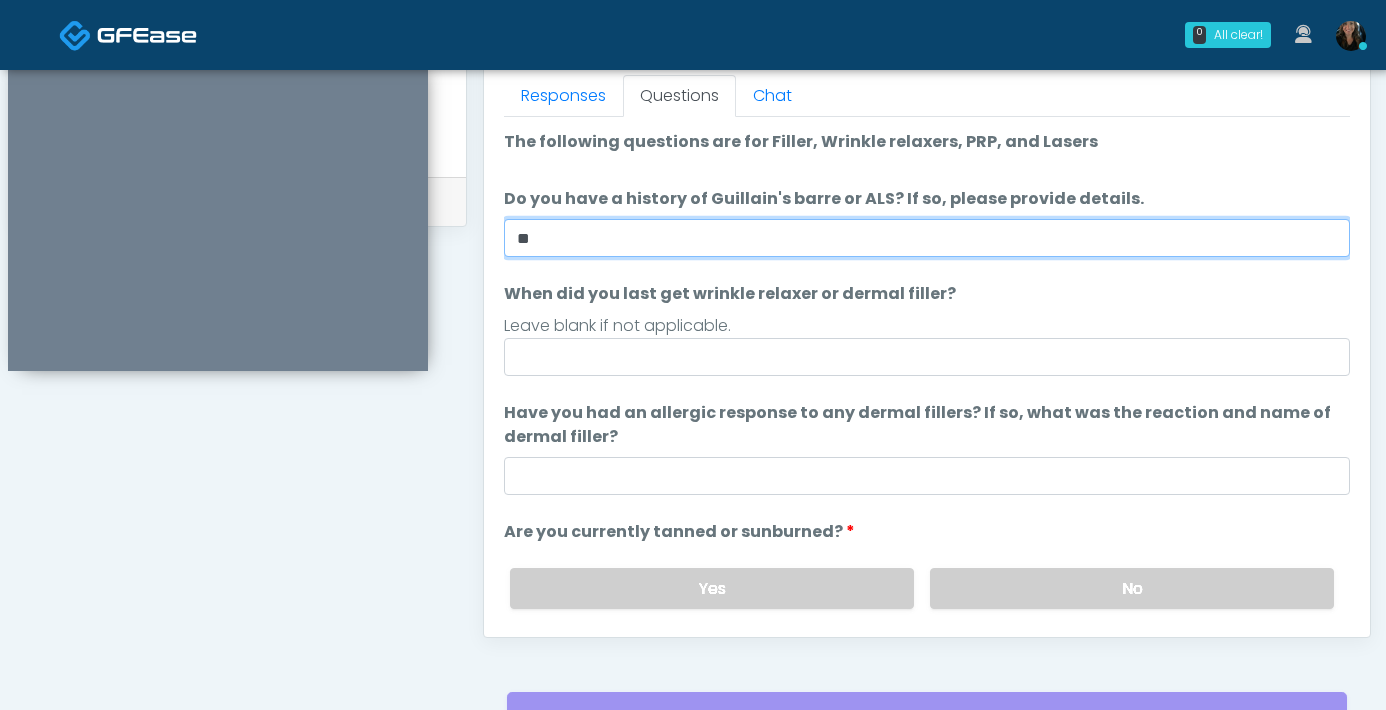 type on "**" 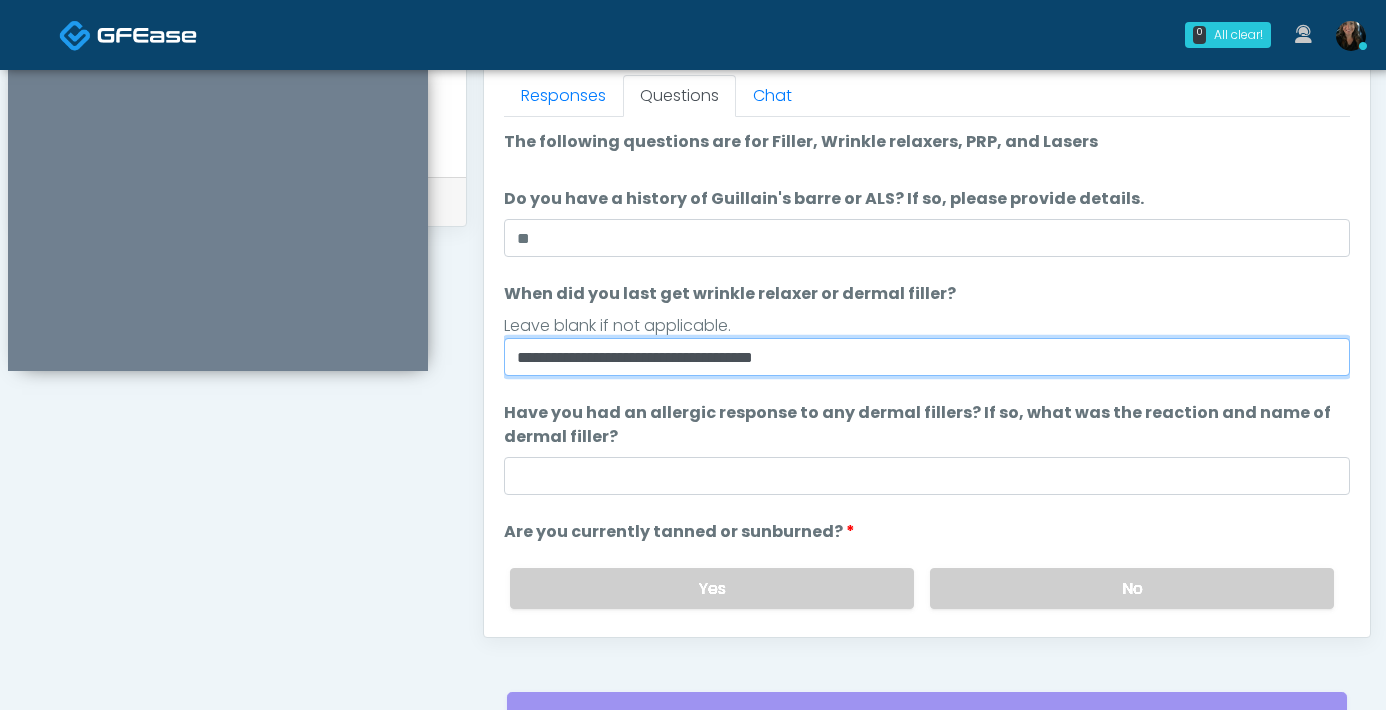 type on "**********" 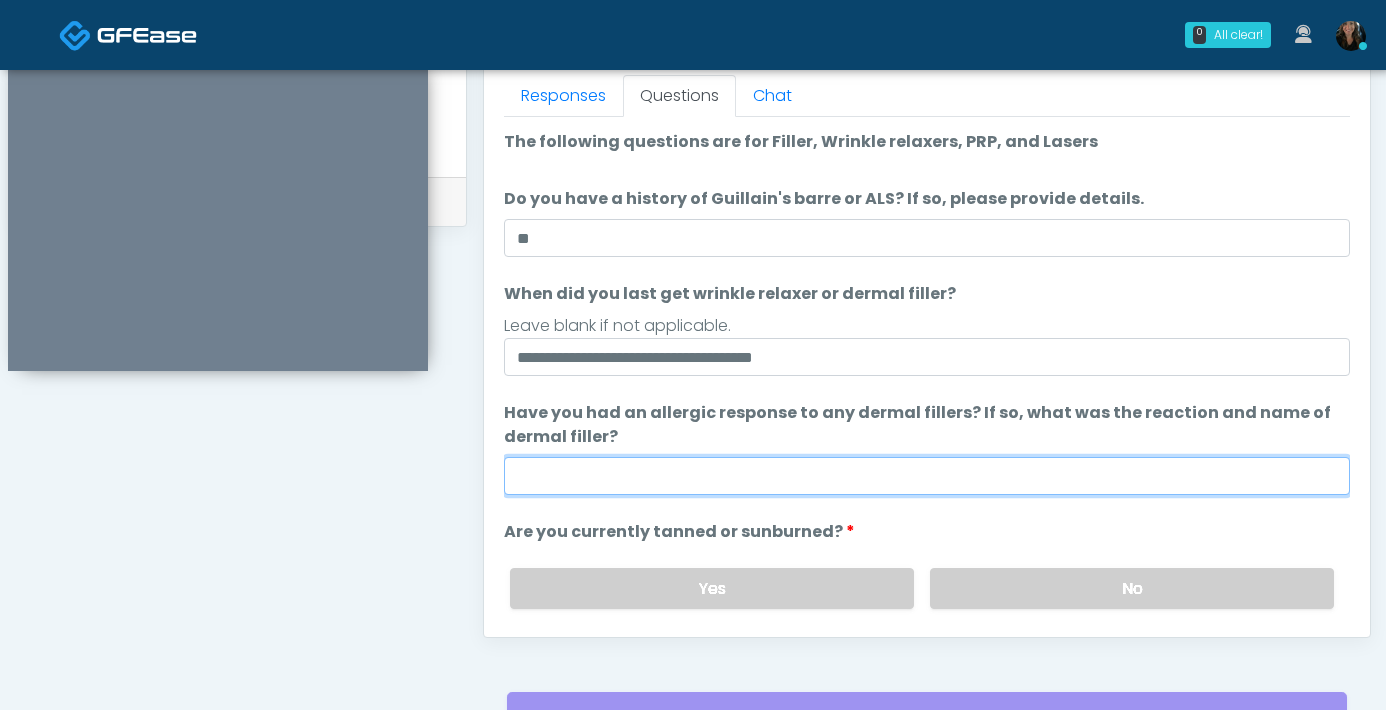 click on "Have you had an allergic response to any dermal fillers? If so, what was the reaction and name of dermal filler?" at bounding box center [927, 476] 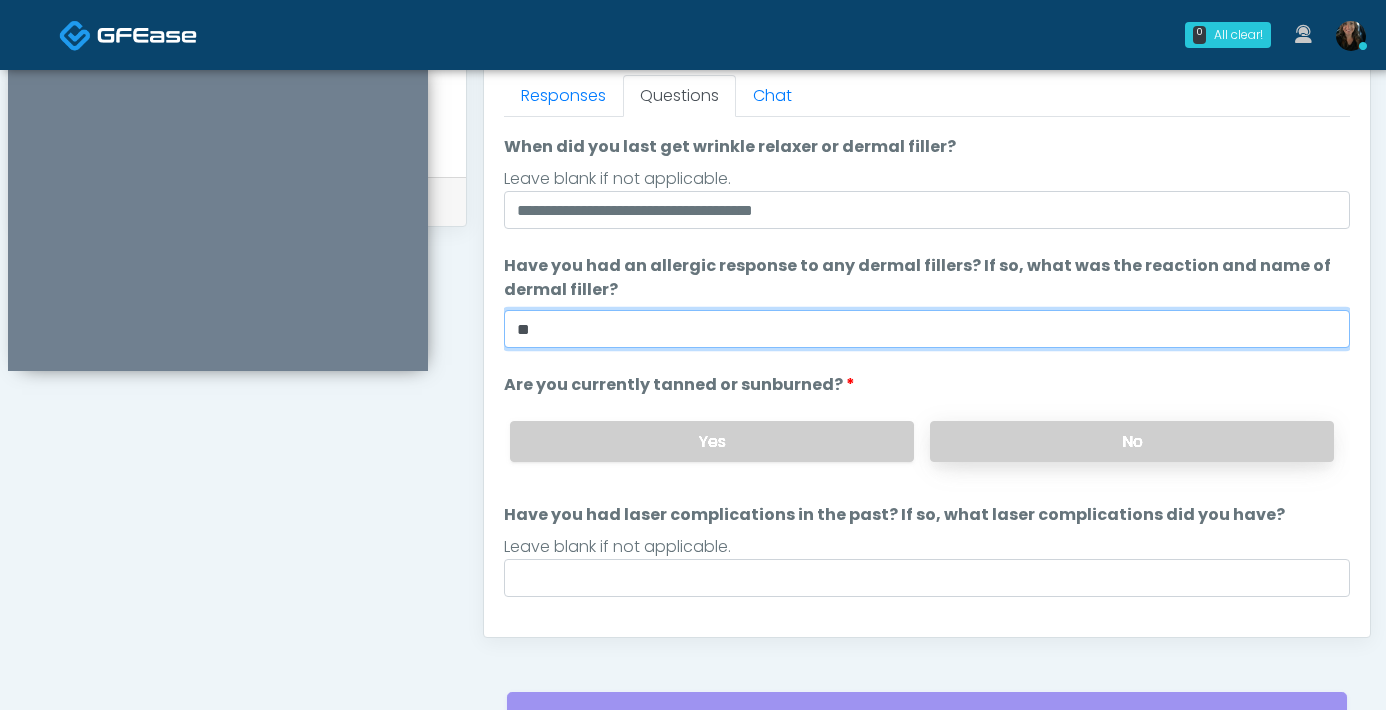 scroll, scrollTop: 188, scrollLeft: 0, axis: vertical 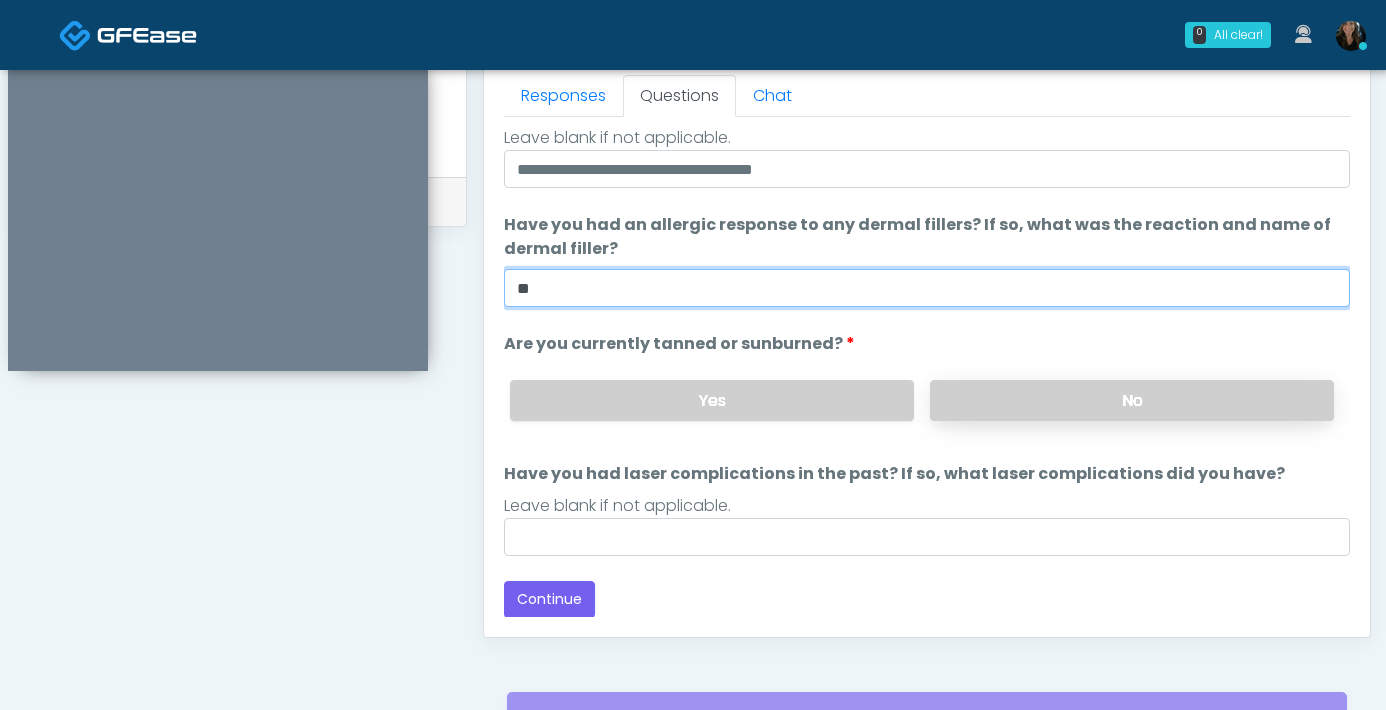 type on "**" 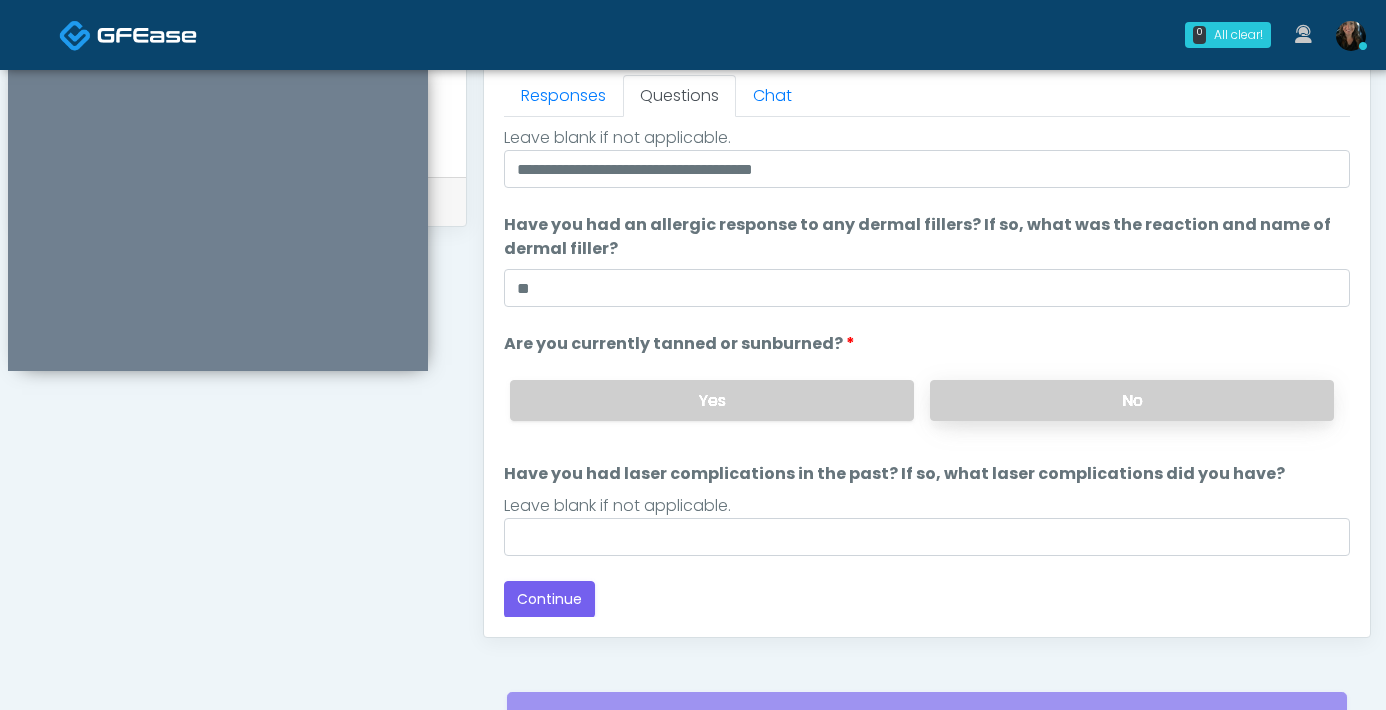 click on "No" at bounding box center (1132, 400) 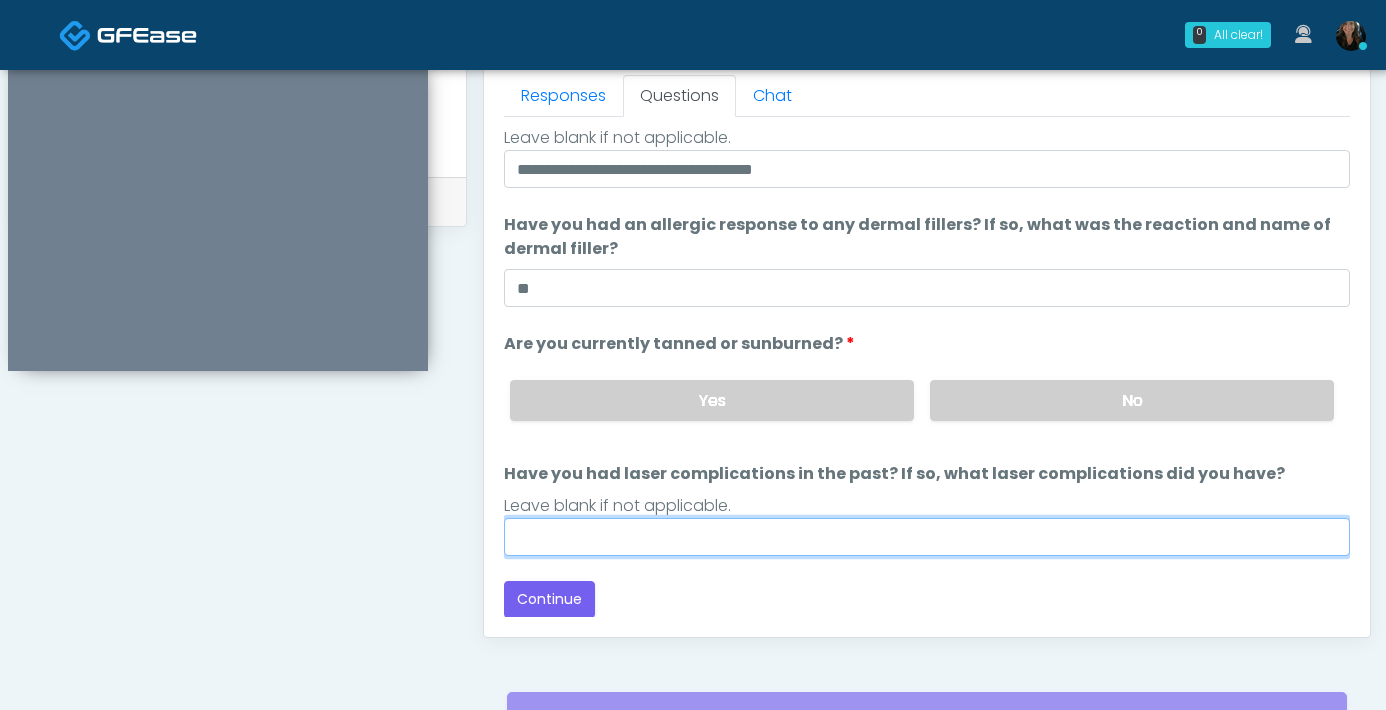 click on "Have you had laser complications in the past? If so, what laser complications did you have?" at bounding box center [927, 537] 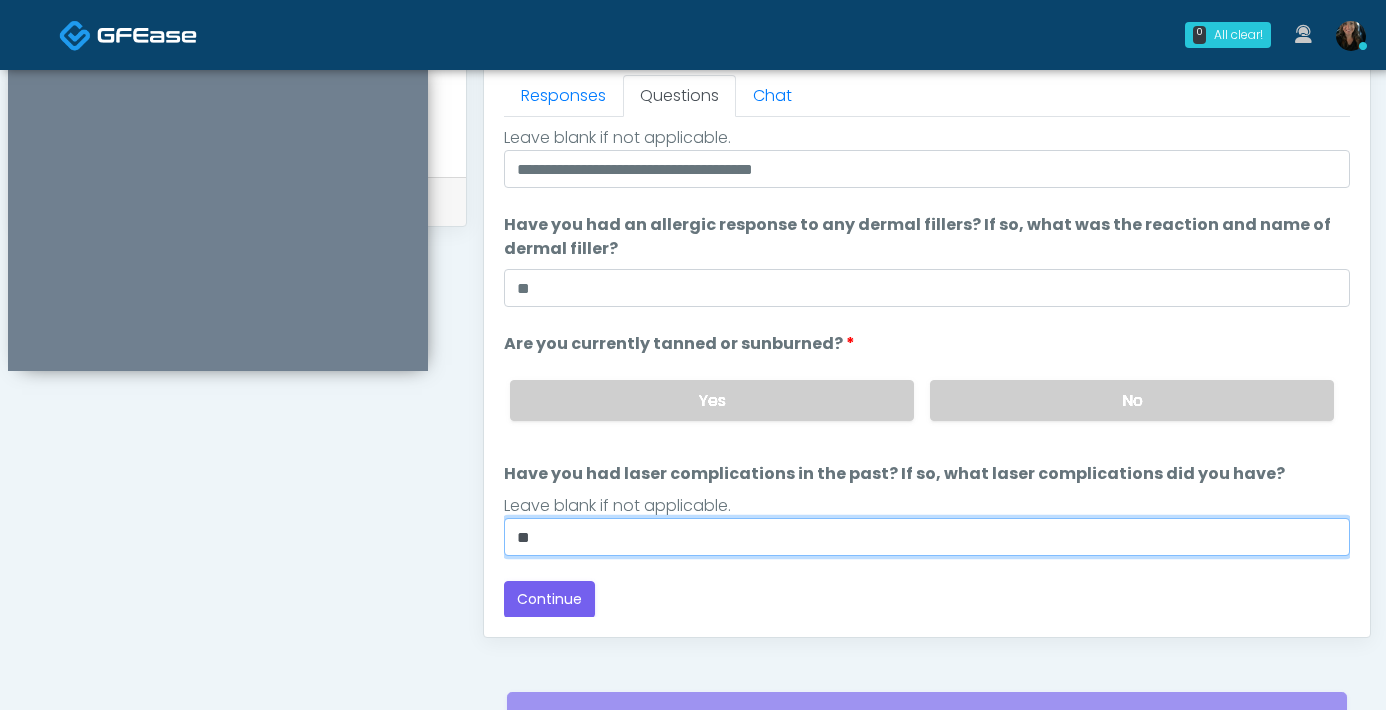 type on "**" 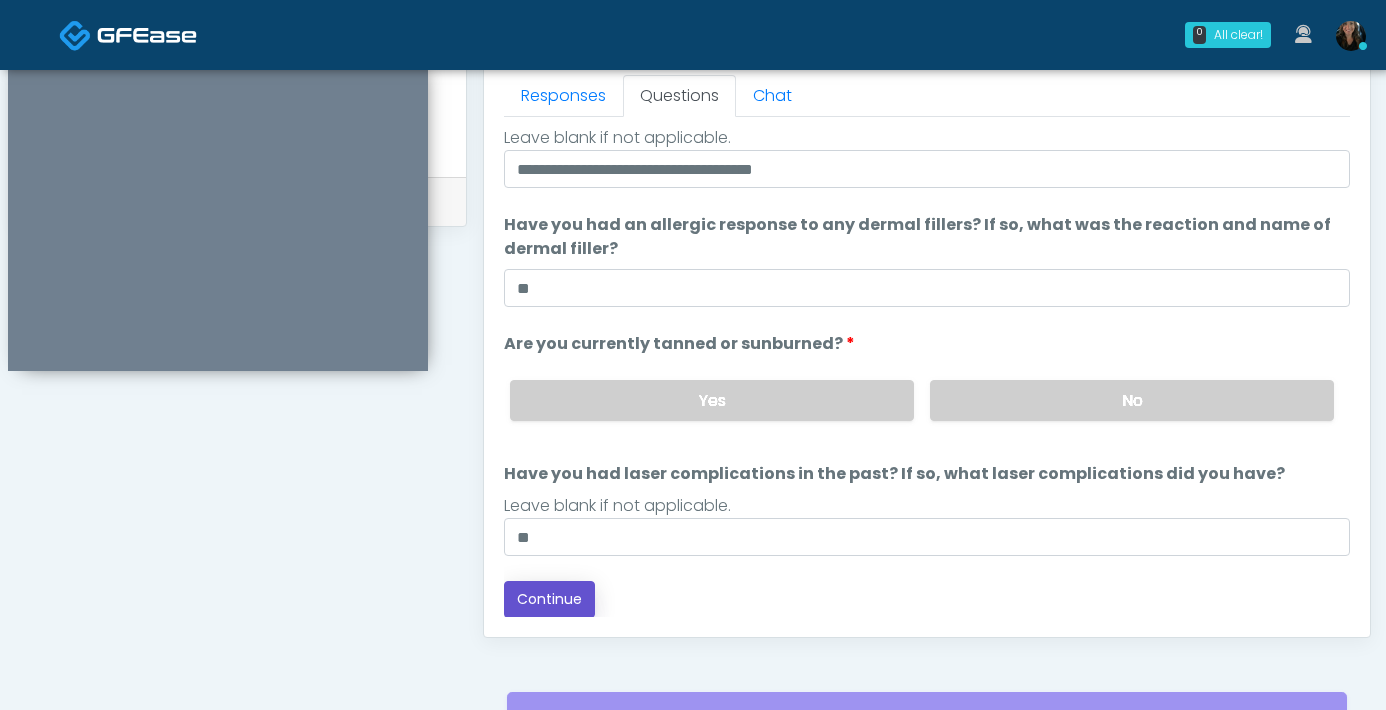 click on "Continue" at bounding box center (549, 599) 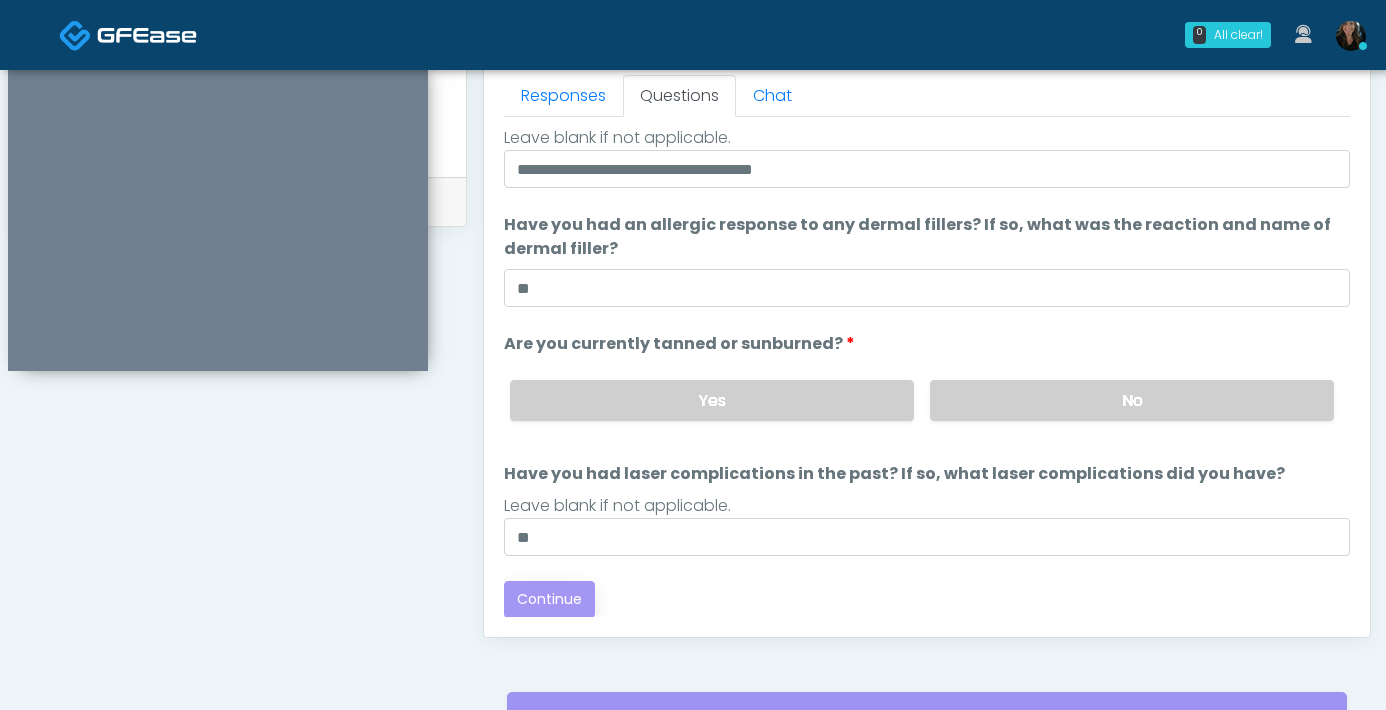scroll, scrollTop: 1085, scrollLeft: 0, axis: vertical 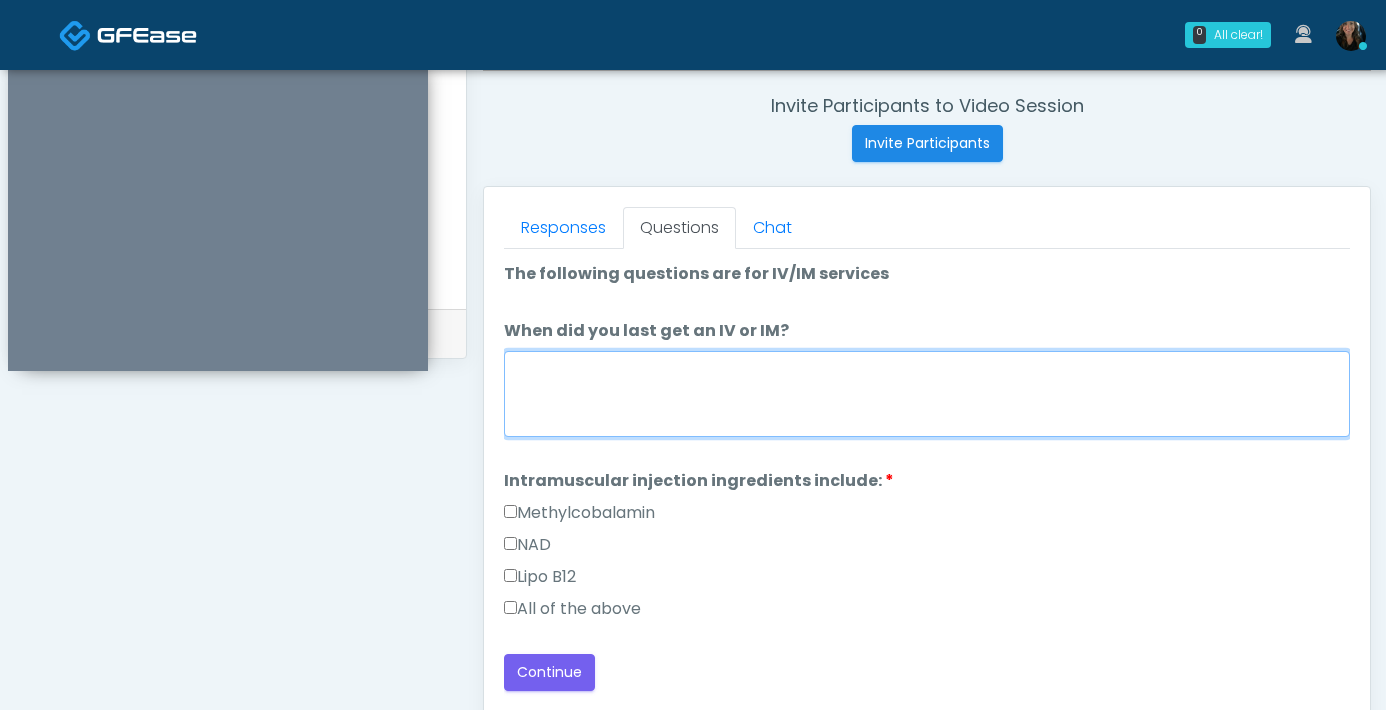 click on "When did you last get an IV or IM?" at bounding box center [927, 394] 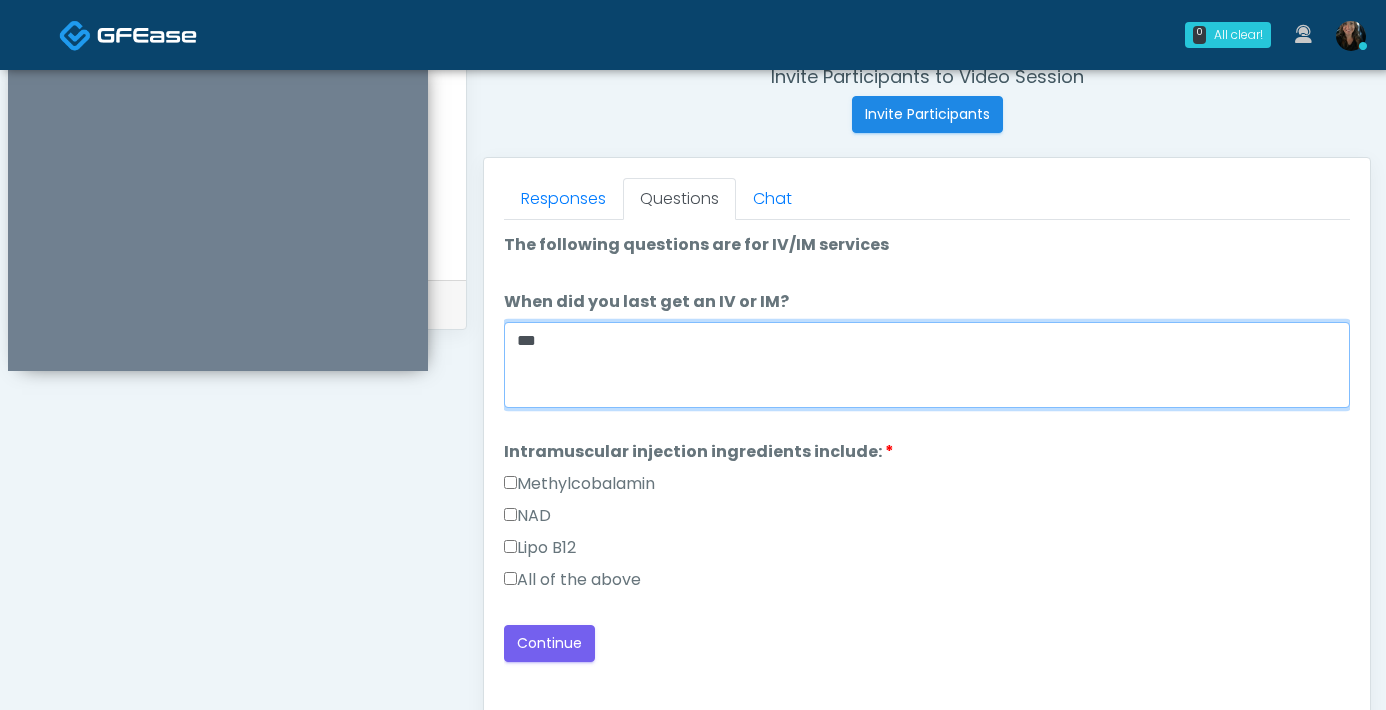 scroll, scrollTop: 787, scrollLeft: 0, axis: vertical 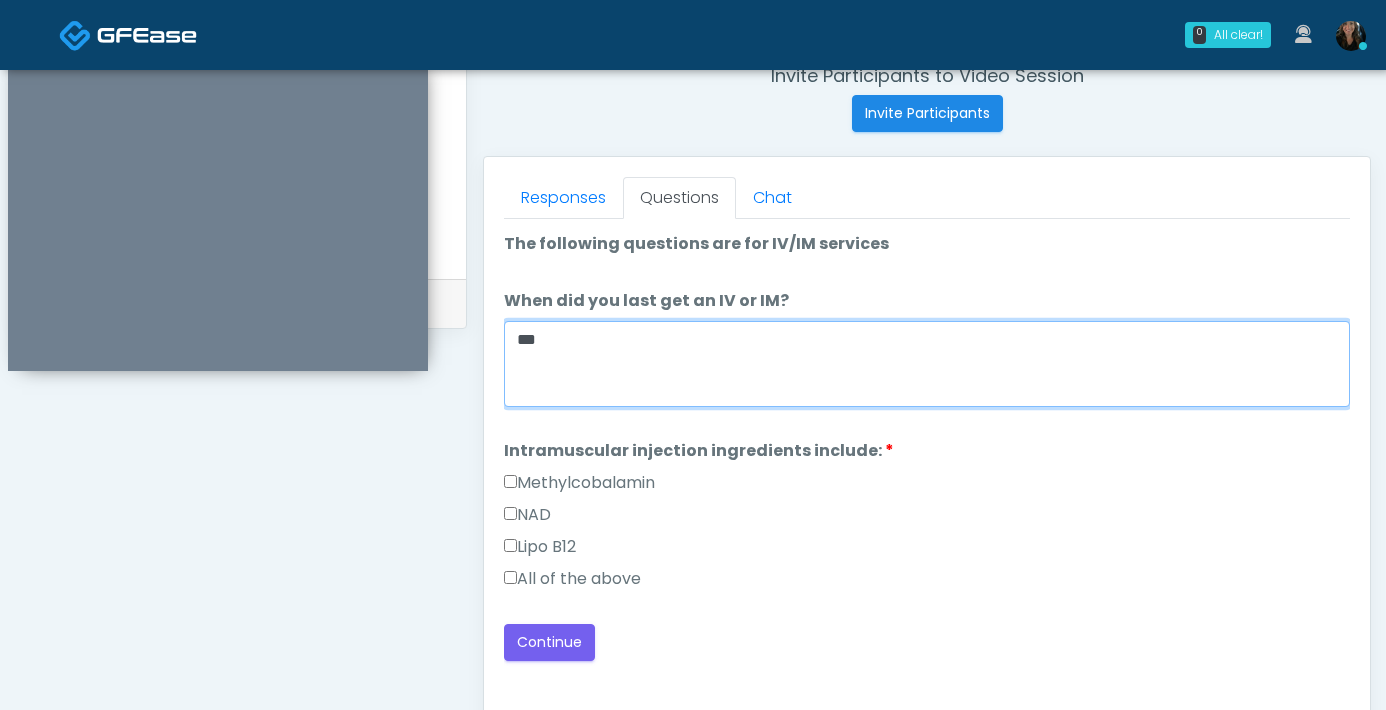 type on "***" 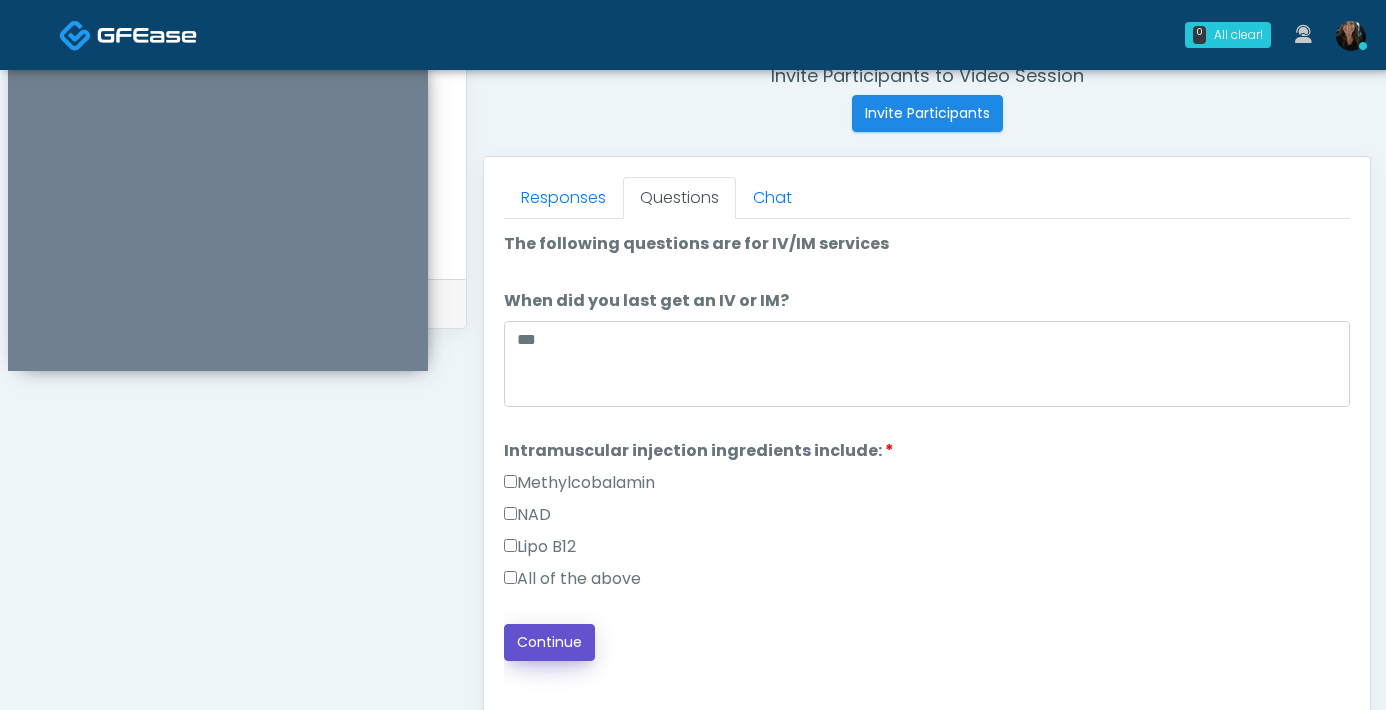 click on "Continue" at bounding box center [549, 642] 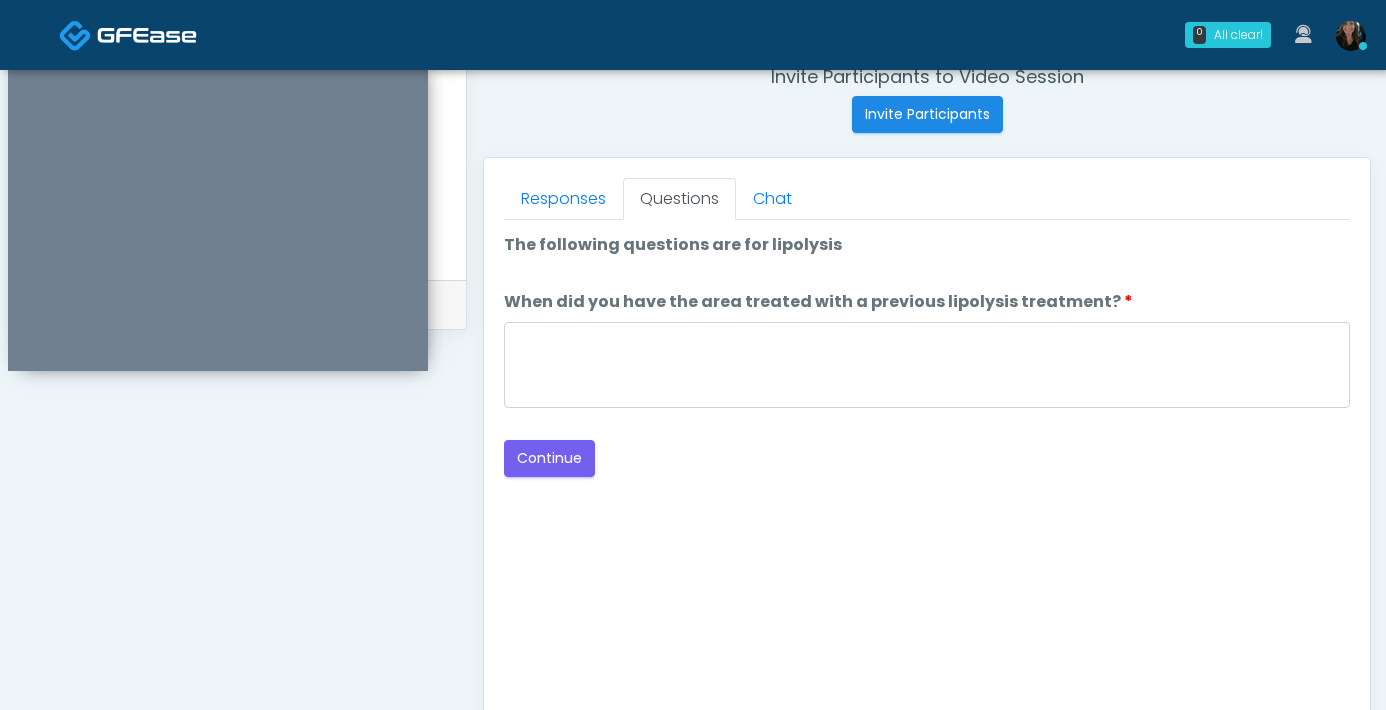 scroll, scrollTop: 776, scrollLeft: 0, axis: vertical 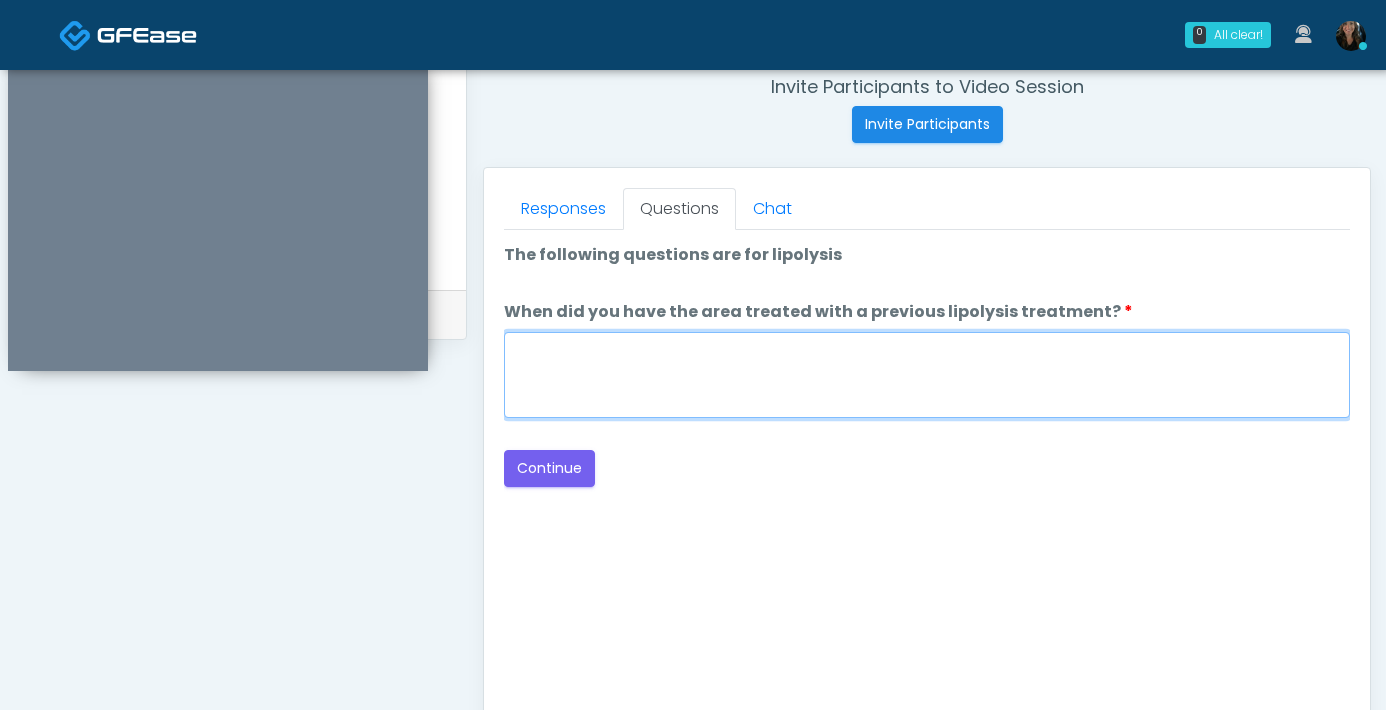 click on "When did you have the area treated with a previous lipolysis treatment?" at bounding box center [927, 375] 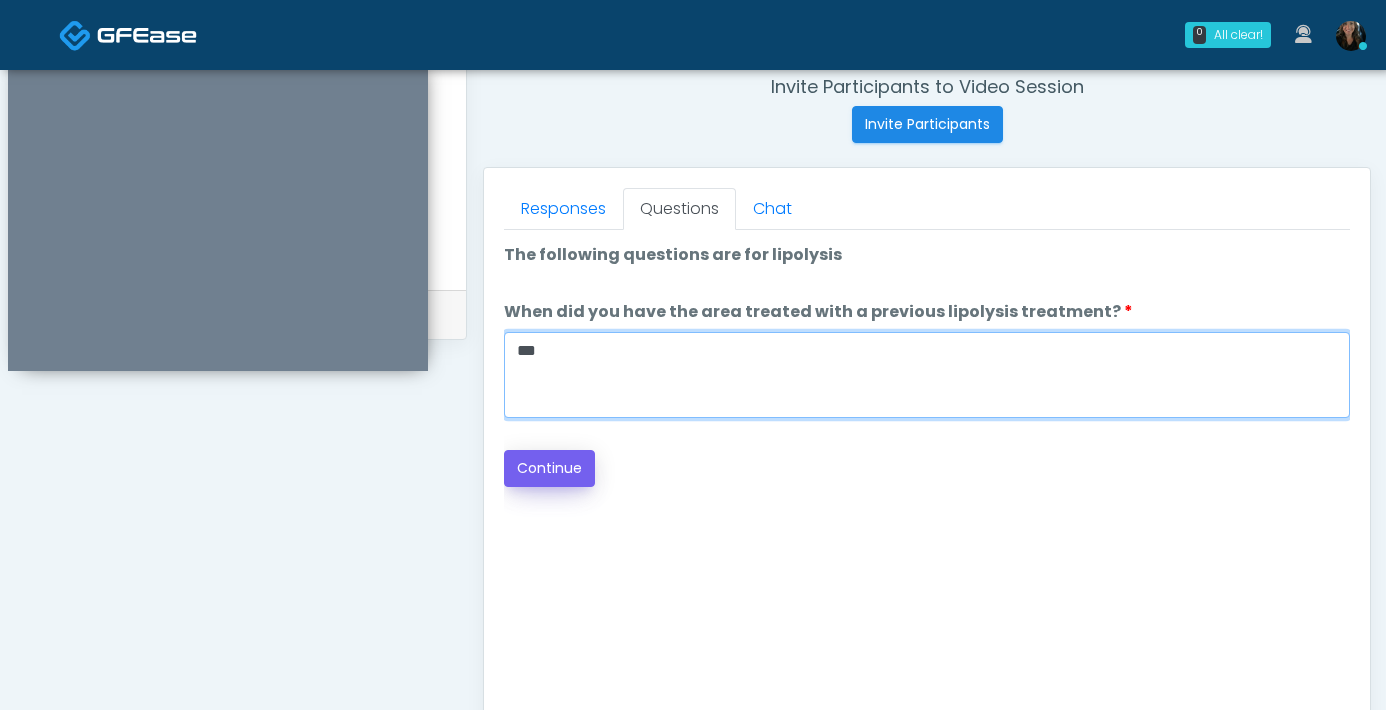 type on "***" 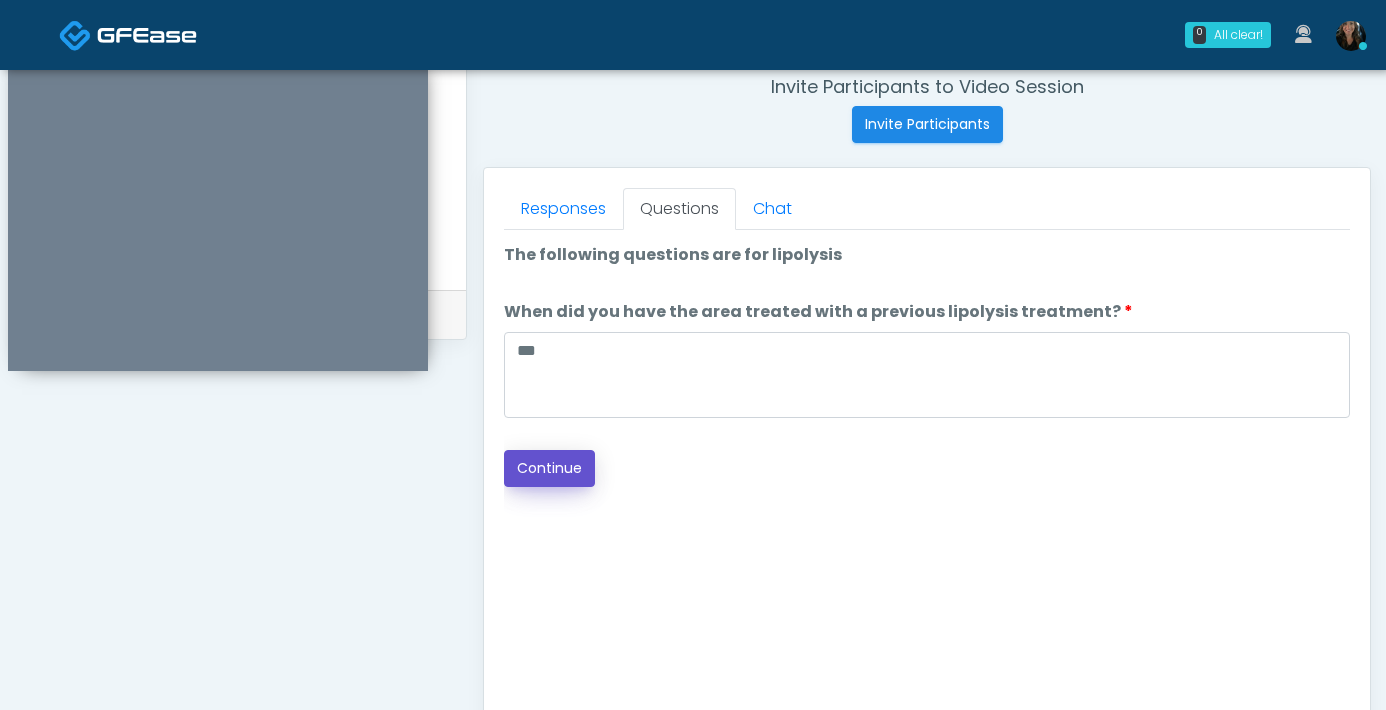 click on "Continue" at bounding box center [549, 468] 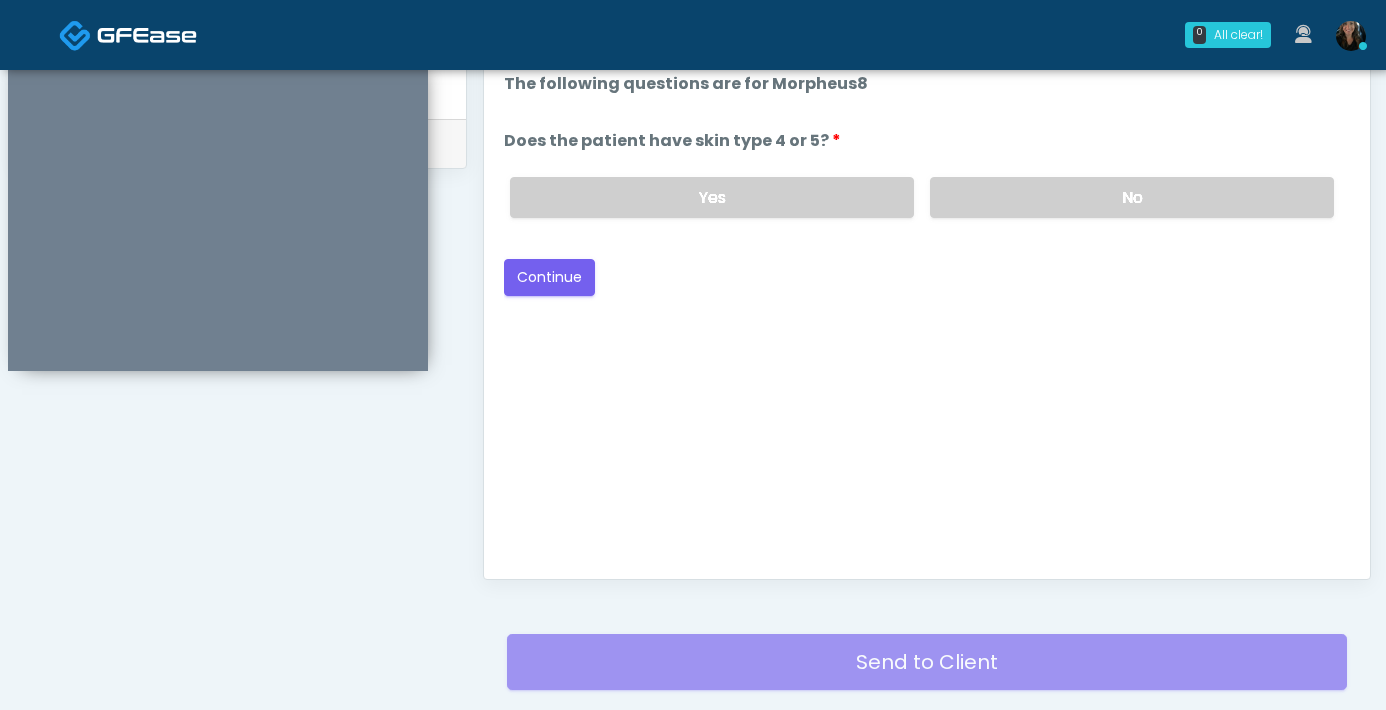 scroll, scrollTop: 769, scrollLeft: 0, axis: vertical 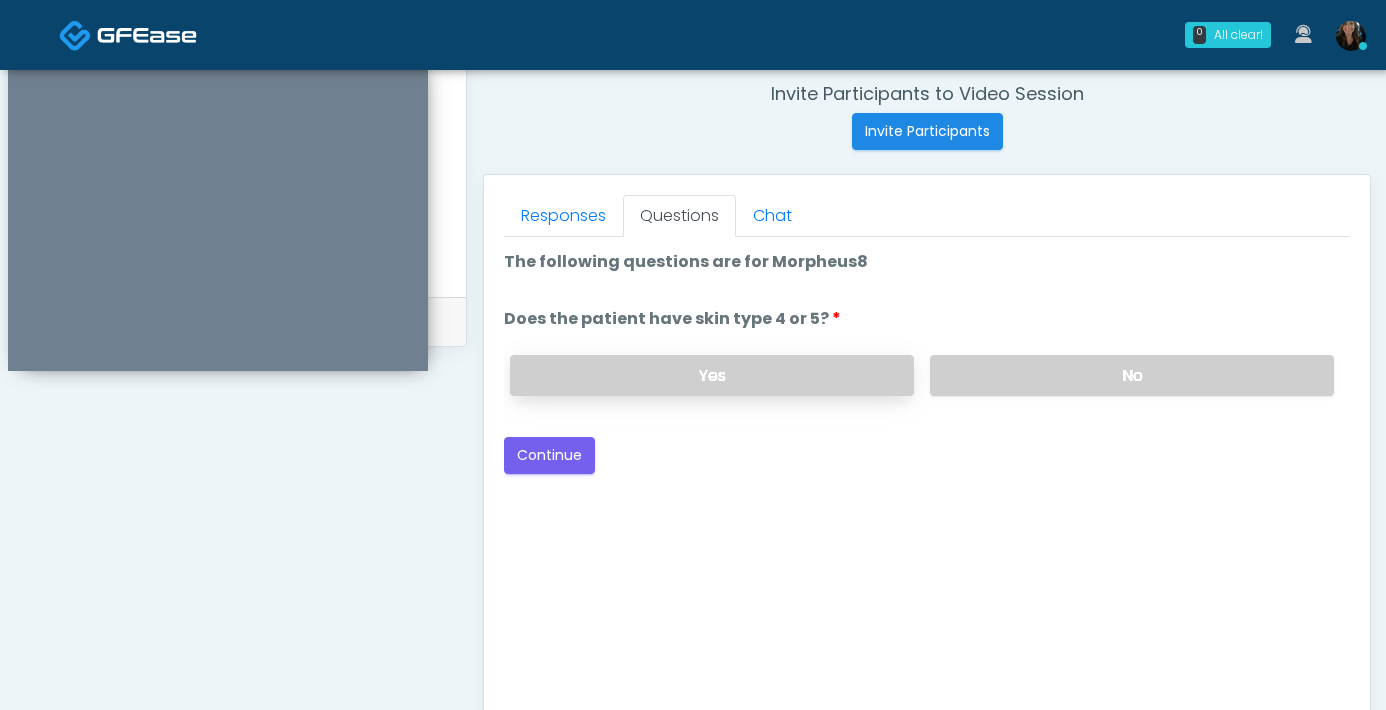 click on "Yes" at bounding box center (712, 375) 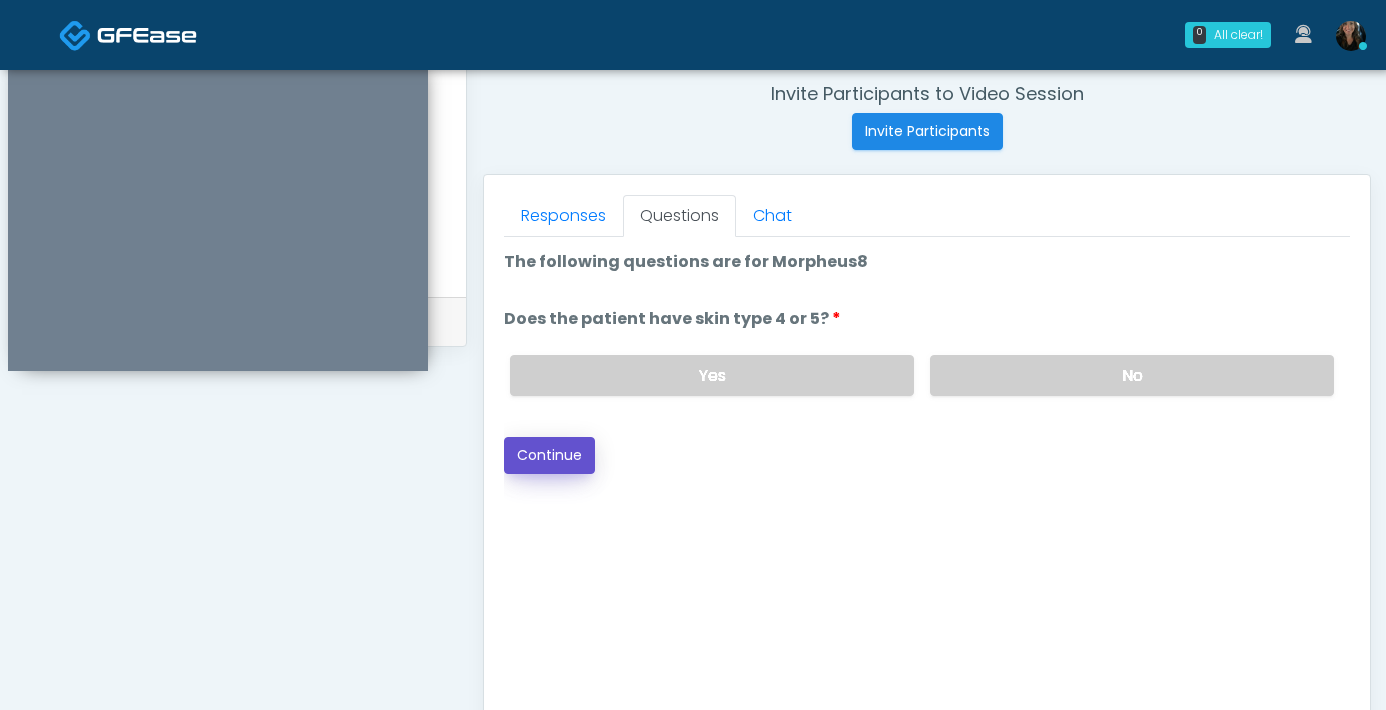 click on "Continue" at bounding box center [549, 455] 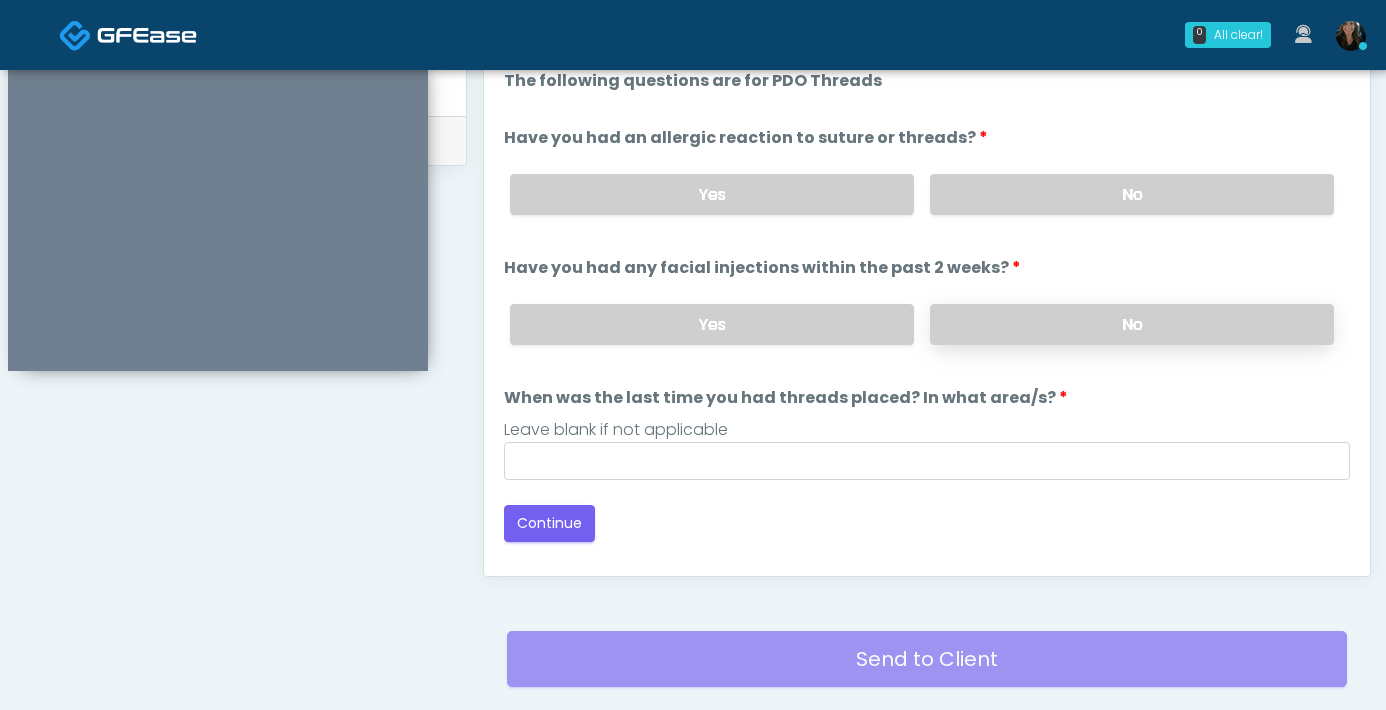 scroll, scrollTop: 935, scrollLeft: 0, axis: vertical 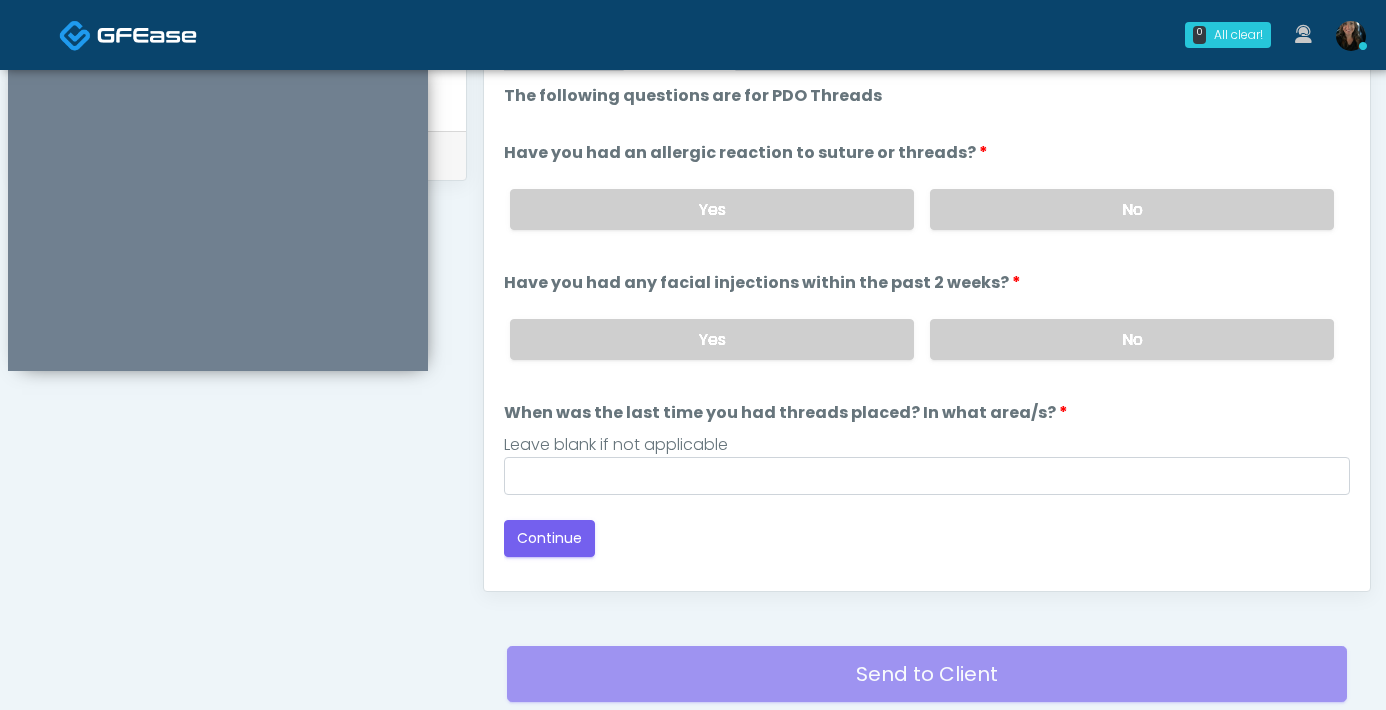 drag, startPoint x: 1051, startPoint y: 223, endPoint x: 1060, endPoint y: 261, distance: 39.051247 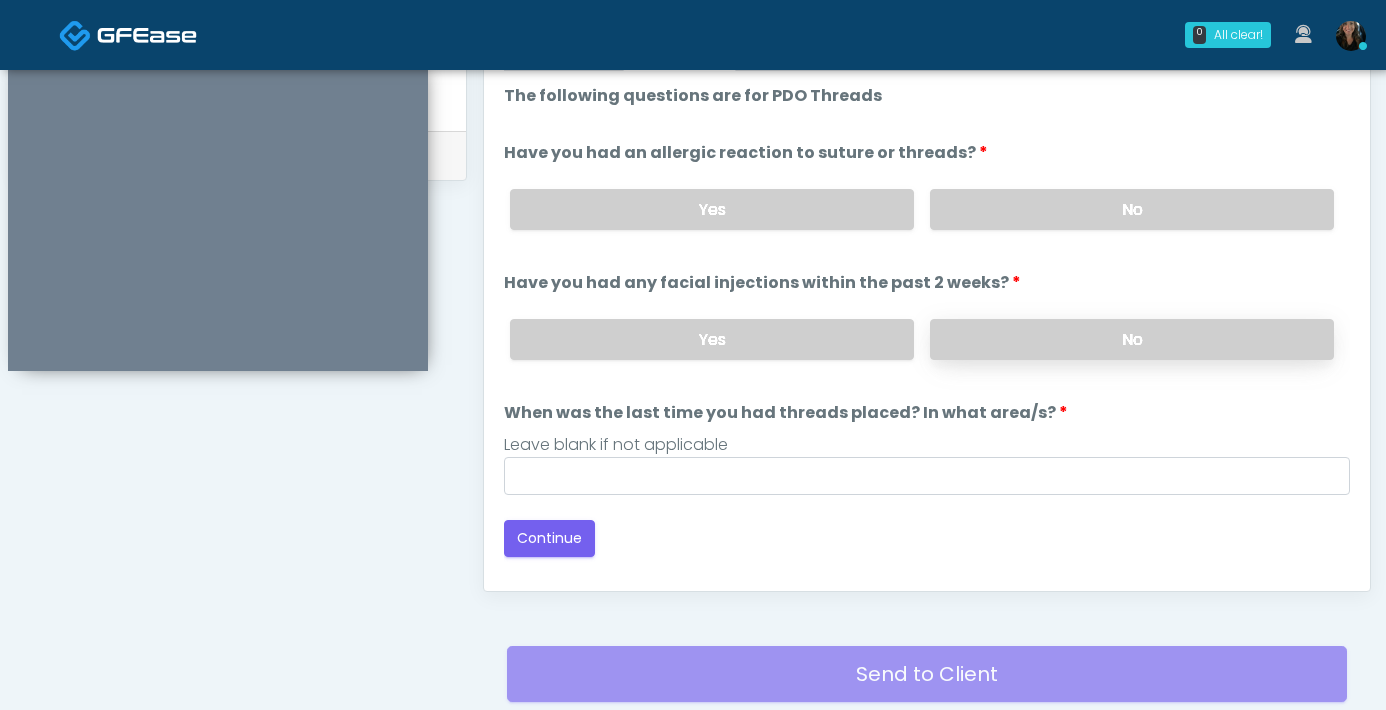 click on "No" at bounding box center (1132, 339) 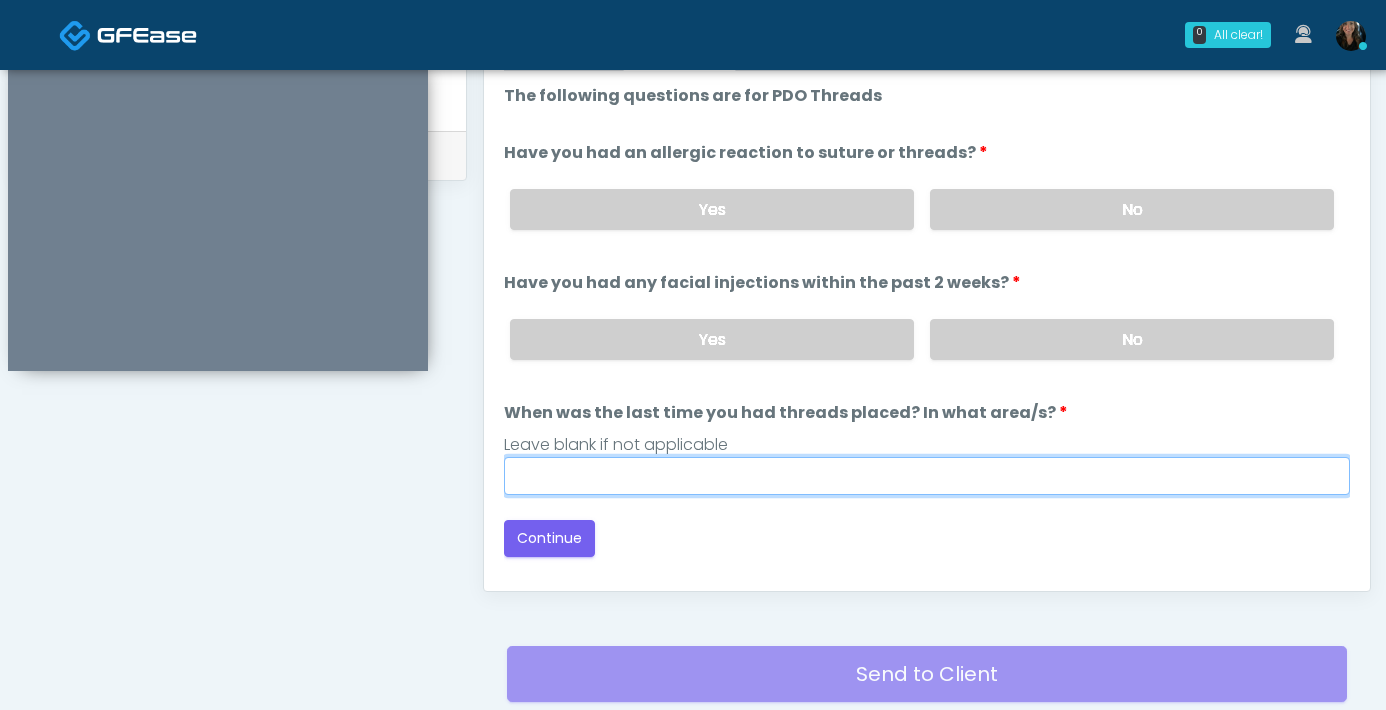 click on "When was the last time you had threads placed? In what area/s?" at bounding box center (927, 476) 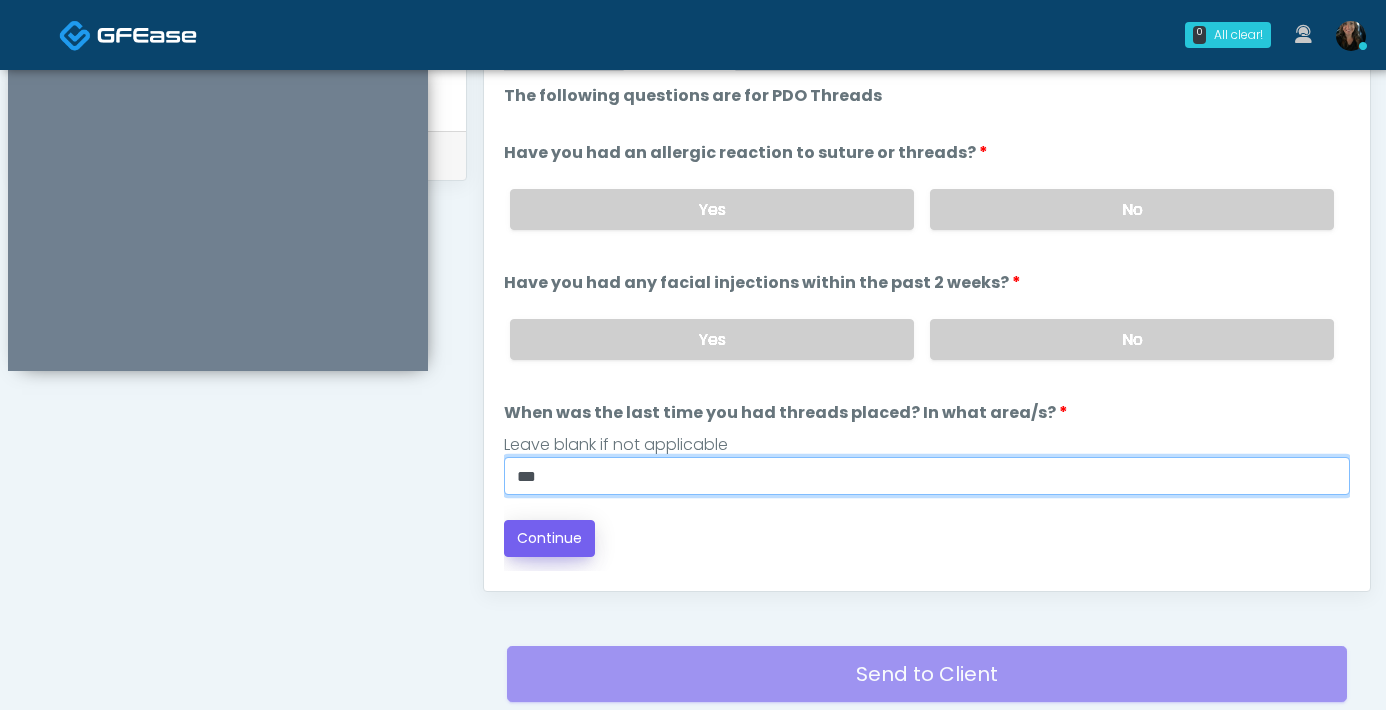 type on "***" 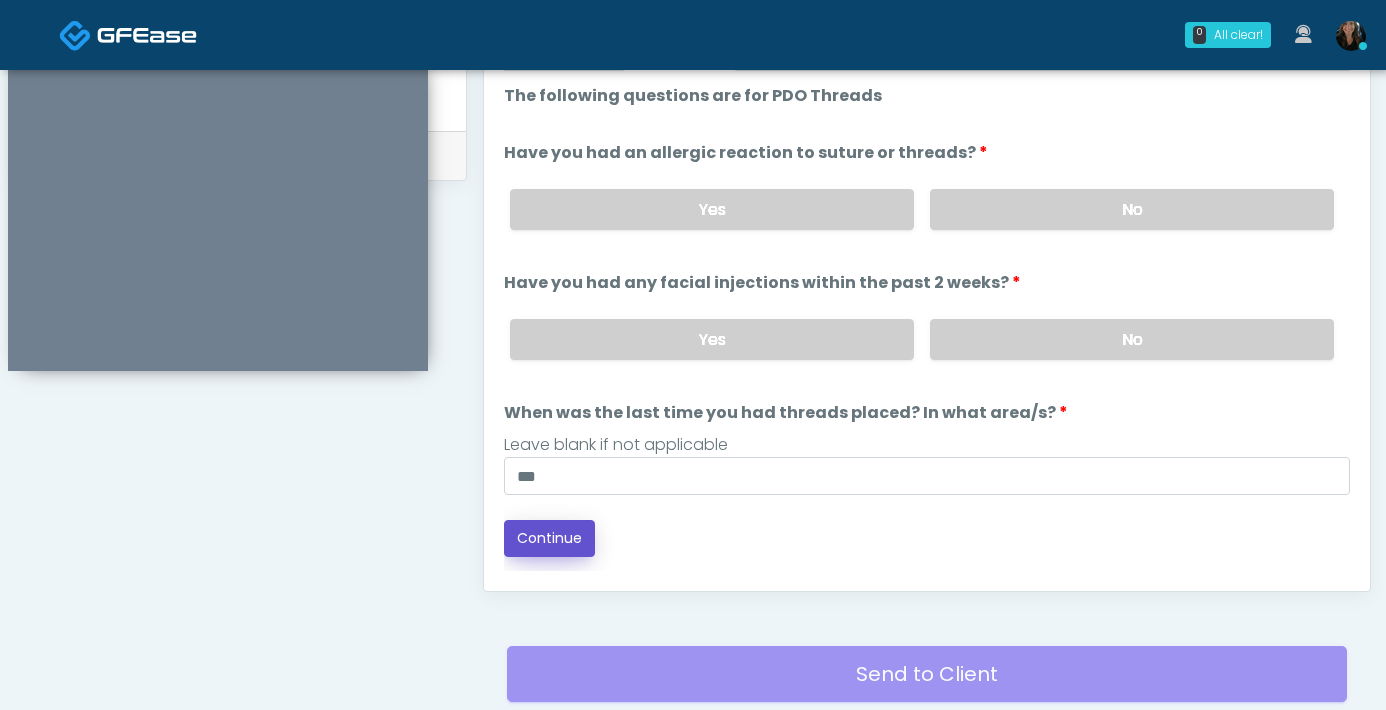 click on "Continue" at bounding box center (549, 538) 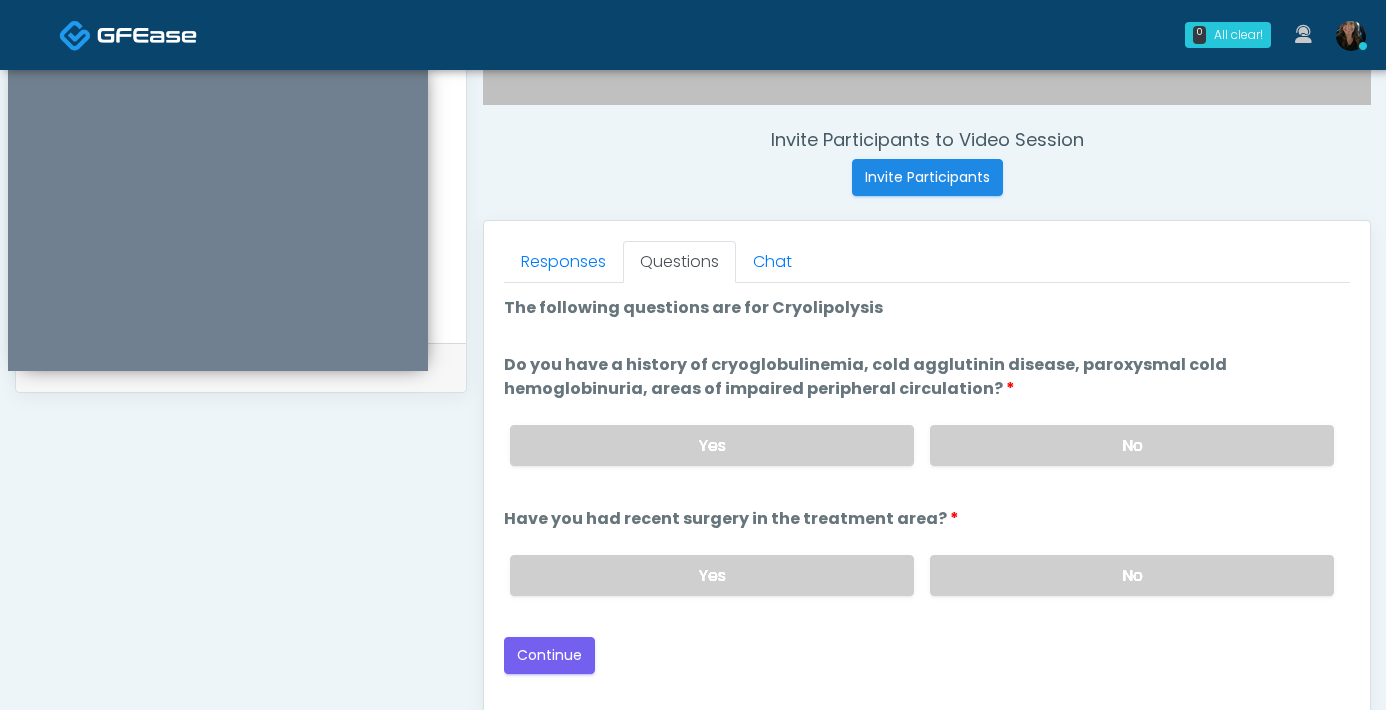 scroll, scrollTop: 731, scrollLeft: 0, axis: vertical 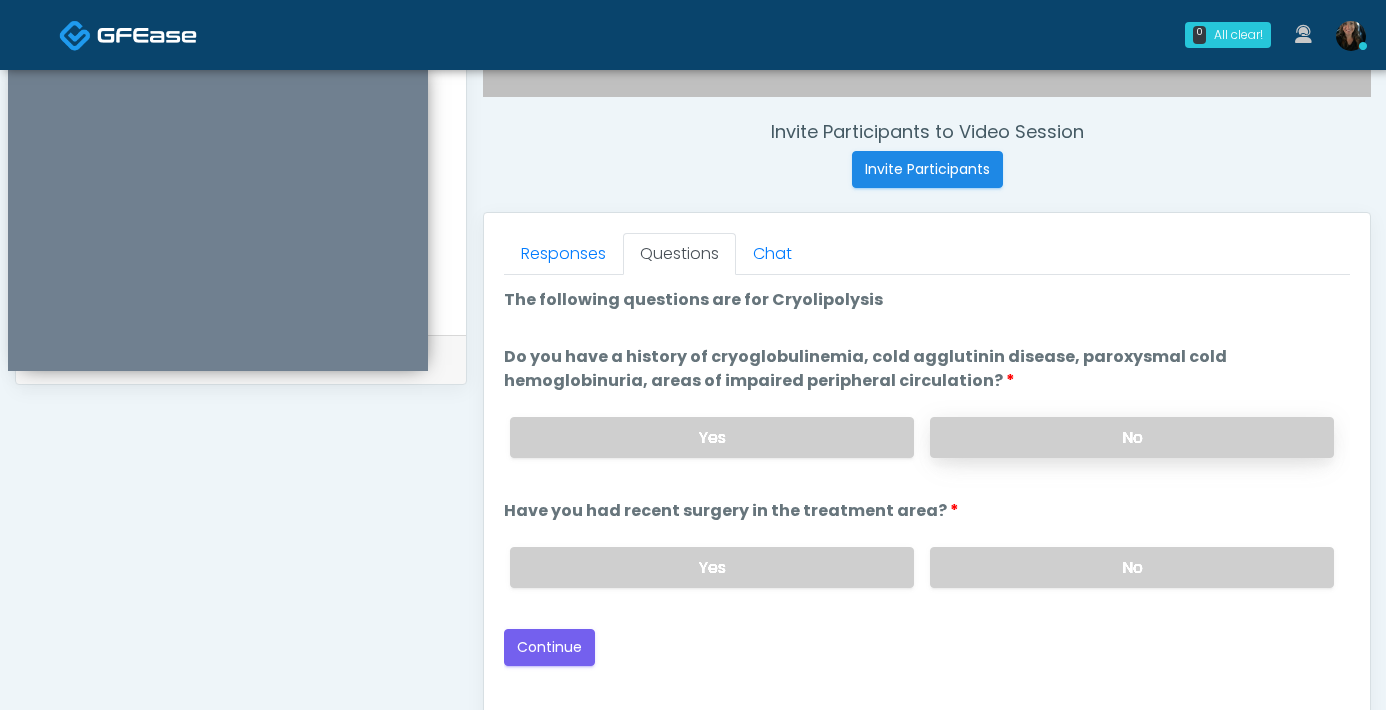 click on "No" at bounding box center (1132, 437) 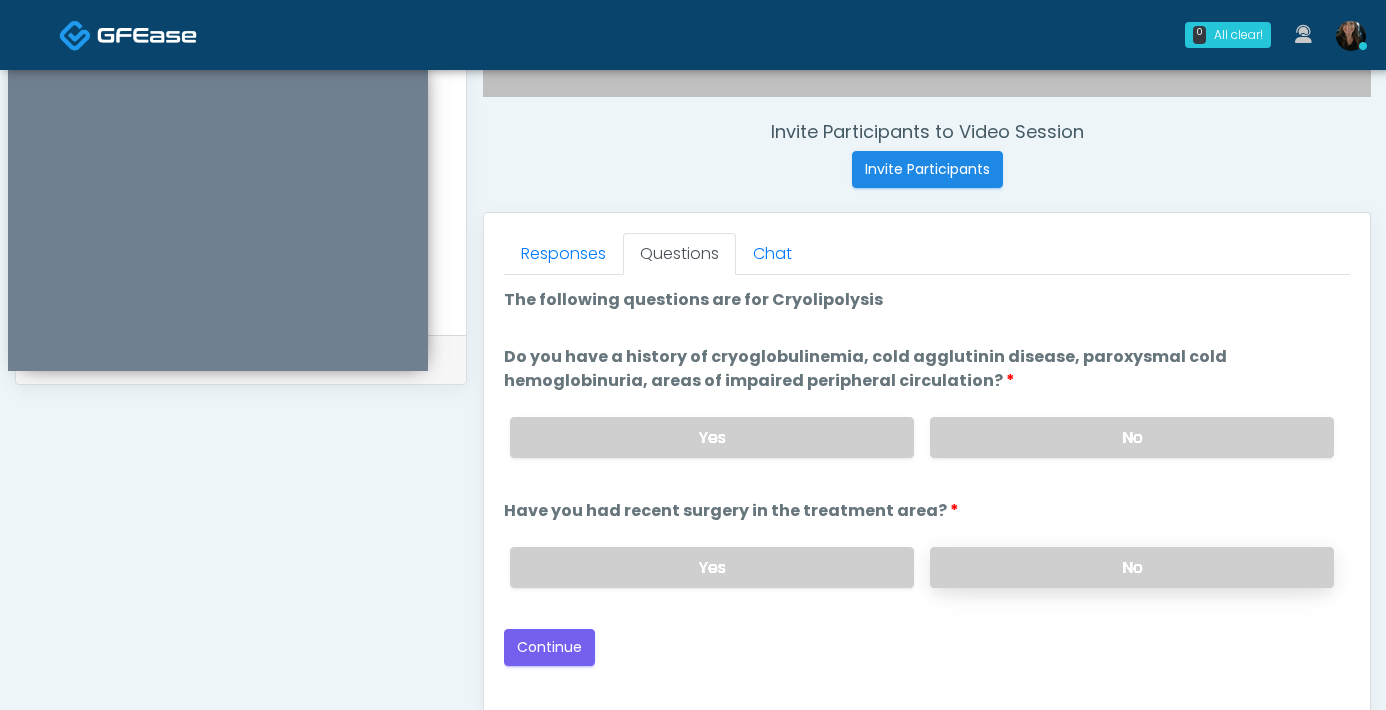 click on "No" at bounding box center [1132, 567] 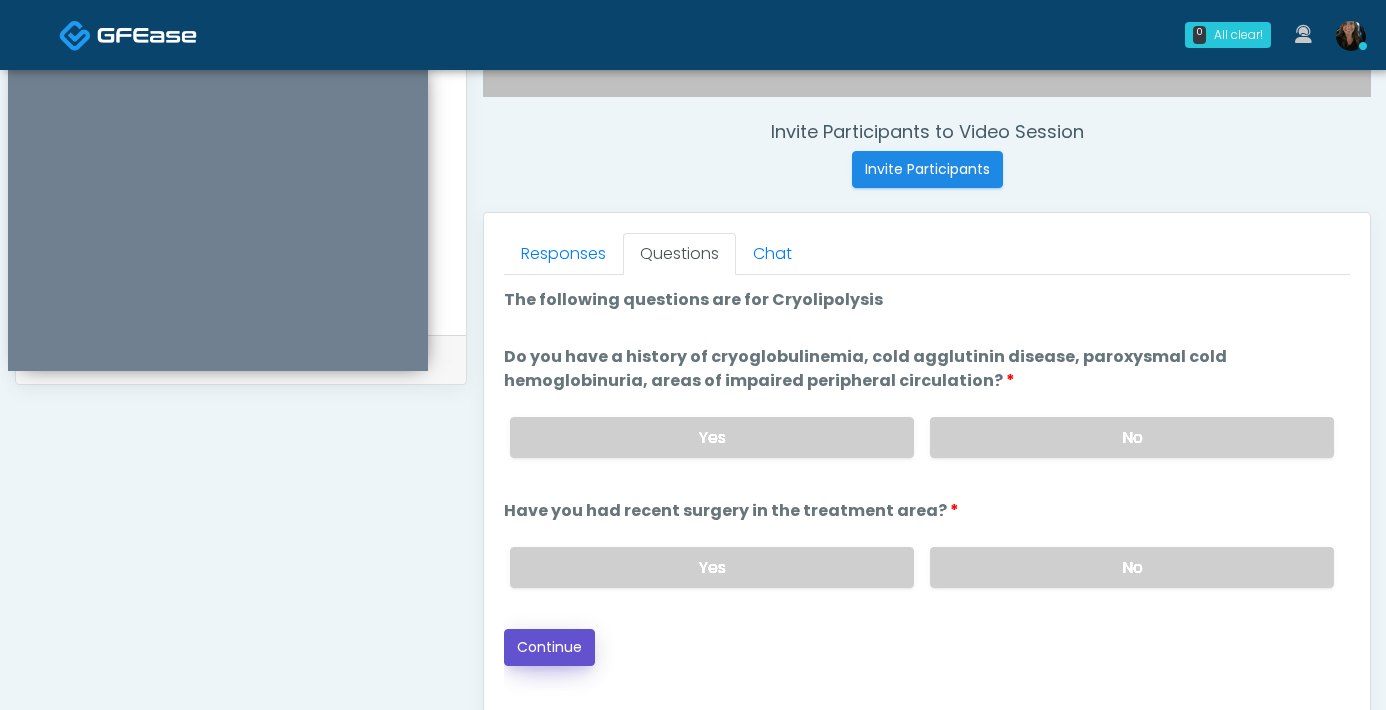 click on "Continue" at bounding box center [549, 647] 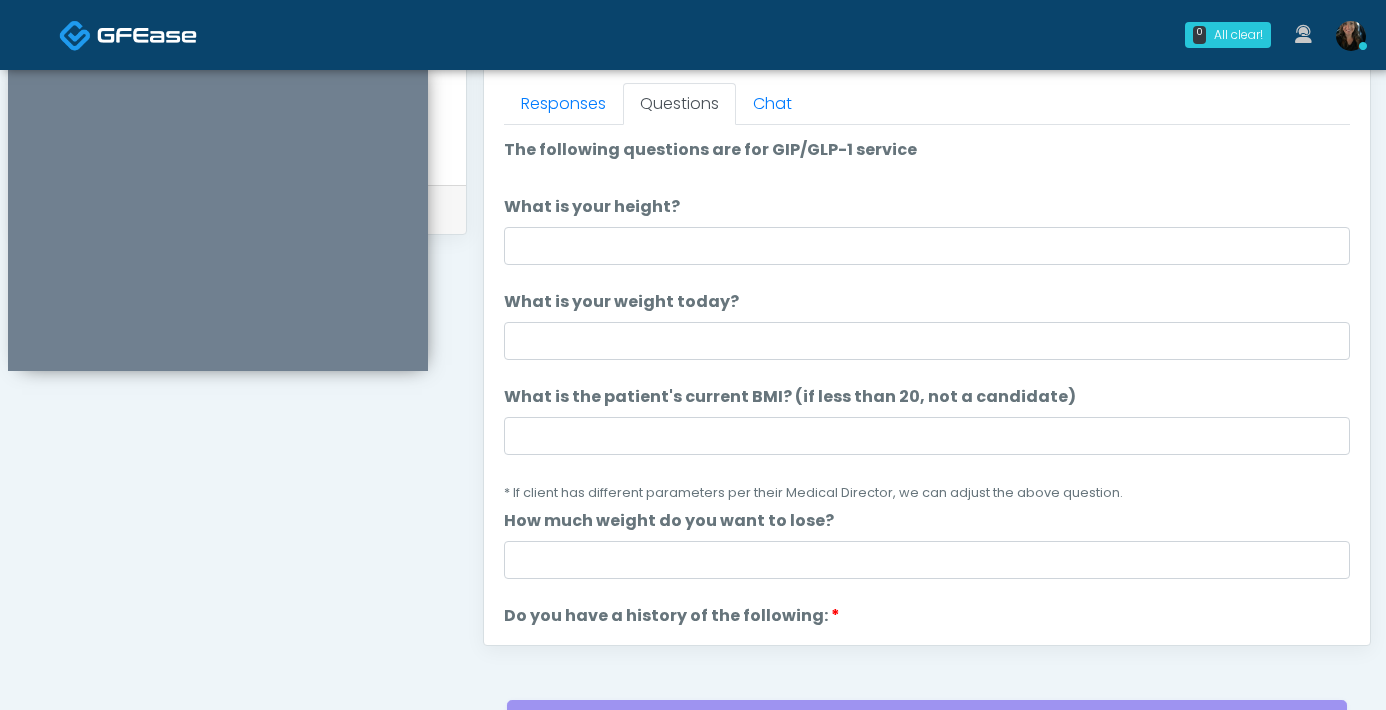 scroll, scrollTop: 876, scrollLeft: 0, axis: vertical 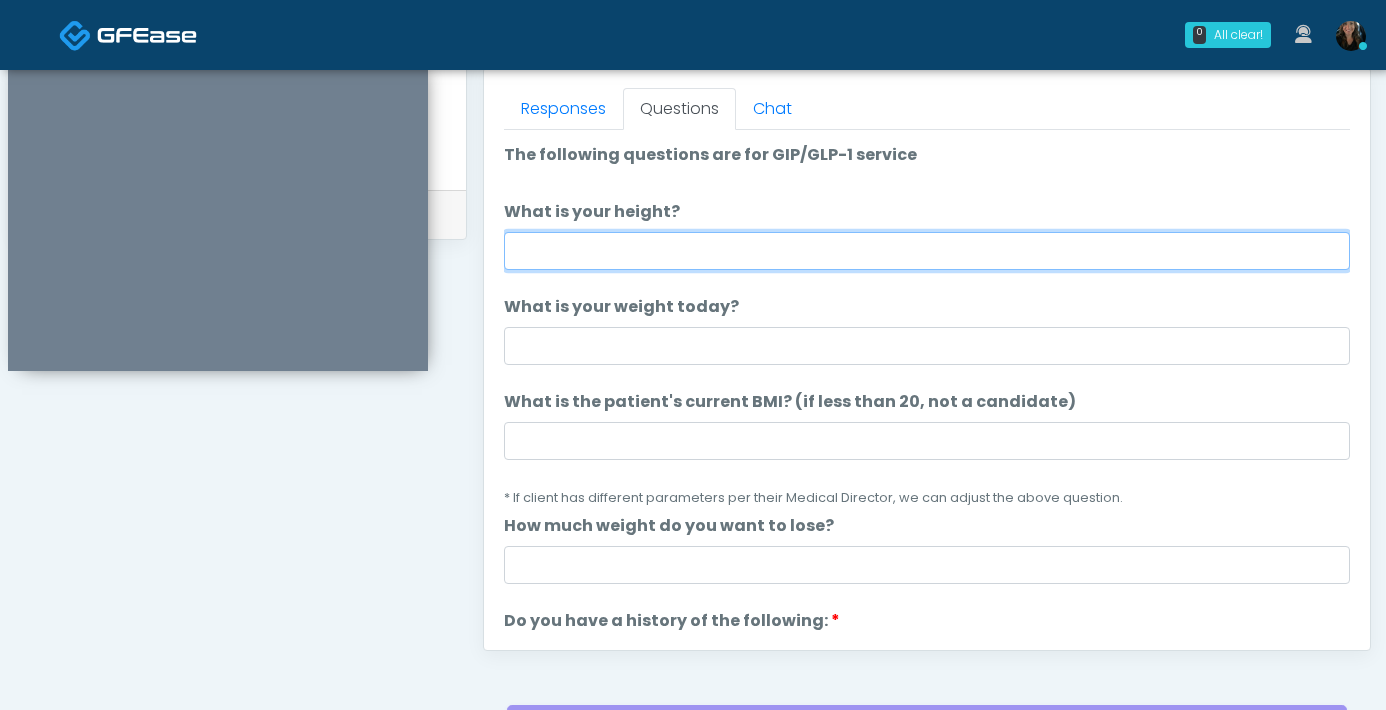click on "What is your height?" at bounding box center (927, 251) 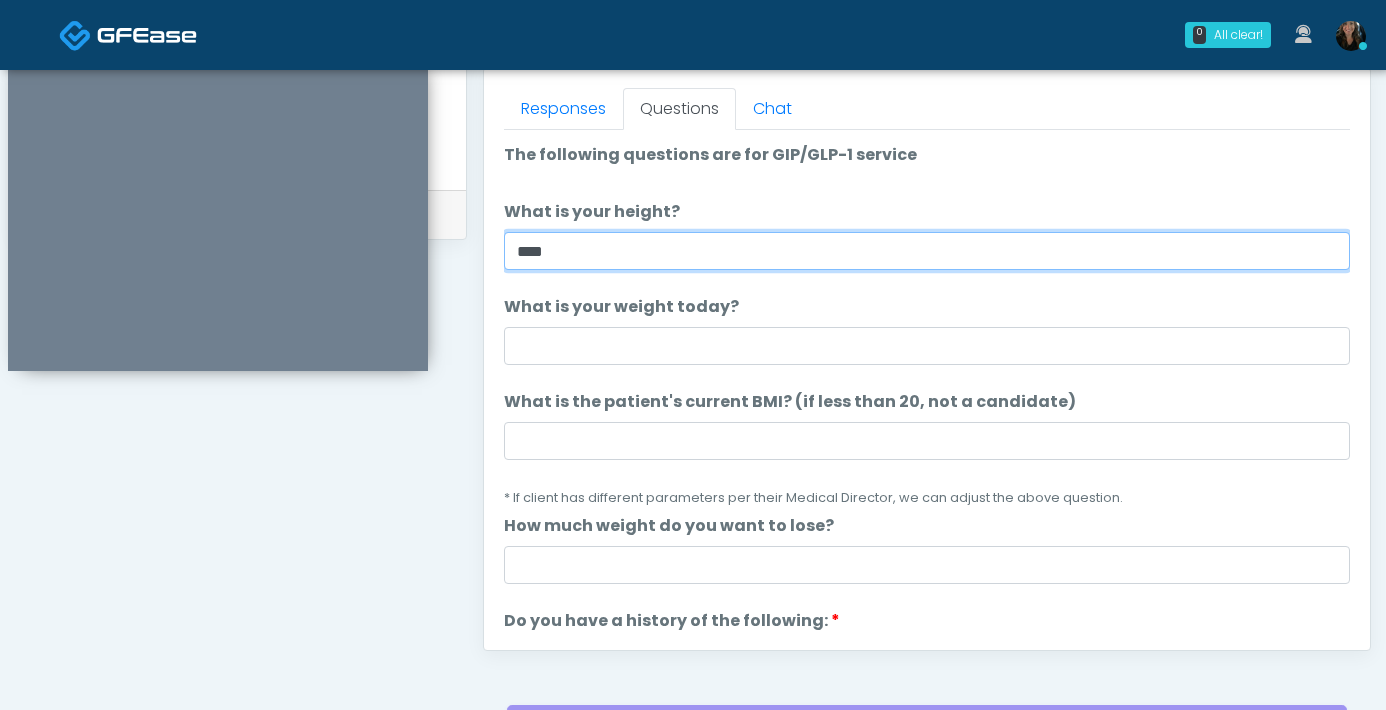 type on "****" 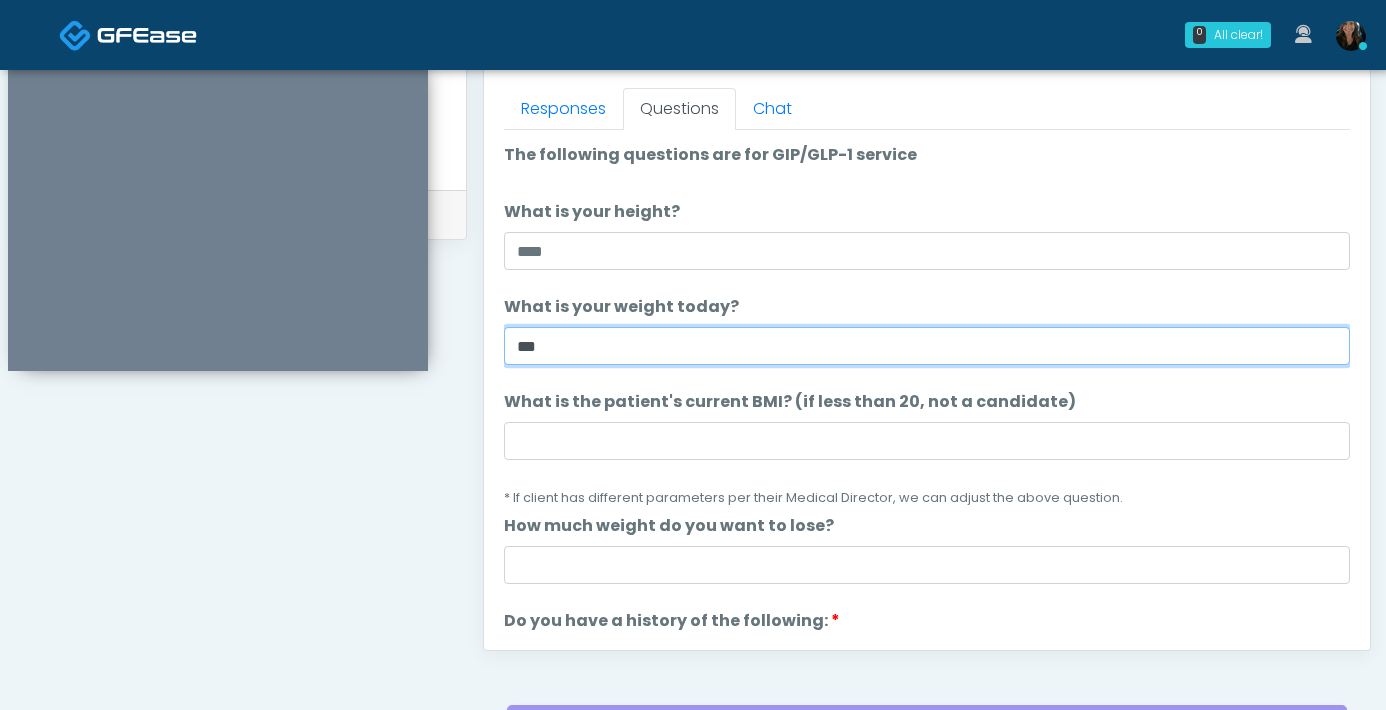 type on "***" 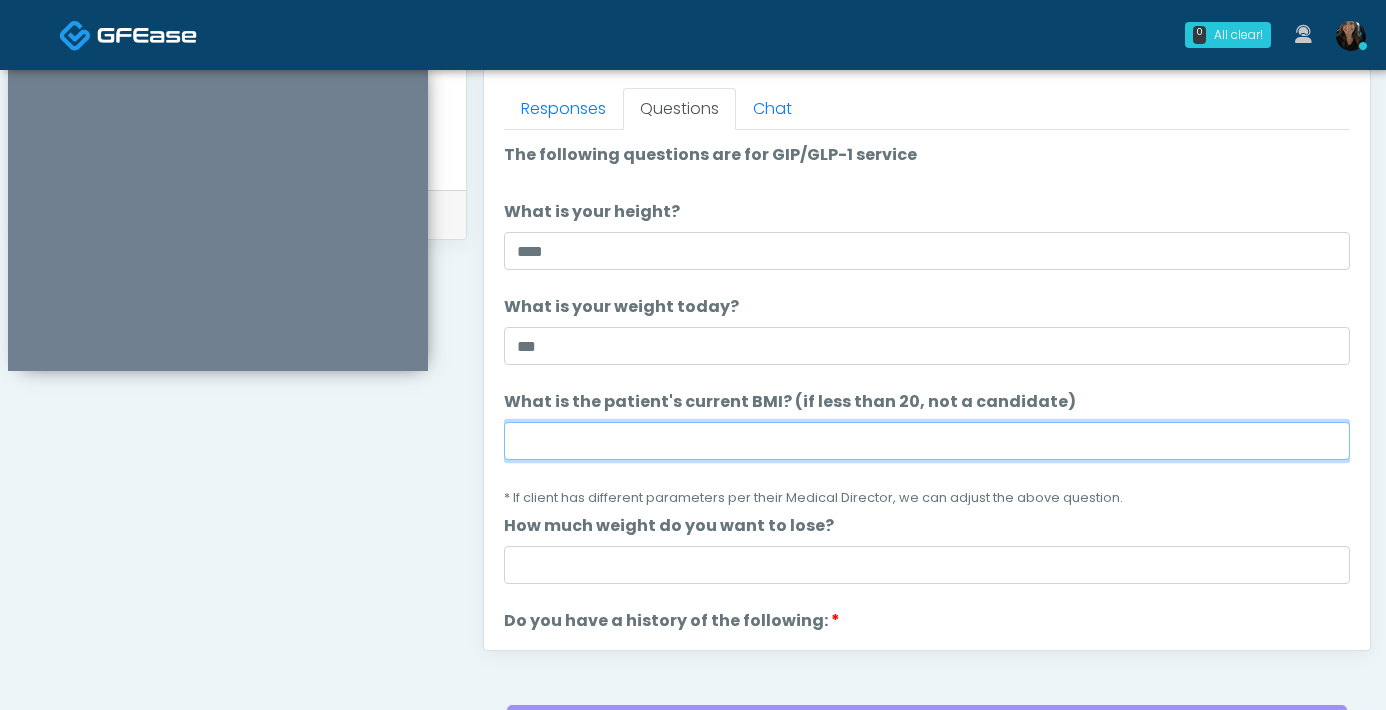 click on "What is the patient's current BMI? (if less than 20, not a candidate)" at bounding box center [927, 441] 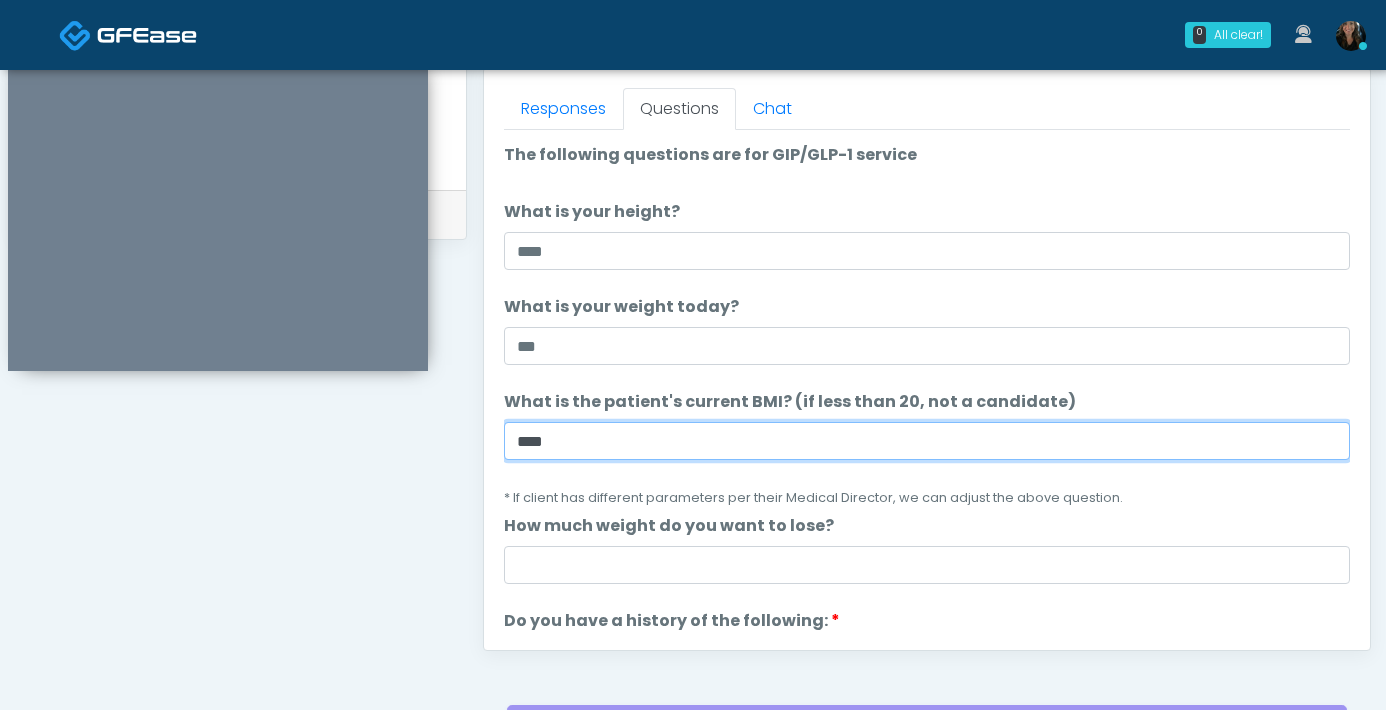 type on "****" 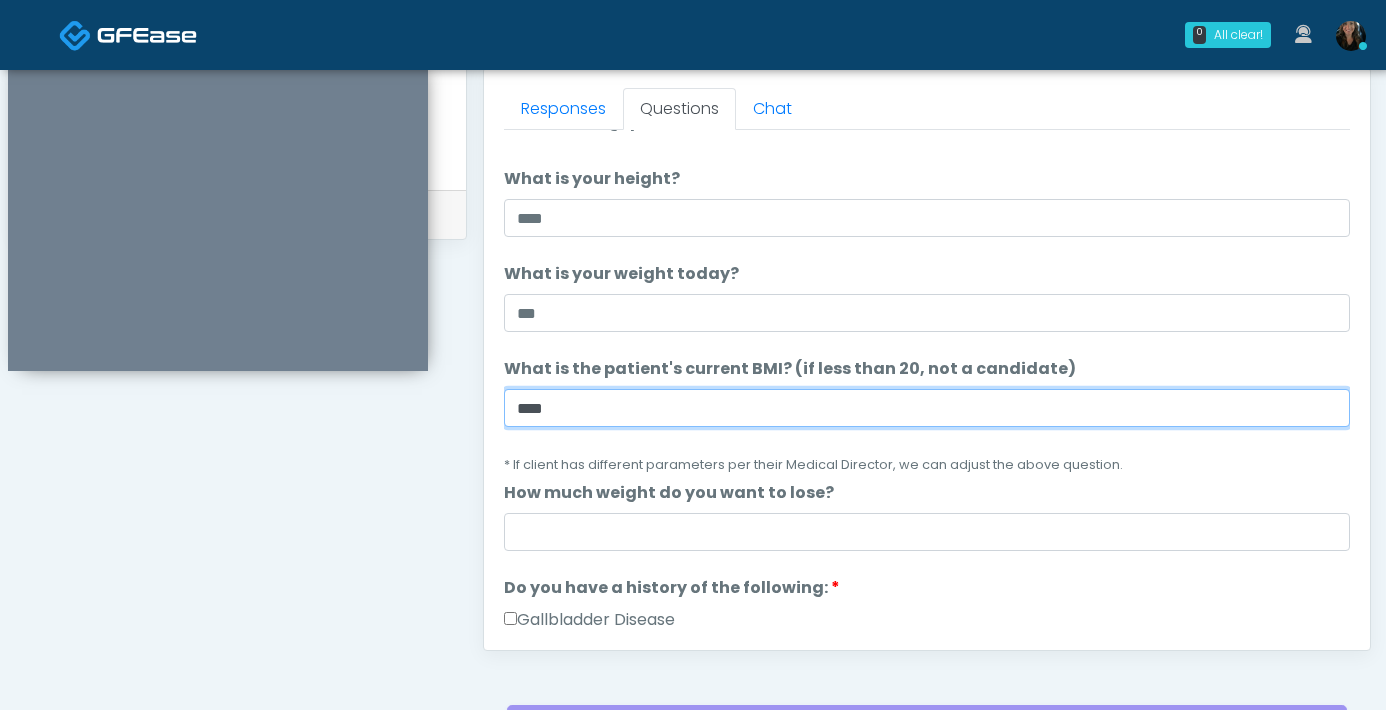 scroll, scrollTop: 196, scrollLeft: 0, axis: vertical 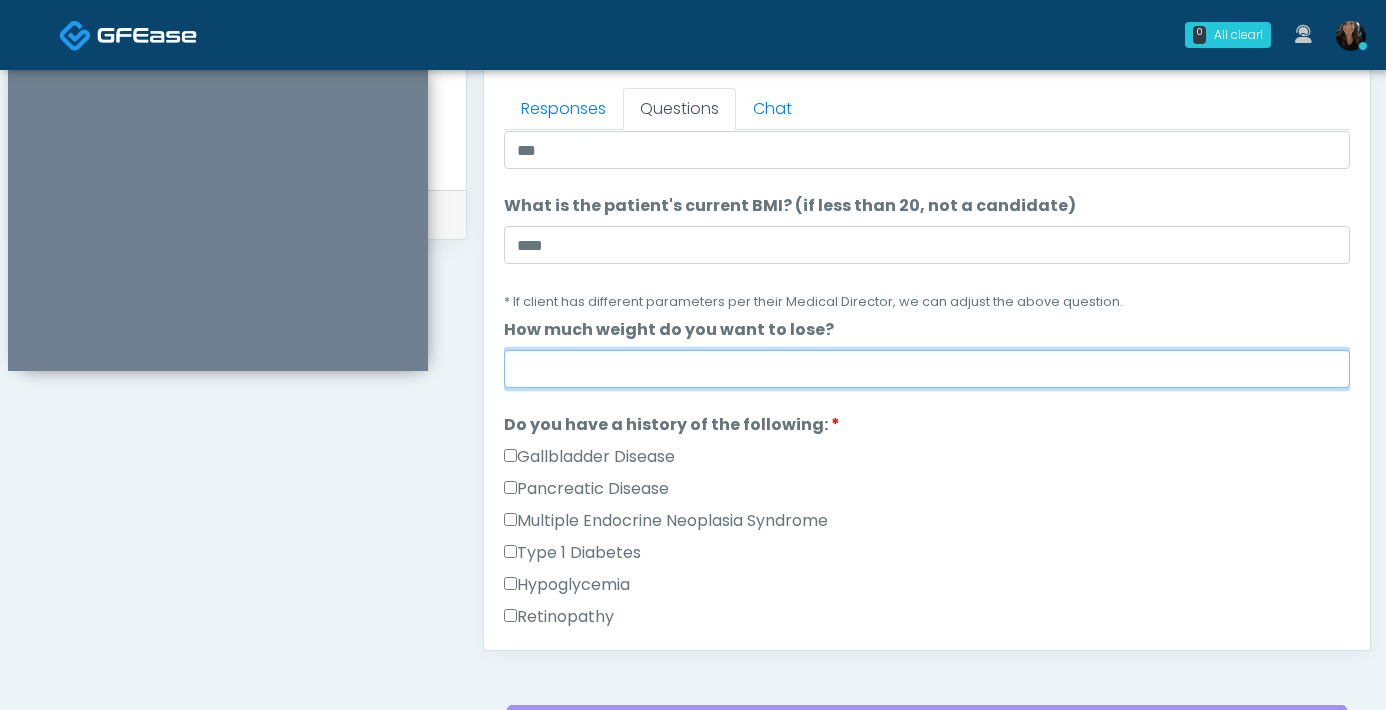 click on "How much weight do you want to lose?" at bounding box center (927, 369) 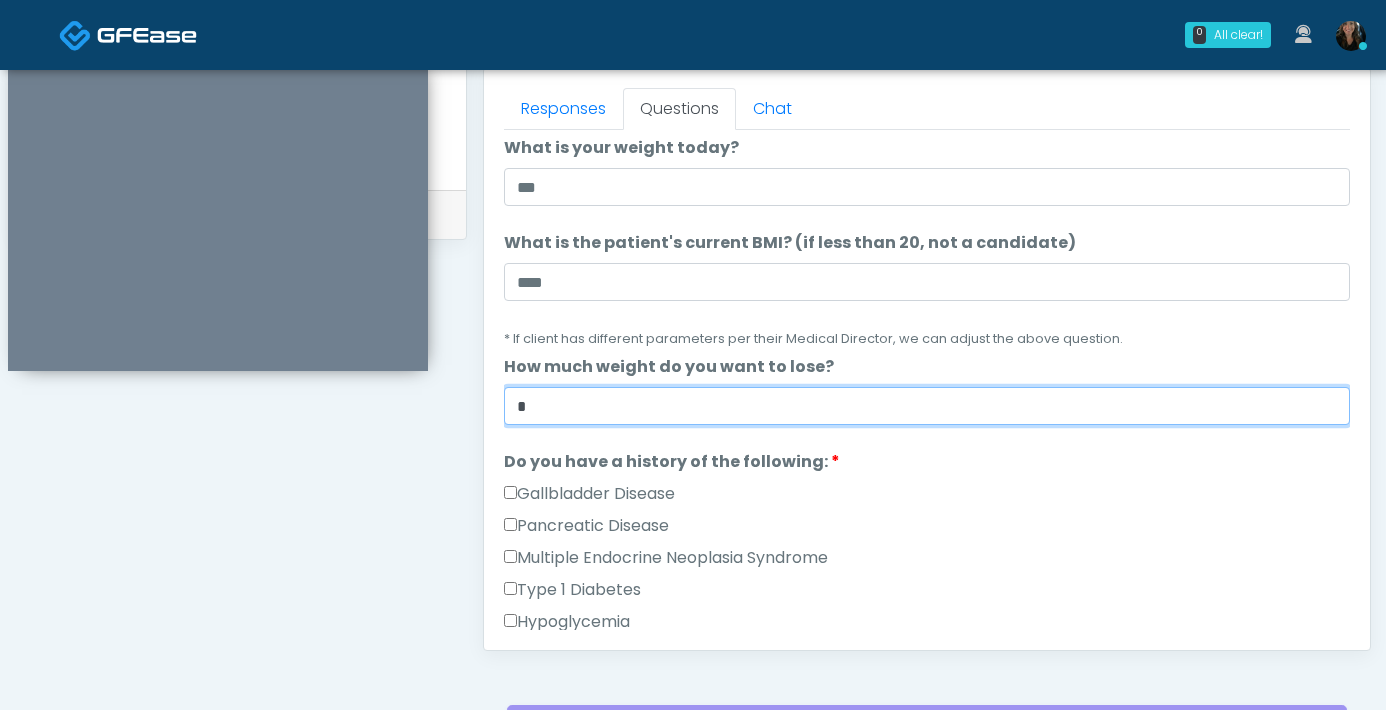 type on "*" 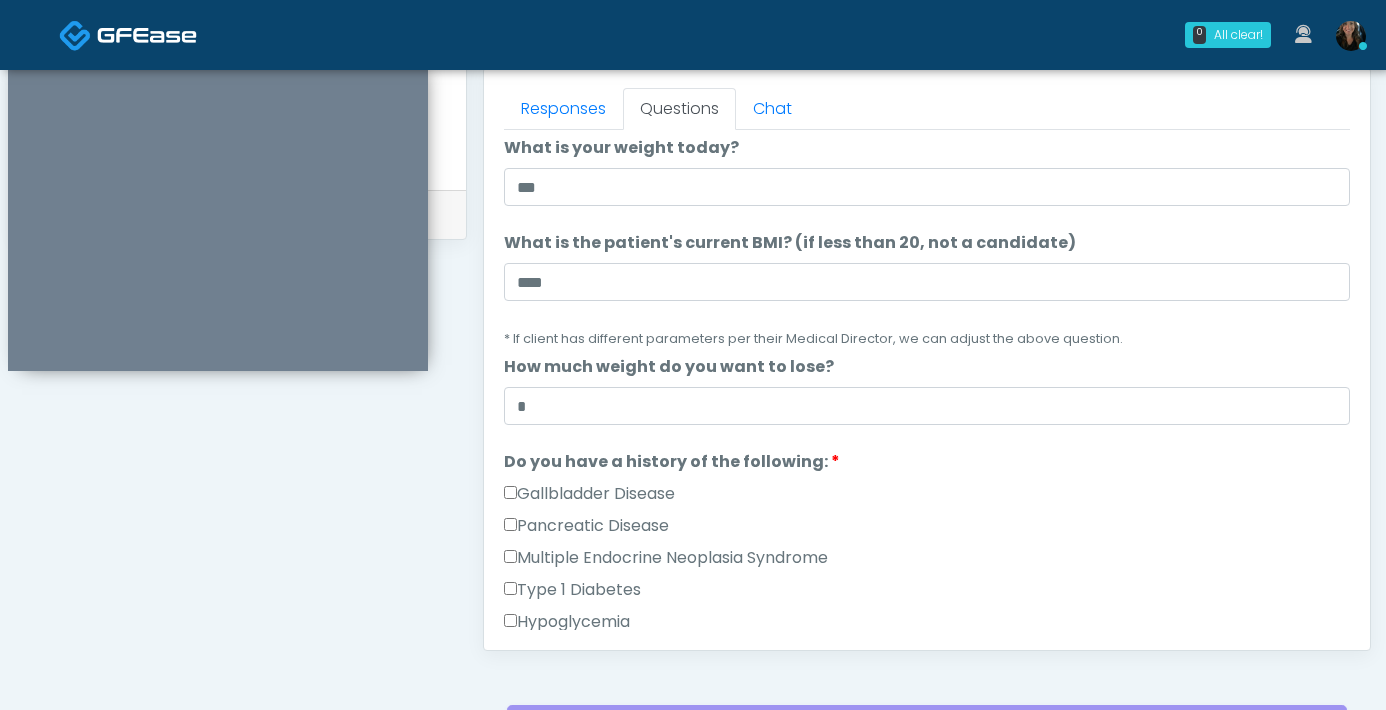 click on "Gallbladder Disease" at bounding box center [927, 498] 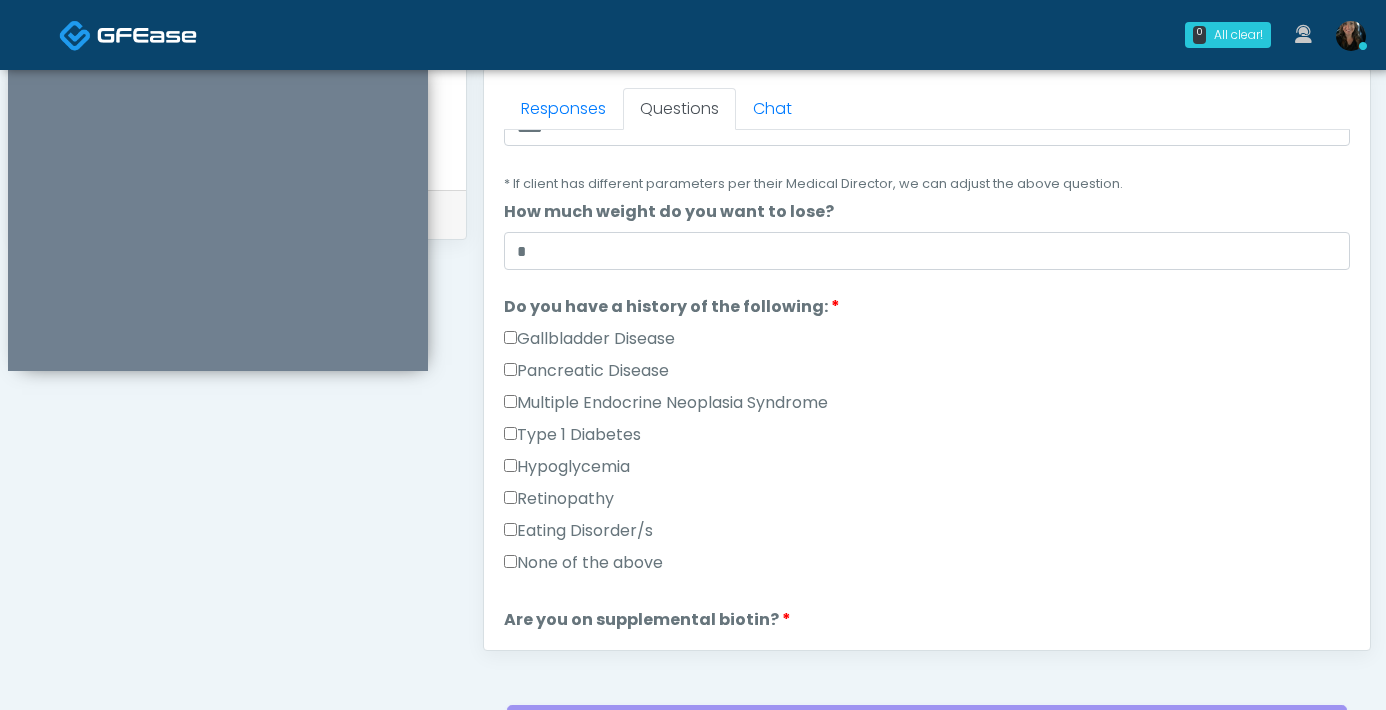 scroll, scrollTop: 344, scrollLeft: 0, axis: vertical 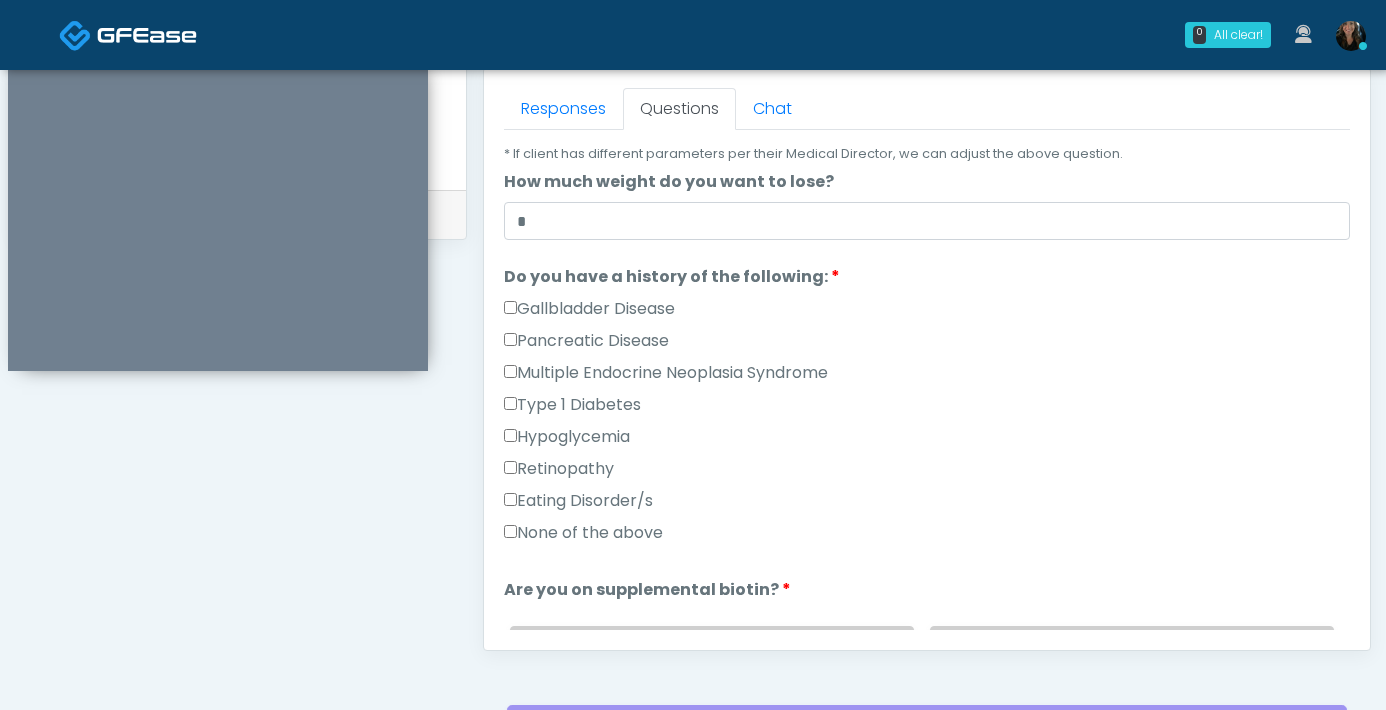 click on "None of the above" at bounding box center [583, 533] 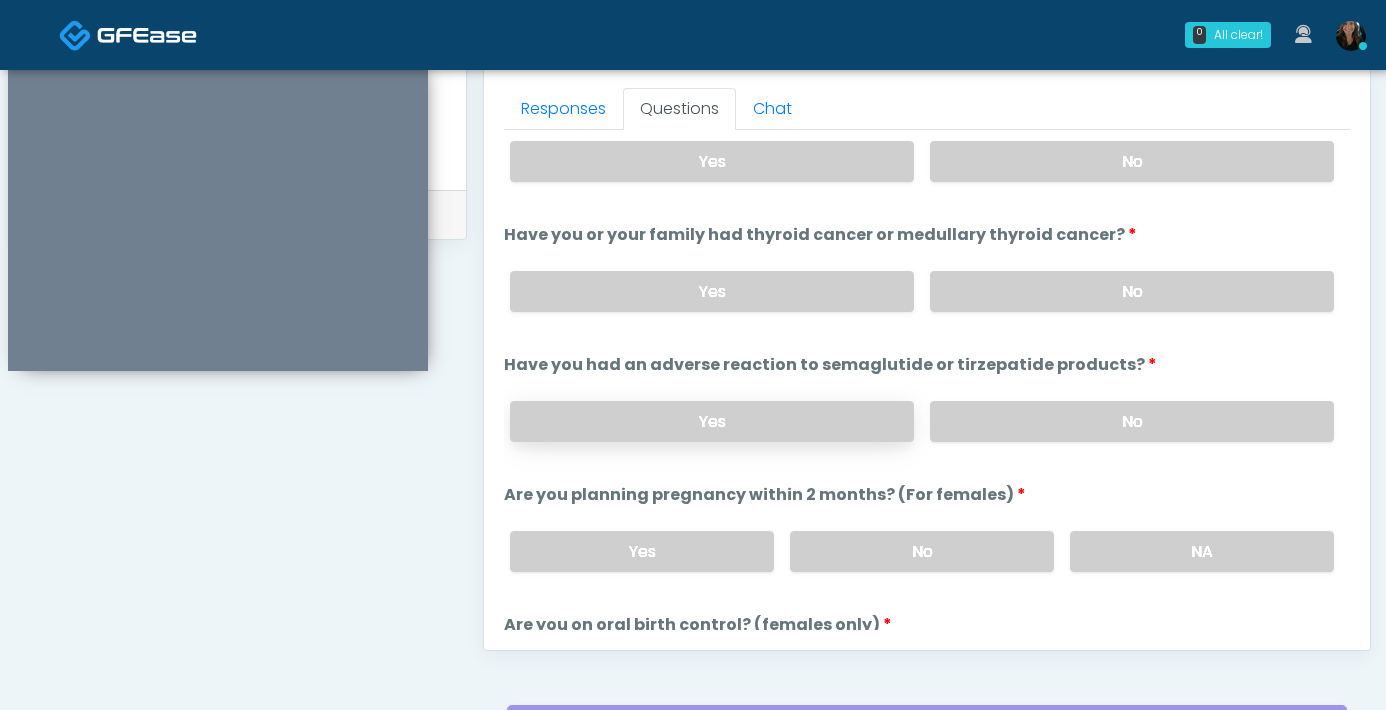 scroll, scrollTop: 796, scrollLeft: 0, axis: vertical 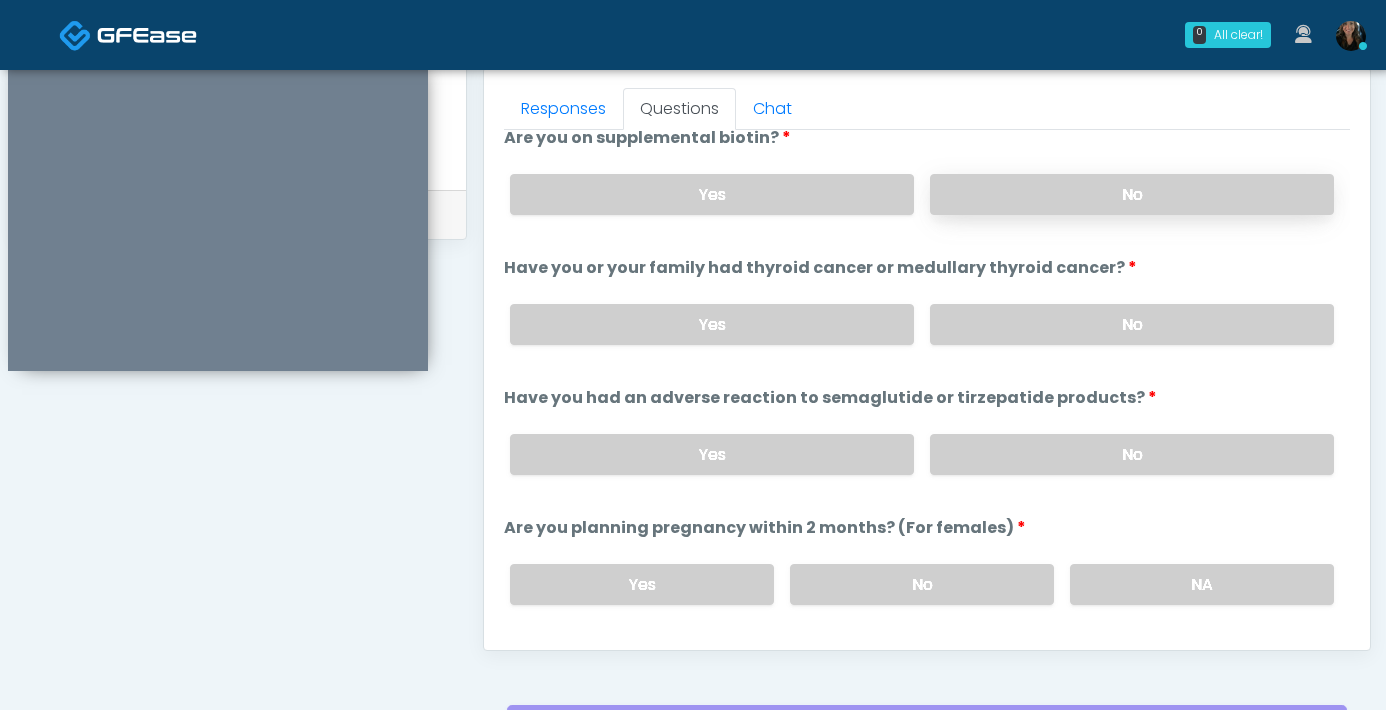 click on "No" at bounding box center (1132, 194) 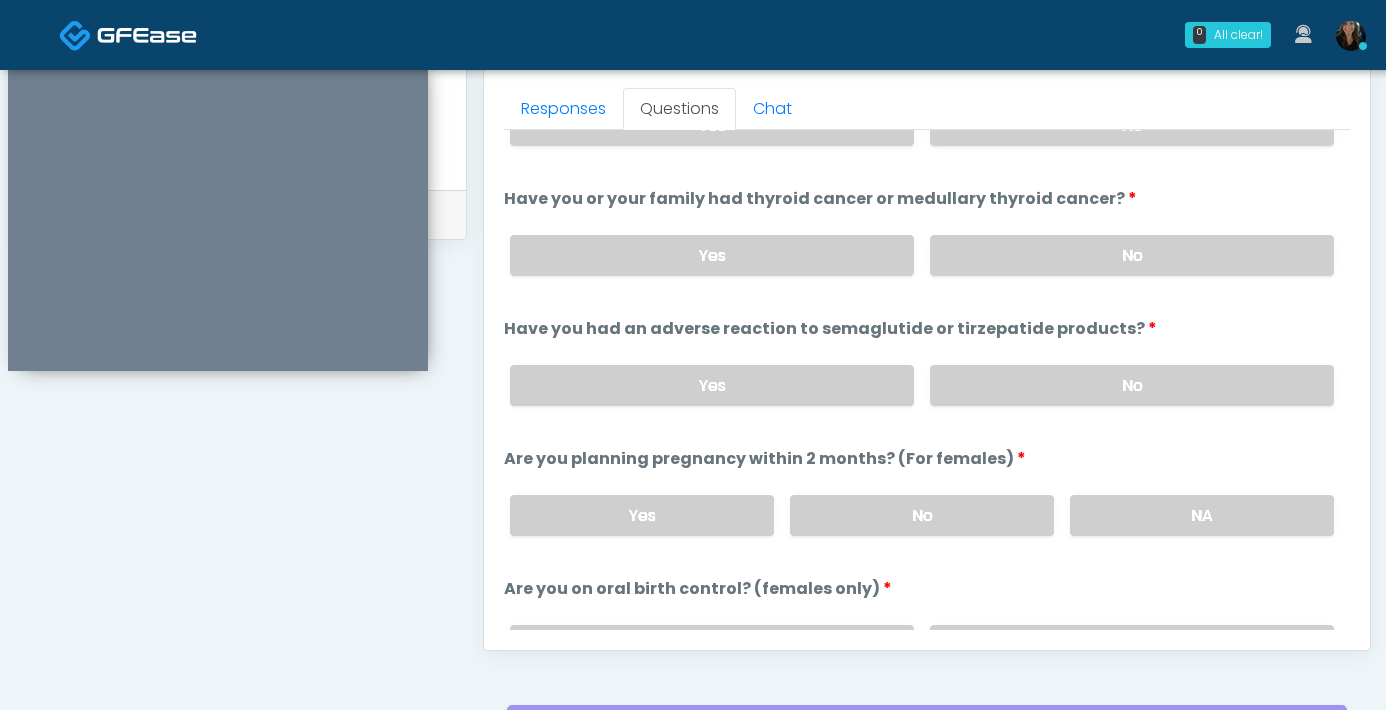 scroll, scrollTop: 866, scrollLeft: 0, axis: vertical 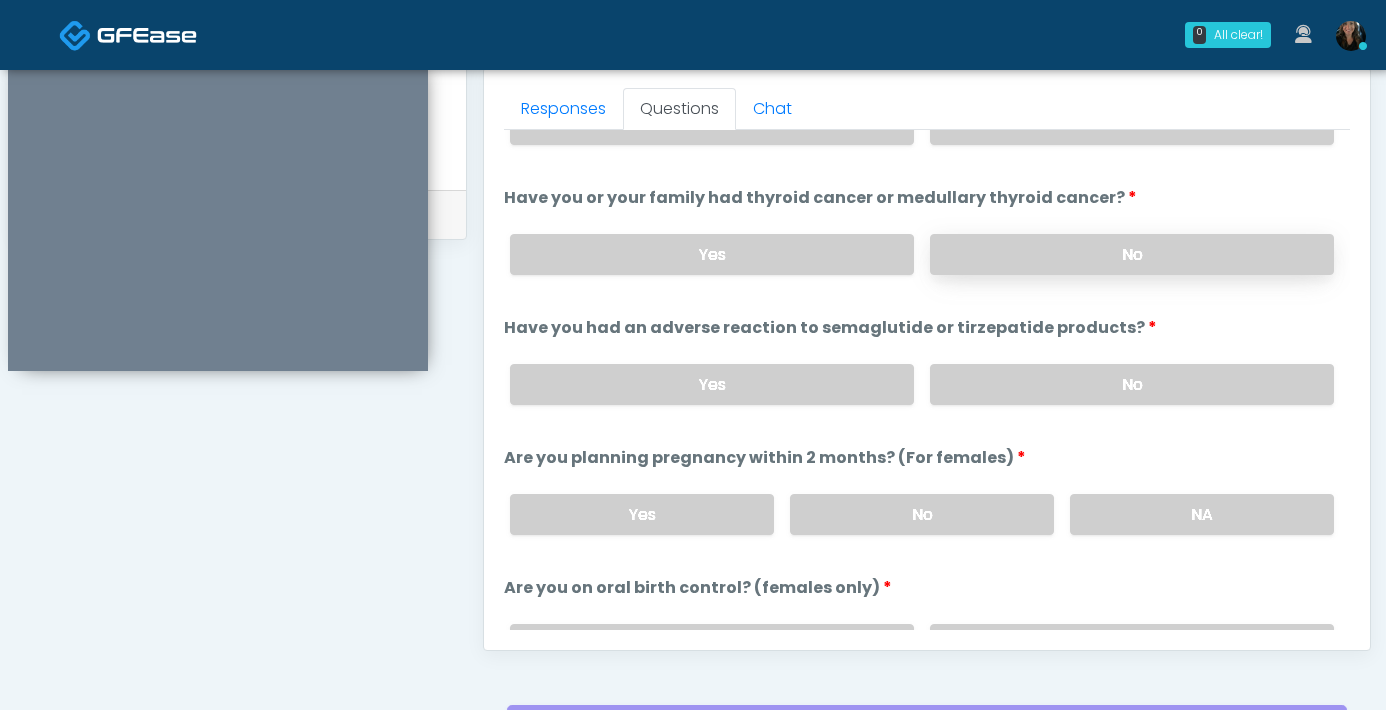 click on "No" at bounding box center (1132, 254) 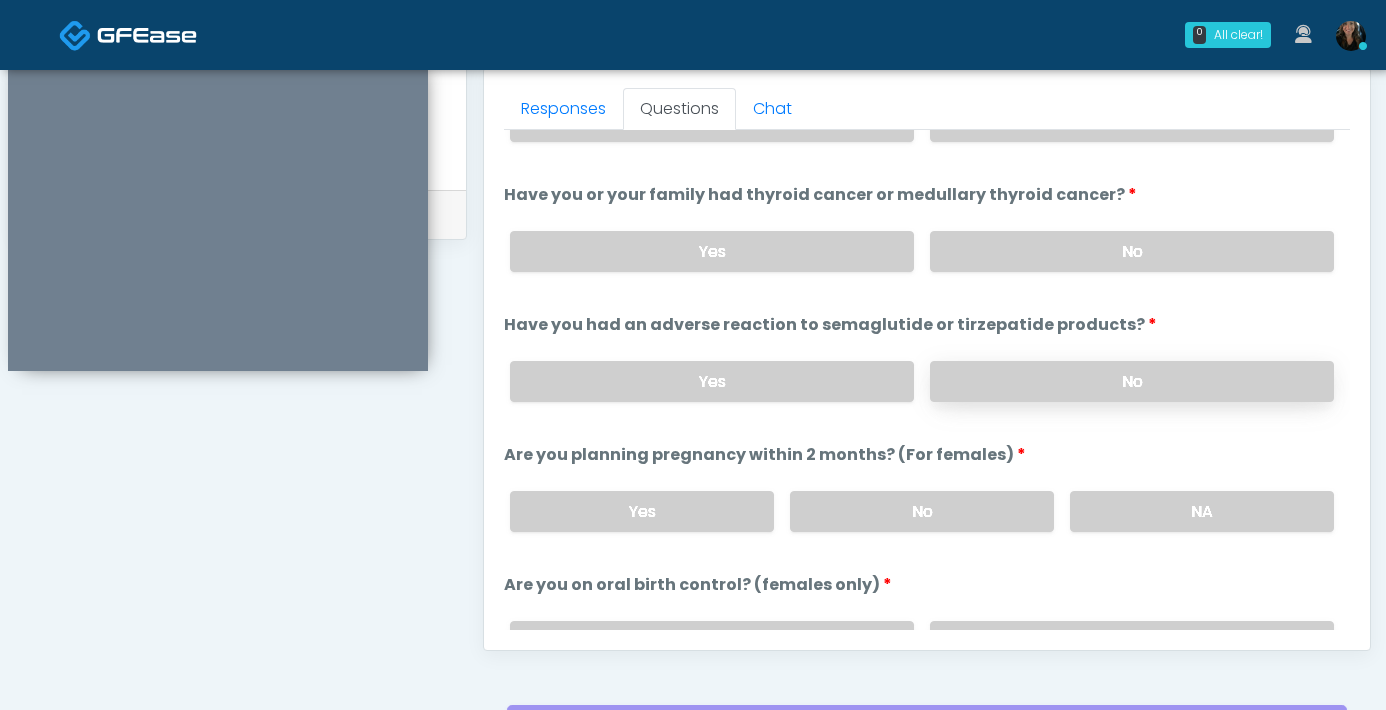 scroll, scrollTop: 870, scrollLeft: 0, axis: vertical 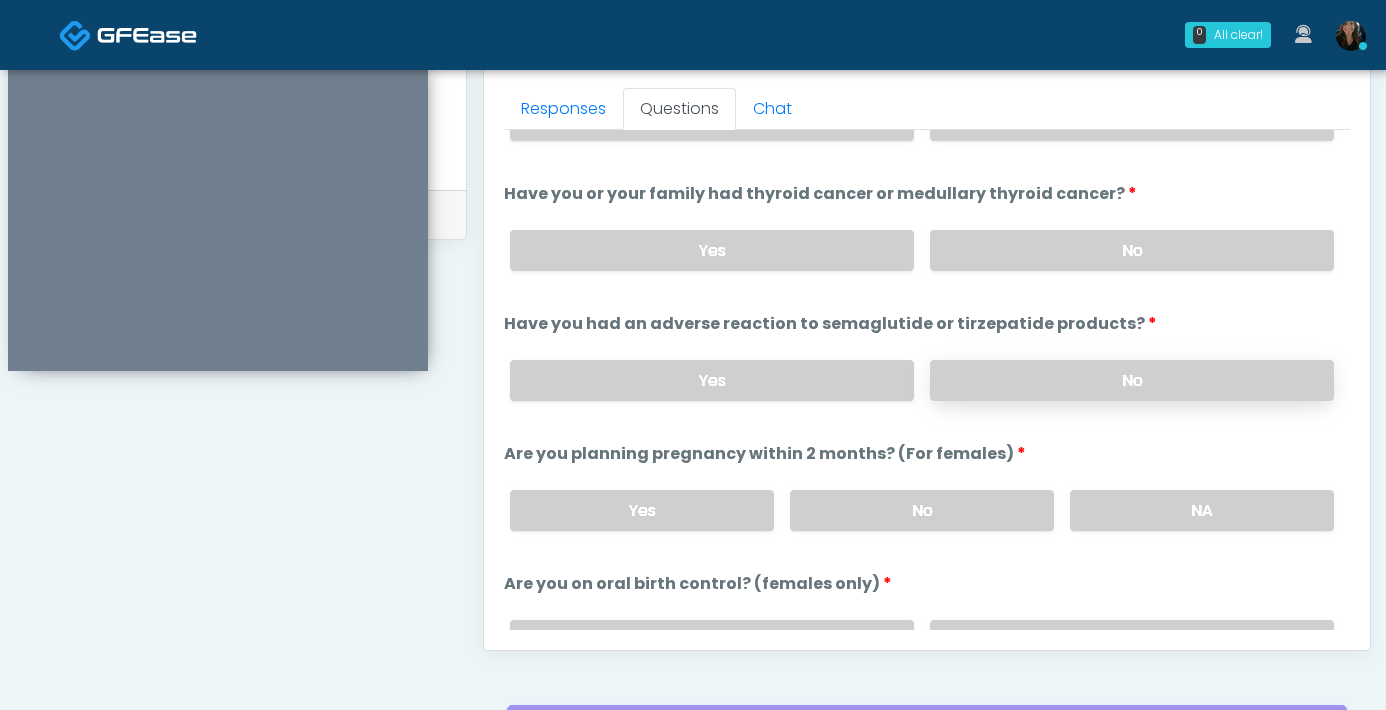 click on "No" at bounding box center (1132, 380) 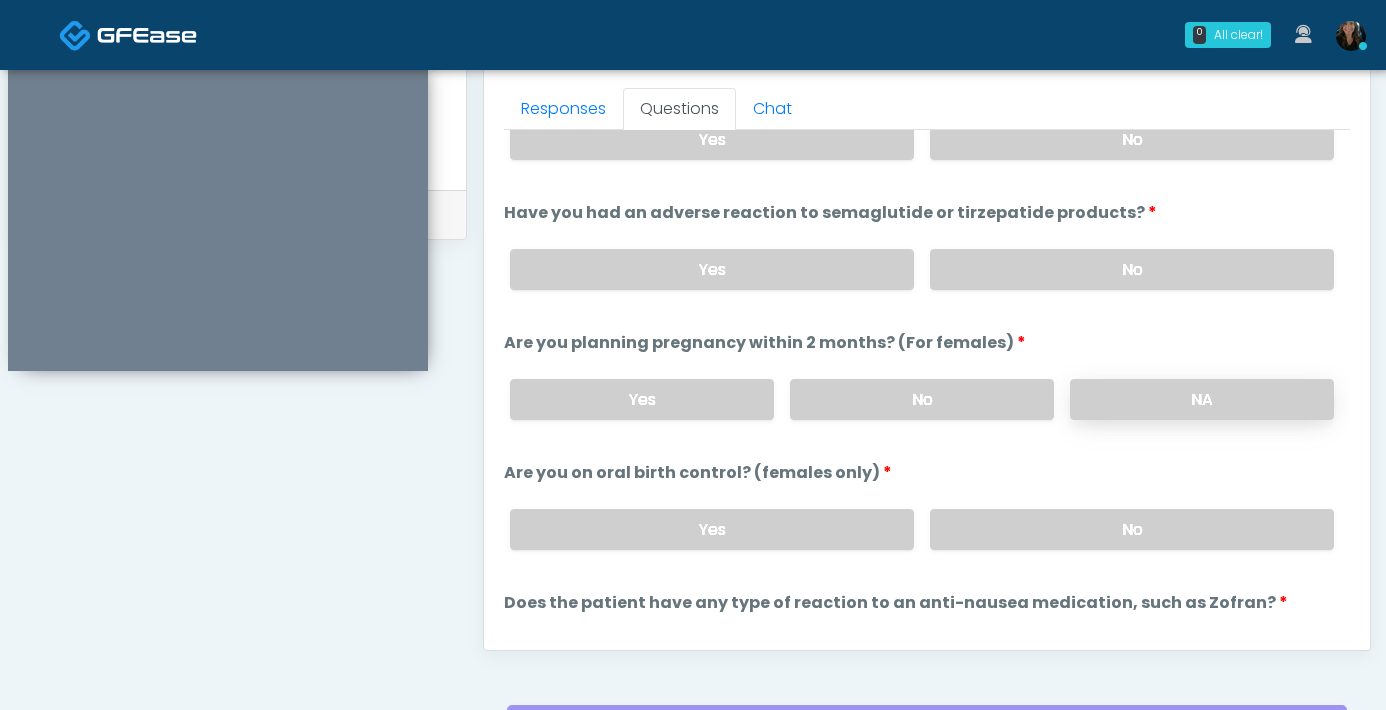 scroll, scrollTop: 1012, scrollLeft: 0, axis: vertical 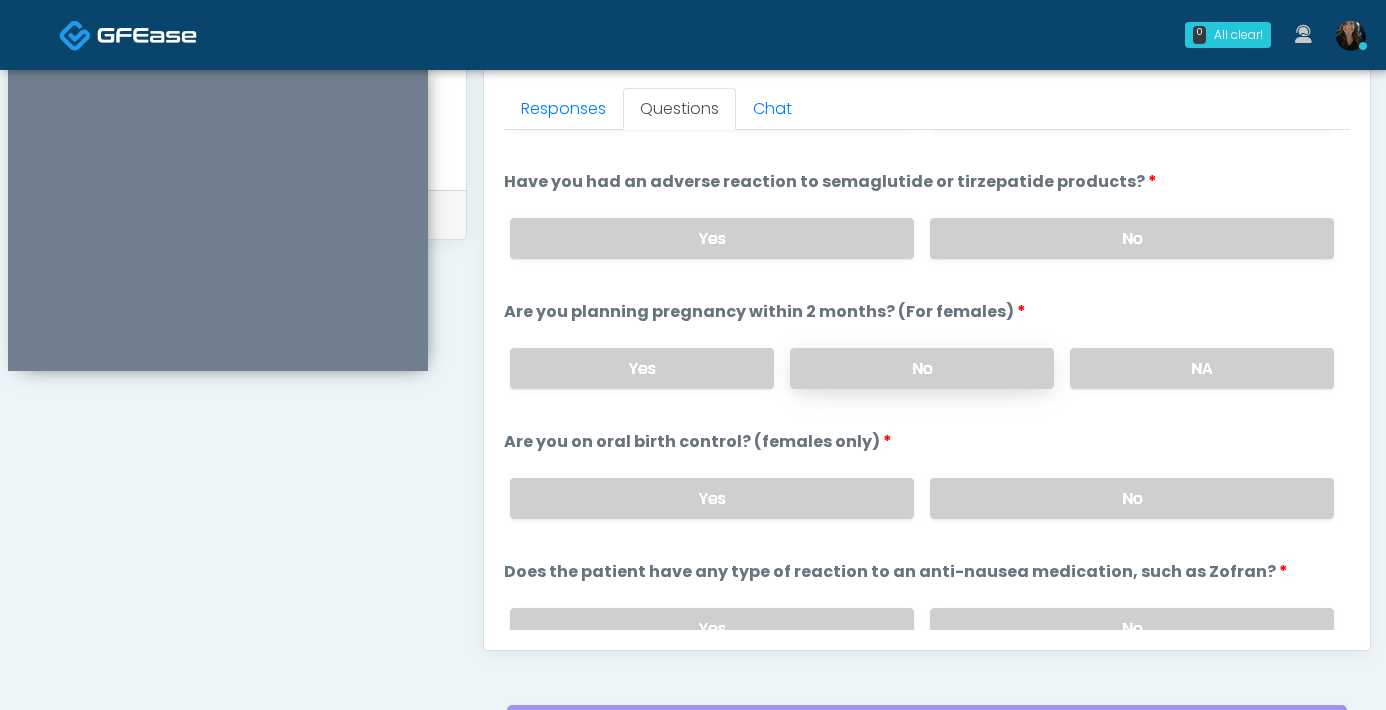 click on "No" at bounding box center [922, 368] 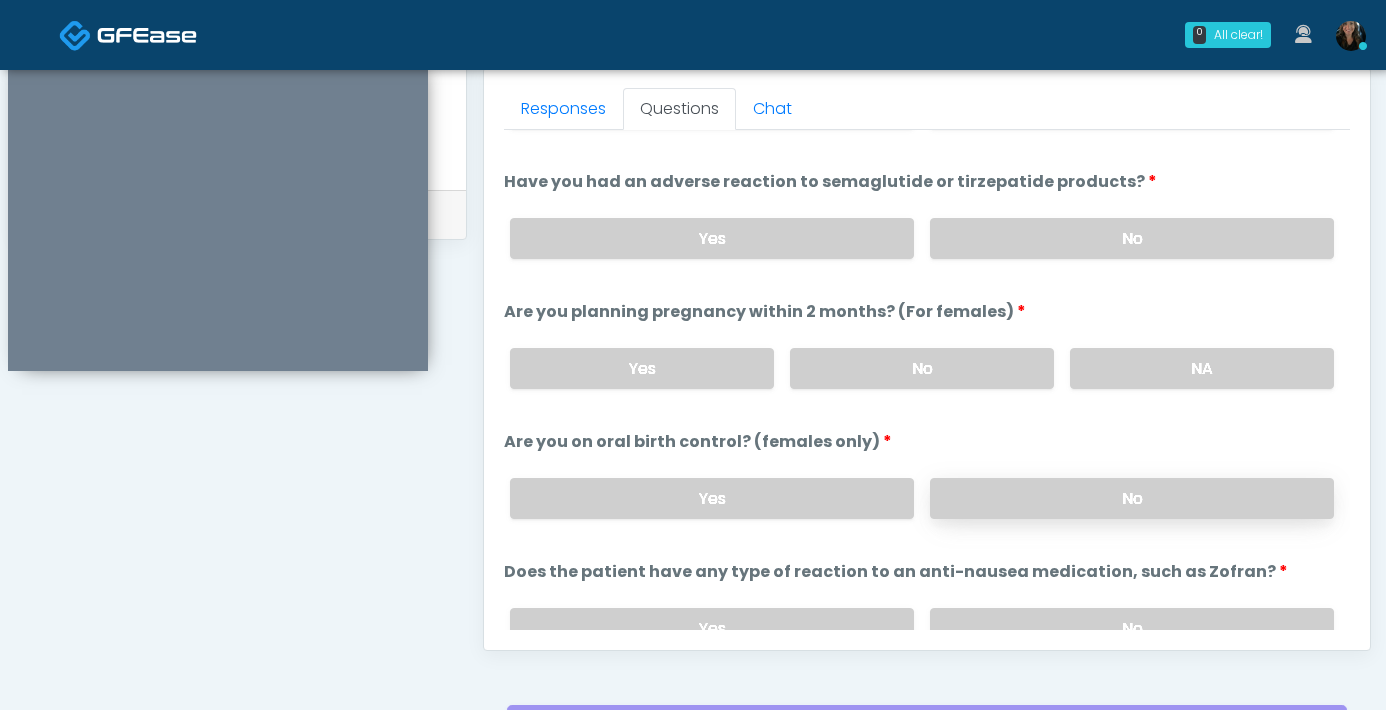 click on "No" at bounding box center [1132, 498] 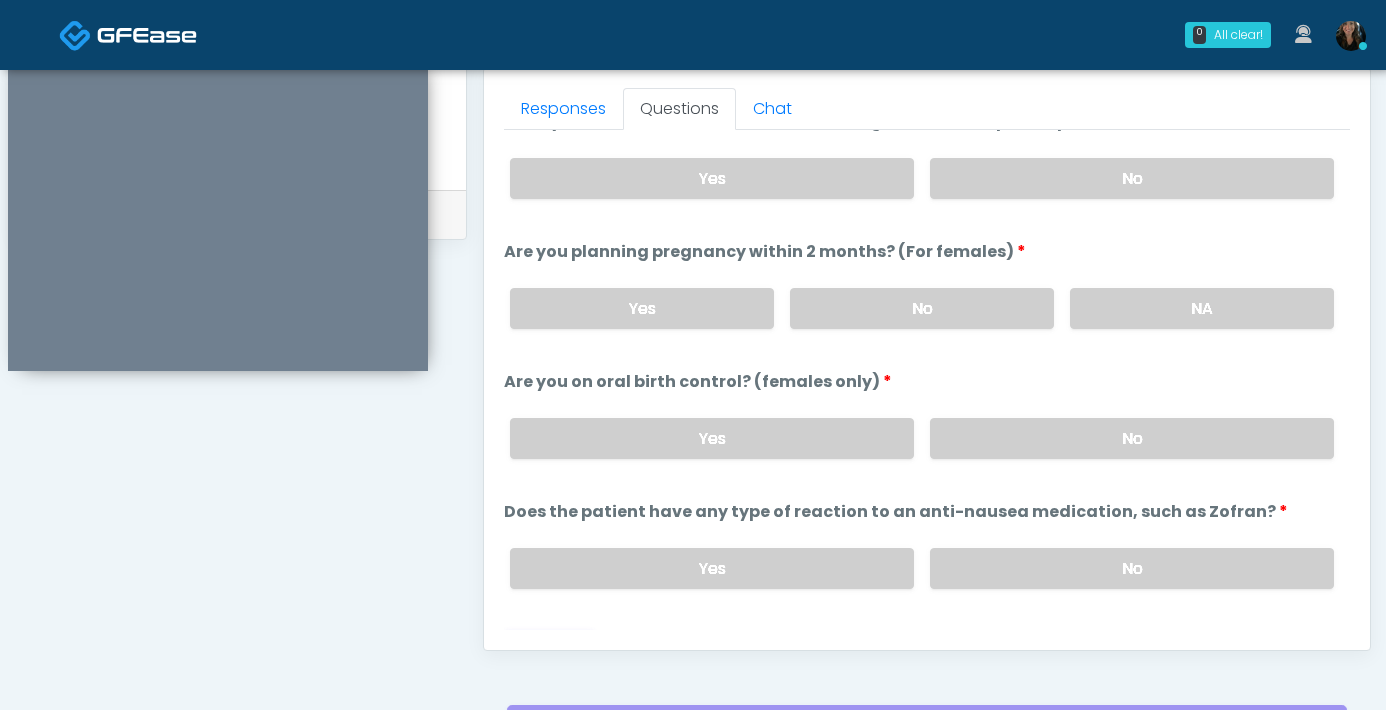 scroll, scrollTop: 1103, scrollLeft: 0, axis: vertical 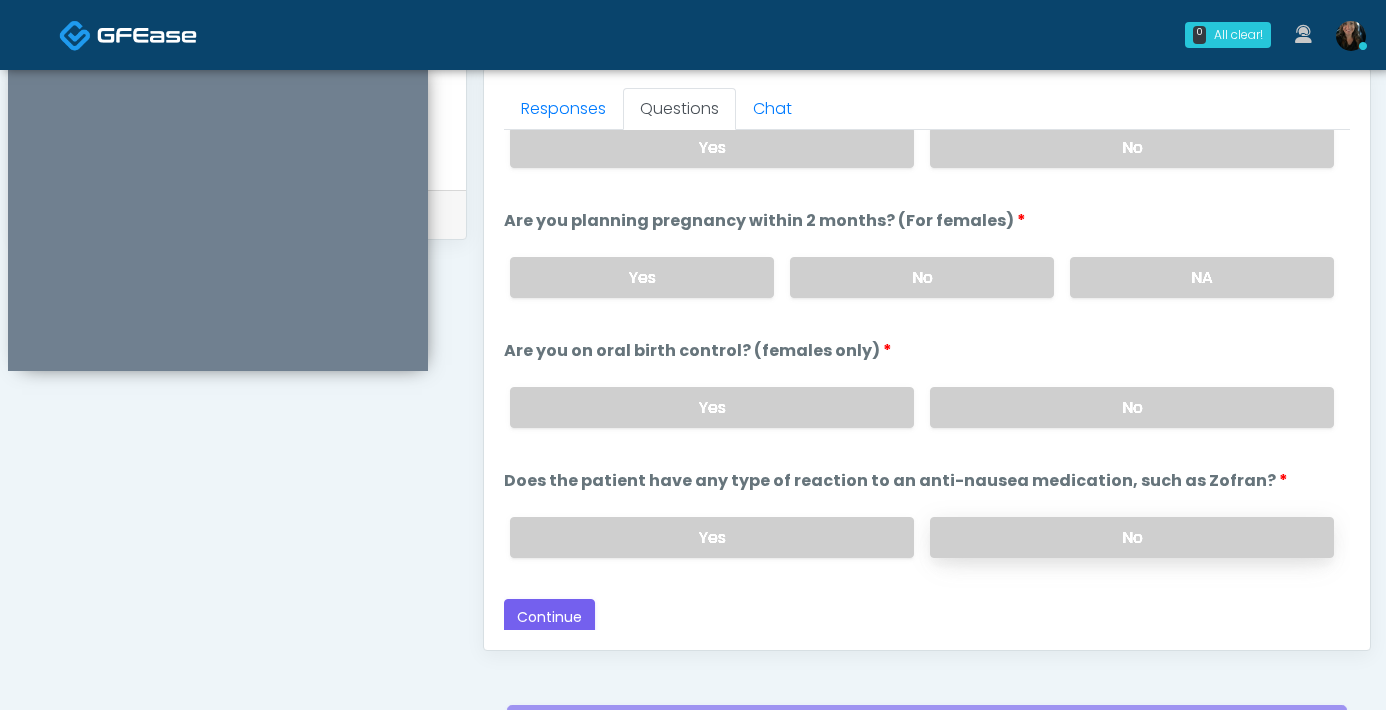 click on "No" at bounding box center [1132, 537] 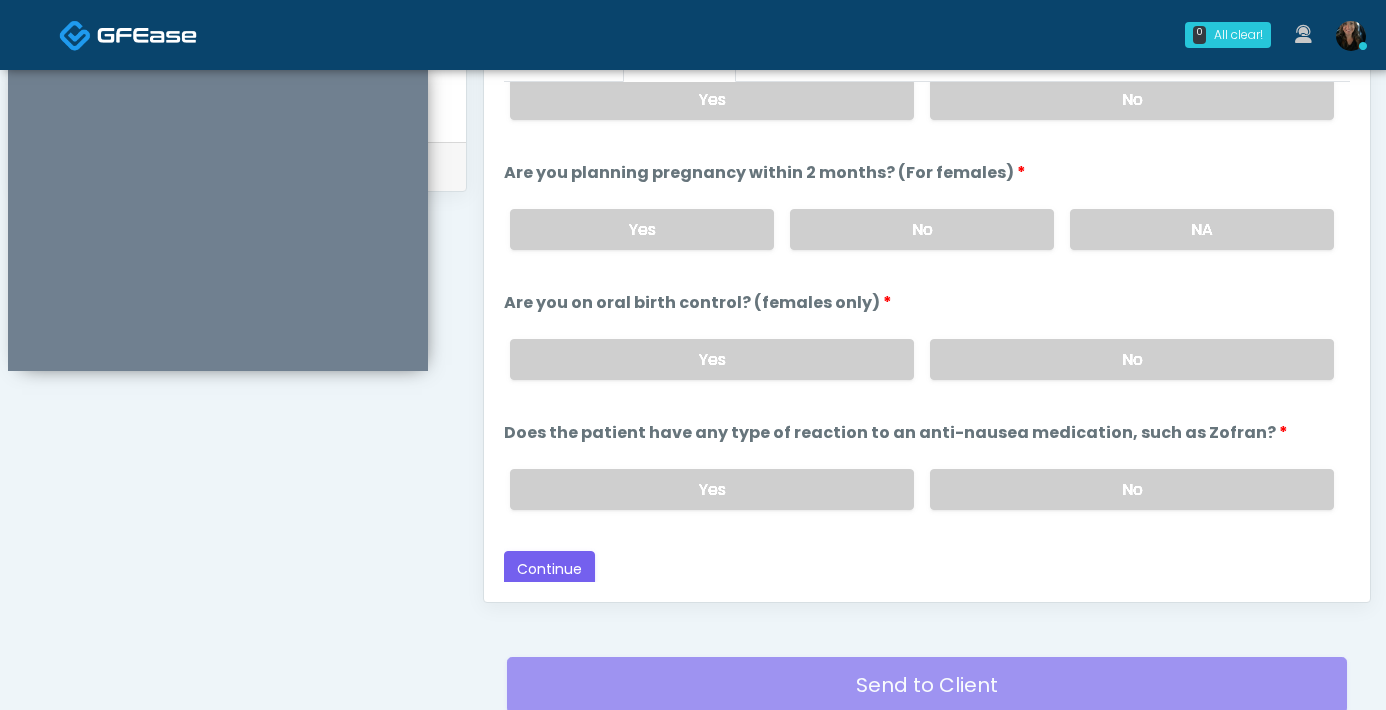 scroll, scrollTop: 954, scrollLeft: 0, axis: vertical 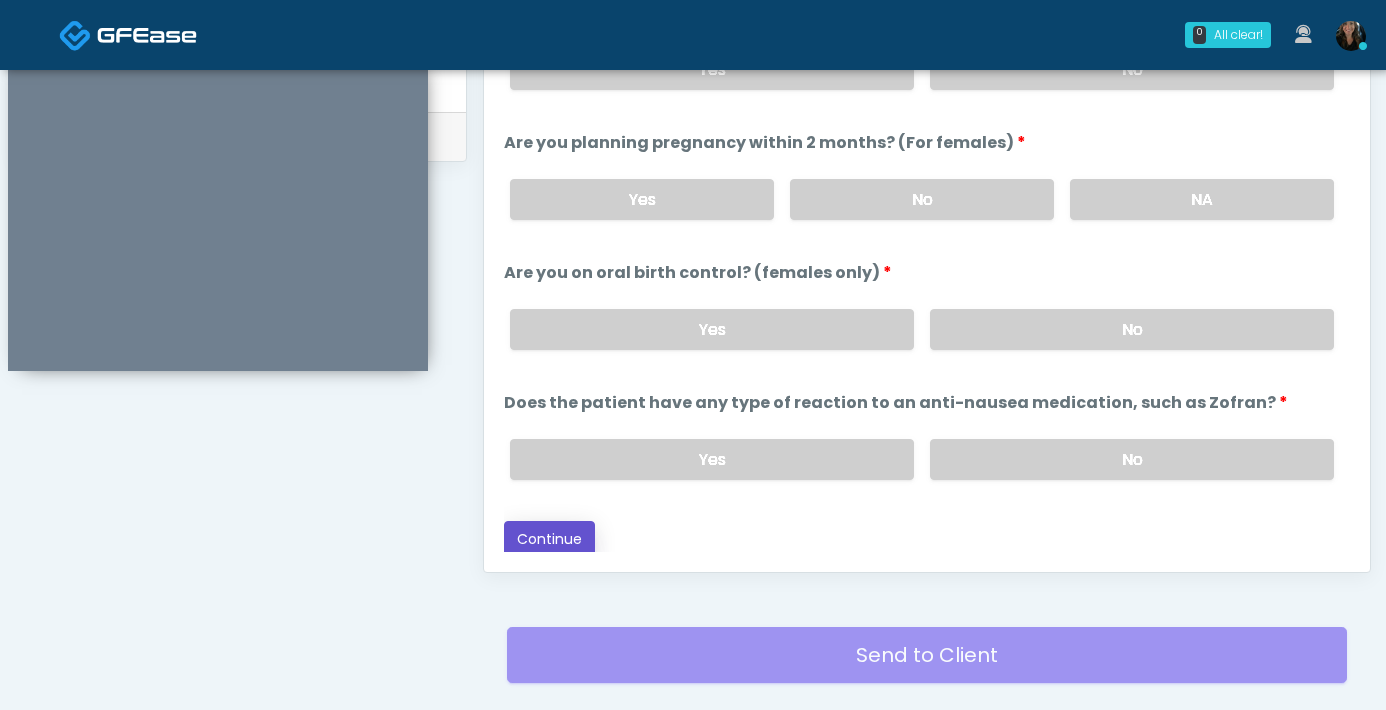 click on "Continue" at bounding box center (549, 539) 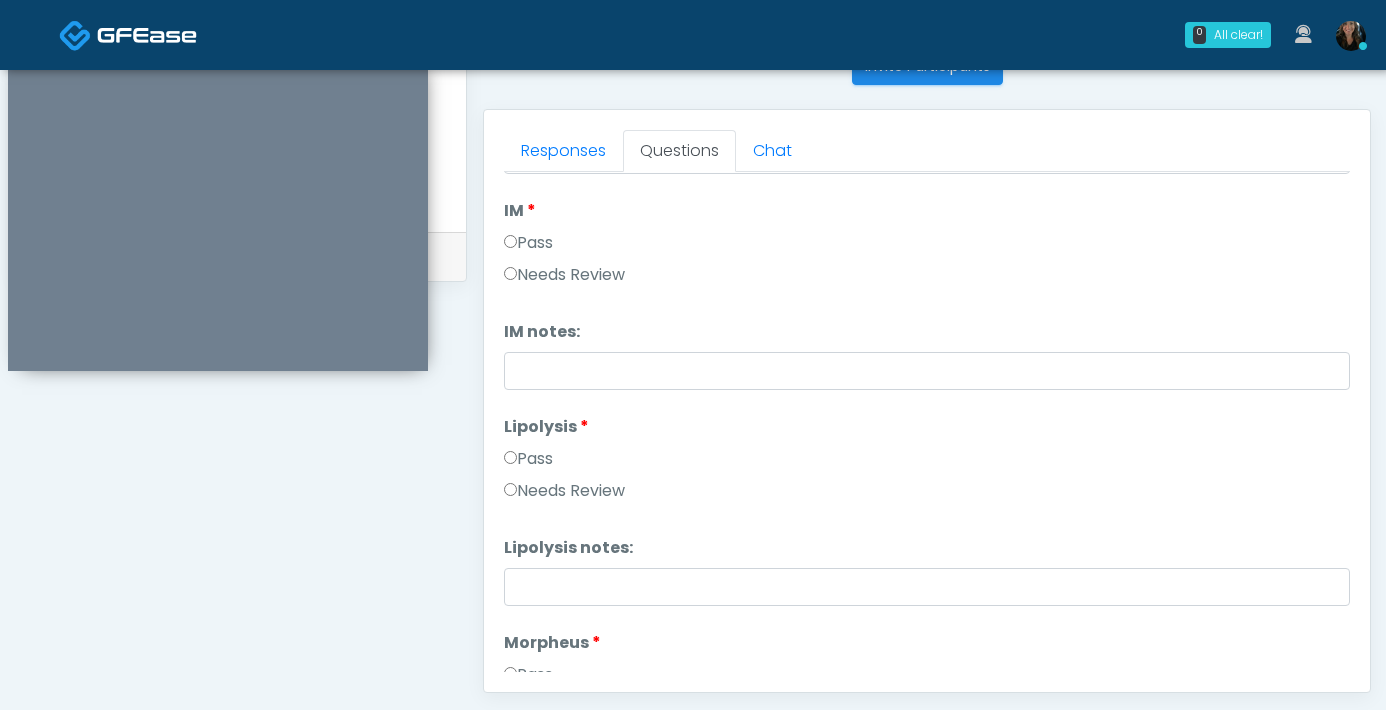 scroll, scrollTop: 820, scrollLeft: 0, axis: vertical 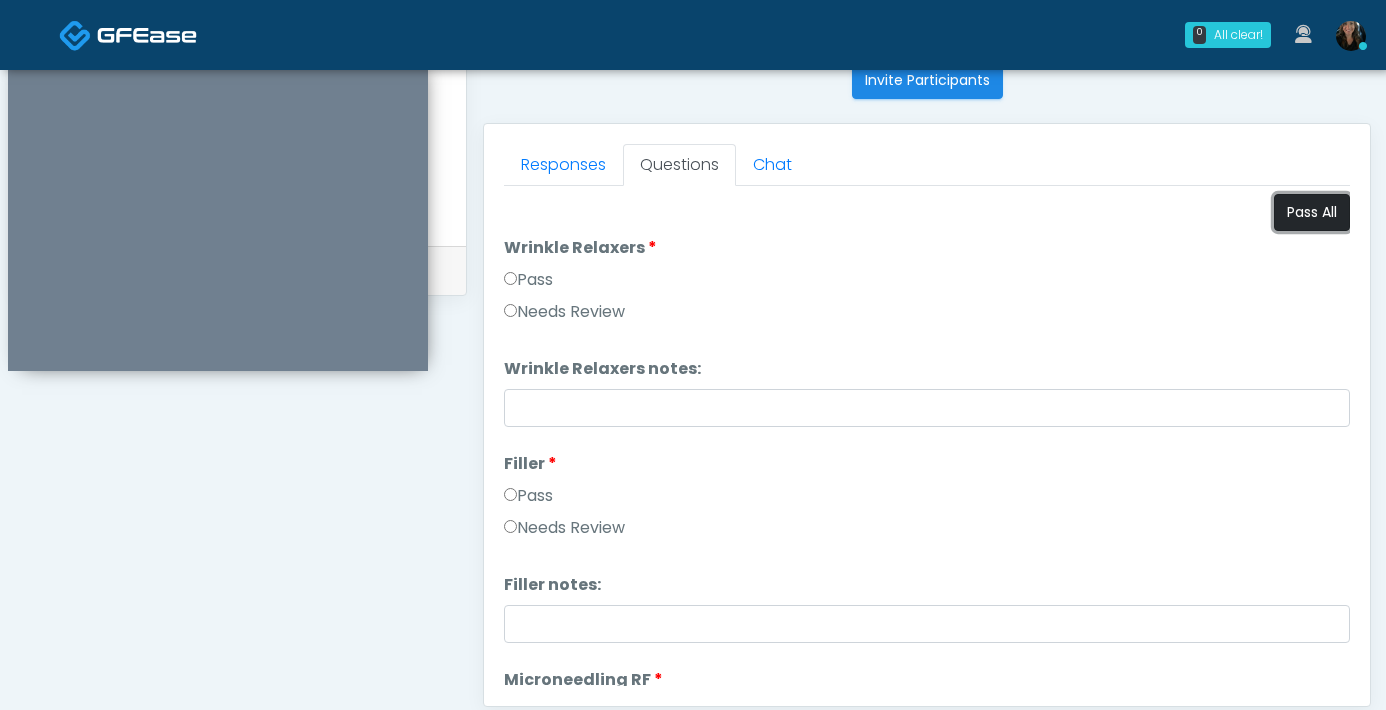 click on "Pass All" at bounding box center [1312, 212] 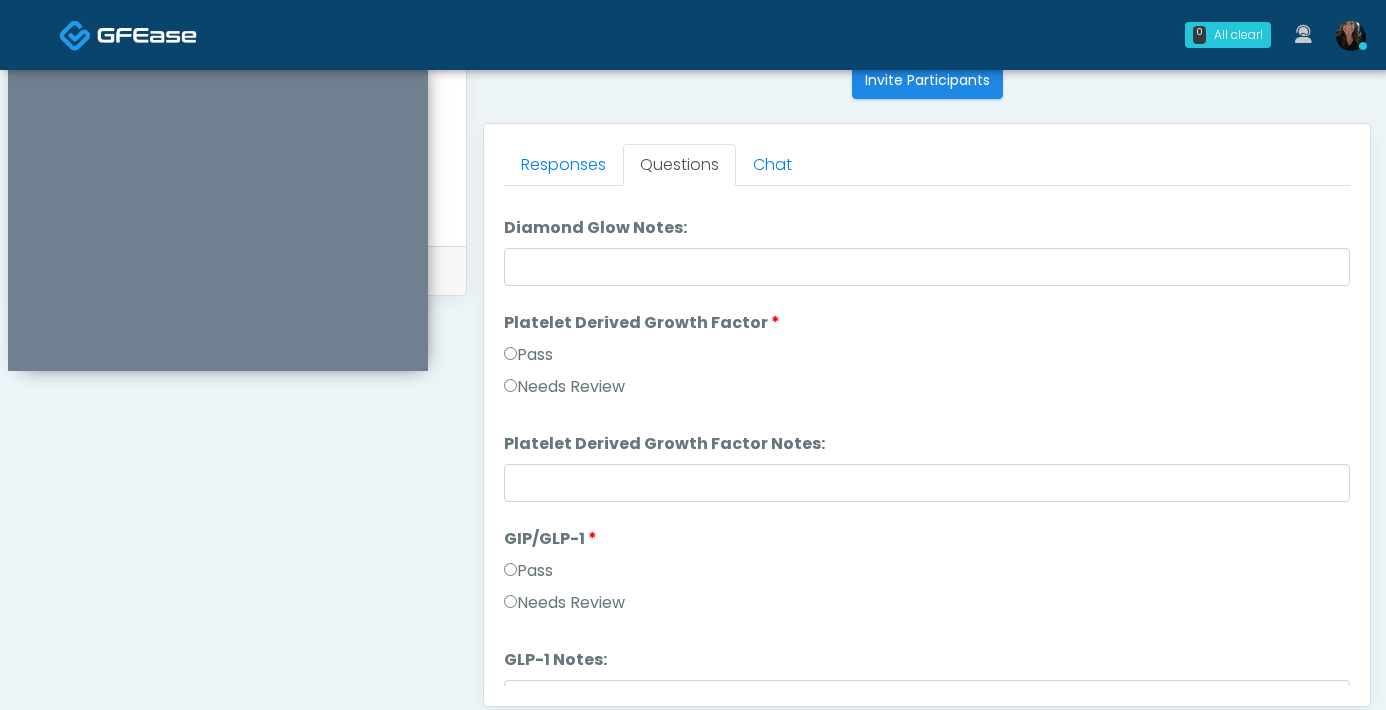 scroll, scrollTop: 3691, scrollLeft: 0, axis: vertical 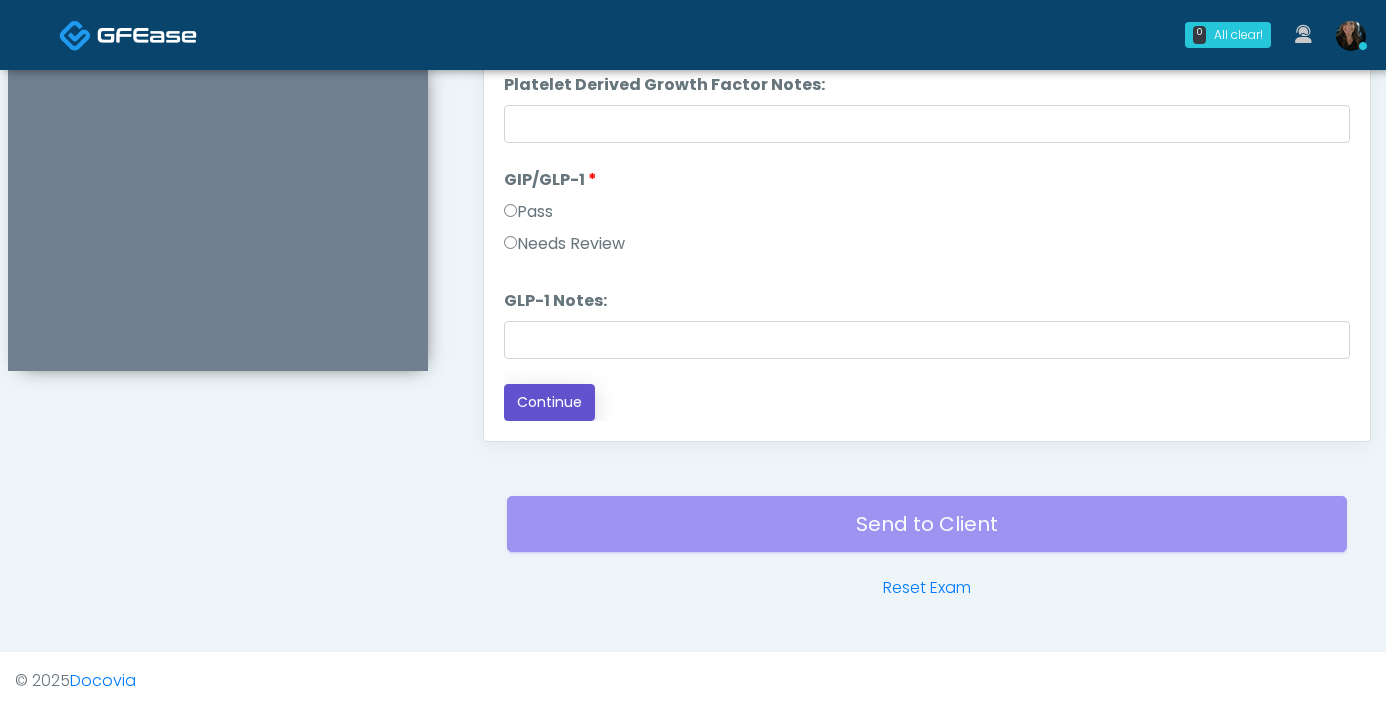 click on "Continue" at bounding box center (549, 402) 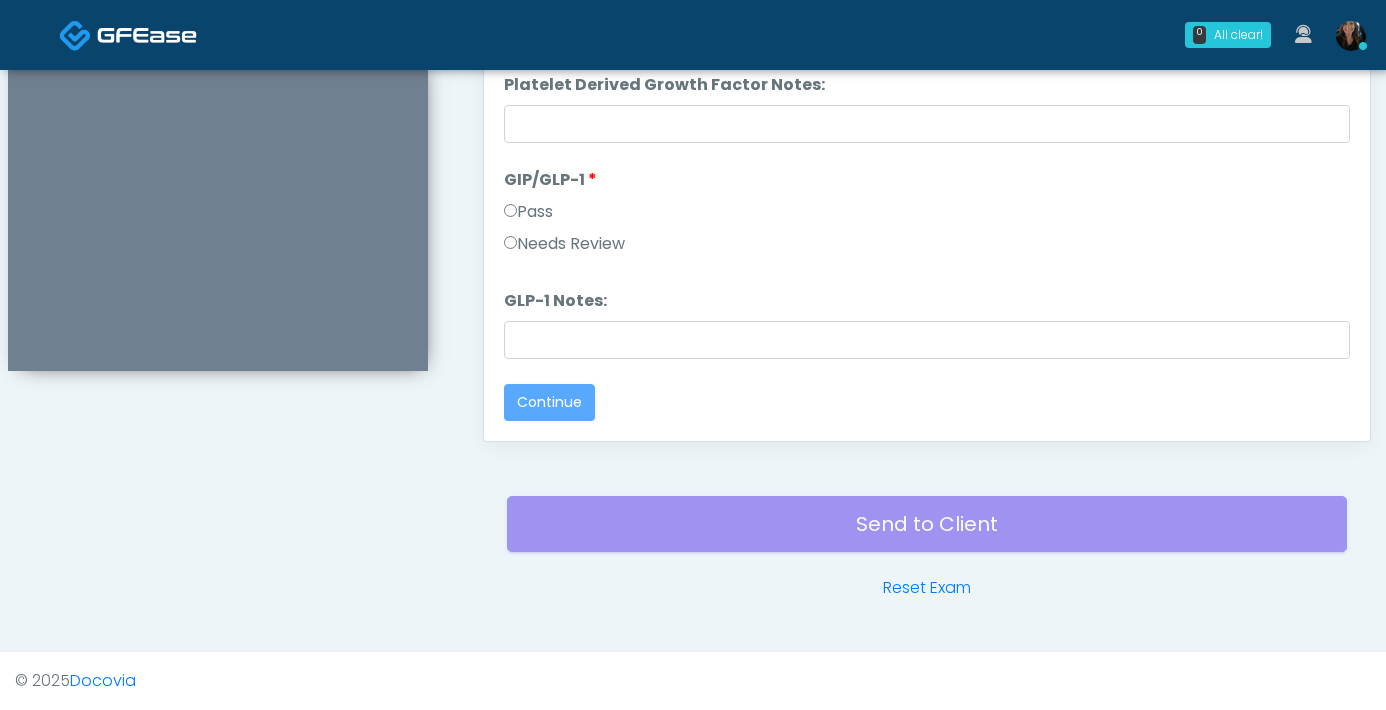 scroll, scrollTop: 0, scrollLeft: 0, axis: both 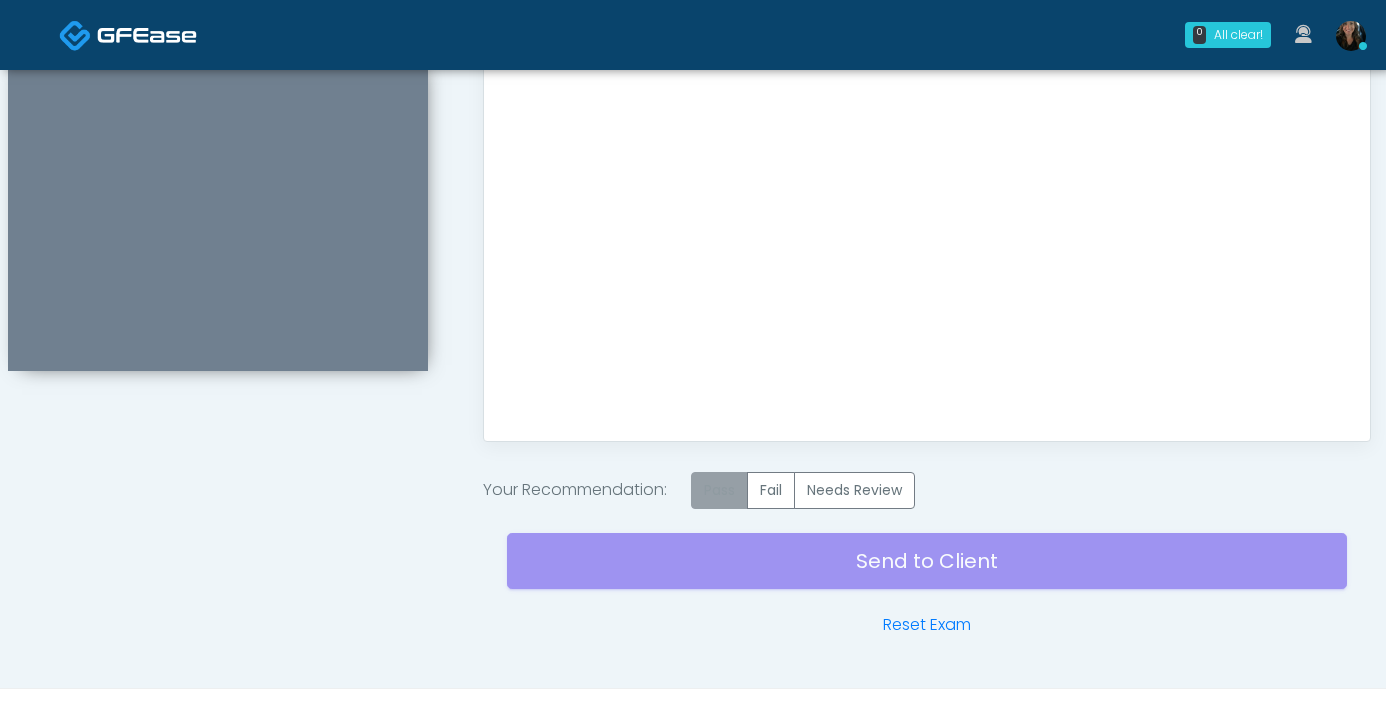 click on "Pass" at bounding box center [719, 490] 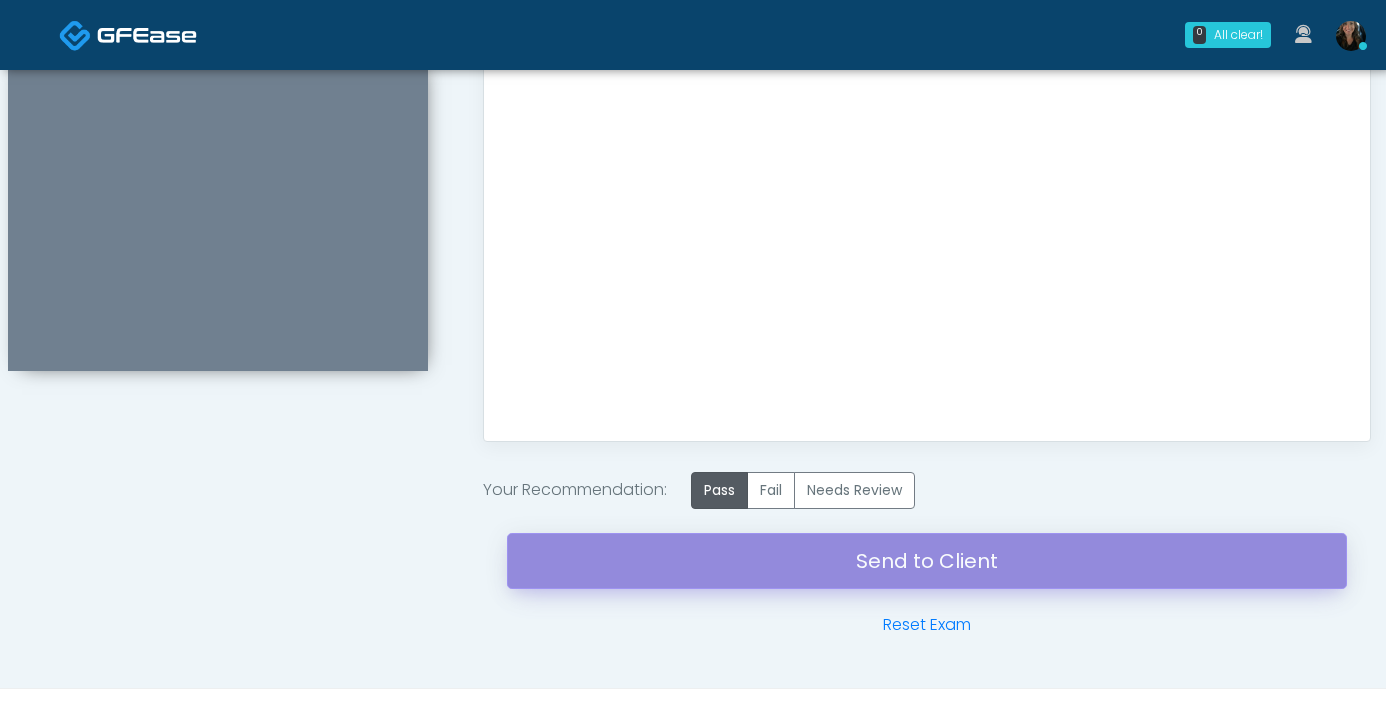 click on "Send to Client" at bounding box center [927, 561] 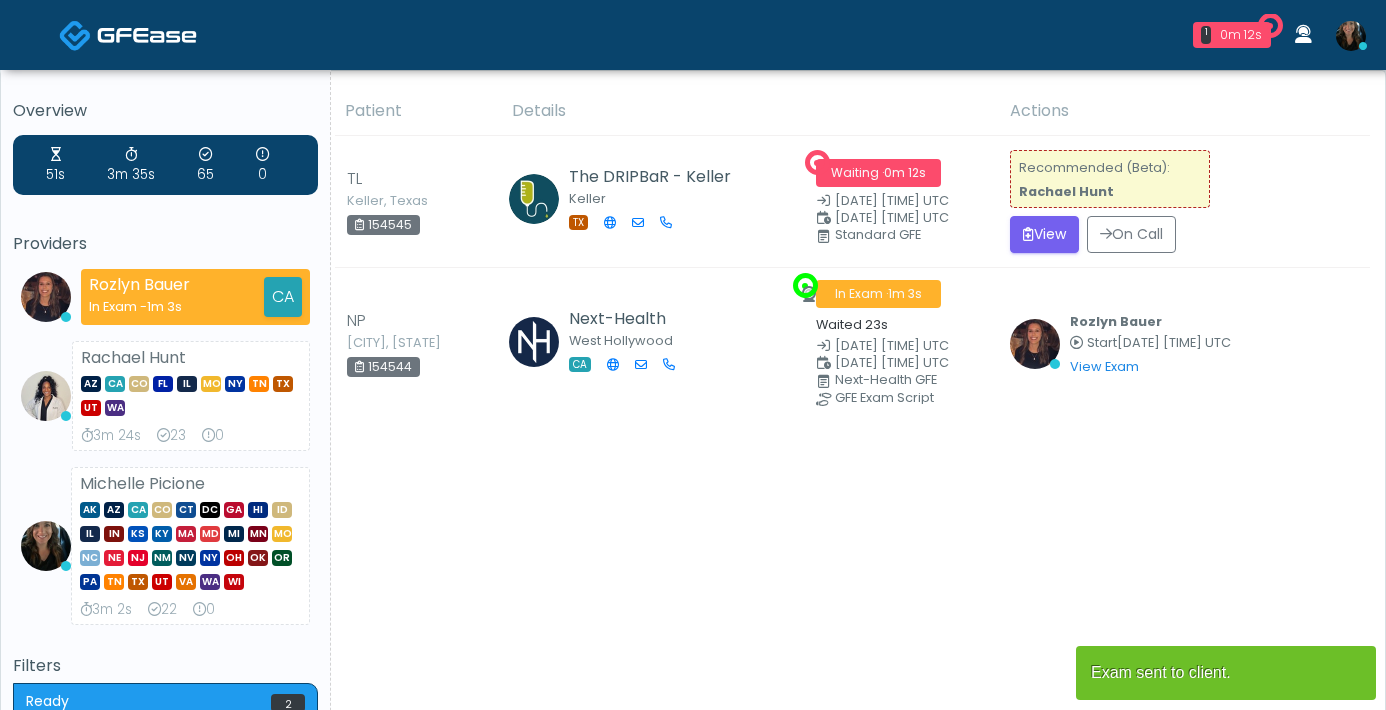 scroll, scrollTop: 0, scrollLeft: 0, axis: both 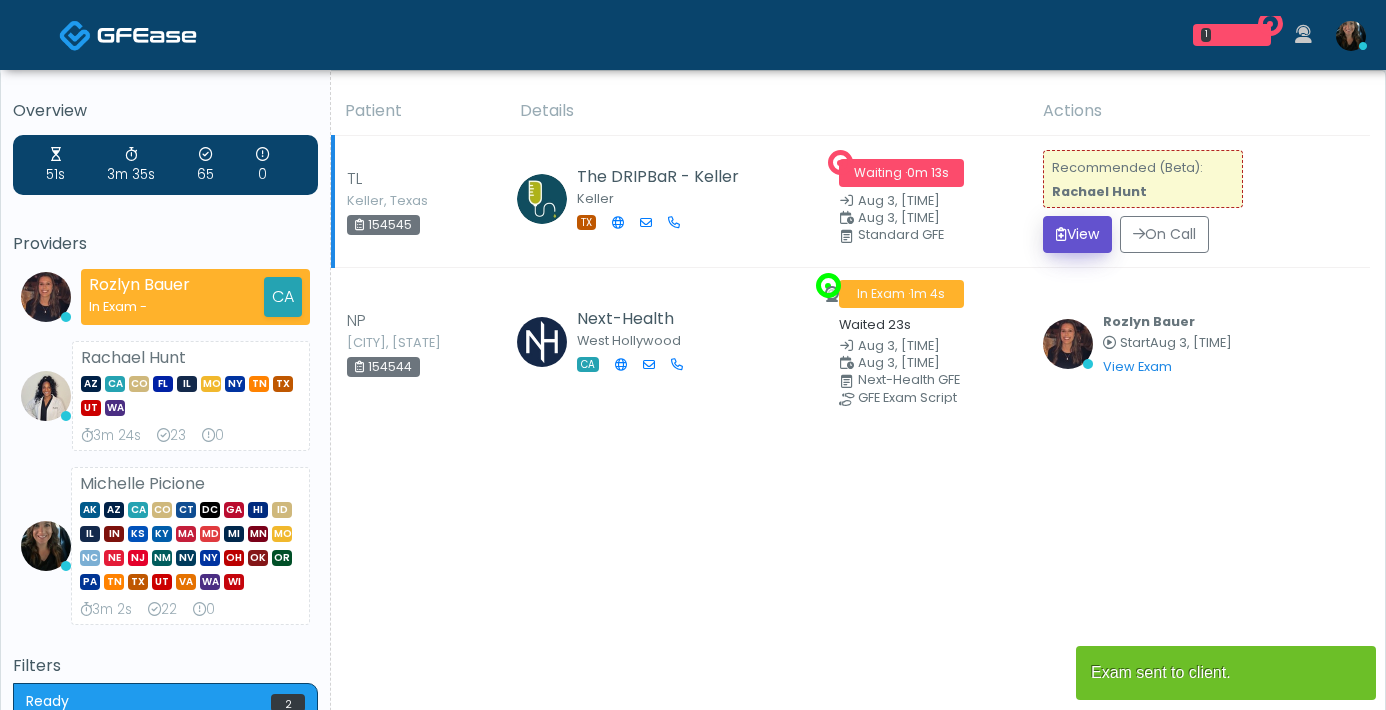 click on "View" at bounding box center (1077, 234) 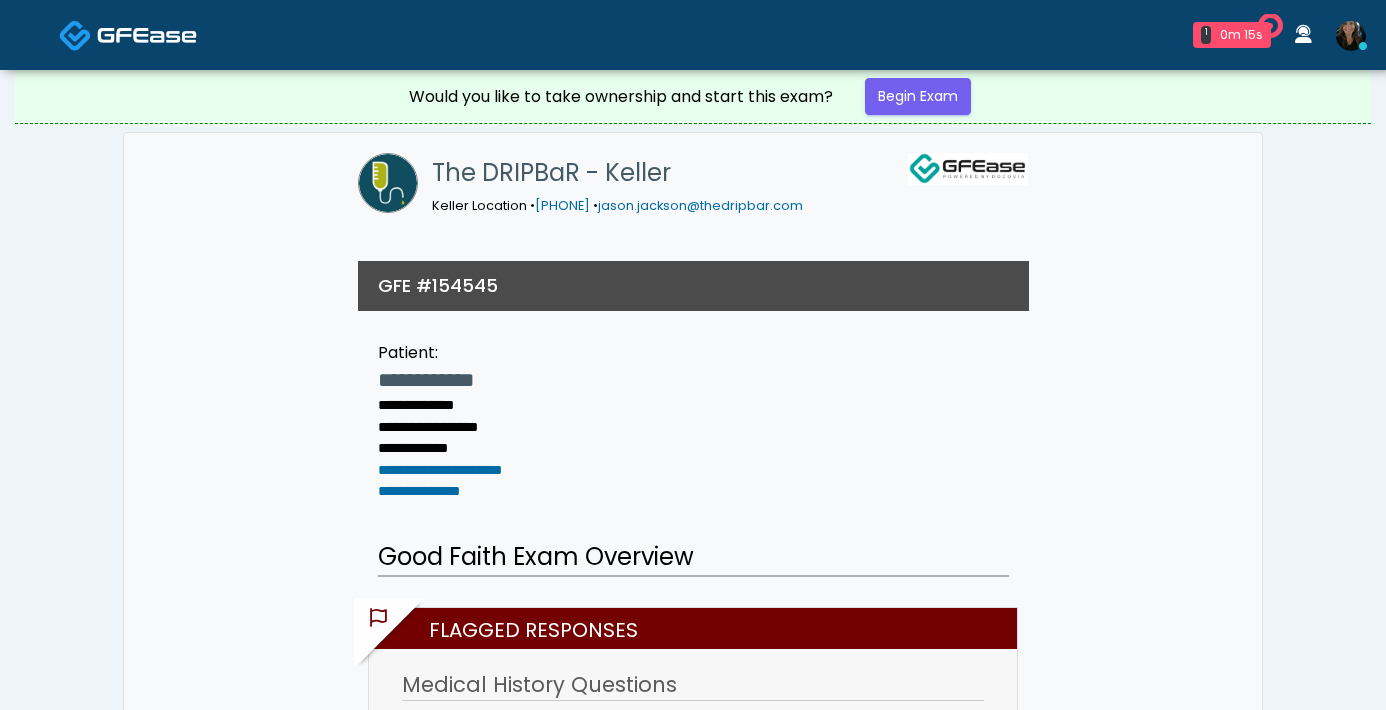 scroll, scrollTop: 0, scrollLeft: 0, axis: both 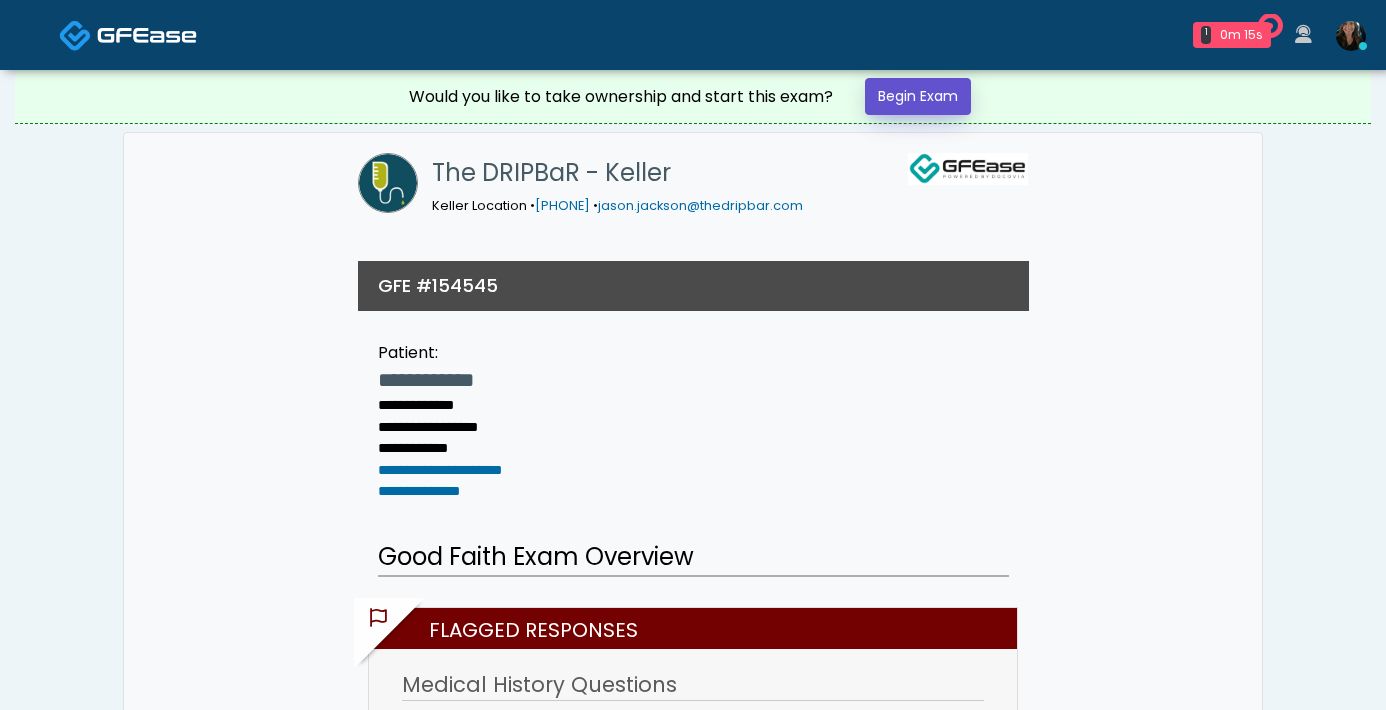 click on "Begin Exam" at bounding box center (918, 96) 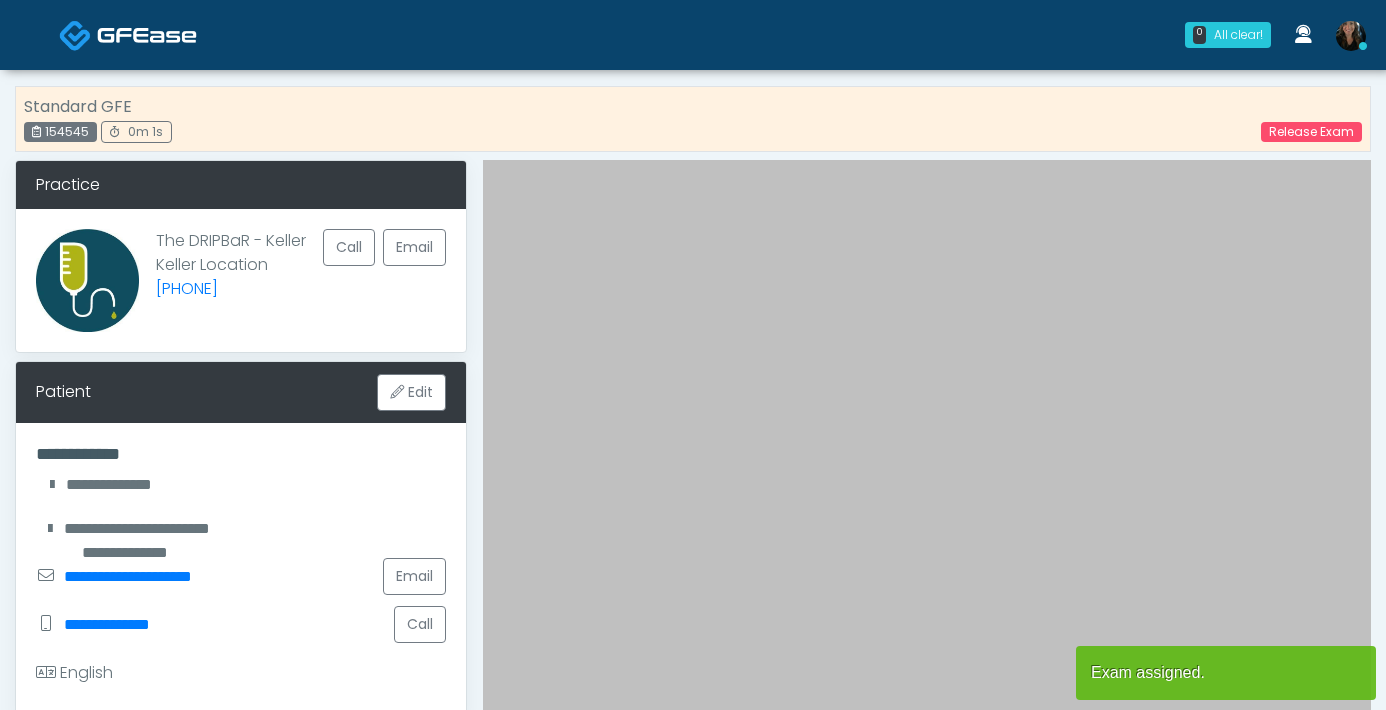 scroll, scrollTop: 0, scrollLeft: 0, axis: both 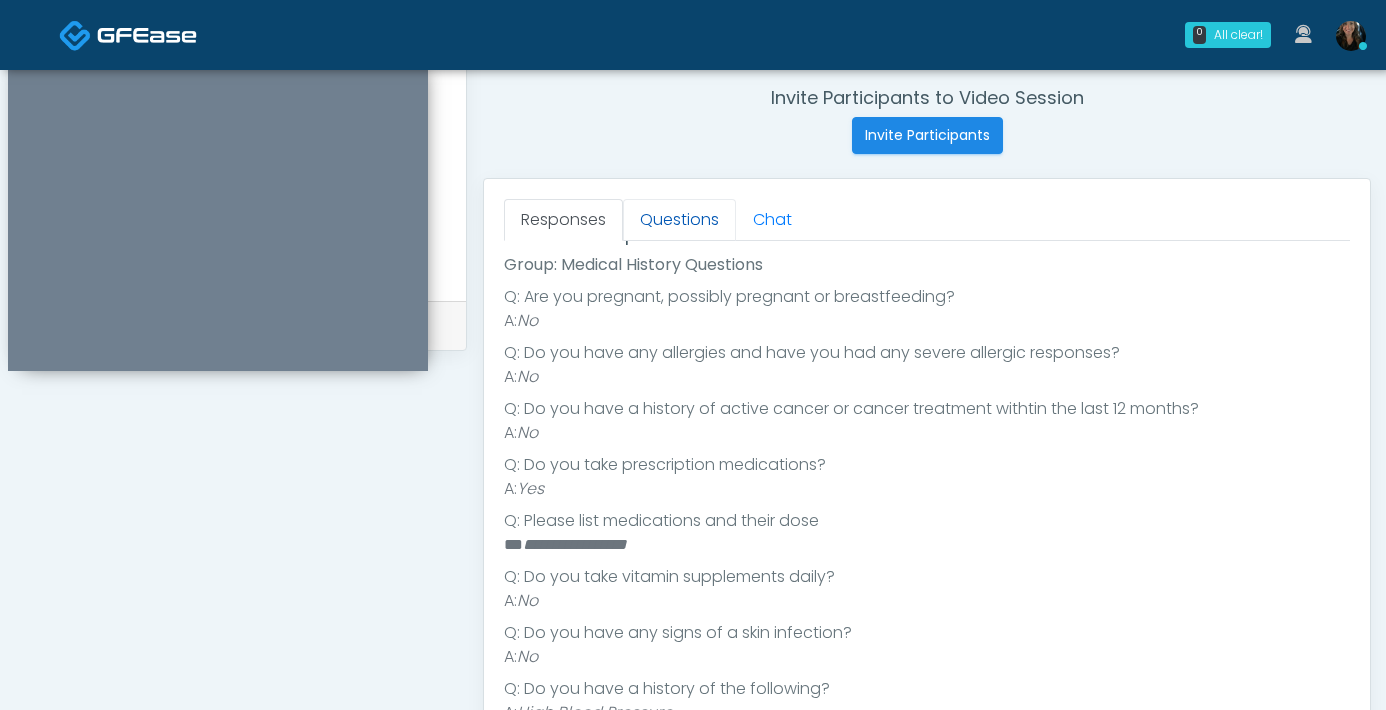 click on "Questions" at bounding box center (679, 220) 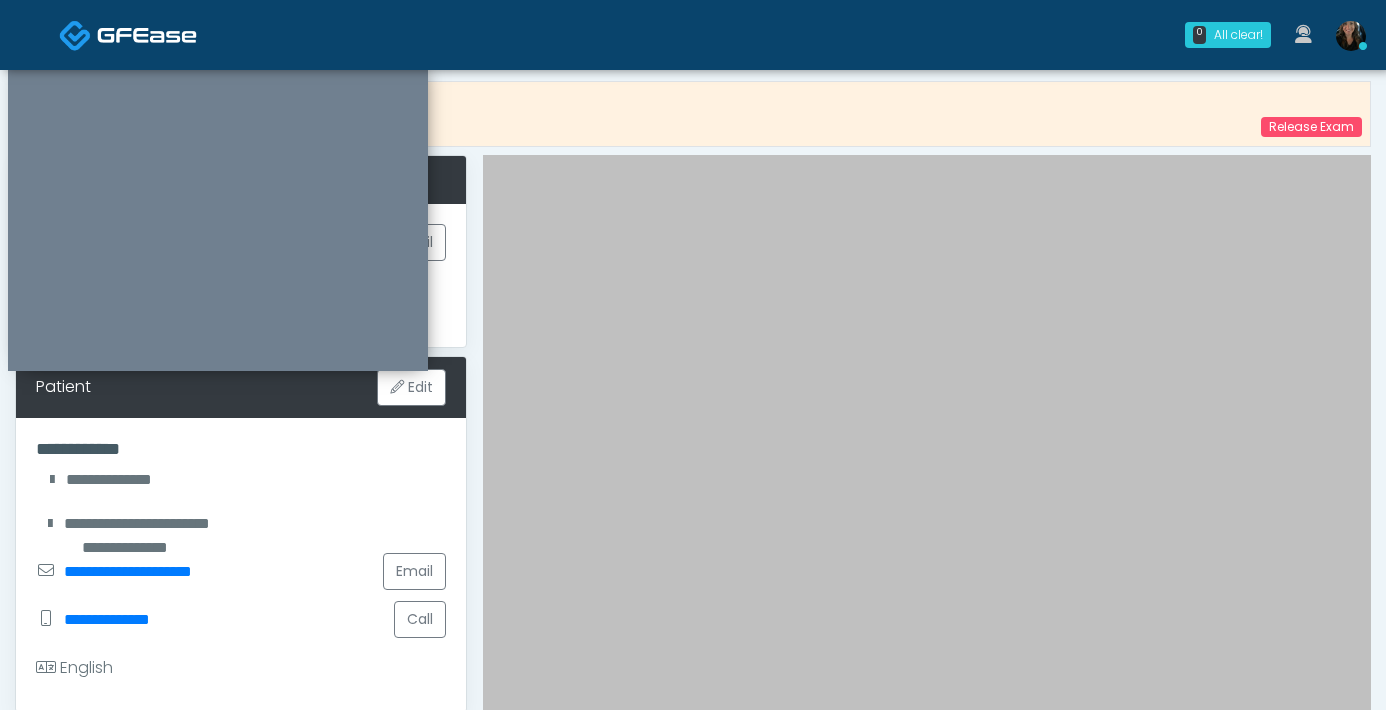 scroll, scrollTop: 0, scrollLeft: 0, axis: both 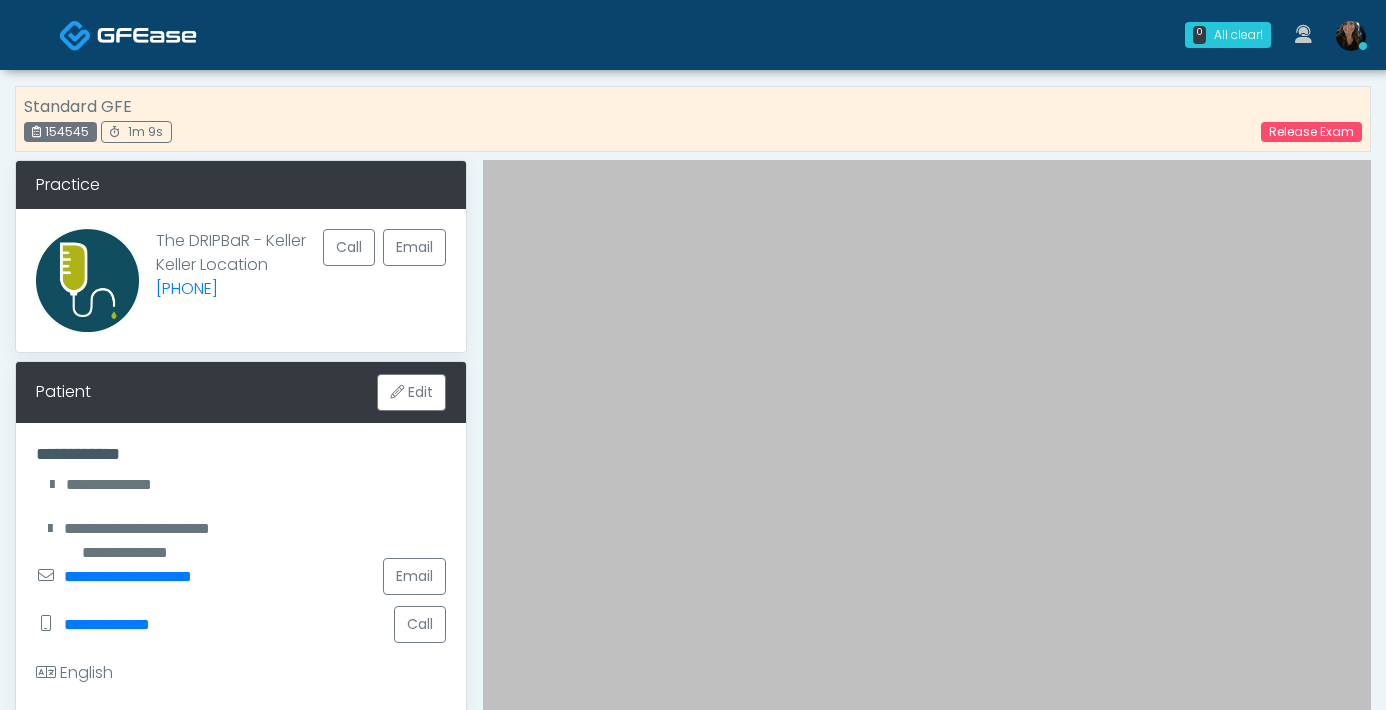 click on "154545" at bounding box center (60, 132) 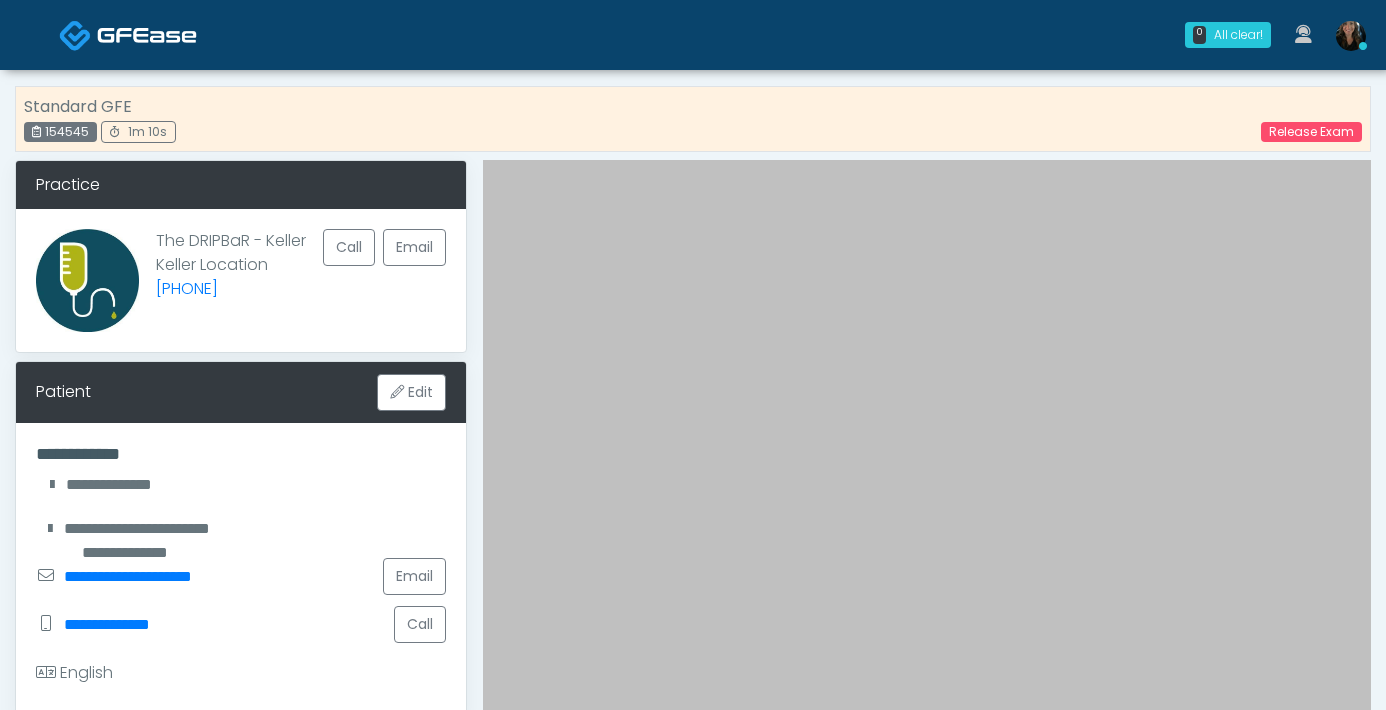 copy on "154545" 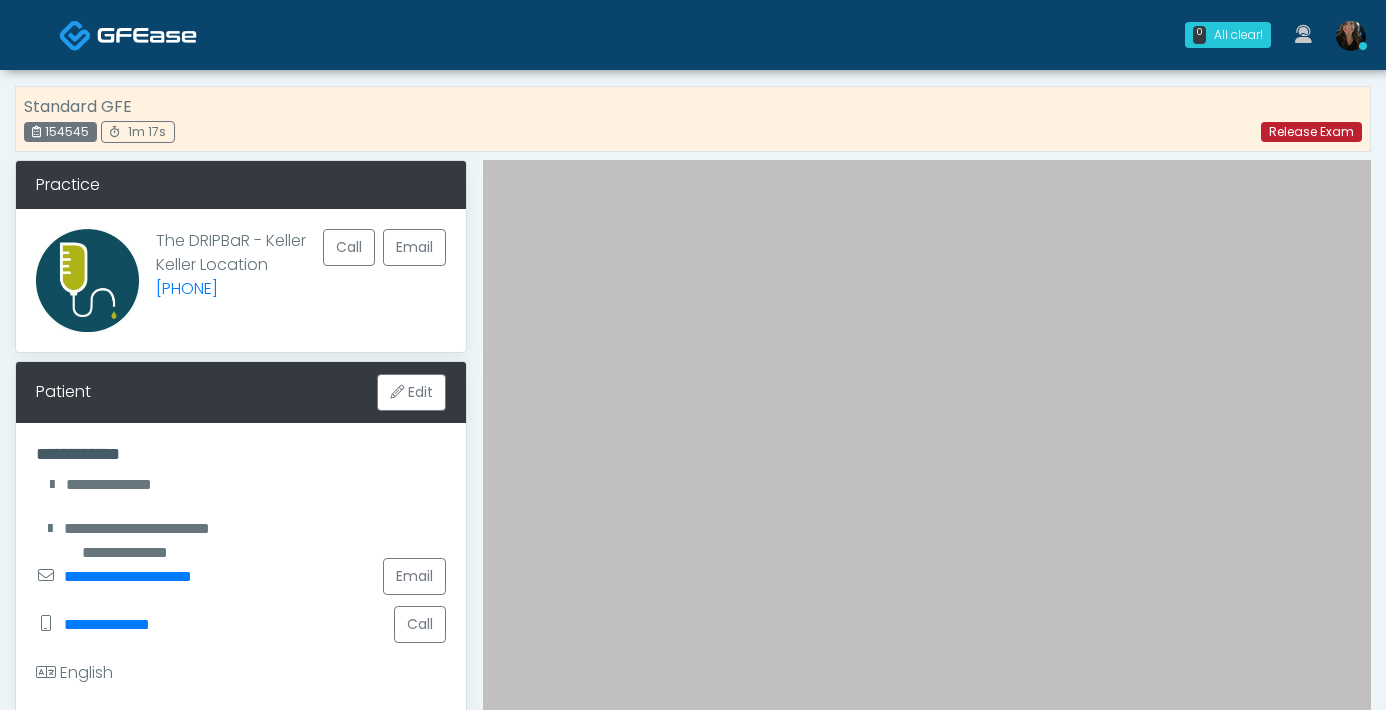 click on "Release Exam" at bounding box center [1311, 132] 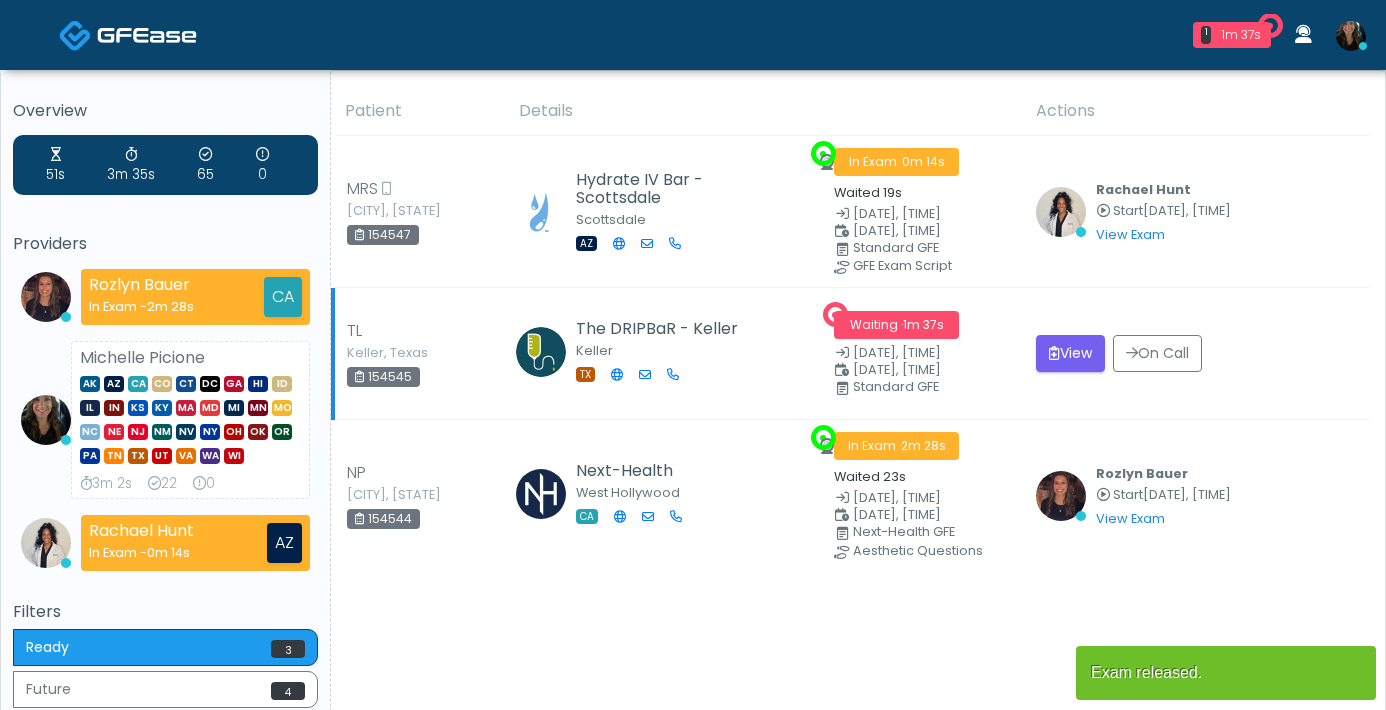 scroll, scrollTop: 0, scrollLeft: 0, axis: both 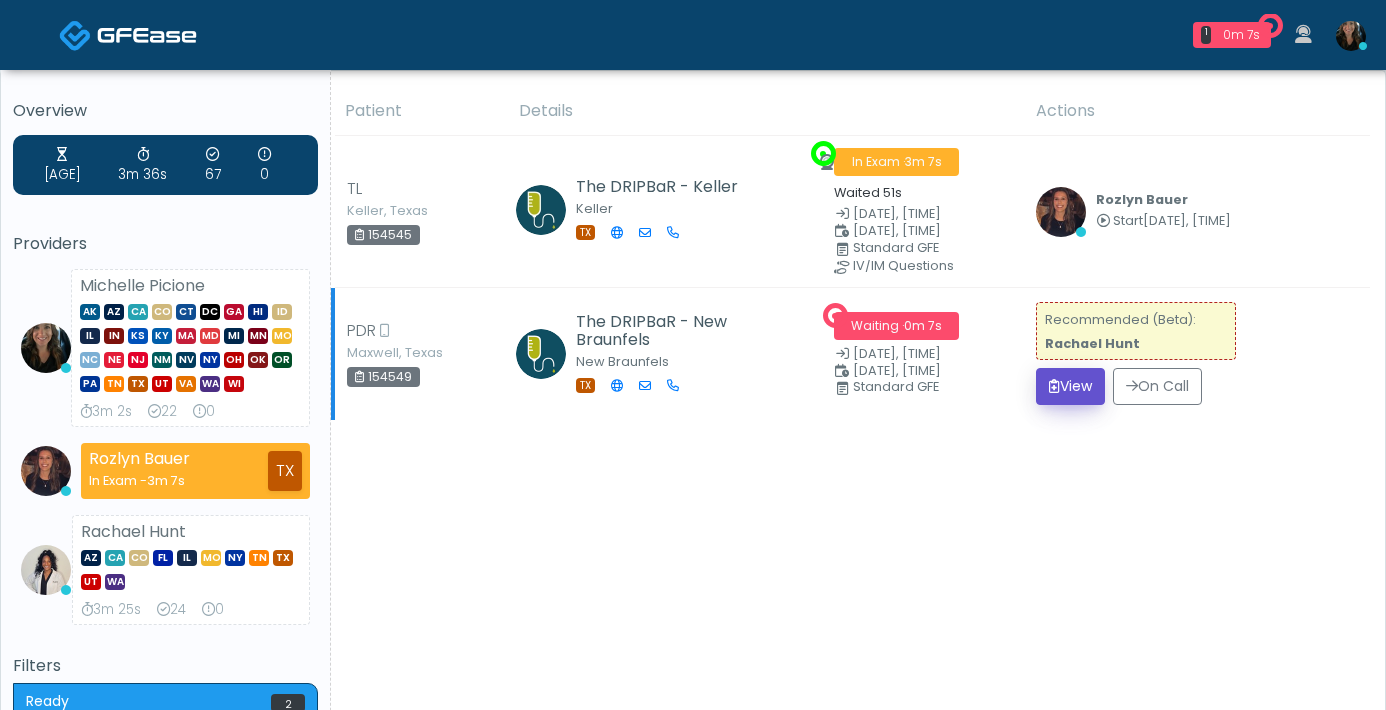 click on "View" at bounding box center [1070, 386] 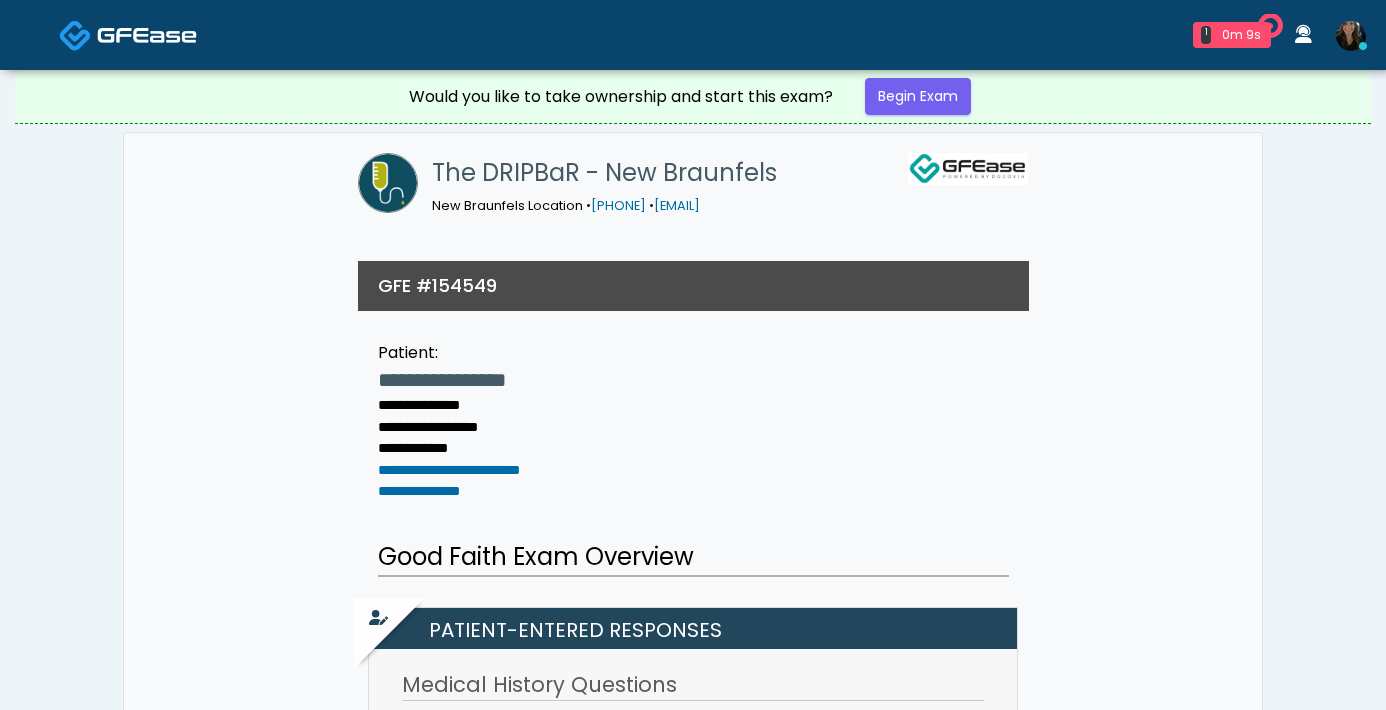 scroll, scrollTop: 0, scrollLeft: 0, axis: both 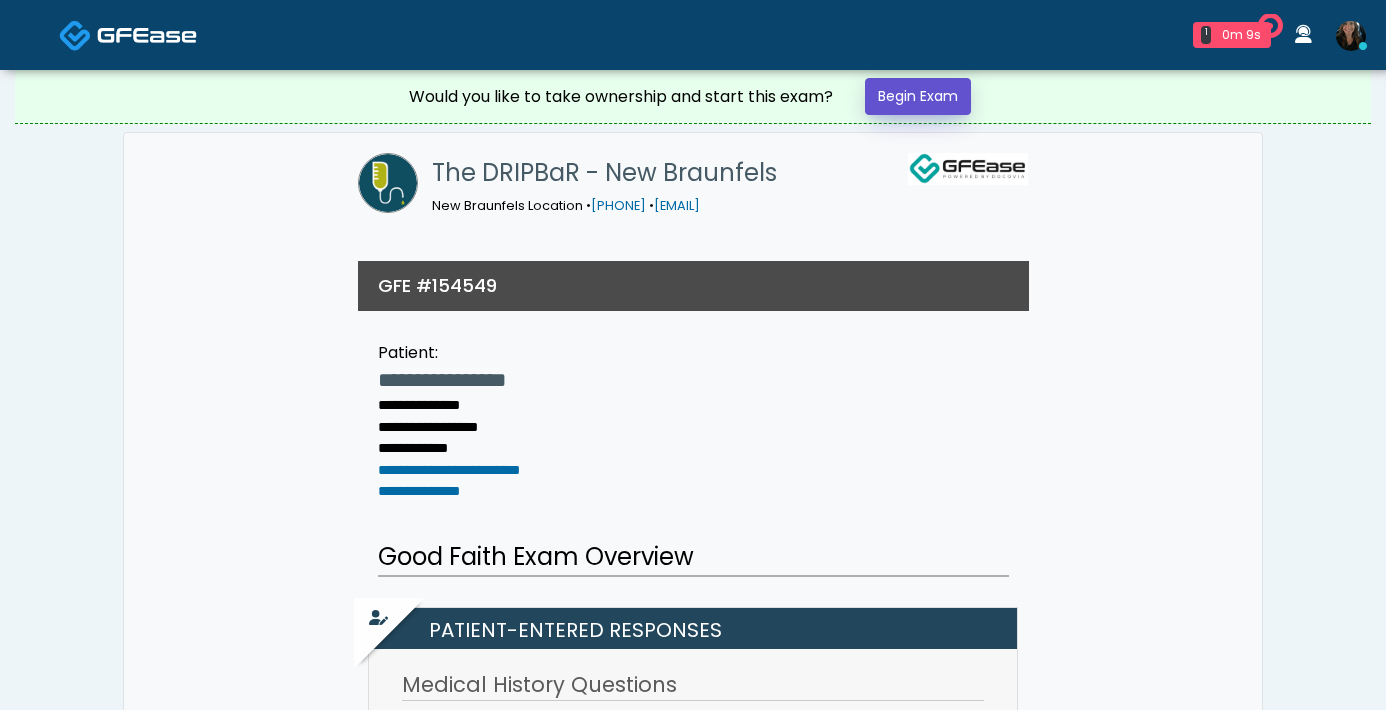 click on "Begin Exam" at bounding box center (918, 96) 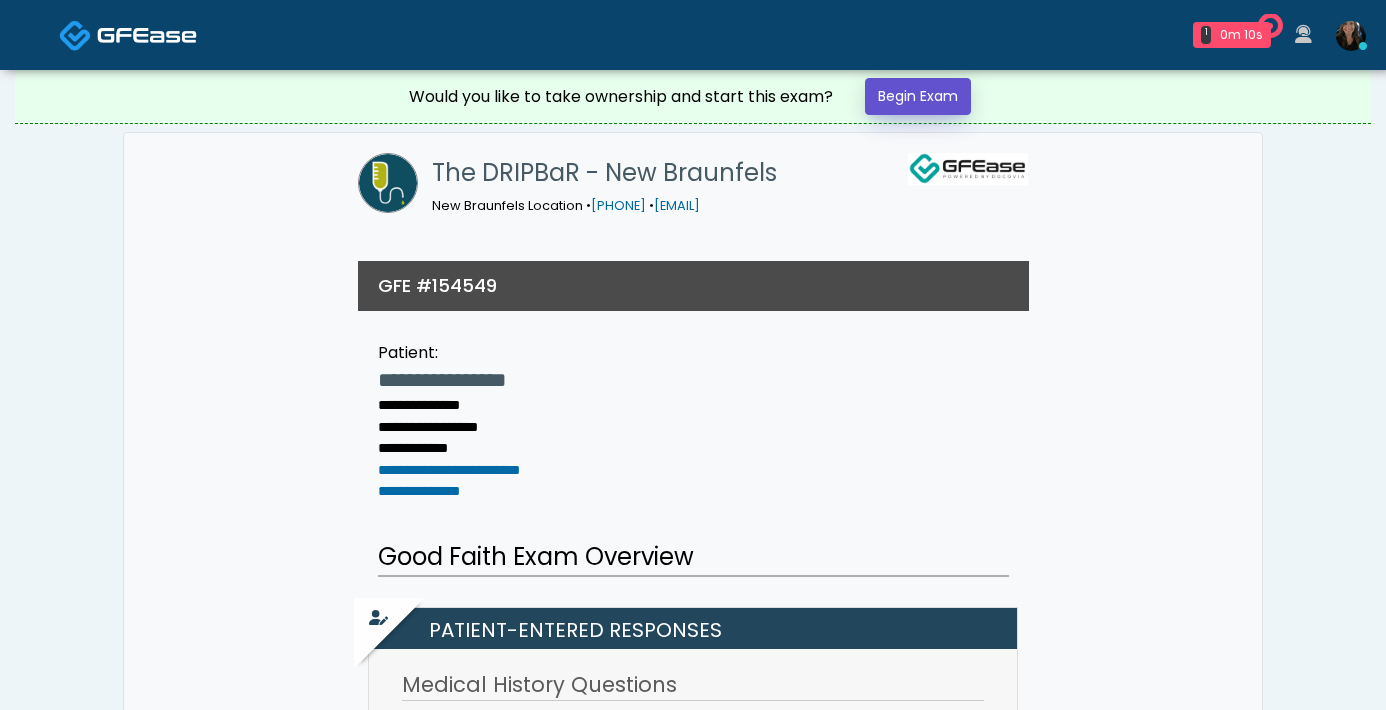 scroll, scrollTop: 0, scrollLeft: 0, axis: both 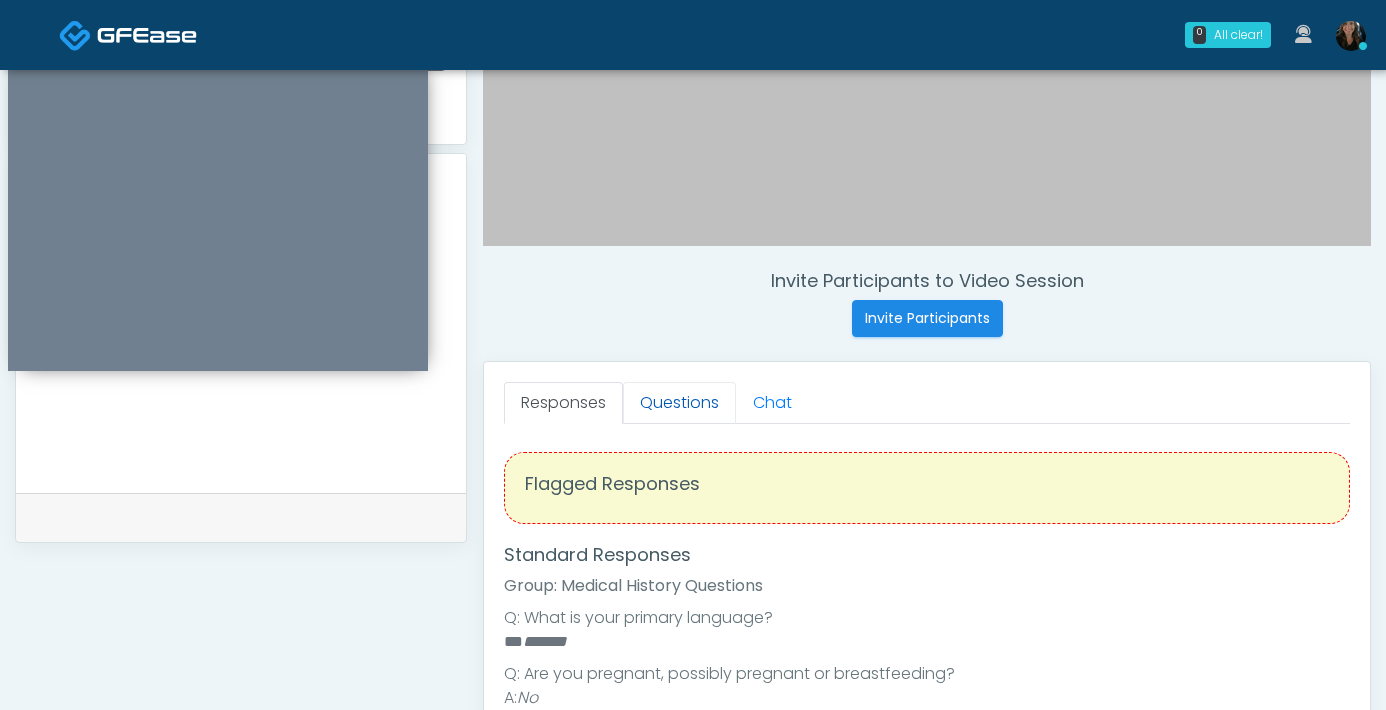 click on "Questions" at bounding box center (679, 403) 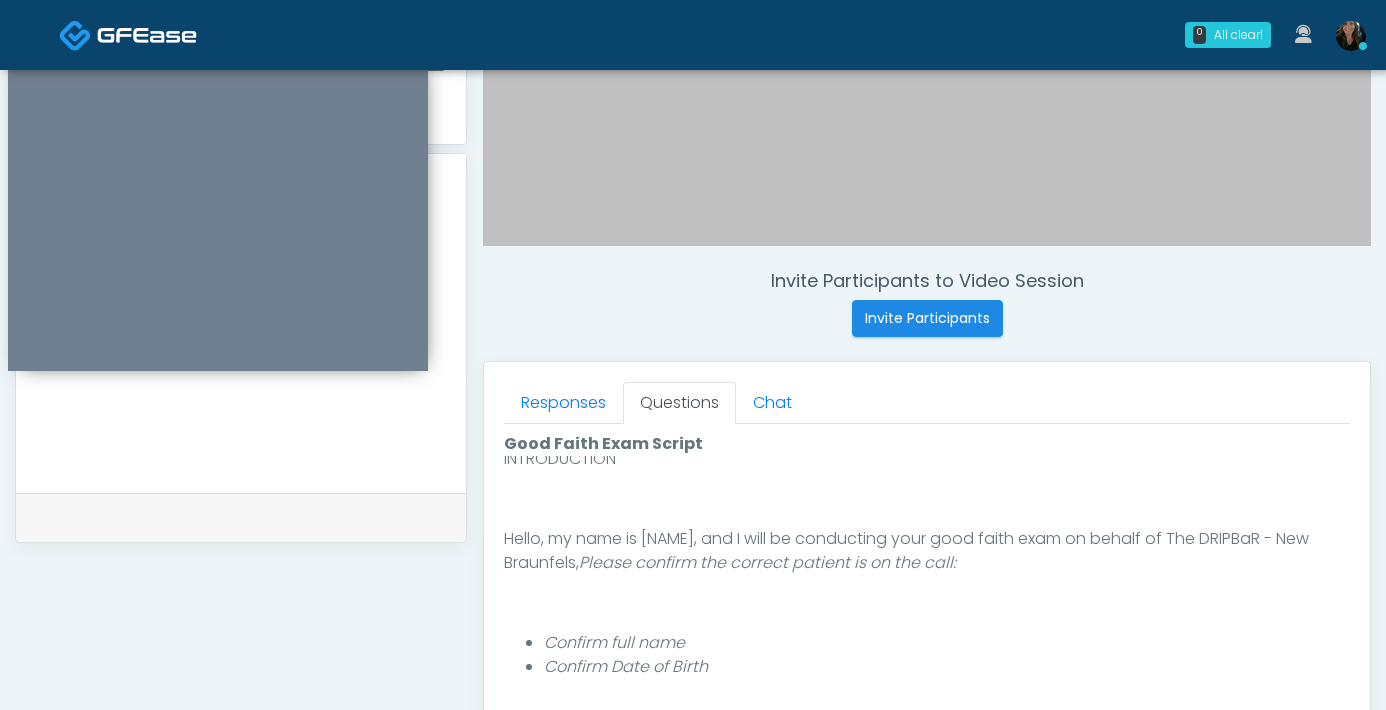 scroll, scrollTop: 90, scrollLeft: 0, axis: vertical 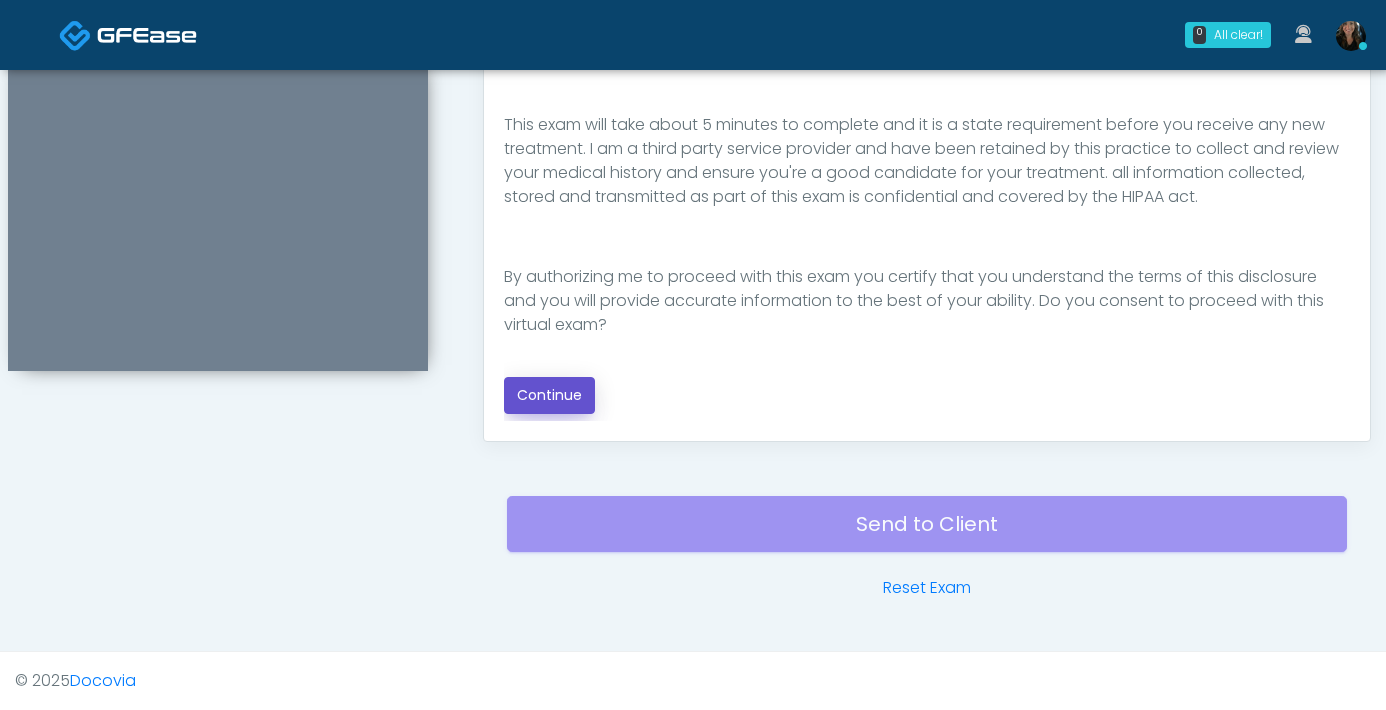 click on "Continue" at bounding box center (549, 395) 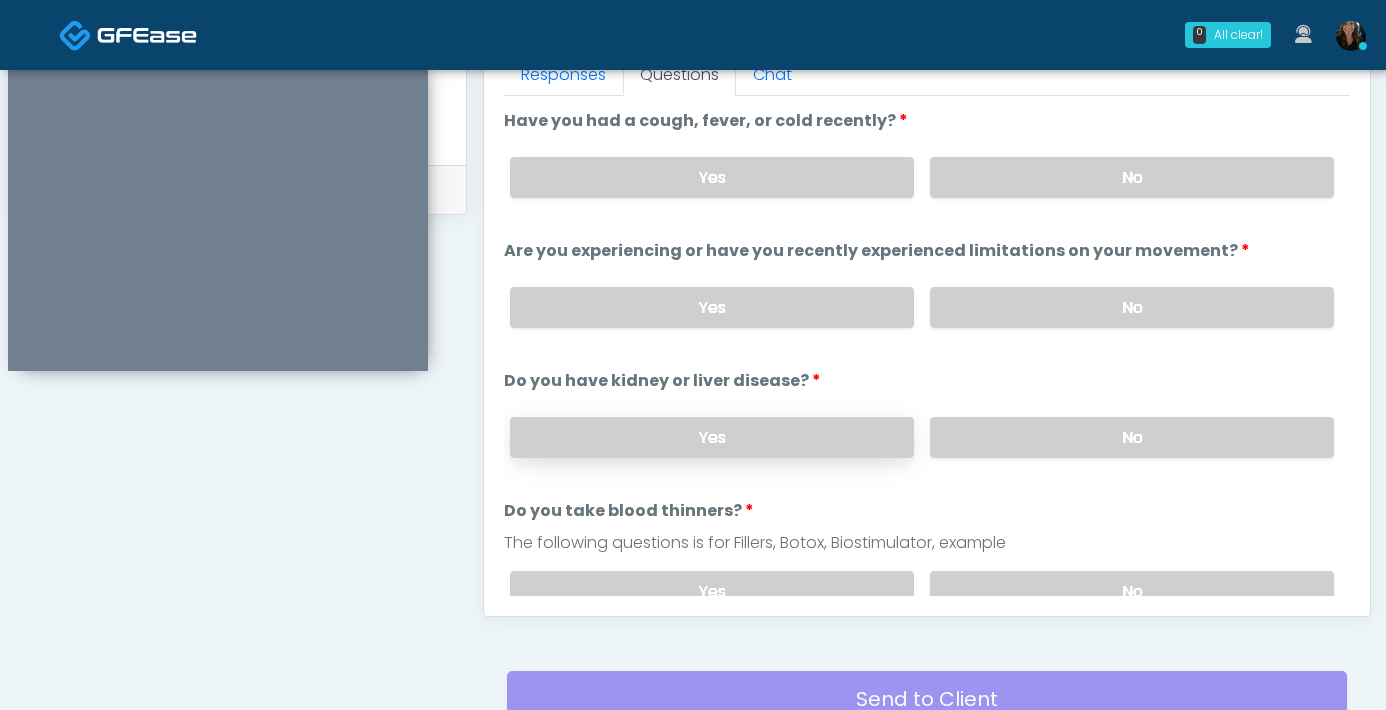 scroll, scrollTop: 805, scrollLeft: 0, axis: vertical 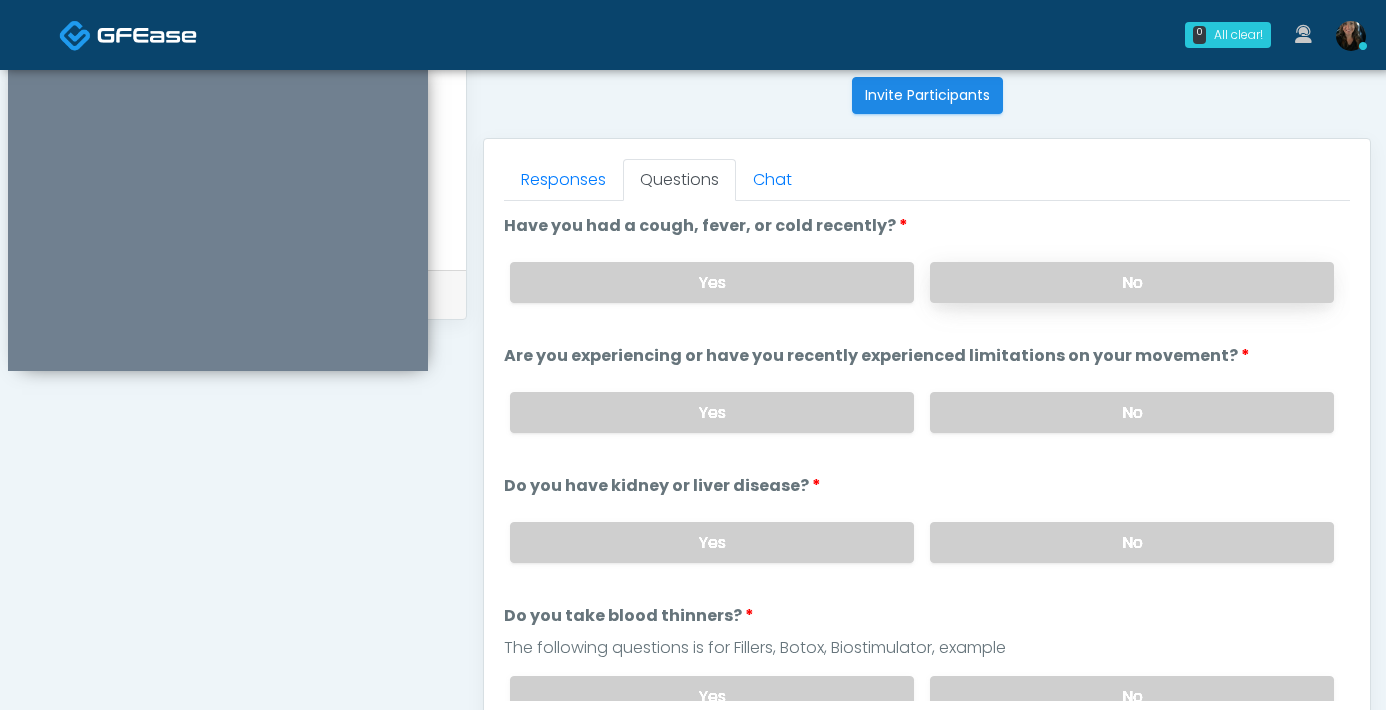 drag, startPoint x: 1060, startPoint y: 278, endPoint x: 1074, endPoint y: 287, distance: 16.643316 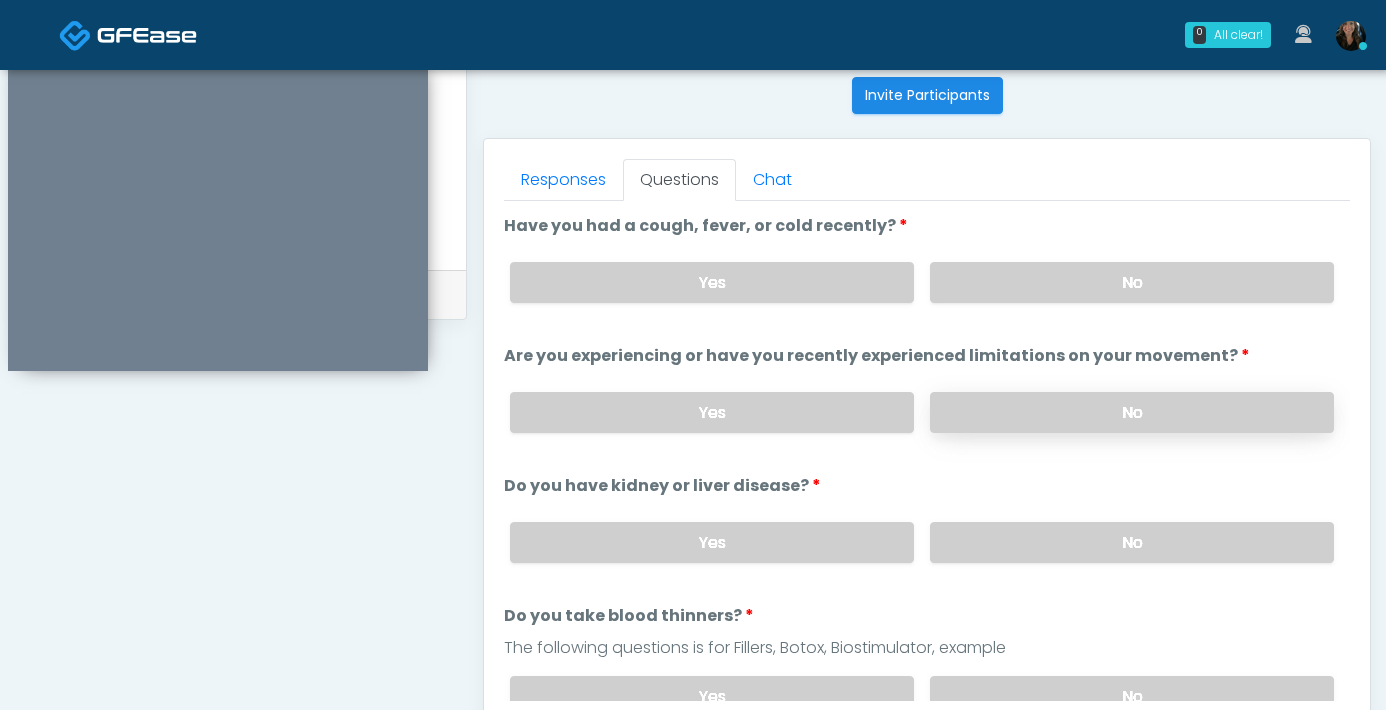 click on "No" at bounding box center (1132, 412) 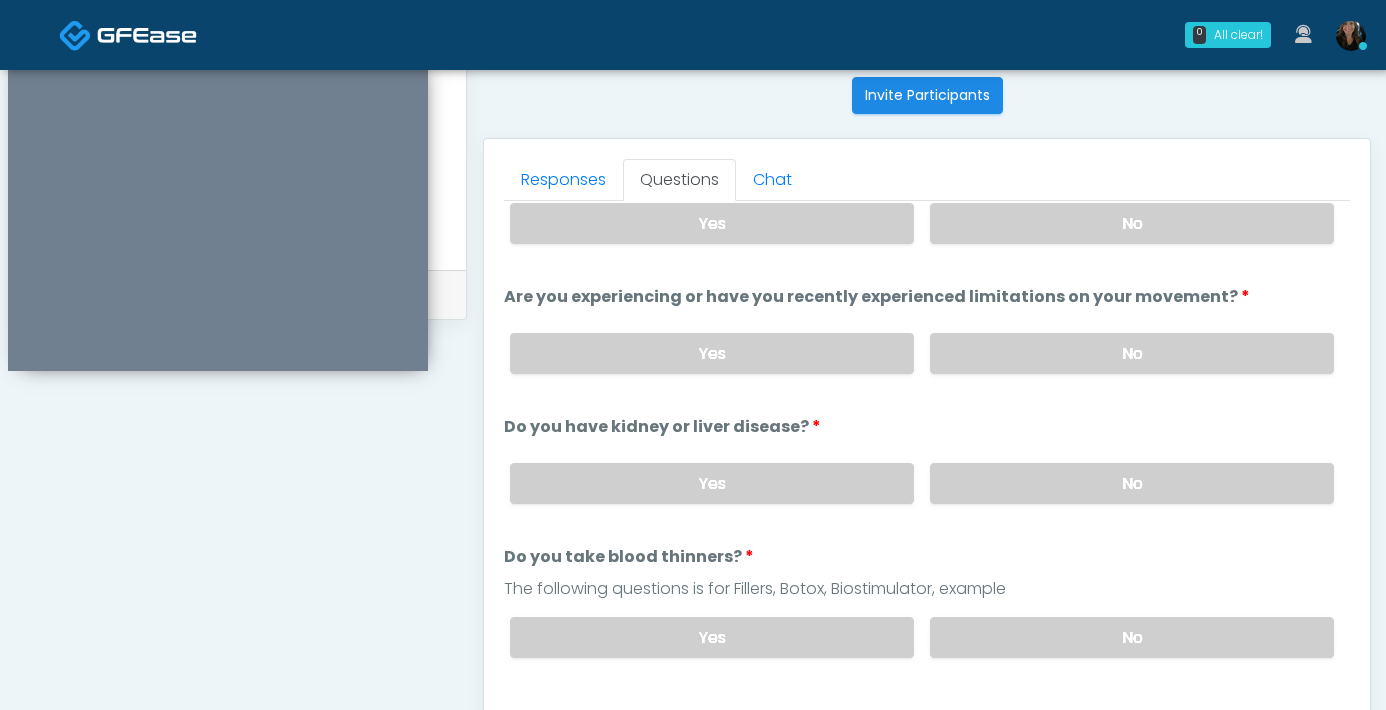 scroll, scrollTop: 89, scrollLeft: 0, axis: vertical 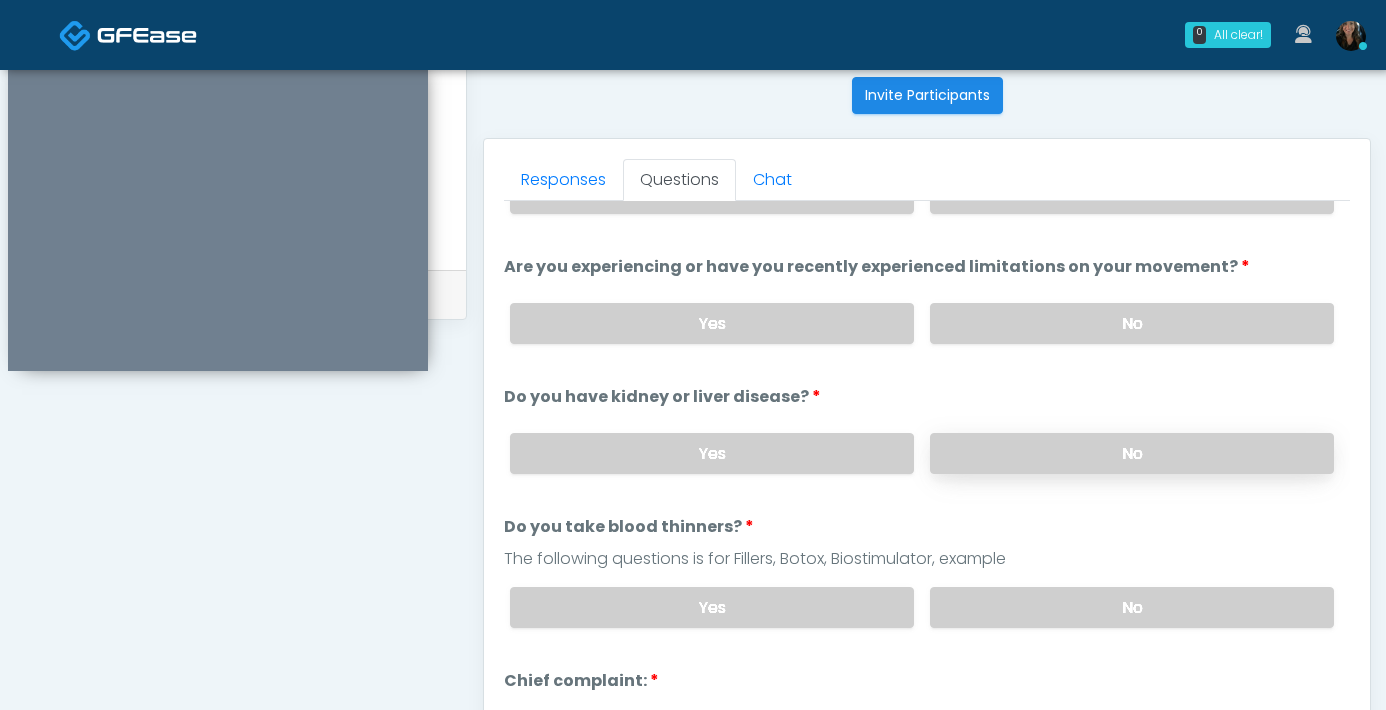 click on "No" at bounding box center (1132, 453) 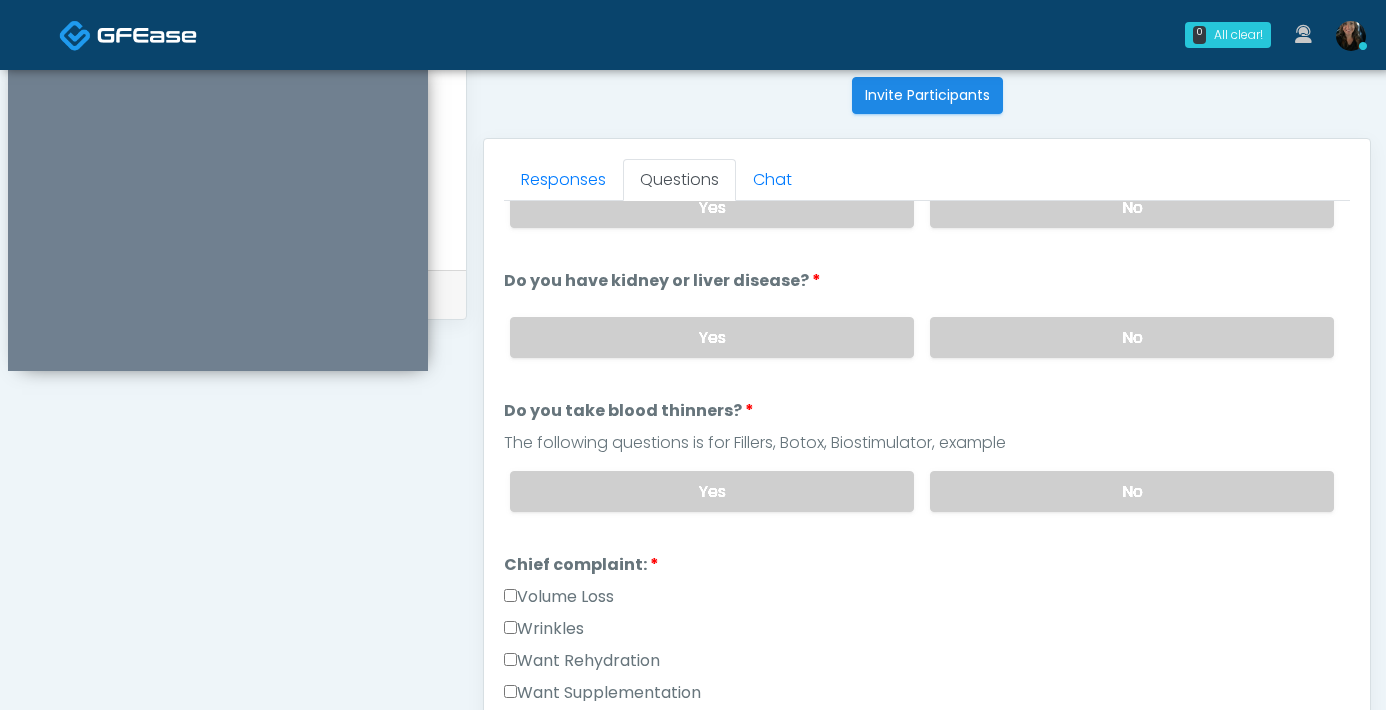 scroll, scrollTop: 208, scrollLeft: 0, axis: vertical 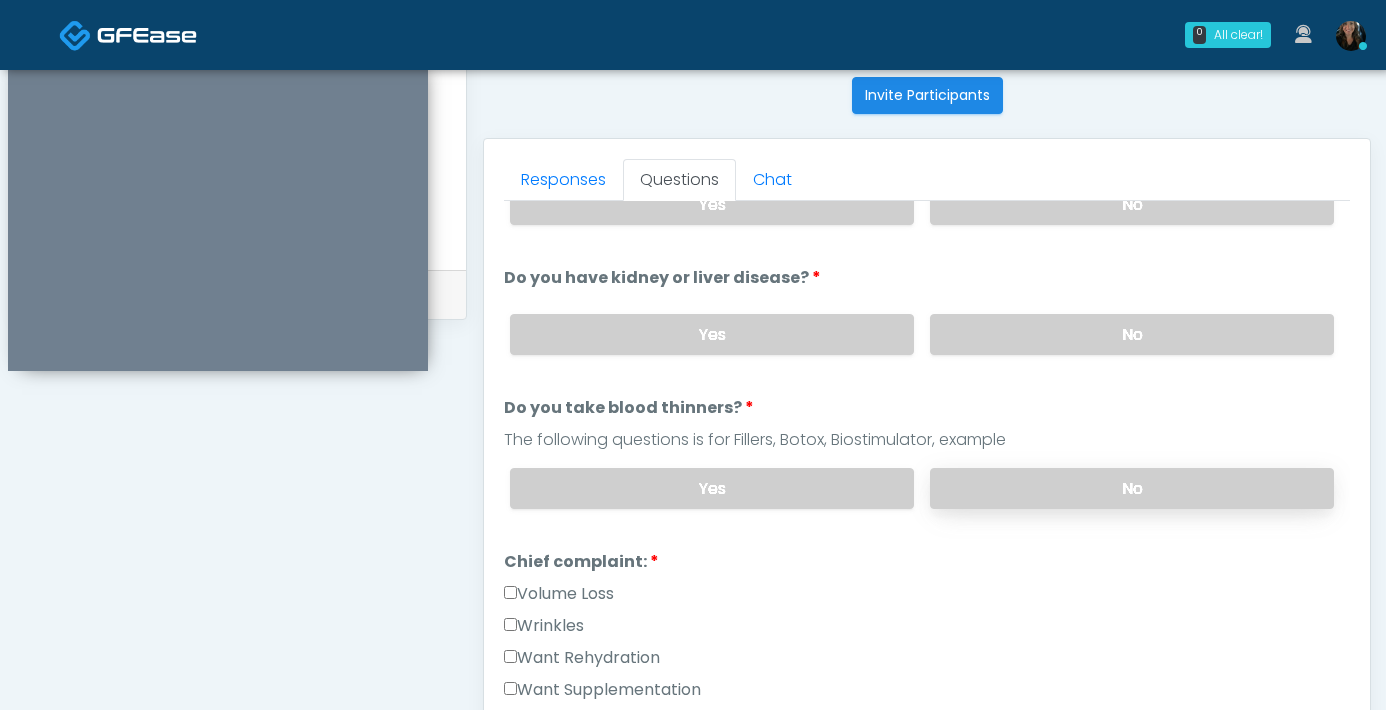 click on "No" at bounding box center [1132, 488] 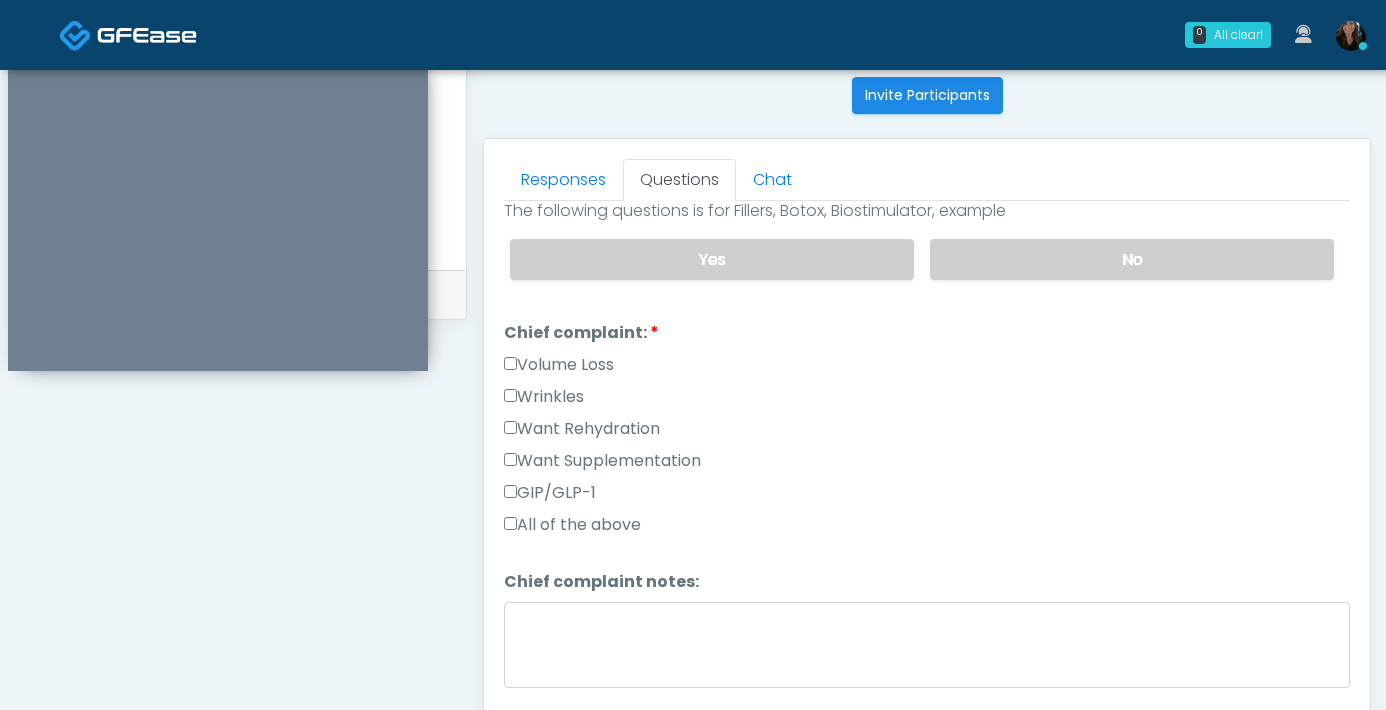 scroll, scrollTop: 488, scrollLeft: 0, axis: vertical 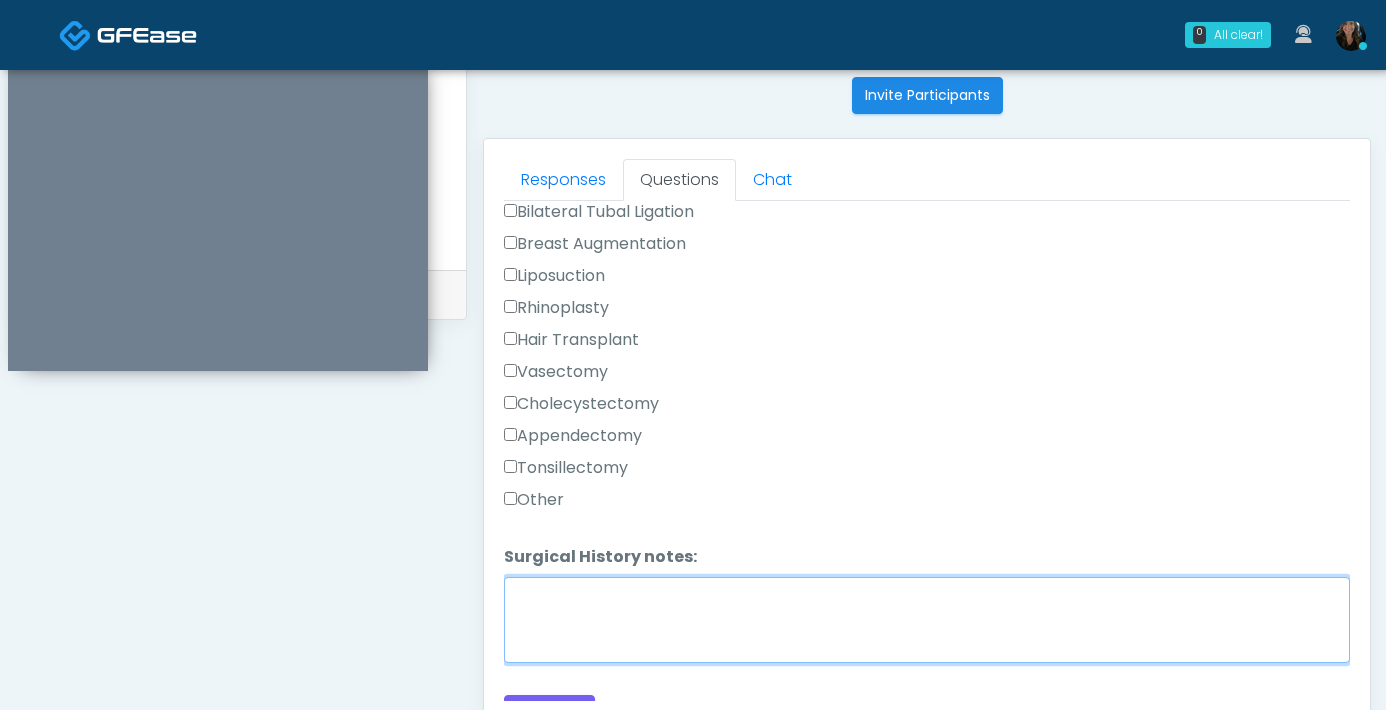 click on "Surgical History notes:" at bounding box center (927, 620) 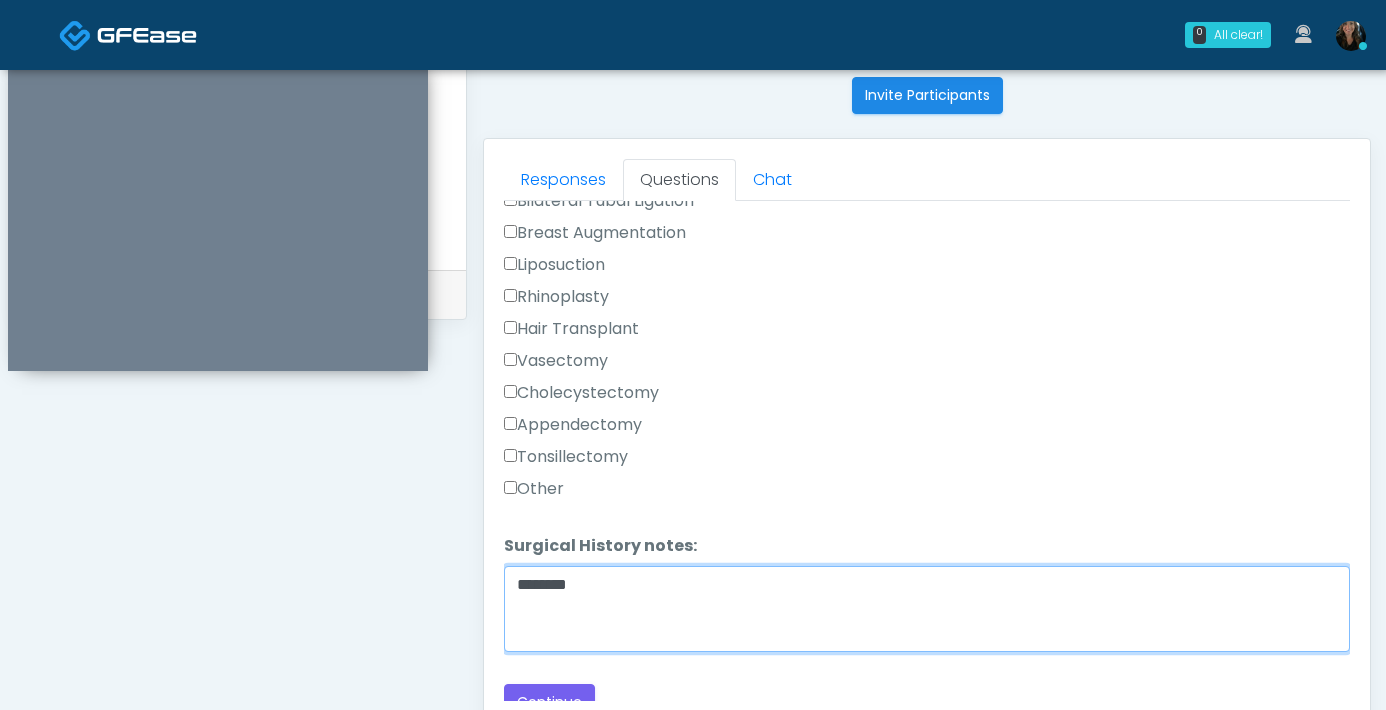 scroll, scrollTop: 1111, scrollLeft: 0, axis: vertical 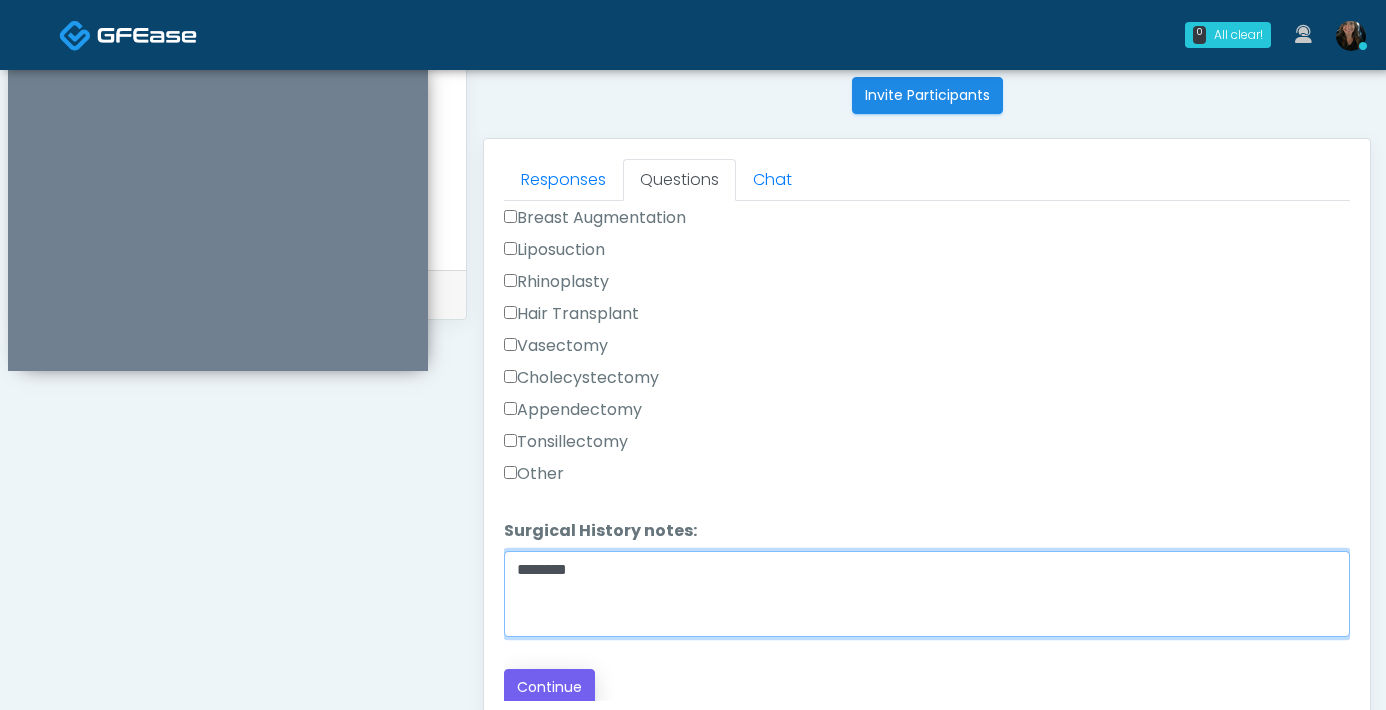 type on "********" 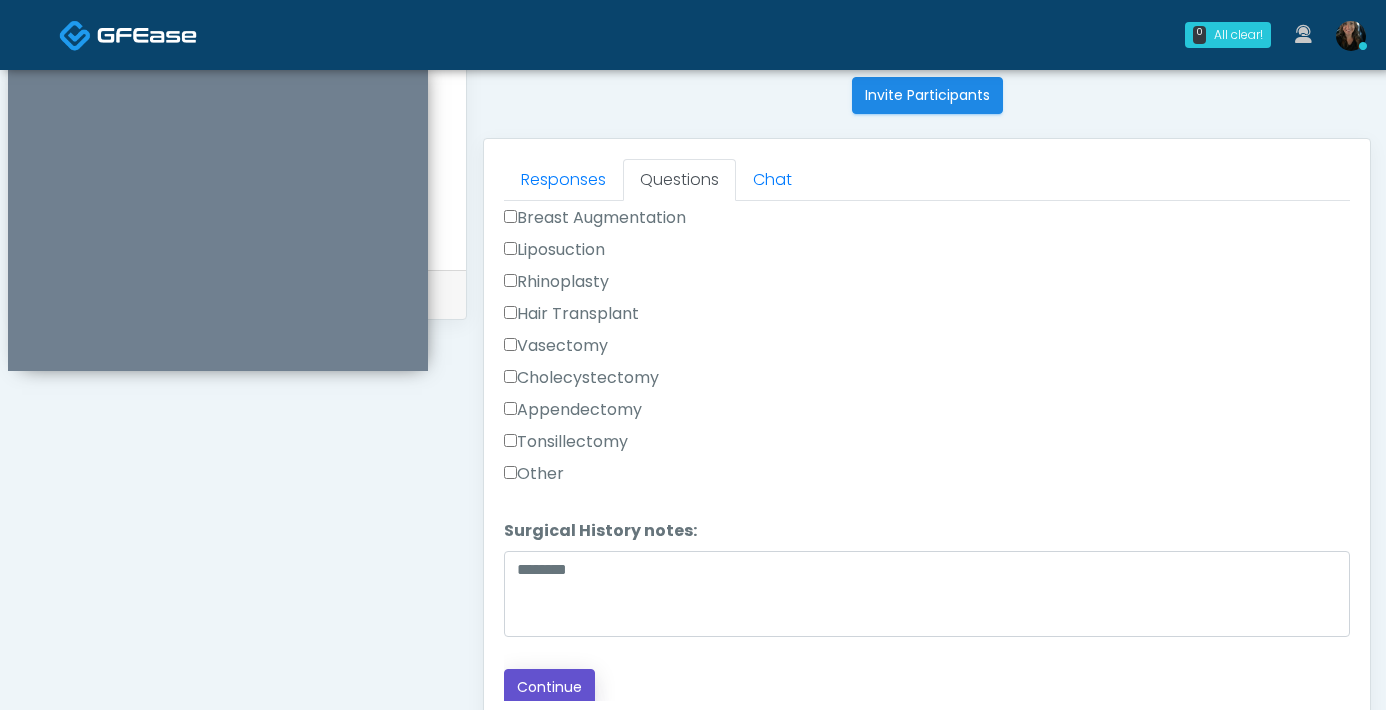 click on "Continue" at bounding box center (549, 687) 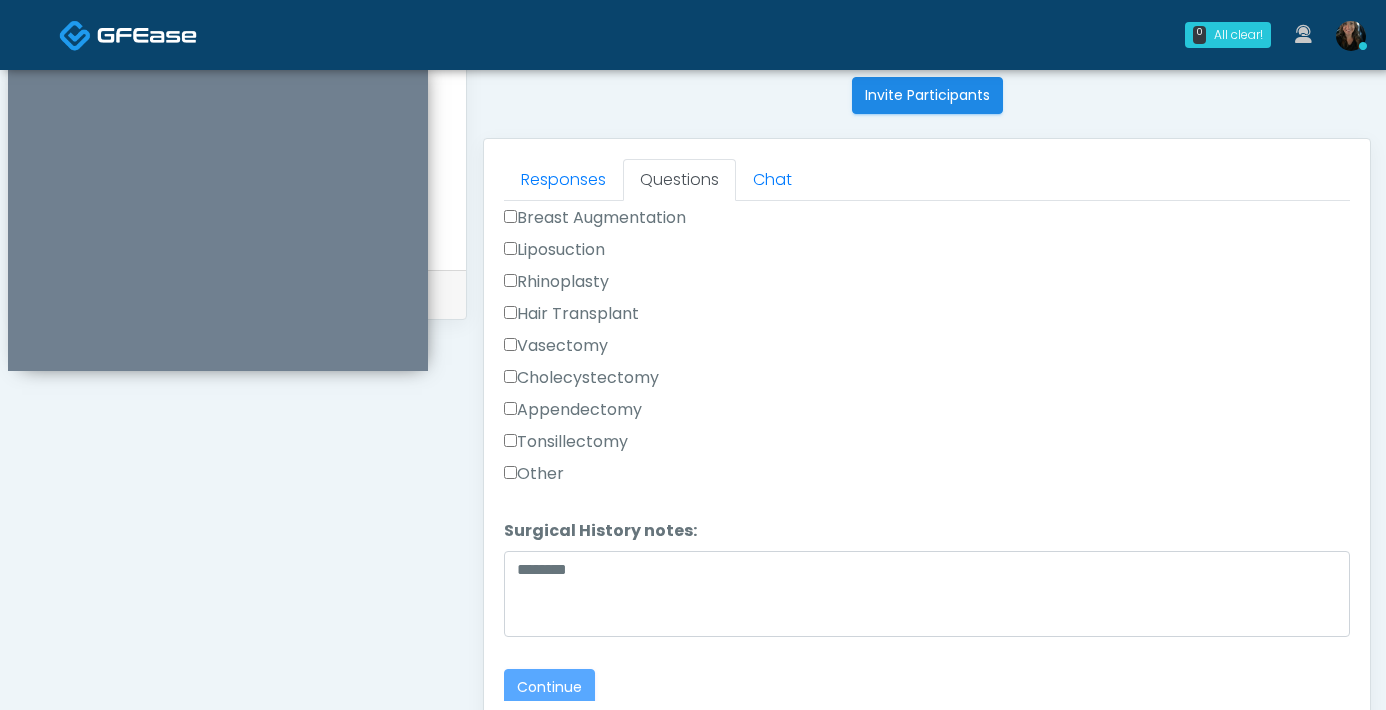 scroll, scrollTop: 1085, scrollLeft: 0, axis: vertical 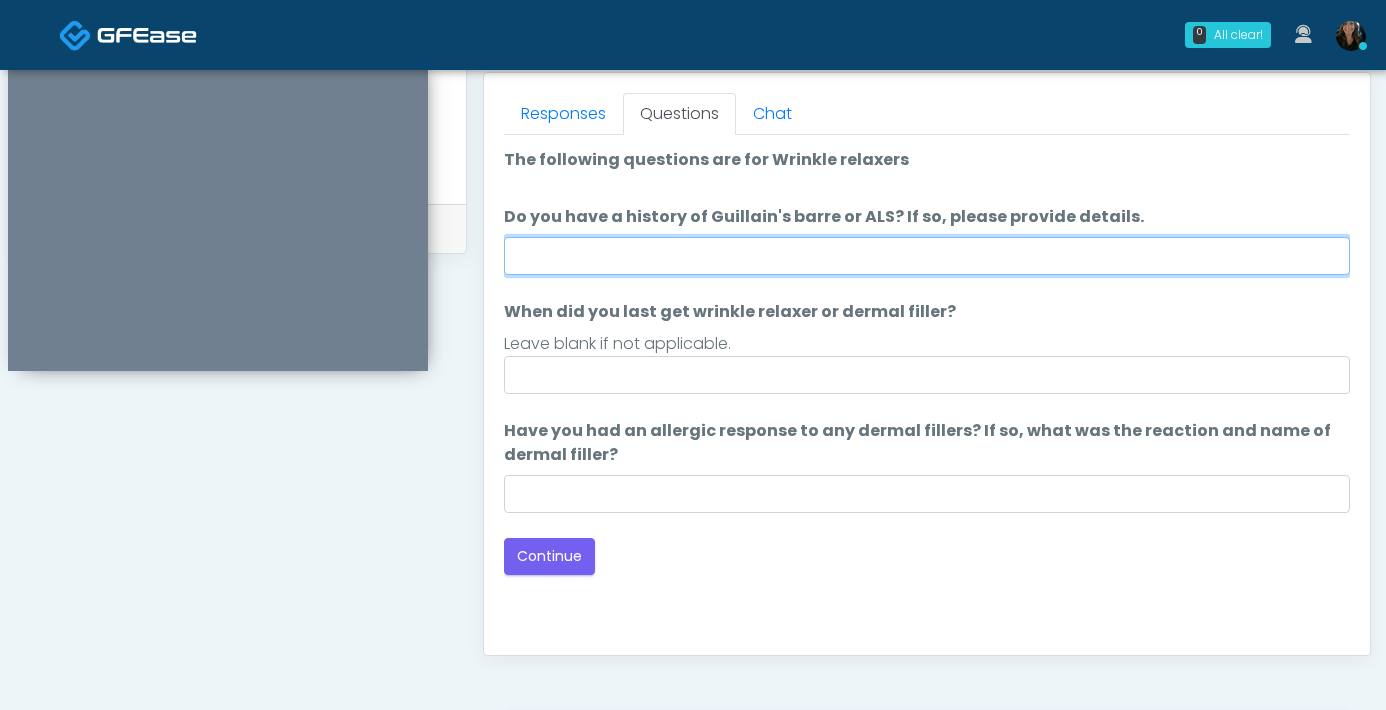 click on "Do you have a history of Guillain's barre or ALS? If so, please provide details." at bounding box center (927, 256) 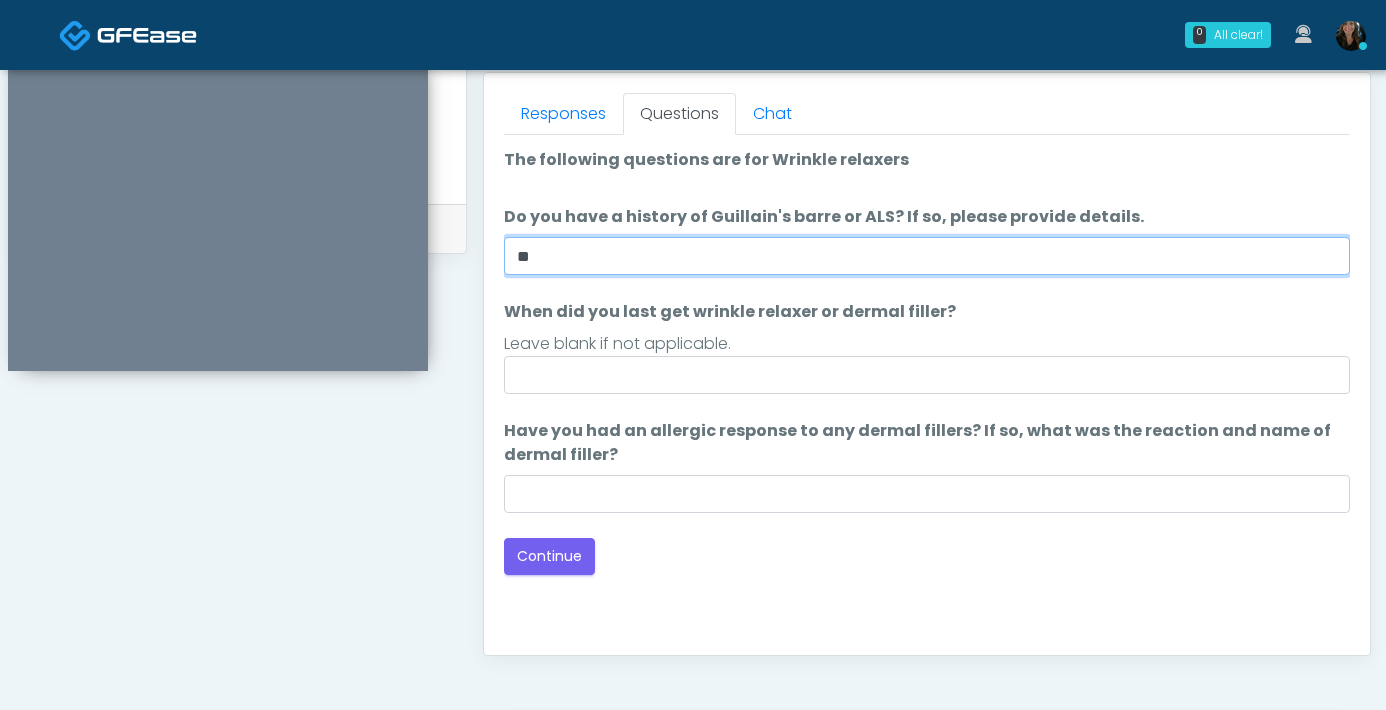 type on "**" 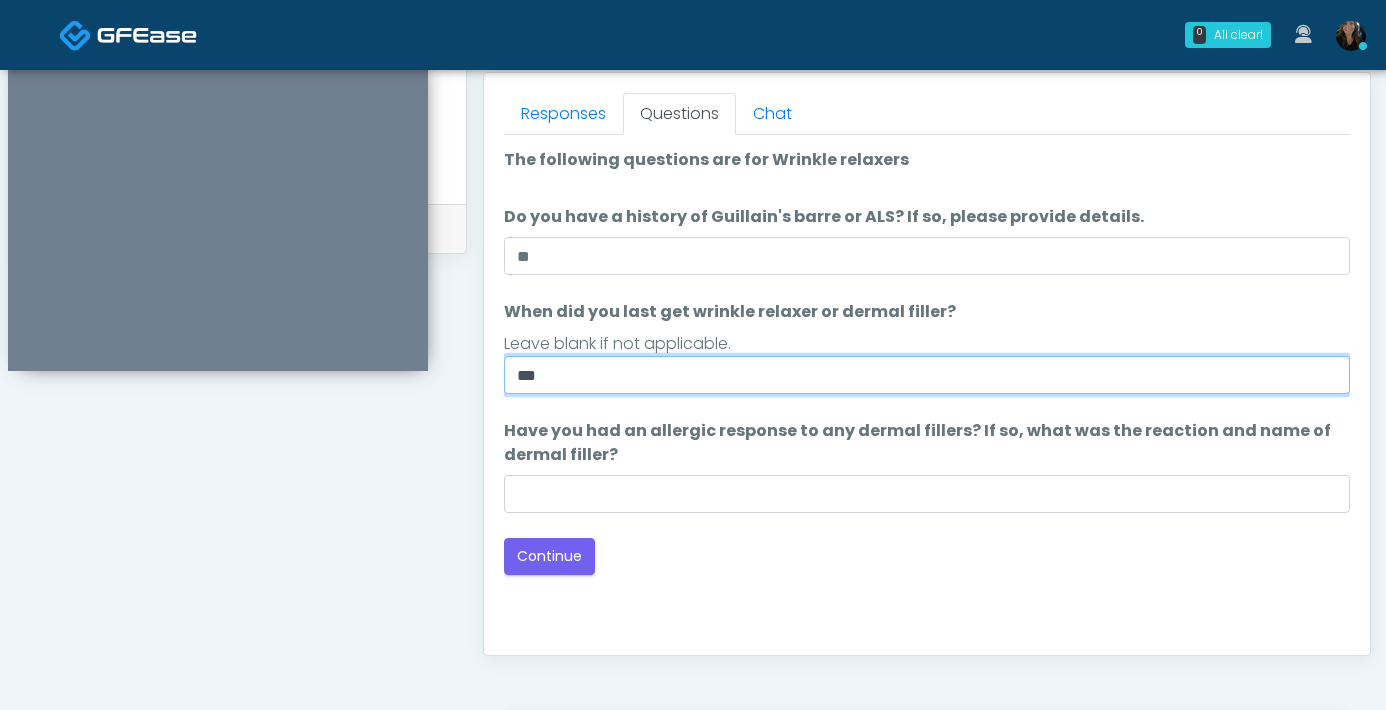 type on "***" 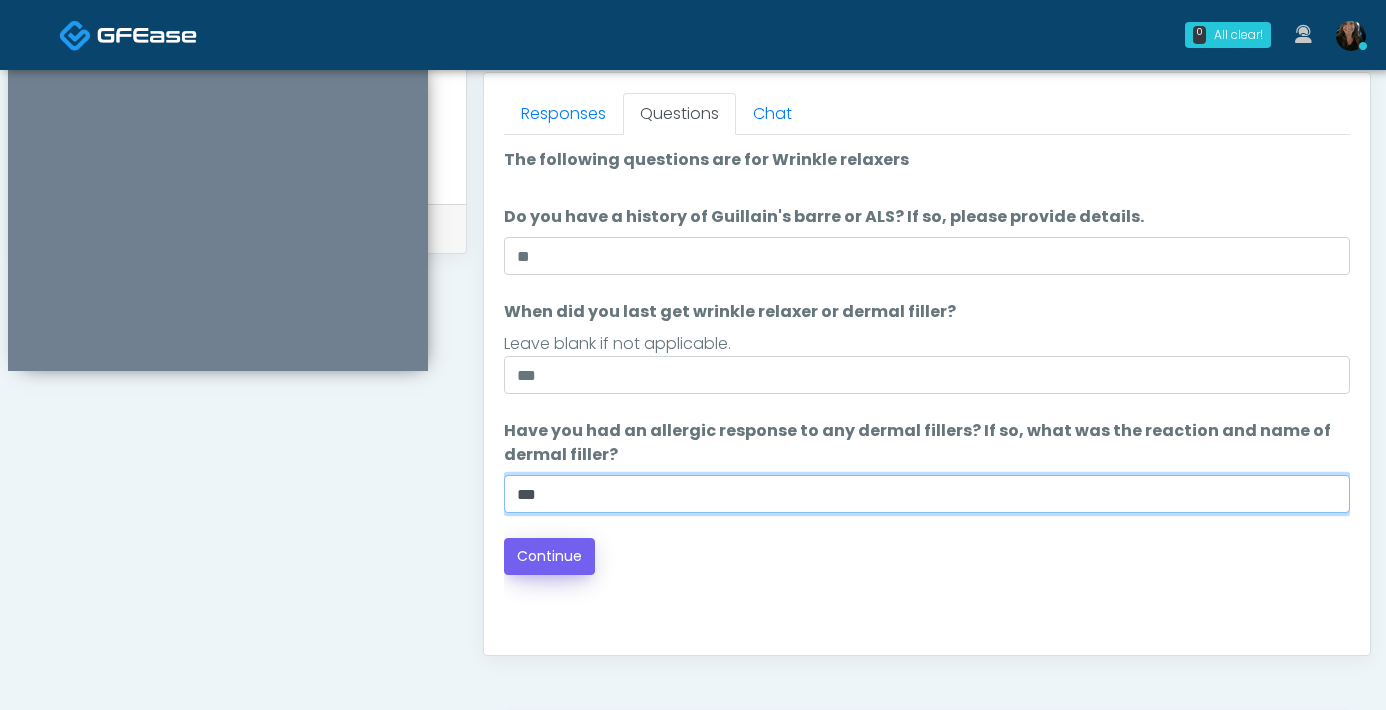 type on "***" 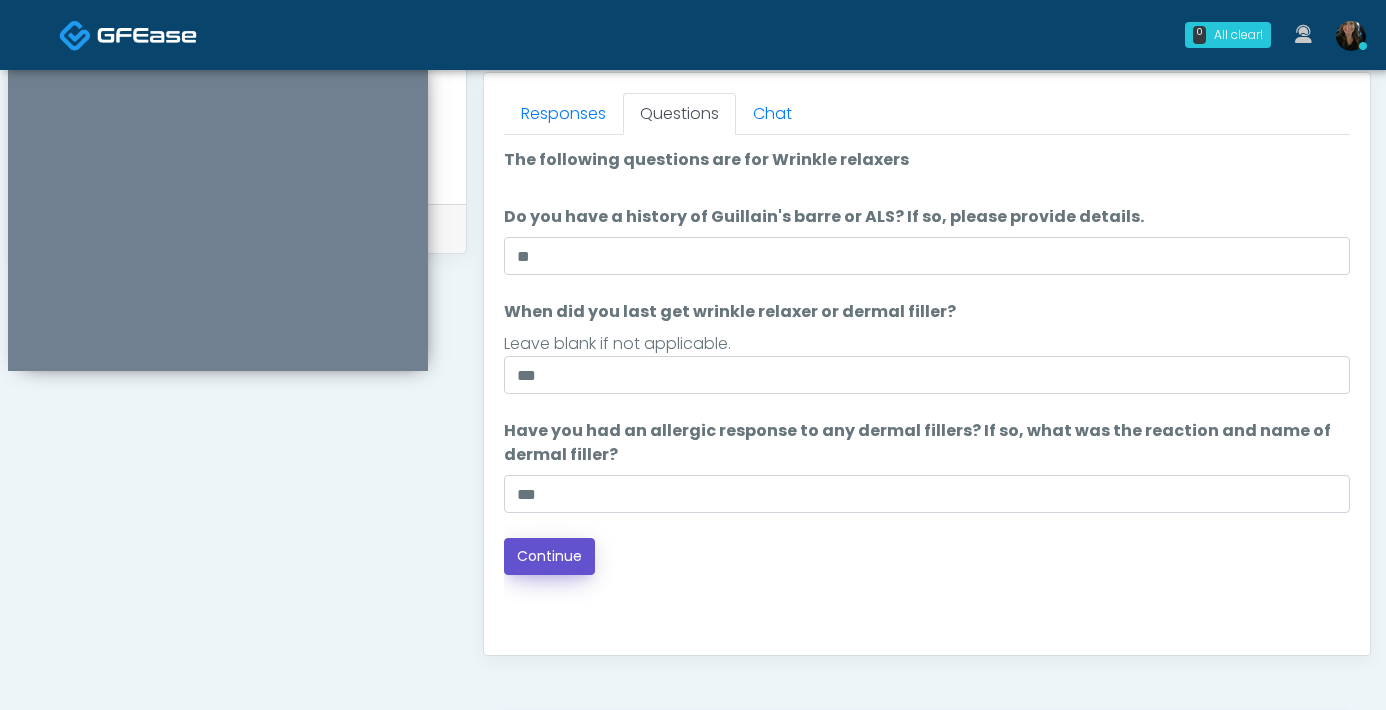 click on "Continue" at bounding box center [549, 556] 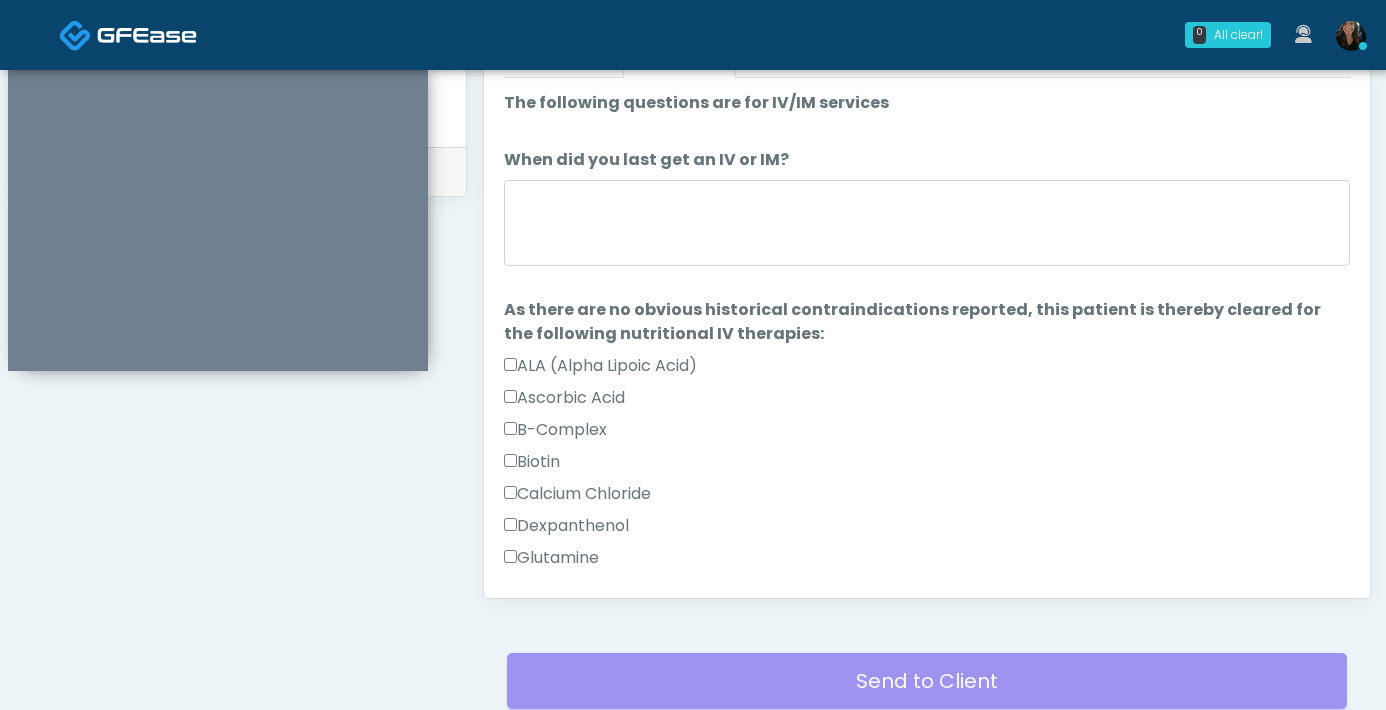 scroll, scrollTop: 927, scrollLeft: 0, axis: vertical 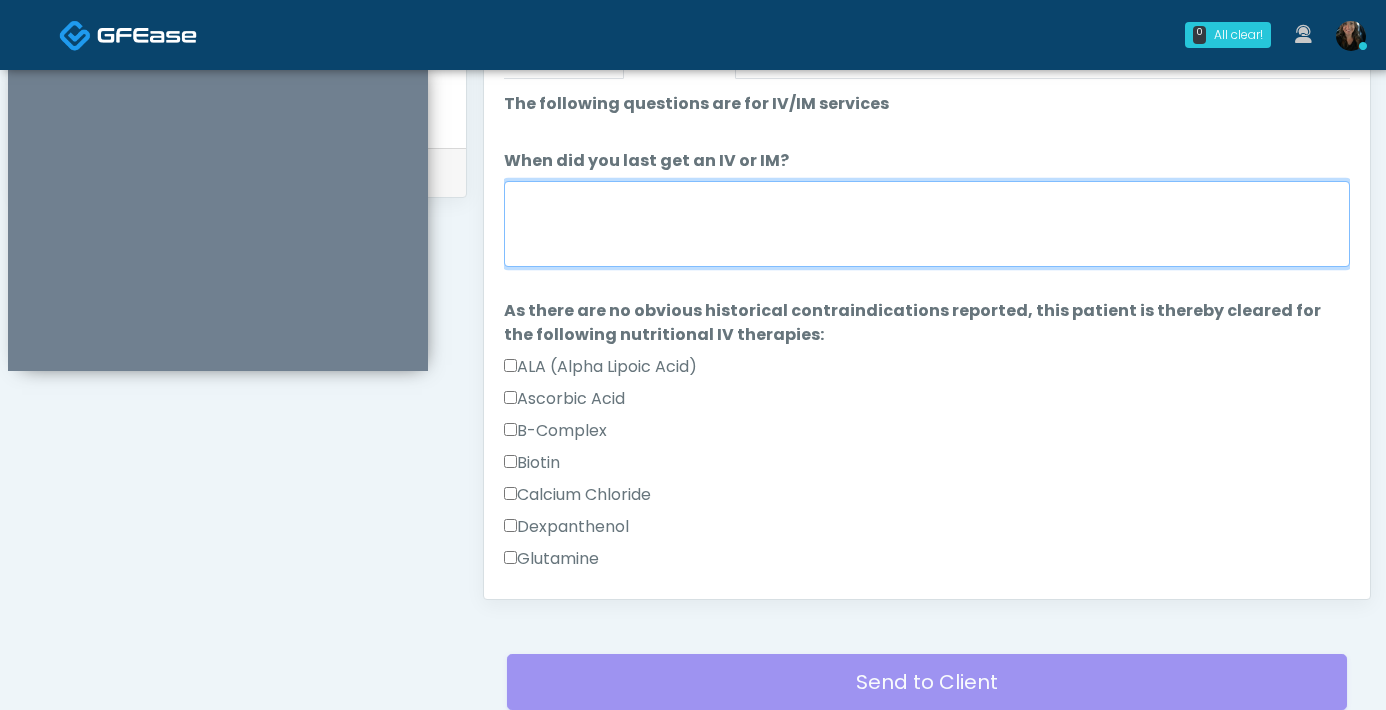 click on "When did you last get an IV or IM?" at bounding box center (927, 224) 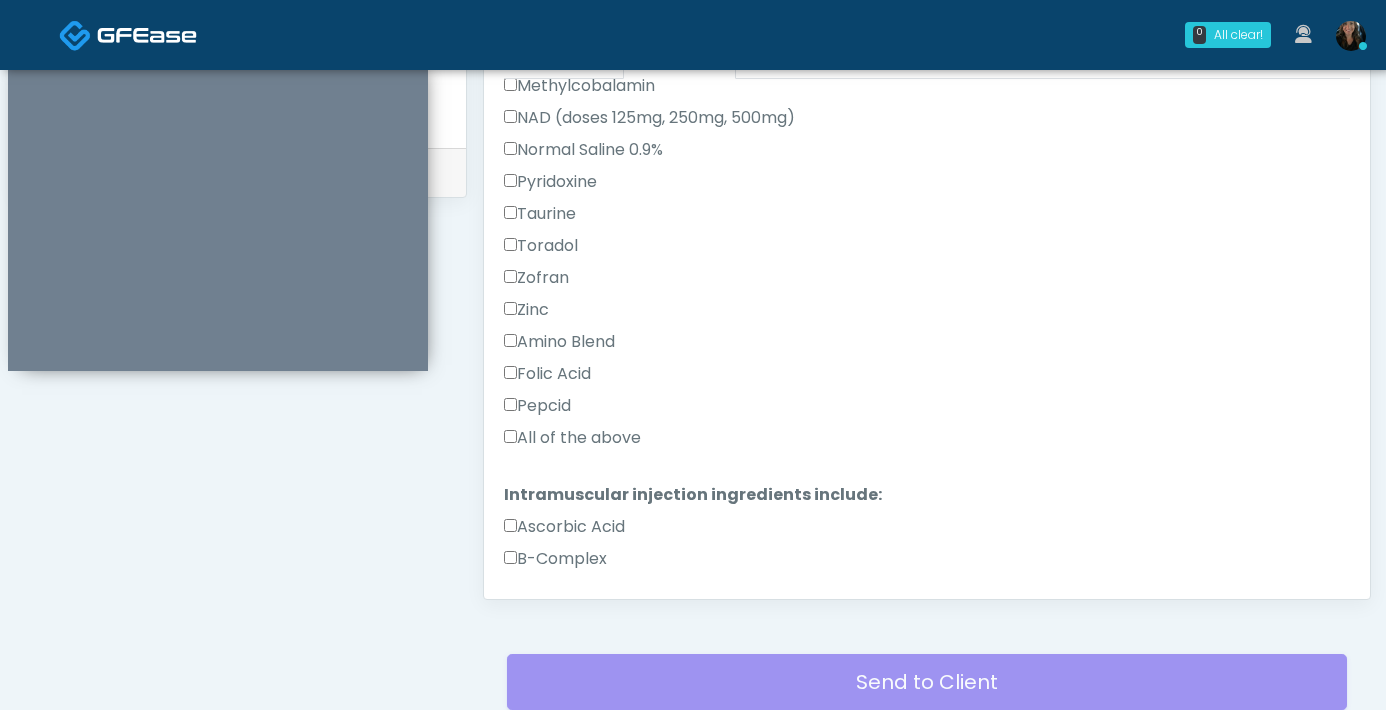 scroll, scrollTop: 732, scrollLeft: 0, axis: vertical 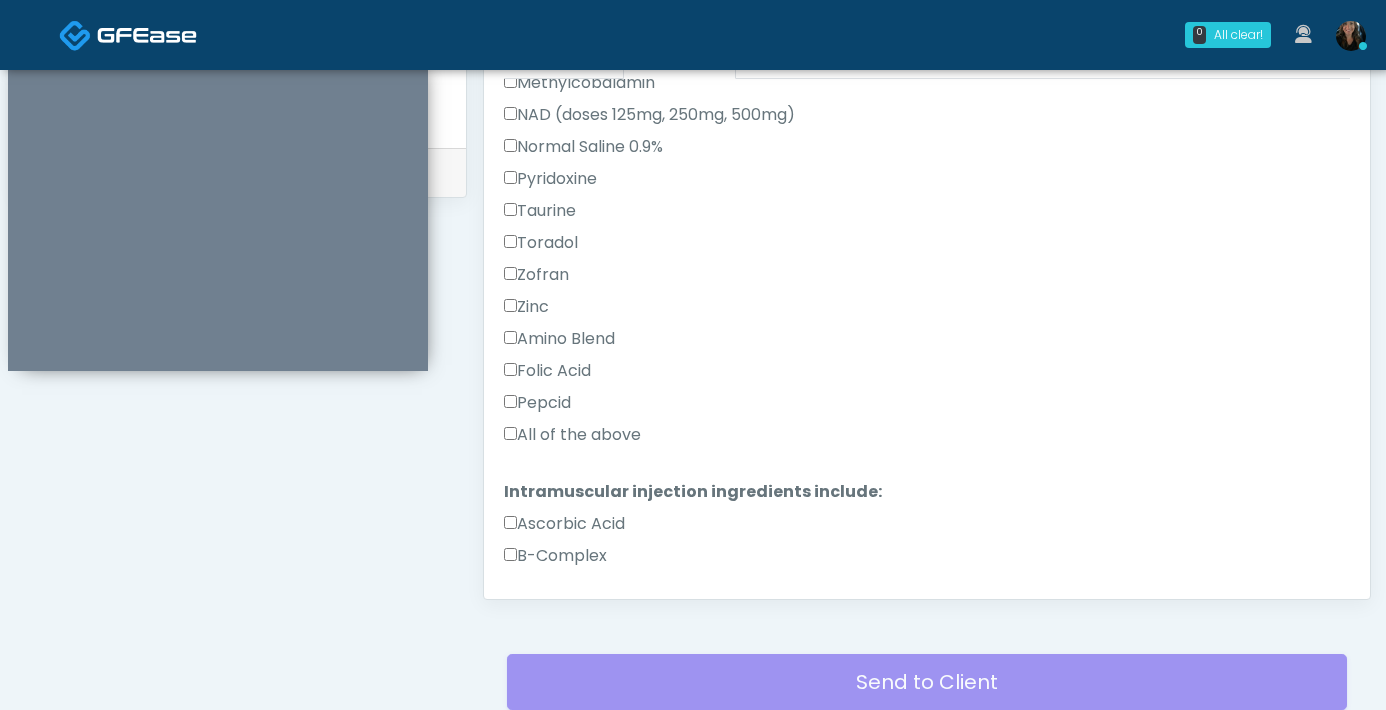 type on "***" 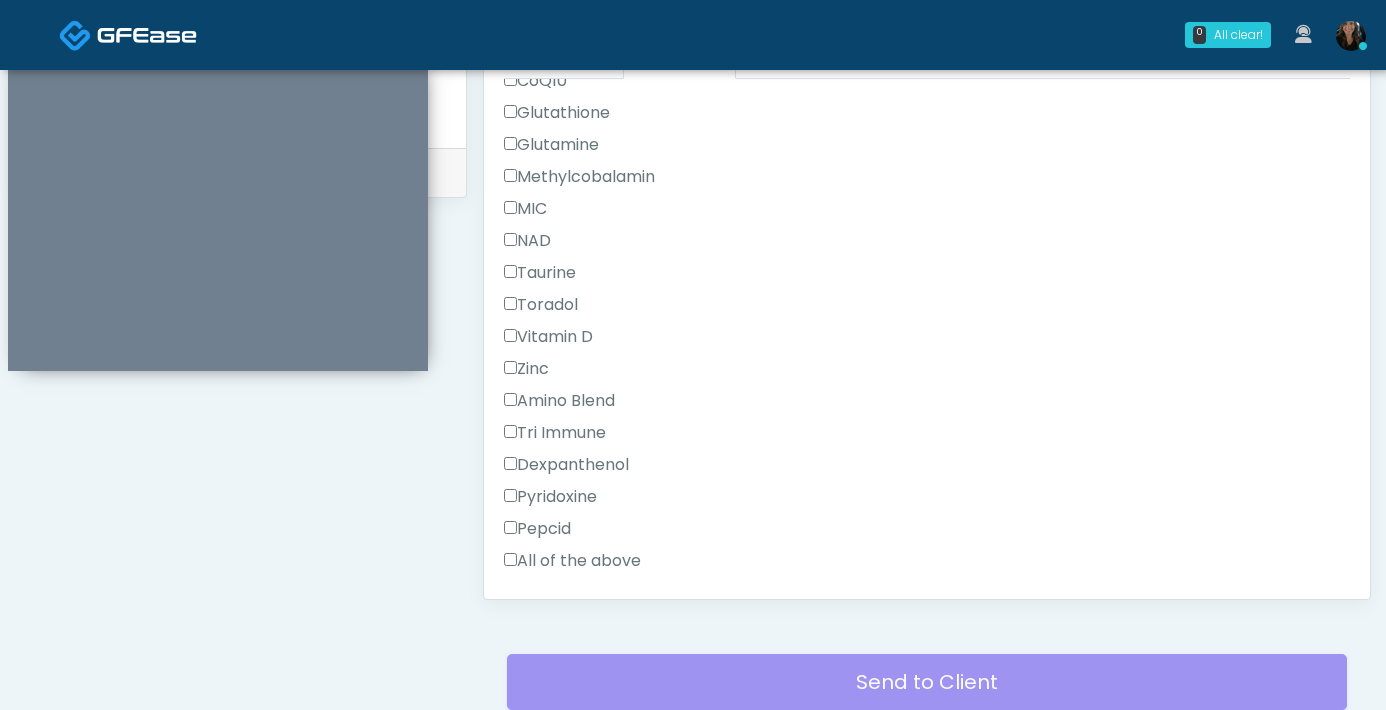 scroll, scrollTop: 1334, scrollLeft: 0, axis: vertical 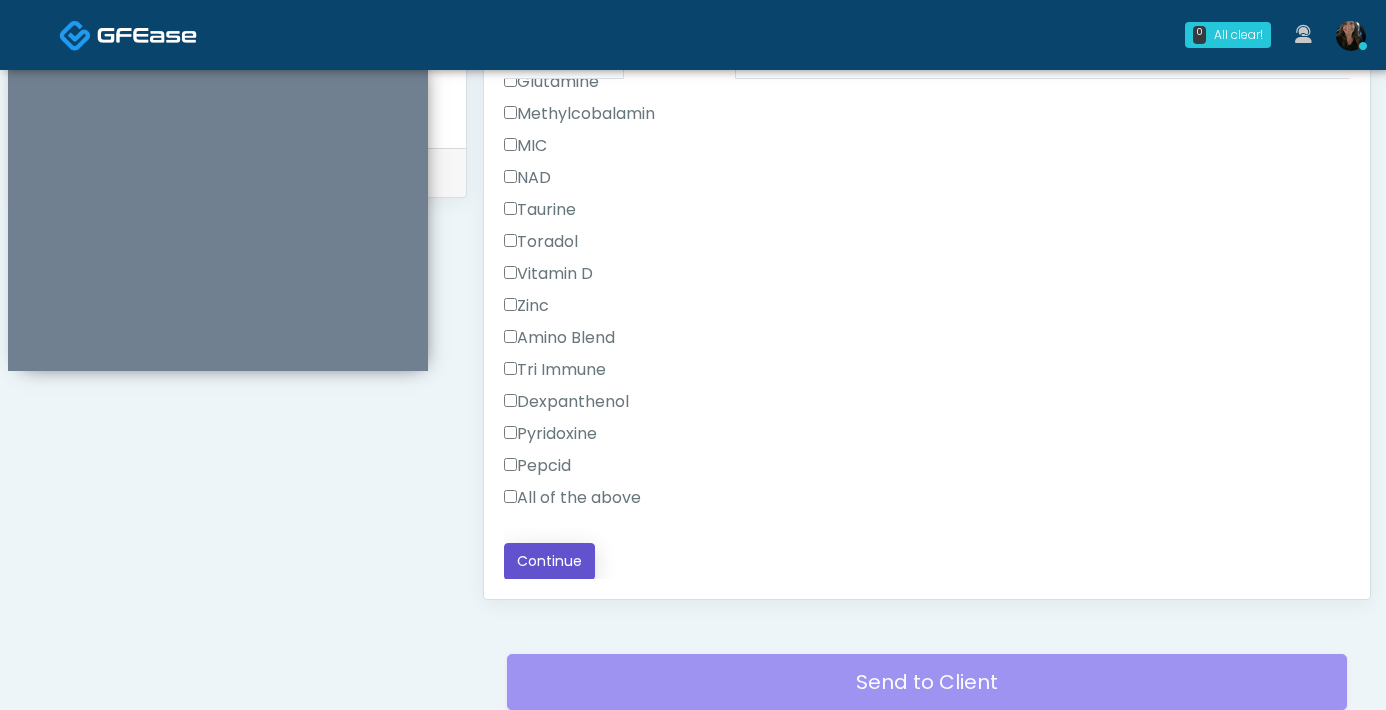 click on "Continue" at bounding box center [549, 561] 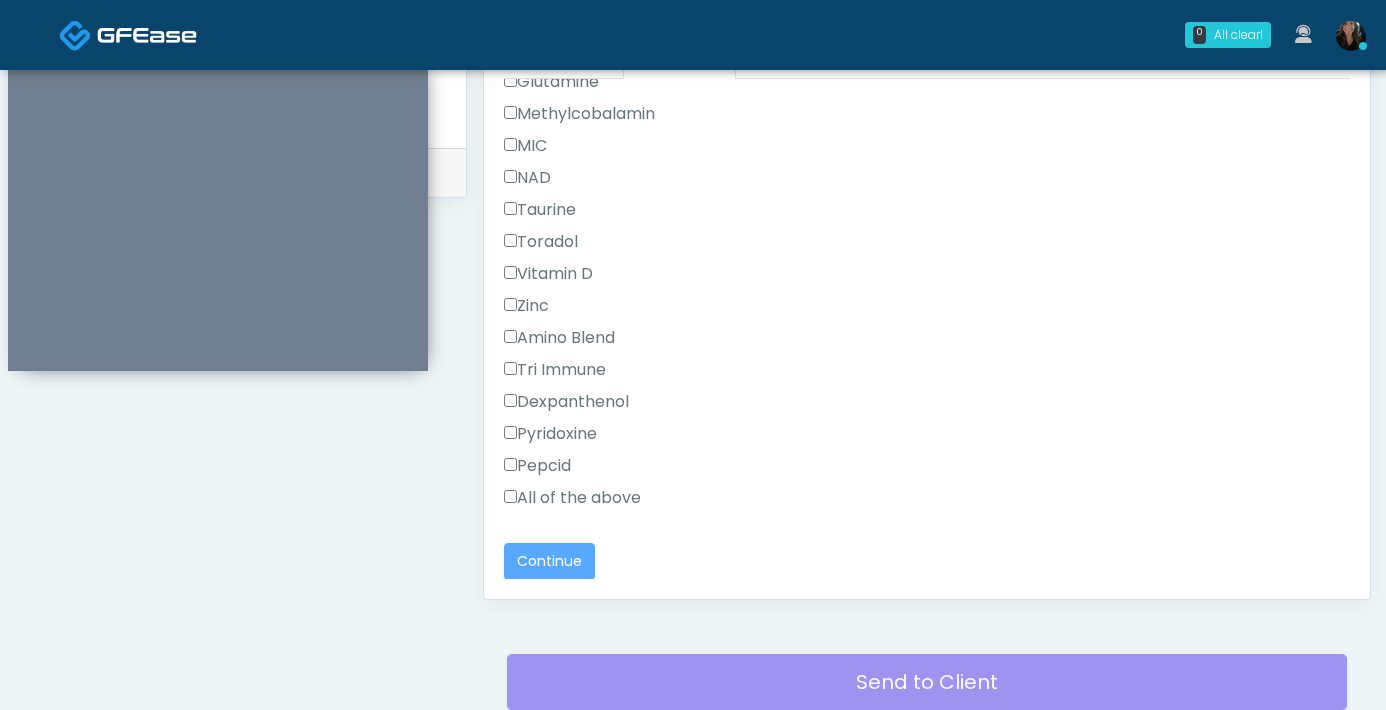 scroll, scrollTop: 1085, scrollLeft: 0, axis: vertical 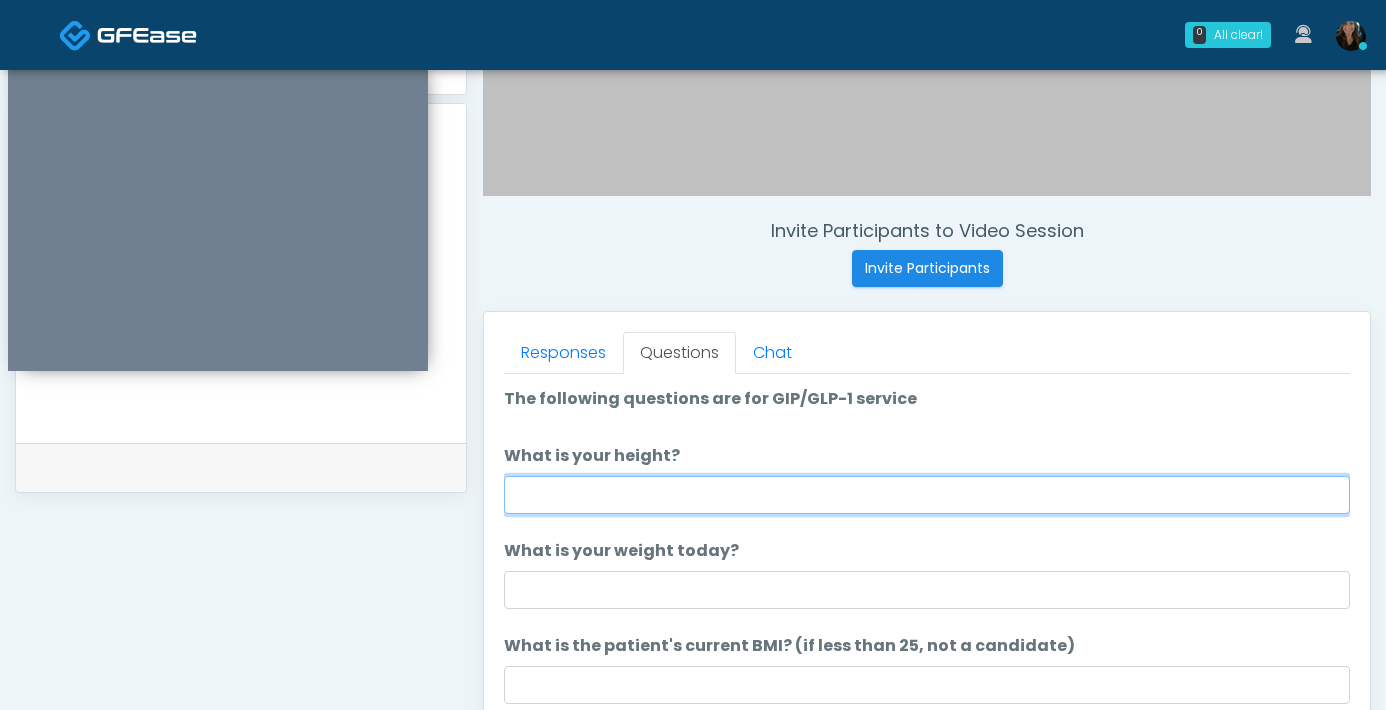 click on "What is your height?" at bounding box center (927, 495) 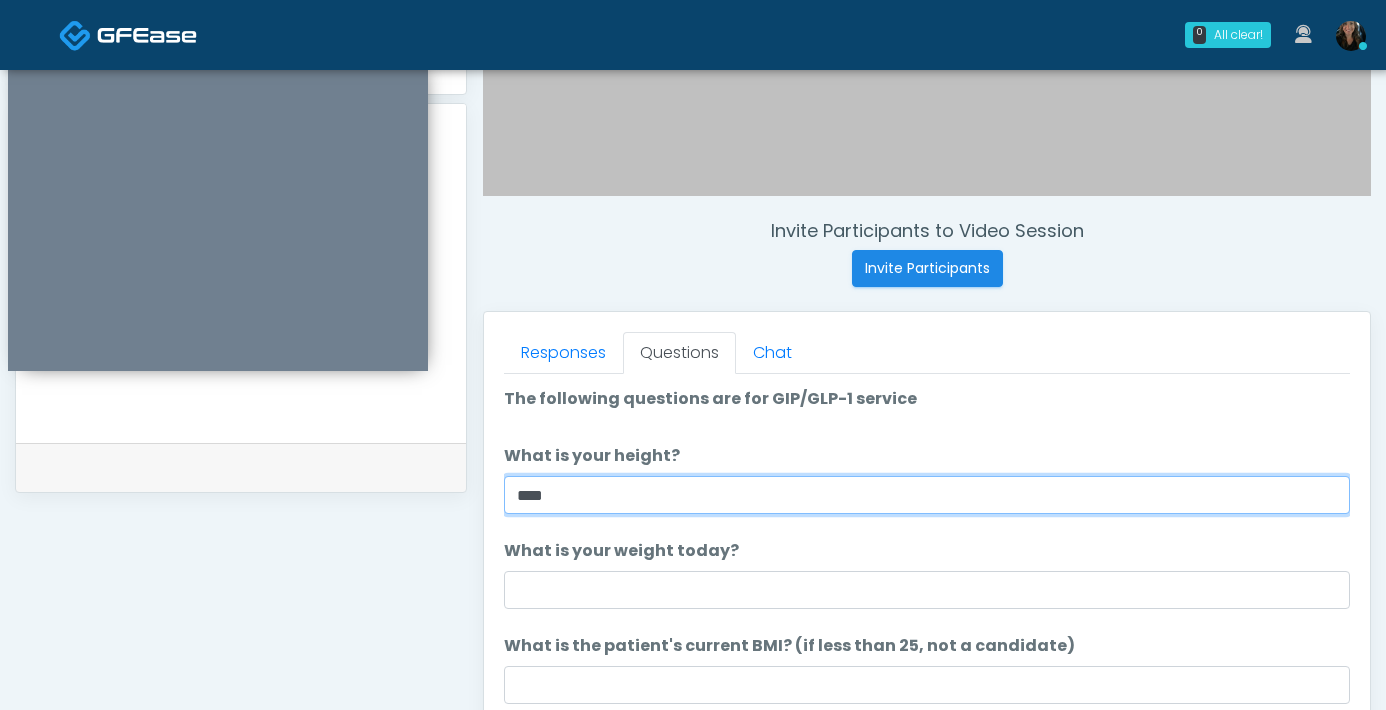type on "****" 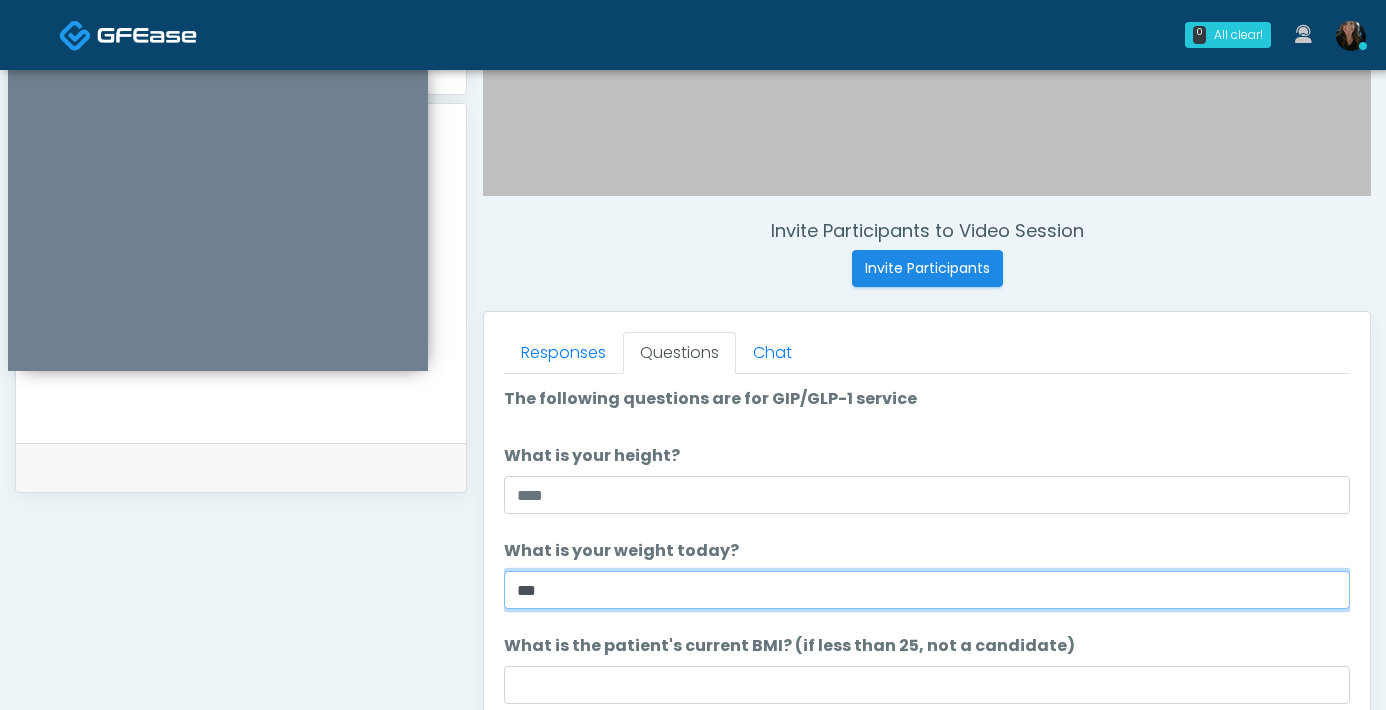 type on "***" 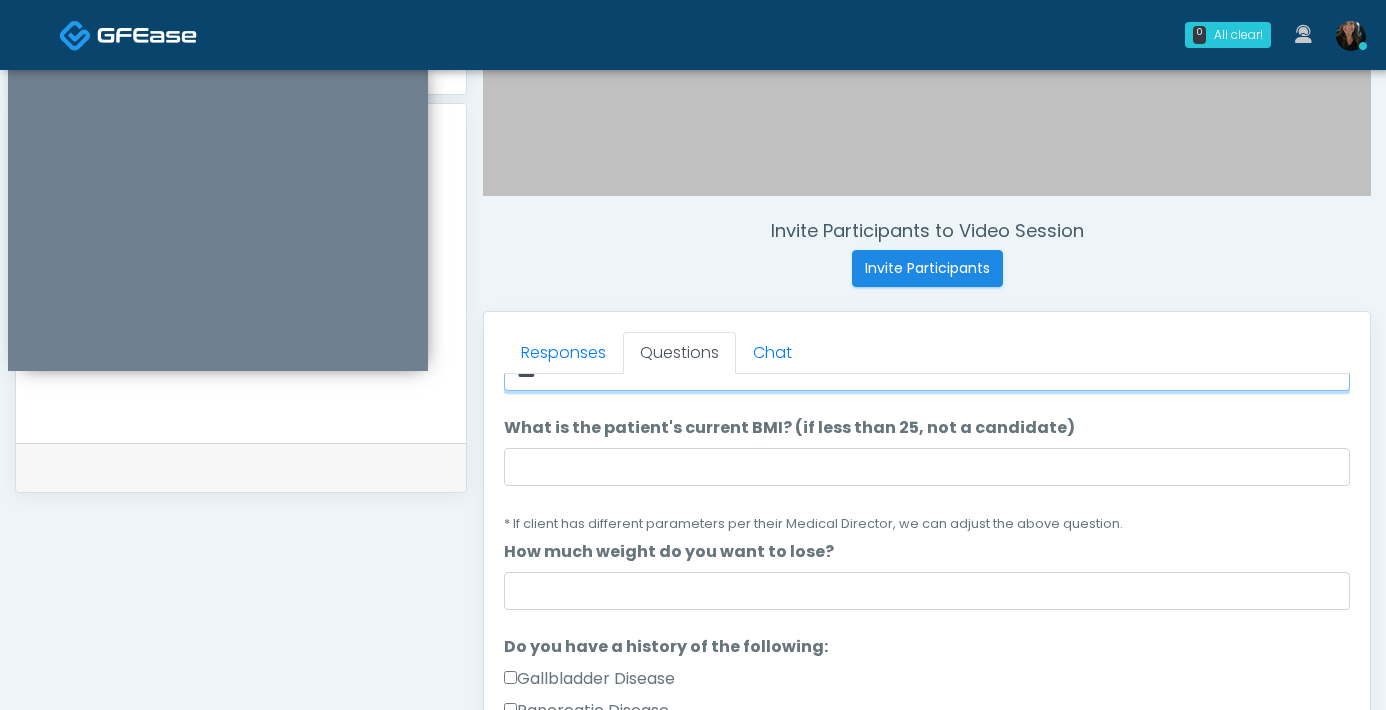 scroll, scrollTop: 212, scrollLeft: 0, axis: vertical 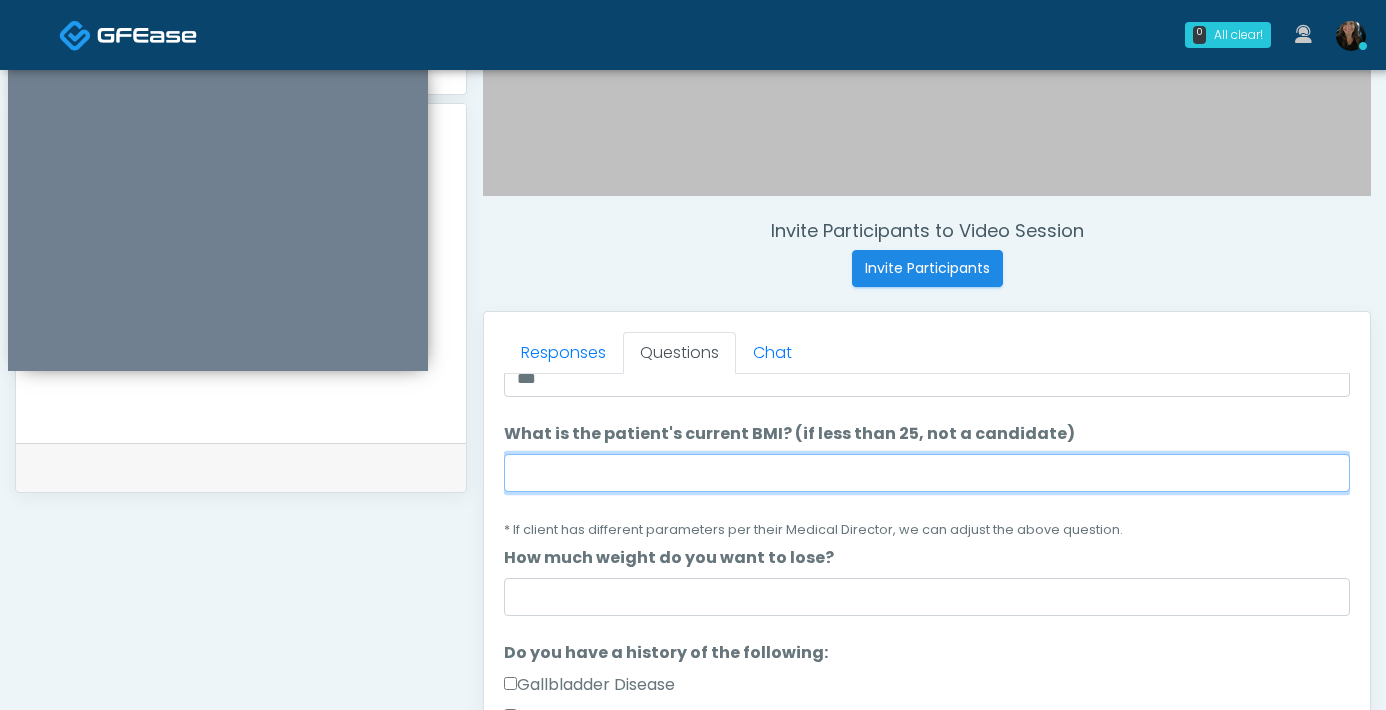 click on "What is the patient's current BMI? (if less than 25, not a candidate)" at bounding box center (927, 473) 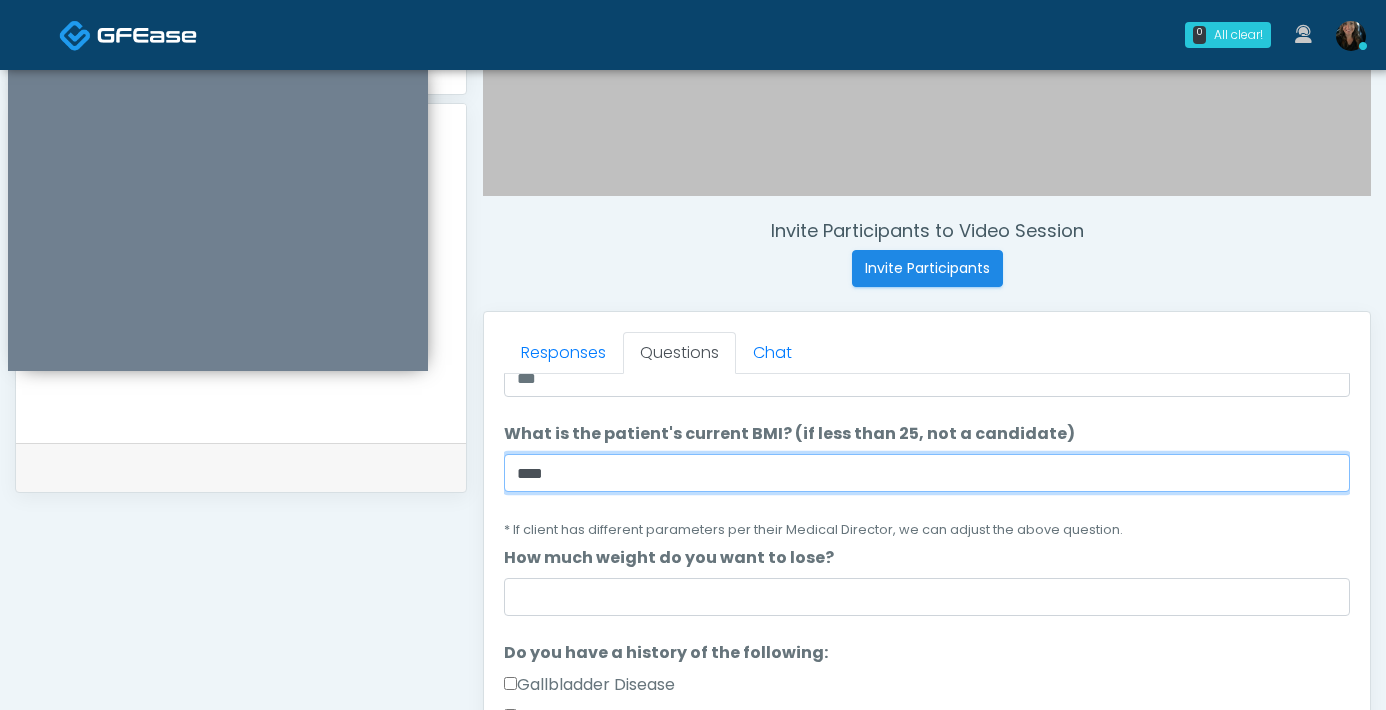 type on "****" 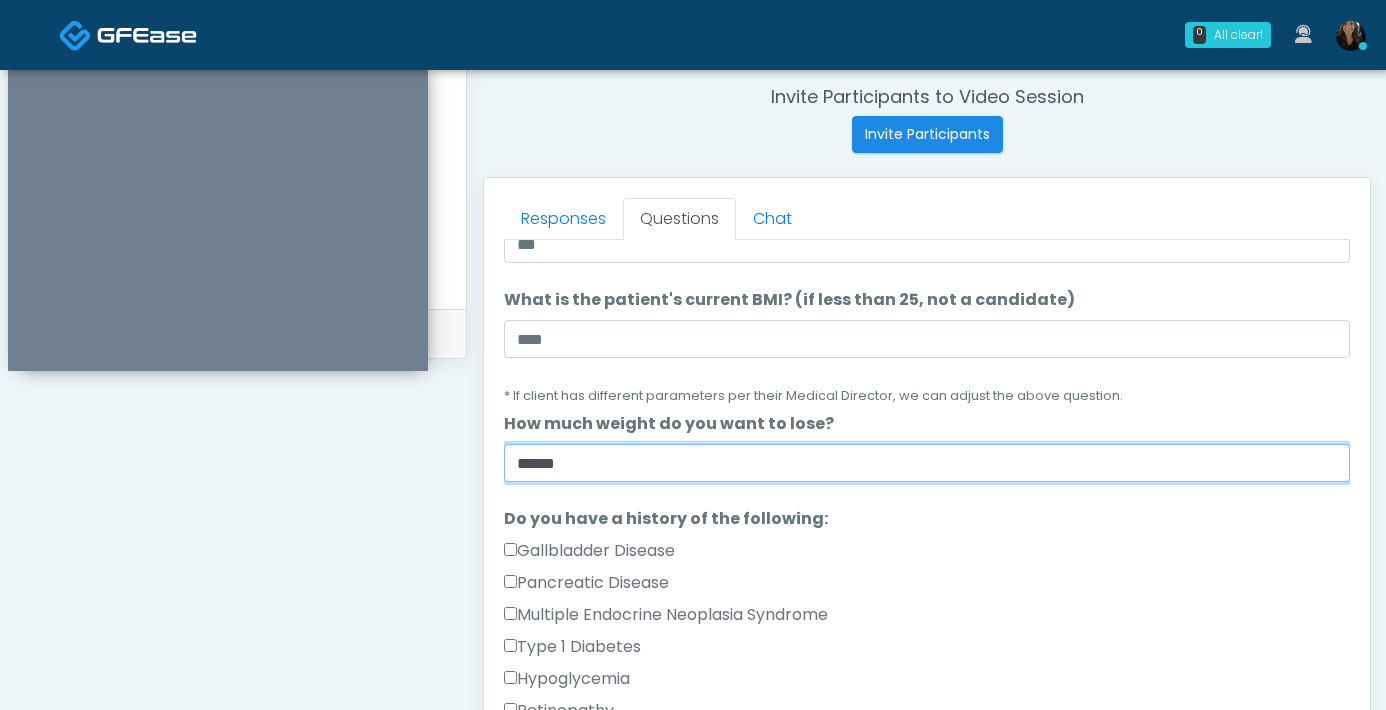 scroll, scrollTop: 770, scrollLeft: 0, axis: vertical 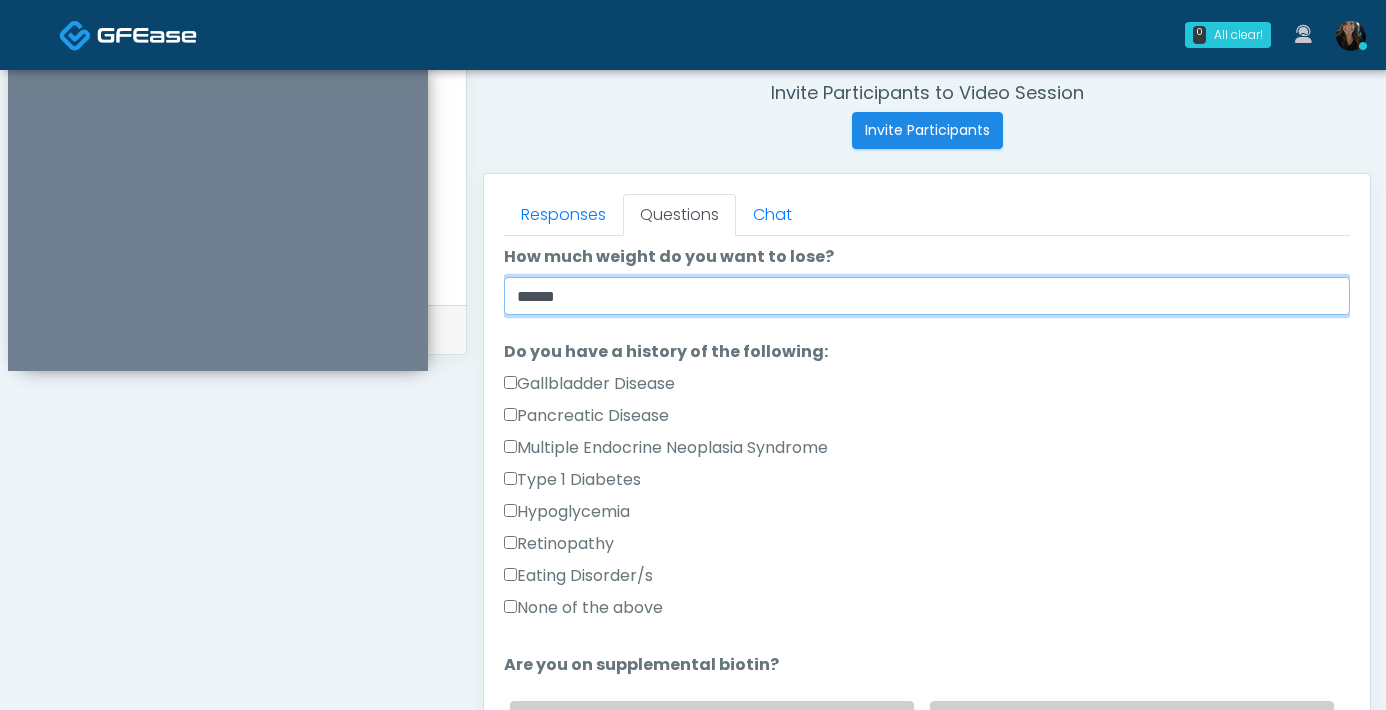 type on "******" 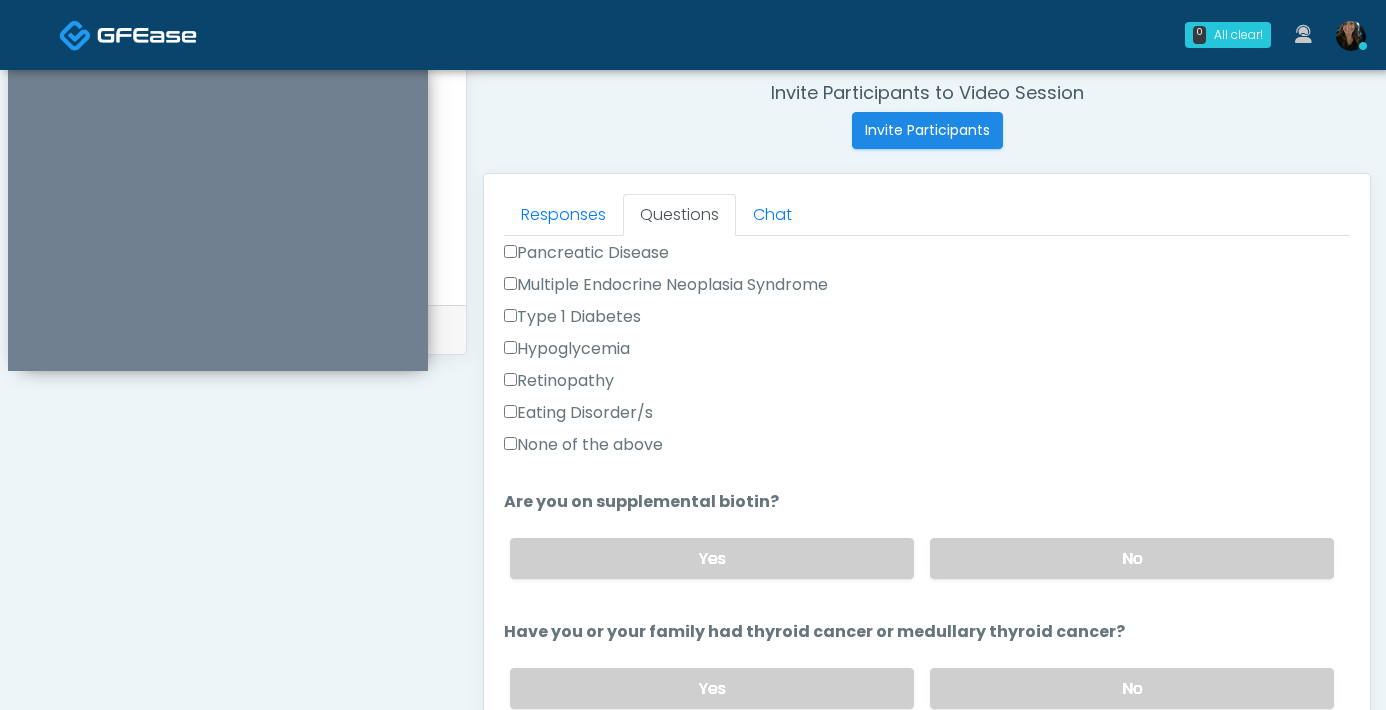 scroll, scrollTop: 615, scrollLeft: 0, axis: vertical 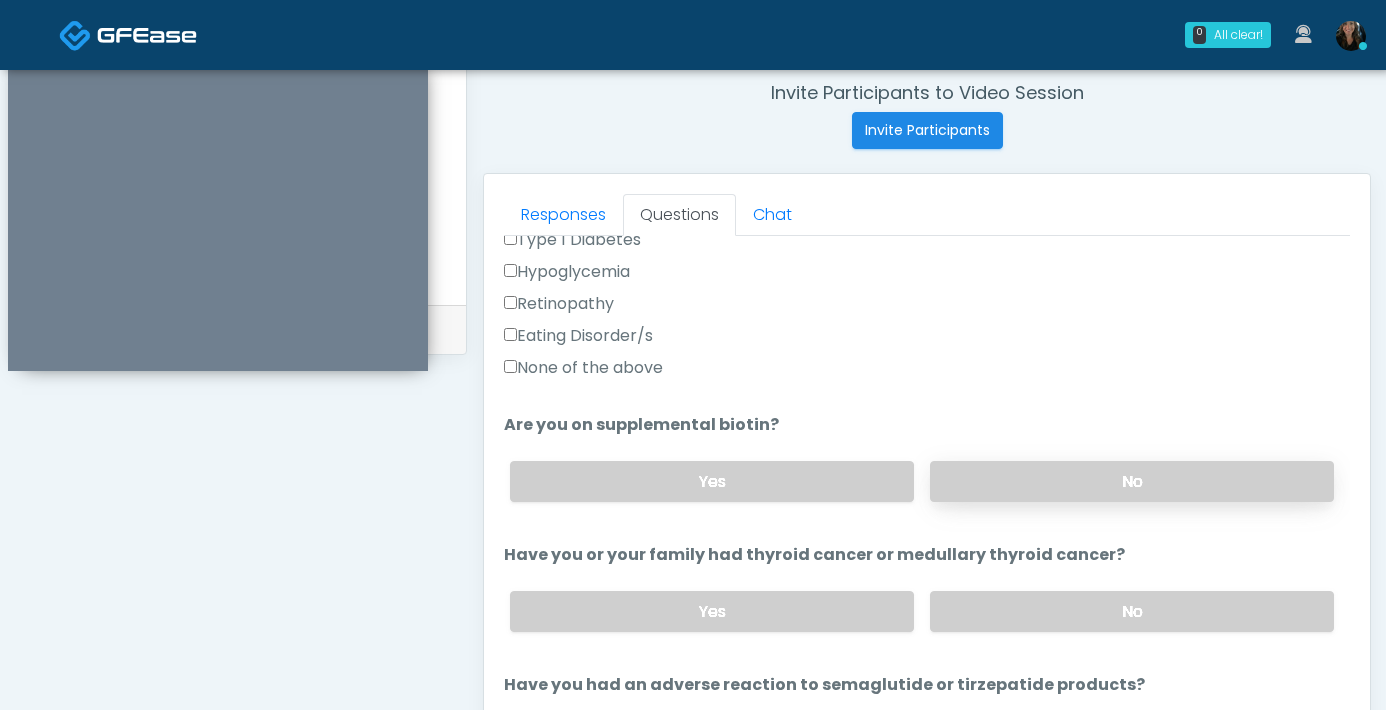 click on "No" at bounding box center [1132, 481] 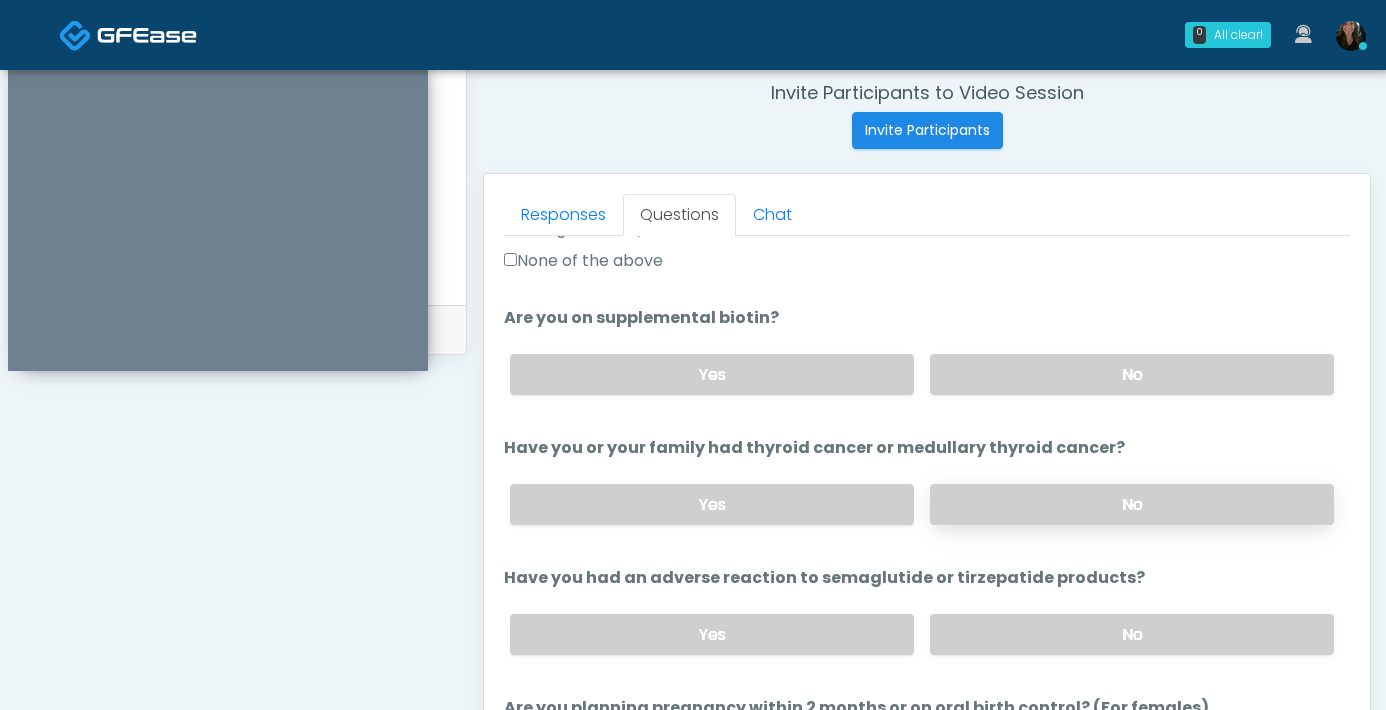 scroll, scrollTop: 727, scrollLeft: 0, axis: vertical 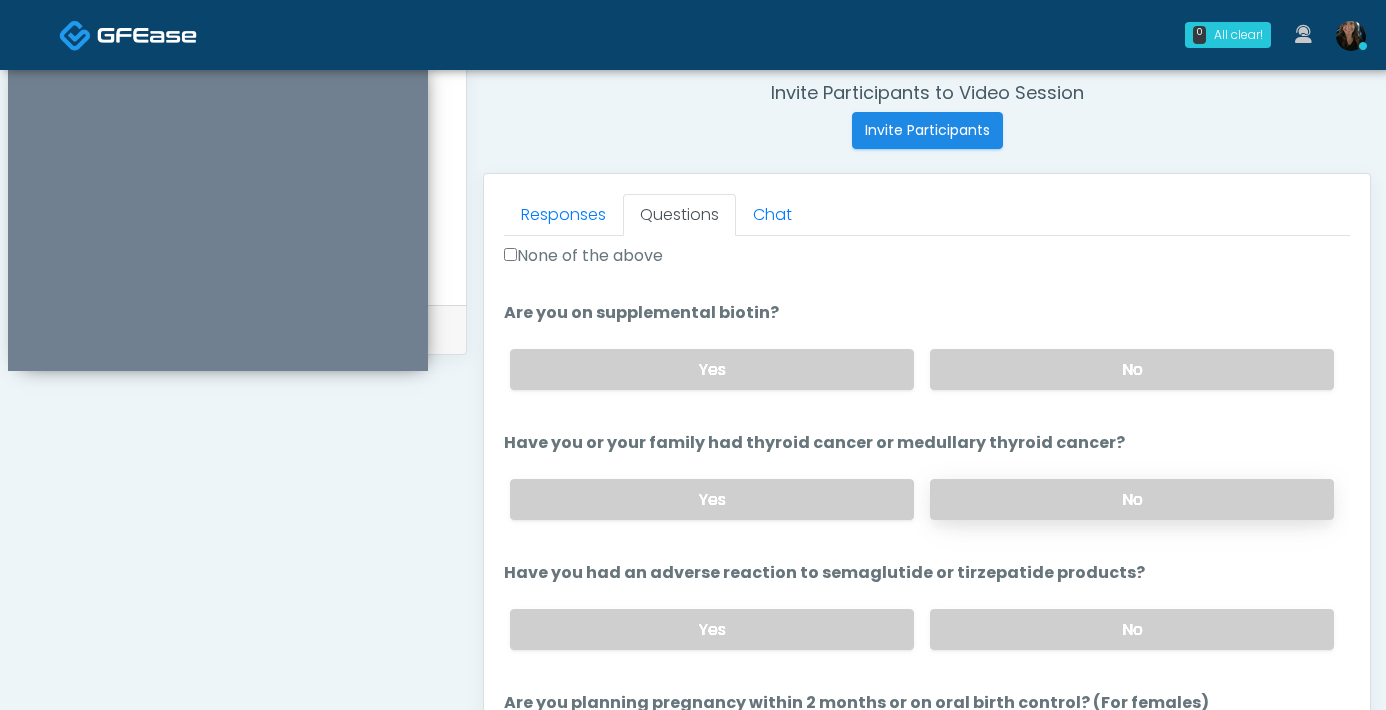 click on "No" at bounding box center (1132, 499) 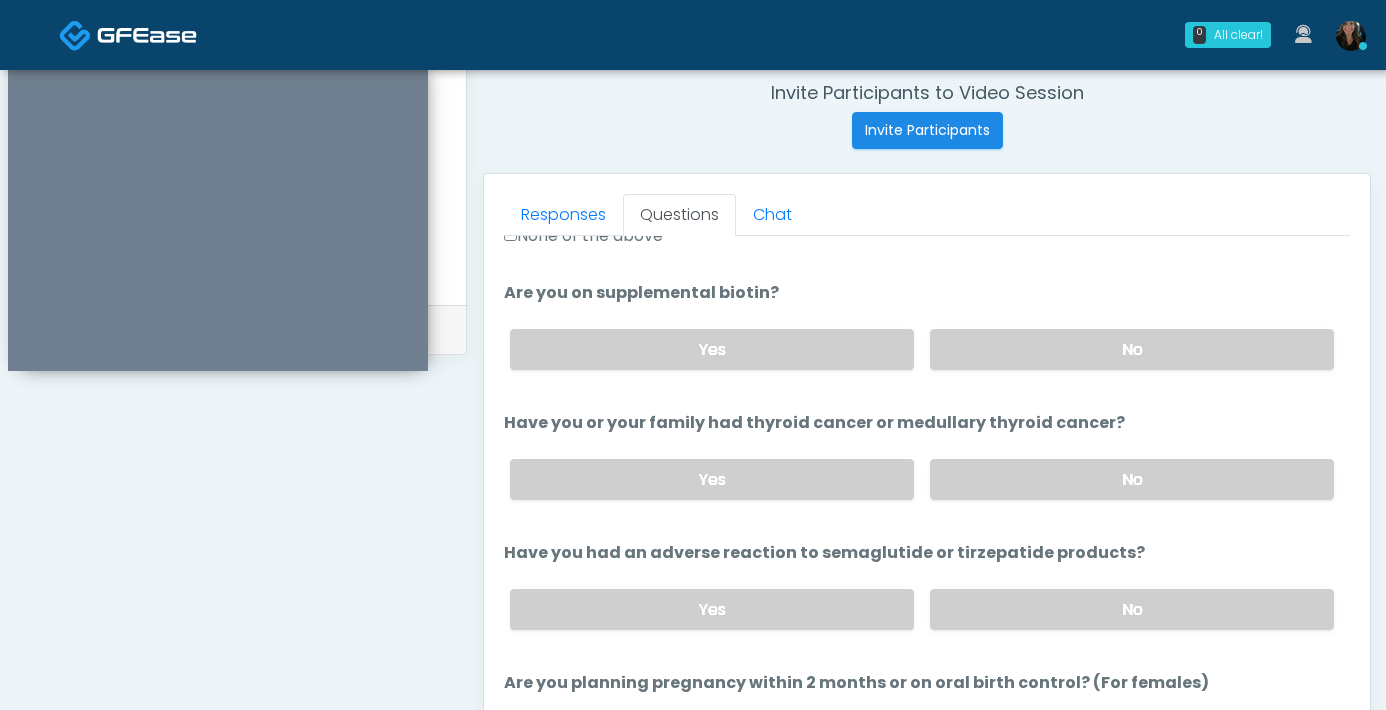 scroll, scrollTop: 751, scrollLeft: 0, axis: vertical 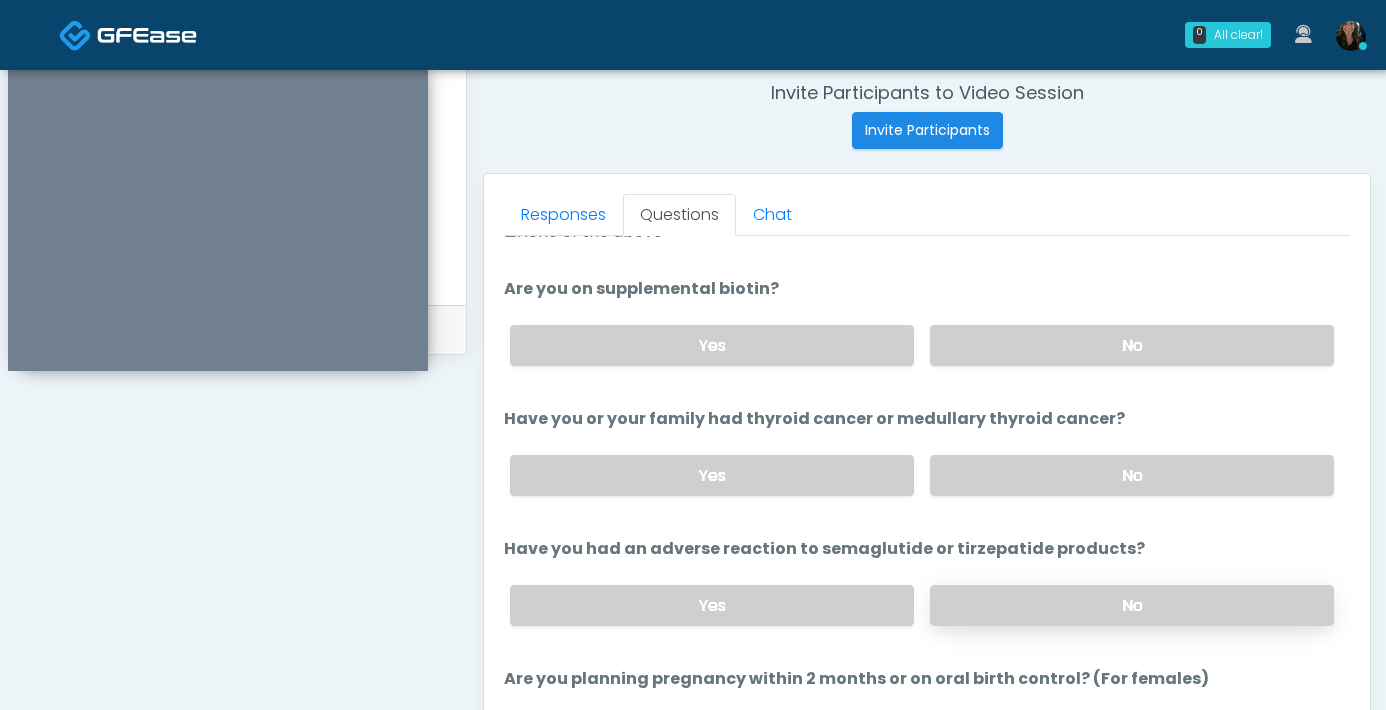 click on "No" at bounding box center [1132, 605] 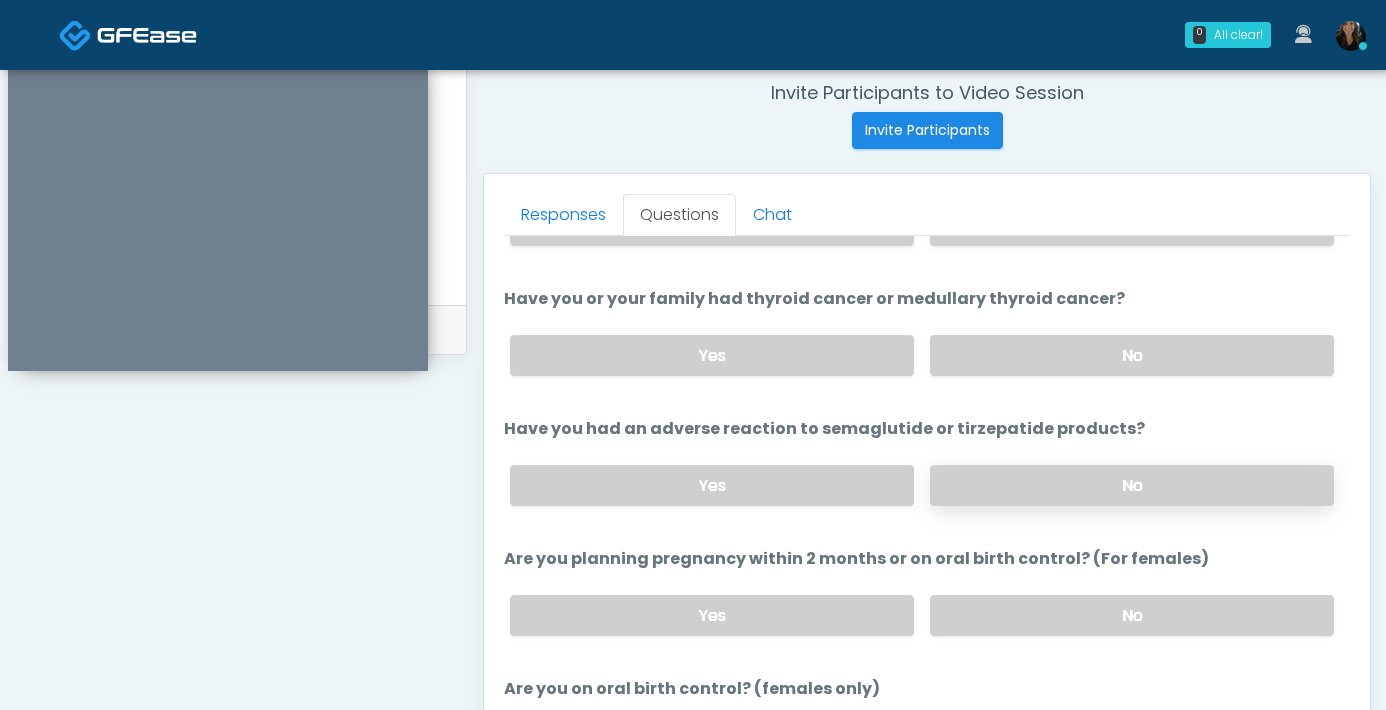 scroll, scrollTop: 871, scrollLeft: 0, axis: vertical 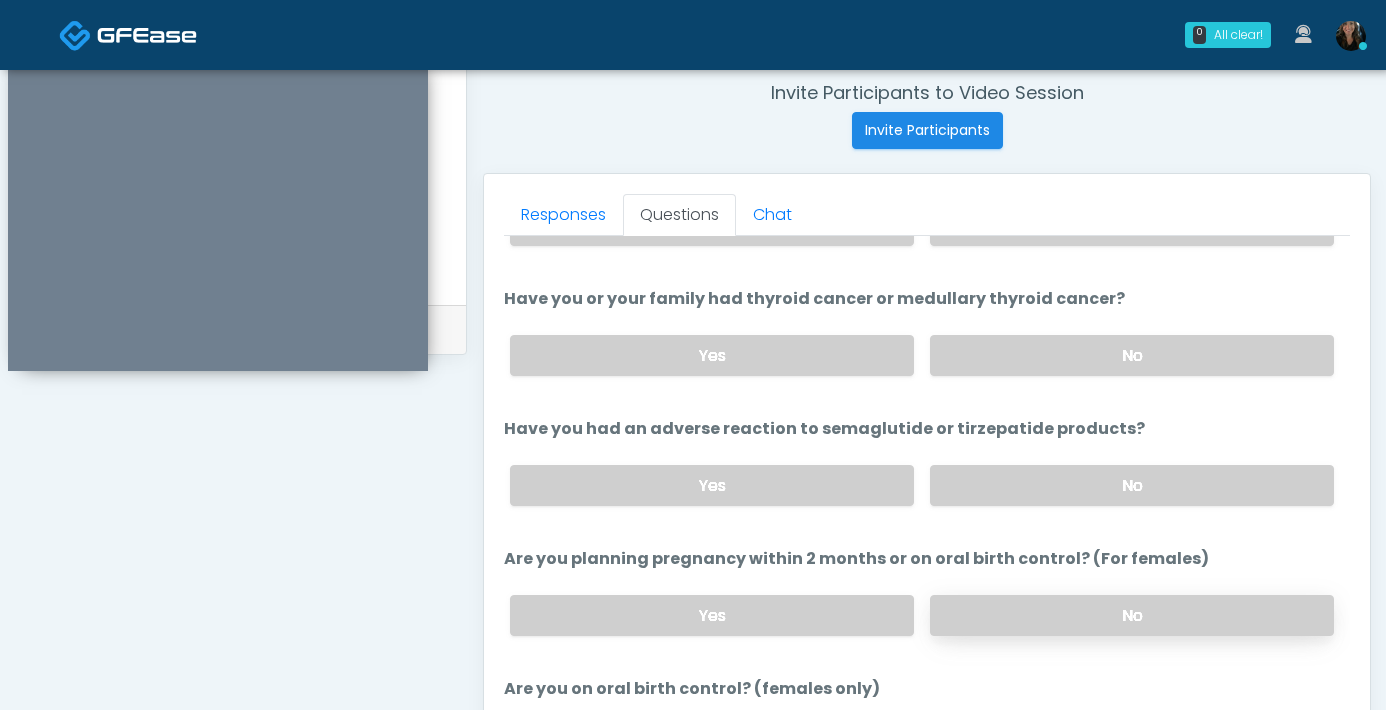 click on "No" at bounding box center [1132, 615] 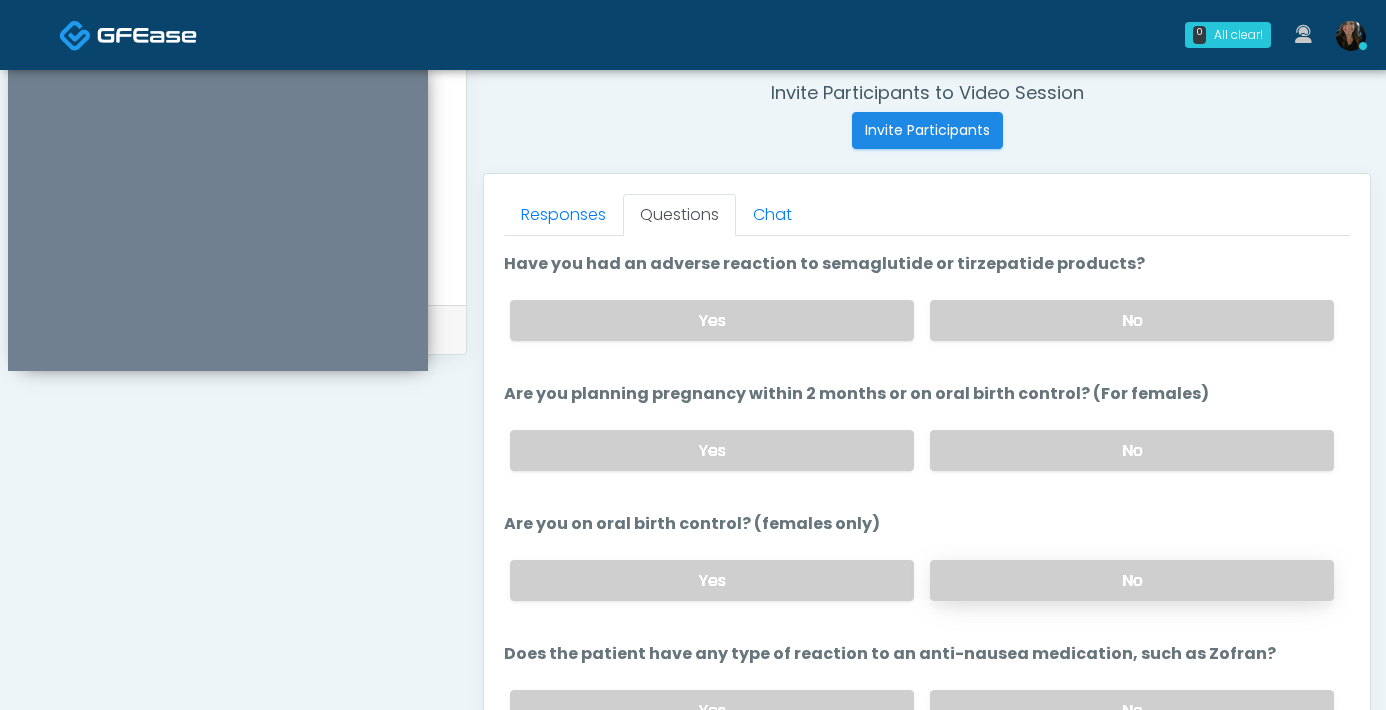 click on "No" at bounding box center (1132, 580) 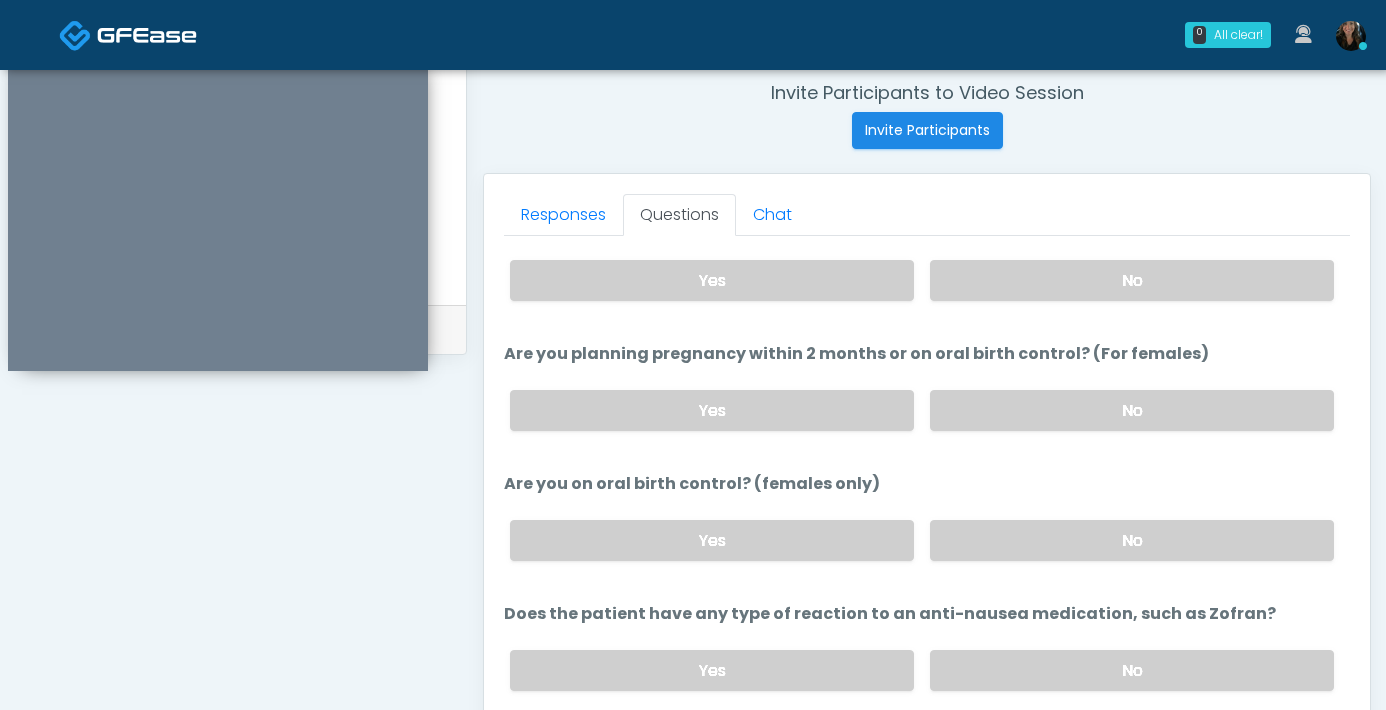 scroll, scrollTop: 1103, scrollLeft: 0, axis: vertical 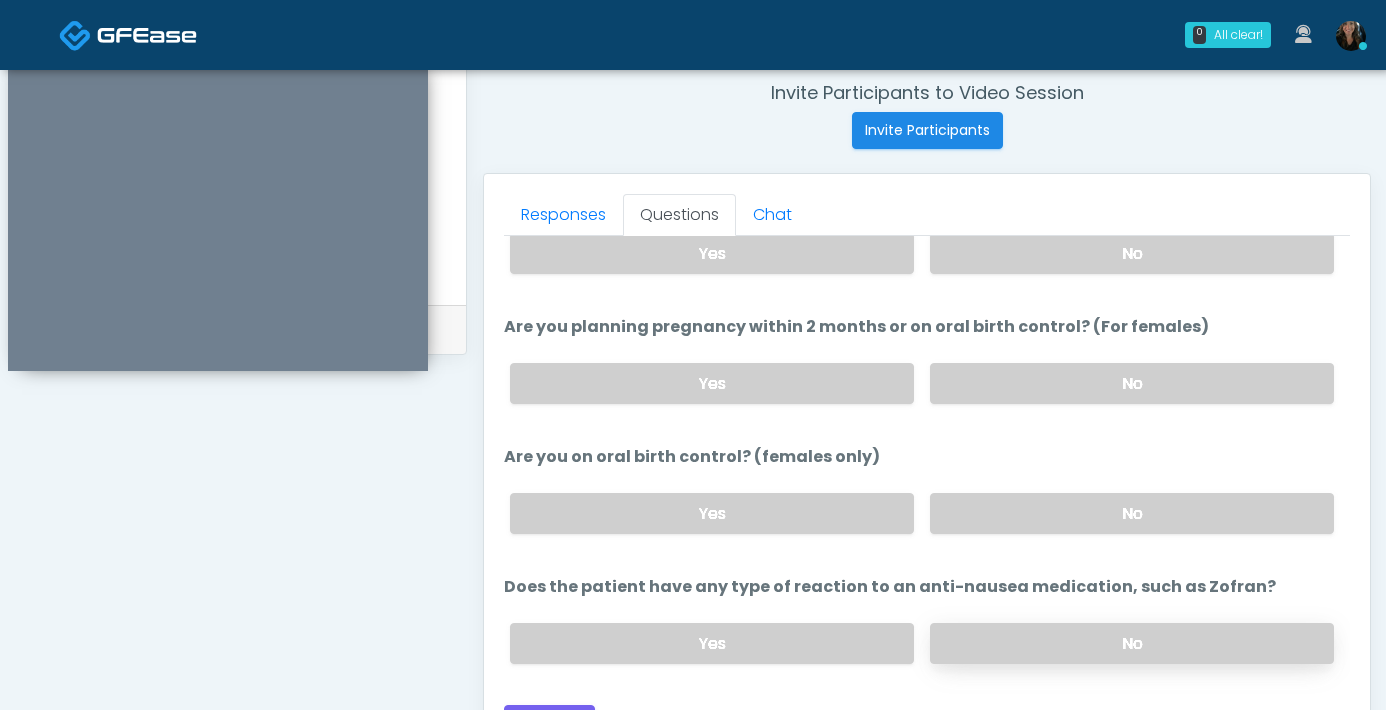 click on "No" at bounding box center (1132, 643) 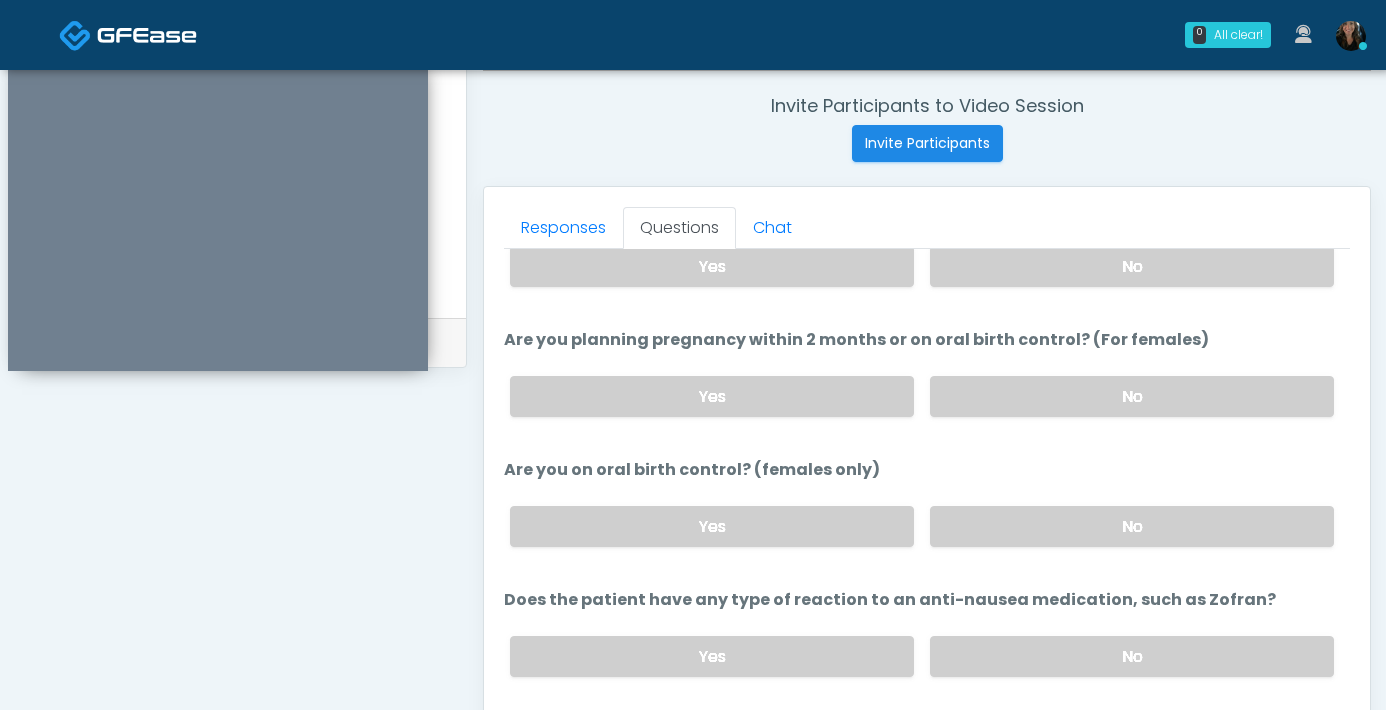 scroll, scrollTop: 833, scrollLeft: 0, axis: vertical 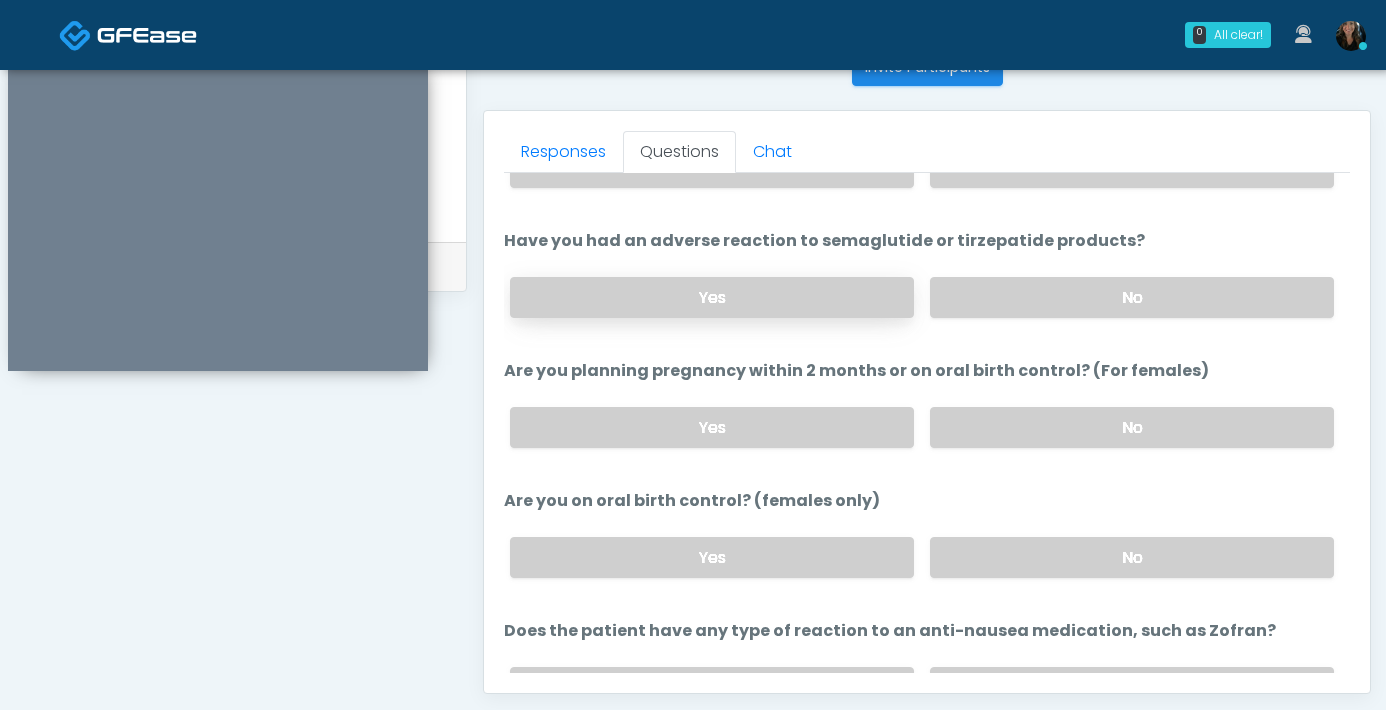 click on "Yes" at bounding box center [712, 297] 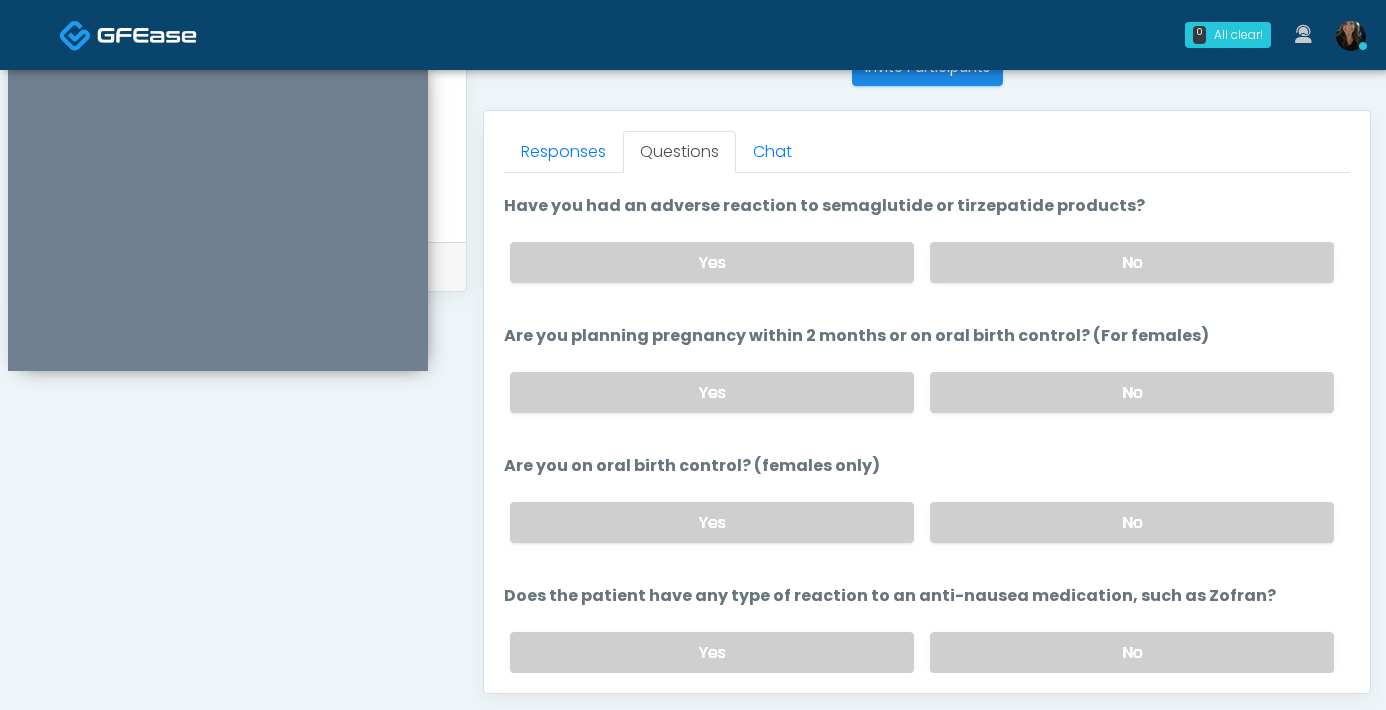 scroll, scrollTop: 1103, scrollLeft: 0, axis: vertical 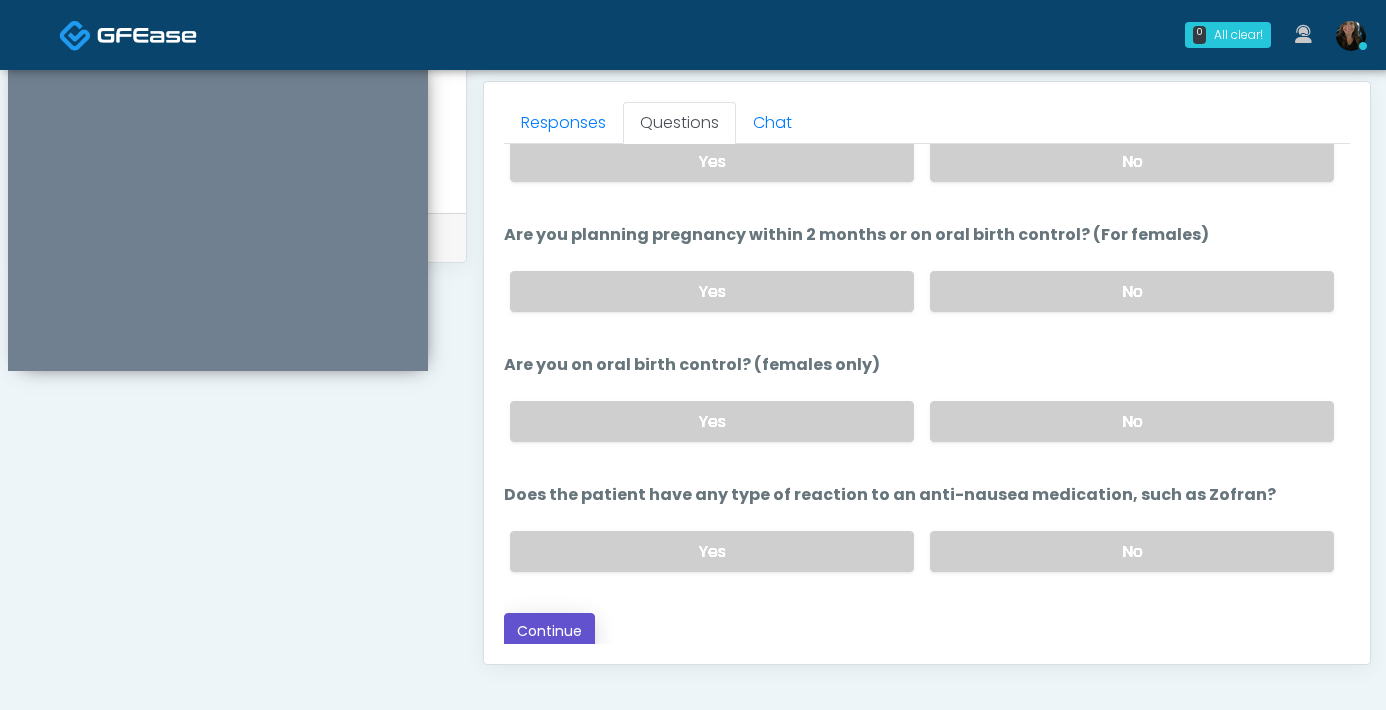 click on "Continue" at bounding box center [549, 631] 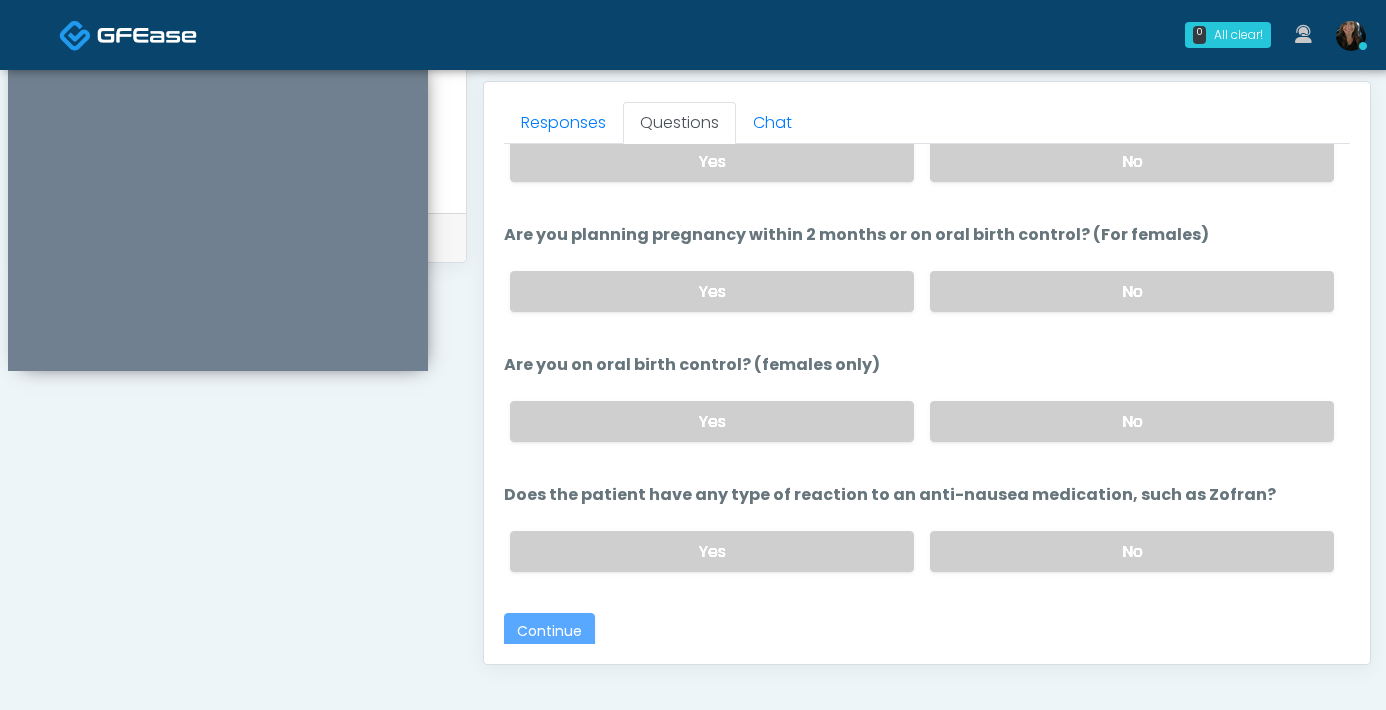scroll, scrollTop: 1085, scrollLeft: 0, axis: vertical 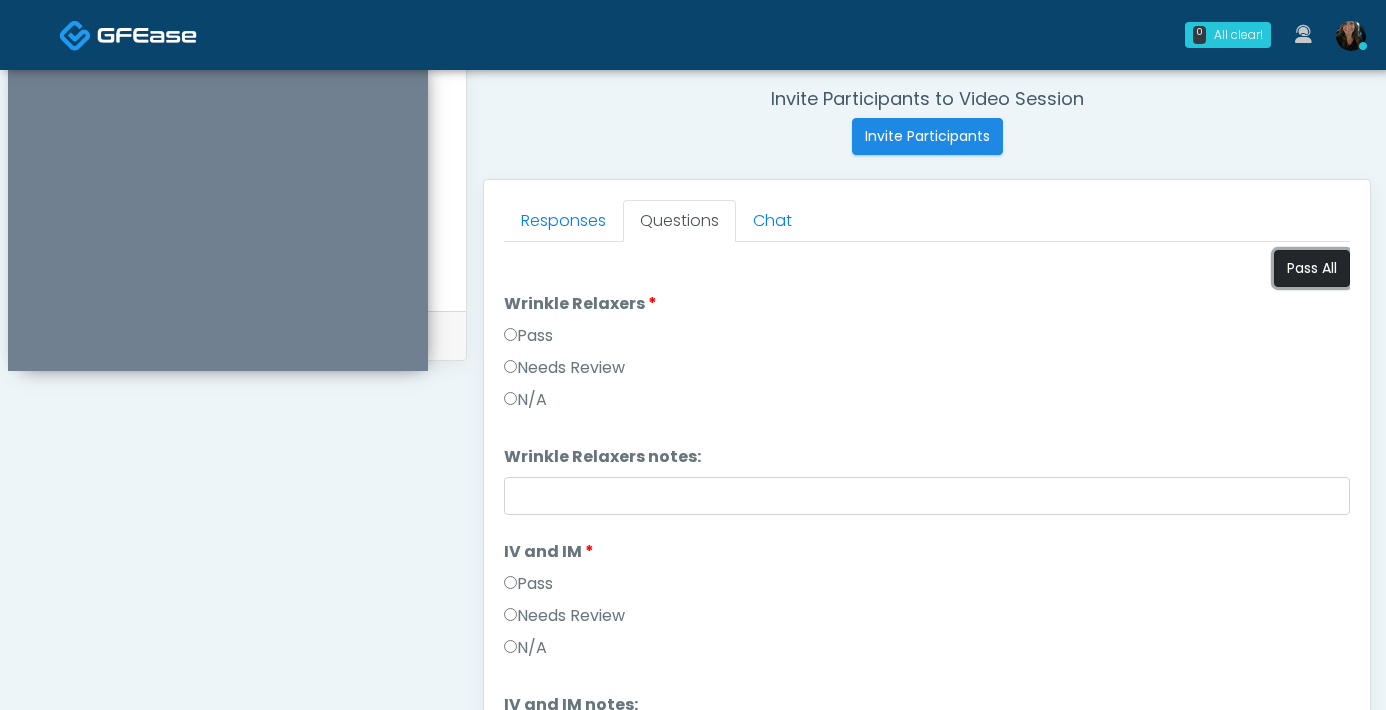 click on "Pass All" at bounding box center [1312, 268] 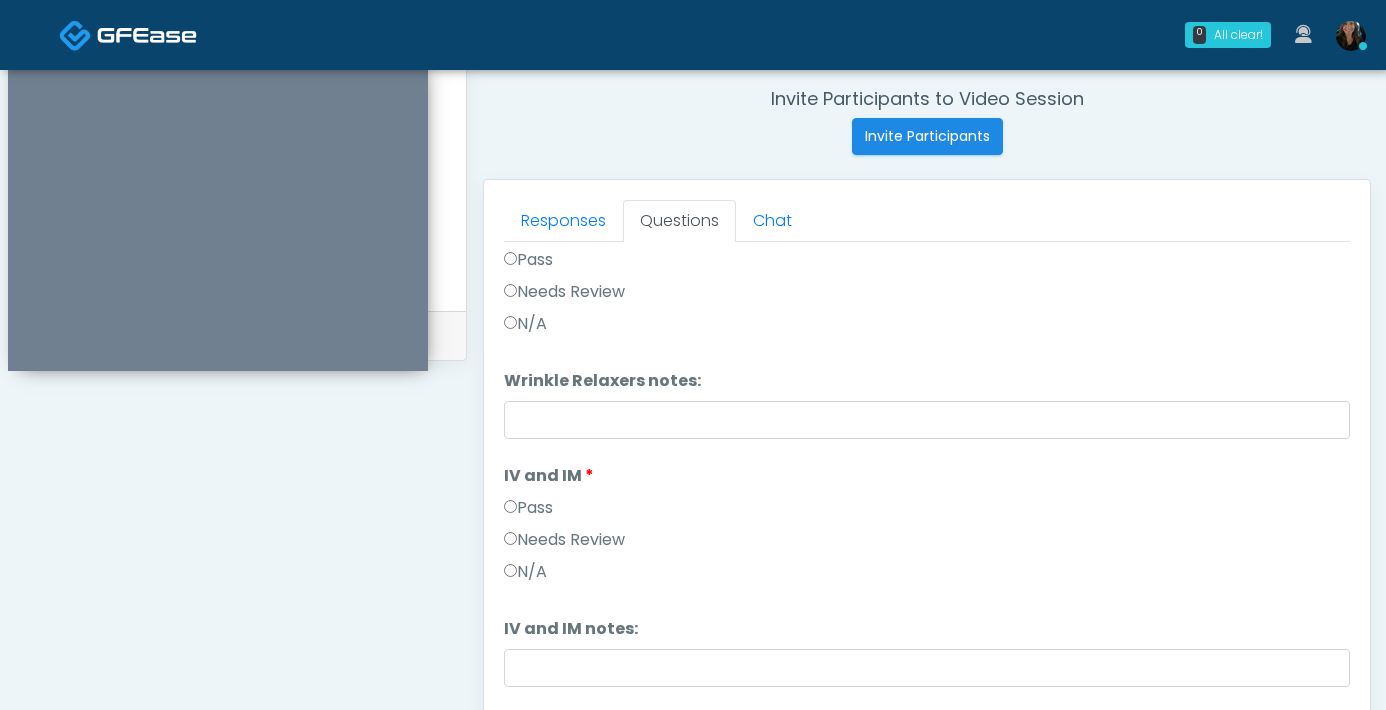 scroll, scrollTop: 331, scrollLeft: 0, axis: vertical 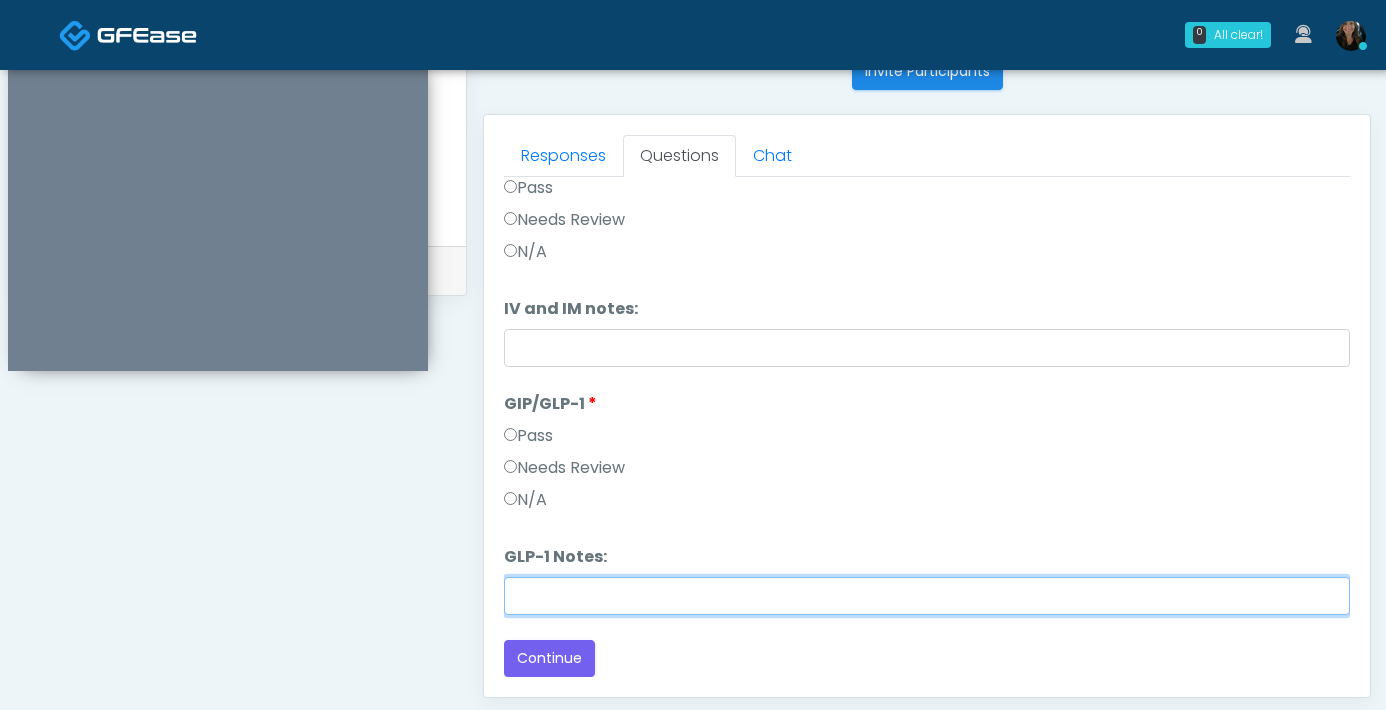 click on "GLP-1 Notes:" at bounding box center (927, 596) 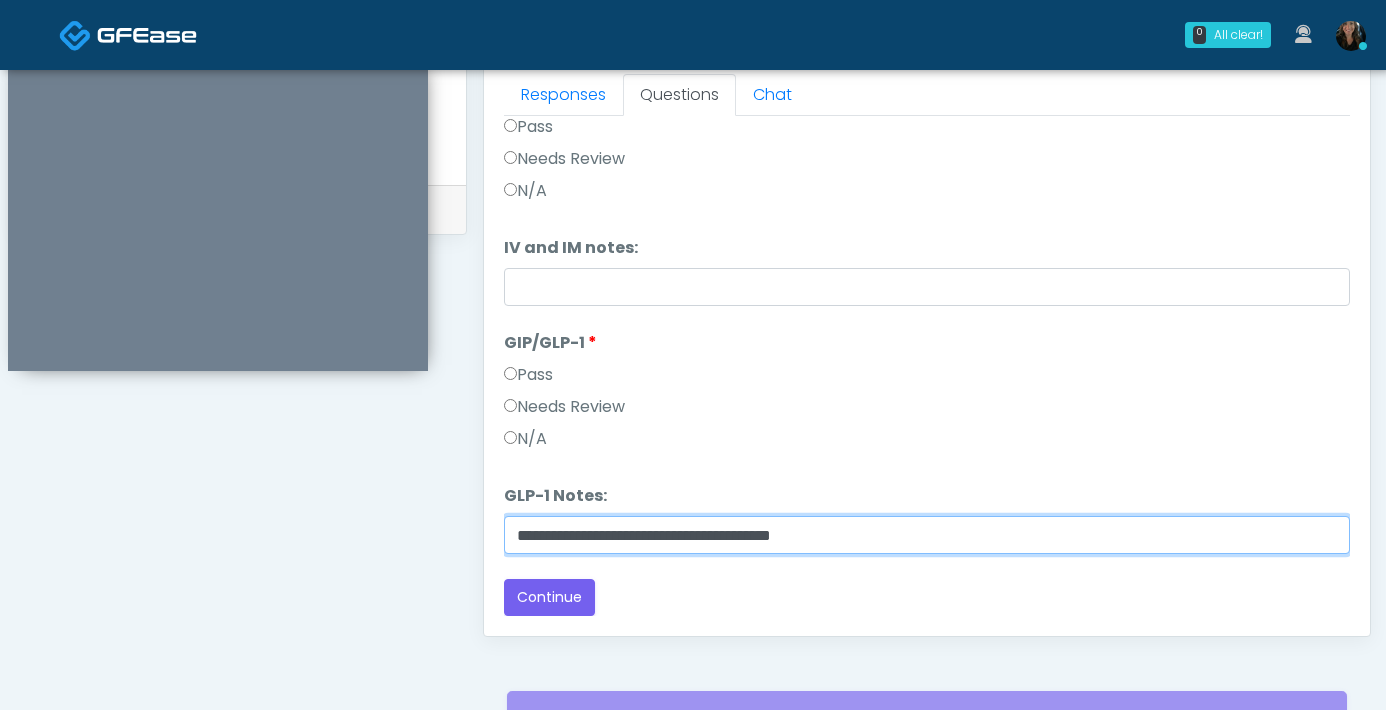 scroll, scrollTop: 1000, scrollLeft: 0, axis: vertical 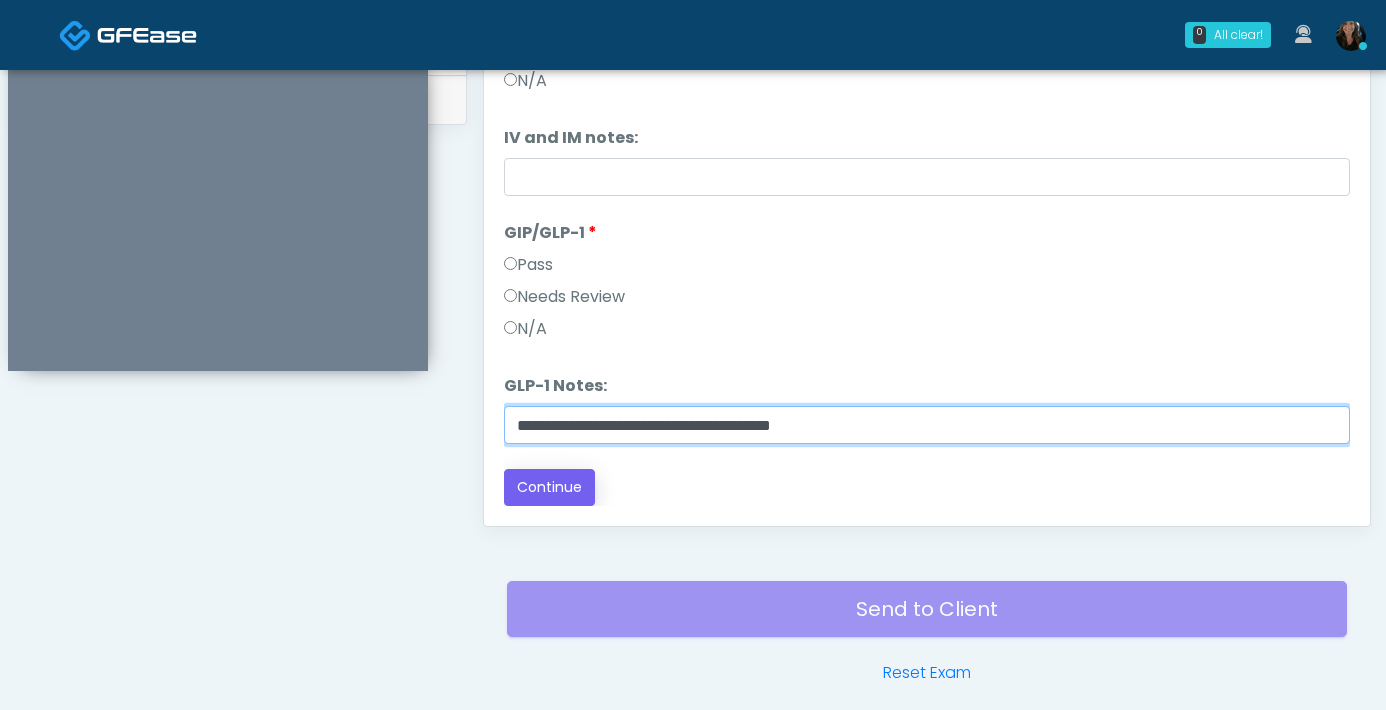 type on "**********" 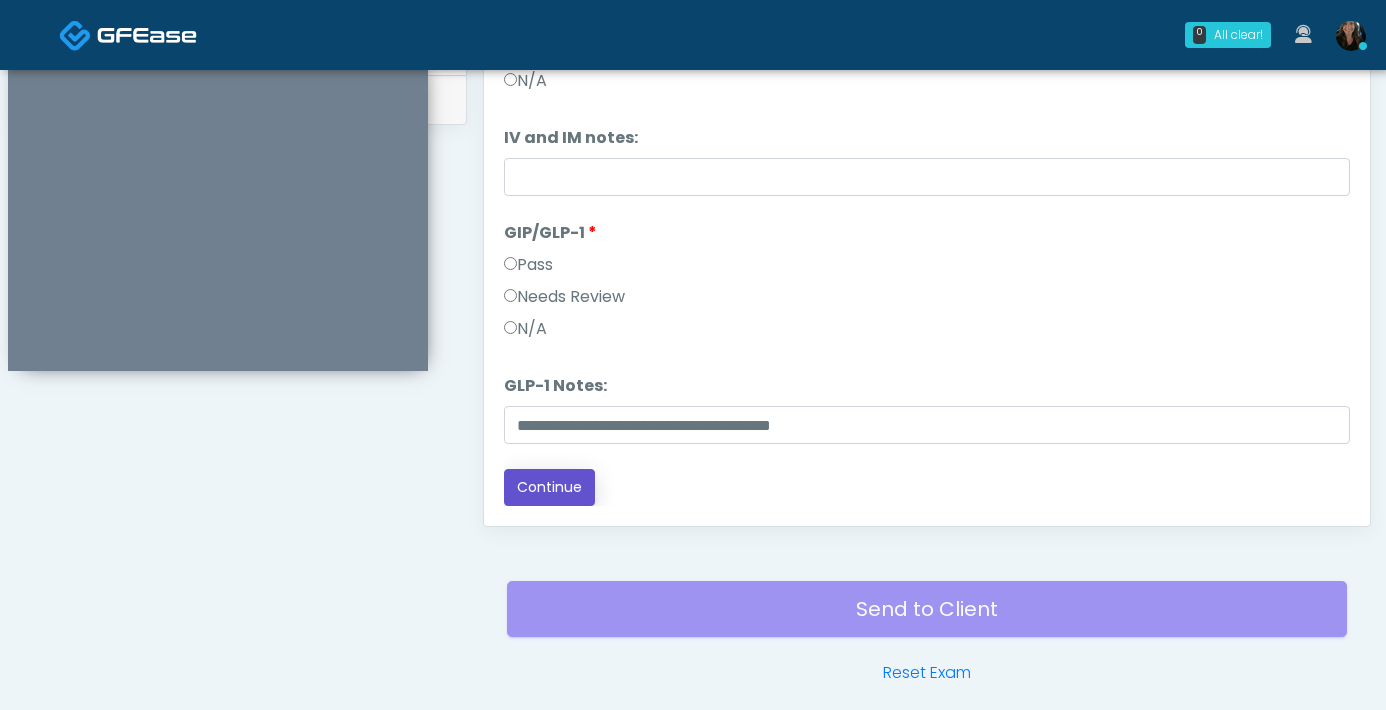 click on "Continue" at bounding box center [549, 487] 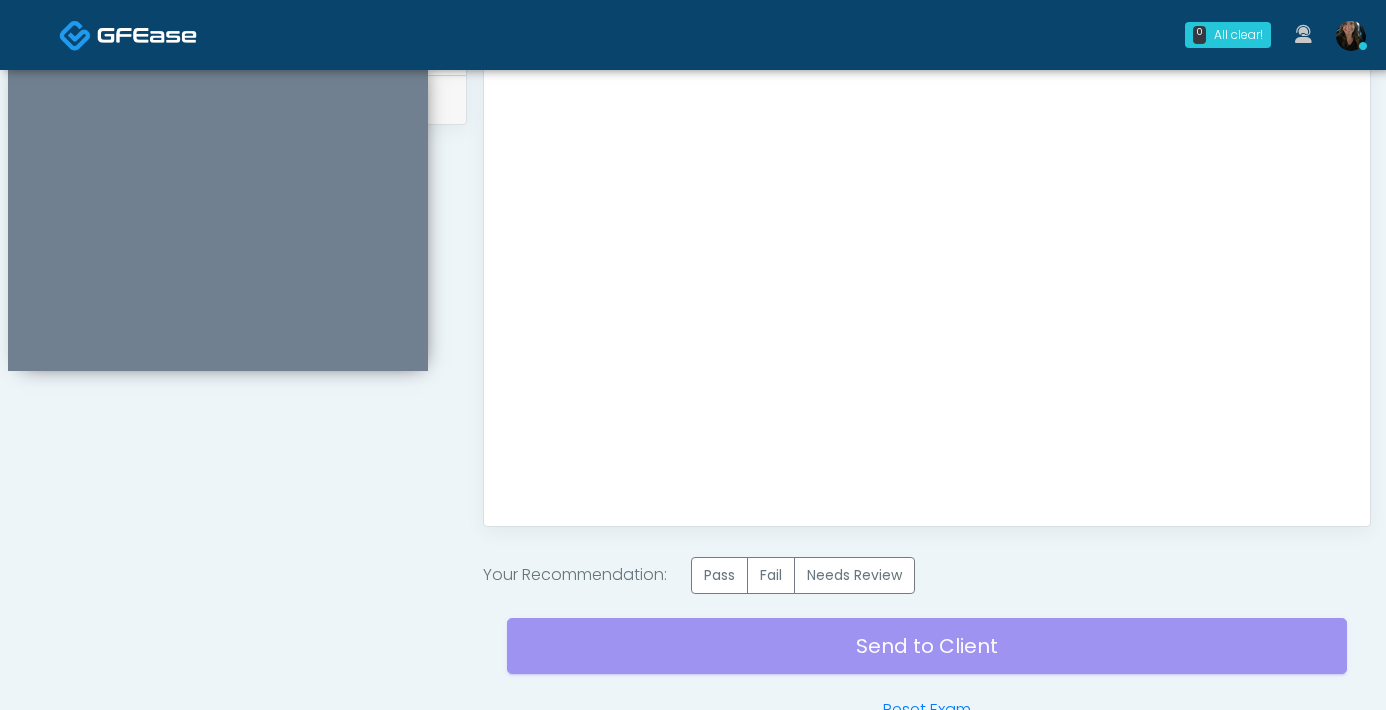 scroll, scrollTop: 0, scrollLeft: 0, axis: both 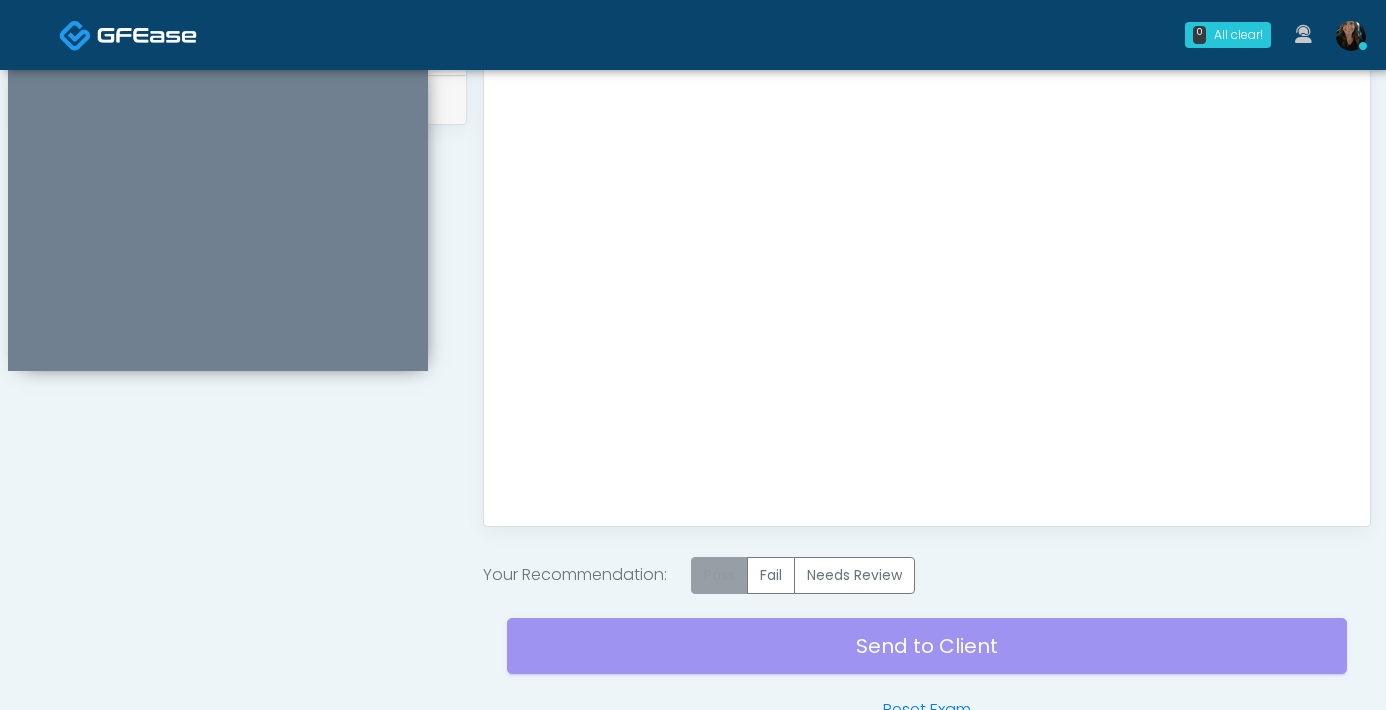 click on "Pass" at bounding box center (719, 575) 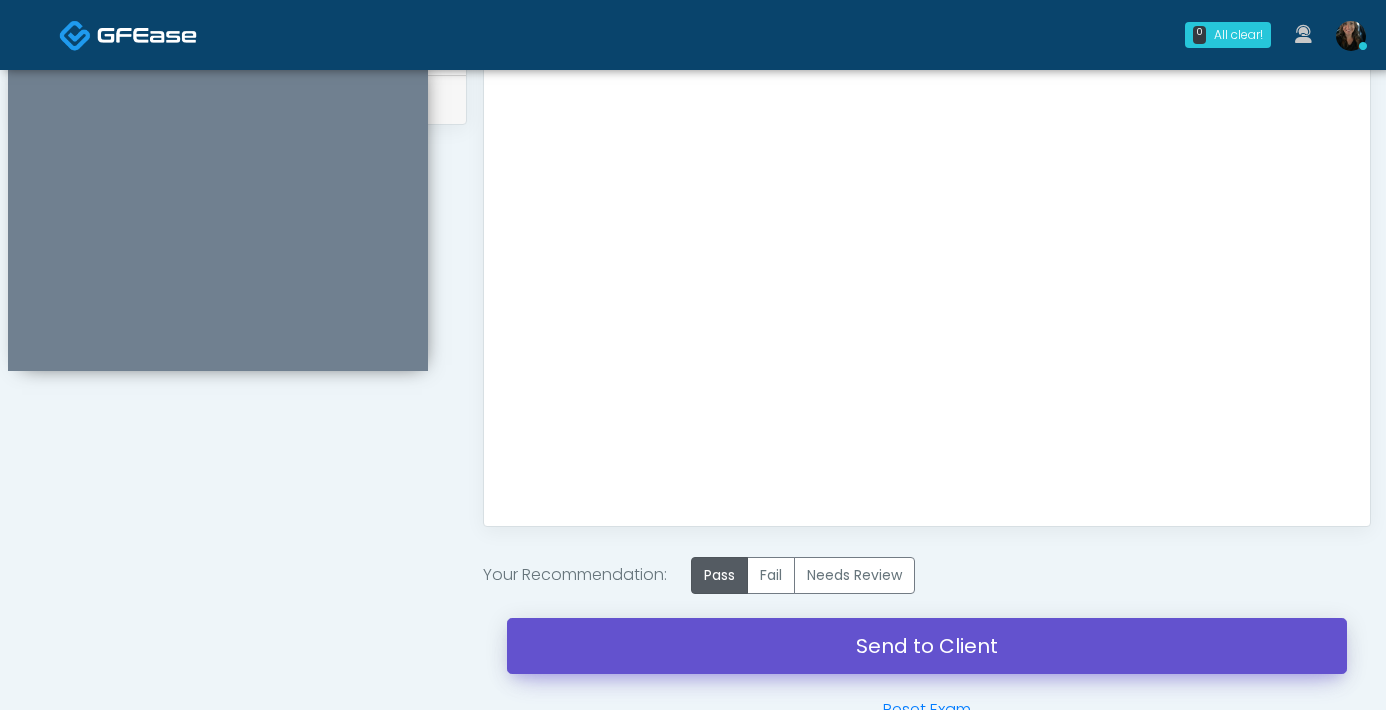 click on "Send to Client" at bounding box center (927, 646) 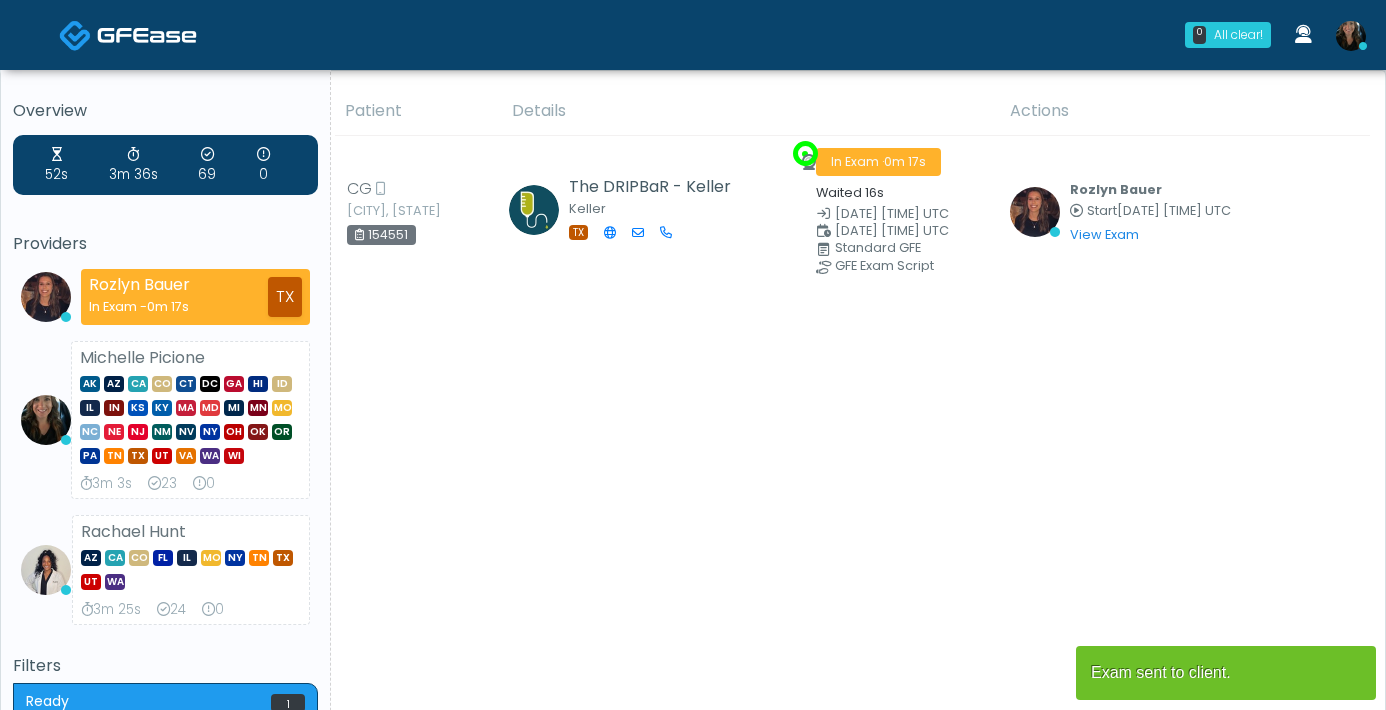 scroll, scrollTop: 0, scrollLeft: 0, axis: both 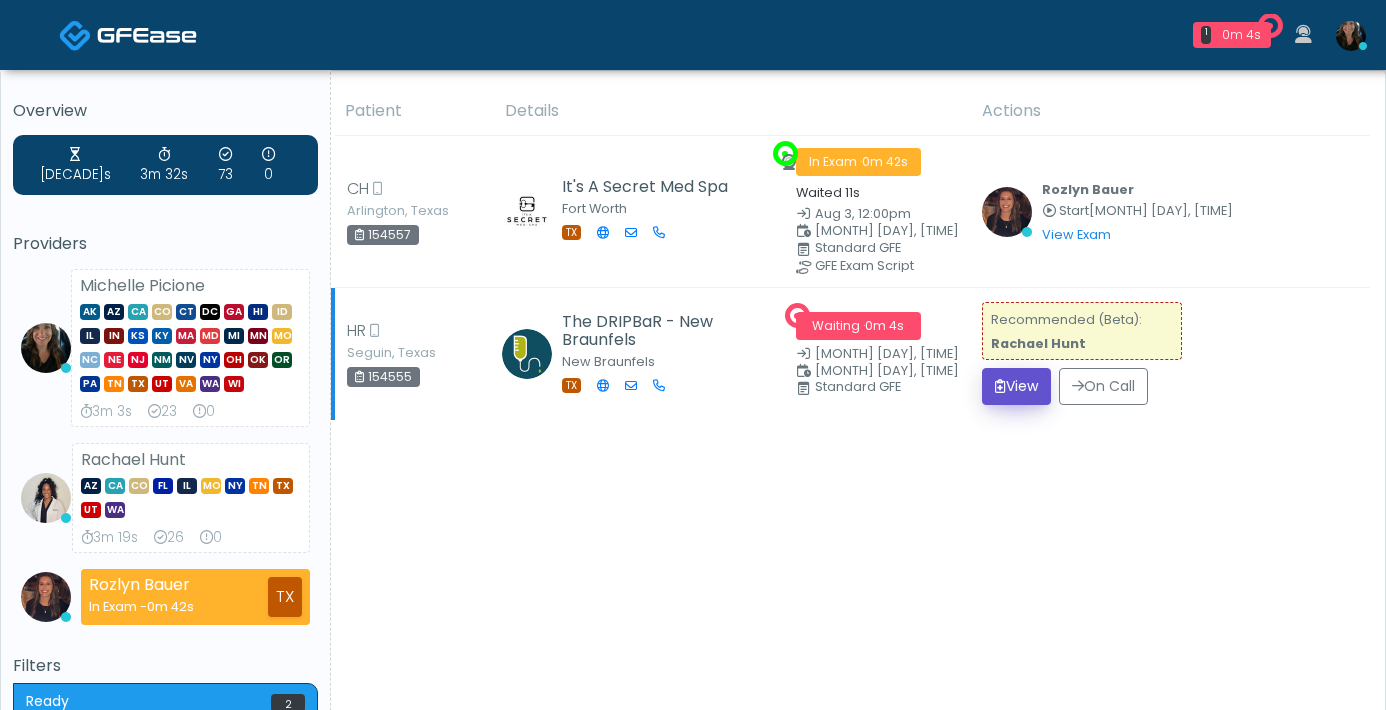 click on "View" at bounding box center [1016, 386] 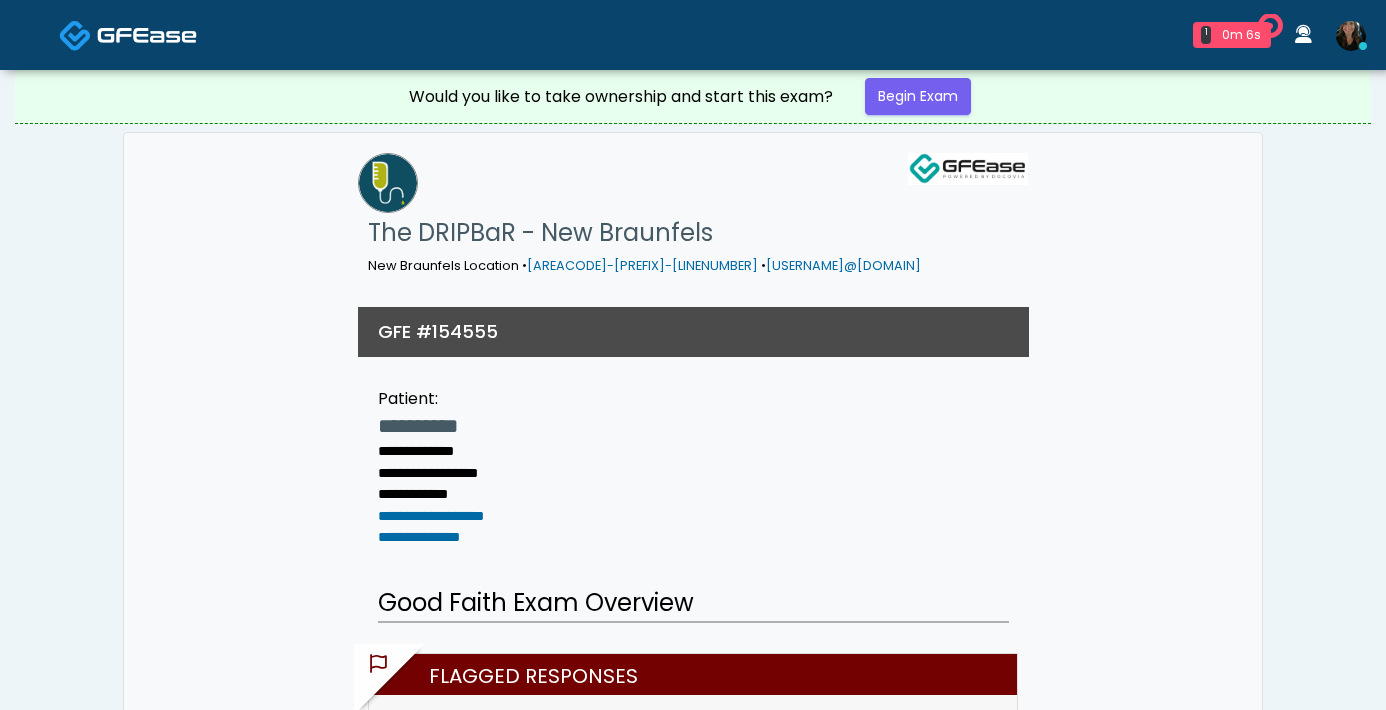 scroll, scrollTop: 0, scrollLeft: 0, axis: both 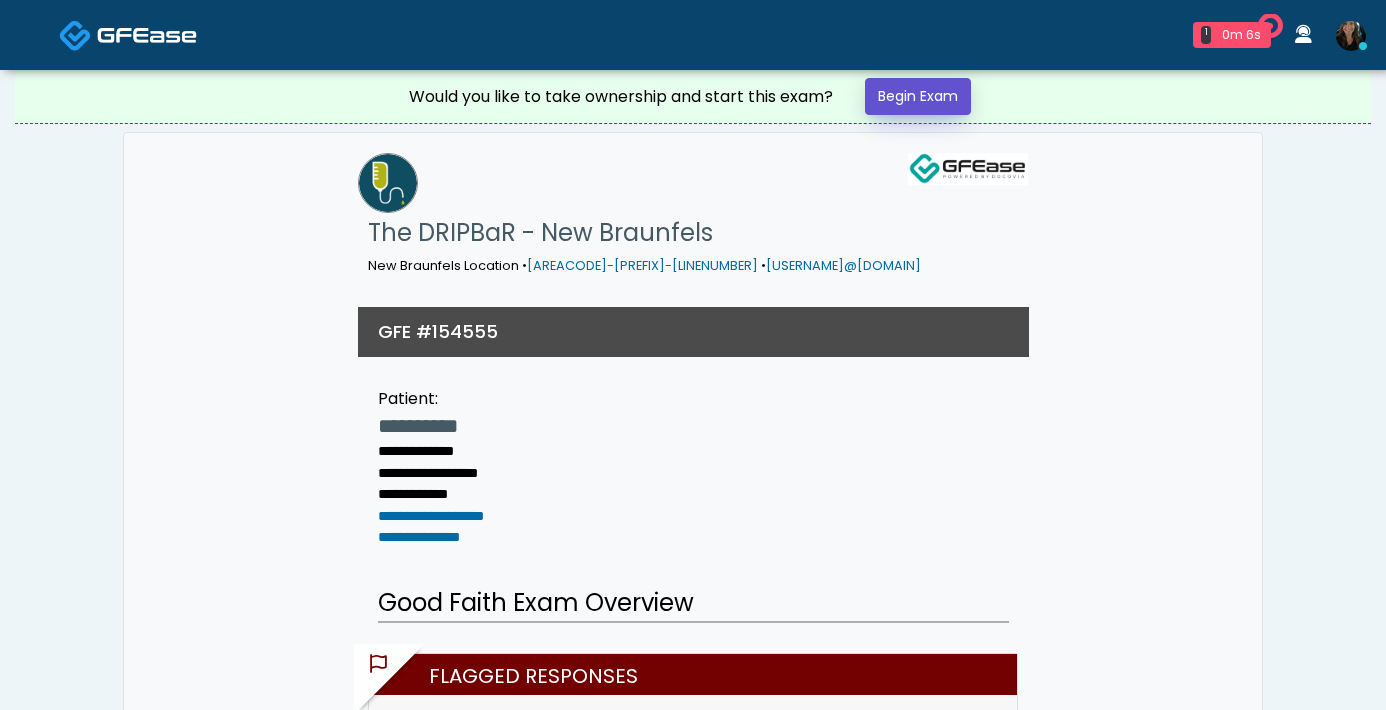 click on "Begin Exam" at bounding box center [918, 96] 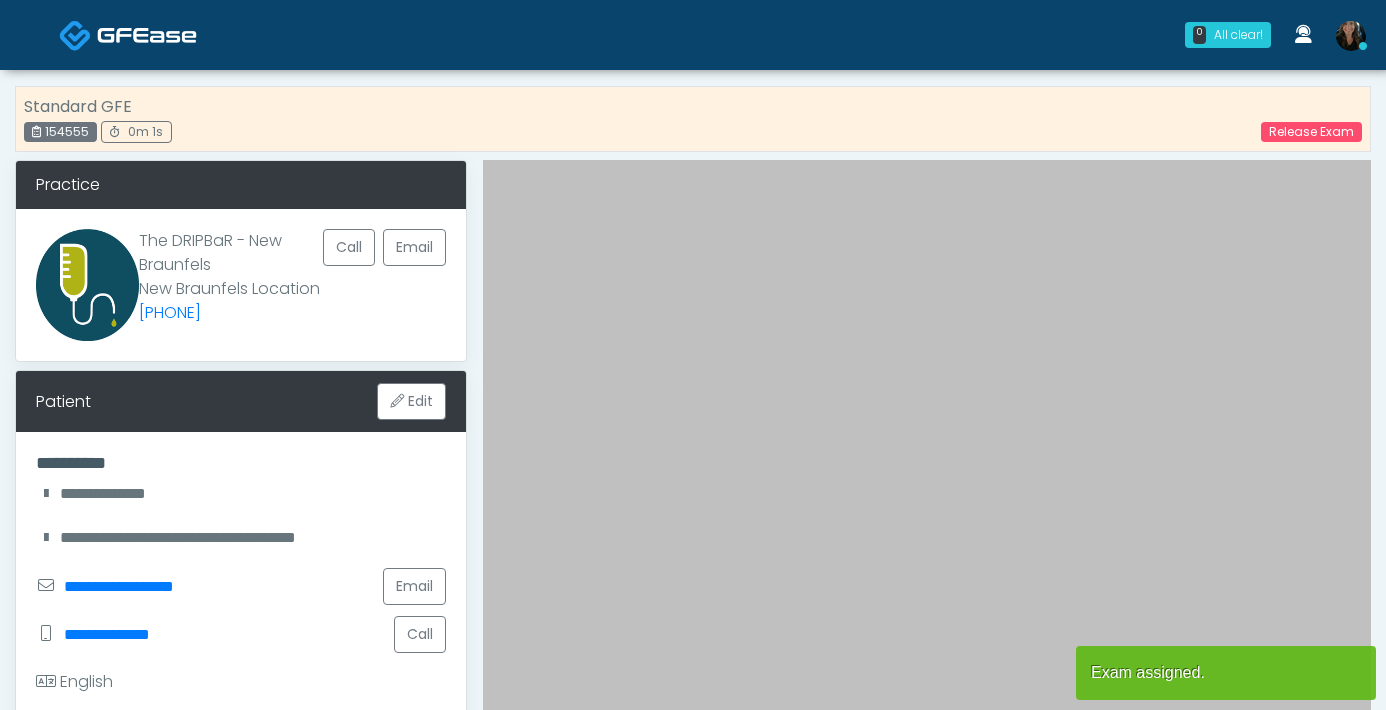 scroll, scrollTop: 0, scrollLeft: 0, axis: both 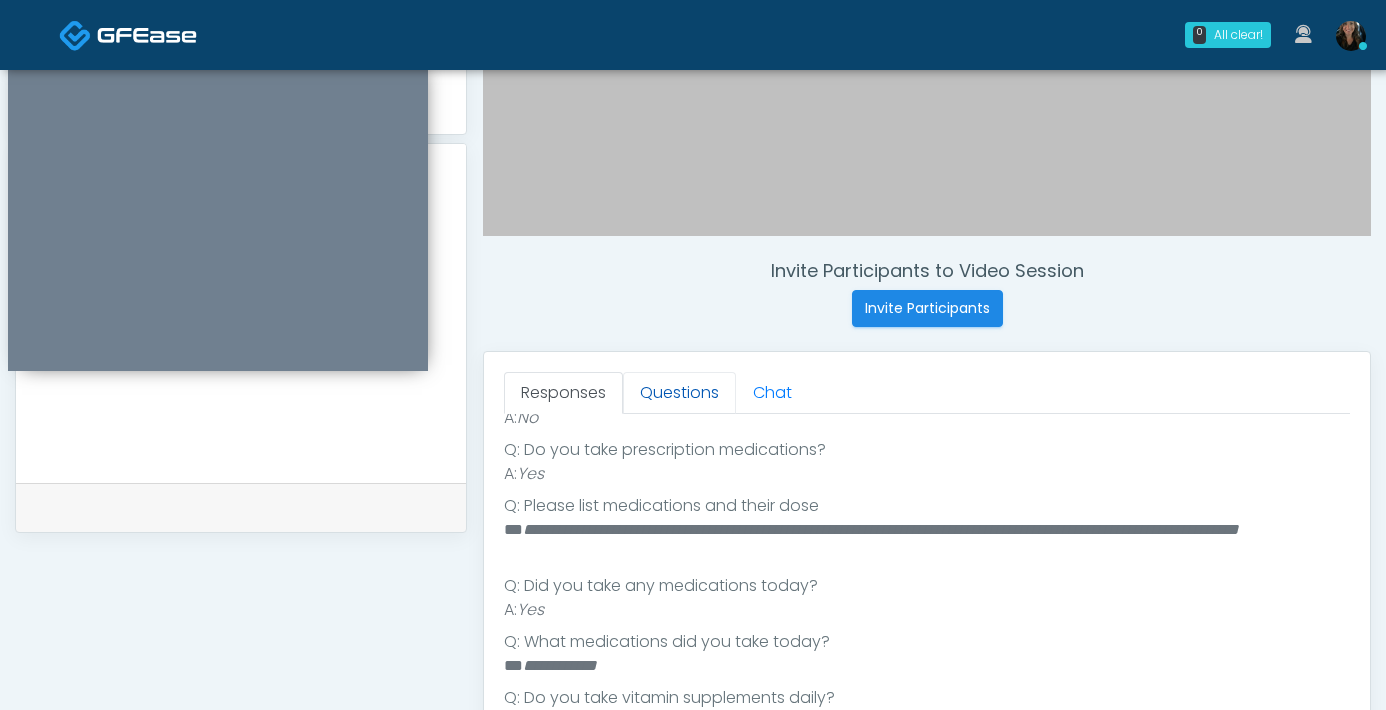 click on "Questions" at bounding box center [679, 393] 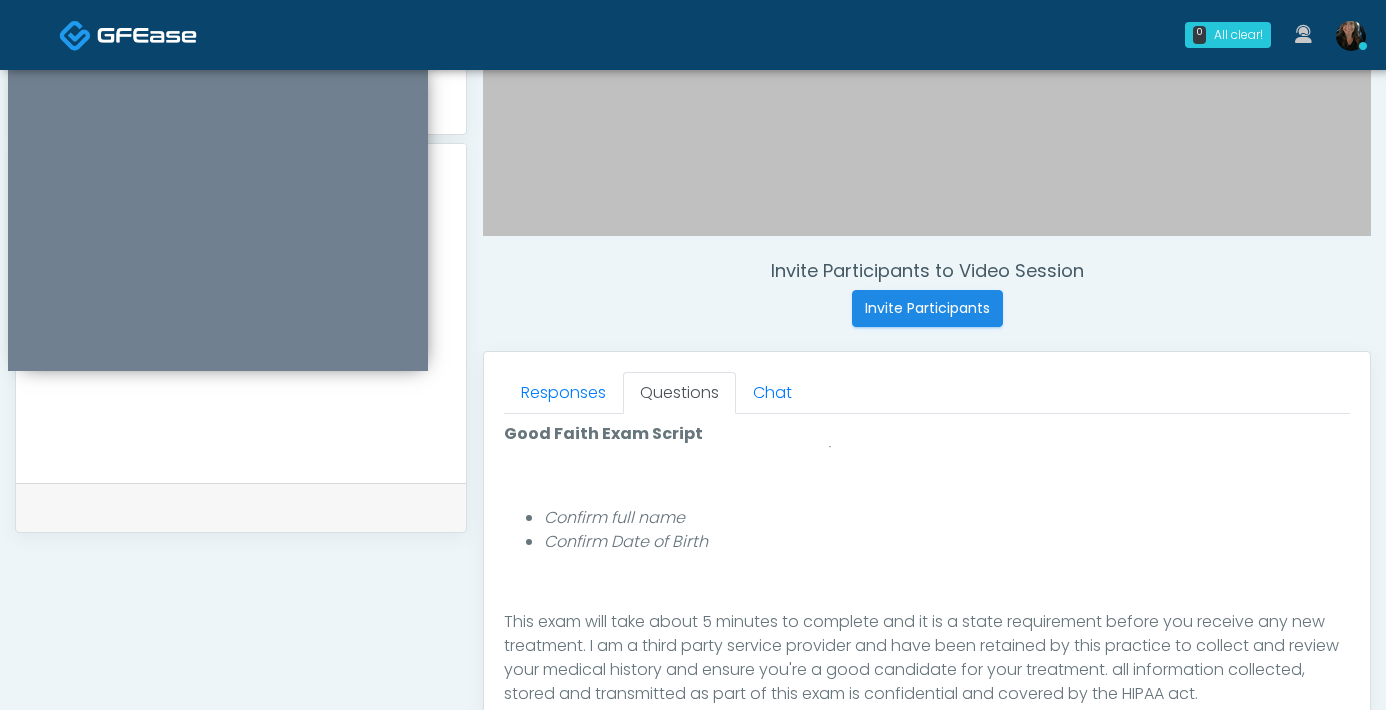 scroll, scrollTop: 208, scrollLeft: 0, axis: vertical 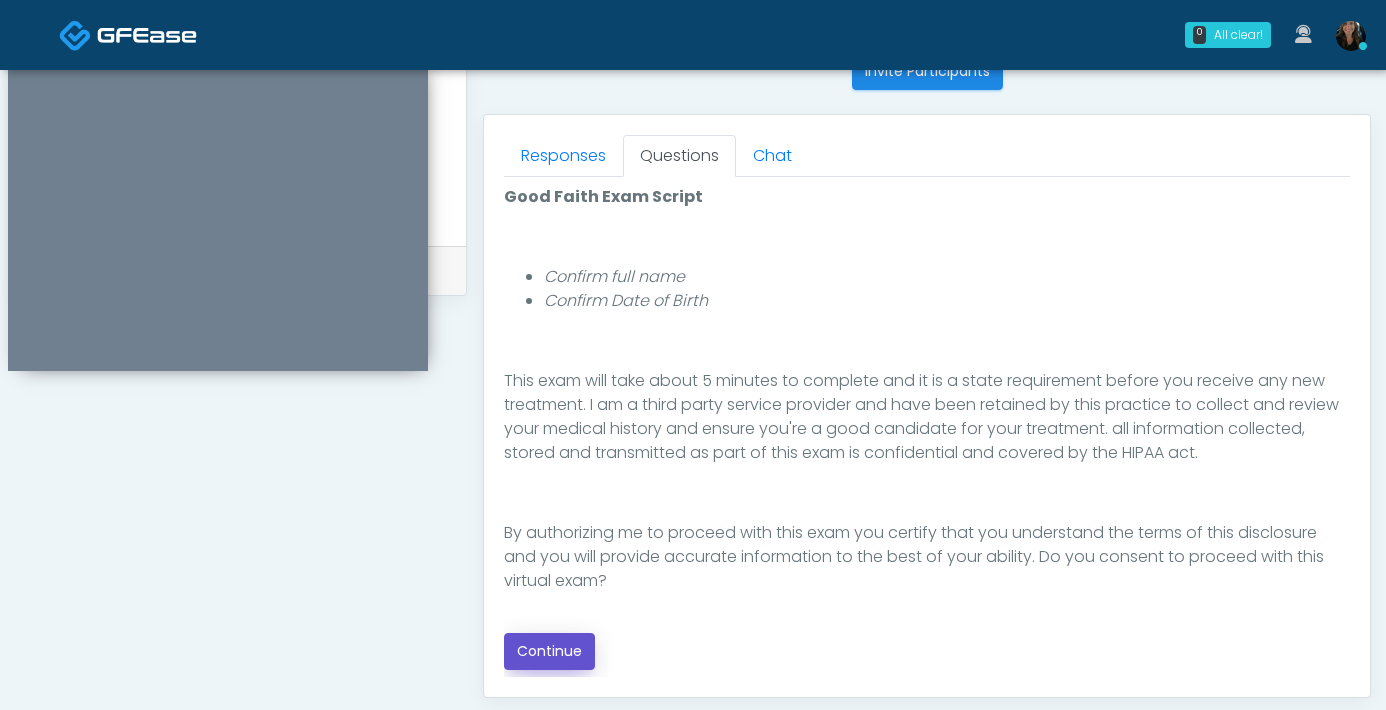 click on "Continue" at bounding box center [549, 651] 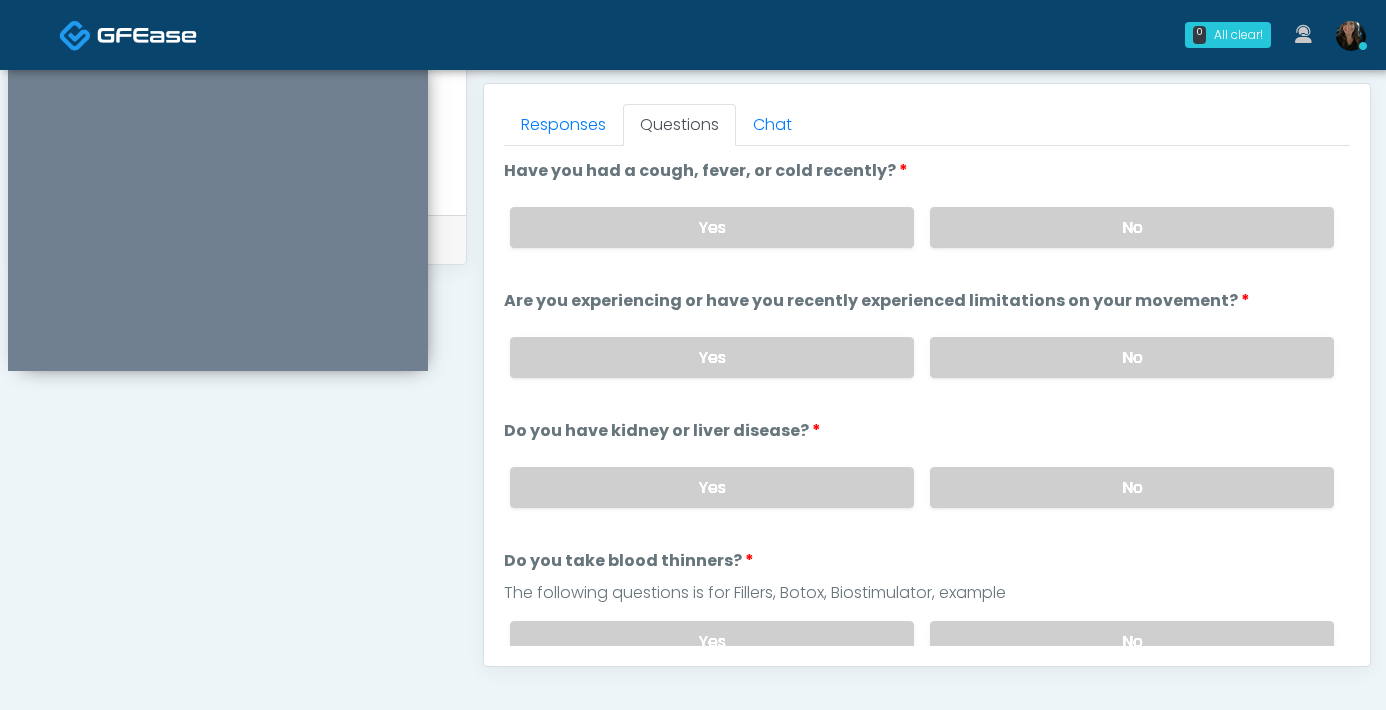 scroll, scrollTop: 860, scrollLeft: 0, axis: vertical 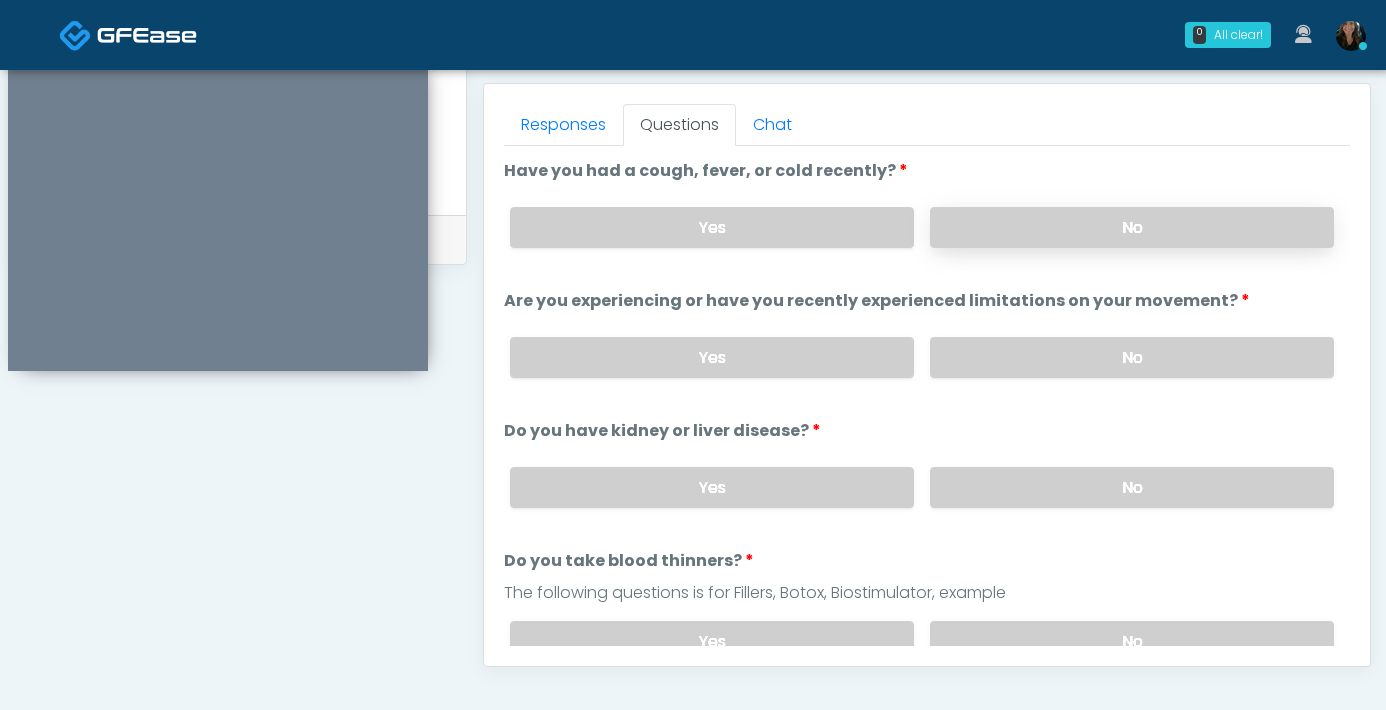 click on "No" at bounding box center (1132, 227) 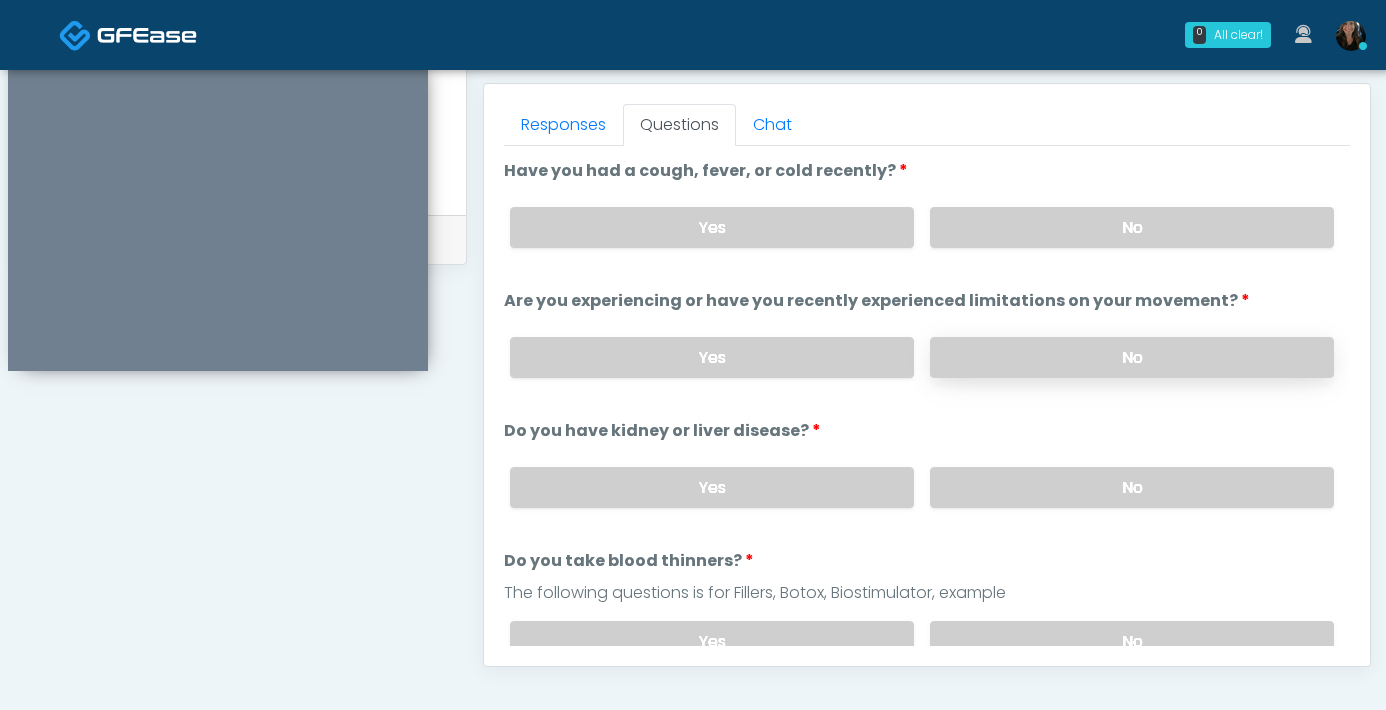 click on "No" at bounding box center [1132, 357] 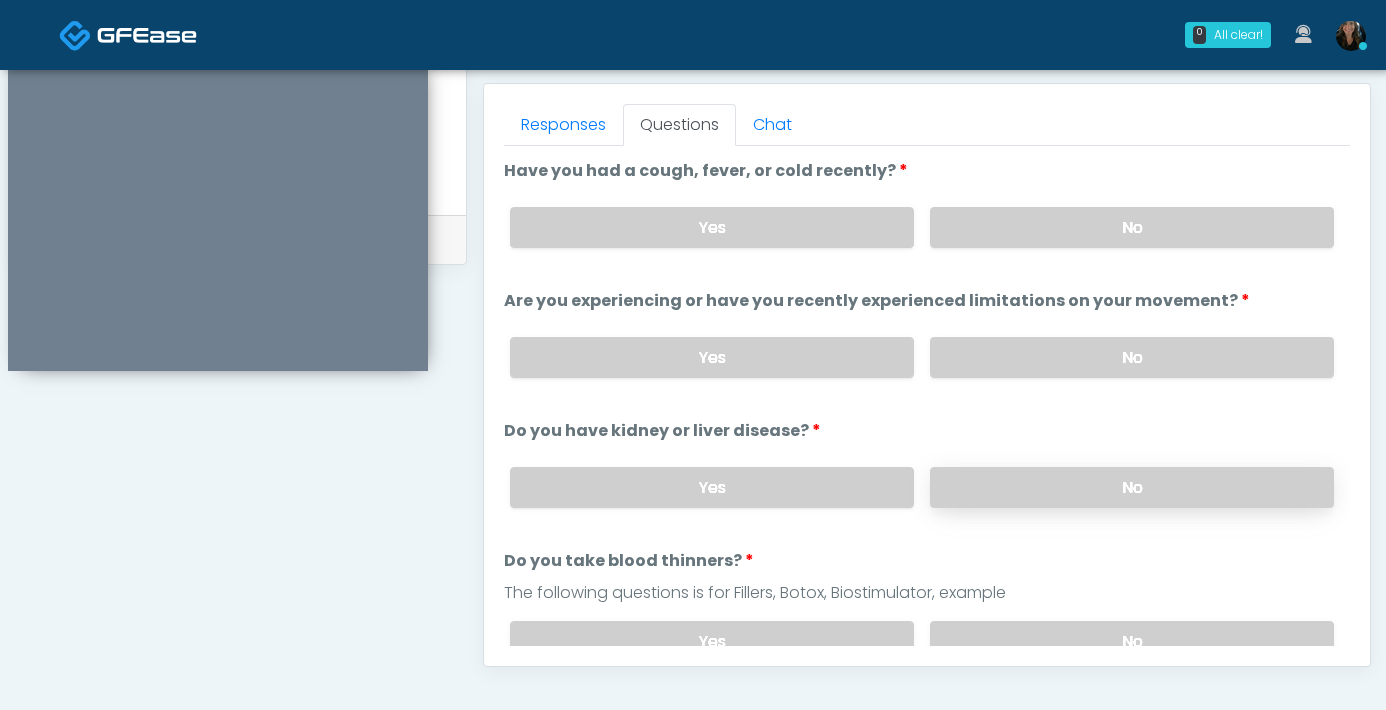 click on "No" at bounding box center [1132, 487] 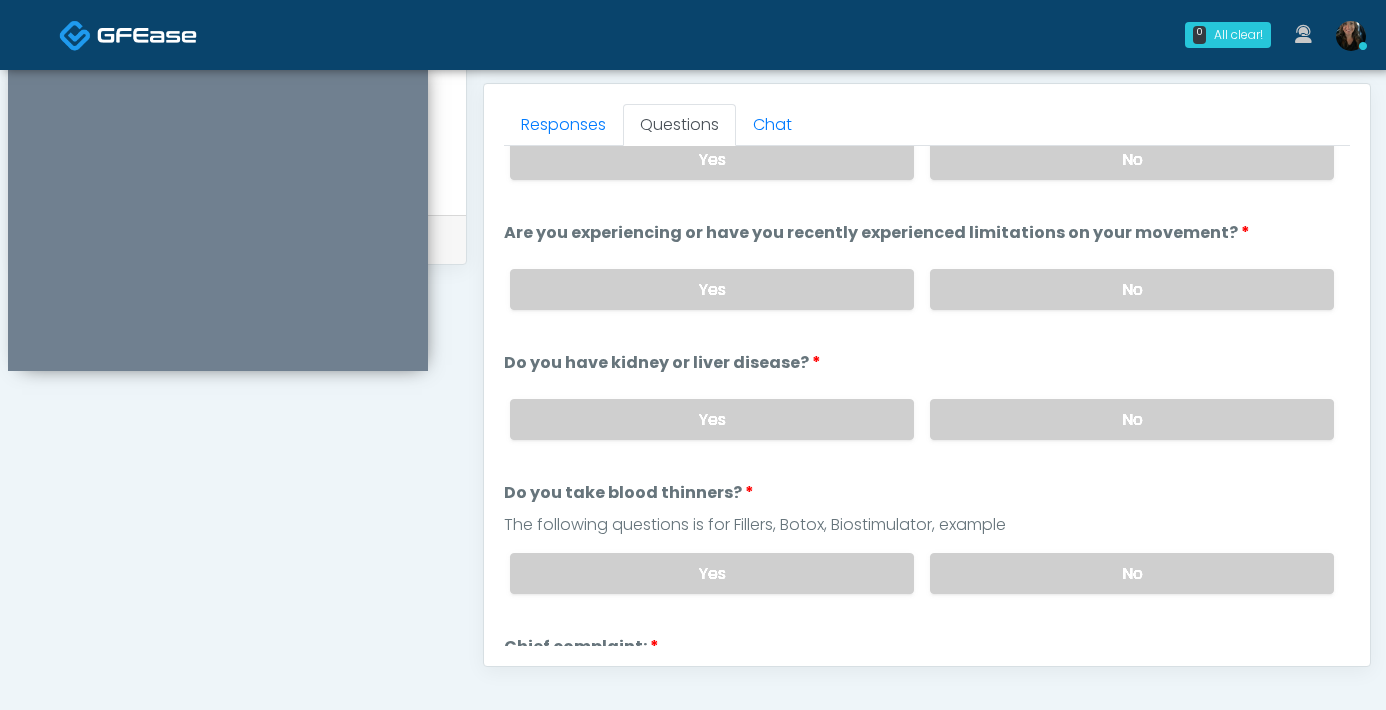 scroll, scrollTop: 69, scrollLeft: 0, axis: vertical 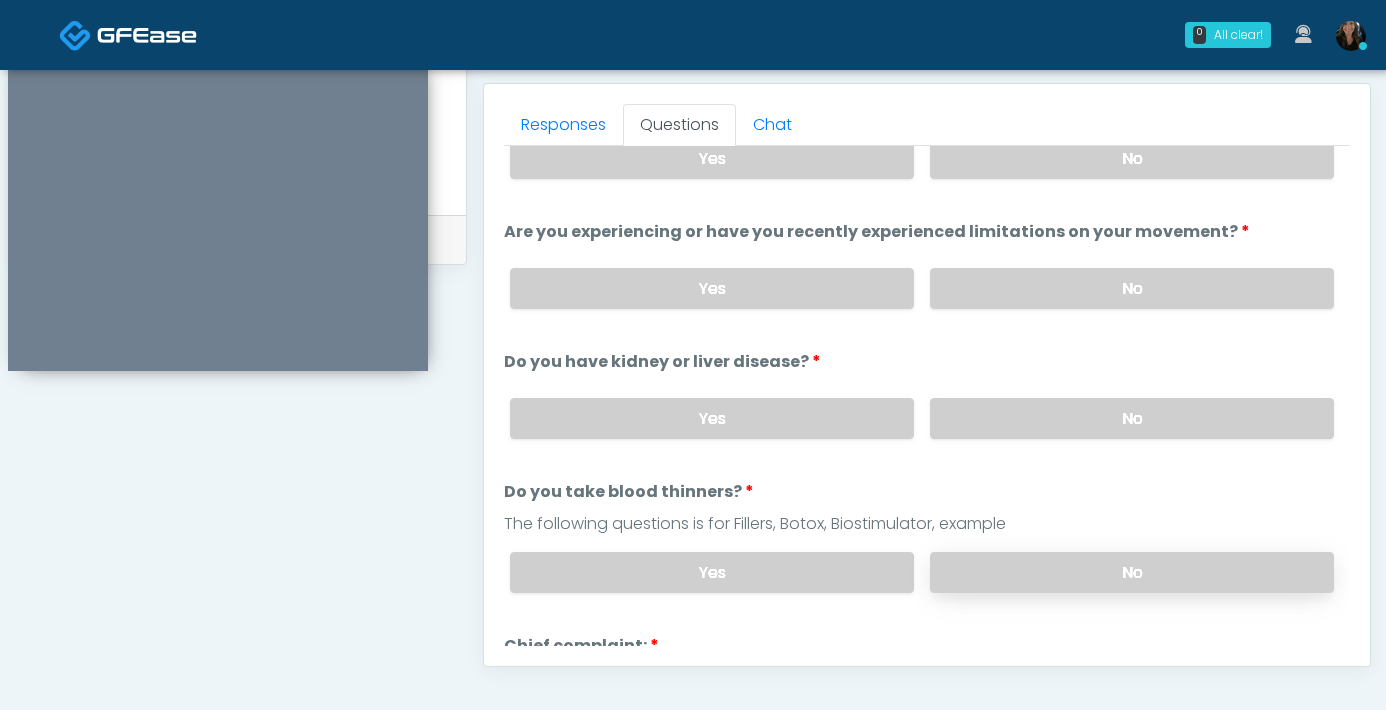 click on "No" at bounding box center (1132, 572) 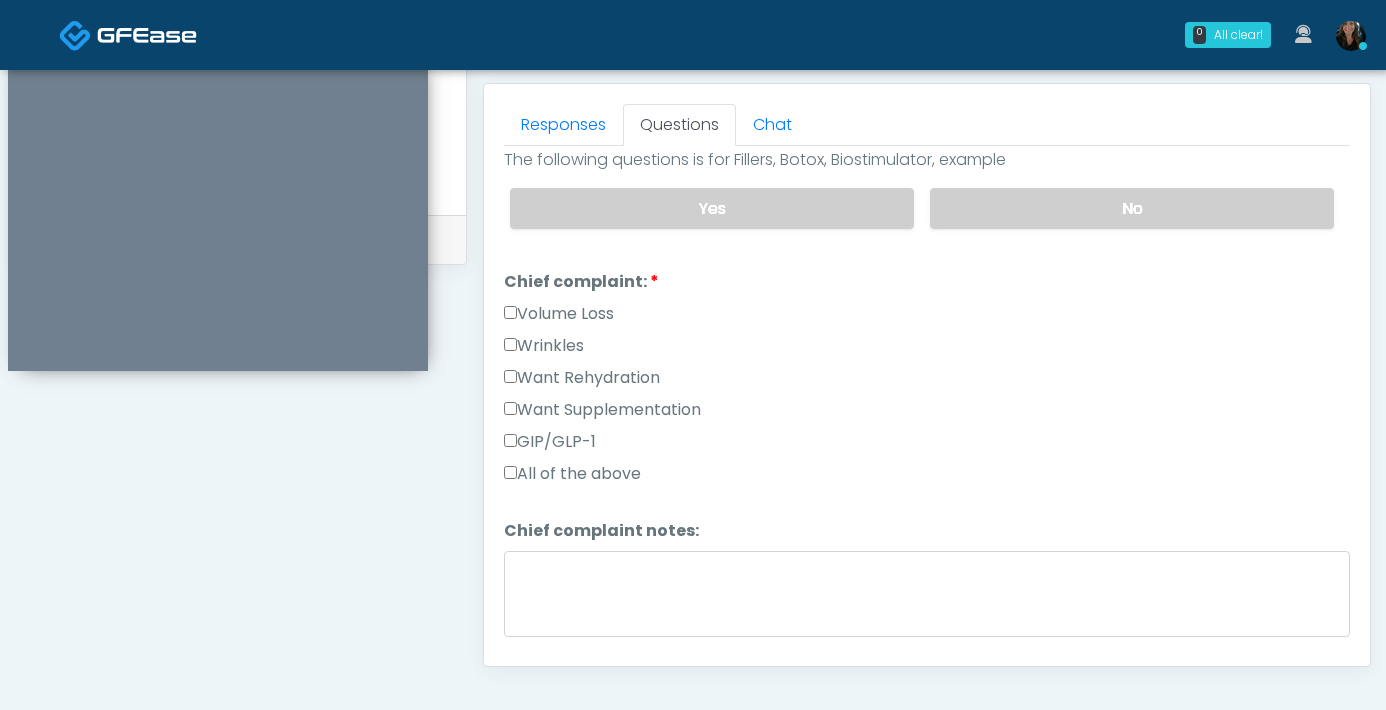 scroll, scrollTop: 436, scrollLeft: 0, axis: vertical 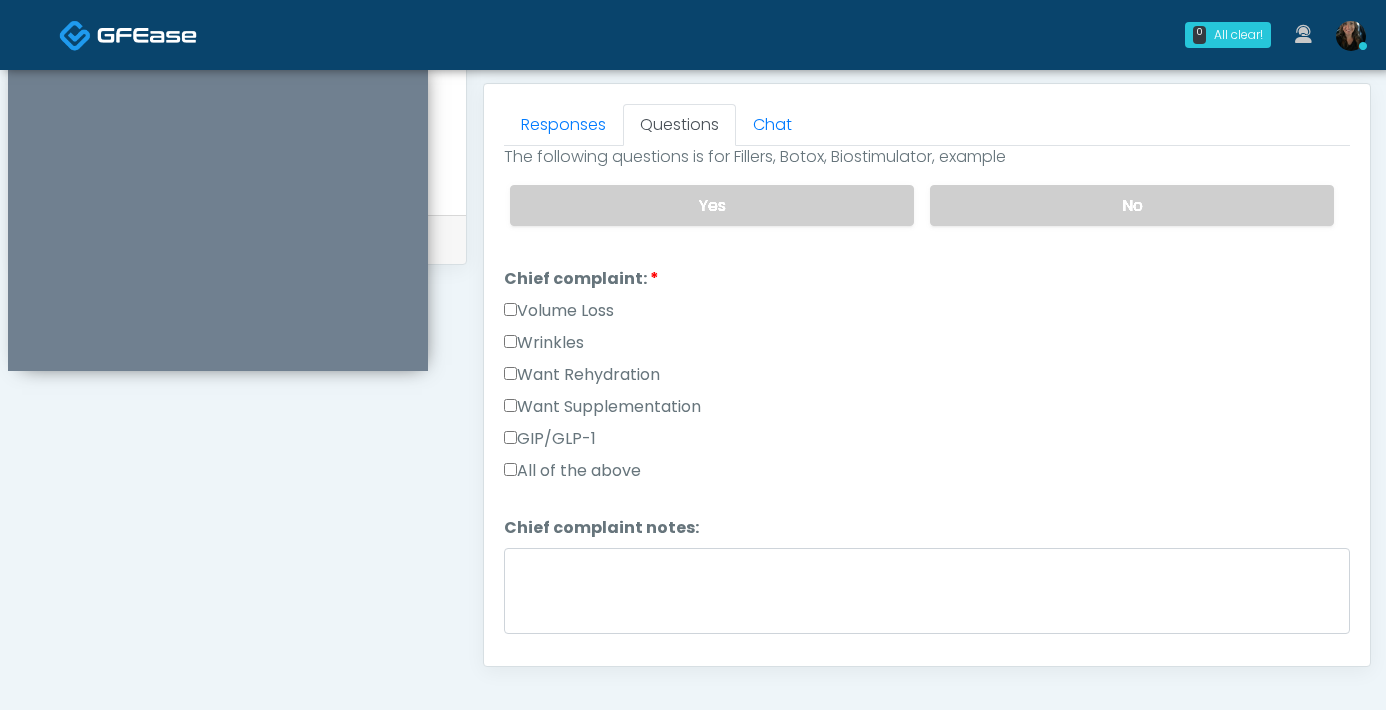 click on "Want Rehydration" at bounding box center [582, 375] 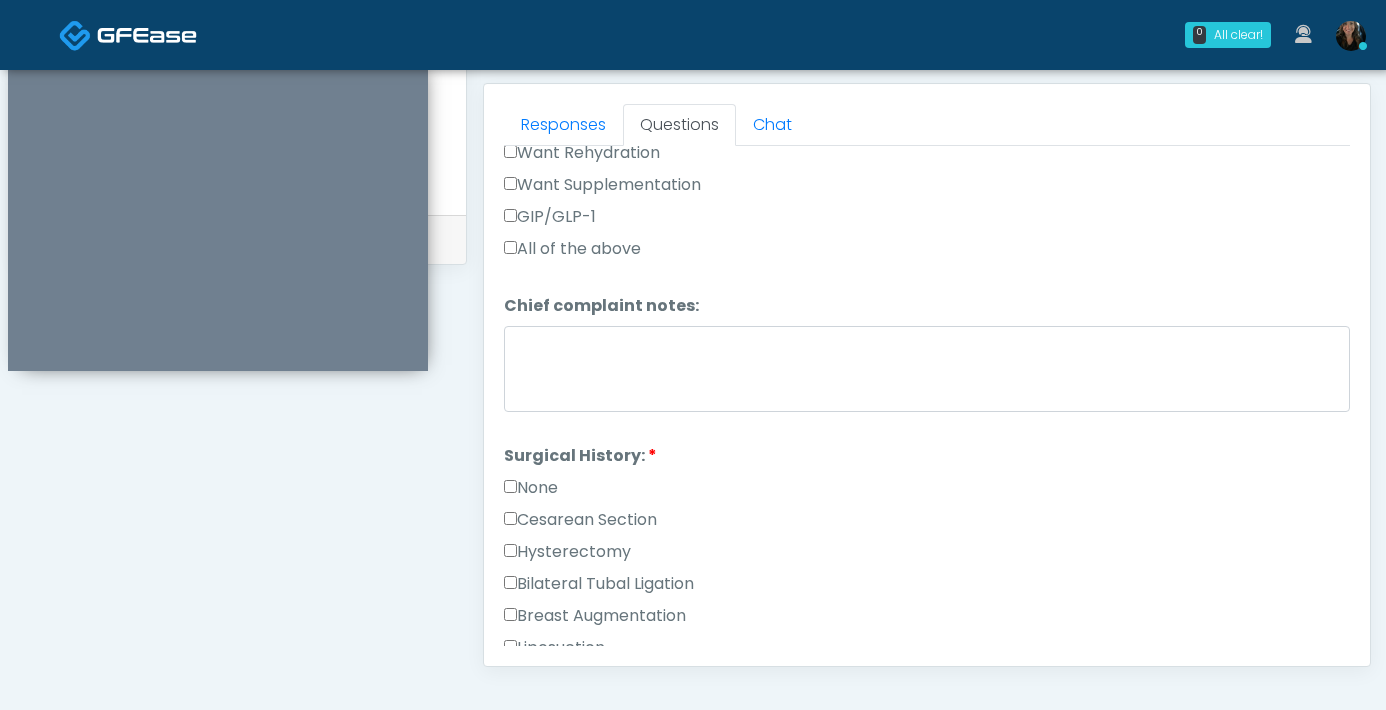 scroll, scrollTop: 687, scrollLeft: 0, axis: vertical 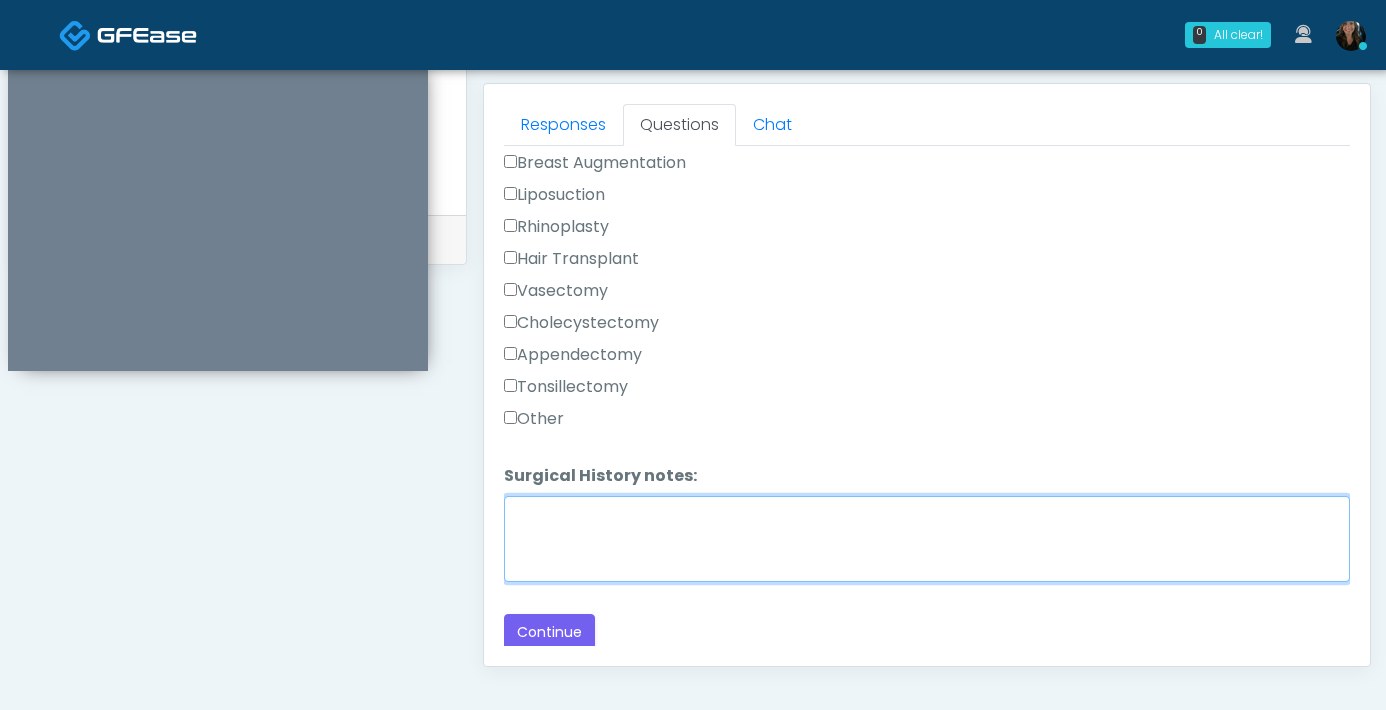 click on "Surgical History notes:" at bounding box center [927, 539] 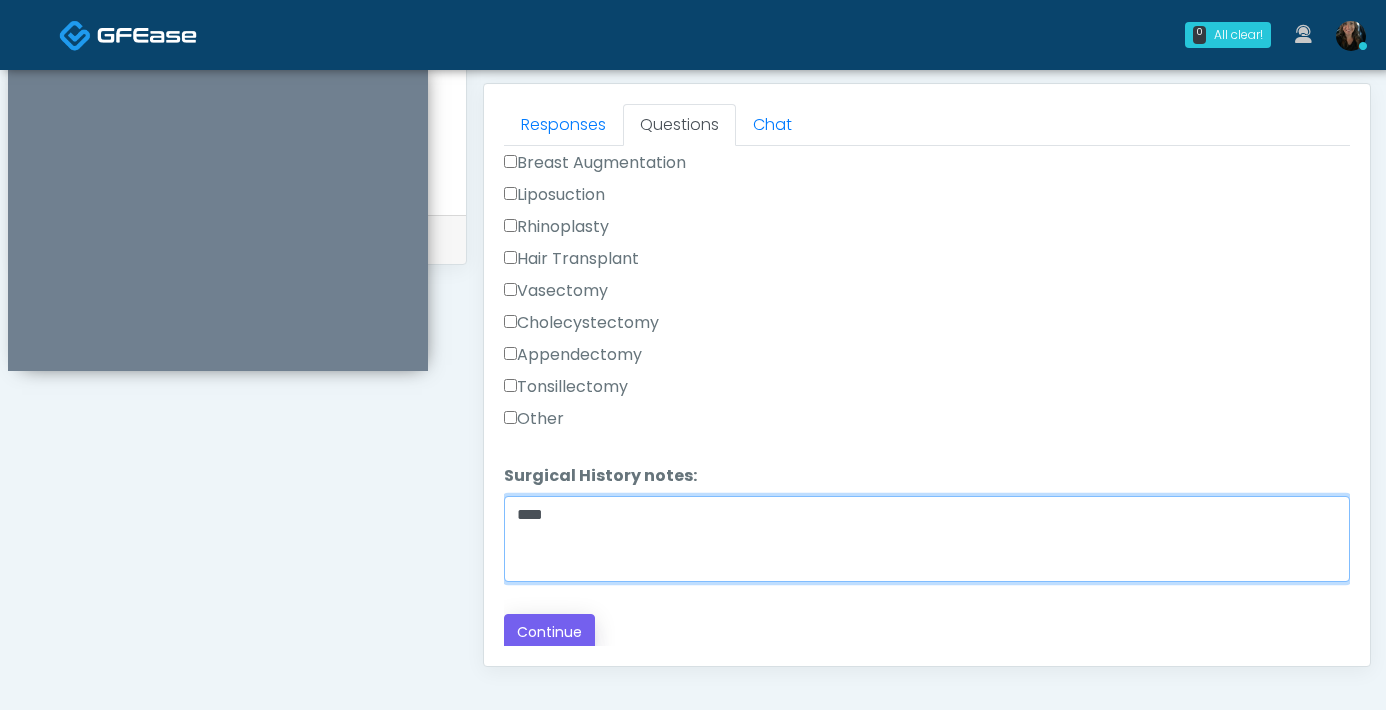 type on "****" 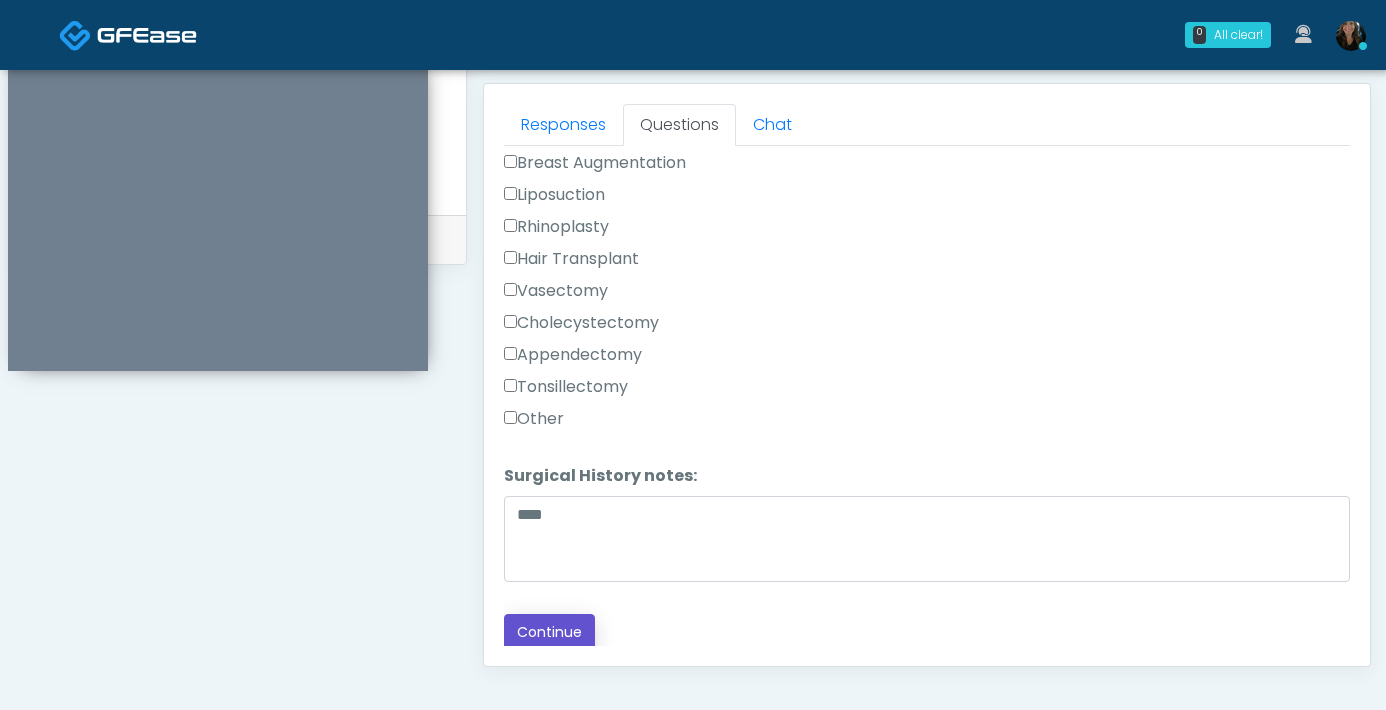 click on "Continue" at bounding box center (549, 632) 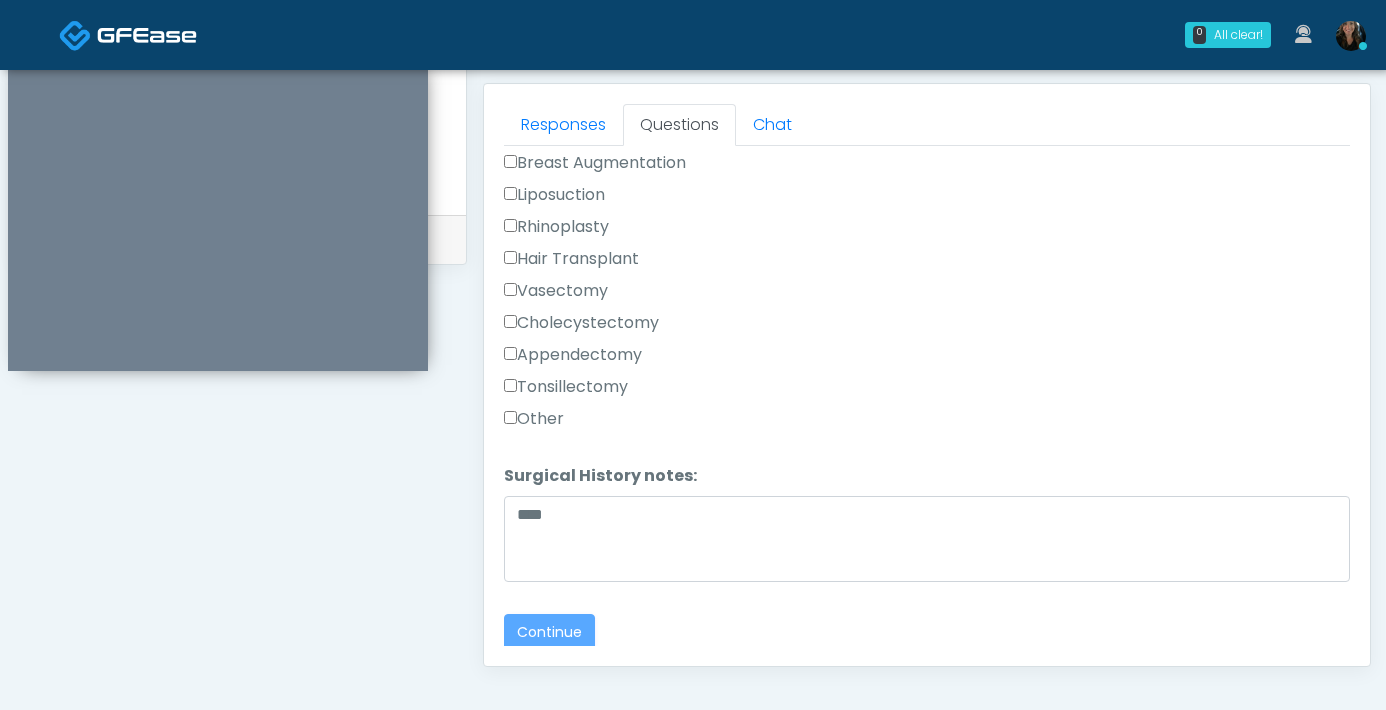 scroll, scrollTop: 1085, scrollLeft: 0, axis: vertical 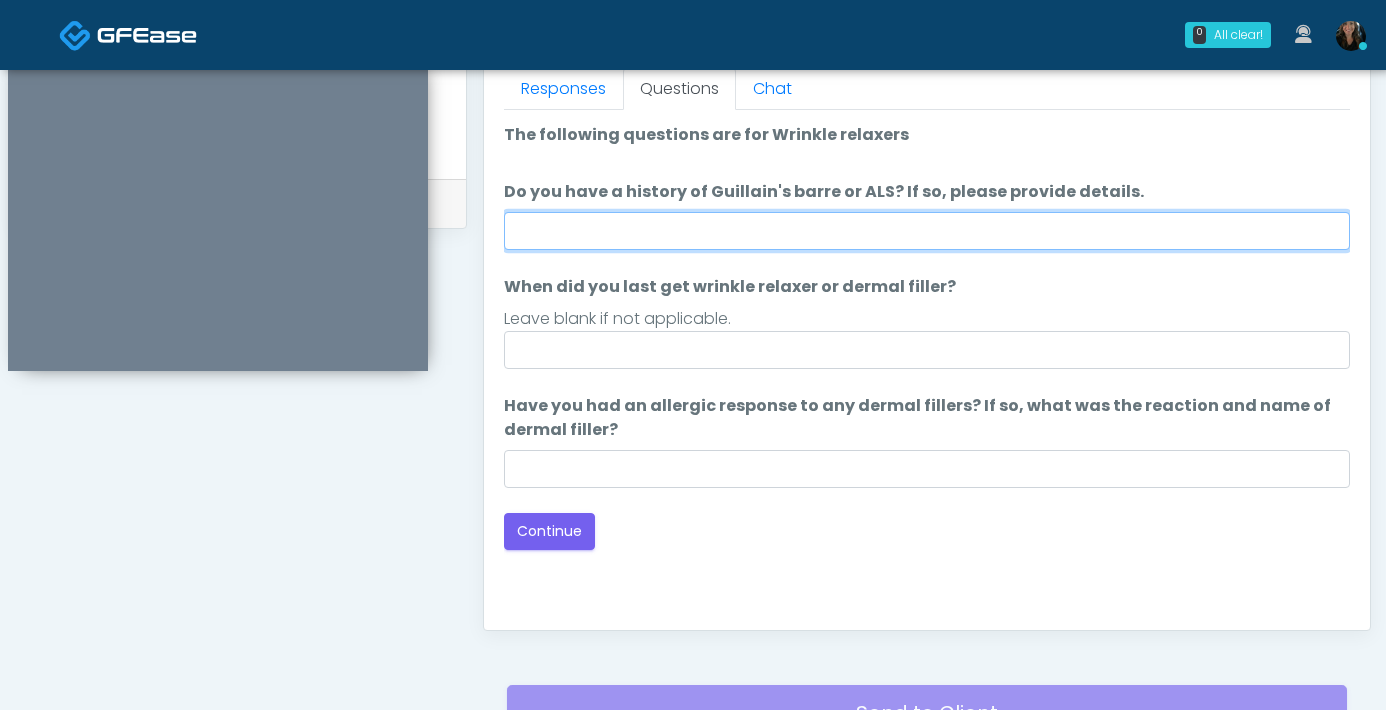 click on "Do you have a history of Guillain's barre or ALS? If so, please provide details." at bounding box center [927, 231] 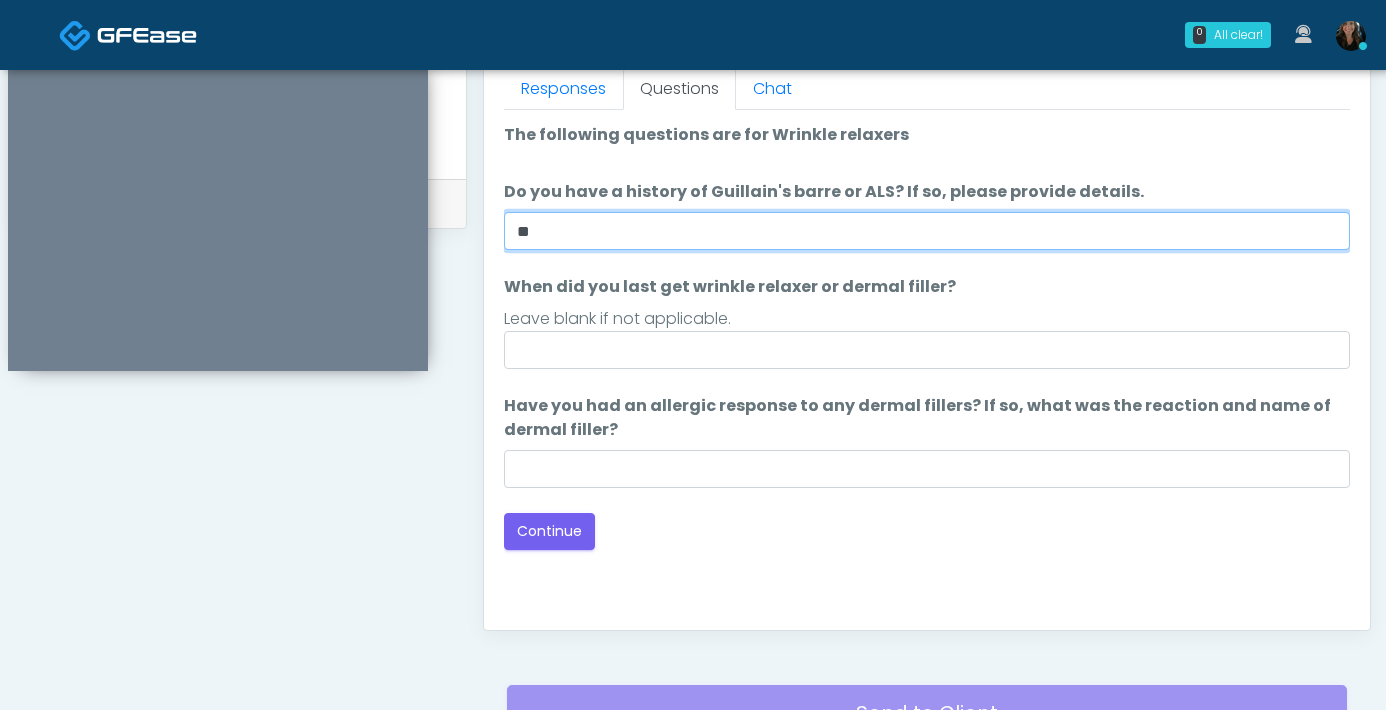 type on "**" 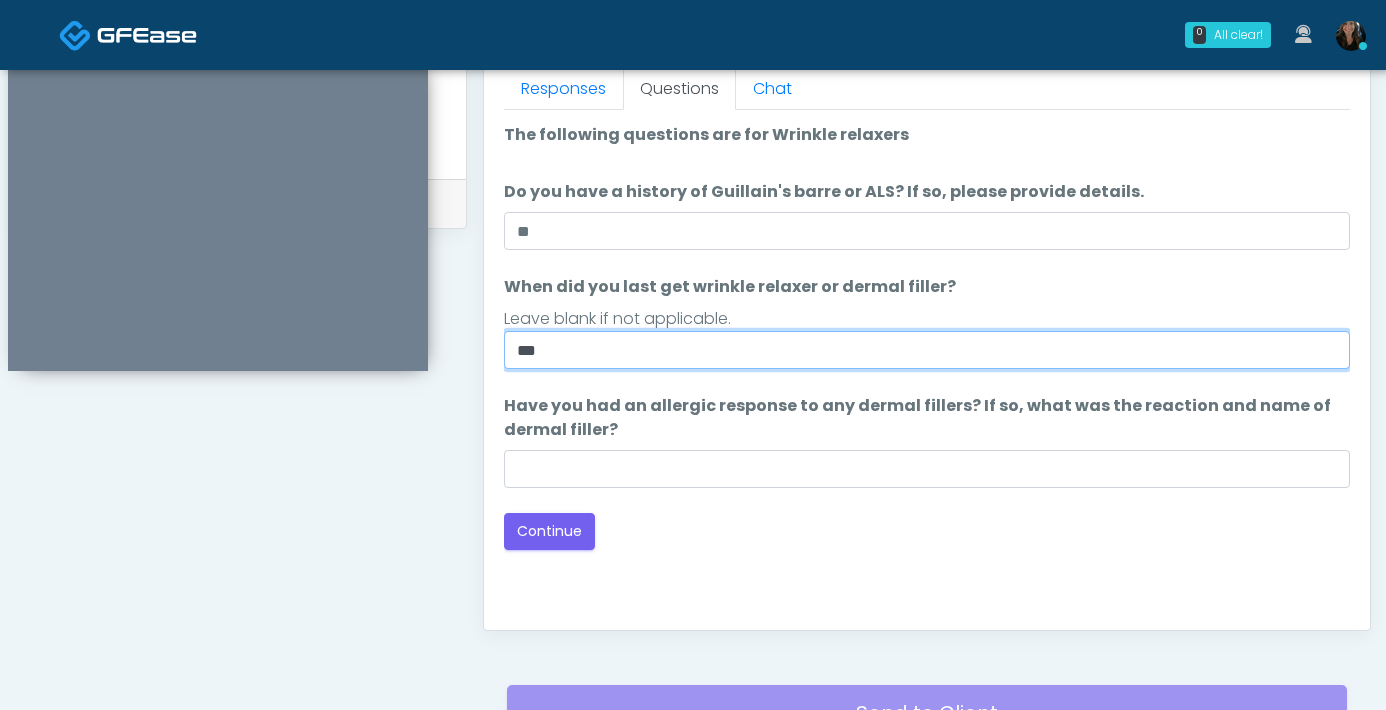 type on "***" 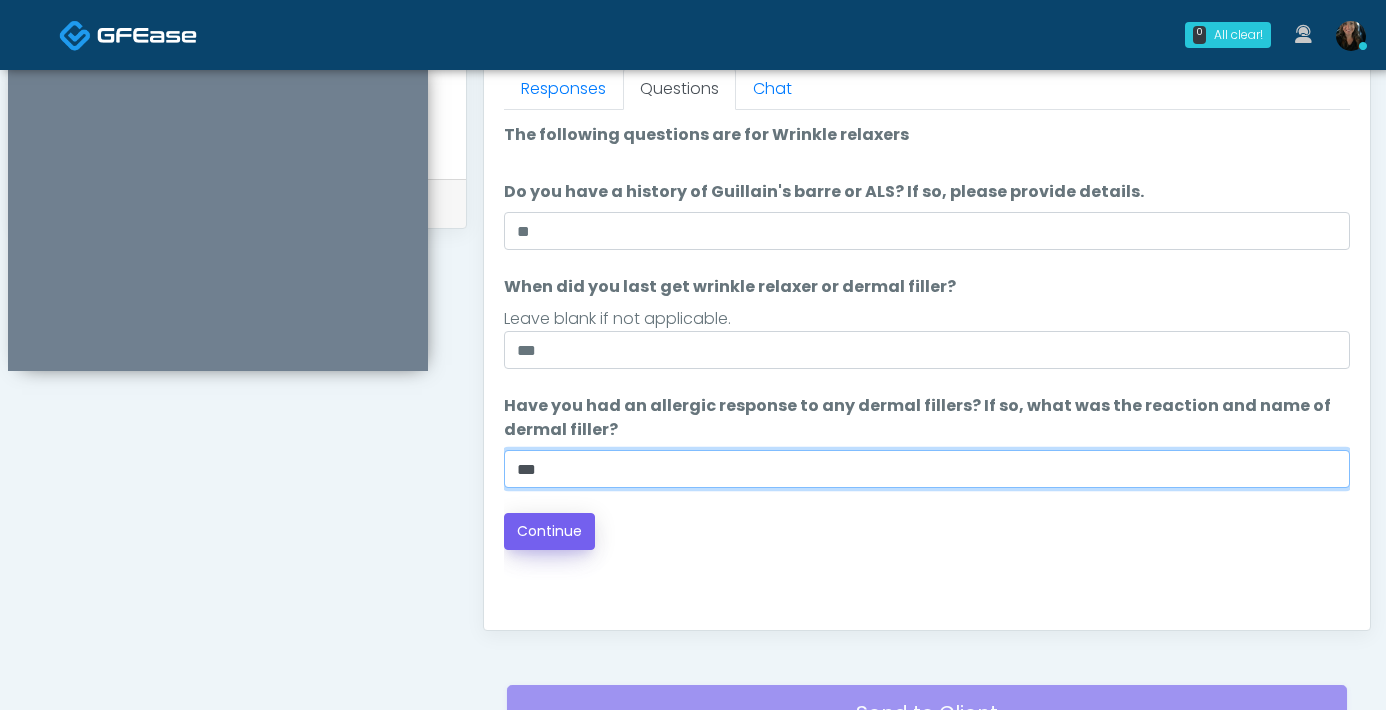 type on "***" 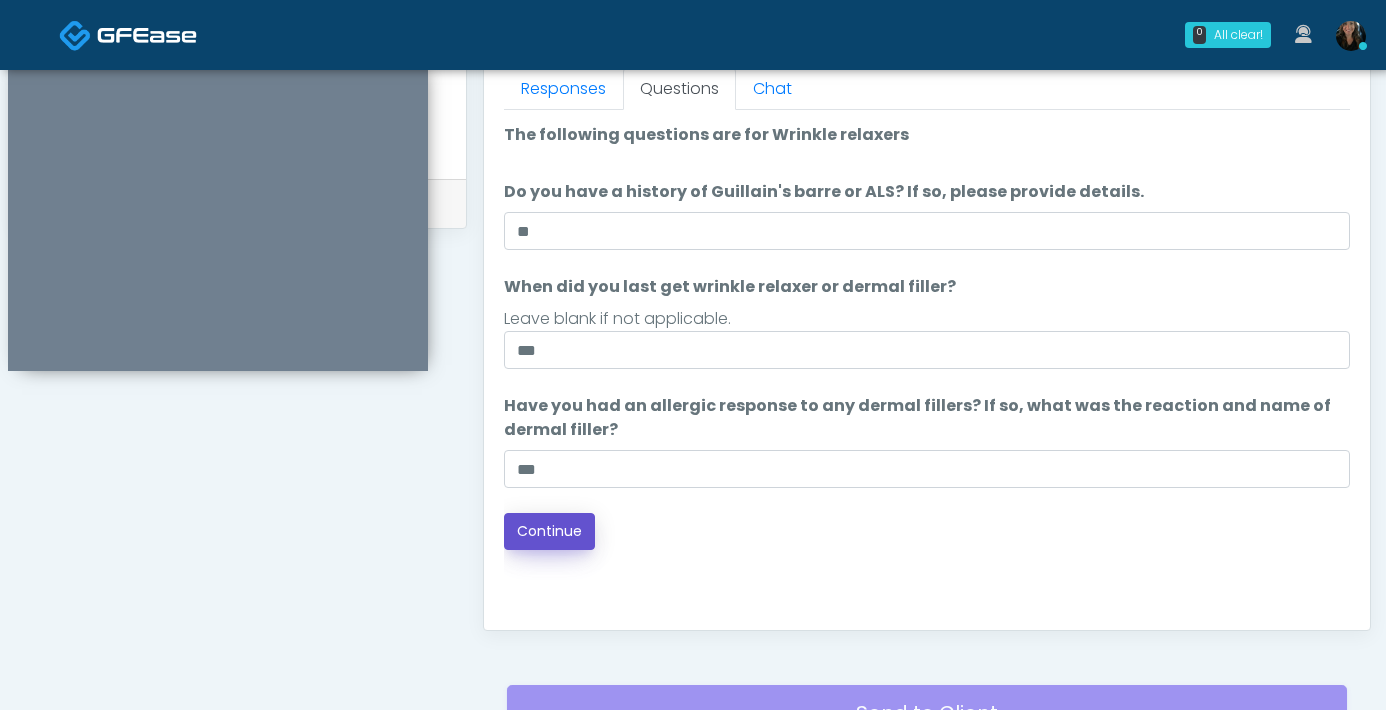 click on "Continue" at bounding box center (549, 531) 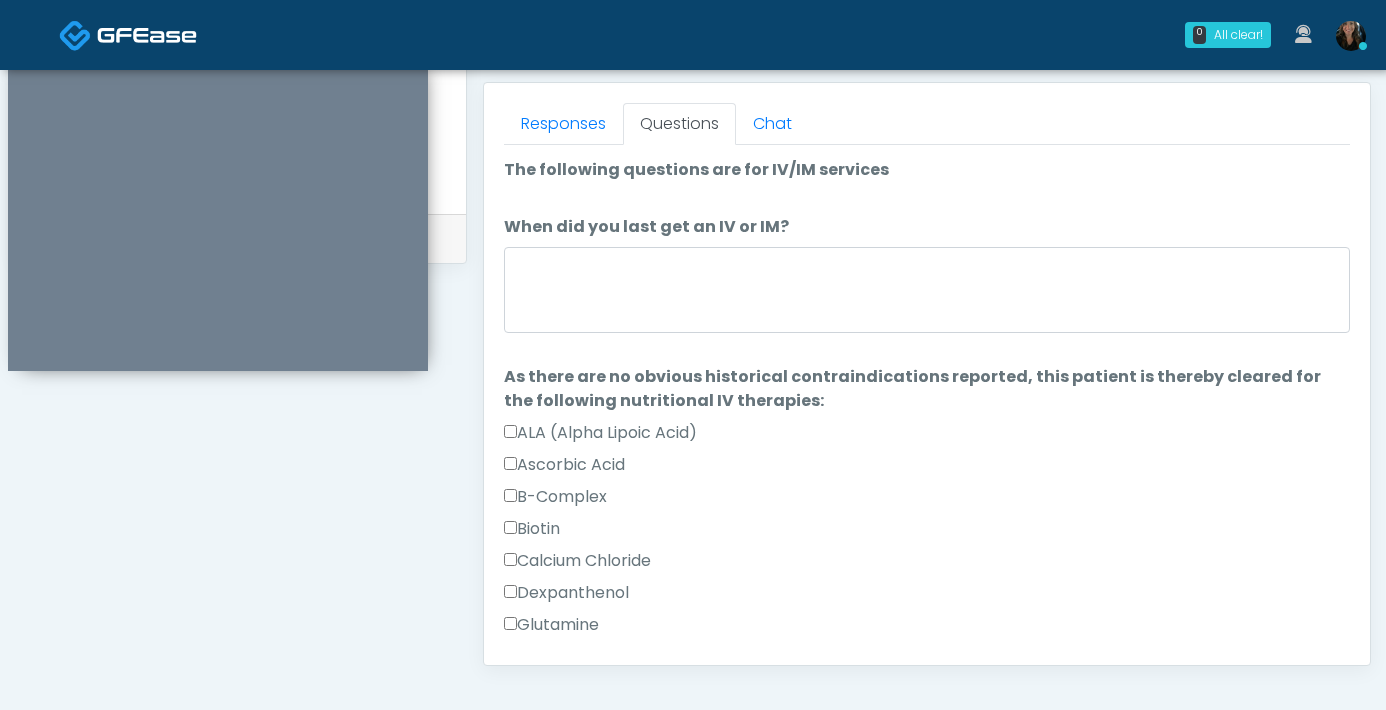 scroll, scrollTop: 860, scrollLeft: 0, axis: vertical 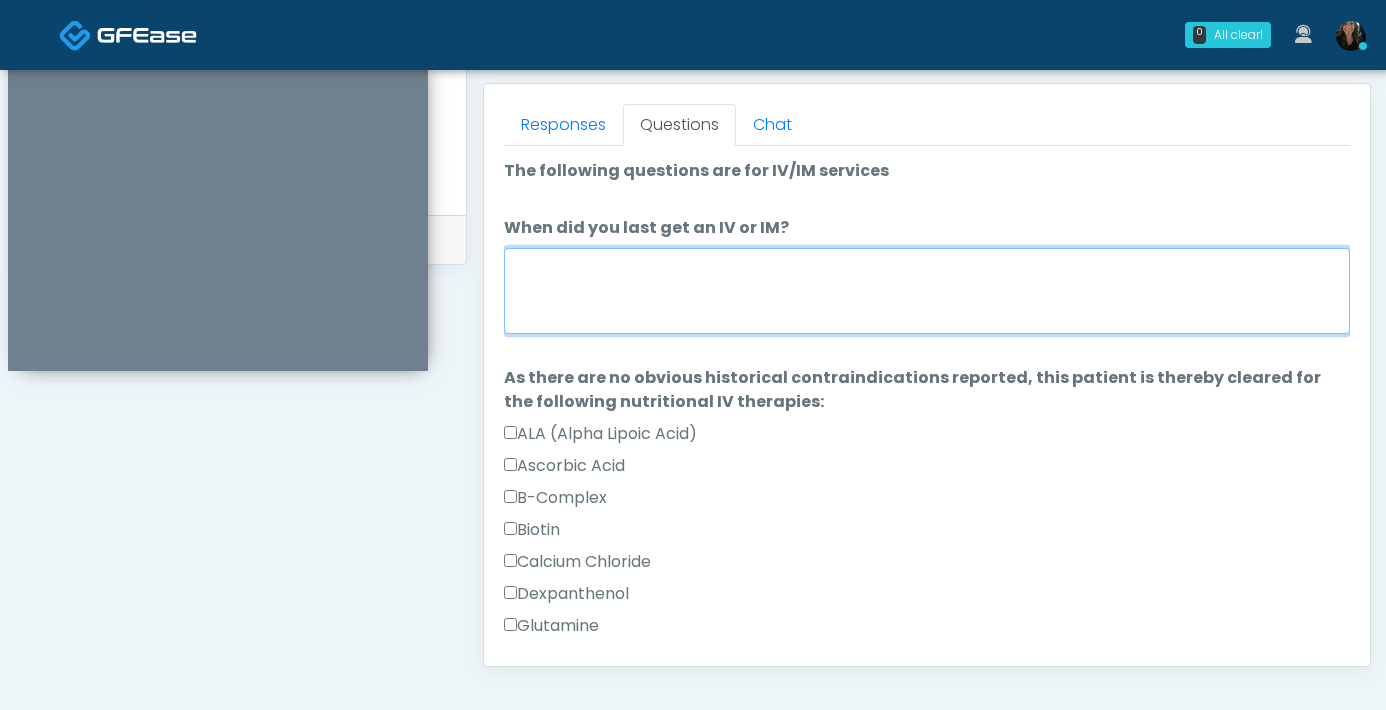 click on "When did you last get an IV or IM?" at bounding box center [927, 291] 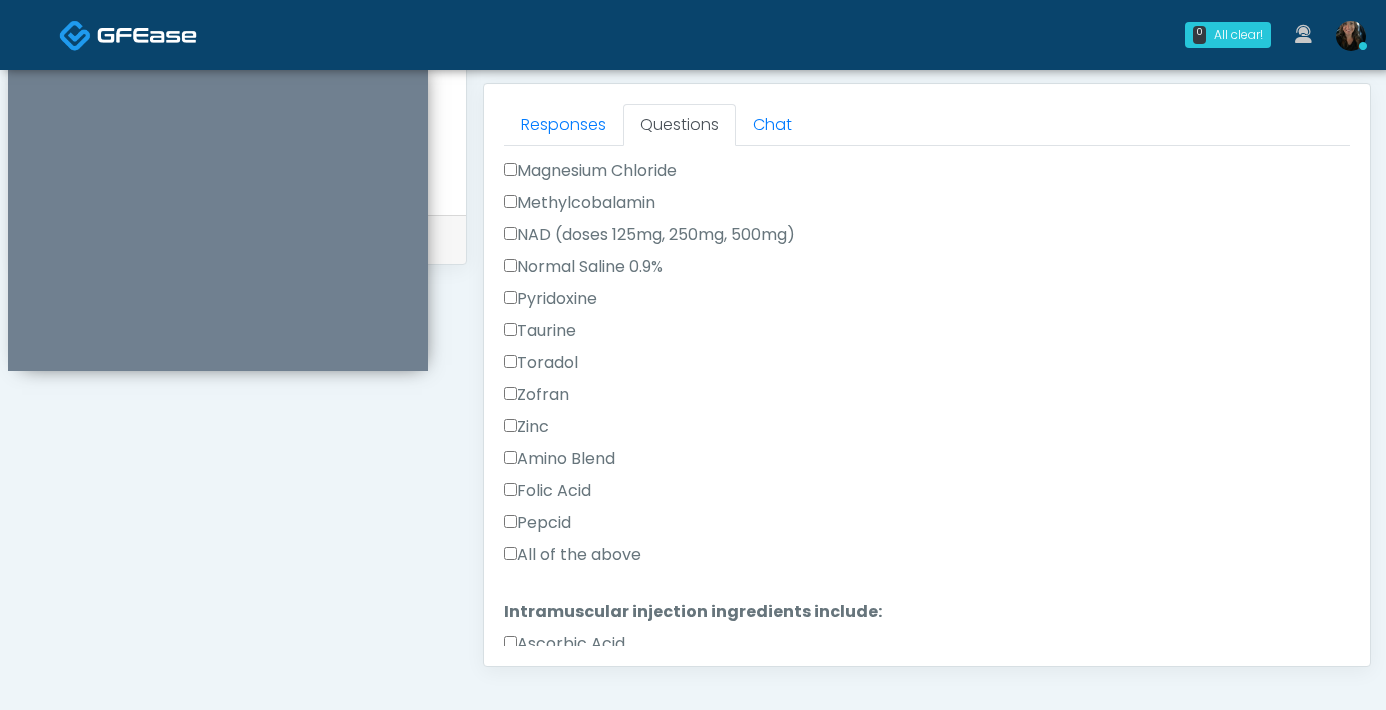 type on "***" 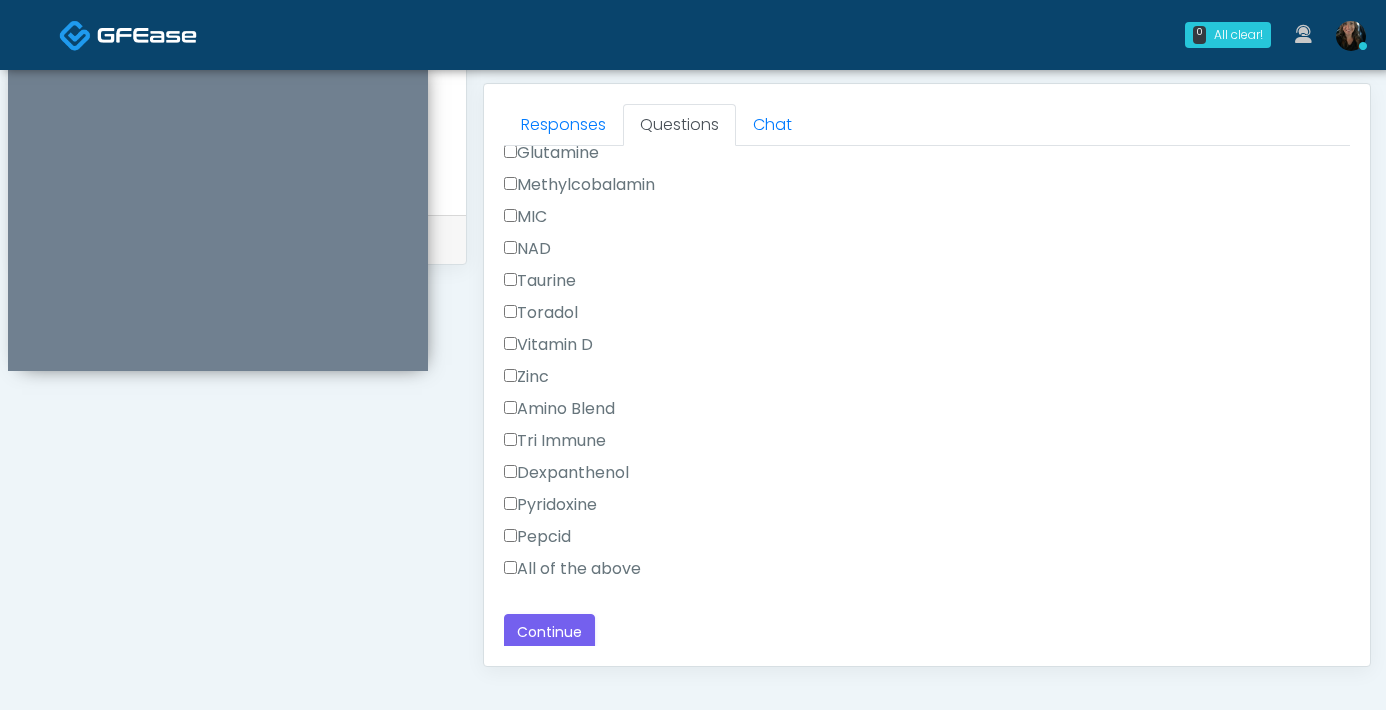 scroll, scrollTop: 1334, scrollLeft: 0, axis: vertical 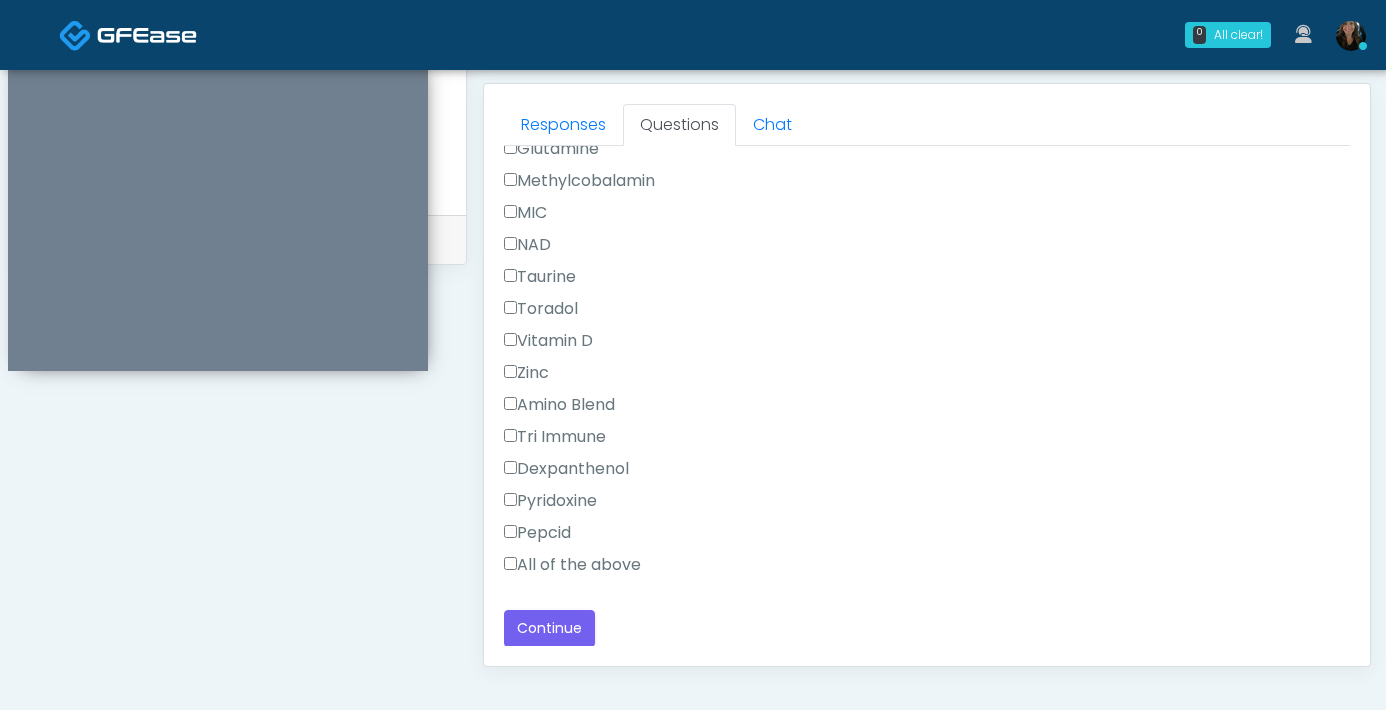 click on "All of the above" at bounding box center (572, 565) 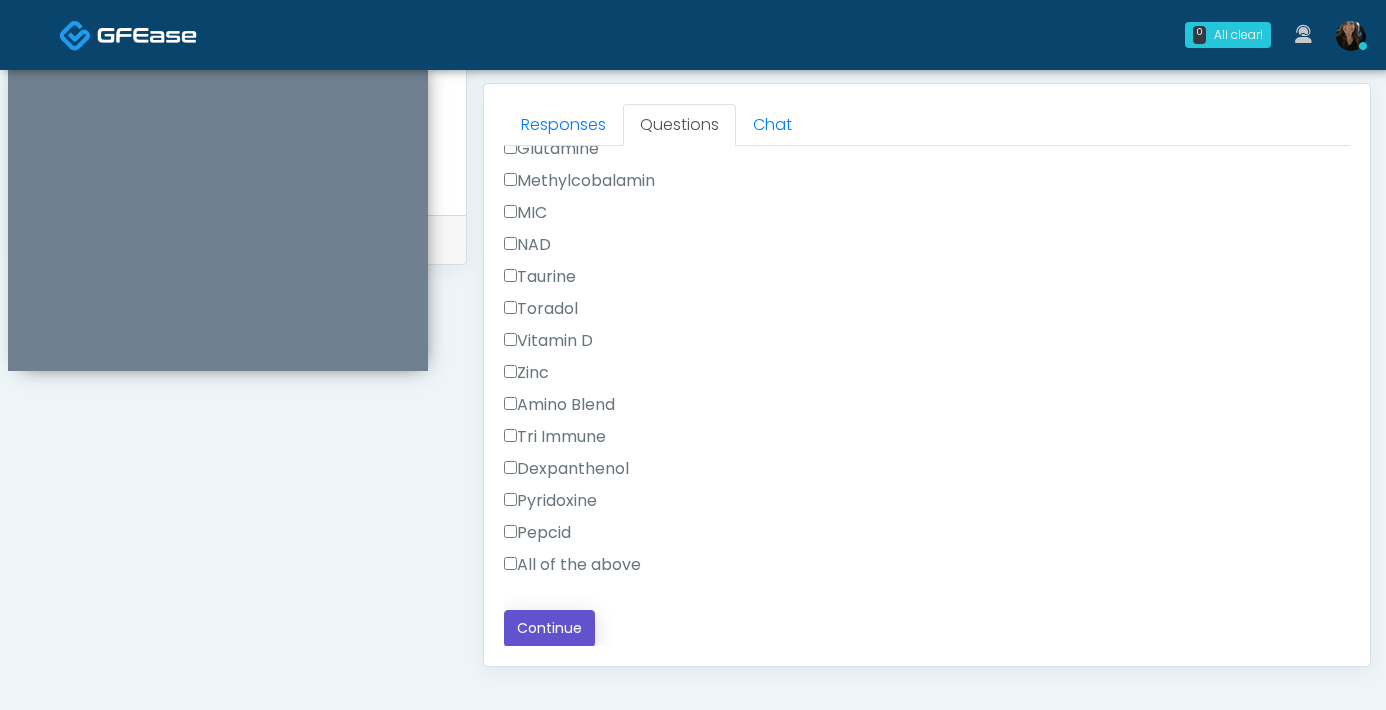 click on "Continue" at bounding box center (549, 628) 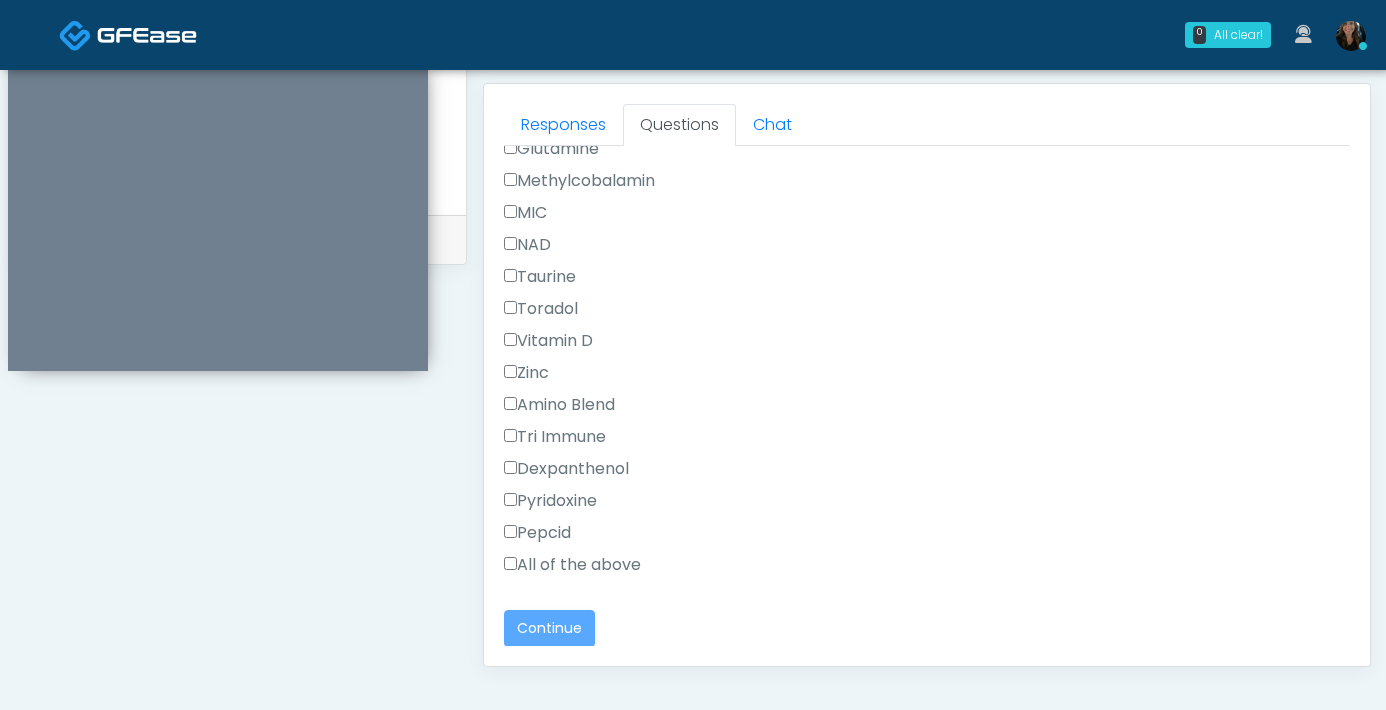 scroll, scrollTop: 1085, scrollLeft: 0, axis: vertical 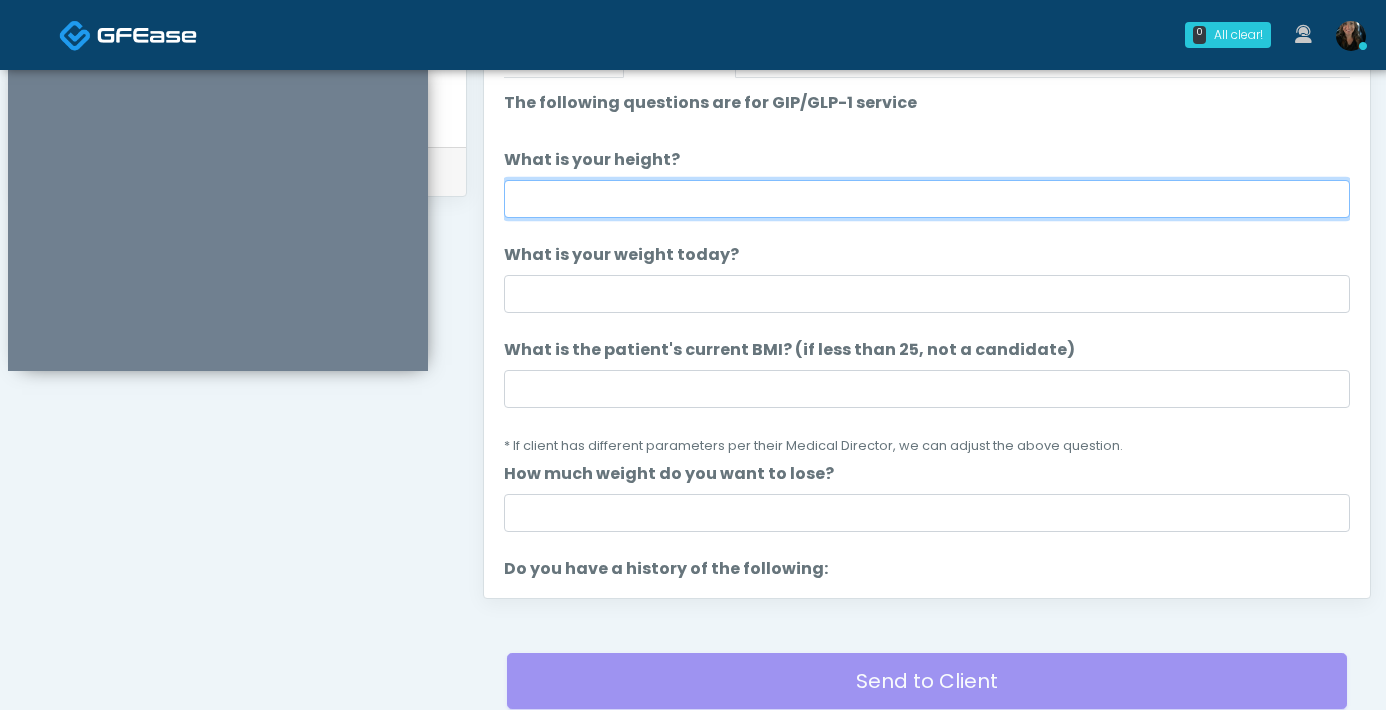 click on "What is your height?" at bounding box center [927, 199] 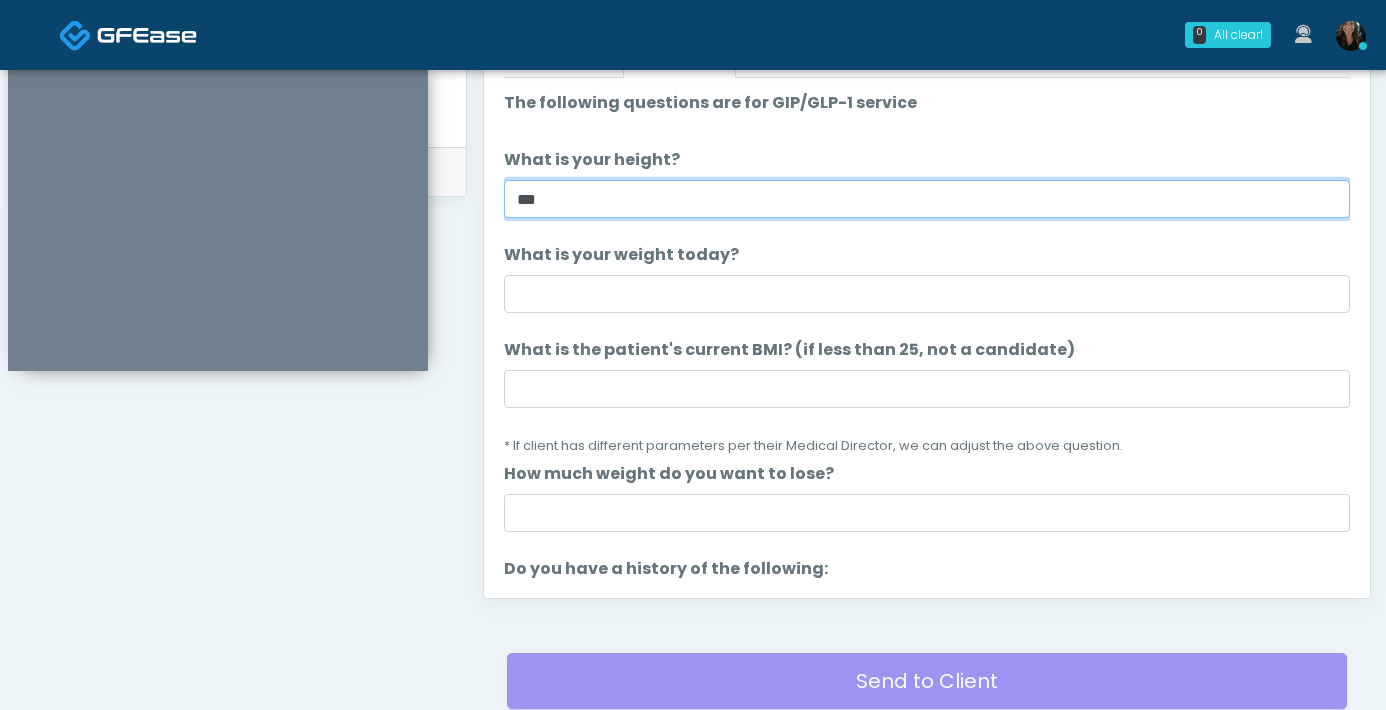 type on "***" 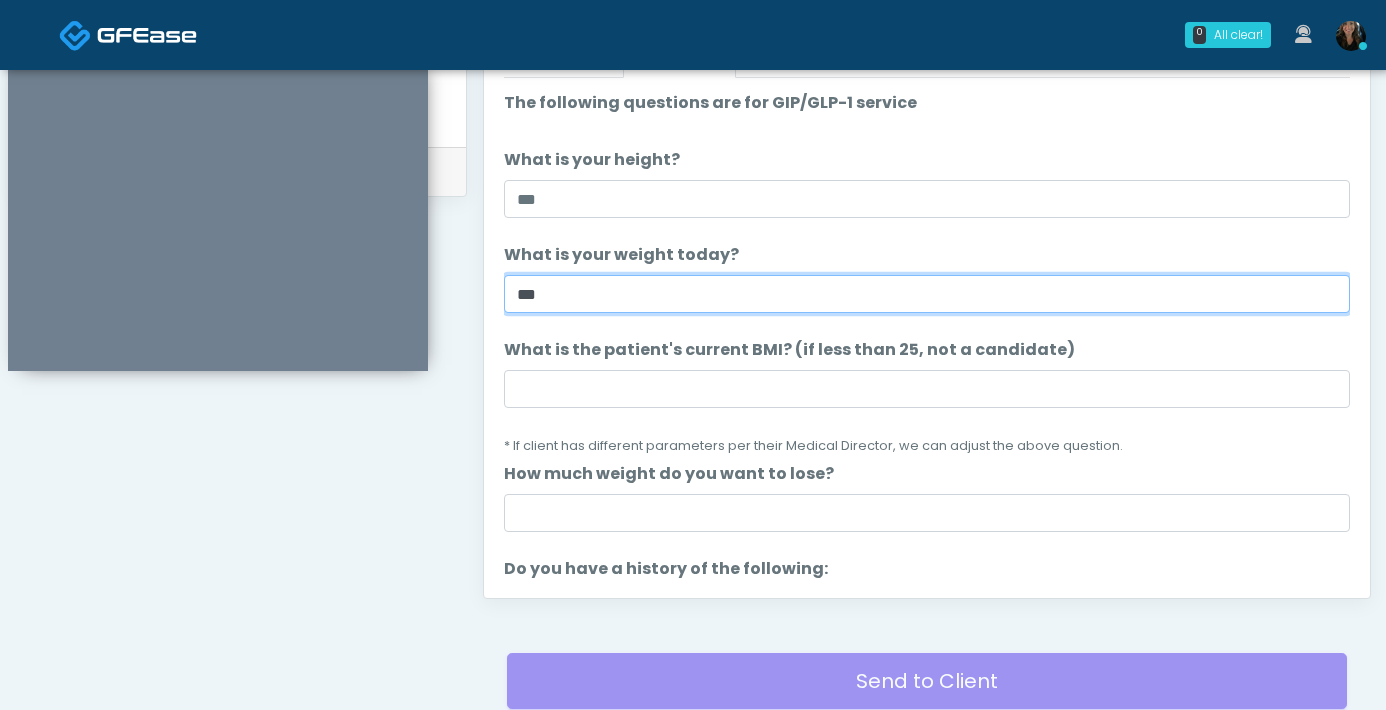 type on "***" 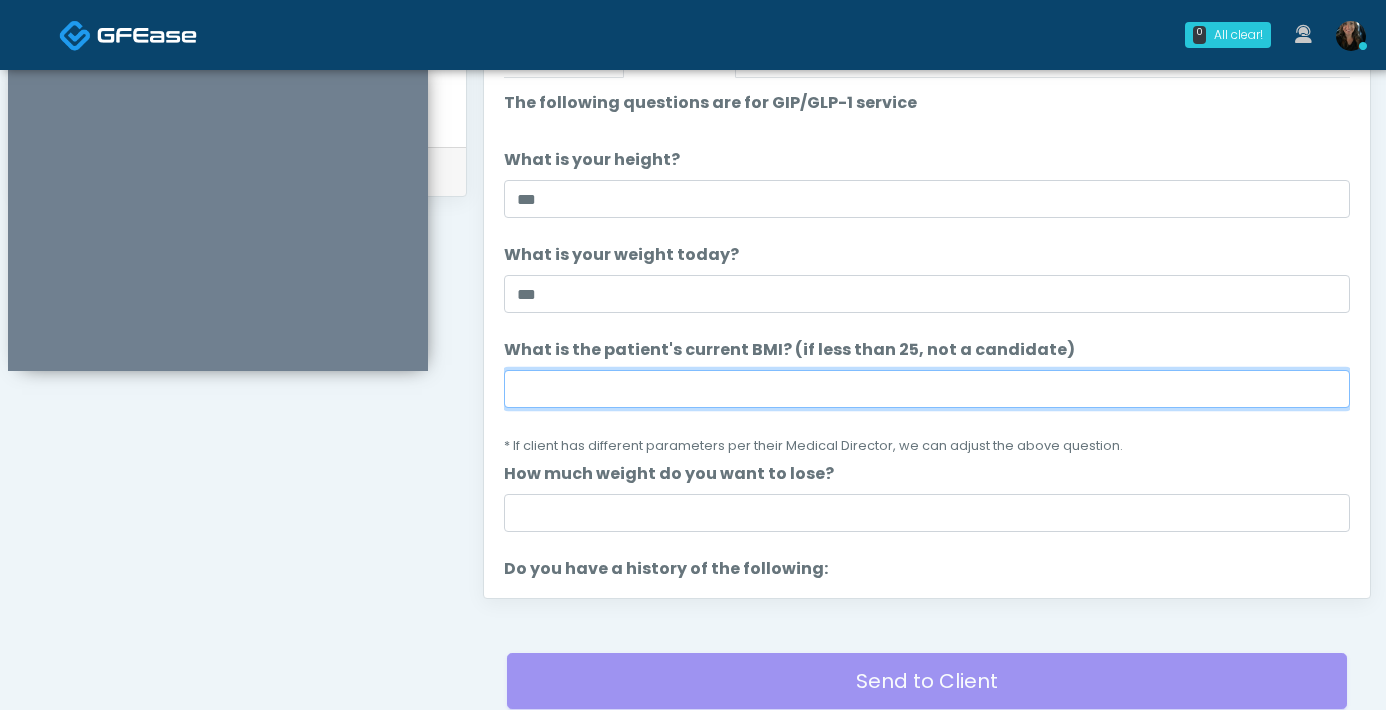 click on "What is the patient's current BMI? (if less than 25, not a candidate)" at bounding box center [927, 389] 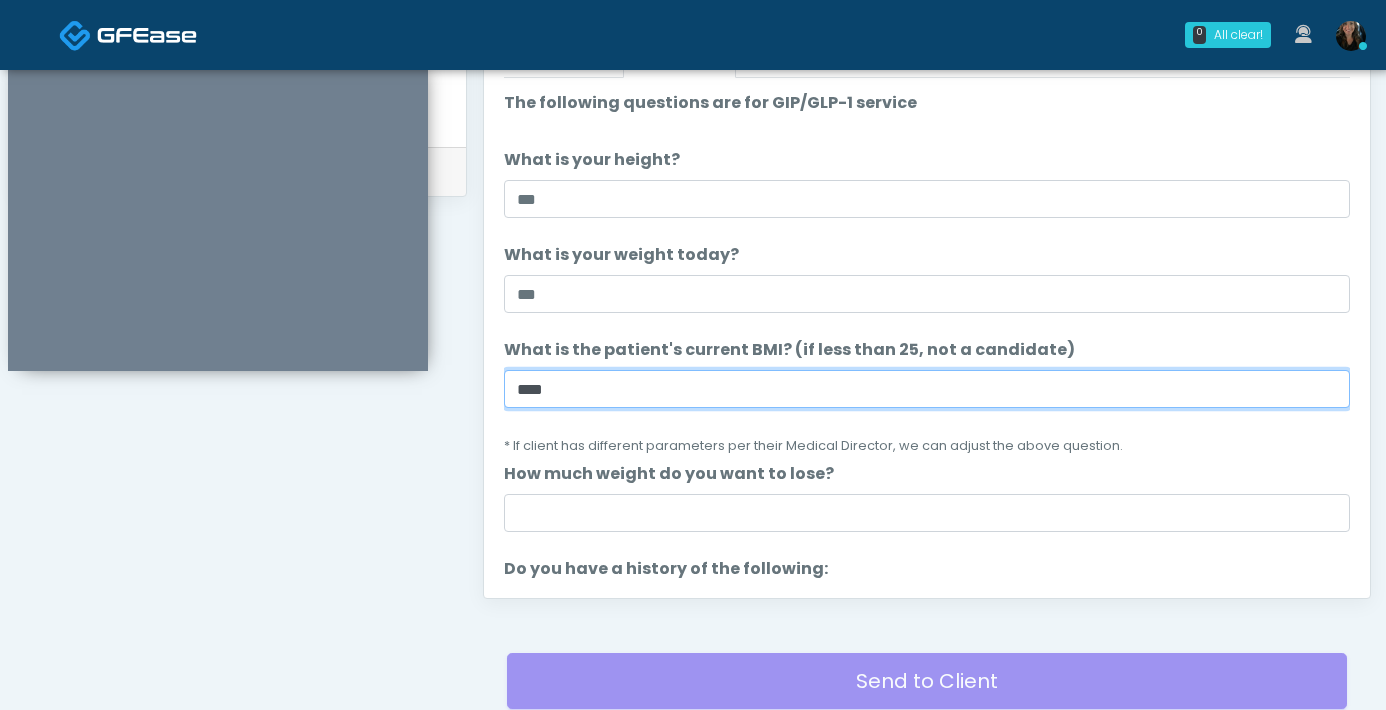 scroll, scrollTop: 309, scrollLeft: 0, axis: vertical 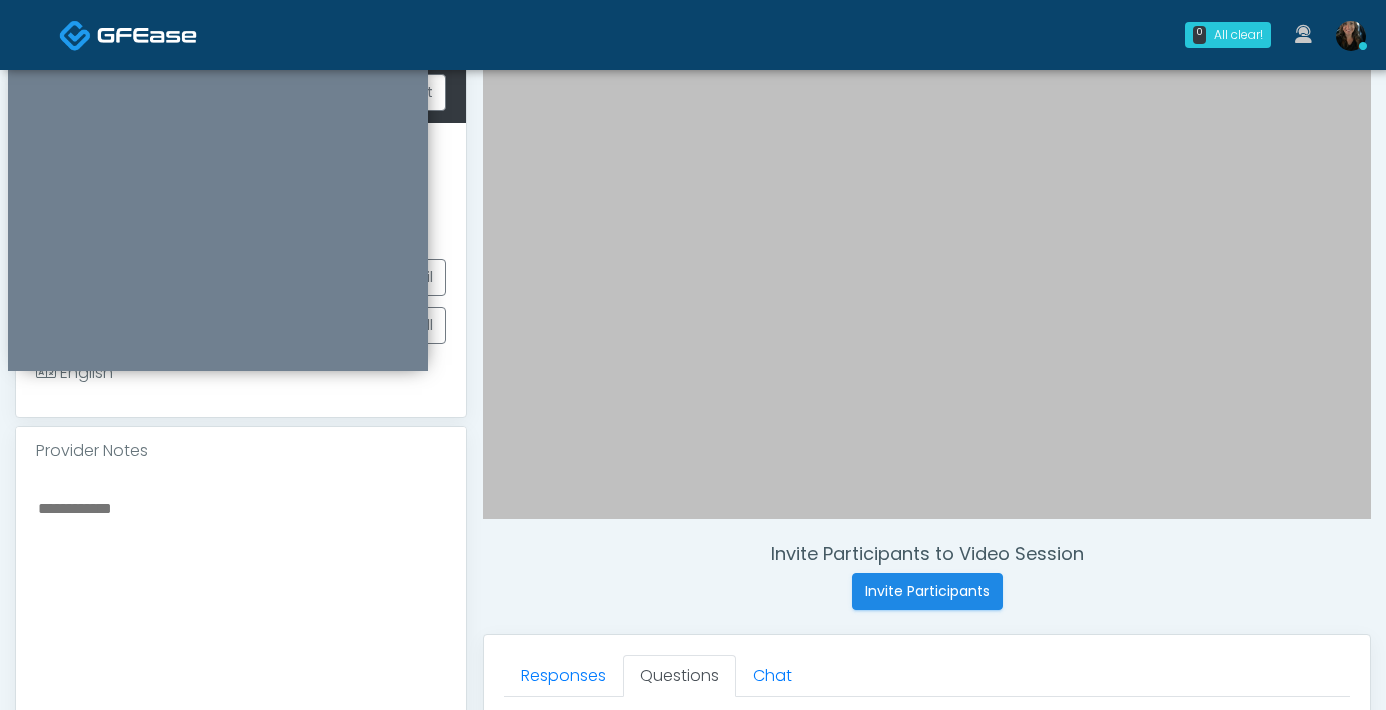 type on "****" 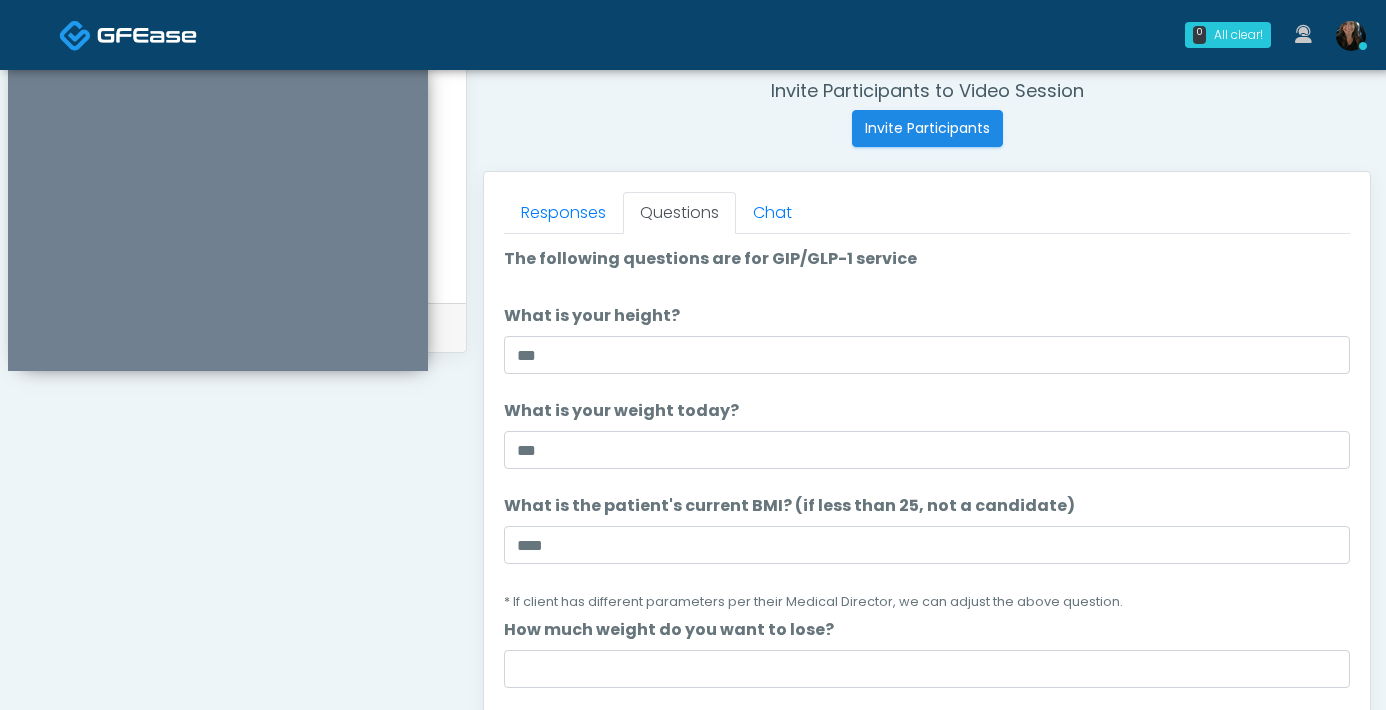 scroll, scrollTop: 987, scrollLeft: 0, axis: vertical 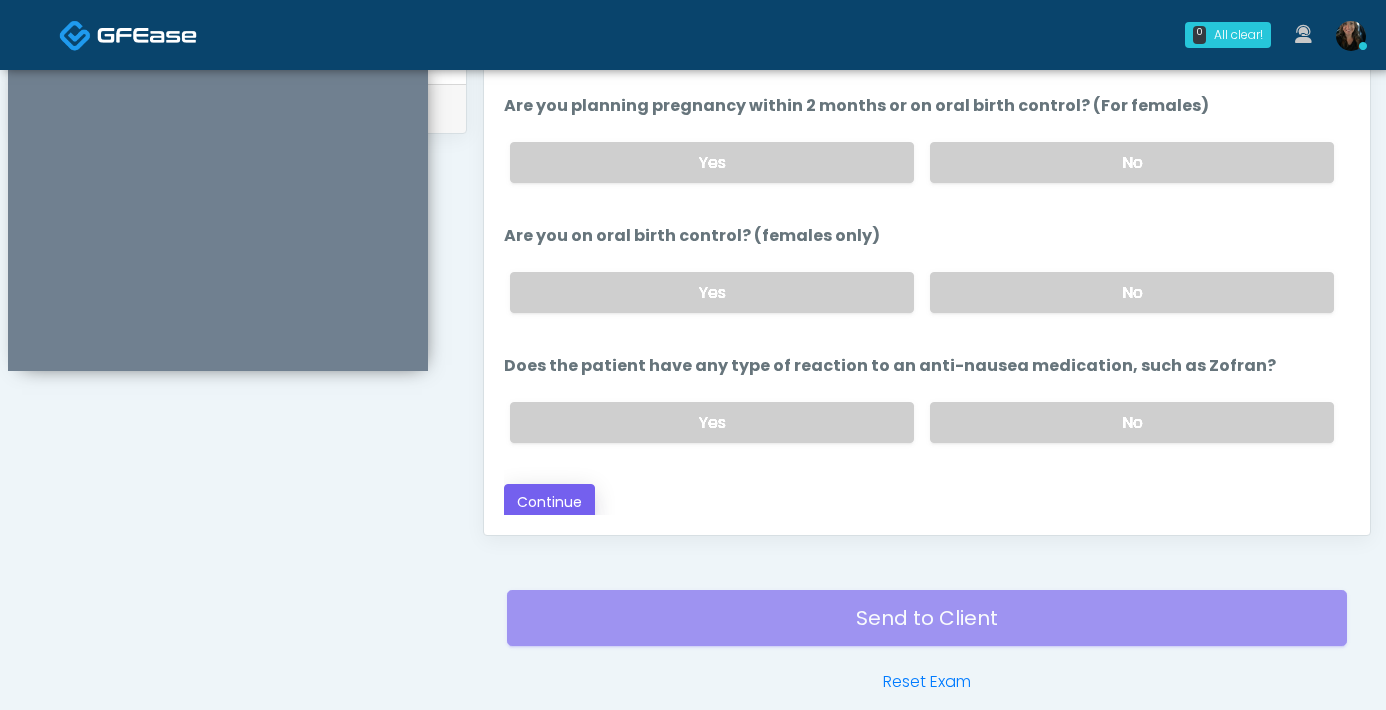type on "**********" 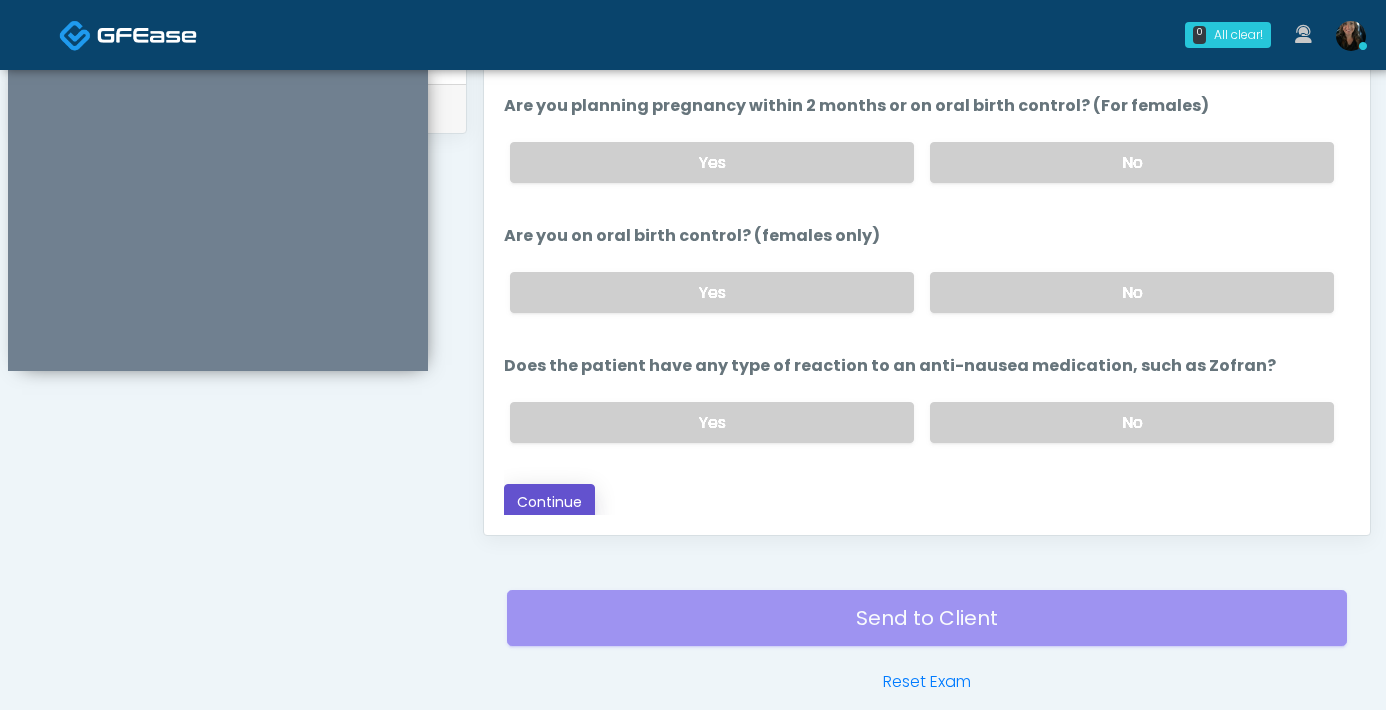 click on "Continue" at bounding box center [549, 502] 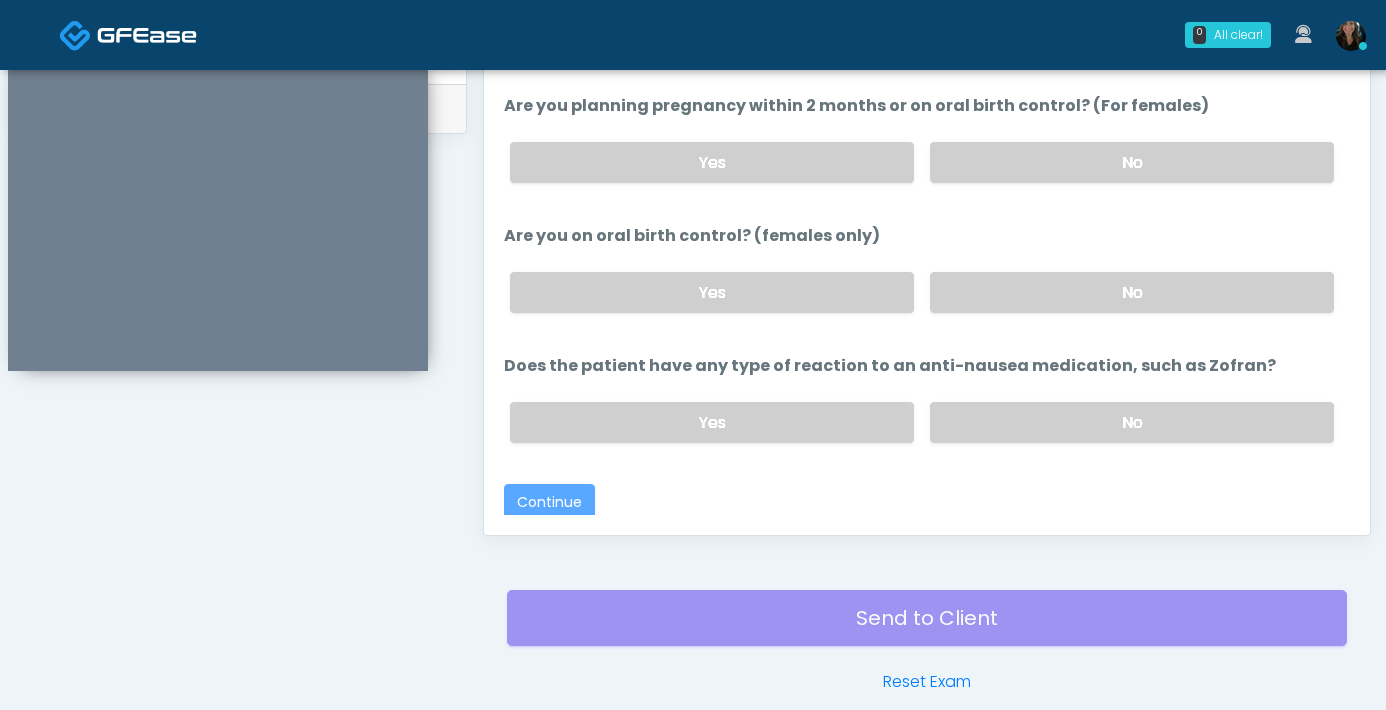 scroll, scrollTop: 1085, scrollLeft: 0, axis: vertical 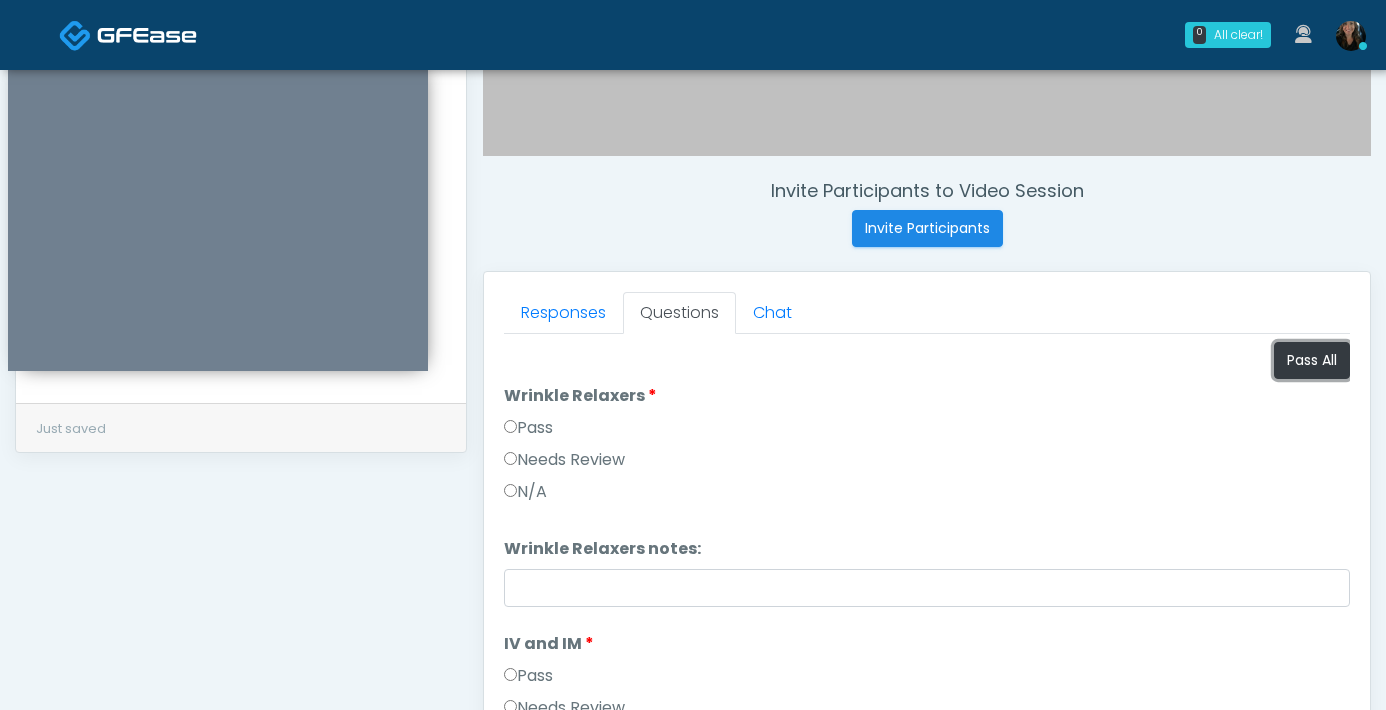 drag, startPoint x: 1275, startPoint y: 359, endPoint x: 1250, endPoint y: 371, distance: 27.730848 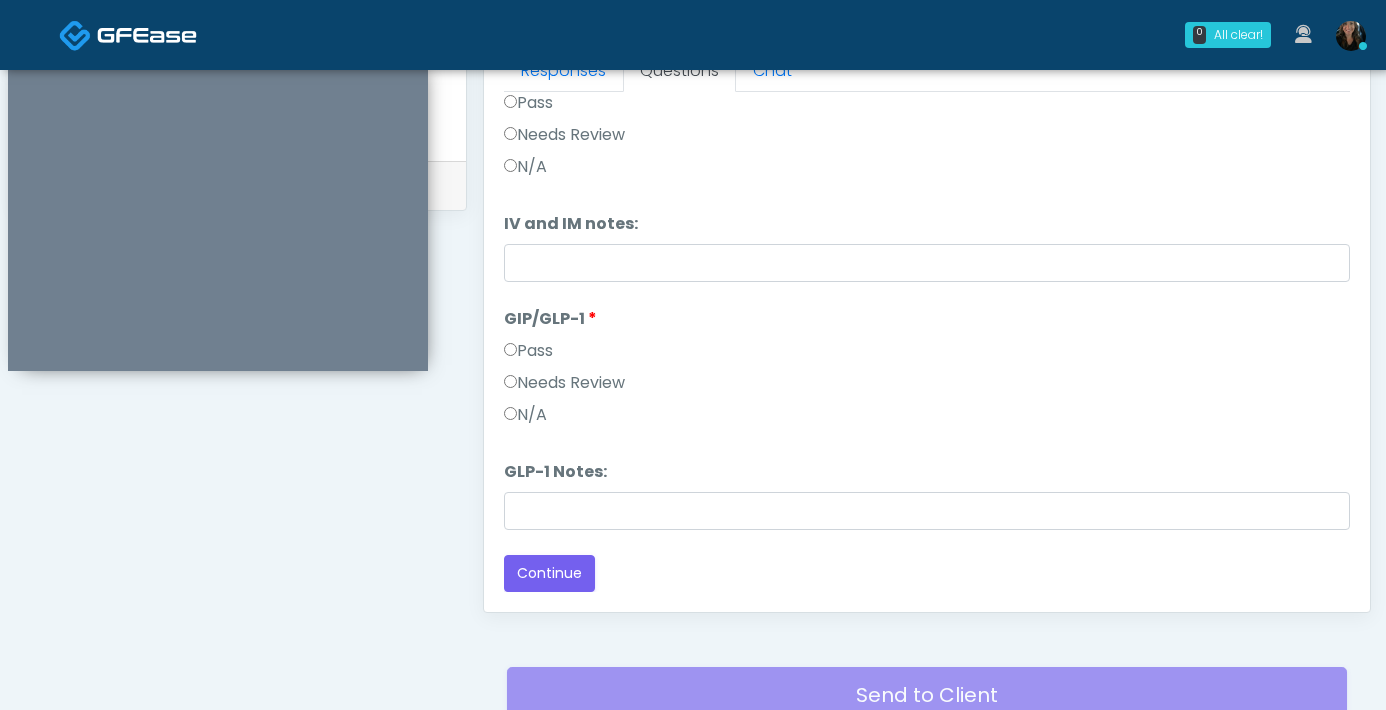 scroll, scrollTop: 931, scrollLeft: 0, axis: vertical 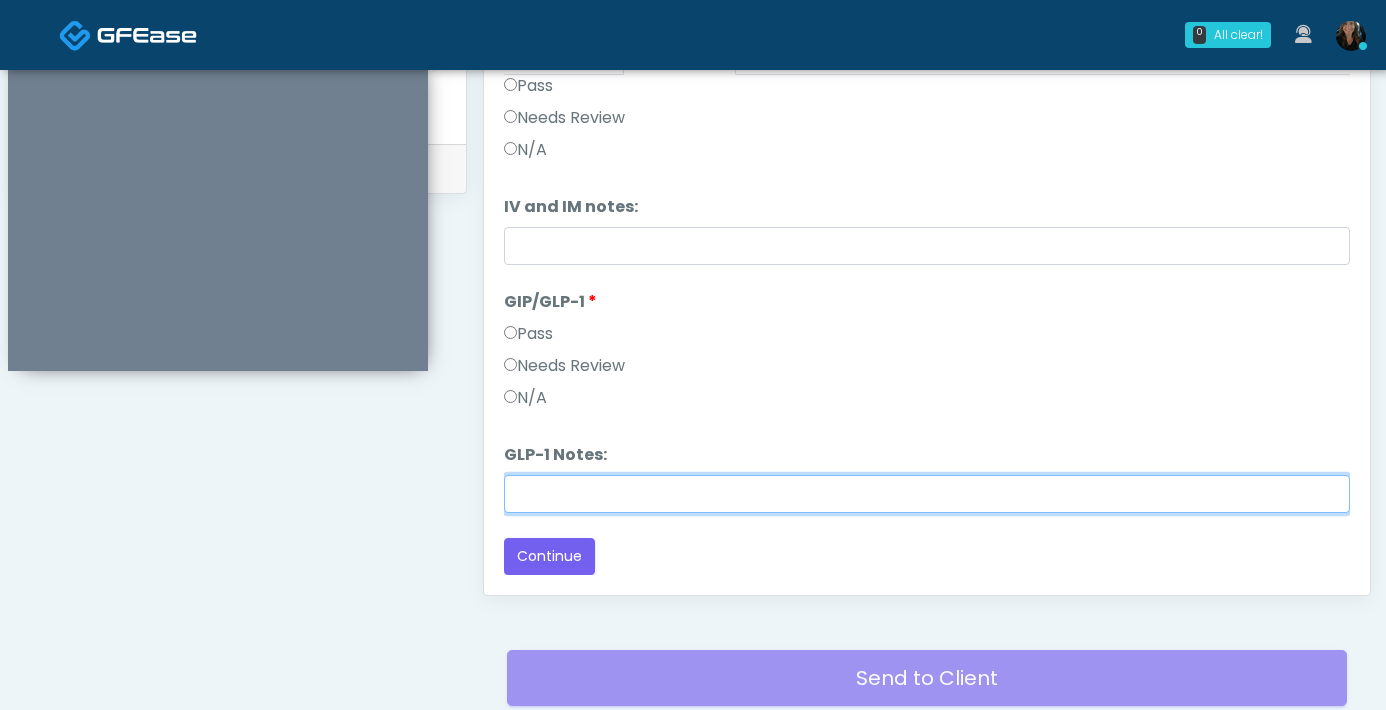 click on "GLP-1 Notes:" at bounding box center (927, 494) 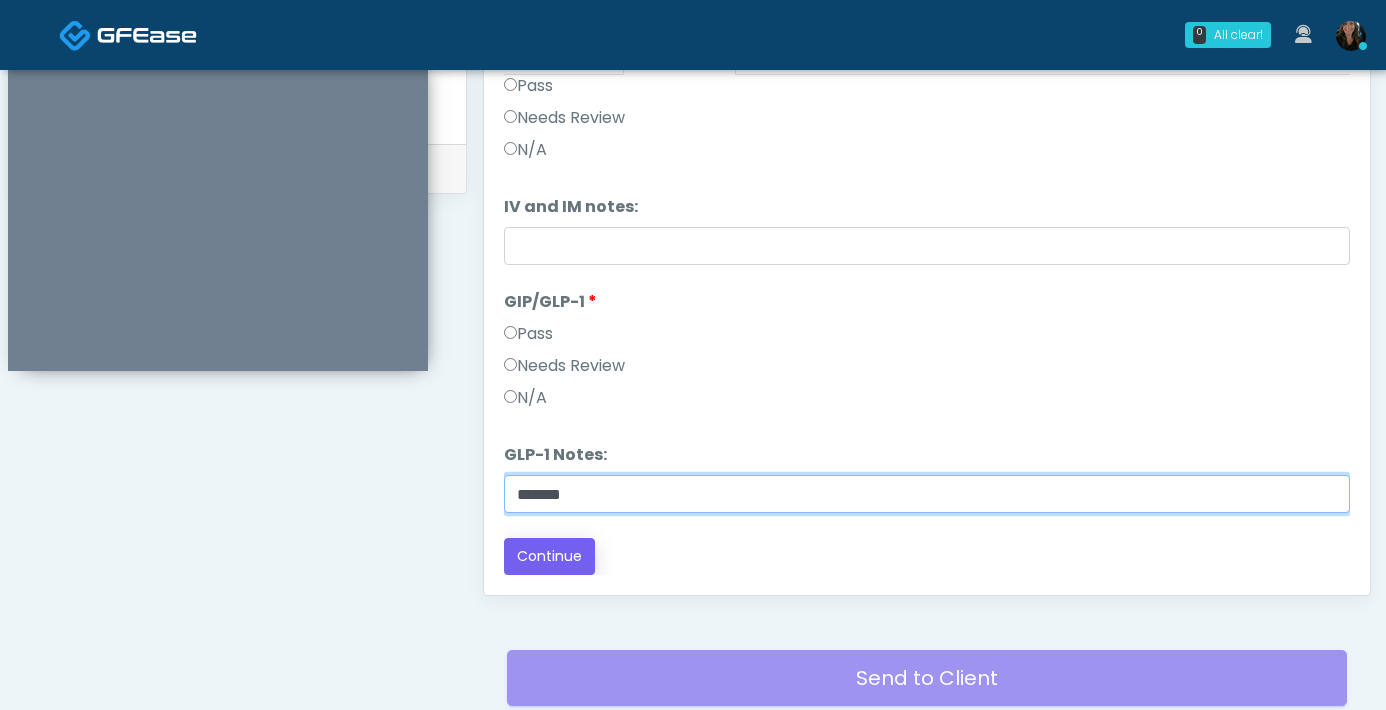 type on "*******" 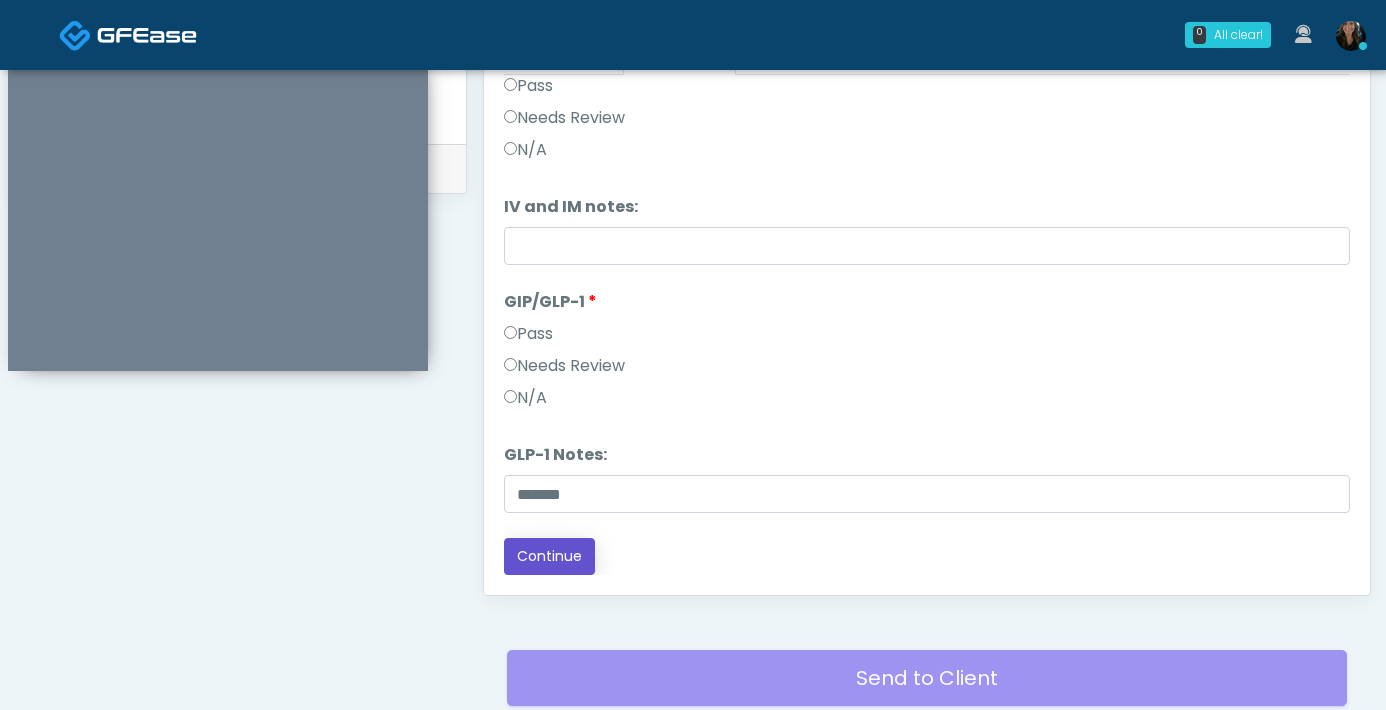 click on "Continue" at bounding box center (549, 556) 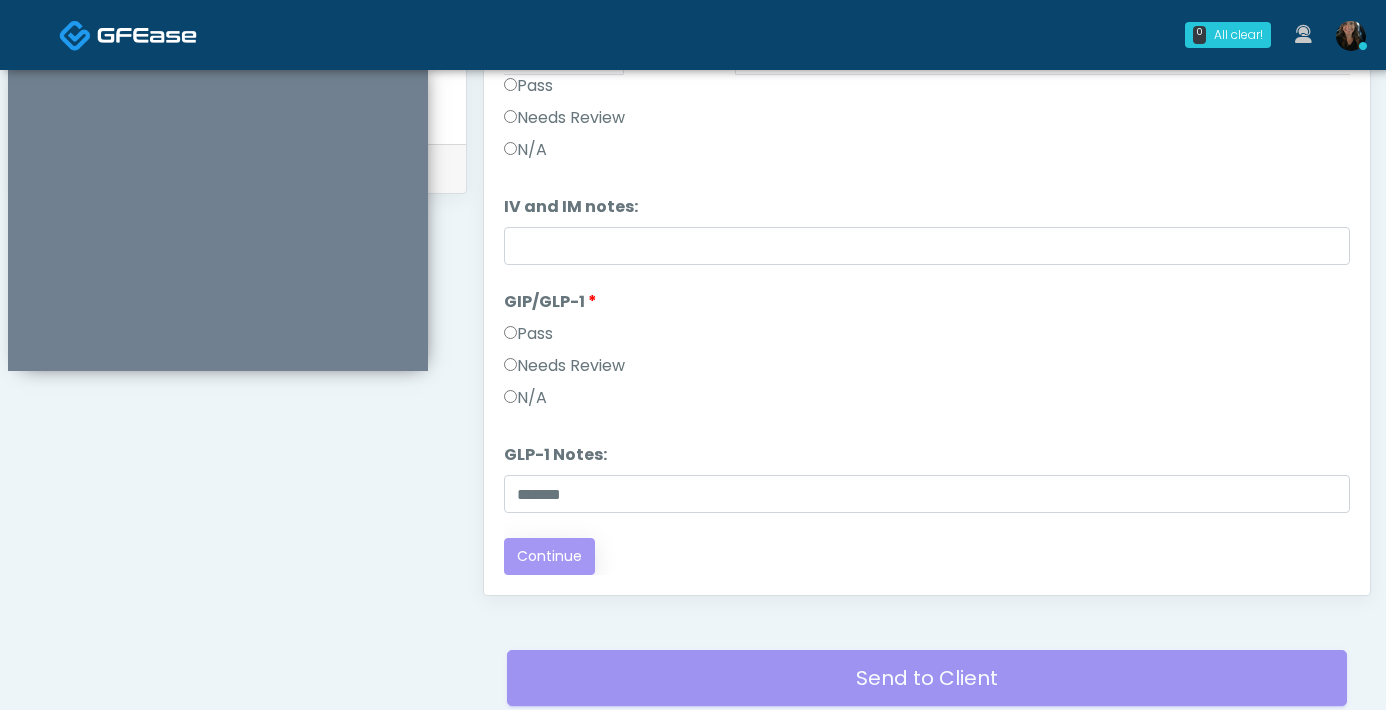 scroll, scrollTop: 0, scrollLeft: 0, axis: both 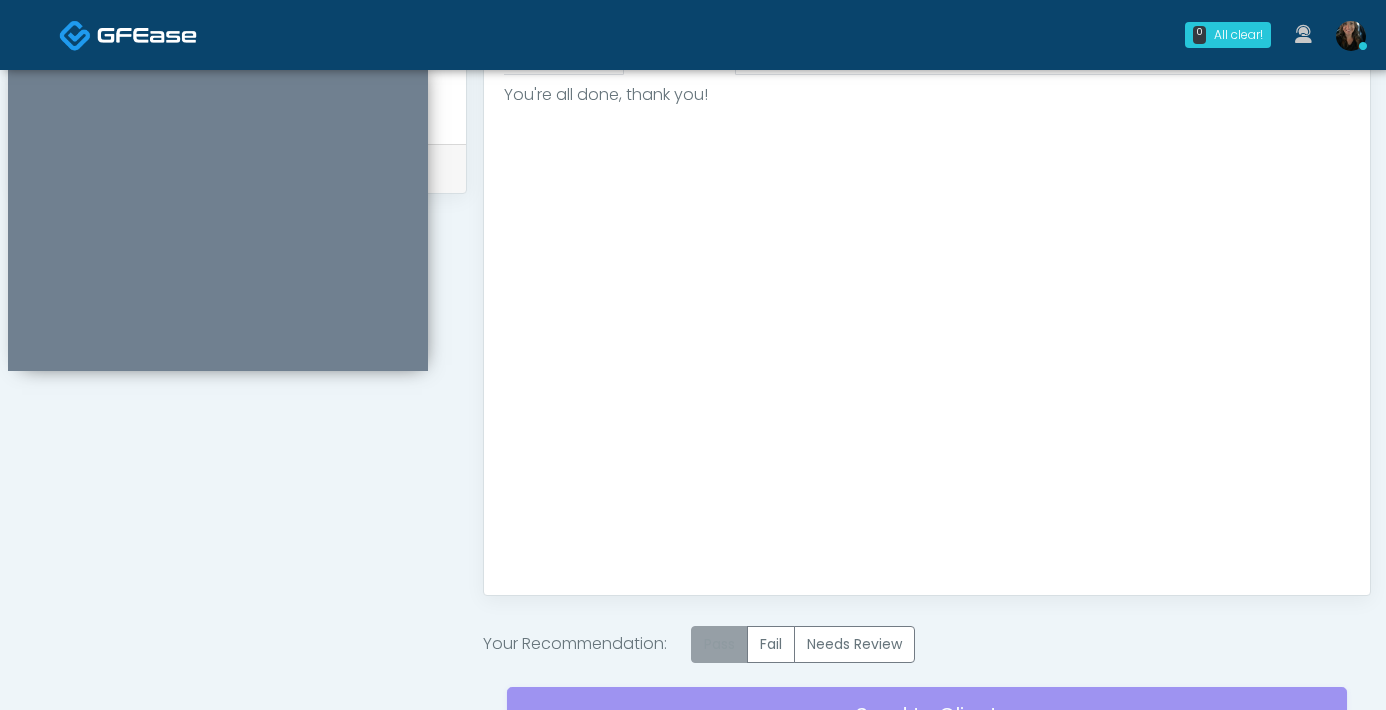 click on "Pass" at bounding box center (719, 644) 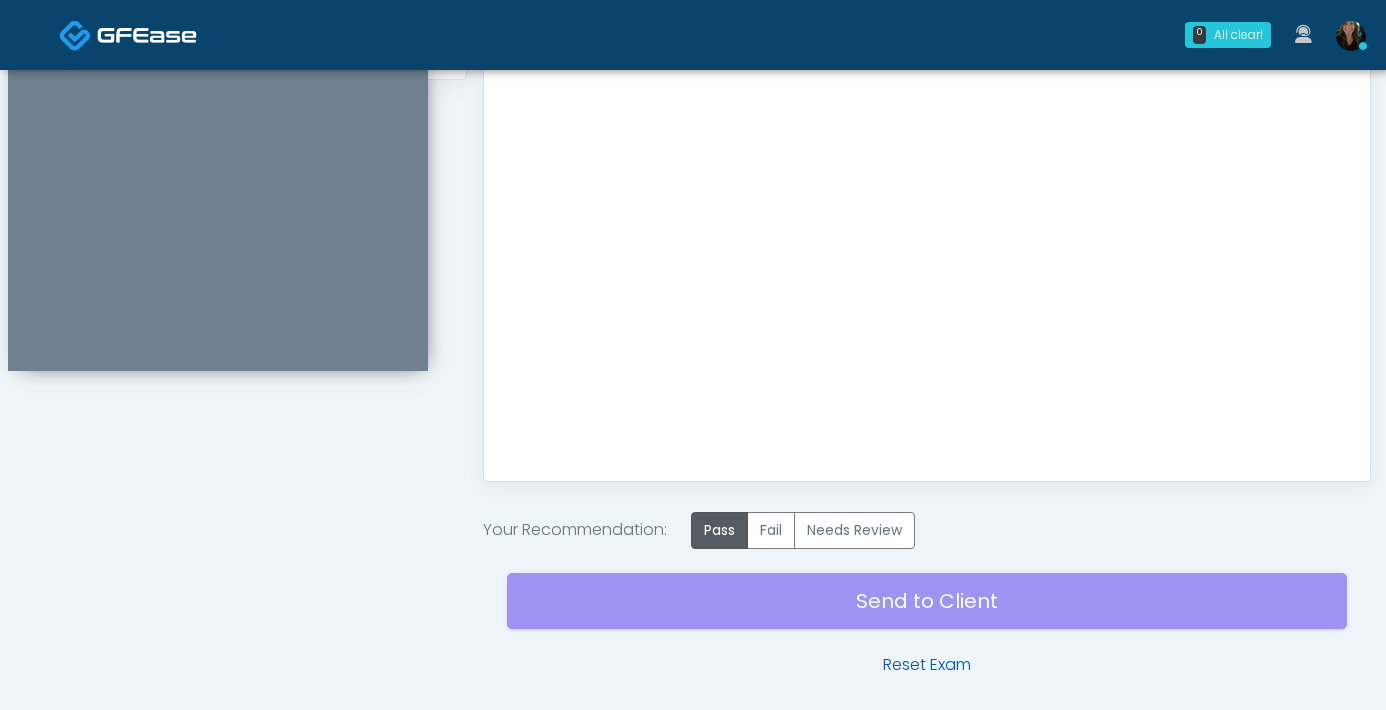 scroll, scrollTop: 1064, scrollLeft: 0, axis: vertical 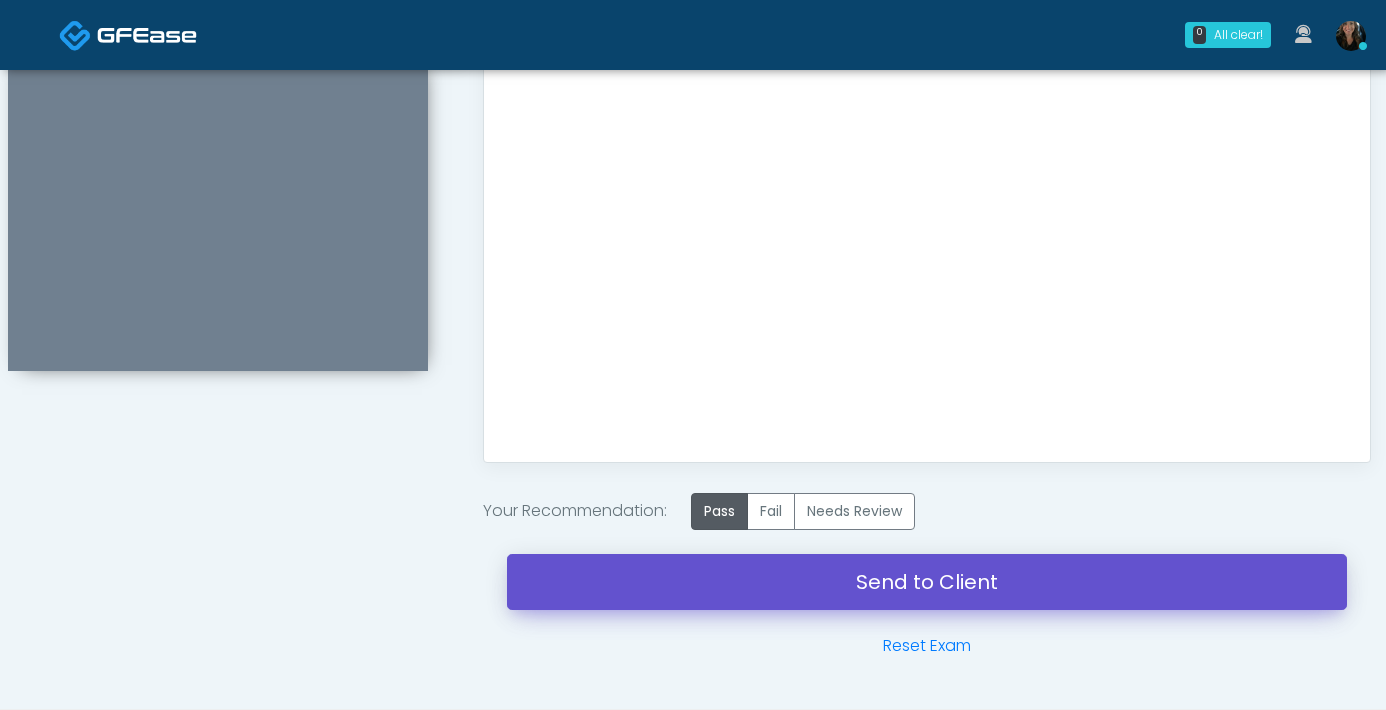 click on "Send to Client" at bounding box center [927, 582] 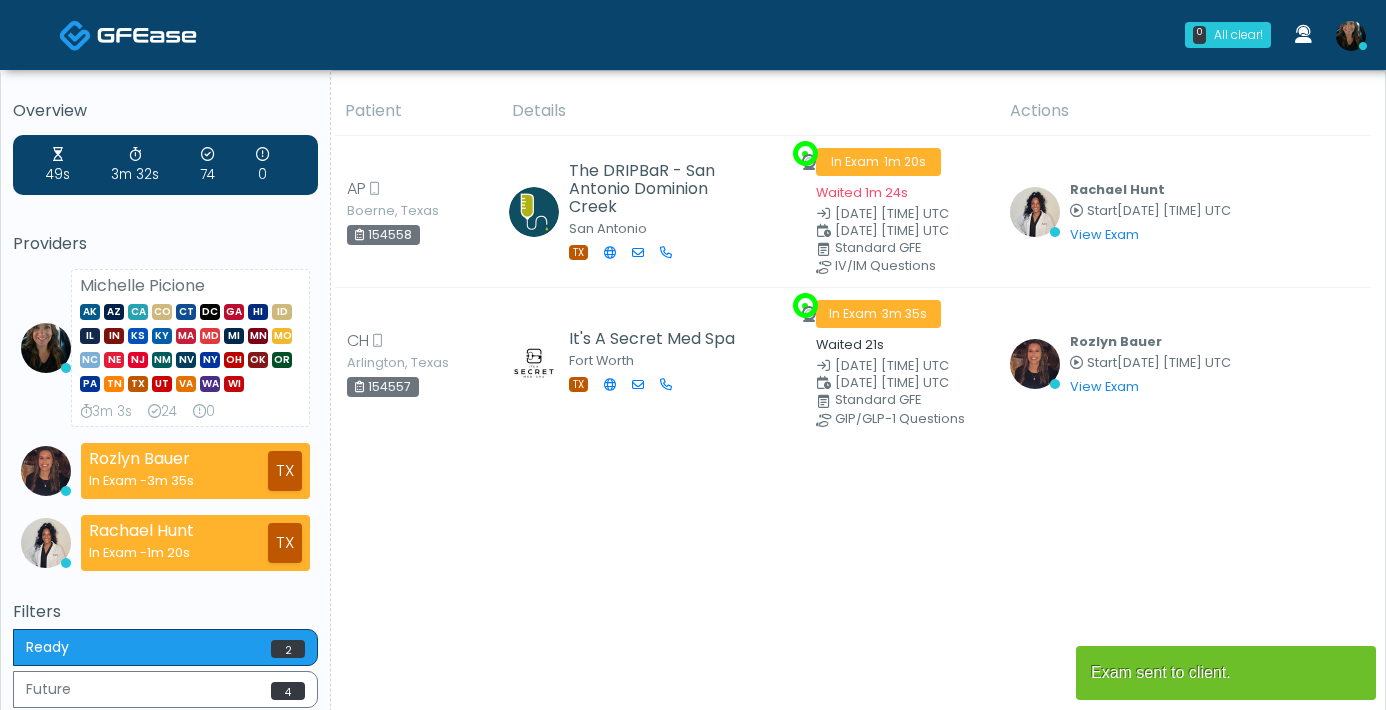 scroll, scrollTop: 0, scrollLeft: 0, axis: both 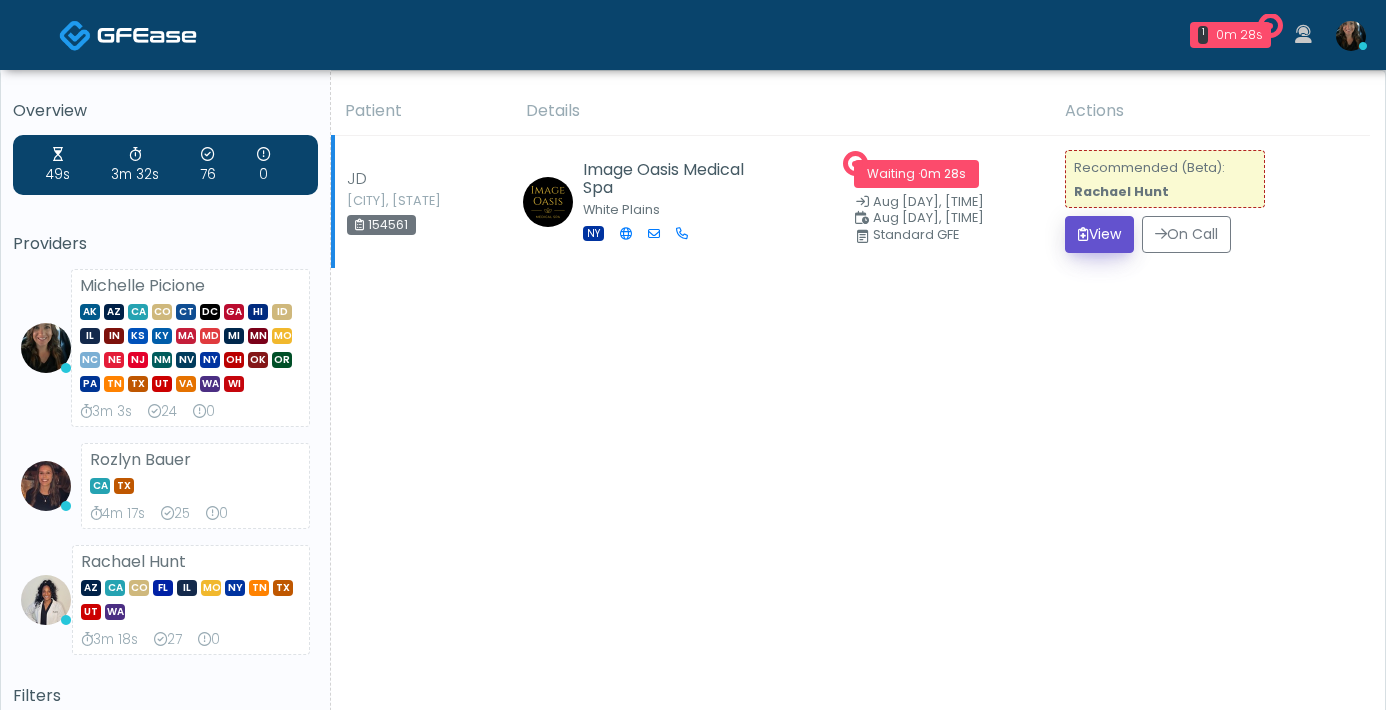 click on "View" at bounding box center (1099, 234) 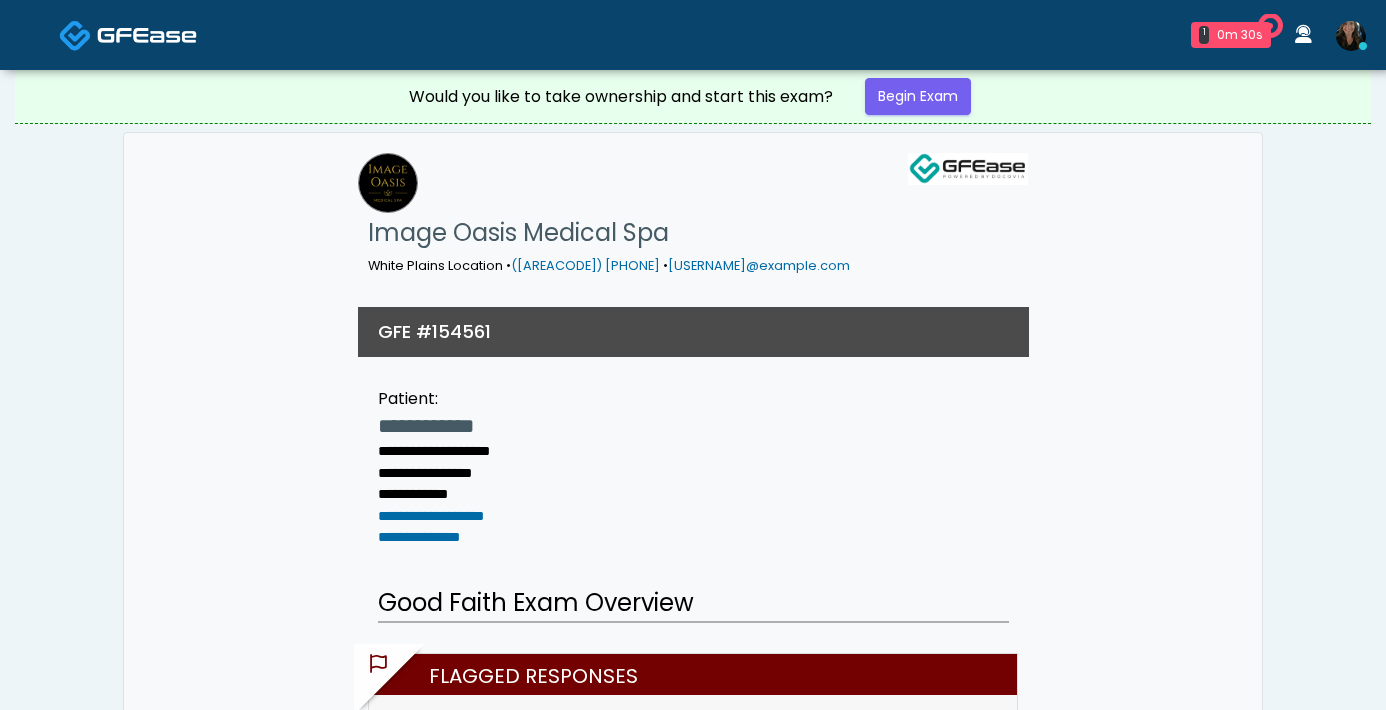 scroll, scrollTop: 0, scrollLeft: 0, axis: both 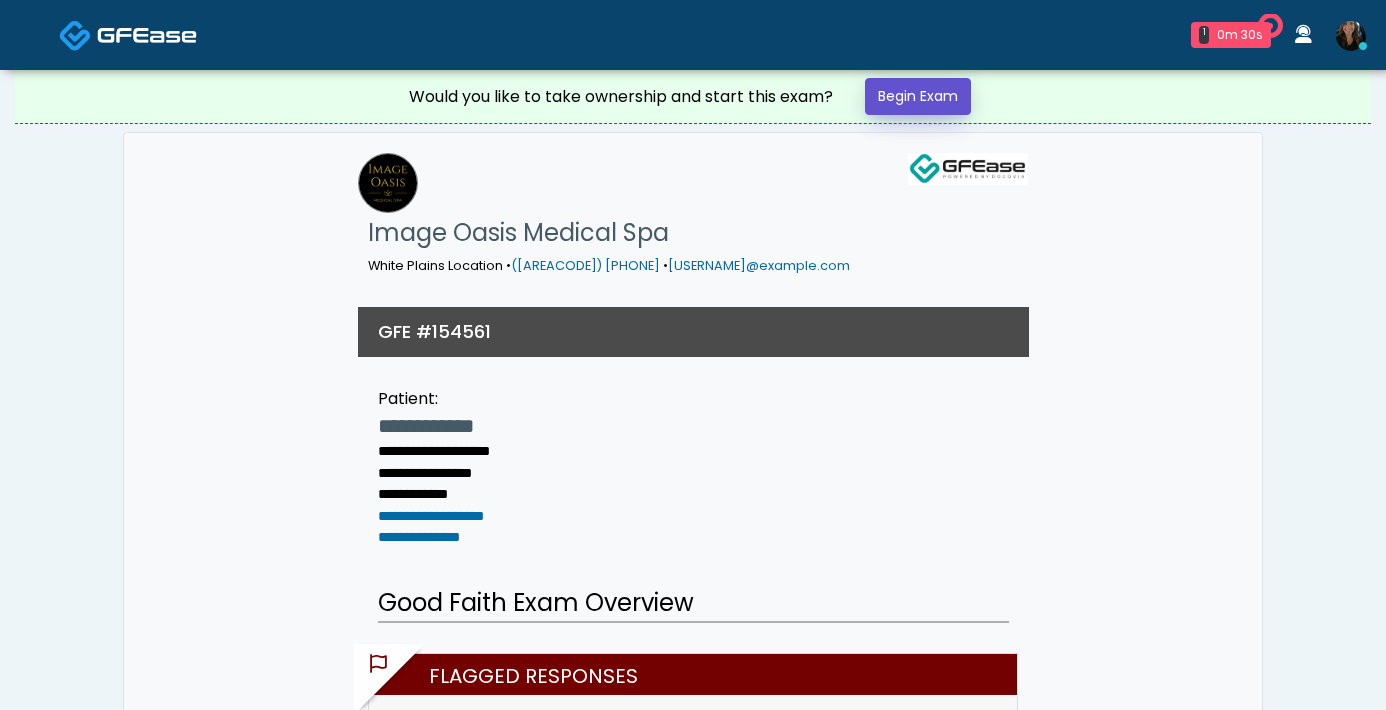 click on "Begin Exam" at bounding box center (918, 96) 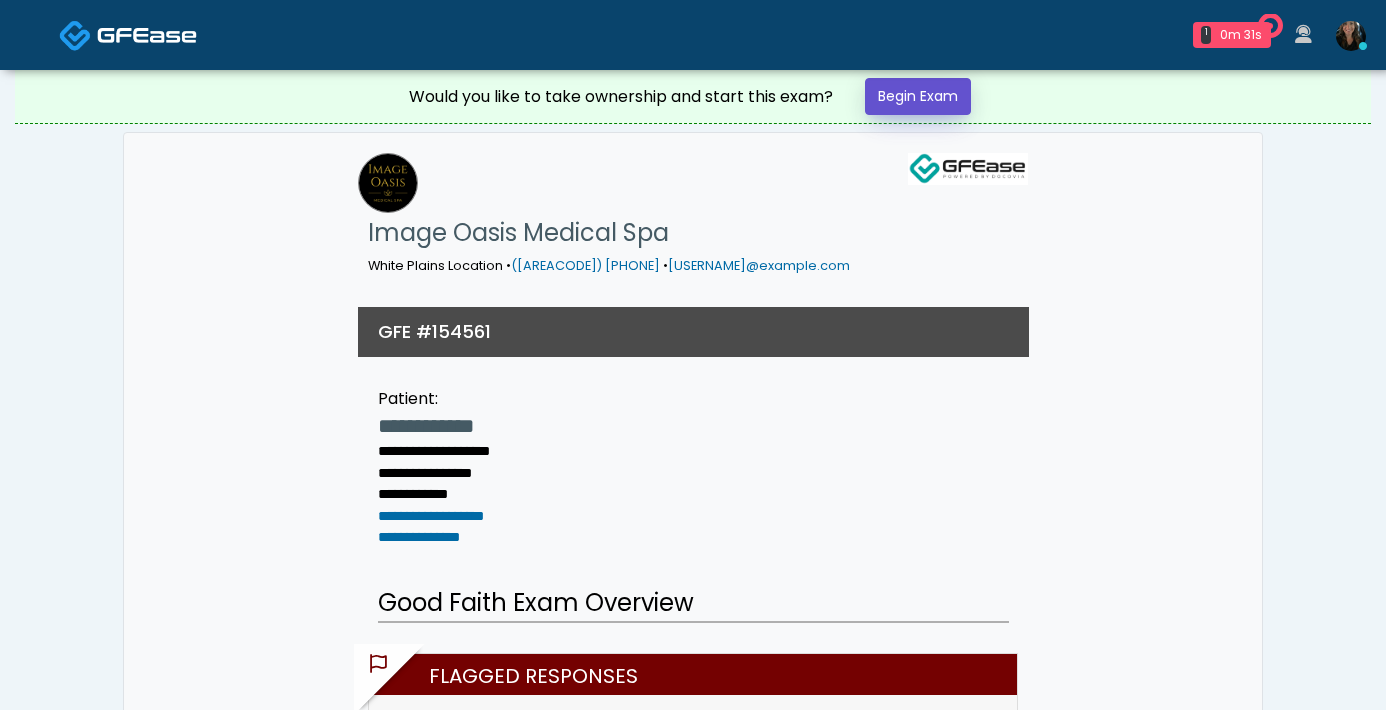 scroll, scrollTop: 0, scrollLeft: 0, axis: both 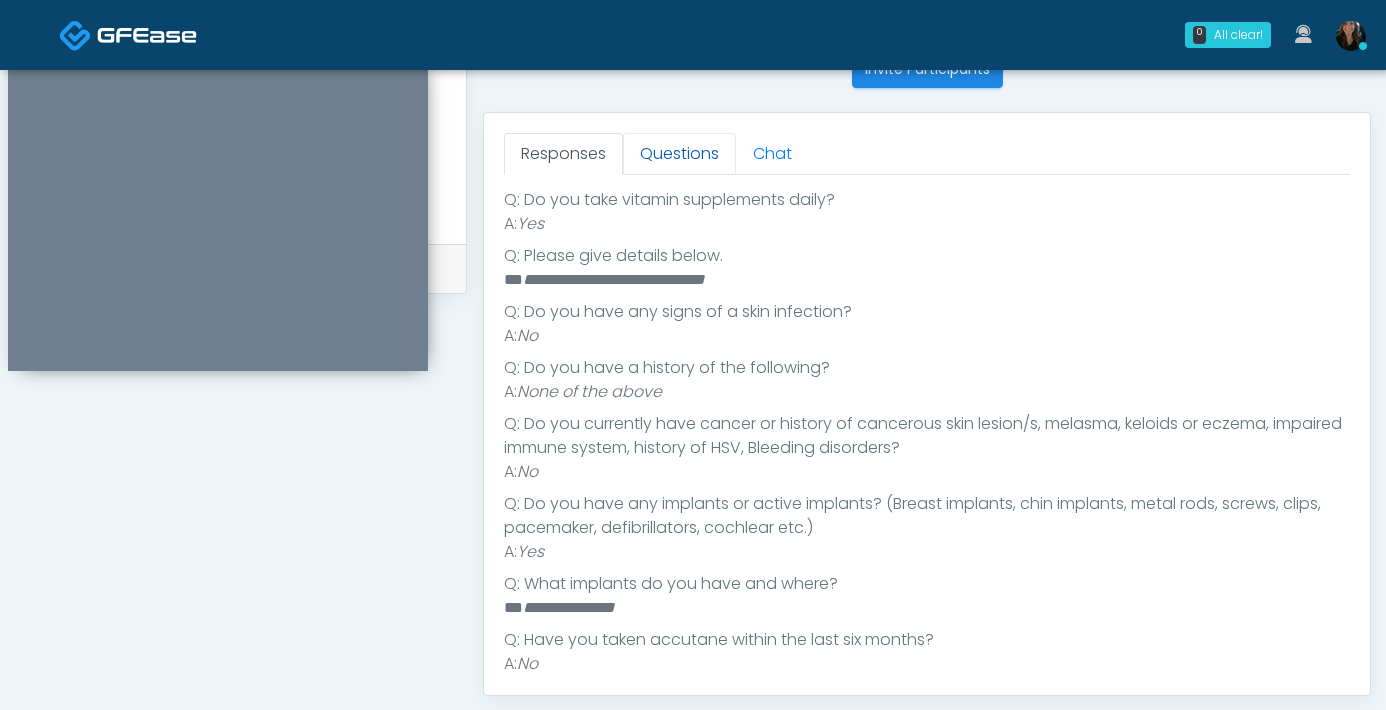 click on "Questions" at bounding box center [679, 154] 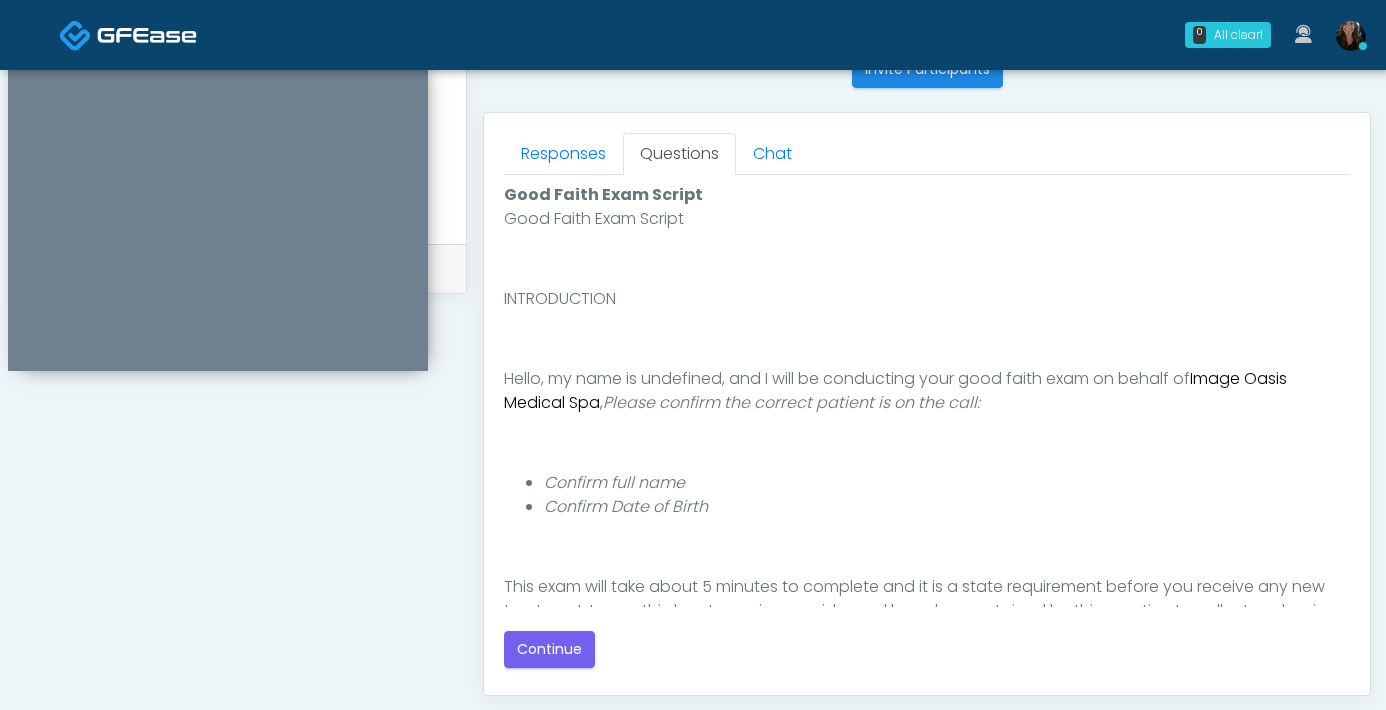 scroll, scrollTop: 0, scrollLeft: 0, axis: both 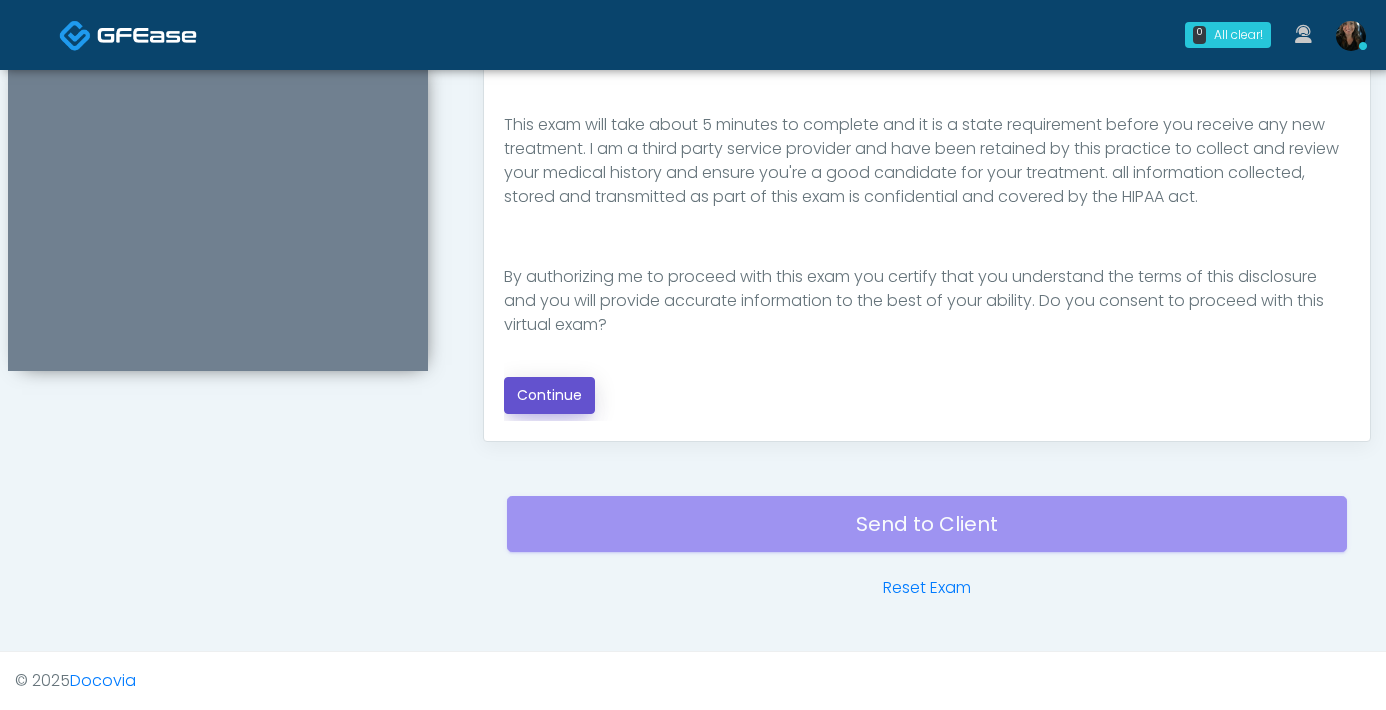 click on "Continue" at bounding box center [549, 395] 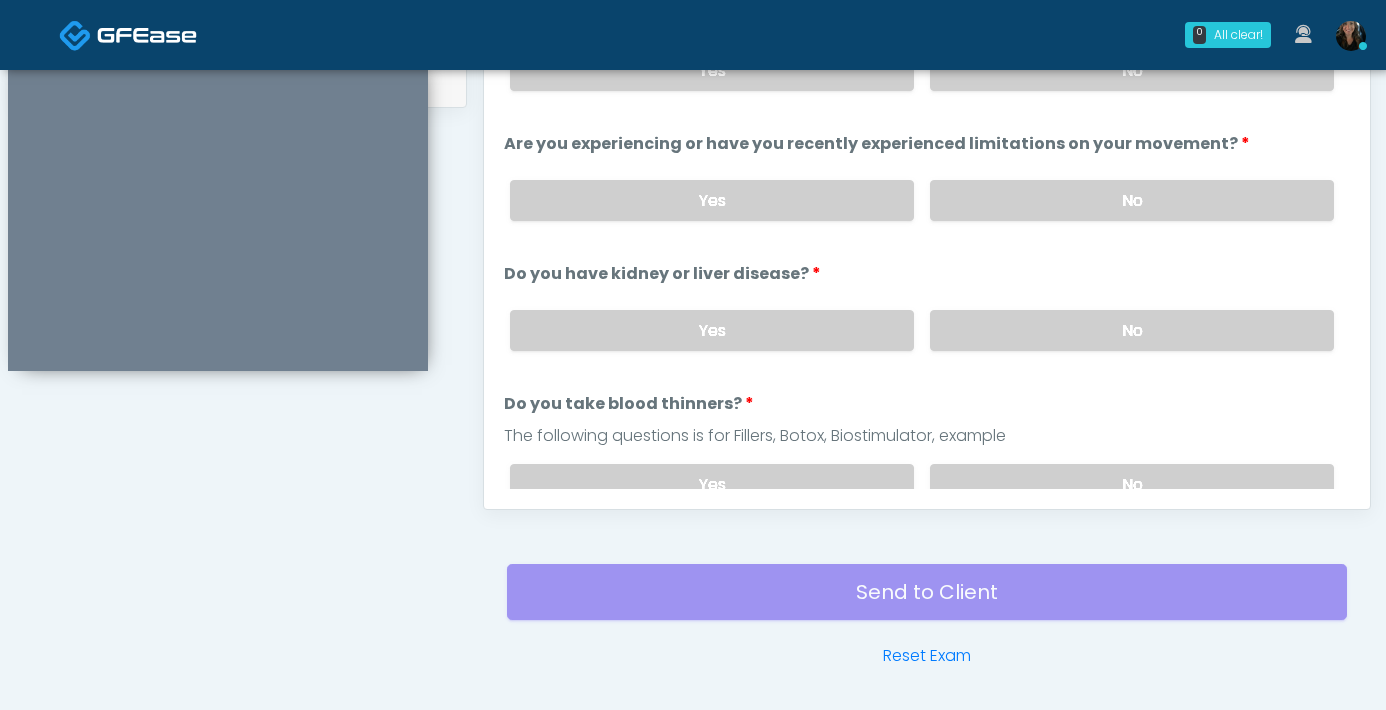 scroll, scrollTop: 1012, scrollLeft: 0, axis: vertical 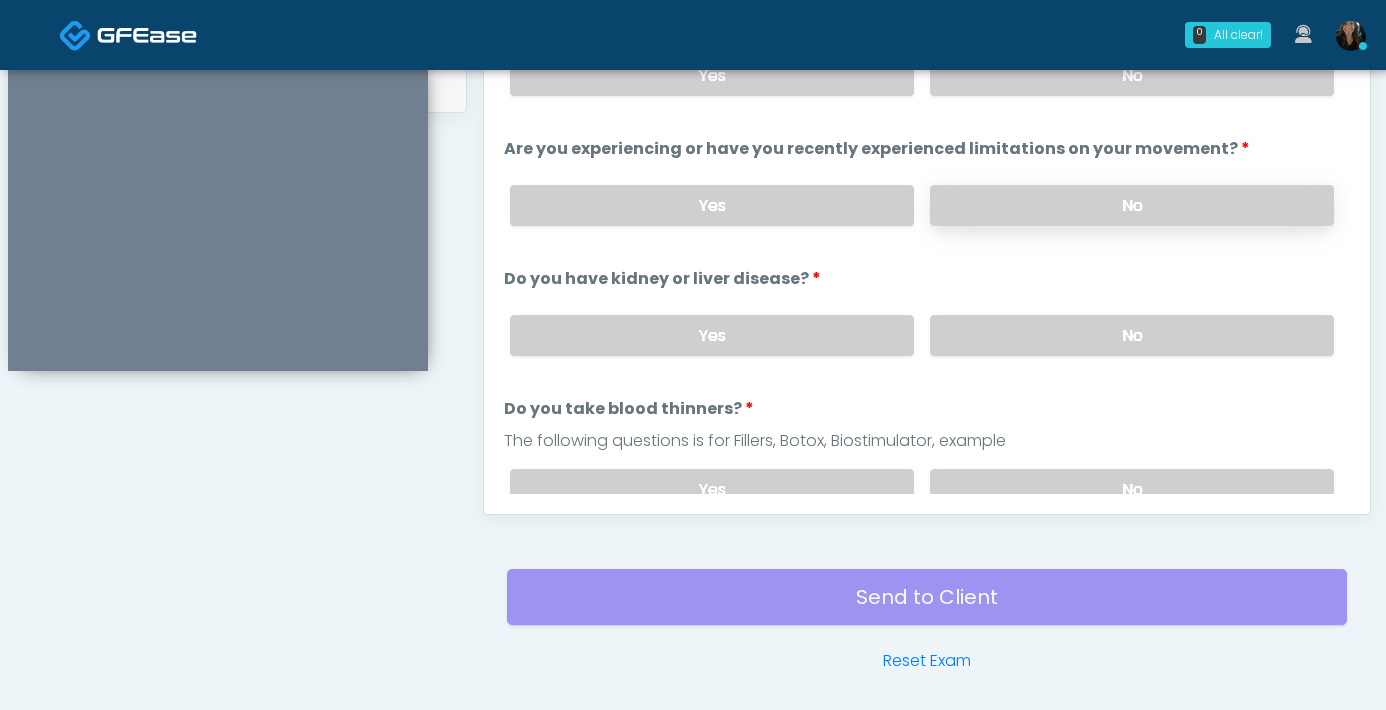click on "No" at bounding box center (1132, 205) 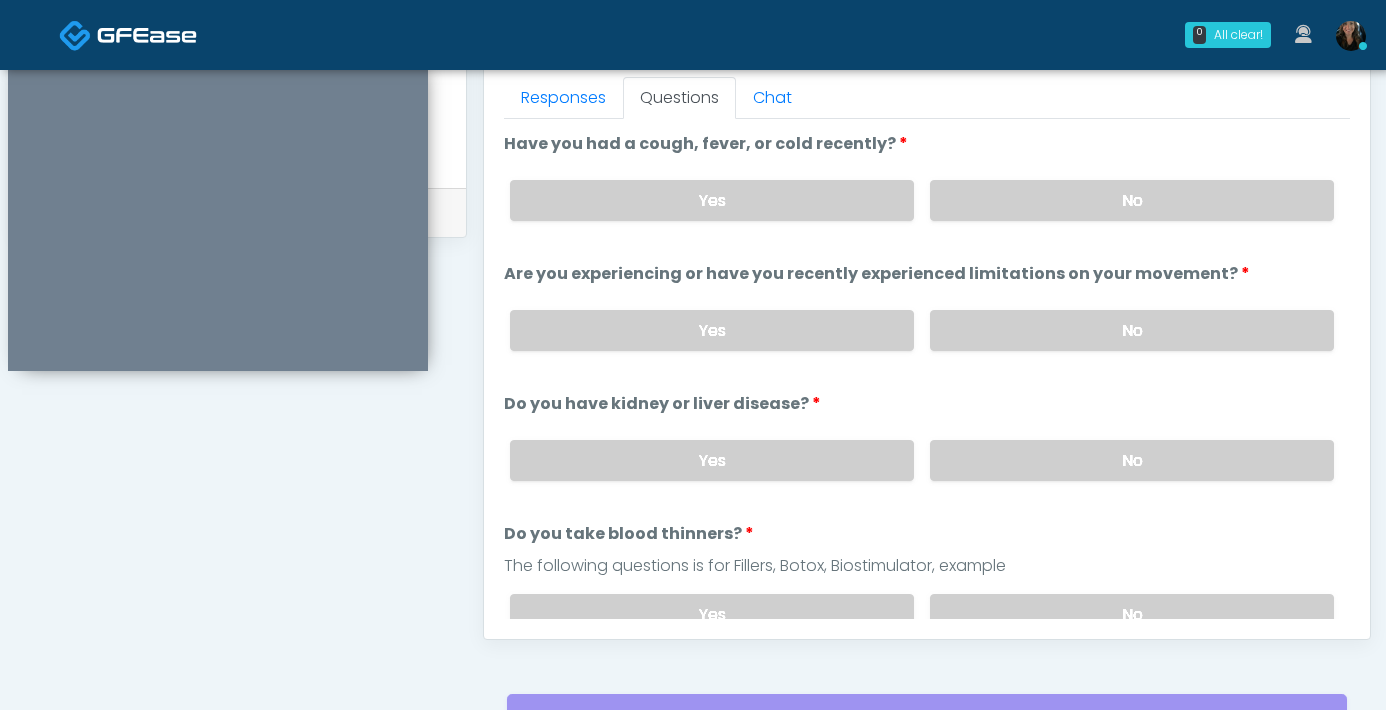 scroll, scrollTop: 798, scrollLeft: 0, axis: vertical 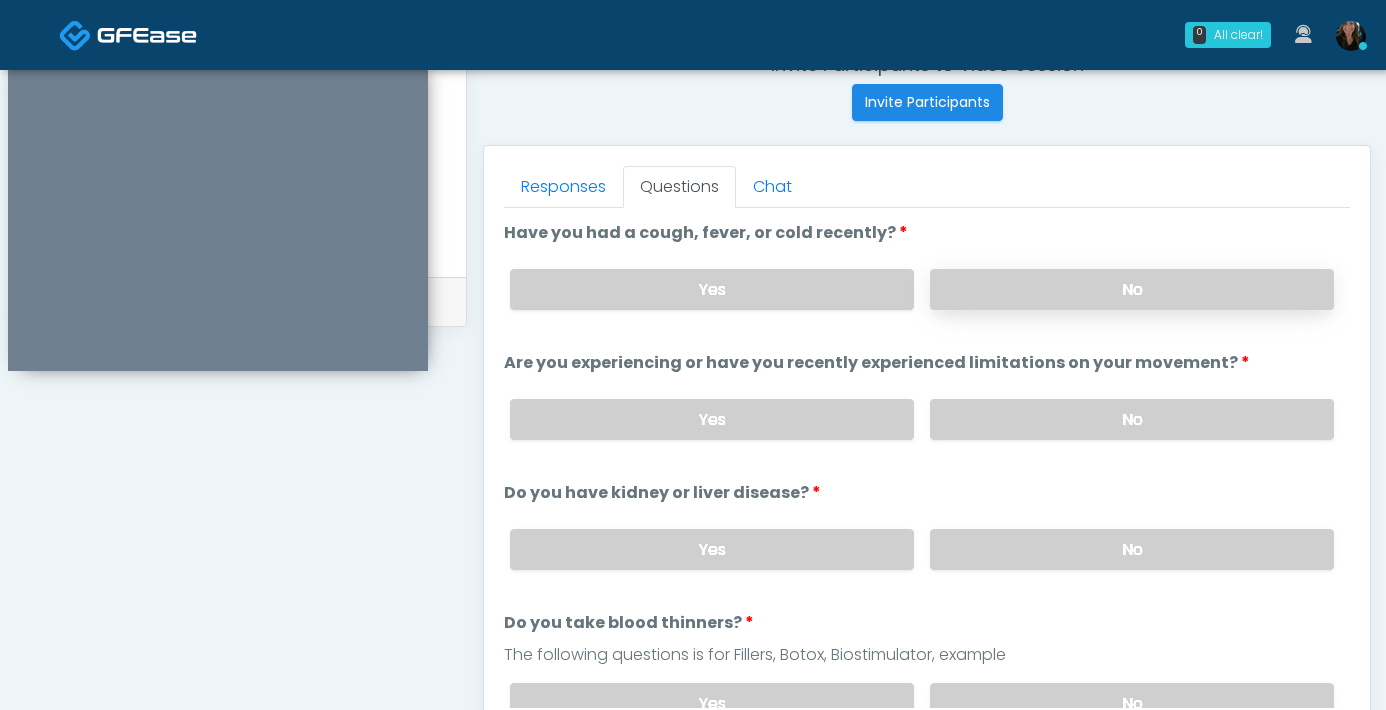 click on "No" at bounding box center [1132, 289] 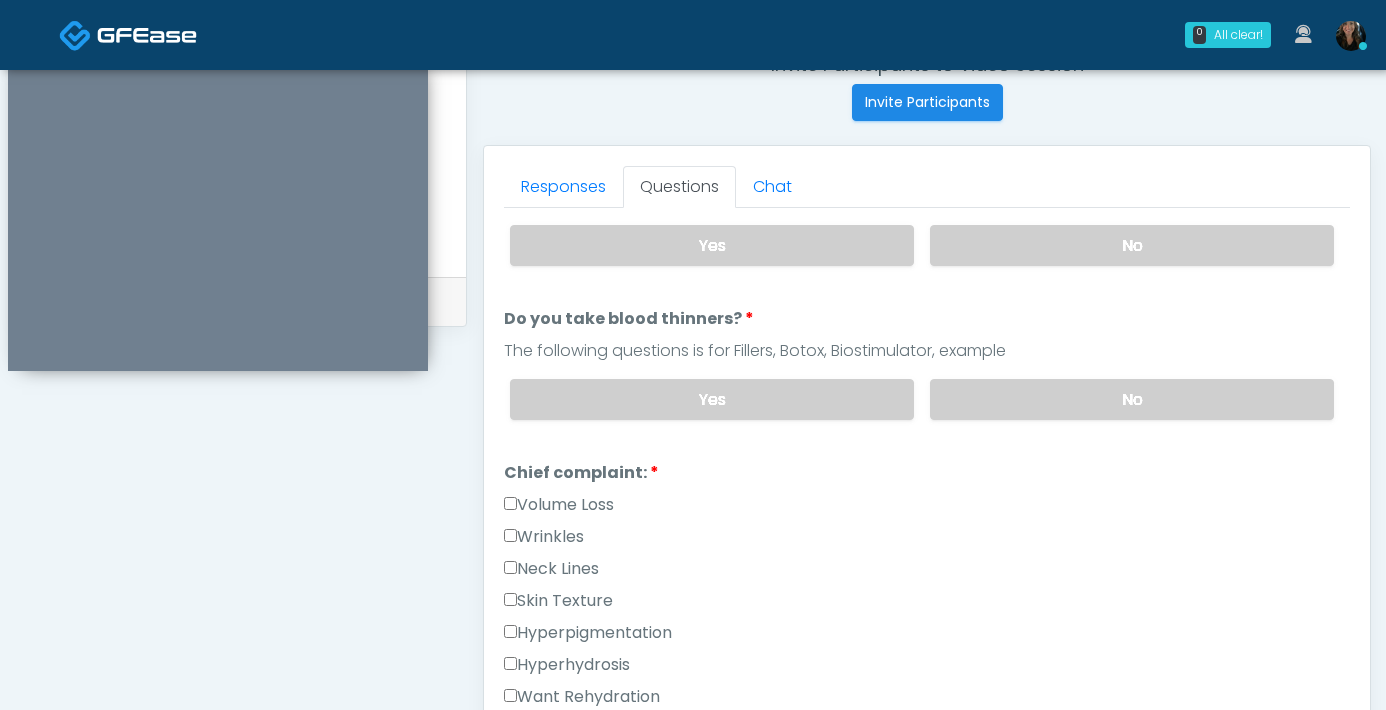 scroll, scrollTop: 118, scrollLeft: 0, axis: vertical 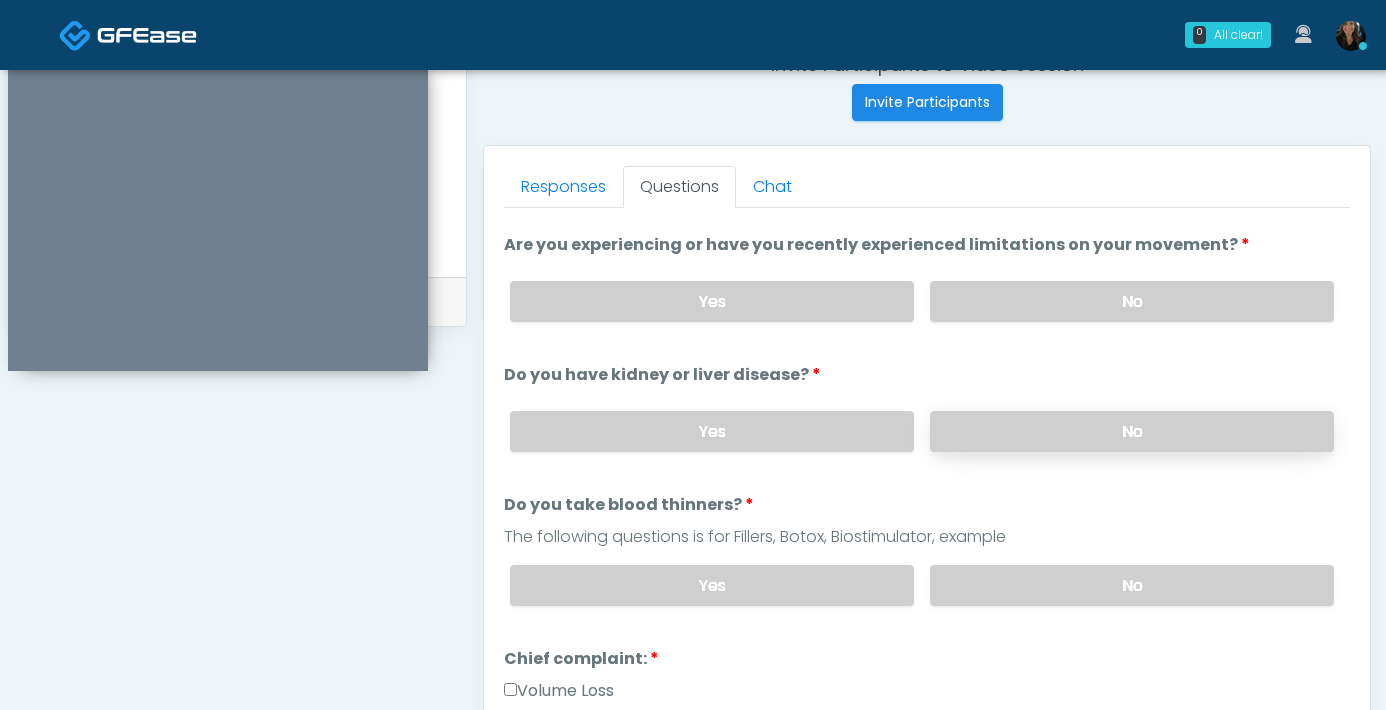 click on "No" at bounding box center (1132, 431) 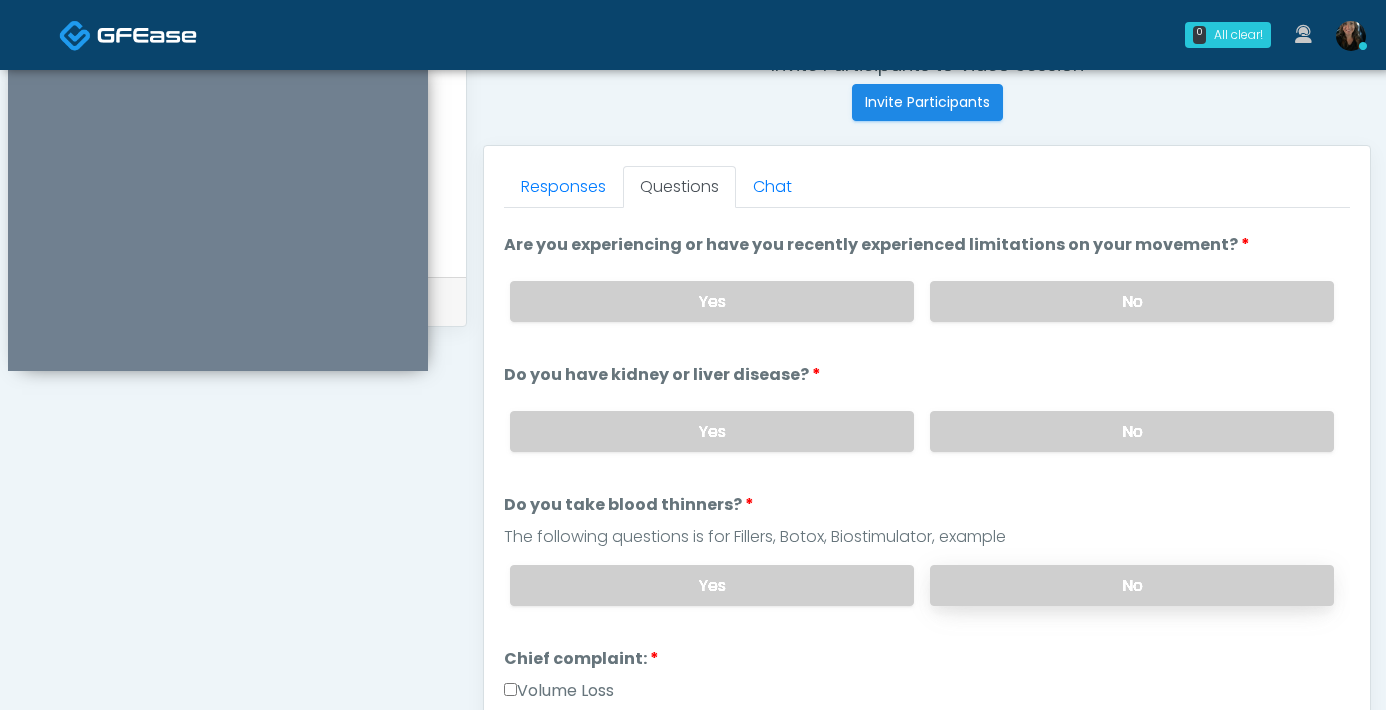 click on "No" at bounding box center (1132, 585) 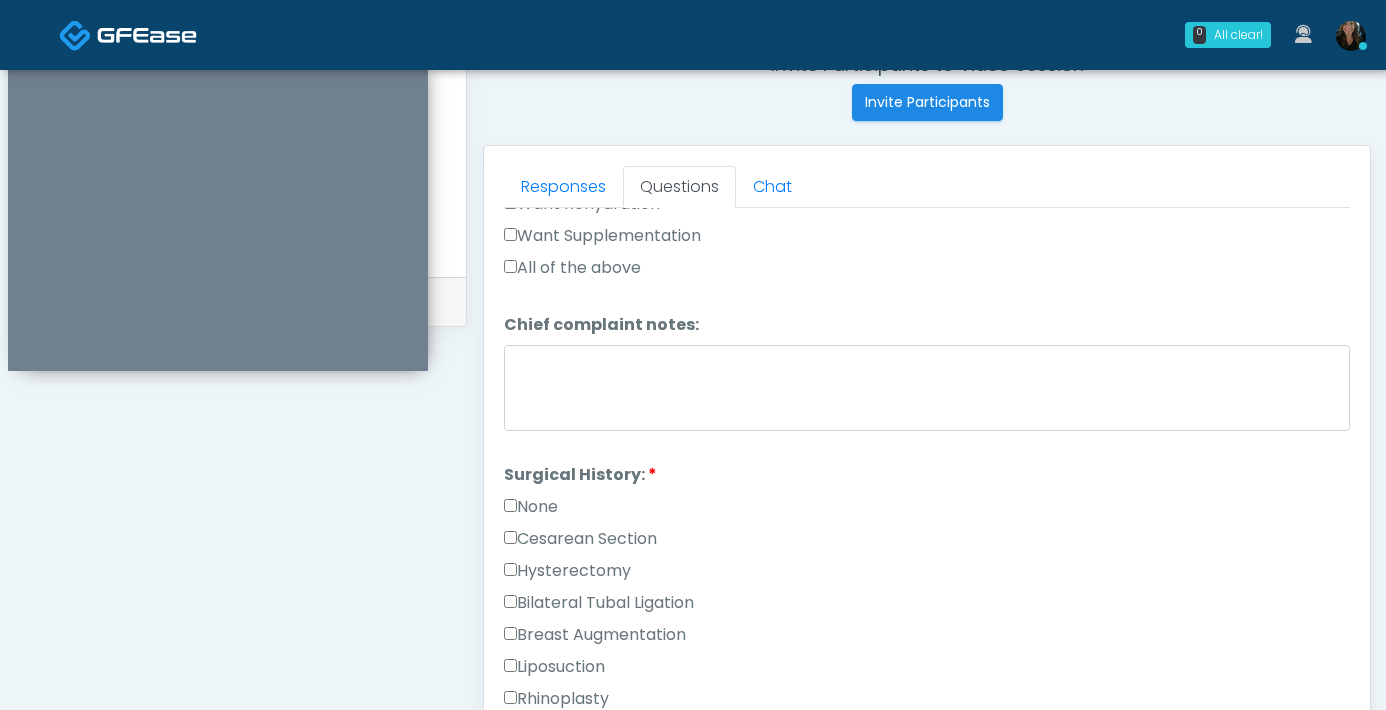 scroll, scrollTop: 851, scrollLeft: 0, axis: vertical 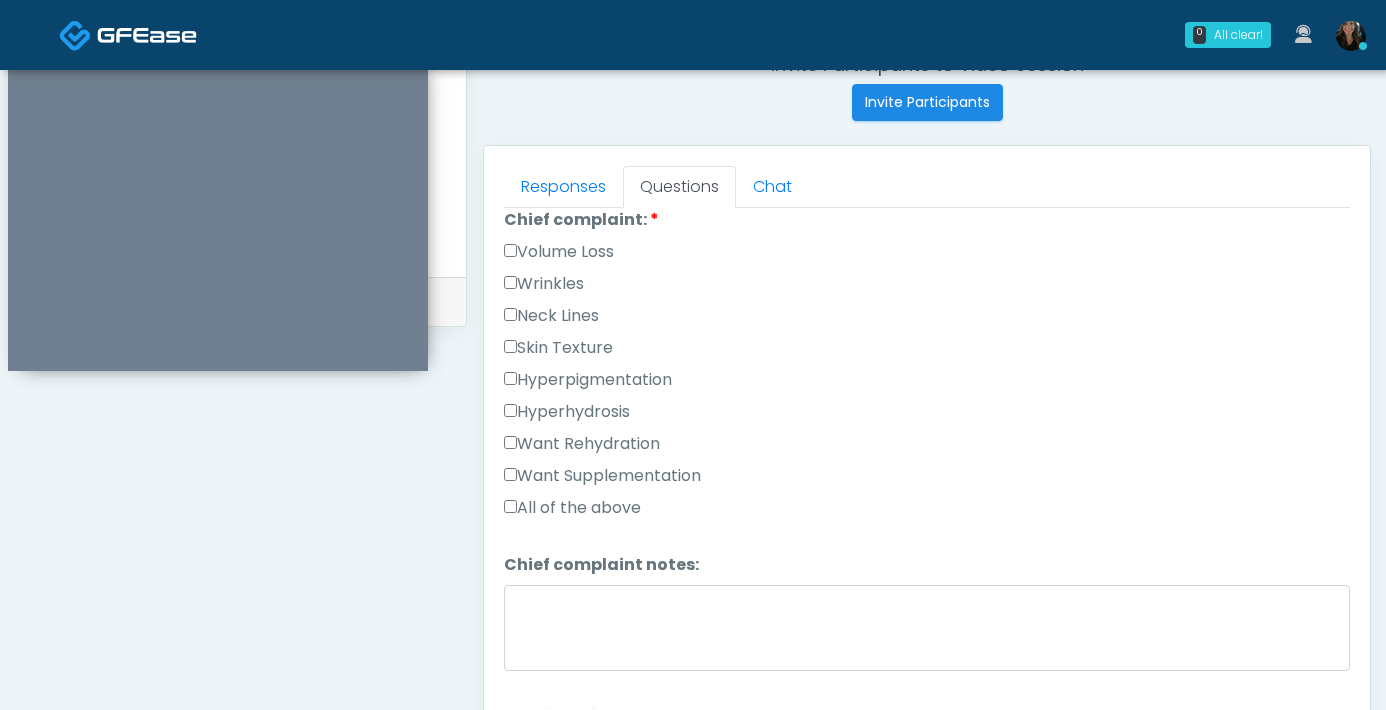 click on "Wrinkles" at bounding box center [544, 284] 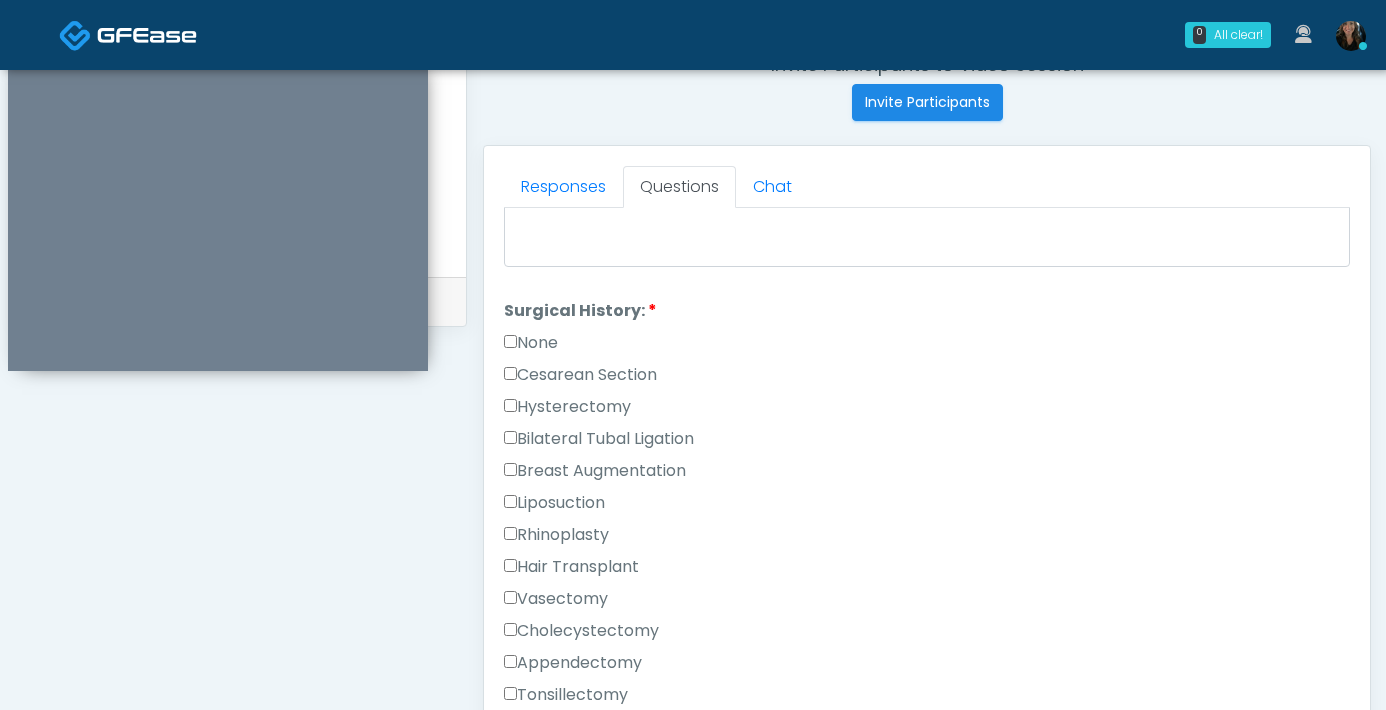 scroll, scrollTop: 1207, scrollLeft: 0, axis: vertical 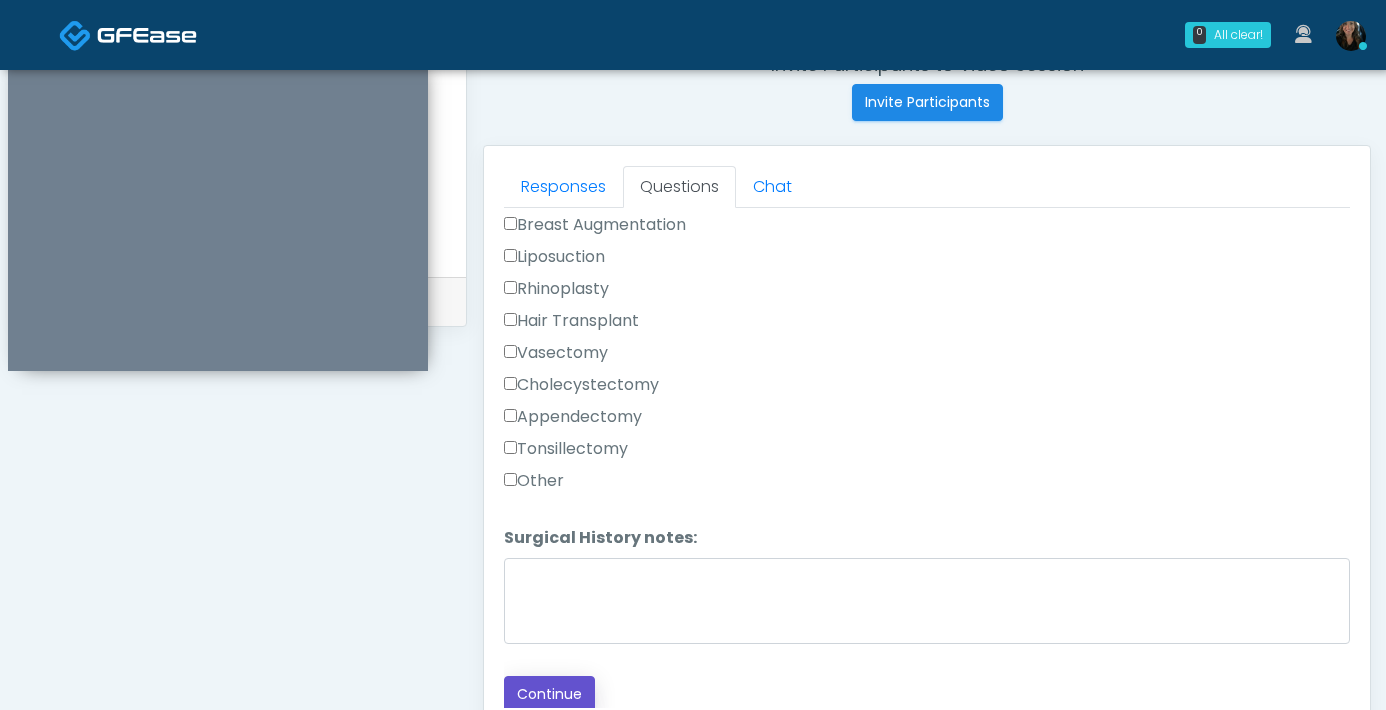 click on "Continue" at bounding box center (549, 694) 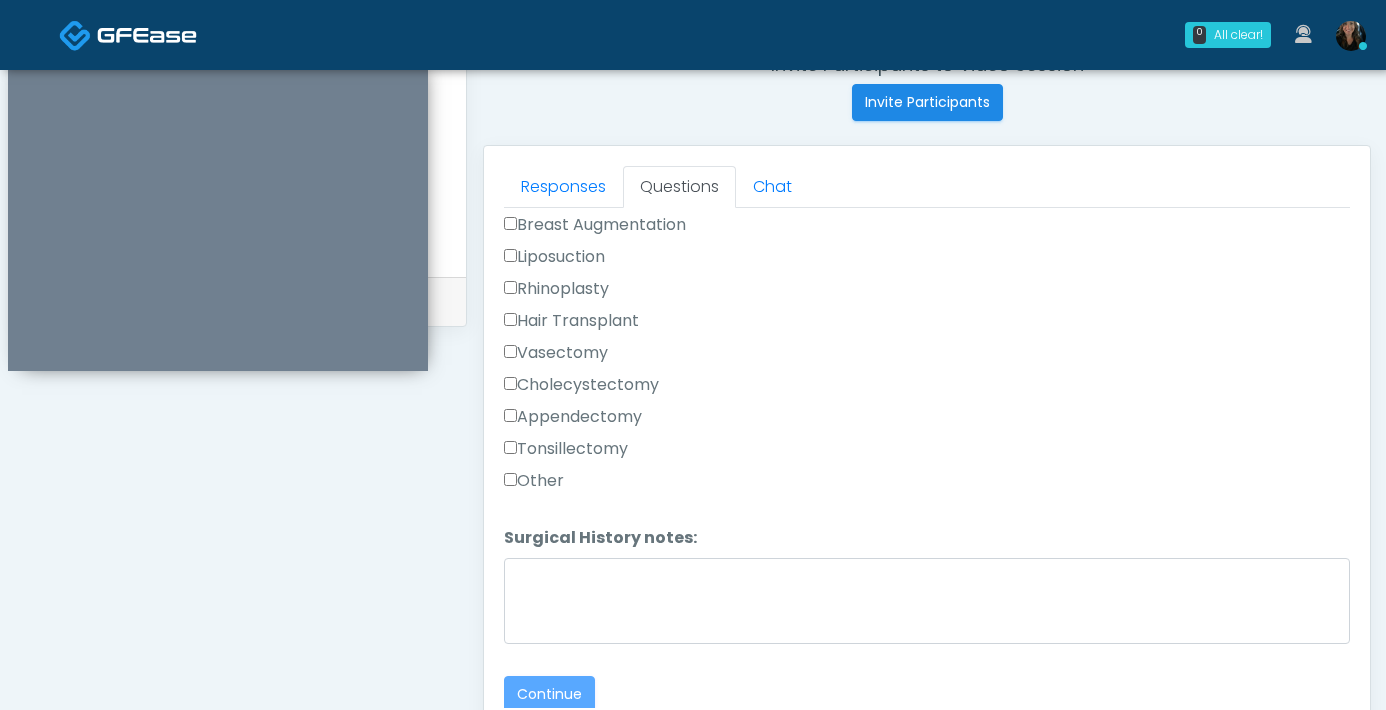 scroll, scrollTop: 1085, scrollLeft: 0, axis: vertical 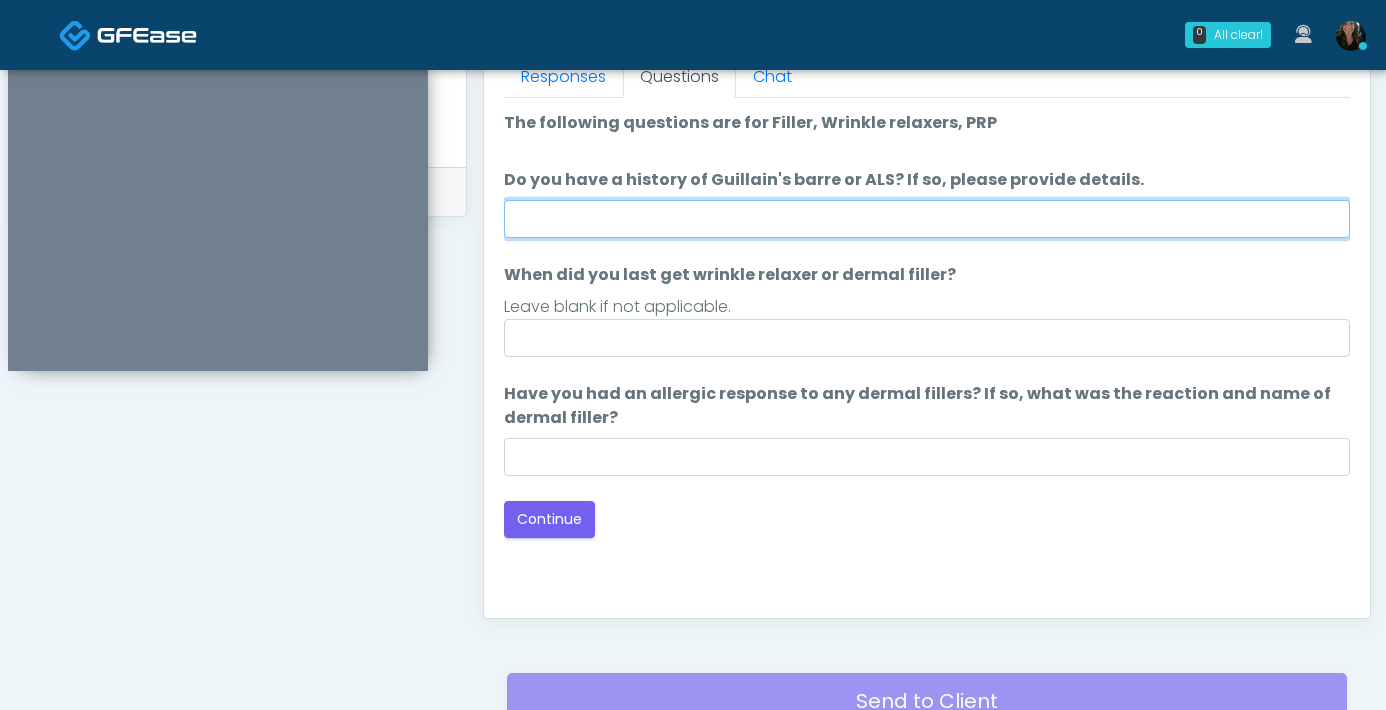 click on "Do you have a history of Guillain's barre or ALS? If so, please provide details." at bounding box center (927, 219) 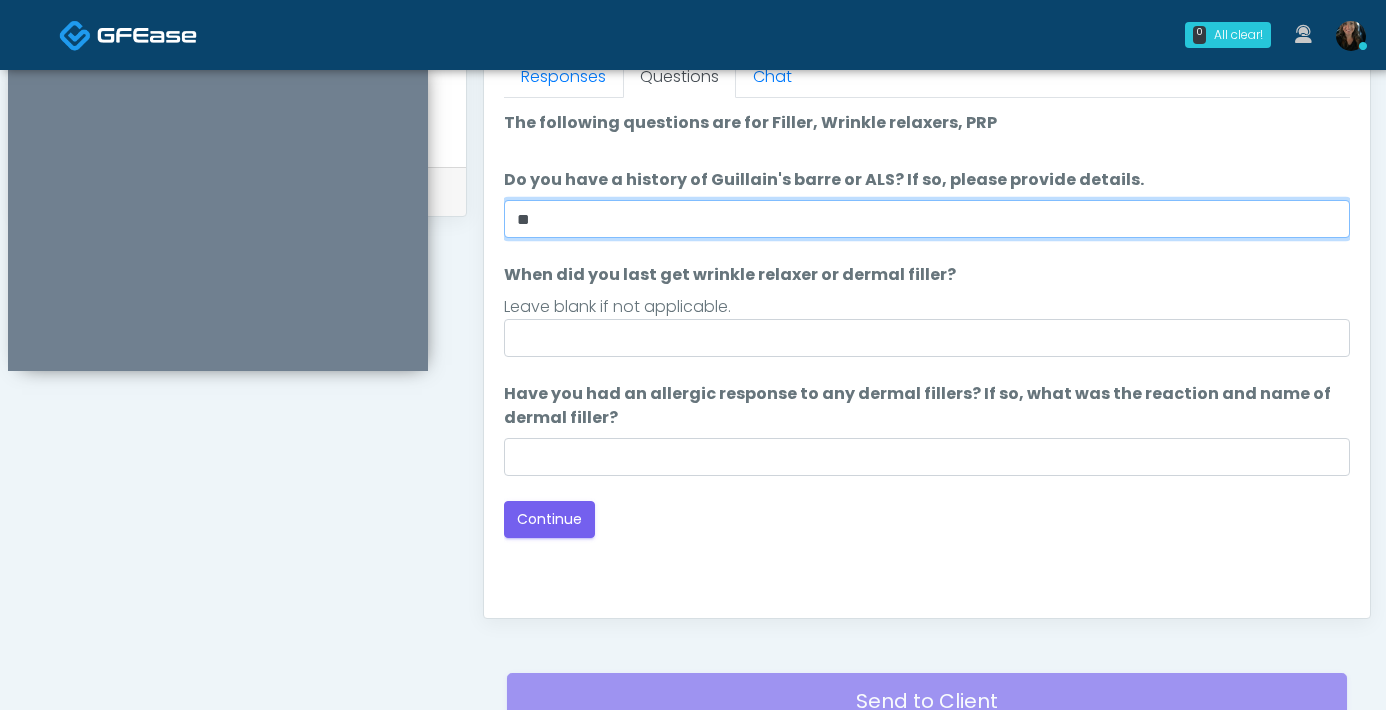type on "**" 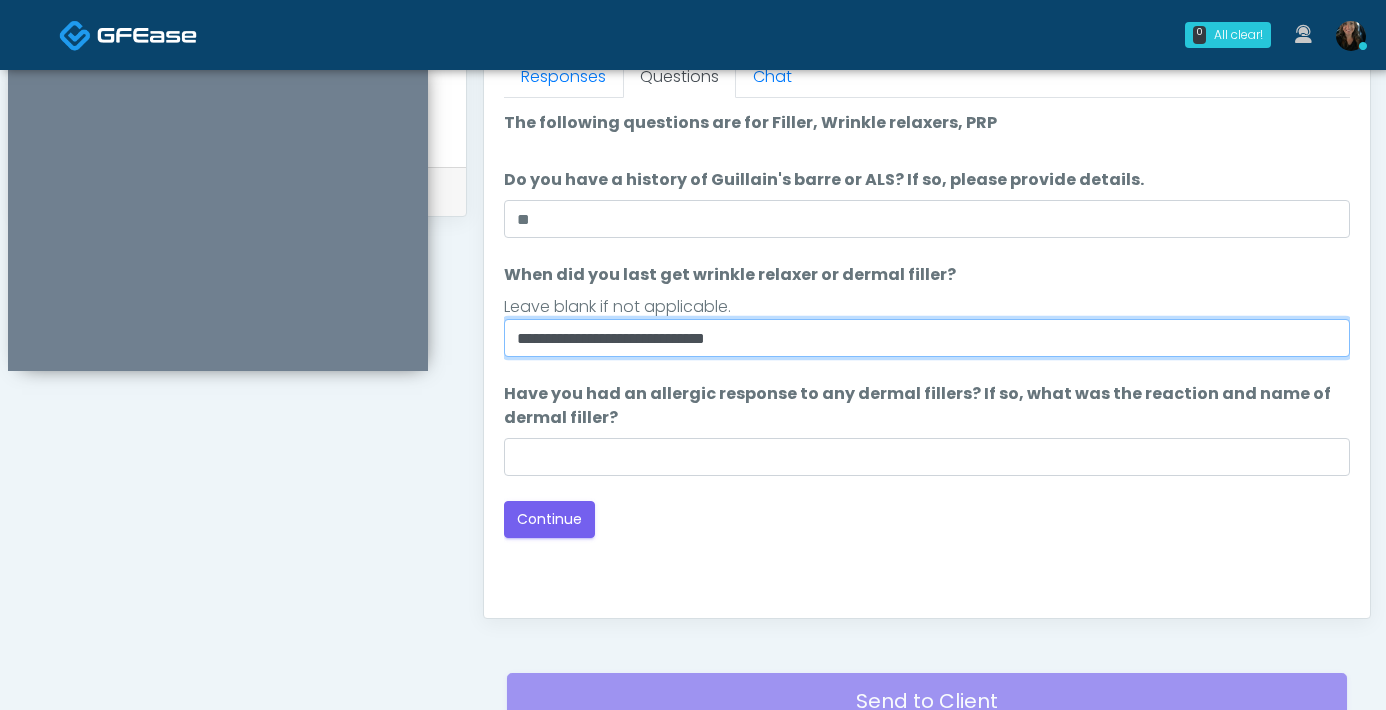 type on "**********" 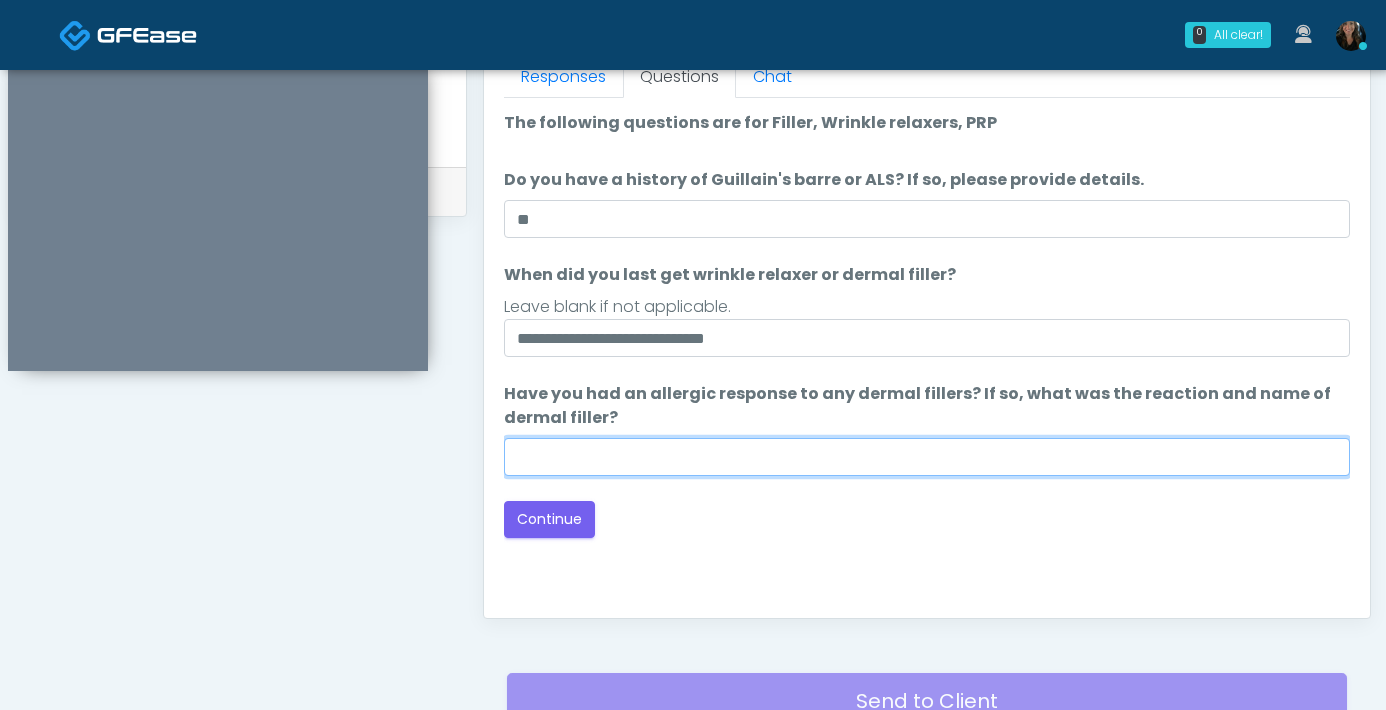 click on "Have you had an allergic response to any dermal fillers? If so, what was the reaction and name of dermal filler?" at bounding box center [927, 457] 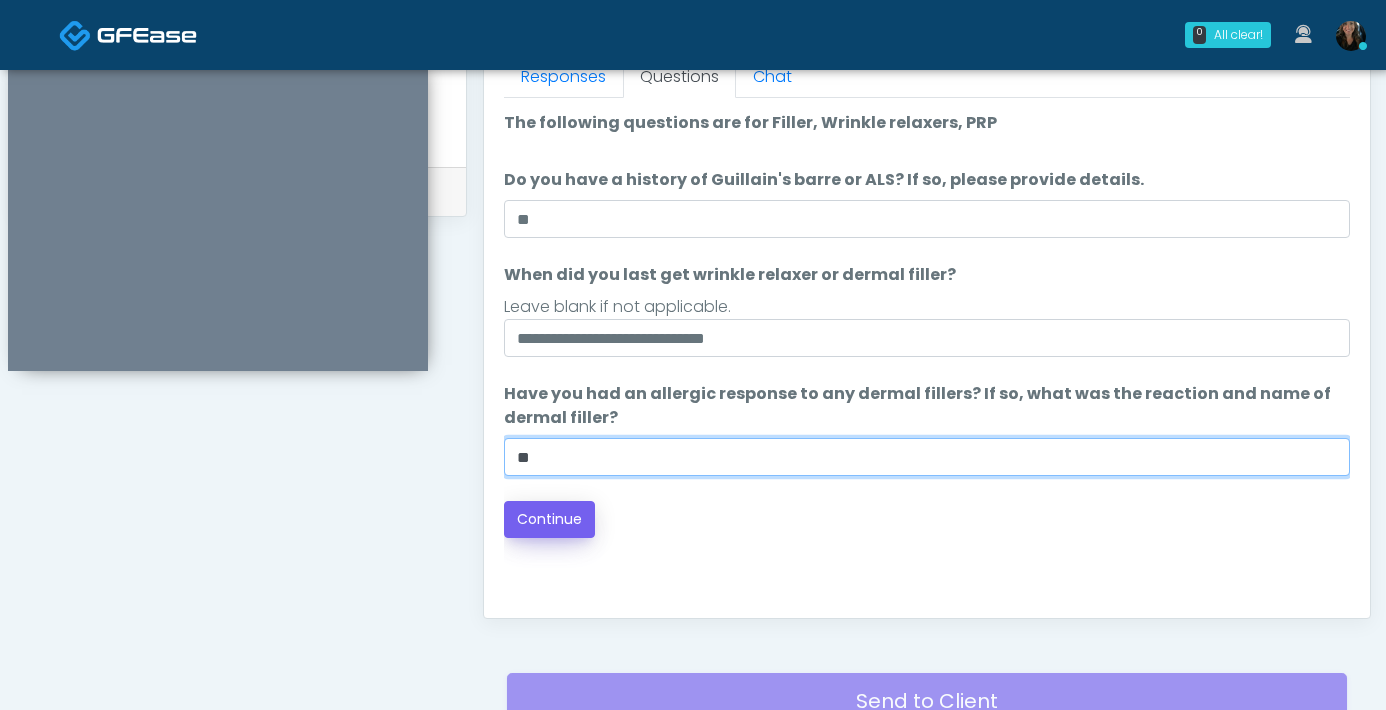 type on "**" 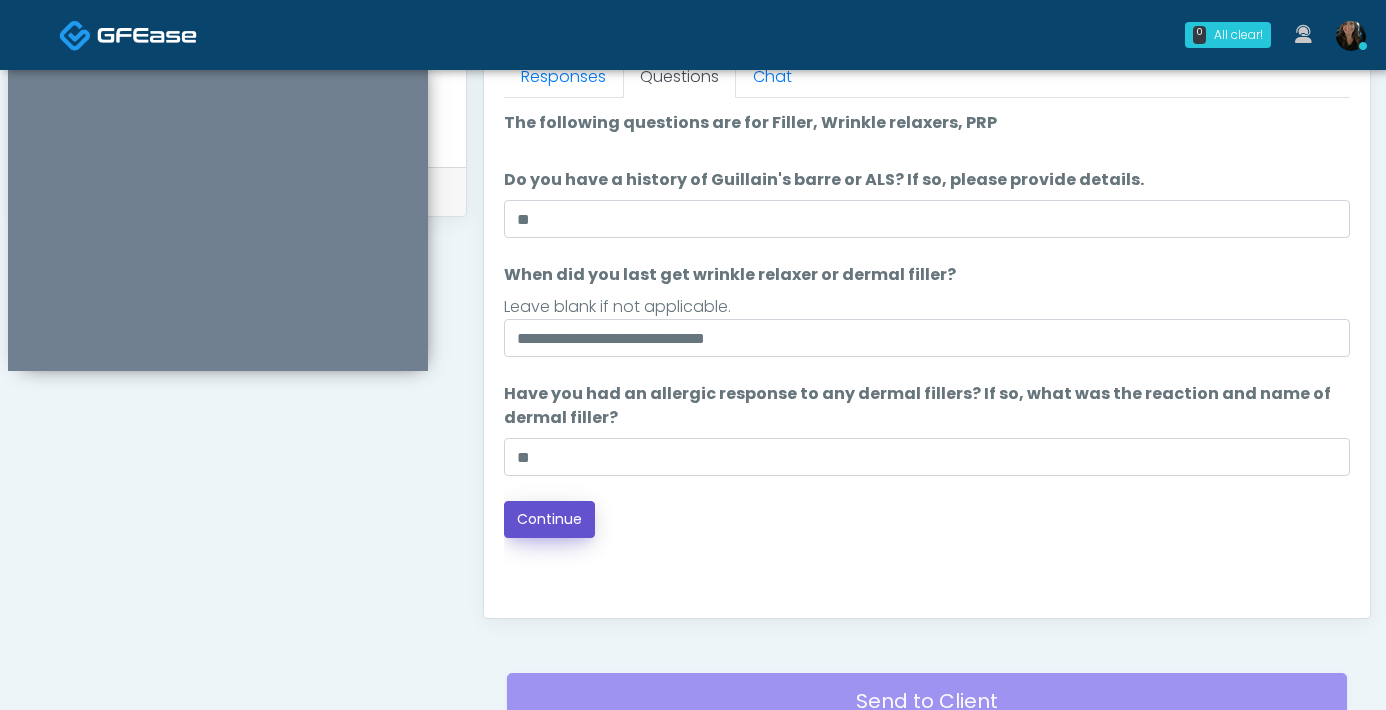 click on "Continue" at bounding box center (549, 519) 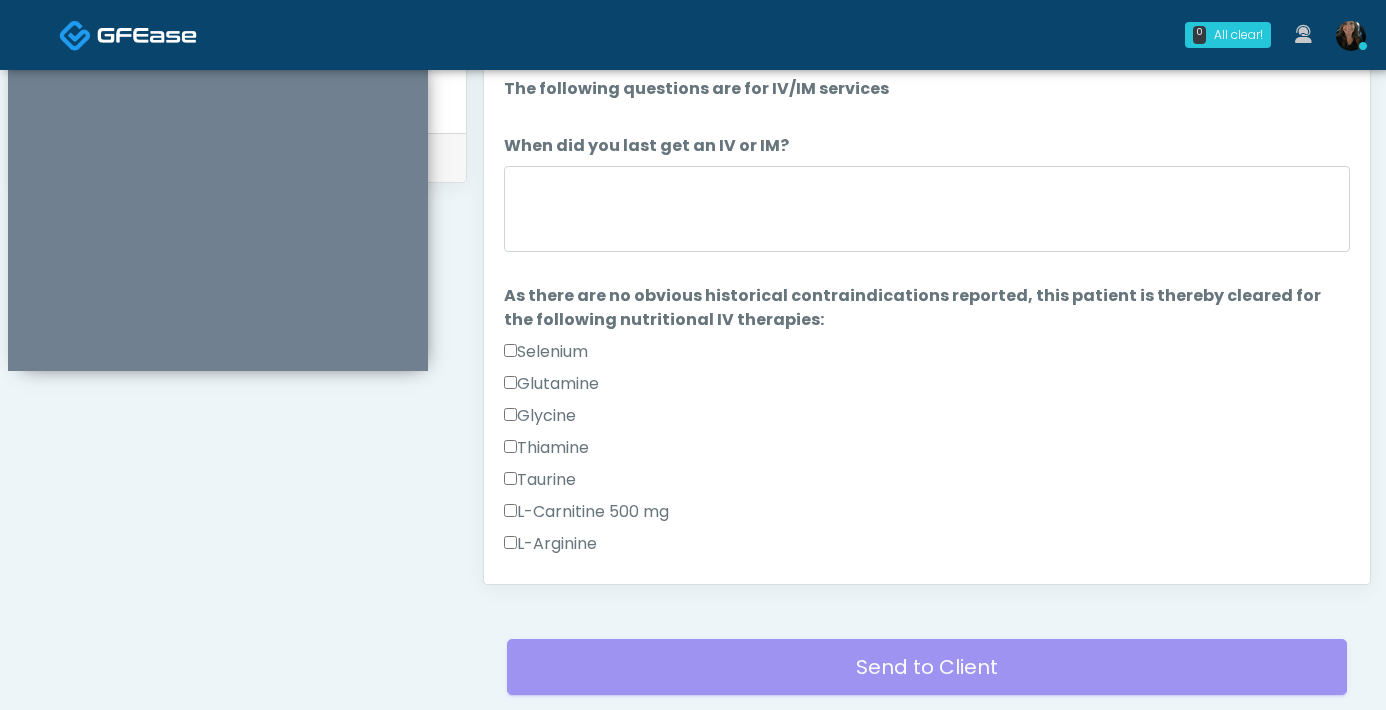 scroll, scrollTop: 906, scrollLeft: 0, axis: vertical 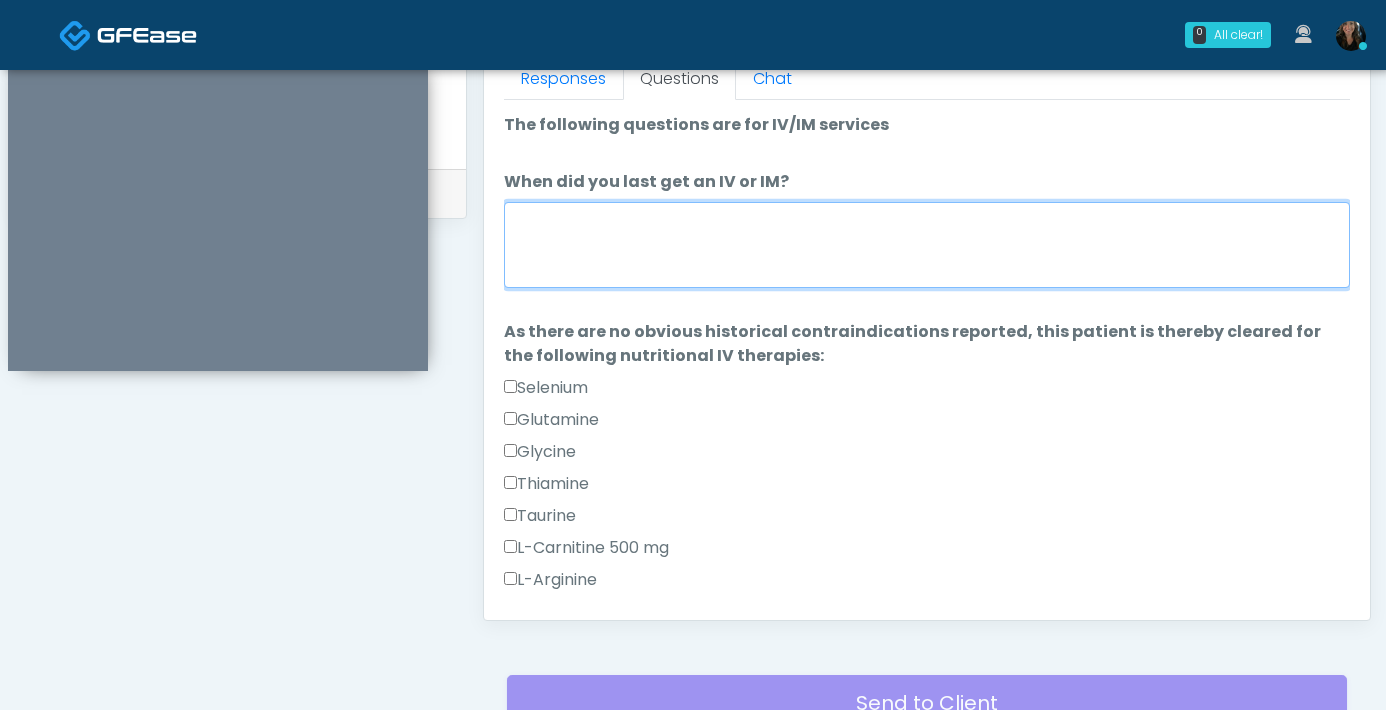 click on "When did you last get an IV or IM?" at bounding box center [927, 245] 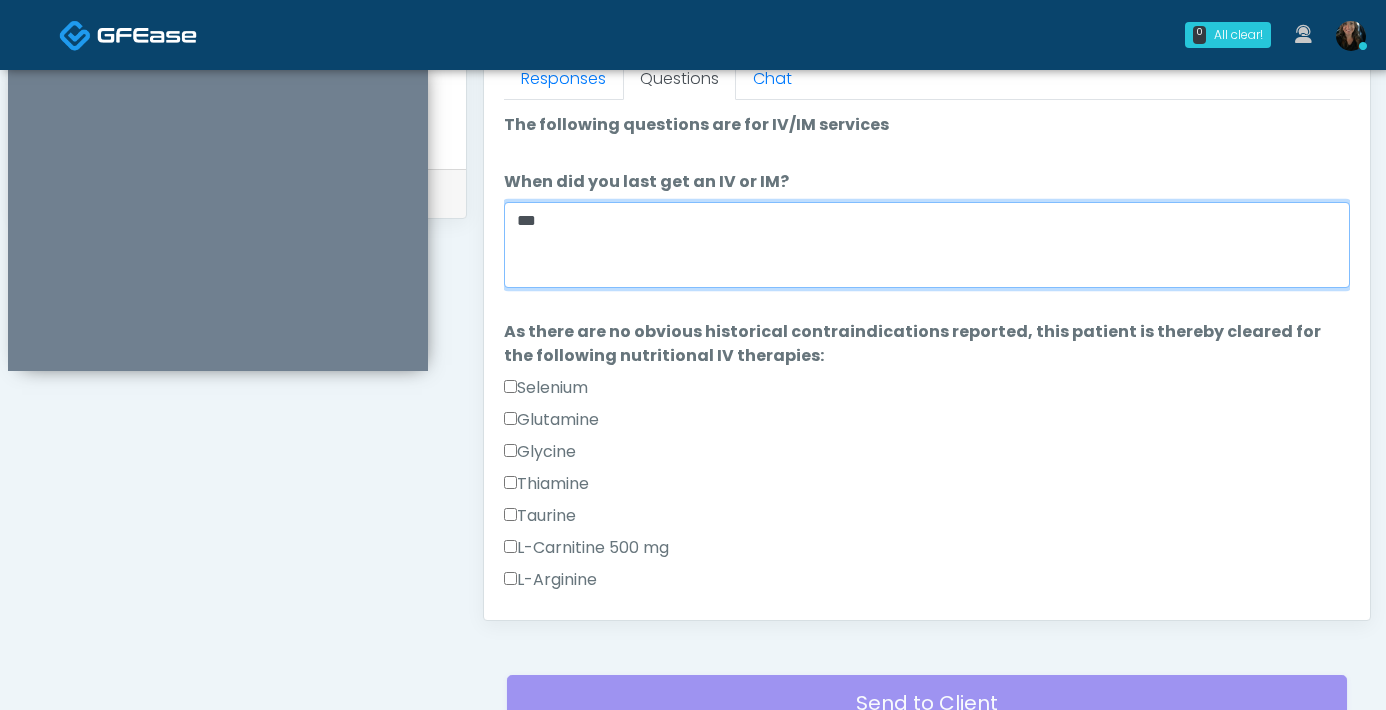 type on "***" 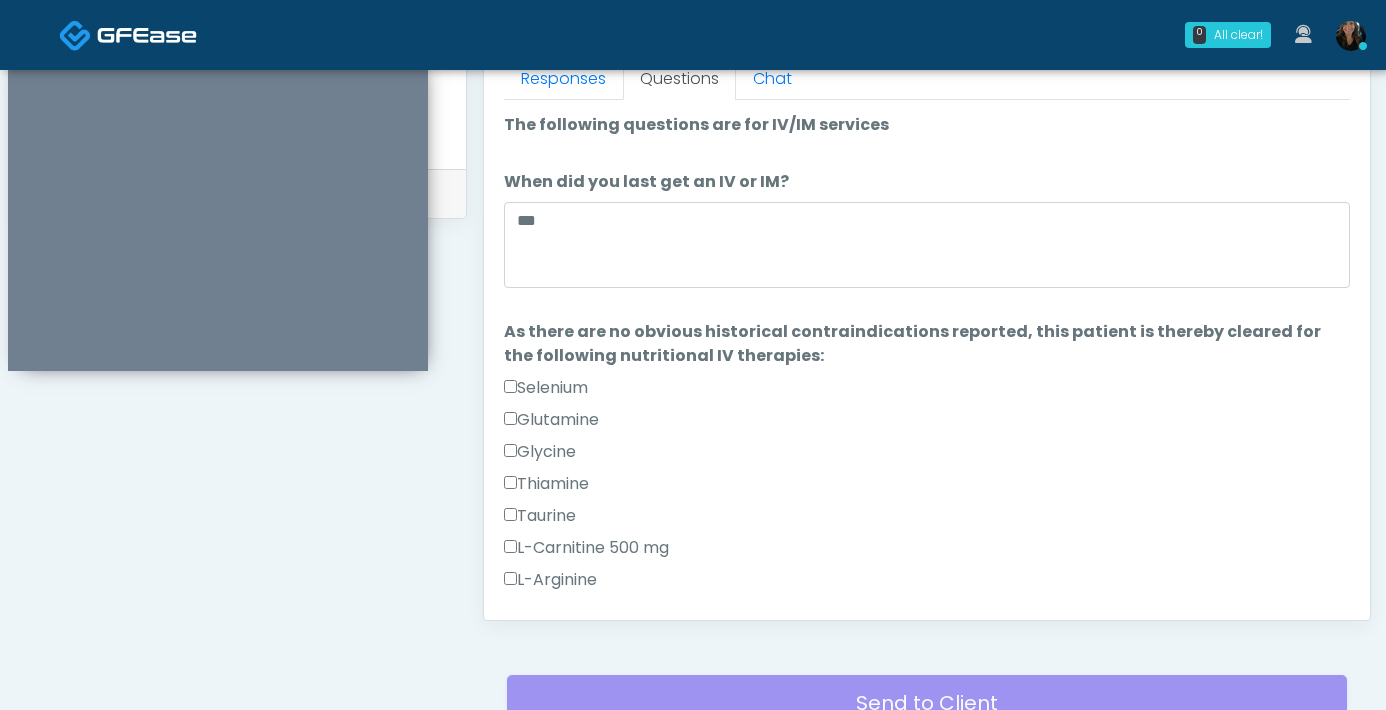 click on "Glycine" at bounding box center [927, 456] 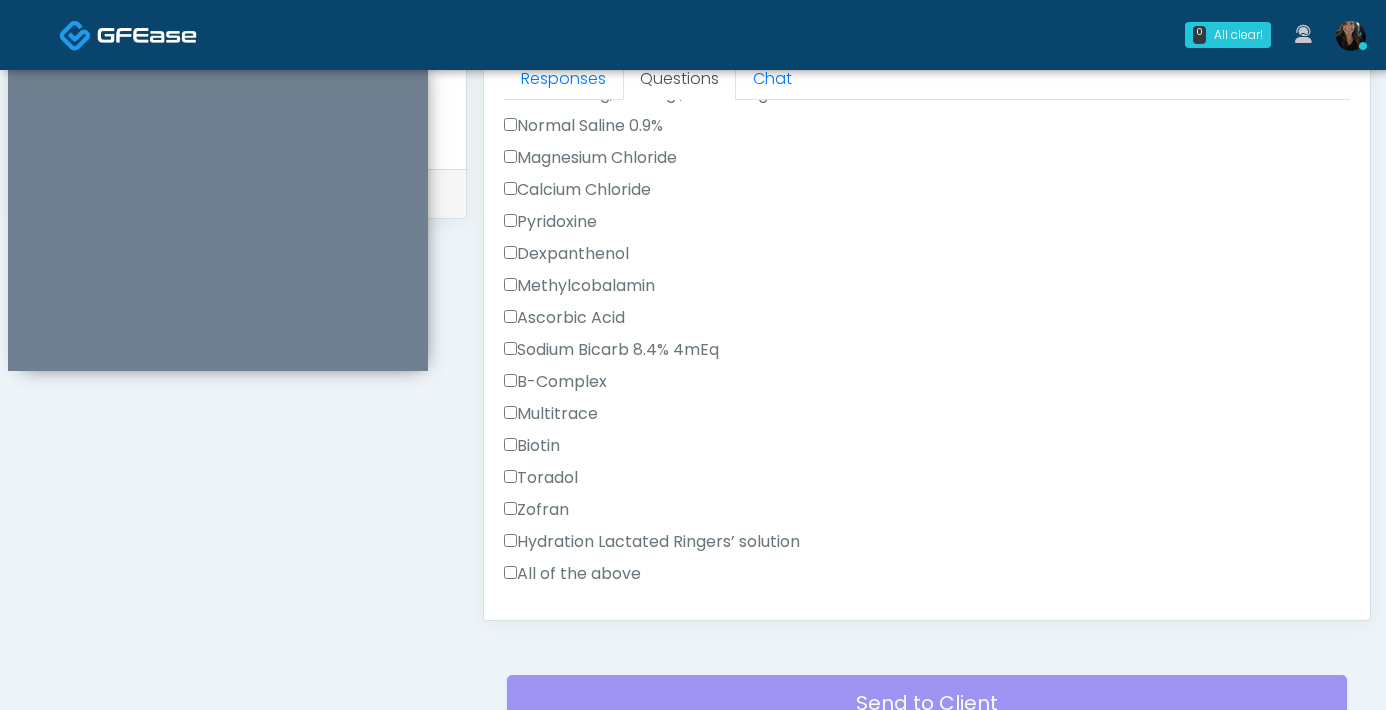 scroll, scrollTop: 621, scrollLeft: 0, axis: vertical 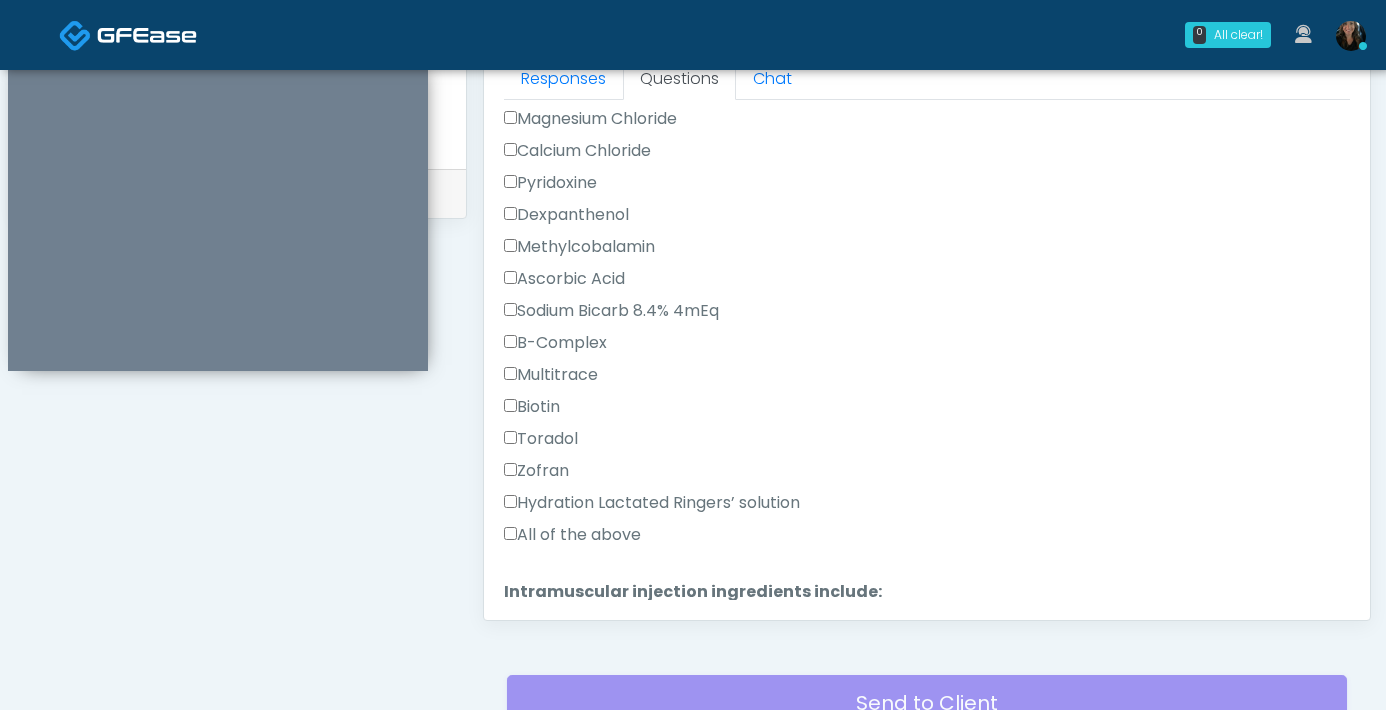 click on "All of the above" at bounding box center [572, 535] 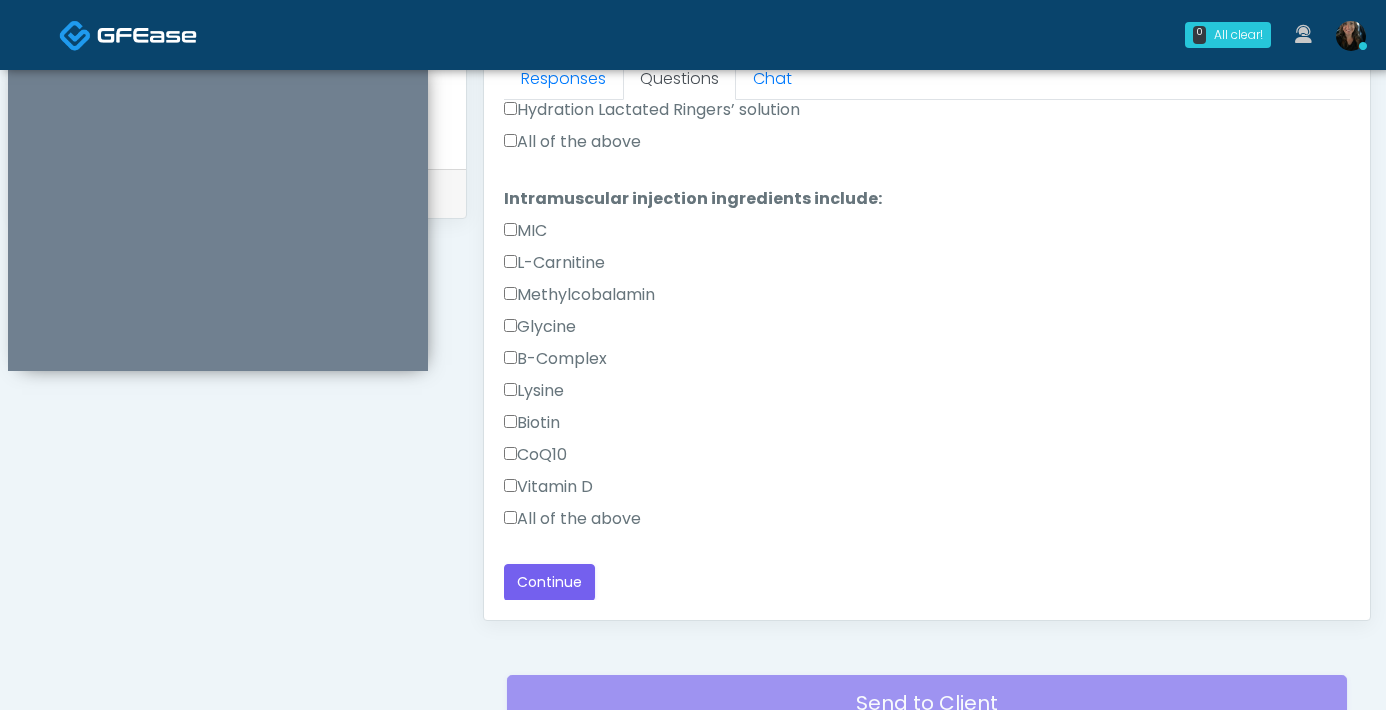 scroll, scrollTop: 1014, scrollLeft: 0, axis: vertical 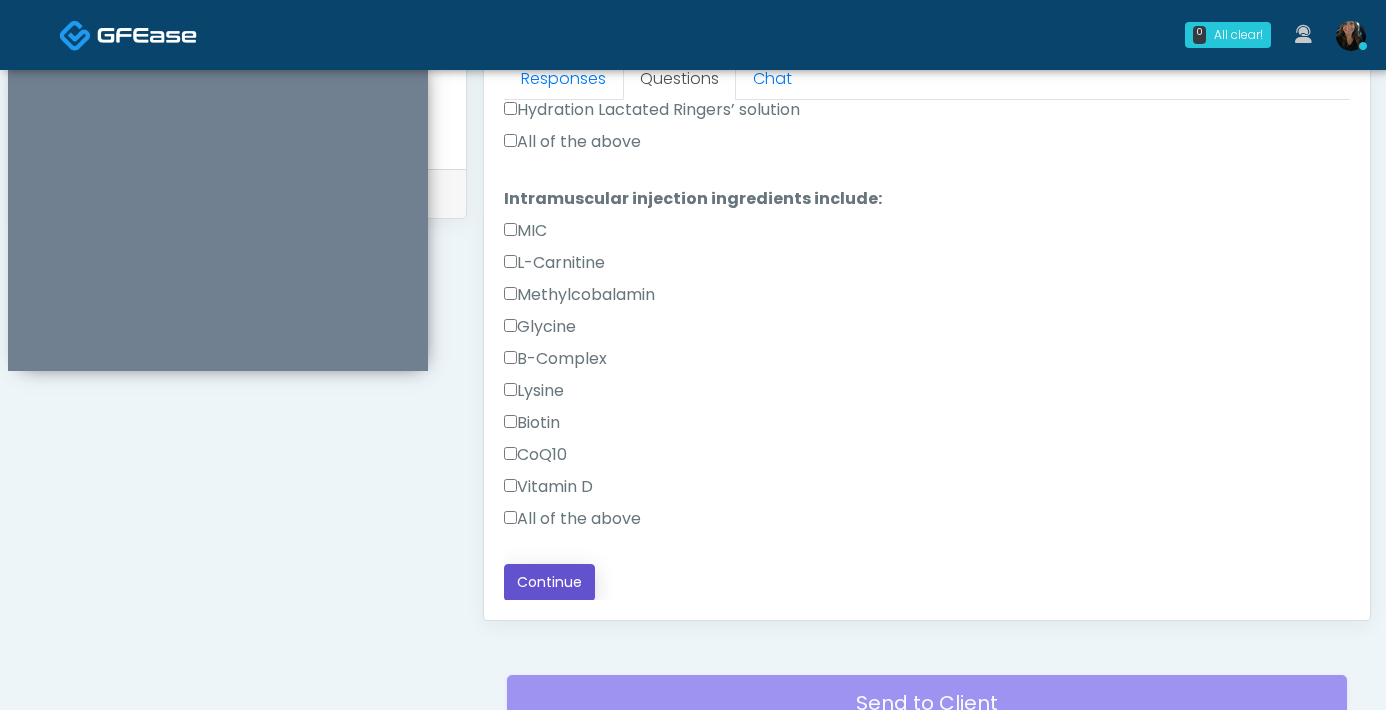 click on "Continue" at bounding box center [549, 582] 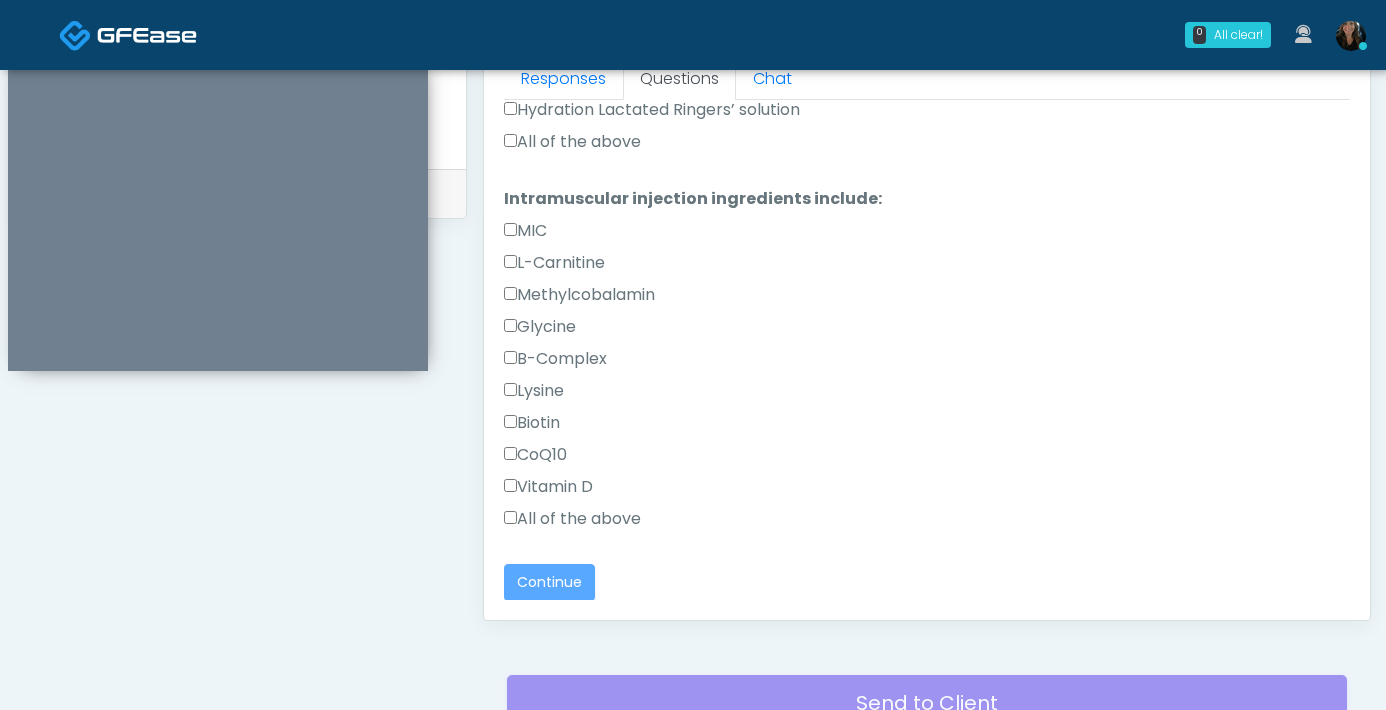 scroll, scrollTop: 1085, scrollLeft: 0, axis: vertical 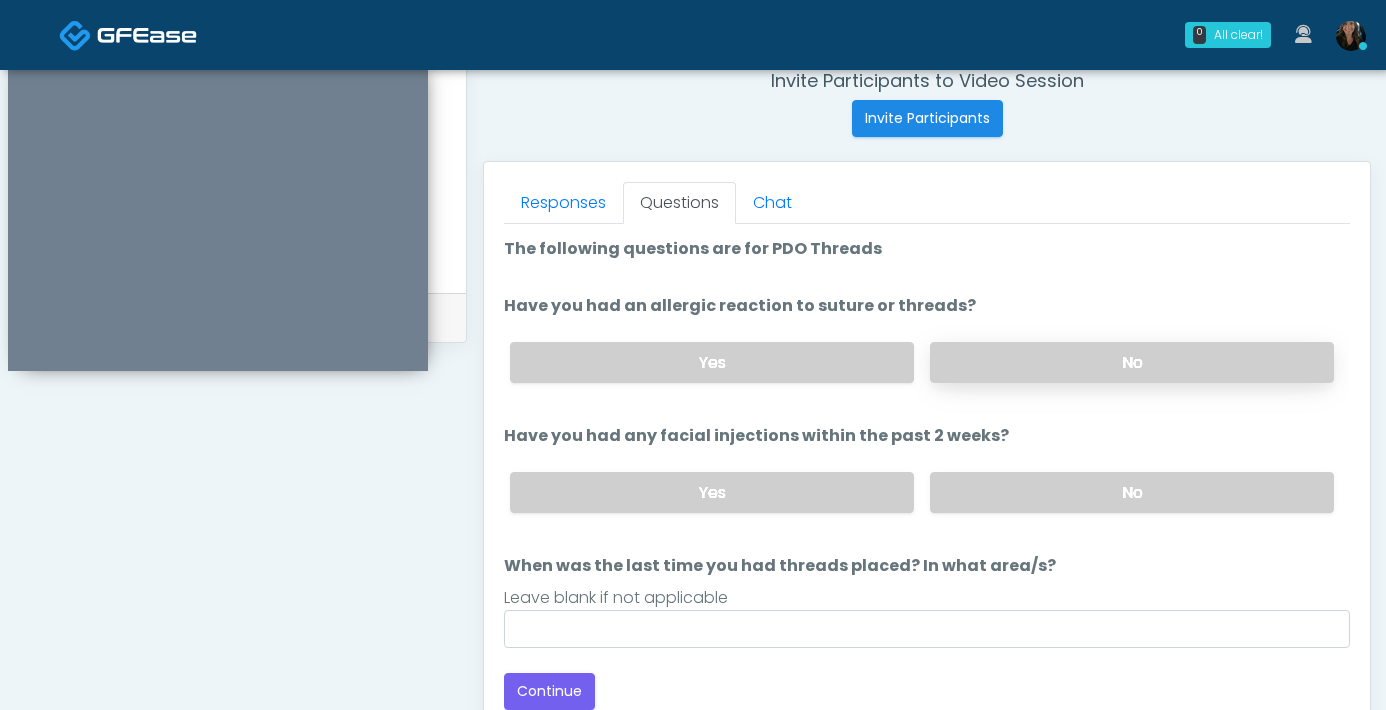 click on "No" at bounding box center (1132, 362) 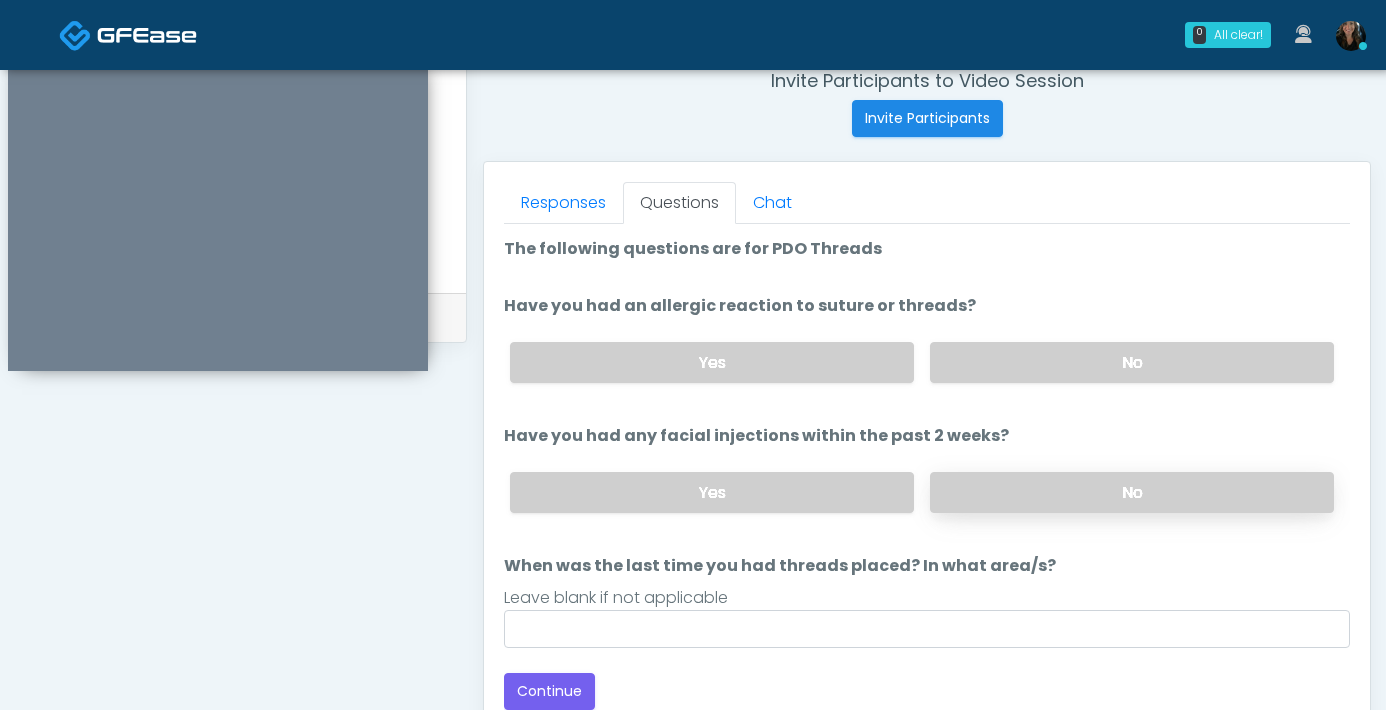 click on "No" at bounding box center [1132, 492] 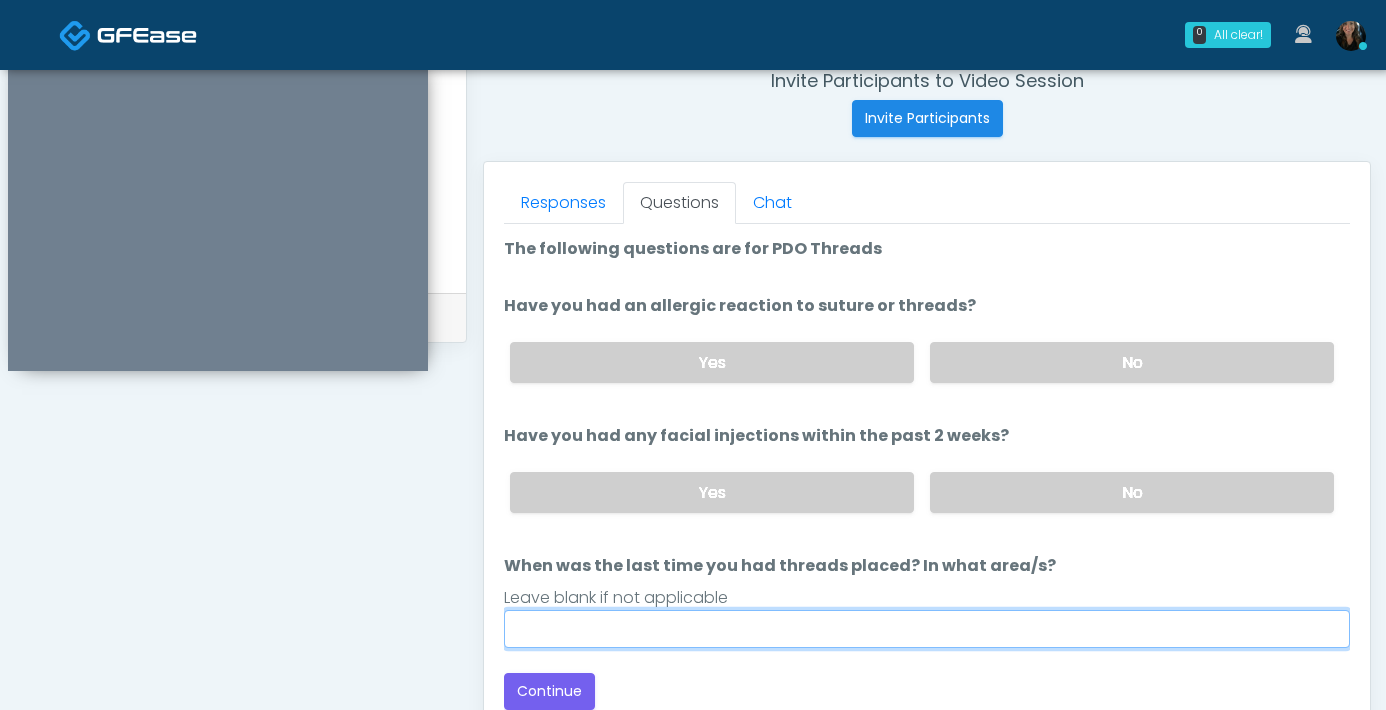 click on "When was the last time you had threads placed? In what area/s?" at bounding box center (927, 629) 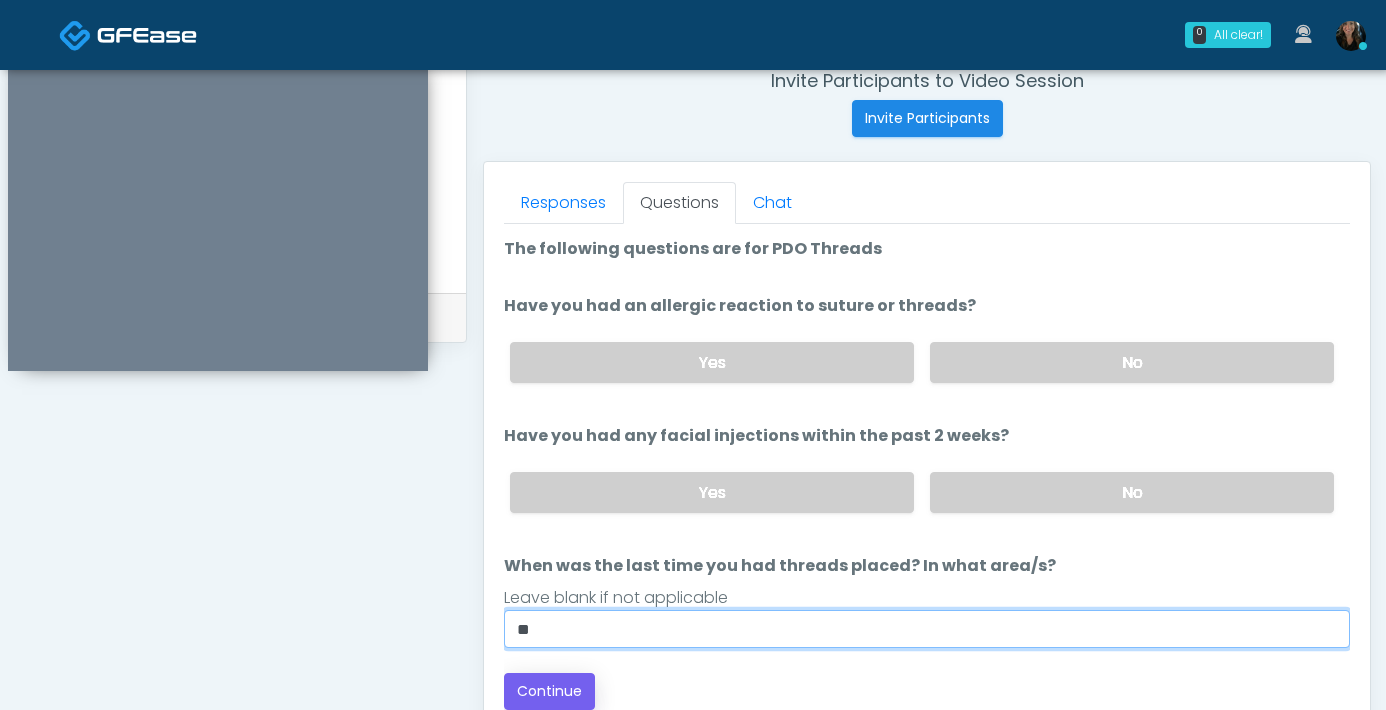 type on "**" 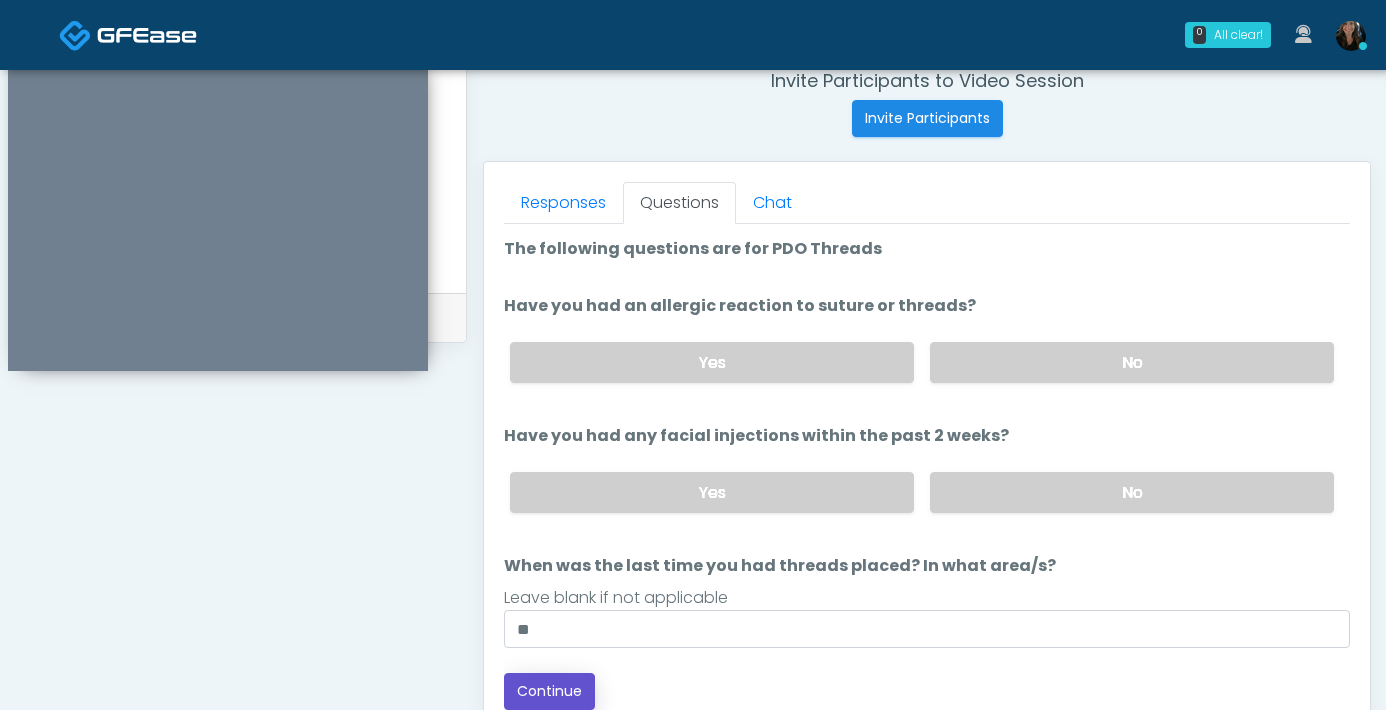click on "Continue" at bounding box center (549, 691) 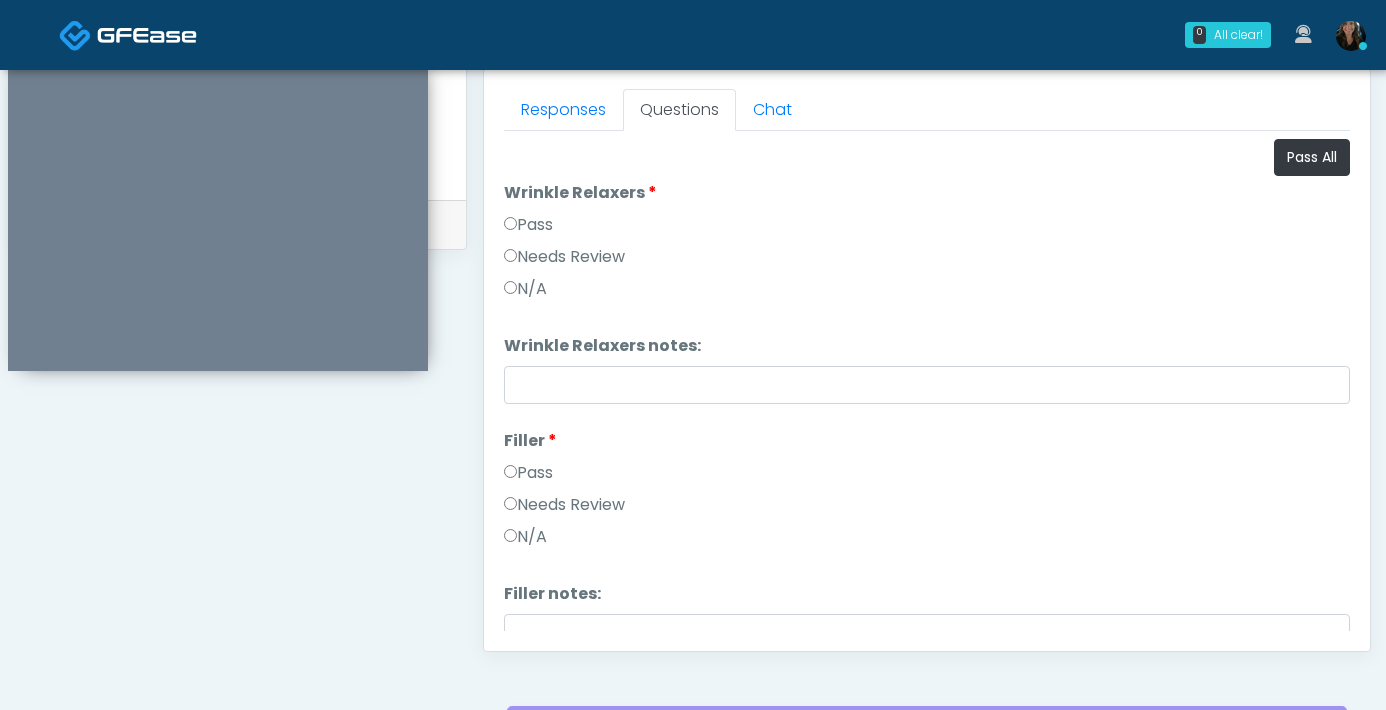 scroll, scrollTop: 862, scrollLeft: 0, axis: vertical 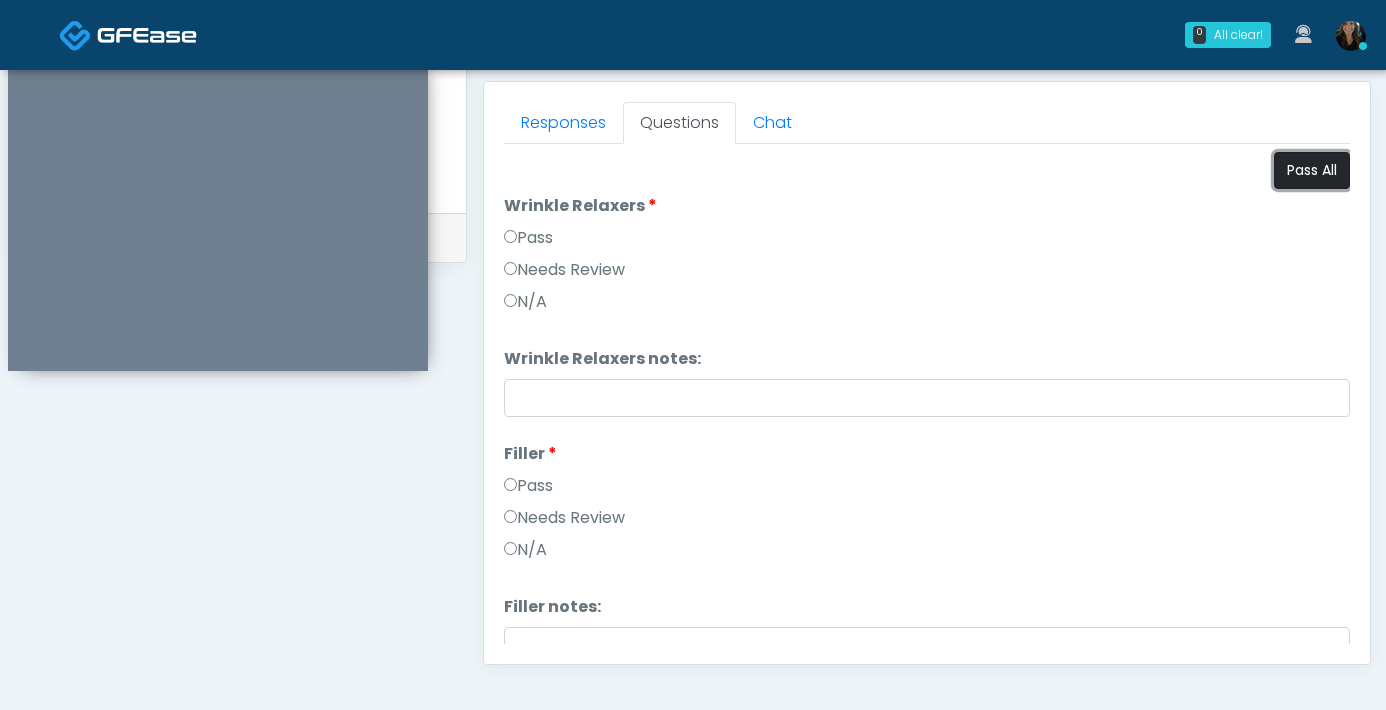 click on "Pass All" at bounding box center (1312, 170) 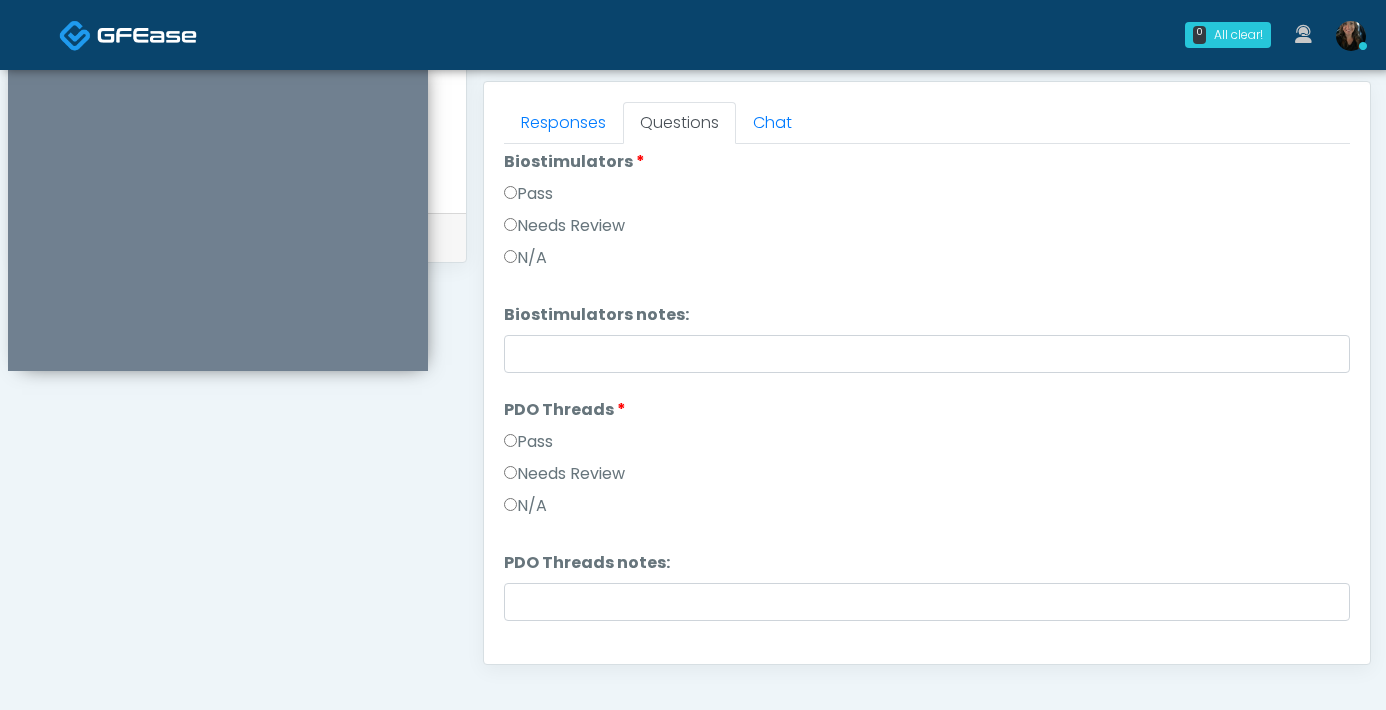 scroll, scrollTop: 1571, scrollLeft: 0, axis: vertical 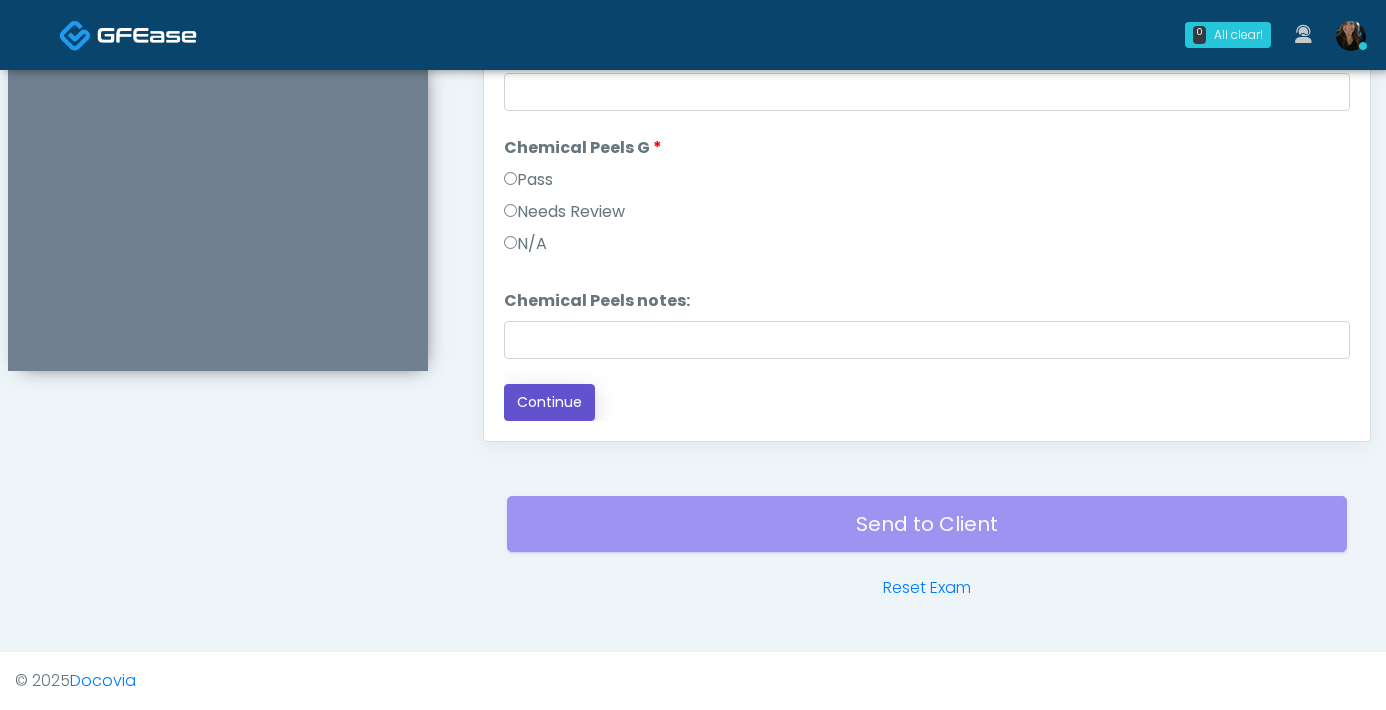 click on "Continue" at bounding box center (549, 402) 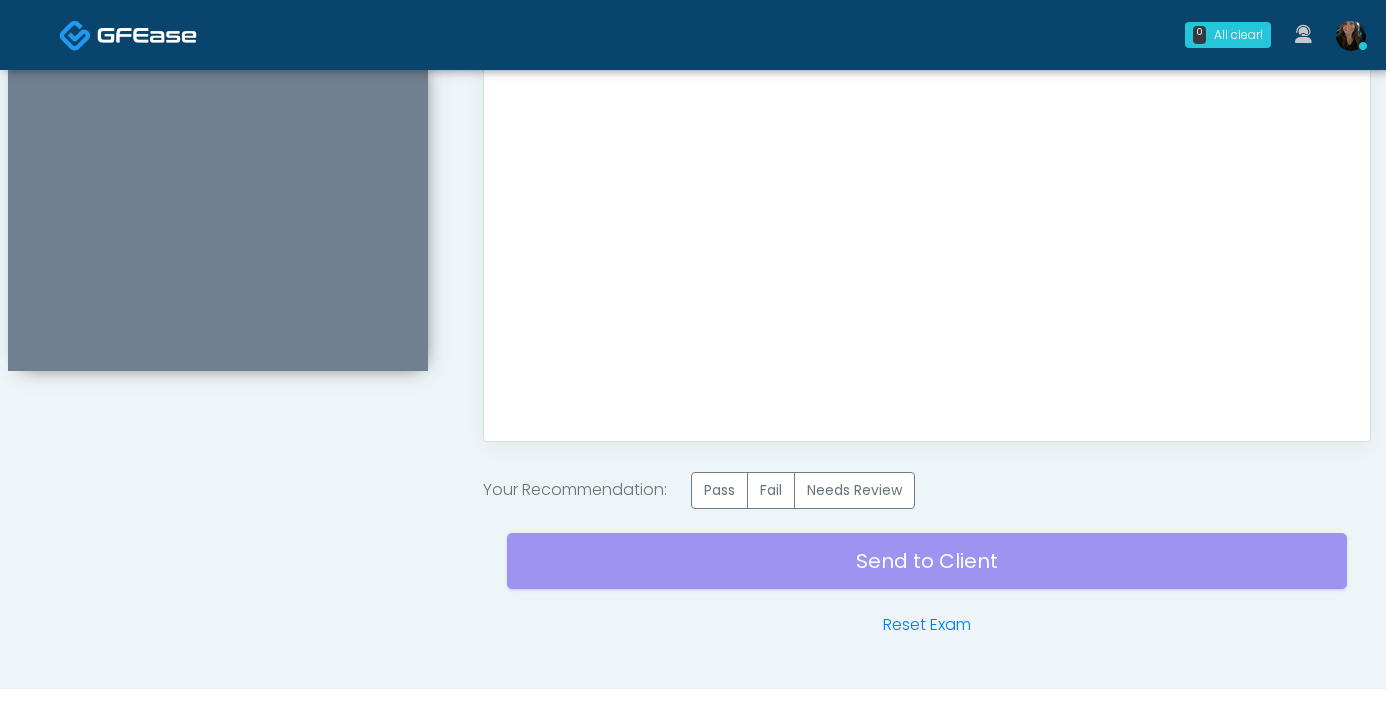 scroll, scrollTop: 0, scrollLeft: 0, axis: both 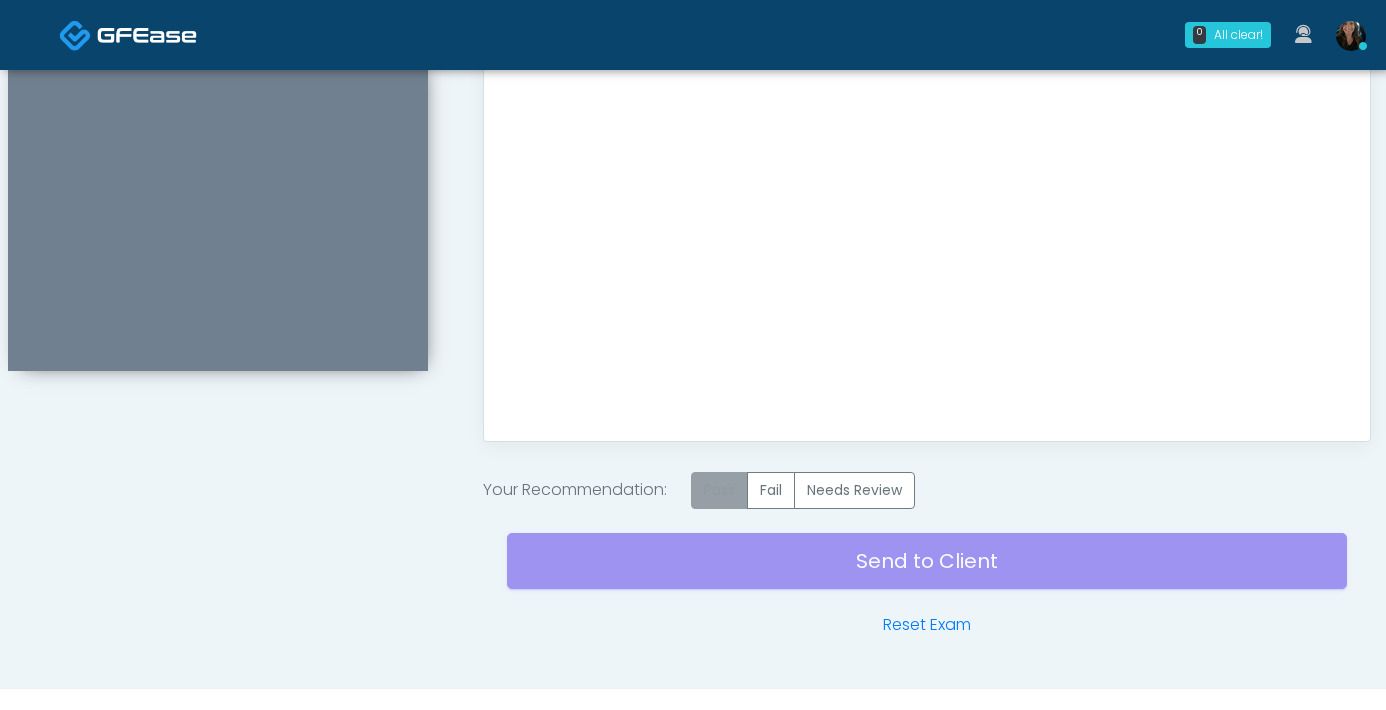 click on "Pass" at bounding box center (719, 490) 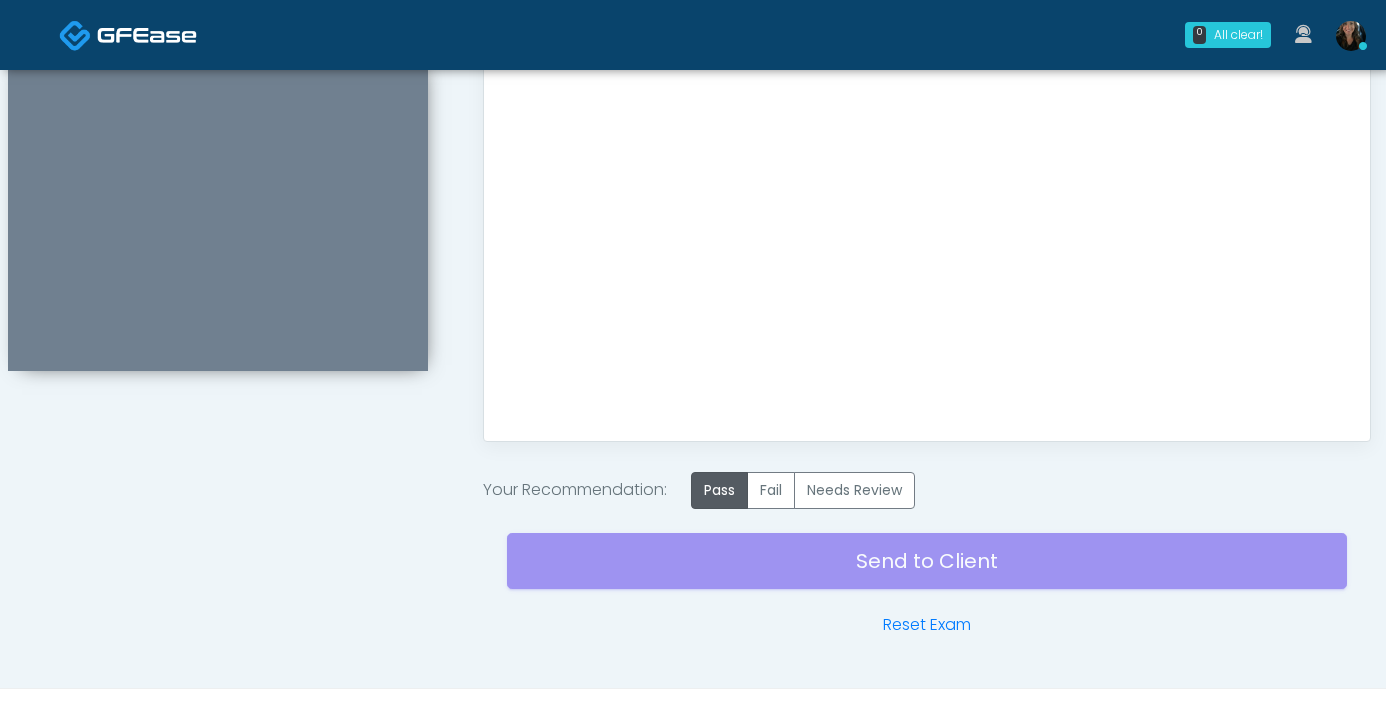 click on "Send to Client
Reset Exam" at bounding box center (927, 573) 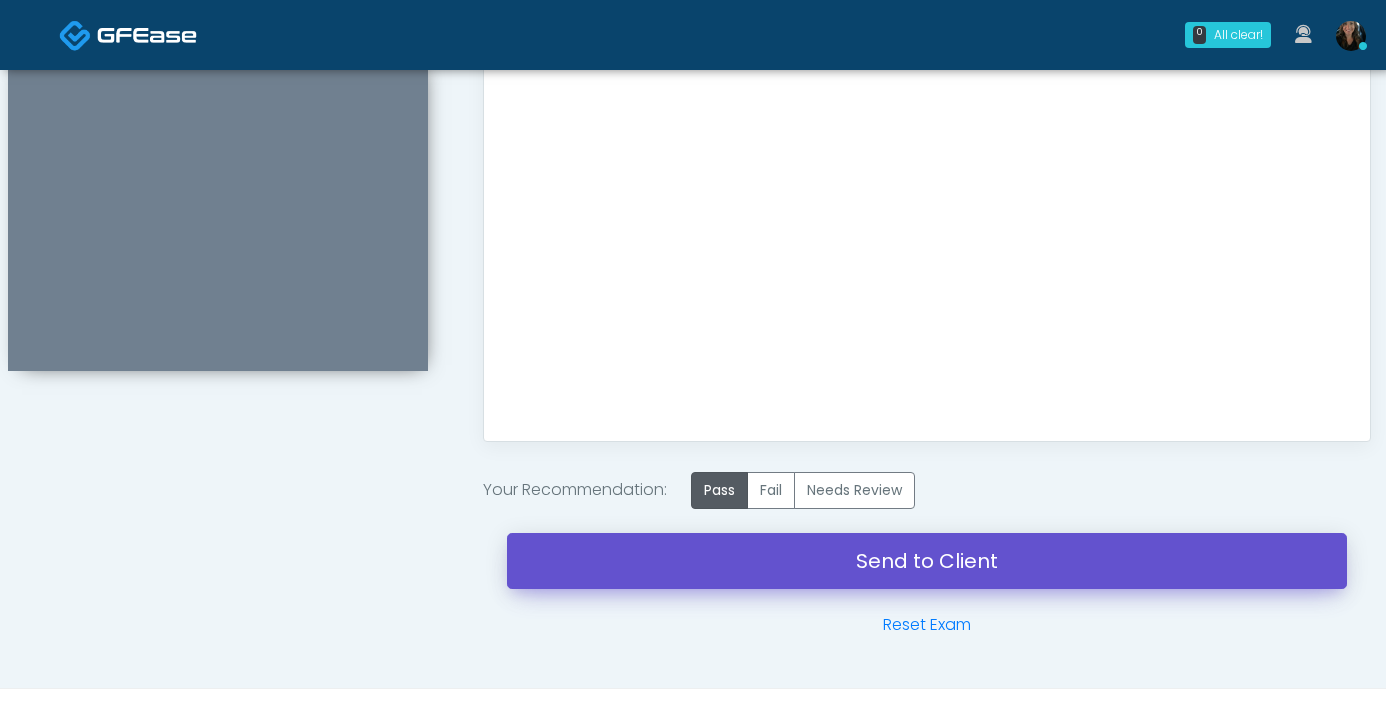 click on "Send to Client" at bounding box center [927, 561] 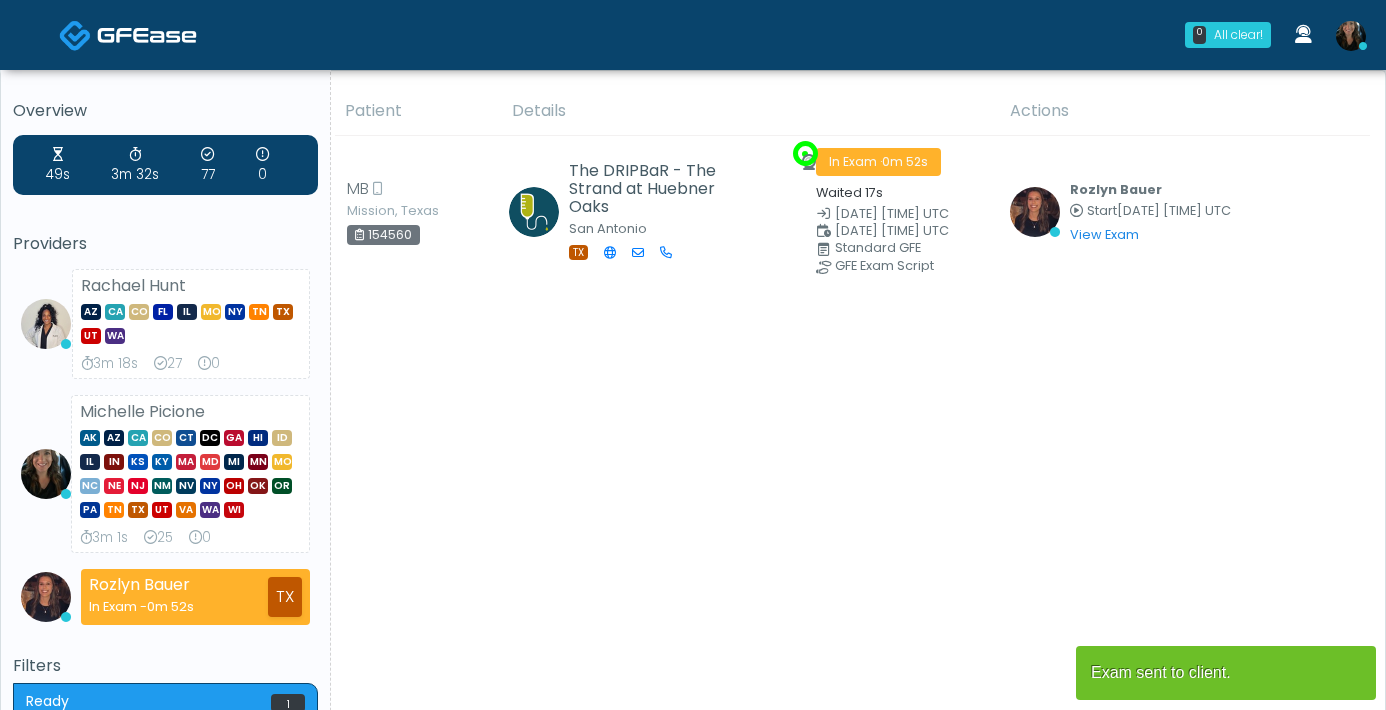 scroll, scrollTop: 0, scrollLeft: 0, axis: both 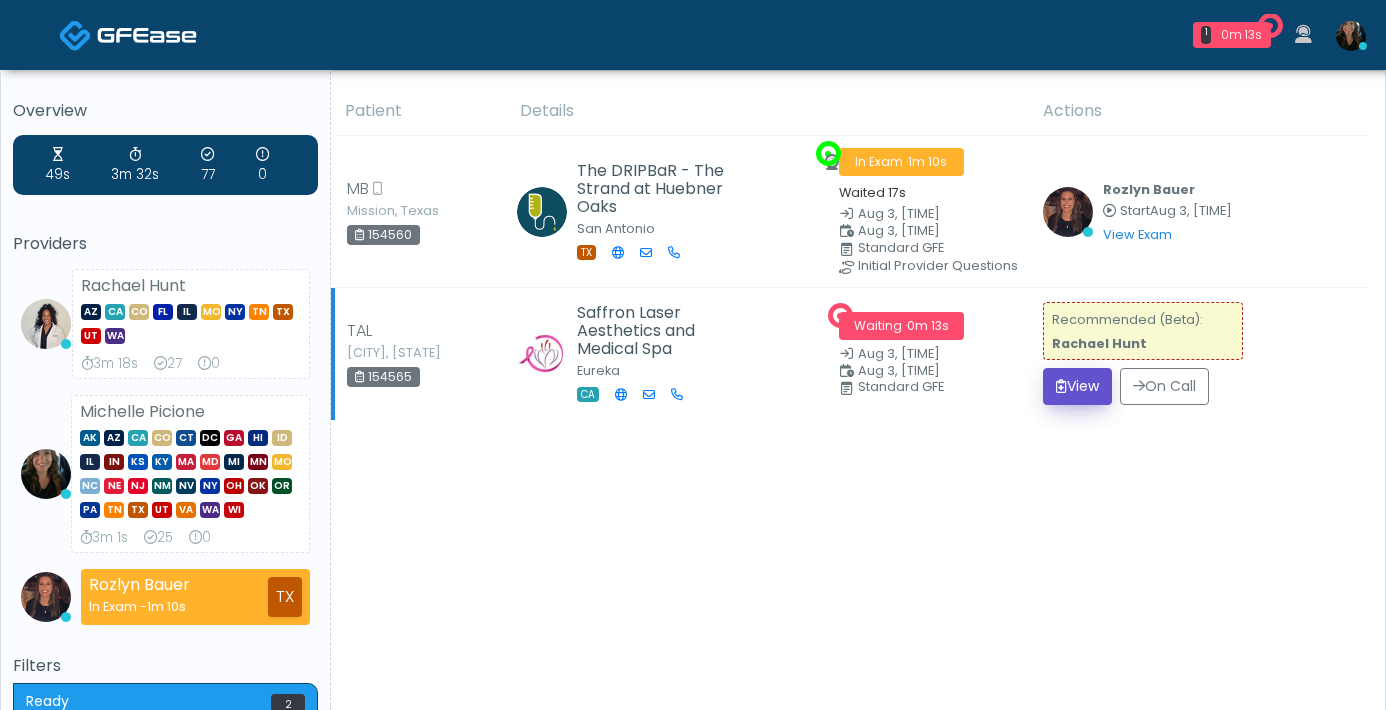click on "View" at bounding box center (1077, 386) 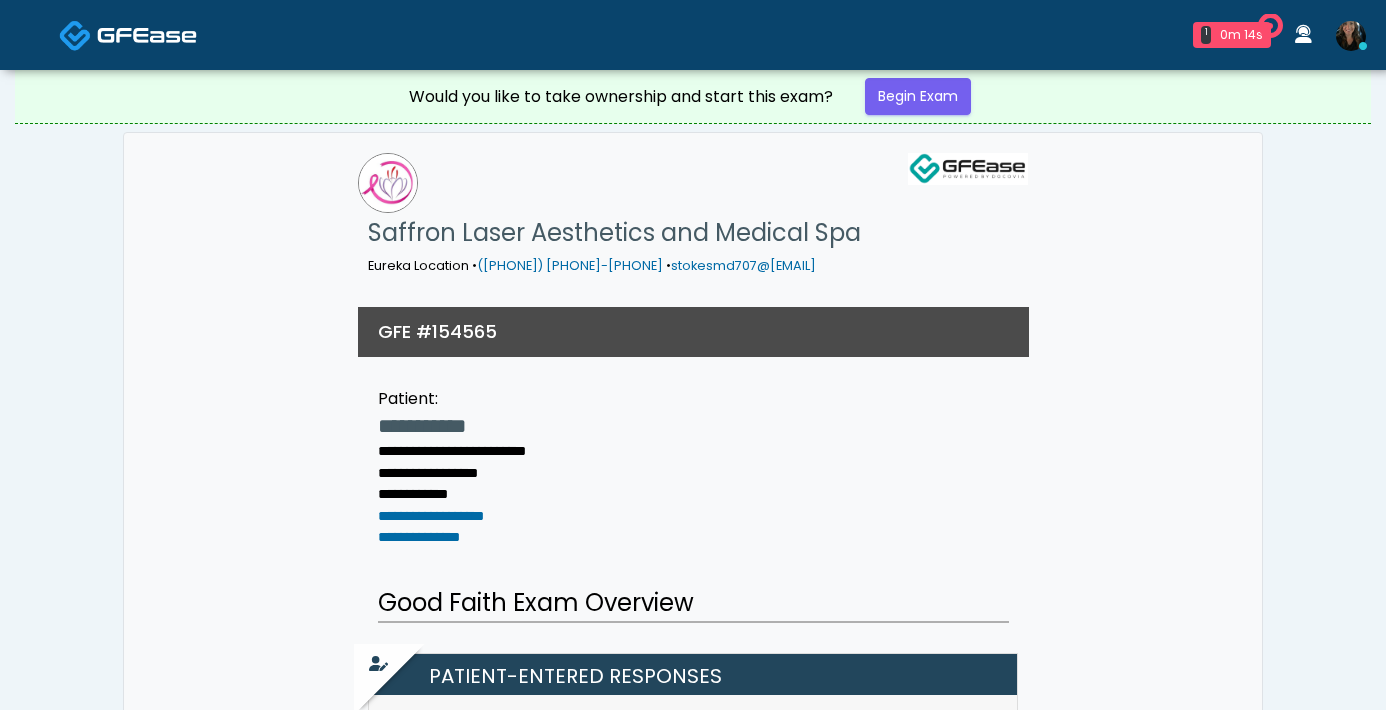 scroll, scrollTop: 0, scrollLeft: 0, axis: both 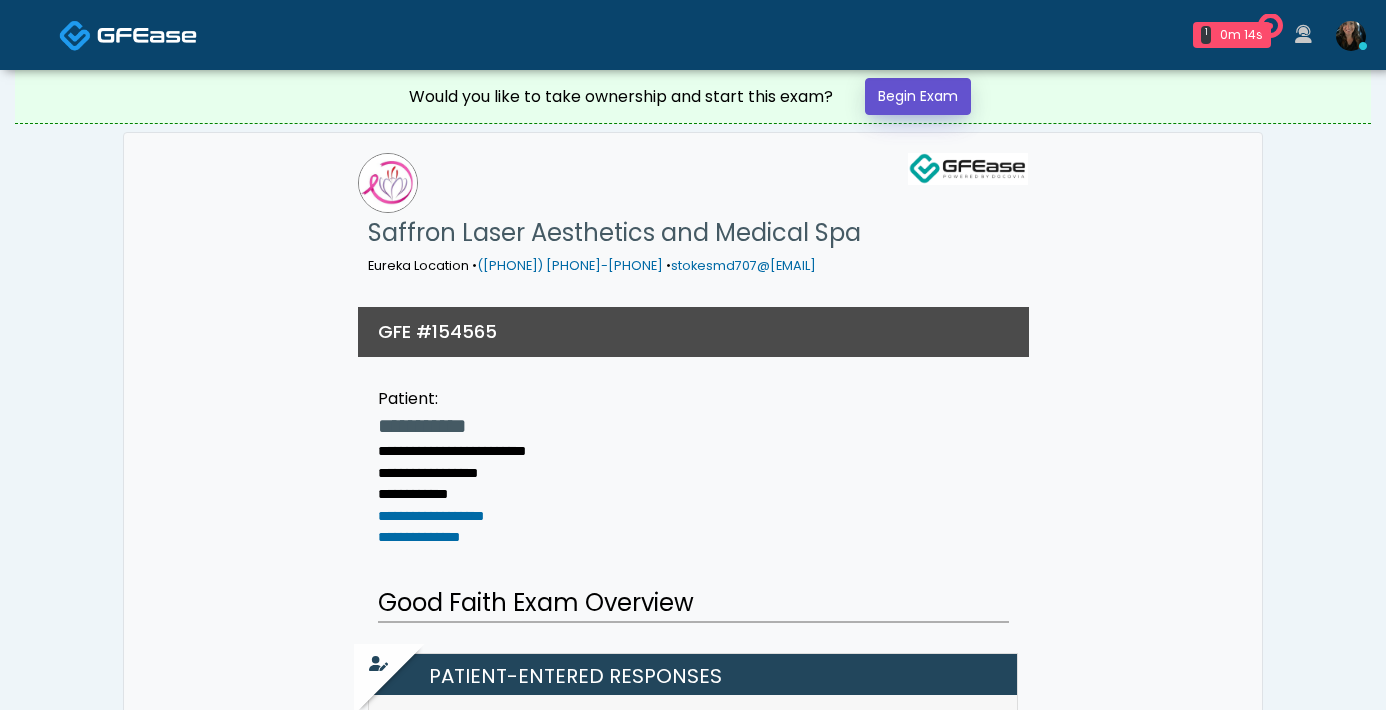 click on "Begin Exam" at bounding box center (918, 96) 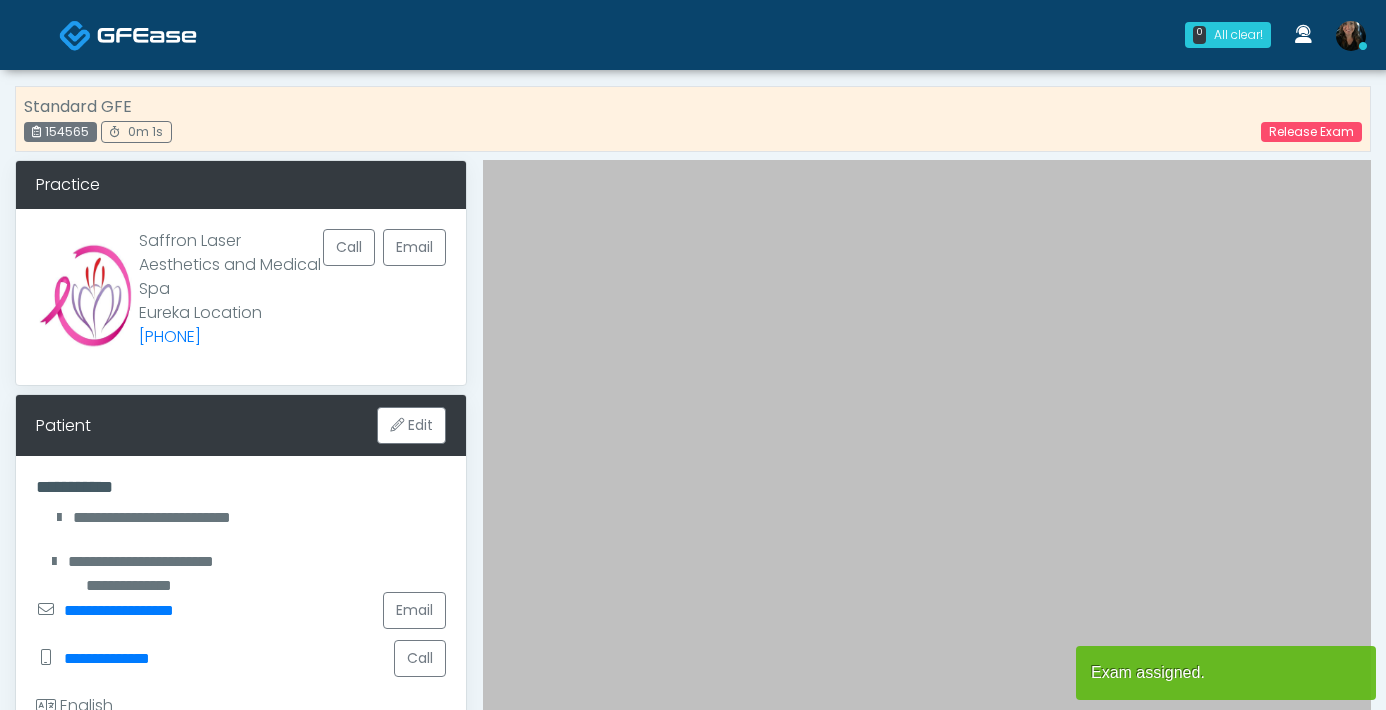 scroll, scrollTop: 0, scrollLeft: 0, axis: both 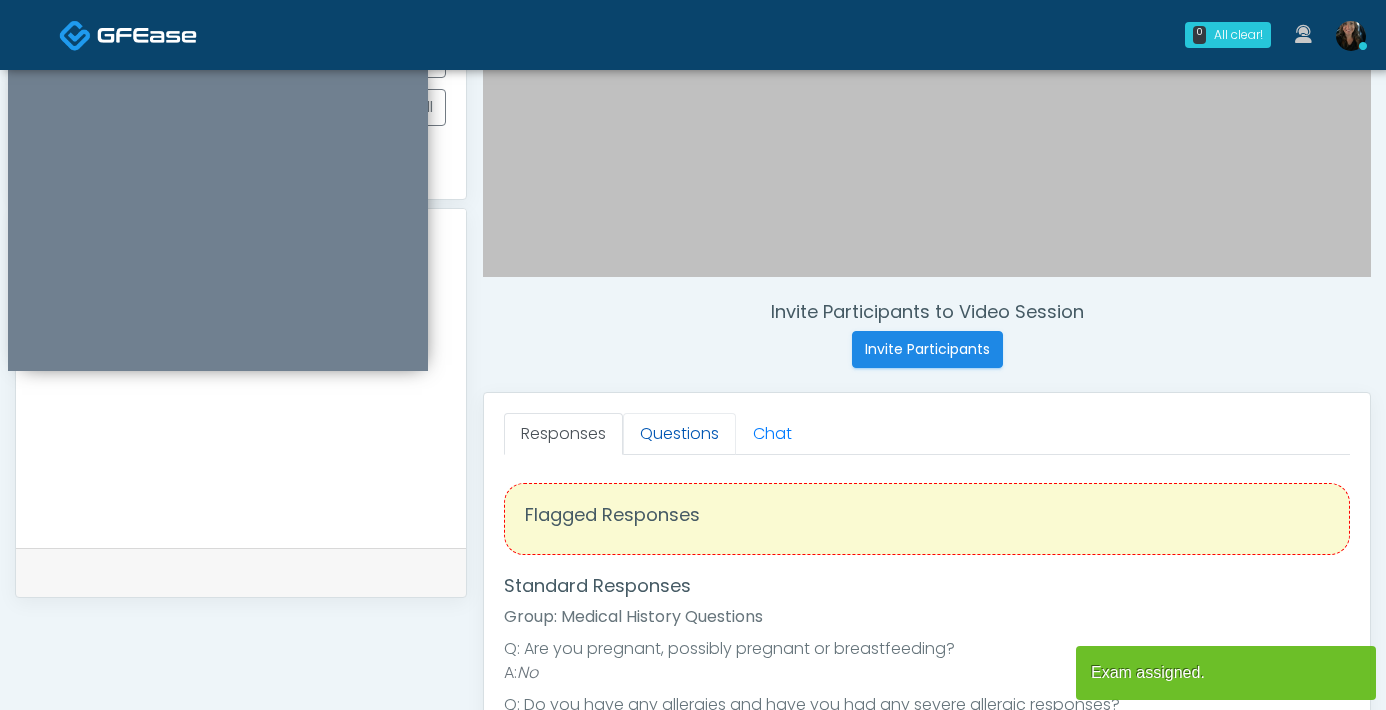 click on "Questions" at bounding box center [679, 434] 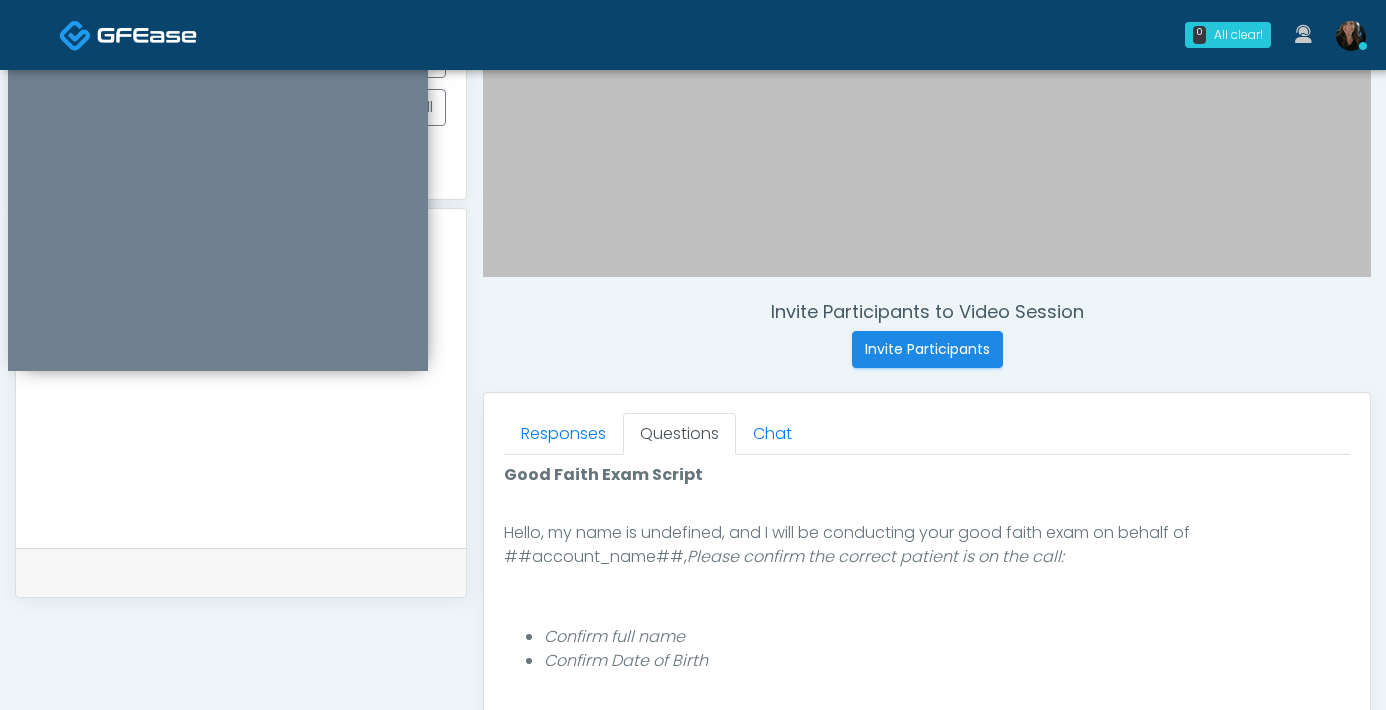 scroll, scrollTop: 153, scrollLeft: 0, axis: vertical 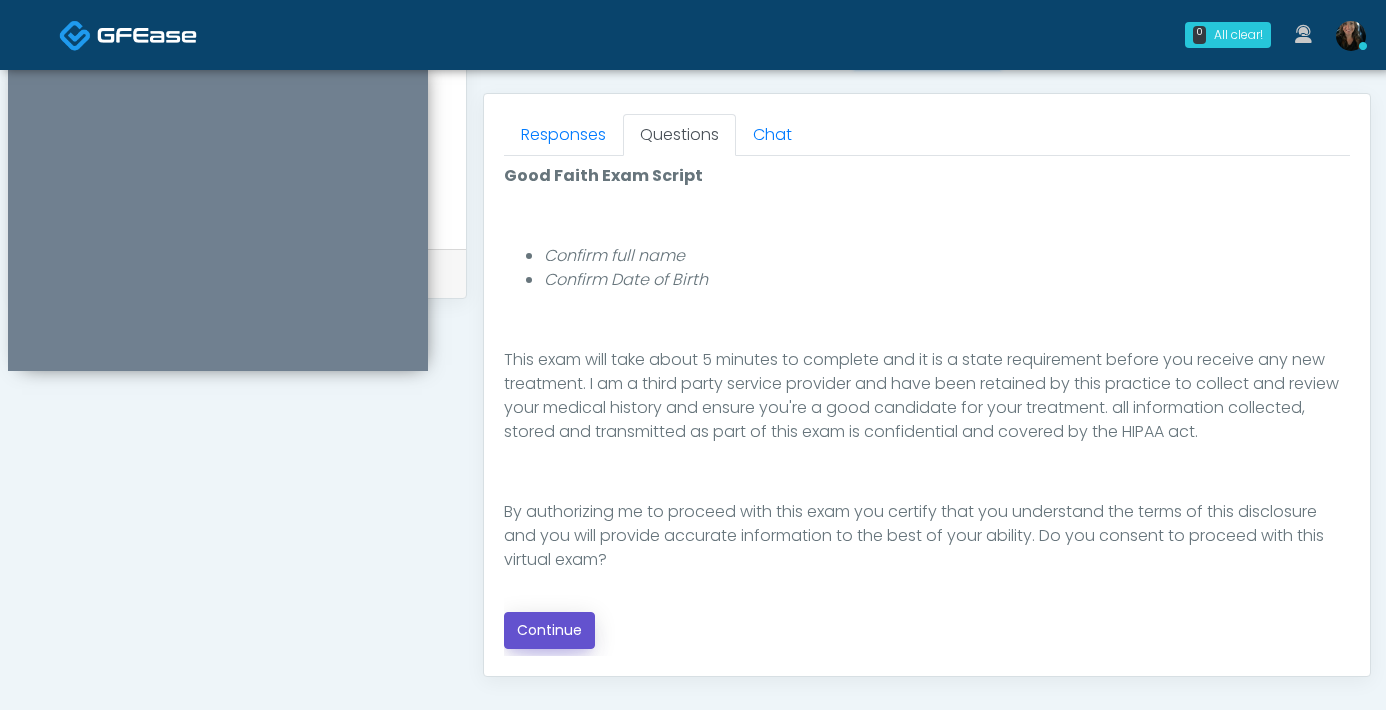 click on "Continue" at bounding box center (549, 630) 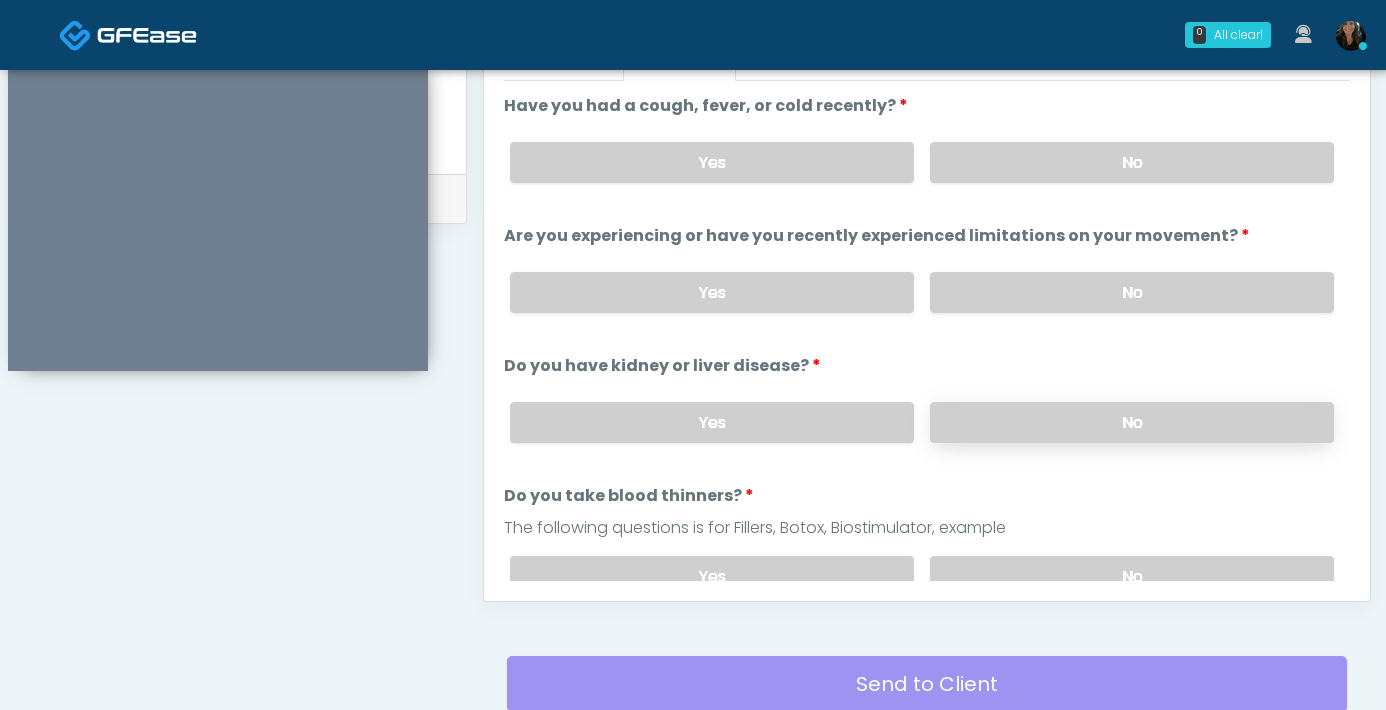 scroll, scrollTop: 848, scrollLeft: 0, axis: vertical 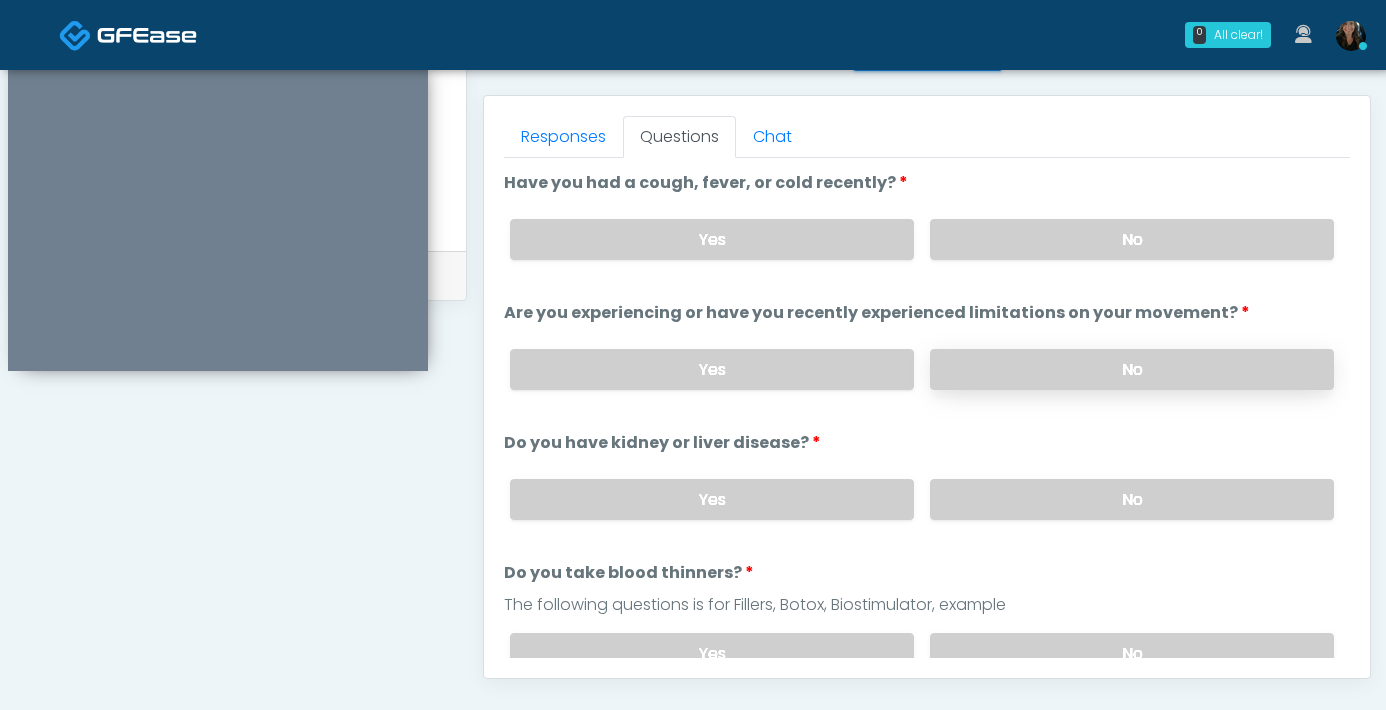 click on "No" at bounding box center (1132, 369) 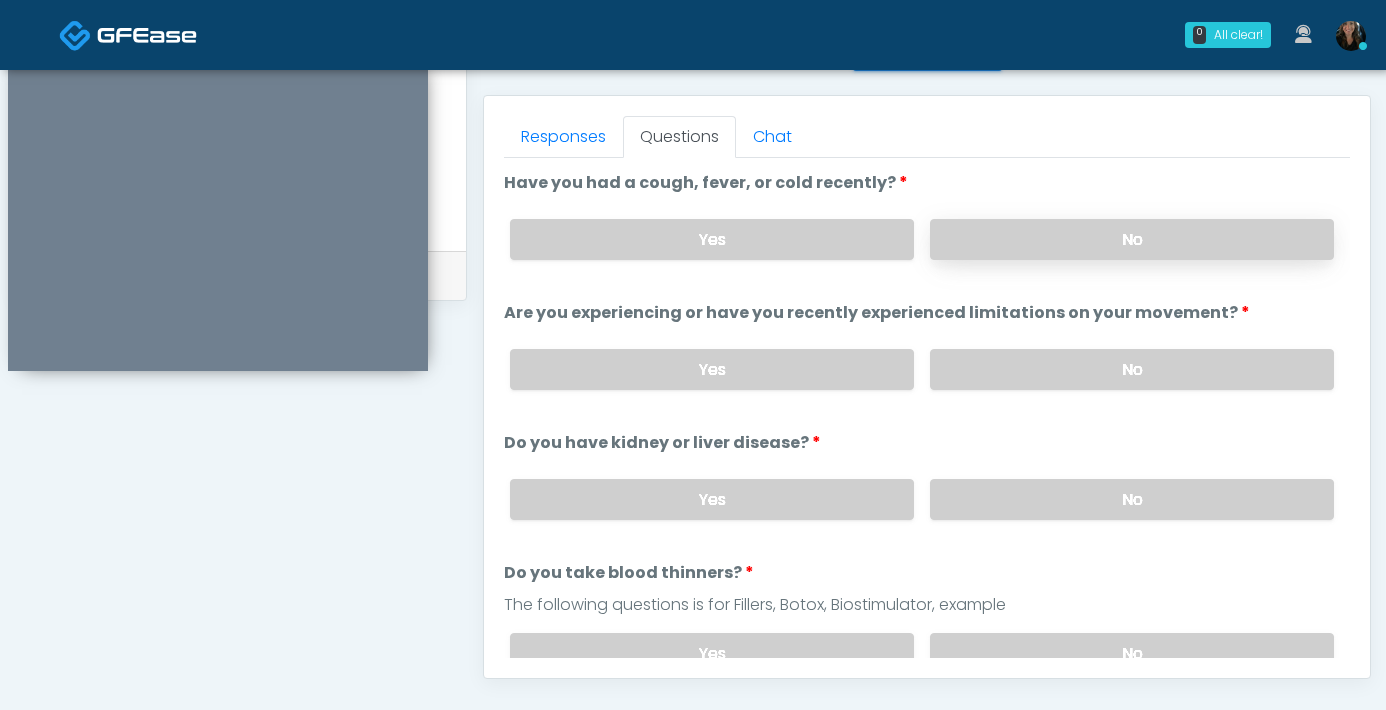 click on "No" at bounding box center (1132, 239) 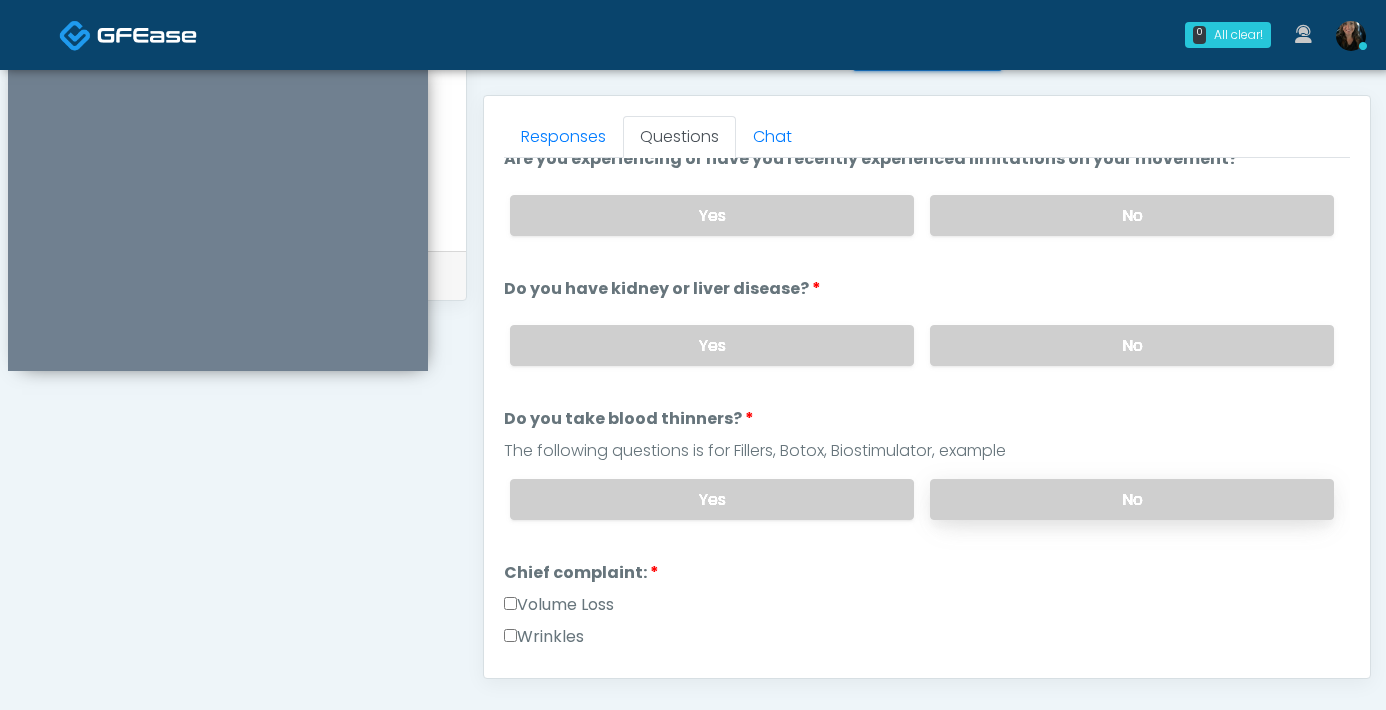 scroll, scrollTop: 155, scrollLeft: 0, axis: vertical 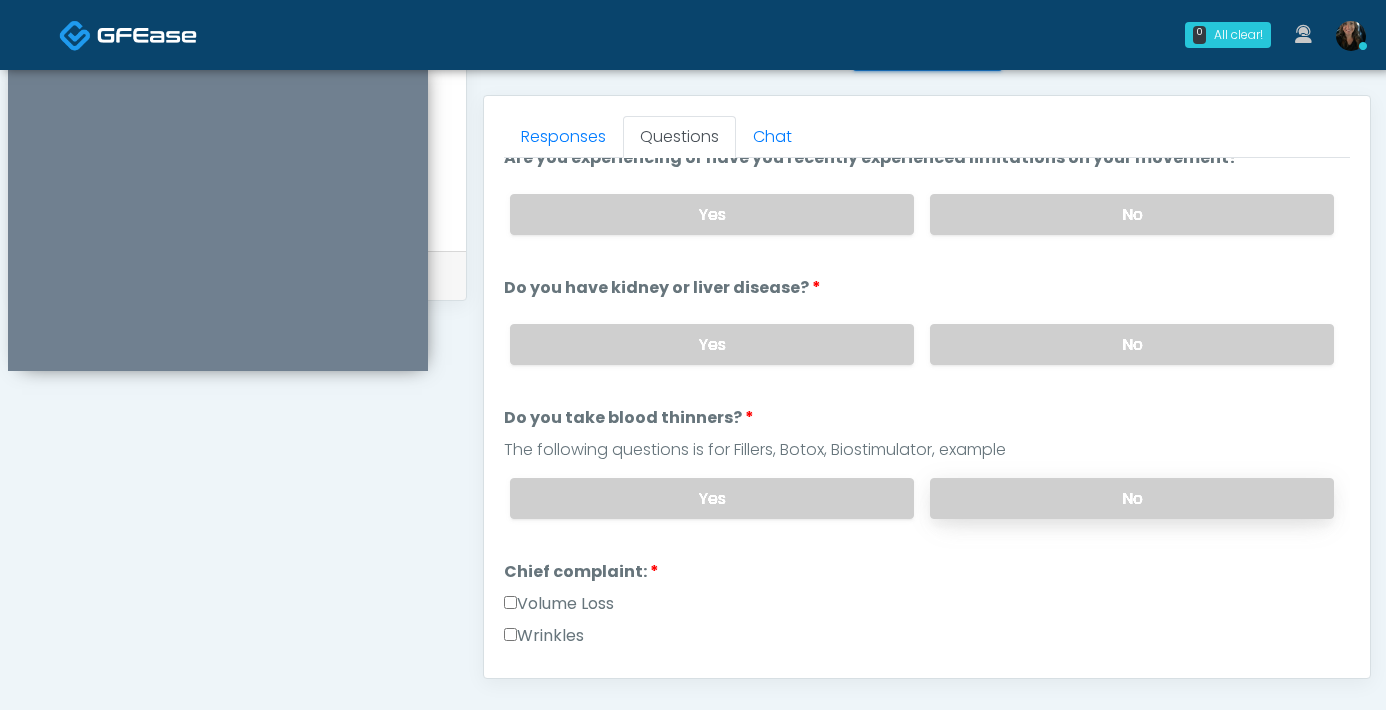 click on "No" at bounding box center [1132, 498] 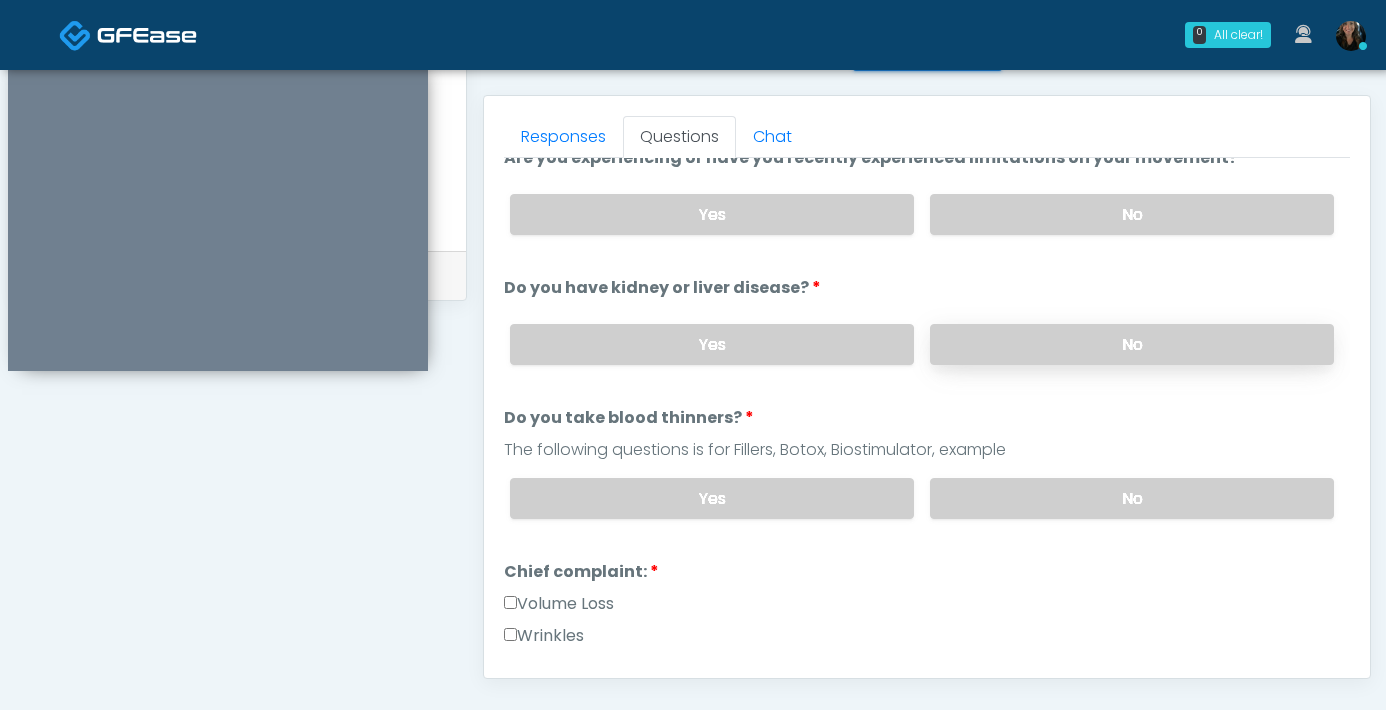 click on "No" at bounding box center [1132, 344] 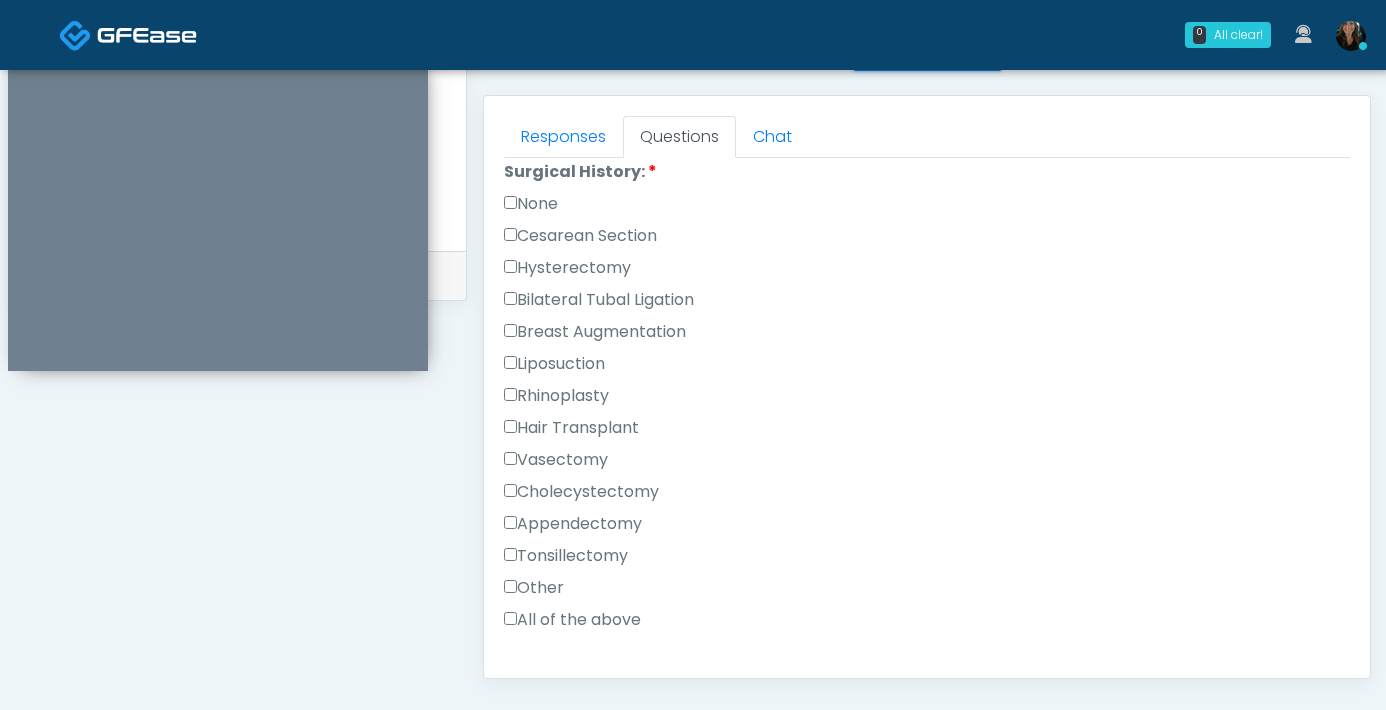 scroll, scrollTop: 1089, scrollLeft: 0, axis: vertical 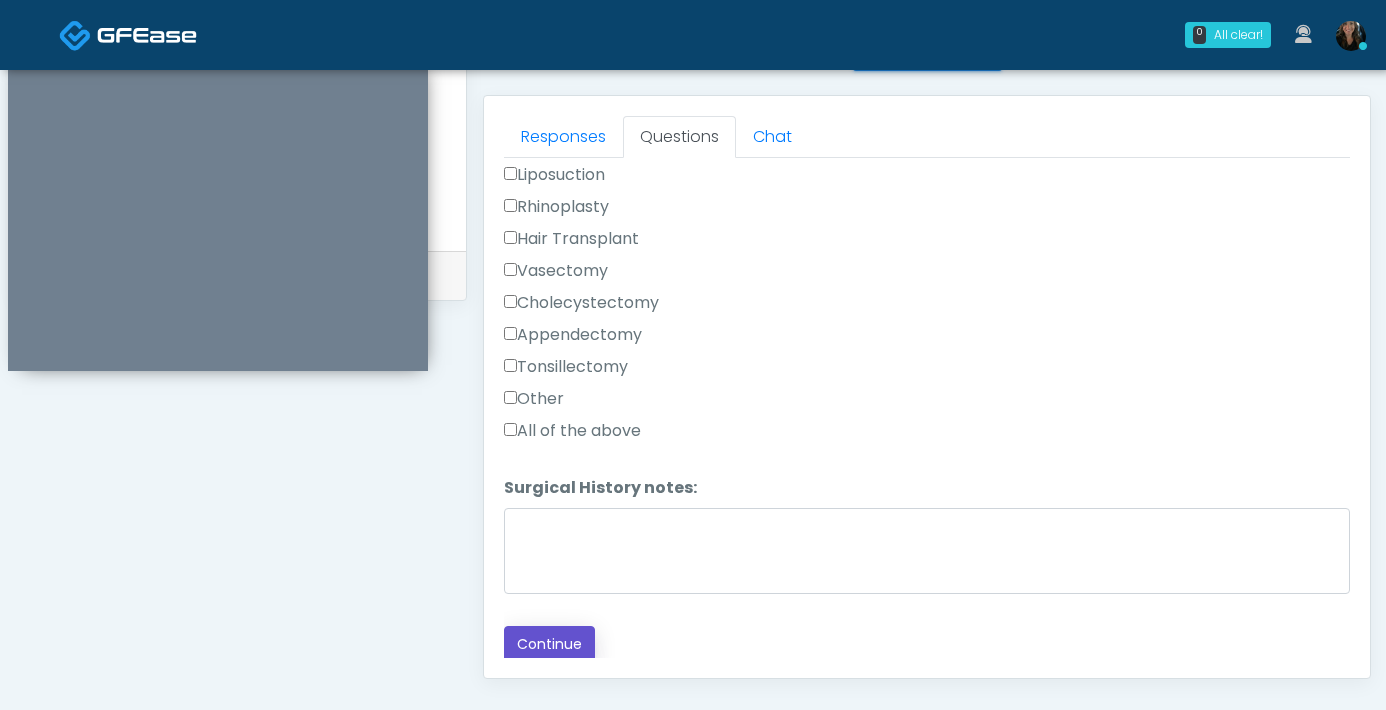 click on "Continue" at bounding box center [549, 644] 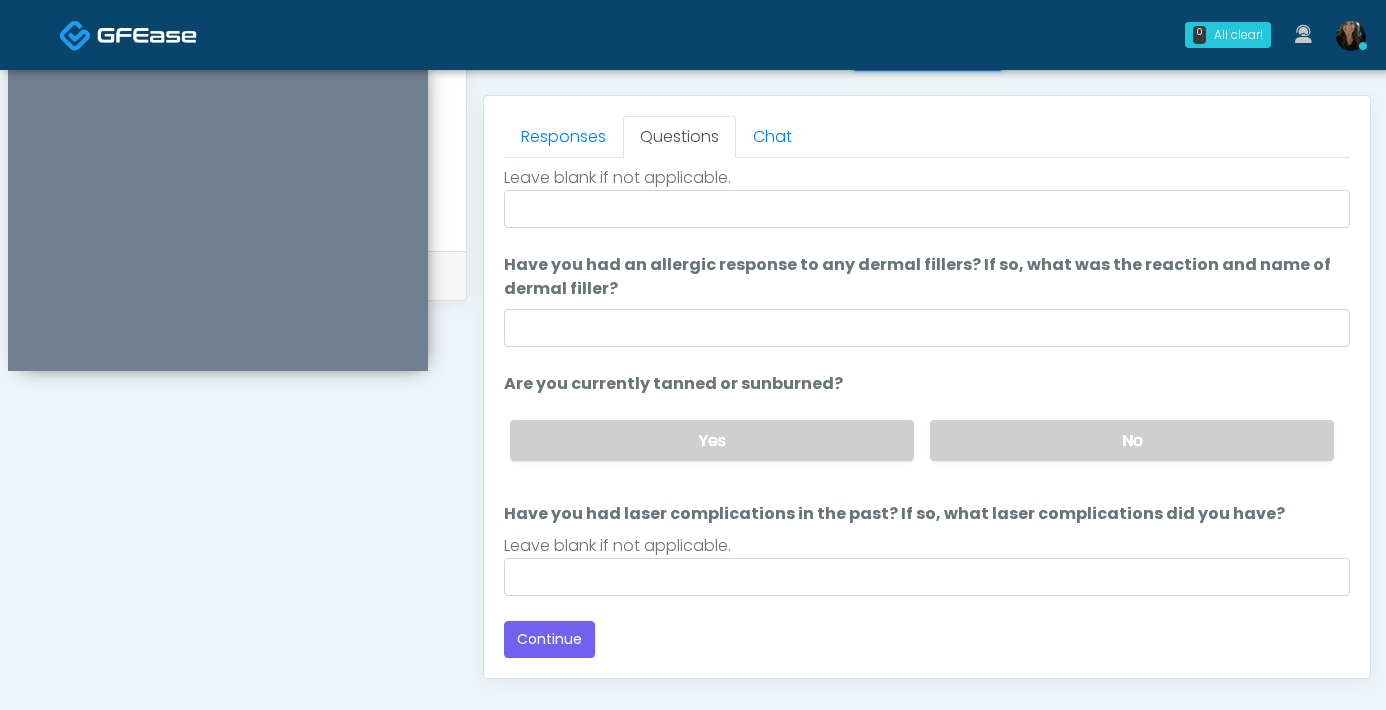 scroll, scrollTop: 1085, scrollLeft: 0, axis: vertical 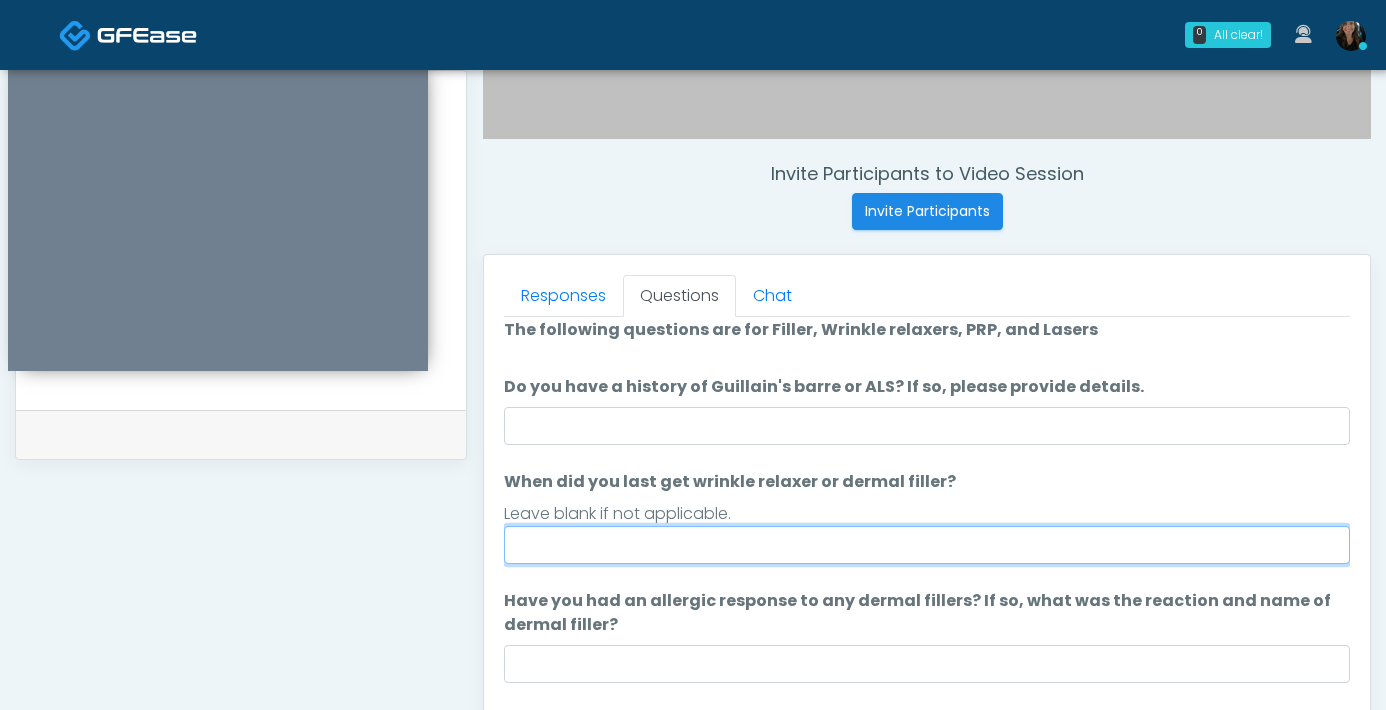 click on "When did you last get wrinkle relaxer or dermal filler?" at bounding box center (927, 545) 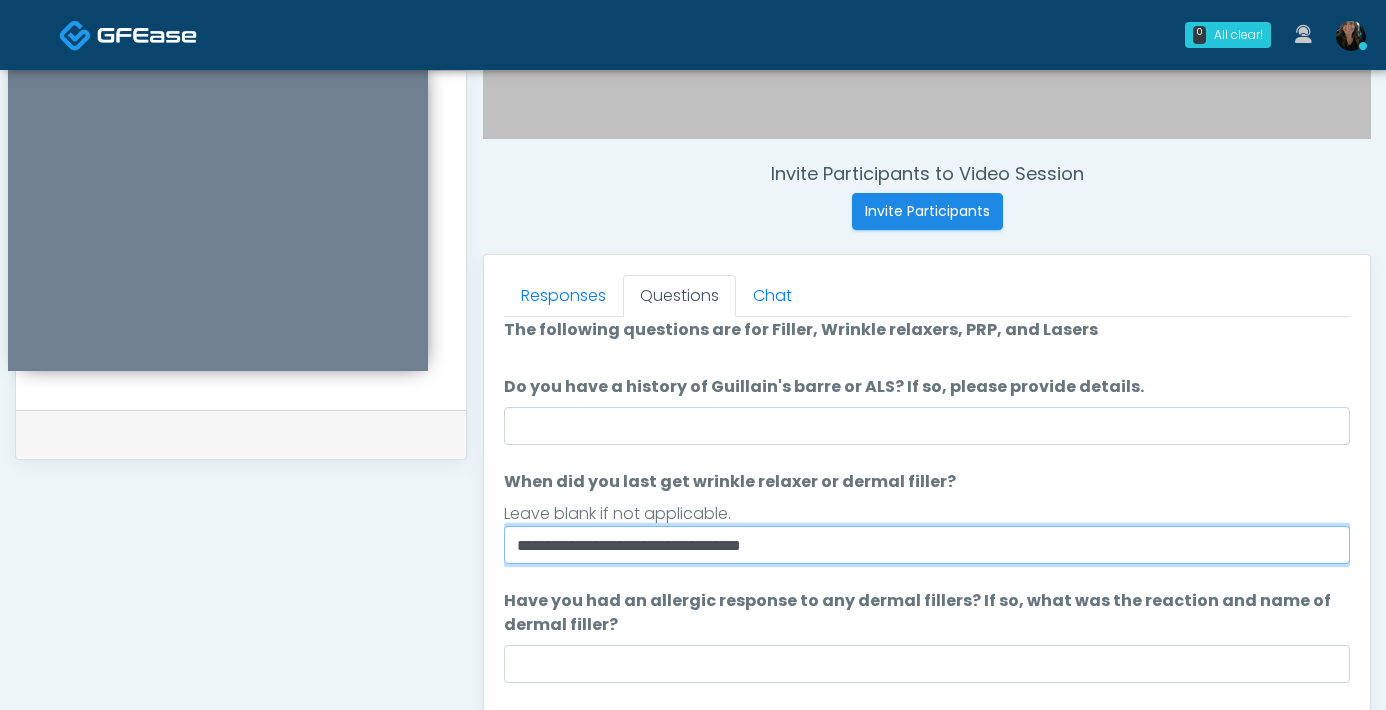 type on "**********" 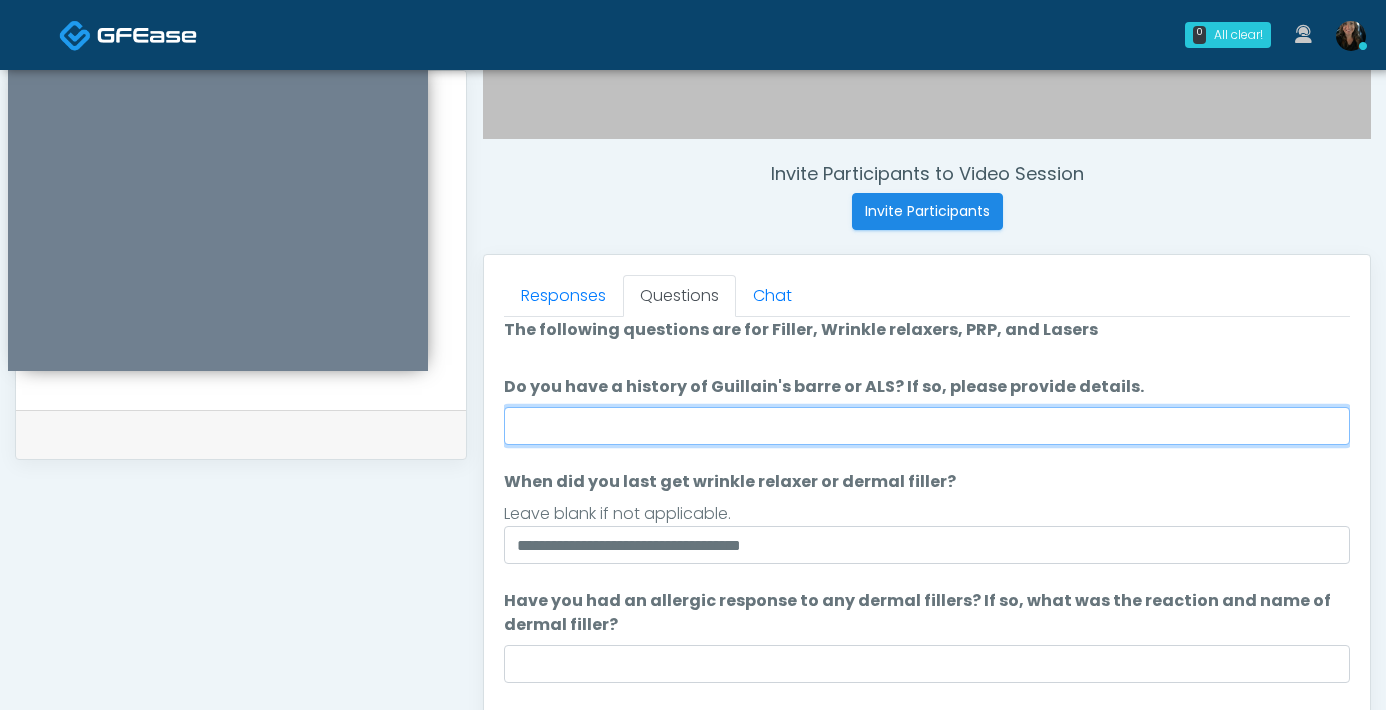 click on "Do you have a history of Guillain's barre or ALS? If so, please provide details." at bounding box center (927, 426) 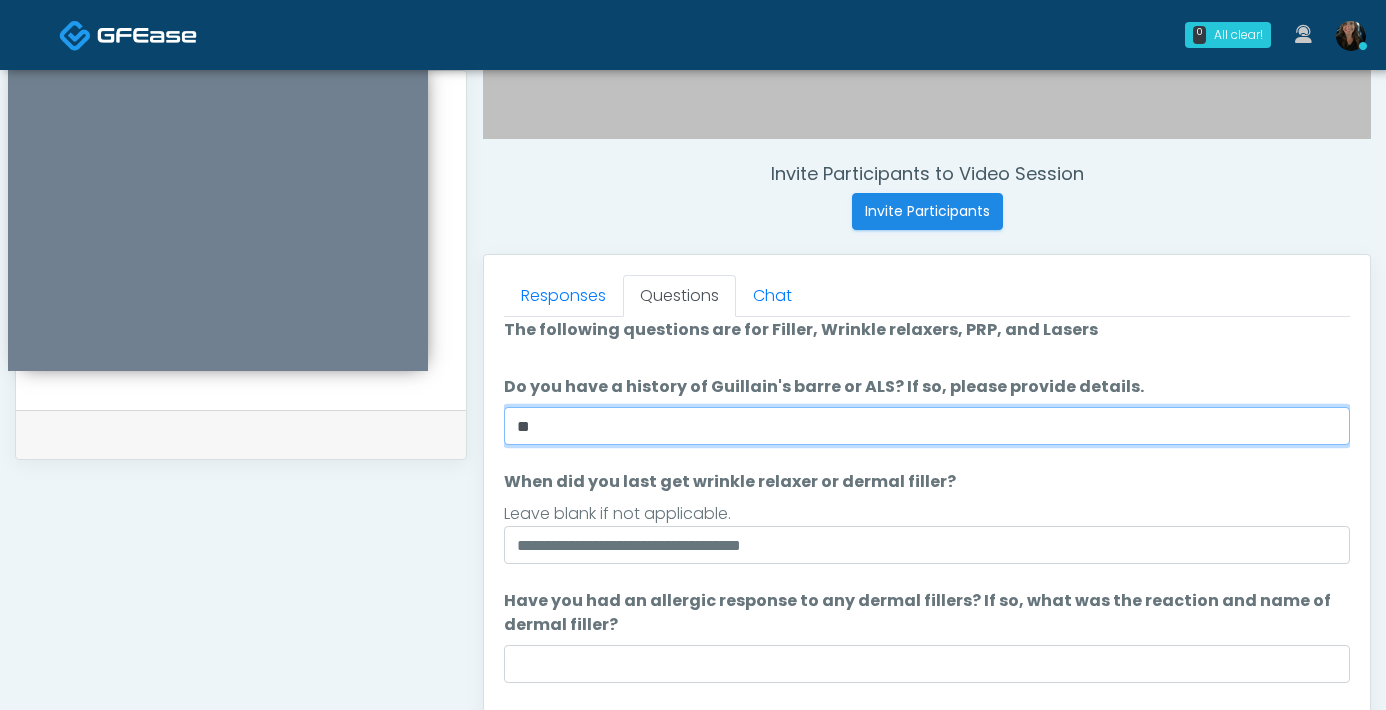 type on "**" 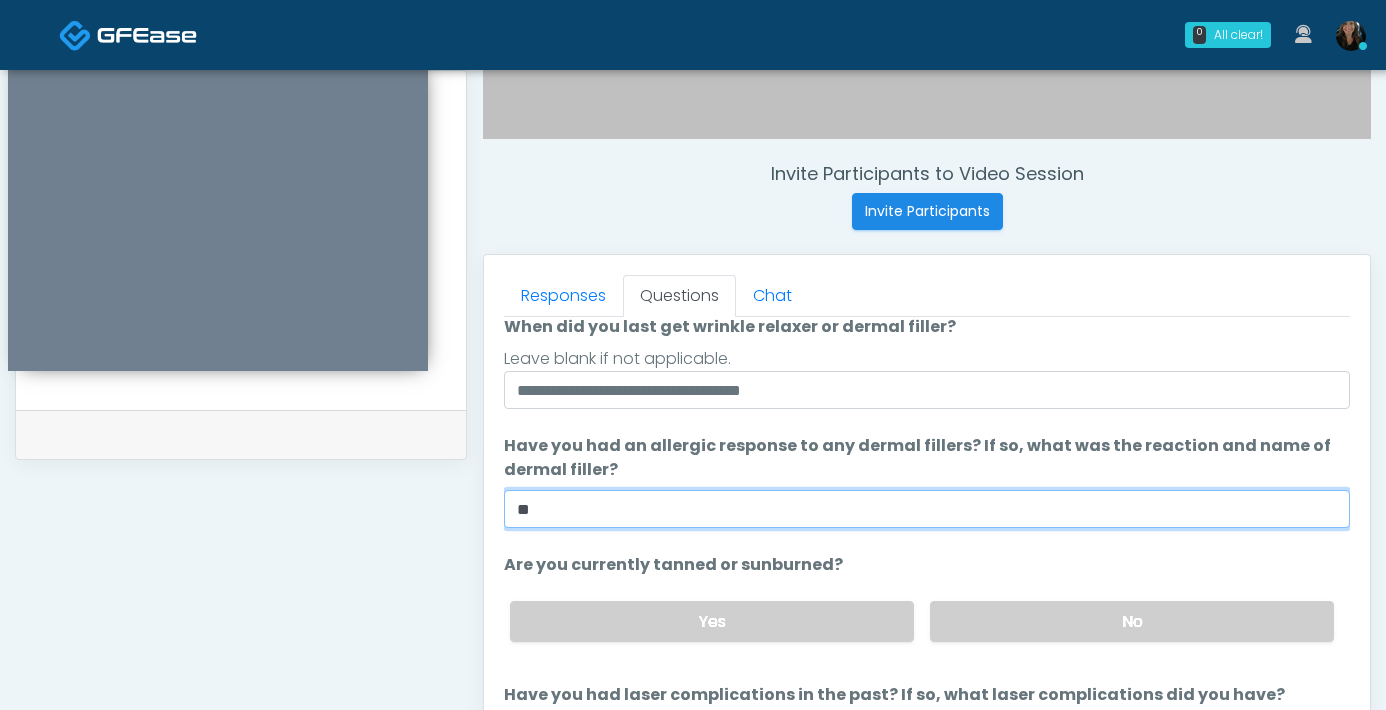 scroll, scrollTop: 188, scrollLeft: 0, axis: vertical 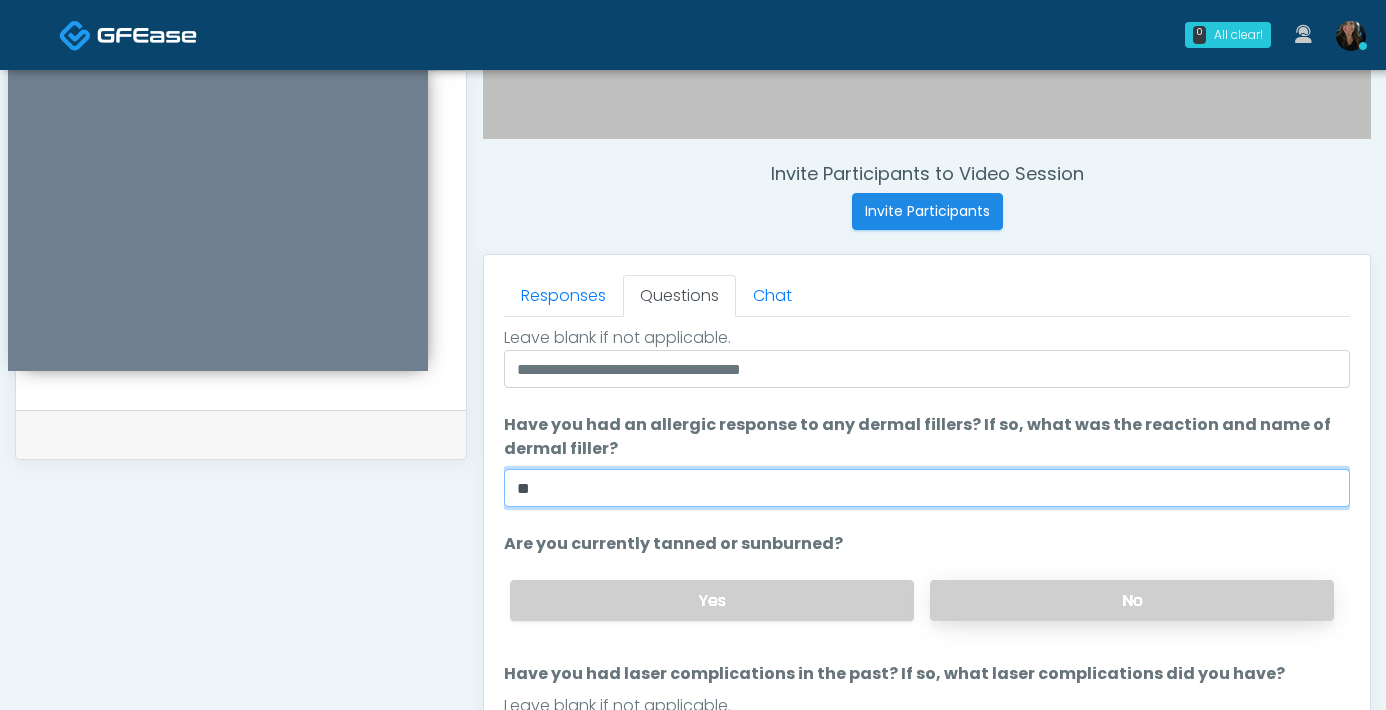 type on "**" 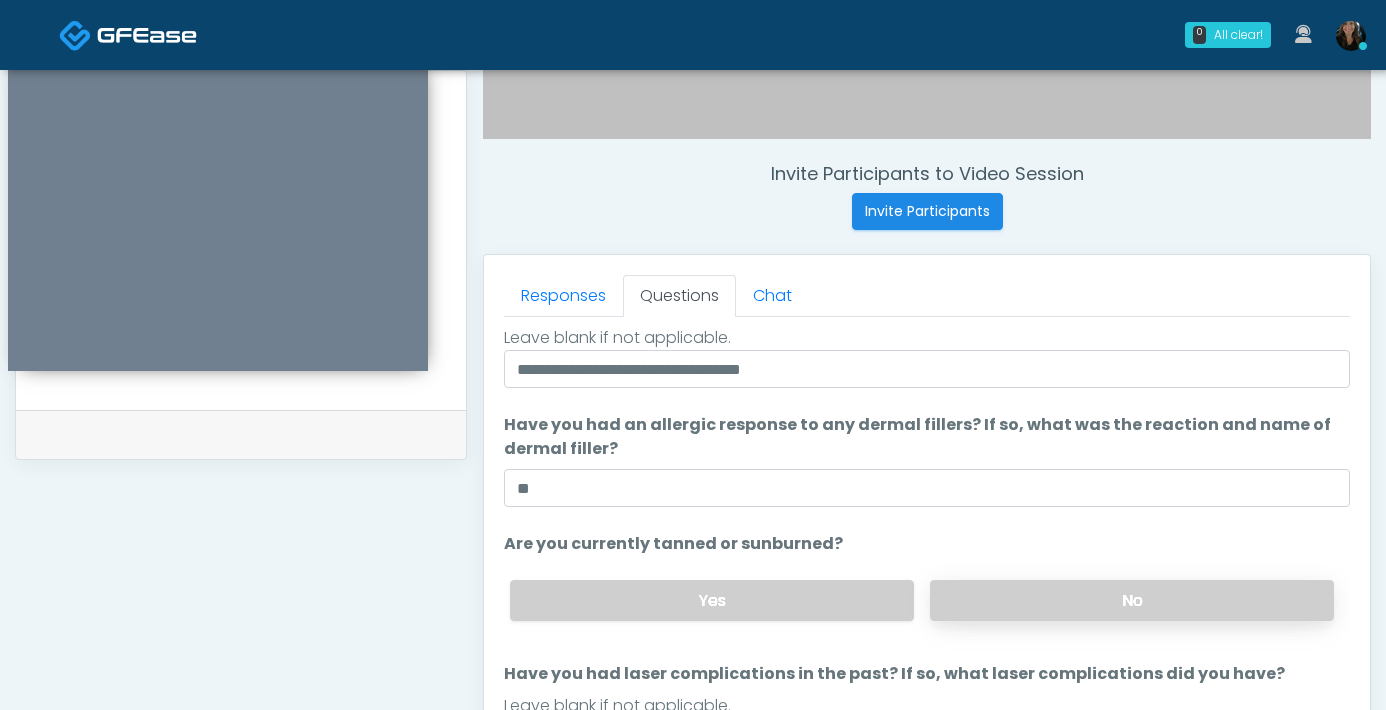 click on "No" at bounding box center (1132, 600) 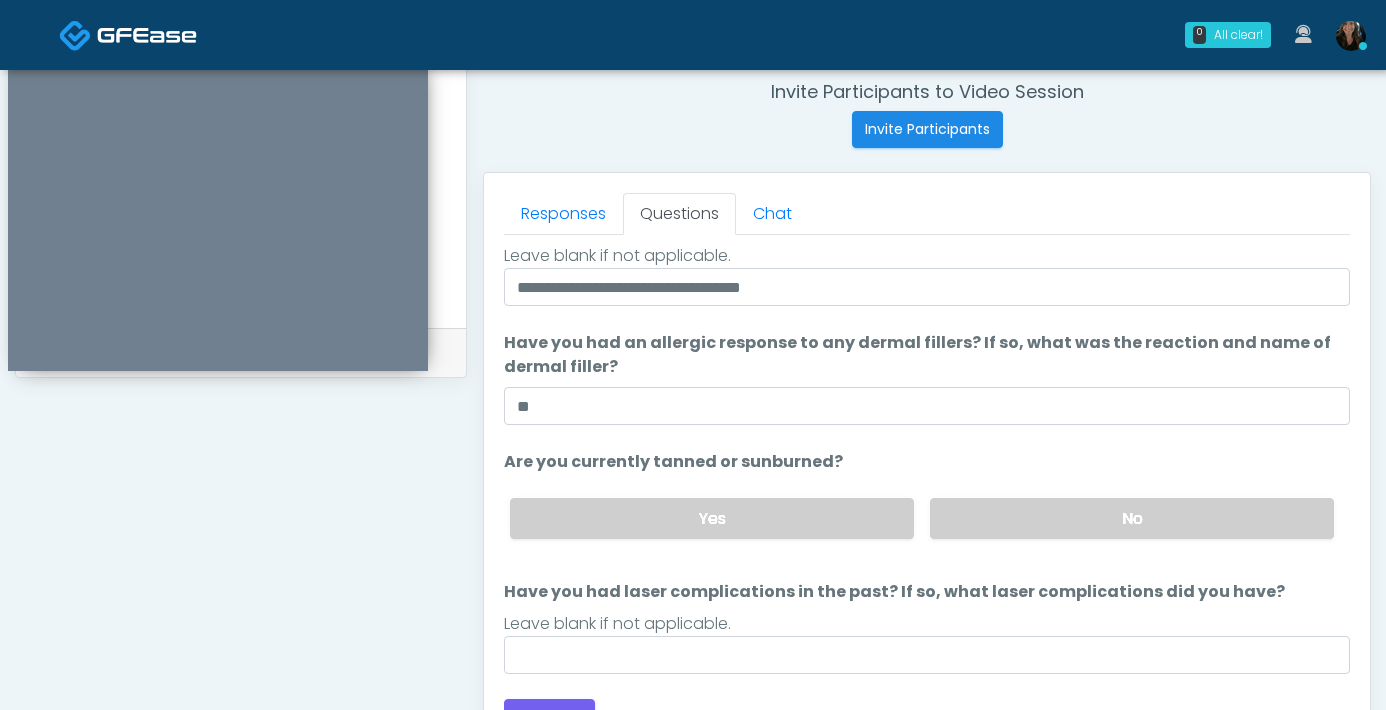 scroll, scrollTop: 951, scrollLeft: 0, axis: vertical 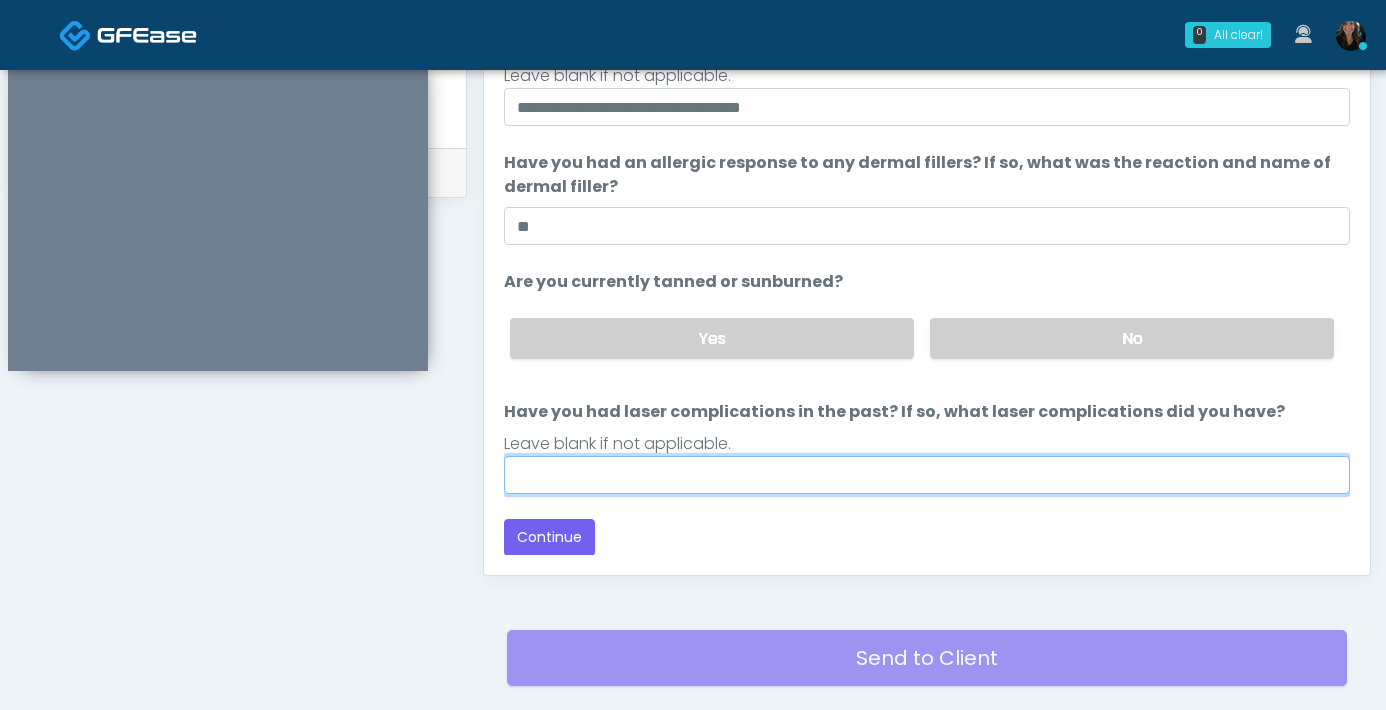 click on "Have you had laser complications in the past? If so, what laser complications did you have?" at bounding box center (927, 475) 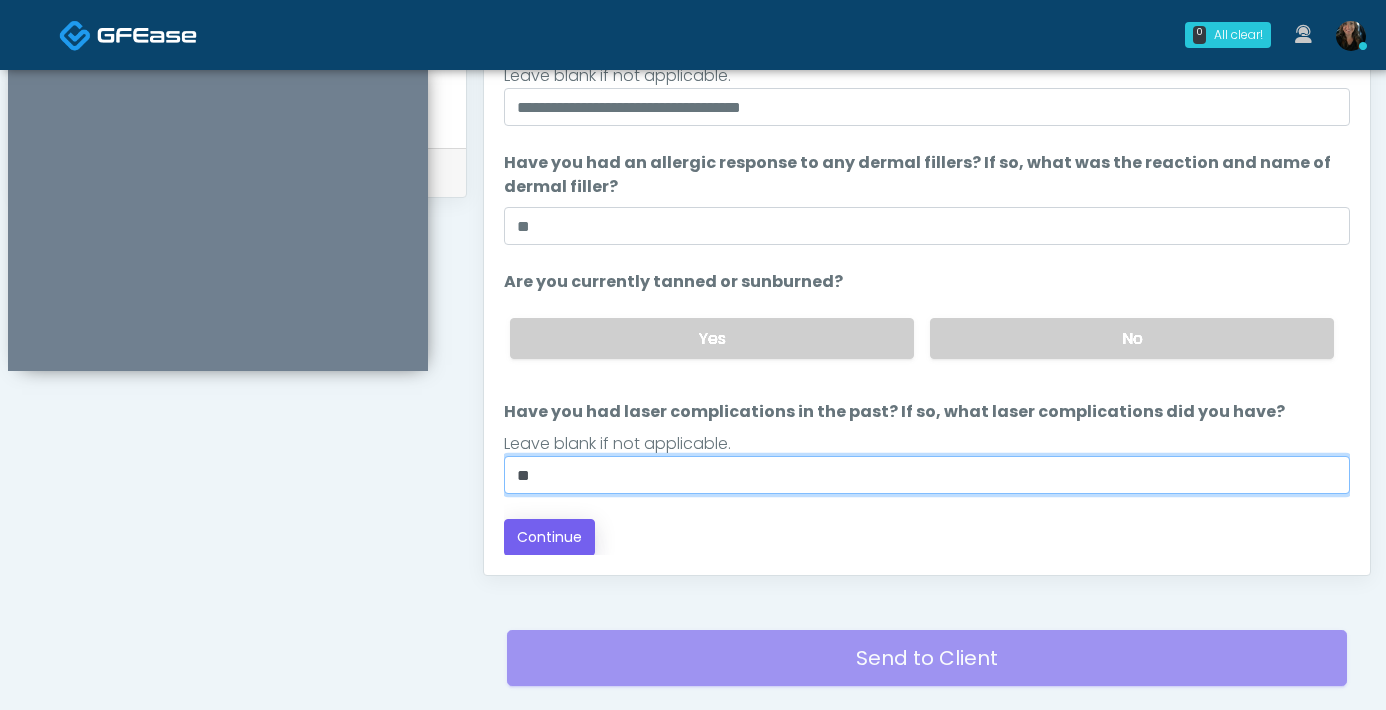 type on "**" 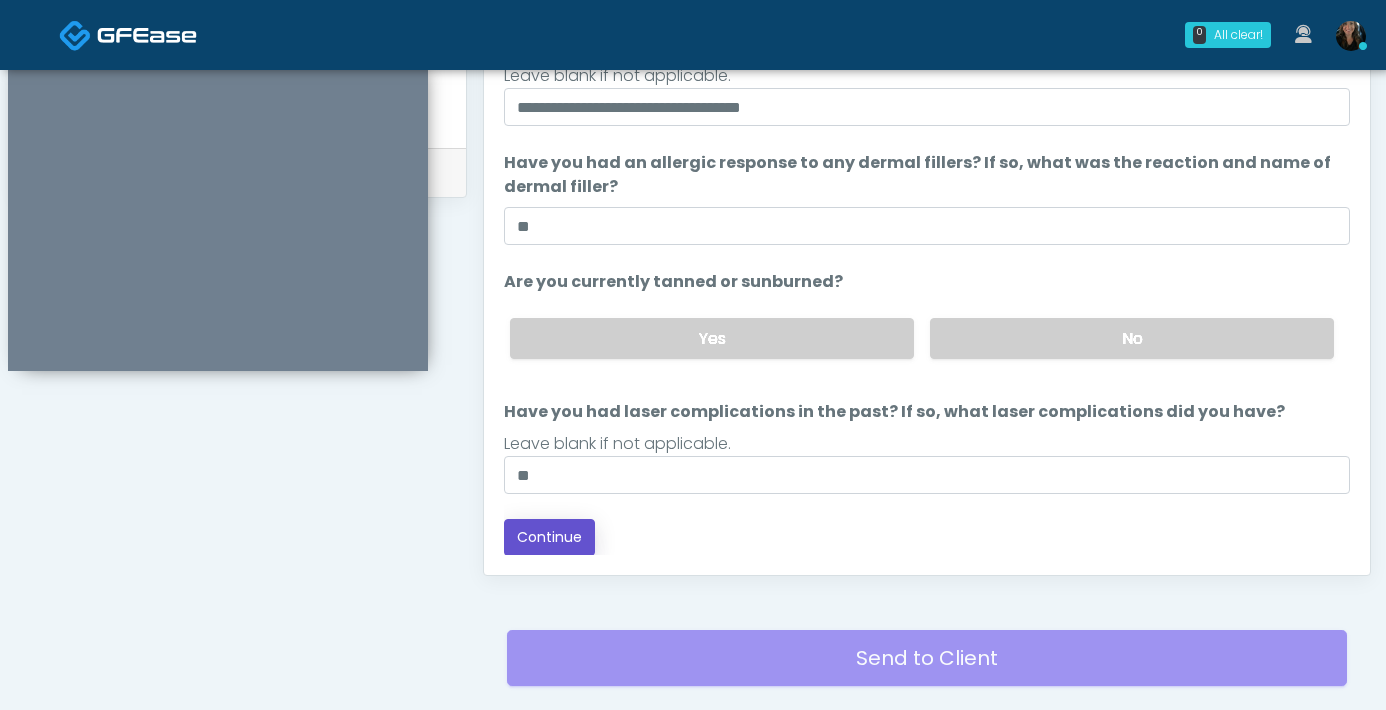 click on "Continue" at bounding box center (549, 537) 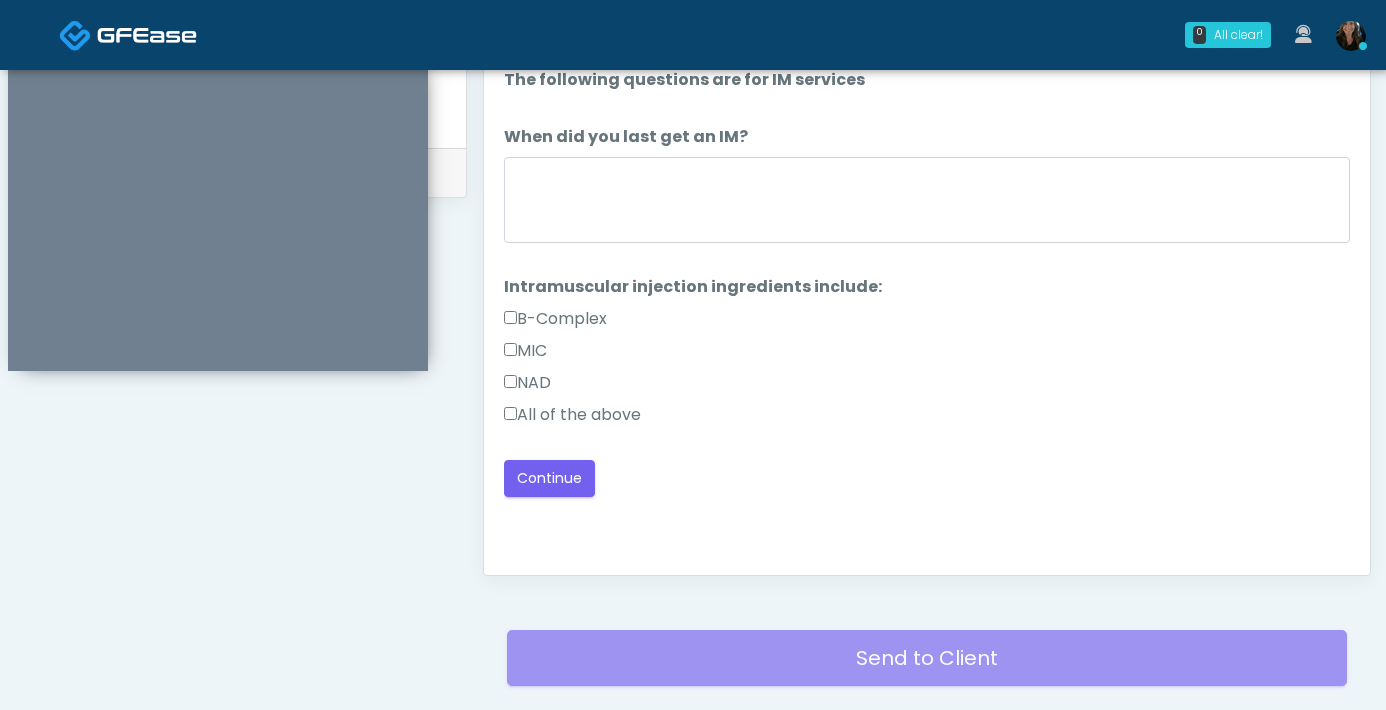 scroll, scrollTop: 1085, scrollLeft: 0, axis: vertical 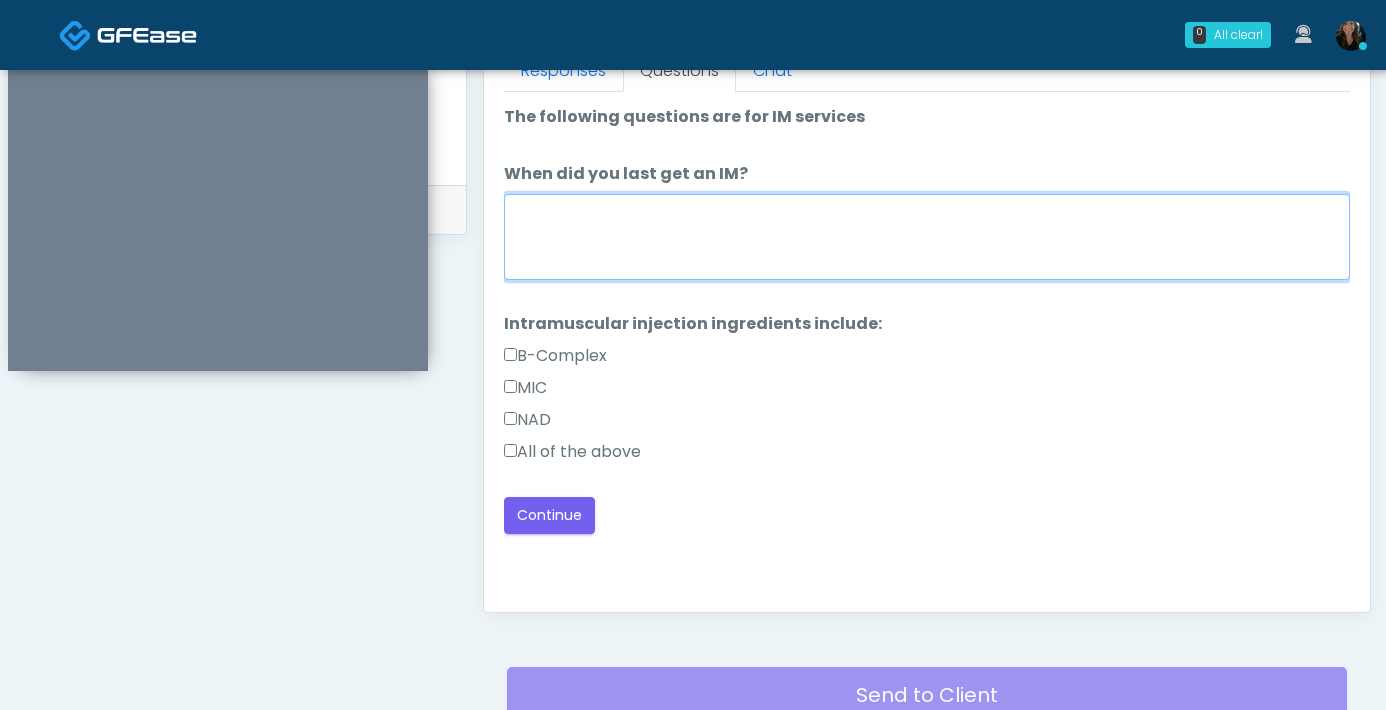 click on "When did you last get an IM?" at bounding box center [927, 237] 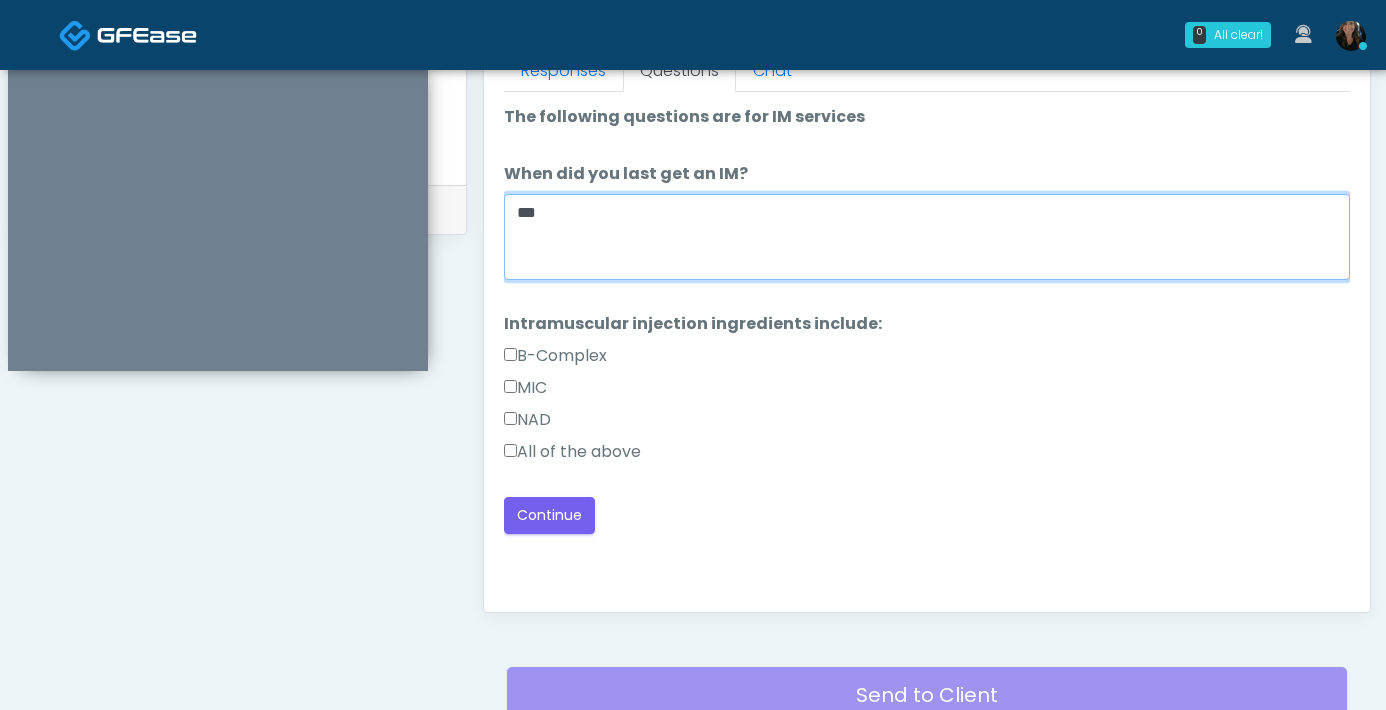 type on "***" 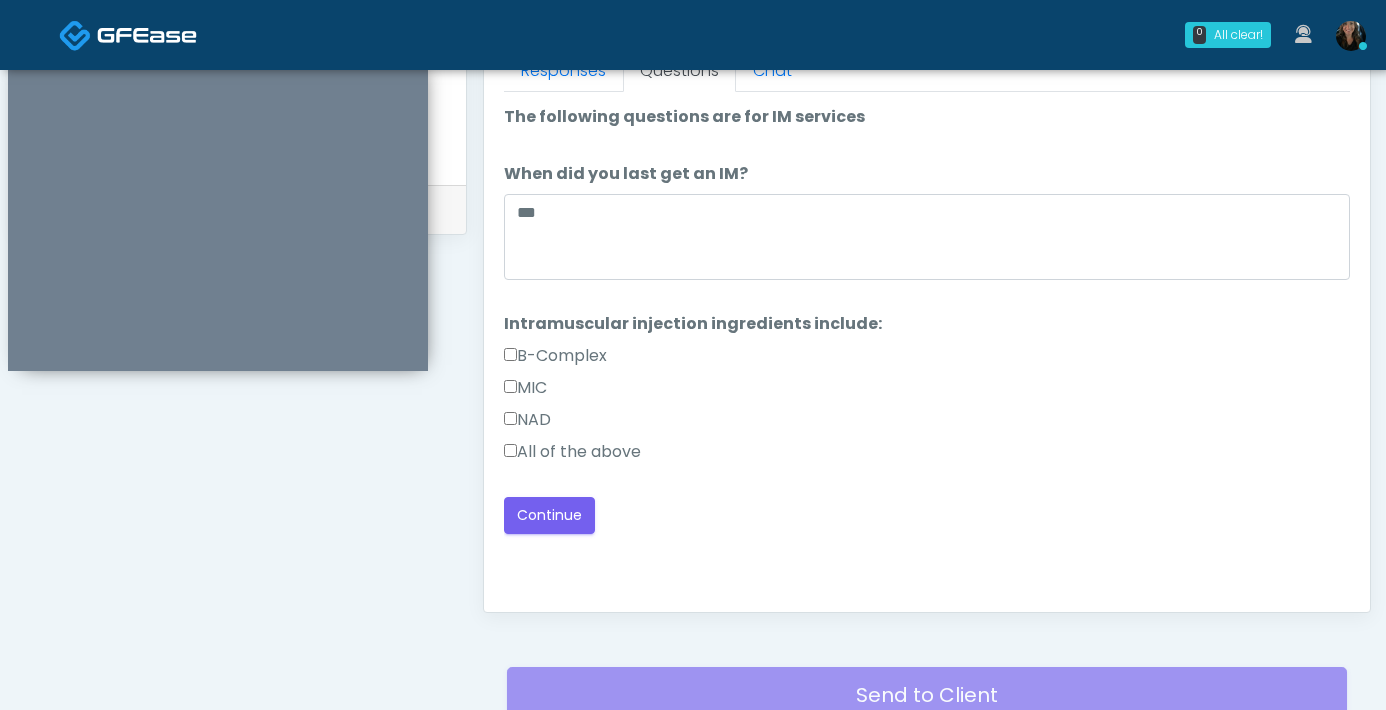 click on "All of the above" at bounding box center [572, 452] 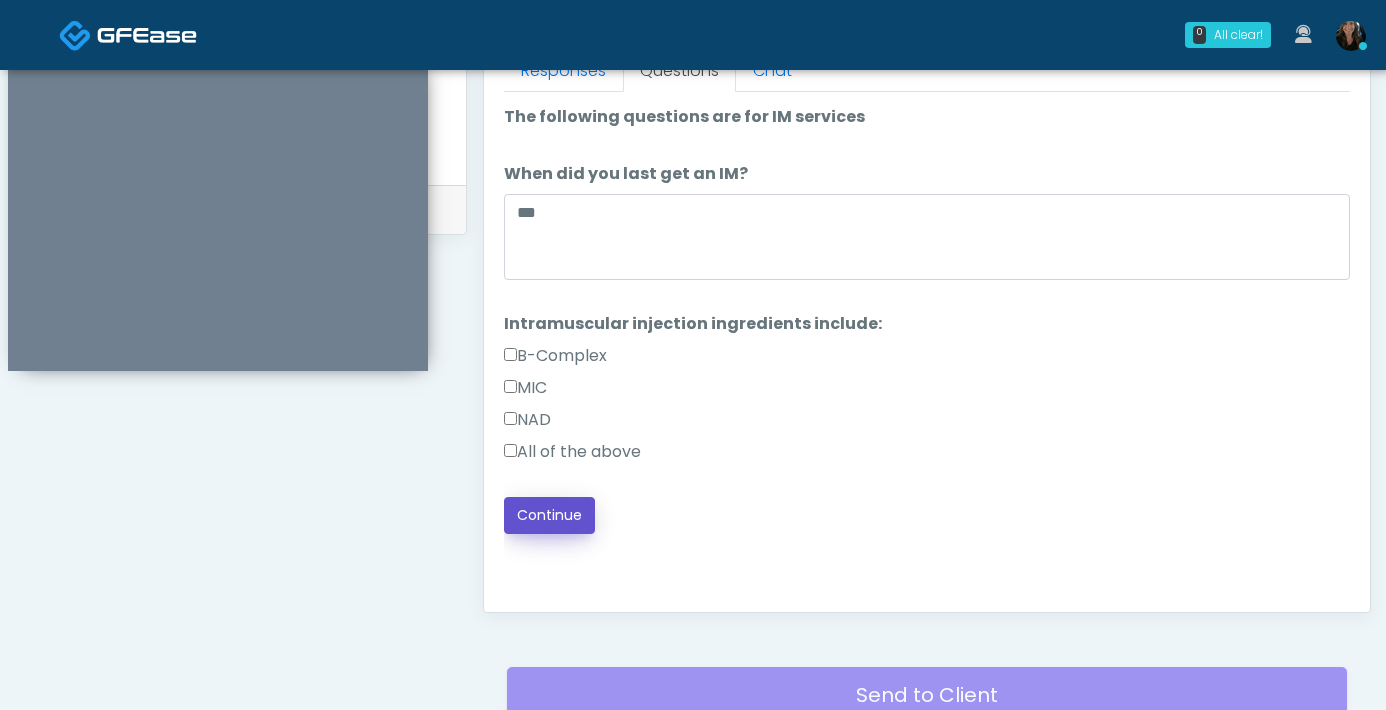 click on "Continue" at bounding box center (549, 515) 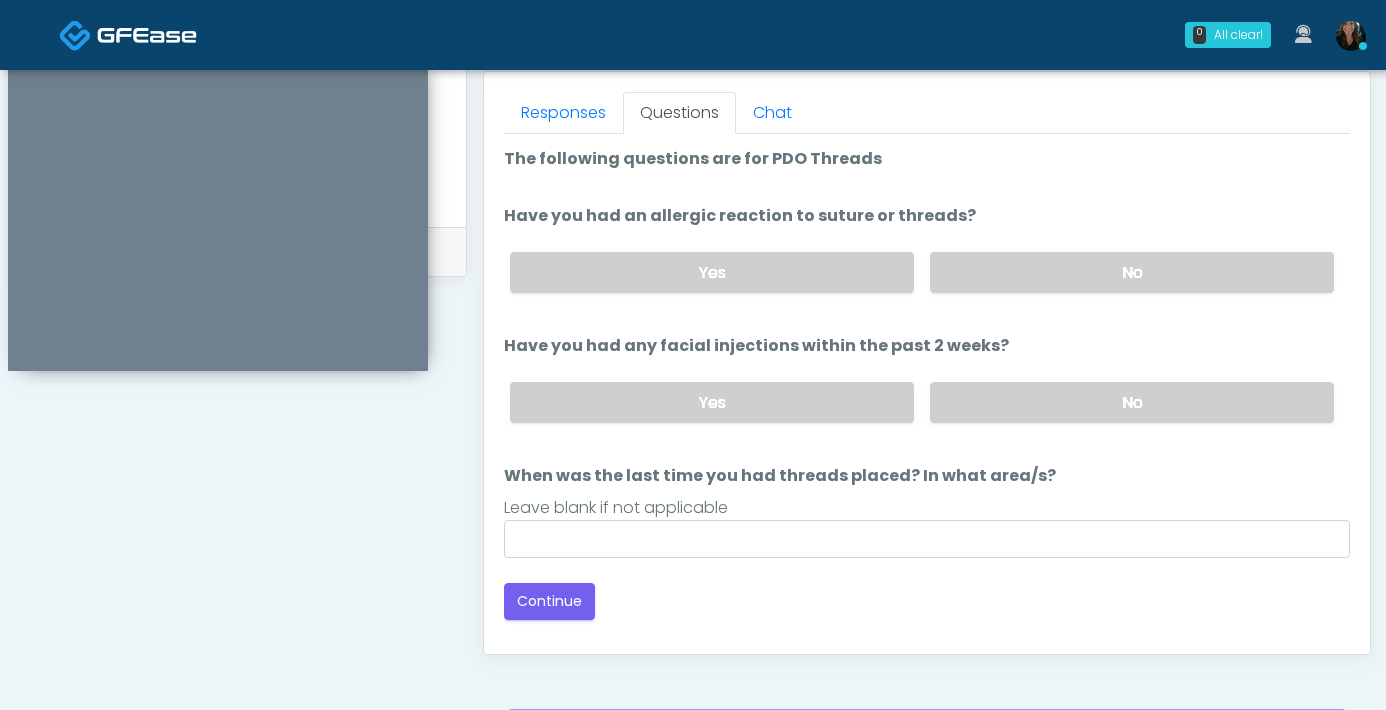 scroll, scrollTop: 860, scrollLeft: 0, axis: vertical 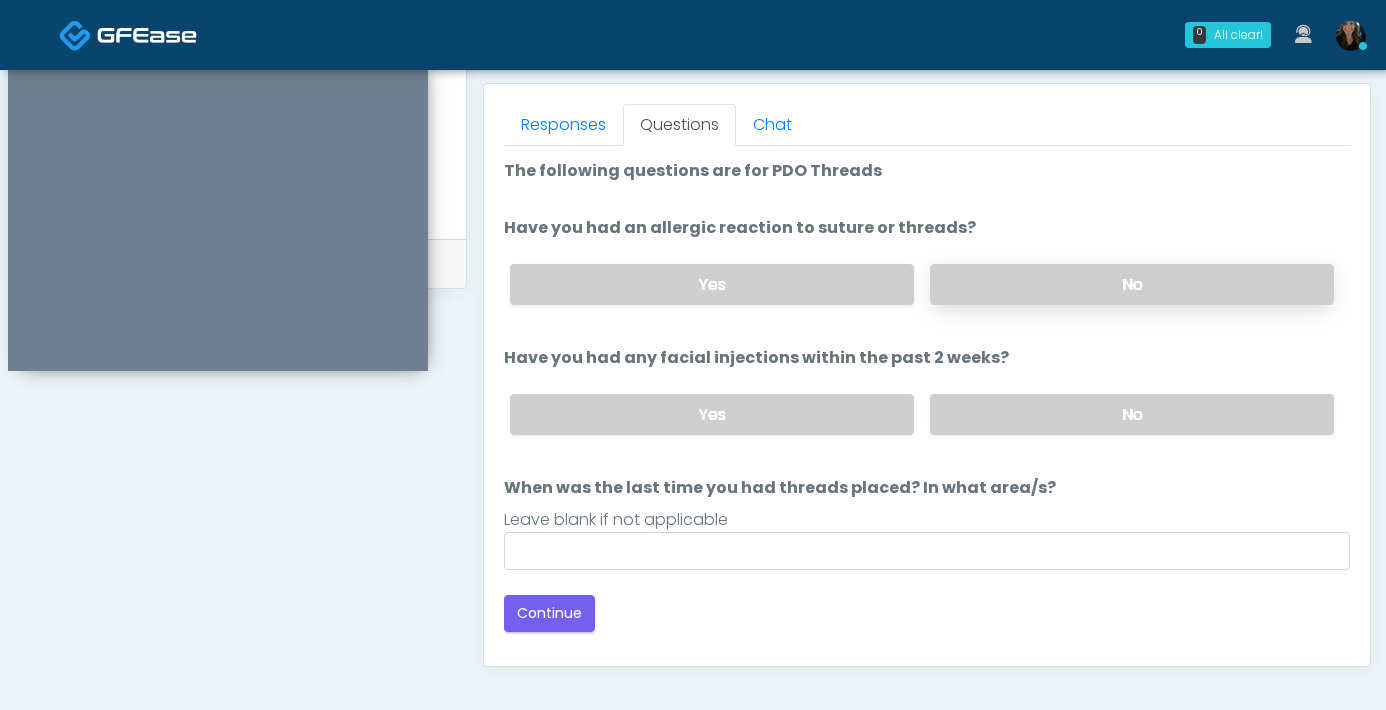 click on "No" at bounding box center [1132, 284] 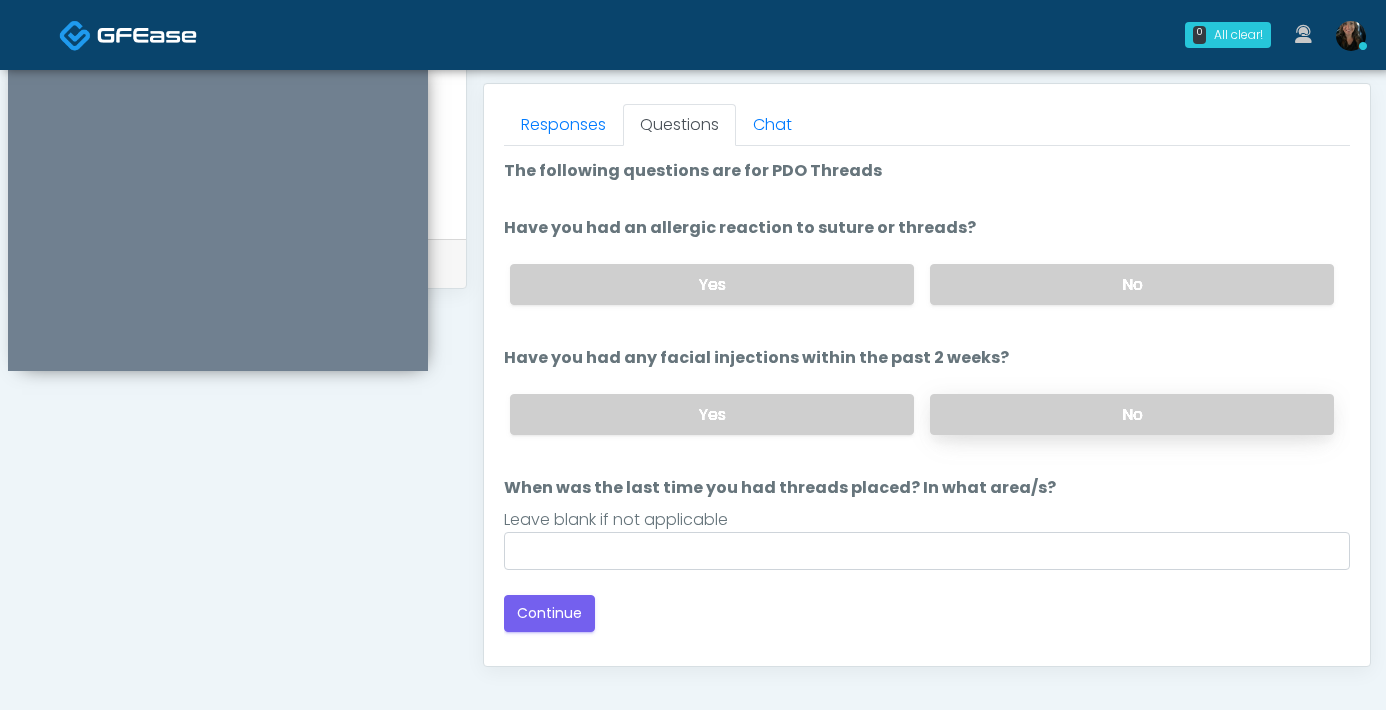 click on "No" at bounding box center (1132, 414) 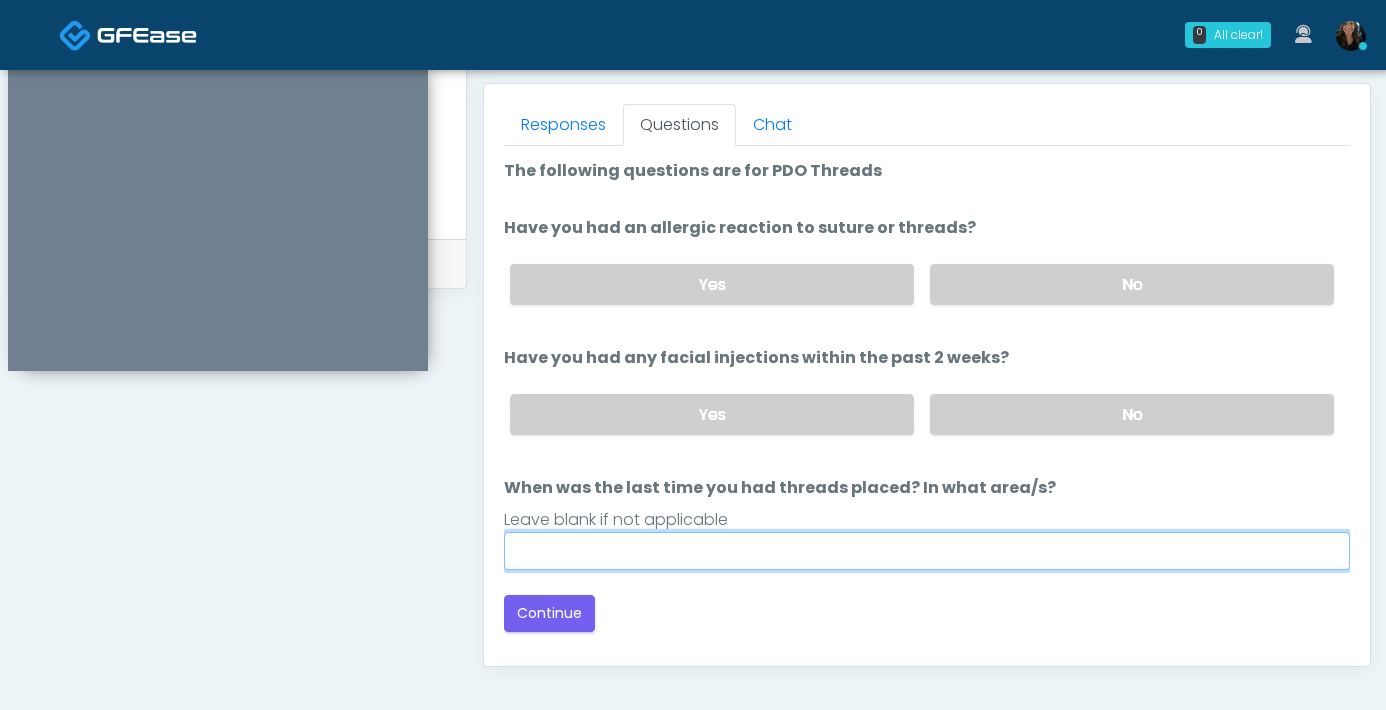 click on "When was the last time you had threads placed? In what area/s?" at bounding box center [927, 551] 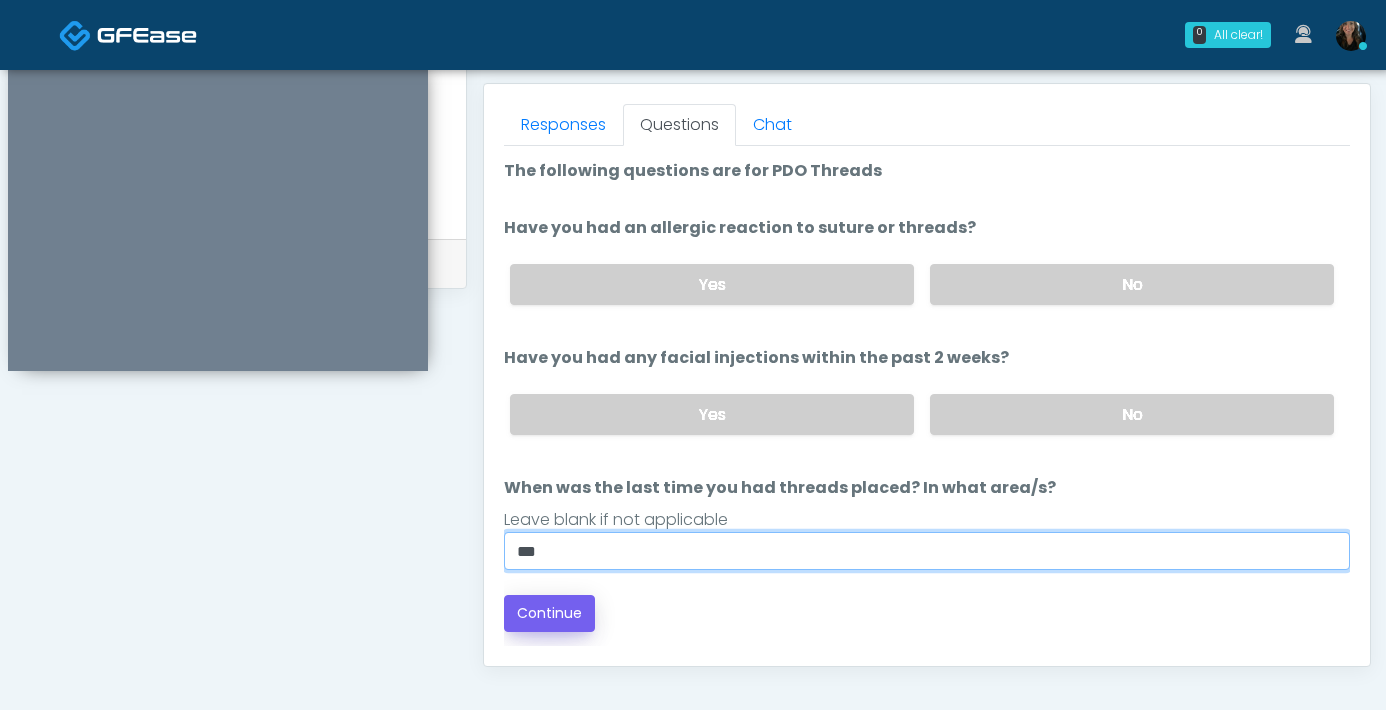 type on "***" 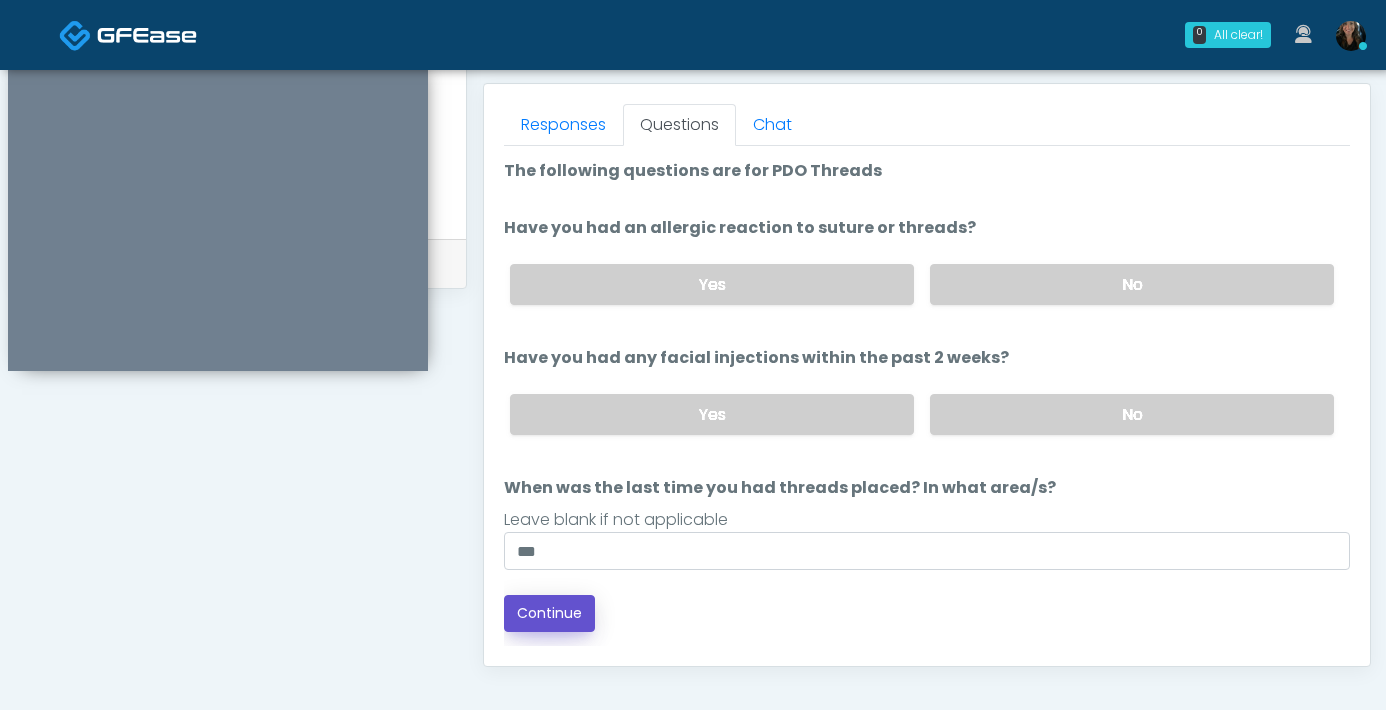 click on "Continue" at bounding box center (549, 613) 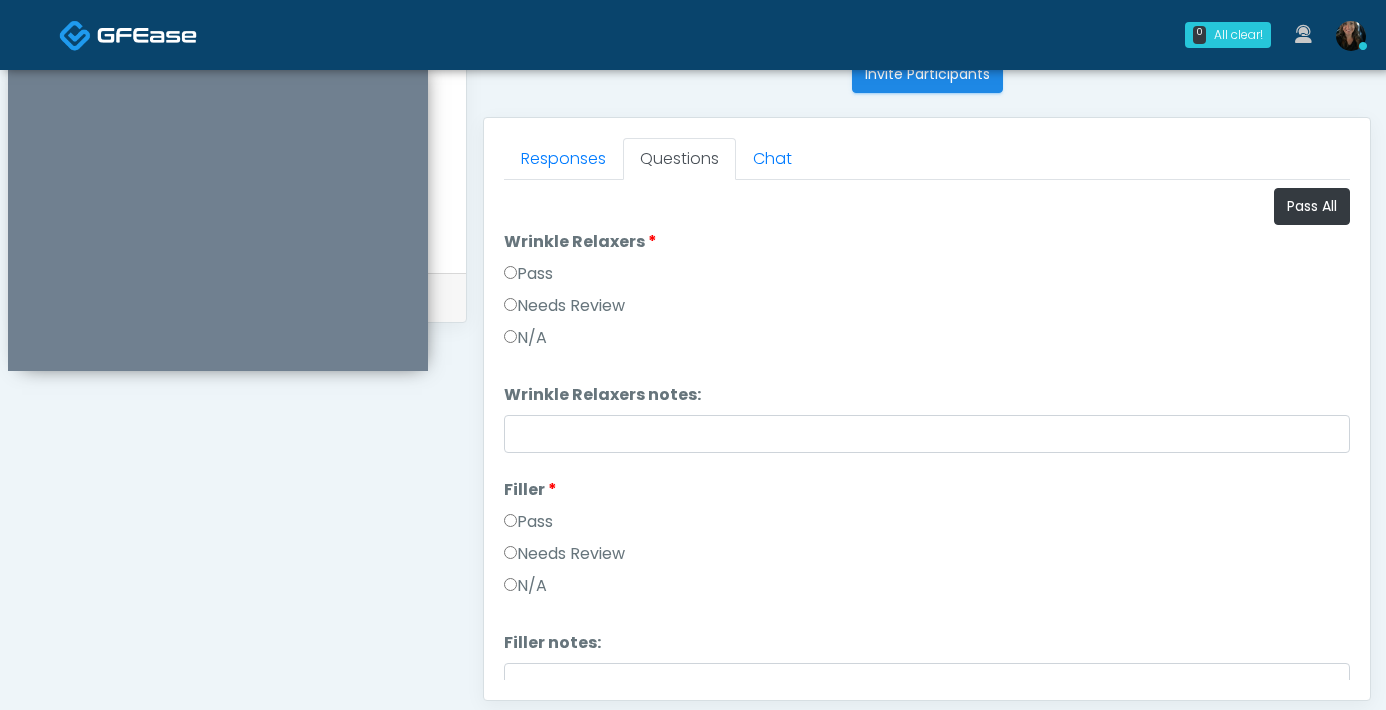 scroll, scrollTop: 666, scrollLeft: 0, axis: vertical 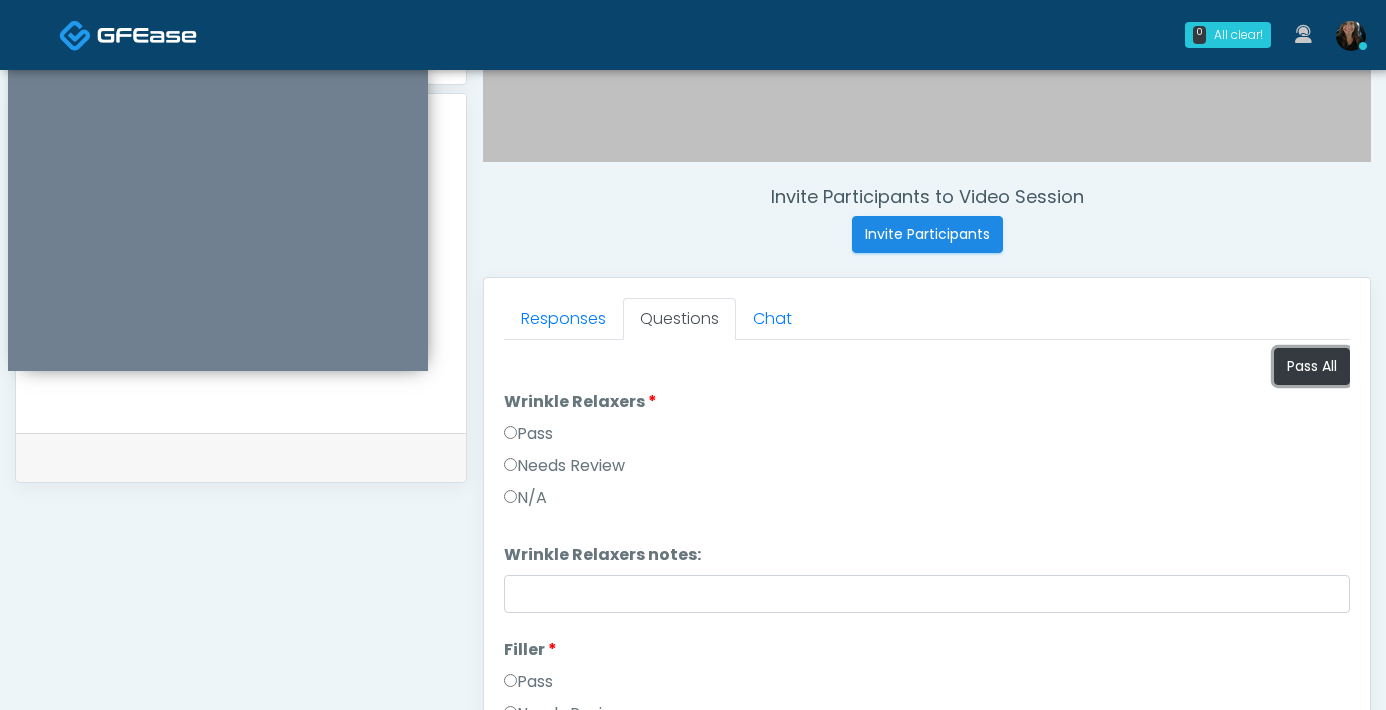 drag, startPoint x: 1269, startPoint y: 375, endPoint x: 1014, endPoint y: 472, distance: 272.82596 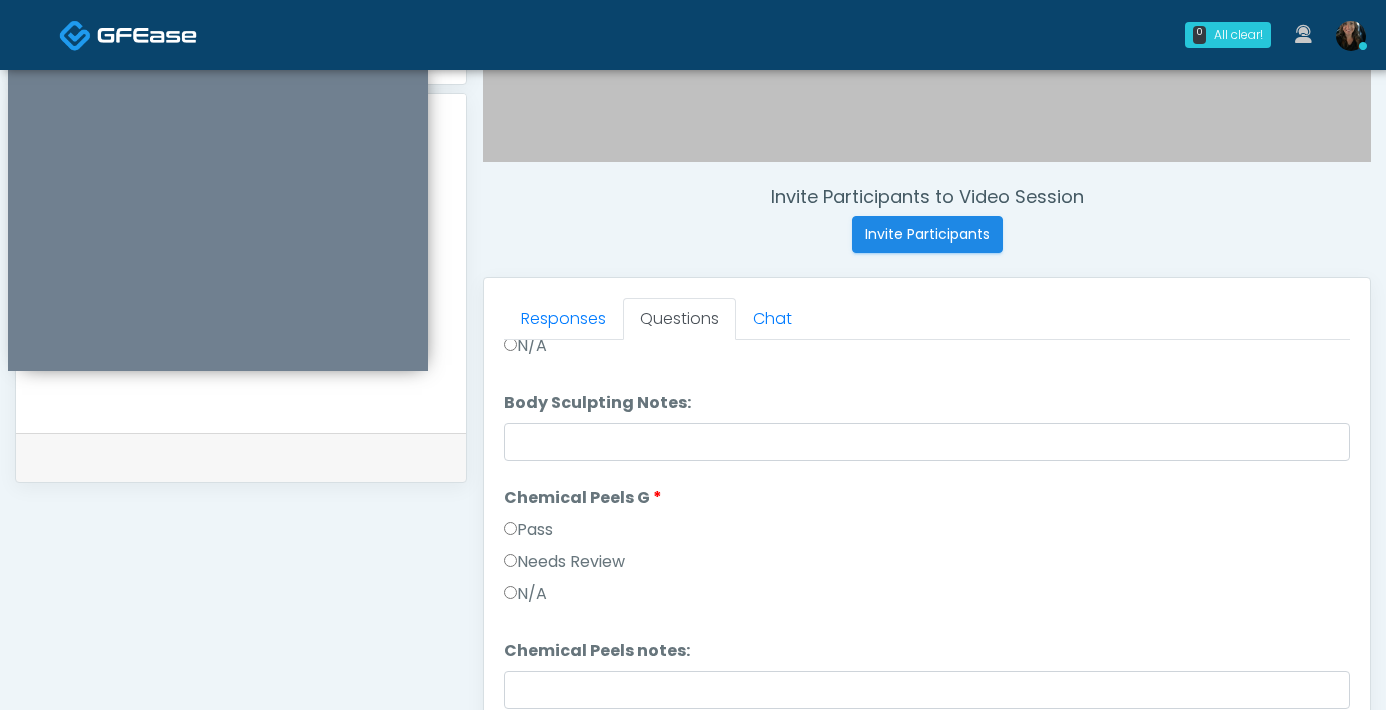 scroll, scrollTop: 2067, scrollLeft: 0, axis: vertical 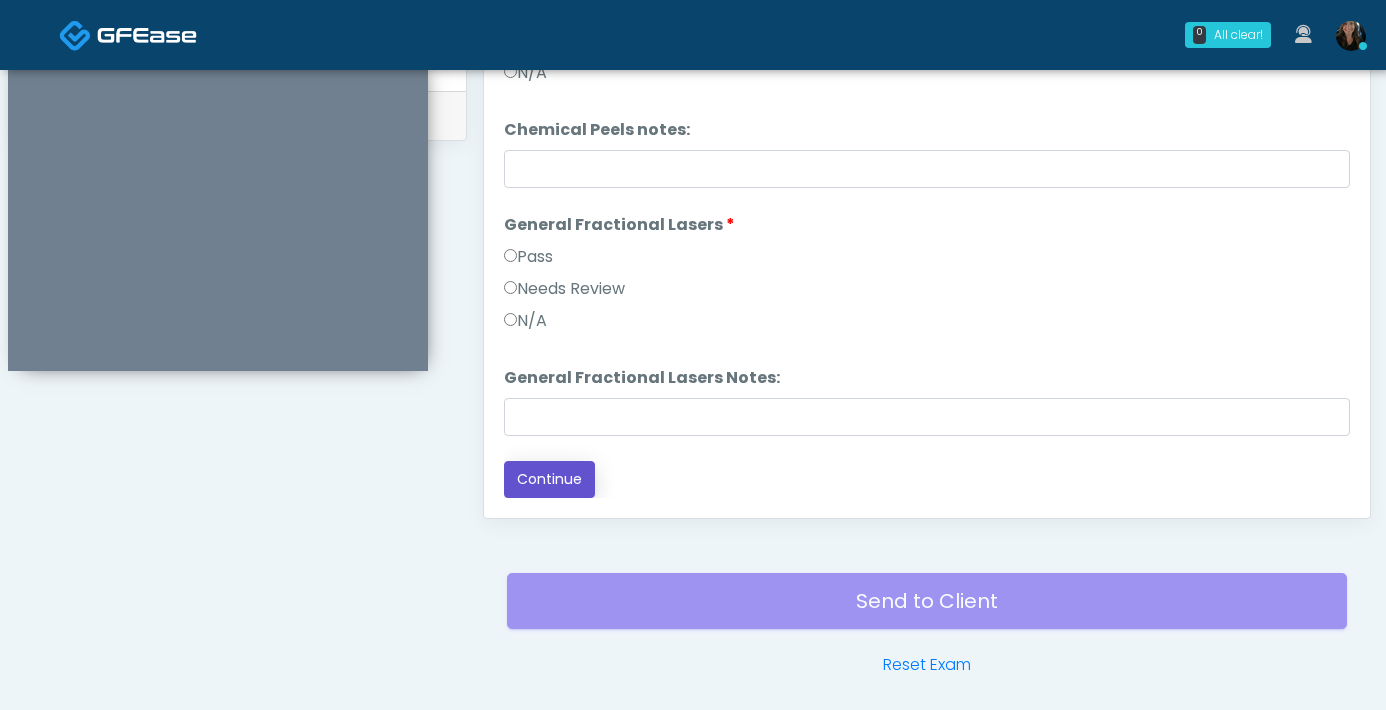 click on "Continue" at bounding box center (549, 479) 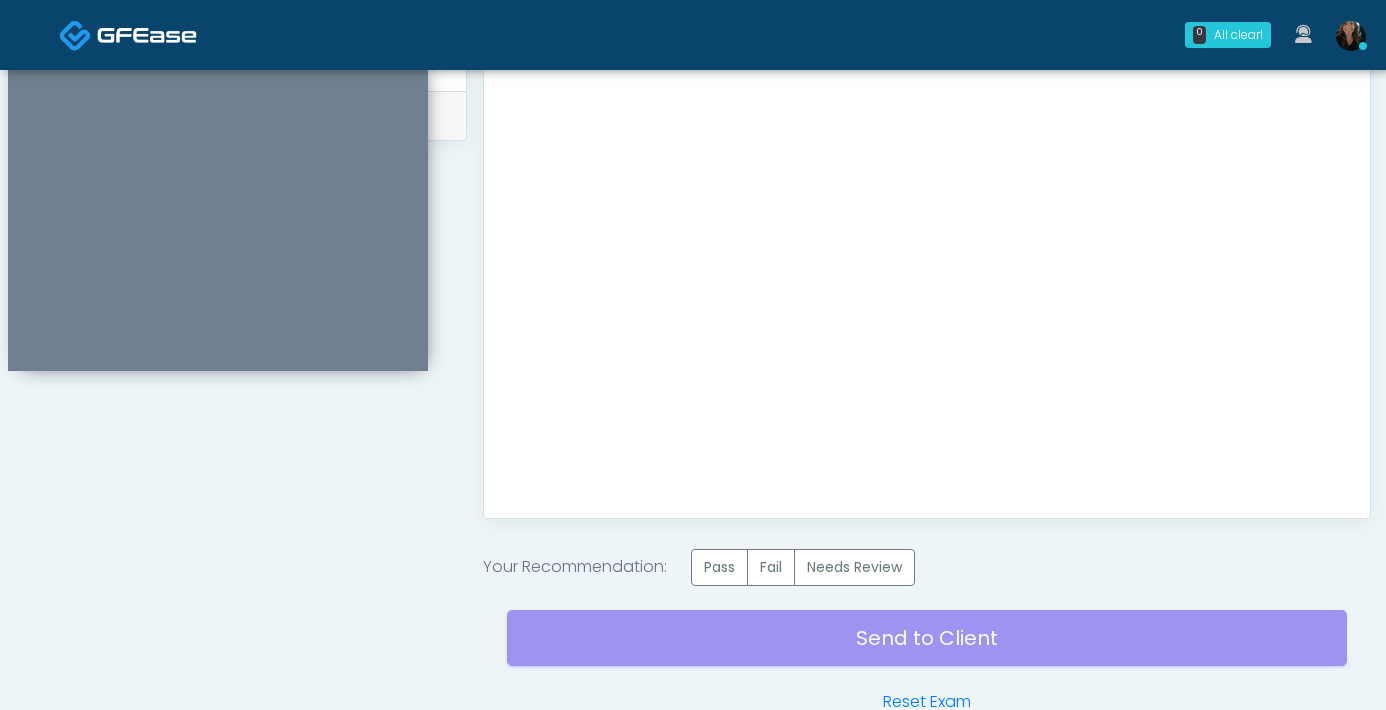 scroll, scrollTop: 0, scrollLeft: 0, axis: both 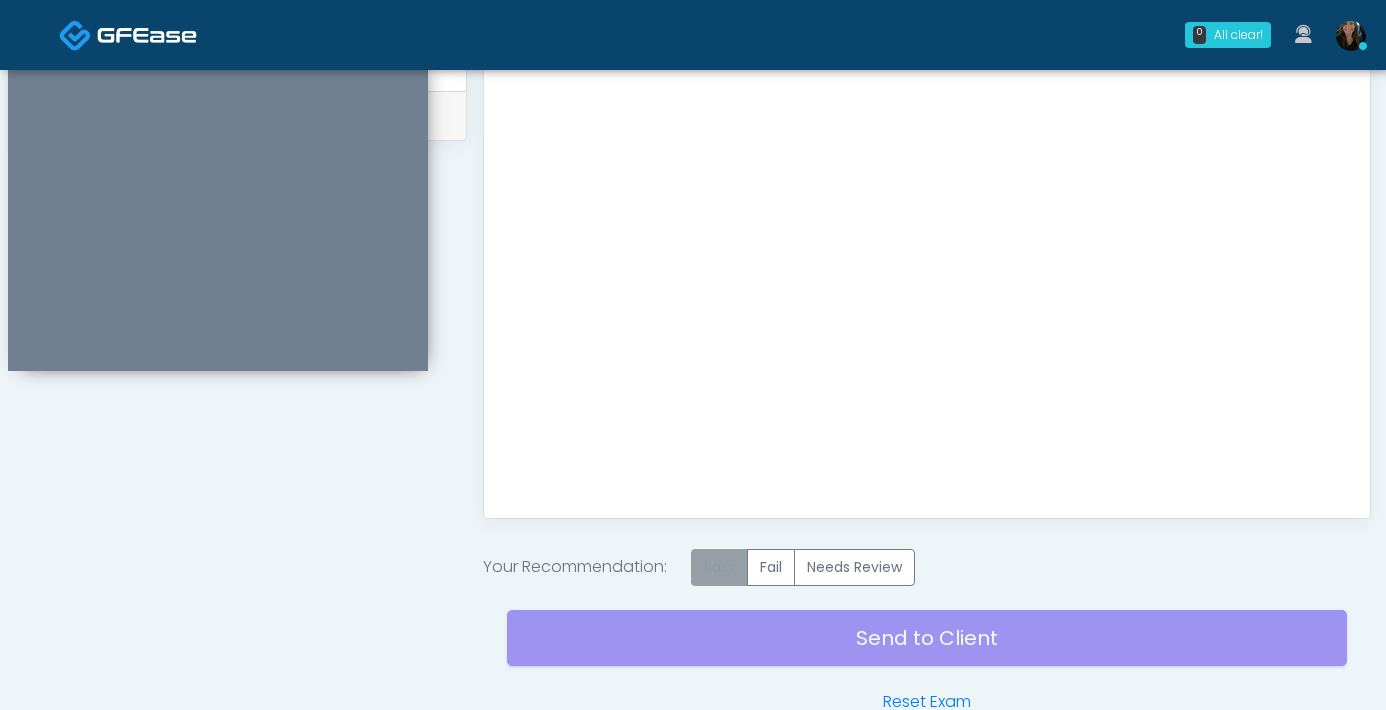 click on "Pass" at bounding box center [719, 567] 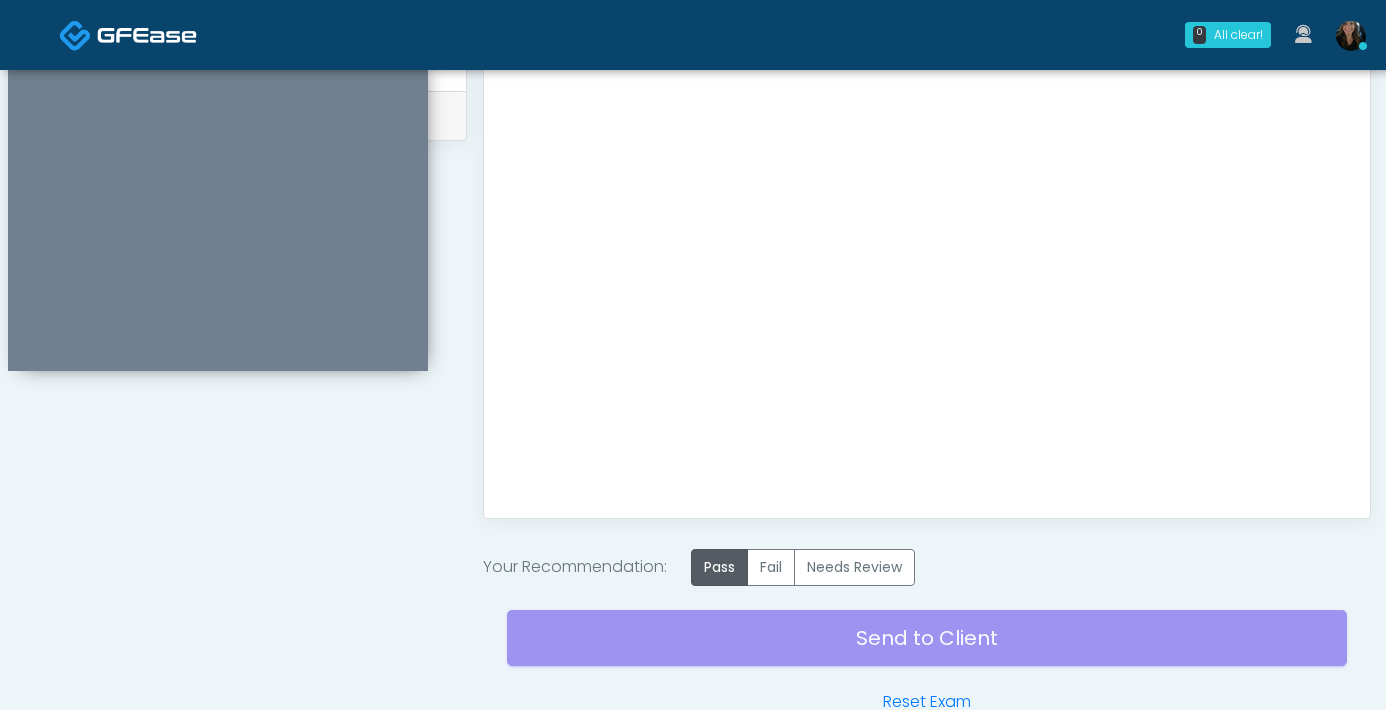 click on "Send to Client
Reset Exam" at bounding box center [927, 650] 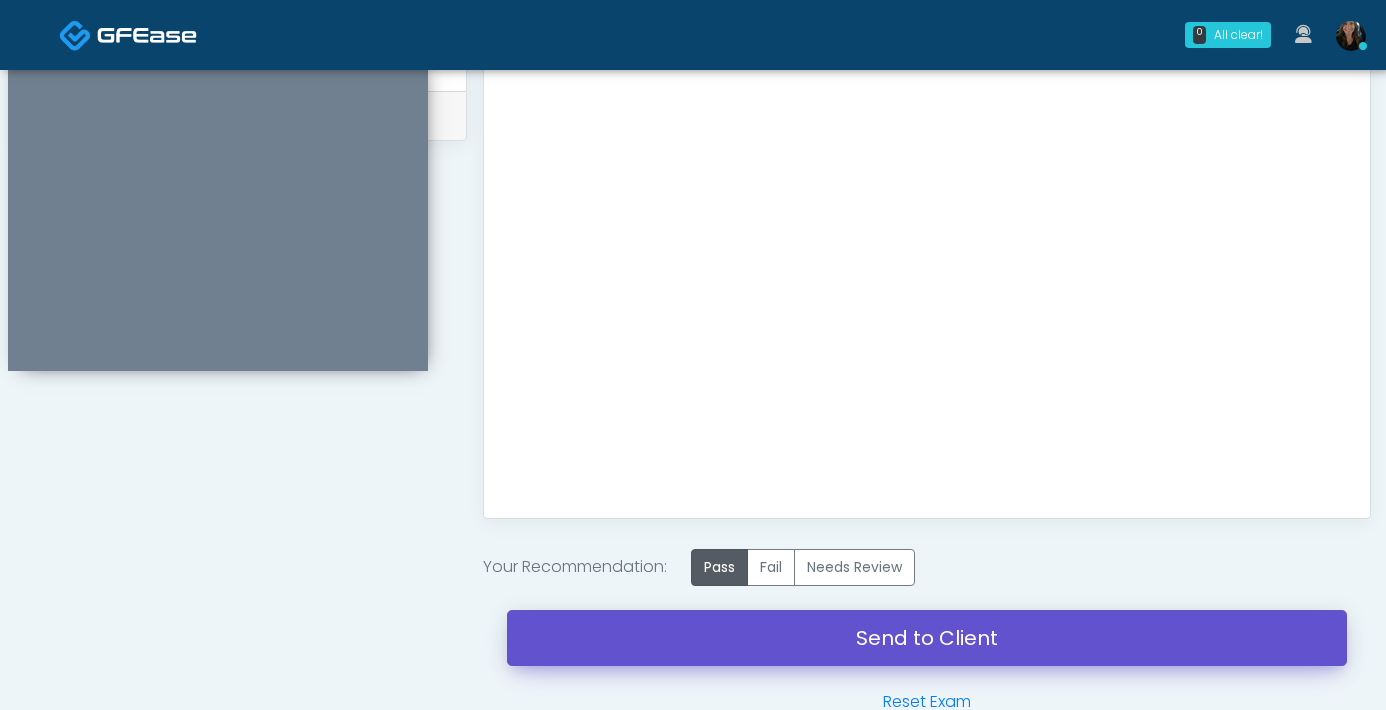 click on "Send to Client" at bounding box center (927, 638) 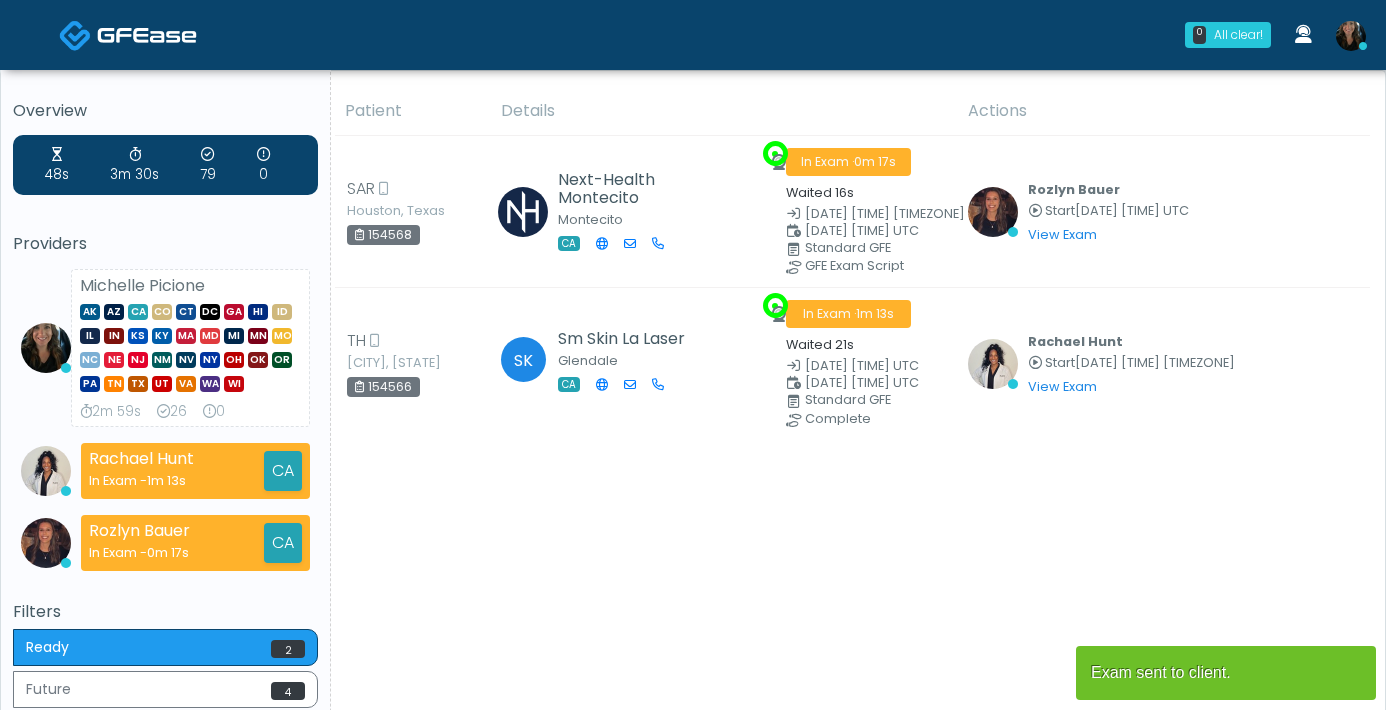 scroll, scrollTop: 0, scrollLeft: 0, axis: both 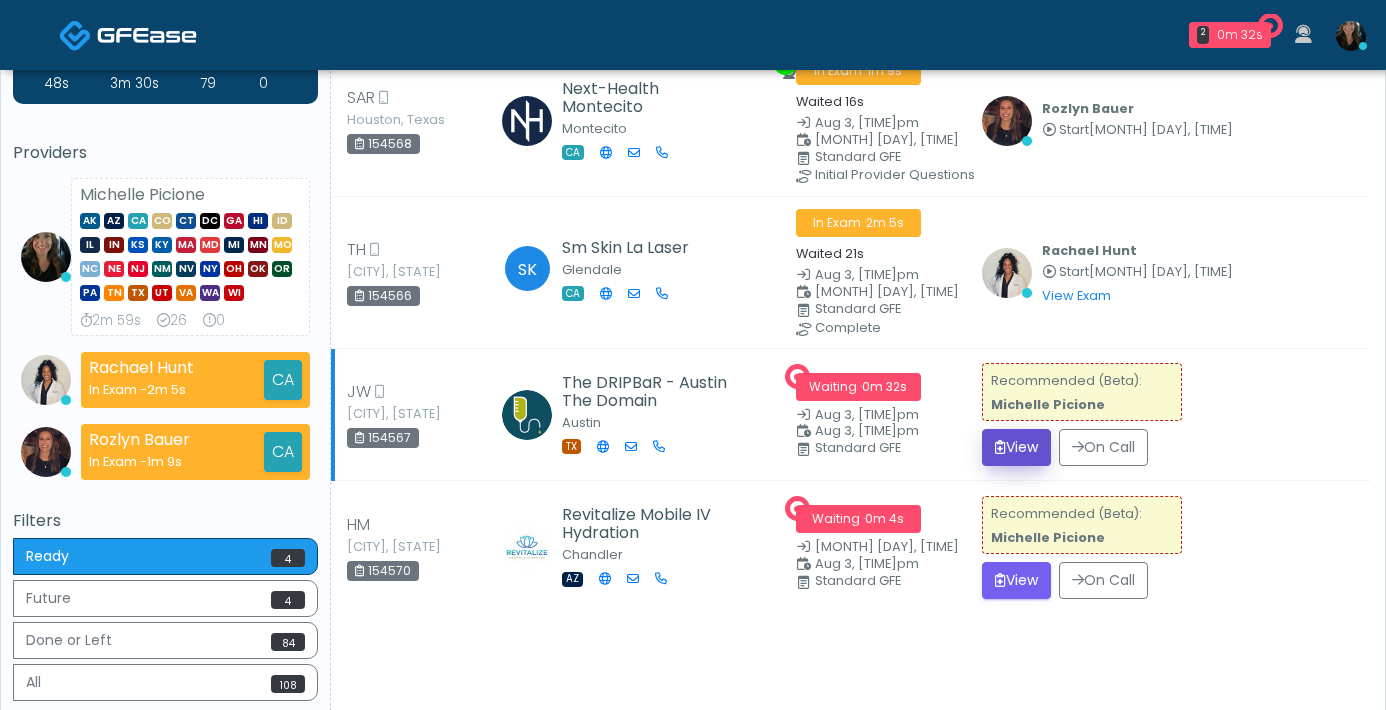 click on "View" at bounding box center (1016, 447) 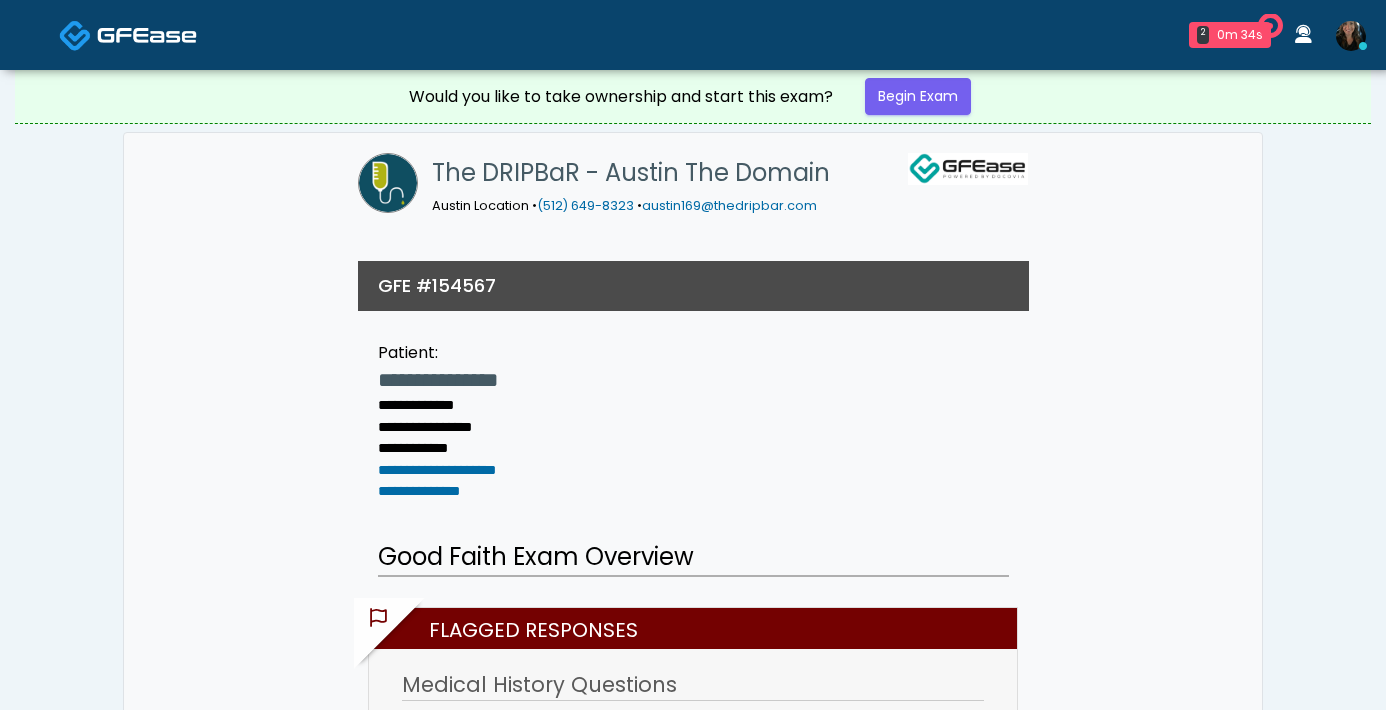 scroll, scrollTop: 0, scrollLeft: 0, axis: both 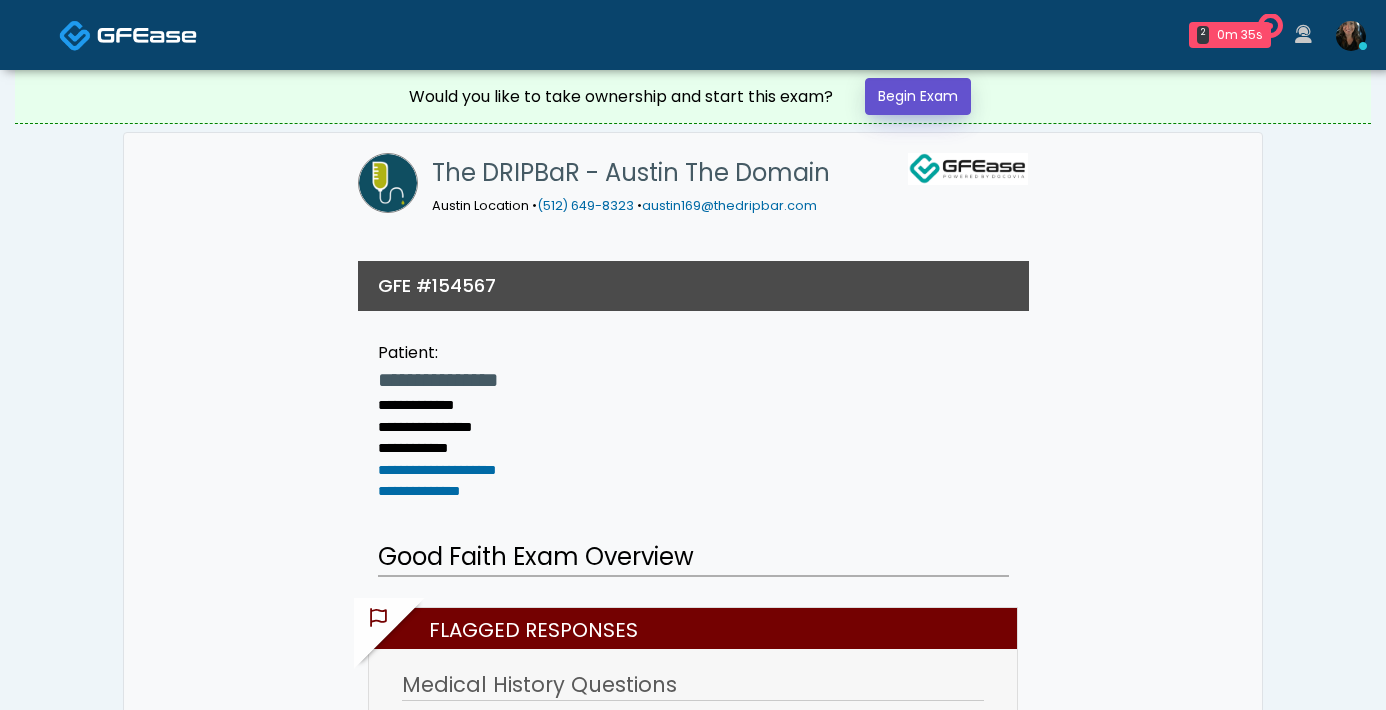 click on "Begin Exam" at bounding box center (918, 96) 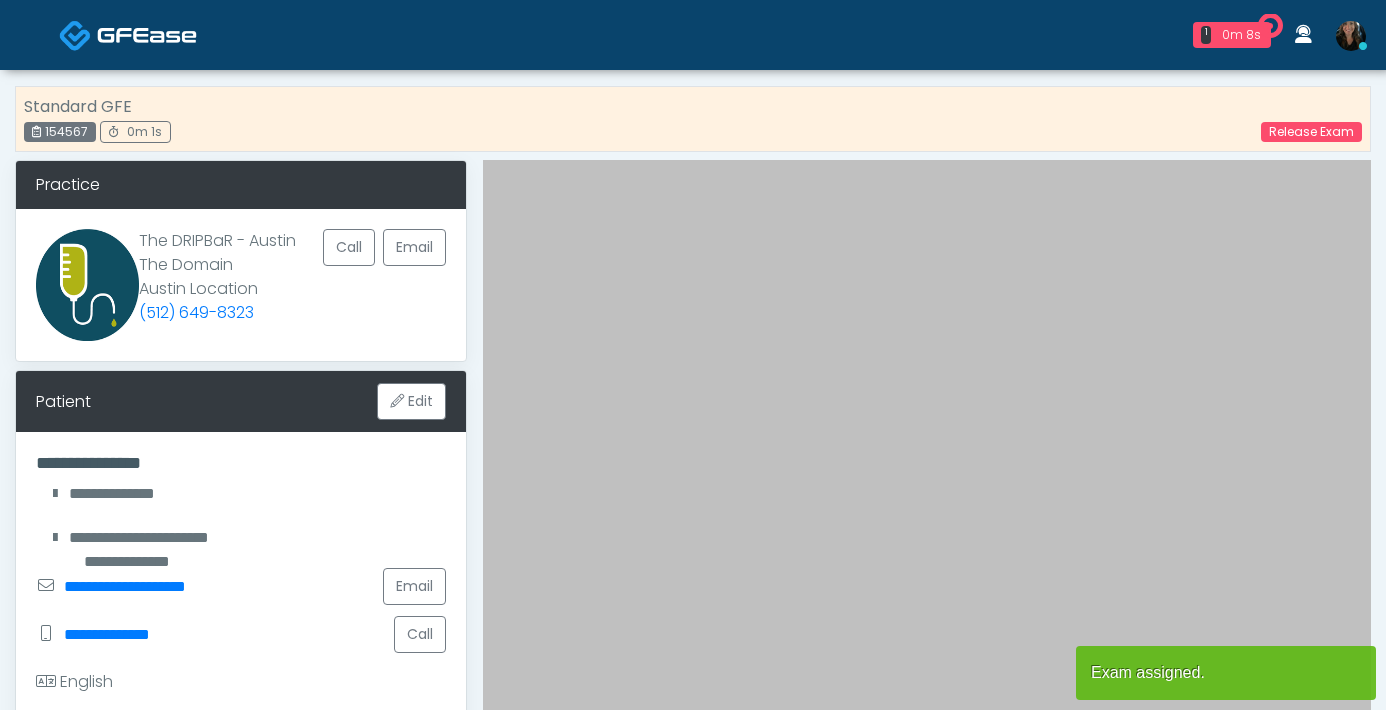 scroll, scrollTop: 0, scrollLeft: 0, axis: both 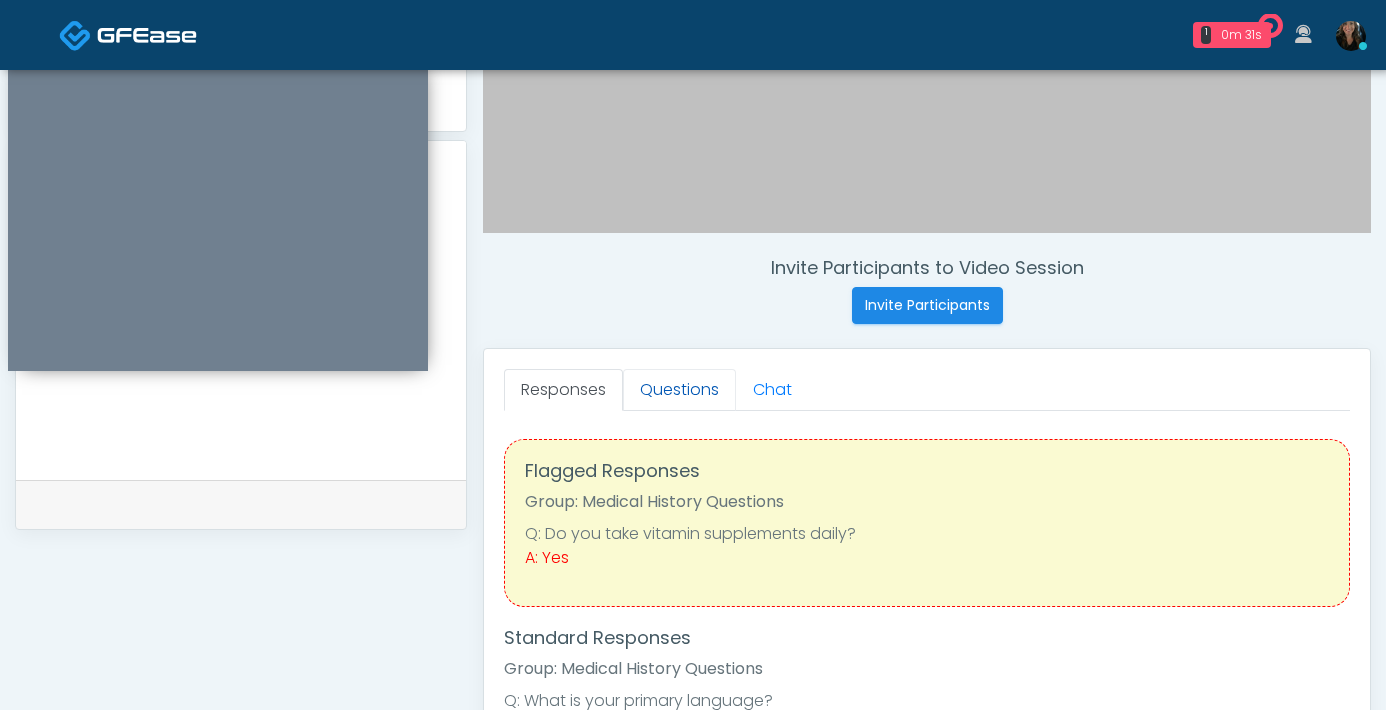 click on "Questions" at bounding box center (679, 390) 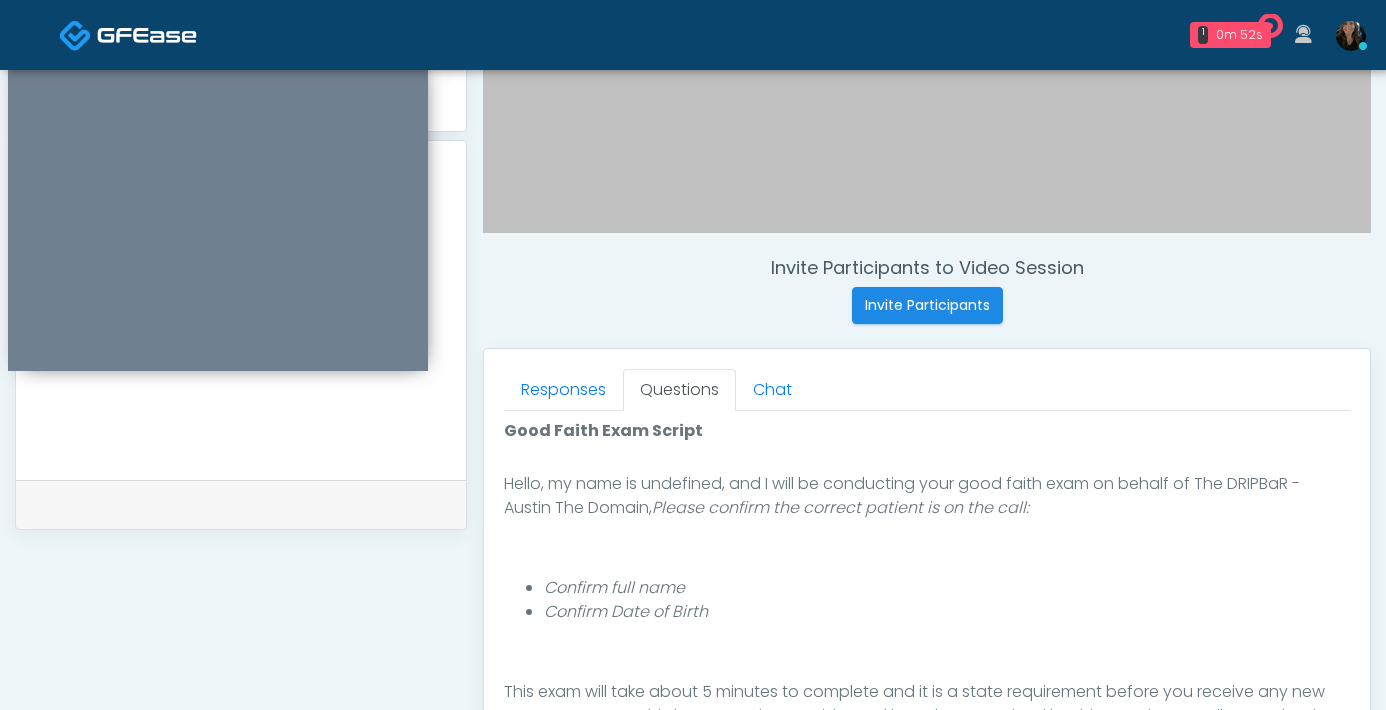 scroll, scrollTop: 208, scrollLeft: 0, axis: vertical 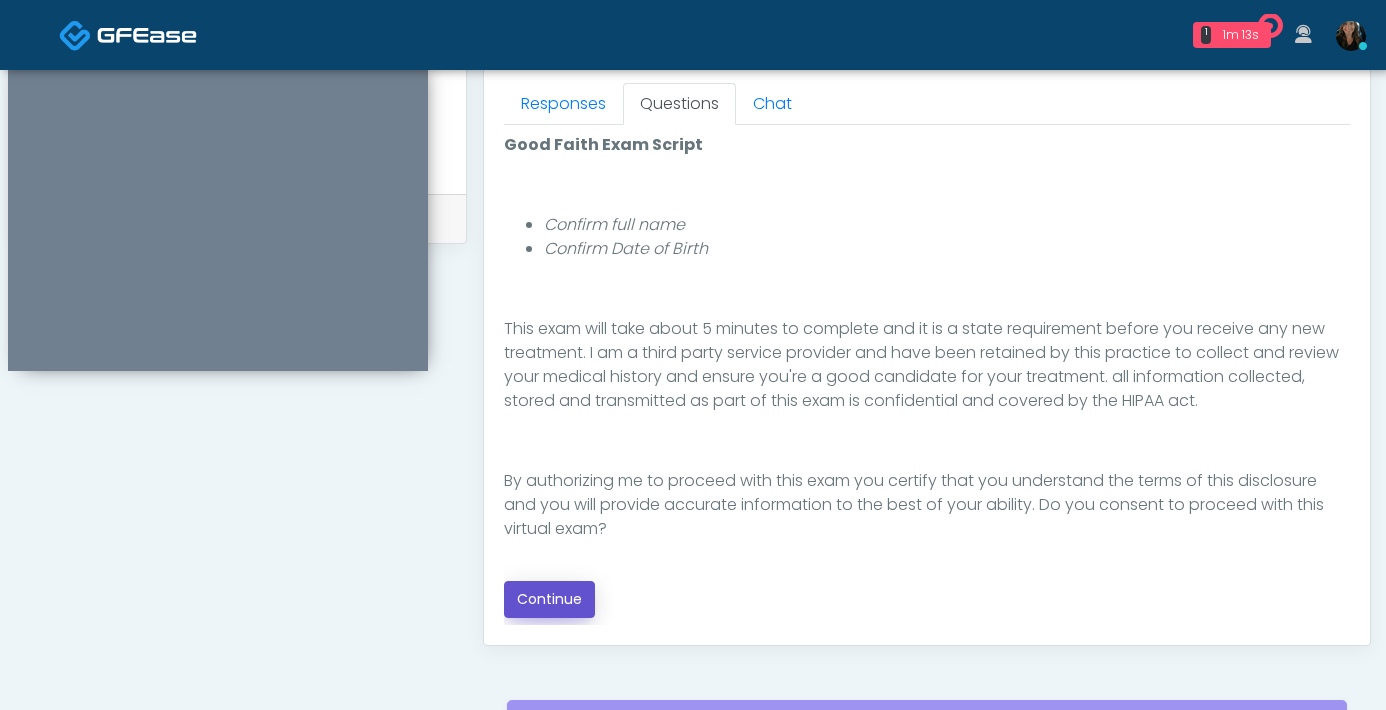 click on "Continue" at bounding box center (549, 599) 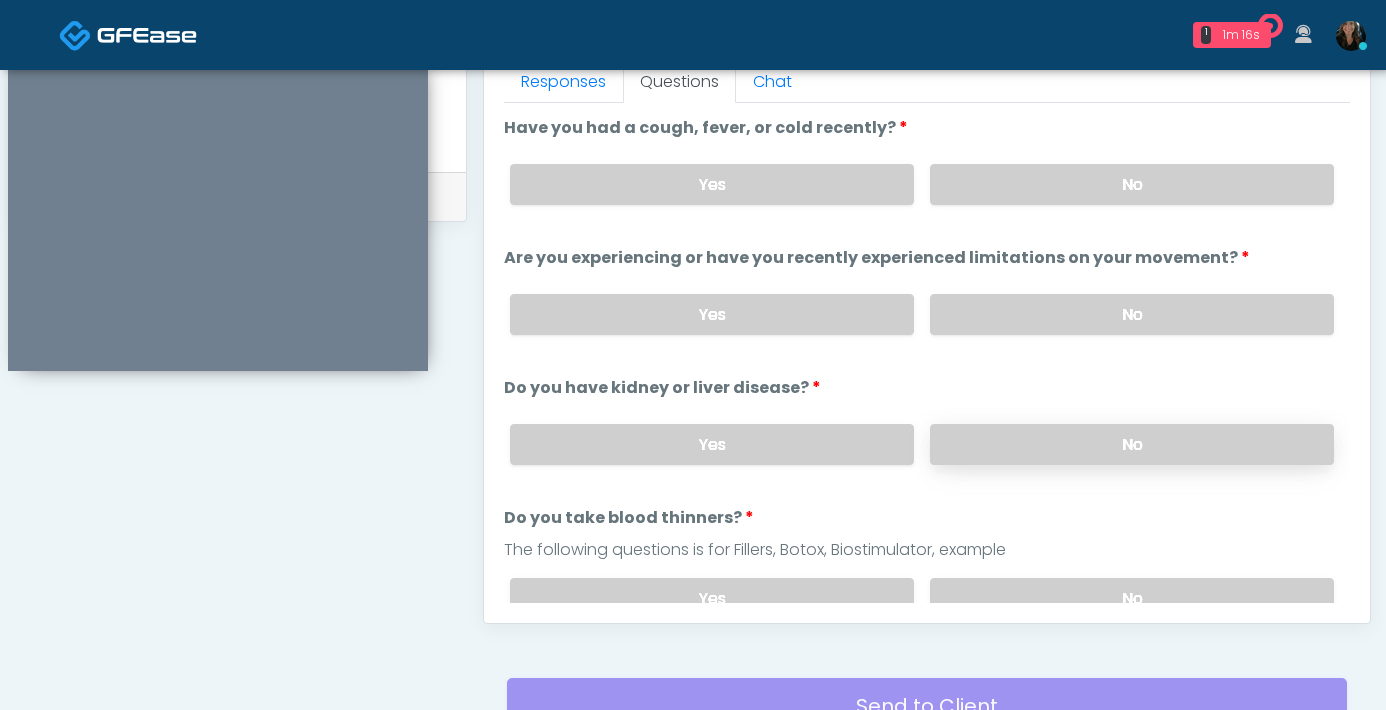 scroll, scrollTop: 902, scrollLeft: 0, axis: vertical 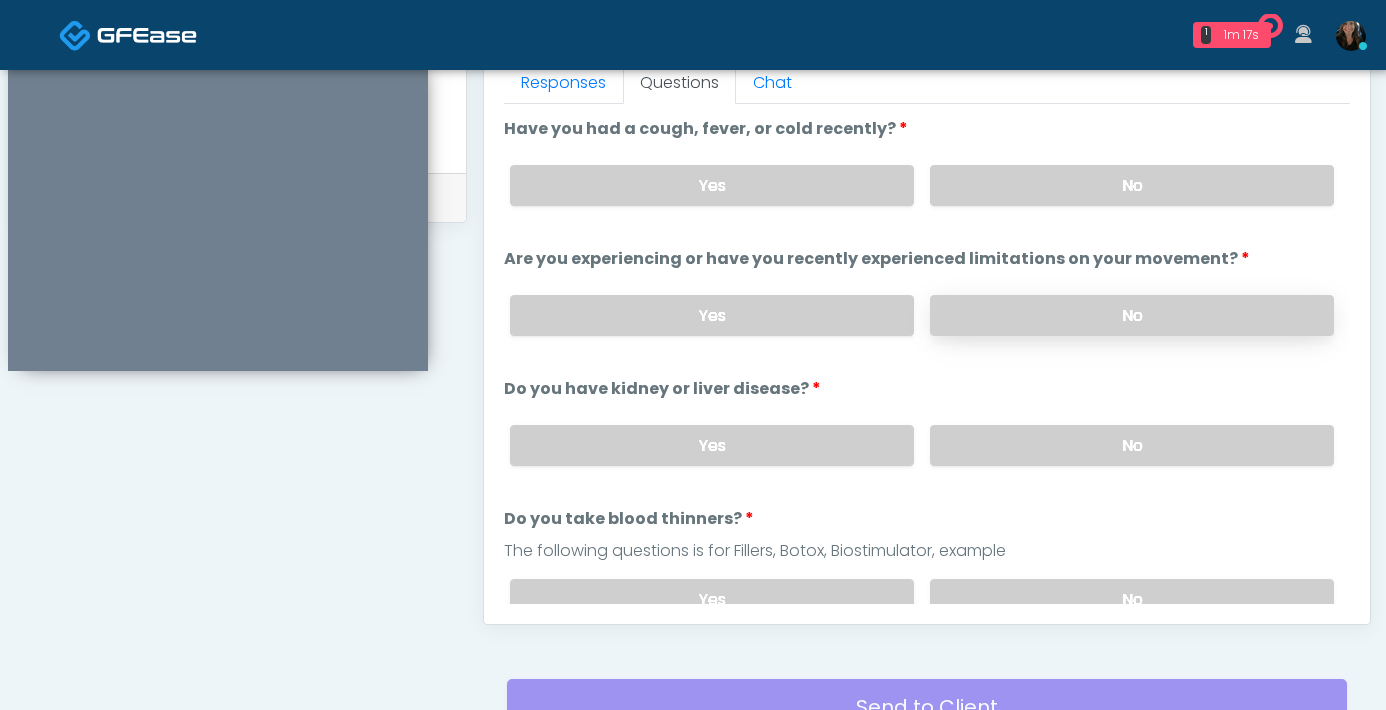 click on "No" at bounding box center [1132, 315] 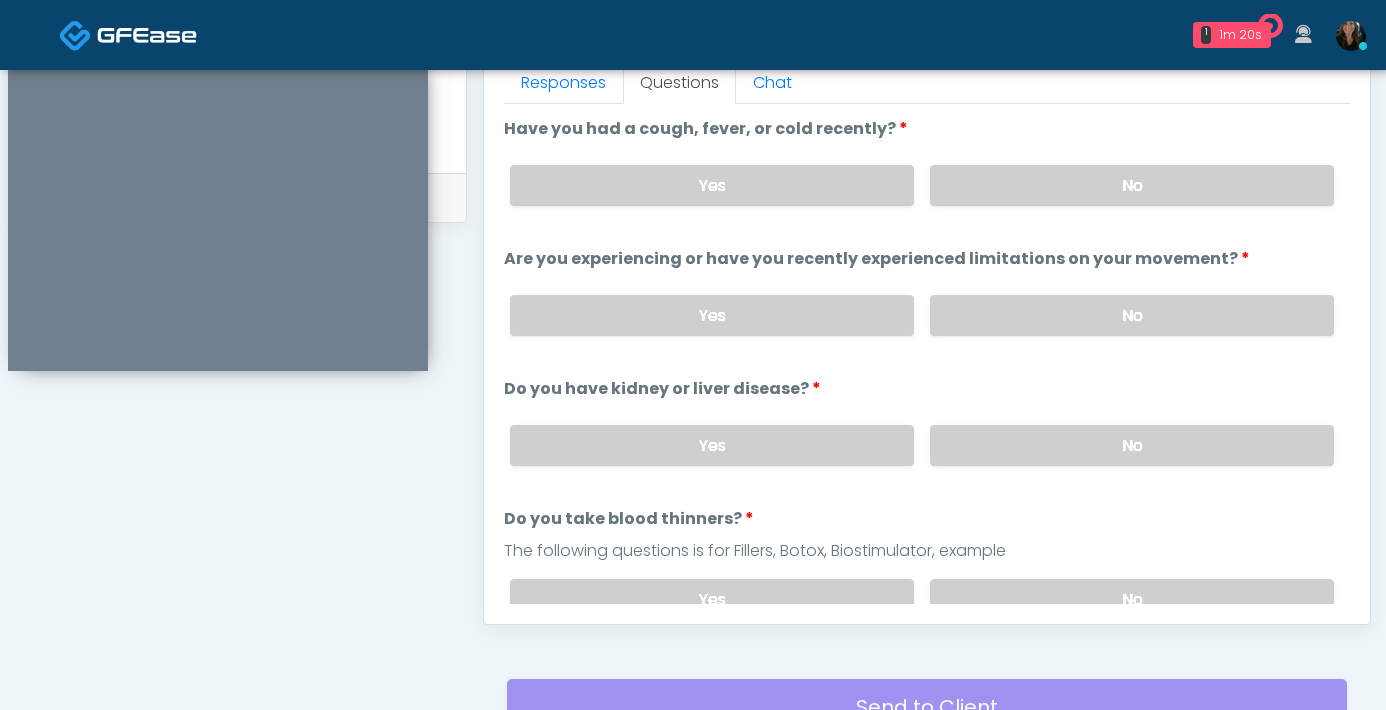 click on "No" at bounding box center (1132, 185) 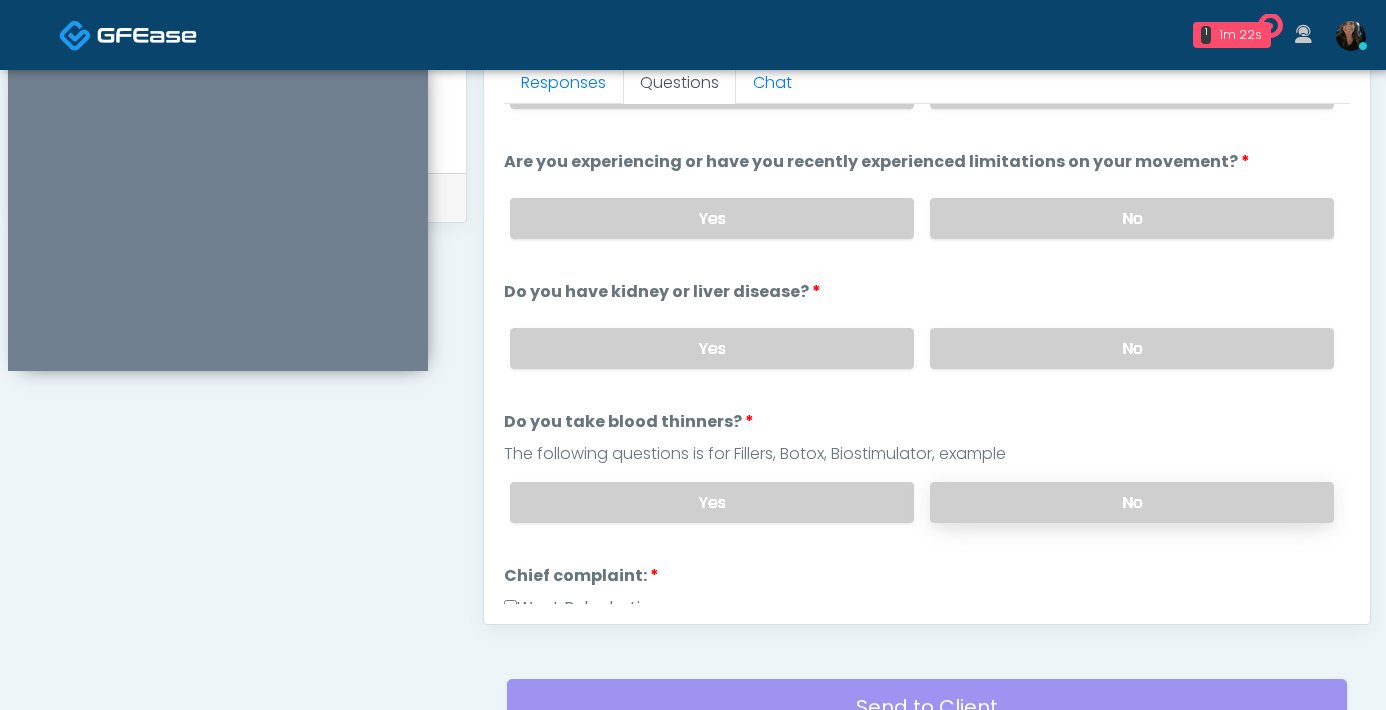 scroll, scrollTop: 100, scrollLeft: 0, axis: vertical 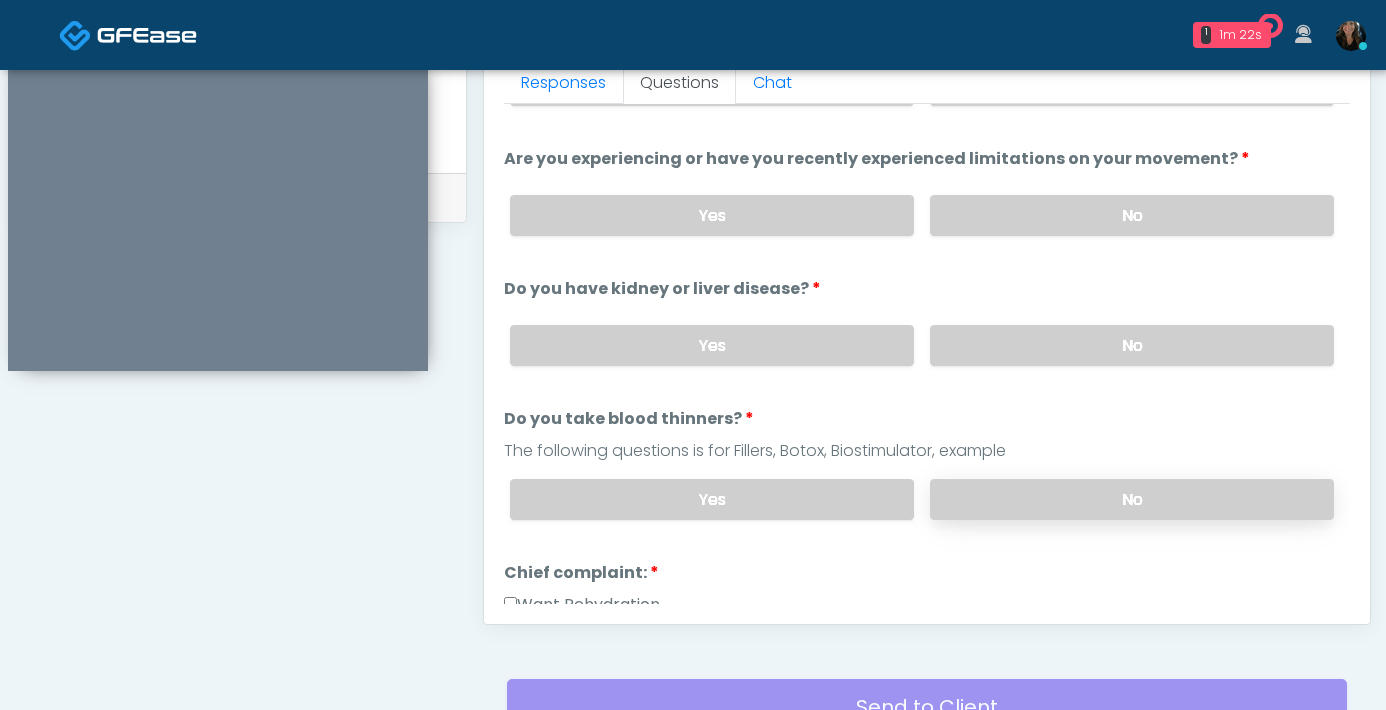 click on "No" at bounding box center [1132, 499] 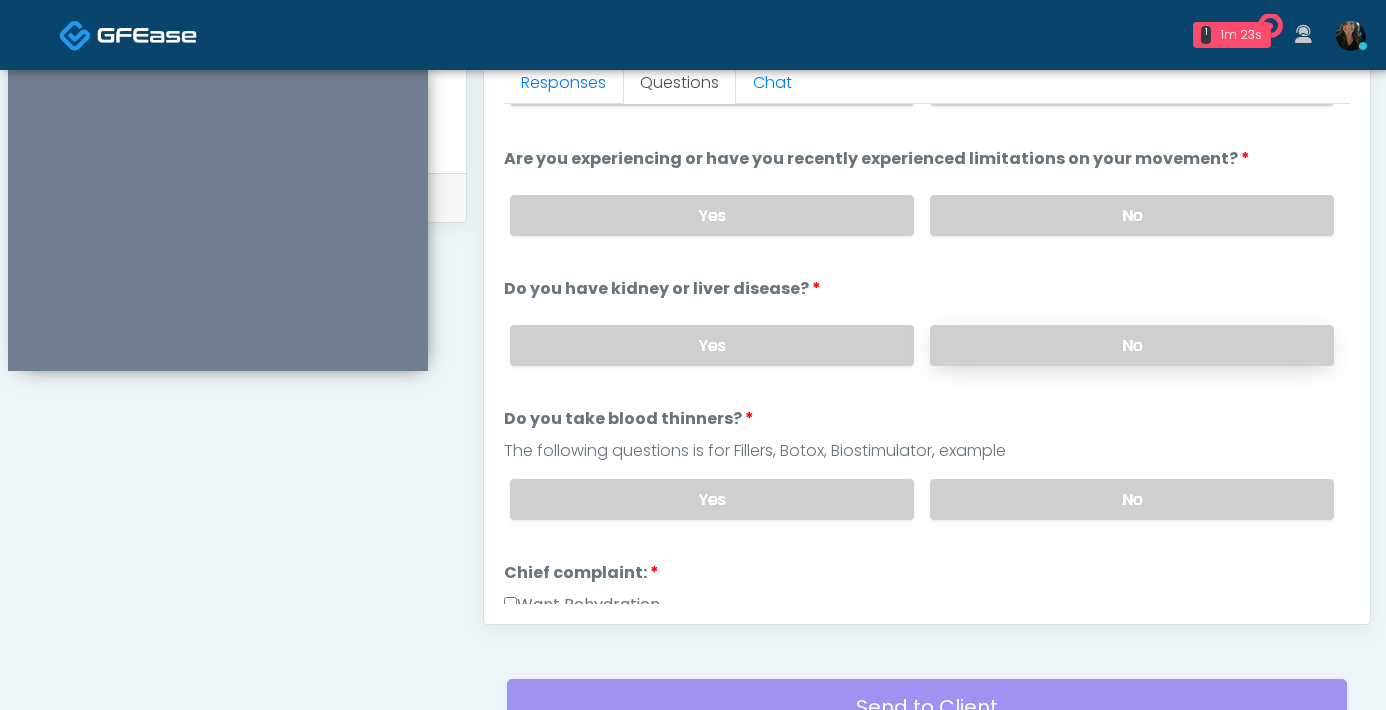 click on "No" at bounding box center [1132, 345] 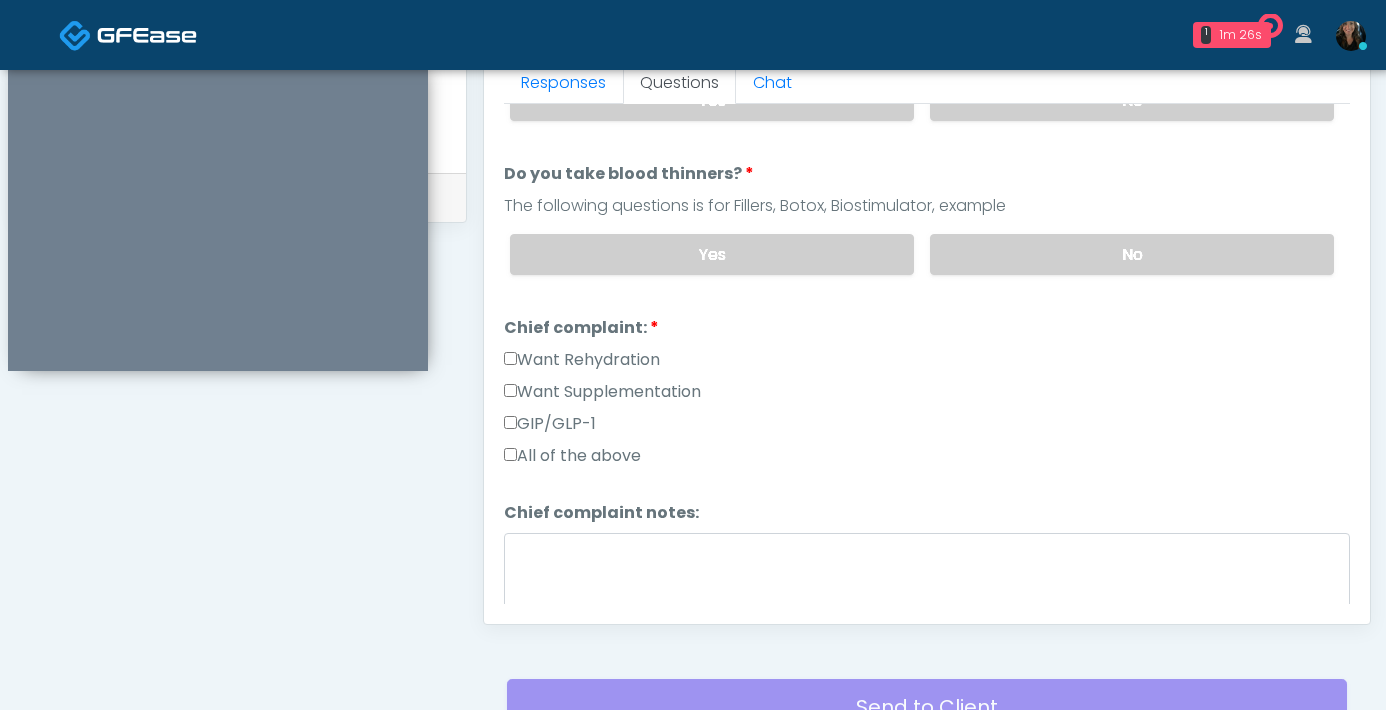 scroll, scrollTop: 347, scrollLeft: 0, axis: vertical 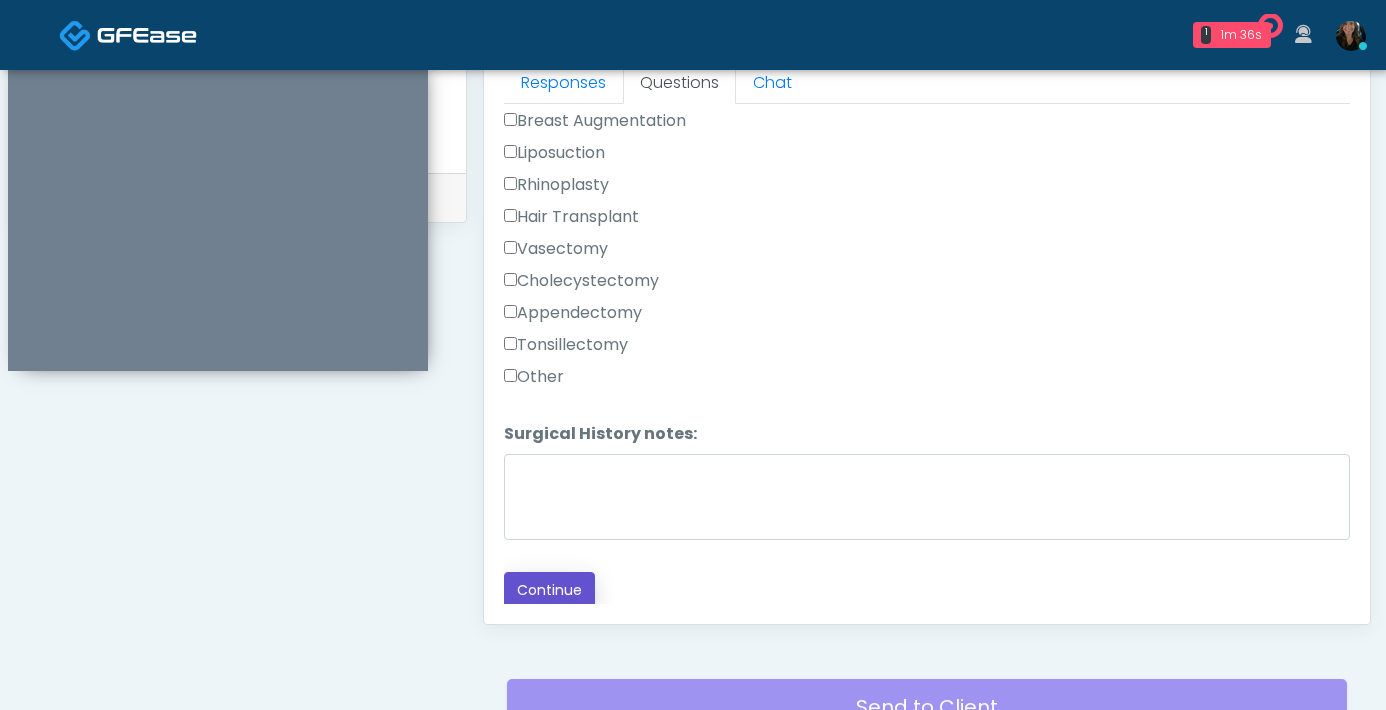 click on "Continue" at bounding box center (549, 590) 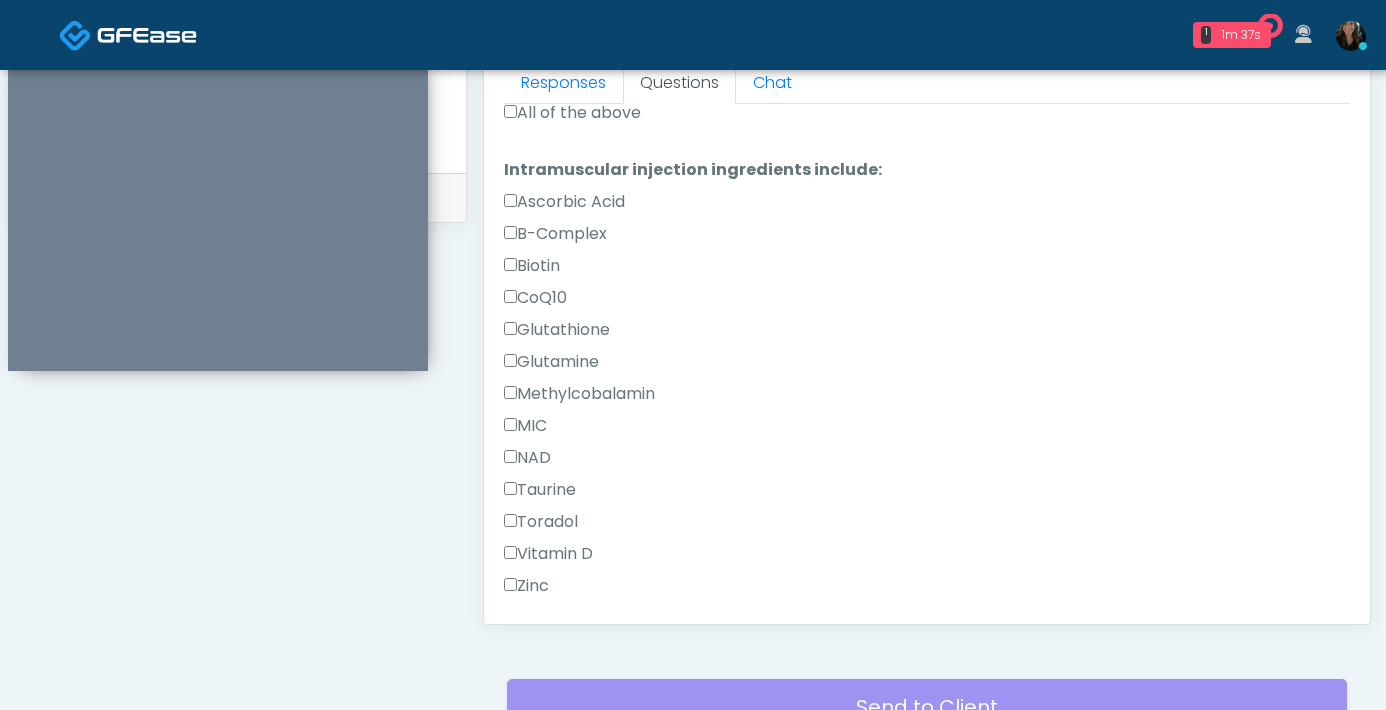 scroll, scrollTop: 1085, scrollLeft: 0, axis: vertical 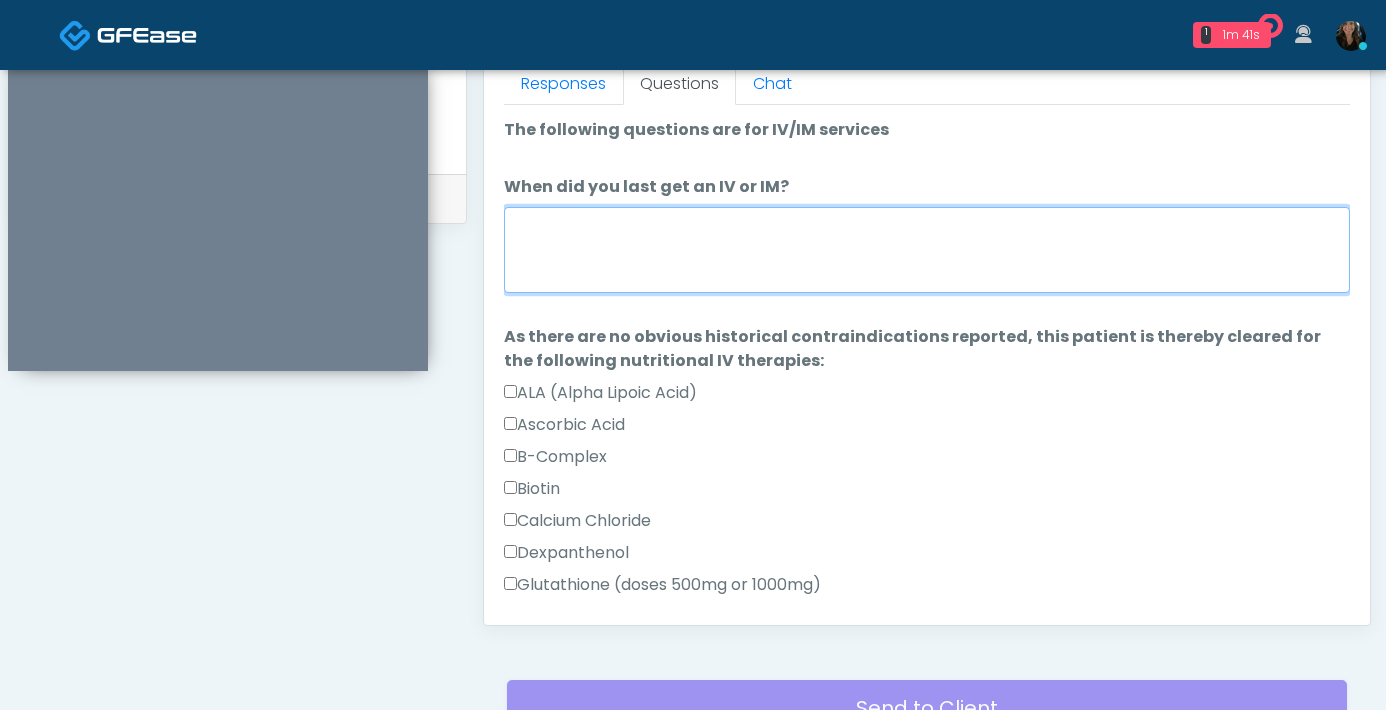 click on "When did you last get an IV or IM?" at bounding box center [927, 250] 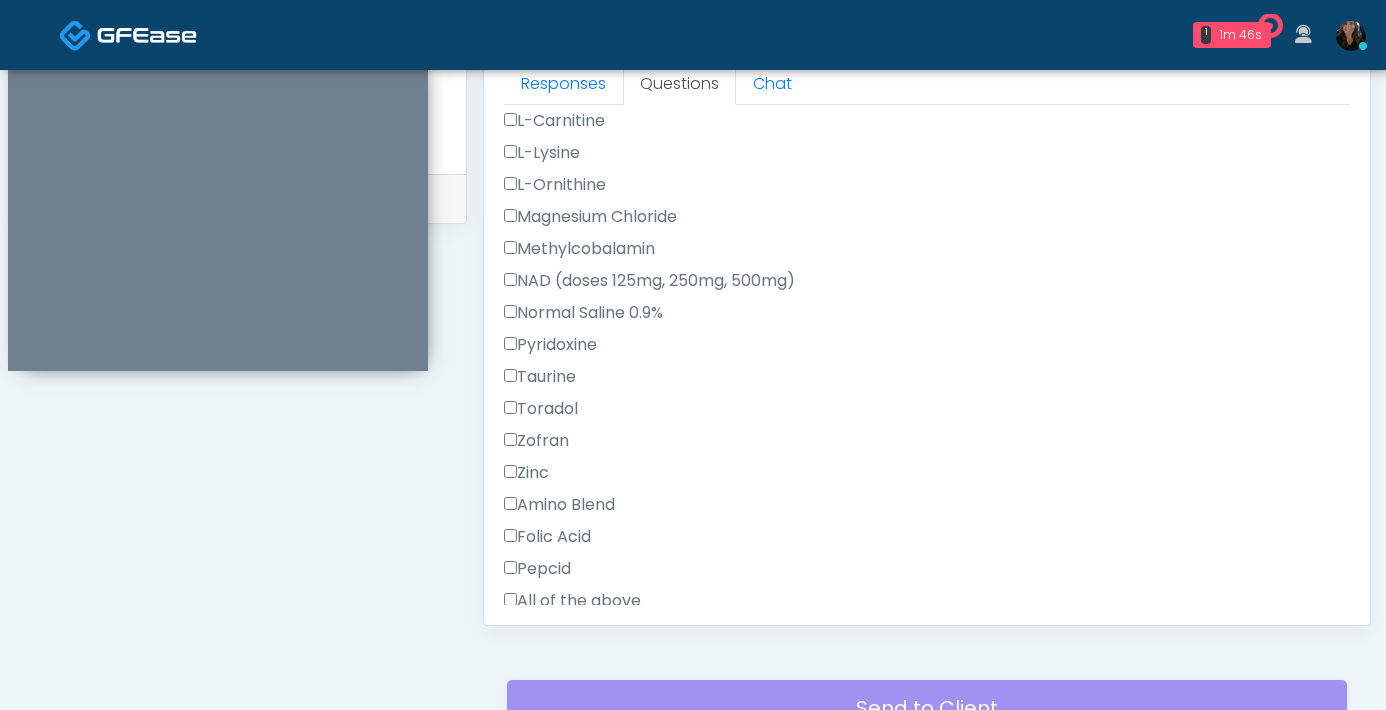 scroll, scrollTop: 661, scrollLeft: 0, axis: vertical 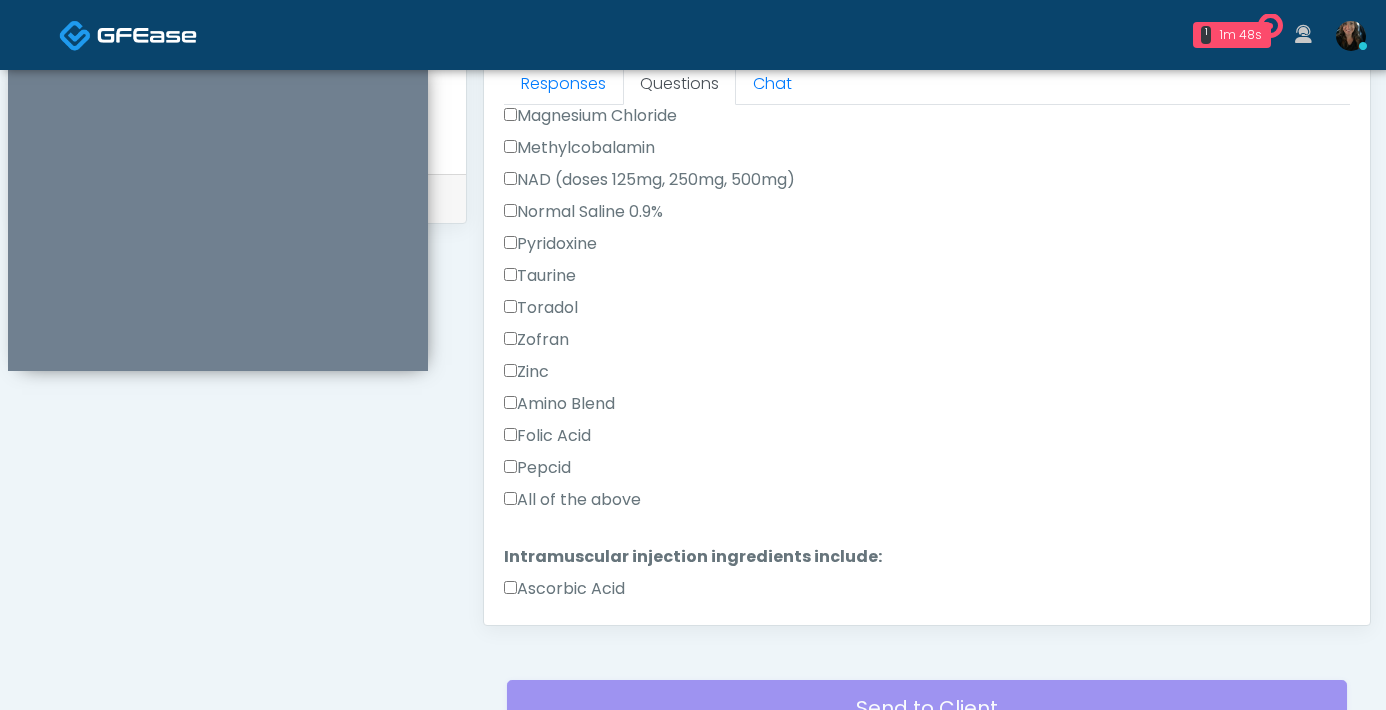 type on "**********" 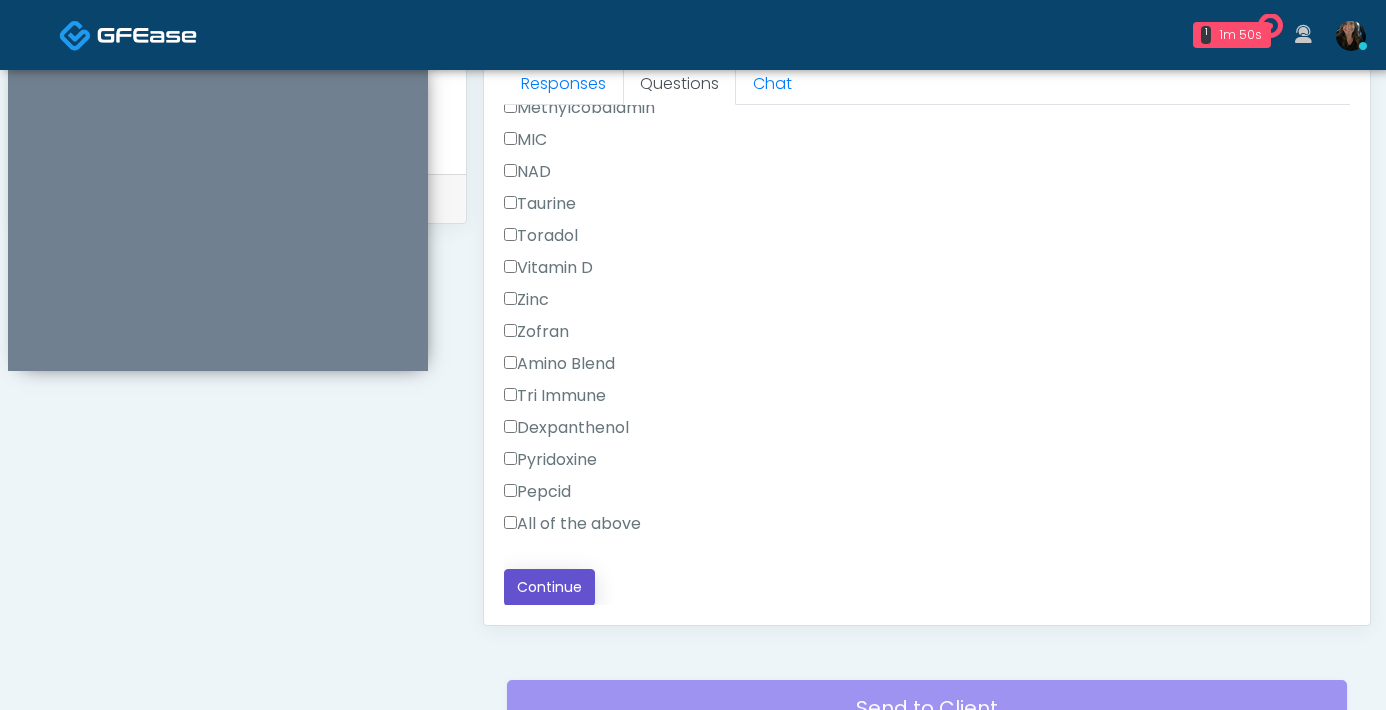 click on "Continue" at bounding box center [549, 587] 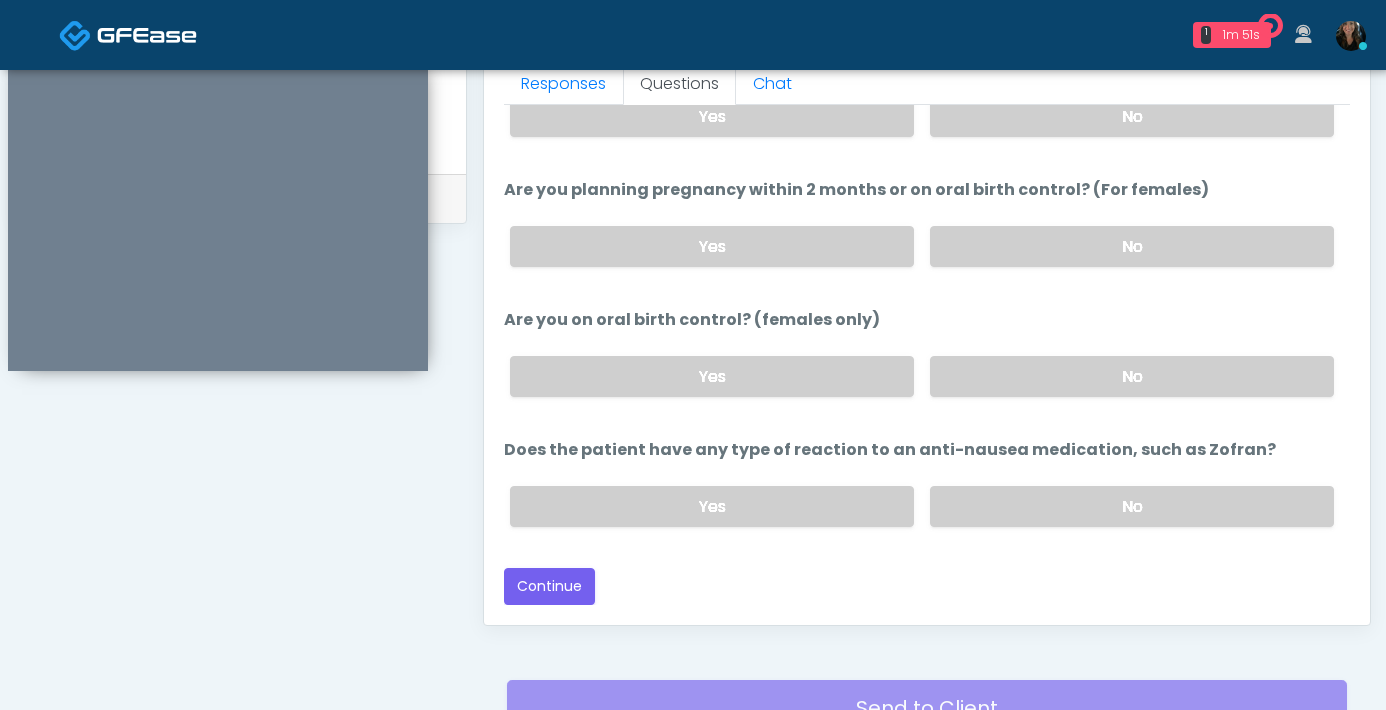 scroll, scrollTop: 1085, scrollLeft: 0, axis: vertical 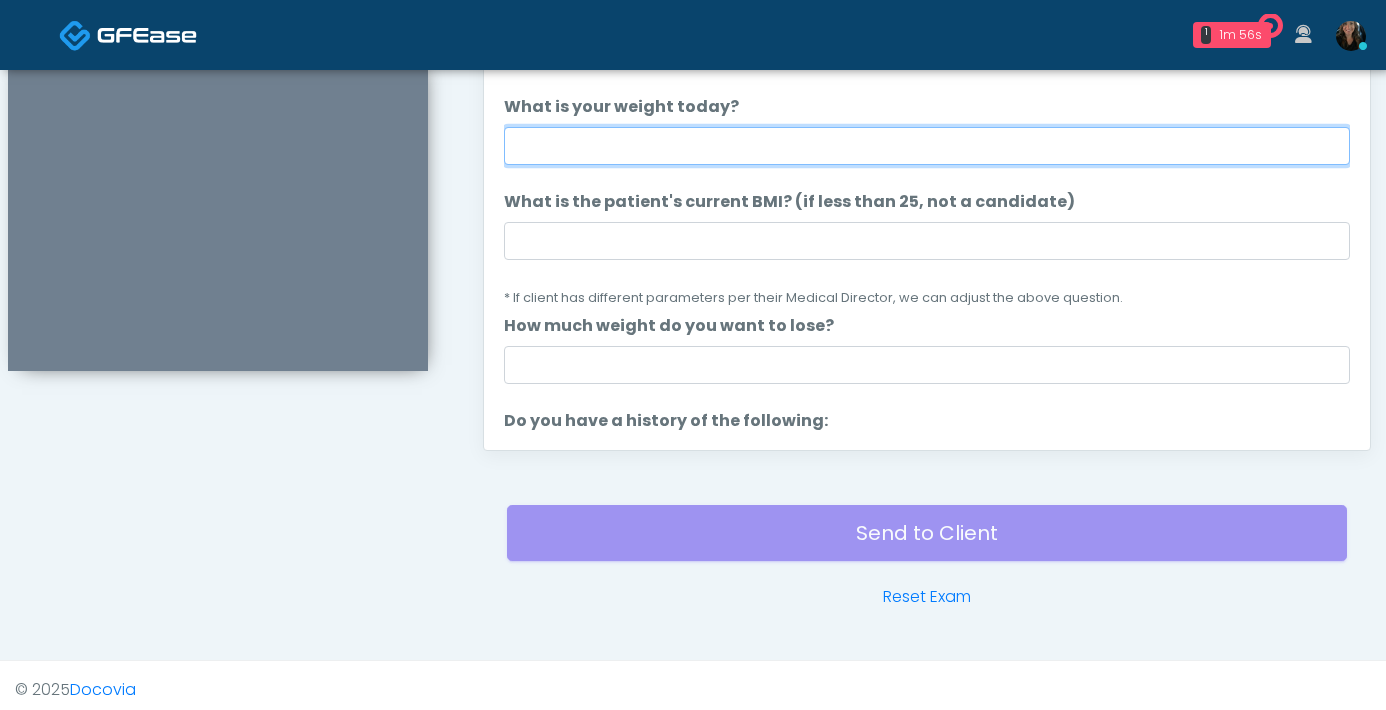 click on "What is your weight today?" at bounding box center (927, 146) 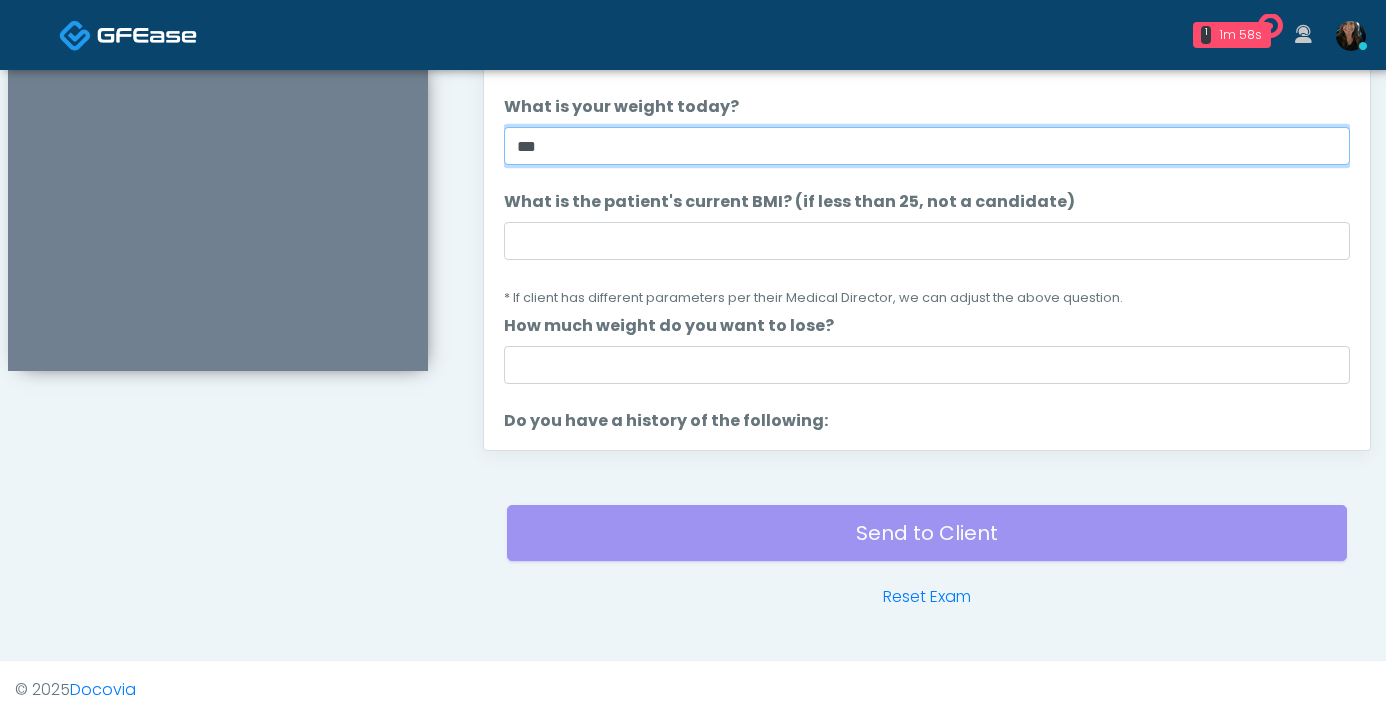 type on "***" 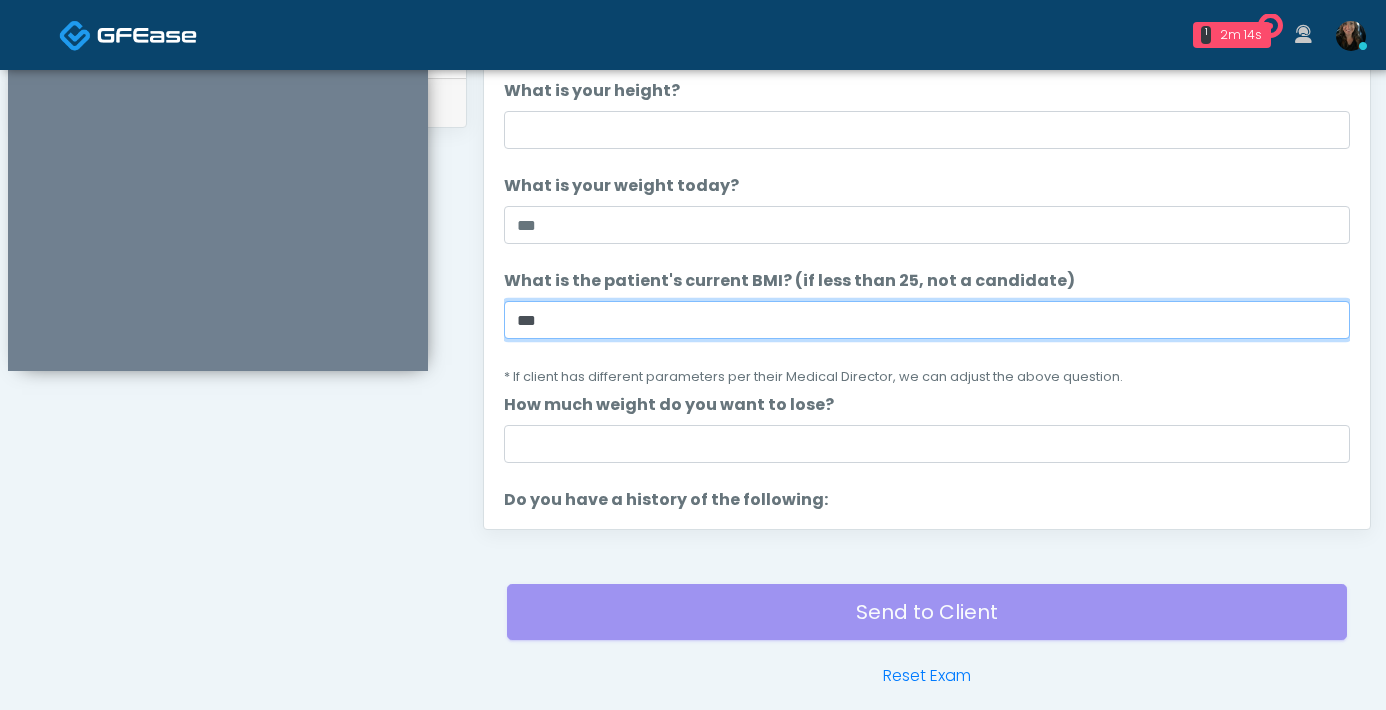 scroll, scrollTop: 994, scrollLeft: 0, axis: vertical 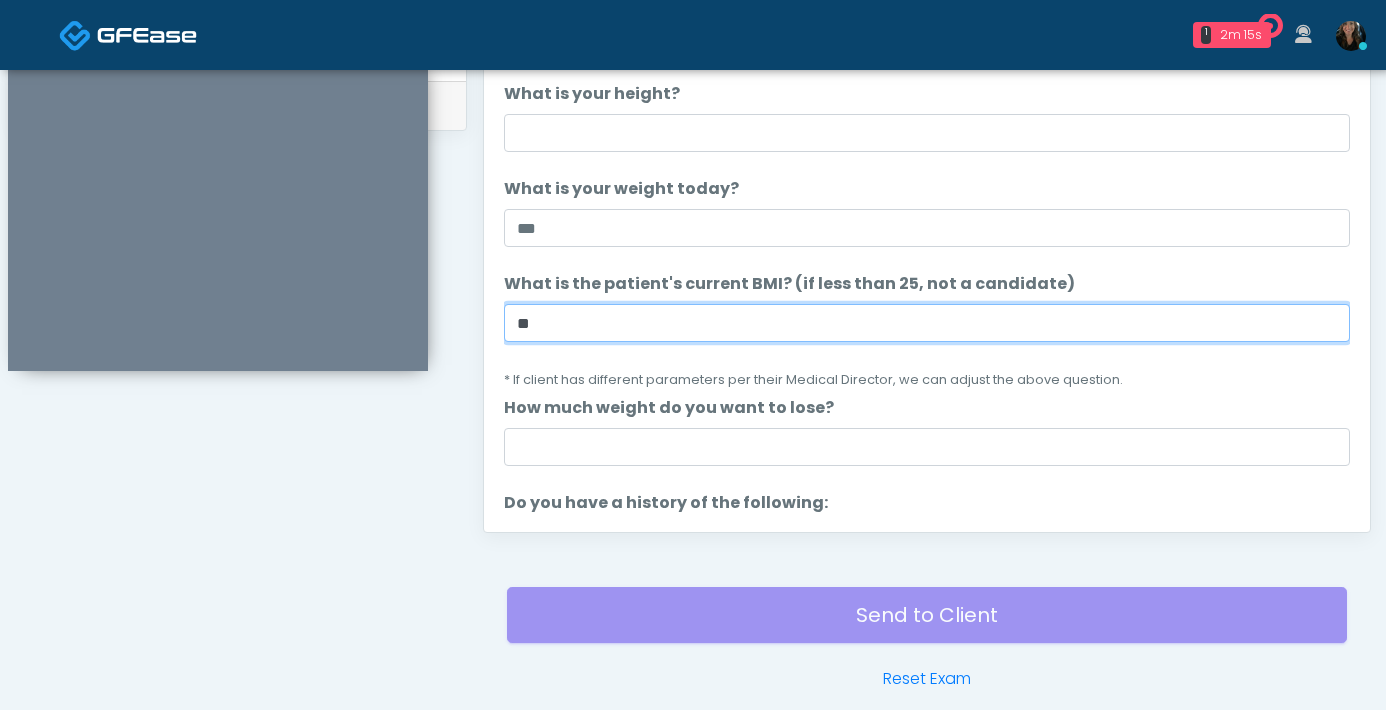 type on "*" 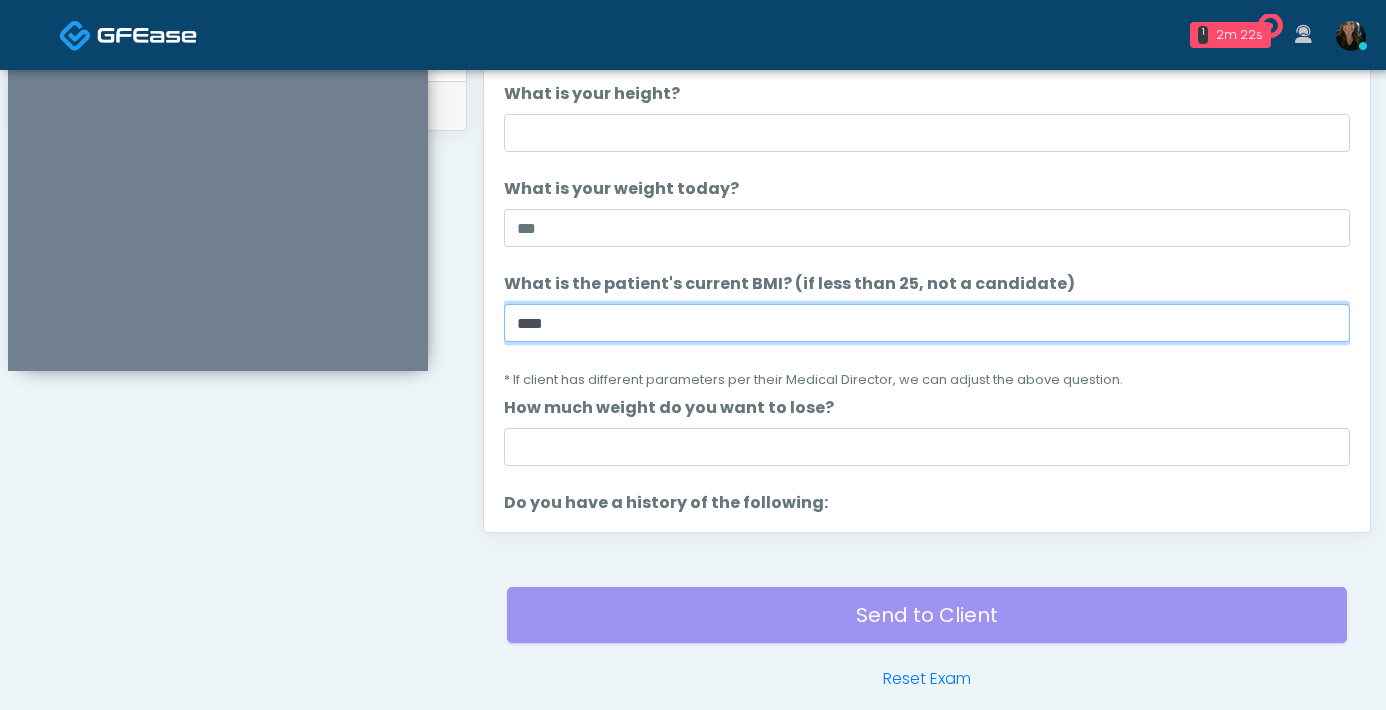 type on "****" 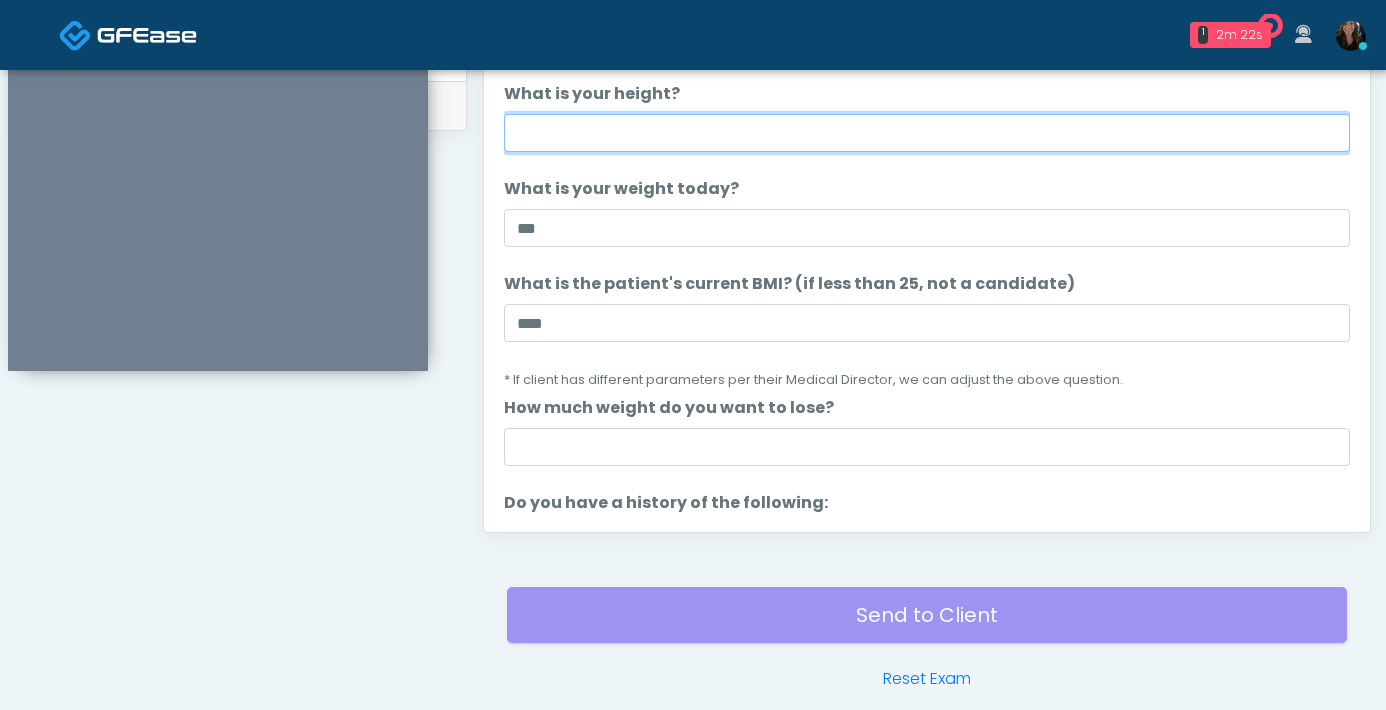 click on "What is your height?" at bounding box center (927, 133) 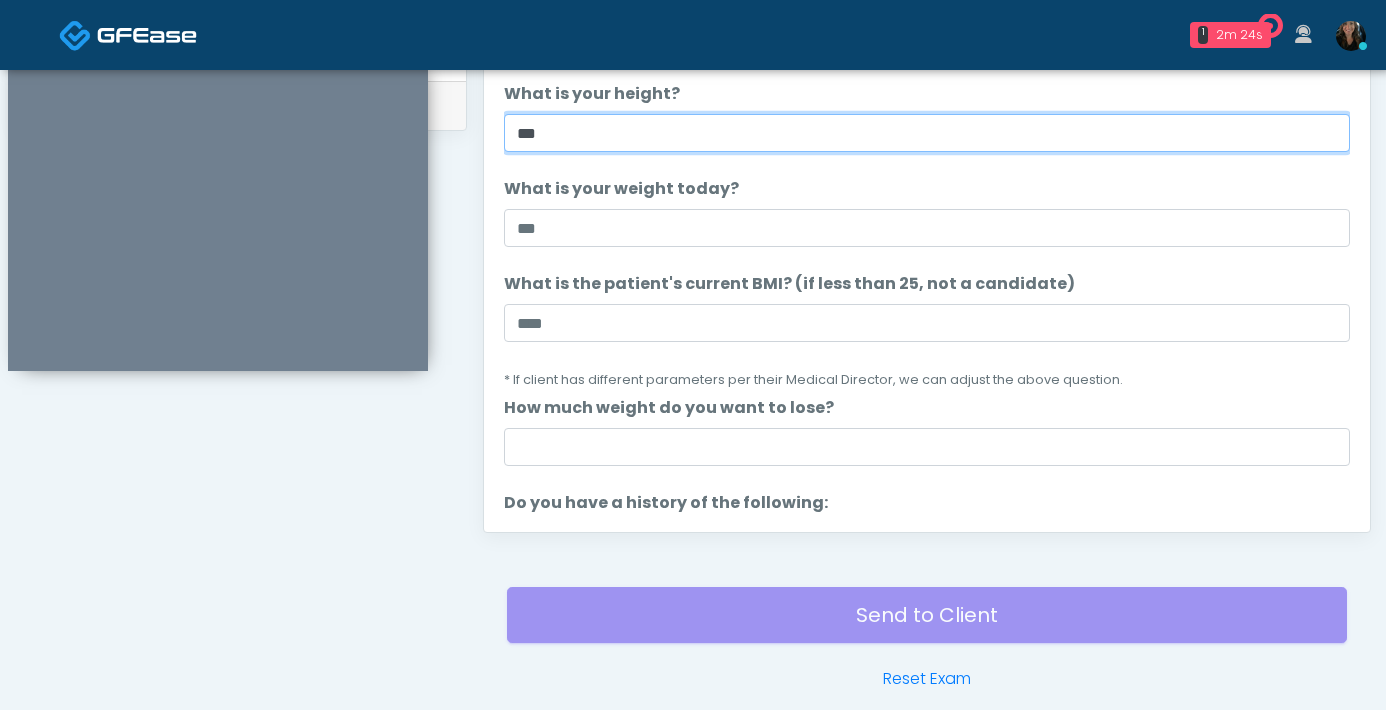 type on "***" 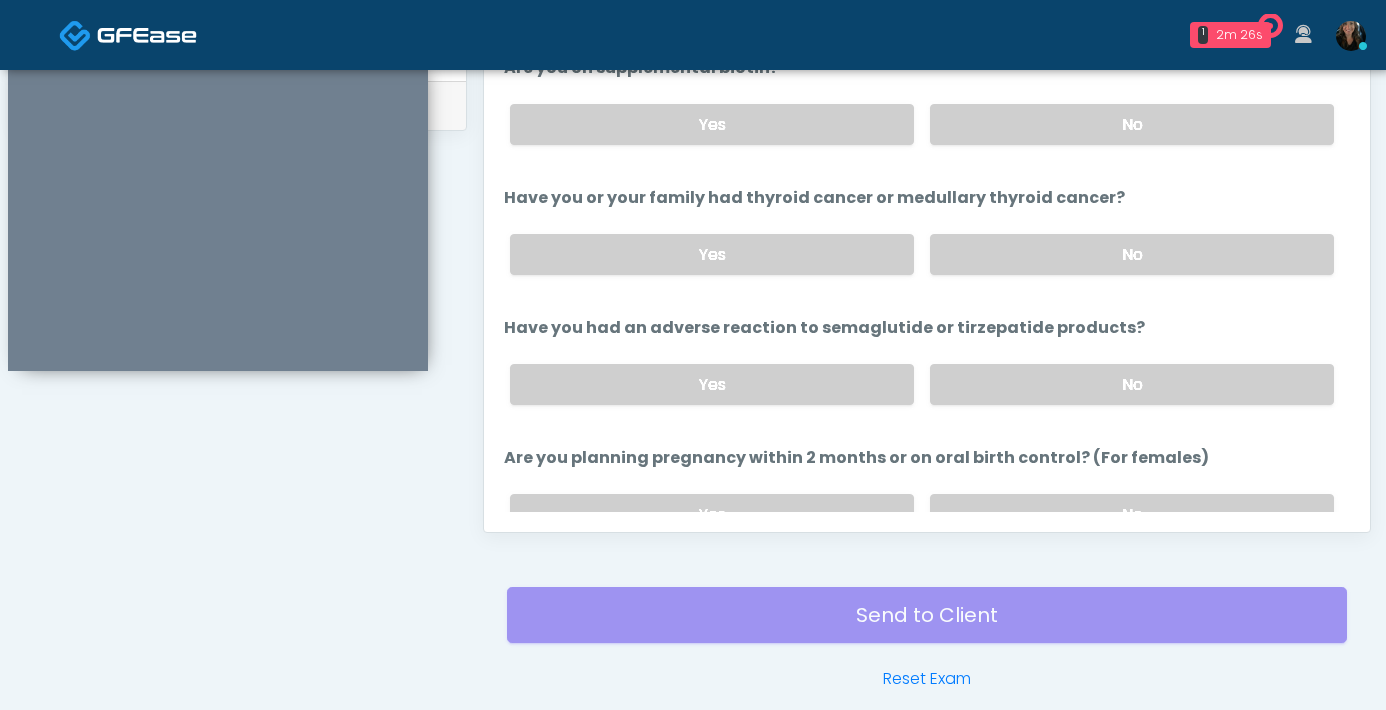 scroll, scrollTop: 1103, scrollLeft: 0, axis: vertical 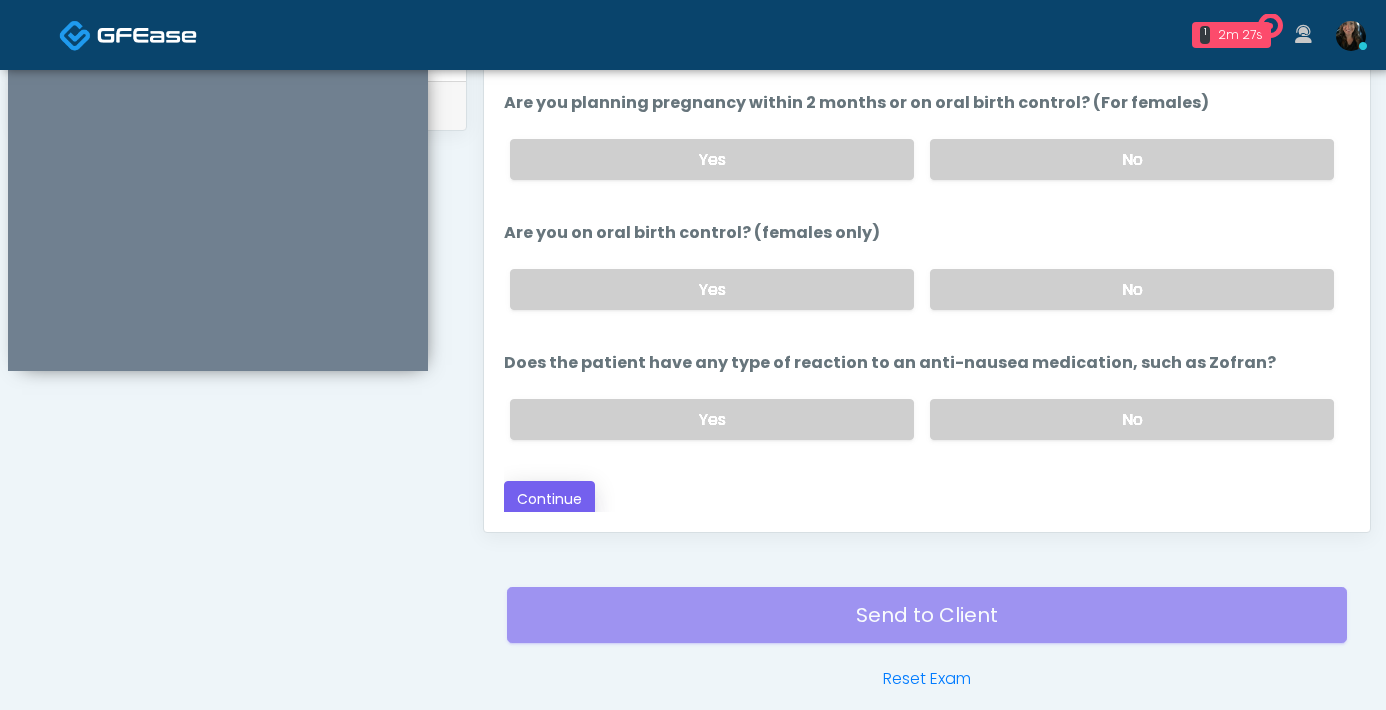 type on "***" 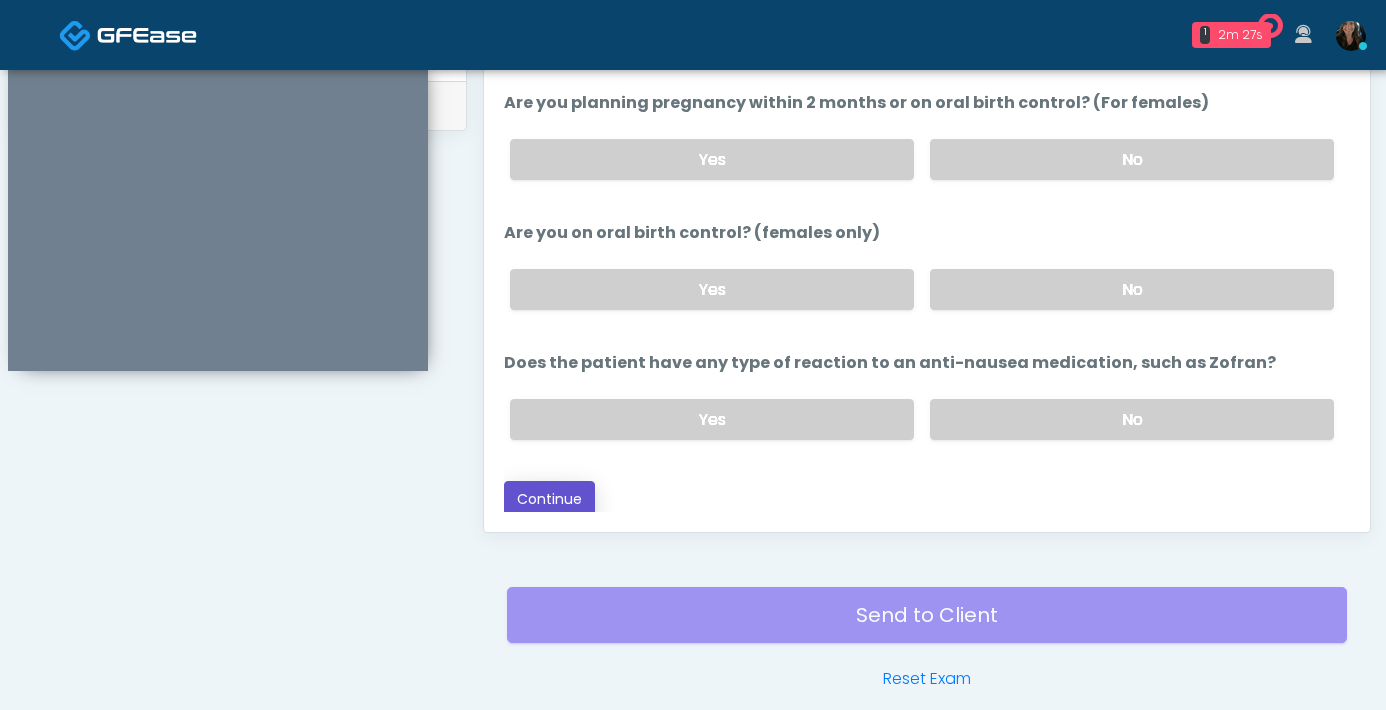 click on "Continue" at bounding box center [549, 499] 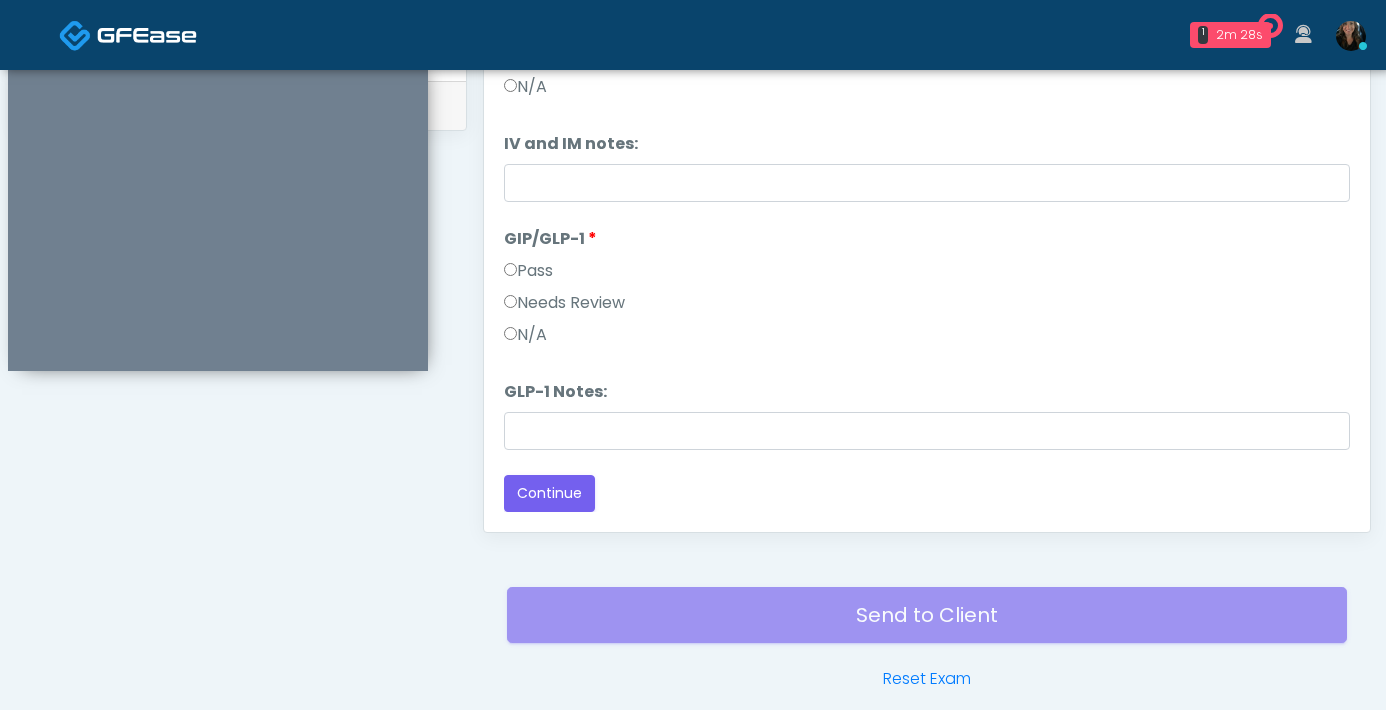 scroll, scrollTop: 1085, scrollLeft: 0, axis: vertical 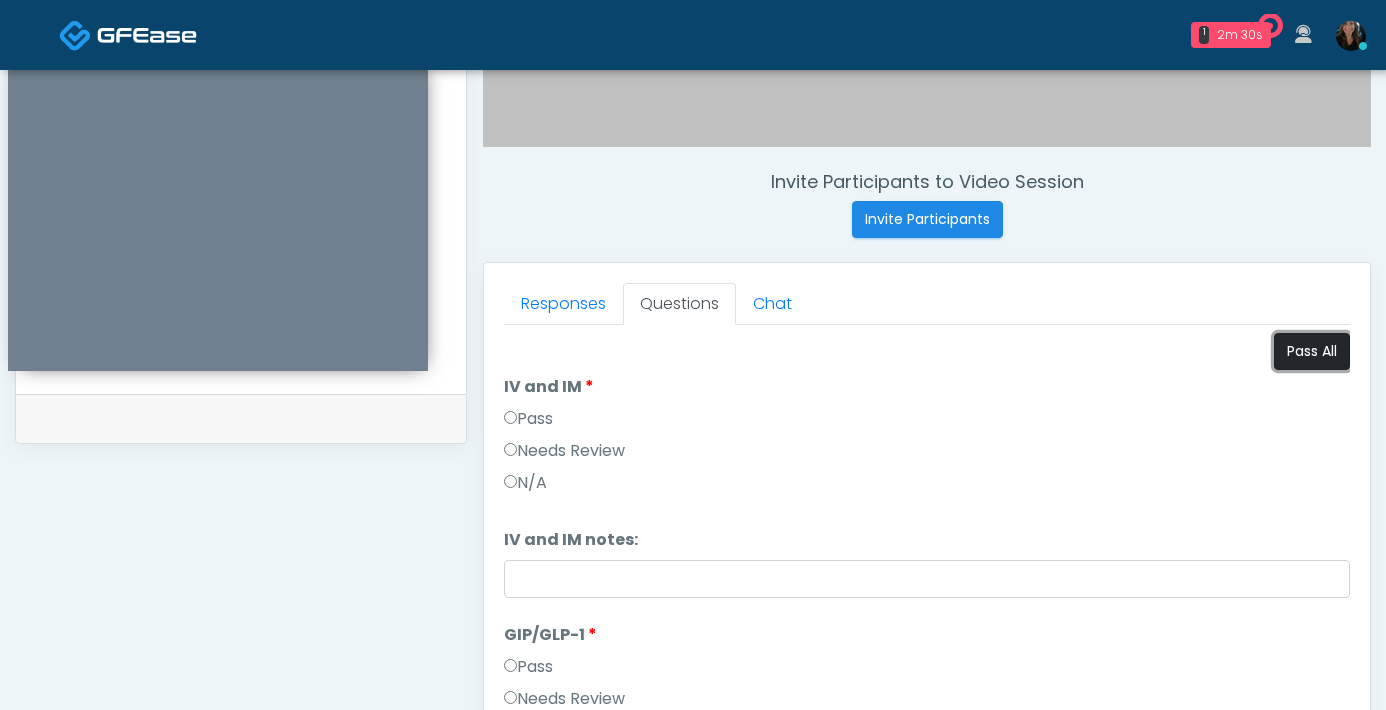click on "Pass All" at bounding box center (1312, 351) 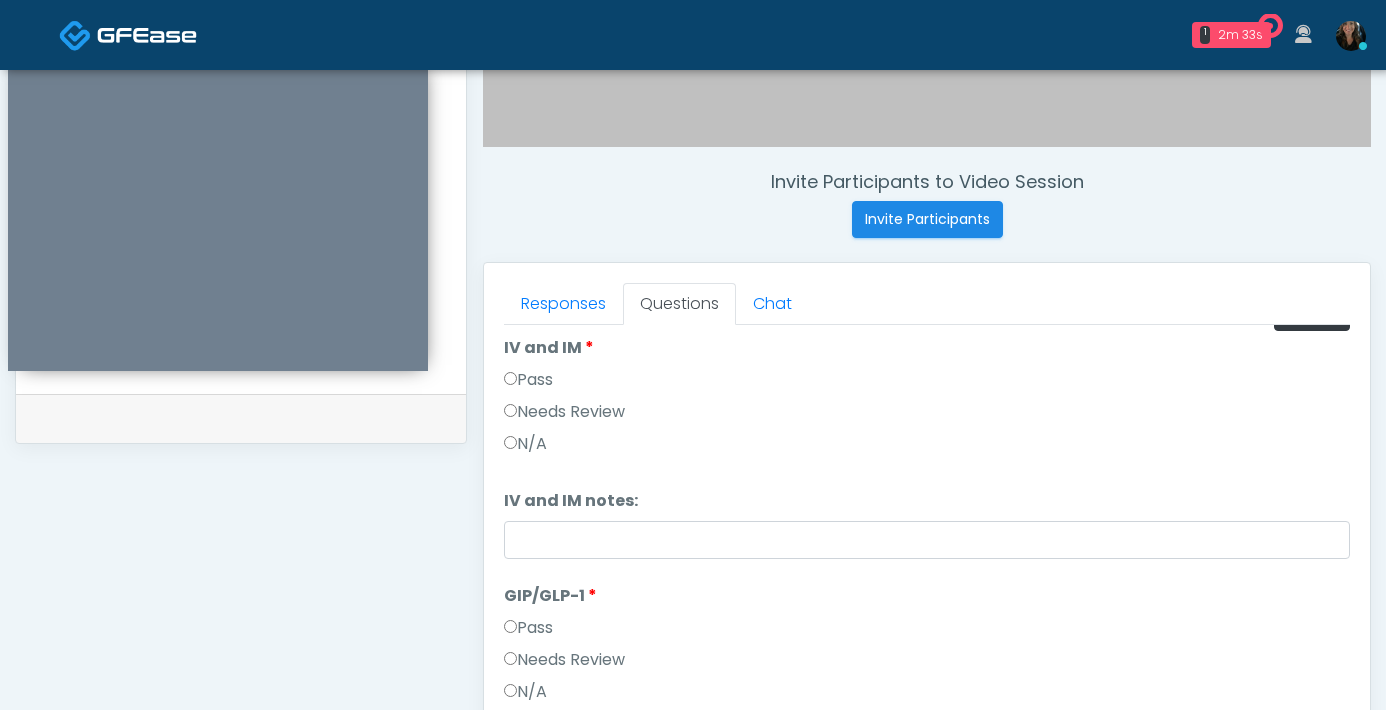 scroll, scrollTop: 83, scrollLeft: 0, axis: vertical 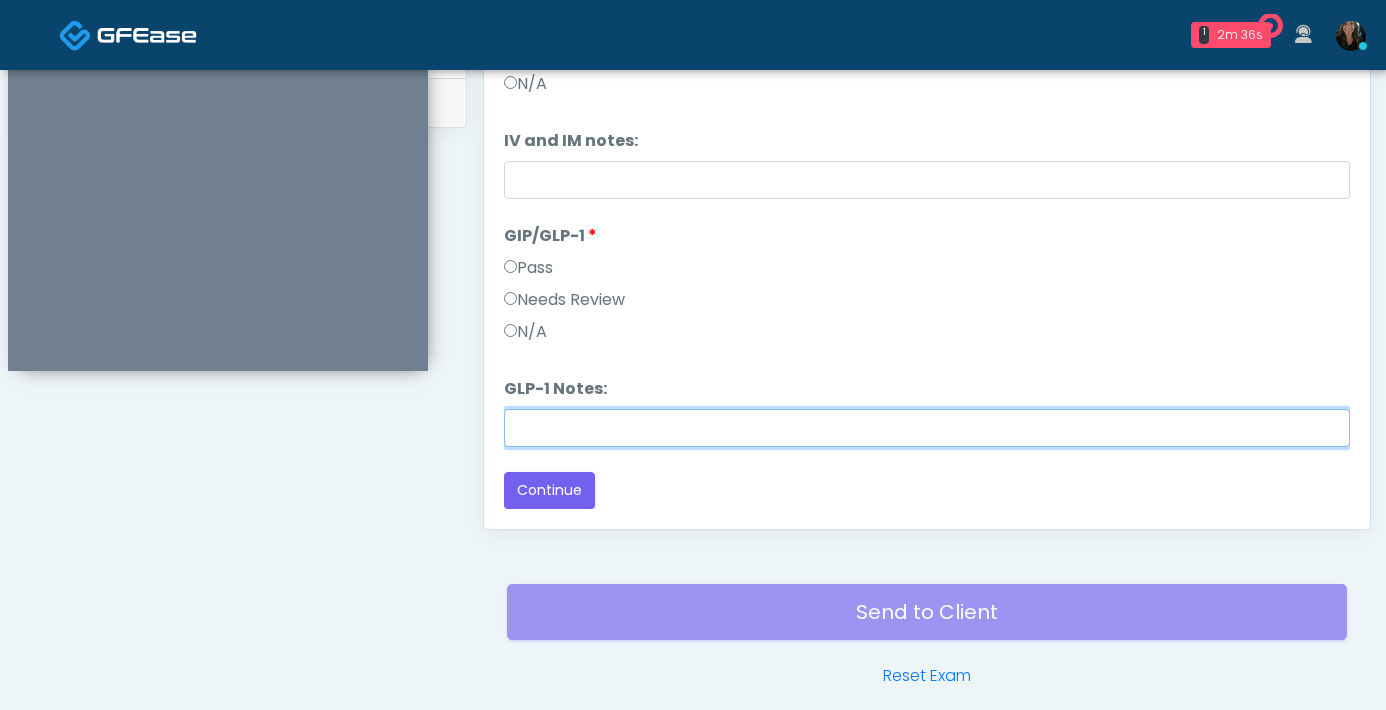 click on "GLP-1 Notes:" at bounding box center (927, 428) 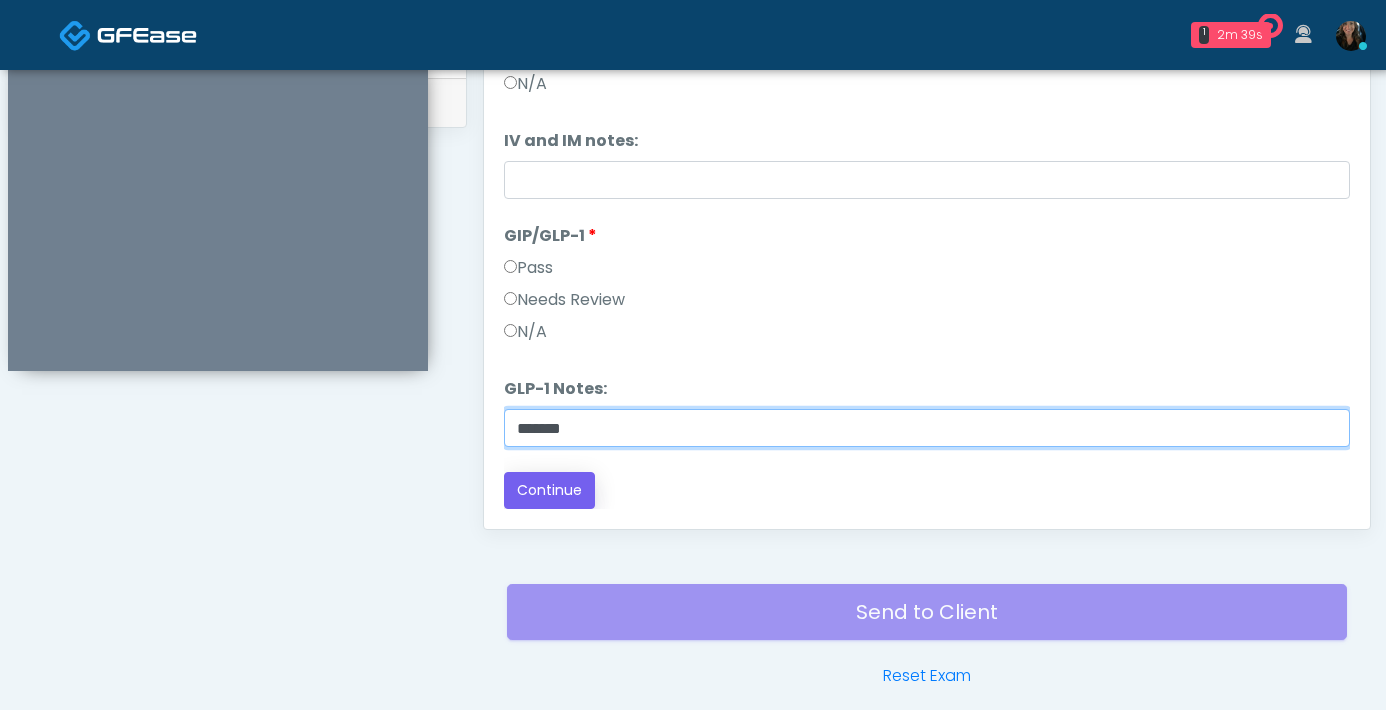 type on "*******" 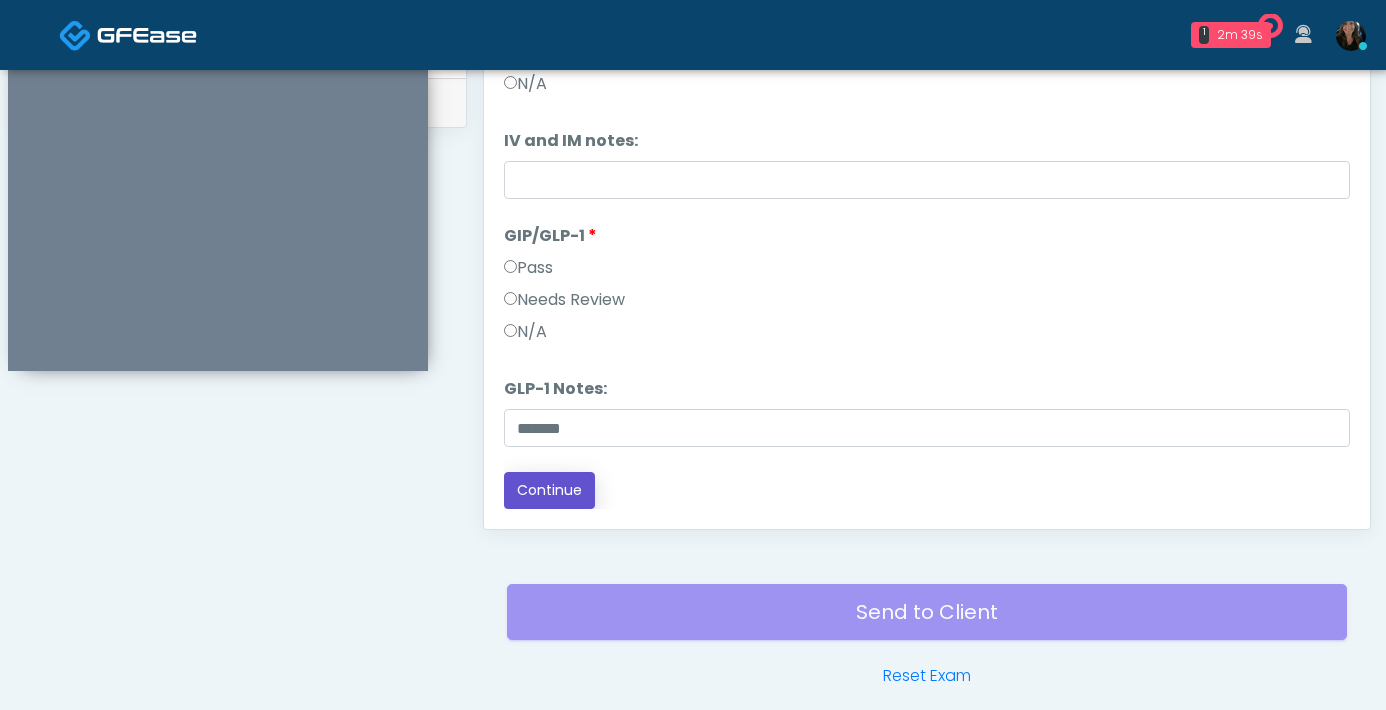 click on "Continue" at bounding box center (549, 490) 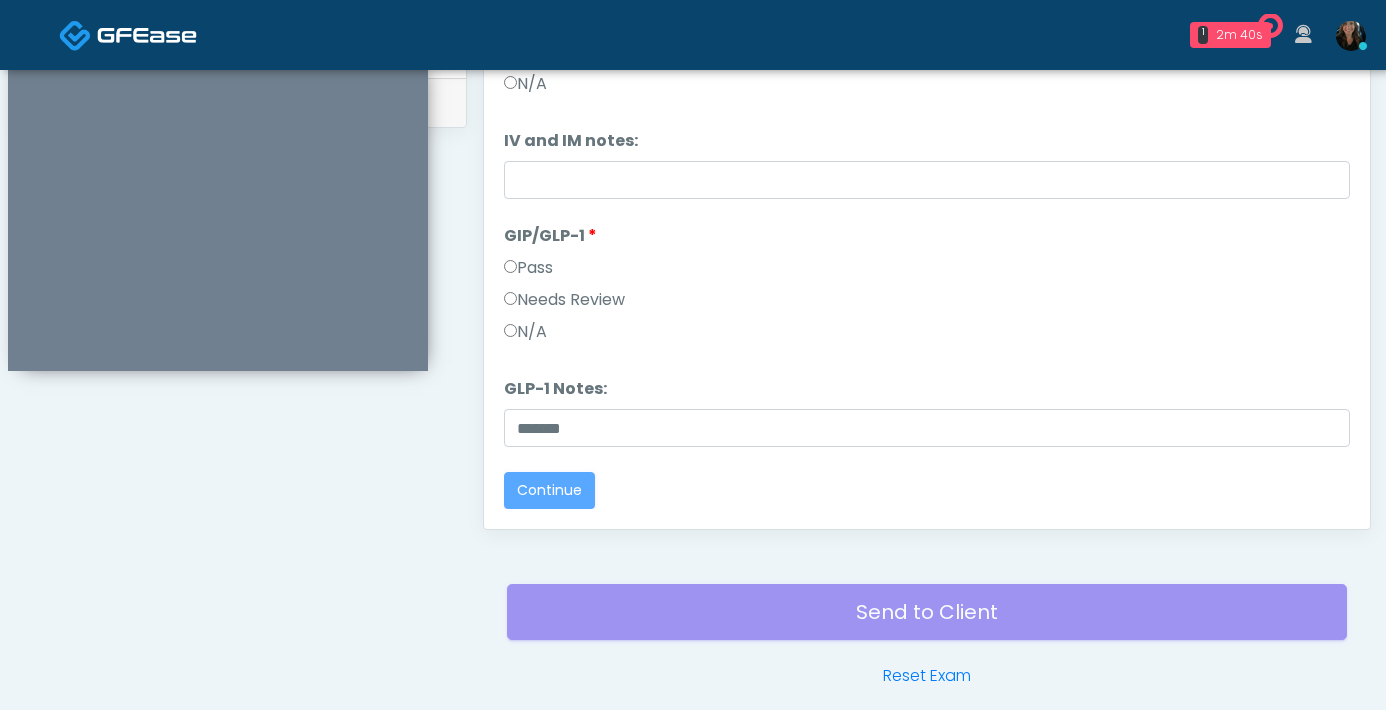 scroll, scrollTop: 0, scrollLeft: 0, axis: both 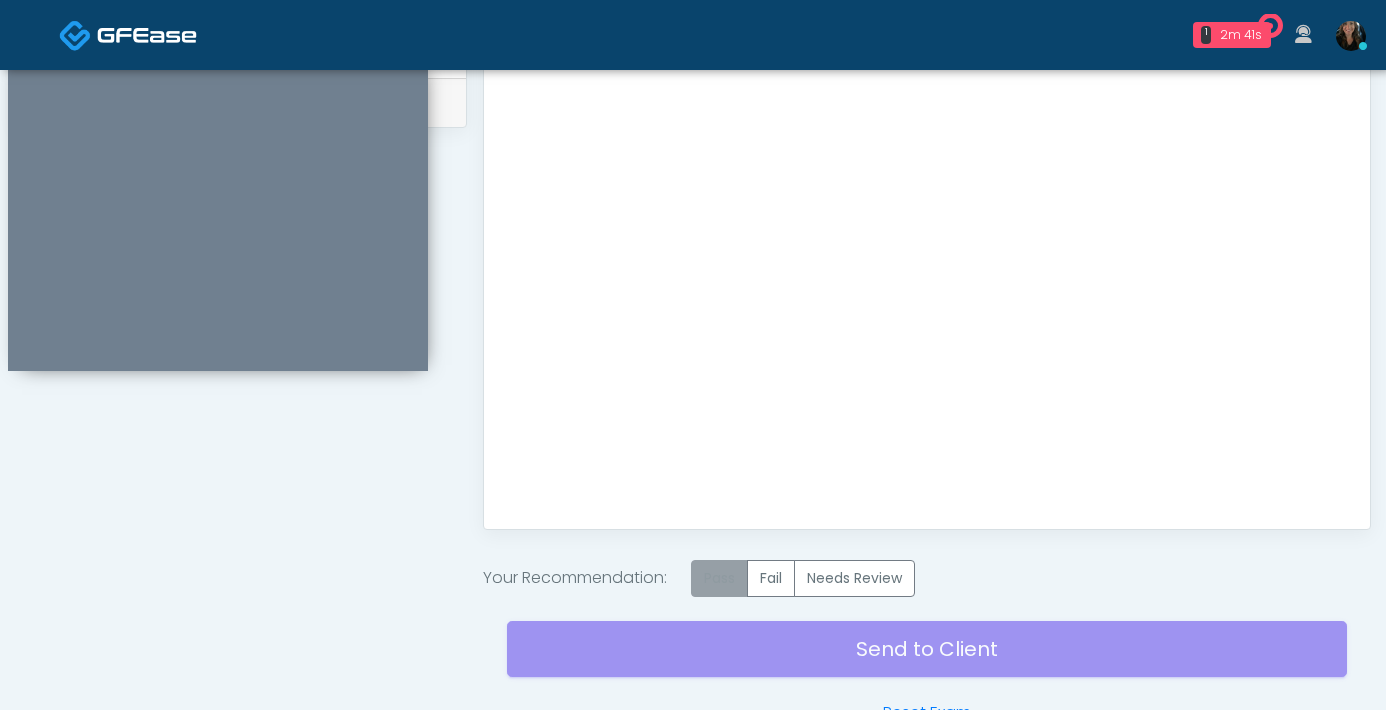 click on "Pass" at bounding box center [719, 578] 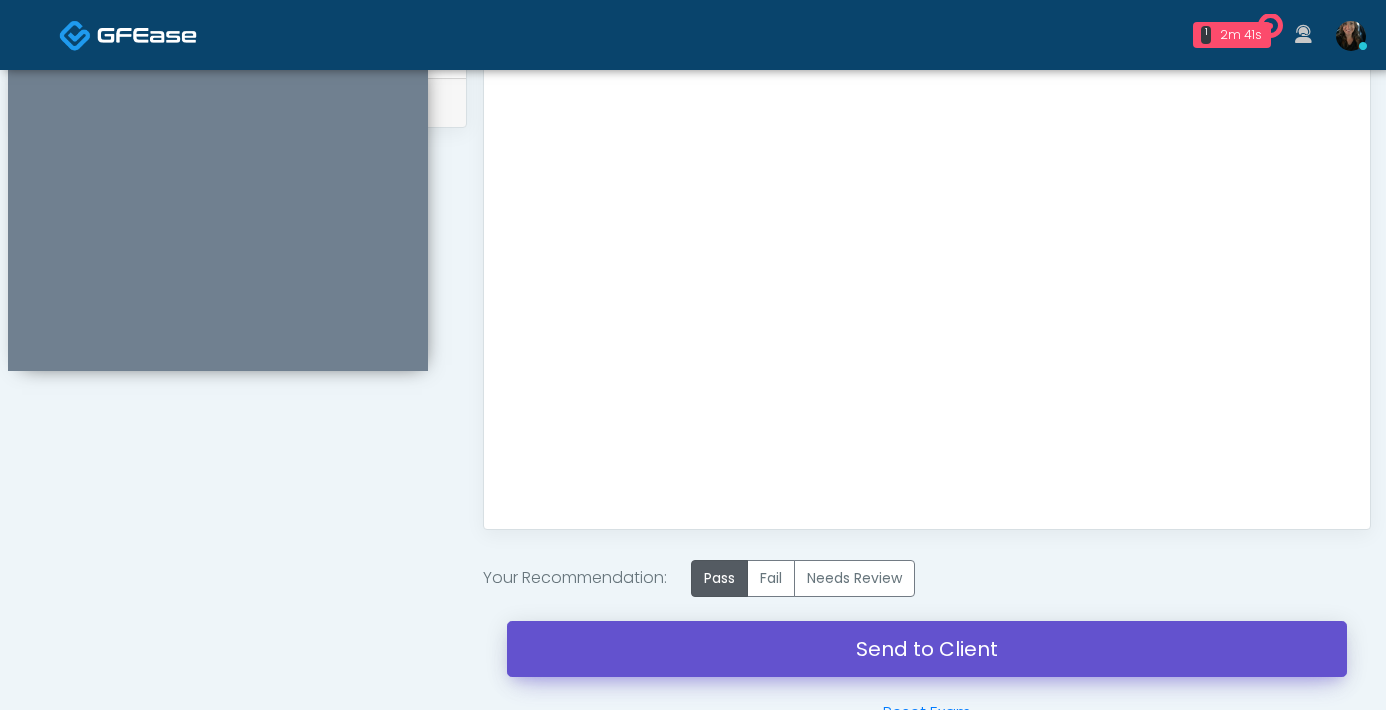 click on "Send to Client" at bounding box center [927, 649] 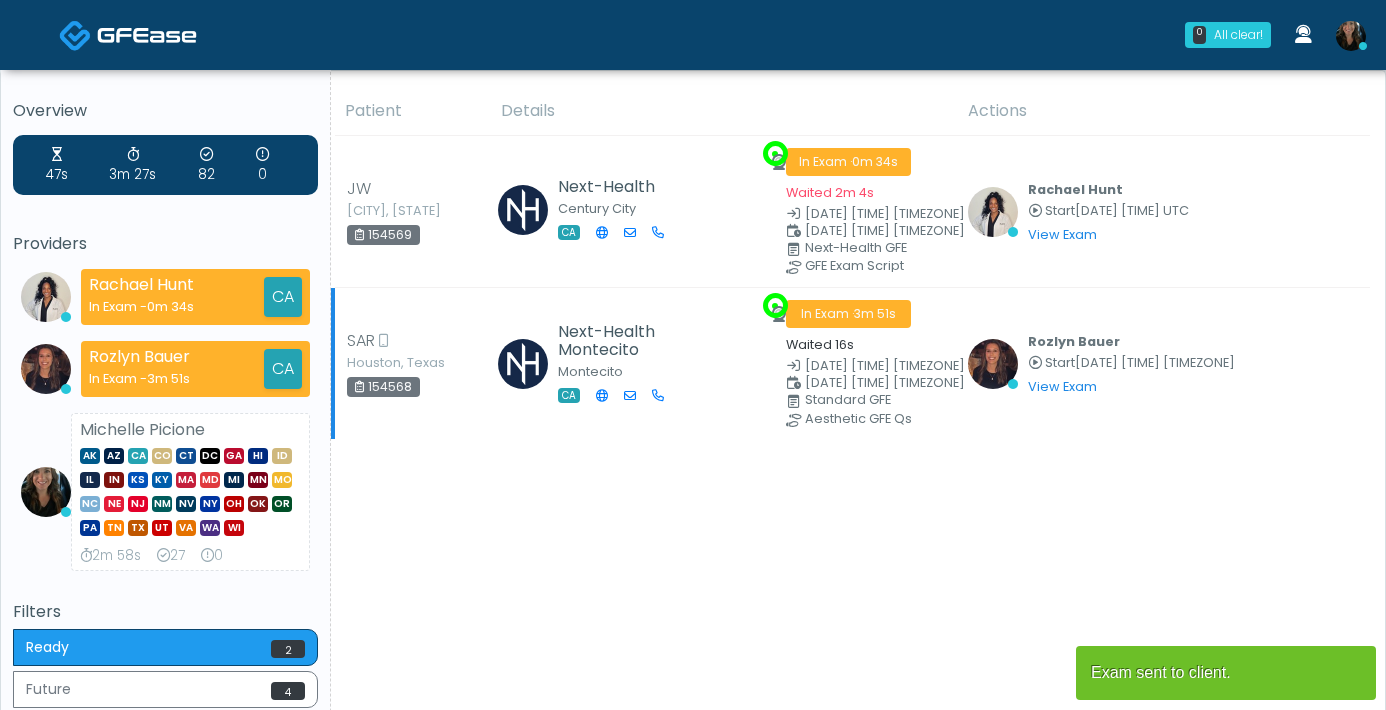 scroll, scrollTop: 0, scrollLeft: 0, axis: both 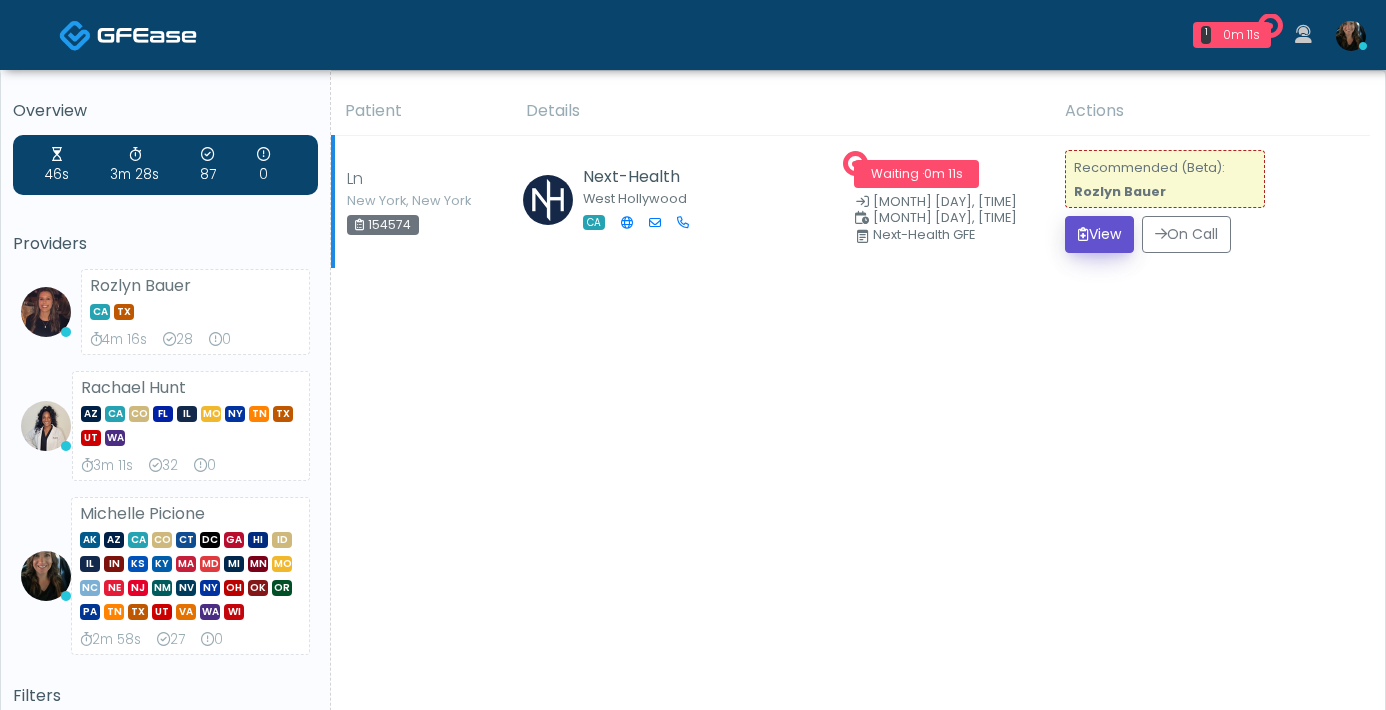 click on "View" at bounding box center (1099, 234) 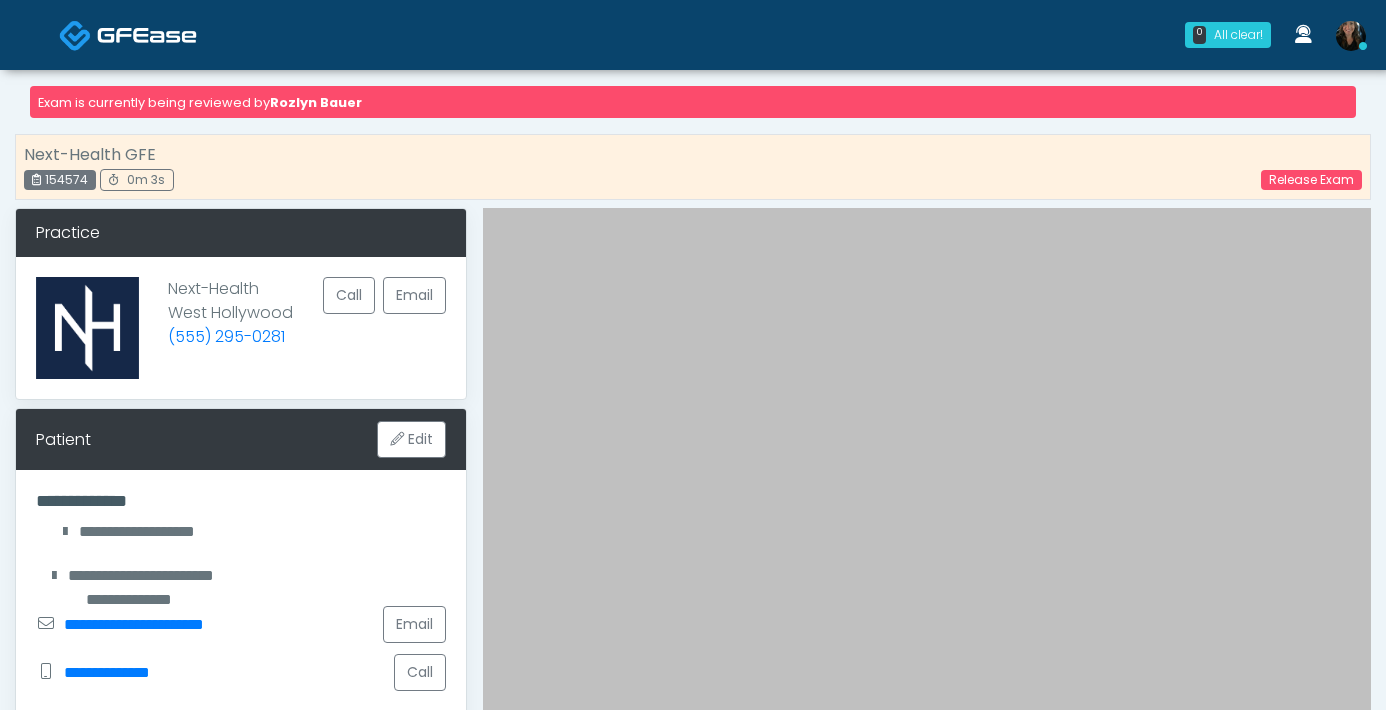 scroll, scrollTop: 0, scrollLeft: 0, axis: both 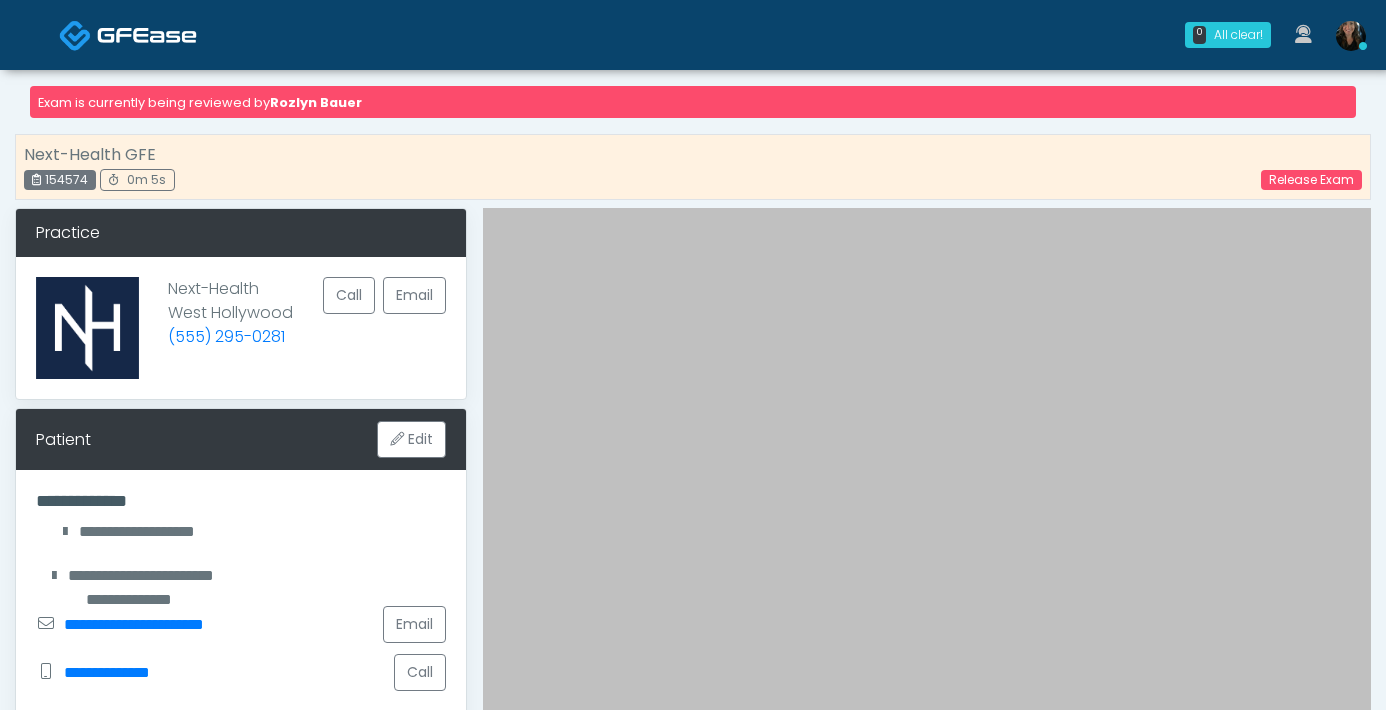 click at bounding box center (147, 35) 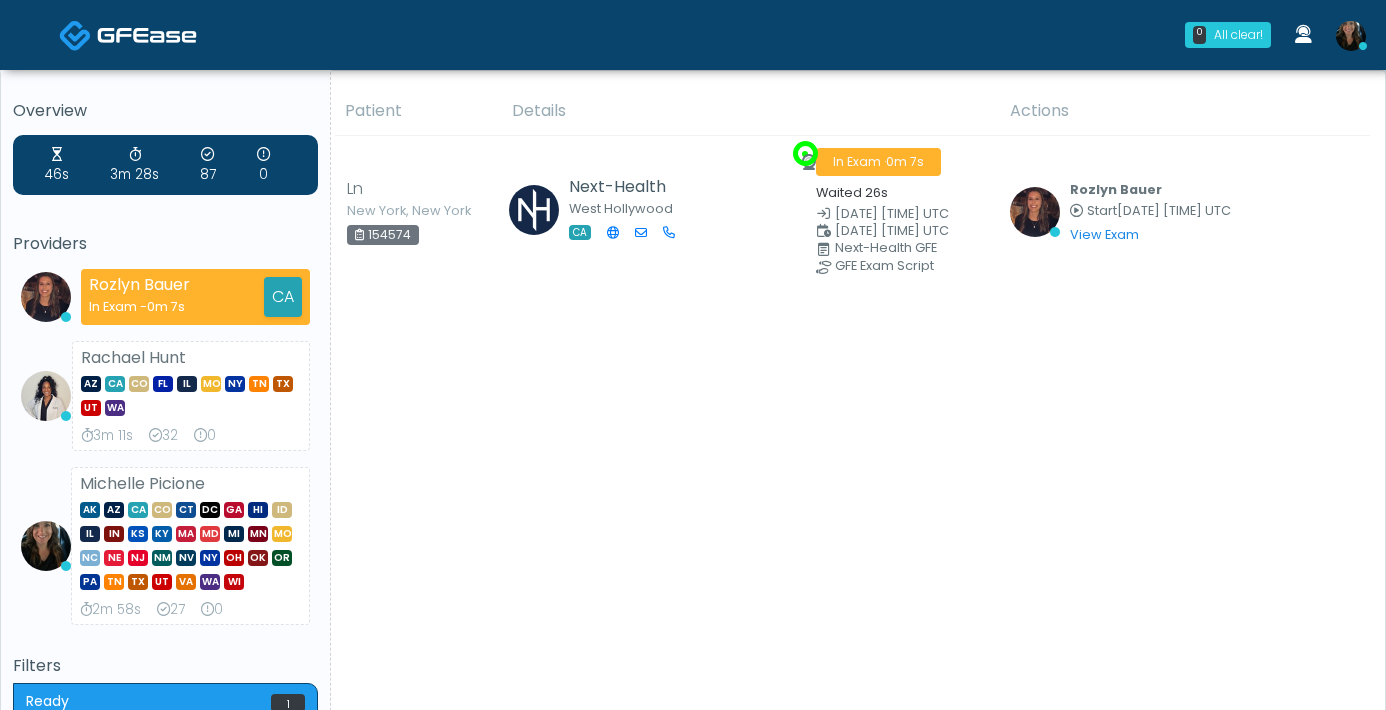 scroll, scrollTop: 0, scrollLeft: 0, axis: both 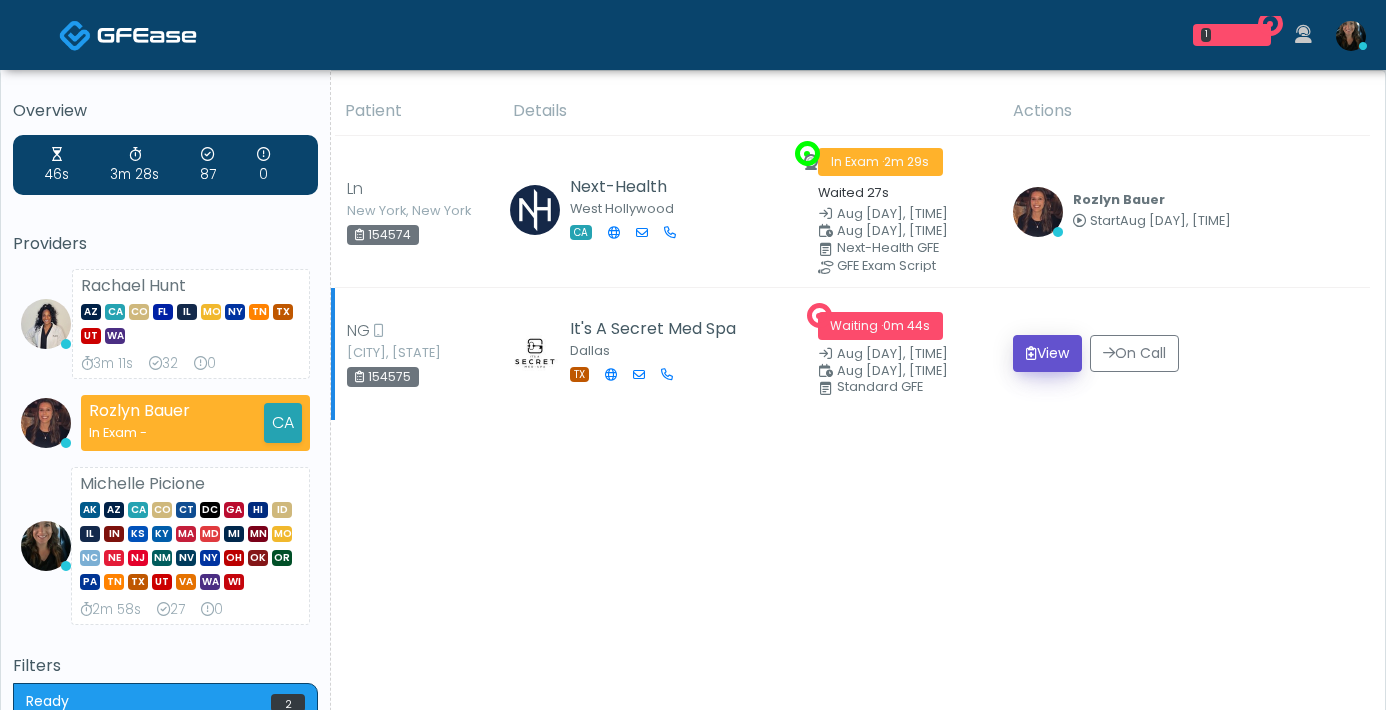 click on "View" at bounding box center (1047, 353) 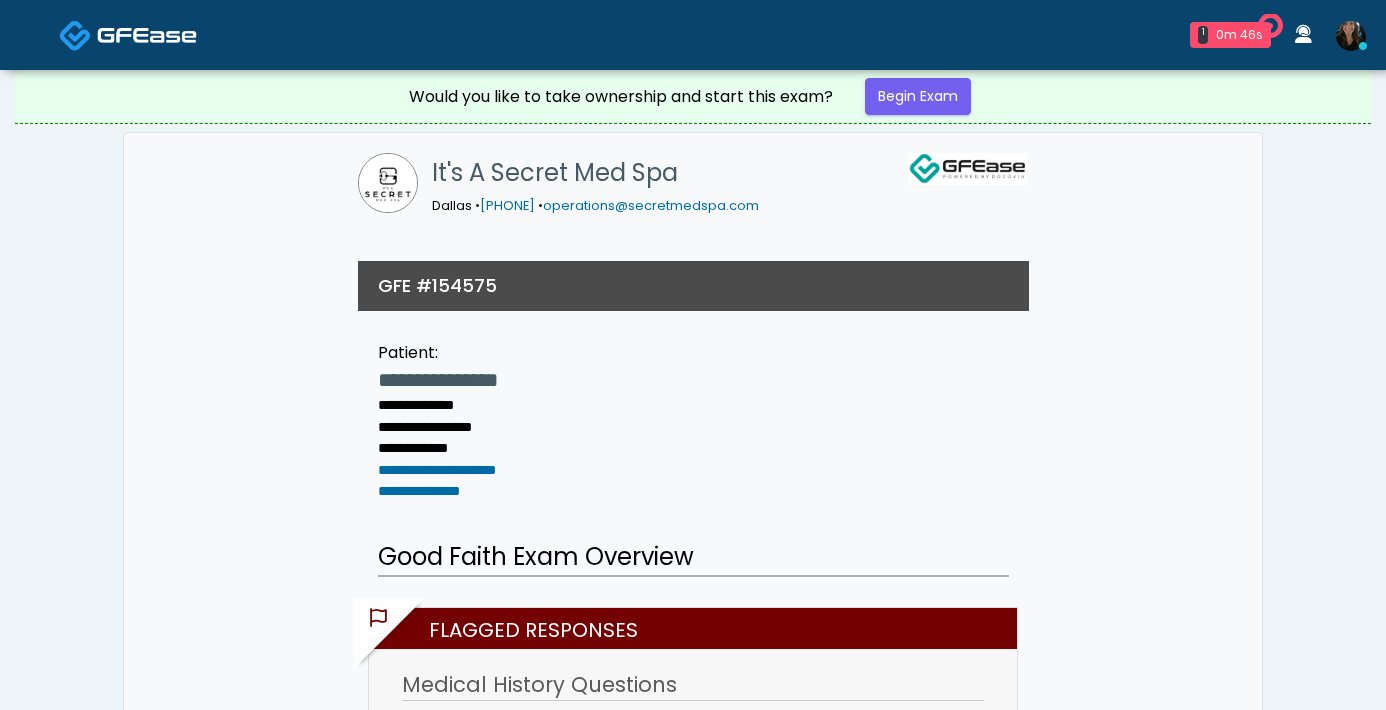 scroll, scrollTop: 0, scrollLeft: 0, axis: both 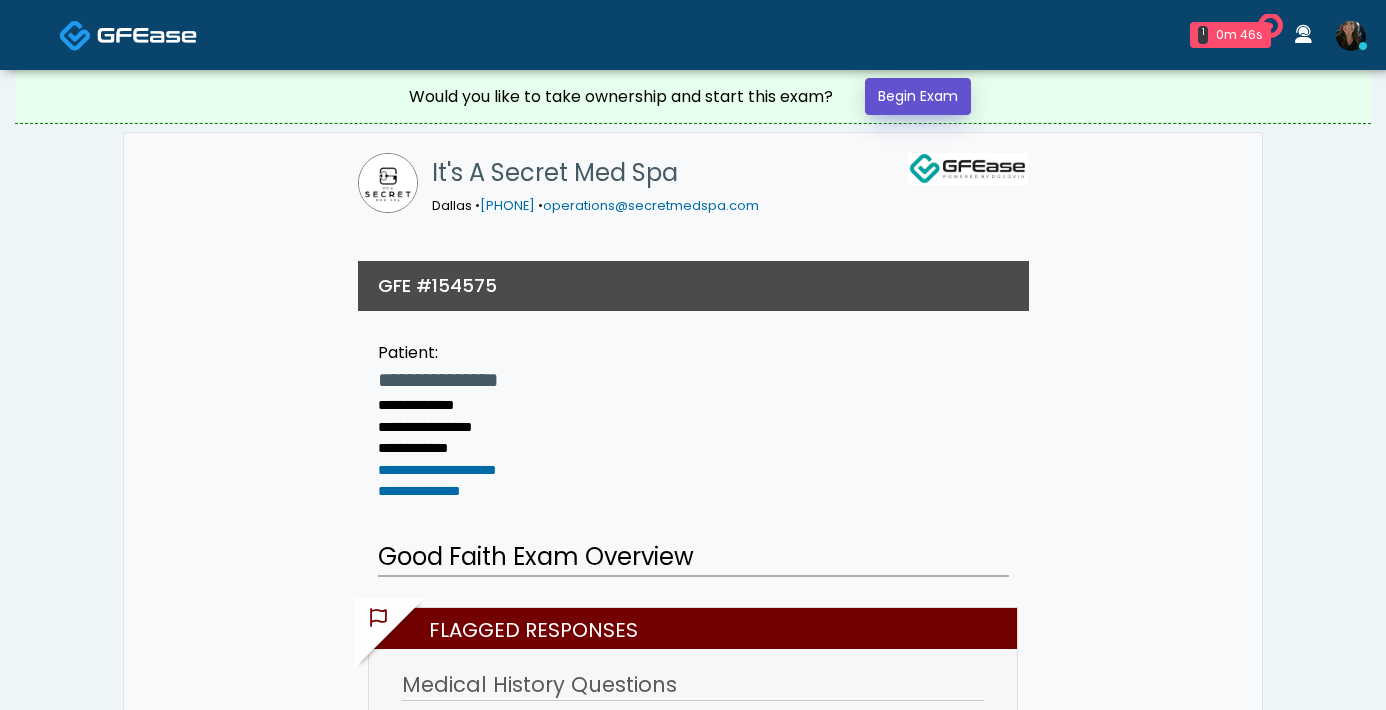 click on "Begin Exam" at bounding box center [918, 96] 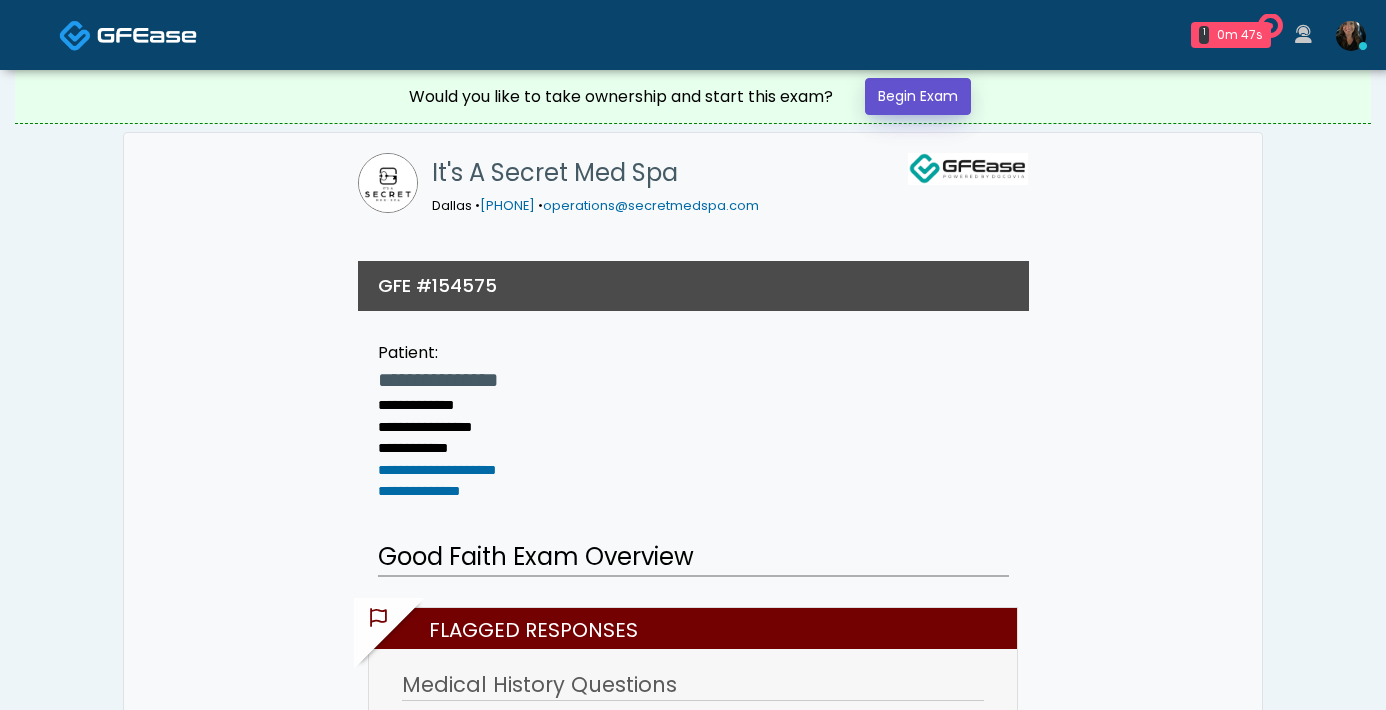 scroll, scrollTop: 0, scrollLeft: 0, axis: both 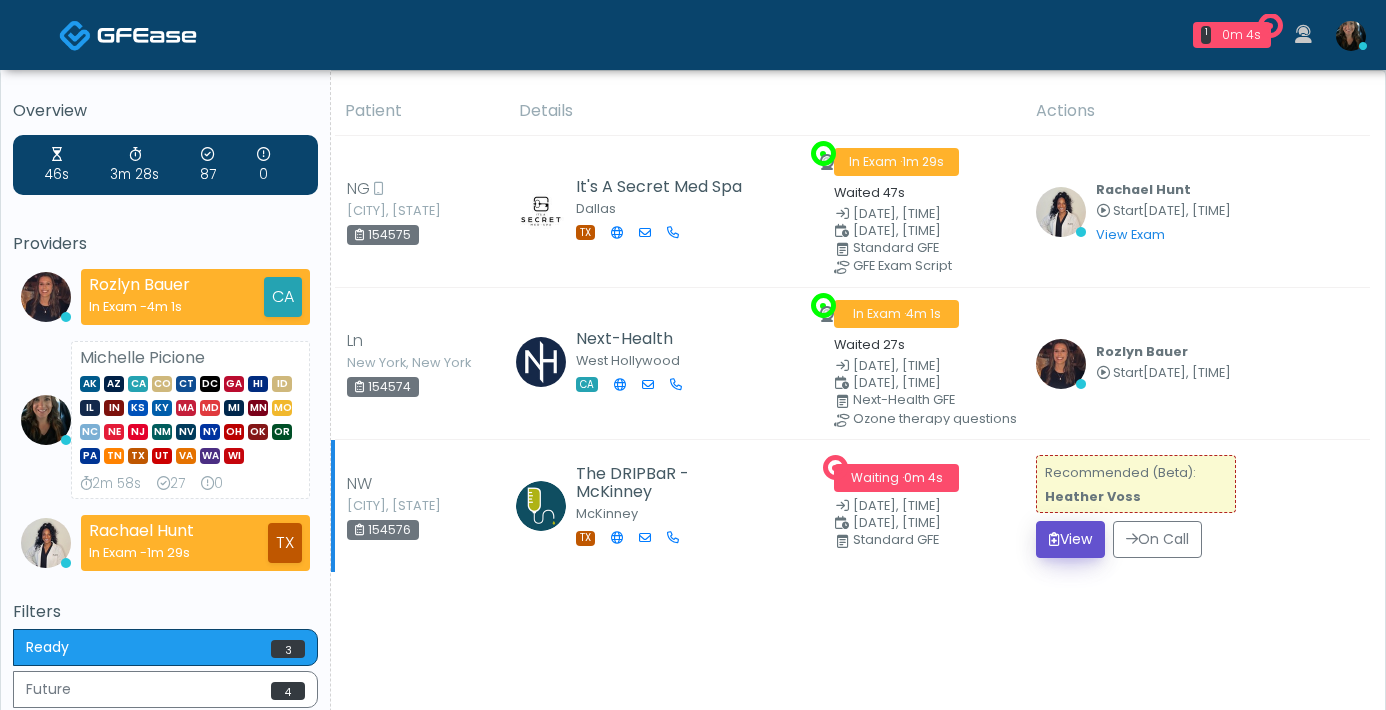 click on "View" at bounding box center (1070, 539) 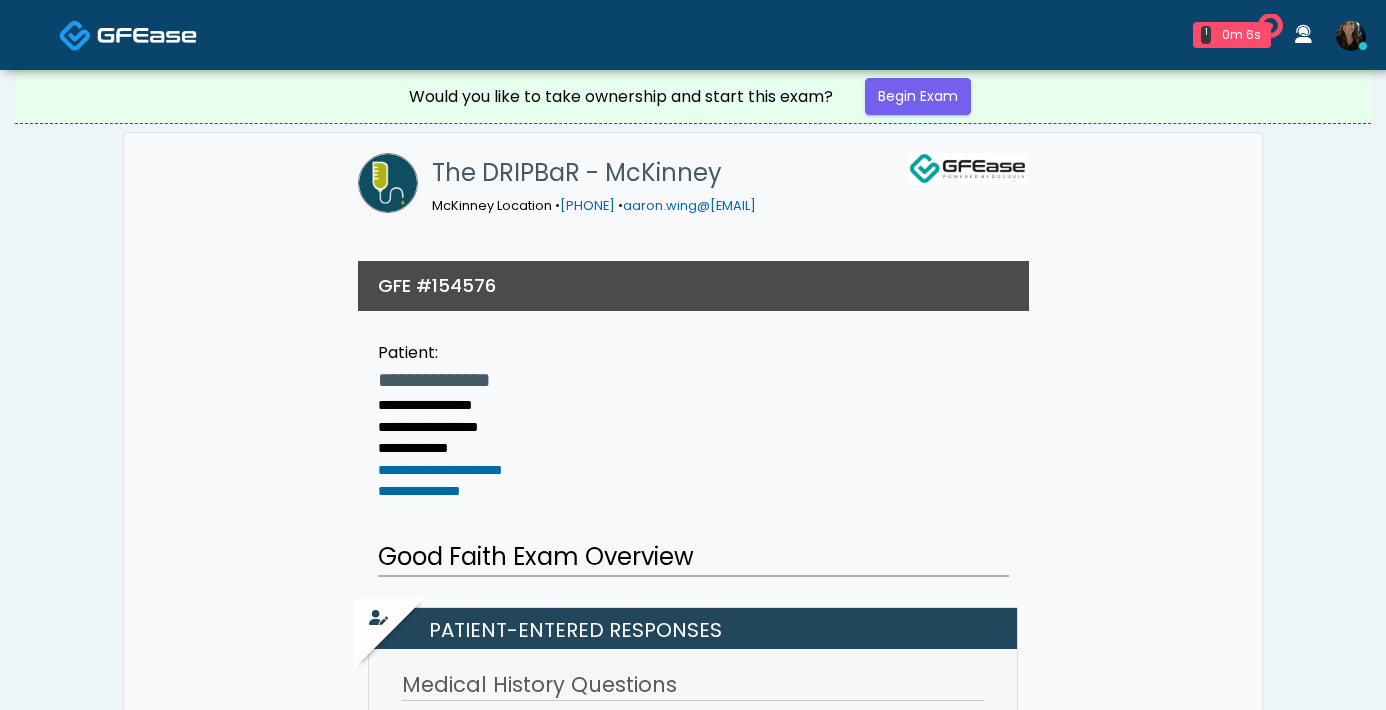 scroll, scrollTop: 0, scrollLeft: 0, axis: both 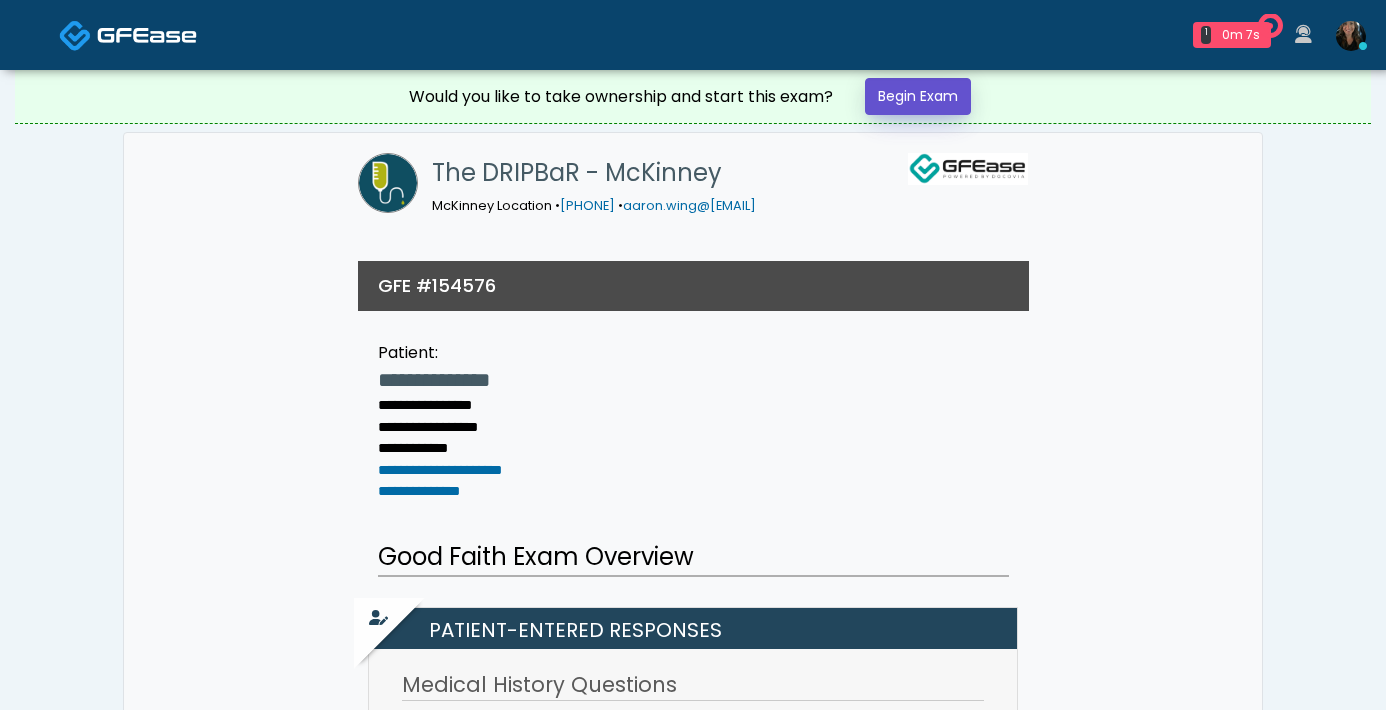 click on "Begin Exam" at bounding box center [918, 96] 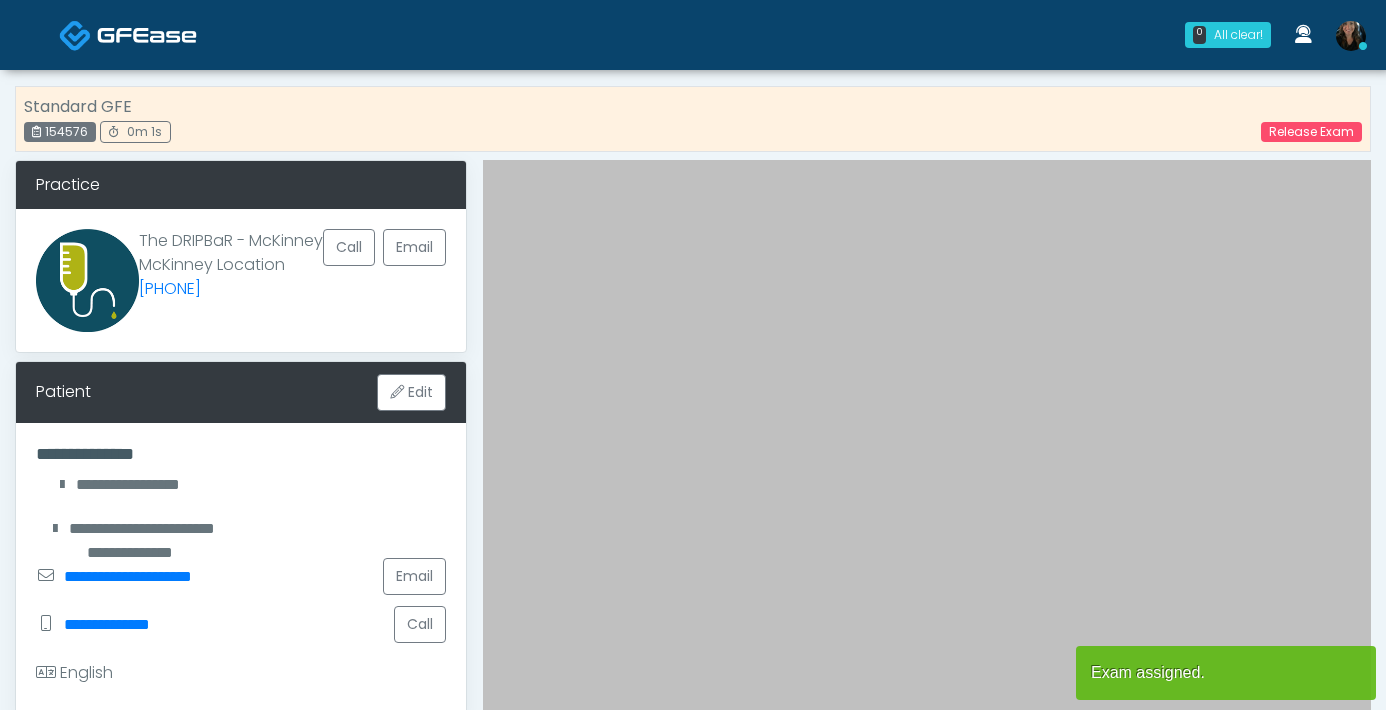 scroll, scrollTop: 0, scrollLeft: 0, axis: both 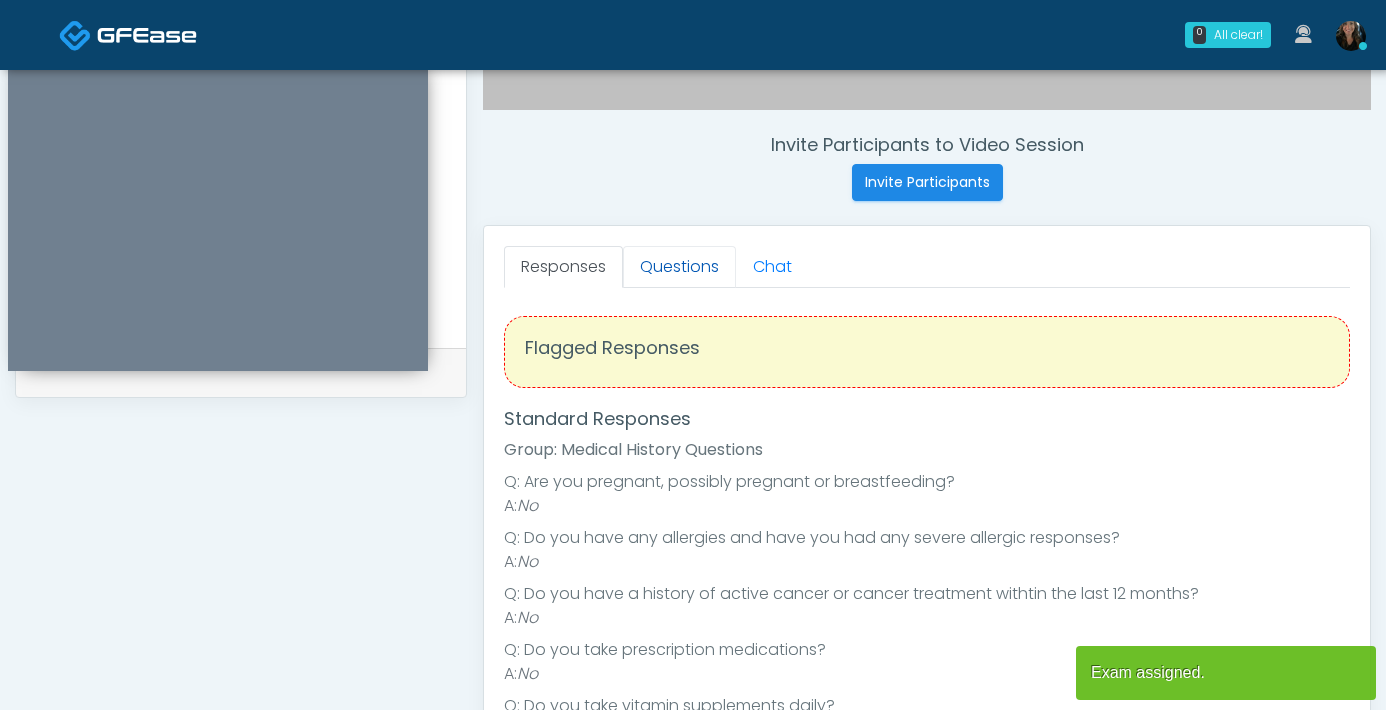 click on "Questions" at bounding box center [679, 267] 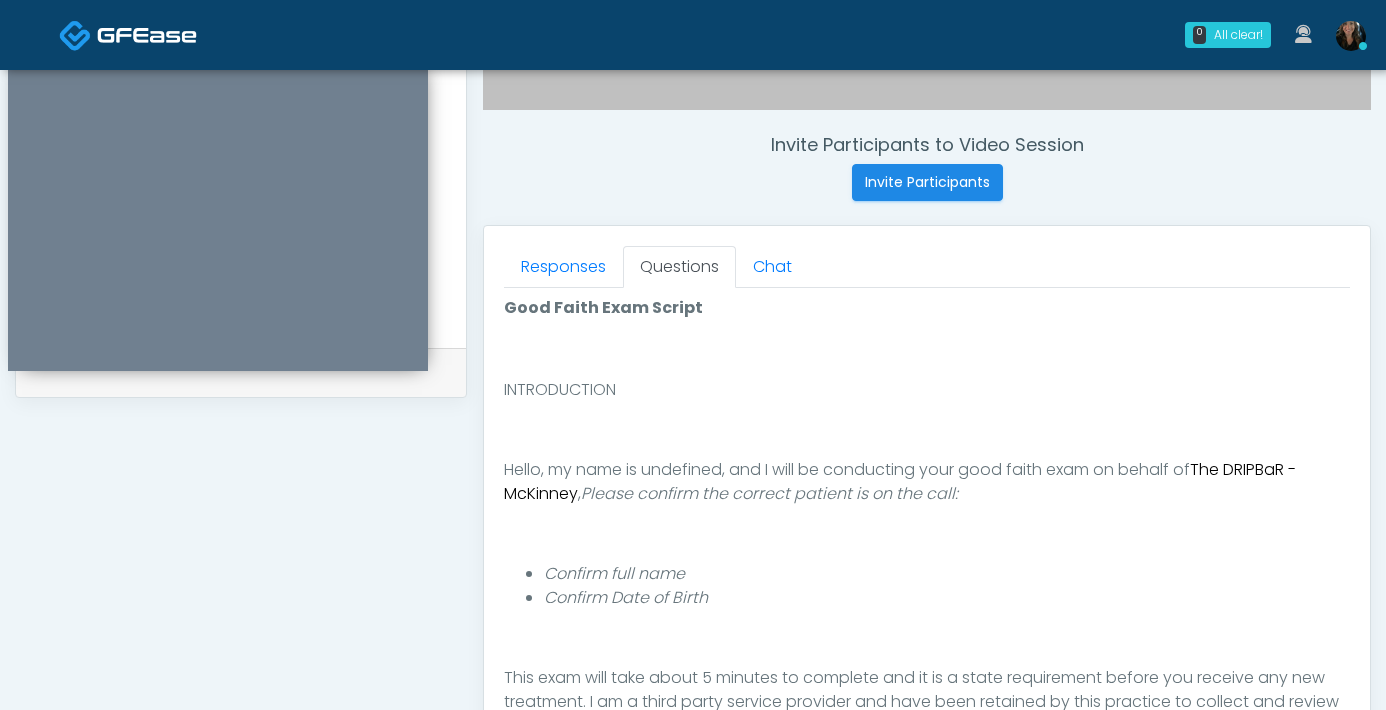 scroll, scrollTop: 0, scrollLeft: 0, axis: both 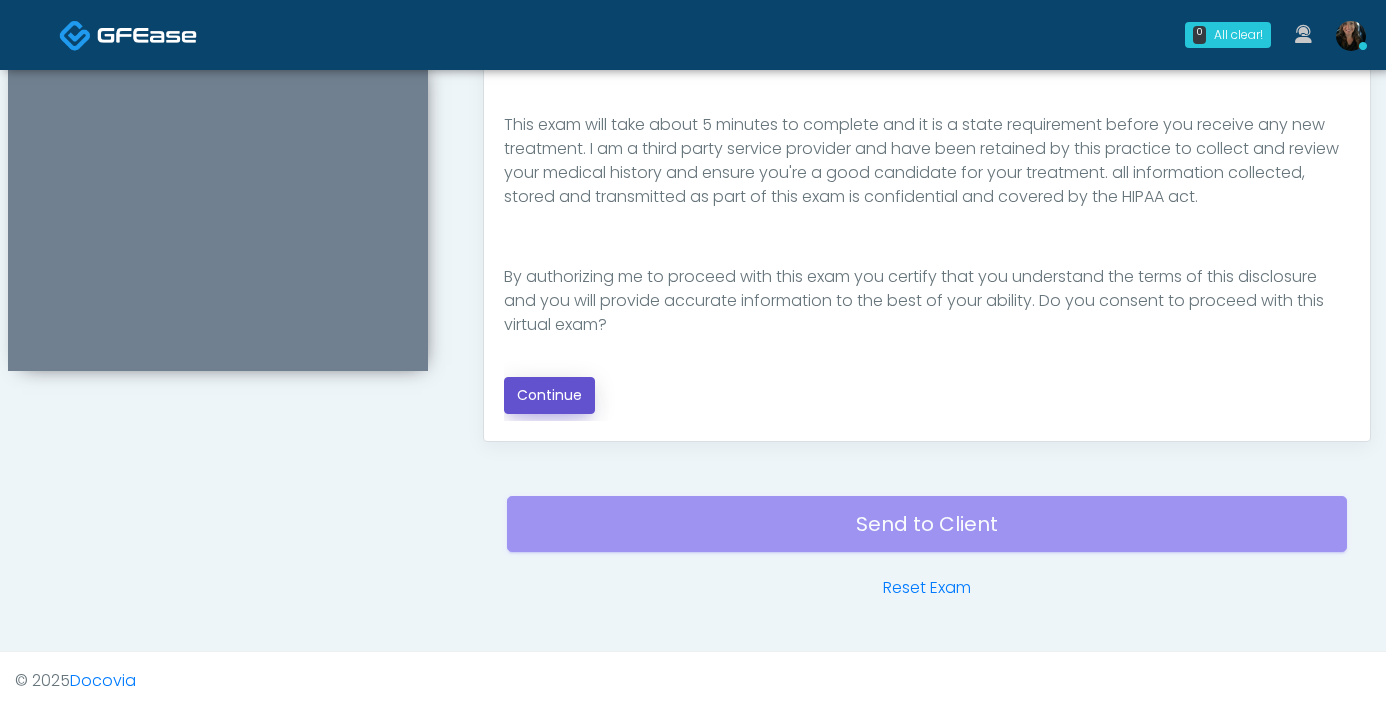 click on "Continue" at bounding box center [549, 395] 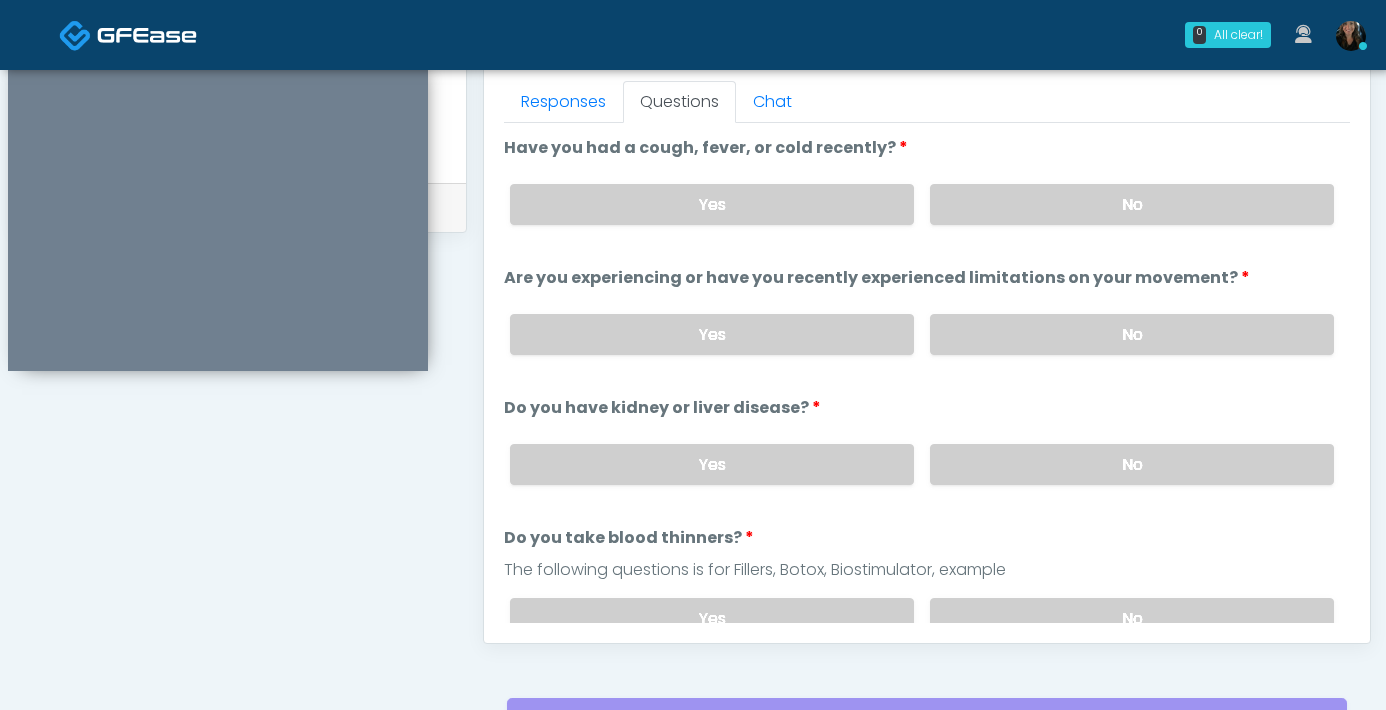 scroll, scrollTop: 760, scrollLeft: 0, axis: vertical 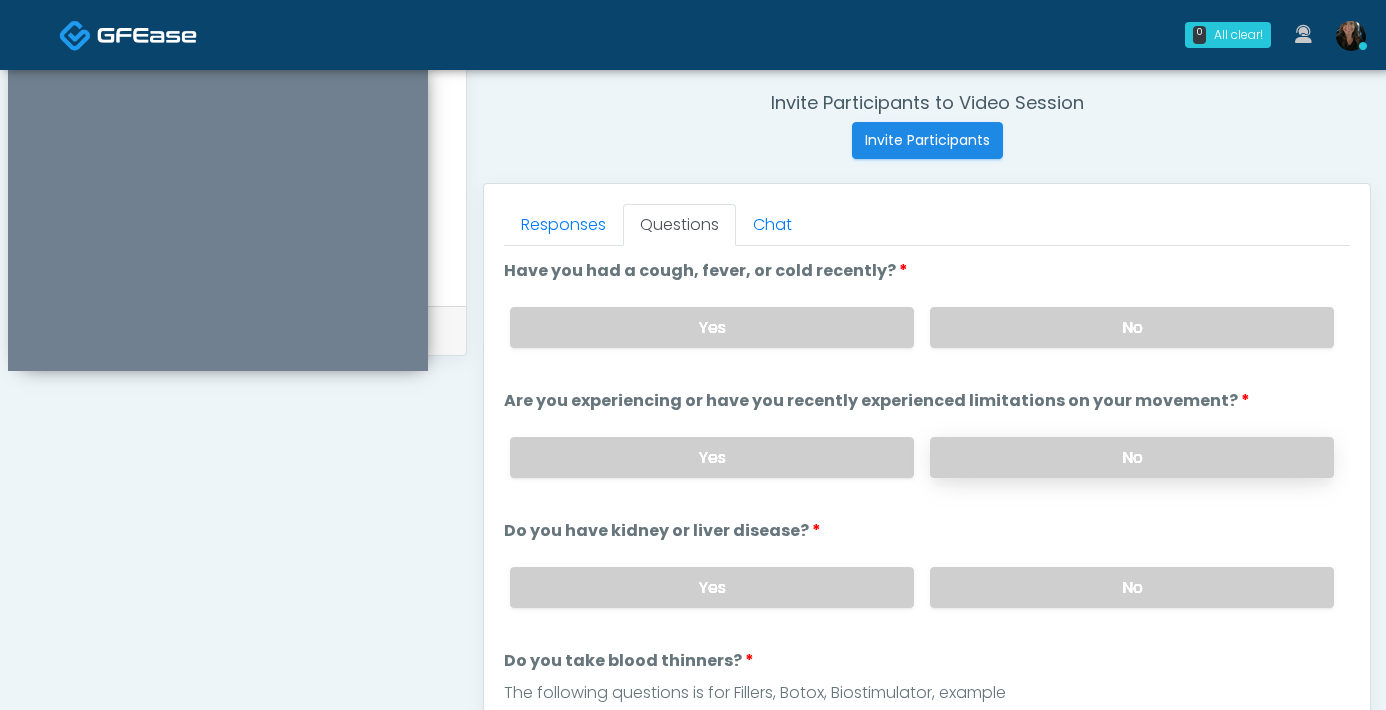 click on "No" at bounding box center (1132, 457) 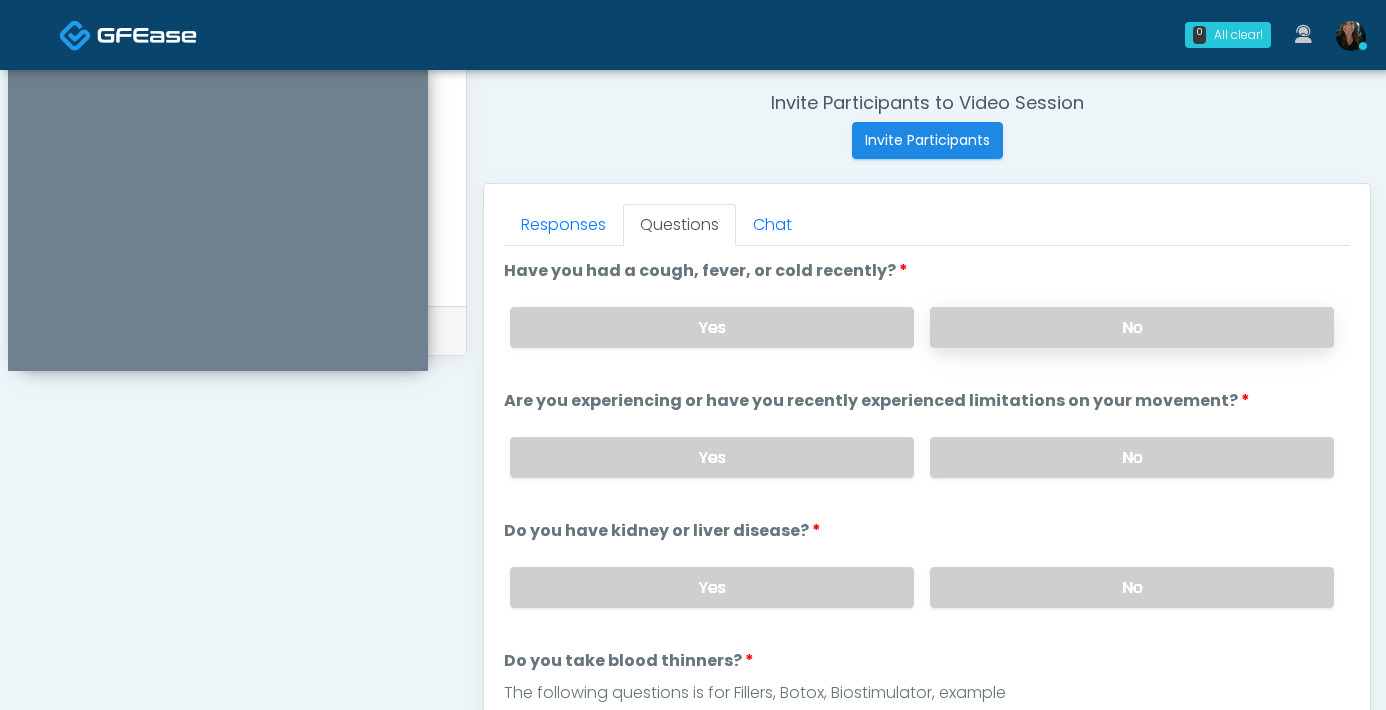 click on "No" at bounding box center [1132, 327] 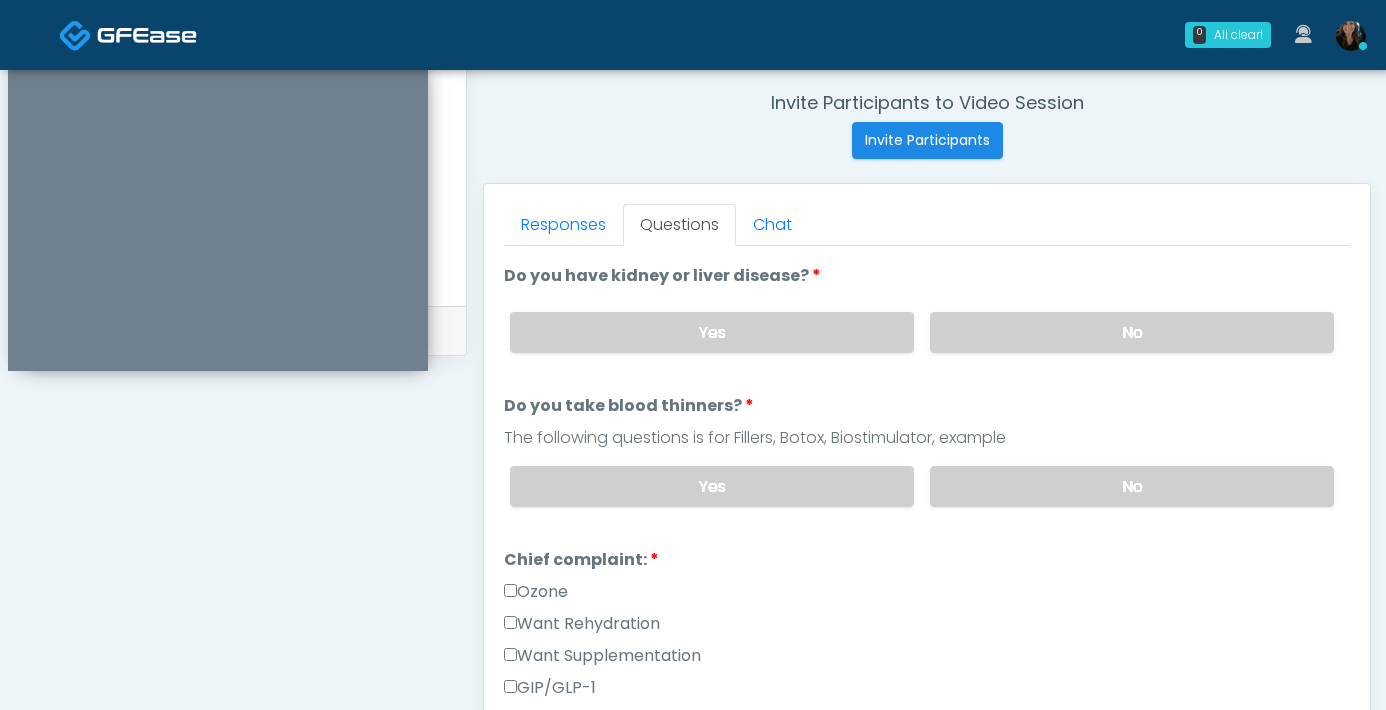 scroll, scrollTop: 295, scrollLeft: 0, axis: vertical 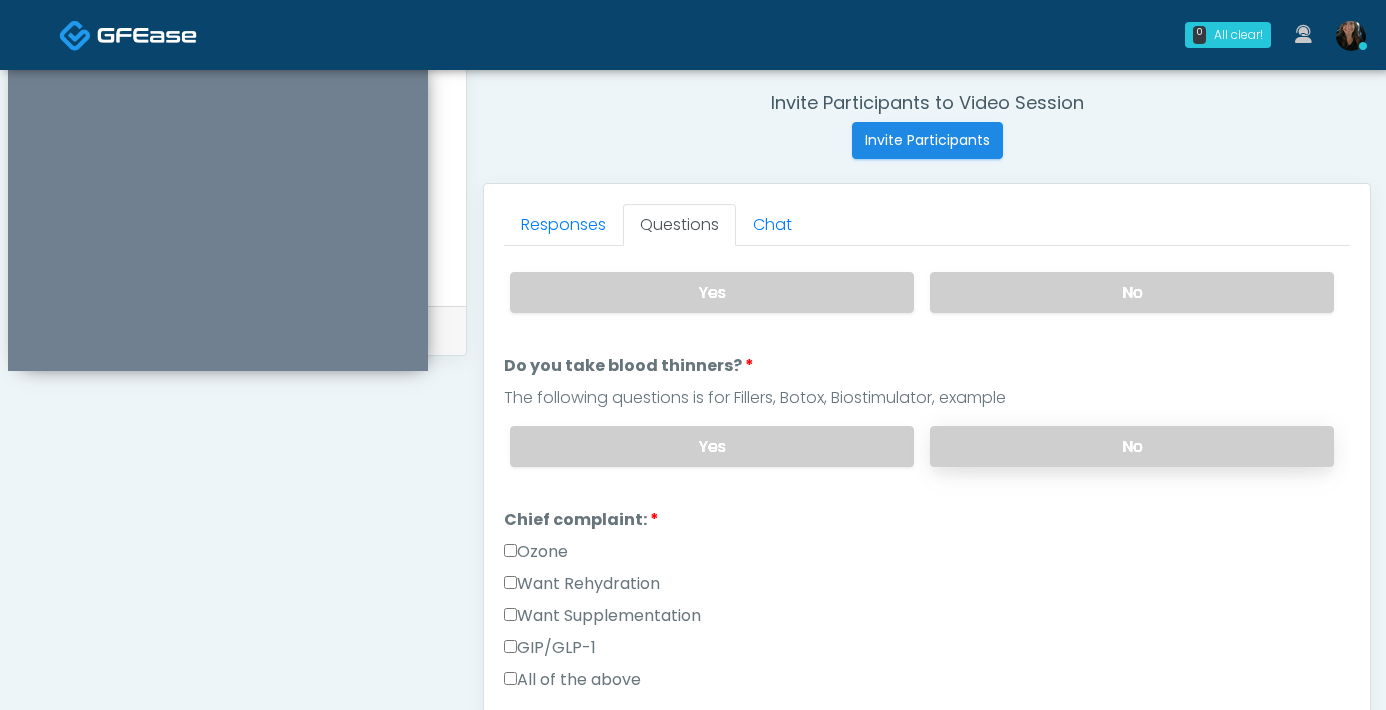 click on "No" at bounding box center (1132, 446) 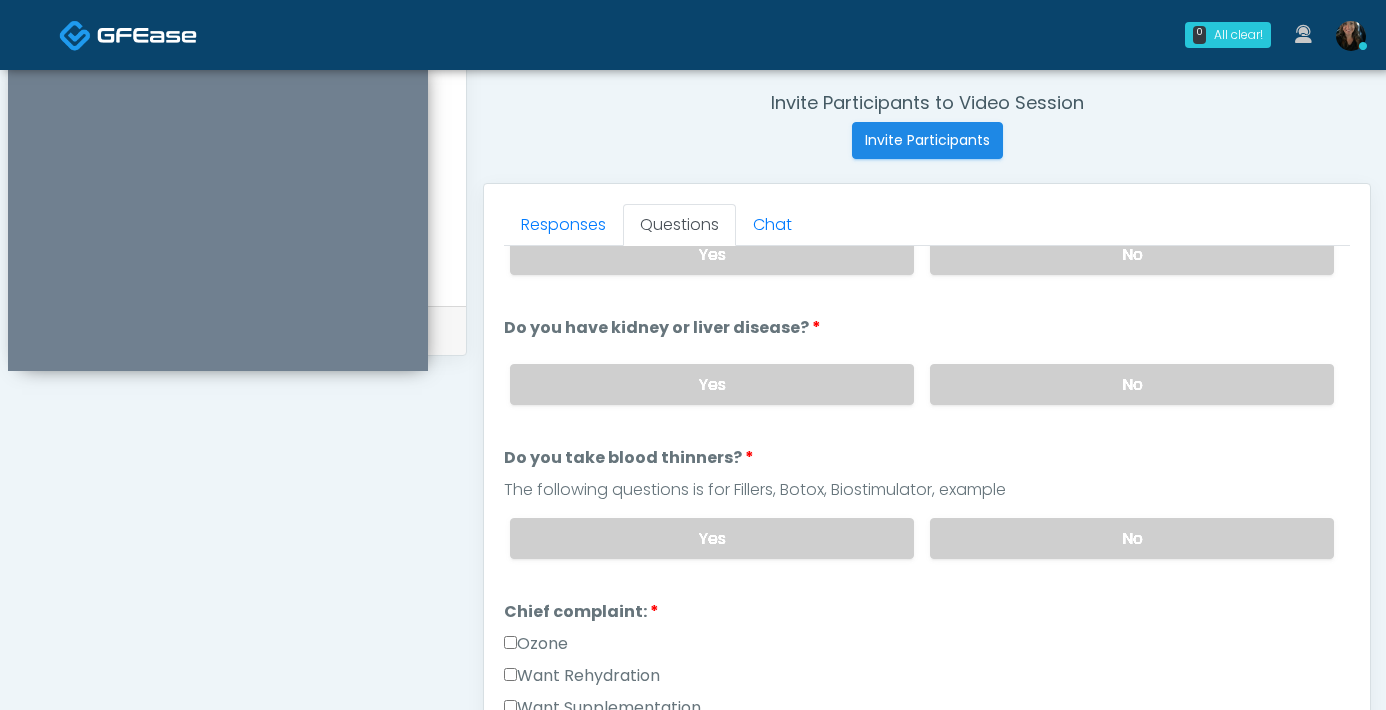 scroll, scrollTop: 190, scrollLeft: 0, axis: vertical 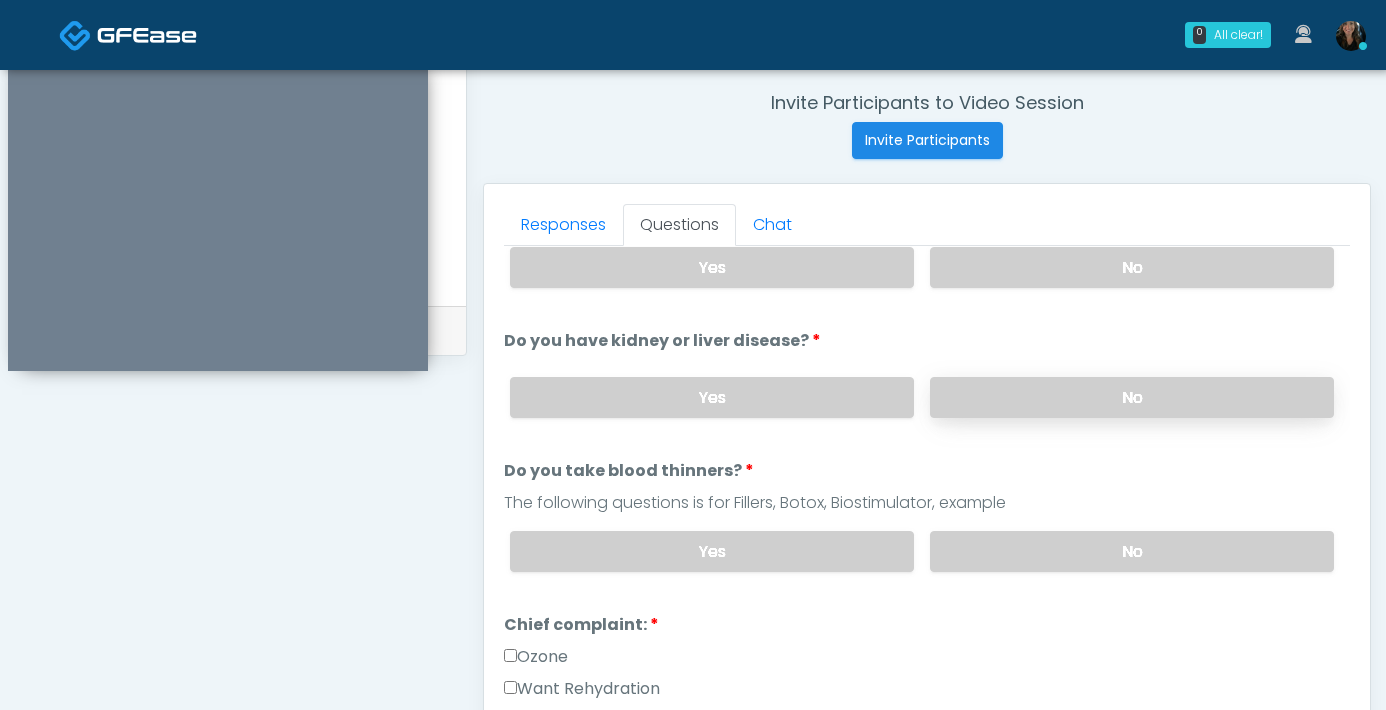 click on "No" at bounding box center (1132, 397) 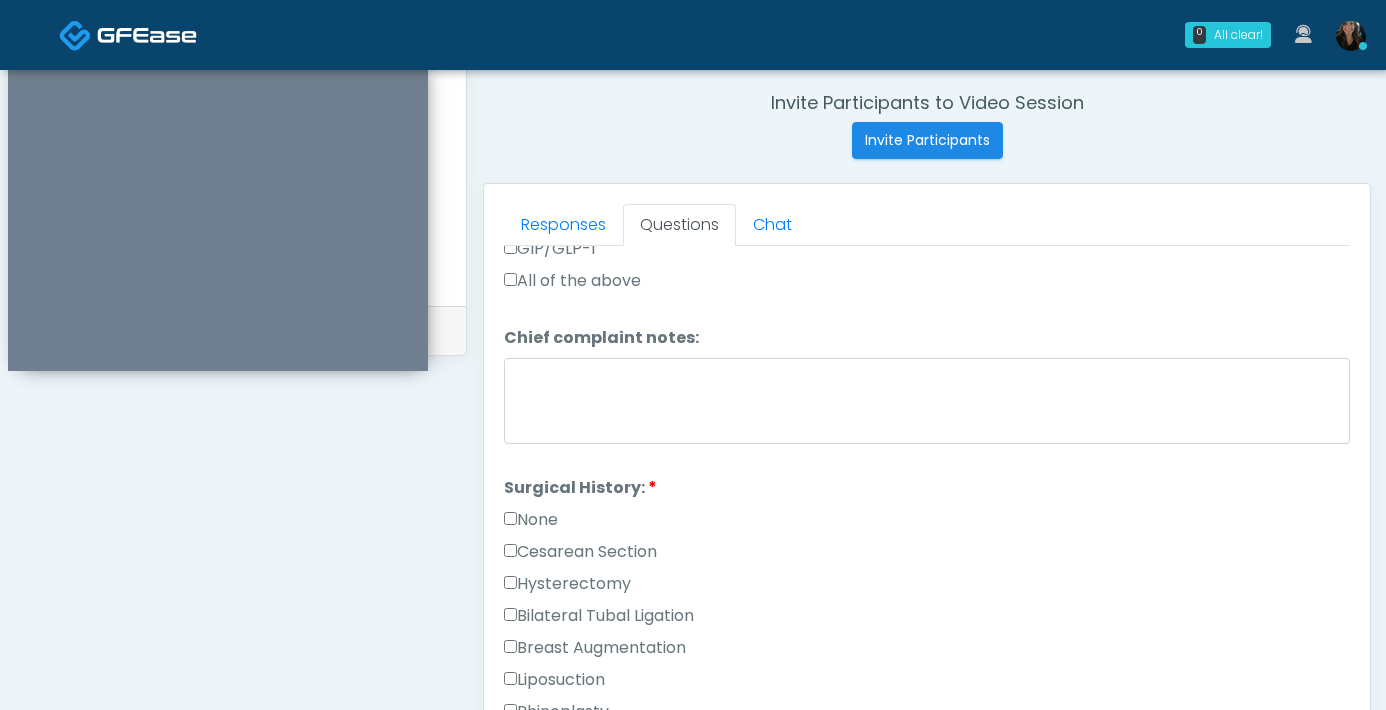 scroll, scrollTop: 721, scrollLeft: 0, axis: vertical 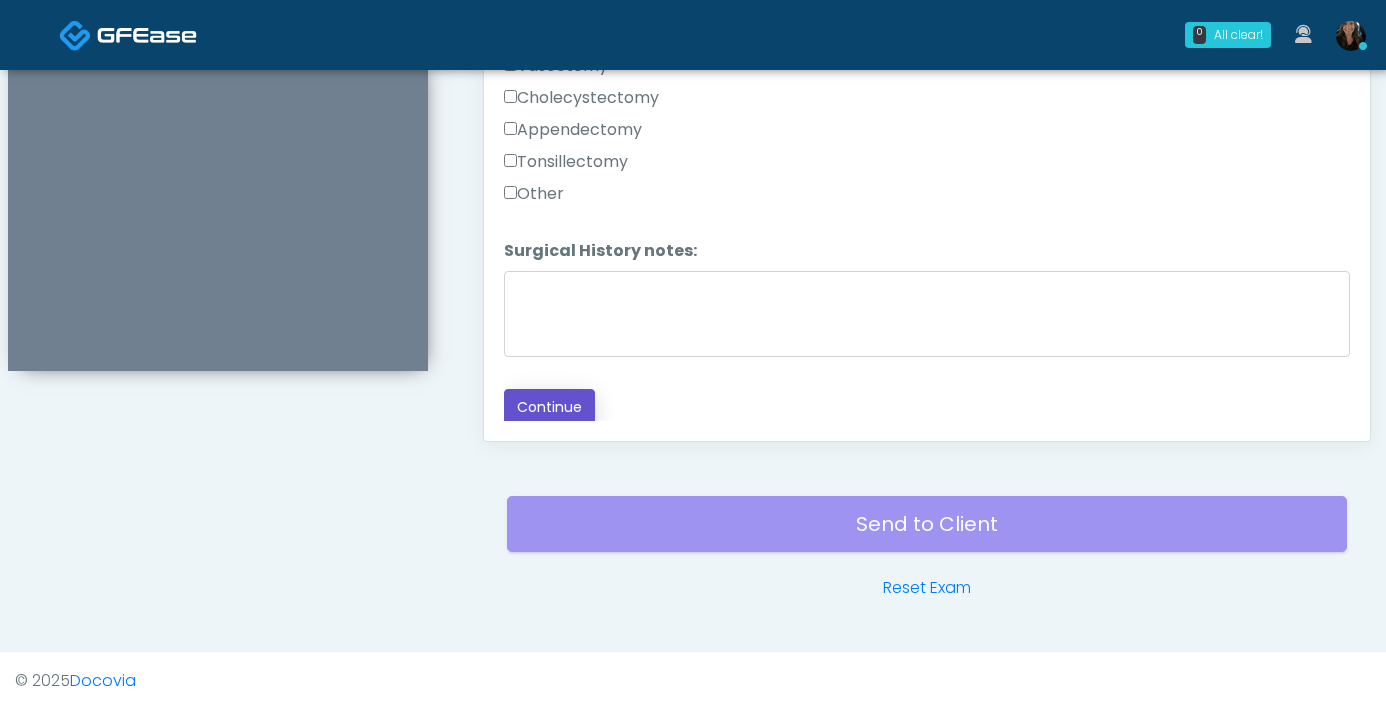 click on "Continue" at bounding box center (549, 407) 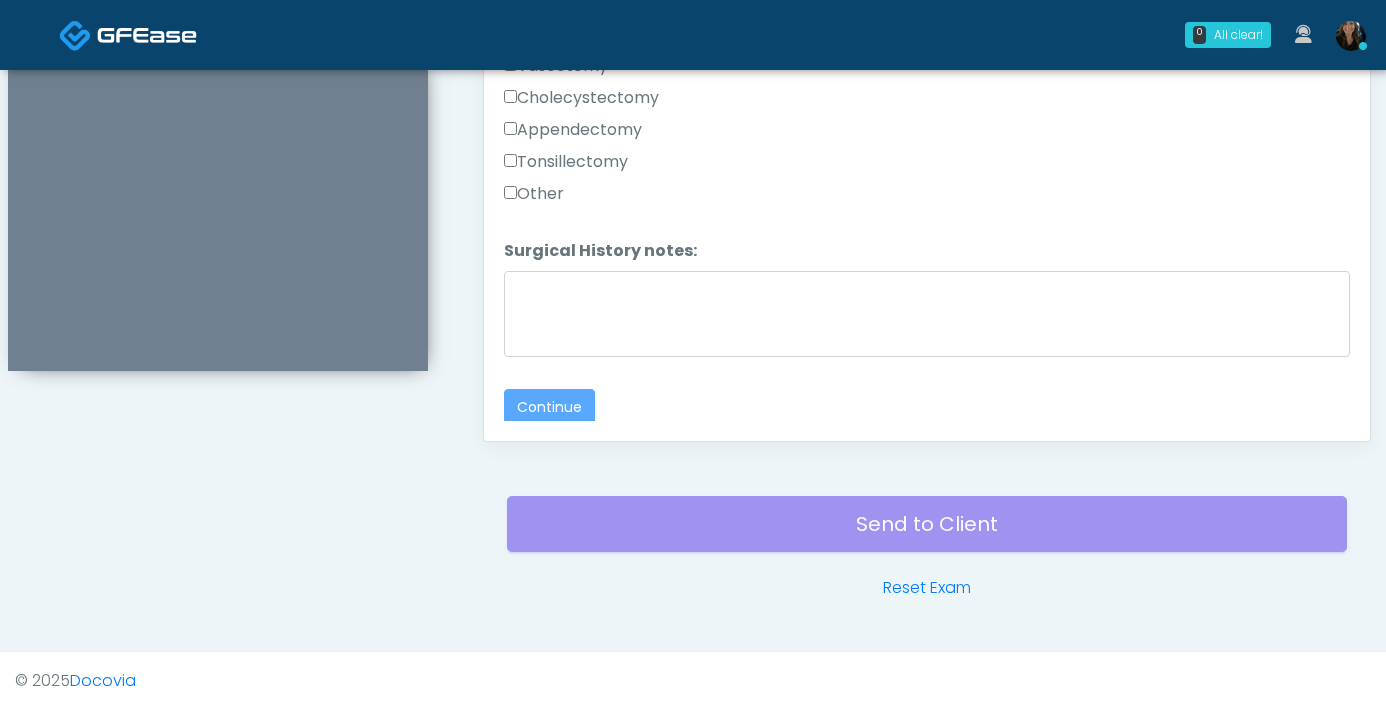 scroll, scrollTop: 219, scrollLeft: 0, axis: vertical 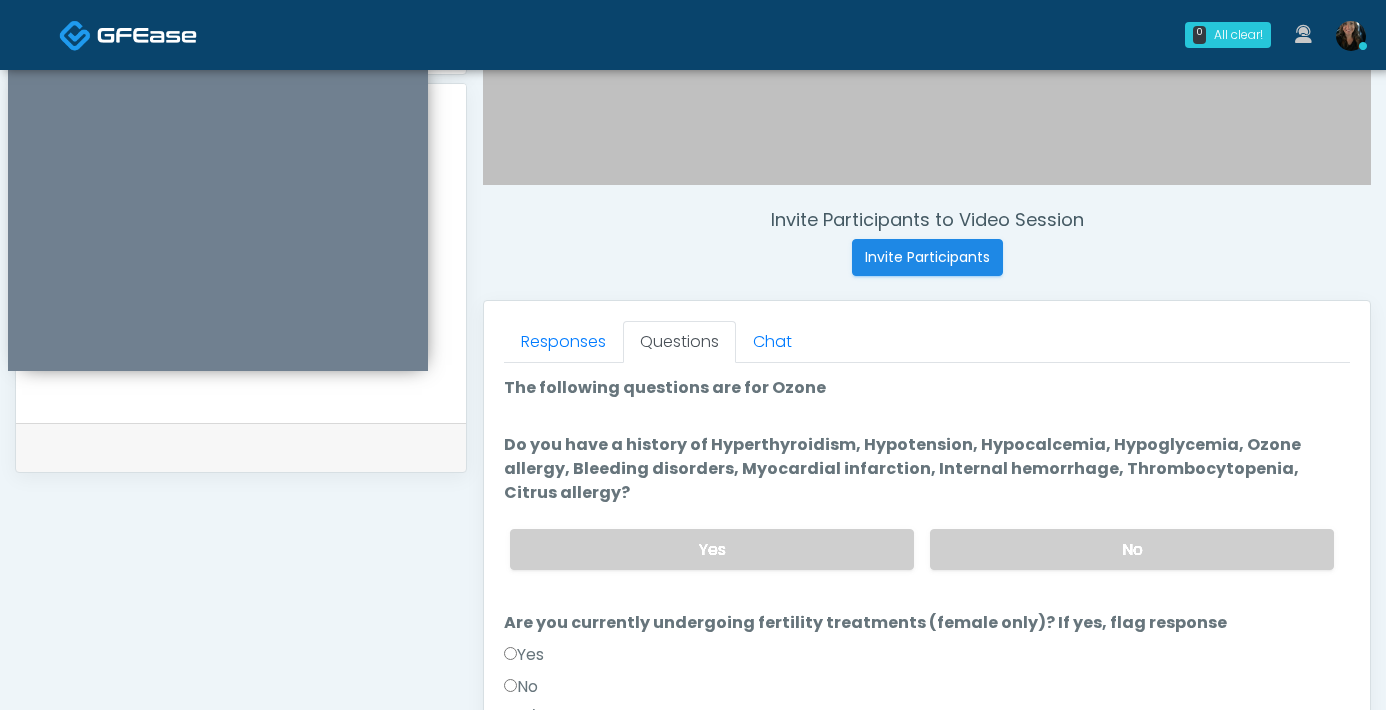 drag, startPoint x: 1348, startPoint y: 315, endPoint x: 1327, endPoint y: 314, distance: 21.023796 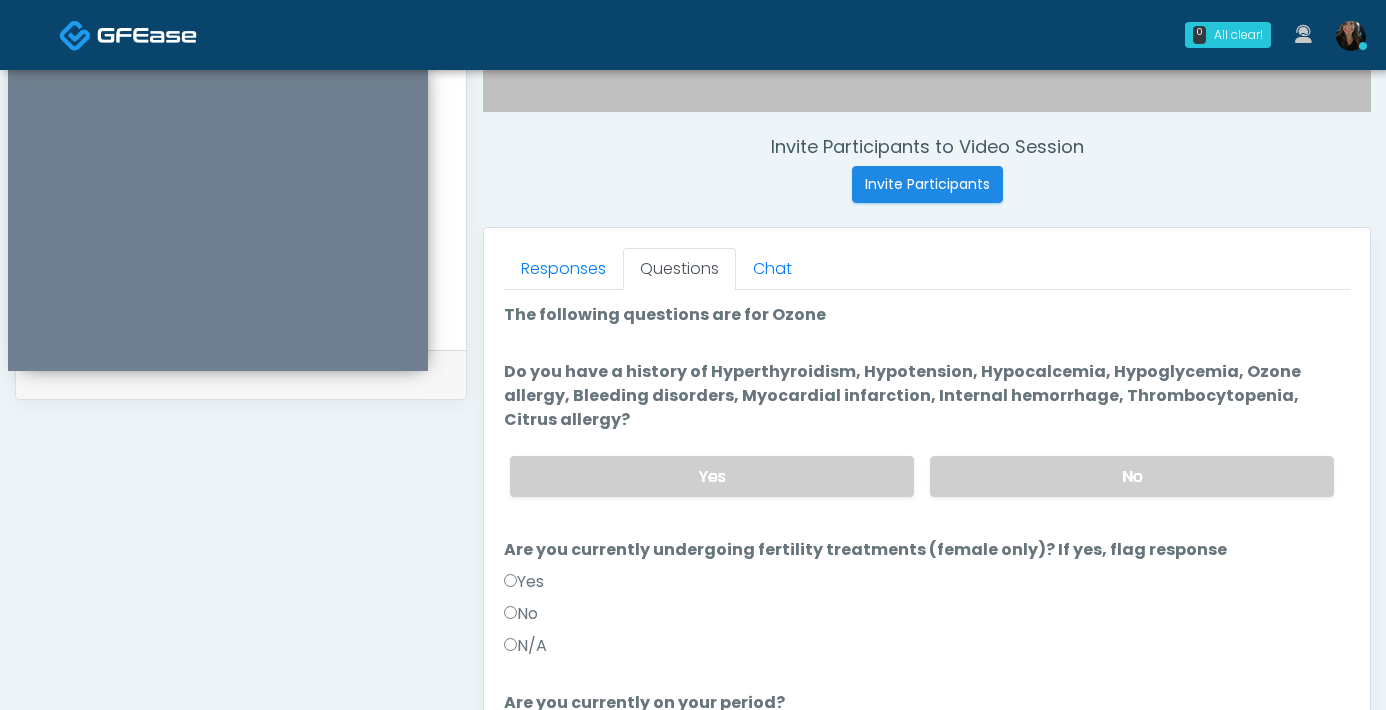 scroll, scrollTop: 732, scrollLeft: 0, axis: vertical 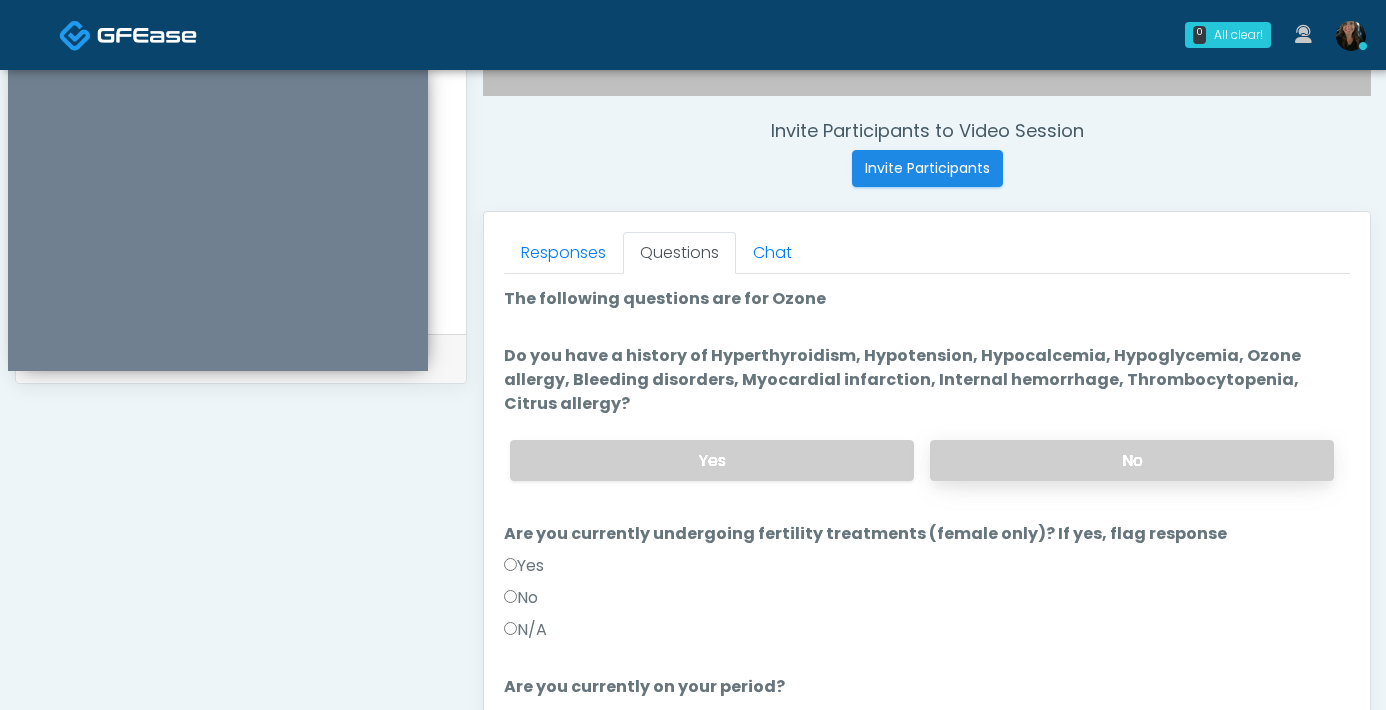click on "No" at bounding box center [1132, 460] 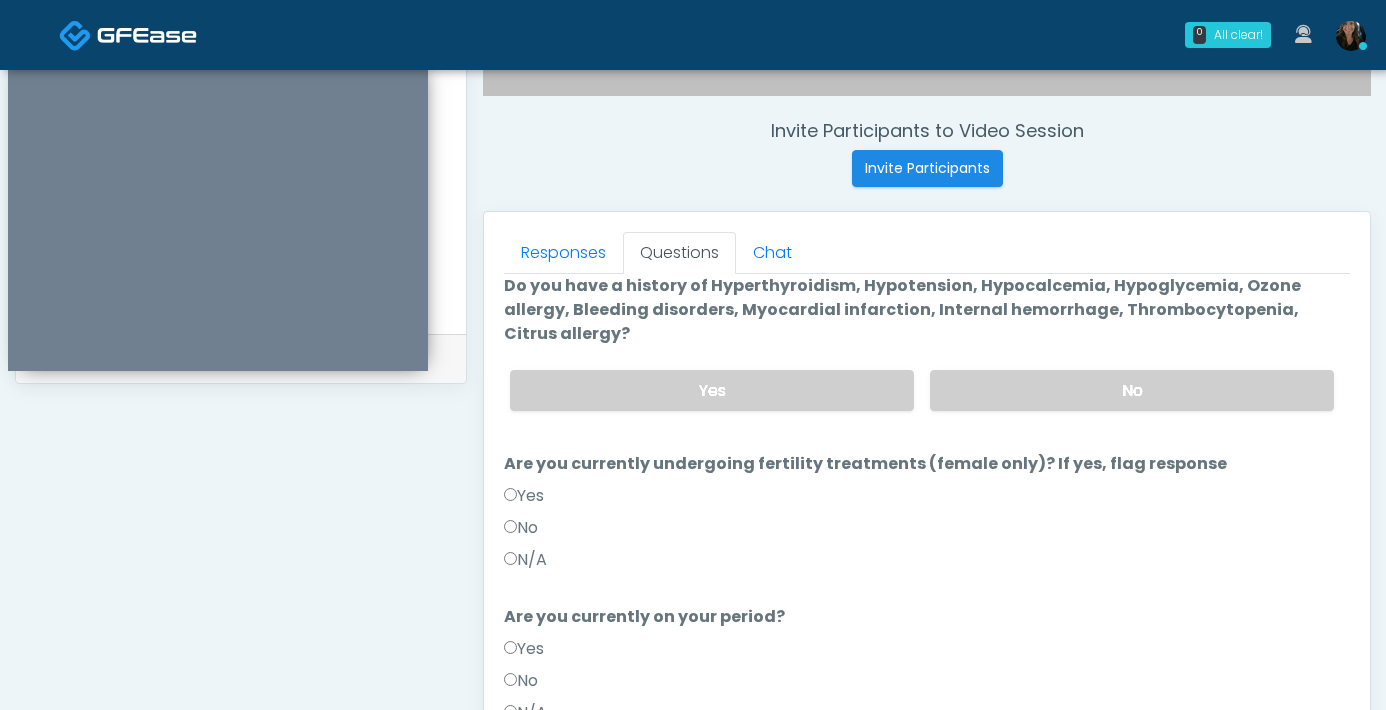scroll, scrollTop: 177, scrollLeft: 0, axis: vertical 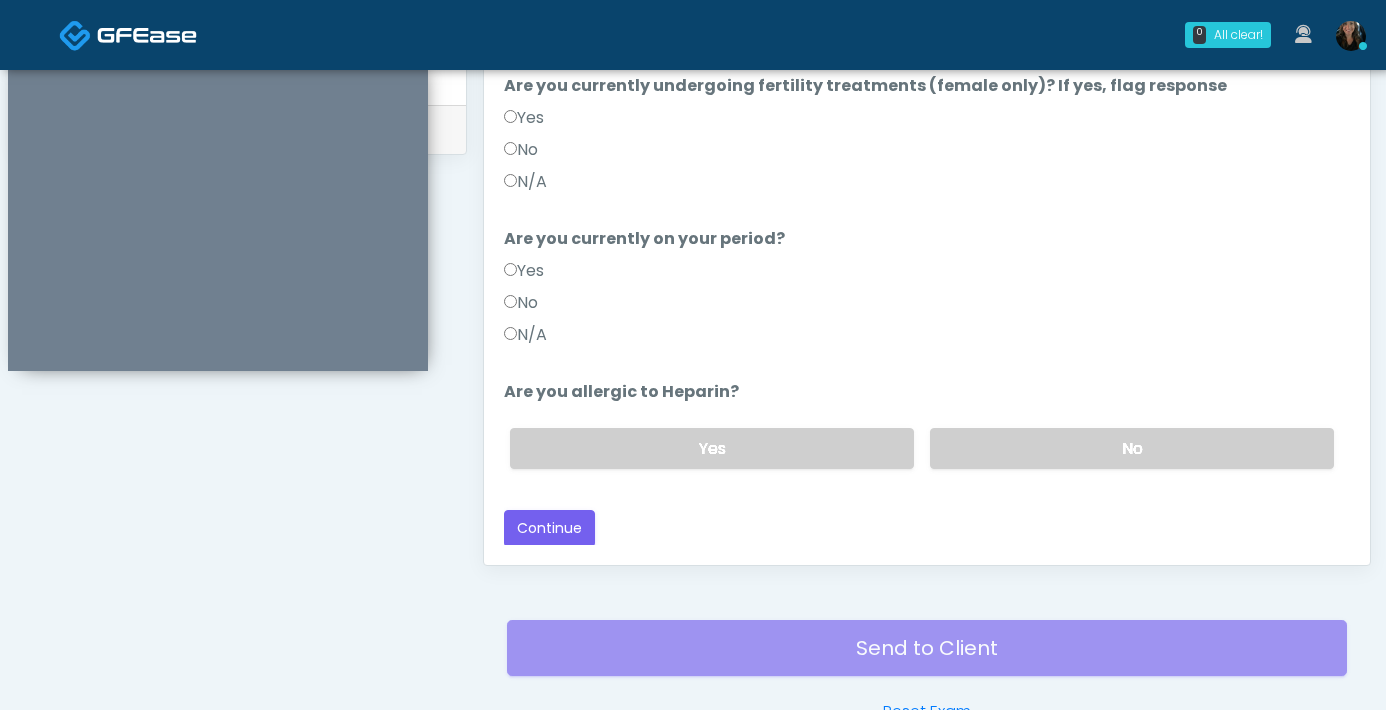 click on "Back
Continue" at bounding box center (927, 528) 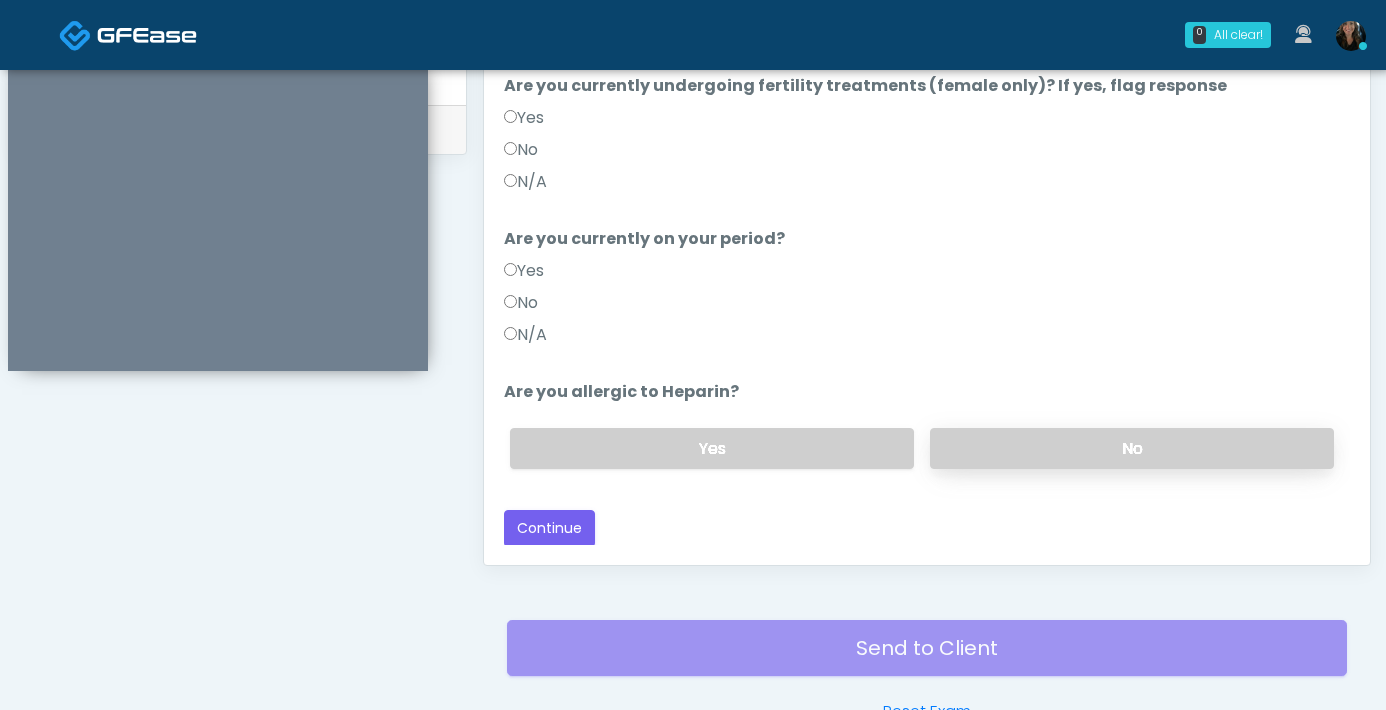 click on "No" at bounding box center (1132, 448) 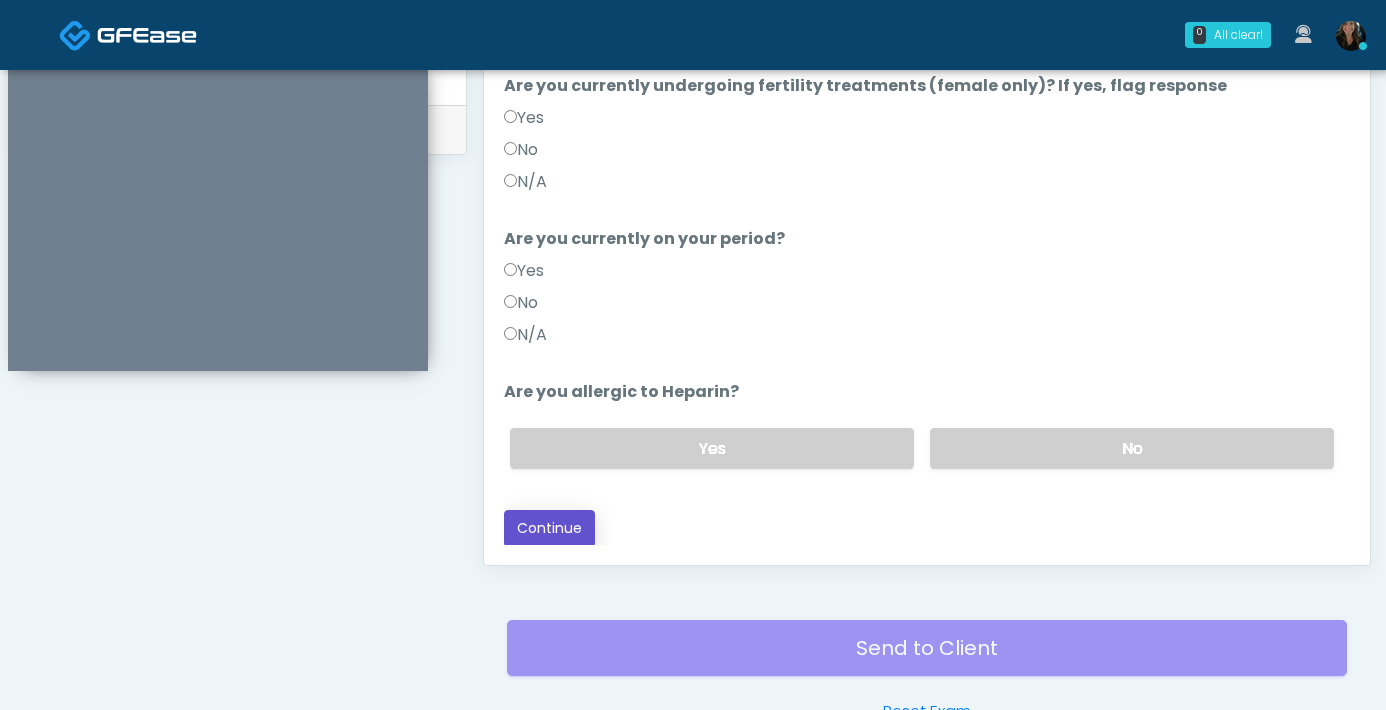 click on "Continue" at bounding box center [549, 528] 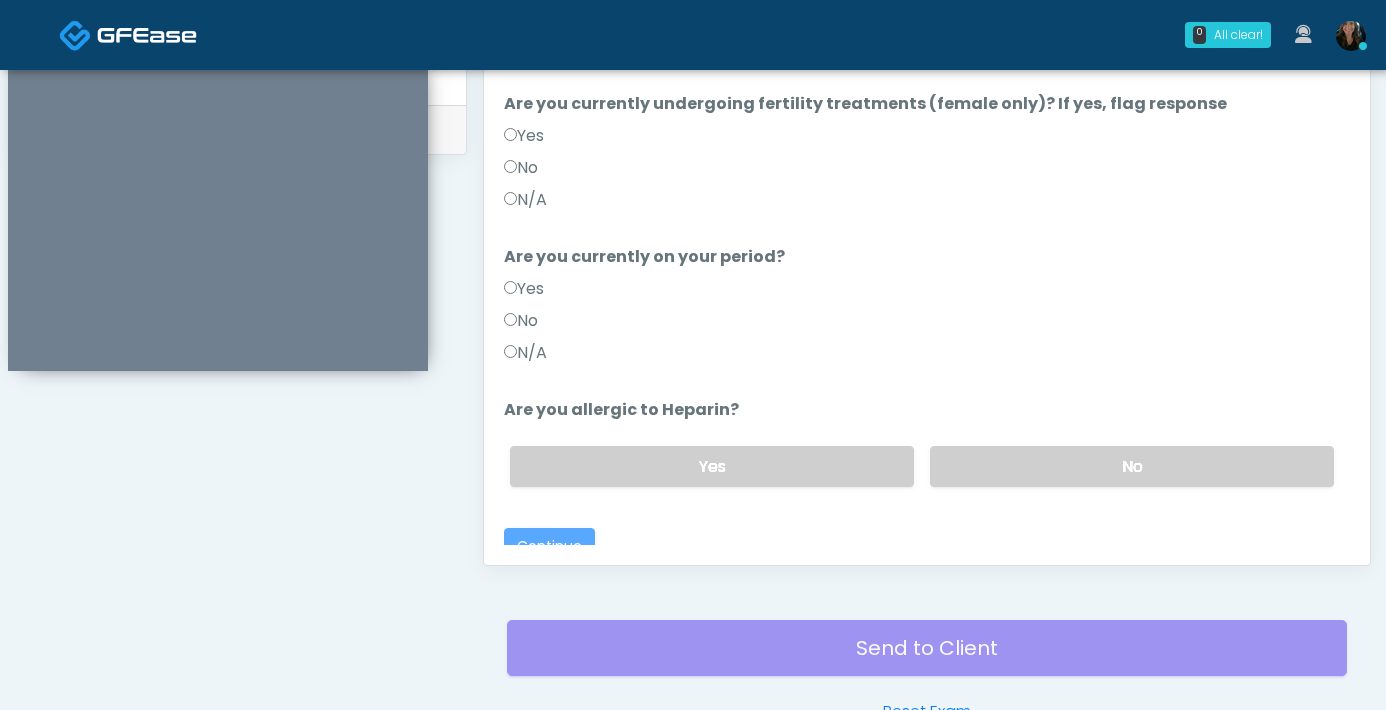 scroll, scrollTop: 214, scrollLeft: 0, axis: vertical 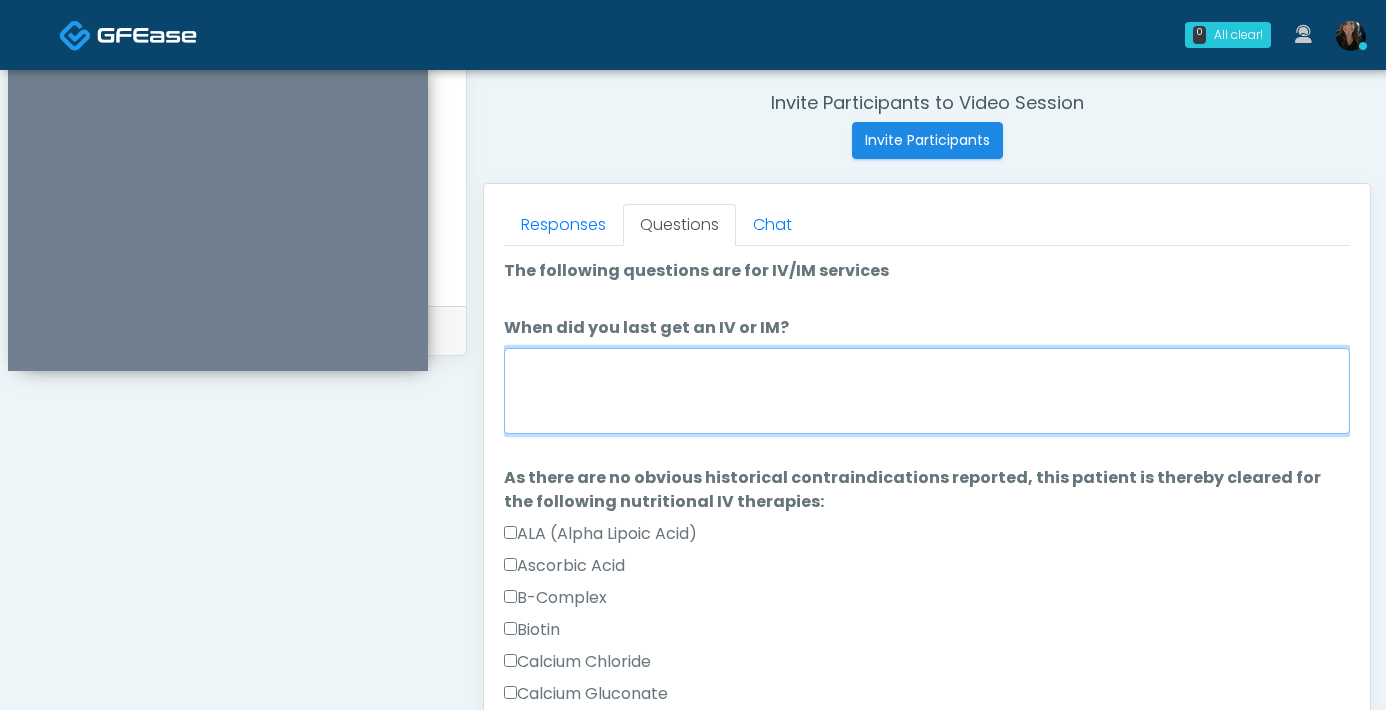 click on "When did you last get an IV or IM?" at bounding box center [927, 391] 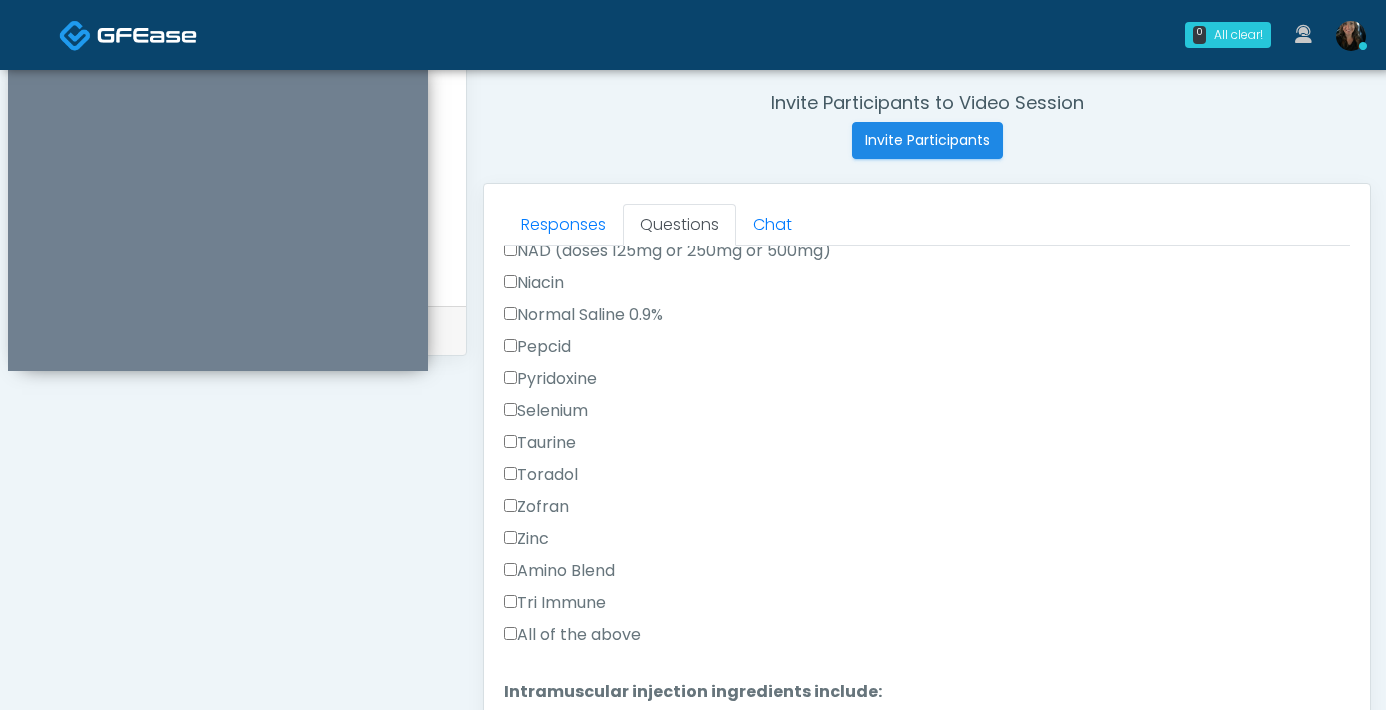scroll, scrollTop: 1112, scrollLeft: 0, axis: vertical 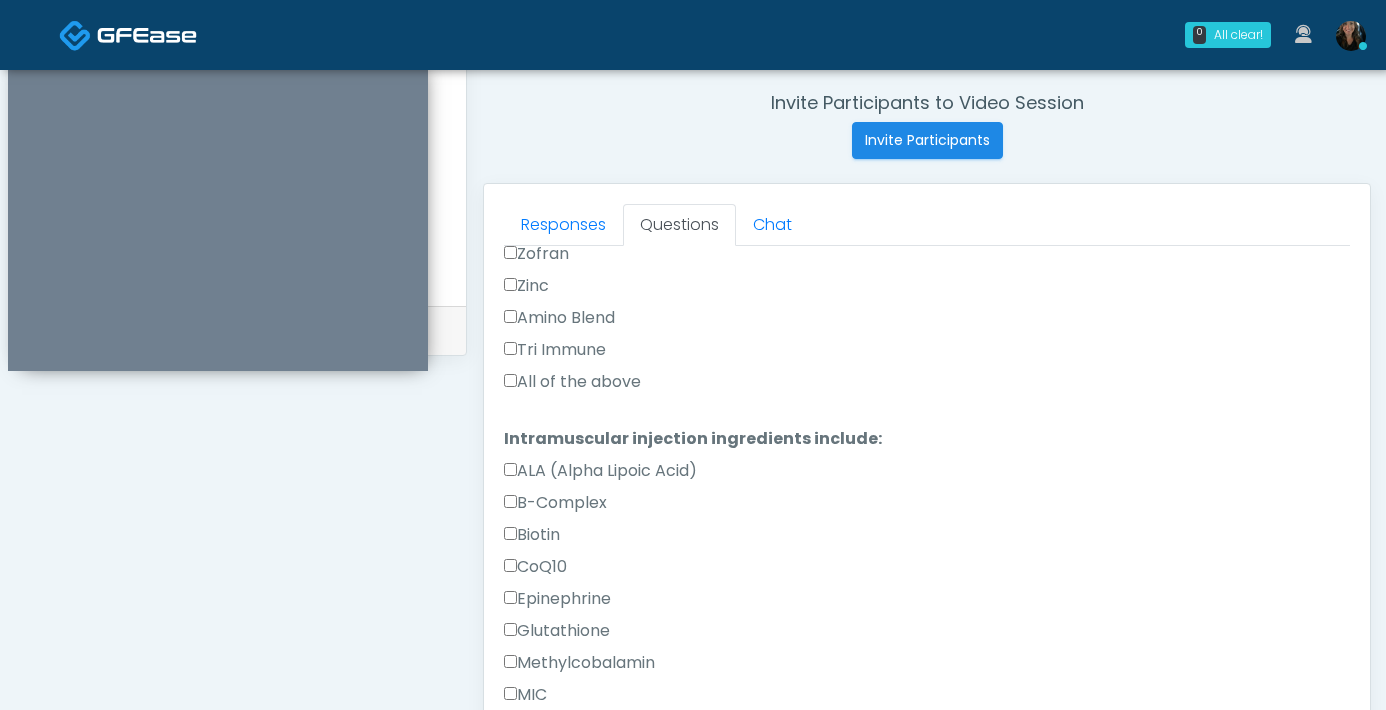 type on "**********" 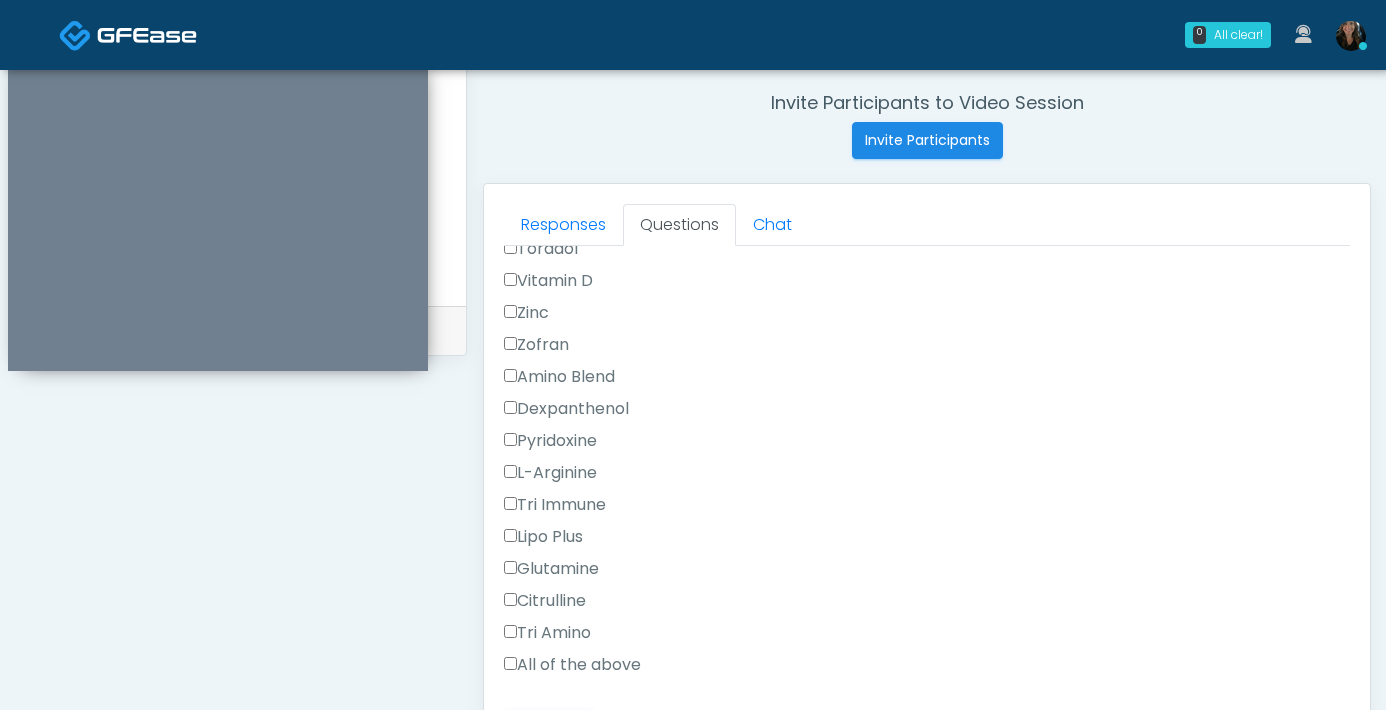 scroll, scrollTop: 1782, scrollLeft: 0, axis: vertical 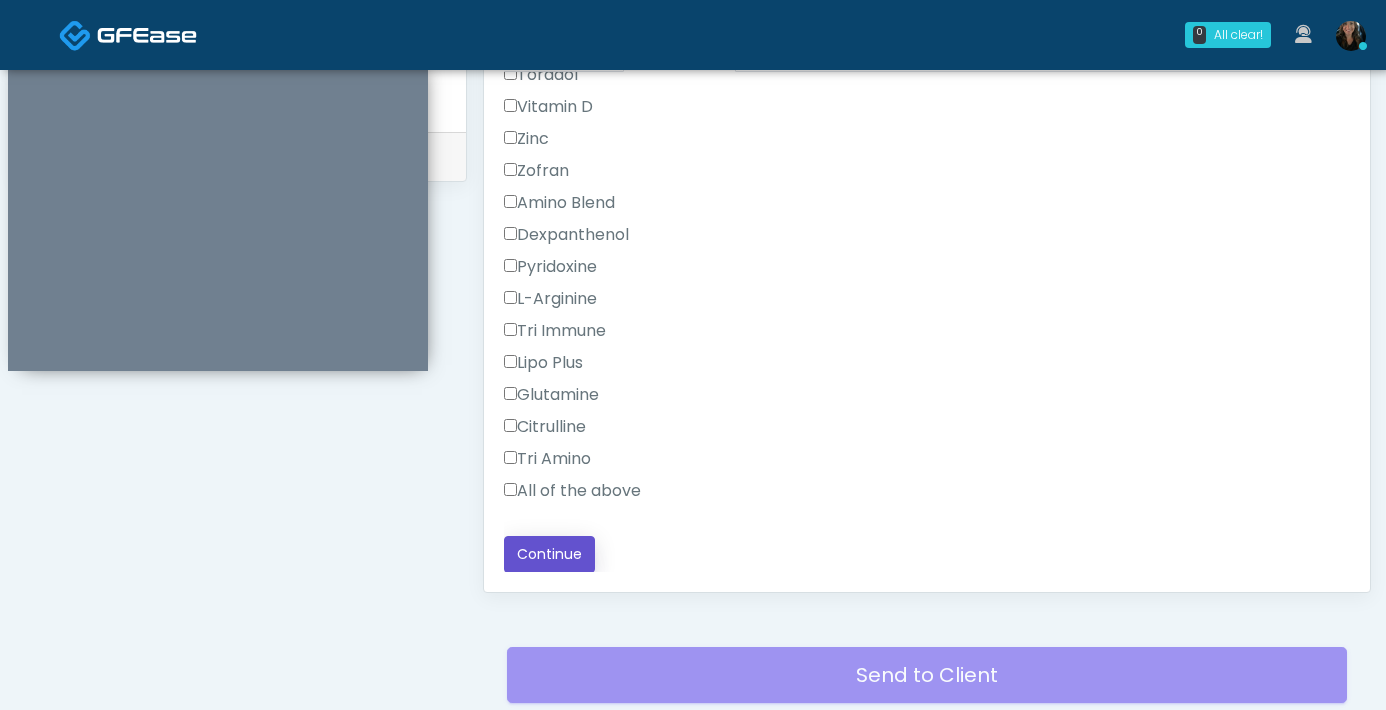 click on "Continue" at bounding box center (549, 554) 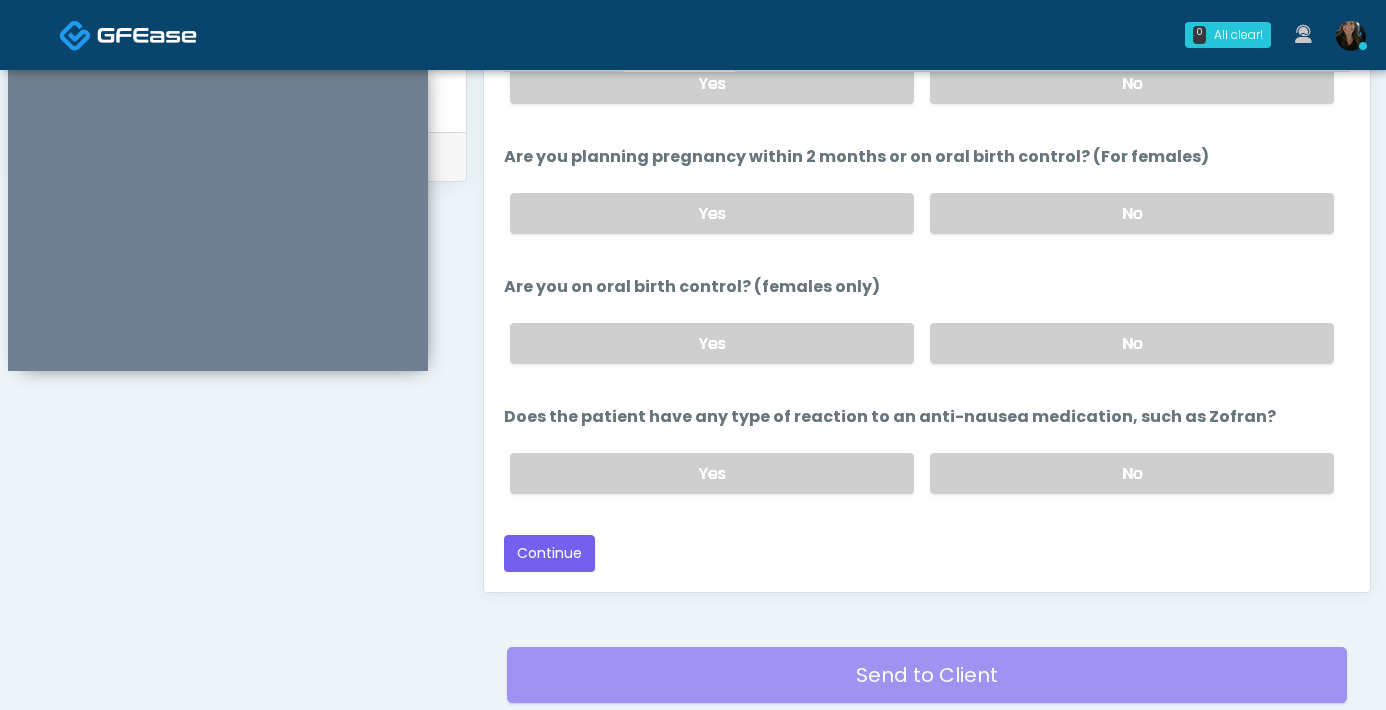 scroll, scrollTop: 1085, scrollLeft: 0, axis: vertical 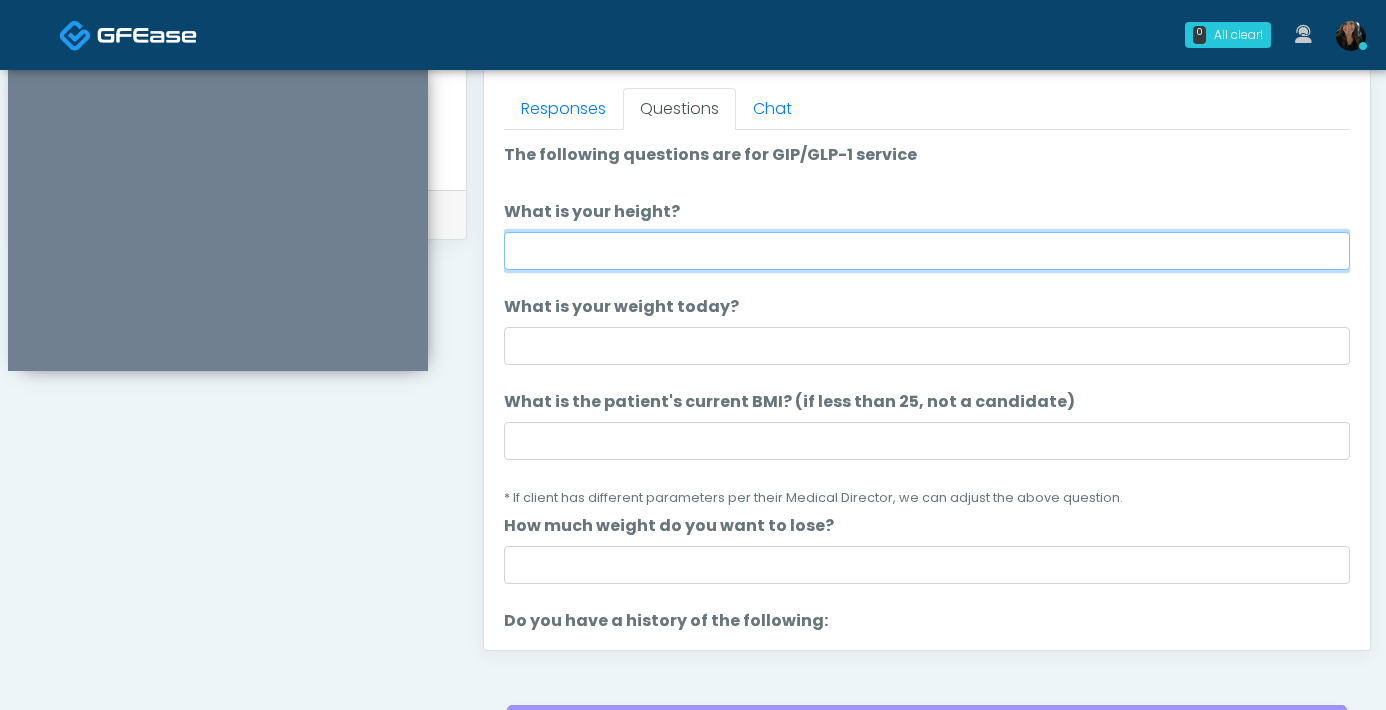 click on "What is your height?" at bounding box center (927, 251) 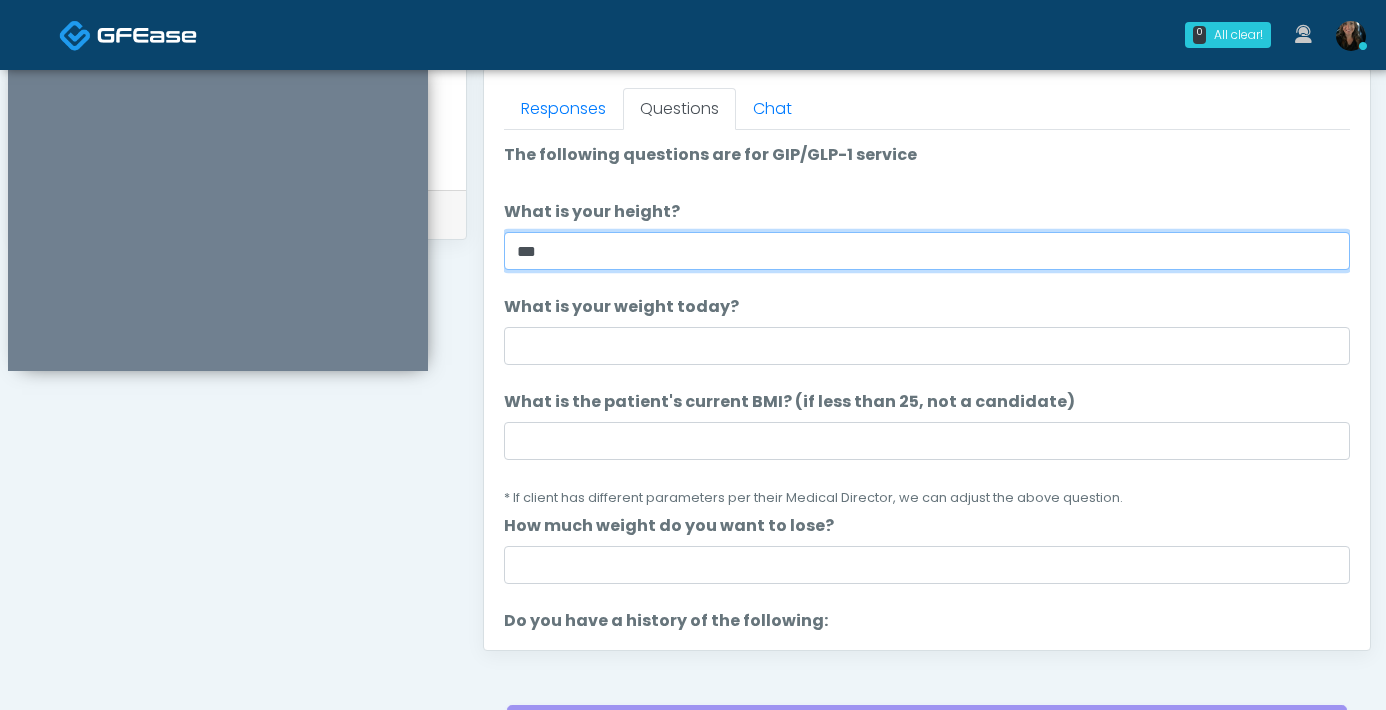type on "***" 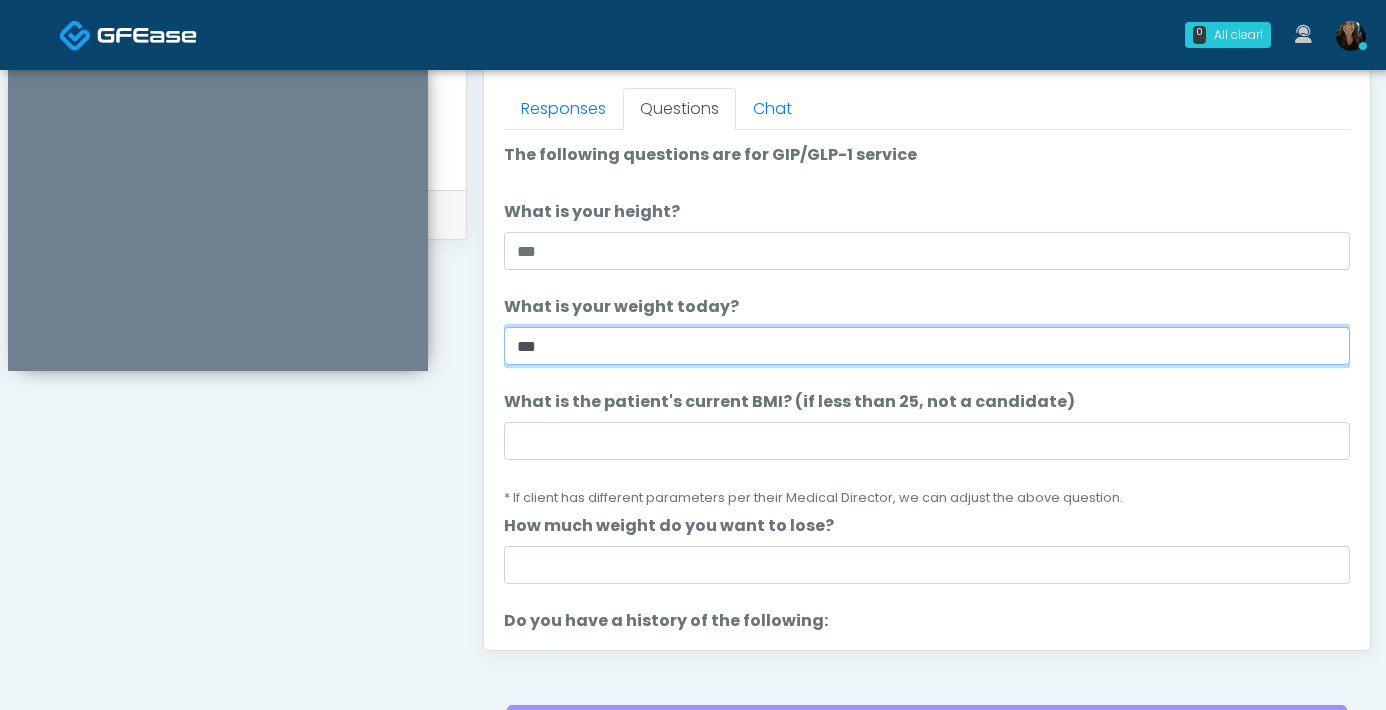 type on "***" 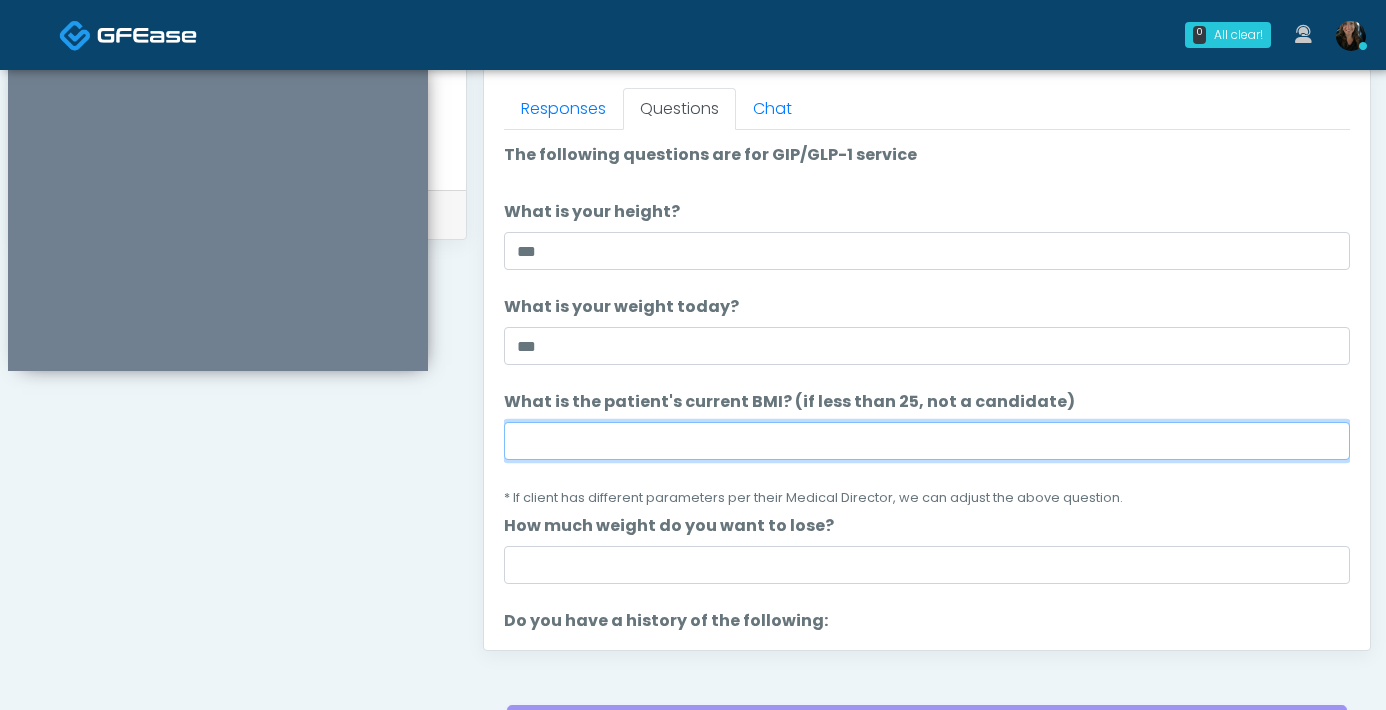 click on "What is the patient's current BMI? (if less than 25, not a candidate)" at bounding box center [927, 441] 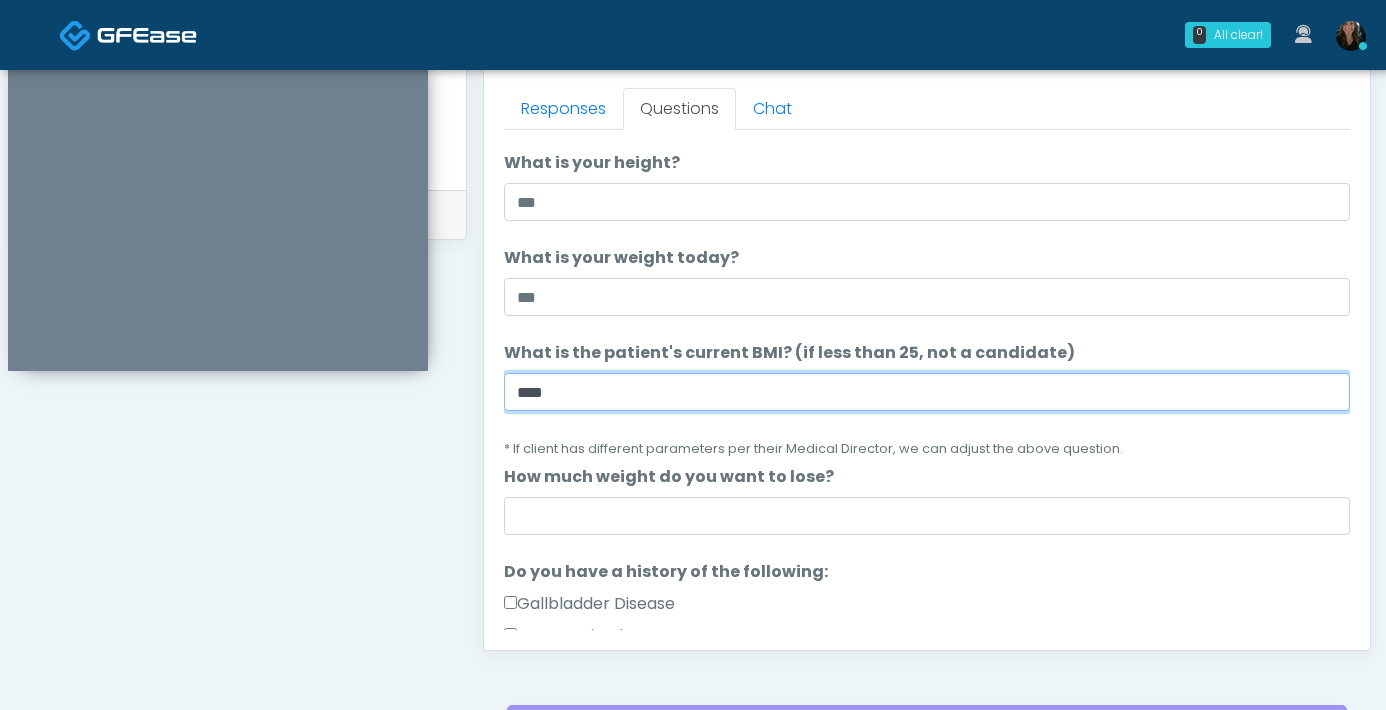 scroll, scrollTop: 137, scrollLeft: 0, axis: vertical 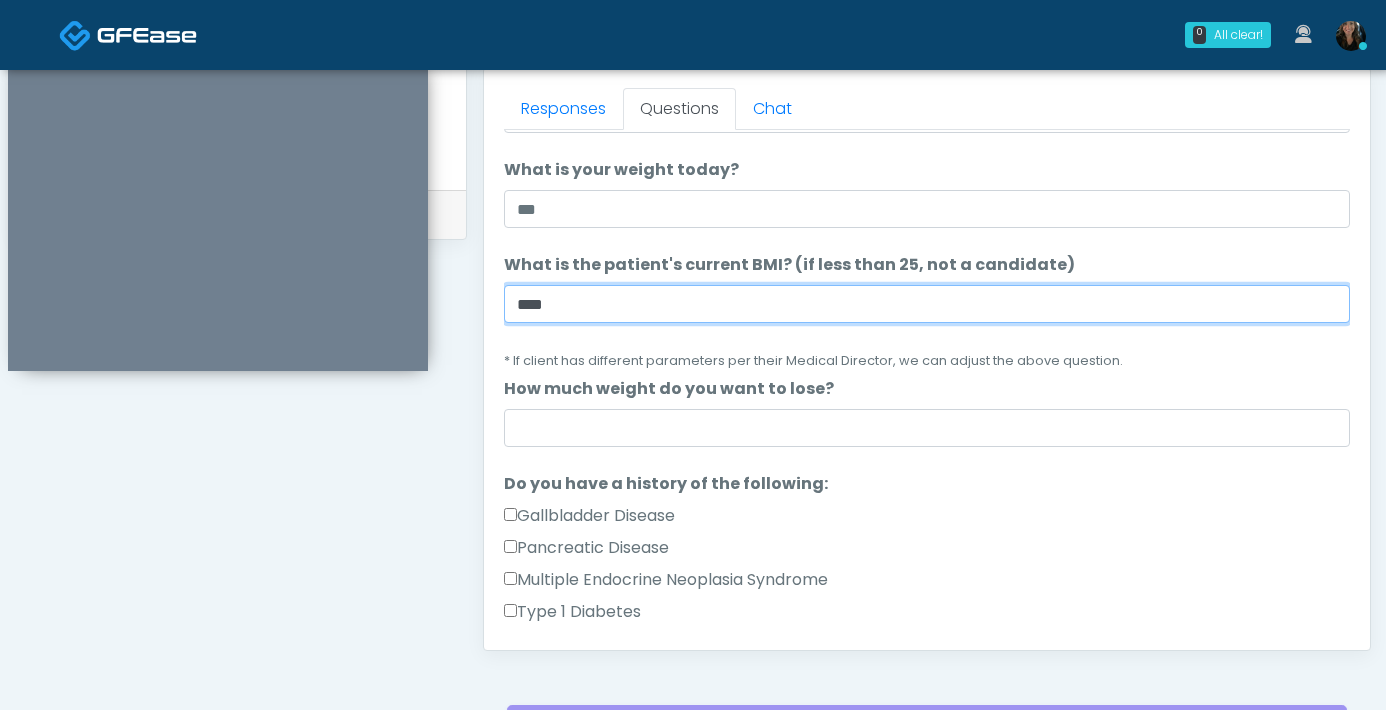 type on "****" 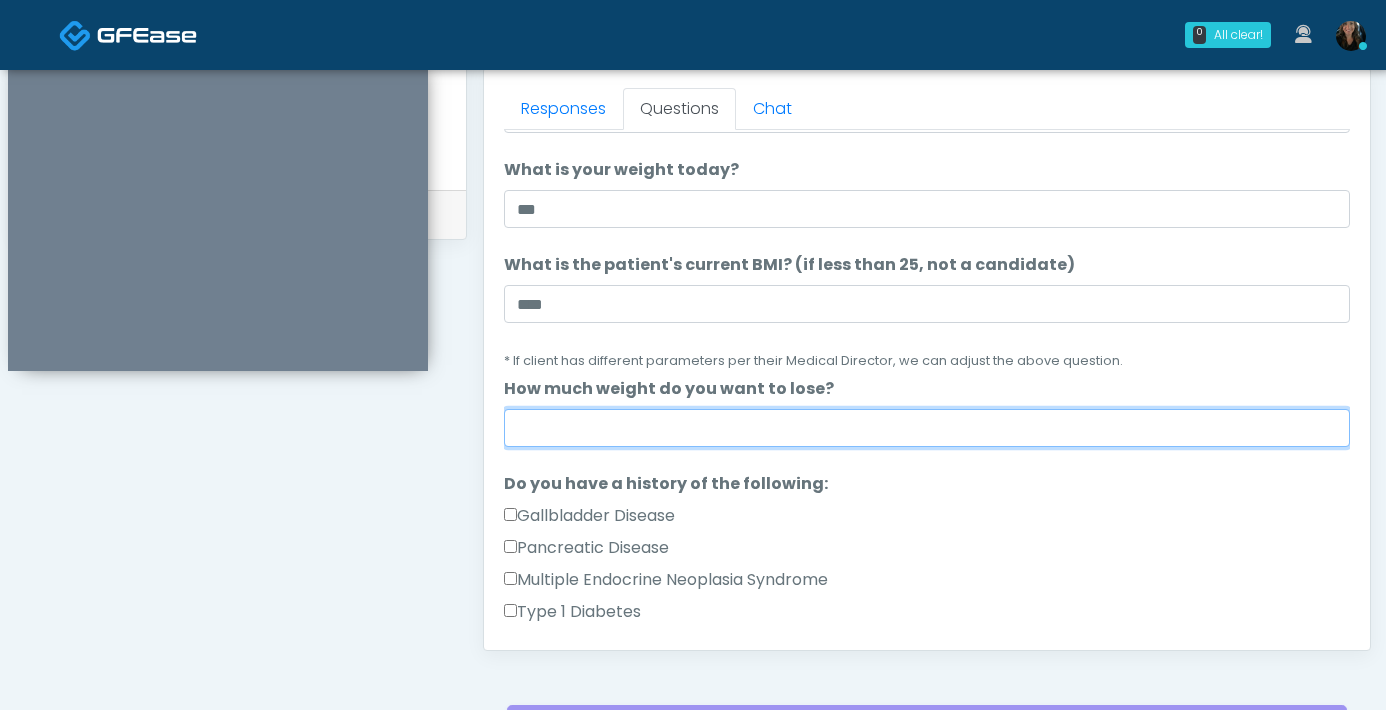 click on "How much weight do you want to lose?" at bounding box center [927, 428] 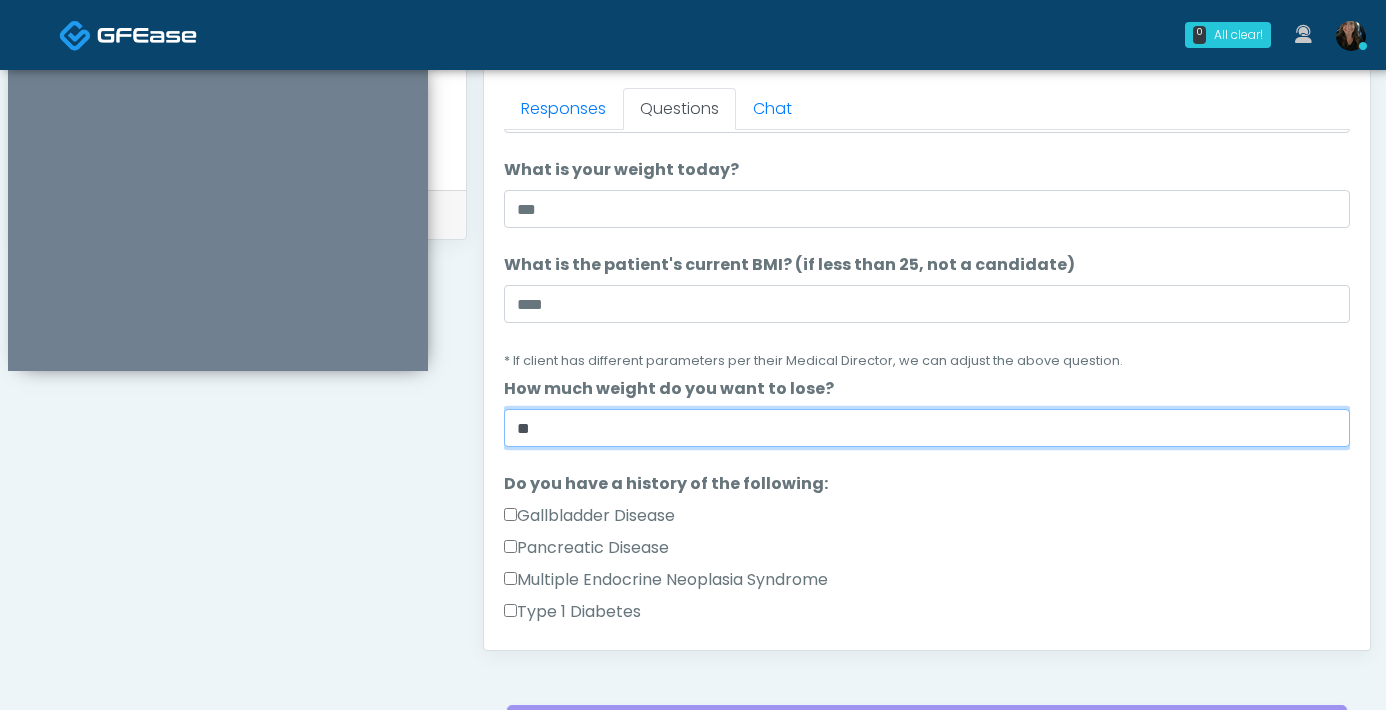 type on "**" 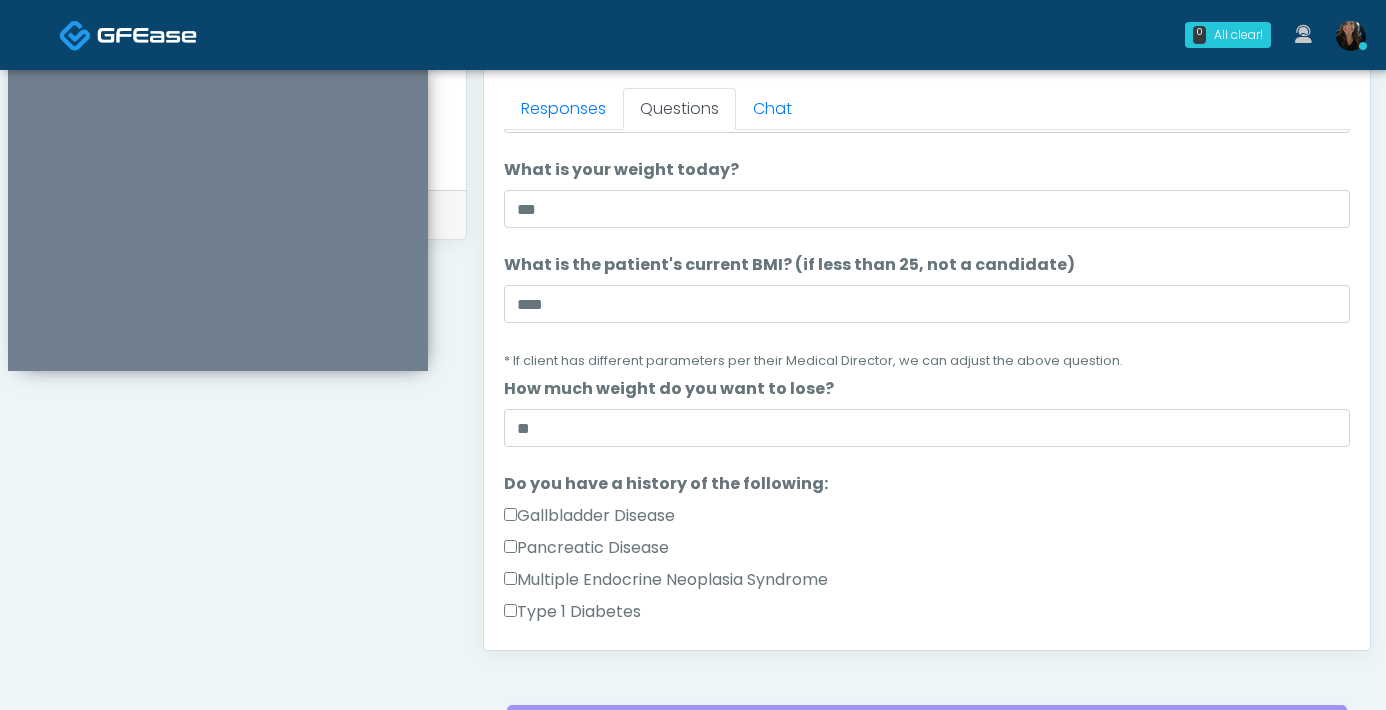click on "Gallbladder Disease" at bounding box center (927, 520) 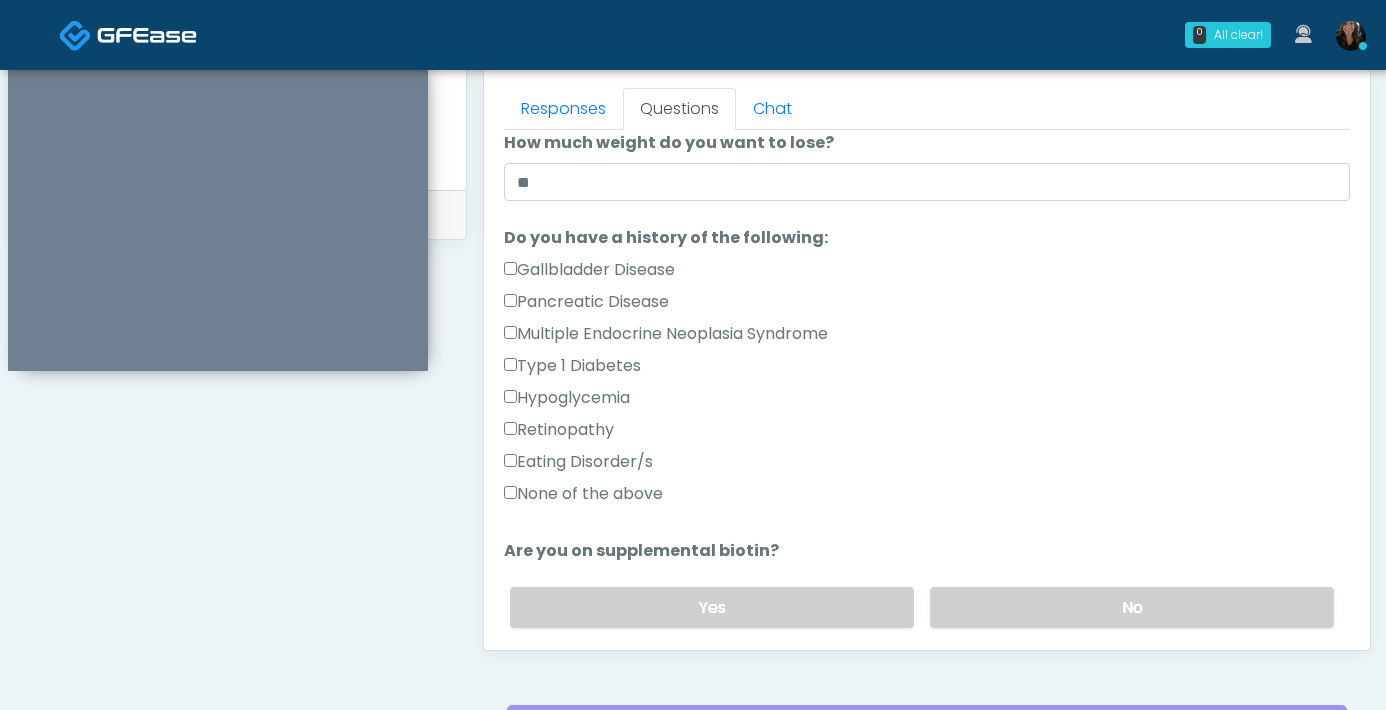 scroll, scrollTop: 424, scrollLeft: 0, axis: vertical 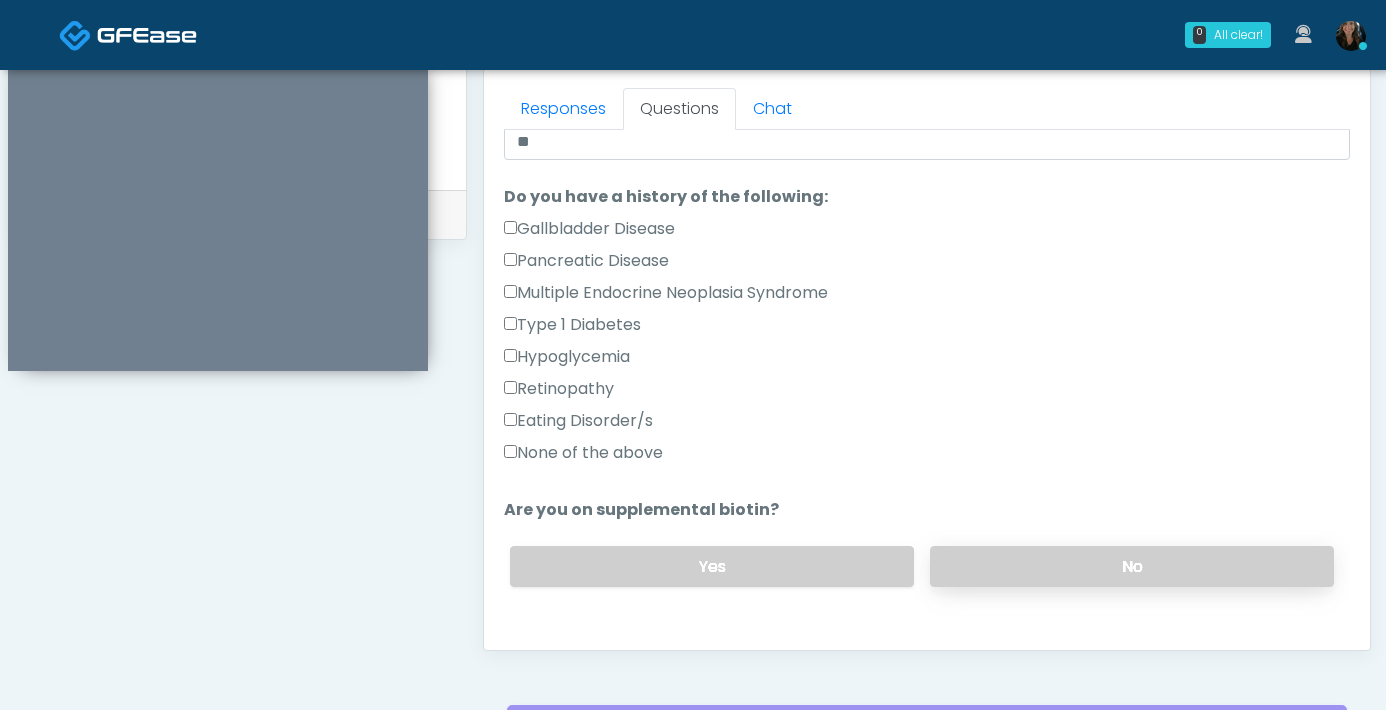click on "No" at bounding box center (1132, 566) 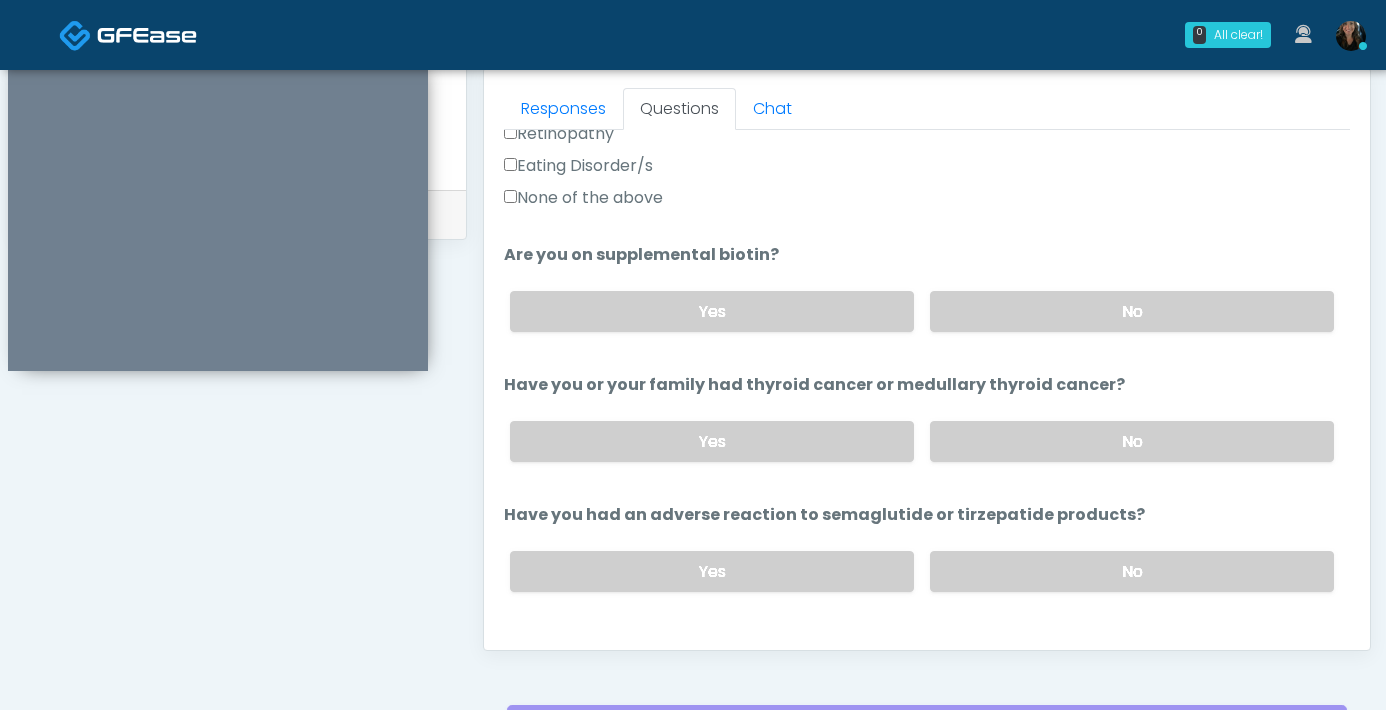 scroll, scrollTop: 673, scrollLeft: 0, axis: vertical 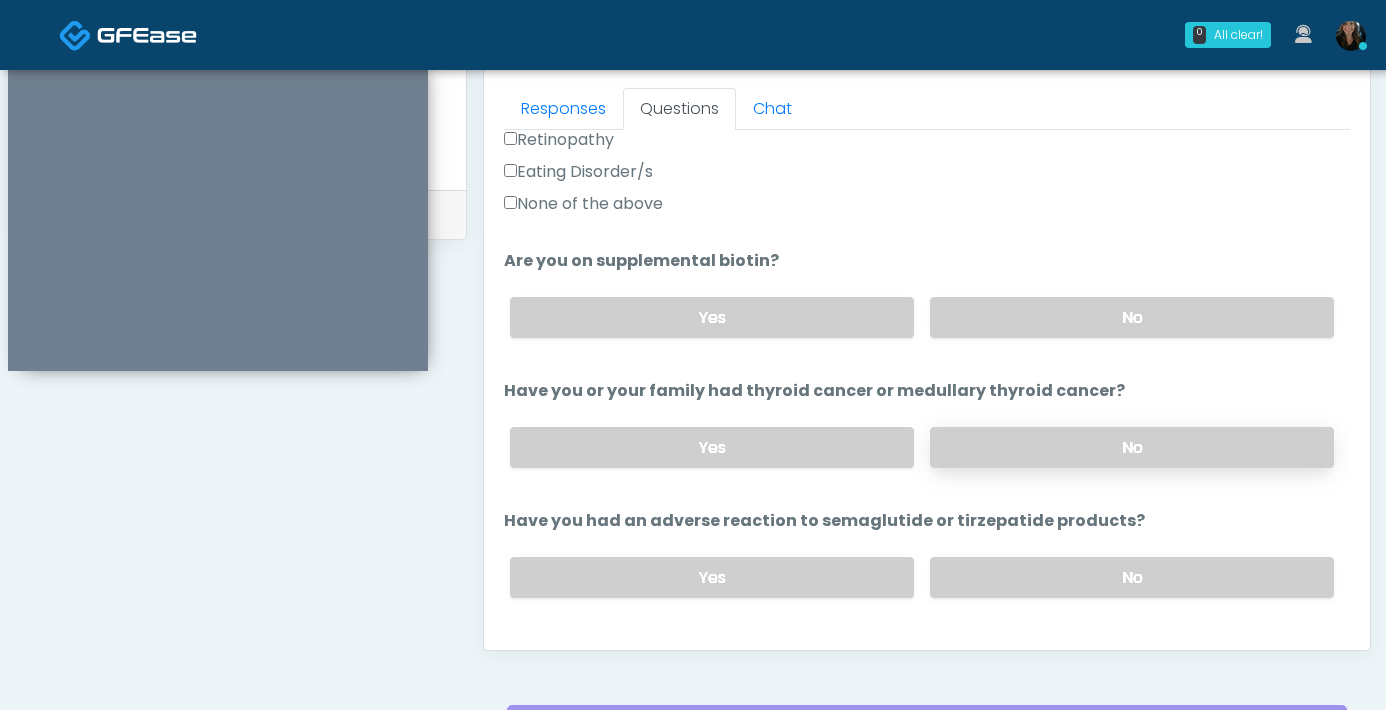click on "No" at bounding box center [1132, 447] 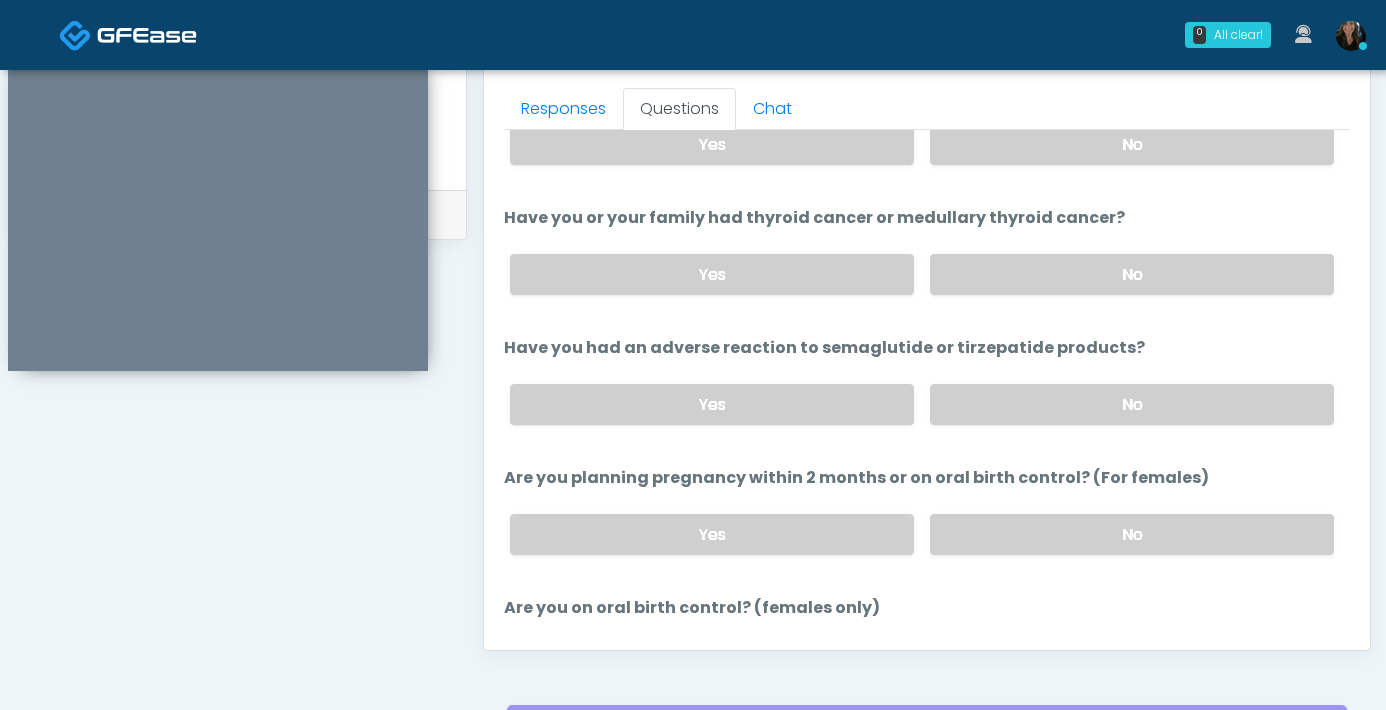 scroll, scrollTop: 847, scrollLeft: 0, axis: vertical 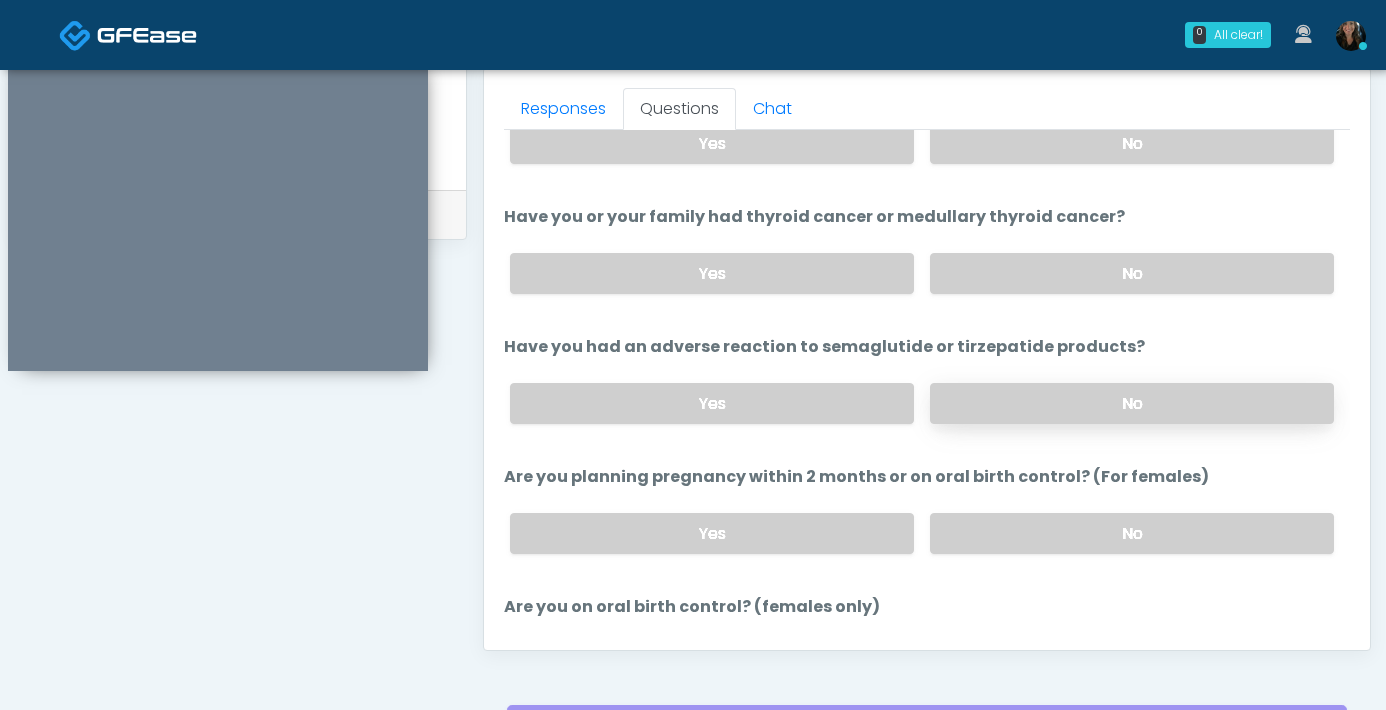 click on "No" at bounding box center [1132, 403] 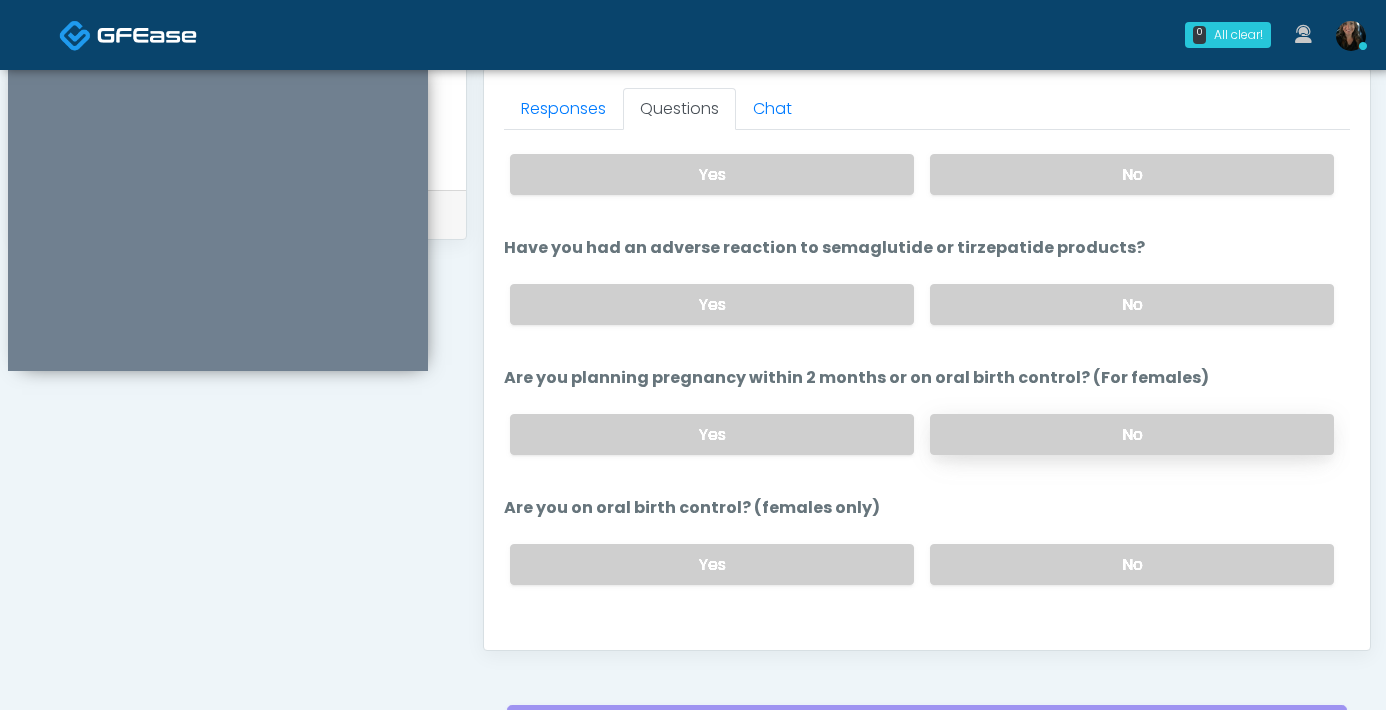 click on "No" at bounding box center [1132, 434] 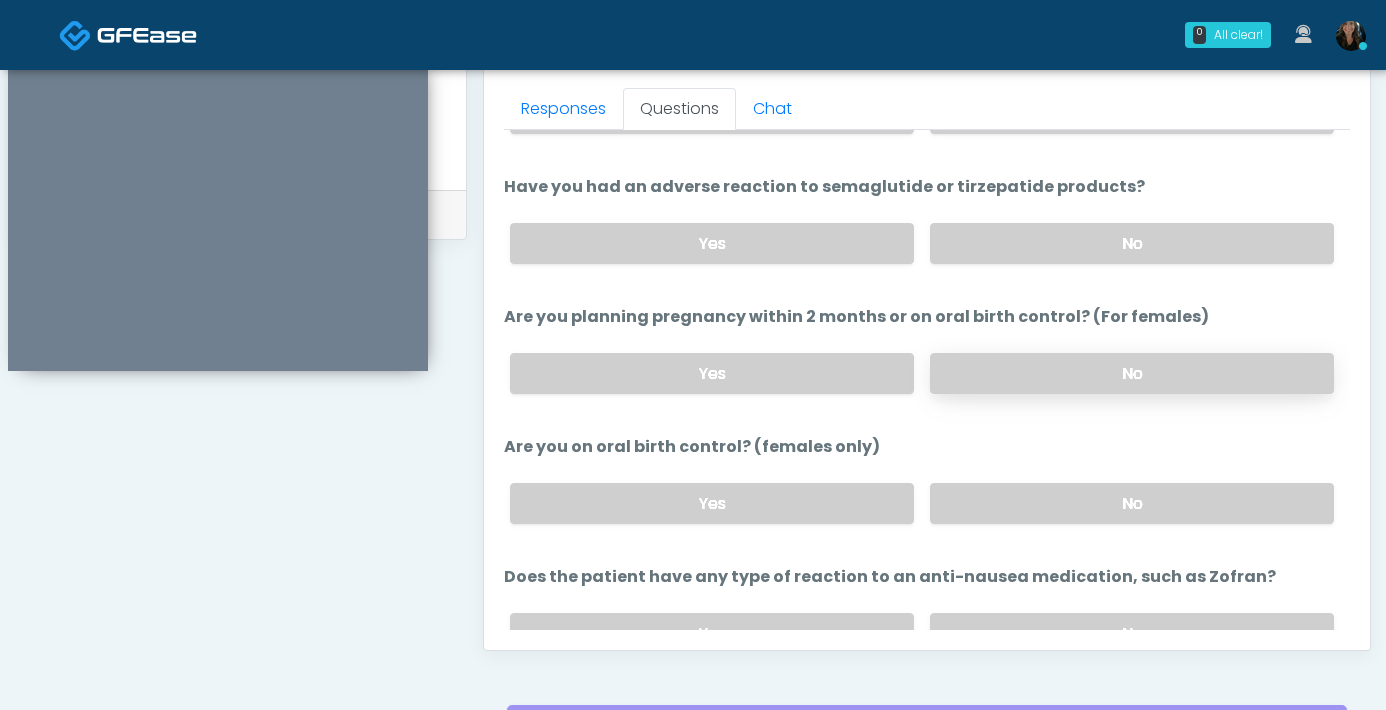scroll, scrollTop: 1103, scrollLeft: 0, axis: vertical 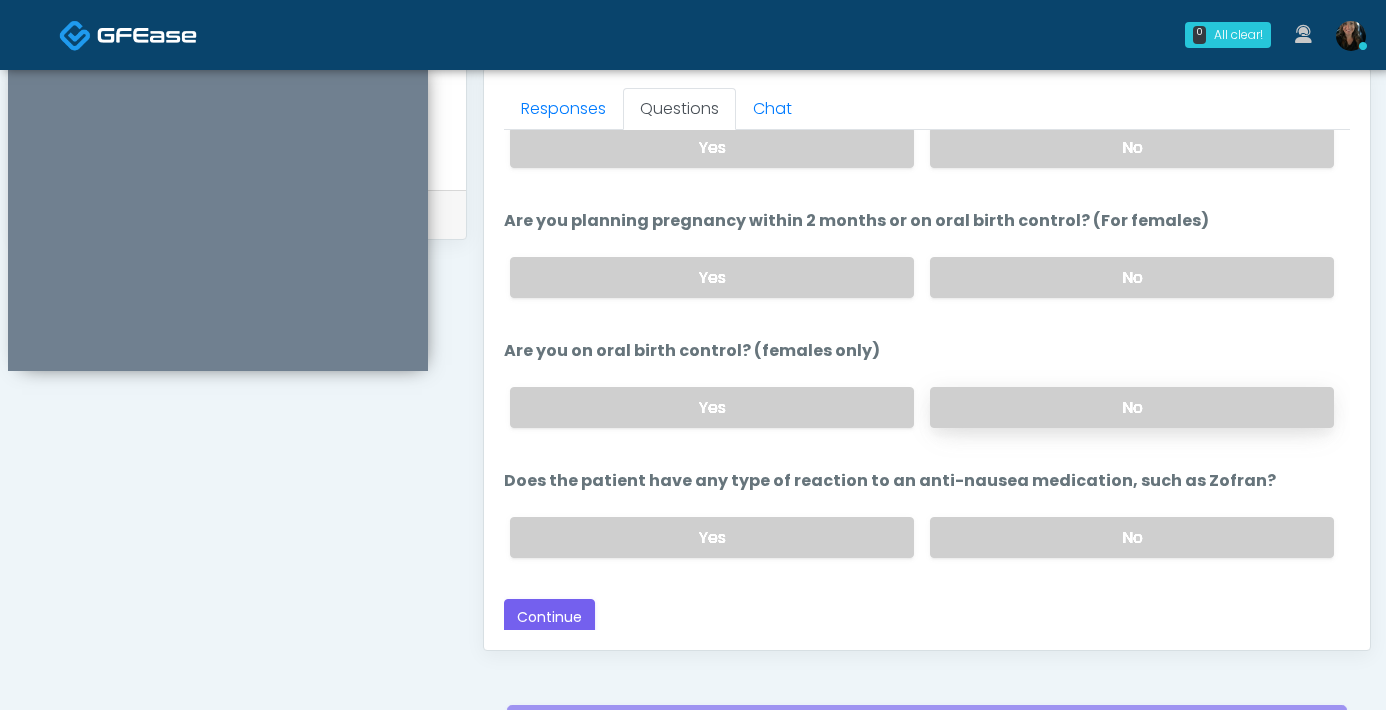 click on "No" at bounding box center (1132, 407) 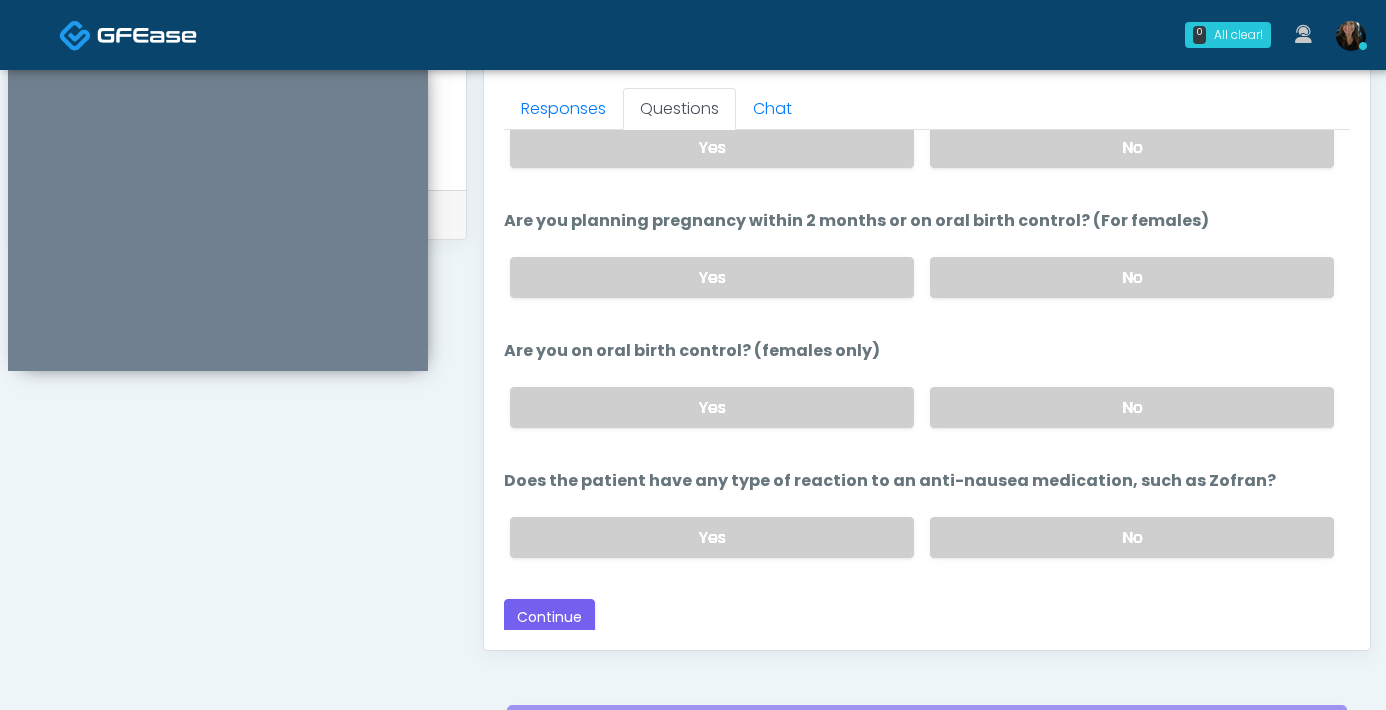 click on "Yes
No" at bounding box center (922, 537) 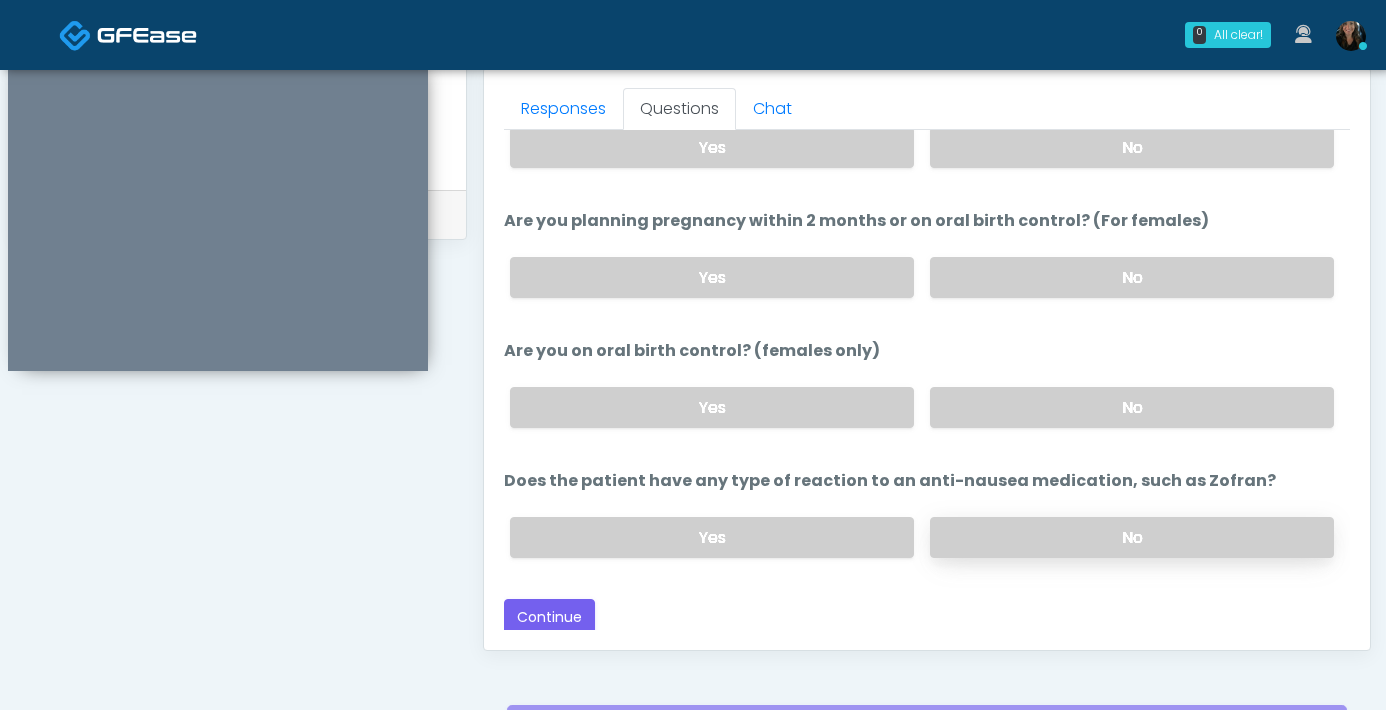 click on "No" at bounding box center (1132, 537) 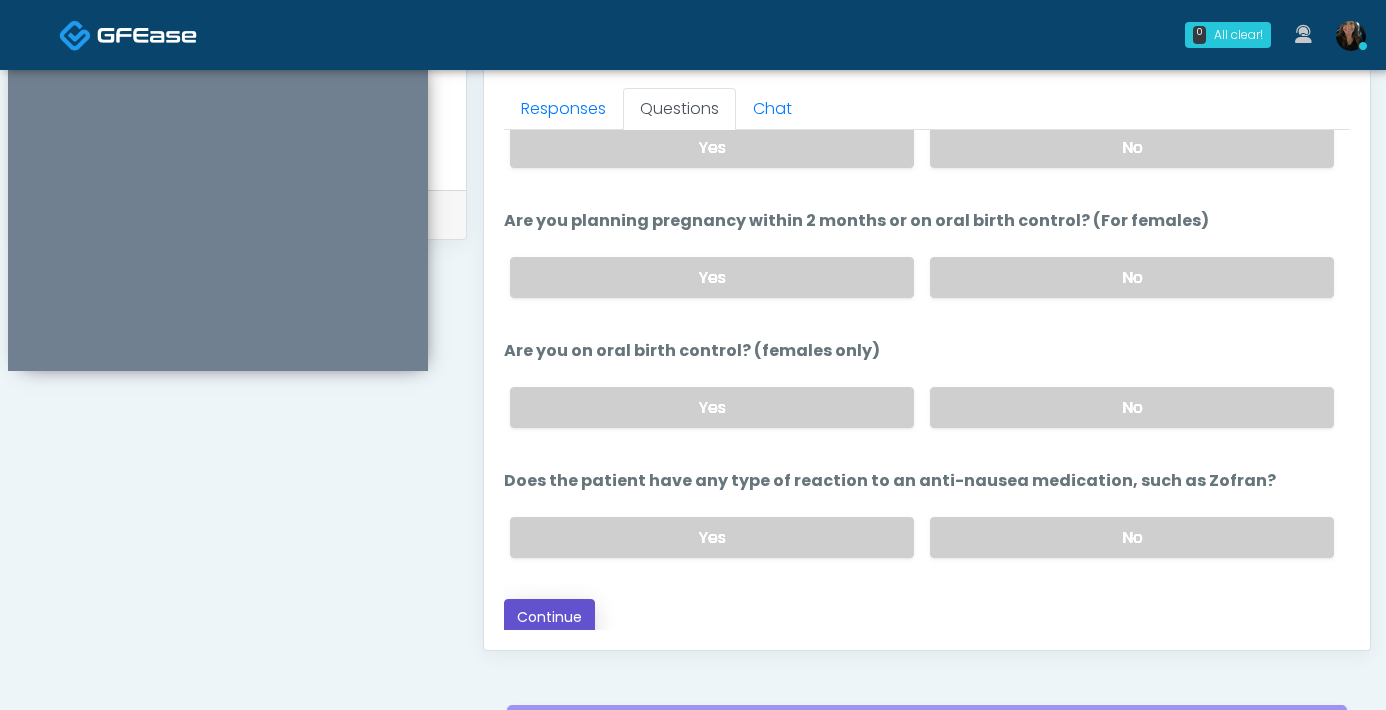 click on "Continue" at bounding box center [549, 617] 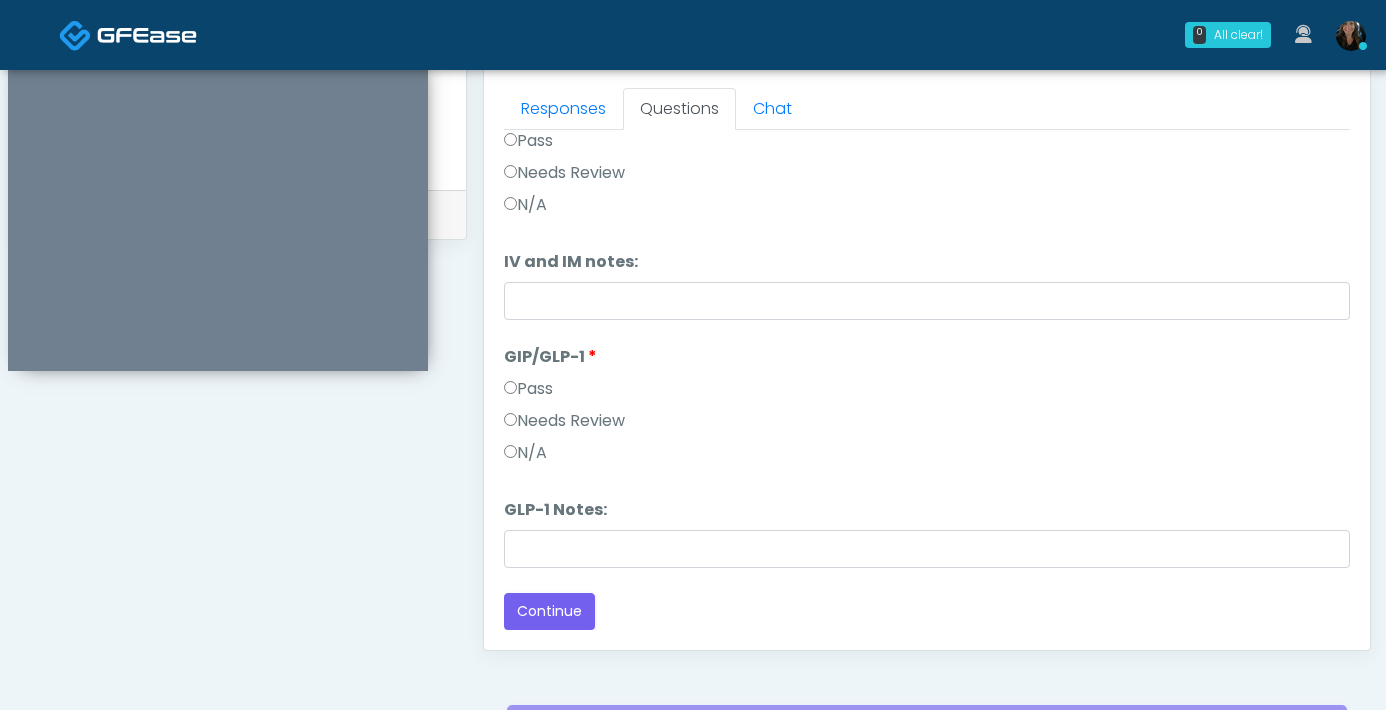 scroll, scrollTop: 1085, scrollLeft: 0, axis: vertical 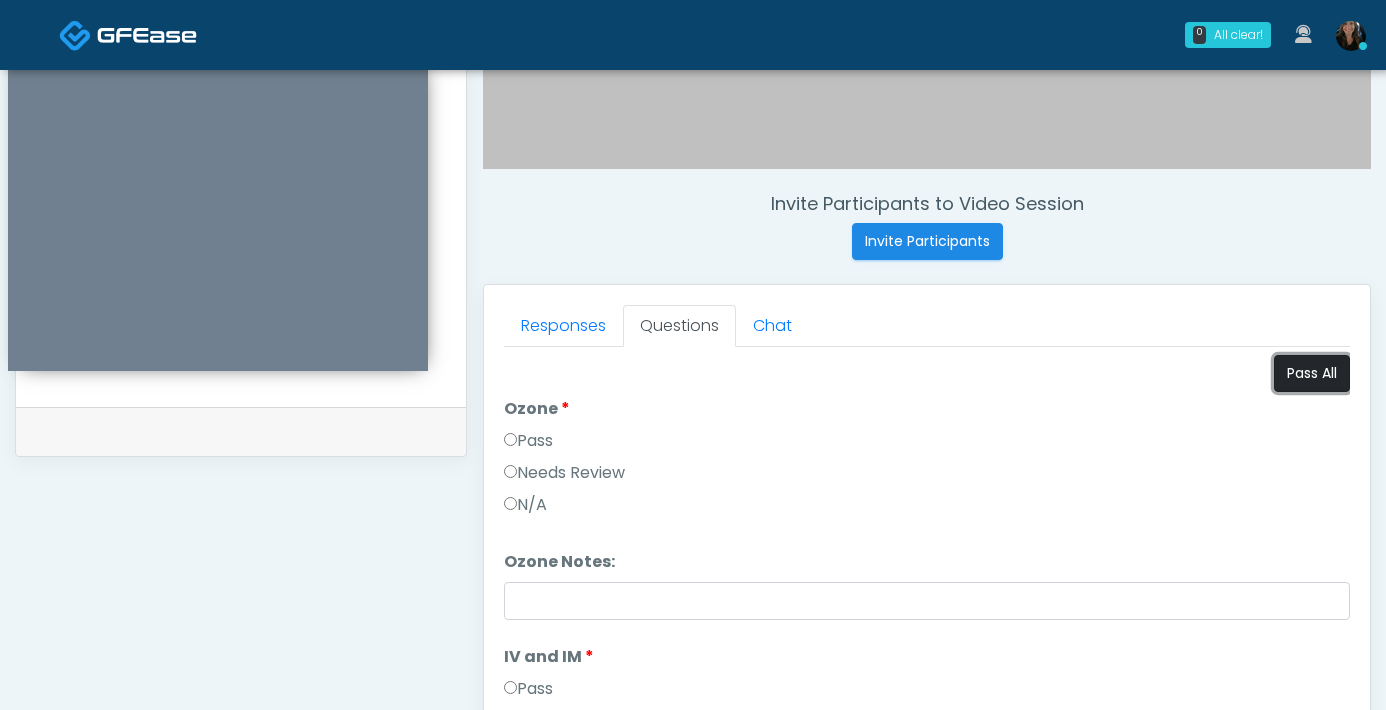 click on "Pass All" at bounding box center [1312, 373] 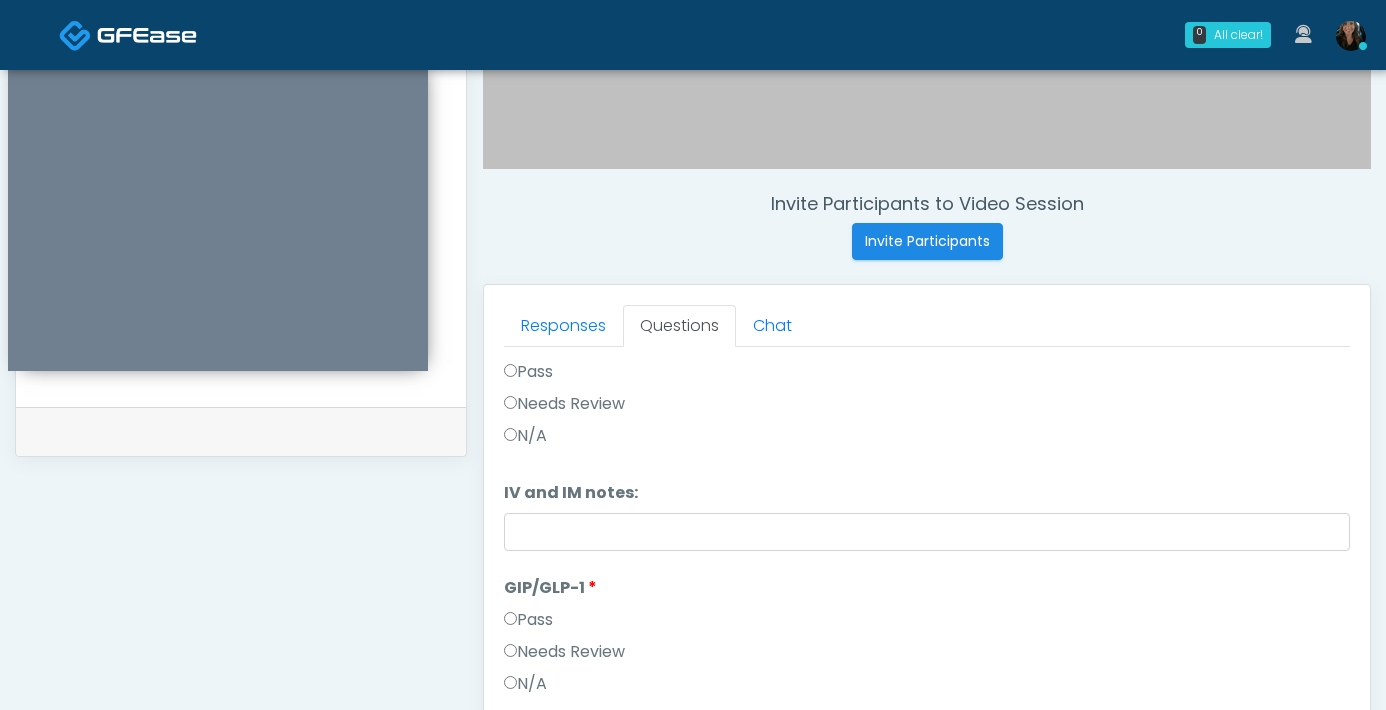 scroll, scrollTop: 331, scrollLeft: 0, axis: vertical 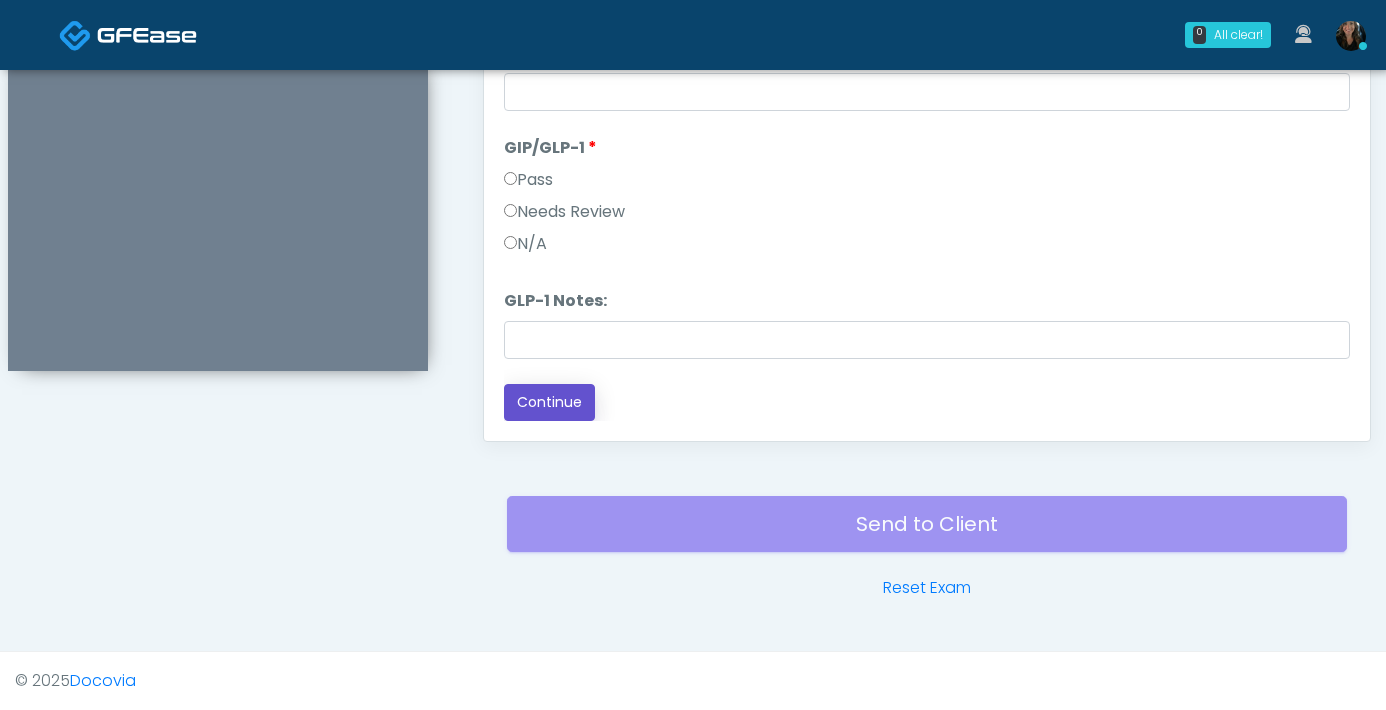 click on "Continue" at bounding box center [549, 402] 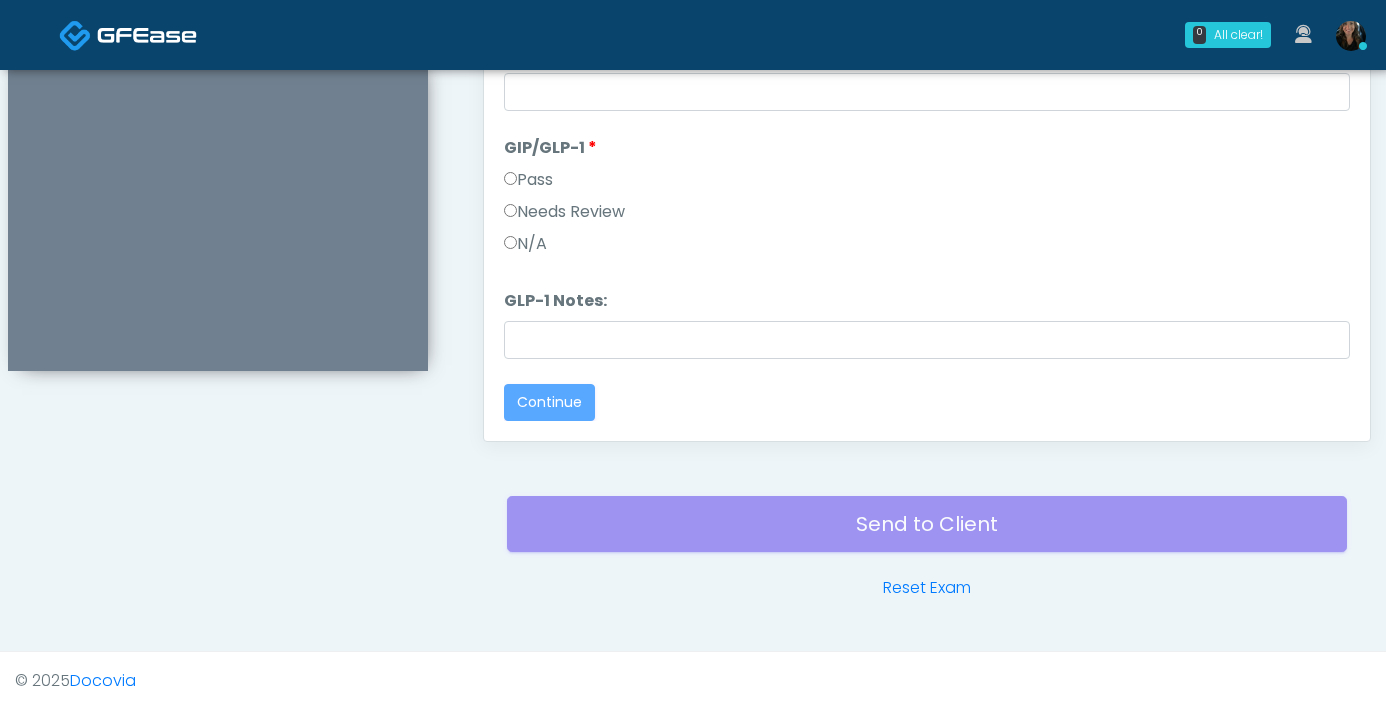 scroll, scrollTop: 0, scrollLeft: 0, axis: both 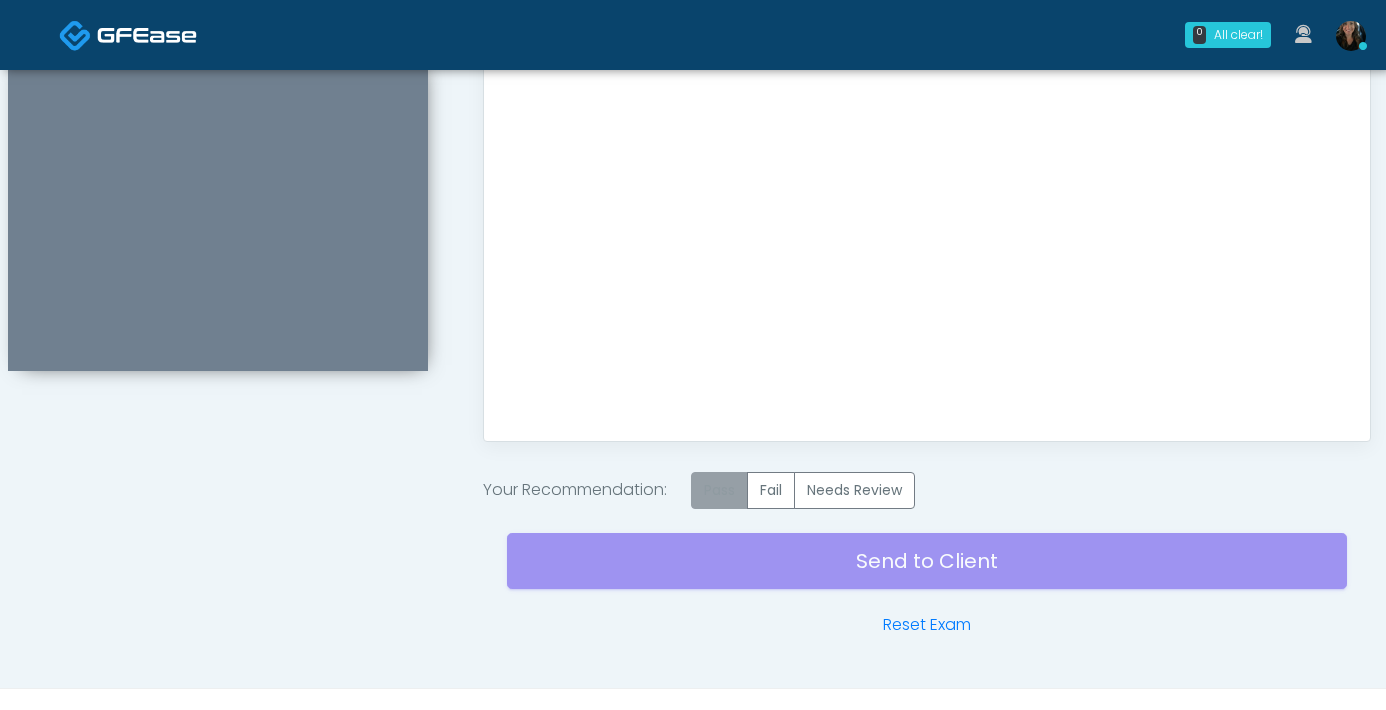 click on "Pass" at bounding box center (719, 490) 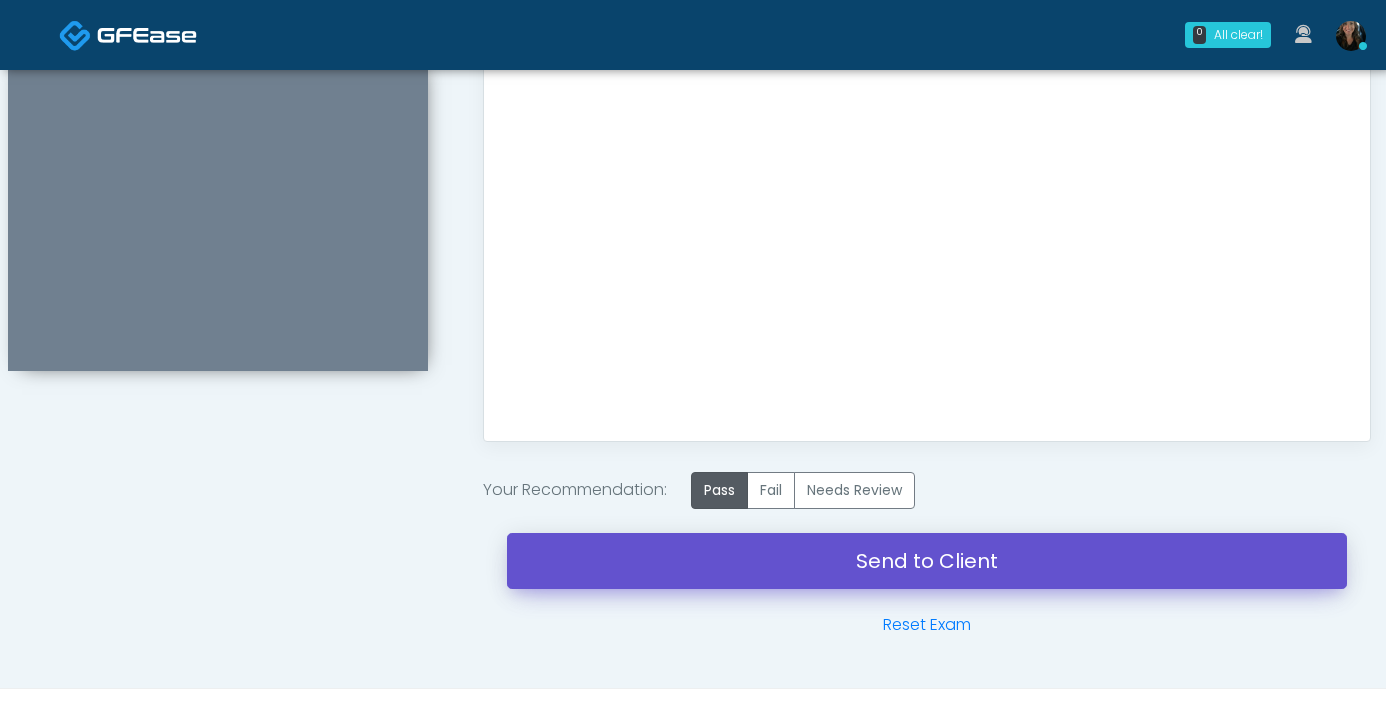 click on "Send to Client" at bounding box center (927, 561) 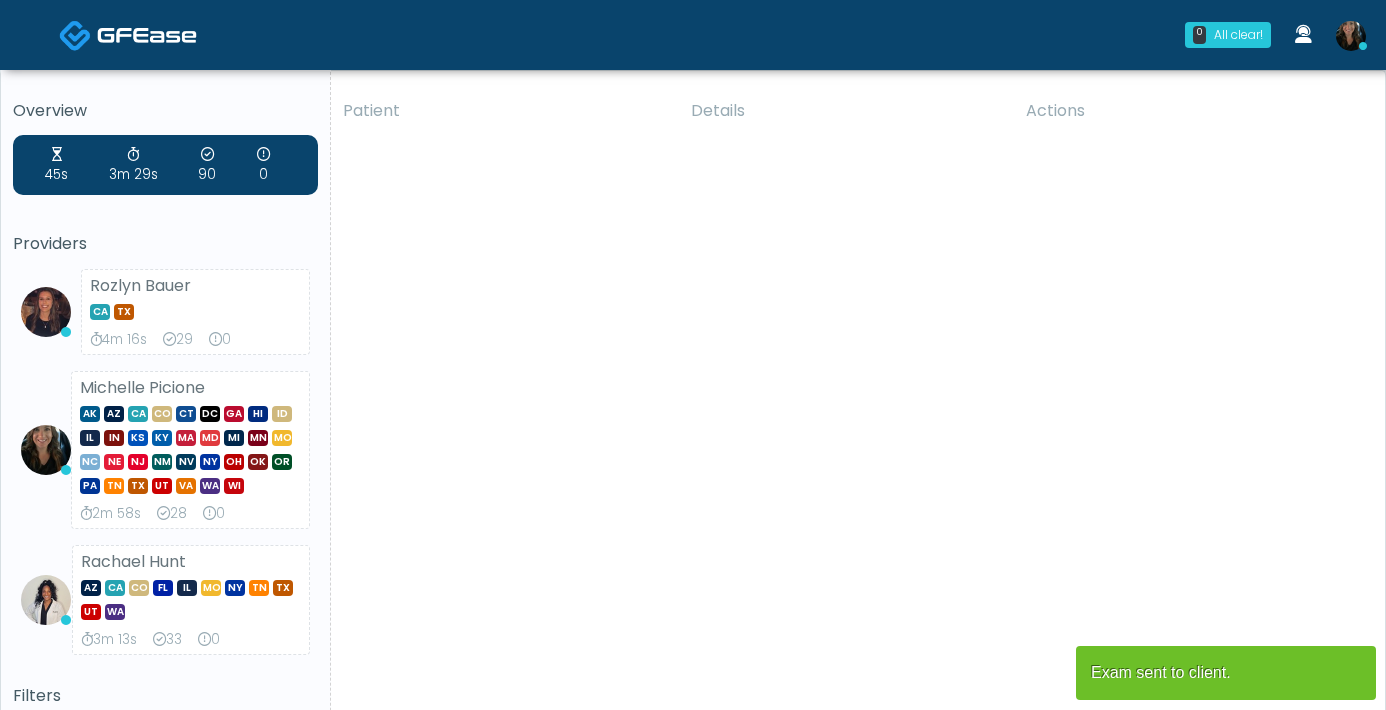 scroll, scrollTop: 0, scrollLeft: 0, axis: both 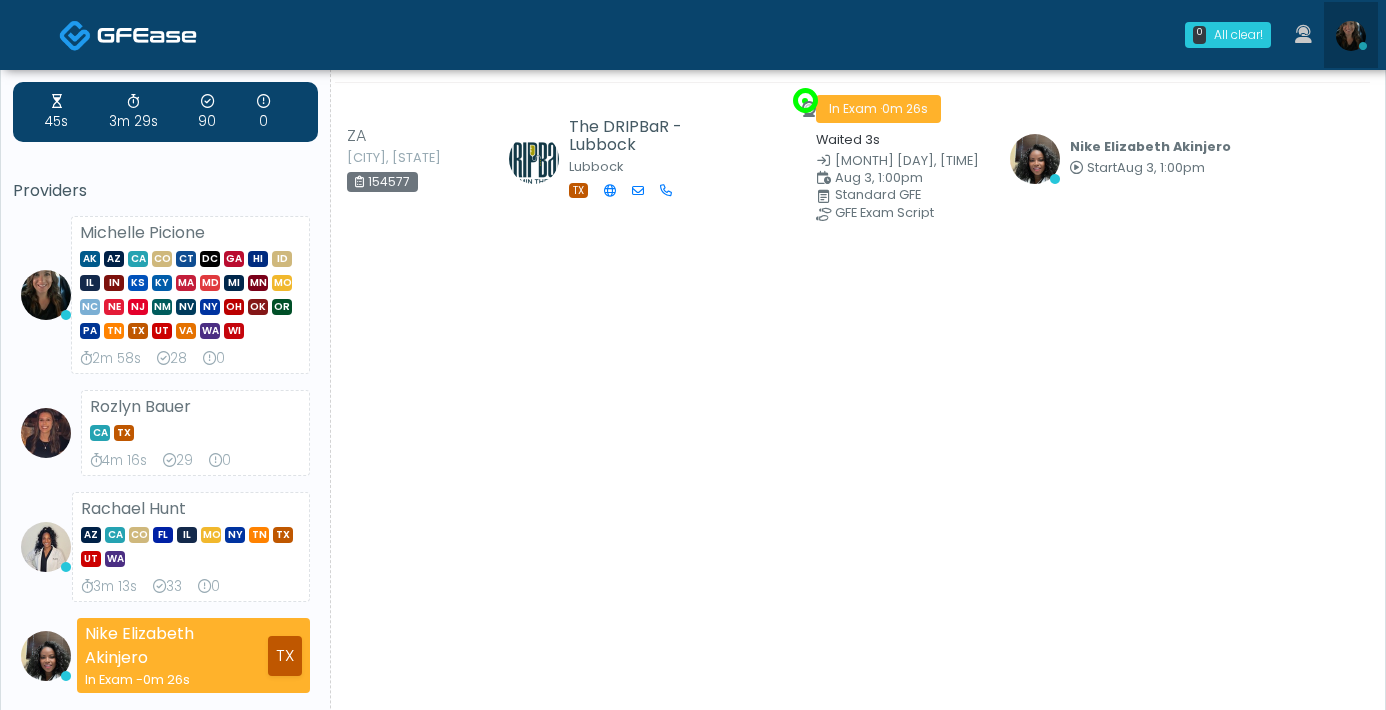 click at bounding box center [1351, 36] 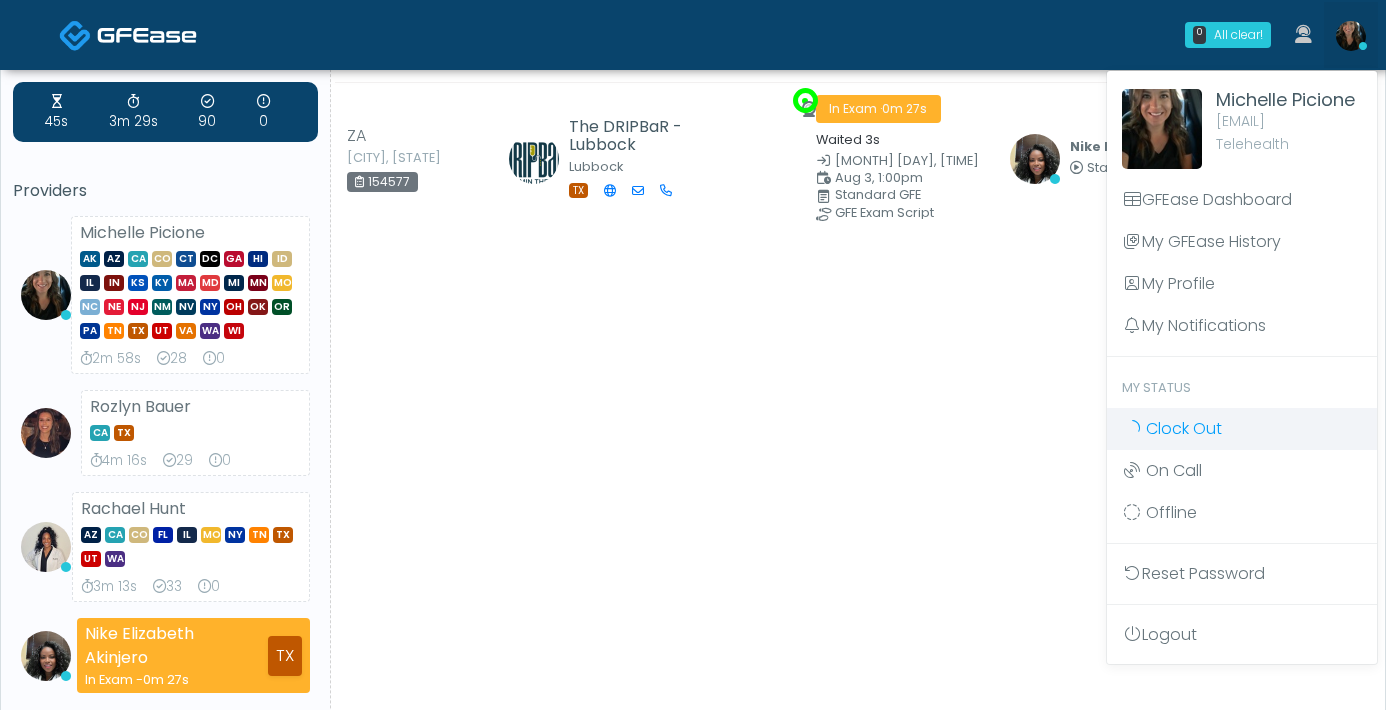 click on "Clock Out" at bounding box center [1242, 429] 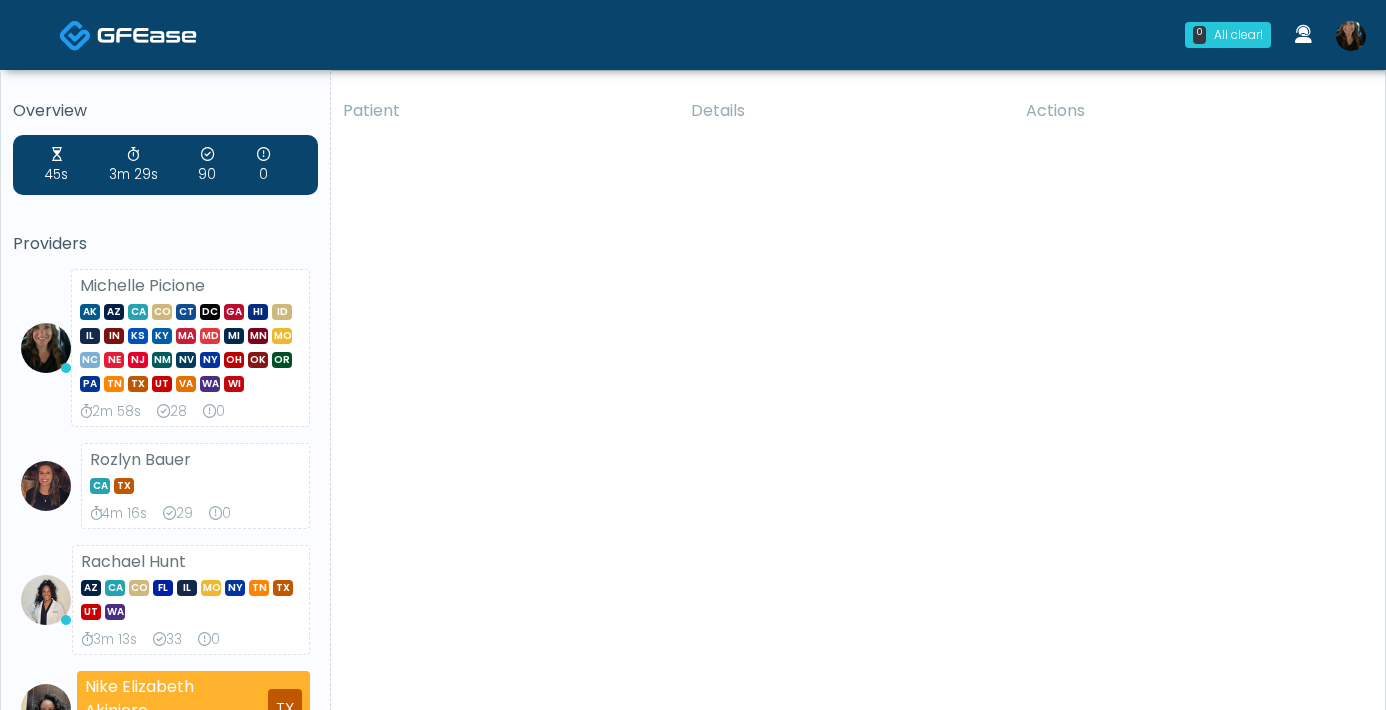 scroll, scrollTop: 0, scrollLeft: 0, axis: both 